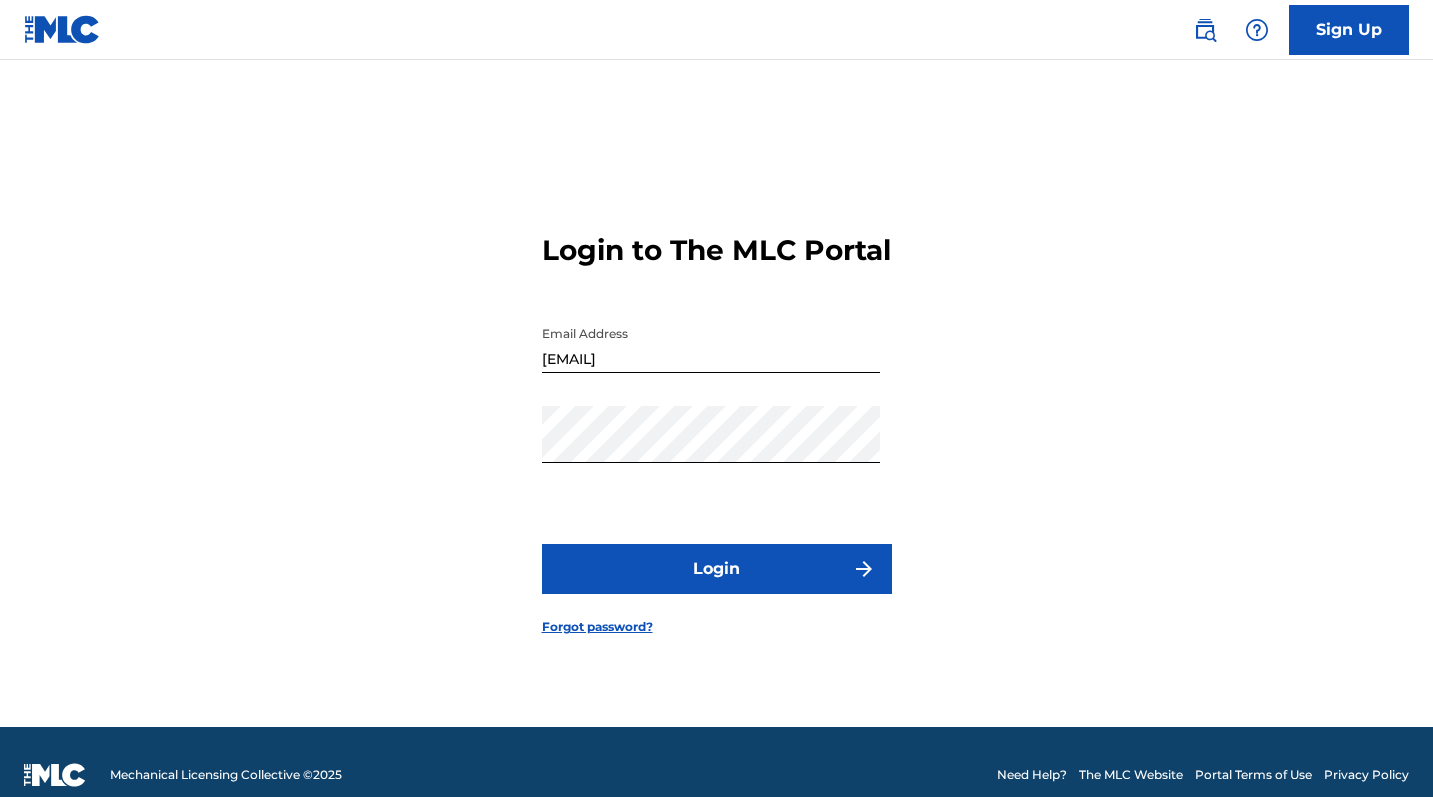 scroll, scrollTop: 0, scrollLeft: 0, axis: both 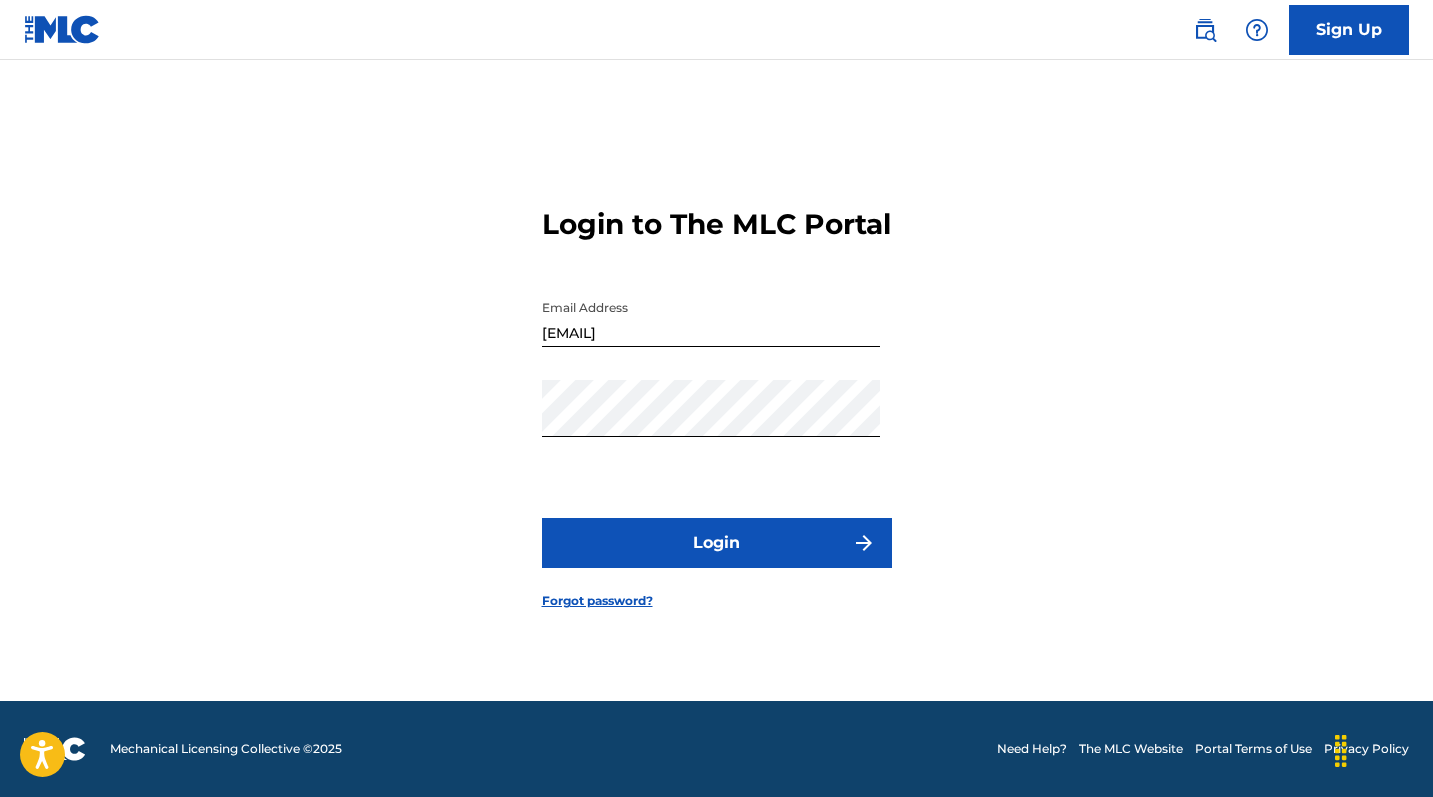 click on "Login" at bounding box center (717, 543) 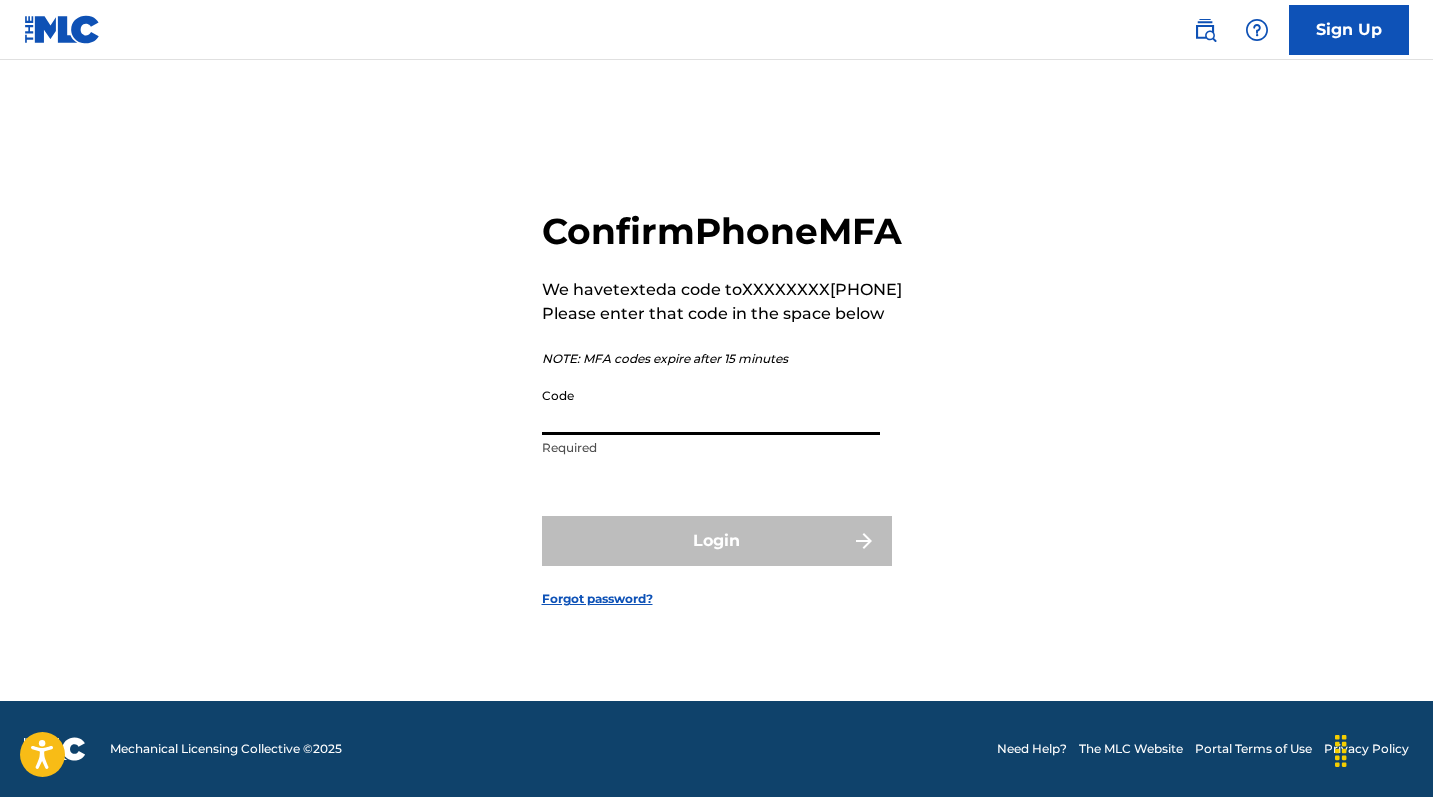 click on "Code" at bounding box center [711, 406] 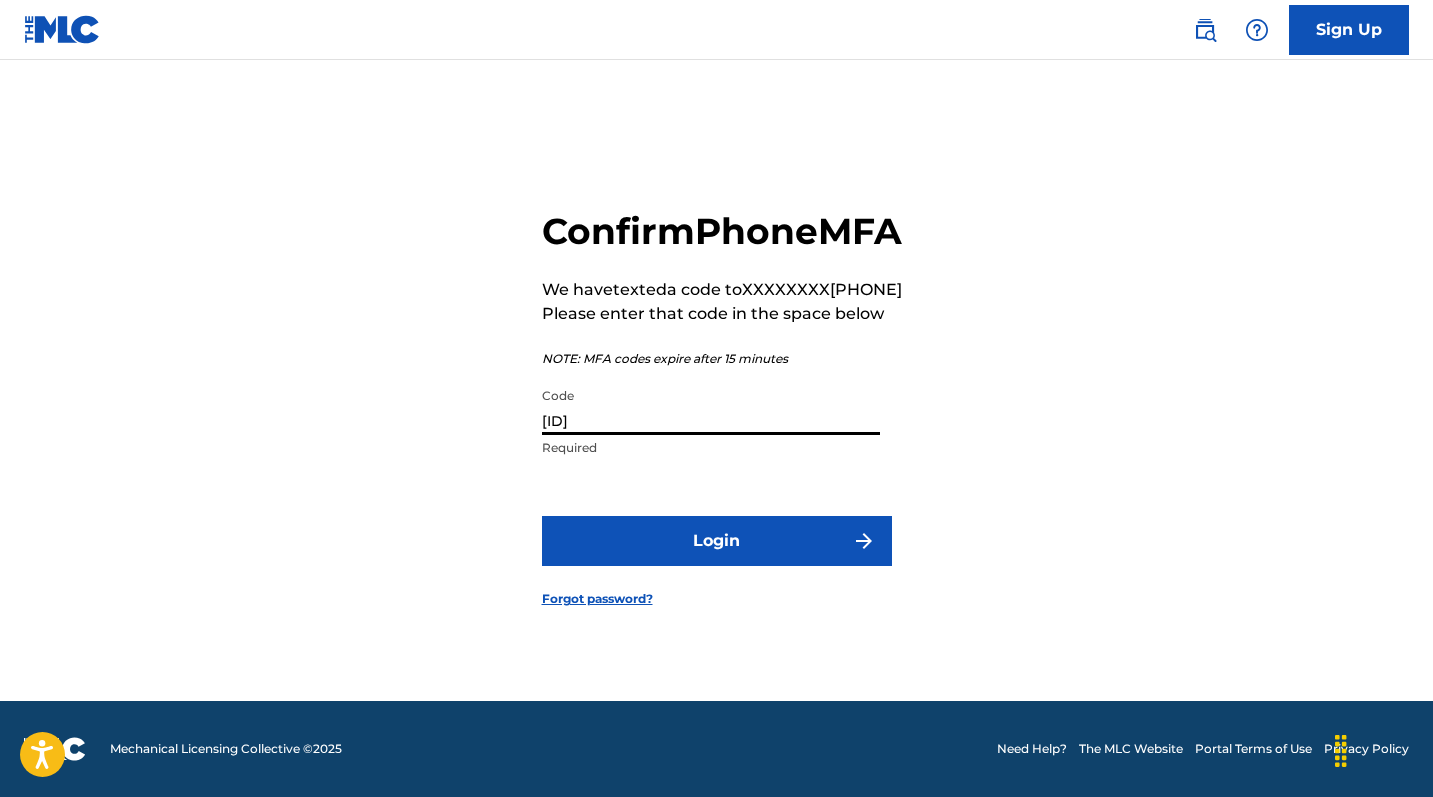 type on "[ID]" 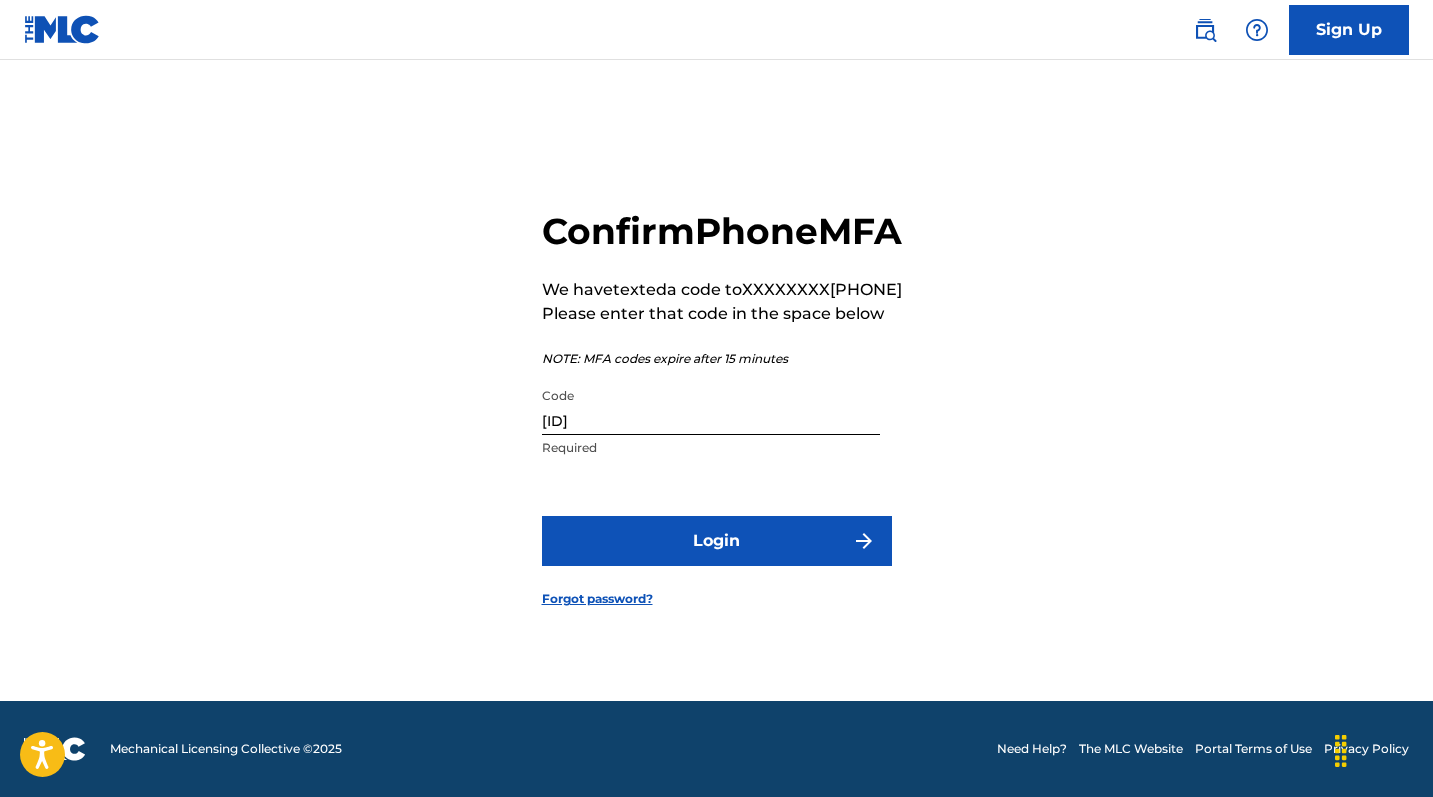 click on "Login" at bounding box center (717, 541) 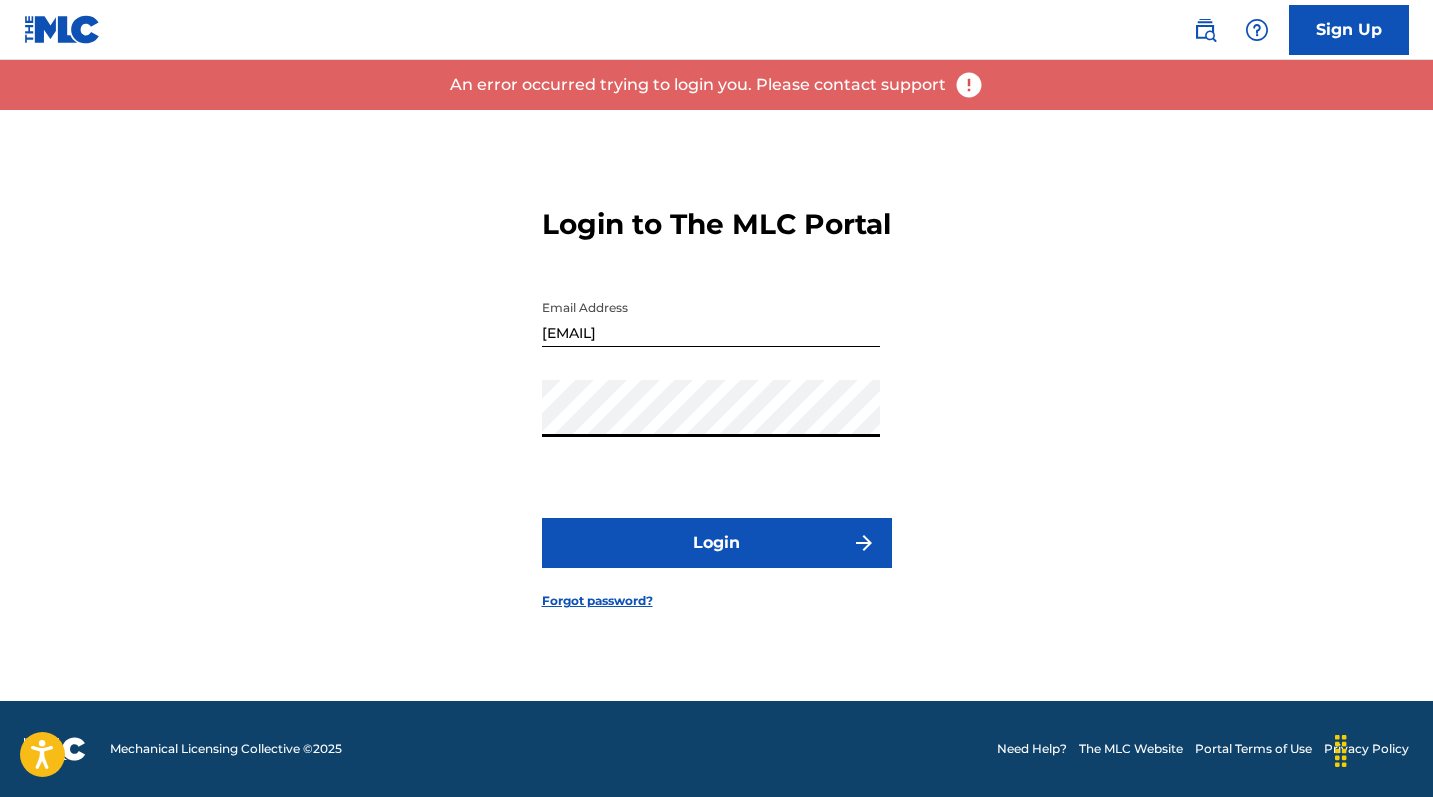 click on "Login" at bounding box center [717, 543] 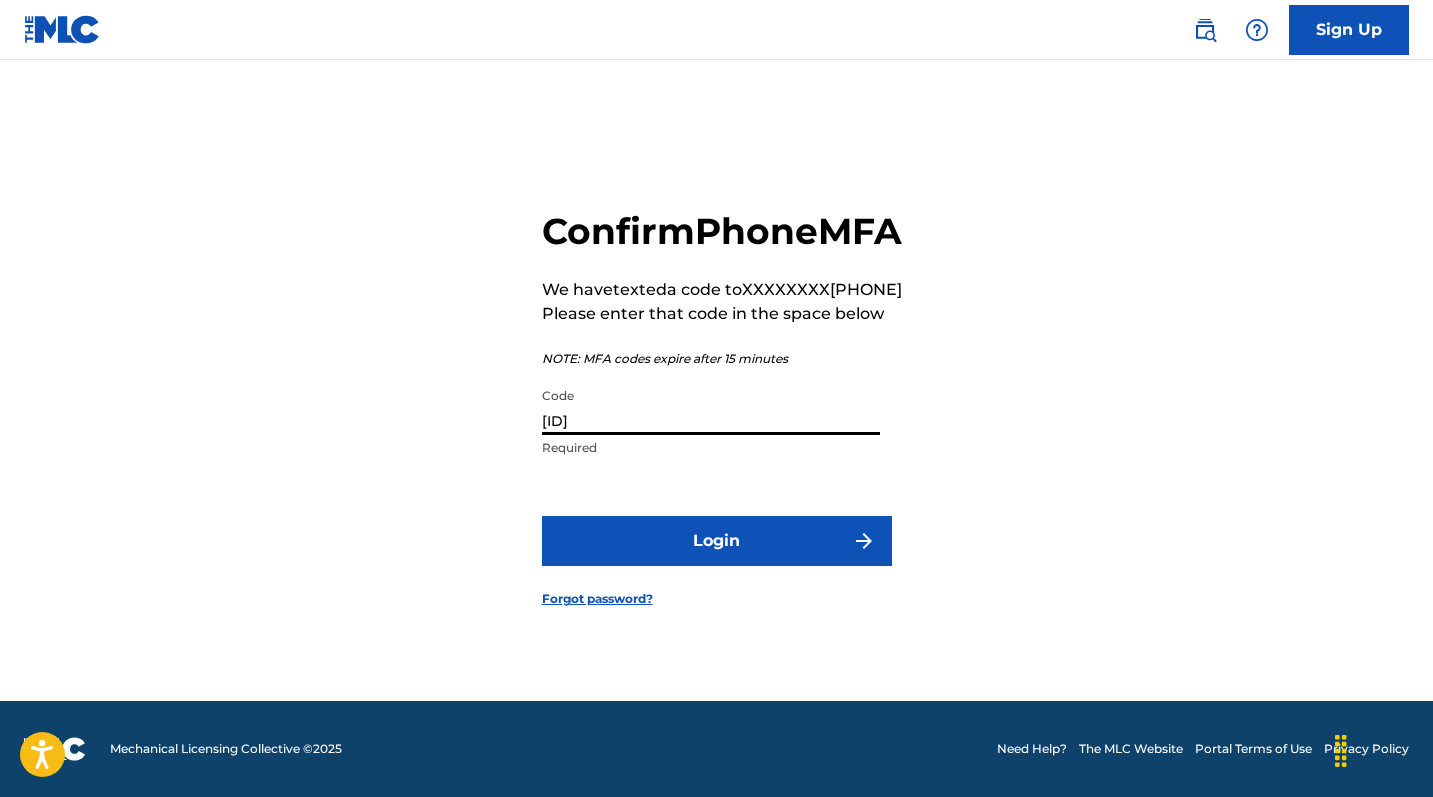 drag, startPoint x: 649, startPoint y: 442, endPoint x: 493, endPoint y: 433, distance: 156.2594 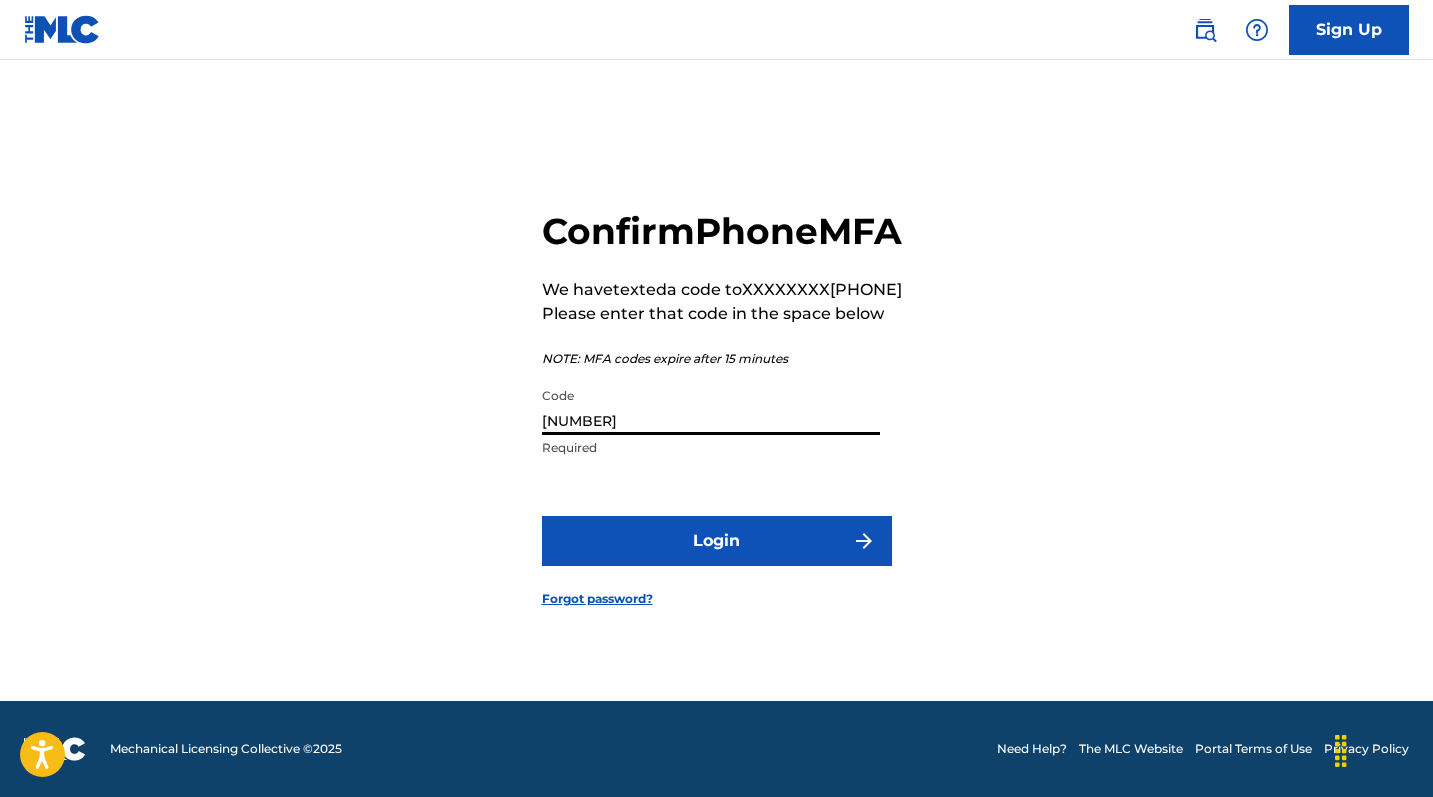 type on "[NUMBER]" 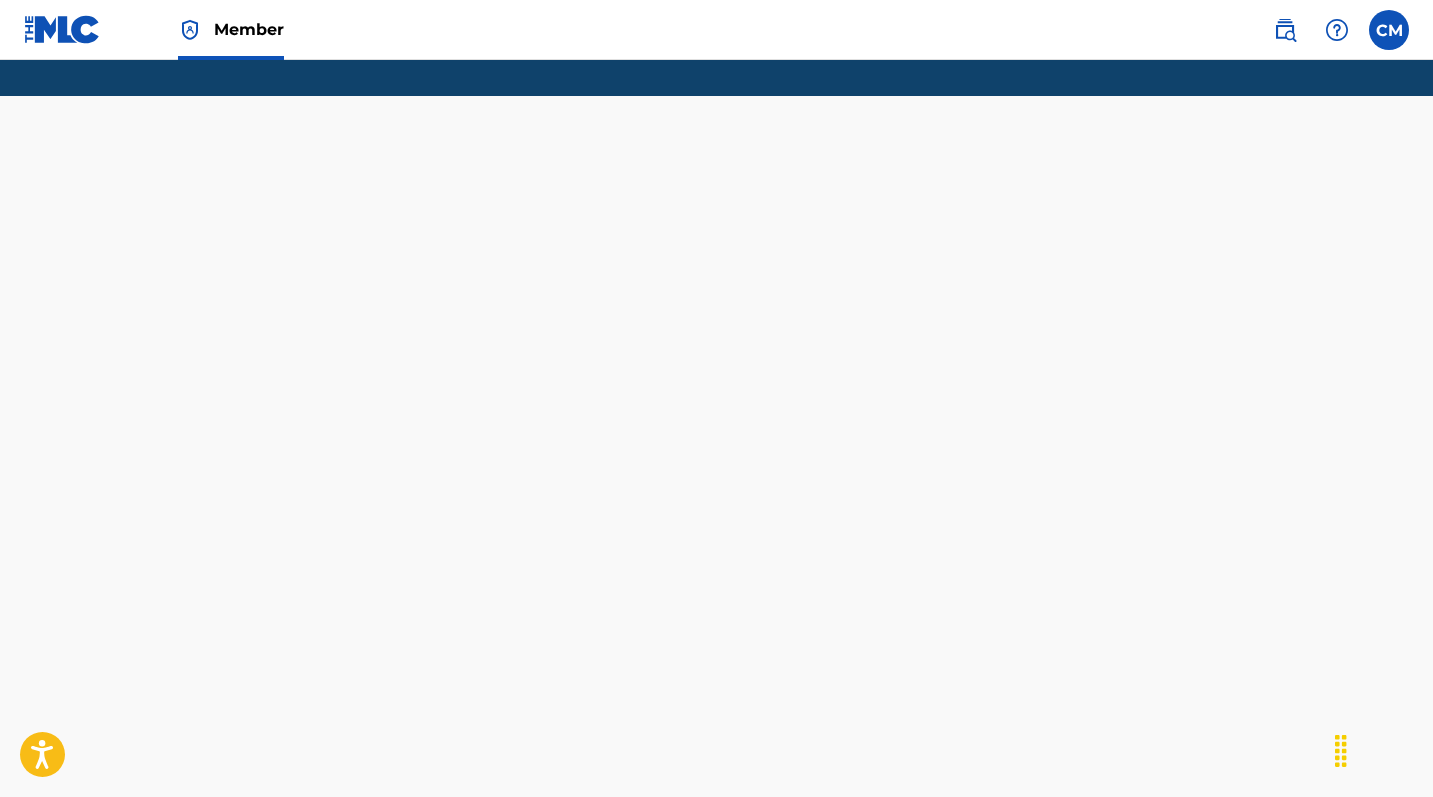 scroll, scrollTop: 0, scrollLeft: 0, axis: both 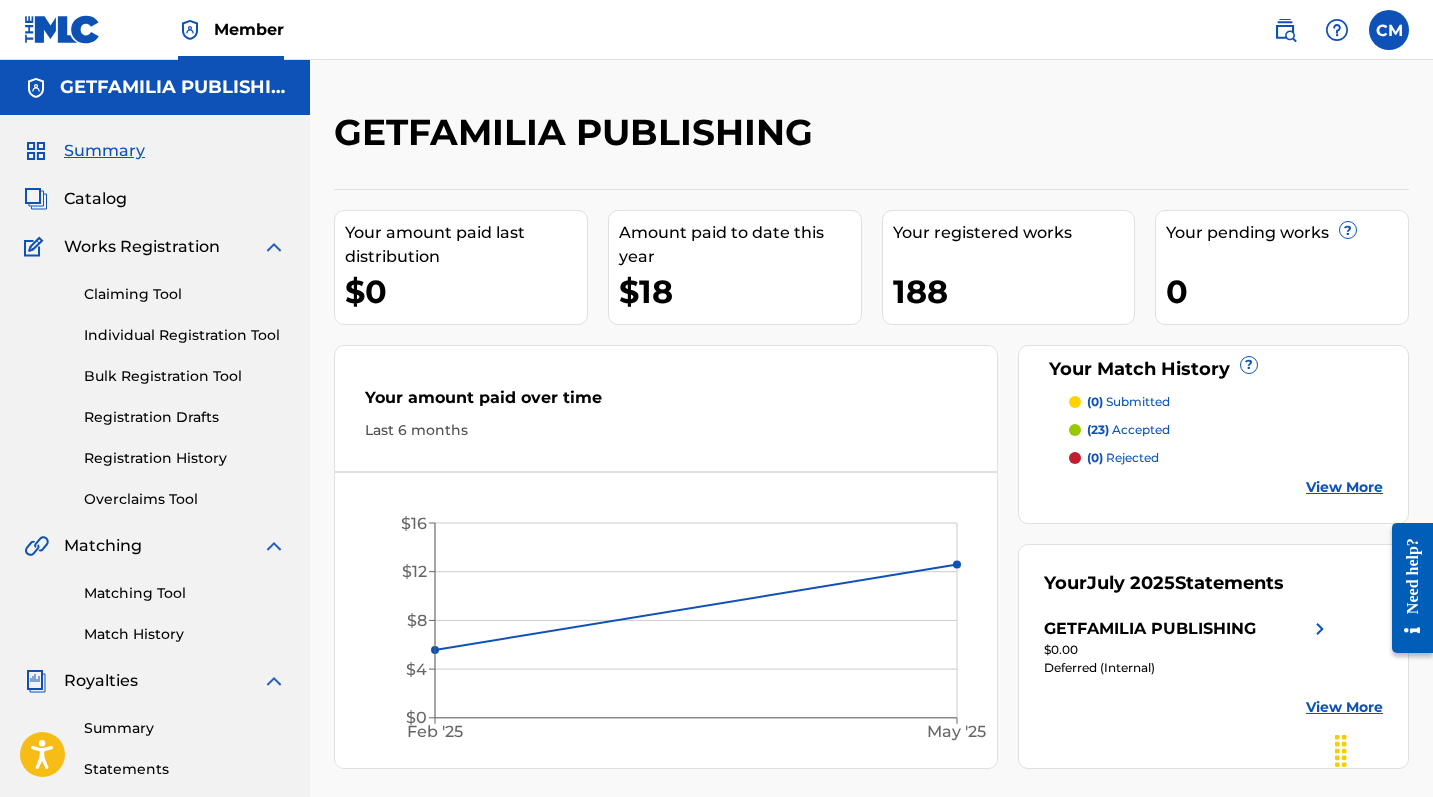 click on "Catalog" at bounding box center (95, 199) 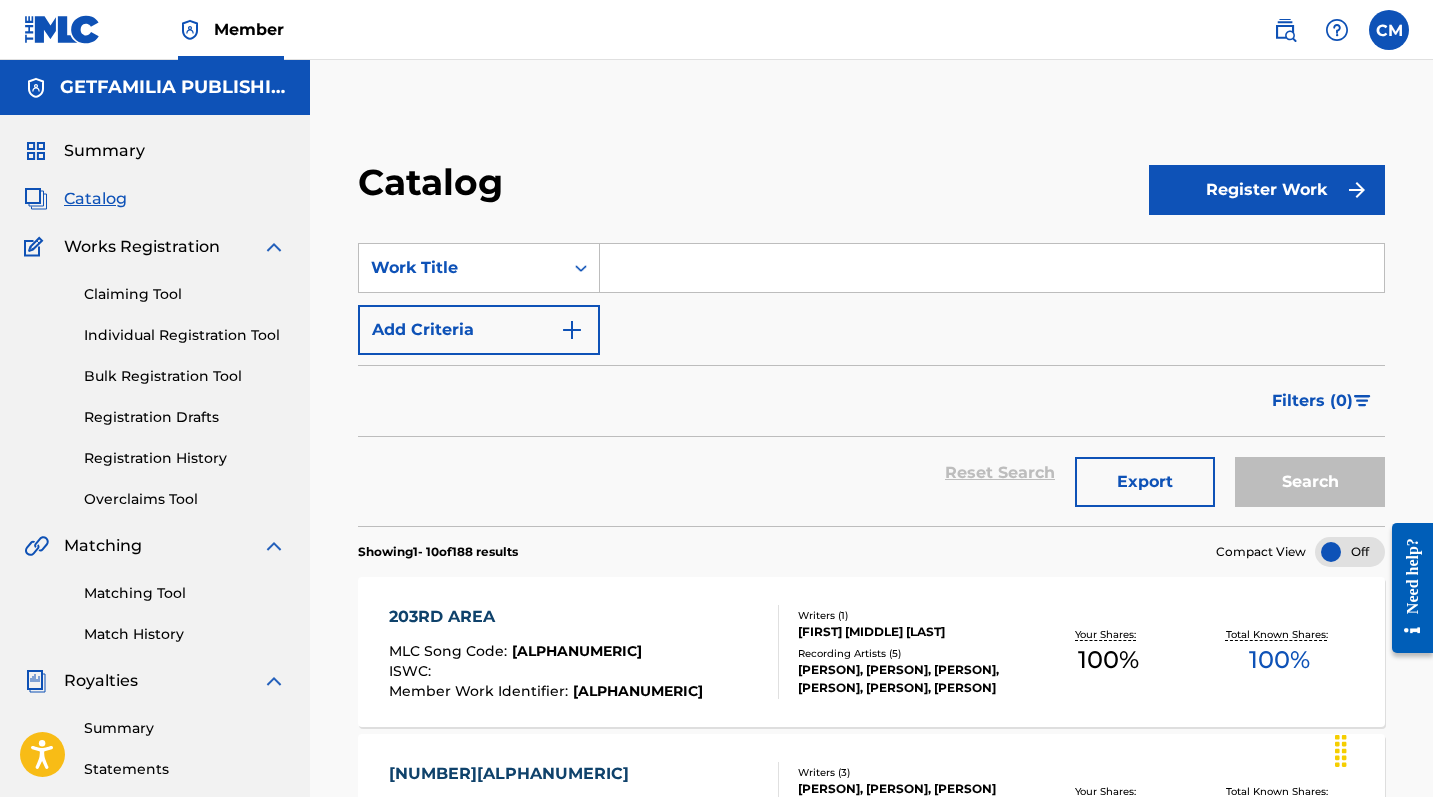 scroll, scrollTop: 0, scrollLeft: 0, axis: both 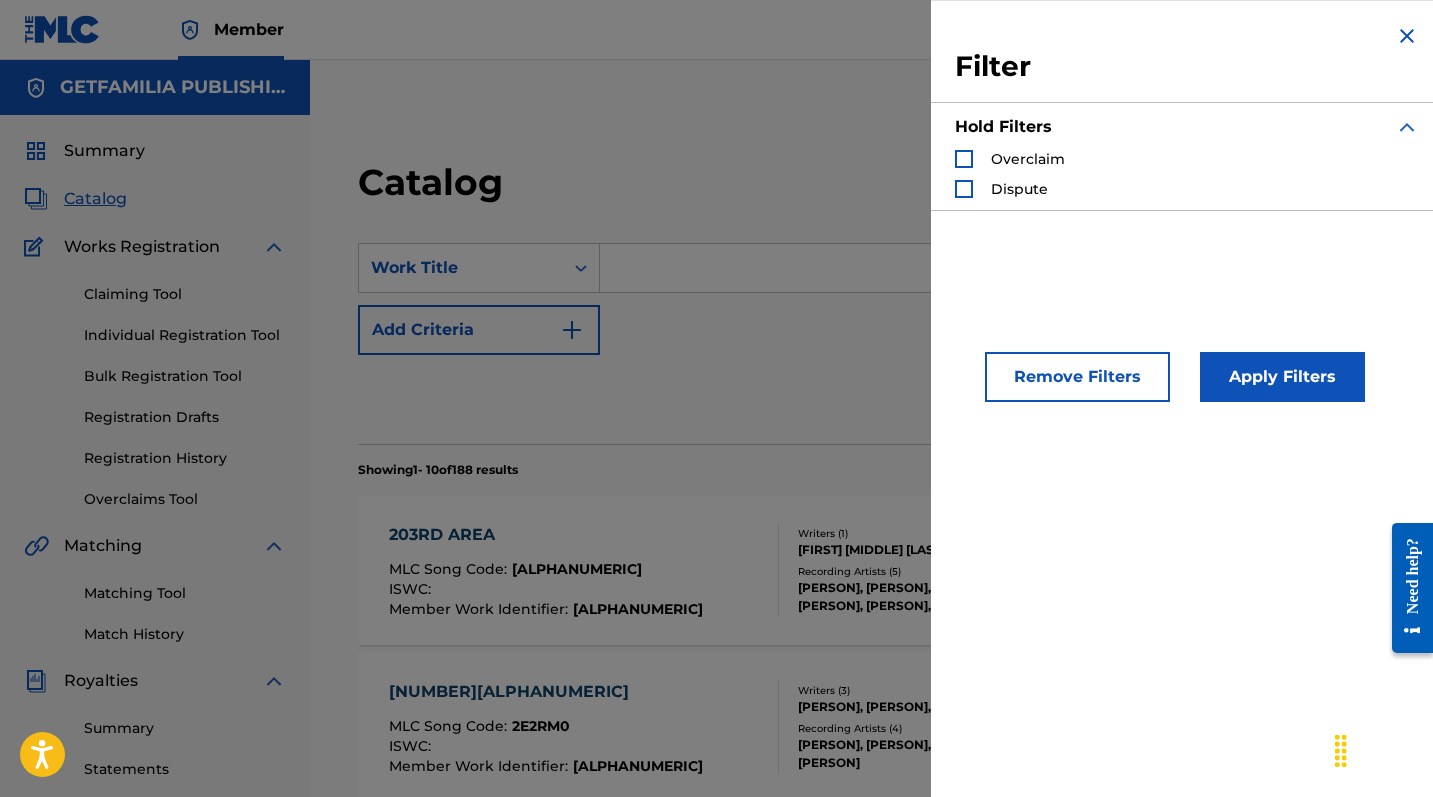 click at bounding box center (964, 189) 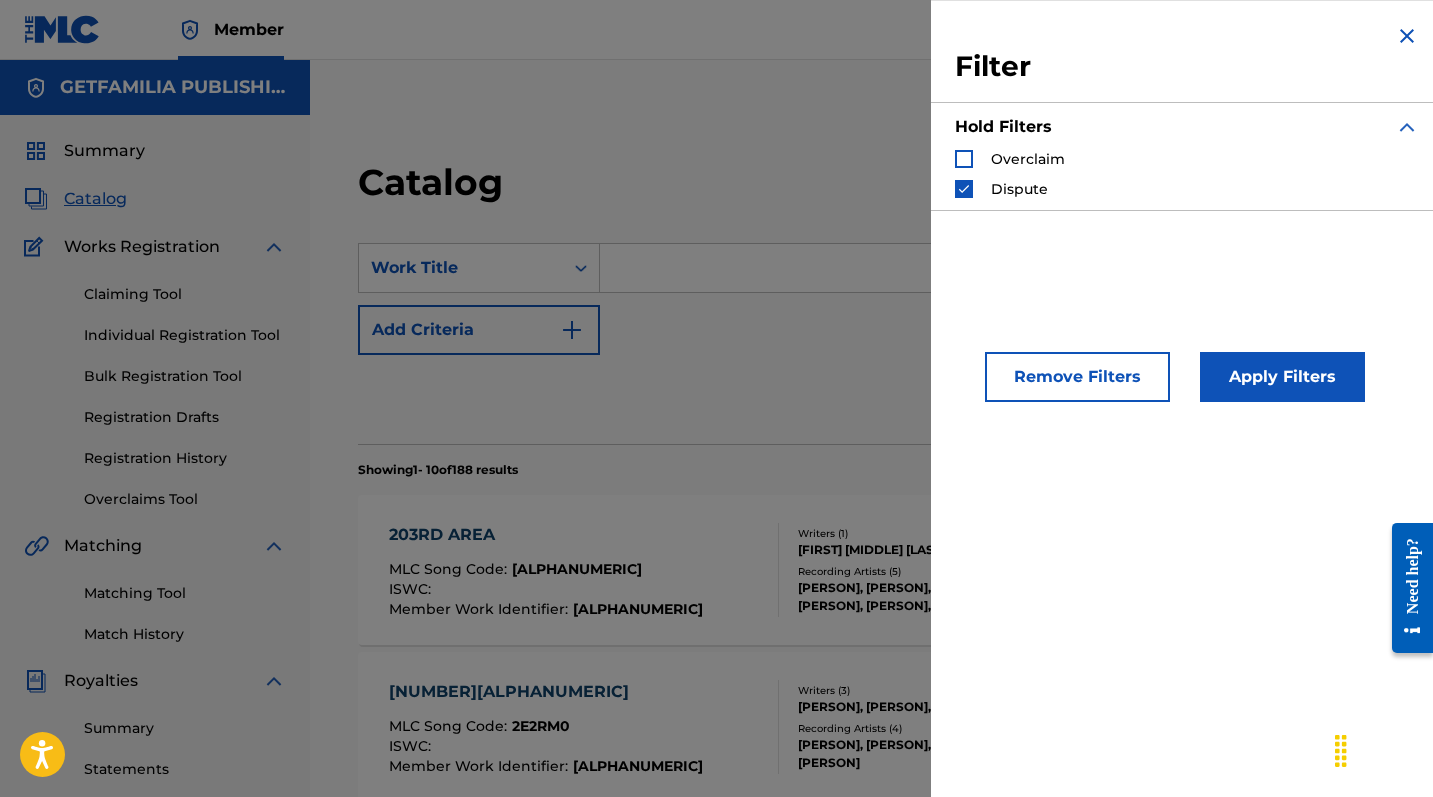 click on "Apply Filters" at bounding box center (1282, 377) 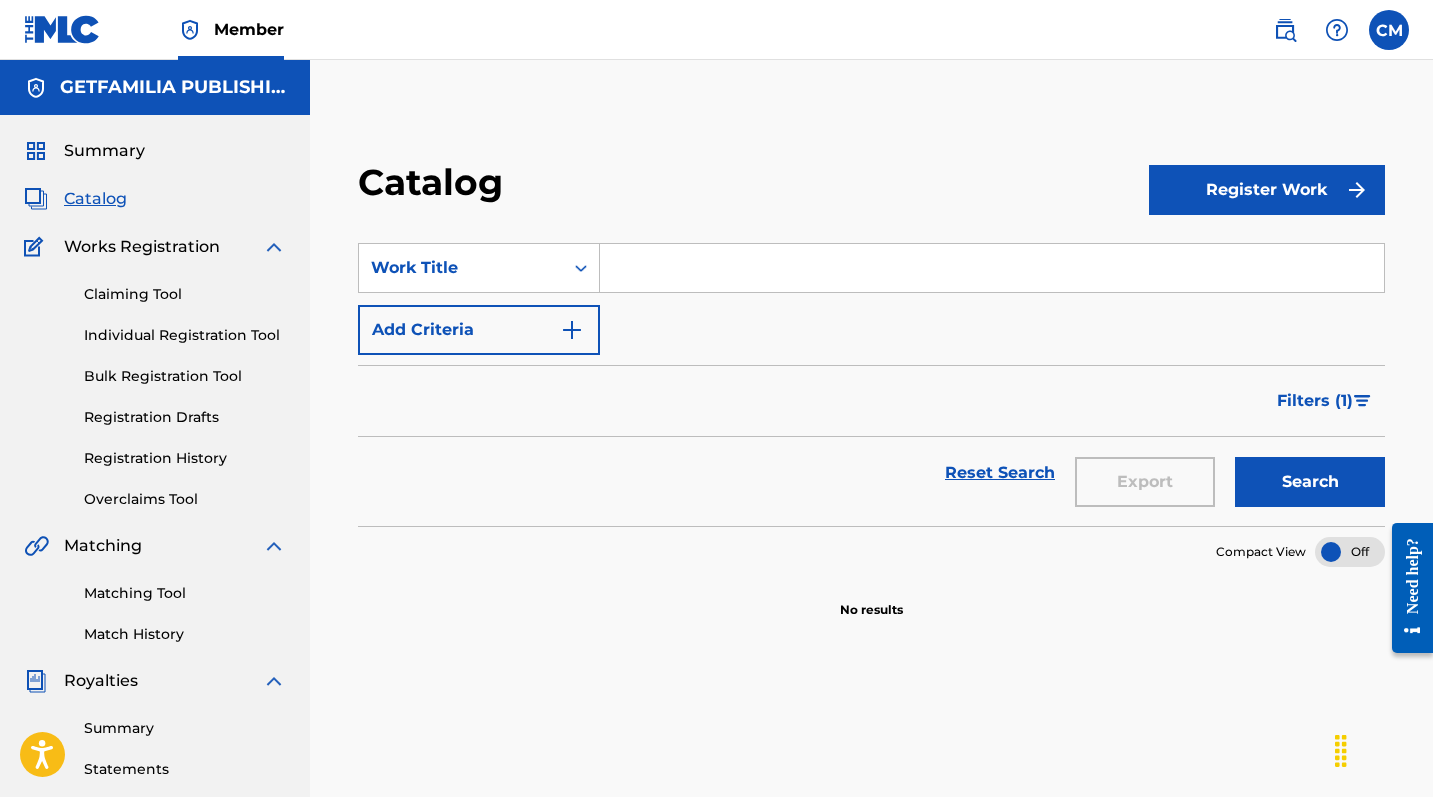 click at bounding box center [1362, 401] 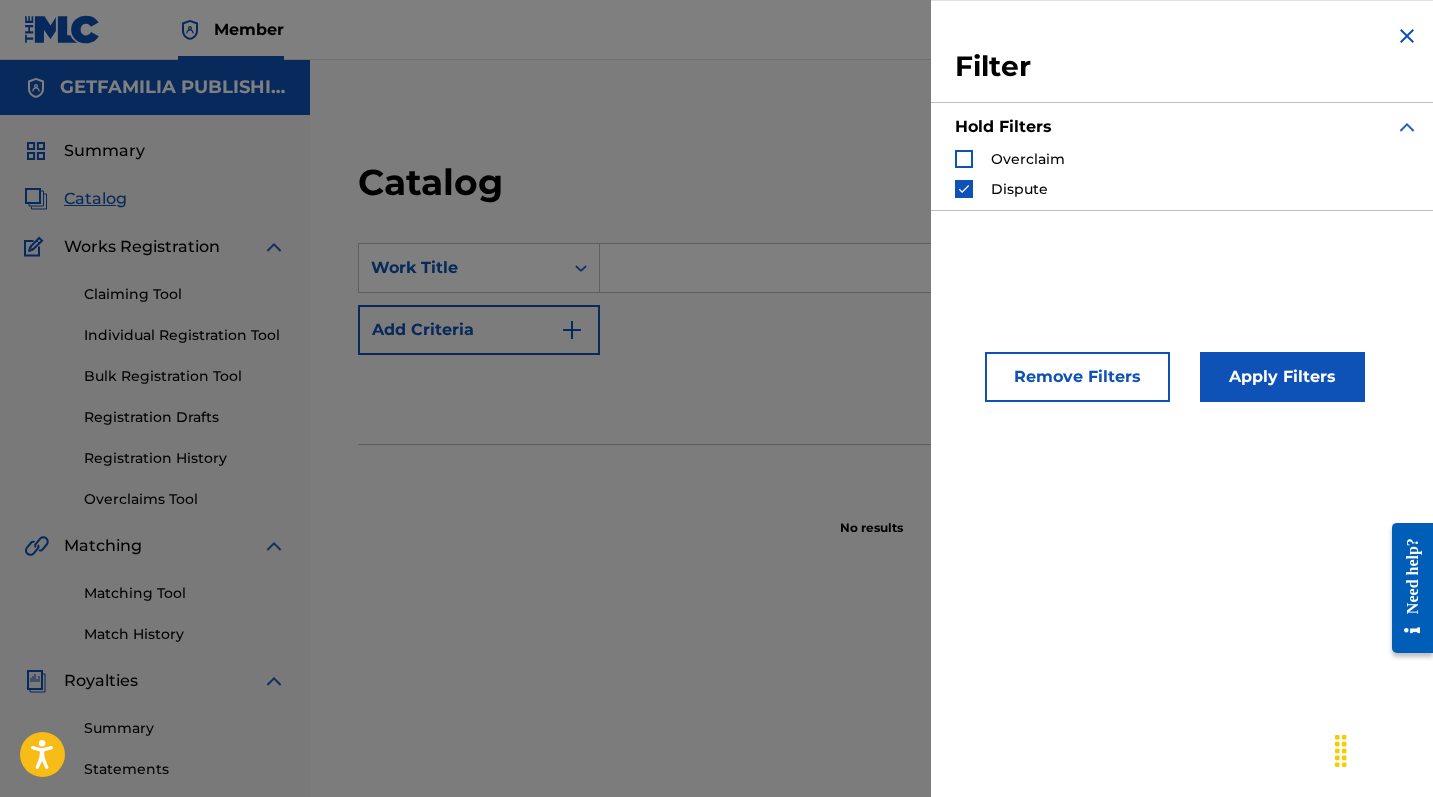 click at bounding box center [964, 159] 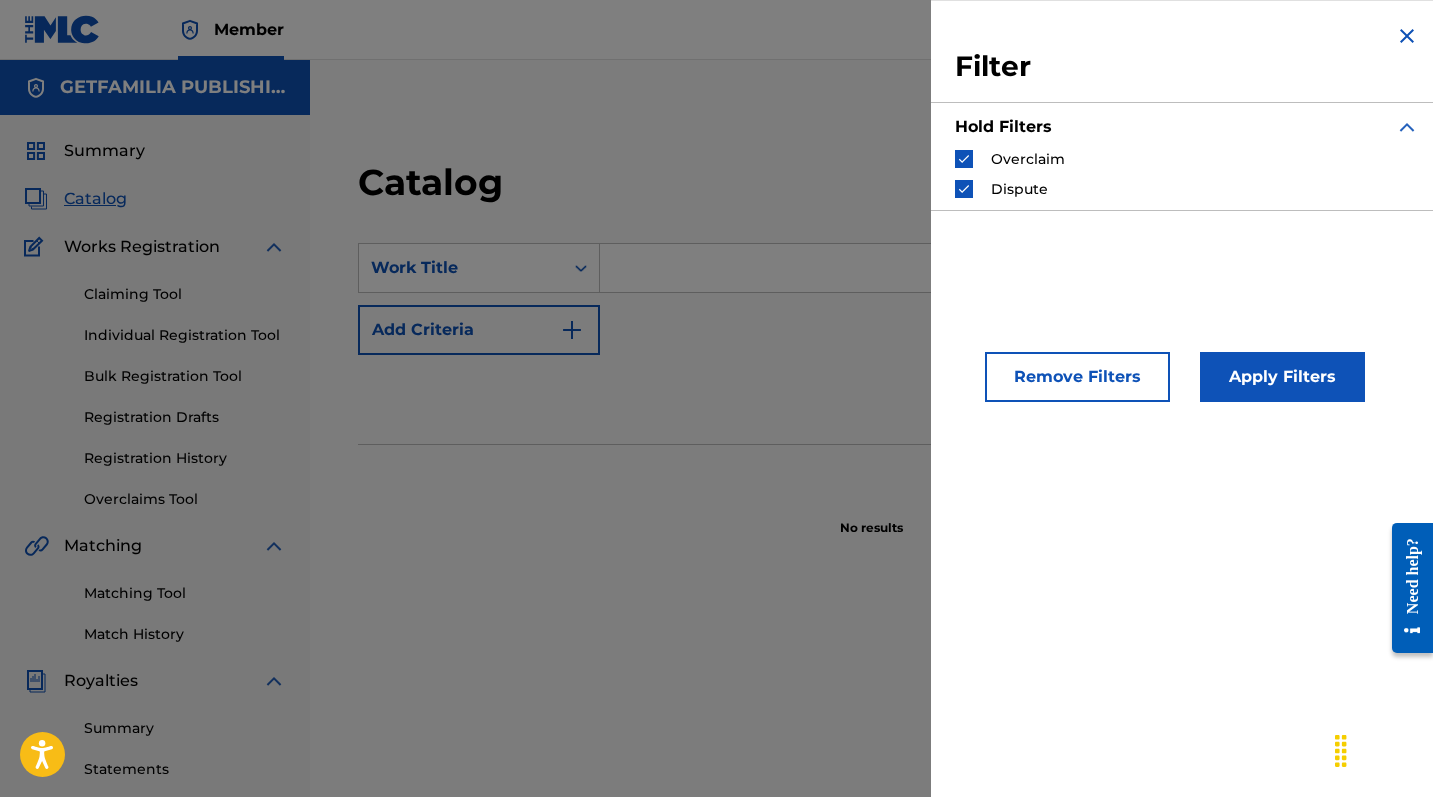 click at bounding box center [964, 189] 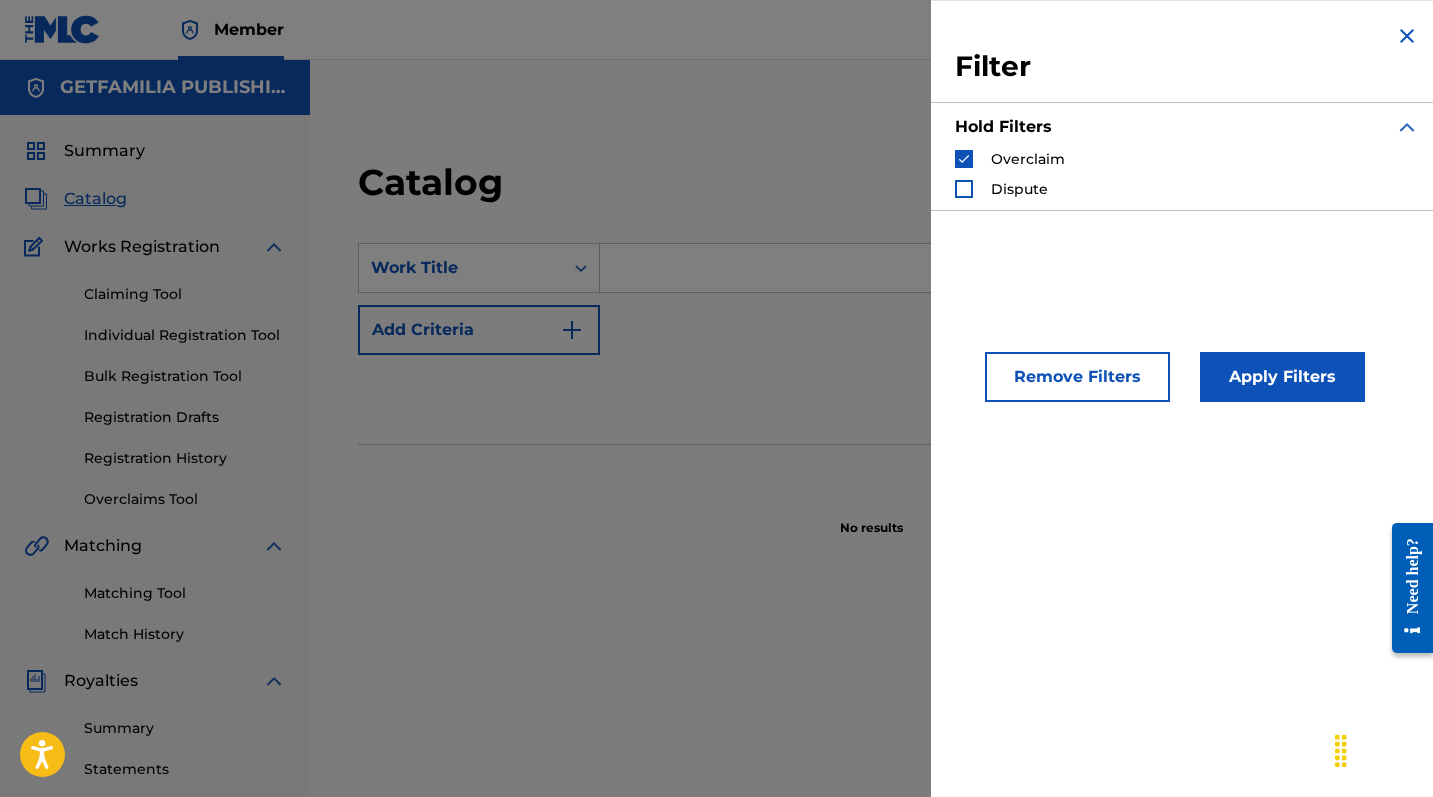 click on "Apply Filters" at bounding box center [1282, 377] 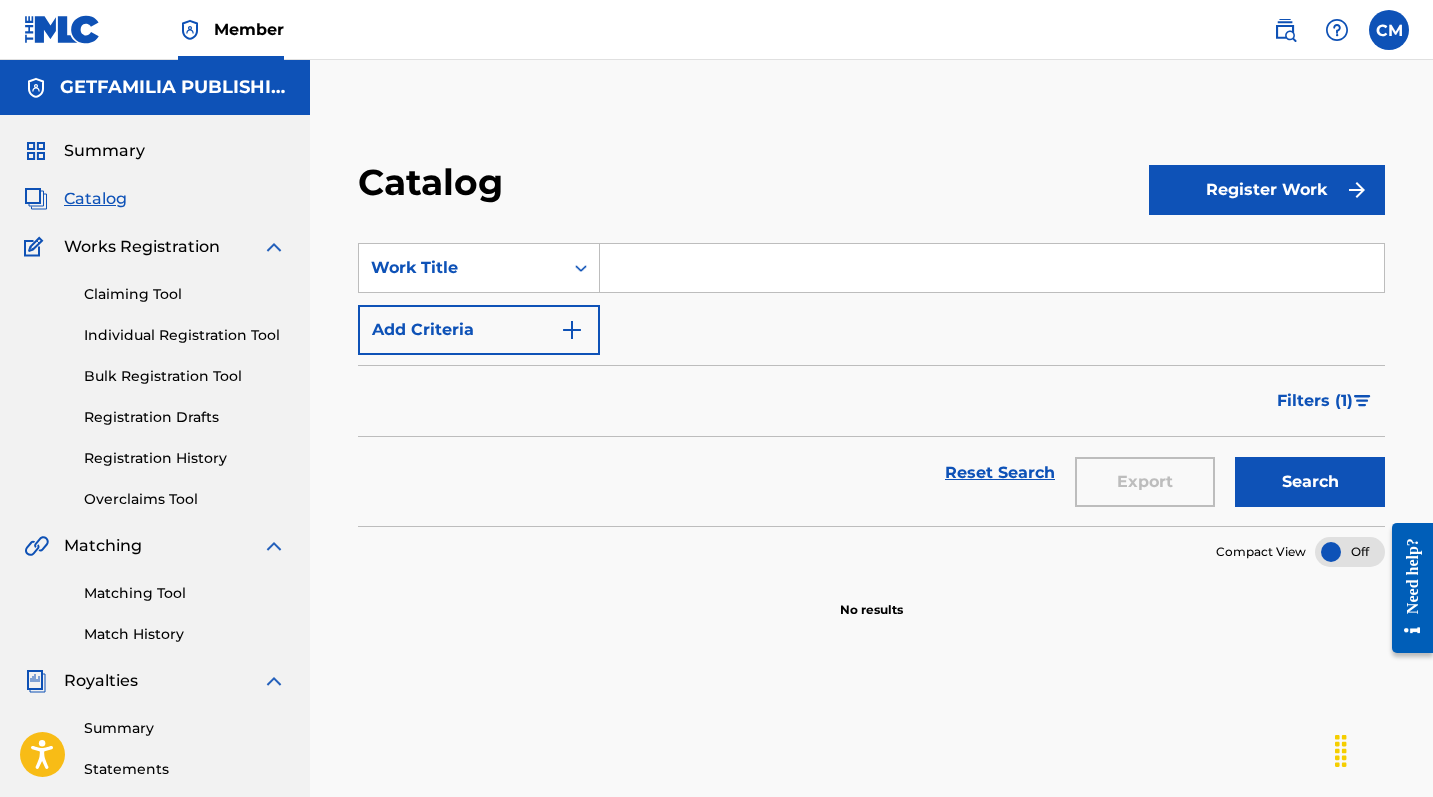 click on "Filters ( 1 )" at bounding box center (1325, 401) 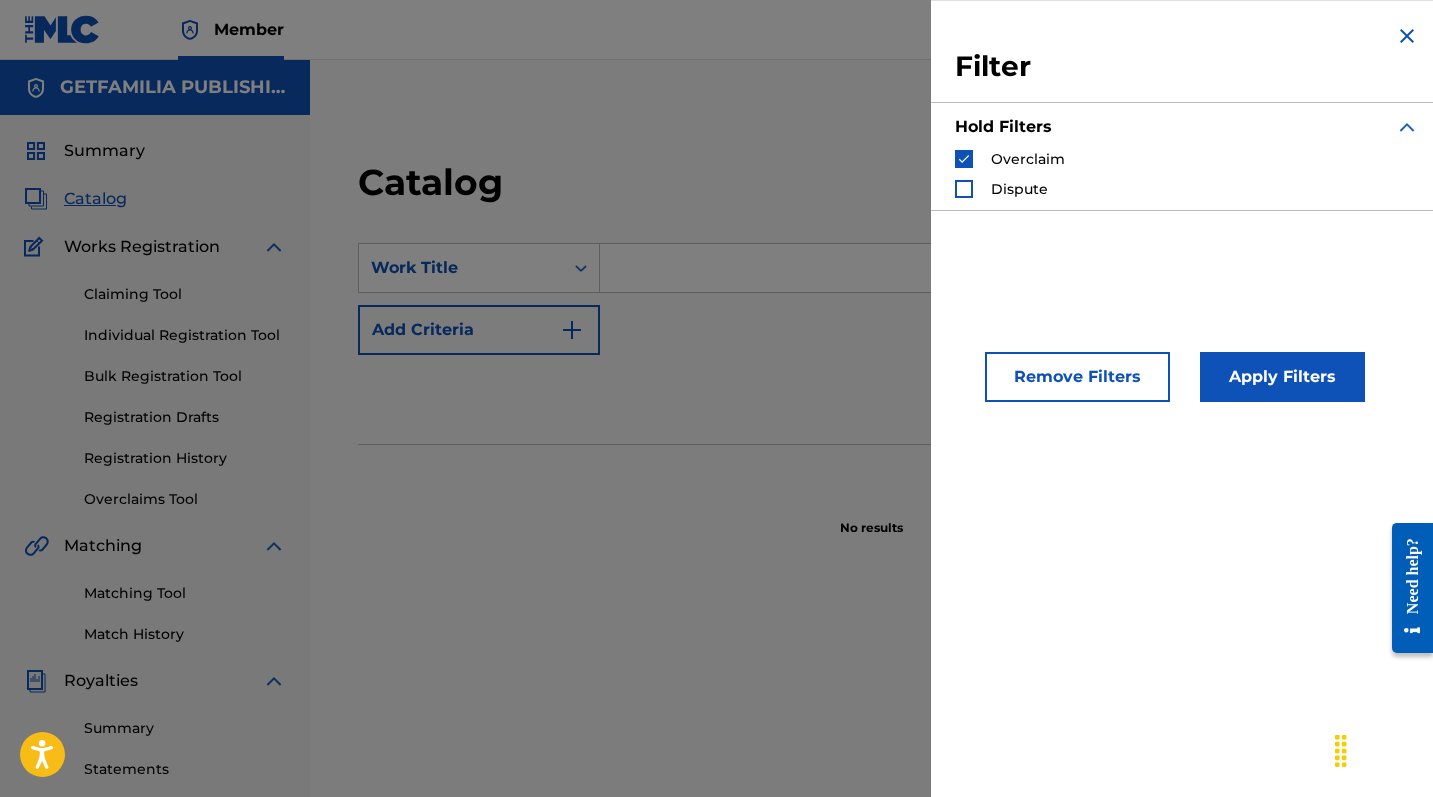 click at bounding box center [964, 159] 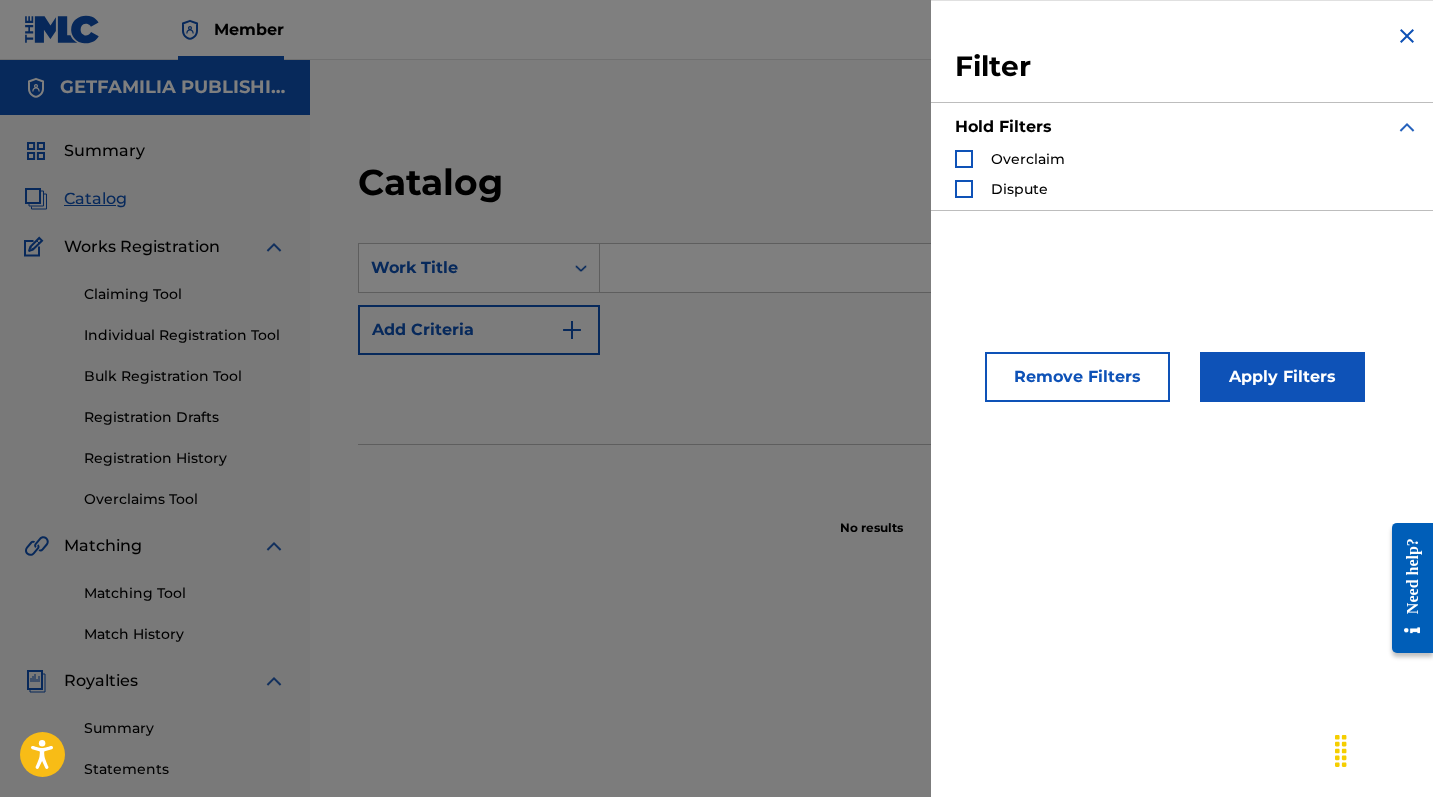 click on "Apply Filters" at bounding box center (1282, 377) 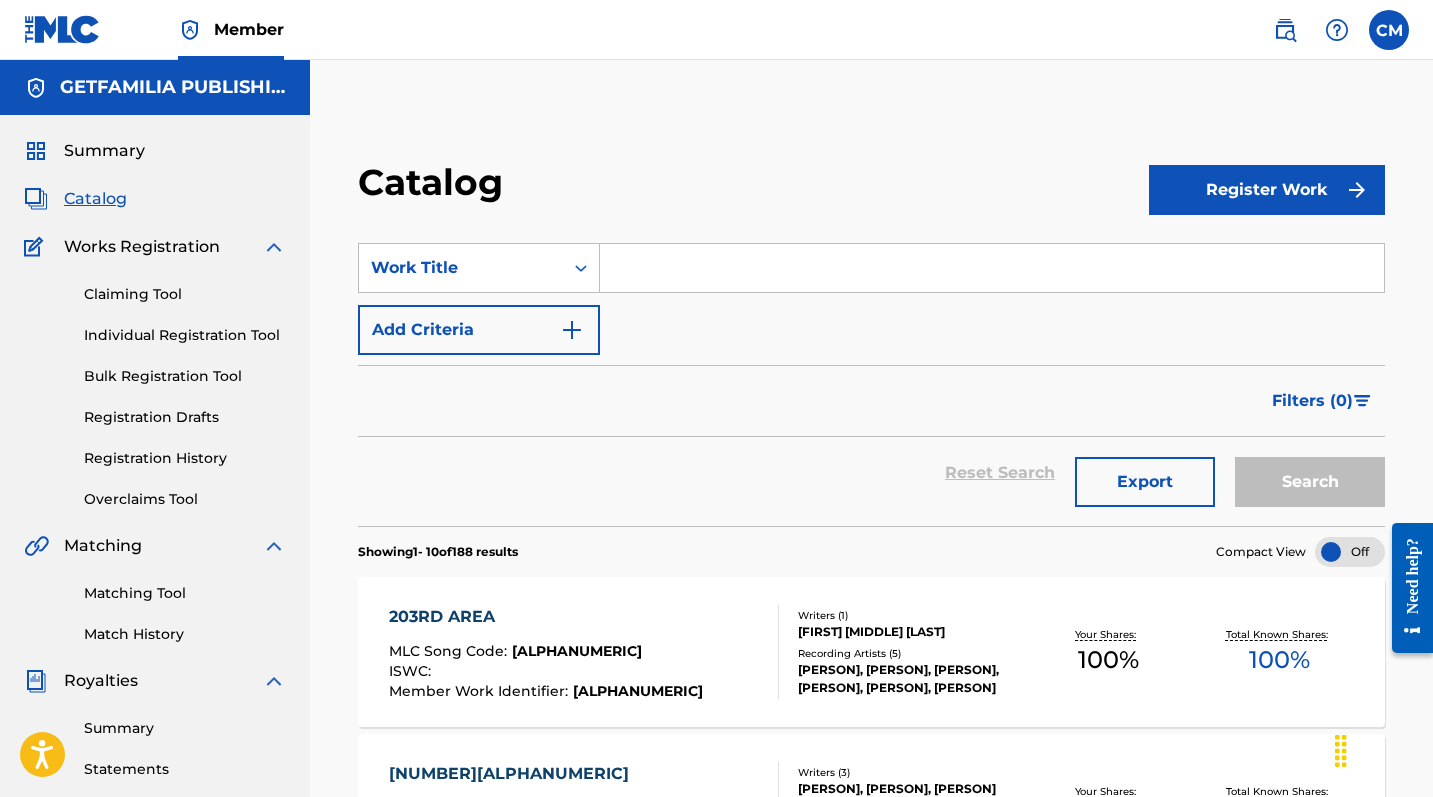 scroll, scrollTop: 0, scrollLeft: 0, axis: both 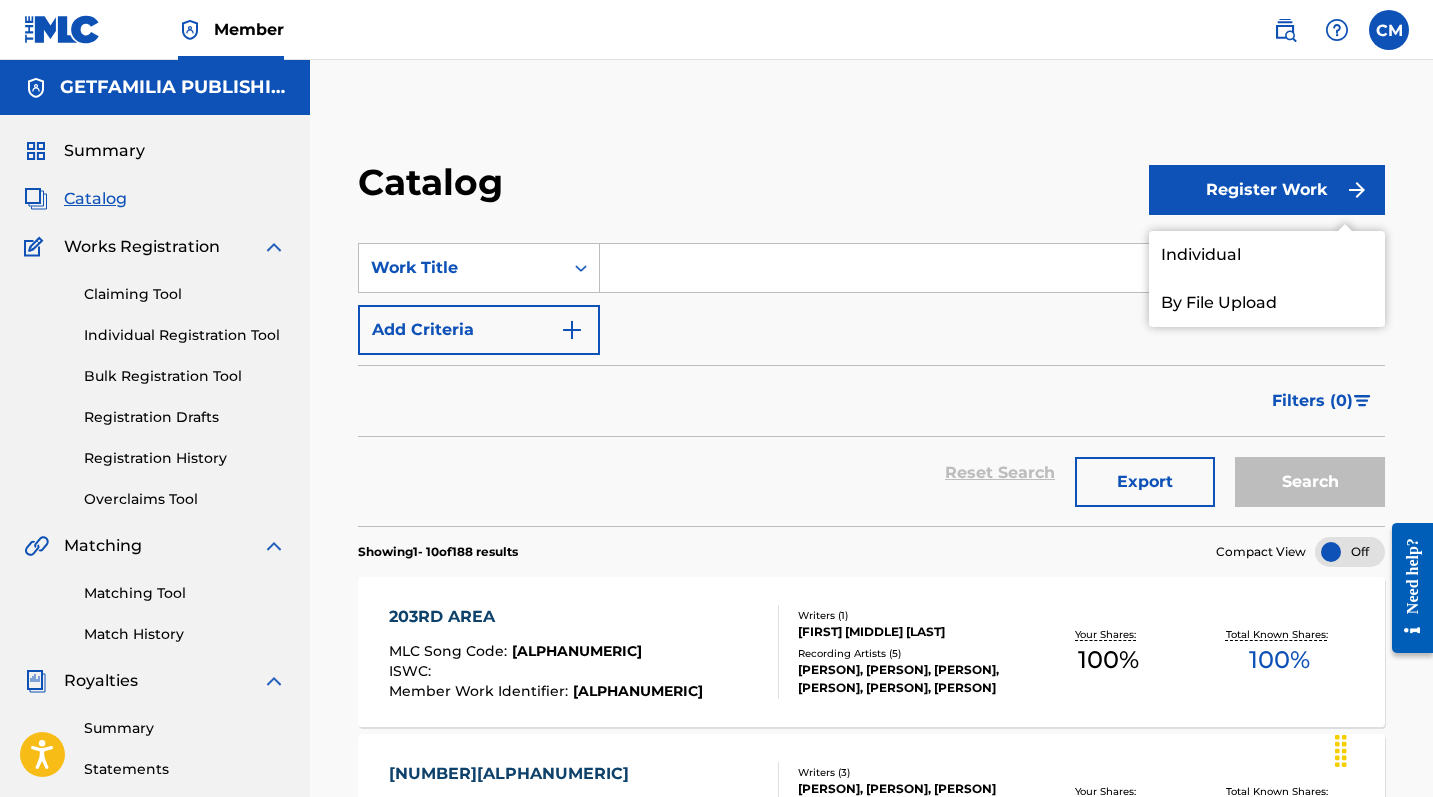 click on "Individual" at bounding box center (1267, 255) 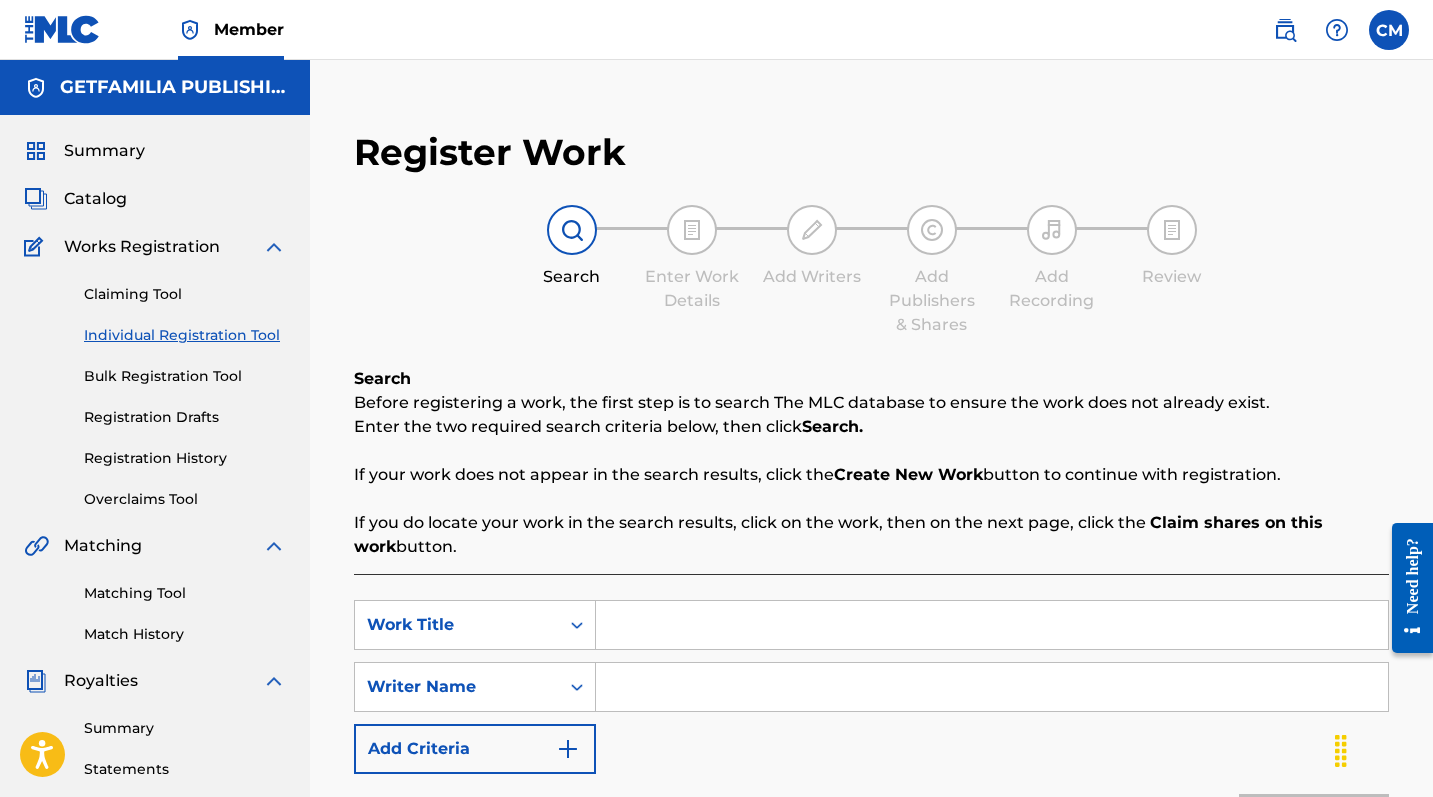 scroll, scrollTop: 6, scrollLeft: 0, axis: vertical 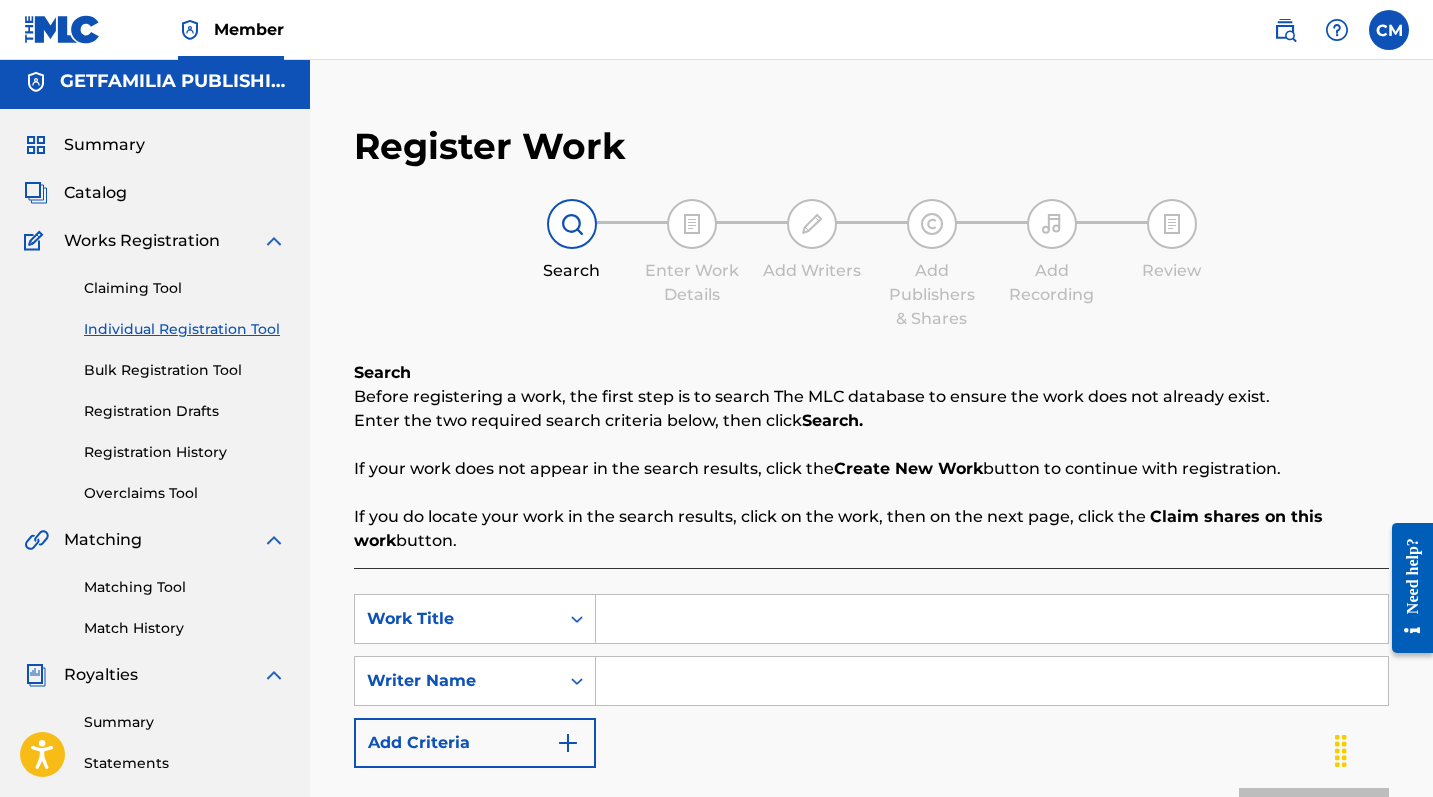 click at bounding box center (992, 681) 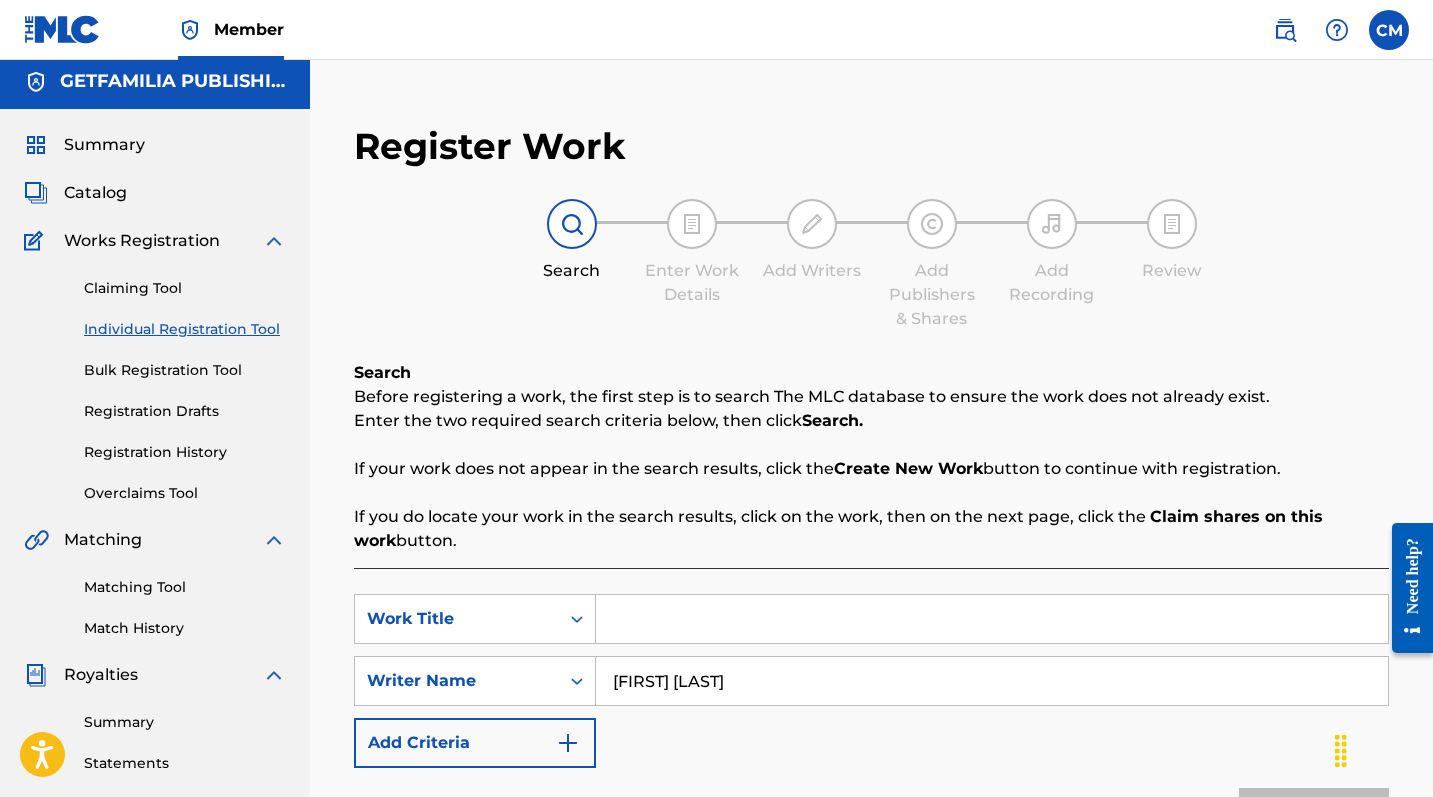 type on "[FIRST] [LAST]" 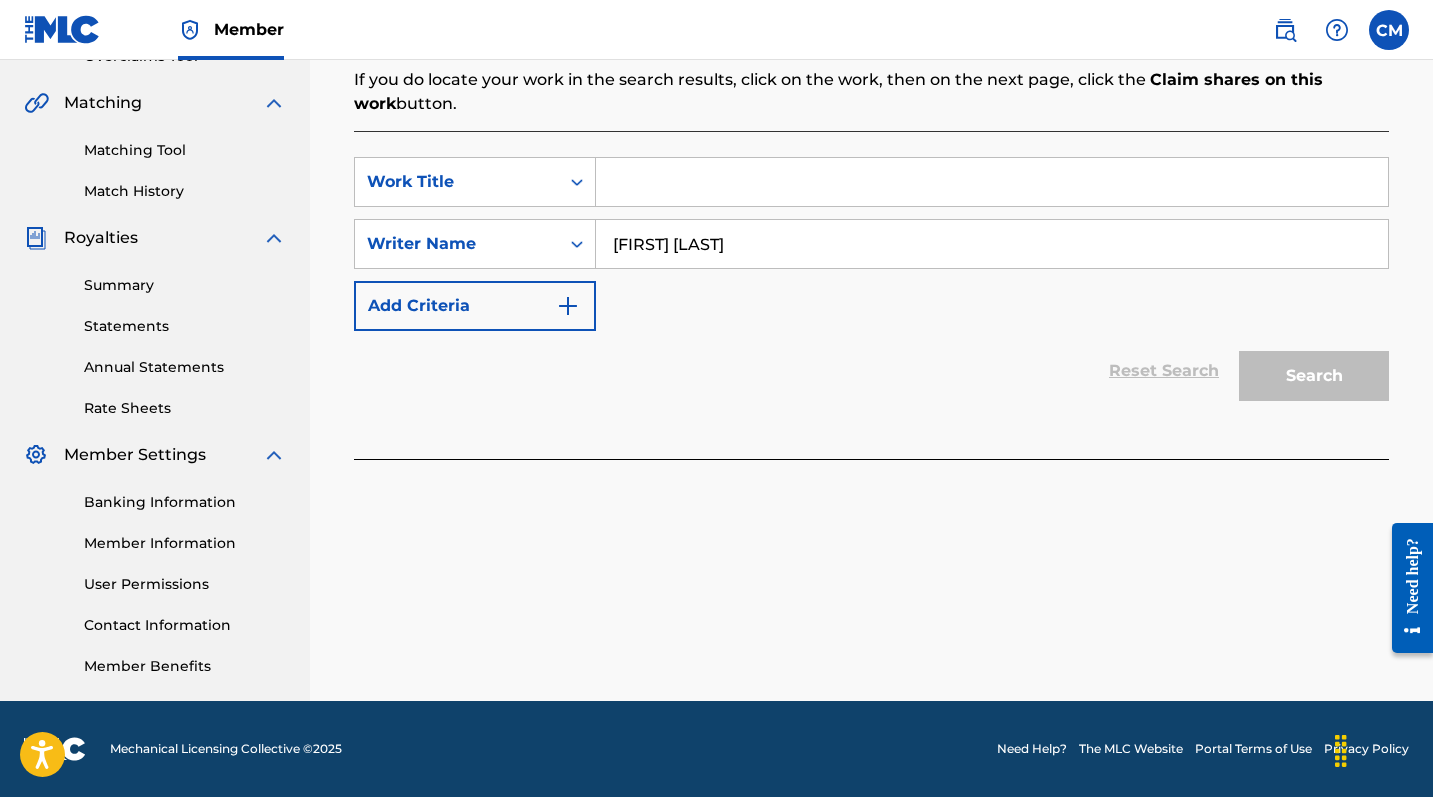 scroll, scrollTop: 443, scrollLeft: 0, axis: vertical 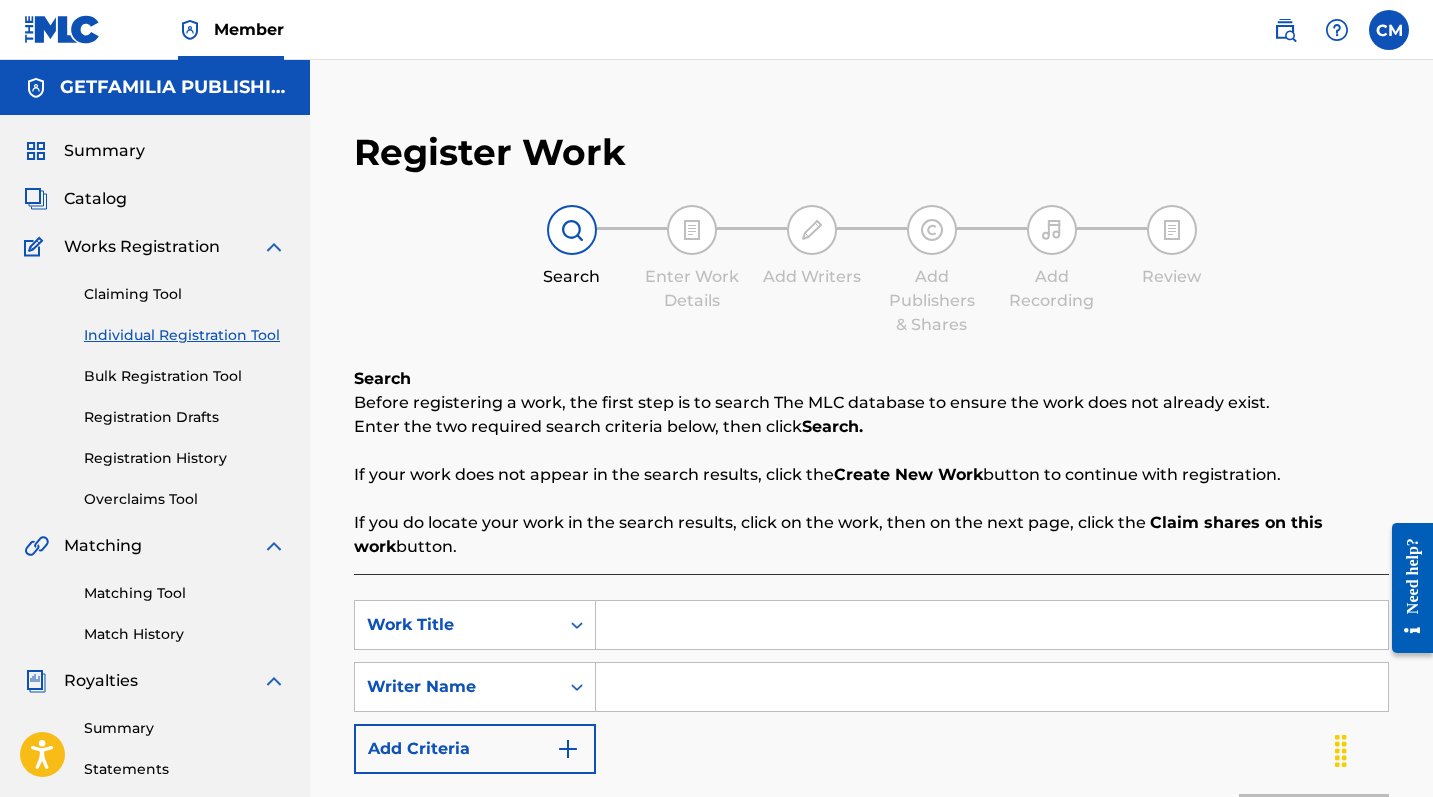 type 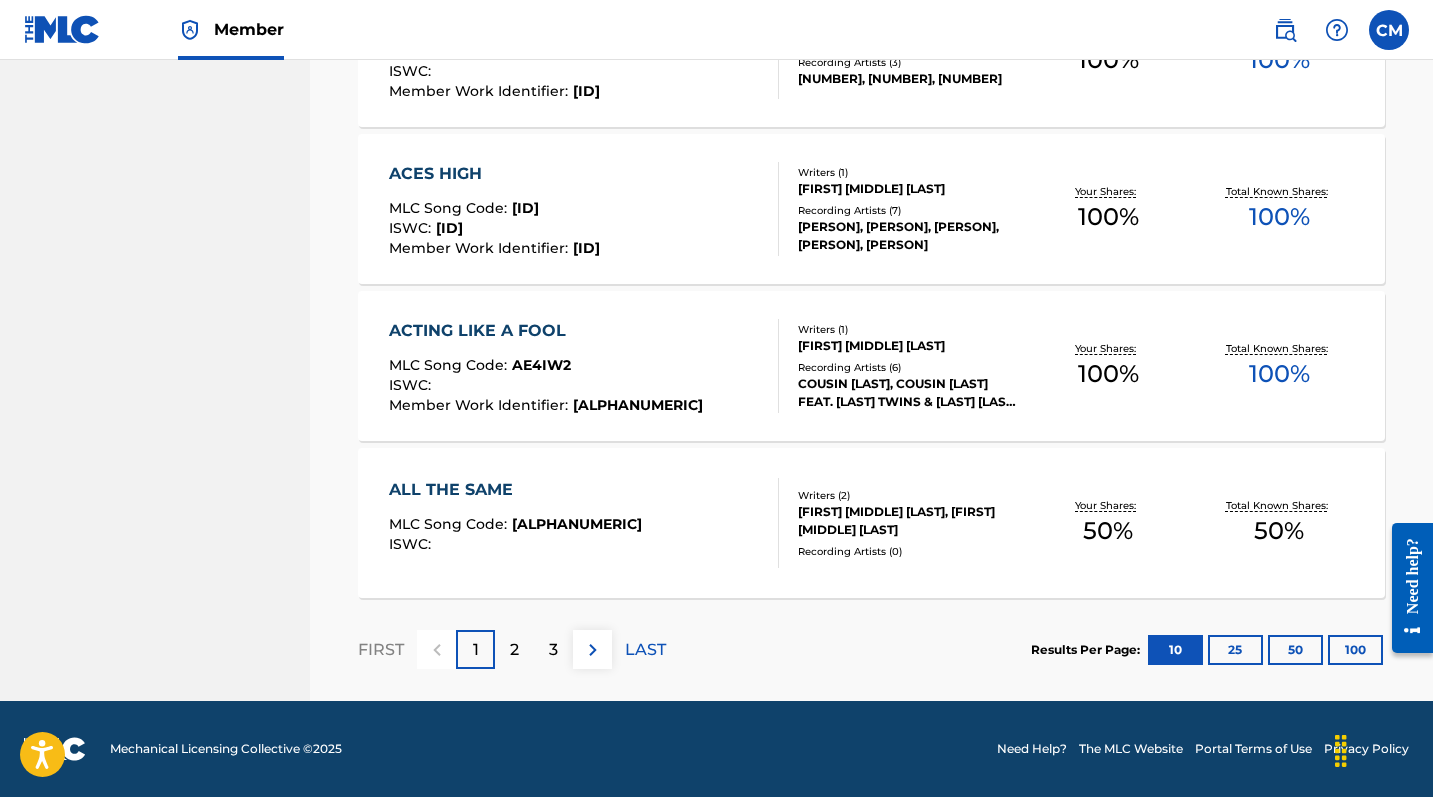 scroll, scrollTop: 1542, scrollLeft: 0, axis: vertical 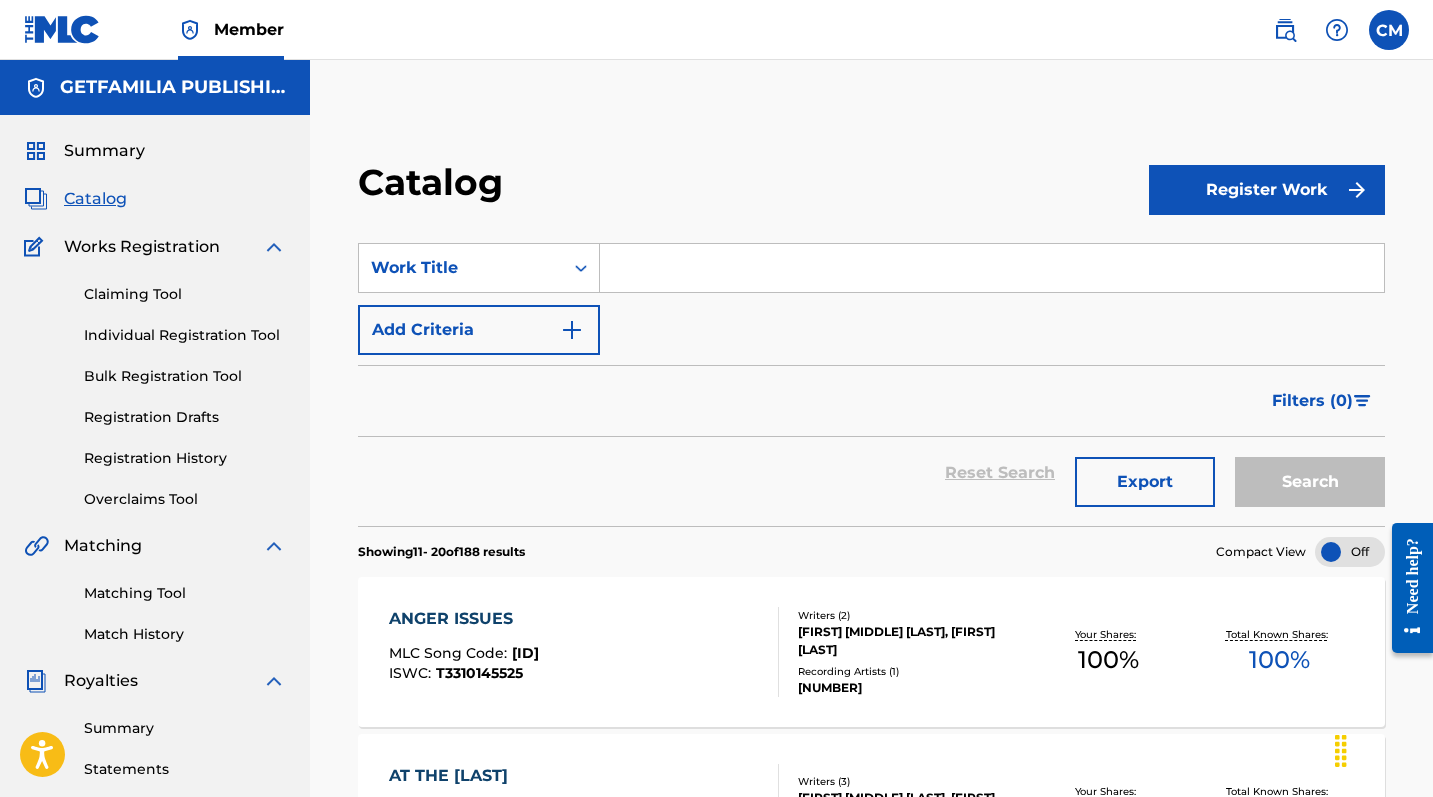 click on "Register Work" at bounding box center (1267, 190) 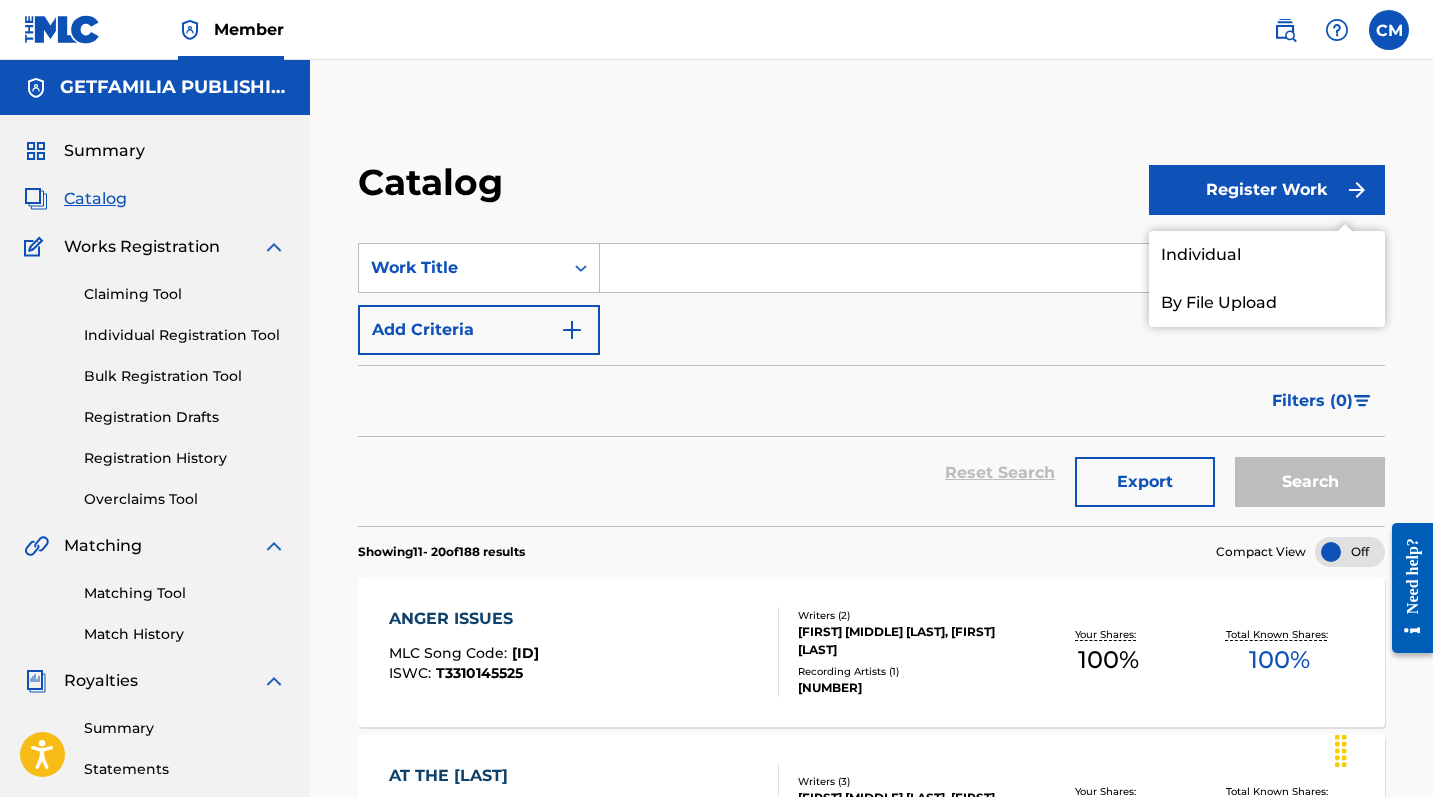 click on "Individual" at bounding box center (1267, 255) 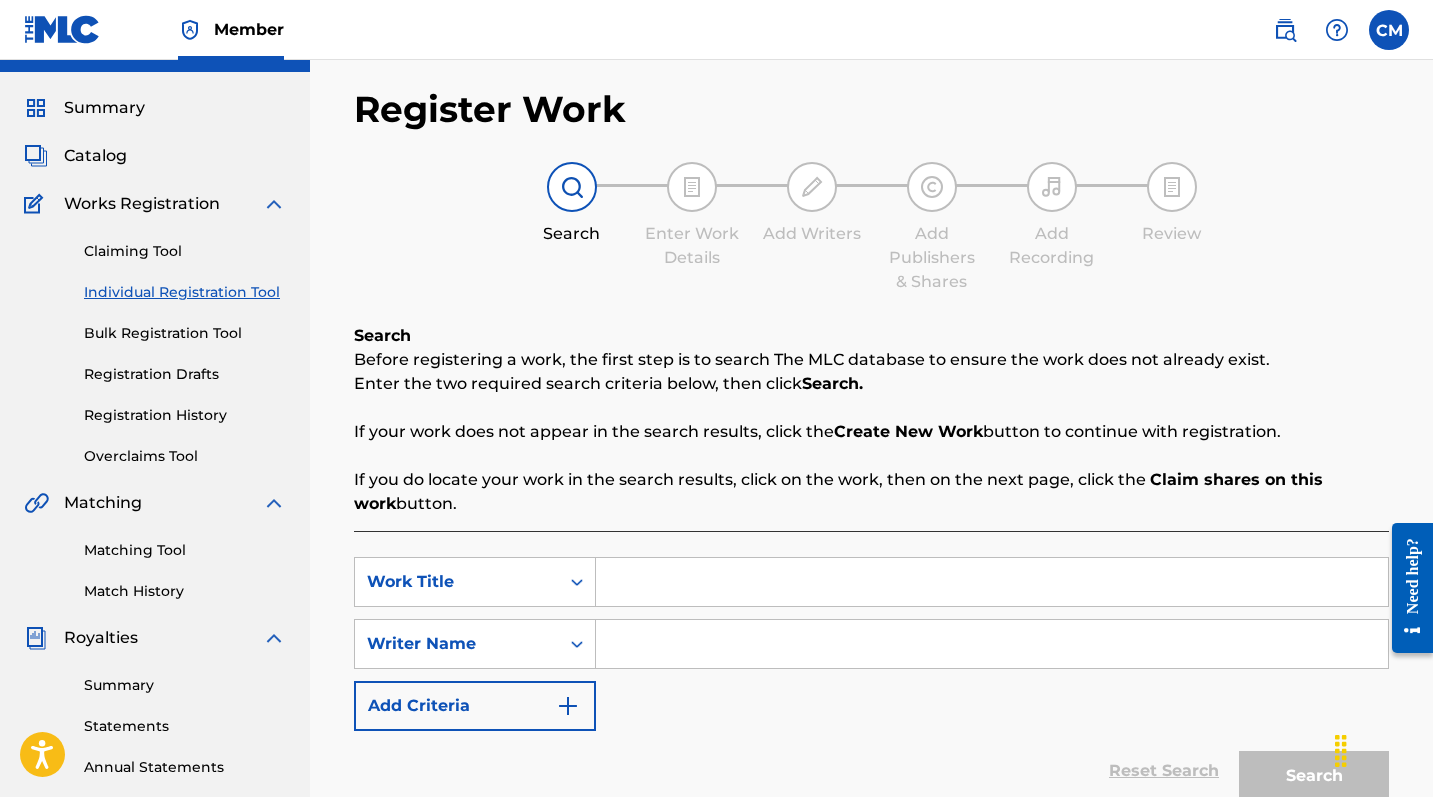 scroll, scrollTop: 75, scrollLeft: 0, axis: vertical 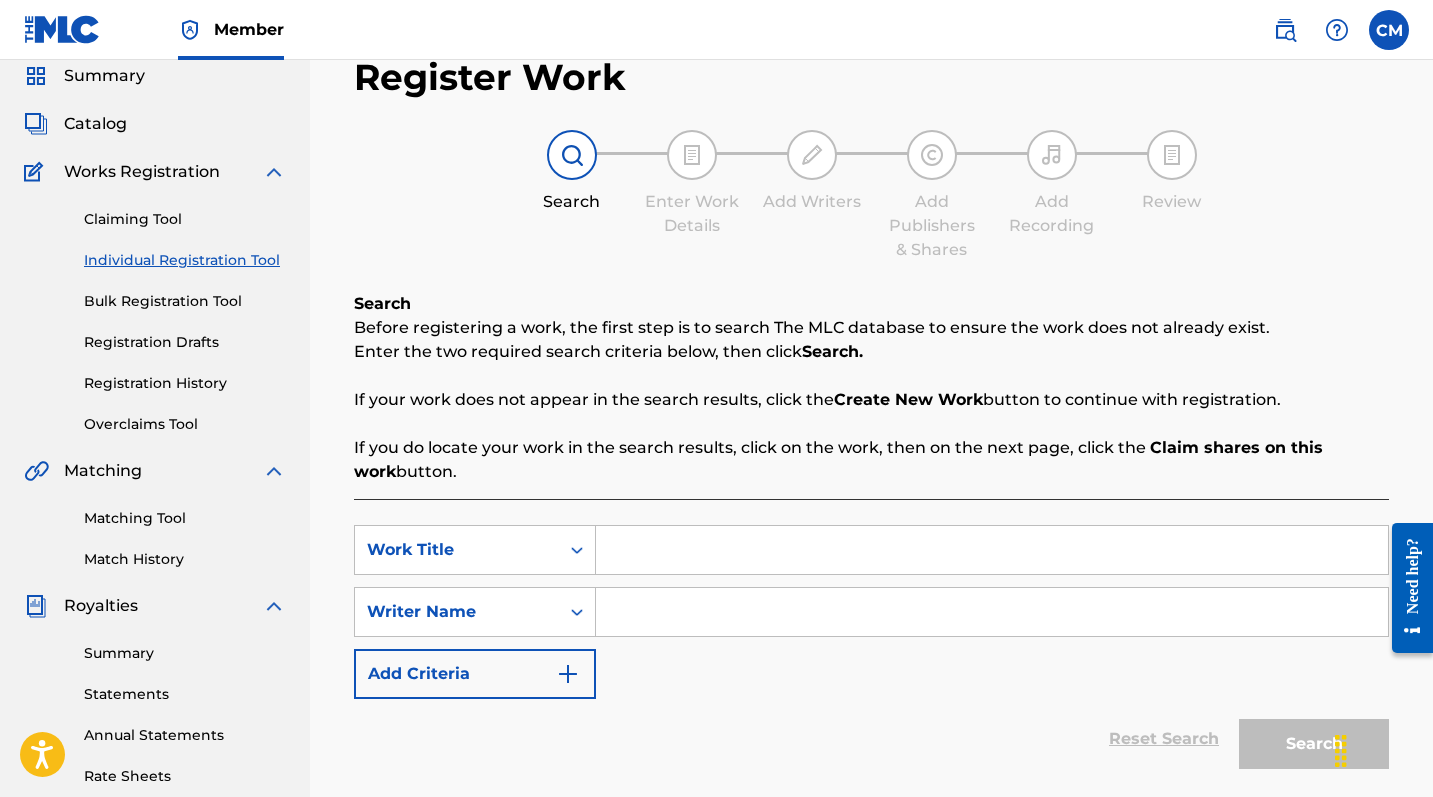 click at bounding box center (992, 550) 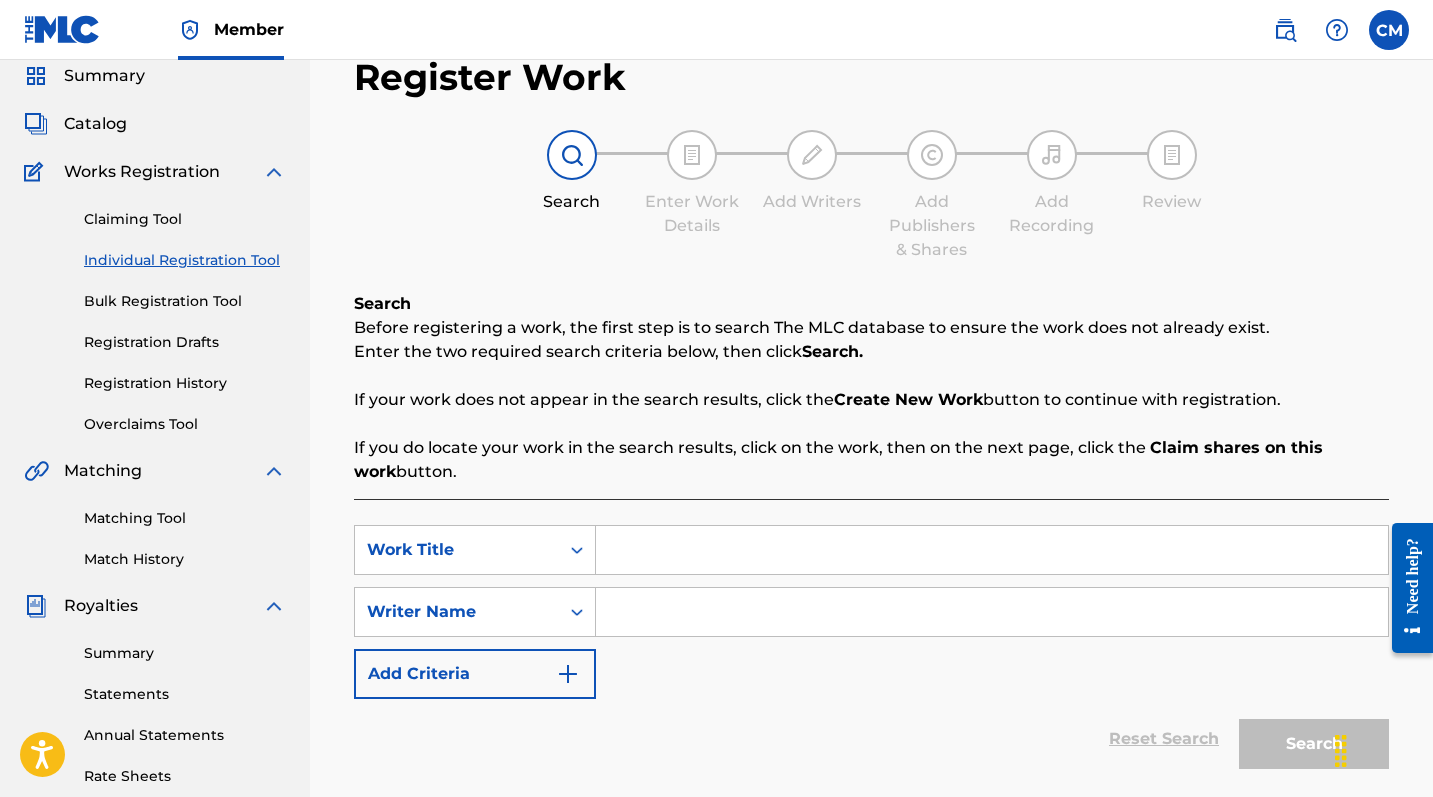 paste on "[TITLE]" 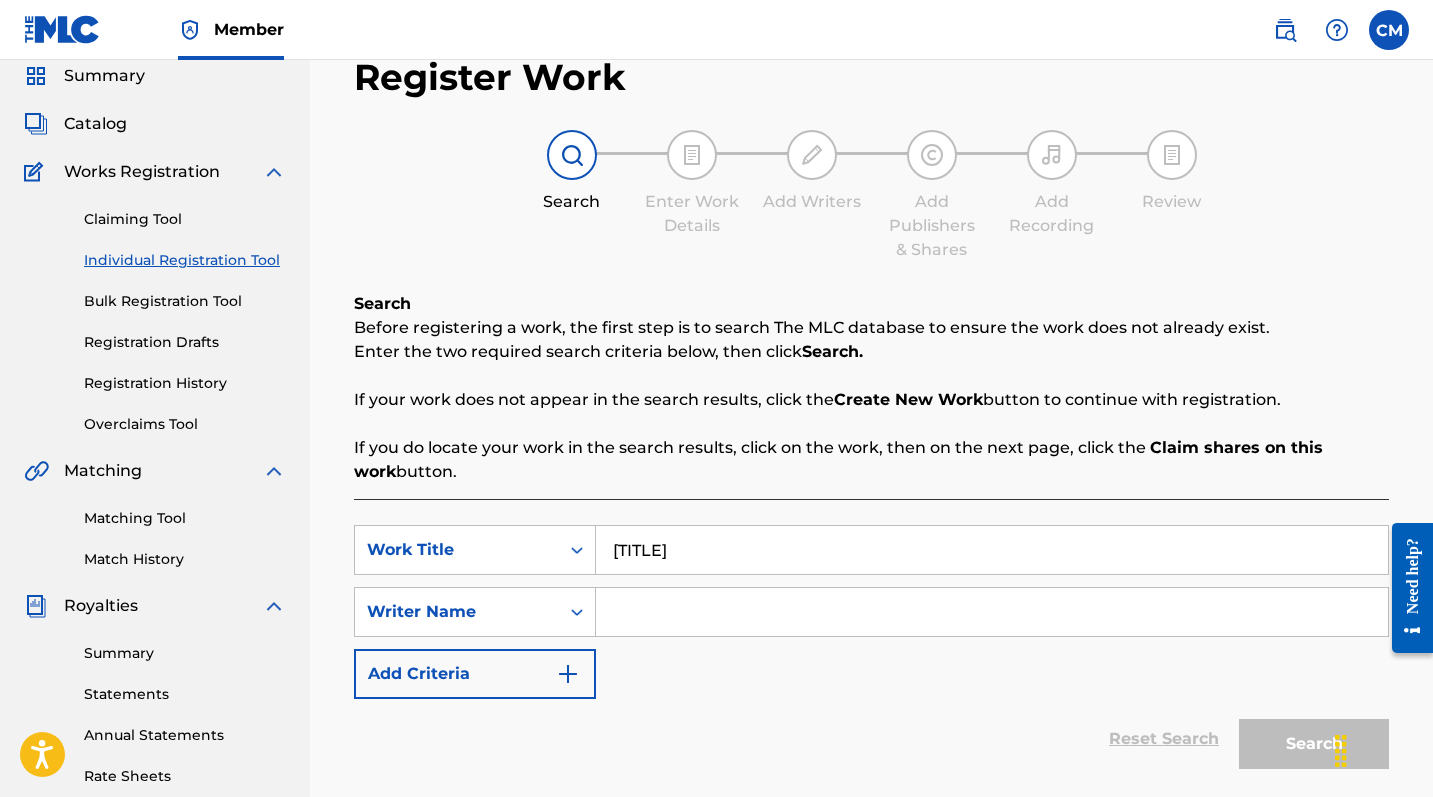 type on "[TITLE]" 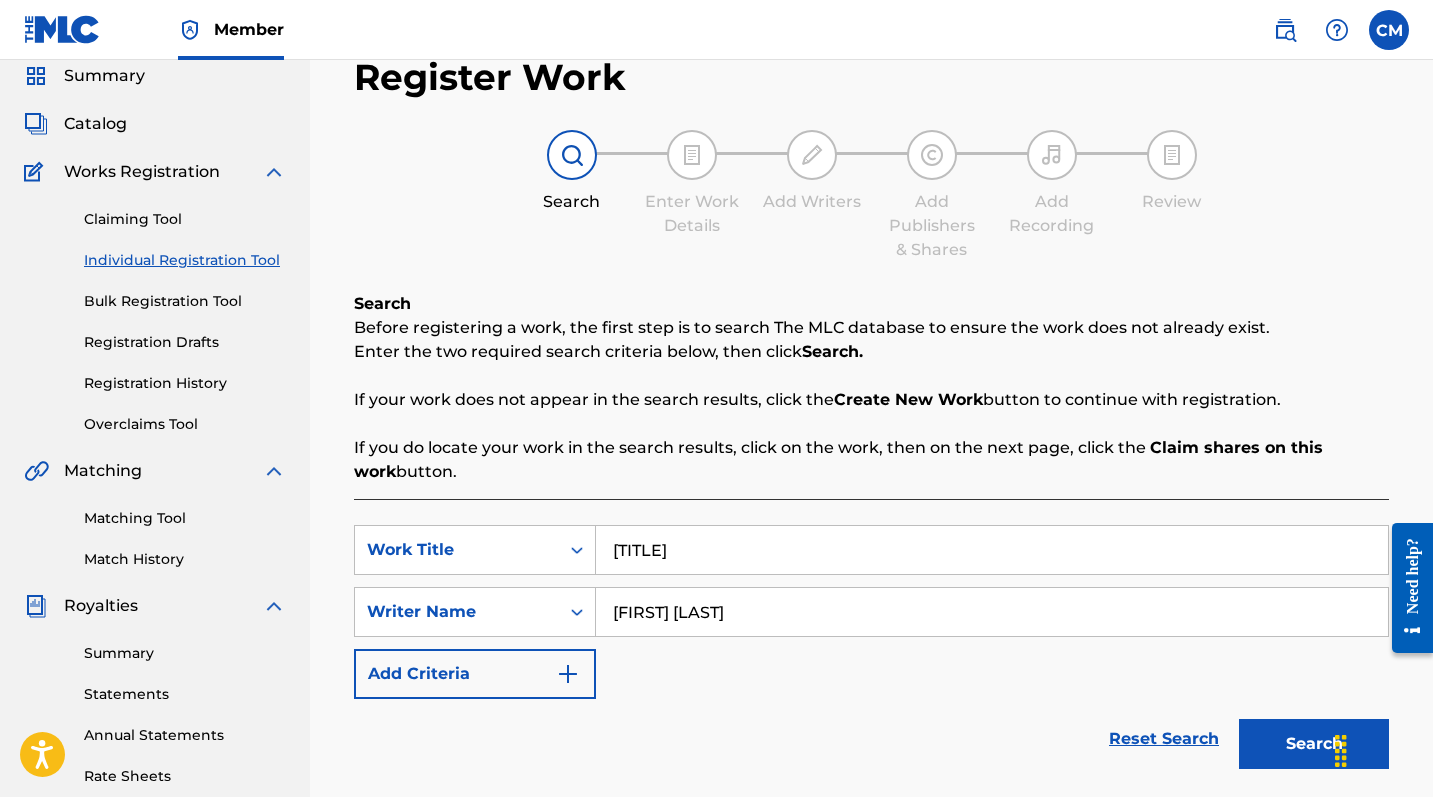 type on "[FIRST] [LAST]" 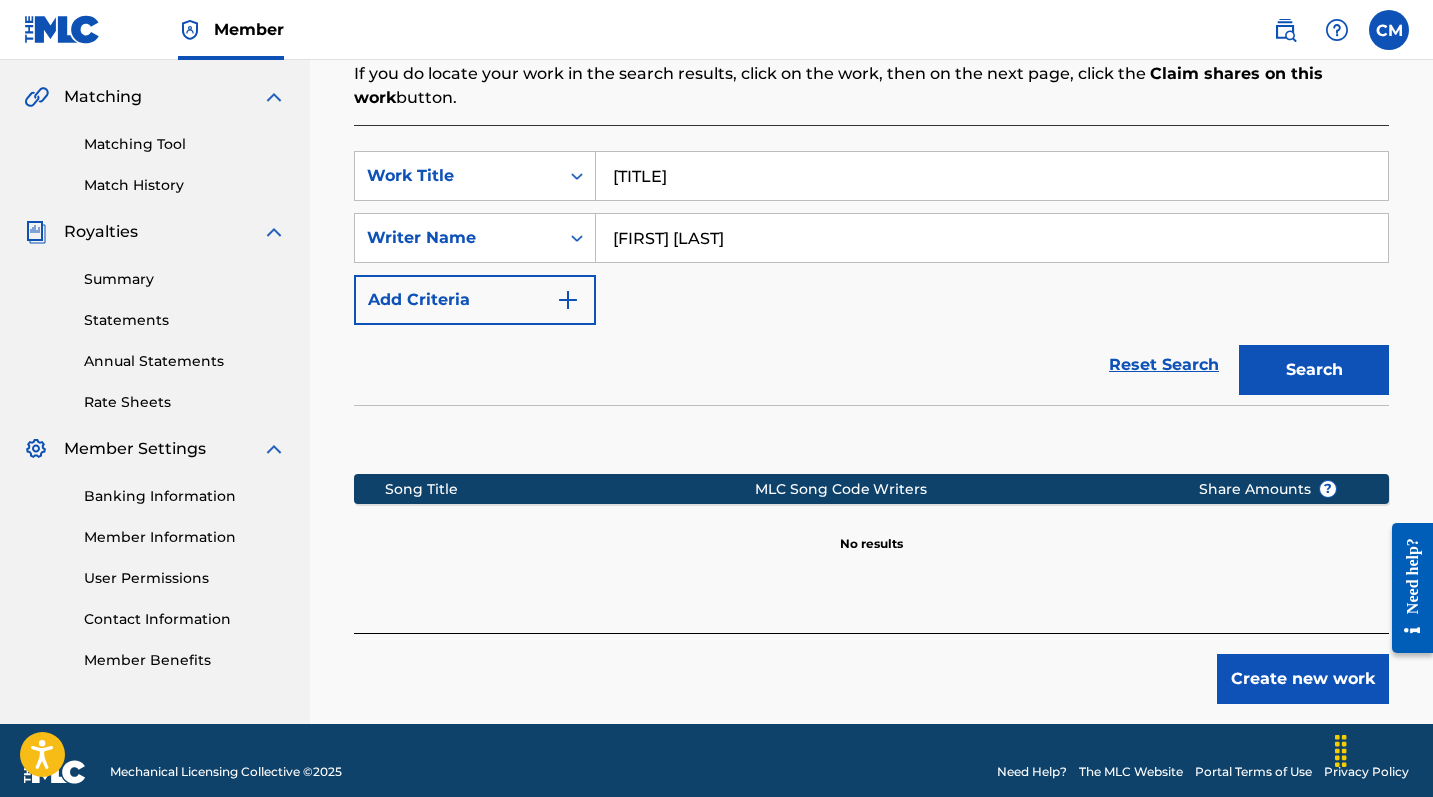 scroll, scrollTop: 461, scrollLeft: 0, axis: vertical 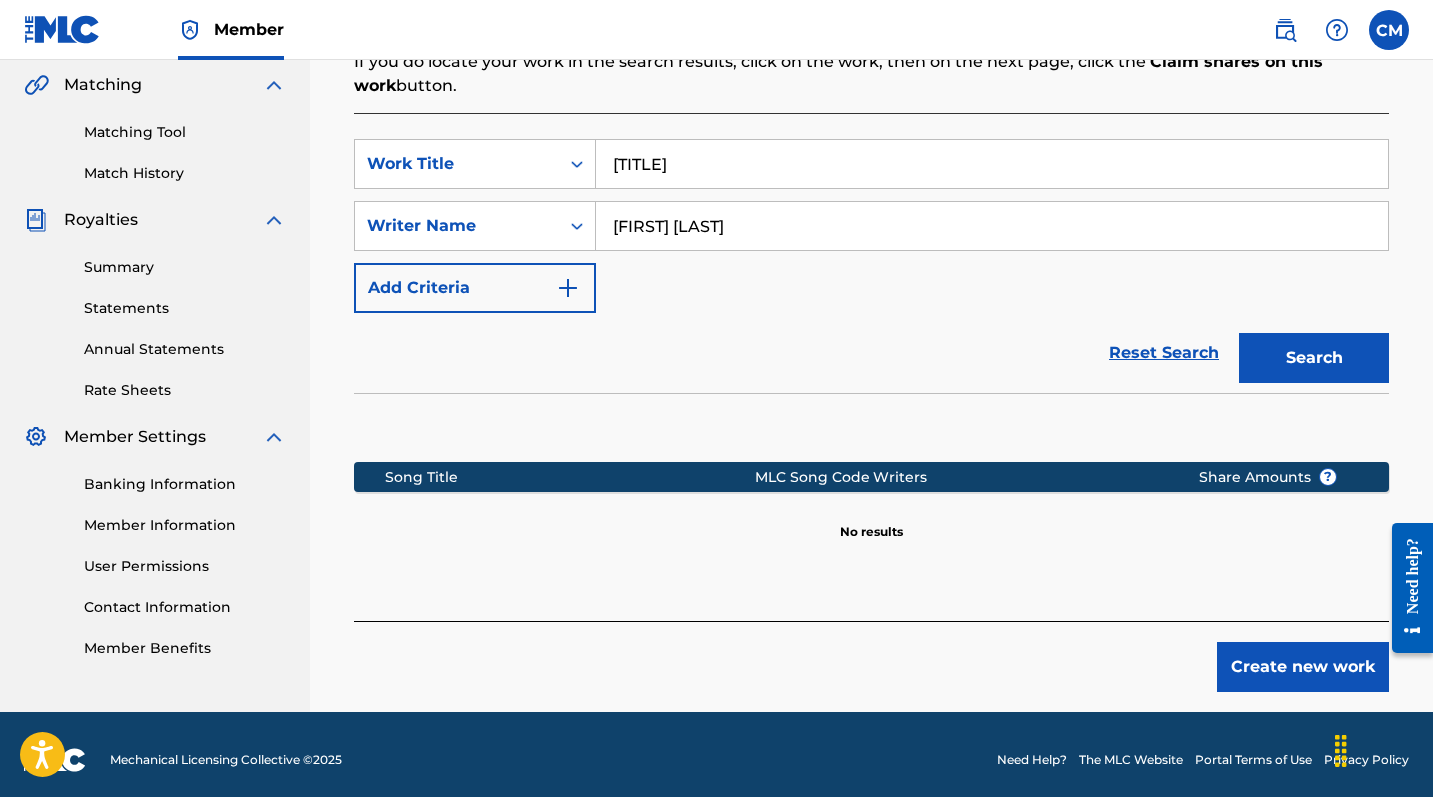 click on "Create new work" at bounding box center [1303, 667] 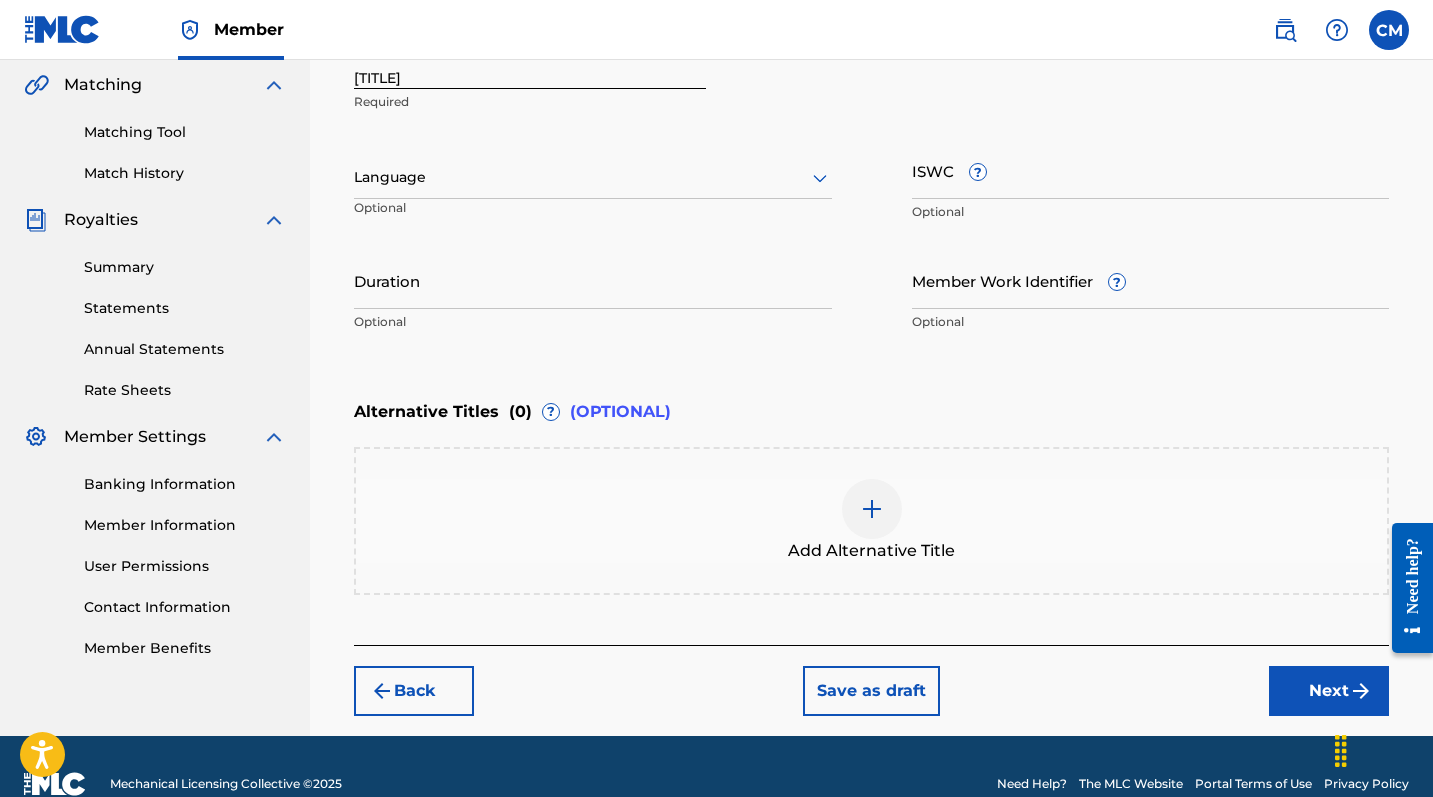 scroll, scrollTop: 224, scrollLeft: 0, axis: vertical 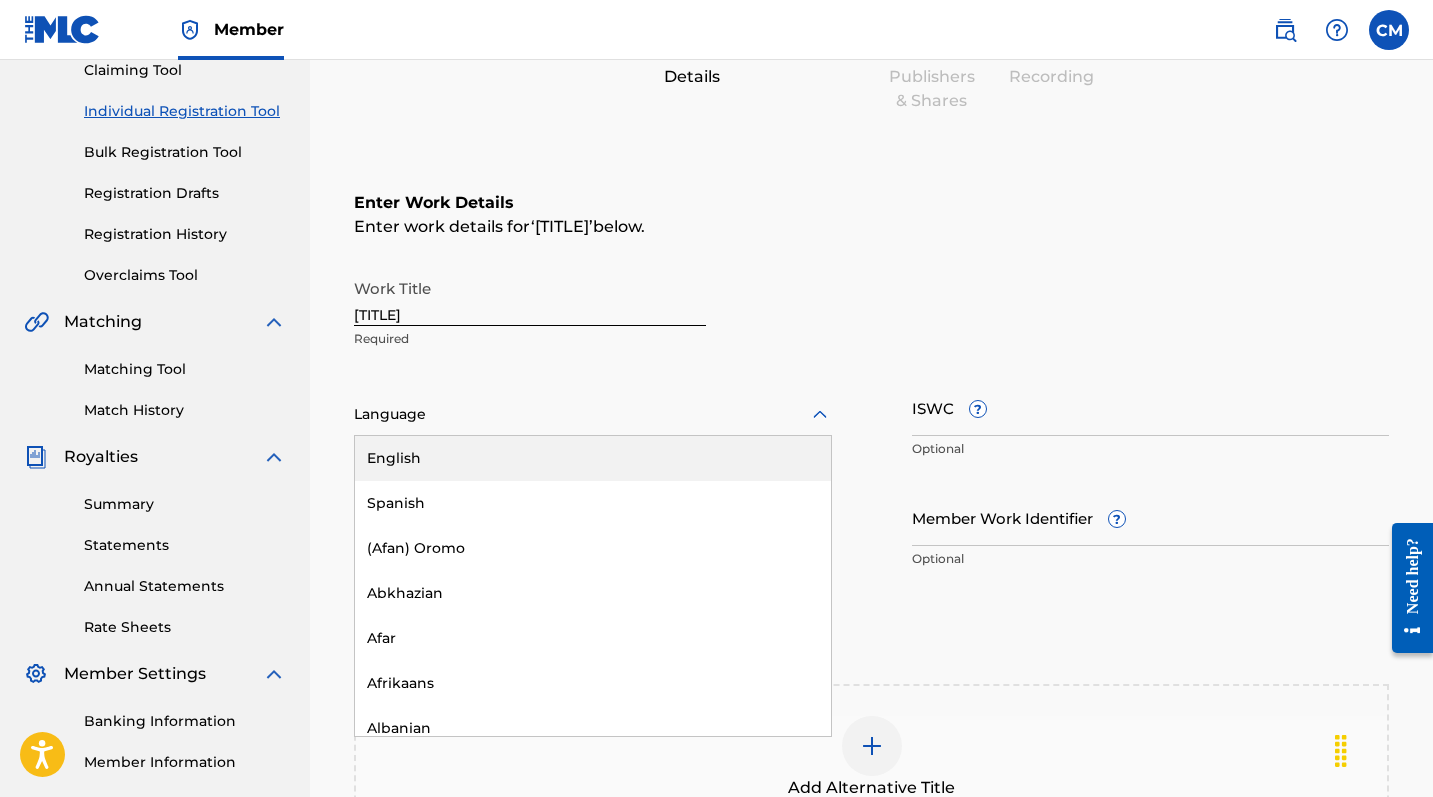 click at bounding box center [593, 414] 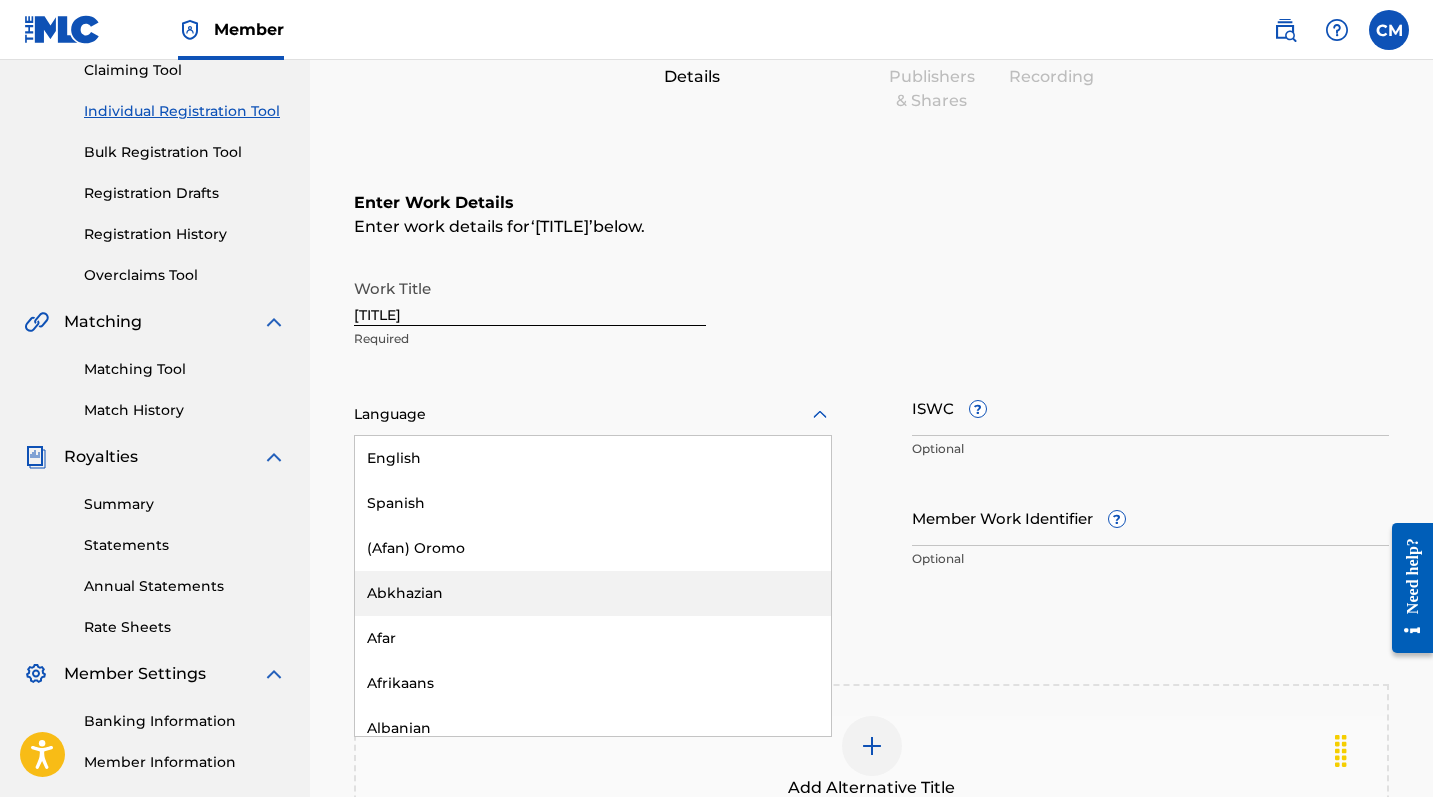 type on "p" 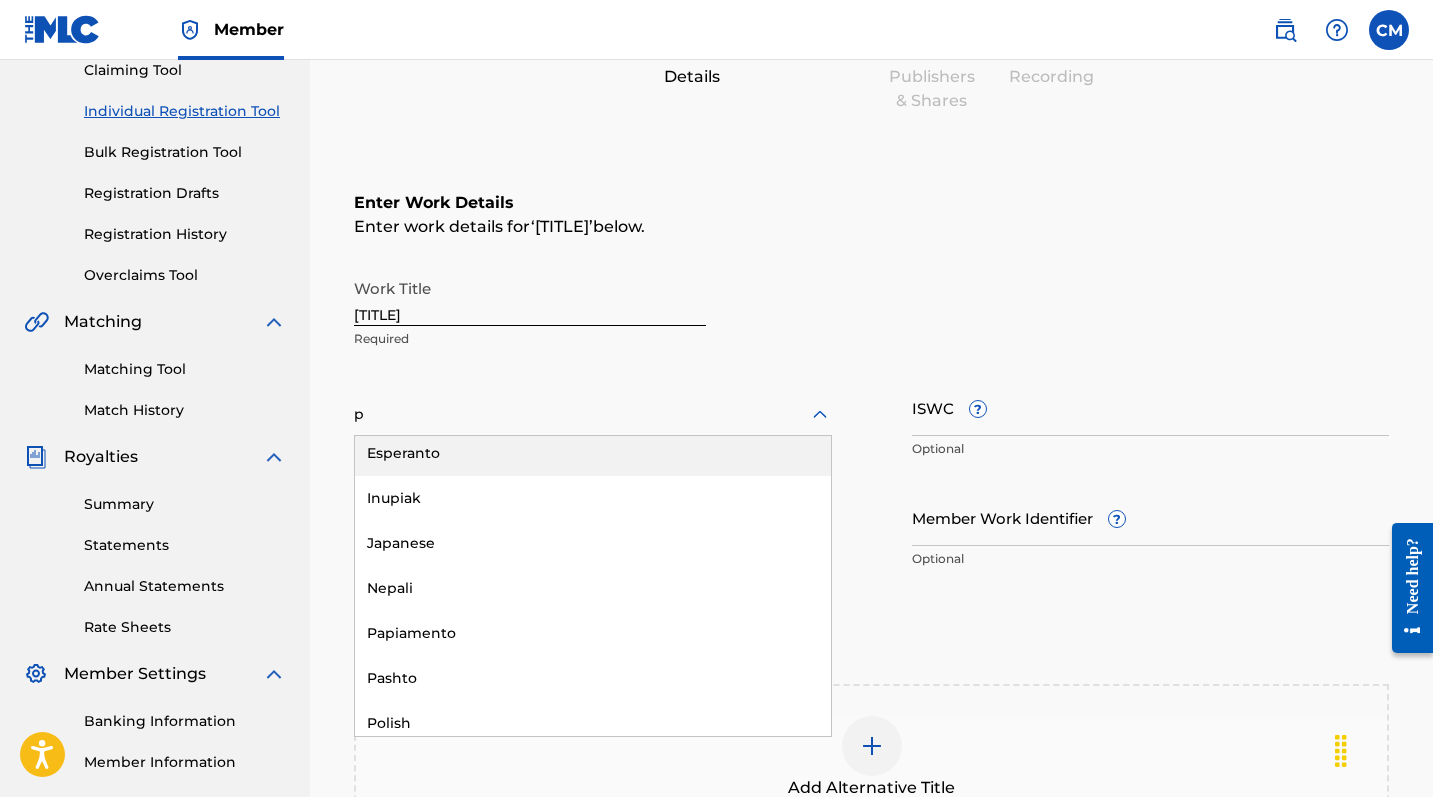 scroll, scrollTop: 90, scrollLeft: 0, axis: vertical 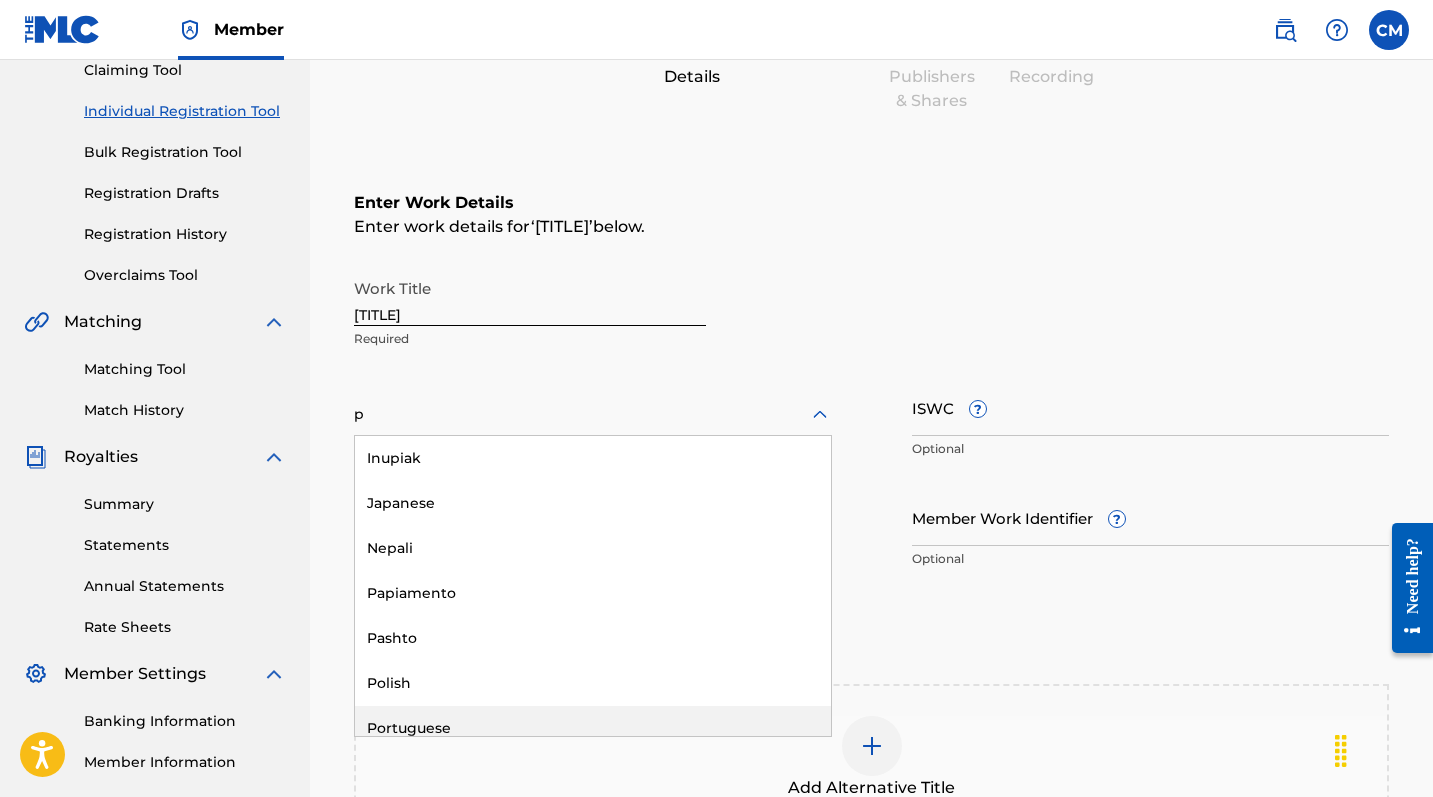 click on "Portuguese" at bounding box center [593, 728] 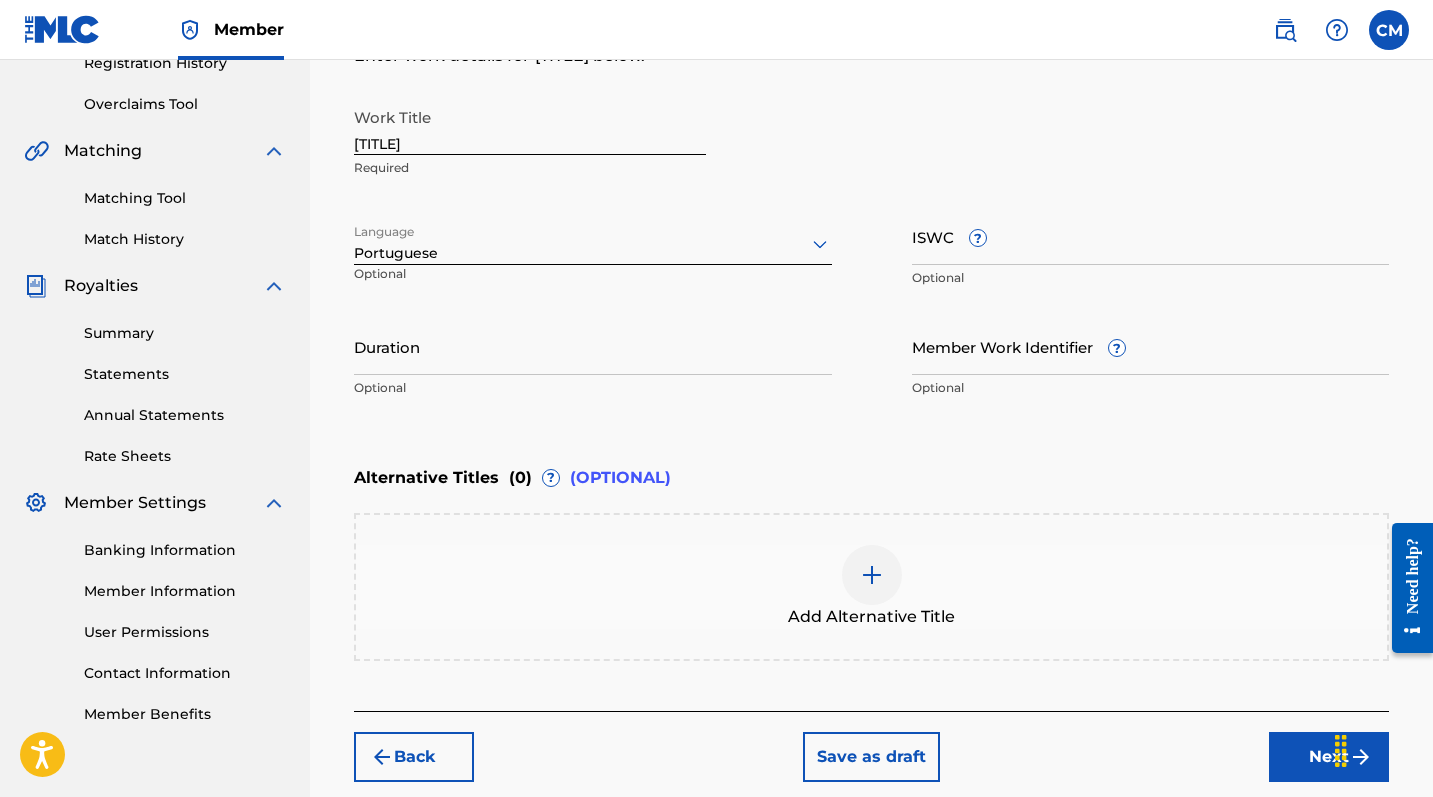 scroll, scrollTop: 397, scrollLeft: 0, axis: vertical 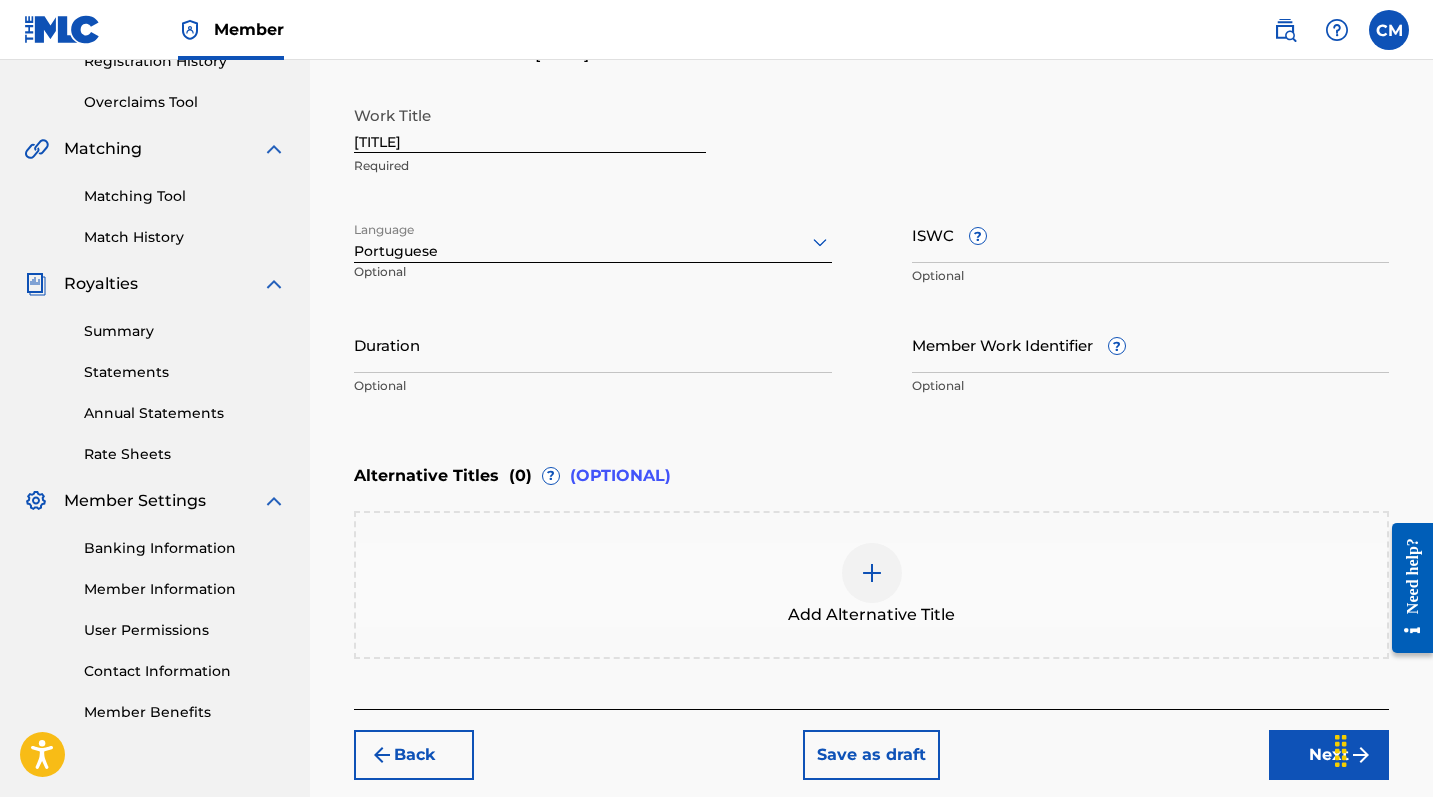 click on "Next" at bounding box center (1329, 755) 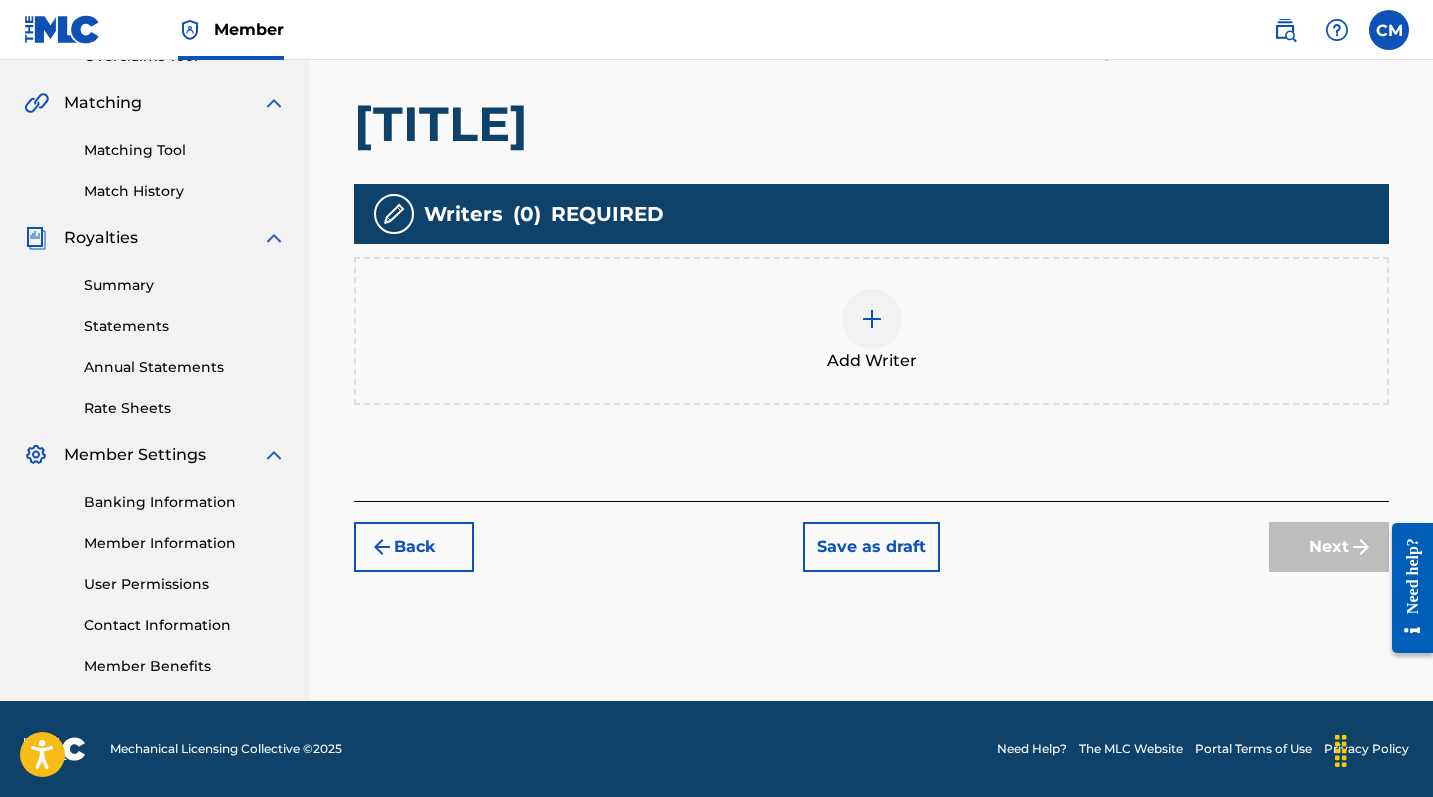 scroll, scrollTop: 443, scrollLeft: 0, axis: vertical 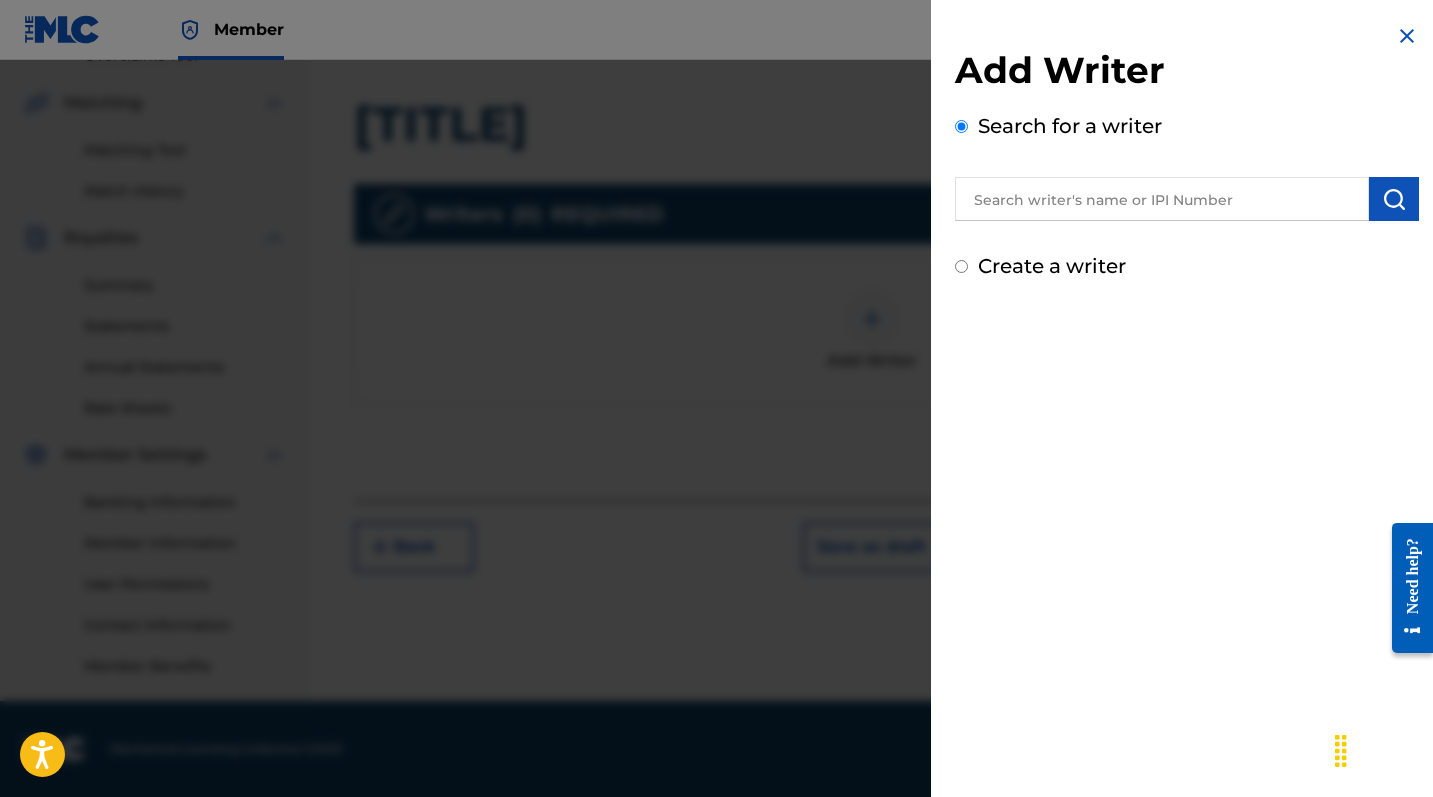 click at bounding box center [1162, 199] 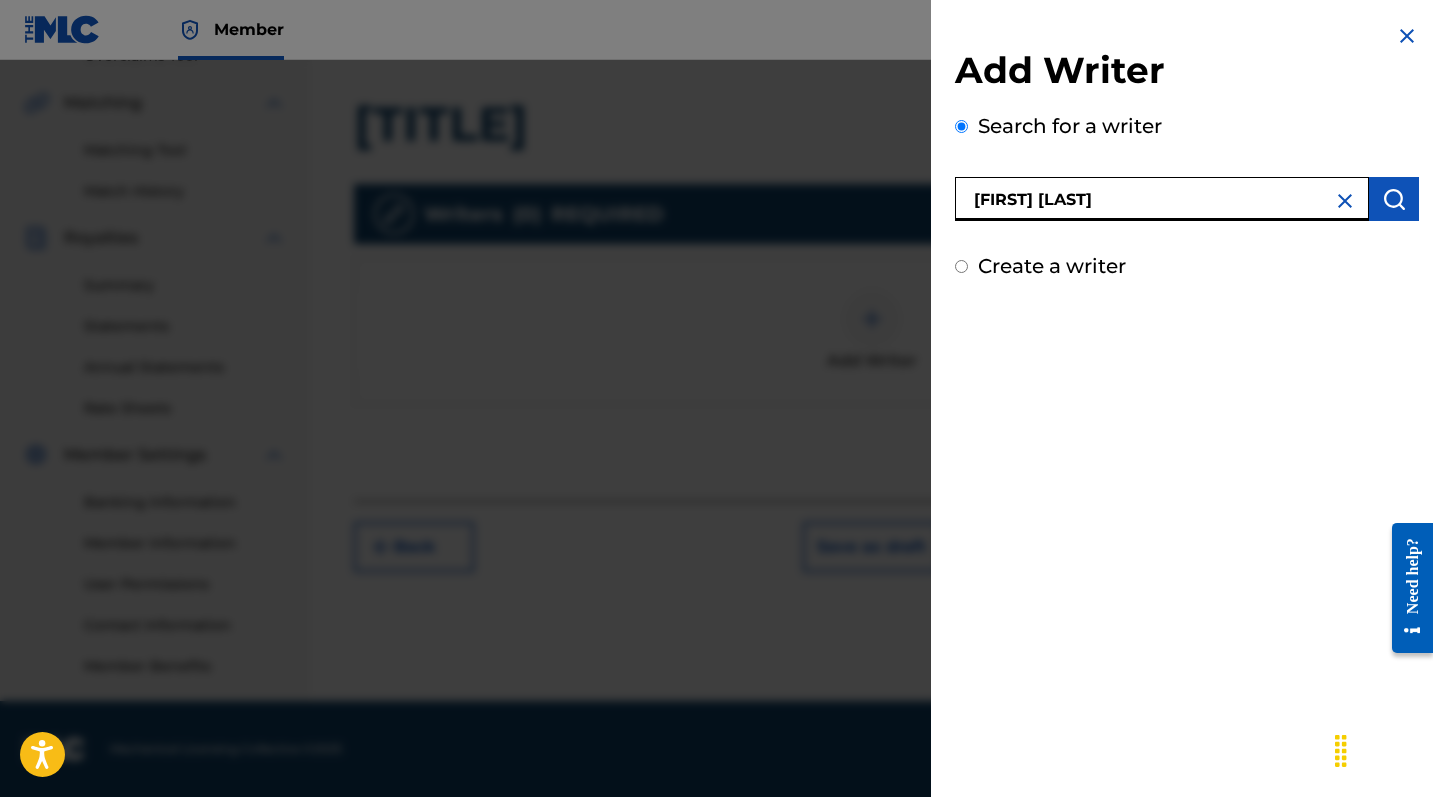 type on "[FIRST] [LAST]" 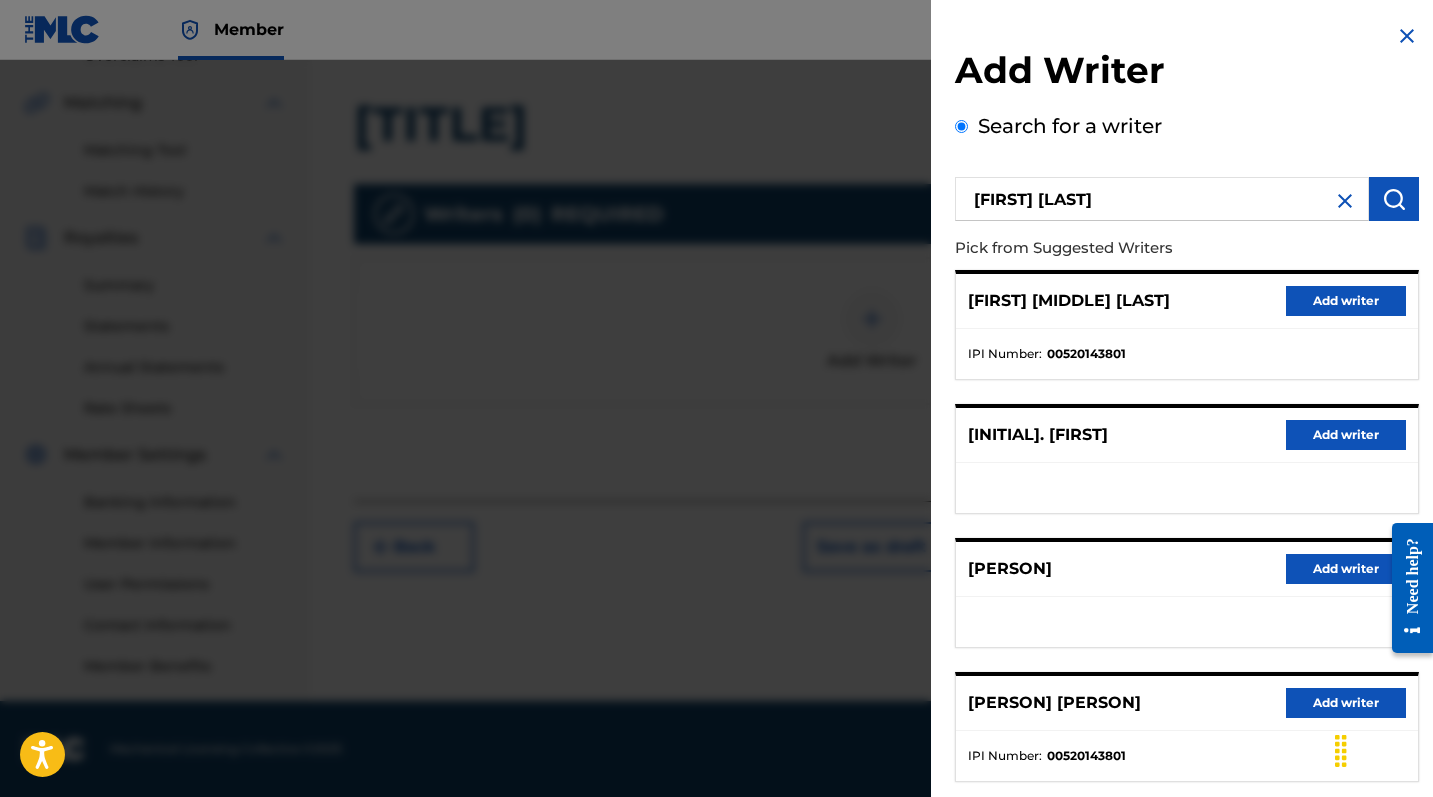 click on "Add writer" at bounding box center [1346, 301] 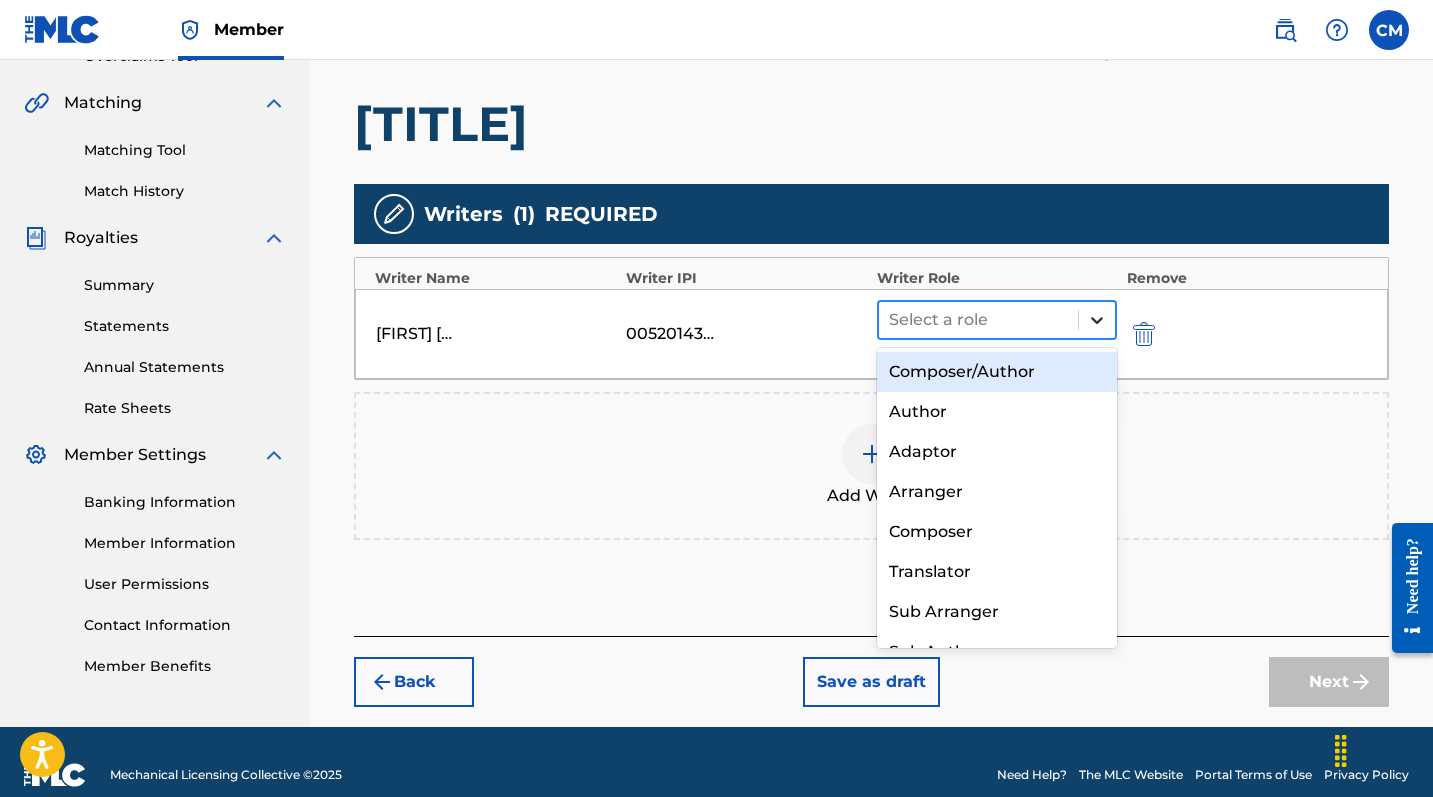 click 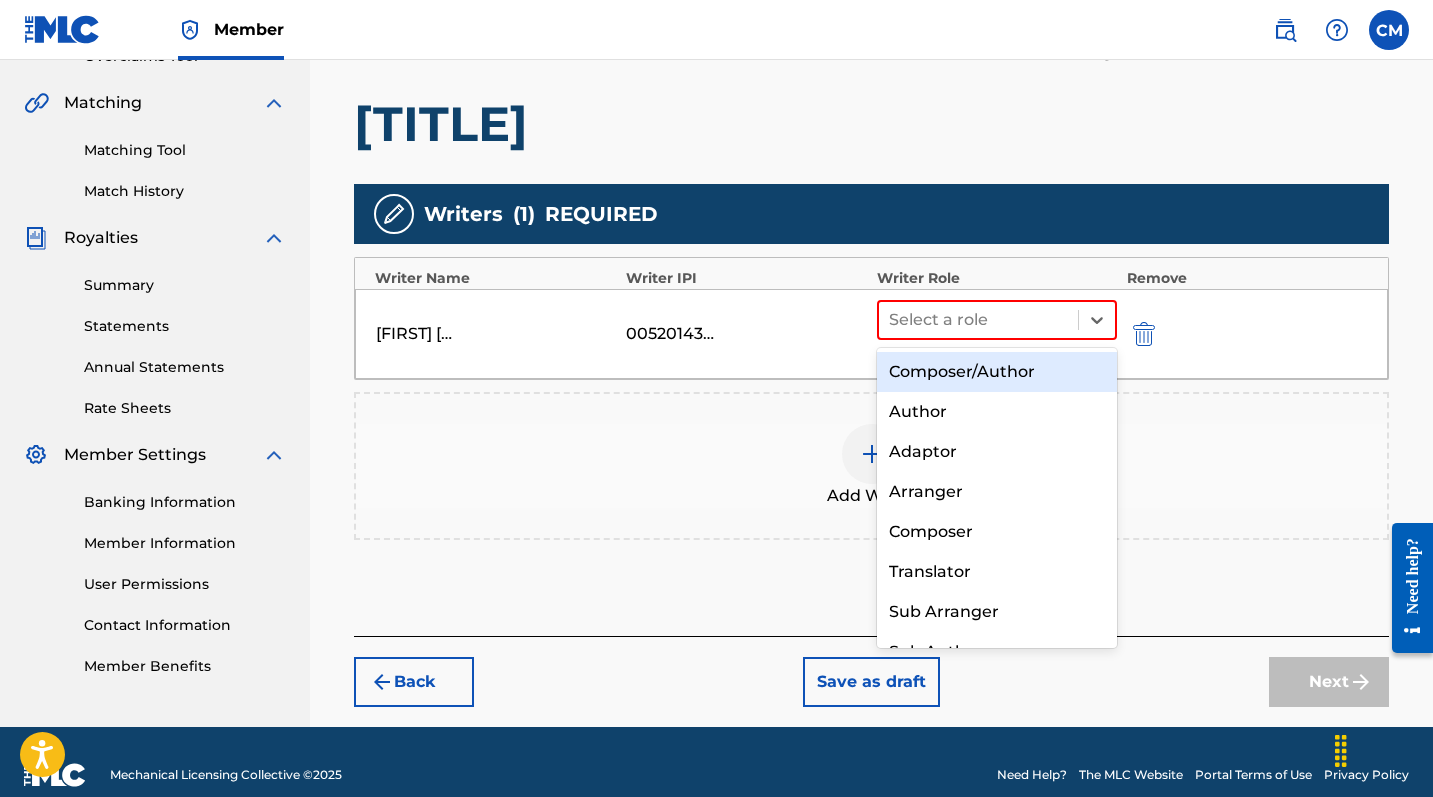 click on "Composer/Author" at bounding box center [997, 372] 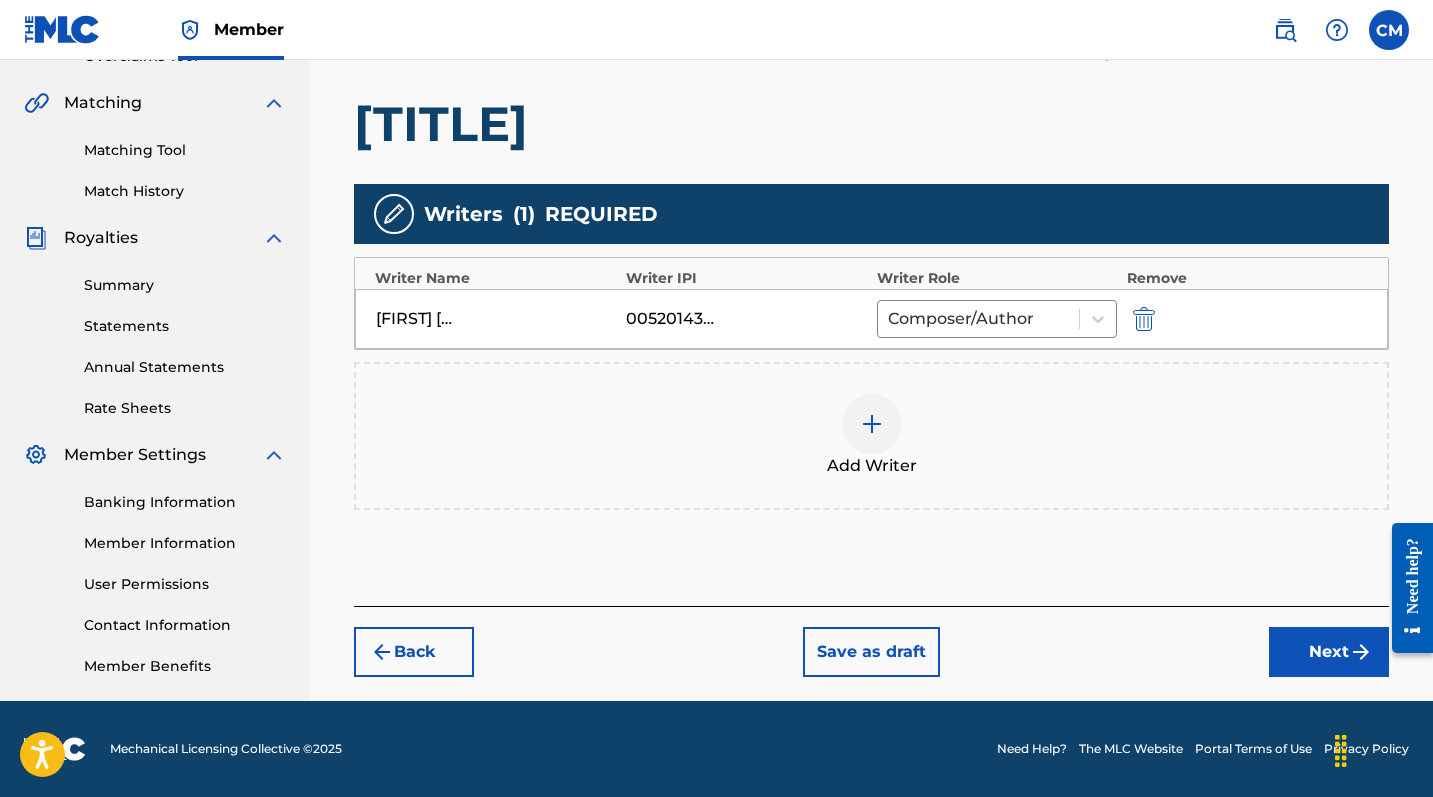 click on "Next" at bounding box center (1329, 652) 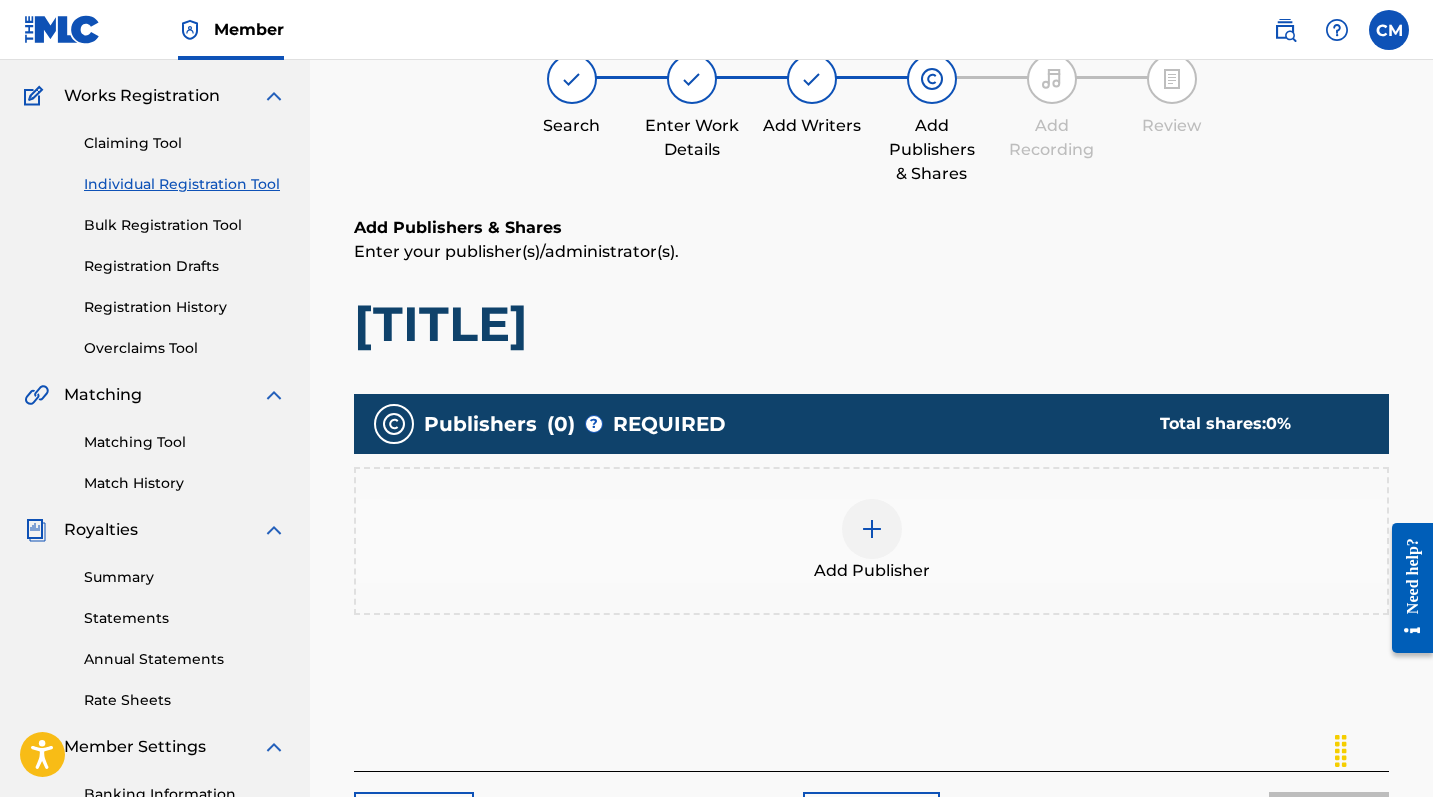 scroll, scrollTop: 90, scrollLeft: 0, axis: vertical 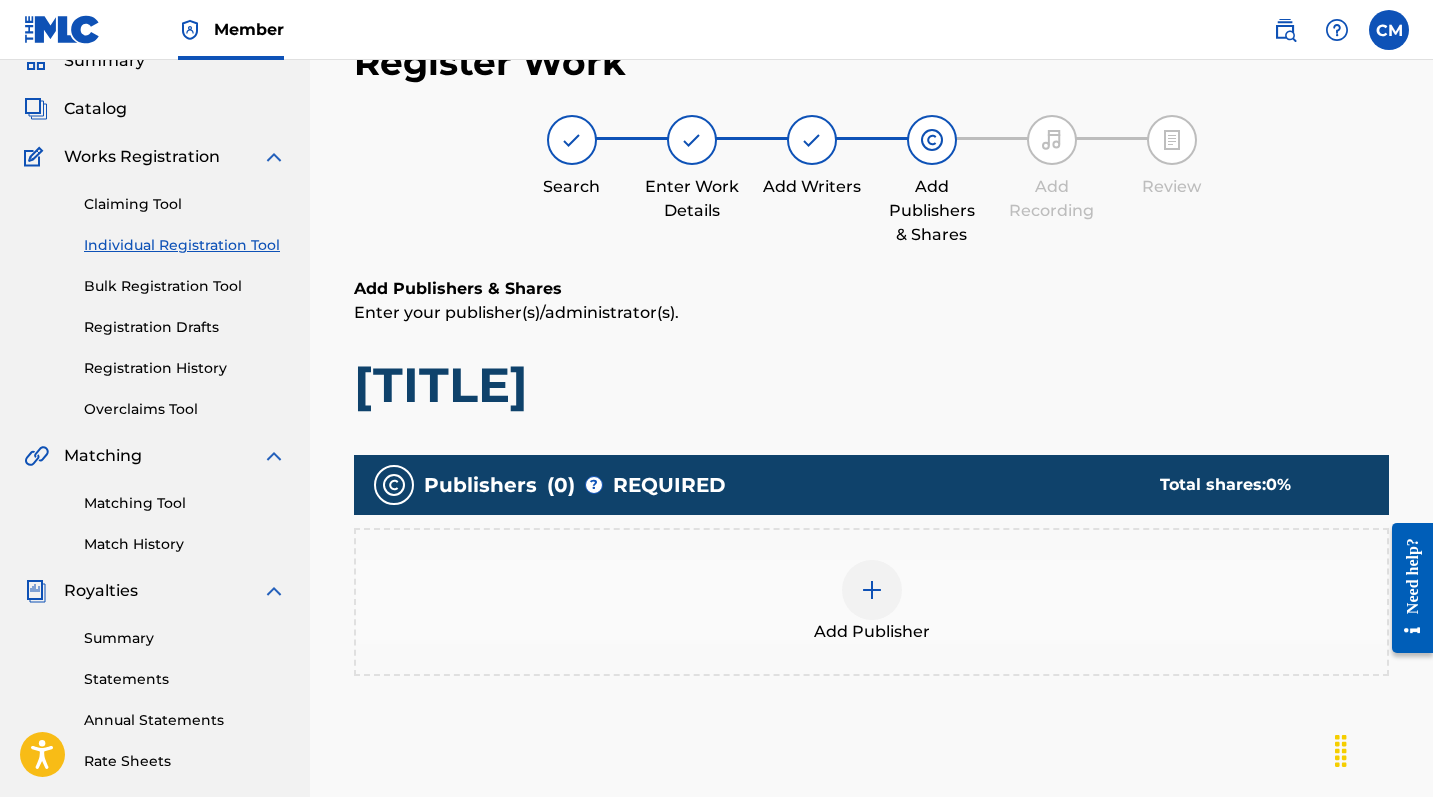 click at bounding box center (872, 590) 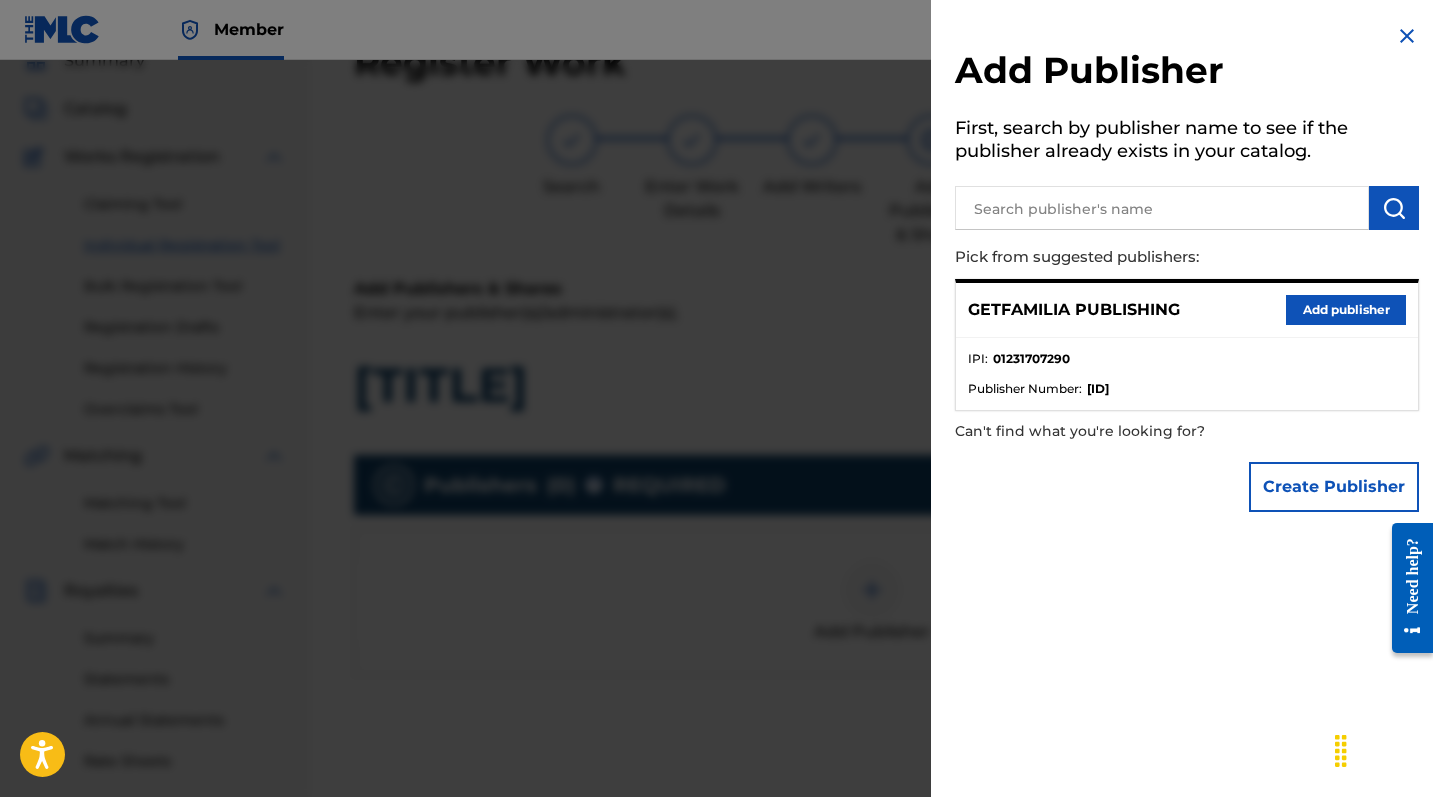 click on "Add publisher" at bounding box center (1346, 310) 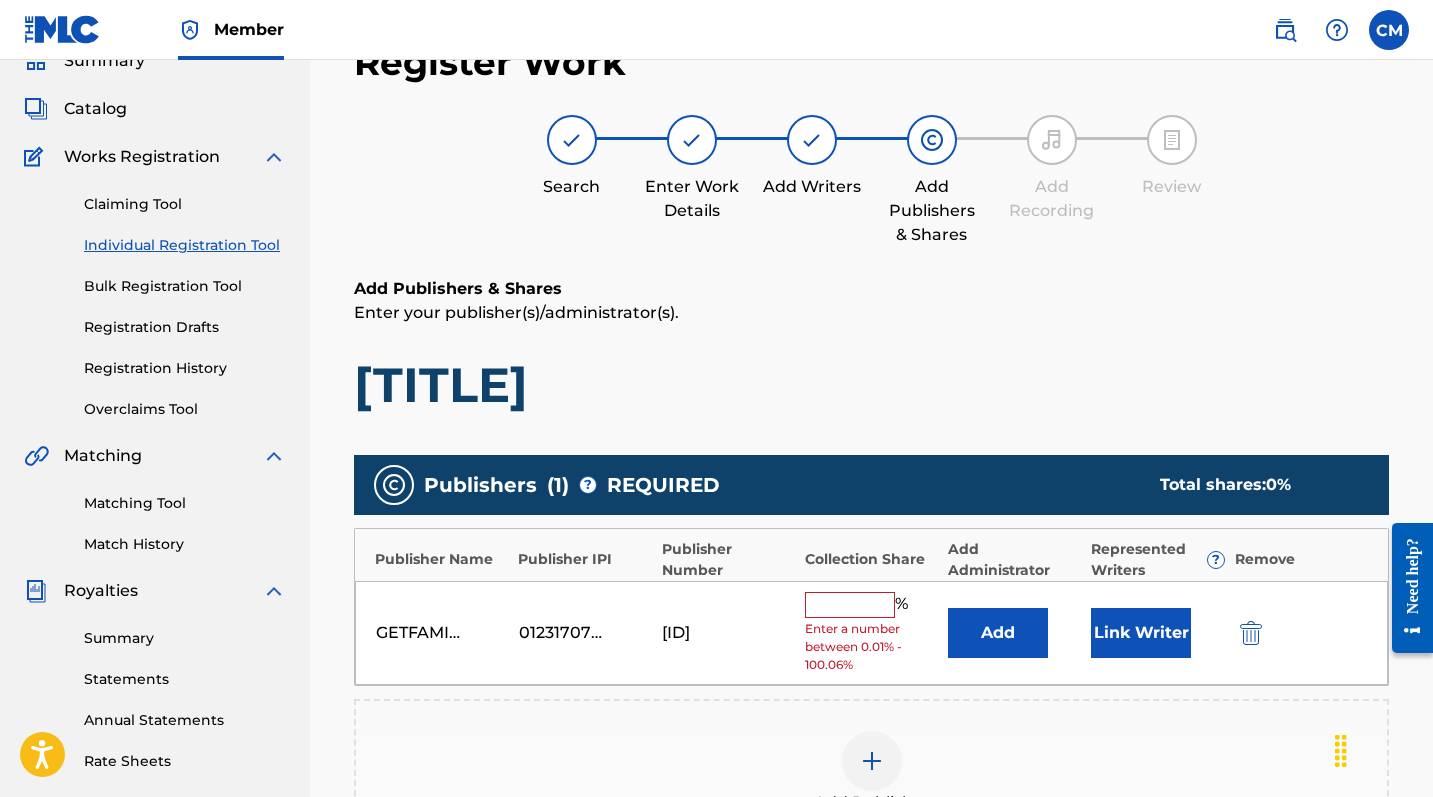 click at bounding box center [850, 605] 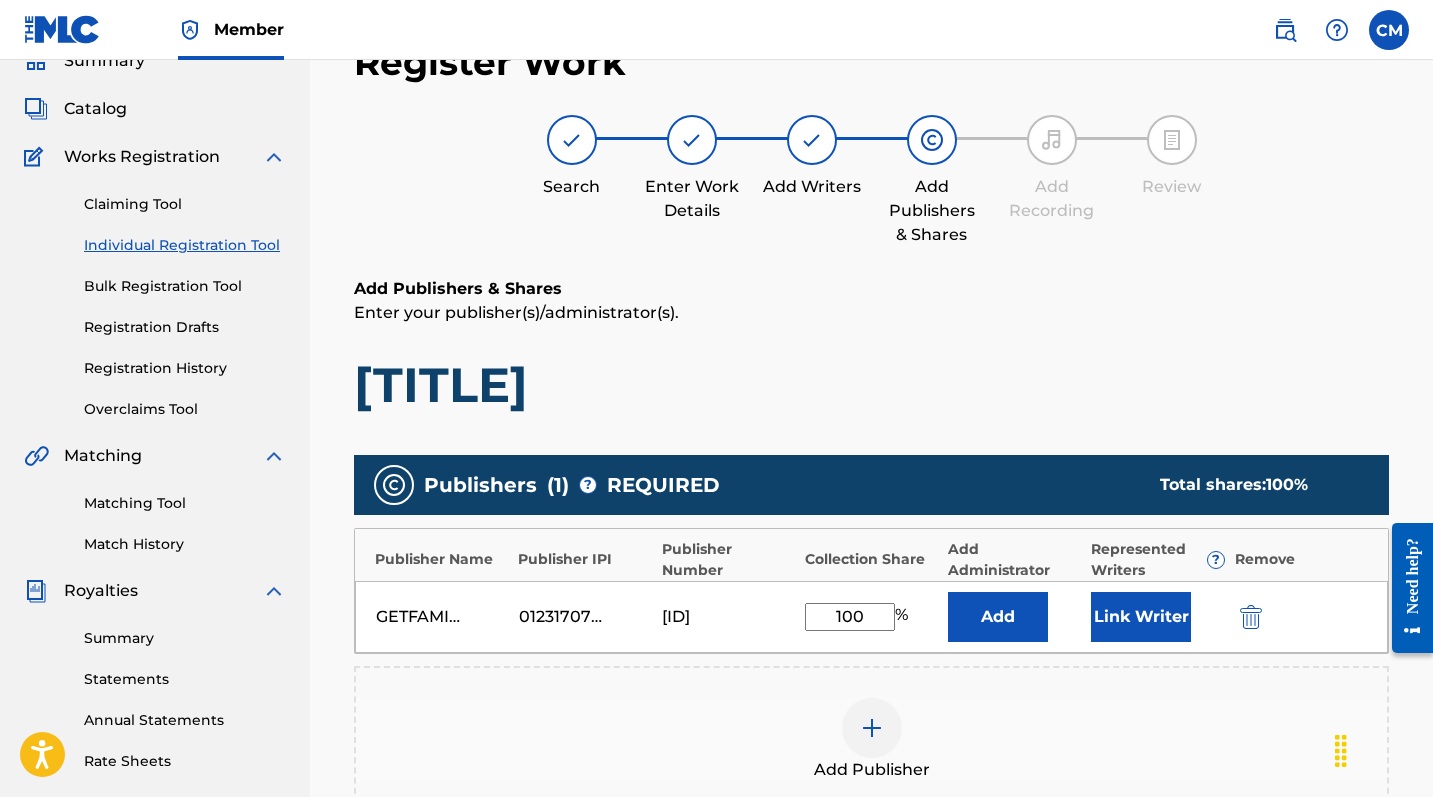 type on "100" 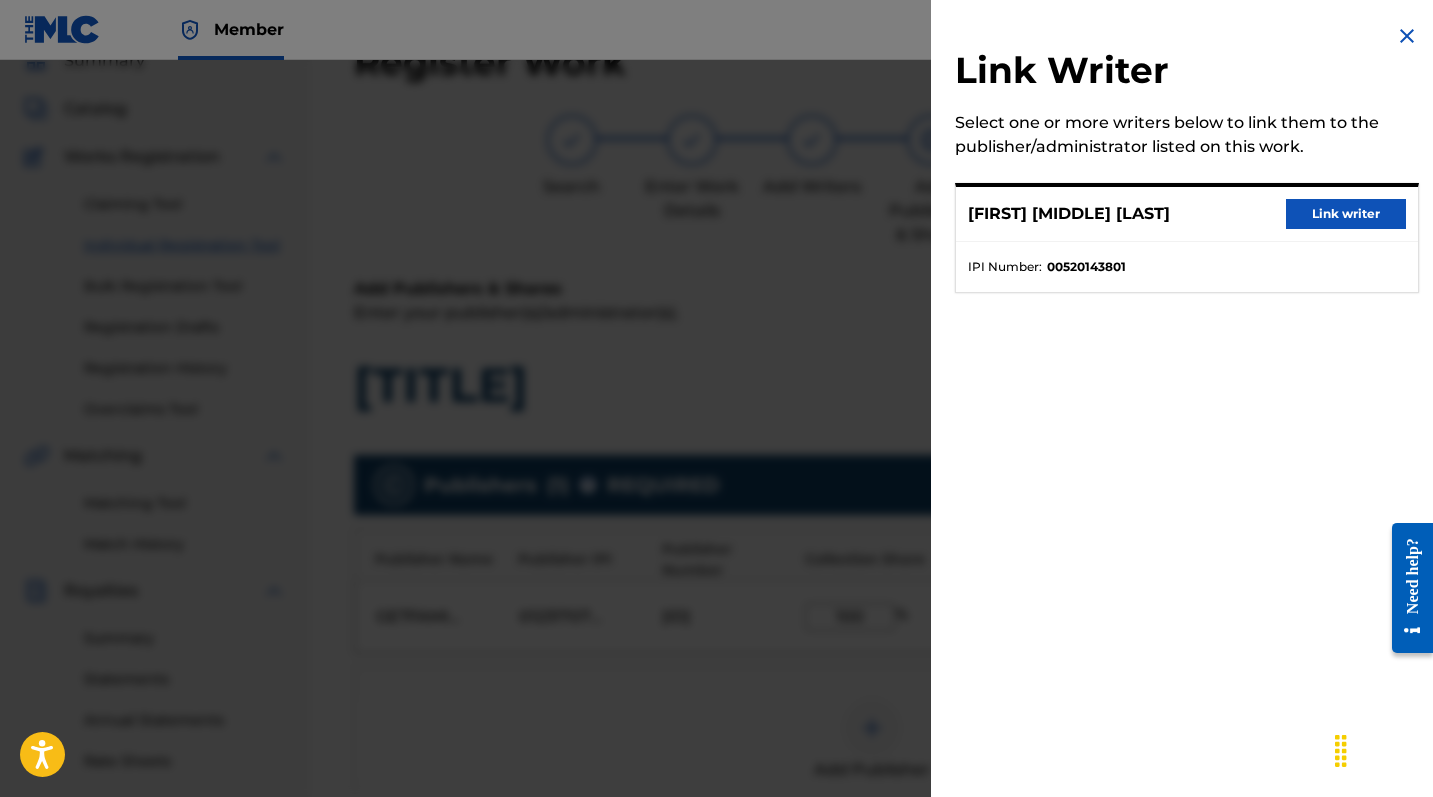click on "Link writer" at bounding box center [1346, 214] 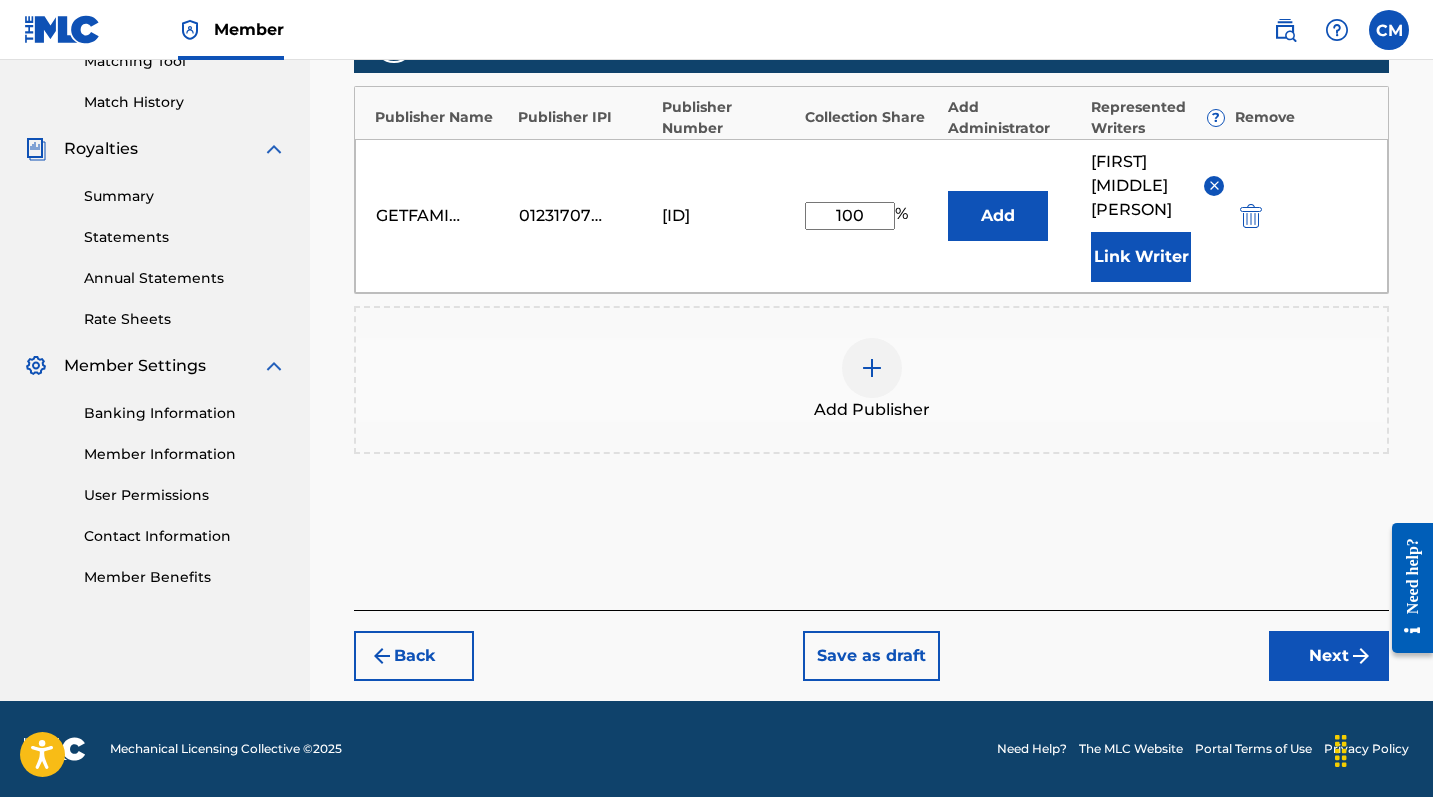 scroll, scrollTop: 504, scrollLeft: 0, axis: vertical 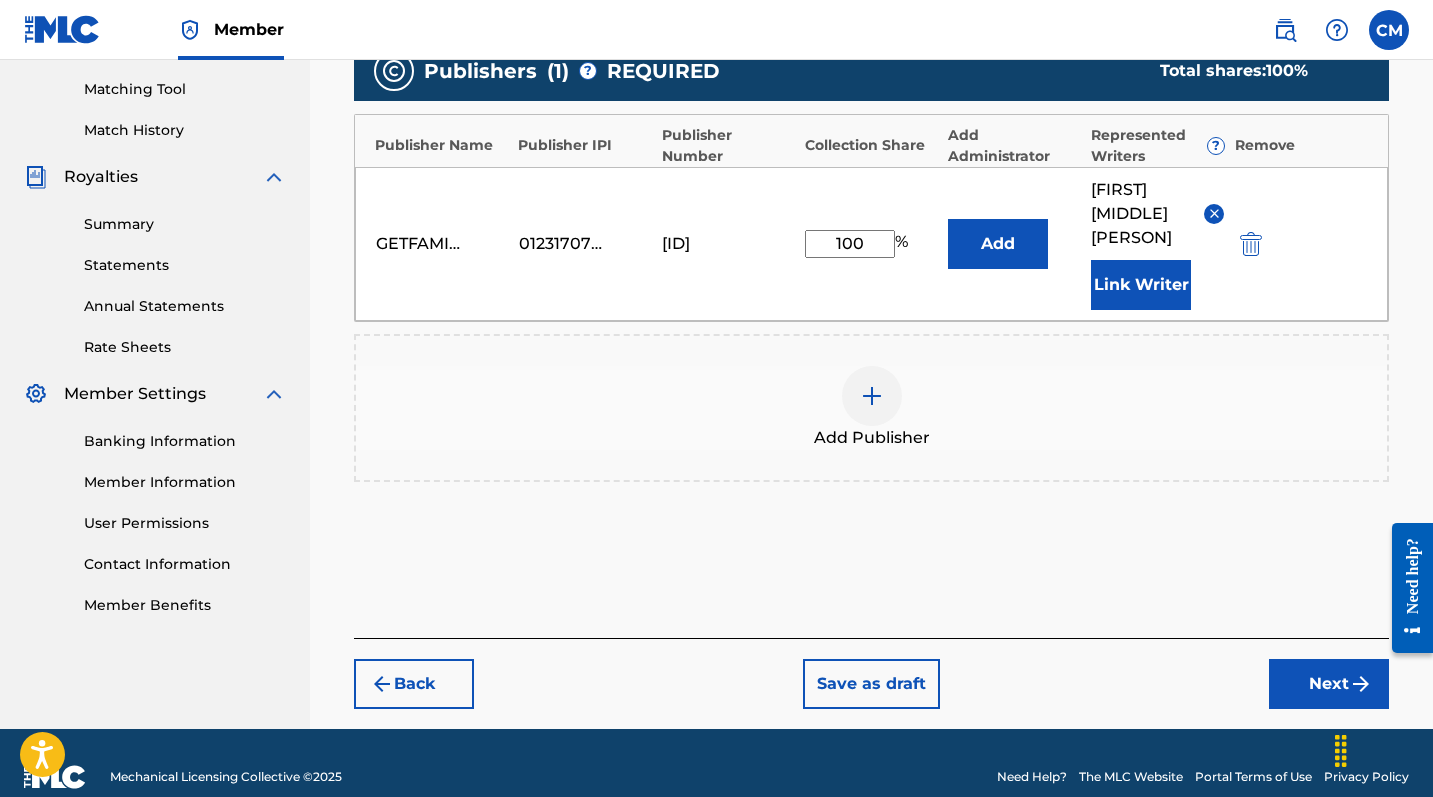 click on "Next" at bounding box center (1329, 684) 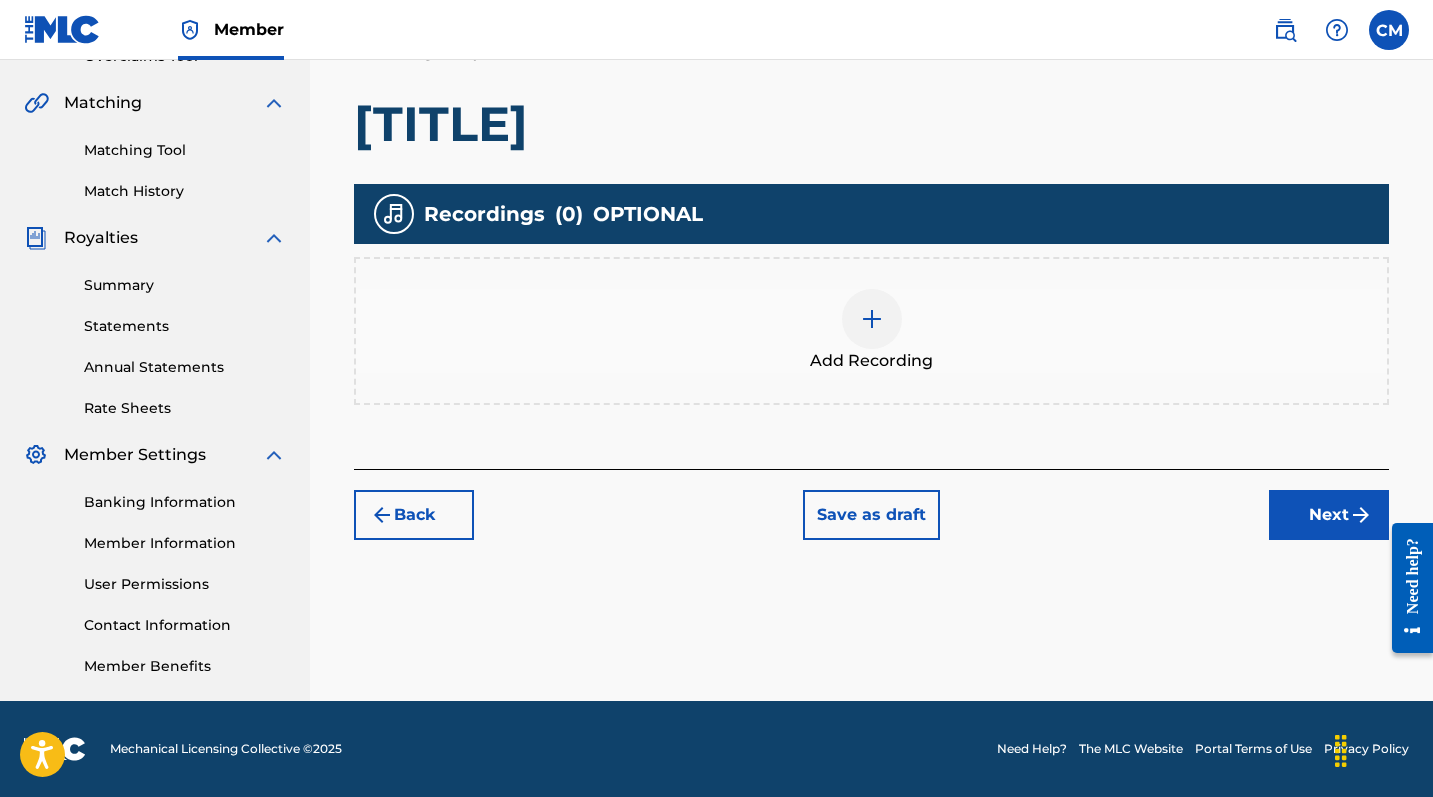 click at bounding box center (872, 319) 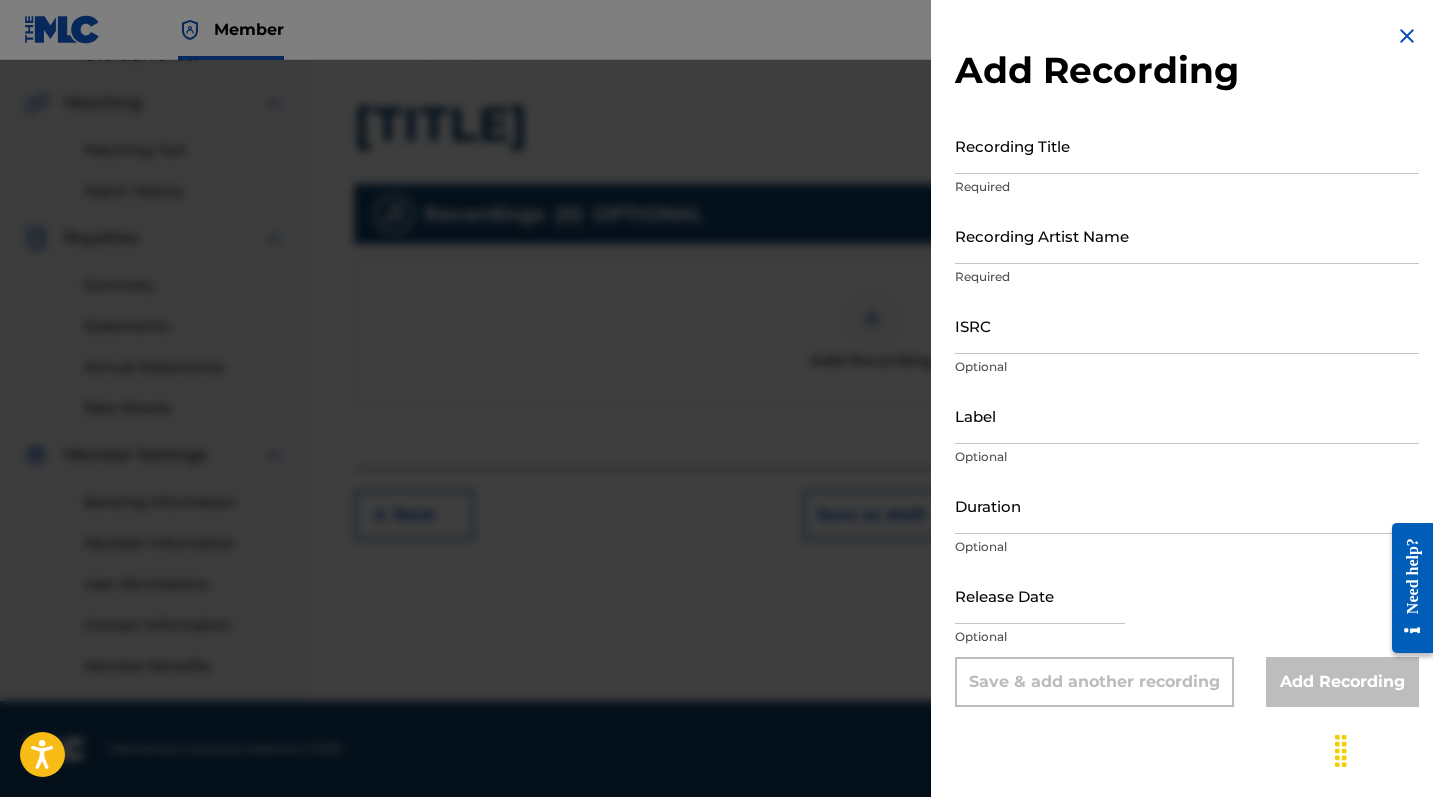 click on "Recording Title" at bounding box center [1187, 145] 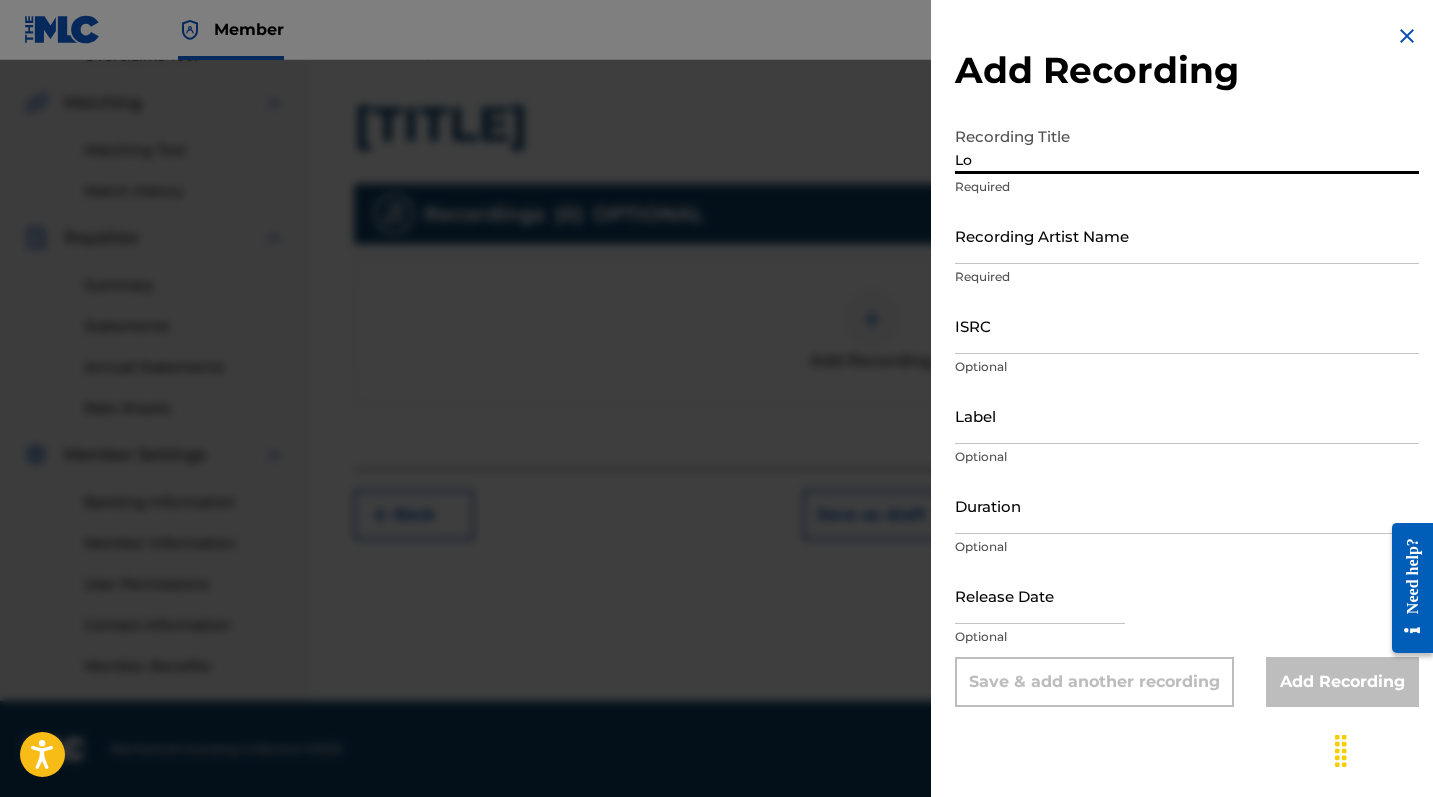 type on "L" 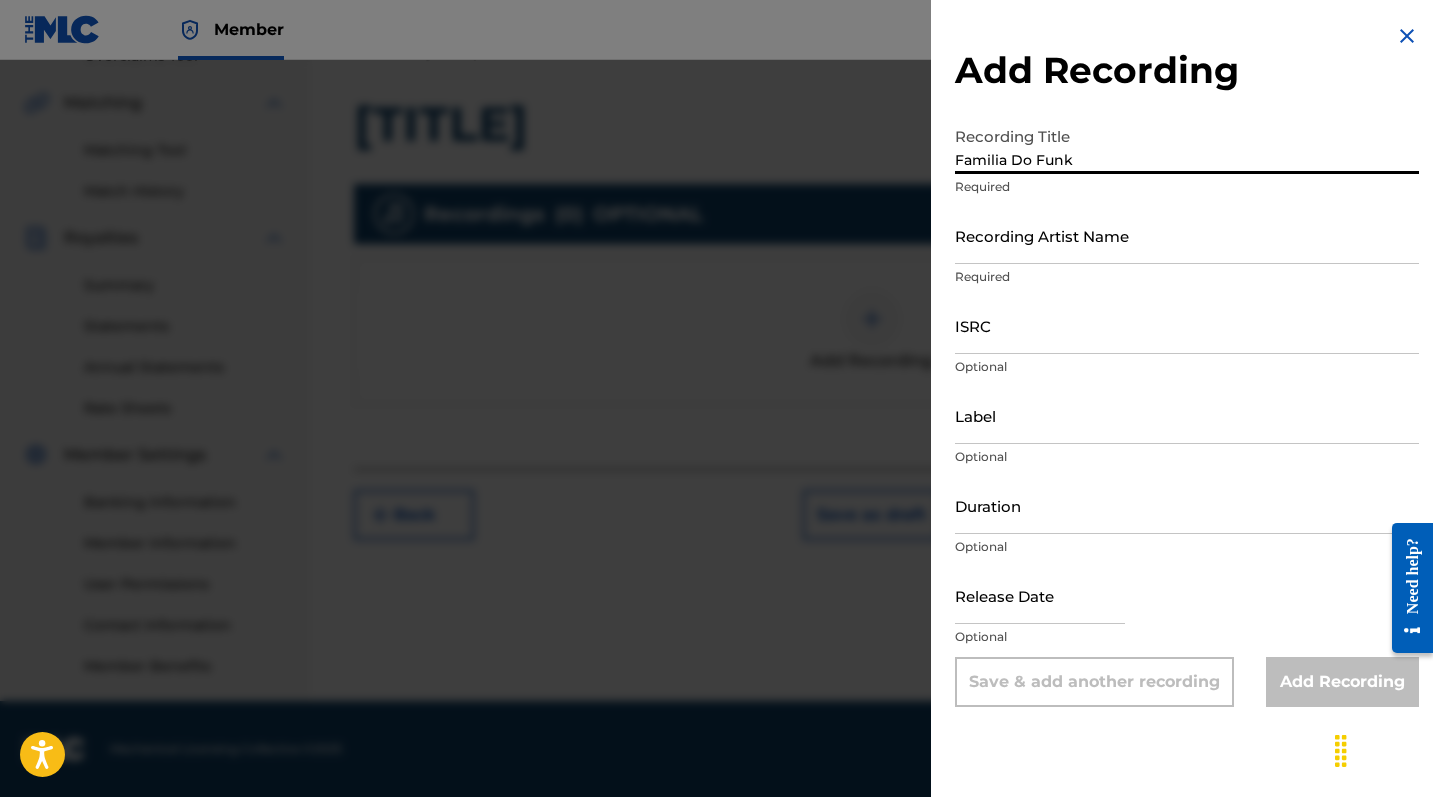 type on "Familia Do Funk" 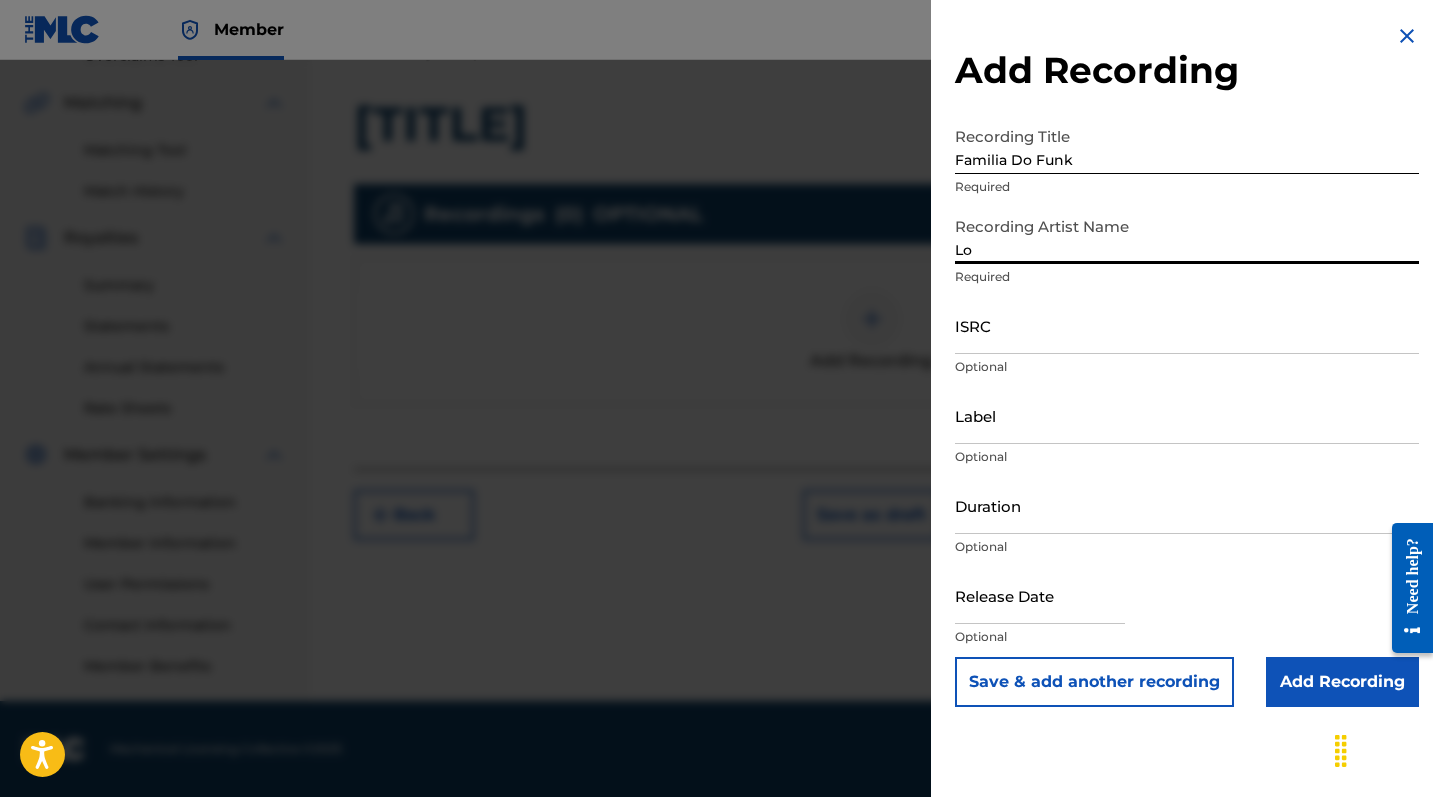 type on "L" 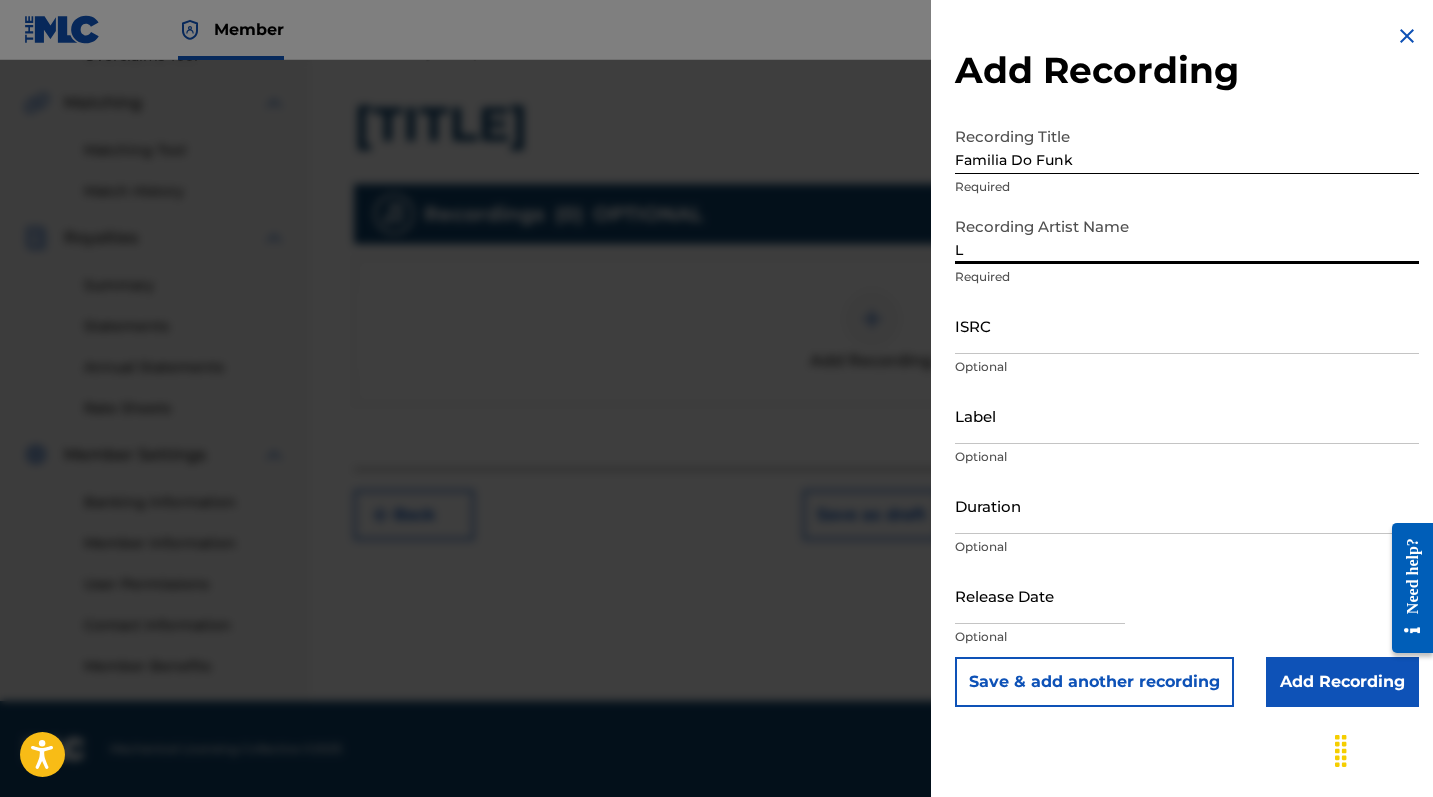 type 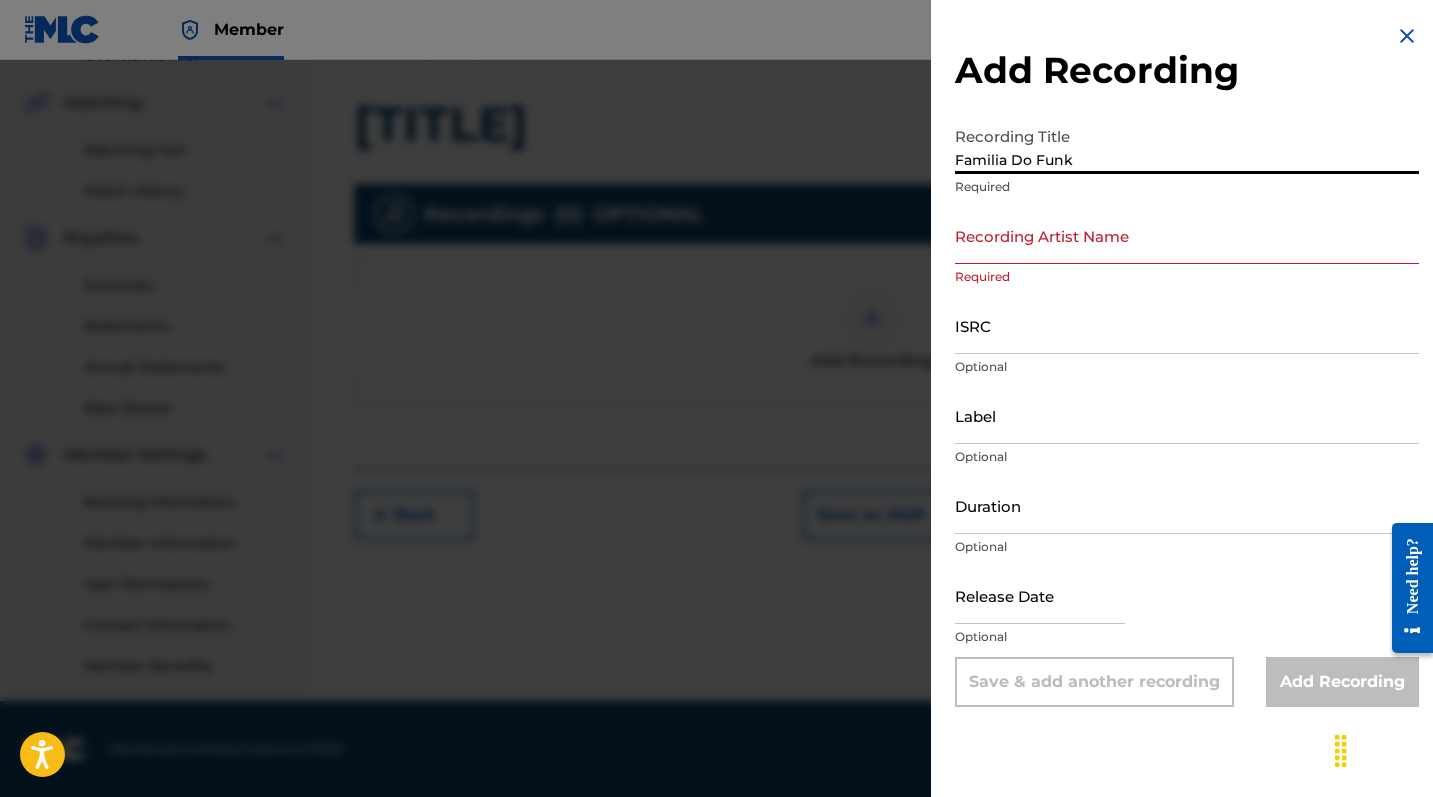 drag, startPoint x: 1097, startPoint y: 158, endPoint x: 667, endPoint y: 100, distance: 433.89398 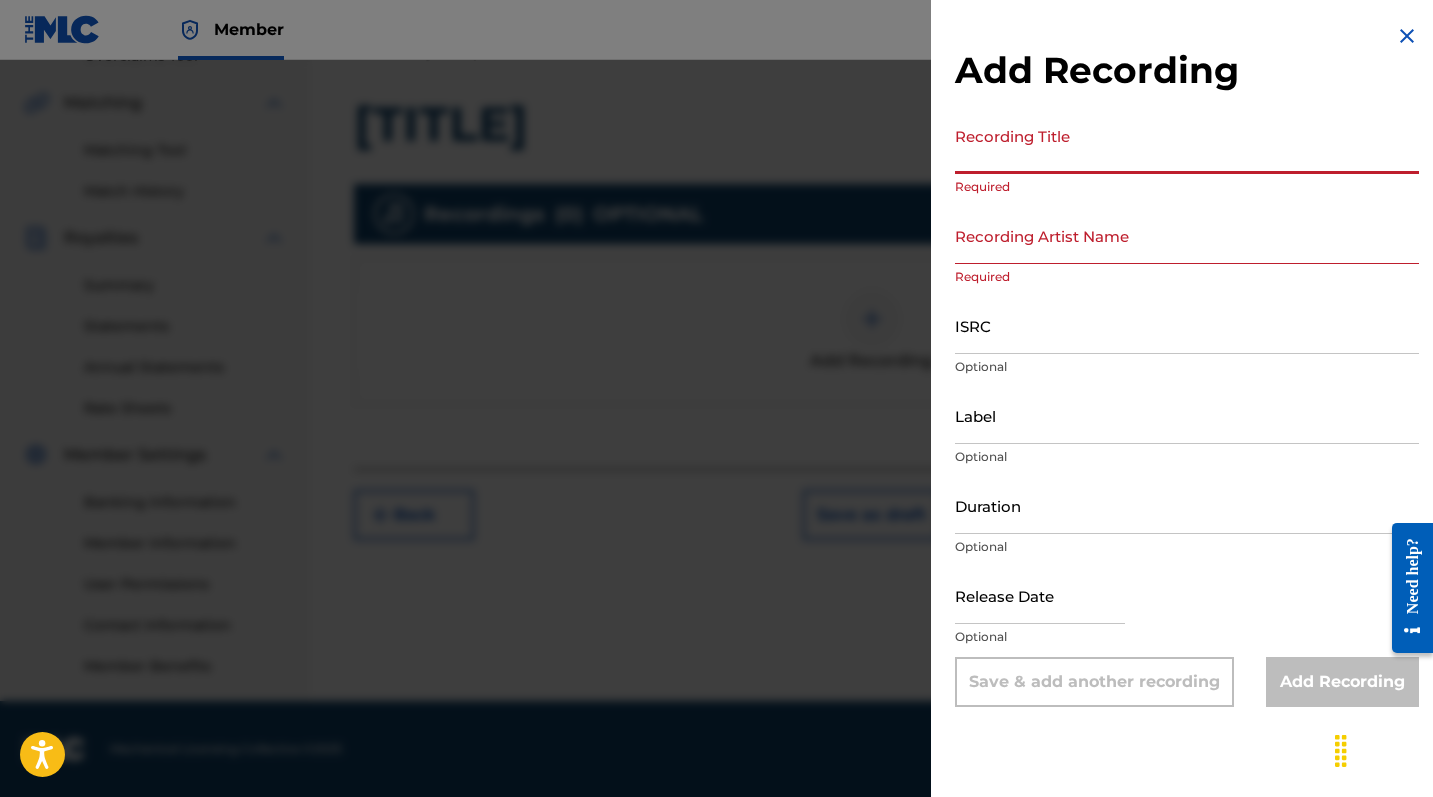 type 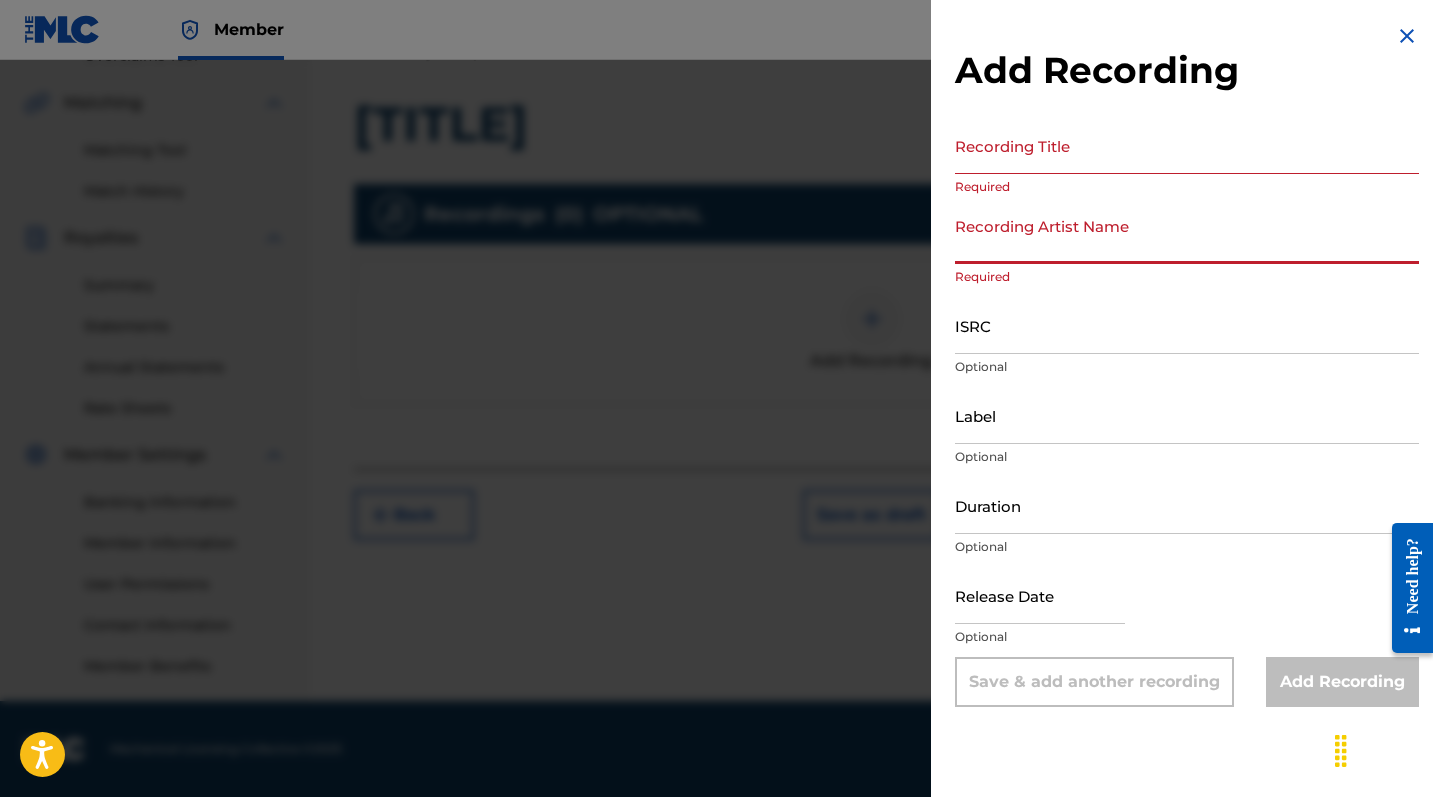click on "Recording Artist Name" at bounding box center (1187, 235) 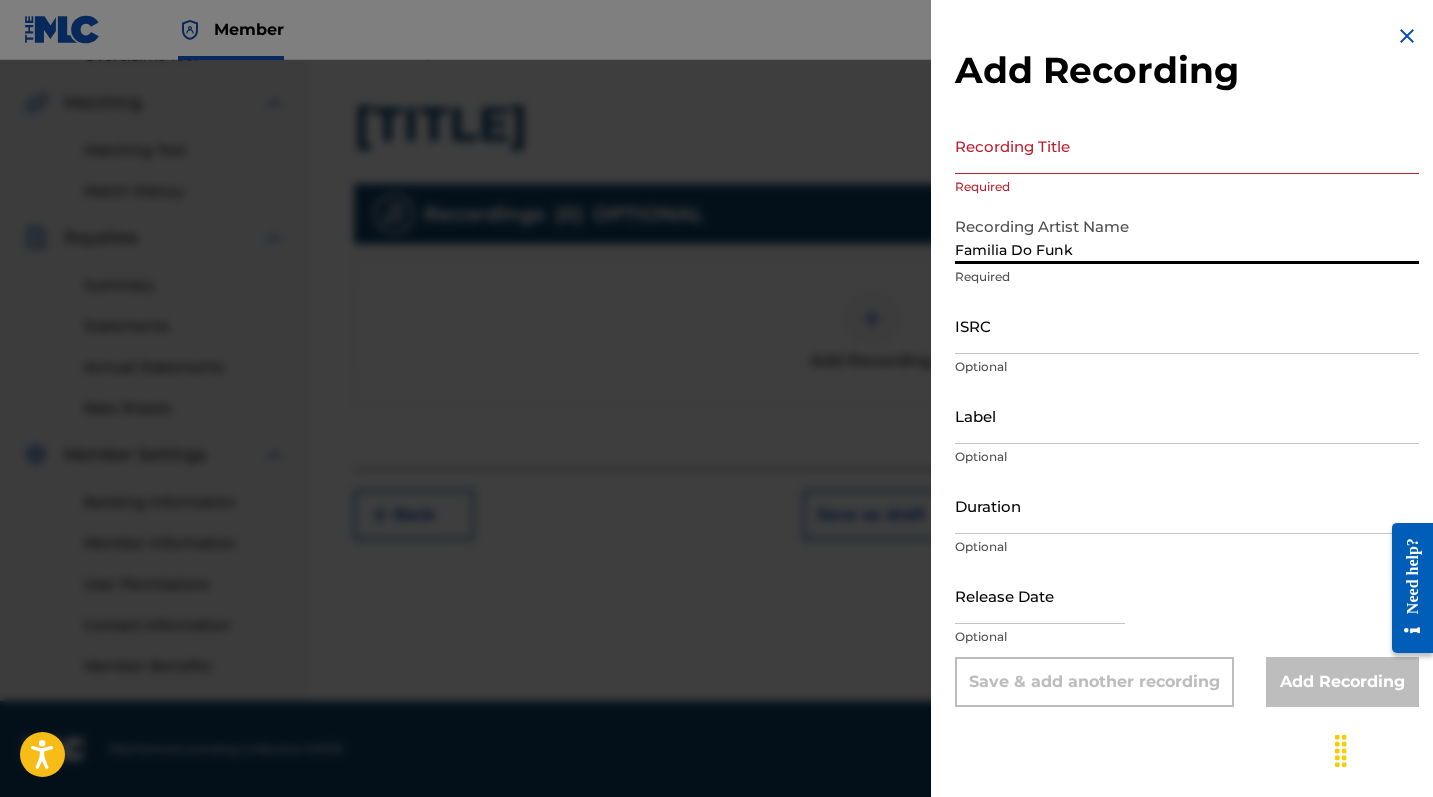 type on "Familia Do Funk" 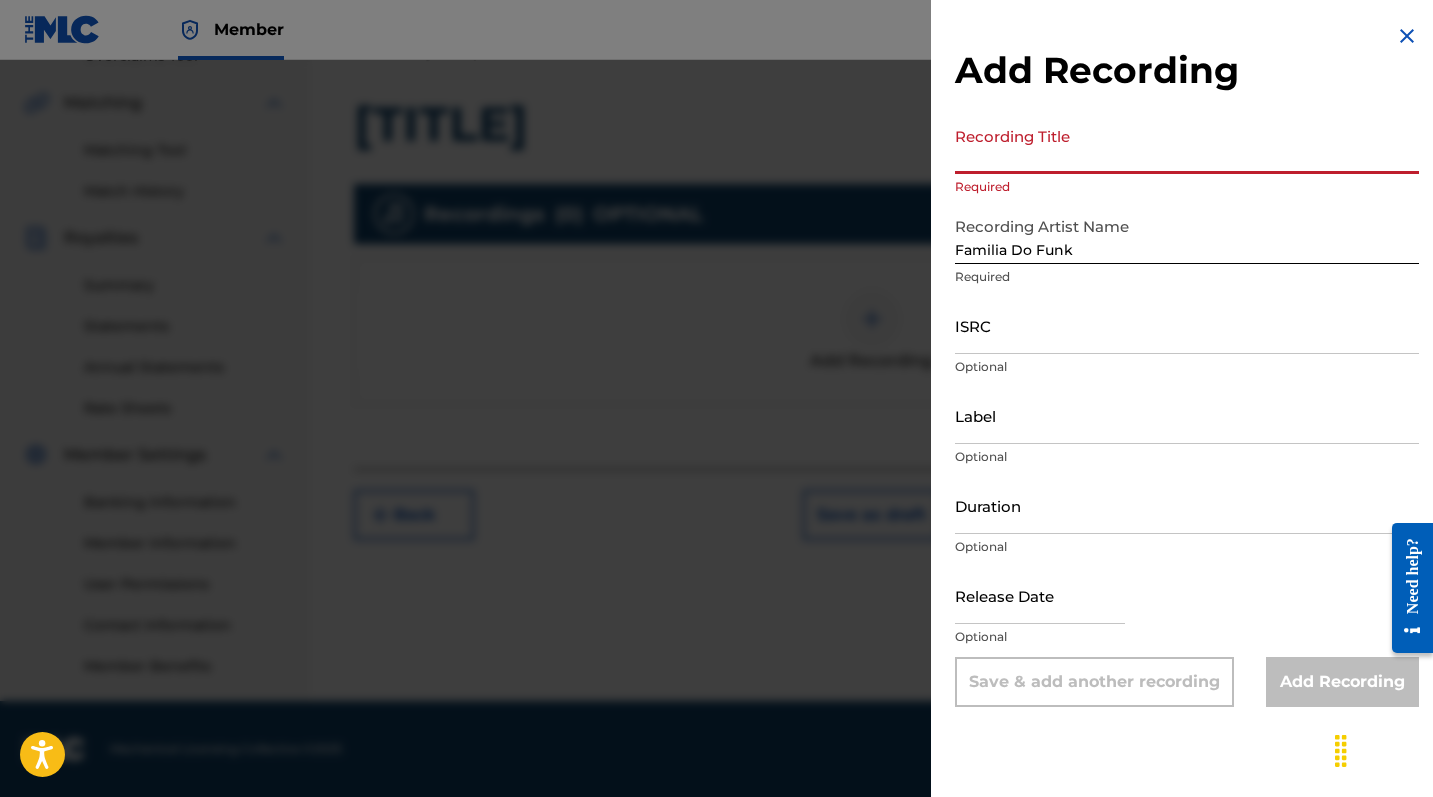 click on "Recording Title" at bounding box center [1187, 145] 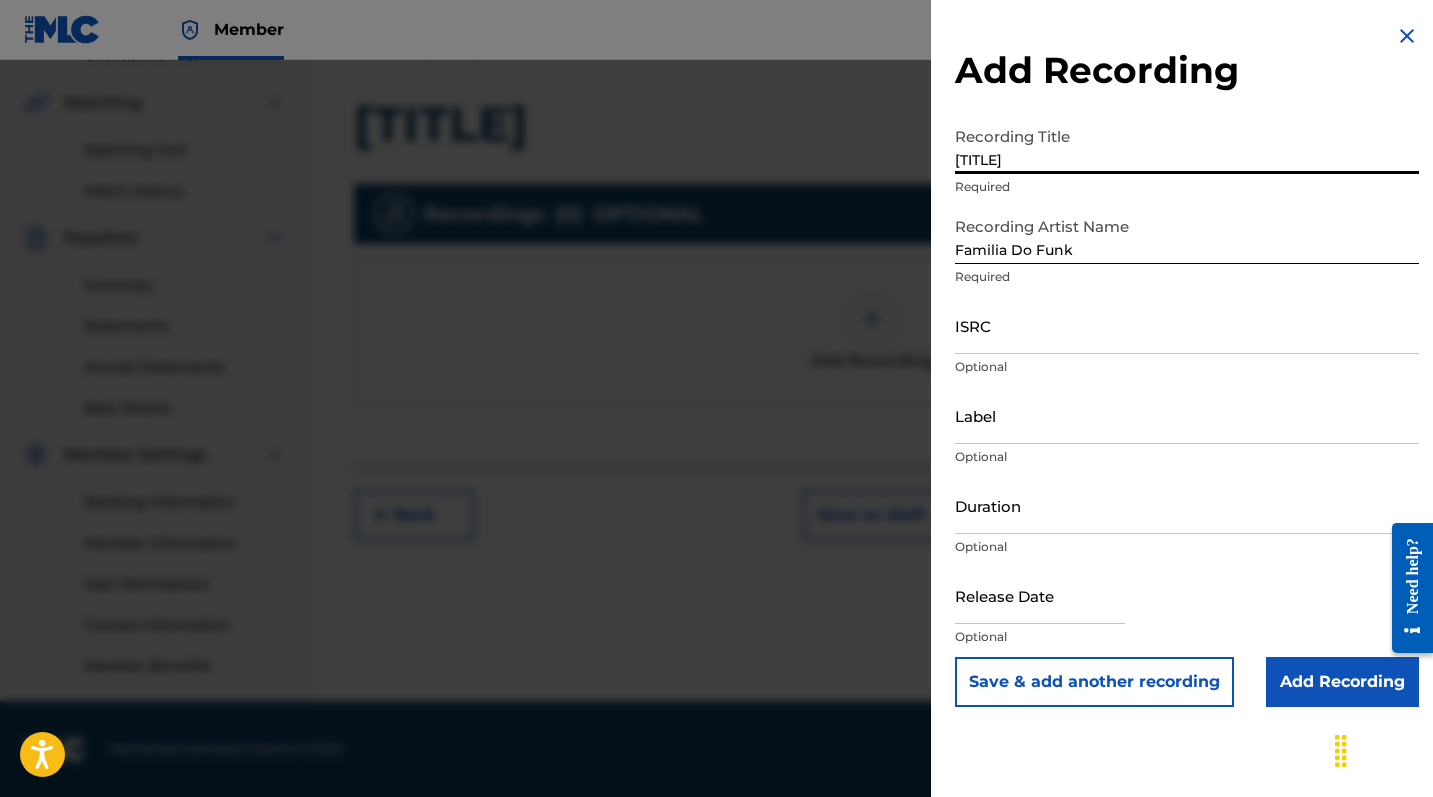 type on "[TITLE]" 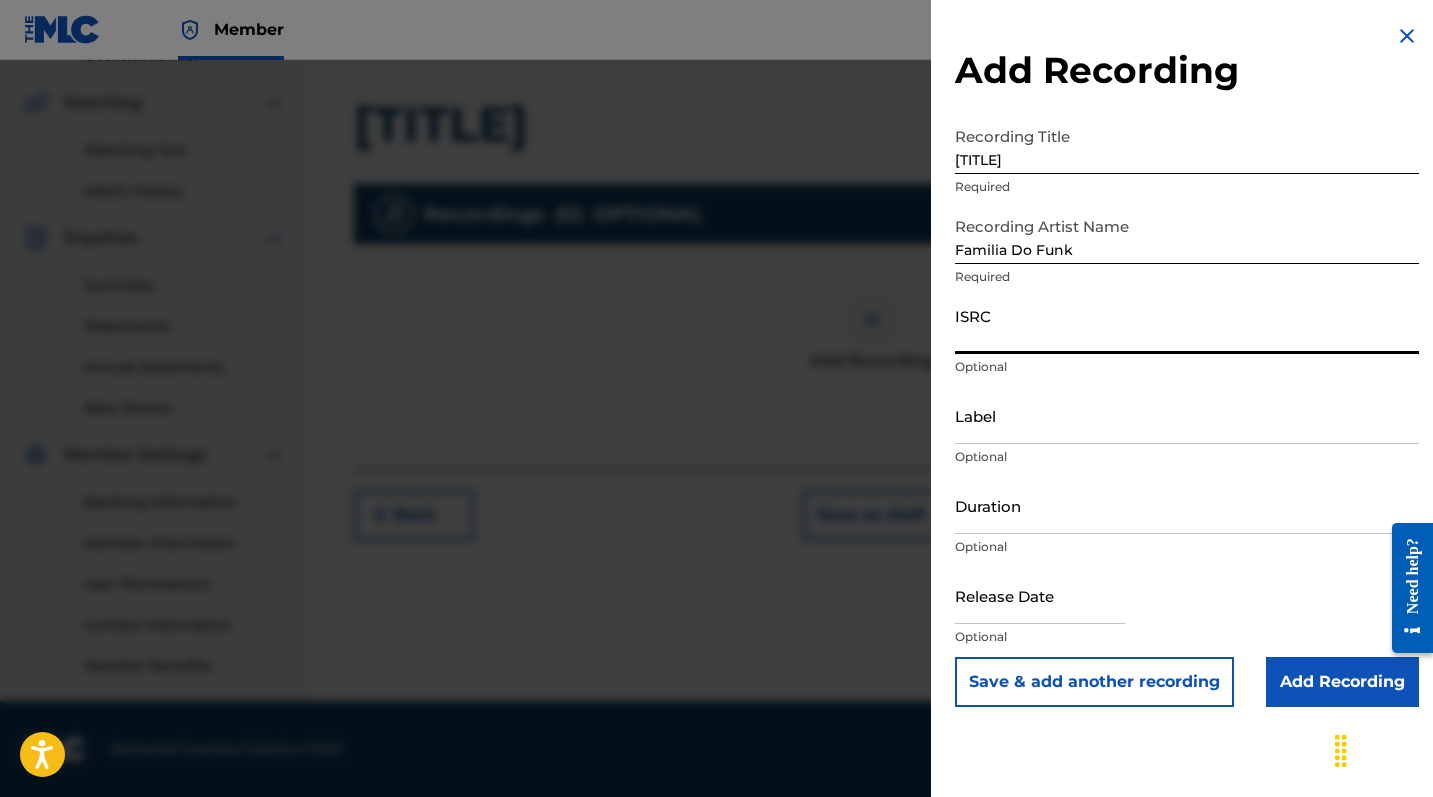 click on "ISRC" at bounding box center [1187, 325] 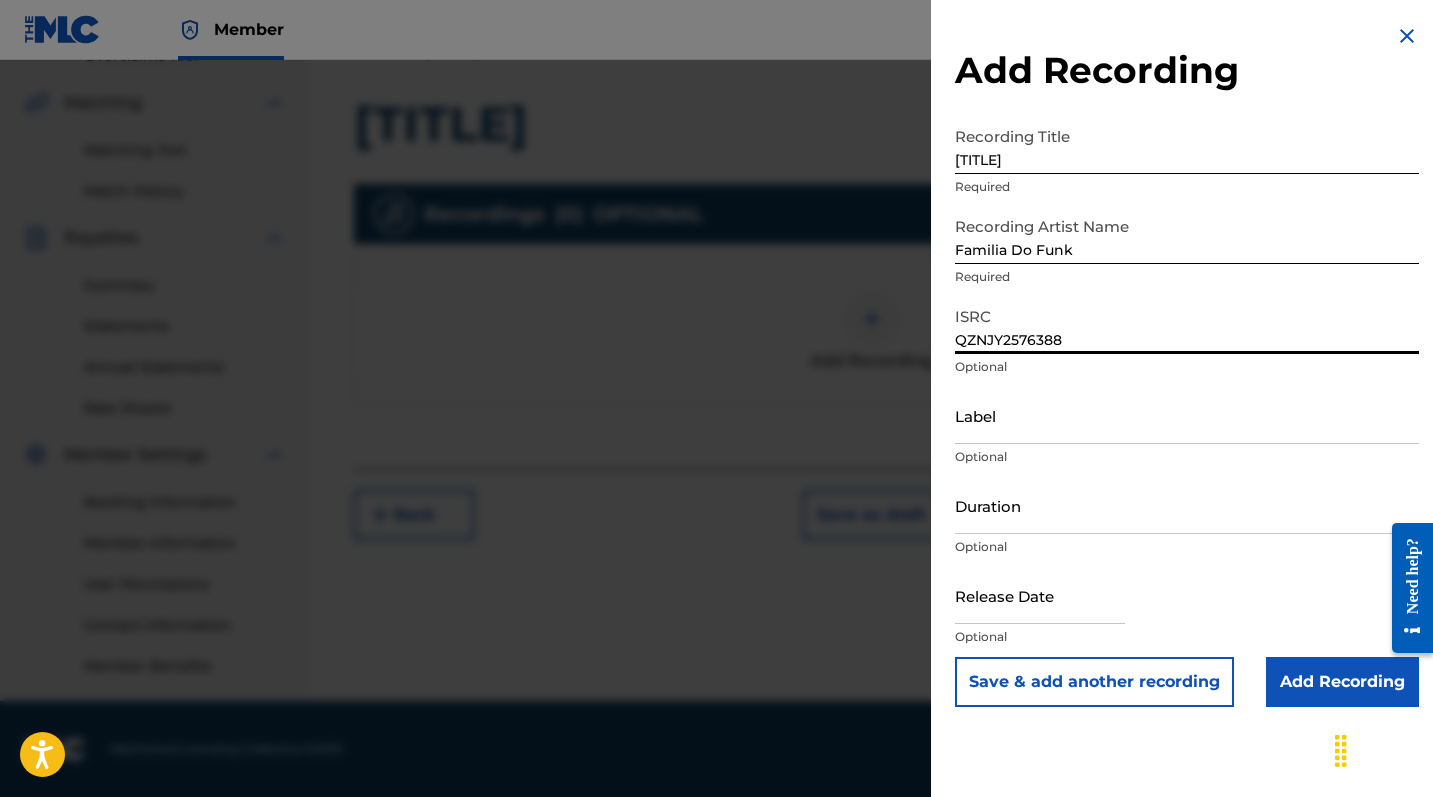 type on "QZNJY2576388" 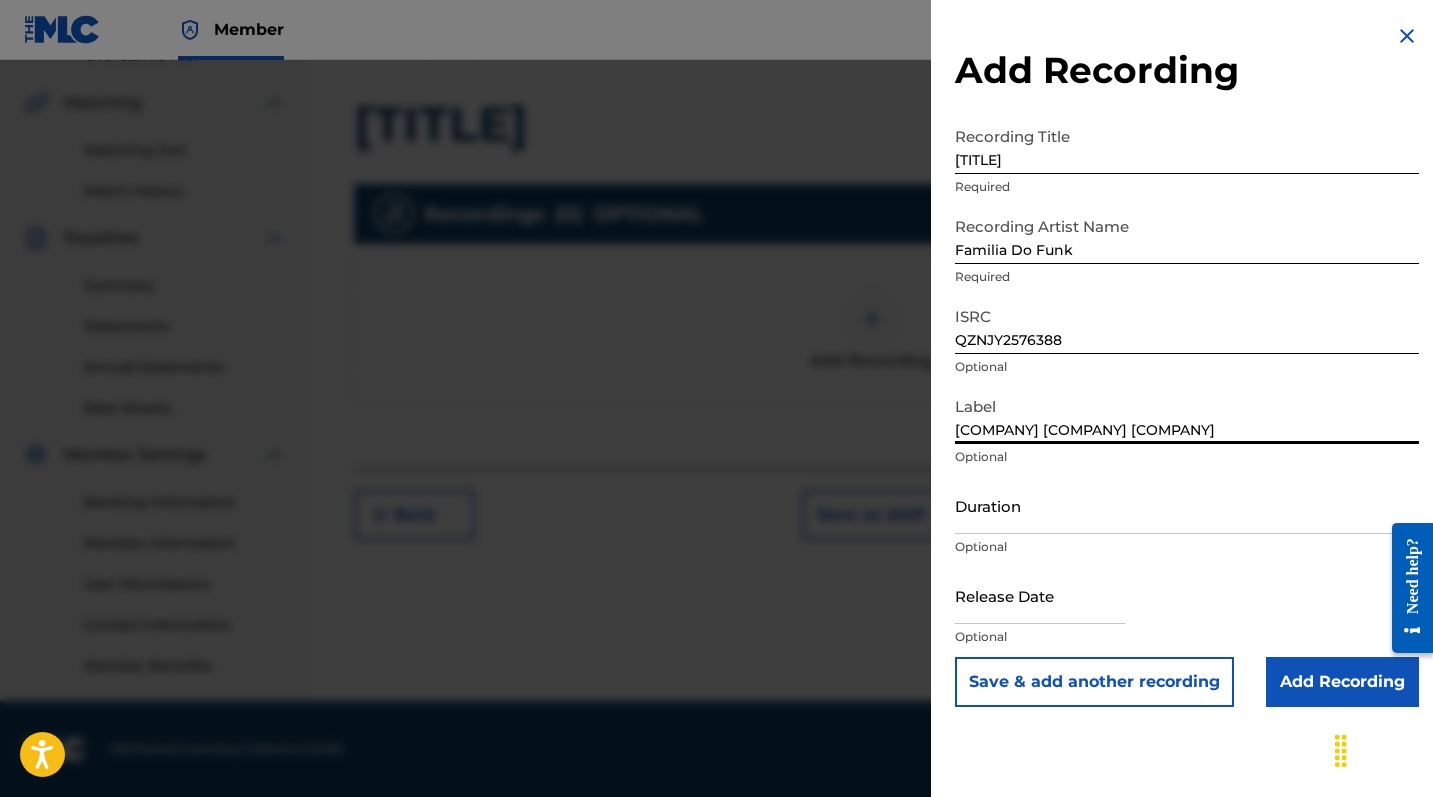 scroll, scrollTop: 443, scrollLeft: 0, axis: vertical 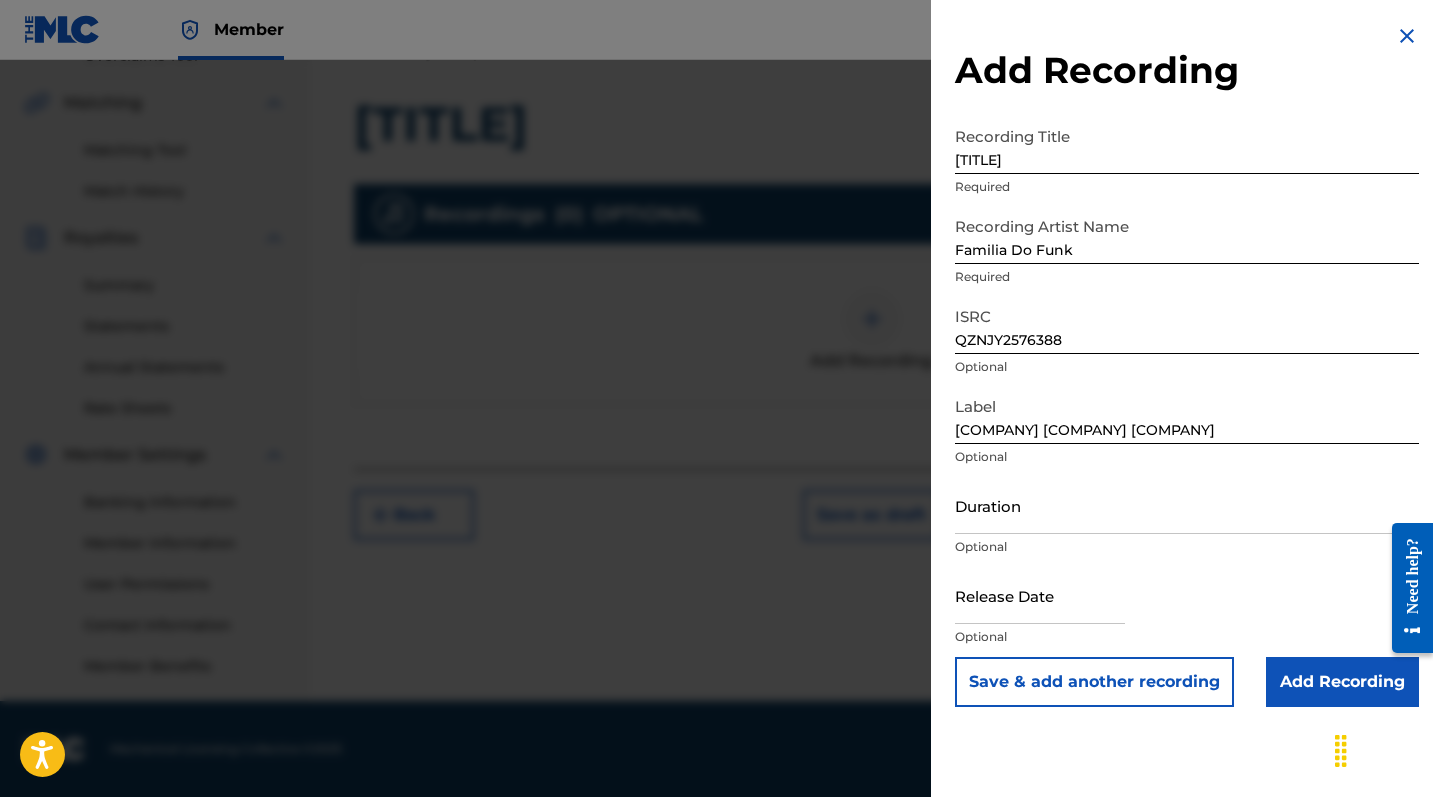click on "Add Recording" at bounding box center [1342, 682] 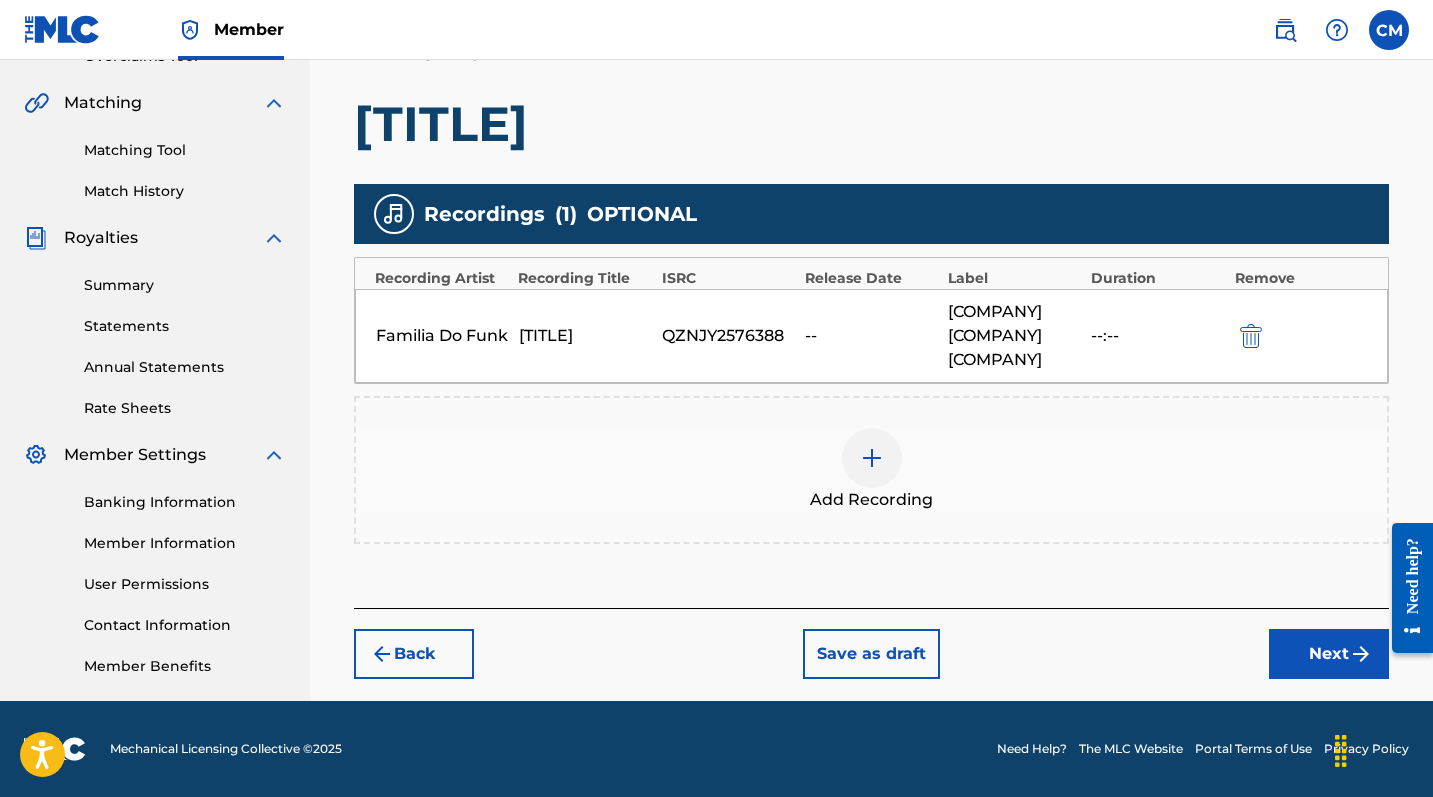 click on "Next" at bounding box center [1329, 654] 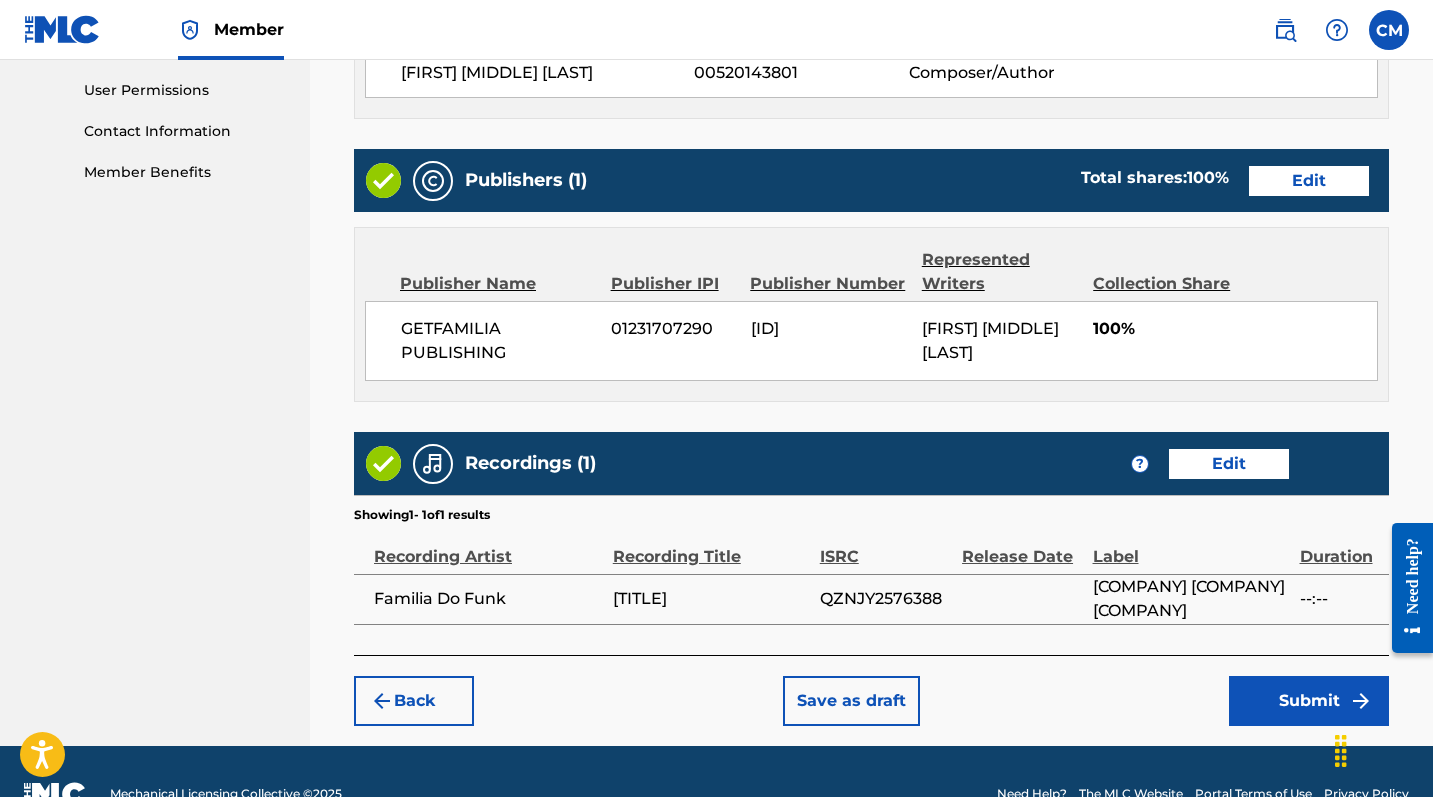 scroll, scrollTop: 979, scrollLeft: 0, axis: vertical 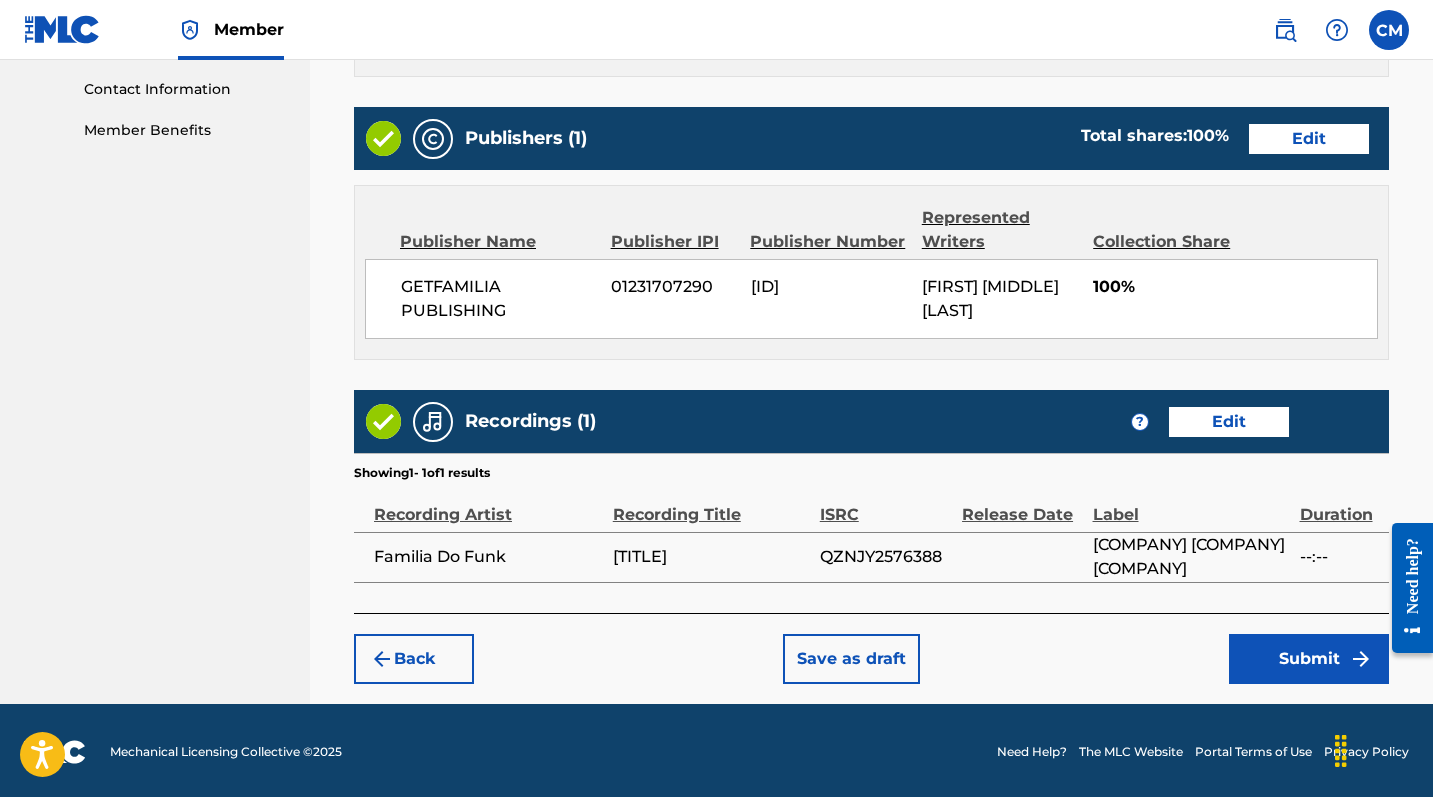 click on "Submit" at bounding box center (1309, 659) 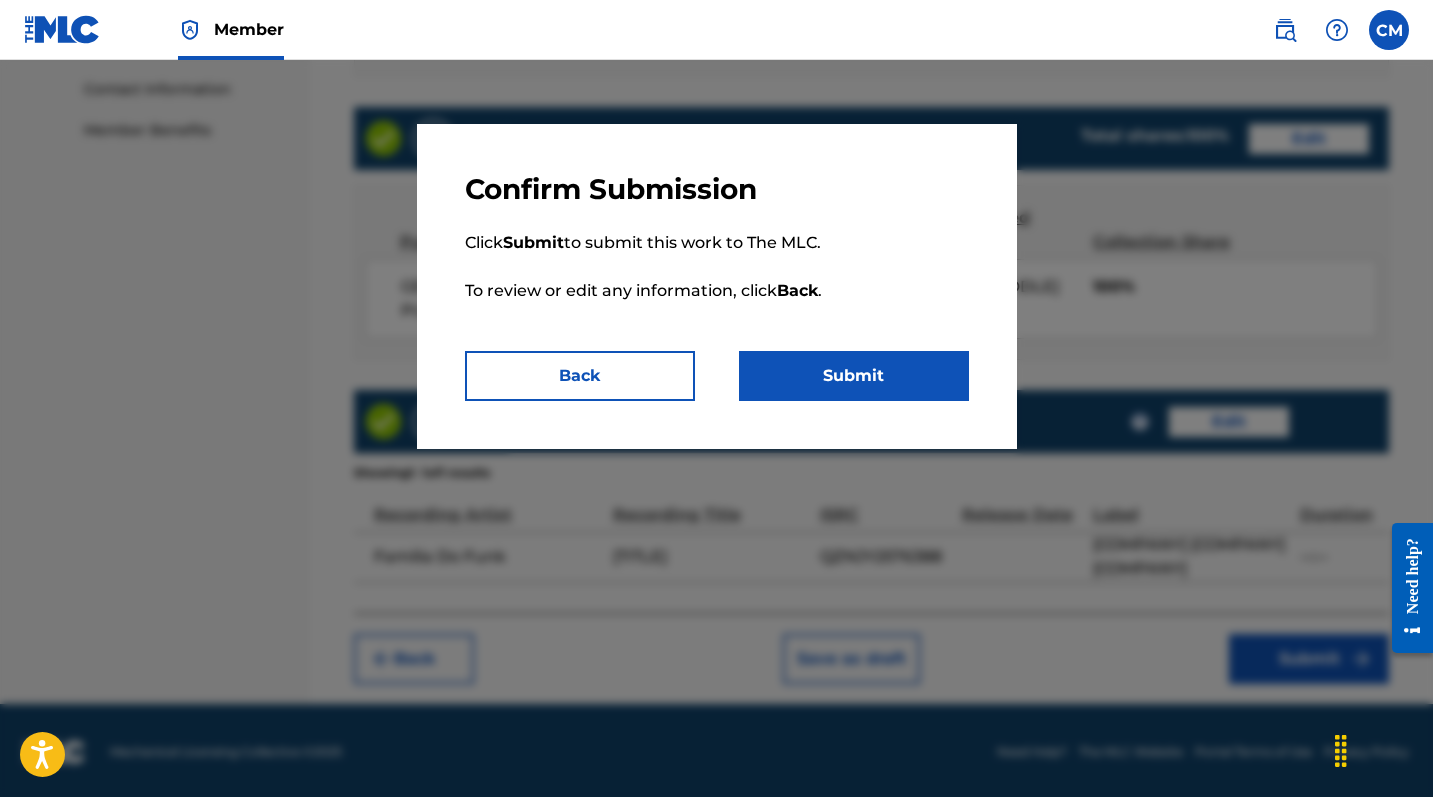 click on "Submit" at bounding box center [854, 376] 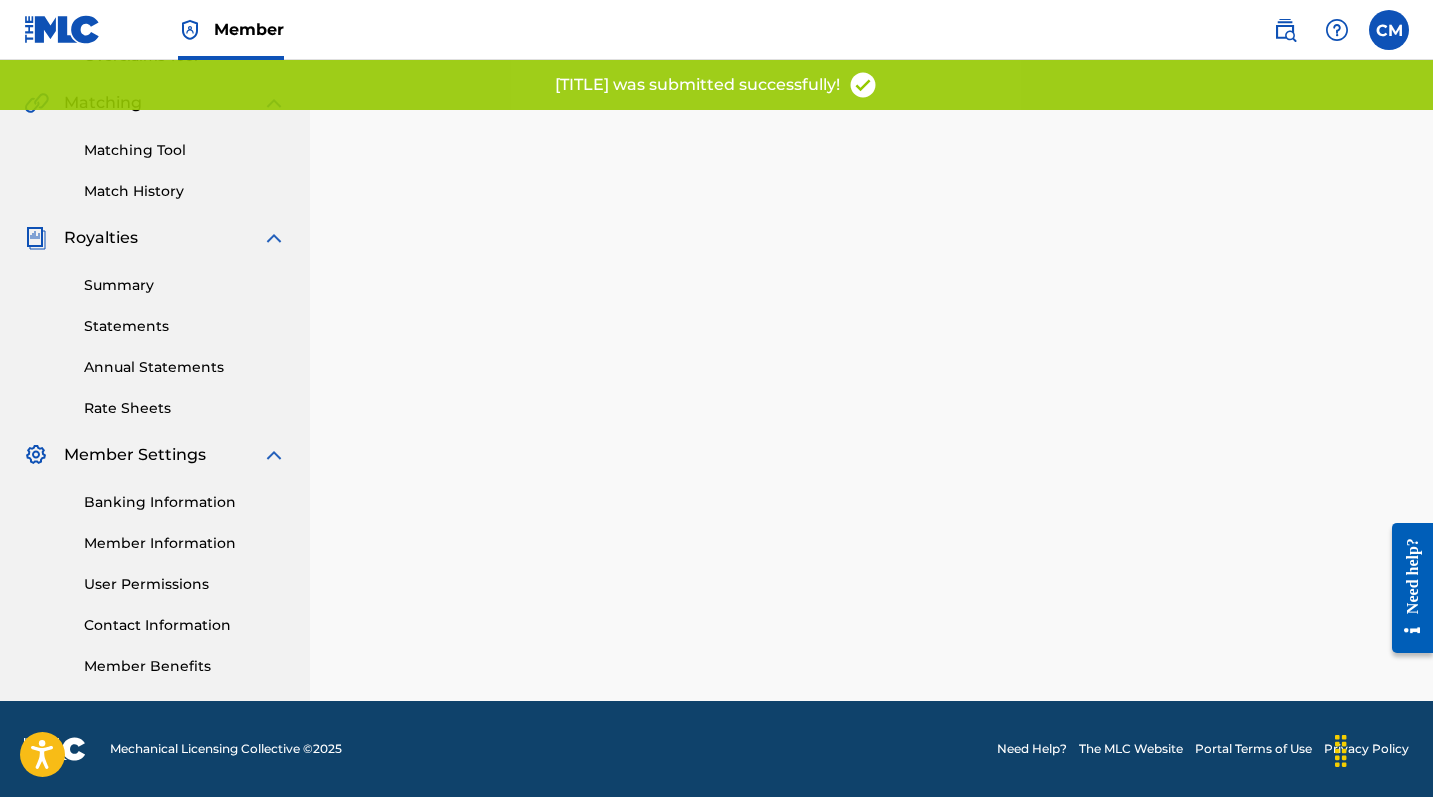 scroll, scrollTop: 0, scrollLeft: 0, axis: both 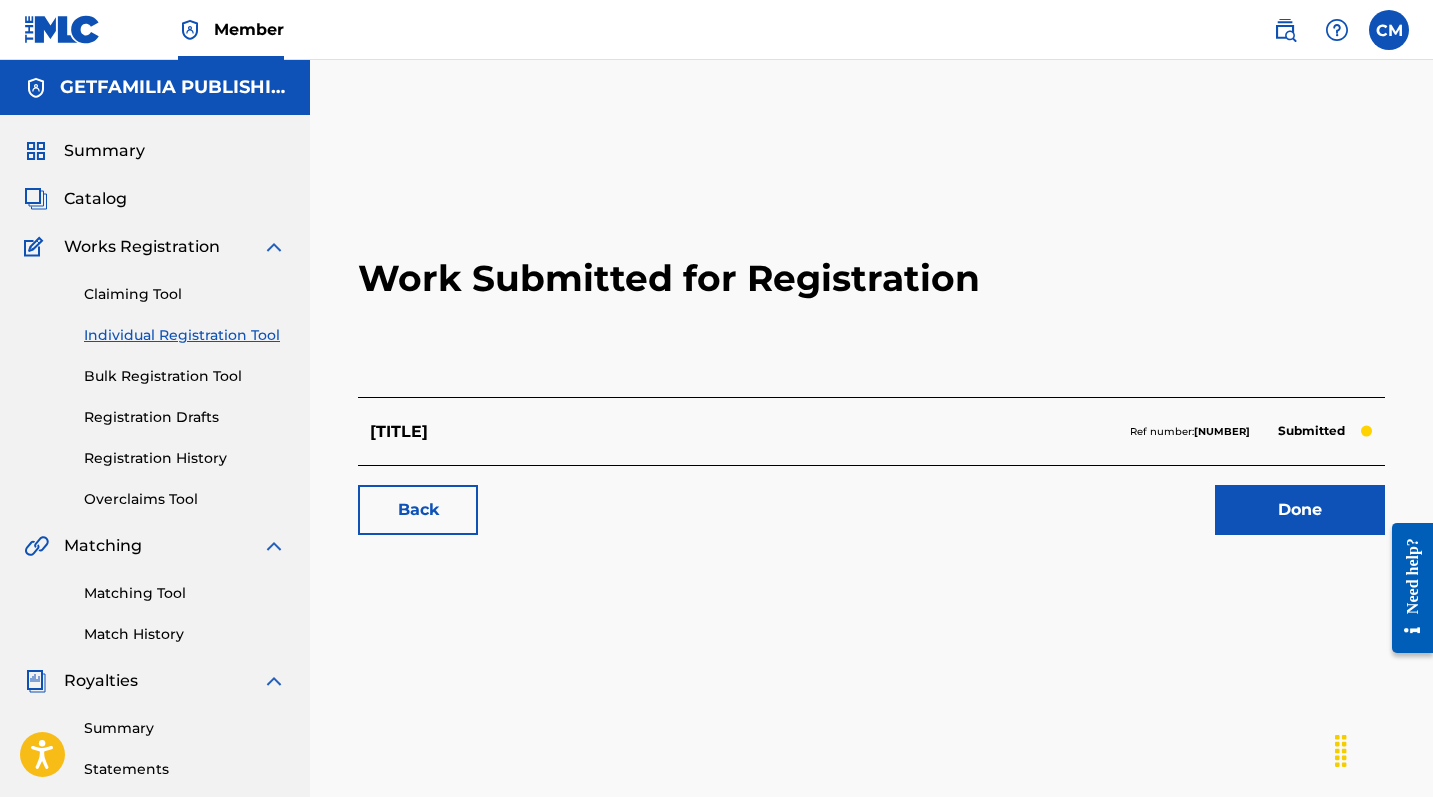 click on "Done" at bounding box center [1300, 510] 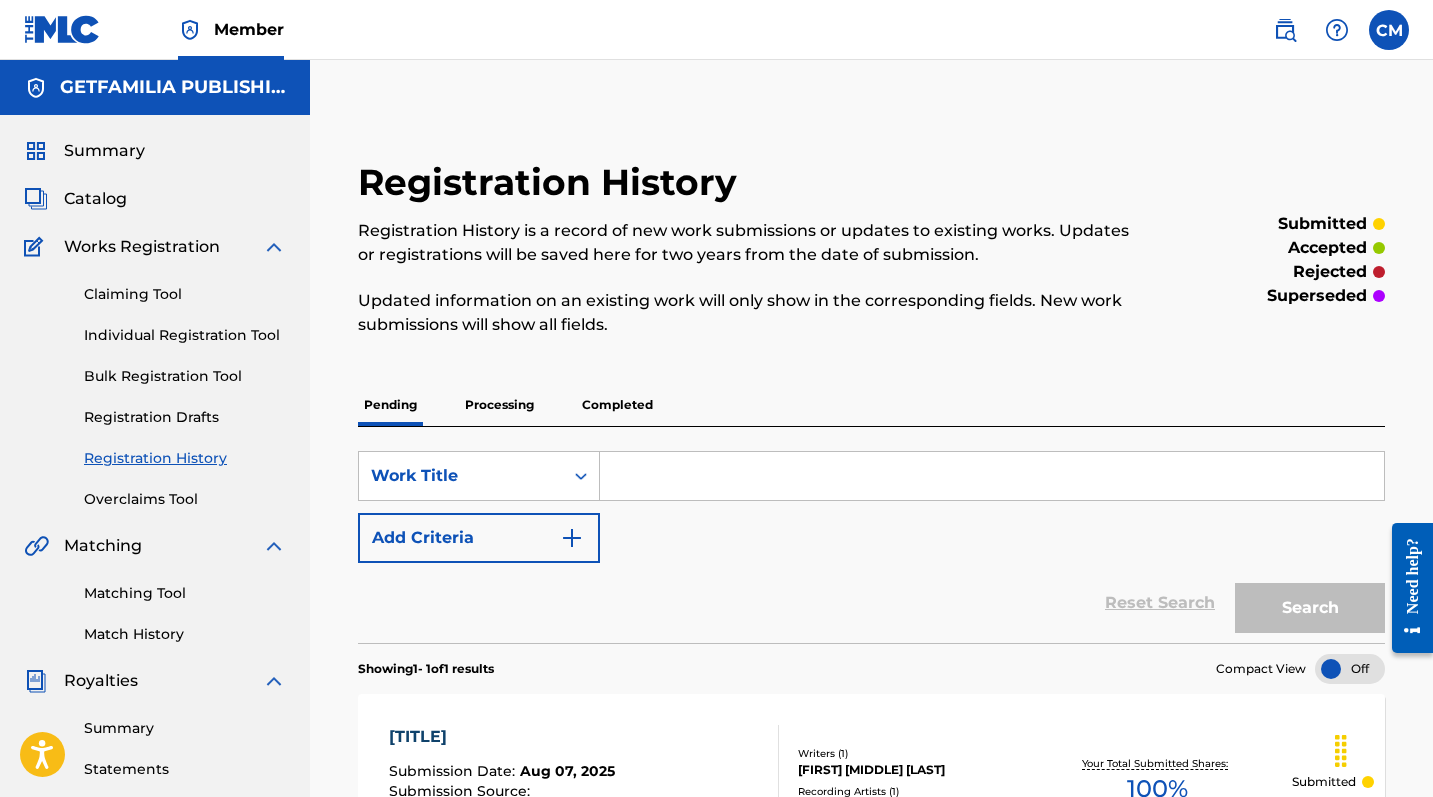 scroll, scrollTop: 0, scrollLeft: 0, axis: both 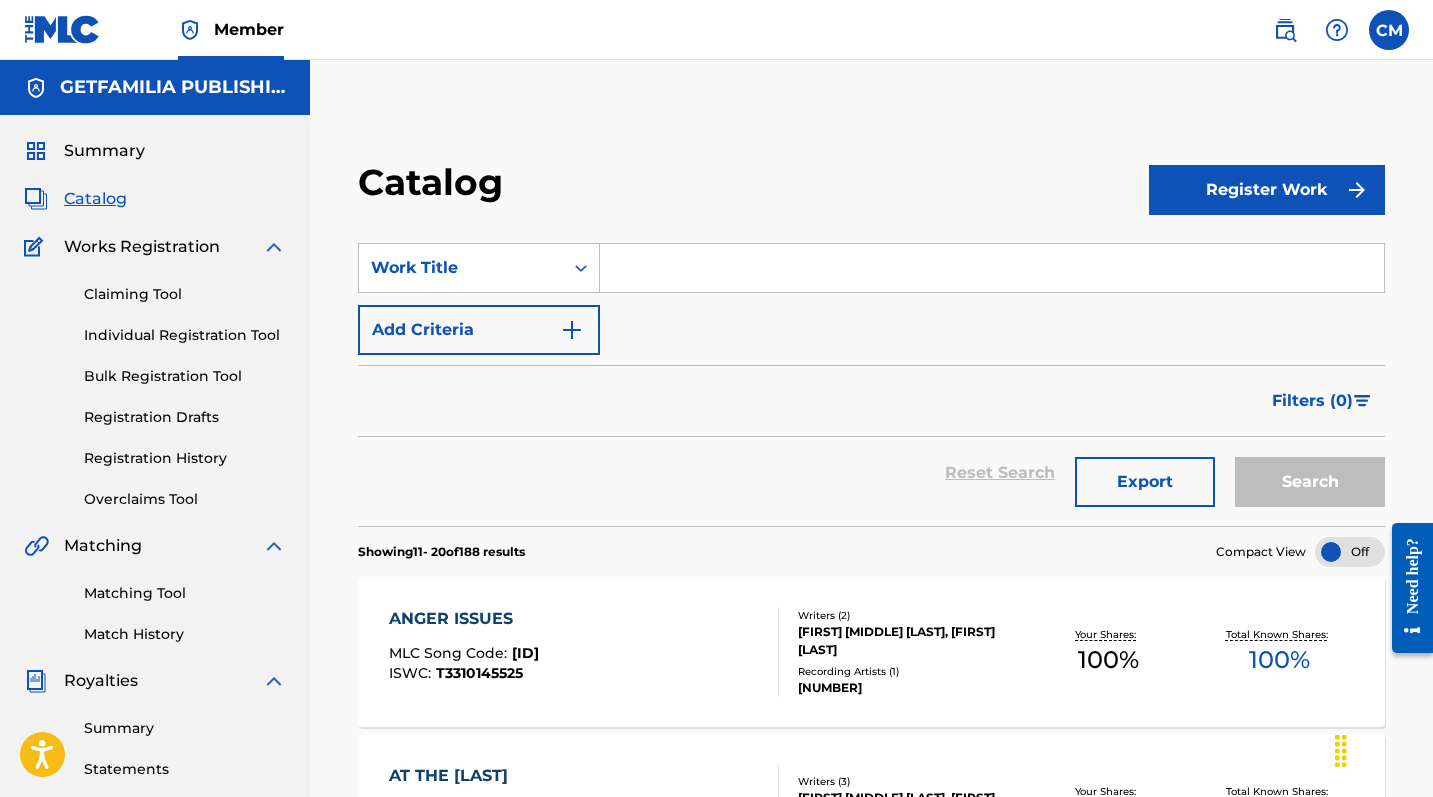 click on "Register Work" at bounding box center (1267, 190) 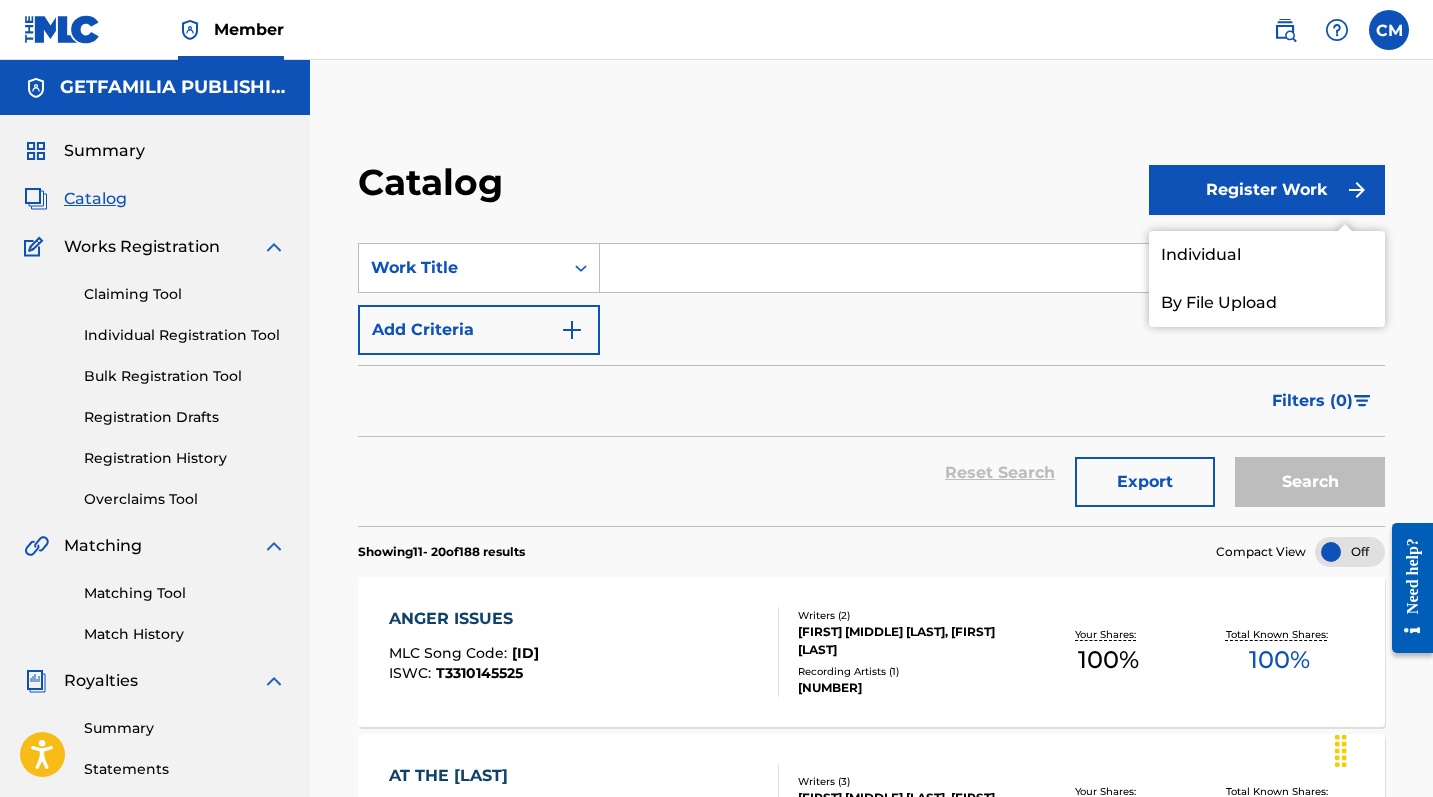 click on "Individual" at bounding box center [1267, 255] 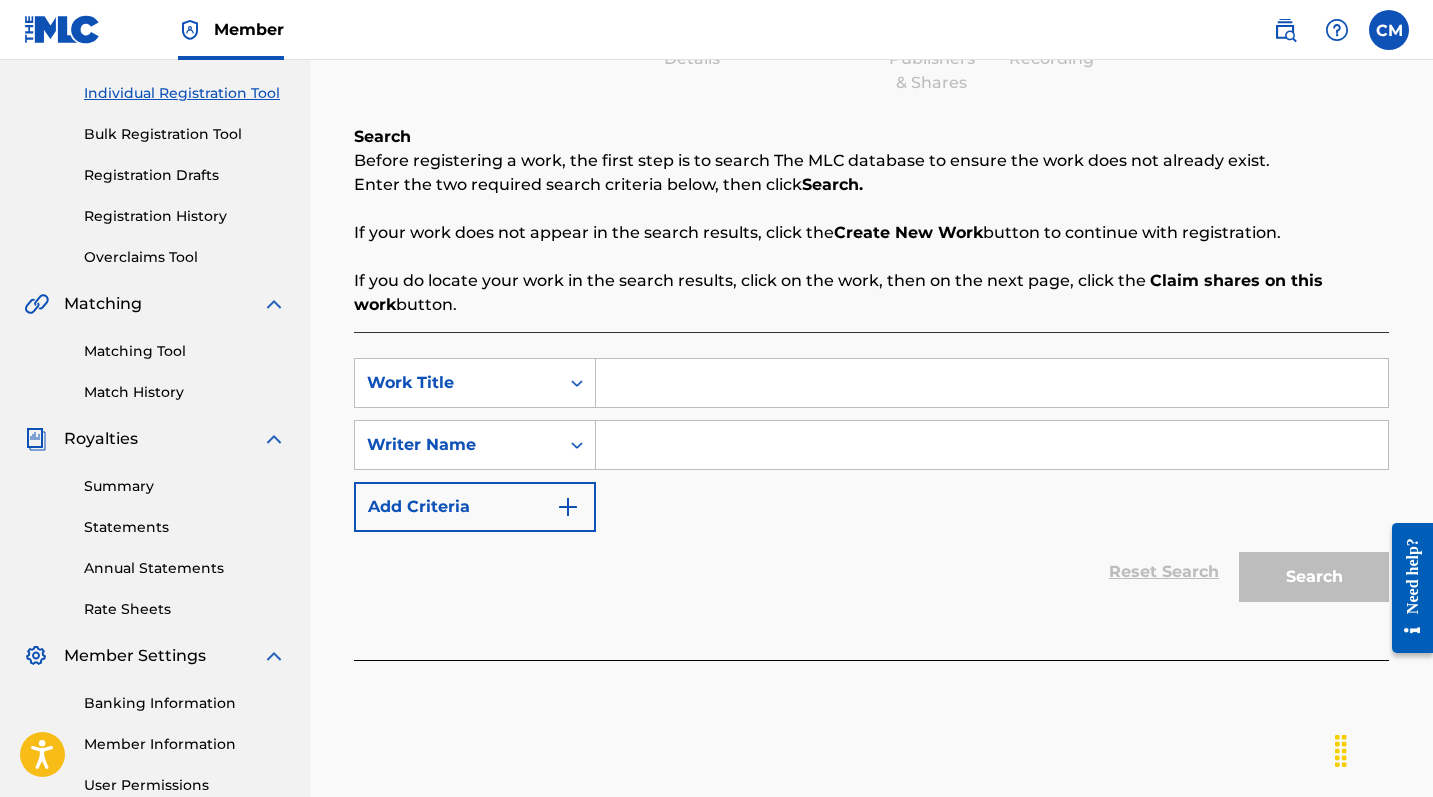 scroll, scrollTop: 261, scrollLeft: 0, axis: vertical 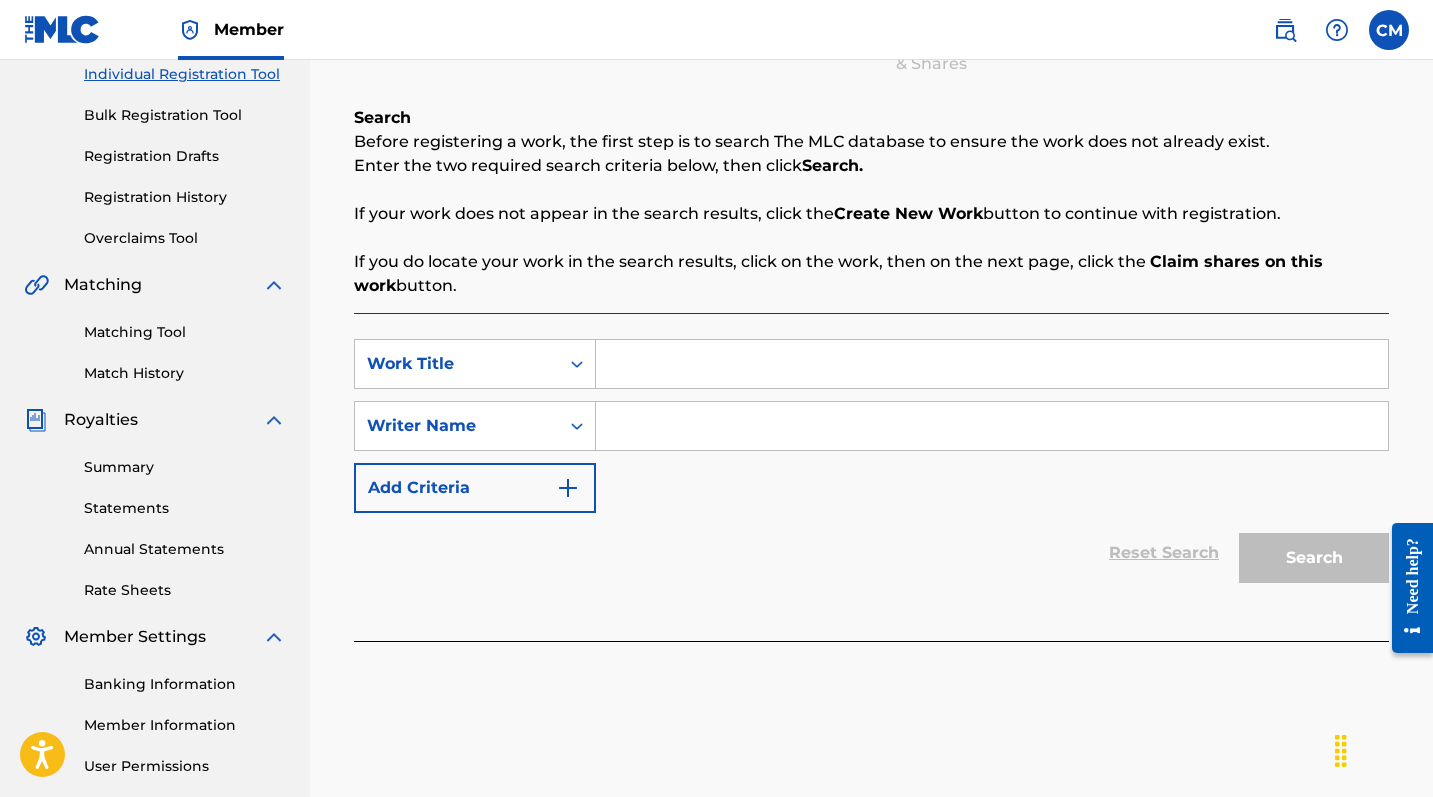 click at bounding box center [992, 364] 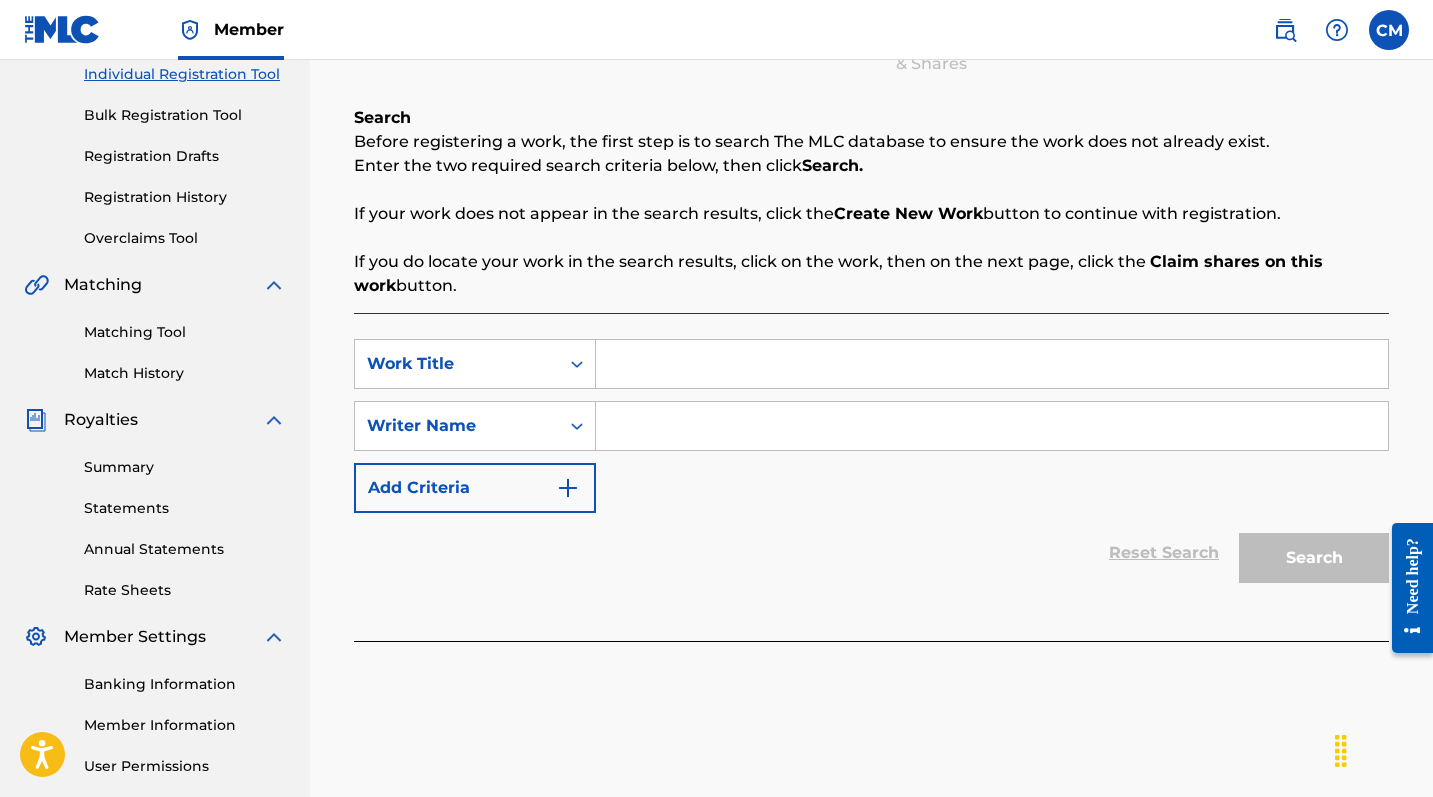 paste on "QZNJY2576388" 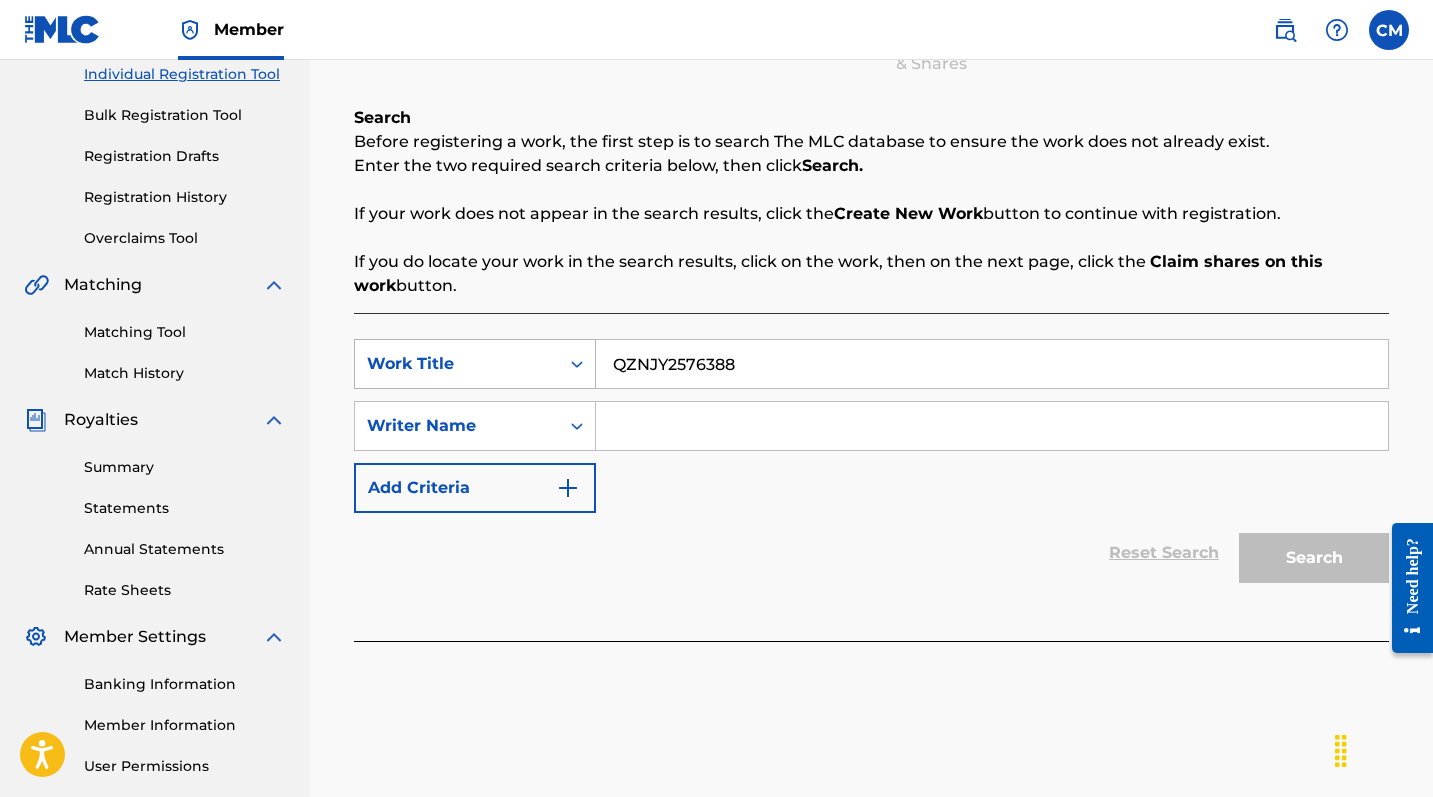 drag, startPoint x: 763, startPoint y: 379, endPoint x: 548, endPoint y: 345, distance: 217.67177 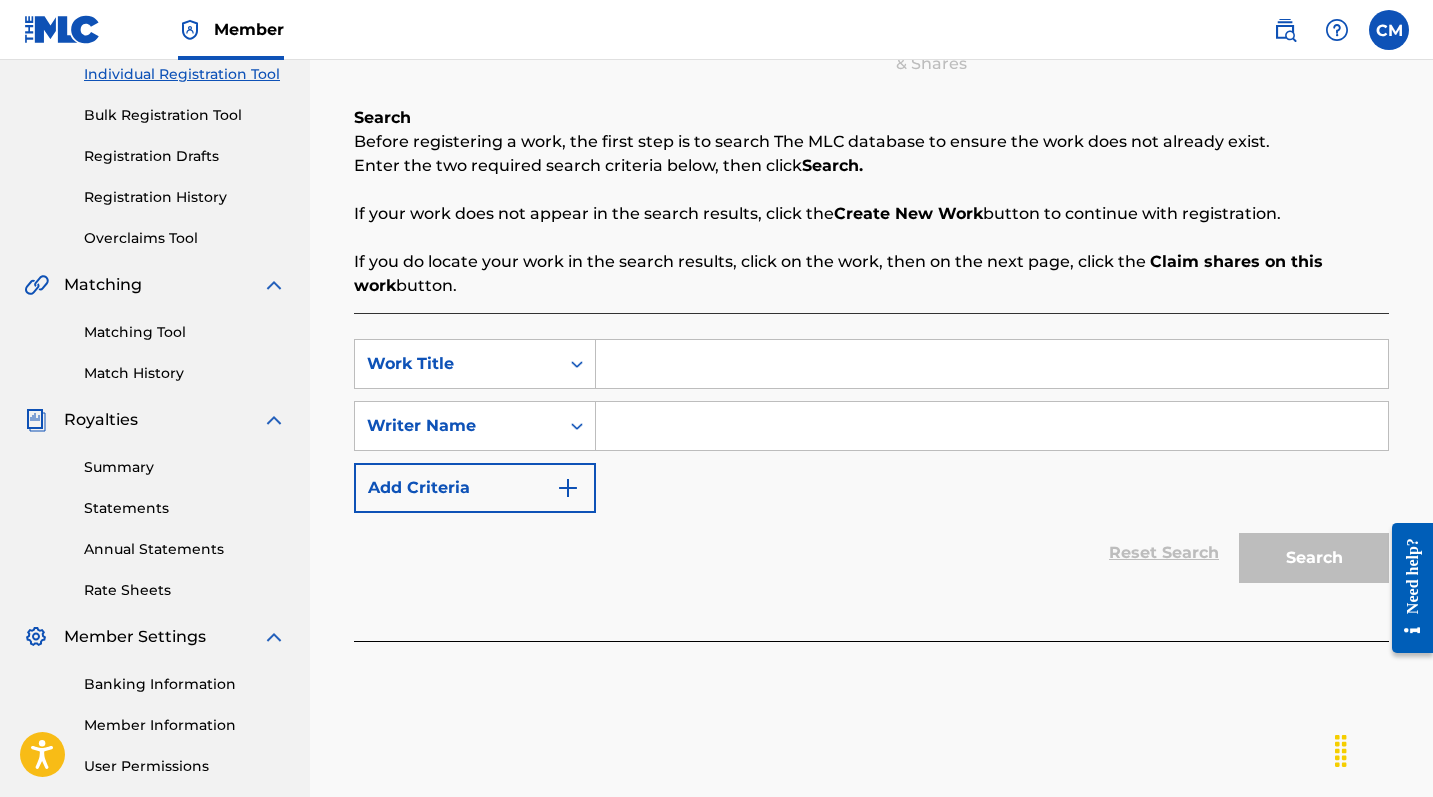 paste on "Eventide Flow" 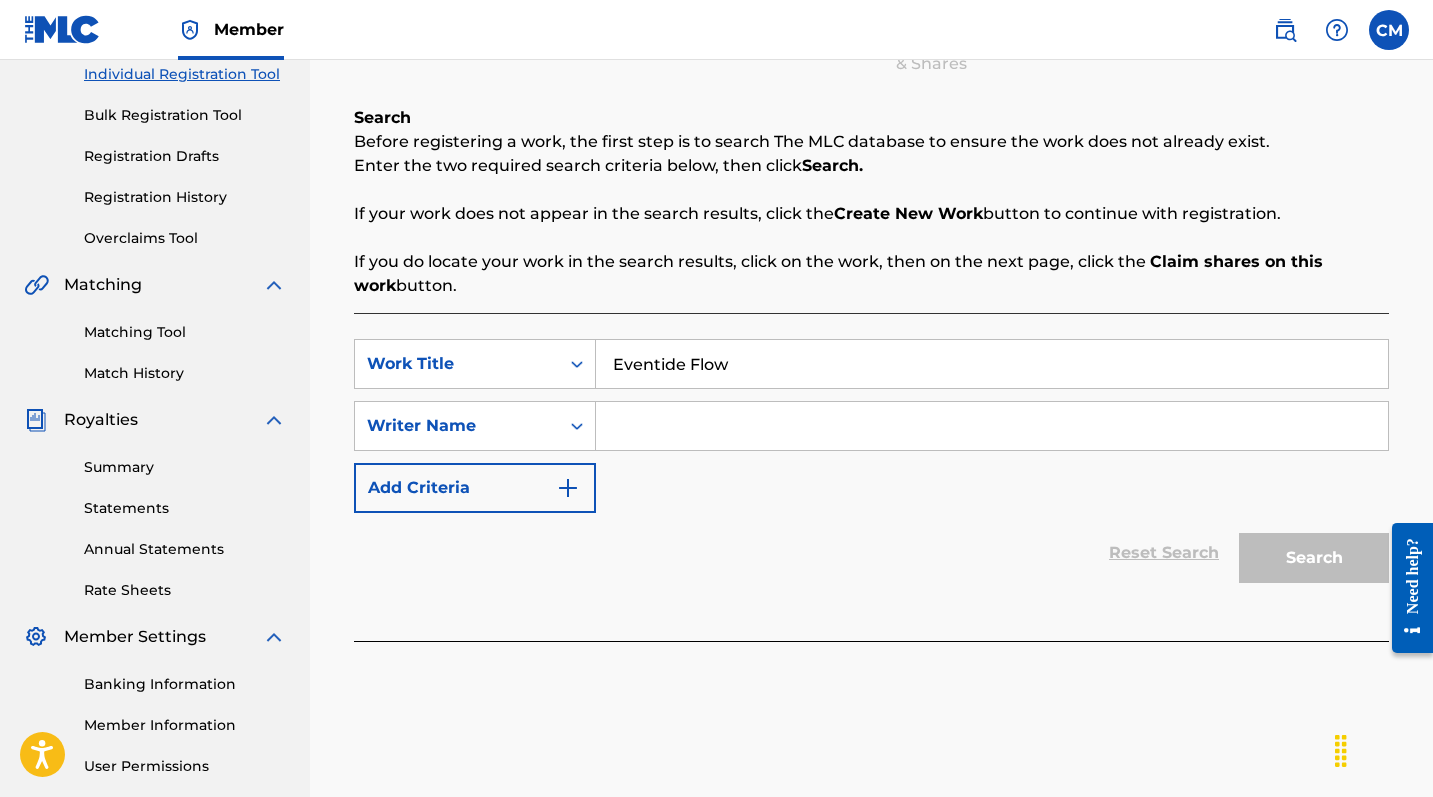 type on "Eventide Flow" 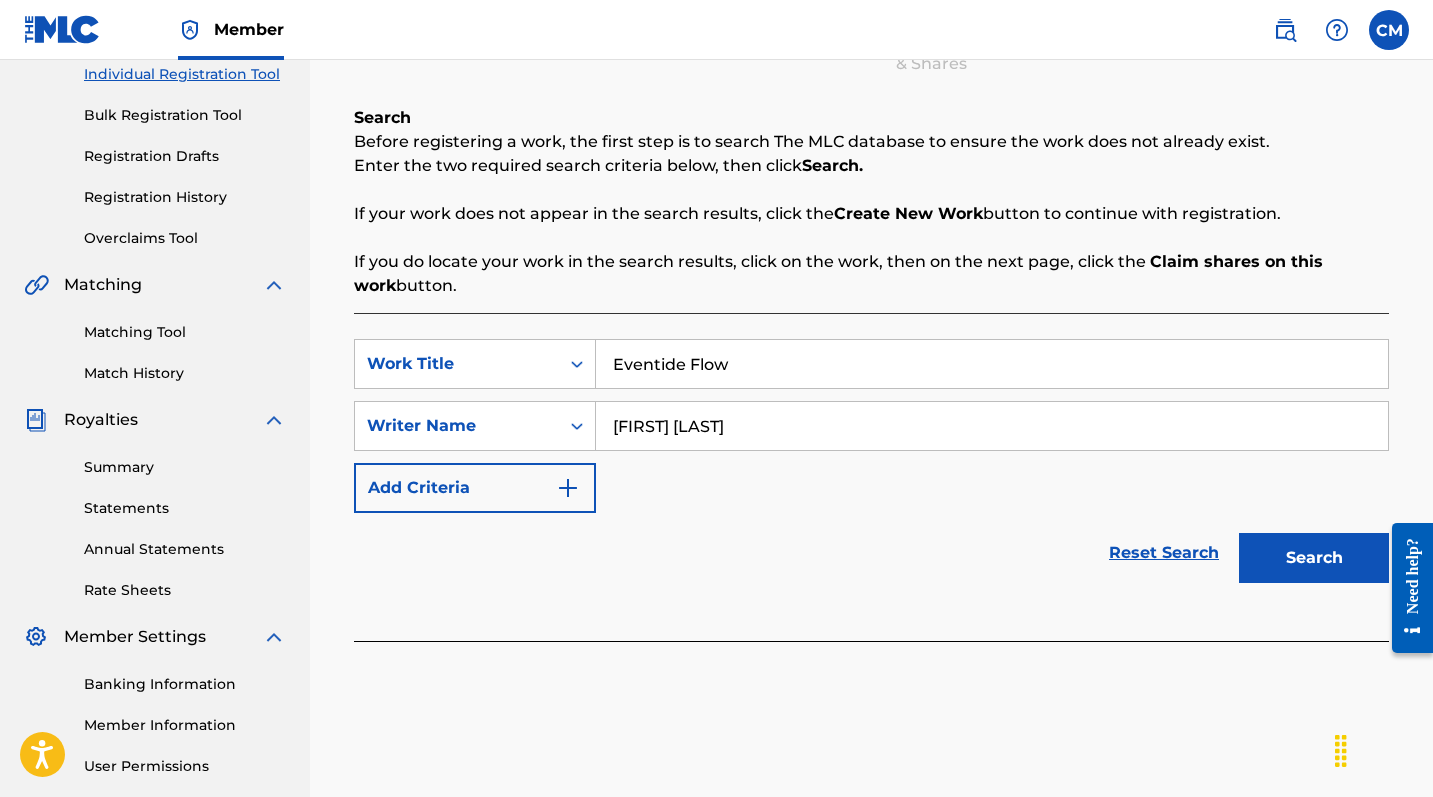 type on "[FIRST] [LAST]" 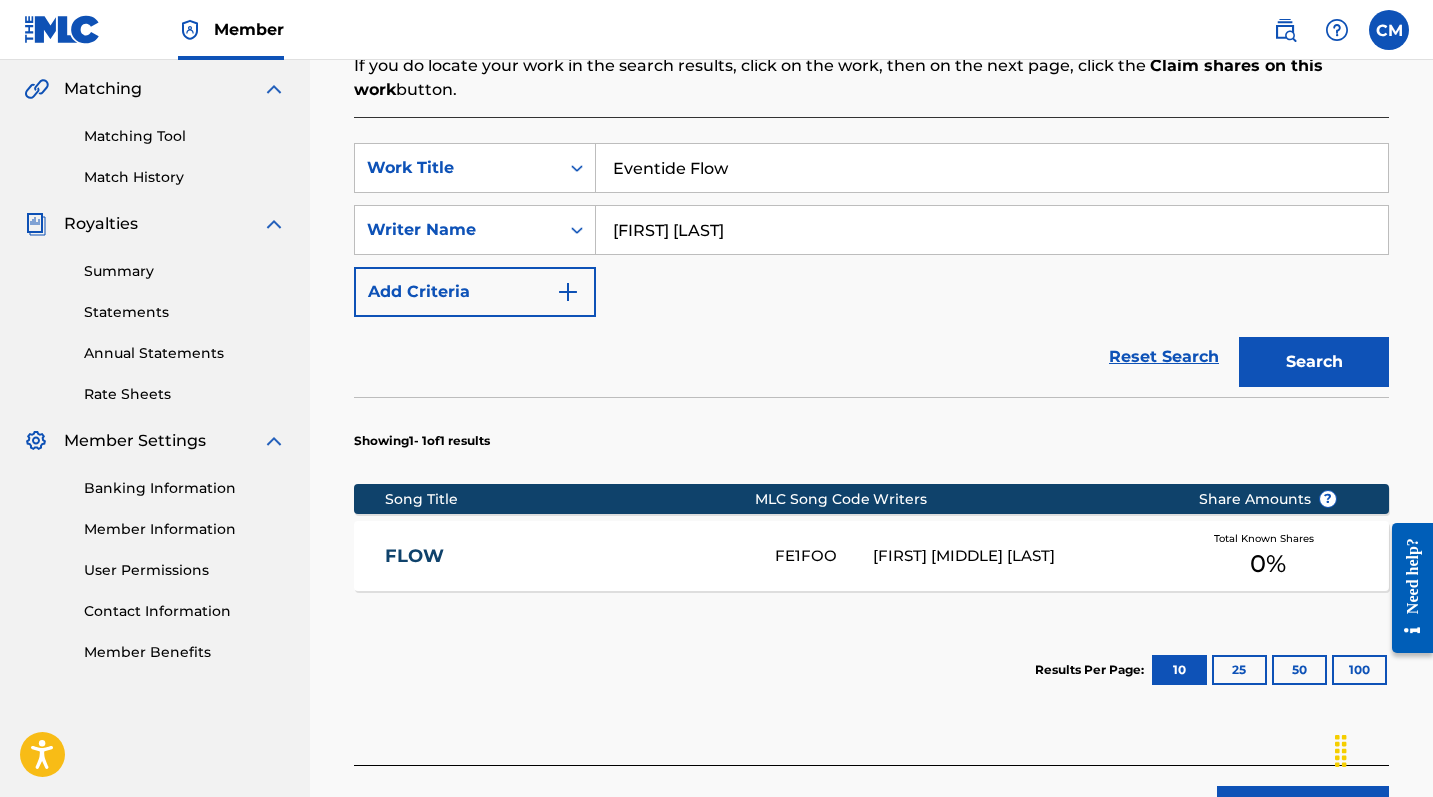 scroll, scrollTop: 447, scrollLeft: 0, axis: vertical 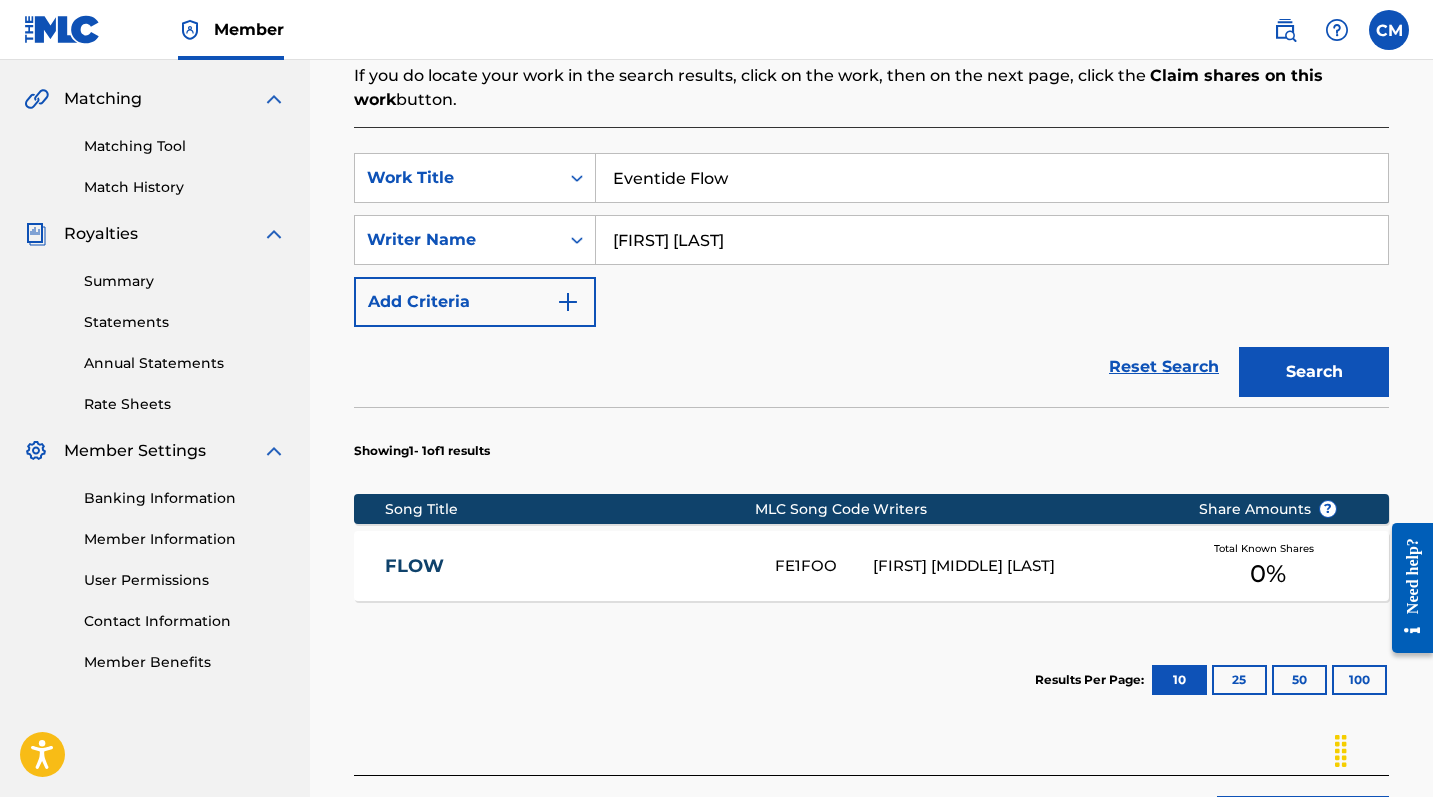 click on "[FIRST] [MIDDLE] [LAST]" at bounding box center [1020, 566] 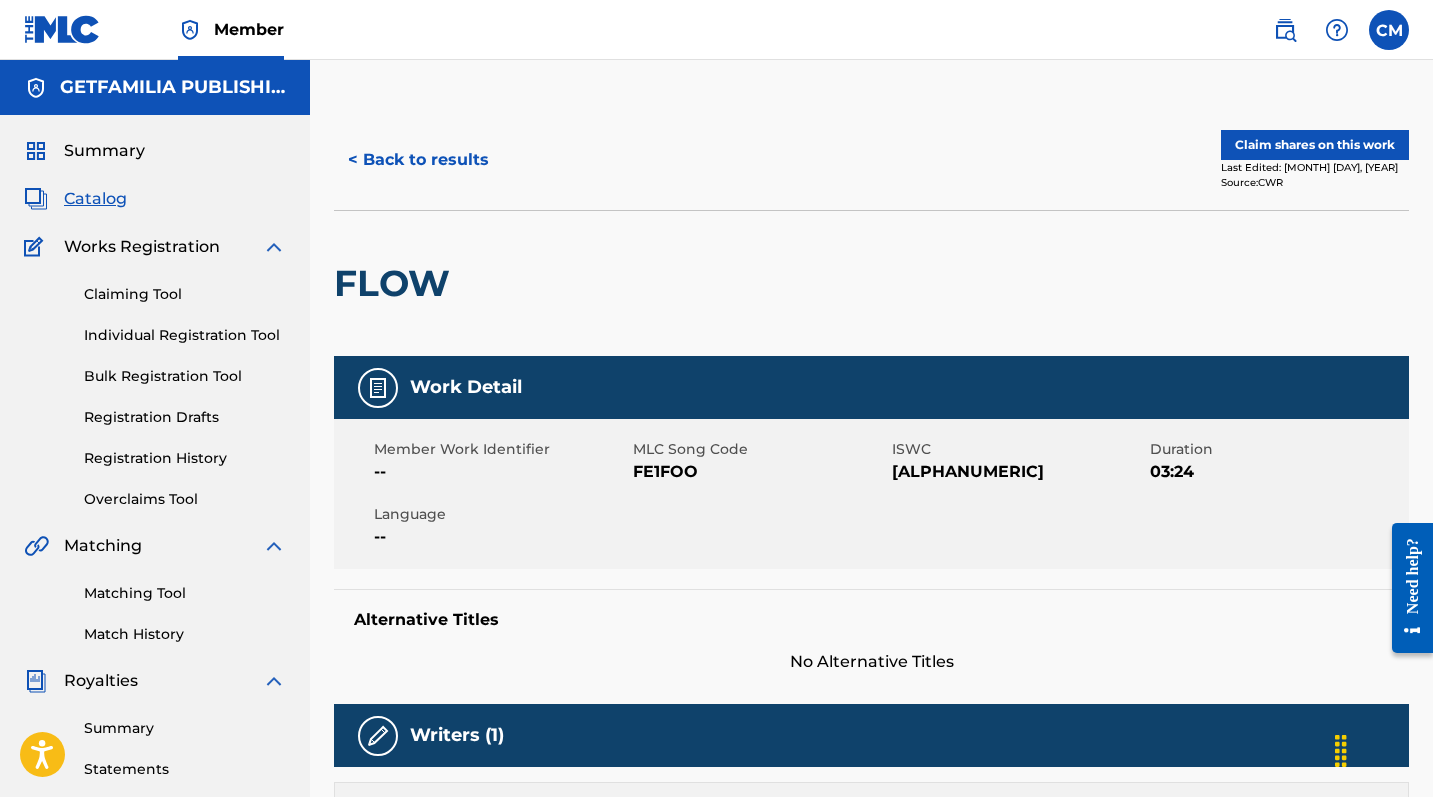 scroll, scrollTop: 0, scrollLeft: 0, axis: both 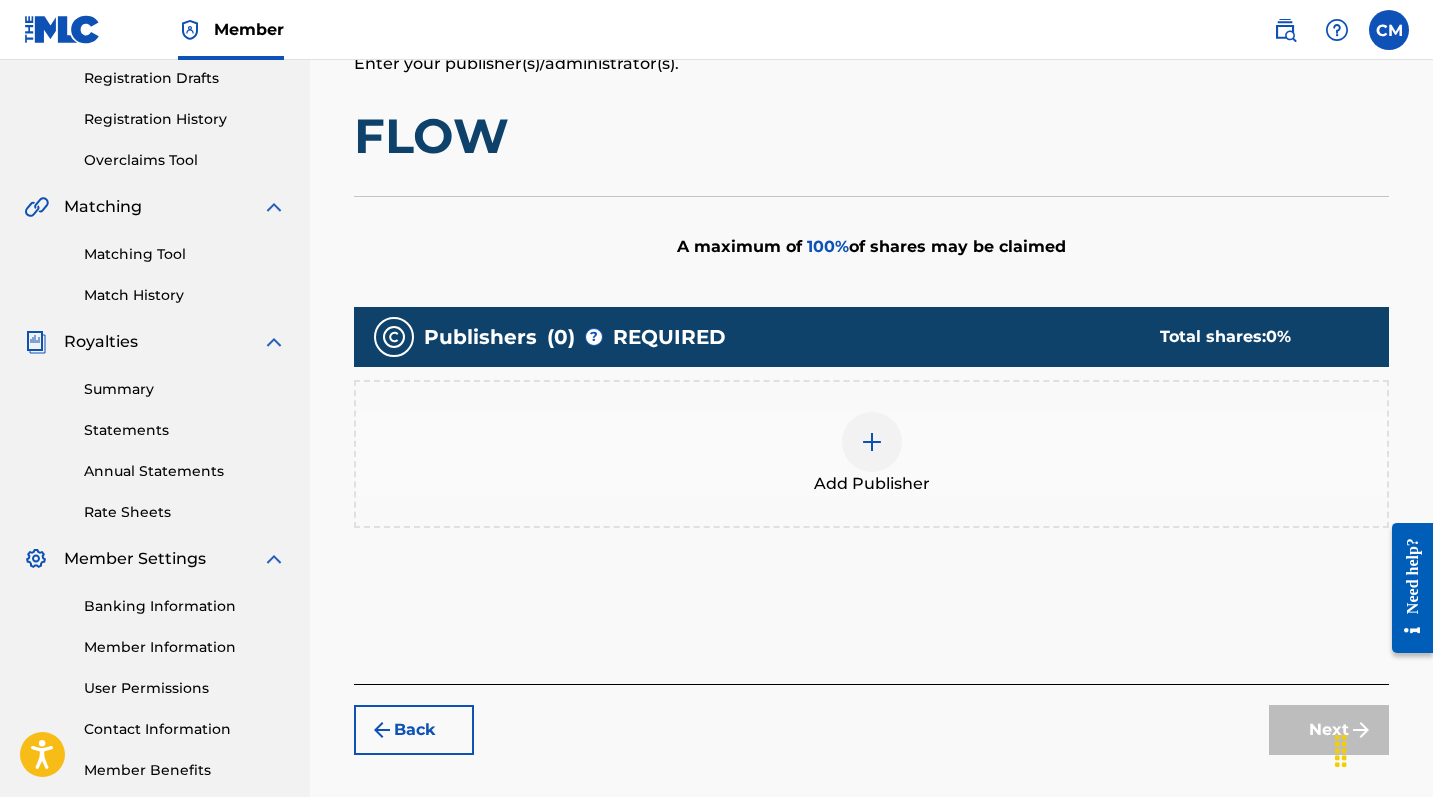 click at bounding box center (872, 442) 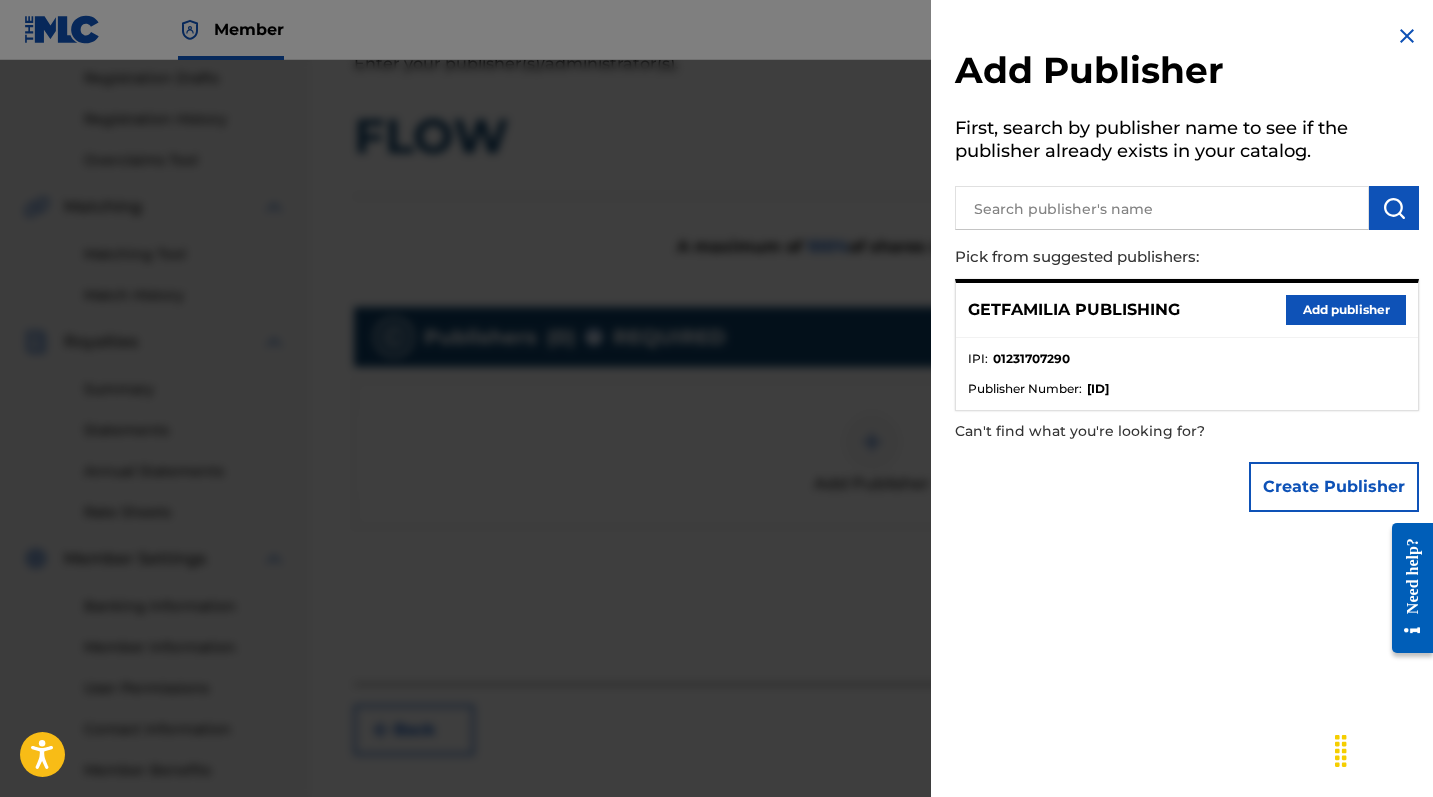click on "Add publisher" at bounding box center (1346, 310) 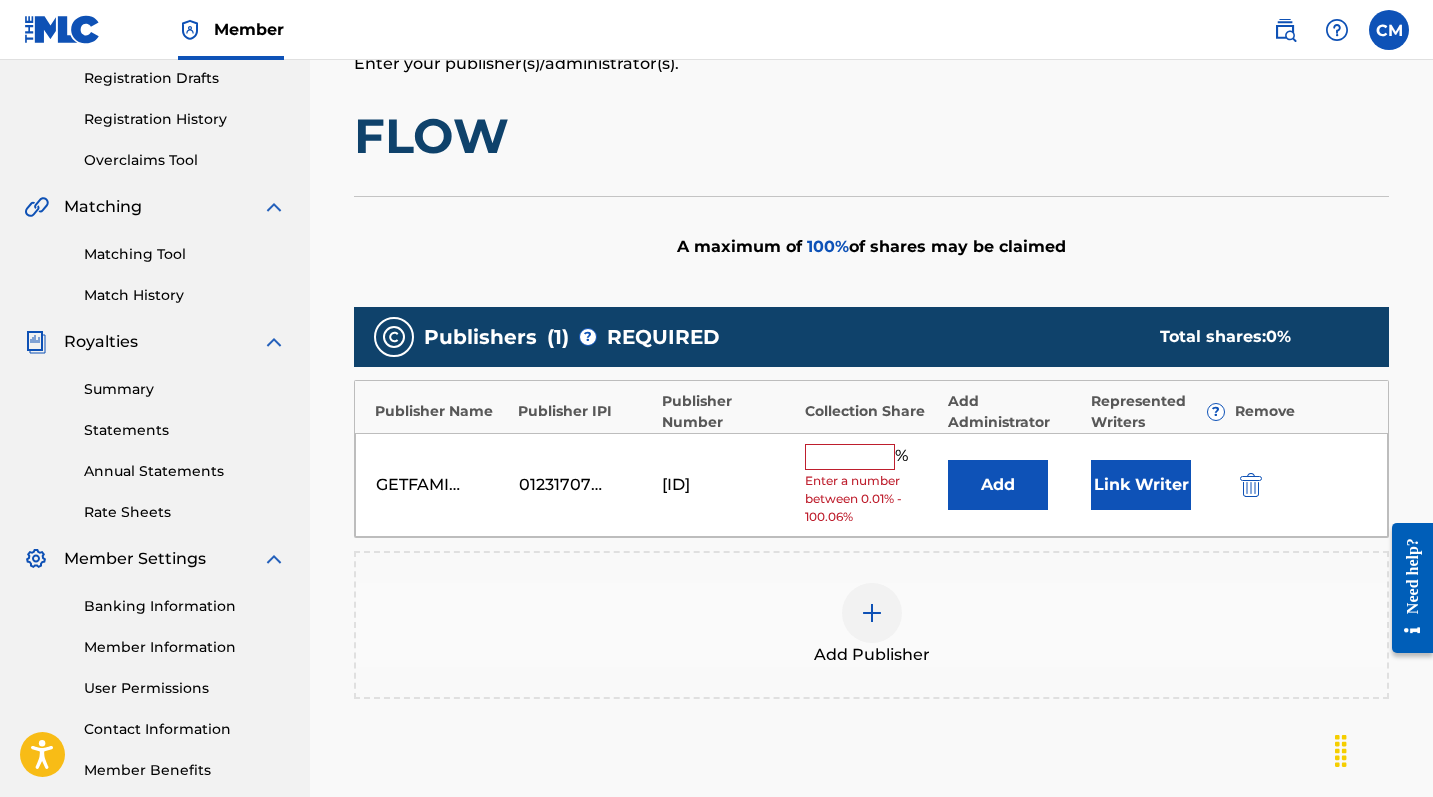 click at bounding box center [850, 457] 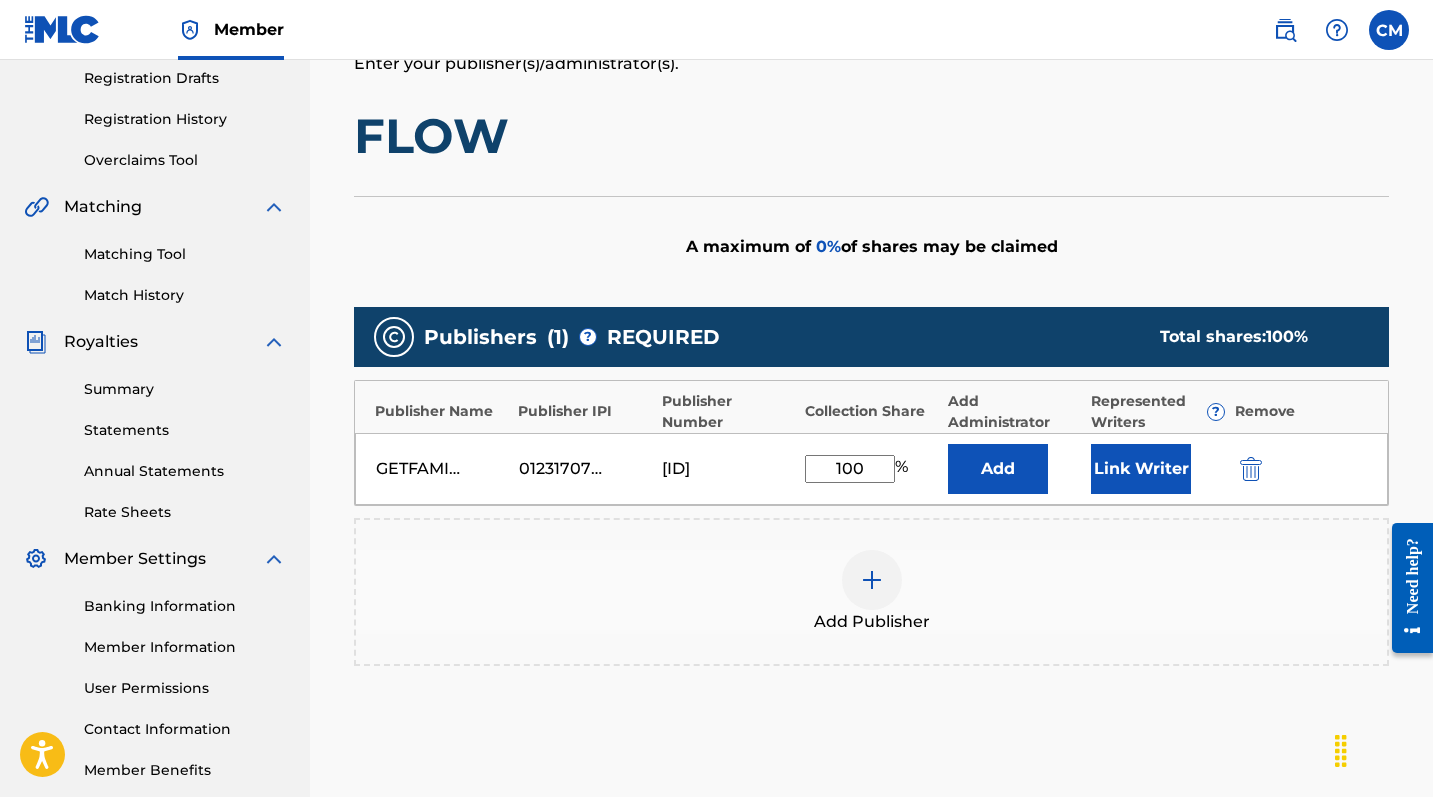type on "100" 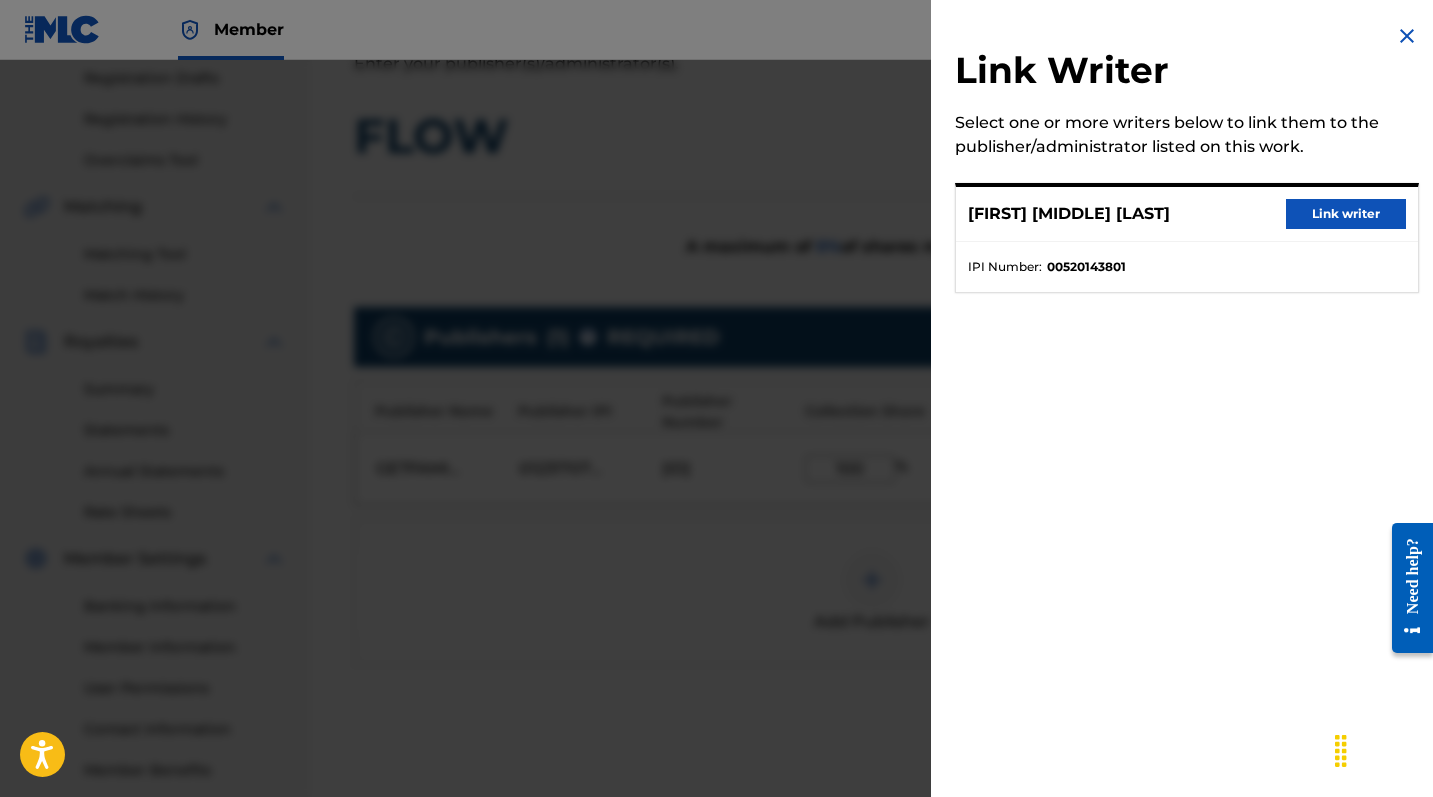 click on "Link writer" at bounding box center [1346, 214] 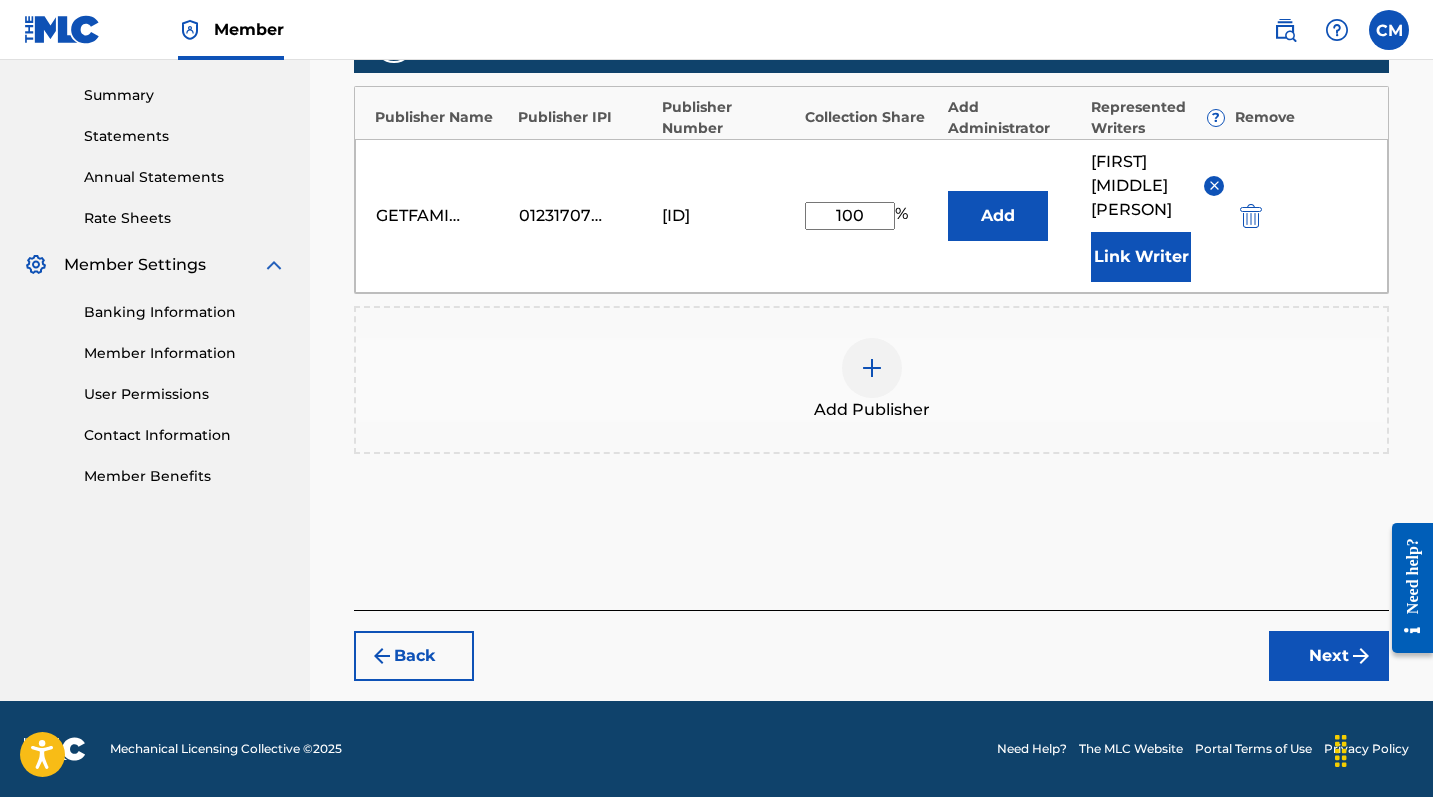 scroll, scrollTop: 648, scrollLeft: 0, axis: vertical 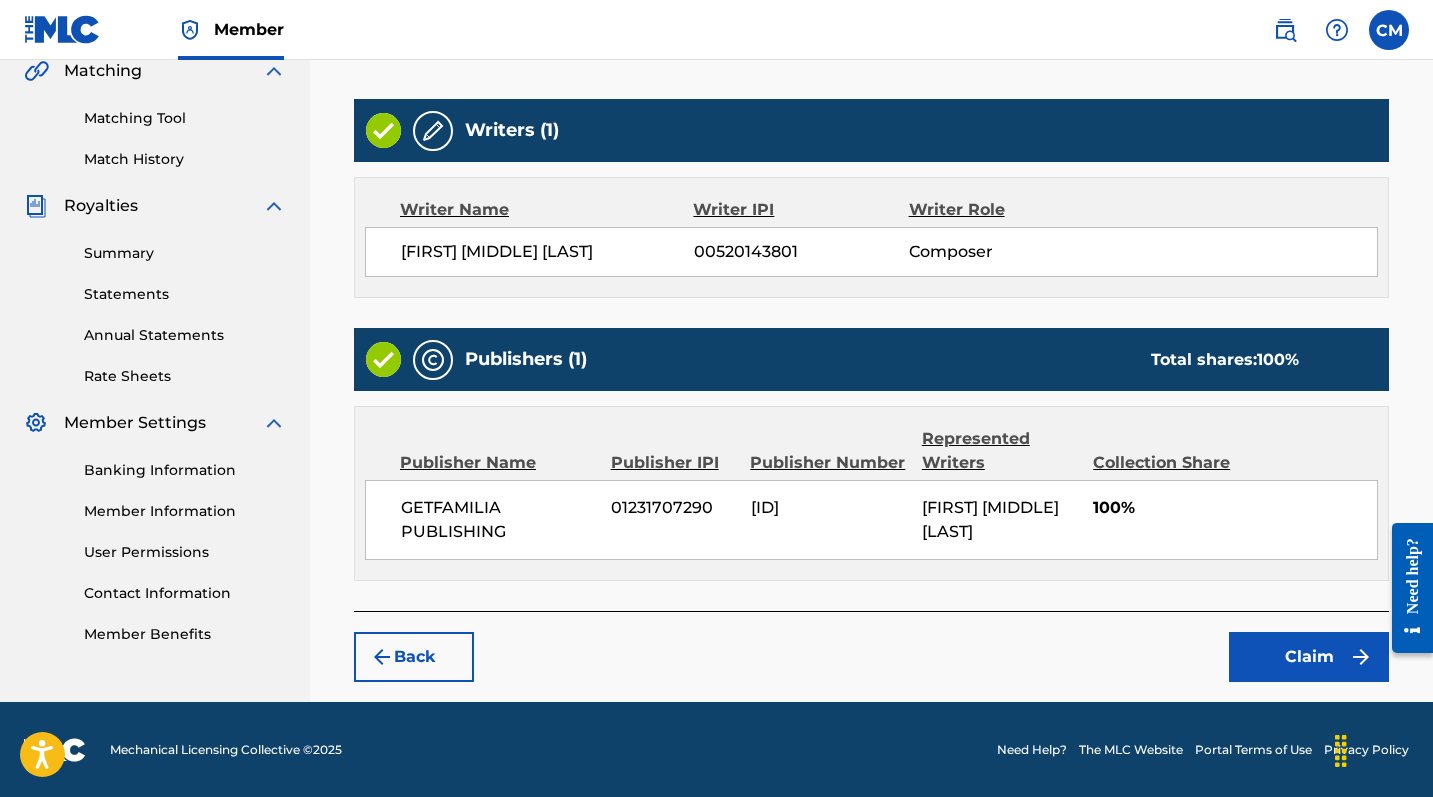 click on "Claim" at bounding box center (1309, 657) 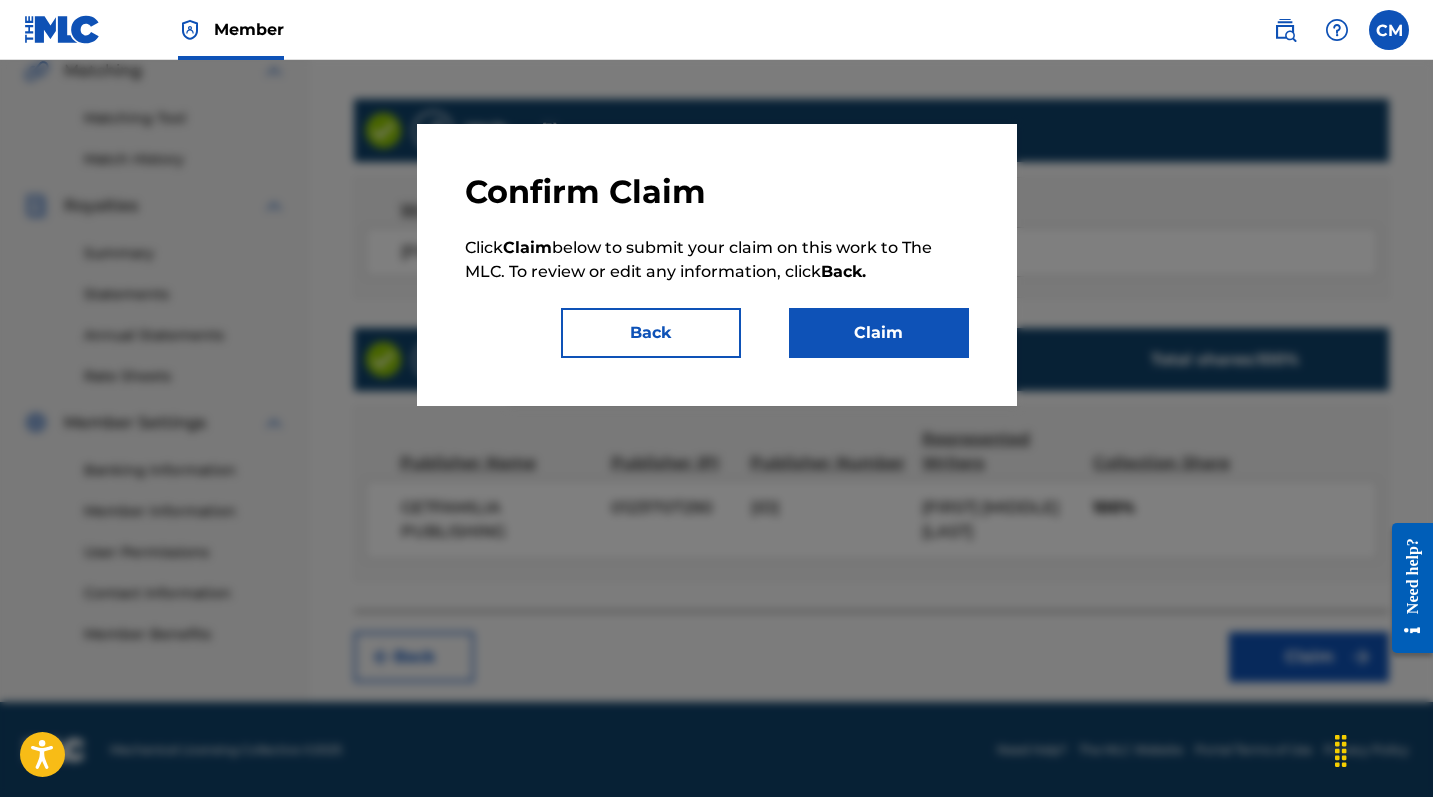 click on "Claim" at bounding box center (879, 333) 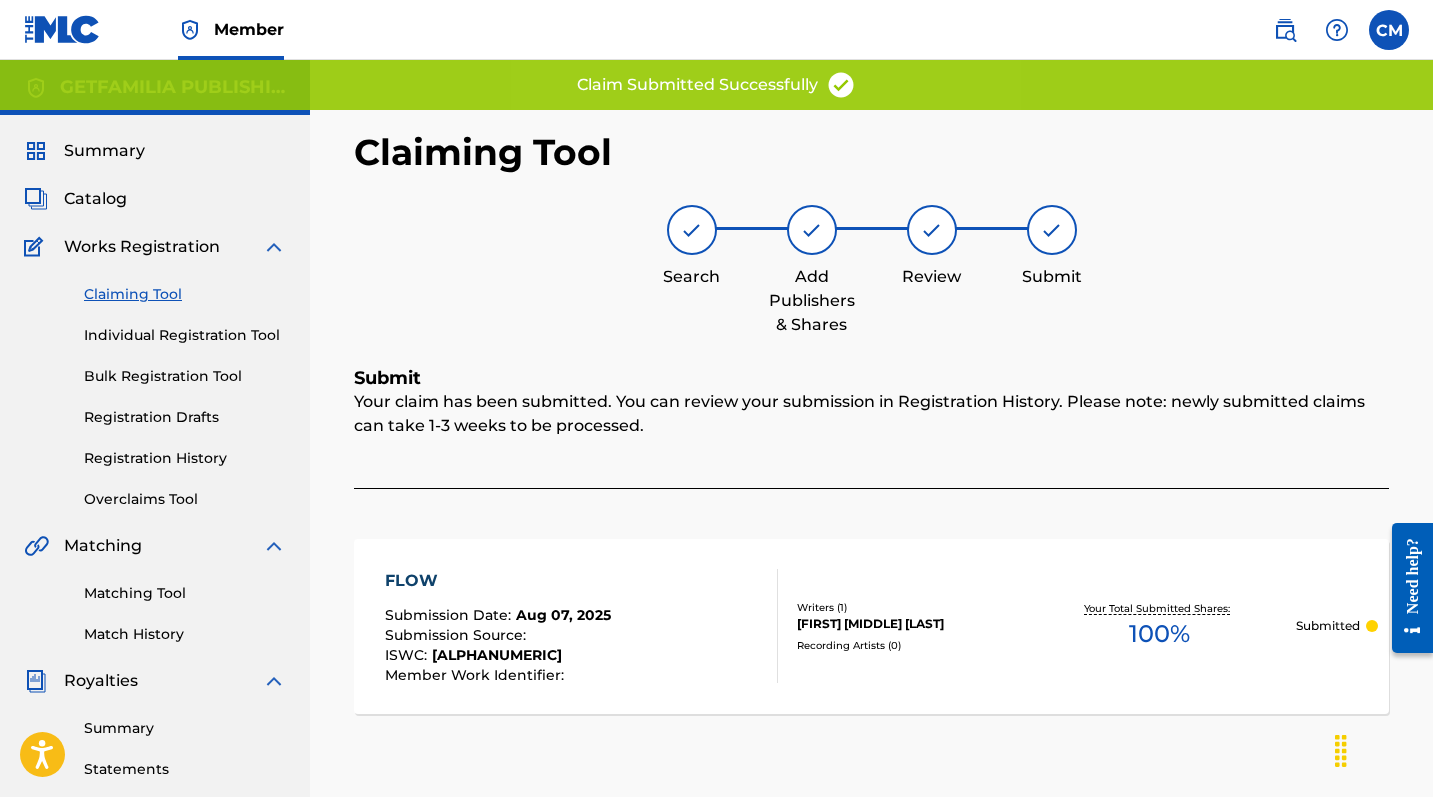 scroll, scrollTop: 0, scrollLeft: 0, axis: both 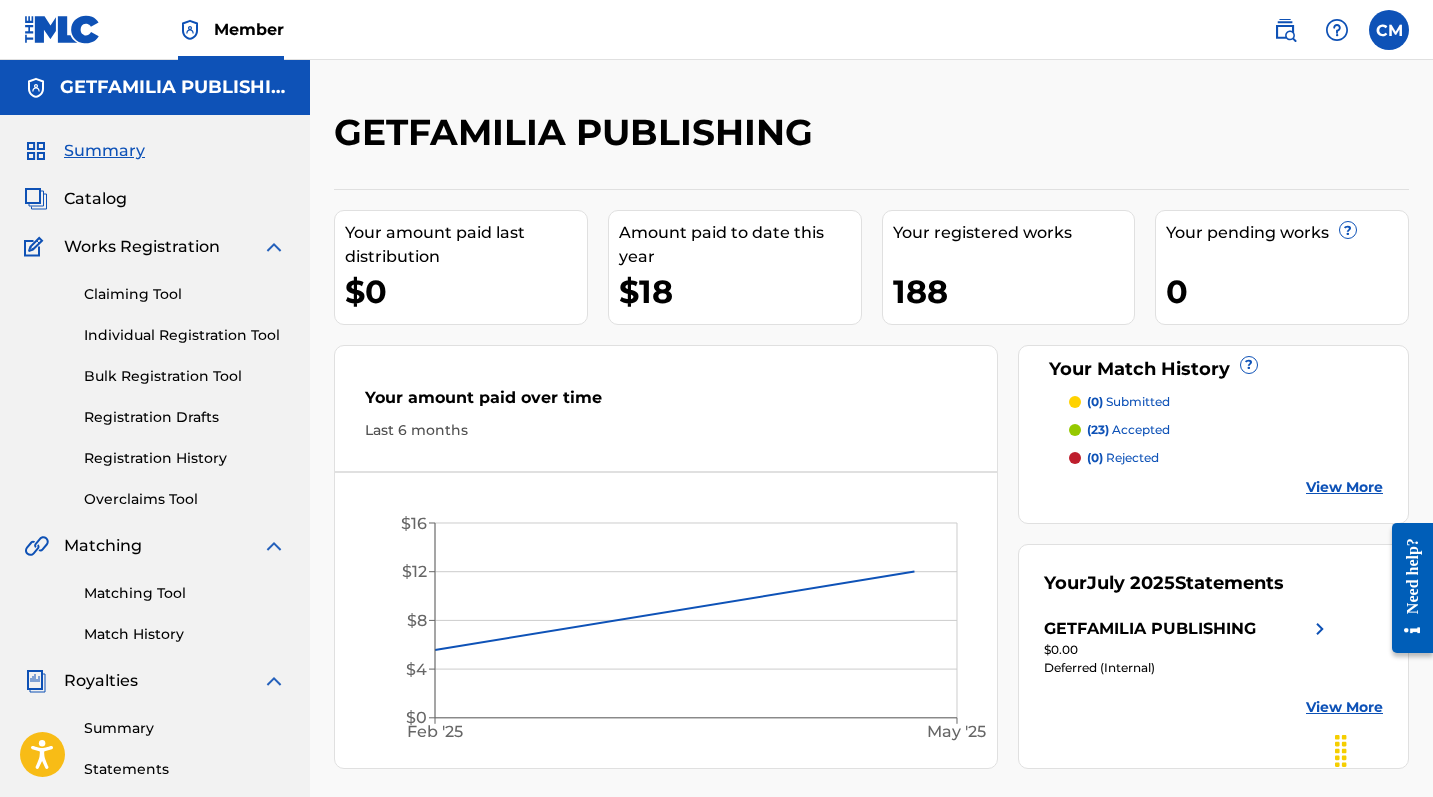 click on "Catalog" at bounding box center [95, 199] 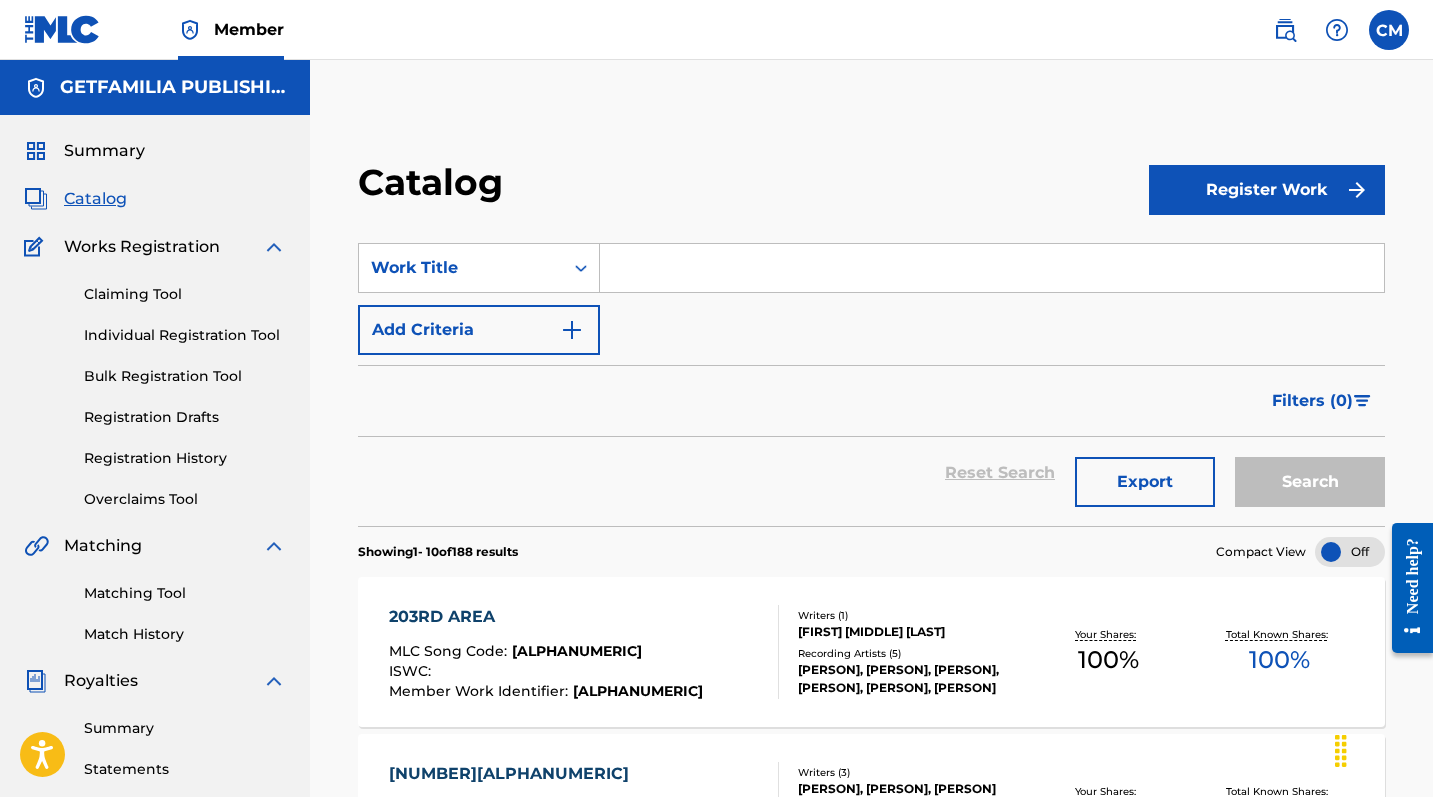click on "Register Work" at bounding box center [1267, 190] 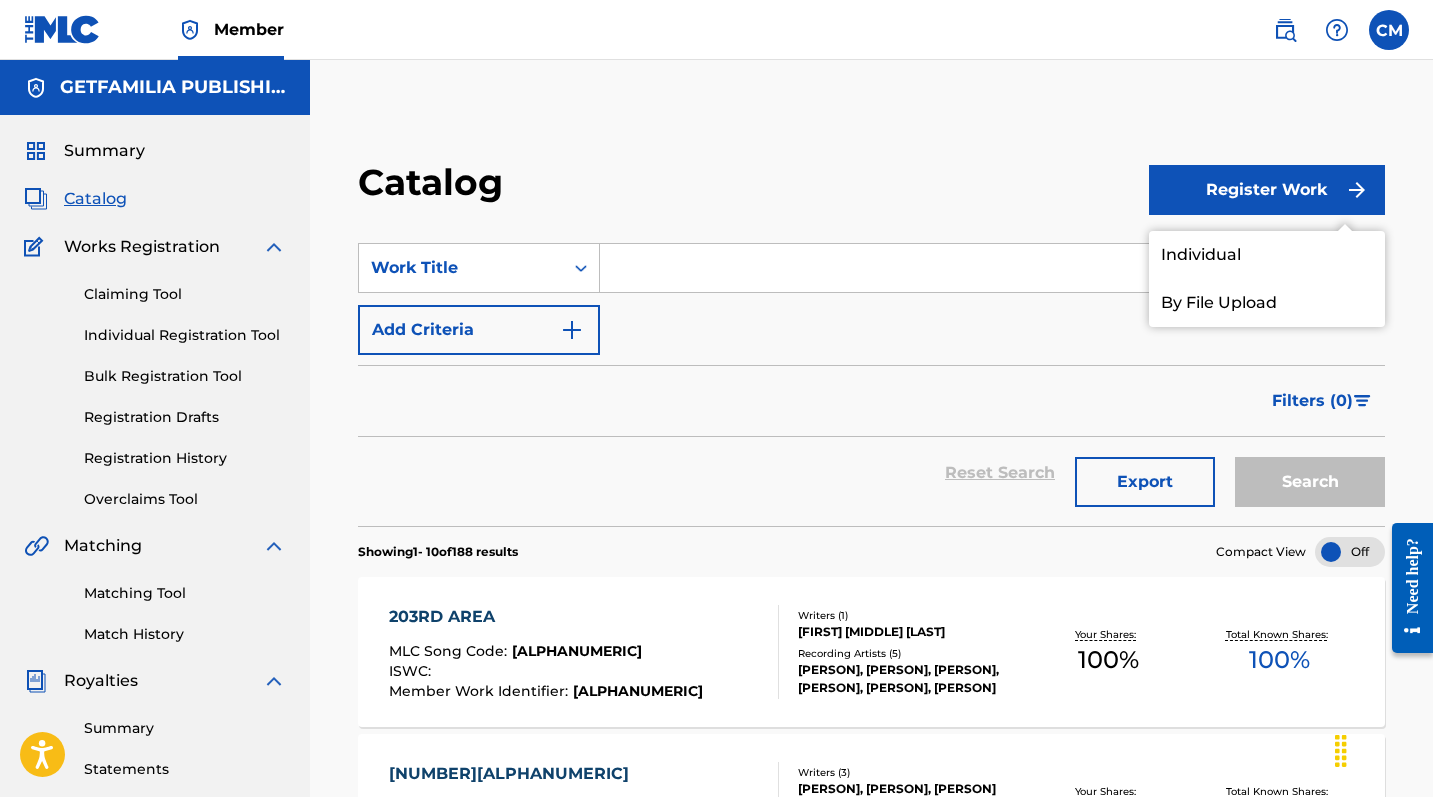 click on "Individual" at bounding box center (1267, 255) 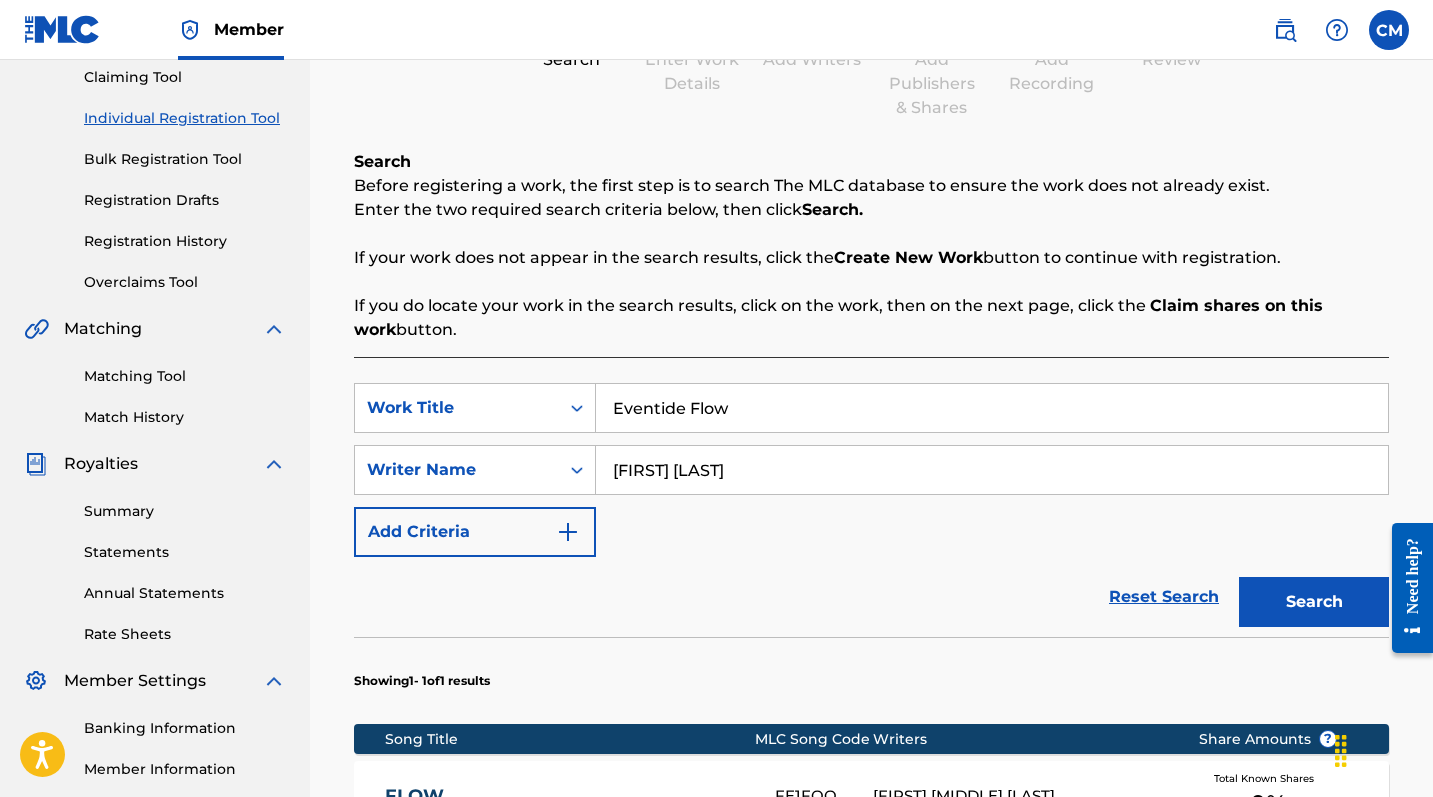 scroll, scrollTop: 329, scrollLeft: 0, axis: vertical 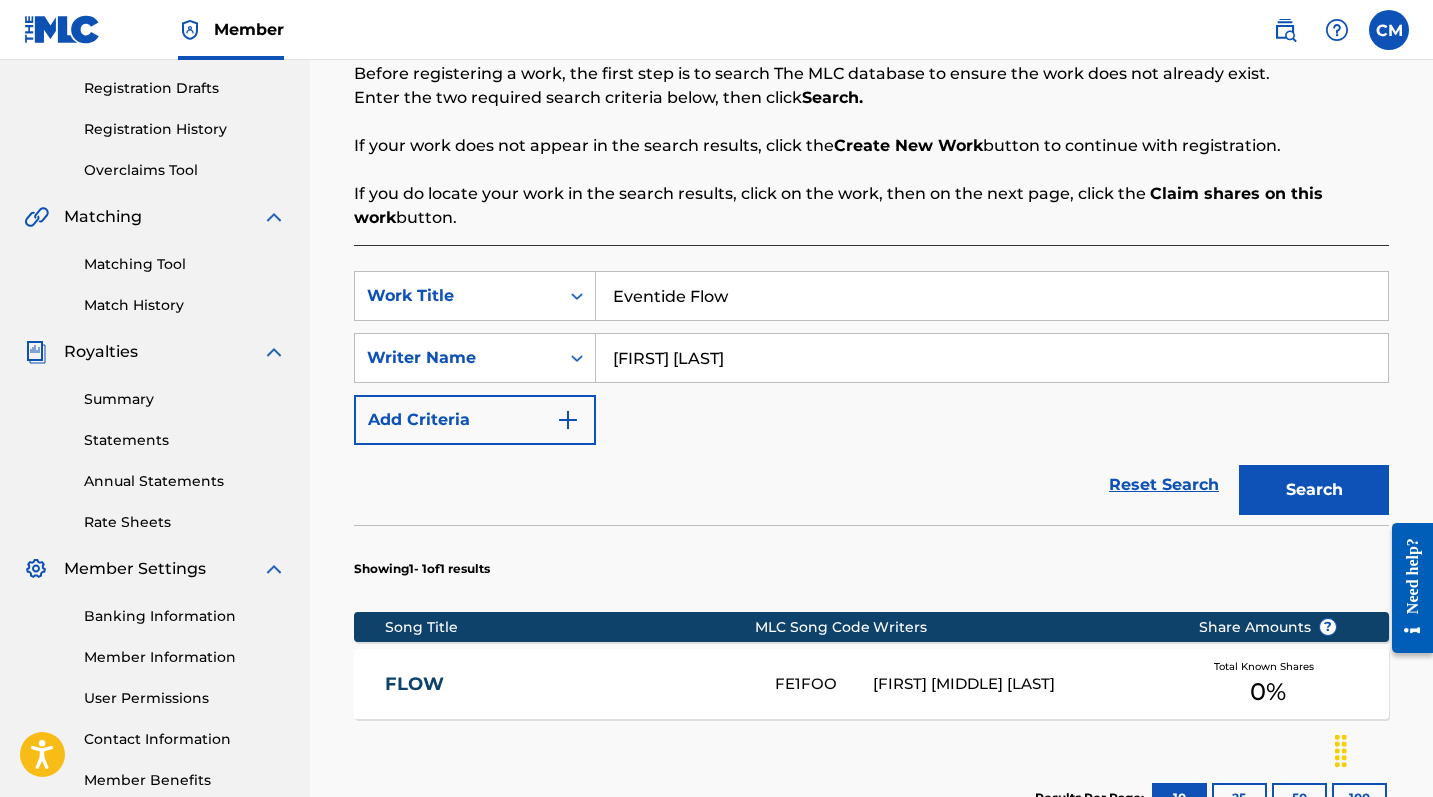 click on "Search" at bounding box center [1314, 490] 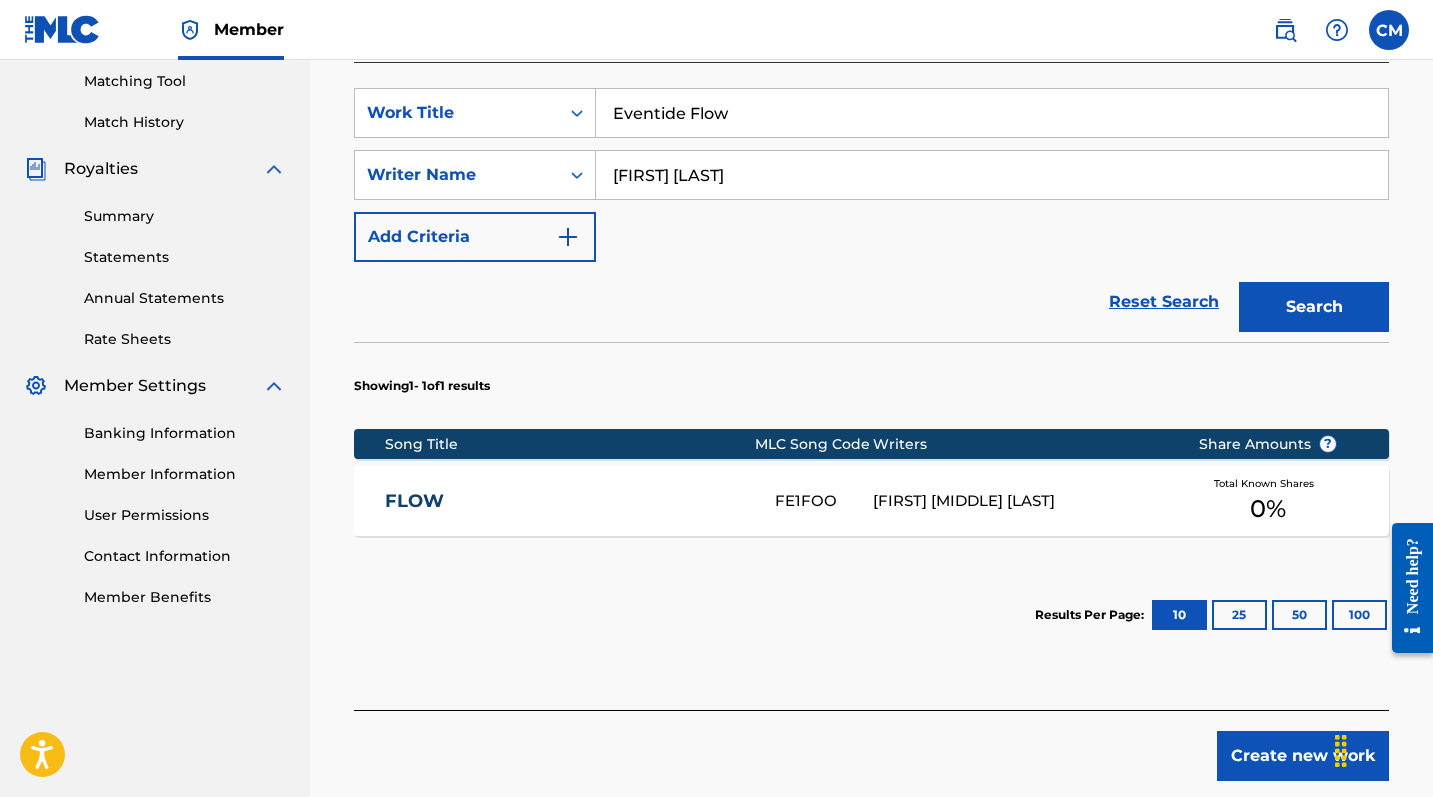 click on "Create new work" at bounding box center [1303, 756] 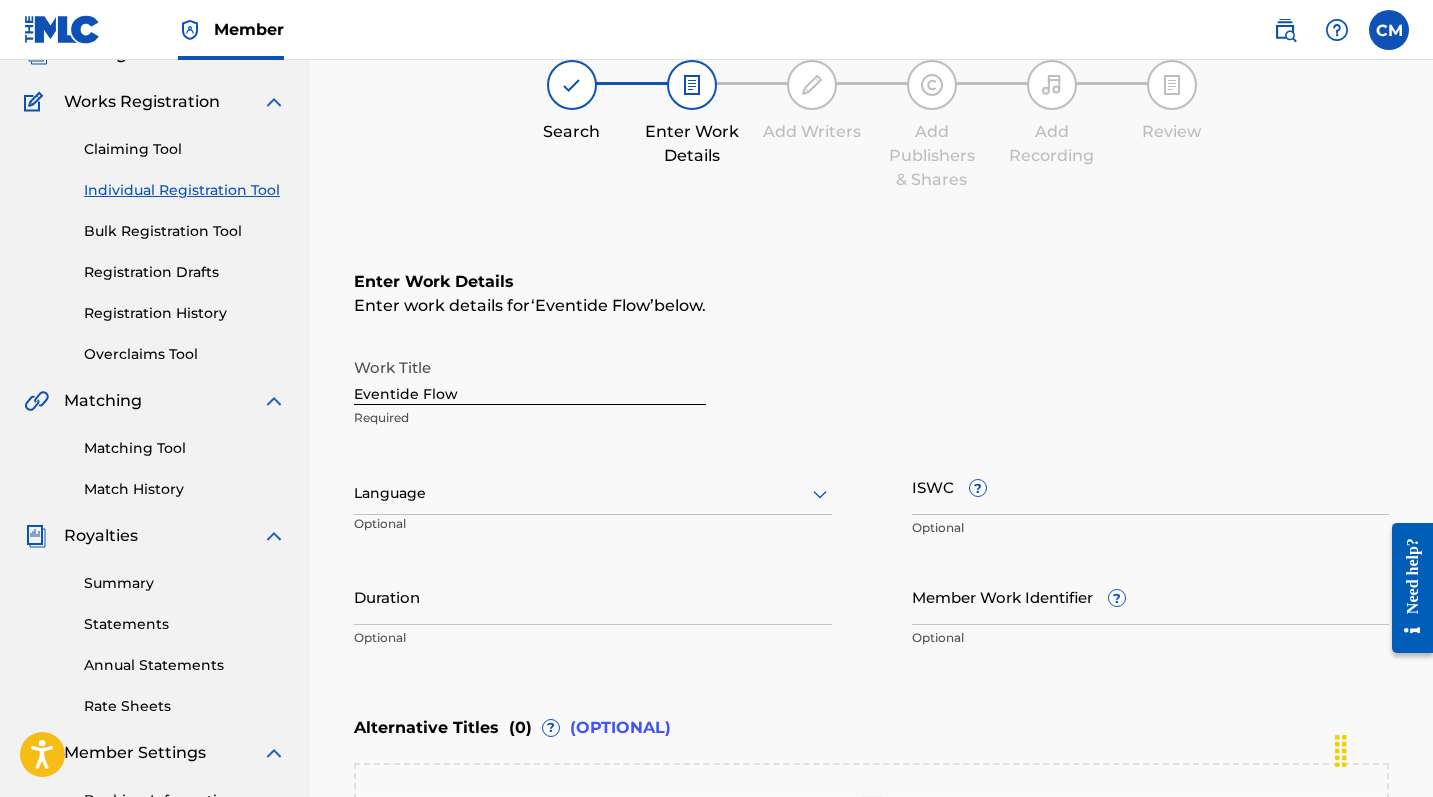 scroll, scrollTop: 78, scrollLeft: 0, axis: vertical 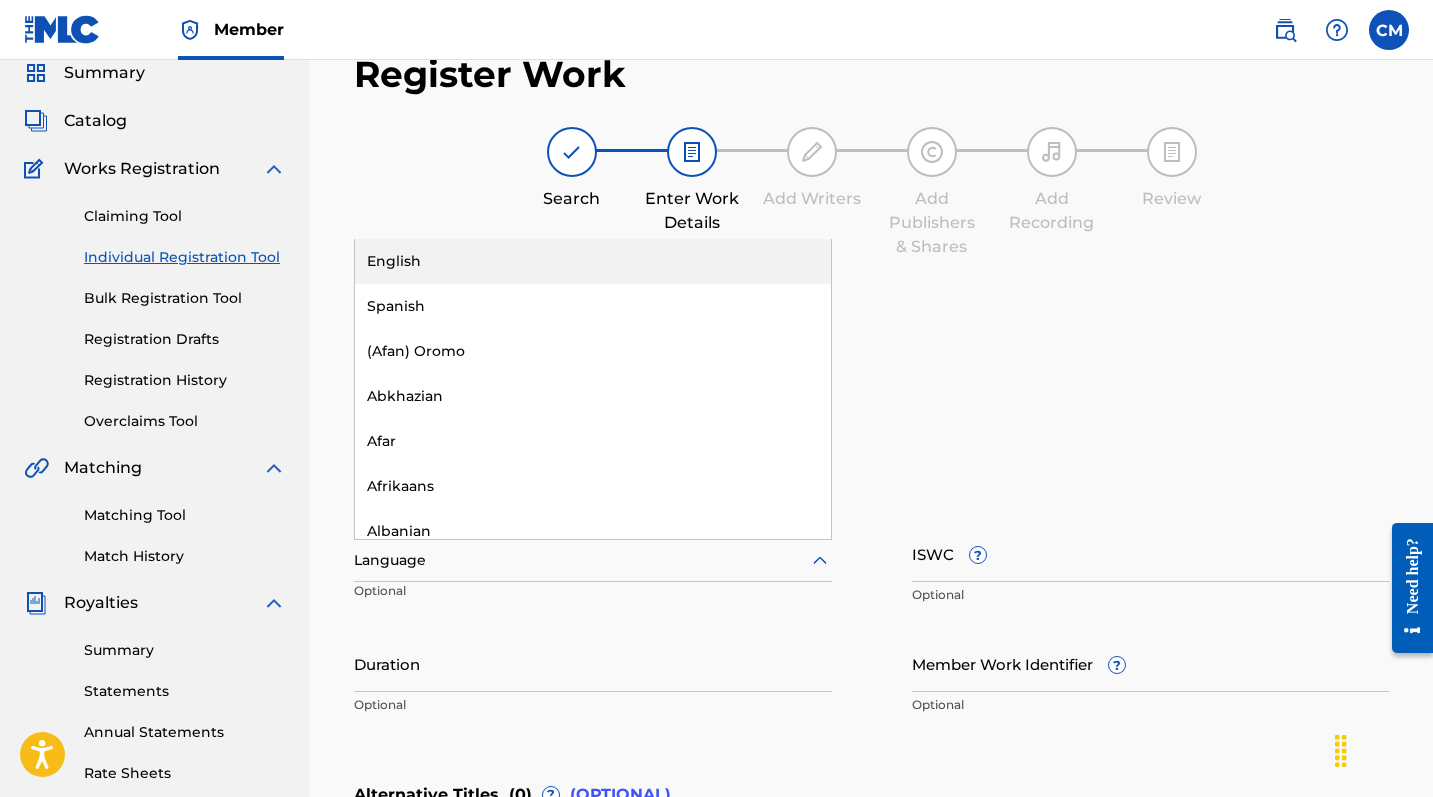 click at bounding box center (593, 560) 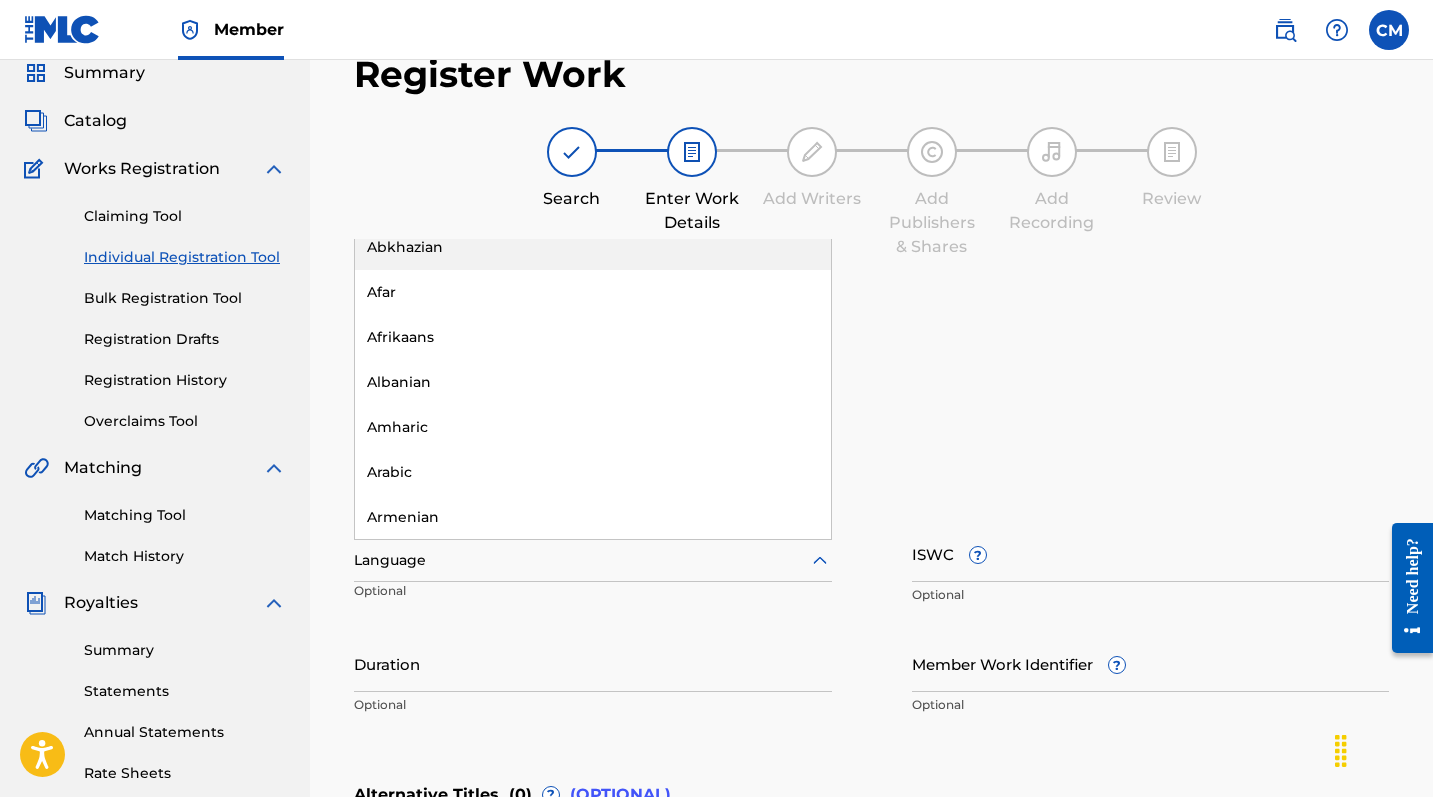 scroll, scrollTop: 150, scrollLeft: 0, axis: vertical 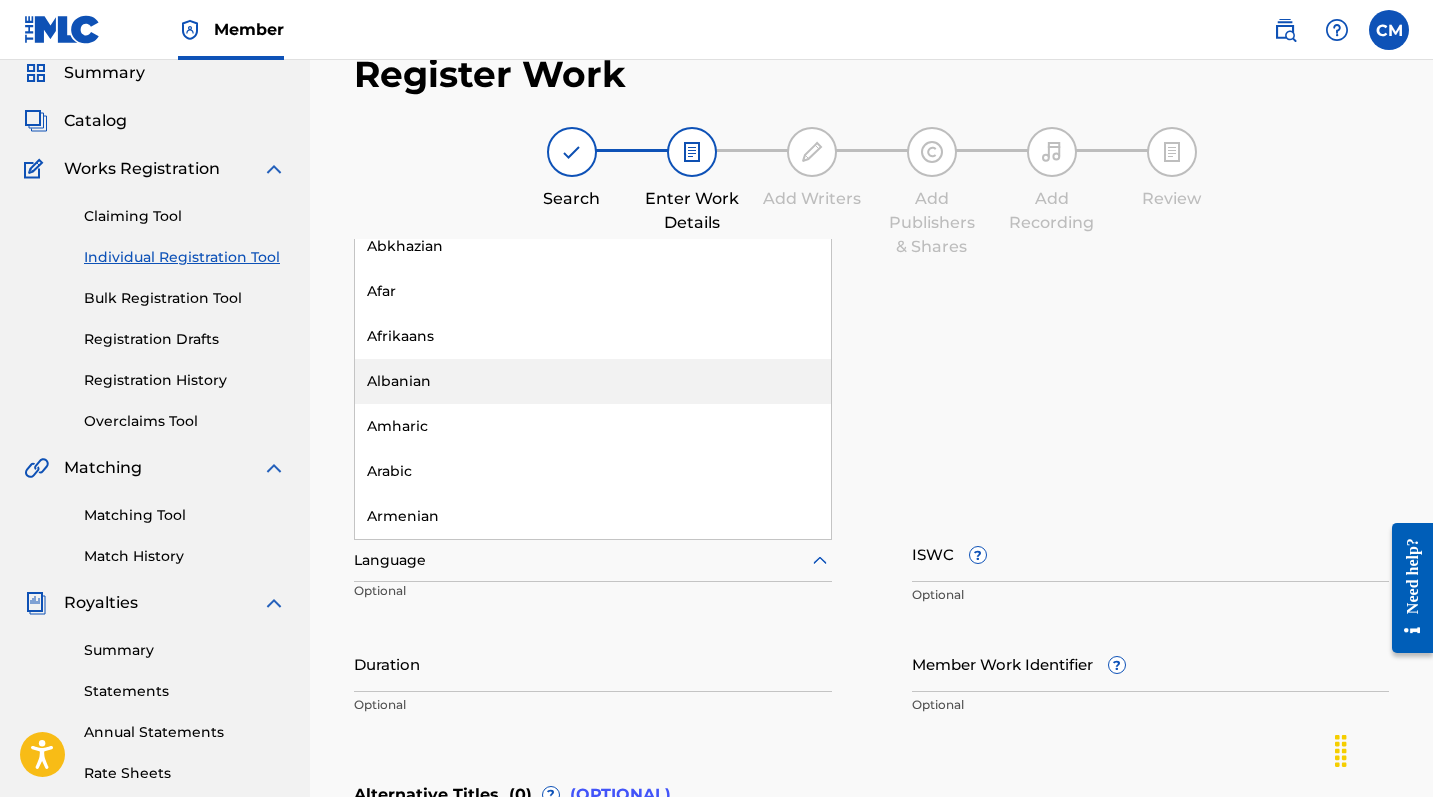 click on "Work Title [PRODUCT] Required" at bounding box center [871, 460] 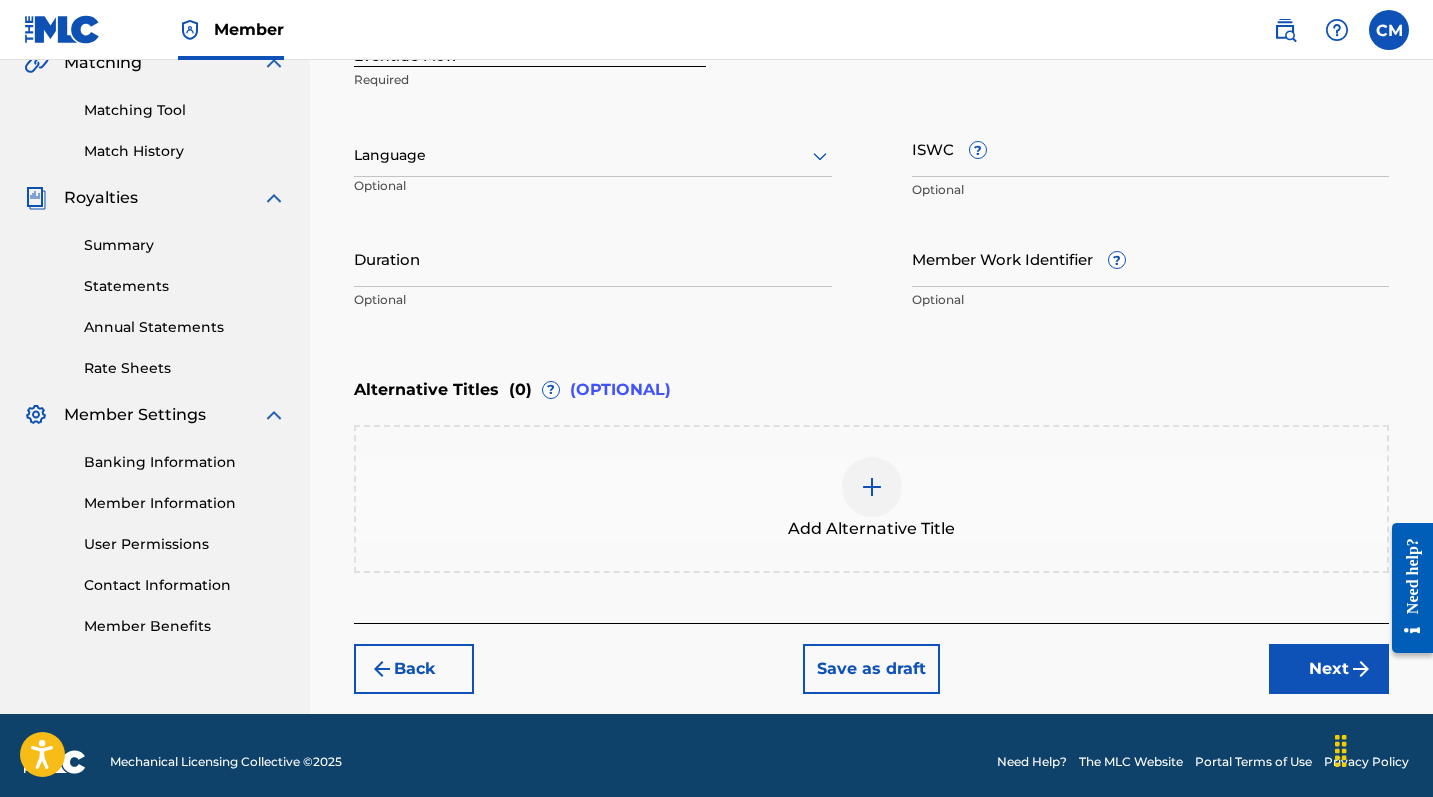 scroll, scrollTop: 496, scrollLeft: 0, axis: vertical 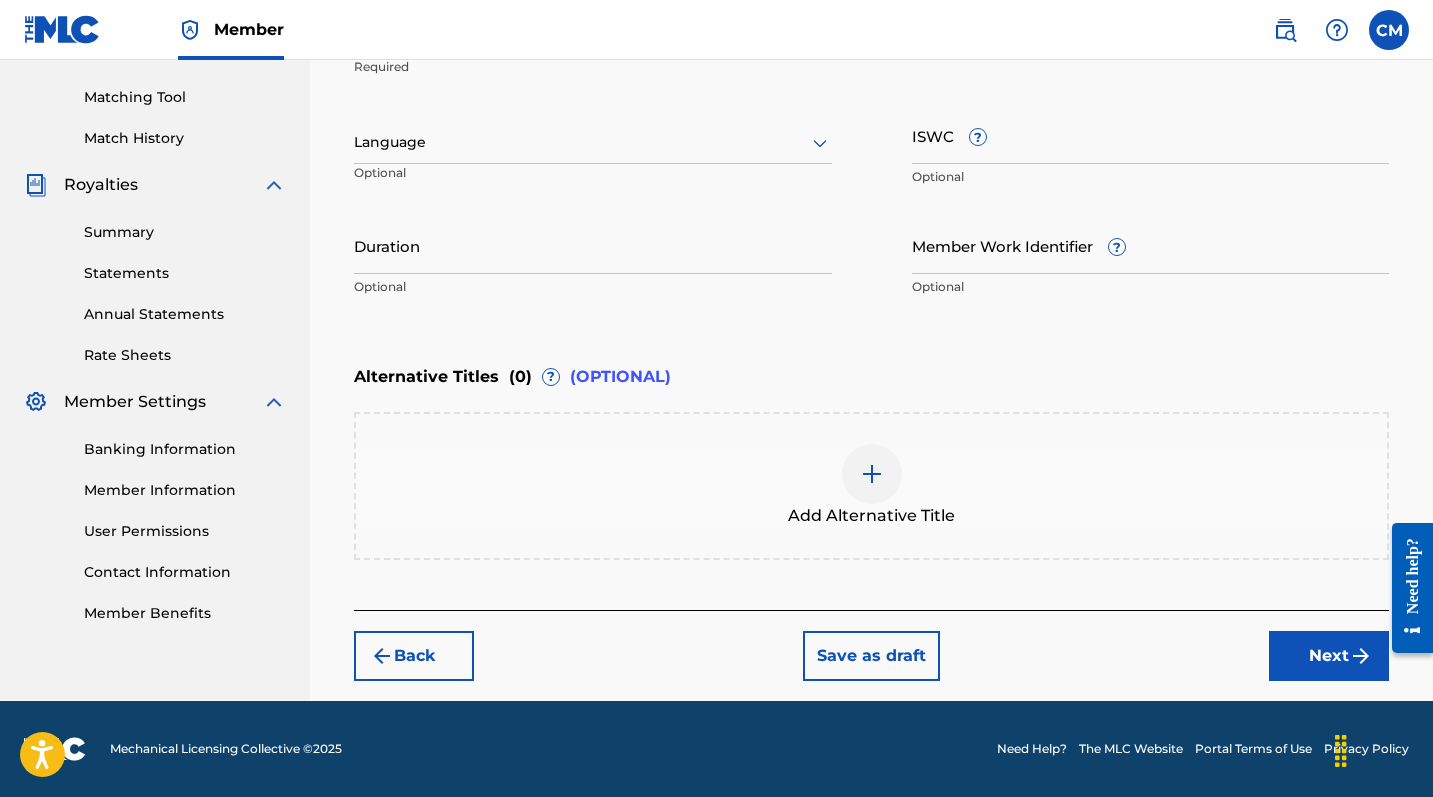 click on "Next" at bounding box center [1329, 656] 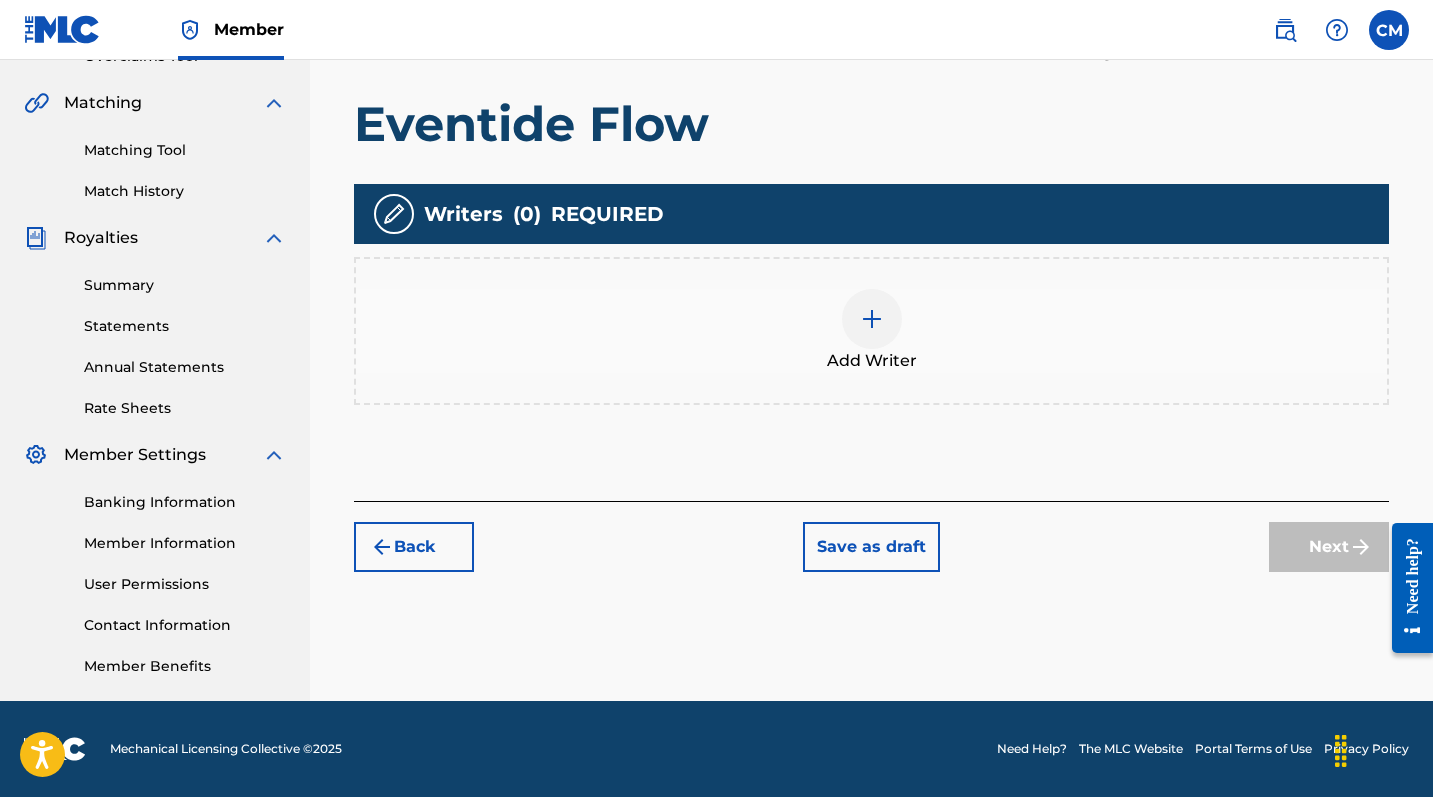 click at bounding box center (872, 319) 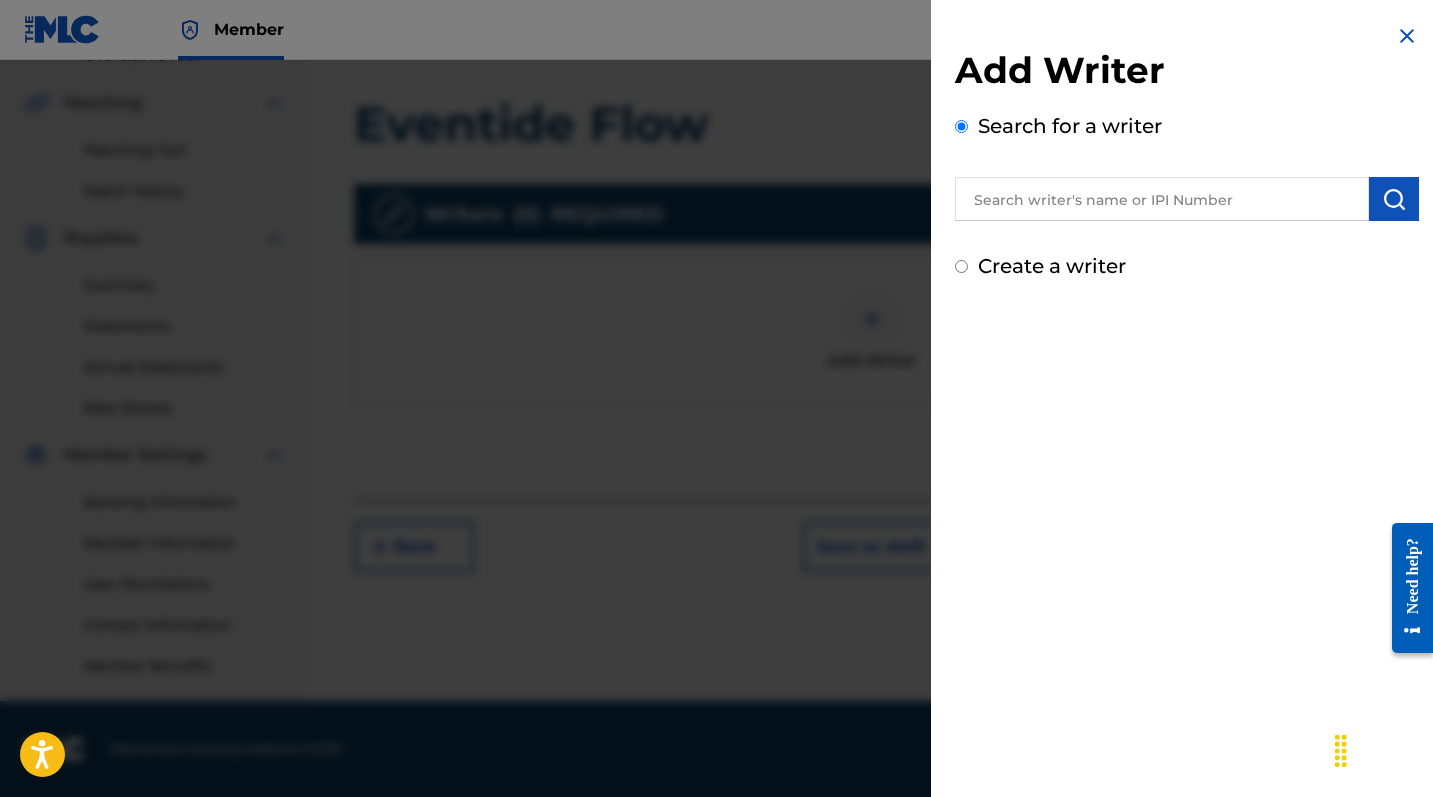 click at bounding box center [1162, 199] 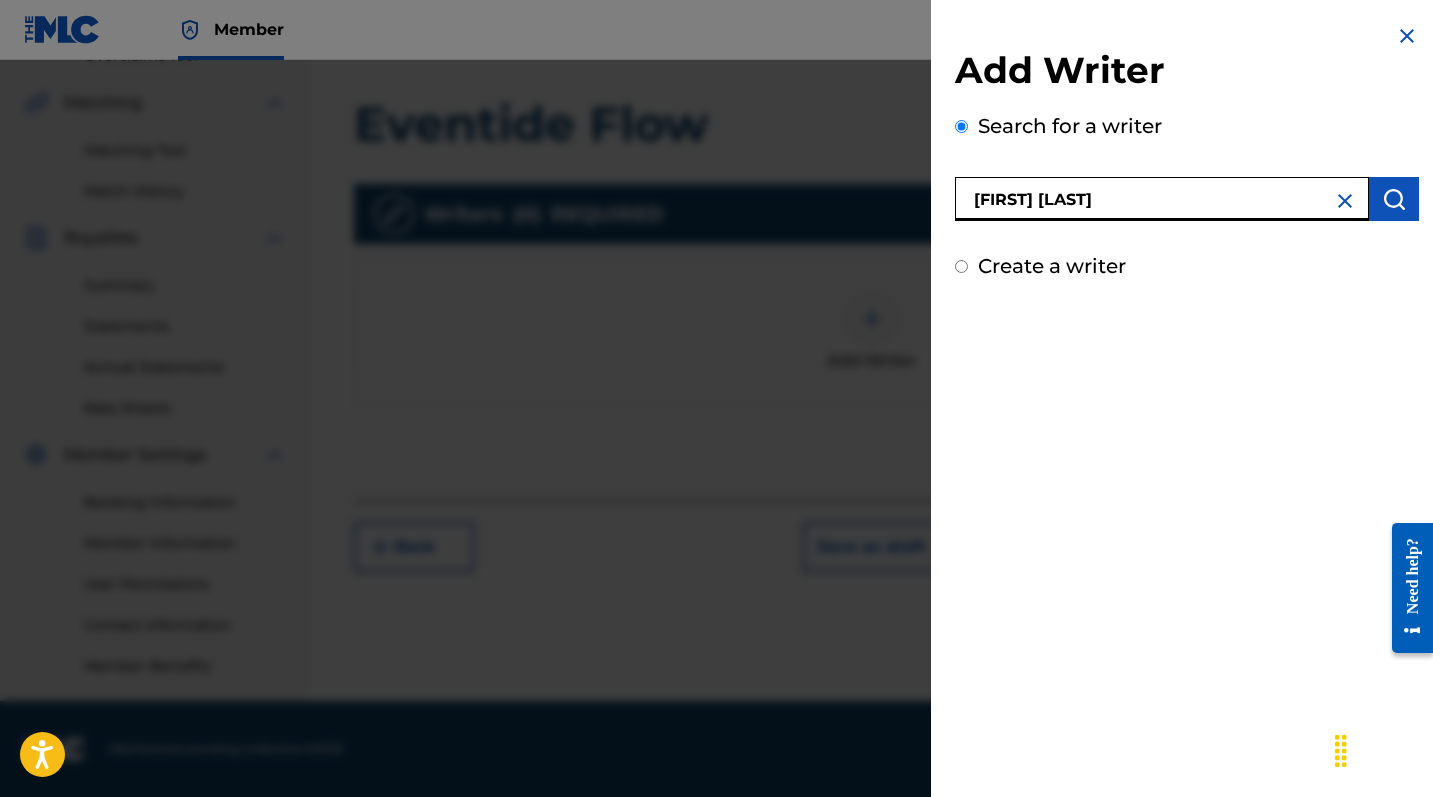 type on "[FIRST] [LAST]" 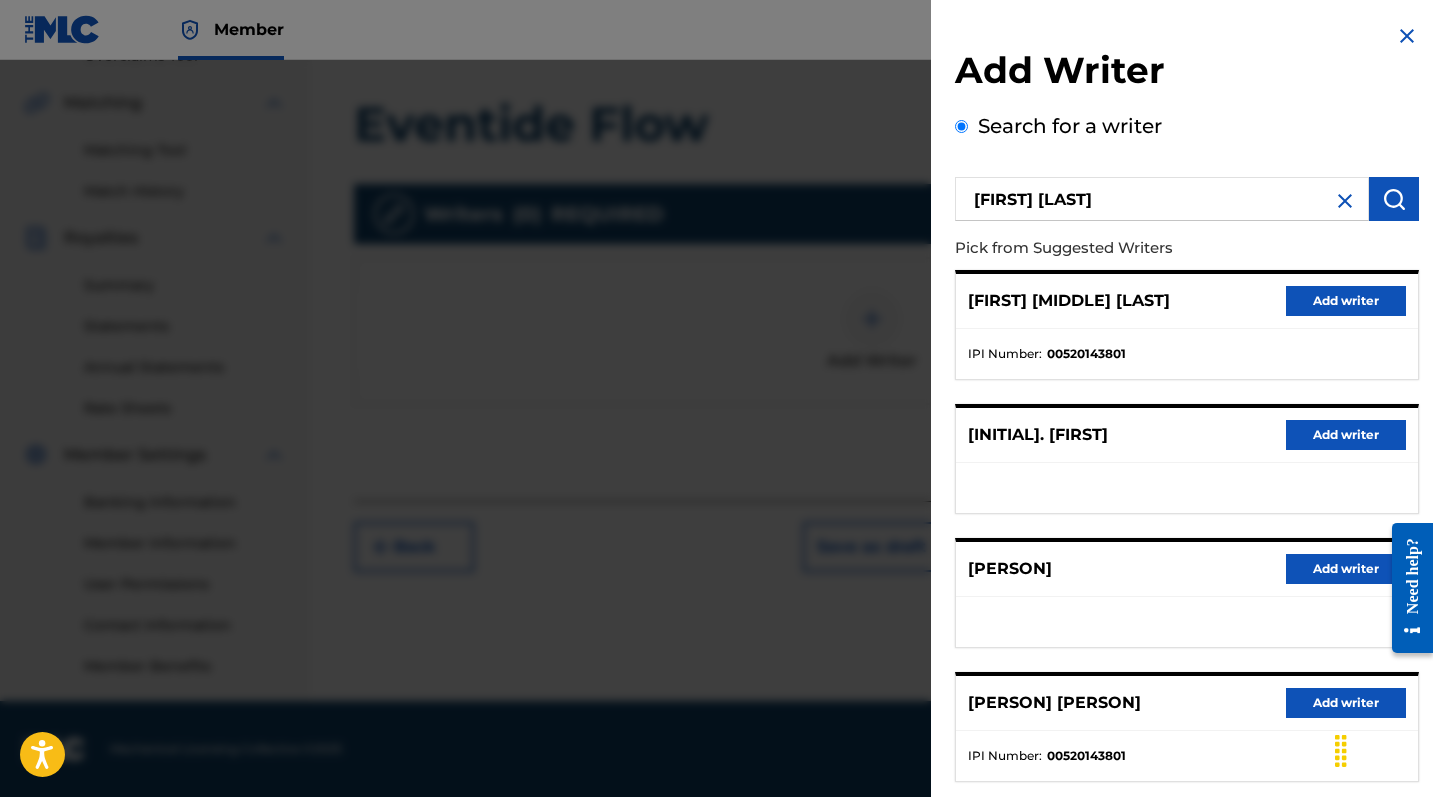 click on "Add writer" at bounding box center (1346, 301) 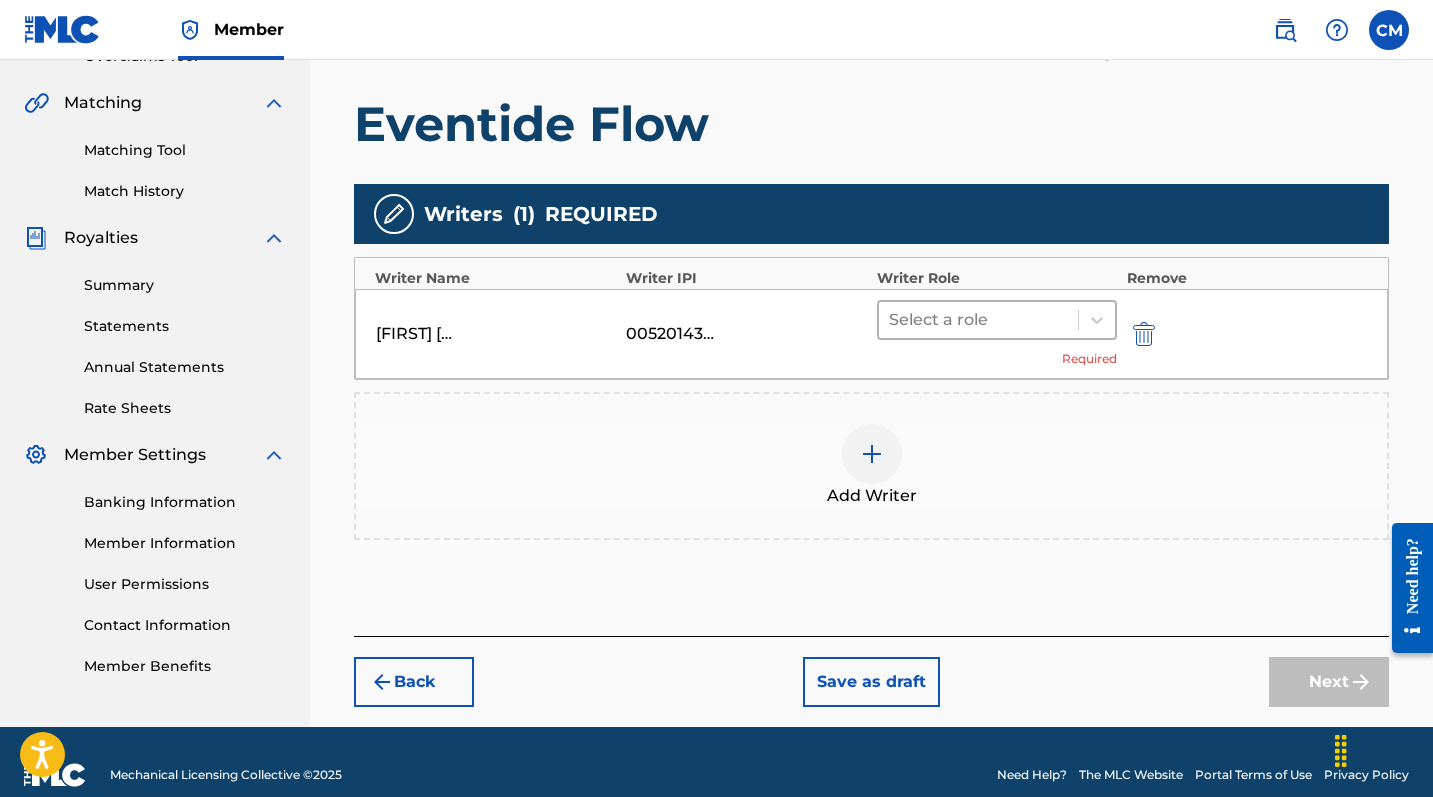 click at bounding box center (978, 320) 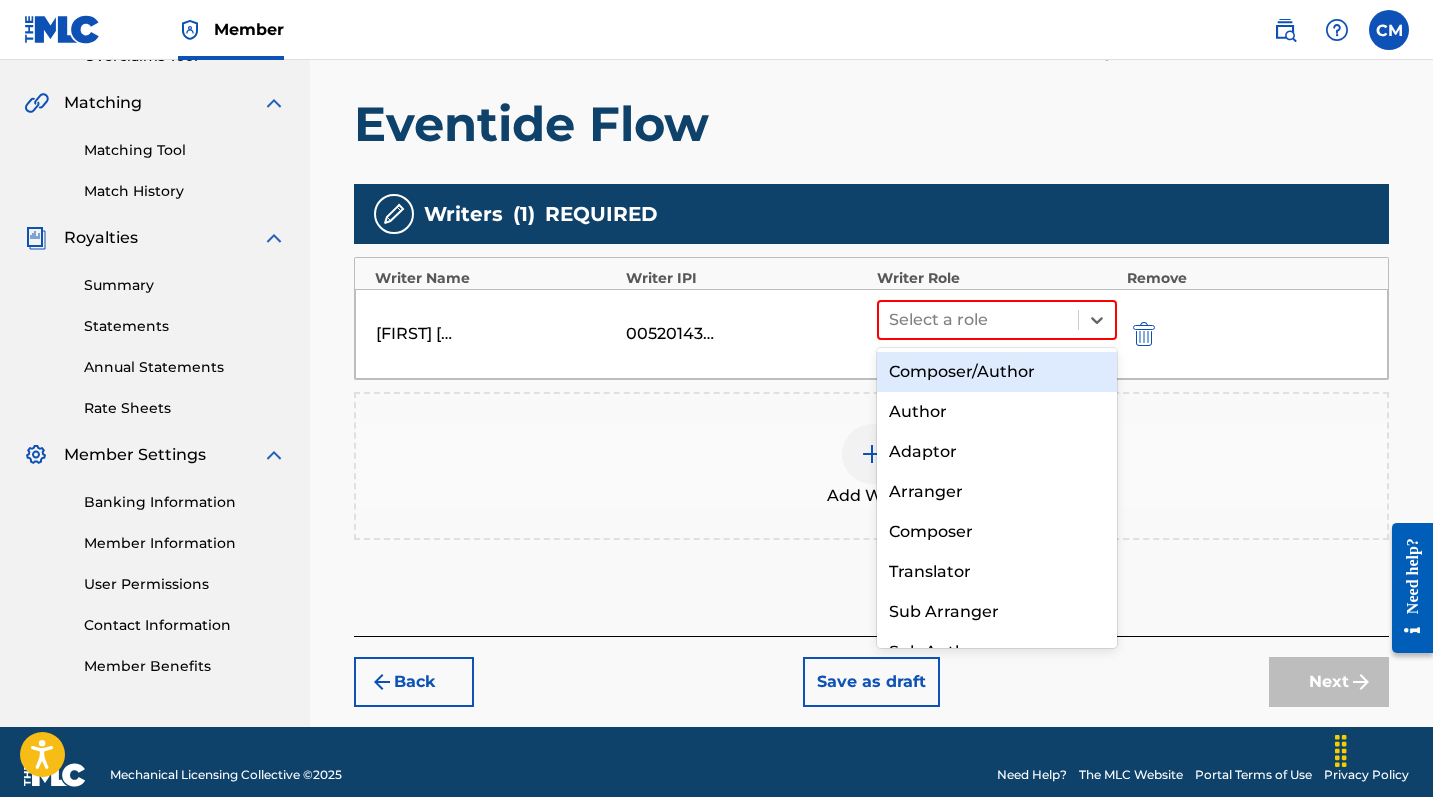 click on "Composer/Author" at bounding box center (997, 372) 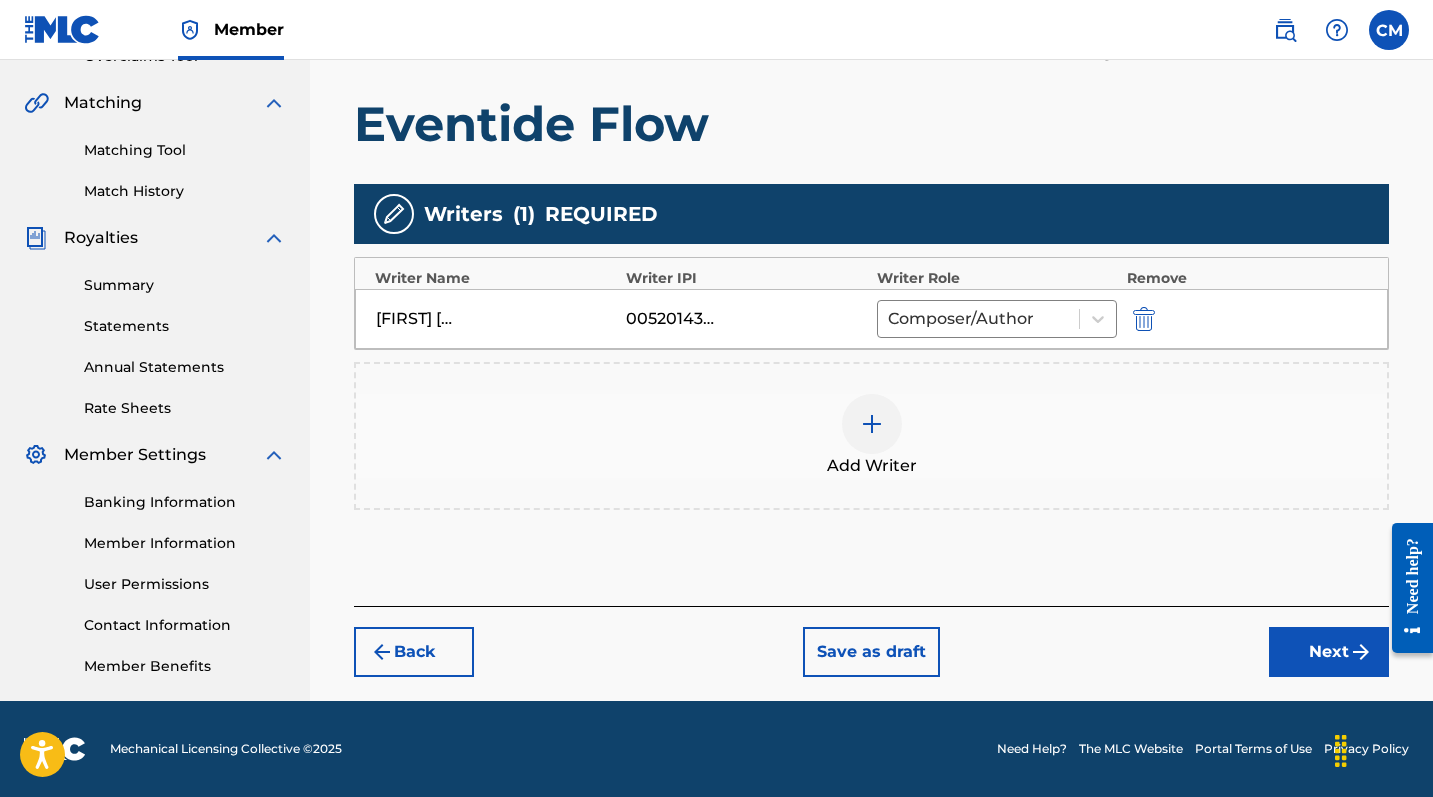 click on "Next" at bounding box center (1329, 652) 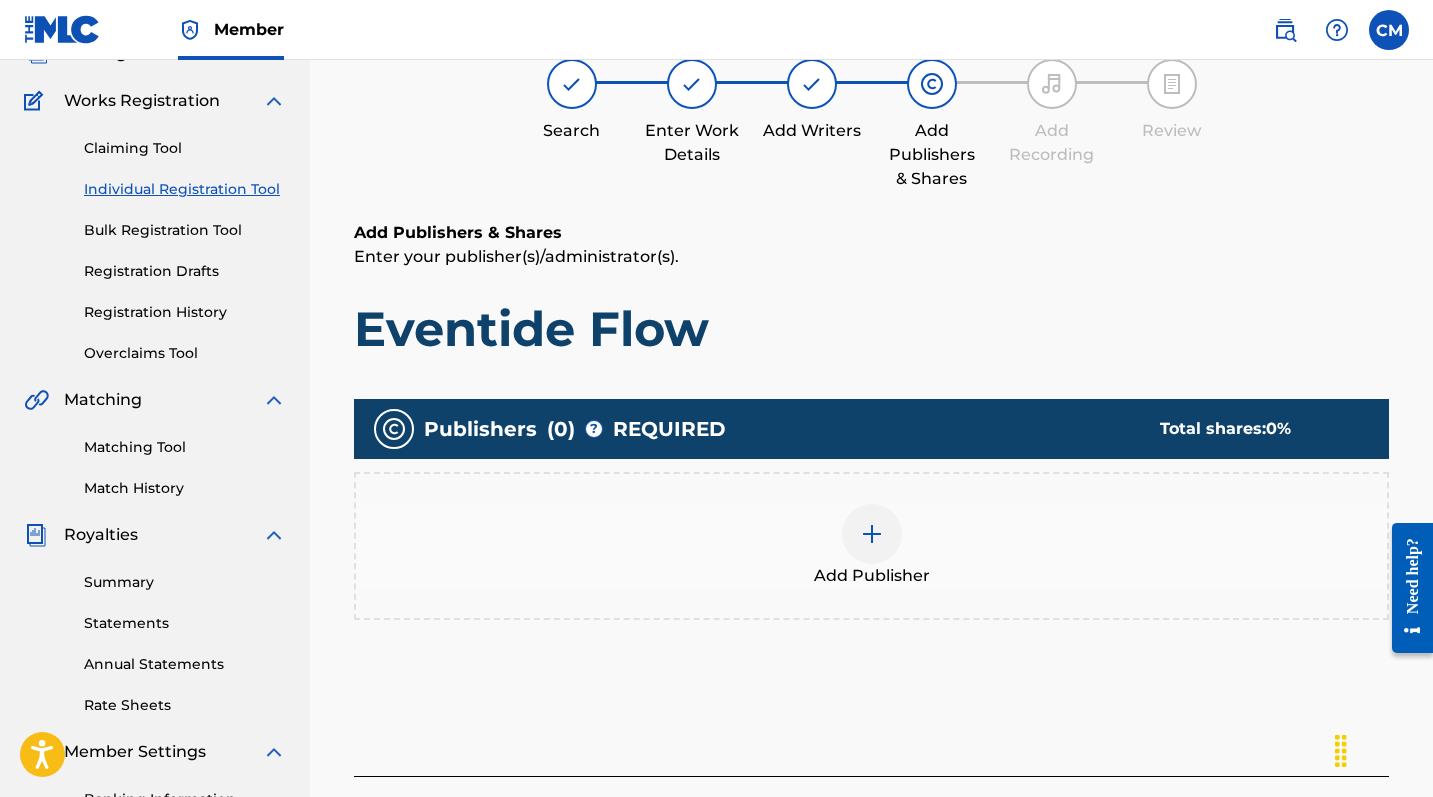 scroll, scrollTop: 90, scrollLeft: 0, axis: vertical 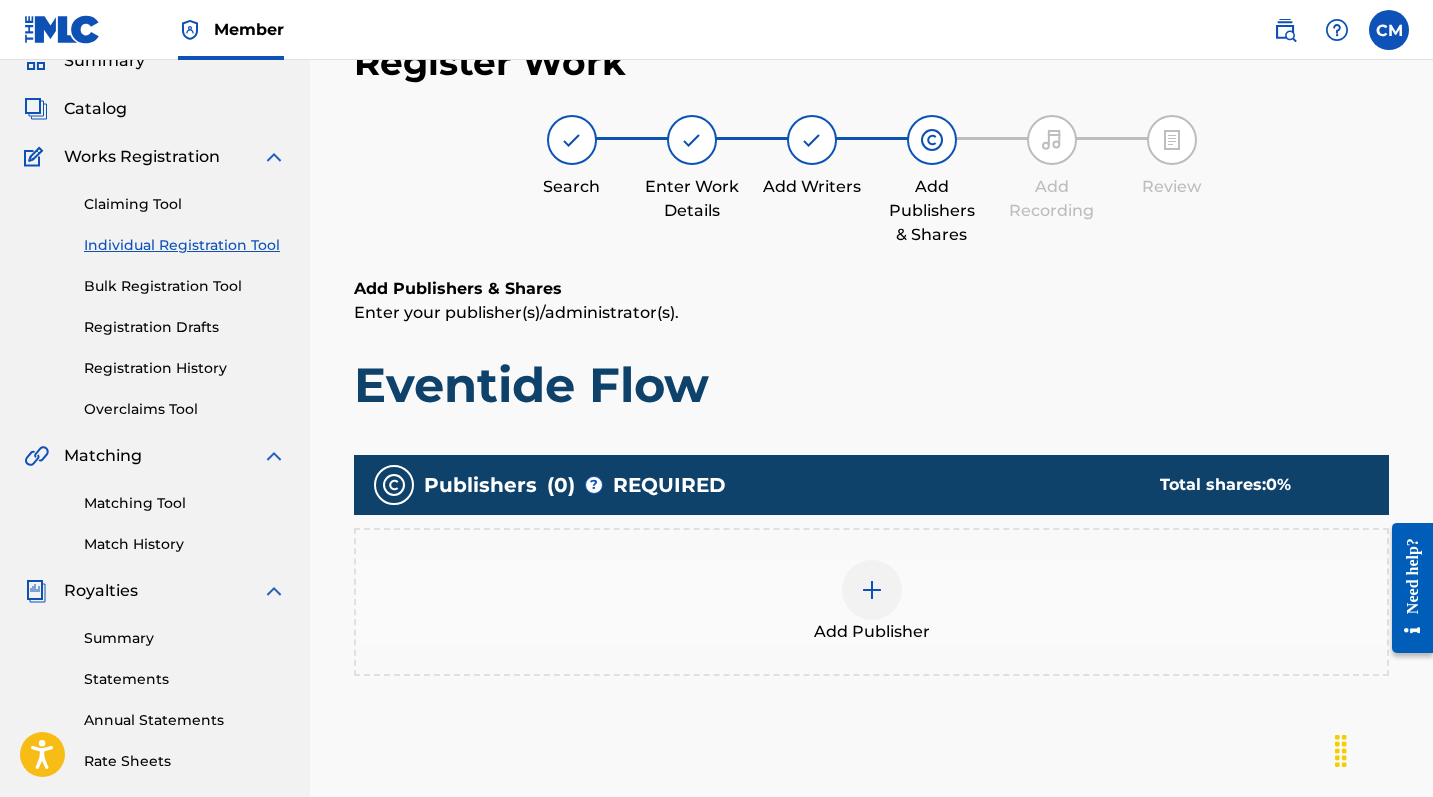 click at bounding box center [872, 590] 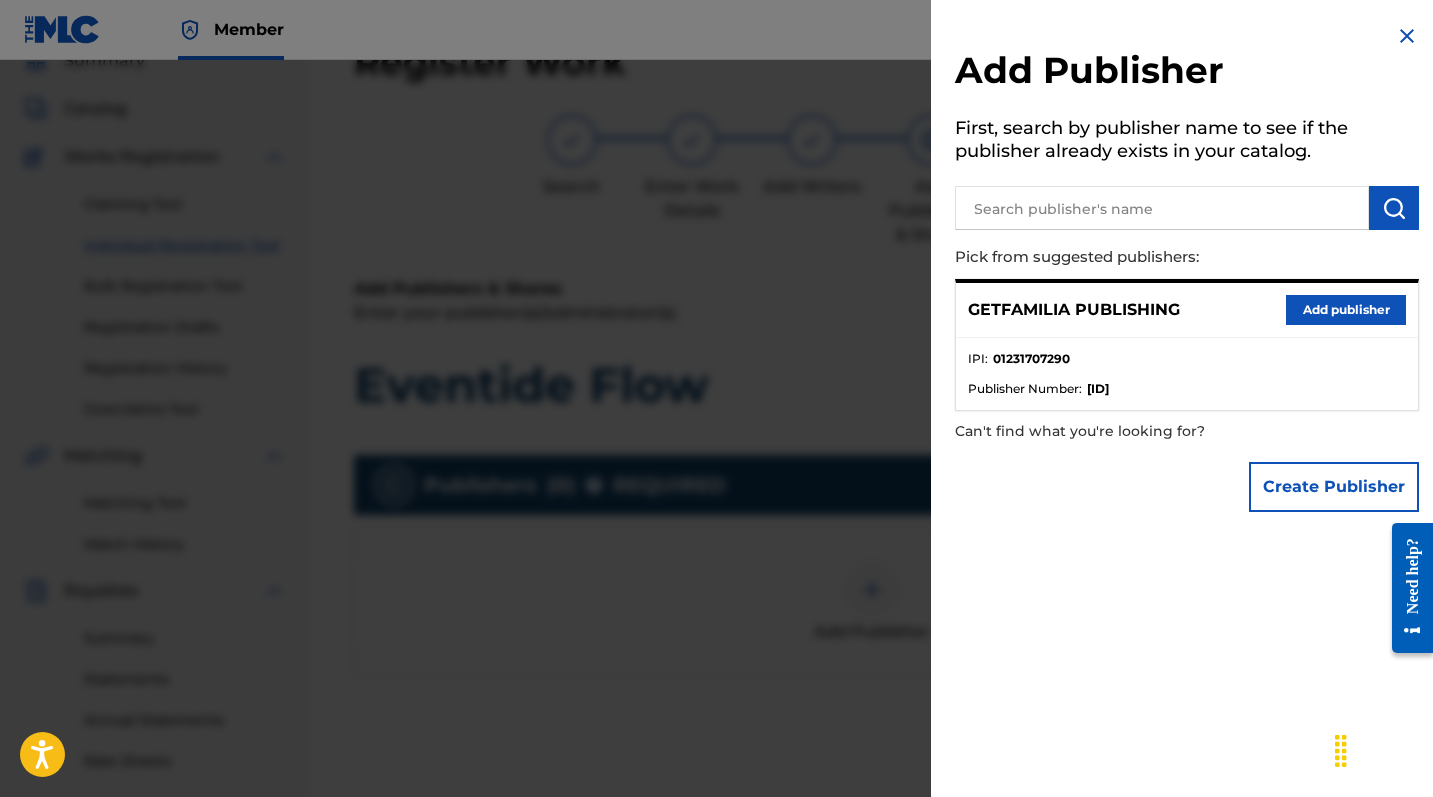 click on "Add publisher" at bounding box center (1346, 310) 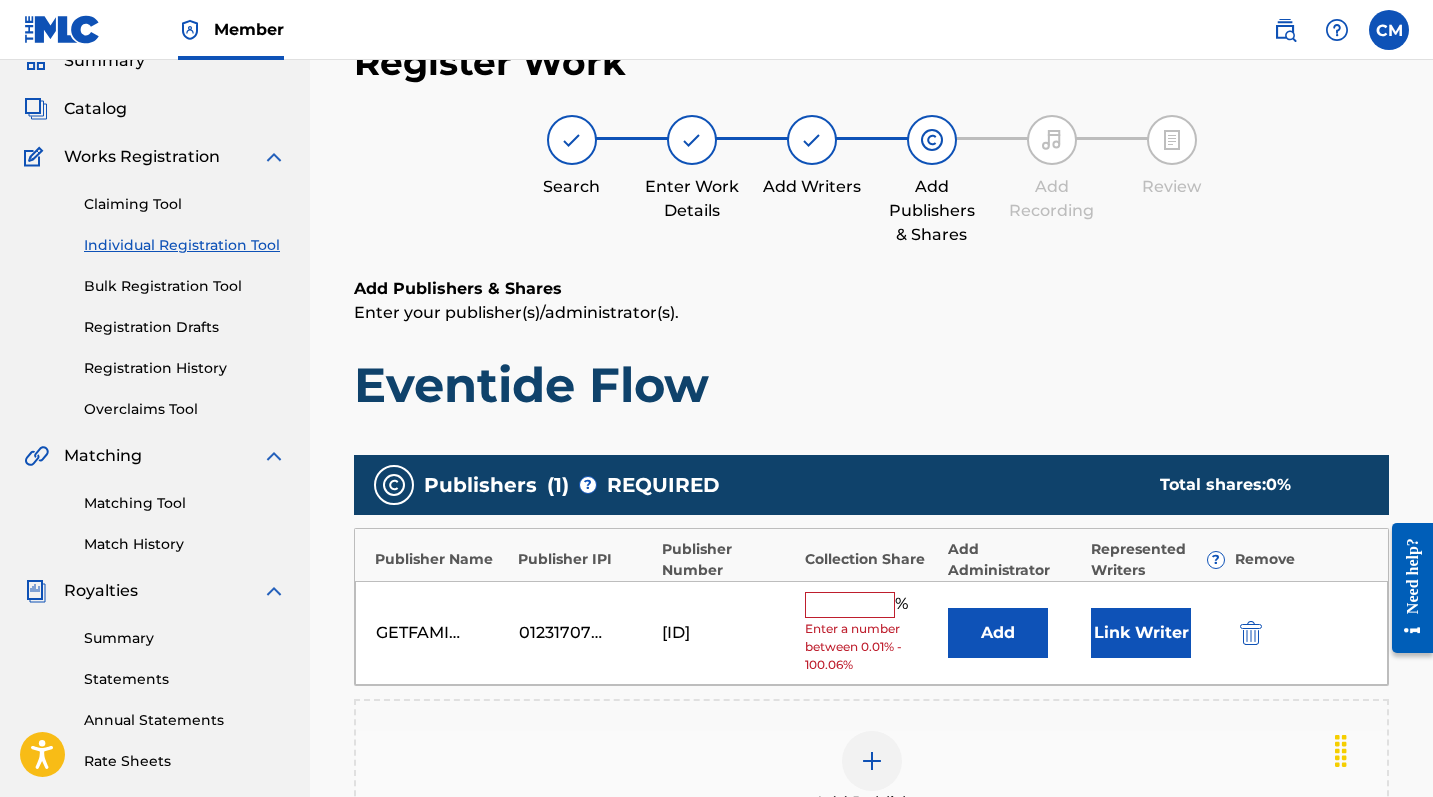 click at bounding box center [850, 605] 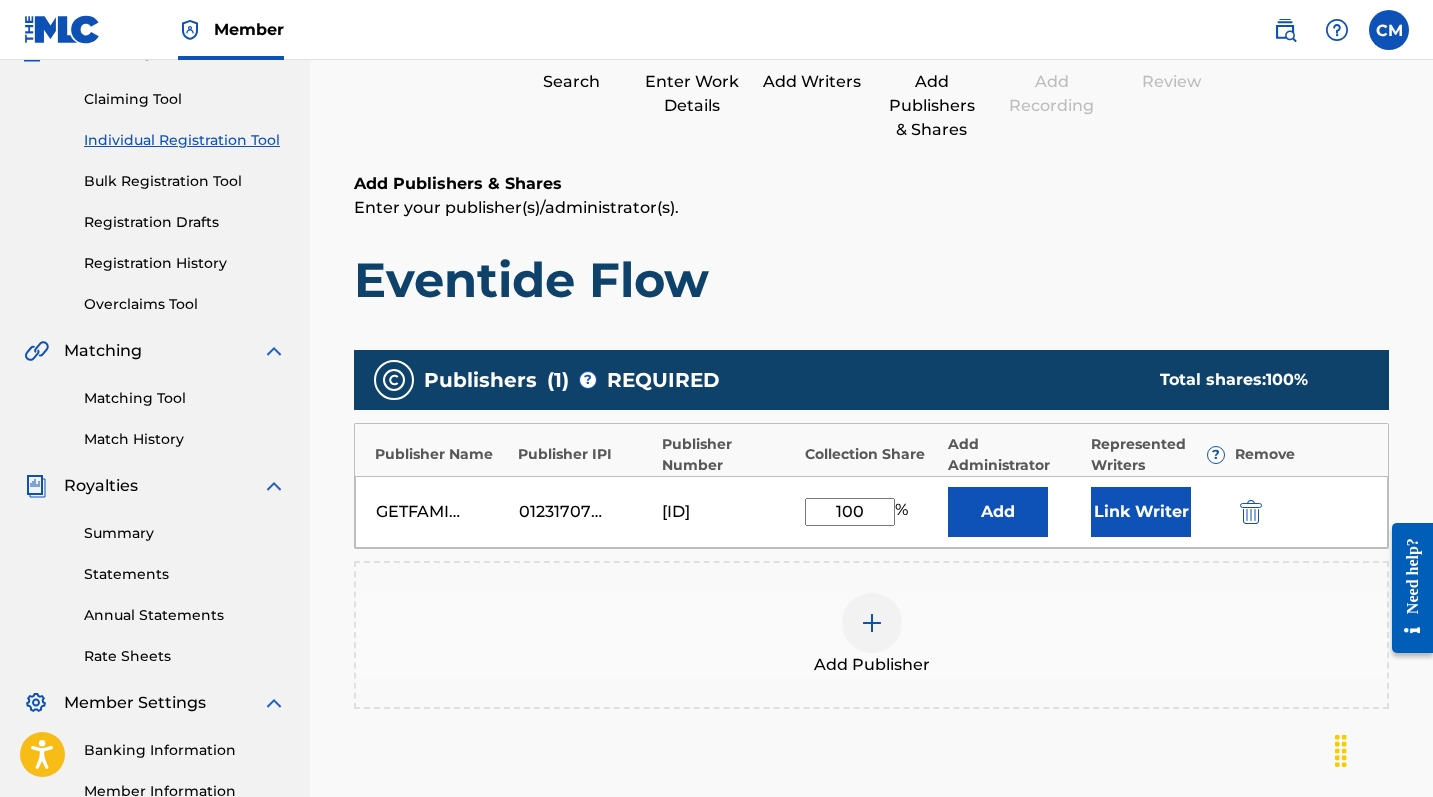scroll, scrollTop: 203, scrollLeft: 0, axis: vertical 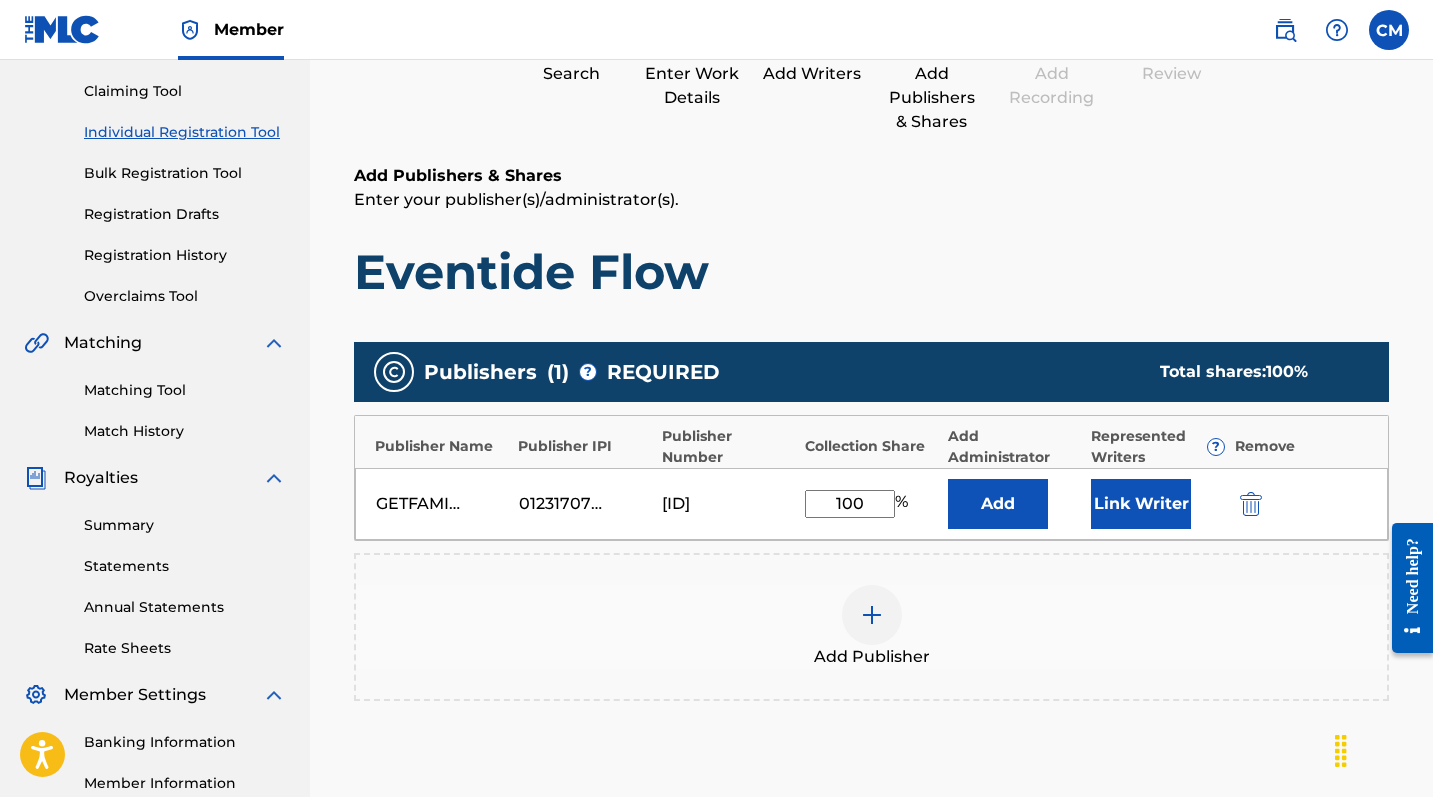 type on "100" 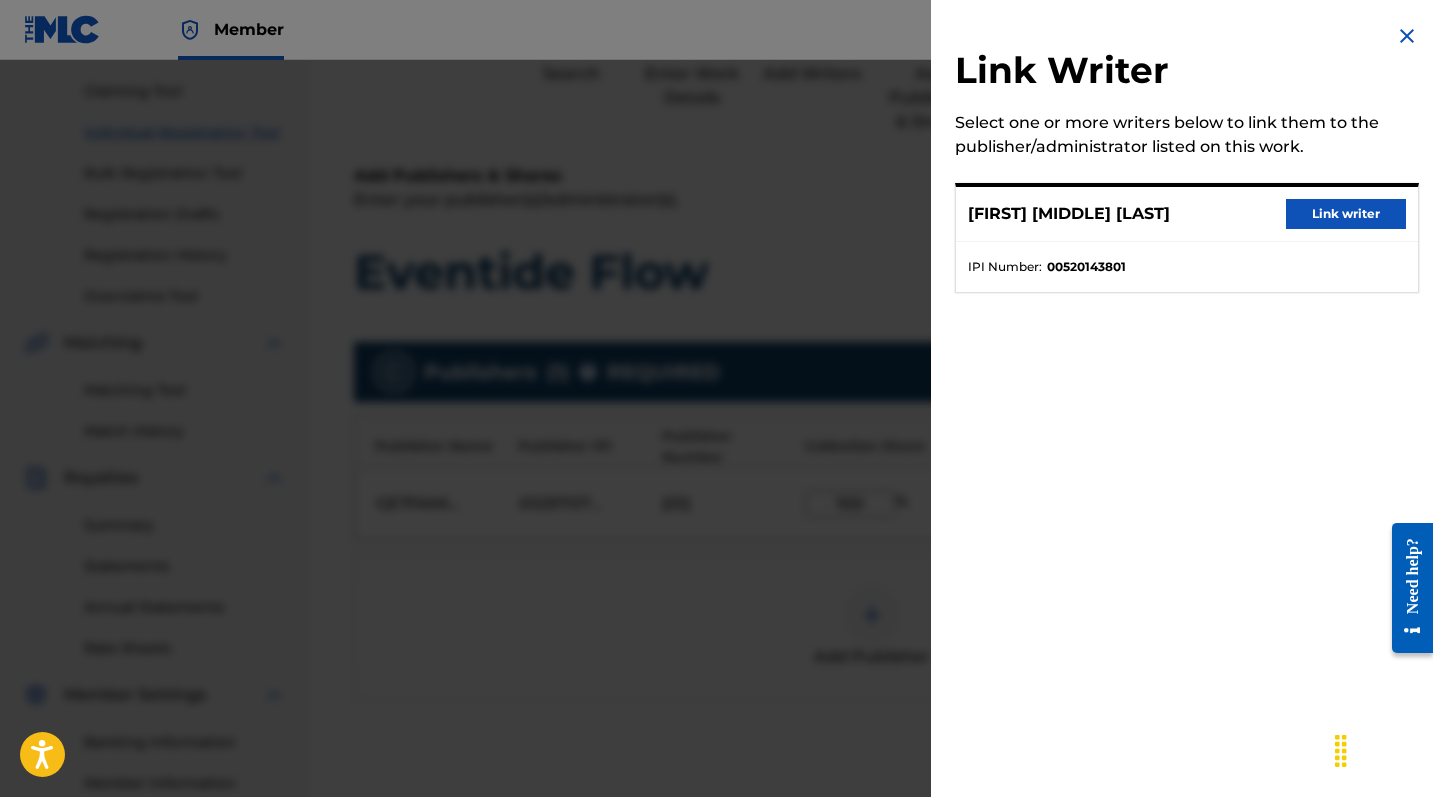 click on "Link writer" at bounding box center [1346, 214] 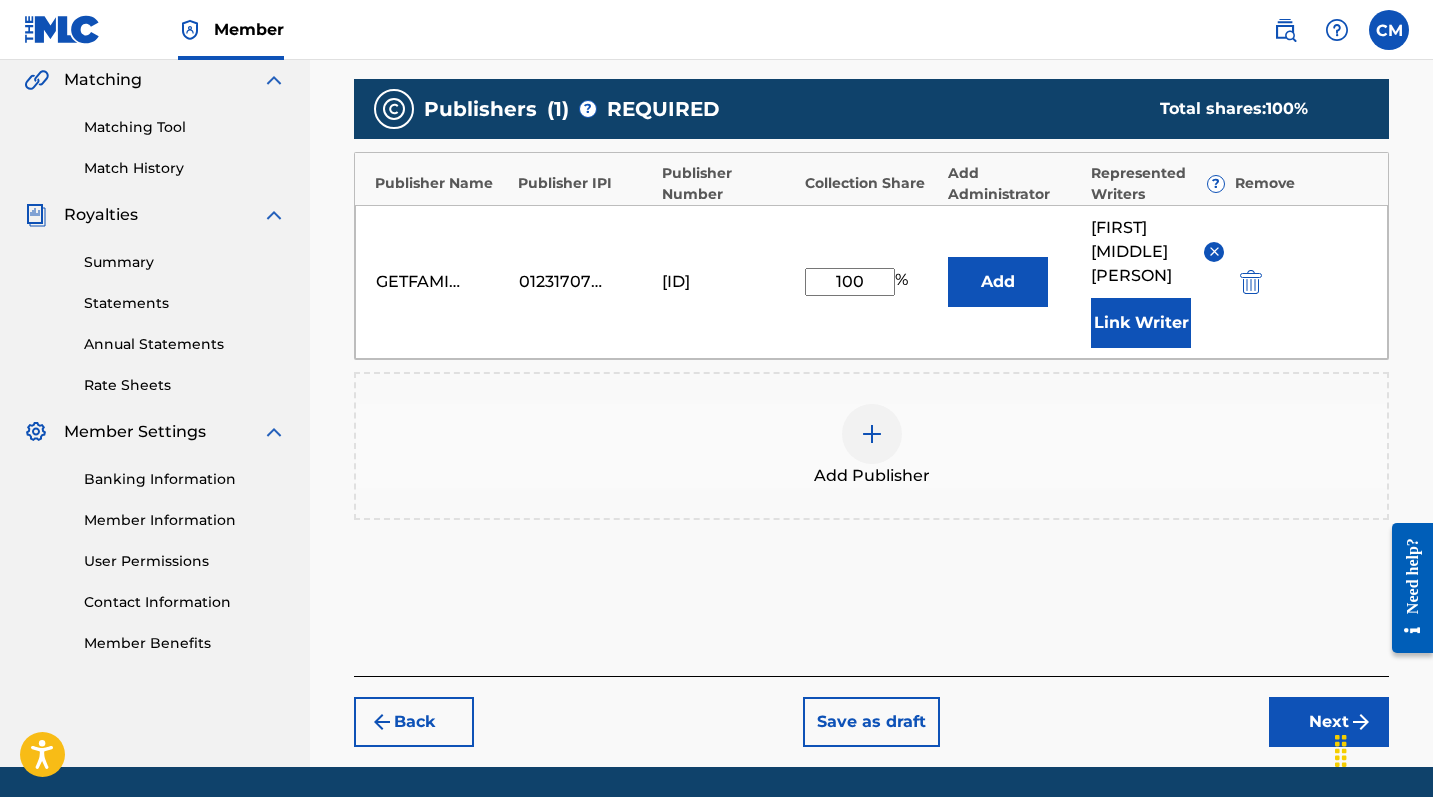 scroll, scrollTop: 533, scrollLeft: 0, axis: vertical 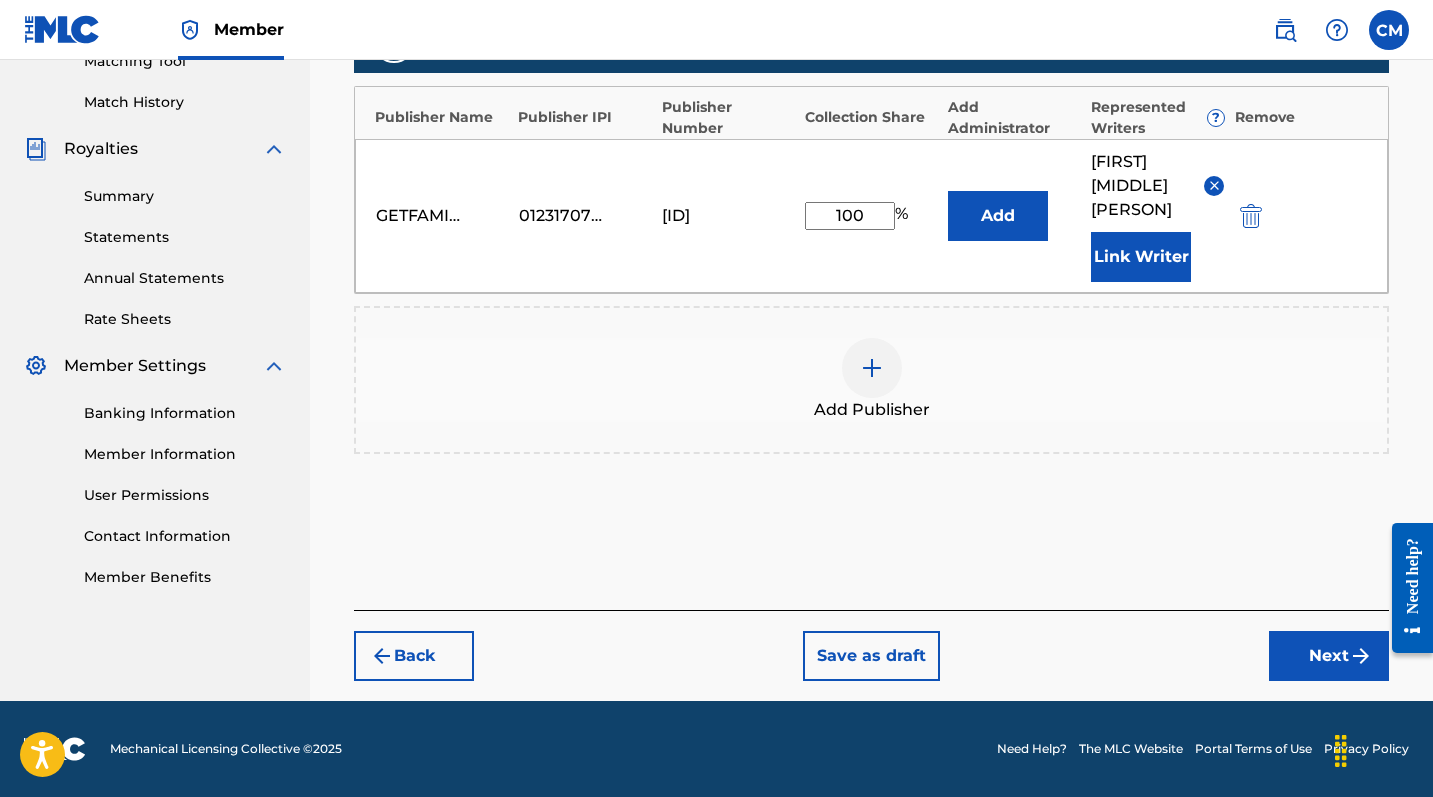 click on "Next" at bounding box center [1329, 656] 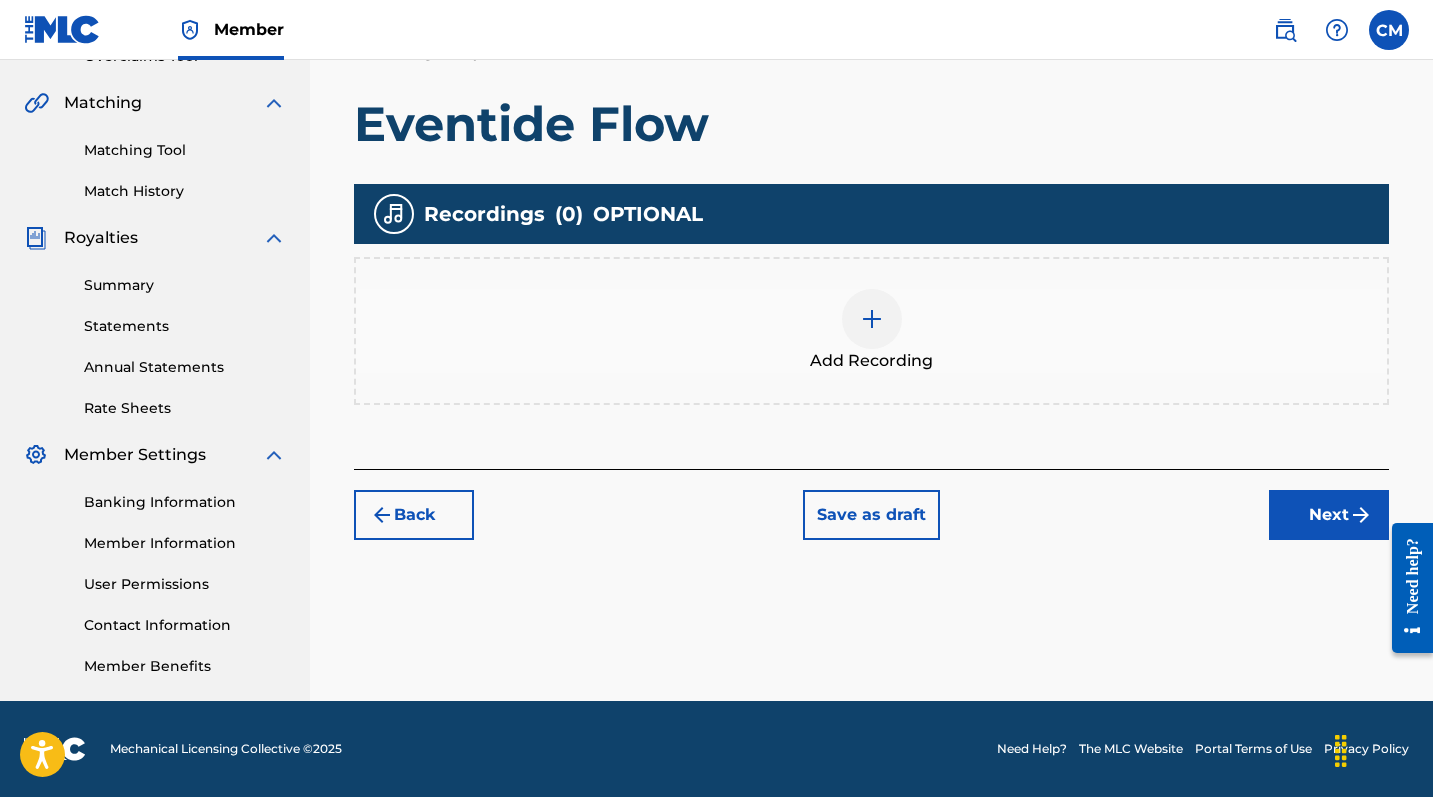 scroll, scrollTop: 443, scrollLeft: 0, axis: vertical 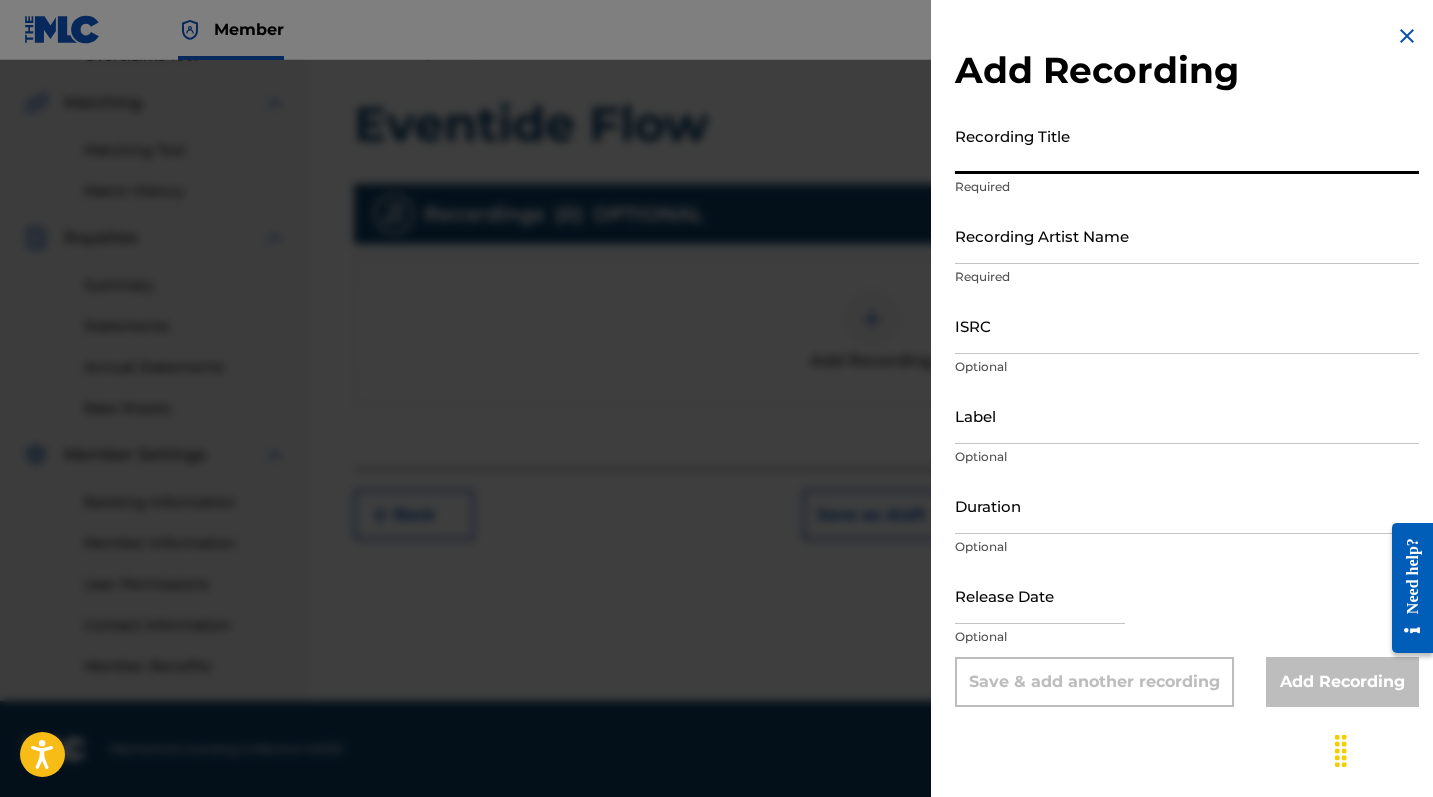 click on "Recording Title" at bounding box center [1187, 145] 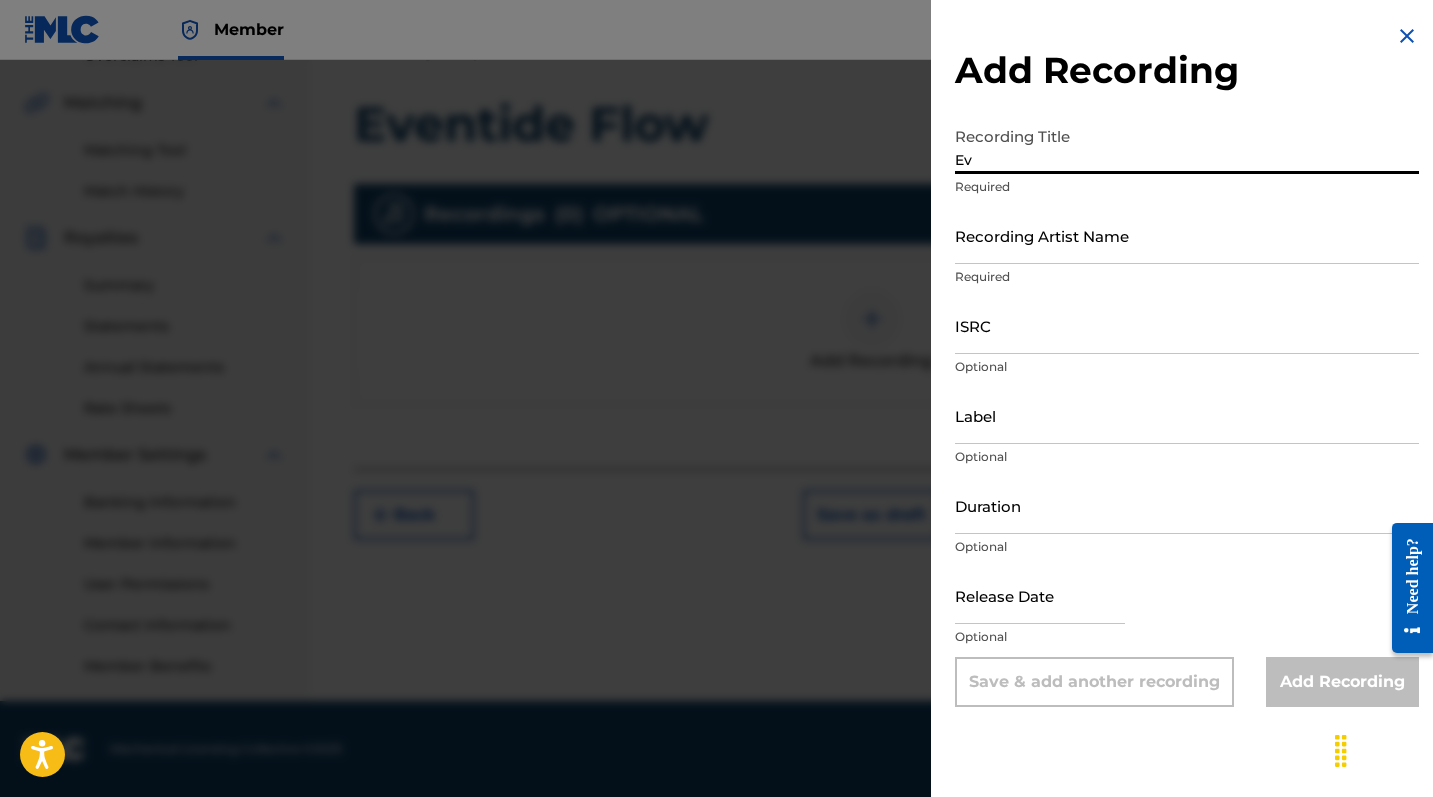 type on "E" 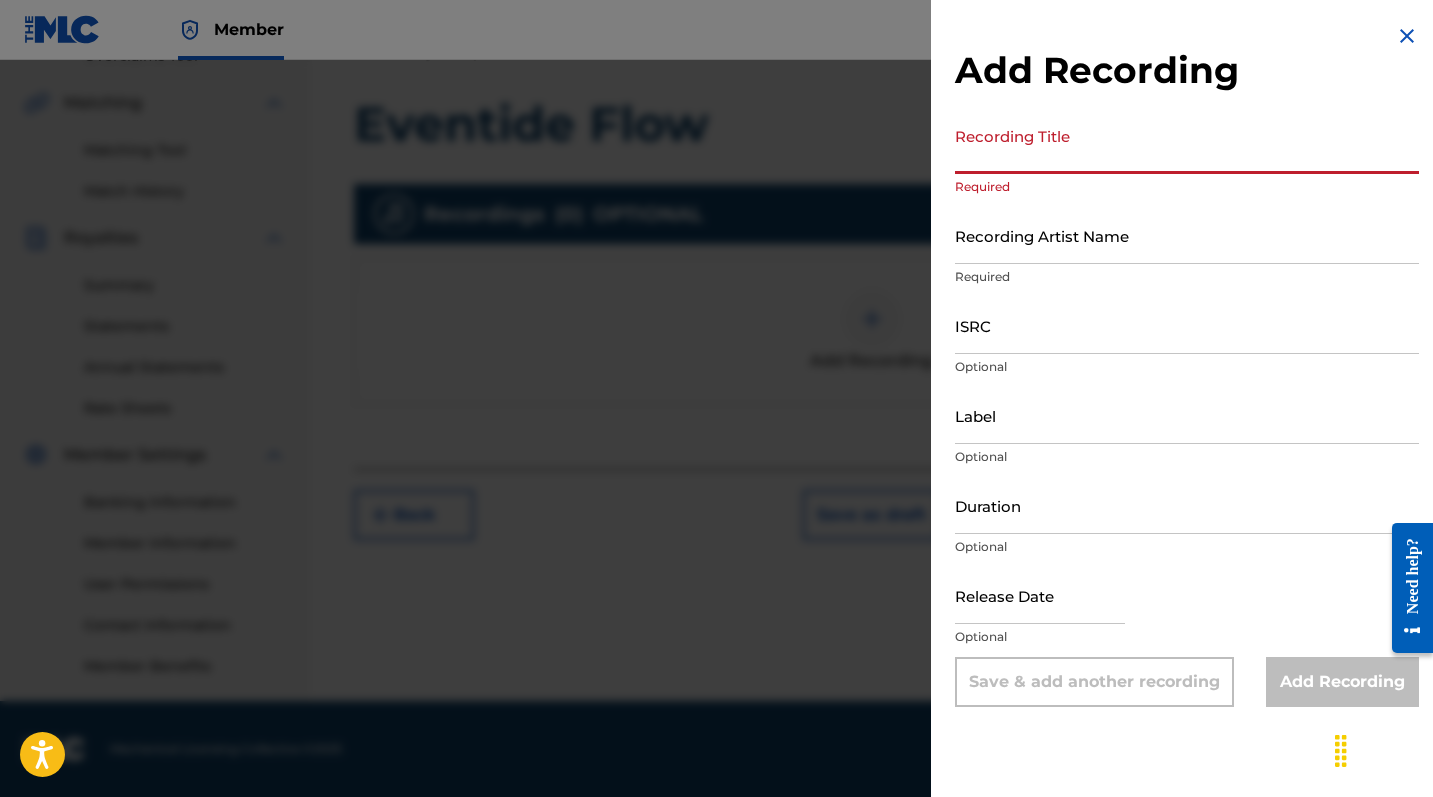 paste on "Eventide Flow" 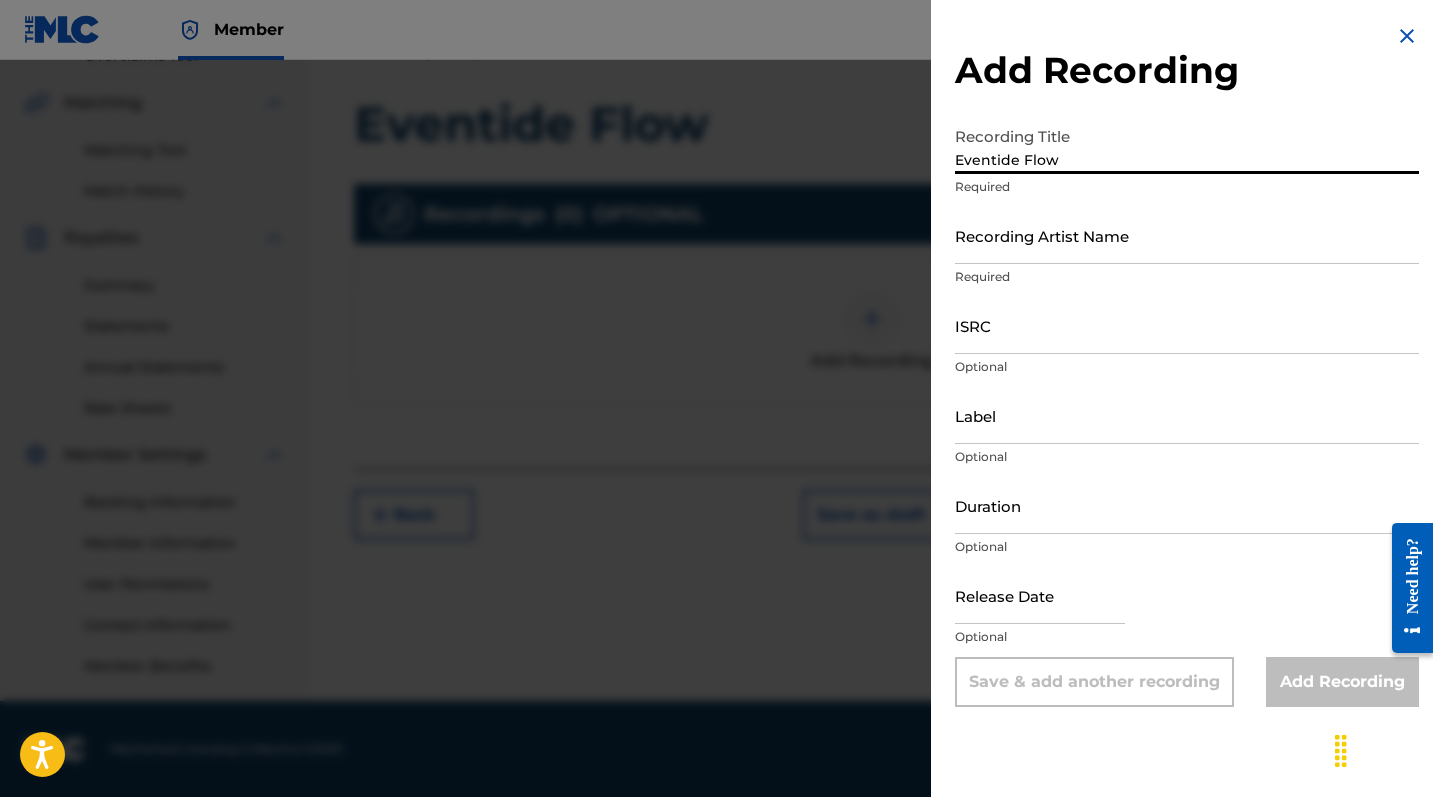 type on "Eventide Flow" 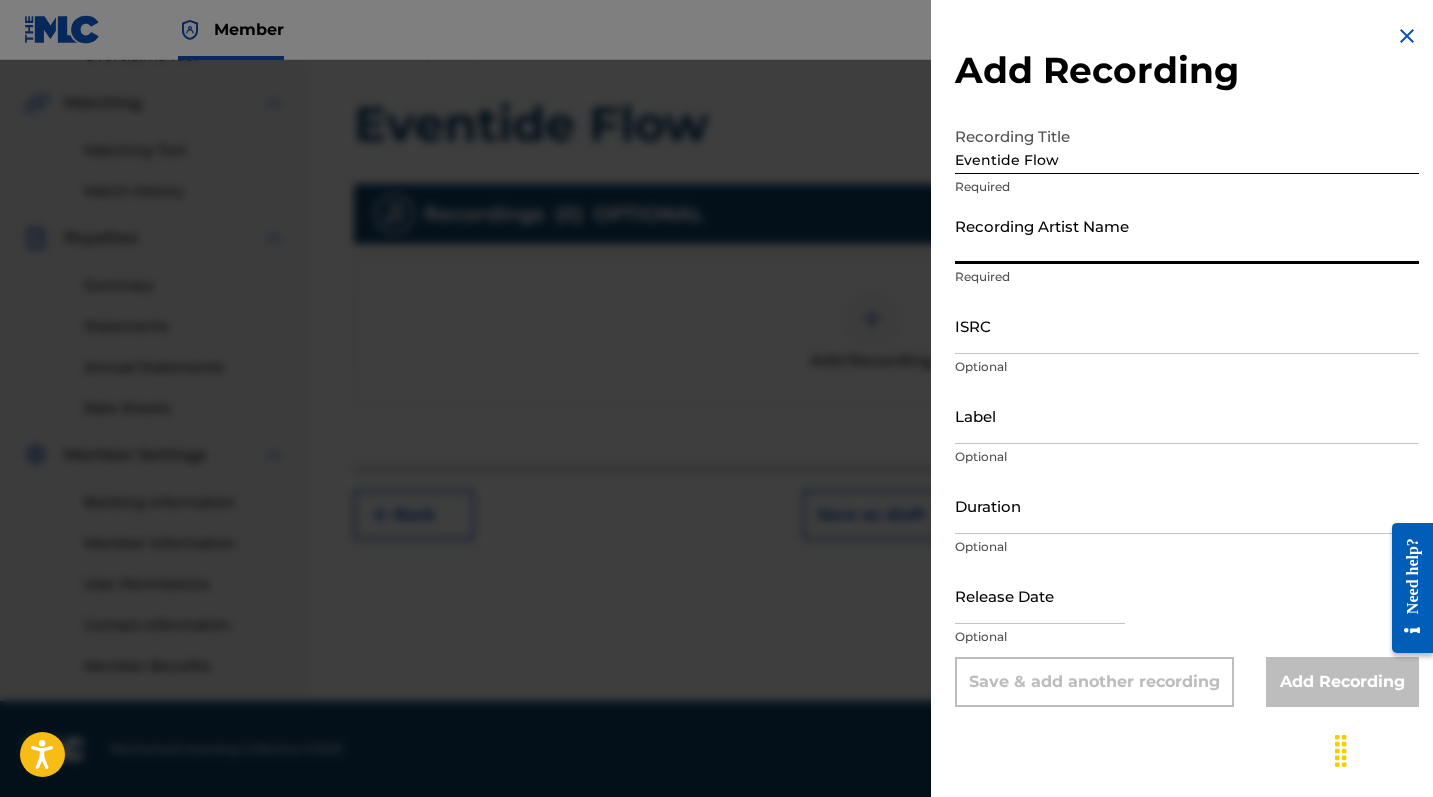 click on "Recording Artist Name" at bounding box center [1187, 235] 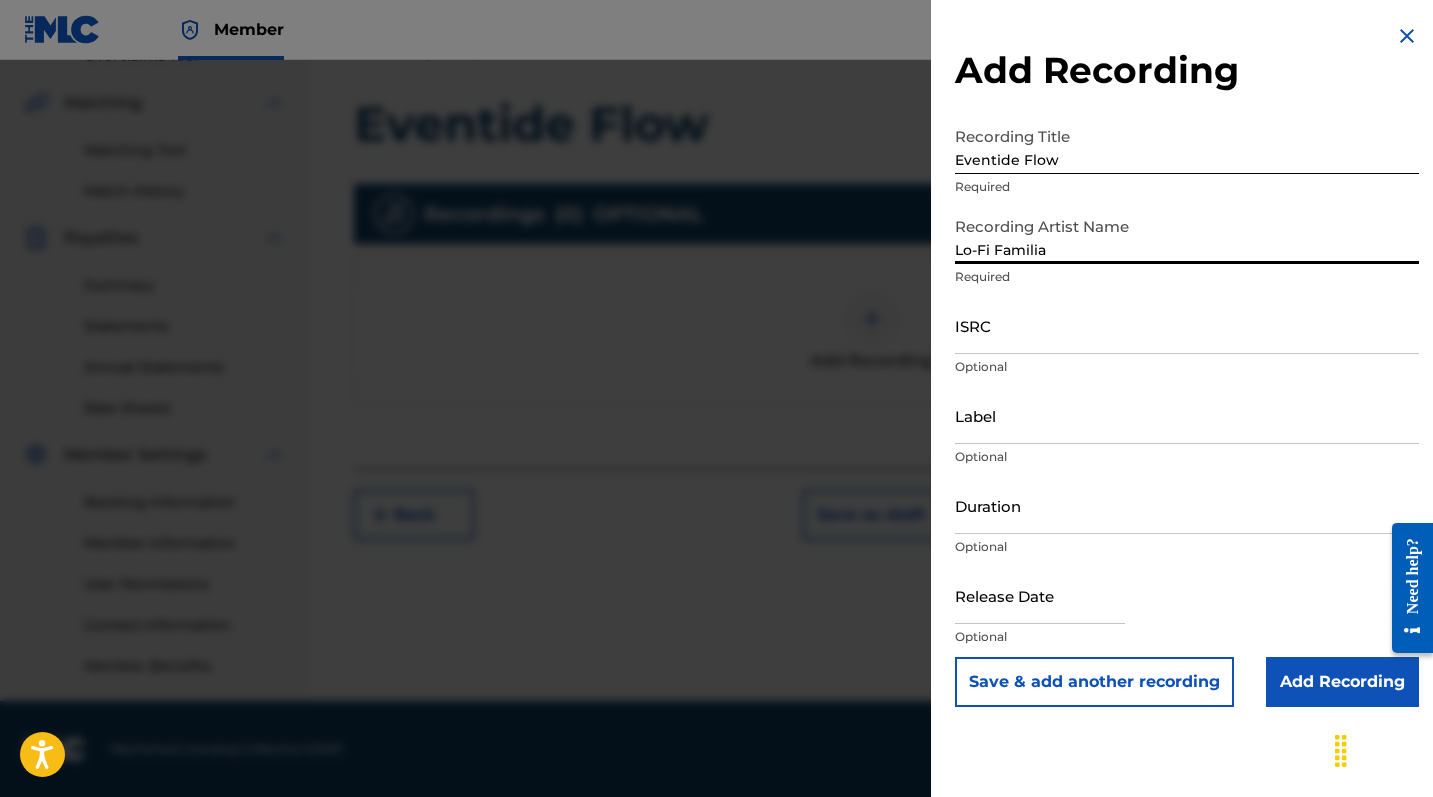 type on "Lo-Fi Familia" 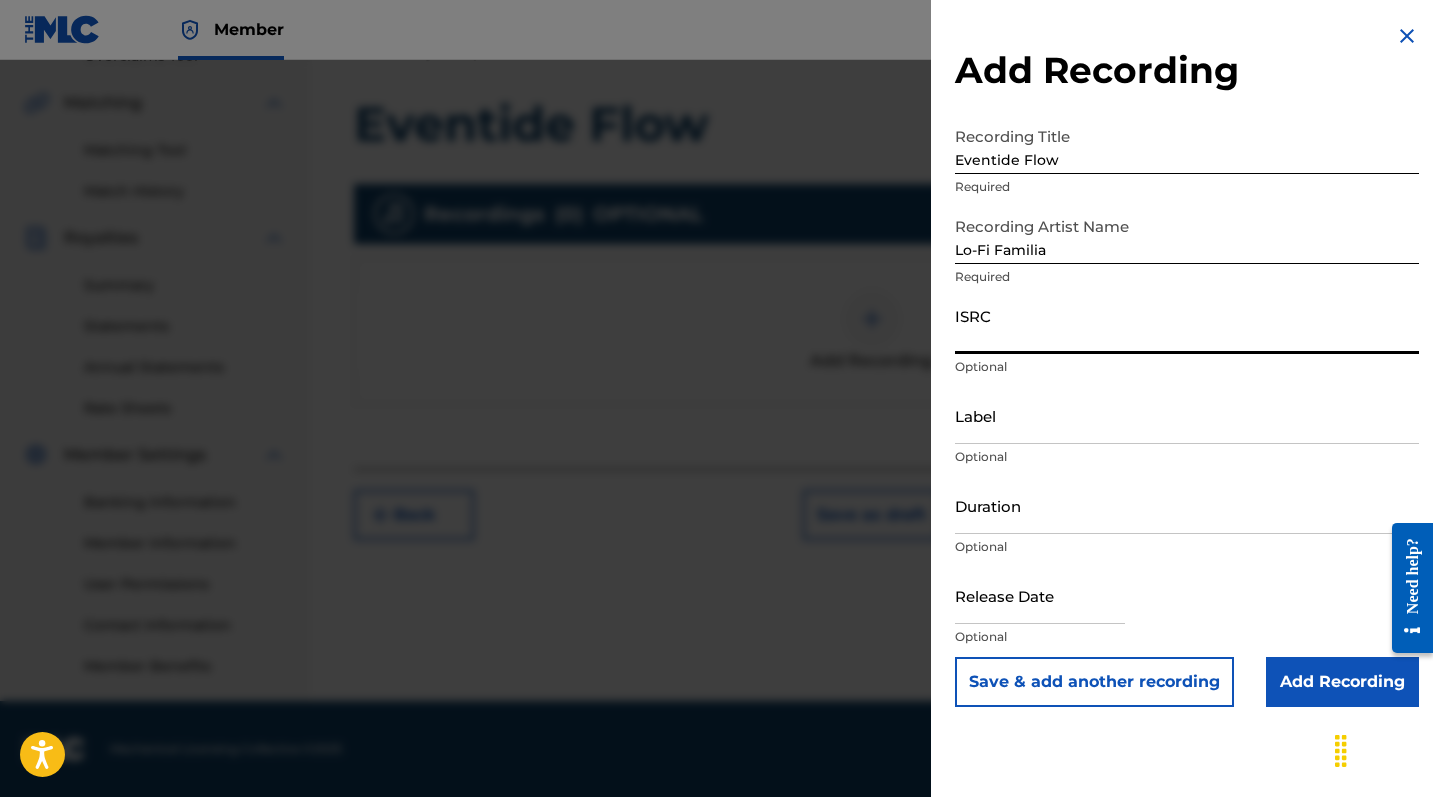 click on "Label" at bounding box center (1187, 415) 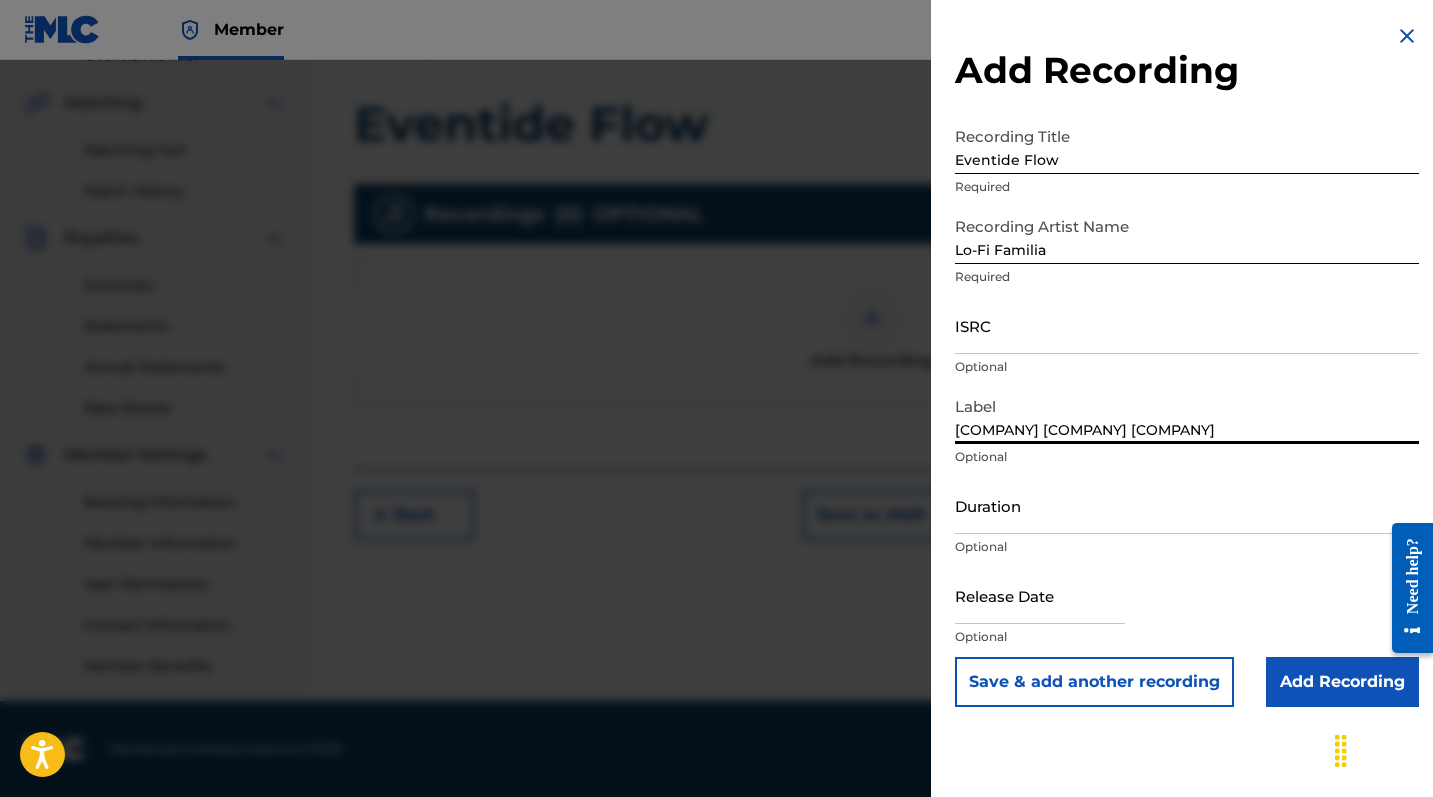 scroll, scrollTop: 443, scrollLeft: 0, axis: vertical 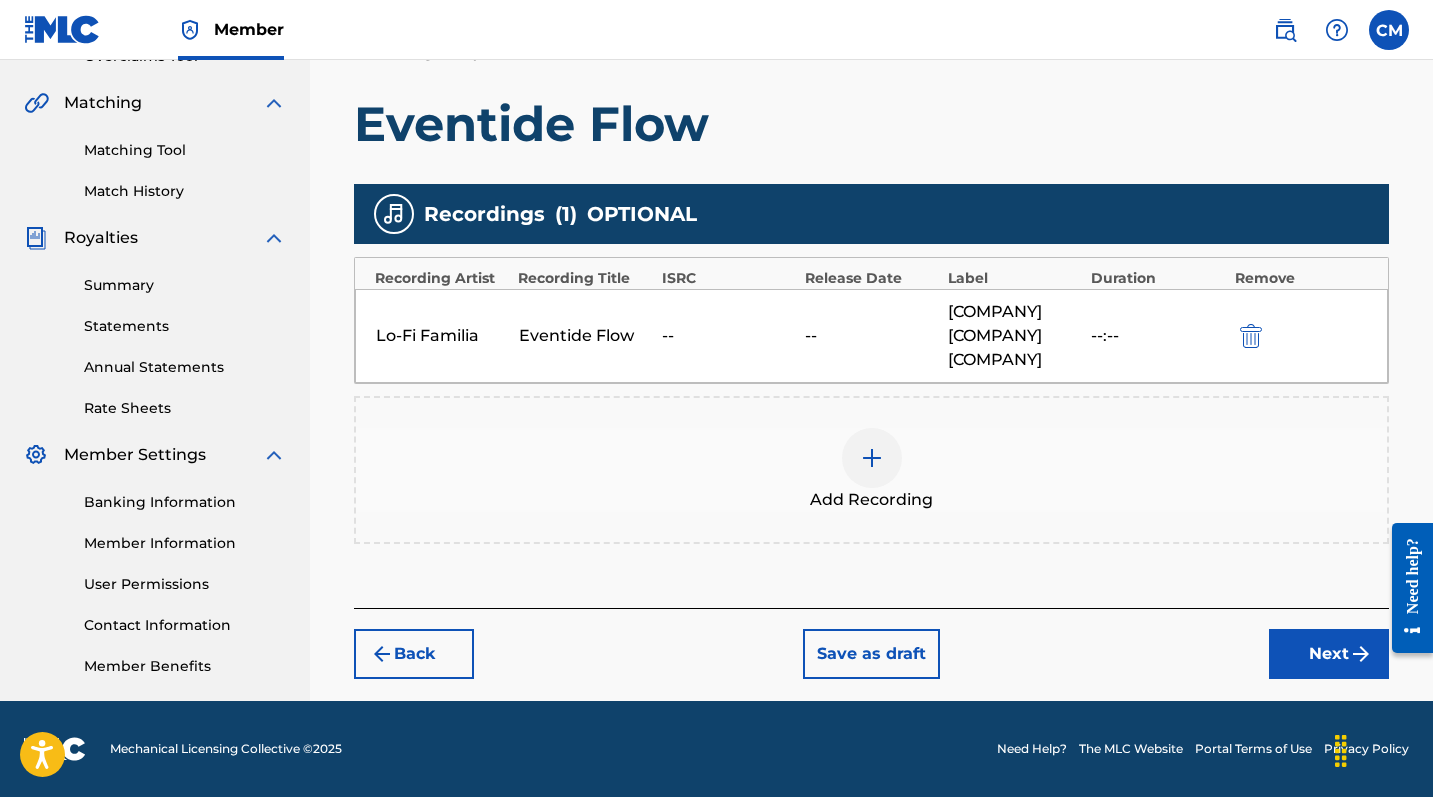 click on "Next" at bounding box center (1329, 654) 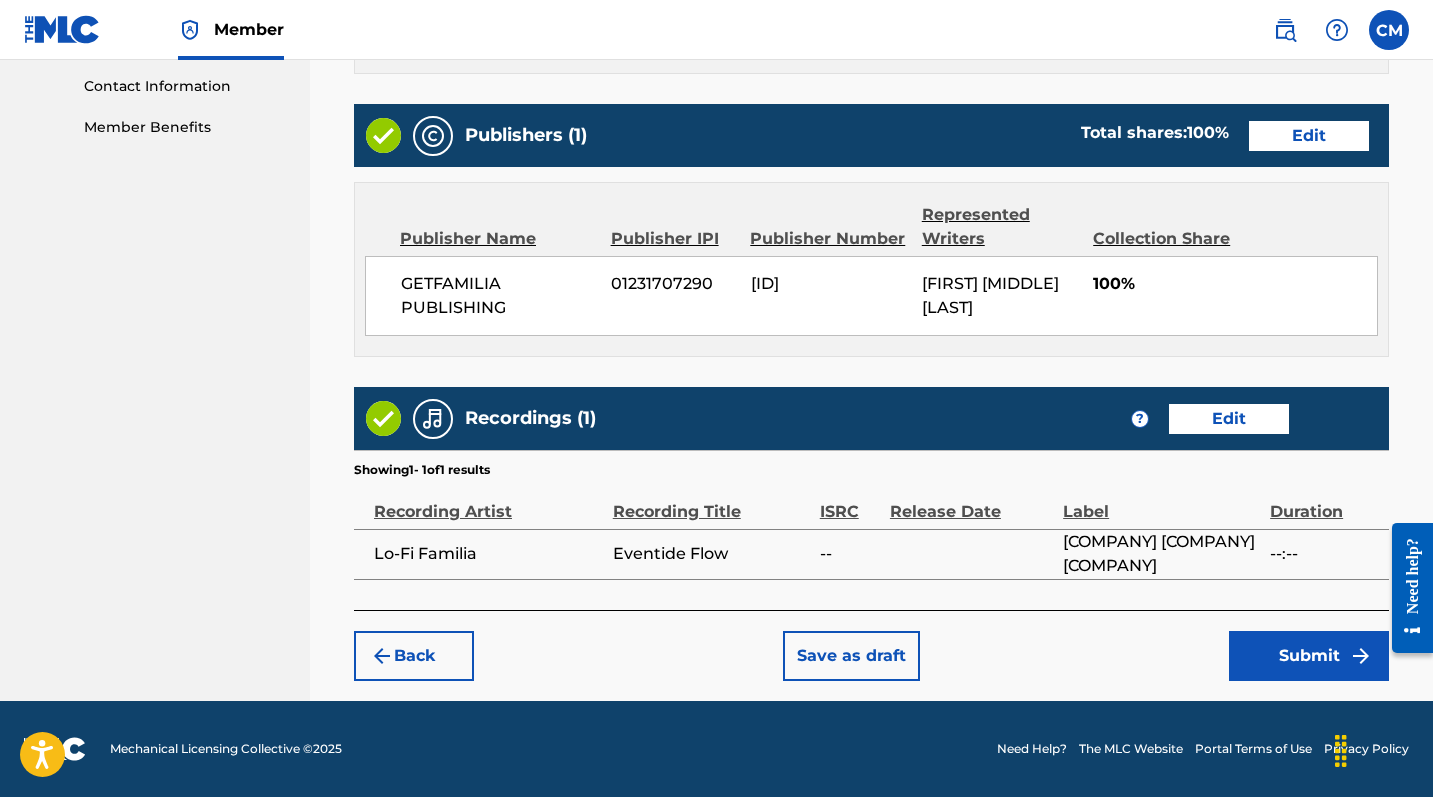 scroll, scrollTop: 981, scrollLeft: 0, axis: vertical 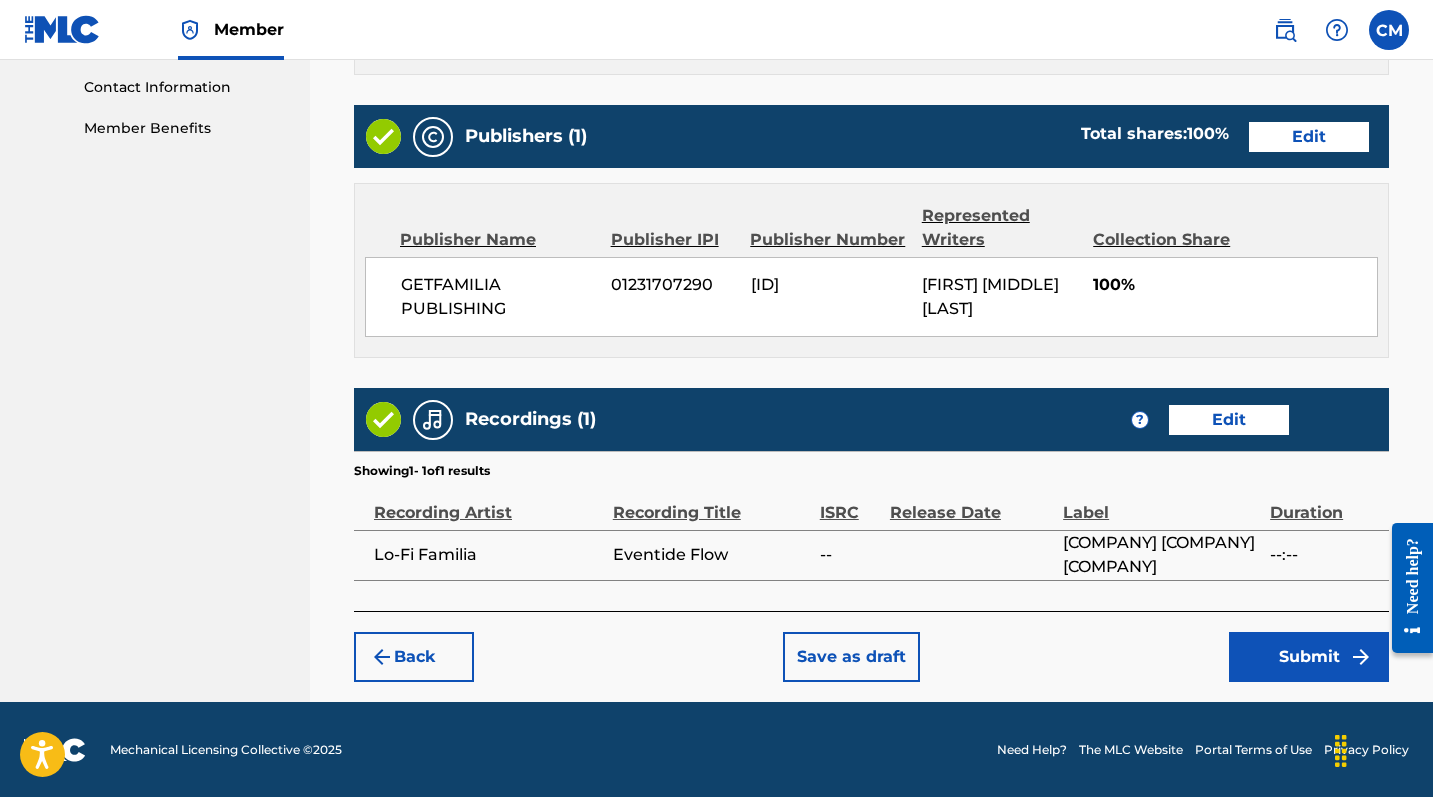 click on "Submit" at bounding box center (1309, 657) 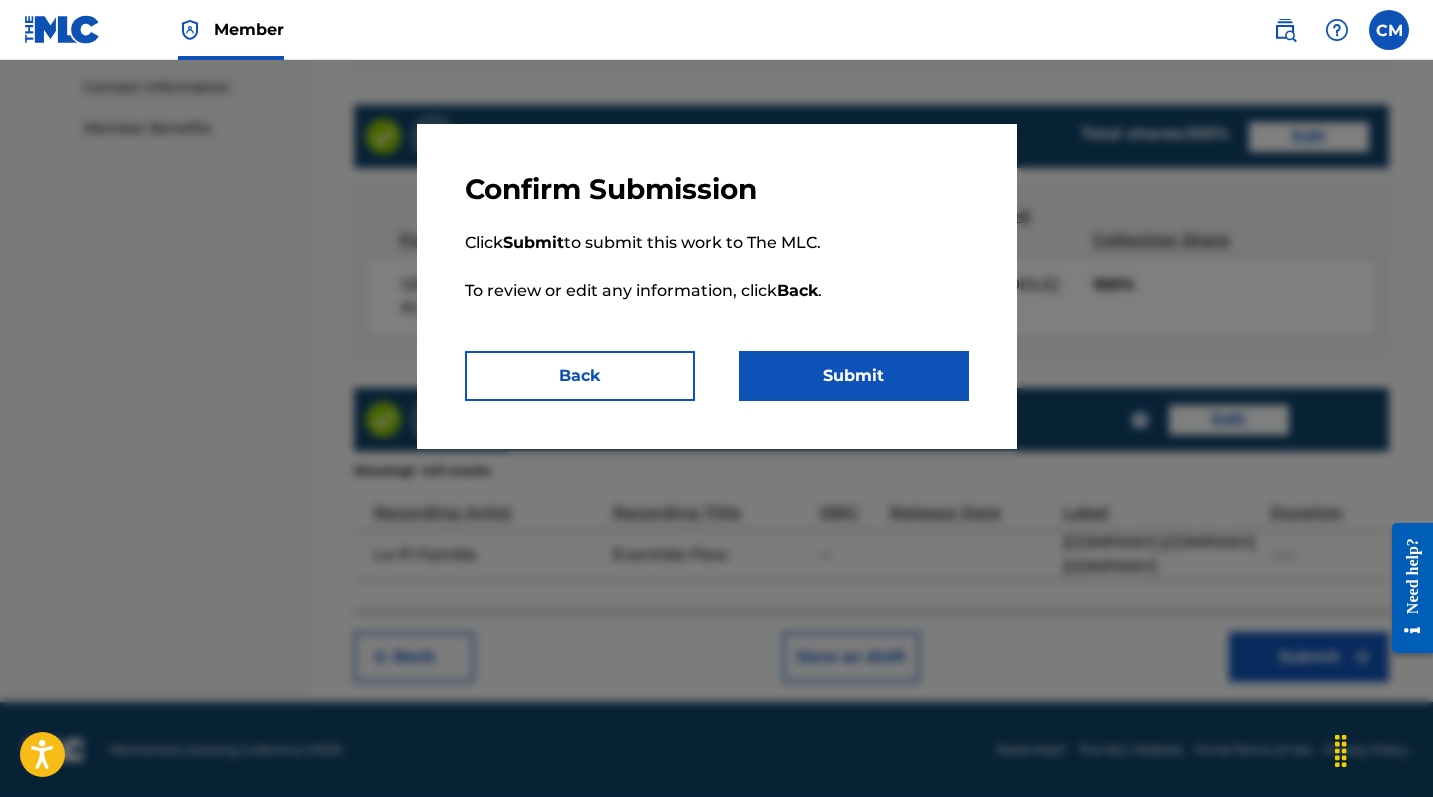 click on "Submit" at bounding box center [854, 376] 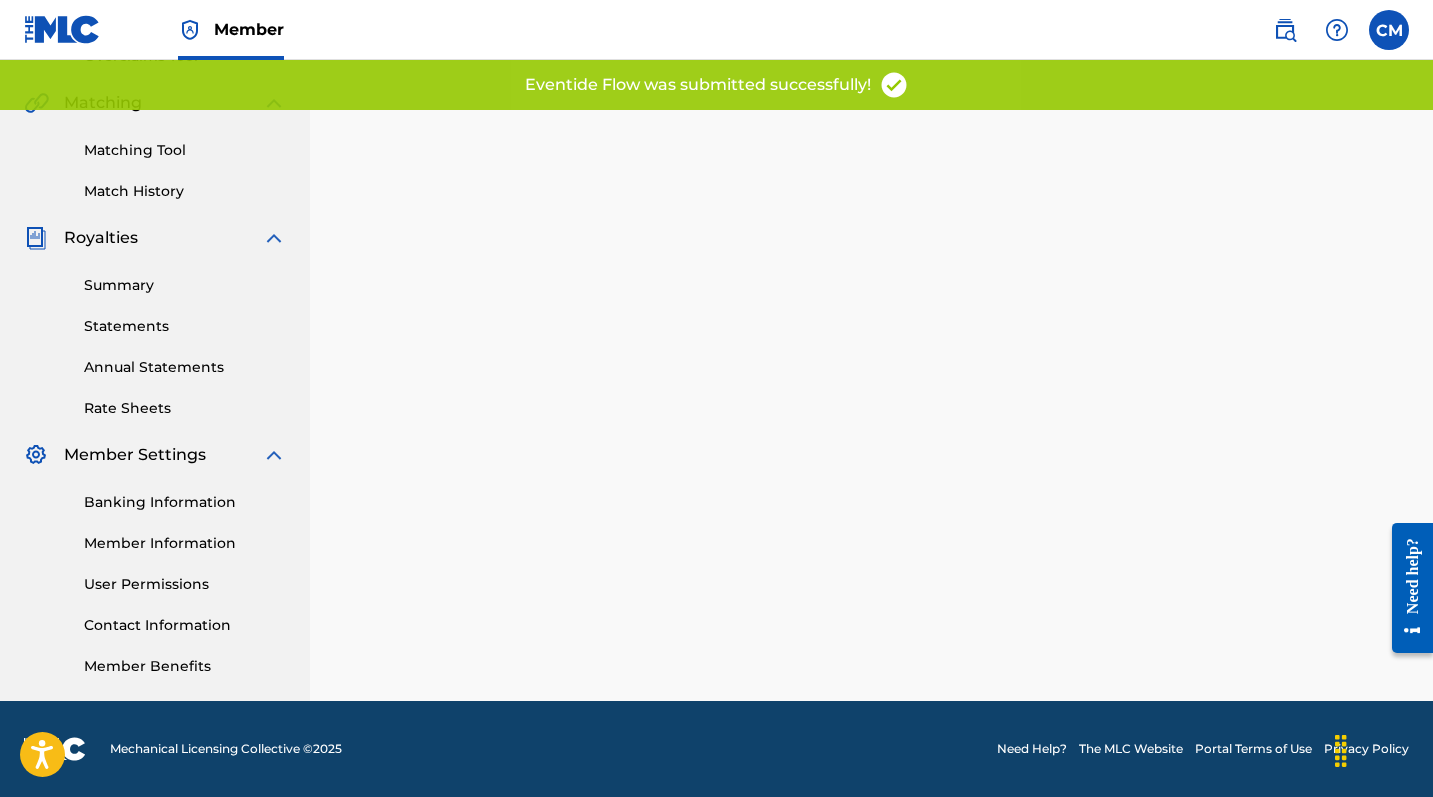 scroll, scrollTop: 0, scrollLeft: 0, axis: both 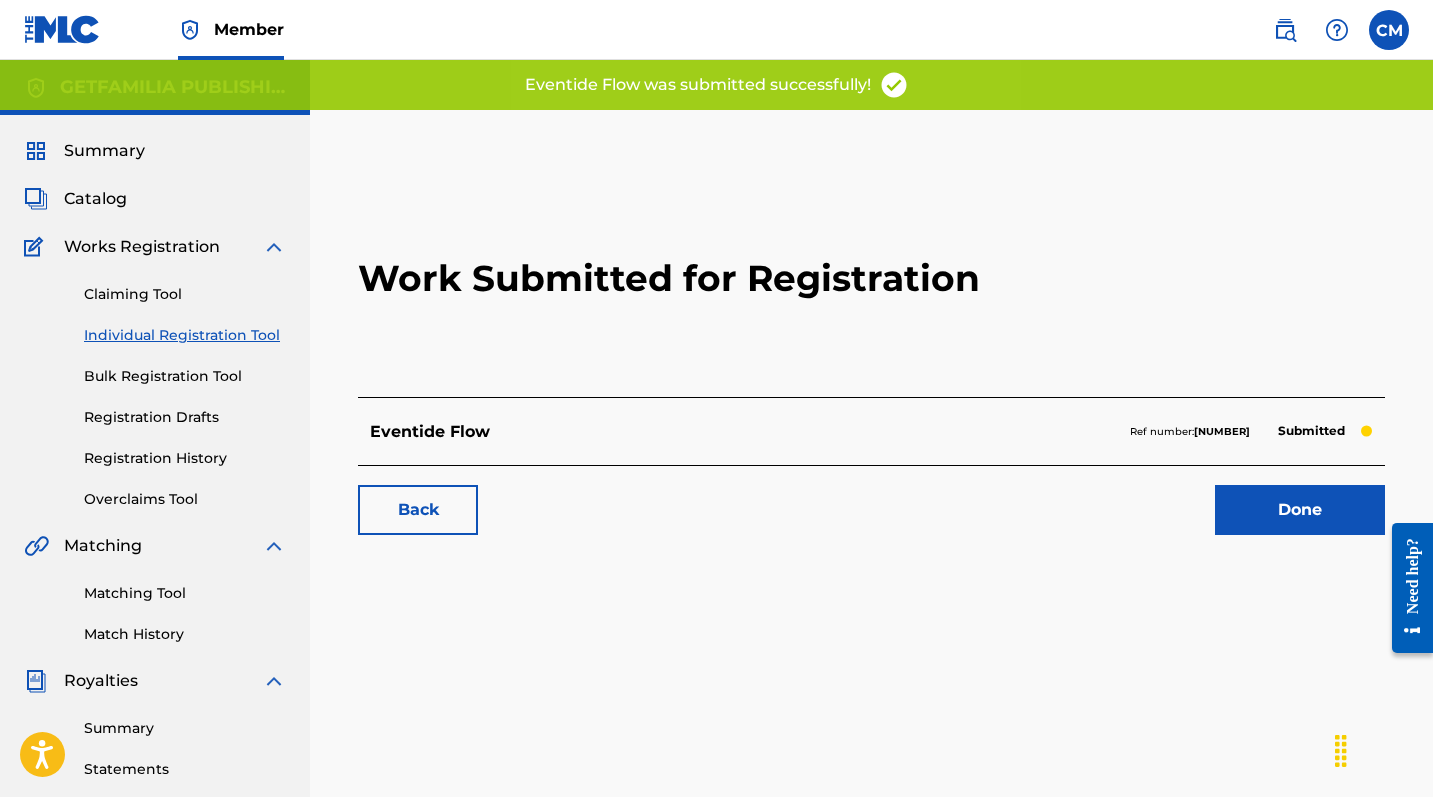 click on "Done" at bounding box center [1300, 510] 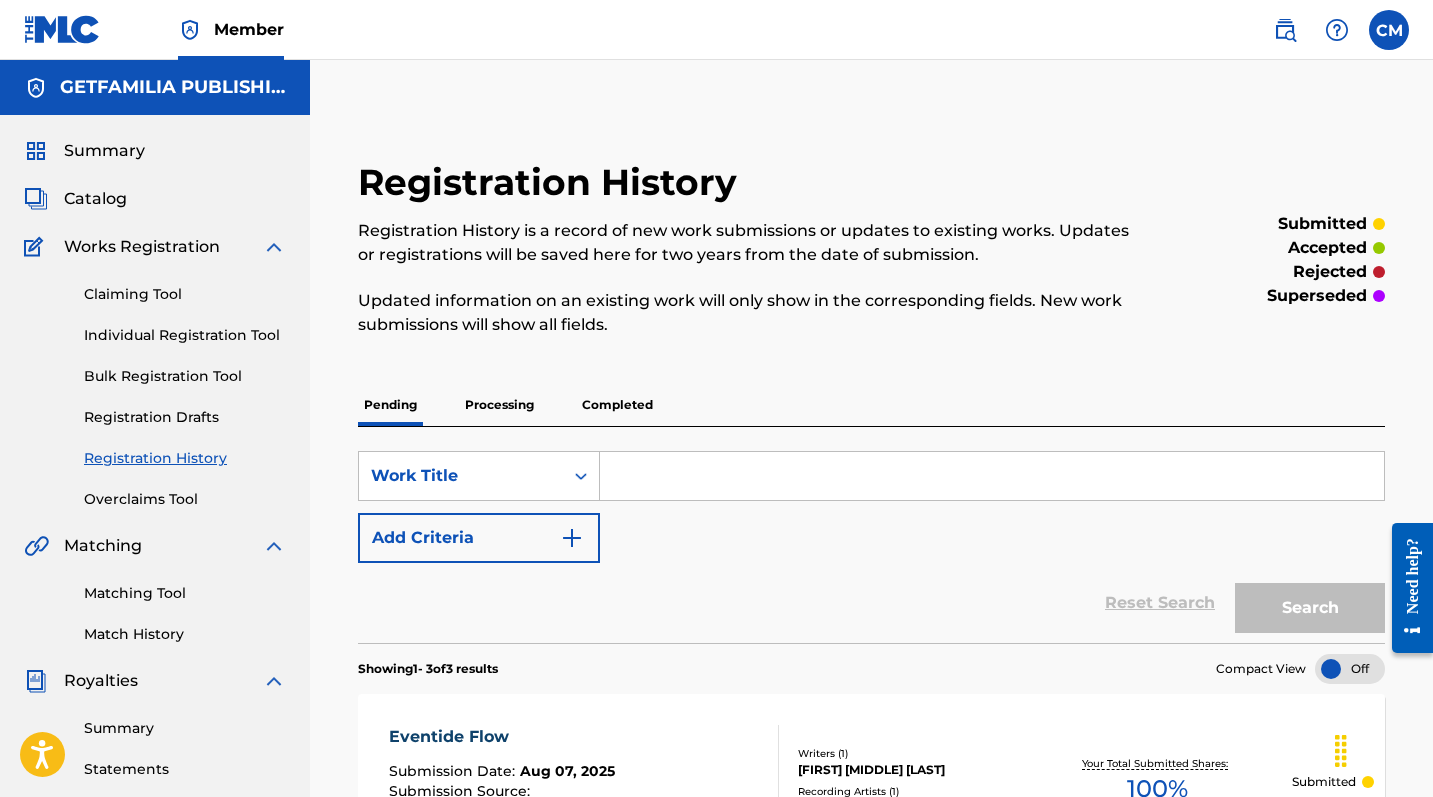 scroll, scrollTop: 0, scrollLeft: 0, axis: both 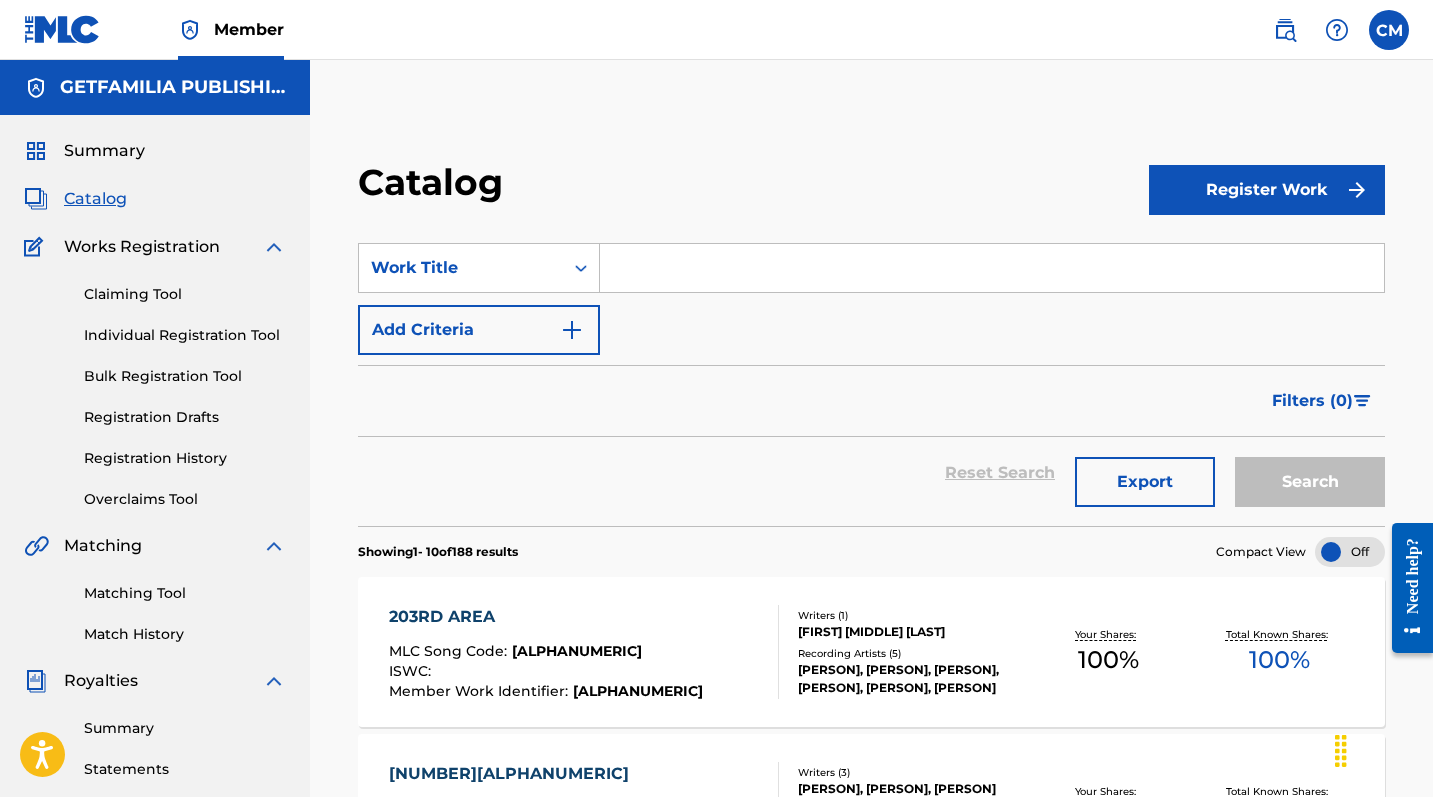 click on "Register Work" at bounding box center [1267, 190] 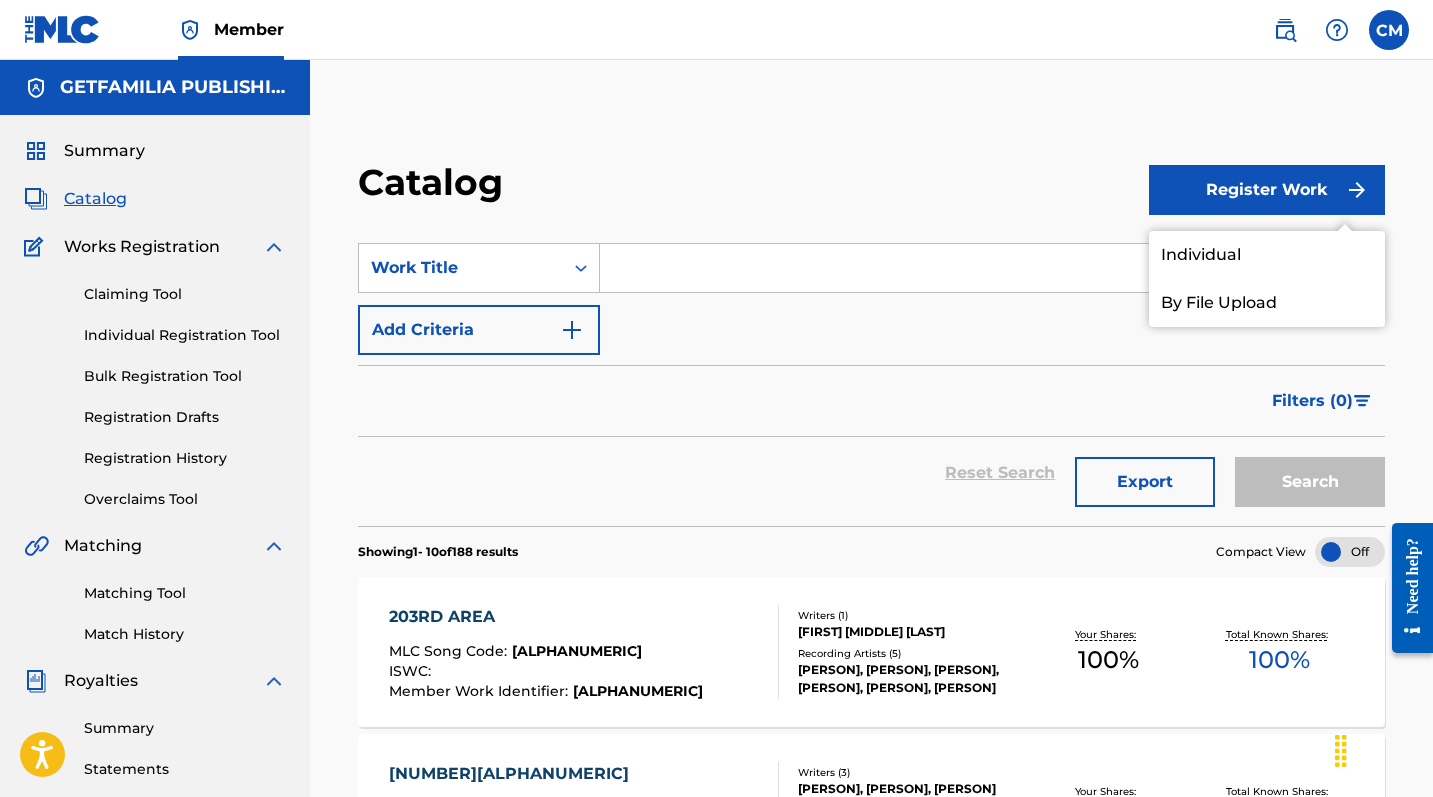 click on "Individual" at bounding box center (1267, 255) 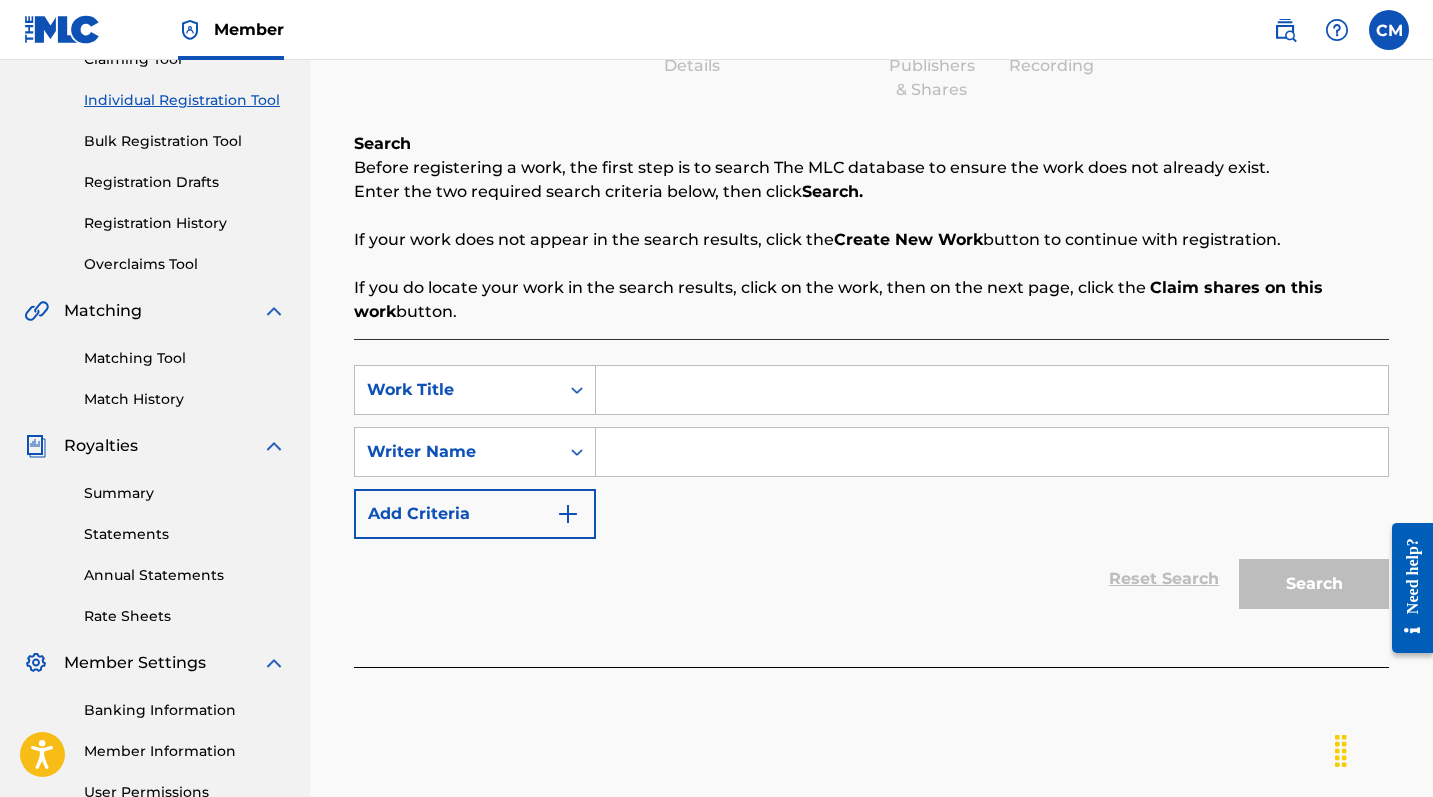 scroll, scrollTop: 197, scrollLeft: 0, axis: vertical 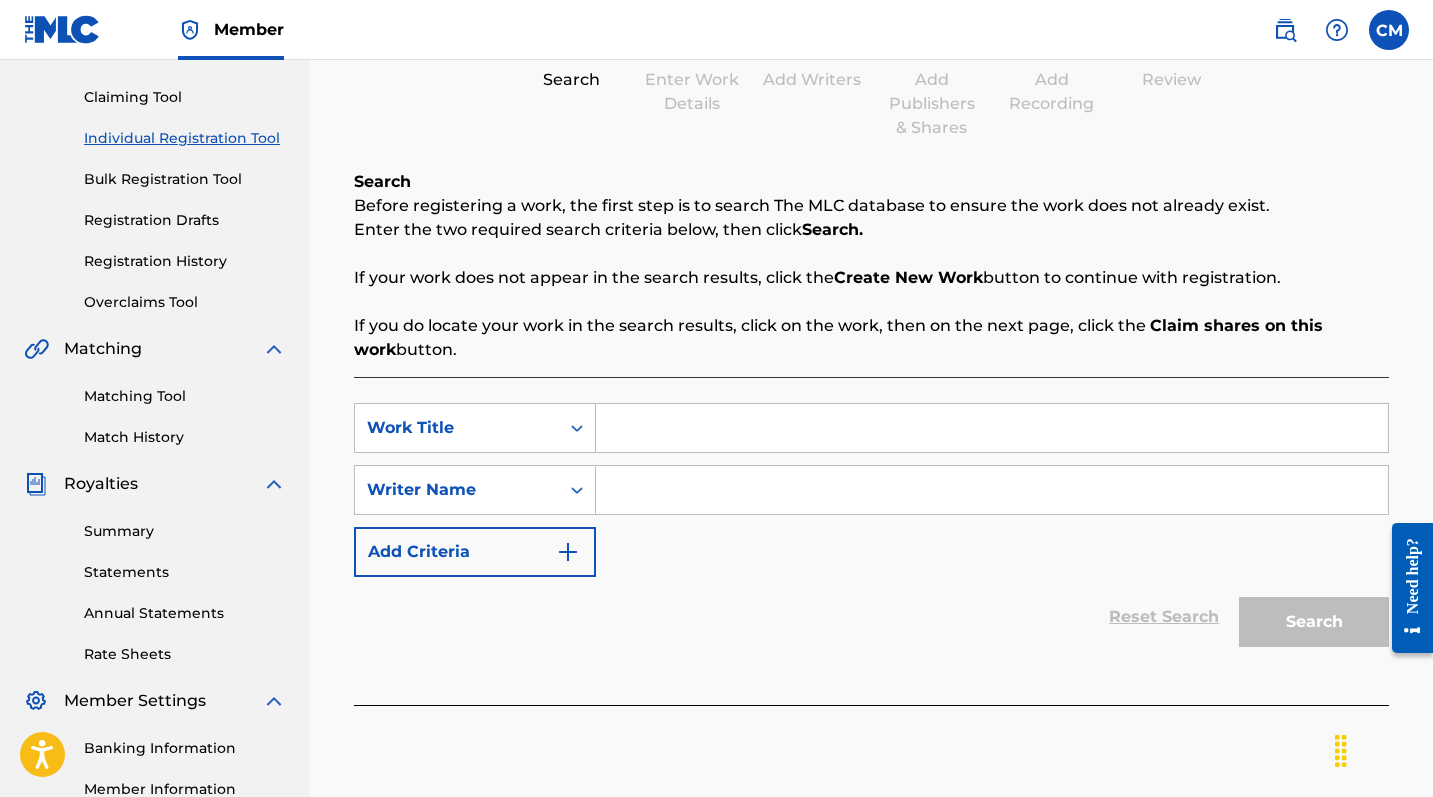click at bounding box center [992, 428] 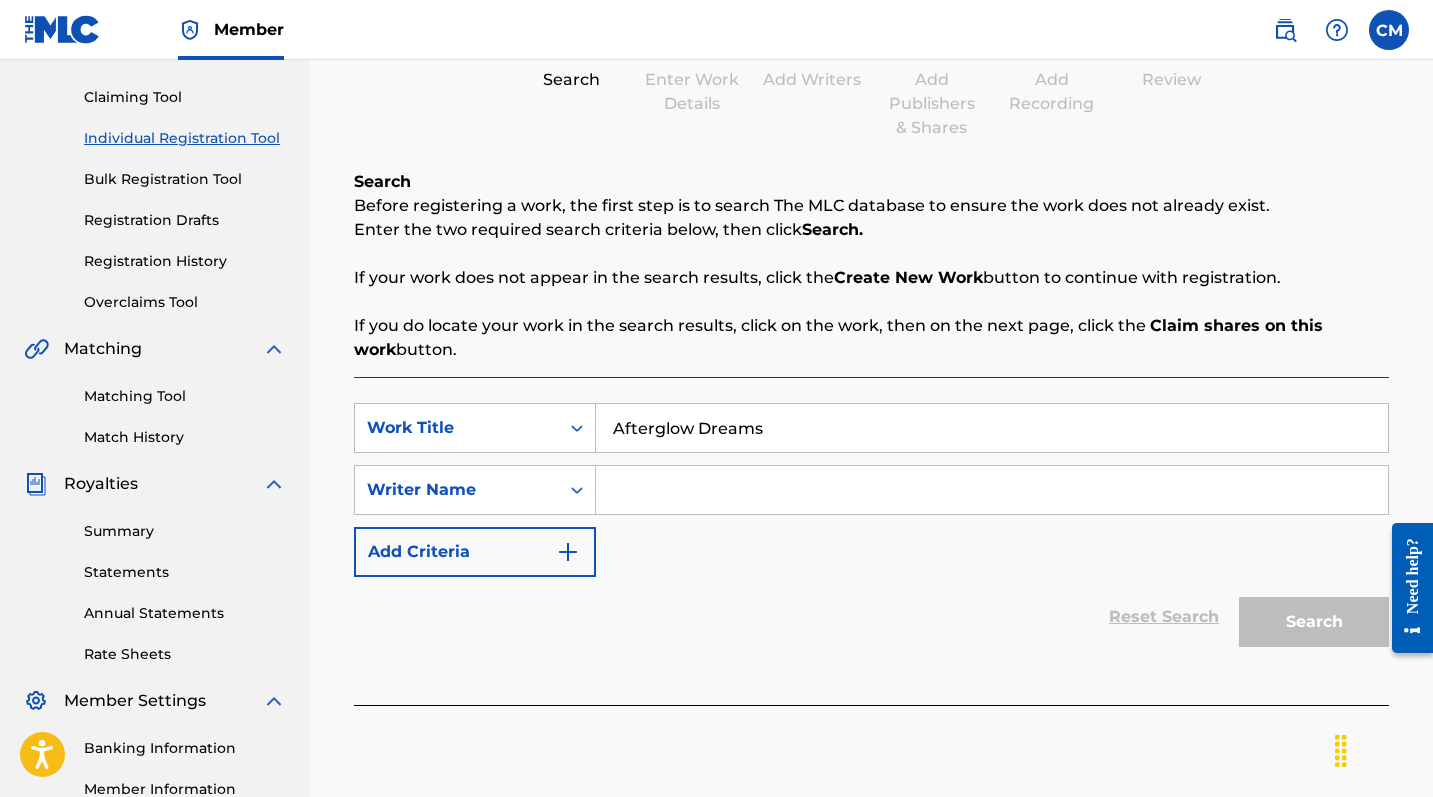 type on "Afterglow Dreams" 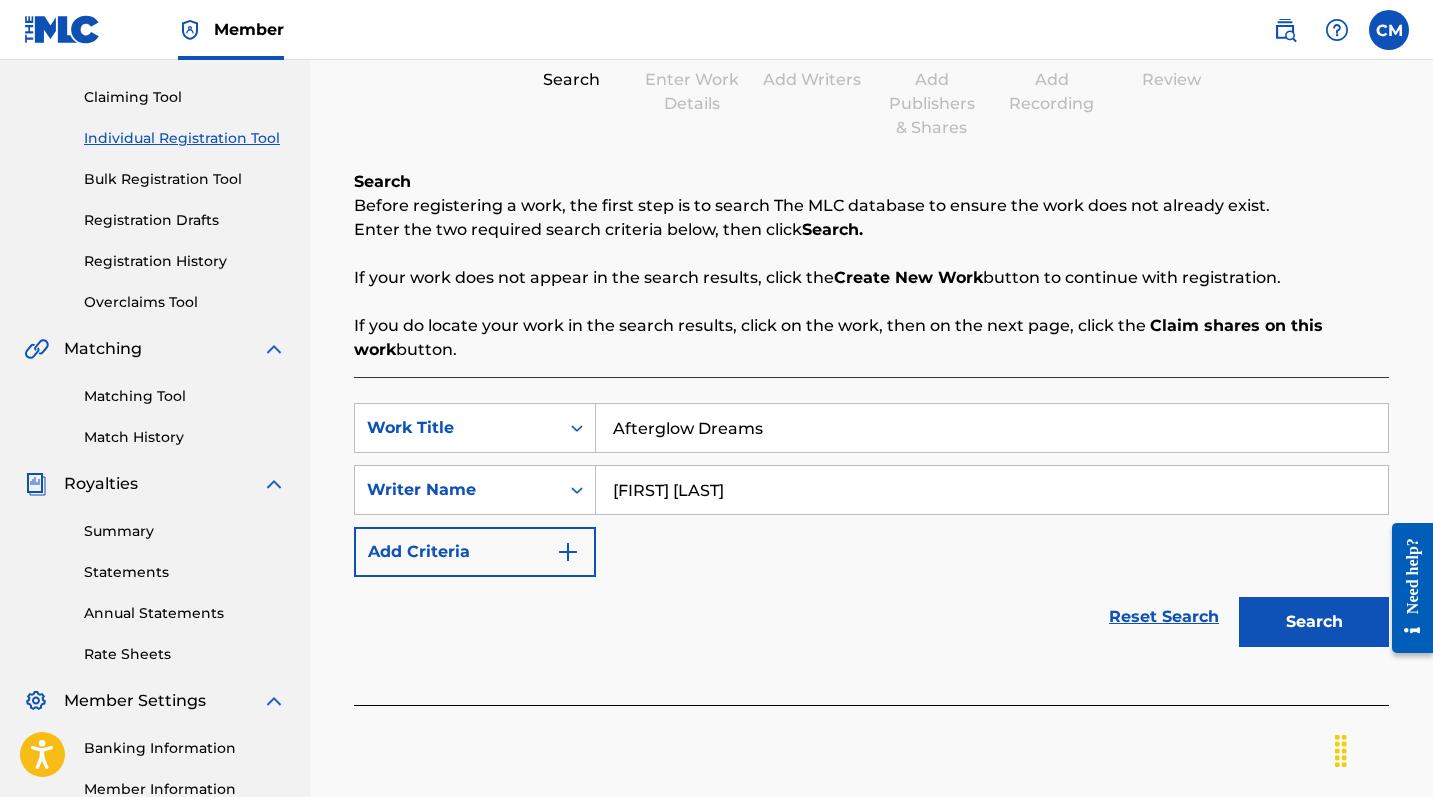 type on "[FIRST] [LAST]" 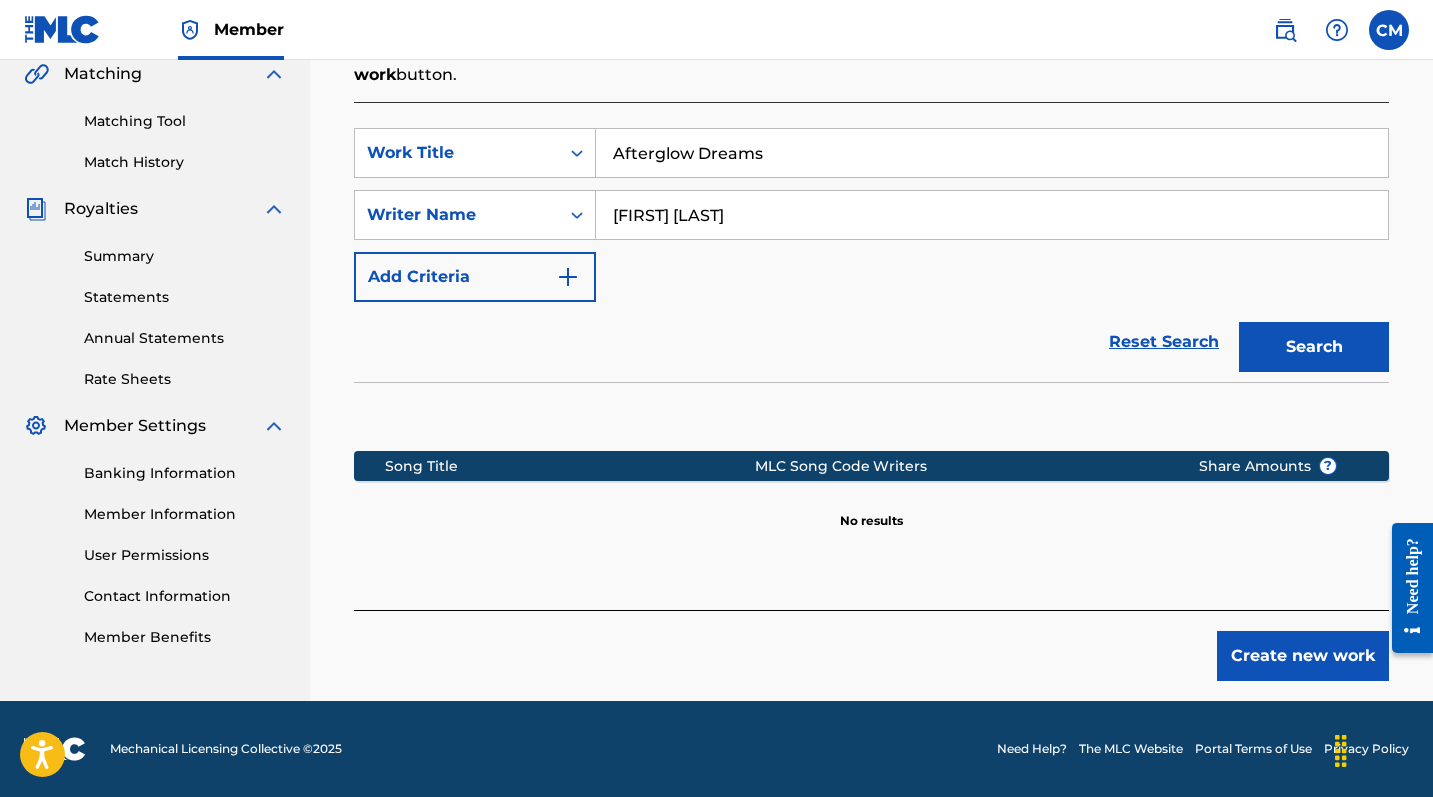 scroll, scrollTop: 472, scrollLeft: 0, axis: vertical 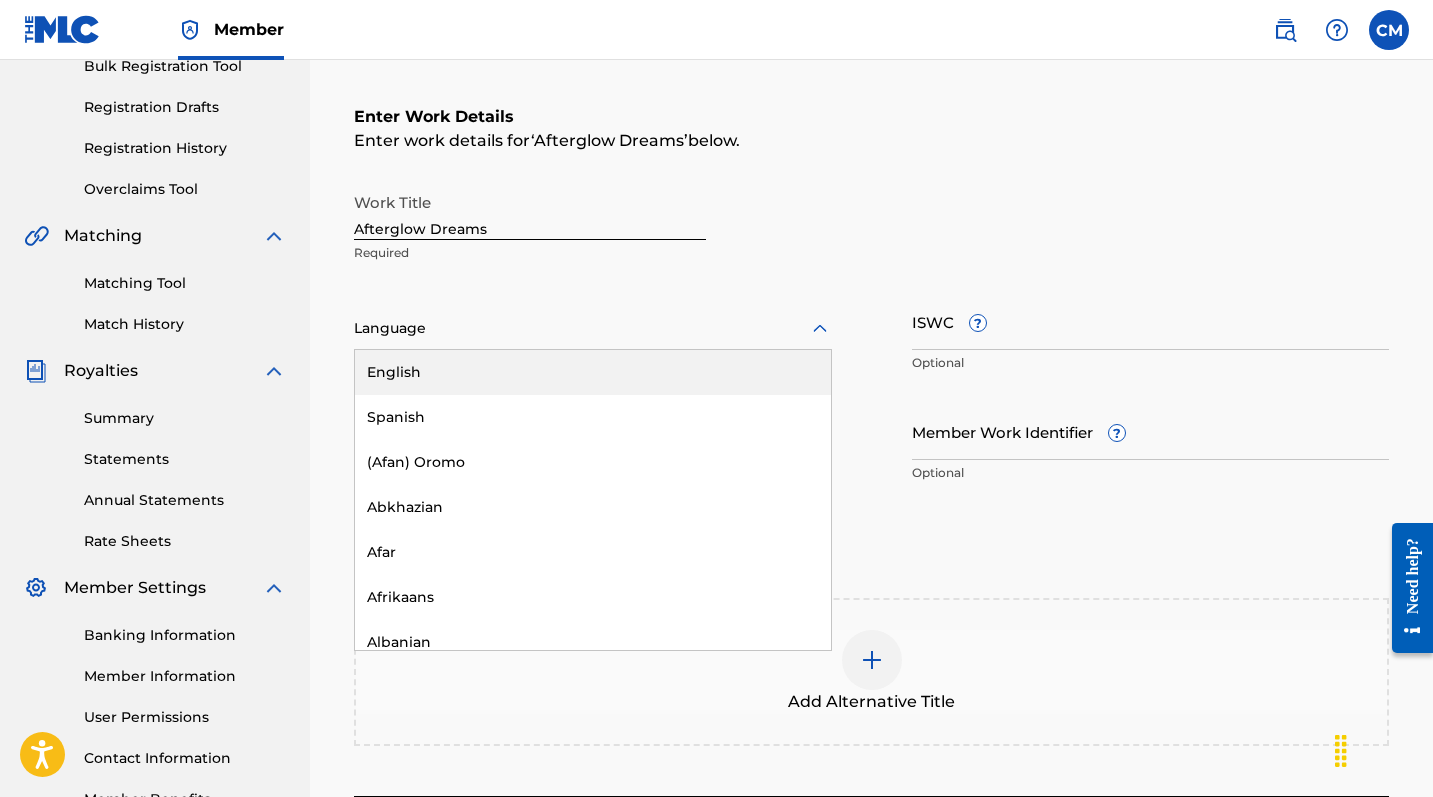 click on "Language" at bounding box center (593, 329) 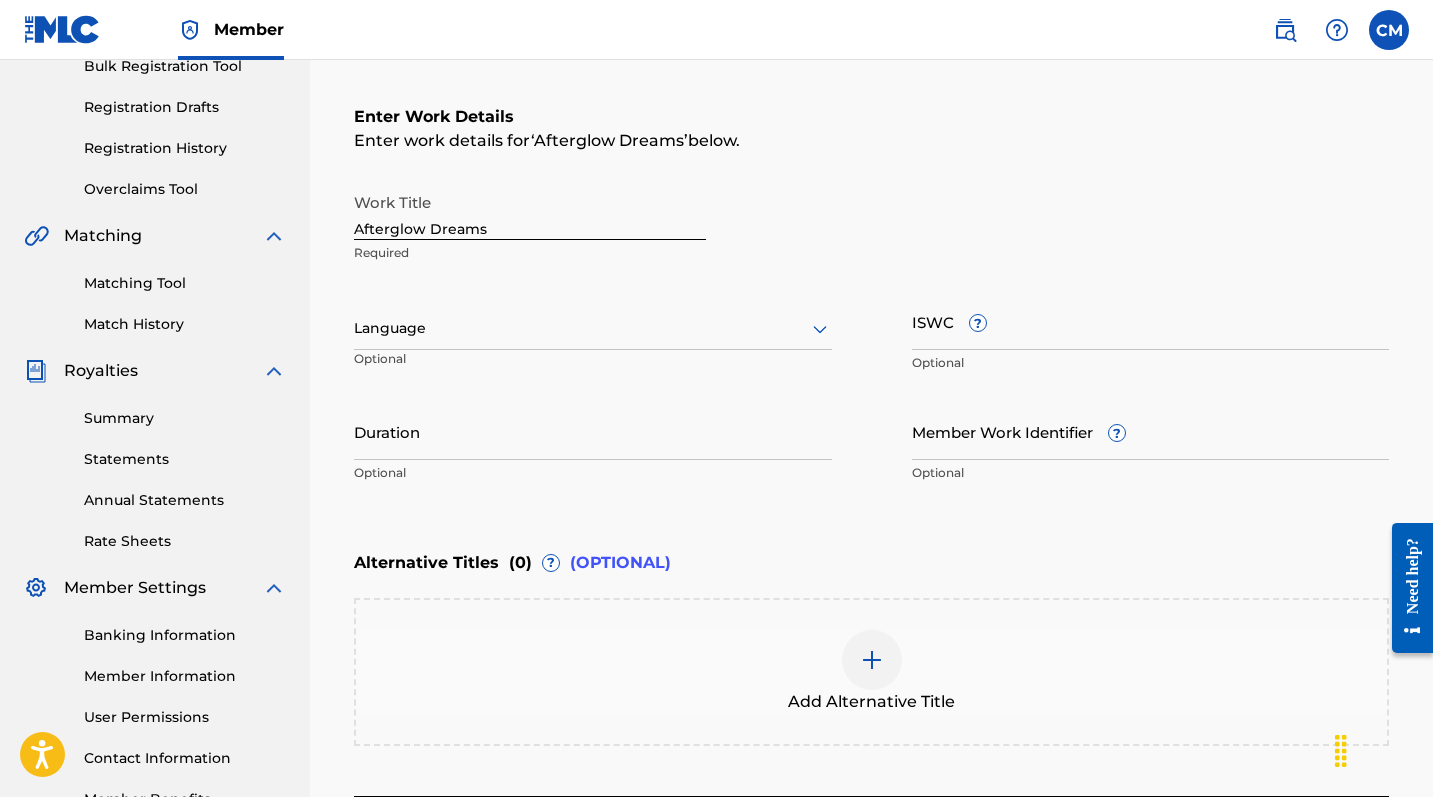 click on "Required" at bounding box center (530, 253) 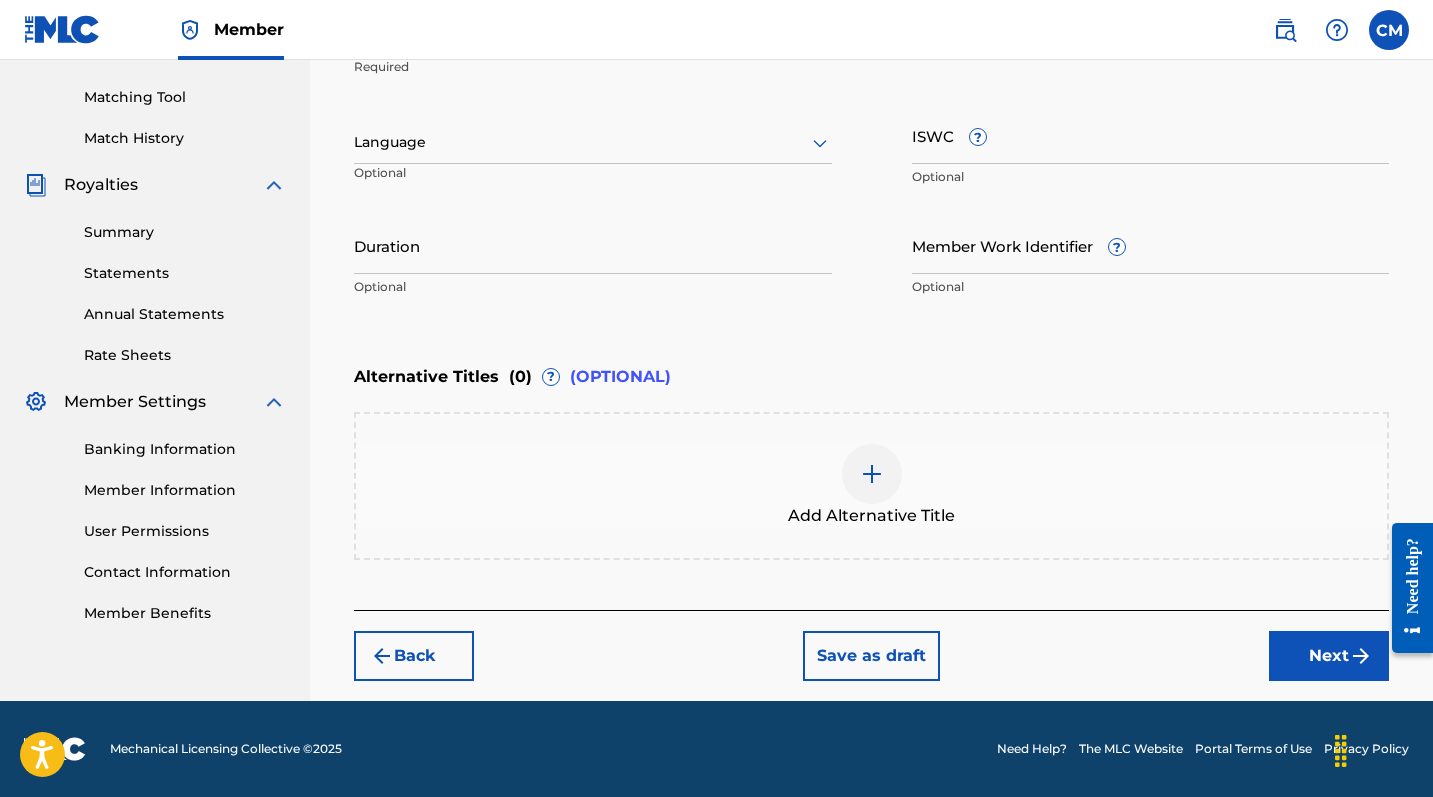 click on "Next" at bounding box center [1329, 656] 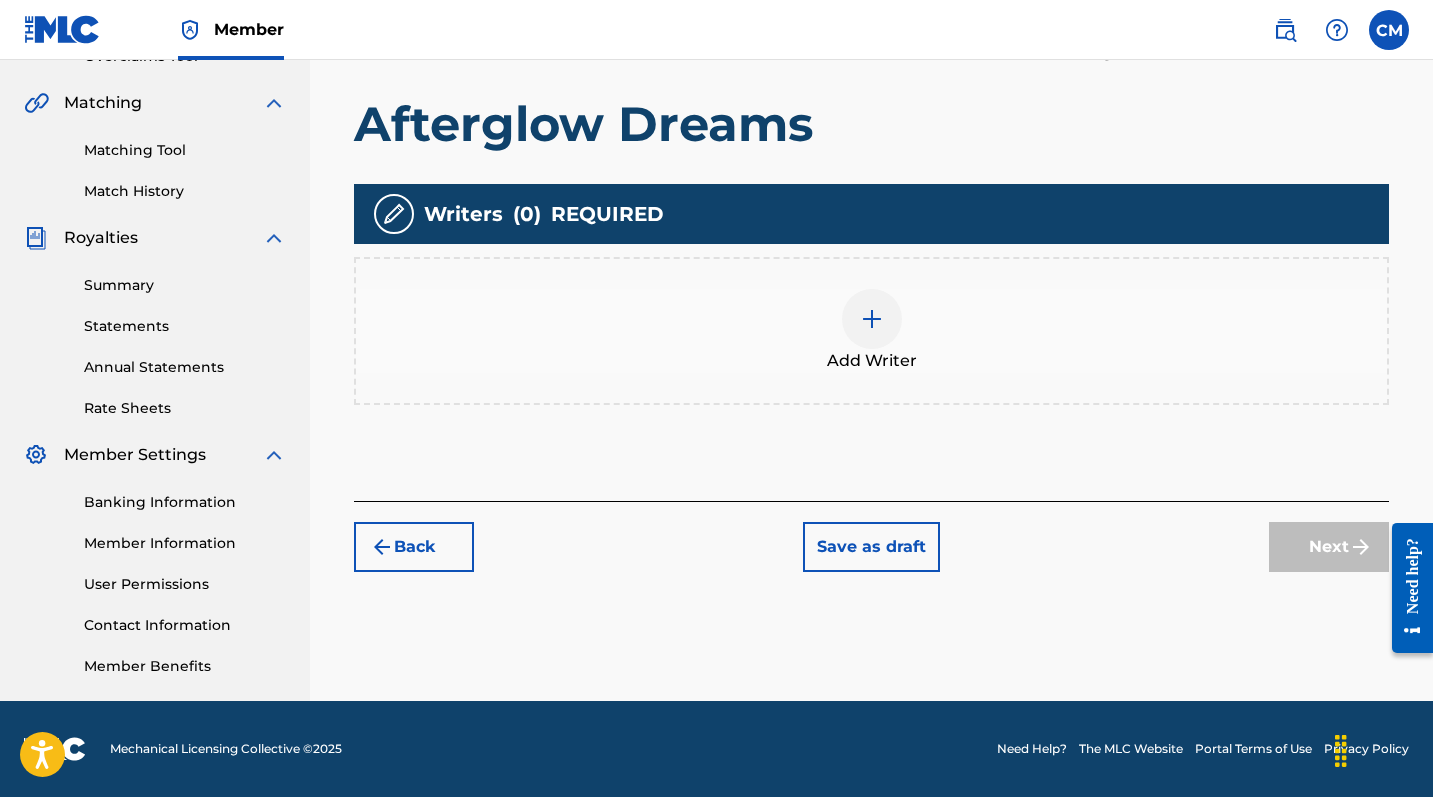 click at bounding box center (872, 319) 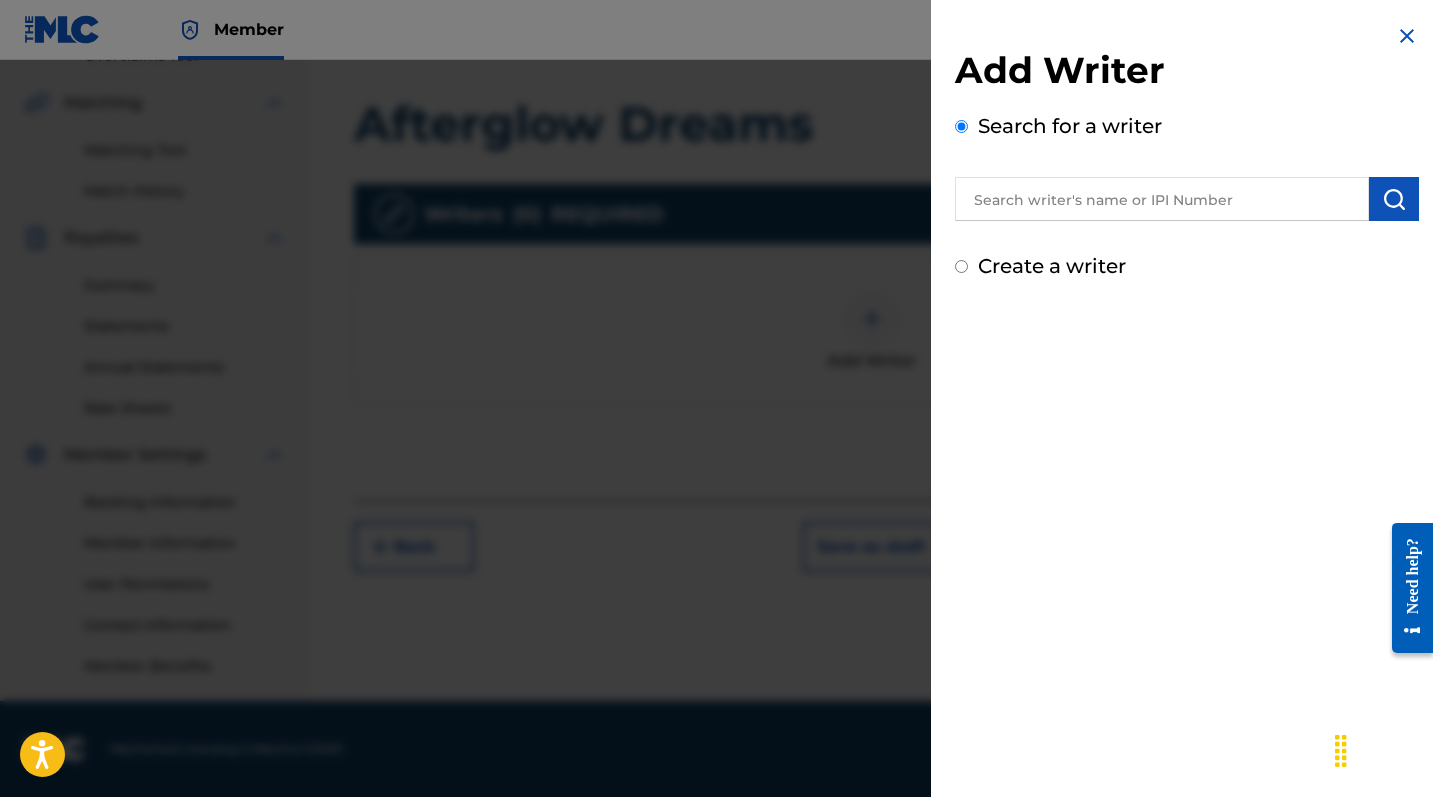 click at bounding box center (1162, 199) 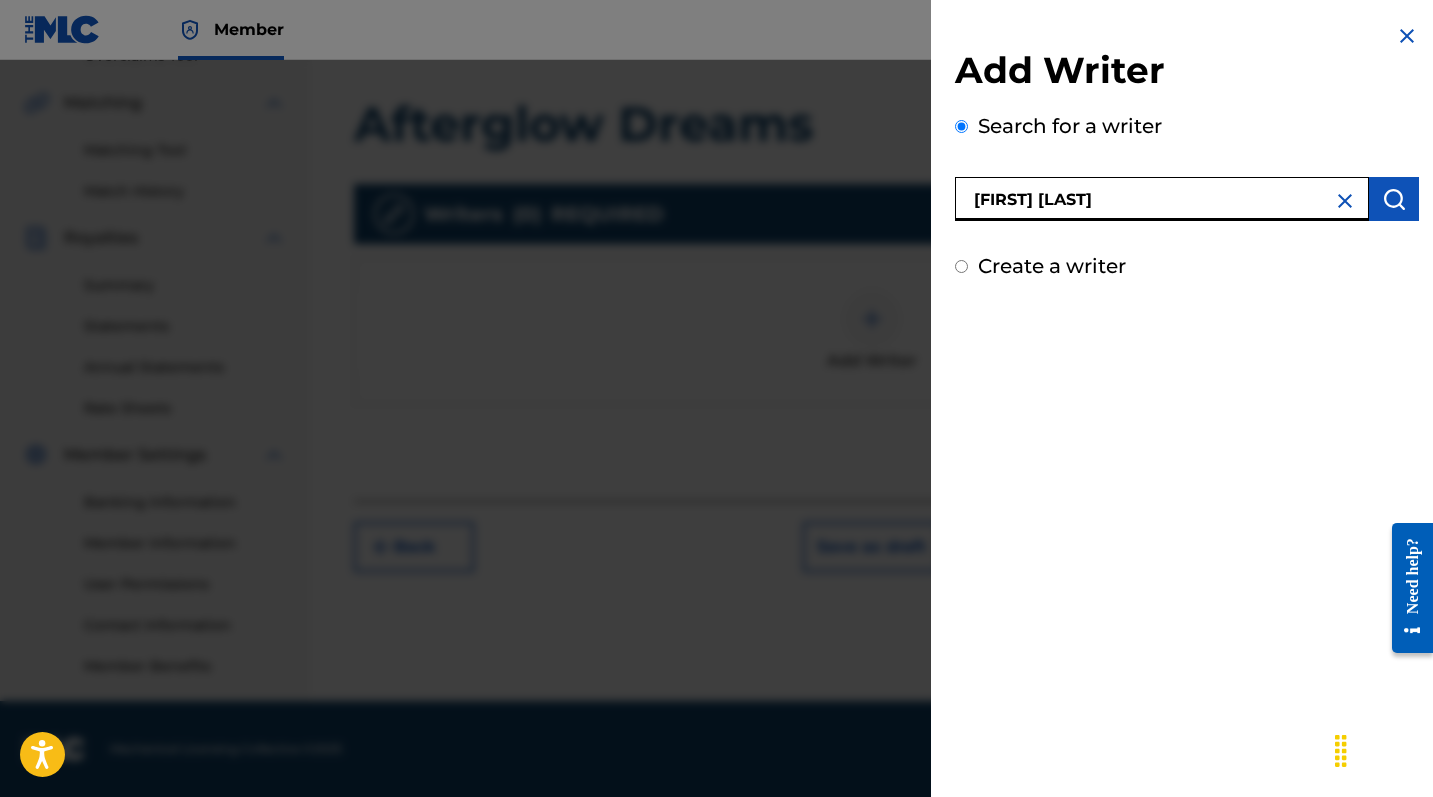 type on "[FIRST] [LAST]" 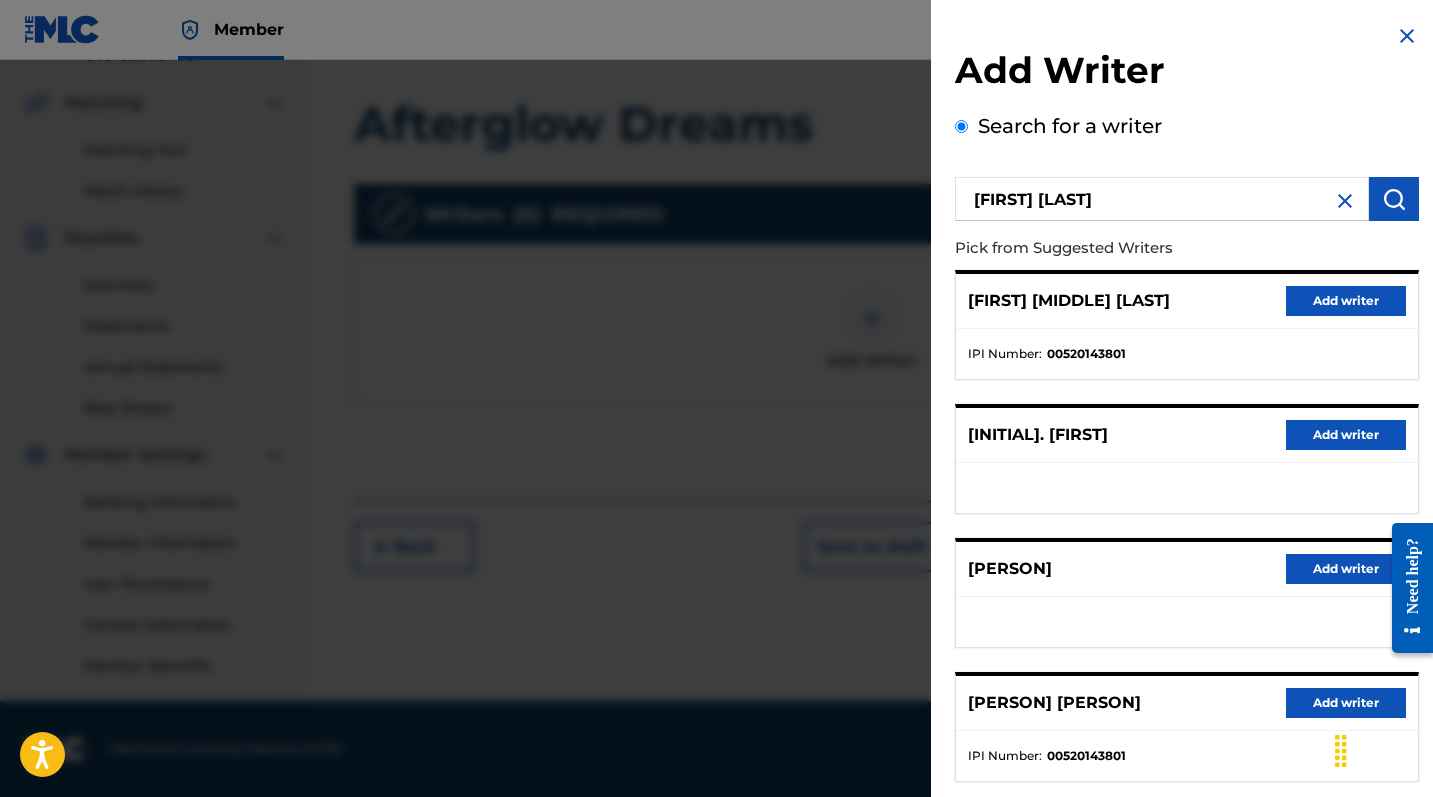 click on "Add writer" at bounding box center (1346, 301) 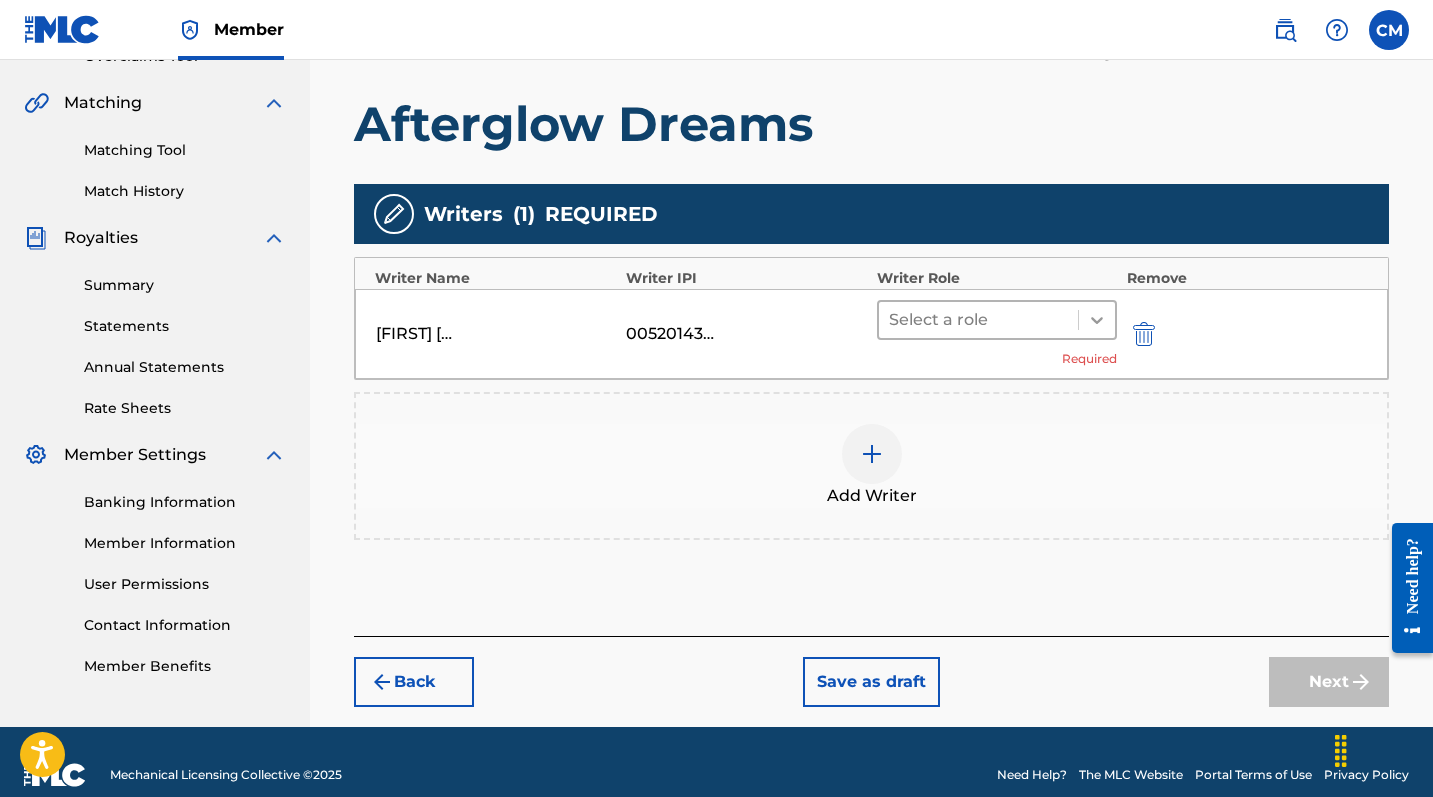 click 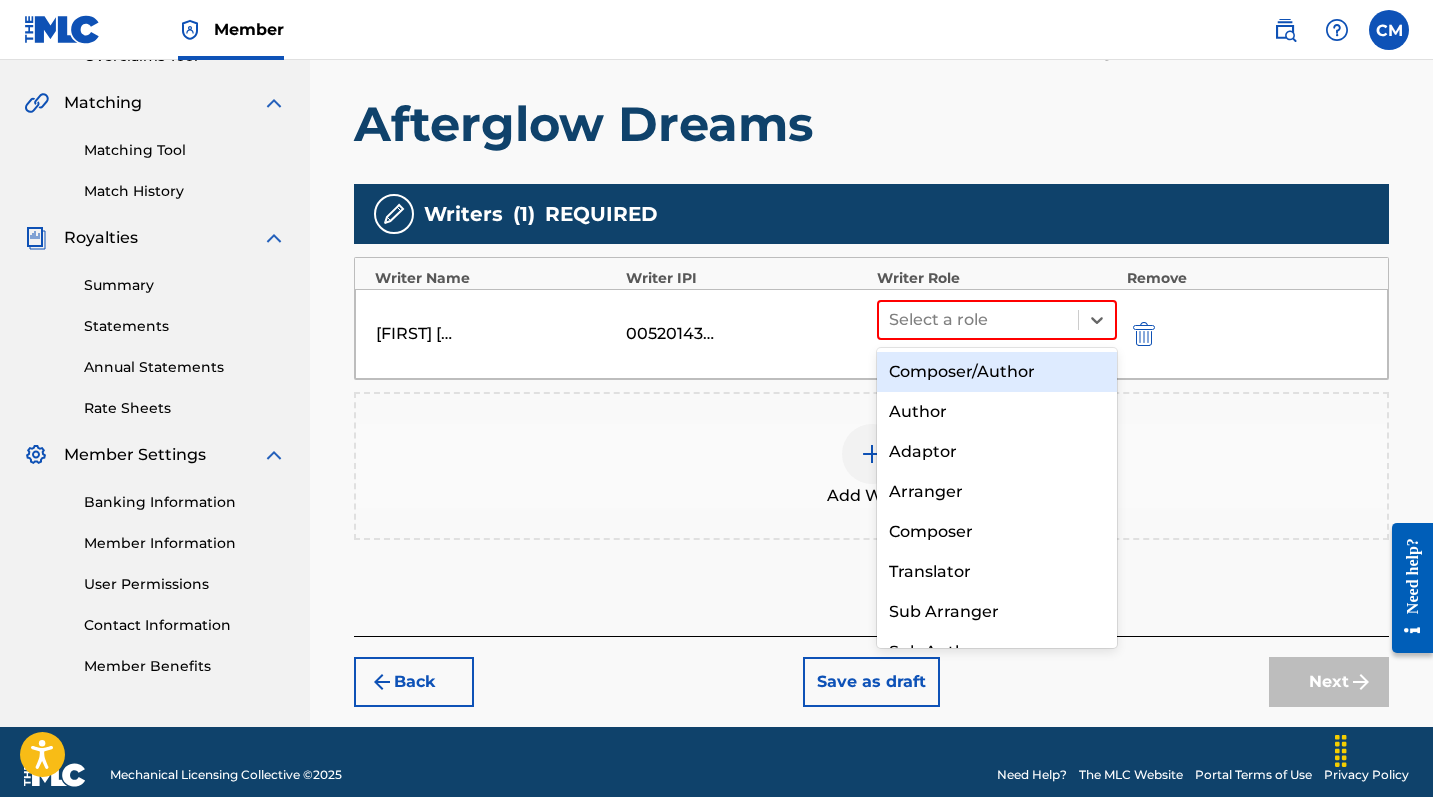 click on "Composer/Author" at bounding box center [997, 372] 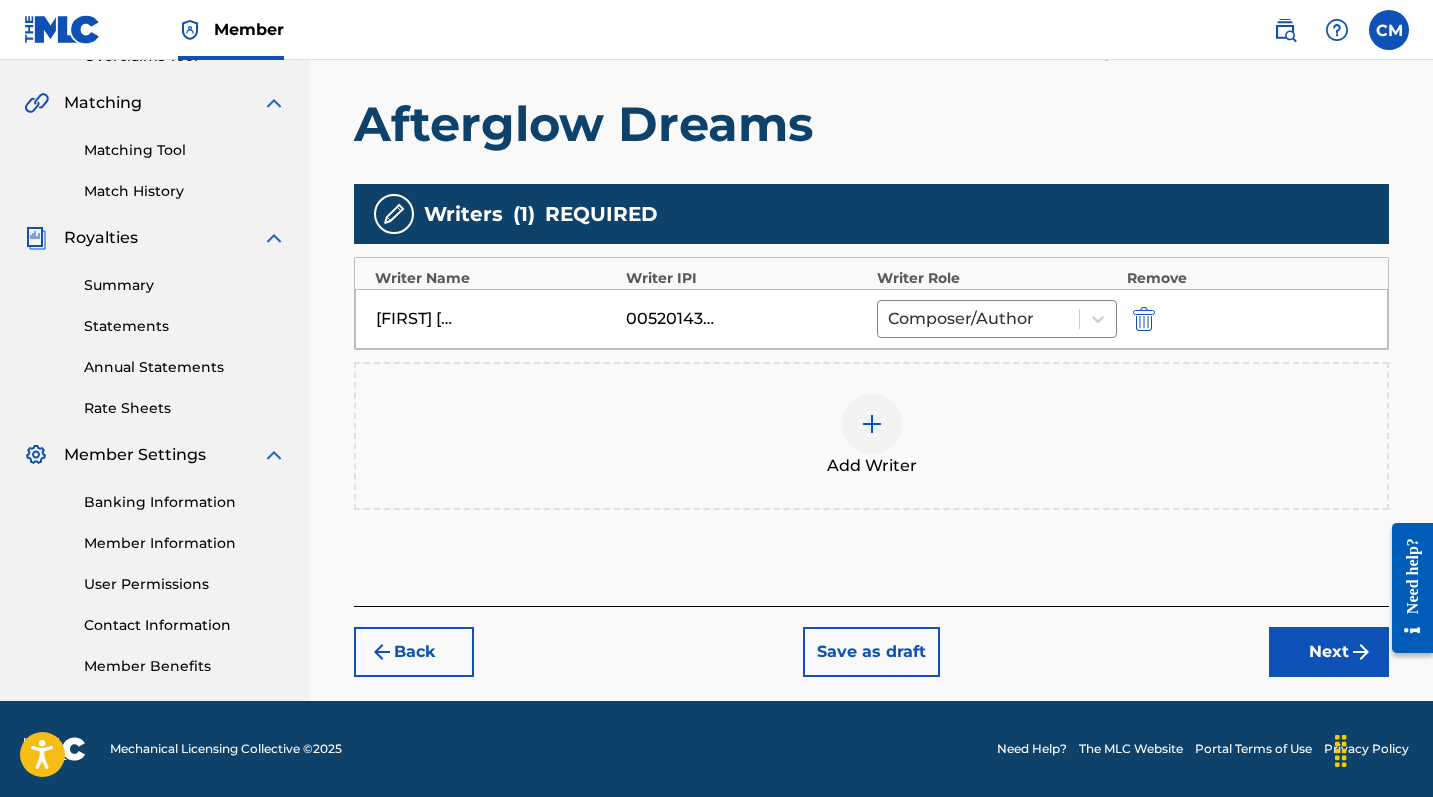 click on "Next" at bounding box center [1329, 652] 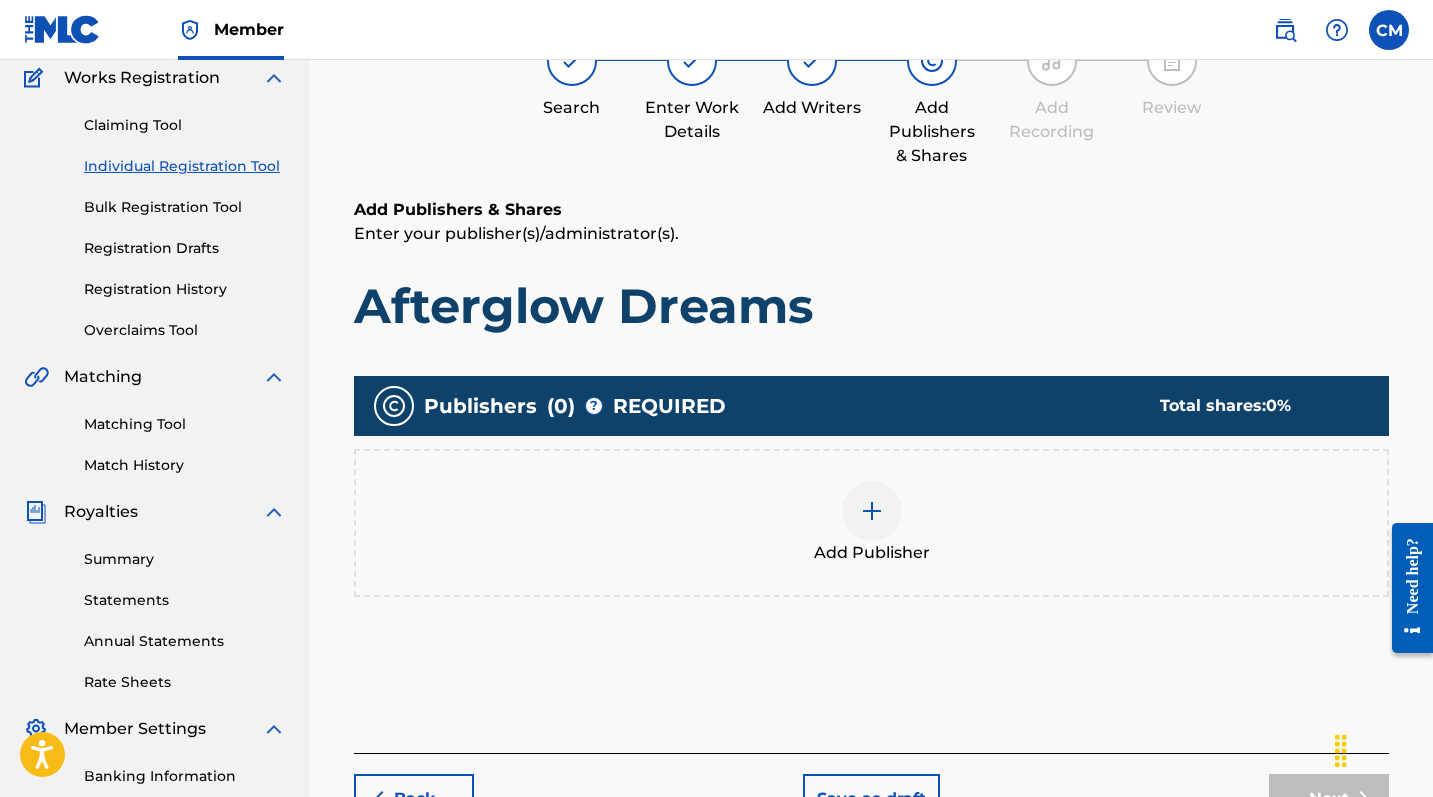 scroll, scrollTop: 90, scrollLeft: 0, axis: vertical 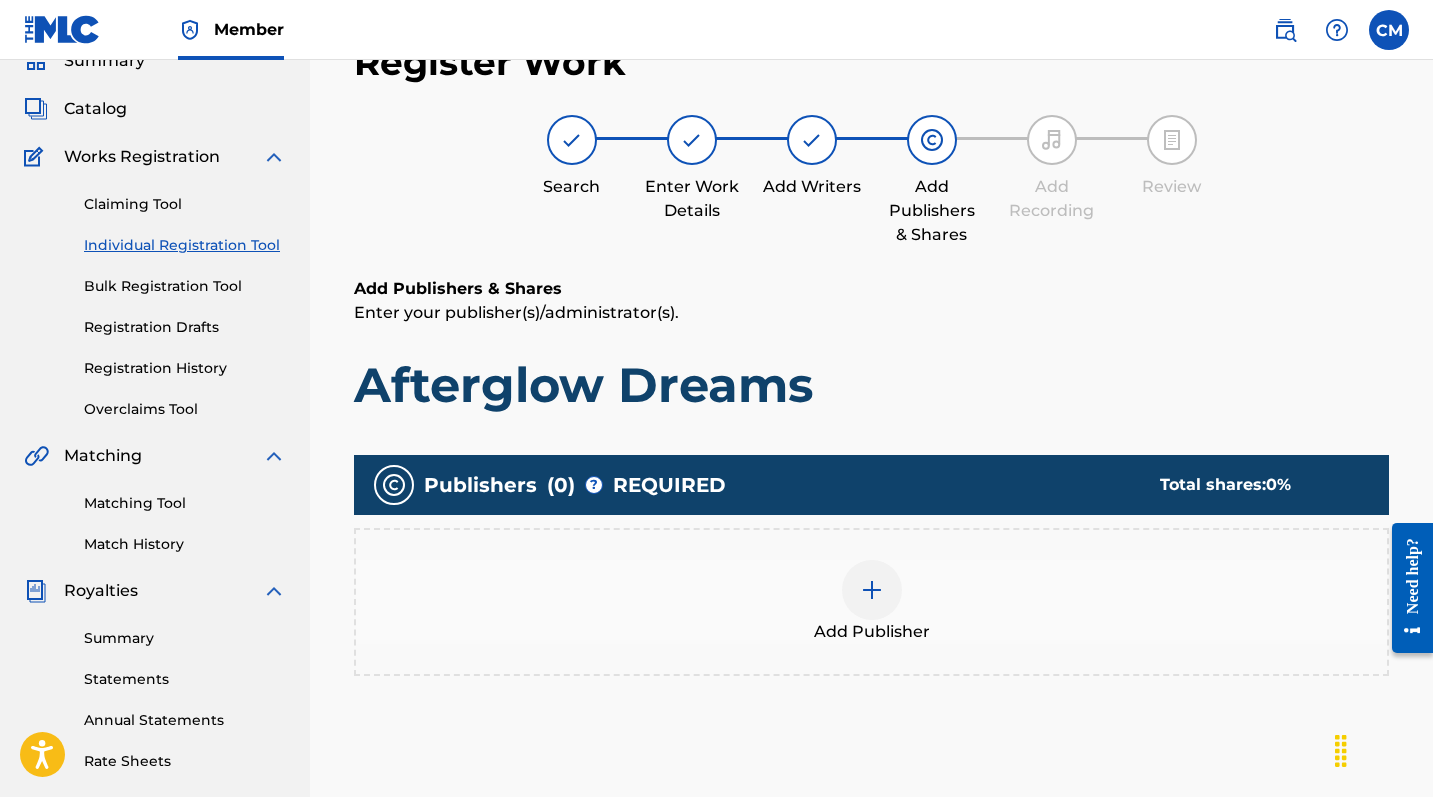 click at bounding box center [872, 590] 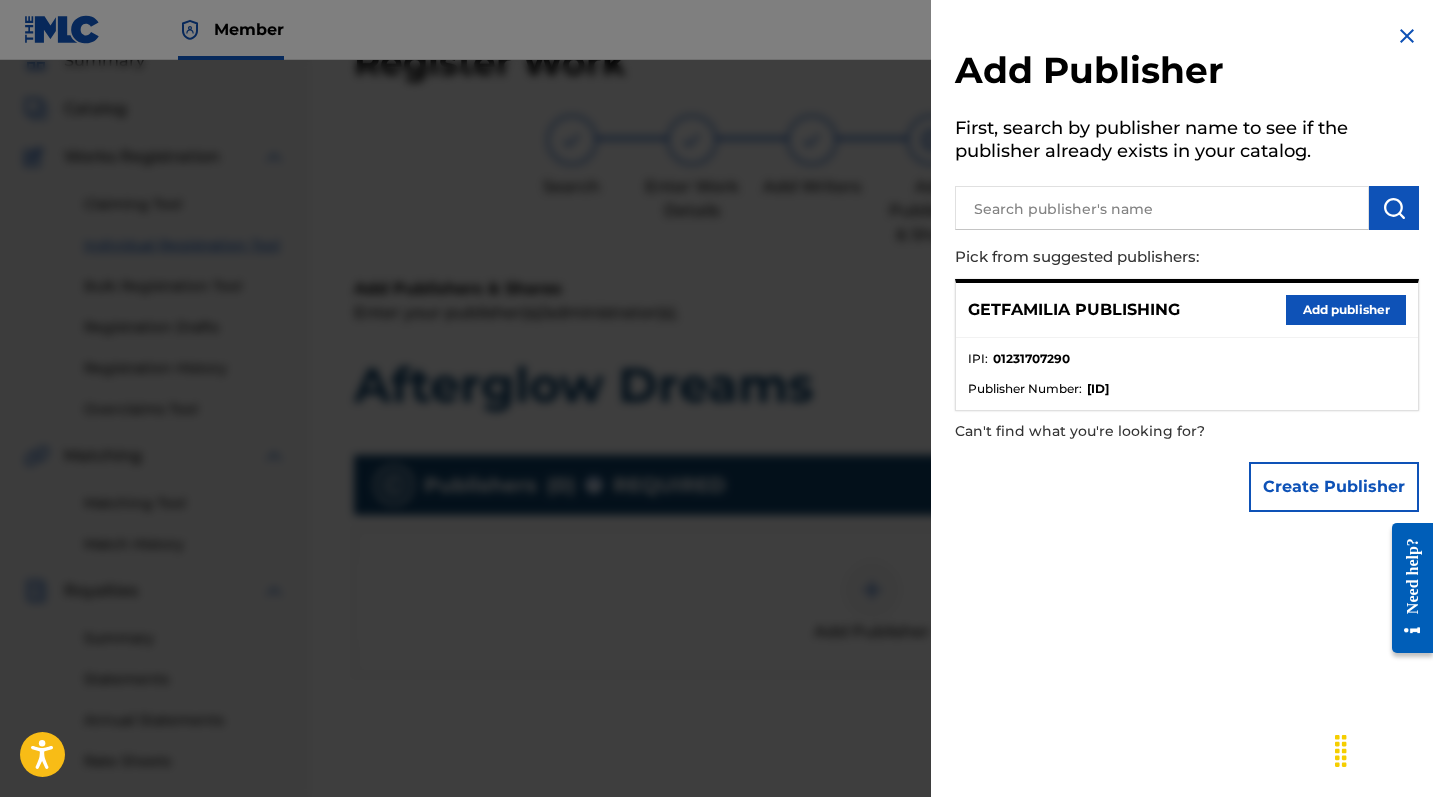 click on "Add publisher" at bounding box center [1346, 310] 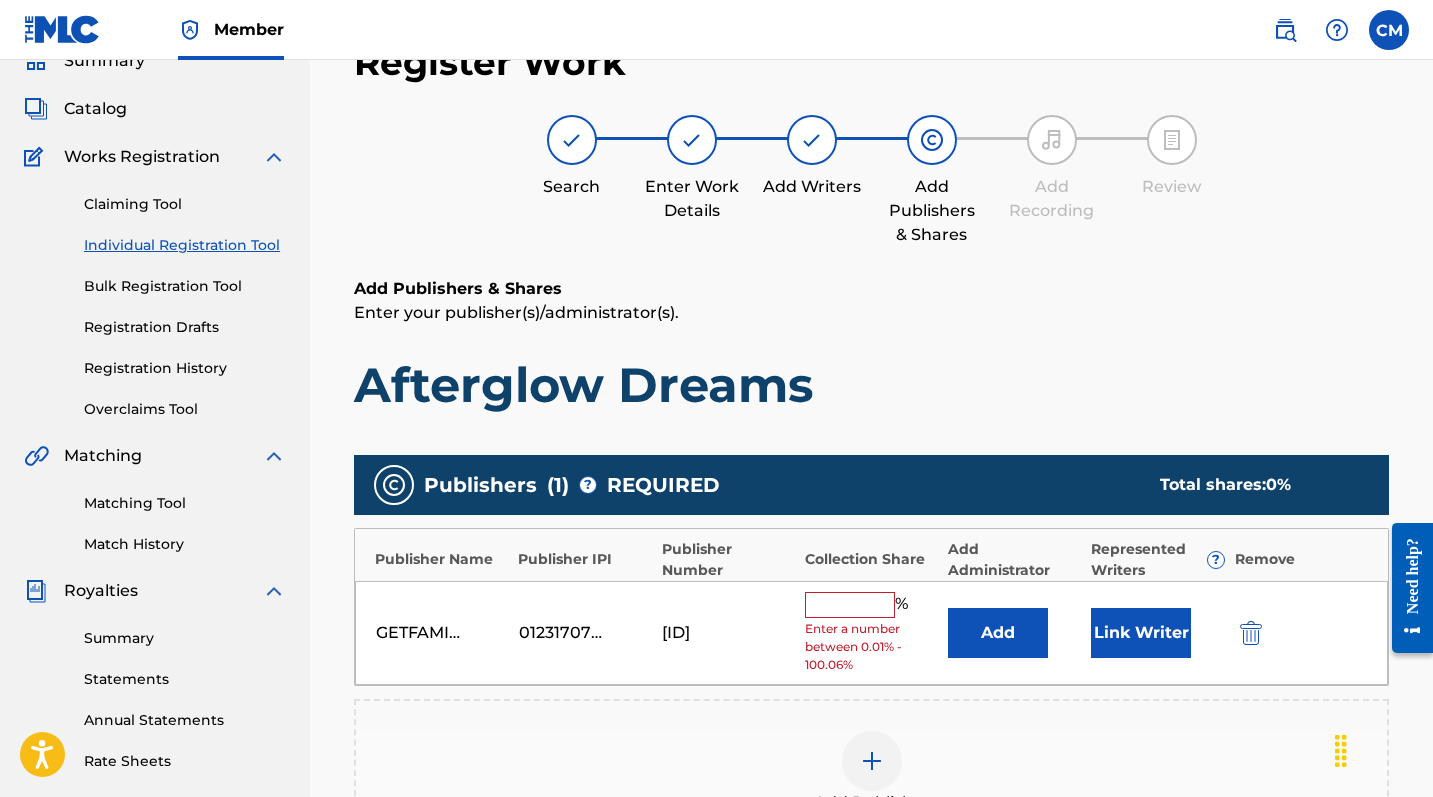 click at bounding box center [850, 605] 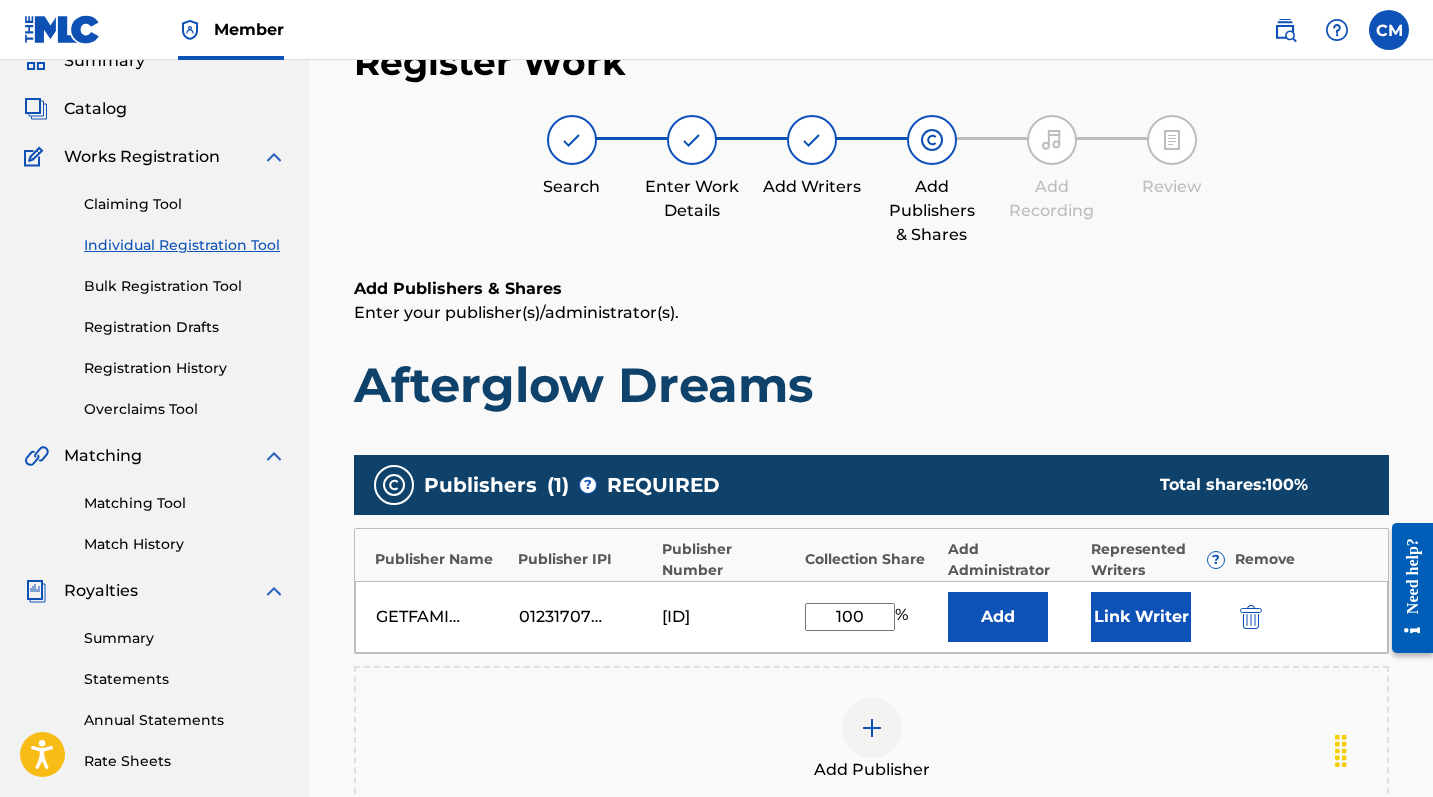 type on "100" 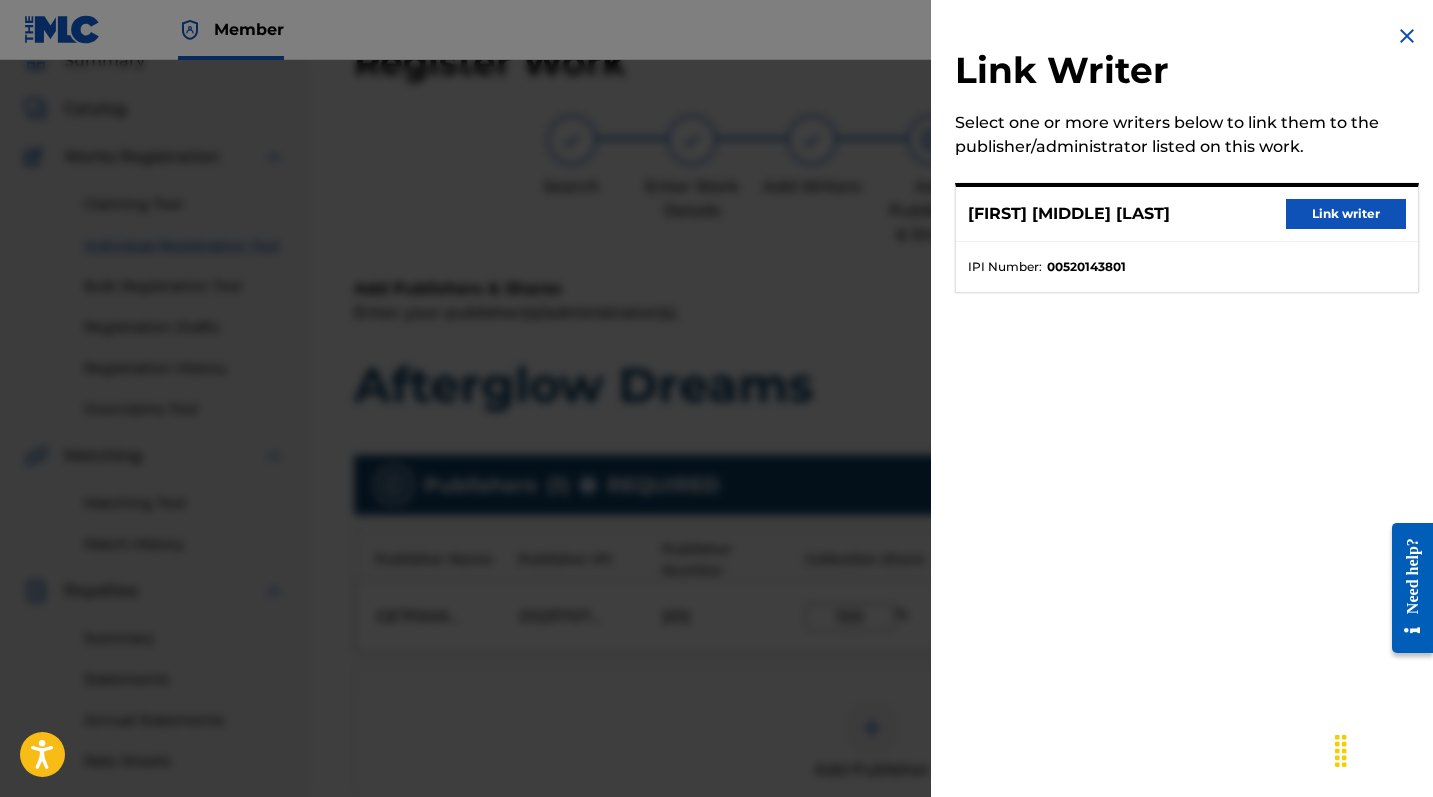 click on "Link writer" at bounding box center [1346, 214] 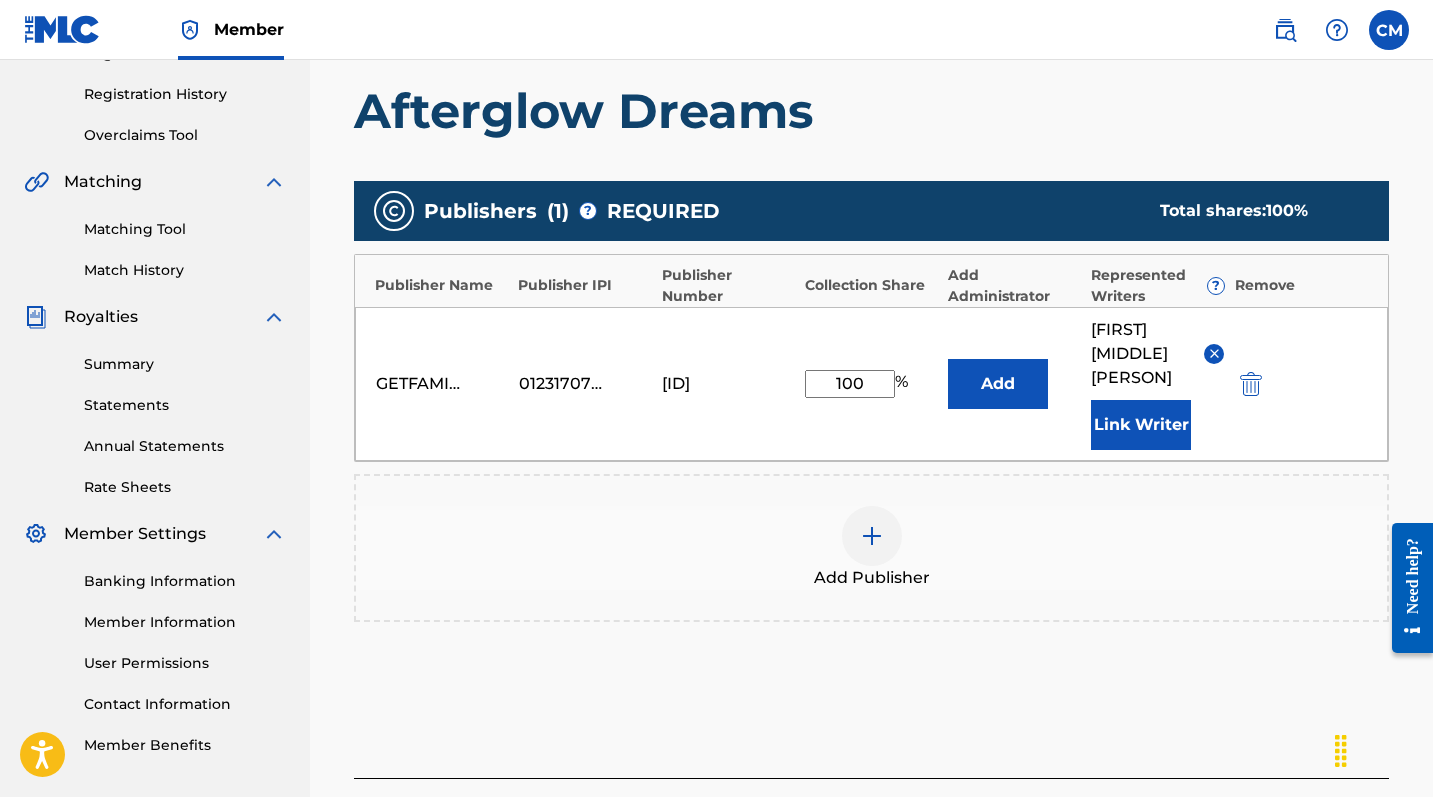 scroll, scrollTop: 552, scrollLeft: 0, axis: vertical 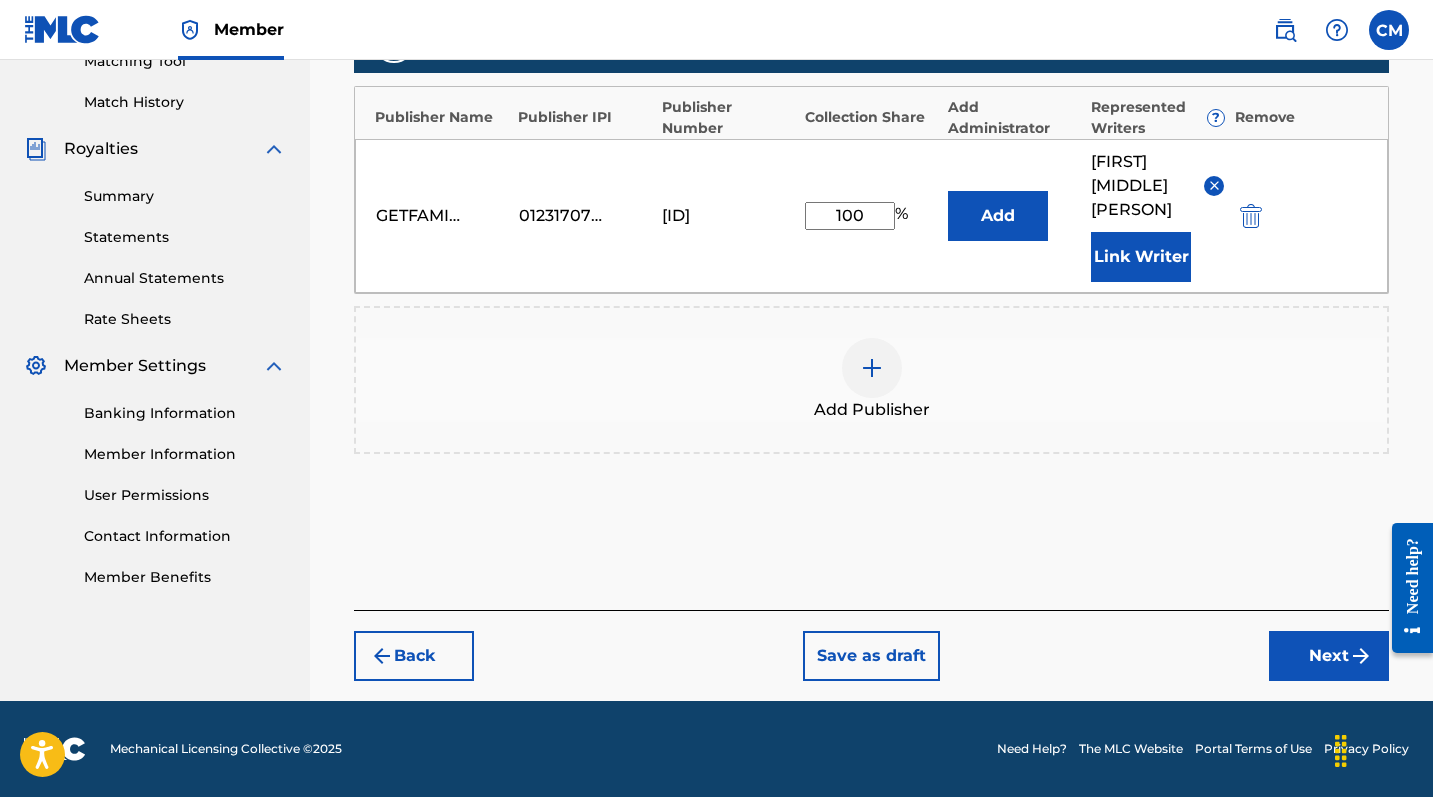 click on "Next" at bounding box center [1329, 656] 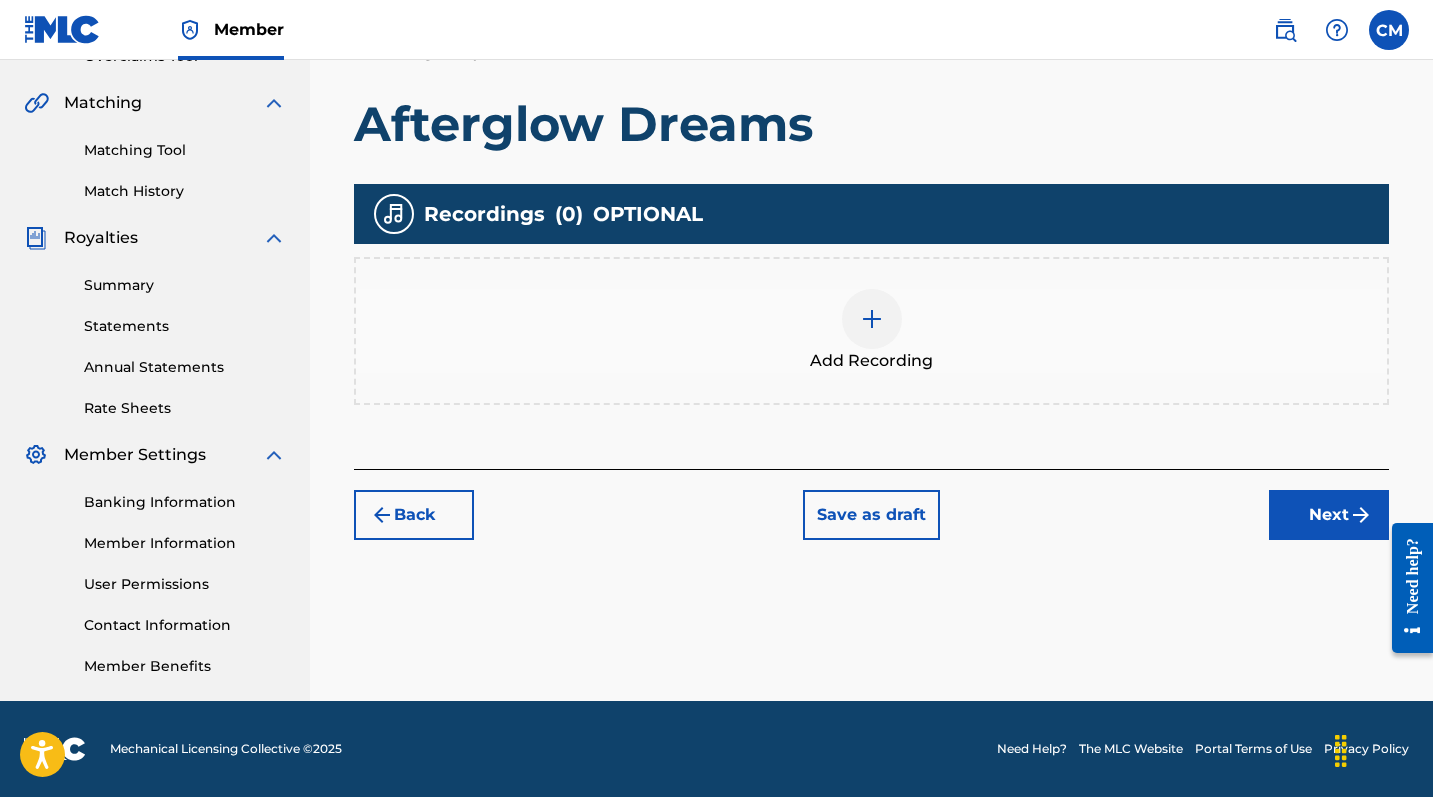 click at bounding box center [872, 319] 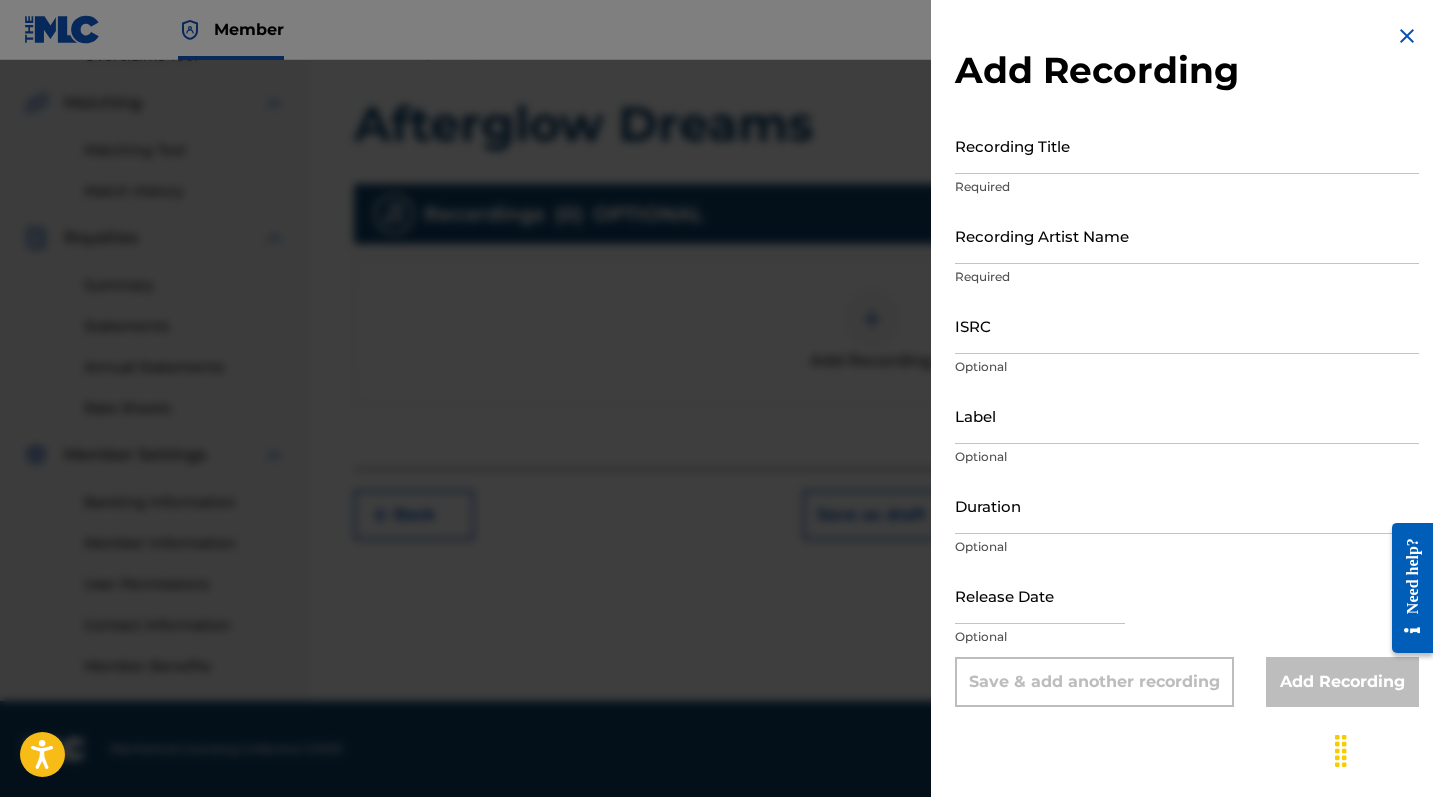 click on "Recording Title" at bounding box center (1187, 145) 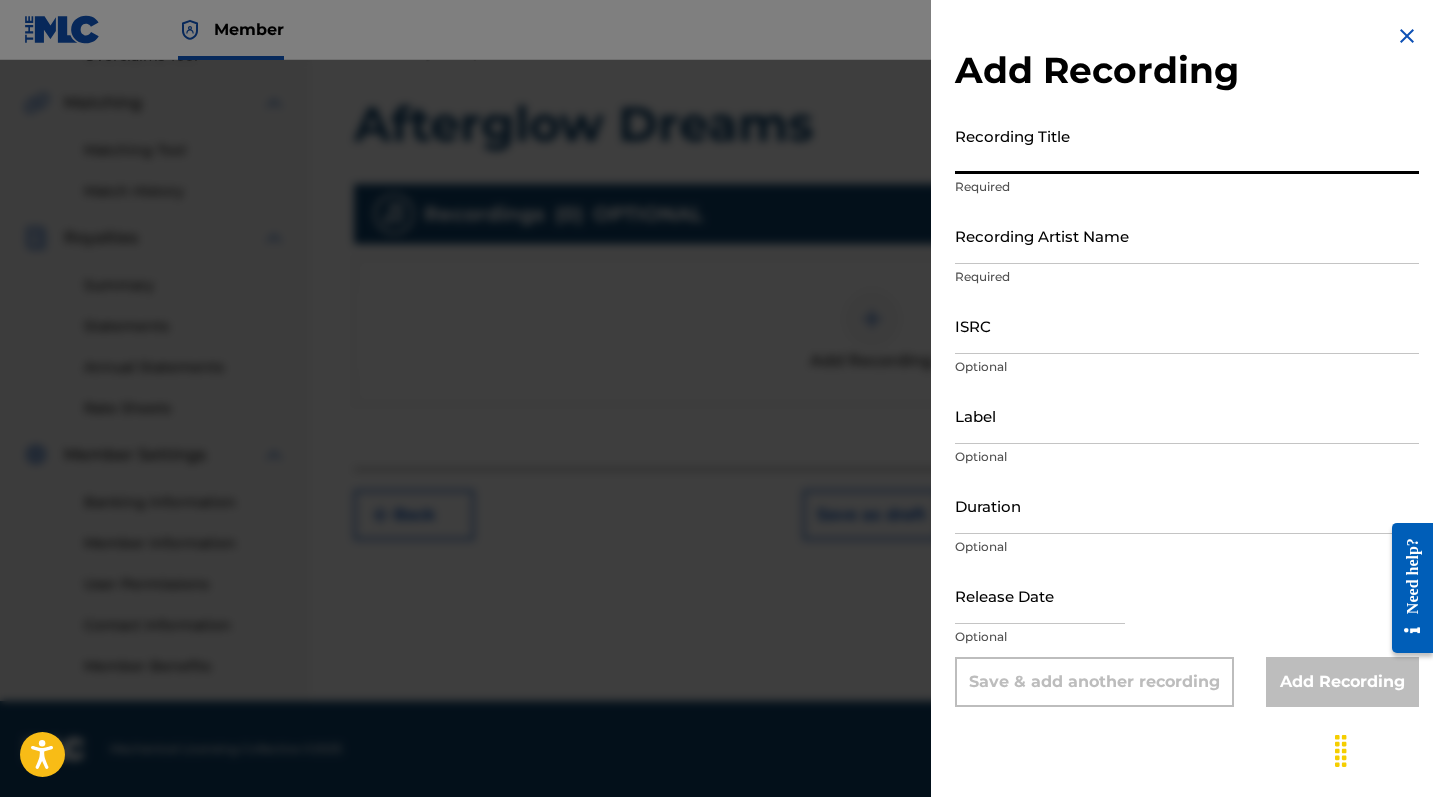 paste on "Afterglow Dreams" 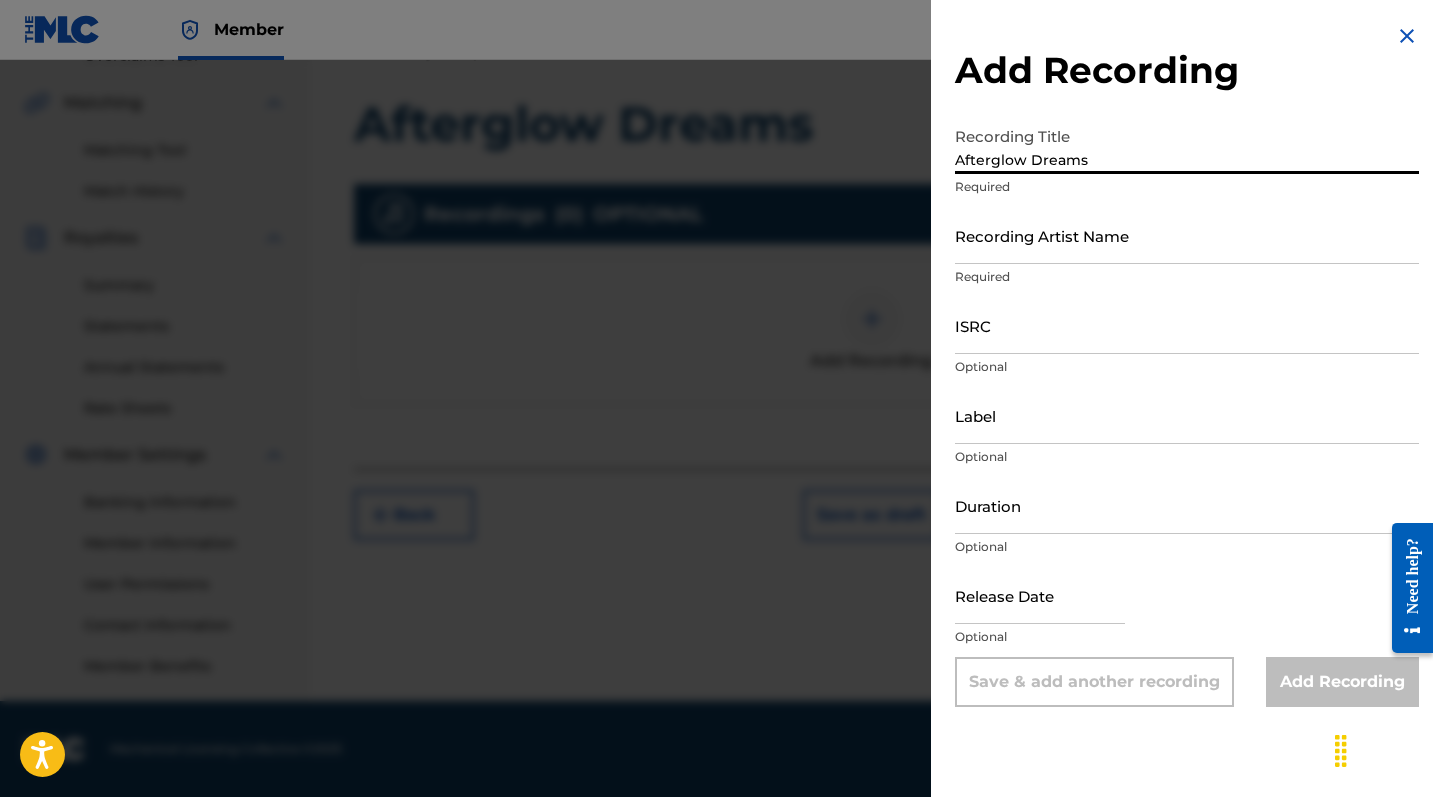 type on "Afterglow Dreams" 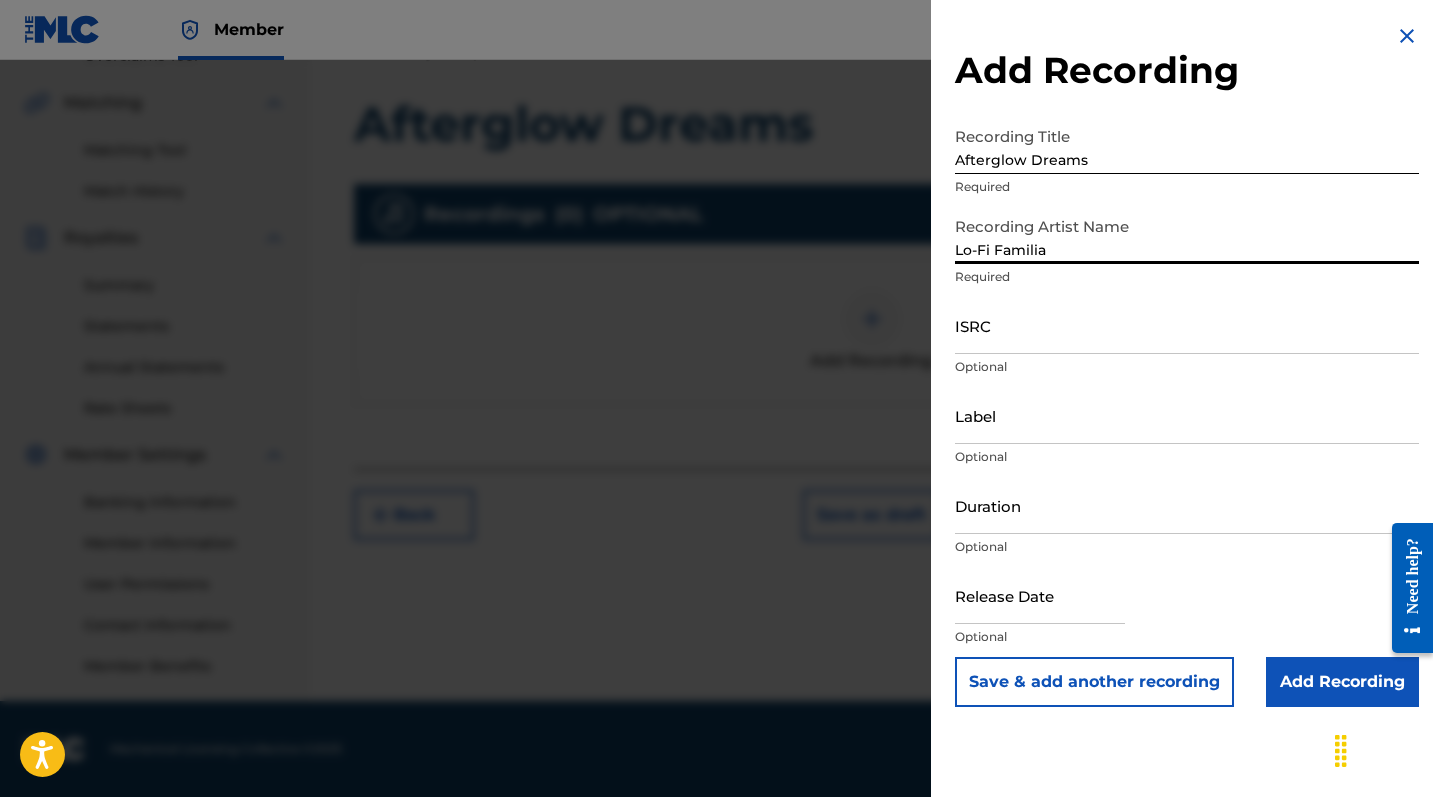 type on "Lo-Fi Familia" 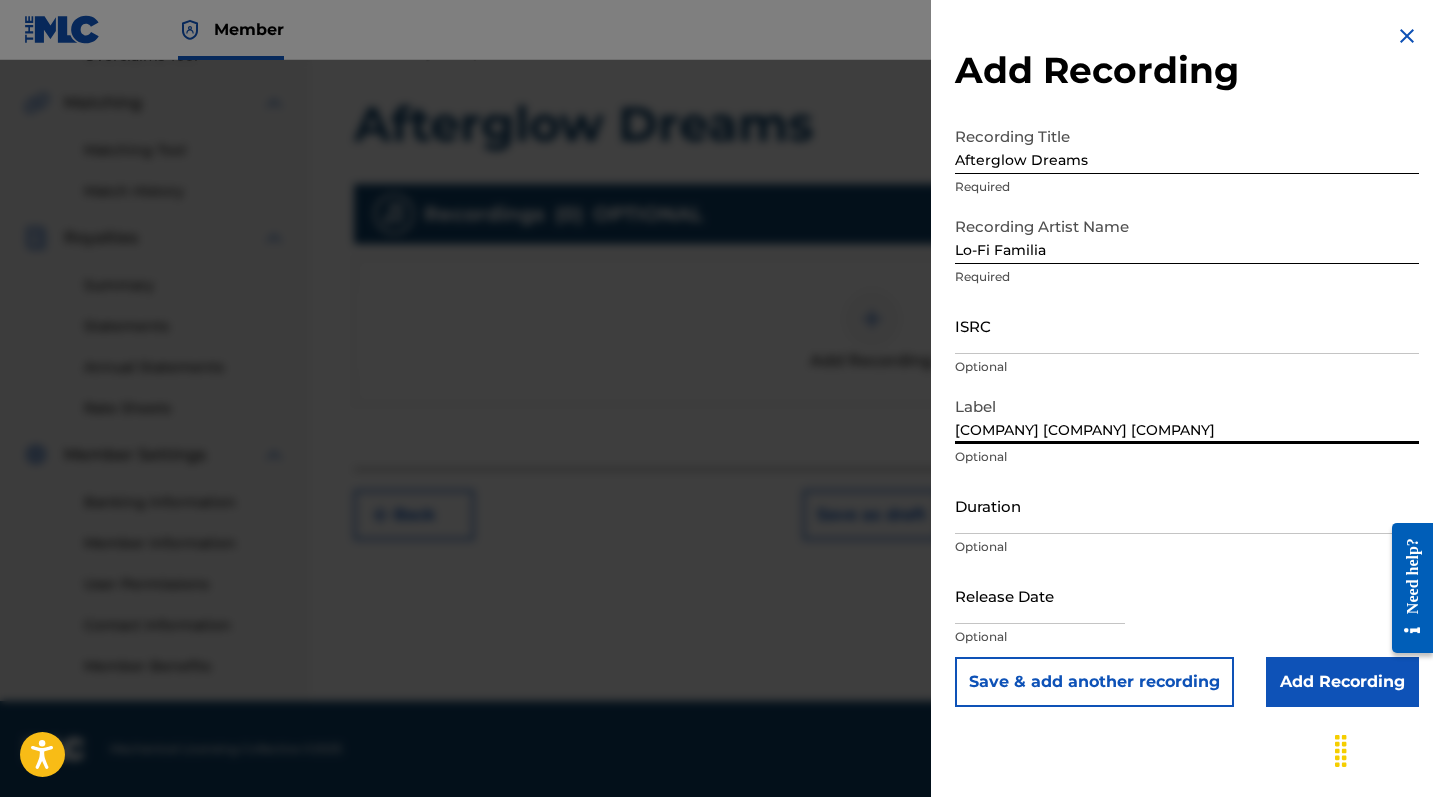 type on "[COMPANY] [COMPANY] [COMPANY]" 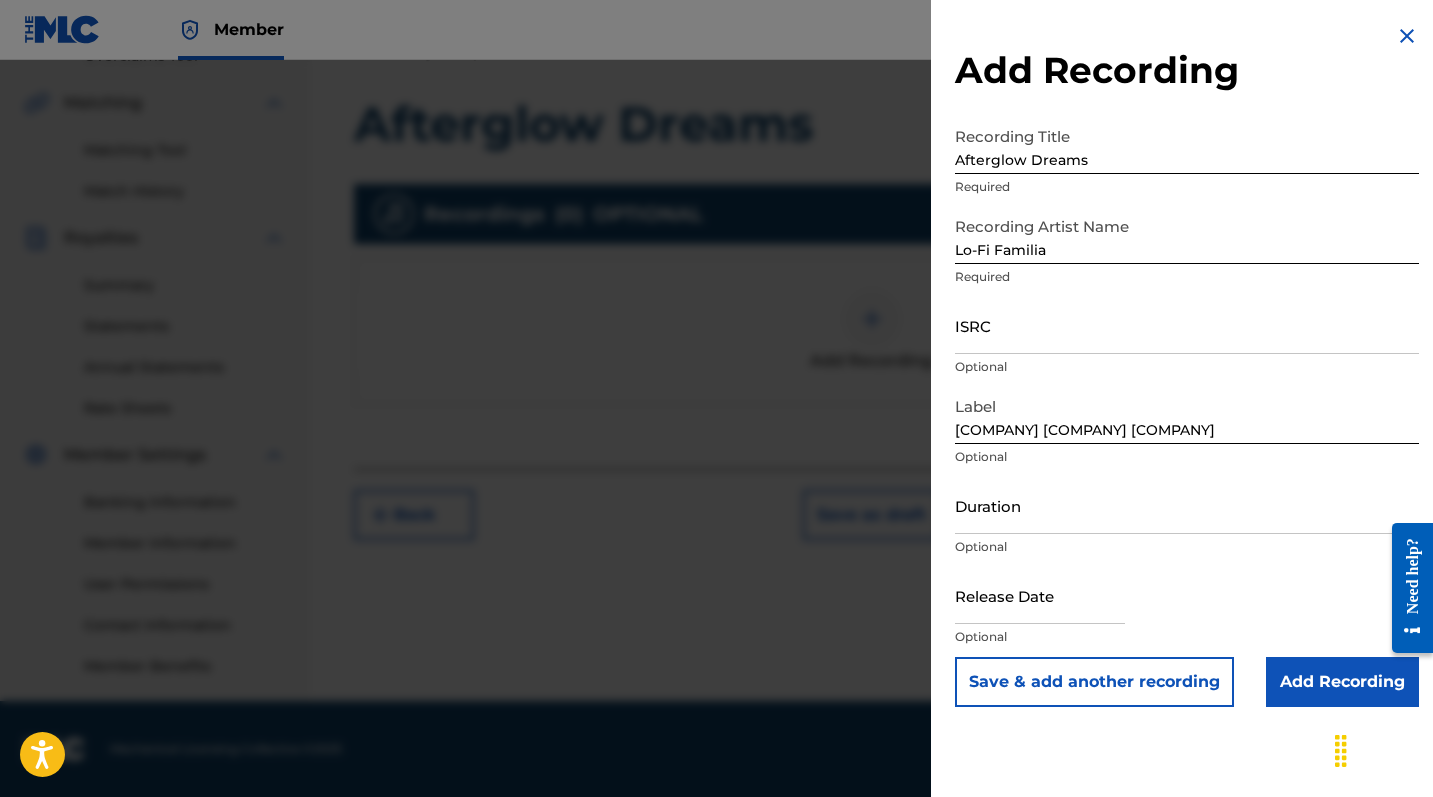 click on "Add Recording" at bounding box center [1342, 682] 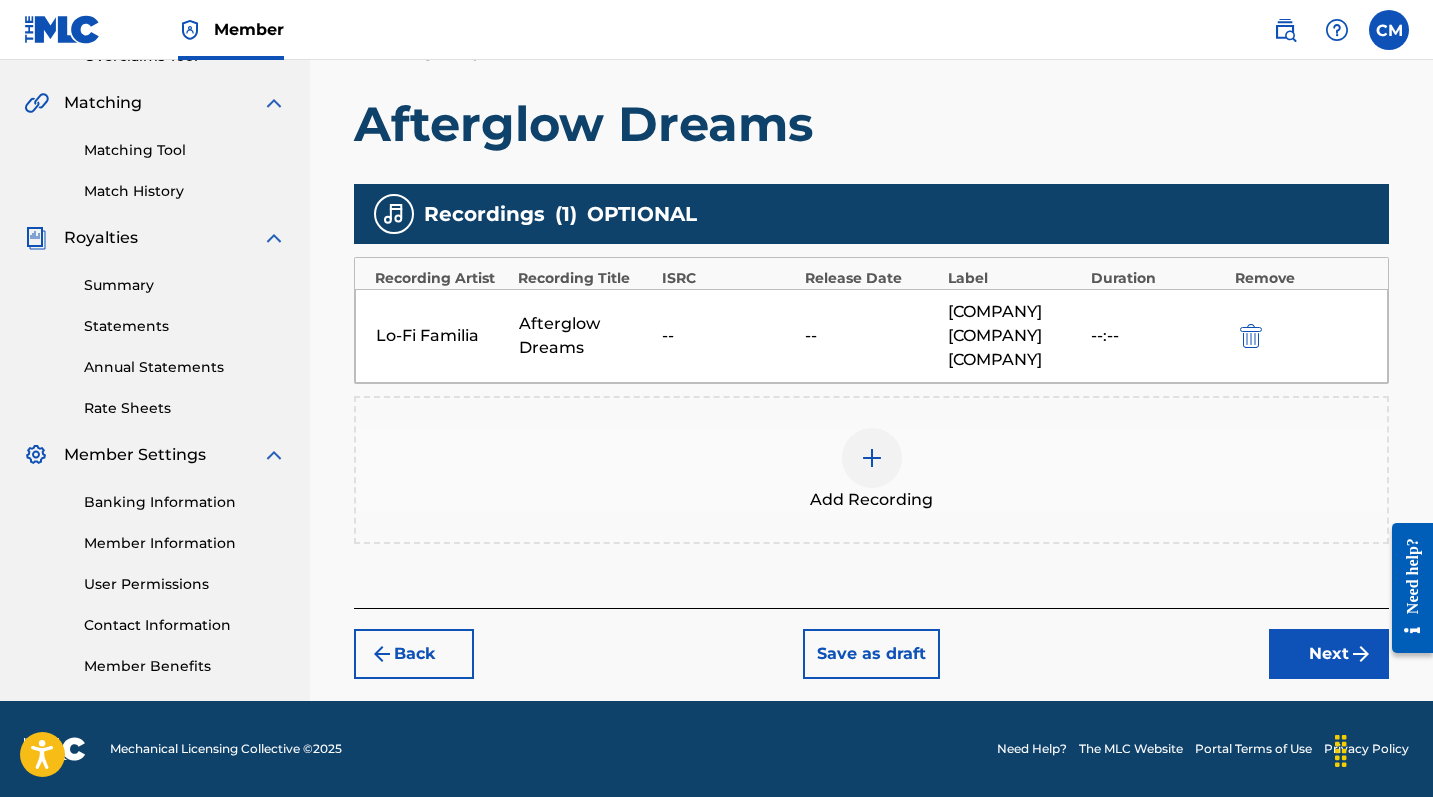 click on "Next" at bounding box center (1329, 654) 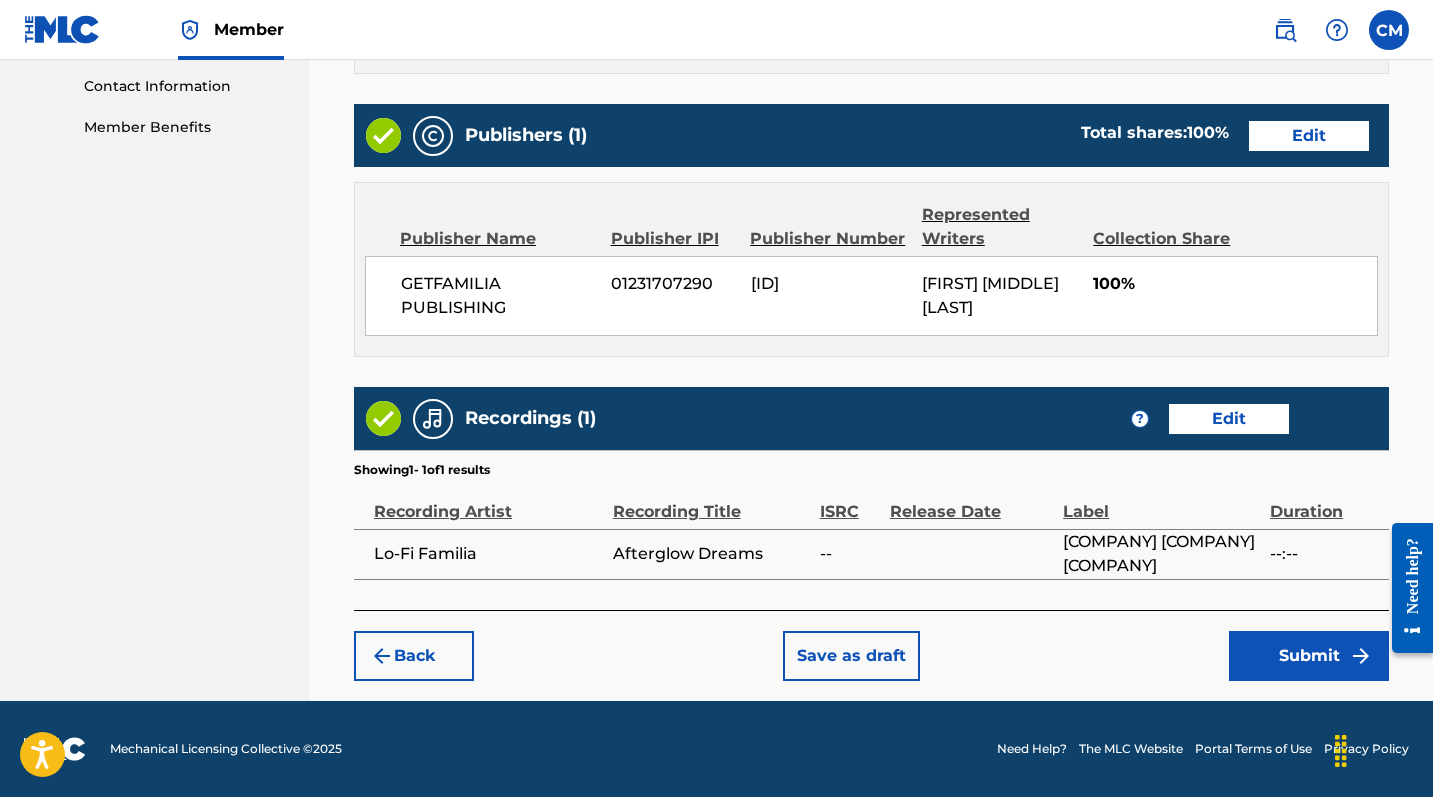 scroll, scrollTop: 981, scrollLeft: 0, axis: vertical 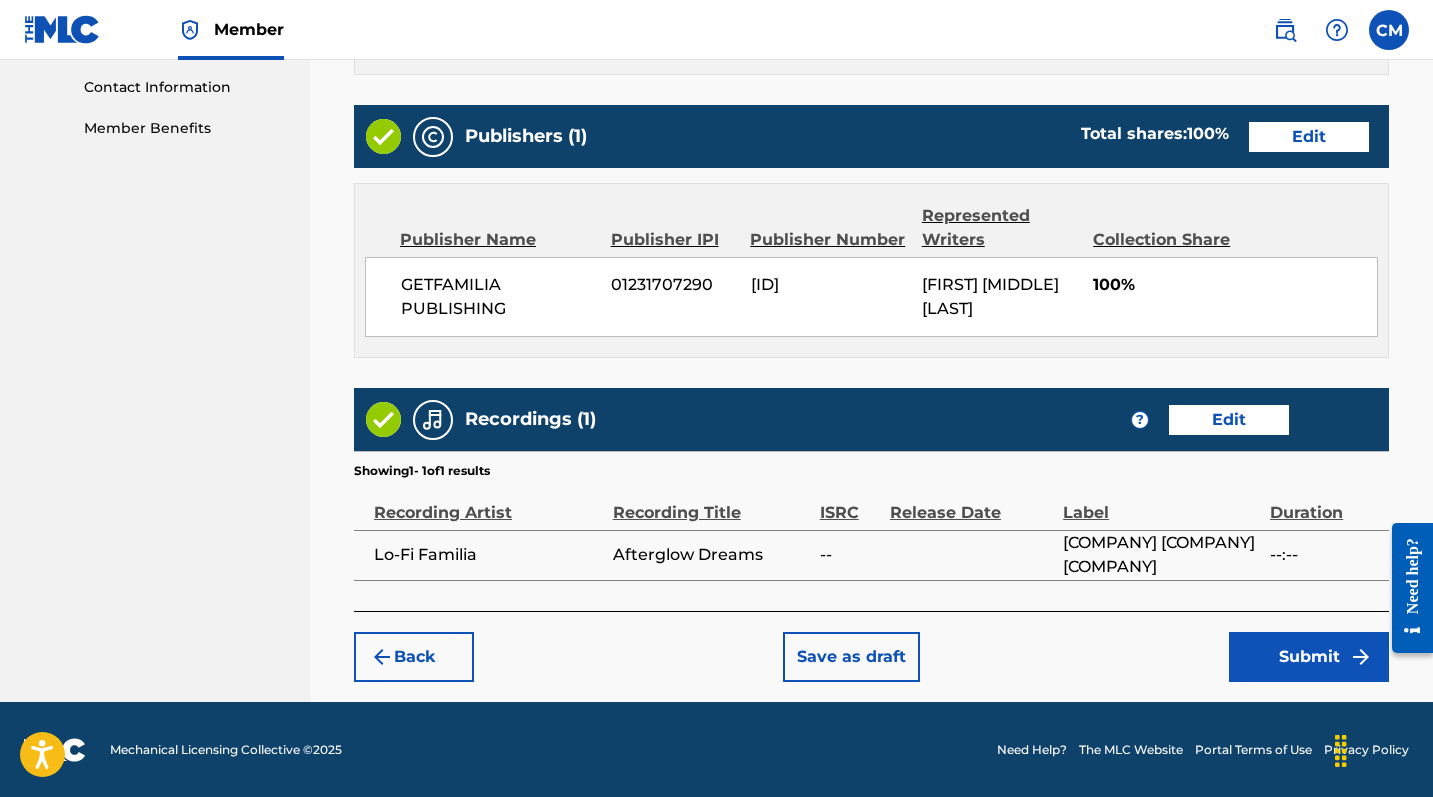 click on "Submit" at bounding box center [1309, 657] 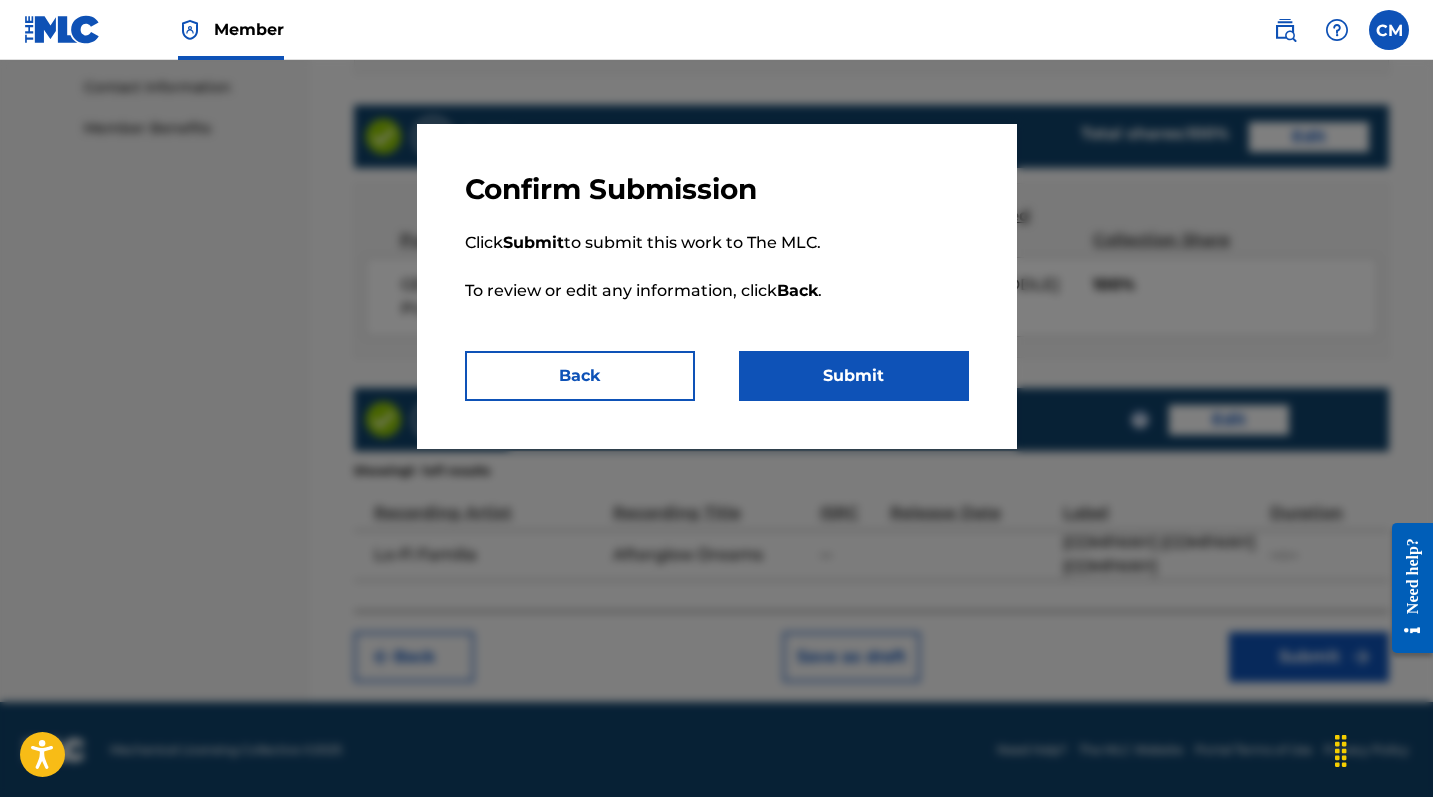 click on "Submit" at bounding box center (854, 376) 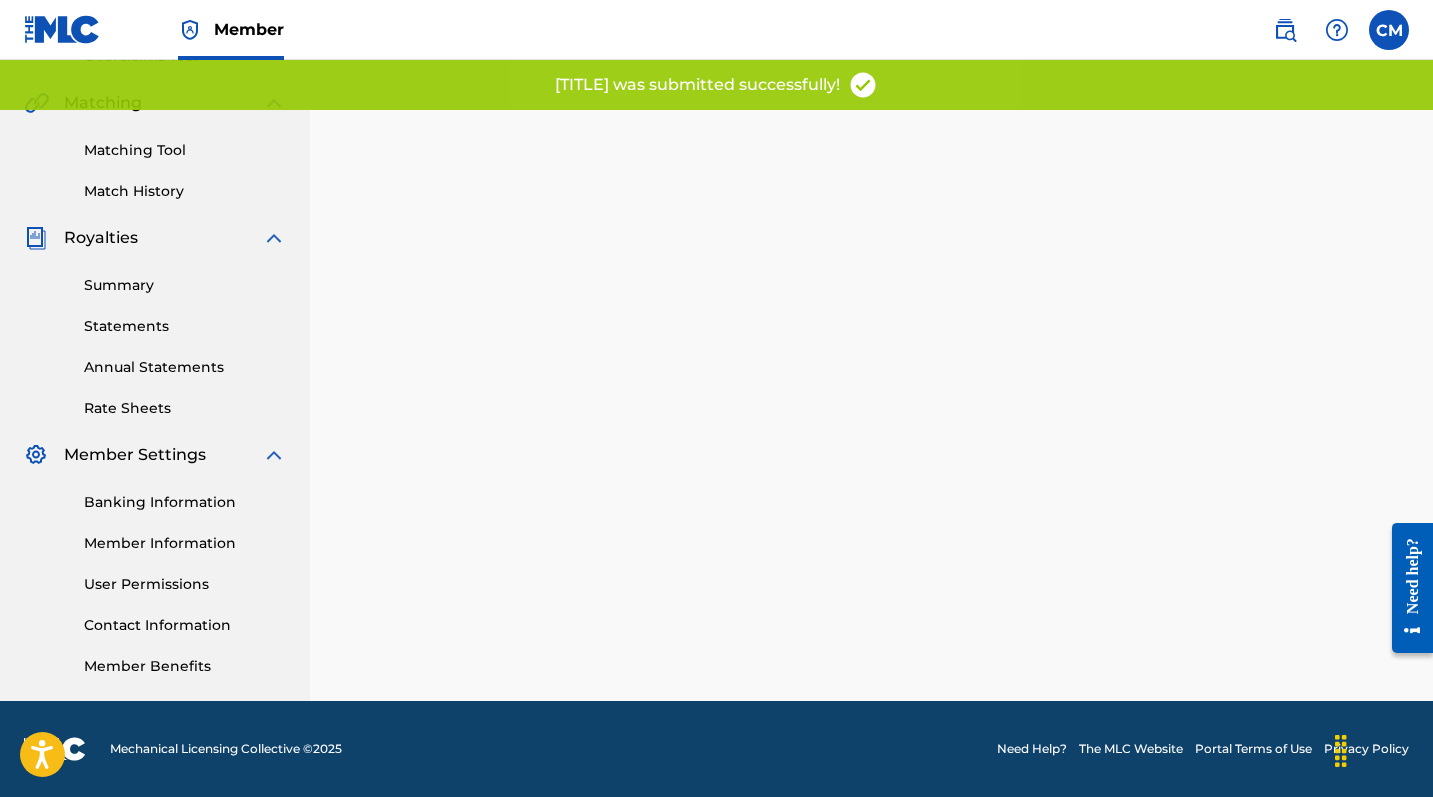 scroll, scrollTop: 0, scrollLeft: 0, axis: both 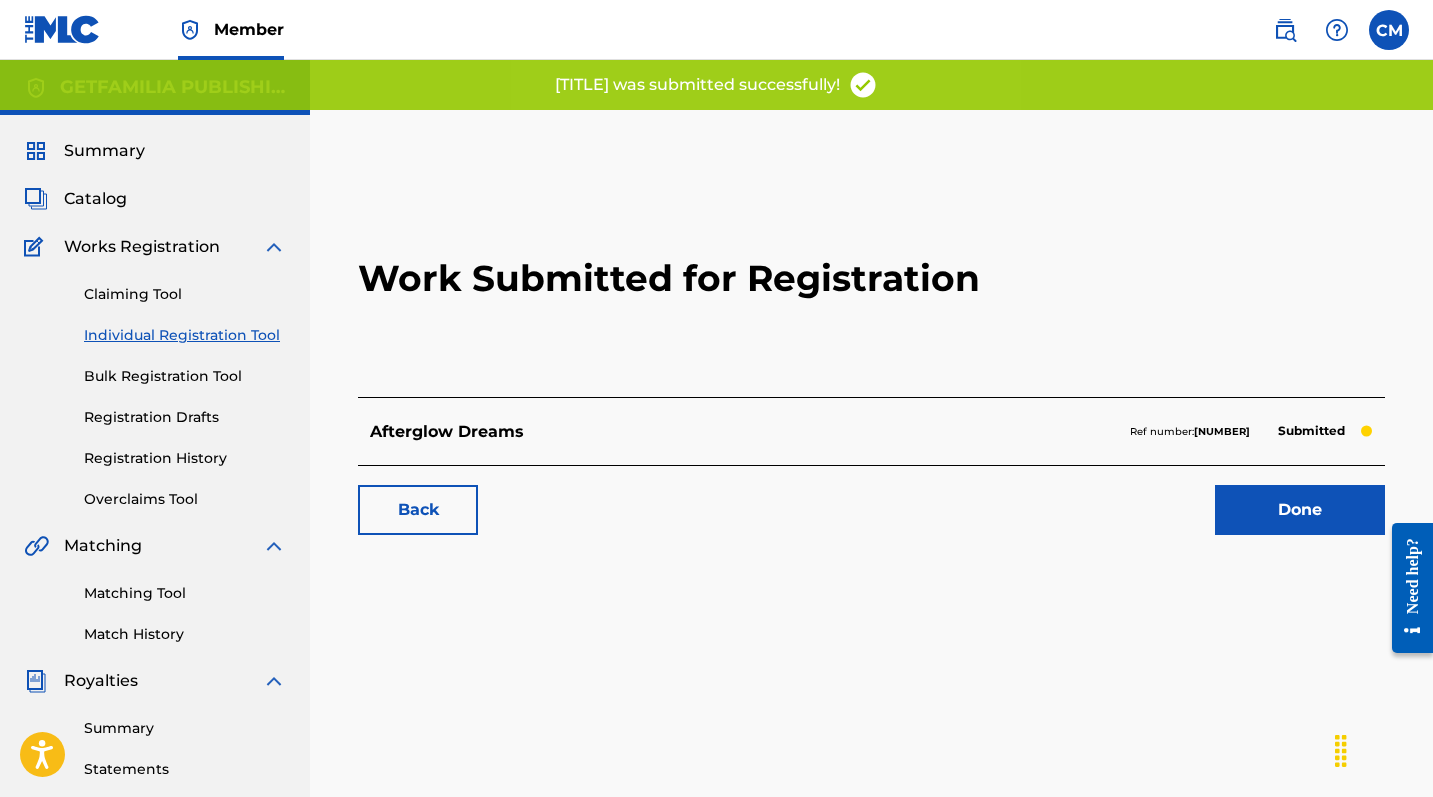 click on "Done" at bounding box center [1300, 510] 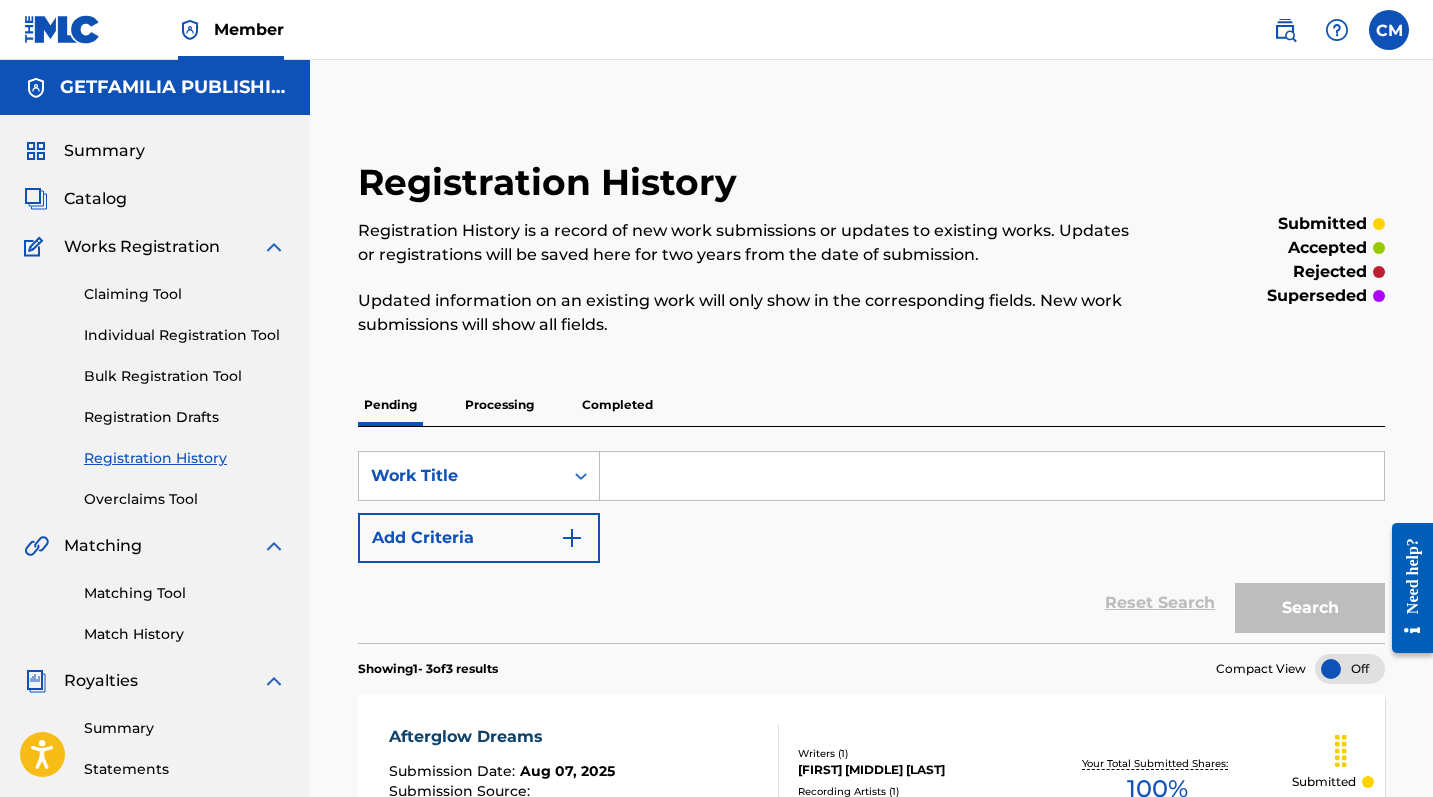 scroll, scrollTop: 0, scrollLeft: 0, axis: both 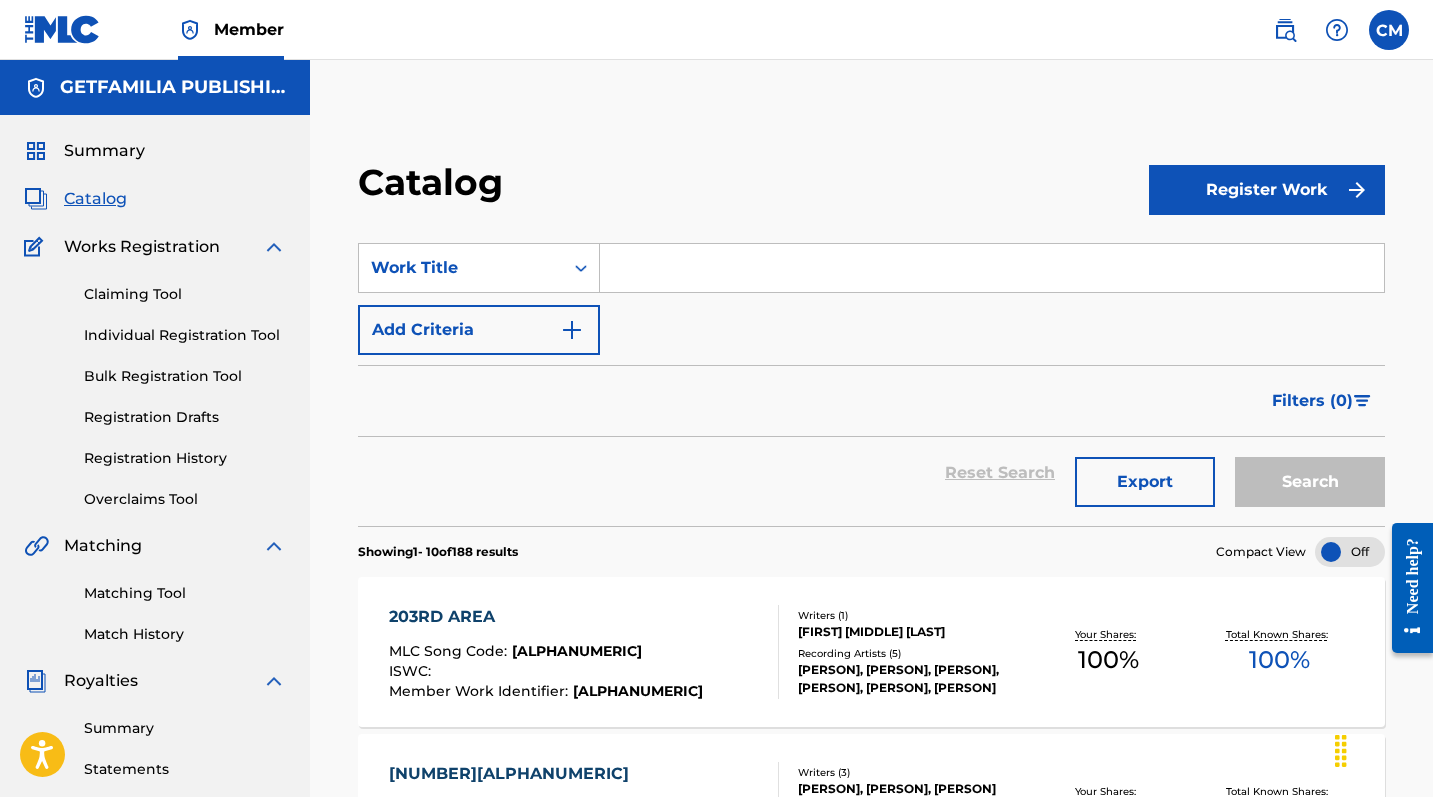 click on "Register Work" at bounding box center (1267, 190) 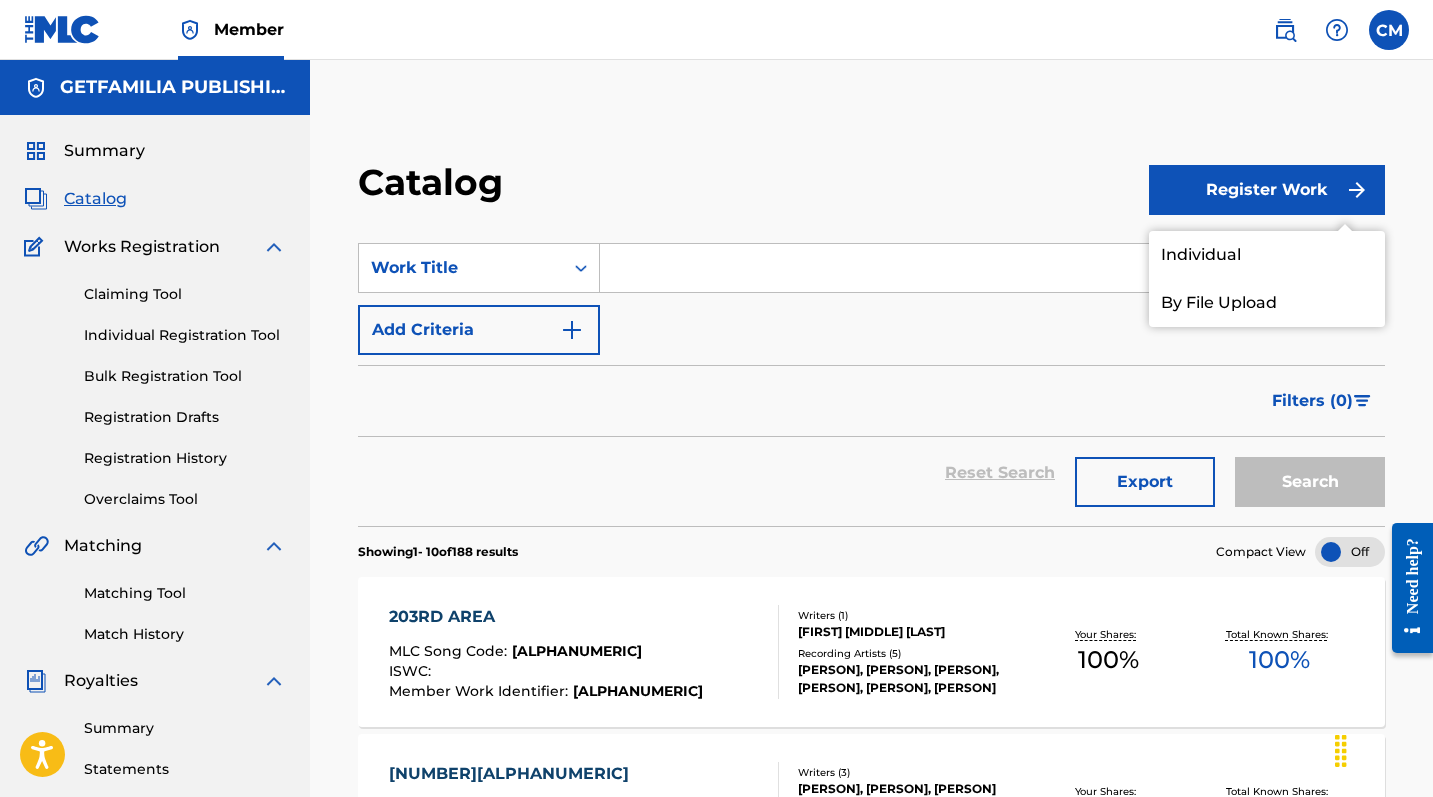 click on "Individual" at bounding box center (1267, 255) 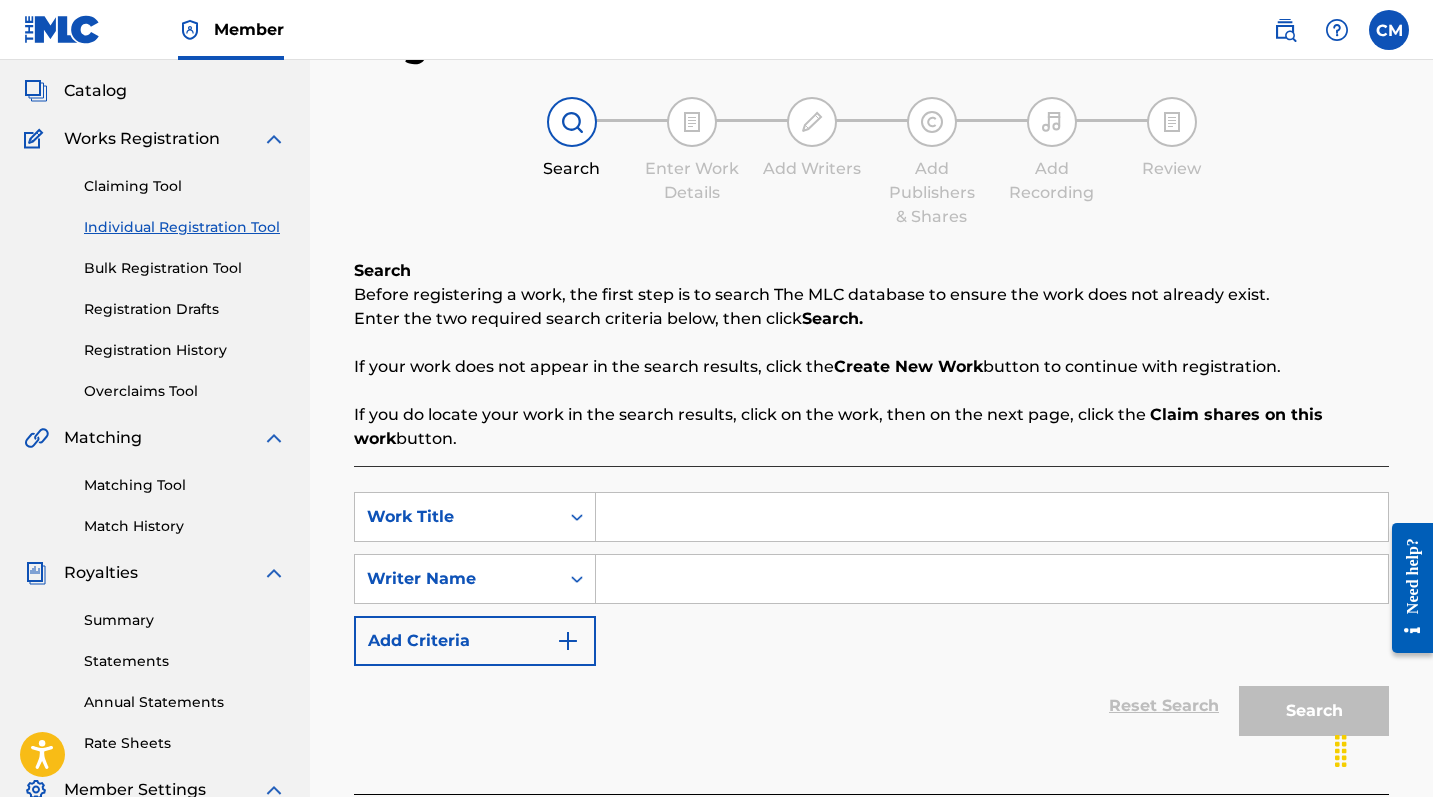scroll, scrollTop: 148, scrollLeft: 0, axis: vertical 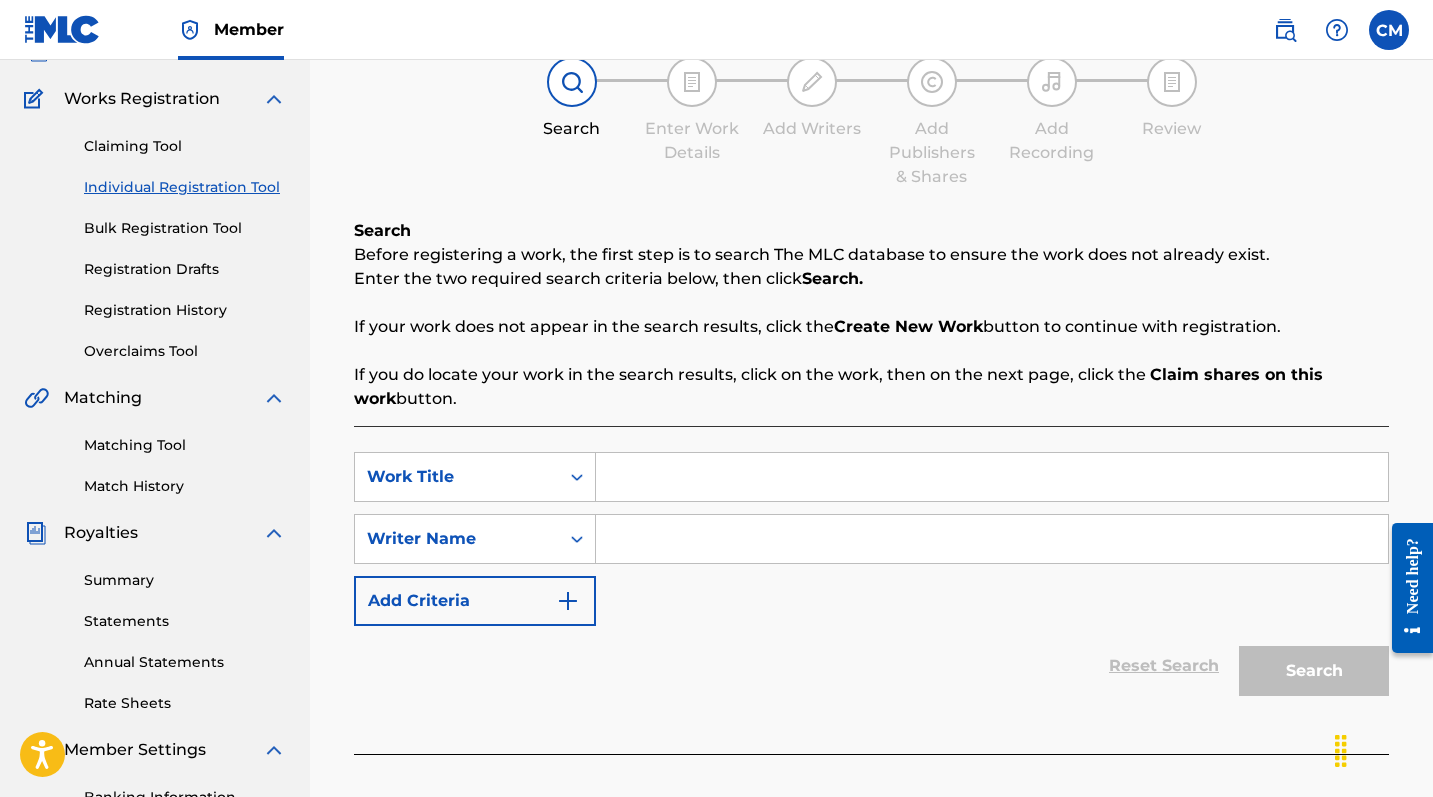 click at bounding box center [992, 477] 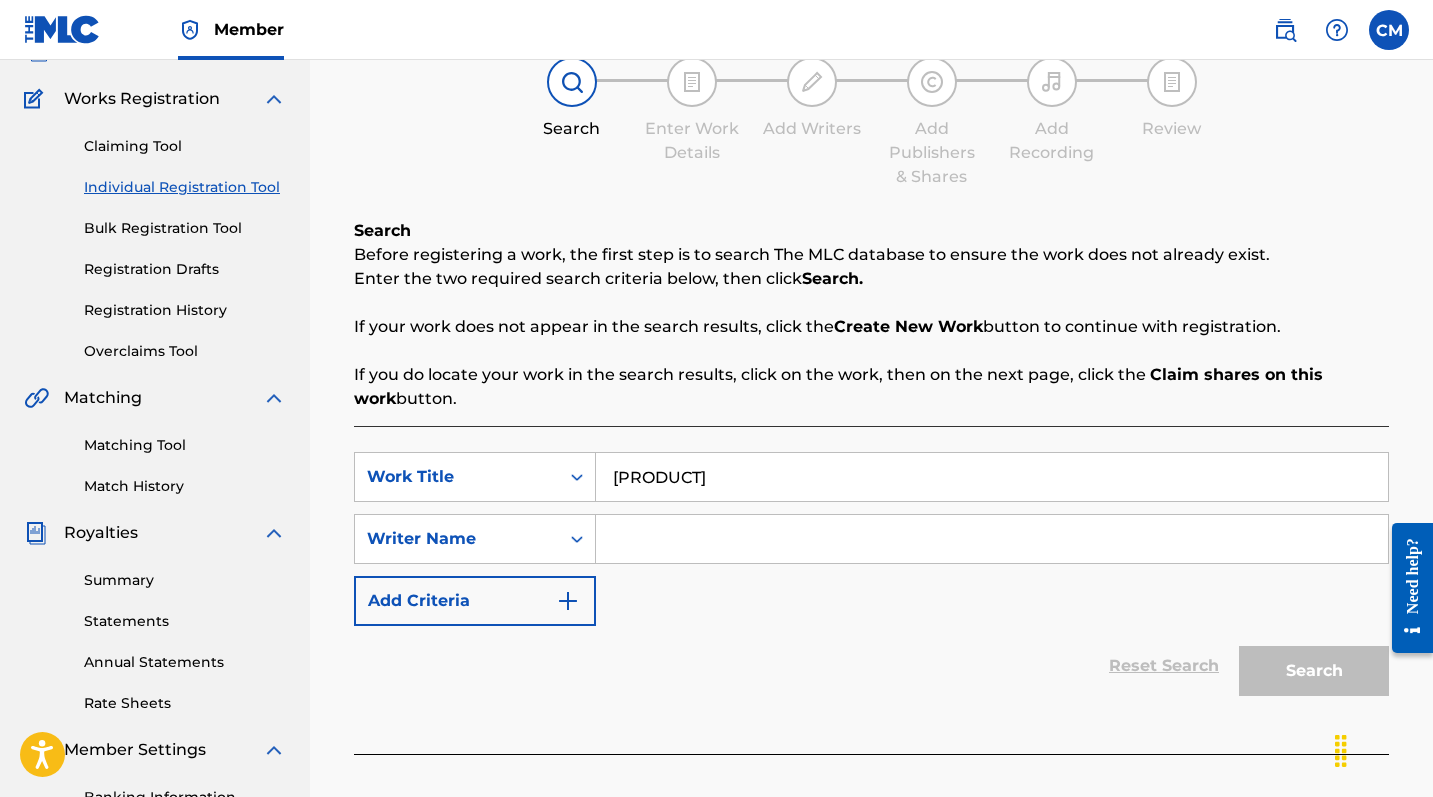 type on "[PRODUCT]" 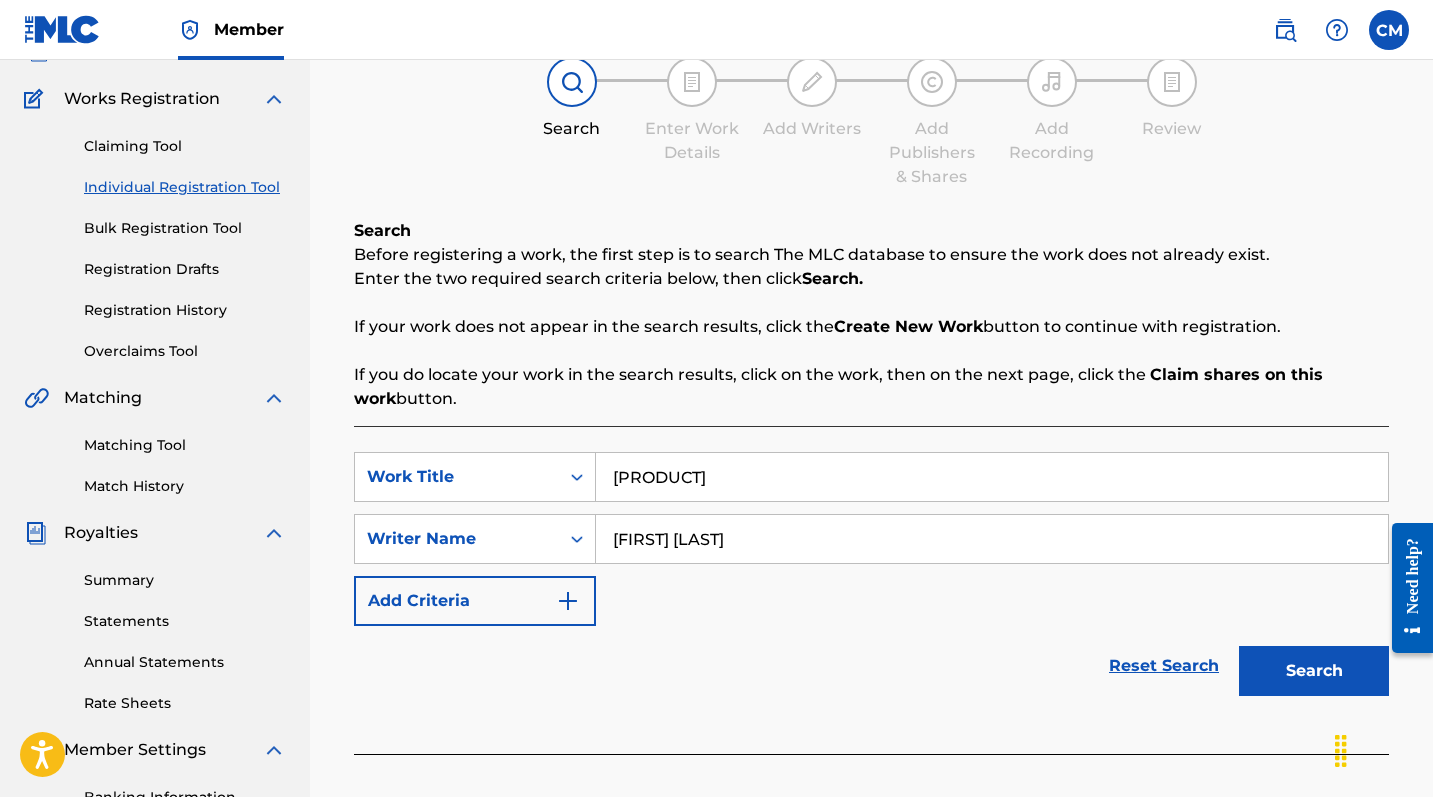 type on "[FIRST] [LAST]" 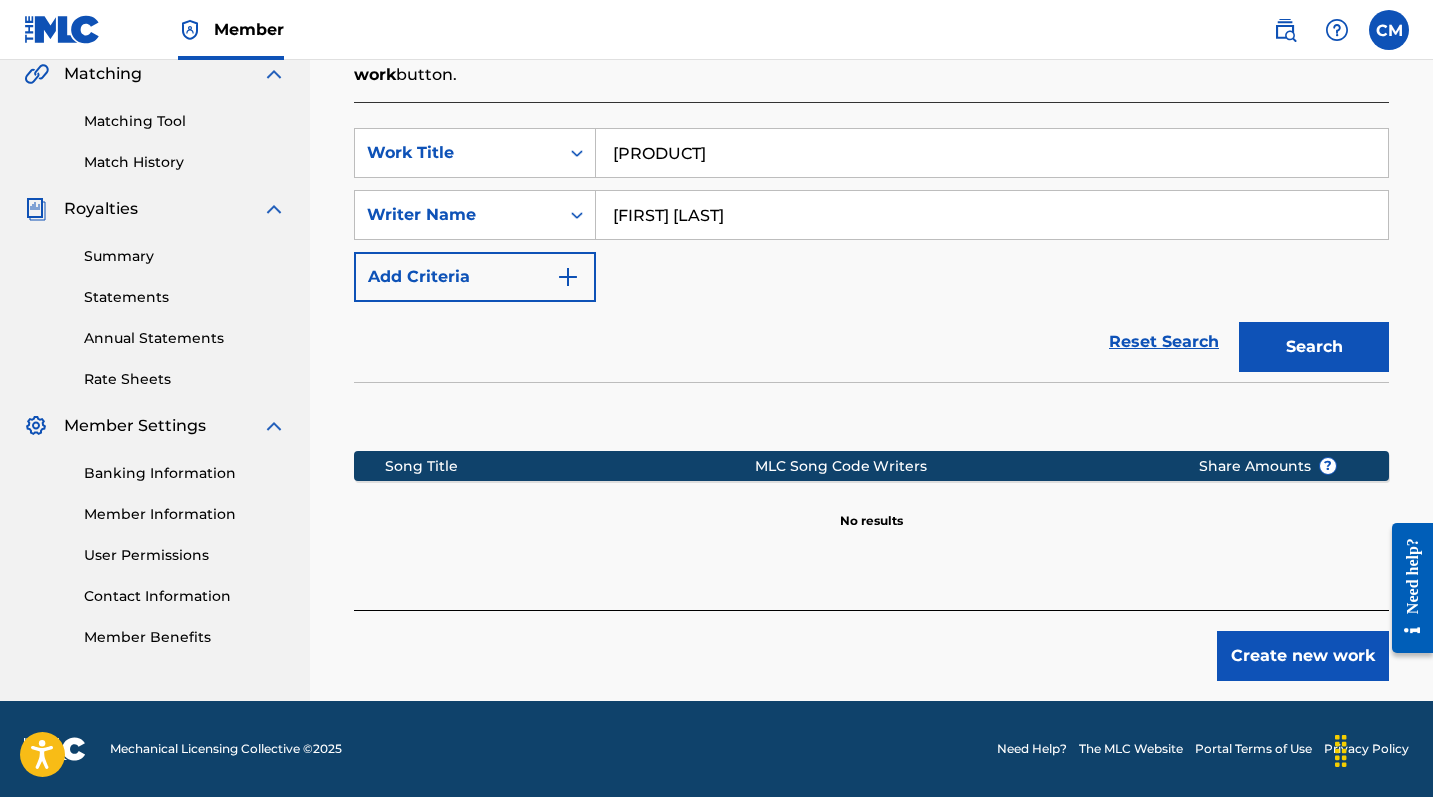 scroll, scrollTop: 472, scrollLeft: 0, axis: vertical 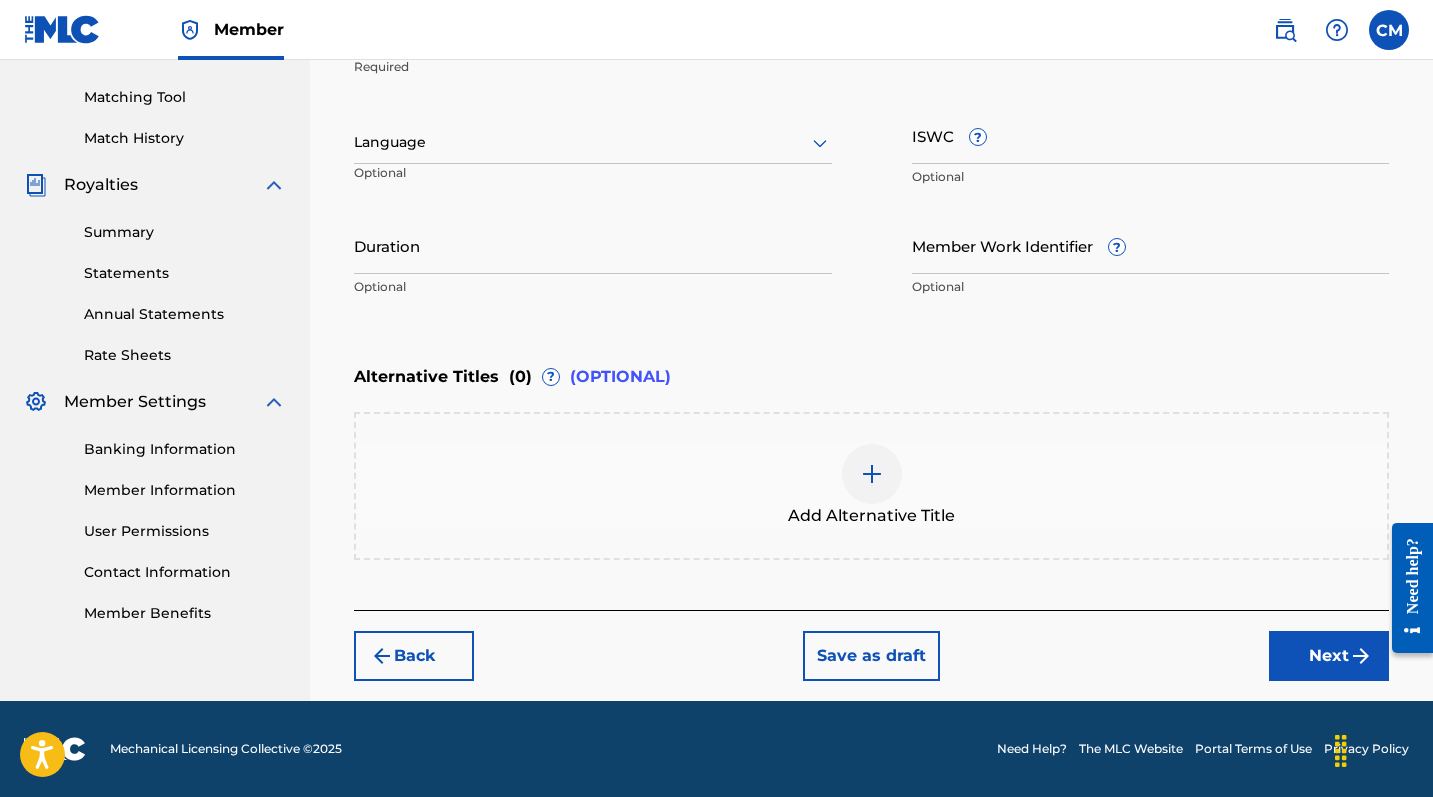 click on "Next" at bounding box center (1329, 656) 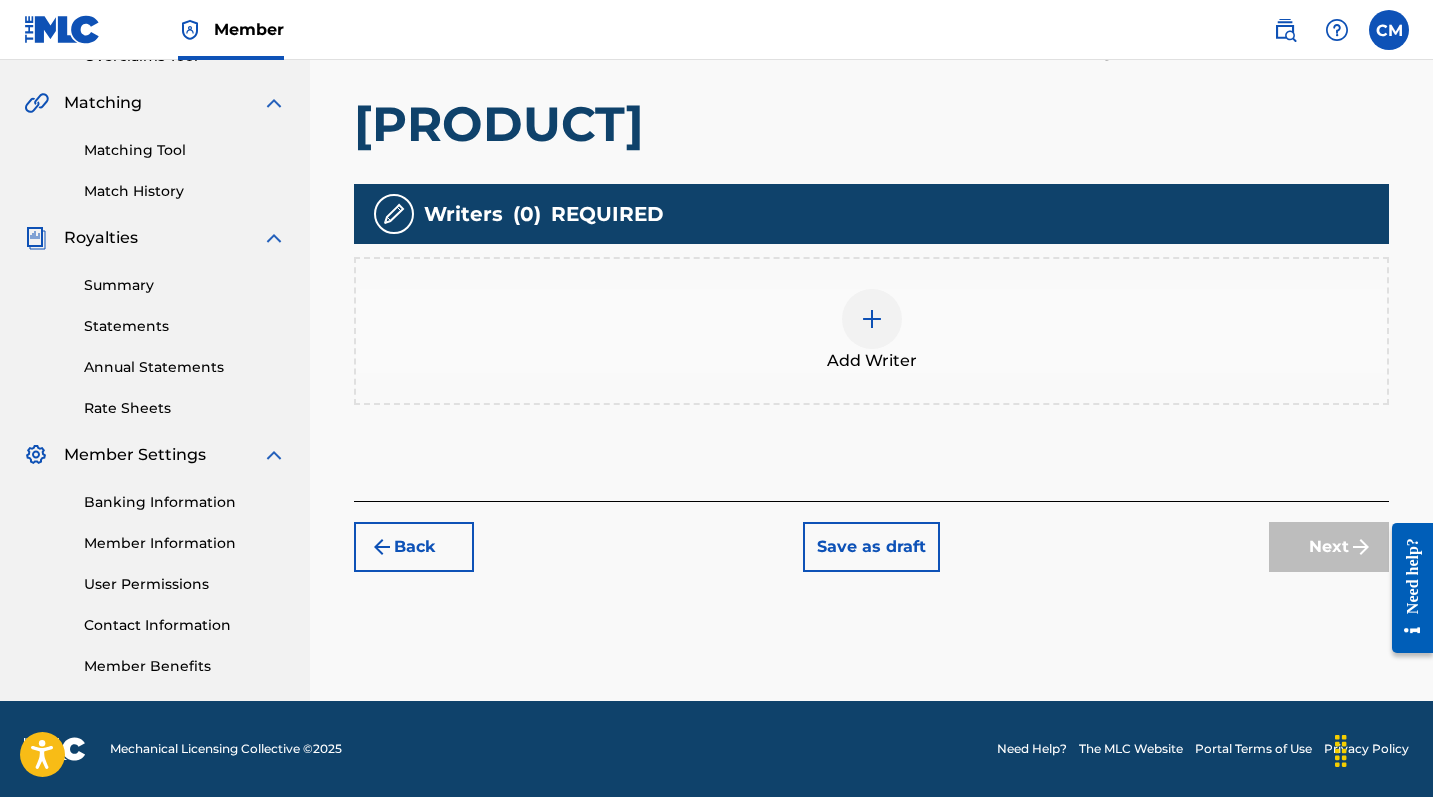 click at bounding box center (872, 319) 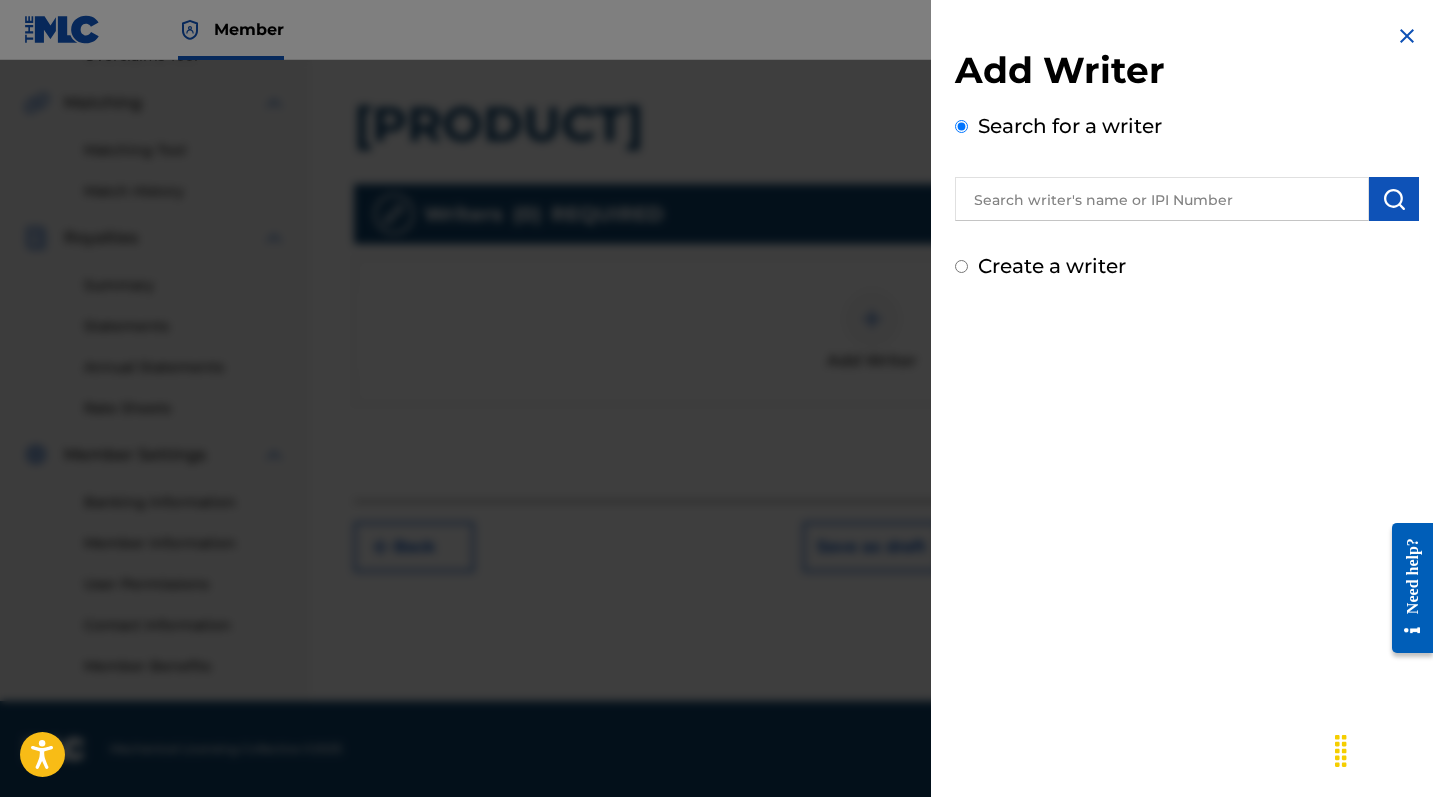 click at bounding box center (1162, 199) 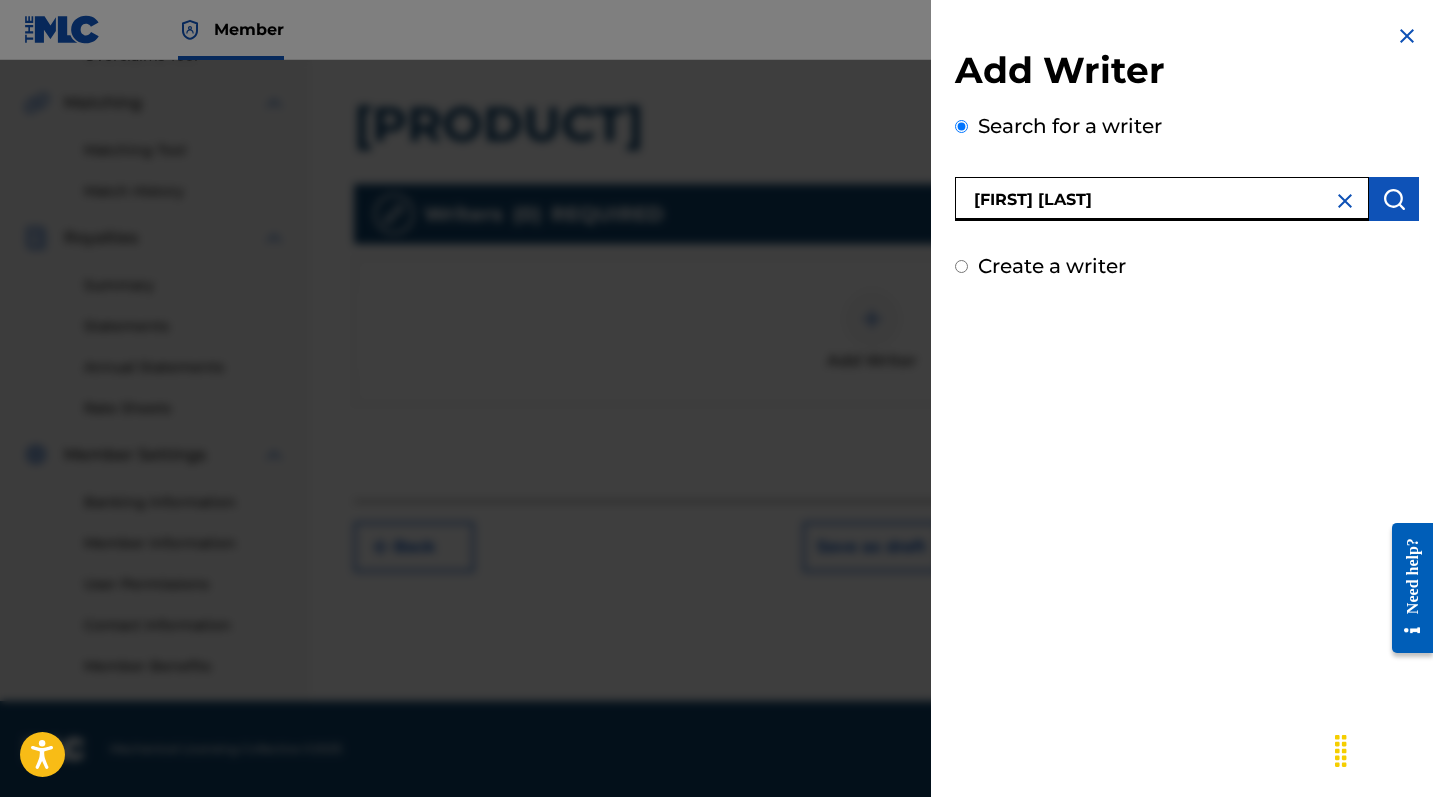 type on "[FIRST] [LAST]" 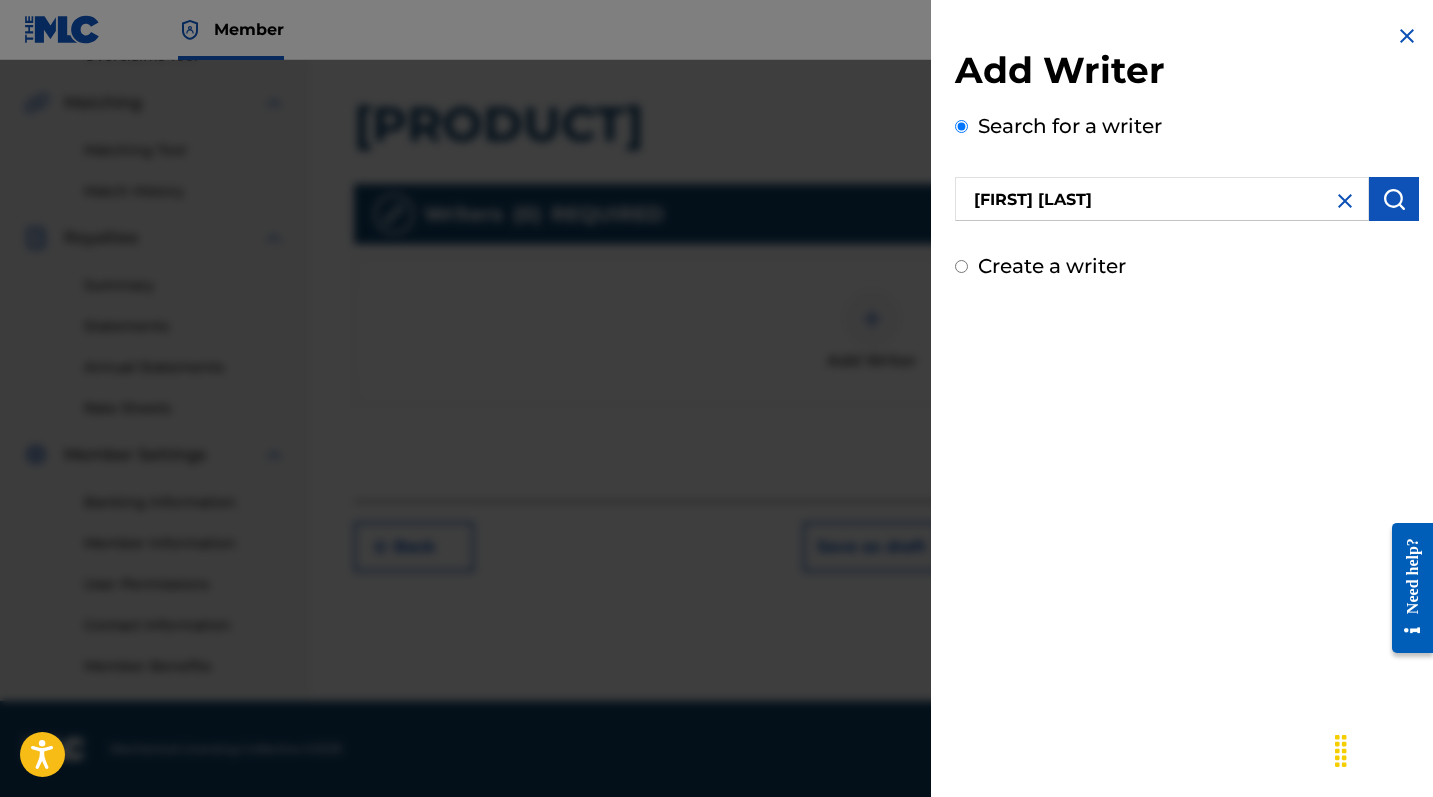 click at bounding box center (1394, 199) 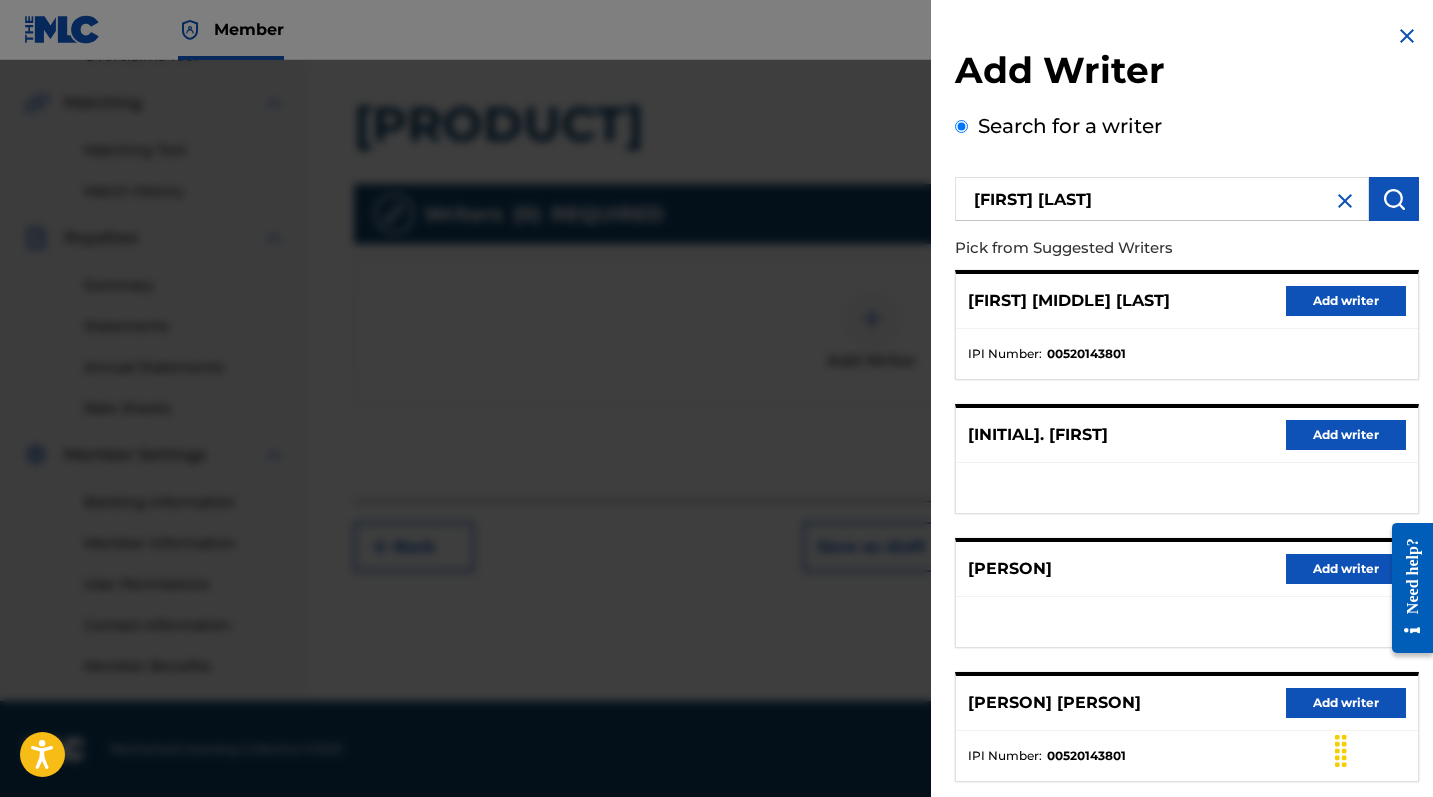 click on "Add writer" at bounding box center [1346, 301] 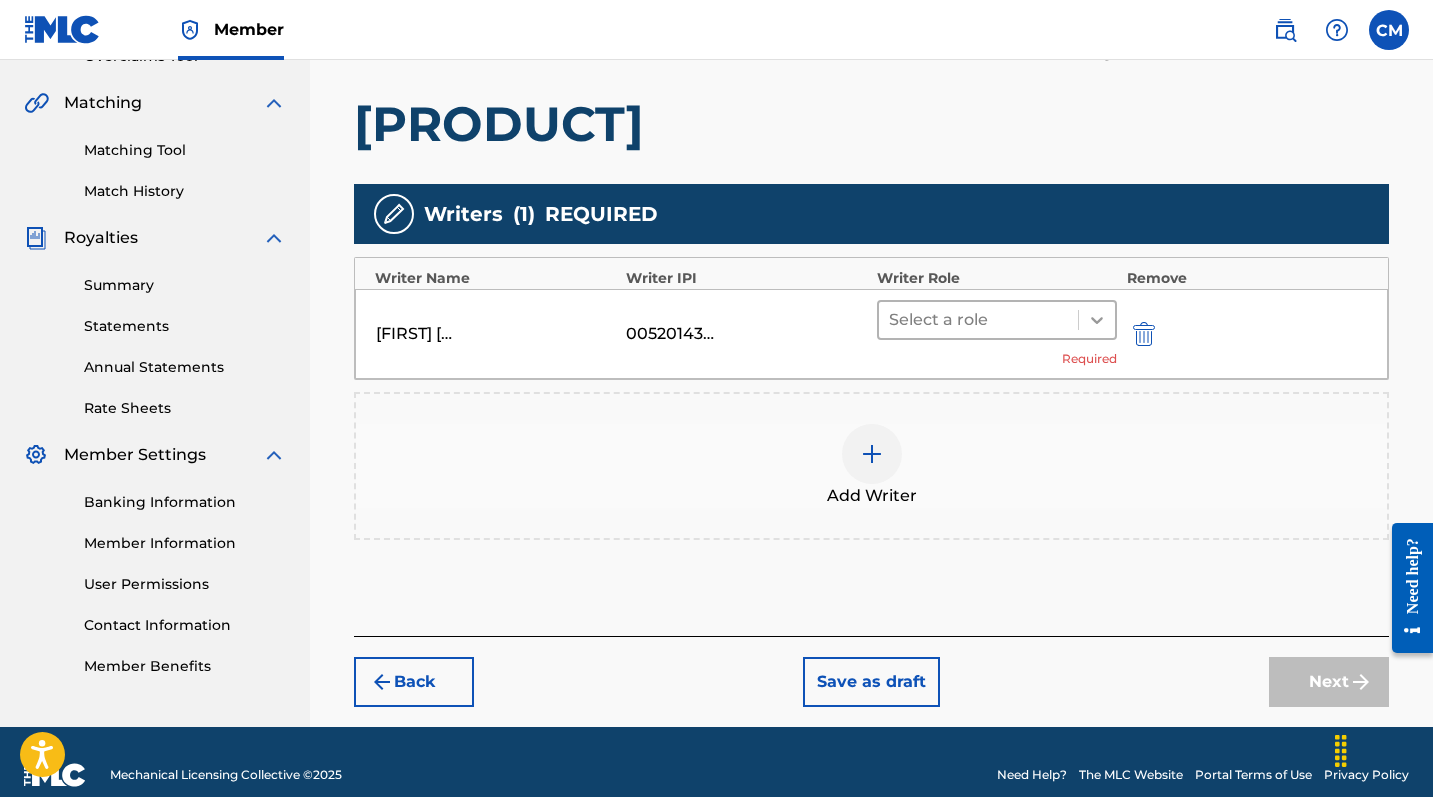 click 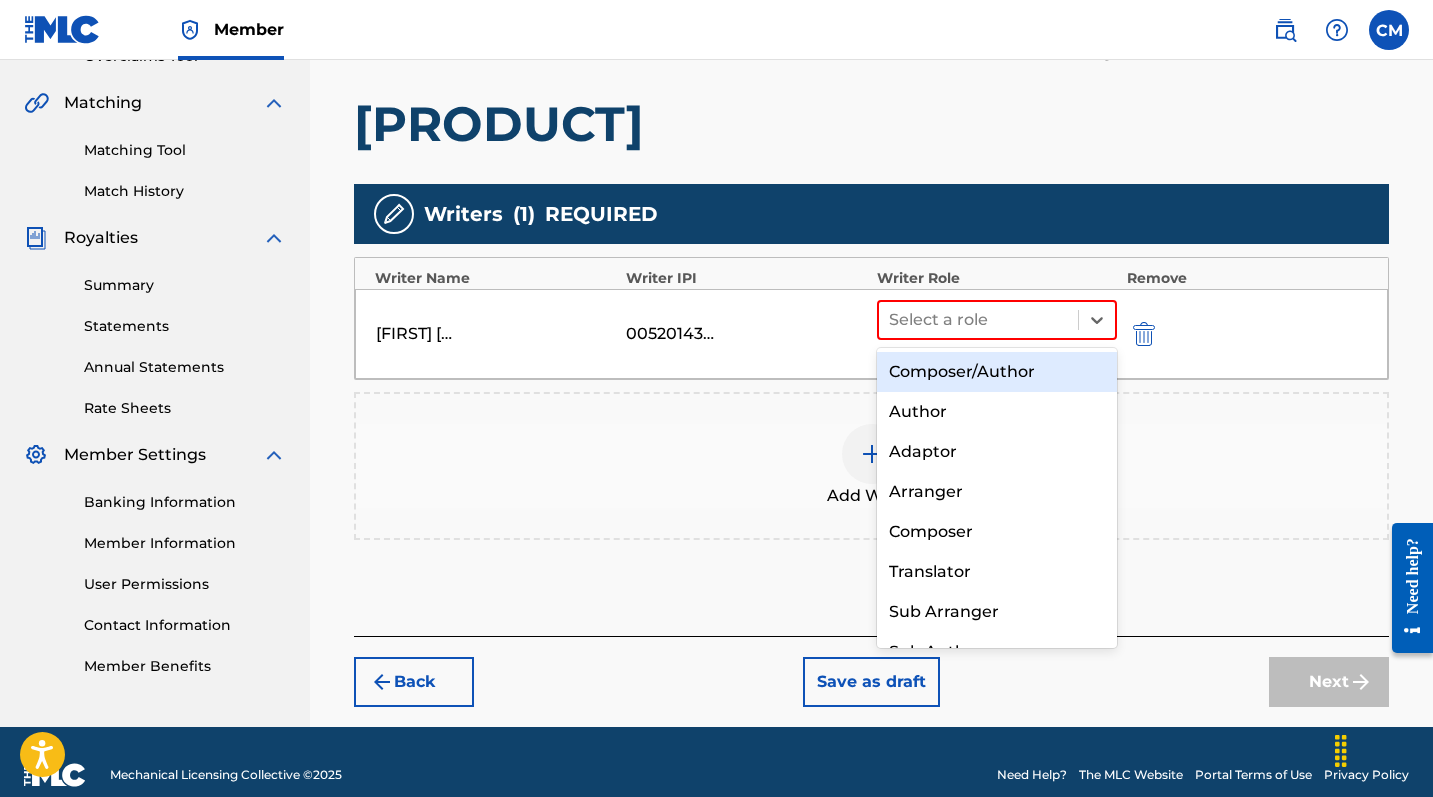 click on "Composer/Author" at bounding box center [997, 372] 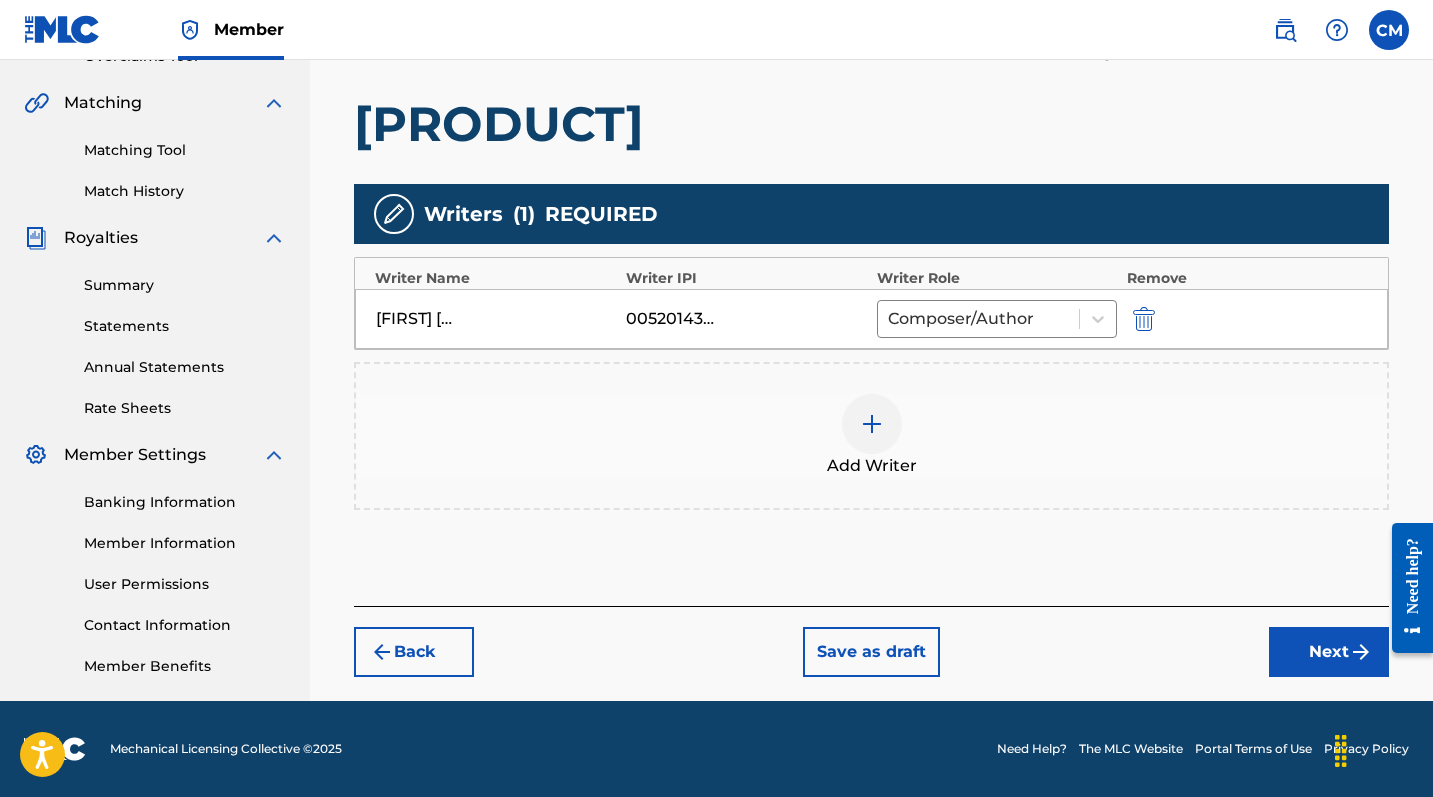 click on "Next" at bounding box center [1329, 652] 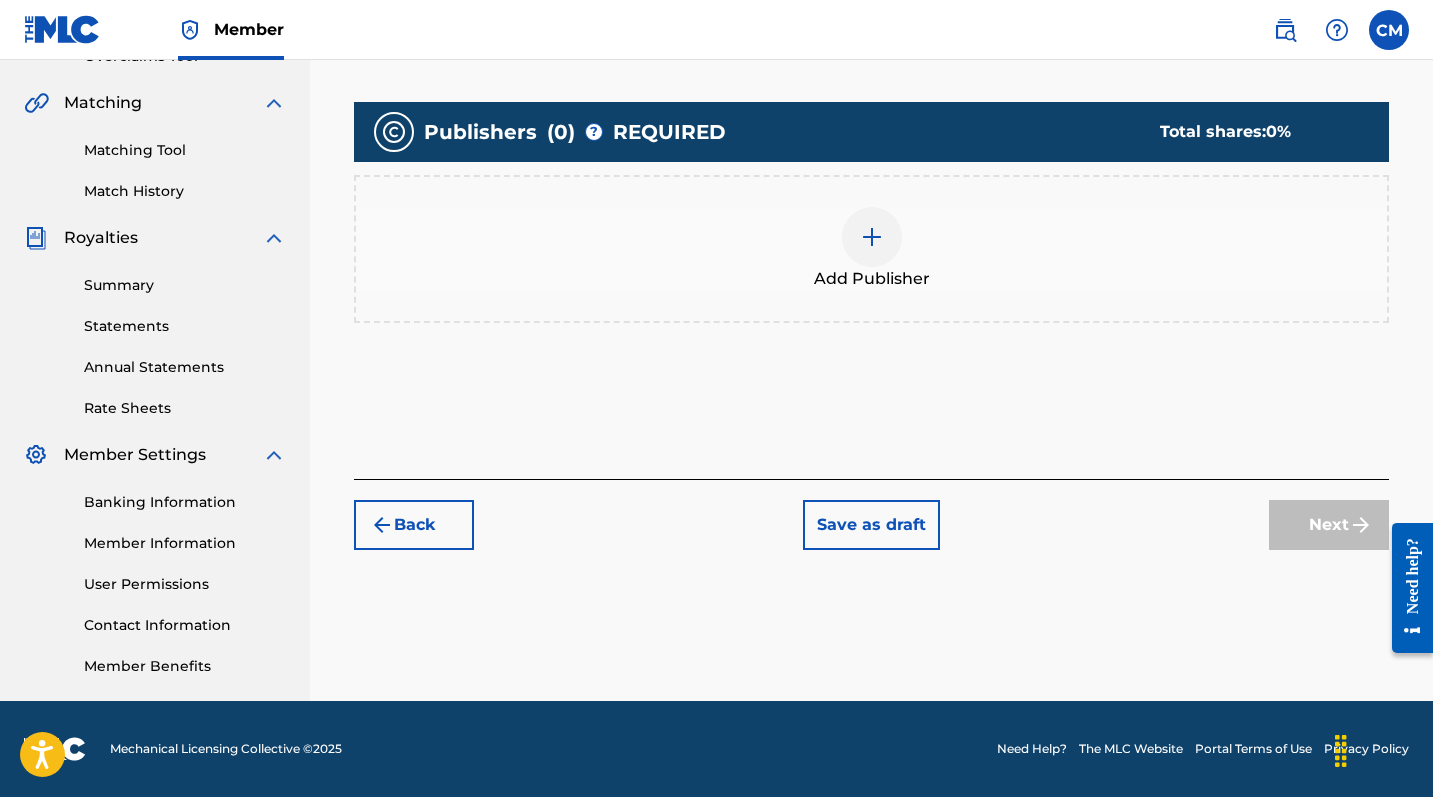 scroll, scrollTop: 90, scrollLeft: 0, axis: vertical 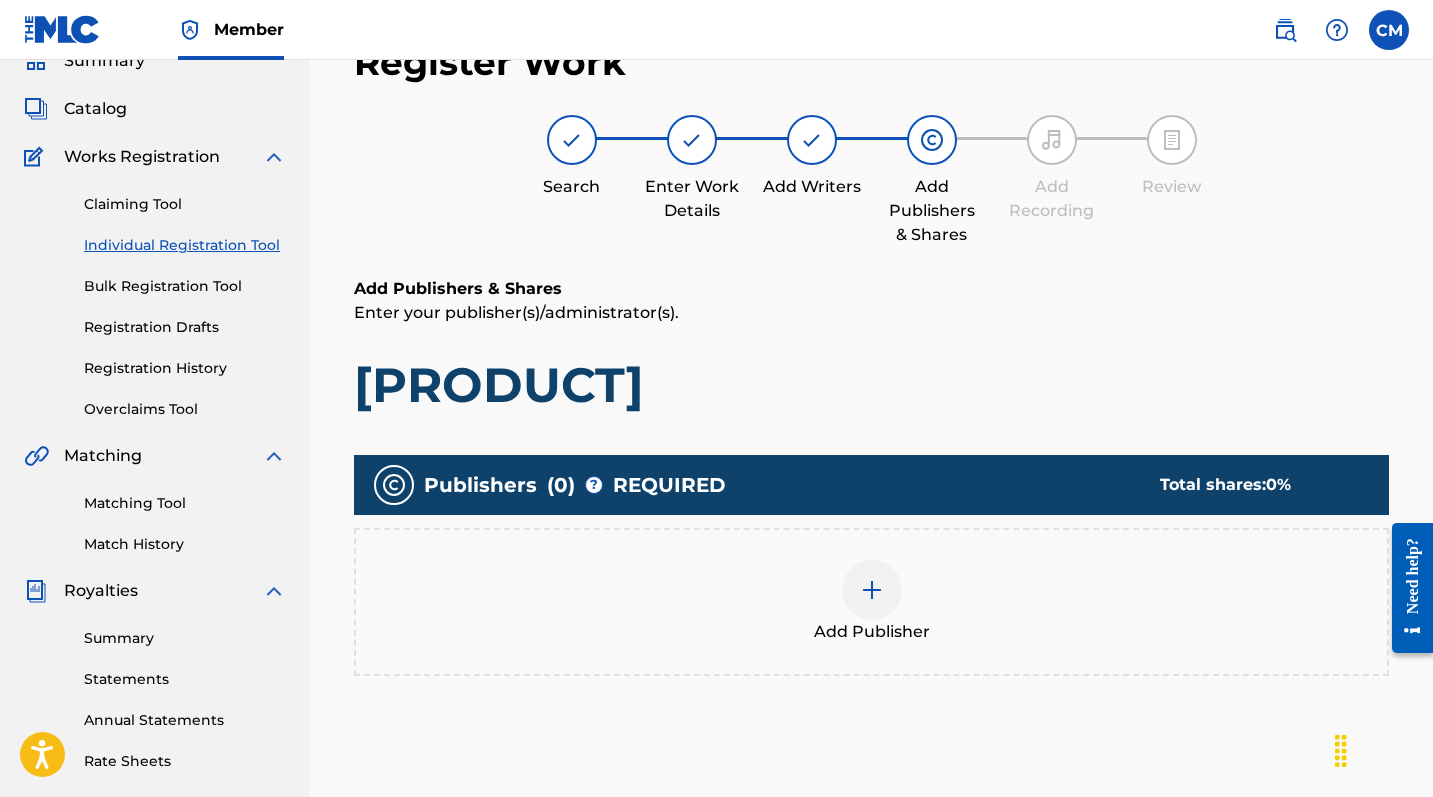 click at bounding box center [872, 590] 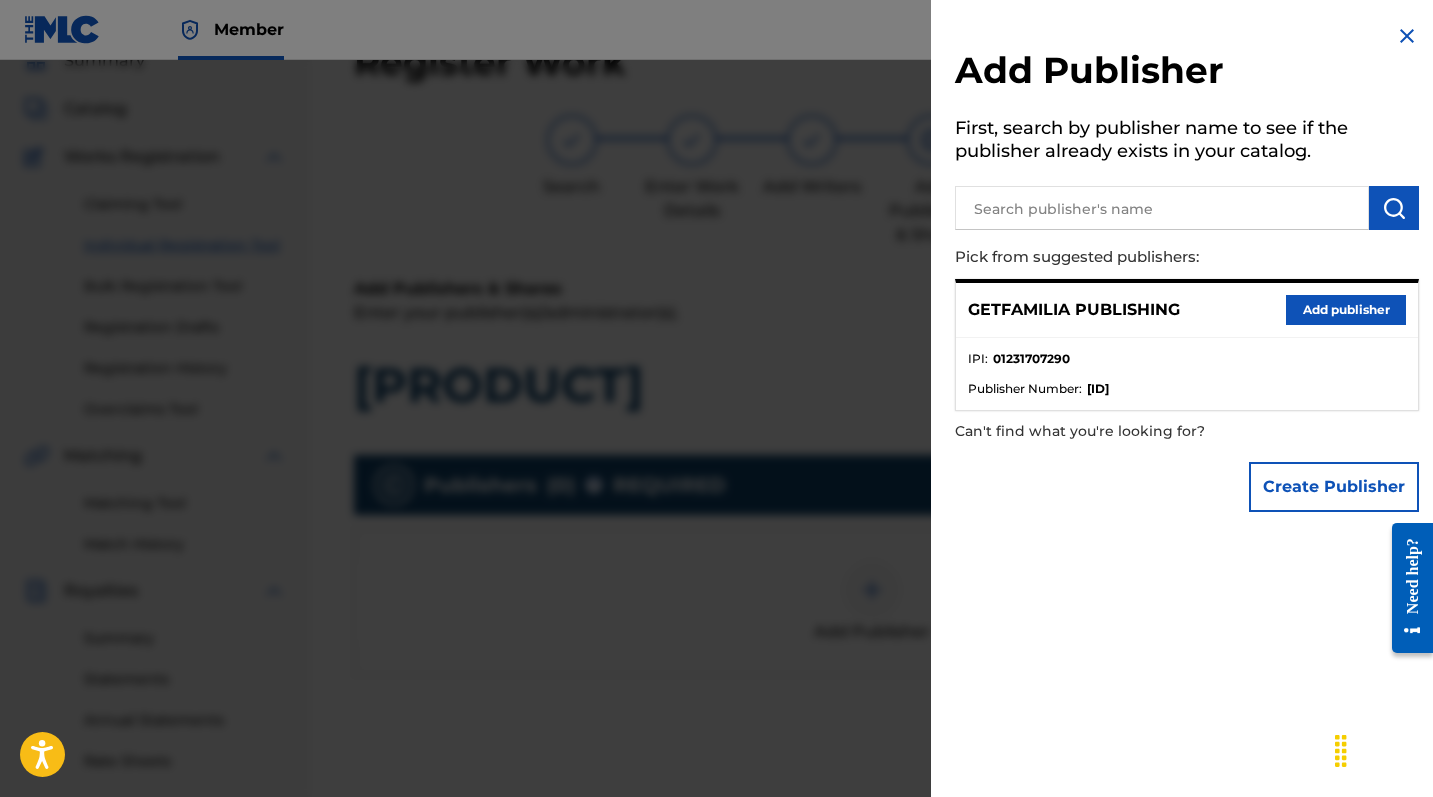 click on "Add publisher" at bounding box center [1346, 310] 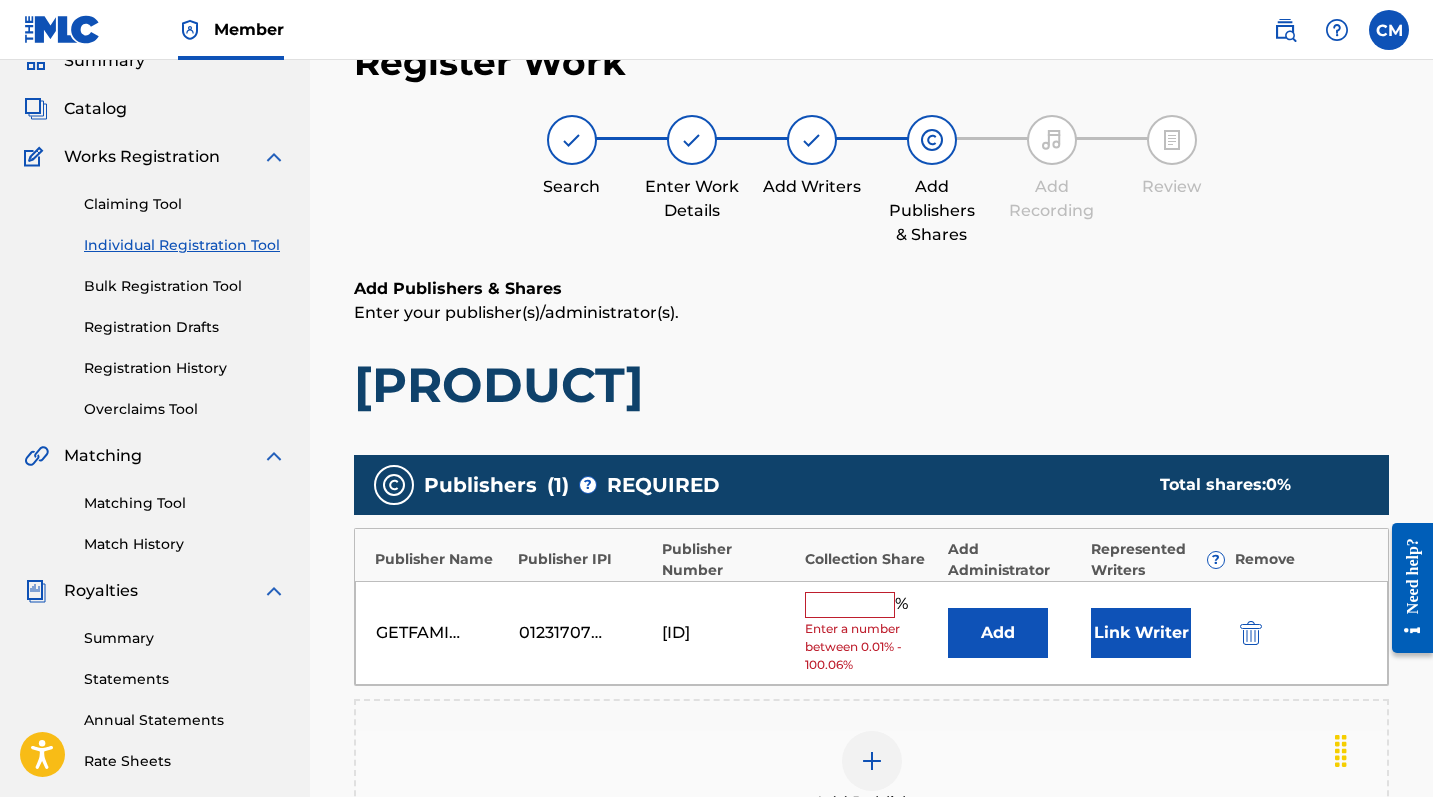 click at bounding box center (850, 605) 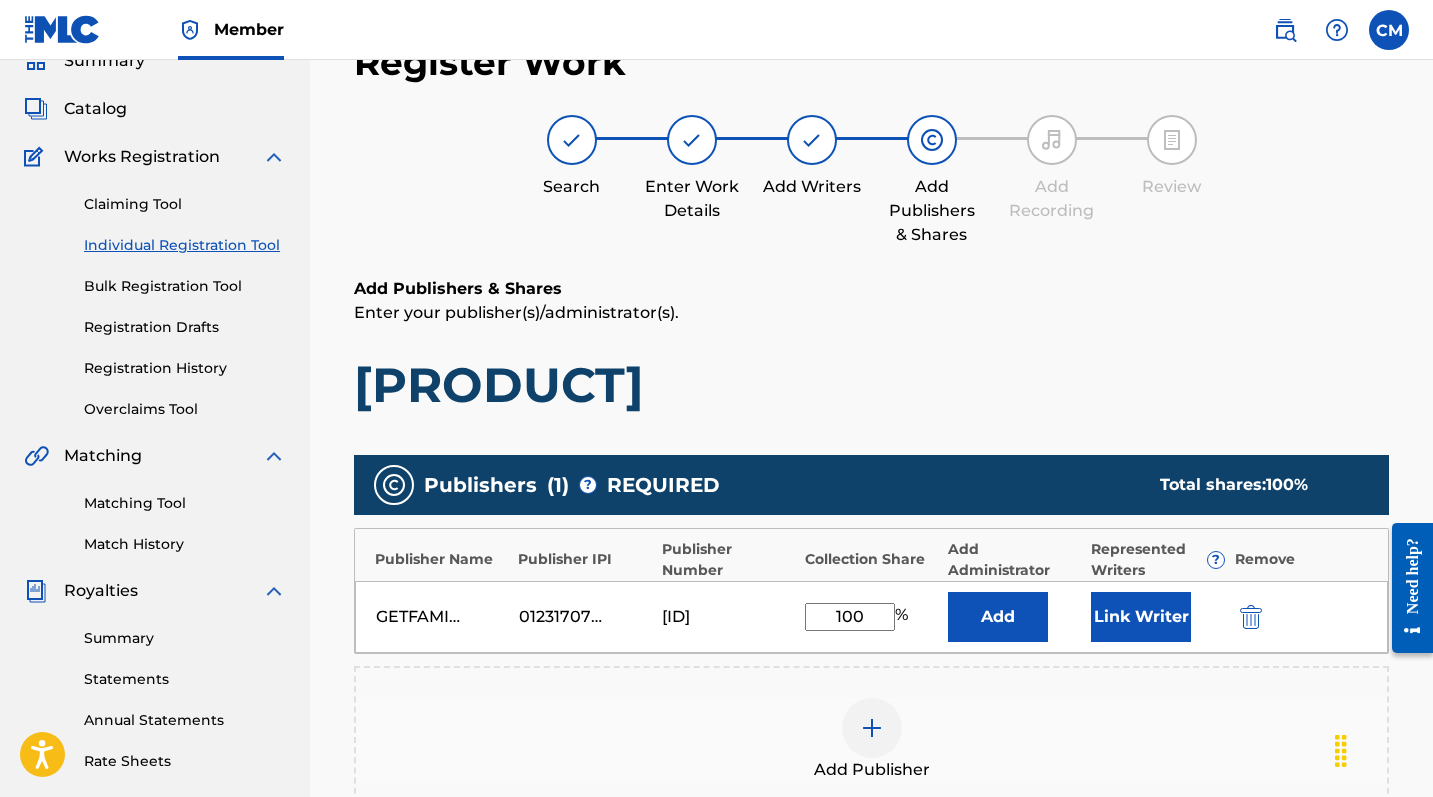 type on "100" 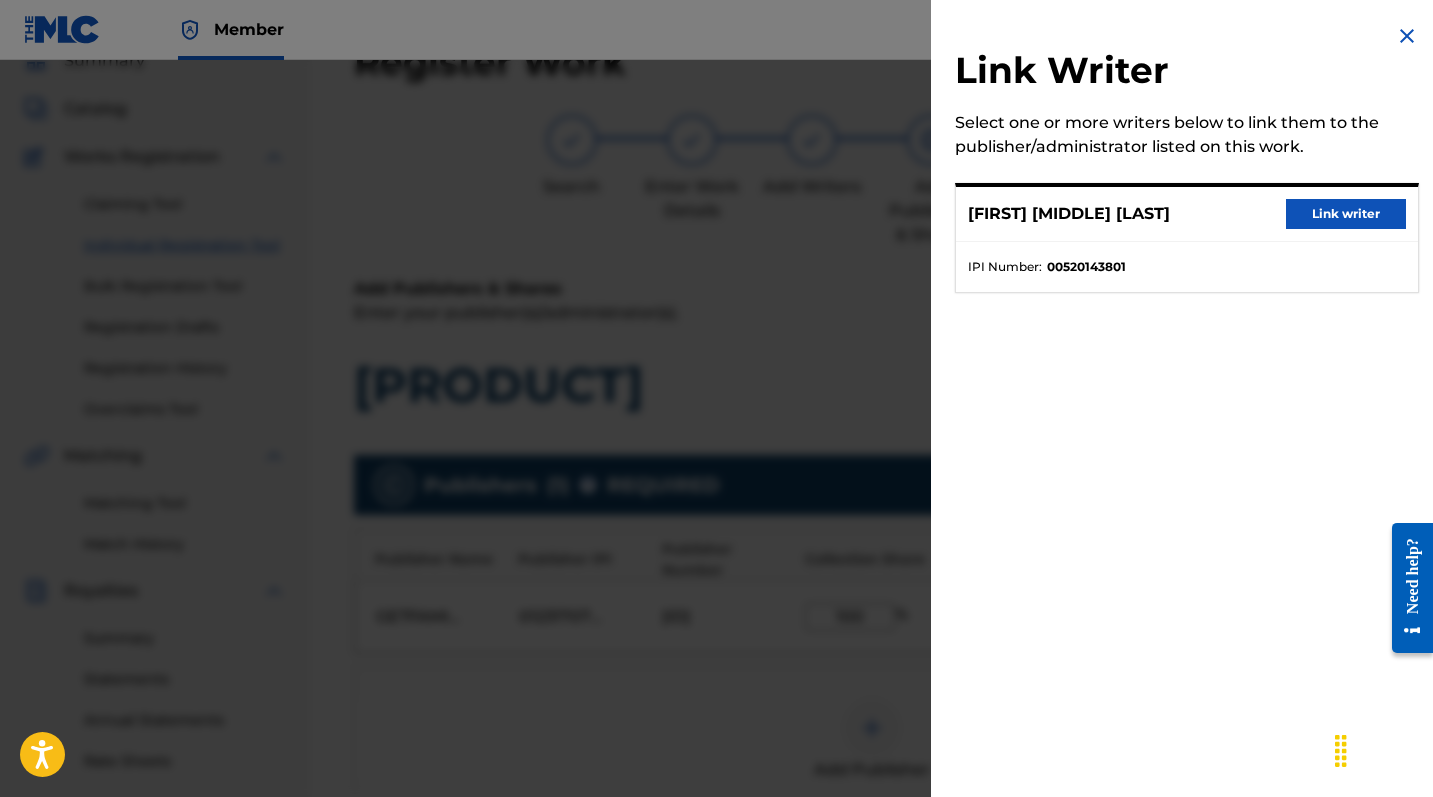 click on "Link writer" at bounding box center [1346, 214] 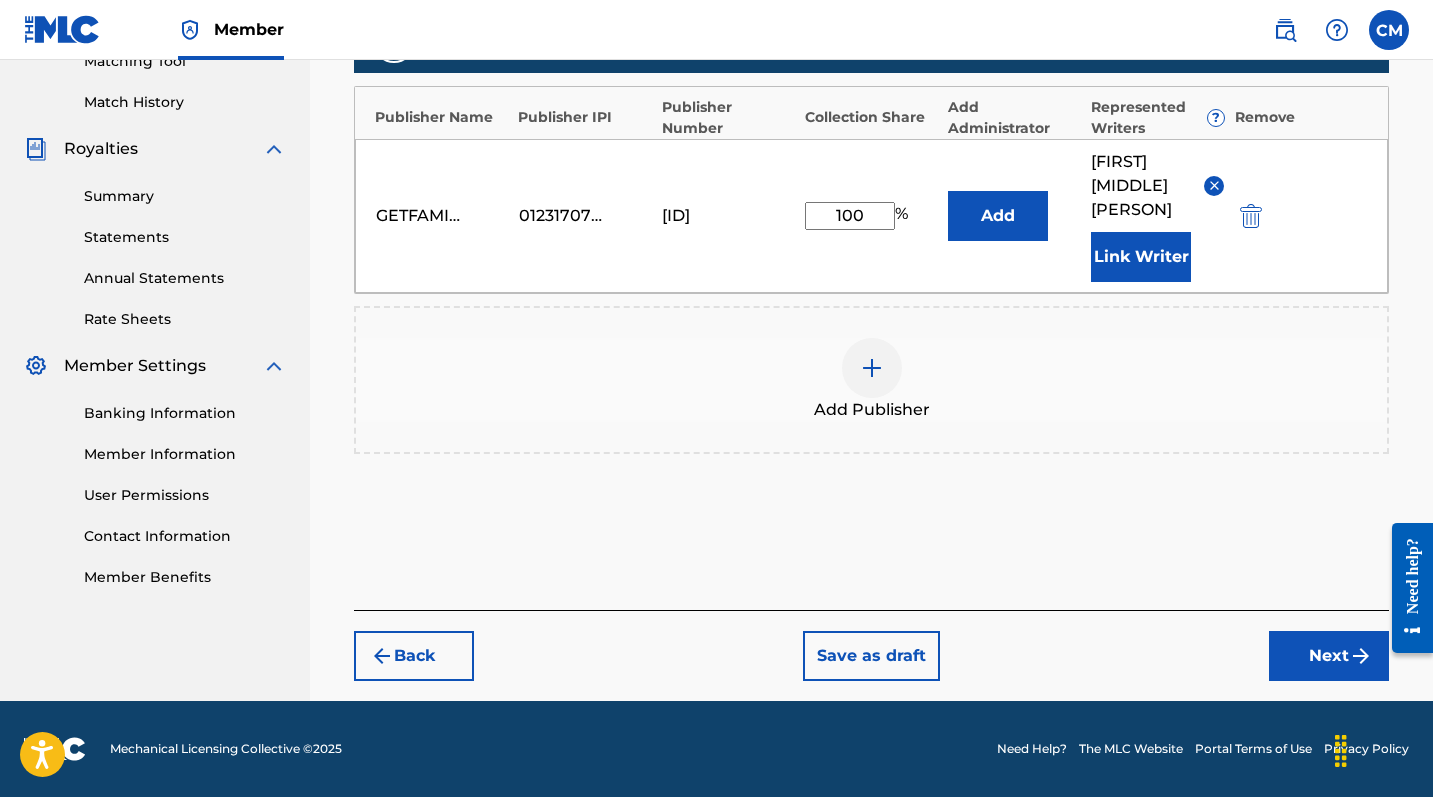 click on "Next" at bounding box center [1329, 656] 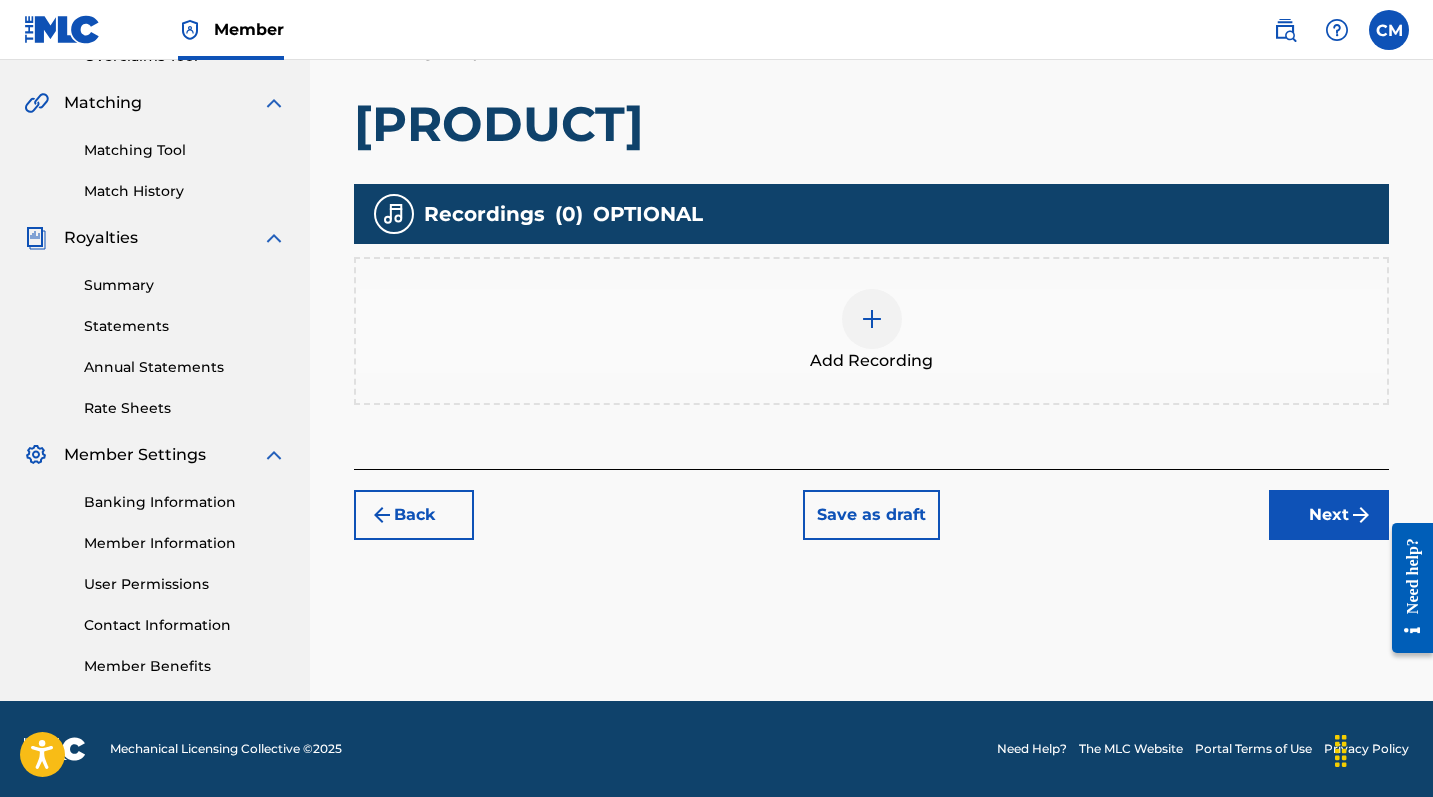 click at bounding box center (872, 319) 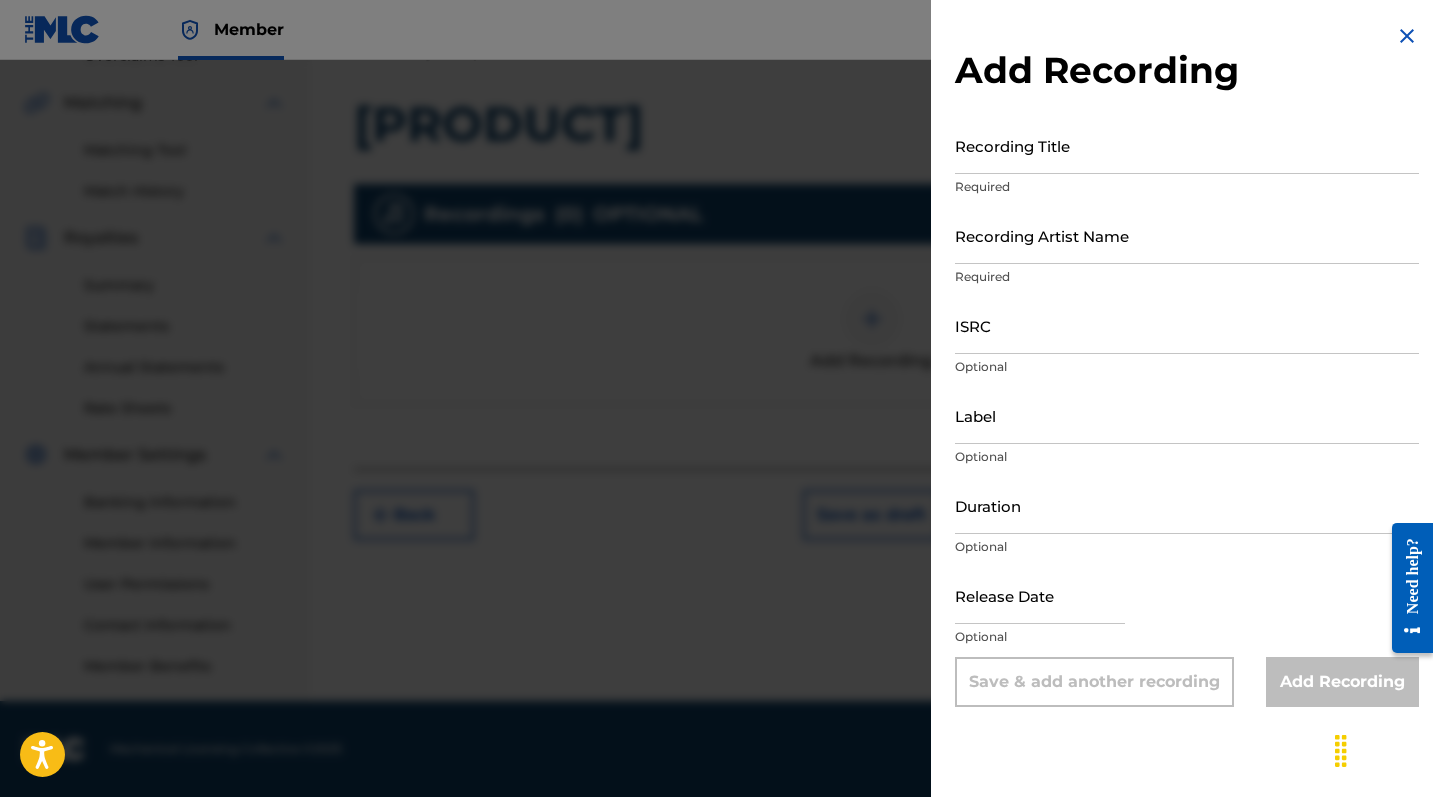 click on "Recording Title" at bounding box center (1187, 145) 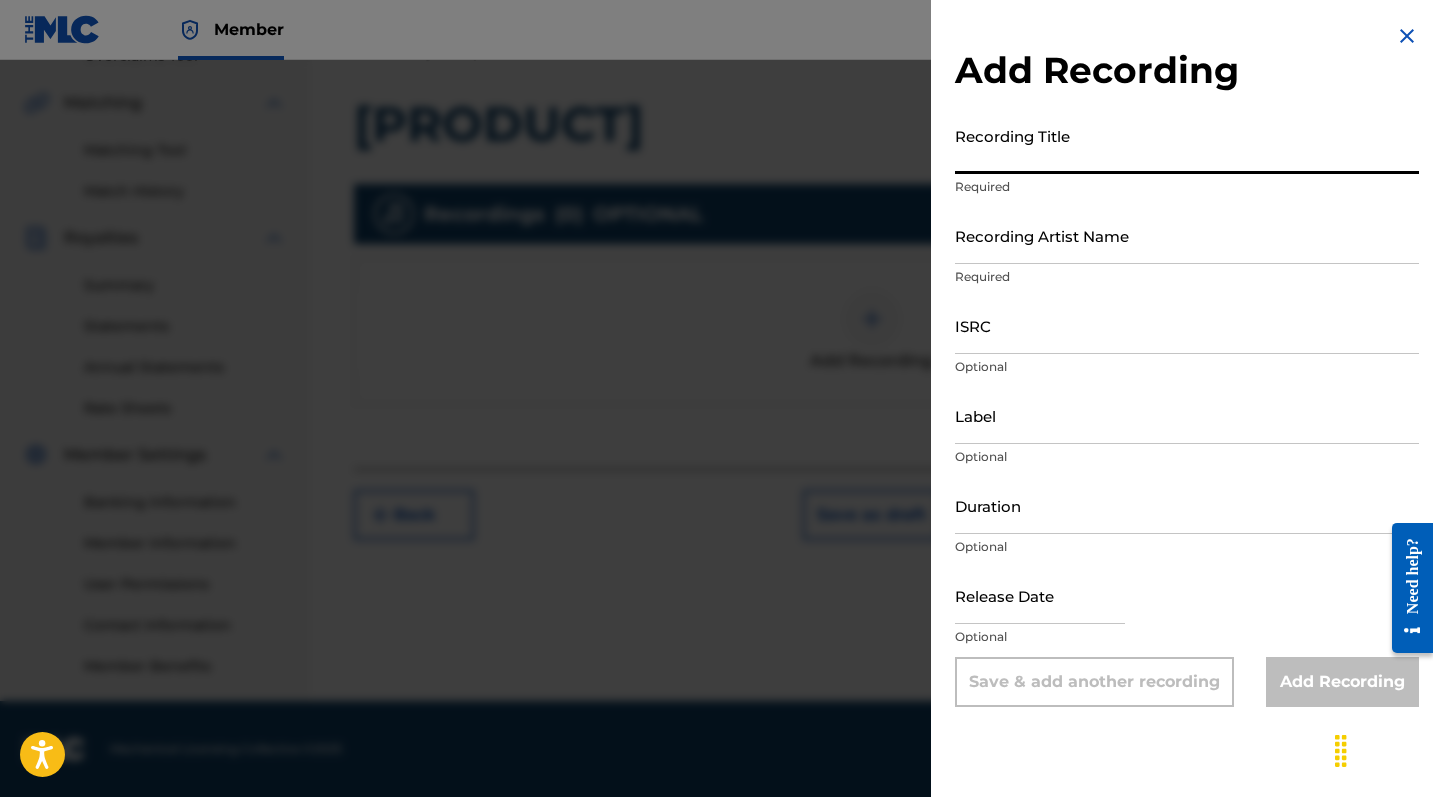paste on "[PRODUCT]" 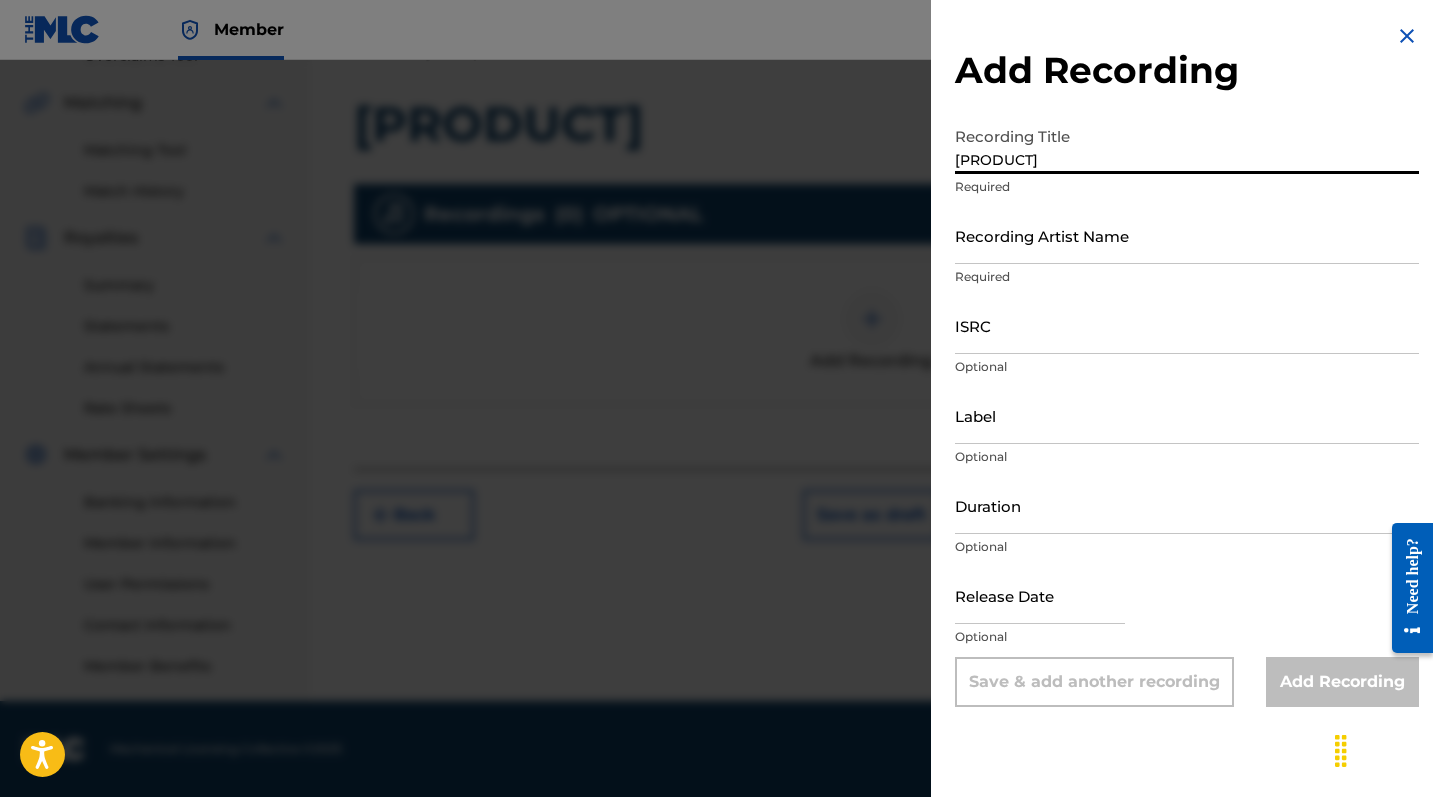 type on "[PRODUCT]" 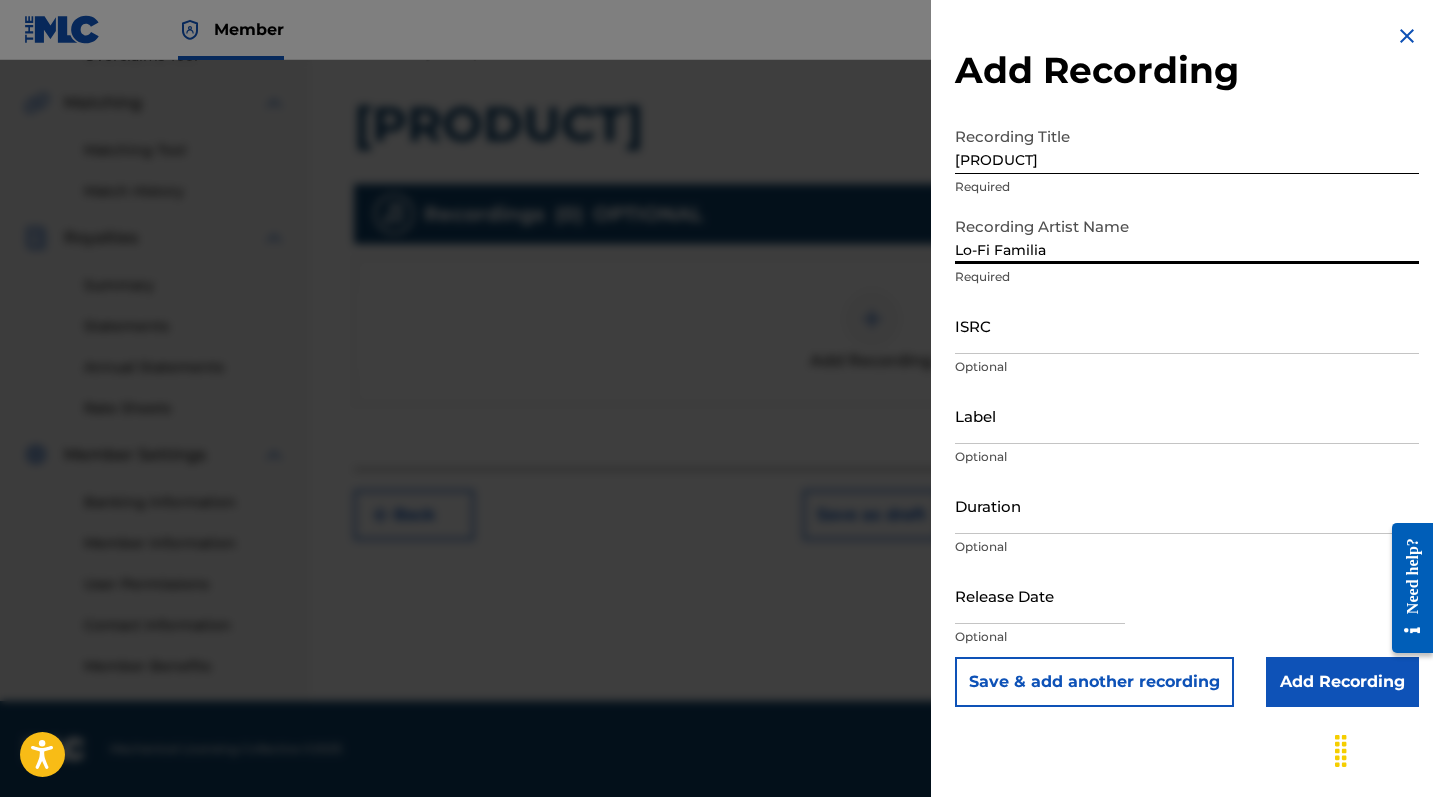 type on "Lo-Fi Familia" 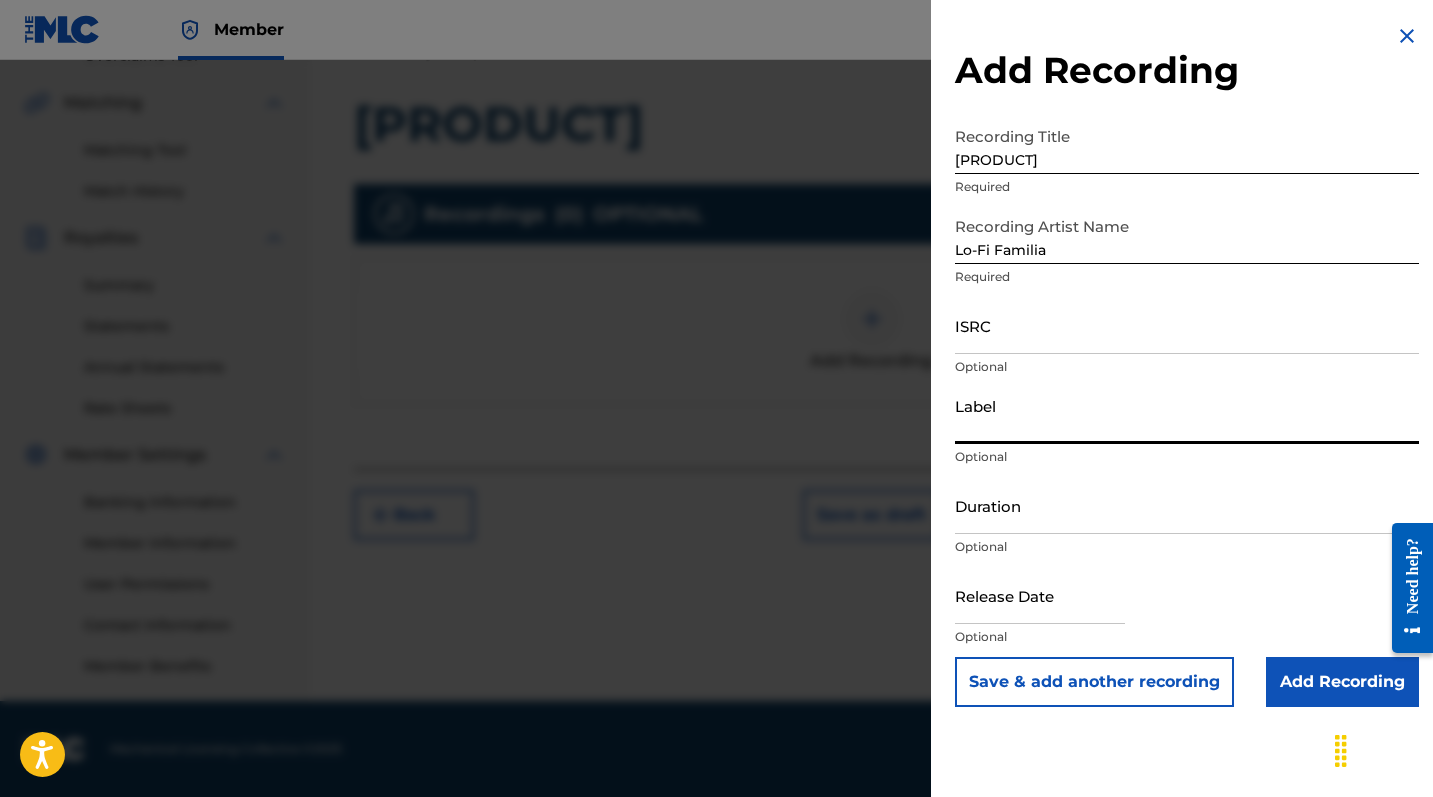 click on "Label" at bounding box center (1187, 415) 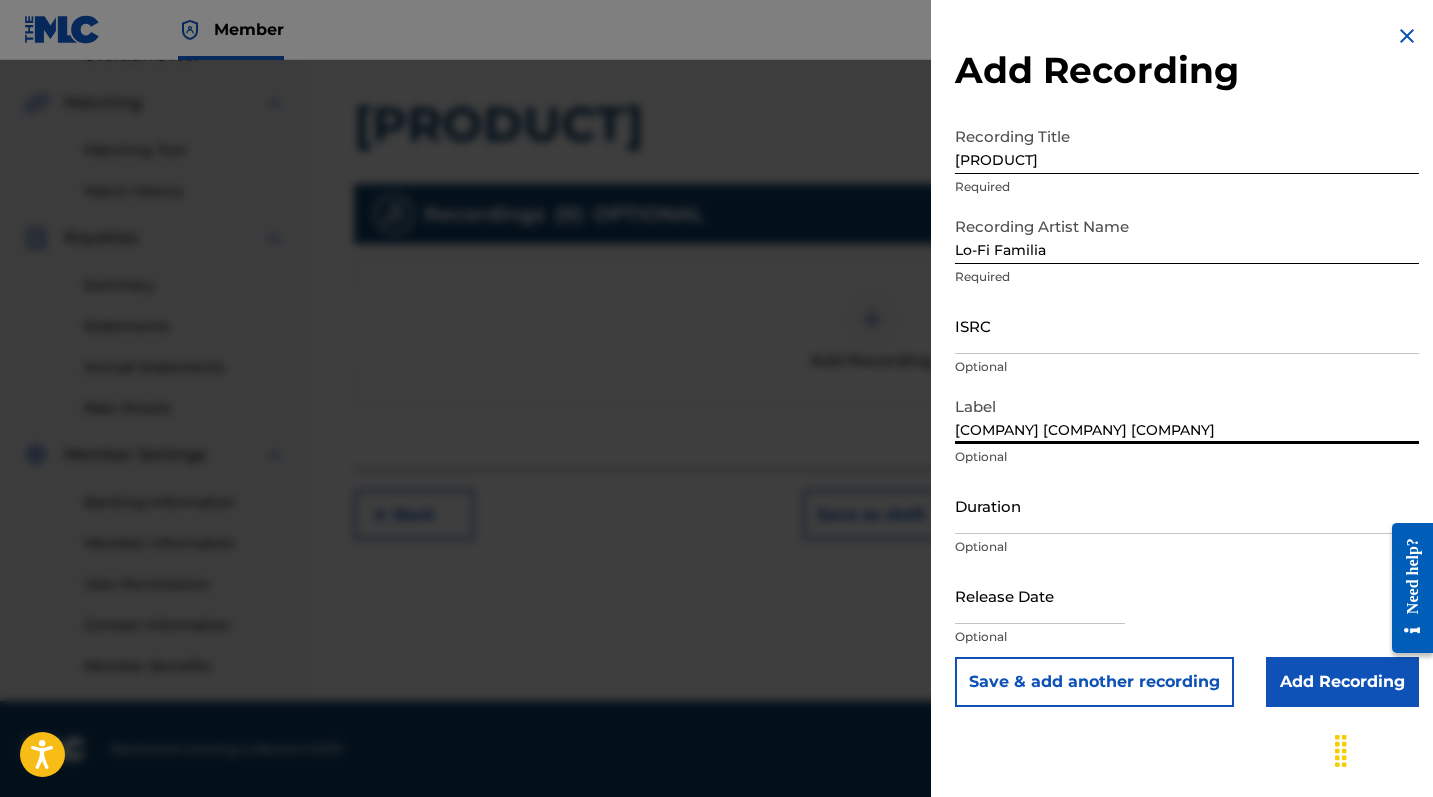 scroll, scrollTop: 443, scrollLeft: 0, axis: vertical 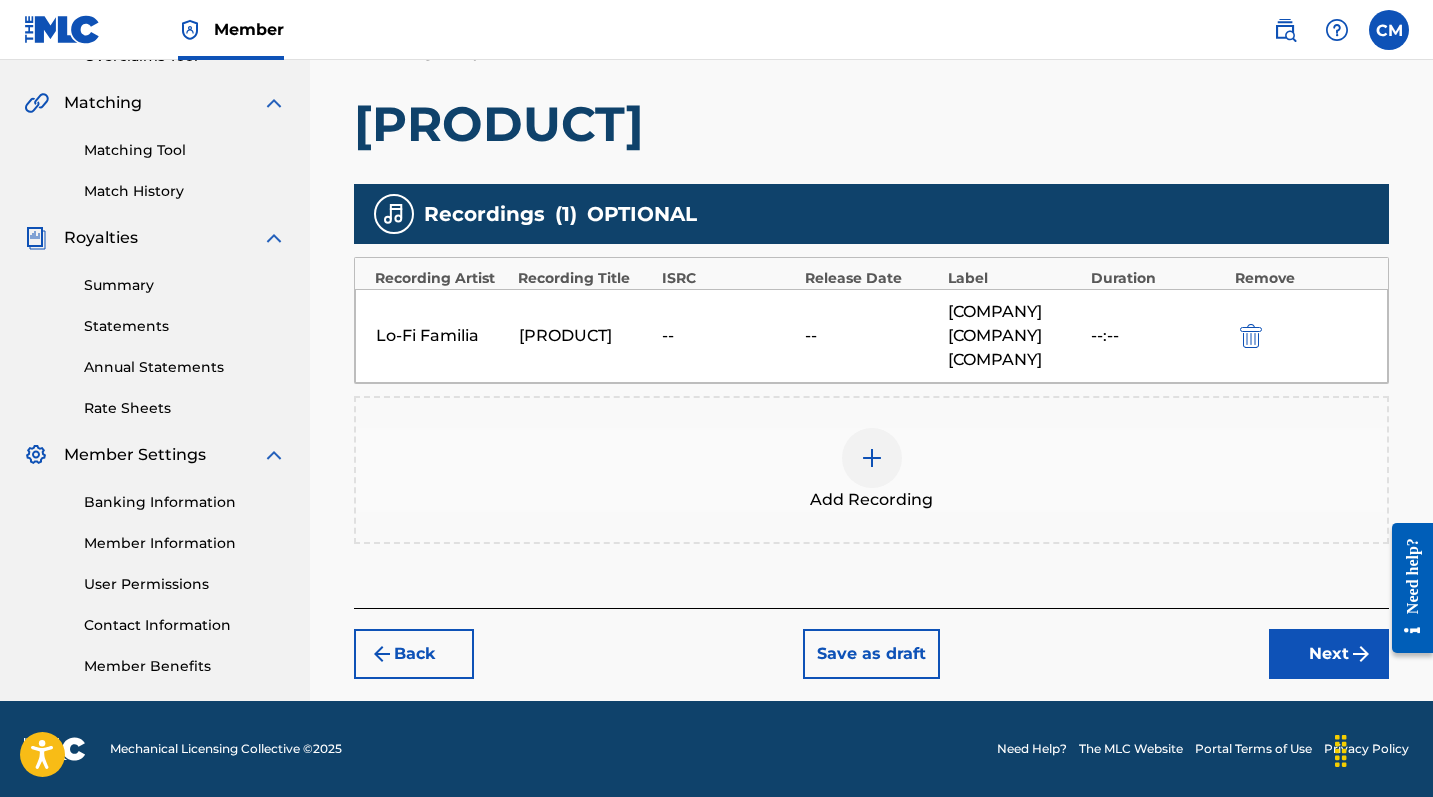 click on "Next" at bounding box center (1329, 654) 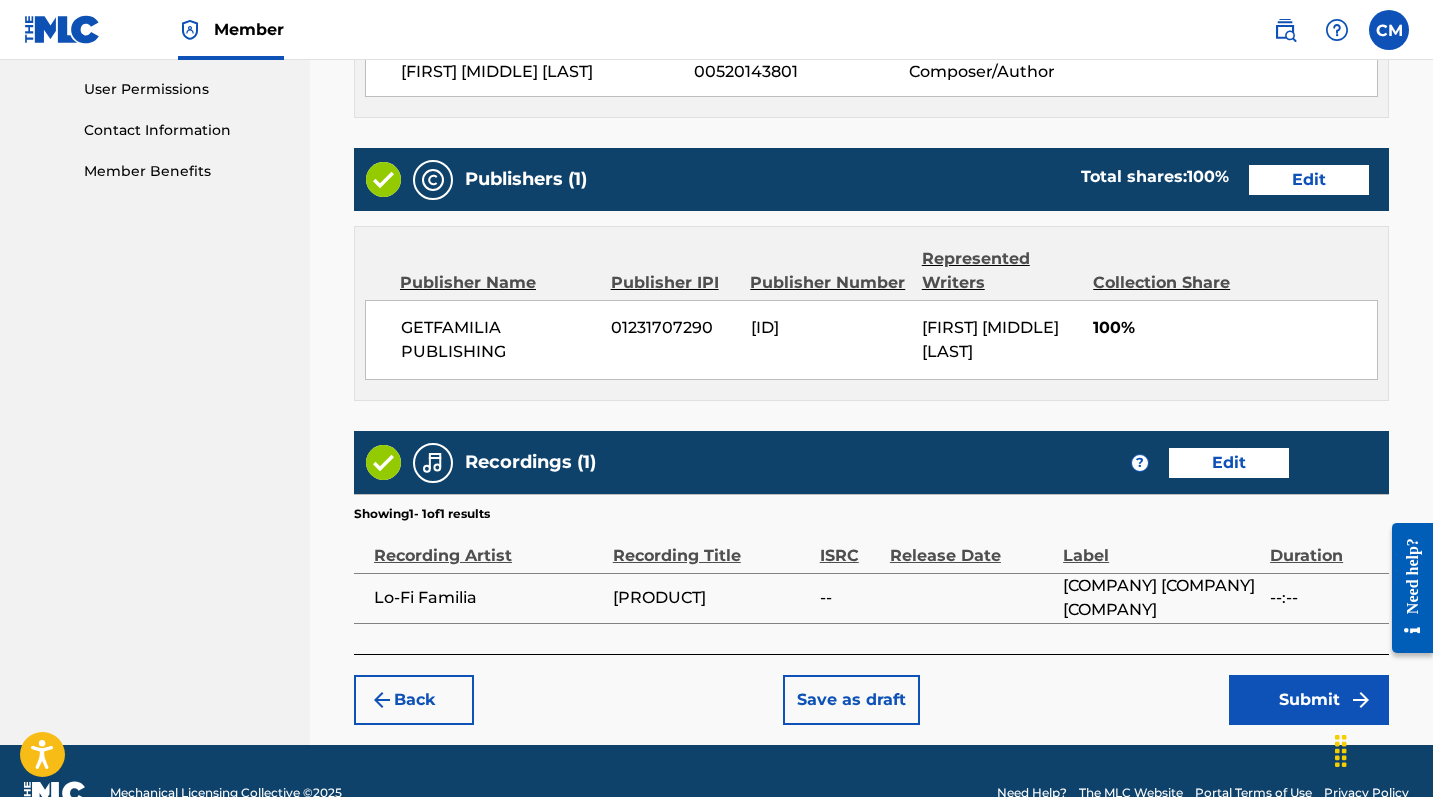 scroll, scrollTop: 958, scrollLeft: 0, axis: vertical 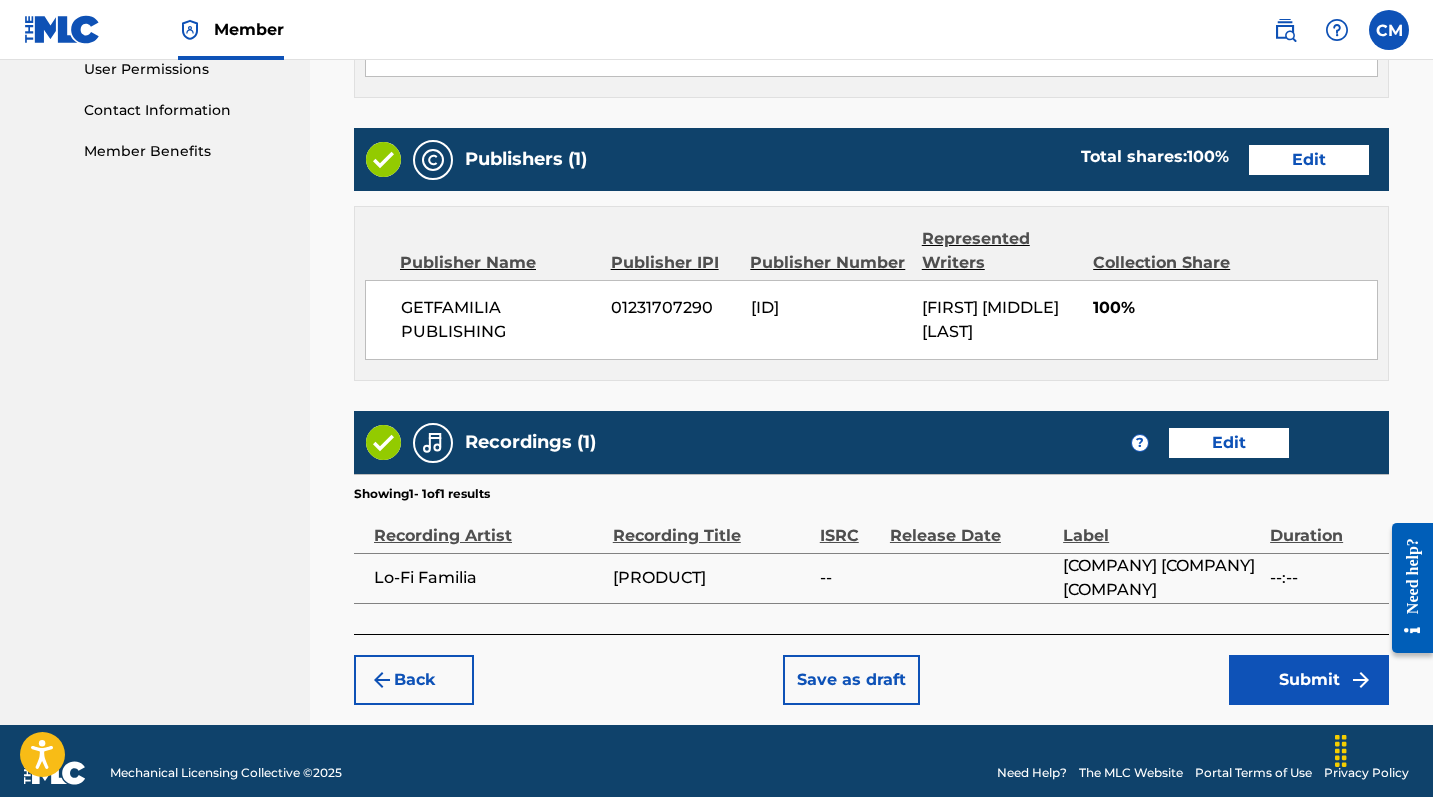 click on "Submit" at bounding box center (1309, 680) 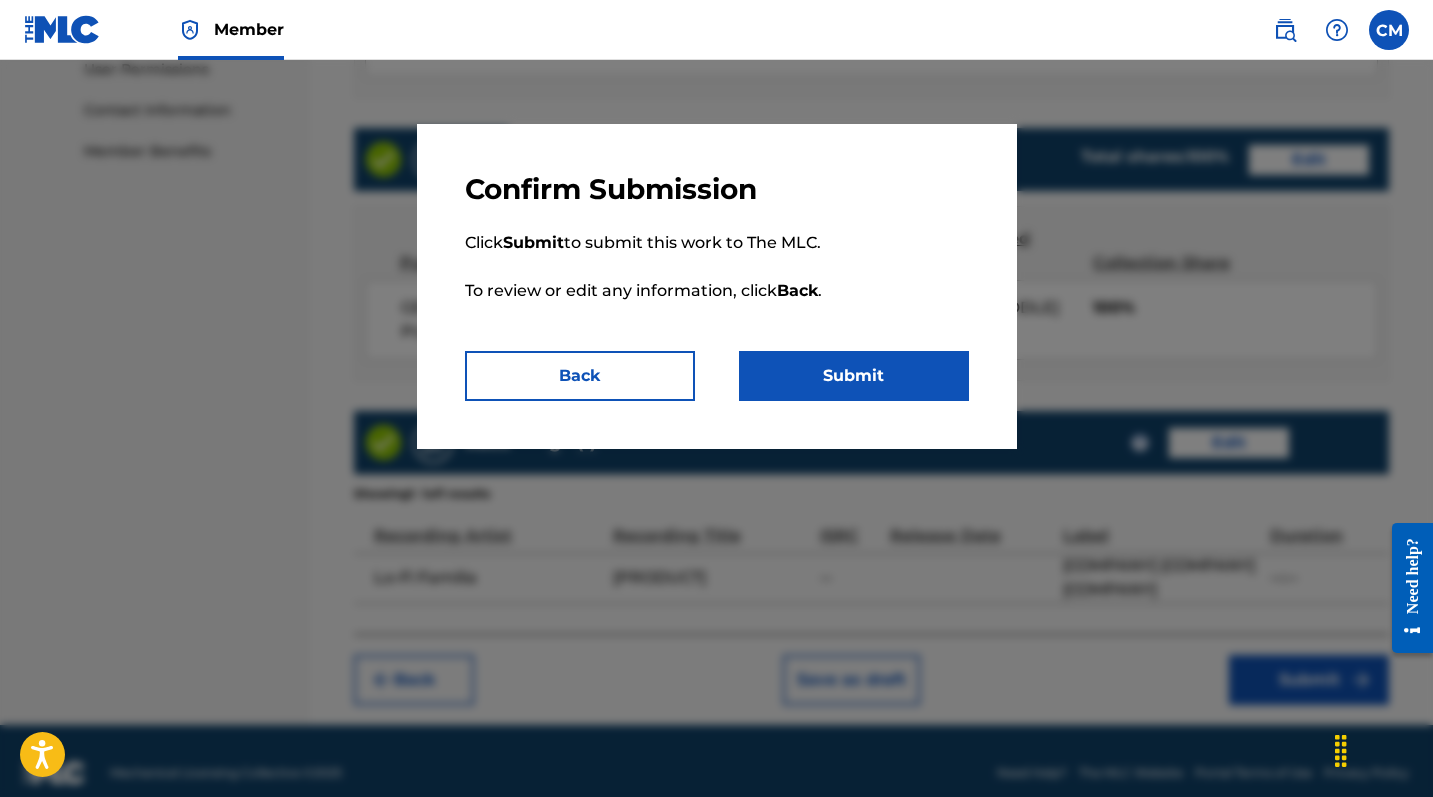 click on "Submit" at bounding box center (854, 376) 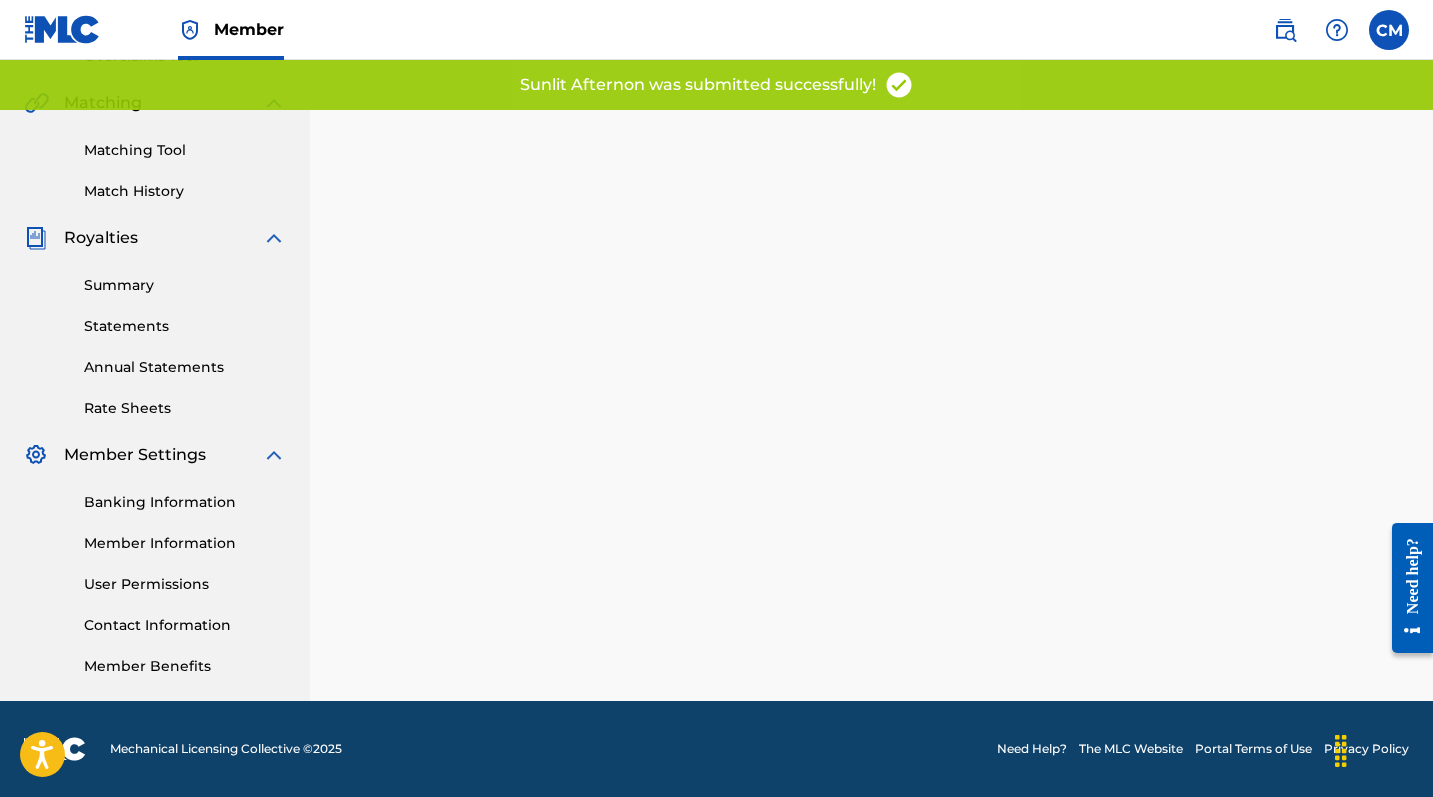 scroll, scrollTop: 0, scrollLeft: 0, axis: both 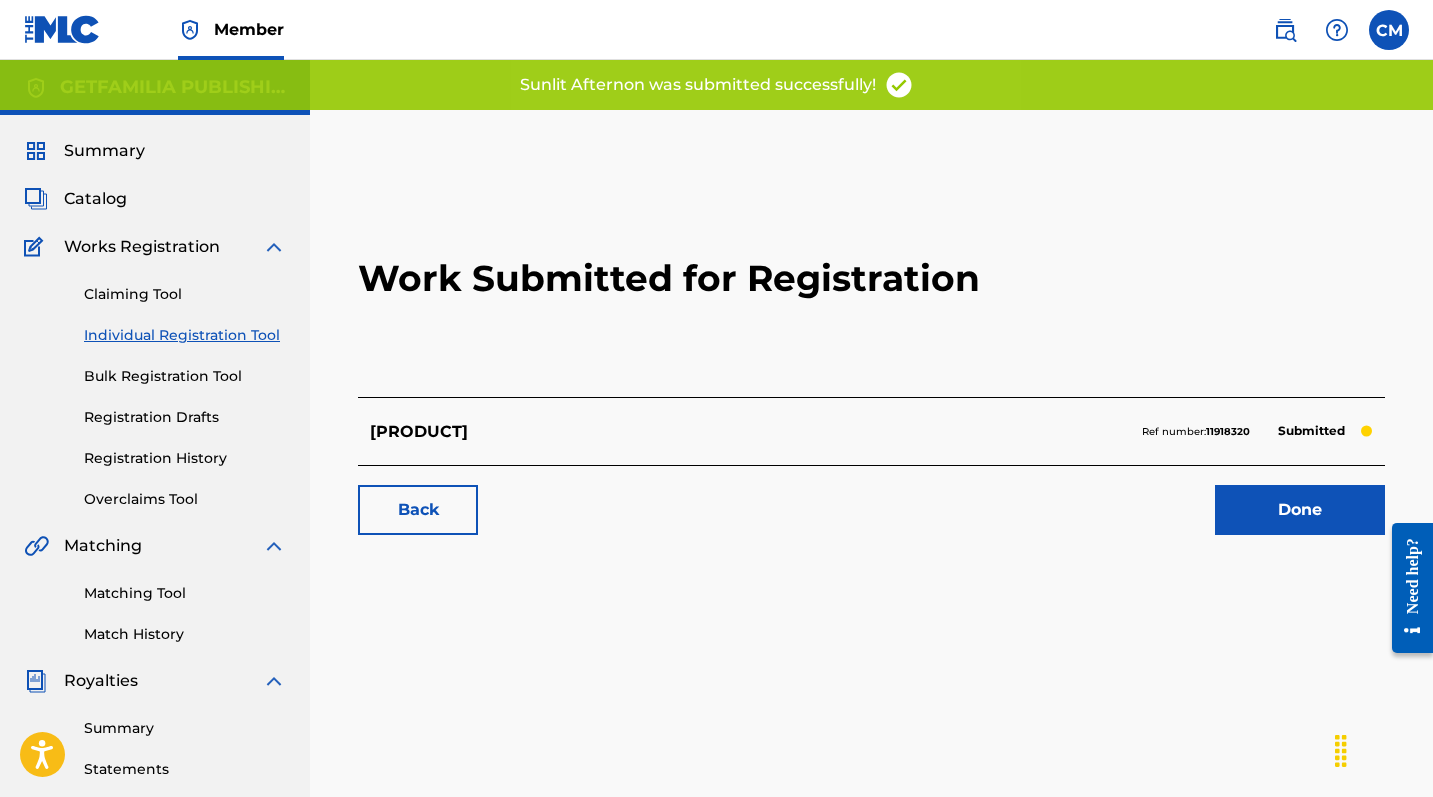 click on "Done" at bounding box center [1300, 510] 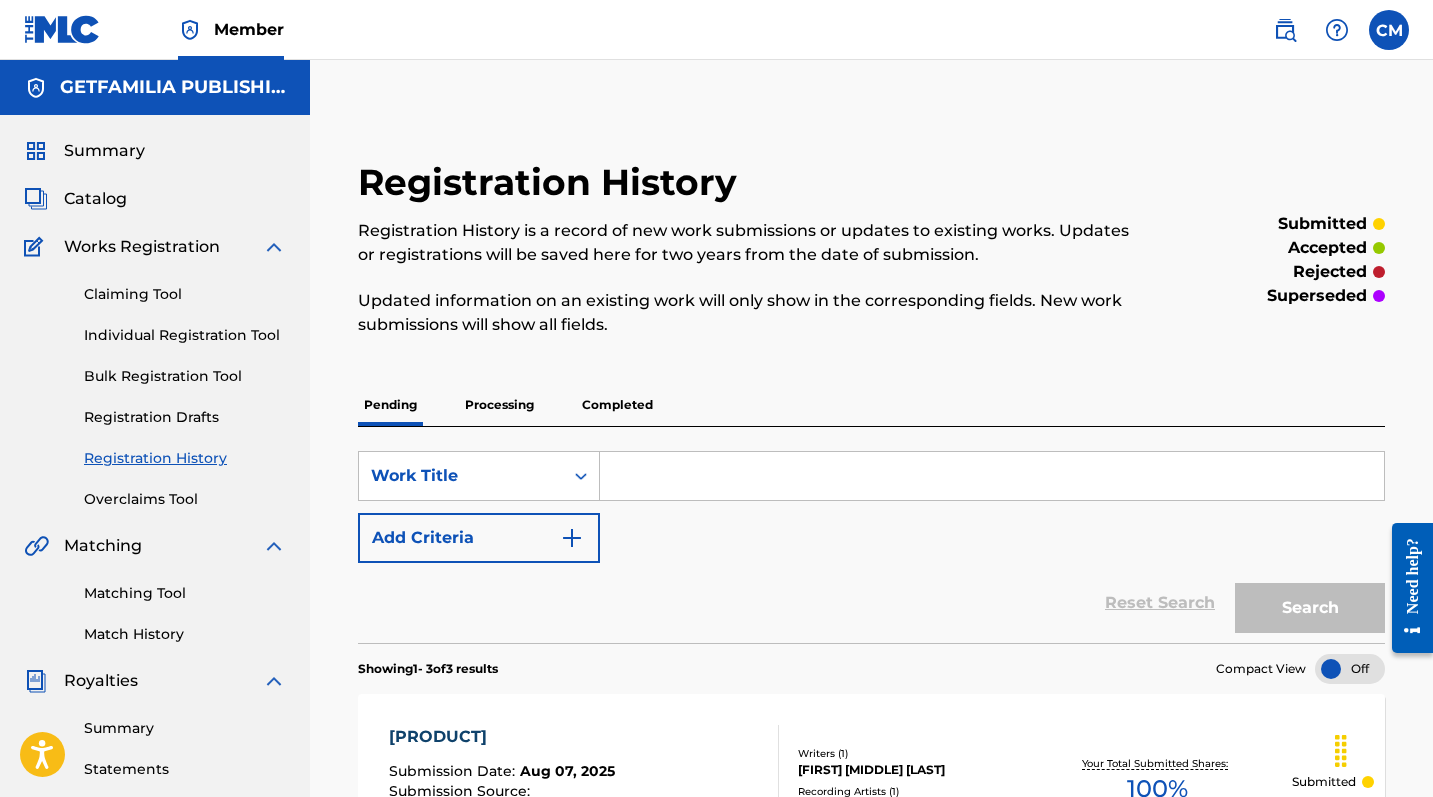 scroll, scrollTop: 0, scrollLeft: 0, axis: both 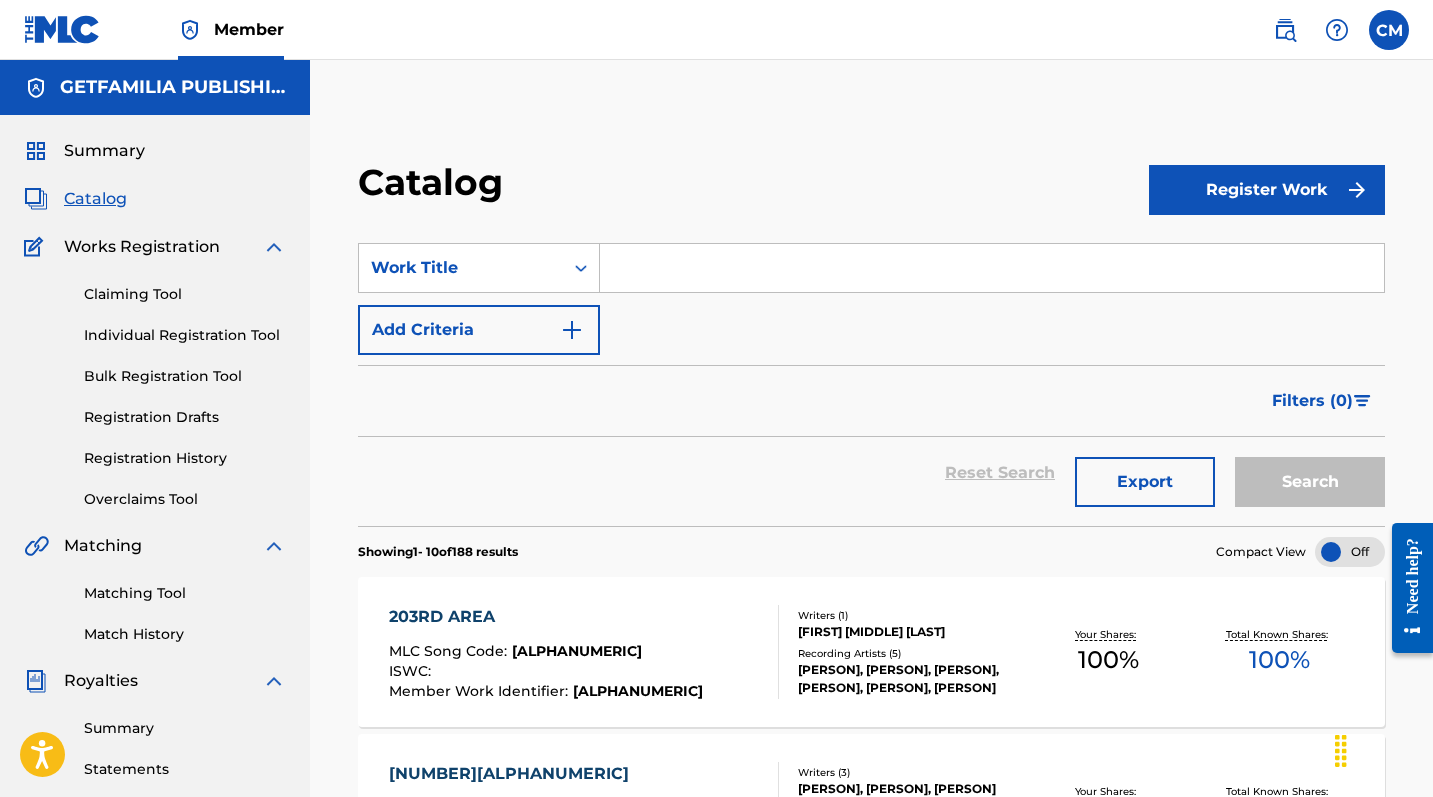 click on "Register Work" at bounding box center [1267, 190] 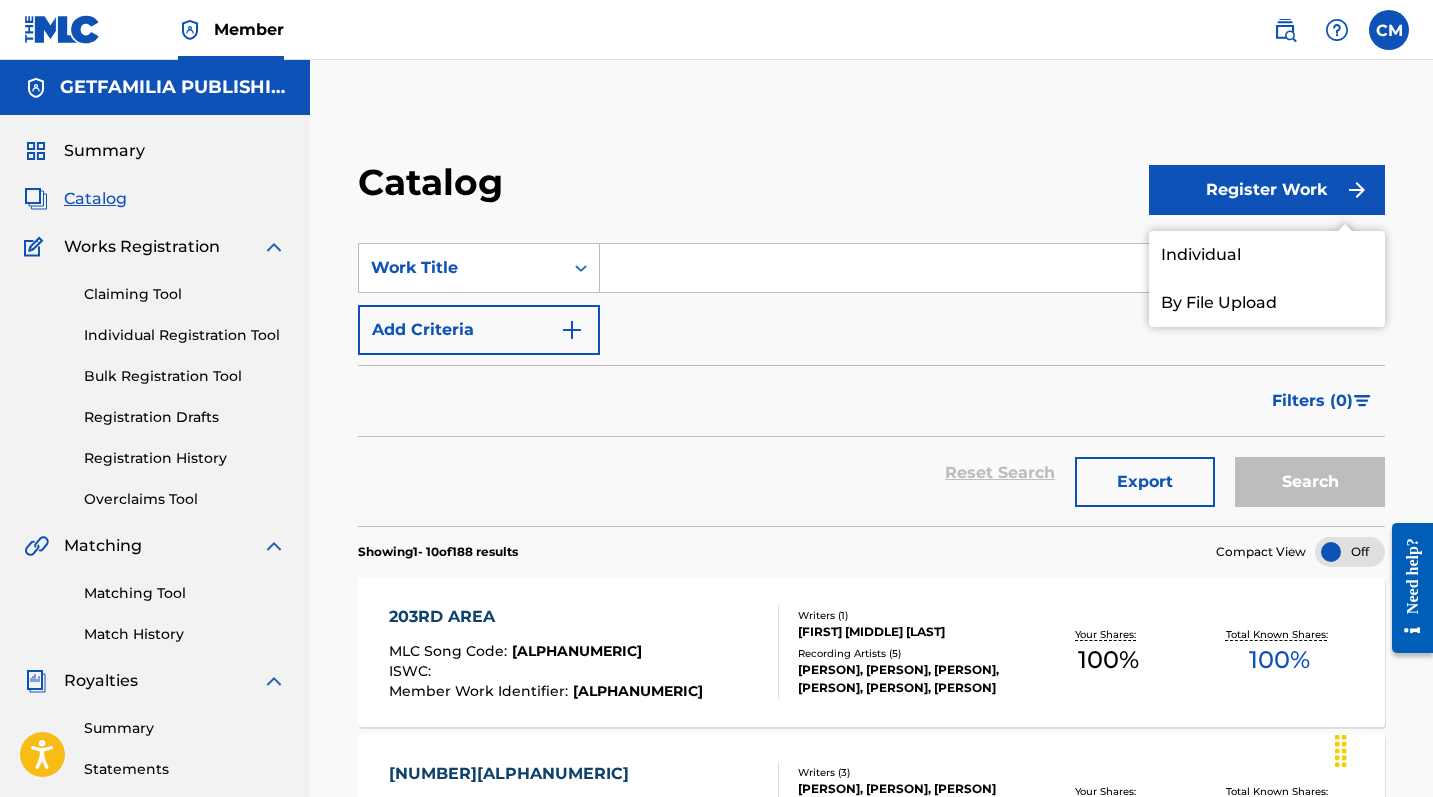 click on "Individual" at bounding box center (1267, 255) 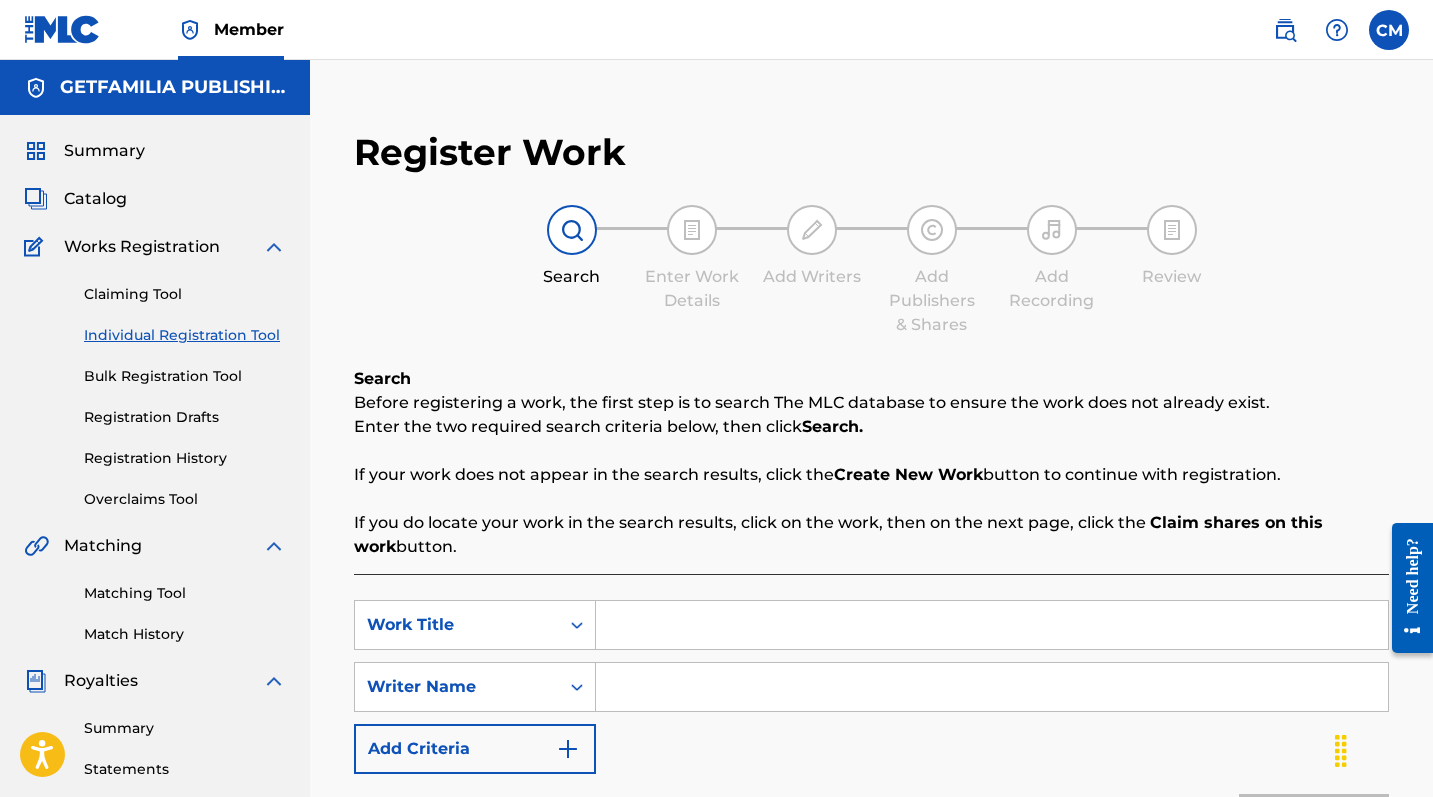 click at bounding box center [992, 687] 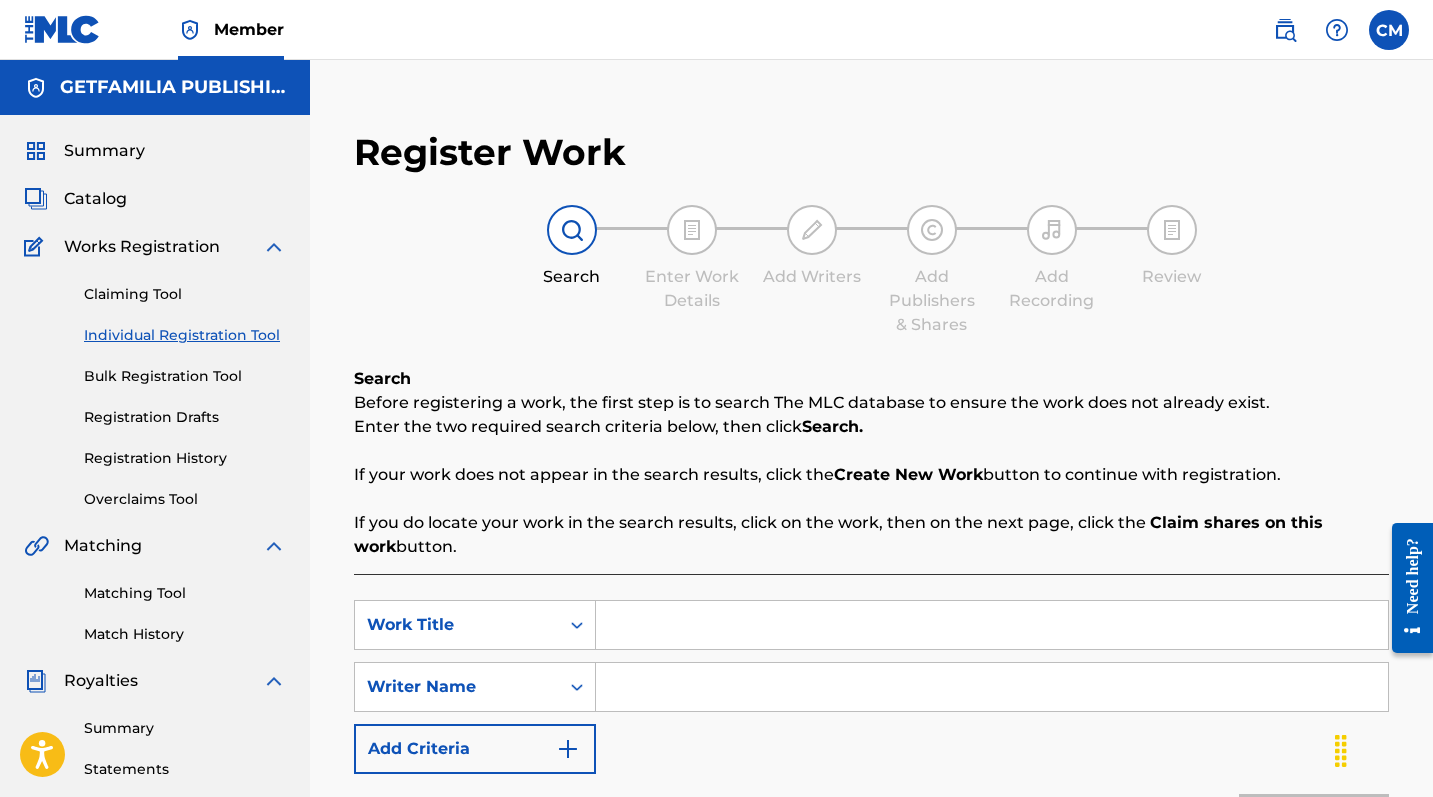 paste on "Starlit Sky" 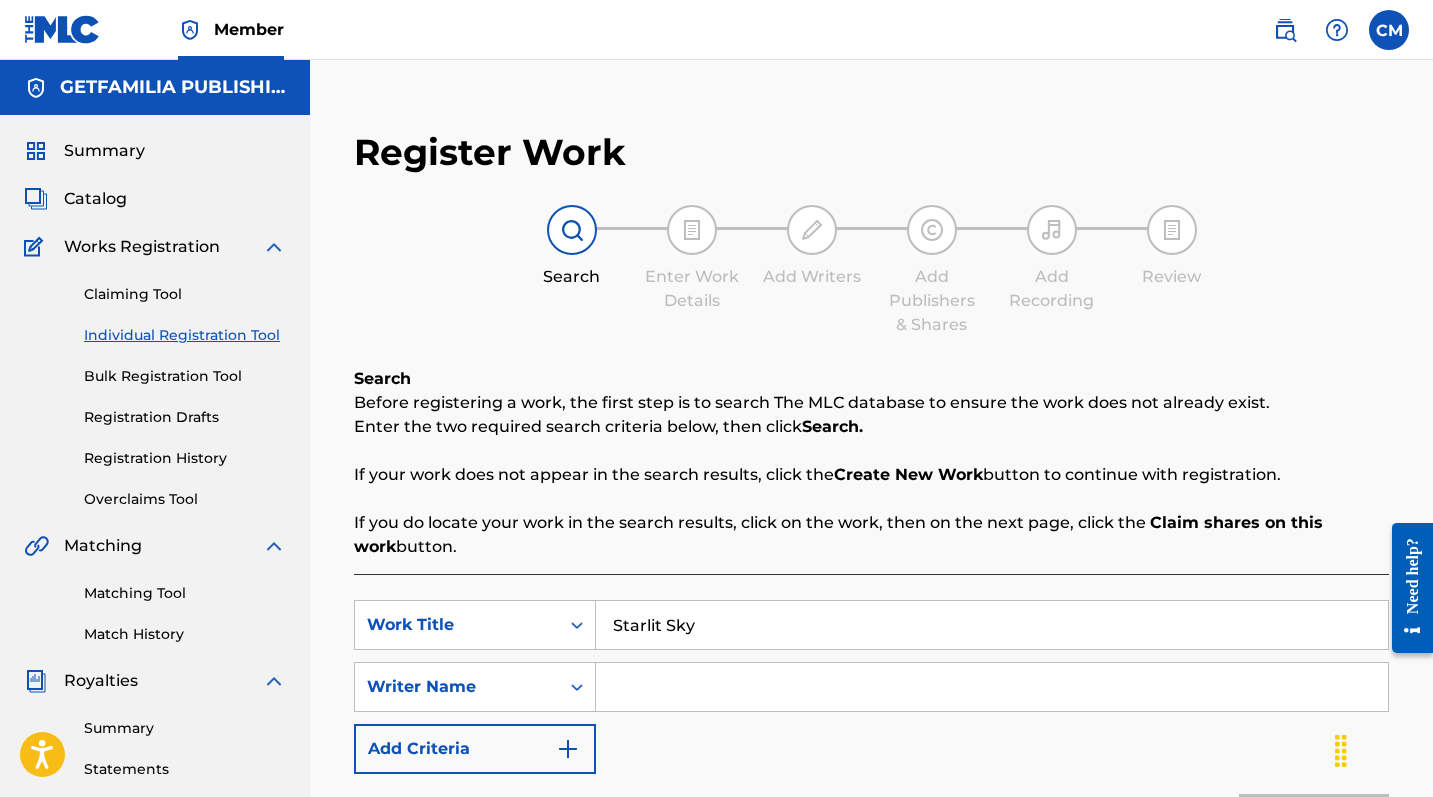 type on "Starlit Sky" 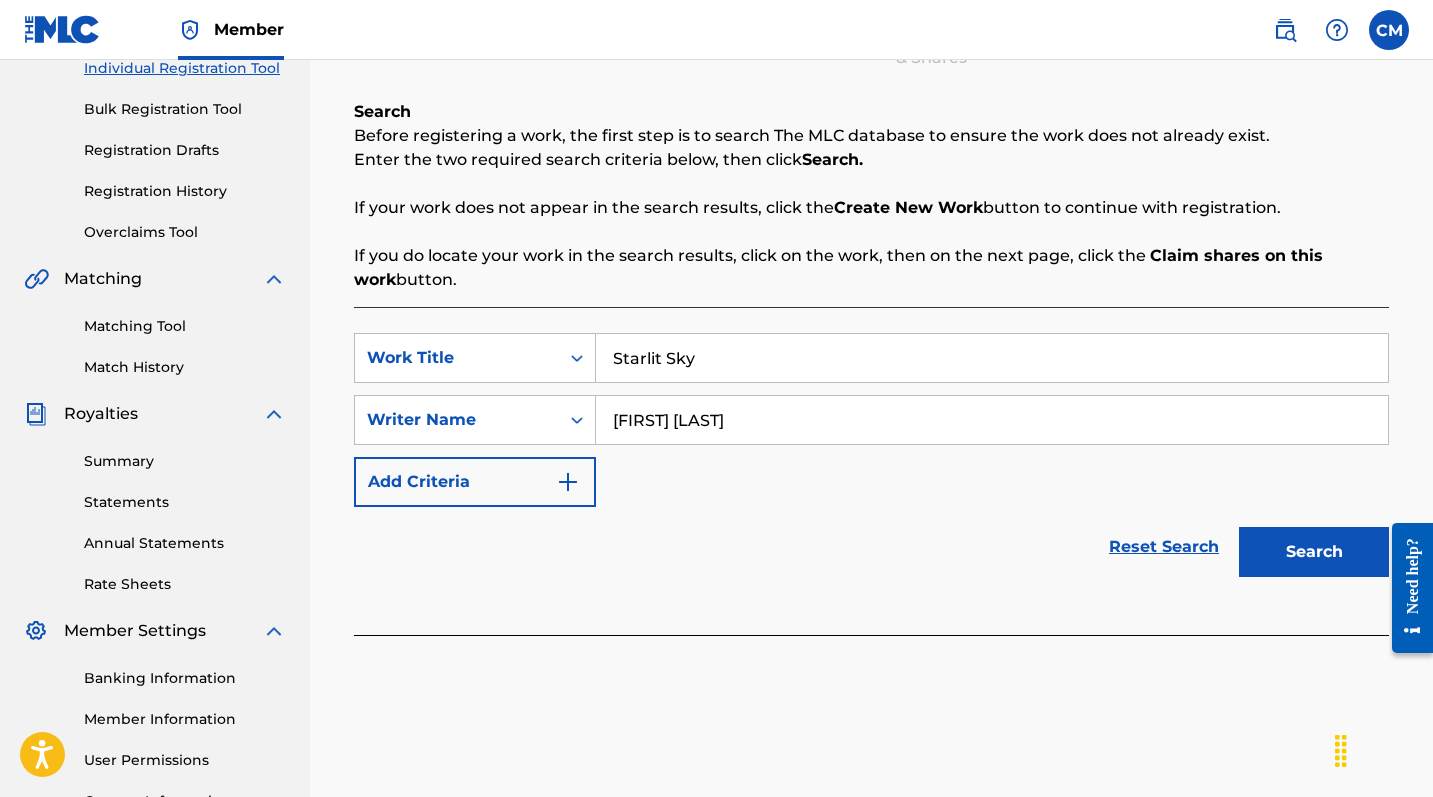 scroll, scrollTop: 371, scrollLeft: 0, axis: vertical 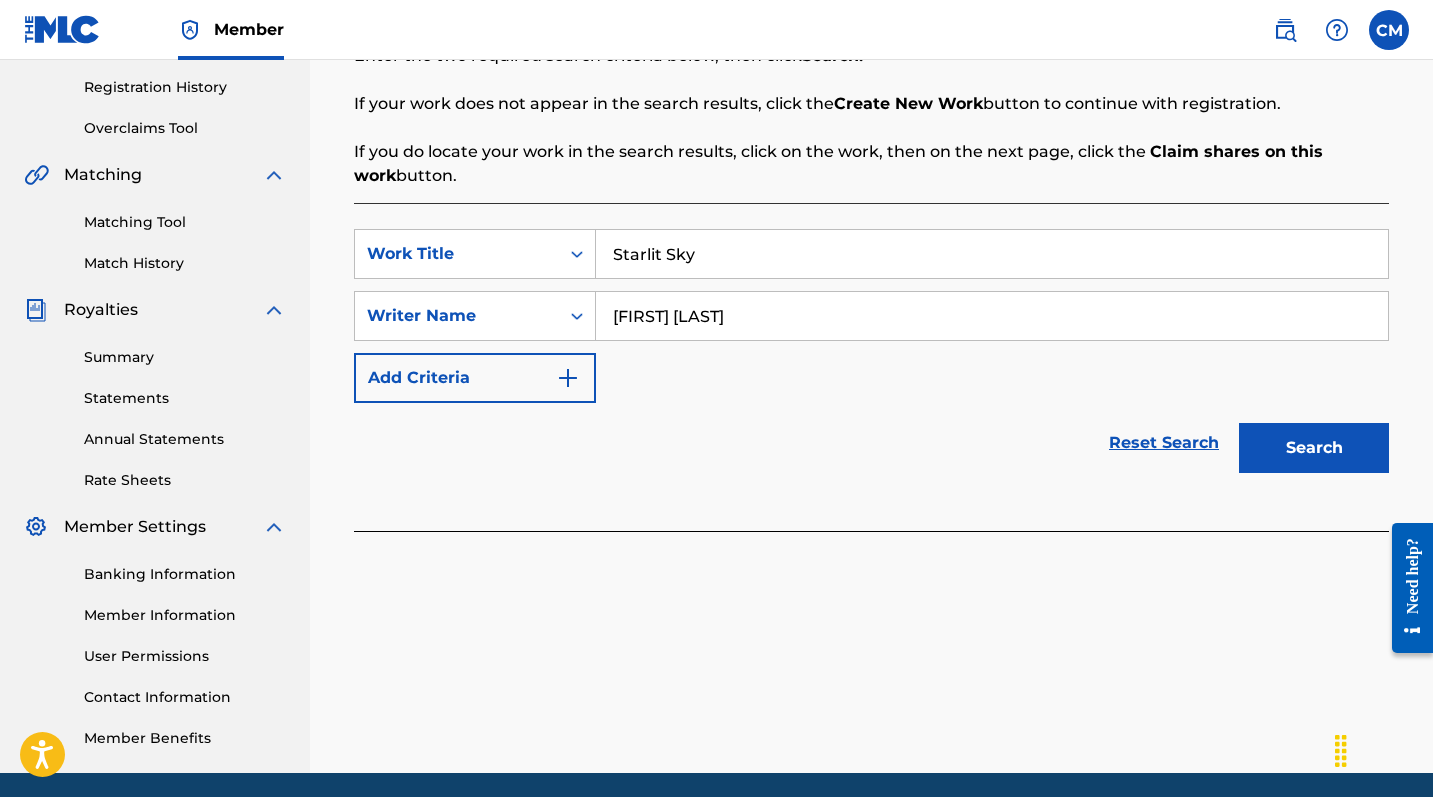 type on "[FIRST] [LAST]" 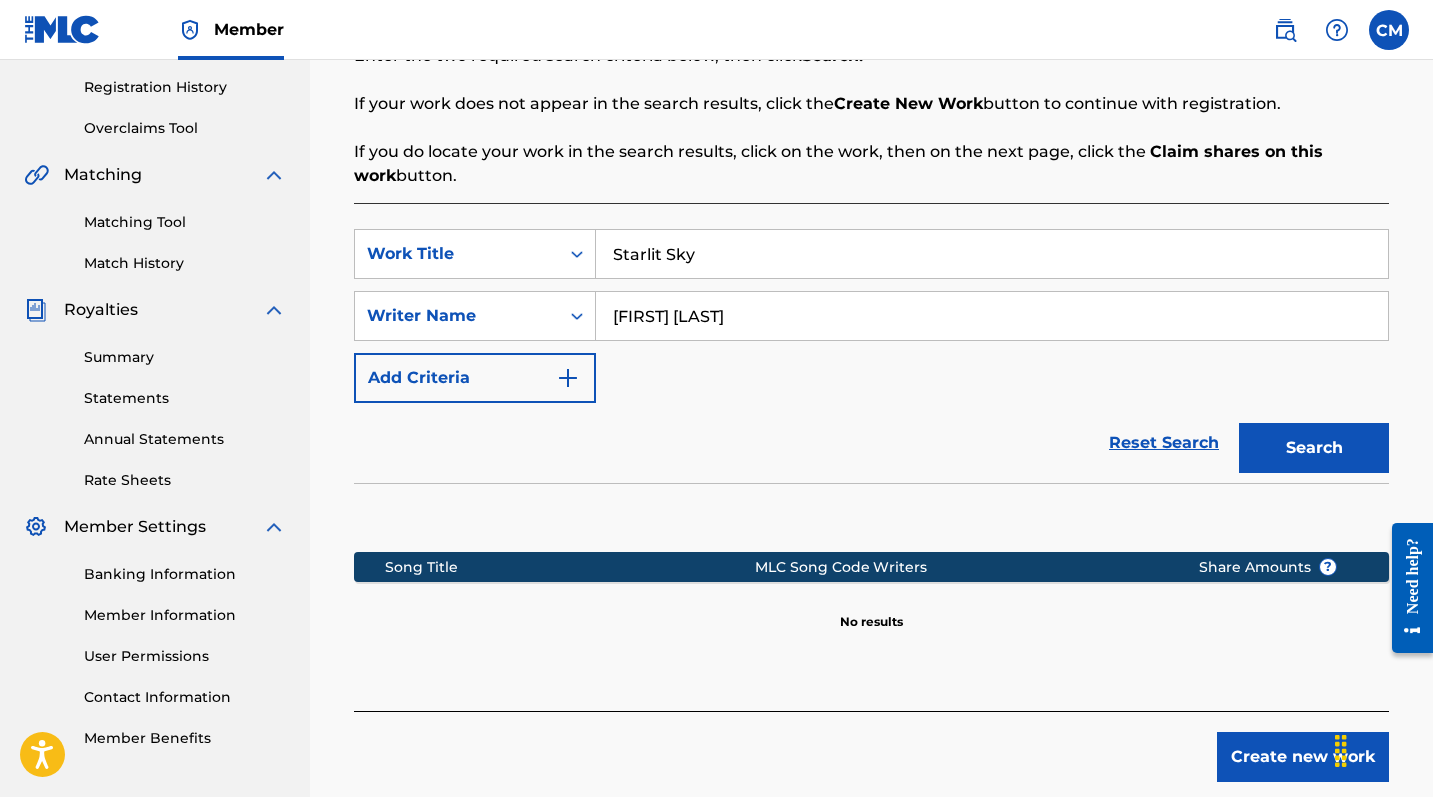click on "Search" at bounding box center (1314, 448) 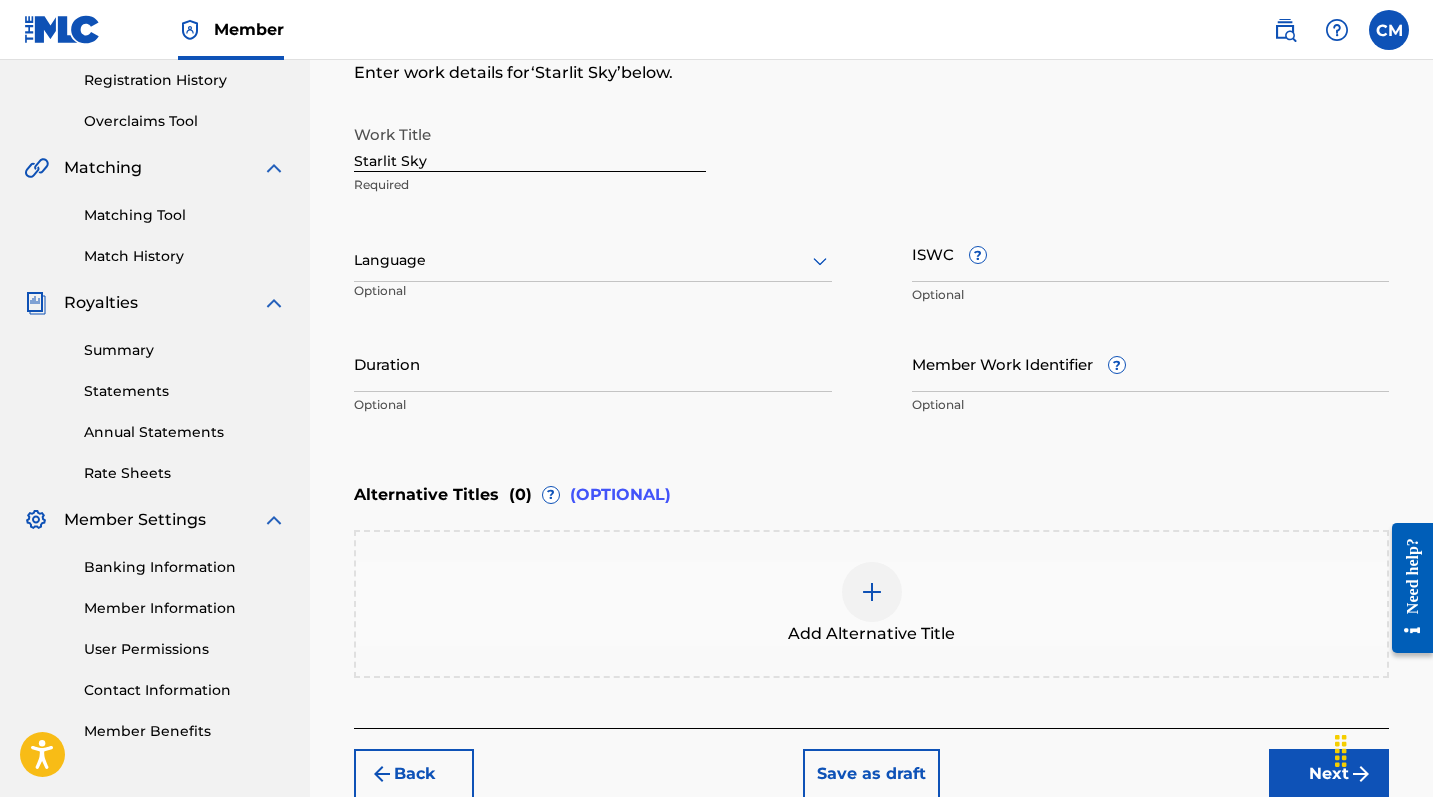 scroll, scrollTop: 420, scrollLeft: 0, axis: vertical 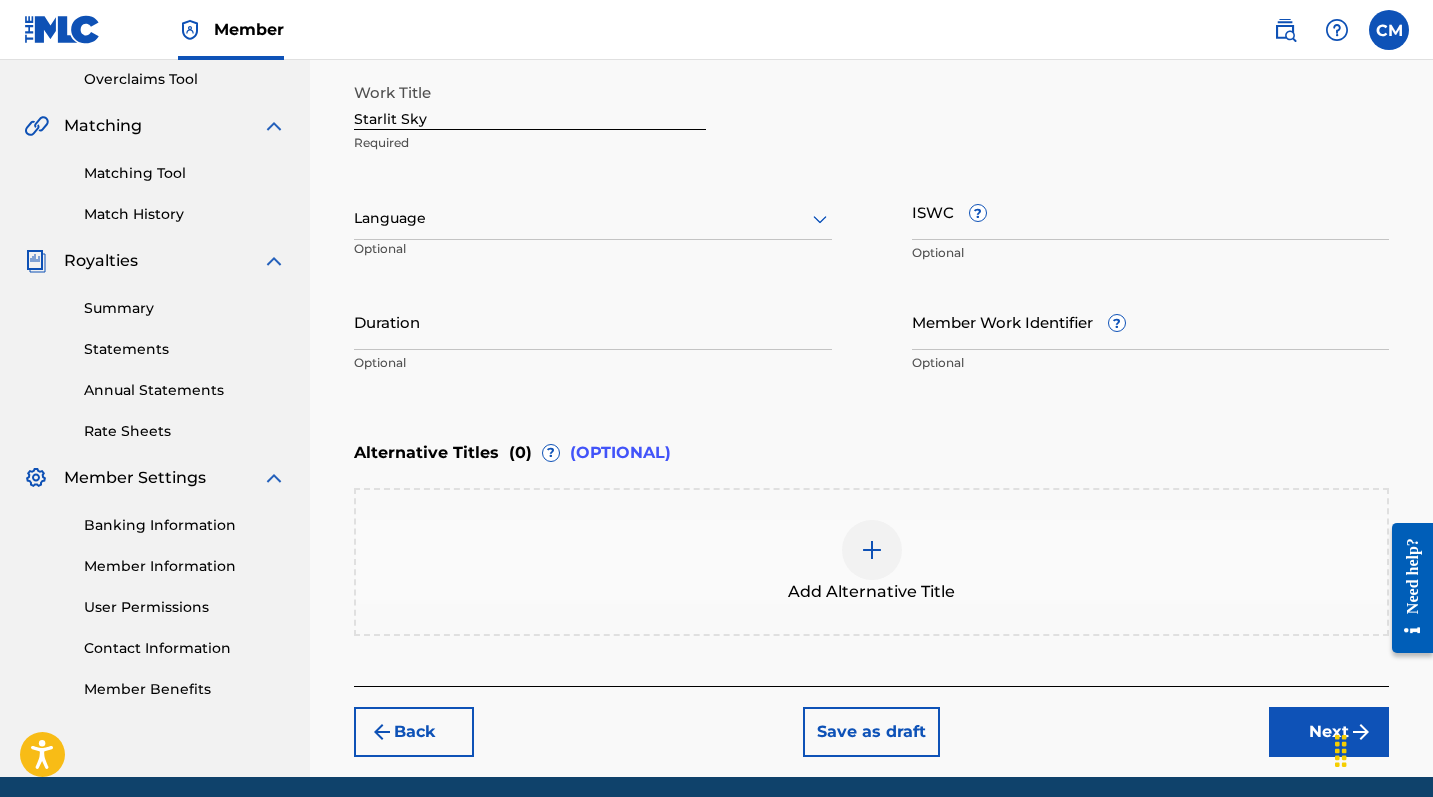 click on "Next" at bounding box center [1329, 732] 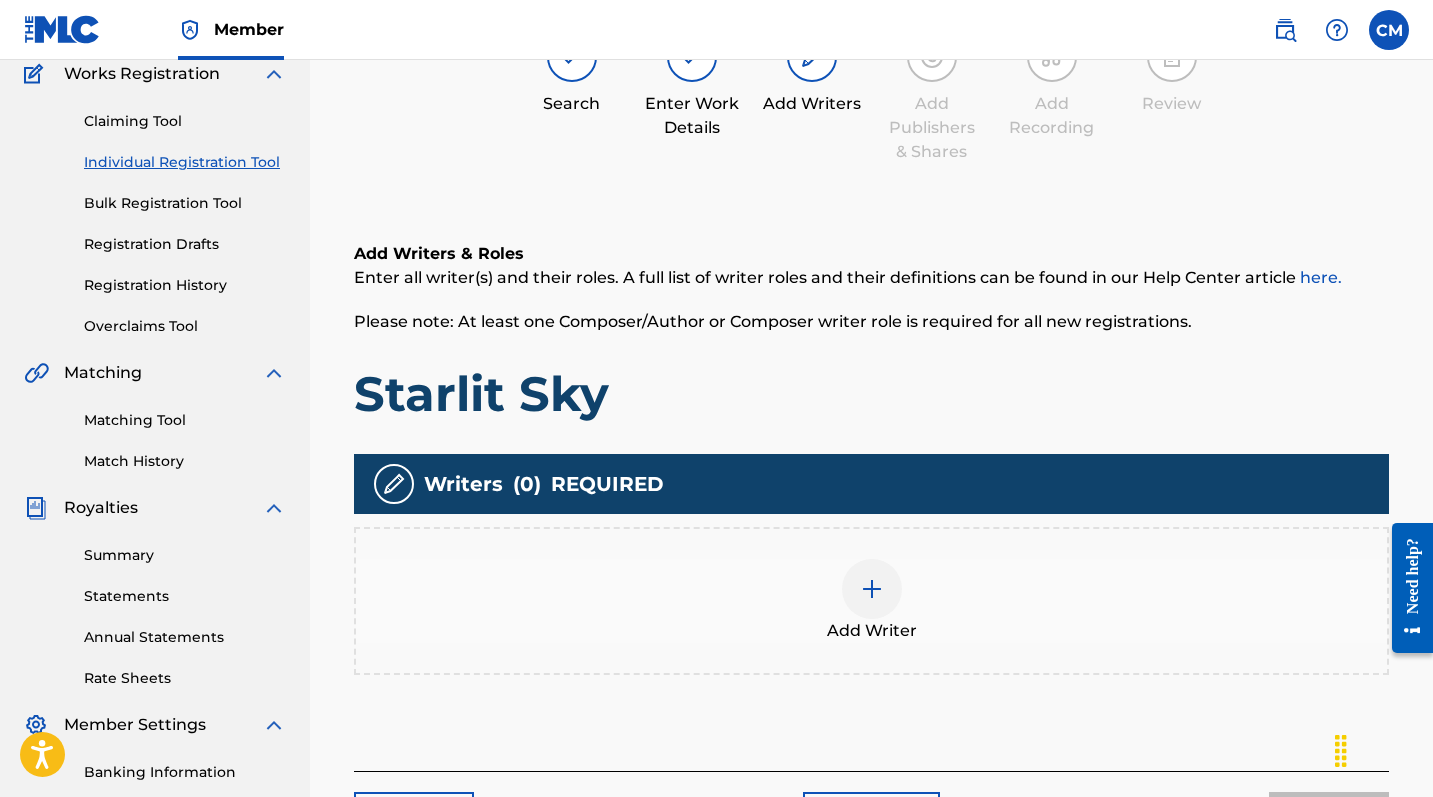 scroll, scrollTop: 194, scrollLeft: 0, axis: vertical 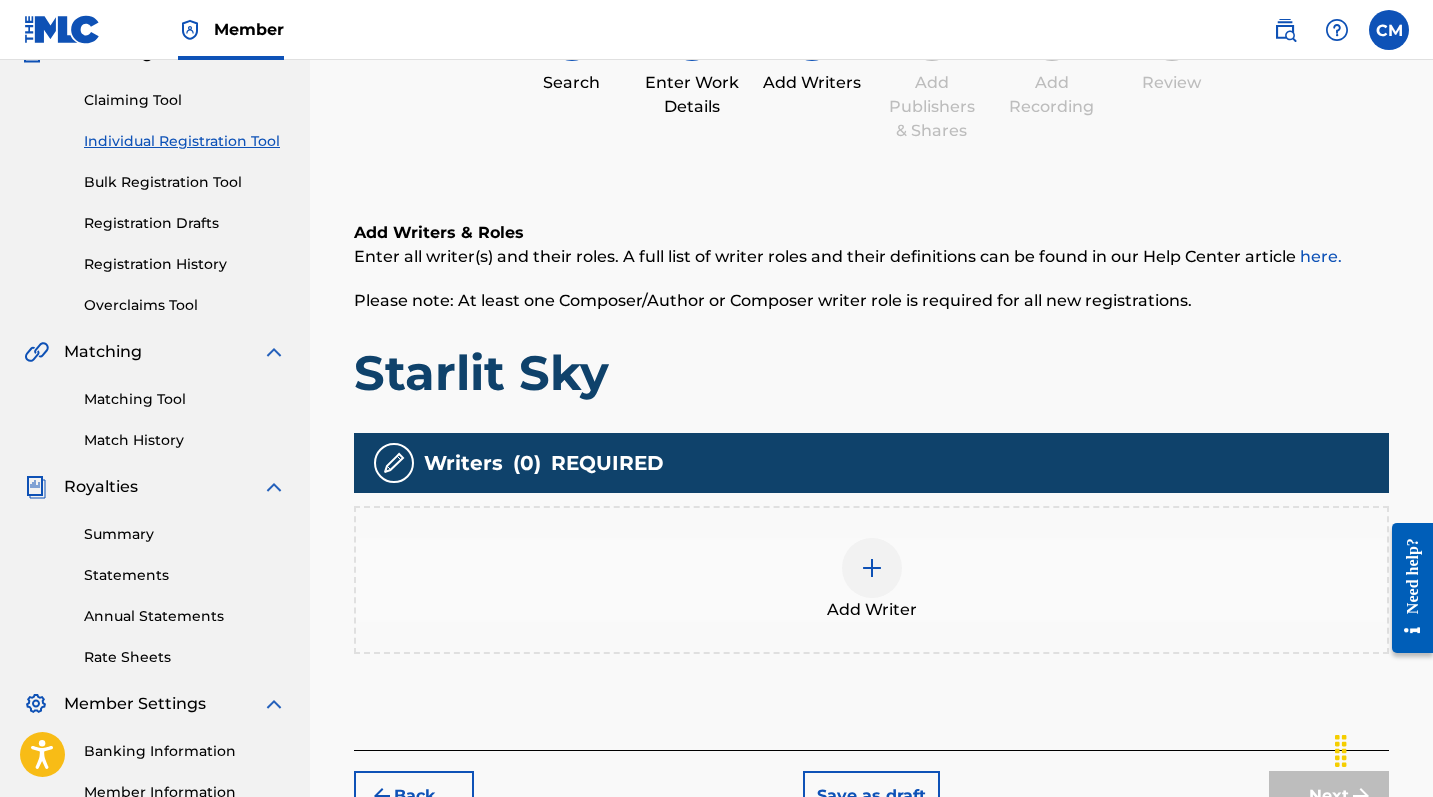 click at bounding box center (872, 568) 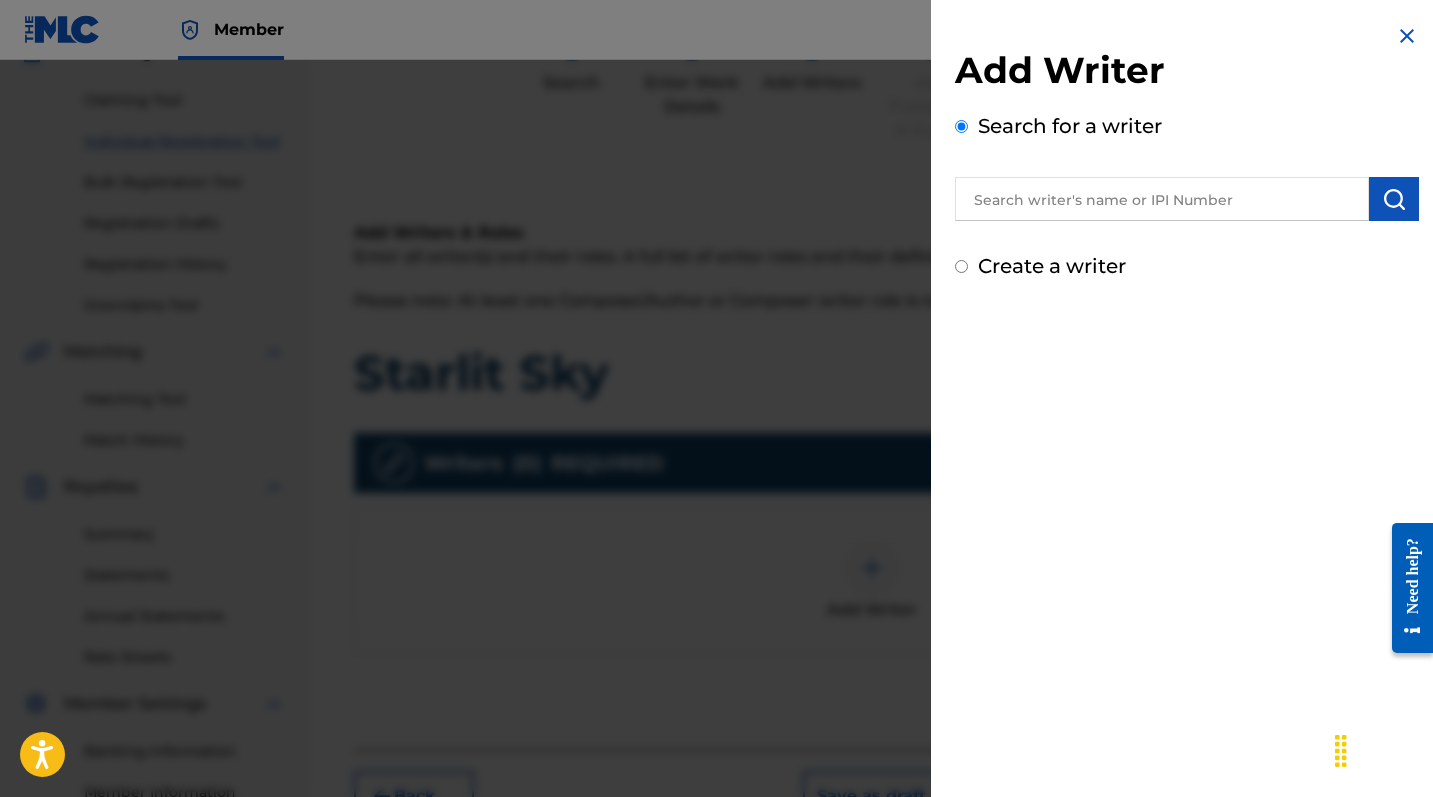 click at bounding box center [1162, 199] 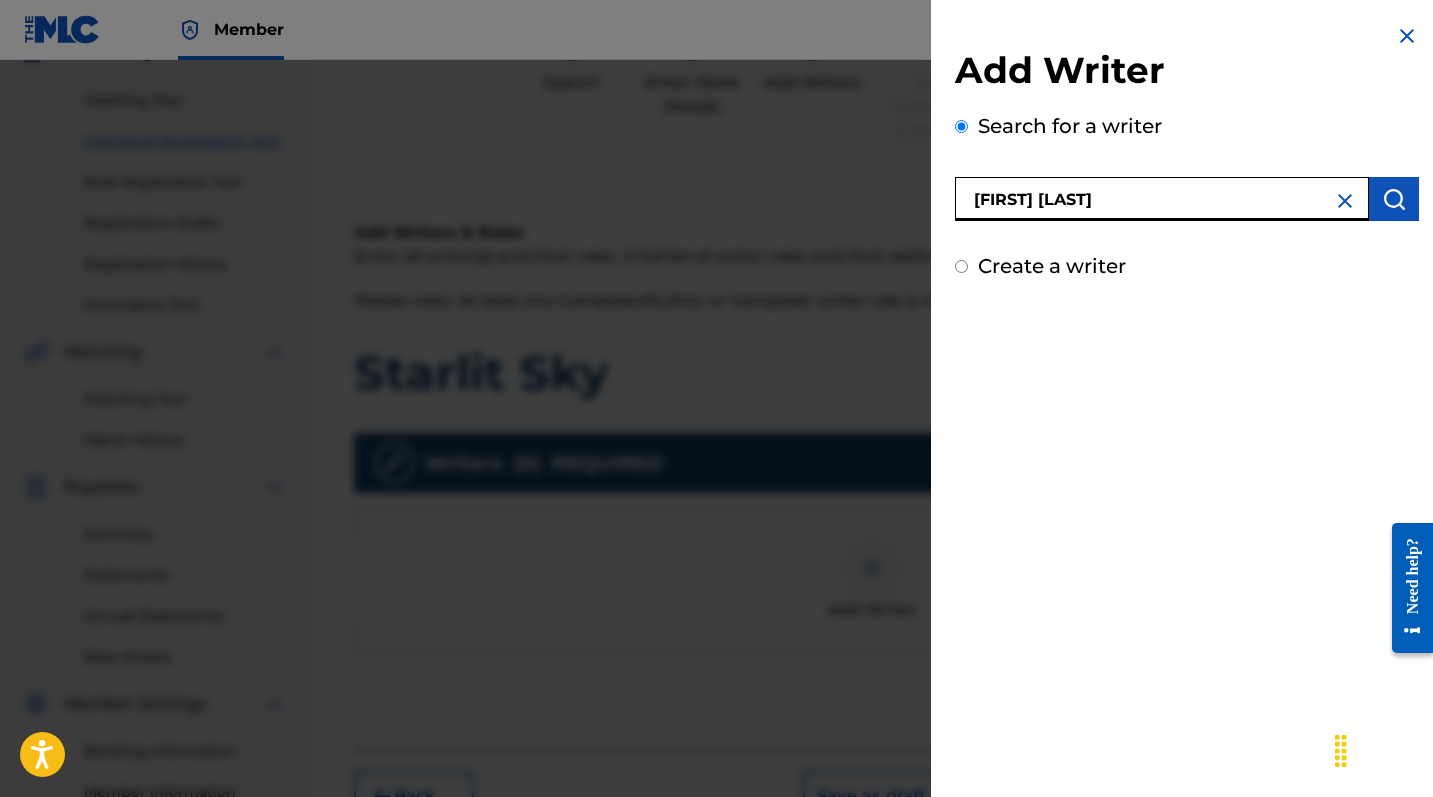 type on "[FIRST] [LAST]" 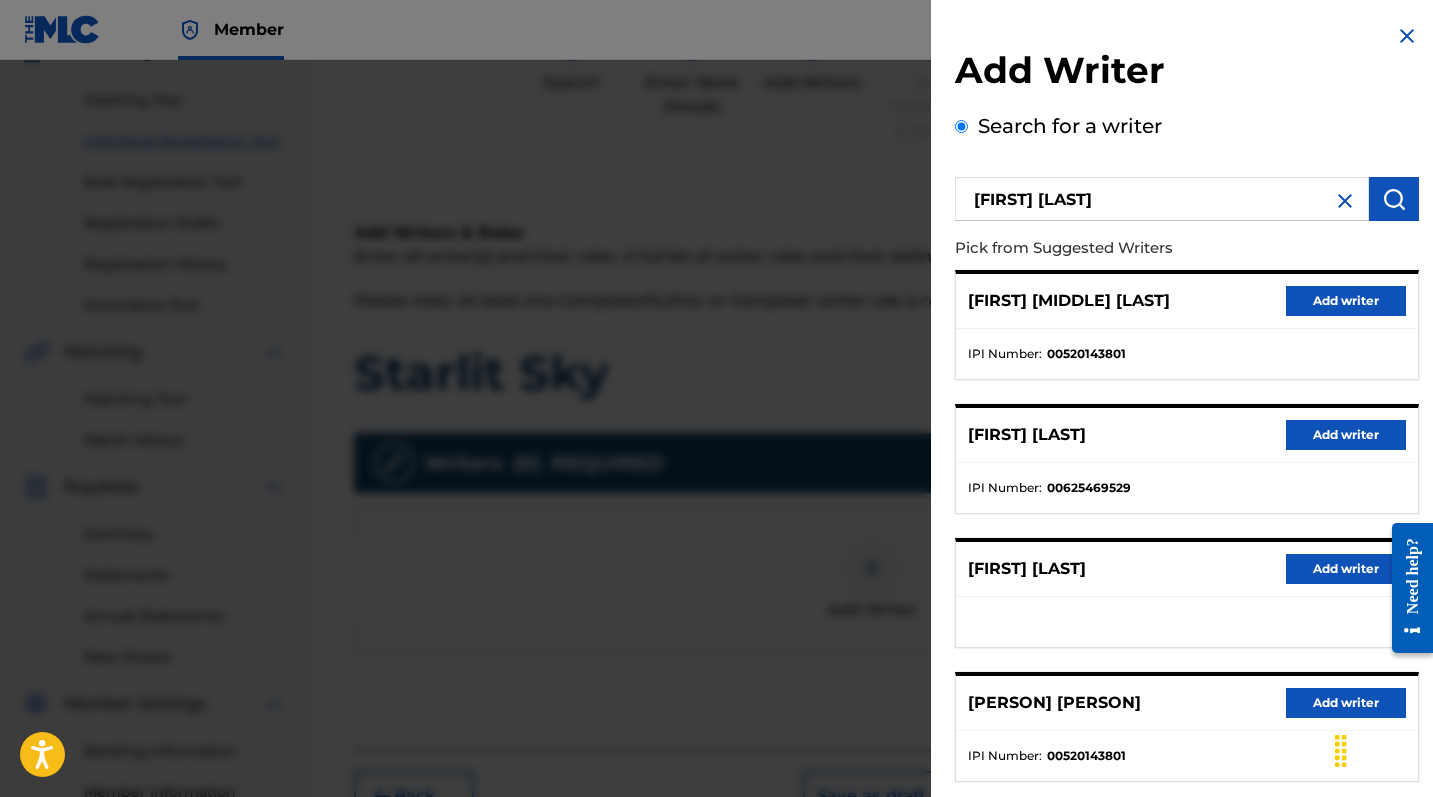click on "Add writer" at bounding box center (1346, 301) 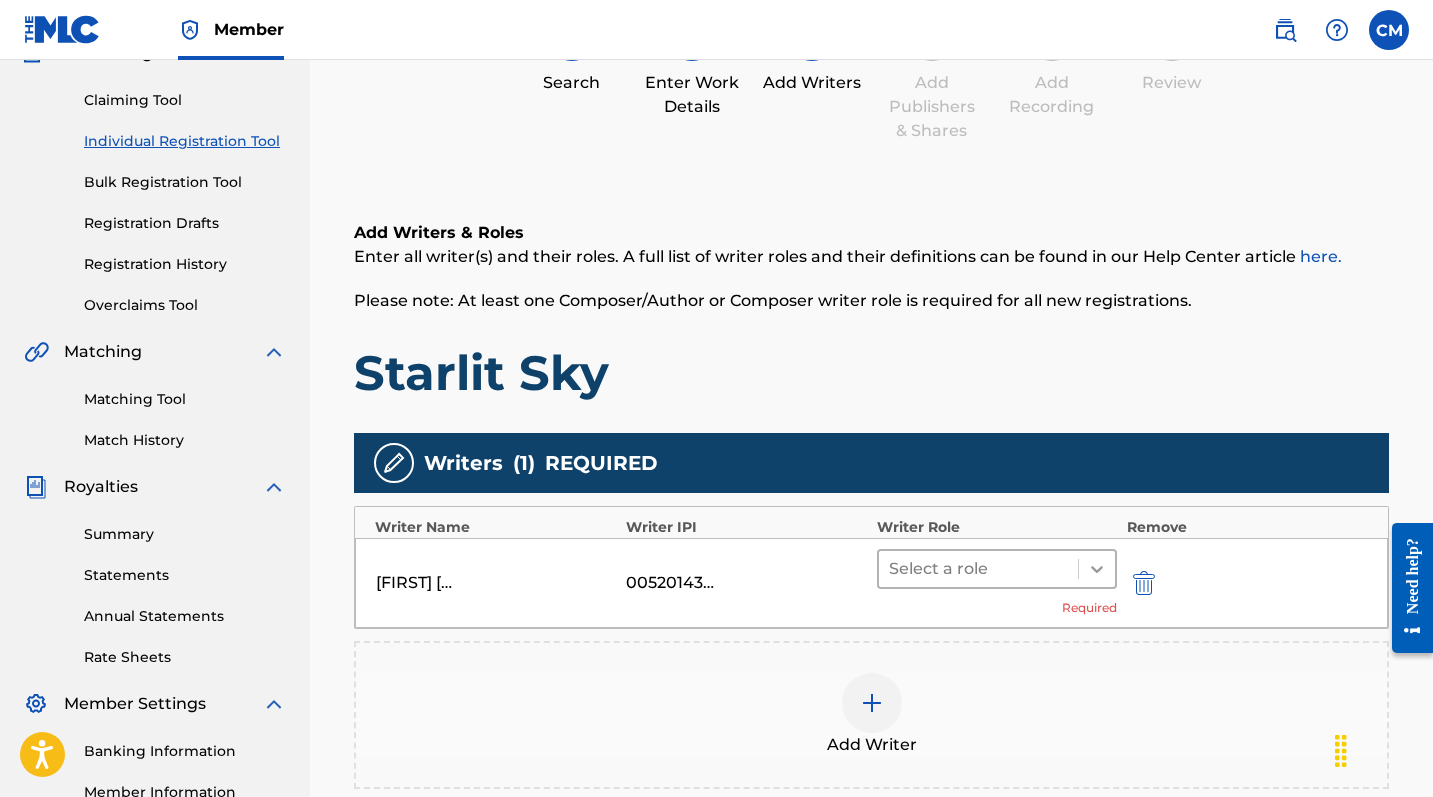 click 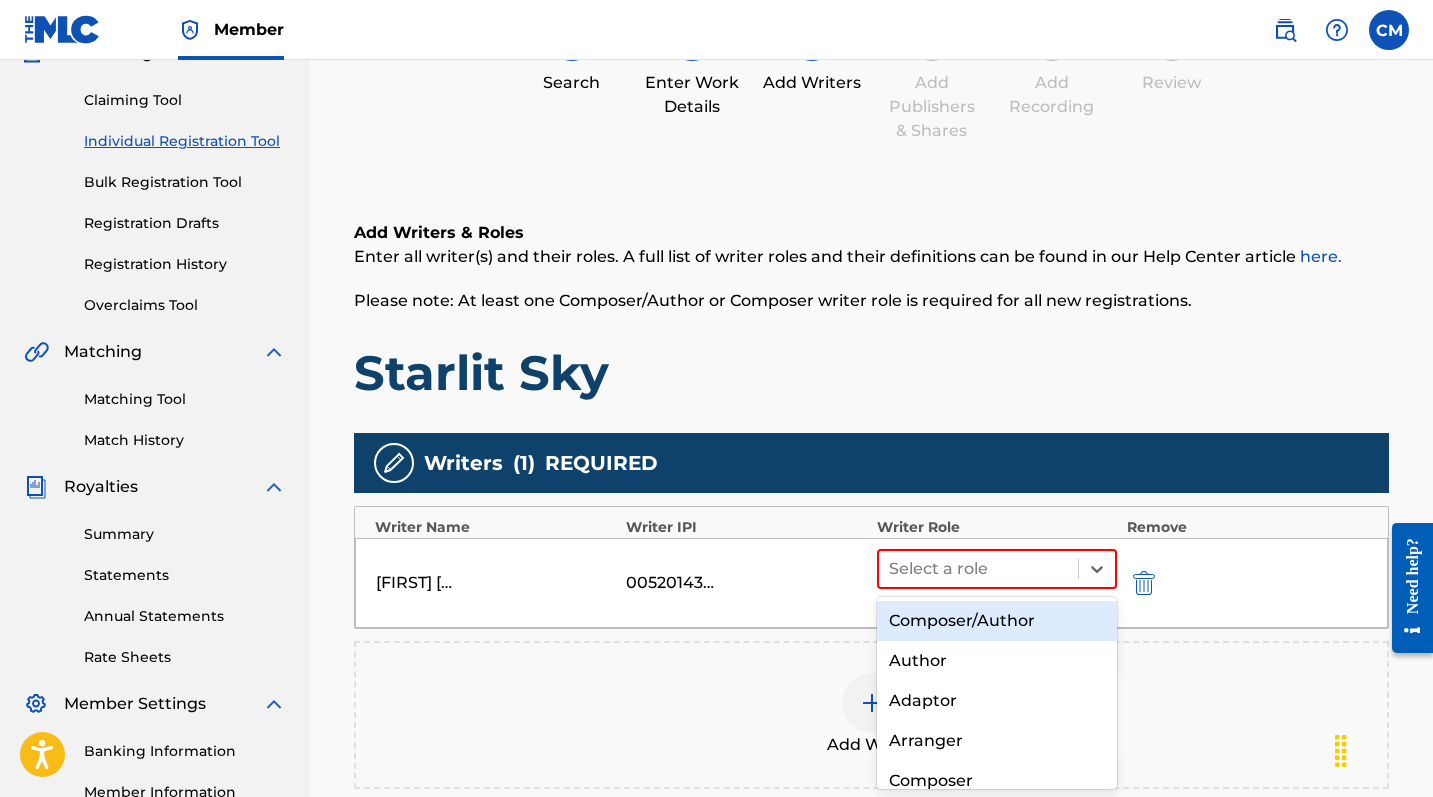 click on "Composer/Author" at bounding box center (997, 621) 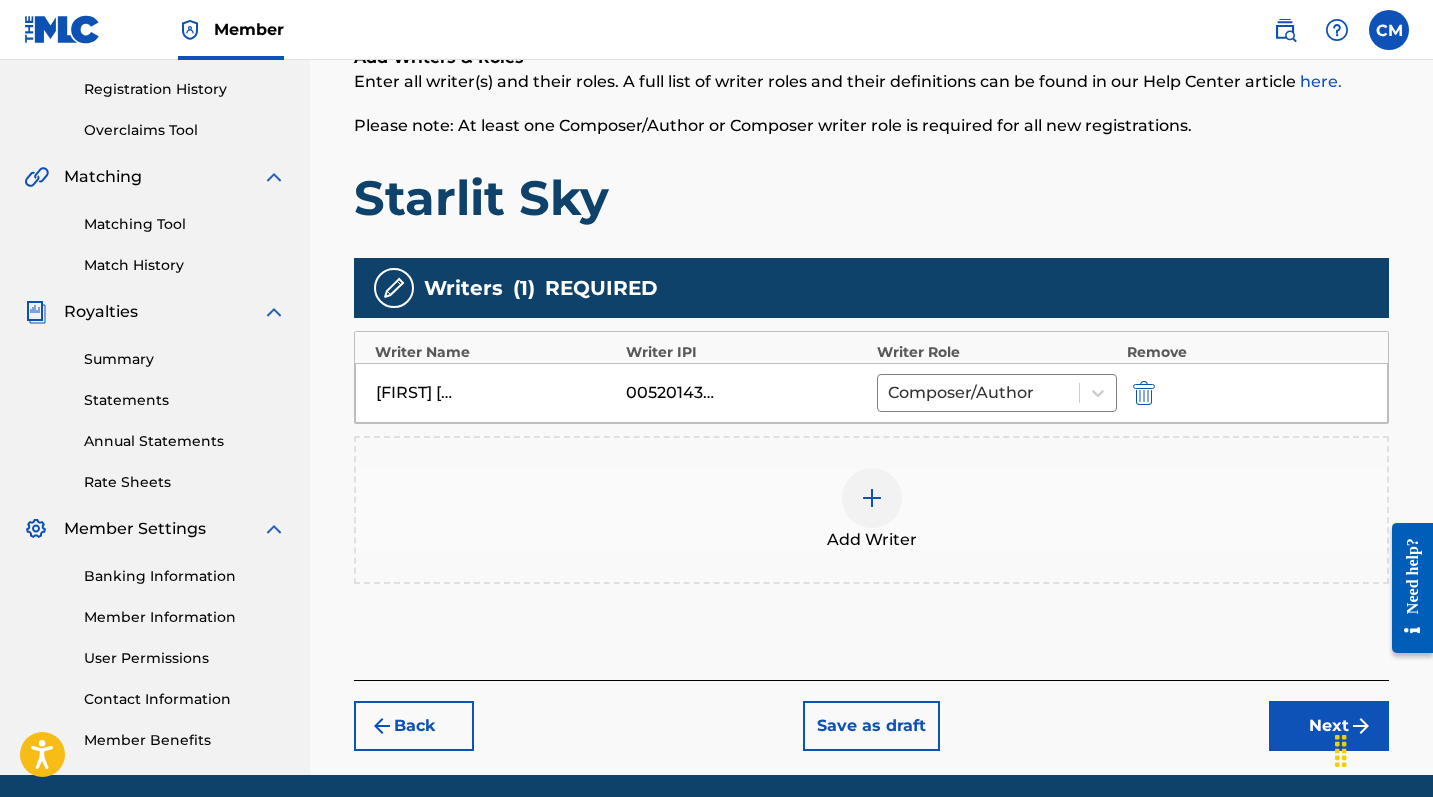 scroll, scrollTop: 374, scrollLeft: 0, axis: vertical 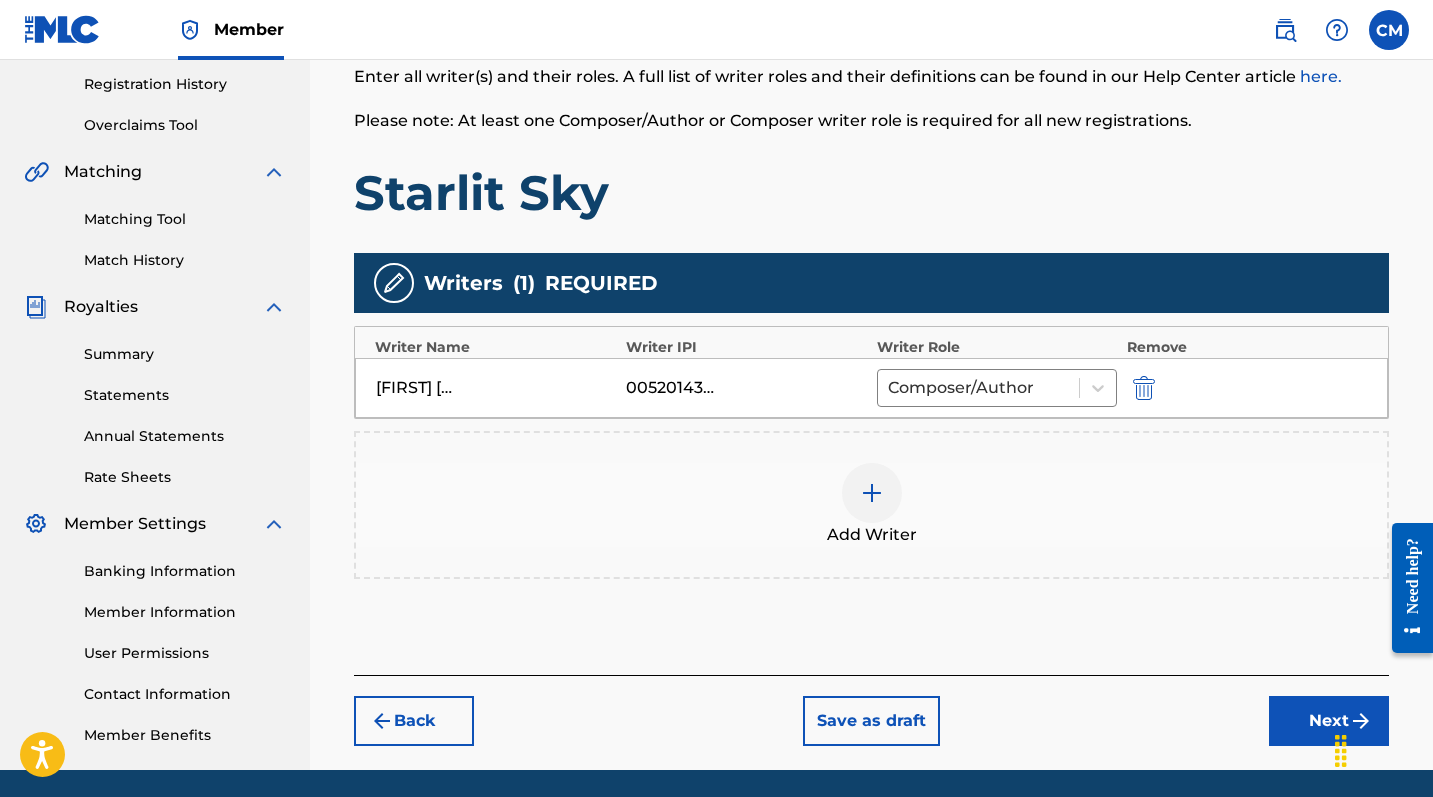 click on "Next" at bounding box center (1329, 721) 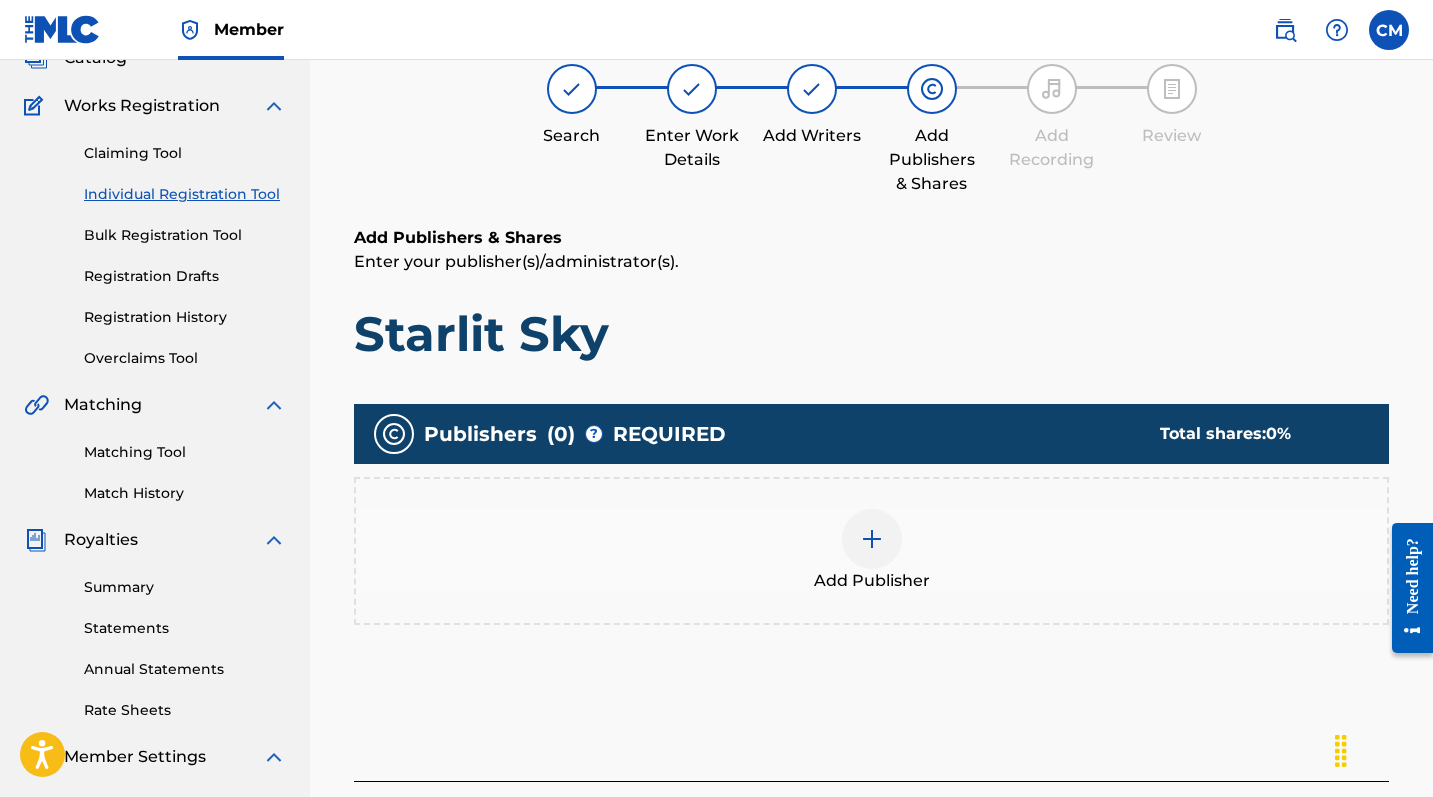 scroll, scrollTop: 90, scrollLeft: 0, axis: vertical 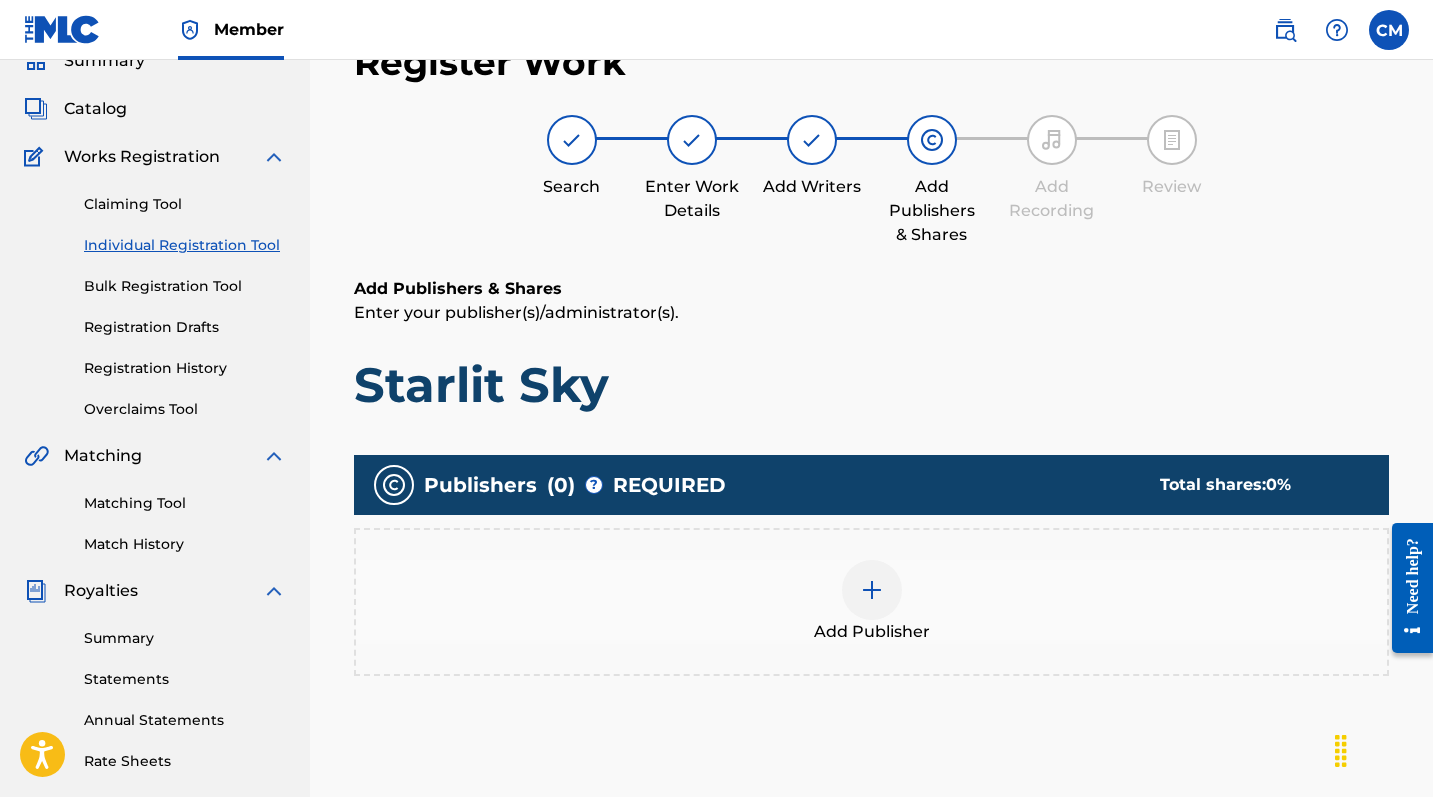 click at bounding box center (872, 590) 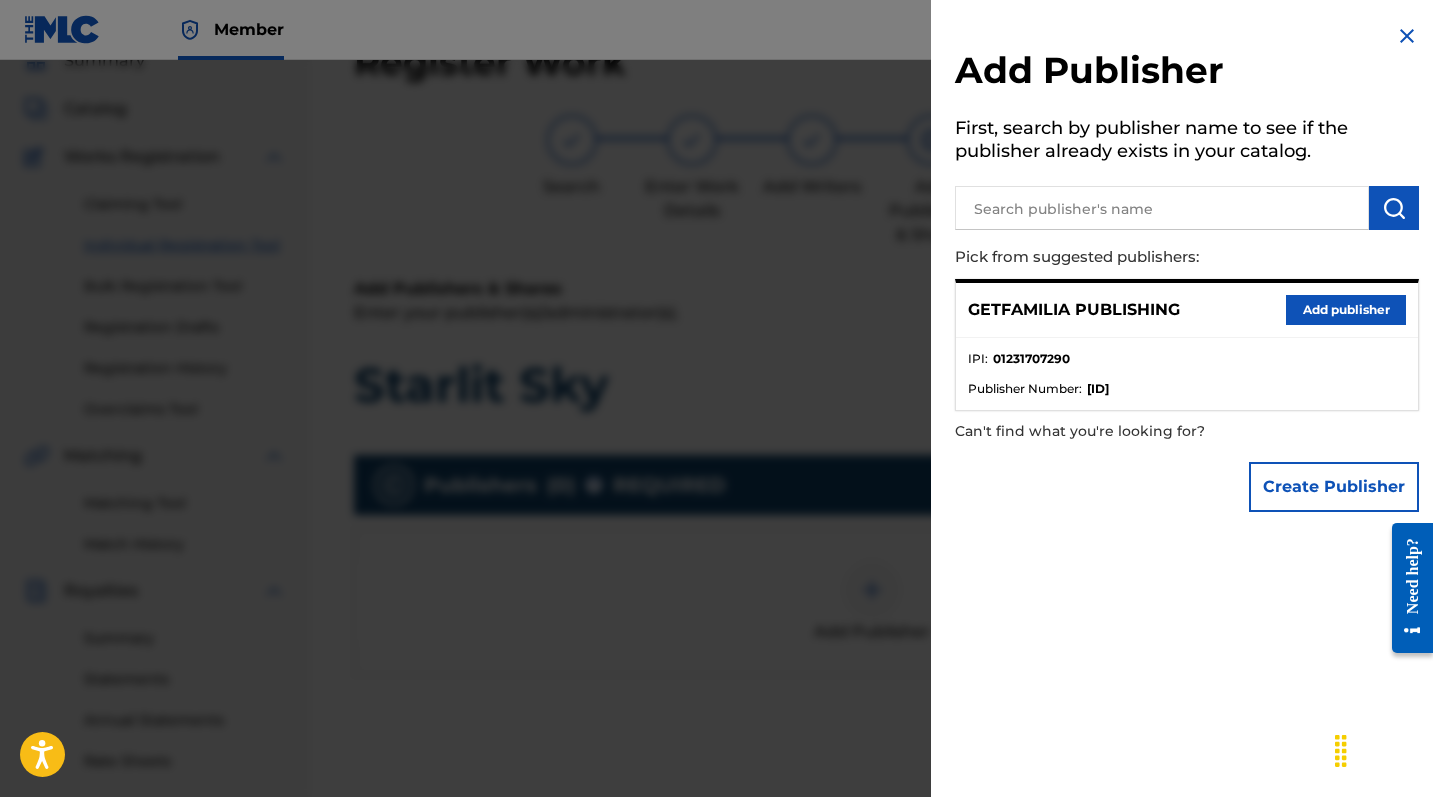 click on "Add publisher" at bounding box center [1346, 310] 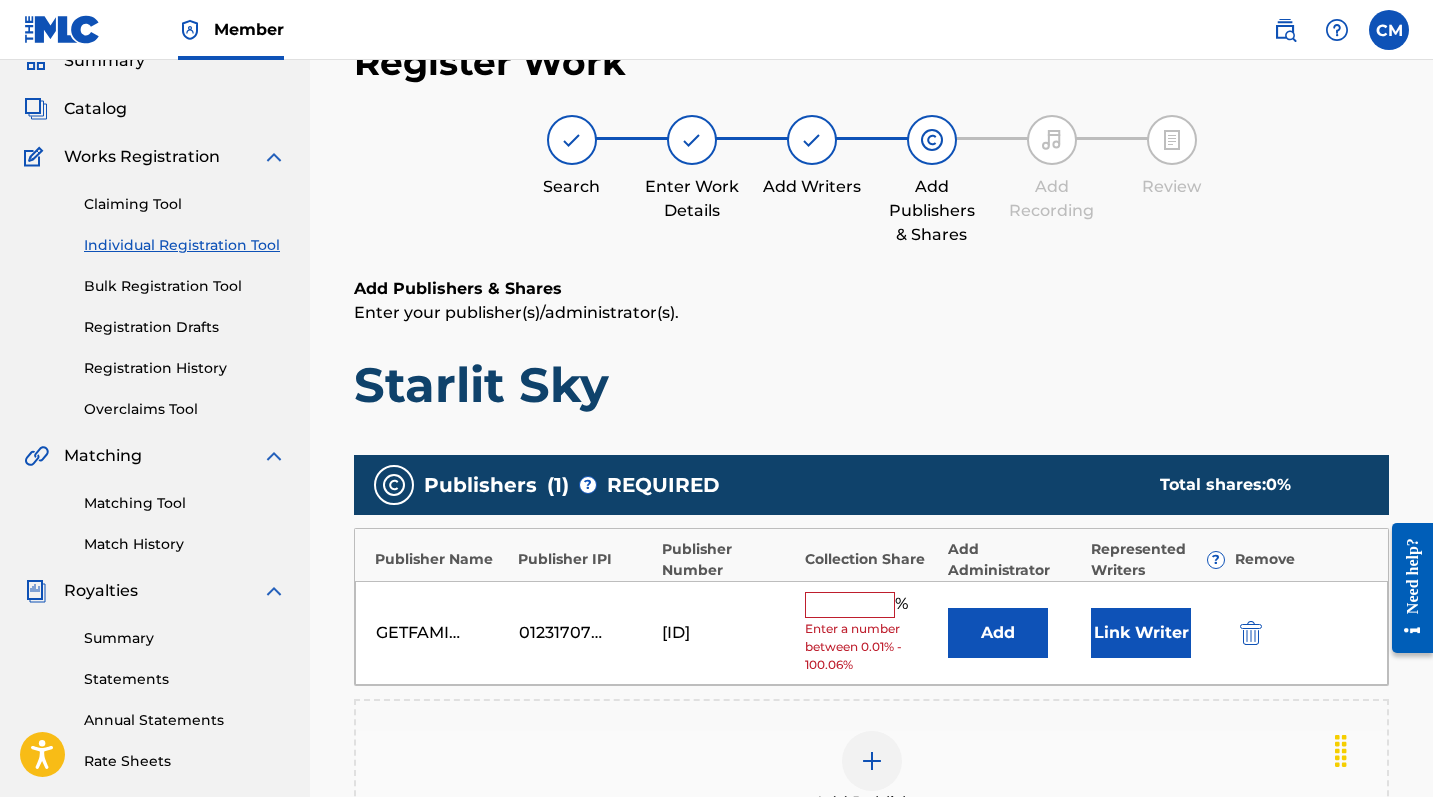 click at bounding box center [850, 605] 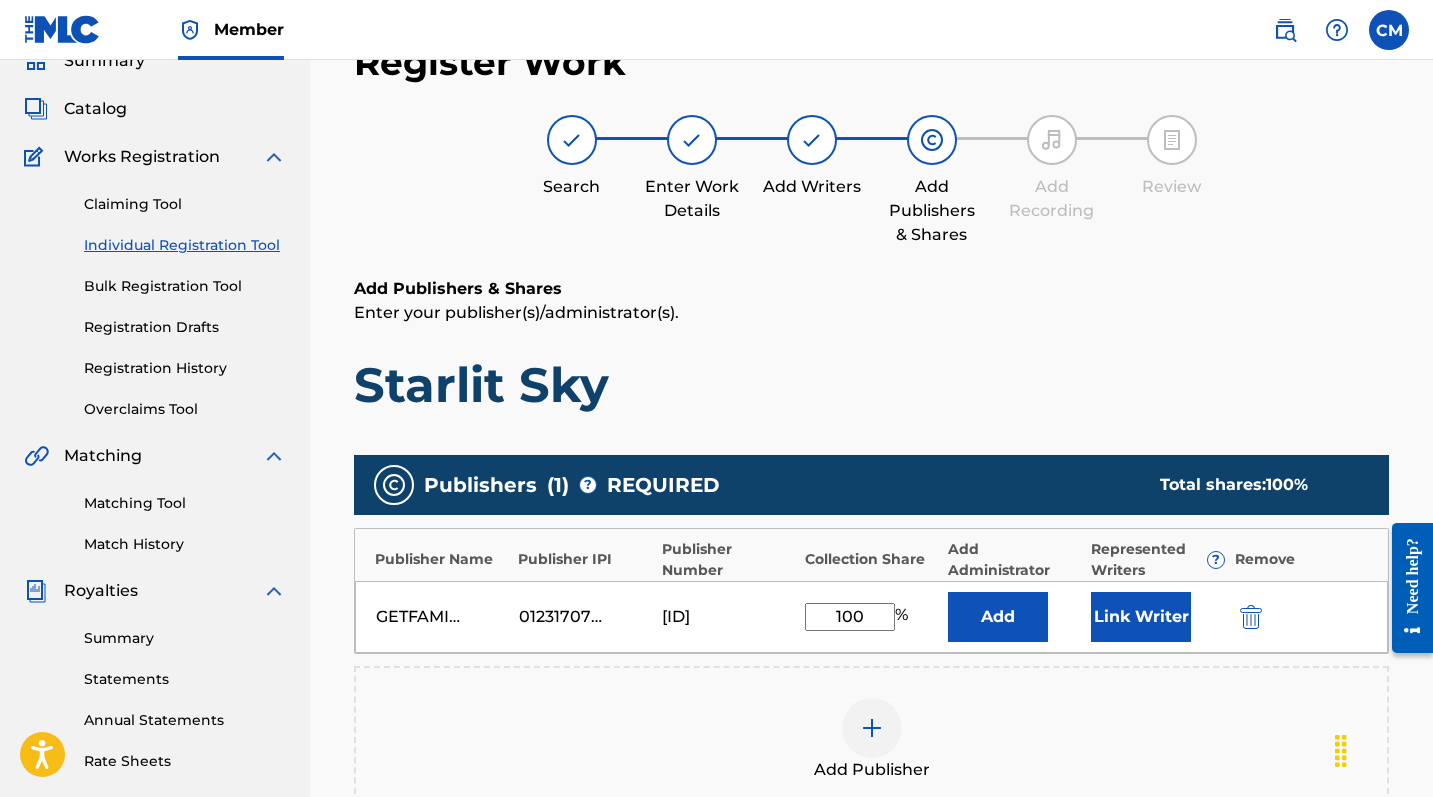type on "100" 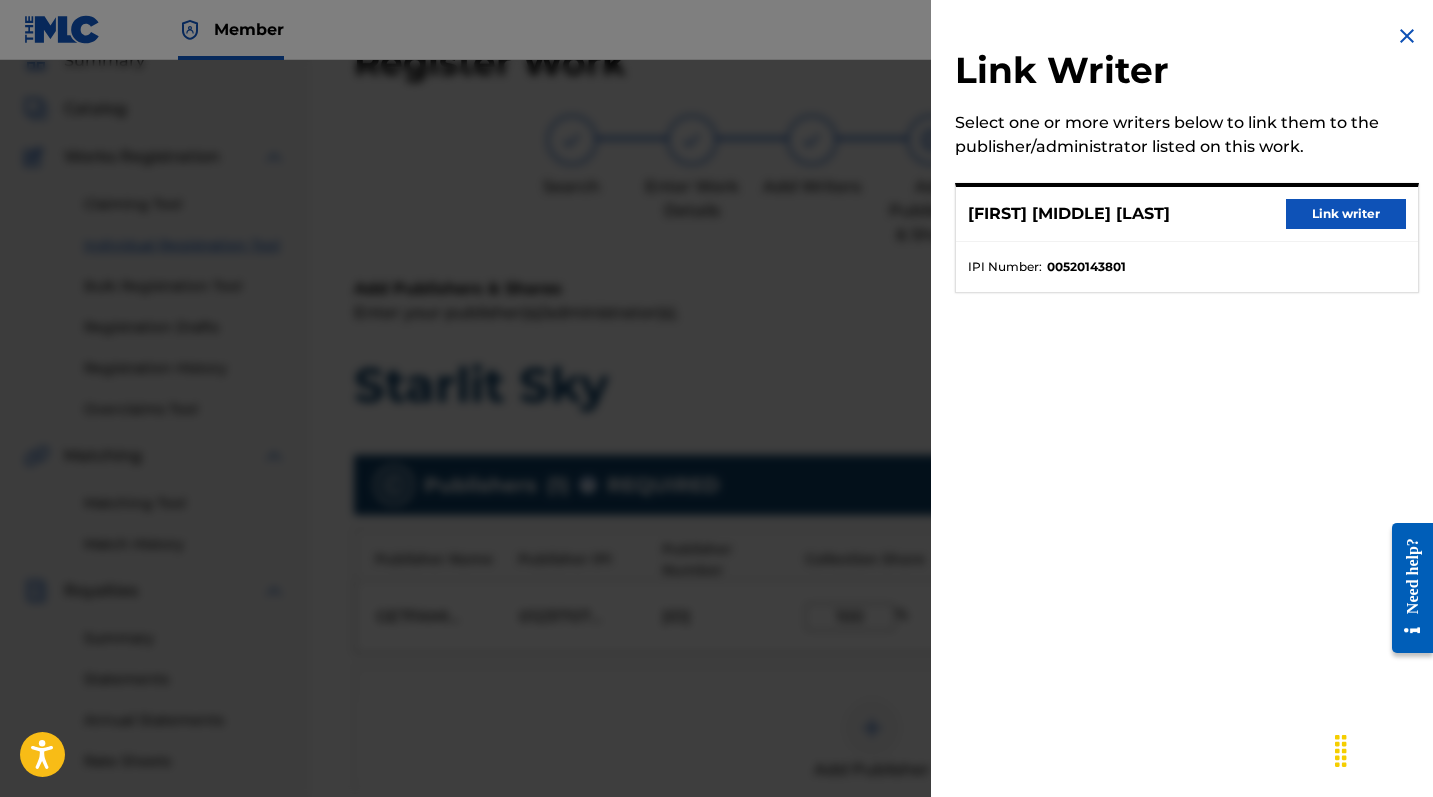click on "Link writer" at bounding box center [1346, 214] 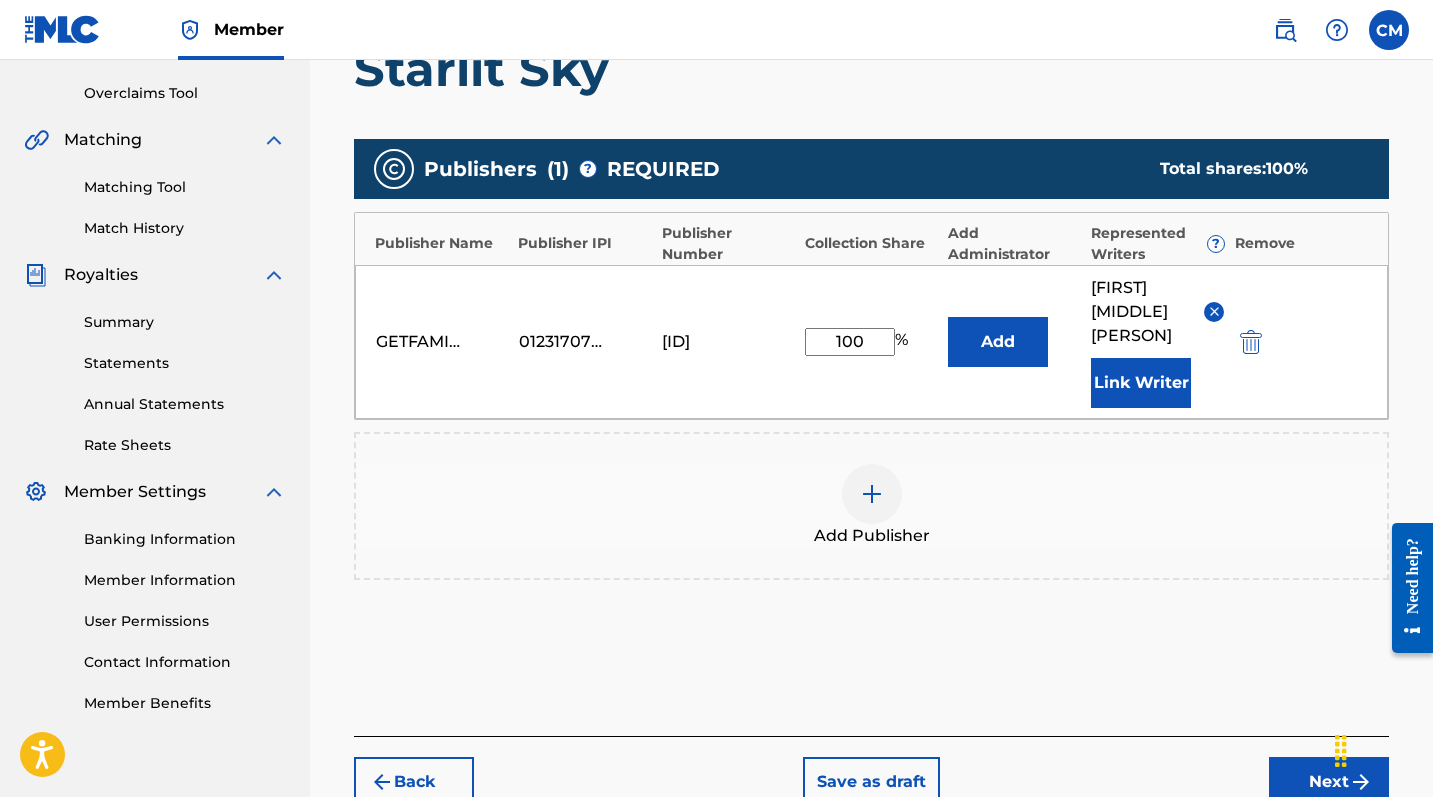 scroll, scrollTop: 485, scrollLeft: 0, axis: vertical 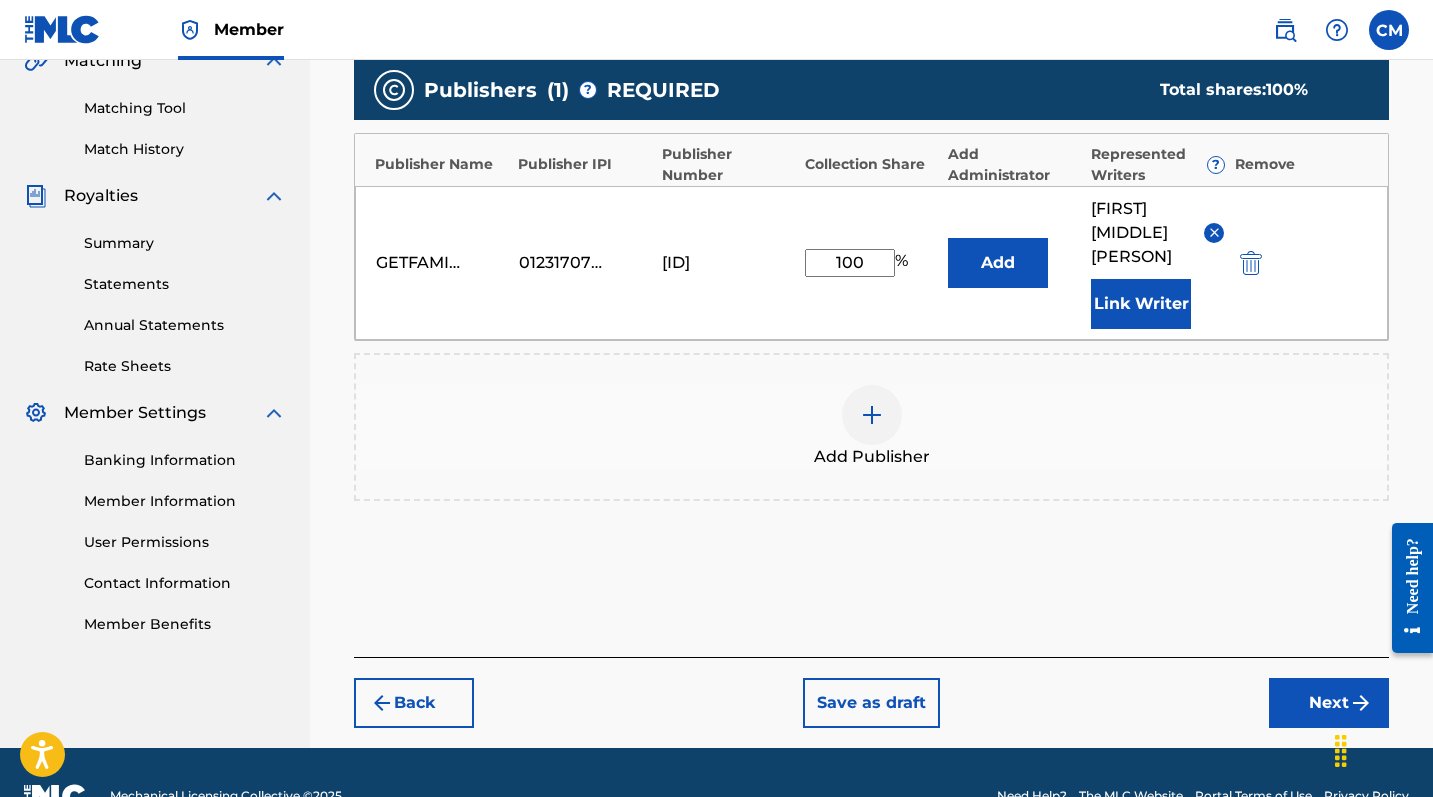 click on "Next" at bounding box center (1329, 703) 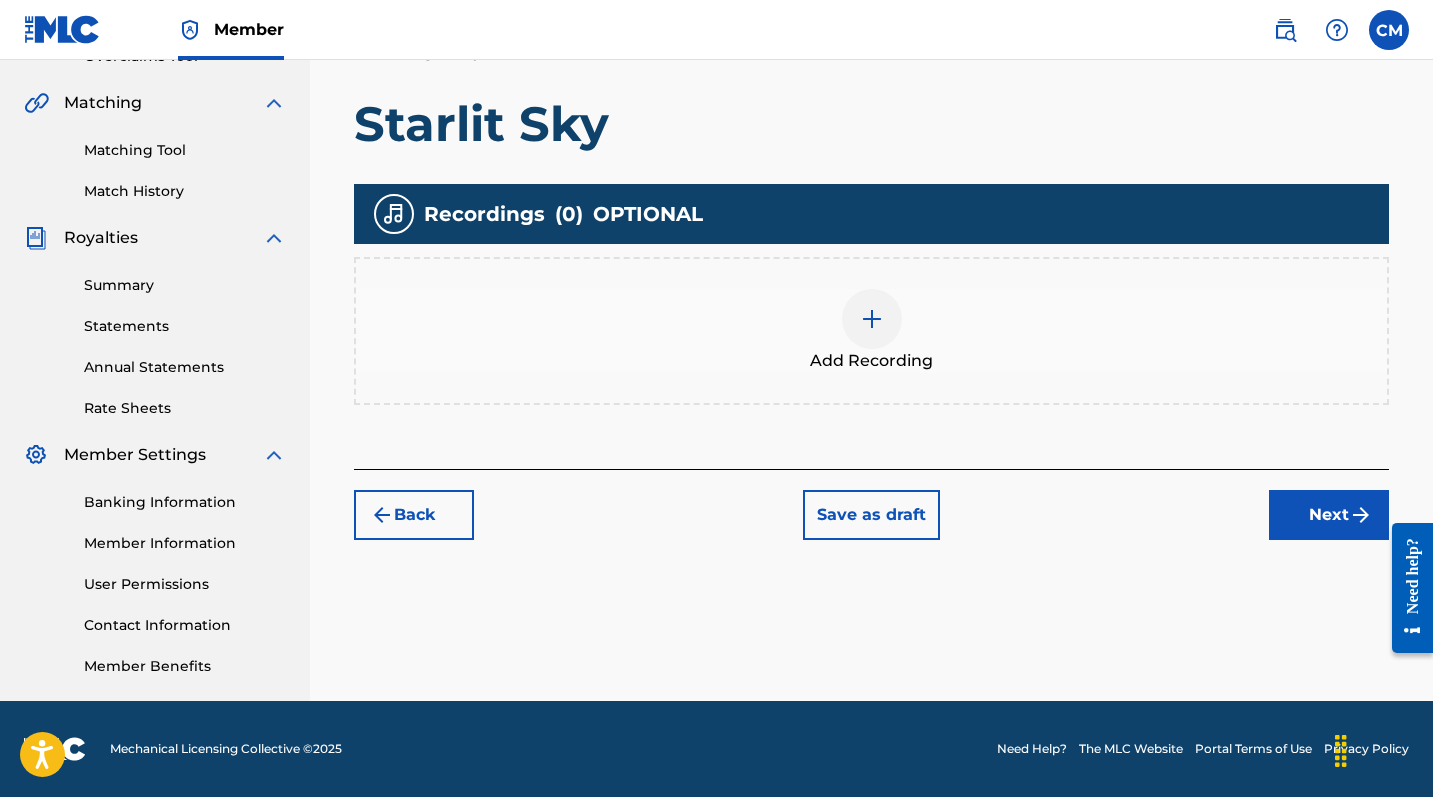 click at bounding box center (872, 319) 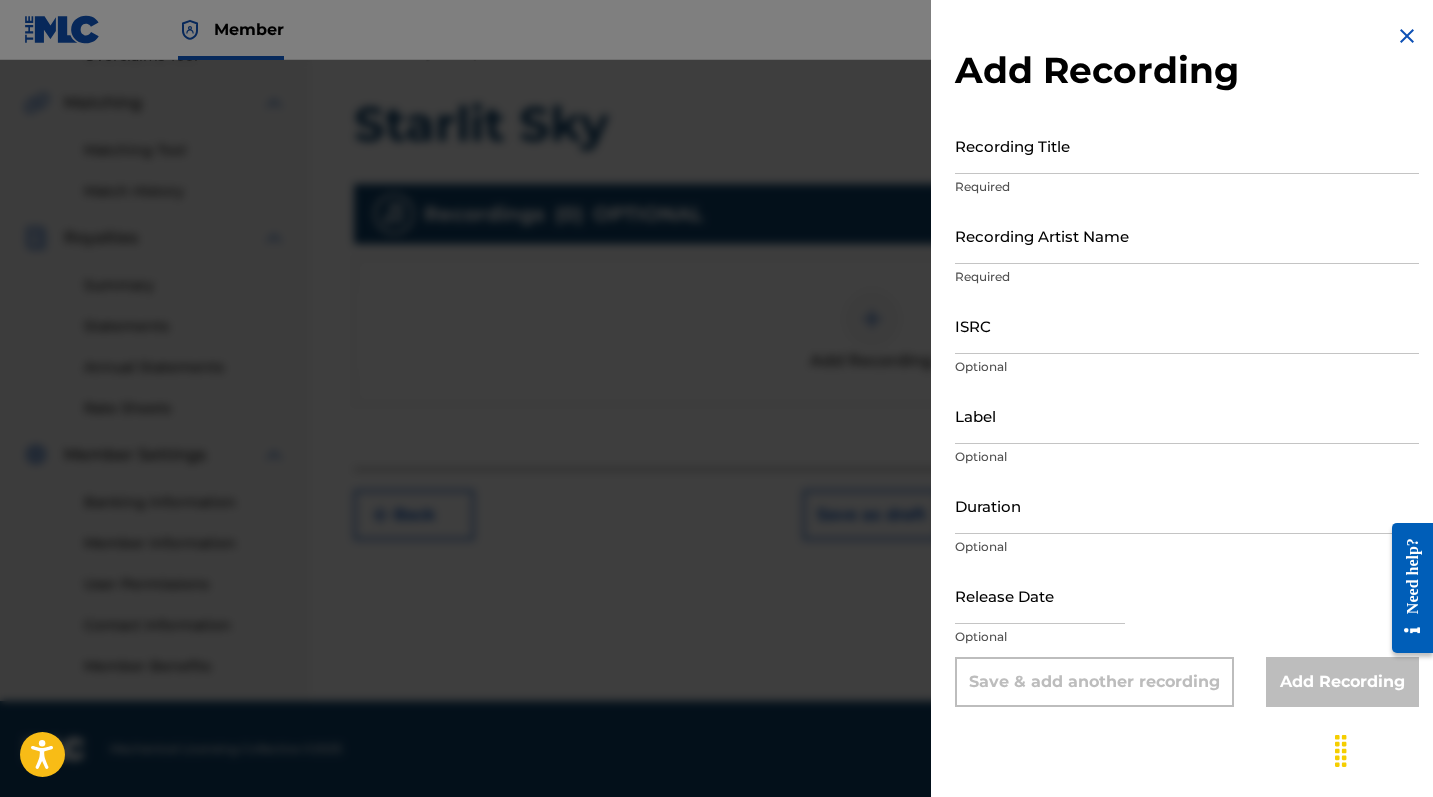 click on "Recording Title" at bounding box center [1187, 145] 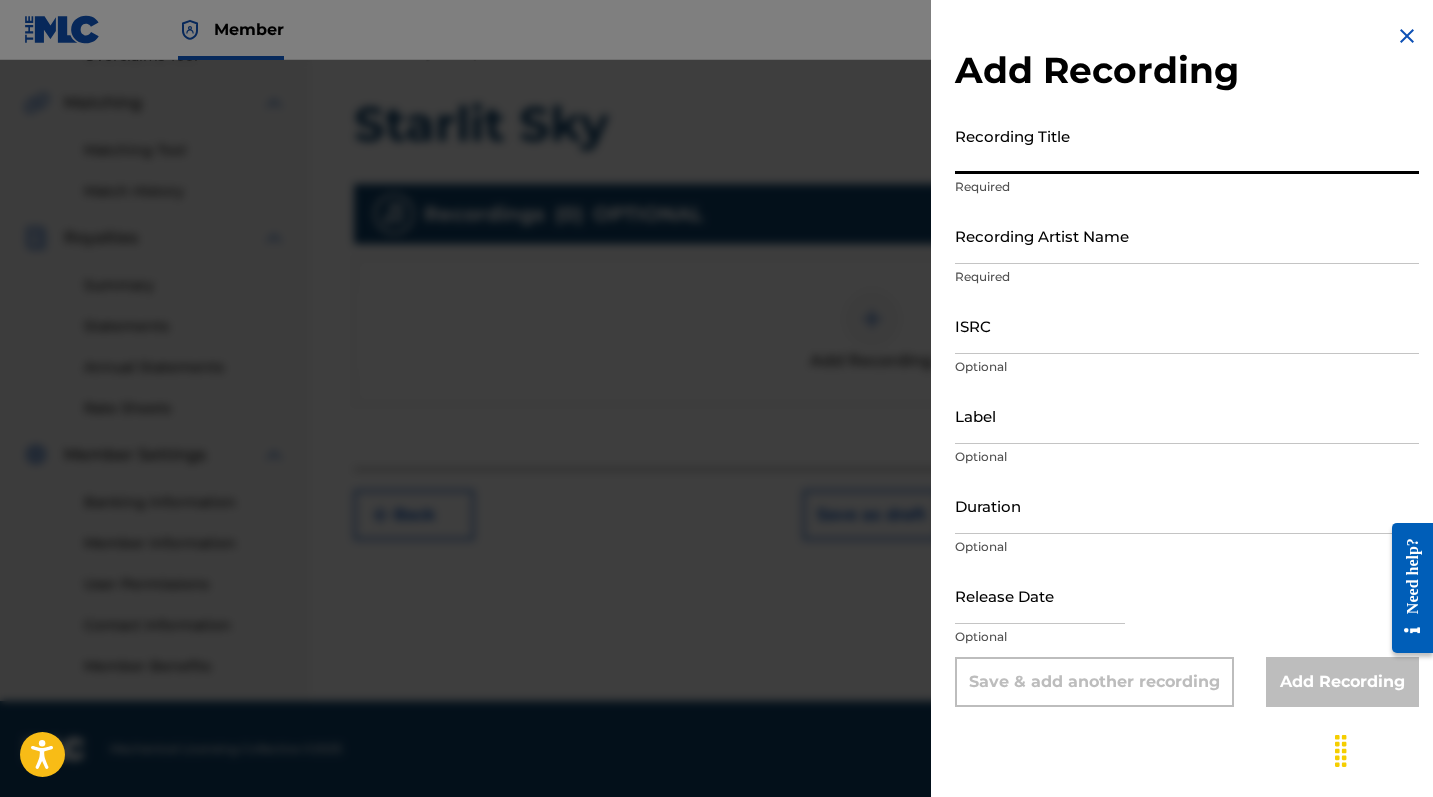 paste on "Starlit Sky" 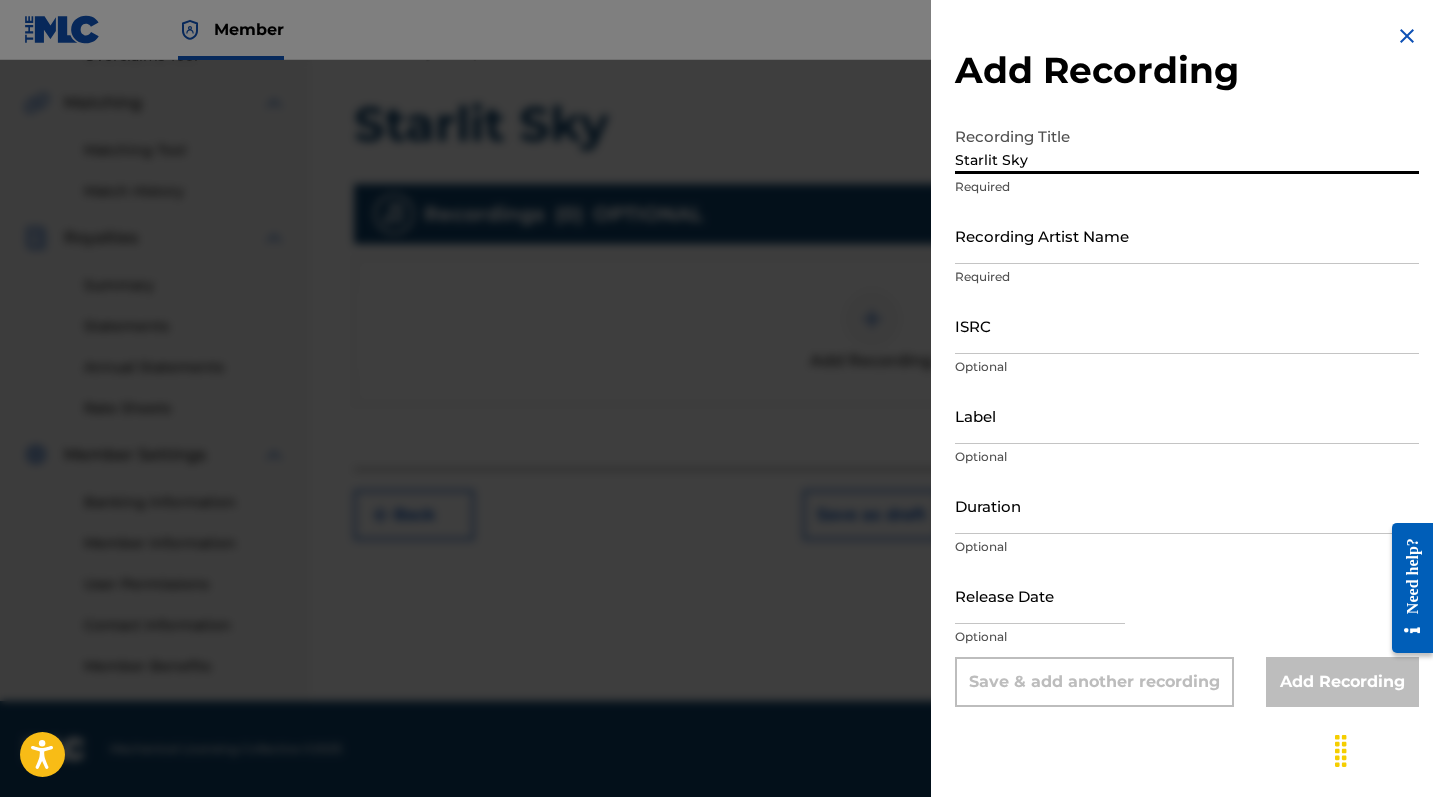 type on "Starlit Sky" 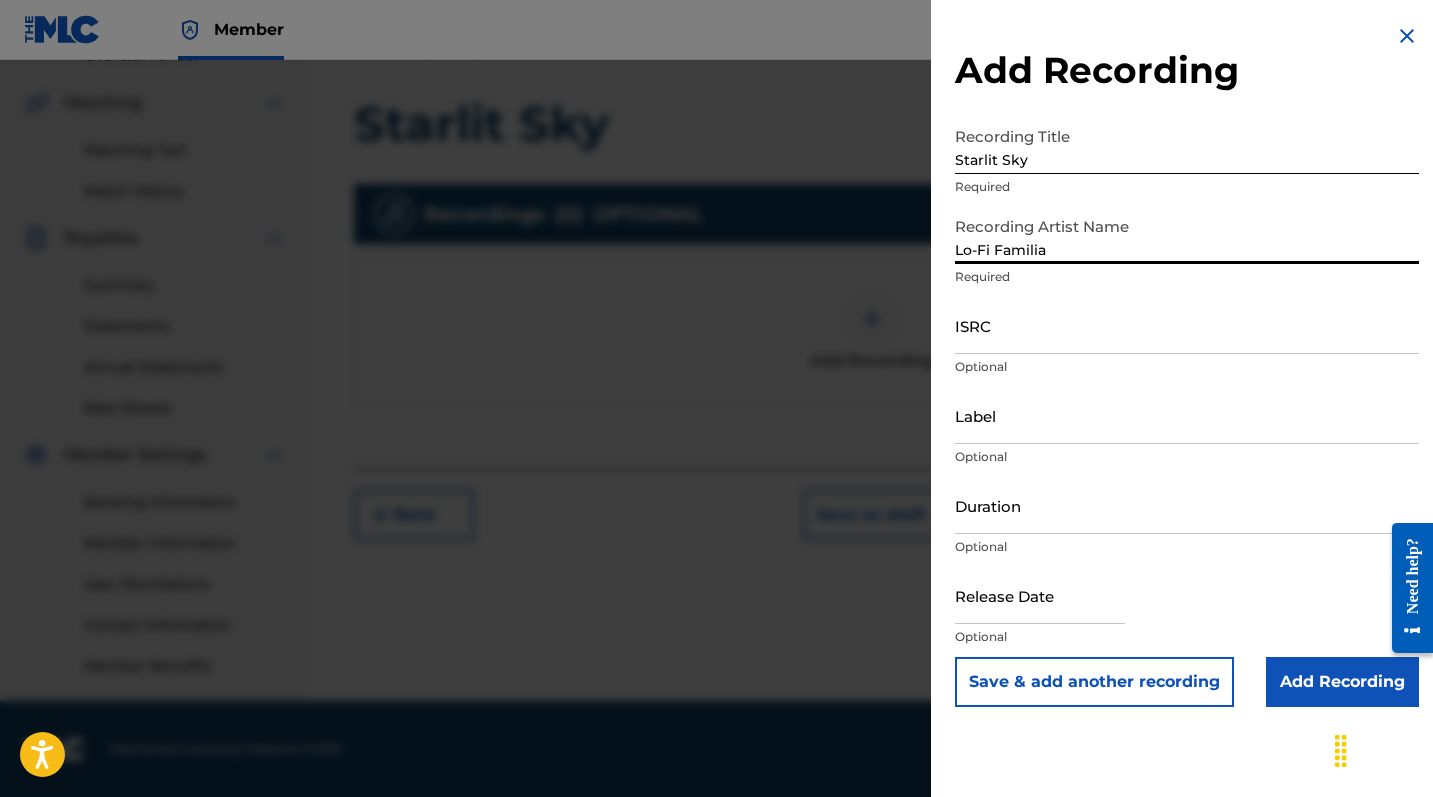 type on "Lo-Fi Familia" 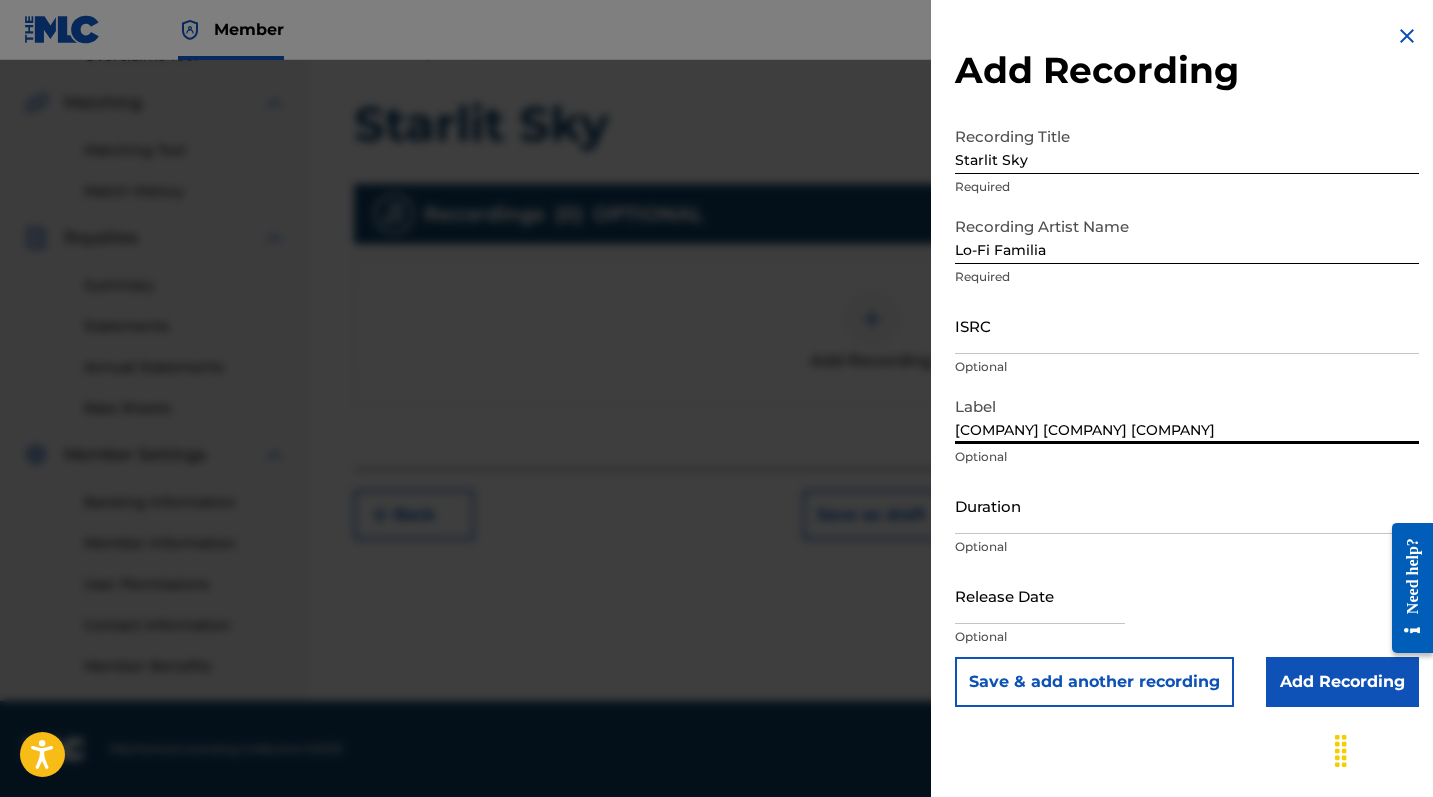 scroll, scrollTop: 443, scrollLeft: 0, axis: vertical 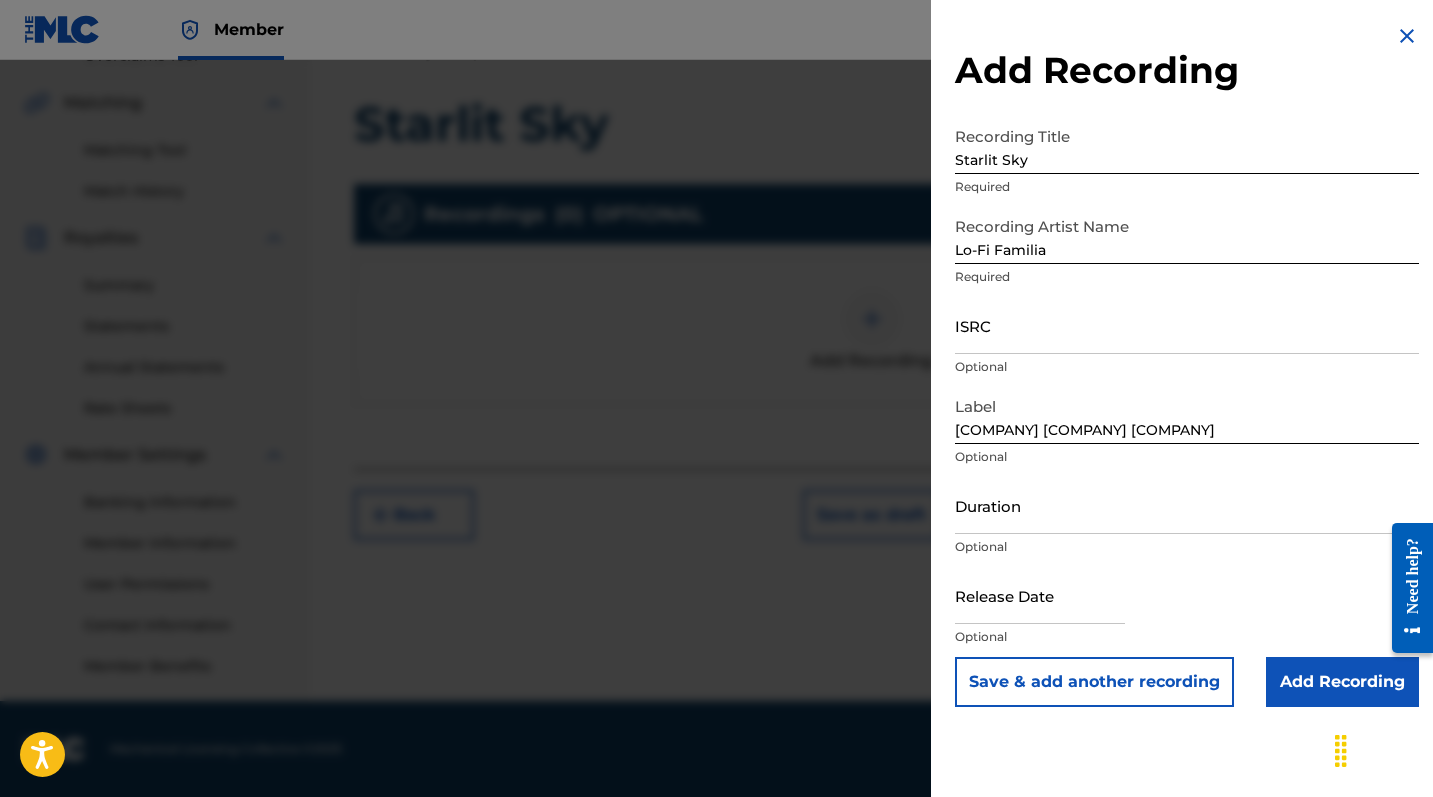 click on "Add Recording" at bounding box center [1342, 682] 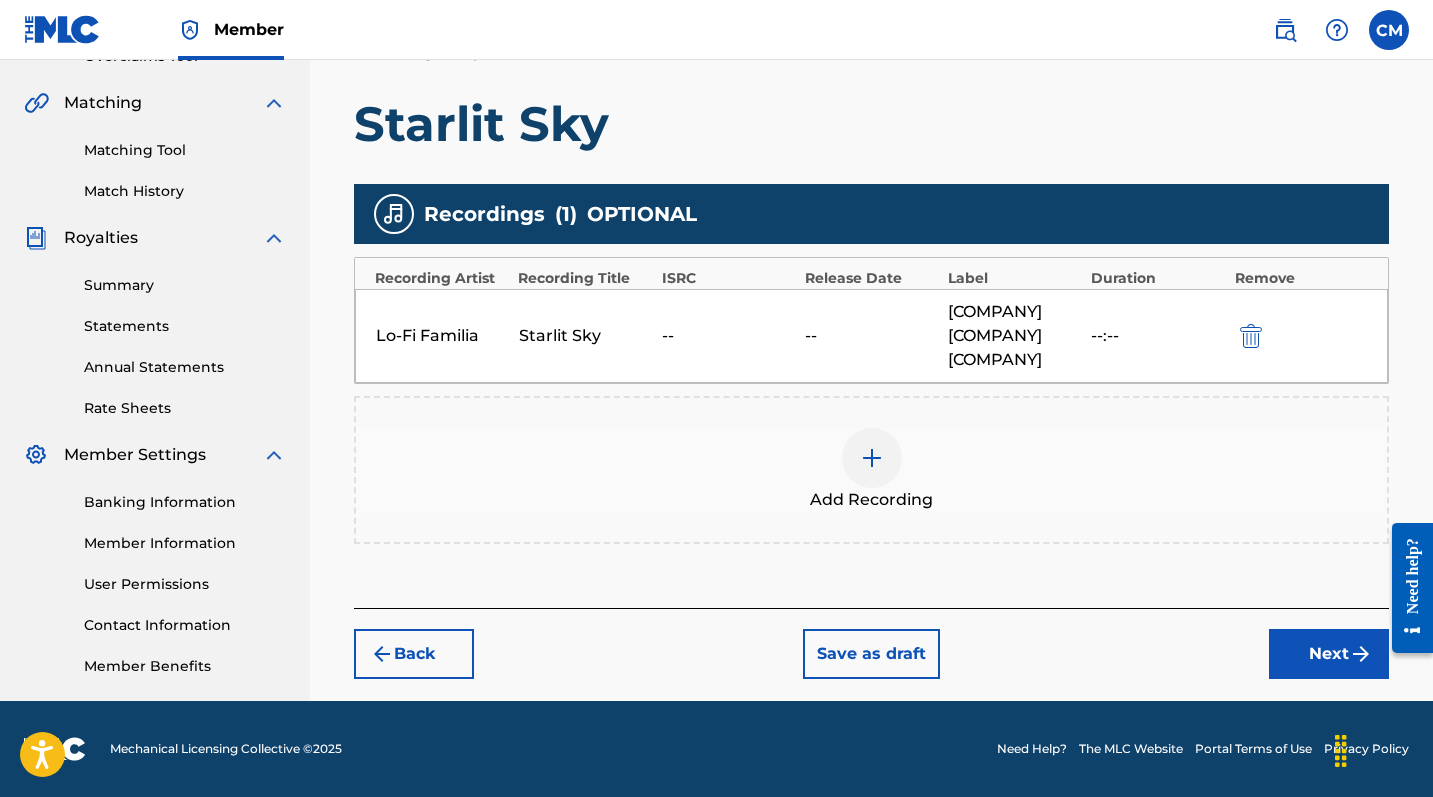 click on "Next" at bounding box center (1329, 654) 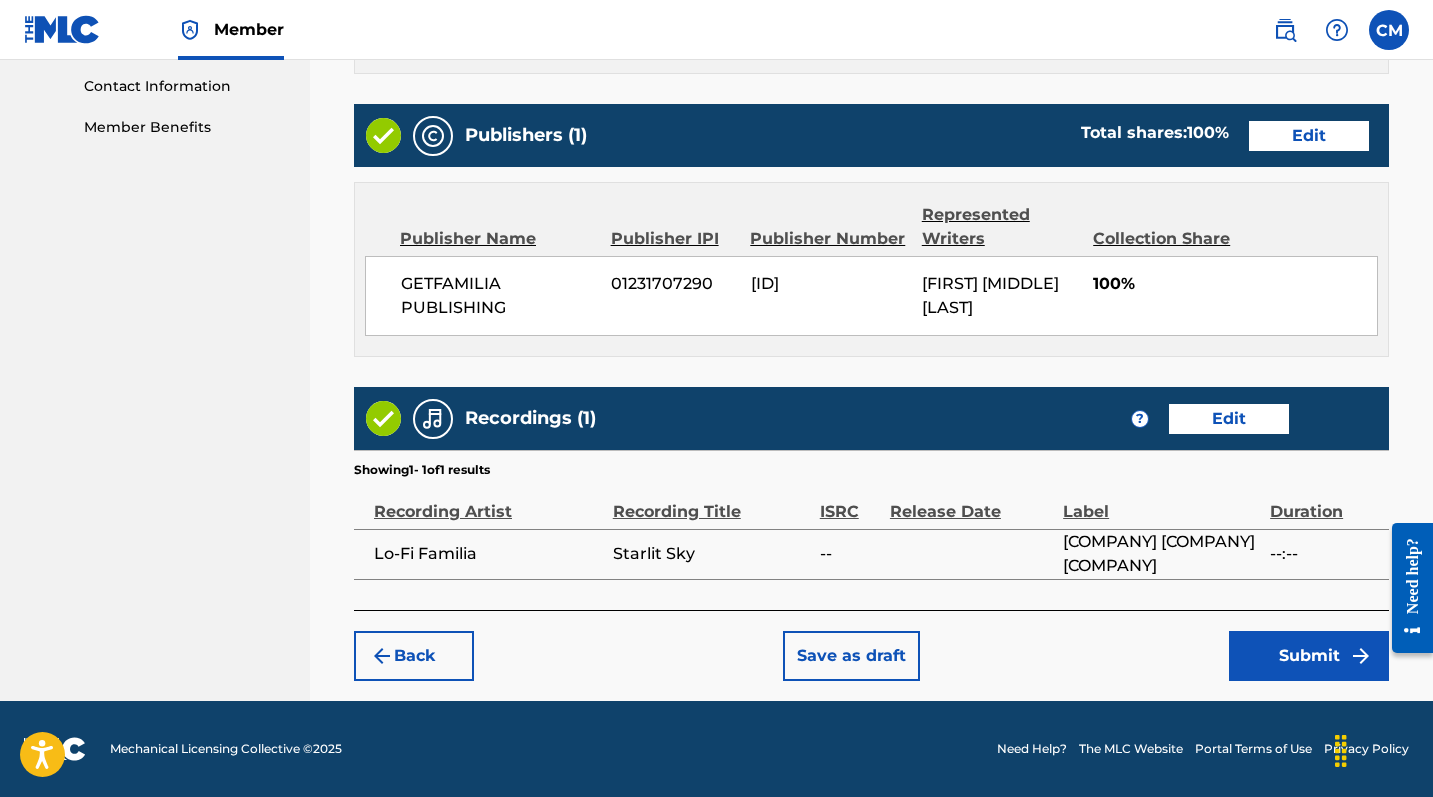 scroll, scrollTop: 981, scrollLeft: 0, axis: vertical 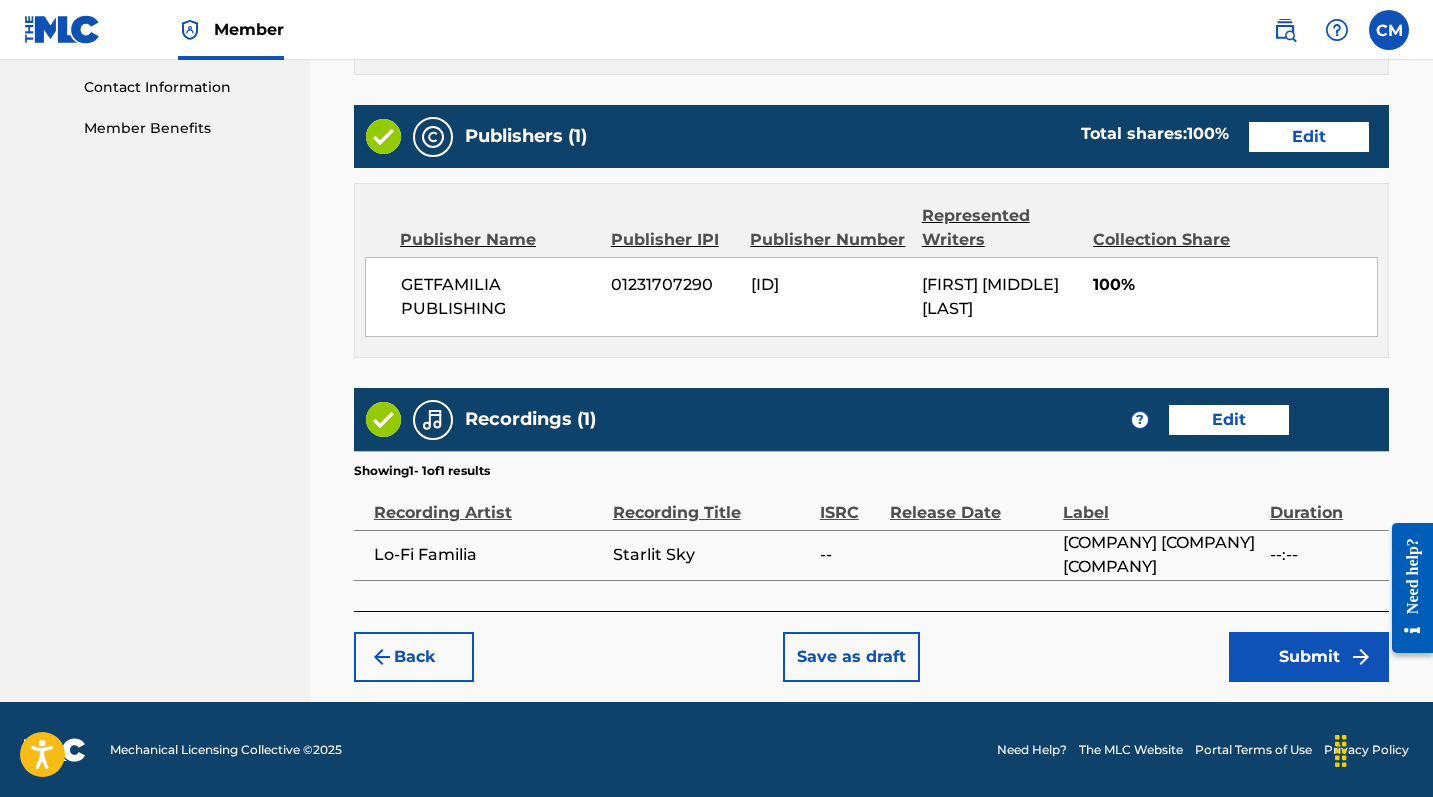 click on "Submit" at bounding box center (1309, 657) 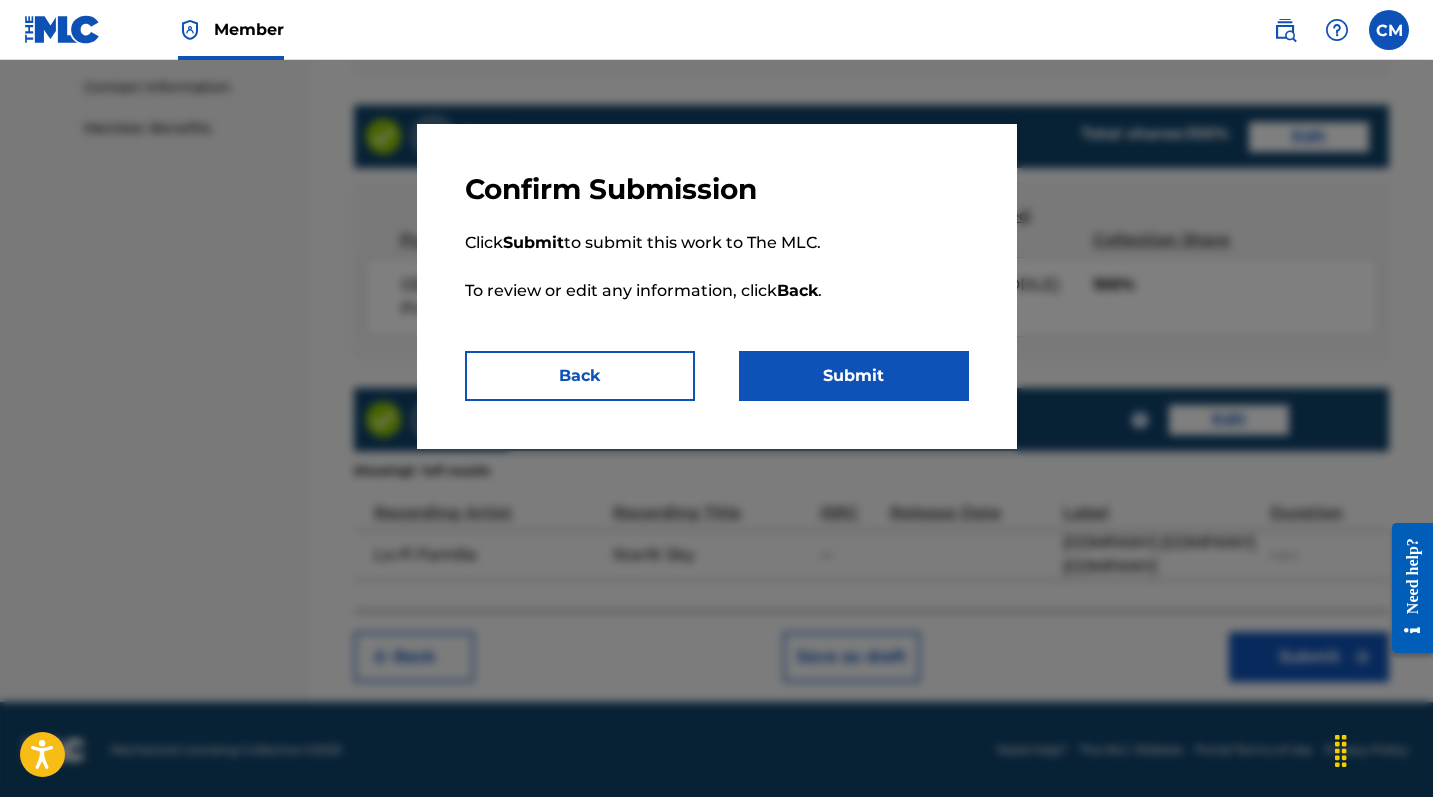 click on "Submit" at bounding box center (854, 376) 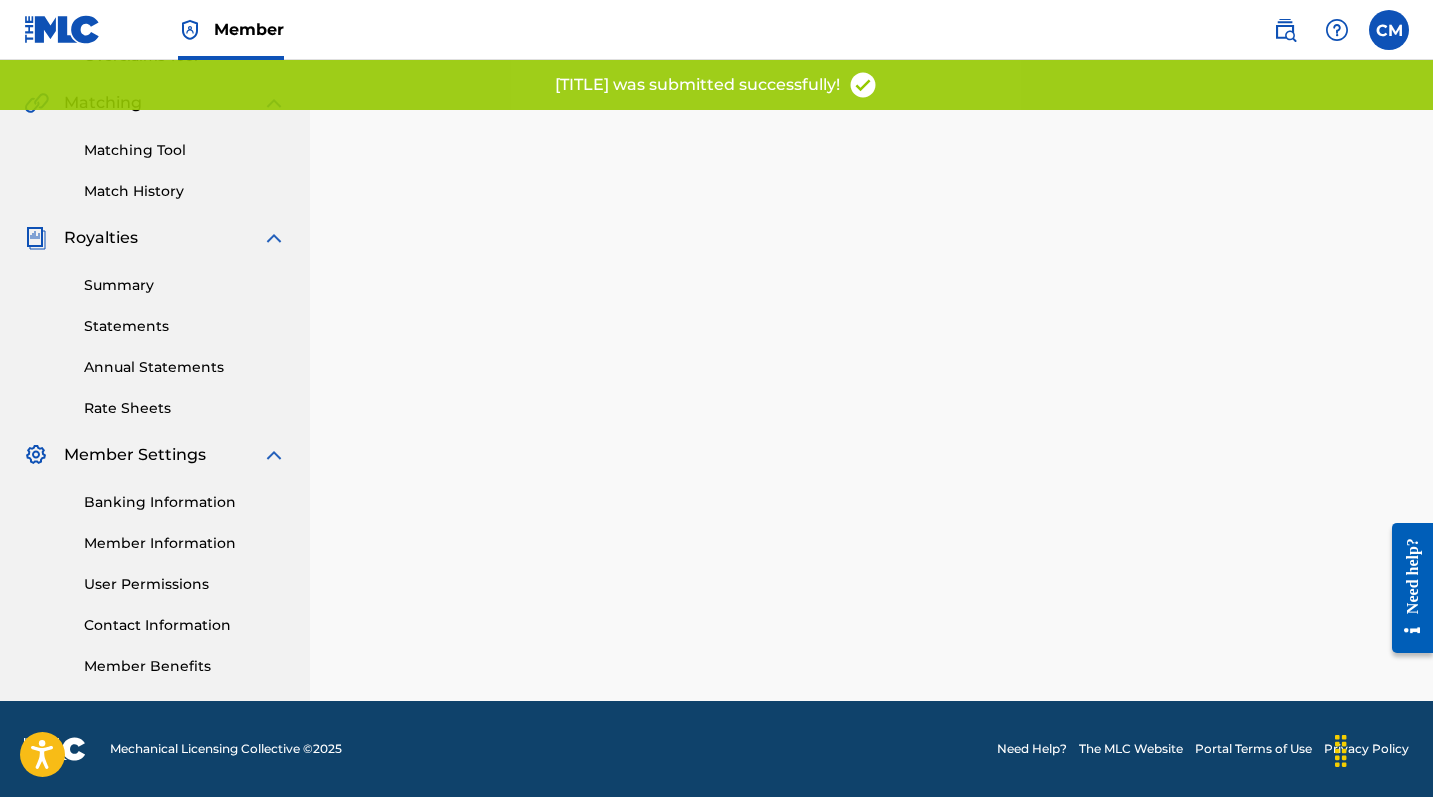 scroll, scrollTop: 0, scrollLeft: 0, axis: both 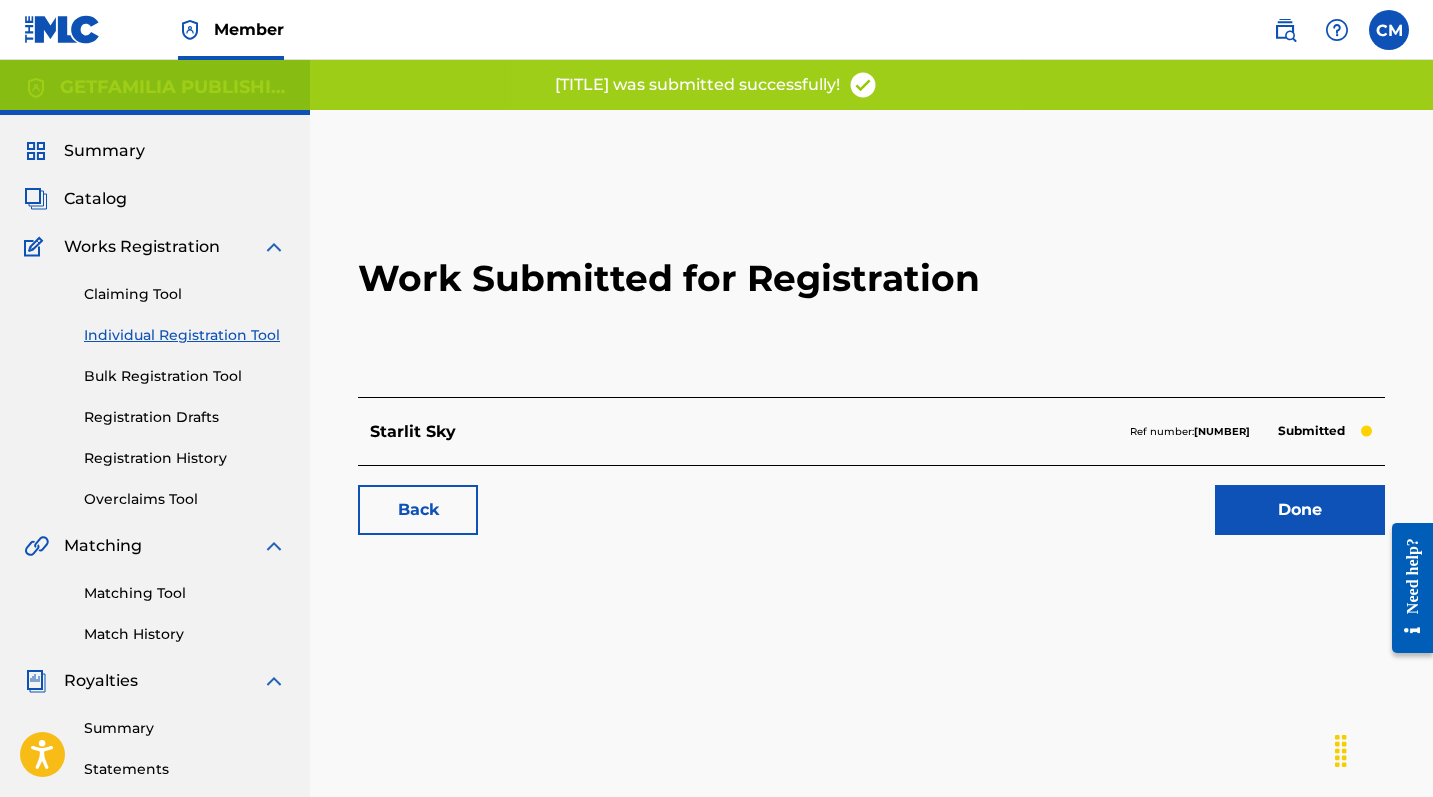 click on "Done" at bounding box center (1300, 510) 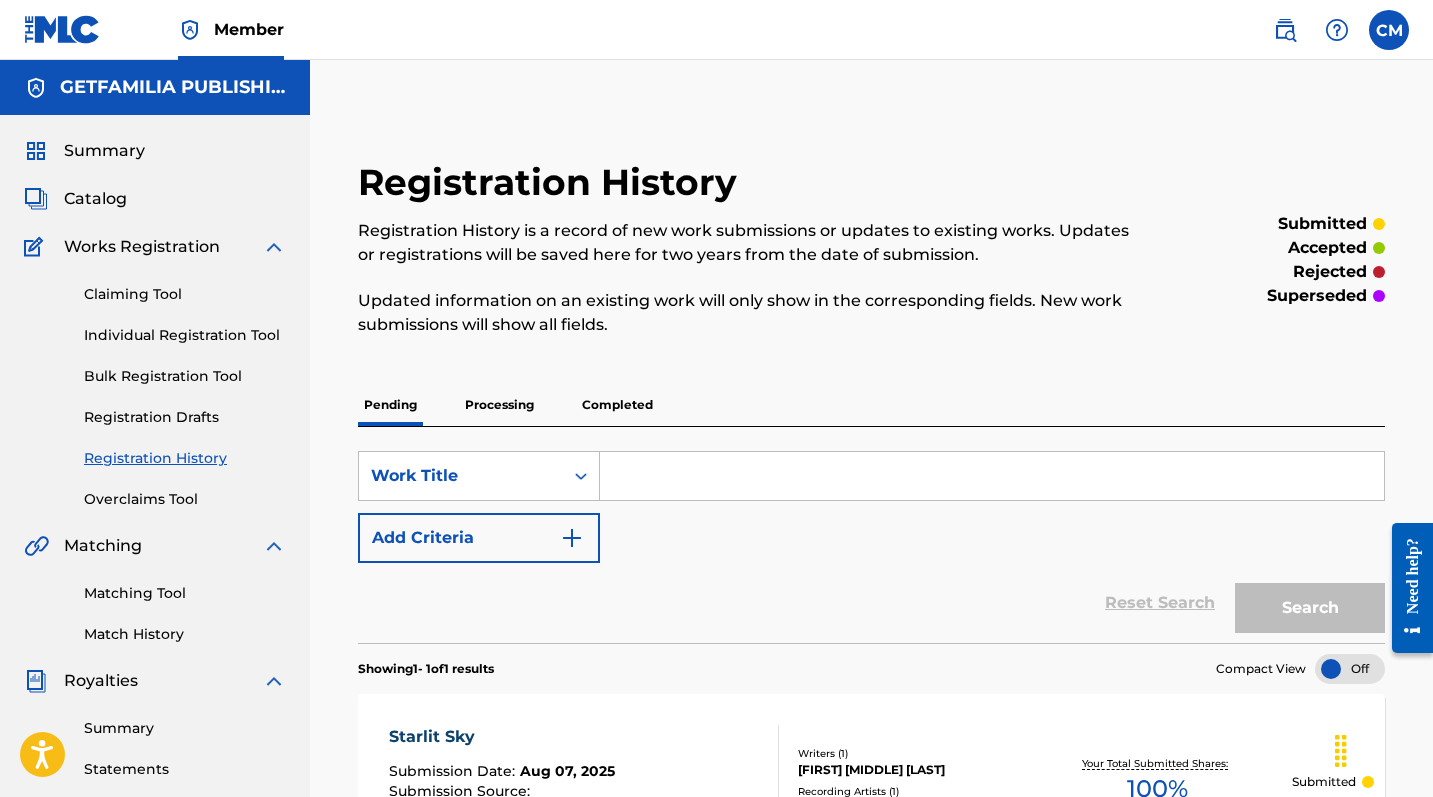 scroll, scrollTop: 0, scrollLeft: 0, axis: both 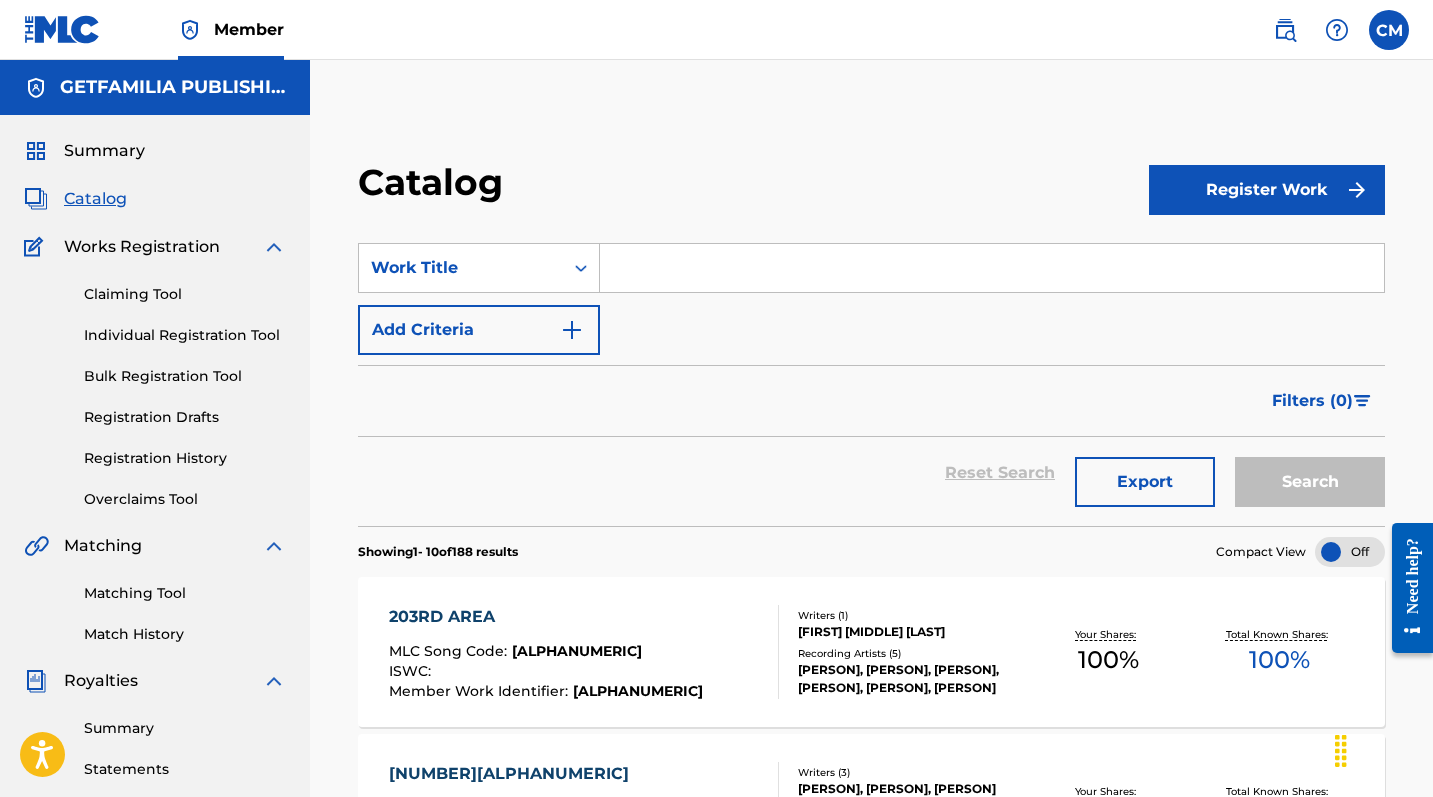 click on "Register Work" at bounding box center [1267, 190] 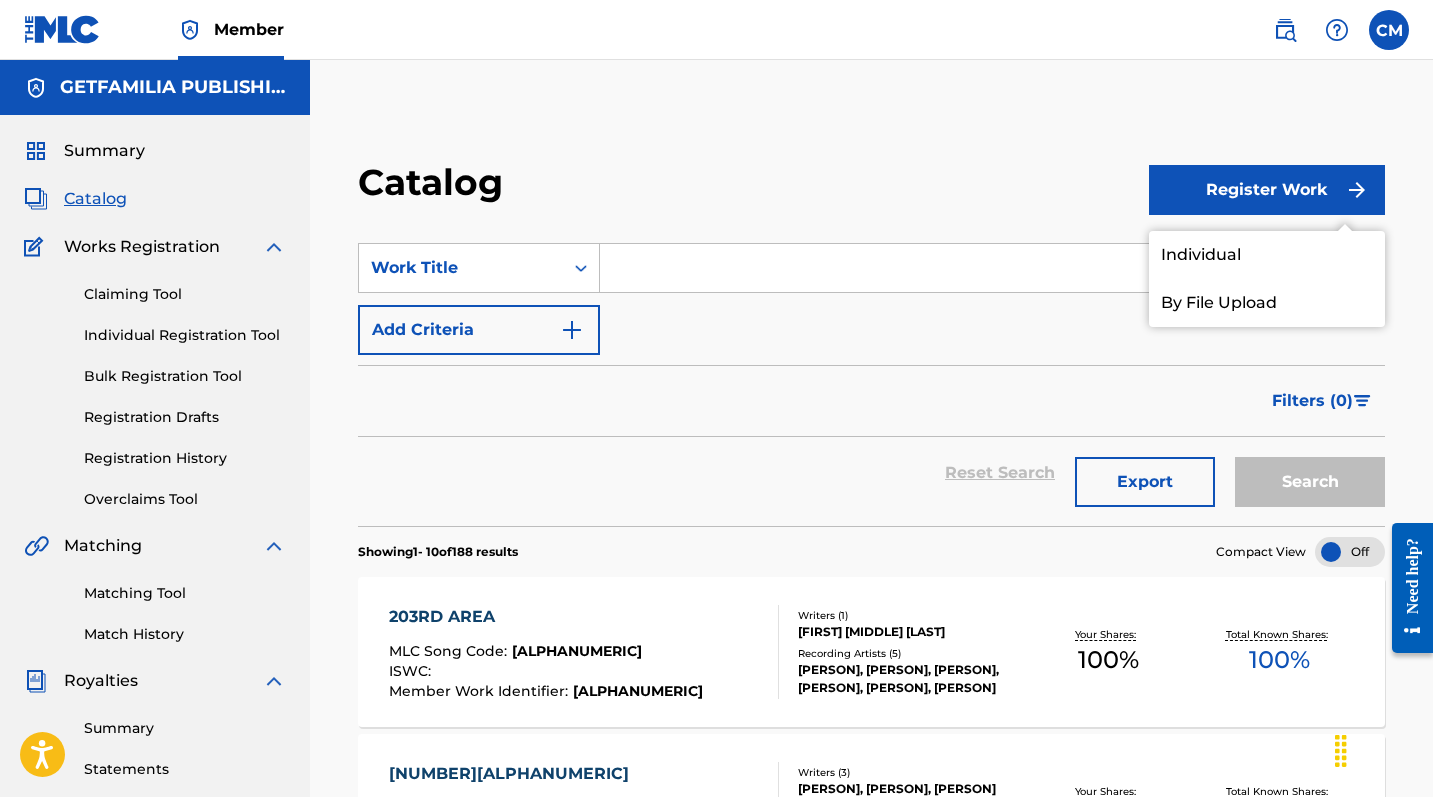 click on "Individual" at bounding box center (1267, 255) 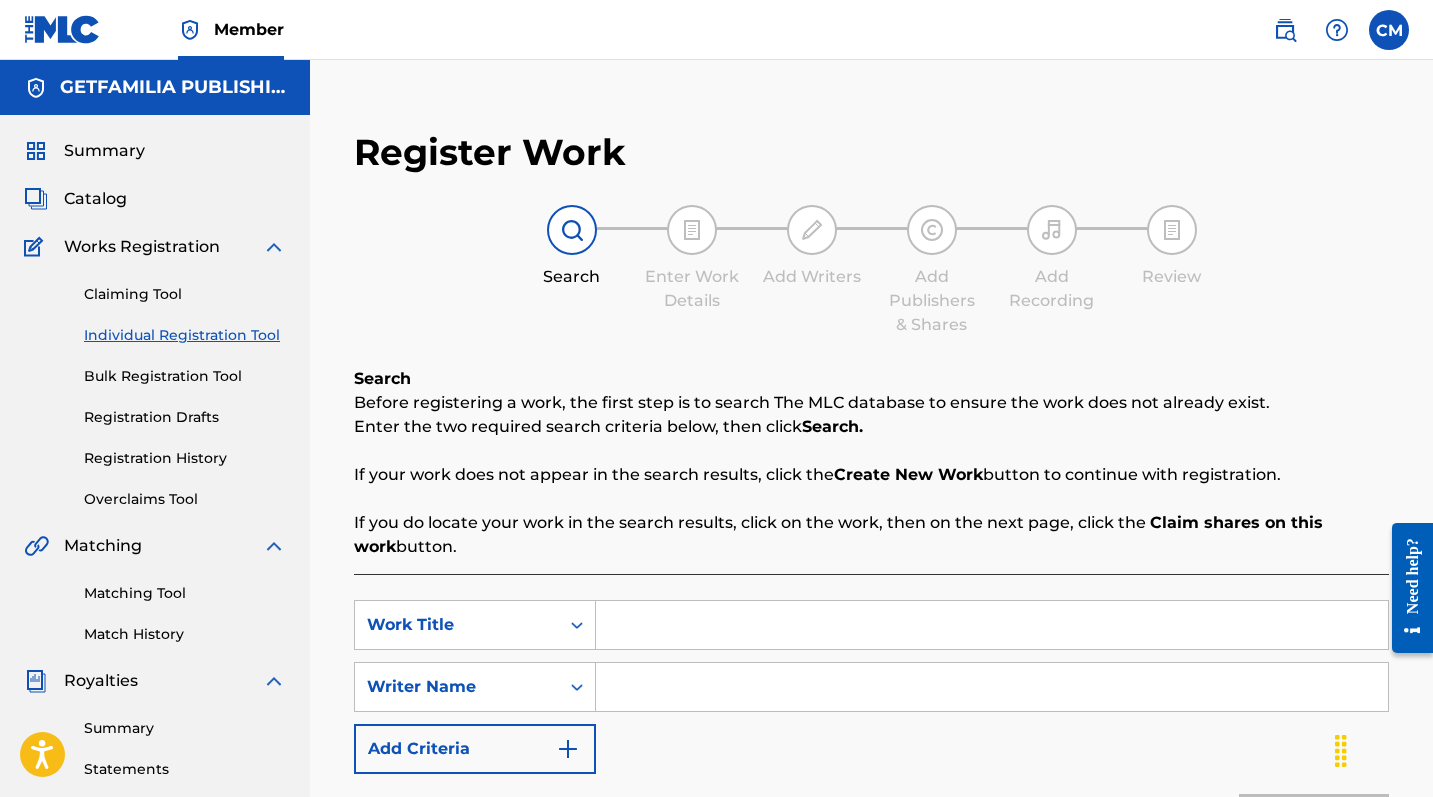click on "SearchWithCriteria4bd8213f-1dc7-4d45-acf1-96e259dc971c Work Title SearchWithCriteria582bfd93-a58f-4635-a230-07737d13cd45 Writer Name Add Criteria" at bounding box center (871, 687) 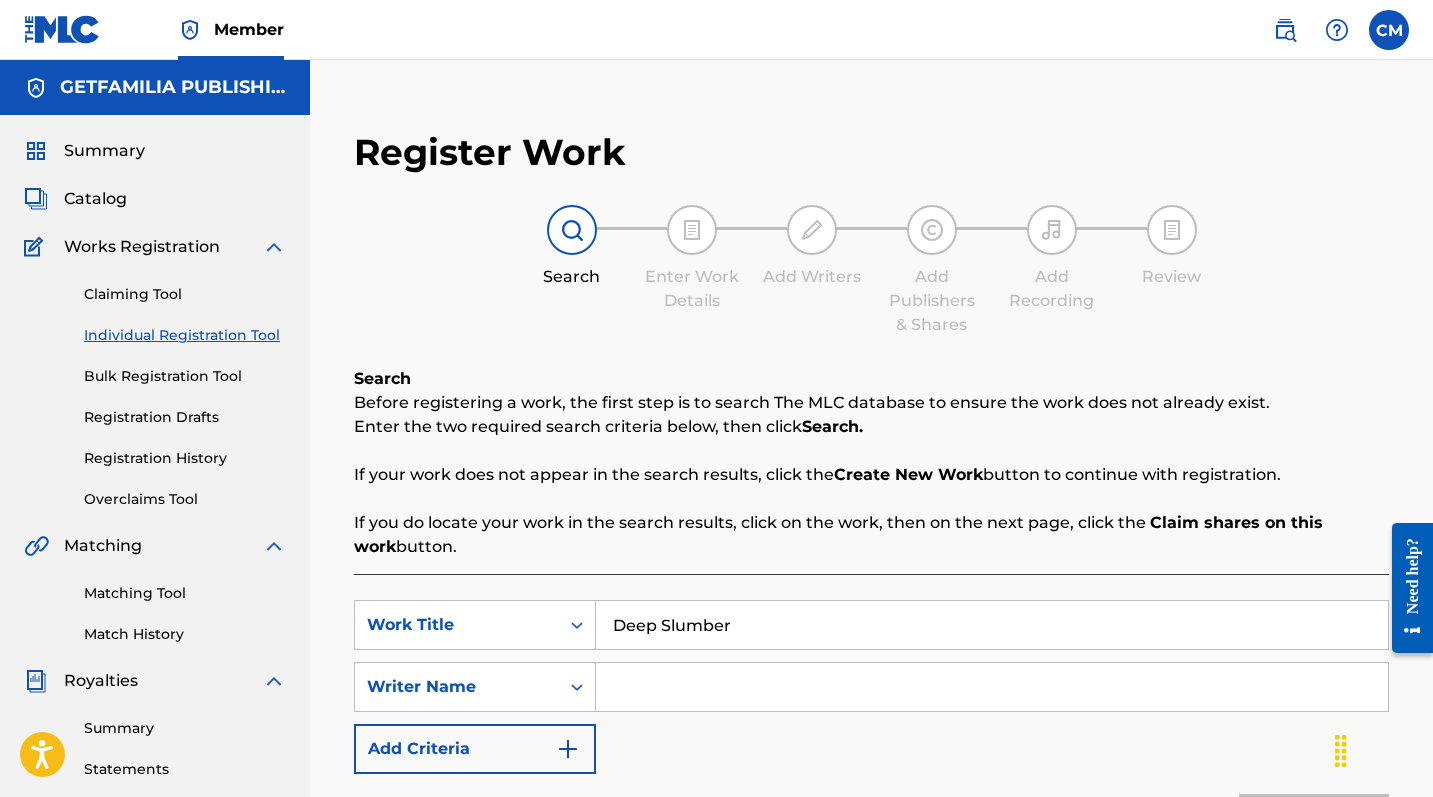 type on "Deep Slumber" 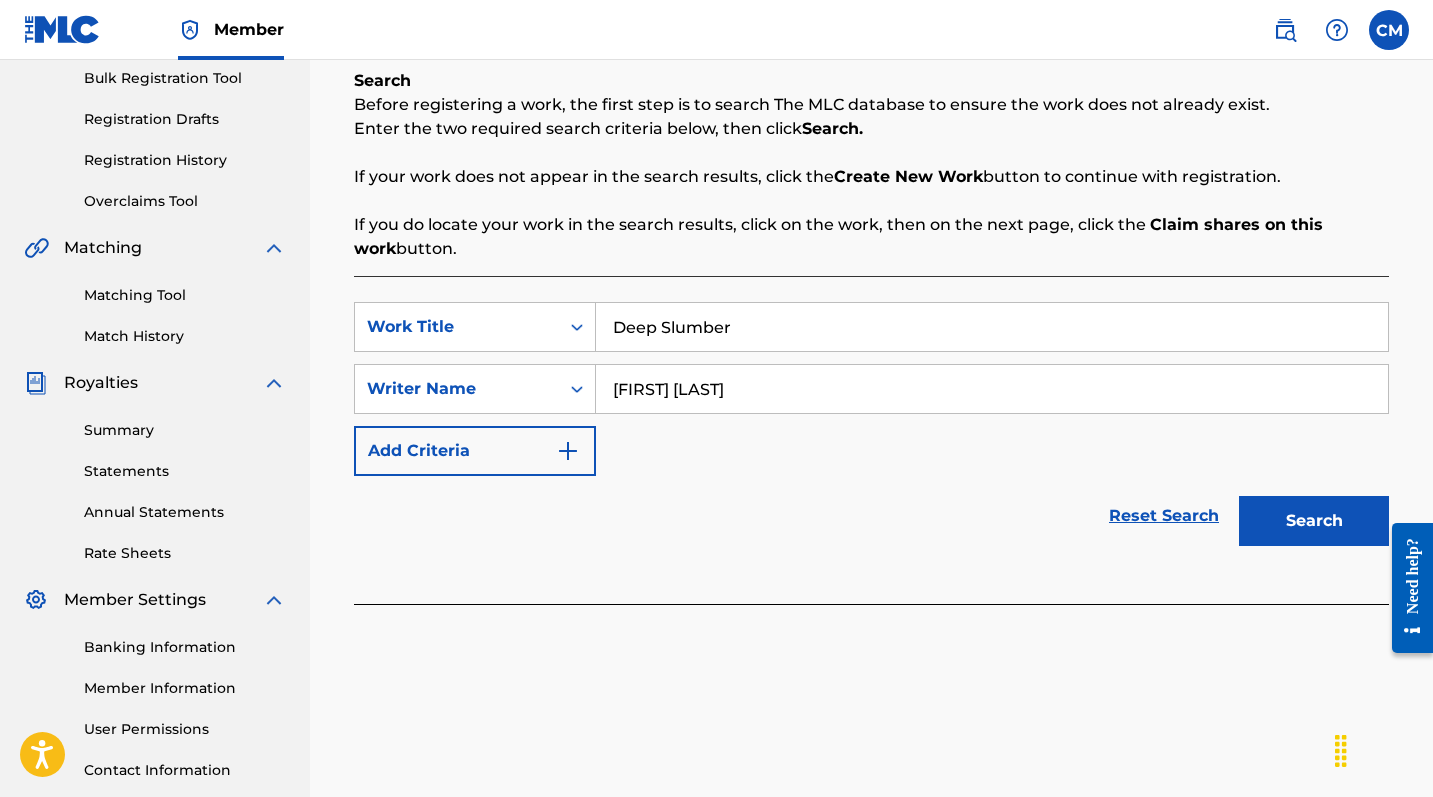 scroll, scrollTop: 350, scrollLeft: 0, axis: vertical 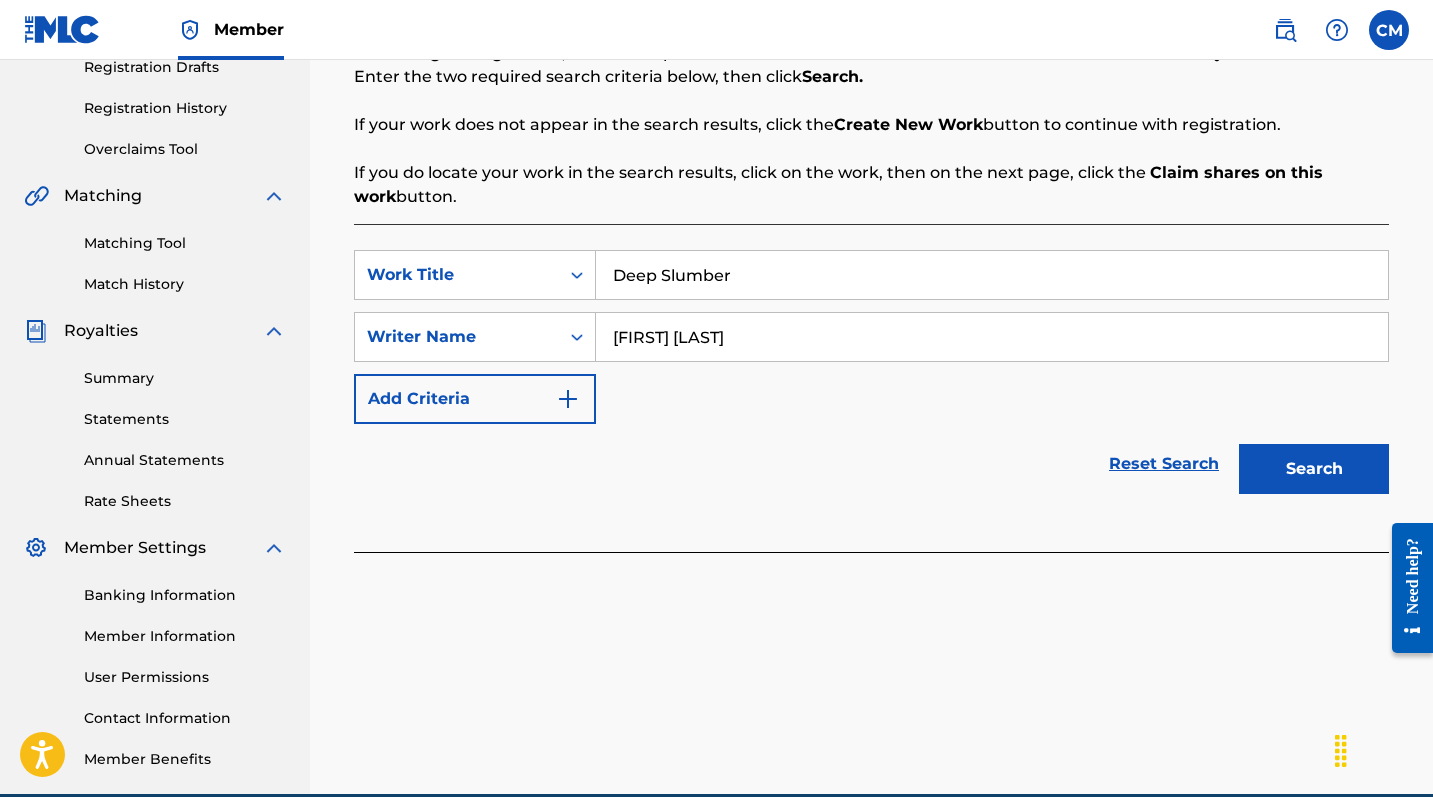 type on "[FIRST] [LAST]" 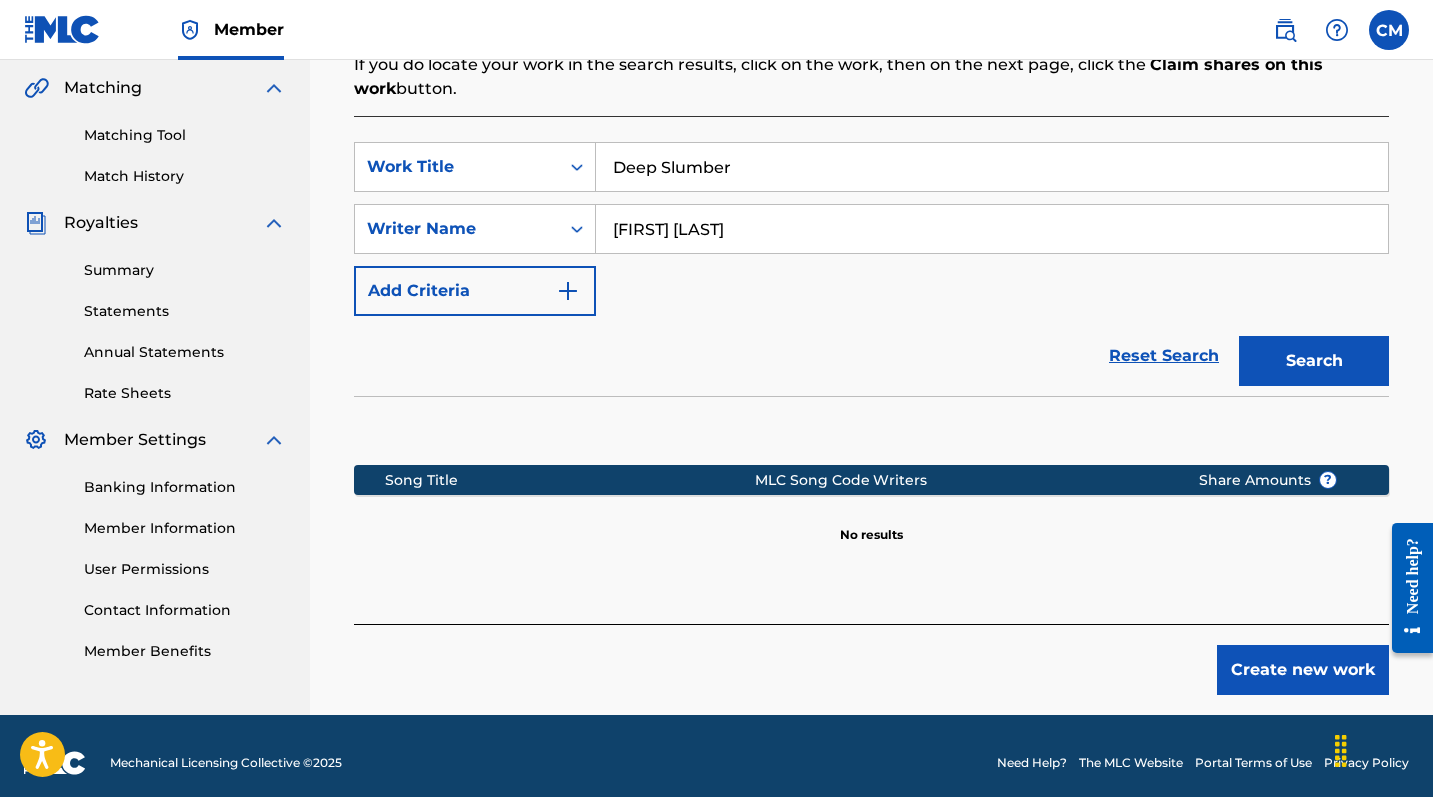 scroll, scrollTop: 472, scrollLeft: 0, axis: vertical 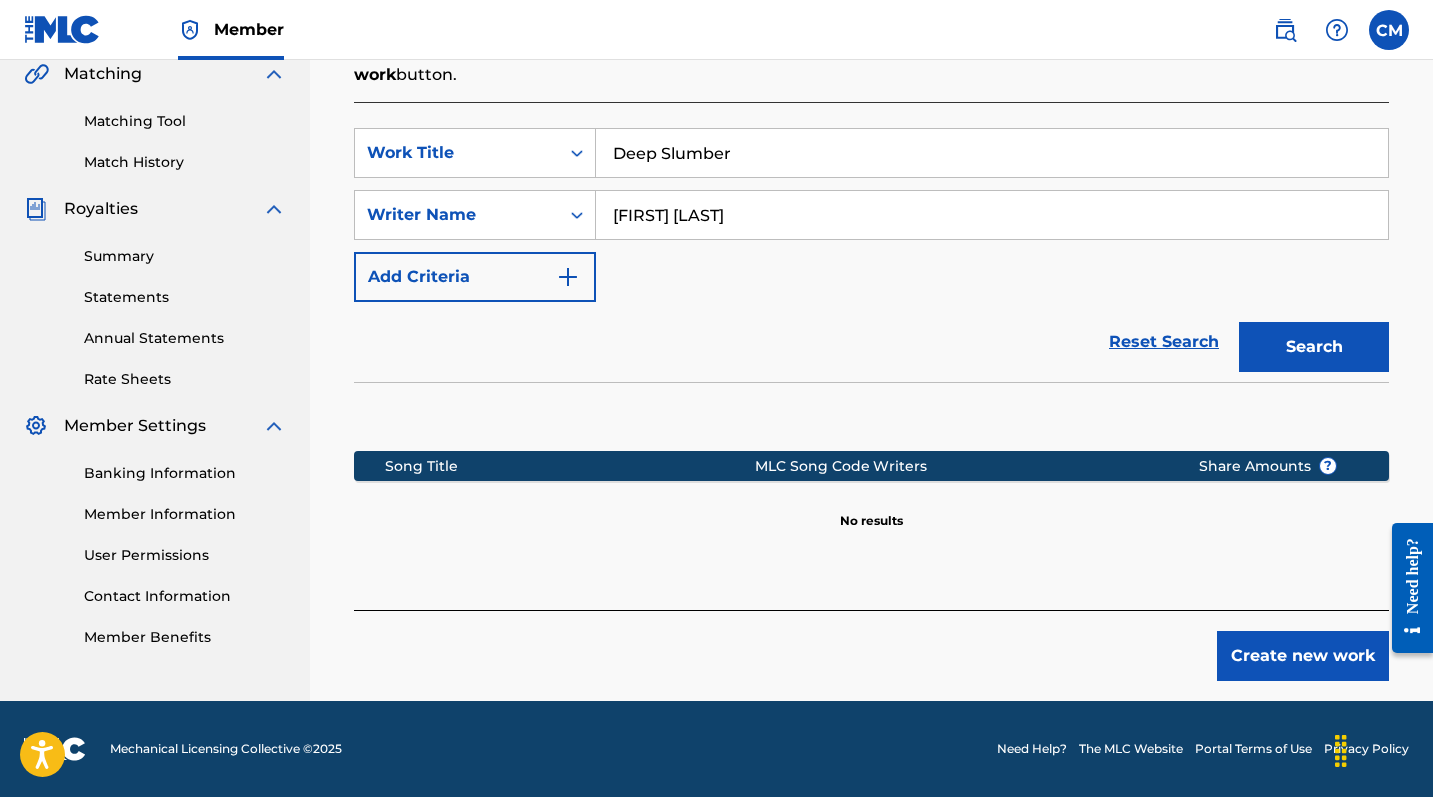 click on "Create new work" at bounding box center [1303, 656] 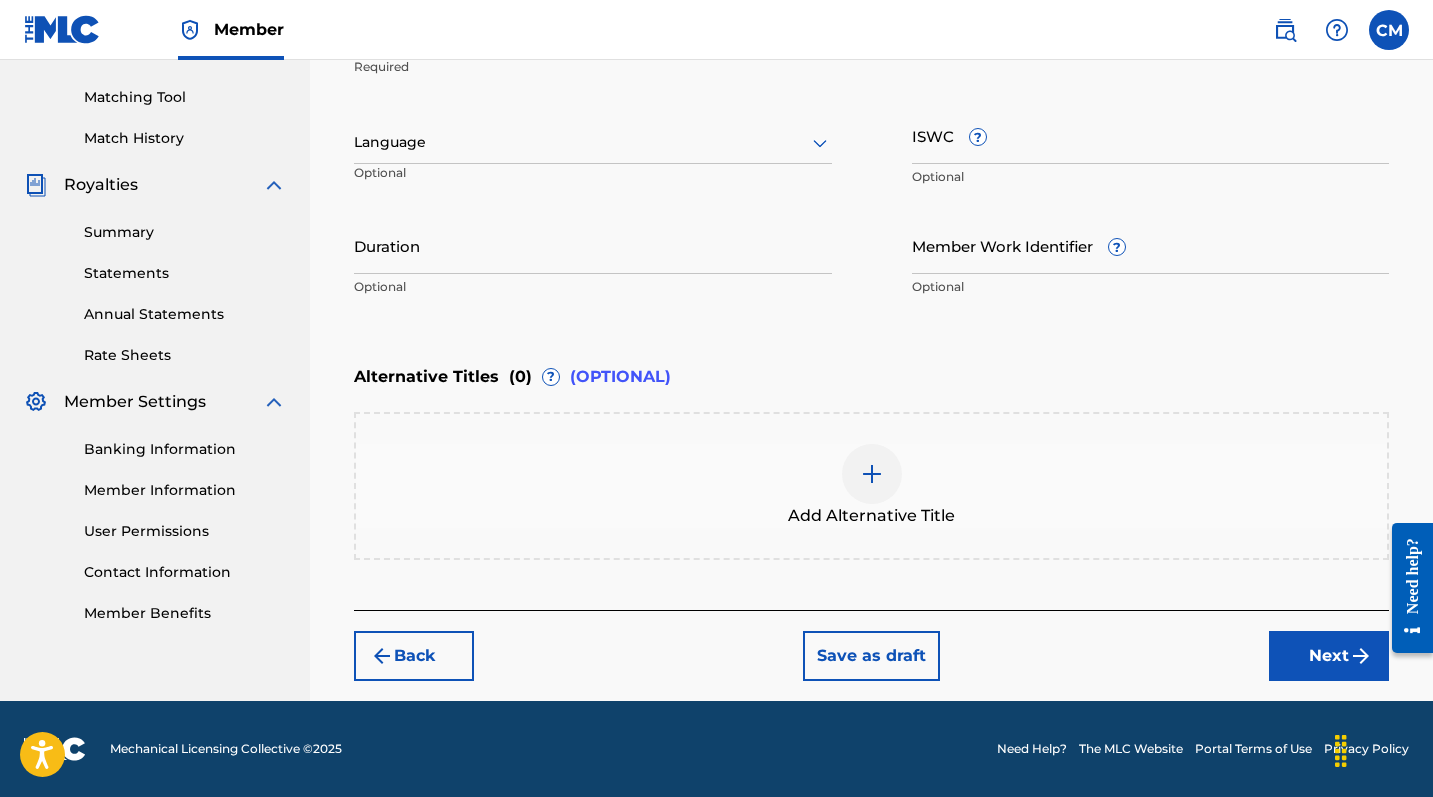 scroll, scrollTop: 496, scrollLeft: 0, axis: vertical 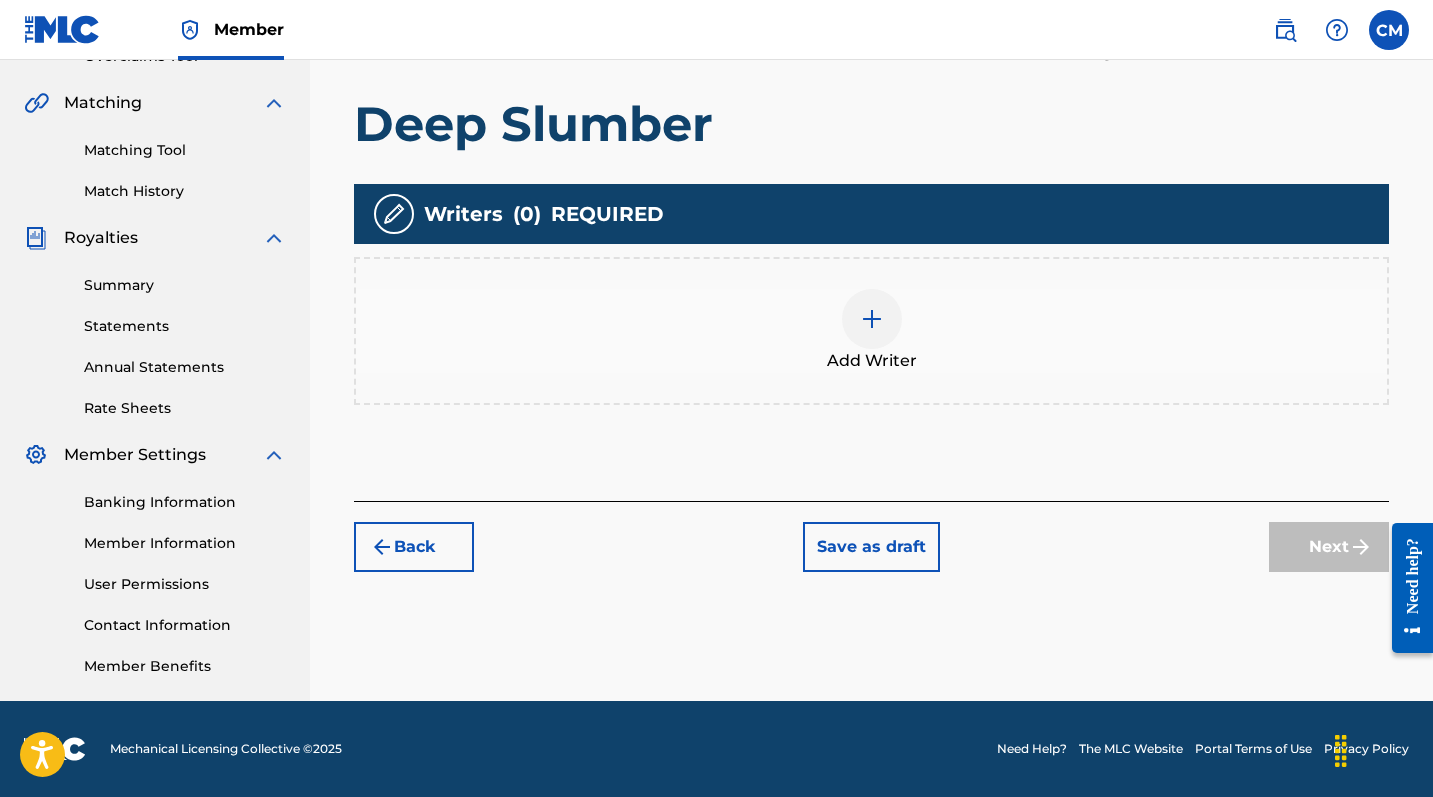click at bounding box center [872, 319] 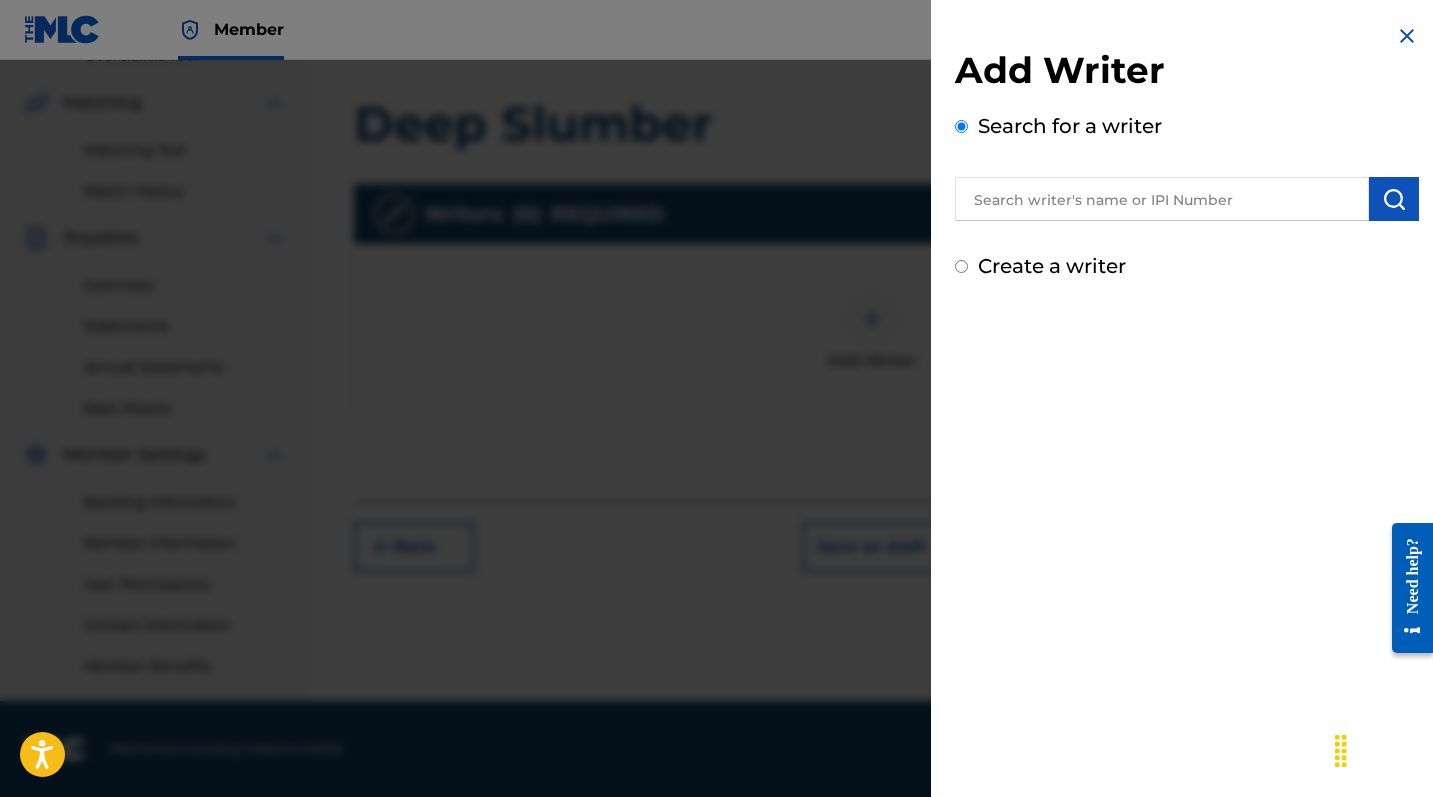 click at bounding box center (1162, 199) 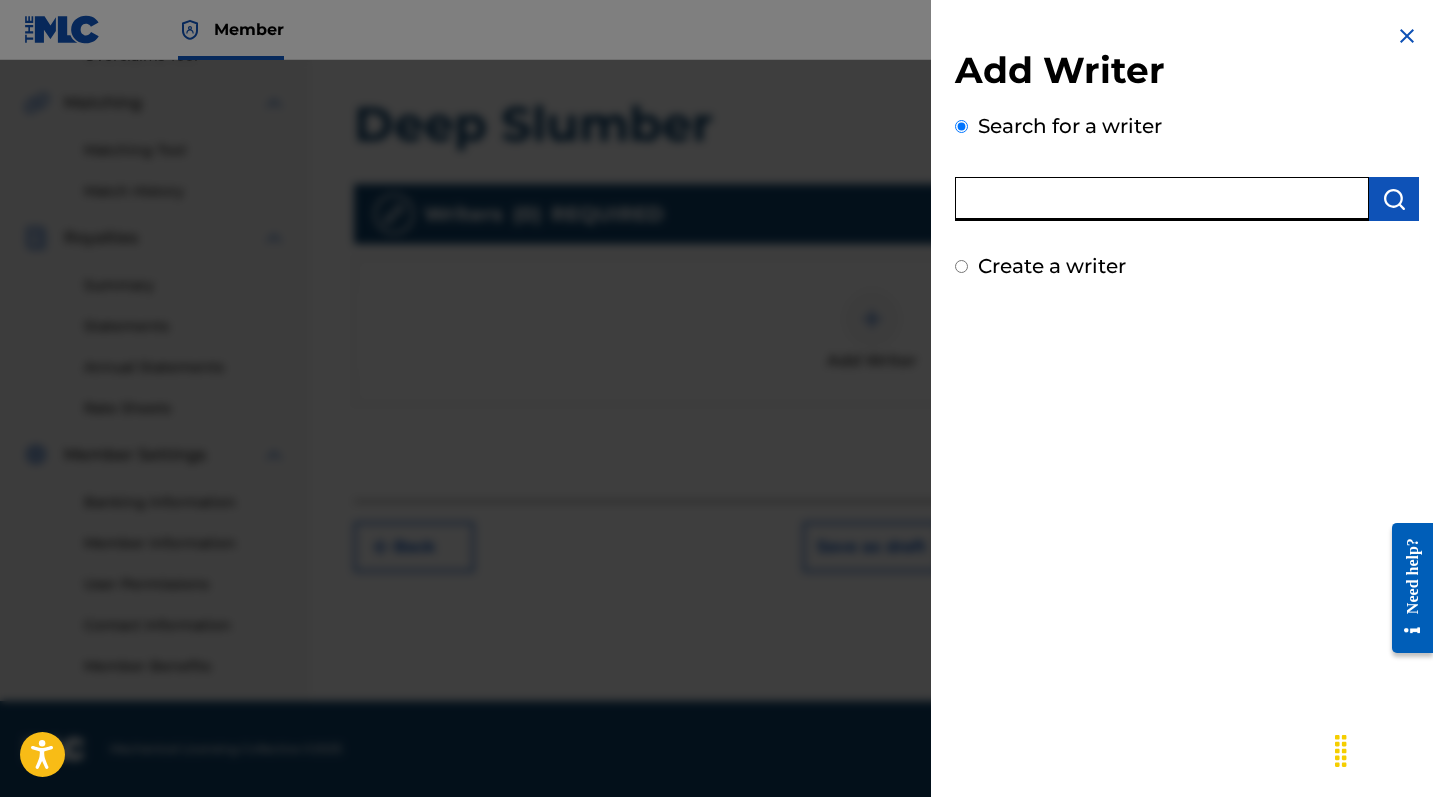 type on "c" 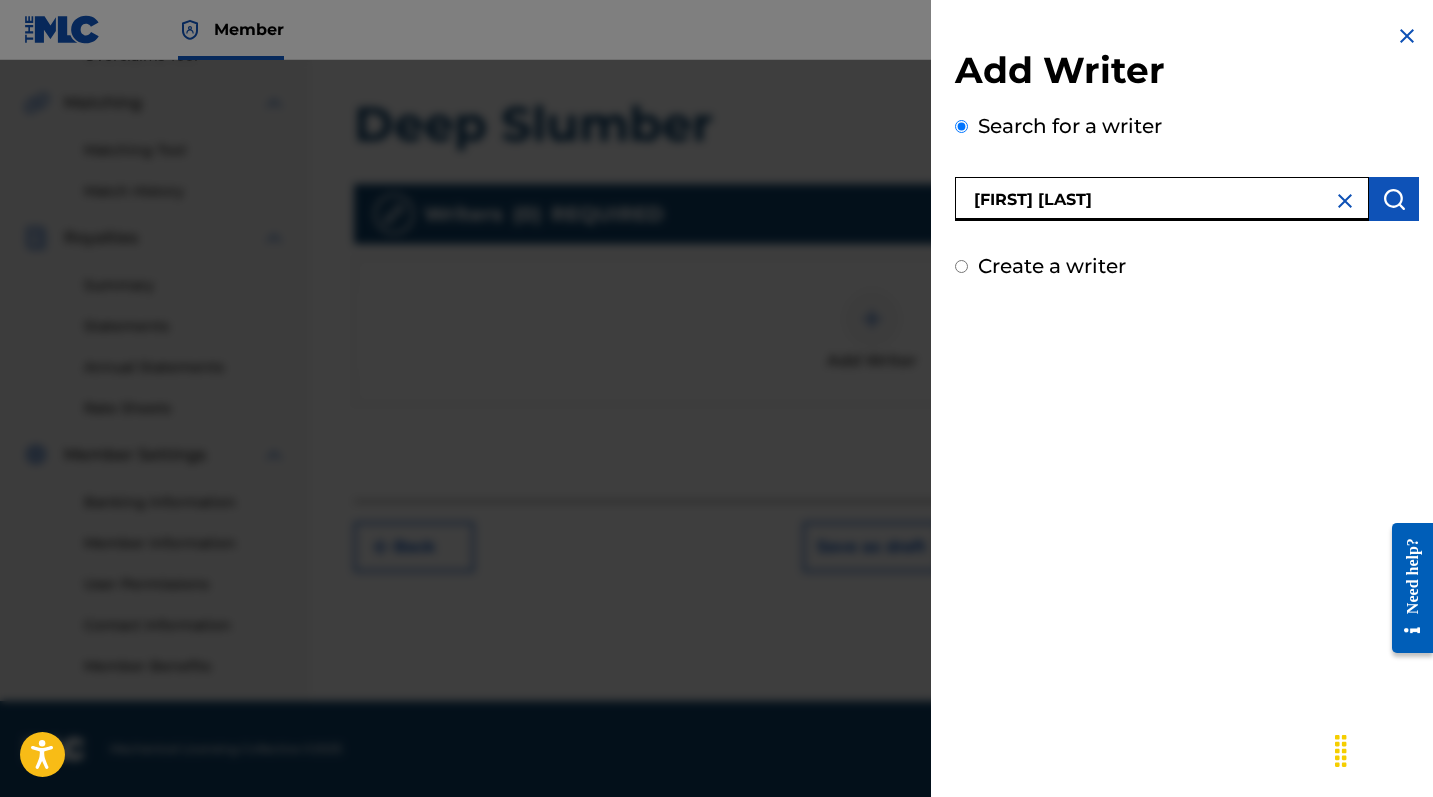 type on "[FIRST] [LAST]" 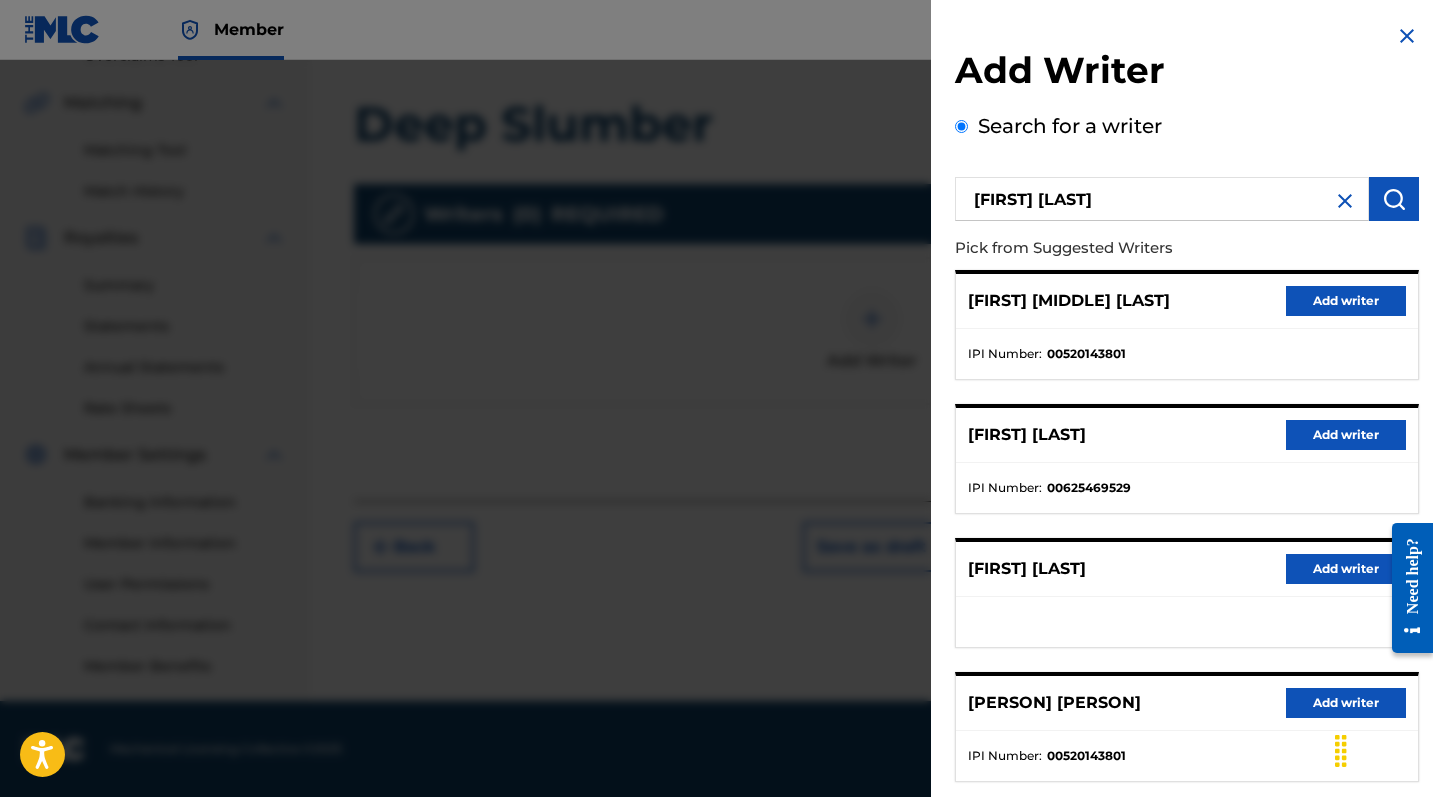 click on "Add writer" at bounding box center (1346, 301) 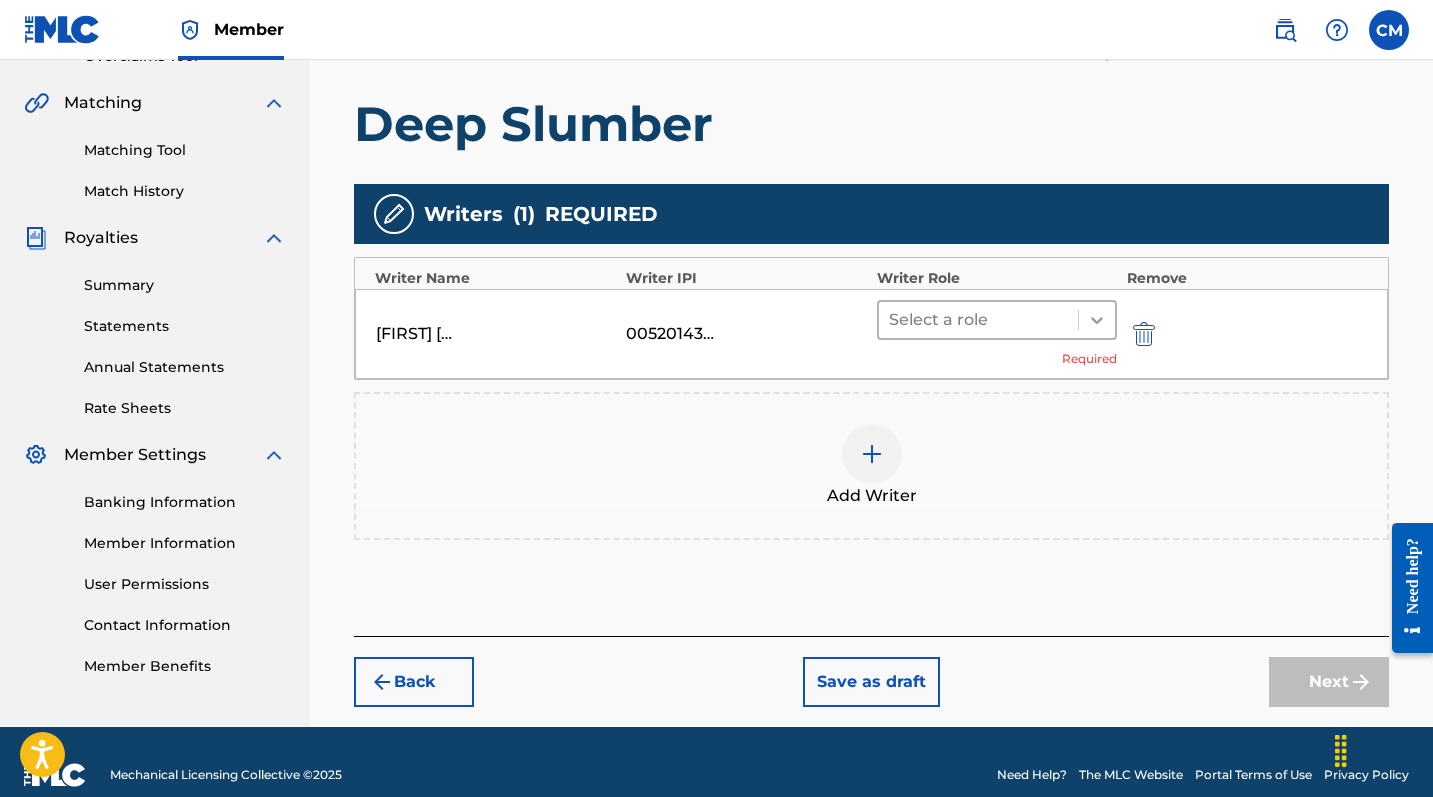 click 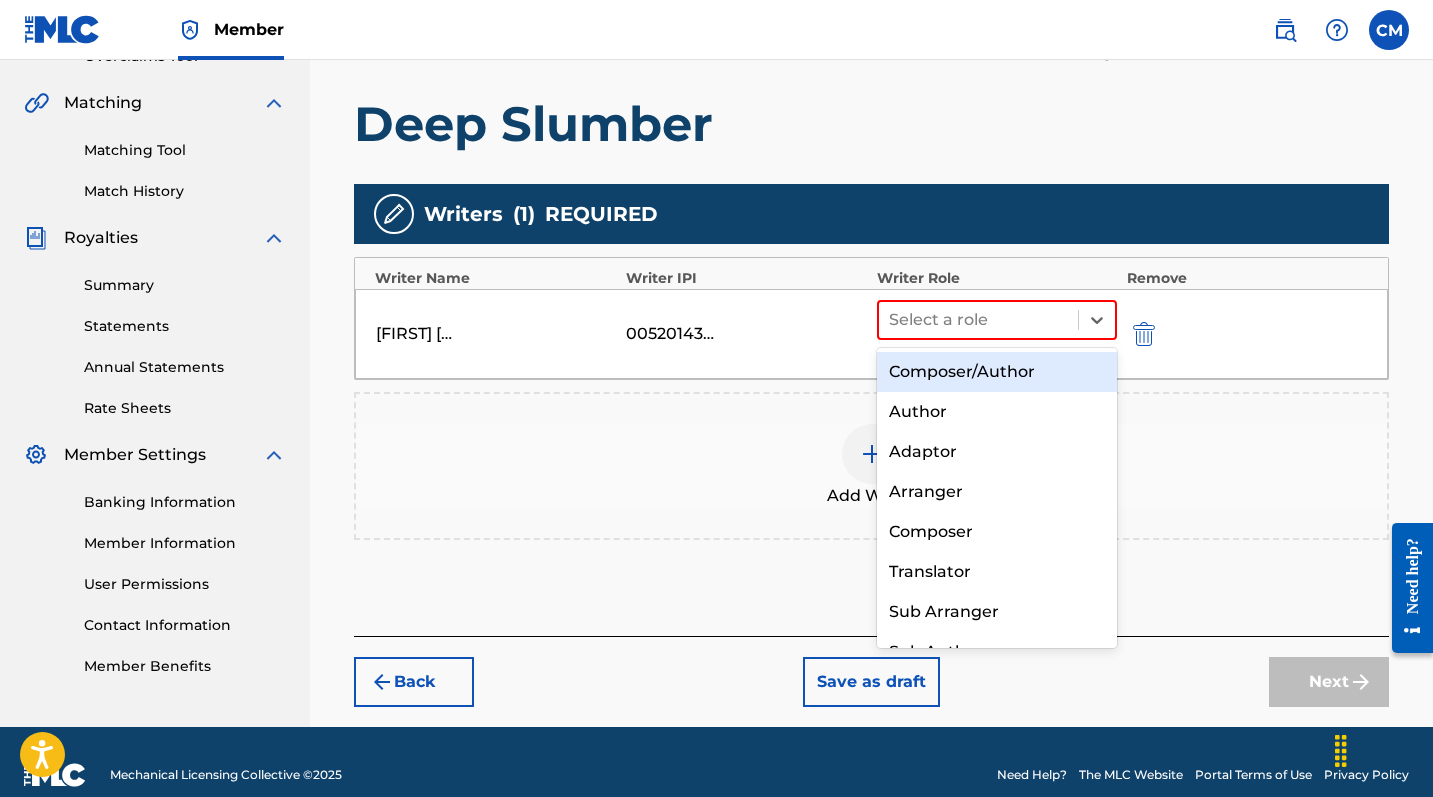 click on "Composer/Author" at bounding box center (997, 372) 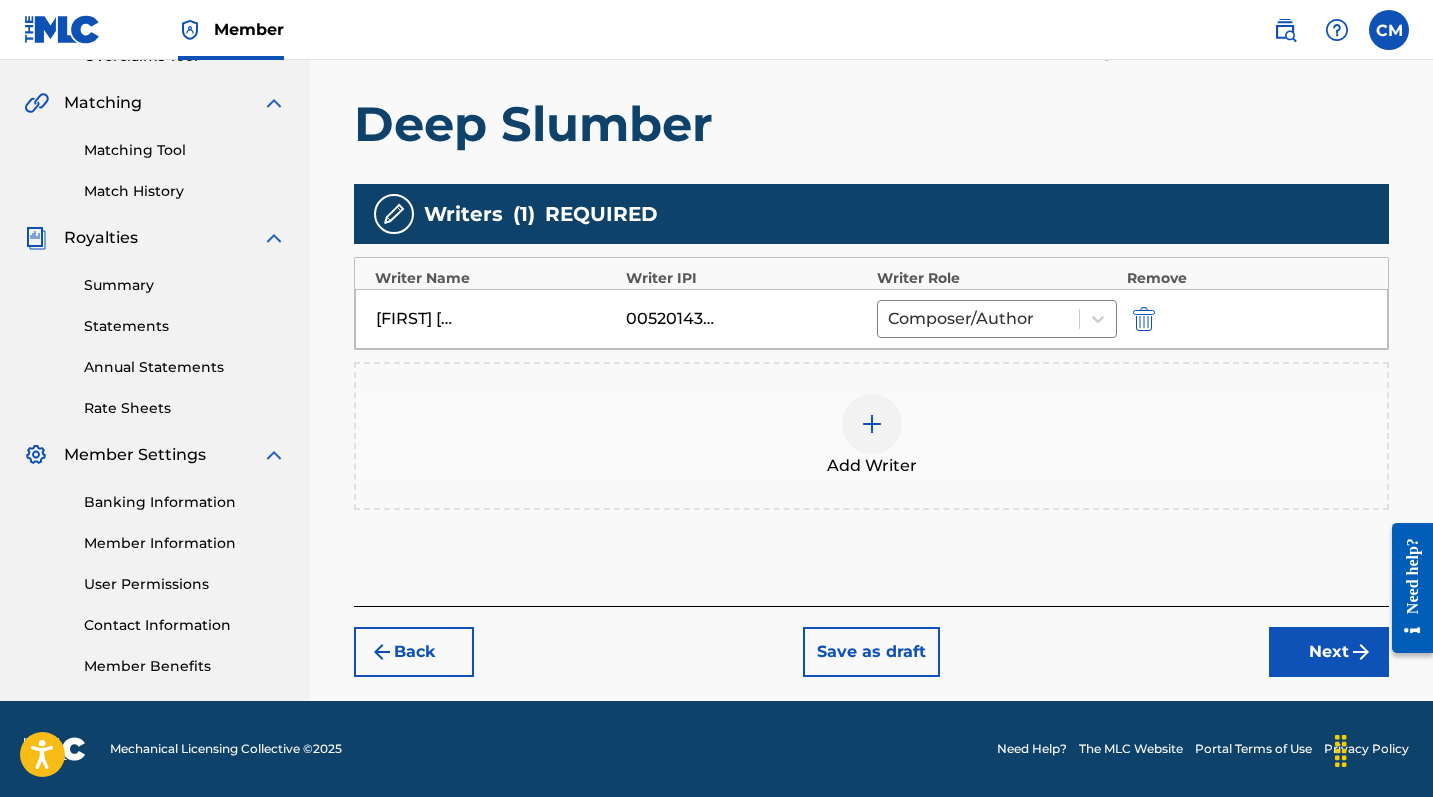 click on "Next" at bounding box center (1329, 652) 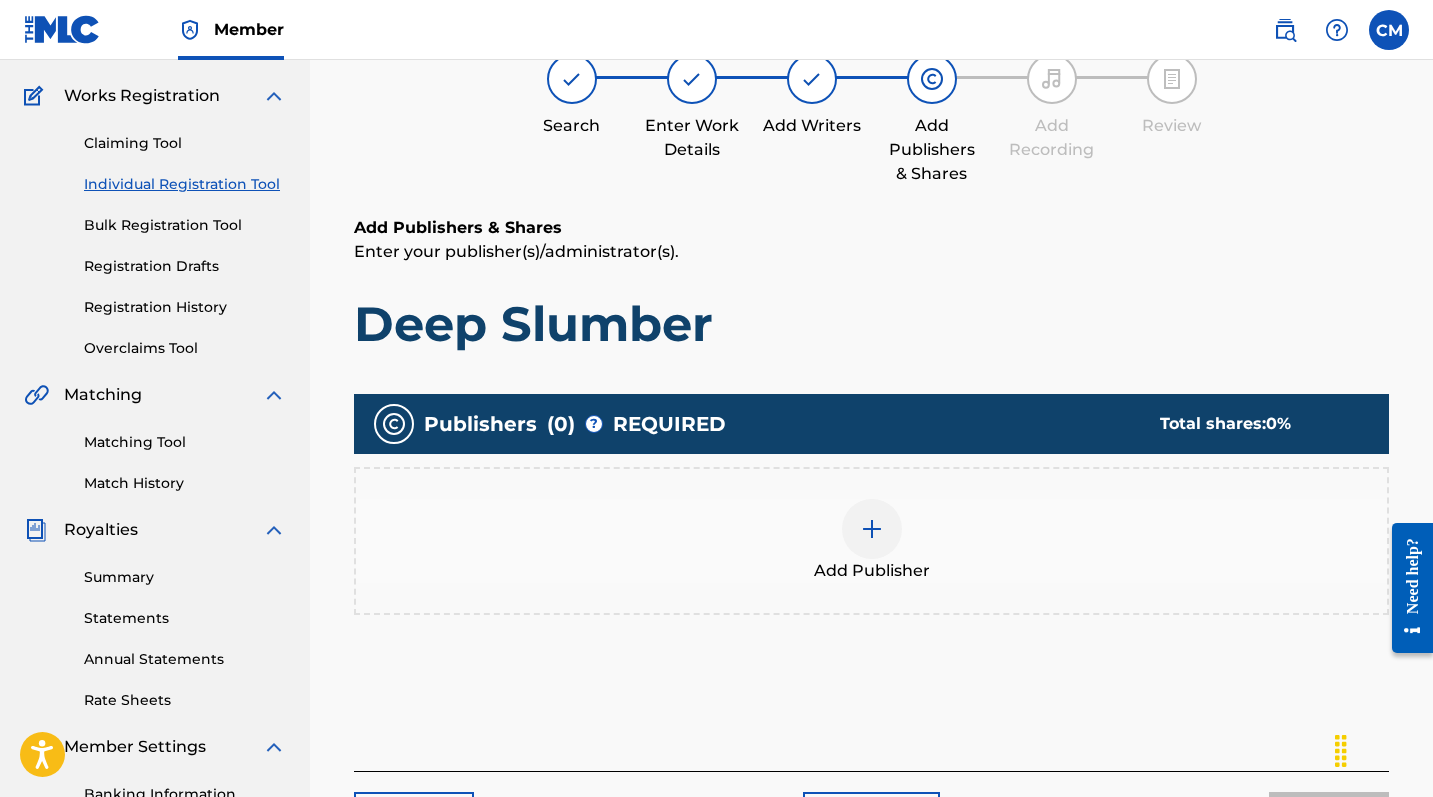 scroll, scrollTop: 90, scrollLeft: 0, axis: vertical 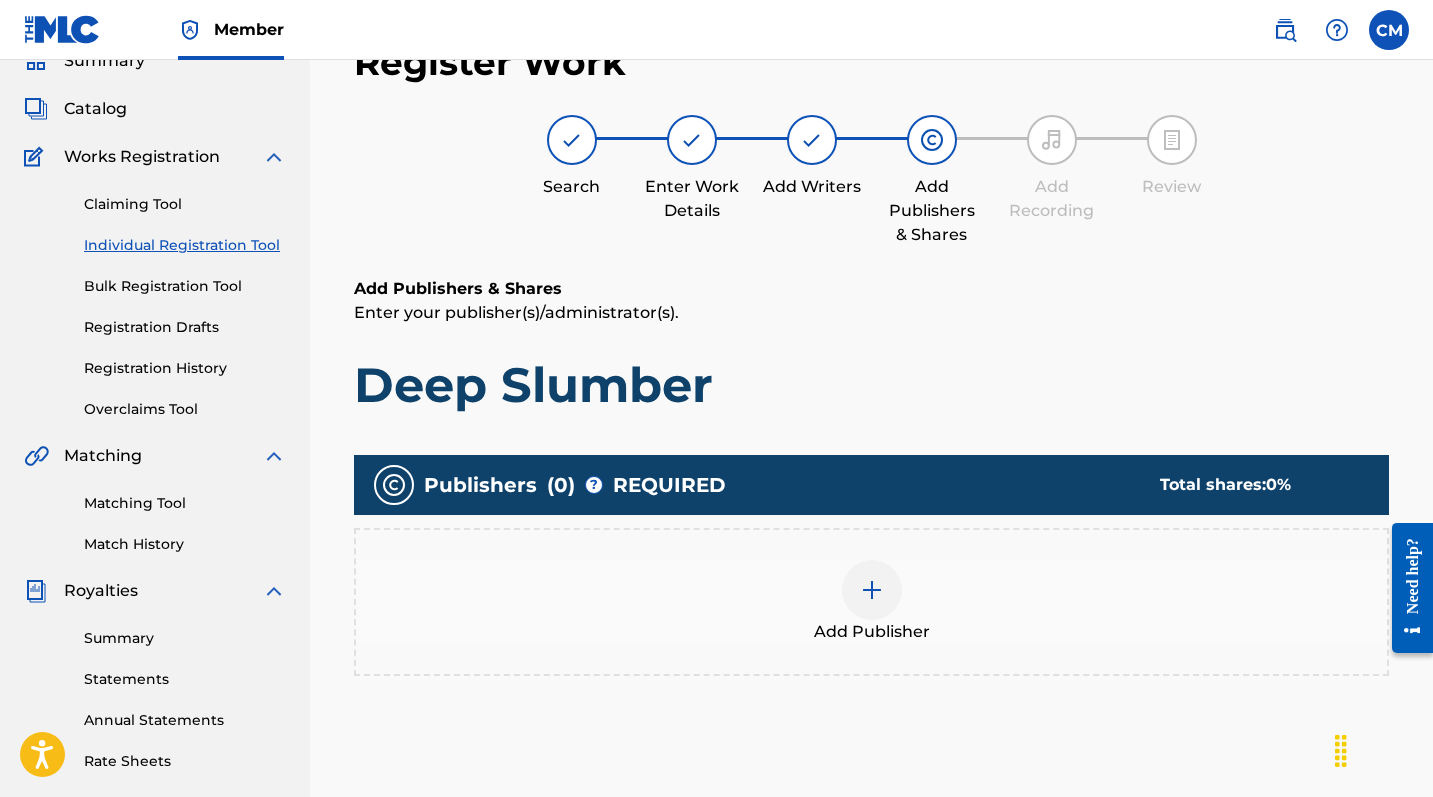 click at bounding box center [872, 590] 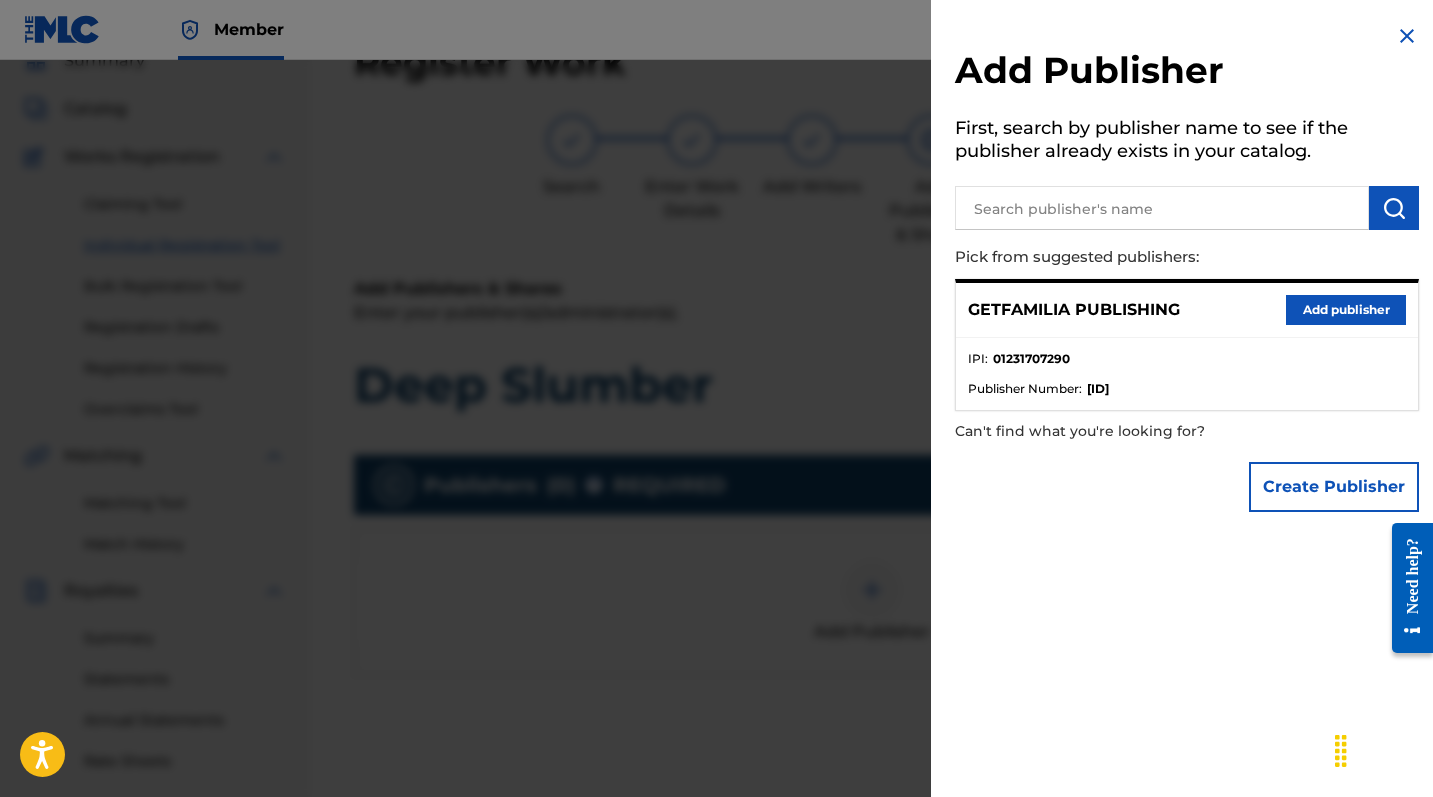 click on "Add publisher" at bounding box center (1346, 310) 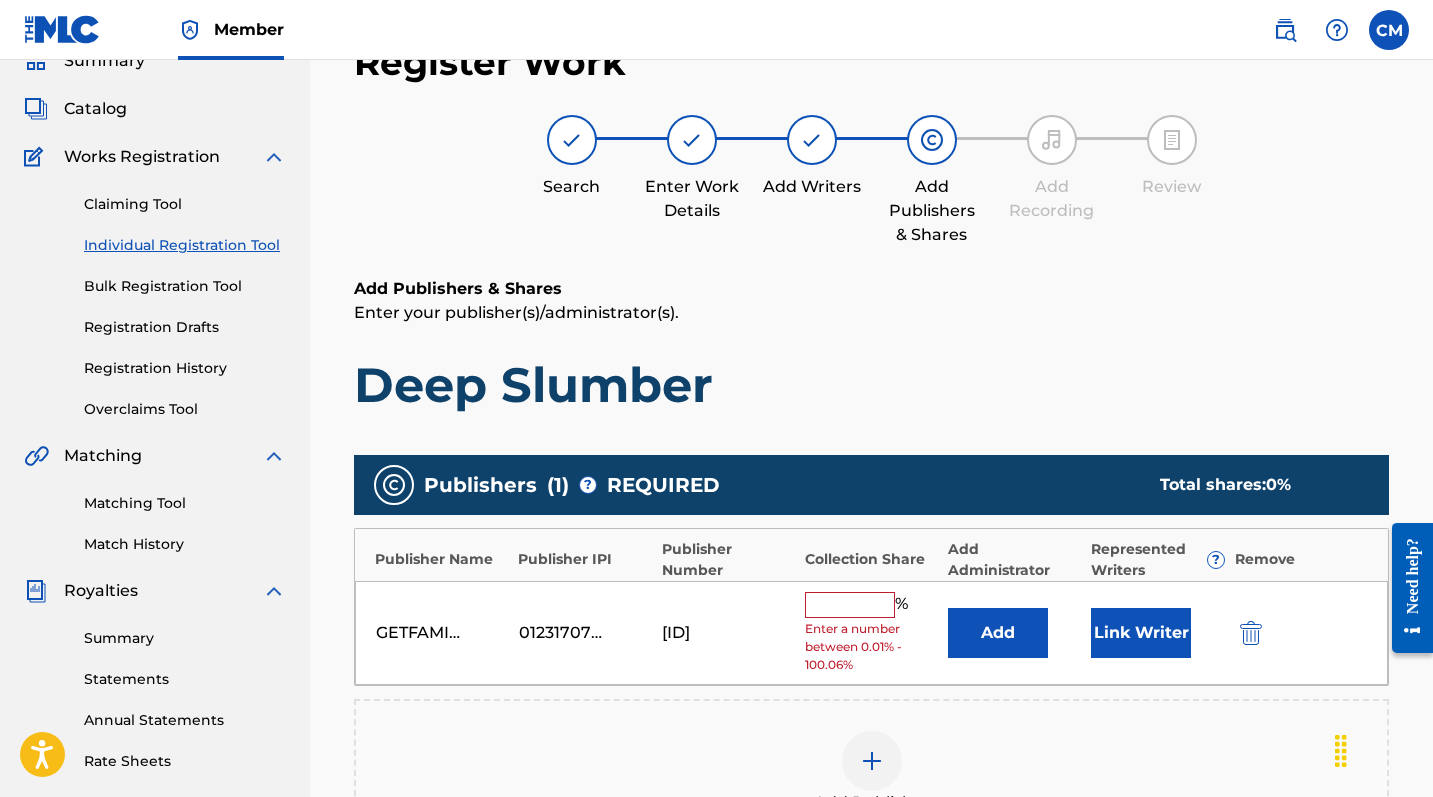 click at bounding box center (850, 605) 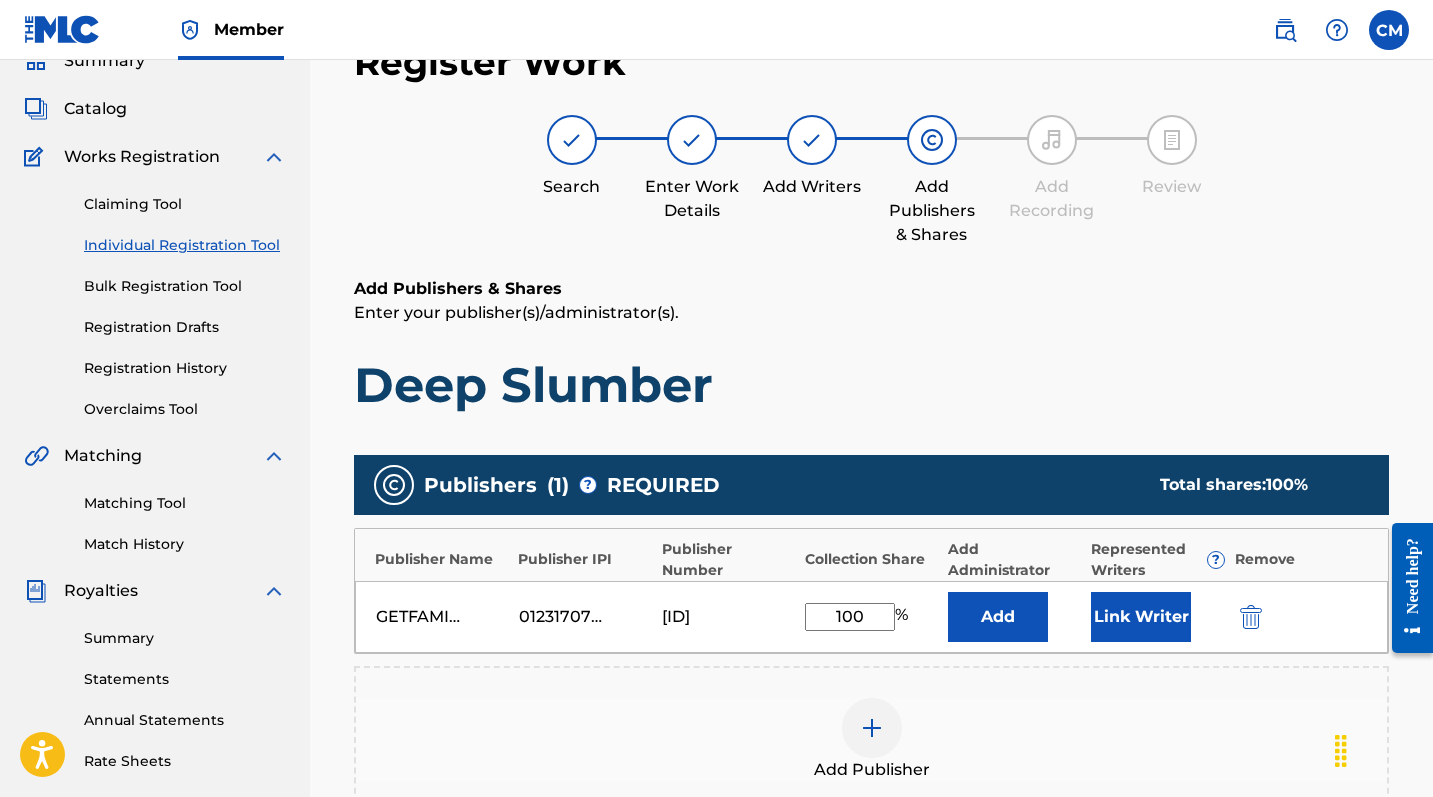 type on "100" 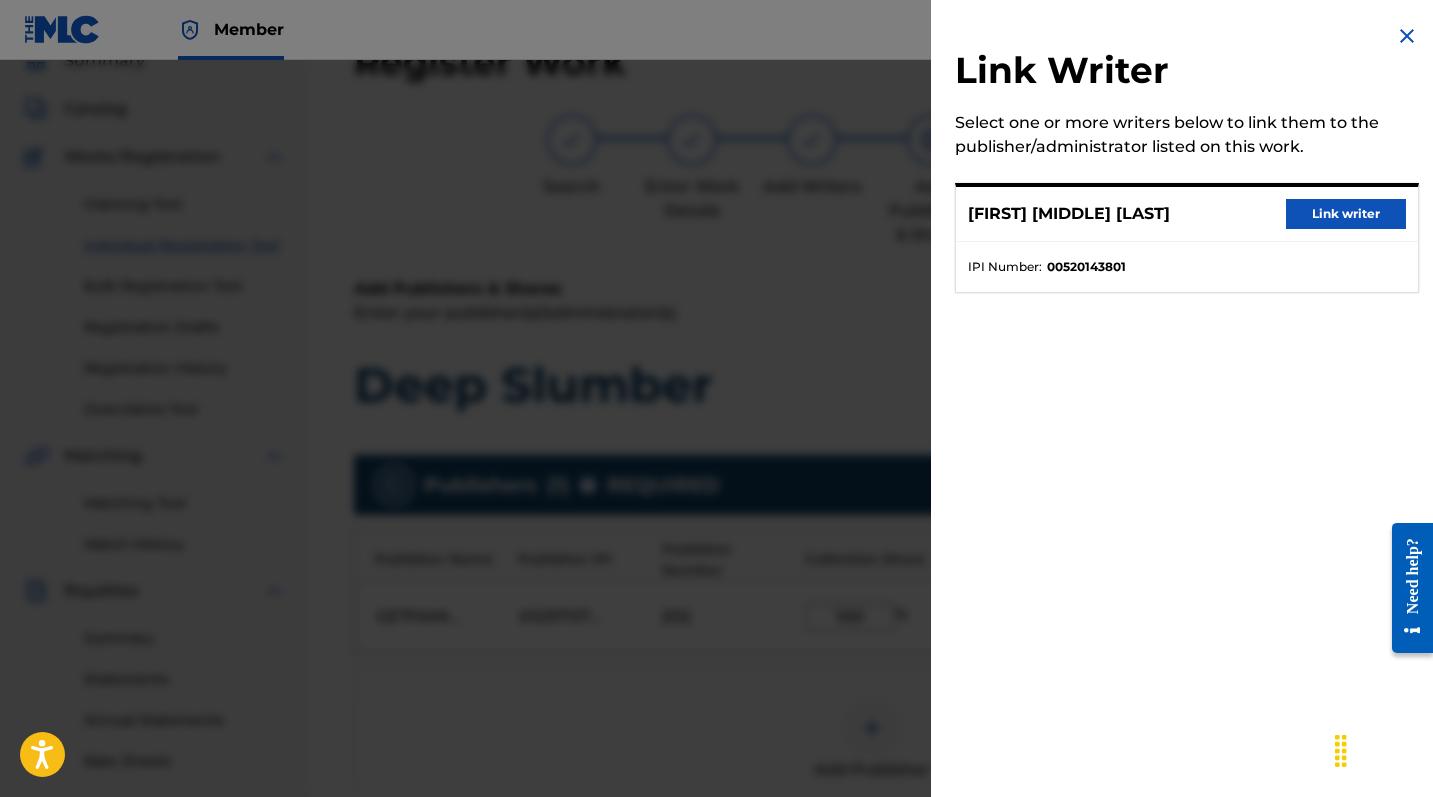 click on "Link writer" at bounding box center (1346, 214) 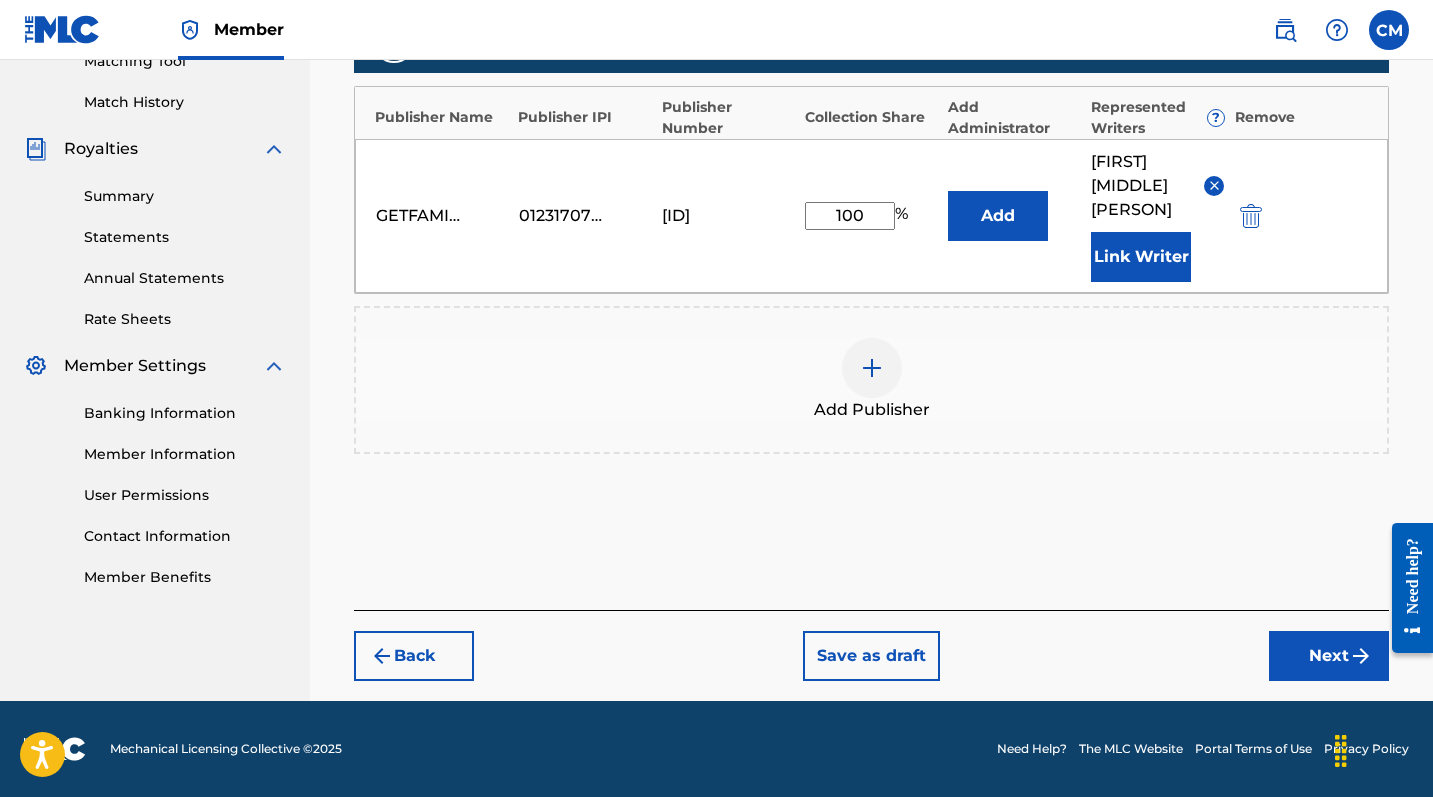 scroll, scrollTop: 556, scrollLeft: 0, axis: vertical 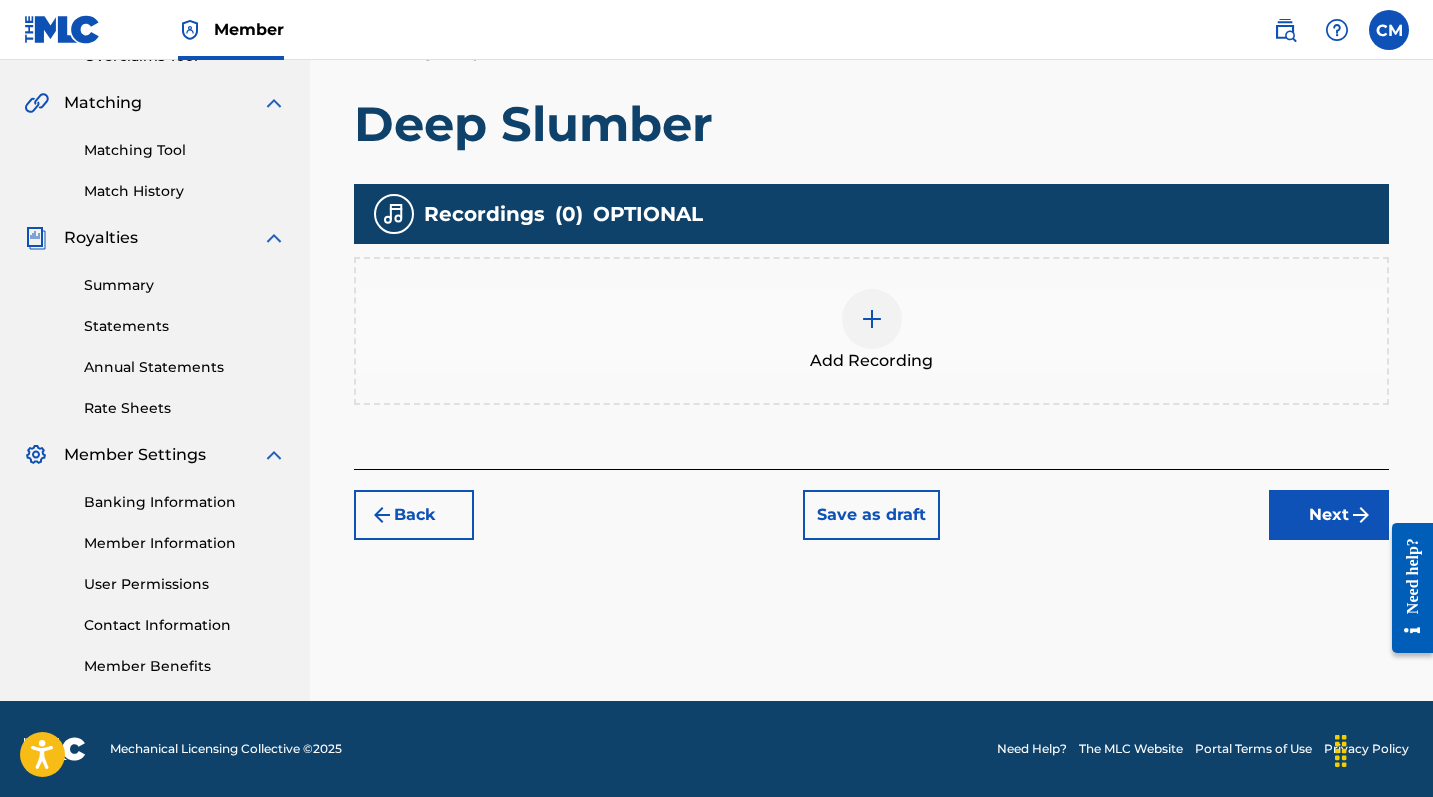 click at bounding box center (872, 319) 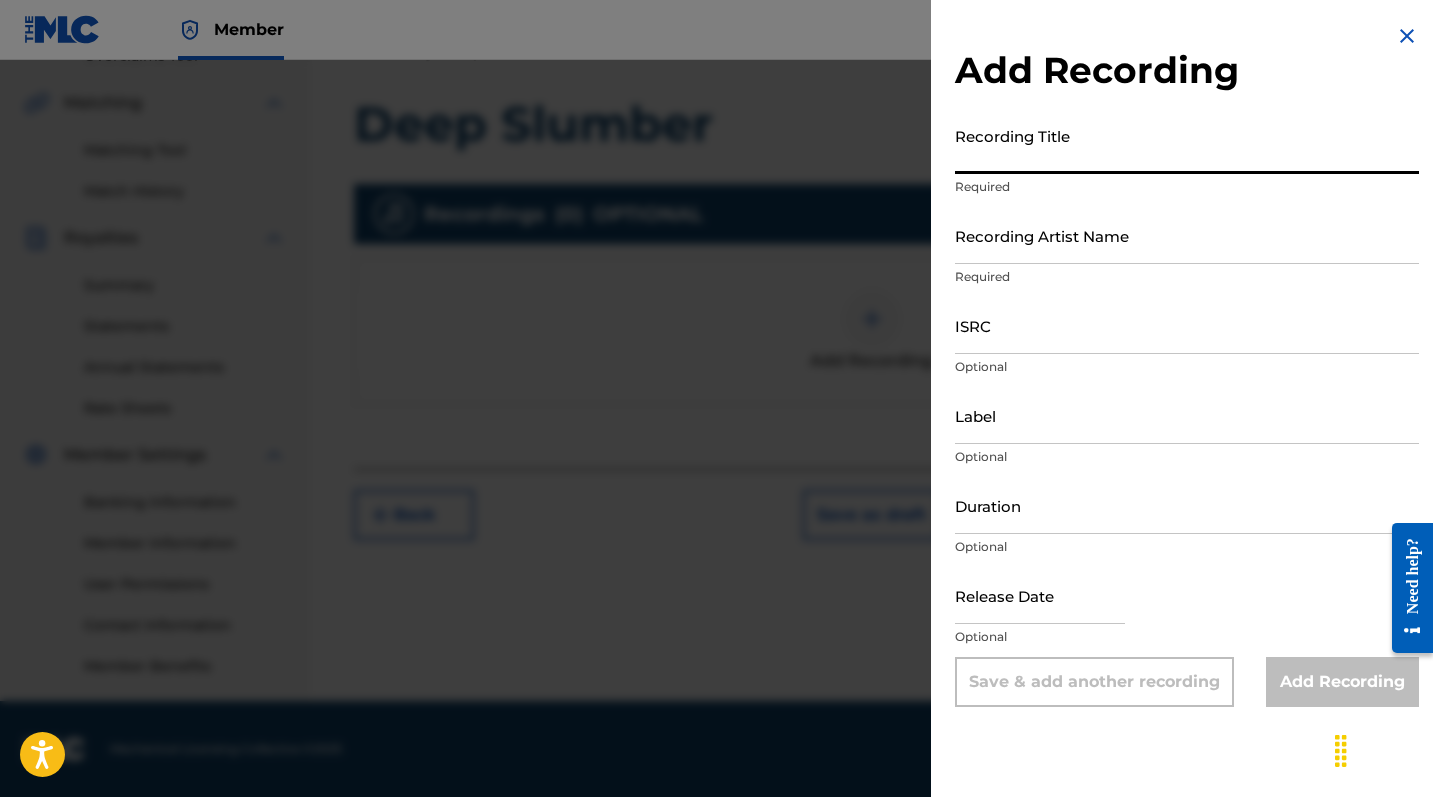 click on "Recording Title" at bounding box center [1187, 145] 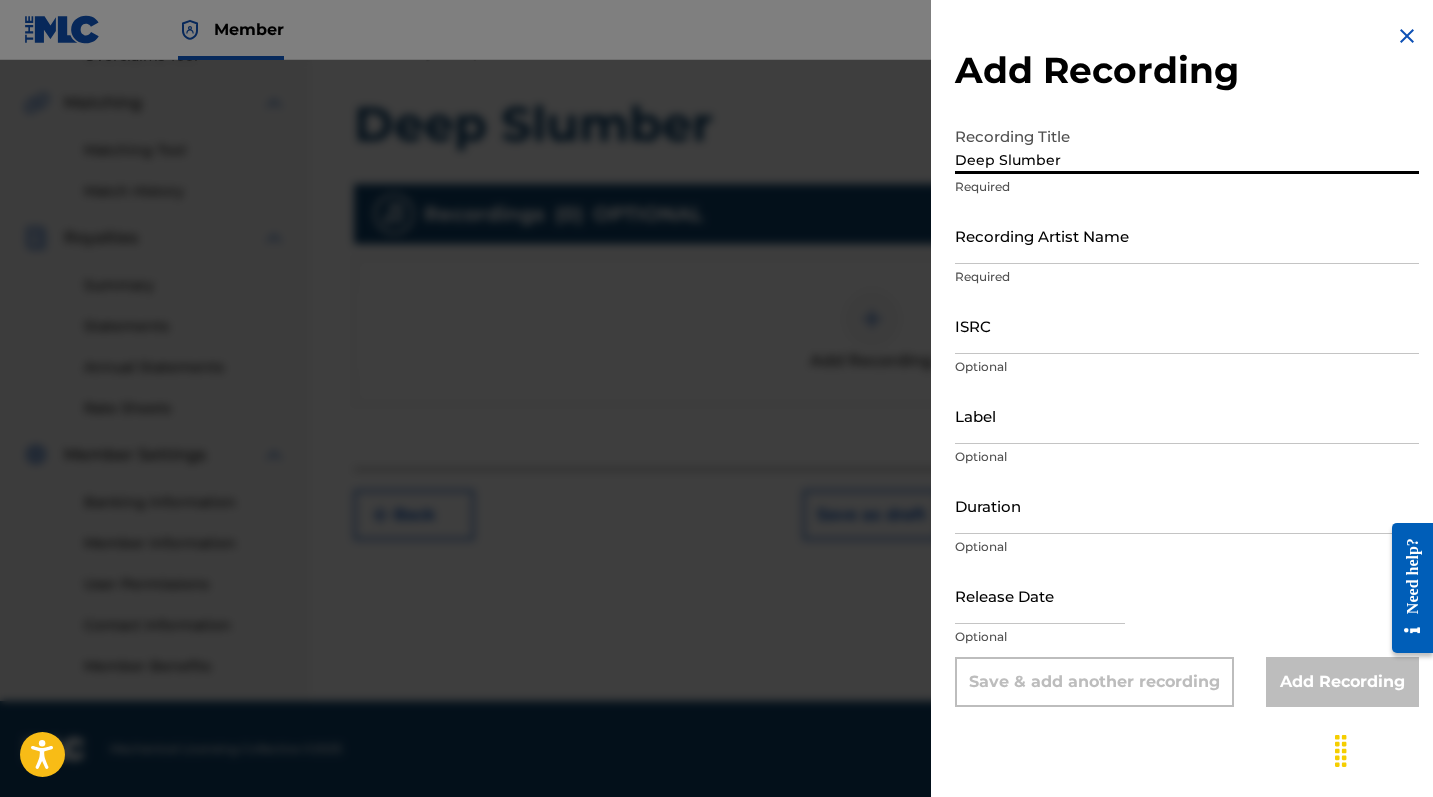 type on "Deep Slumber" 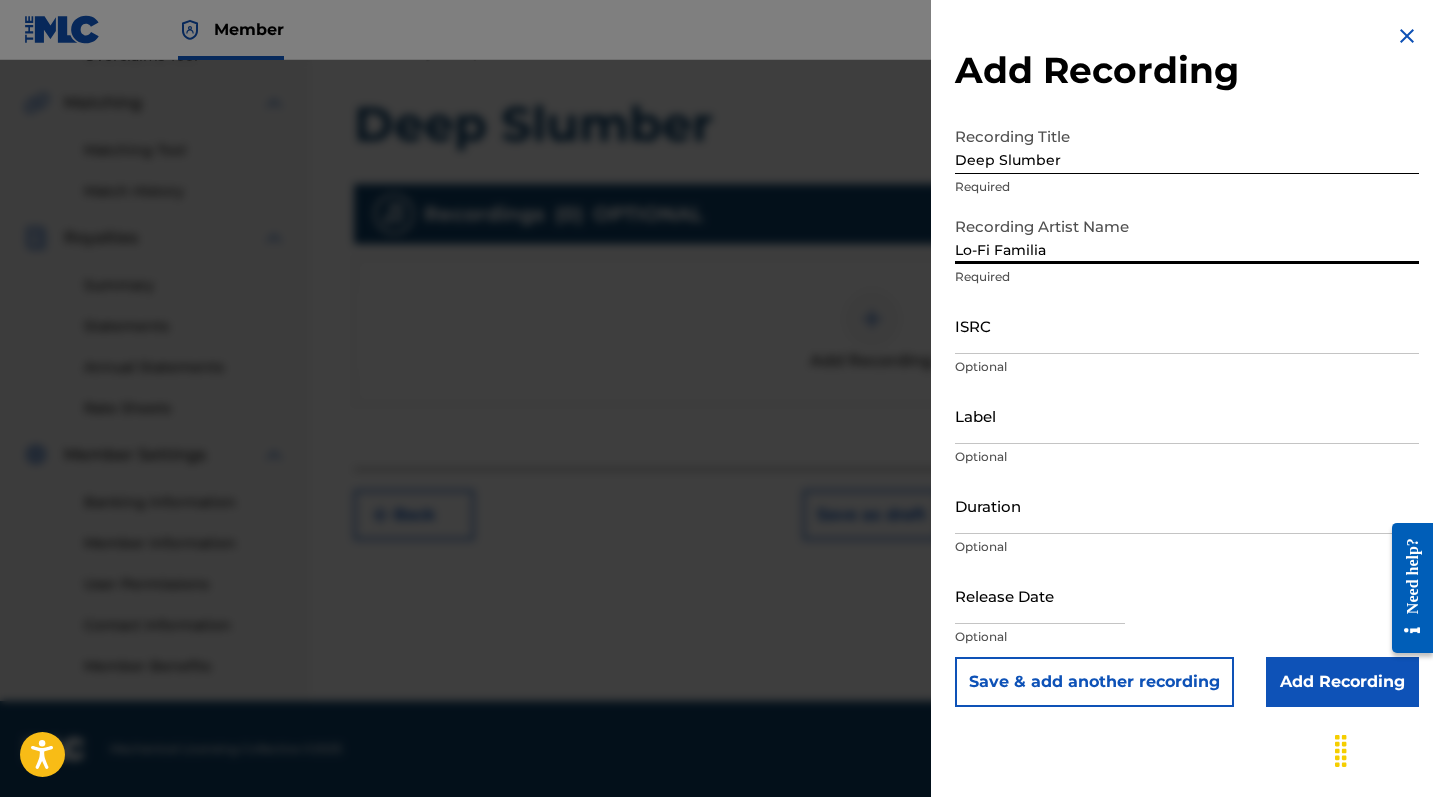 type on "Lo-Fi Familia" 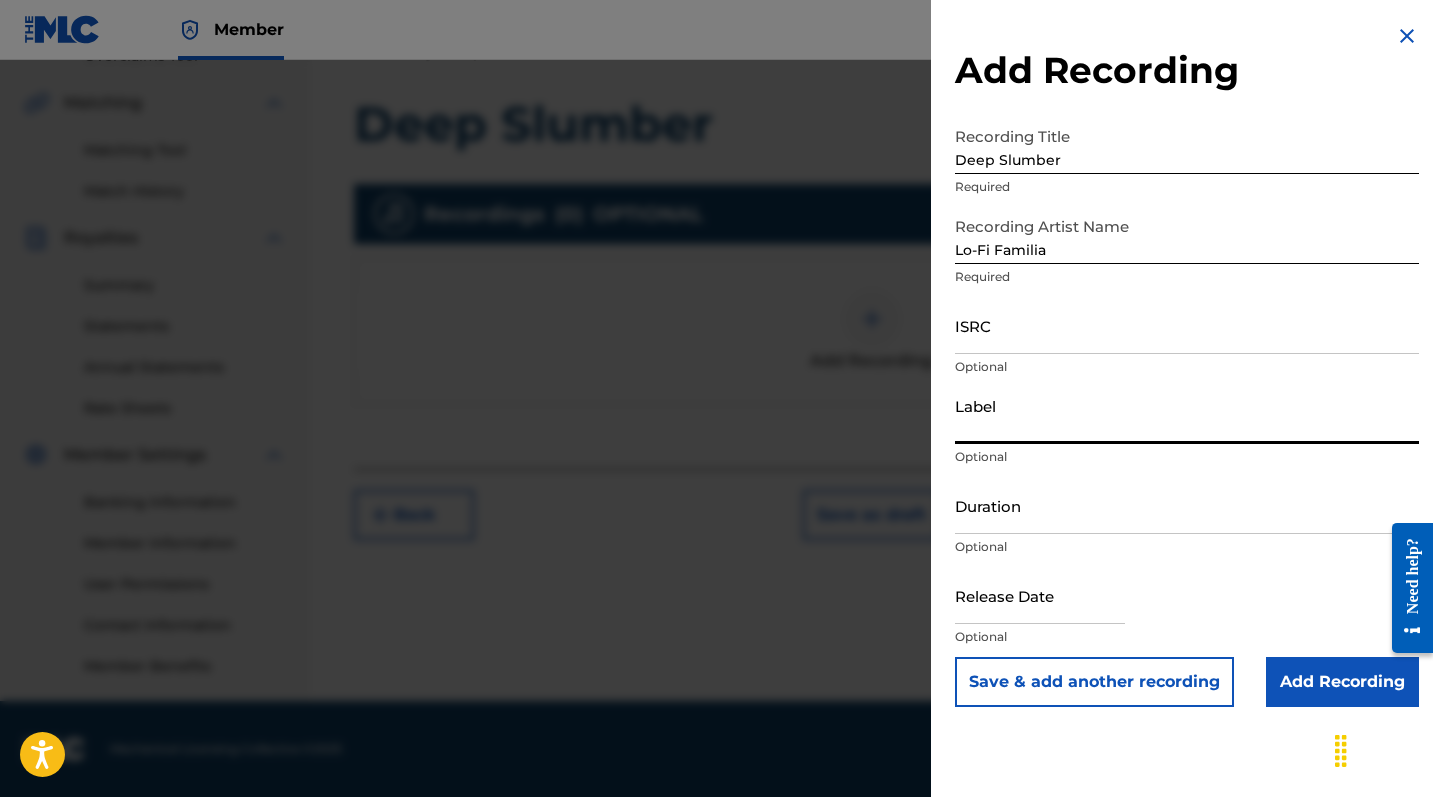 click on "Label" at bounding box center [1187, 415] 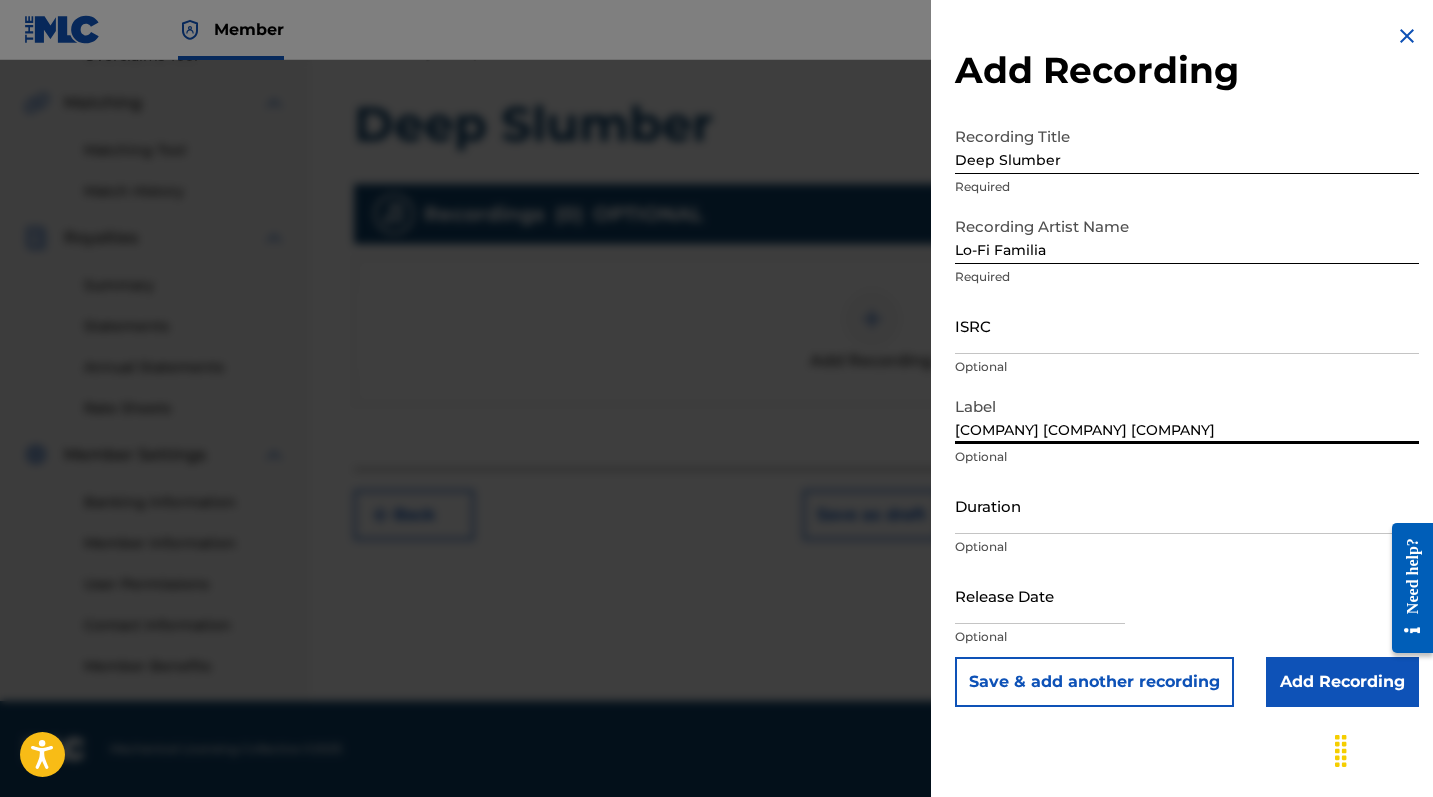 scroll, scrollTop: 443, scrollLeft: 0, axis: vertical 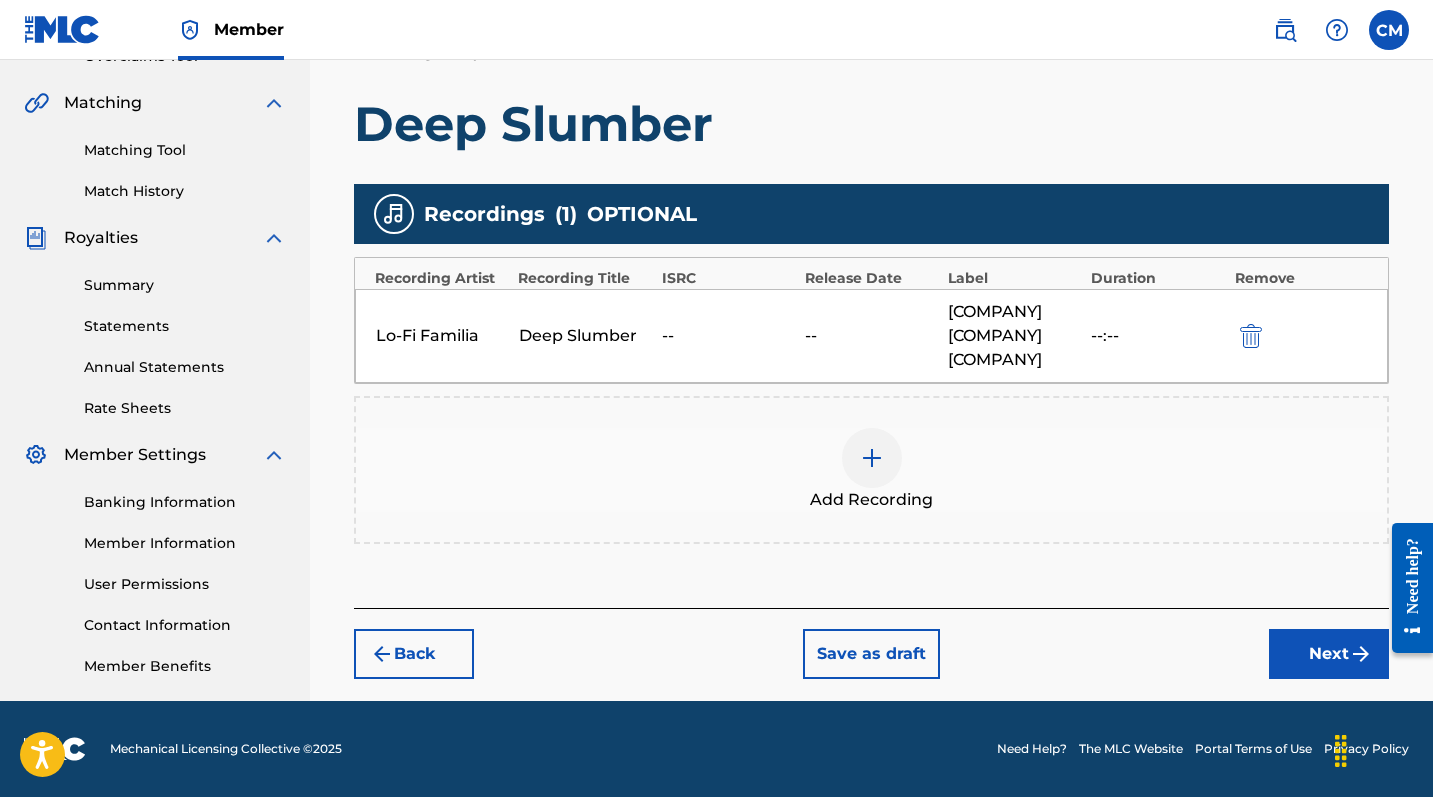 click on "Next" at bounding box center (1329, 654) 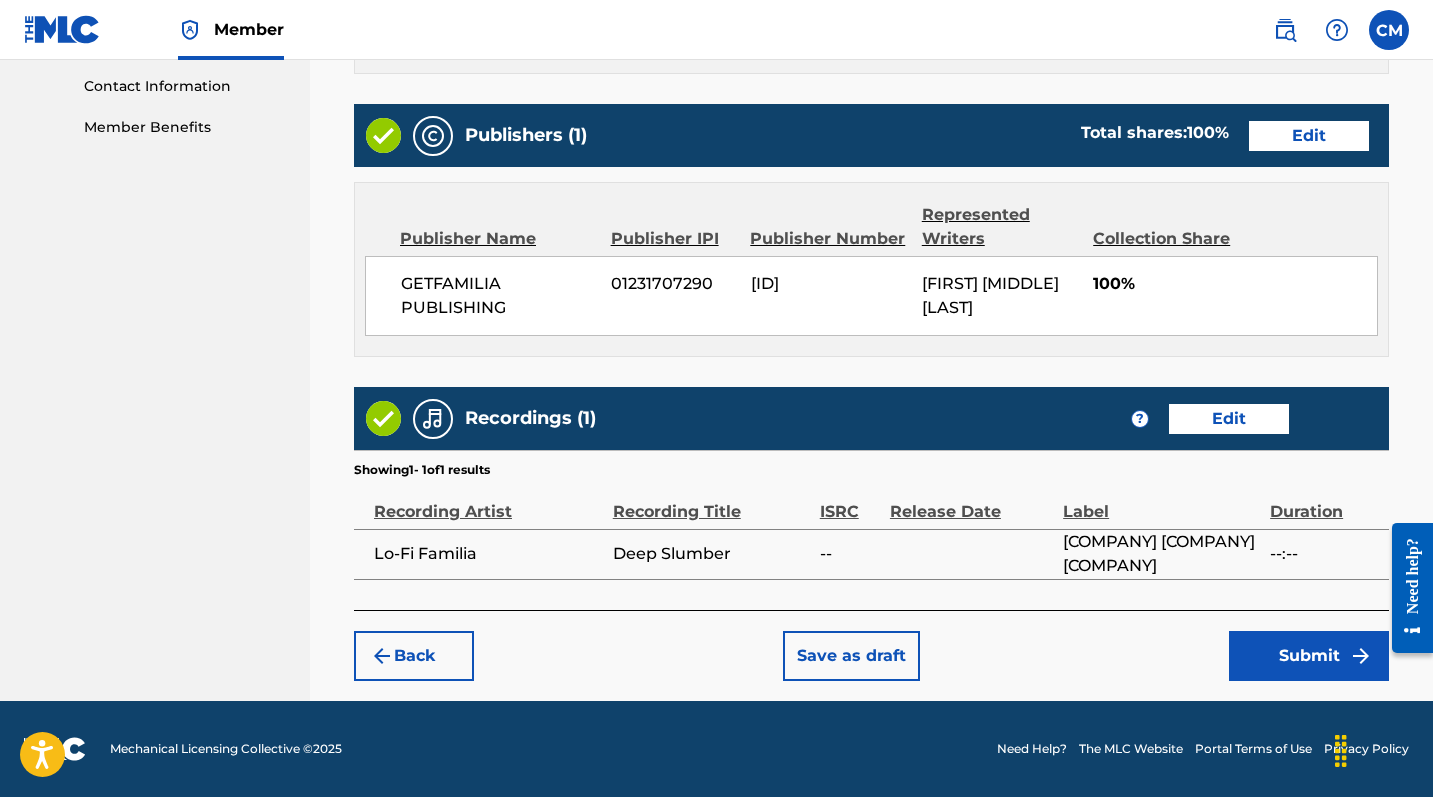 scroll, scrollTop: 981, scrollLeft: 0, axis: vertical 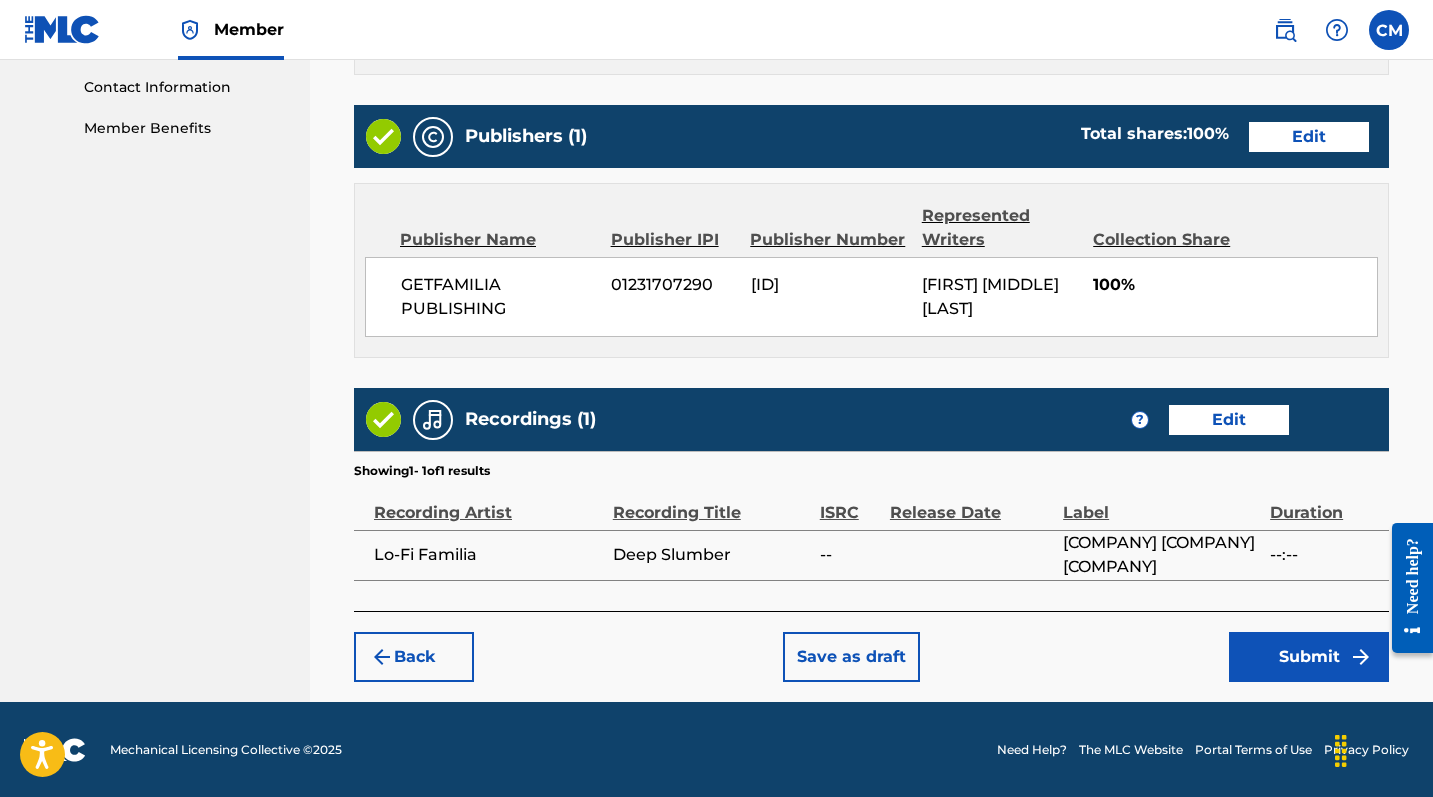 click on "Submit" at bounding box center [1309, 657] 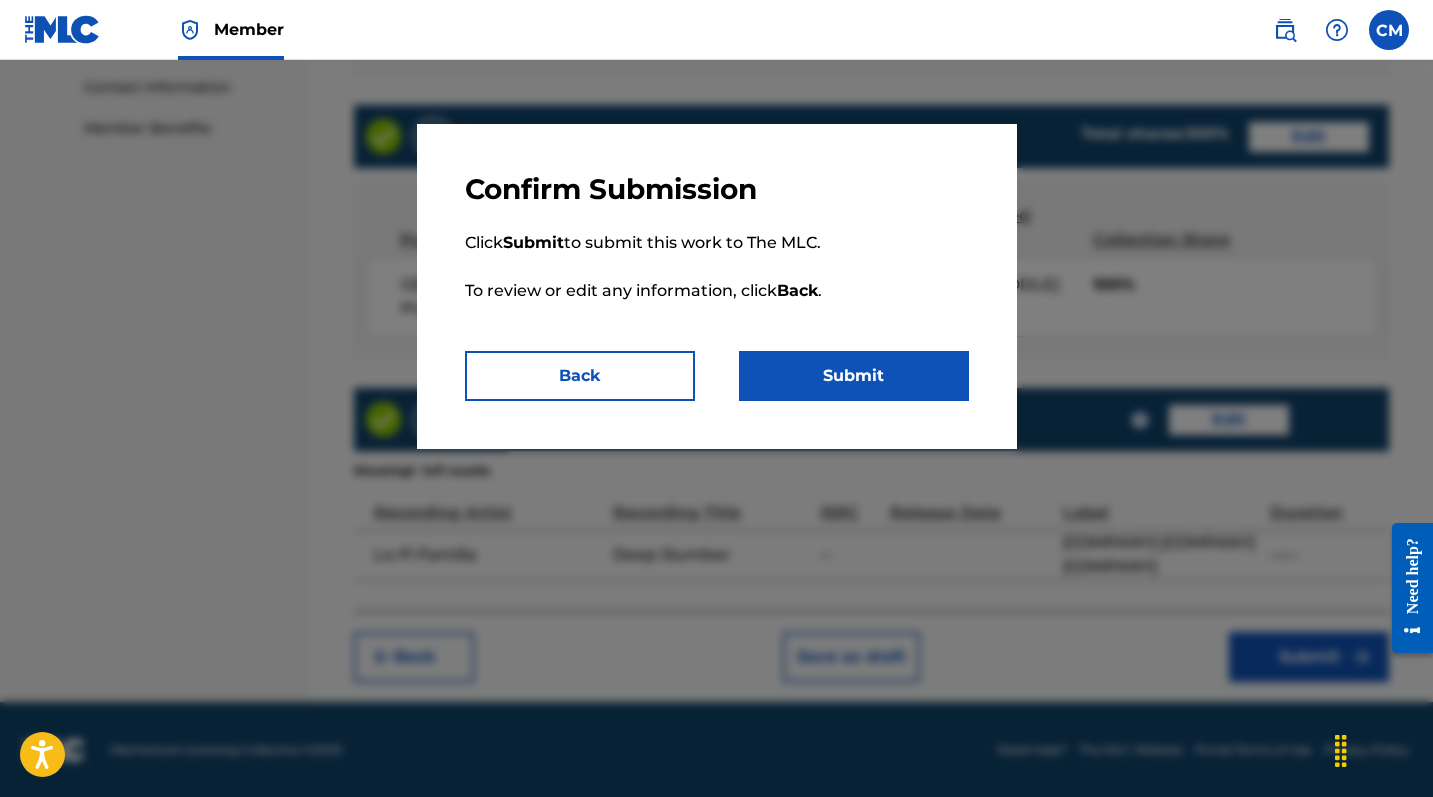 click on "Submit" at bounding box center [854, 376] 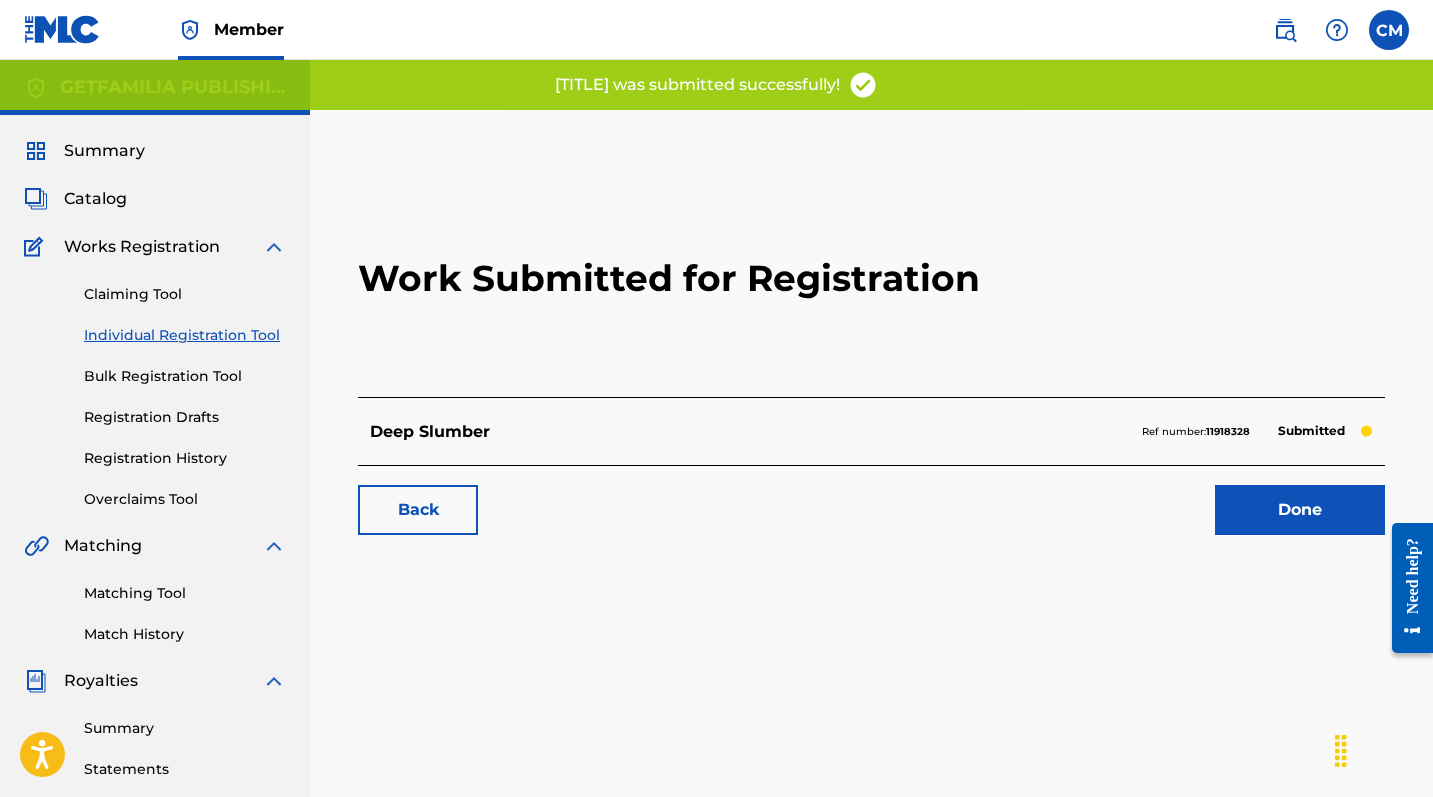 click on "Done" at bounding box center (1300, 510) 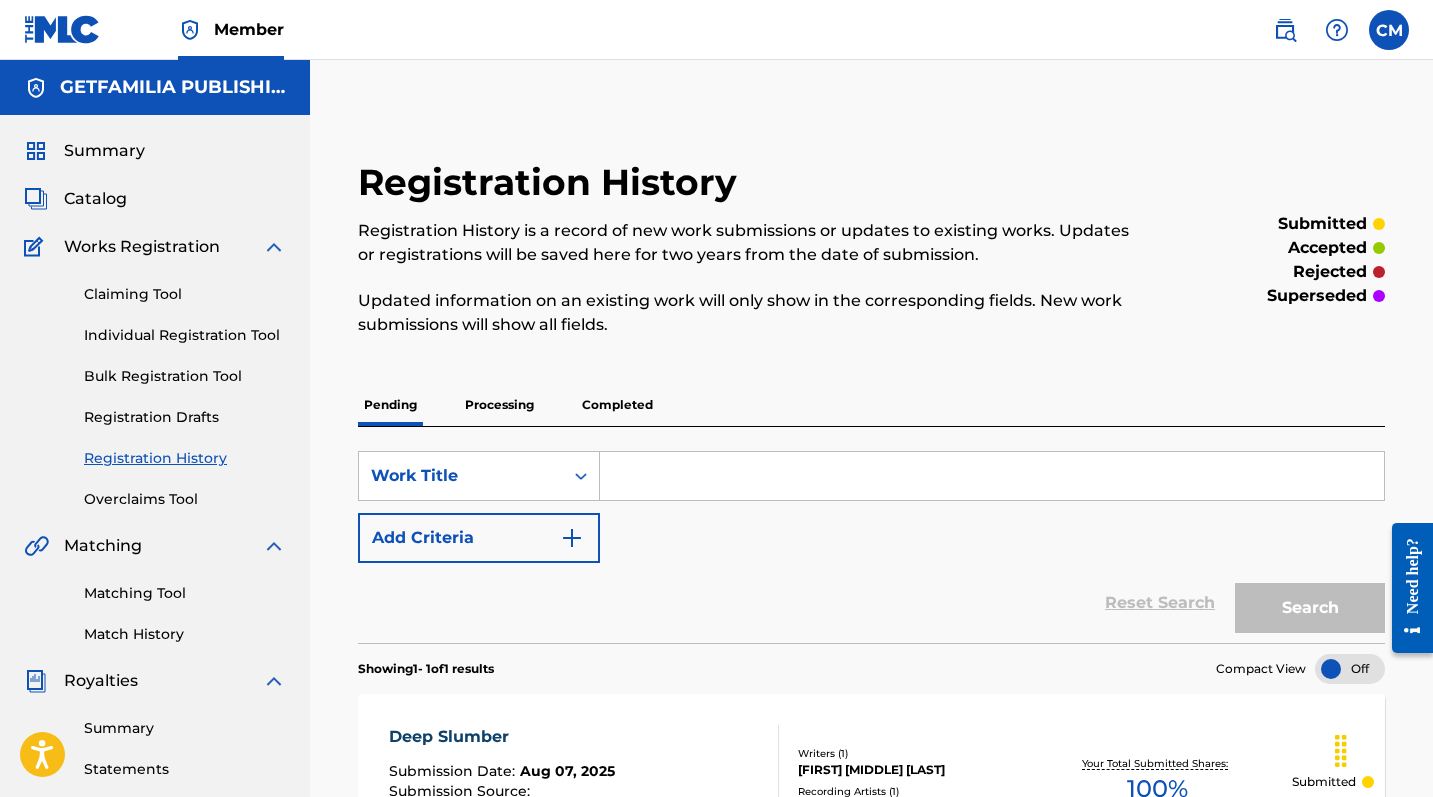 scroll, scrollTop: 0, scrollLeft: 0, axis: both 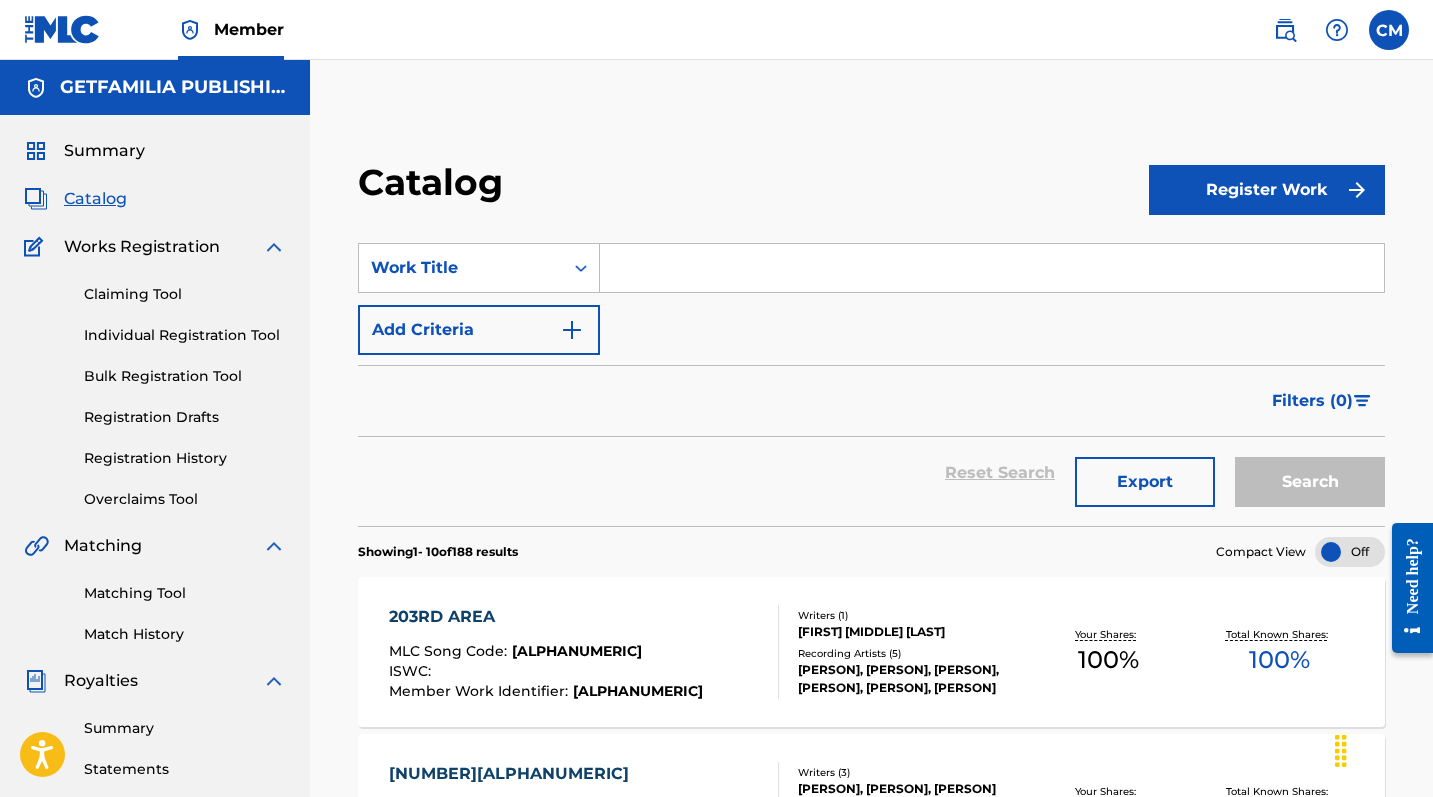 click on "Register Work" at bounding box center (1267, 190) 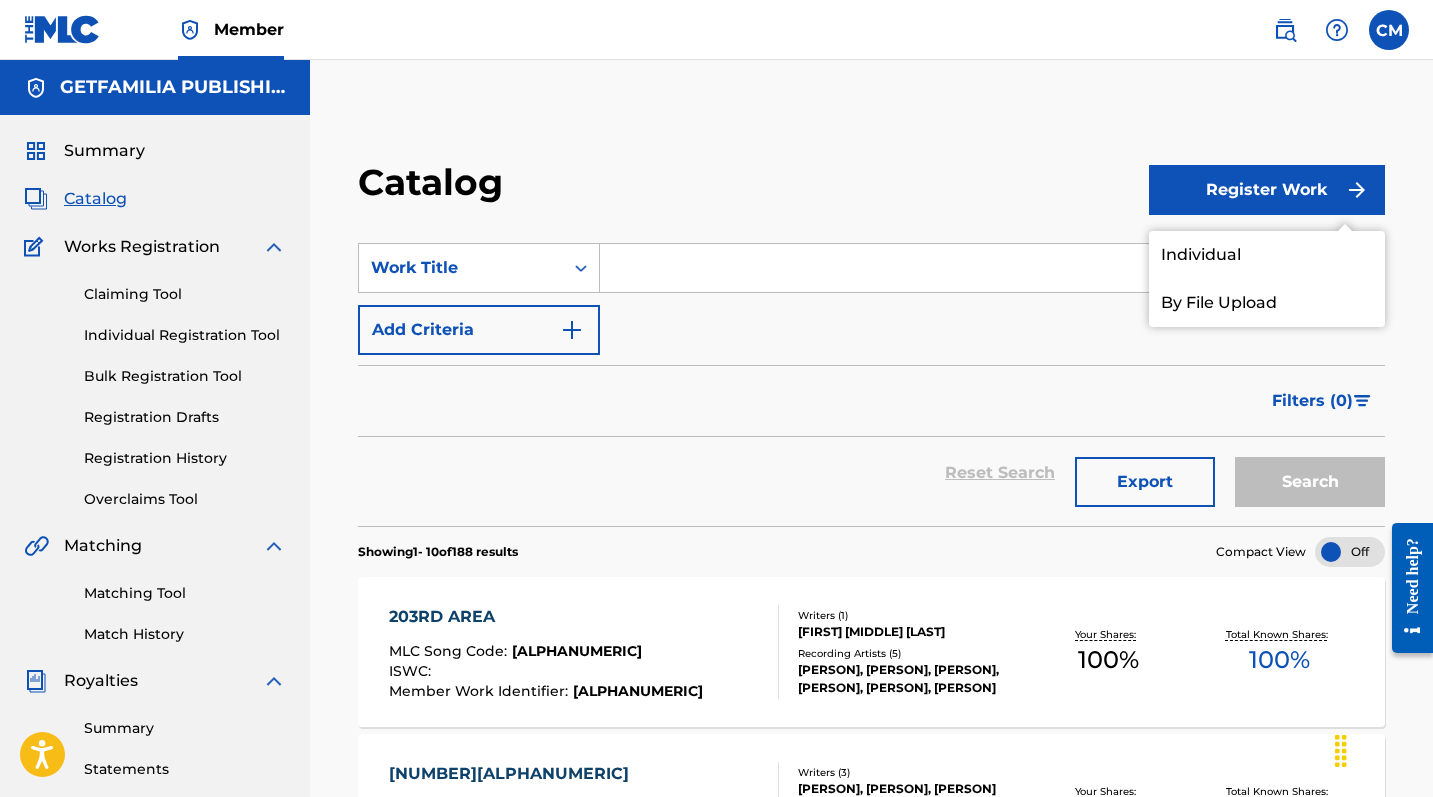 click on "Individual" at bounding box center [1267, 255] 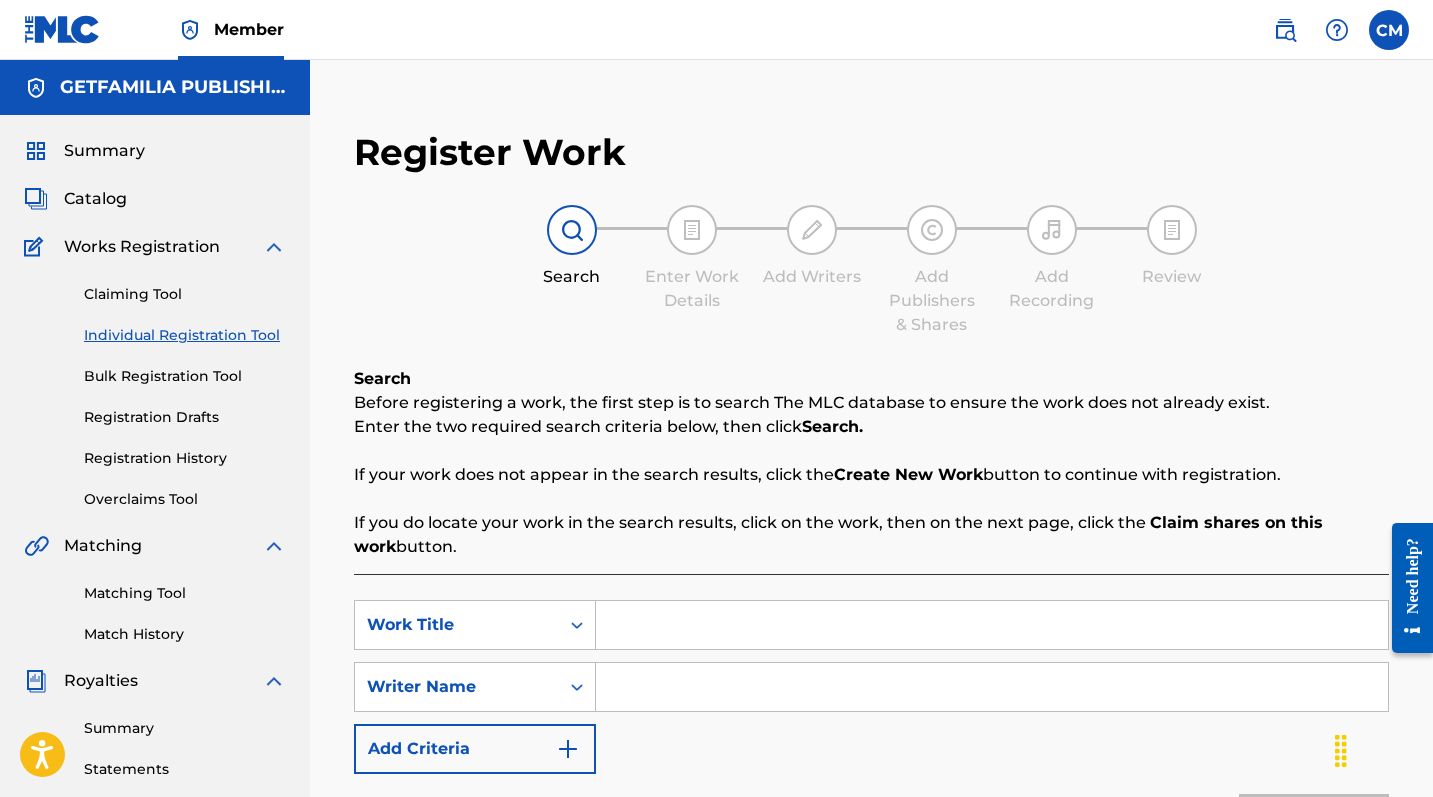 click at bounding box center (992, 625) 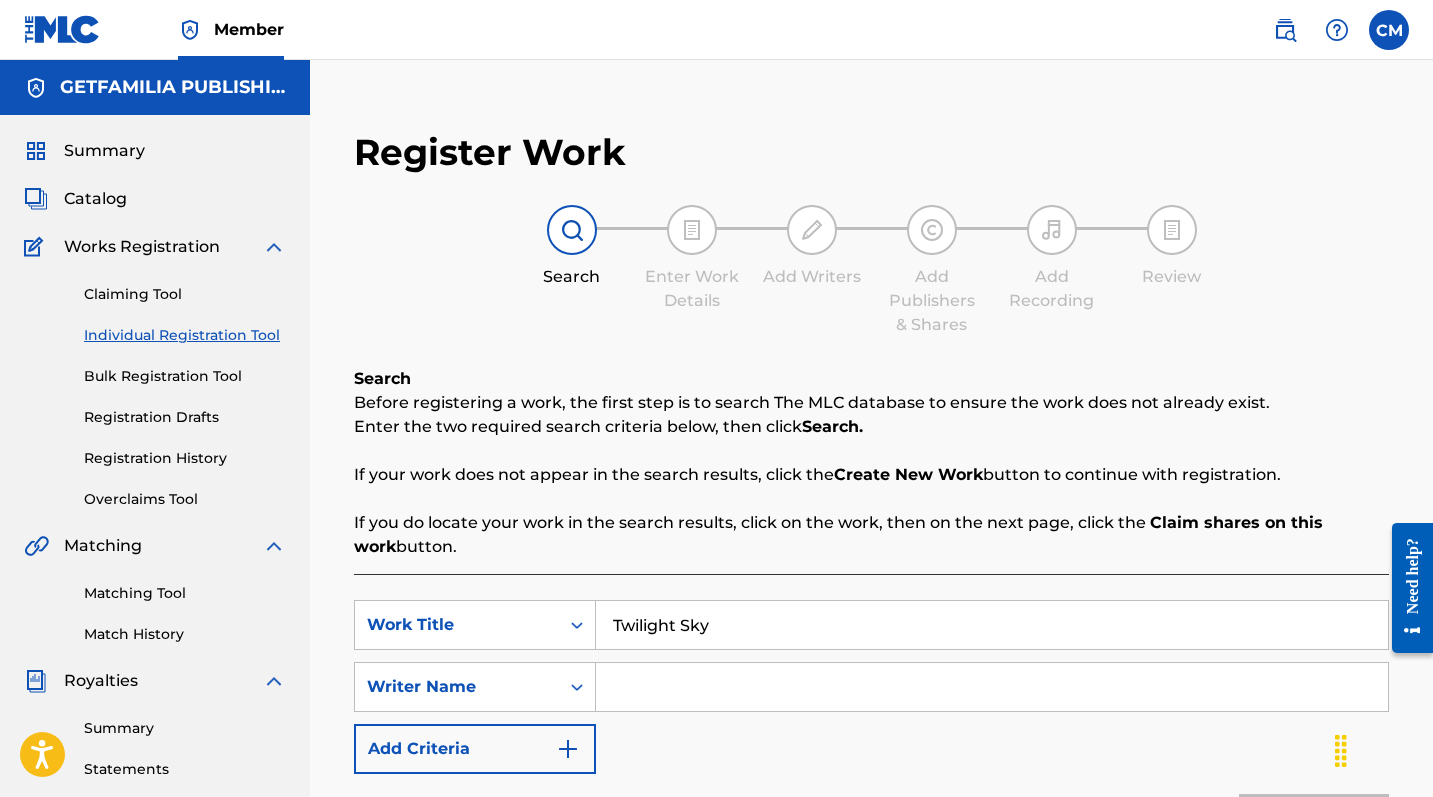 type on "Twilight Sky" 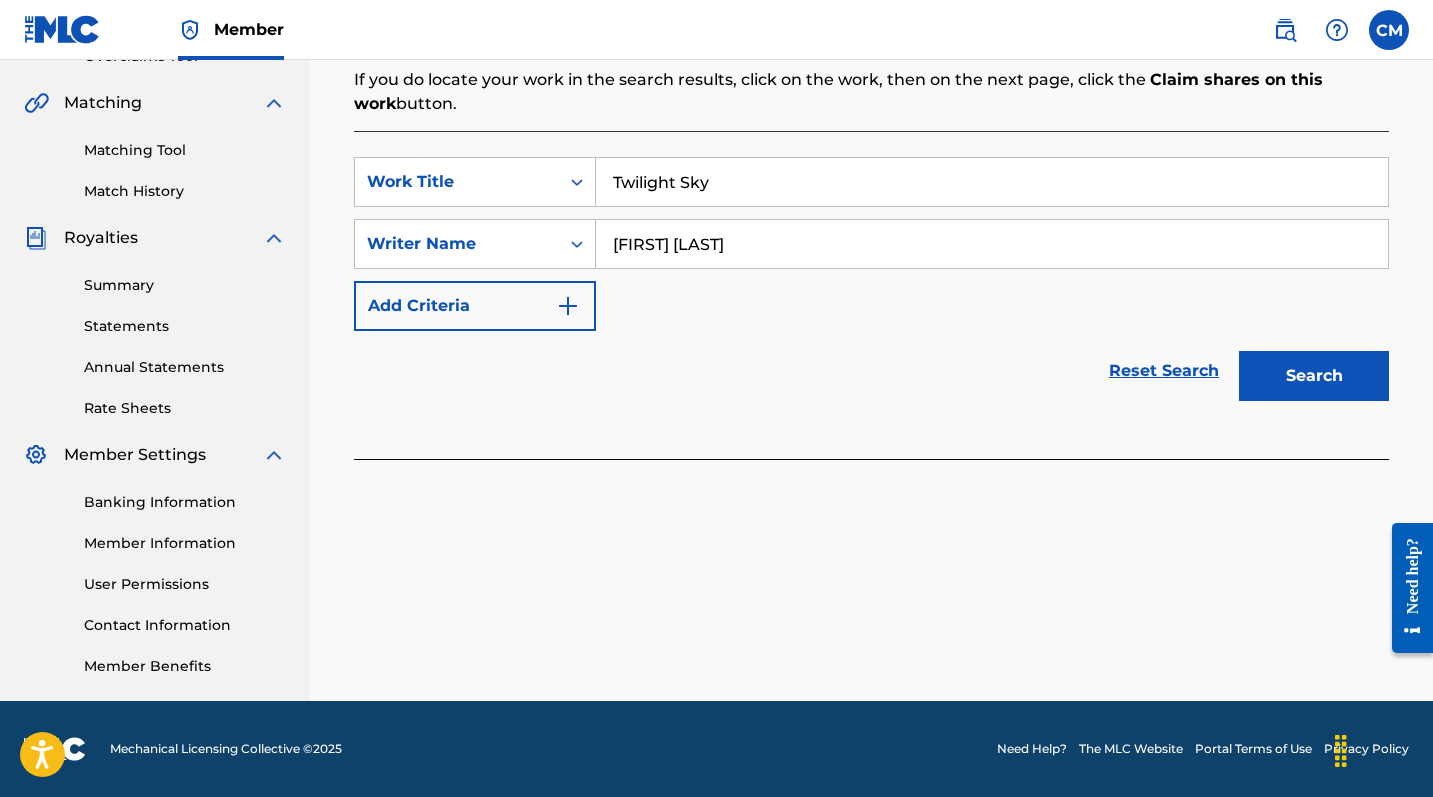 scroll, scrollTop: 443, scrollLeft: 0, axis: vertical 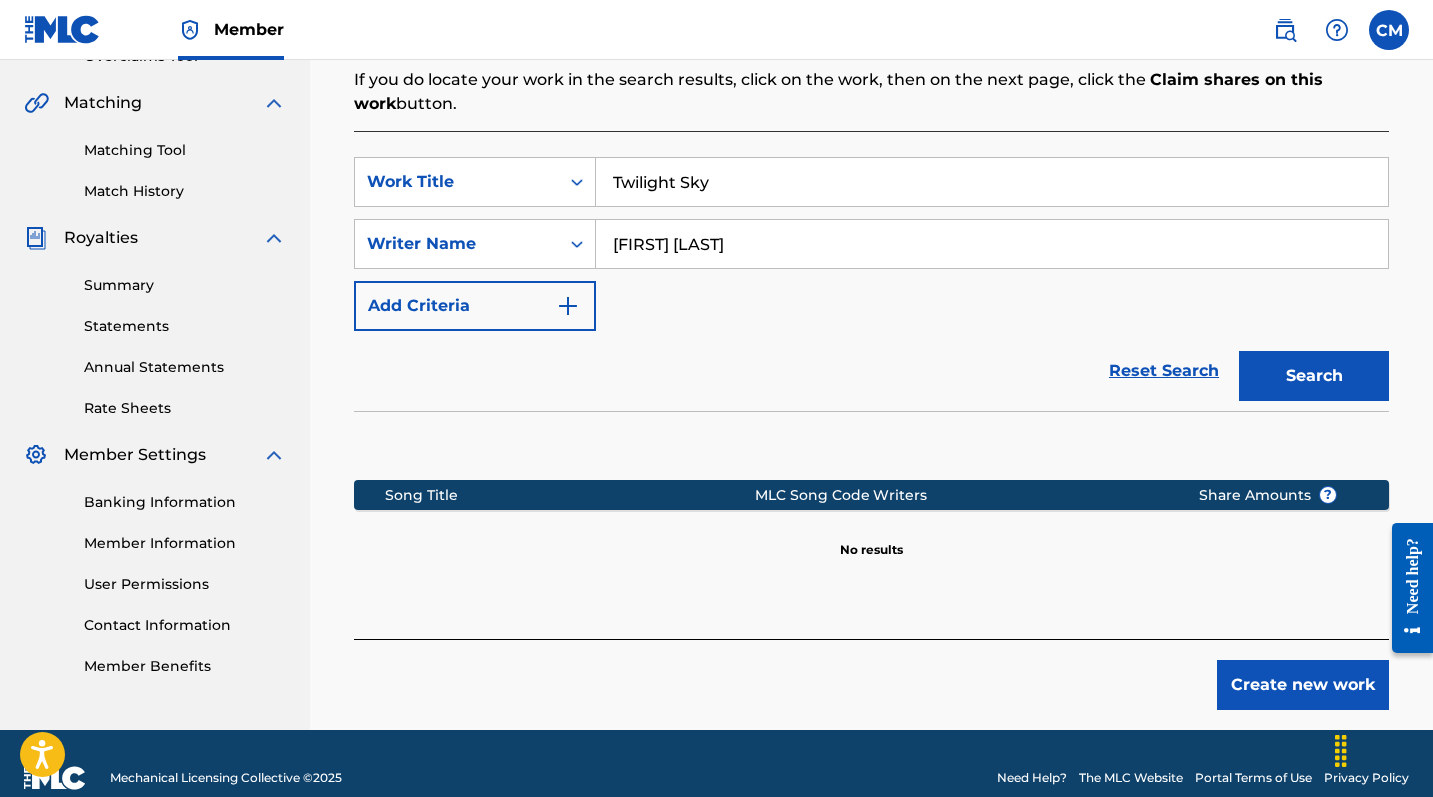 click on "Create new work" at bounding box center [1303, 685] 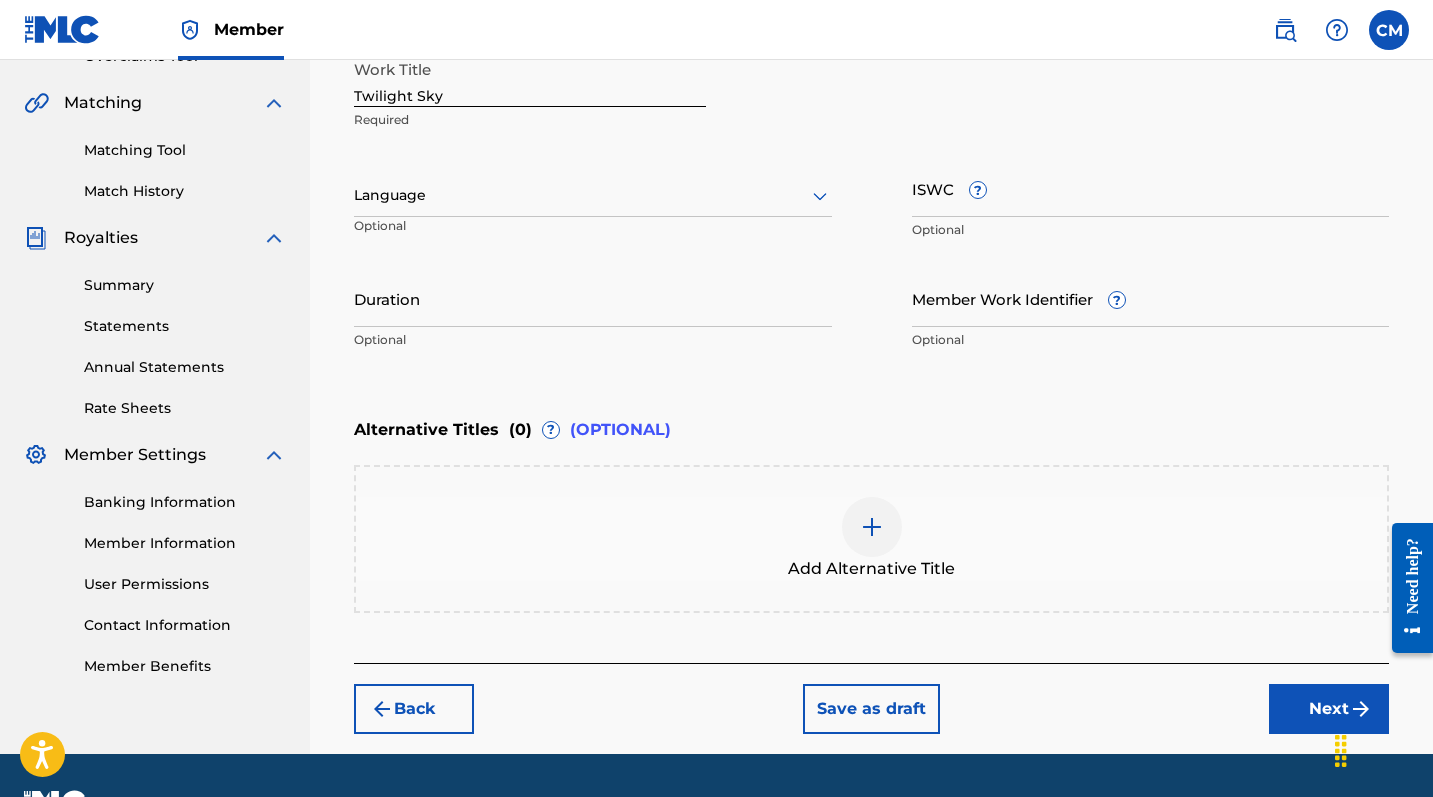 click on "Next" at bounding box center (1329, 709) 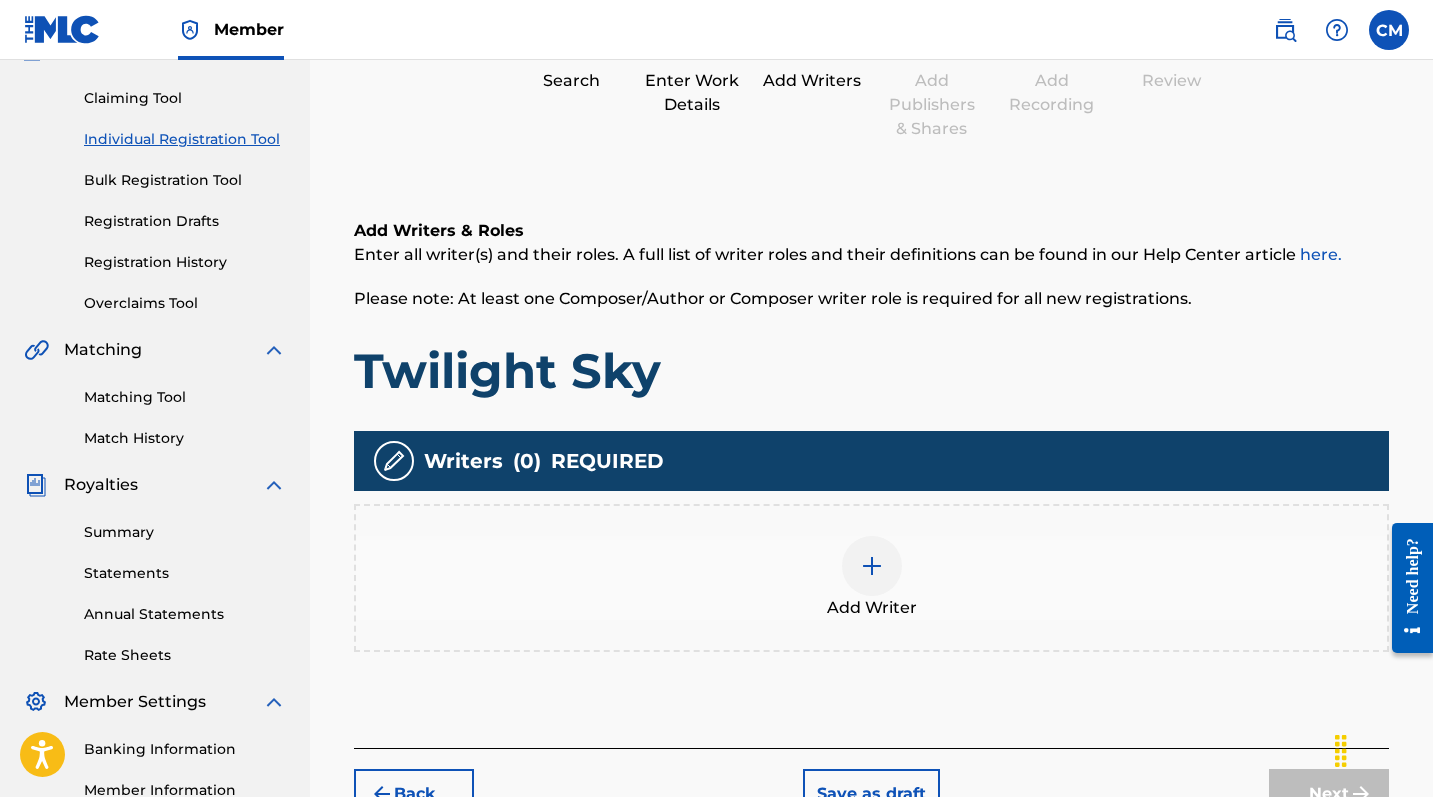 scroll, scrollTop: 219, scrollLeft: 0, axis: vertical 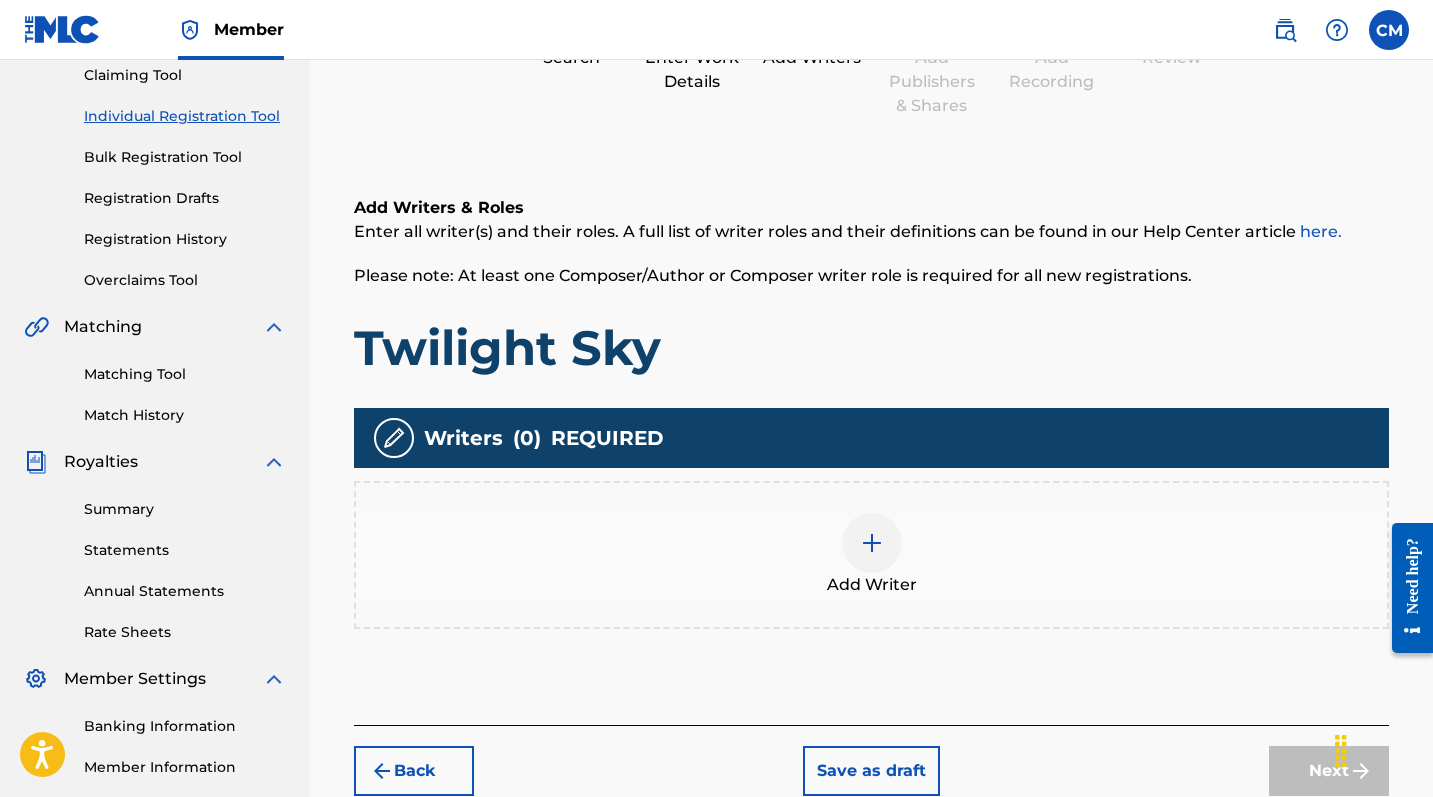 click at bounding box center (872, 543) 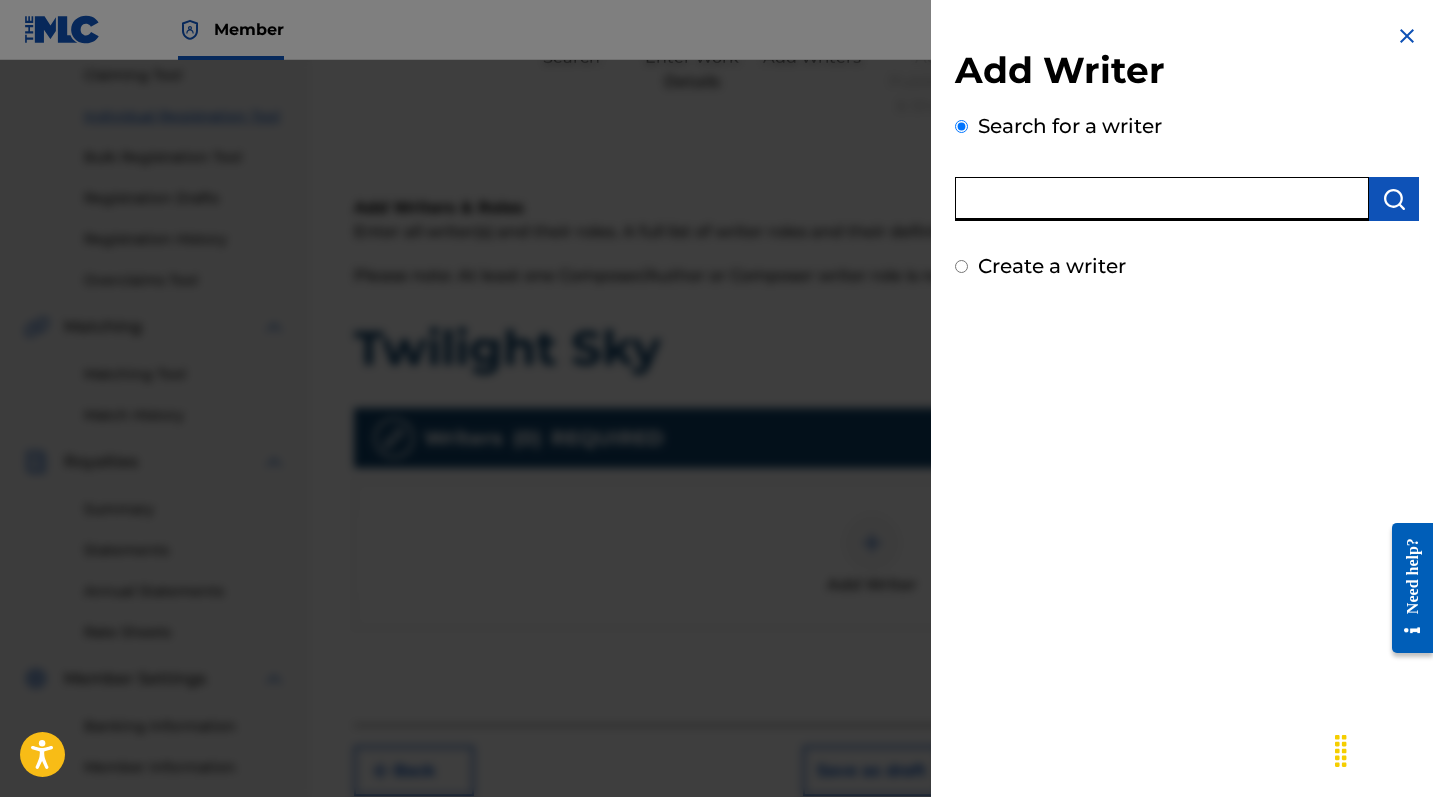 click at bounding box center [1162, 199] 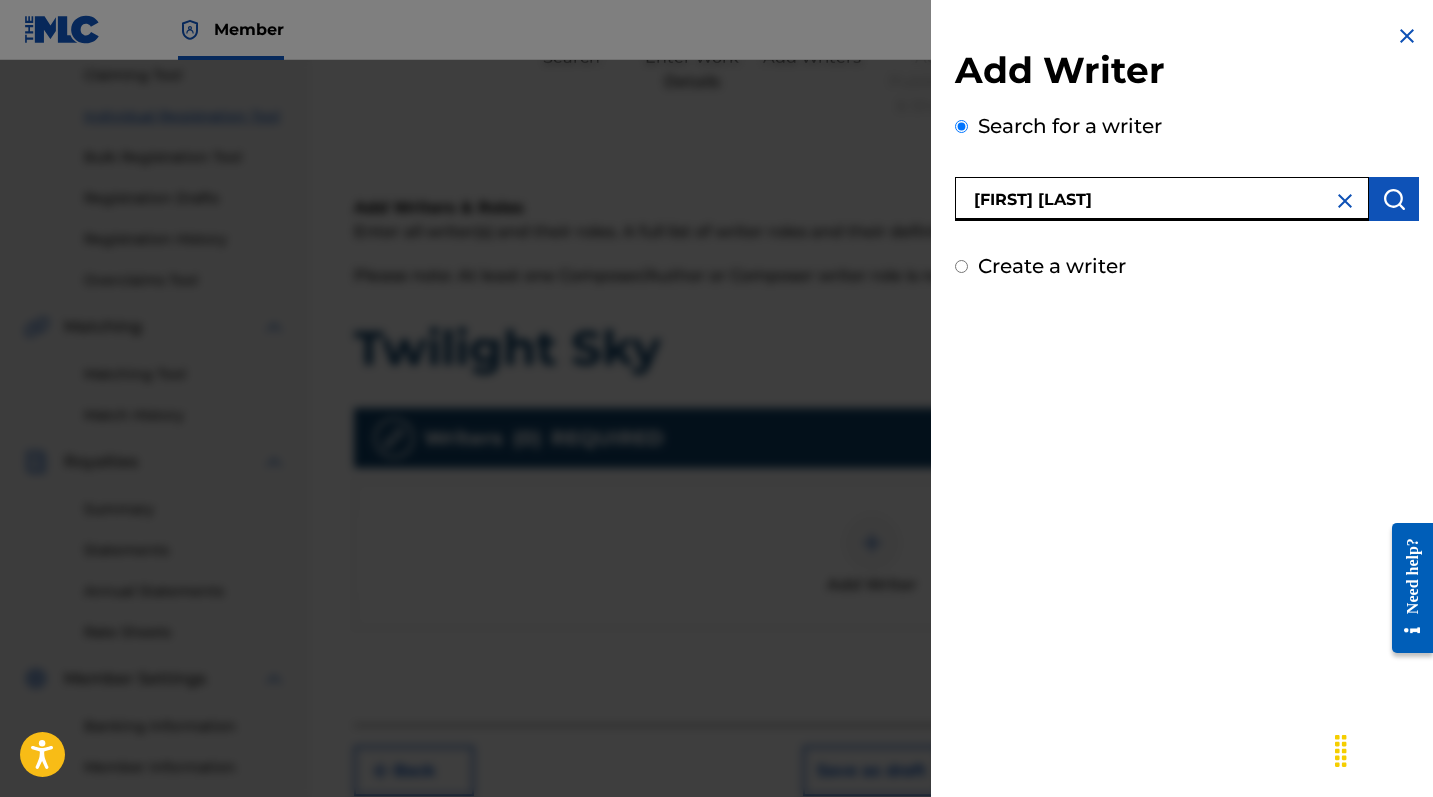 type on "[FIRST] [LAST]" 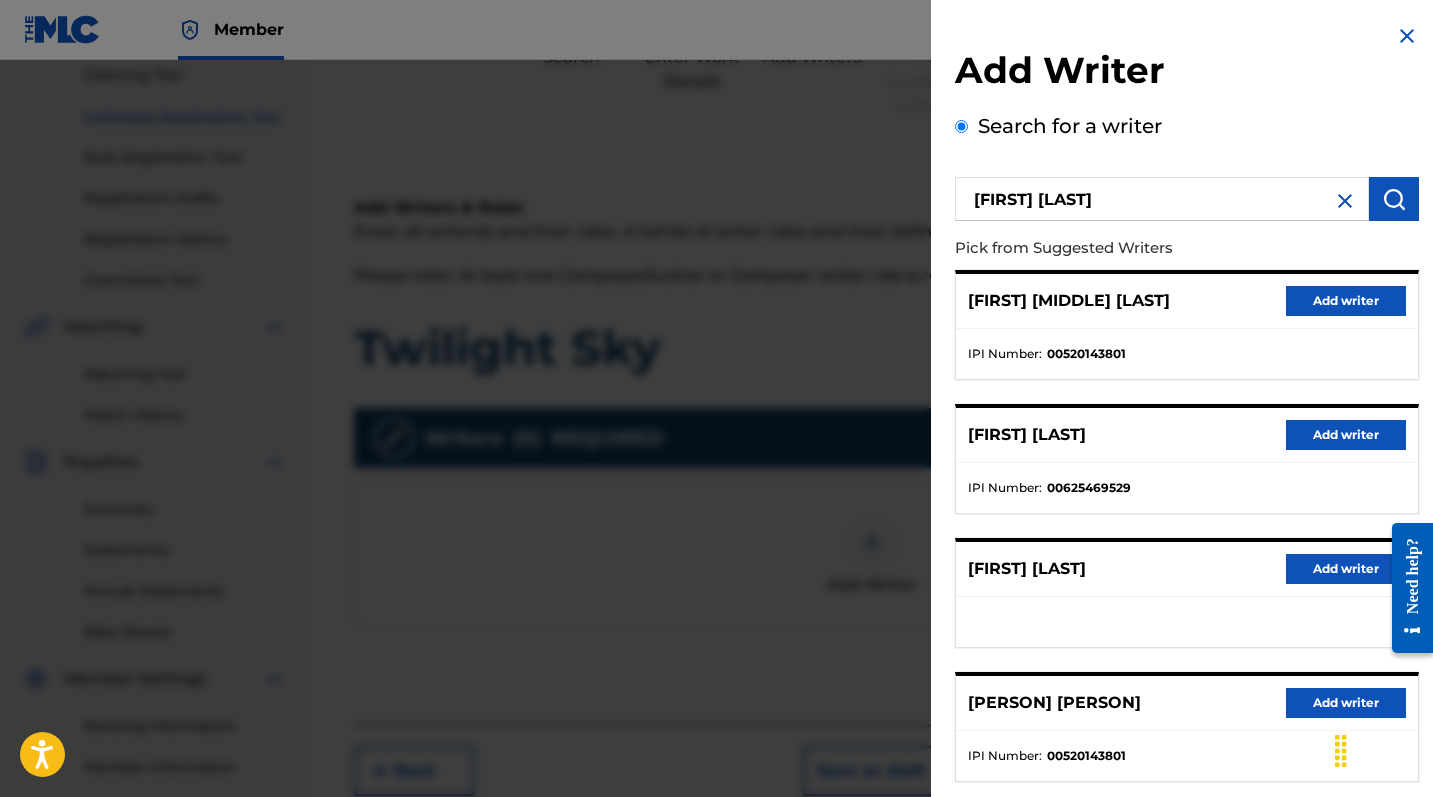 click on "Add writer" at bounding box center (1346, 301) 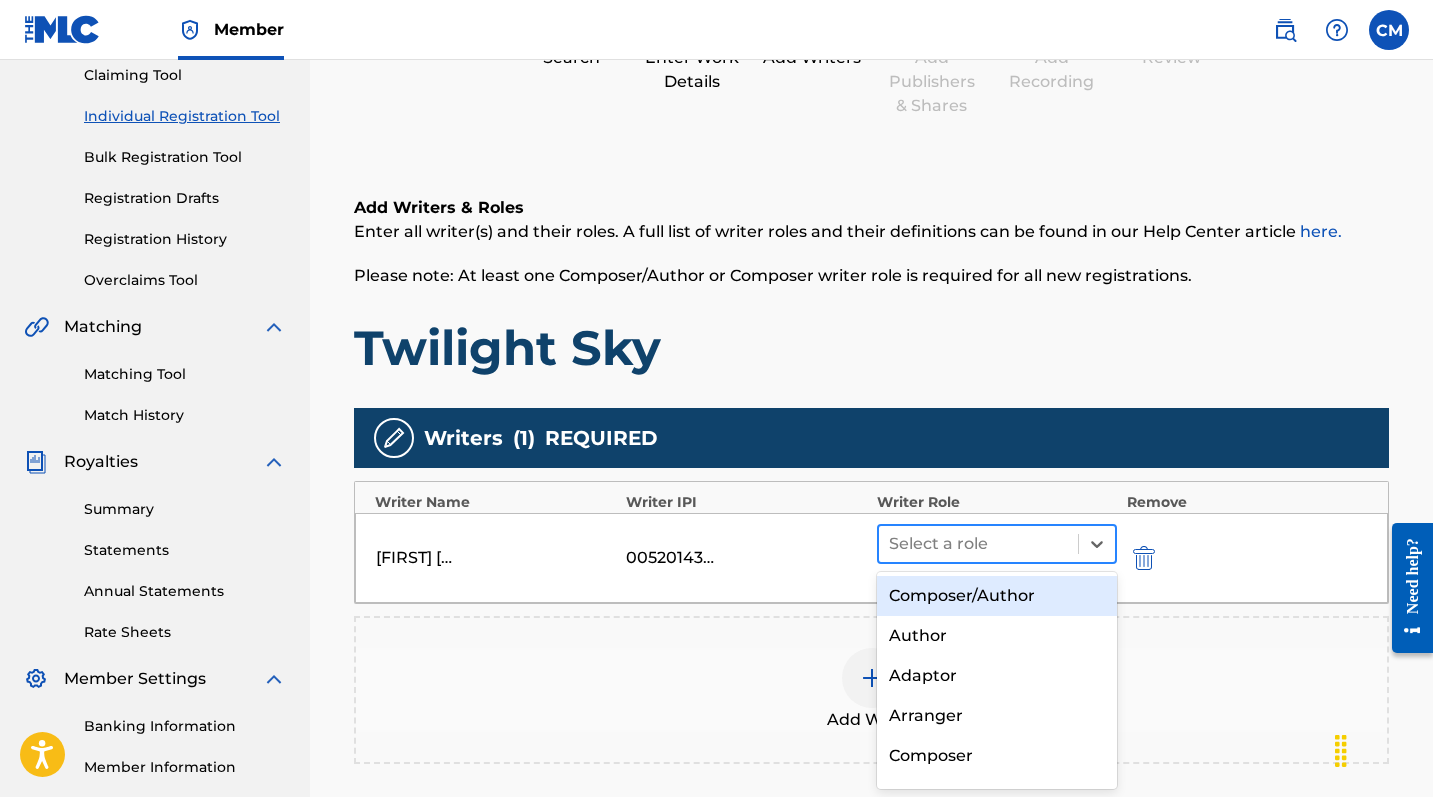 click at bounding box center [978, 544] 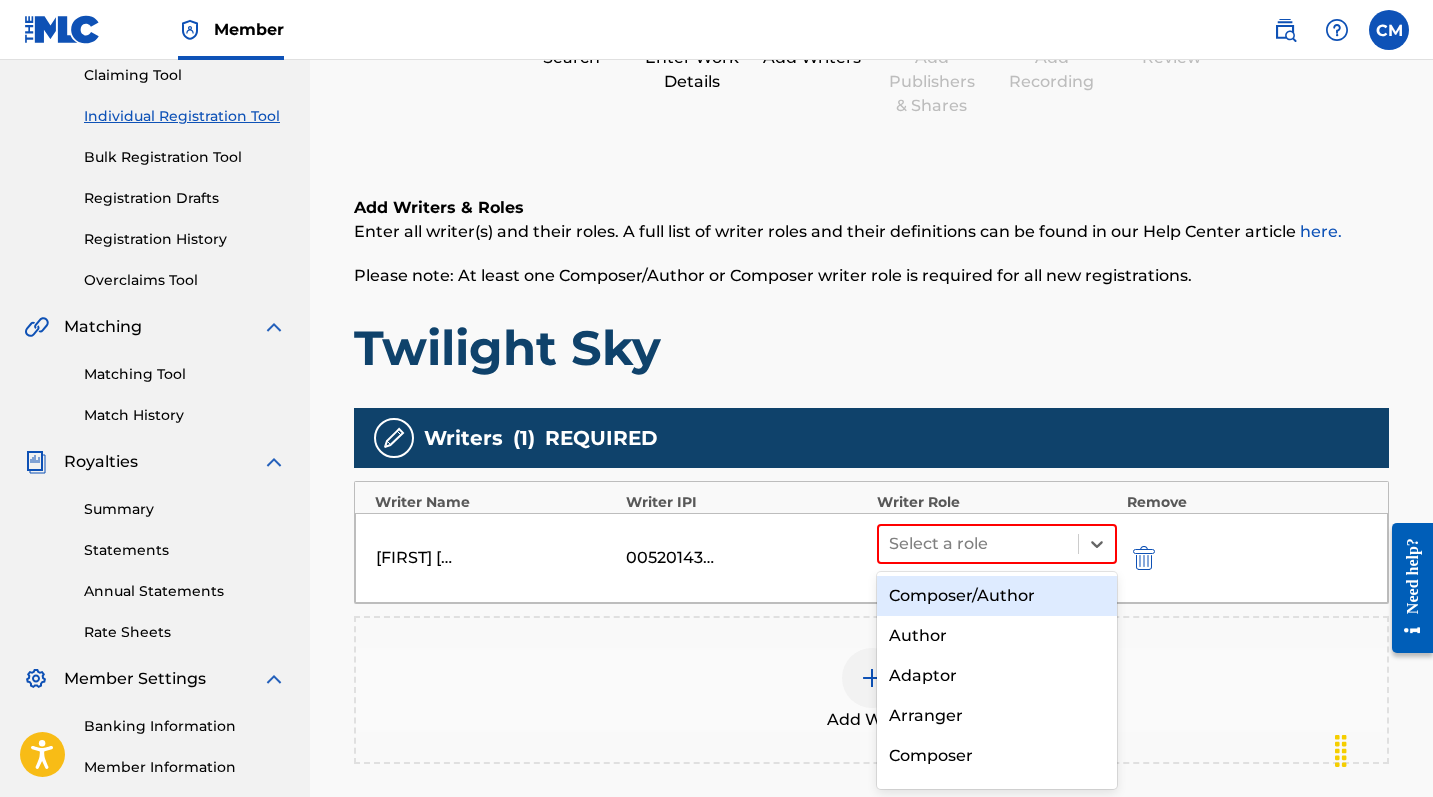 click on "Composer/Author" at bounding box center (997, 596) 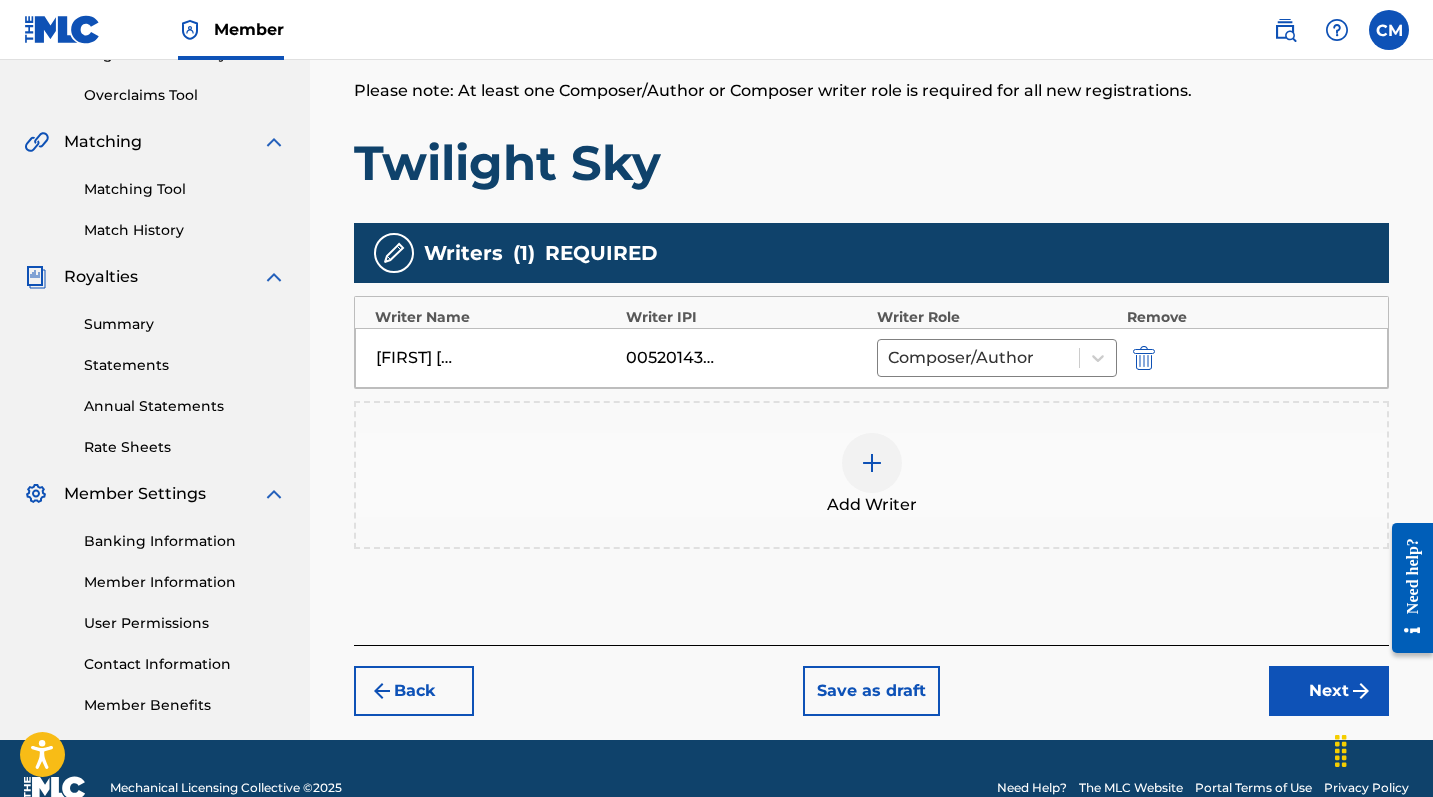 scroll, scrollTop: 434, scrollLeft: 0, axis: vertical 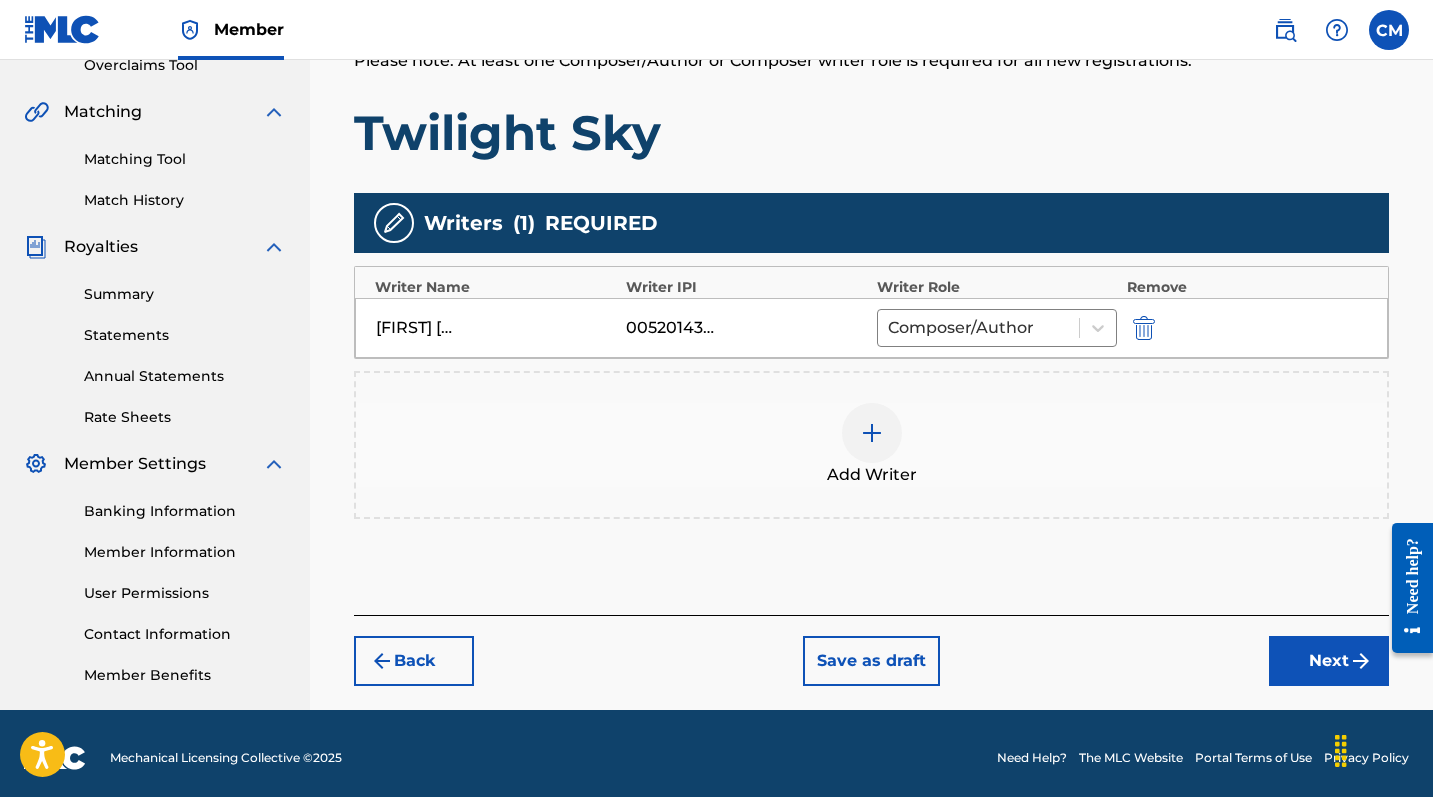 click on "Next" at bounding box center (1329, 661) 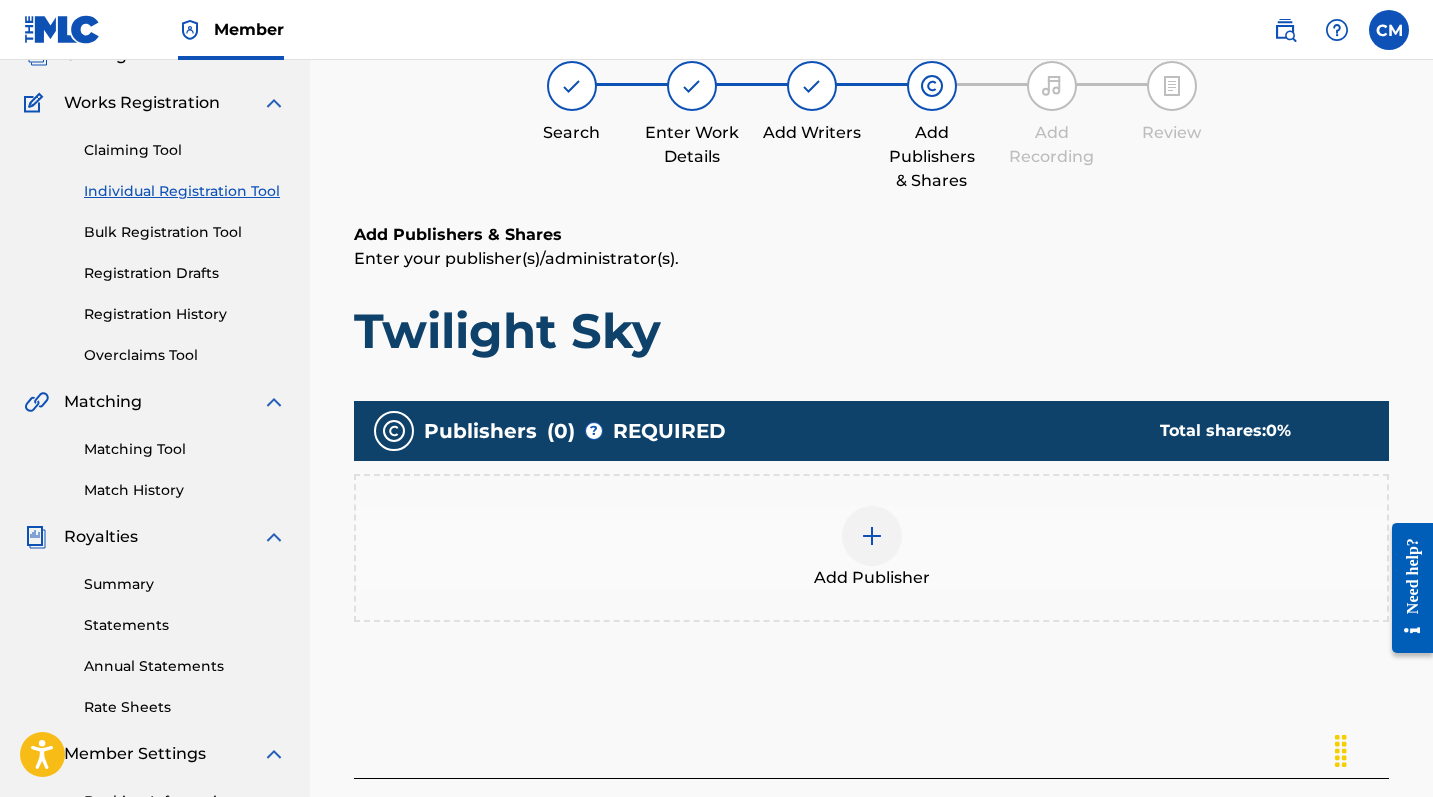 scroll, scrollTop: 90, scrollLeft: 0, axis: vertical 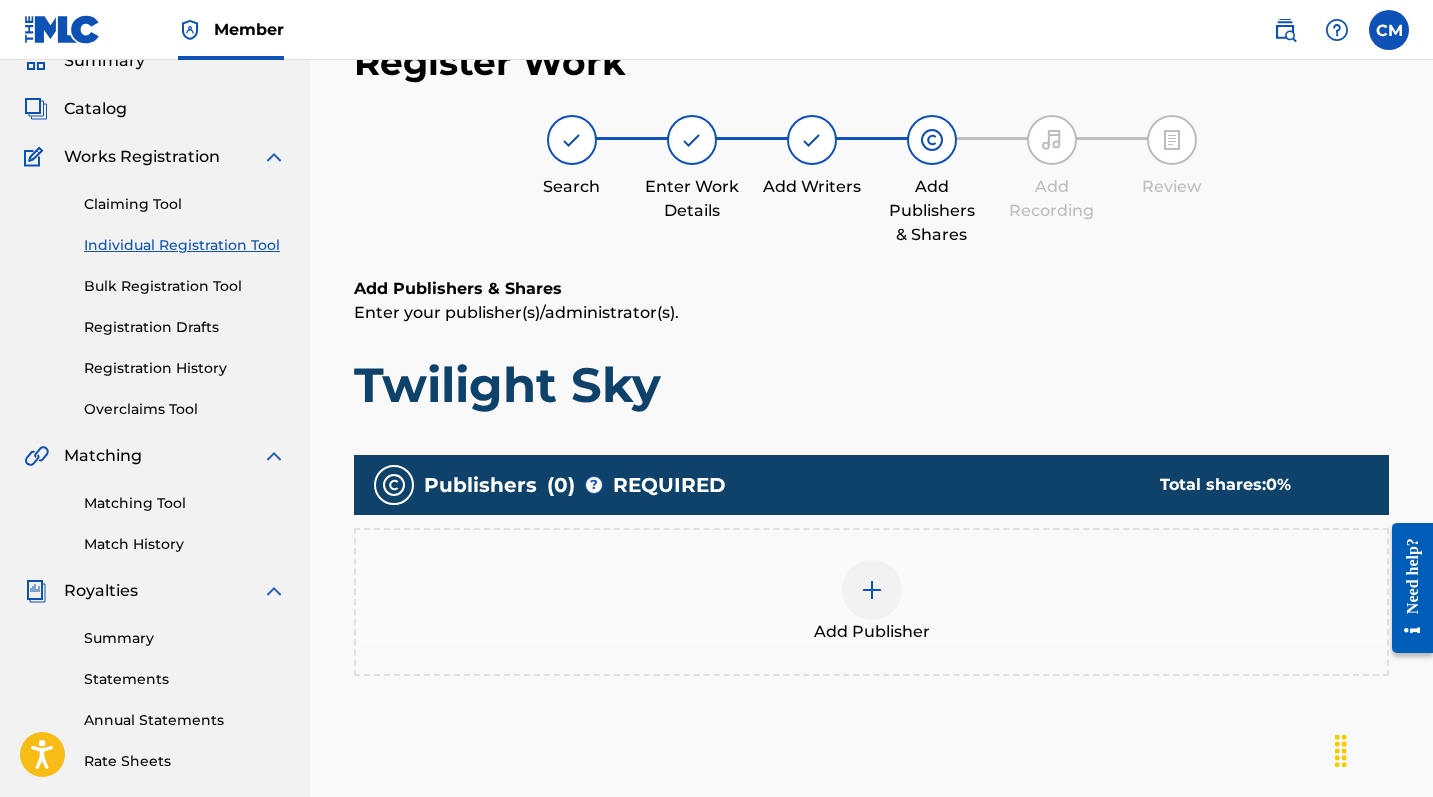 click at bounding box center [872, 590] 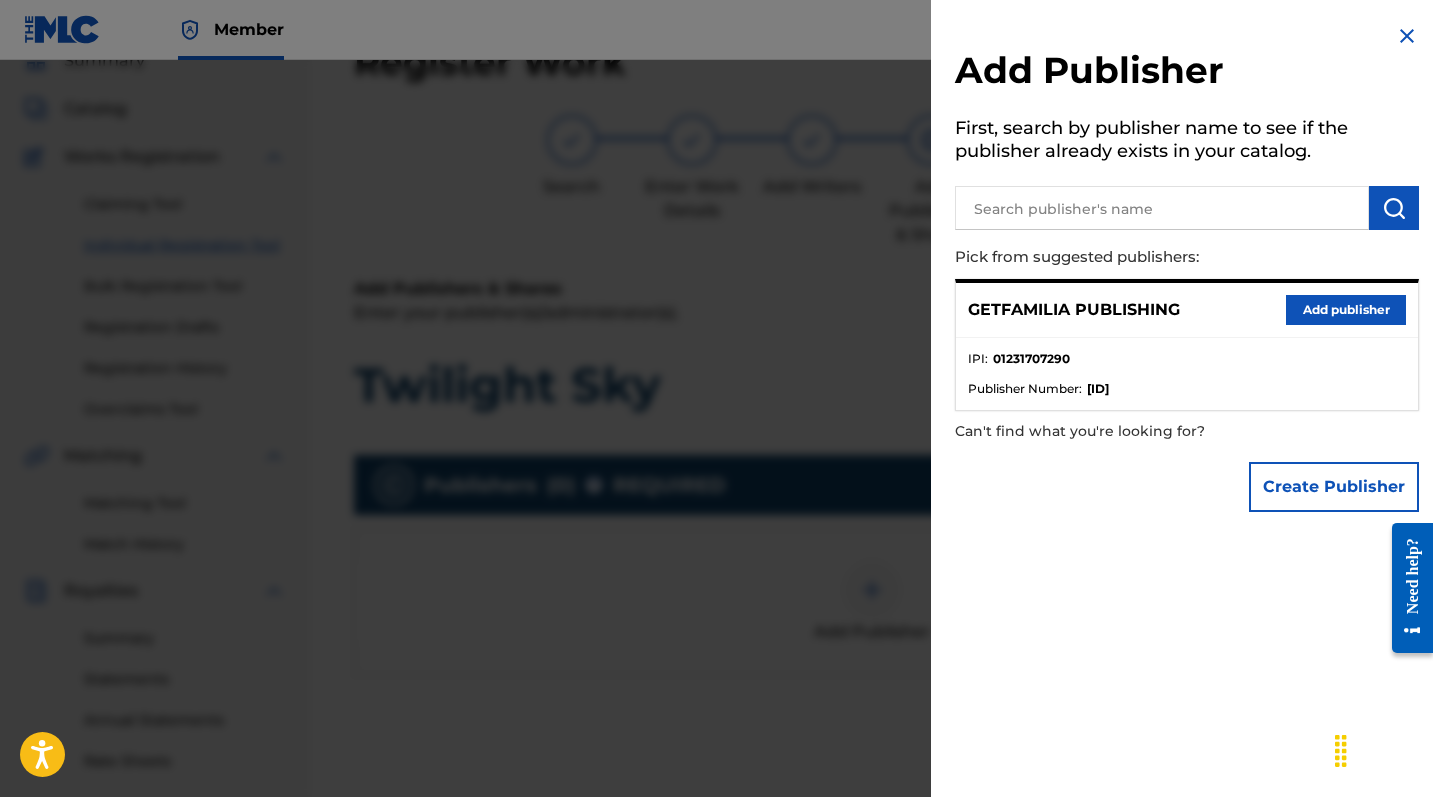 click on "Add publisher" at bounding box center [1346, 310] 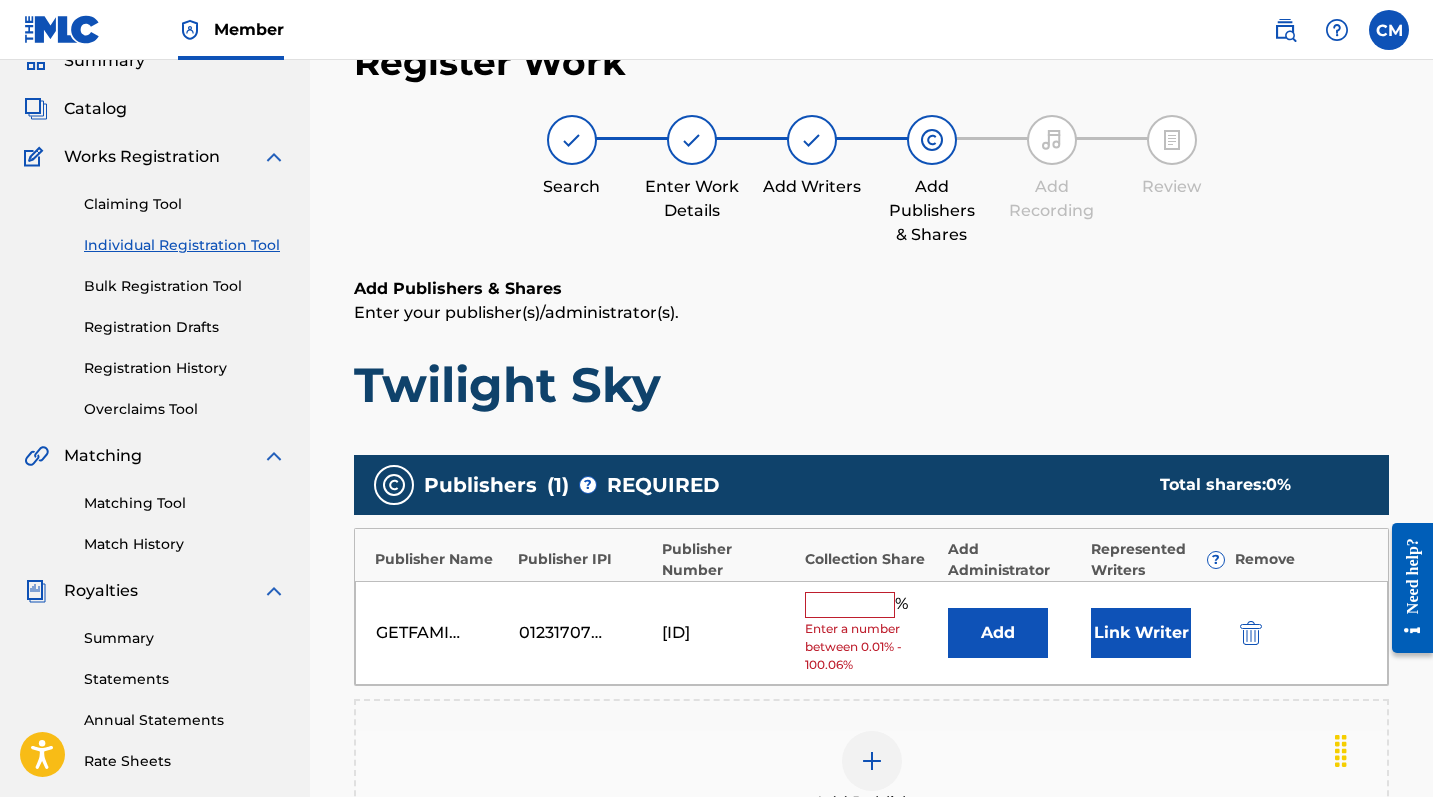 click at bounding box center [850, 605] 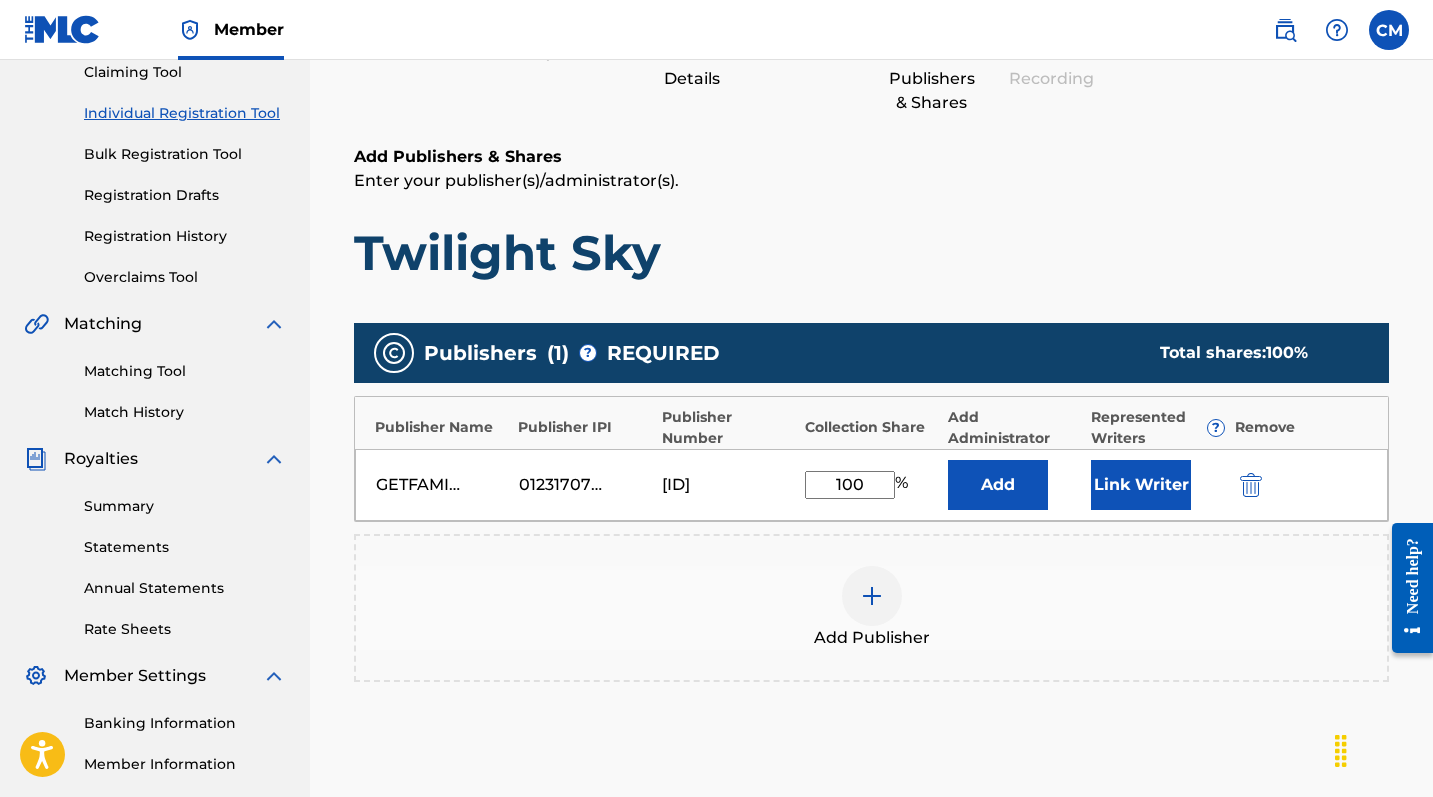 scroll, scrollTop: 299, scrollLeft: 0, axis: vertical 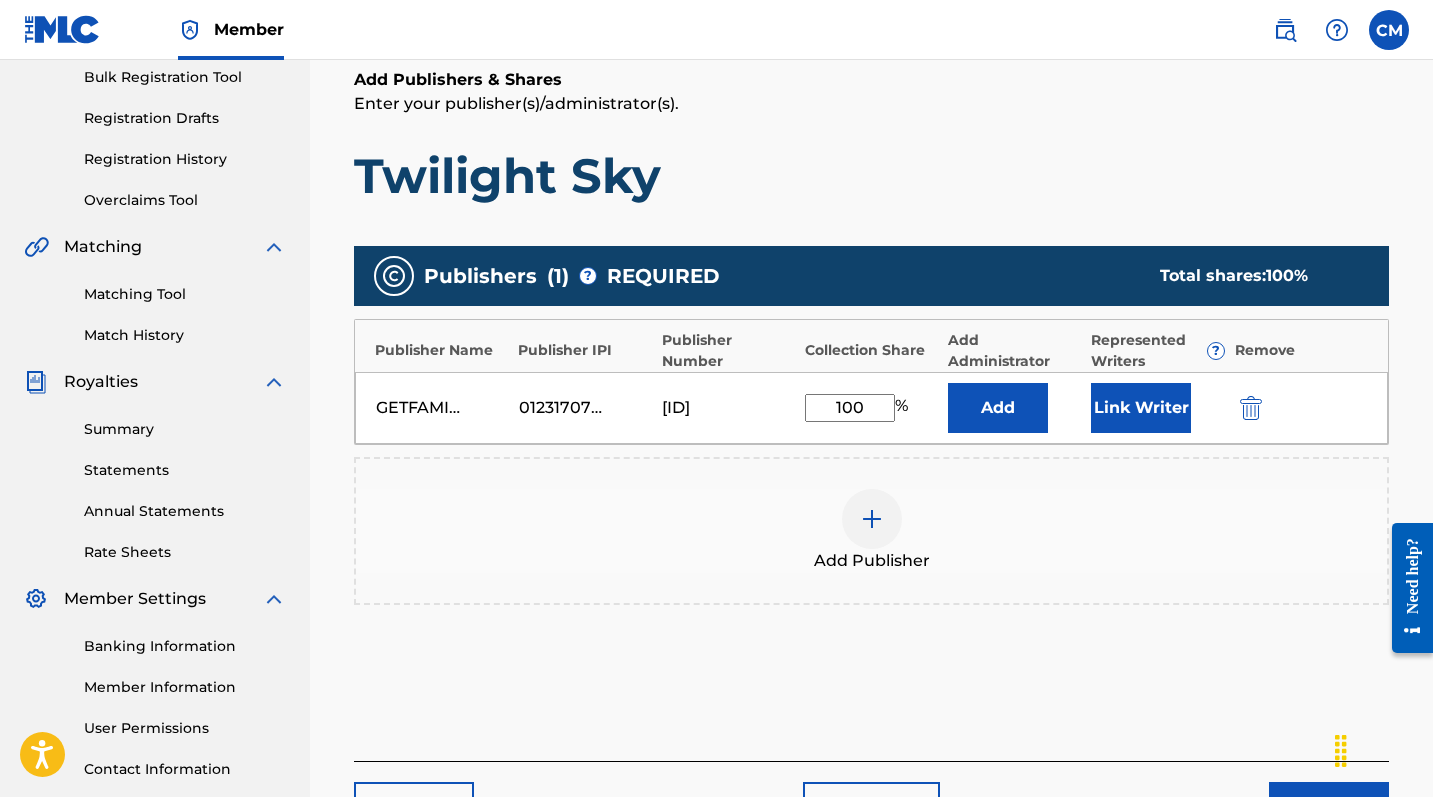 type on "100" 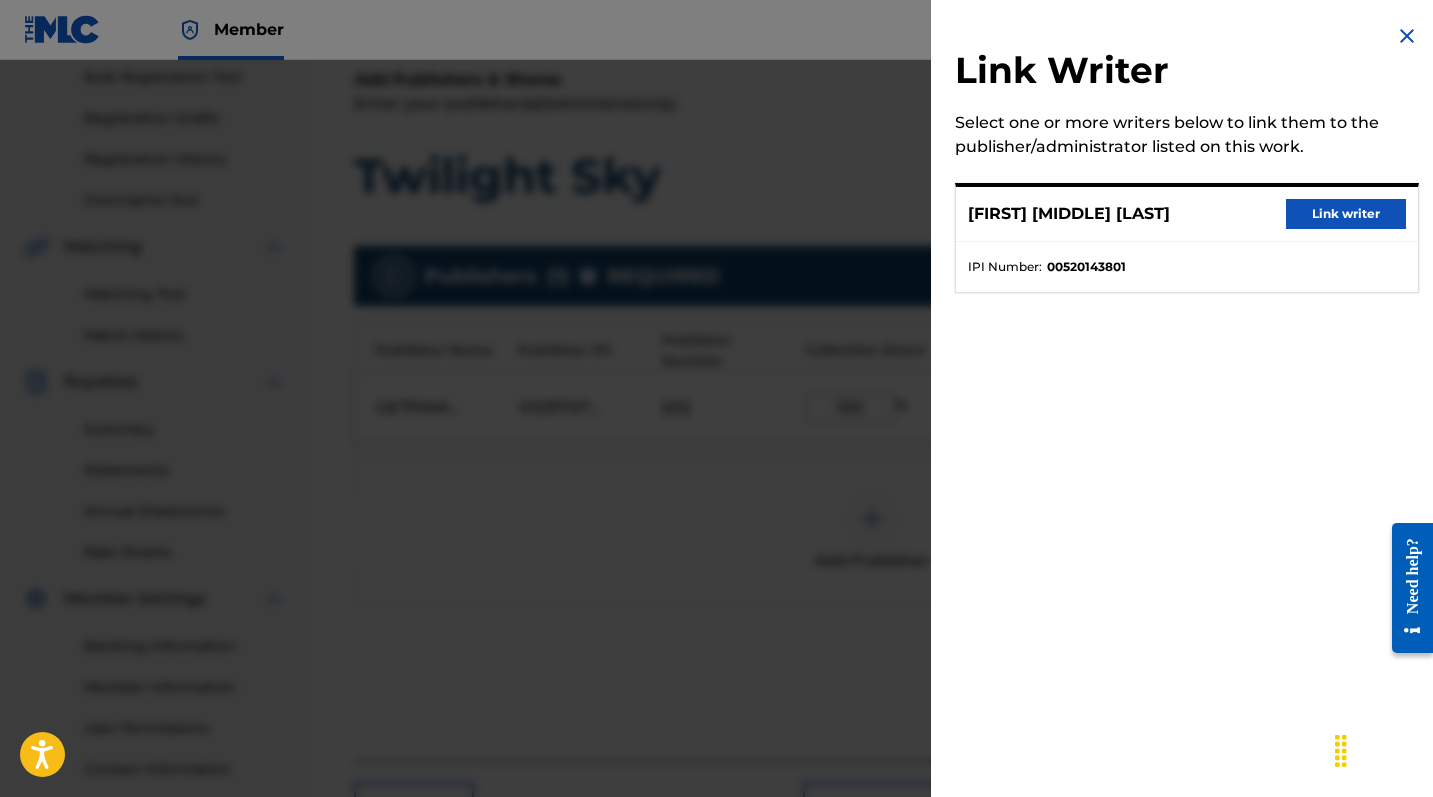 click on "Link writer" at bounding box center [1346, 214] 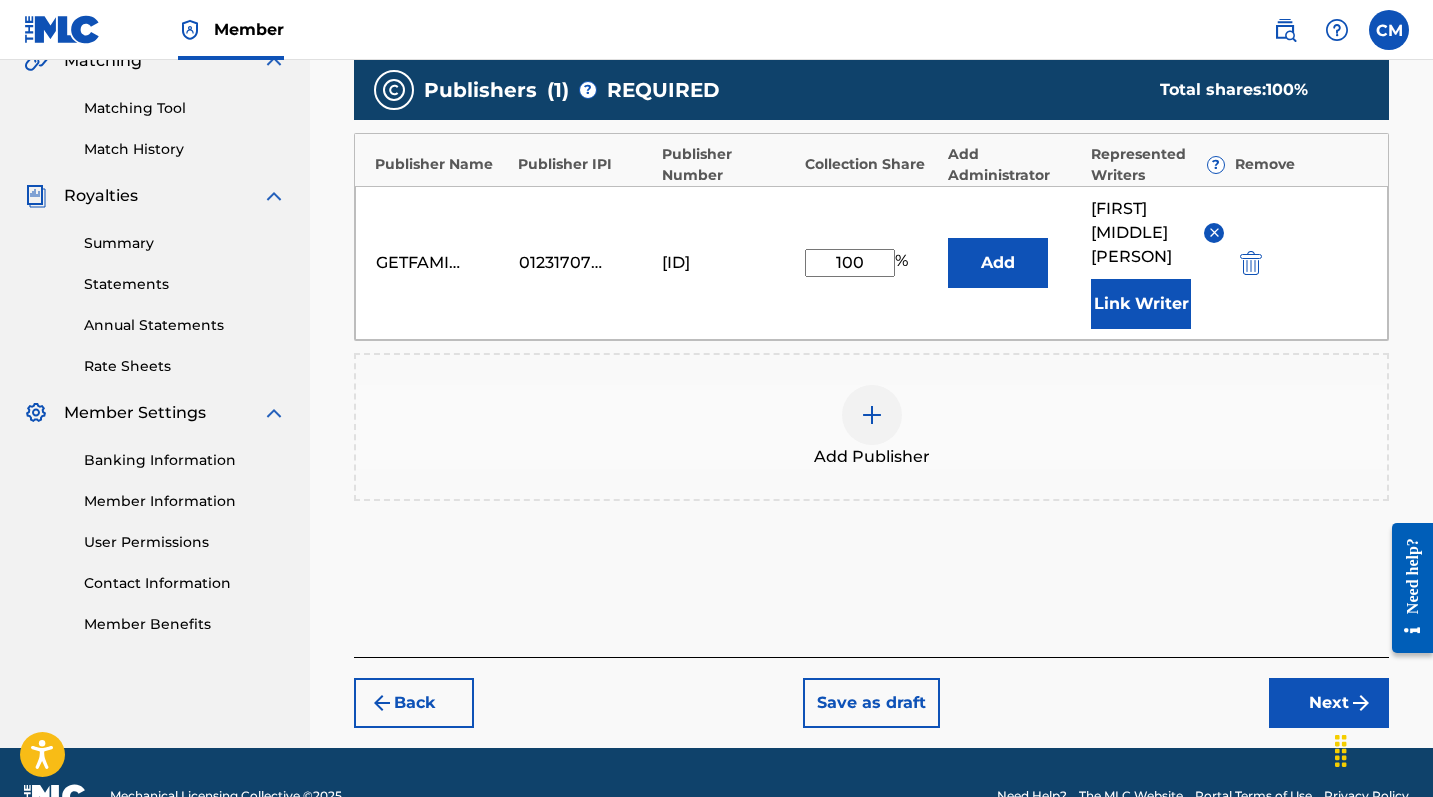 scroll, scrollTop: 488, scrollLeft: 0, axis: vertical 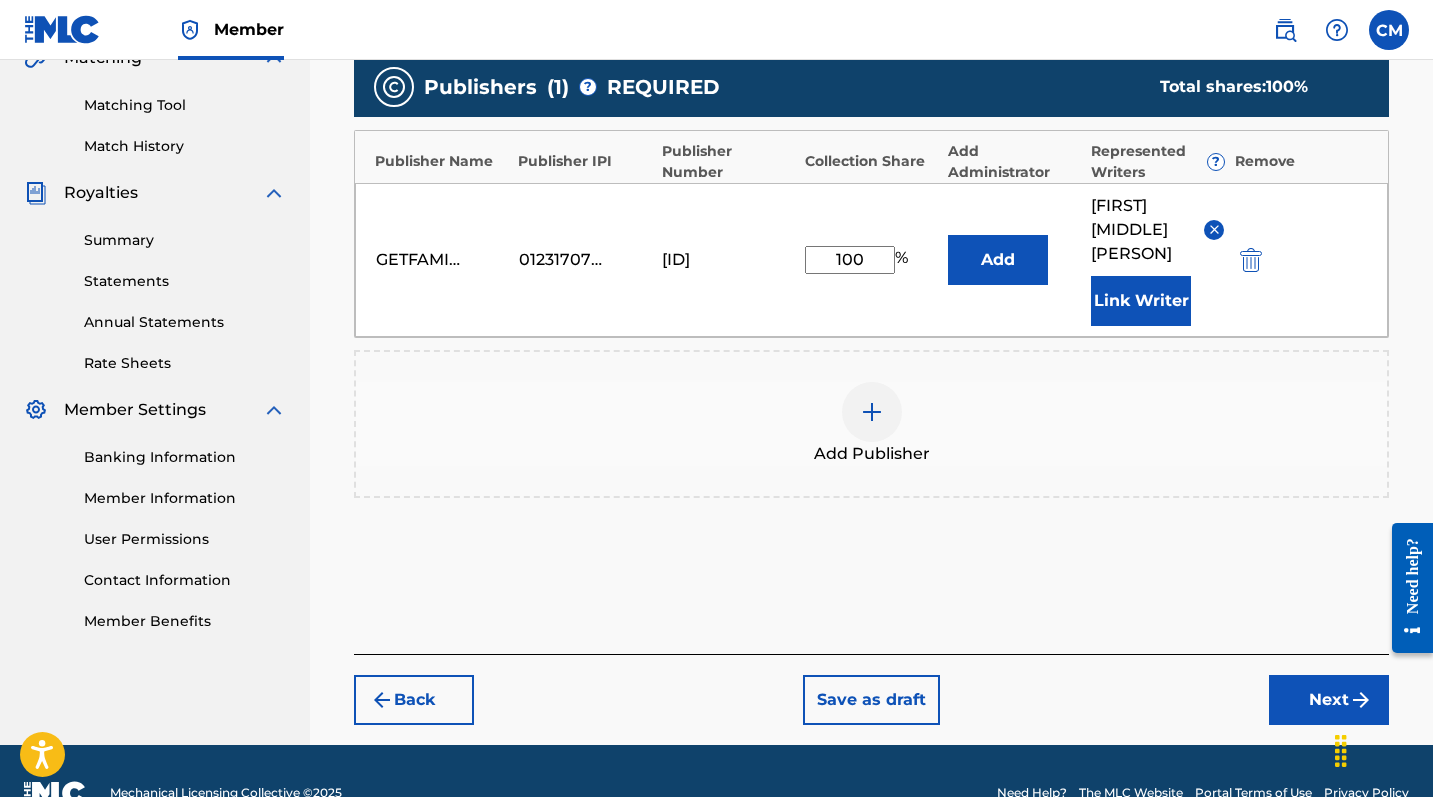 click on "Next" at bounding box center (1329, 700) 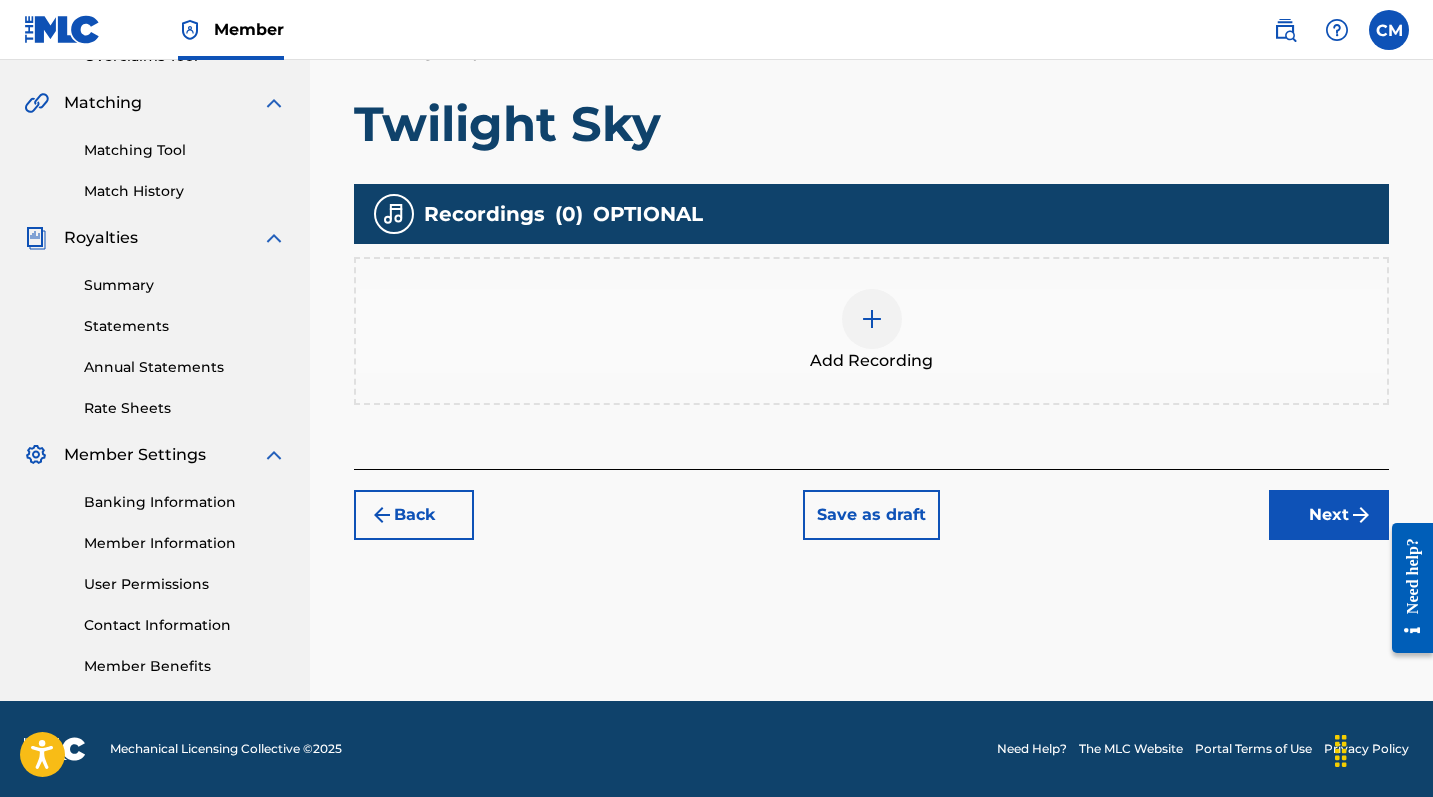 click at bounding box center (872, 319) 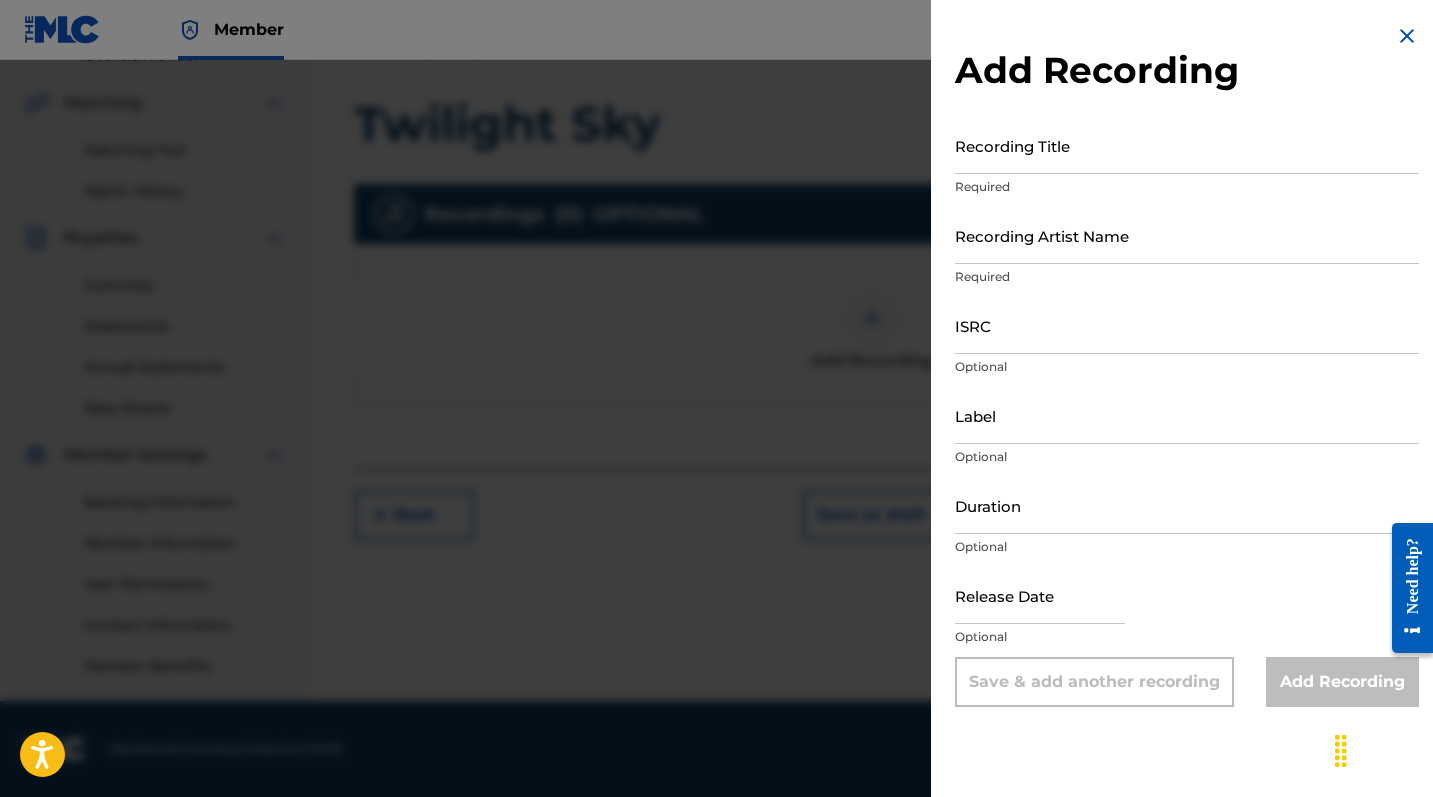 click on "Recording Title" at bounding box center (1187, 145) 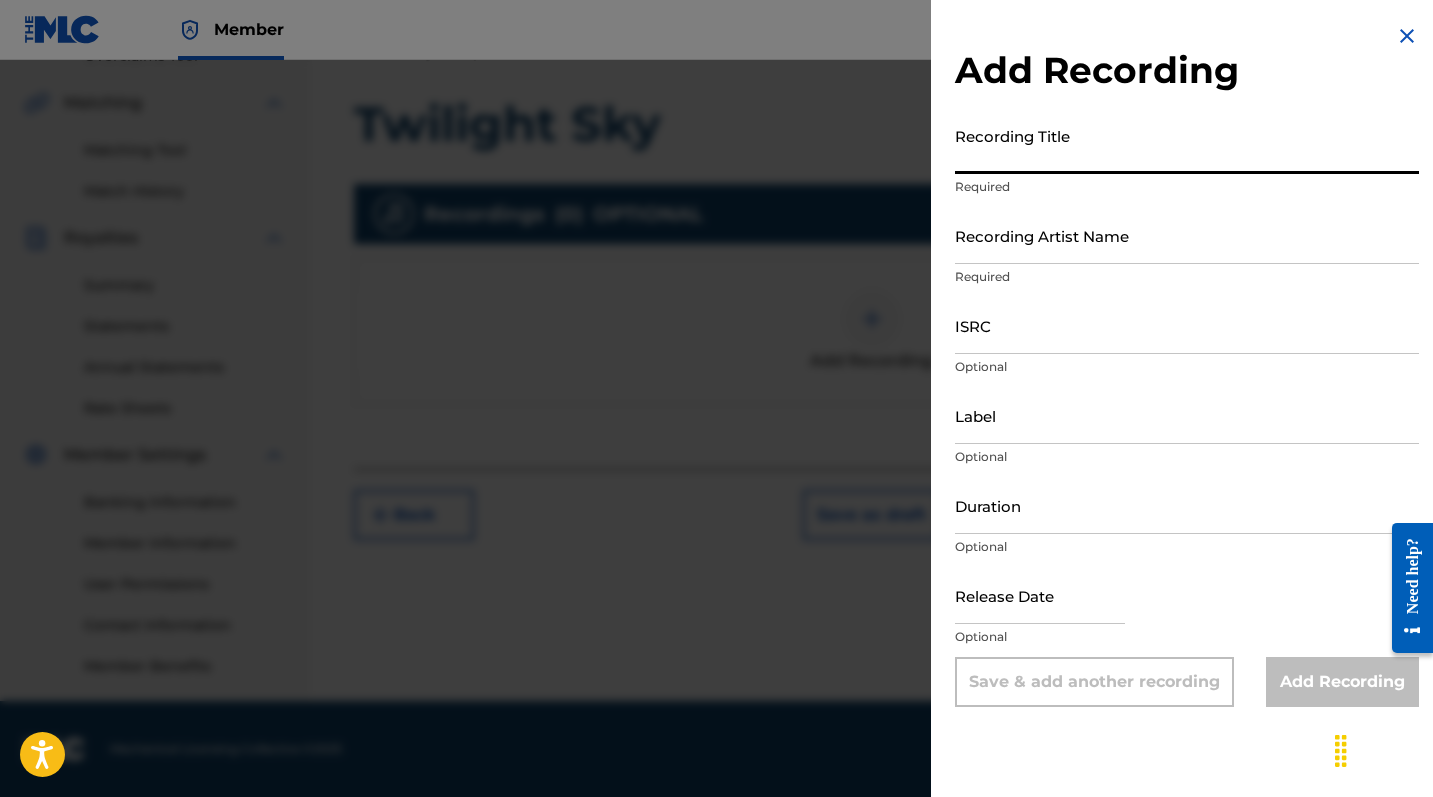 paste on "Twilight Sky" 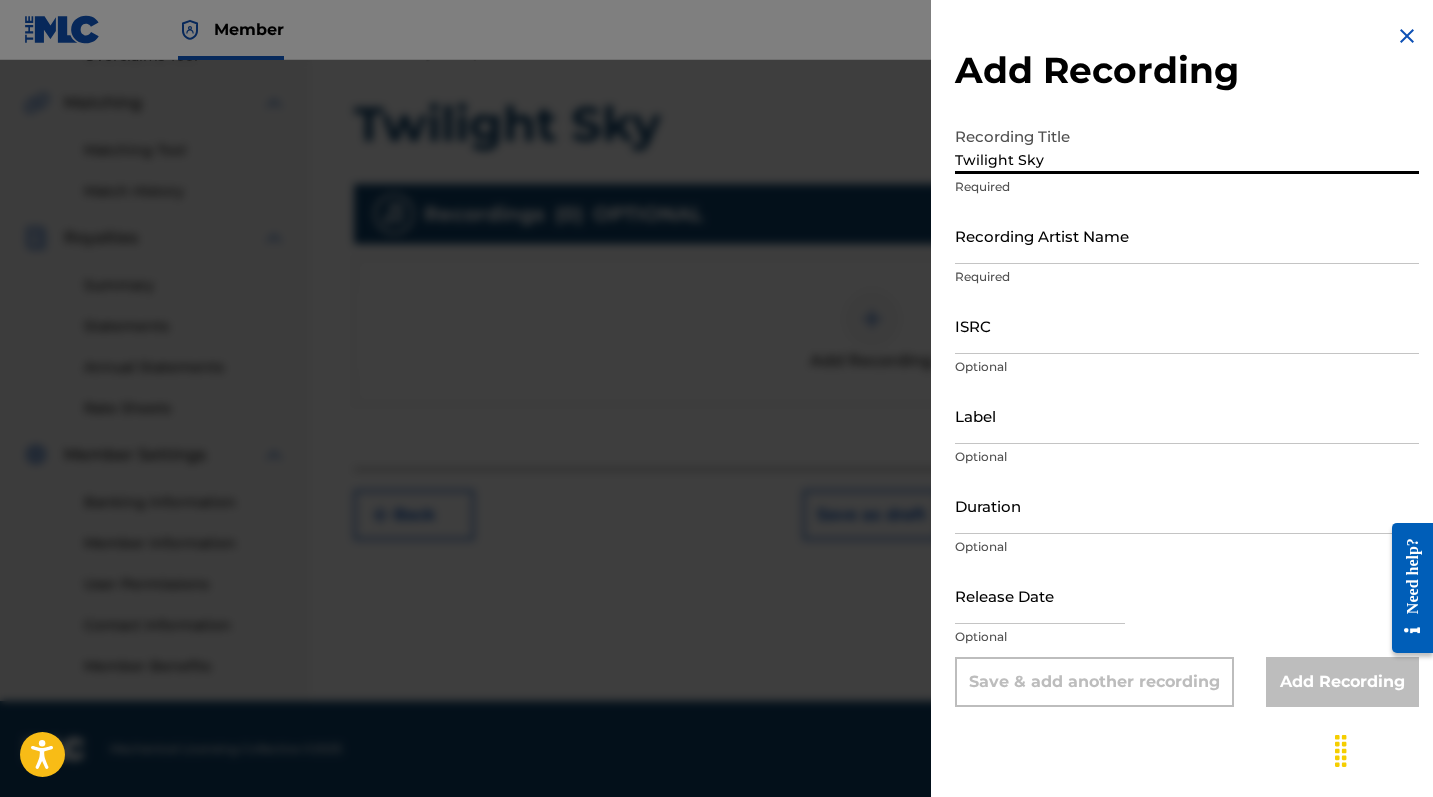 type on "Twilight Sky" 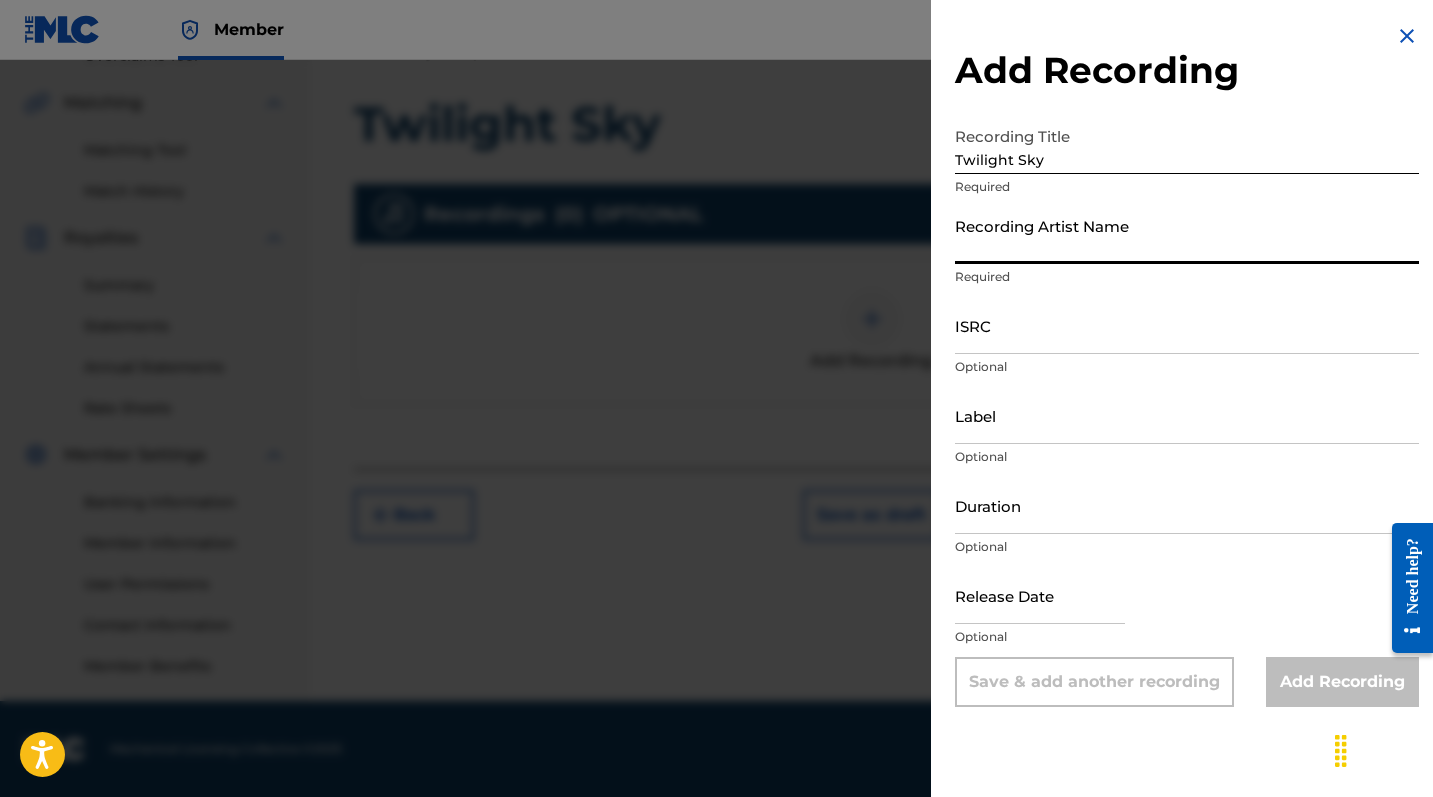 click on "Recording Artist Name" at bounding box center (1187, 235) 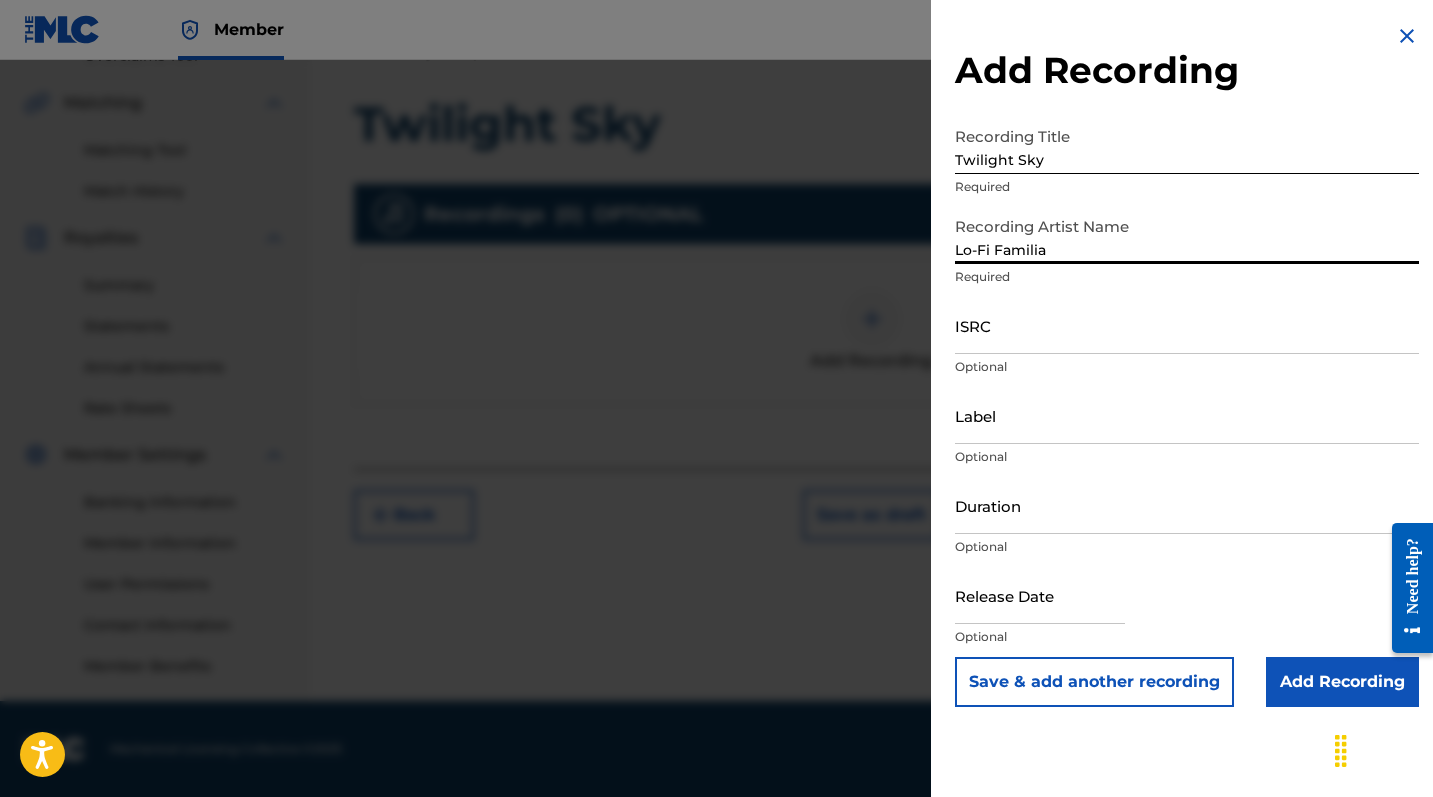 type on "Lo-Fi Familia" 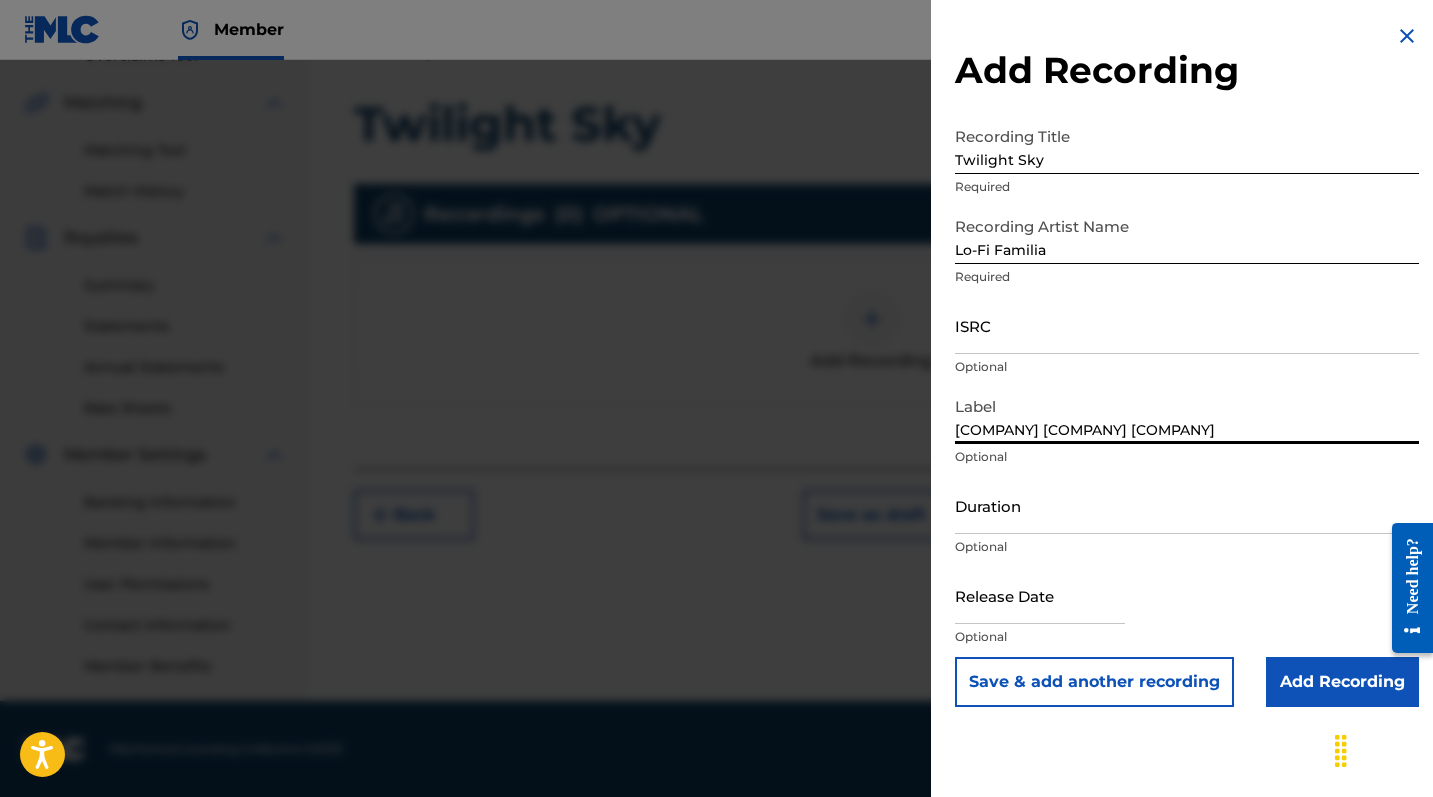 type on "[COMPANY] [COMPANY] [COMPANY]" 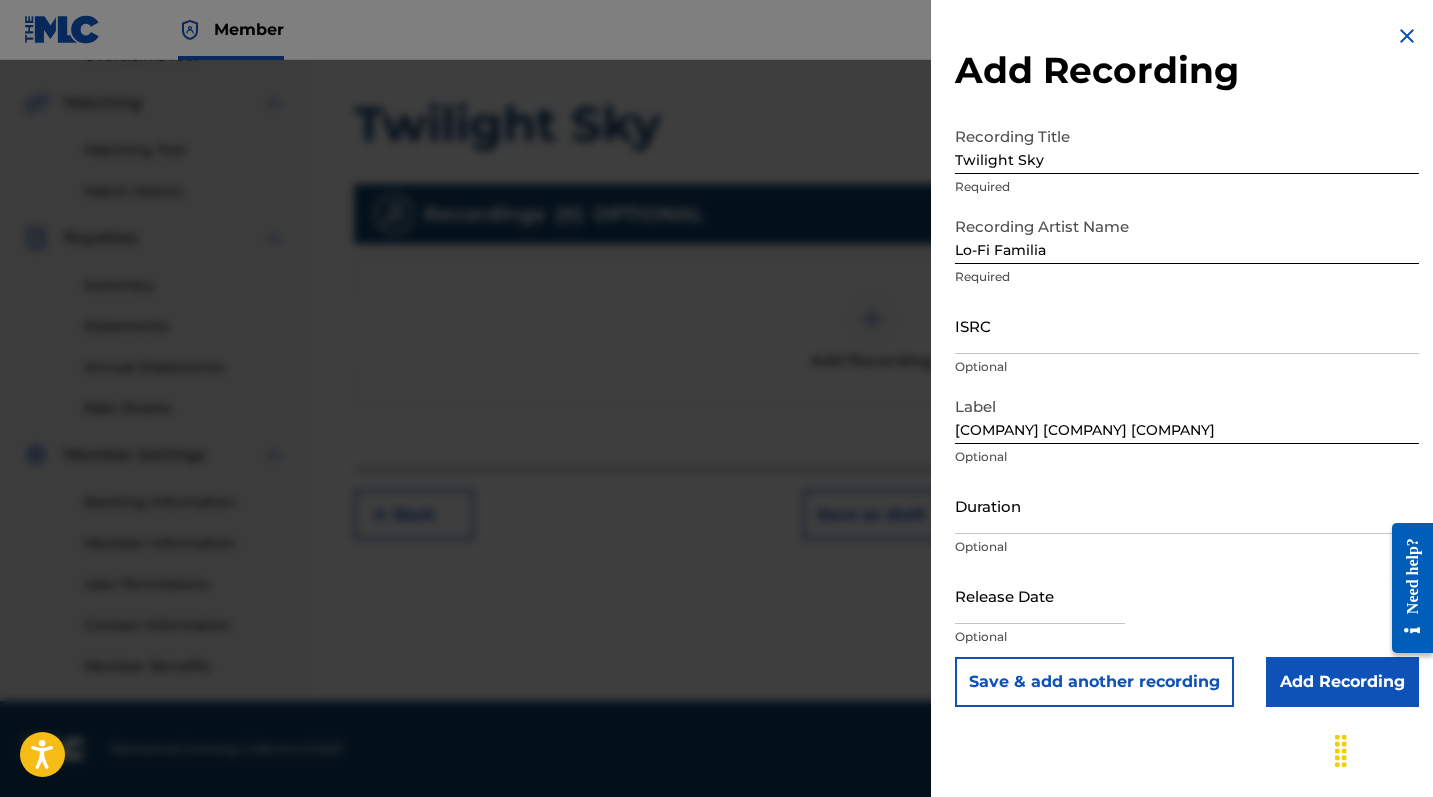 click on "Add Recording" at bounding box center [1342, 682] 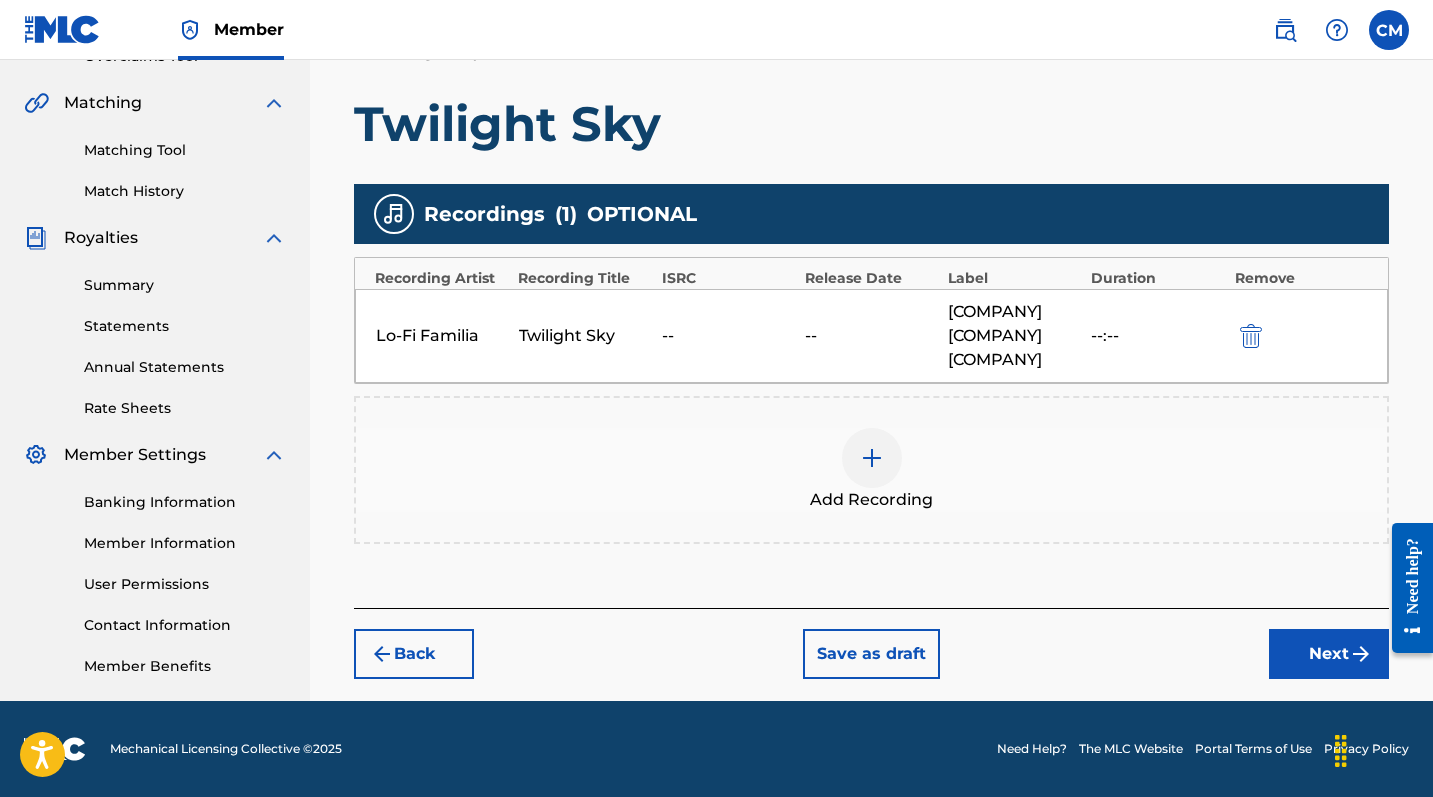 click on "Next" at bounding box center [1329, 654] 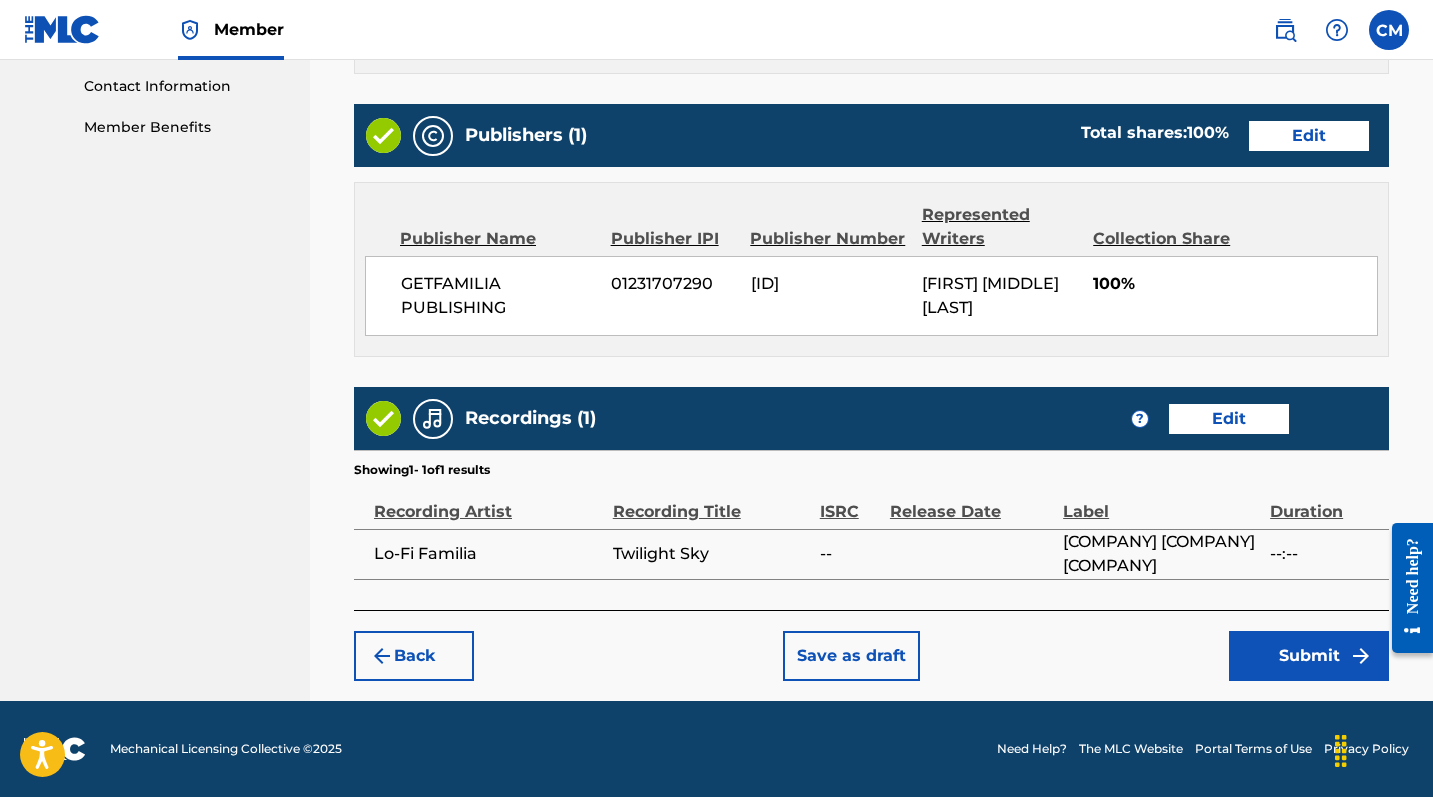 scroll, scrollTop: 981, scrollLeft: 0, axis: vertical 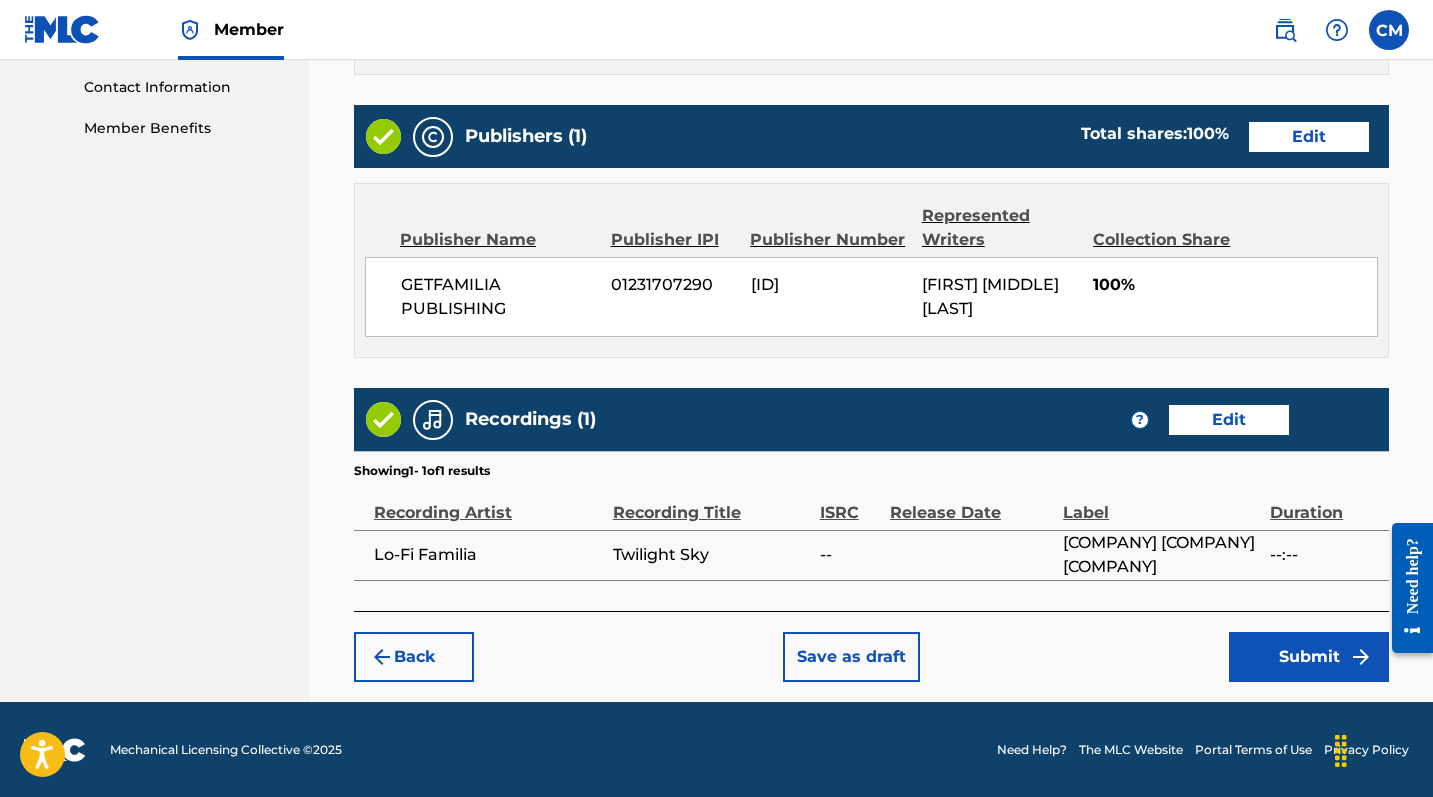 click on "Submit" at bounding box center (1309, 657) 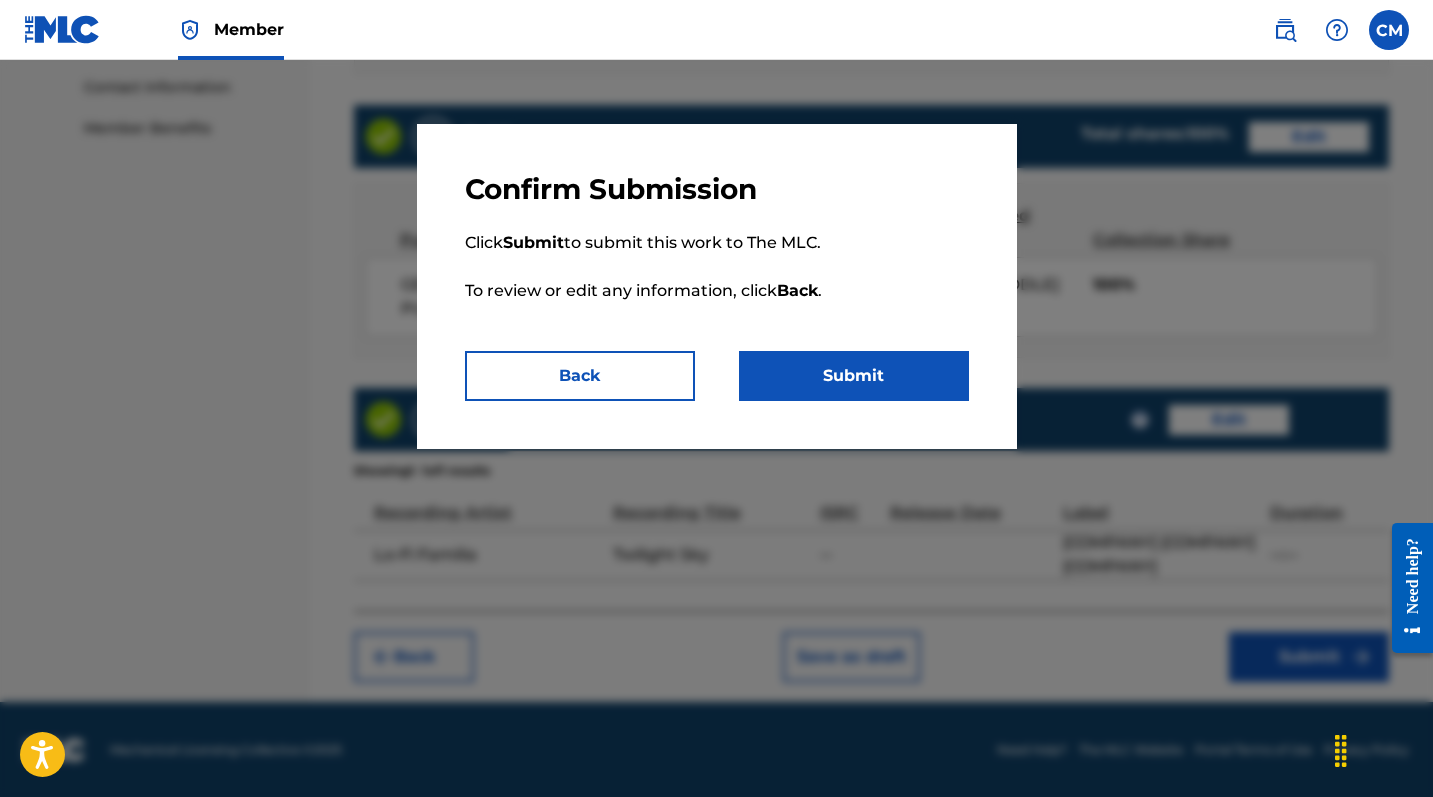 click on "Submit" at bounding box center [854, 376] 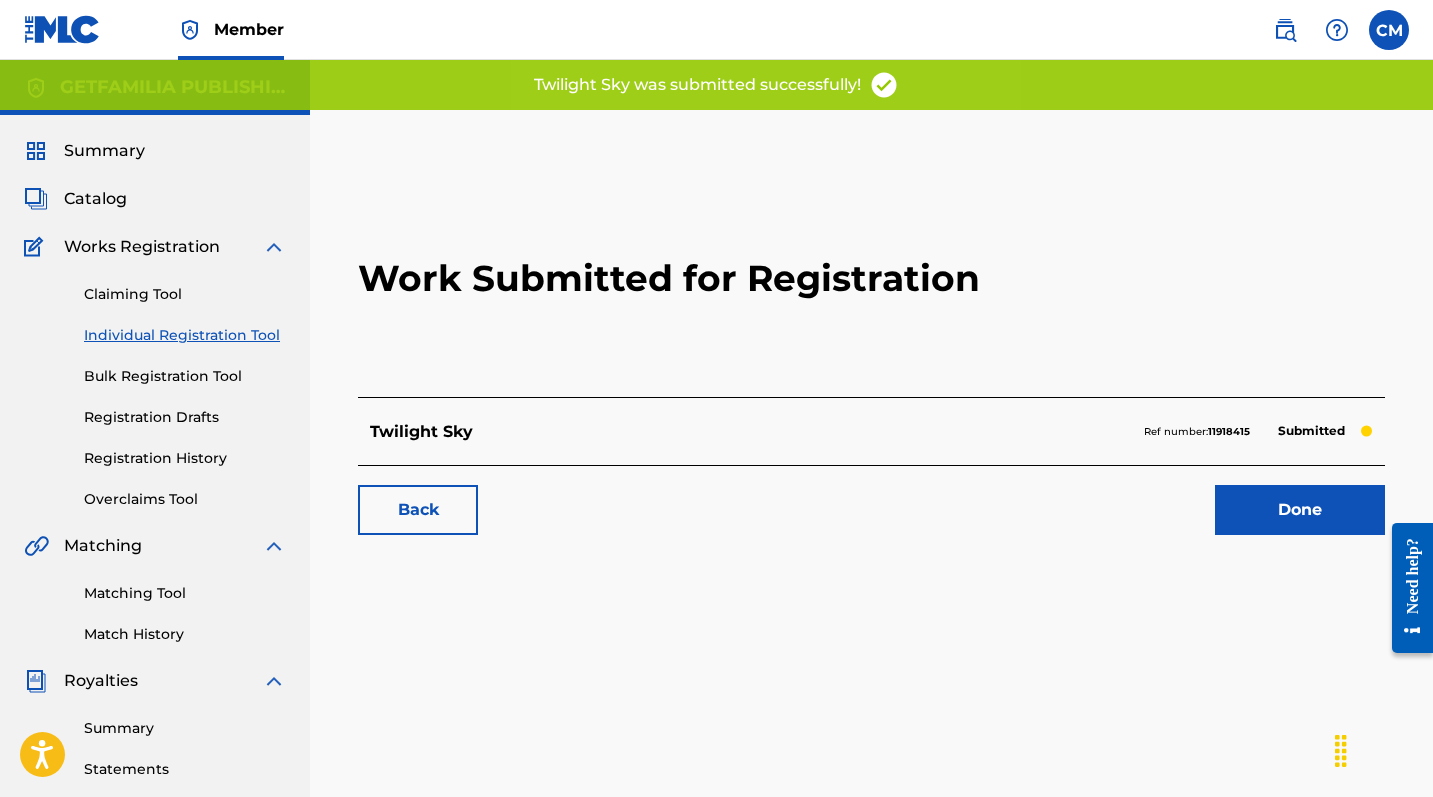 click on "Done" at bounding box center [1300, 510] 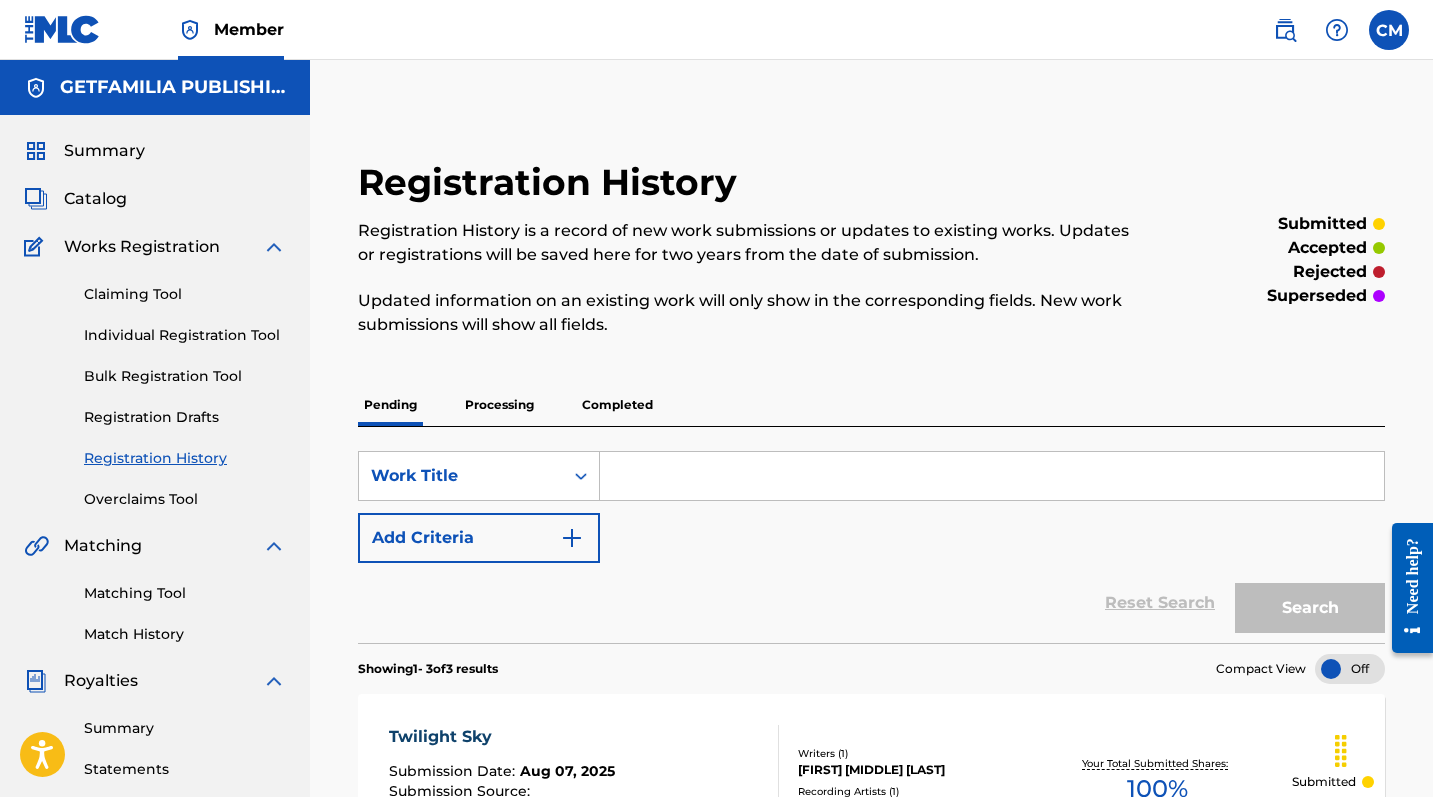 scroll, scrollTop: 0, scrollLeft: 0, axis: both 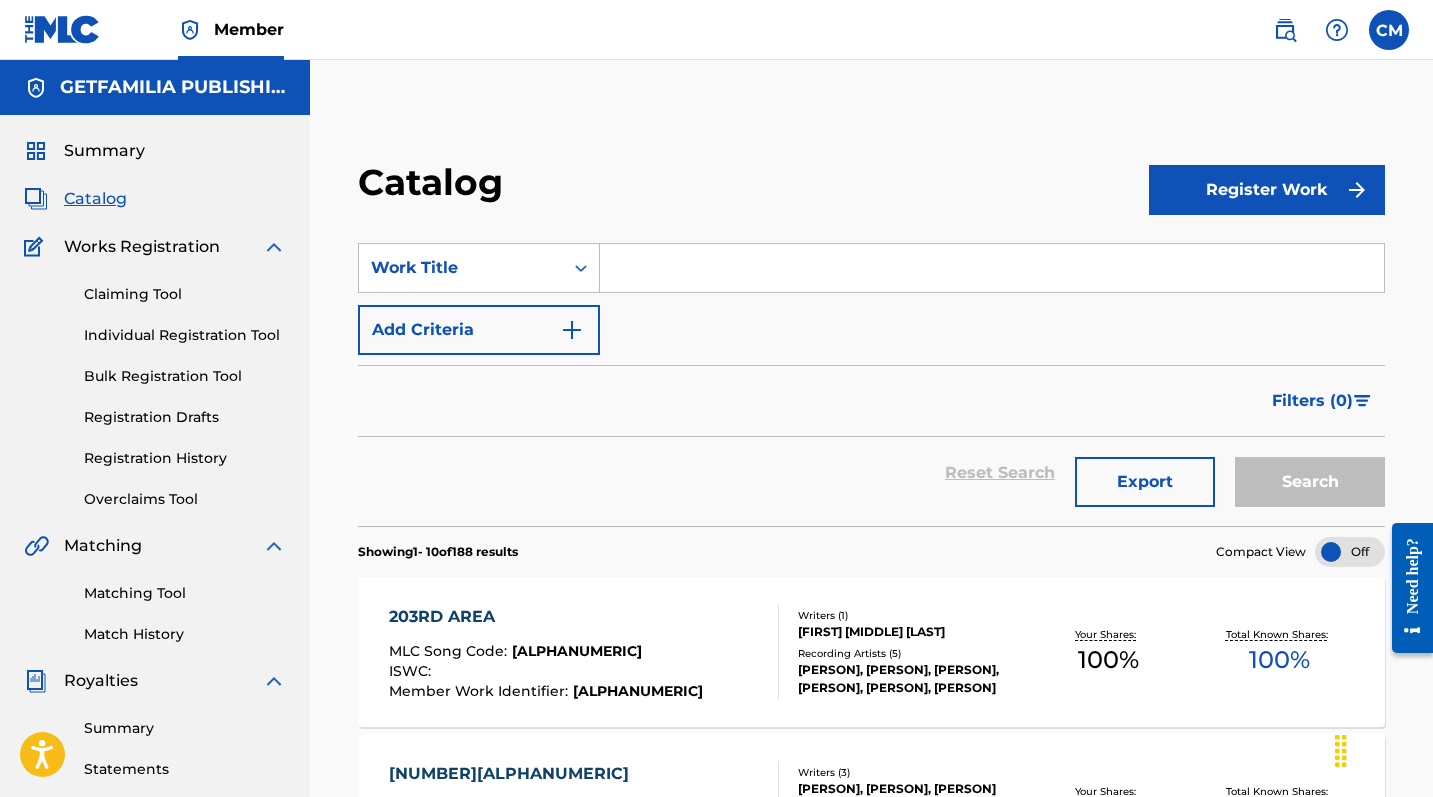 click on "Register Work" at bounding box center (1267, 190) 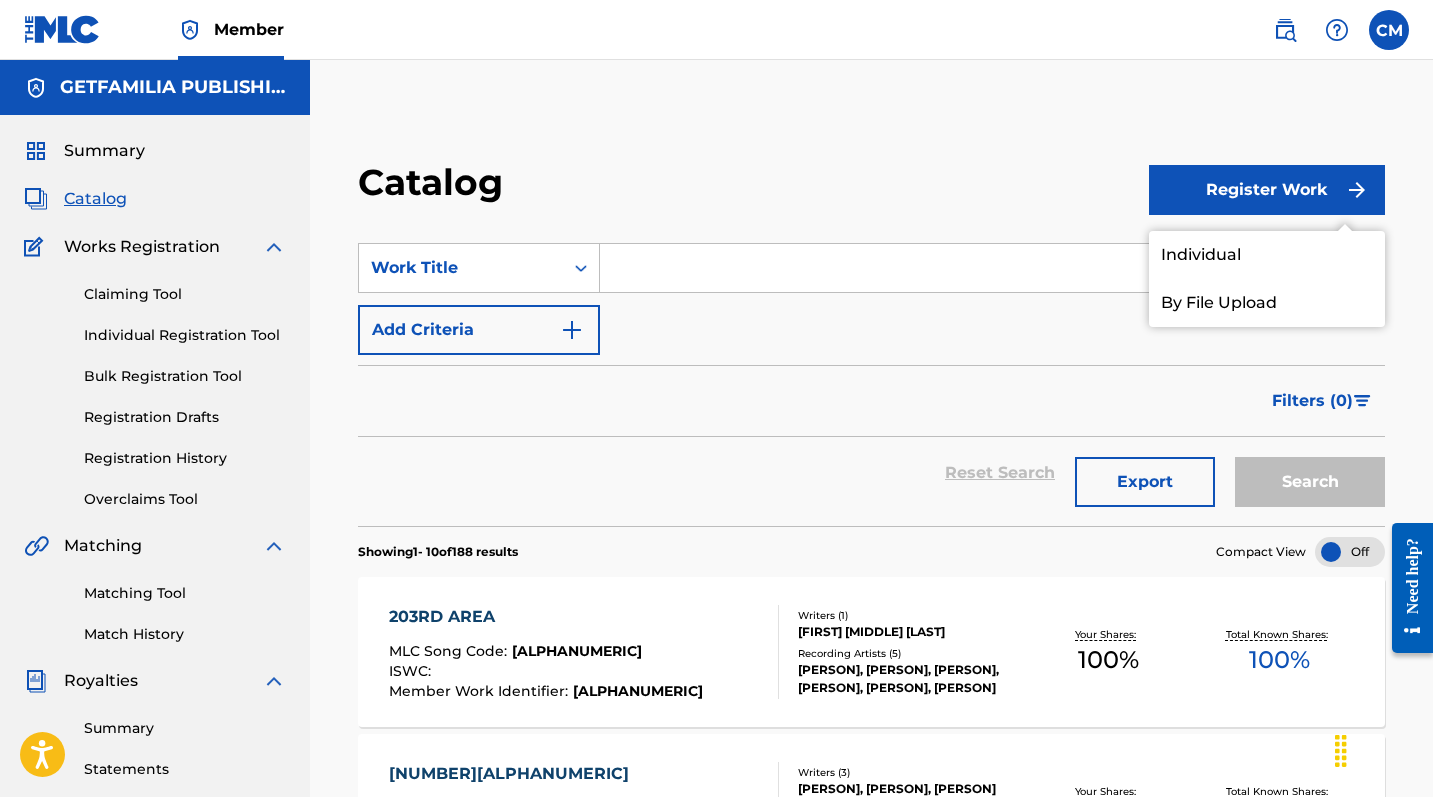 click on "Individual" at bounding box center (1267, 255) 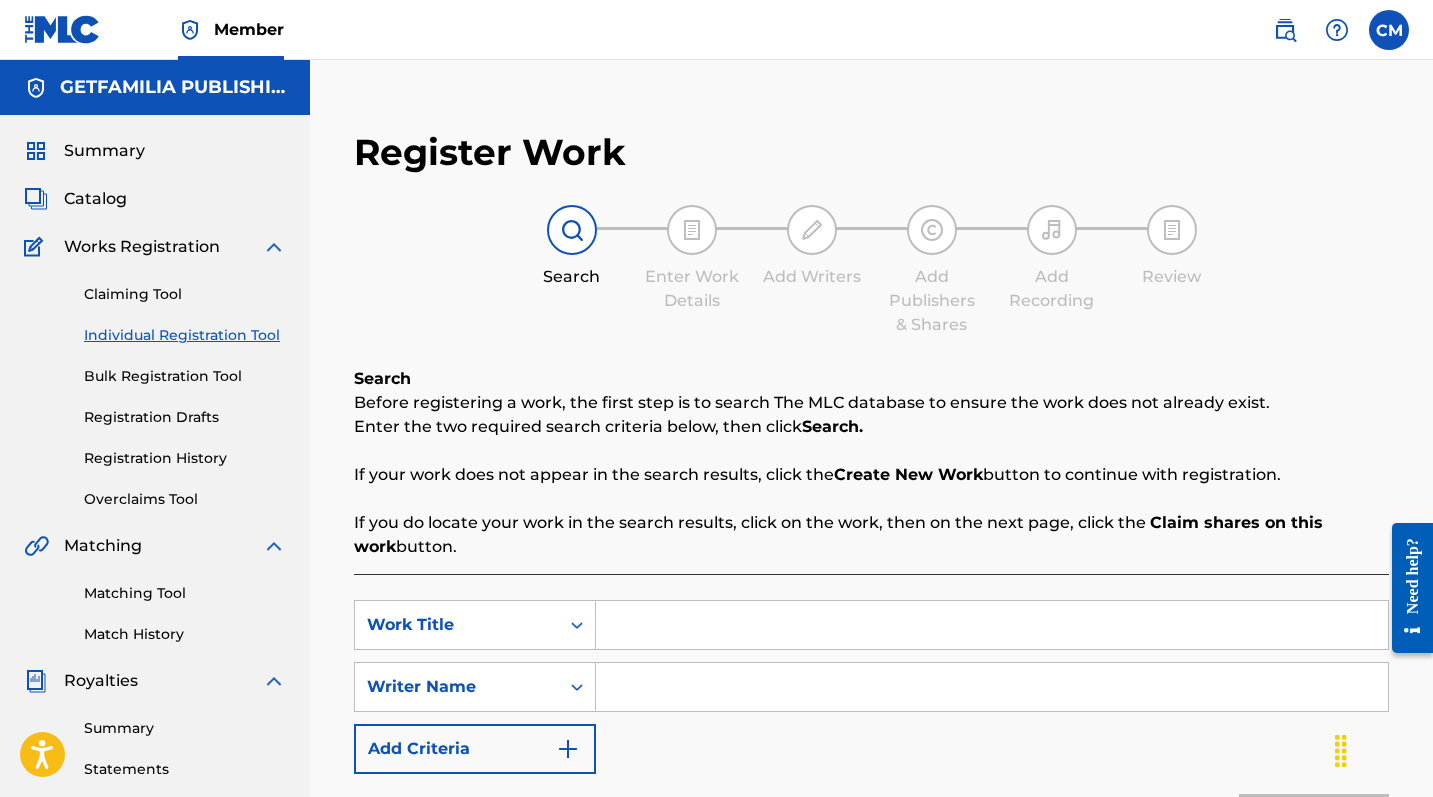 click at bounding box center (992, 625) 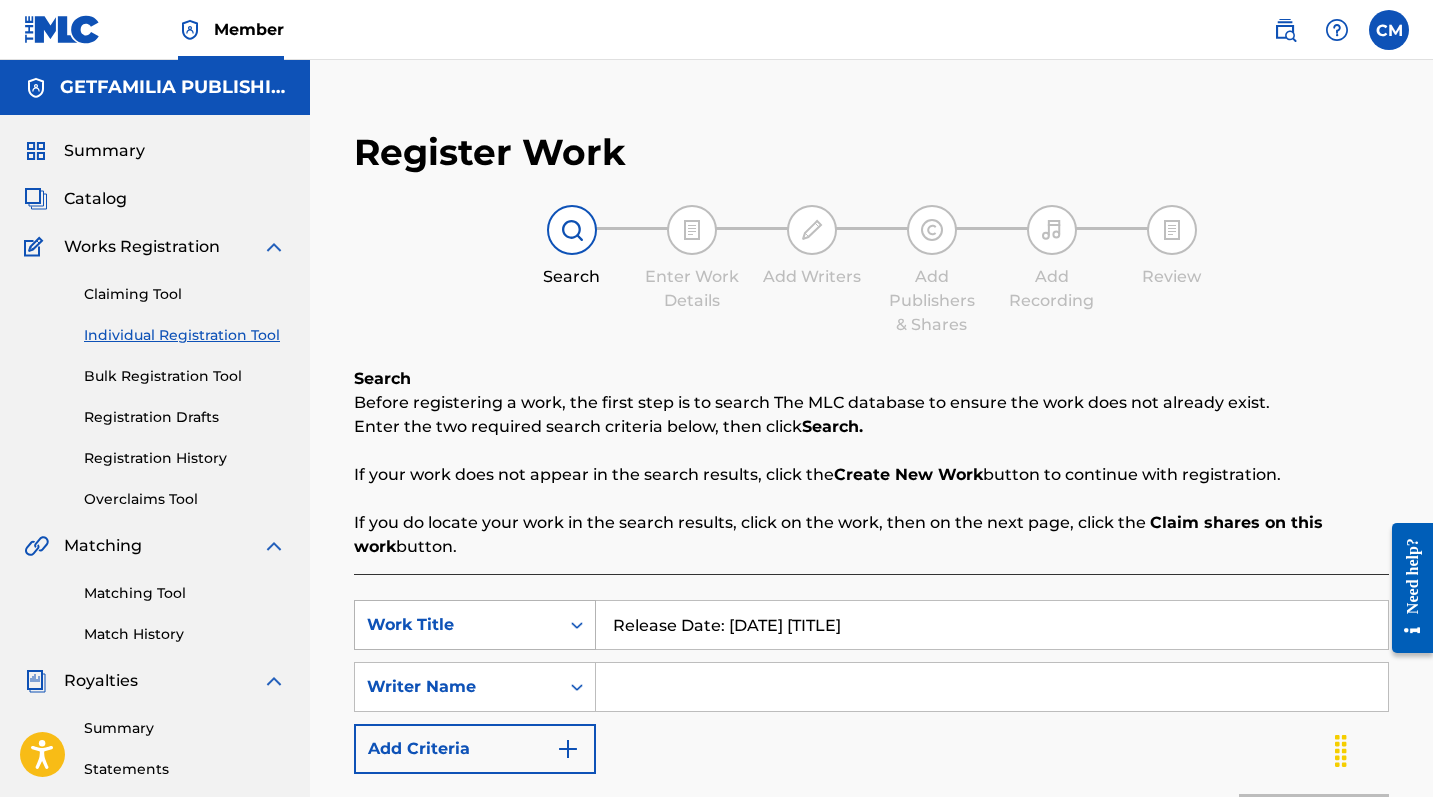drag, startPoint x: 824, startPoint y: 624, endPoint x: 539, endPoint y: 602, distance: 285.84787 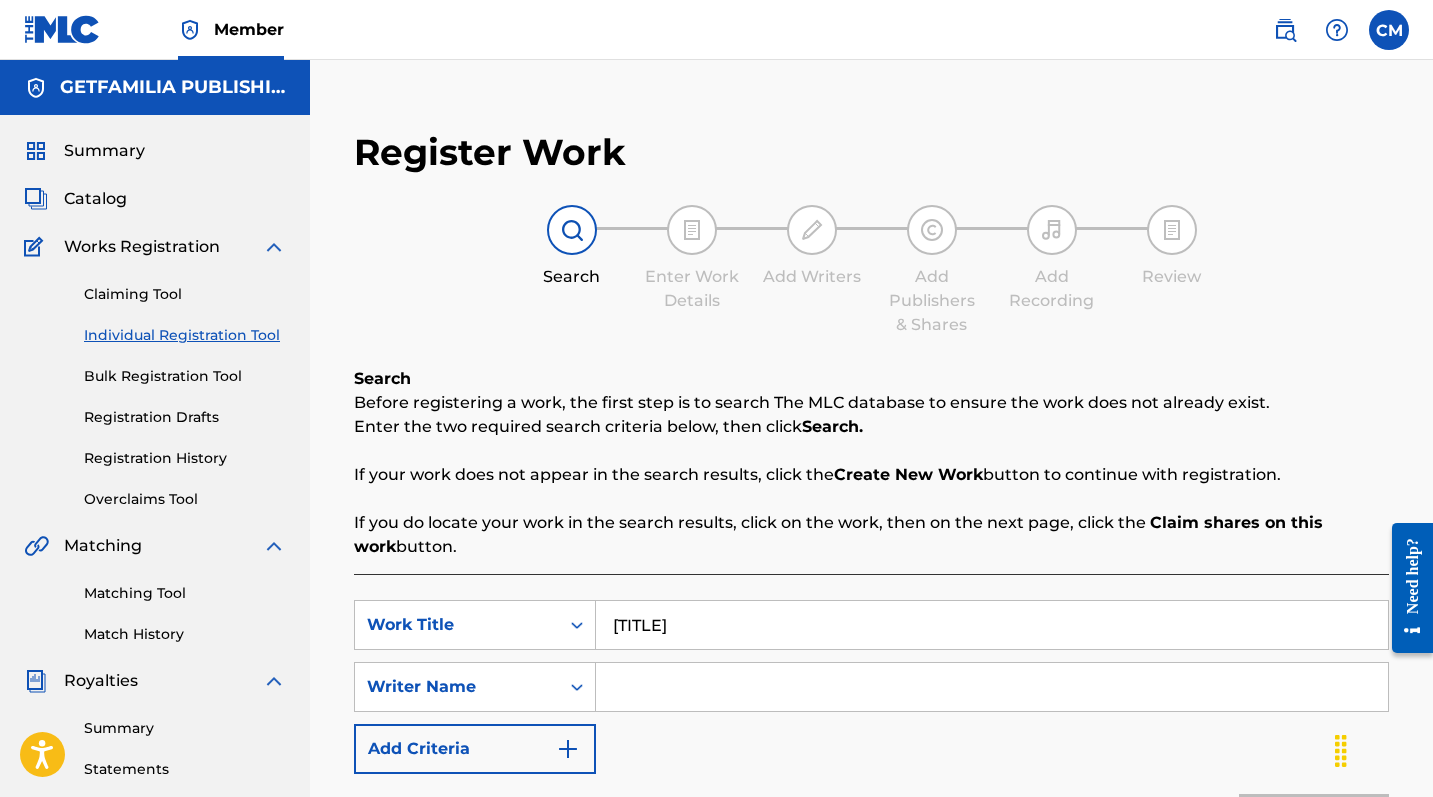 type on "[TITLE]" 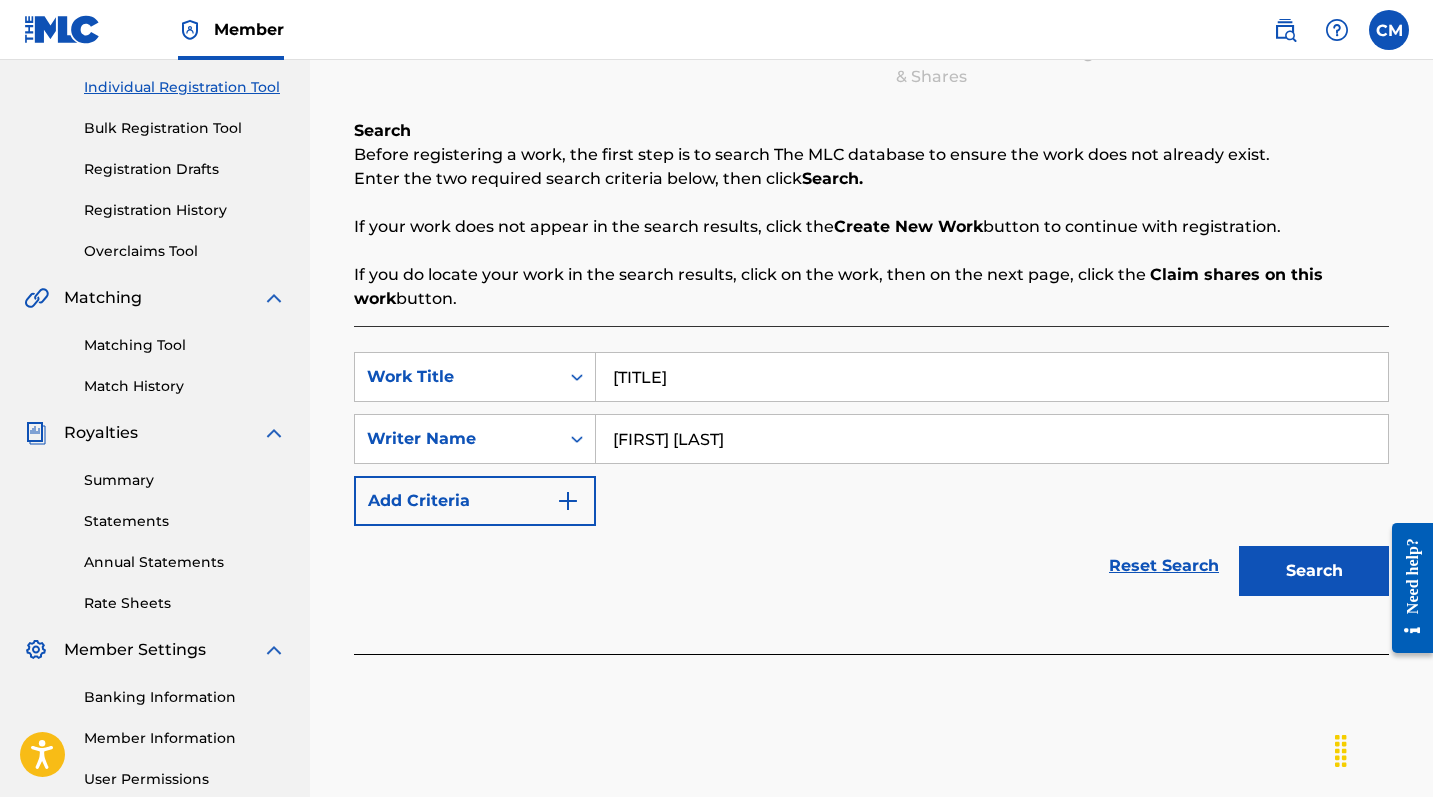 scroll, scrollTop: 423, scrollLeft: 0, axis: vertical 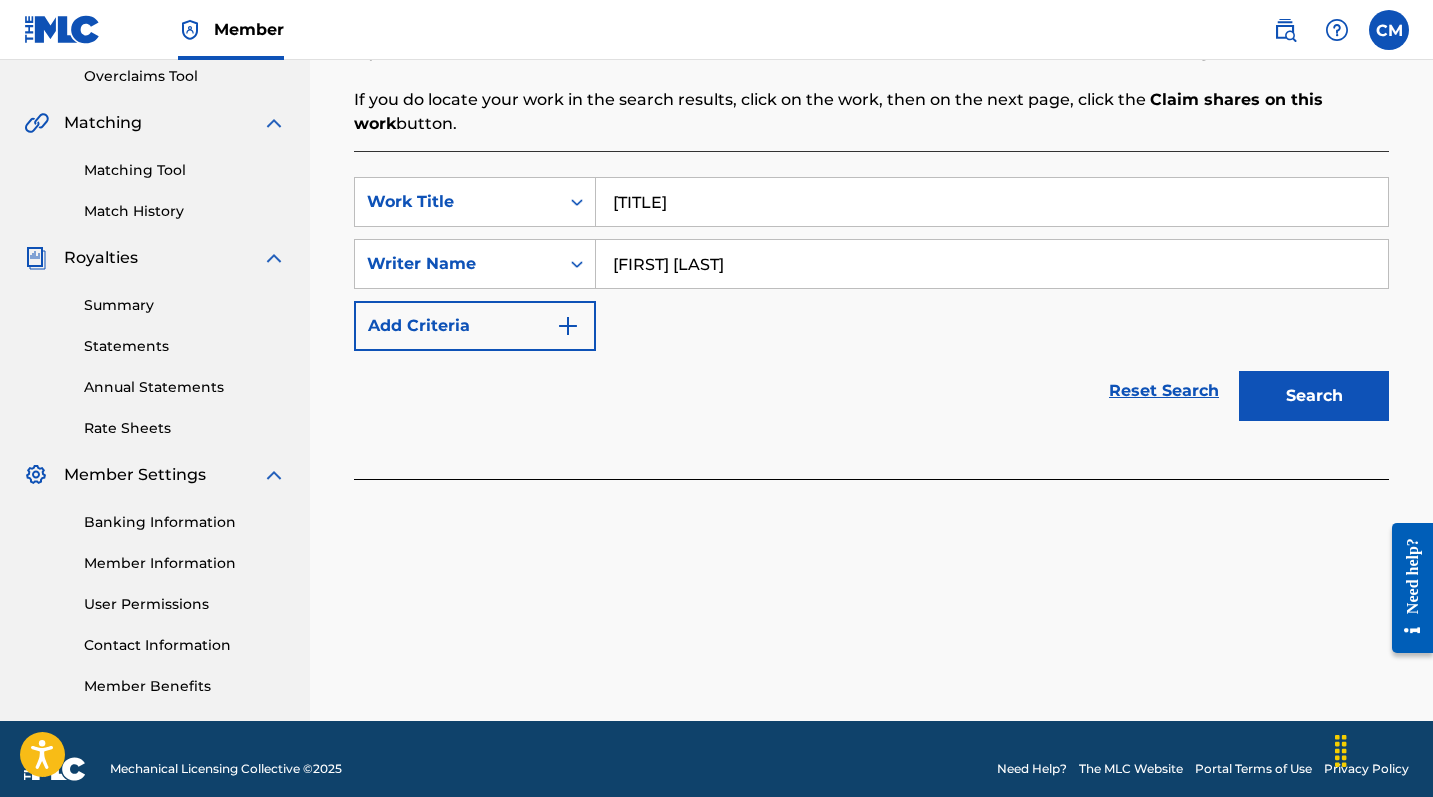 type on "[FIRST] [LAST]" 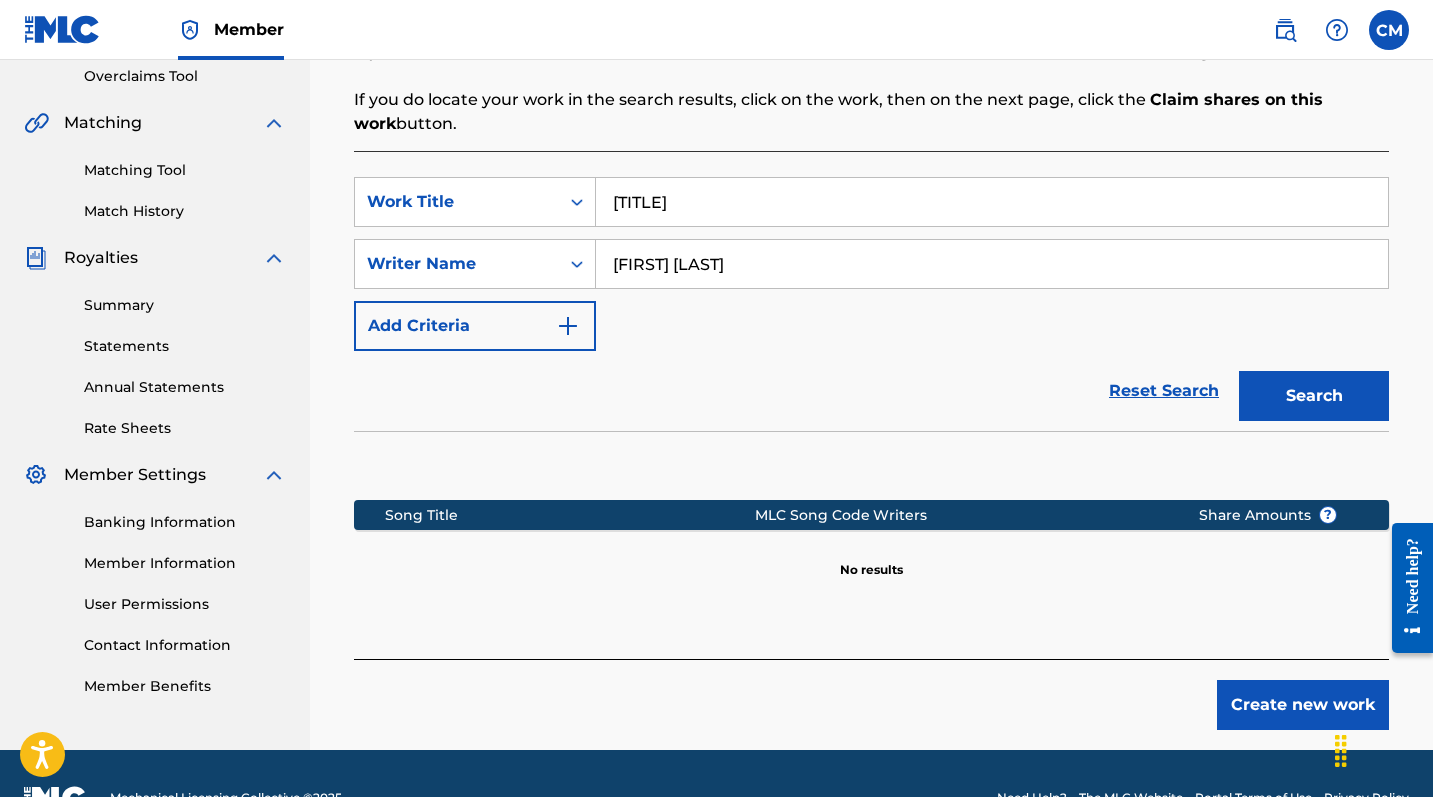 click on "Create new work" at bounding box center (1303, 705) 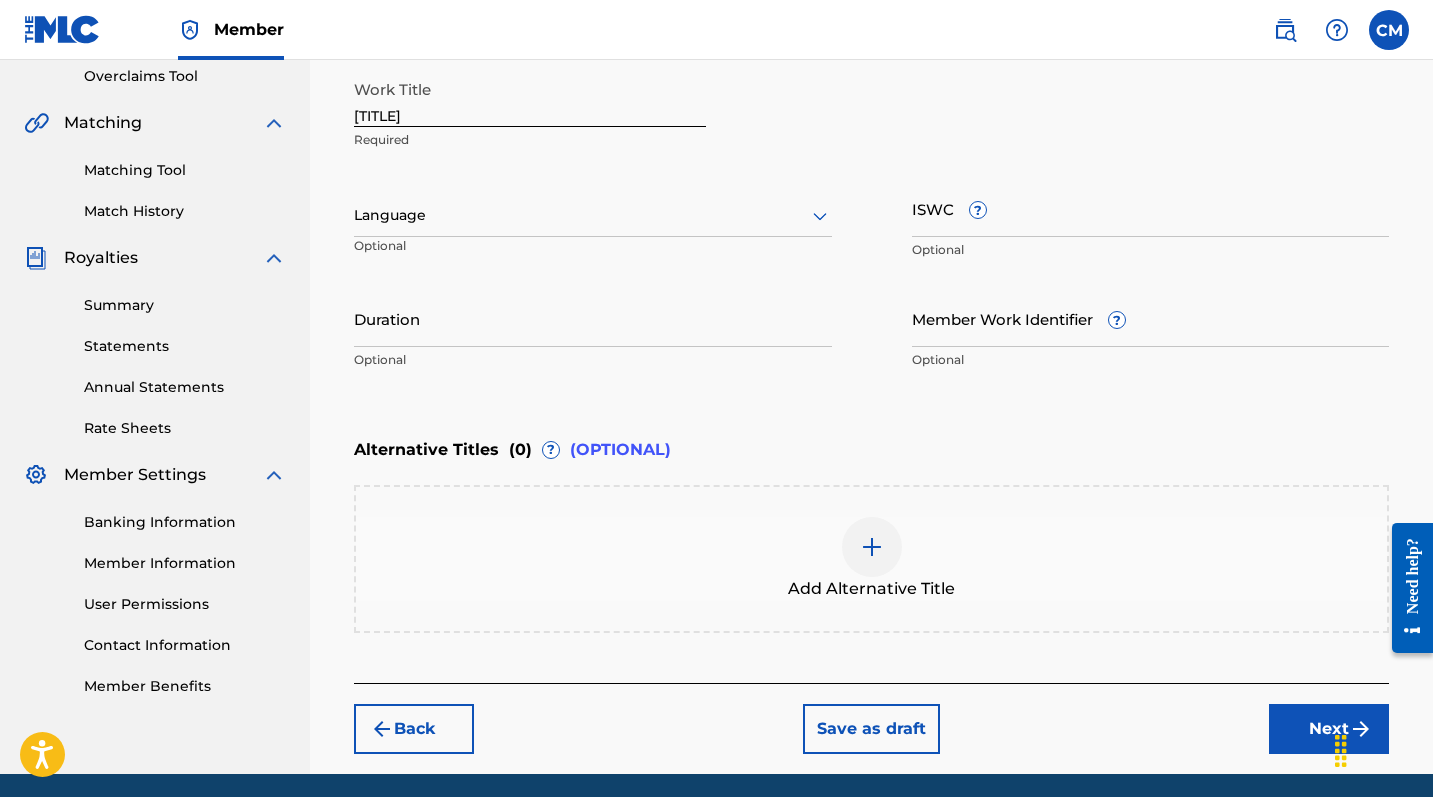 click on "Next" at bounding box center [1329, 729] 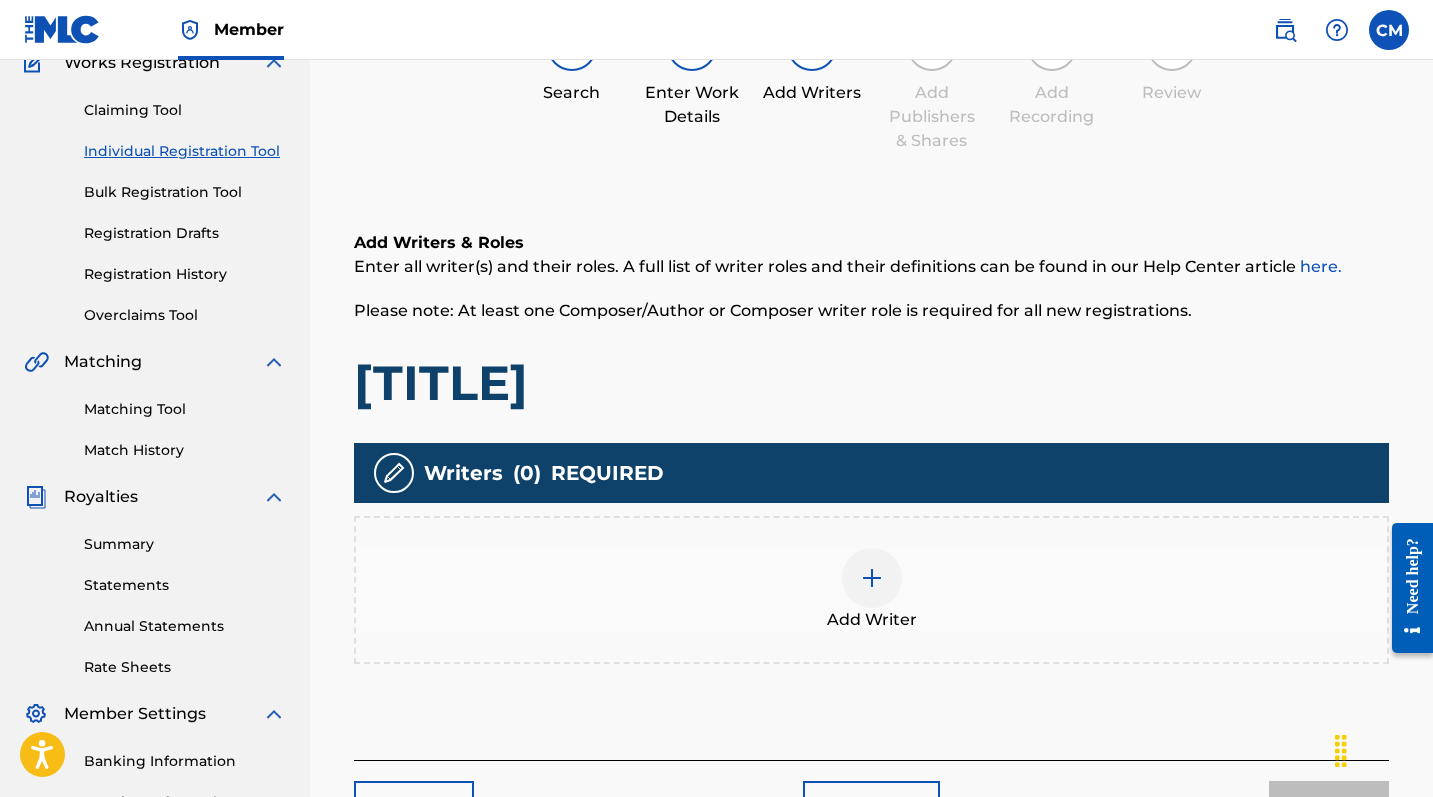 scroll, scrollTop: 235, scrollLeft: 0, axis: vertical 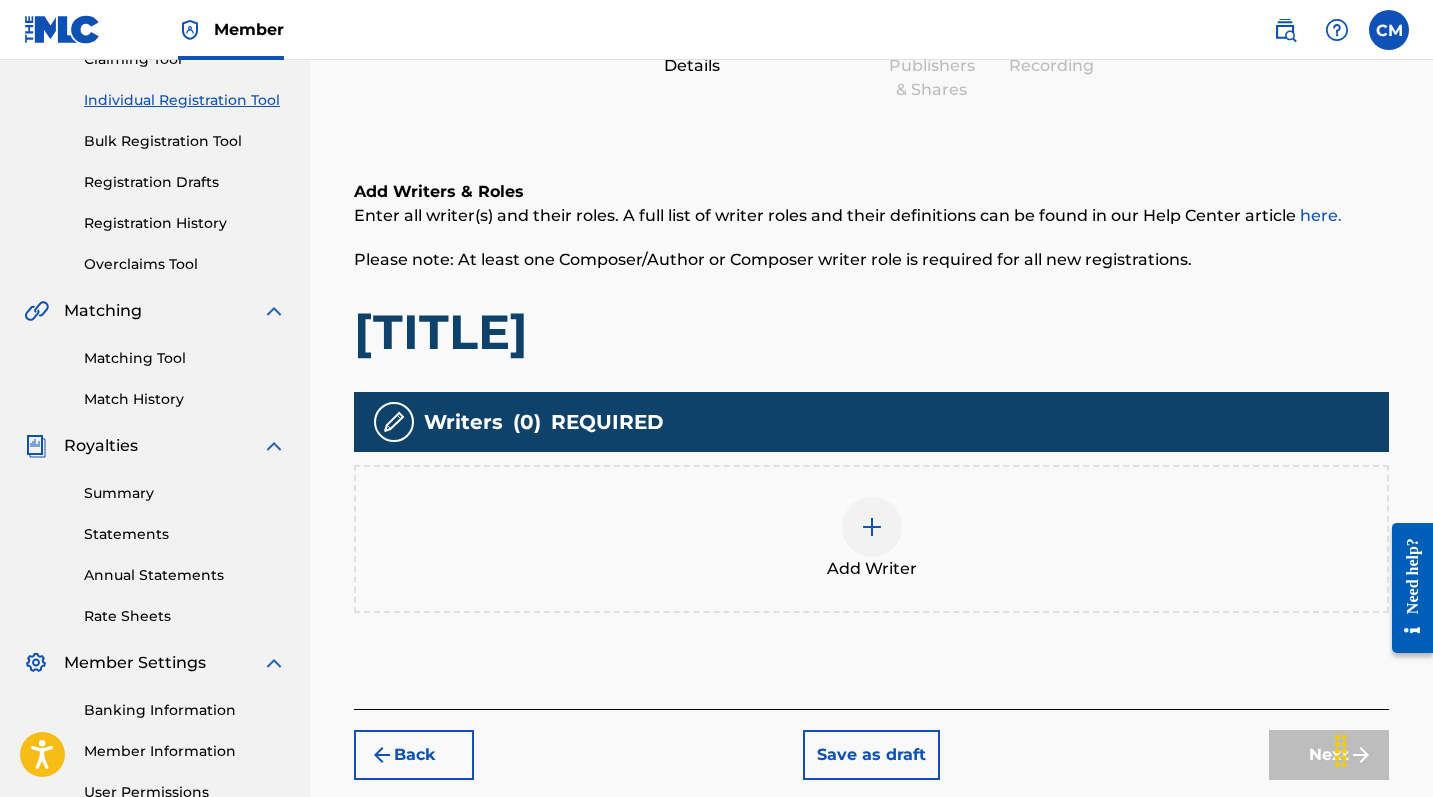 click at bounding box center (872, 527) 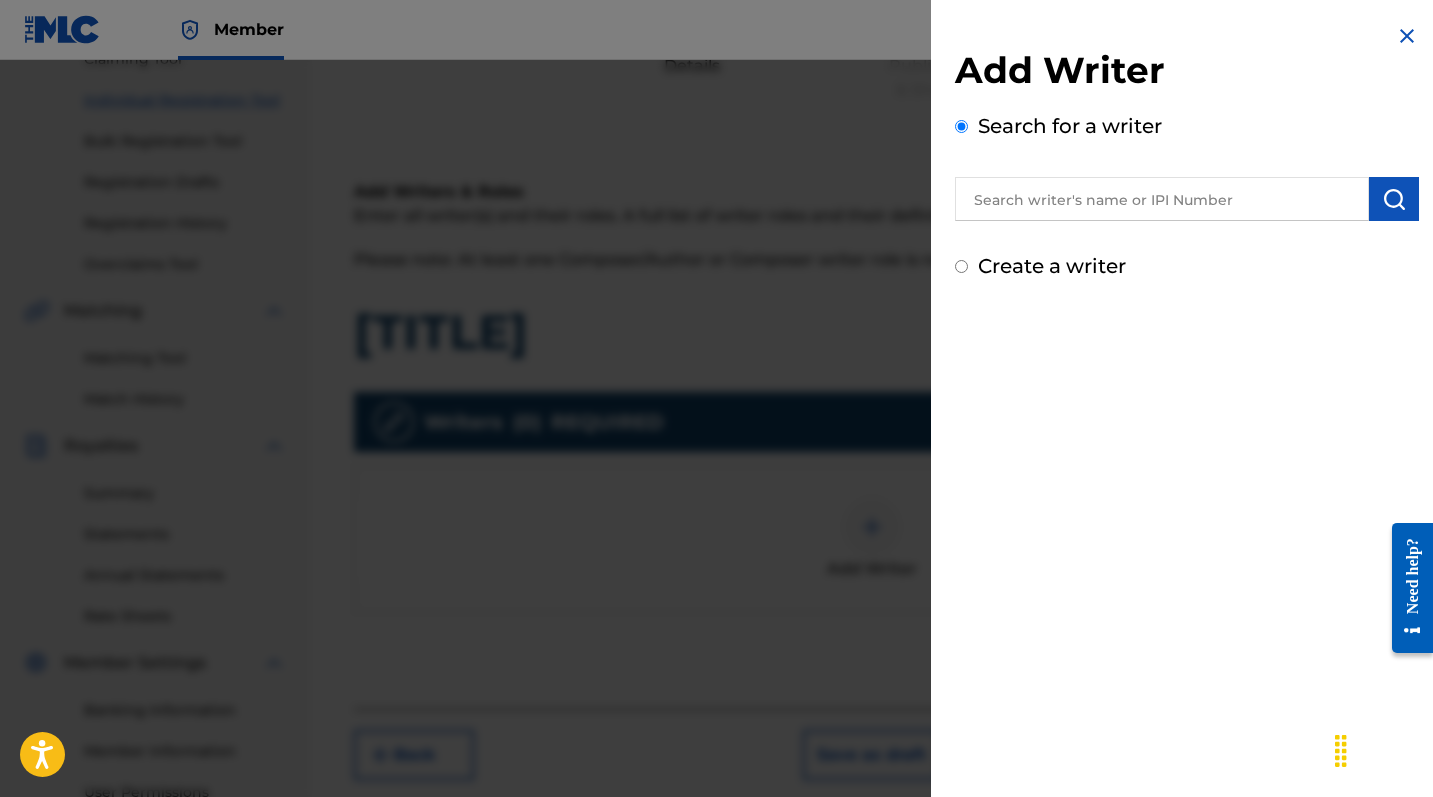 click at bounding box center [1162, 199] 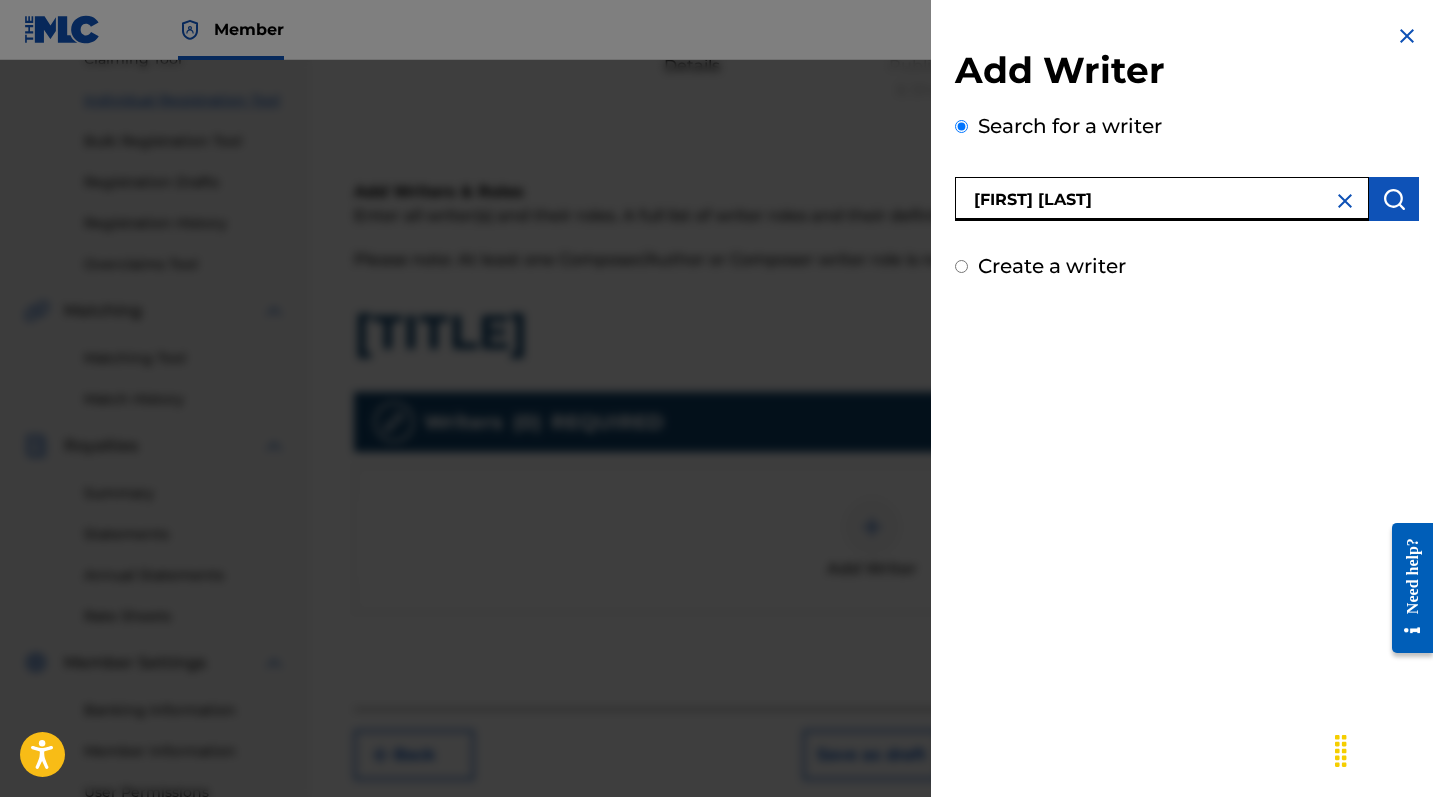 type on "[FIRST] [LAST]" 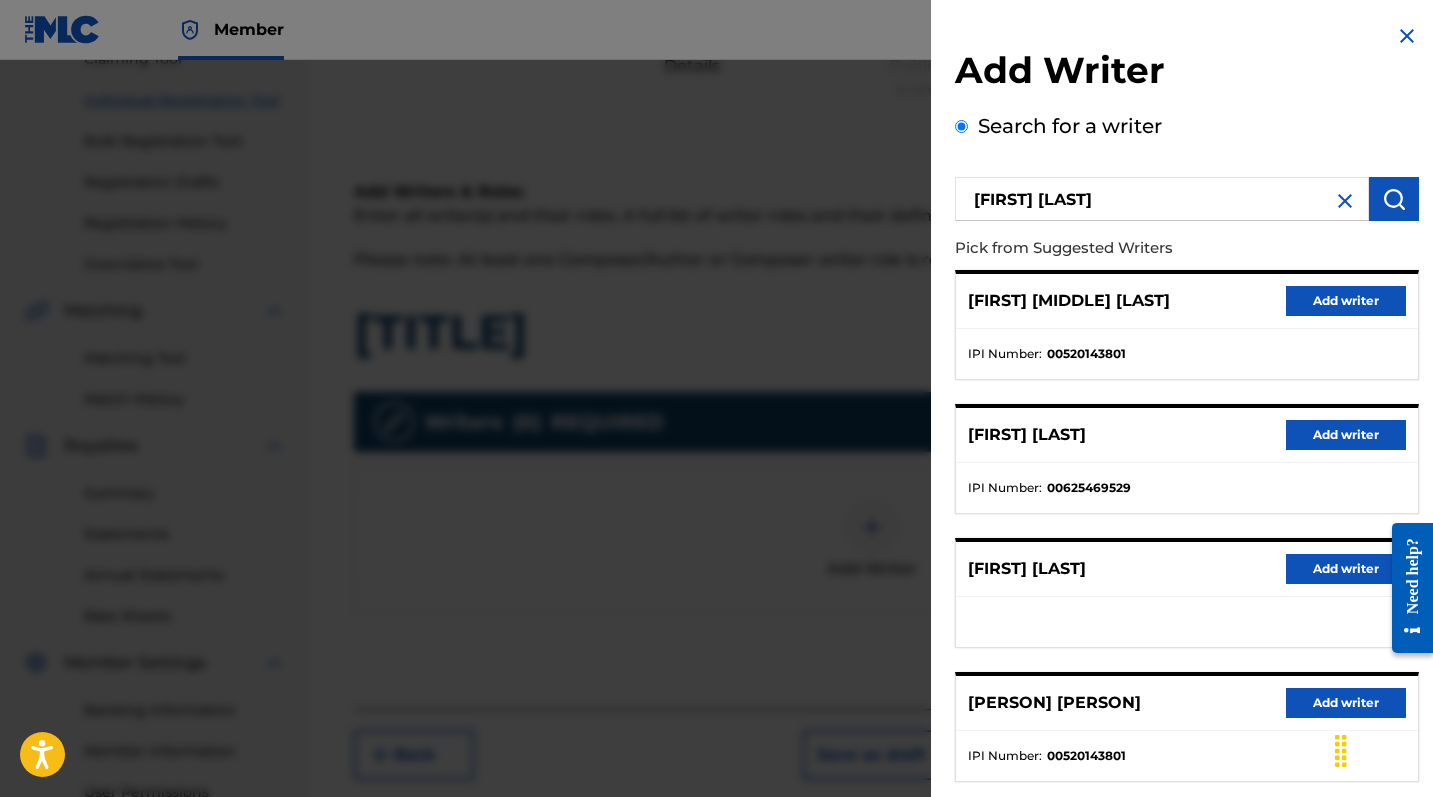 click on "Add writer" at bounding box center (1346, 301) 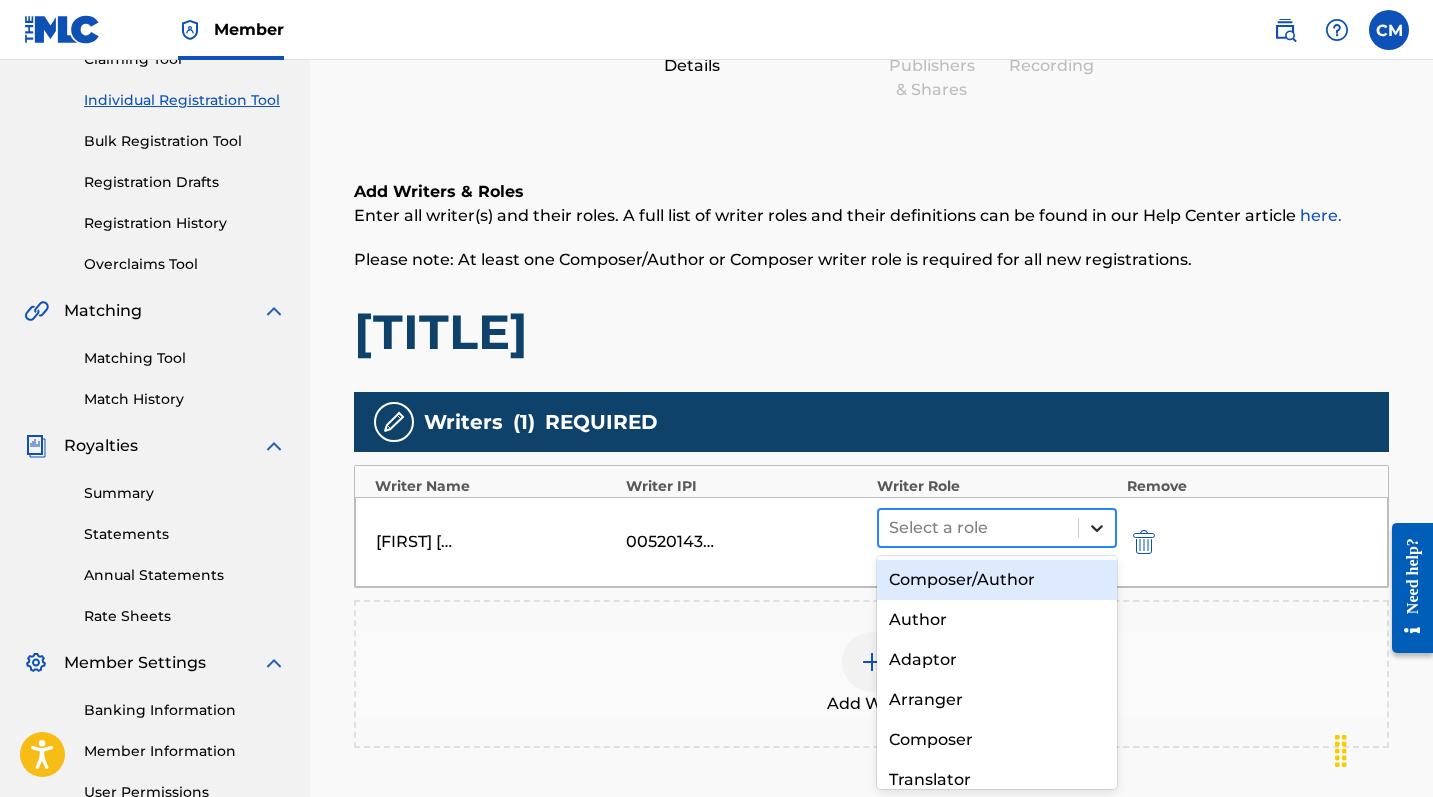 click 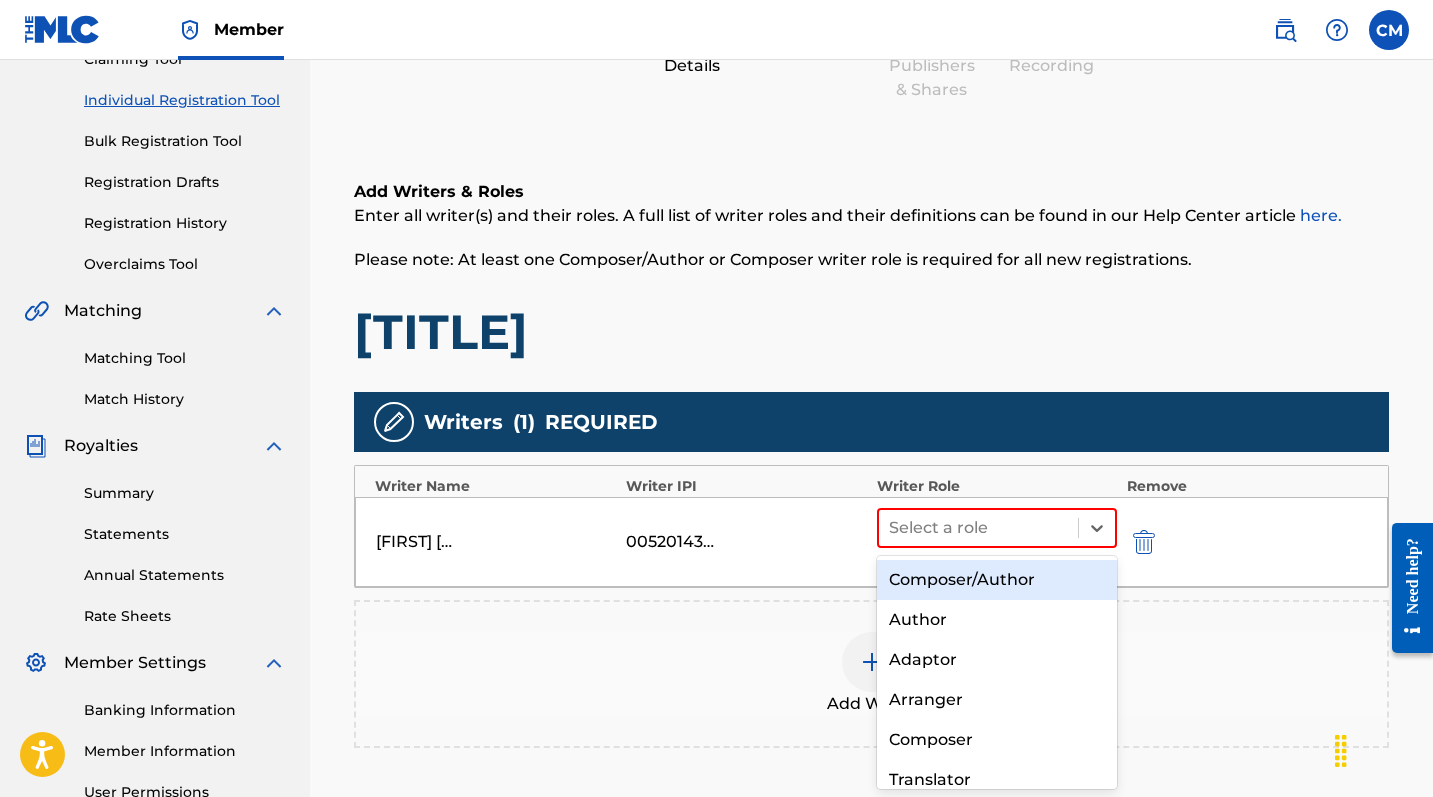 click on "Composer/Author" at bounding box center [997, 580] 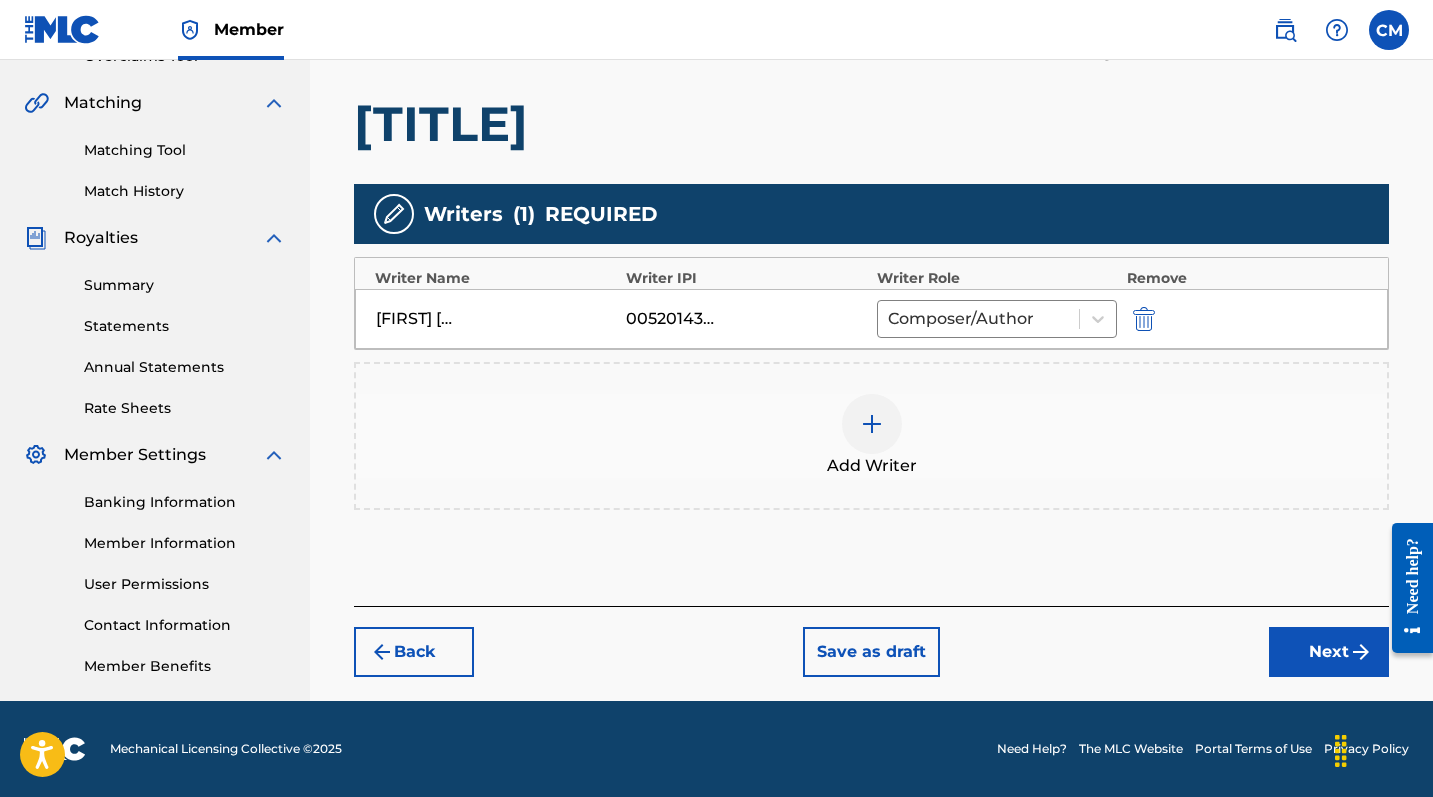 click on "Next" at bounding box center [1329, 652] 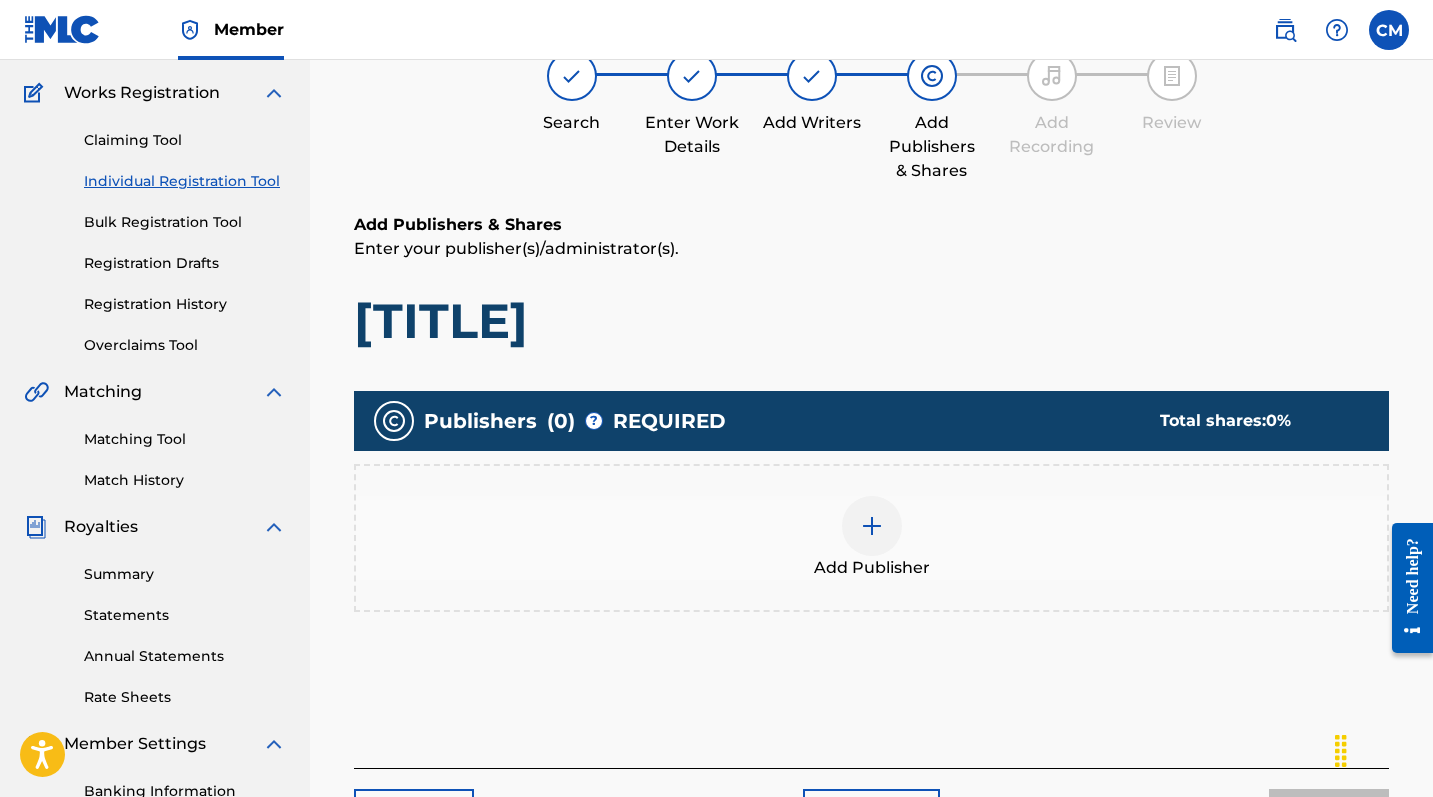 scroll, scrollTop: 90, scrollLeft: 0, axis: vertical 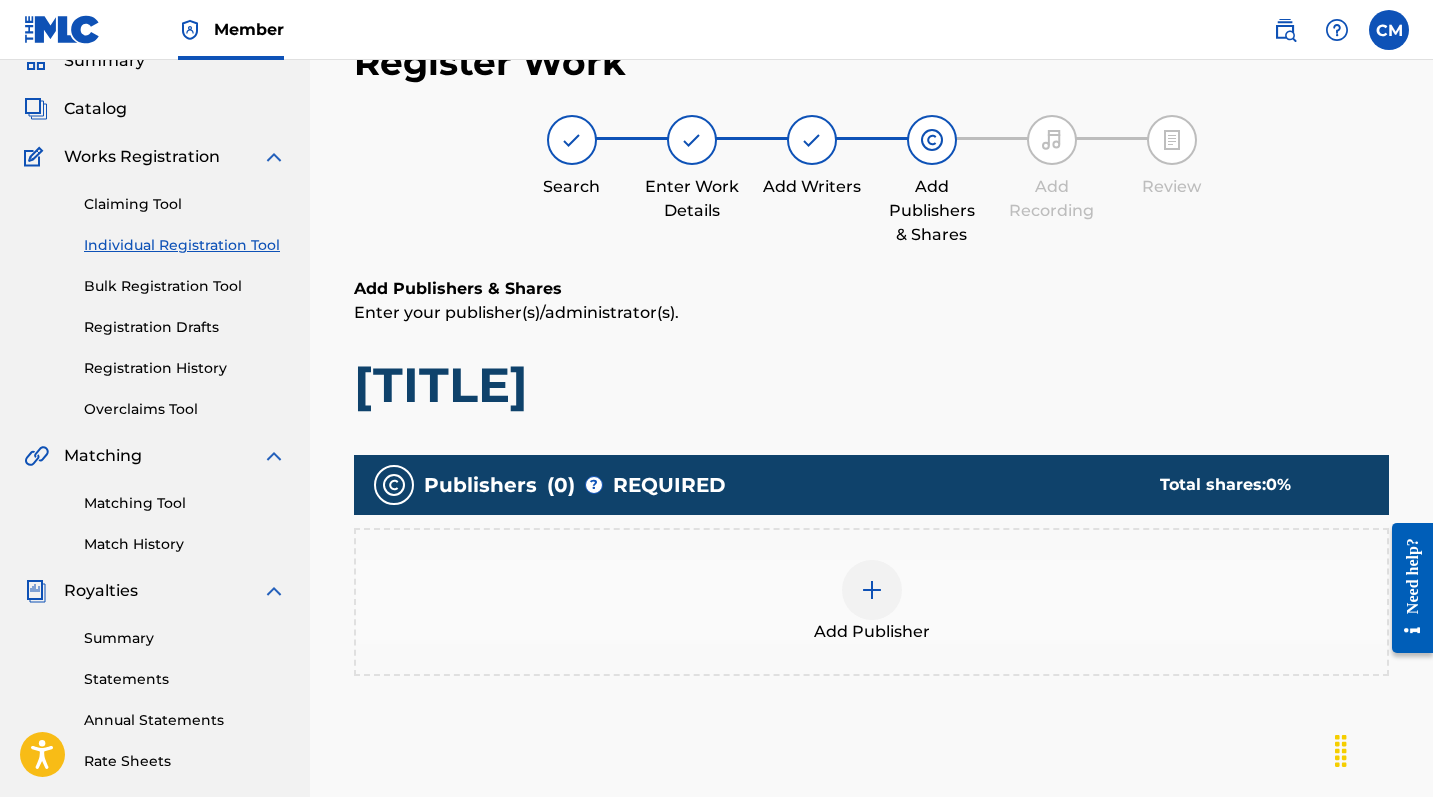 click at bounding box center (872, 590) 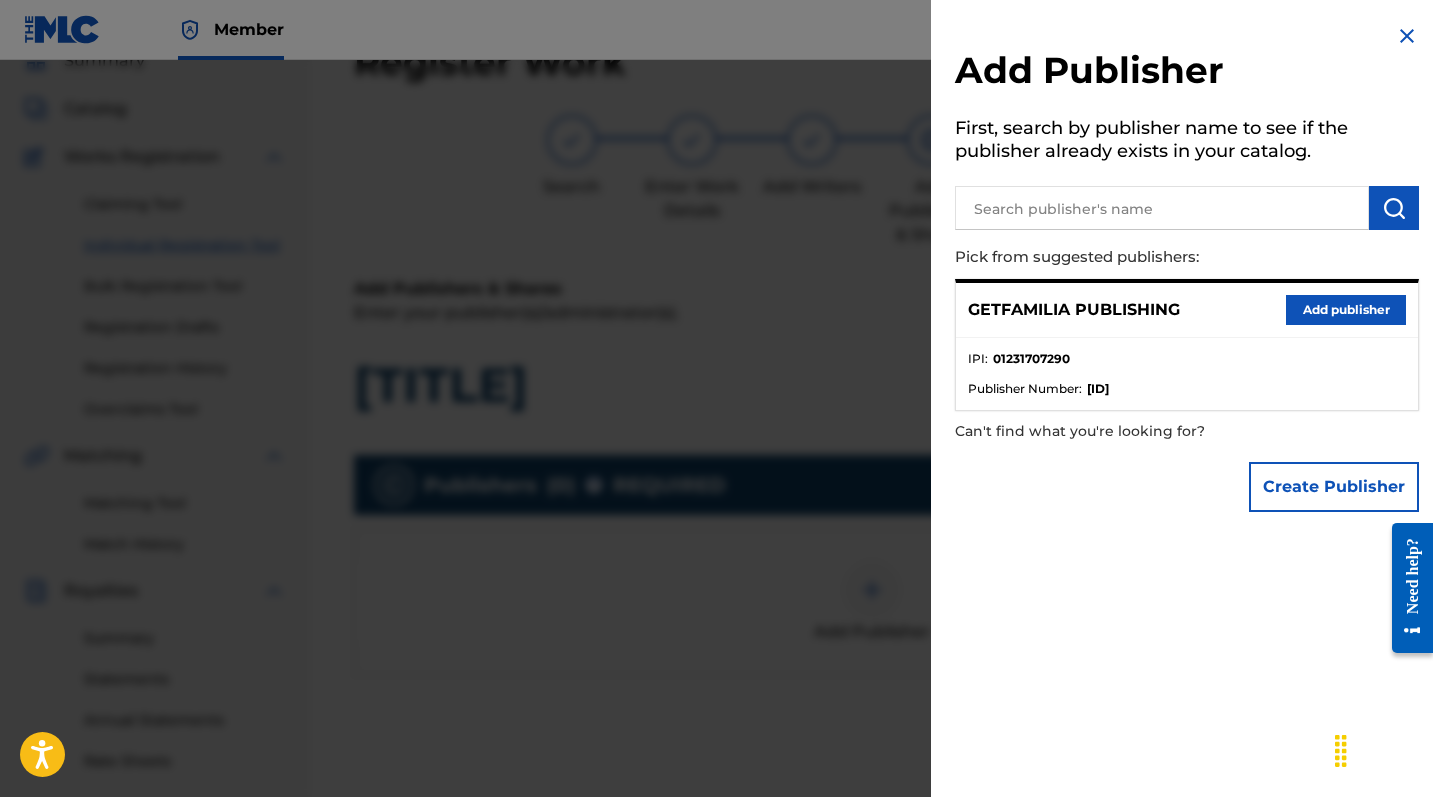 click on "Add publisher" at bounding box center [1346, 310] 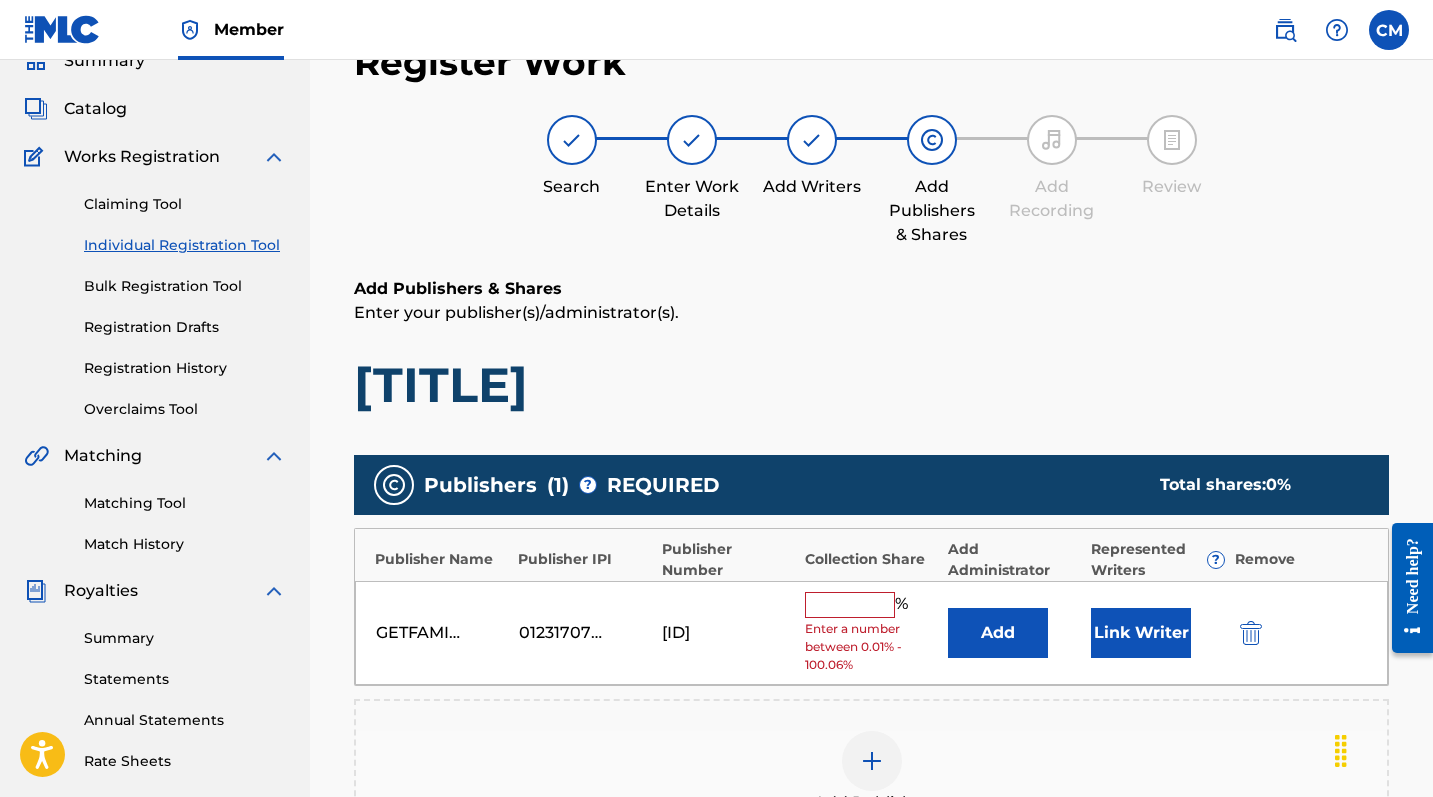 click at bounding box center [850, 605] 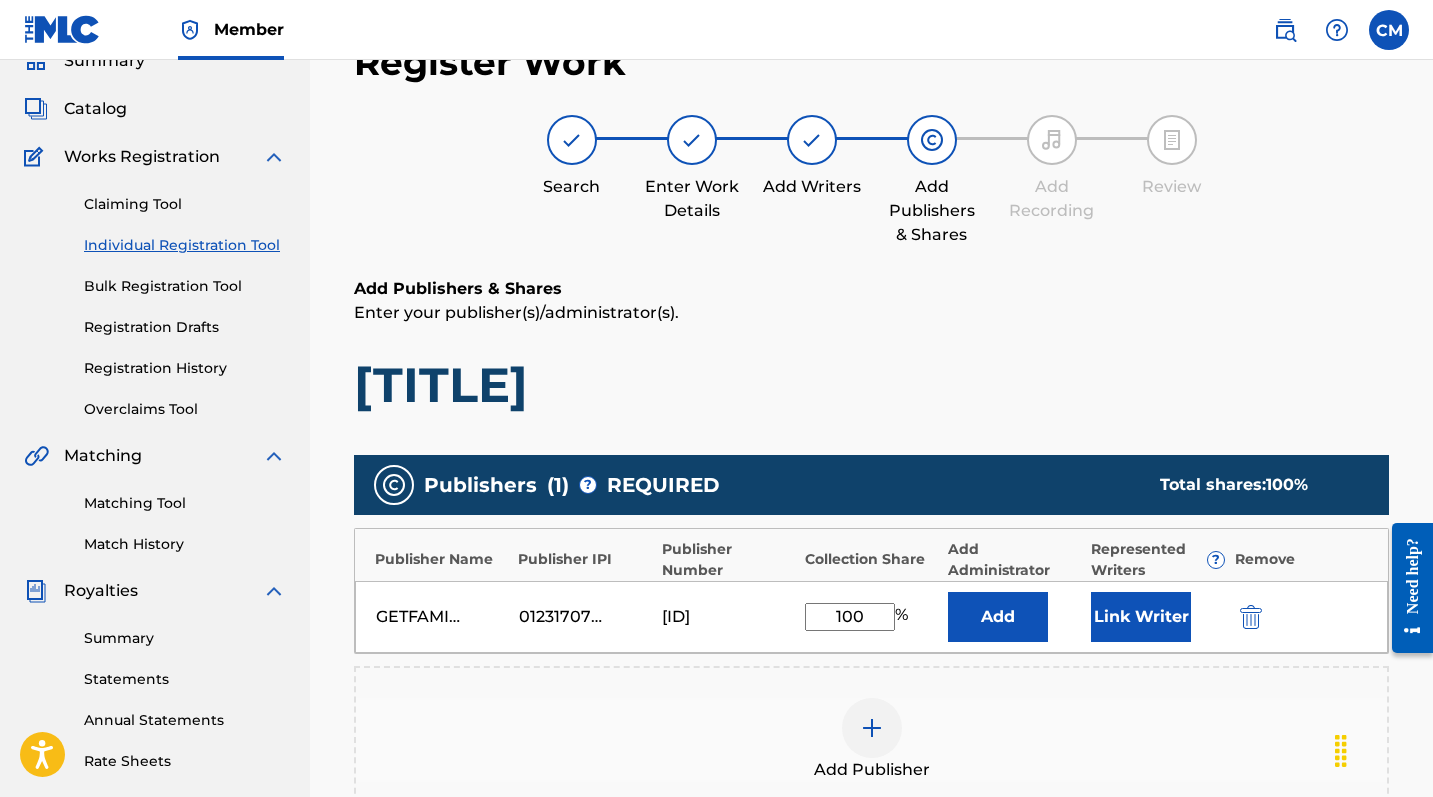 type on "100" 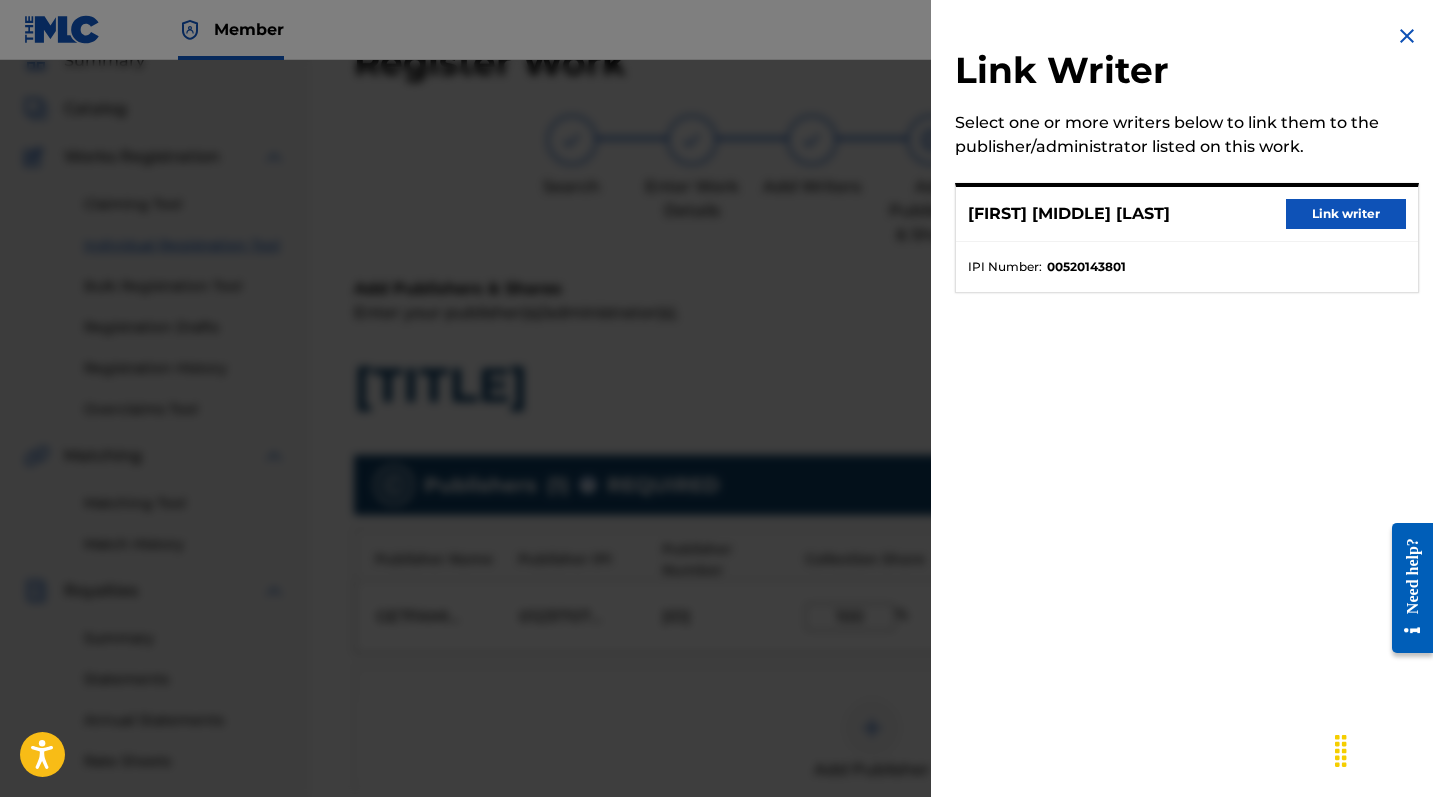 click on "Link writer" at bounding box center [1346, 214] 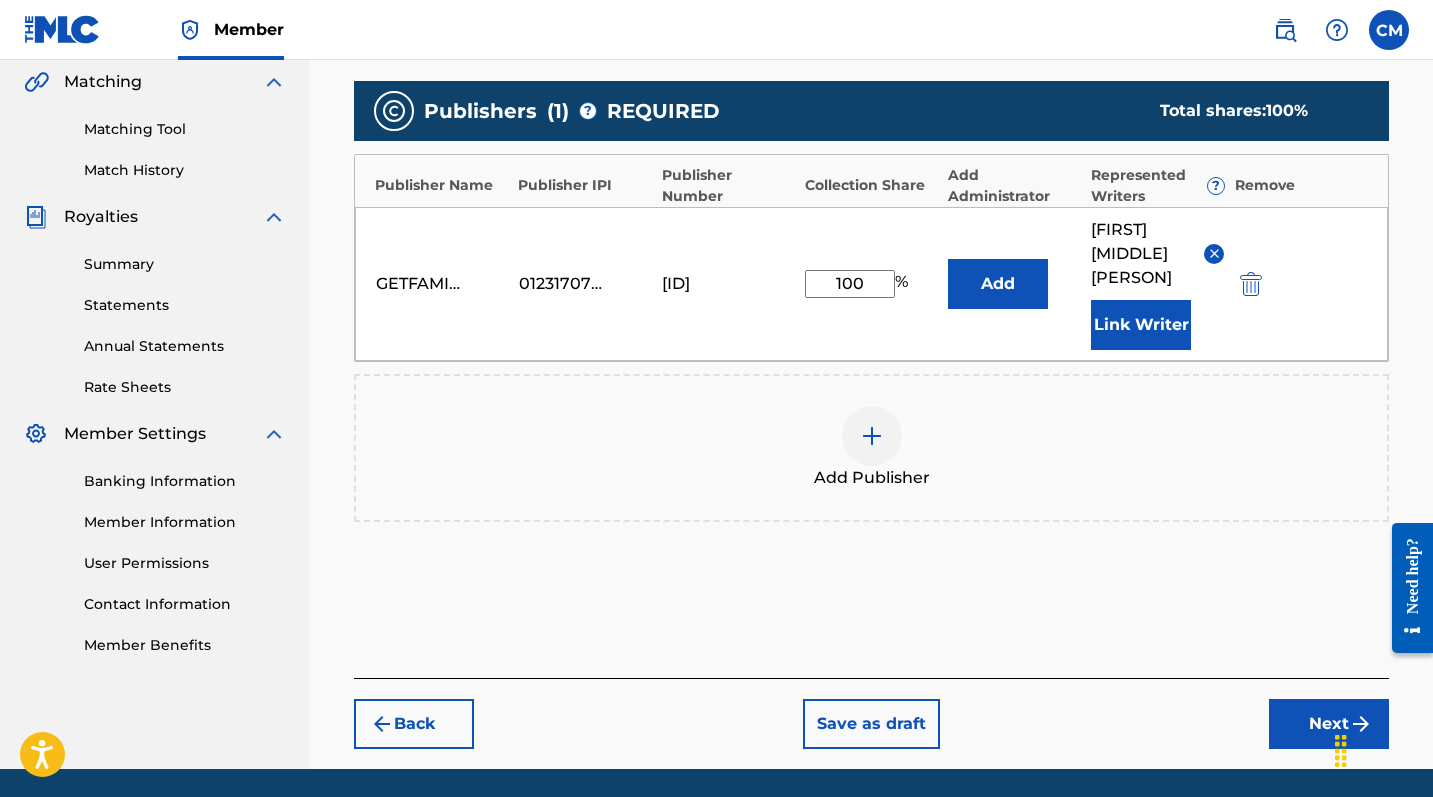 scroll, scrollTop: 556, scrollLeft: 0, axis: vertical 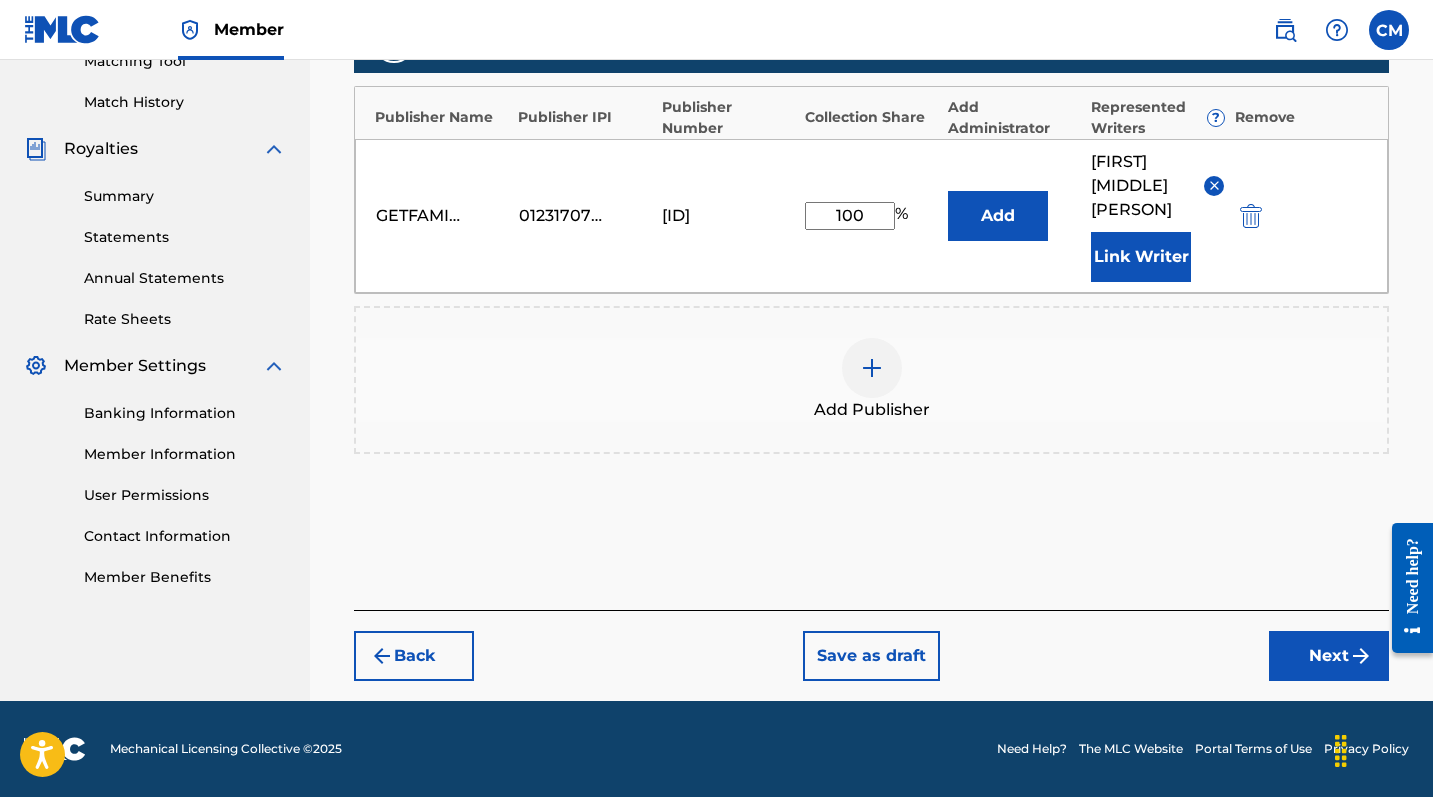click on "Next" at bounding box center [1329, 656] 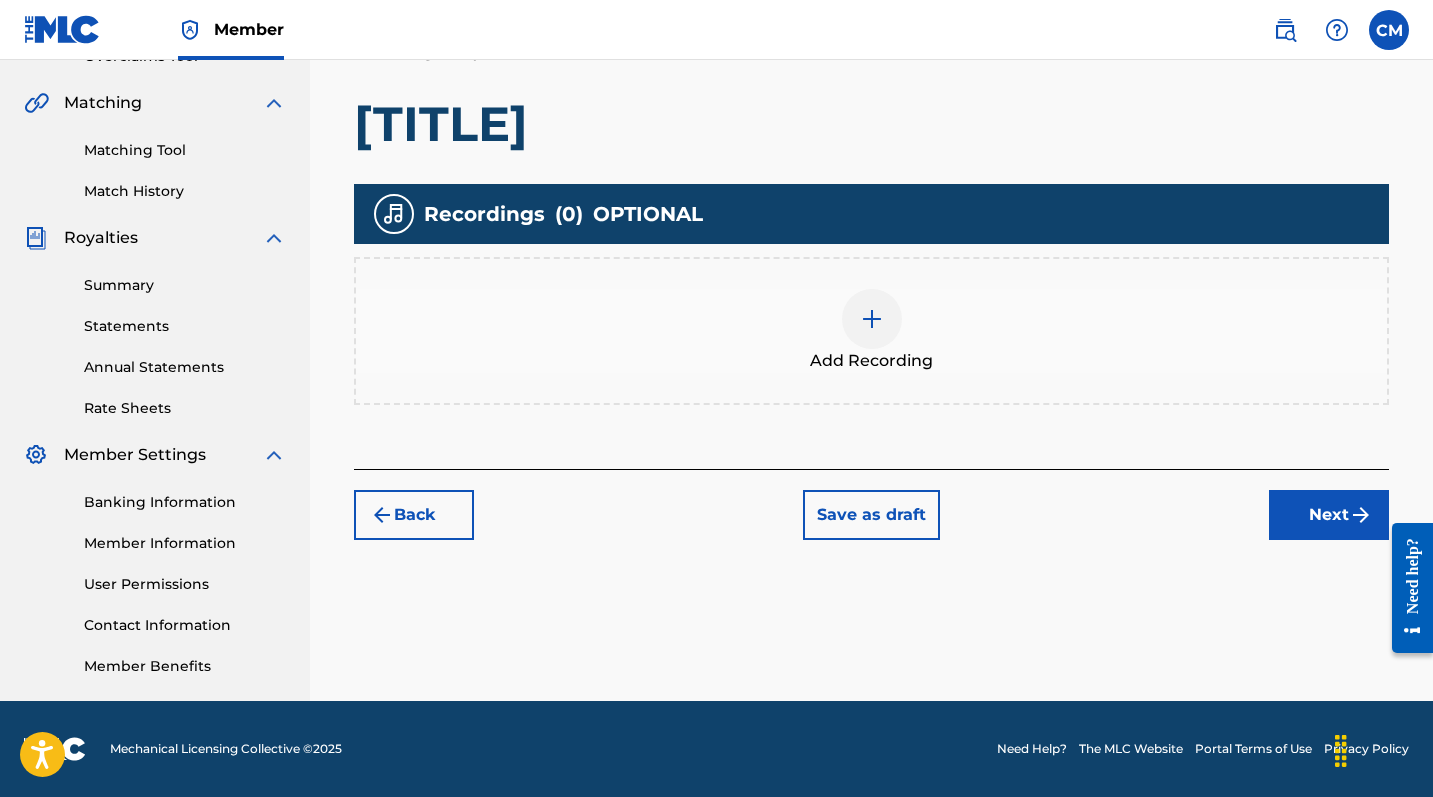 scroll, scrollTop: 443, scrollLeft: 0, axis: vertical 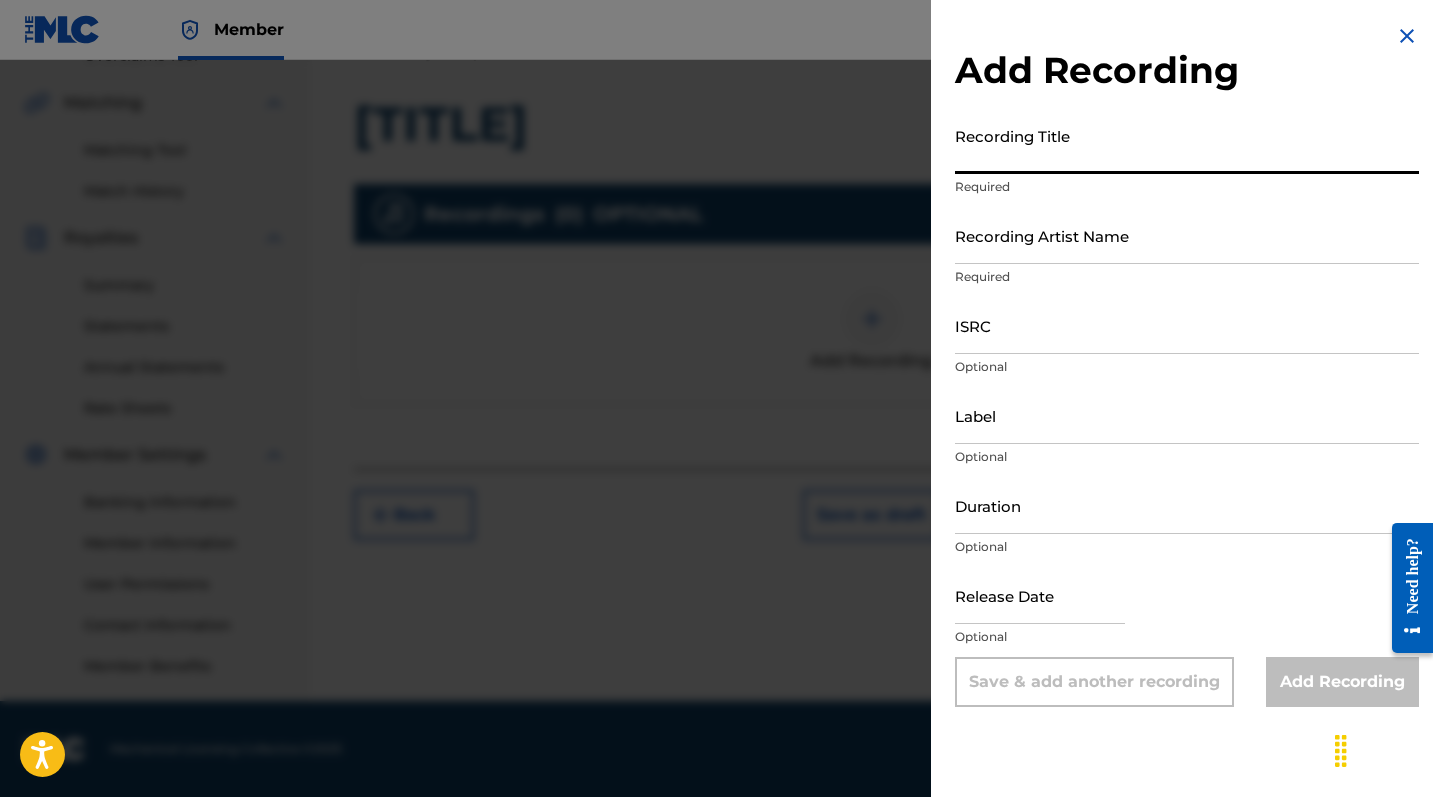 click on "Recording Title" at bounding box center (1187, 145) 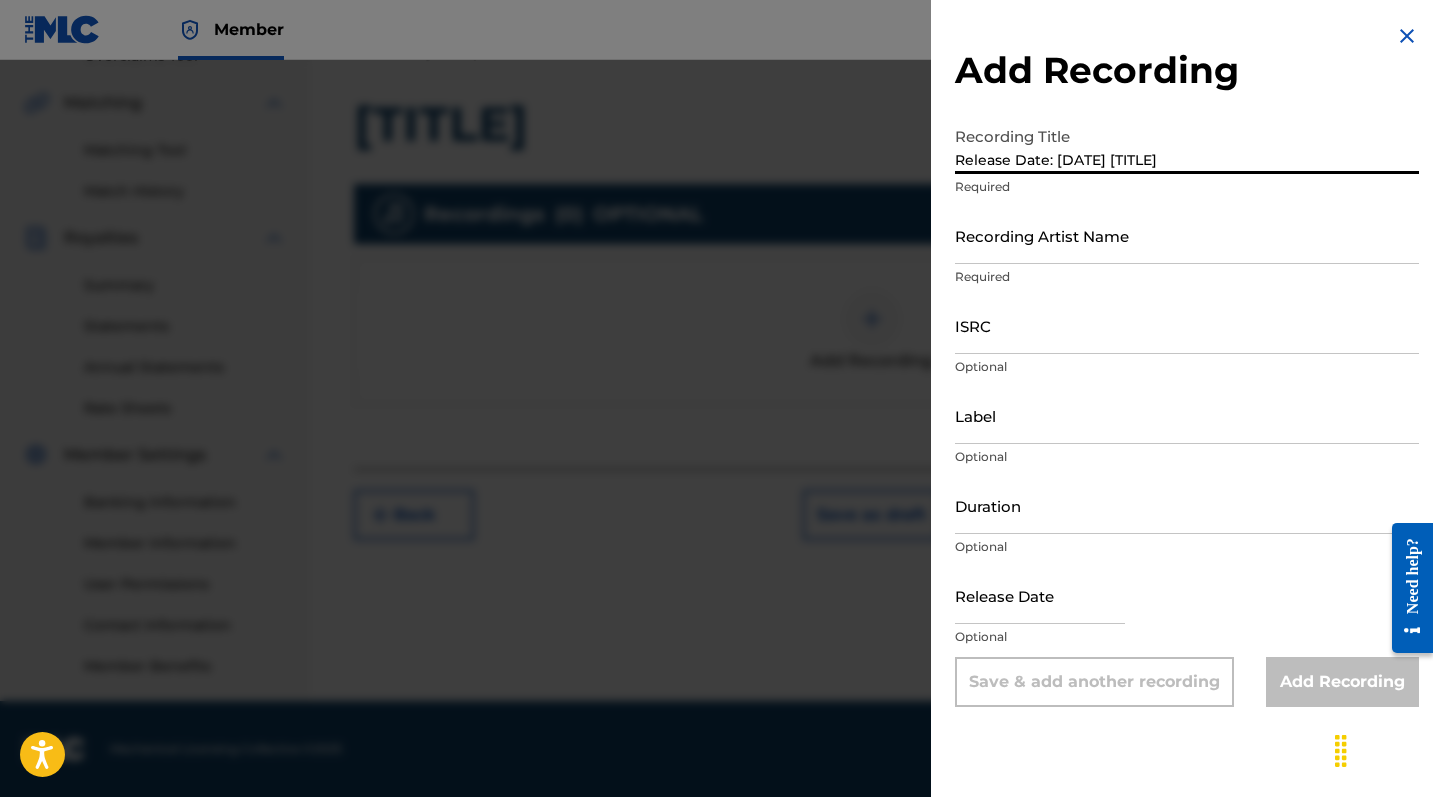 drag, startPoint x: 1138, startPoint y: 162, endPoint x: 932, endPoint y: 151, distance: 206.29349 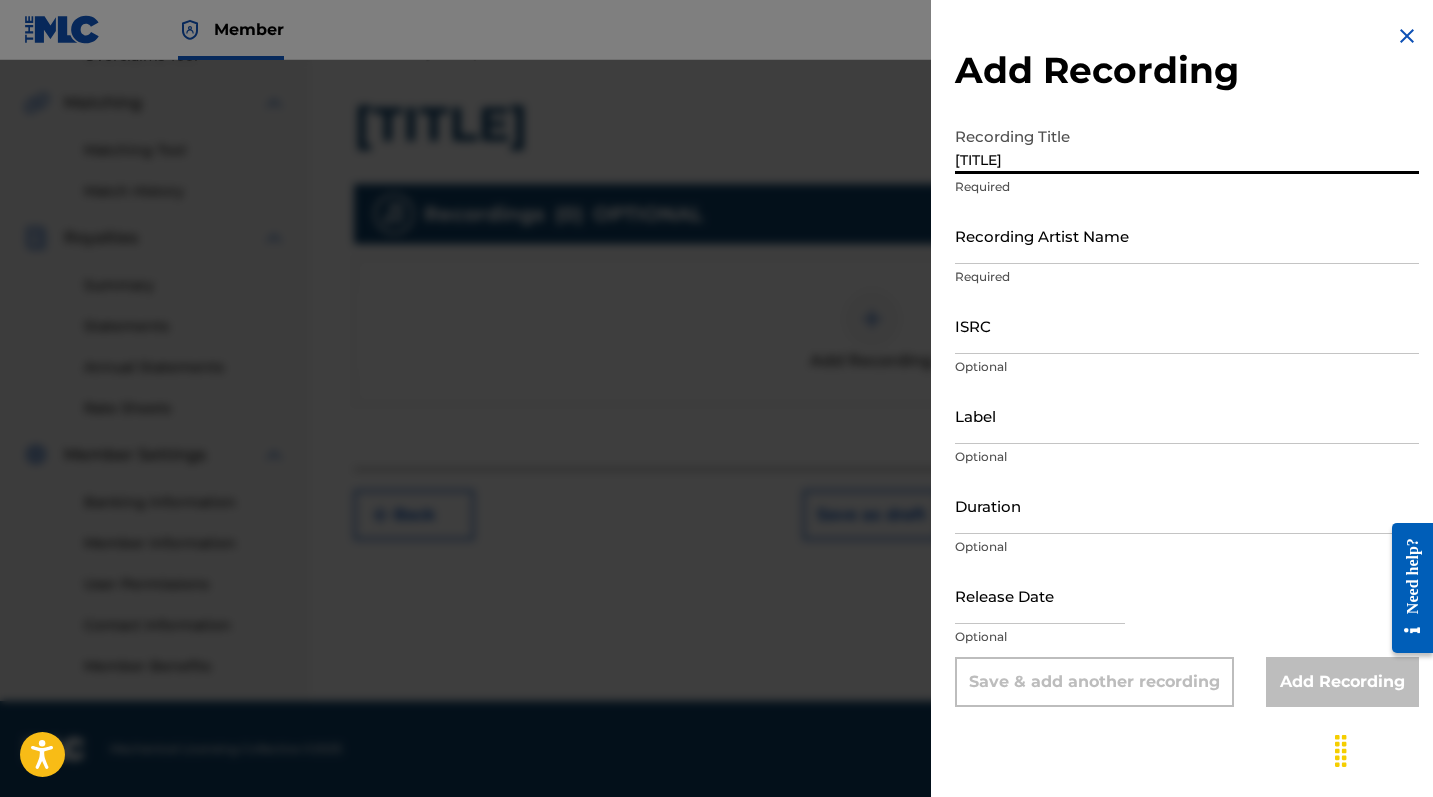 type on "[TITLE]" 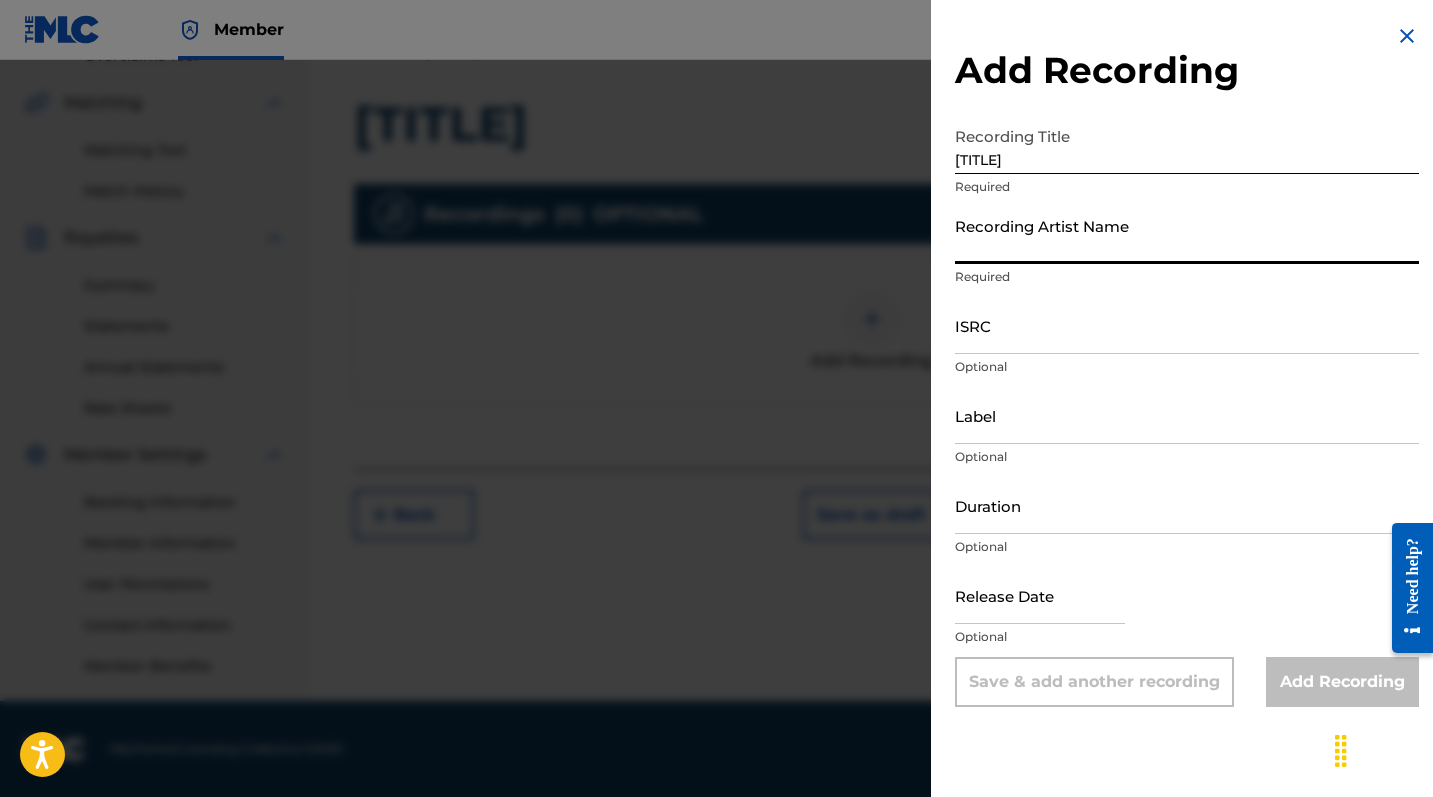 click on "Recording Artist Name" at bounding box center [1187, 235] 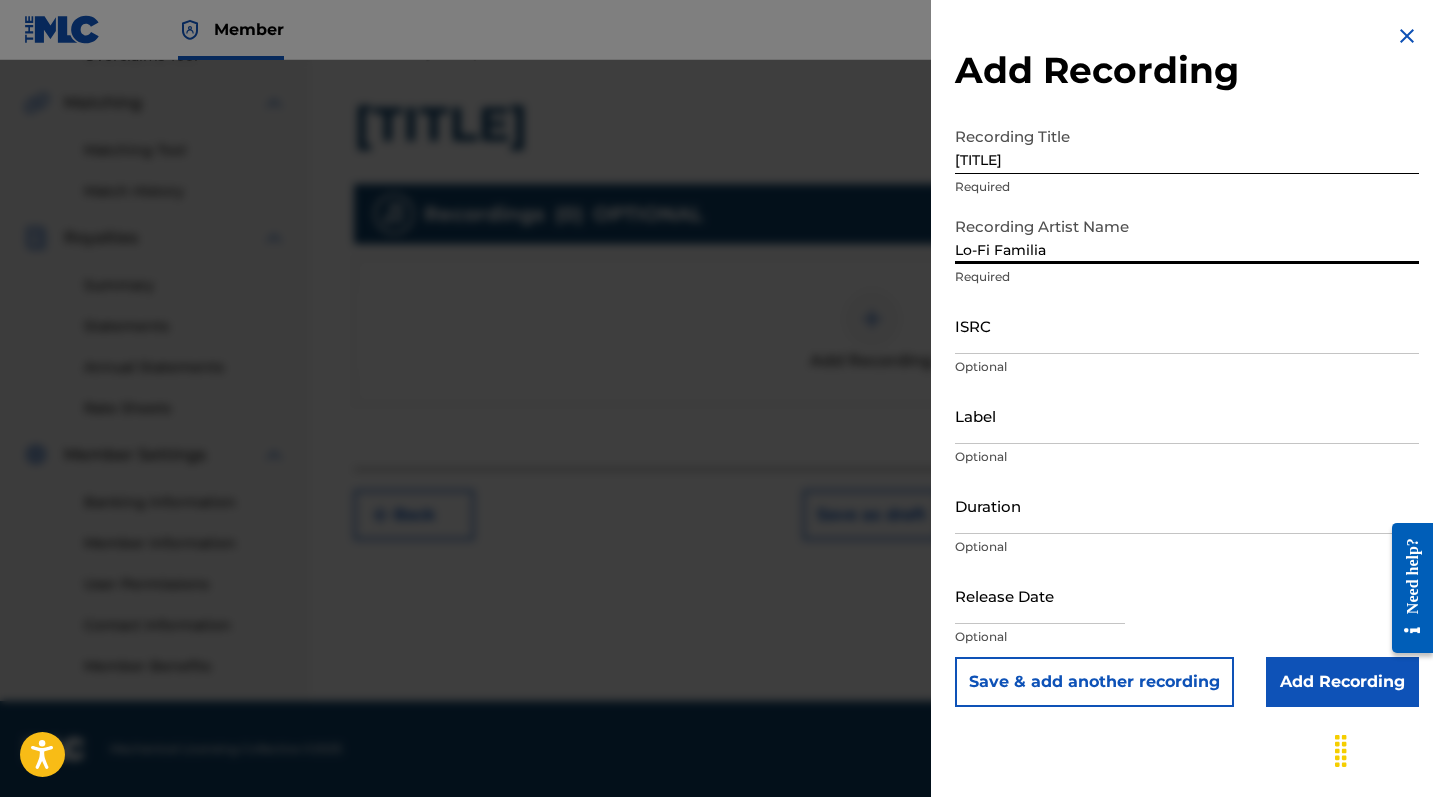 type on "Lo-Fi Familia" 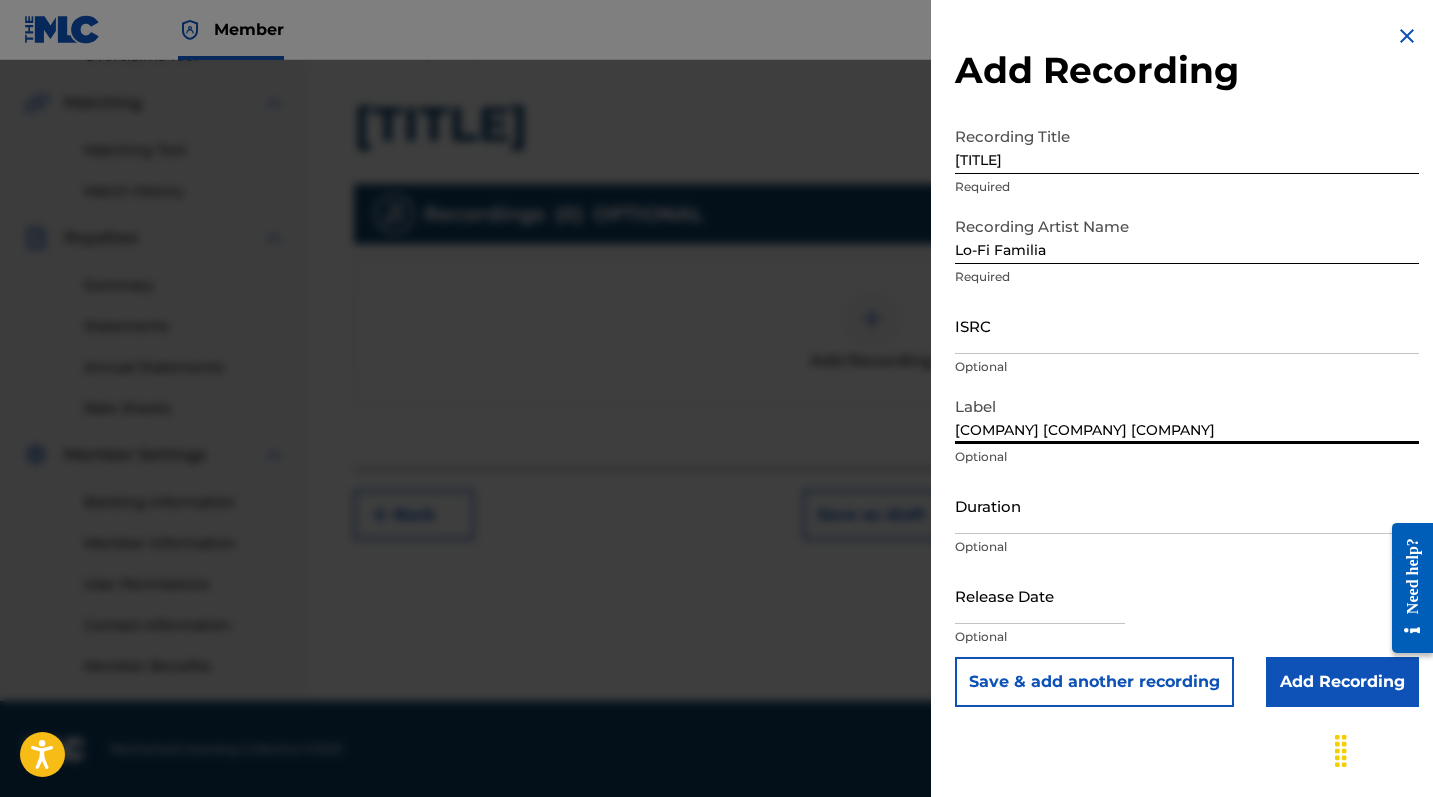 scroll, scrollTop: 443, scrollLeft: 0, axis: vertical 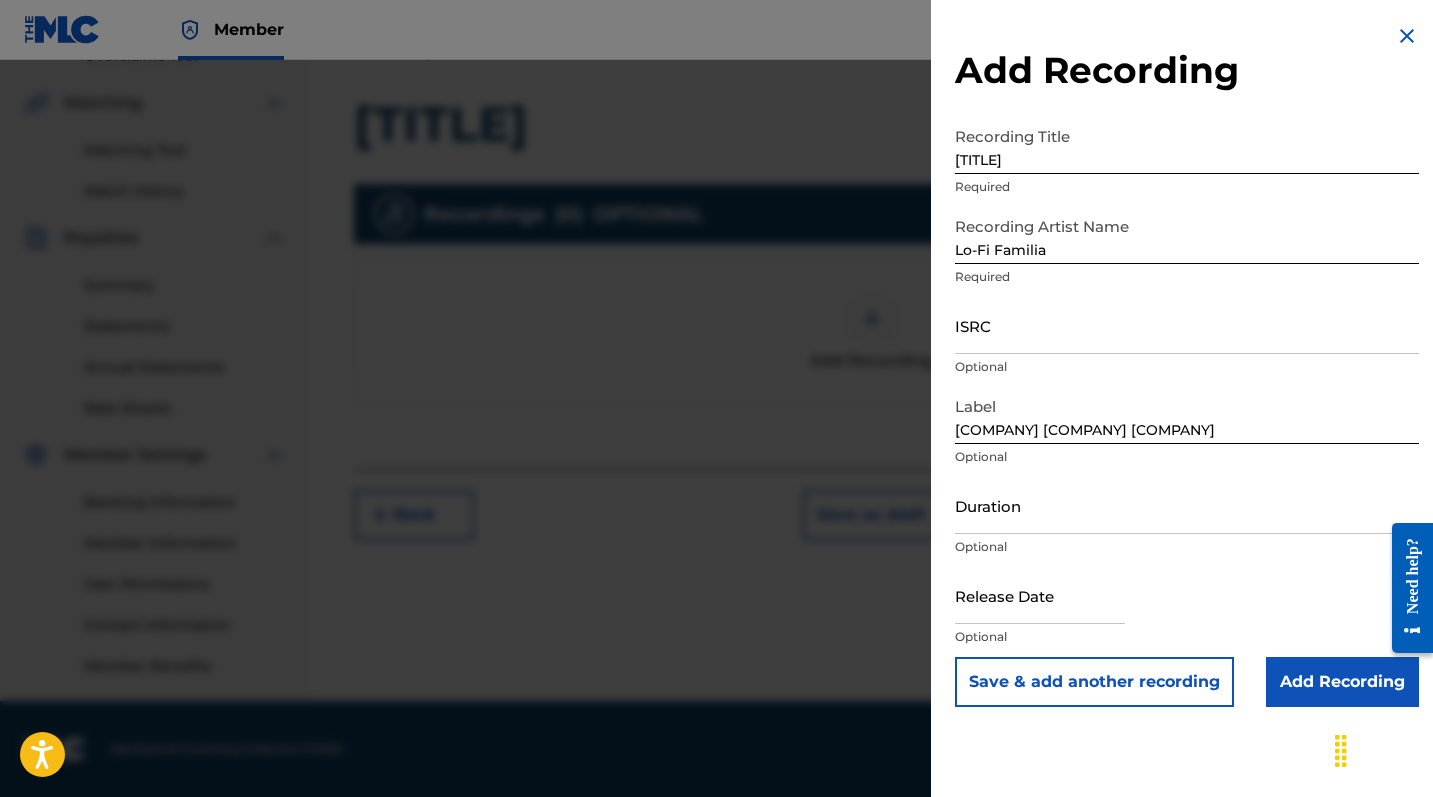 click on "Add Recording" at bounding box center (1342, 682) 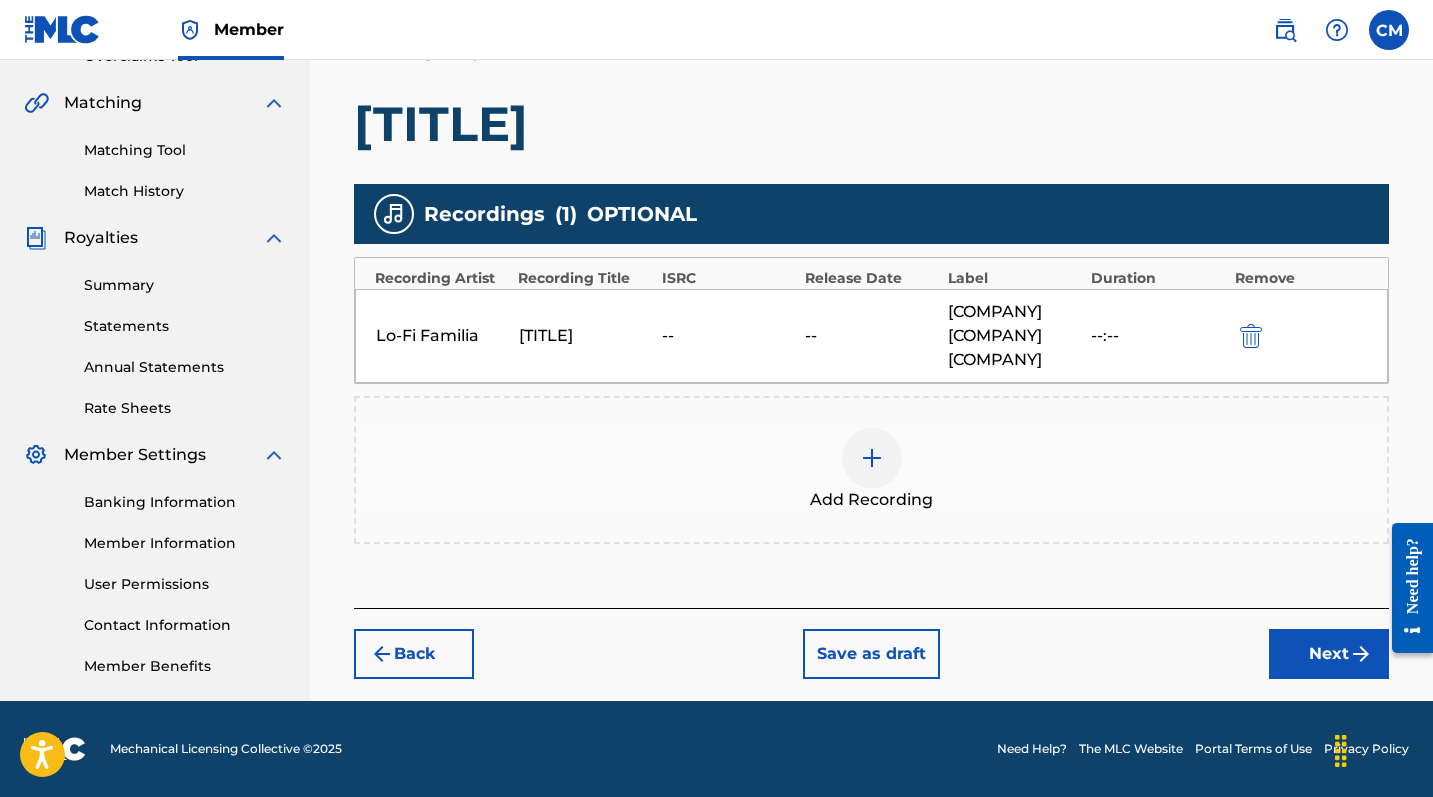 scroll, scrollTop: 443, scrollLeft: 0, axis: vertical 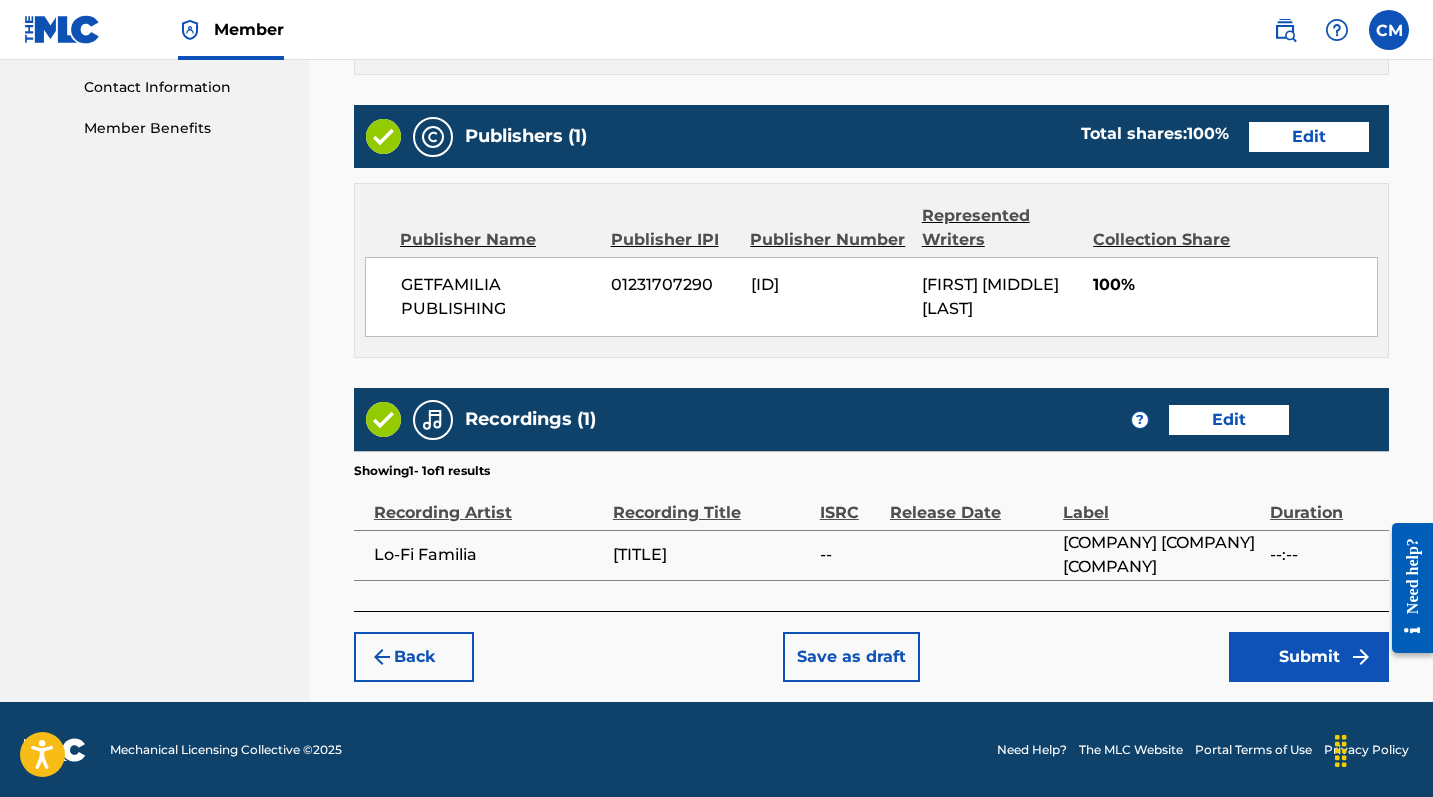 click on "Submit" at bounding box center (1309, 657) 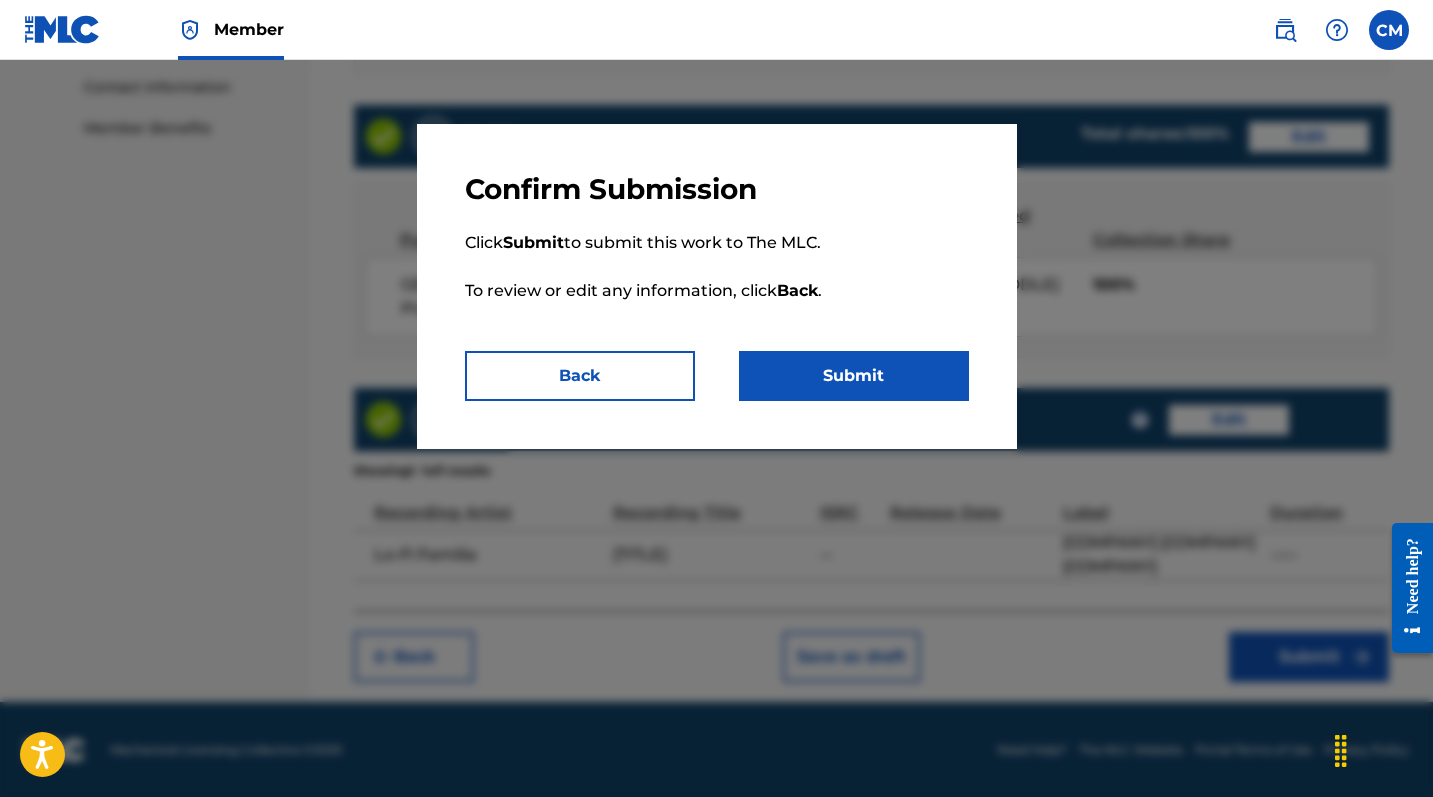click on "Submit" at bounding box center [854, 376] 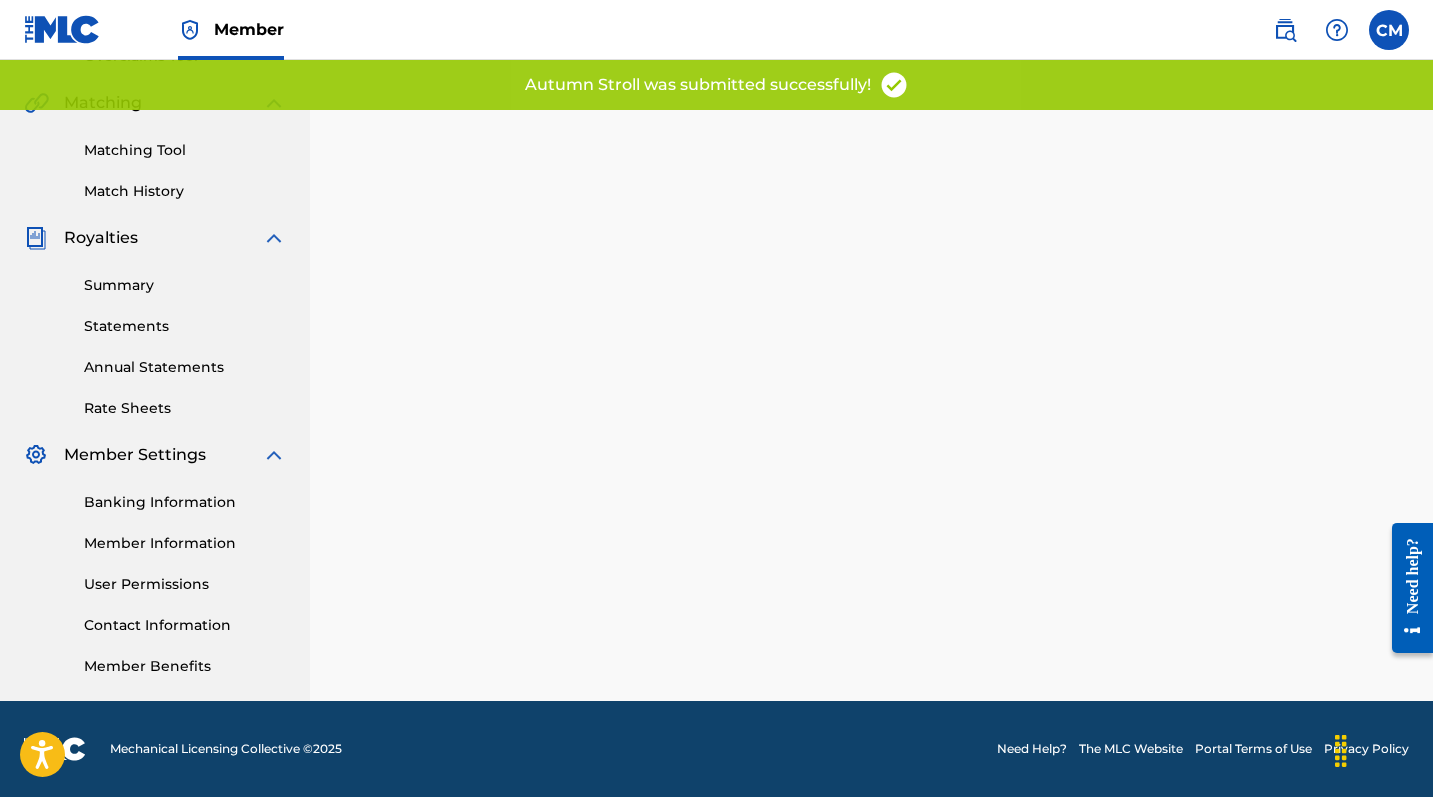 scroll, scrollTop: 0, scrollLeft: 0, axis: both 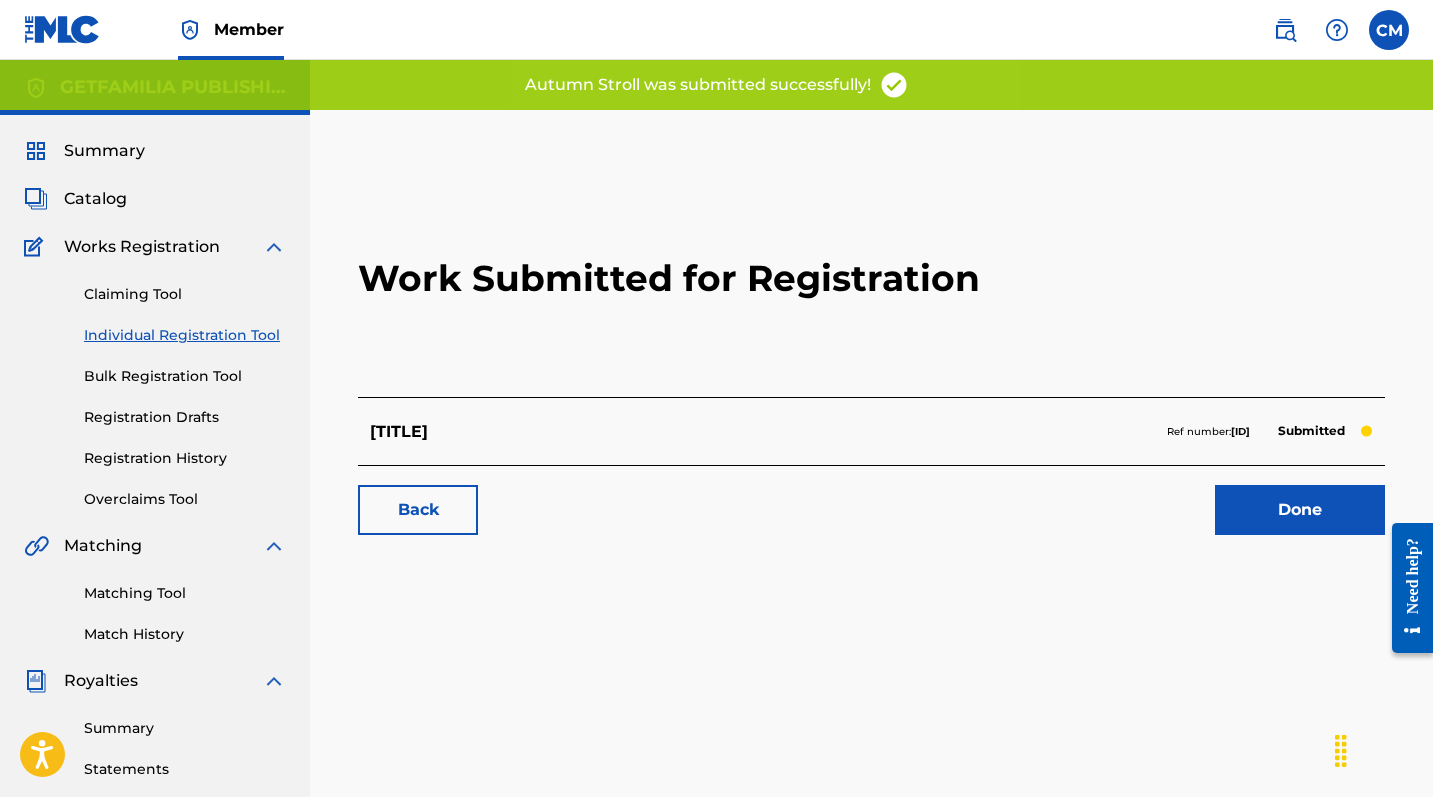click on "Done" at bounding box center [1300, 510] 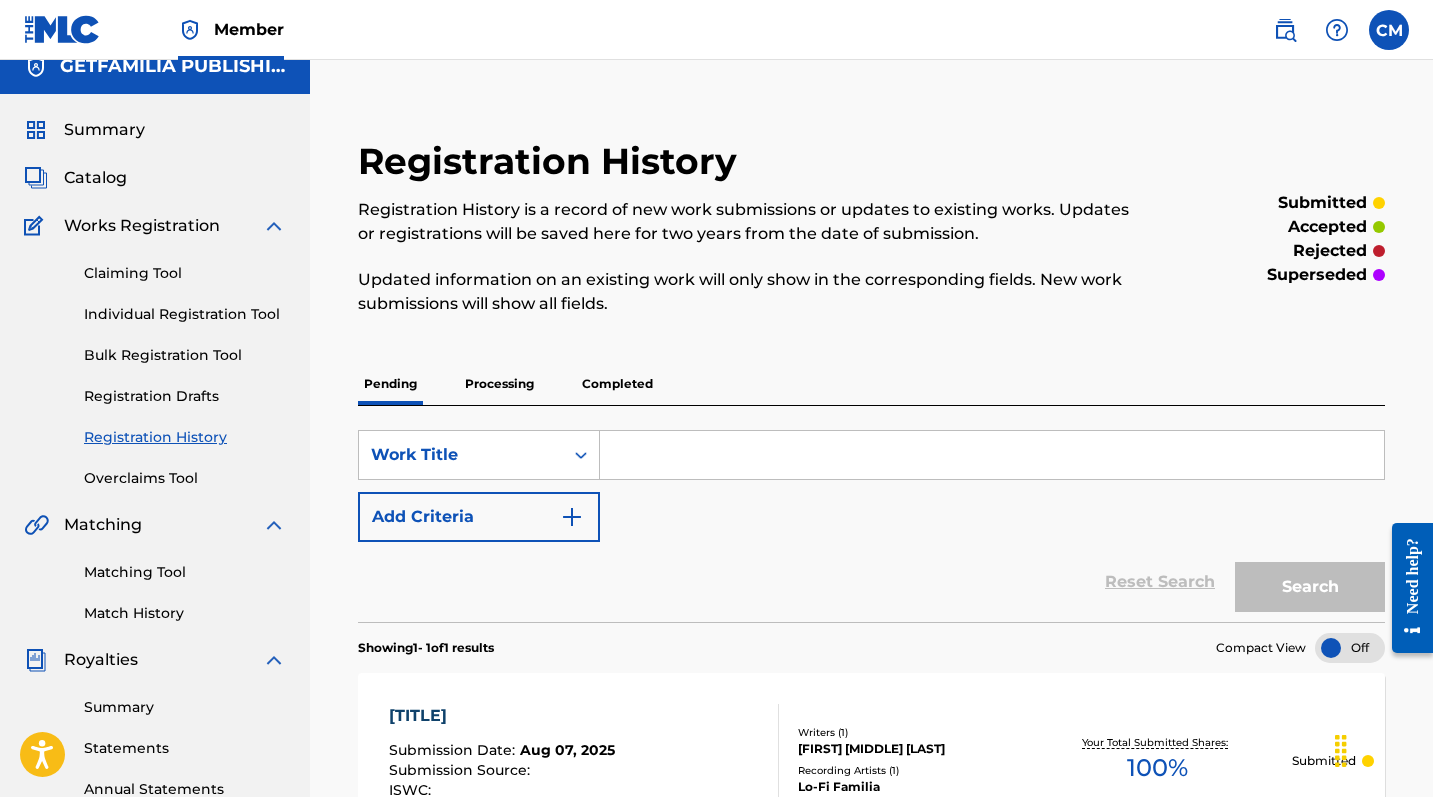 scroll, scrollTop: 9, scrollLeft: 0, axis: vertical 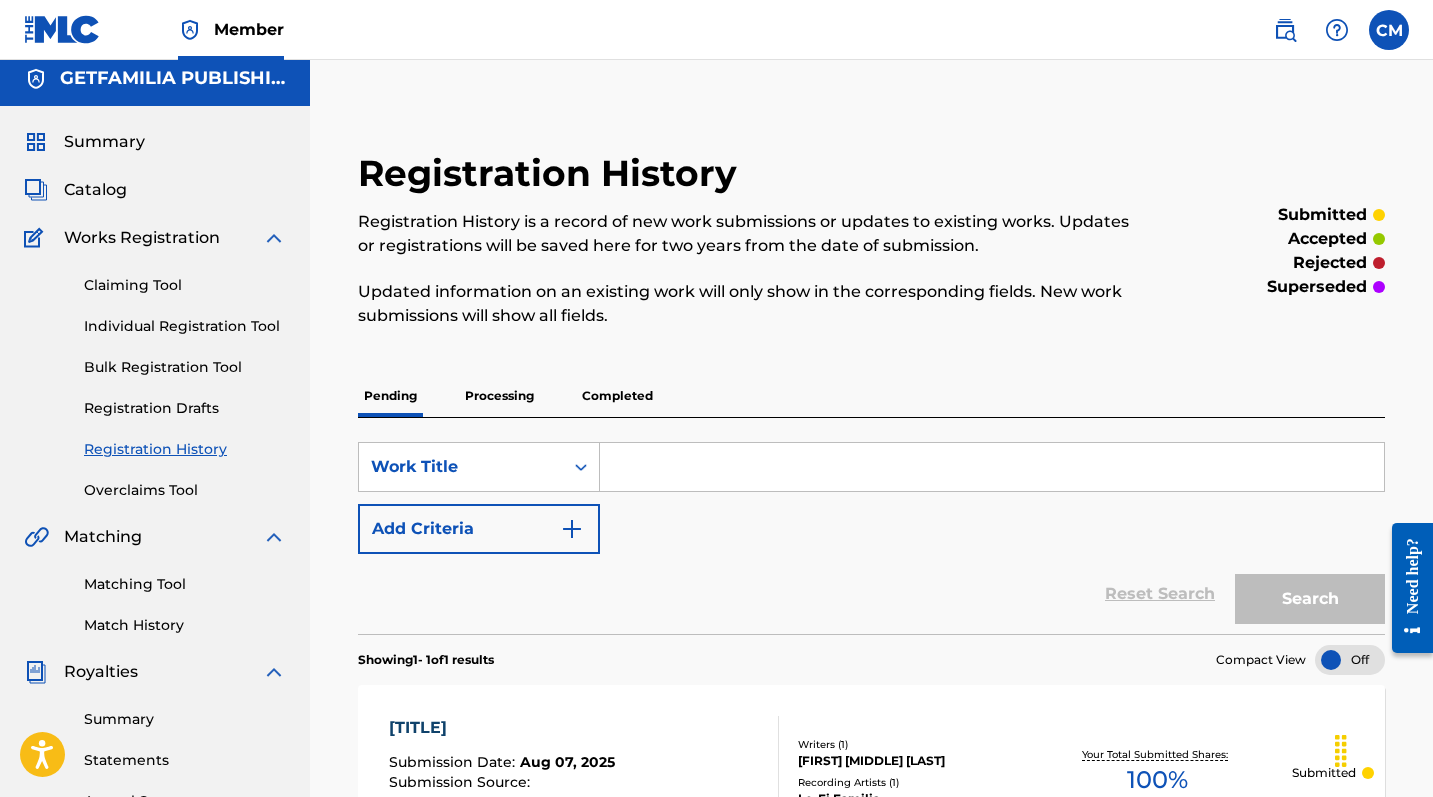 click on "Catalog" at bounding box center [95, 190] 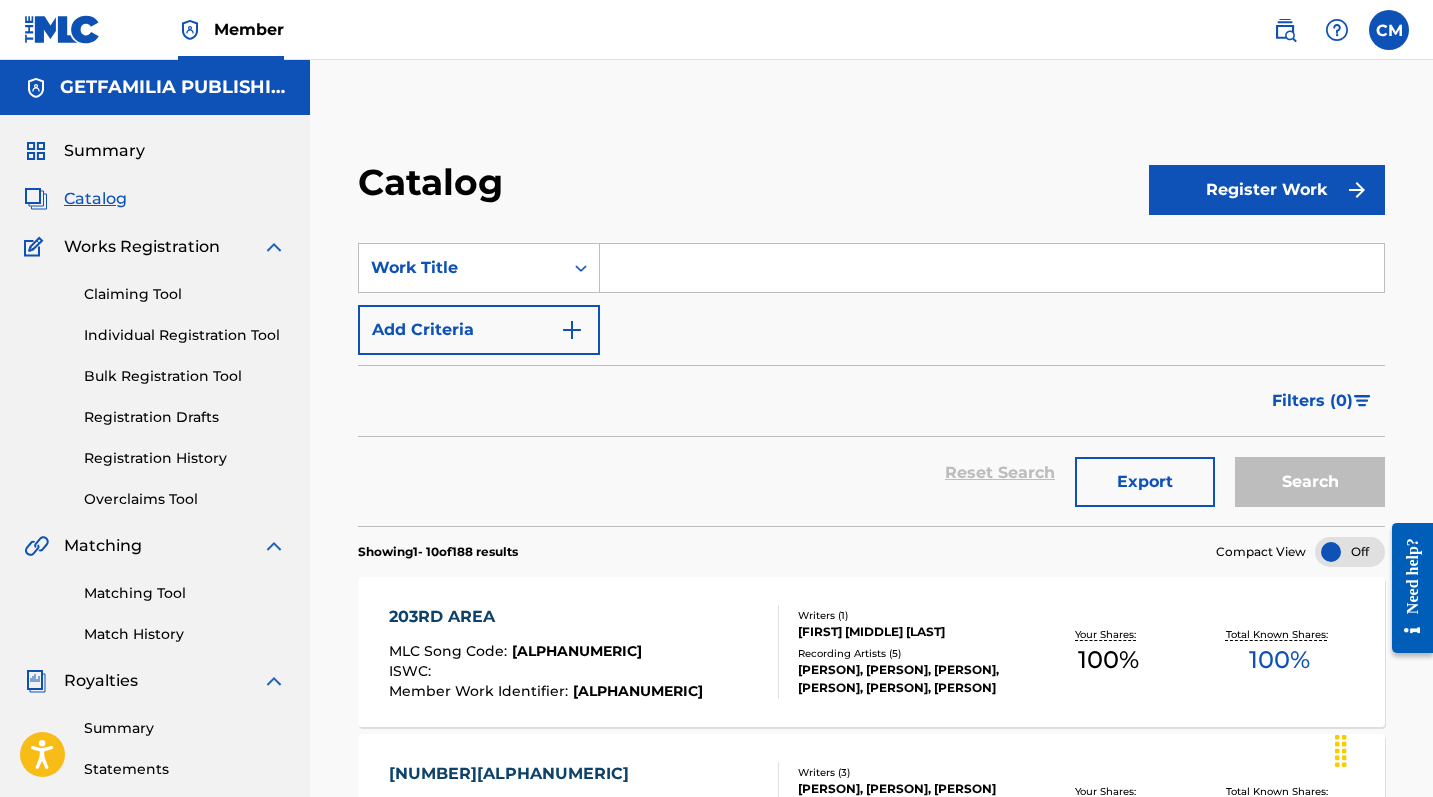 click on "Register Work" at bounding box center [1267, 190] 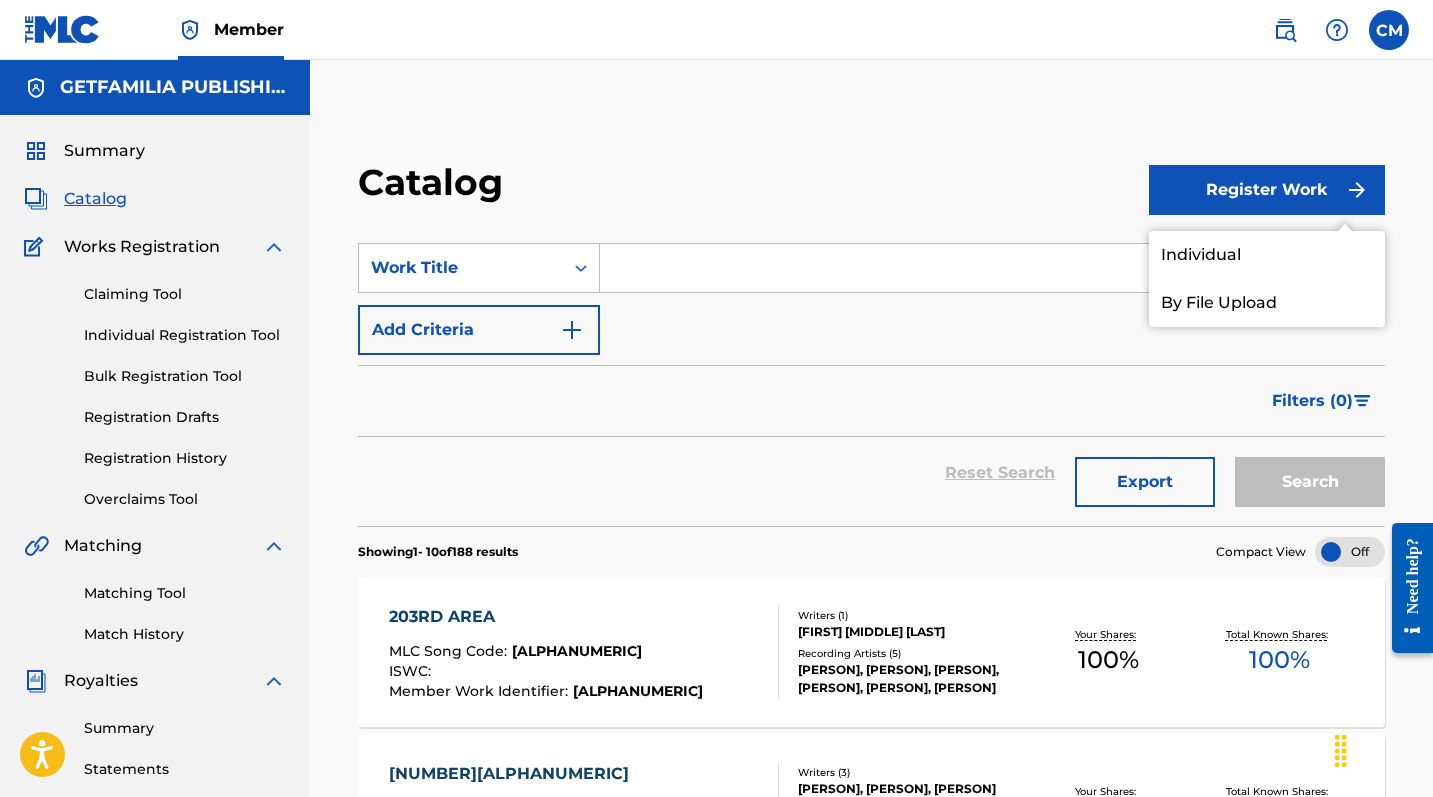 click on "Individual" at bounding box center [1267, 255] 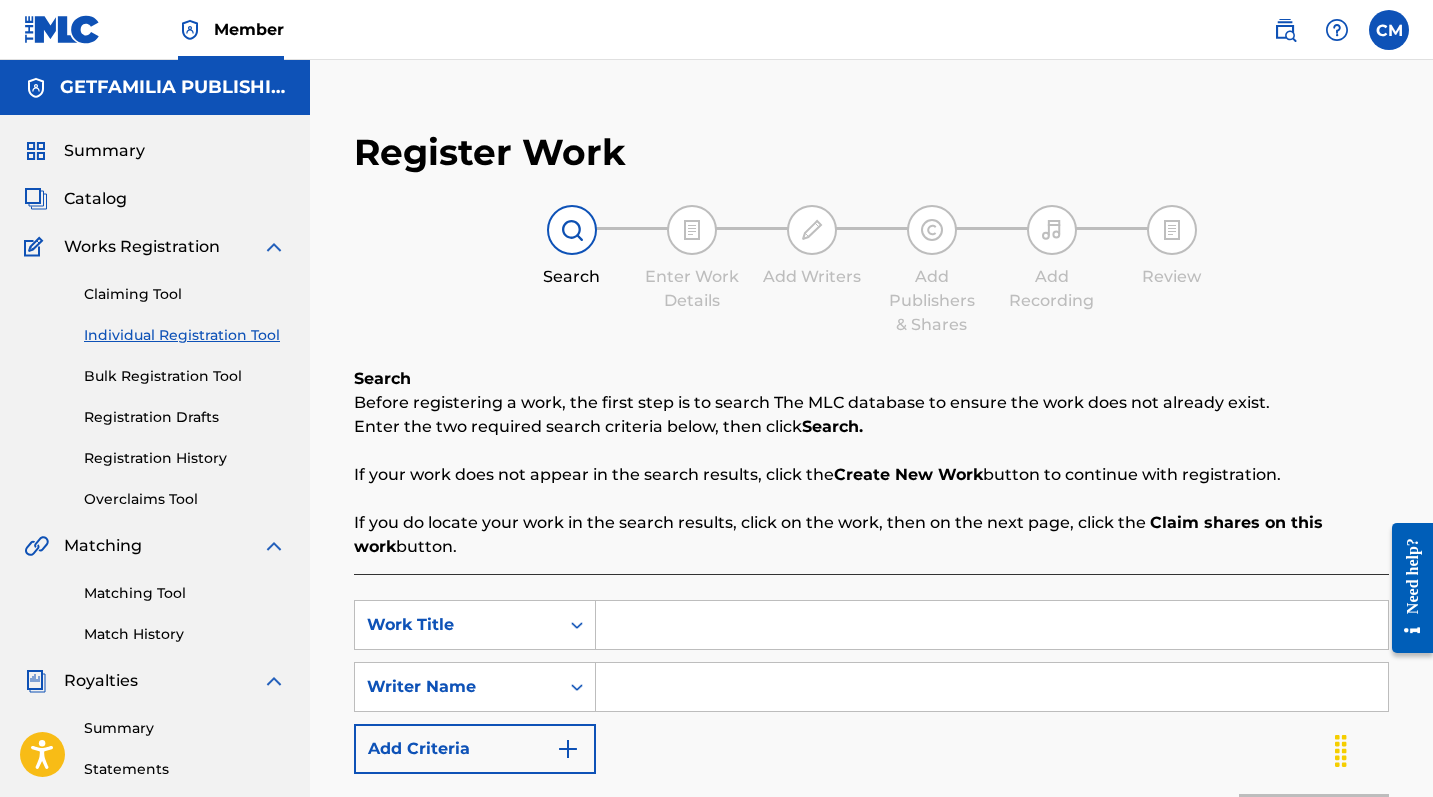scroll, scrollTop: 0, scrollLeft: 0, axis: both 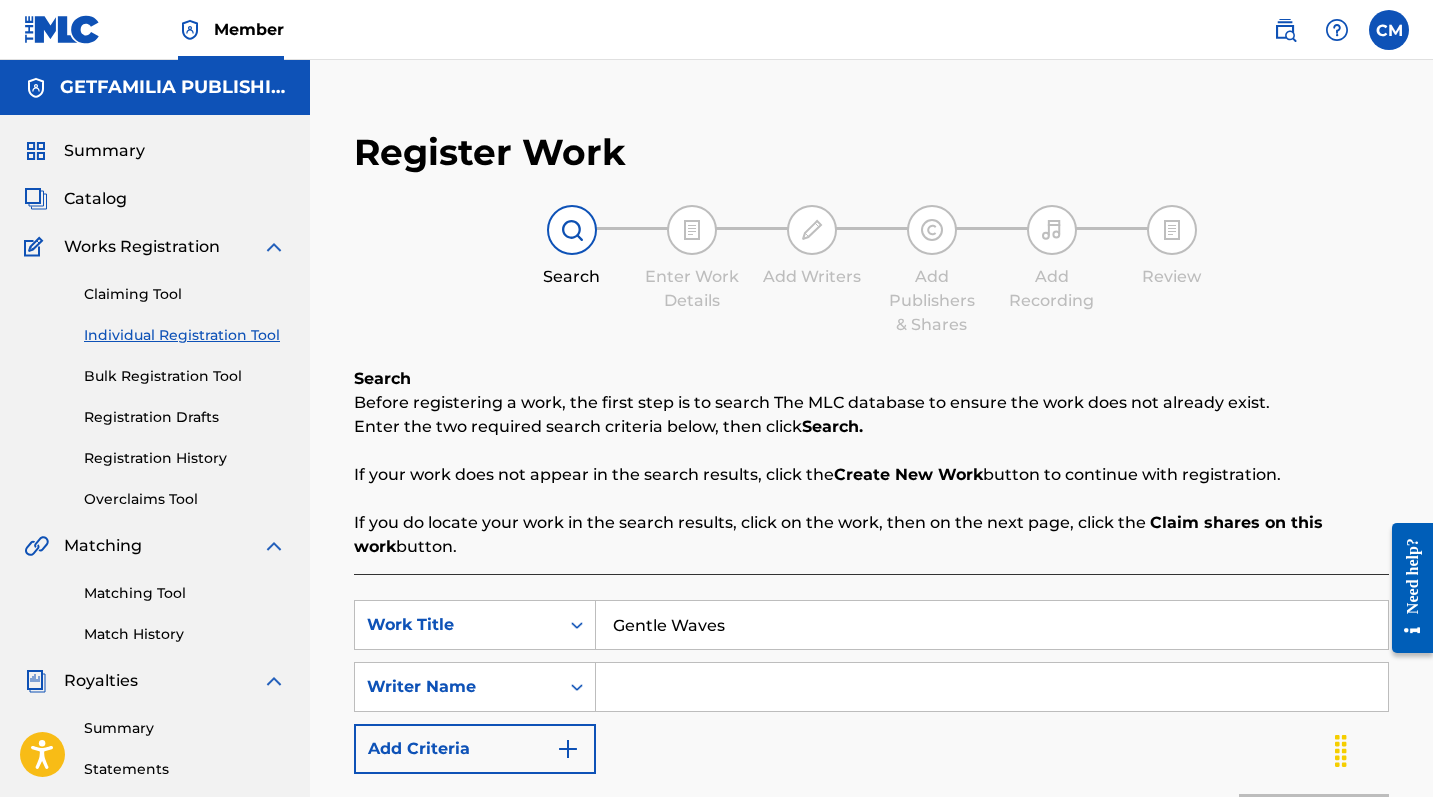 type on "Gentle Waves" 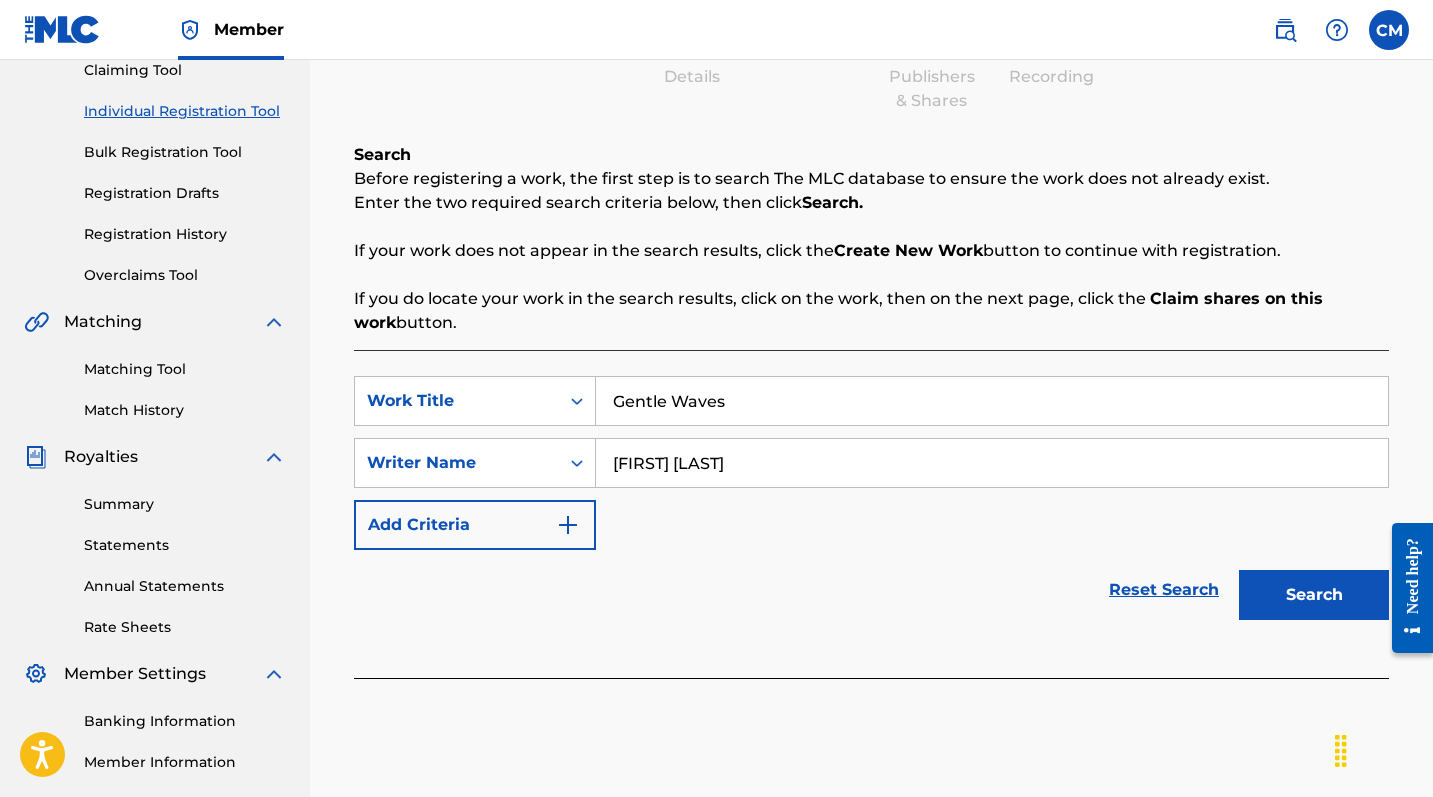 scroll, scrollTop: 309, scrollLeft: 0, axis: vertical 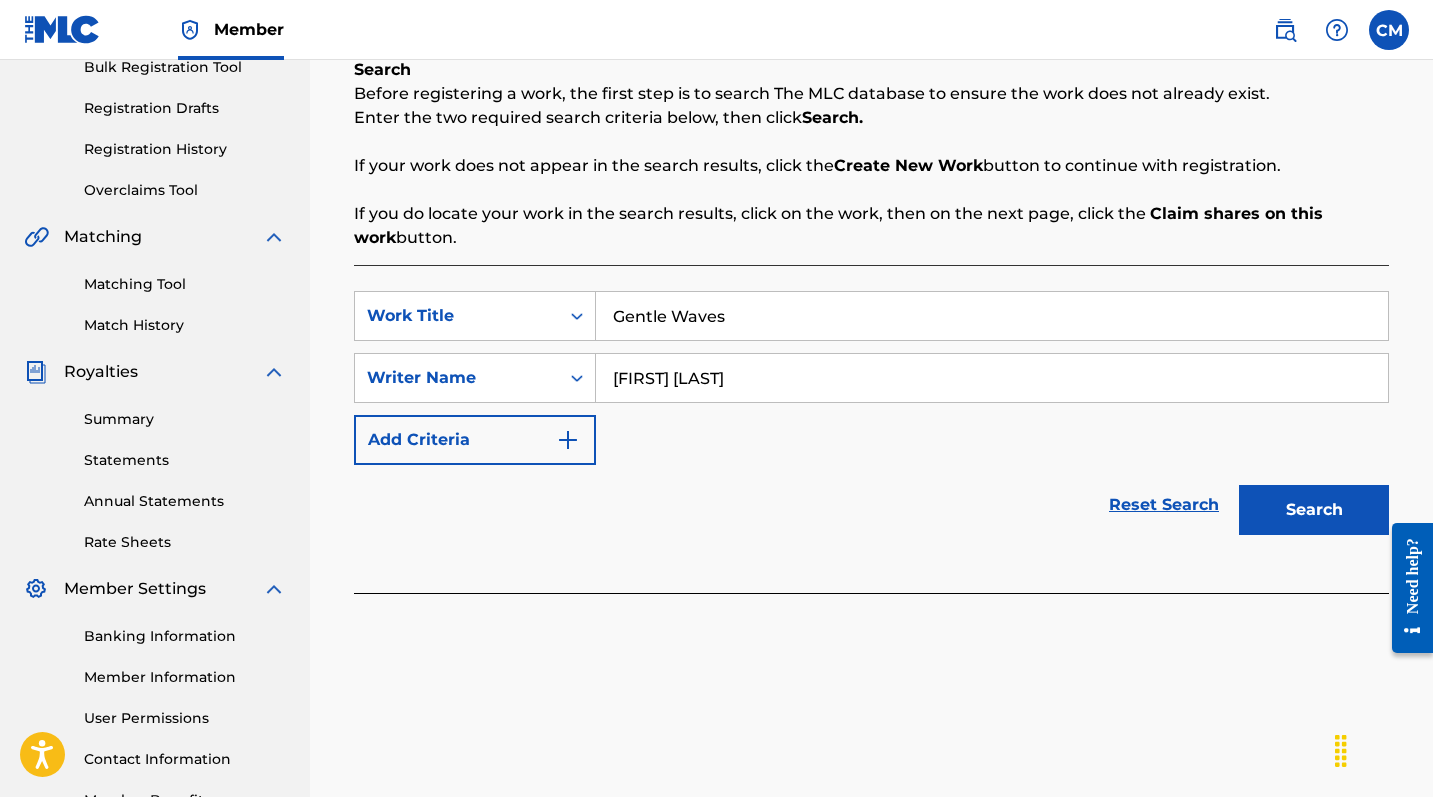 type on "[FIRST] [LAST]" 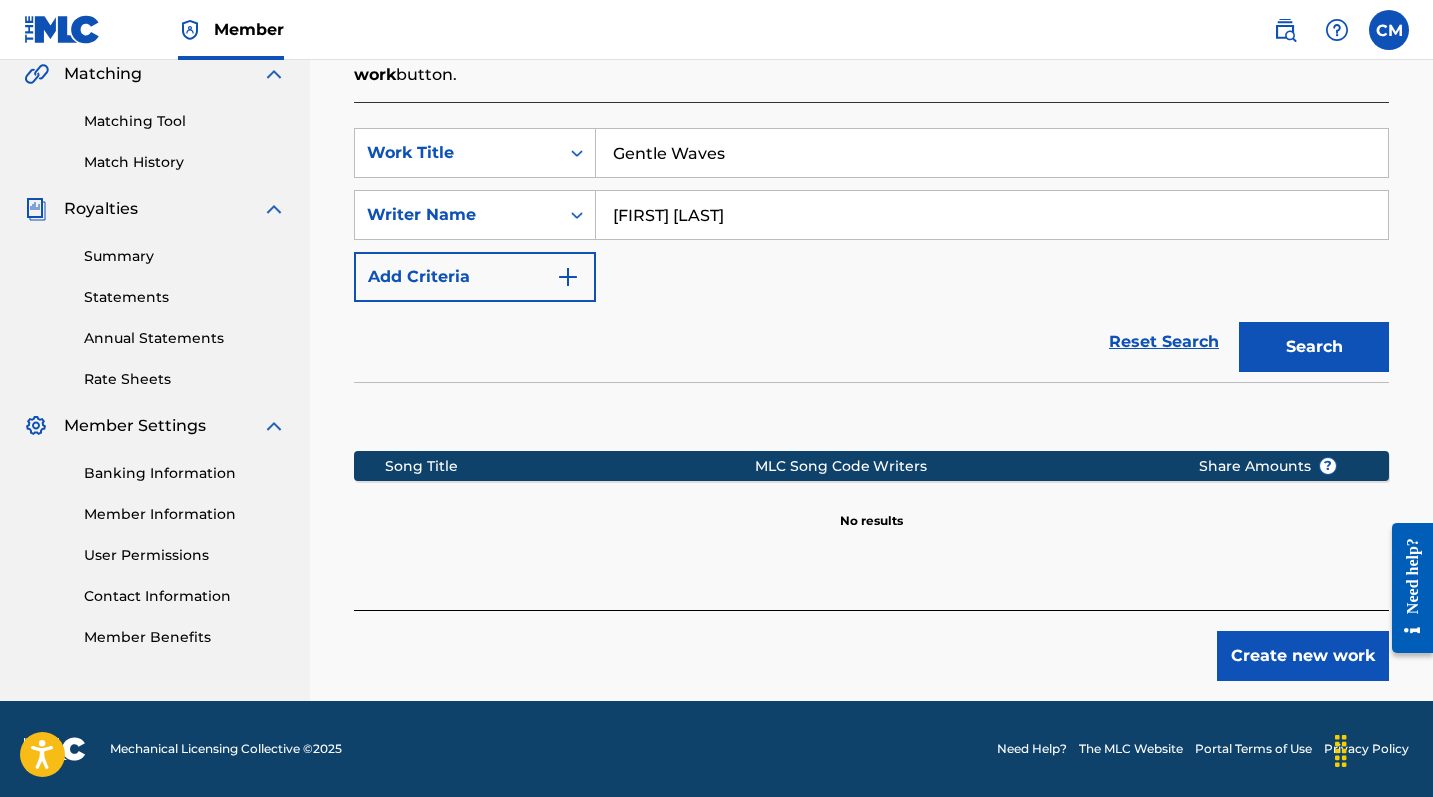 scroll, scrollTop: 472, scrollLeft: 0, axis: vertical 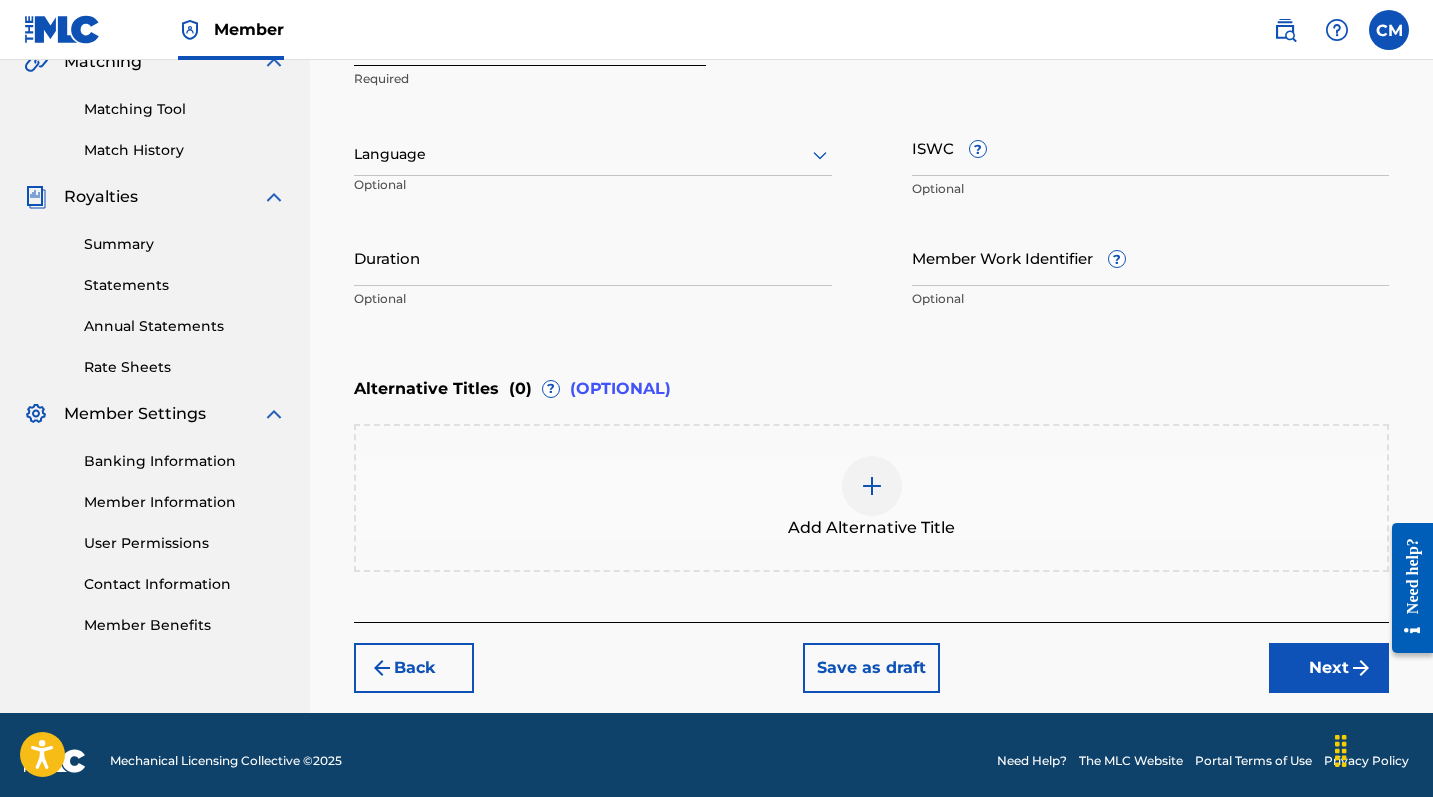 click on "Next" at bounding box center [1329, 668] 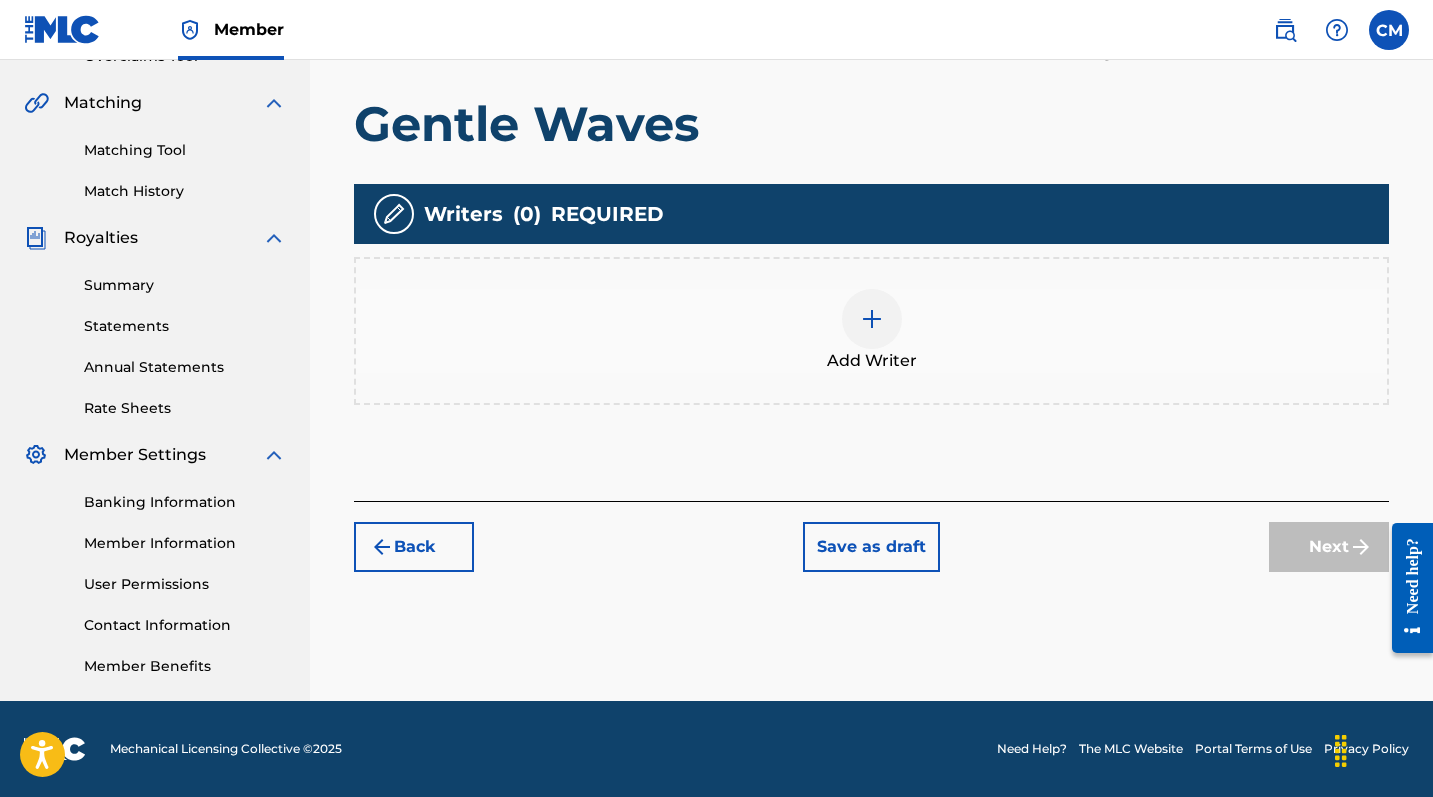 scroll, scrollTop: 443, scrollLeft: 0, axis: vertical 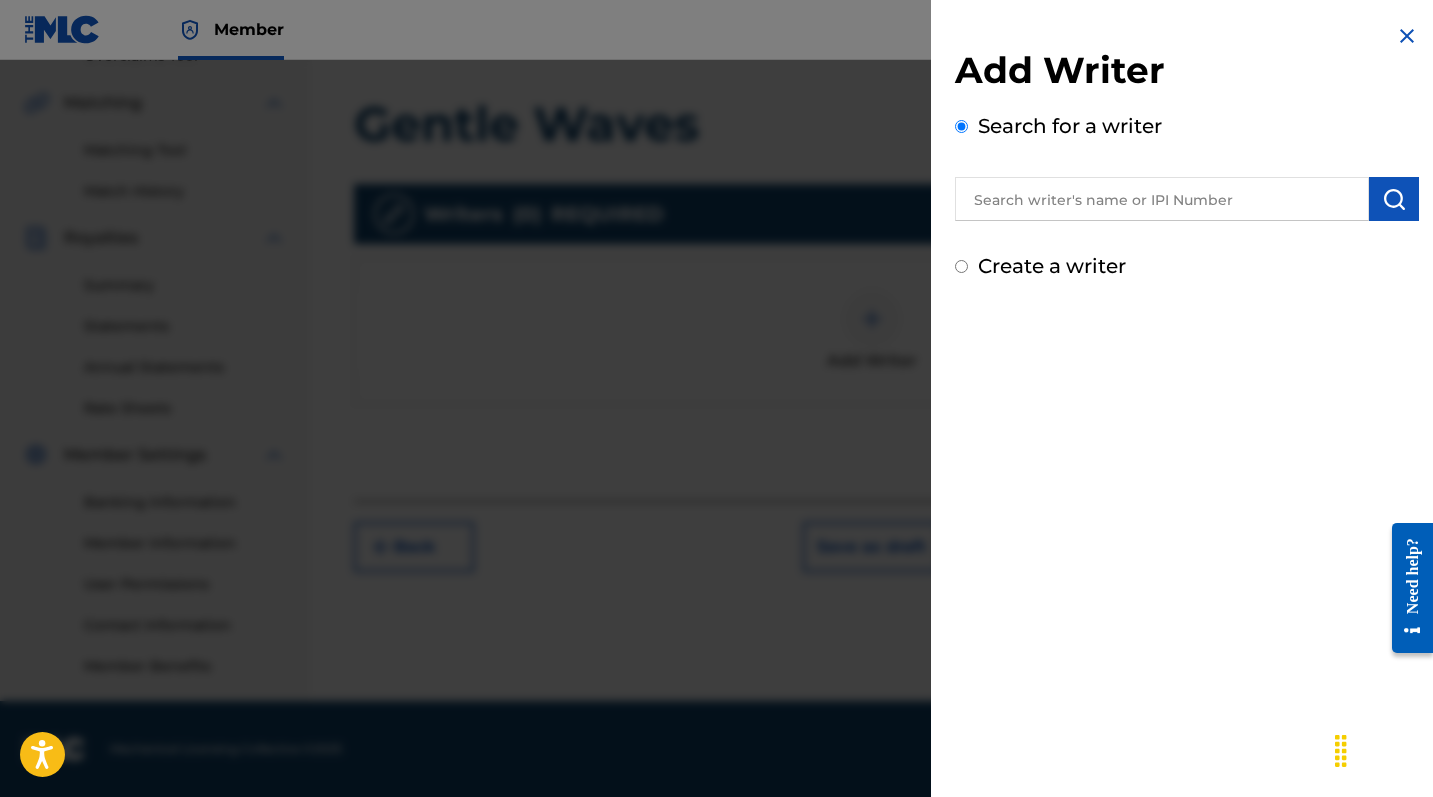 click at bounding box center (1162, 199) 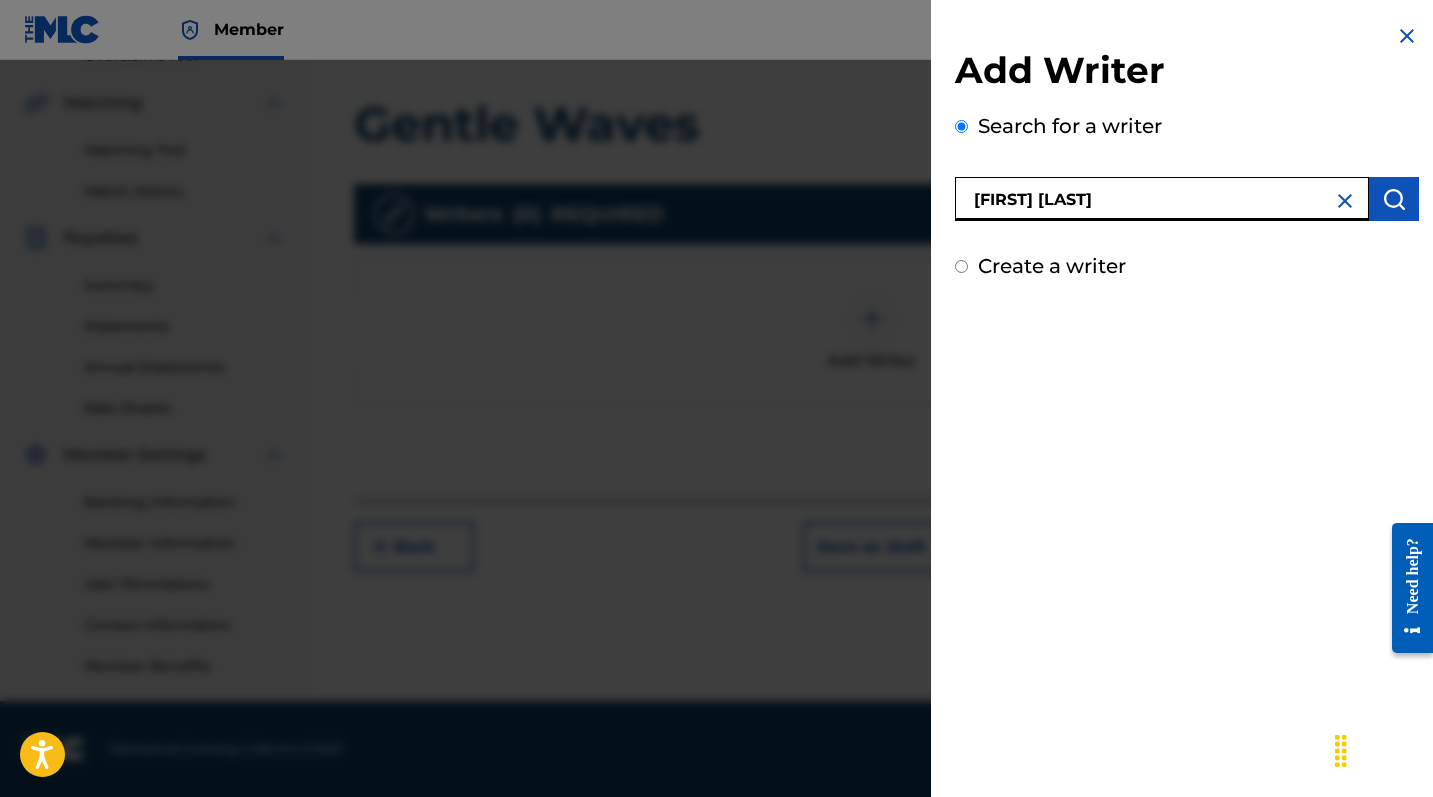type on "[FIRST] [LAST]" 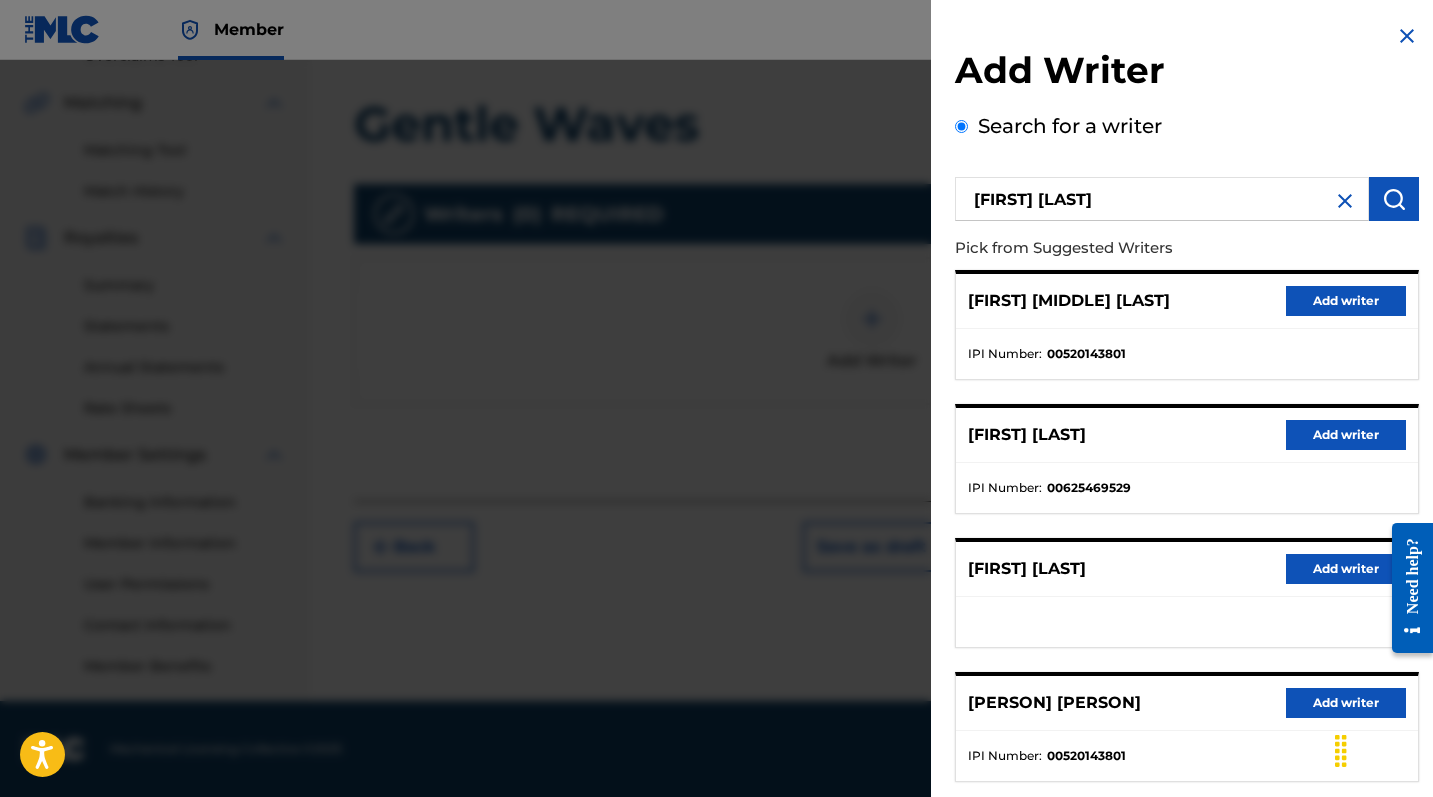 click on "Add writer" at bounding box center (1346, 301) 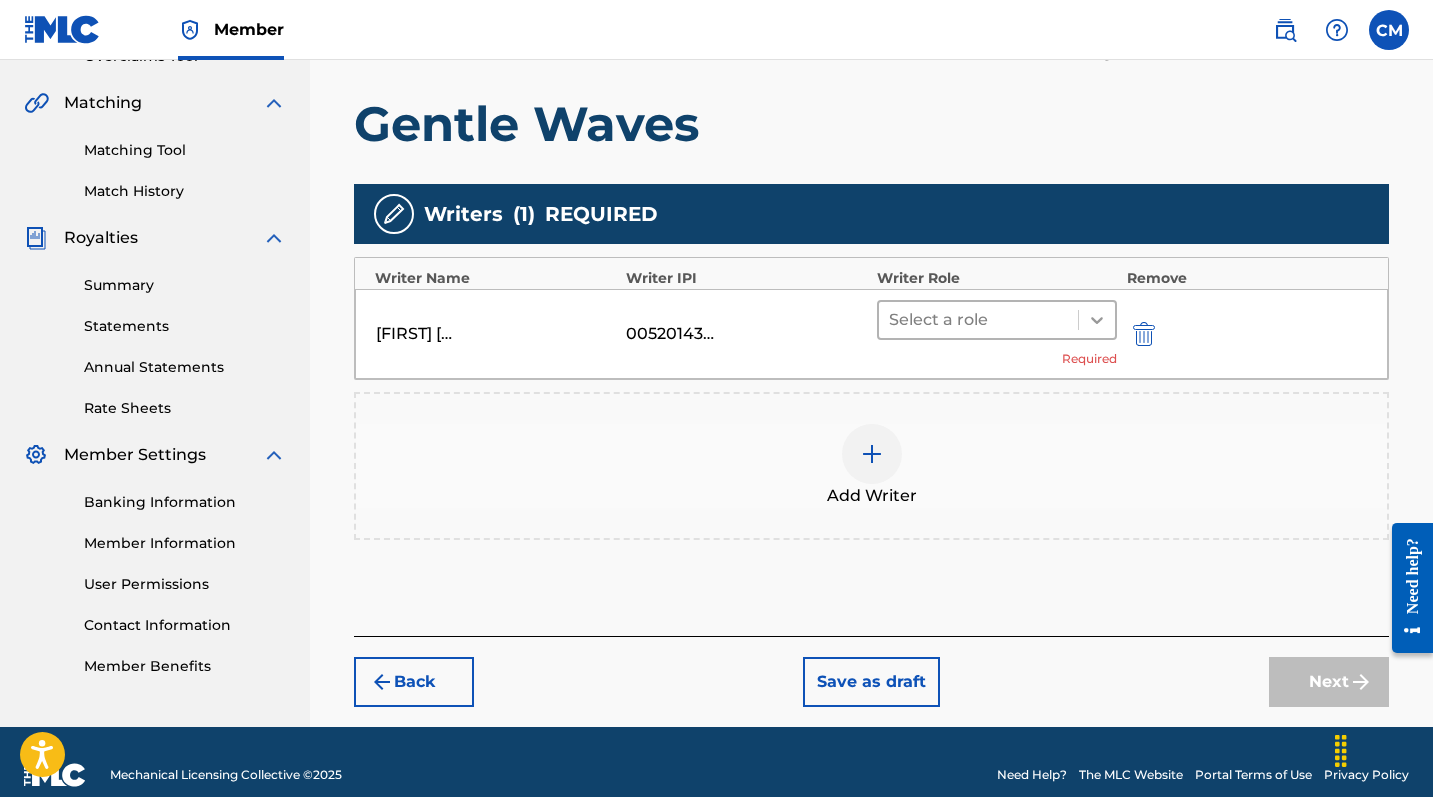 click 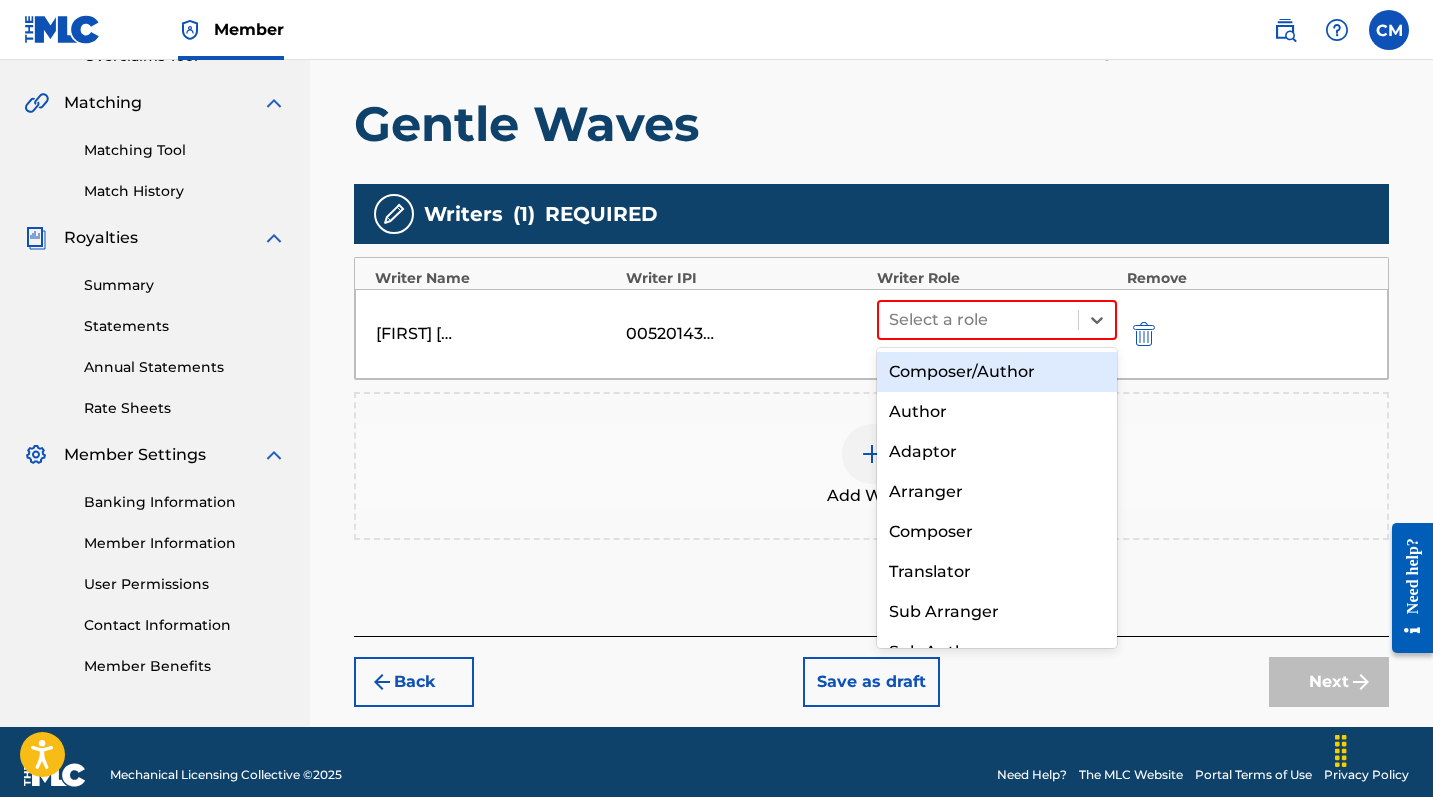 click on "Composer/Author" at bounding box center [997, 372] 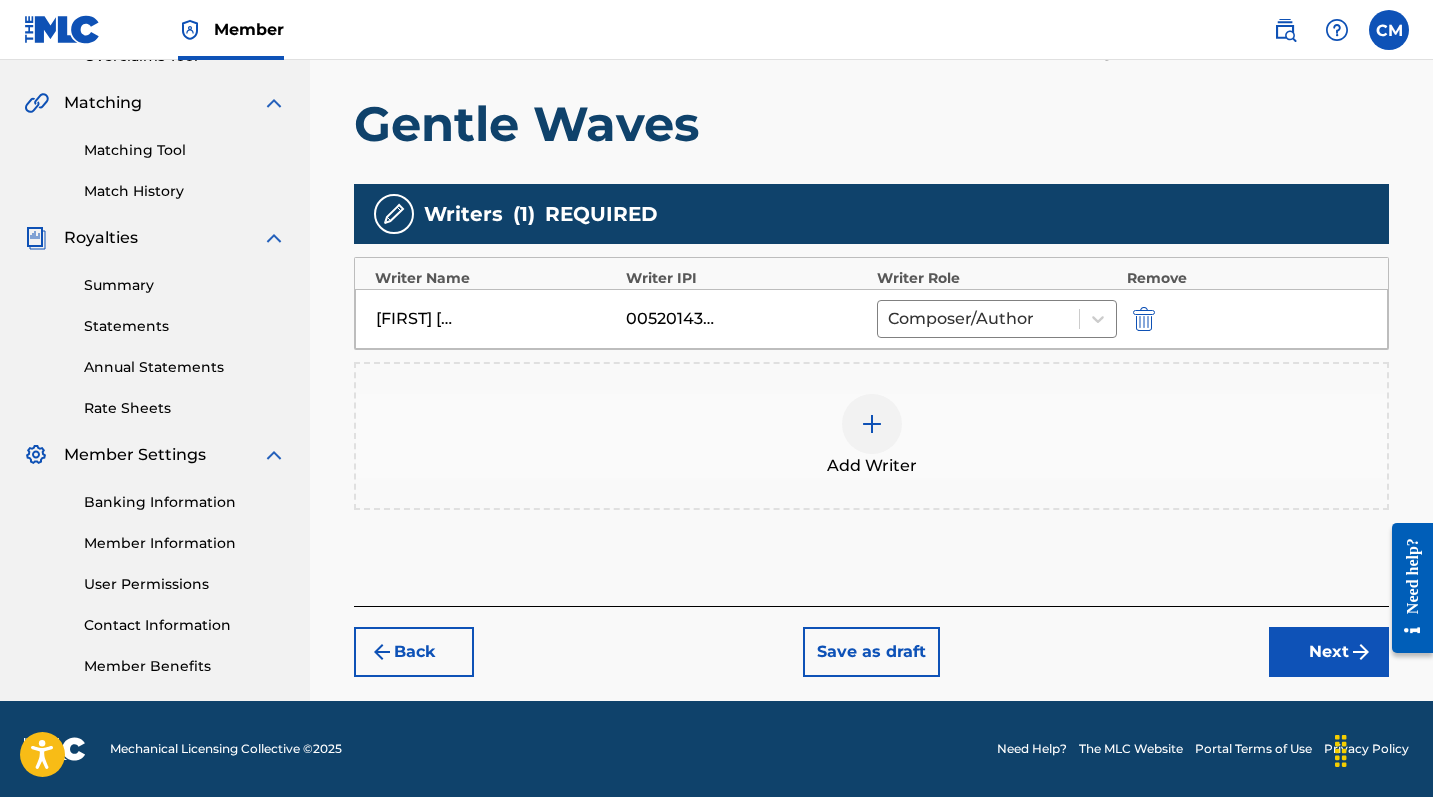 click on "Next" at bounding box center (1329, 652) 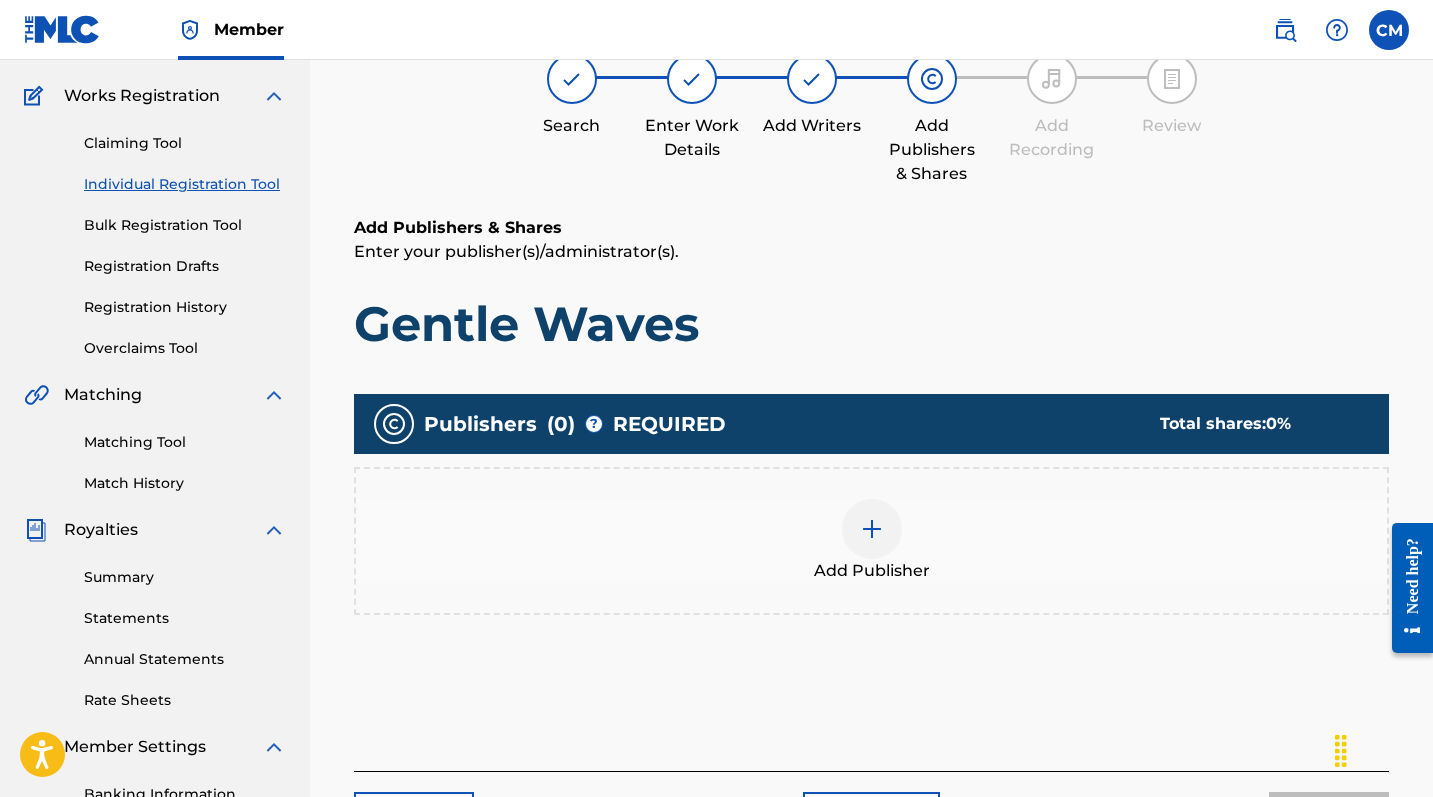 scroll, scrollTop: 90, scrollLeft: 0, axis: vertical 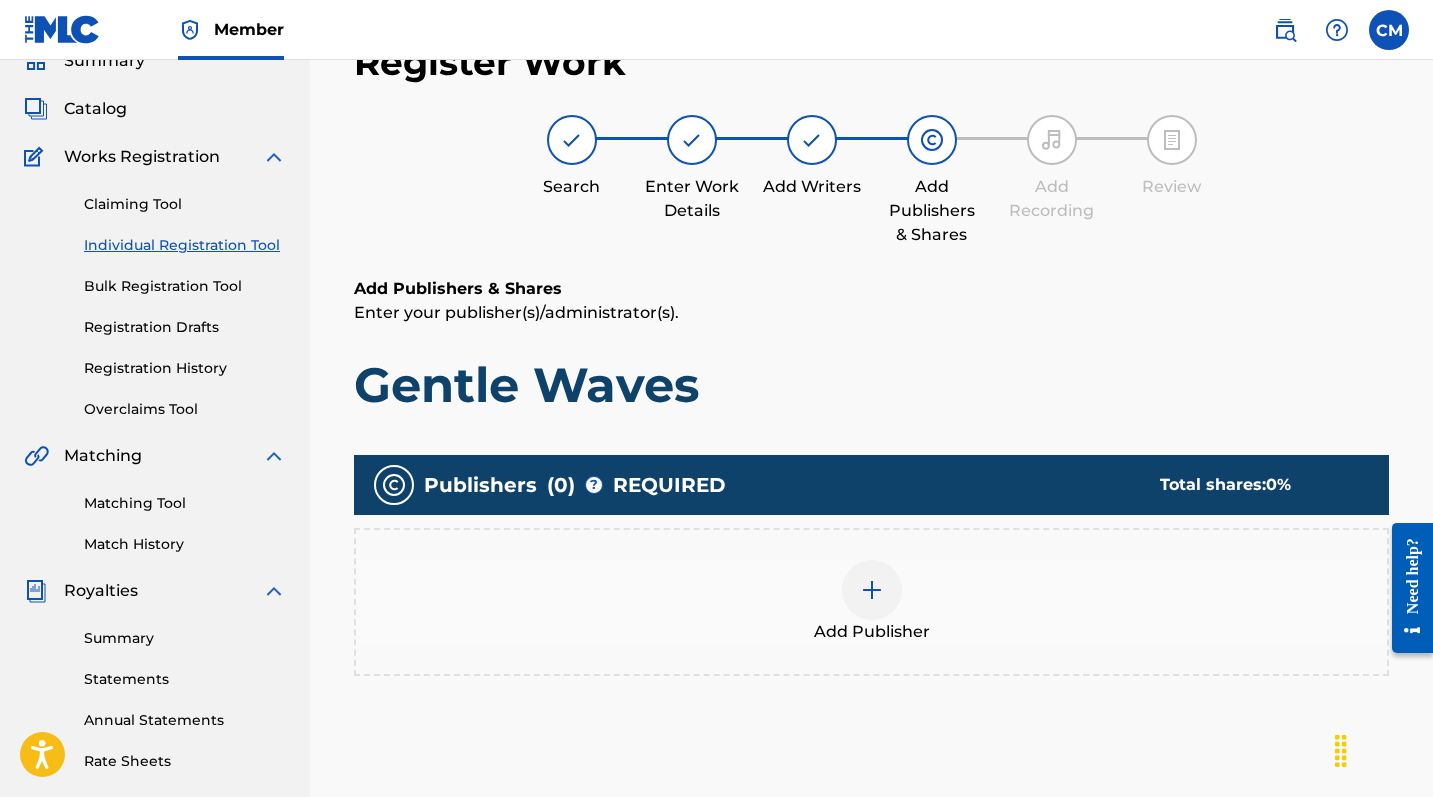 click at bounding box center (872, 590) 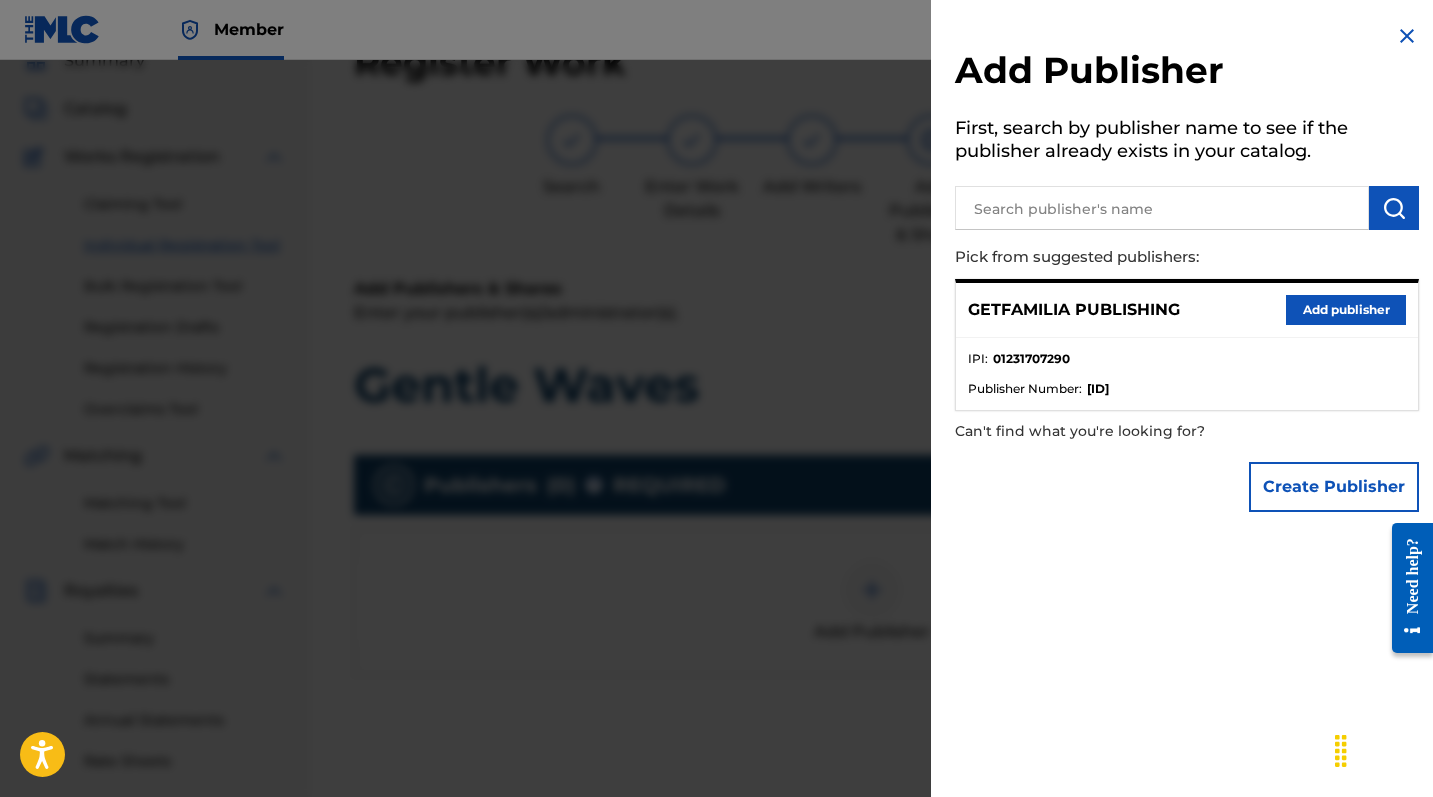 click on "Add publisher" at bounding box center (1346, 310) 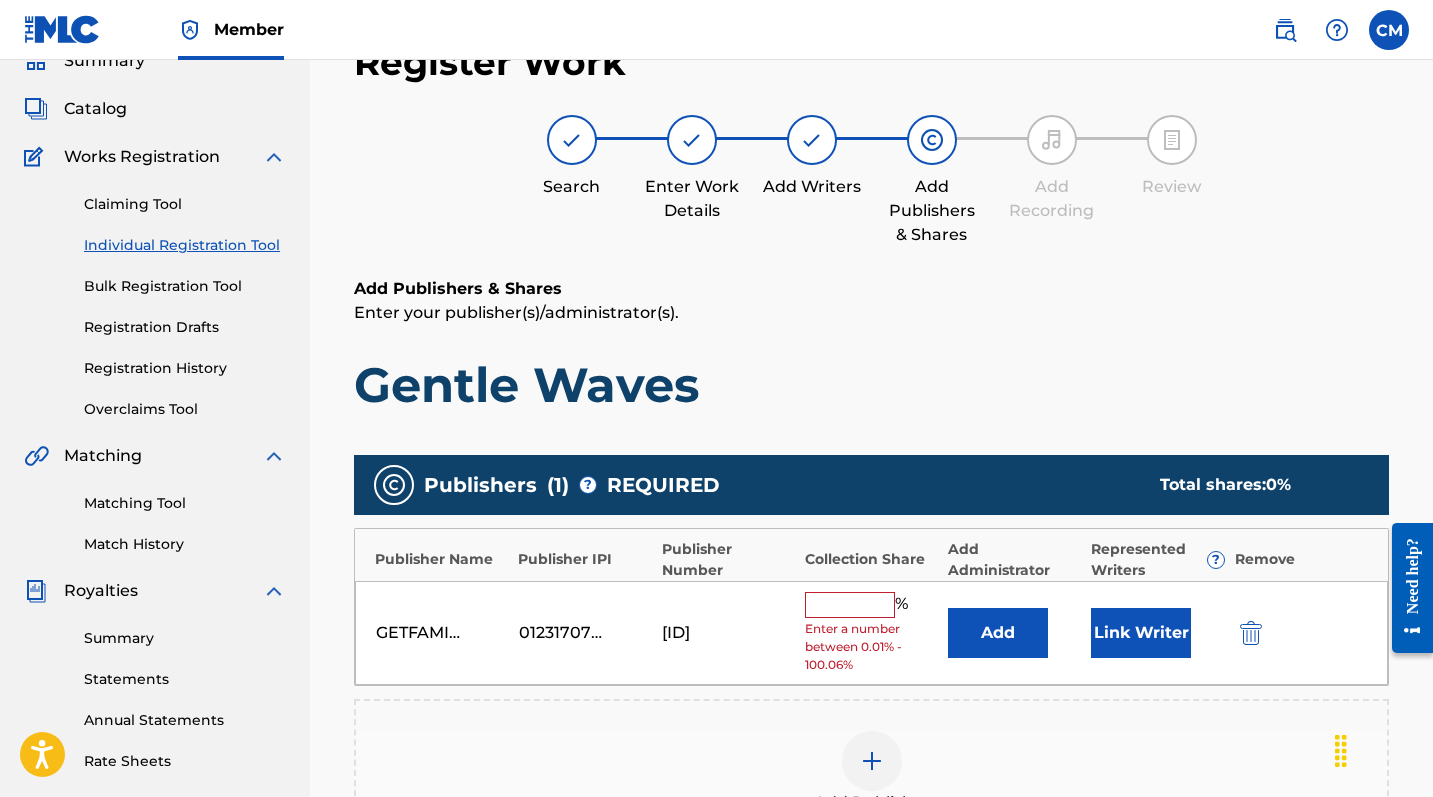 click at bounding box center (850, 605) 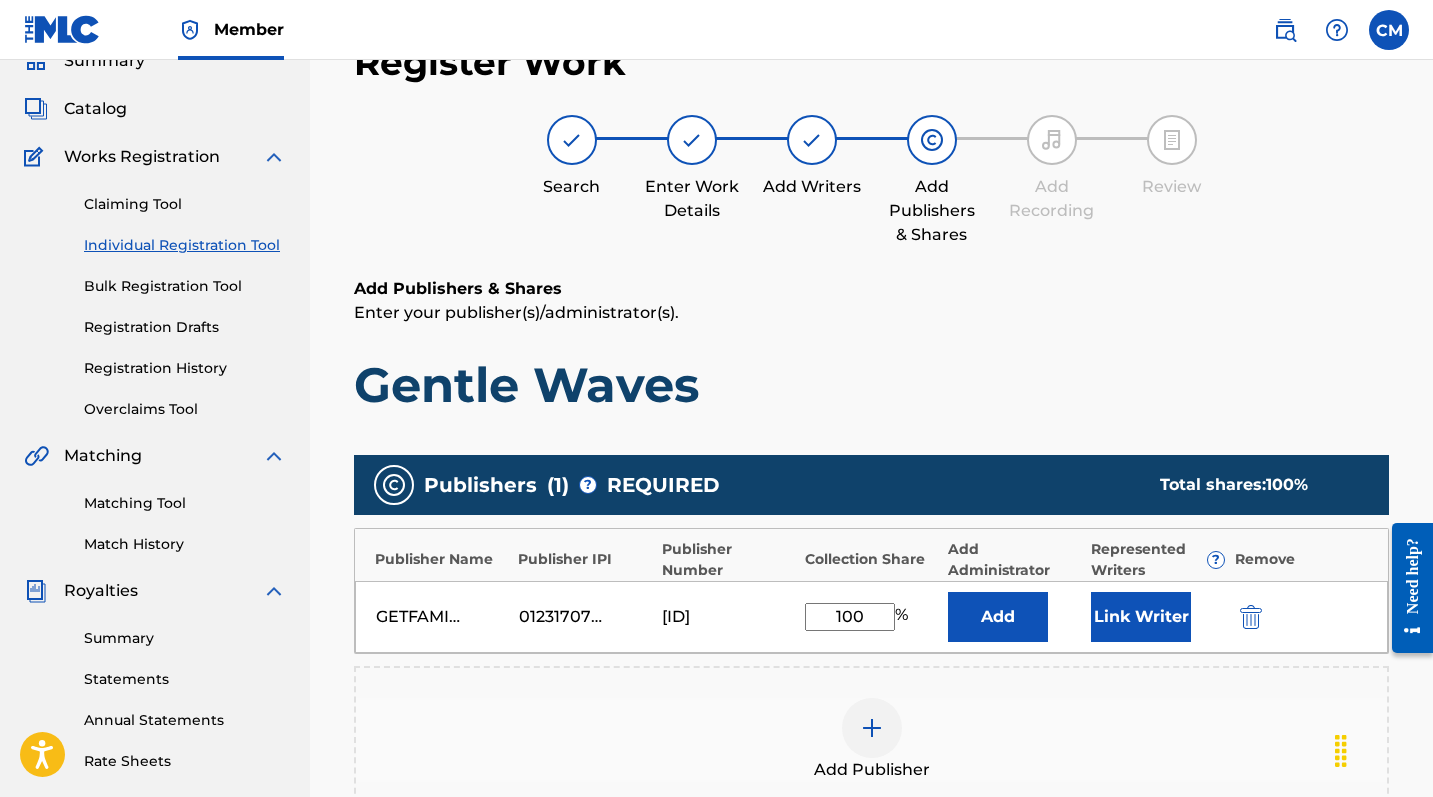type on "100" 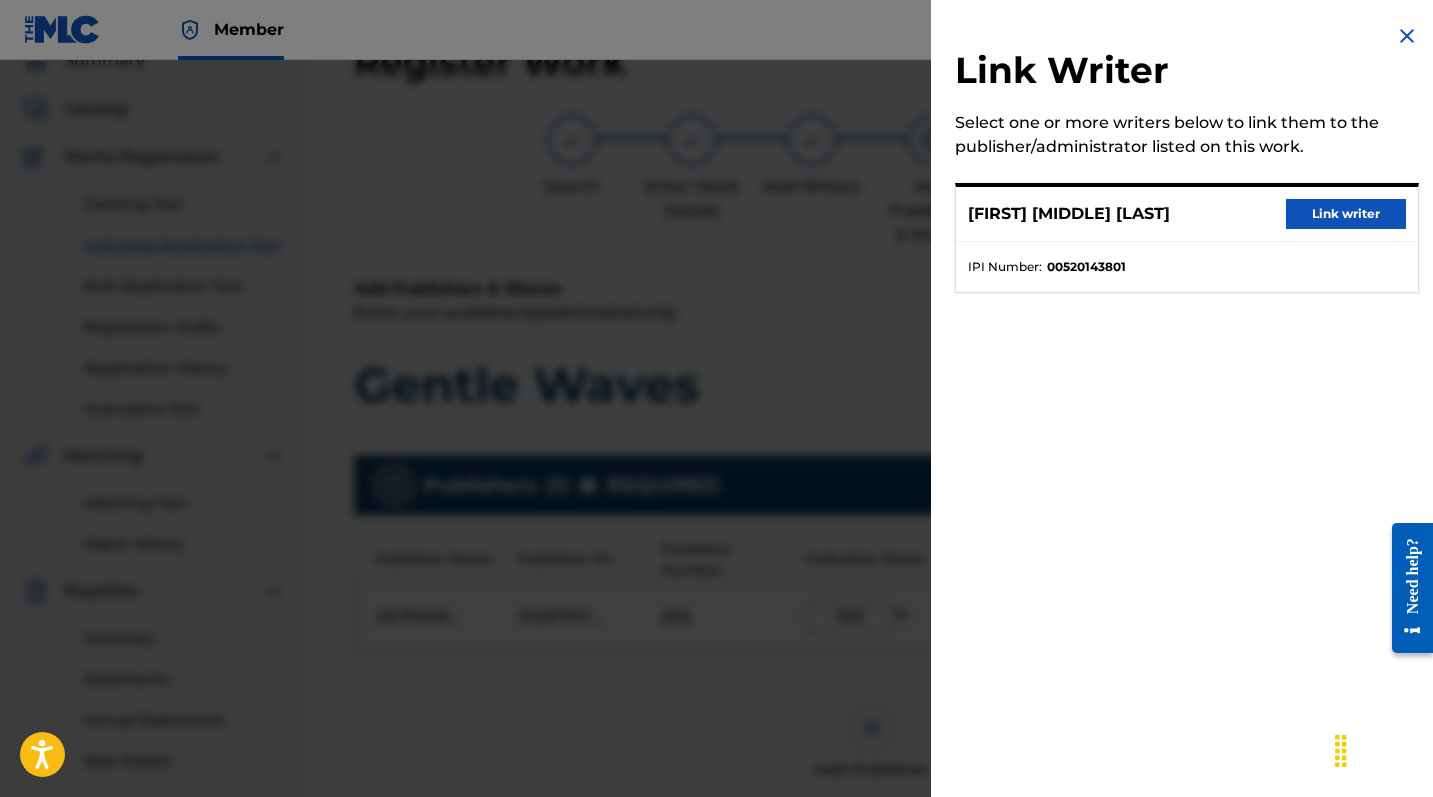 click on "Link writer" at bounding box center (1346, 214) 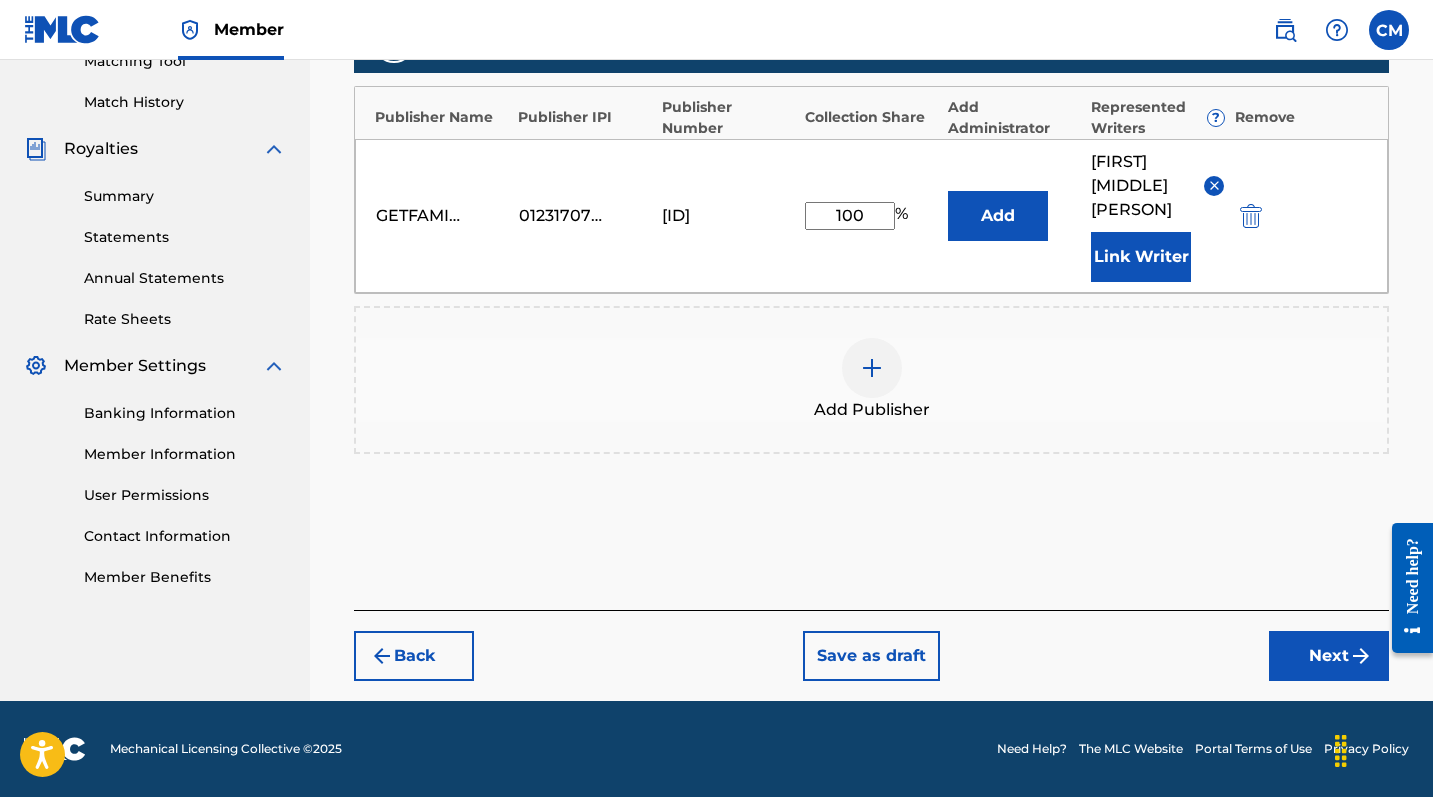 scroll, scrollTop: 556, scrollLeft: 0, axis: vertical 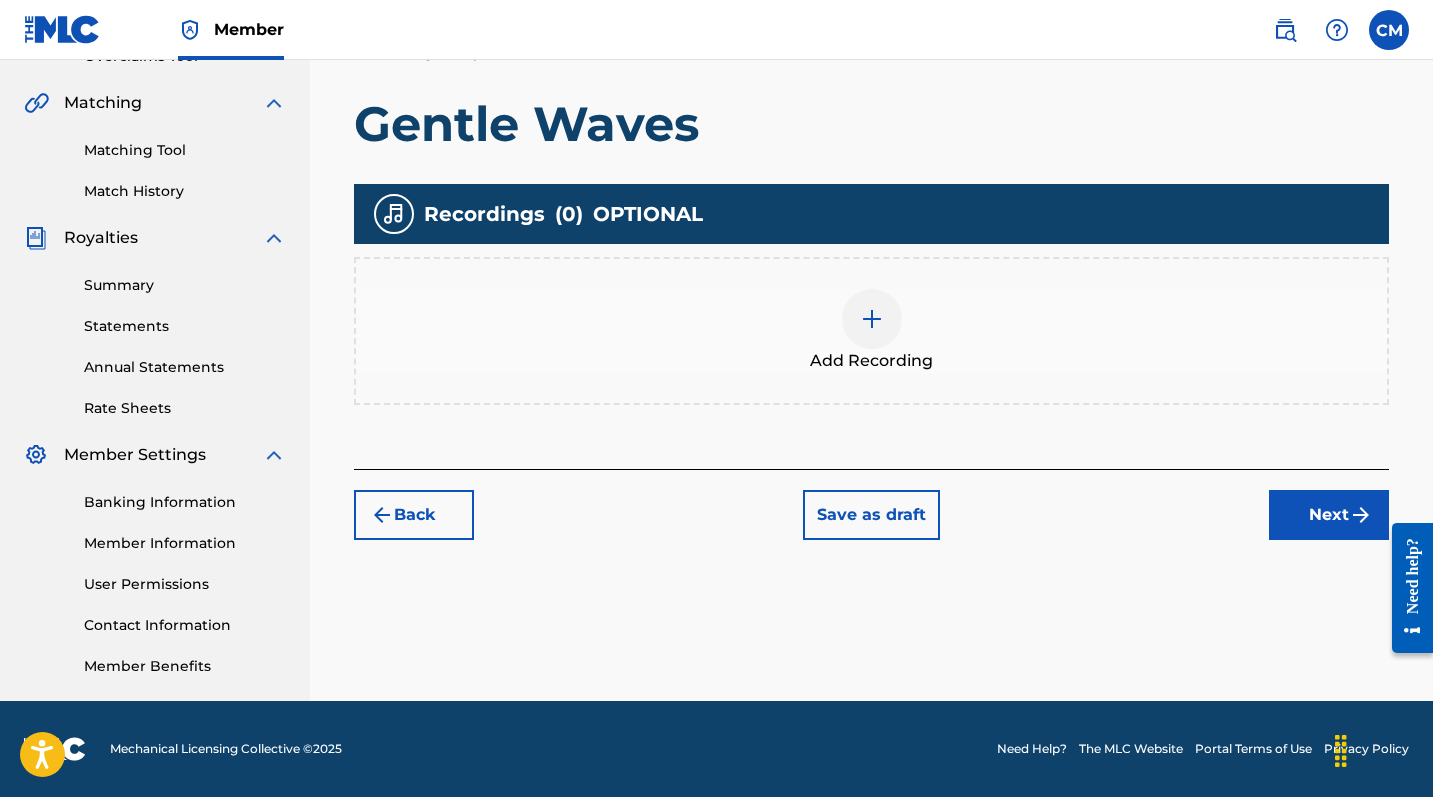 click at bounding box center (872, 319) 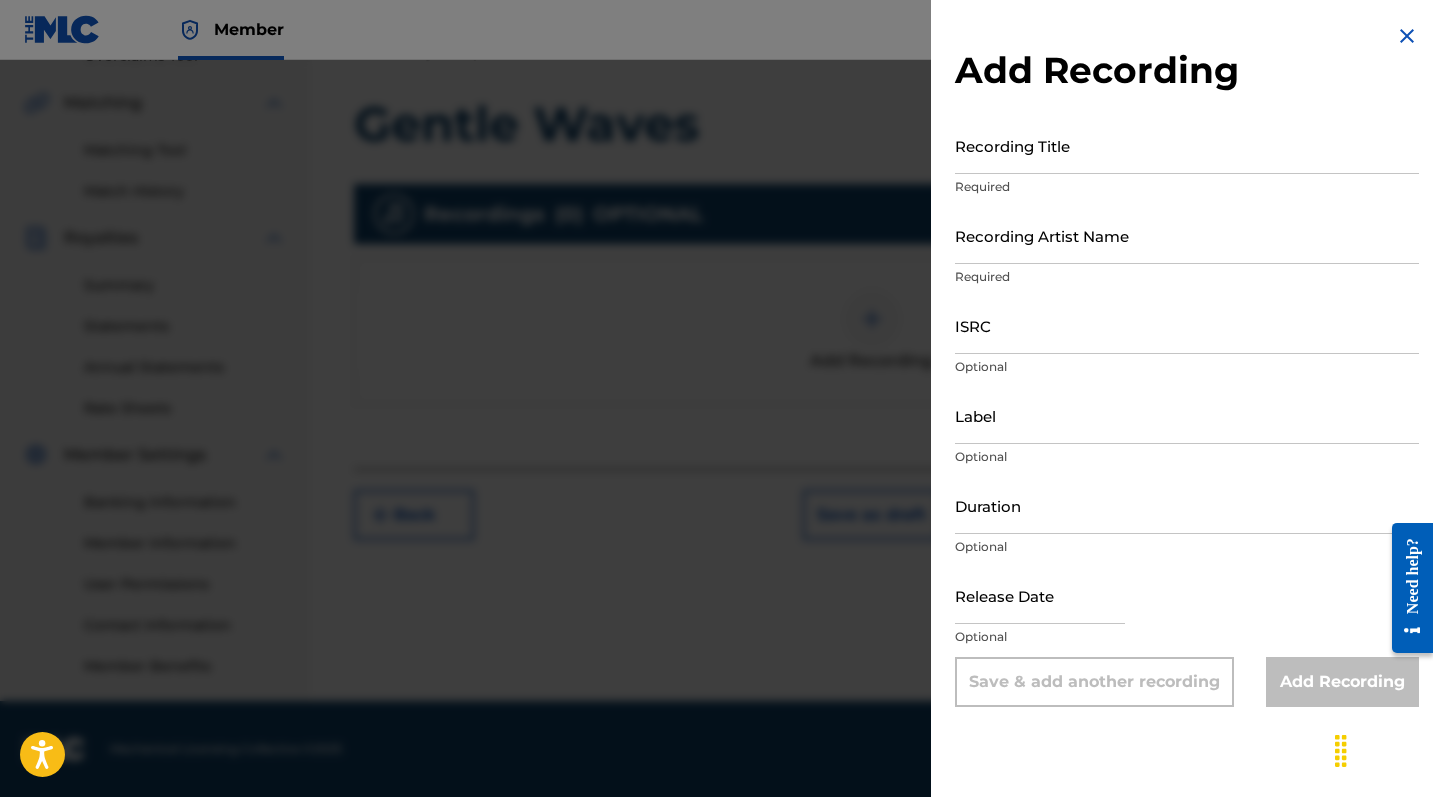 click on "Recording Title" at bounding box center [1187, 145] 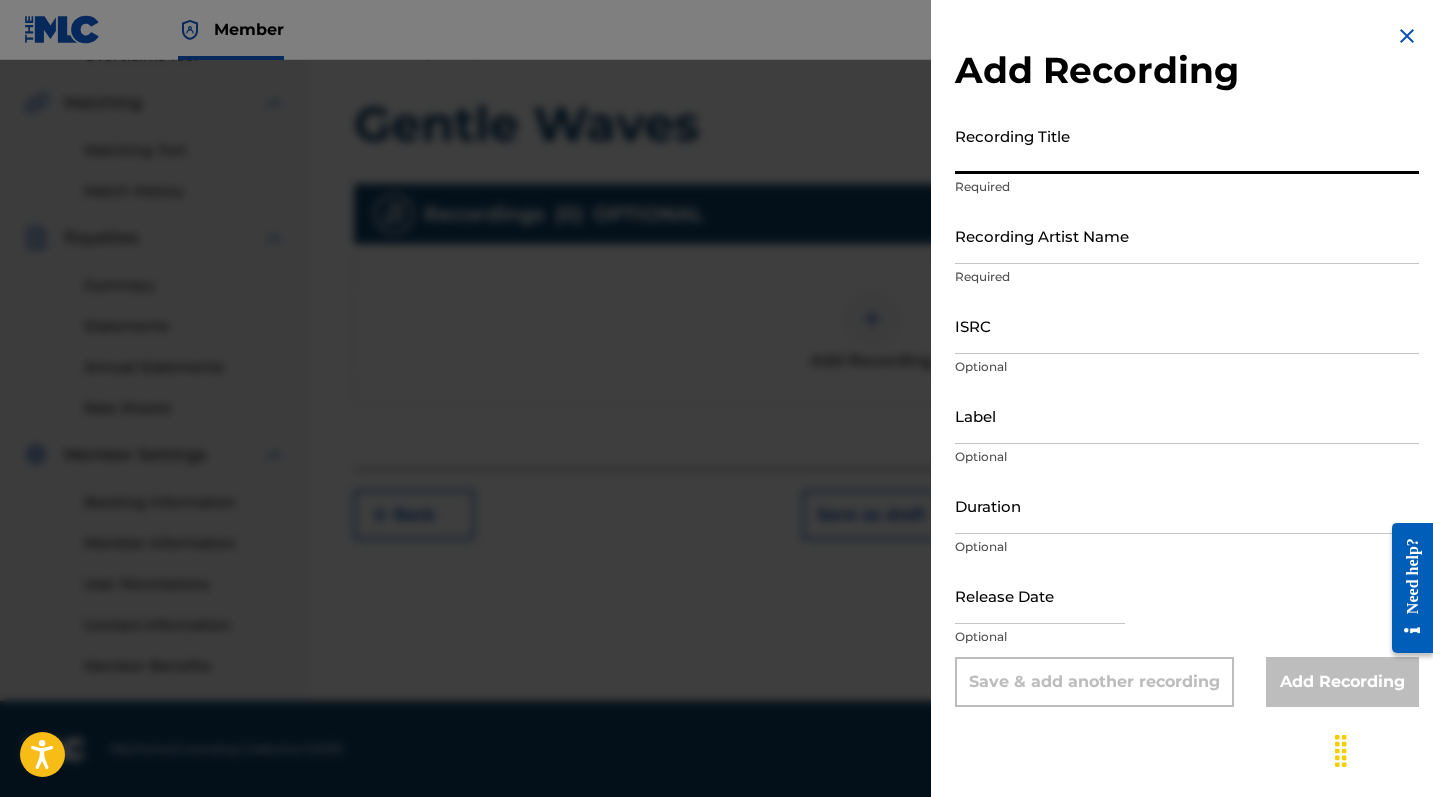 paste on "Gentle Waves" 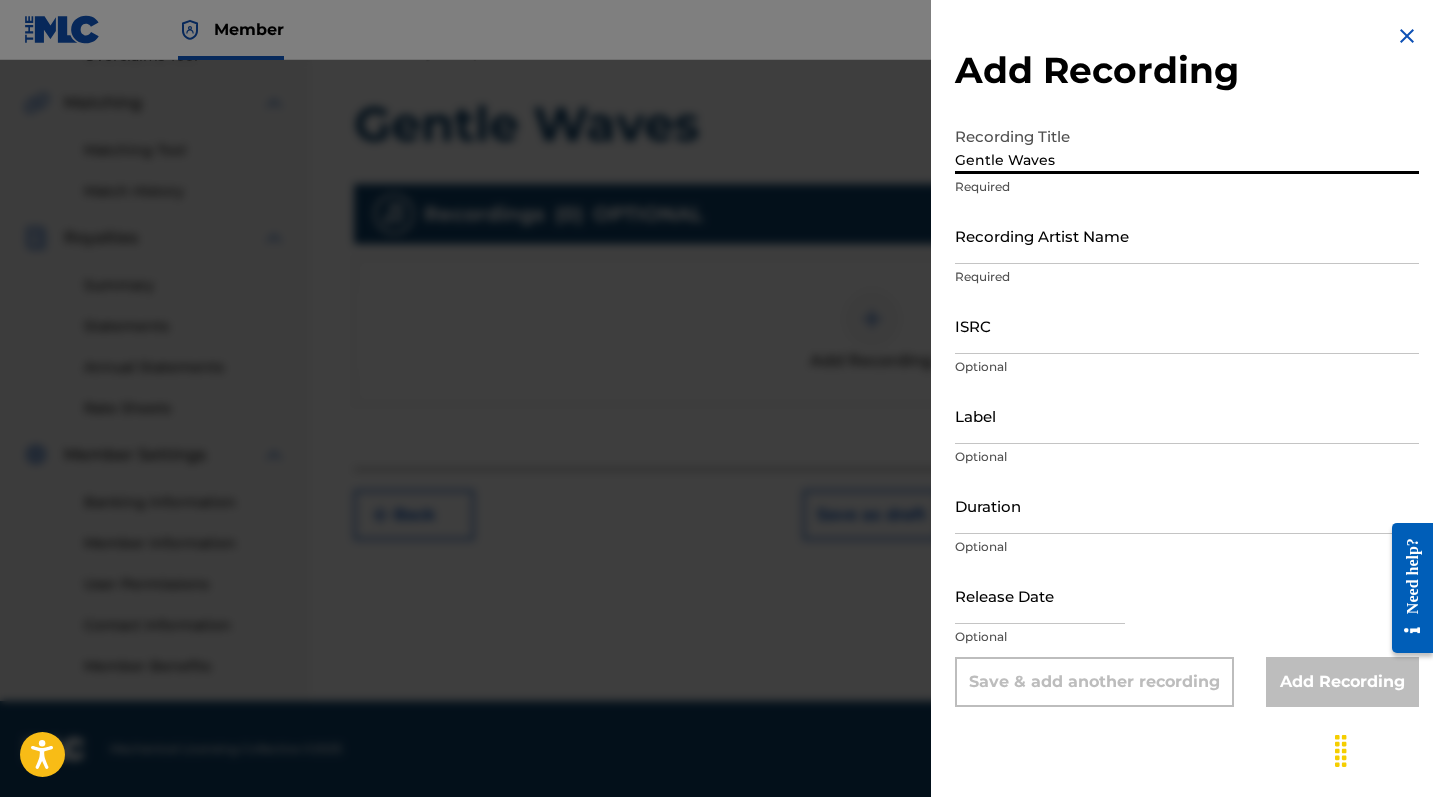 type on "Gentle Waves" 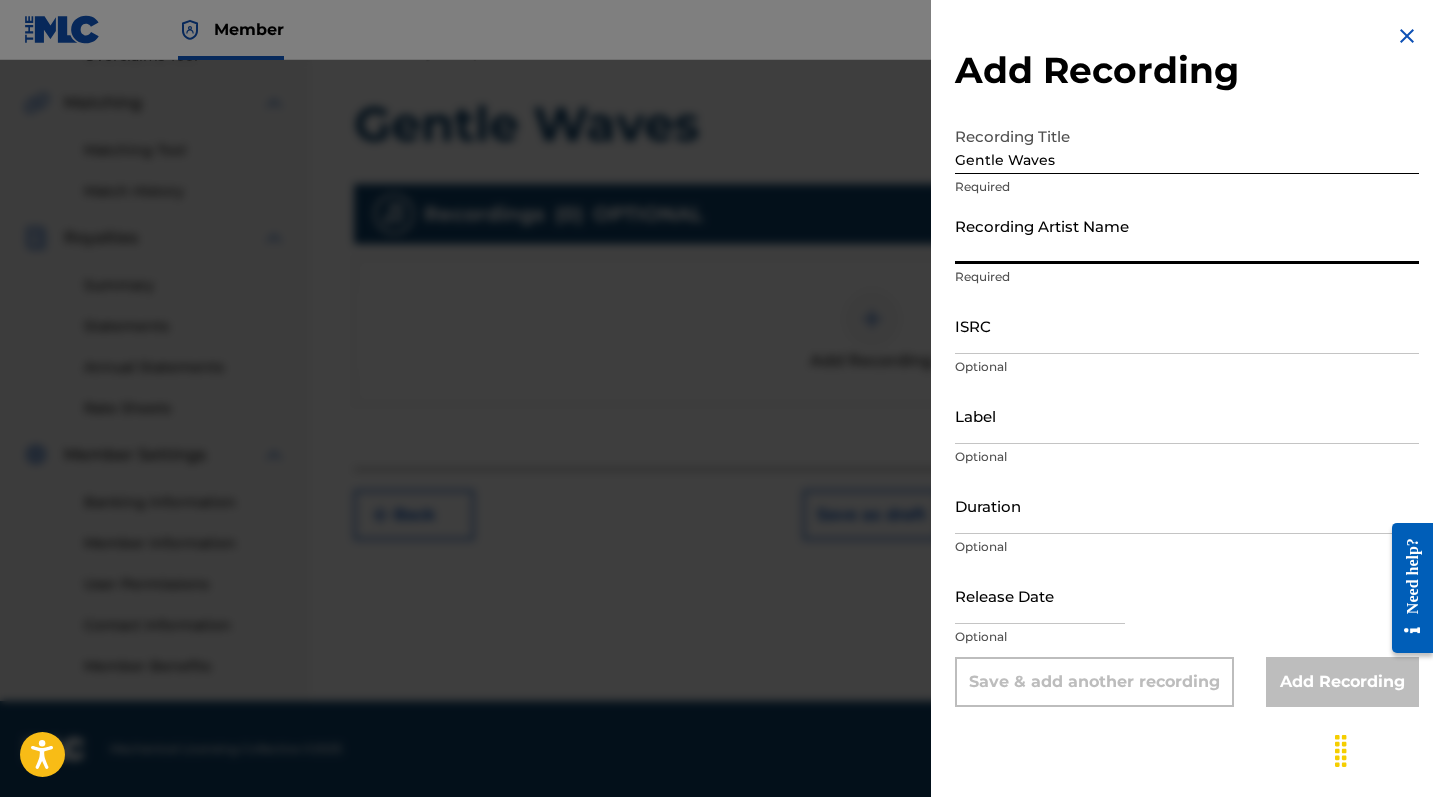 click on "Recording Artist Name" at bounding box center [1187, 235] 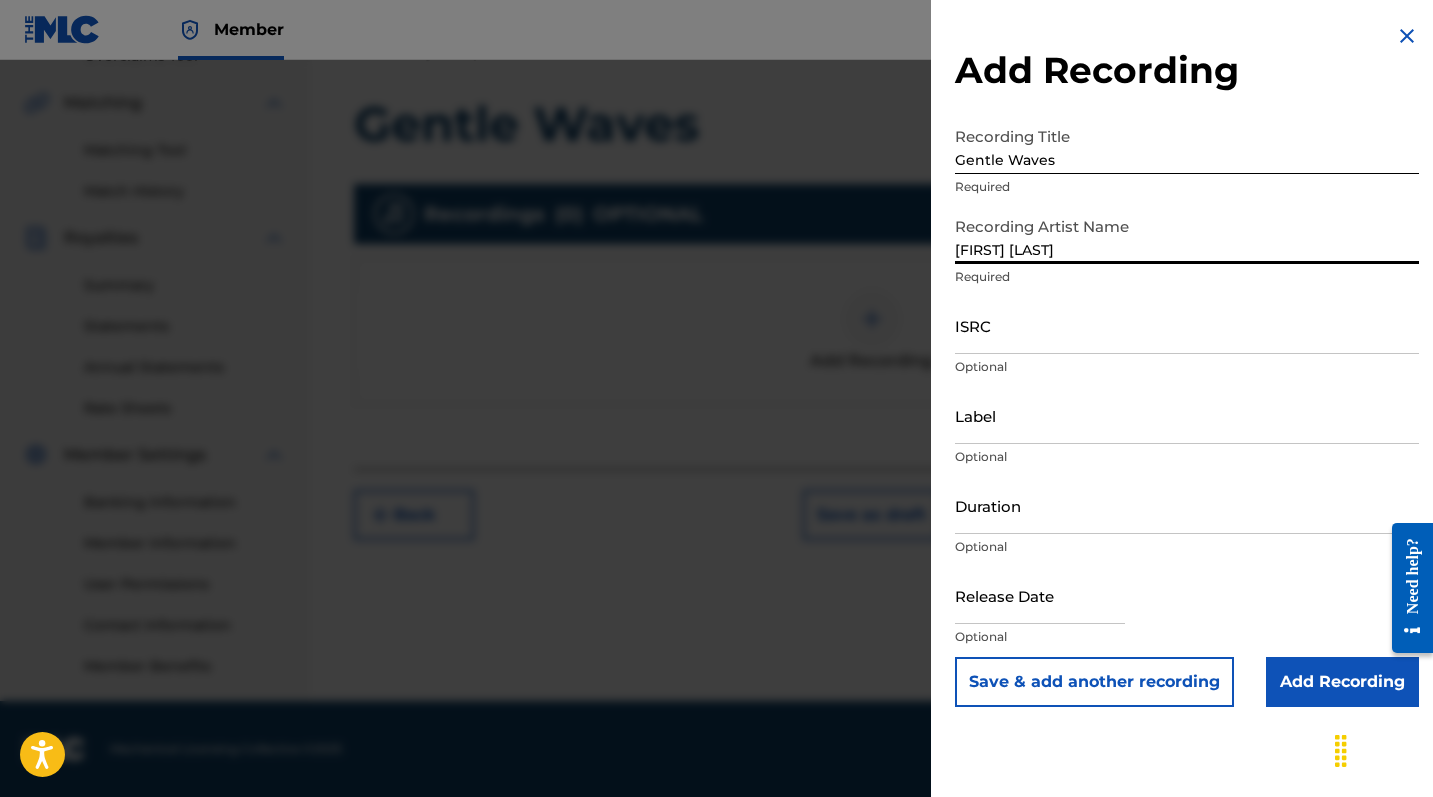 type on "[FIRST] [LAST]" 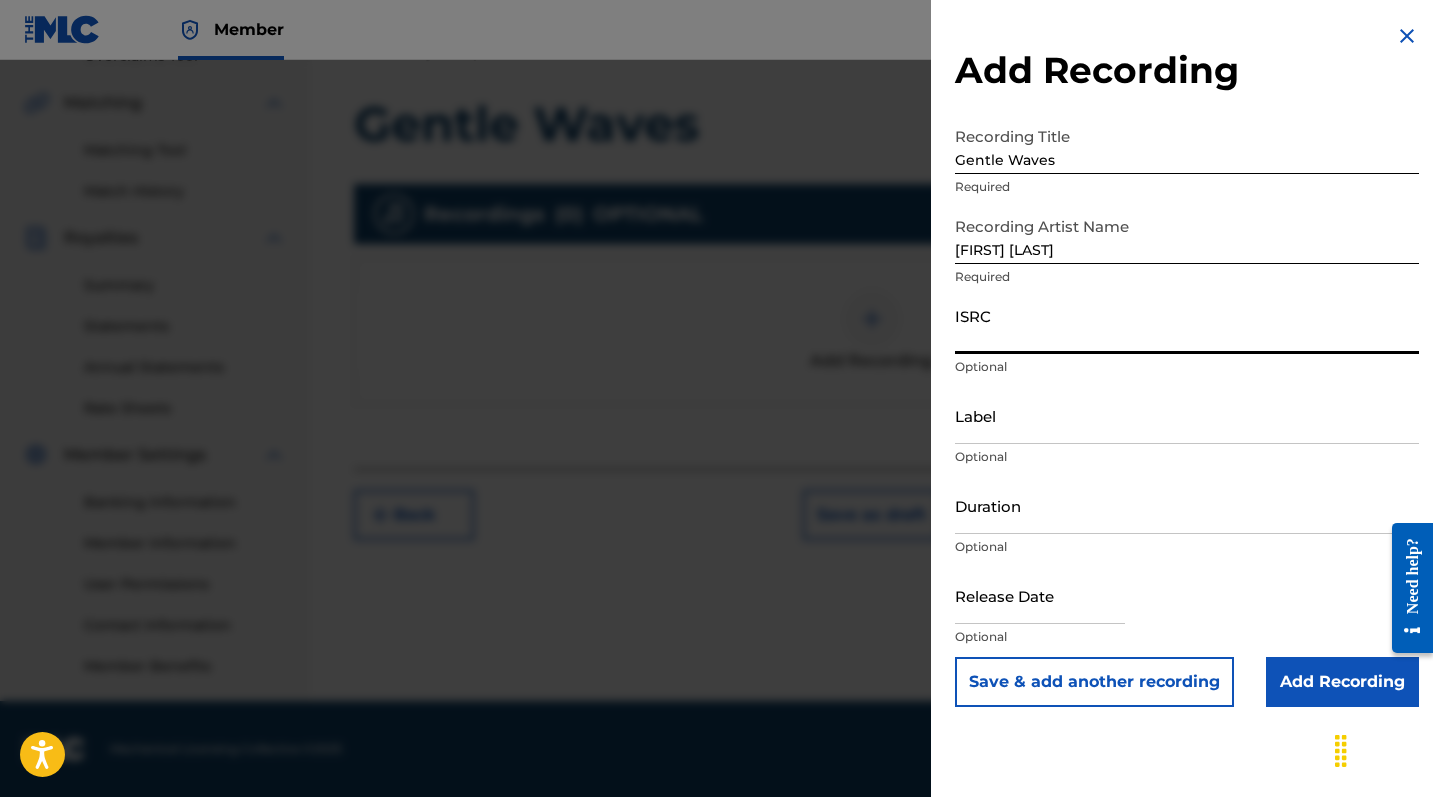 click on "Label" at bounding box center (1187, 415) 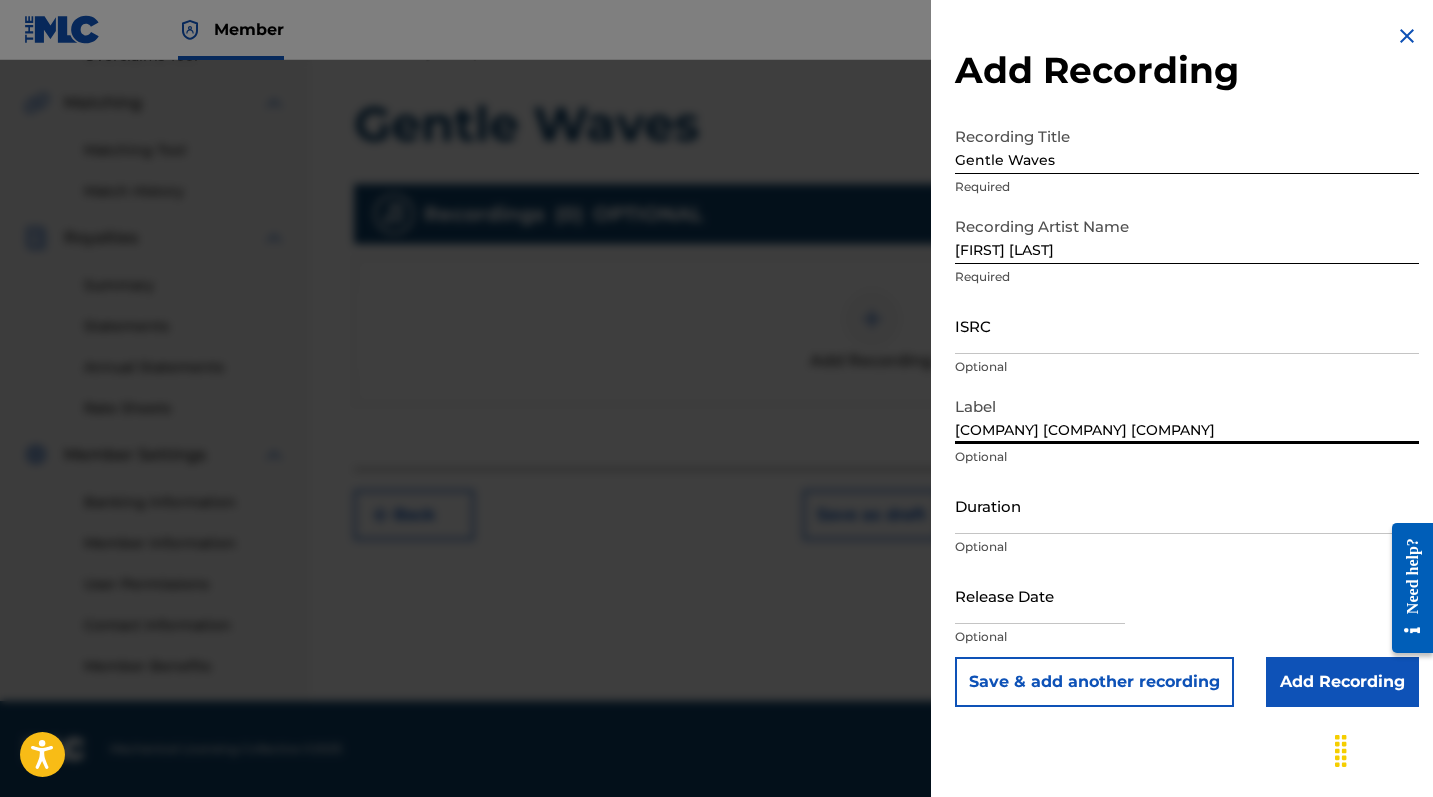 type on "[COMPANY] [COMPANY] [COMPANY]" 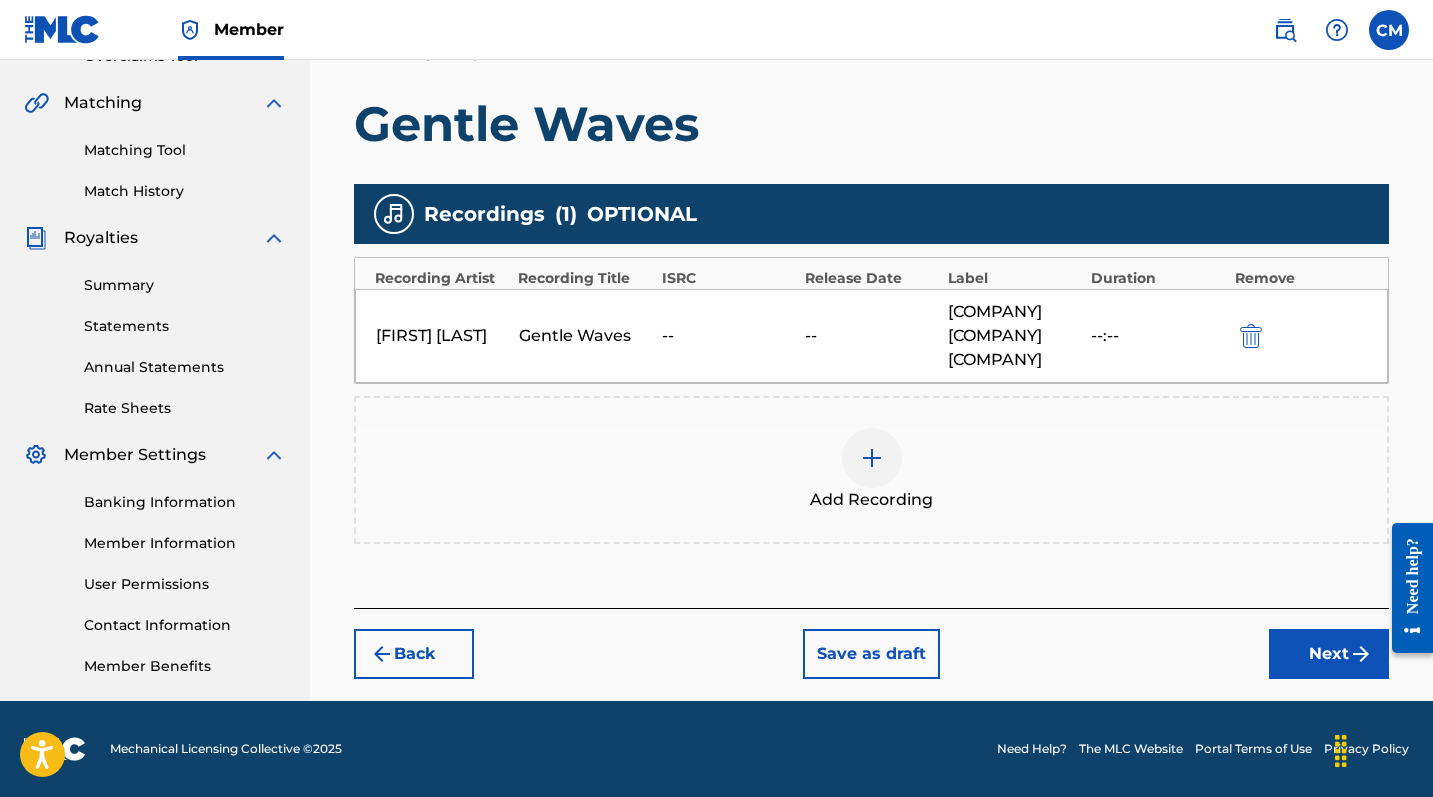 click on "Next" at bounding box center (1329, 654) 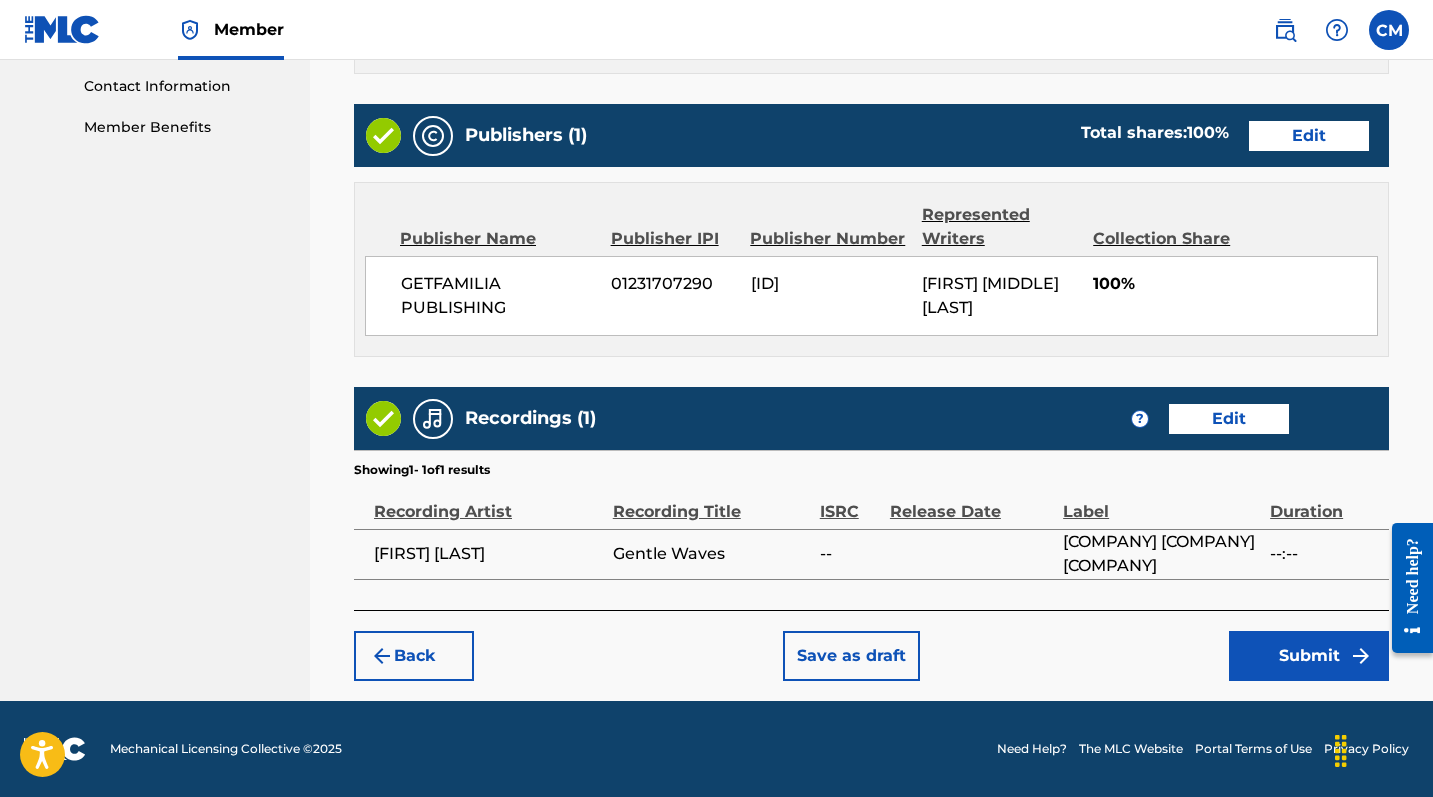 scroll, scrollTop: 981, scrollLeft: 0, axis: vertical 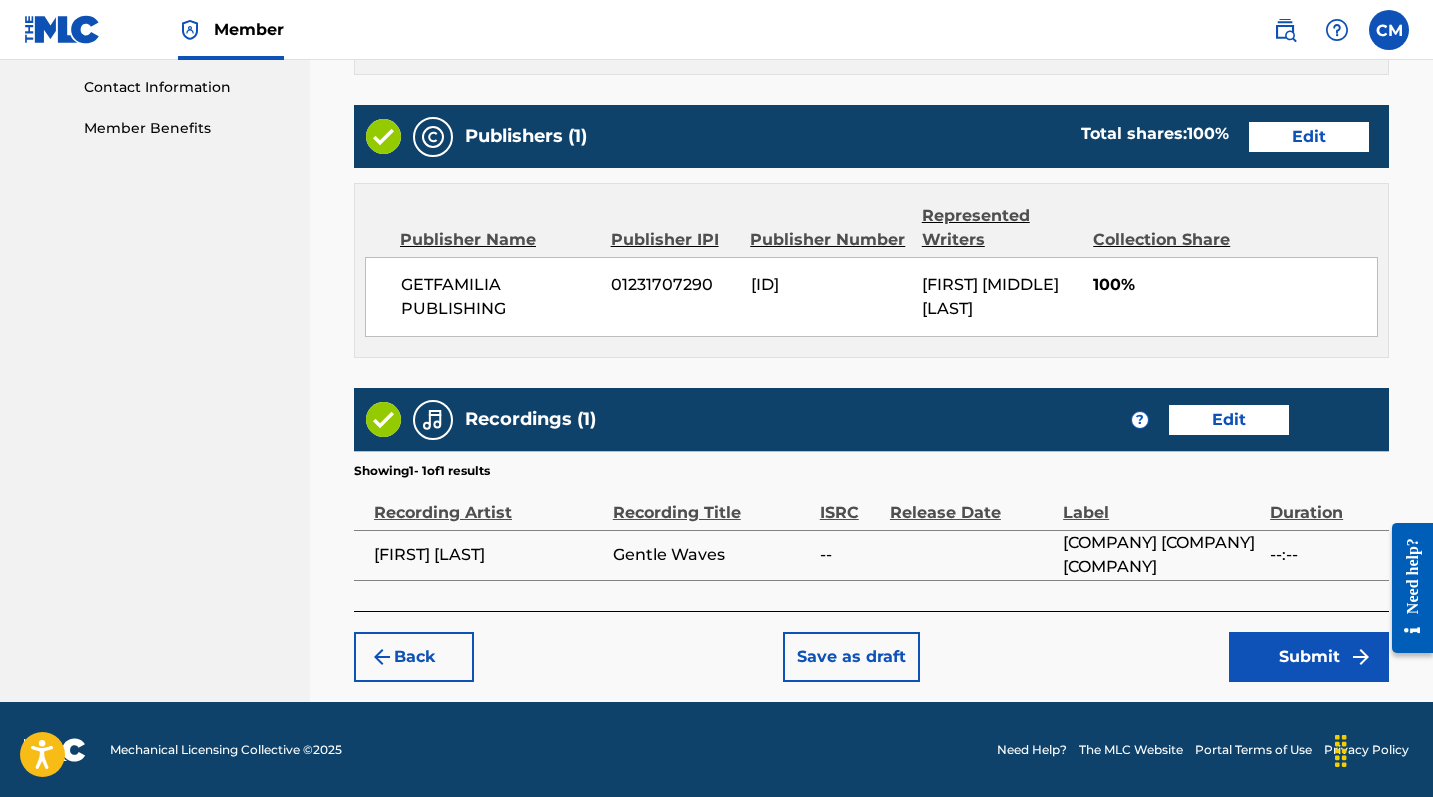 click on "Submit" at bounding box center [1309, 657] 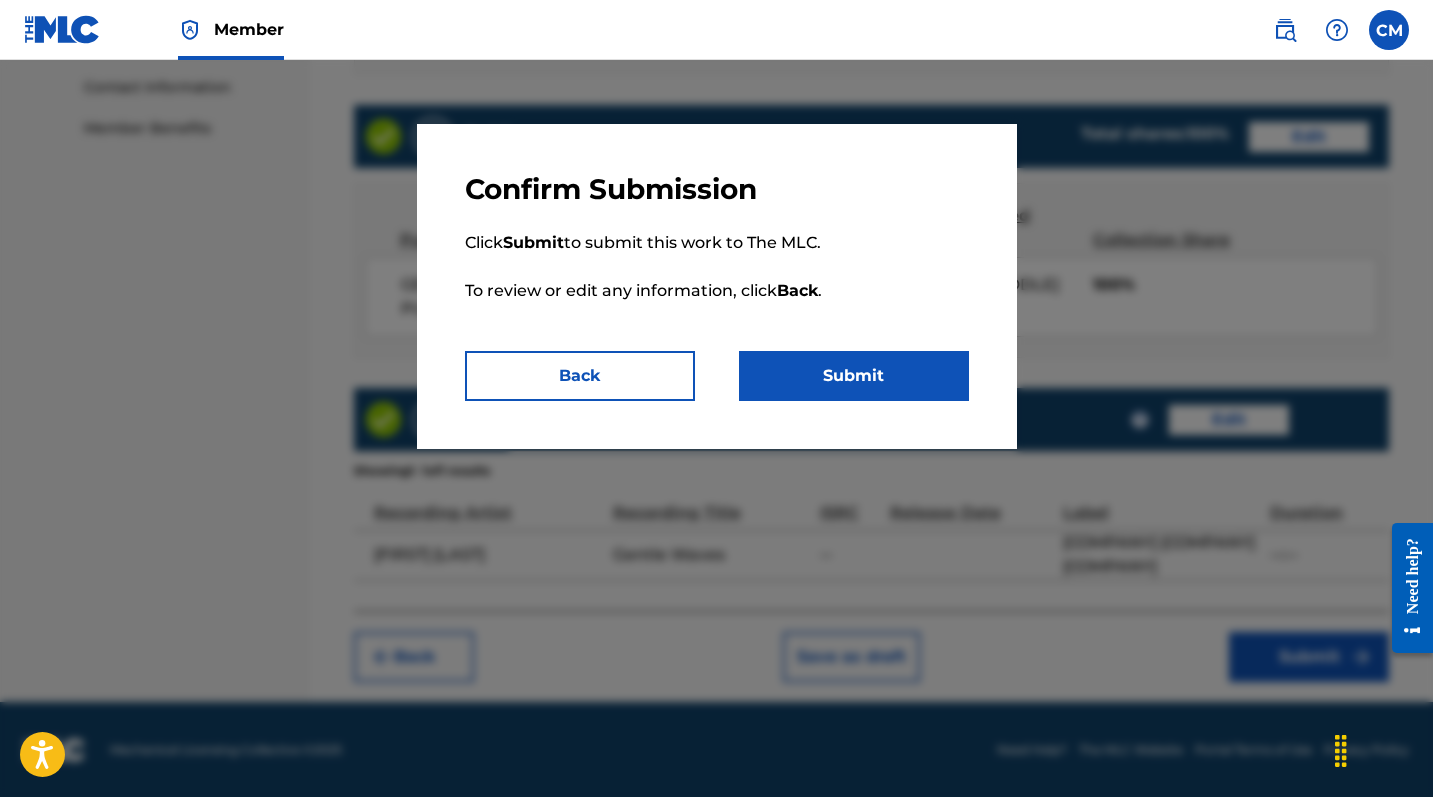 click on "Submit" at bounding box center (854, 376) 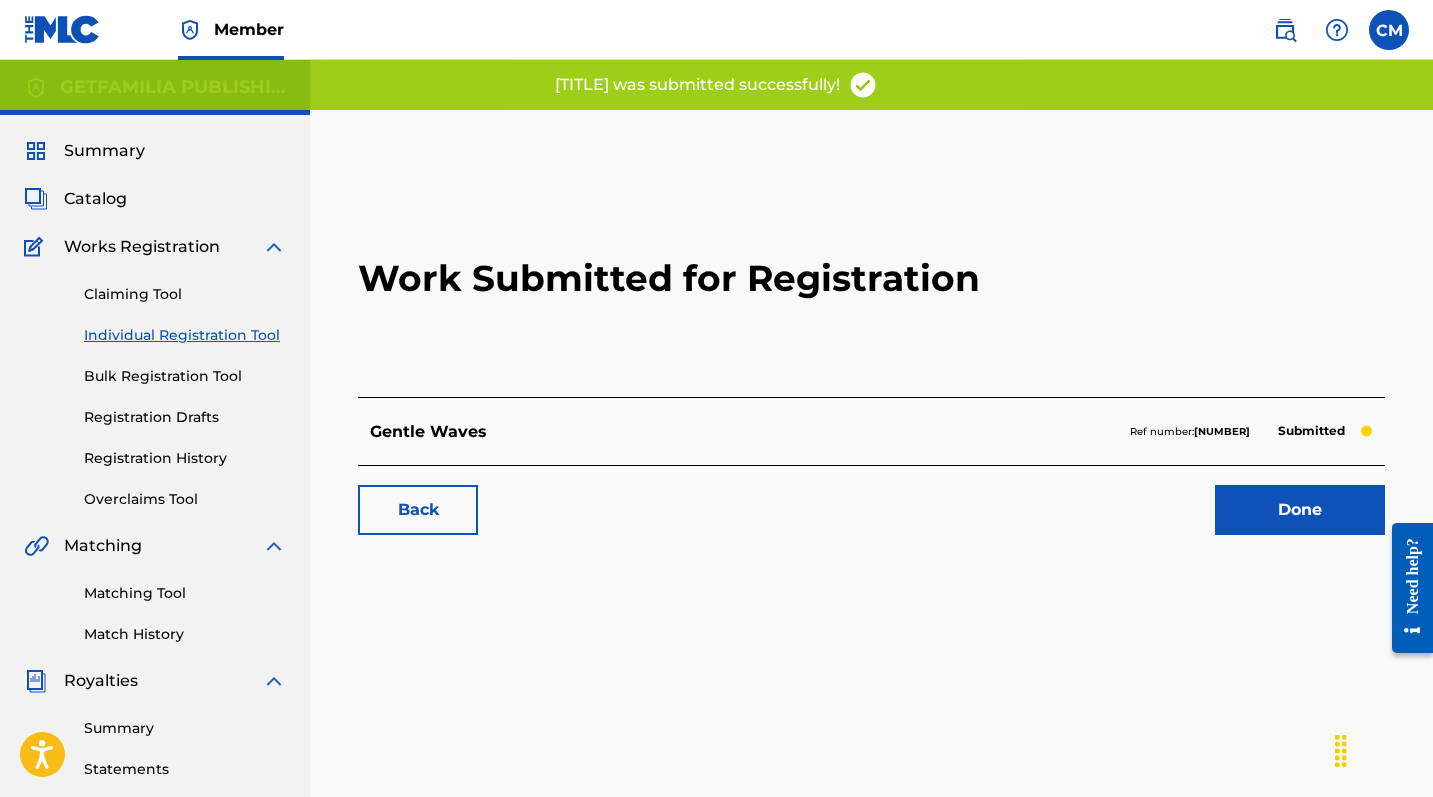 click on "Done" at bounding box center (1300, 510) 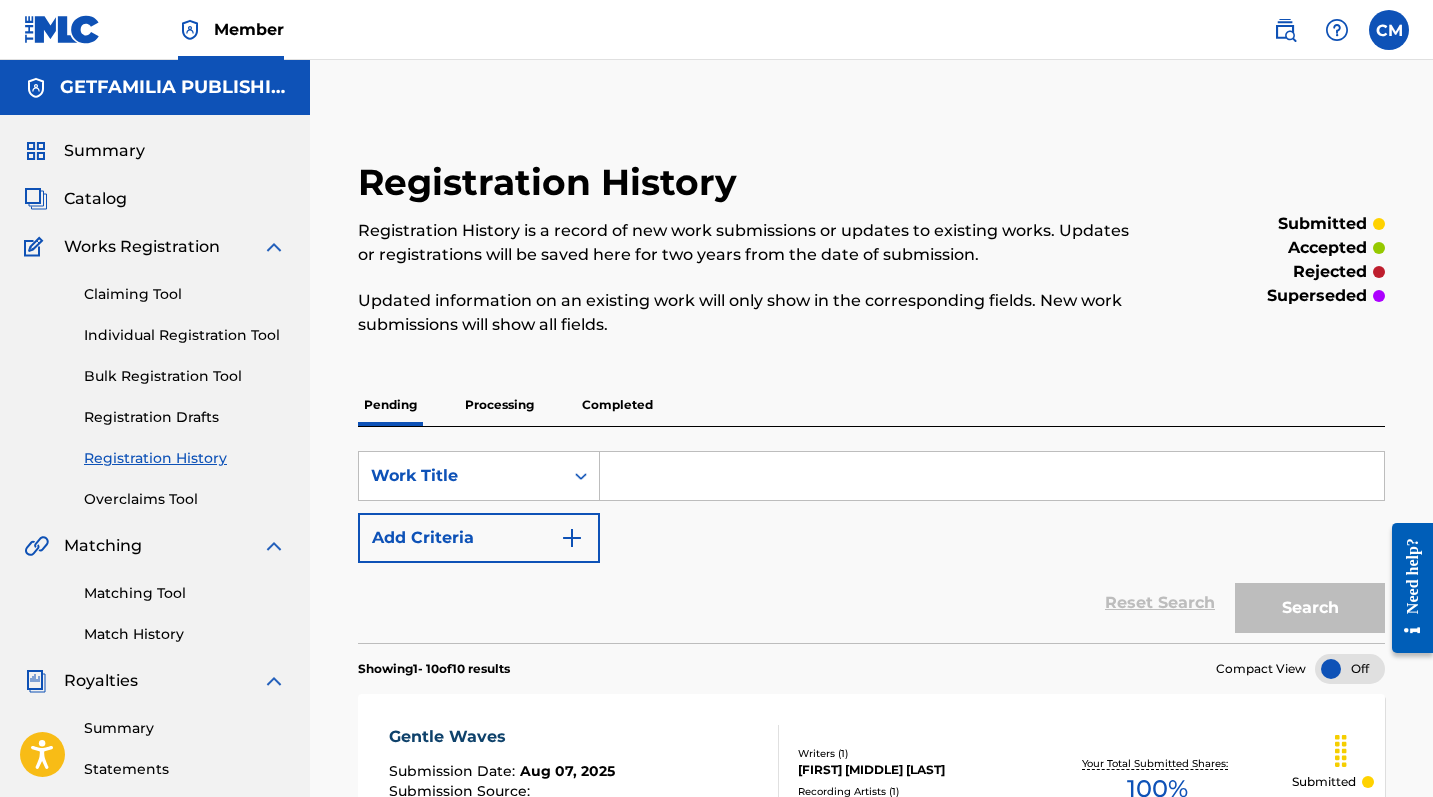 scroll, scrollTop: 0, scrollLeft: 0, axis: both 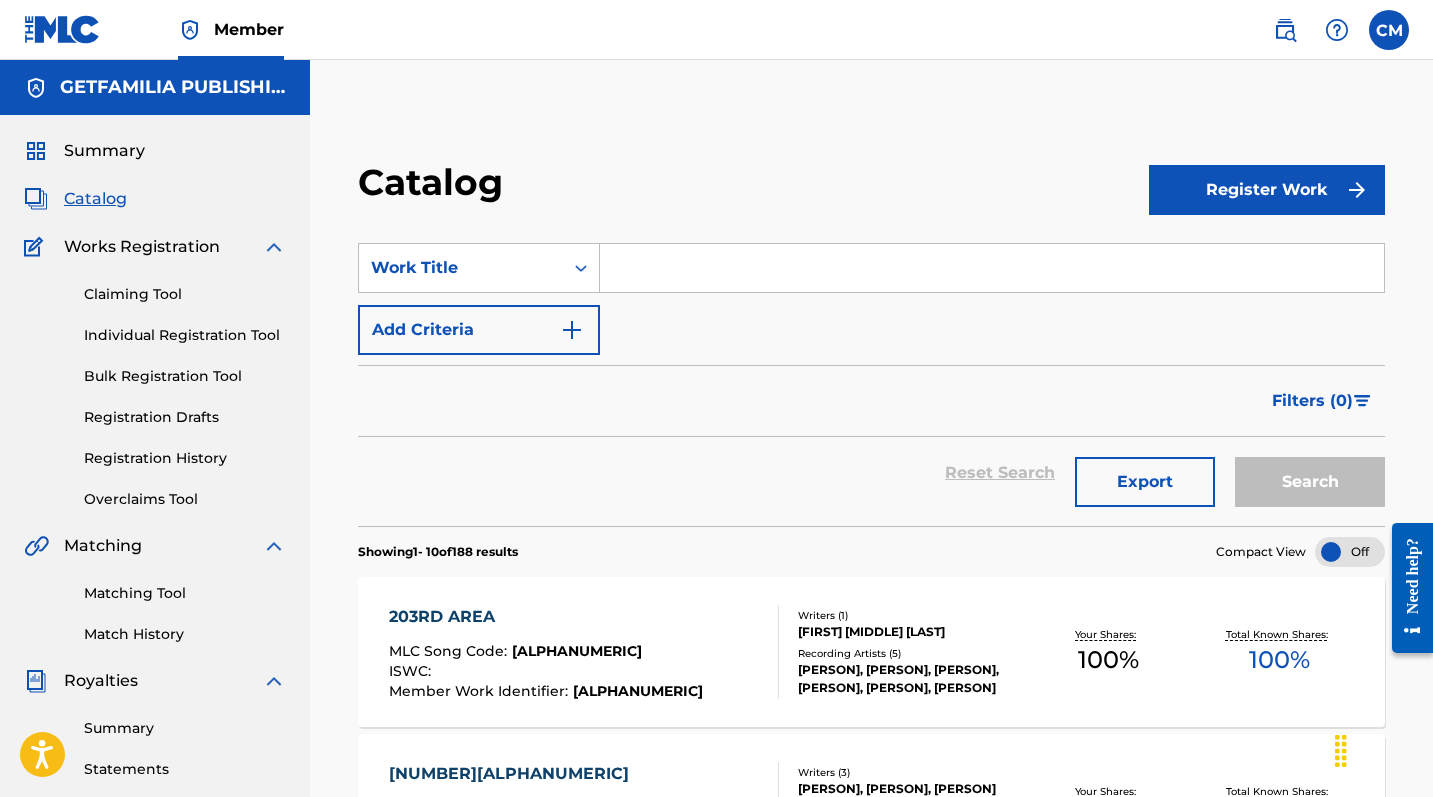 click on "Register Work" at bounding box center [1267, 190] 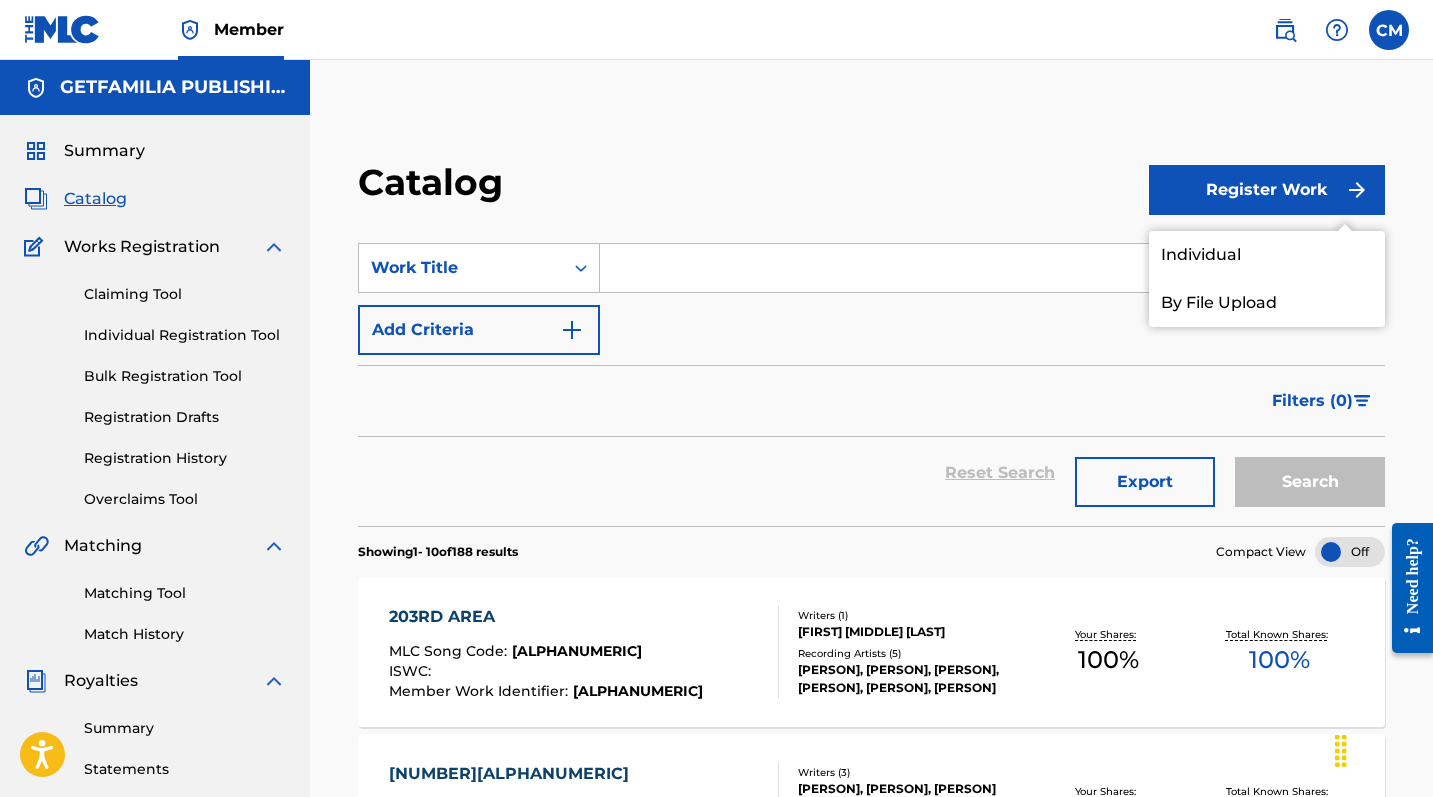 click on "Individual" at bounding box center [1267, 255] 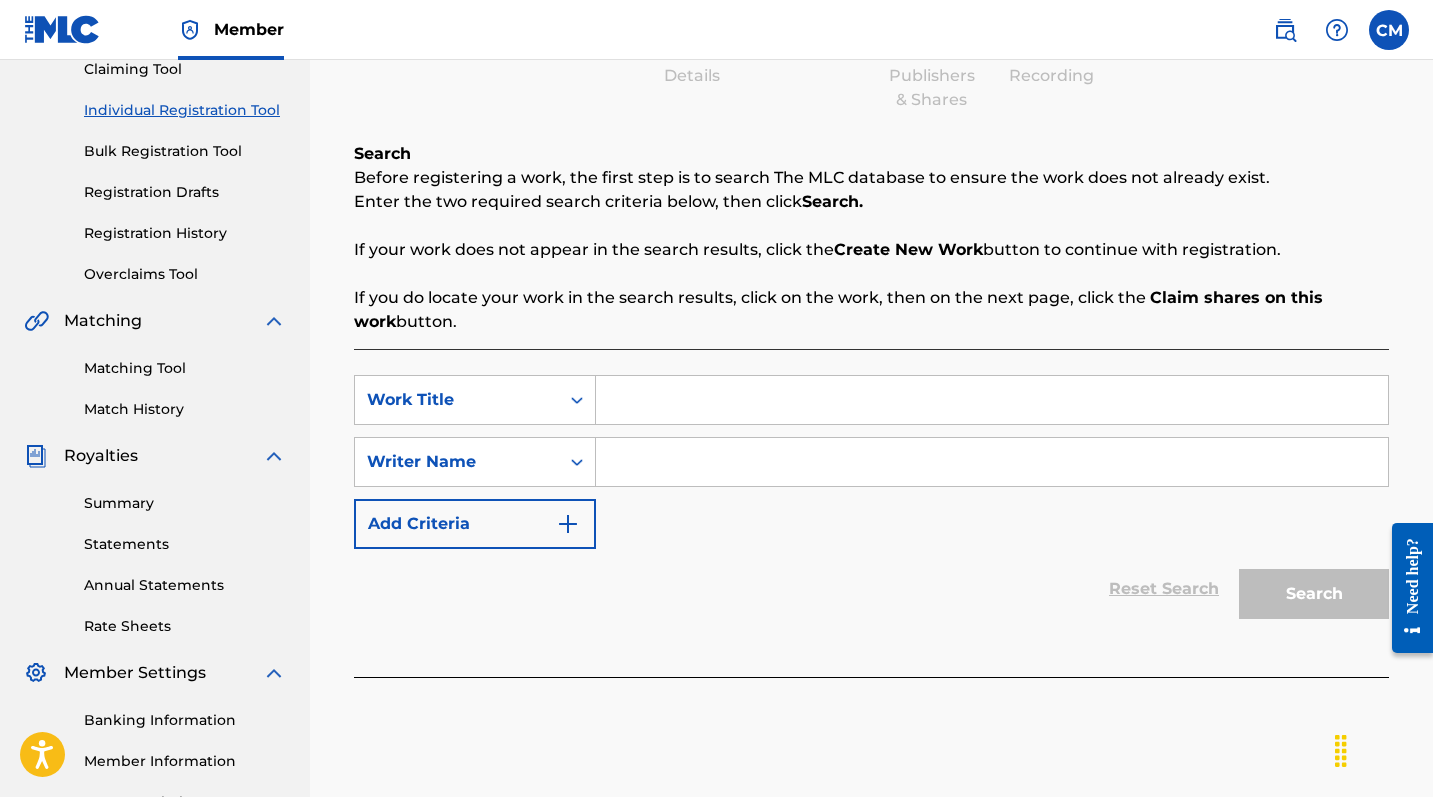 scroll, scrollTop: 387, scrollLeft: 0, axis: vertical 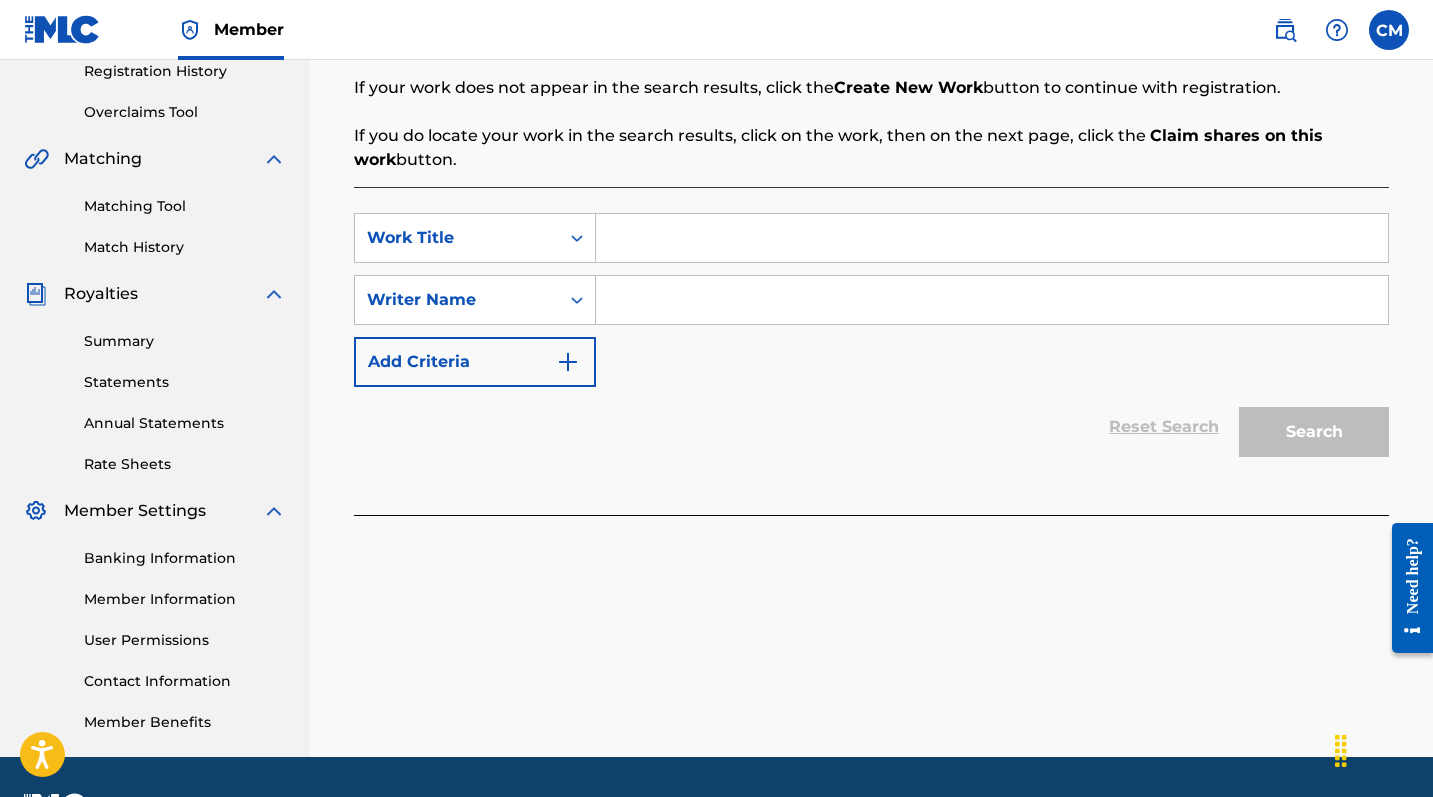 click at bounding box center [992, 238] 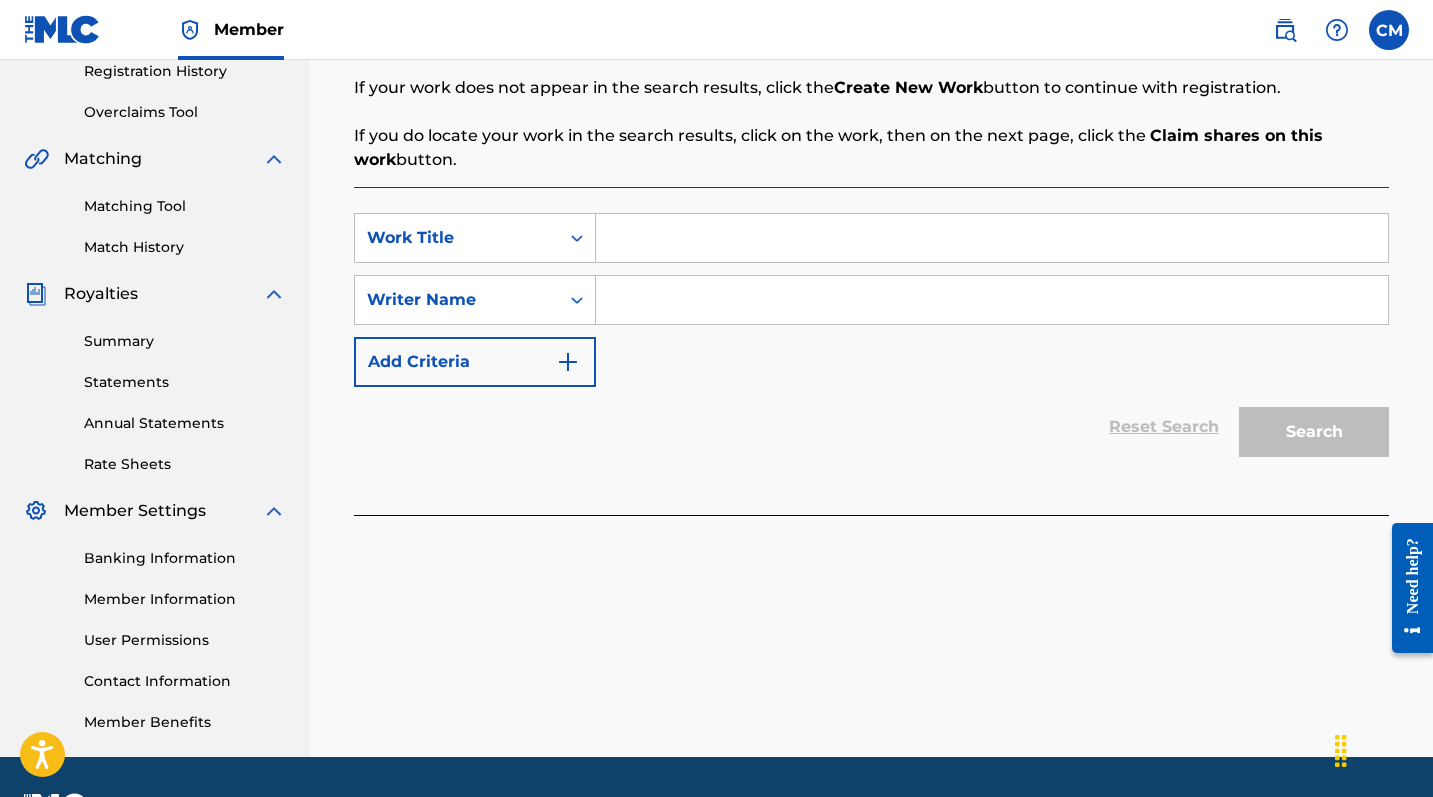 paste on "[PRODUCT]" 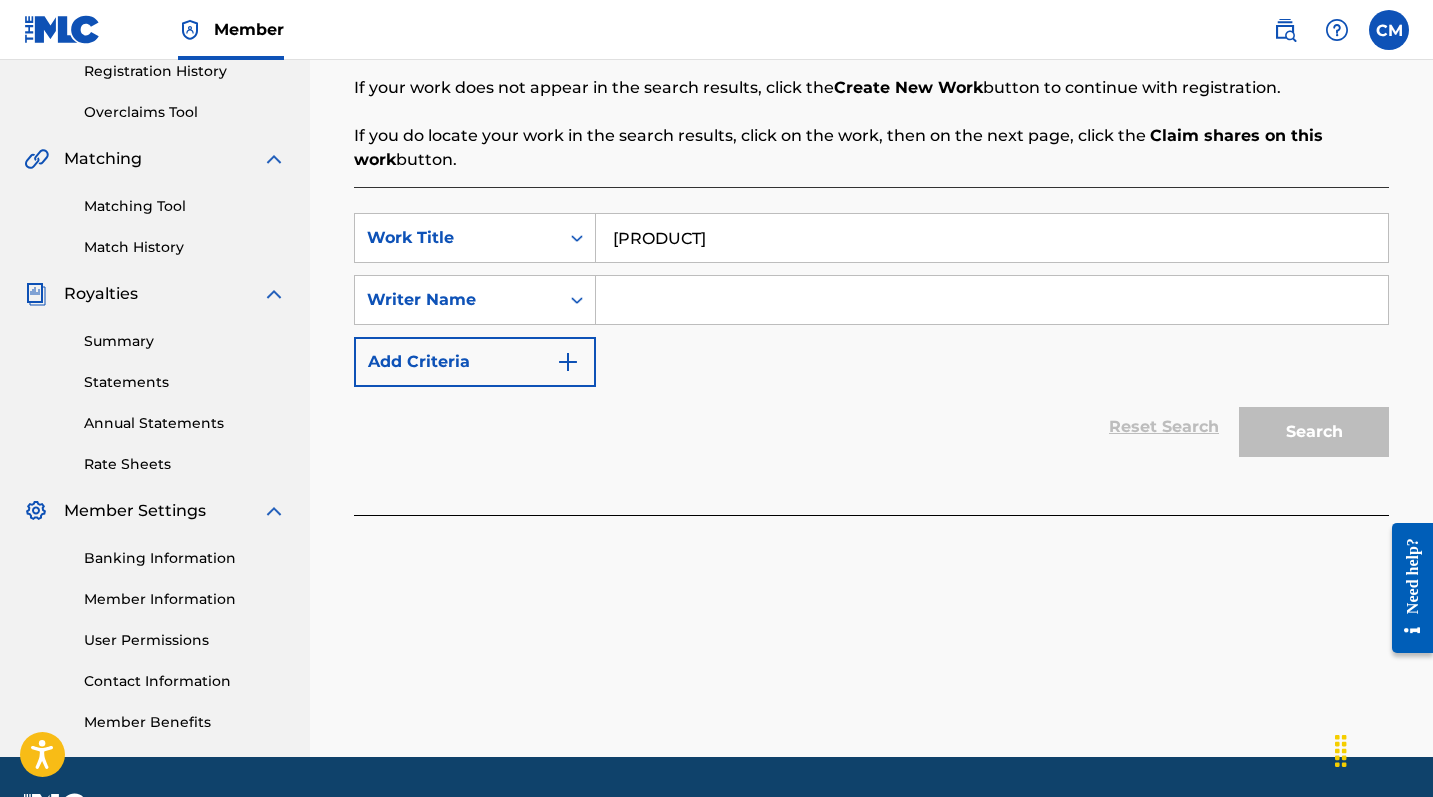 type on "[PRODUCT]" 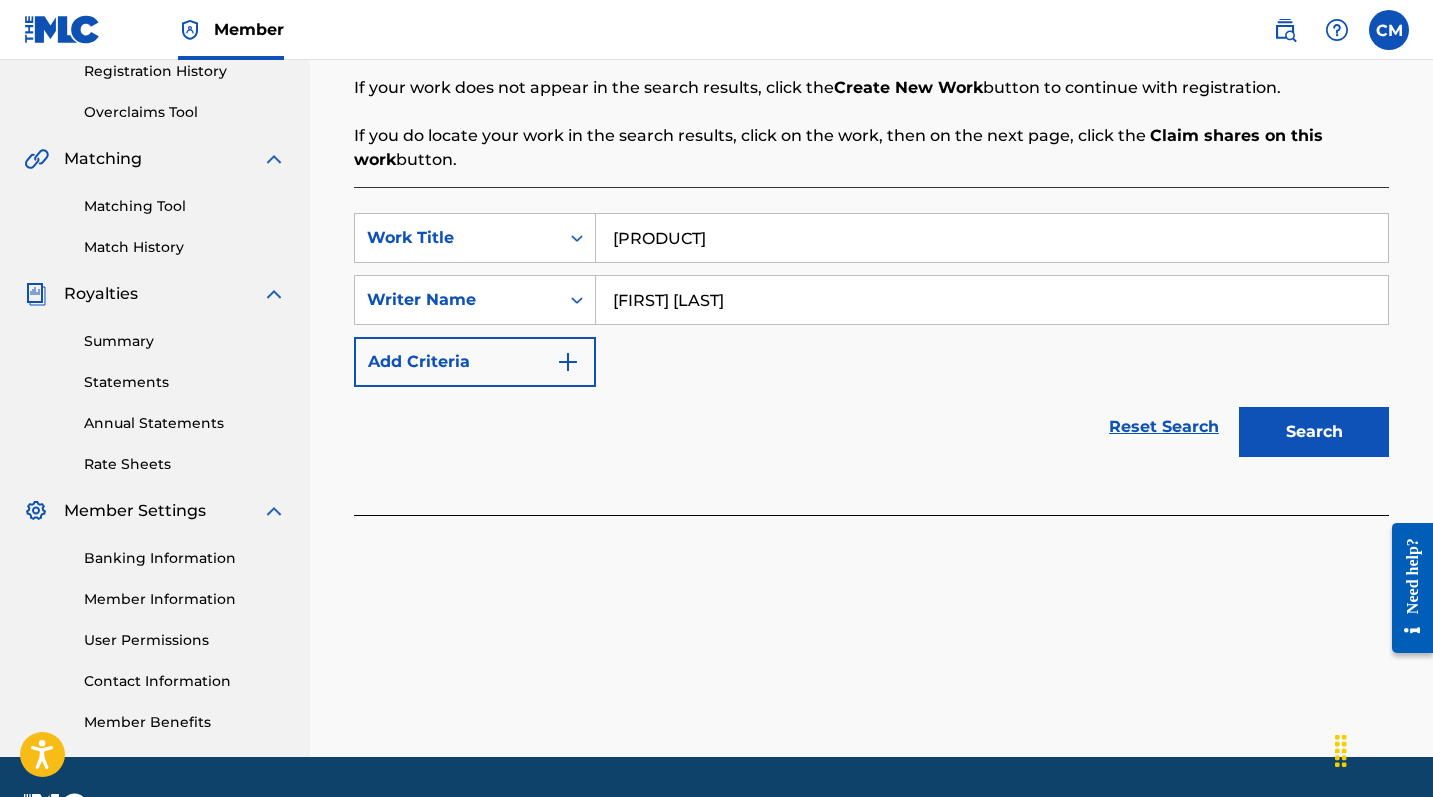 type on "[FIRST] [LAST]" 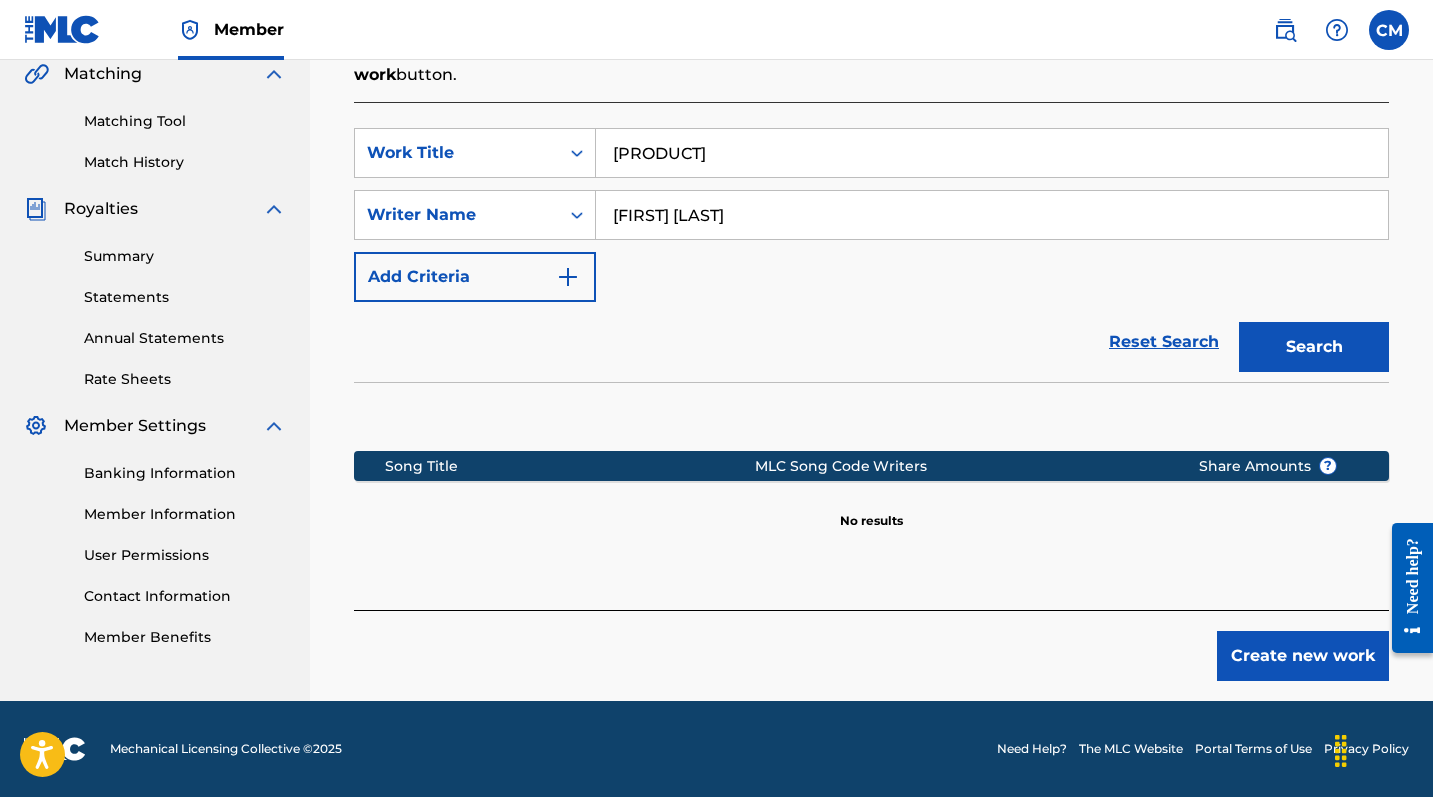 scroll, scrollTop: 472, scrollLeft: 0, axis: vertical 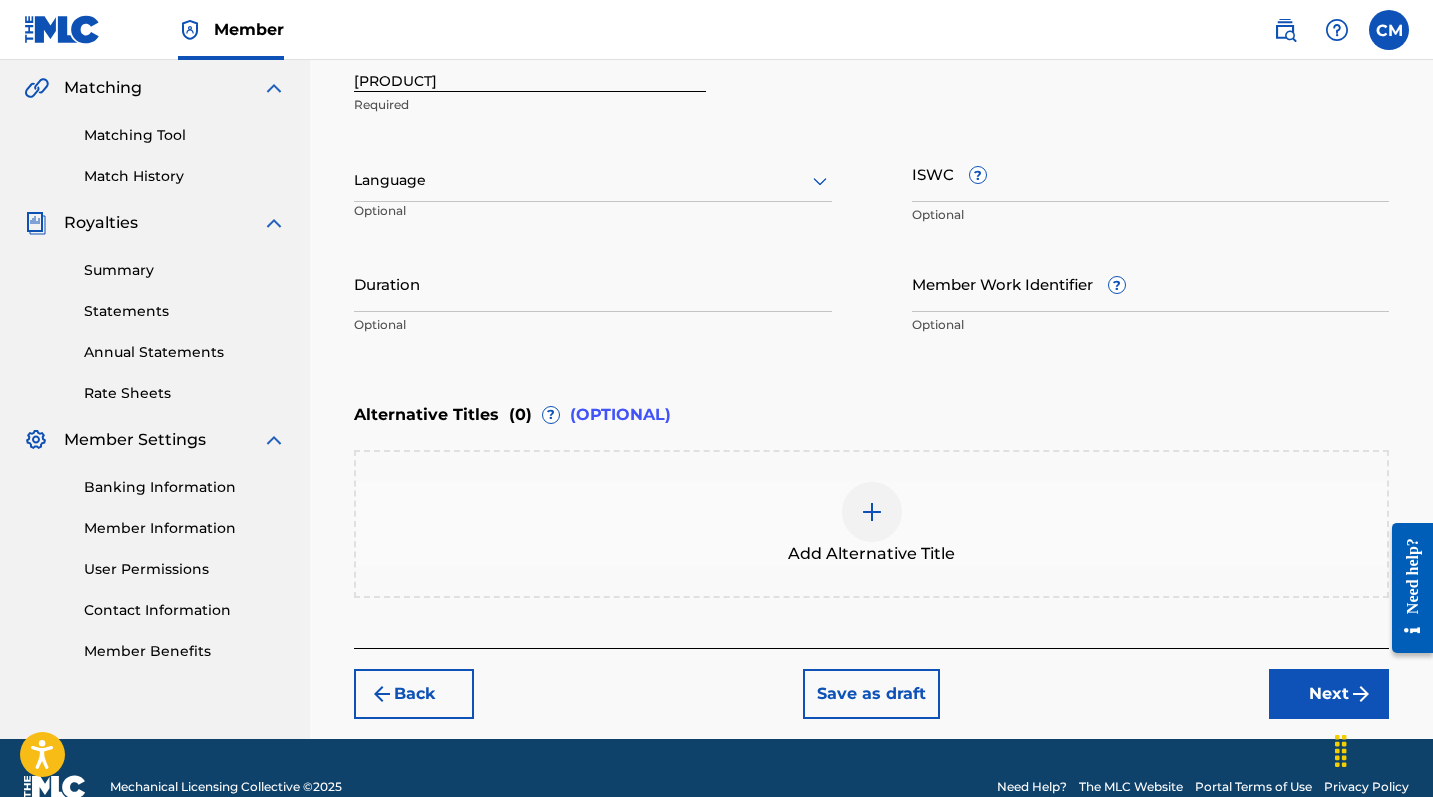 click on "Next" at bounding box center [1329, 694] 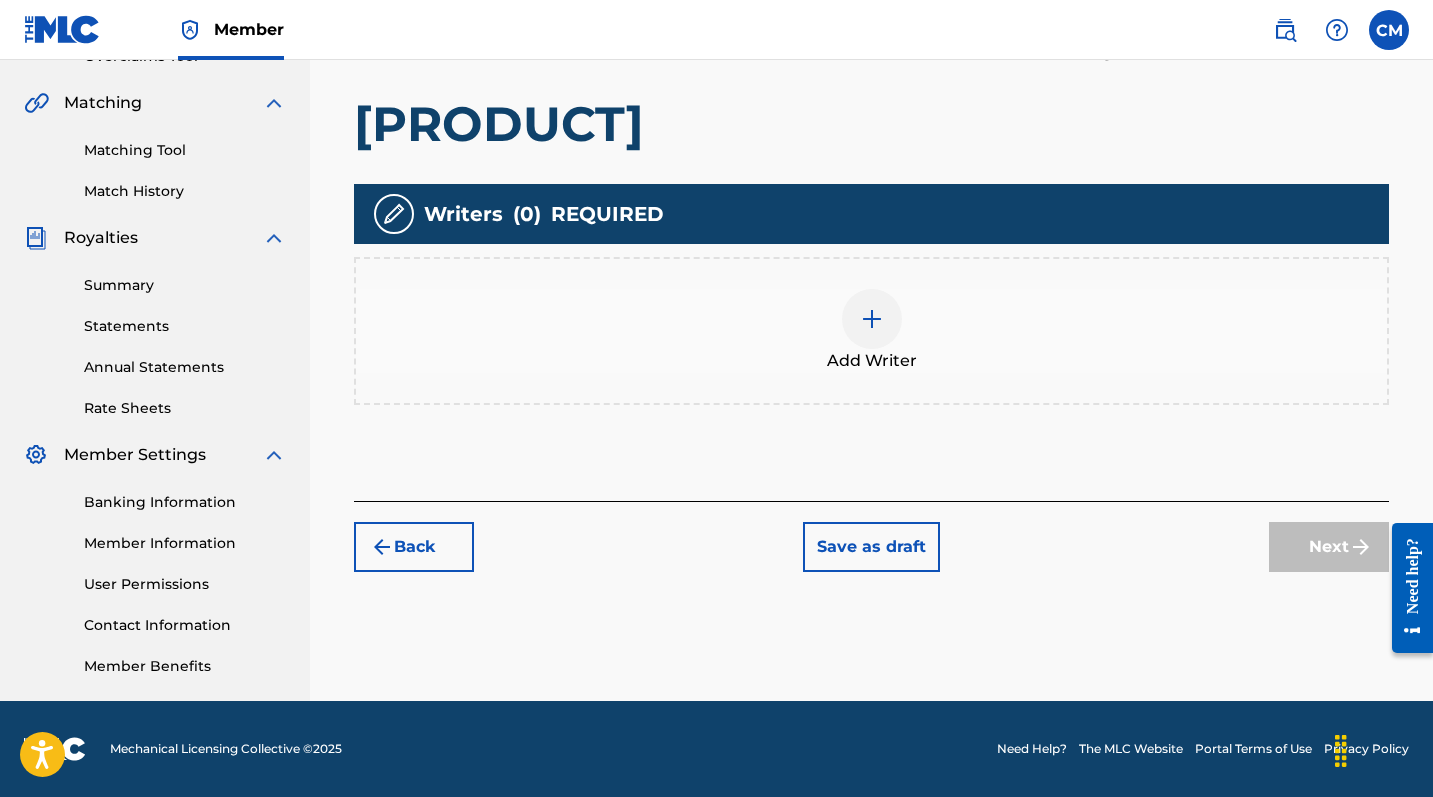 click at bounding box center (872, 319) 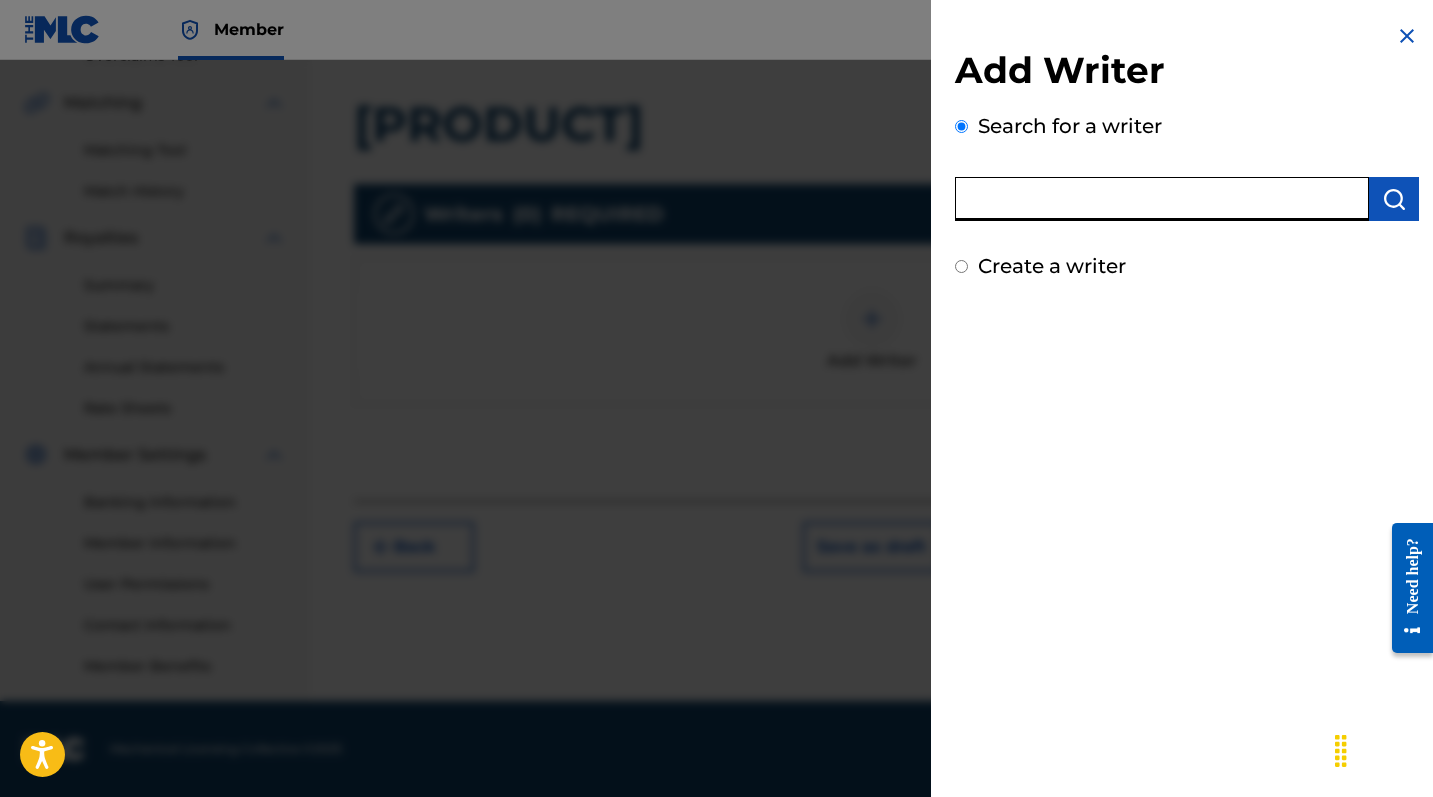 click at bounding box center [1162, 199] 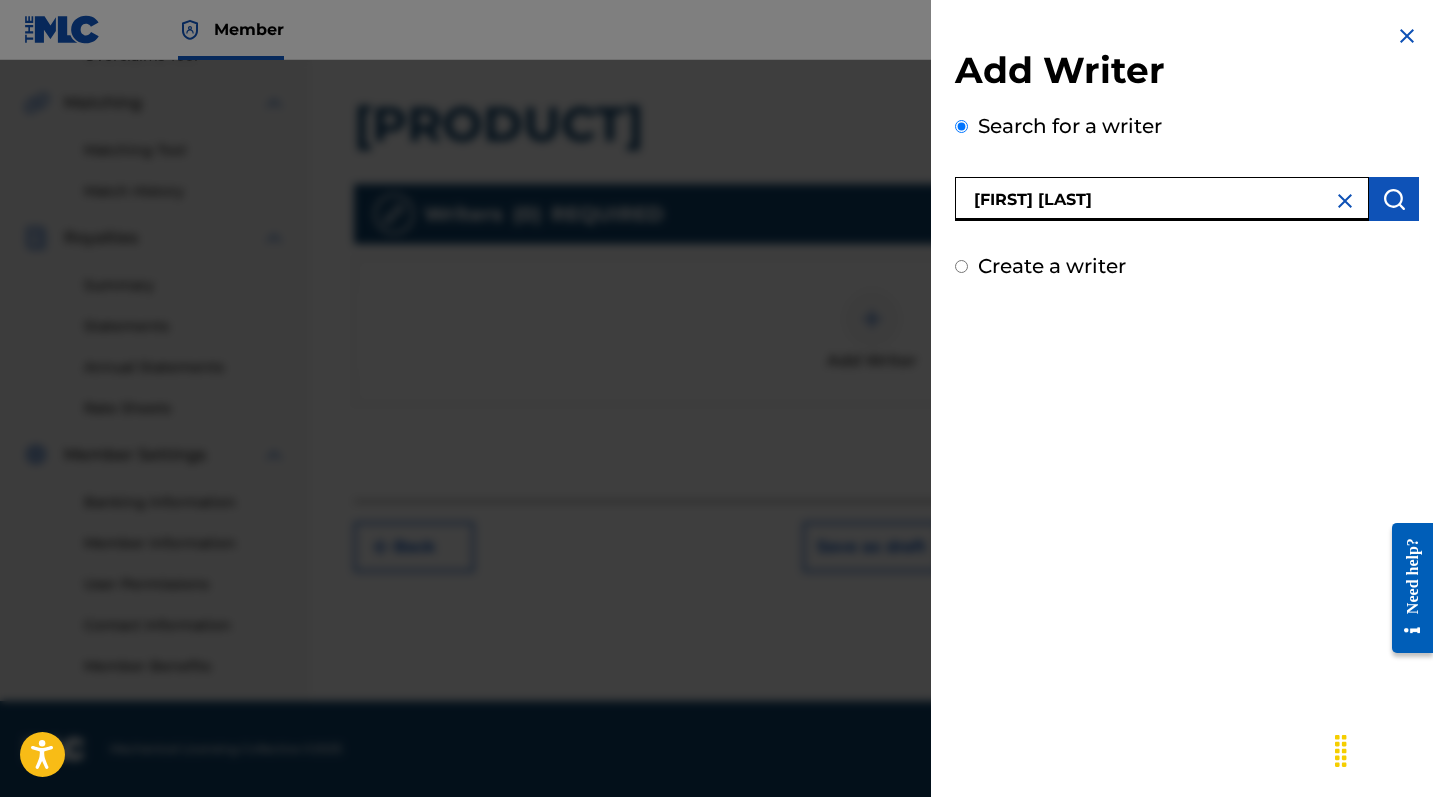 type on "[FIRST] [LAST]" 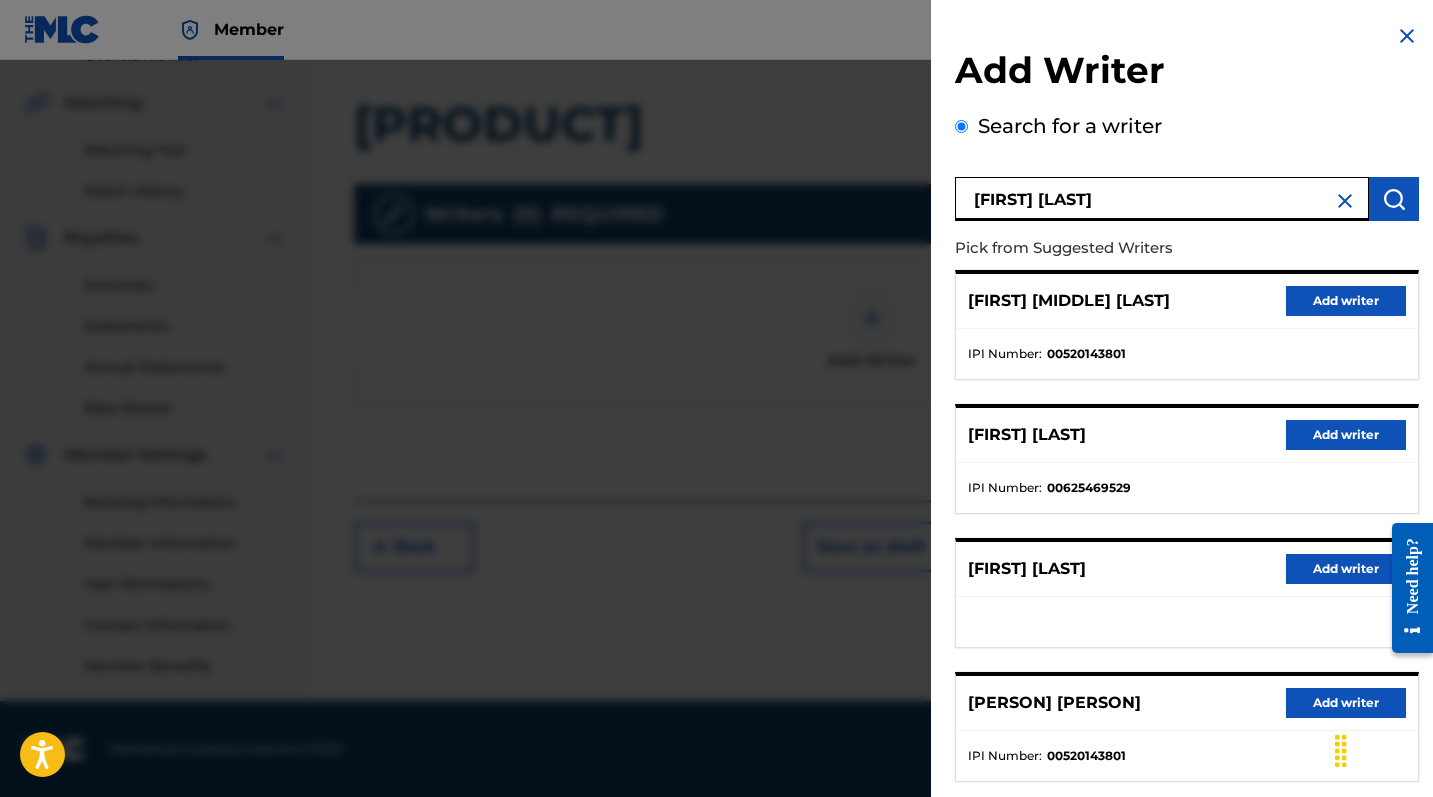 click on "Add writer" at bounding box center [1346, 301] 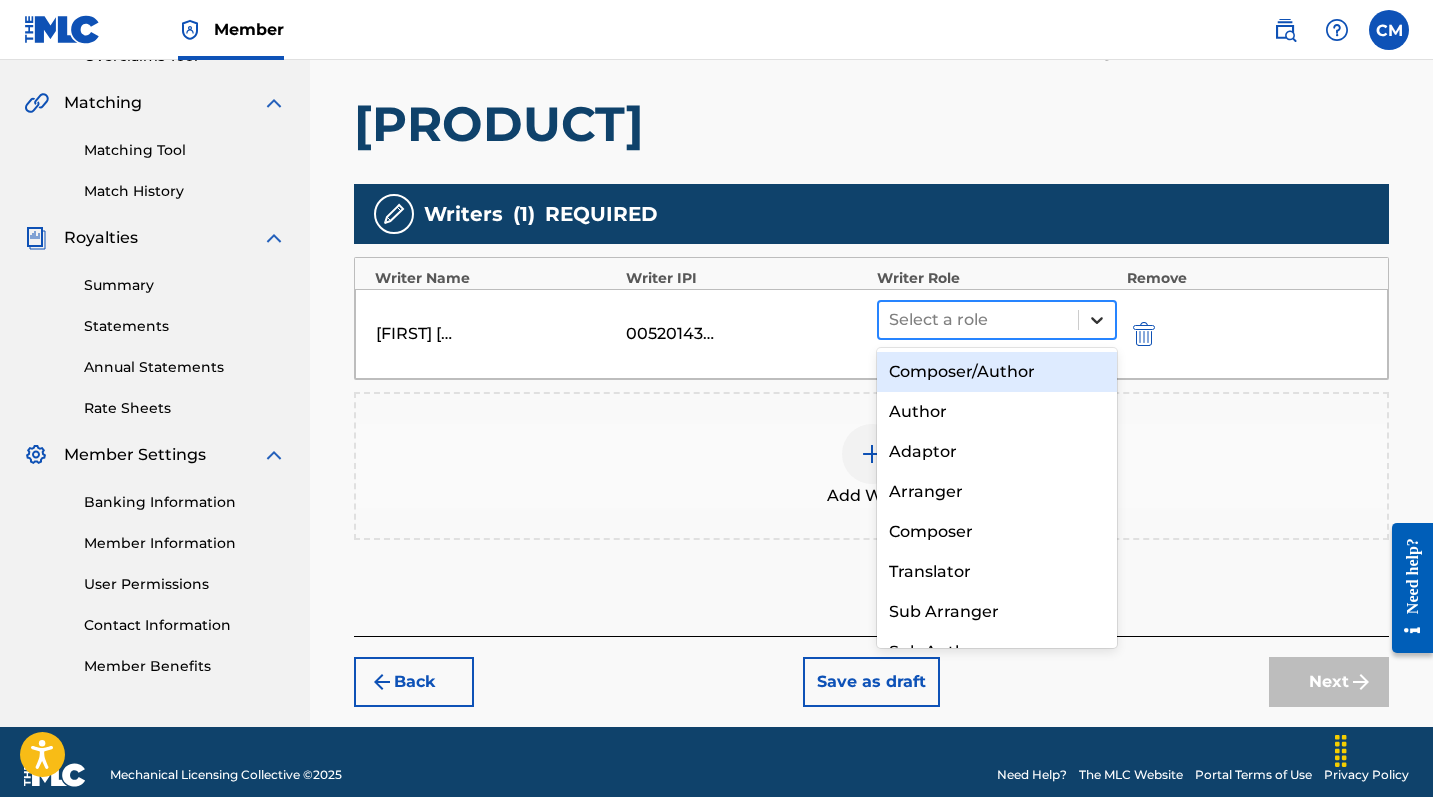 click 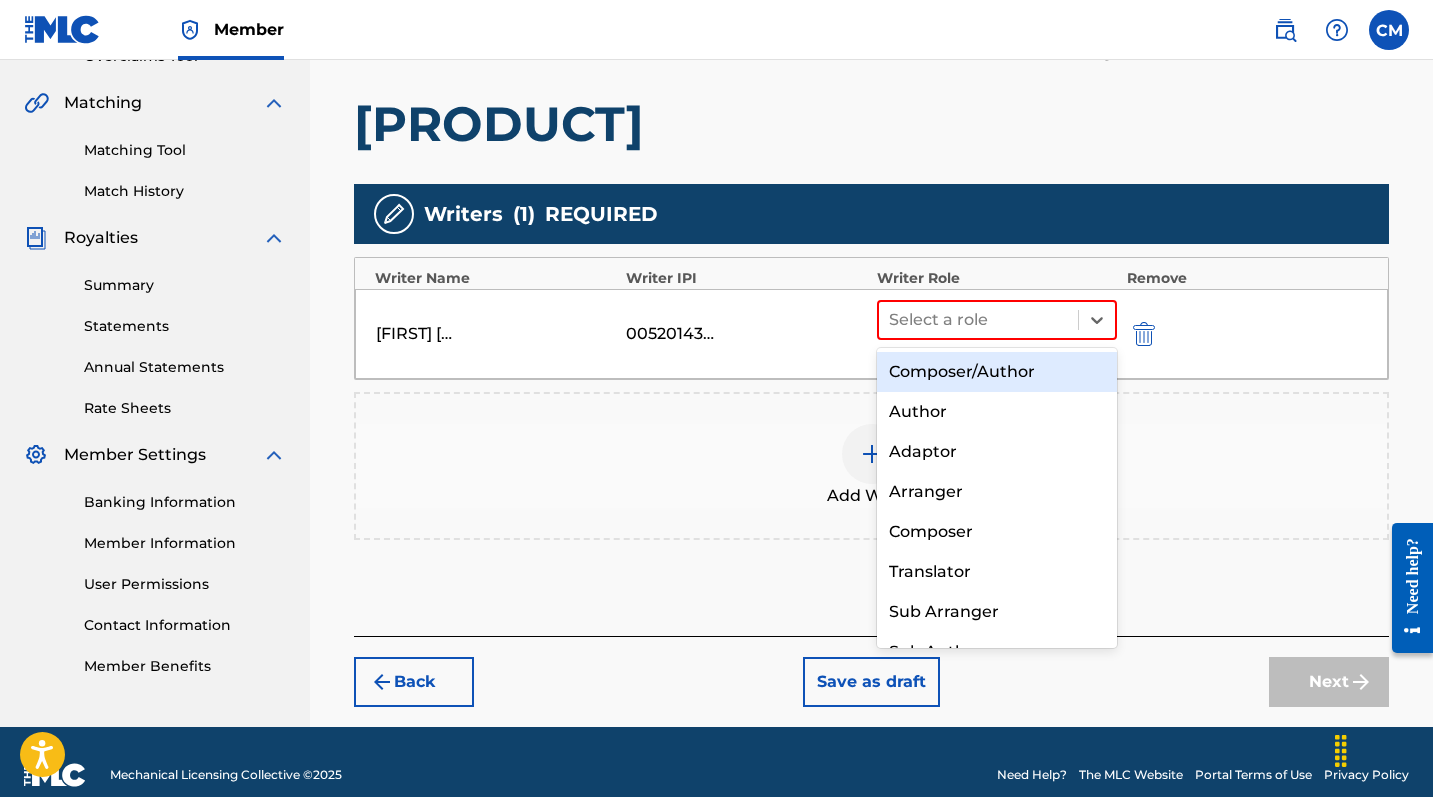 click on "Composer/Author" at bounding box center [997, 372] 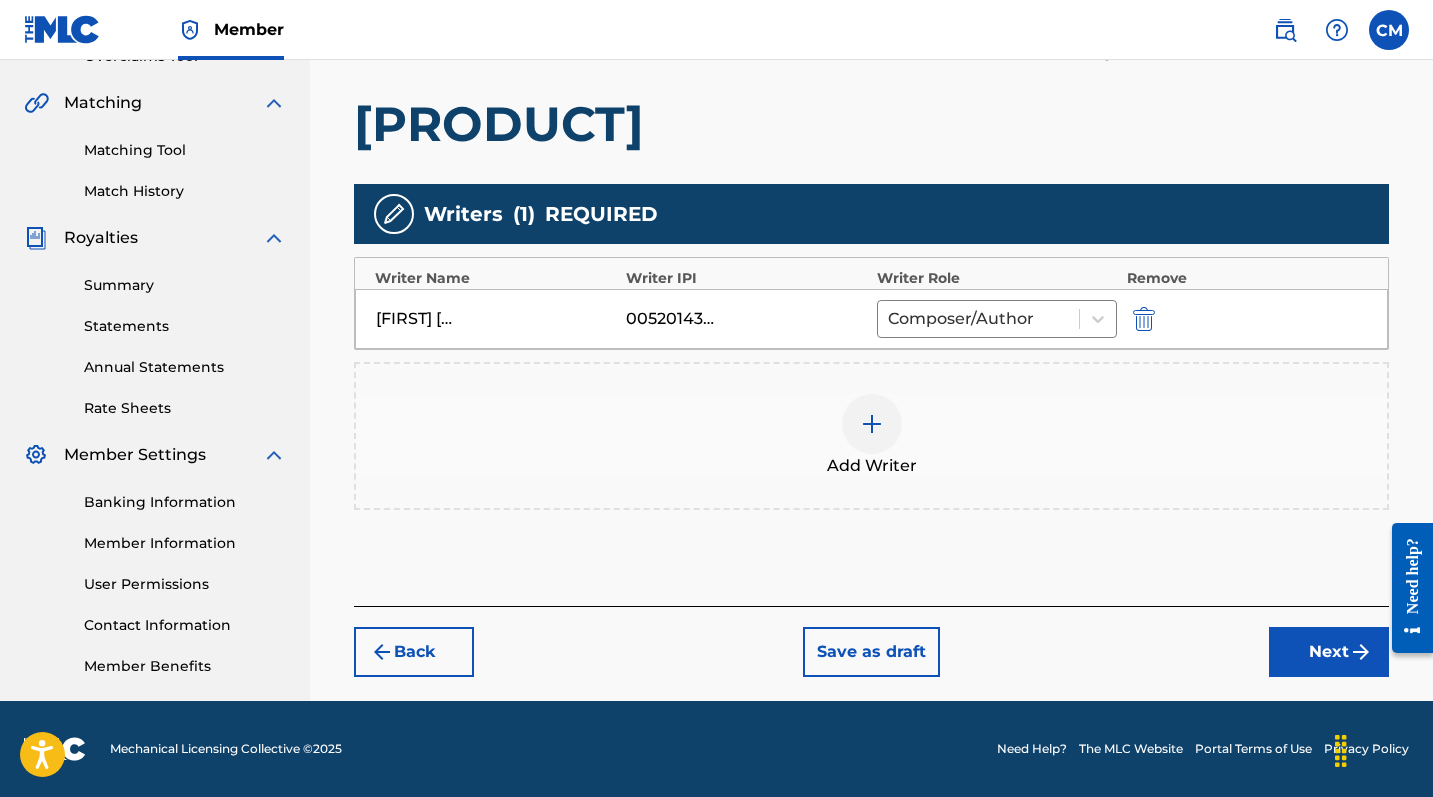 click on "Next" at bounding box center (1329, 652) 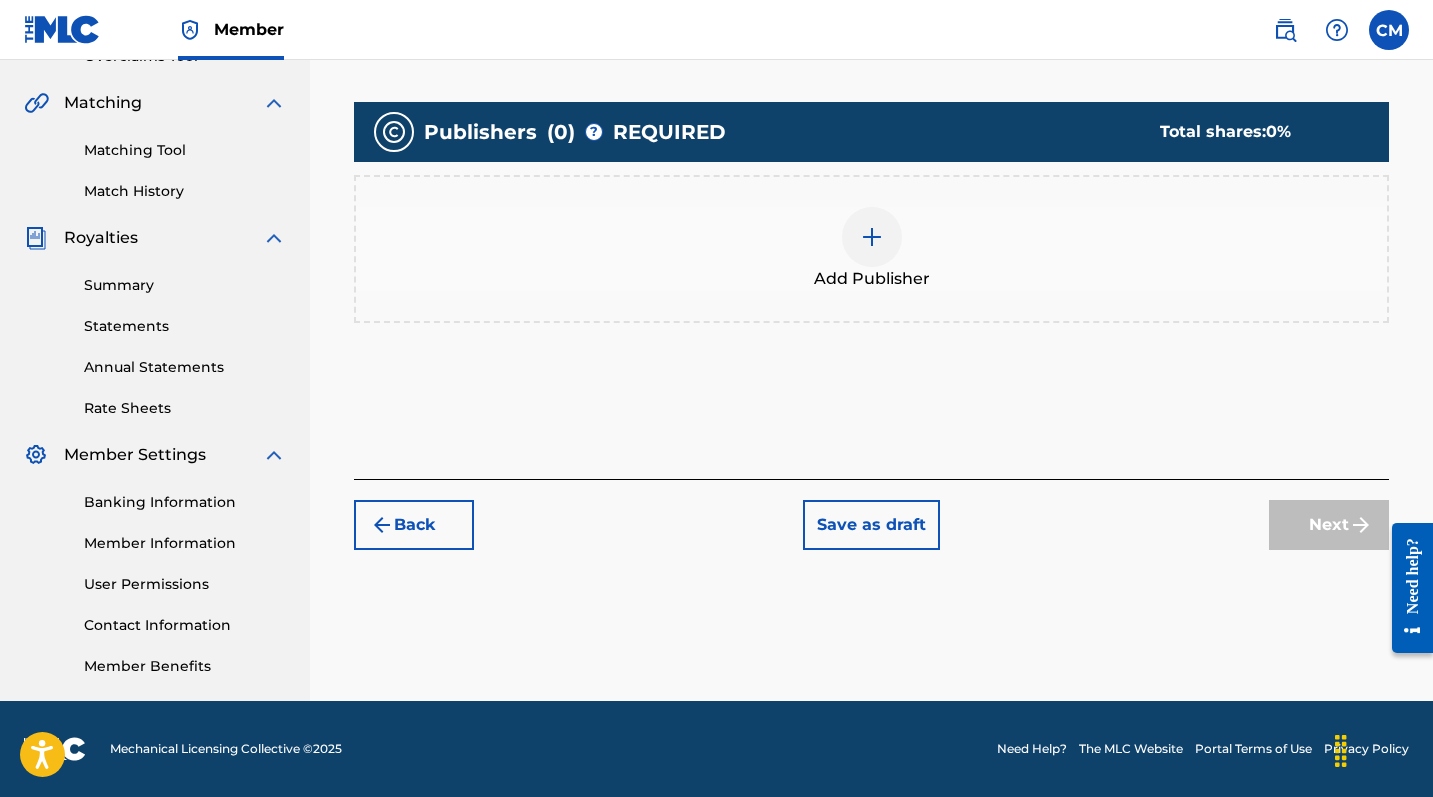 scroll, scrollTop: 90, scrollLeft: 0, axis: vertical 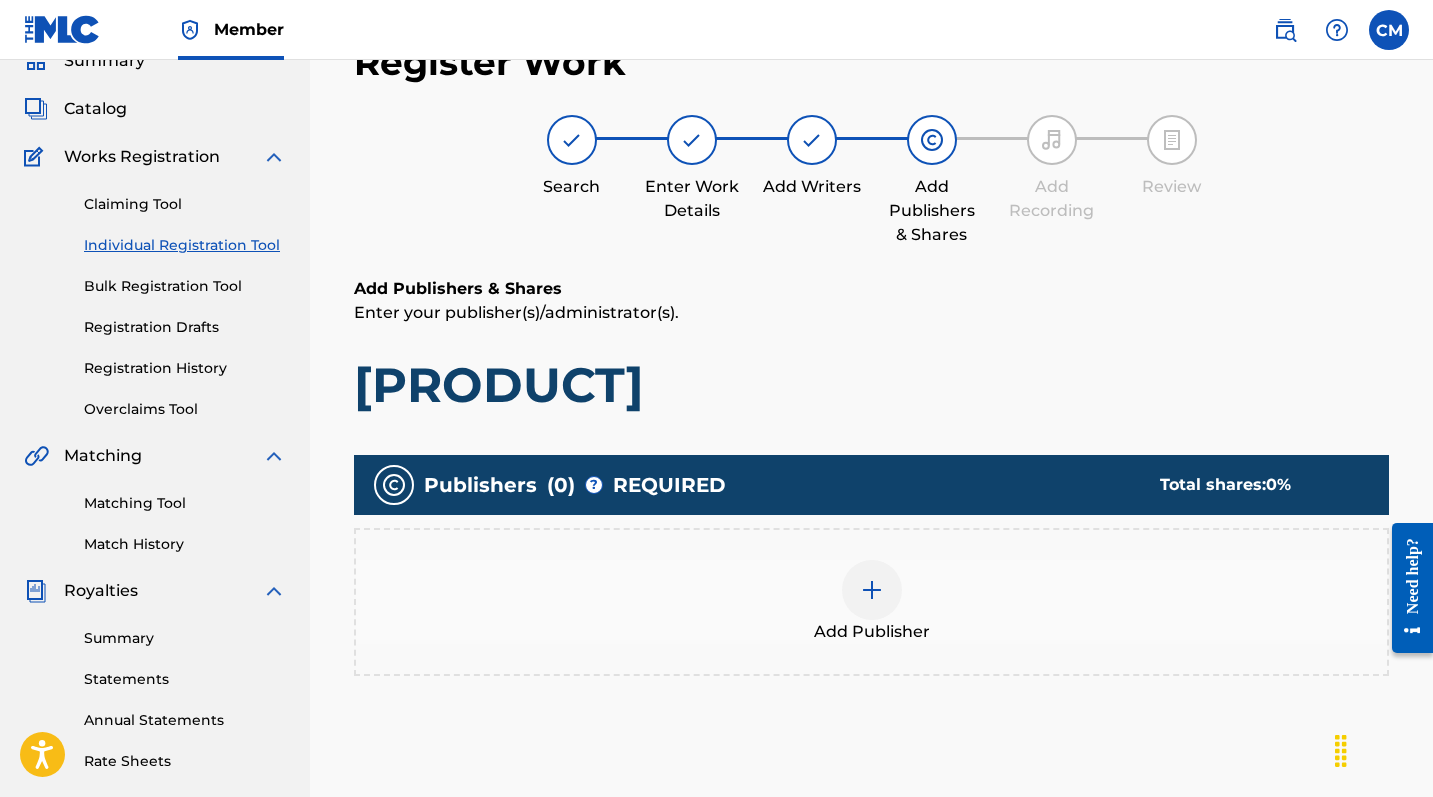 click at bounding box center [872, 590] 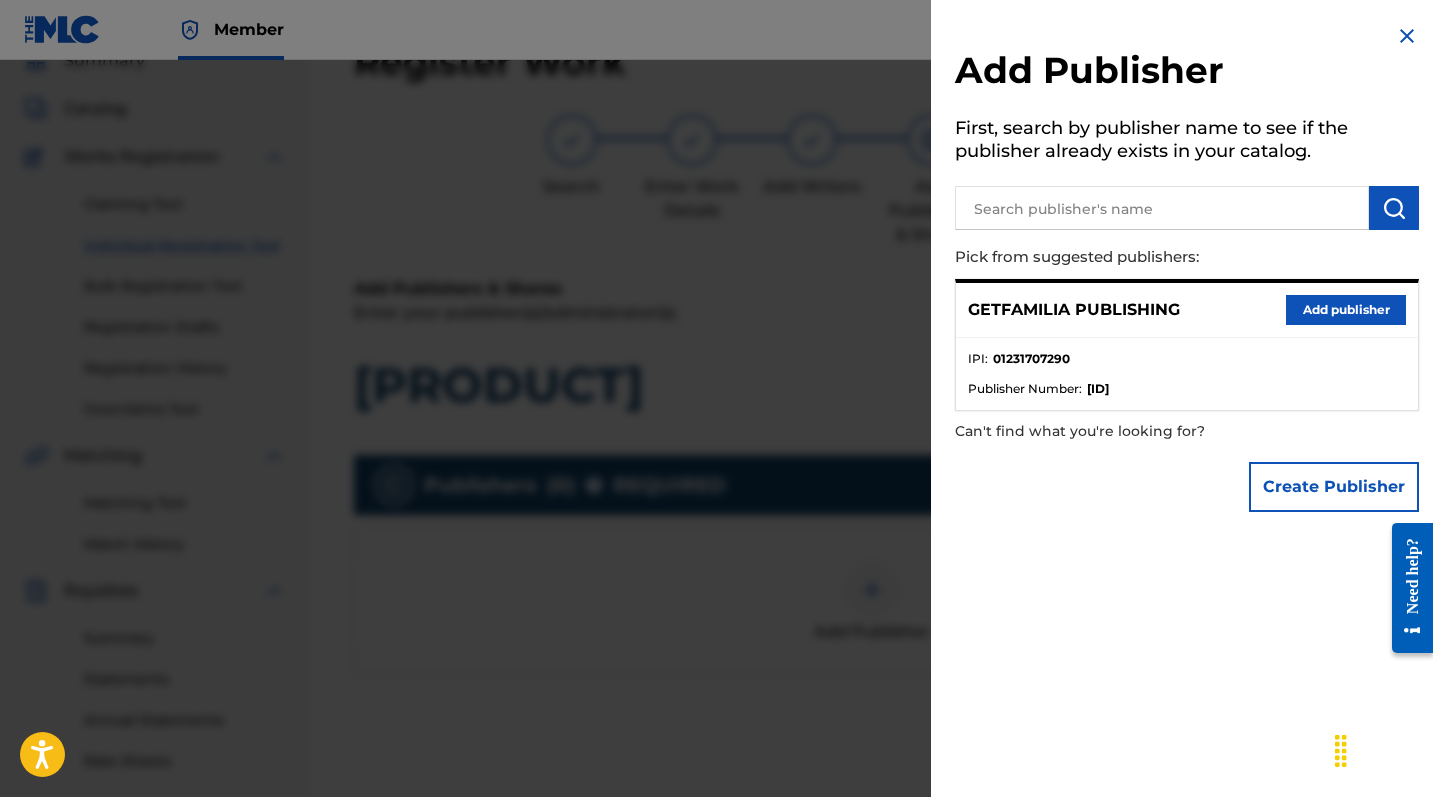 click on "Add publisher" at bounding box center (1346, 310) 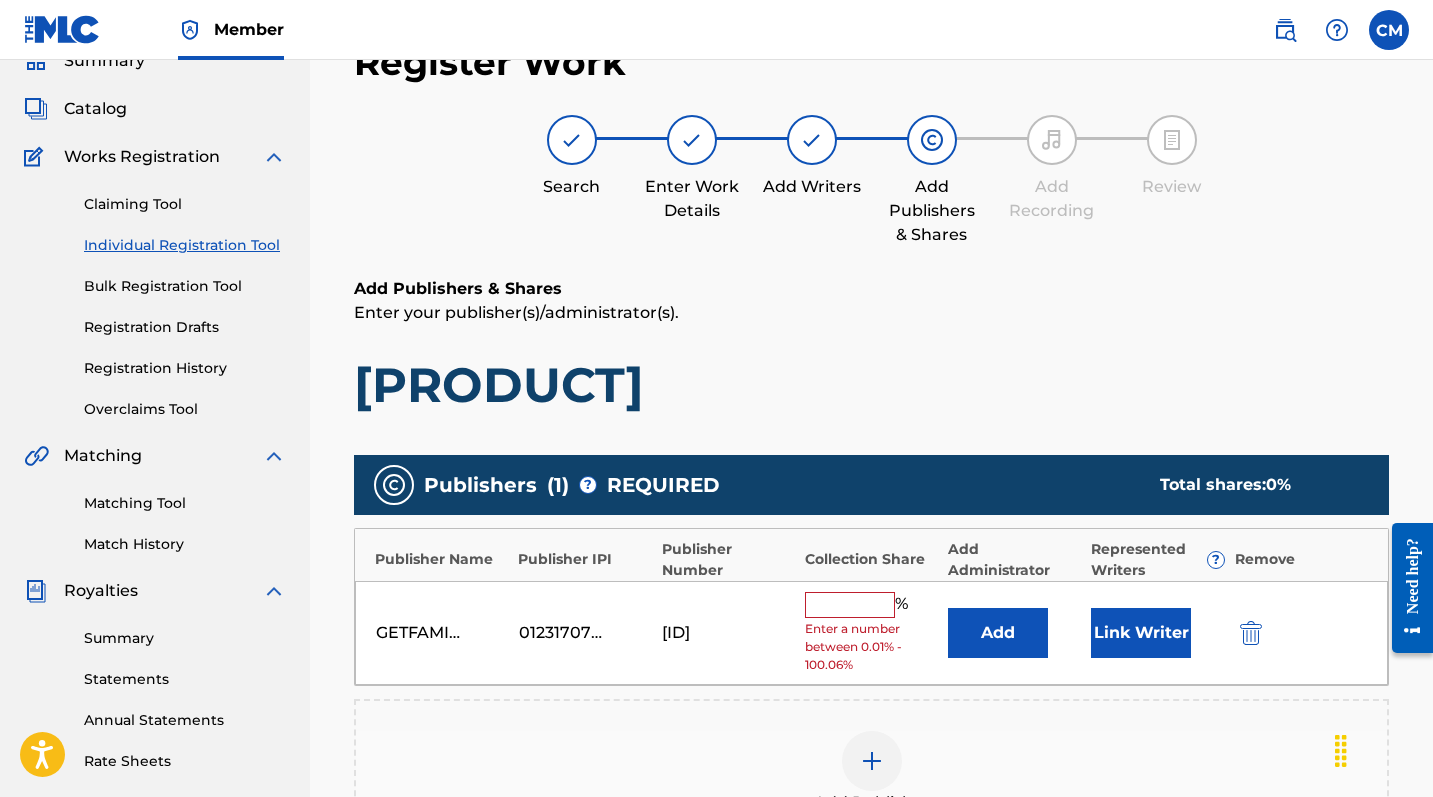click at bounding box center (850, 605) 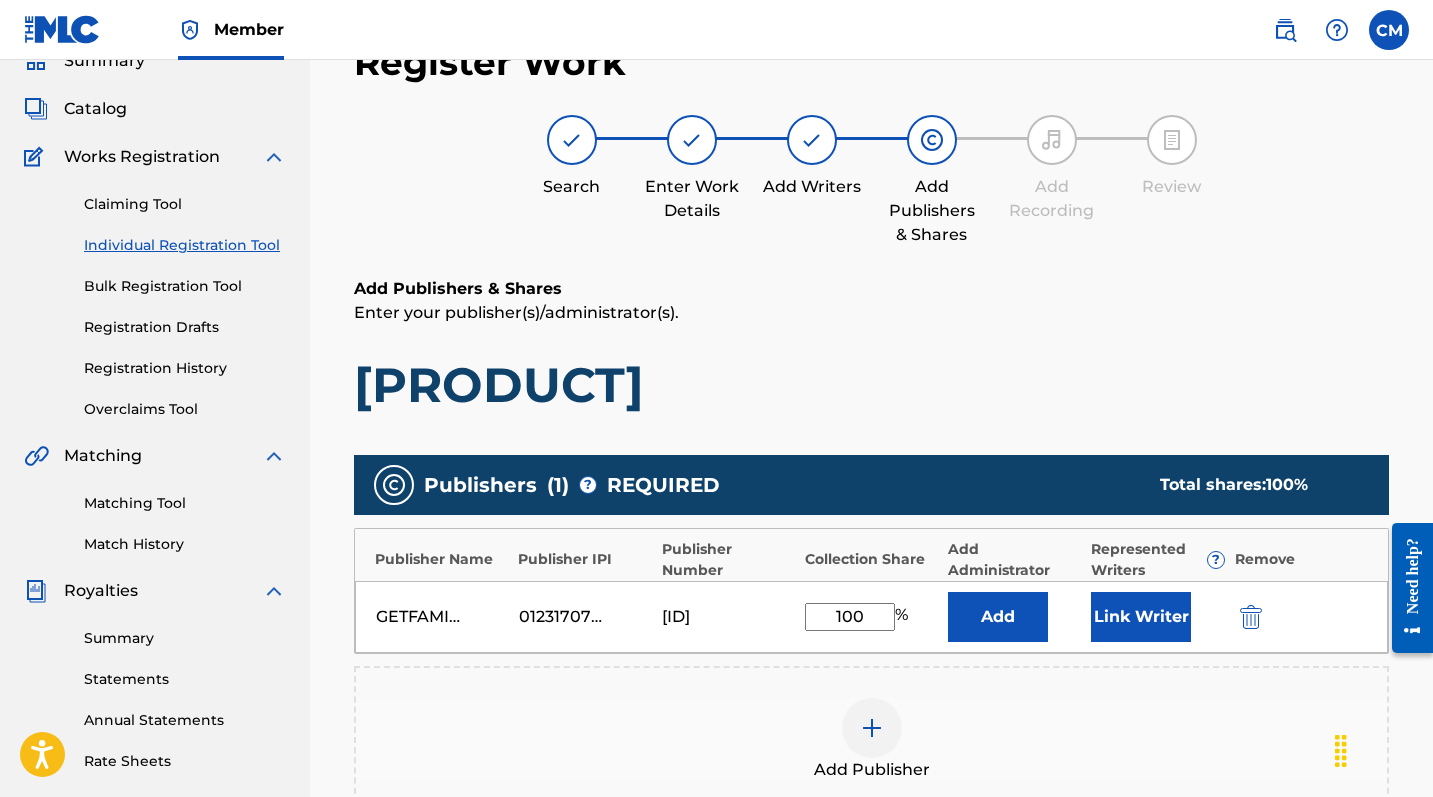 type on "100" 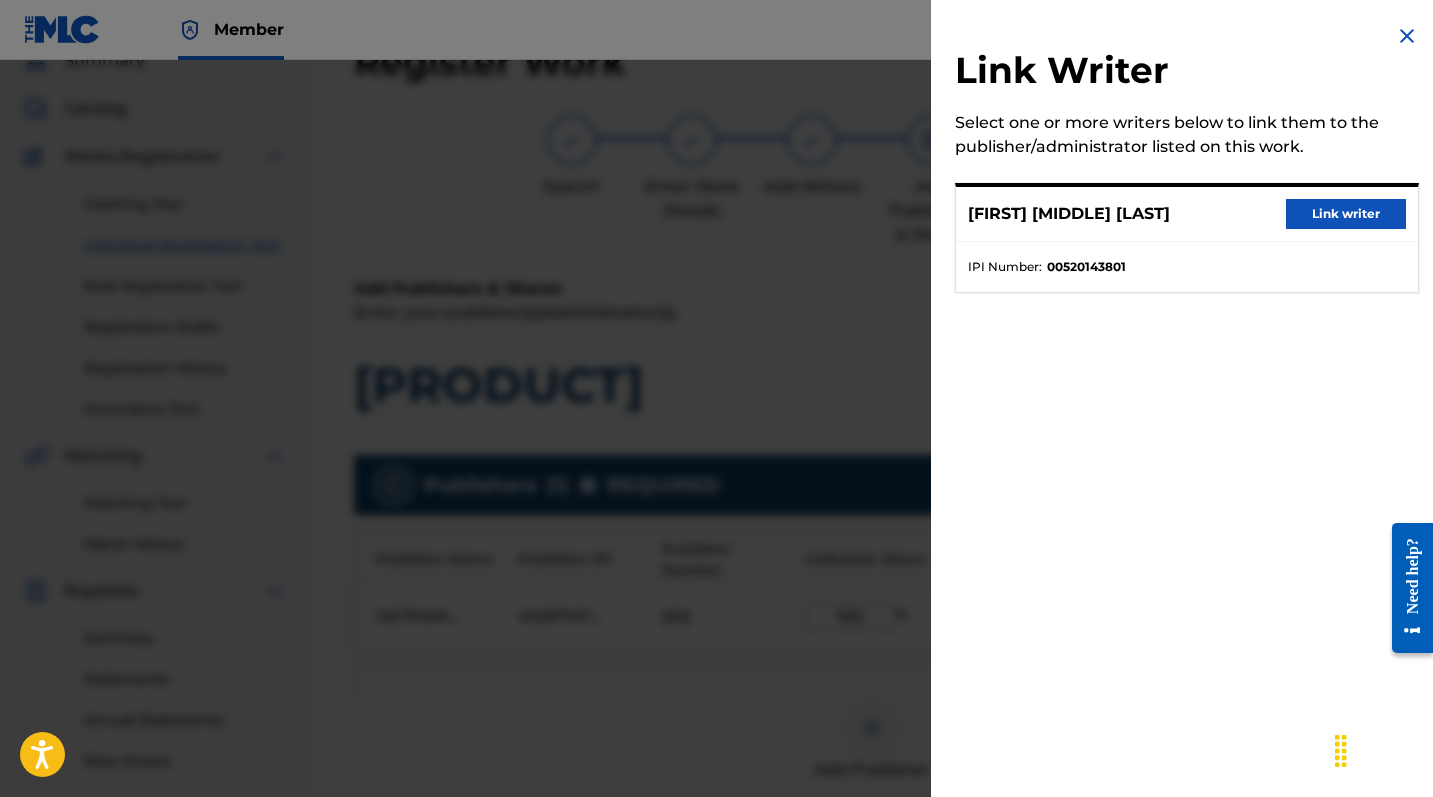 click on "Link writer" at bounding box center [1346, 214] 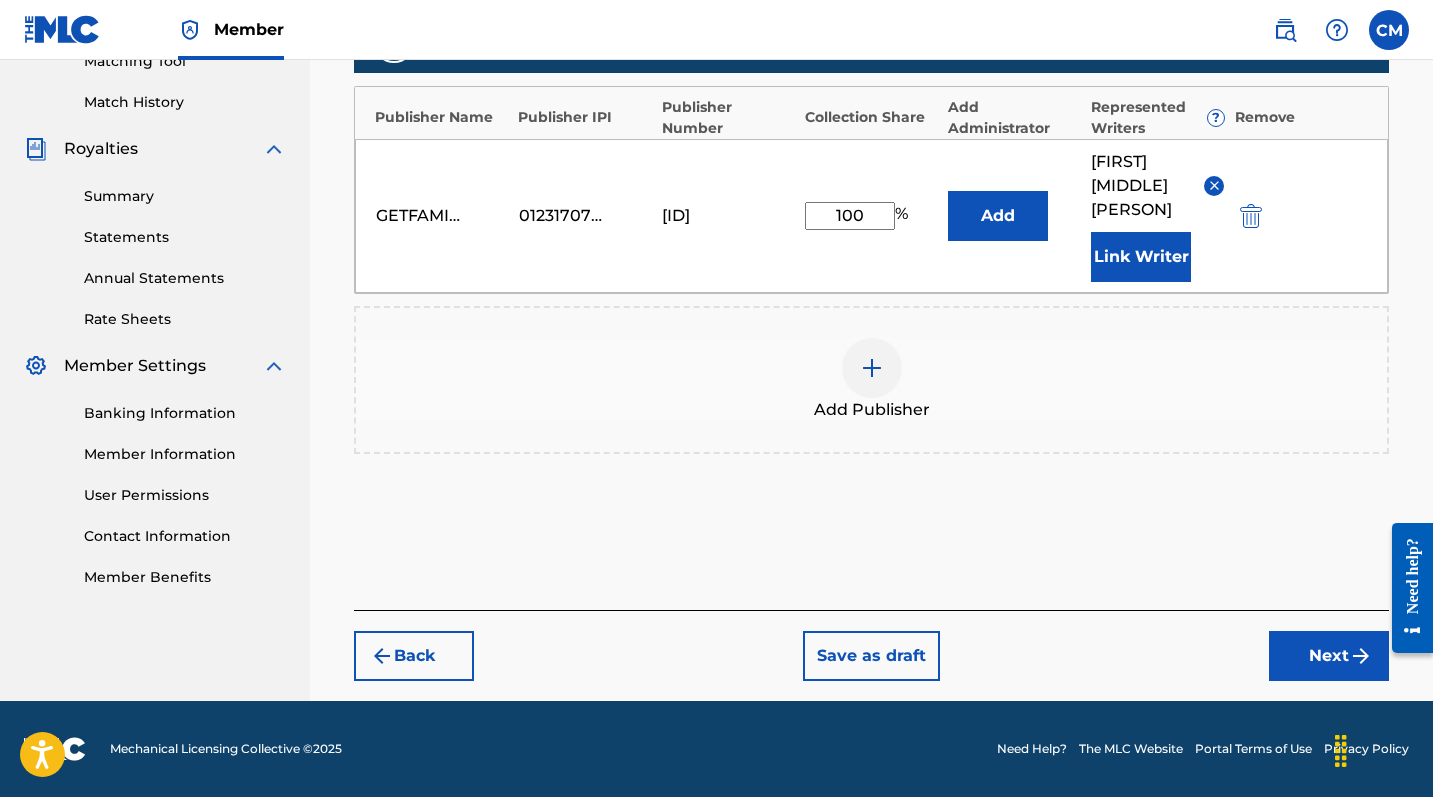 click on "Next" at bounding box center (1329, 656) 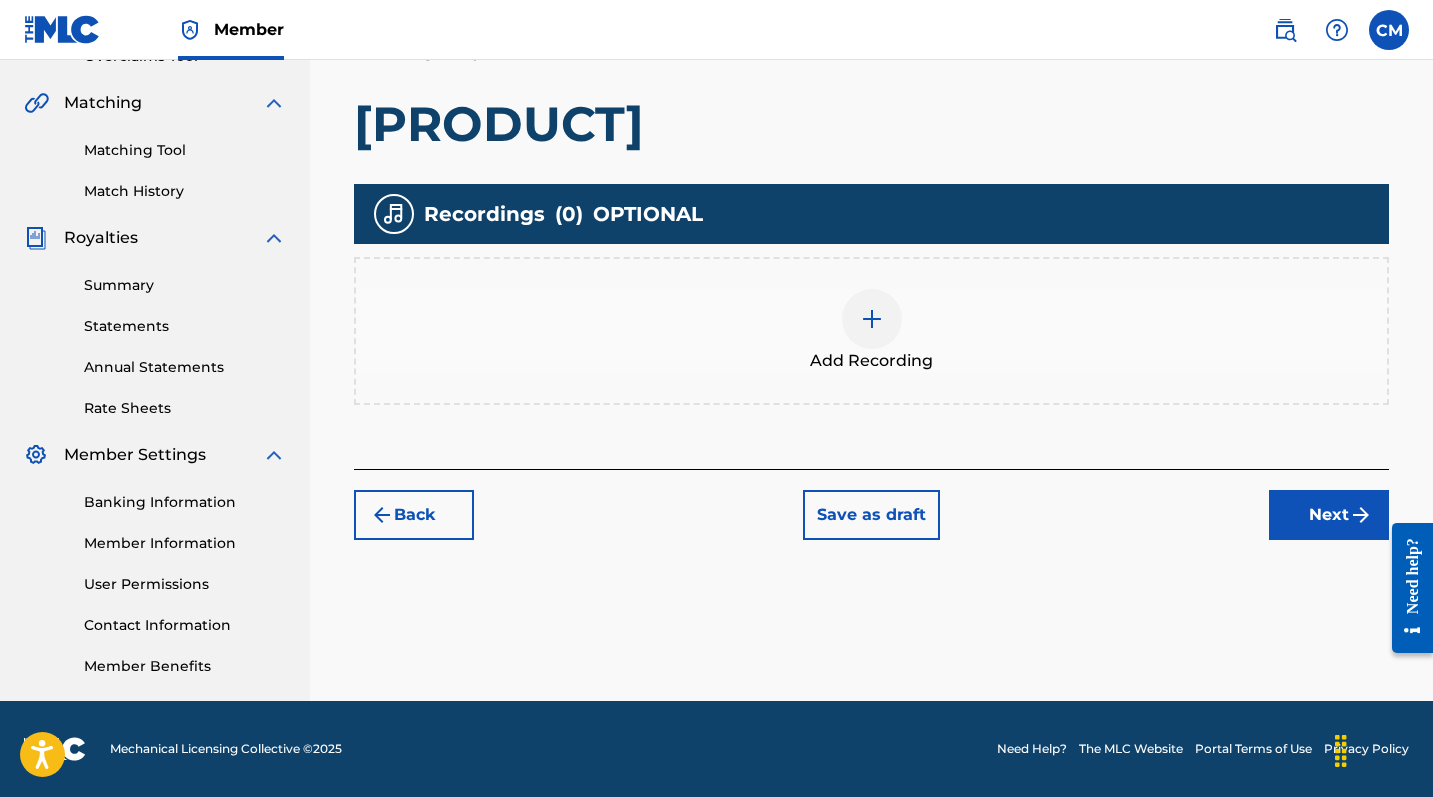 scroll, scrollTop: 443, scrollLeft: 0, axis: vertical 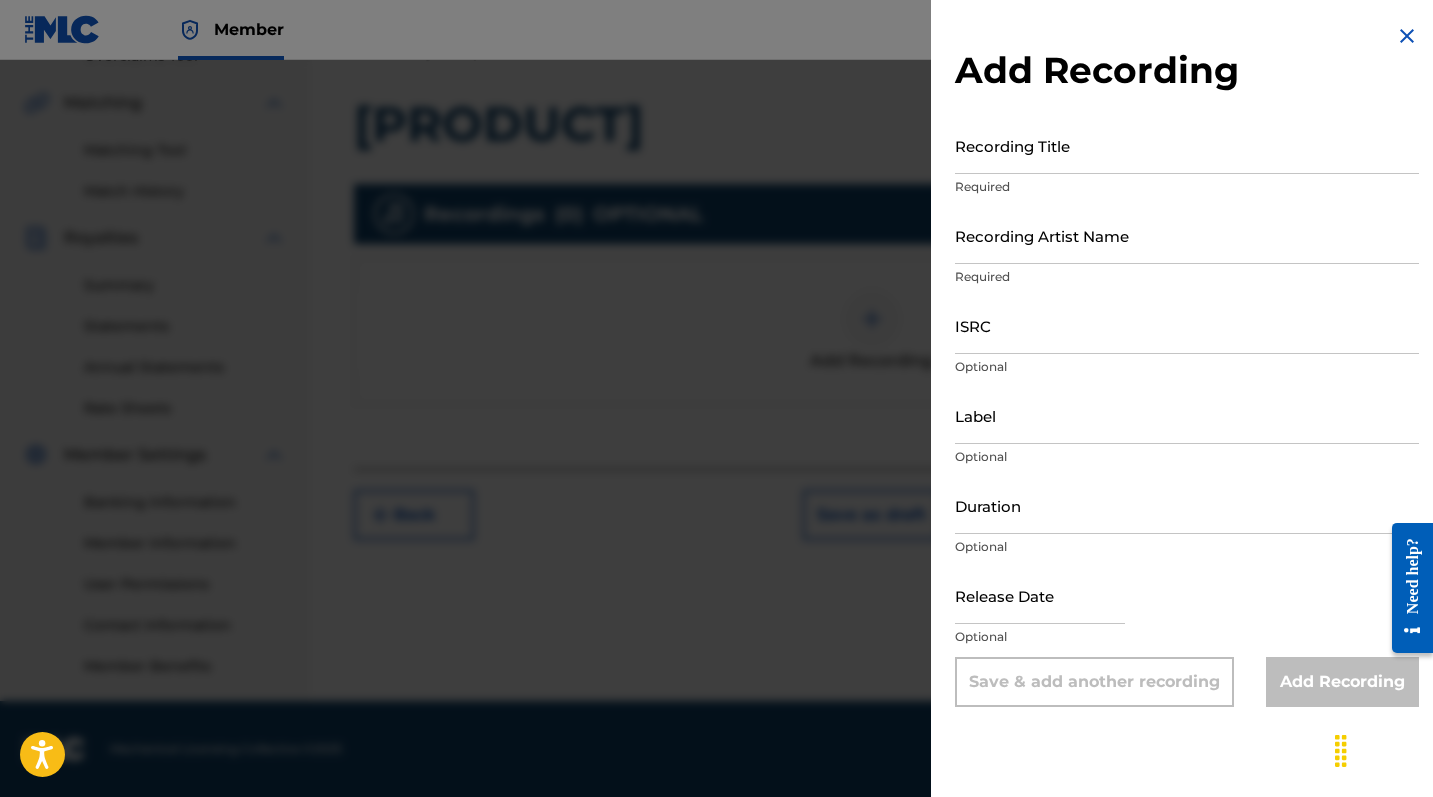 click on "Recording Title" at bounding box center (1187, 145) 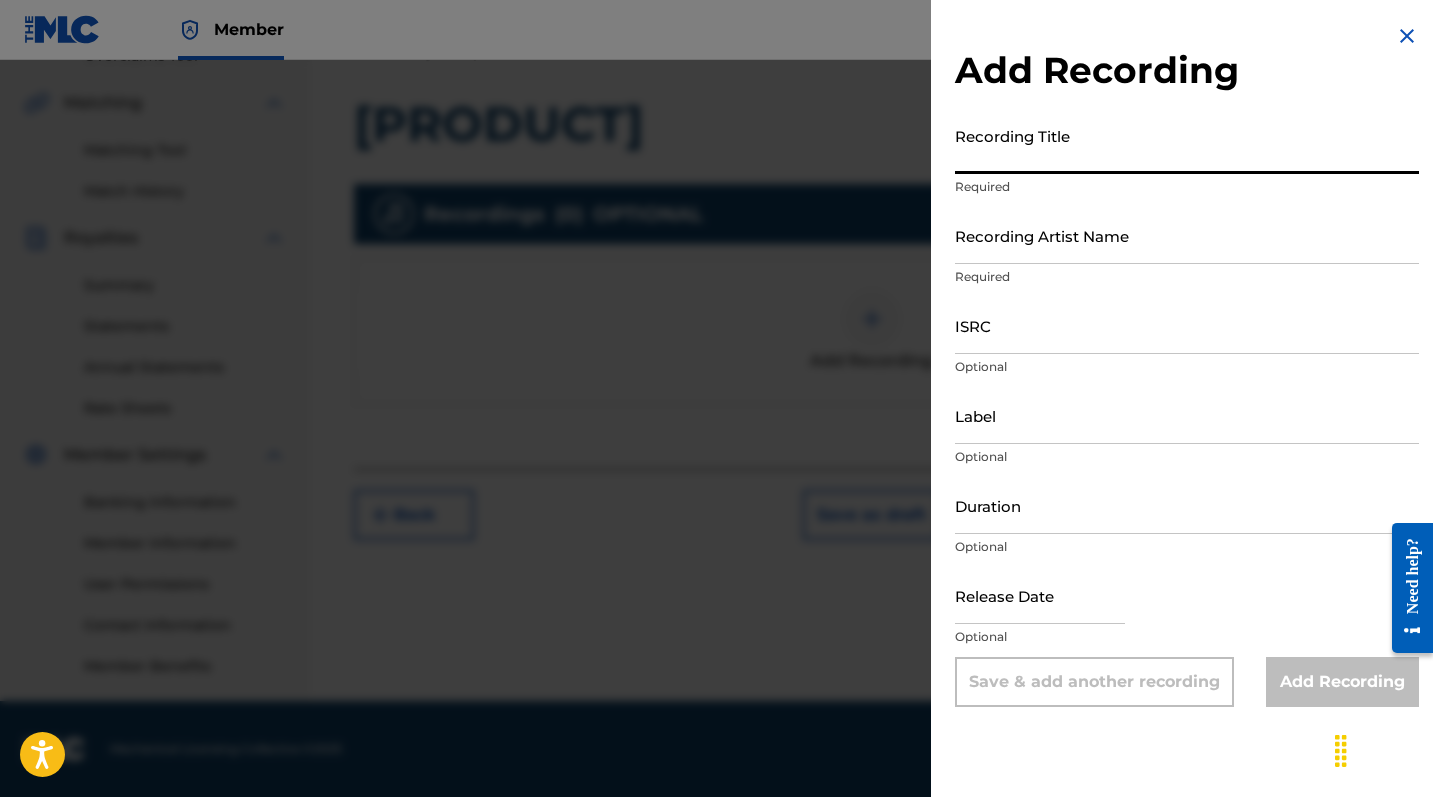 paste on "[PRODUCT]" 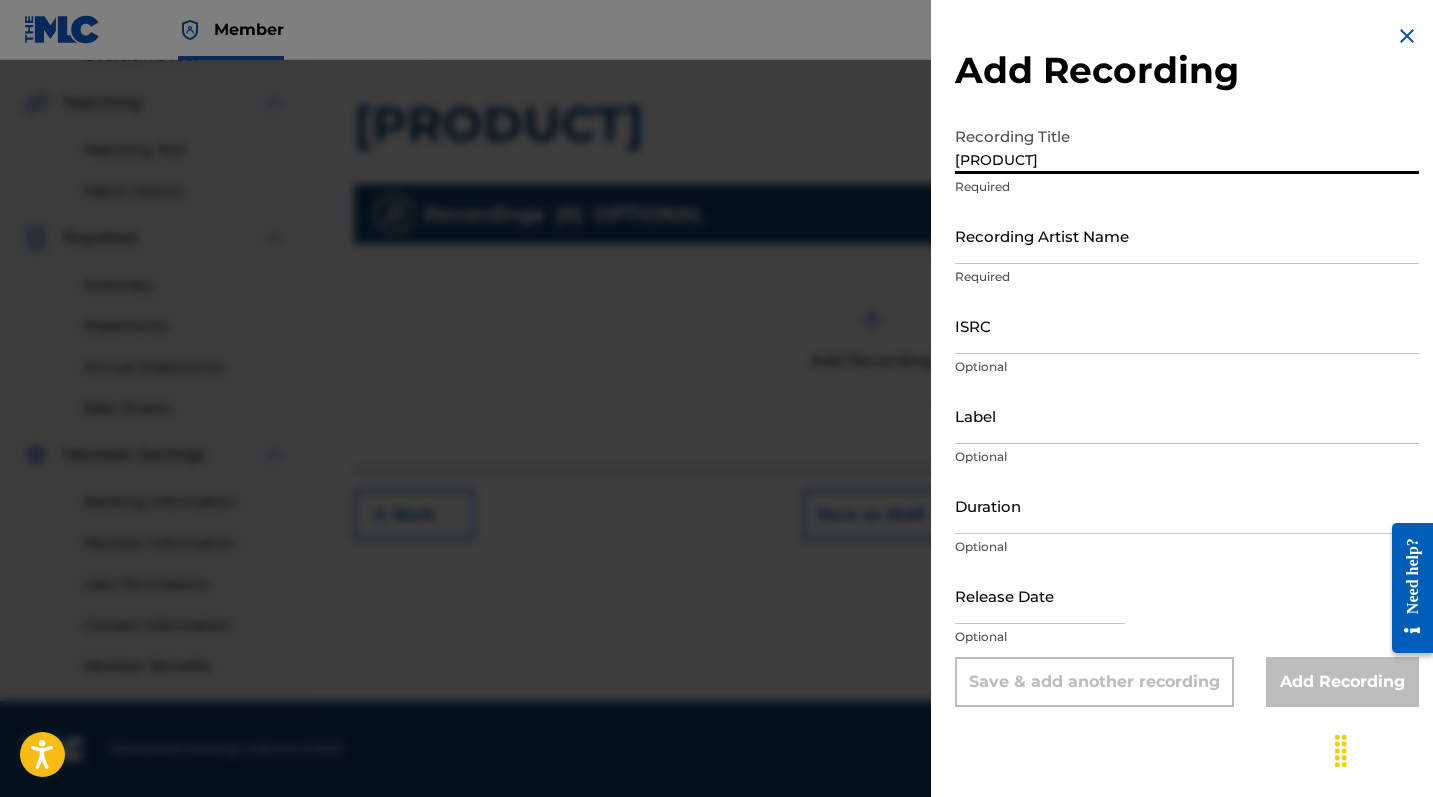 type on "[PRODUCT]" 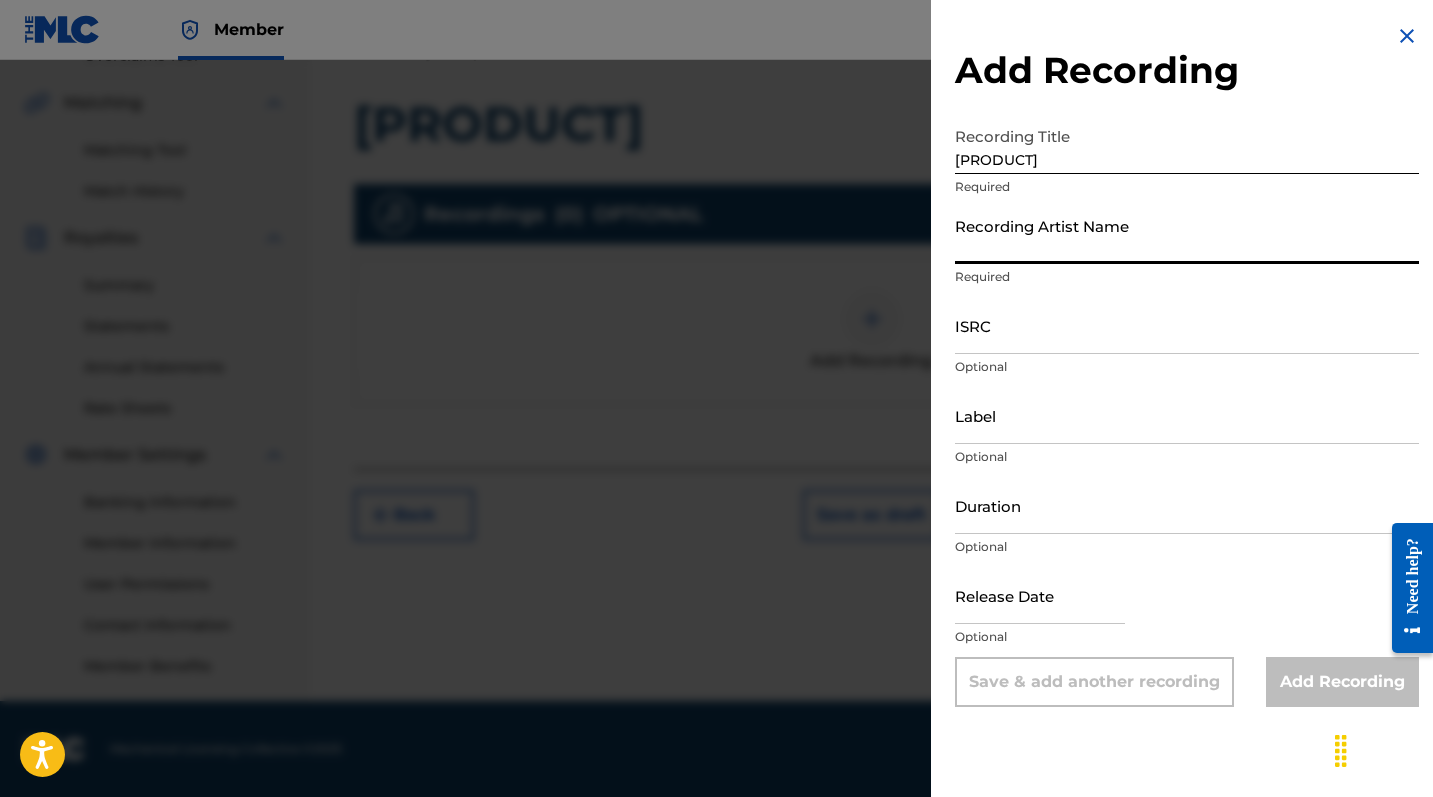 click on "Recording Artist Name" at bounding box center [1187, 235] 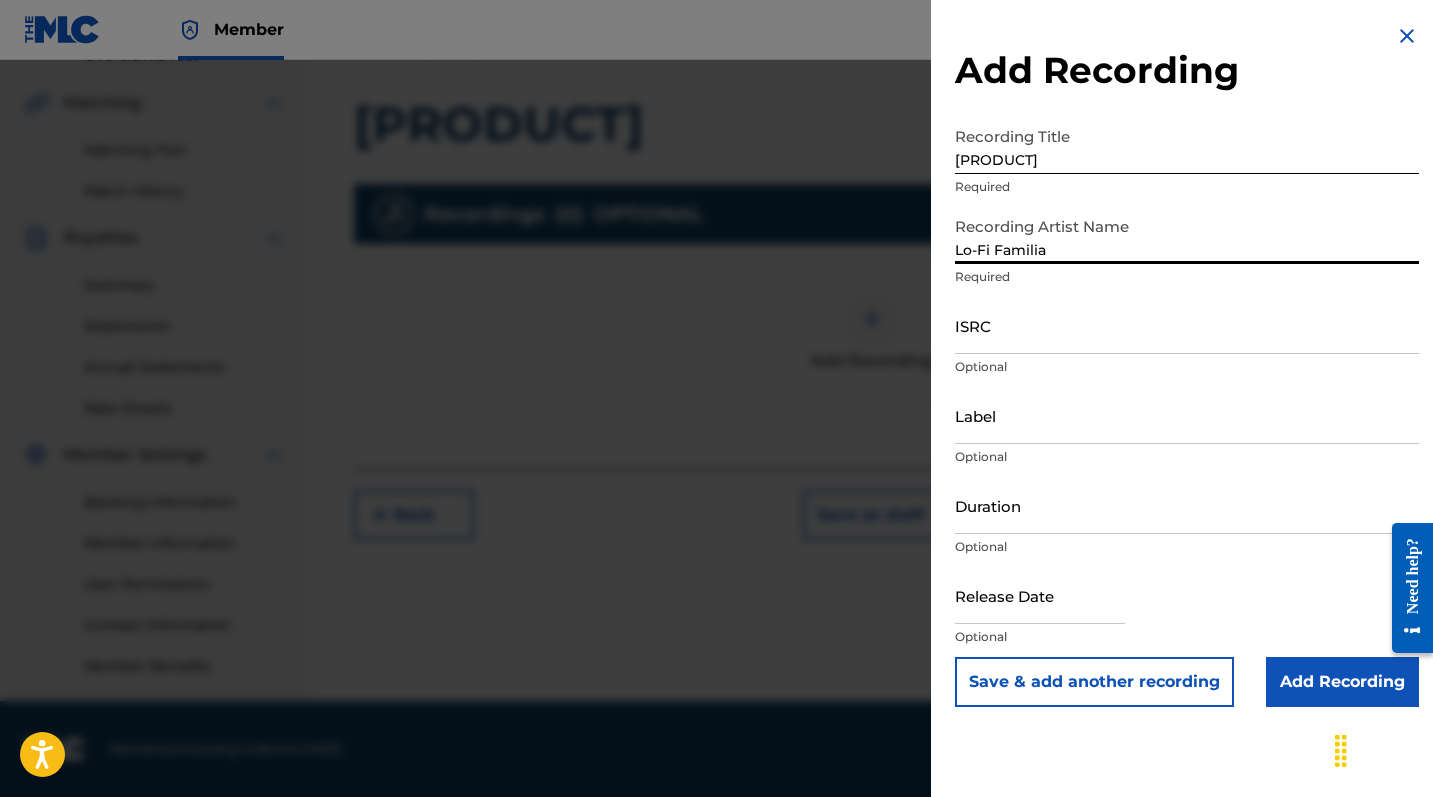 type on "Lo-Fi Familia" 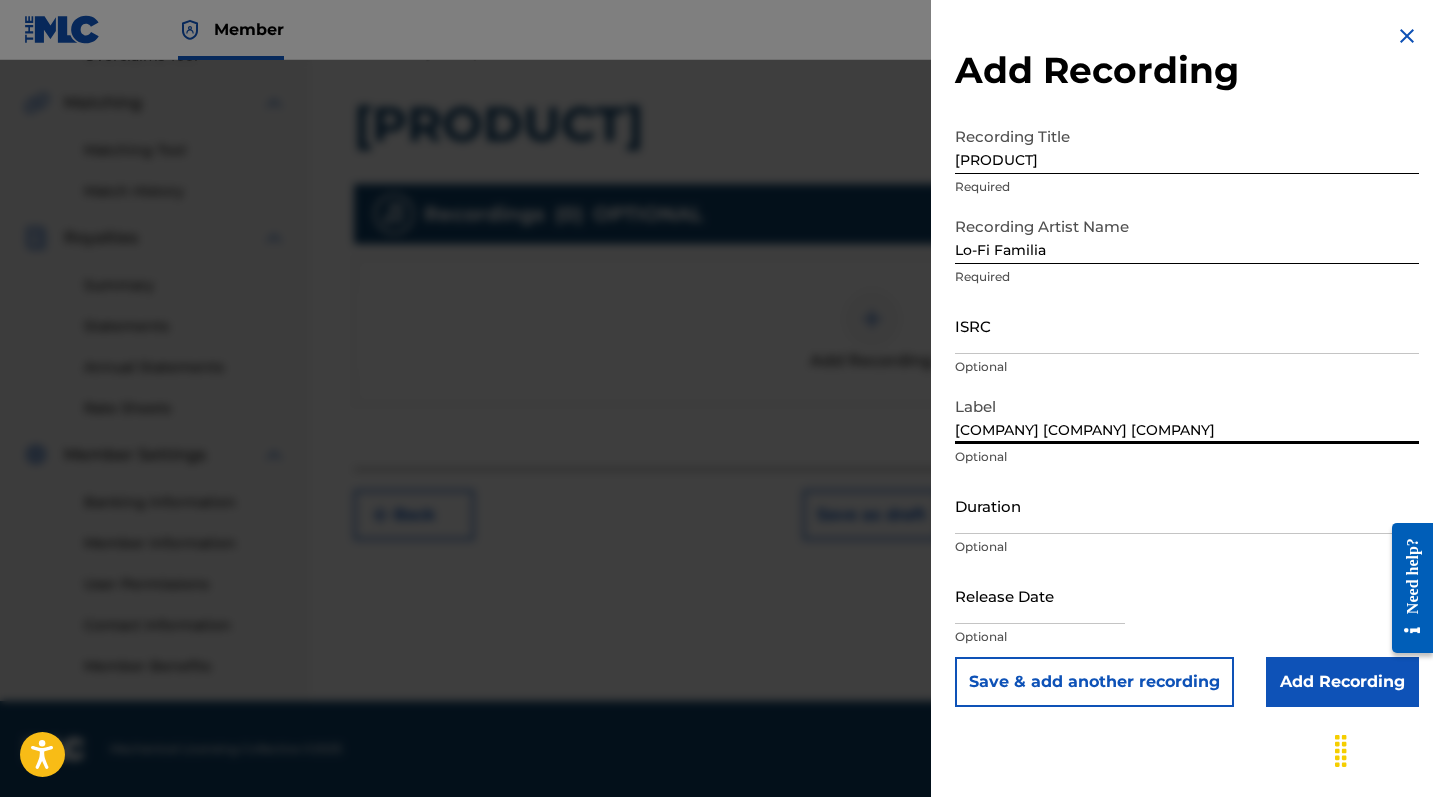 scroll, scrollTop: 443, scrollLeft: 0, axis: vertical 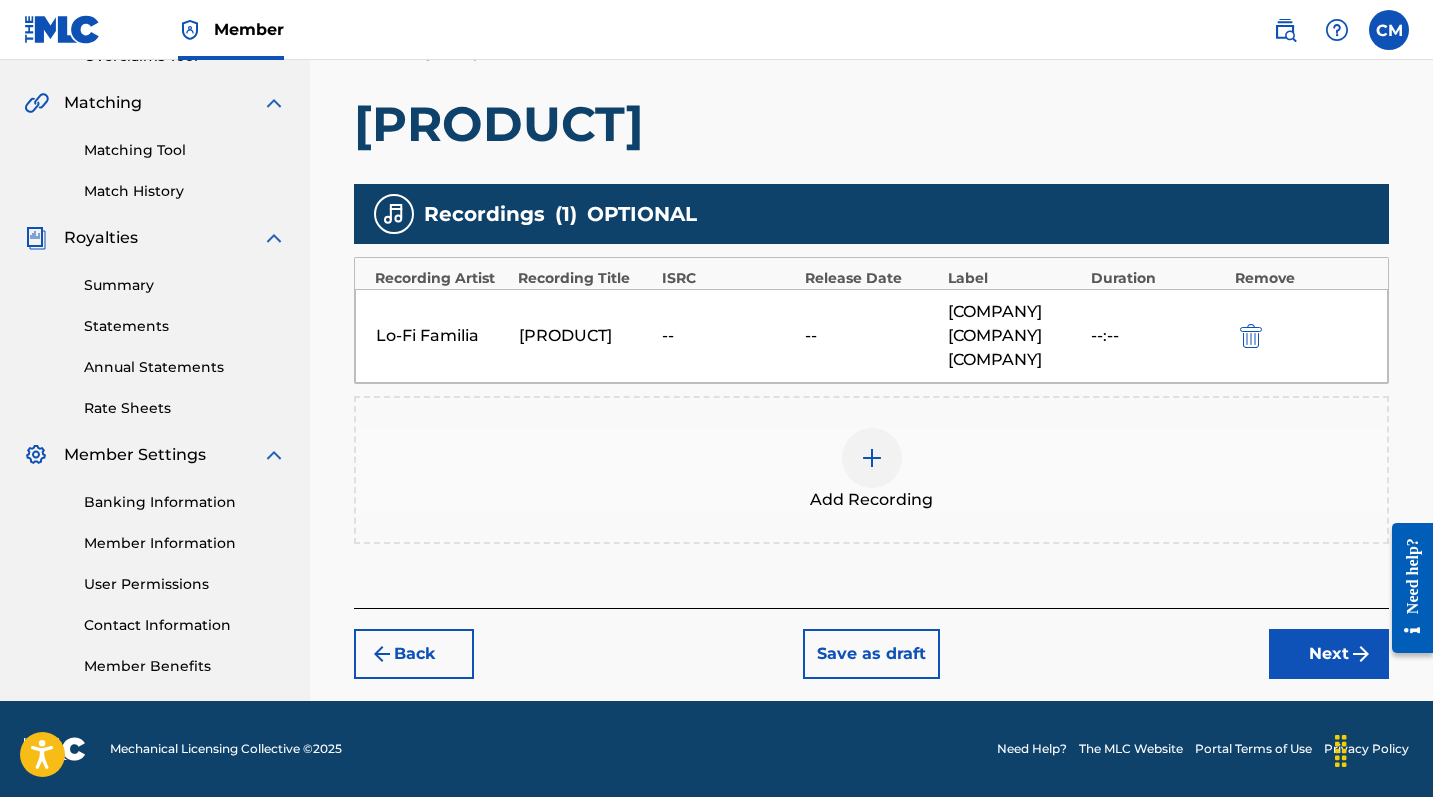 click on "Next" at bounding box center [1329, 654] 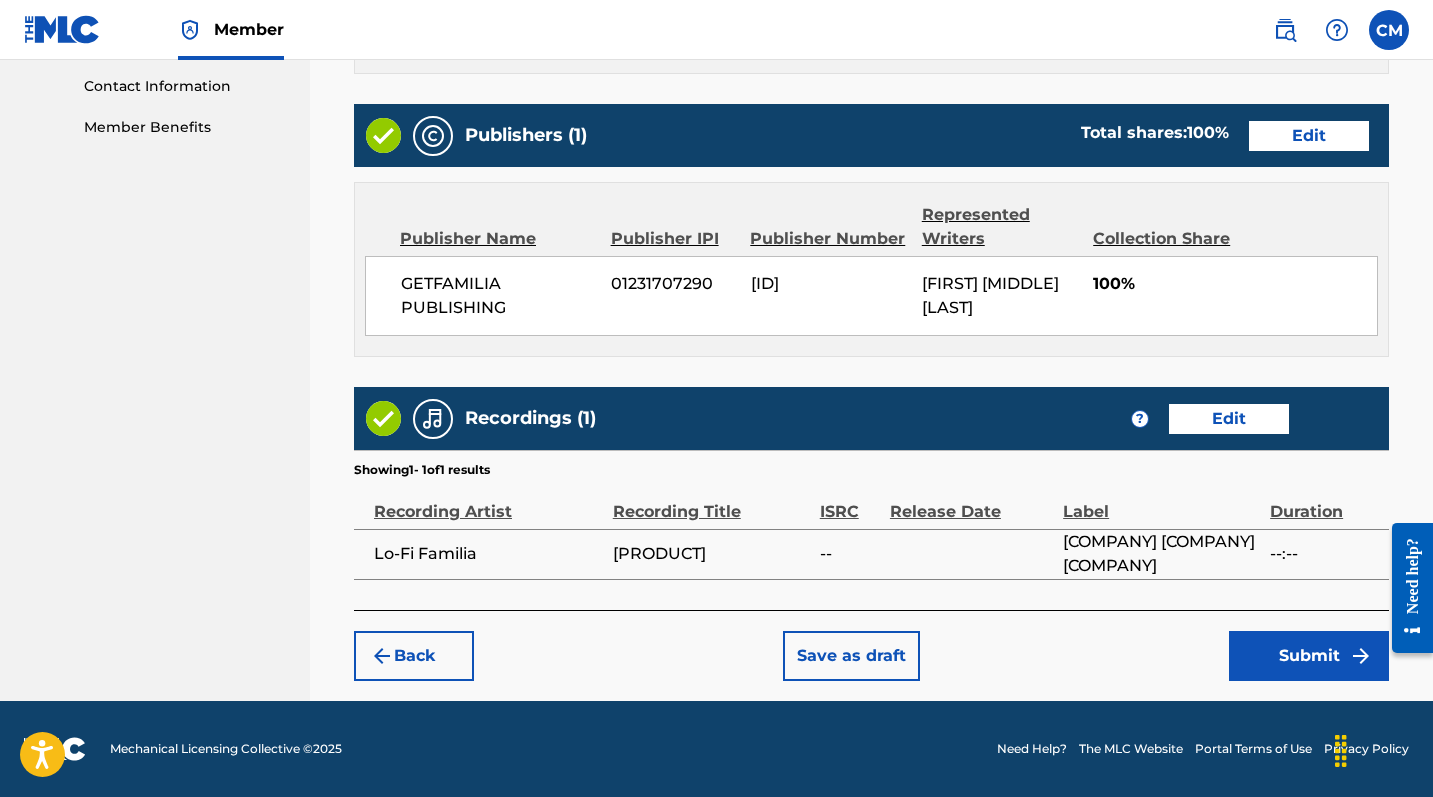 scroll, scrollTop: 981, scrollLeft: 0, axis: vertical 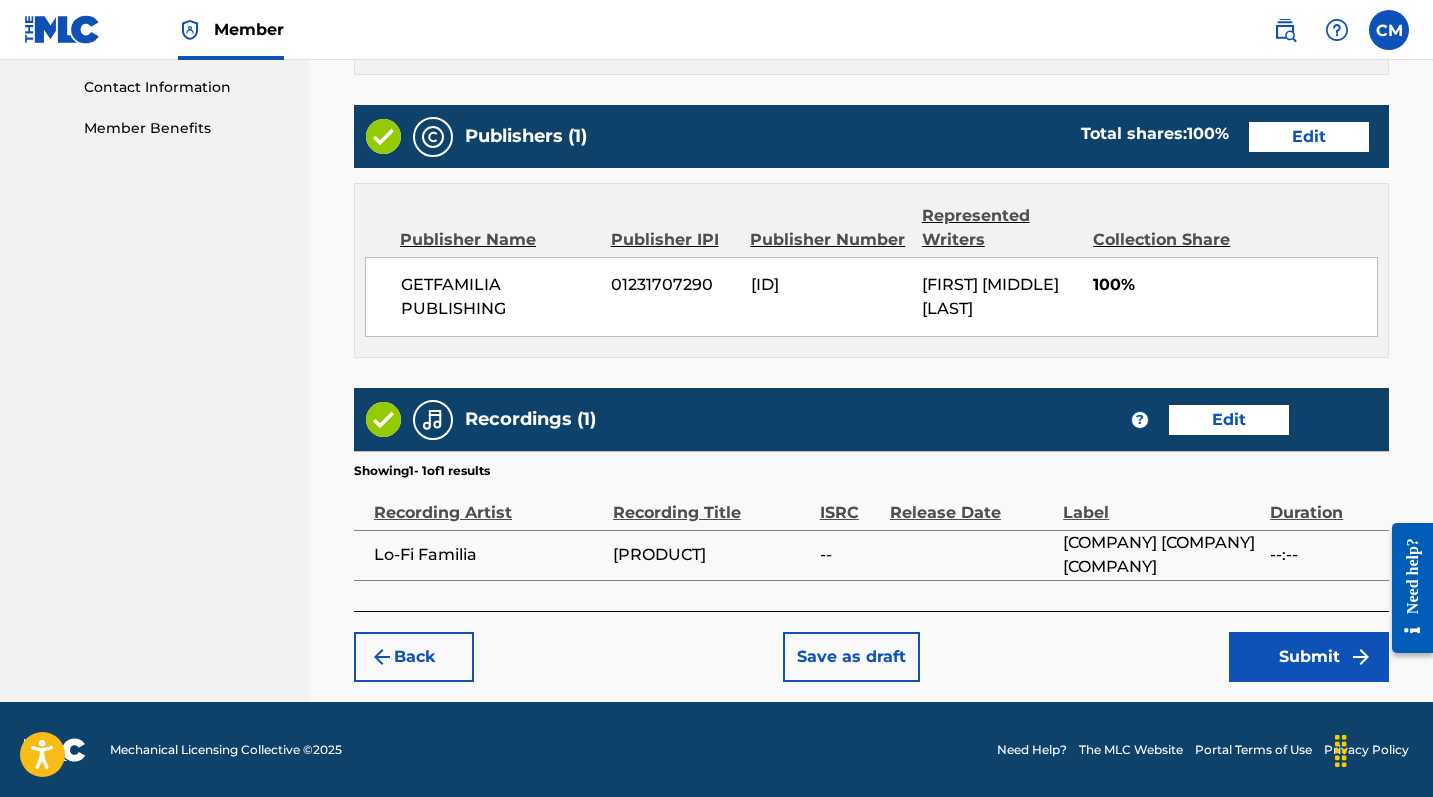 click on "Submit" at bounding box center [1309, 657] 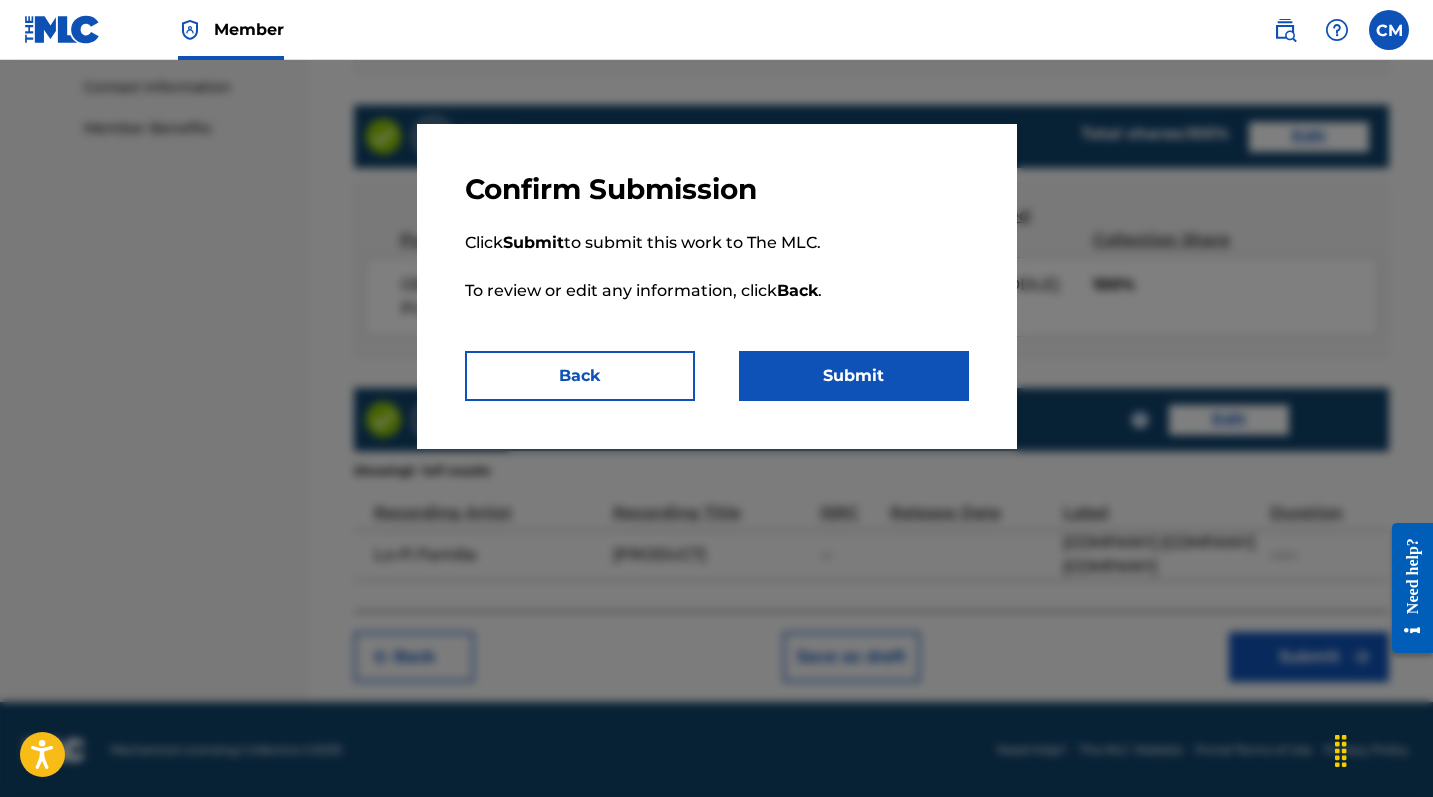 click on "Submit" at bounding box center (854, 376) 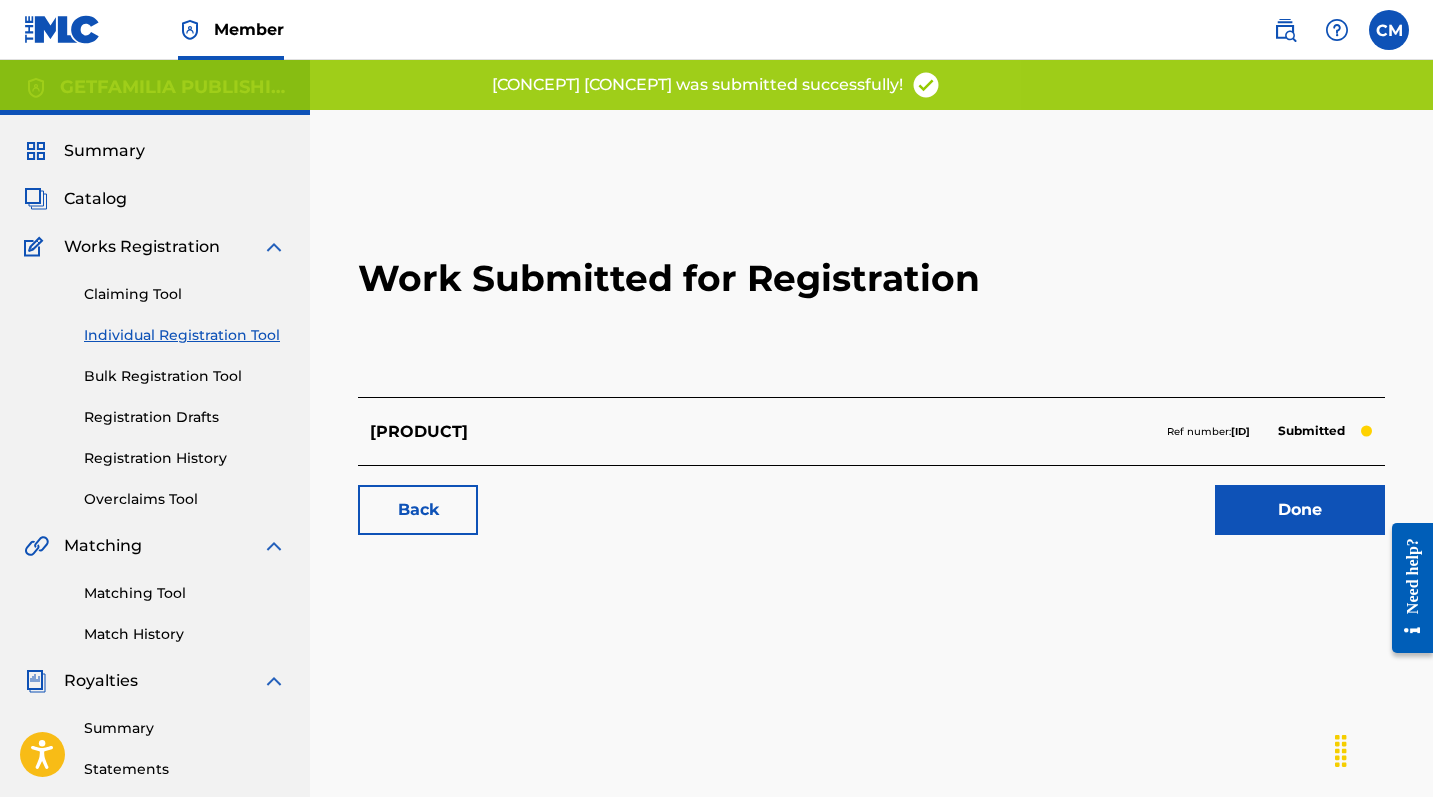click on "Done" at bounding box center (1300, 510) 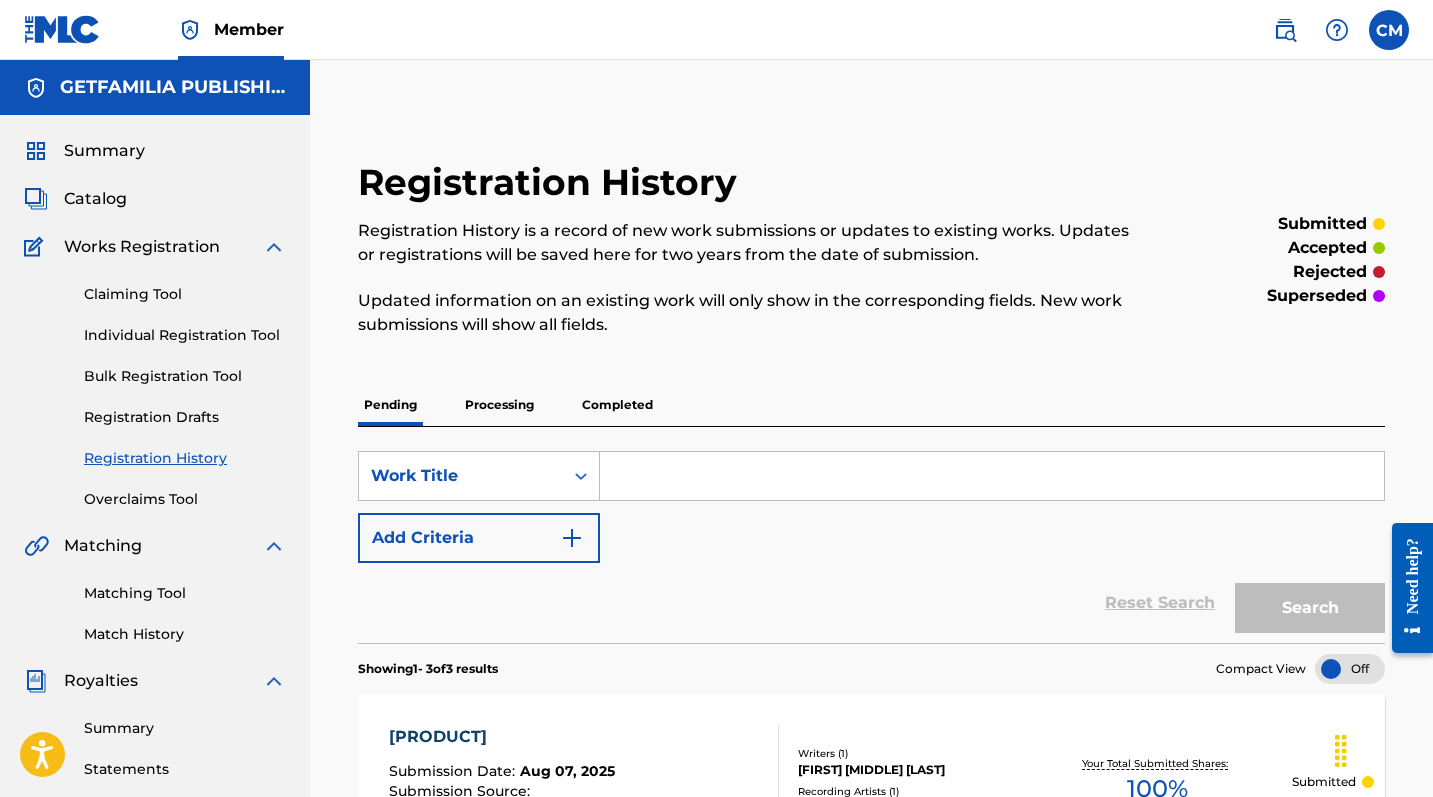 scroll, scrollTop: 0, scrollLeft: 0, axis: both 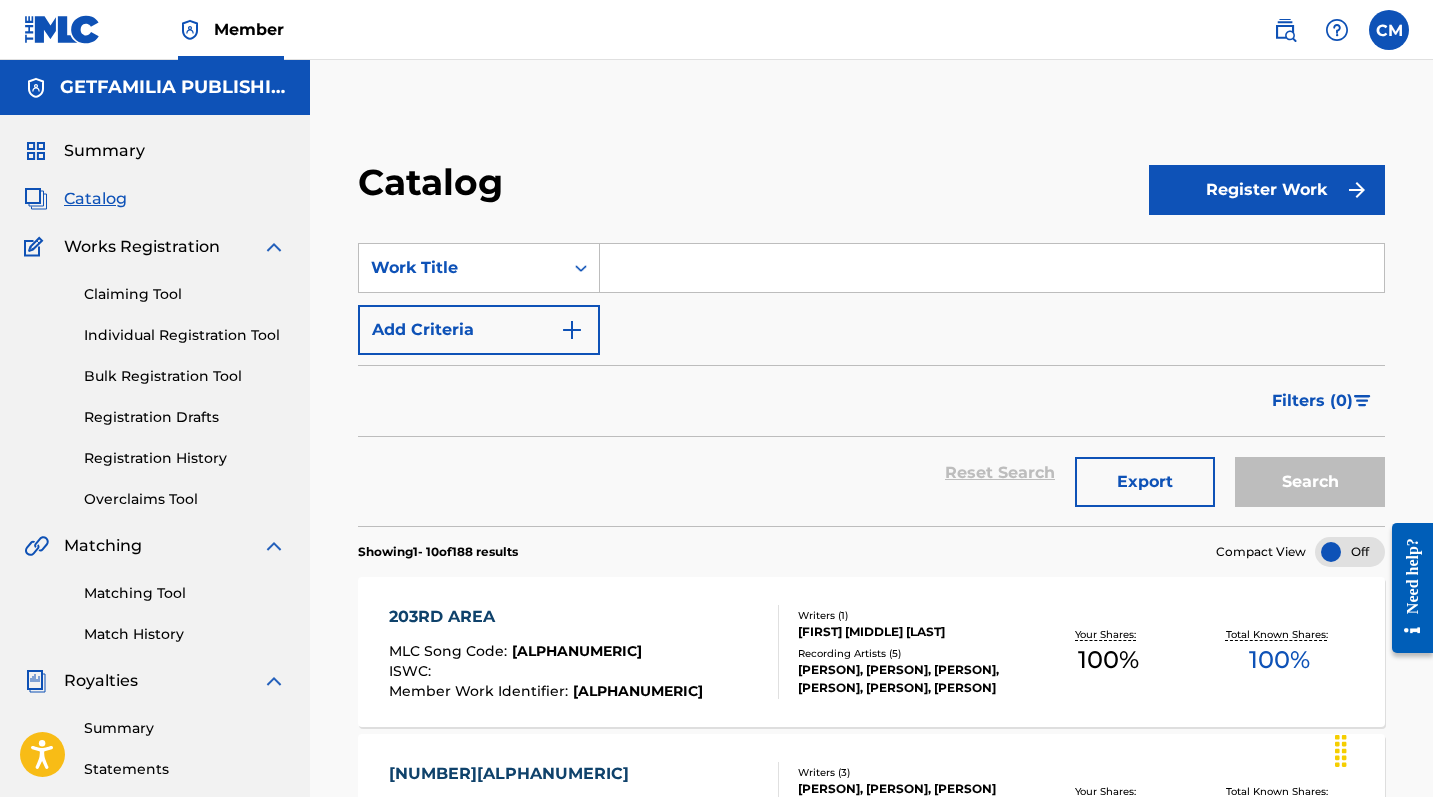 click on "Register Work" at bounding box center (1267, 190) 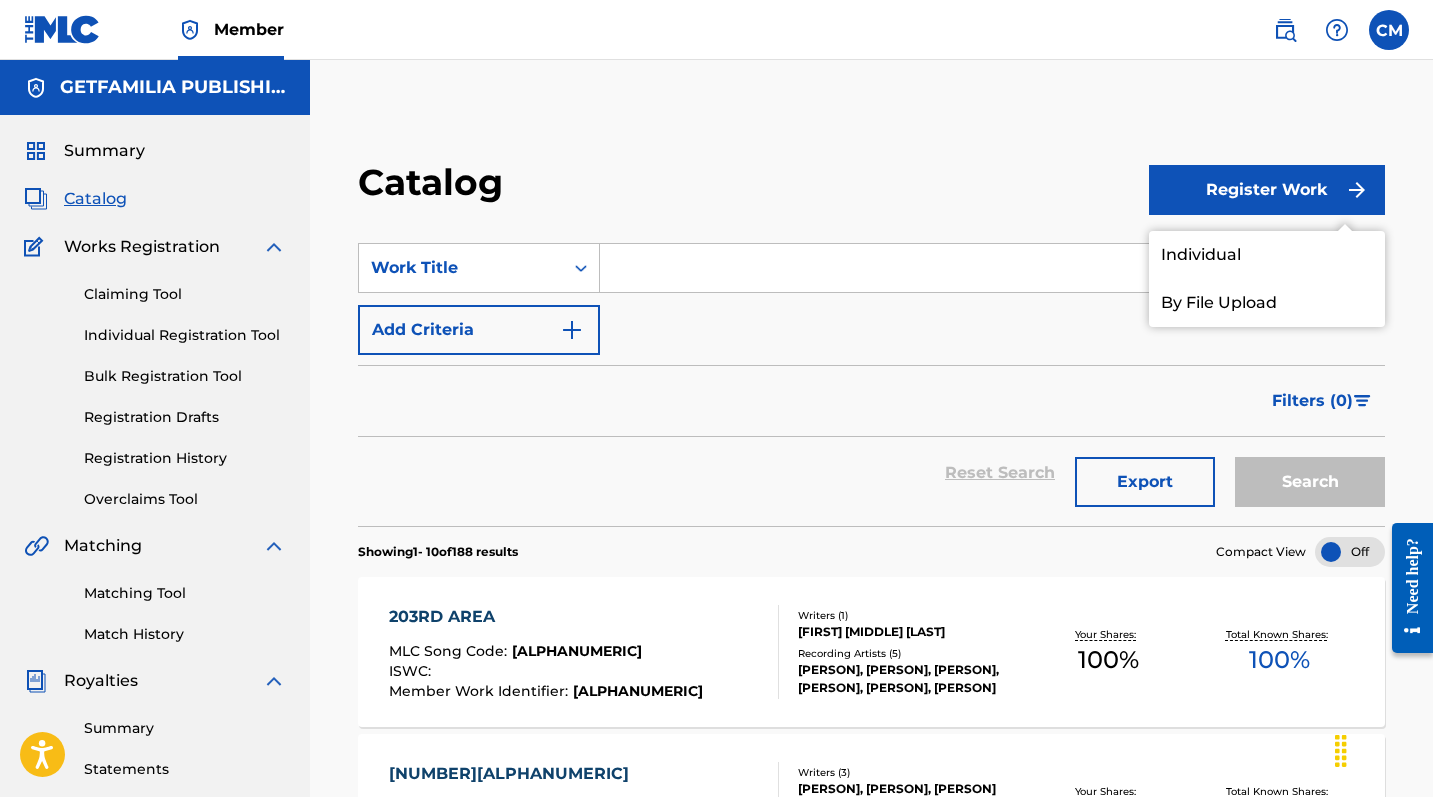 click on "Individual" at bounding box center (1267, 255) 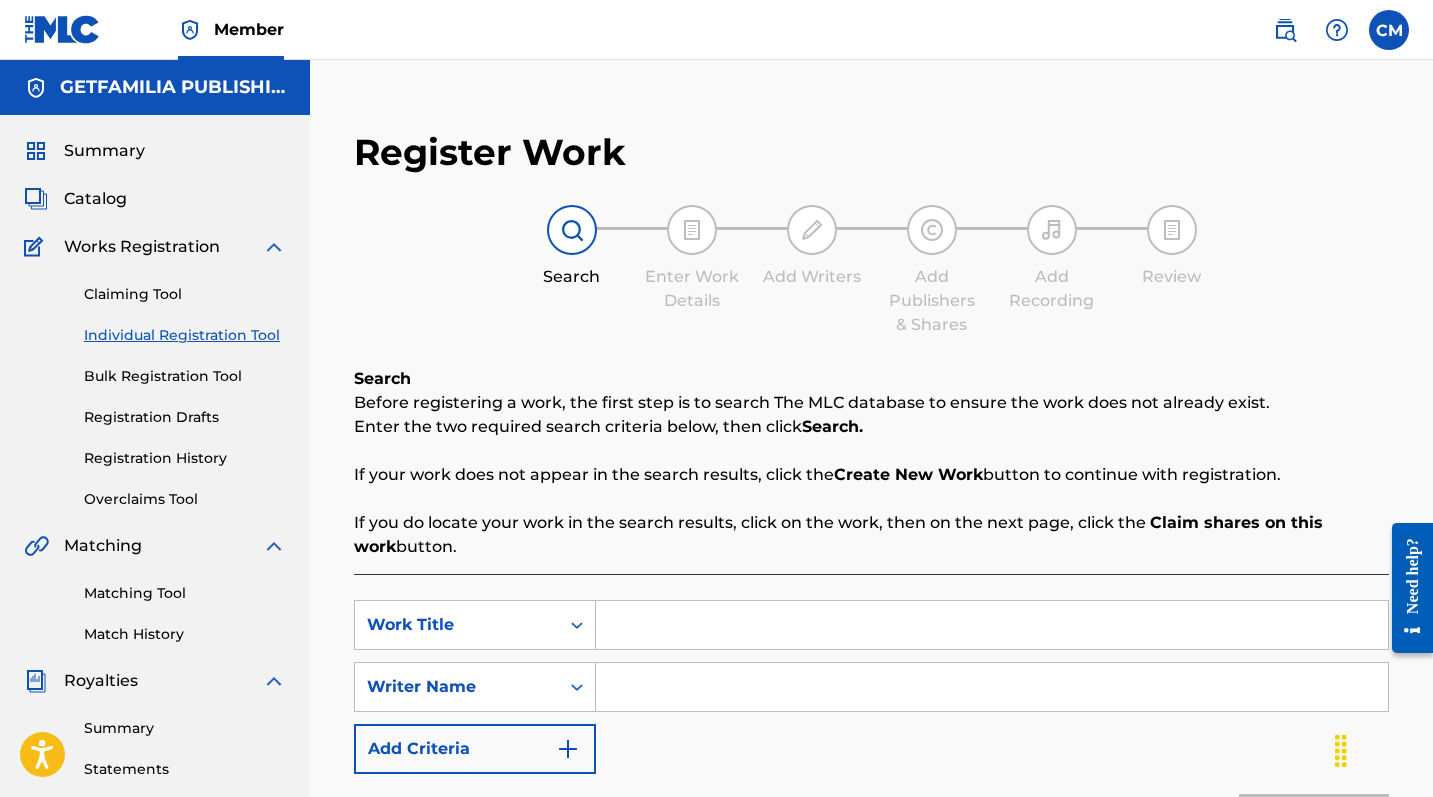 click at bounding box center [992, 625] 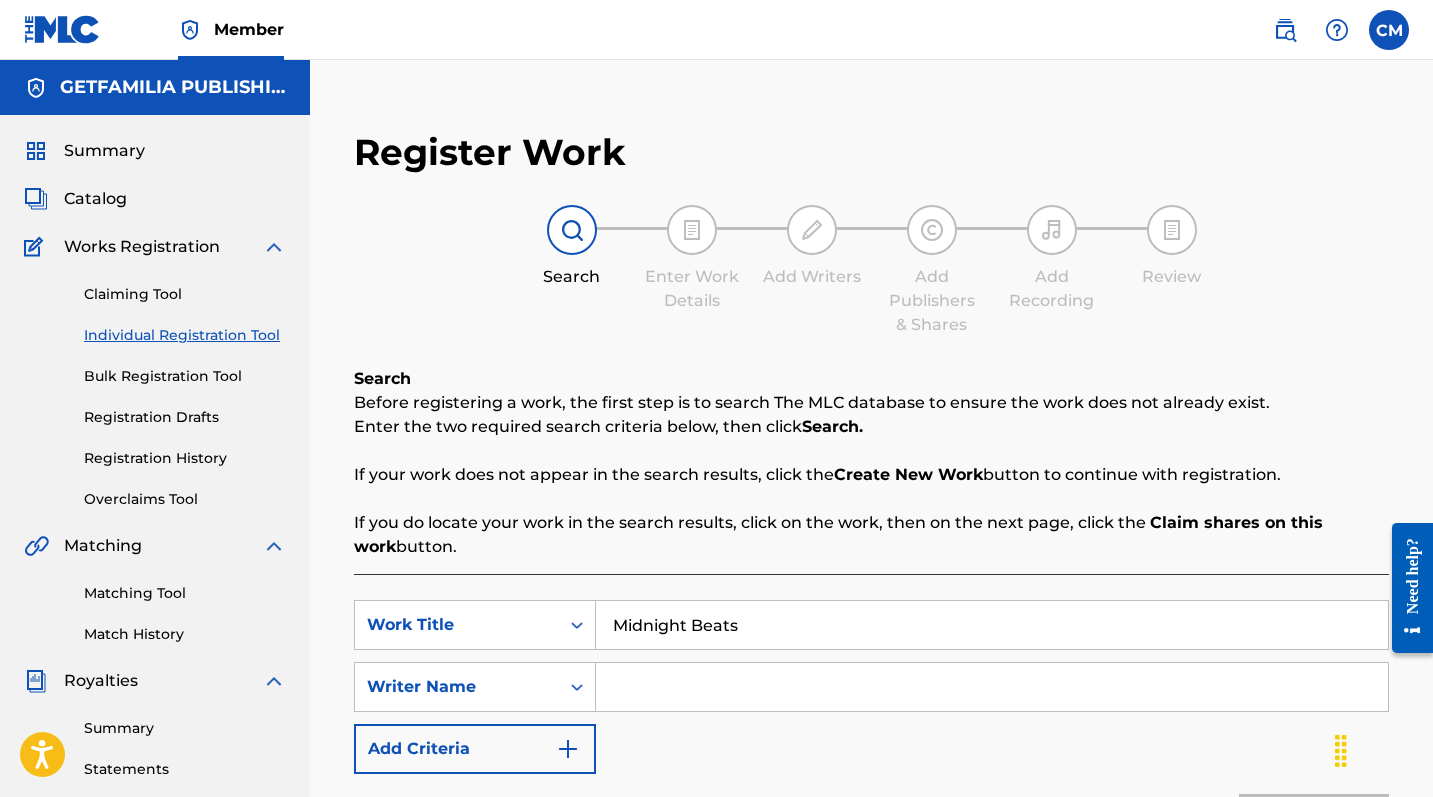 type on "Midnight Beats" 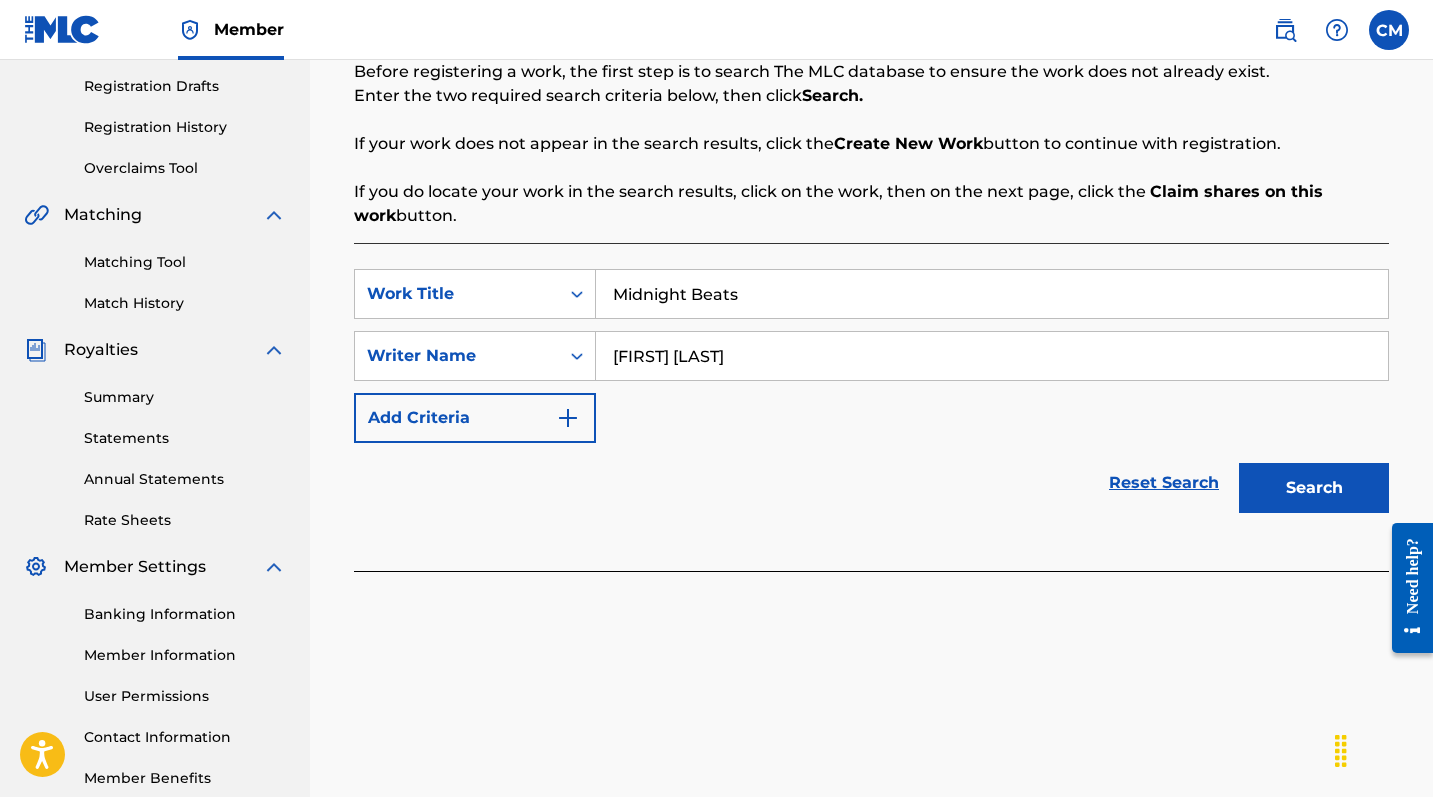scroll, scrollTop: 346, scrollLeft: 0, axis: vertical 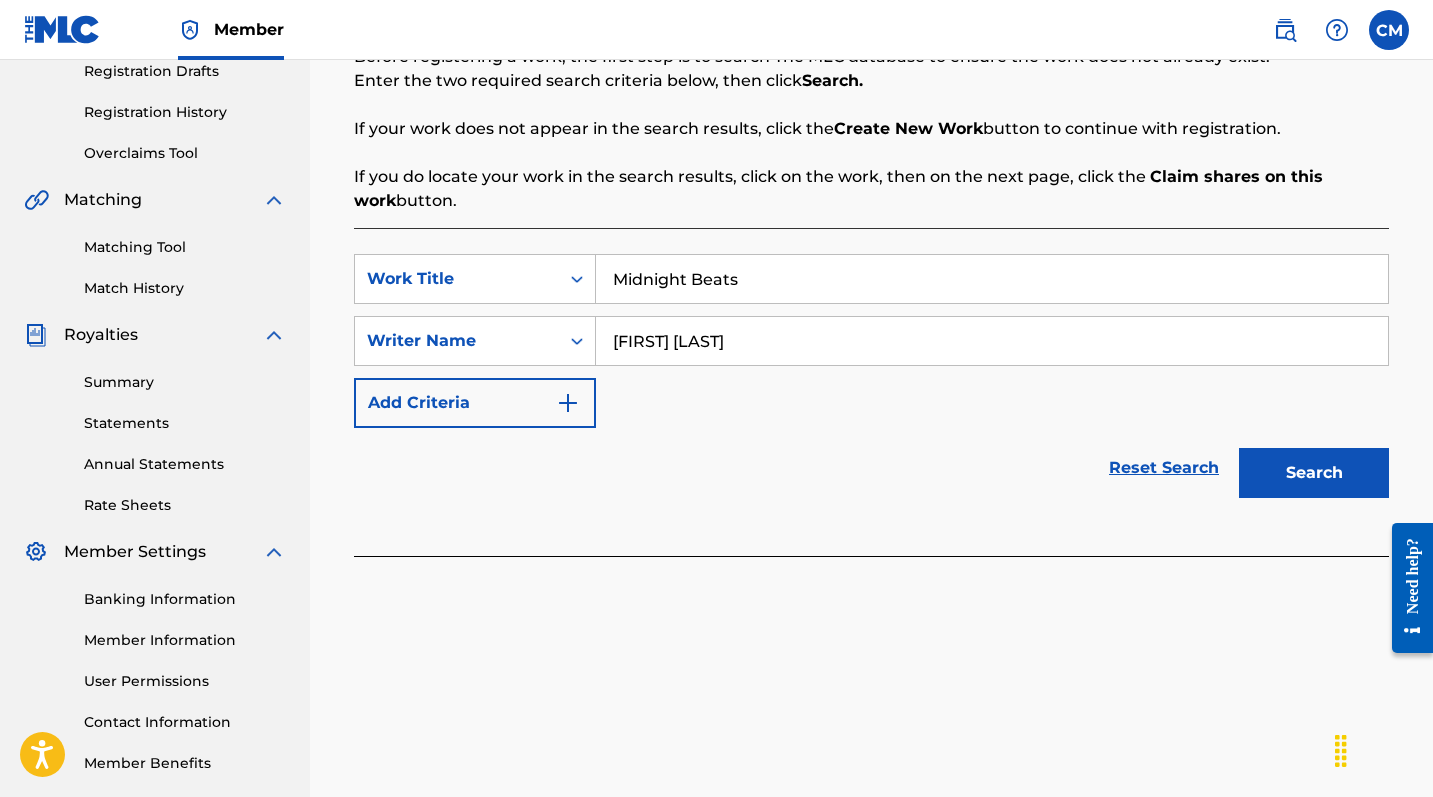 type on "[FIRST] [LAST]" 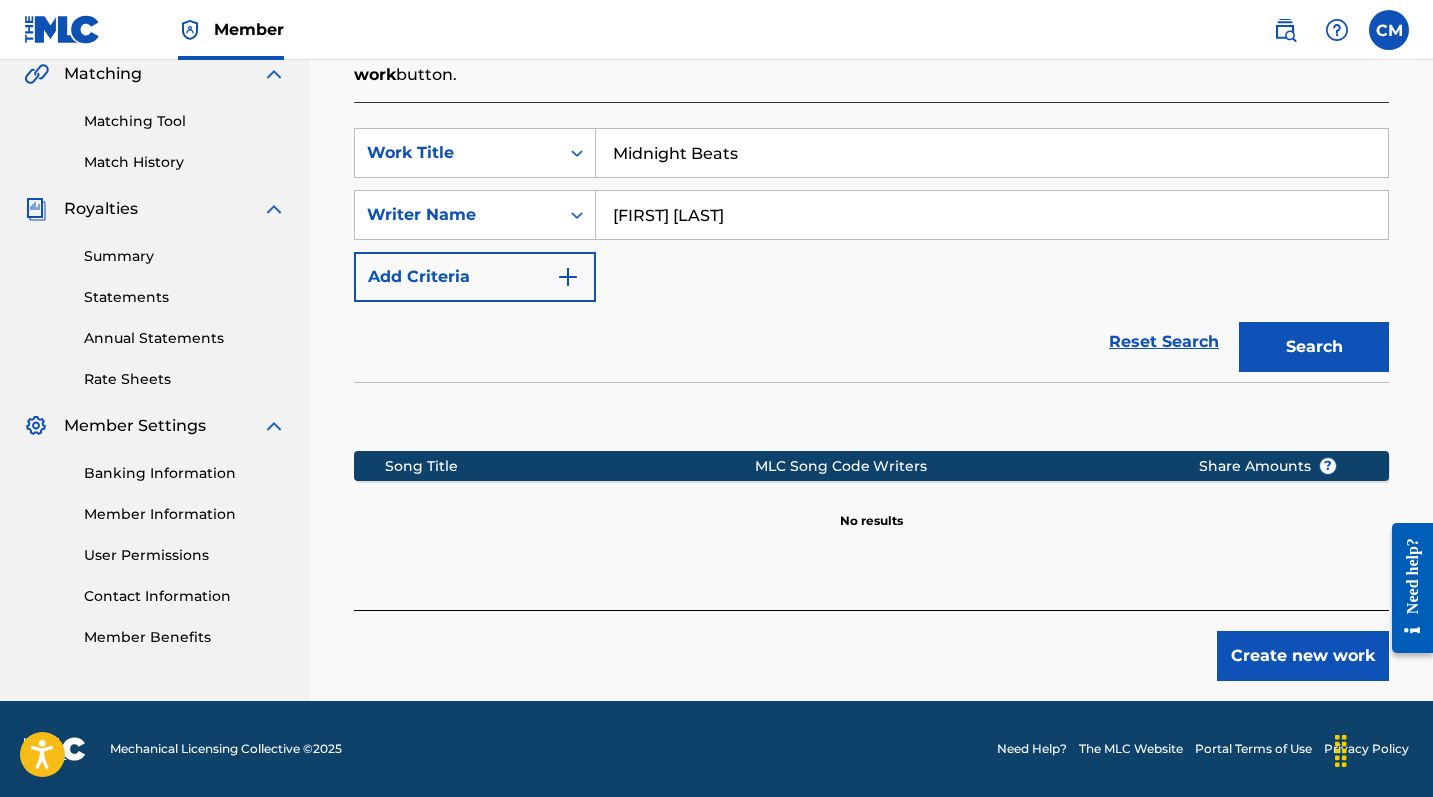 scroll, scrollTop: 472, scrollLeft: 0, axis: vertical 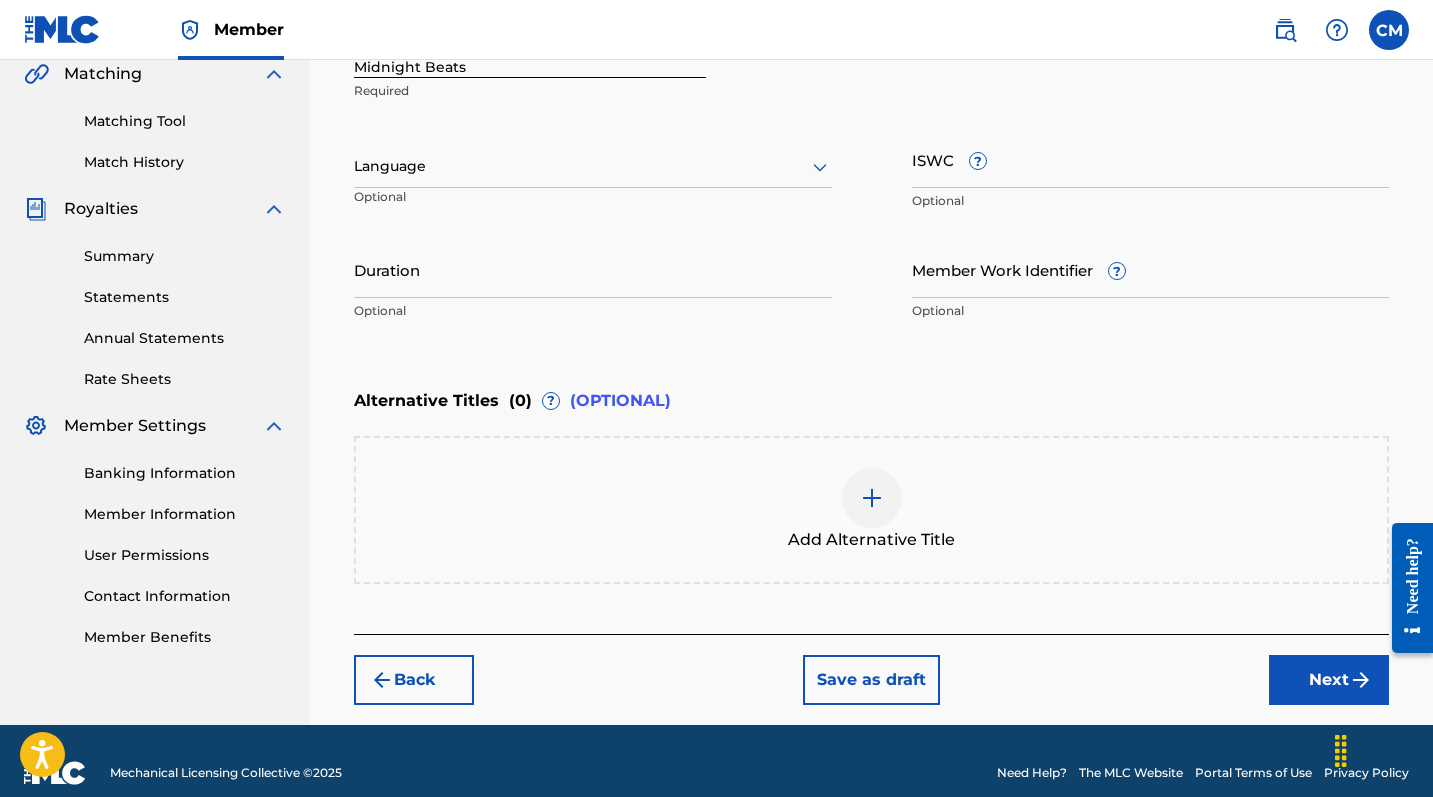 click on "Next" at bounding box center [1329, 680] 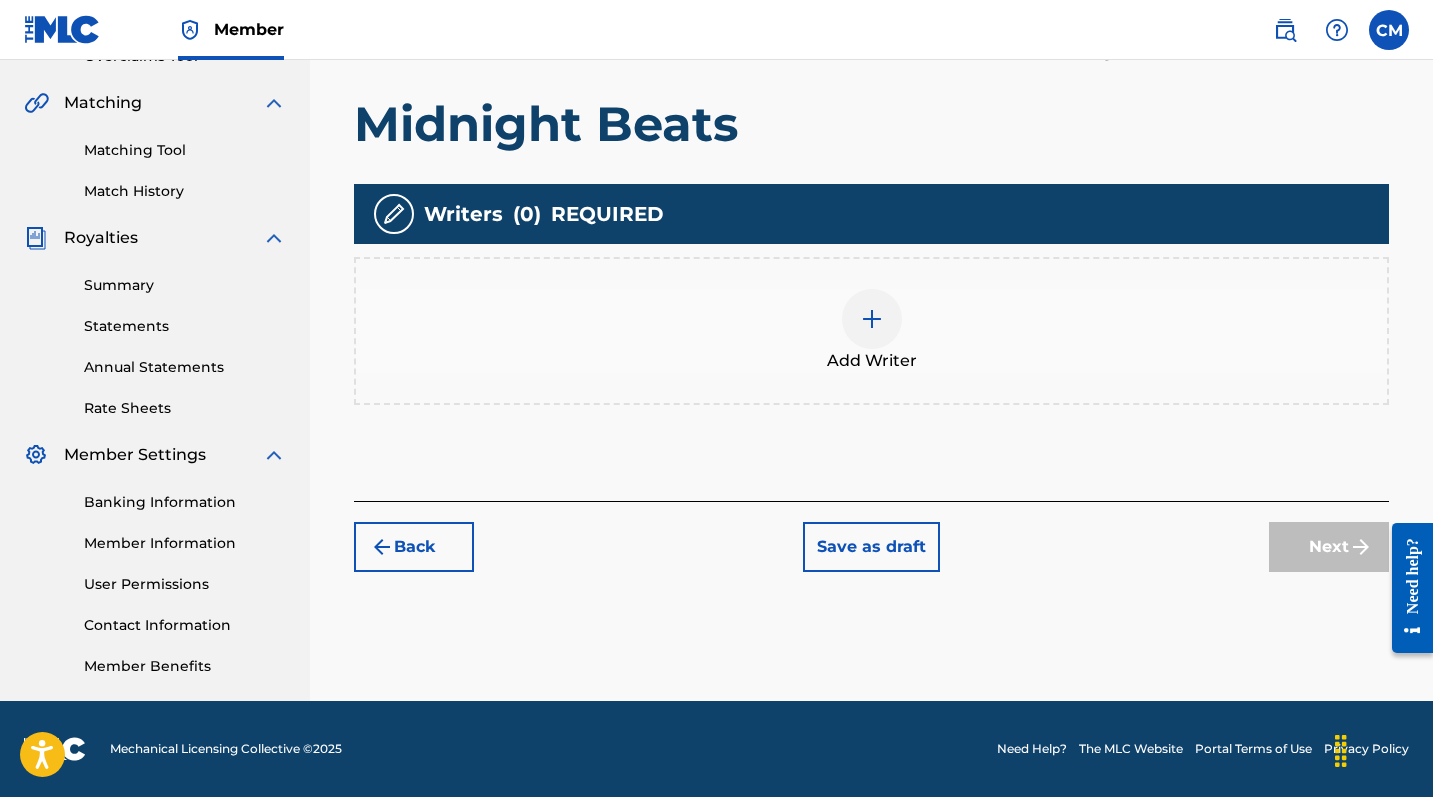 scroll, scrollTop: 443, scrollLeft: 0, axis: vertical 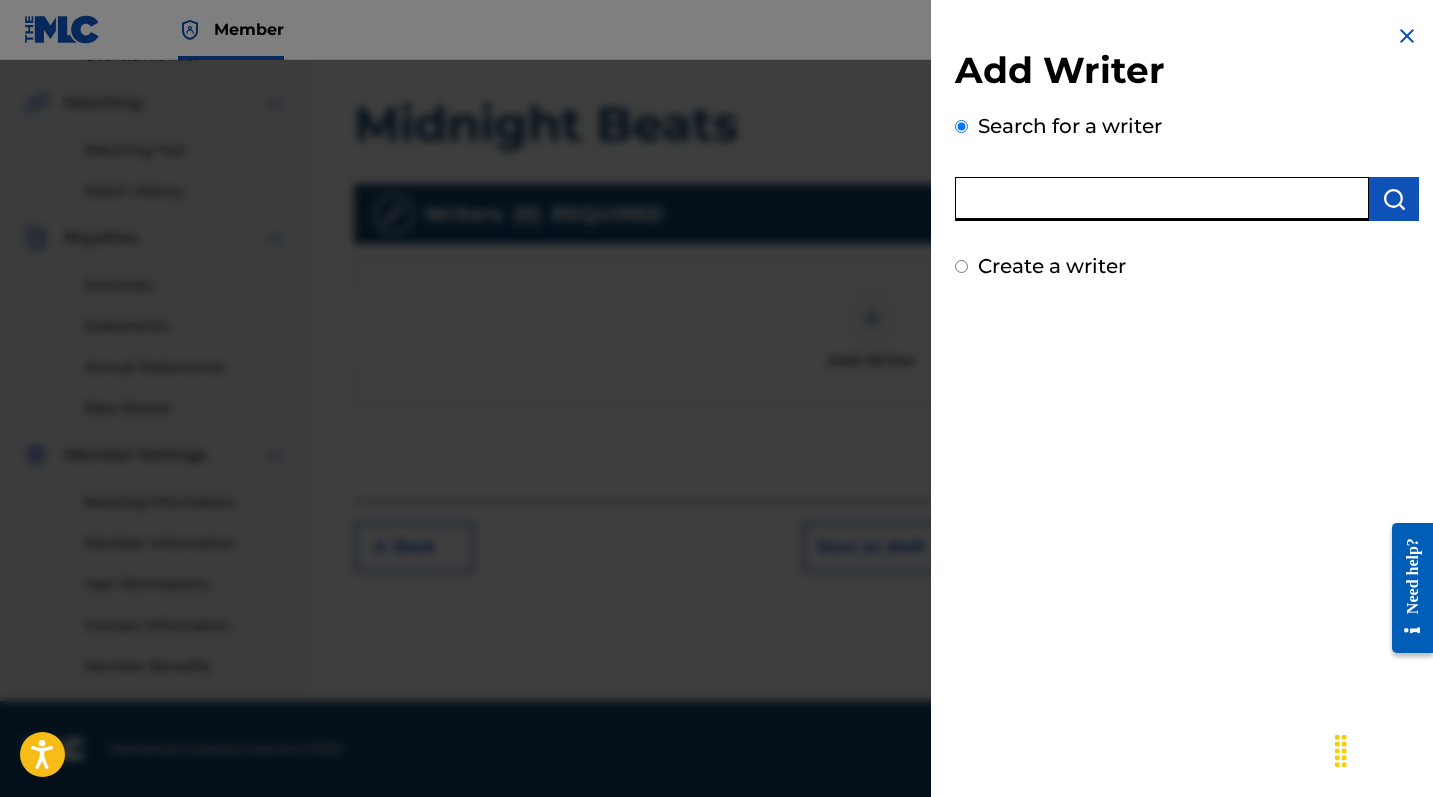 click at bounding box center [1162, 199] 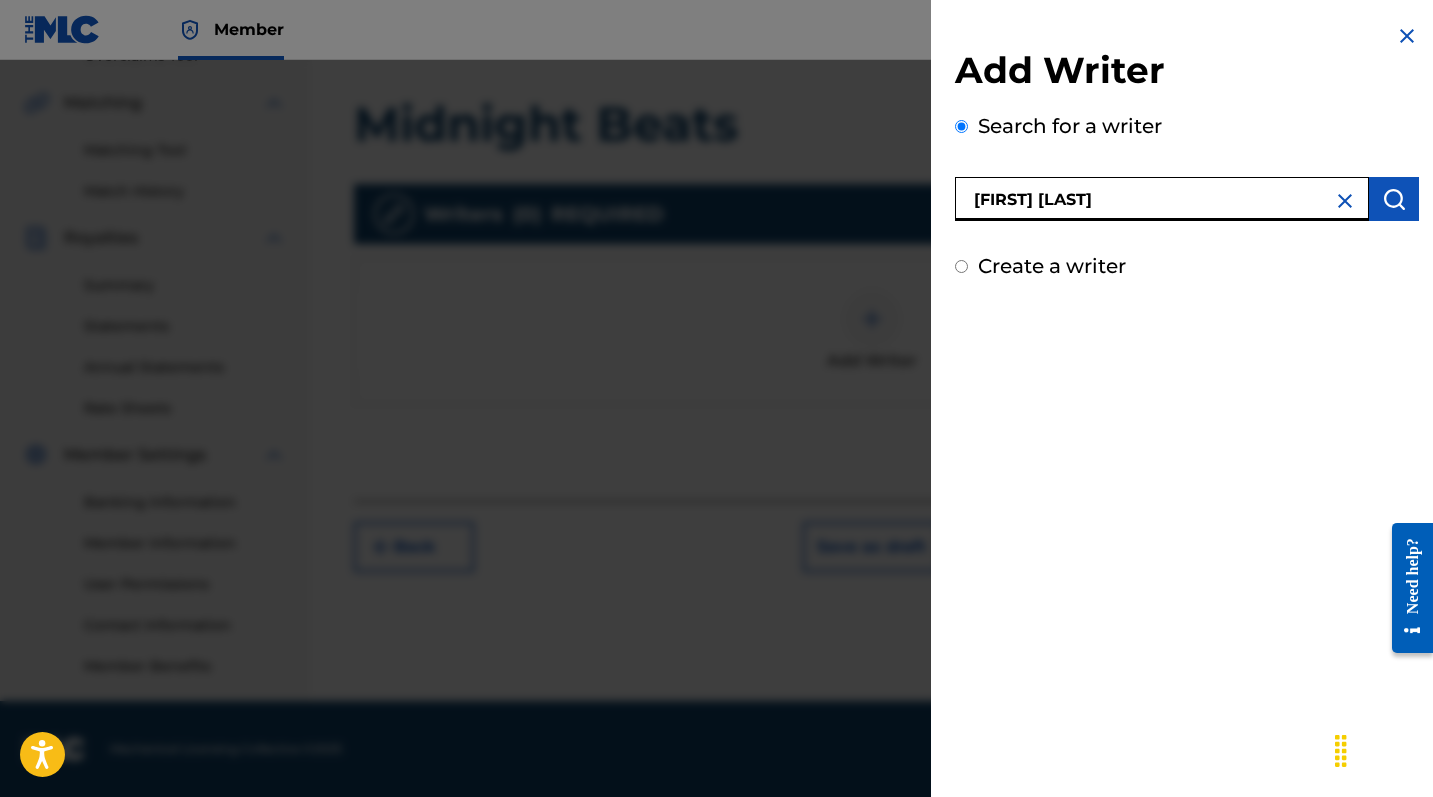 type on "[FIRST] [LAST]" 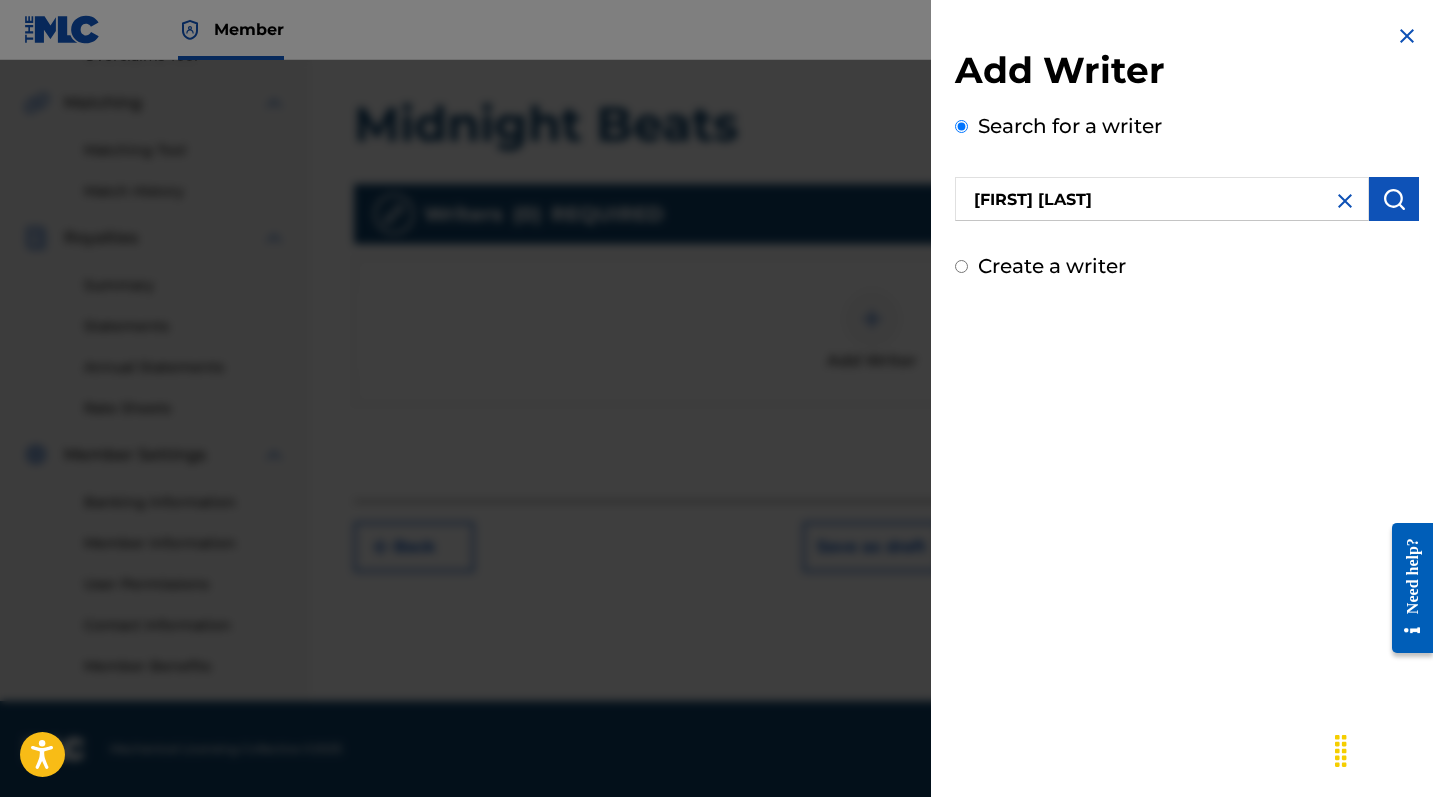 click at bounding box center (1394, 199) 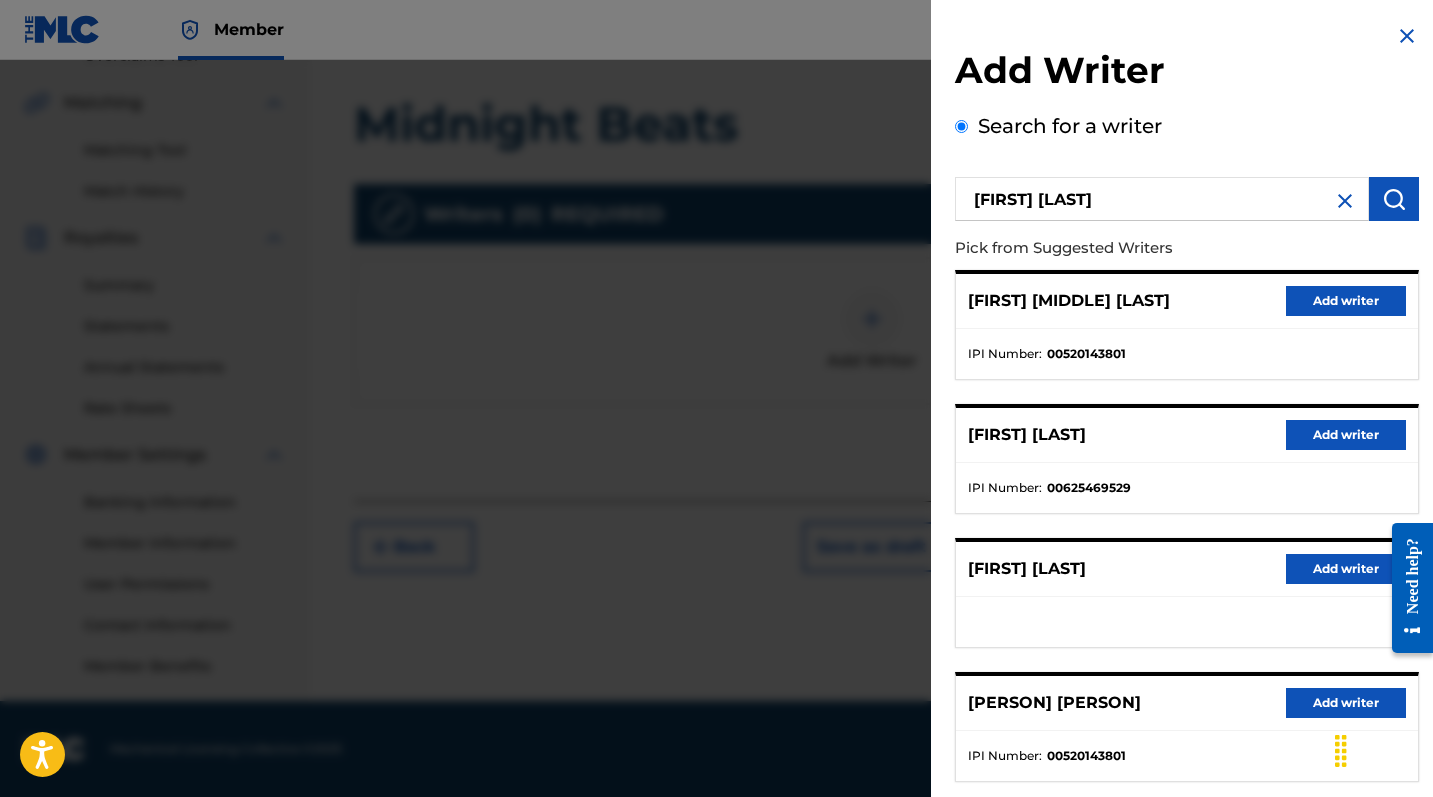click on "Add writer" at bounding box center (1346, 301) 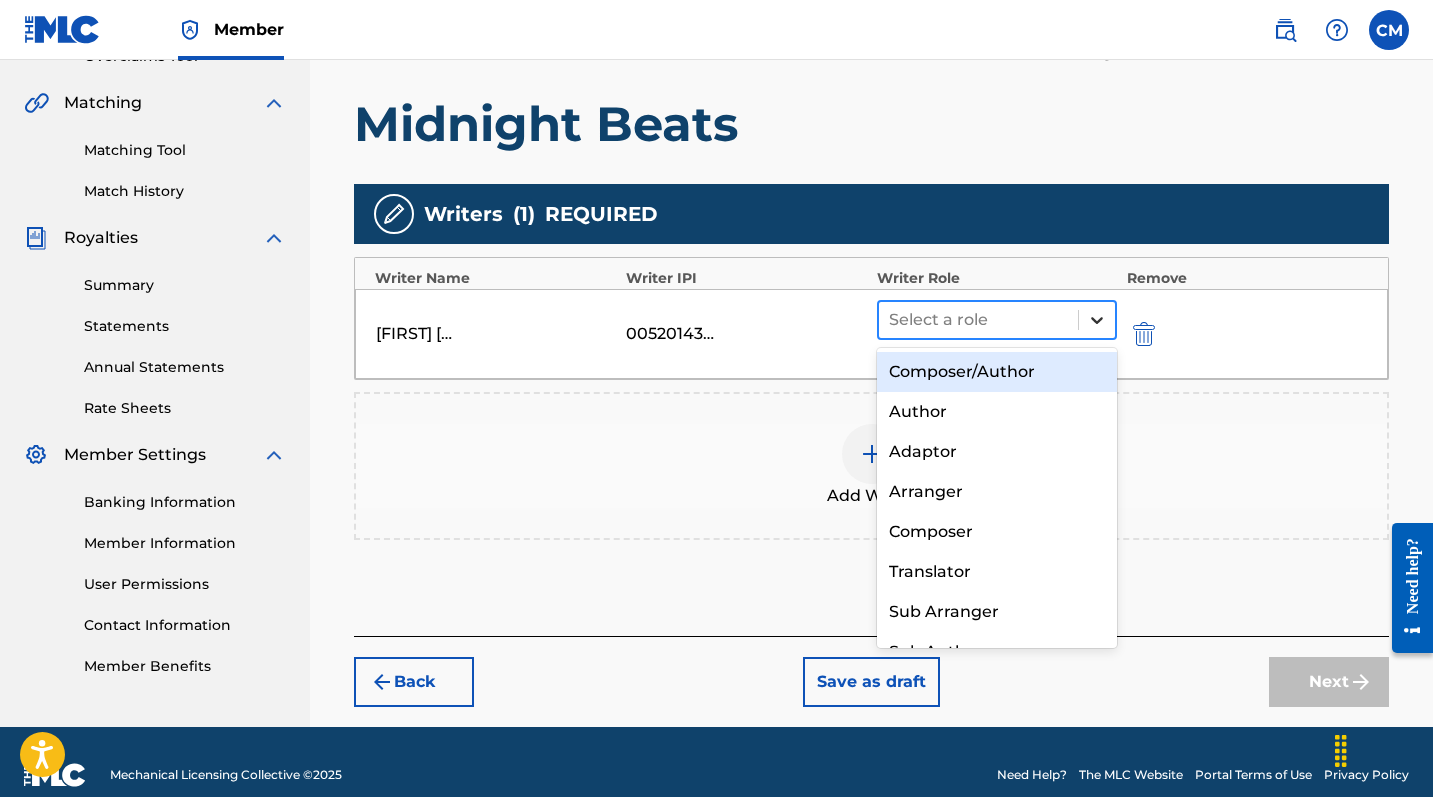 click at bounding box center (1097, 320) 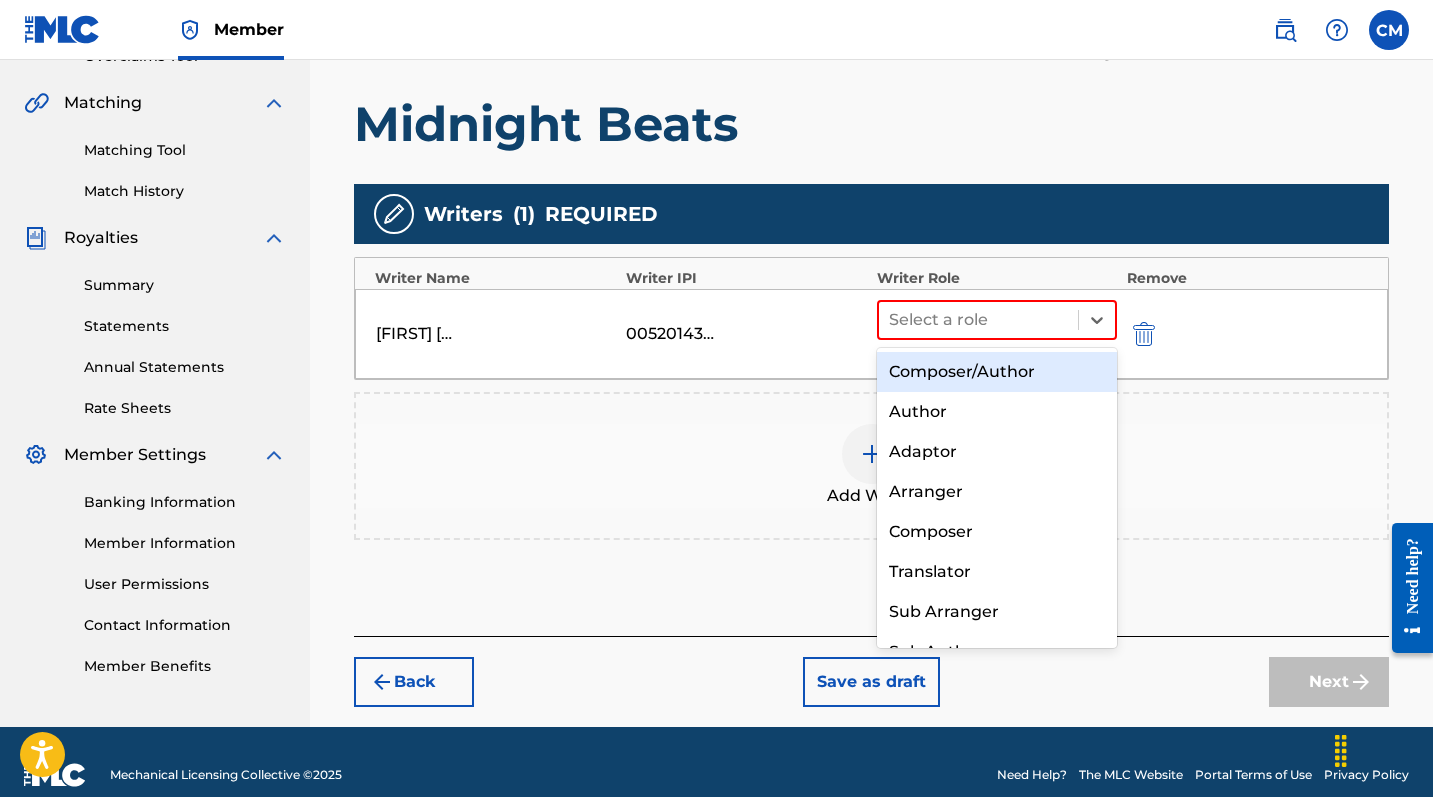click on "Composer/Author" at bounding box center [997, 372] 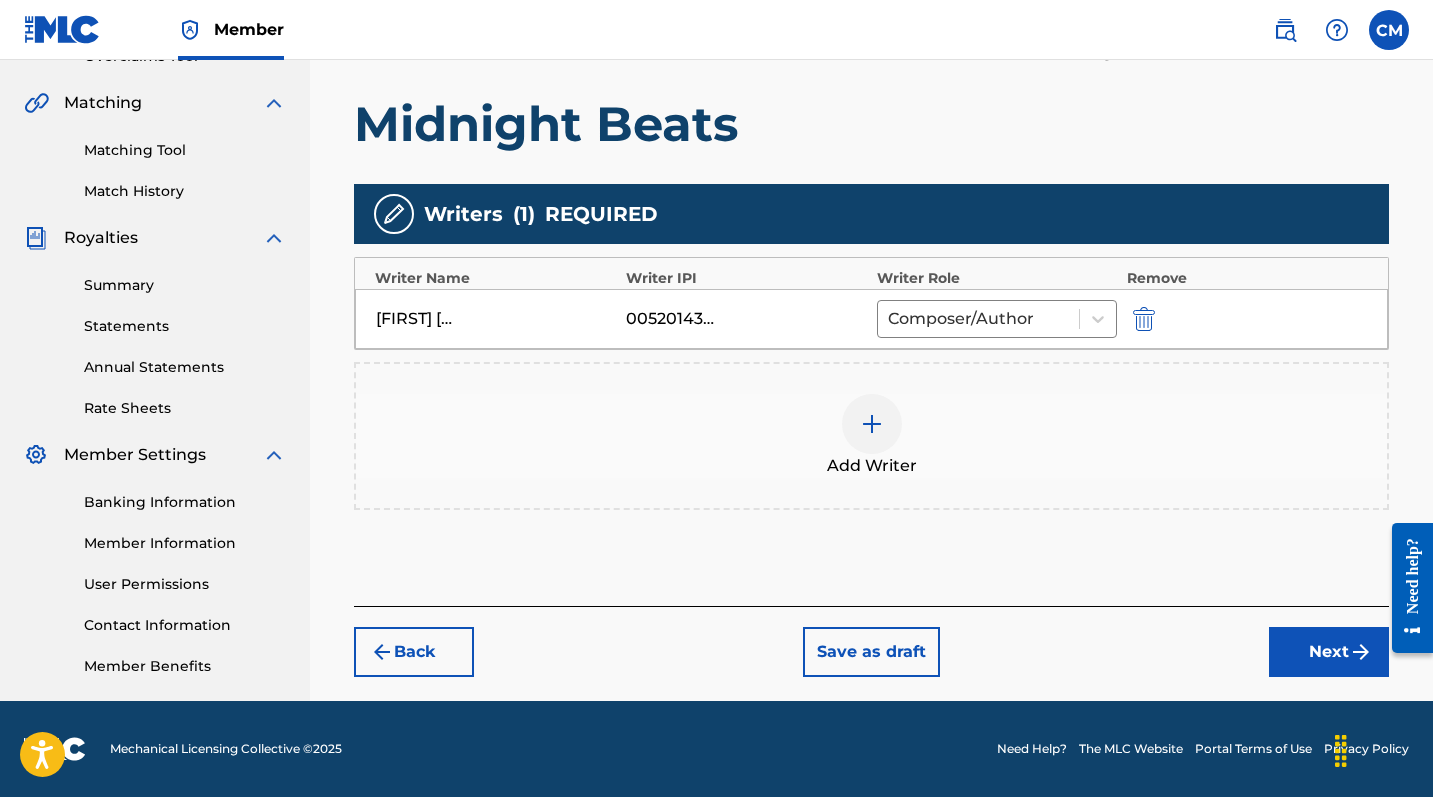 click on "Next" at bounding box center [1329, 652] 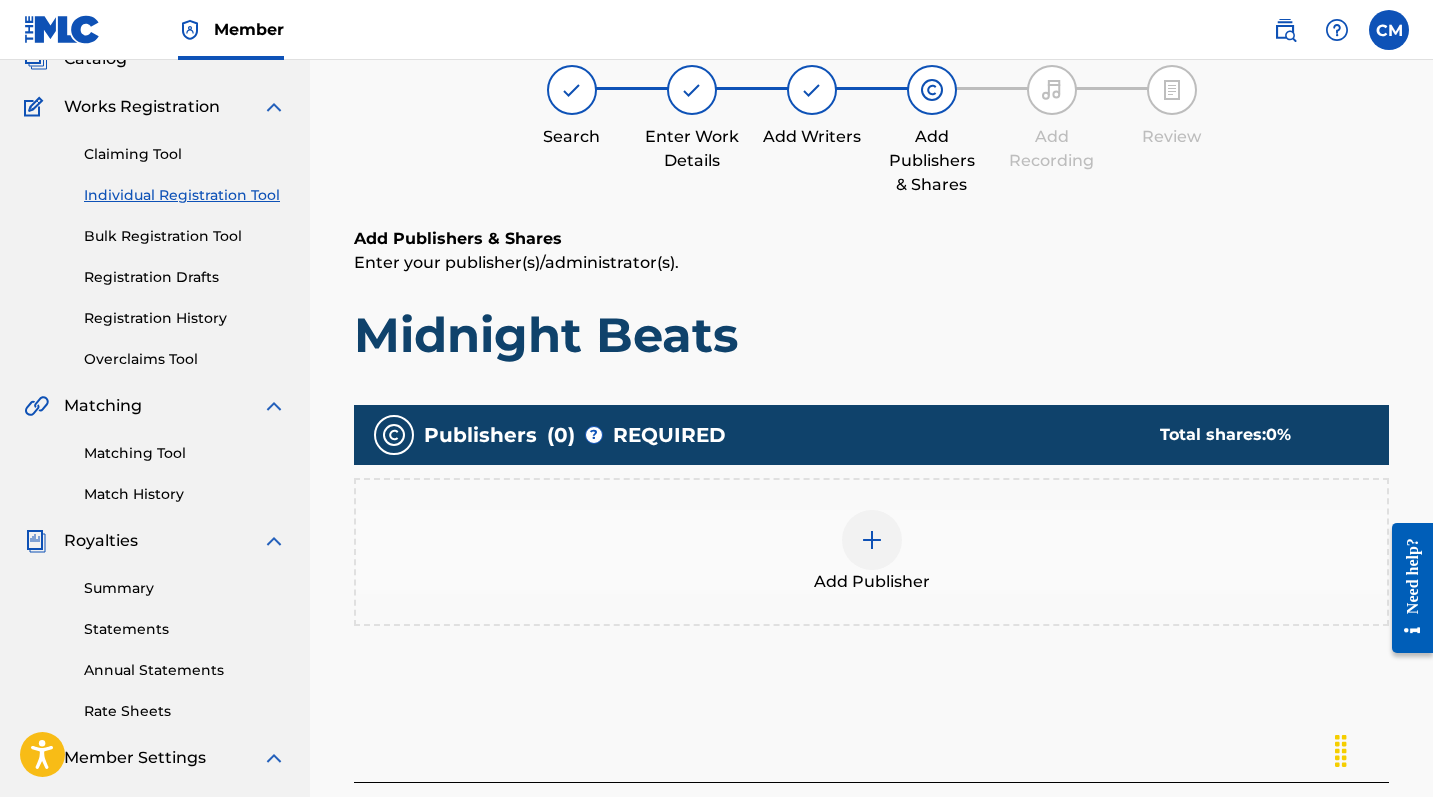 scroll, scrollTop: 90, scrollLeft: 0, axis: vertical 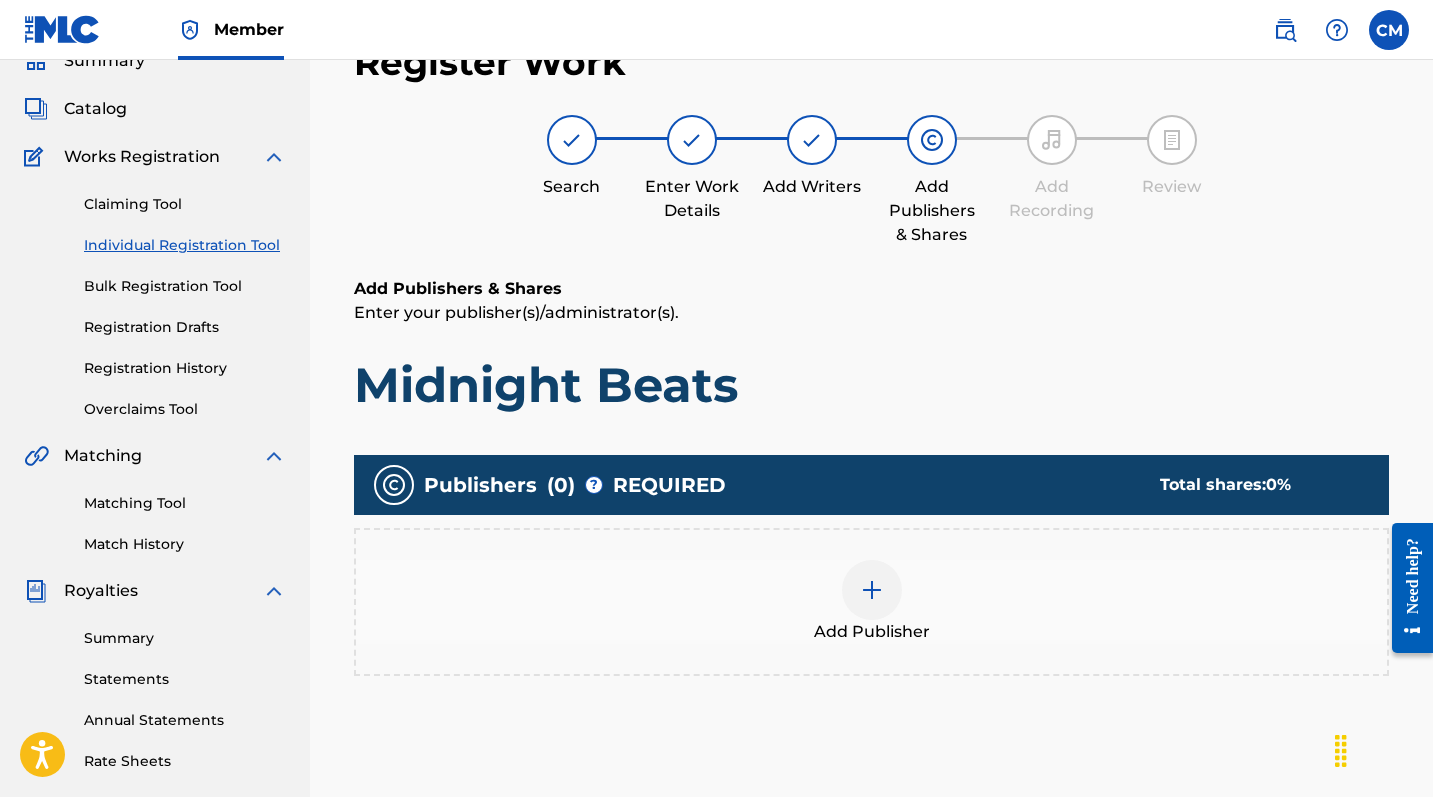 click at bounding box center [872, 590] 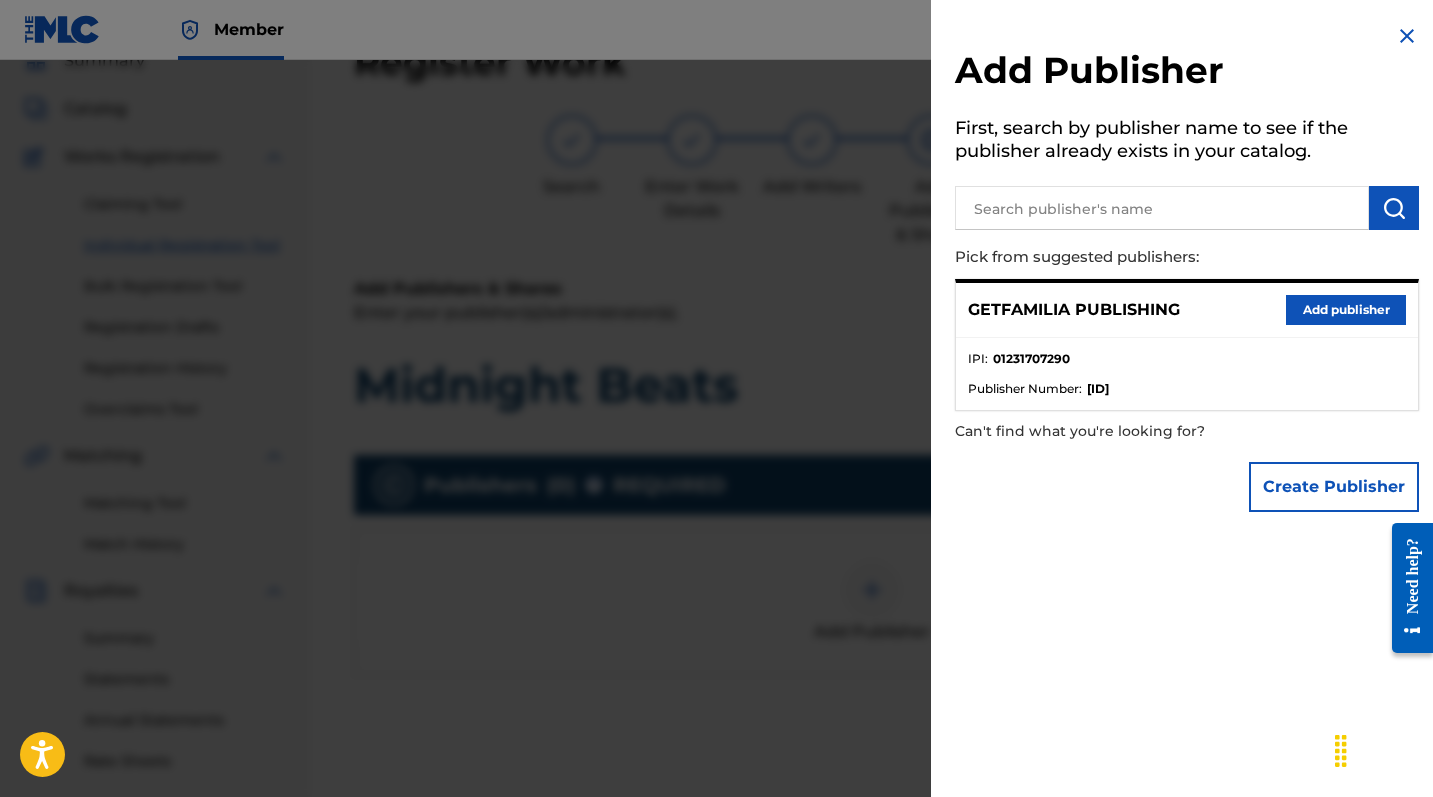 click on "Add publisher" at bounding box center (1346, 310) 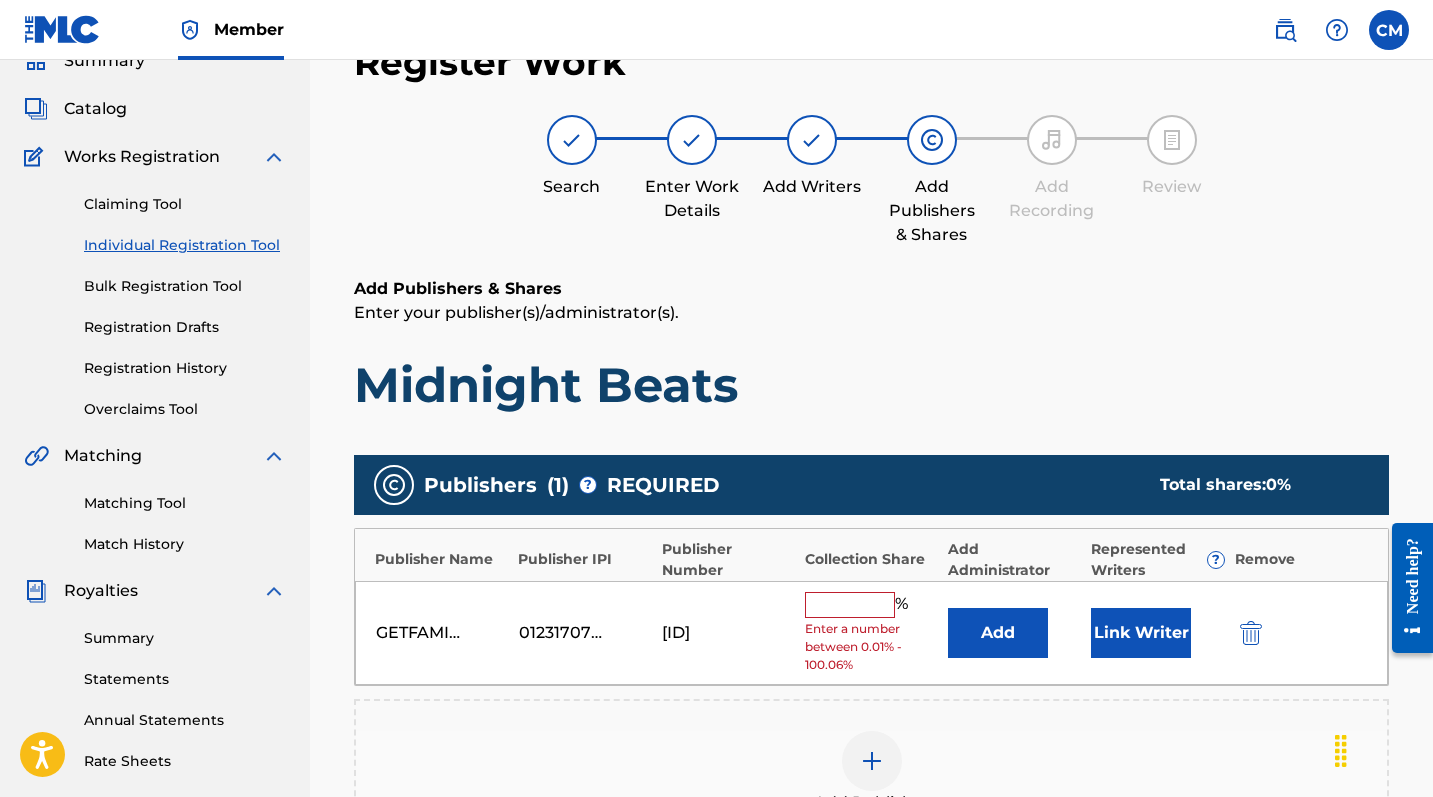 click at bounding box center (850, 605) 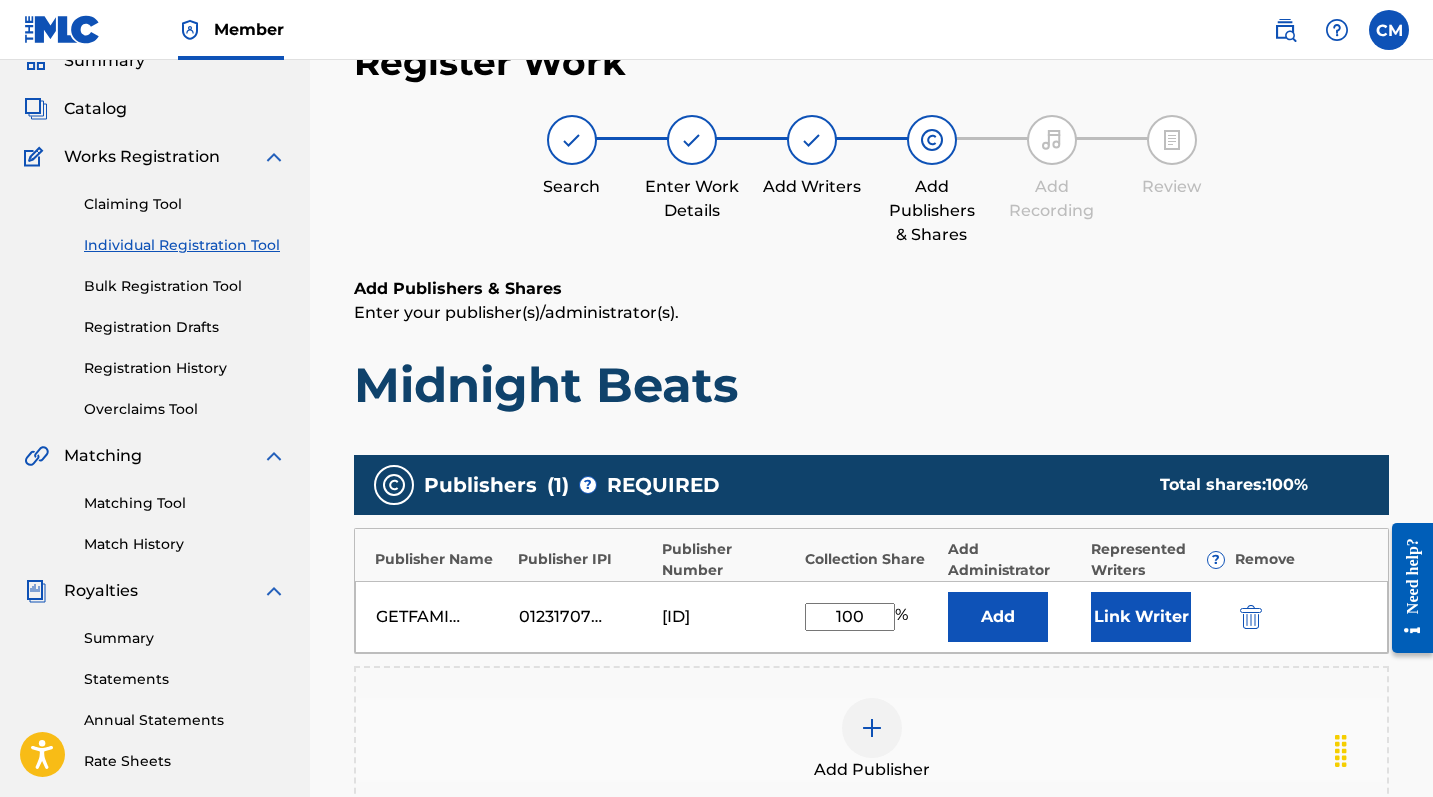 type on "100" 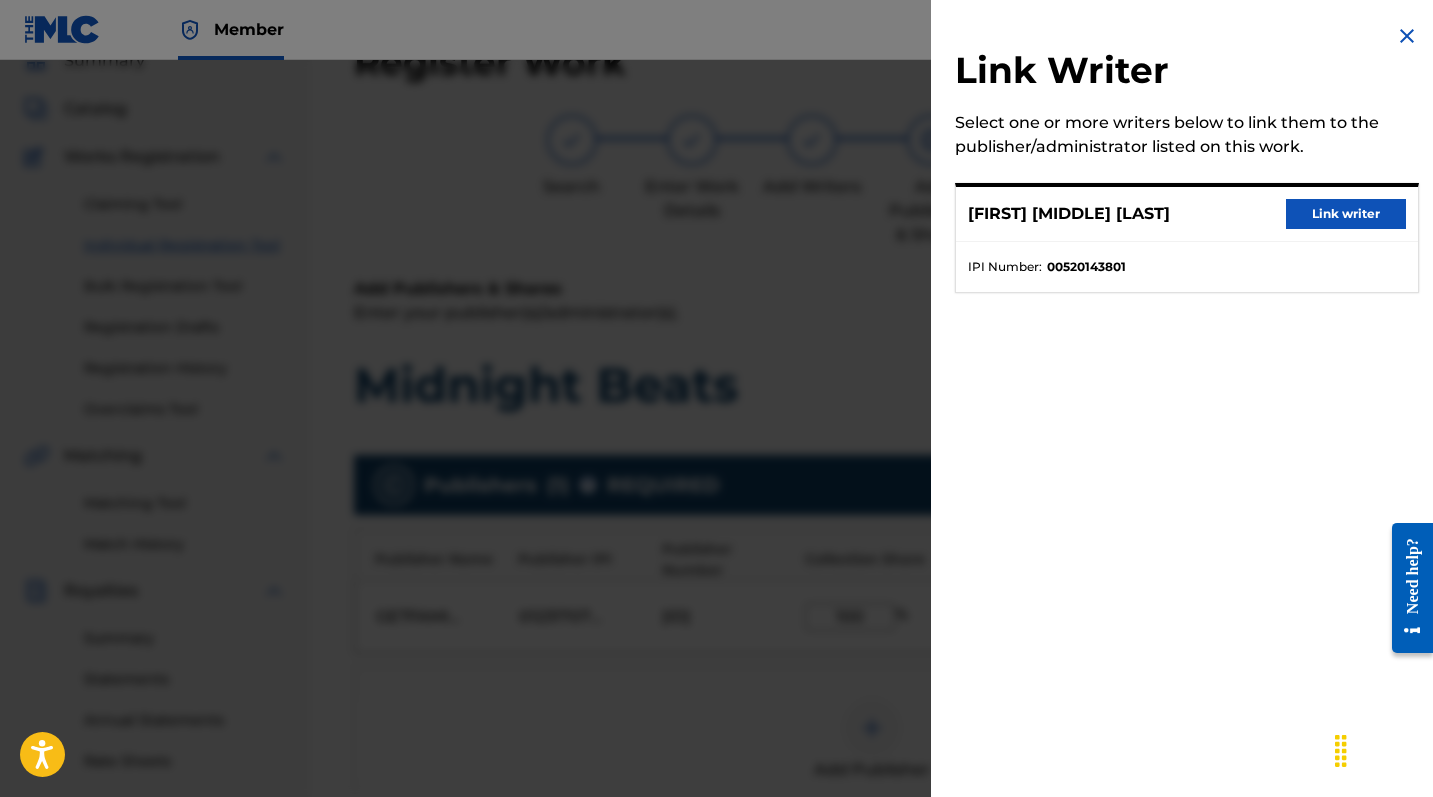 click on "Link writer" at bounding box center [1346, 214] 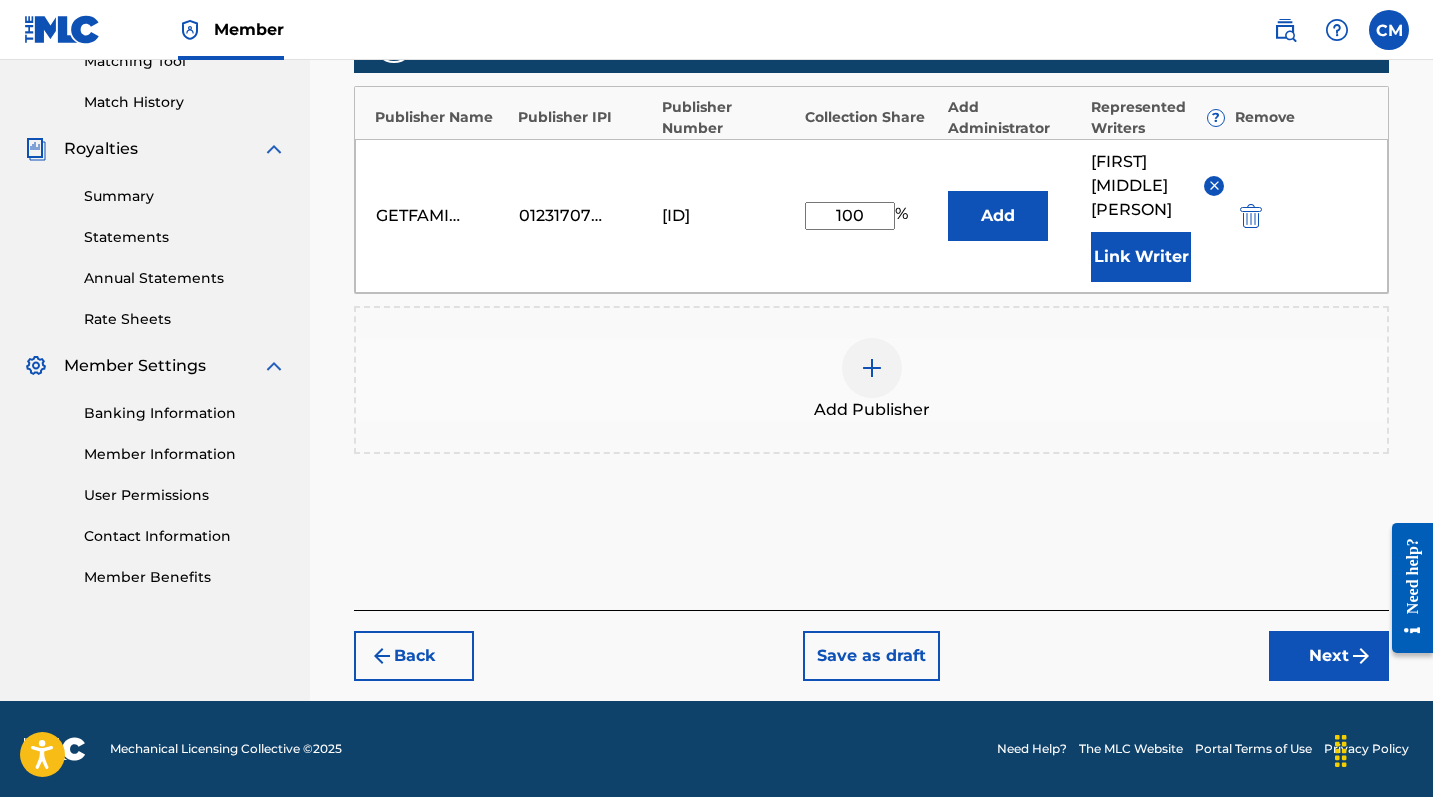scroll, scrollTop: 556, scrollLeft: 0, axis: vertical 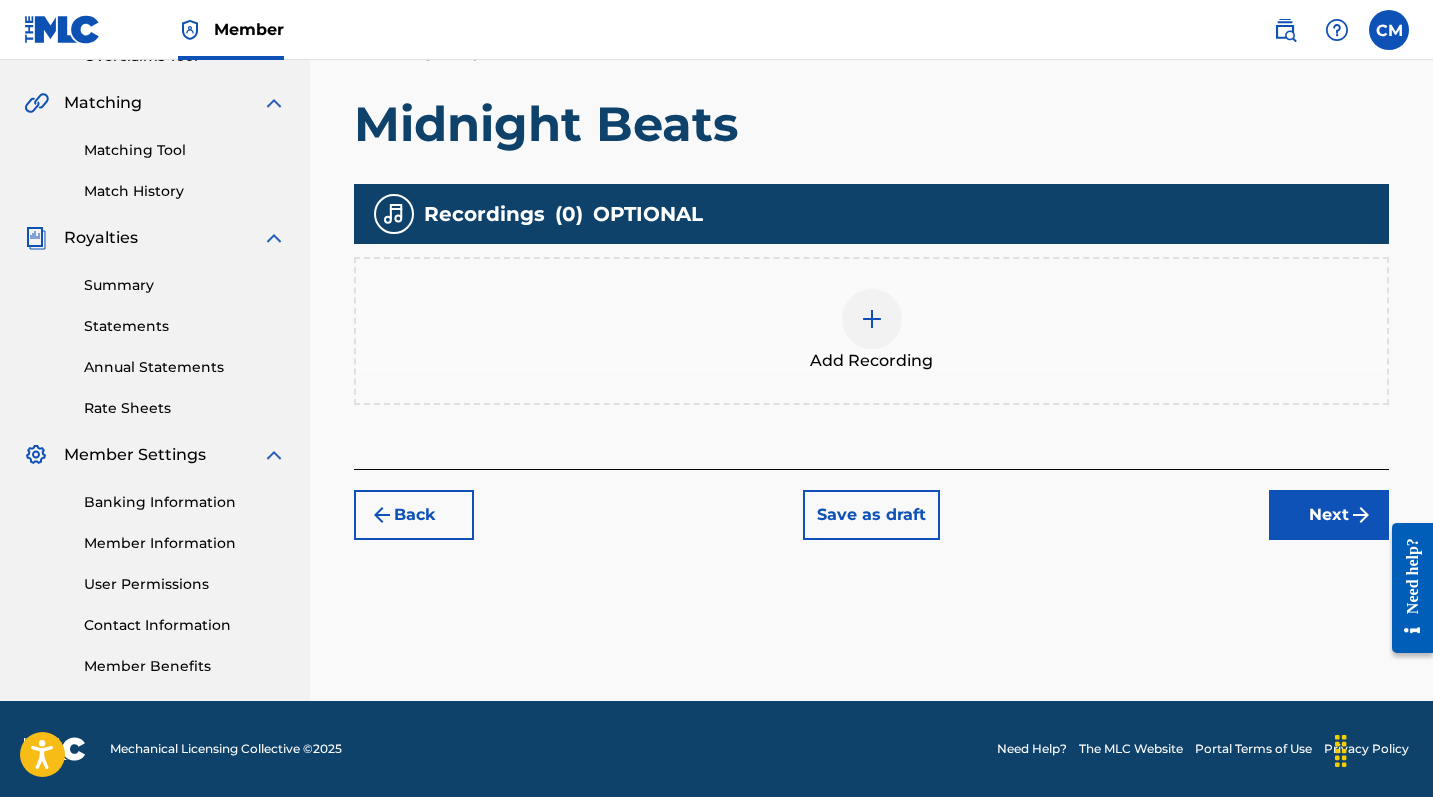 click at bounding box center (872, 319) 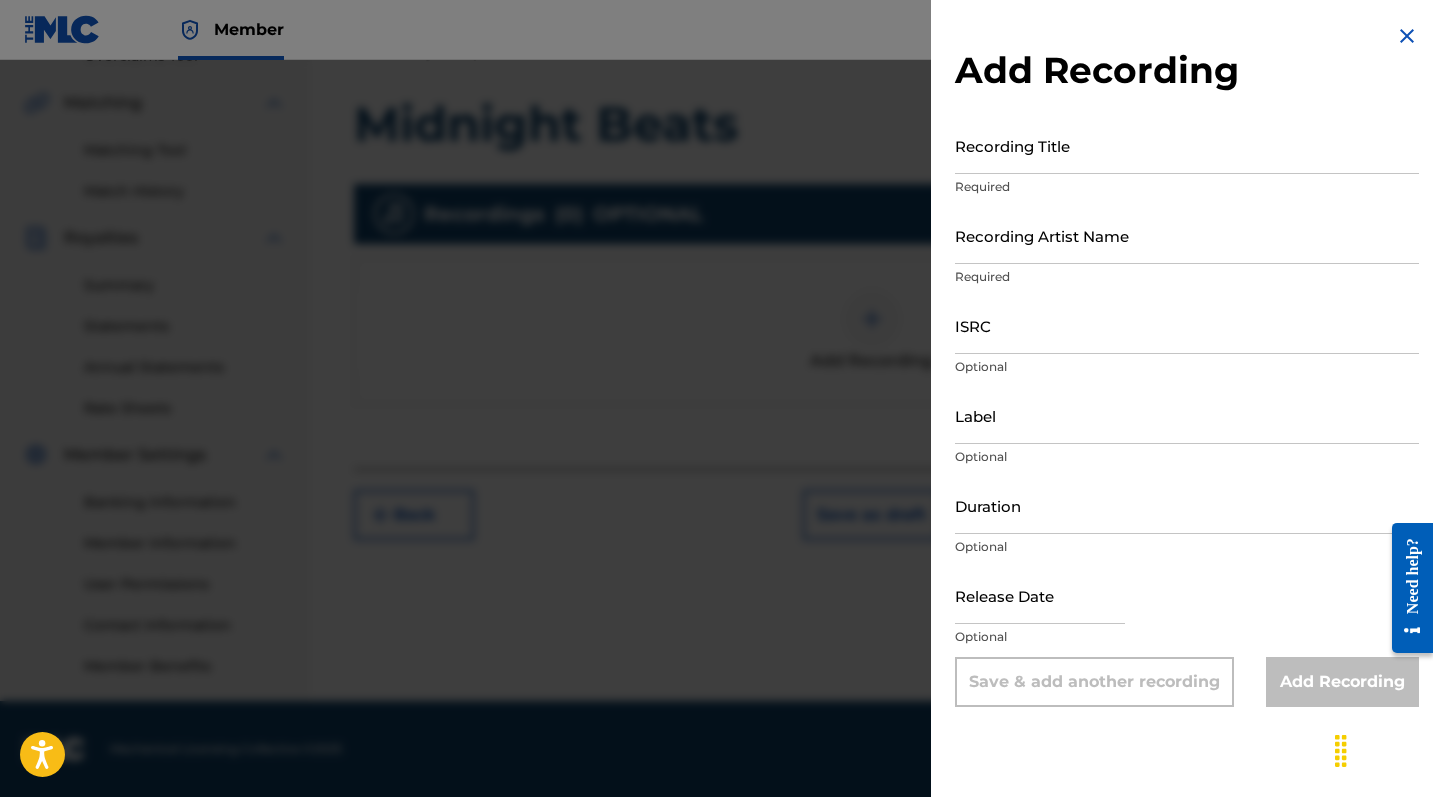click on "Recording Title" at bounding box center [1187, 145] 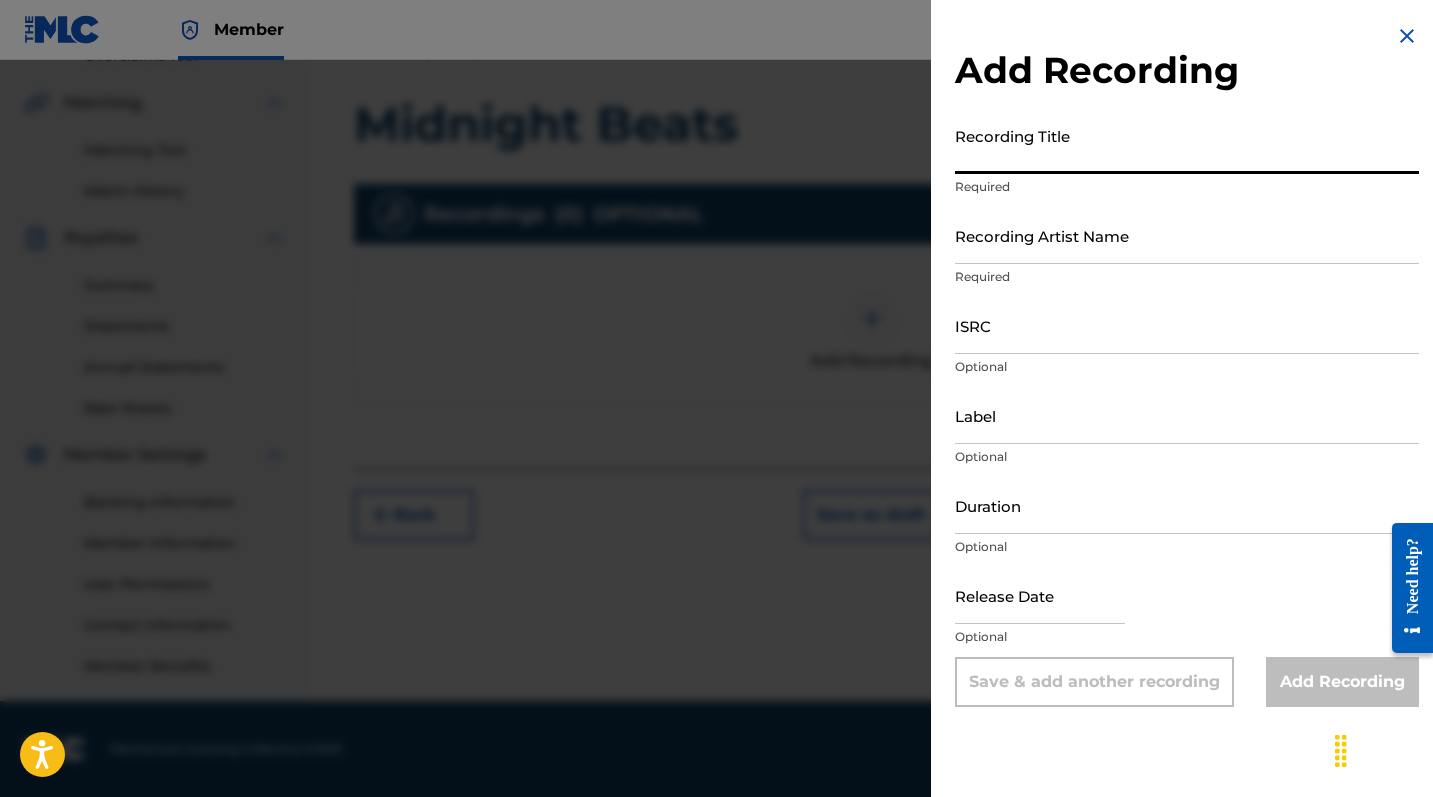 paste on "Midnight Beats" 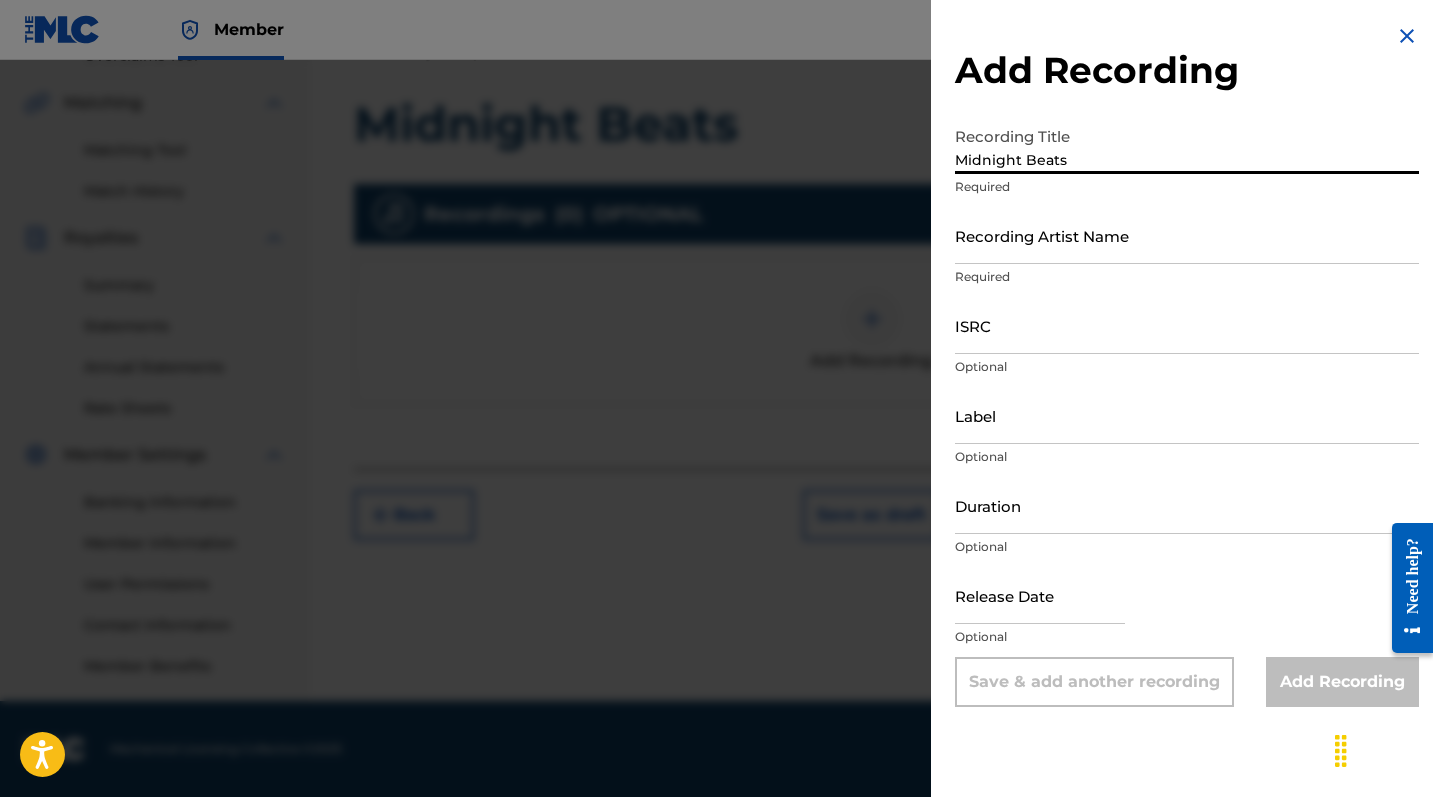 type on "Midnight Beats" 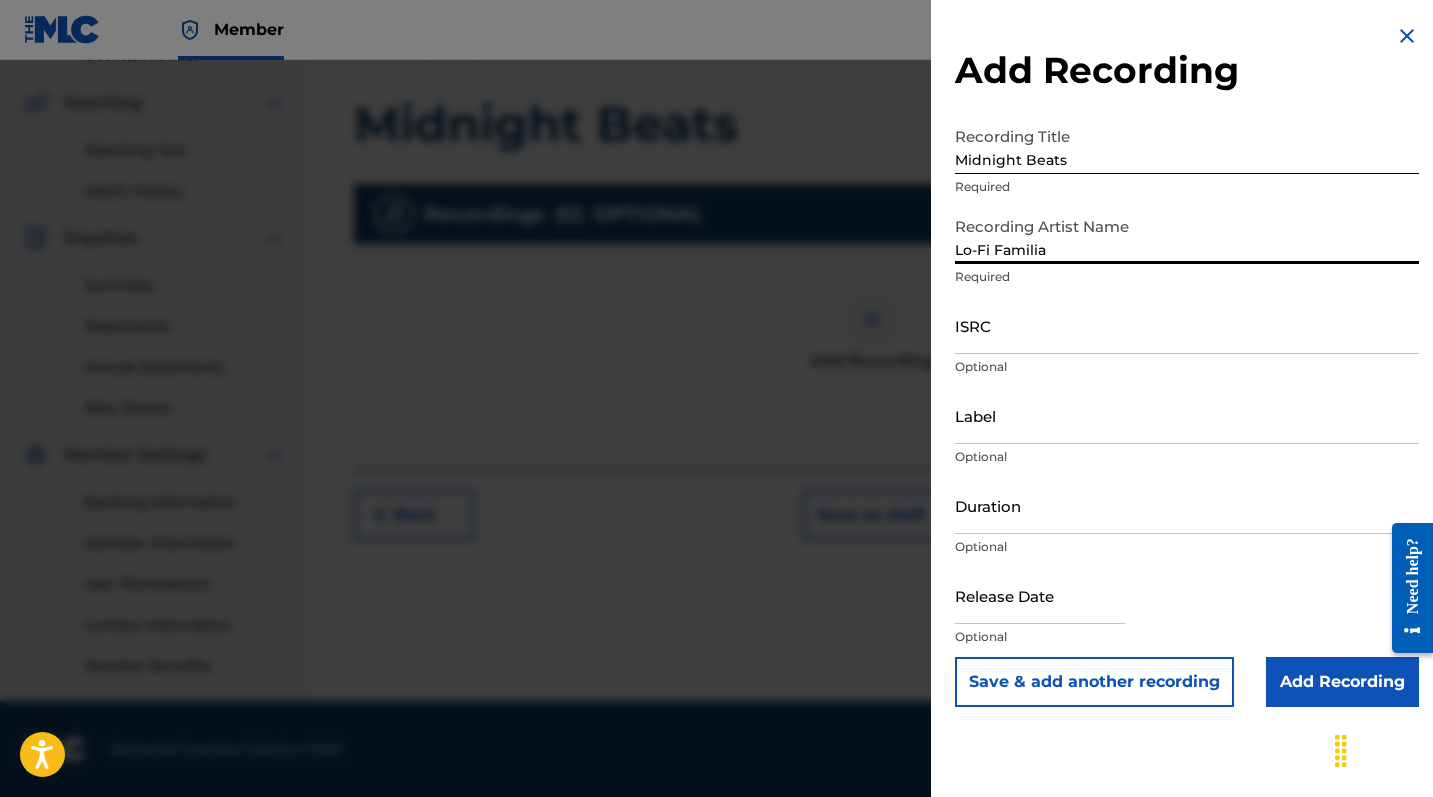 type on "Lo-Fi Familia" 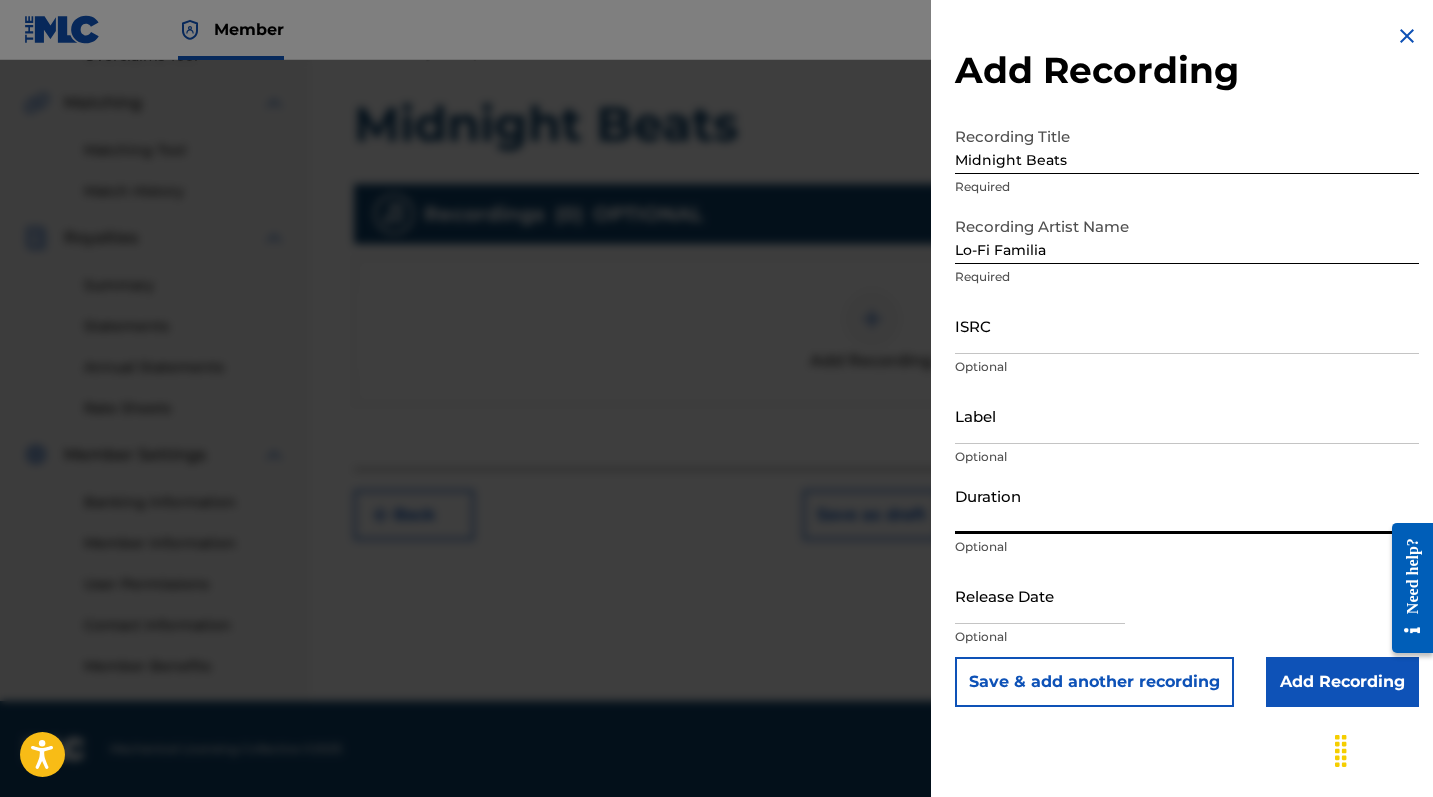 click on "Label" at bounding box center (1187, 415) 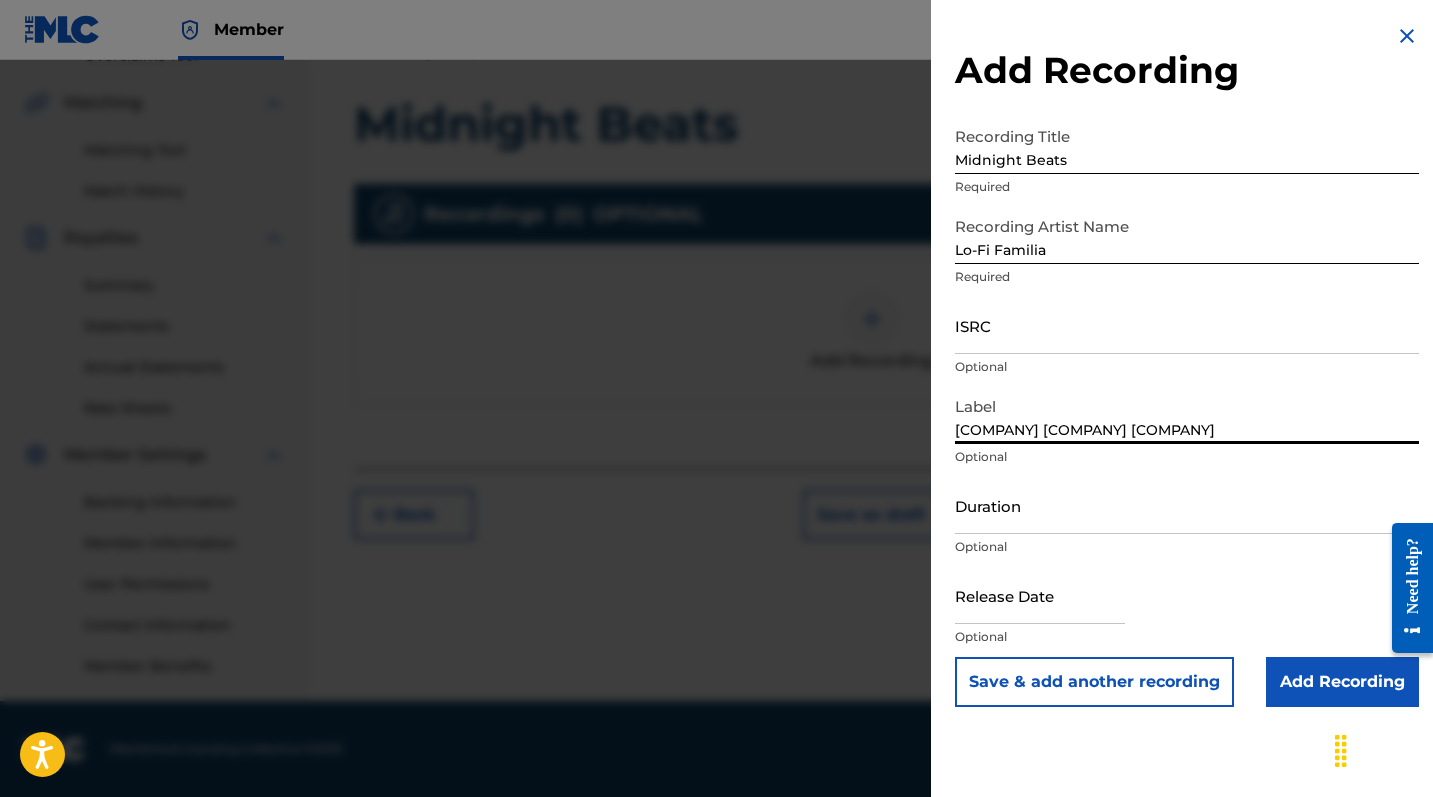 type on "[COMPANY] [COMPANY] [COMPANY]" 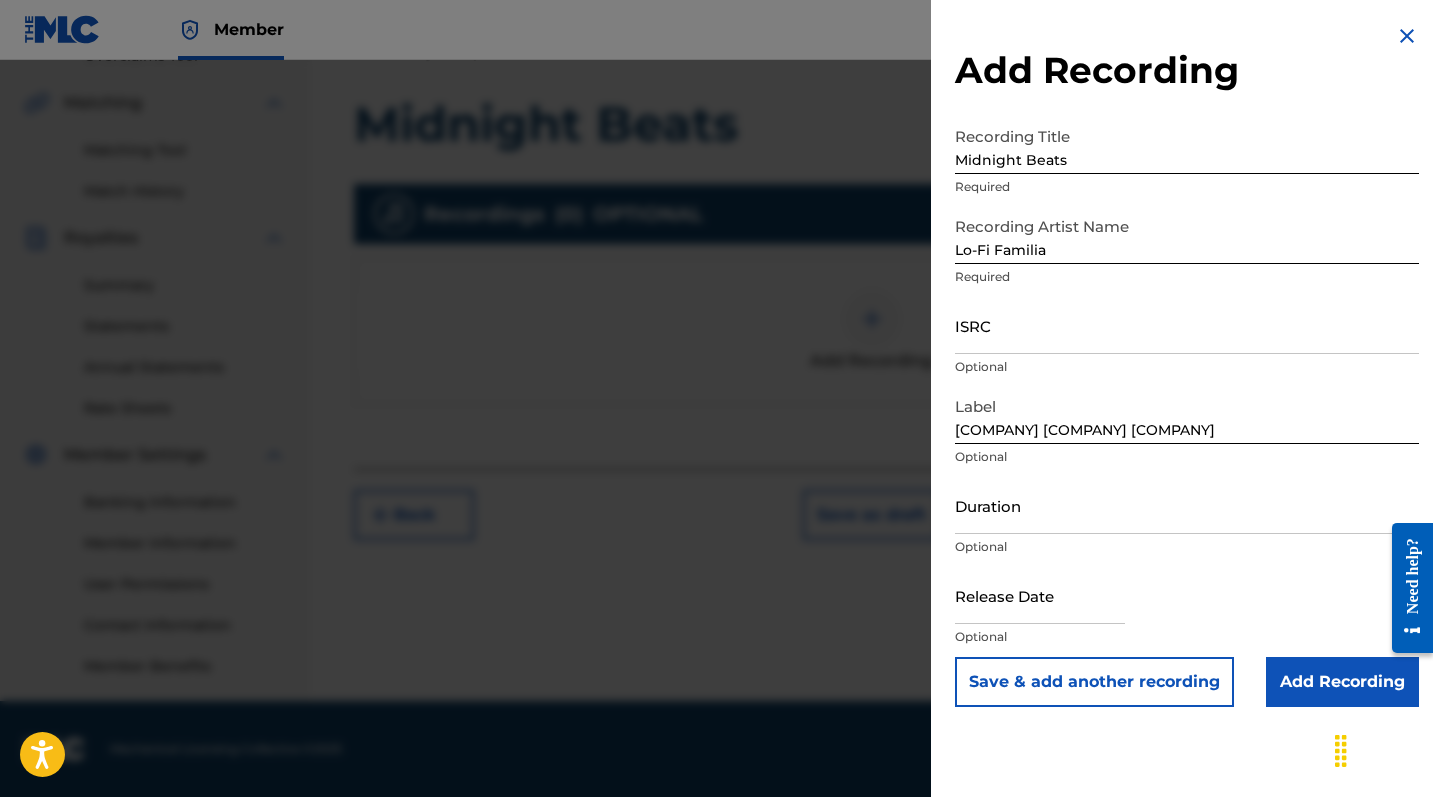 click on "Add Recording" at bounding box center [1342, 682] 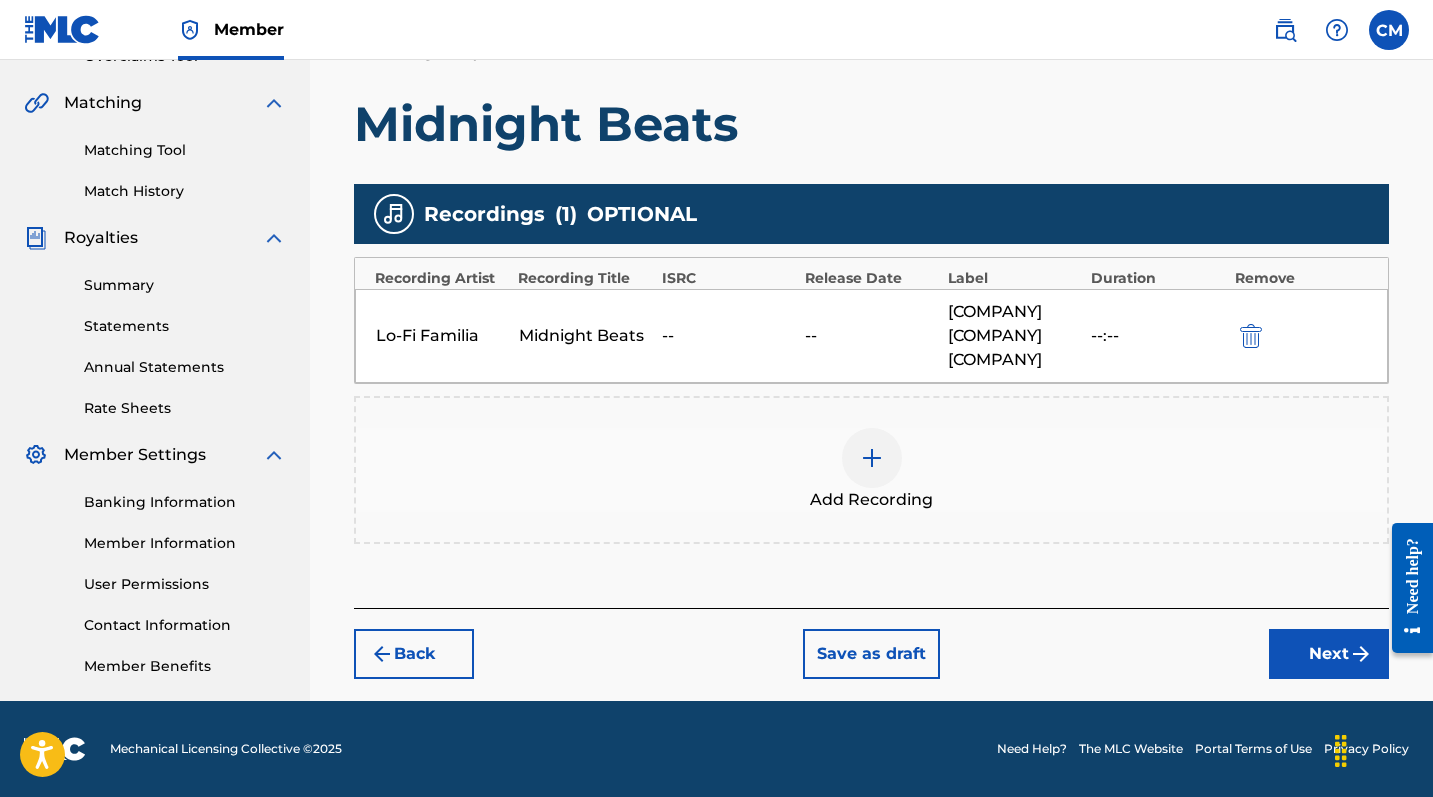 click on "Next" at bounding box center [1329, 654] 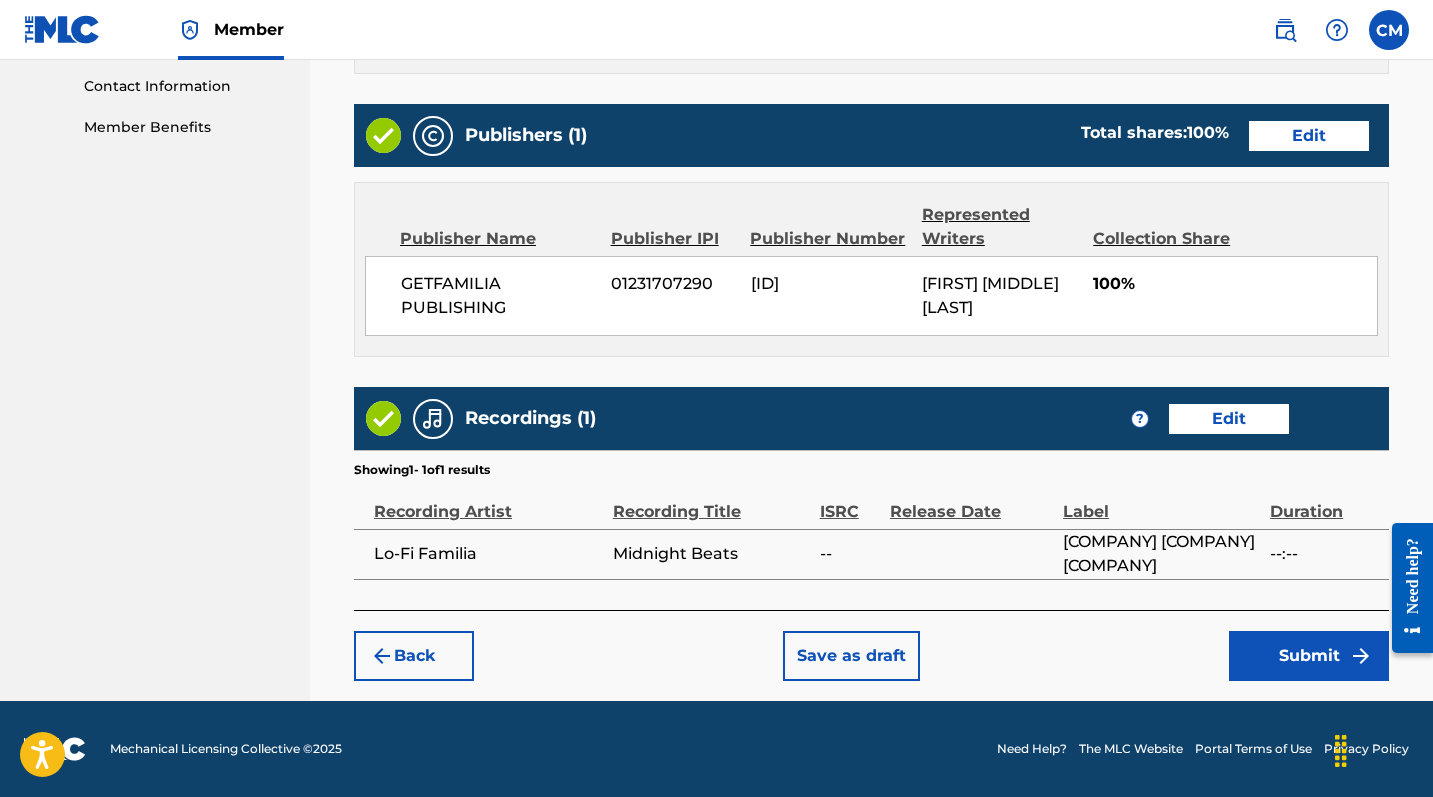 scroll, scrollTop: 981, scrollLeft: 0, axis: vertical 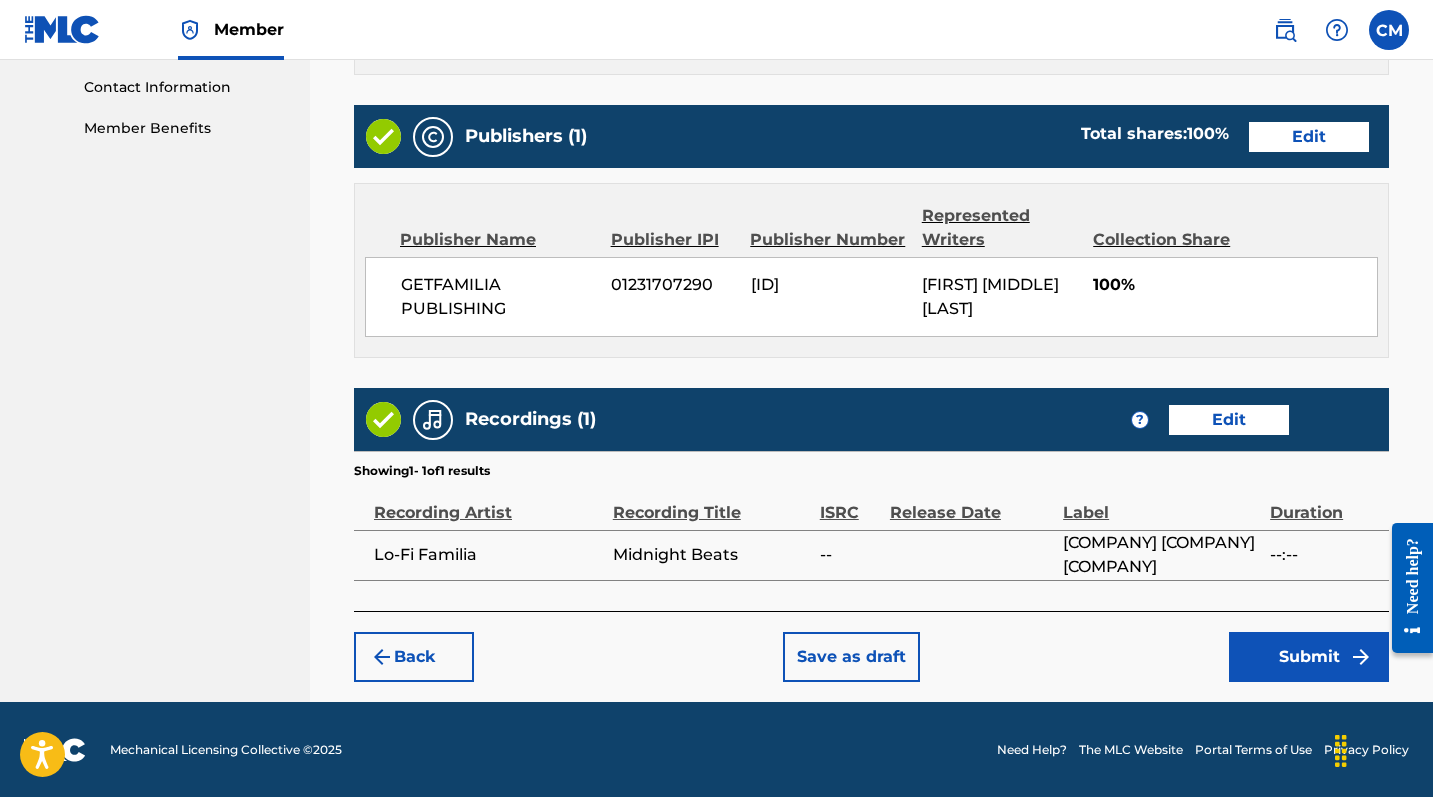 click on "Submit" at bounding box center [1309, 657] 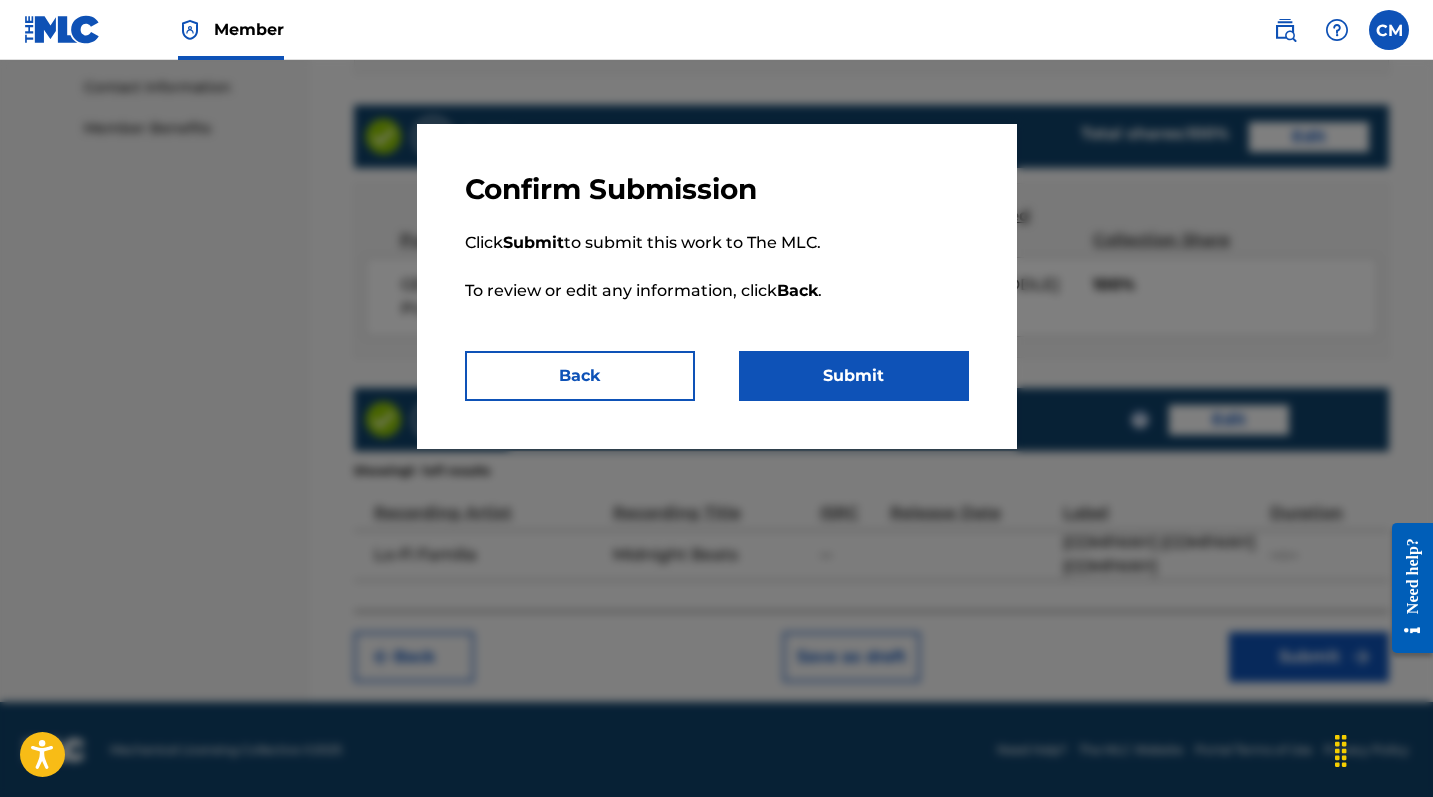 click on "Submit" at bounding box center (854, 376) 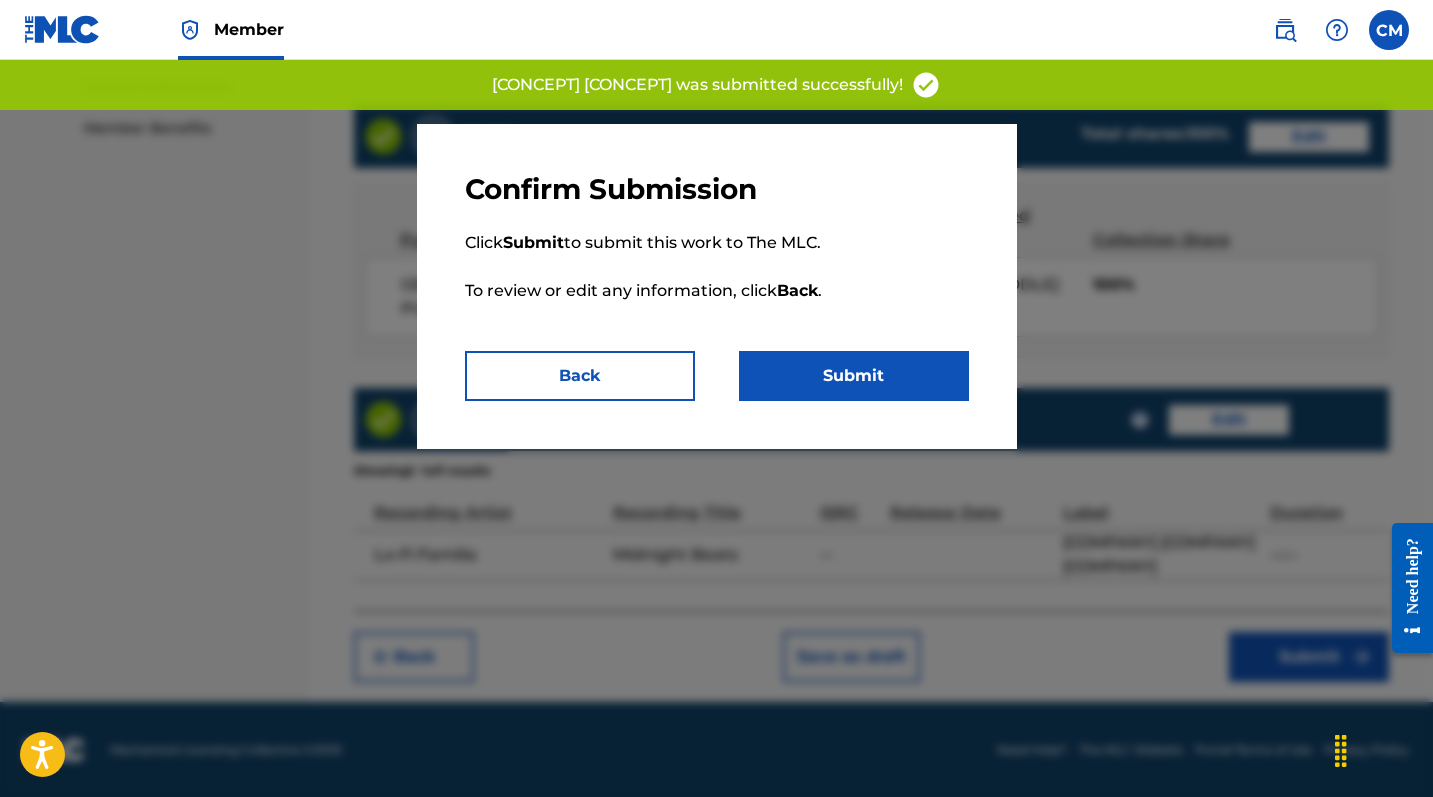 scroll, scrollTop: 0, scrollLeft: 0, axis: both 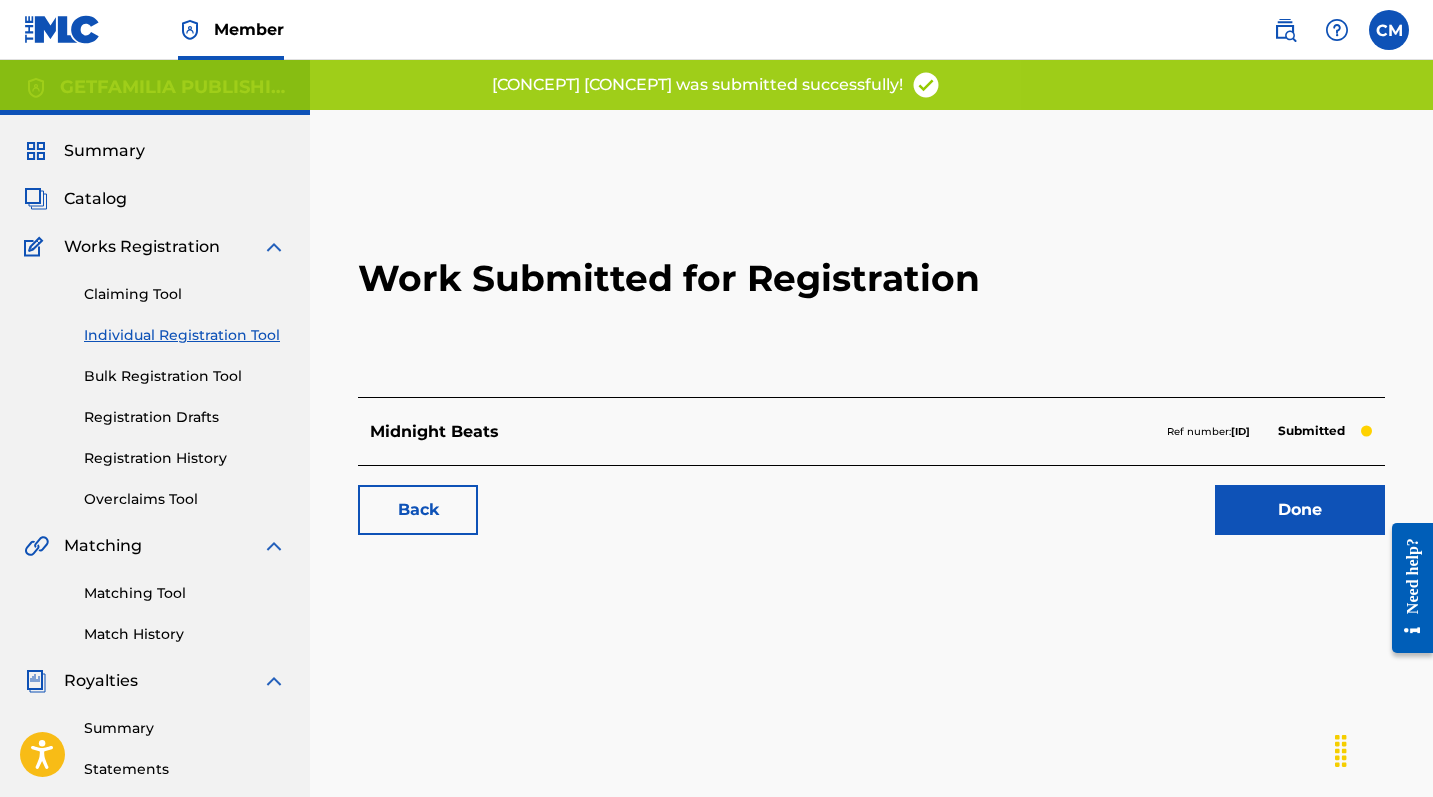 click on "Done" at bounding box center (1300, 510) 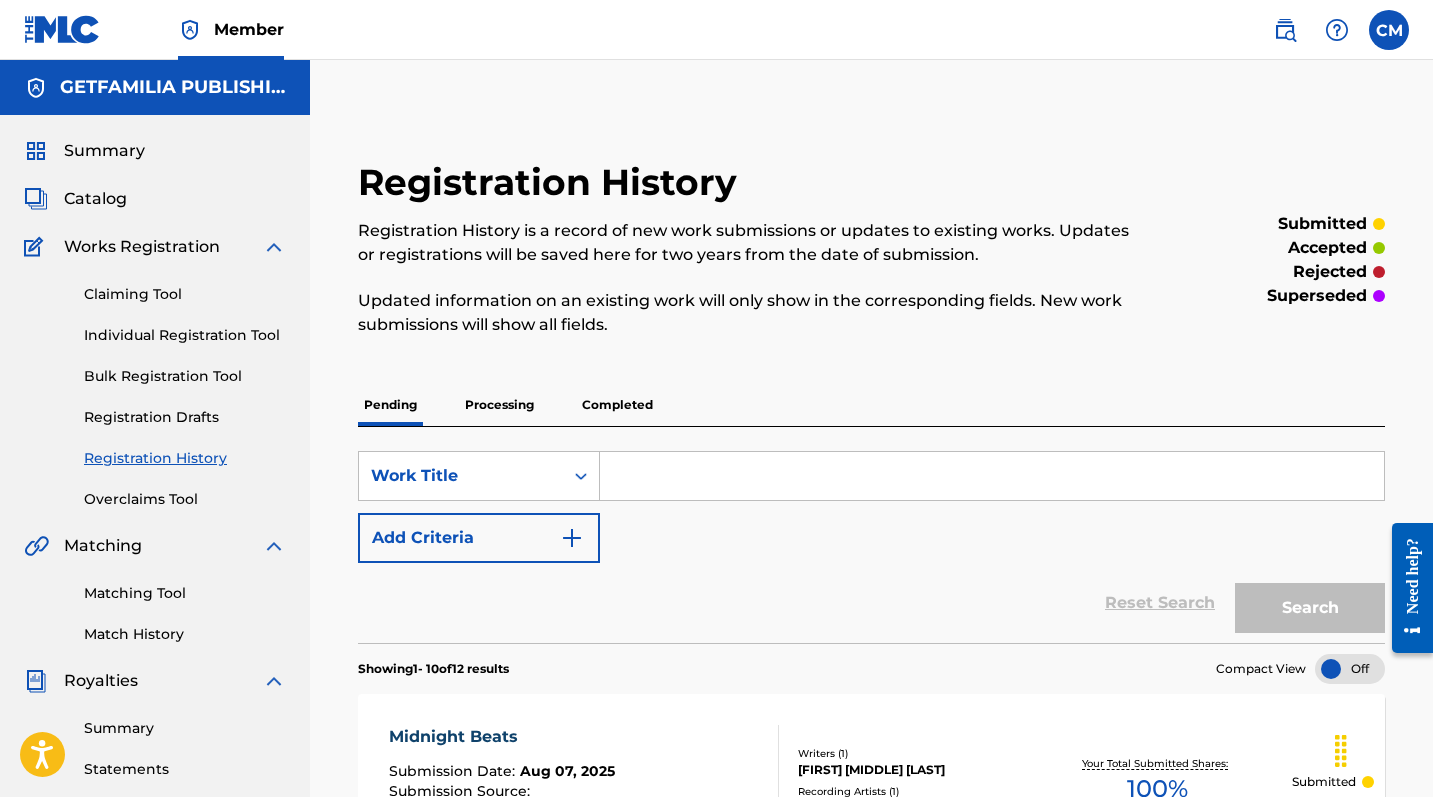 scroll, scrollTop: 0, scrollLeft: 0, axis: both 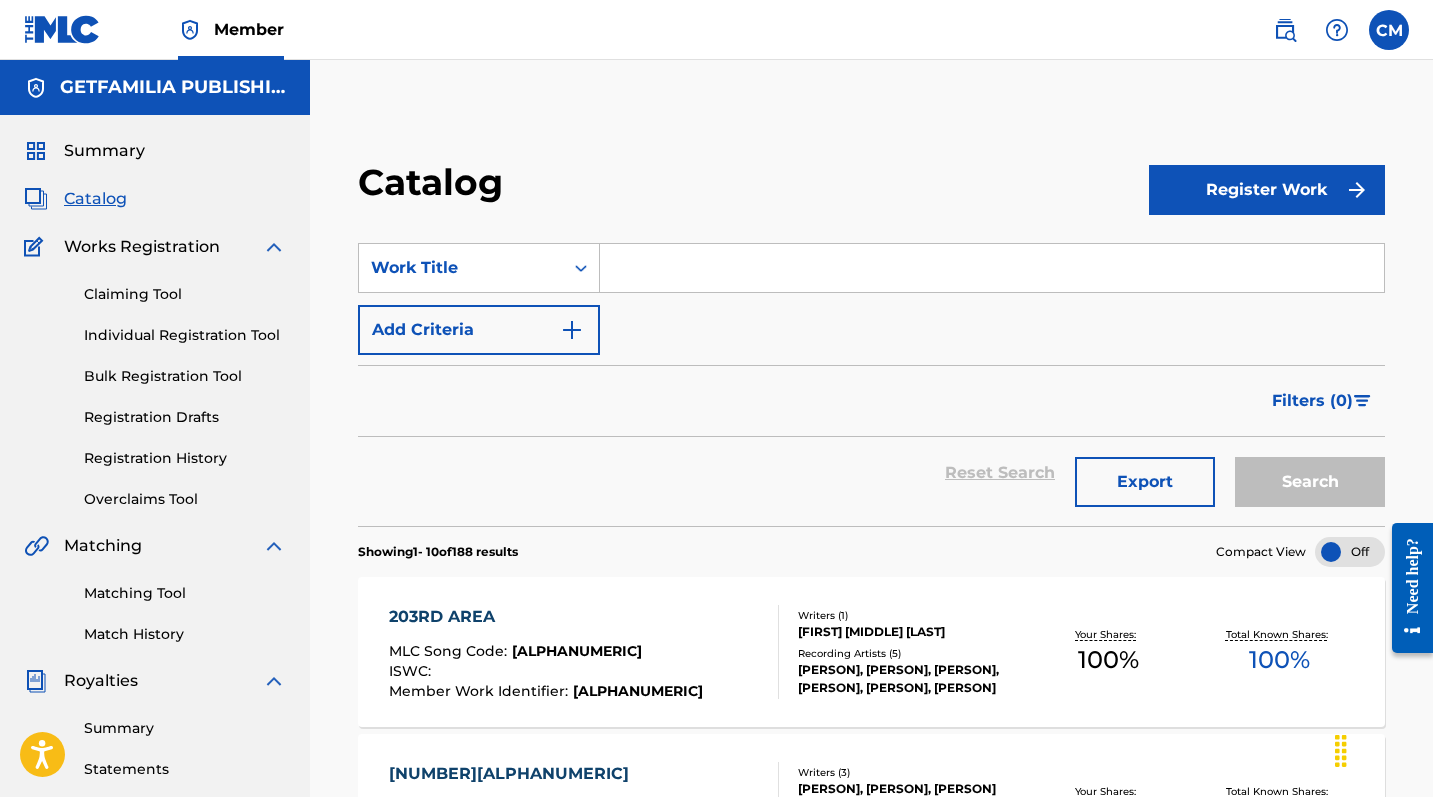 click on "Register Work" at bounding box center (1267, 190) 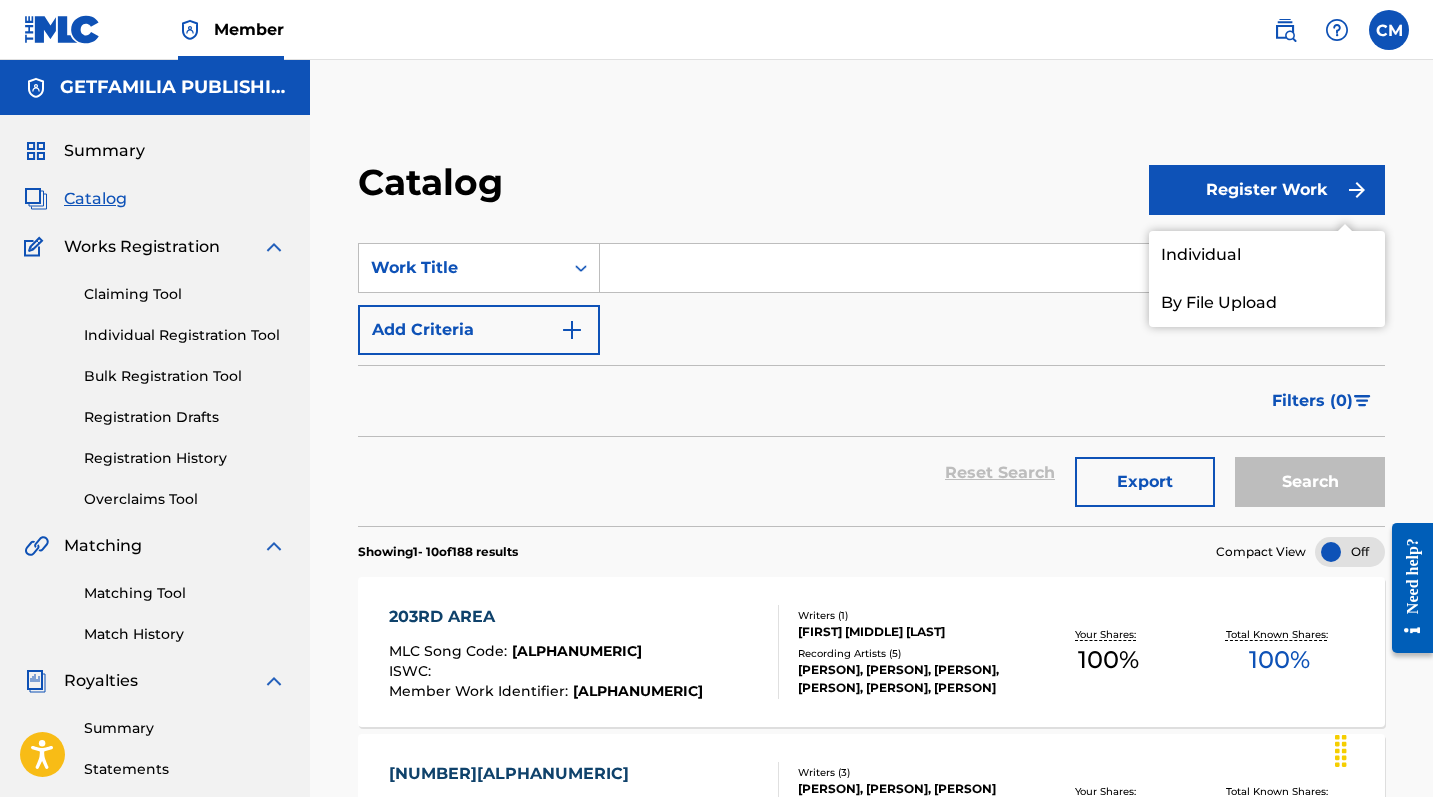 click on "Individual" at bounding box center [1267, 255] 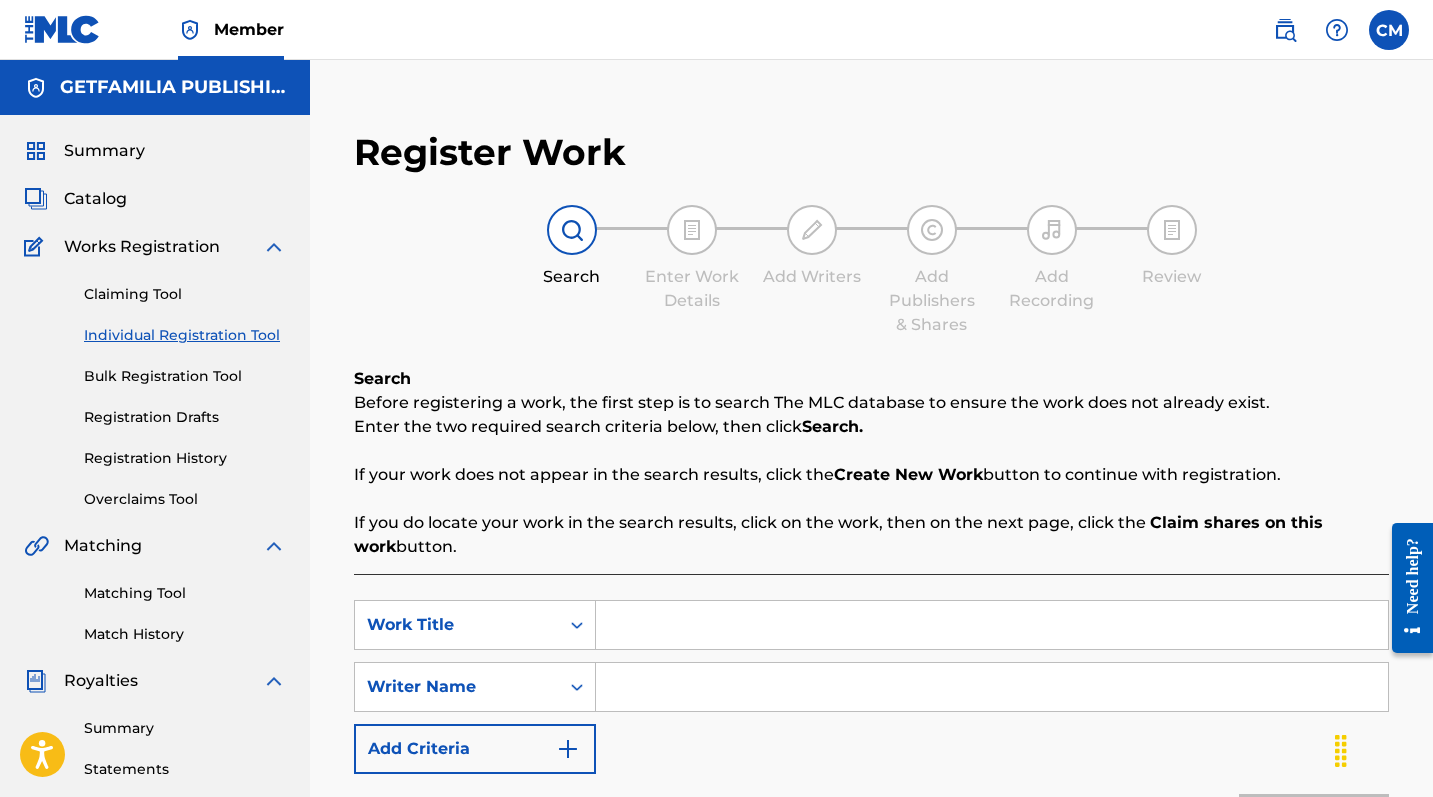 click at bounding box center [992, 625] 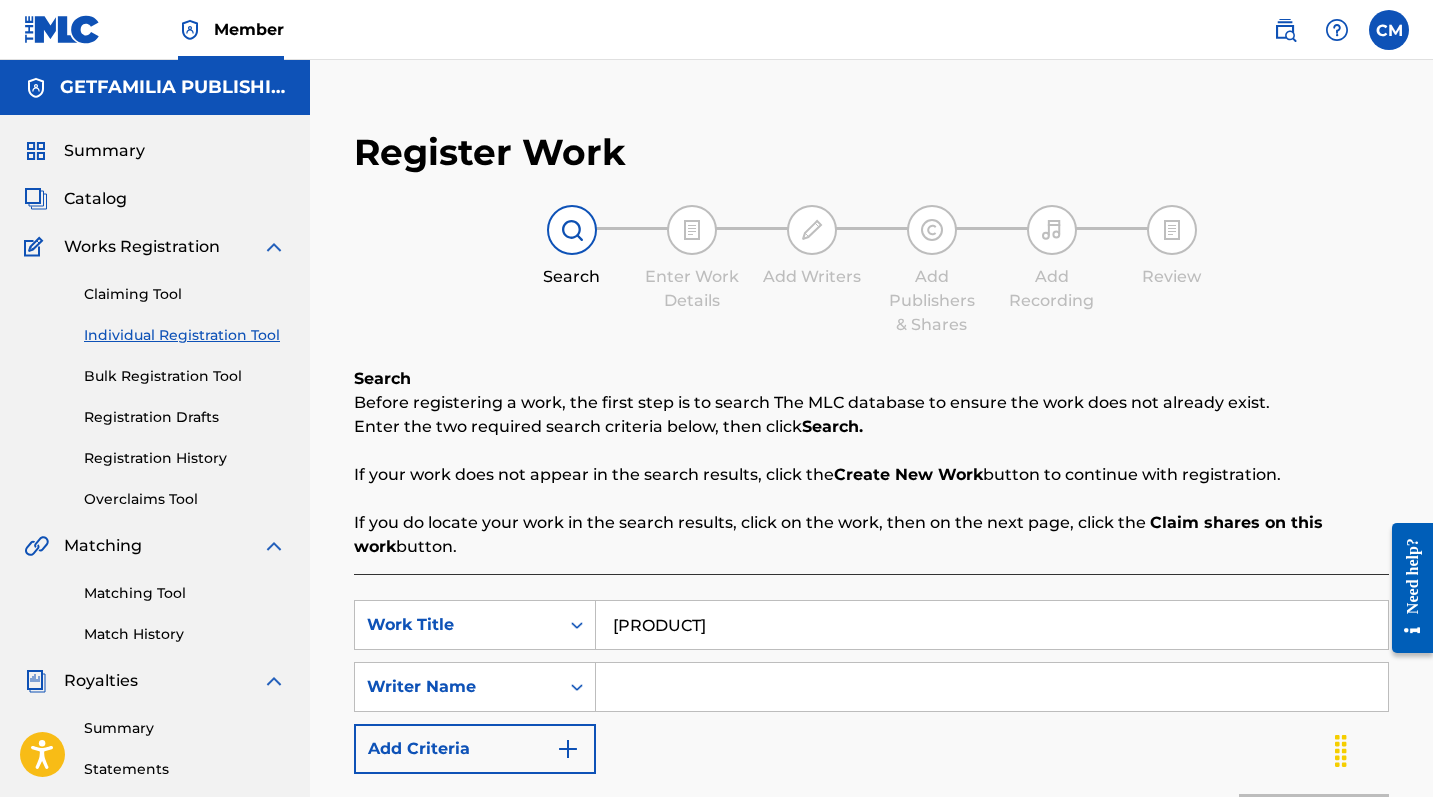 type on "[PRODUCT]" 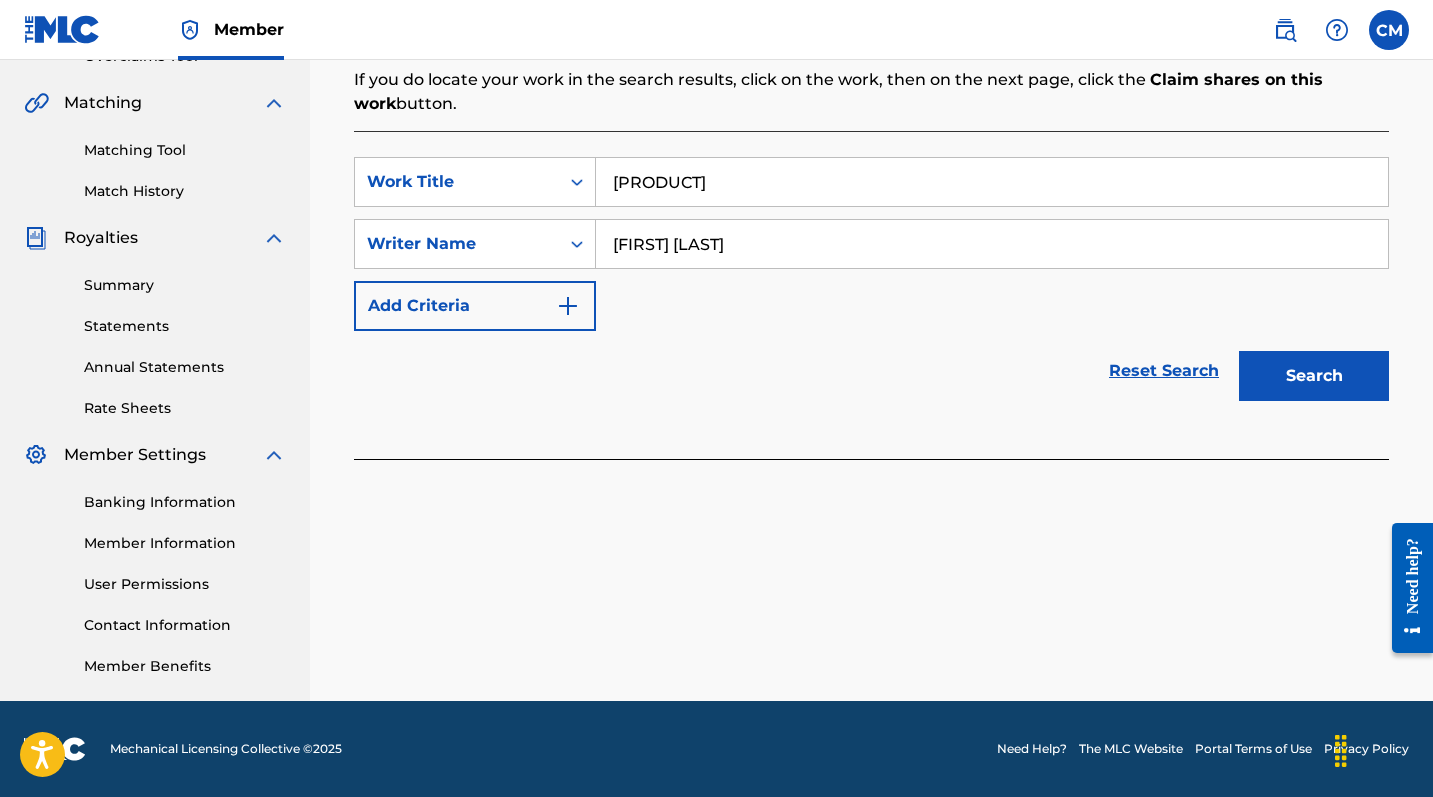 scroll, scrollTop: 443, scrollLeft: 0, axis: vertical 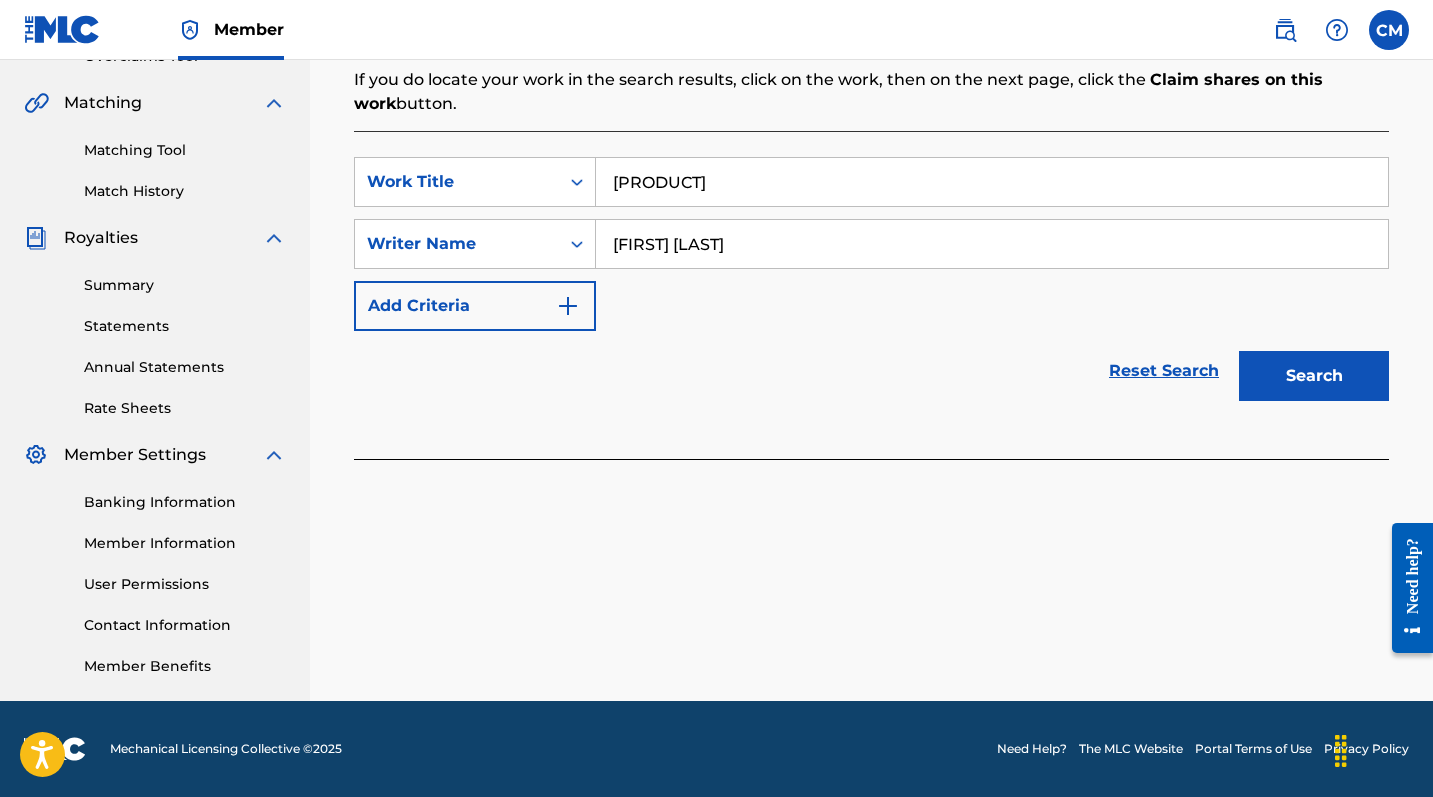 type on "[FIRST] [LAST]" 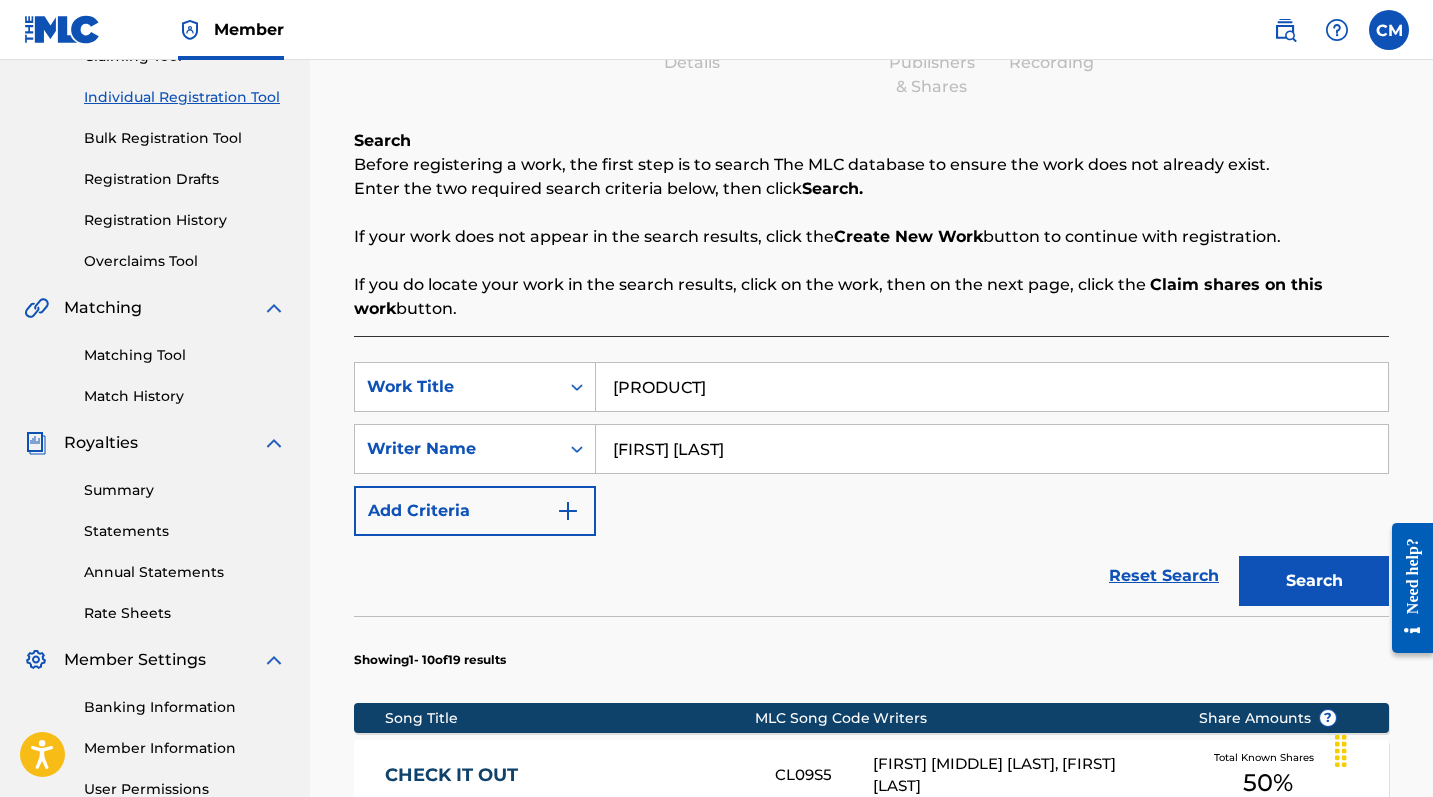 scroll, scrollTop: 276, scrollLeft: 0, axis: vertical 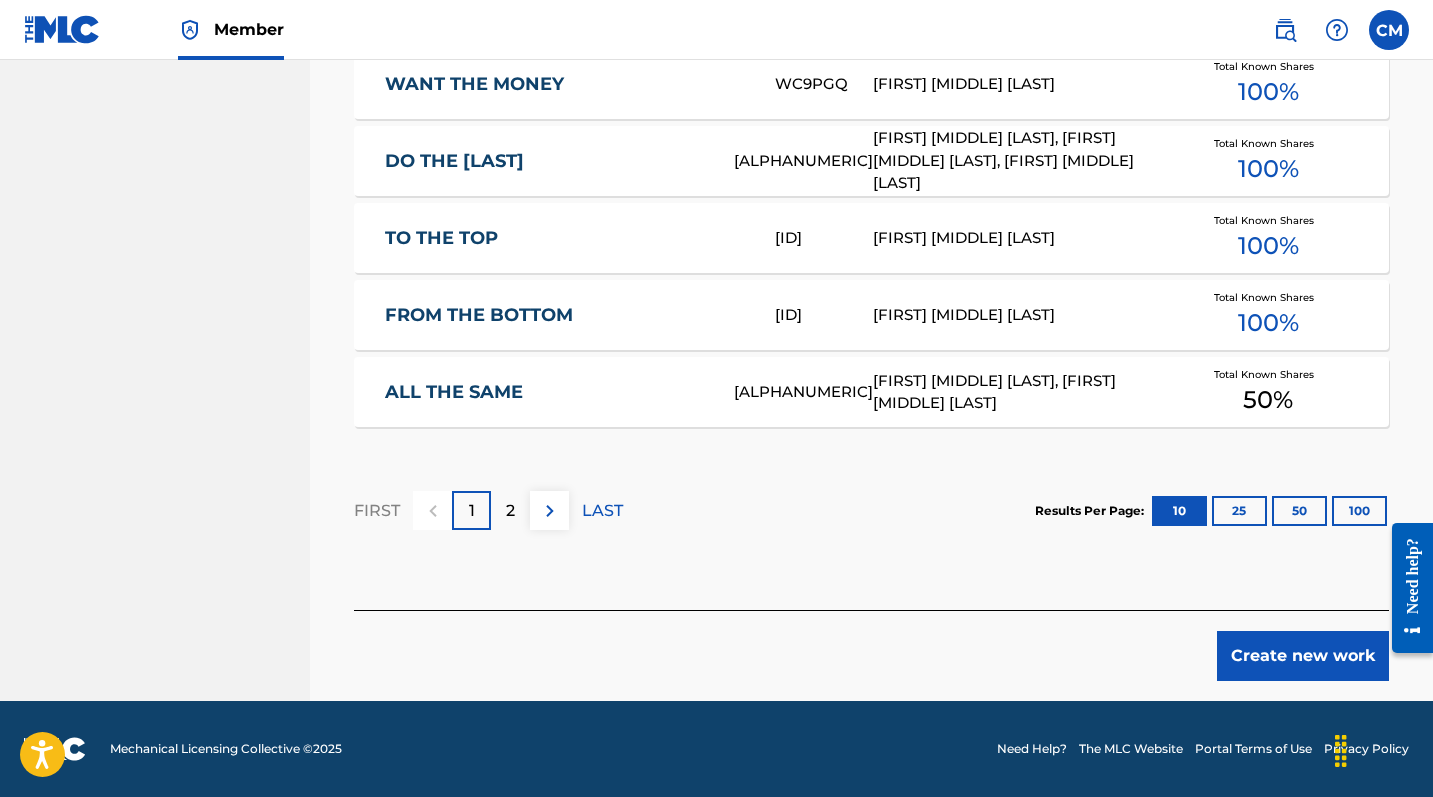 click on "Create new work" at bounding box center (1303, 656) 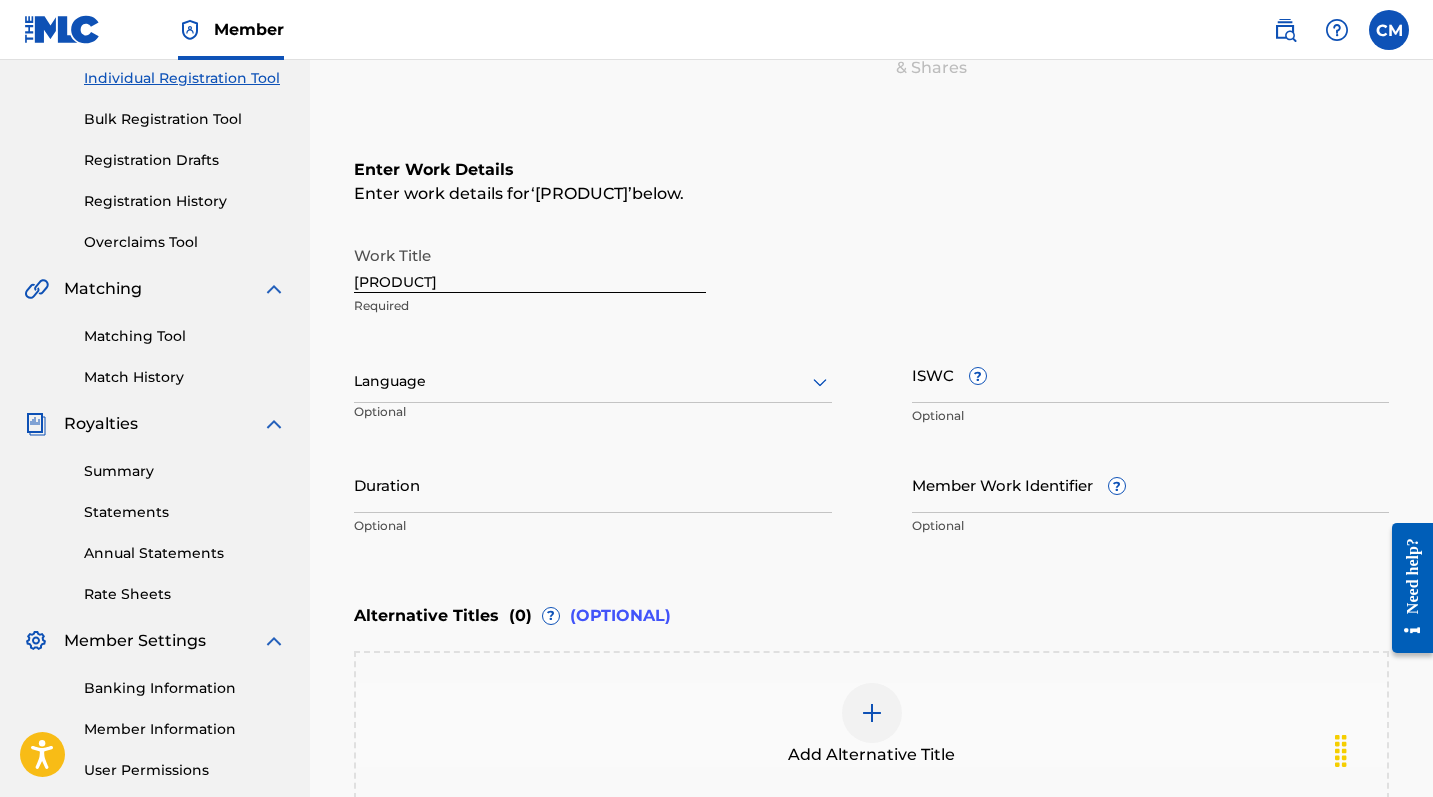 scroll, scrollTop: 187, scrollLeft: 0, axis: vertical 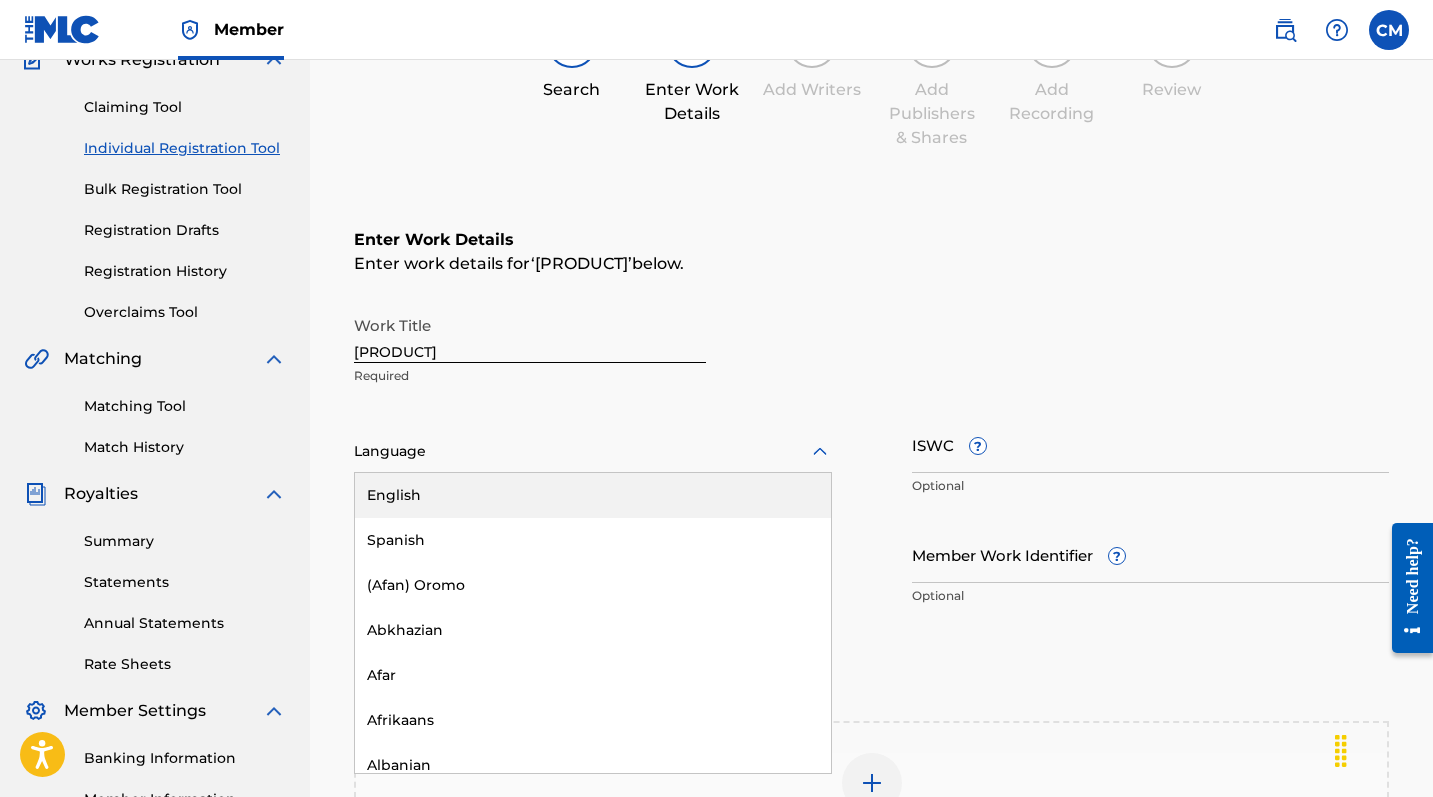 click at bounding box center [593, 451] 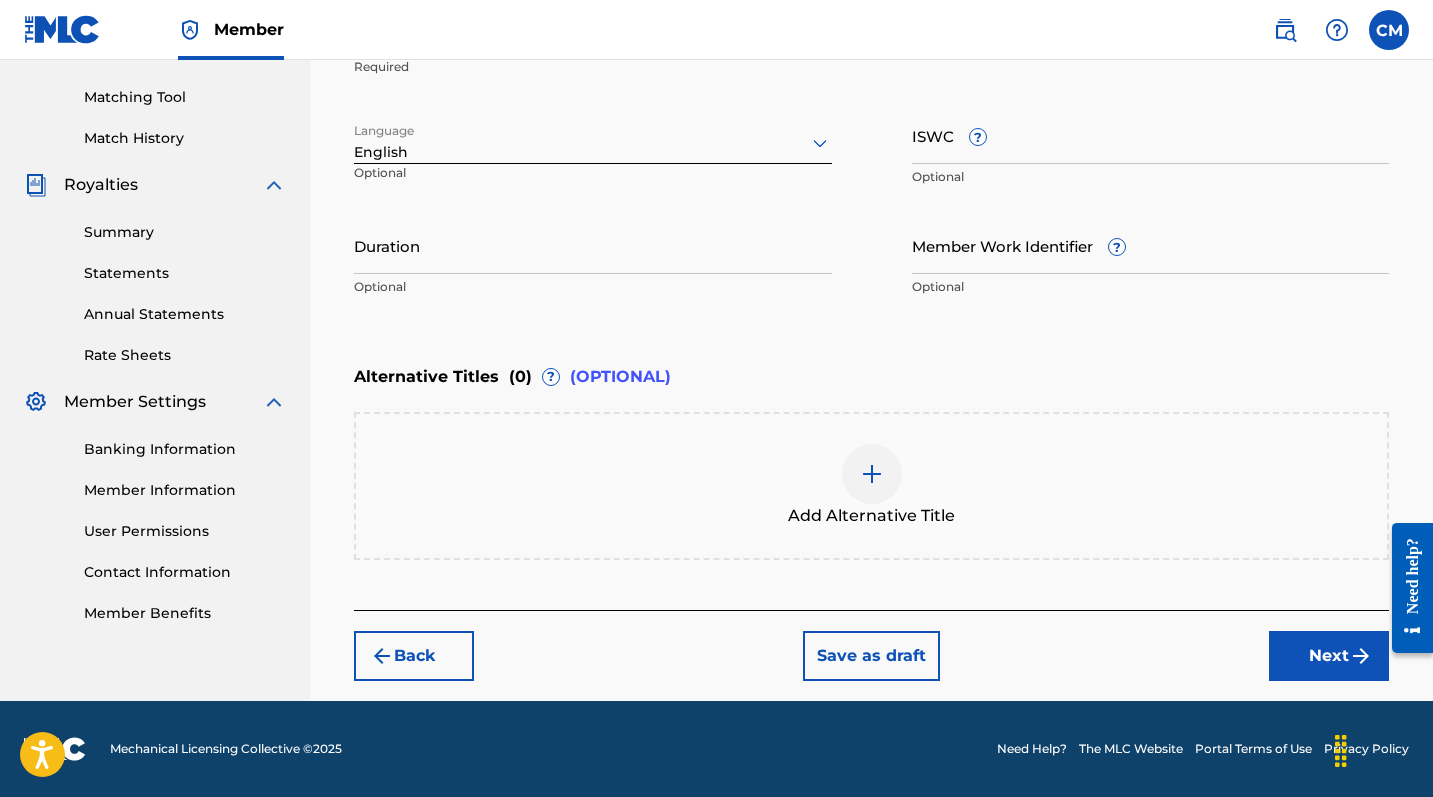 click on "Next" at bounding box center (1329, 656) 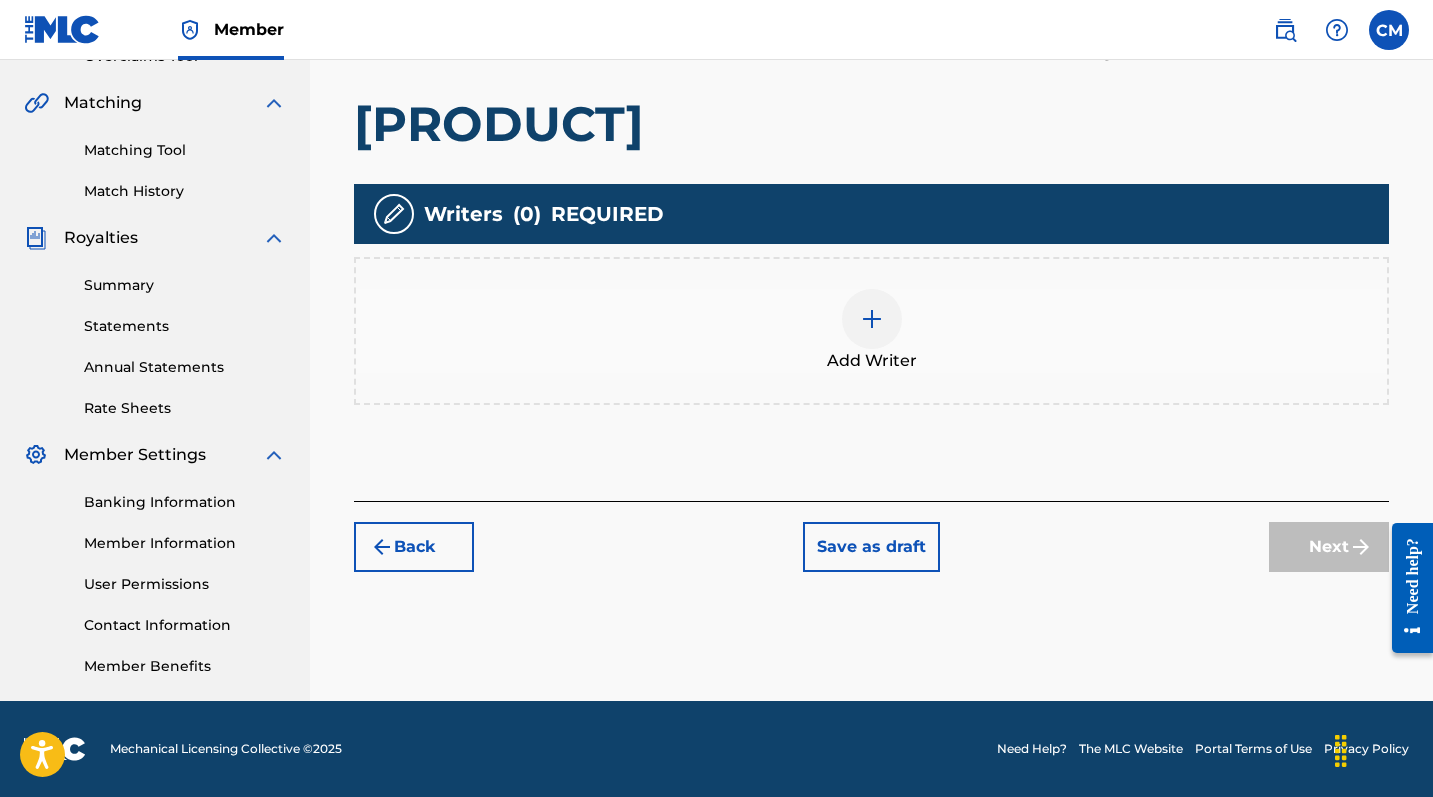 scroll, scrollTop: 443, scrollLeft: 0, axis: vertical 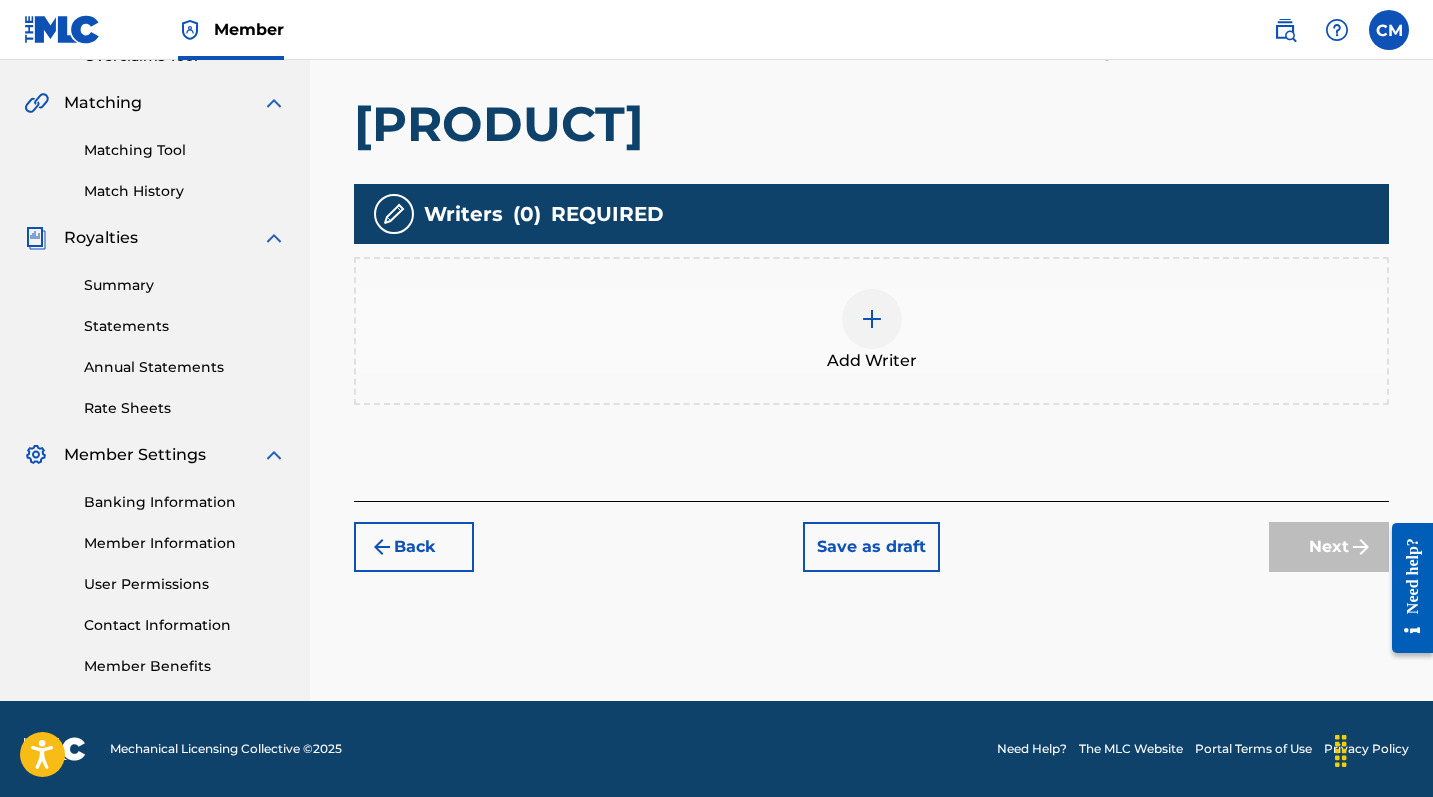 click at bounding box center (872, 319) 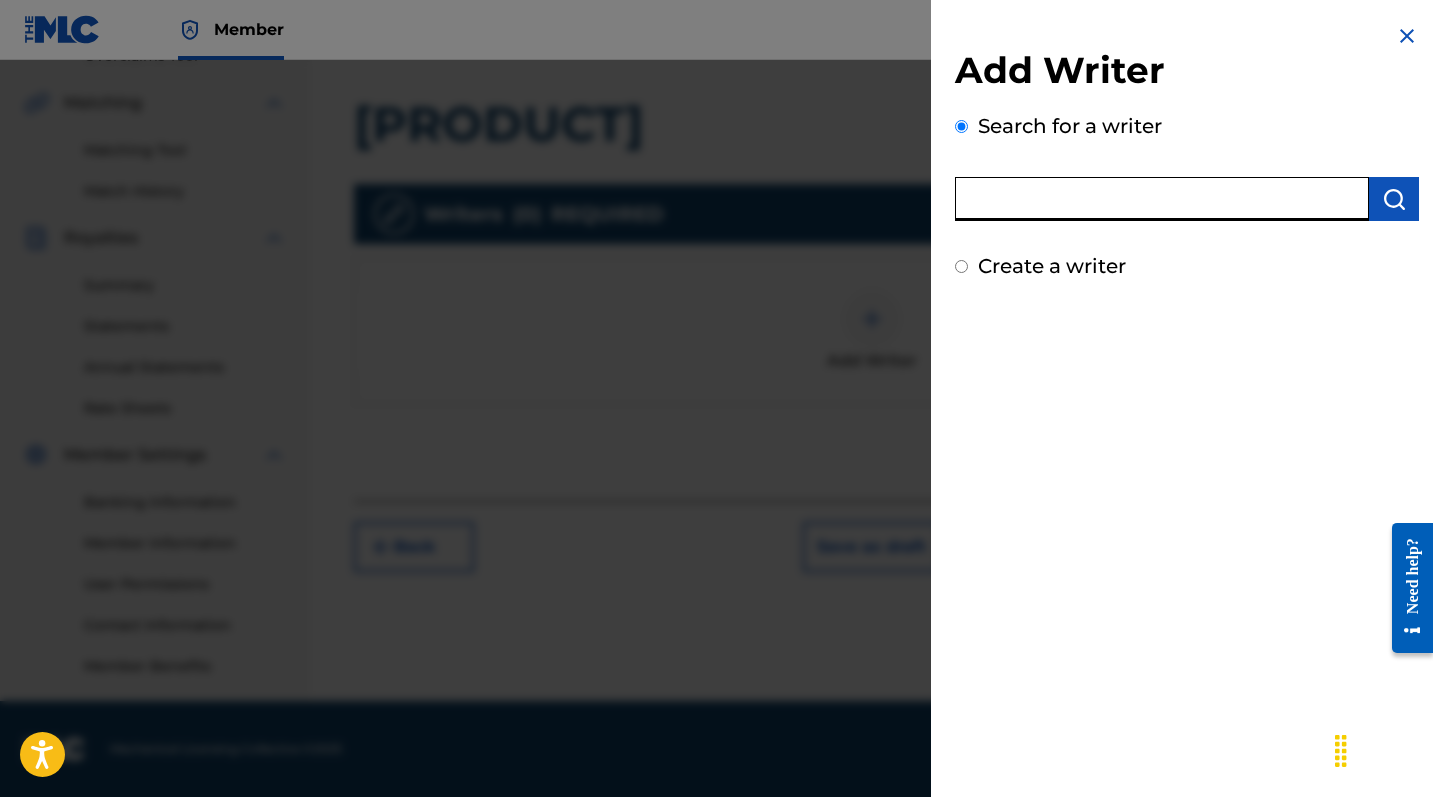 click at bounding box center [1162, 199] 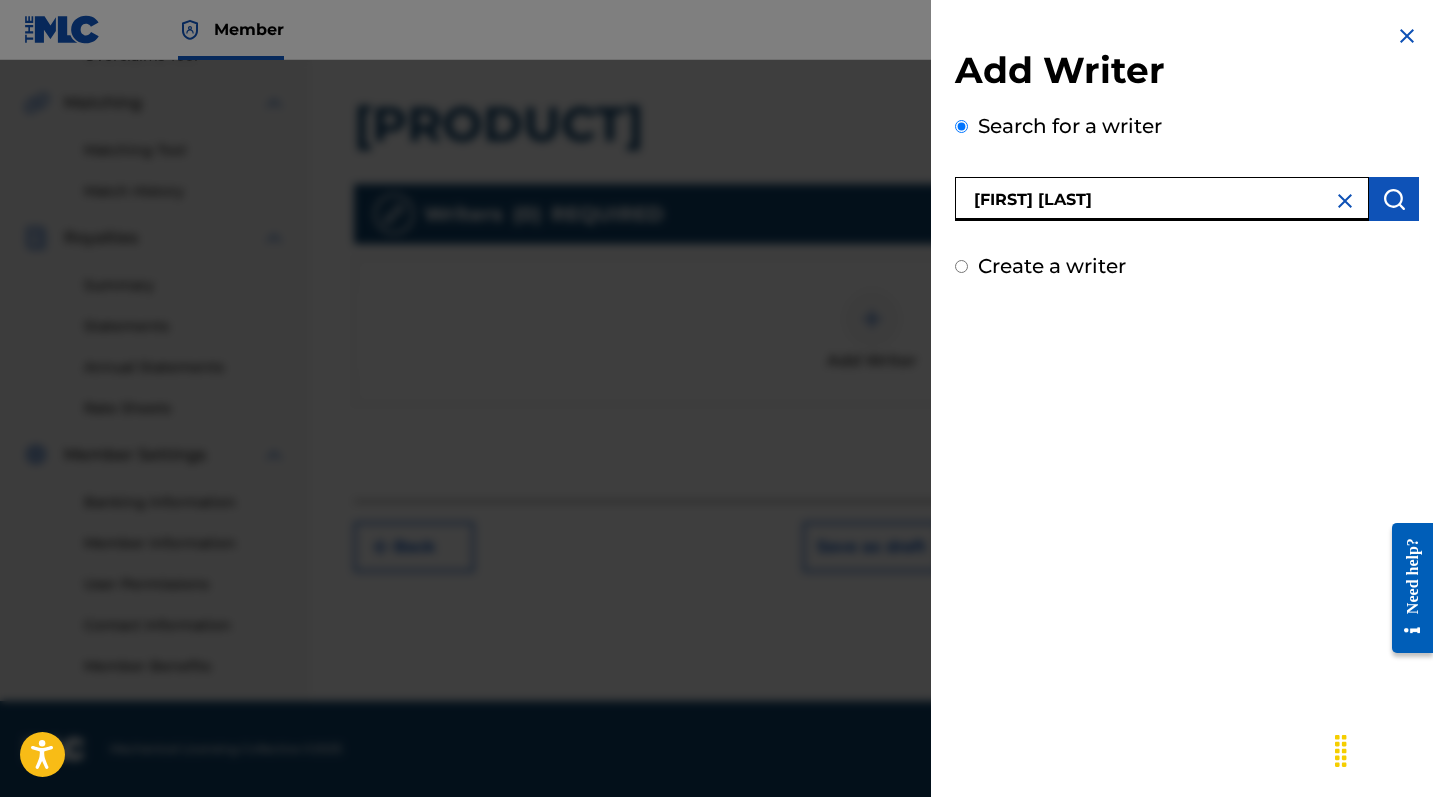 type on "[FIRST] [LAST]" 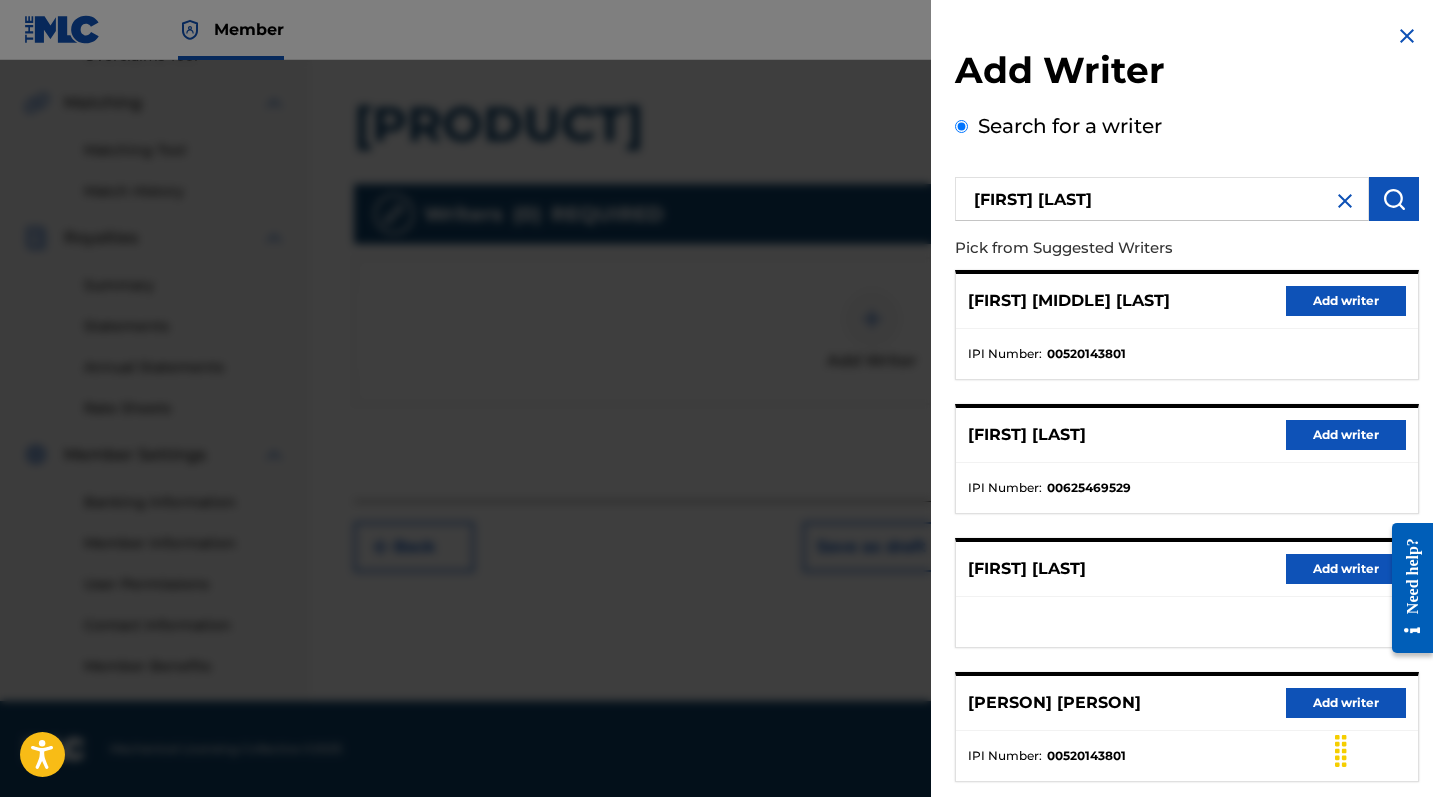 click on "[PERSON] Add writer" at bounding box center (1187, 301) 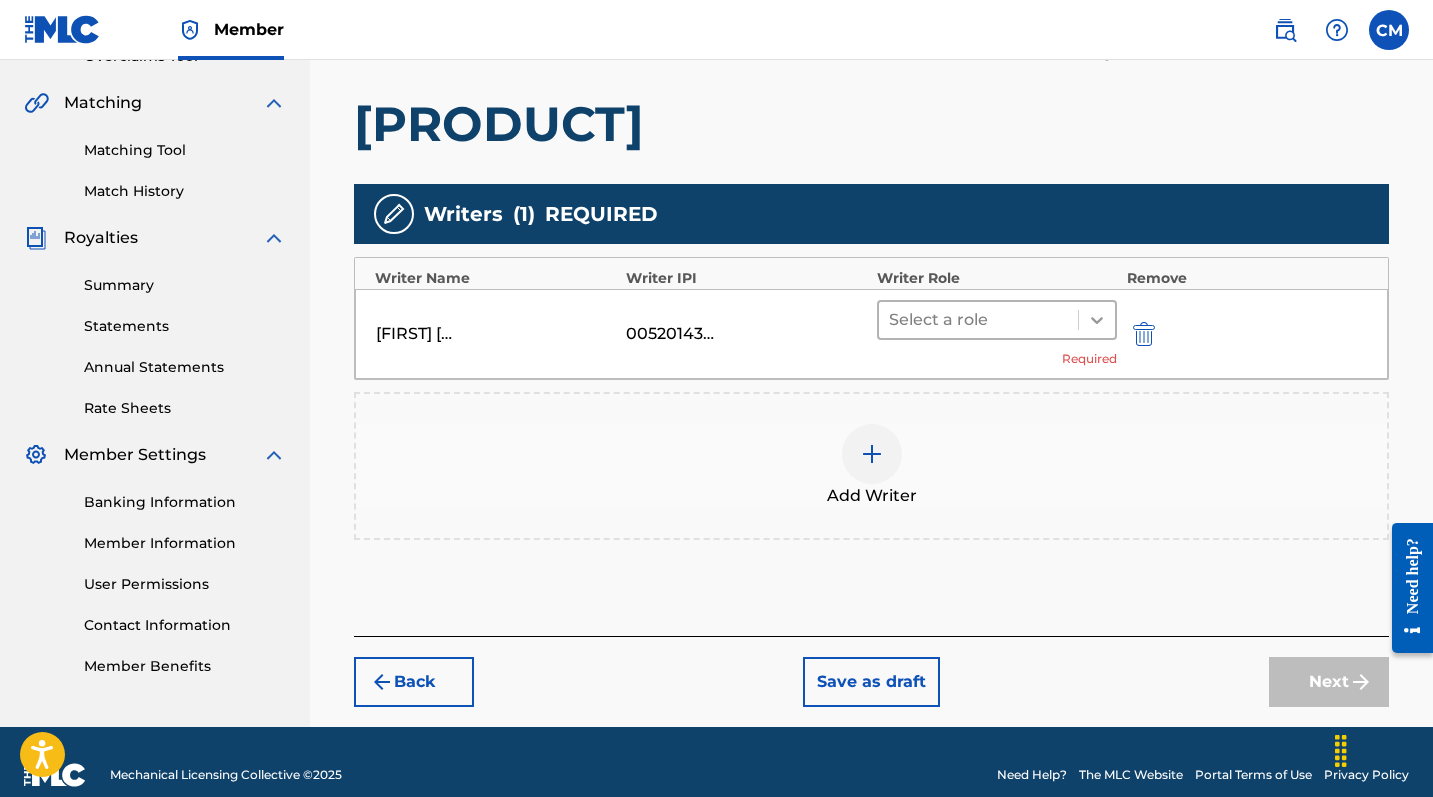 click at bounding box center [1097, 320] 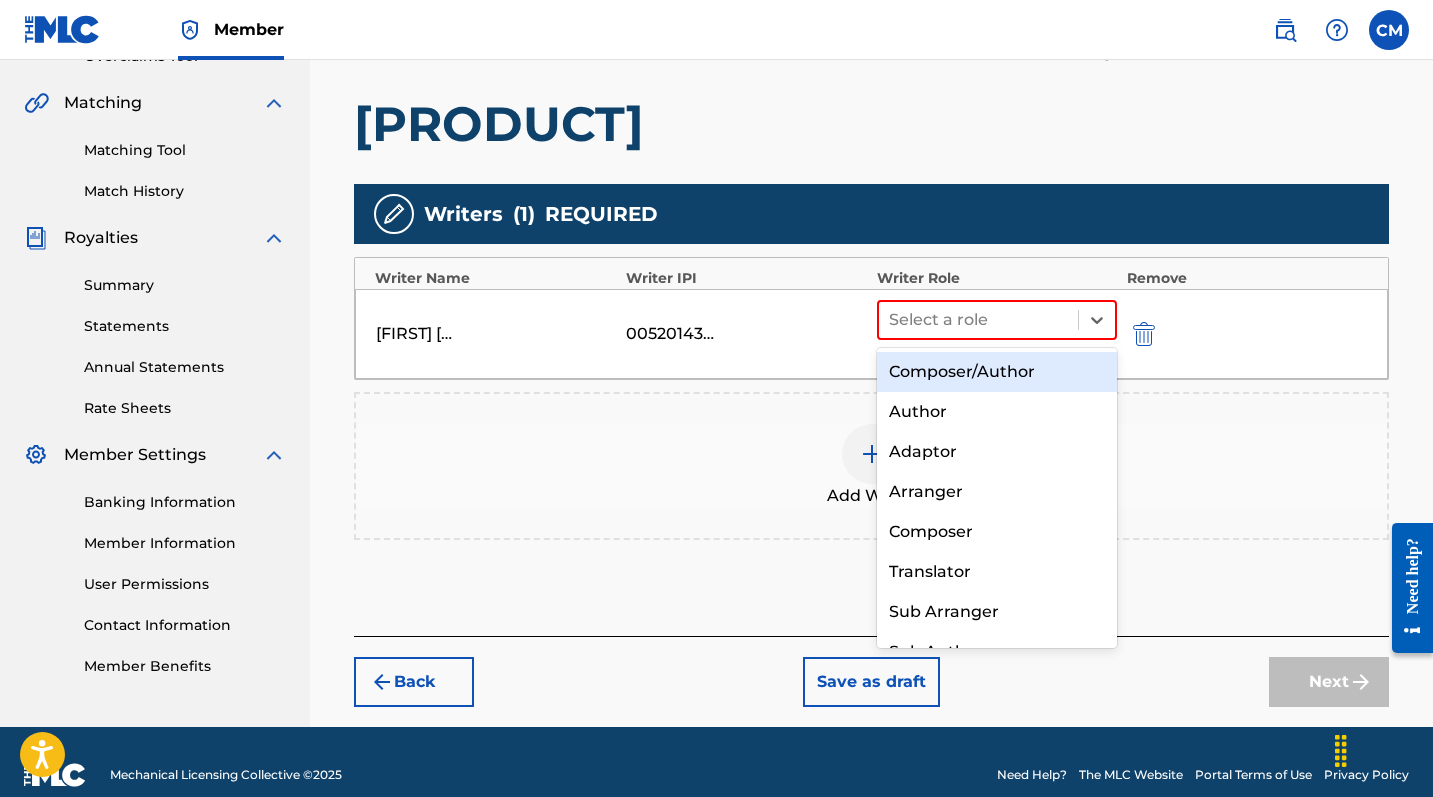 click on "Composer/Author" at bounding box center (997, 372) 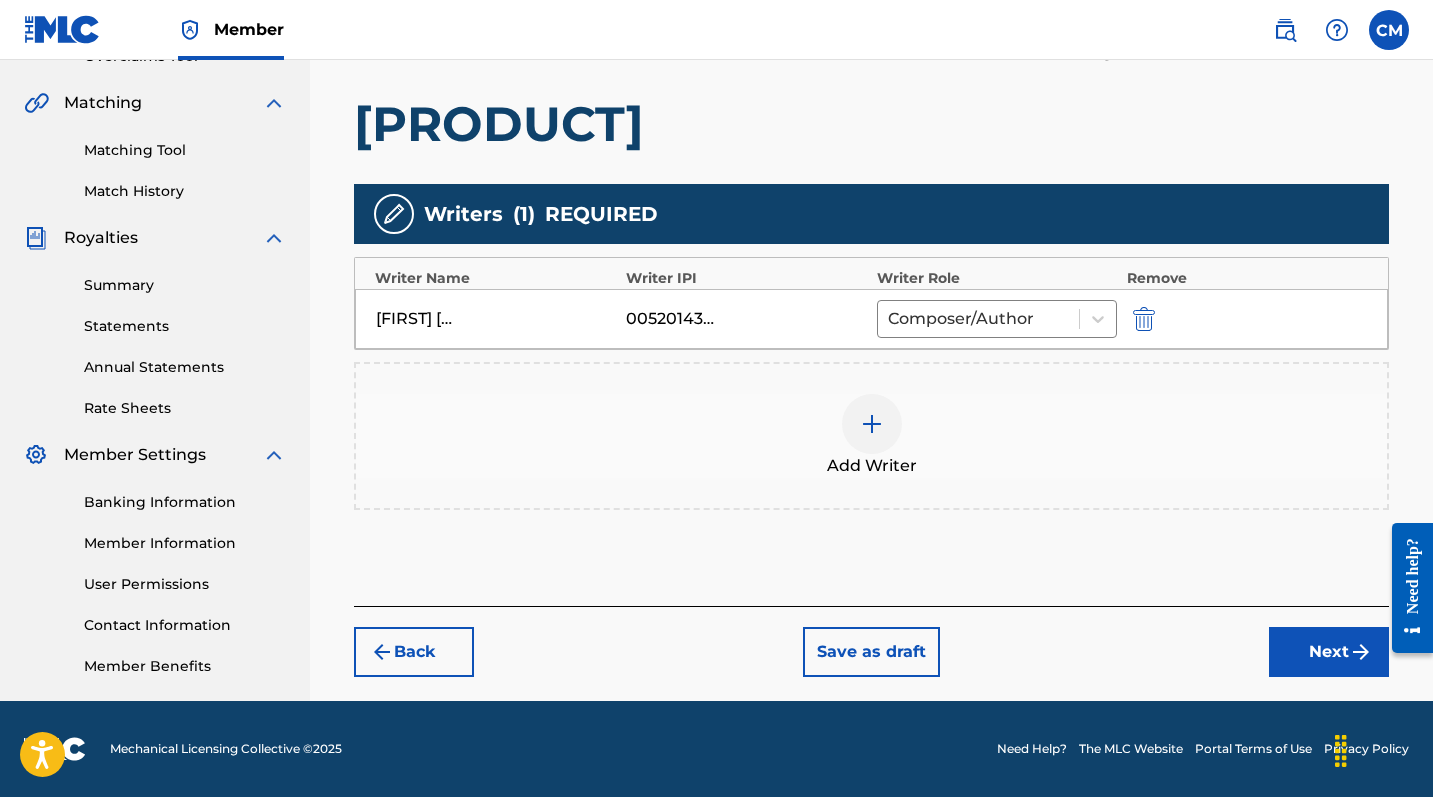 click on "Next" at bounding box center [1329, 652] 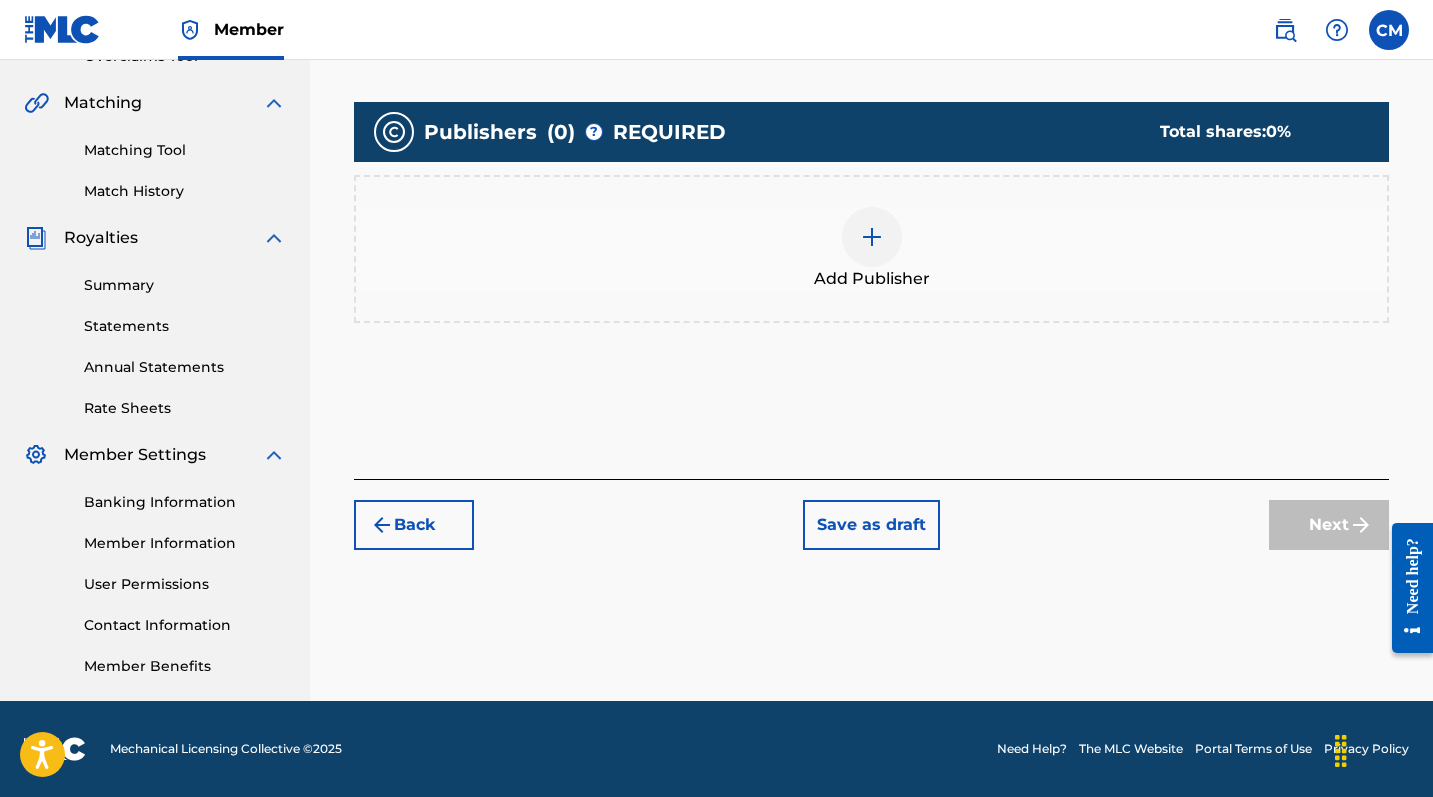 scroll, scrollTop: 90, scrollLeft: 0, axis: vertical 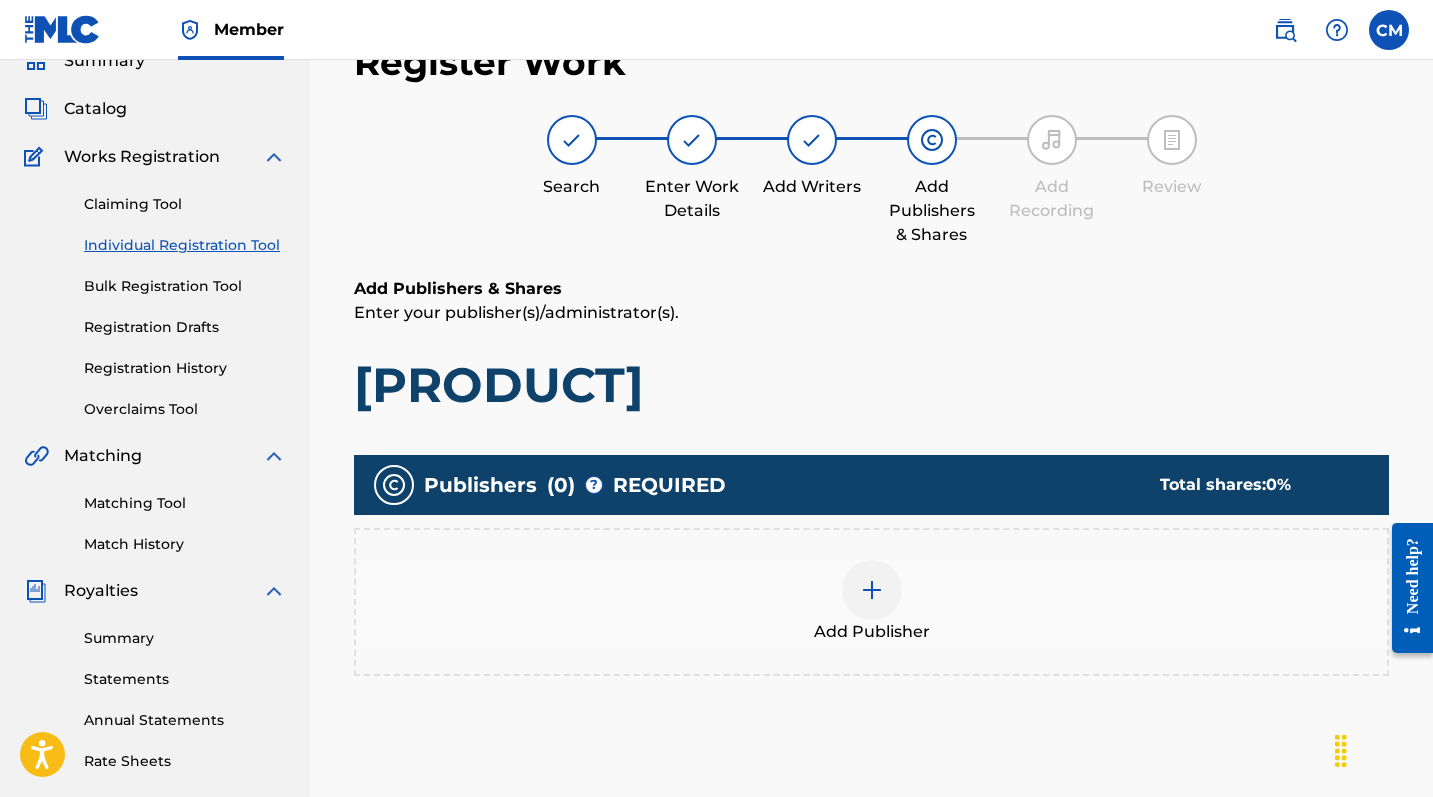 click at bounding box center [872, 590] 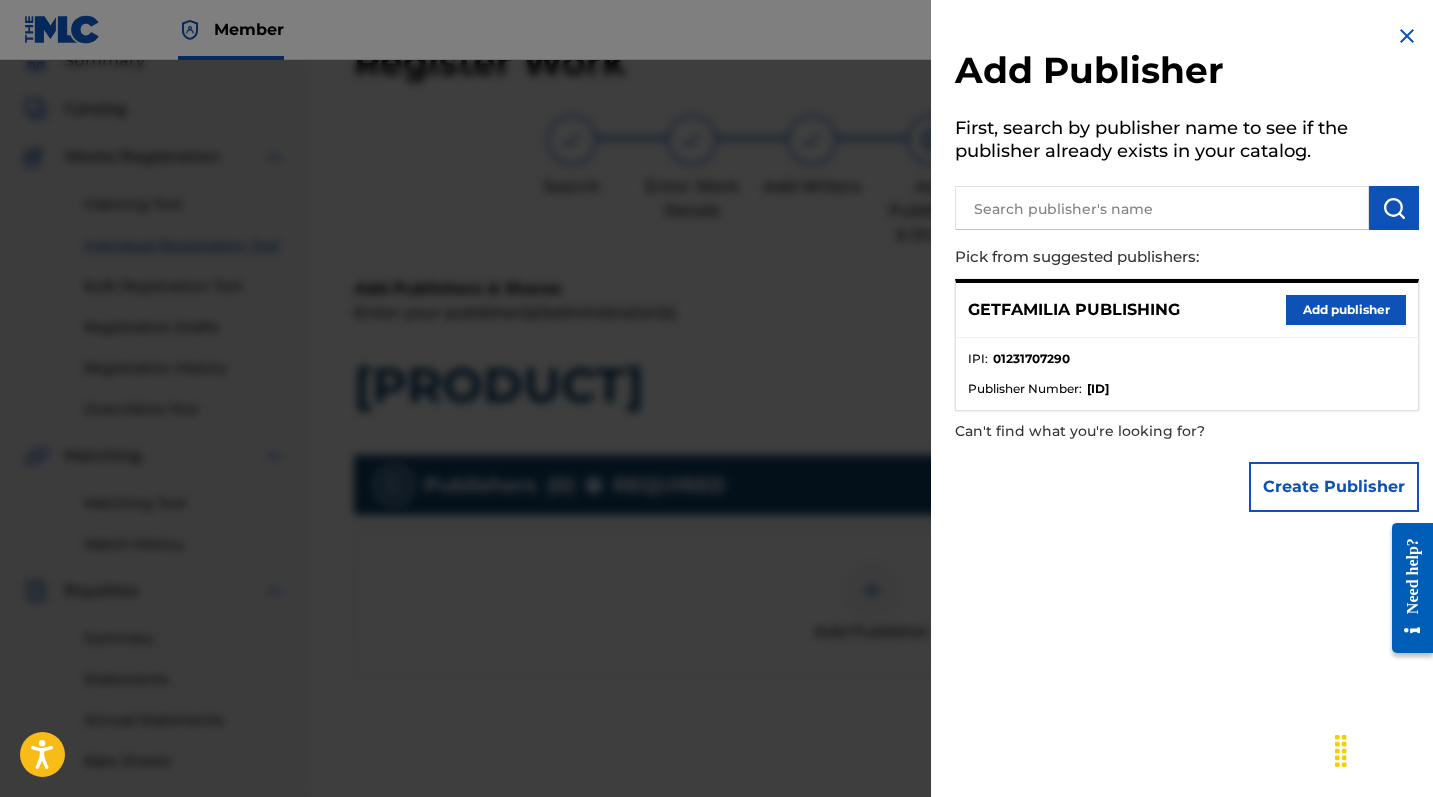 click on "Add publisher" at bounding box center (1346, 310) 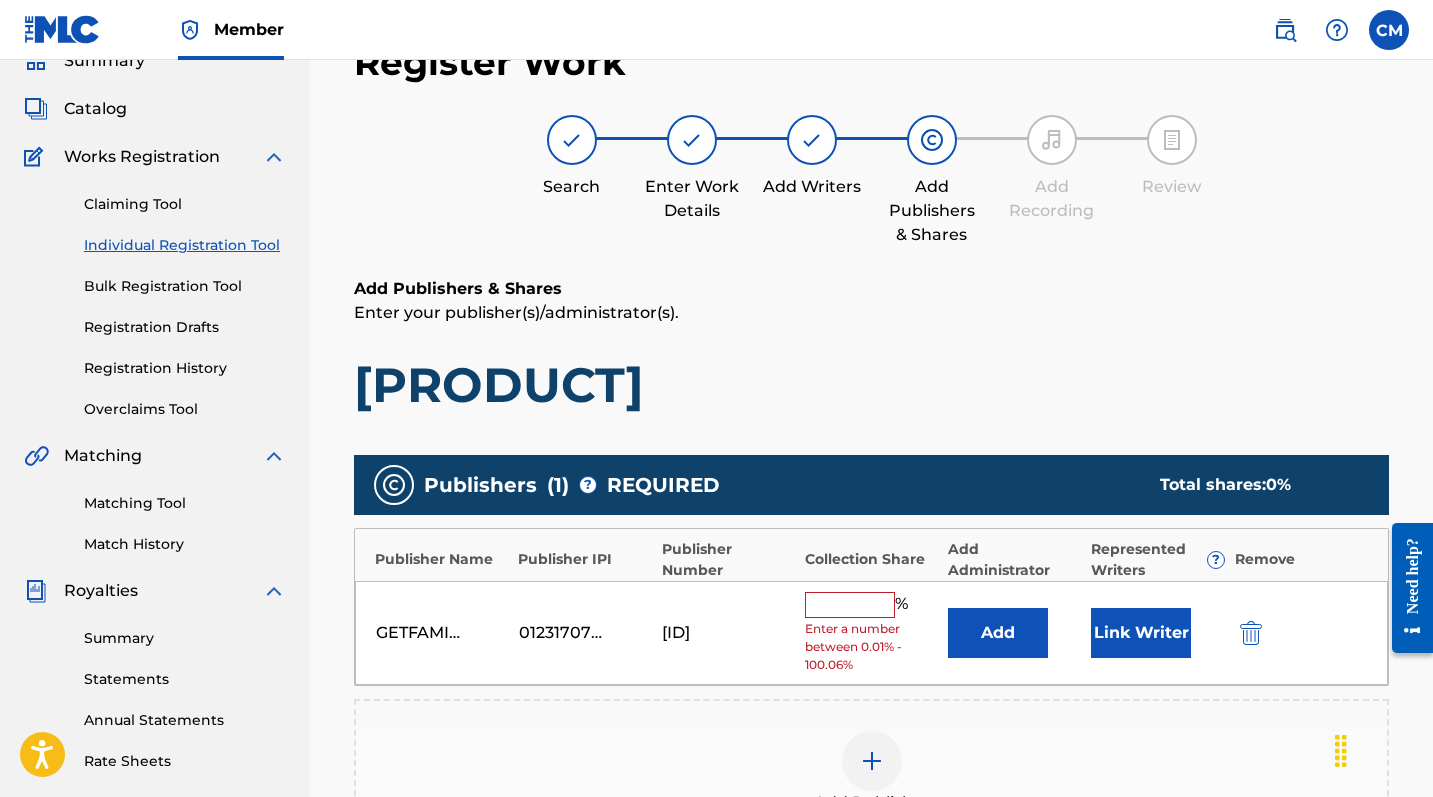 click at bounding box center (850, 605) 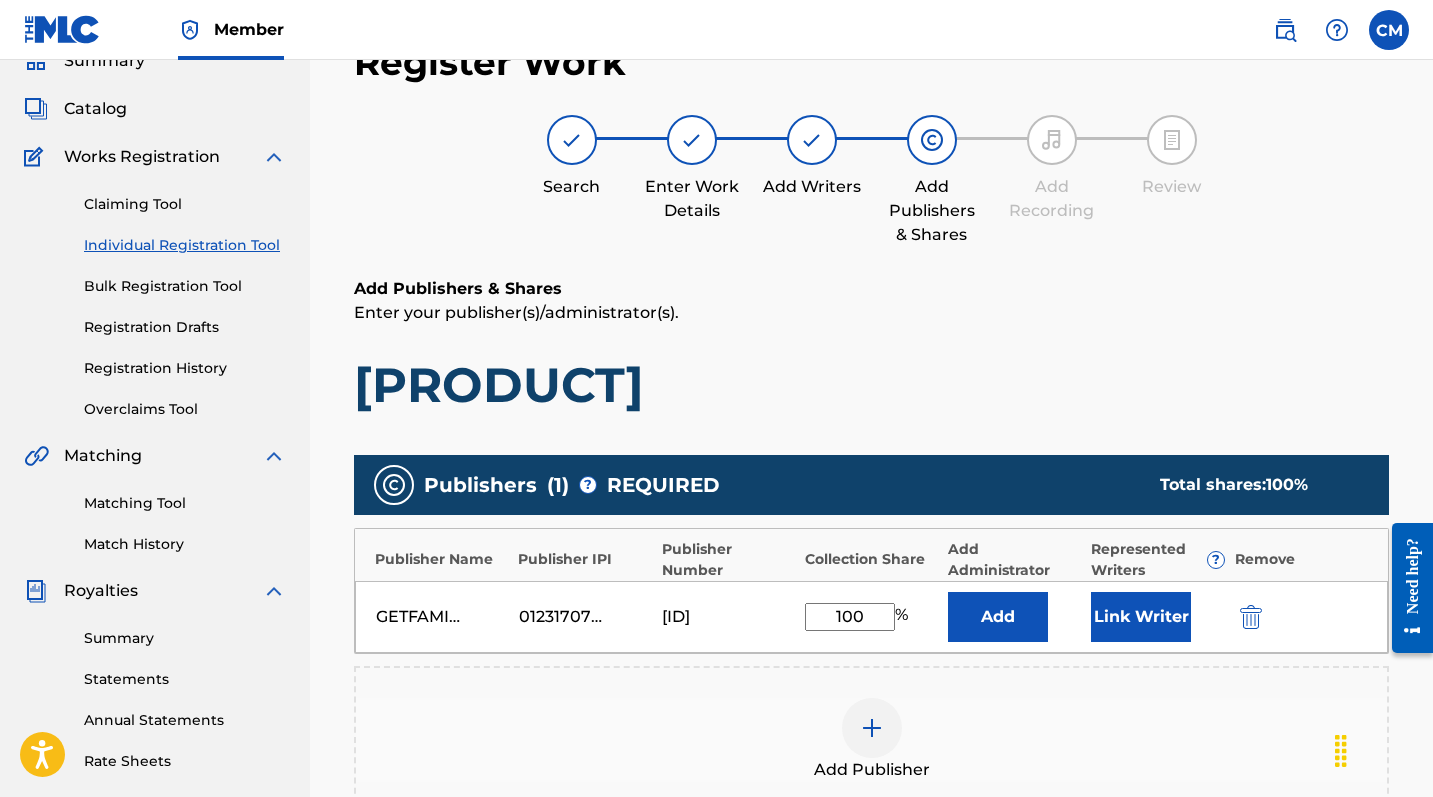 type on "100" 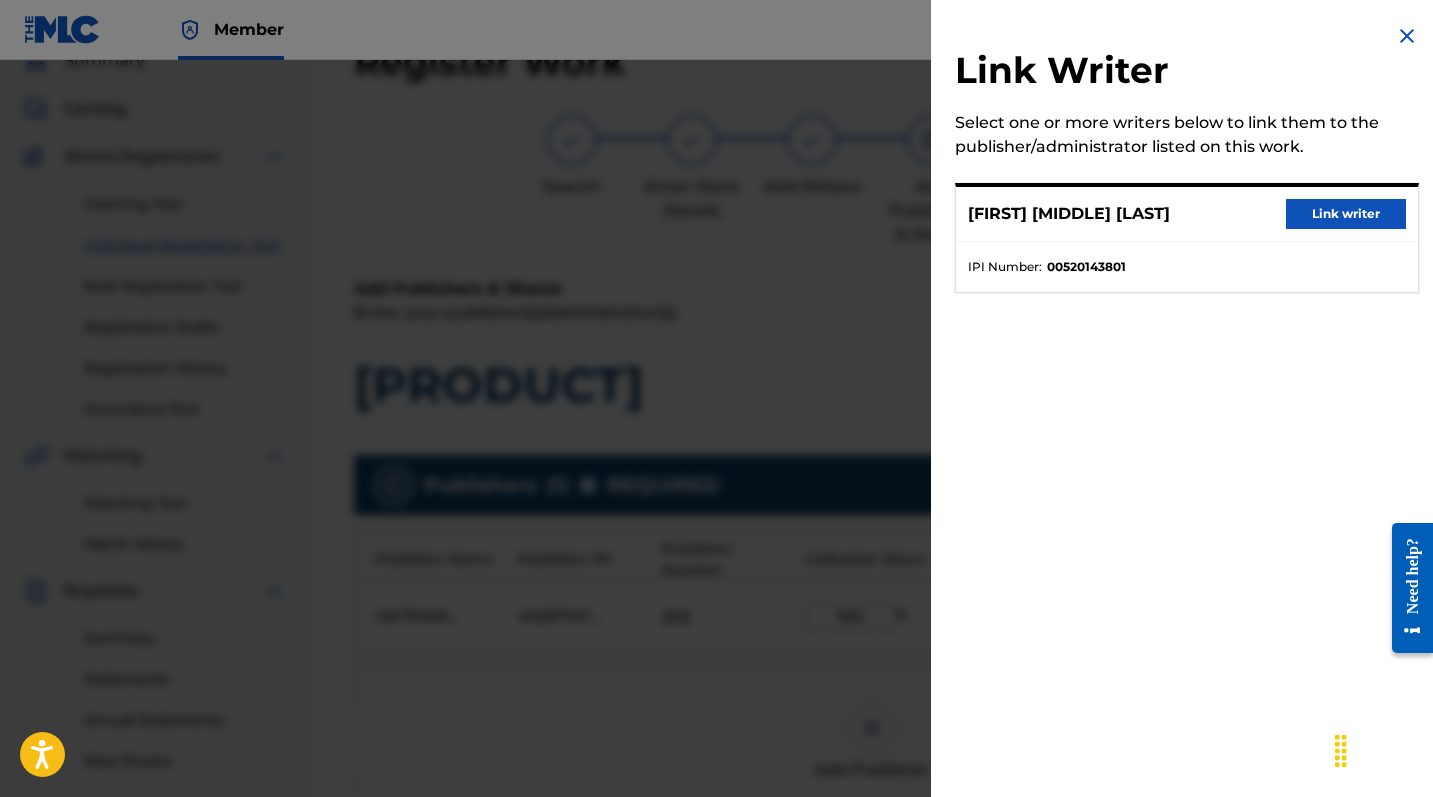 click on "Link writer" at bounding box center (1346, 214) 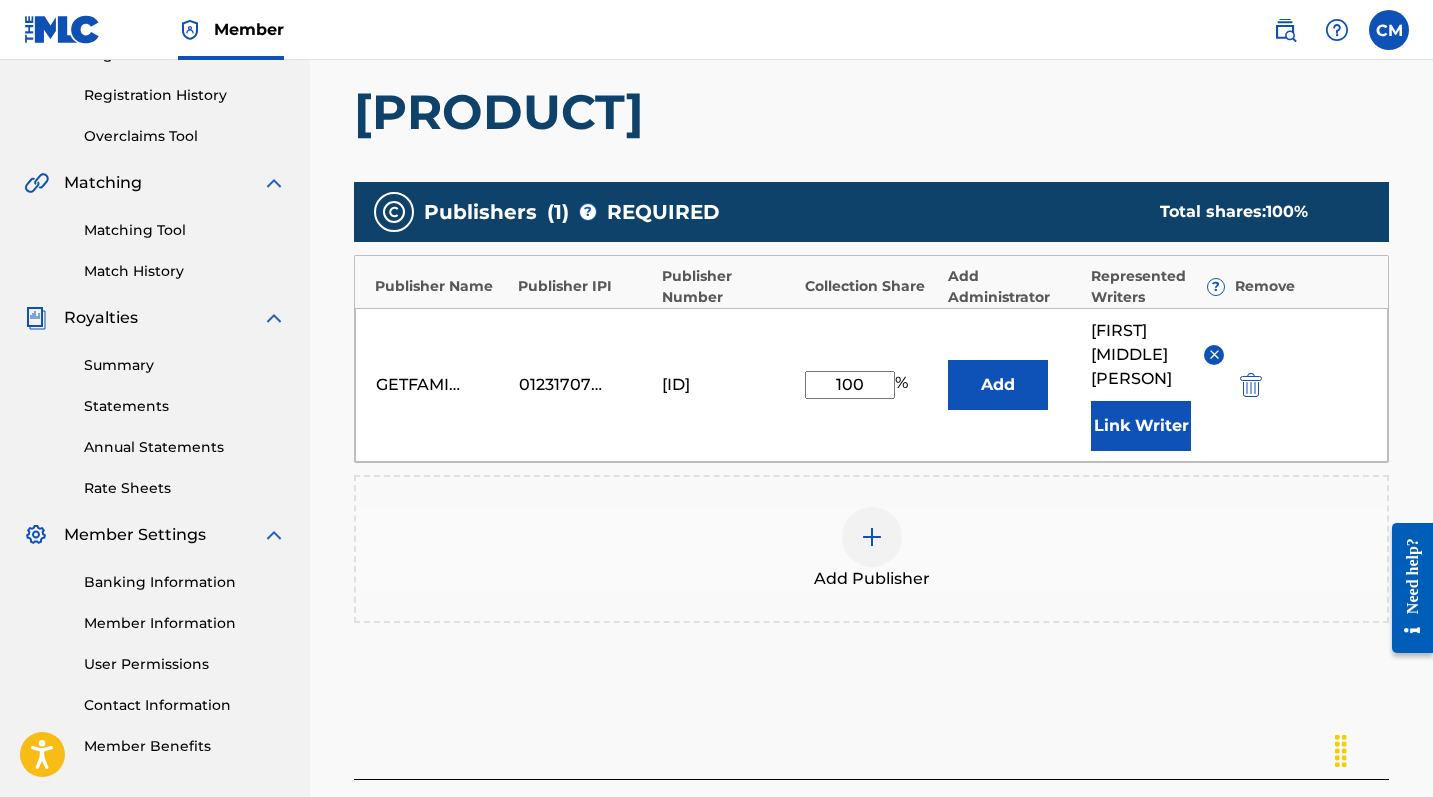 scroll, scrollTop: 464, scrollLeft: 0, axis: vertical 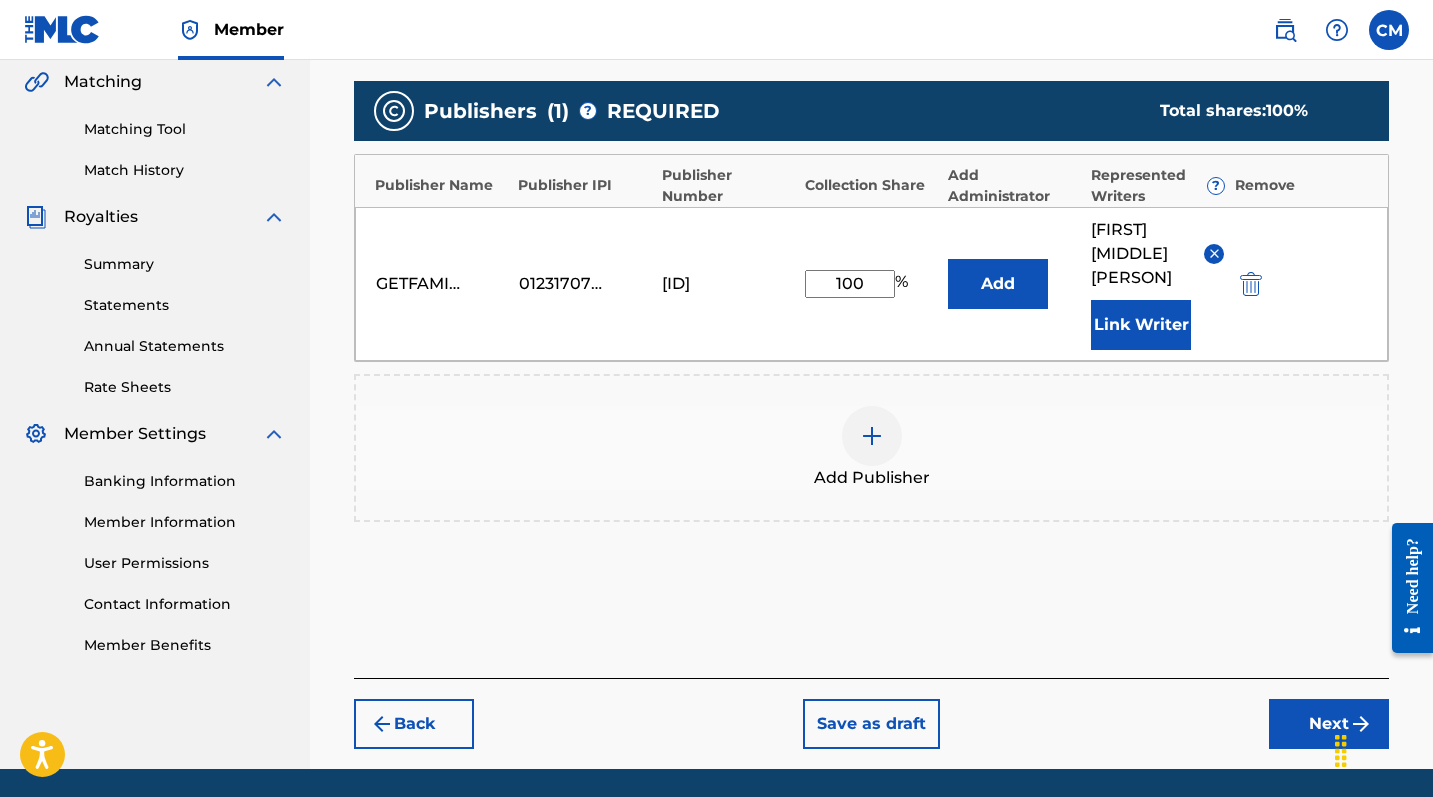 click on "Next" at bounding box center [1329, 724] 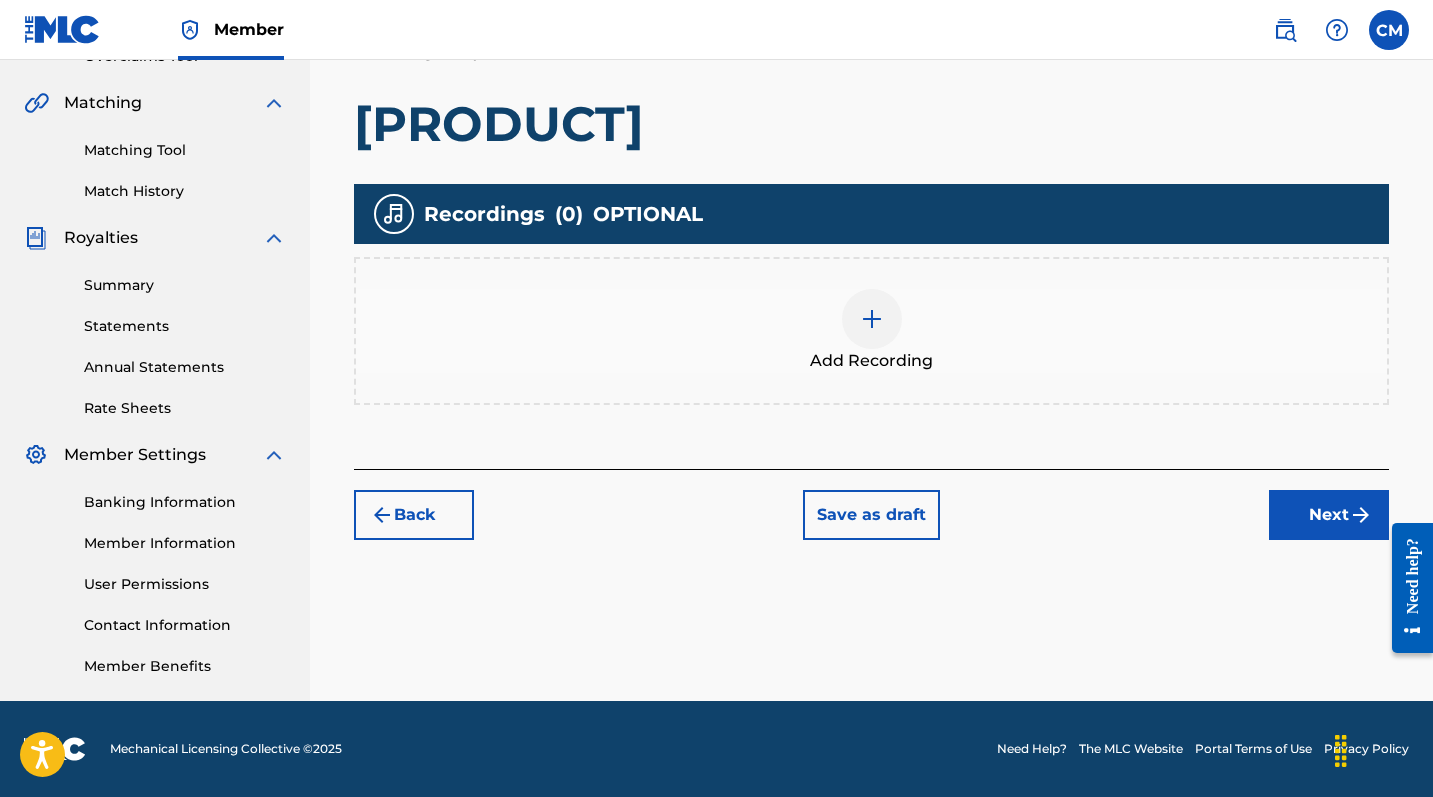 scroll, scrollTop: 443, scrollLeft: 0, axis: vertical 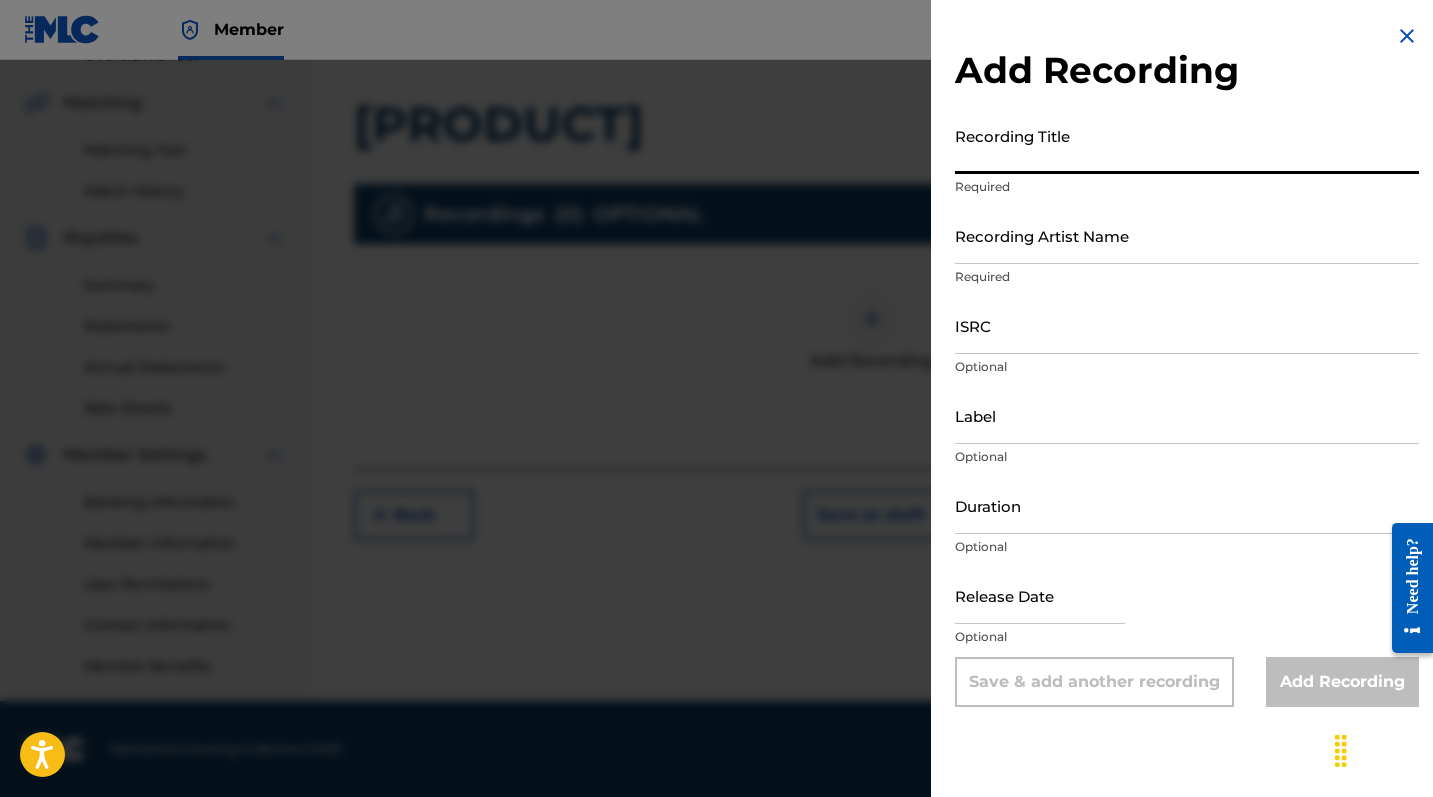 click on "Recording Title" at bounding box center [1187, 145] 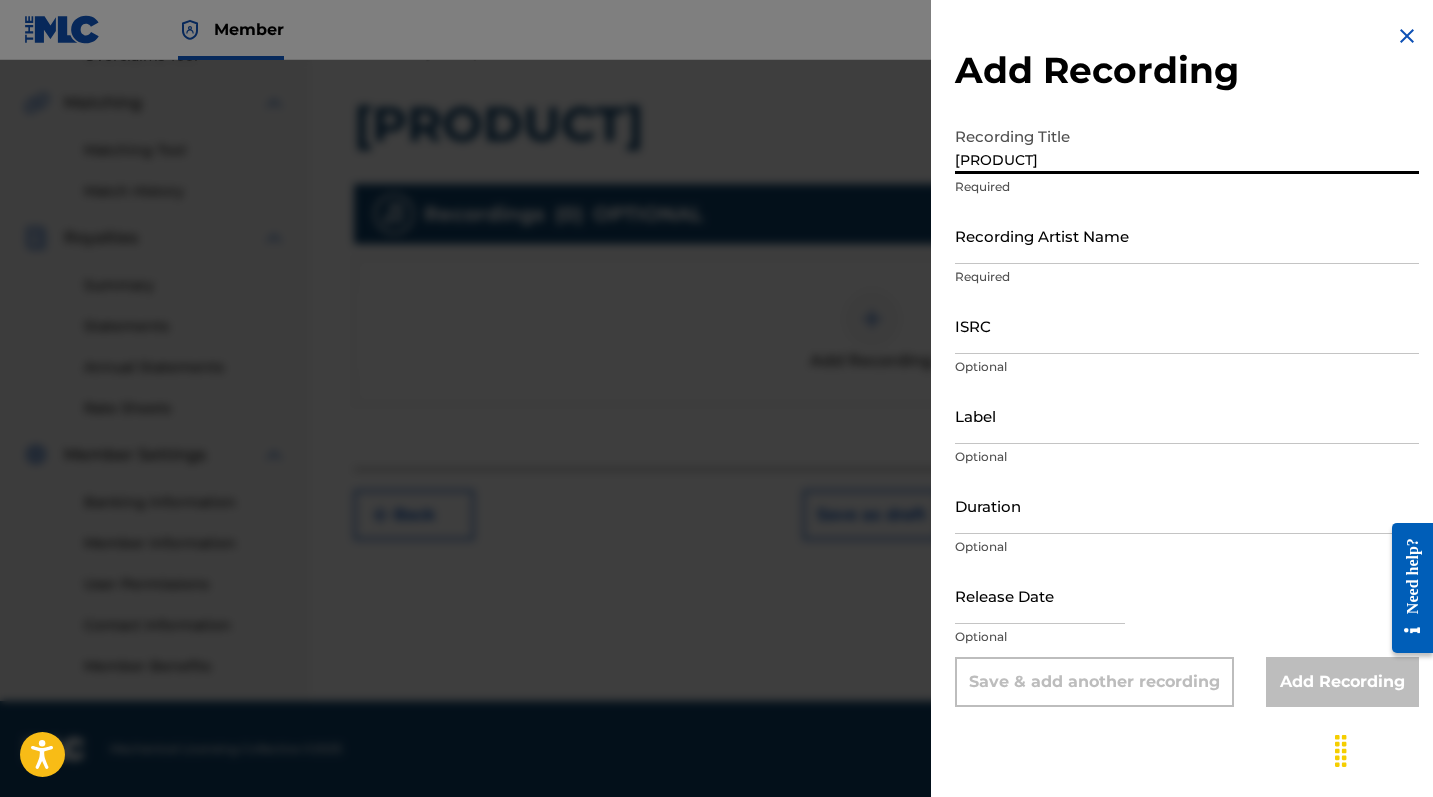 type on "[PRODUCT]" 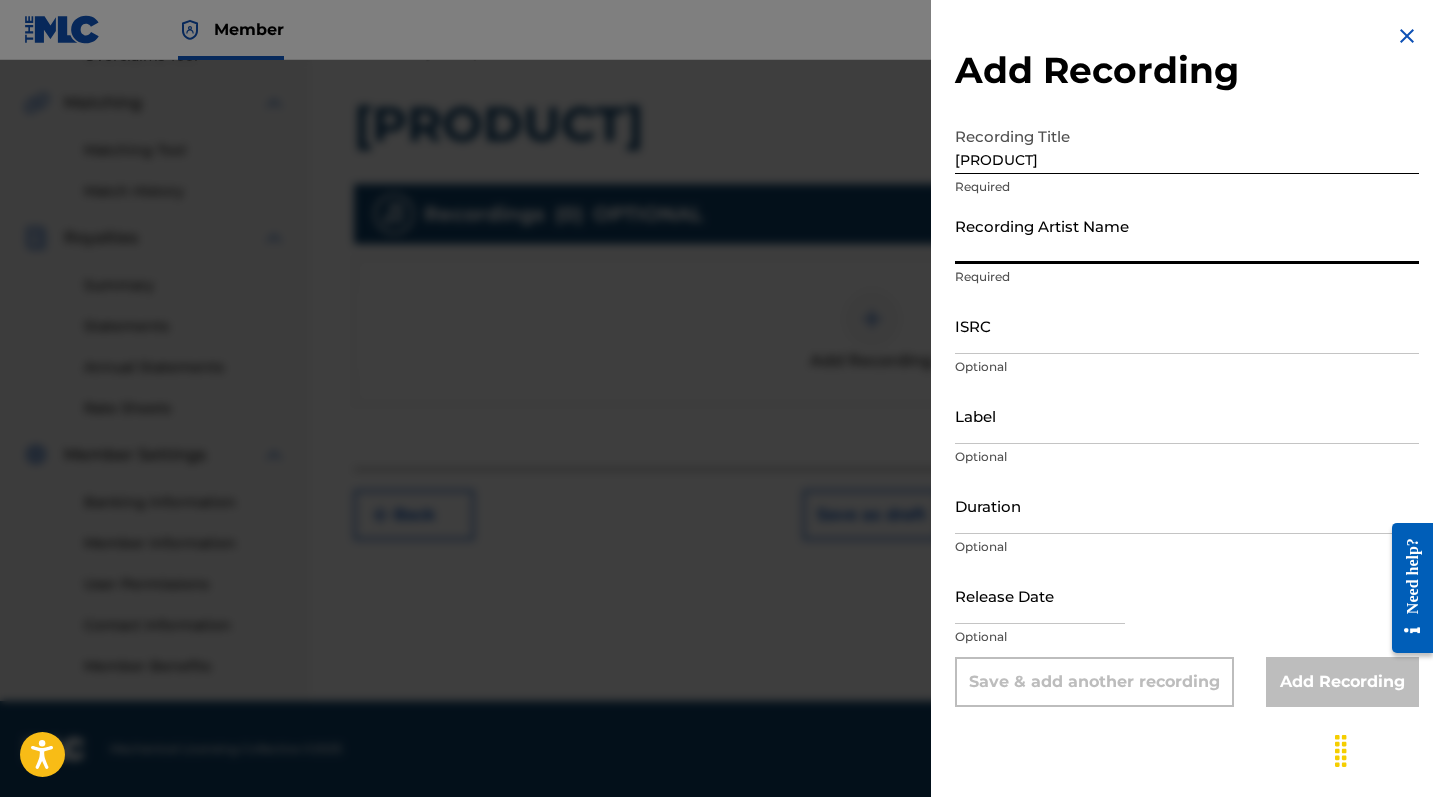 click on "Recording Artist Name" at bounding box center [1187, 235] 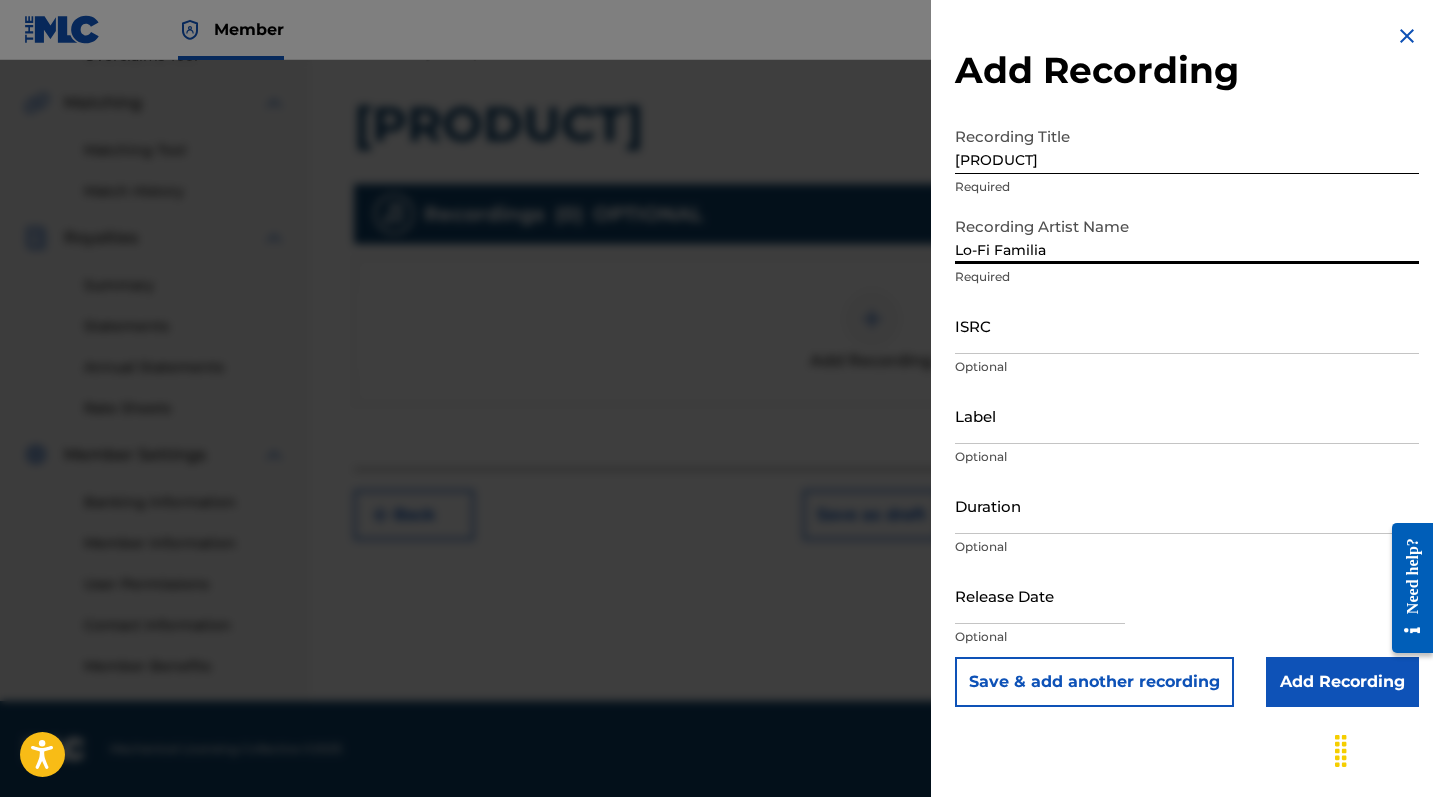 type on "Lo-Fi Familia" 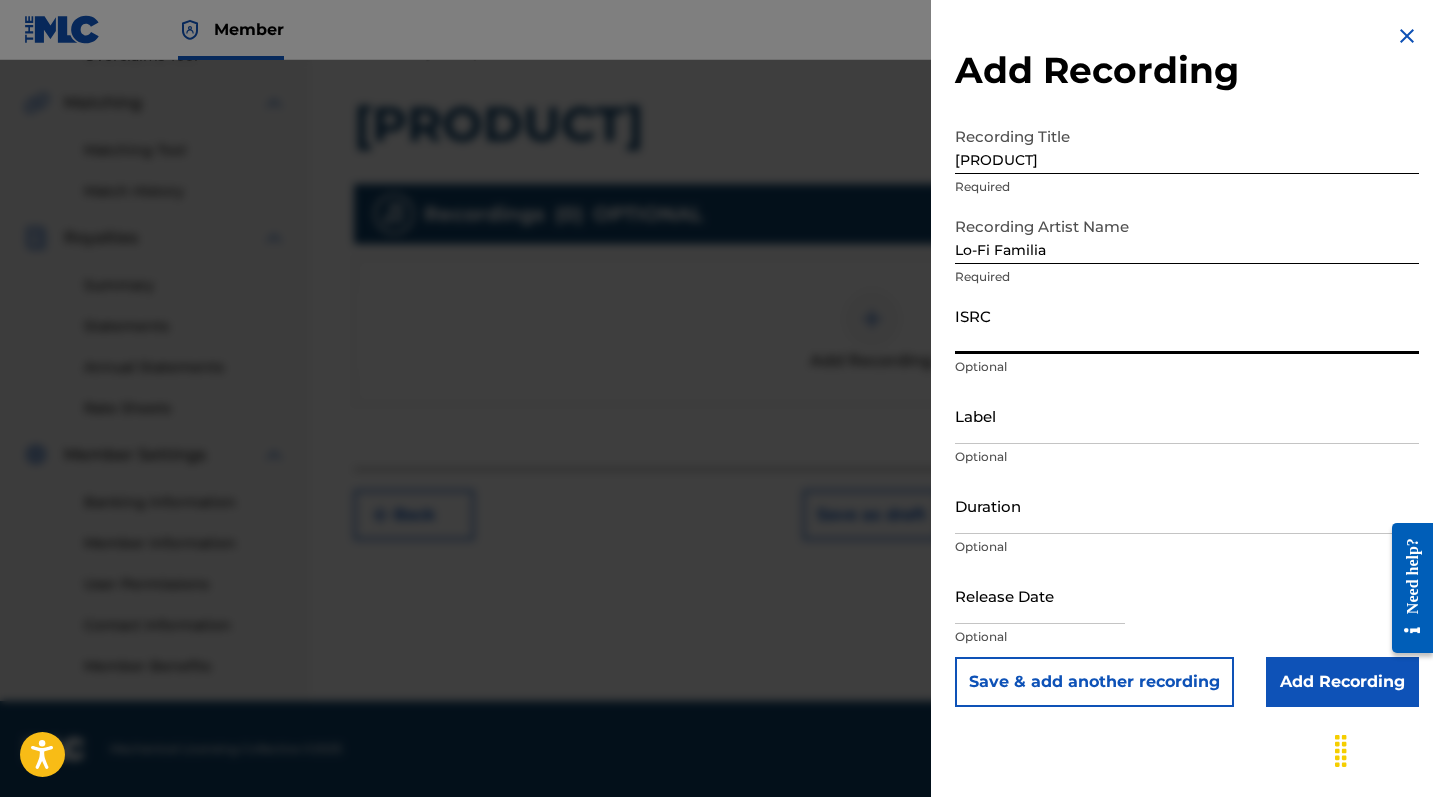 click on "Label" at bounding box center (1187, 415) 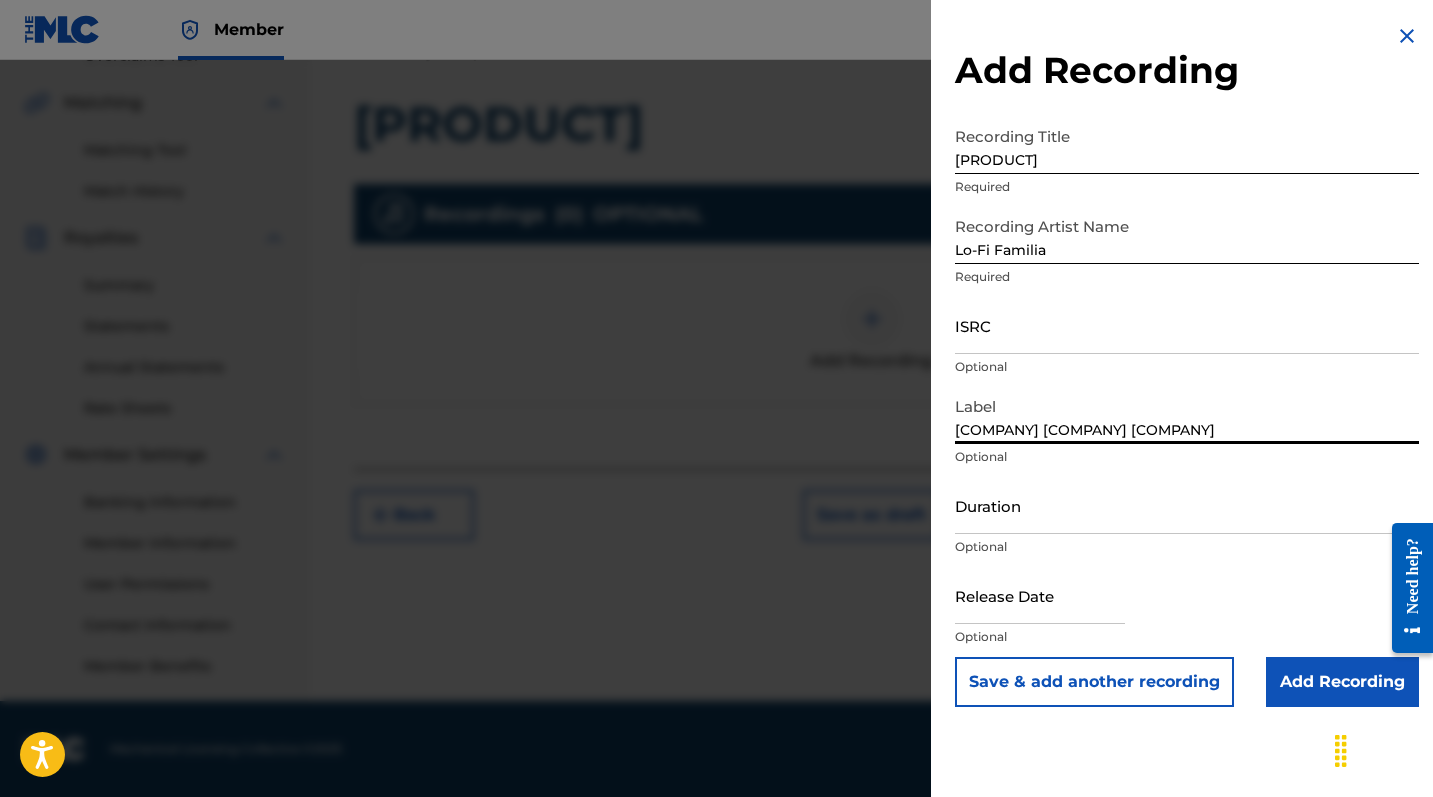 scroll, scrollTop: 443, scrollLeft: 0, axis: vertical 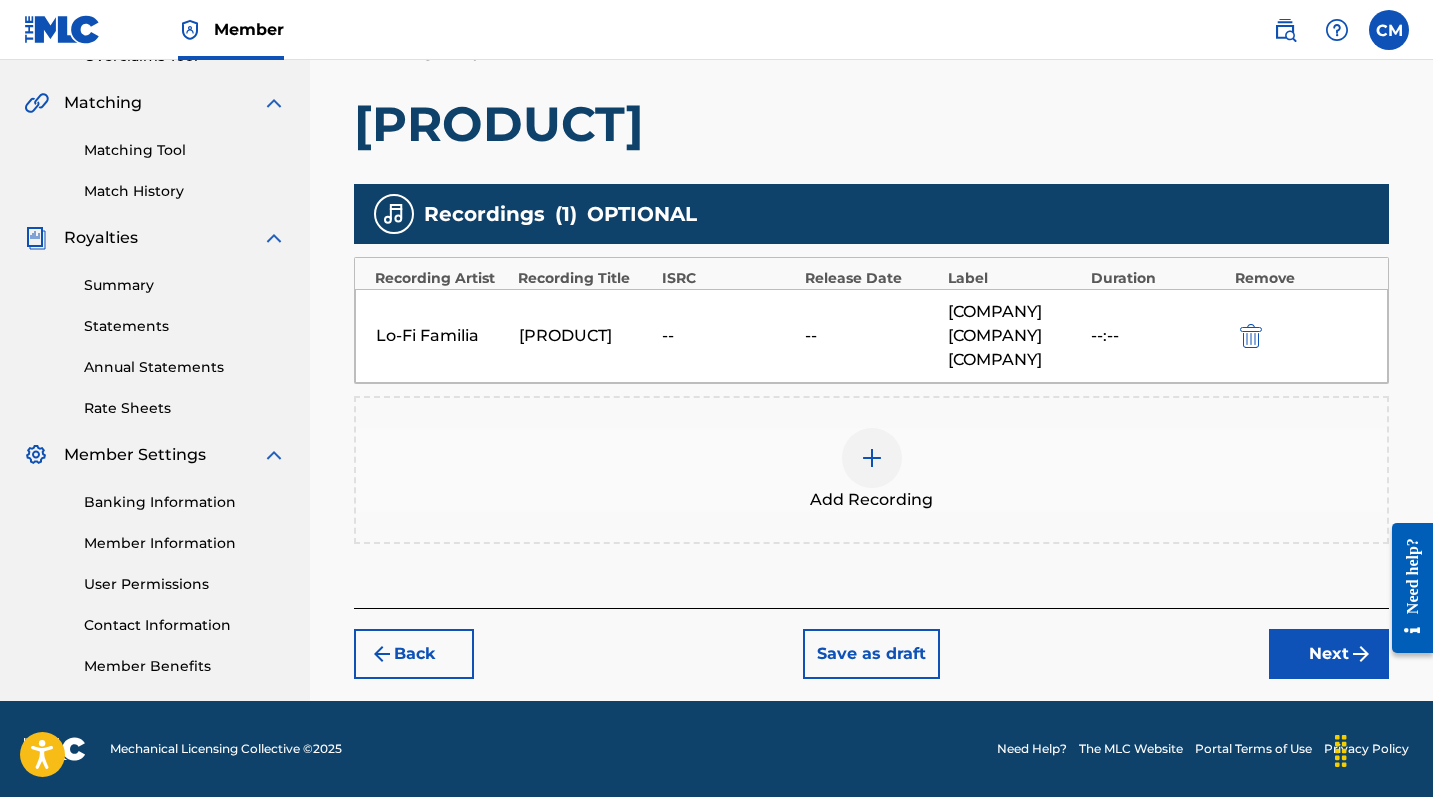 click on "Next" at bounding box center [1329, 654] 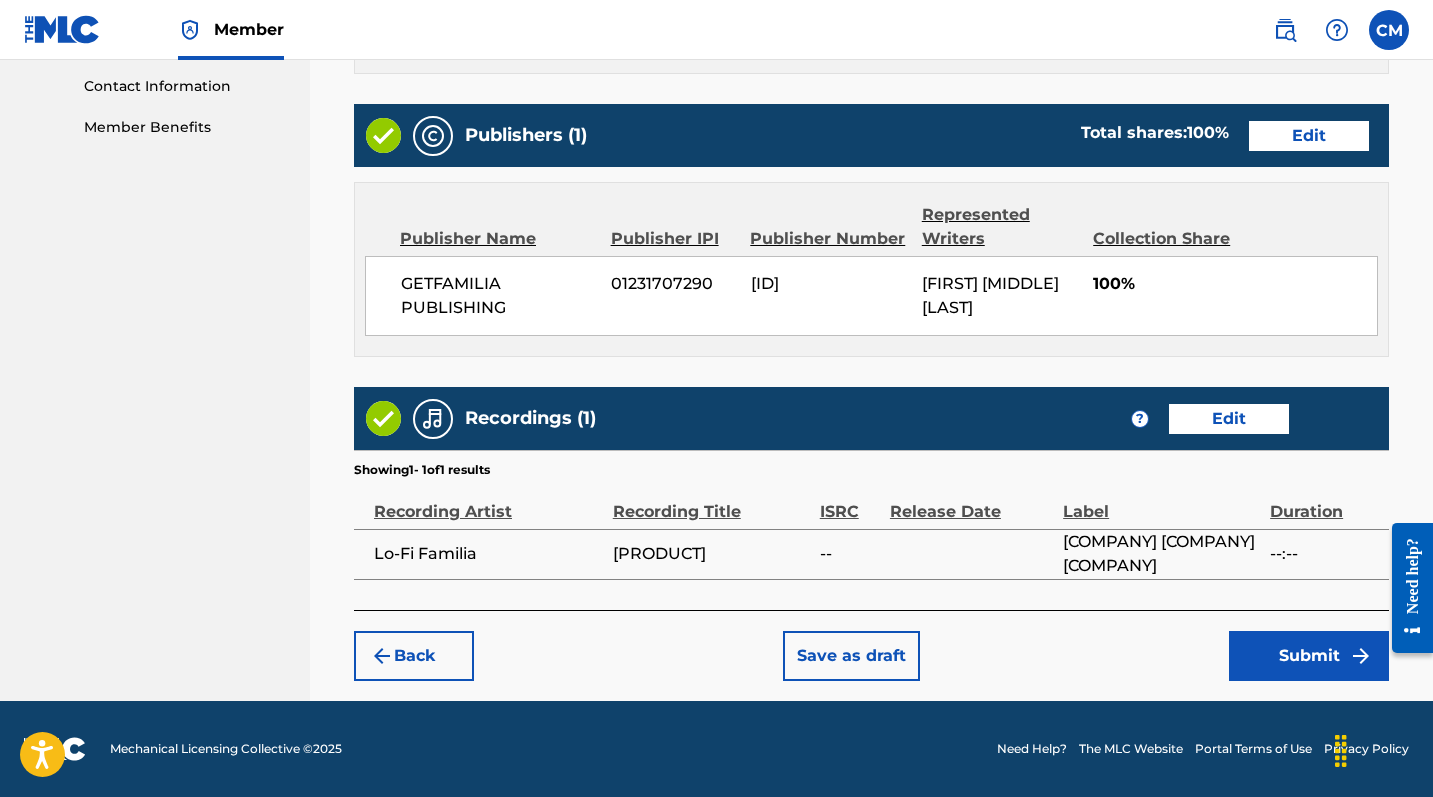 scroll, scrollTop: 981, scrollLeft: 0, axis: vertical 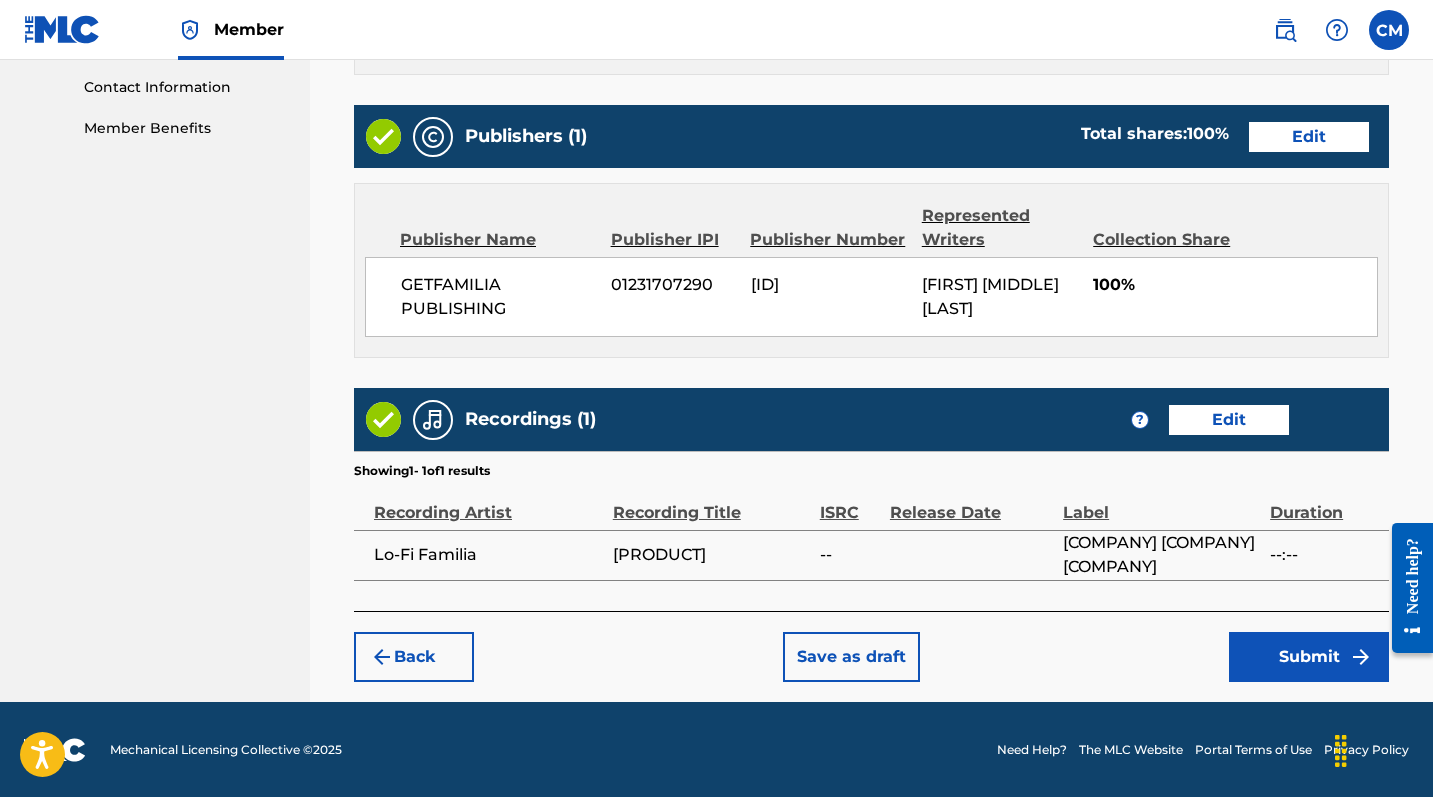 click on "Submit" at bounding box center (1309, 657) 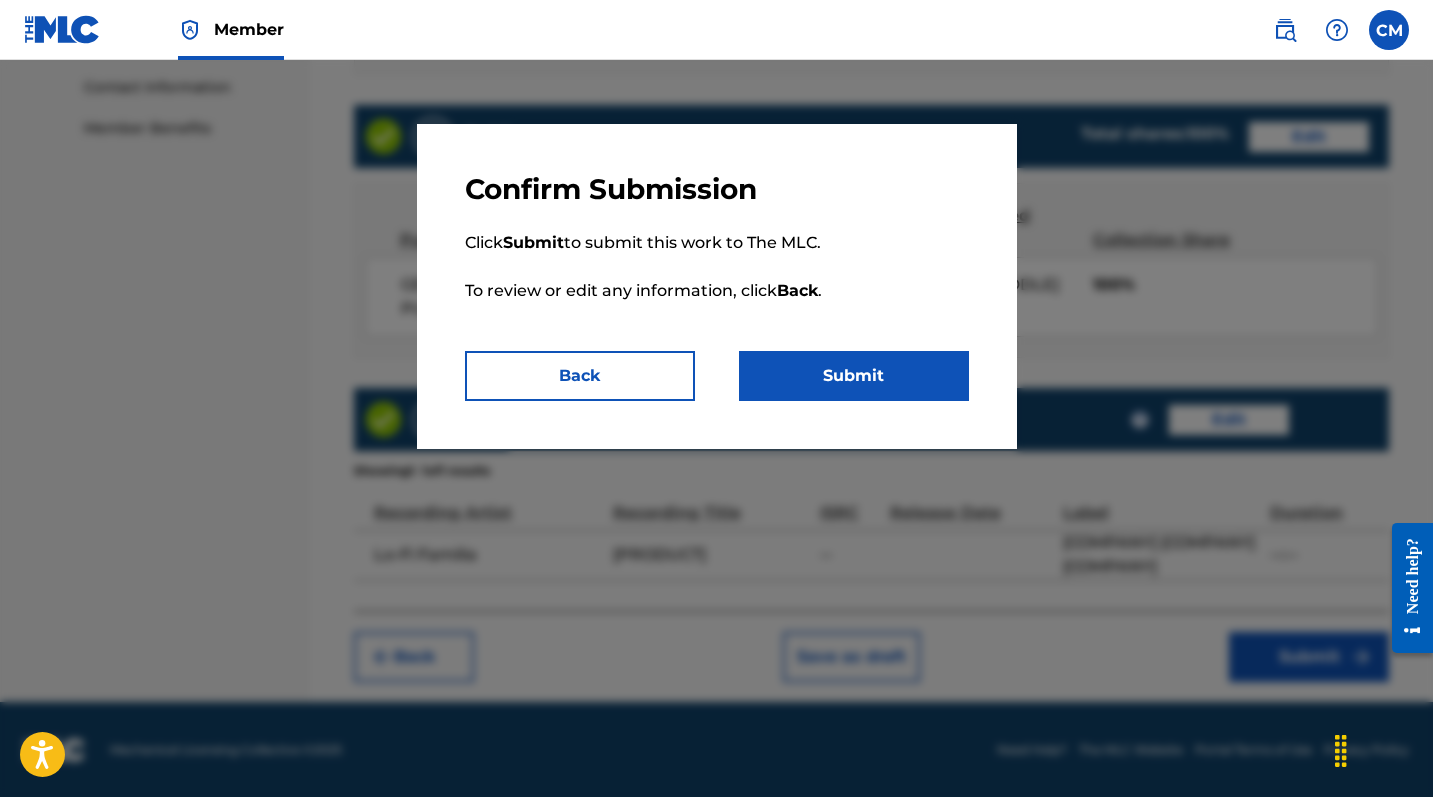 click on "Submit" at bounding box center [854, 376] 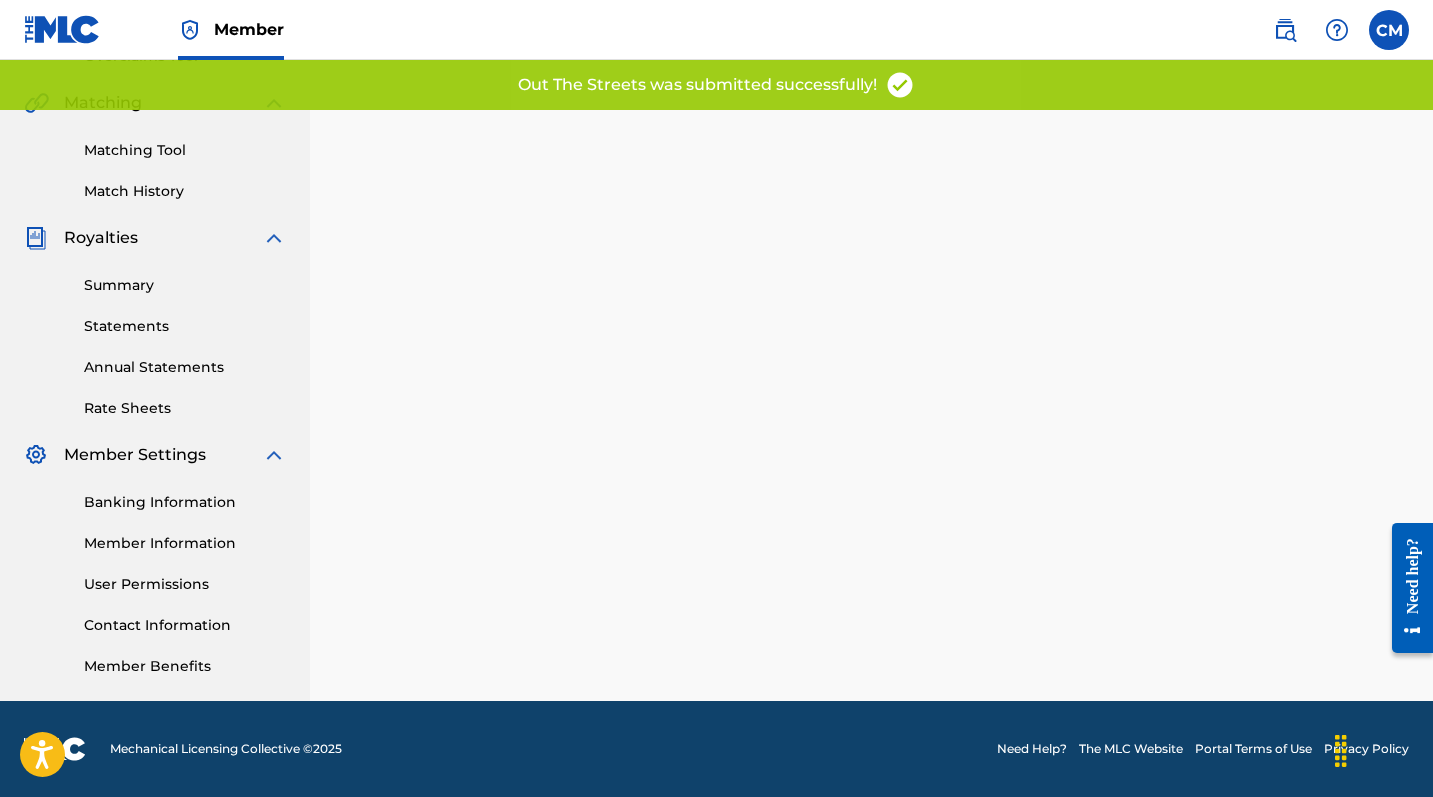 scroll, scrollTop: 0, scrollLeft: 0, axis: both 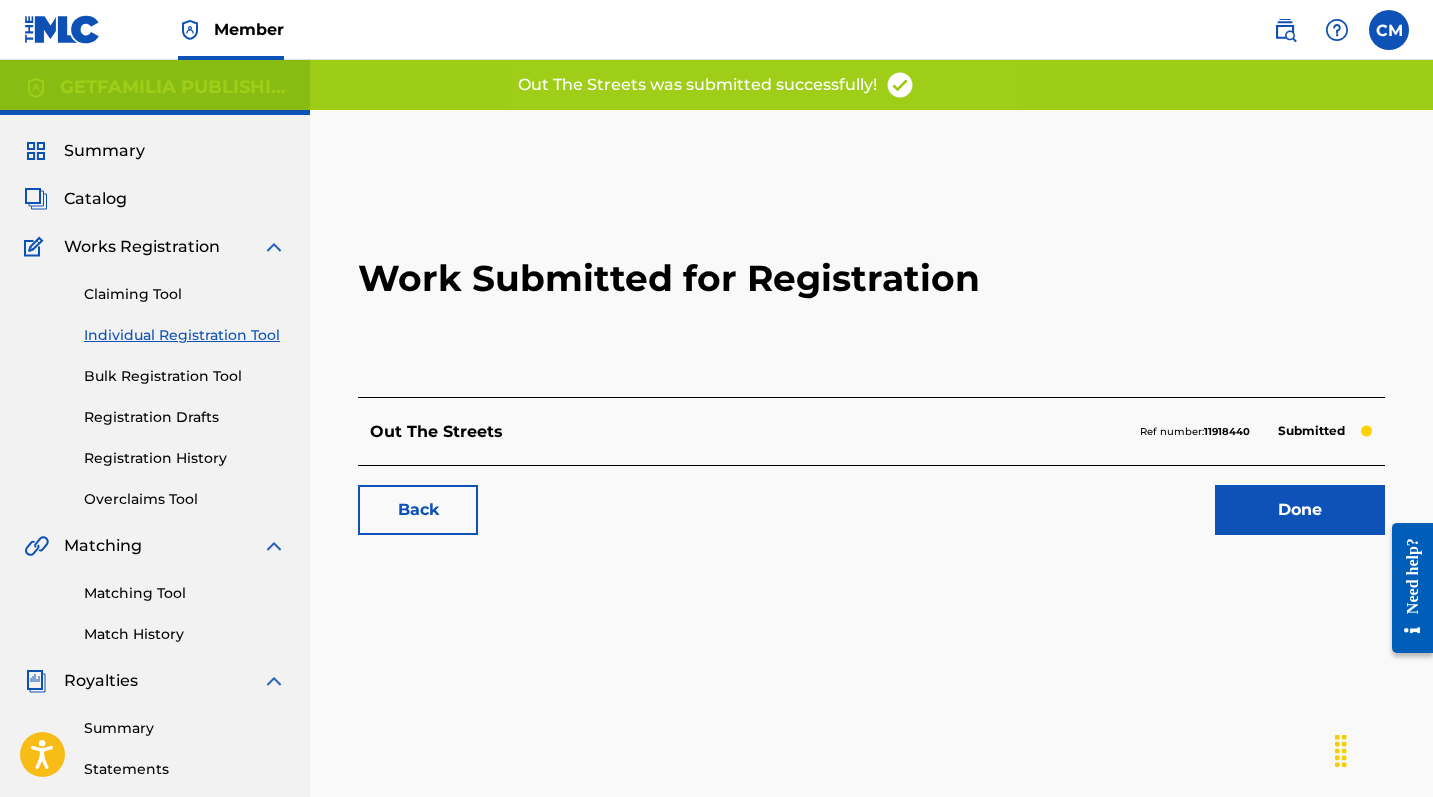 click on "Done" at bounding box center (1300, 510) 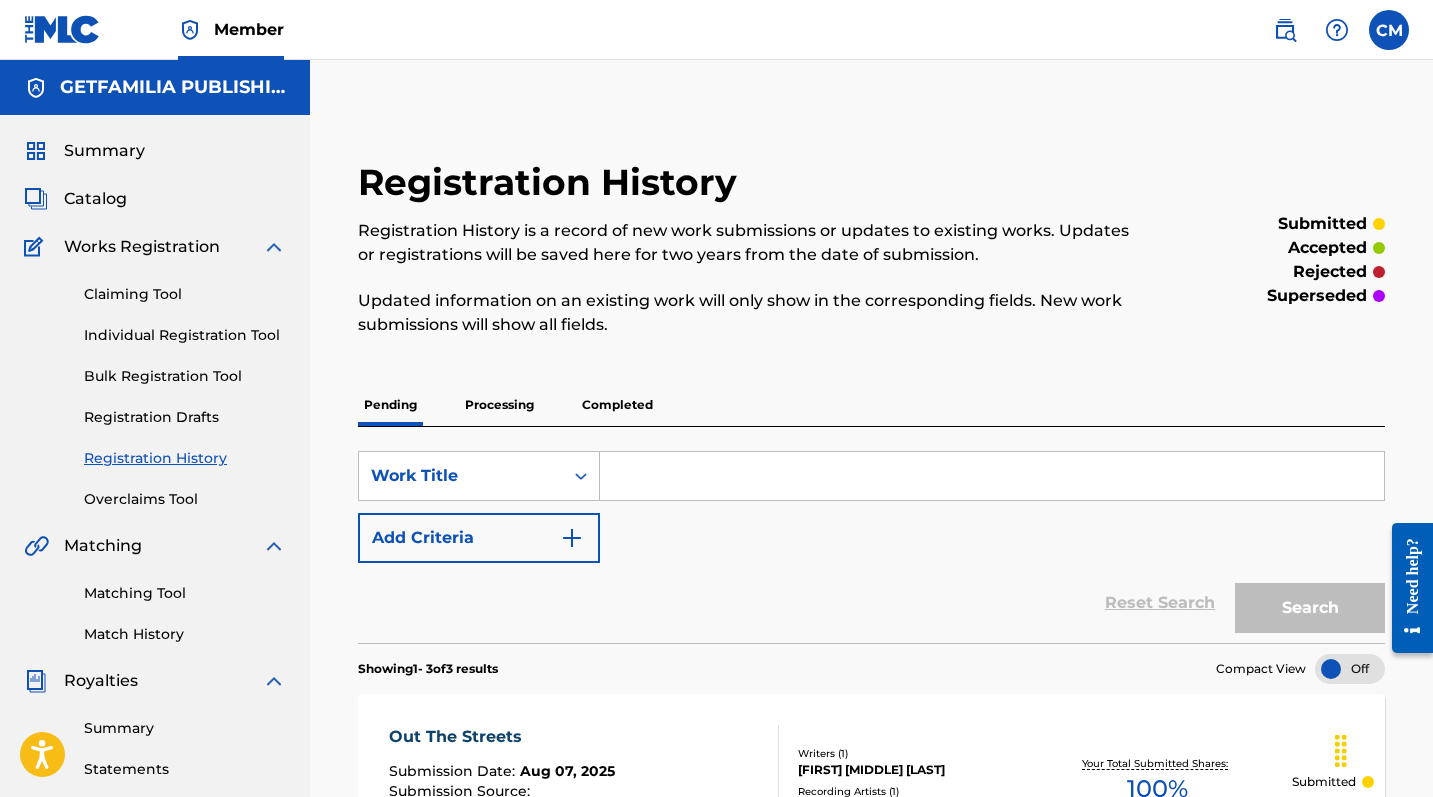 scroll, scrollTop: 0, scrollLeft: 0, axis: both 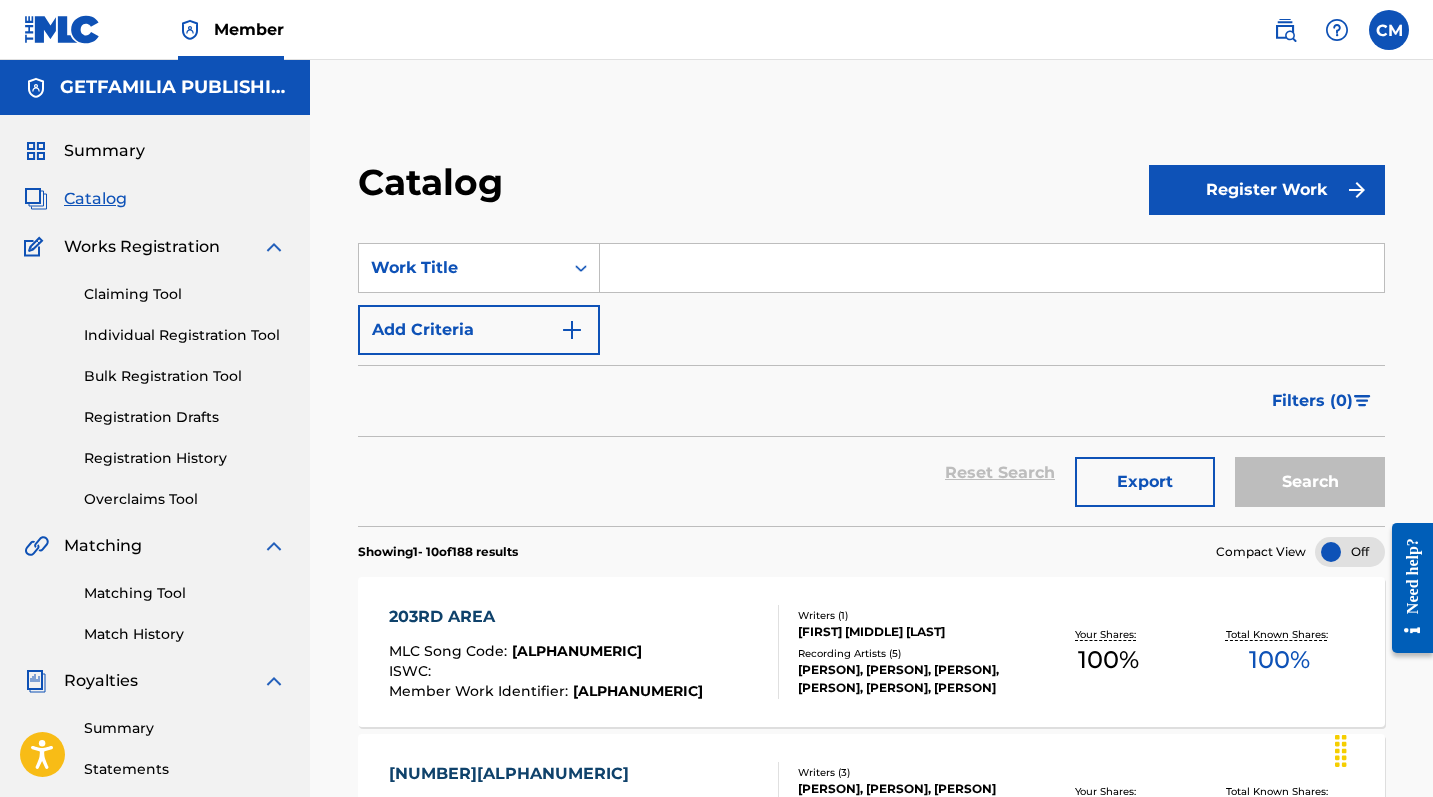click on "Register Work" at bounding box center [1267, 190] 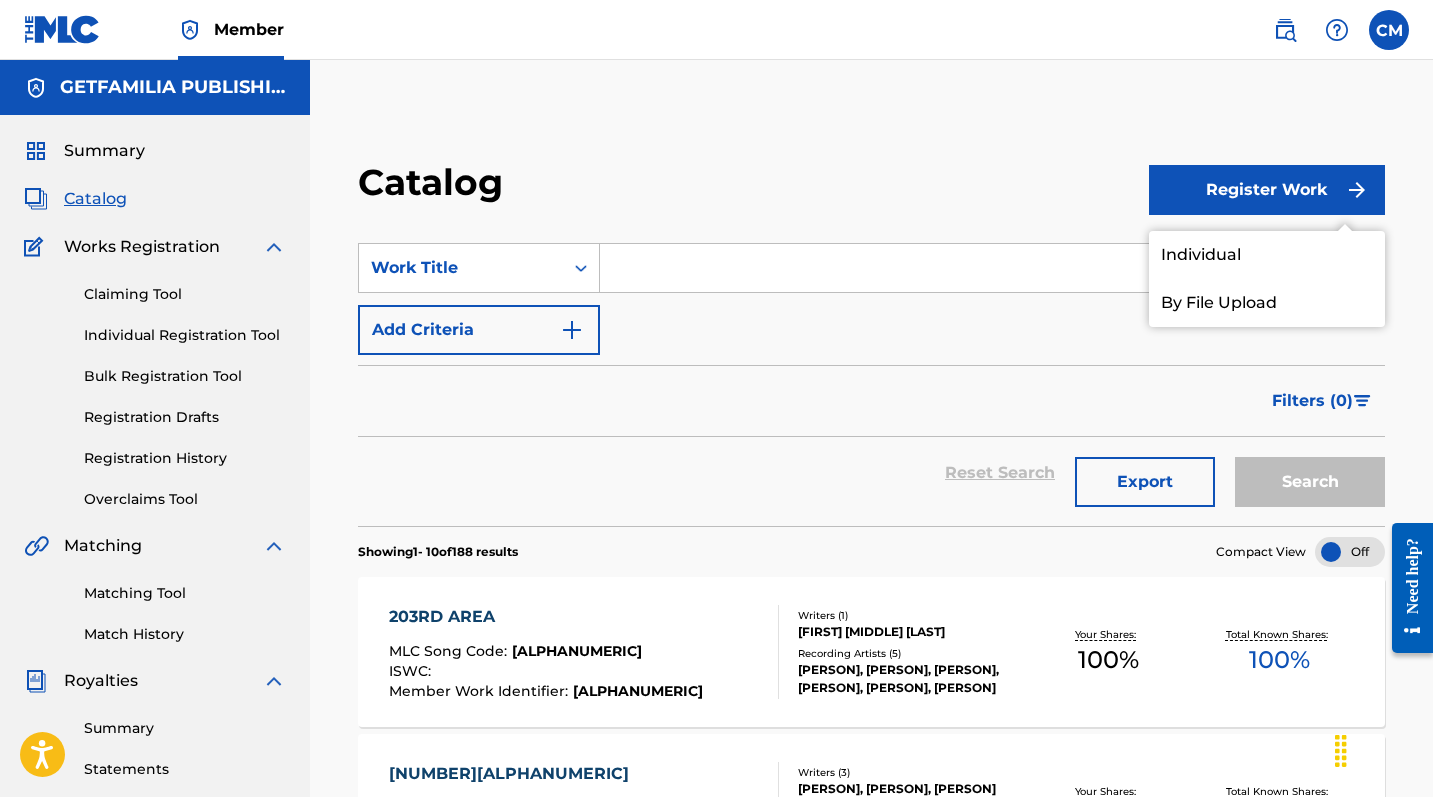click on "Individual" at bounding box center (1267, 255) 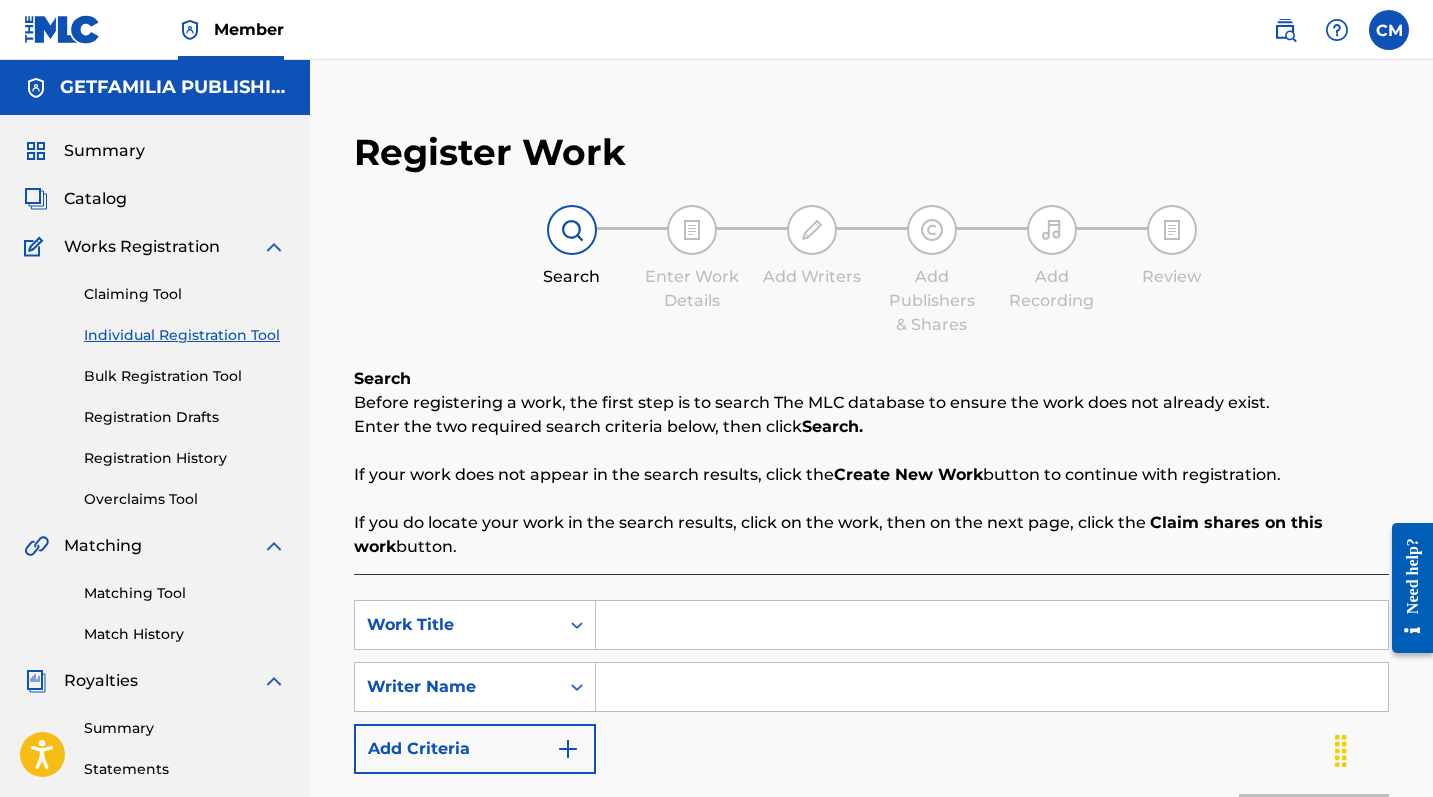 click at bounding box center (992, 625) 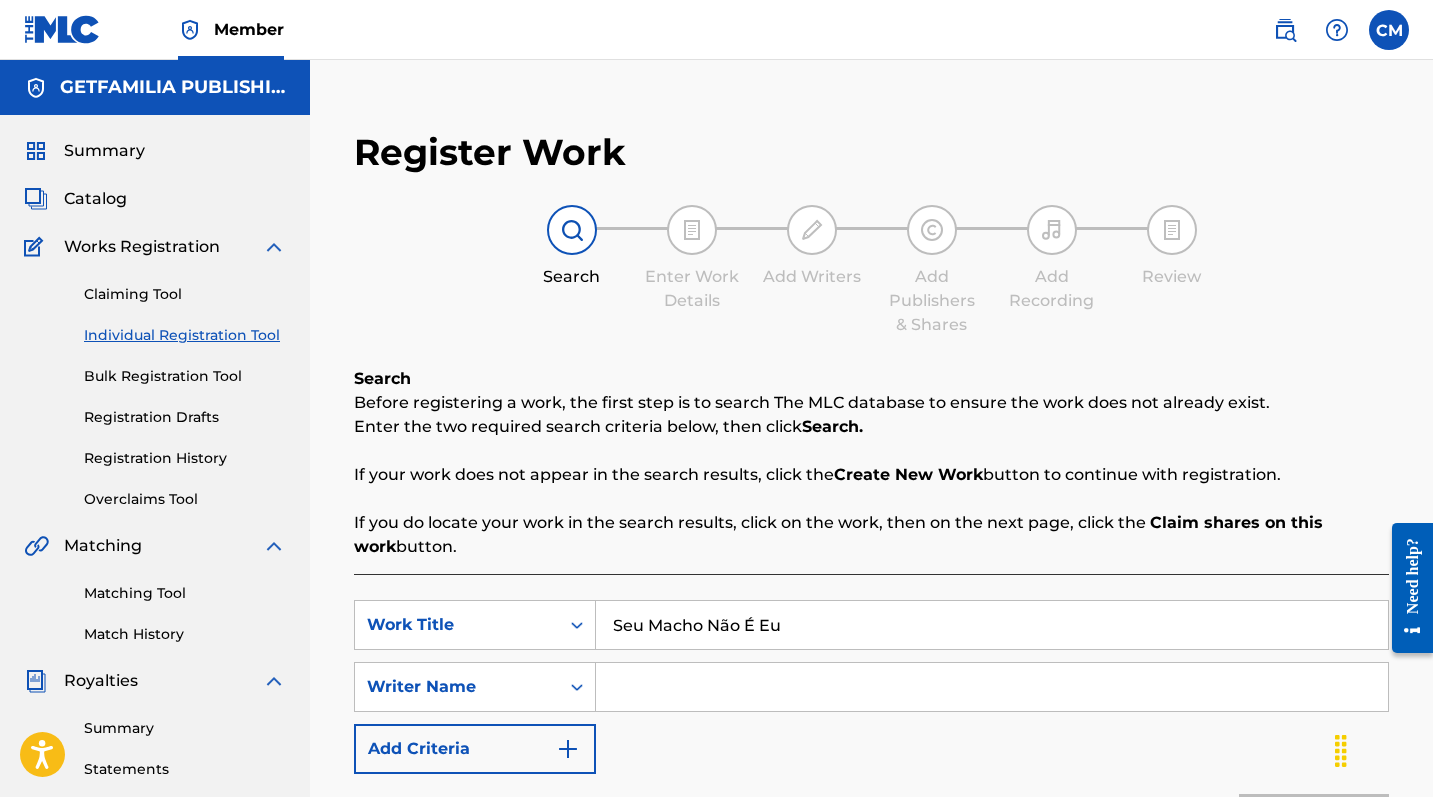 type on "Seu Macho Não É Eu" 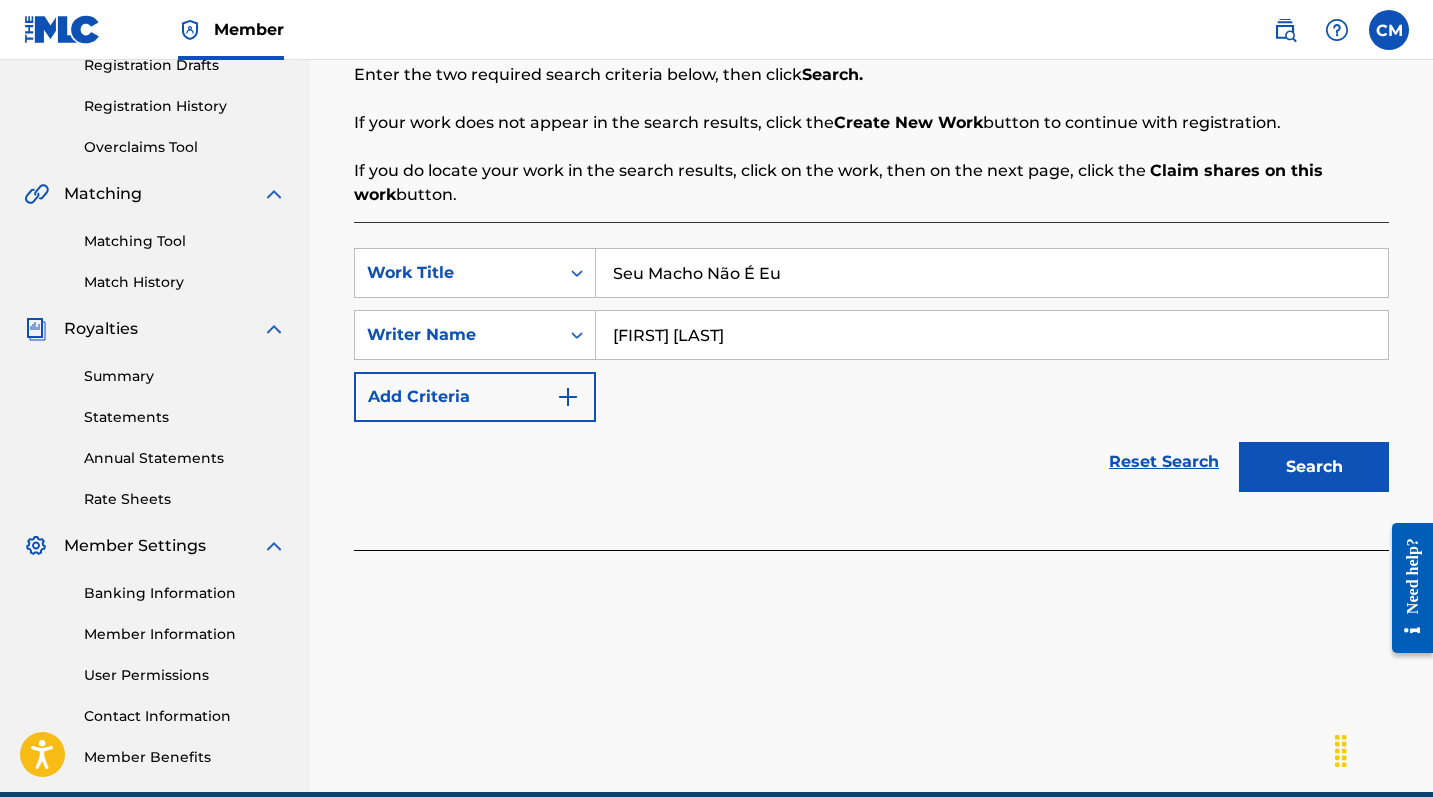 scroll, scrollTop: 389, scrollLeft: 0, axis: vertical 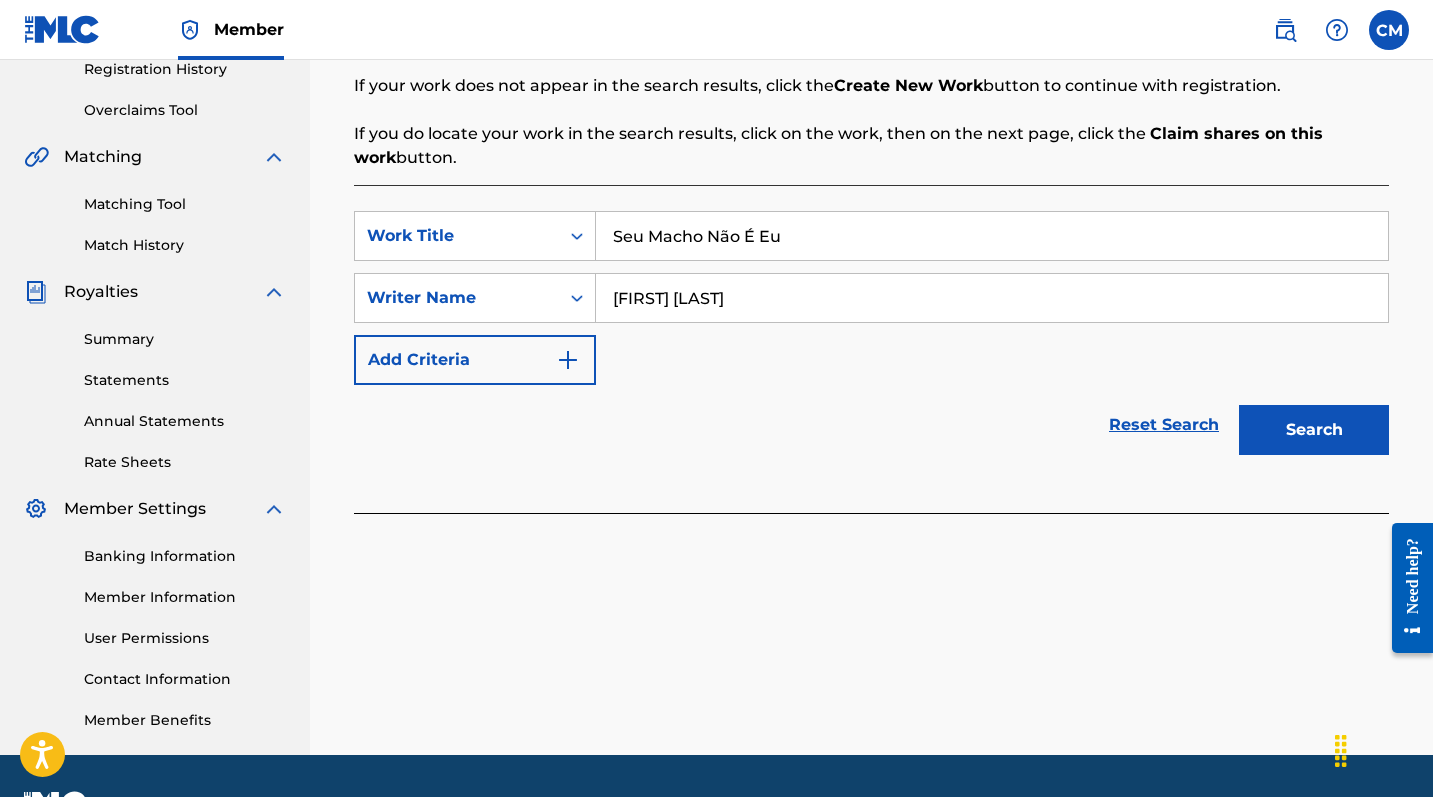 type on "[FIRST] [LAST]" 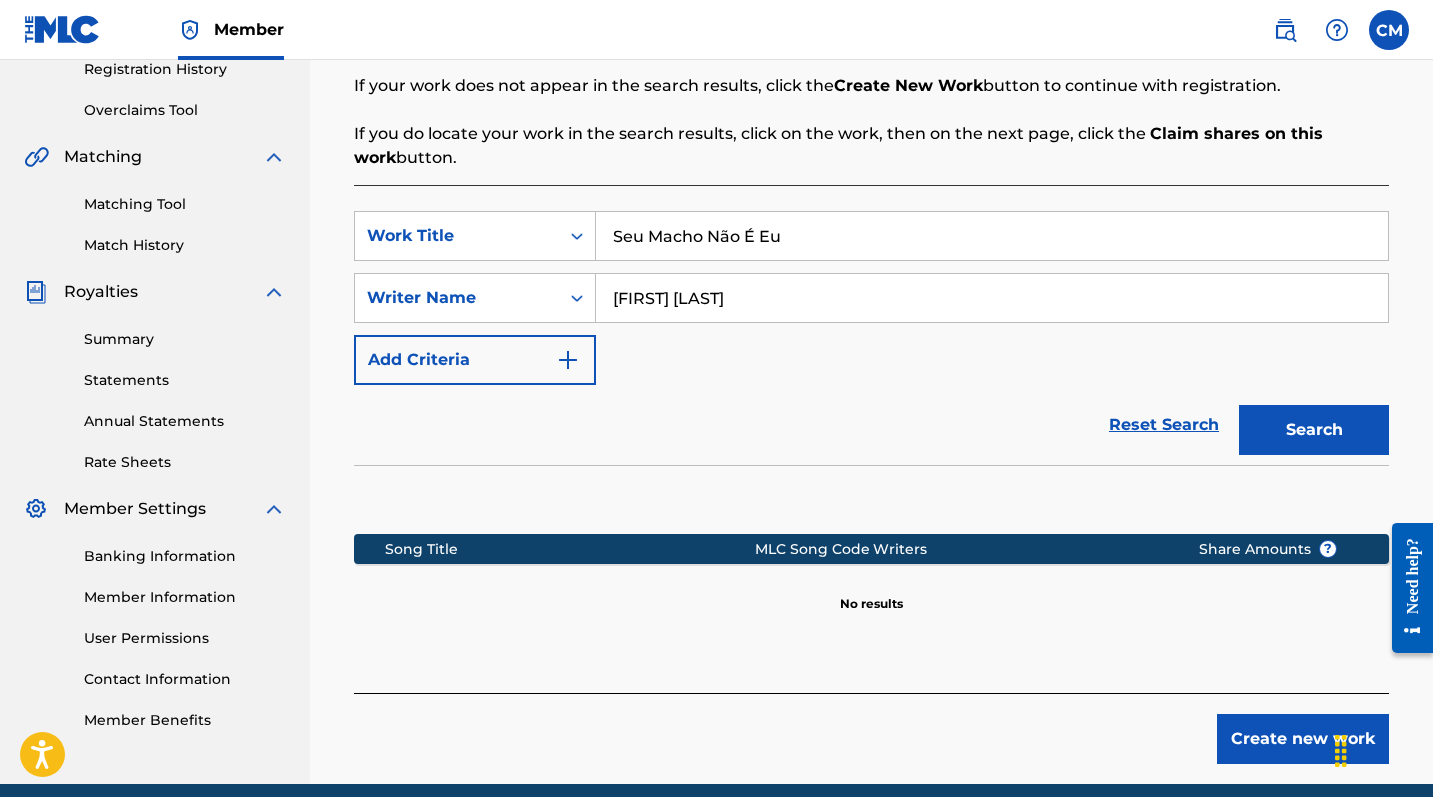 click on "Create new work" at bounding box center [1303, 739] 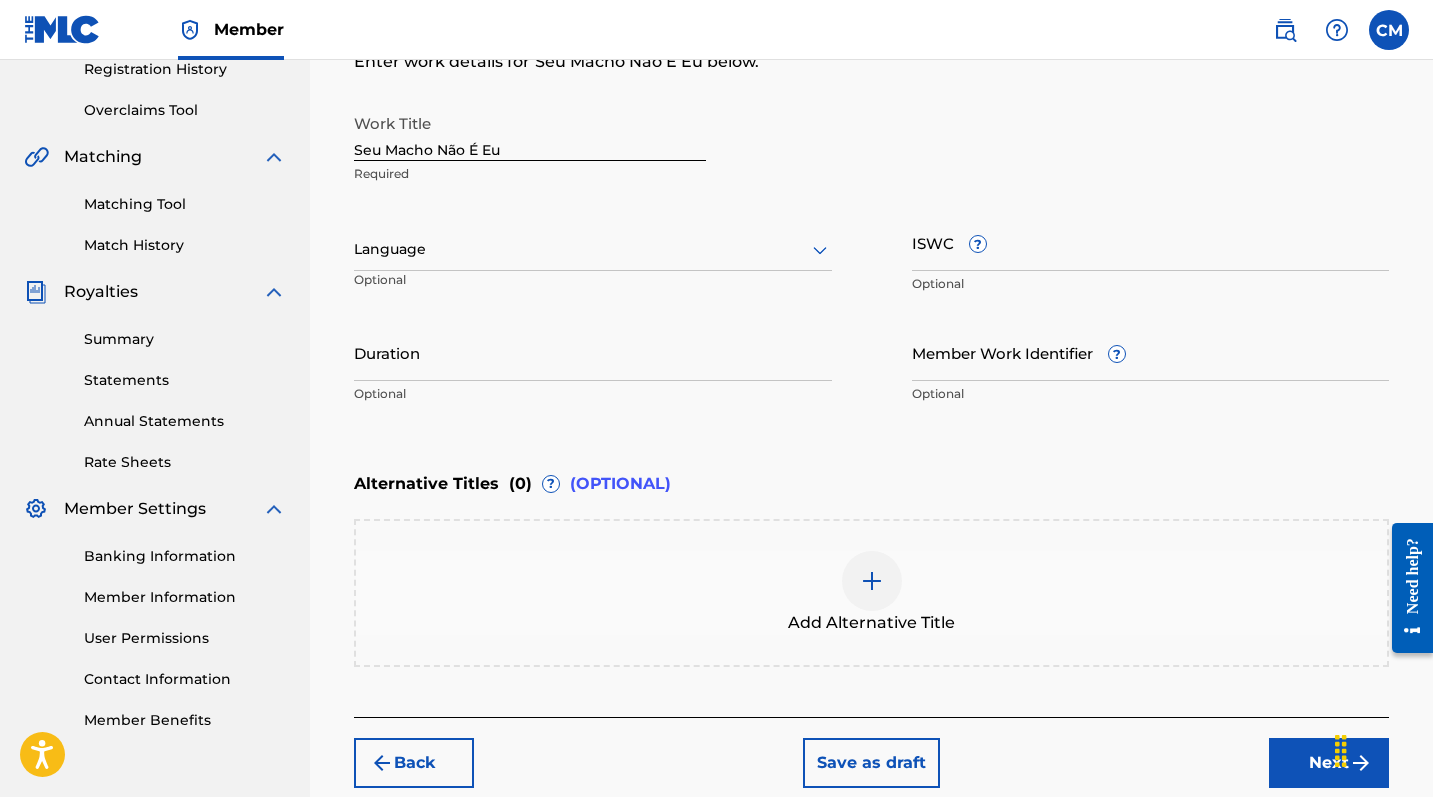 click at bounding box center [593, 249] 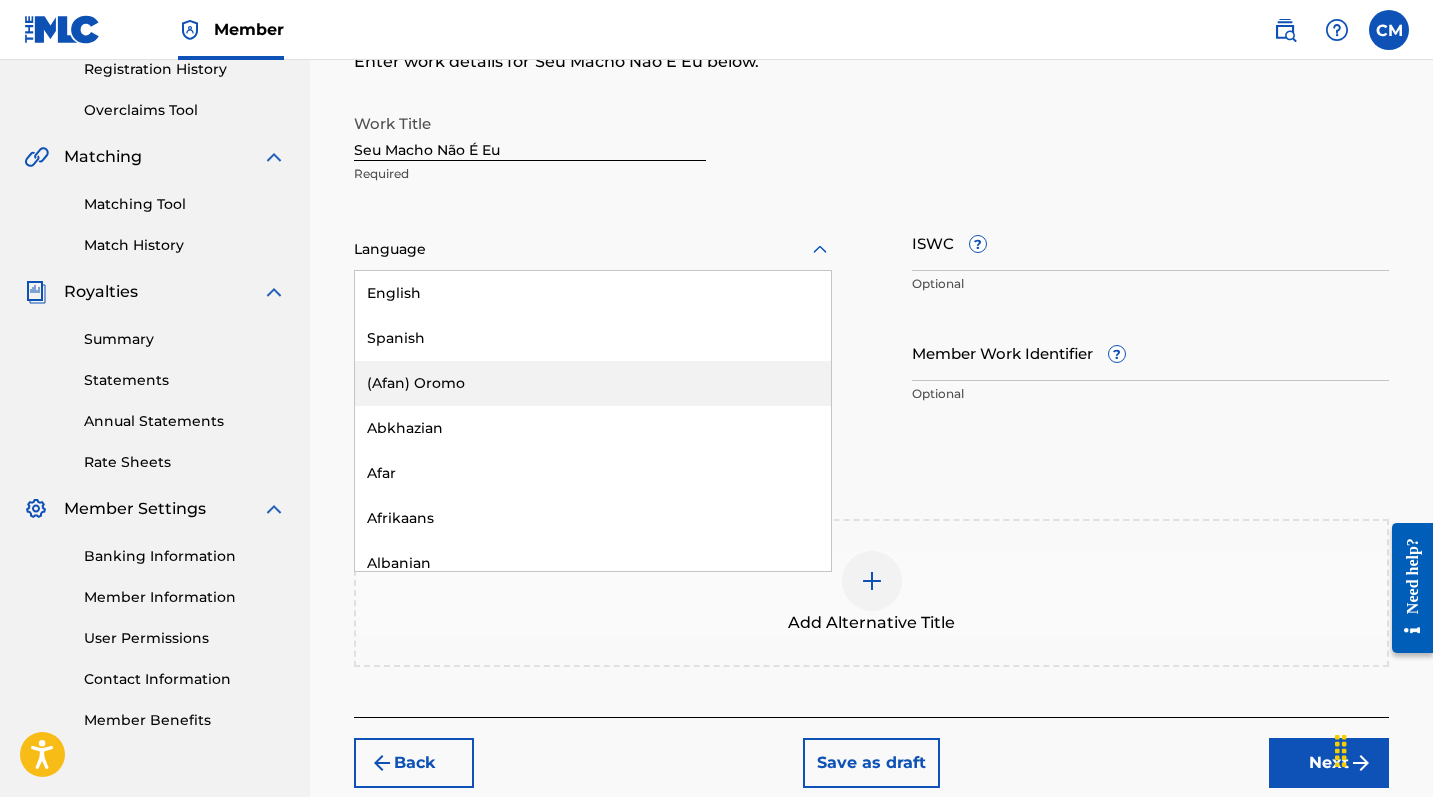 type on "p" 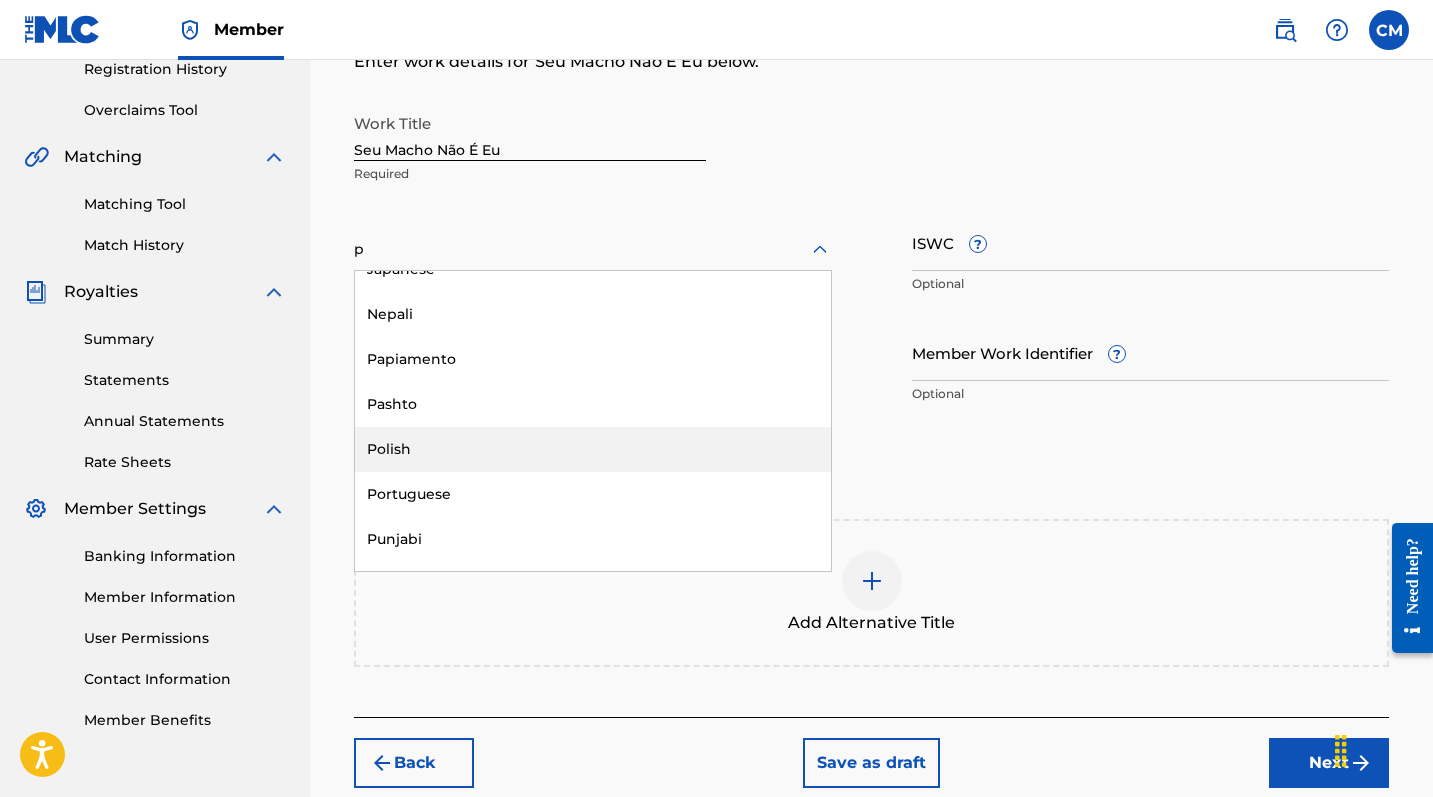 scroll, scrollTop: 163, scrollLeft: 0, axis: vertical 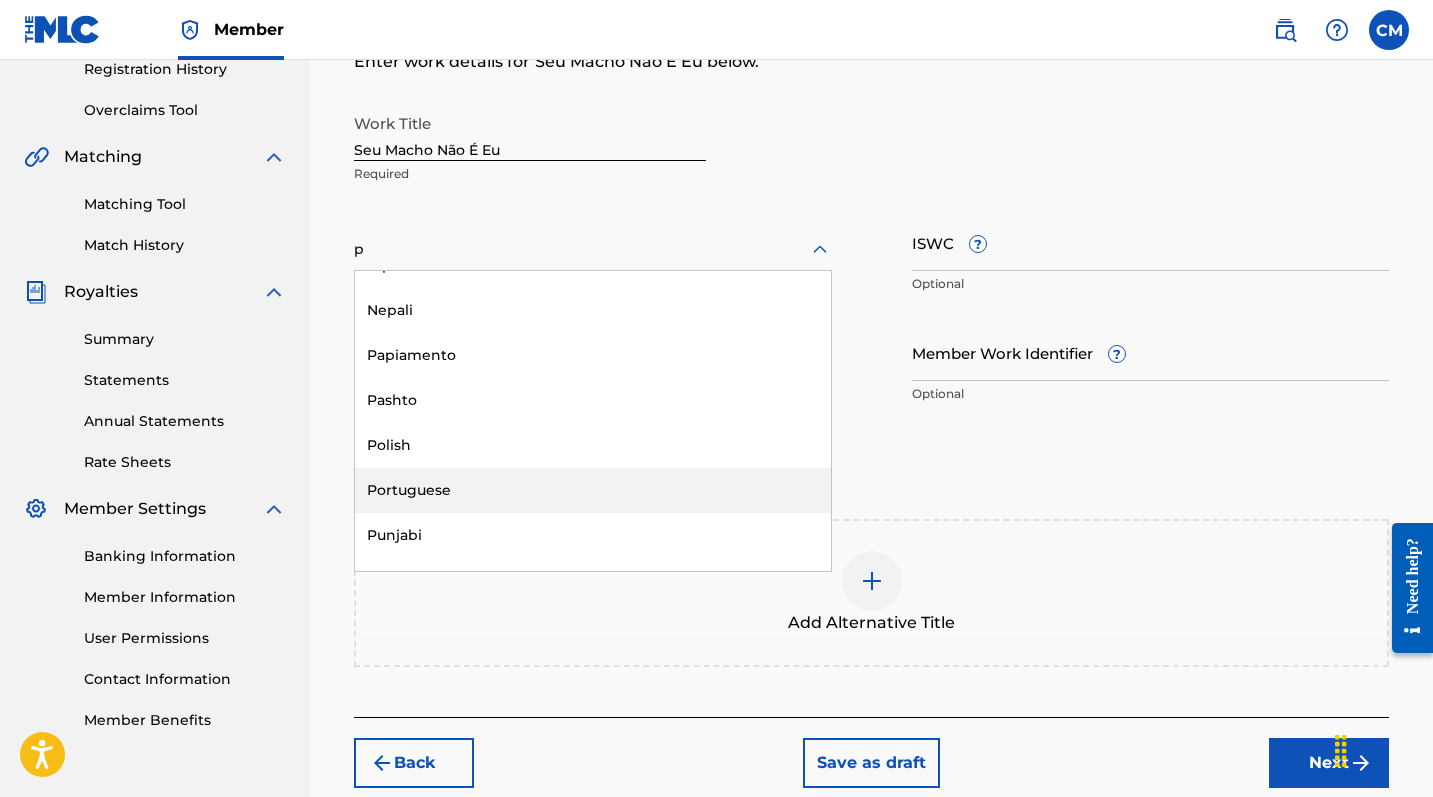 click on "Portuguese" at bounding box center (593, 490) 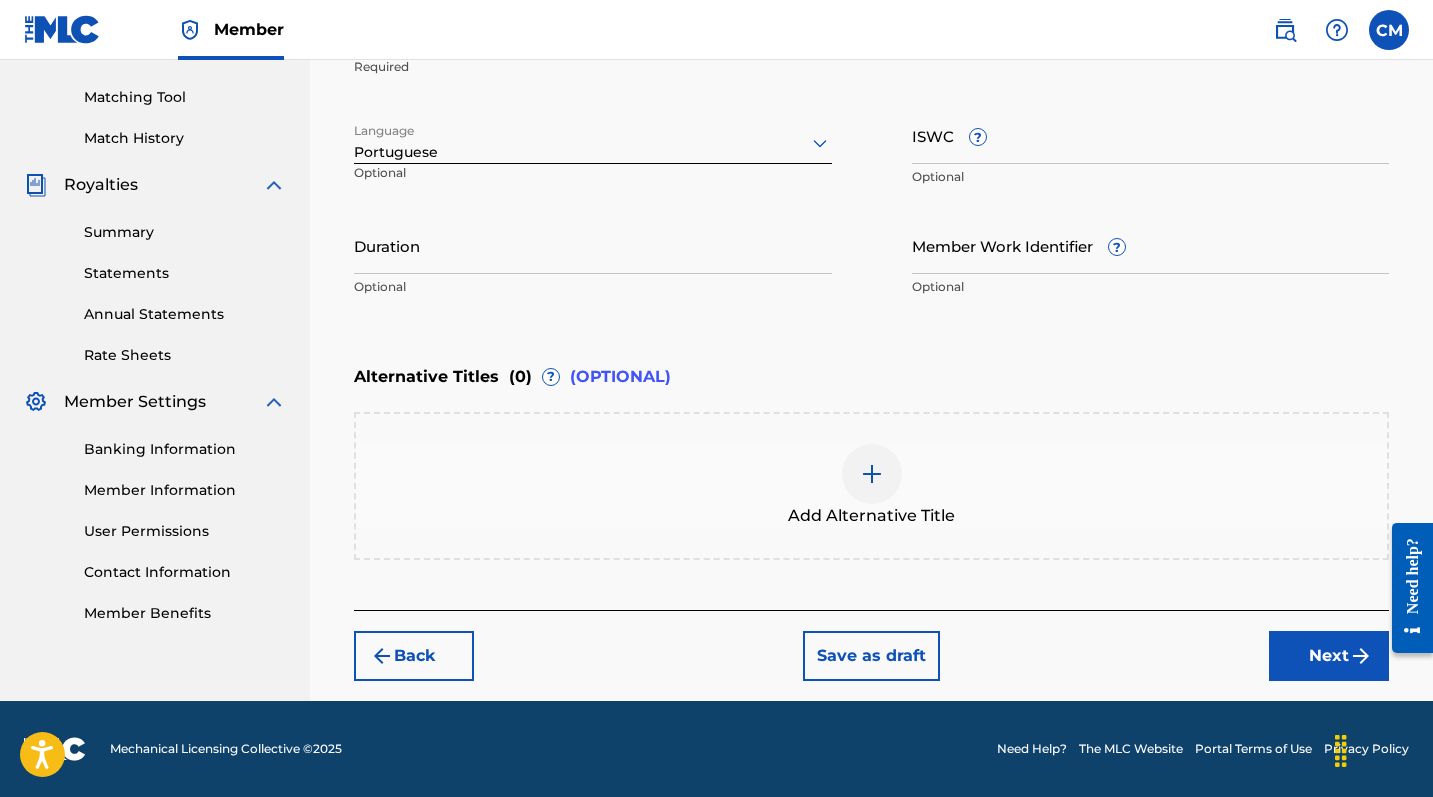 scroll, scrollTop: 496, scrollLeft: 0, axis: vertical 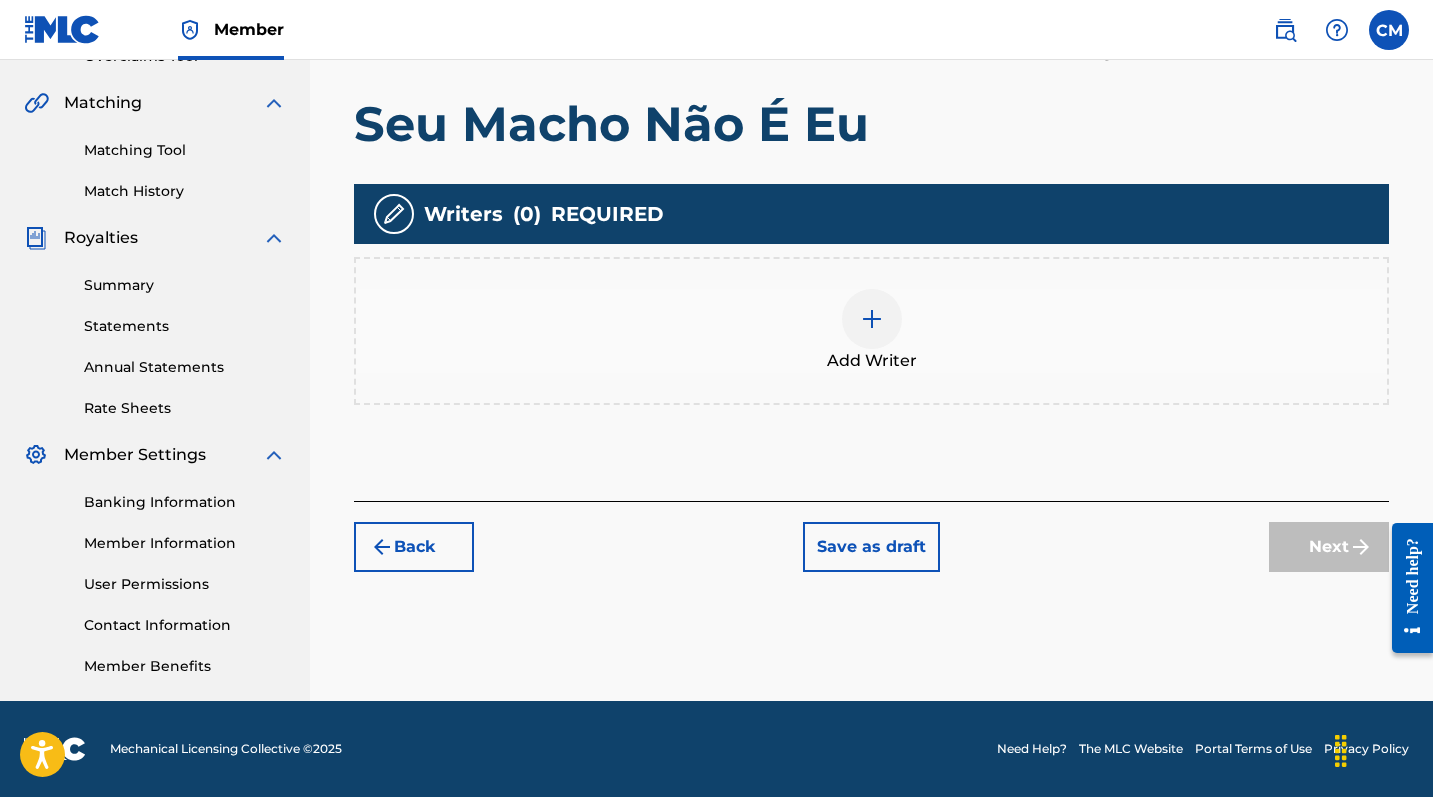 click at bounding box center (872, 319) 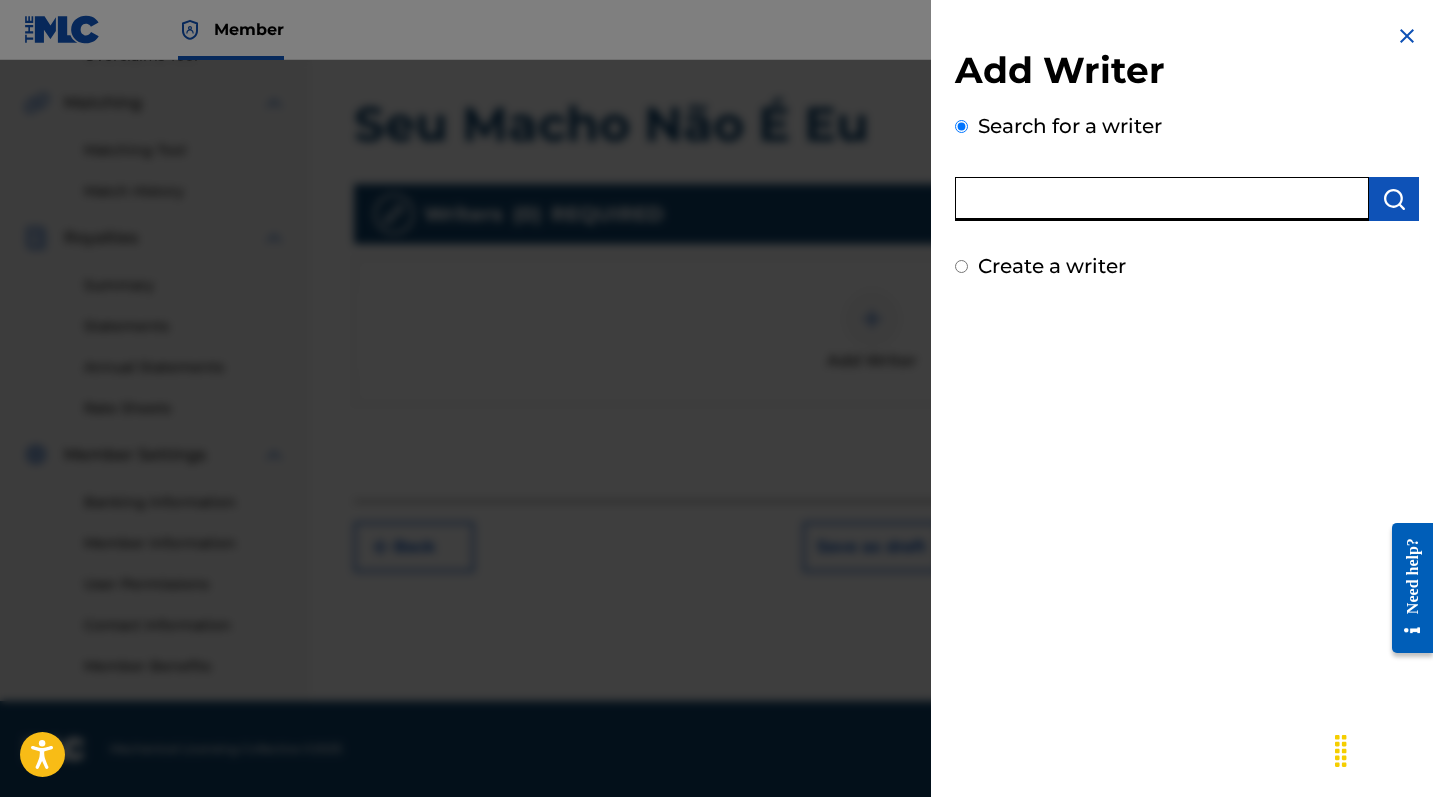 click at bounding box center [1162, 199] 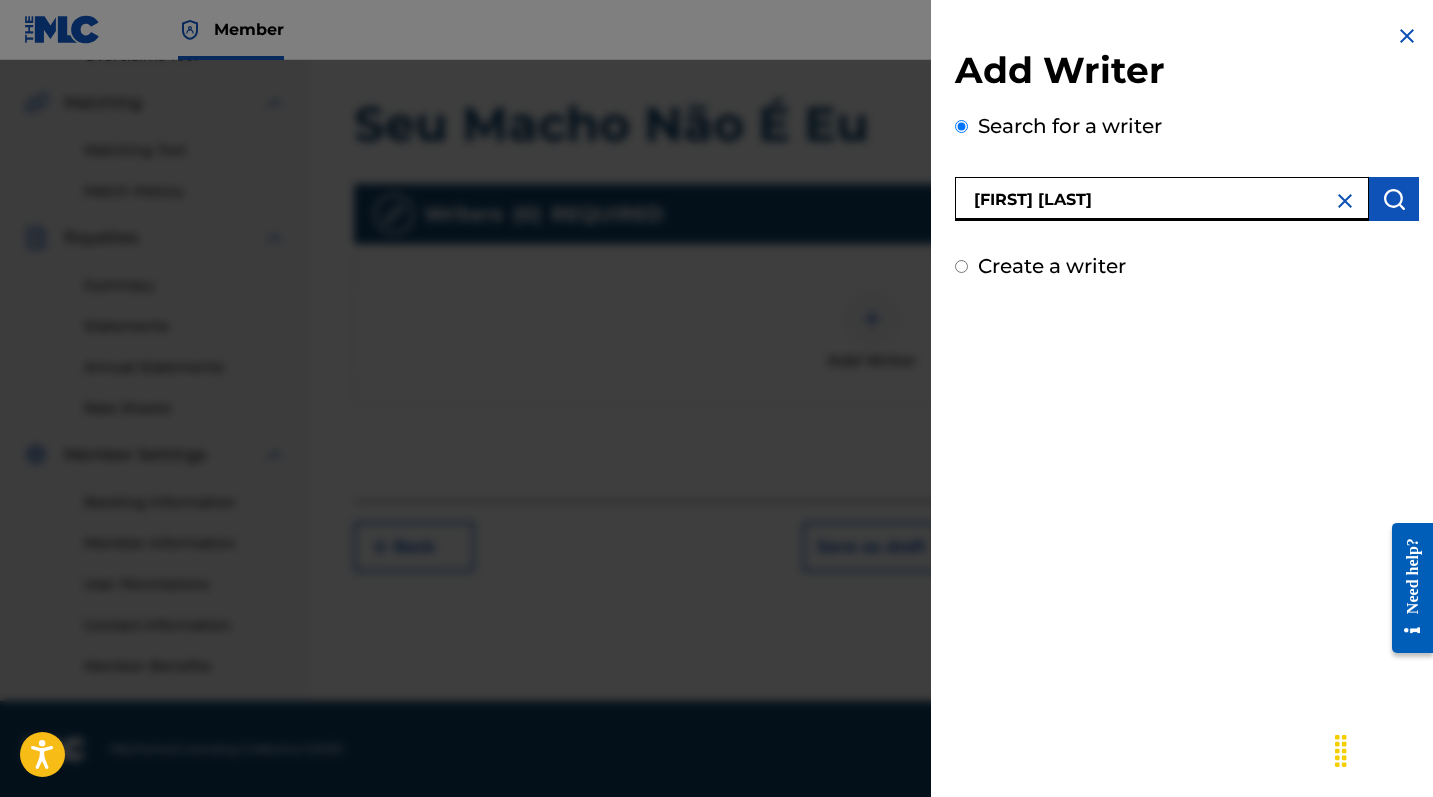 type on "[FIRST] [LAST]" 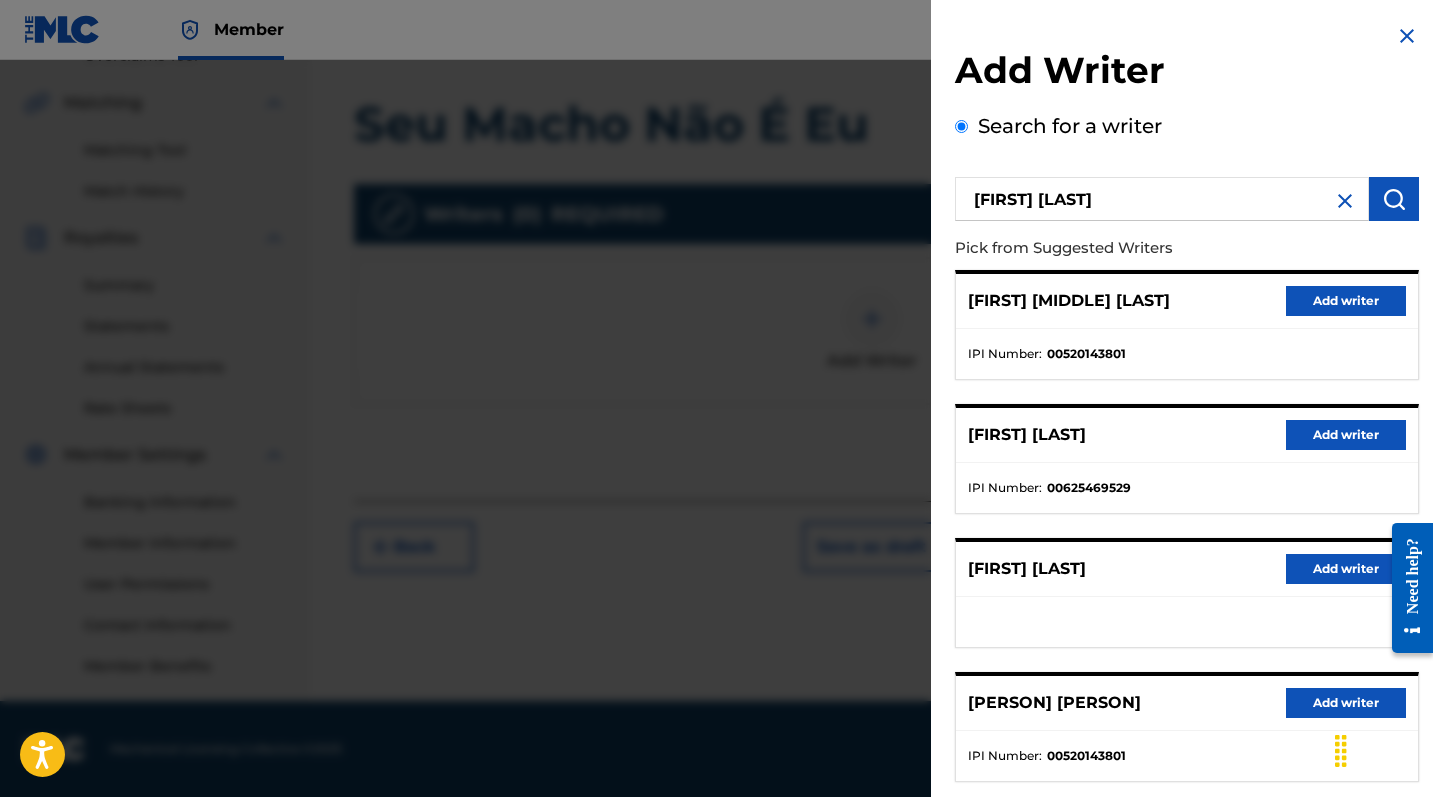 click on "Add writer" at bounding box center [1346, 301] 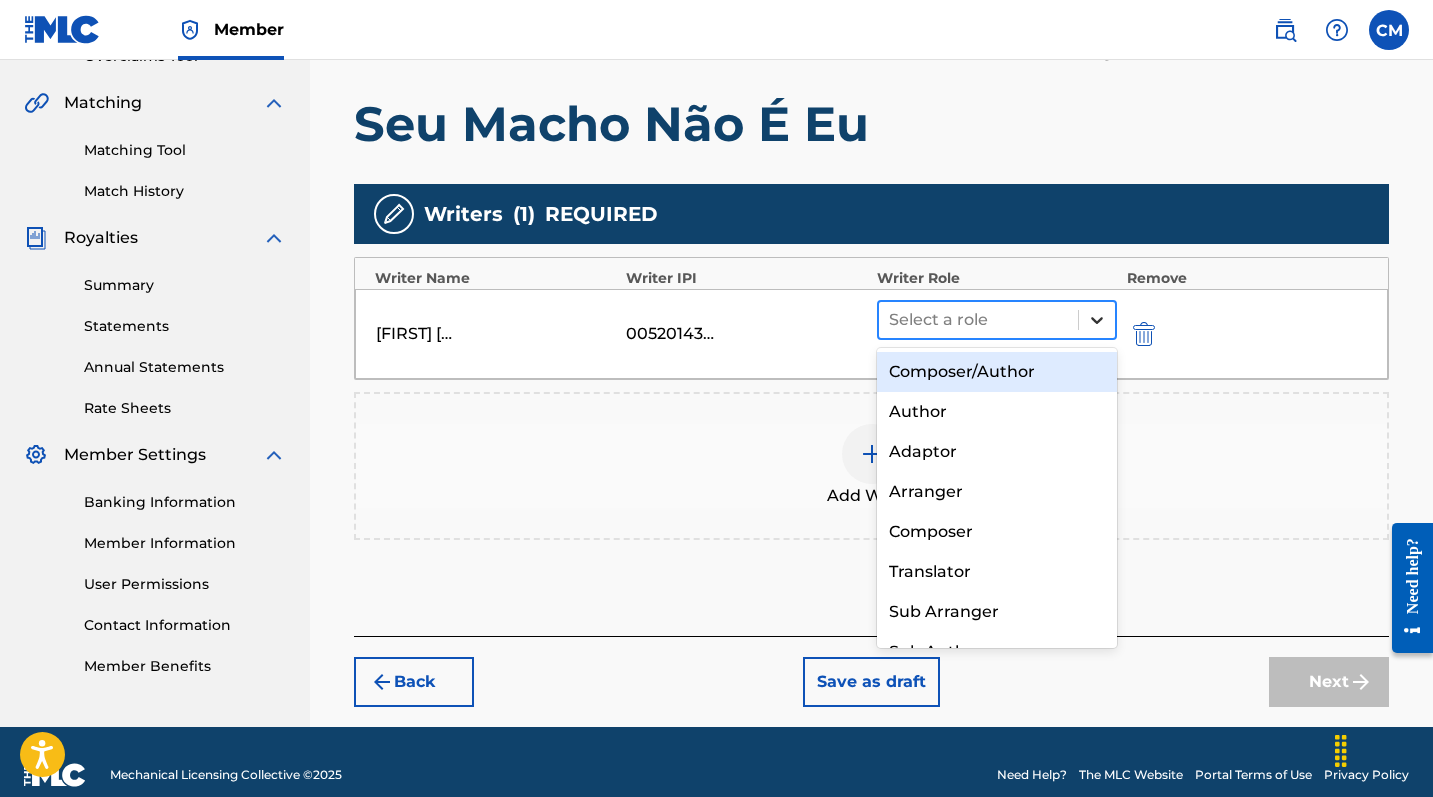 click 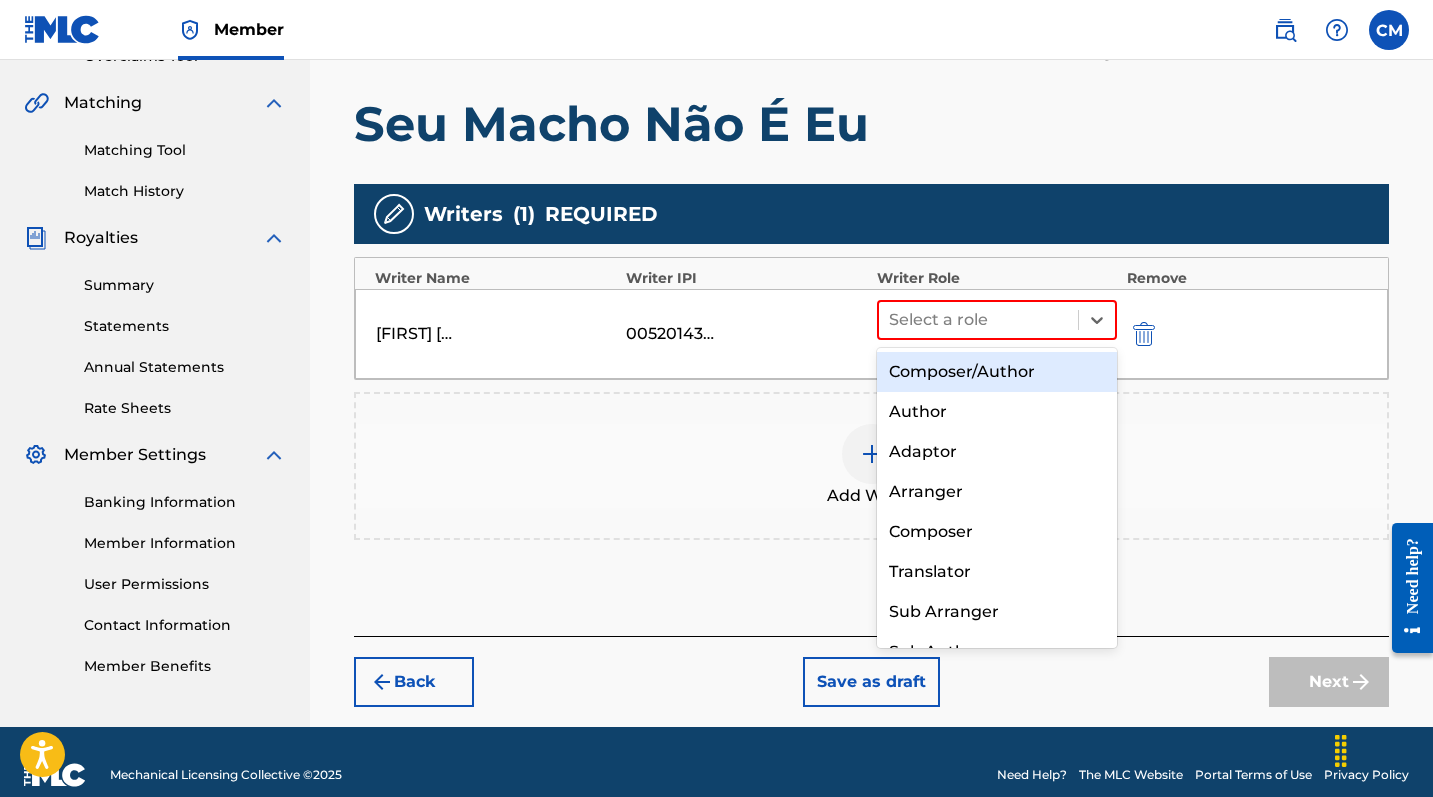 click on "Composer/Author" at bounding box center (997, 372) 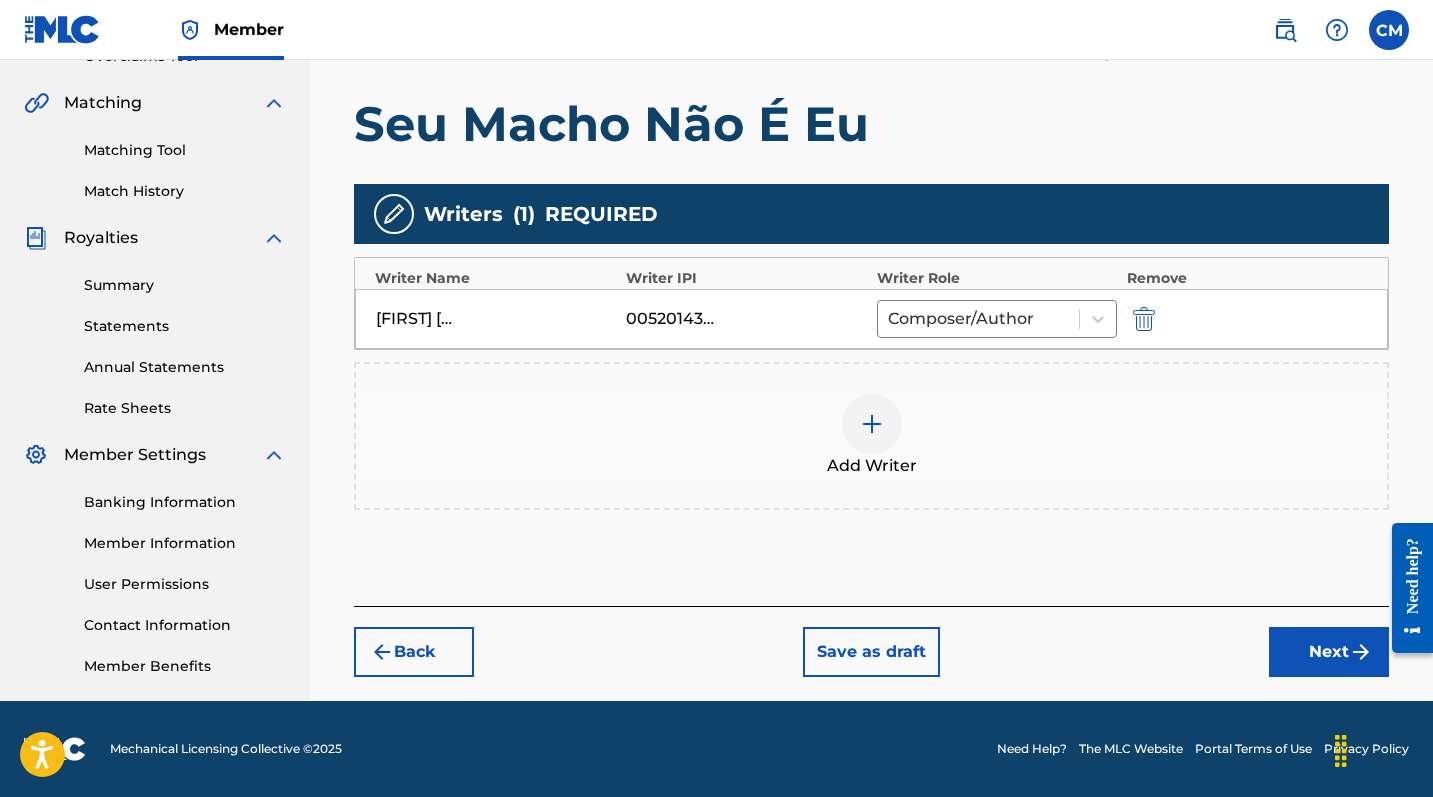 click on "Next" at bounding box center (1329, 652) 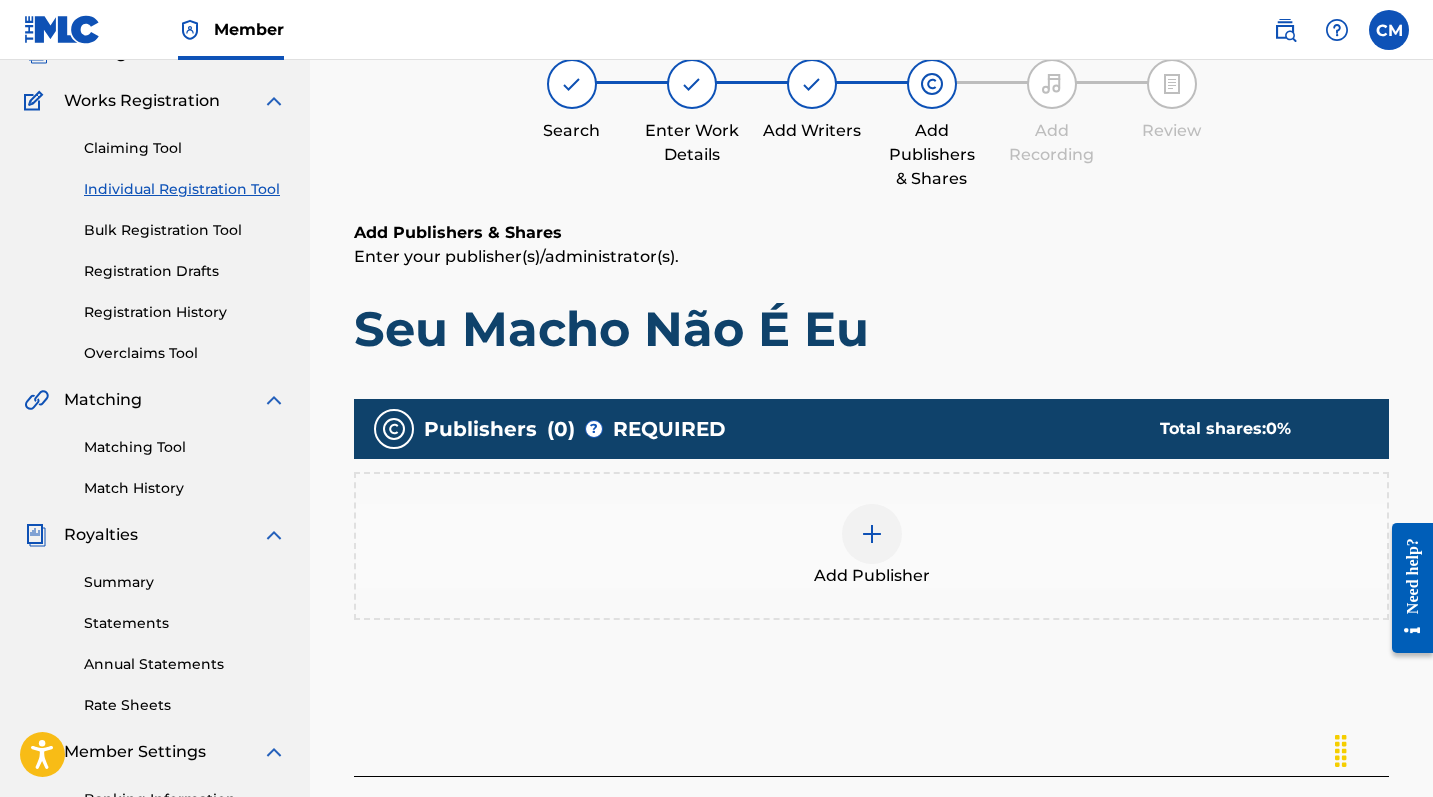 scroll, scrollTop: 90, scrollLeft: 0, axis: vertical 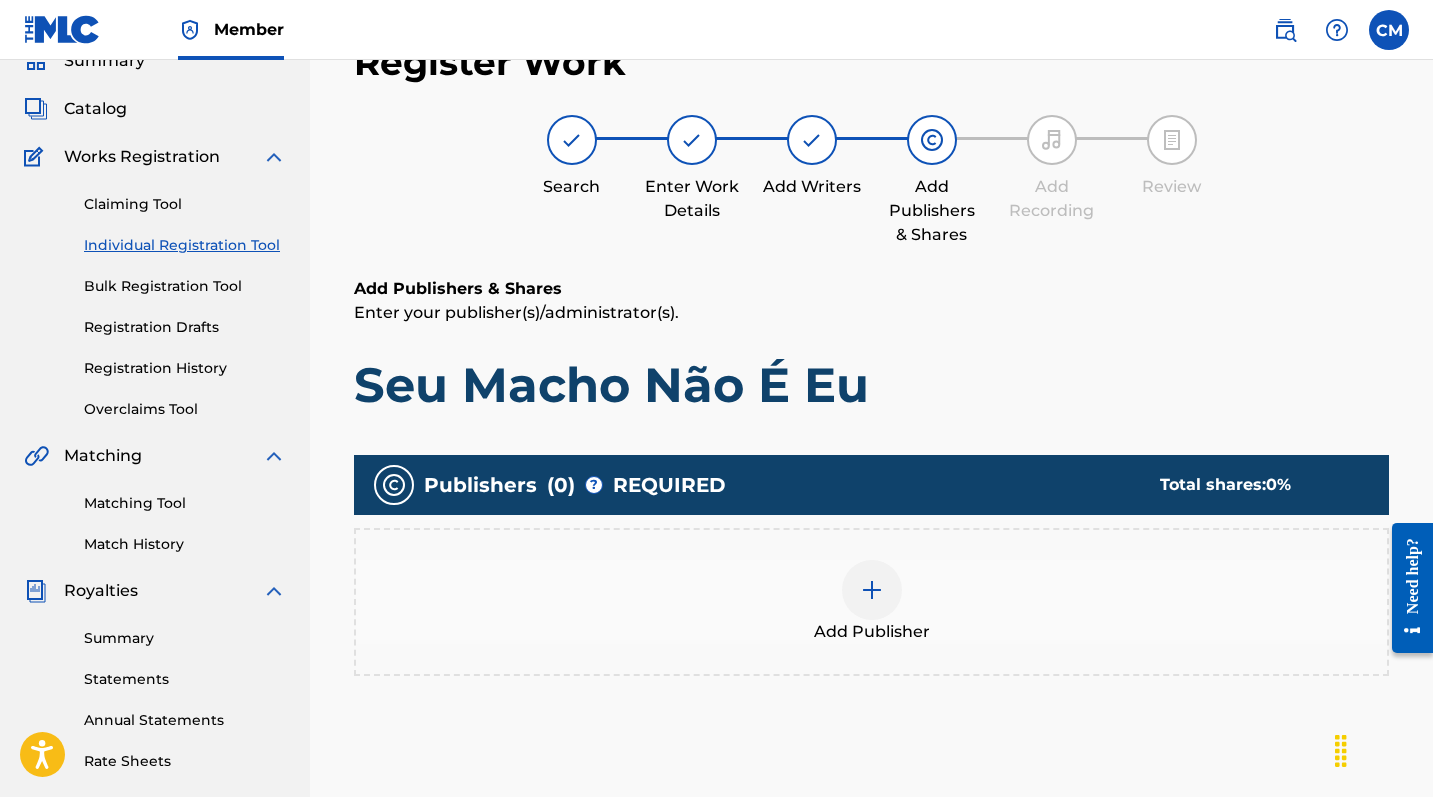 click at bounding box center [872, 590] 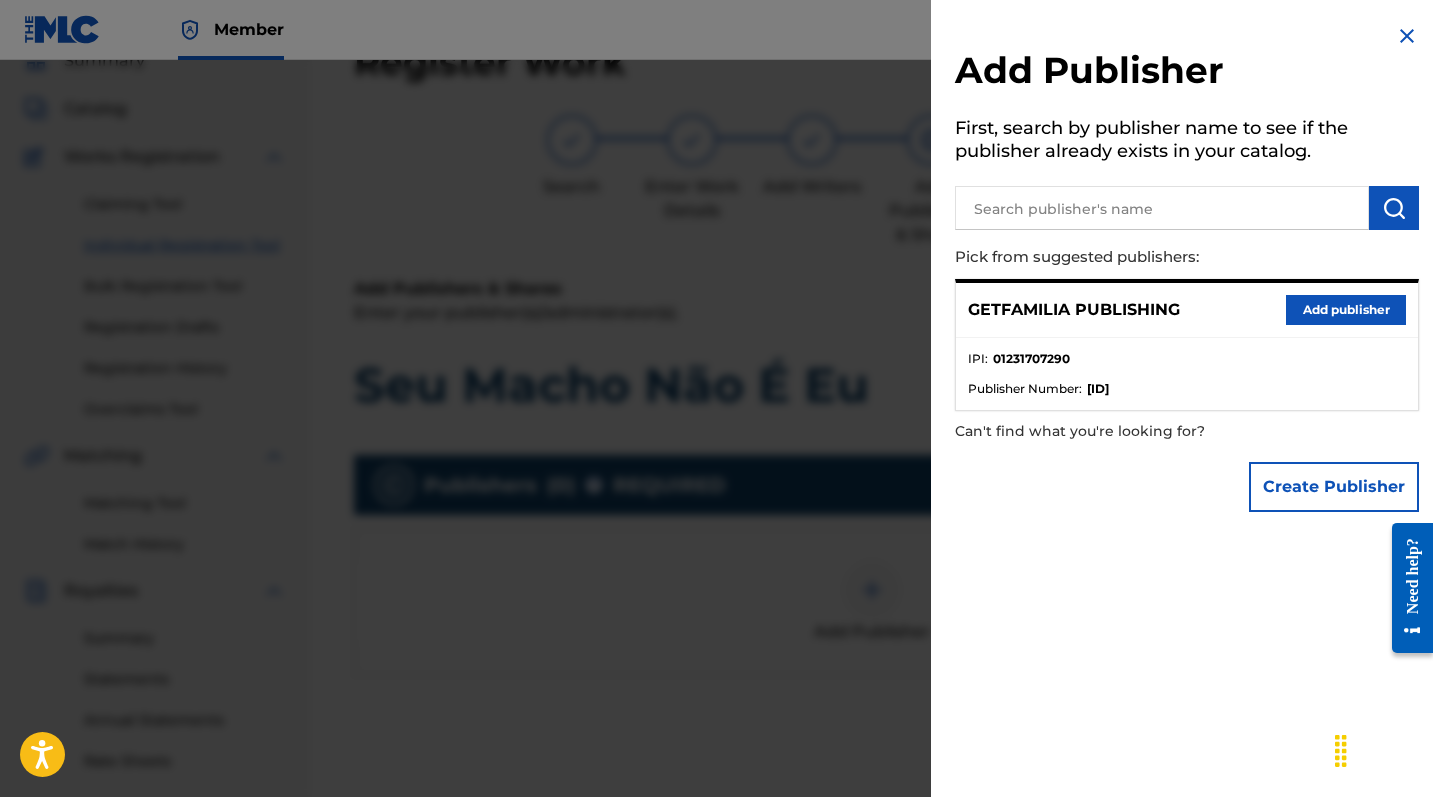 click on "Add publisher" at bounding box center (1346, 310) 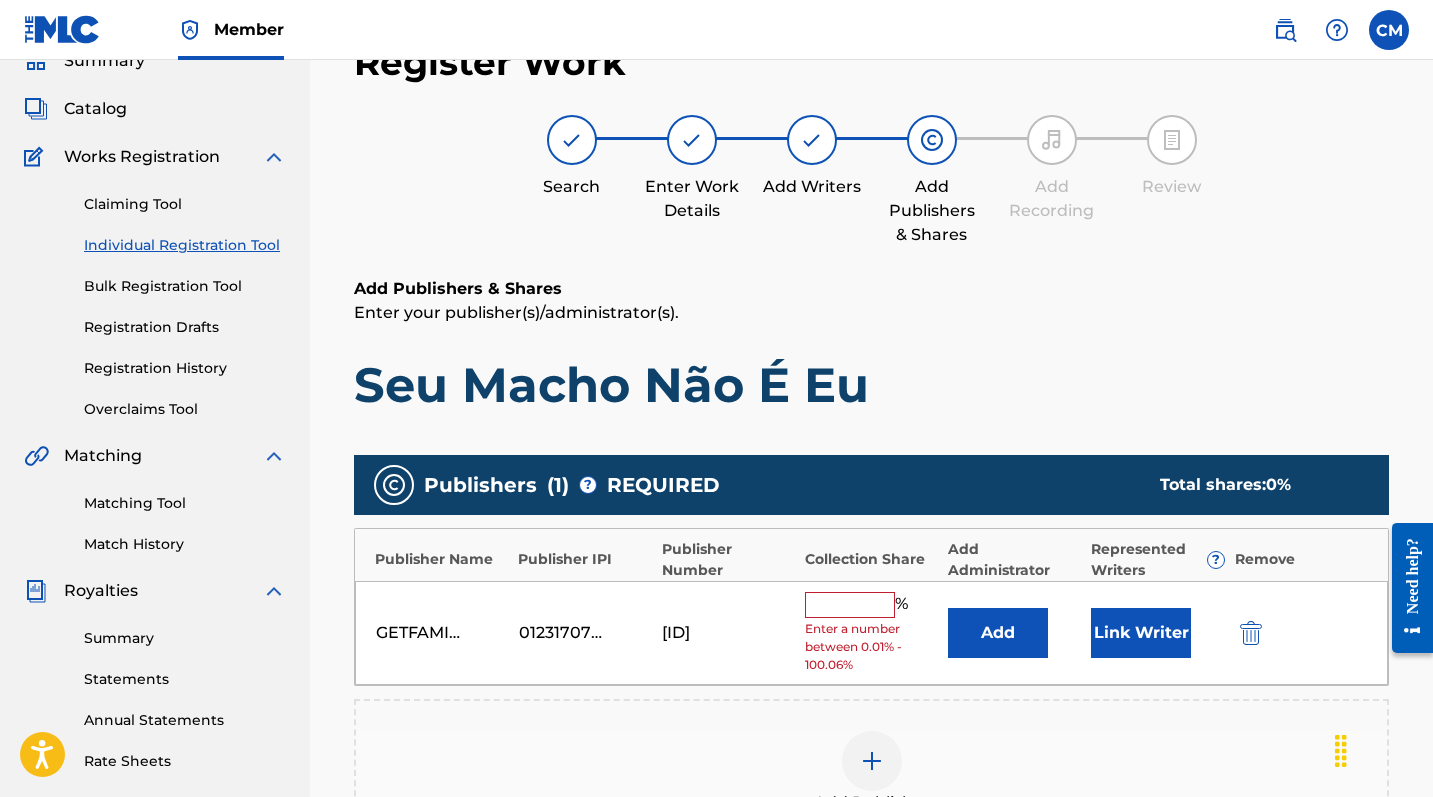 click at bounding box center (850, 605) 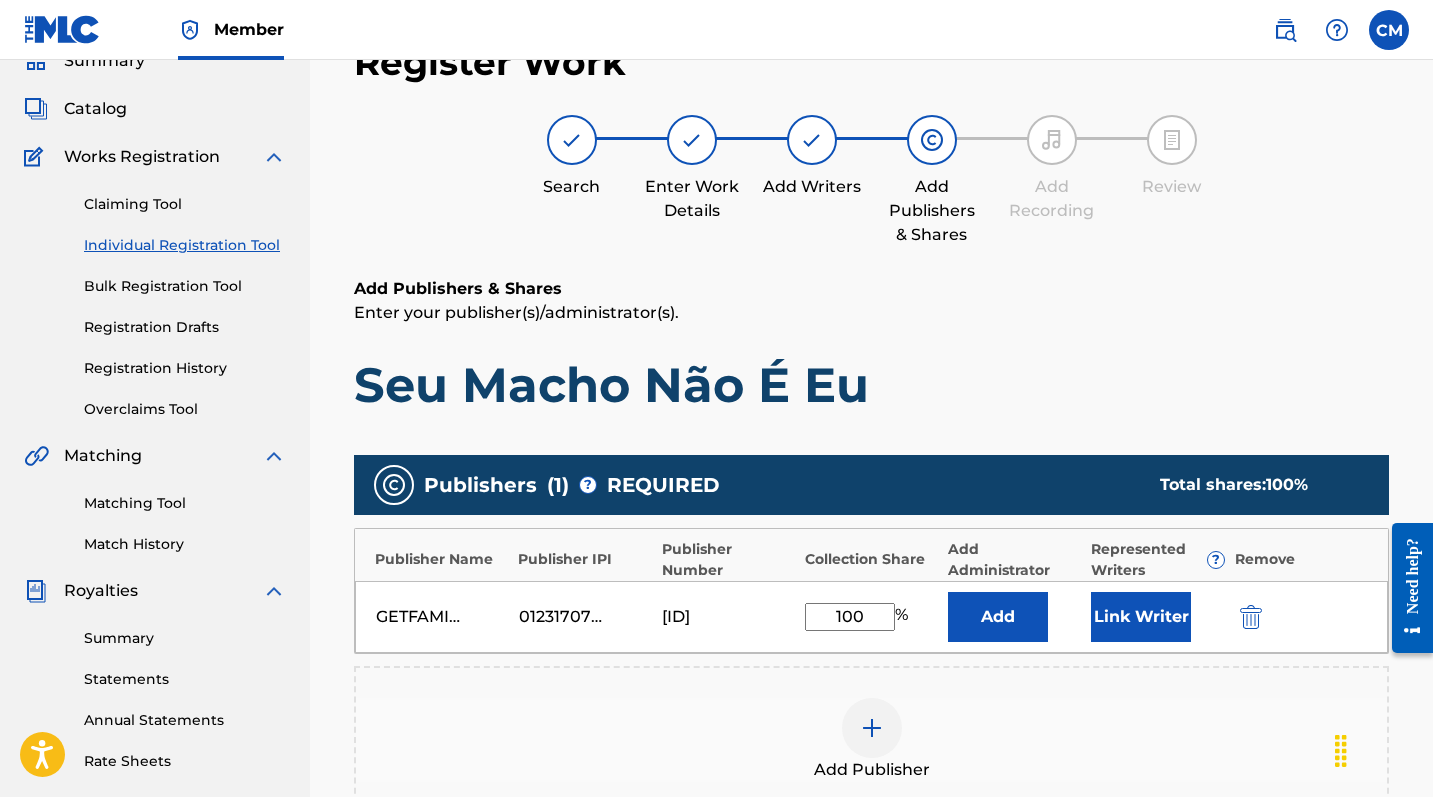 type on "100" 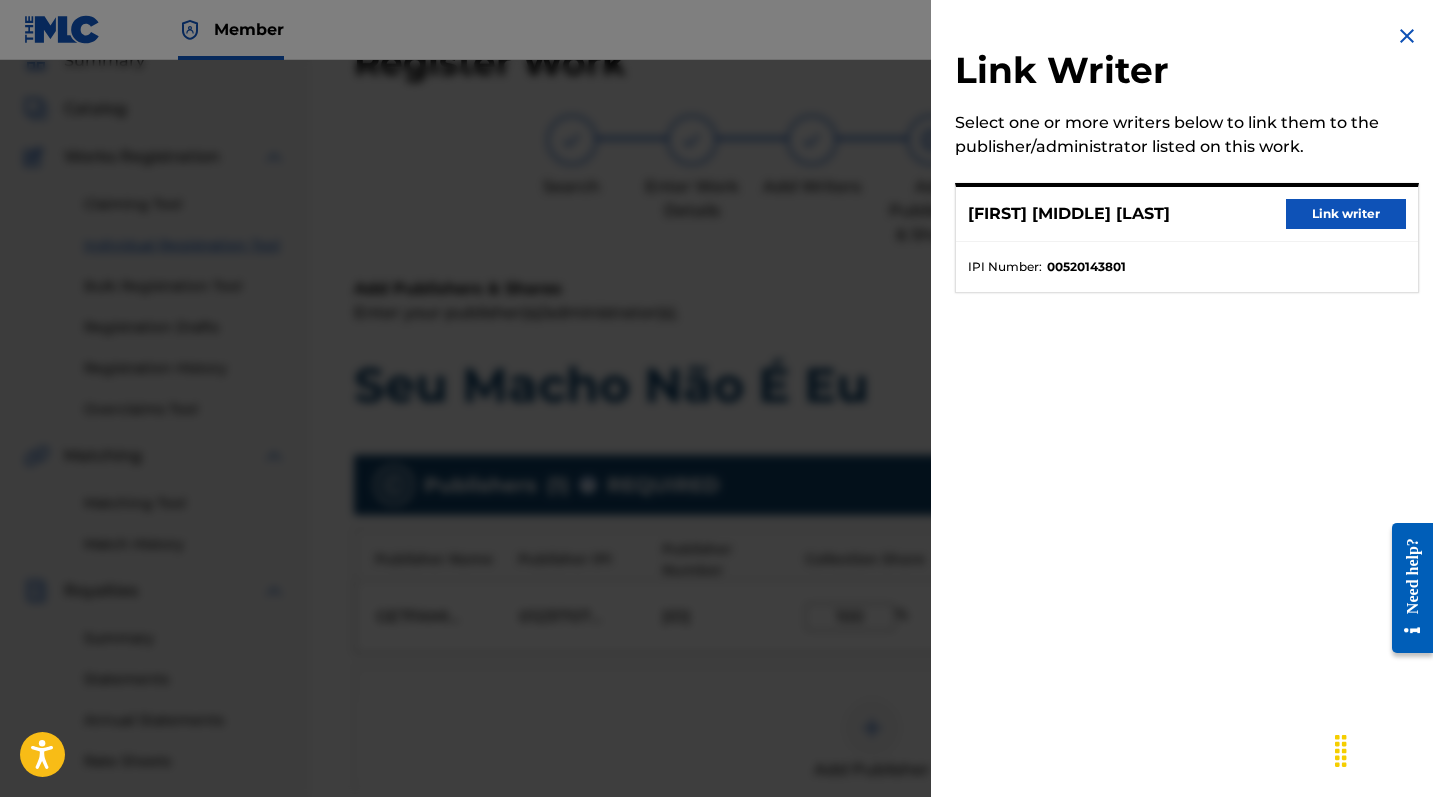 click on "Link writer" at bounding box center (1346, 214) 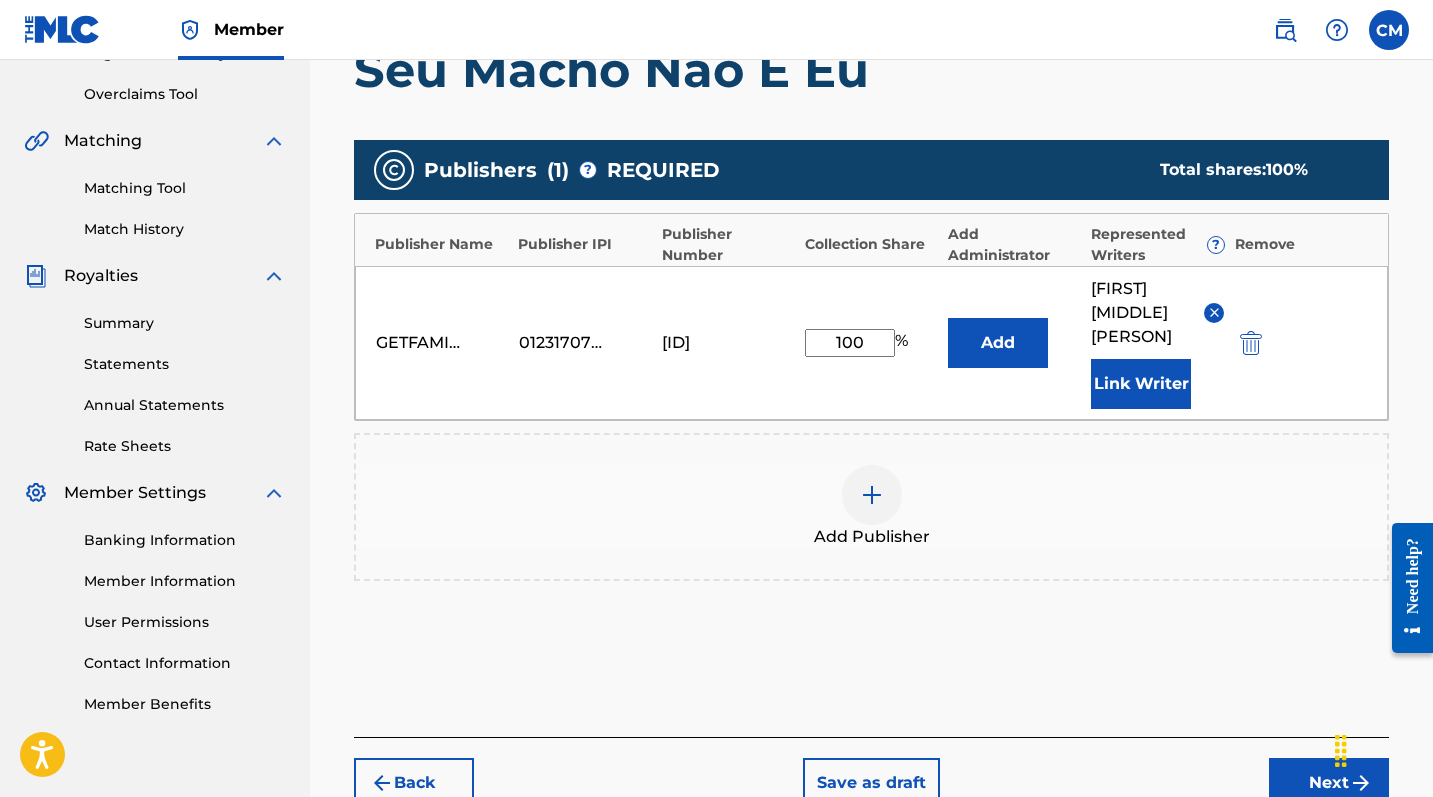 scroll, scrollTop: 398, scrollLeft: 0, axis: vertical 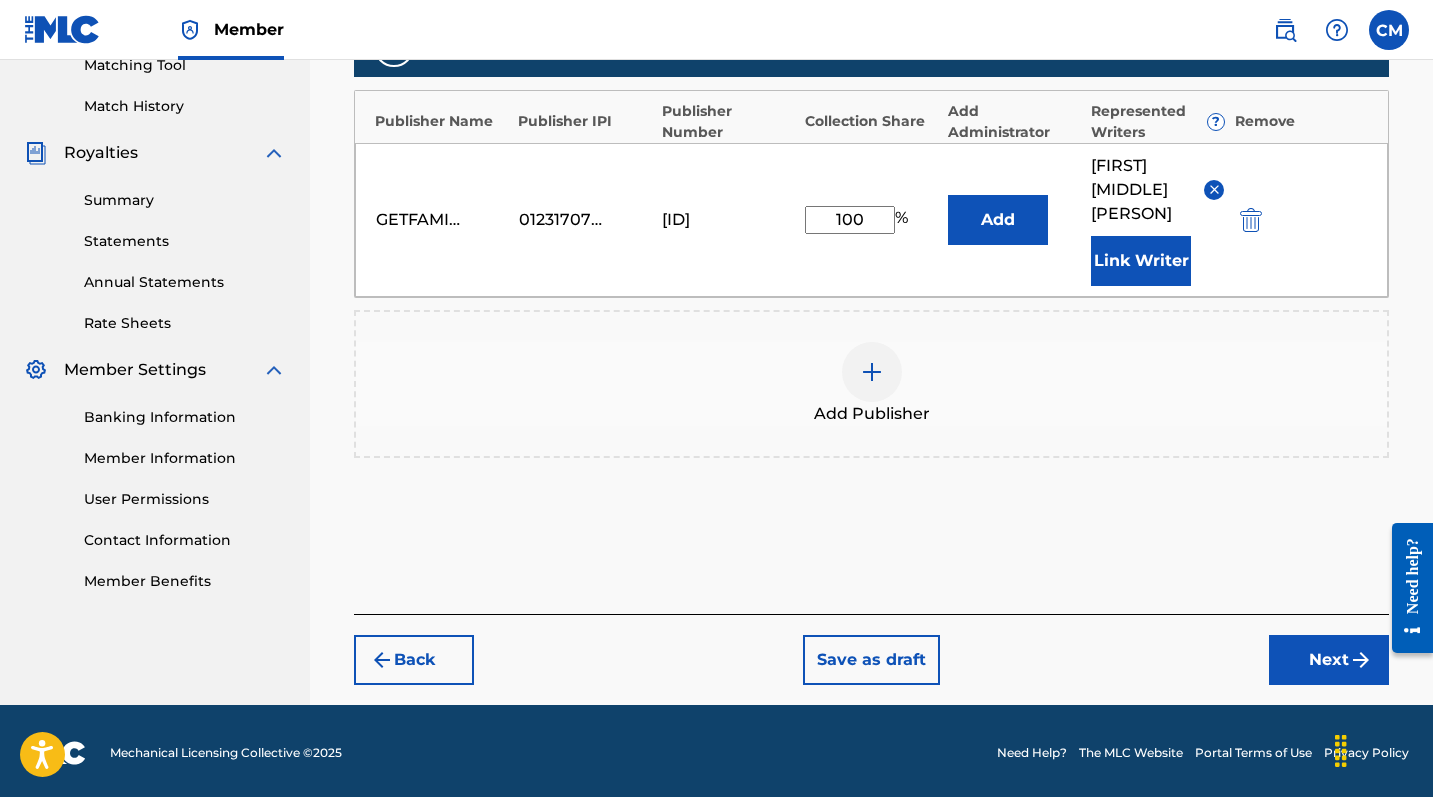click on "Next" at bounding box center [1329, 660] 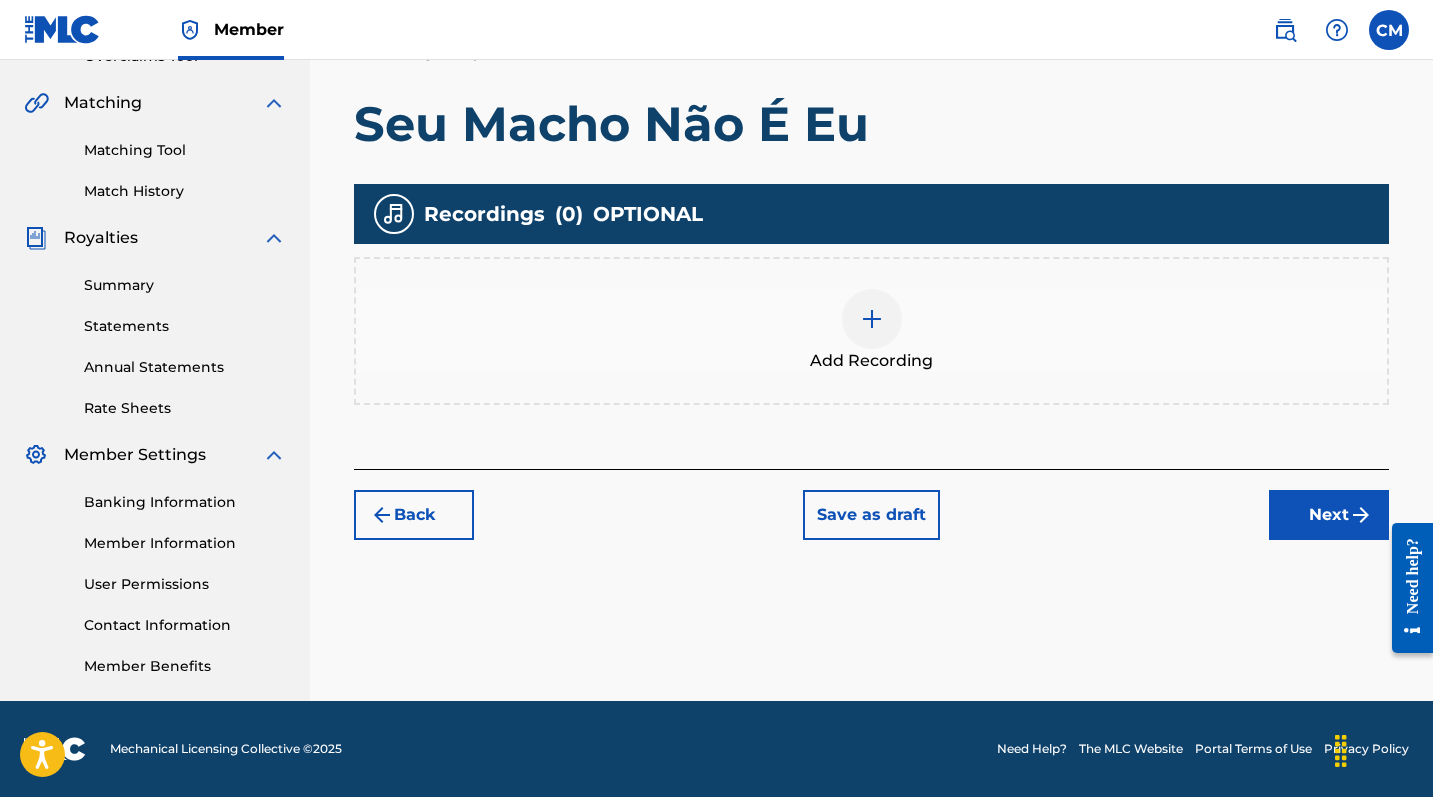 click at bounding box center (872, 319) 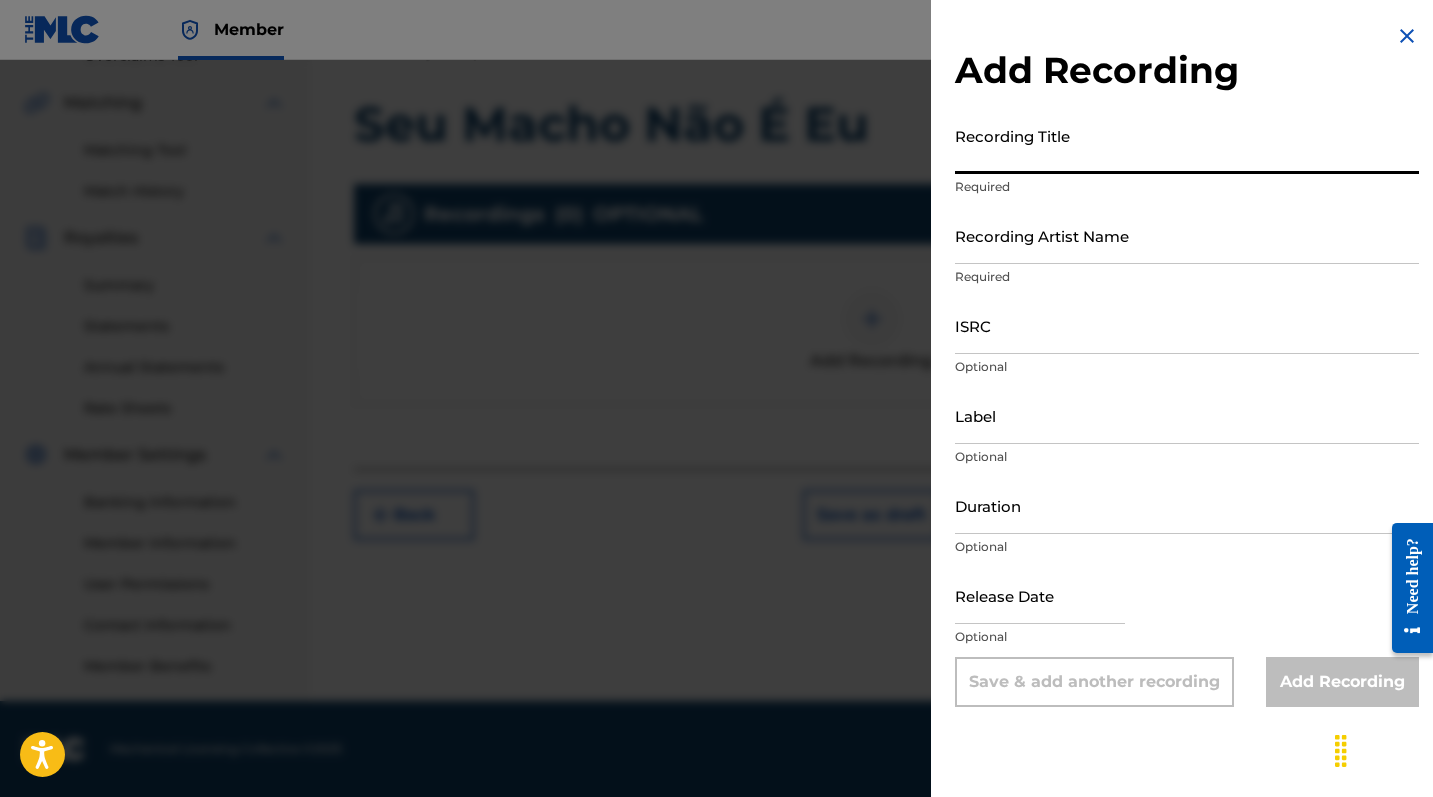 click on "Recording Title" at bounding box center (1187, 145) 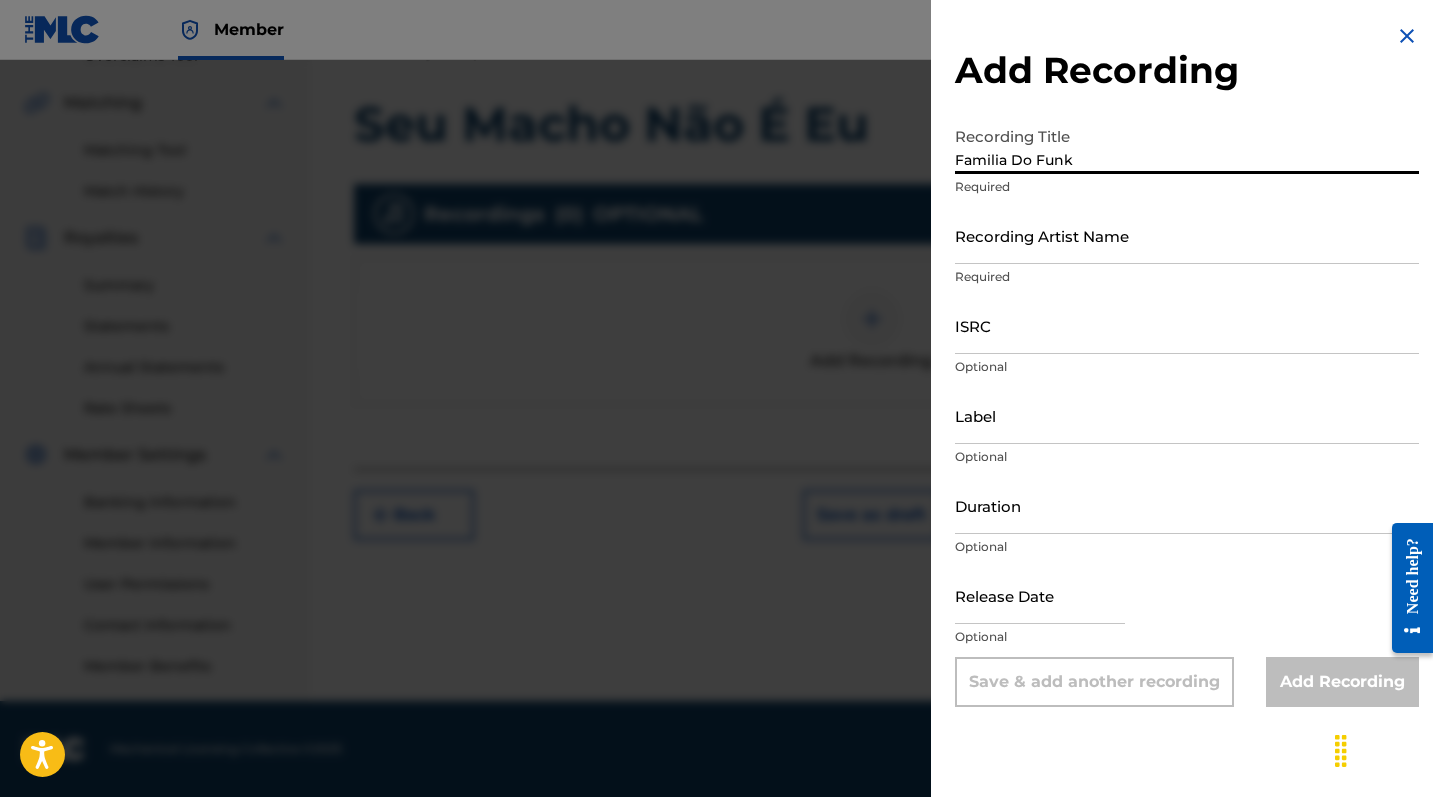 drag, startPoint x: 1131, startPoint y: 160, endPoint x: 494, endPoint y: 161, distance: 637.0008 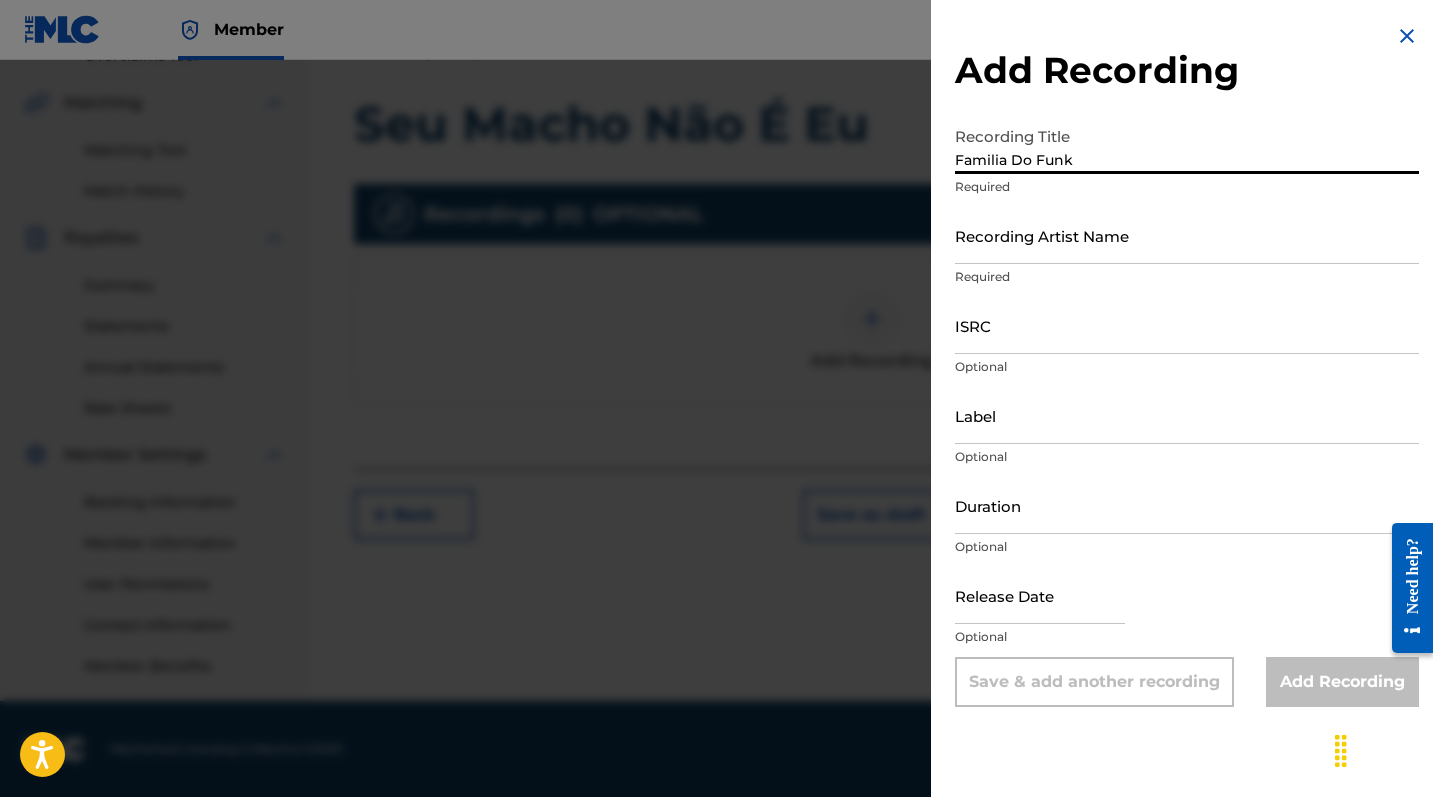 paste on "Seu Macho Não É Eu" 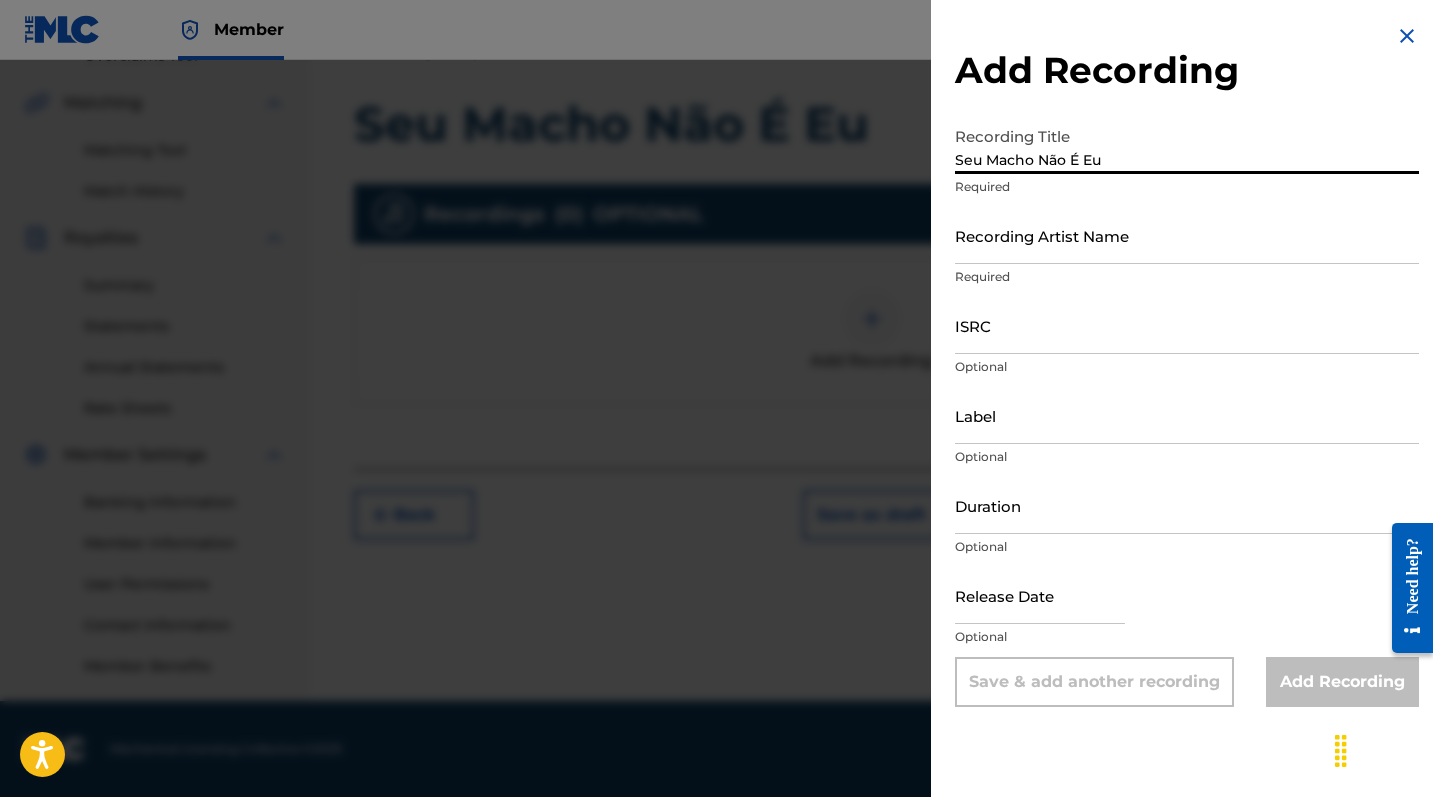 type on "Seu Macho Não É Eu" 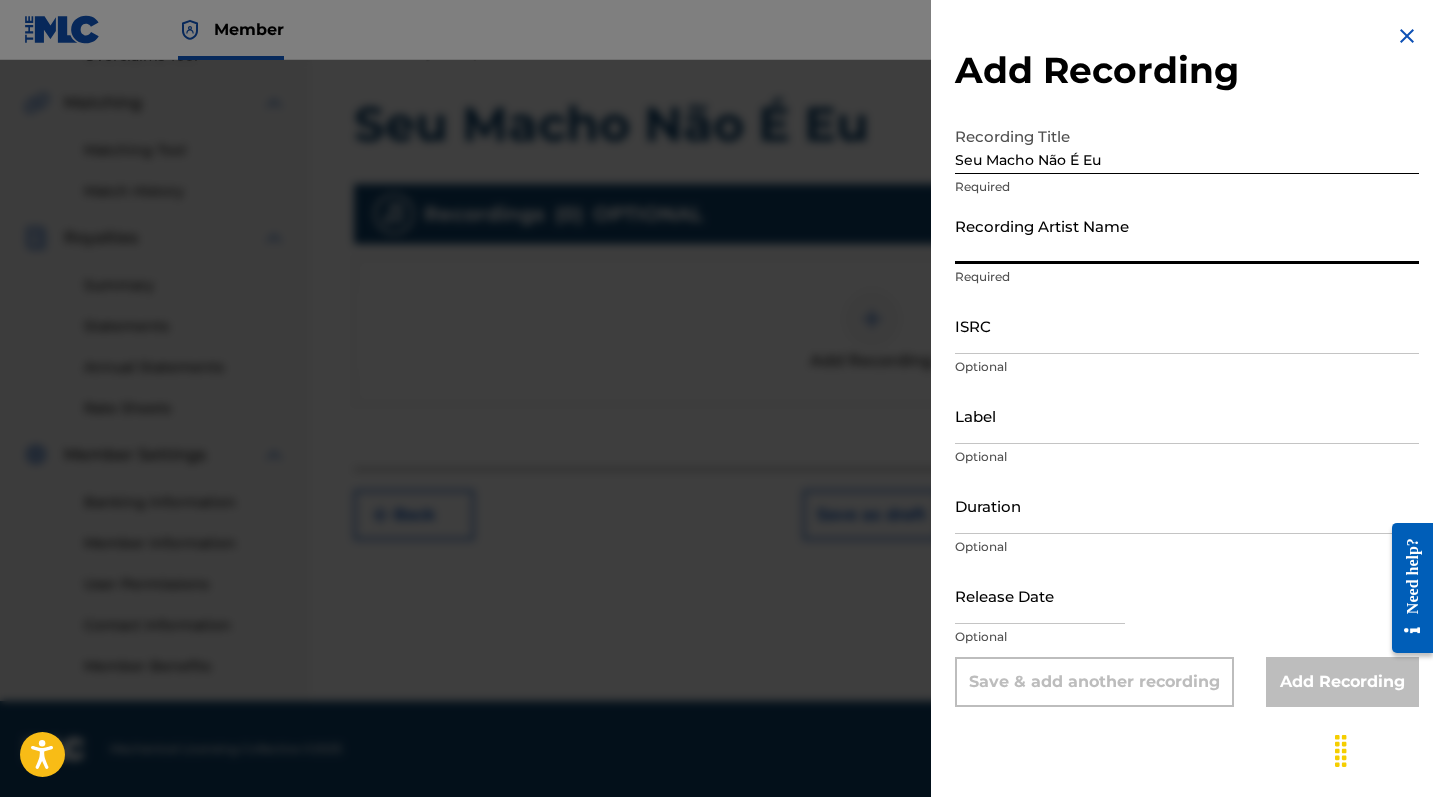 click on "Recording Artist Name" at bounding box center [1187, 235] 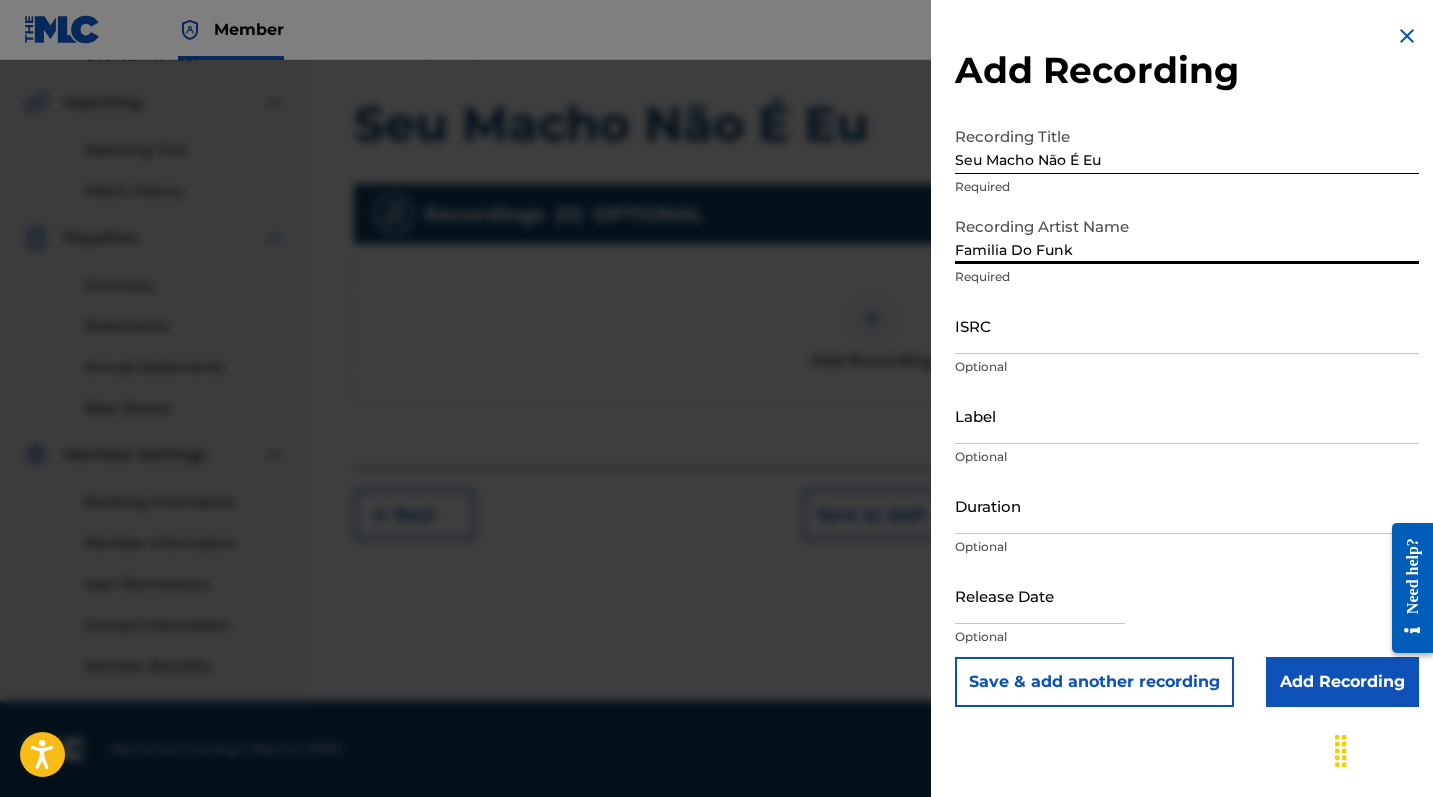 type on "Familia Do Funk" 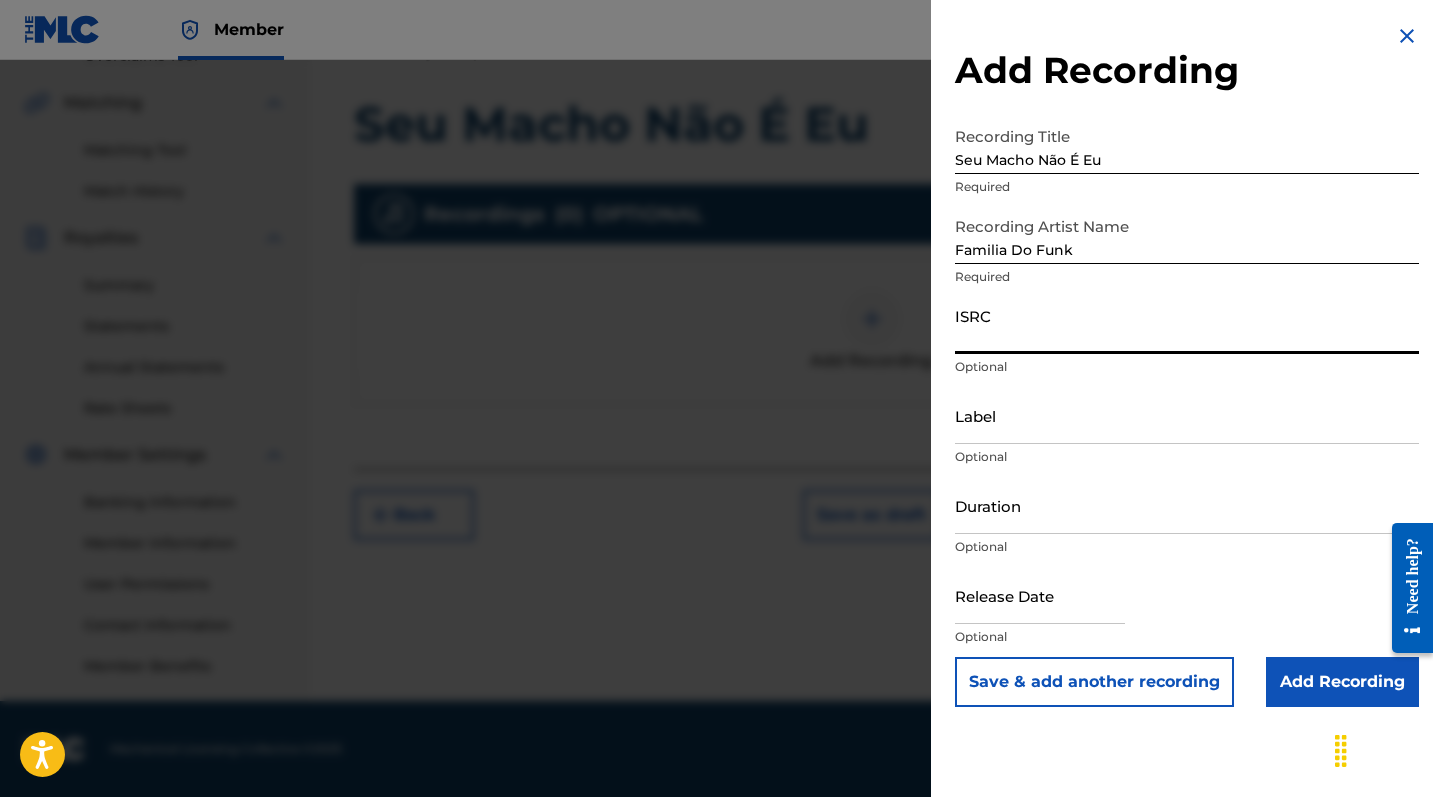 click on "ISRC" at bounding box center [1187, 325] 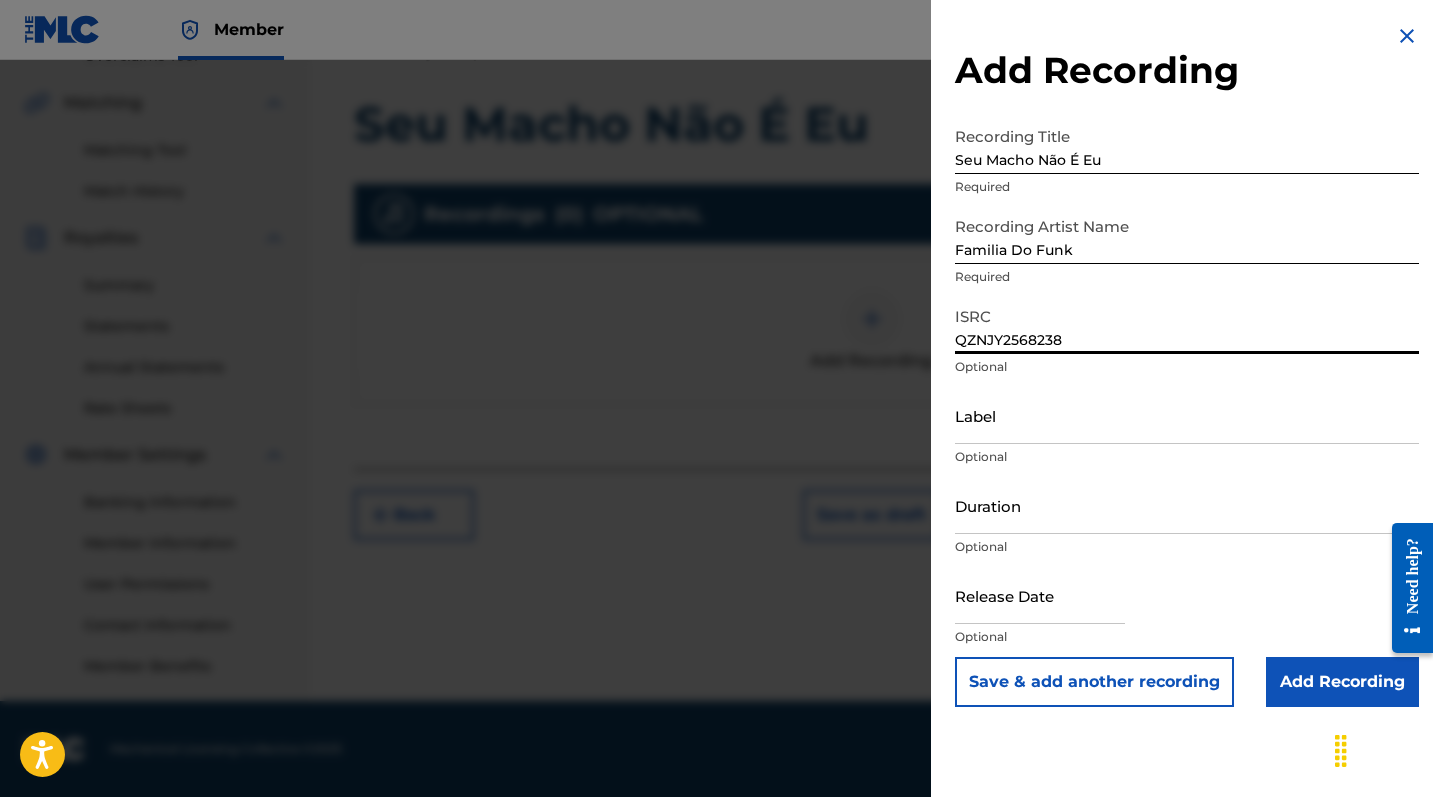type on "QZNJY2568238" 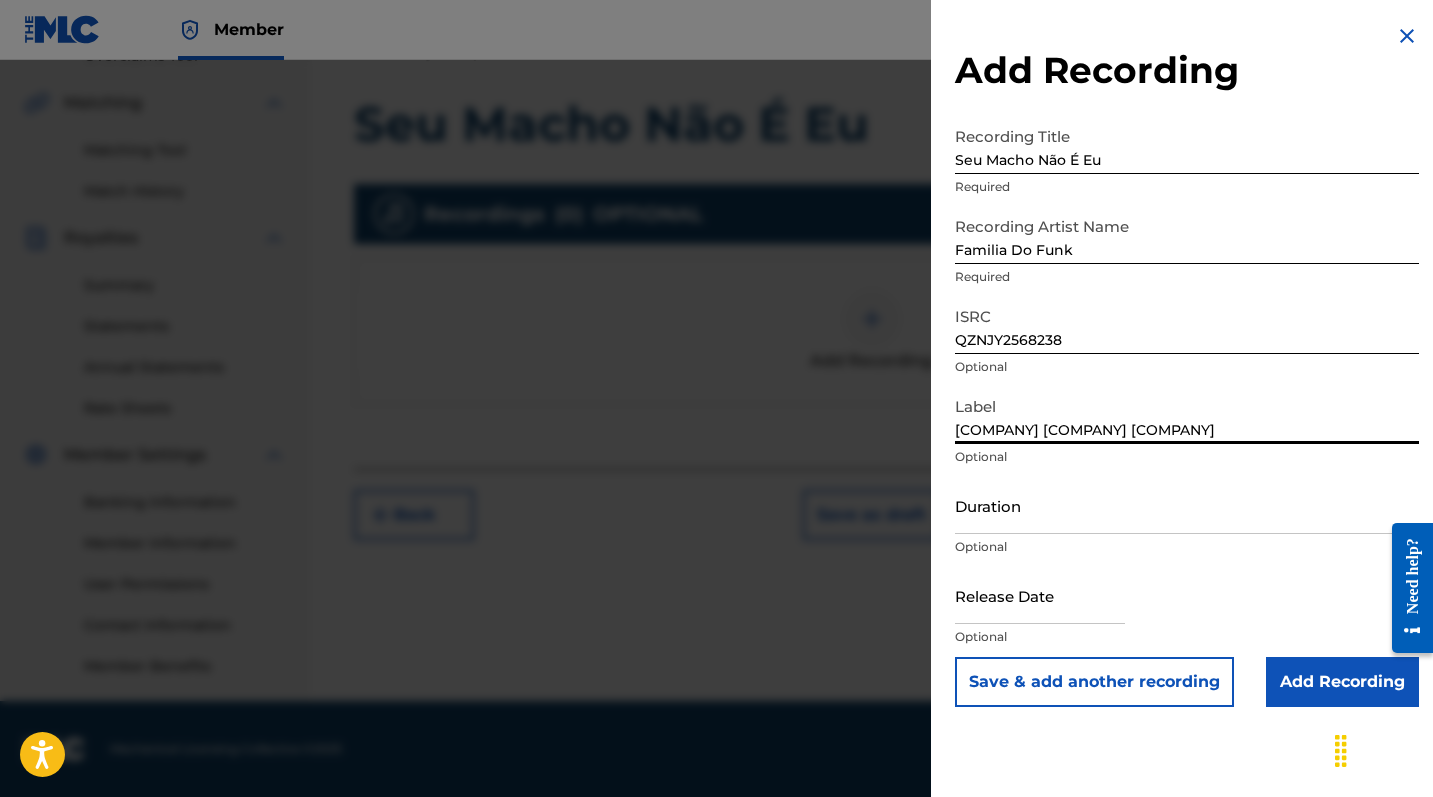 type on "[COMPANY] [COMPANY] [COMPANY]" 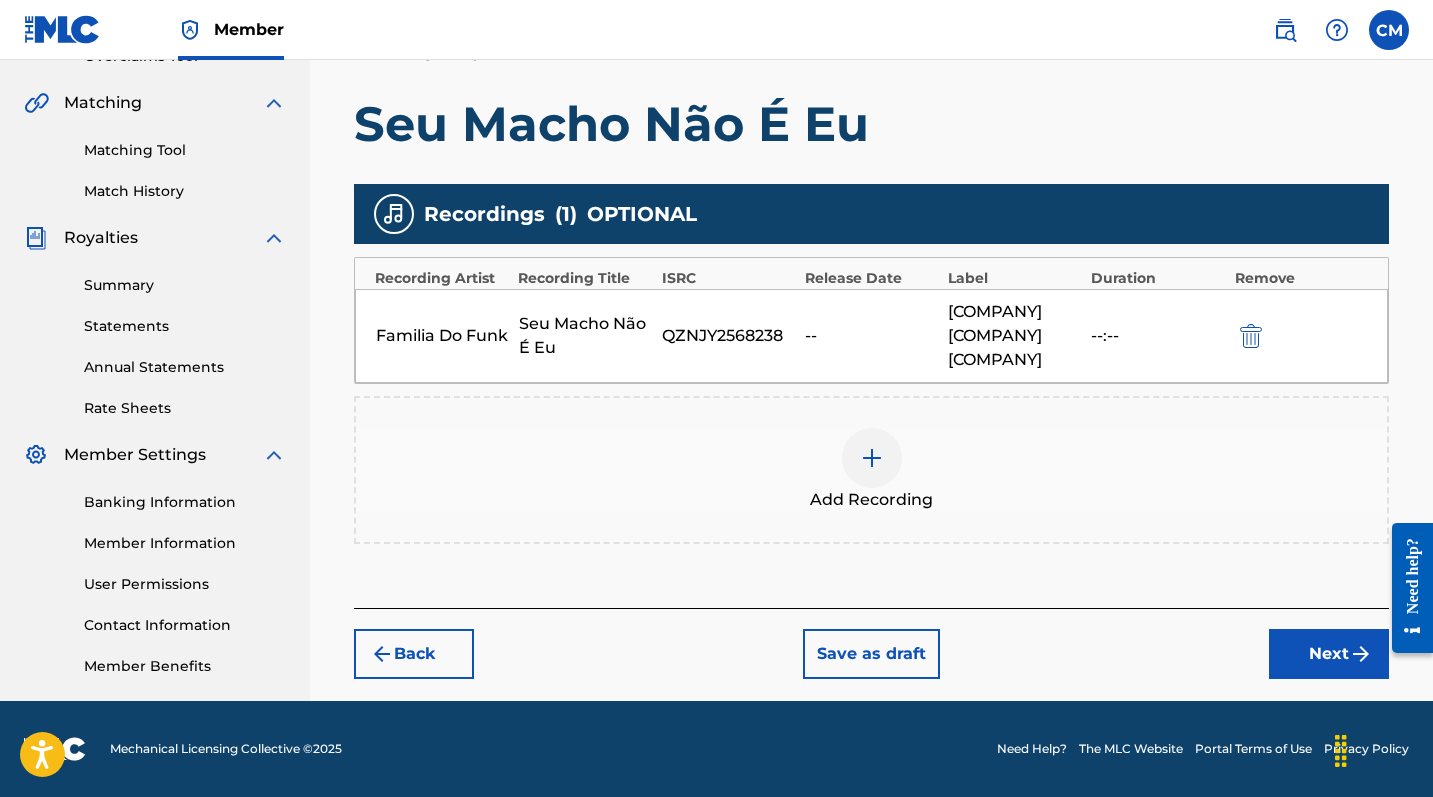click on "Next" at bounding box center (1329, 654) 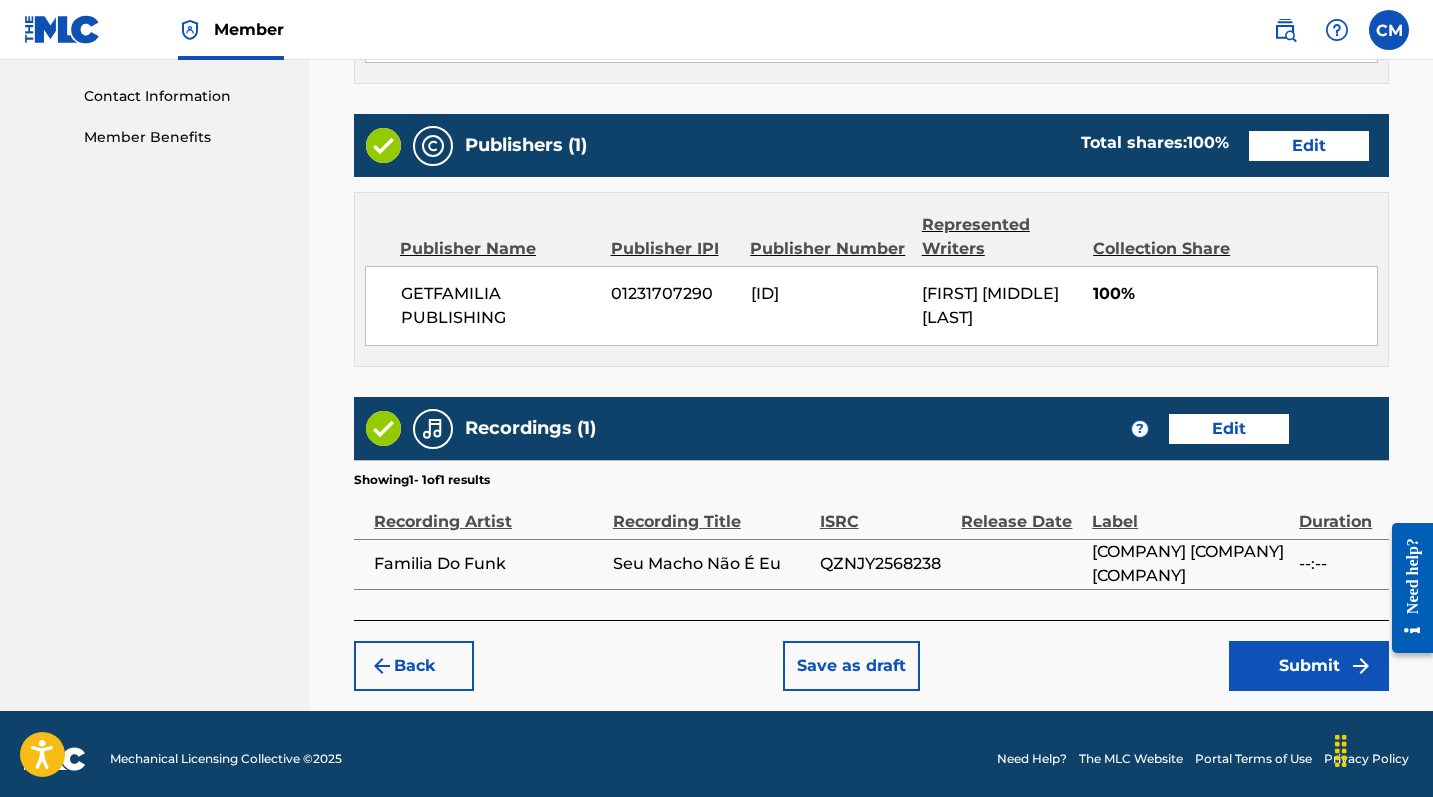 scroll, scrollTop: 981, scrollLeft: 0, axis: vertical 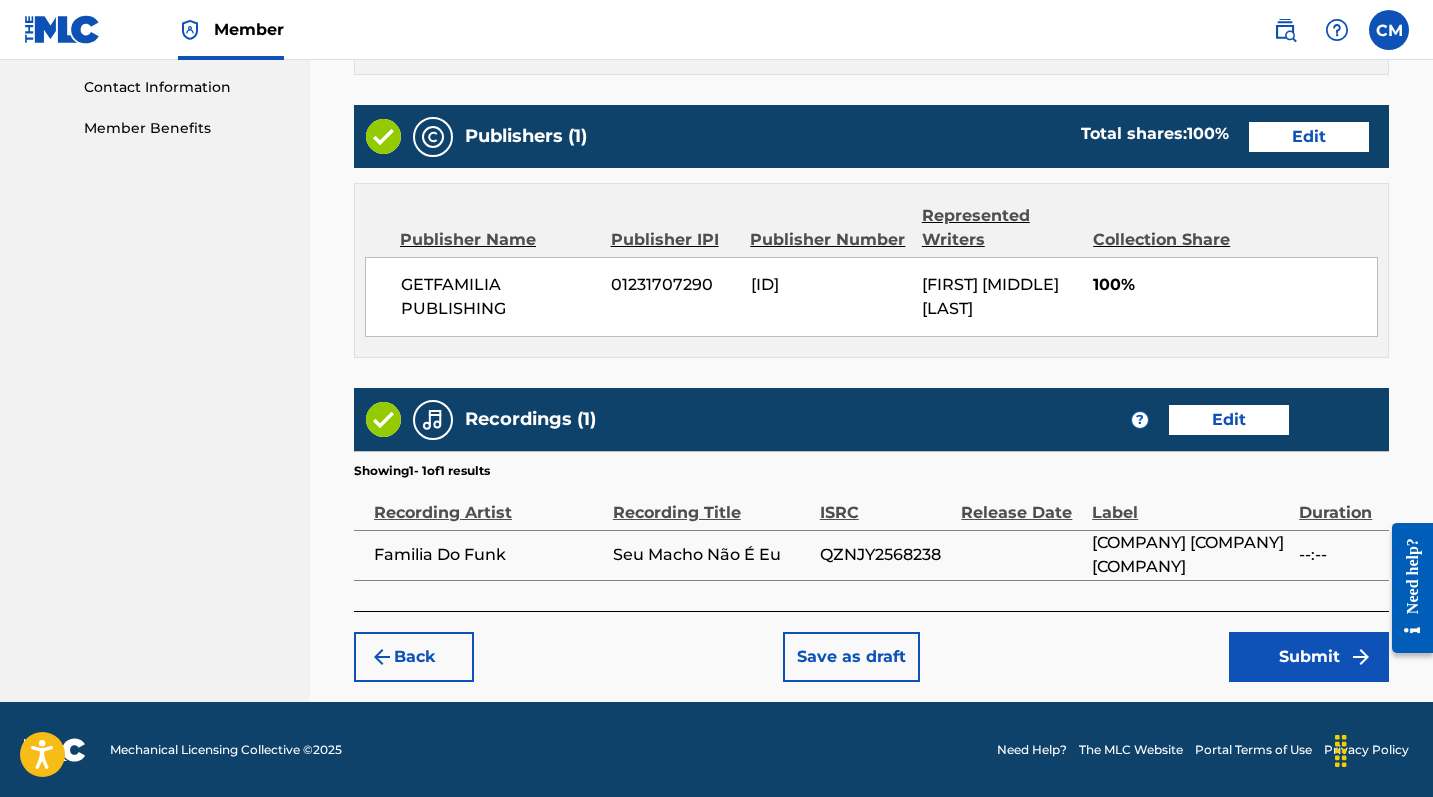 click on "Submit" at bounding box center (1309, 657) 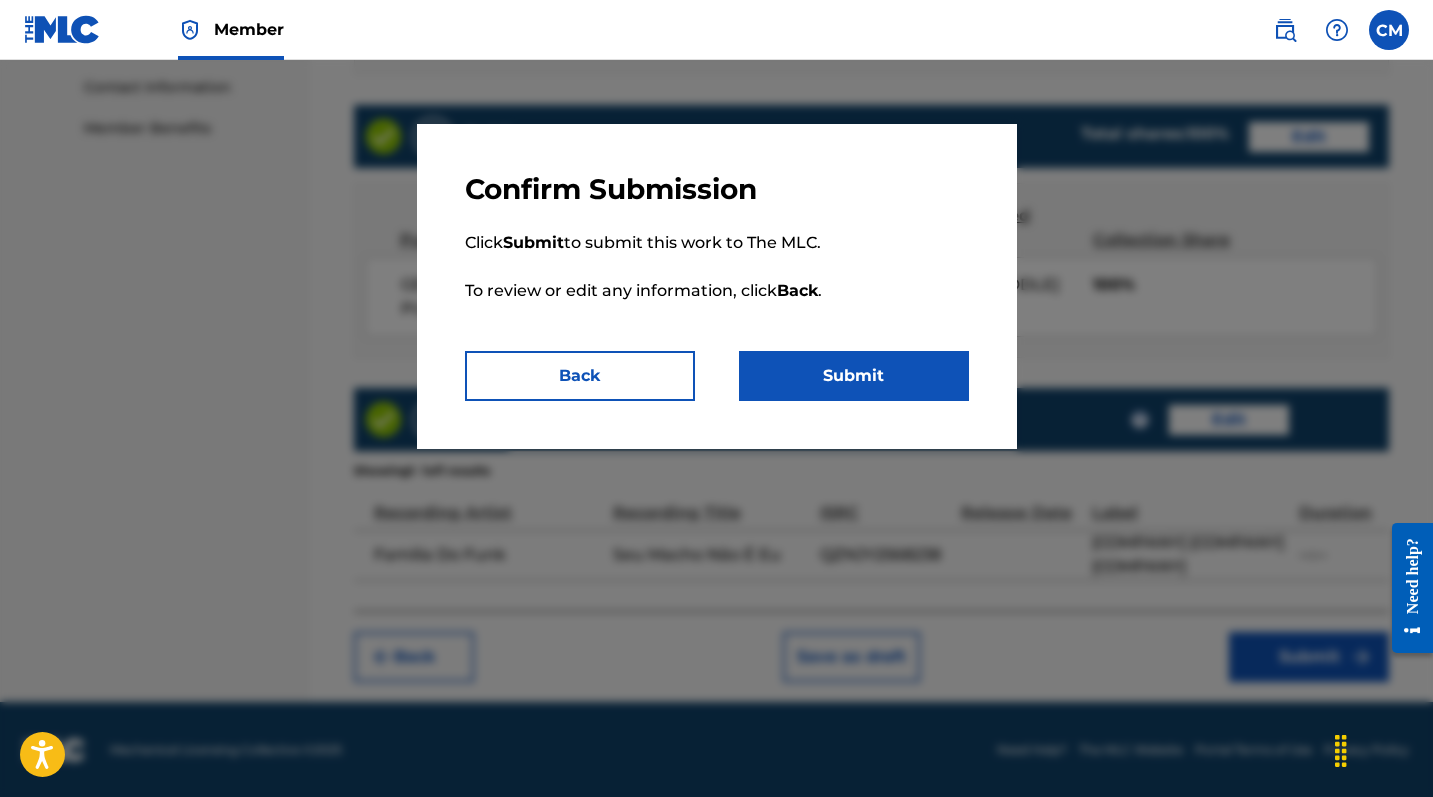 click on "Submit" at bounding box center [854, 376] 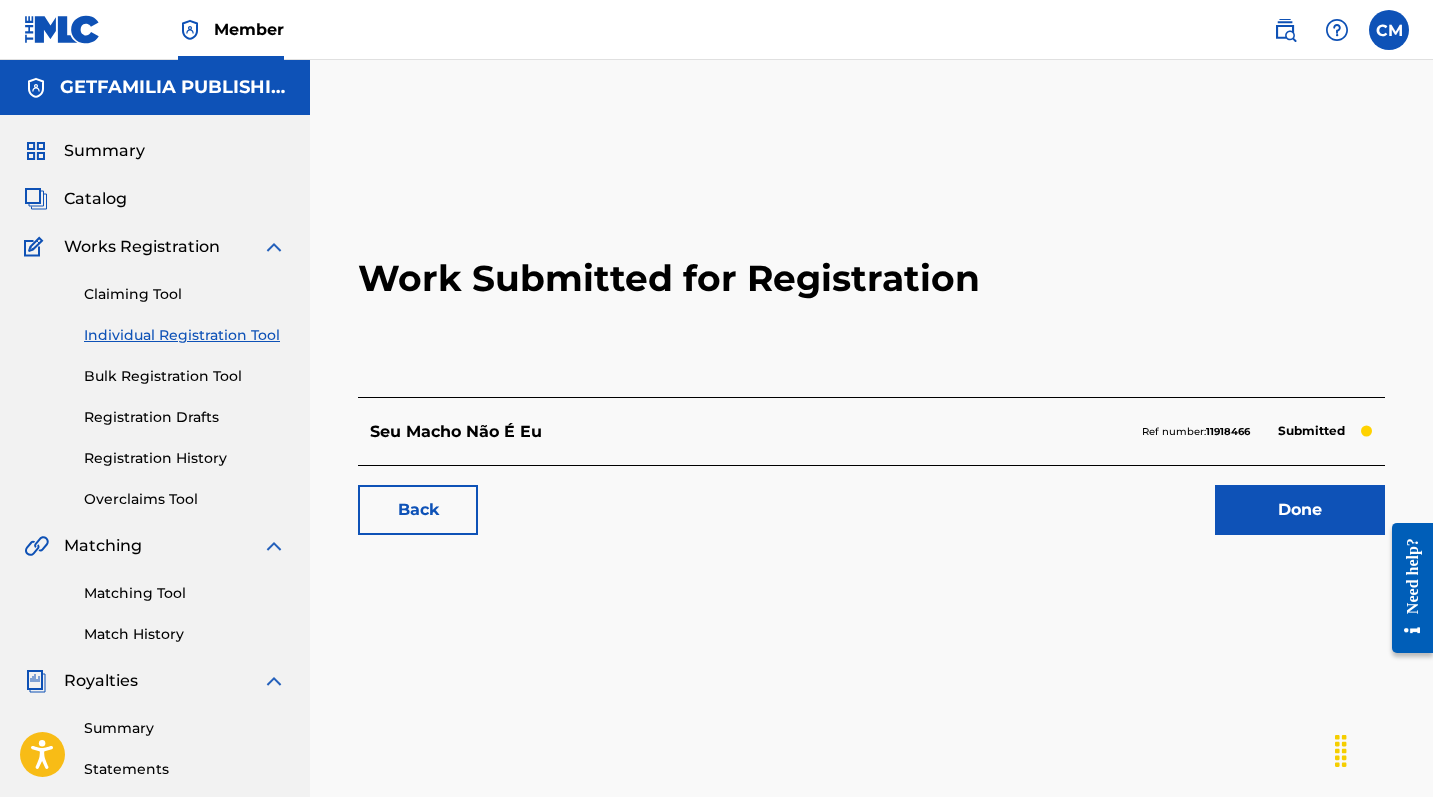click on "Done" at bounding box center [1300, 510] 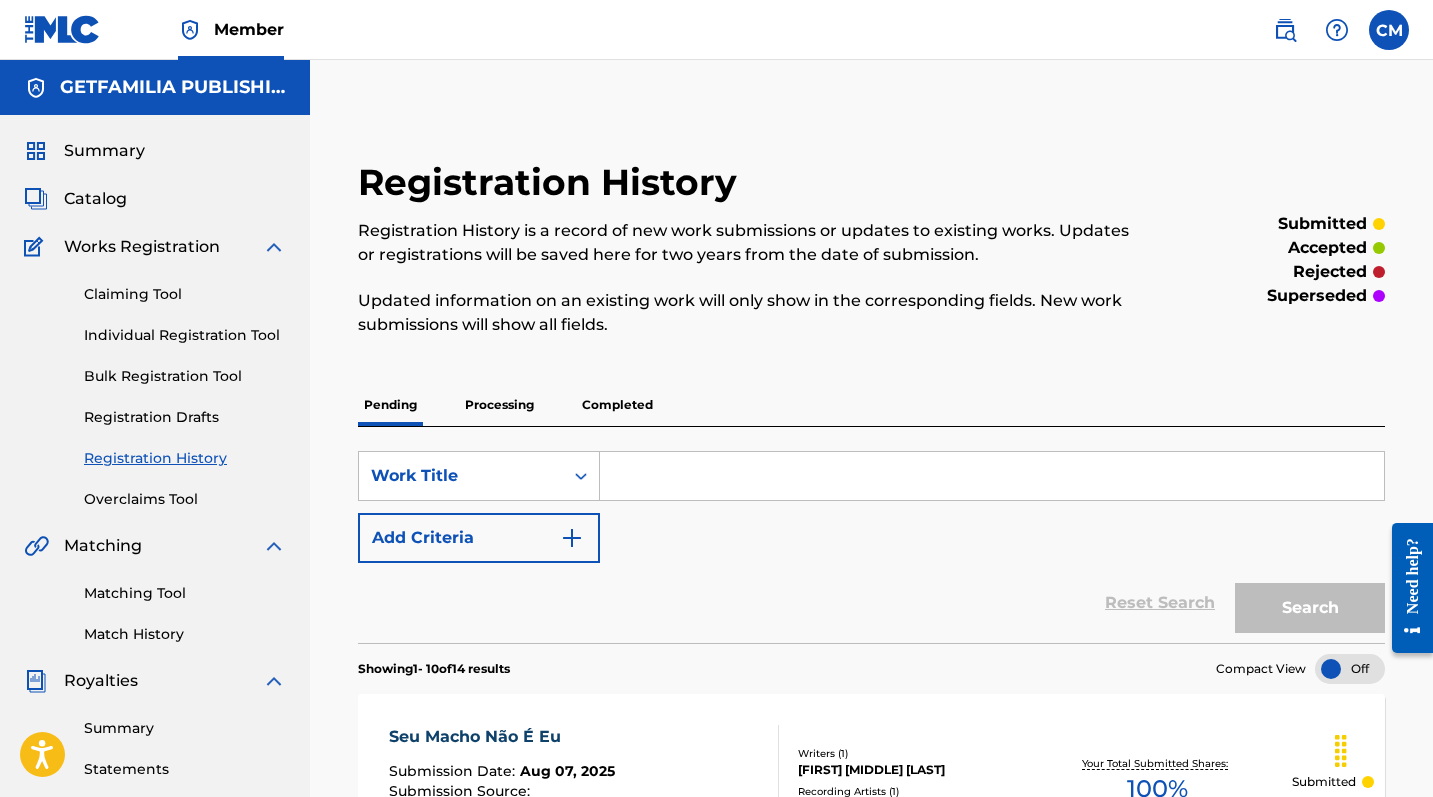 scroll, scrollTop: 0, scrollLeft: 0, axis: both 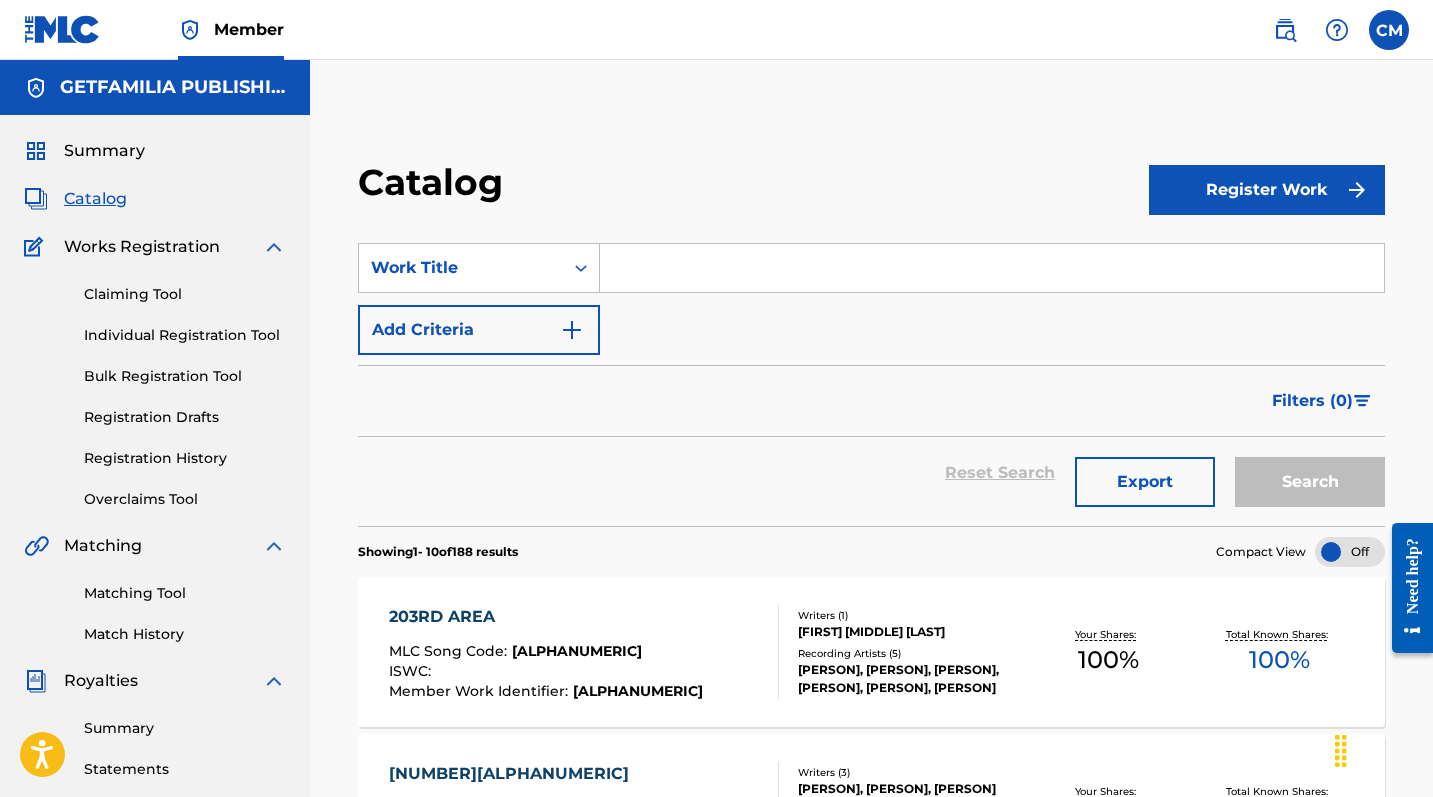 click on "Register Work" at bounding box center (1267, 190) 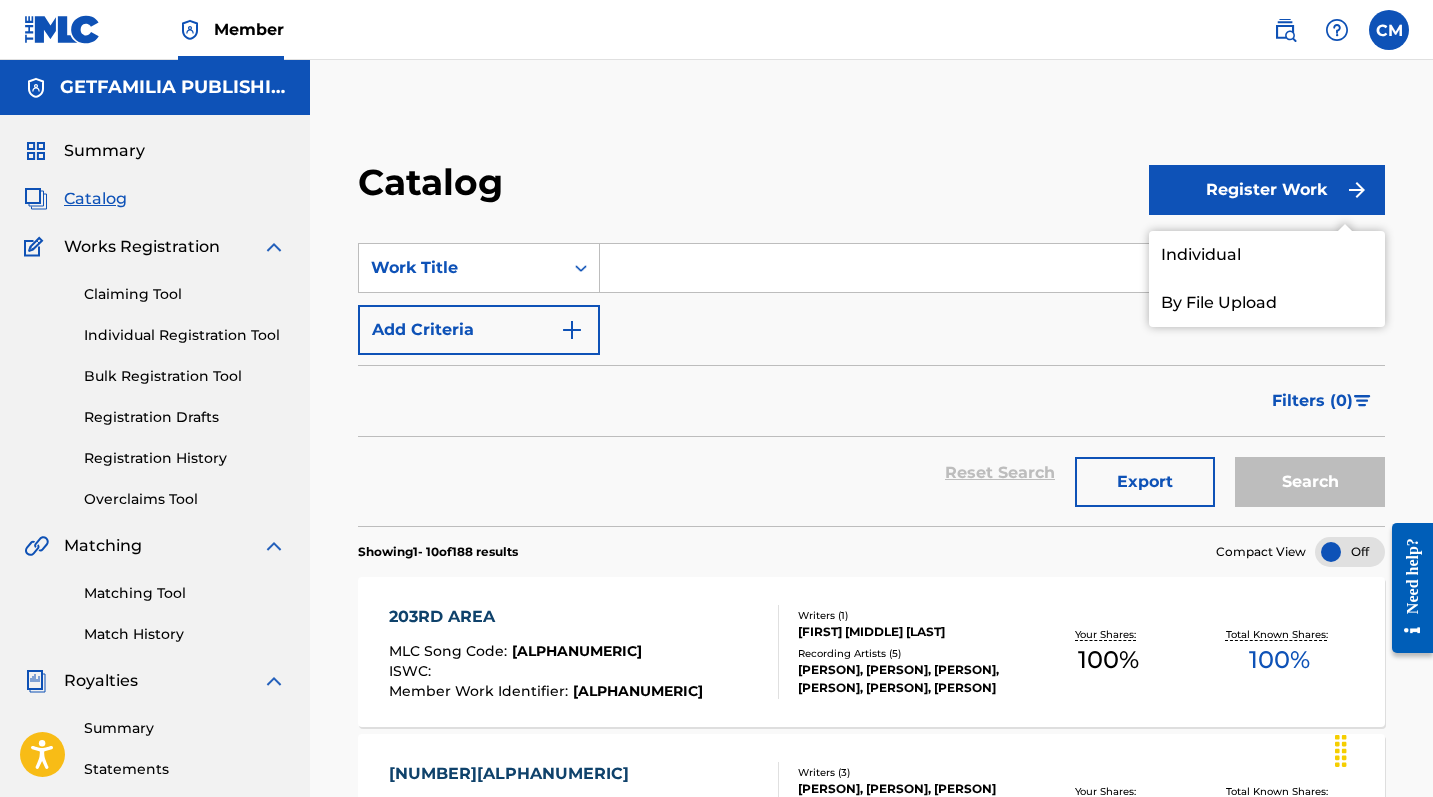 click on "Individual" at bounding box center [1267, 255] 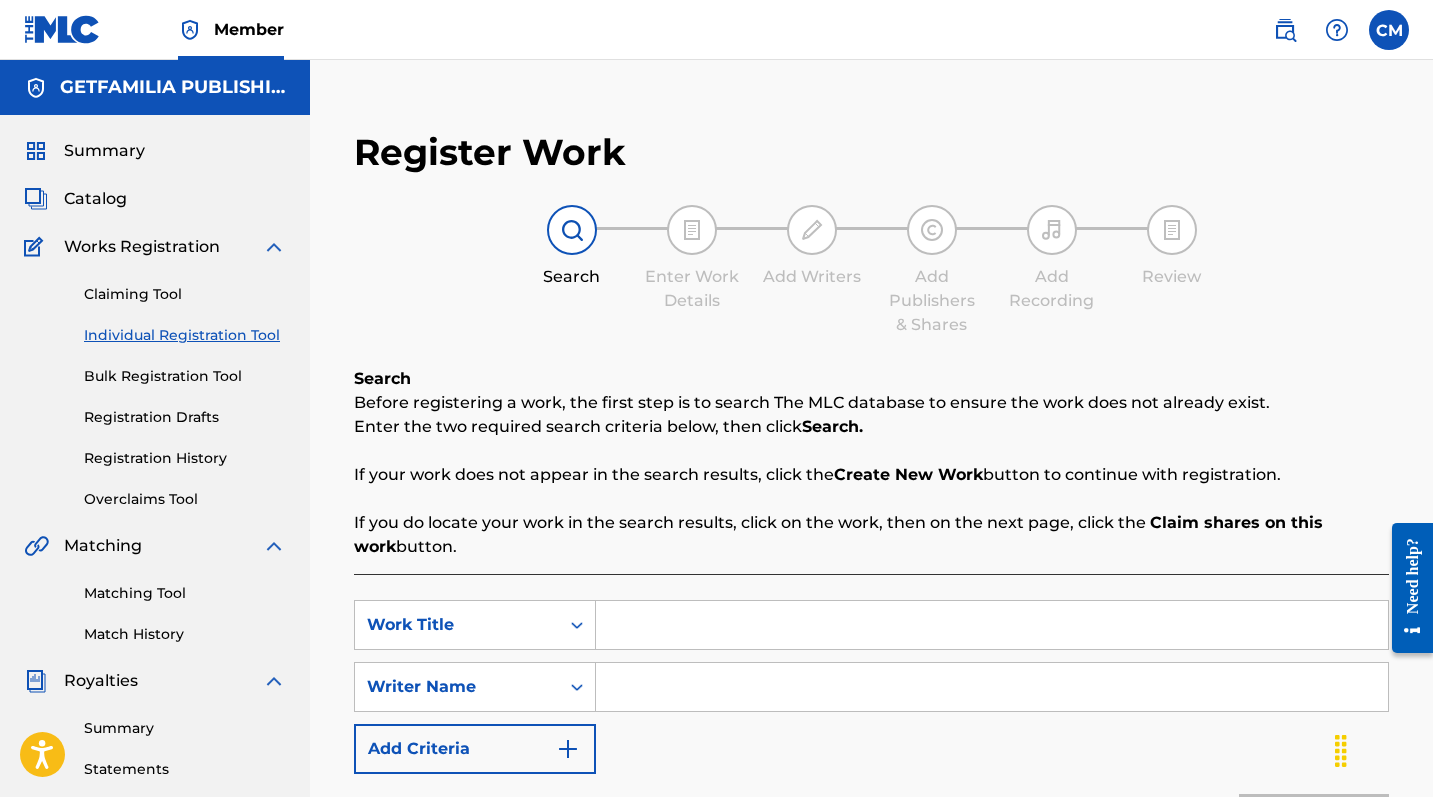 click at bounding box center (992, 625) 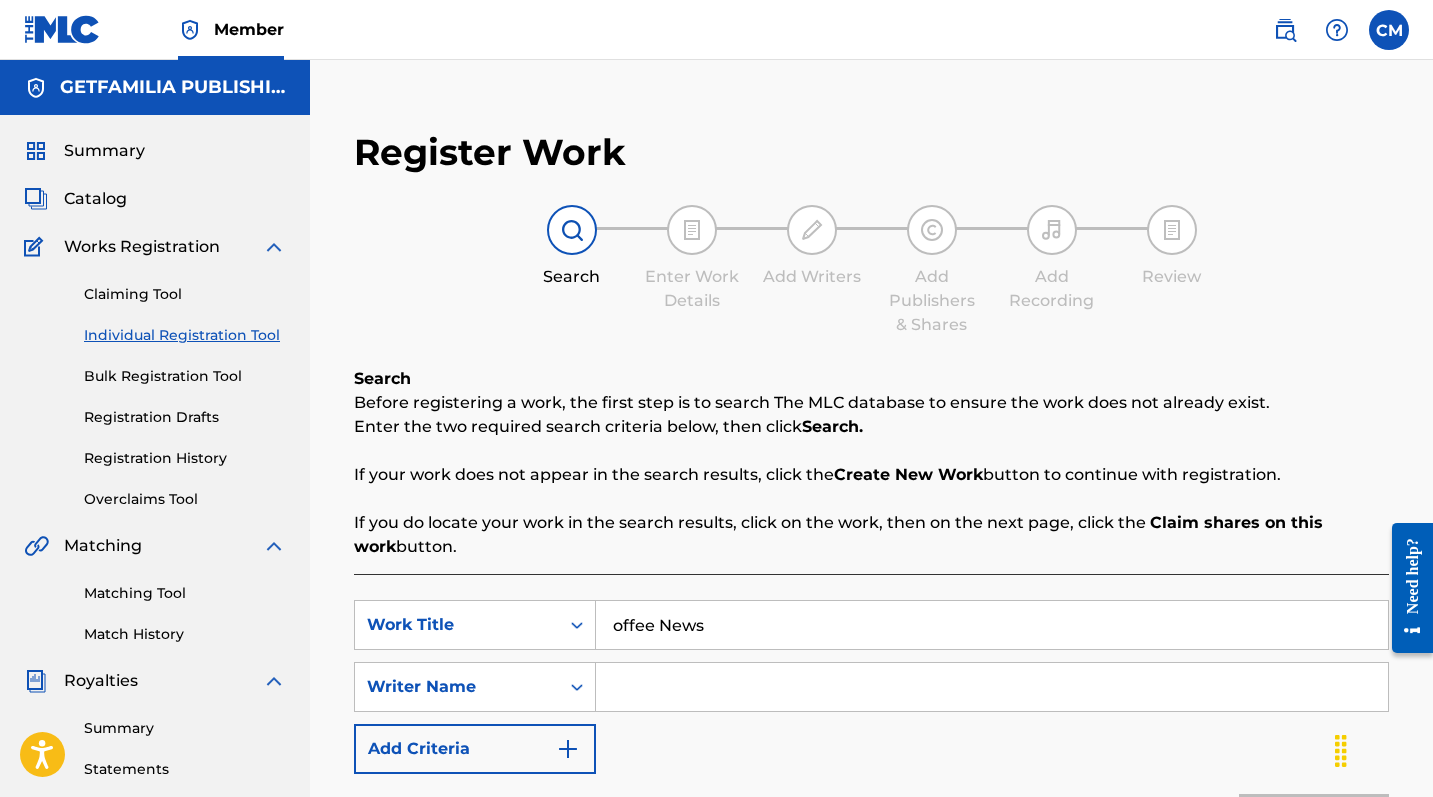 click on "offee News" at bounding box center [992, 625] 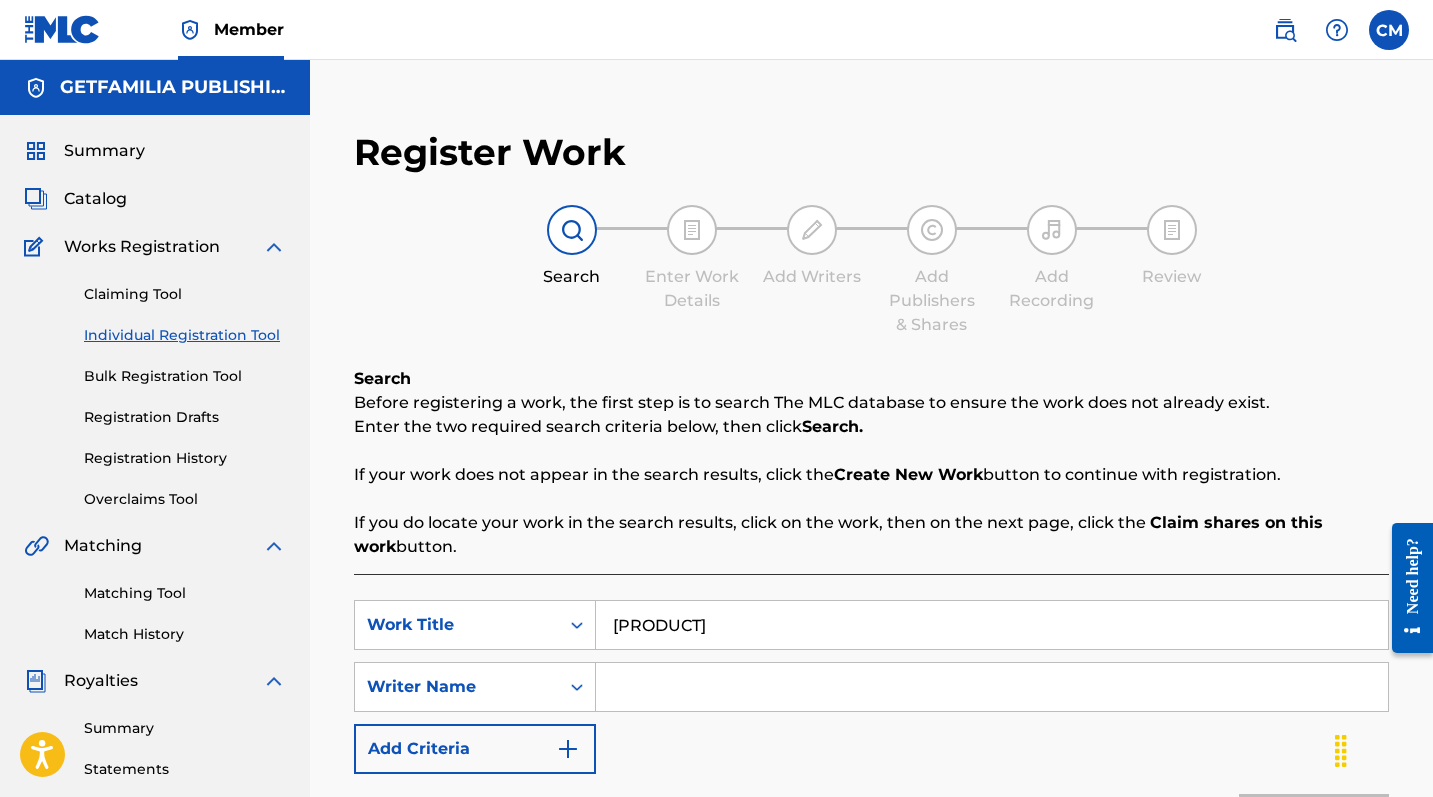 type on "[PRODUCT]" 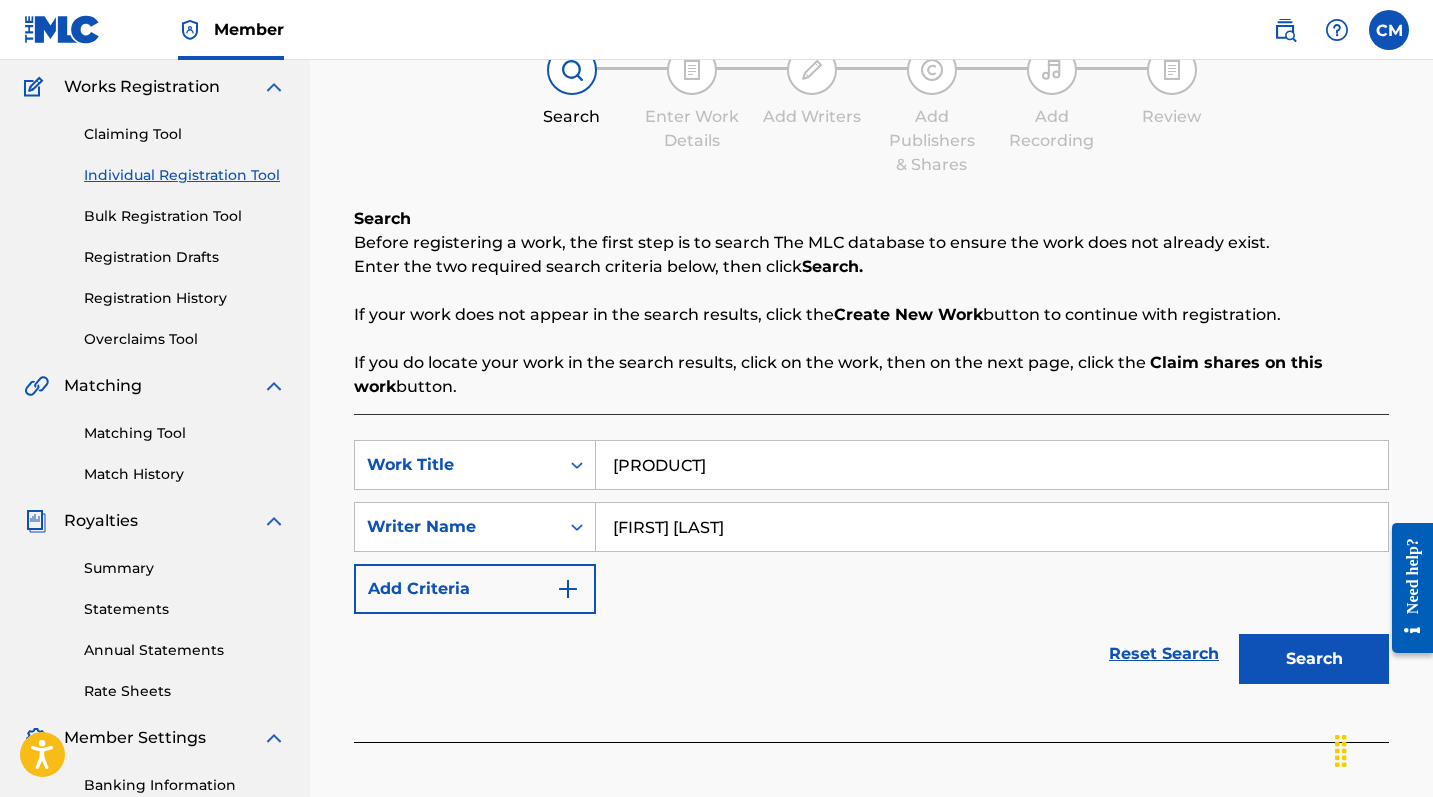 scroll, scrollTop: 185, scrollLeft: 0, axis: vertical 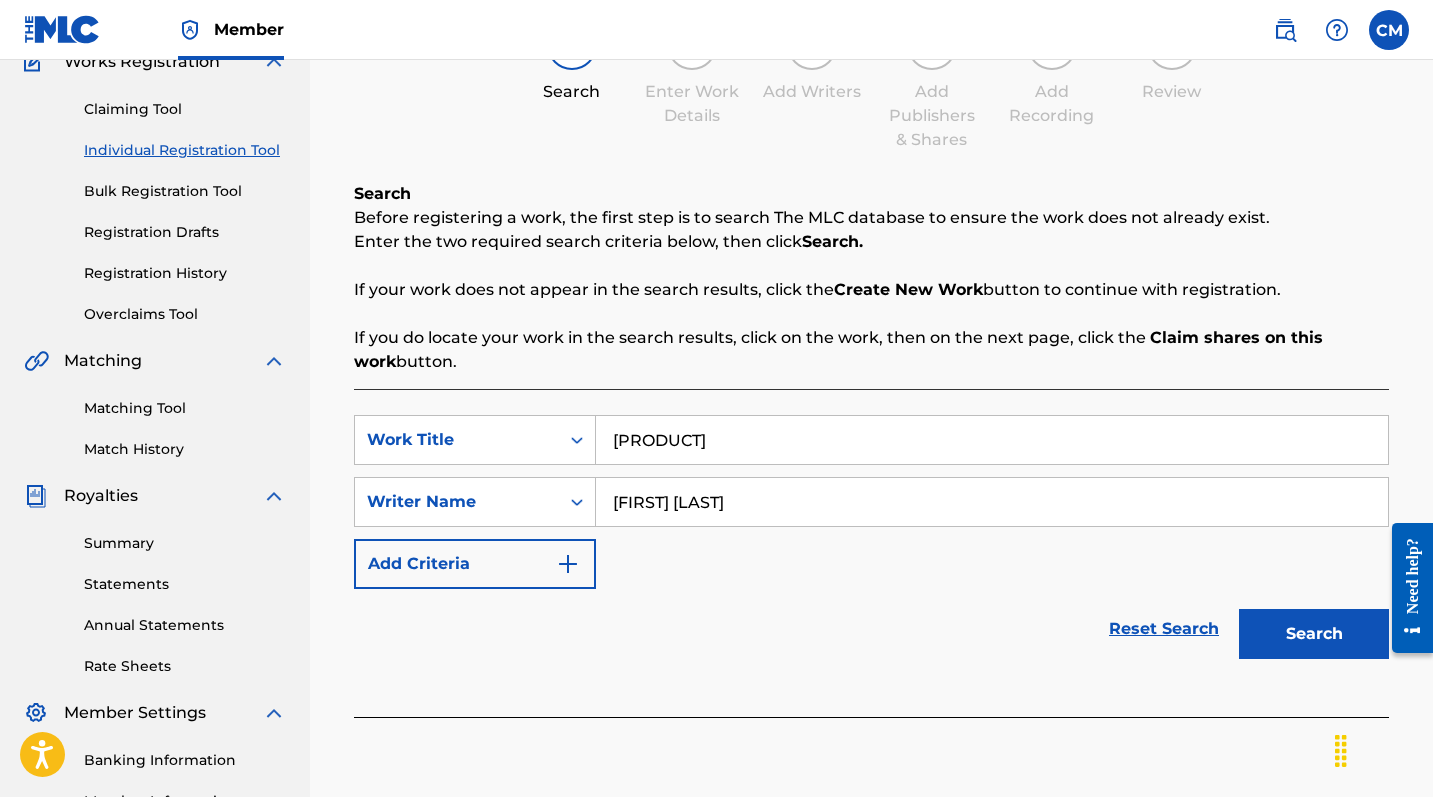 type on "[FIRST] [LAST]" 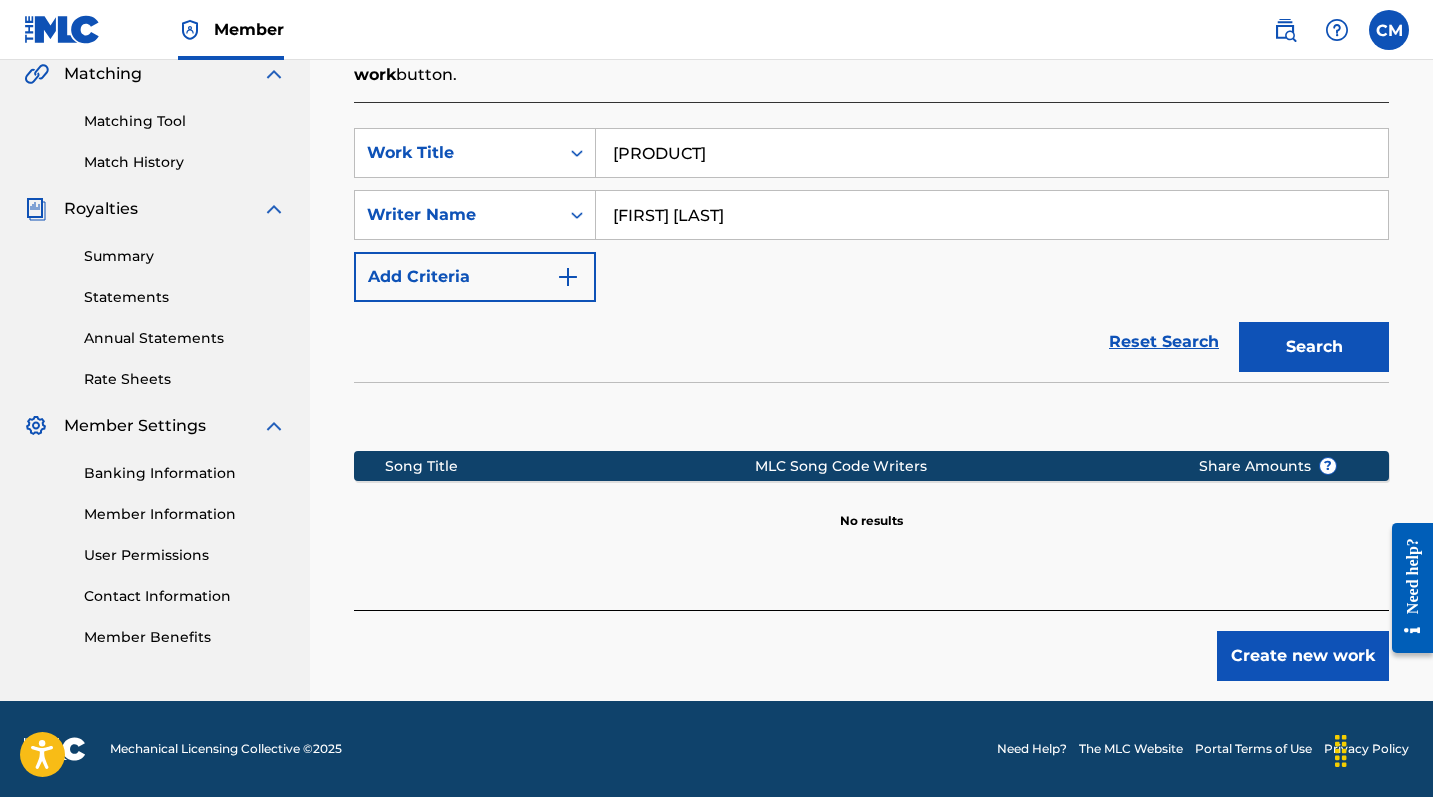scroll, scrollTop: 472, scrollLeft: 0, axis: vertical 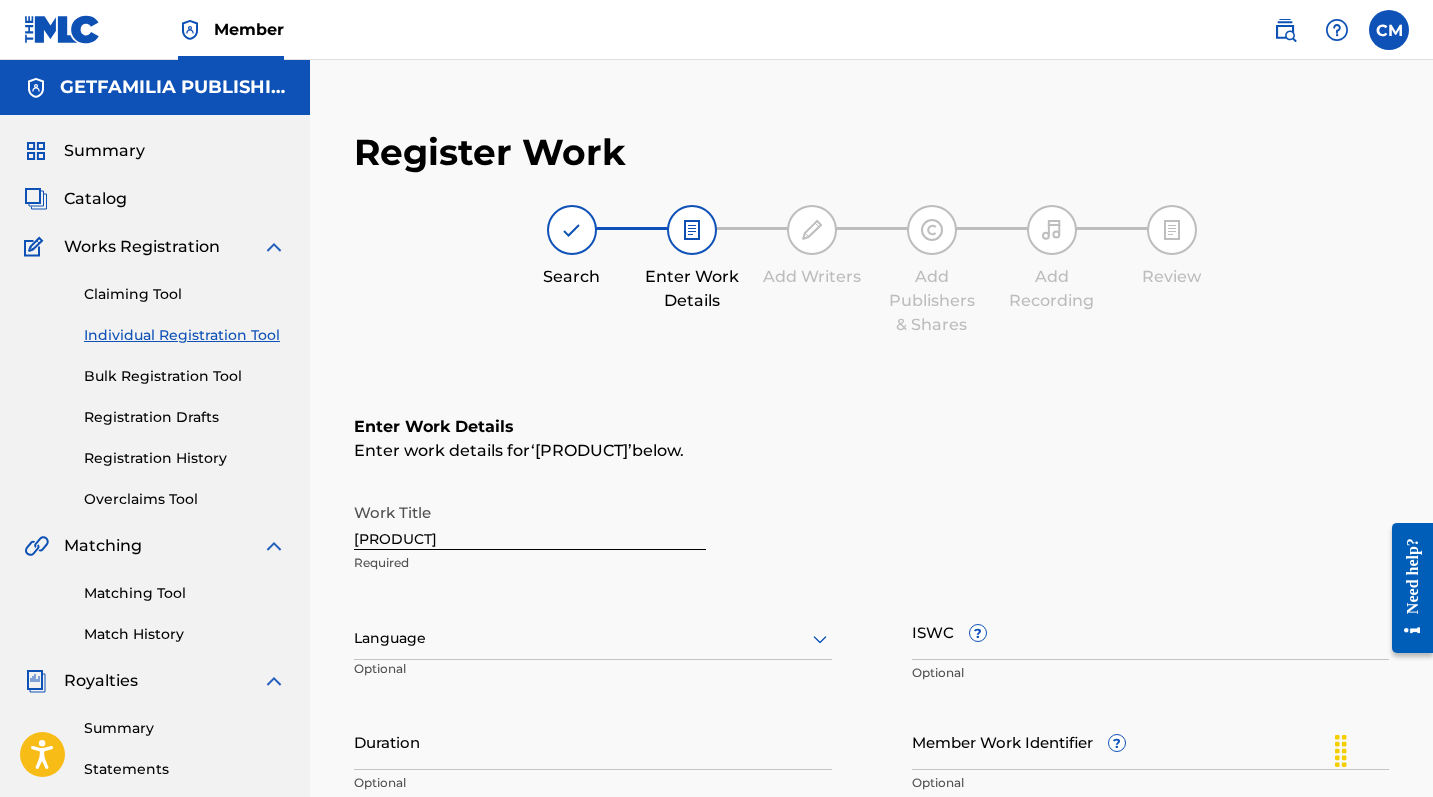 click 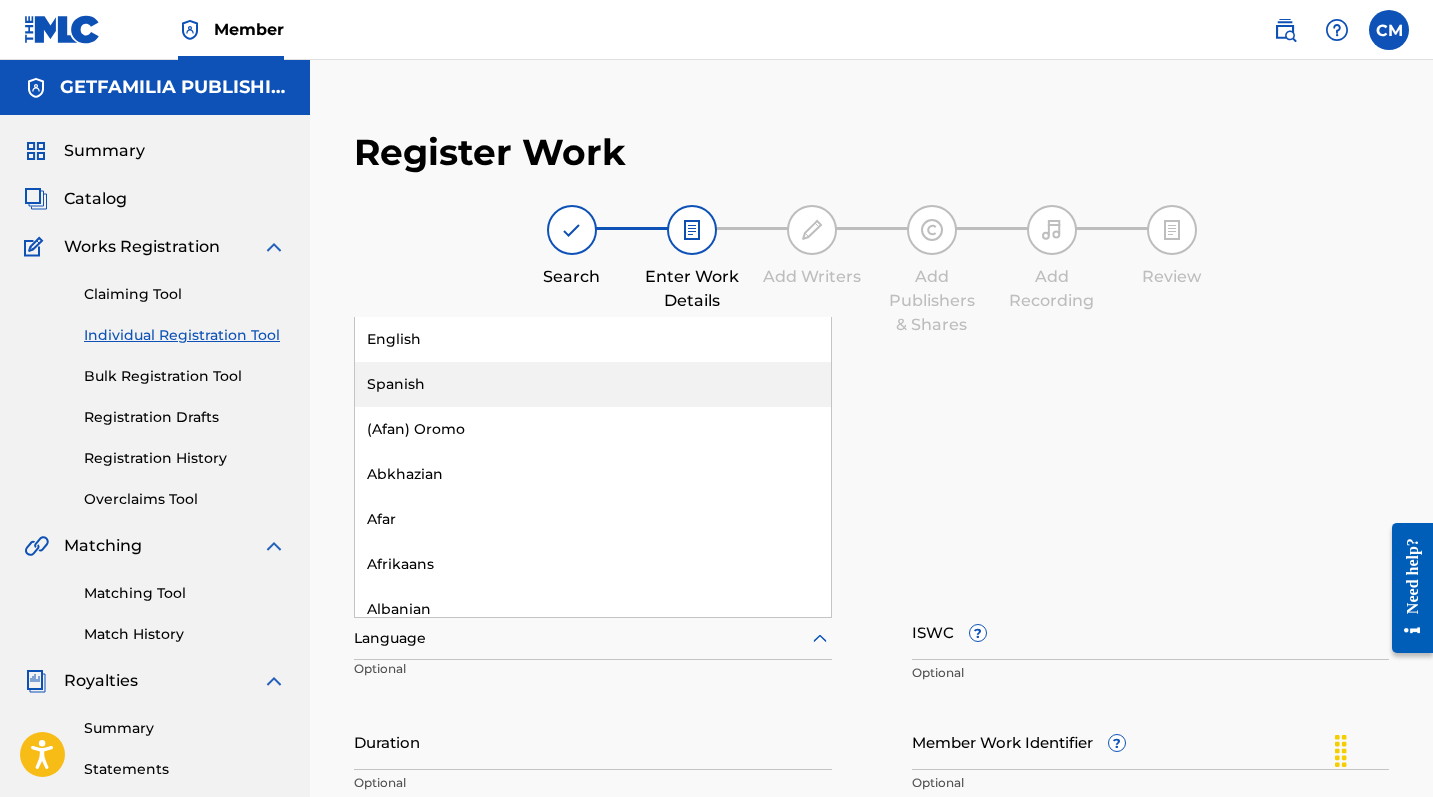click on "Enter work details for  ‘ Coffee News ’  below." at bounding box center (871, 451) 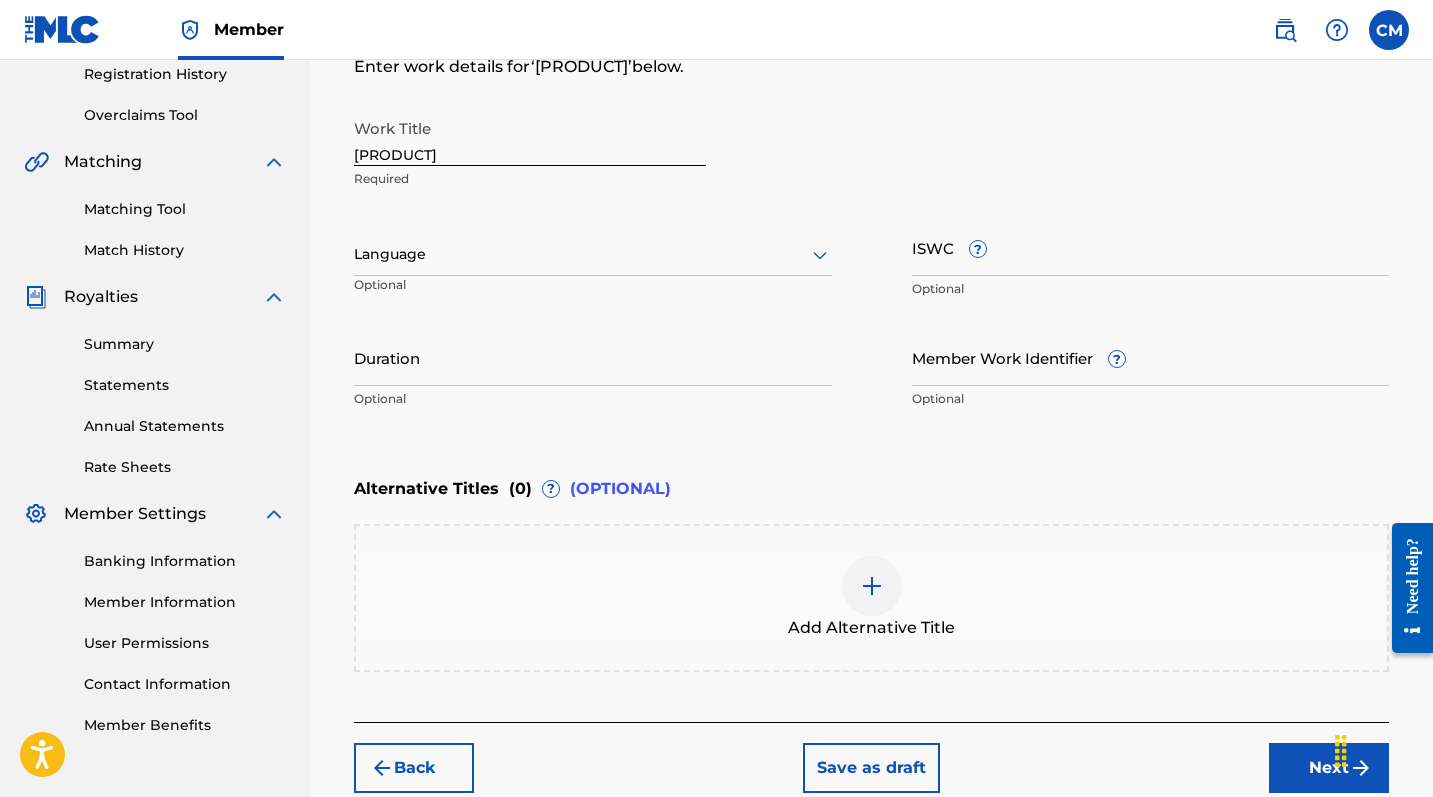 scroll, scrollTop: 393, scrollLeft: 0, axis: vertical 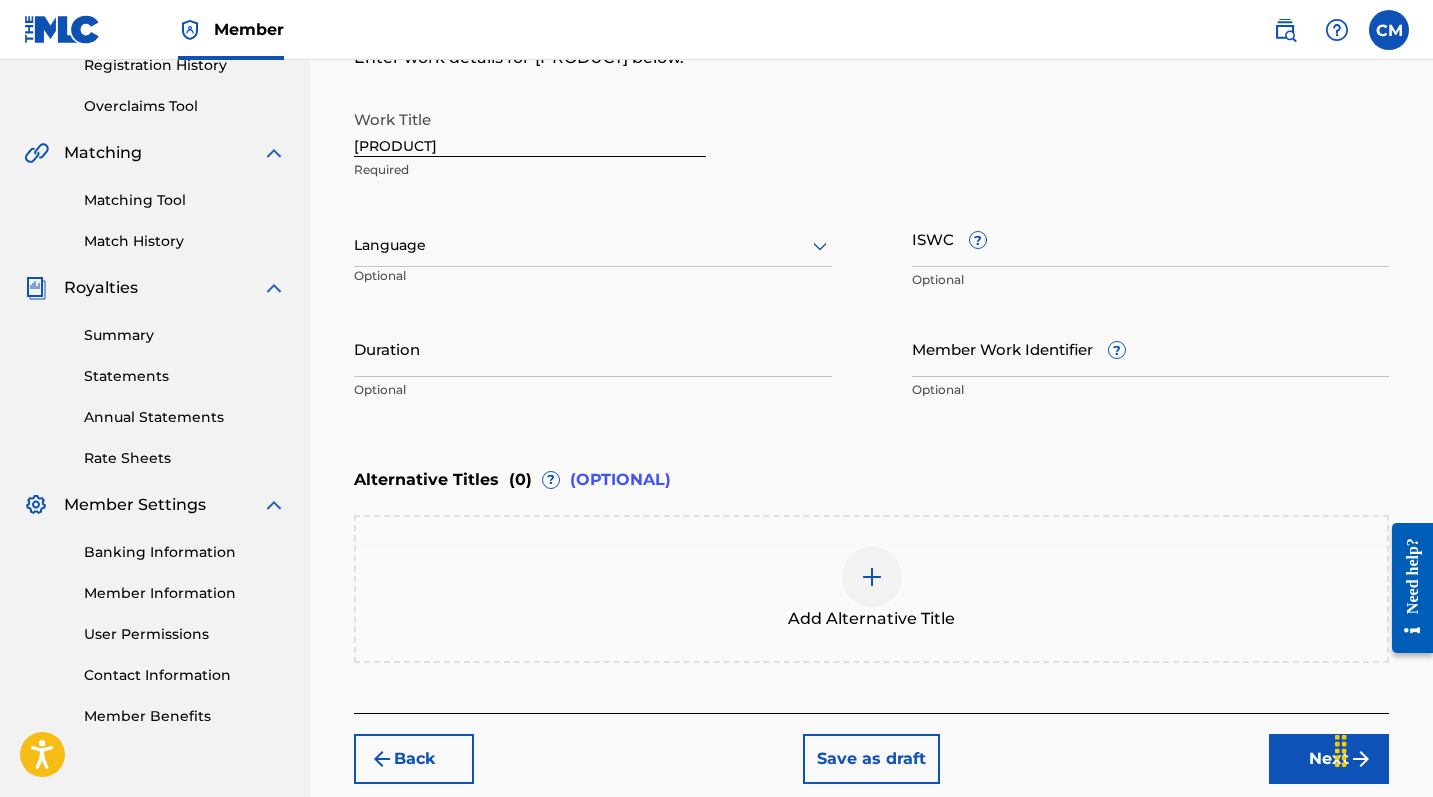 click on "Next" at bounding box center (1329, 759) 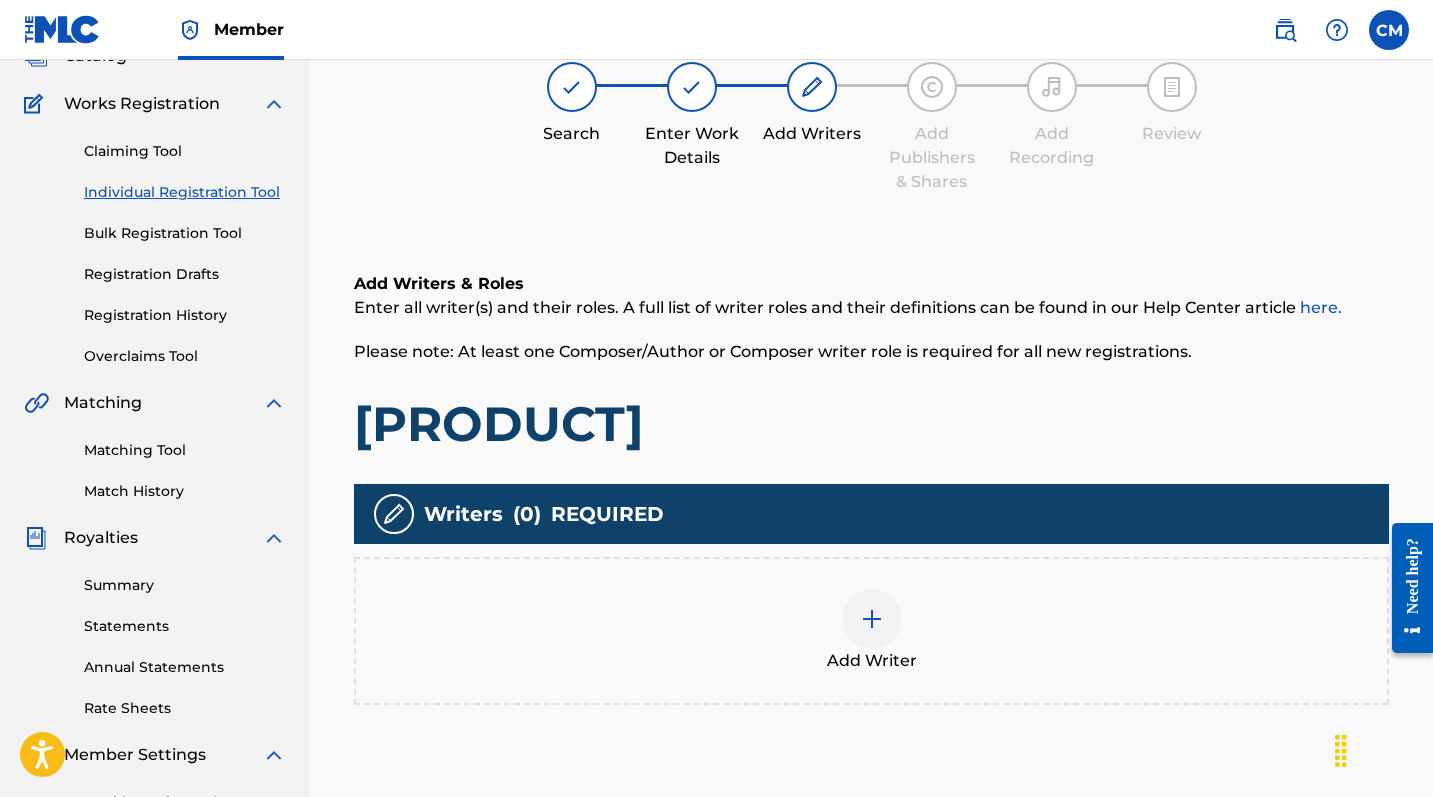 scroll, scrollTop: 90, scrollLeft: 0, axis: vertical 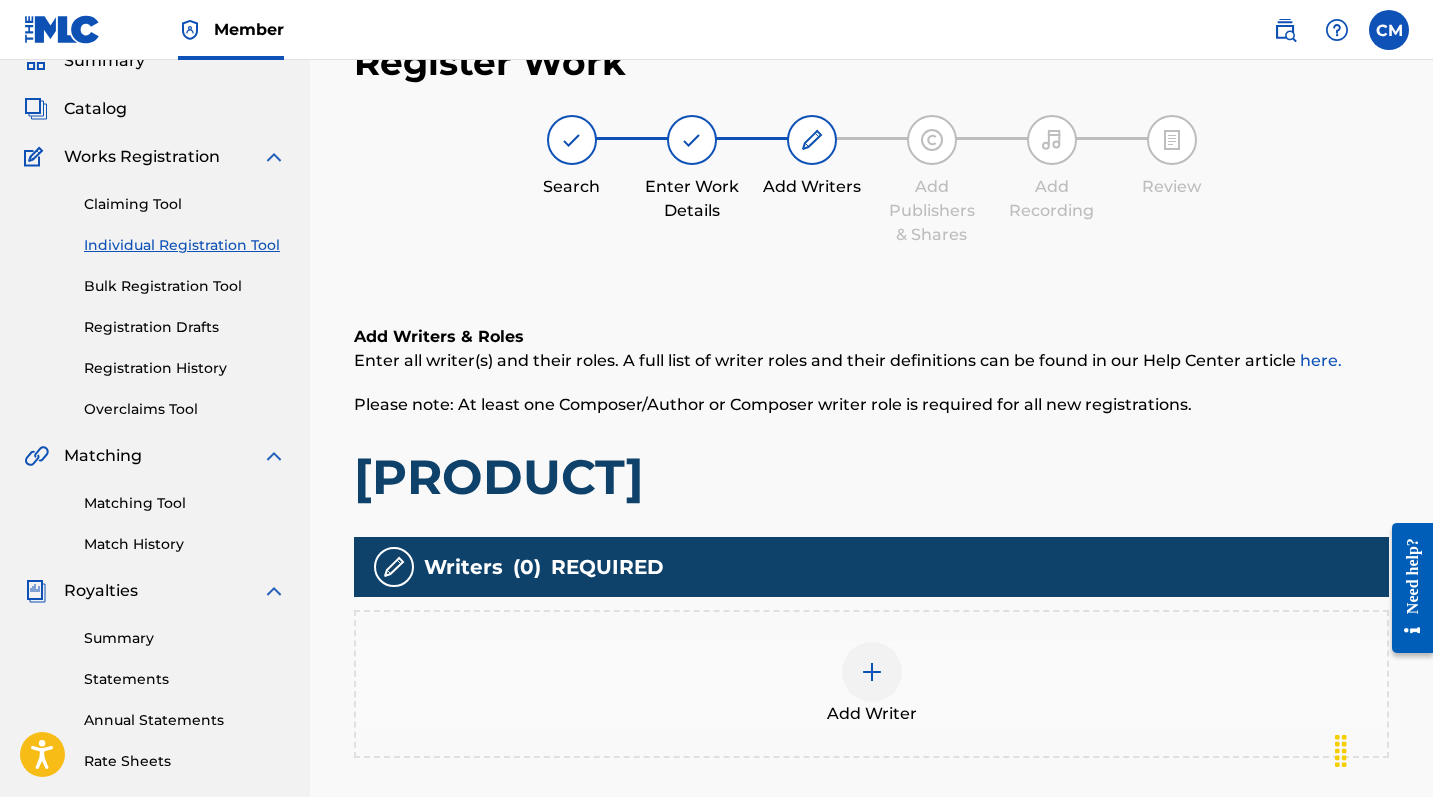 click at bounding box center (872, 672) 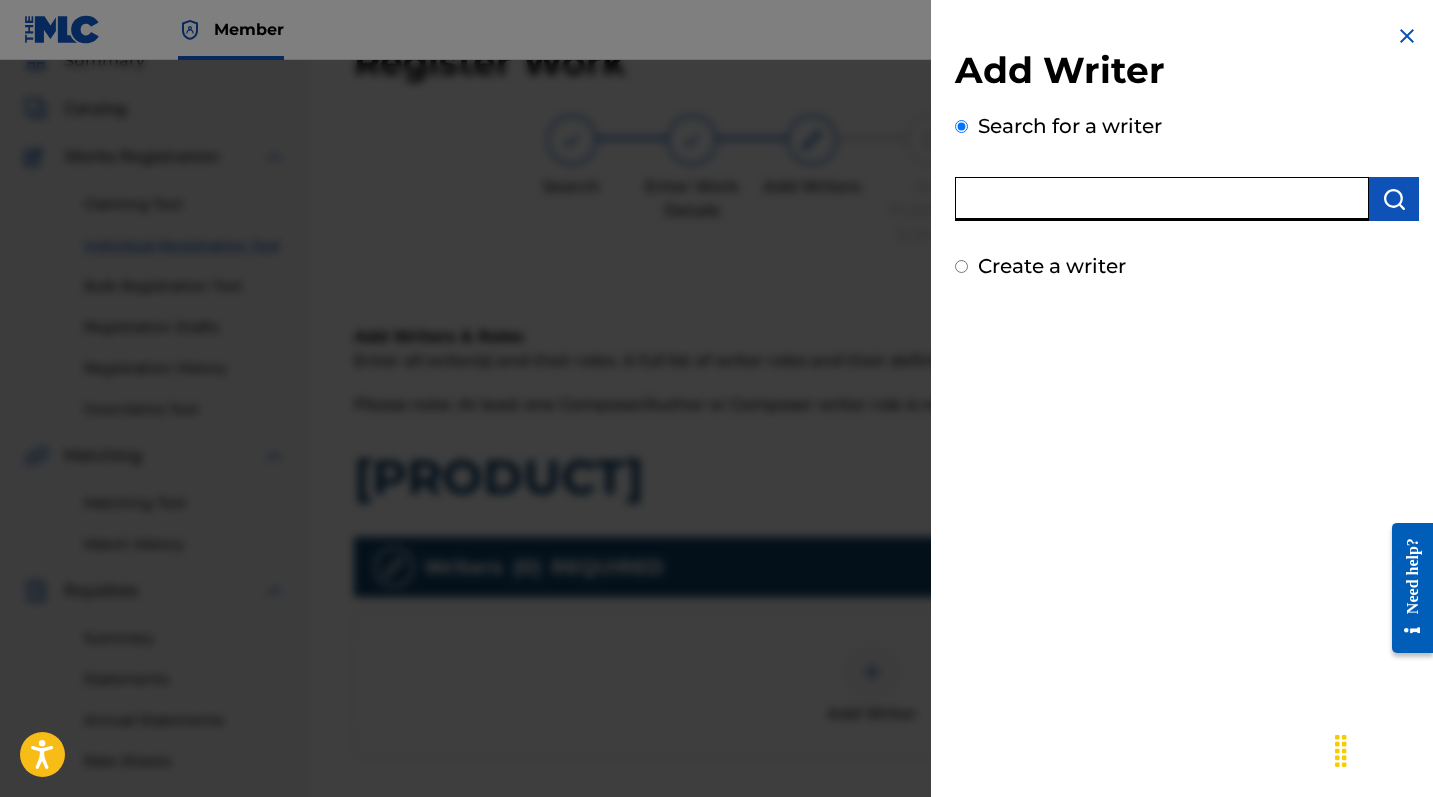 click at bounding box center [1162, 199] 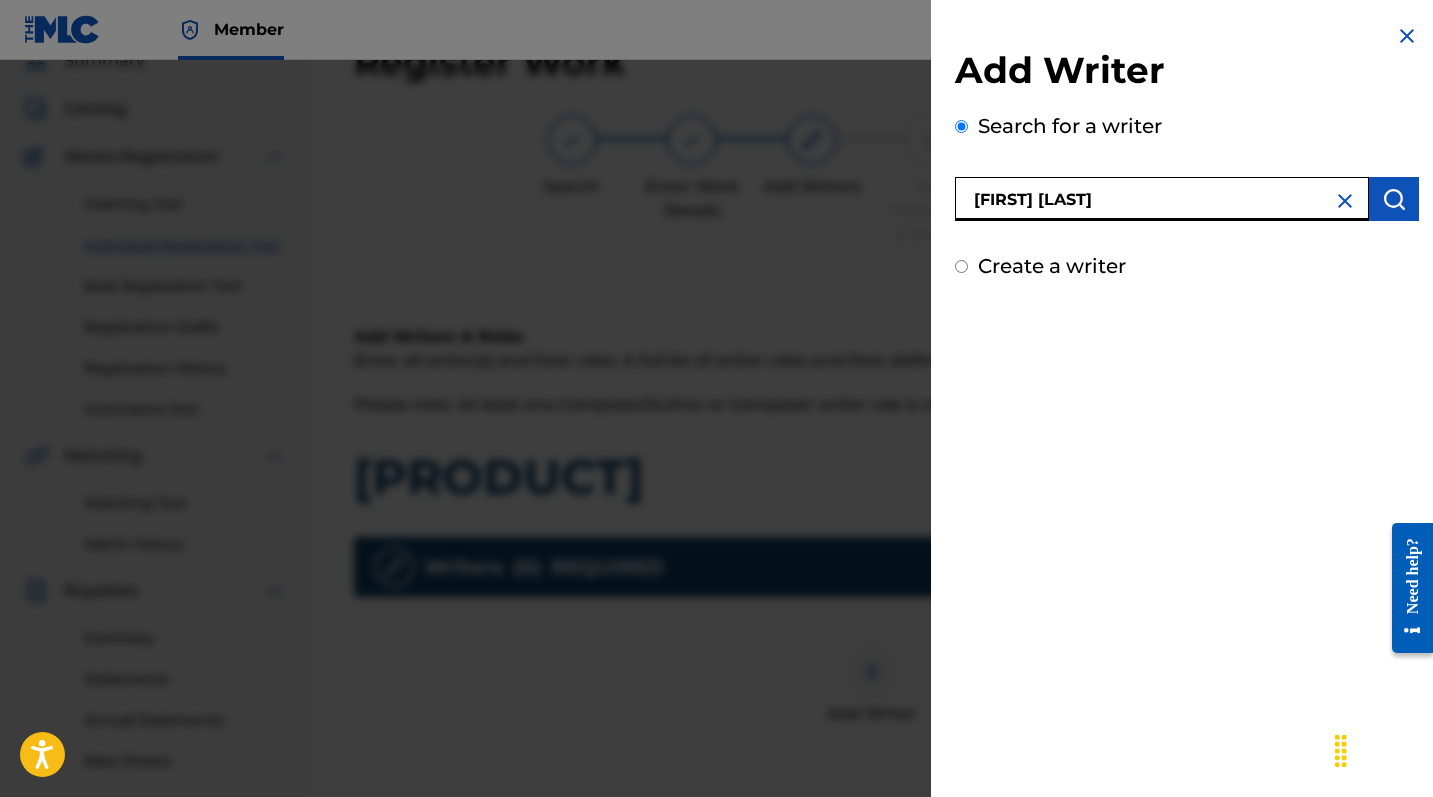 type on "[FIRST] [LAST]" 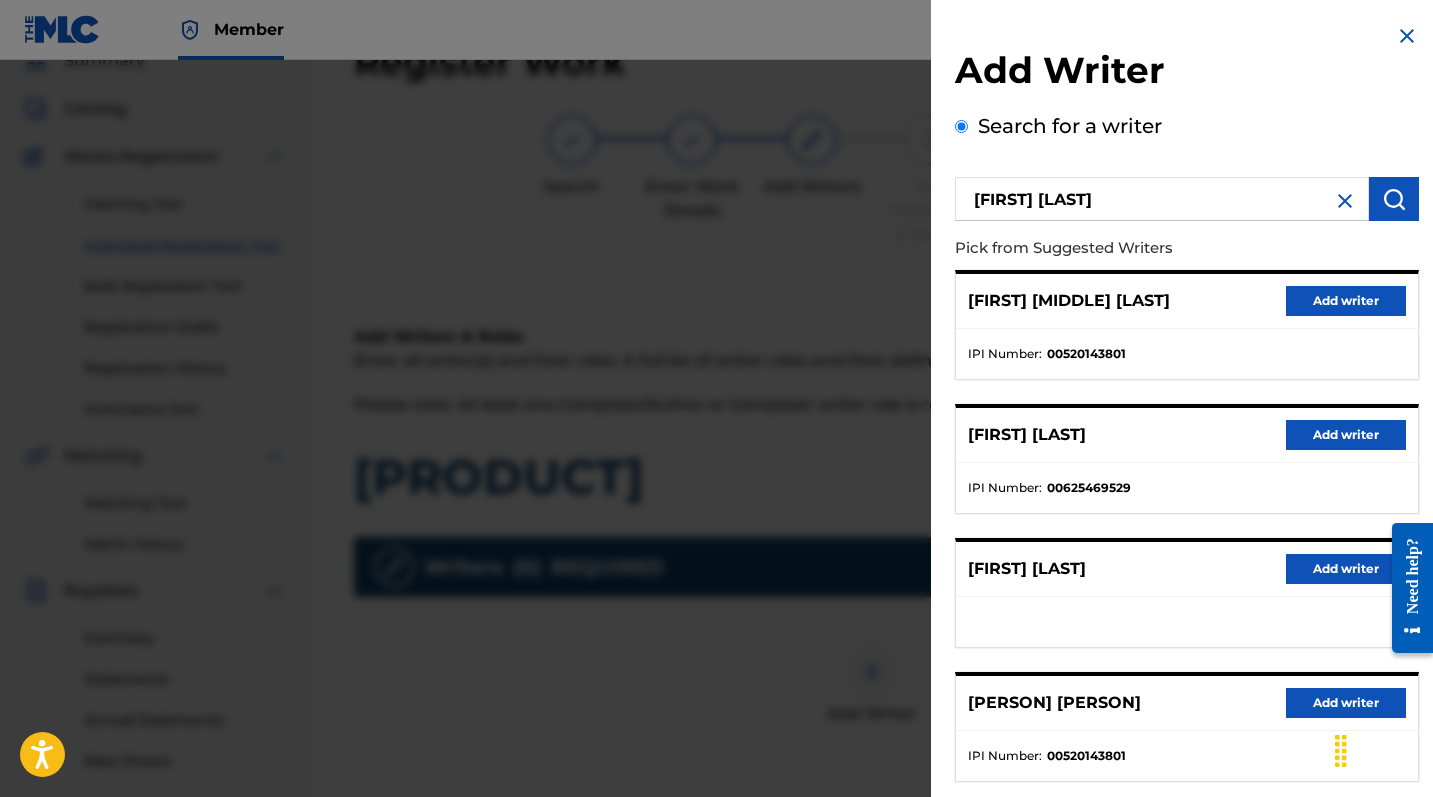 click on "Add writer" at bounding box center (1346, 301) 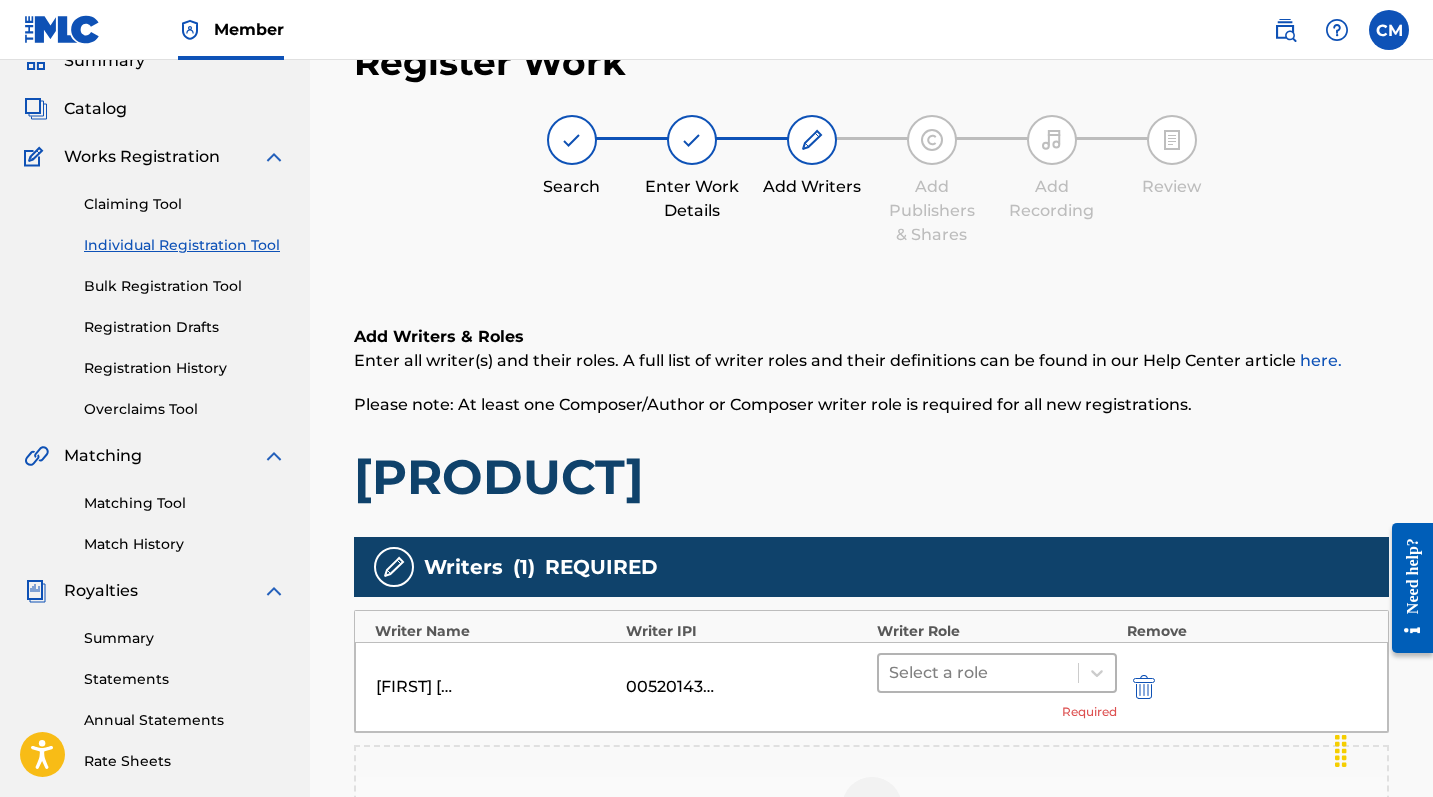 click at bounding box center (978, 673) 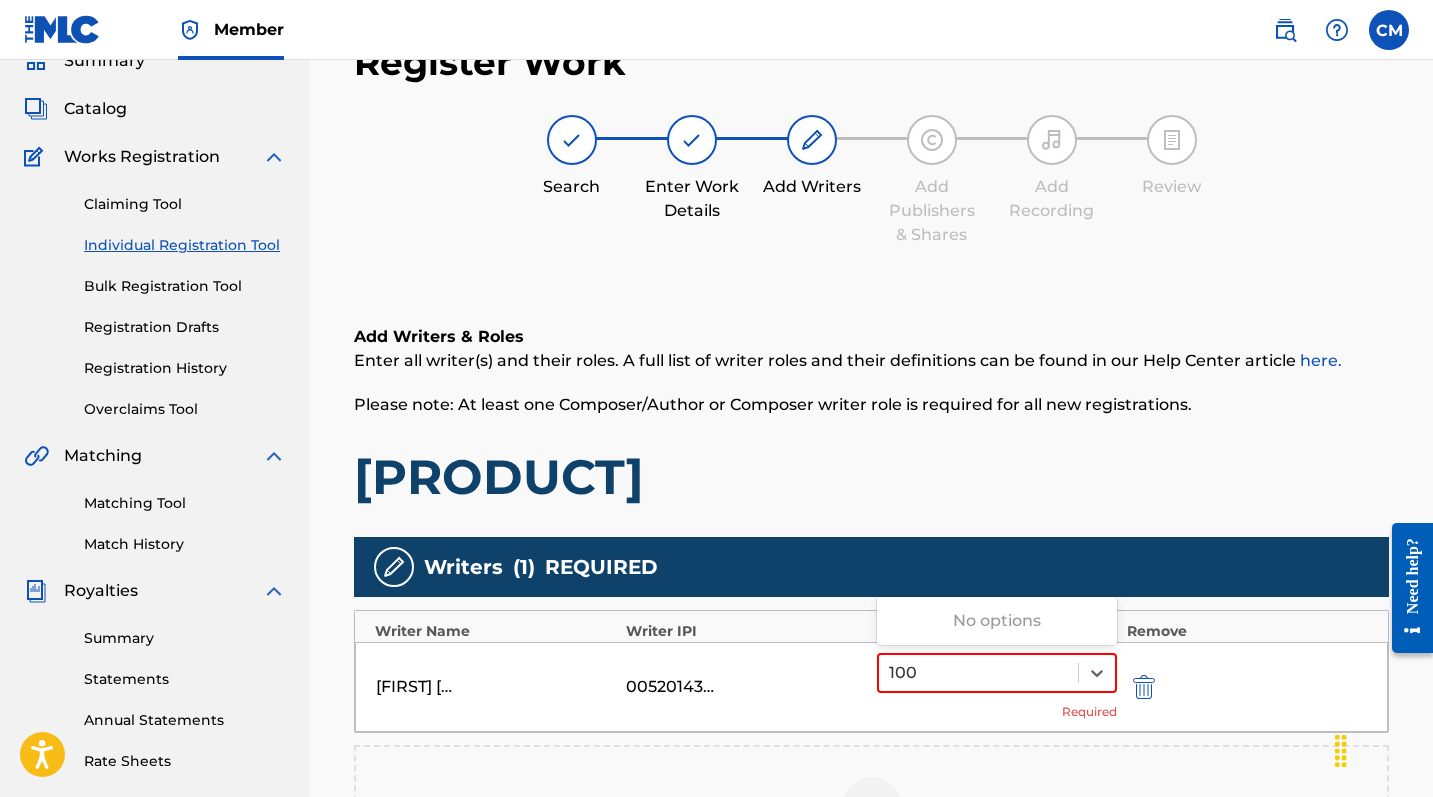 type on "100" 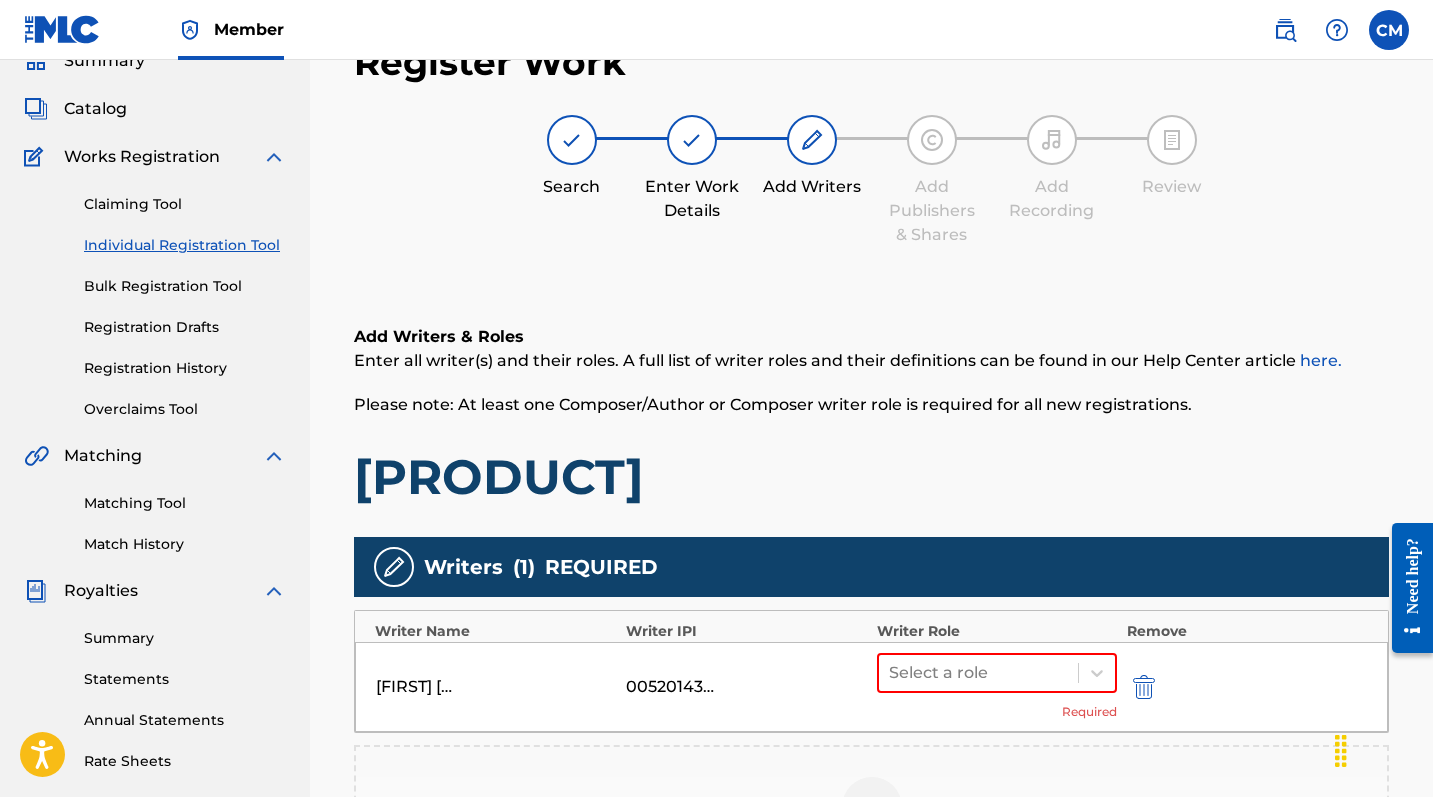 click on "Select a role Required" at bounding box center (997, 687) 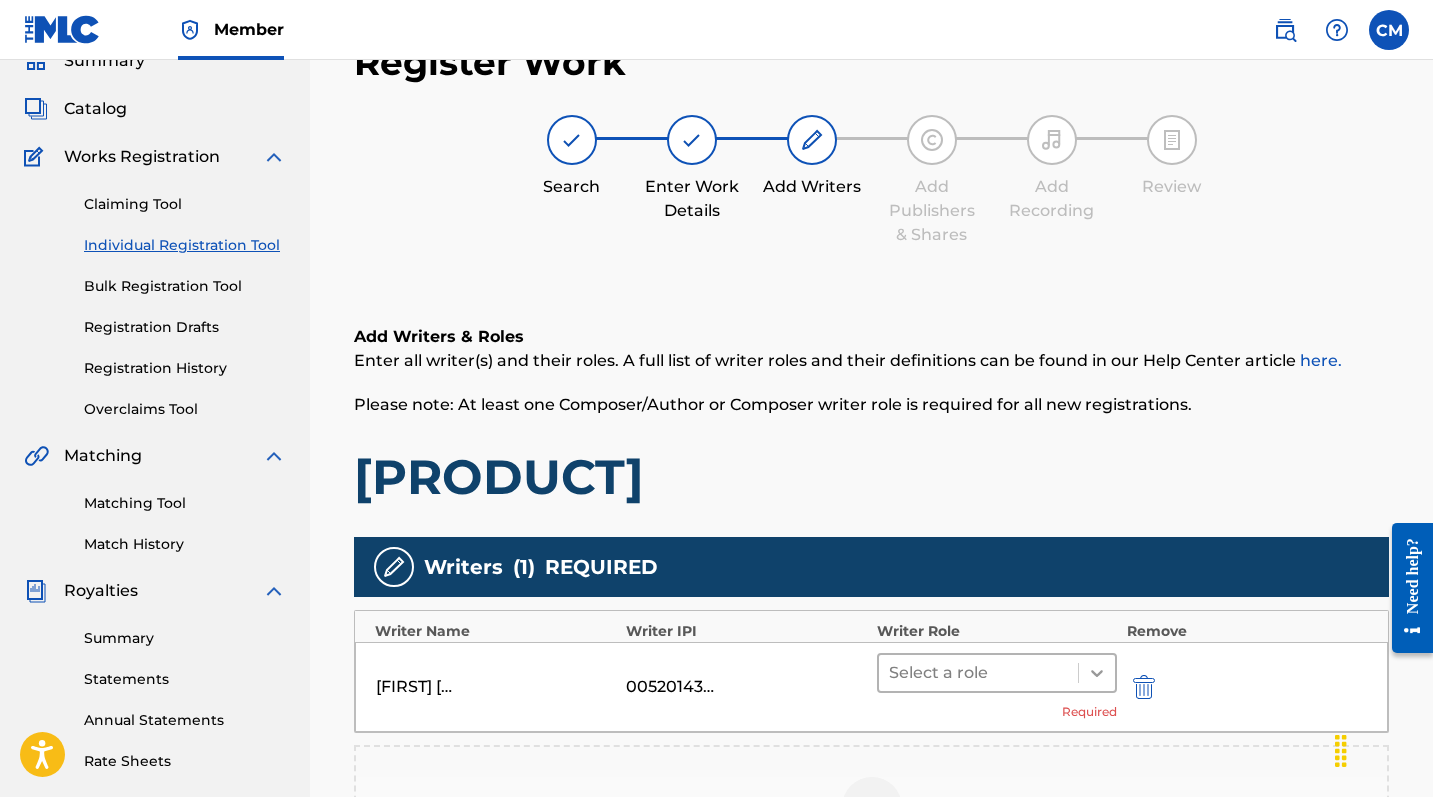 click at bounding box center [1097, 673] 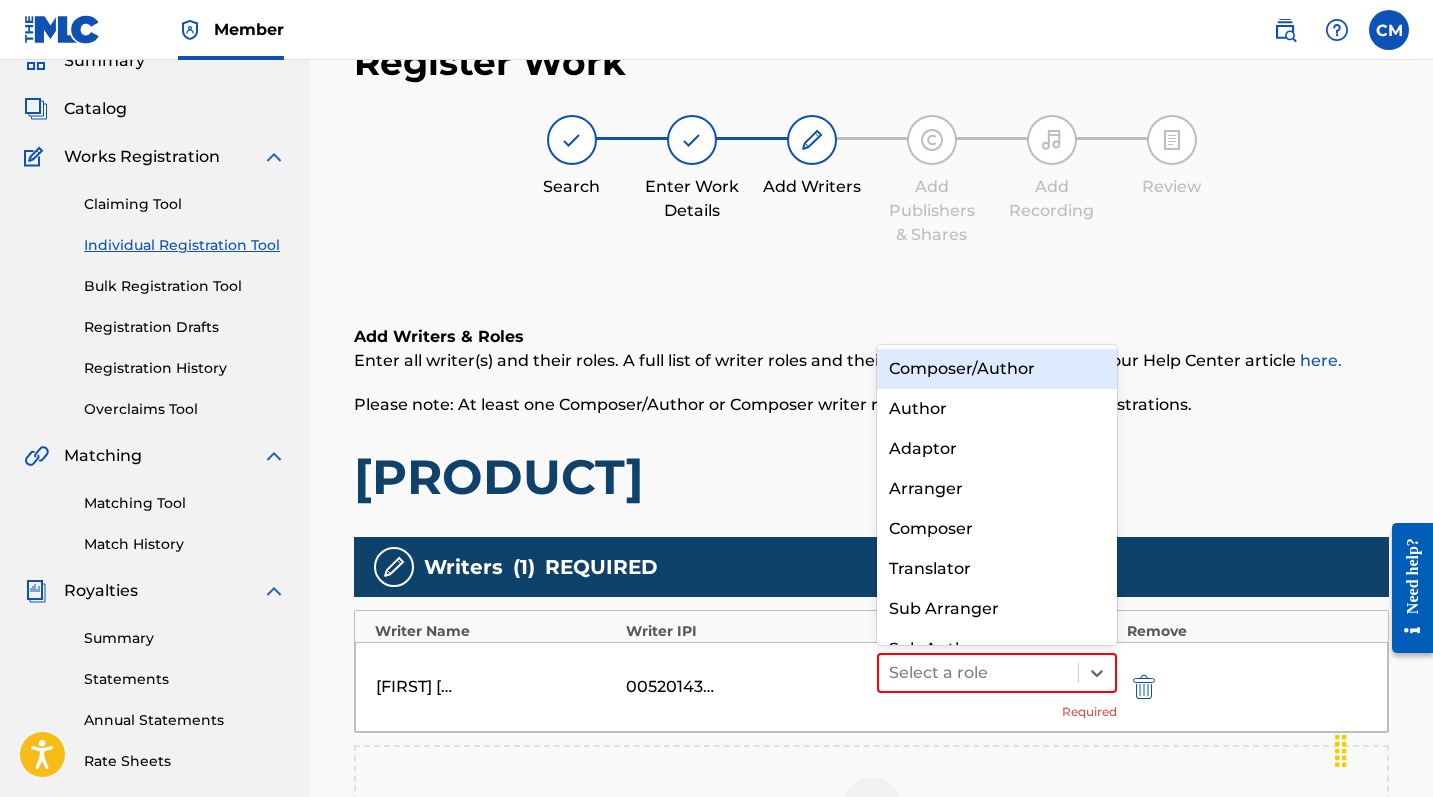 click on "Composer/Author" at bounding box center (997, 369) 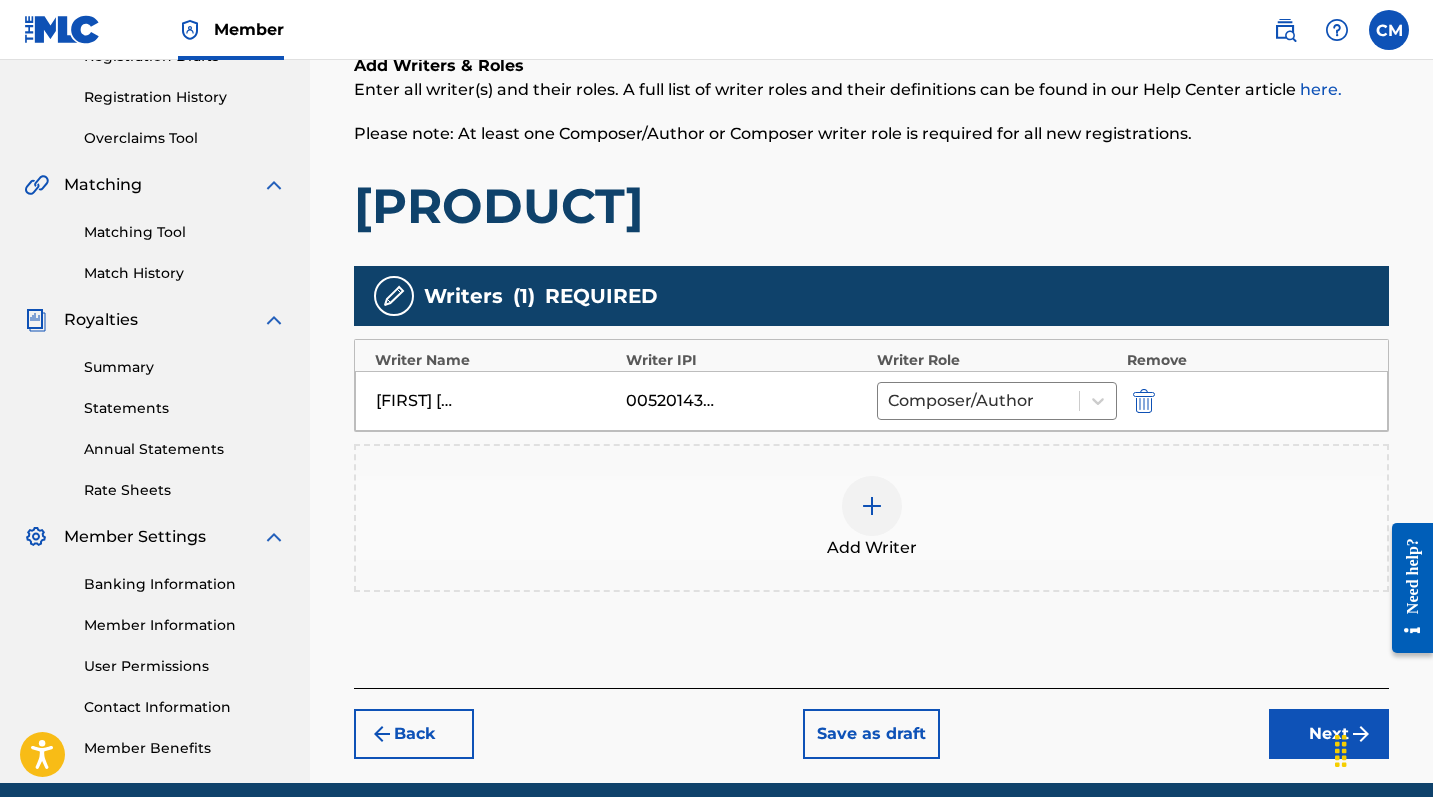 scroll, scrollTop: 365, scrollLeft: 0, axis: vertical 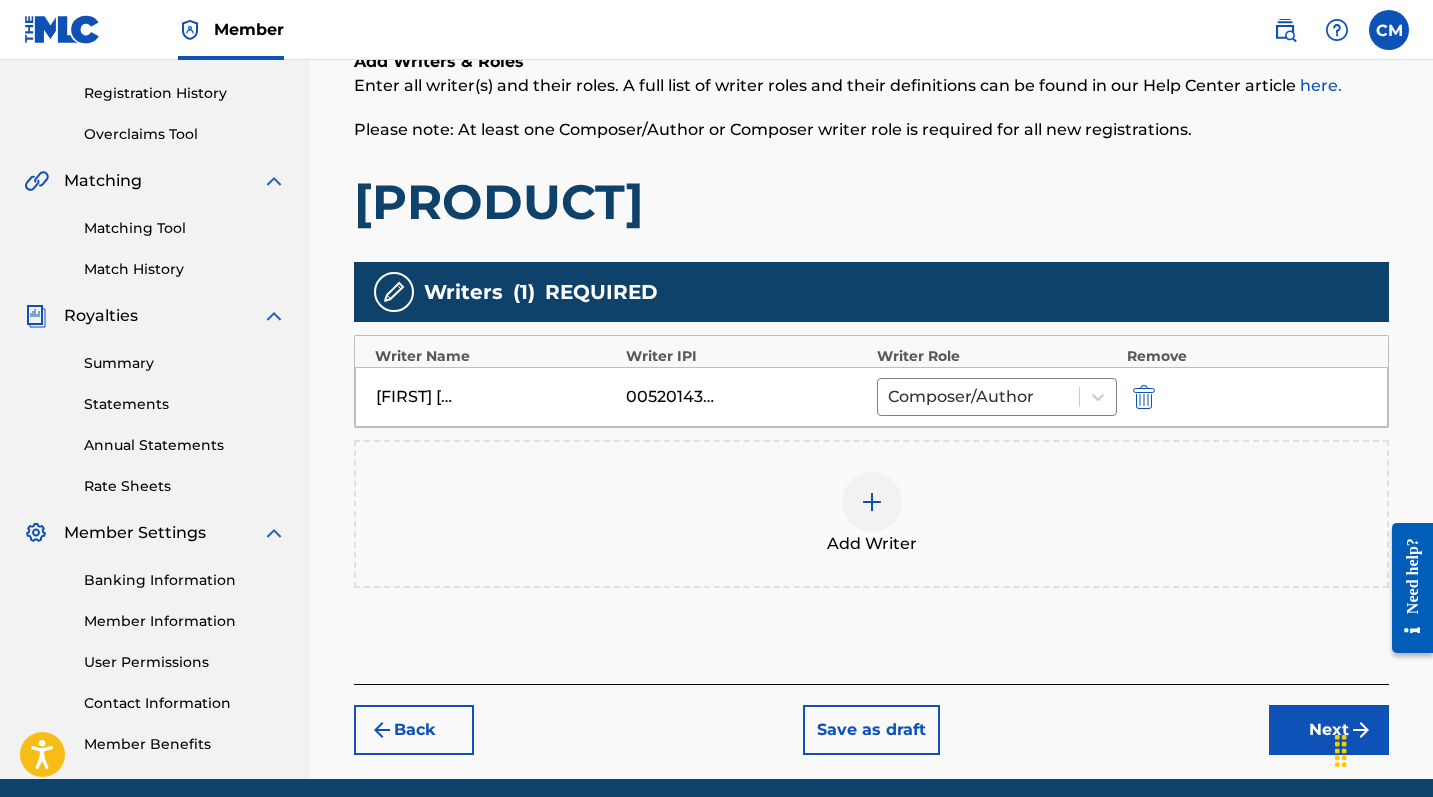 click on "Next" at bounding box center [1329, 730] 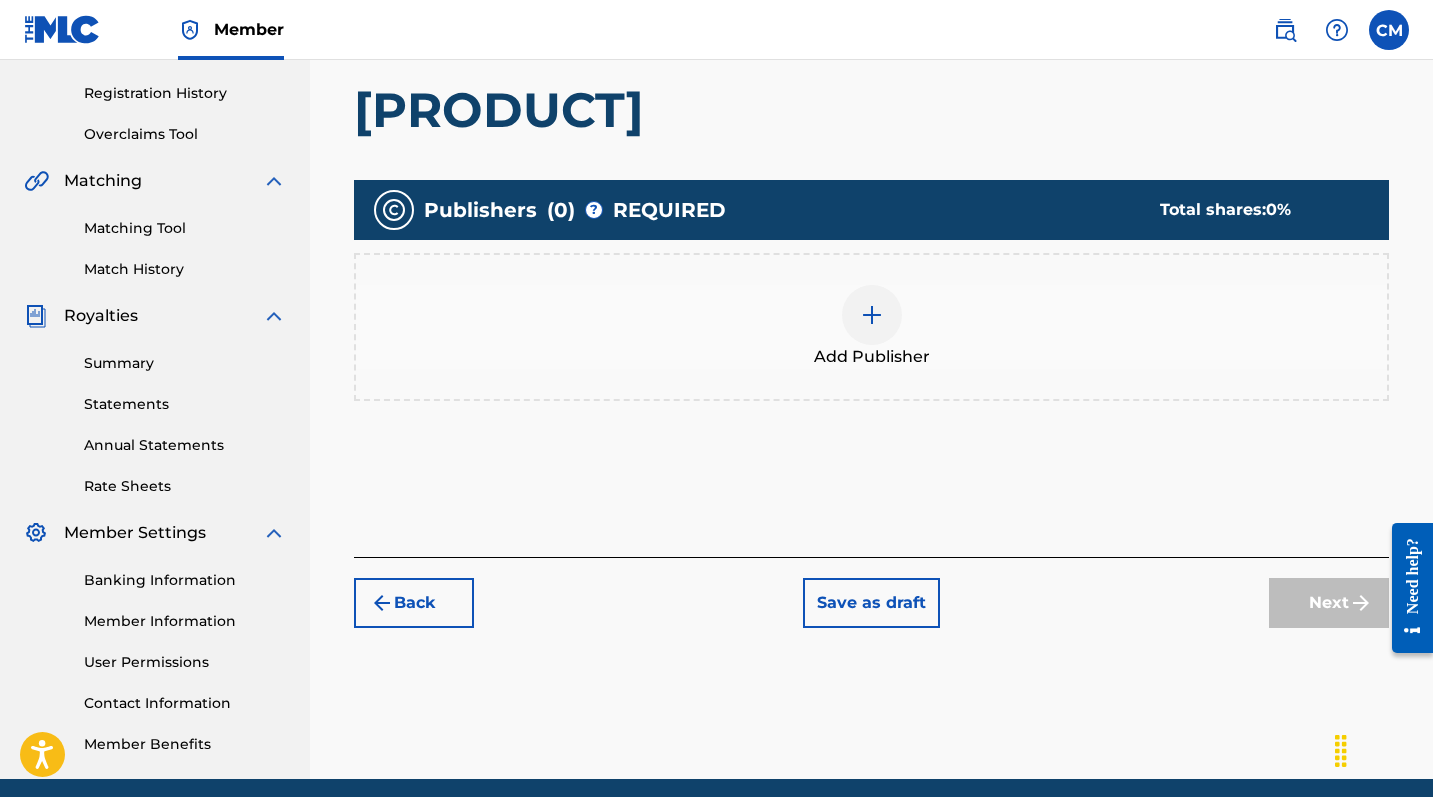 scroll, scrollTop: 90, scrollLeft: 0, axis: vertical 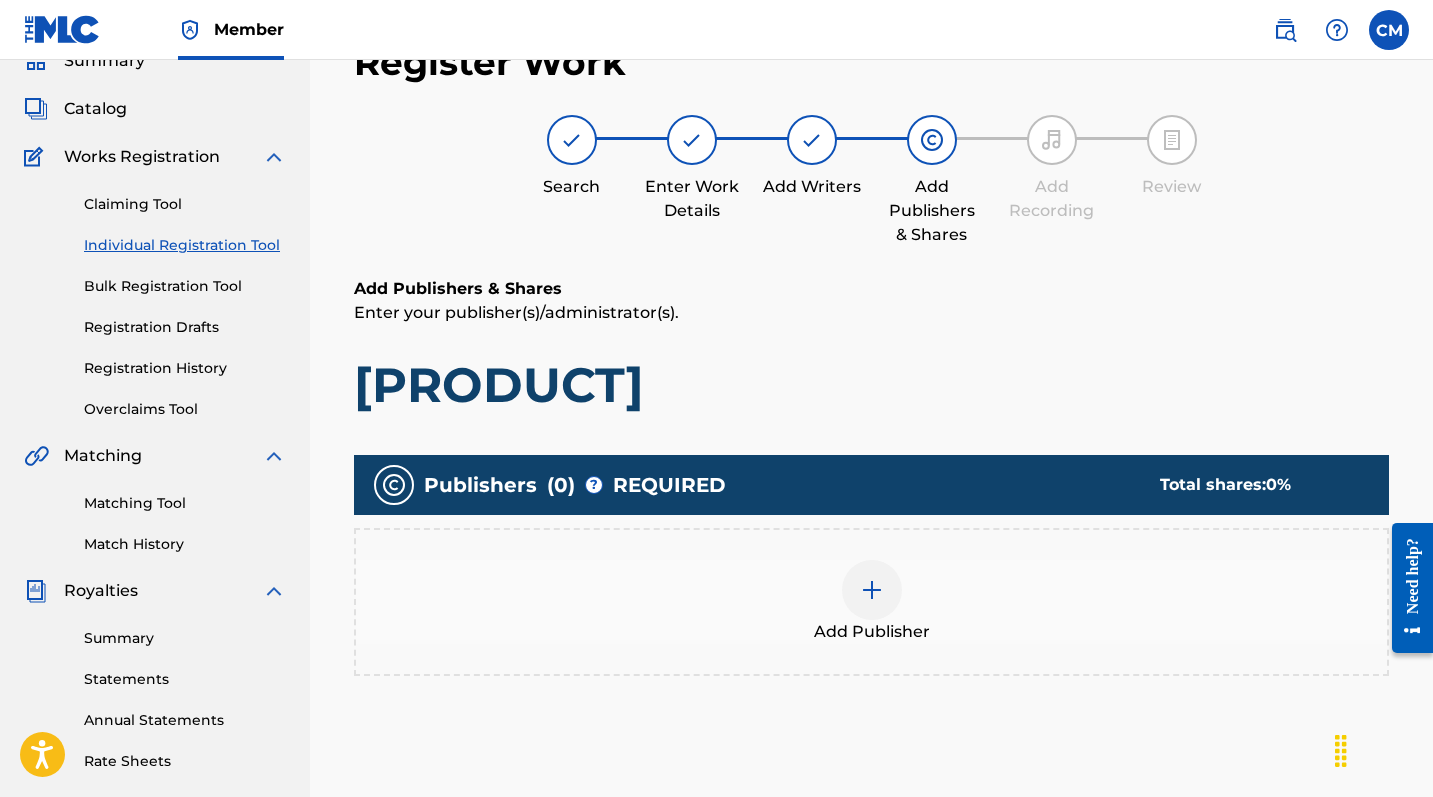 click at bounding box center (872, 590) 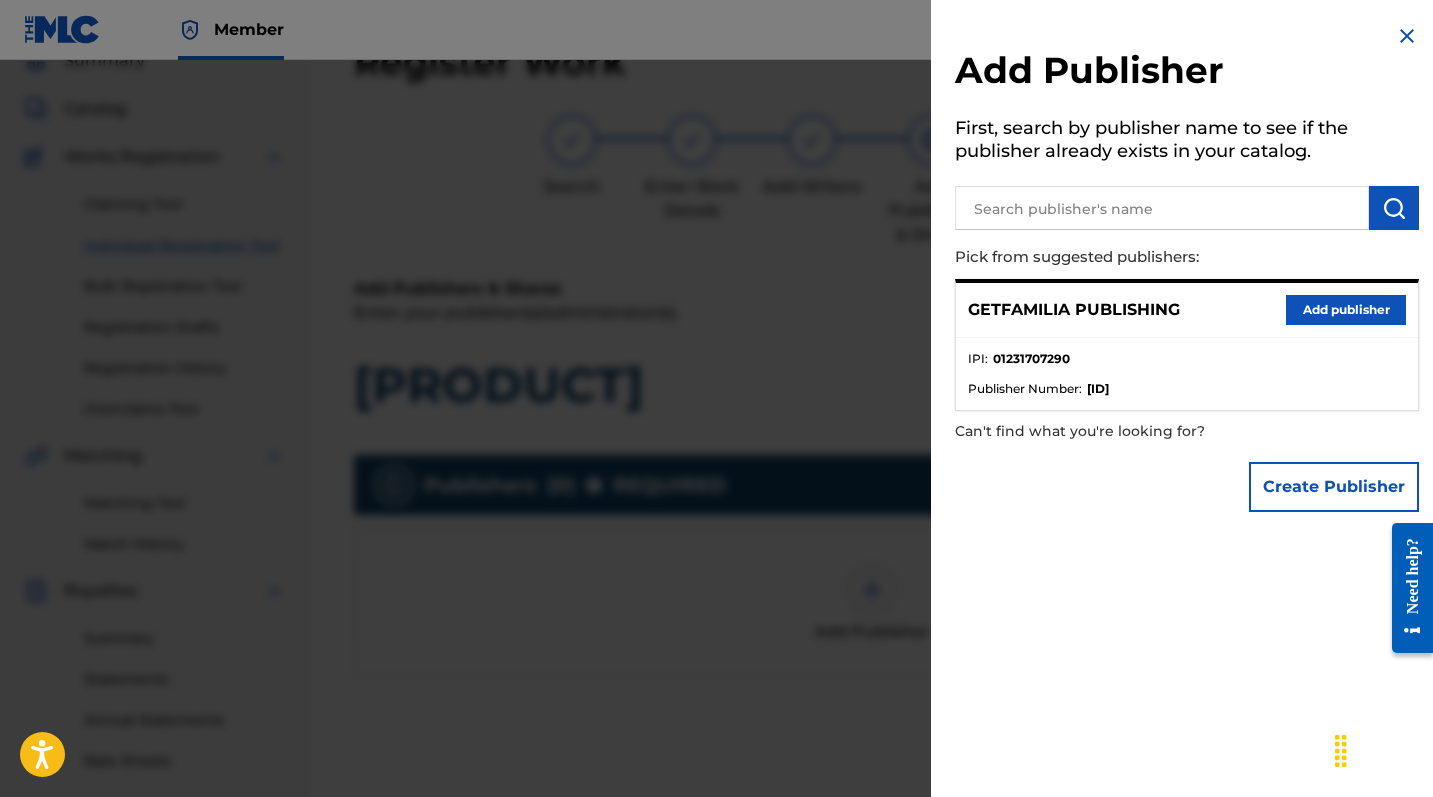 click on "Add publisher" at bounding box center [1346, 310] 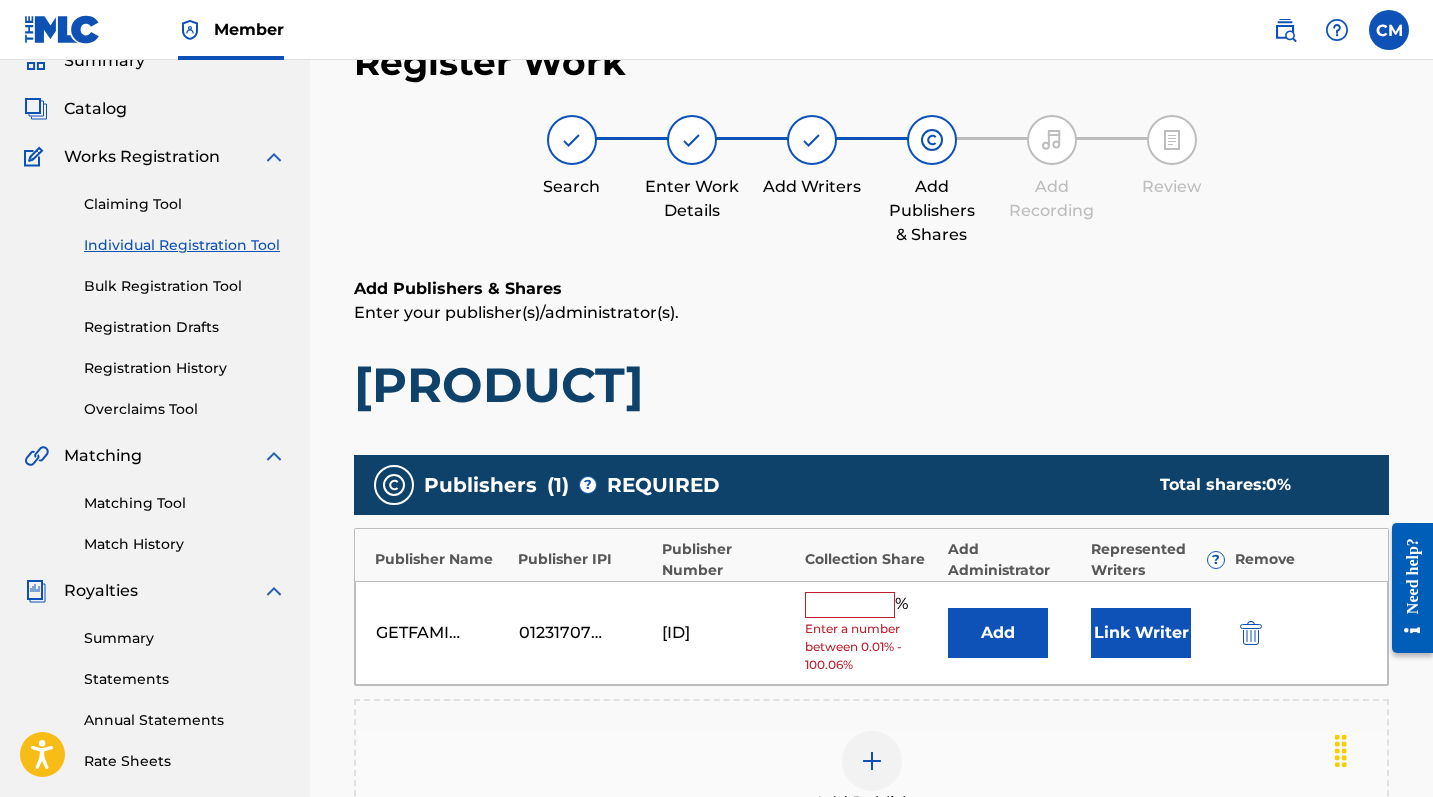 click on "GETFAMILIA PUBLISHING [ID] [ID] % Enter a number between 0.01% - 100.06% Add Link Writer" at bounding box center (871, 633) 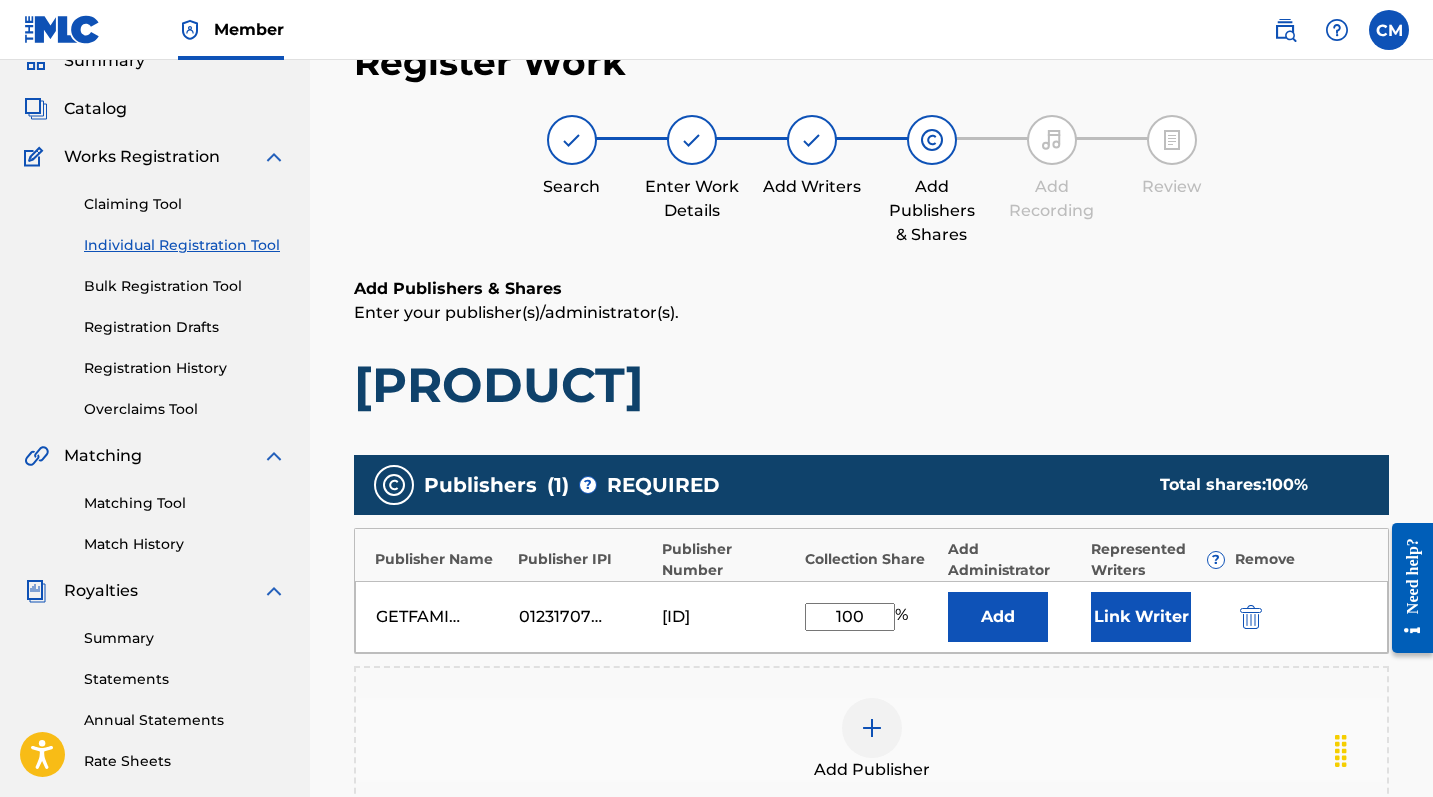 type on "100" 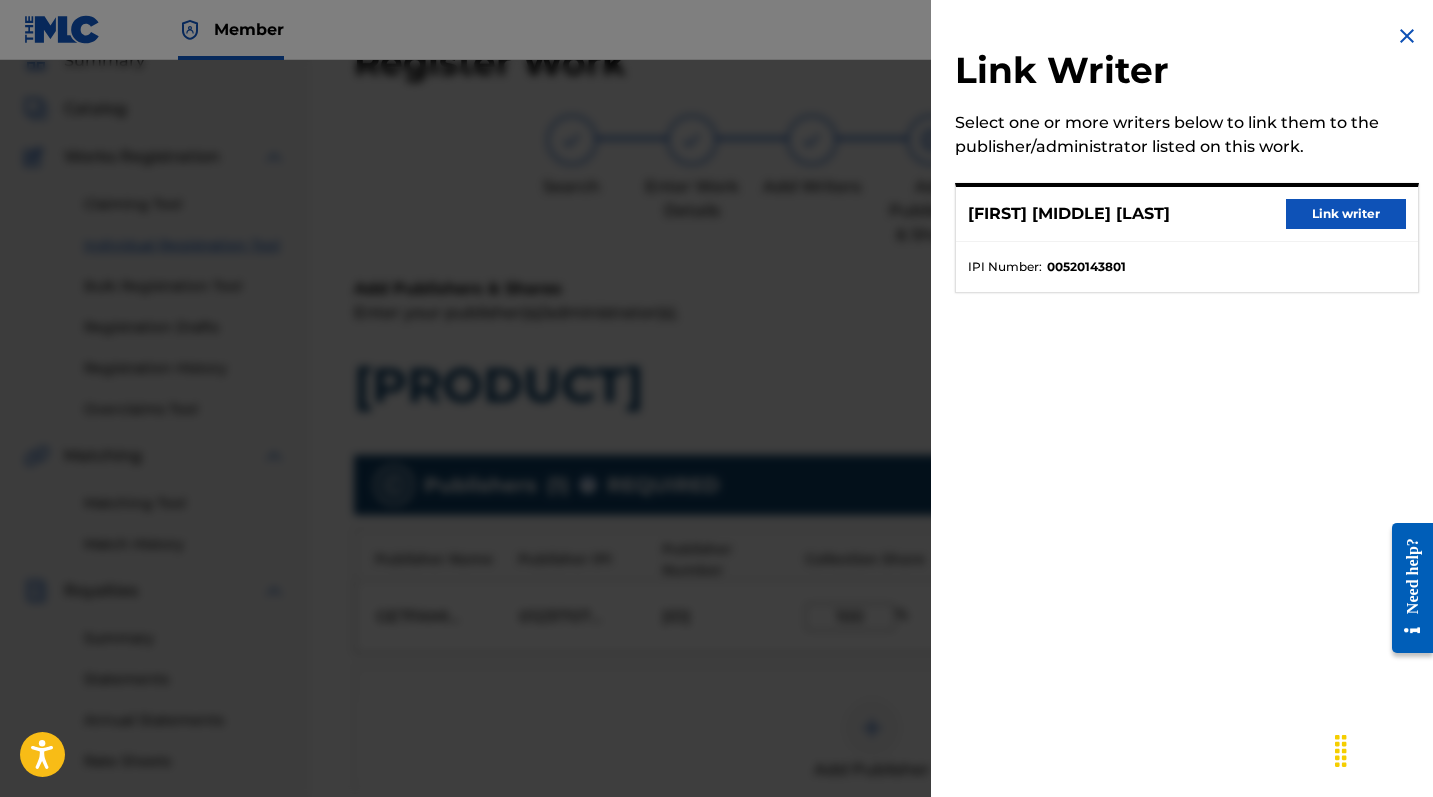 click on "Link writer" at bounding box center [1346, 214] 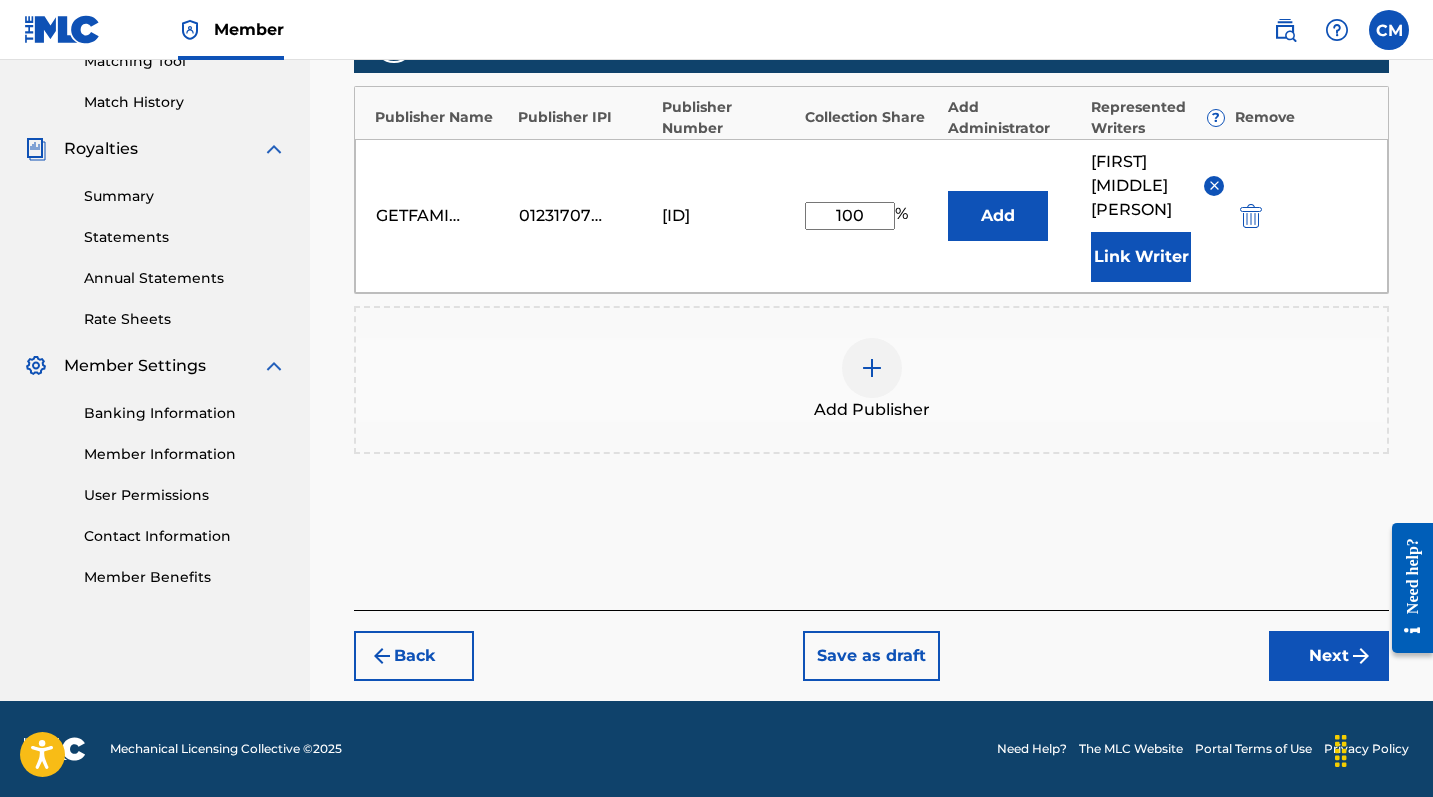 click on "Next" at bounding box center [1329, 656] 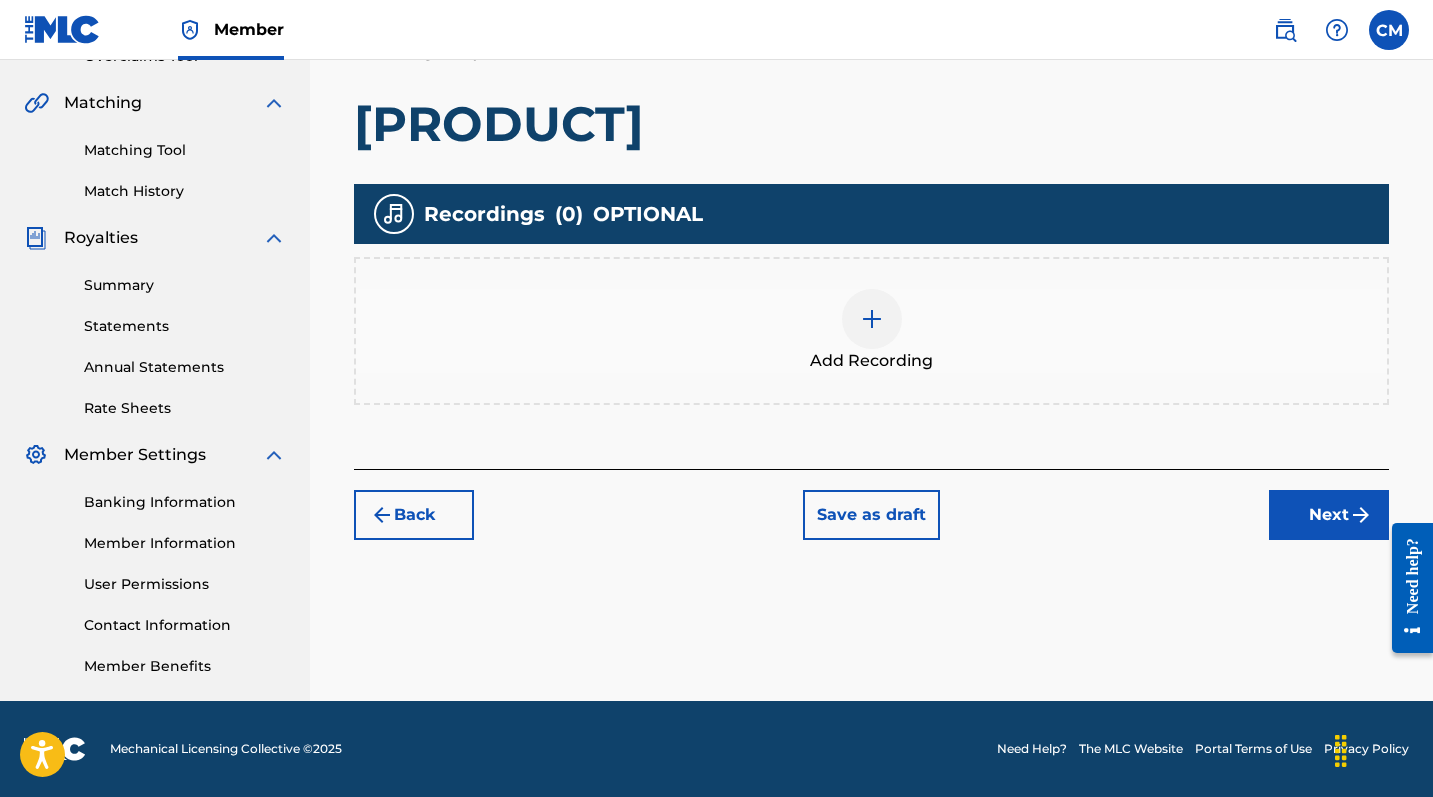 scroll, scrollTop: 443, scrollLeft: 0, axis: vertical 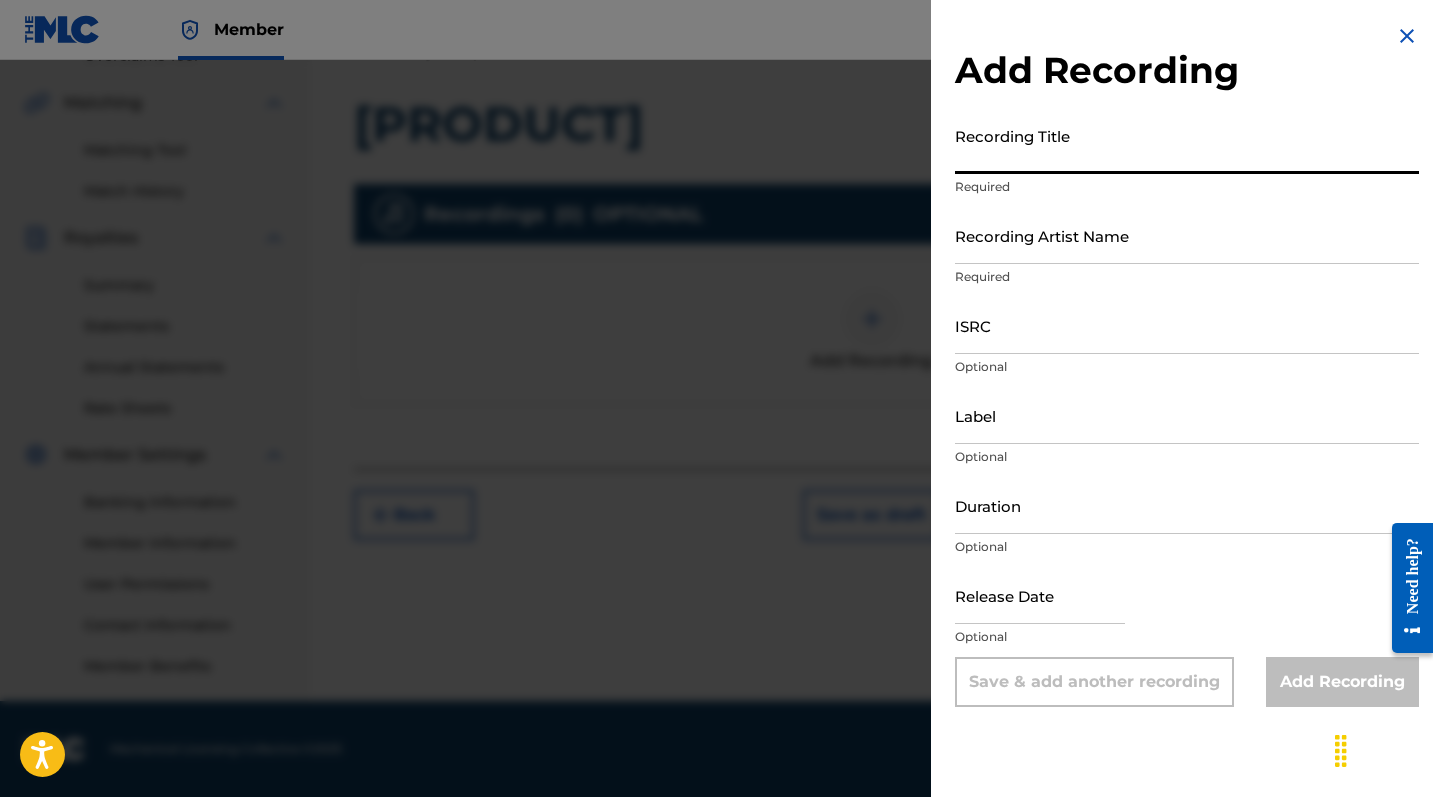 click on "Recording Title" at bounding box center (1187, 145) 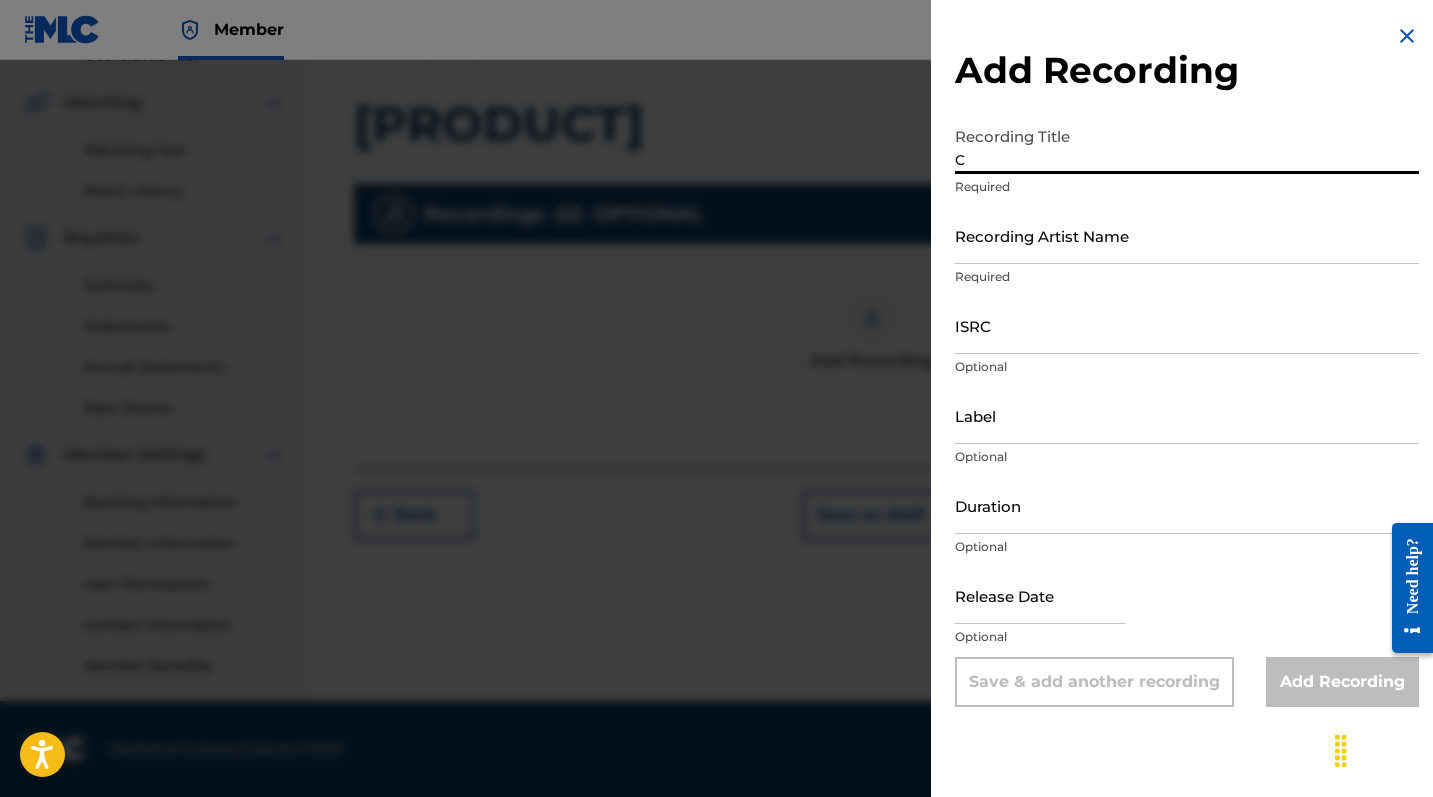 paste on "offee News" 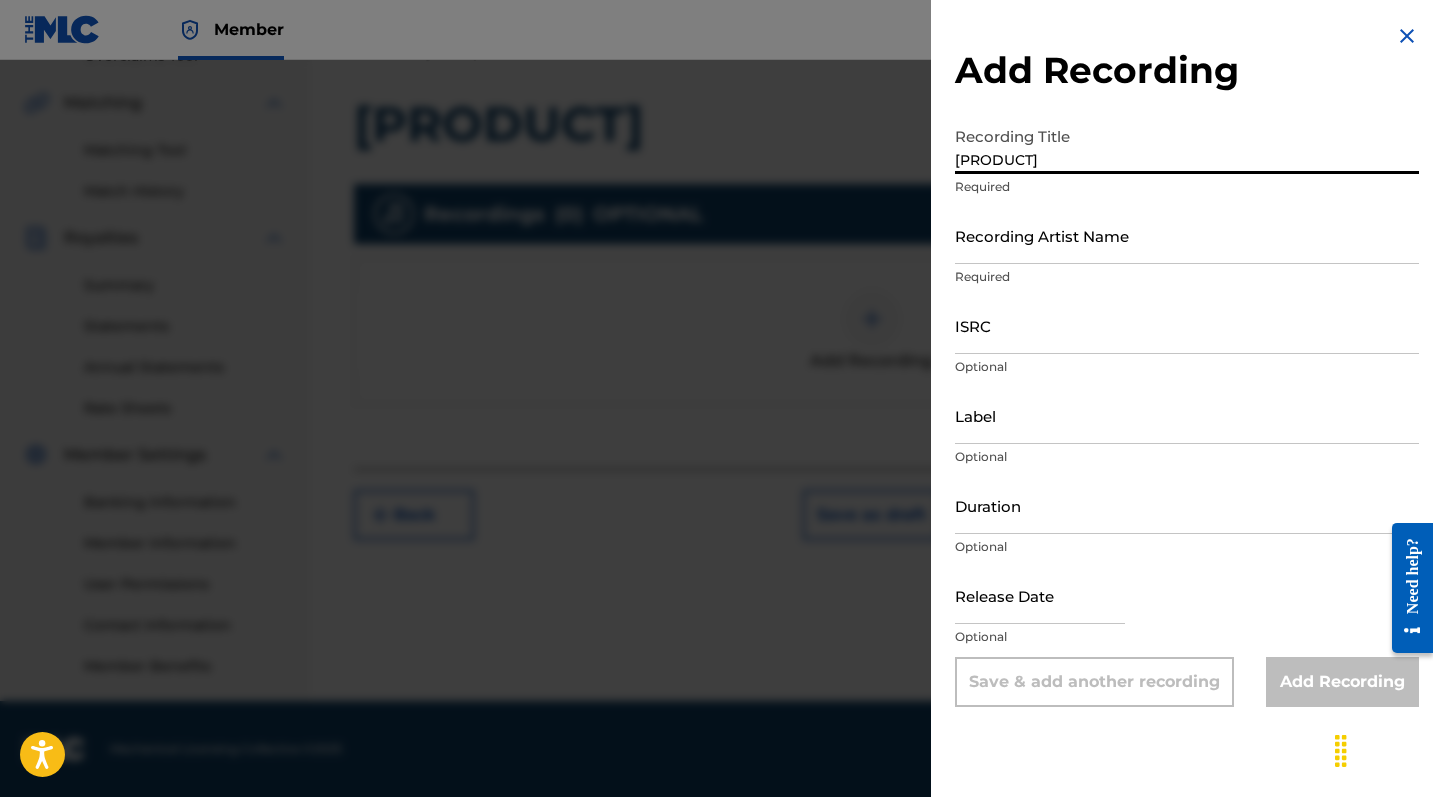 type on "[PRODUCT]" 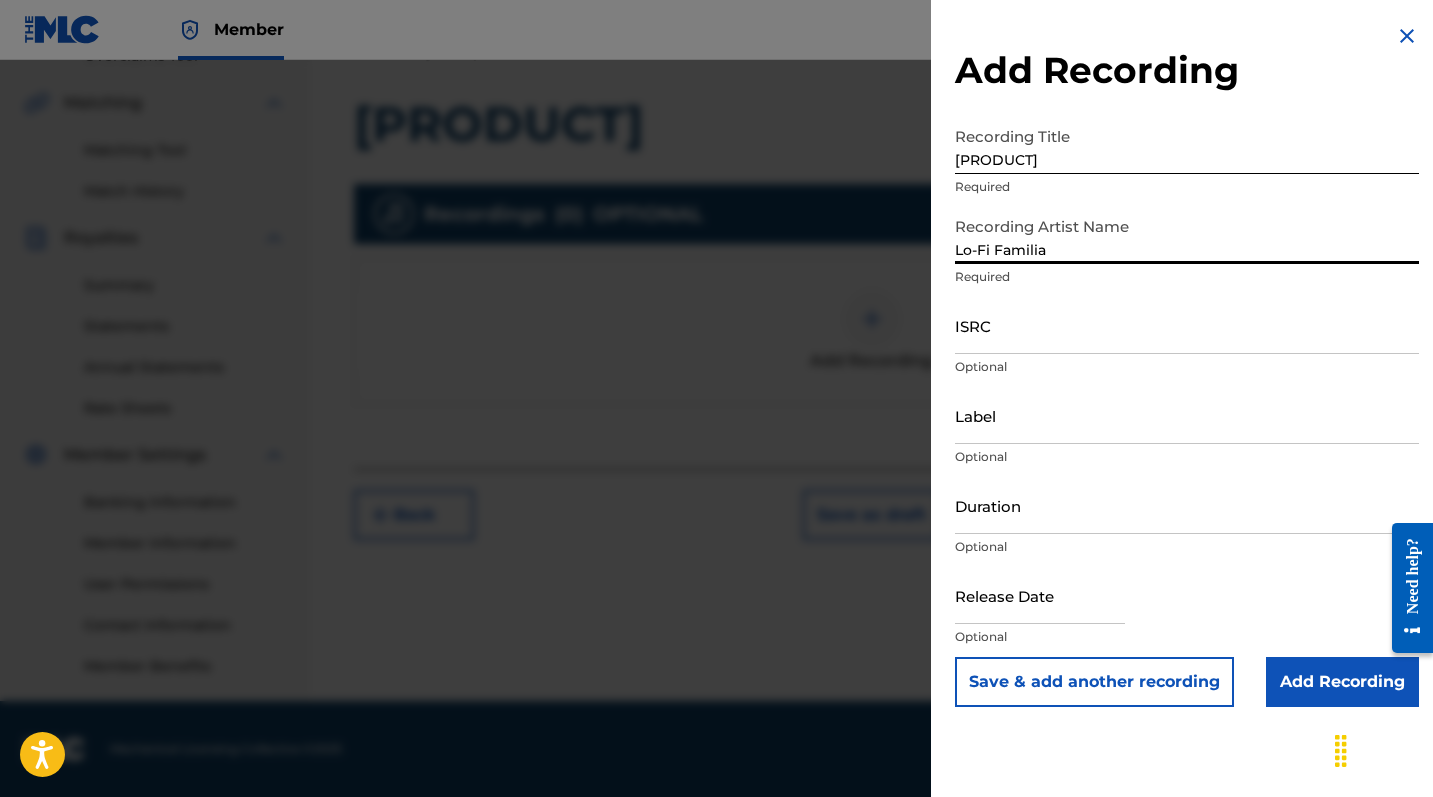 type on "Lo-Fi Familia" 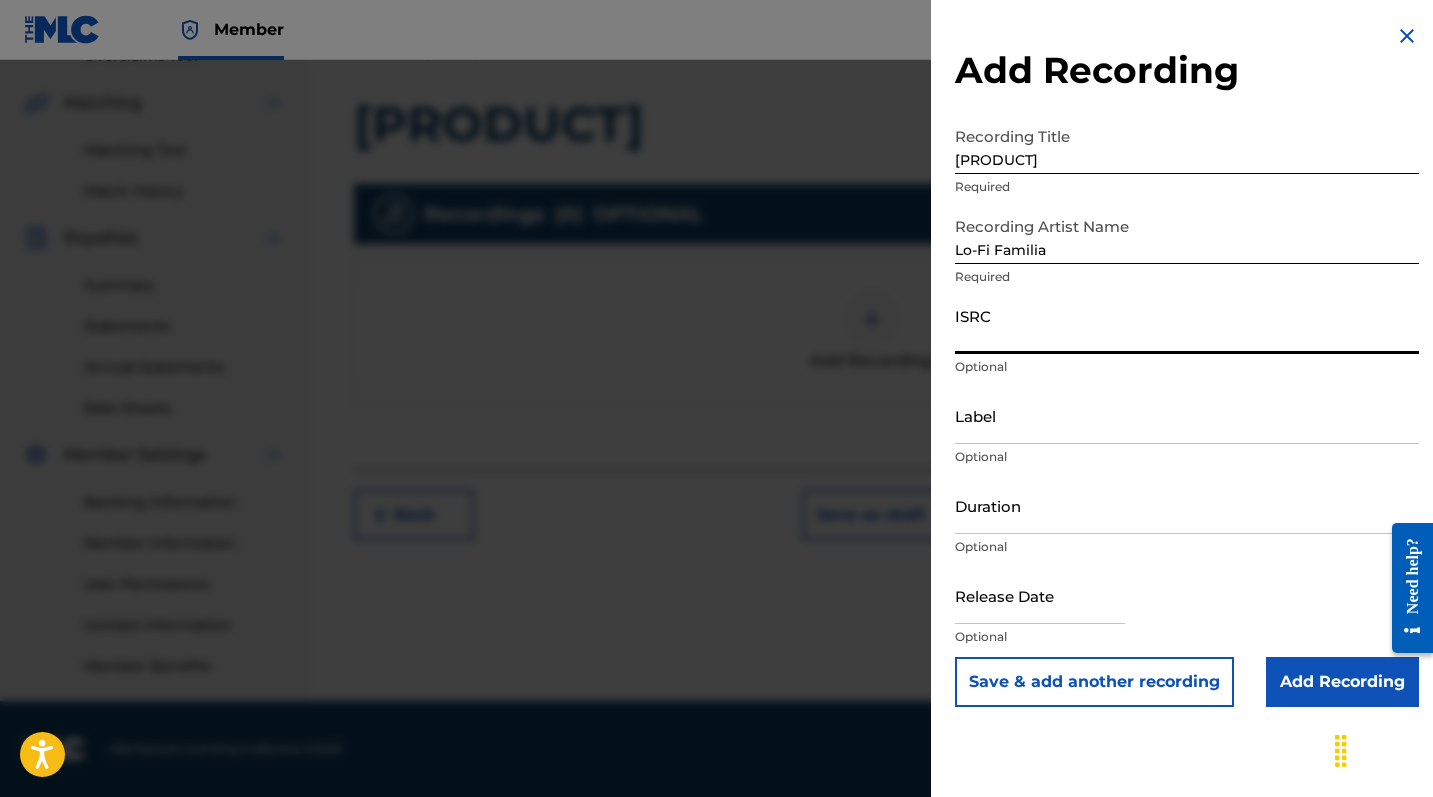 paste on "QZNJY2574291" 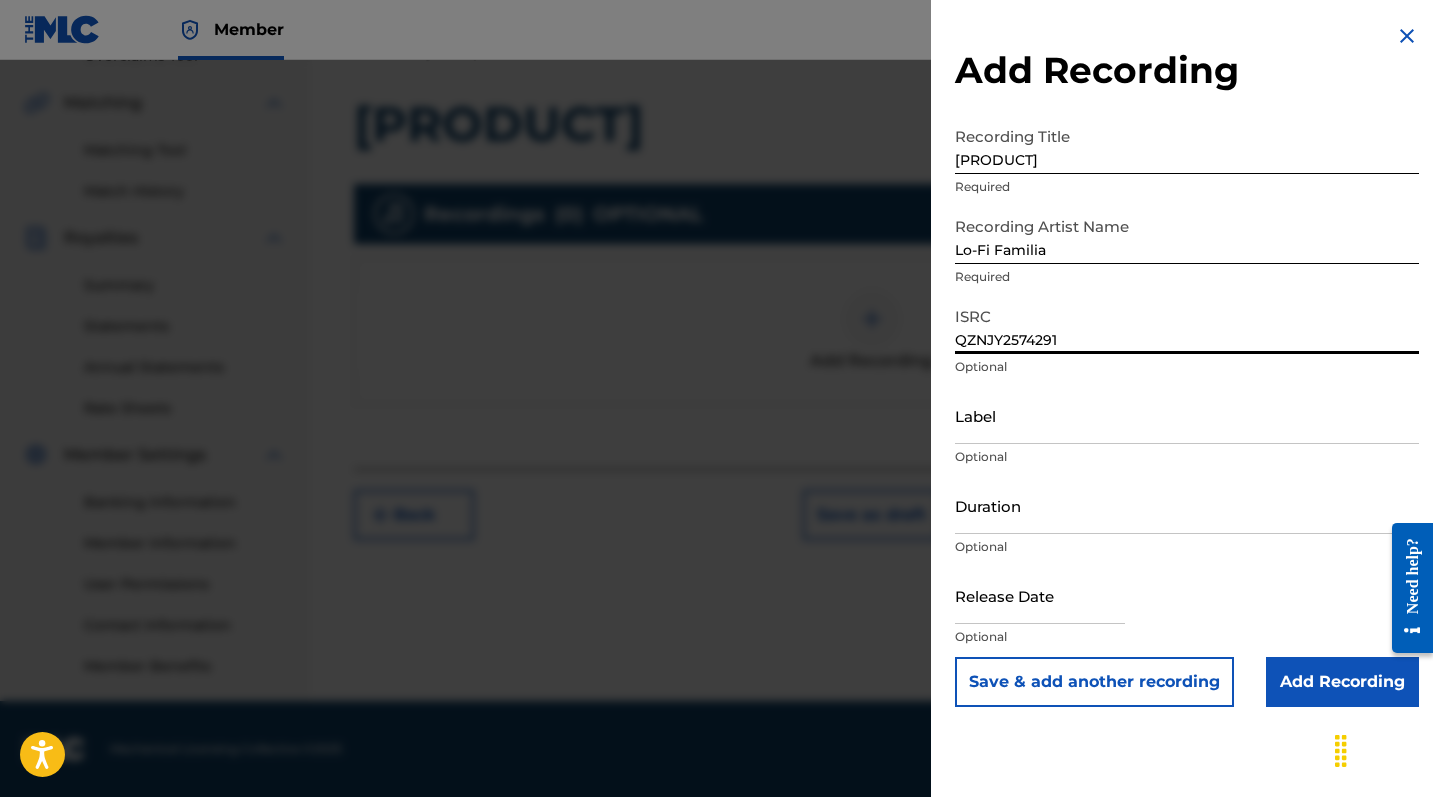 type on "QZNJY2574291" 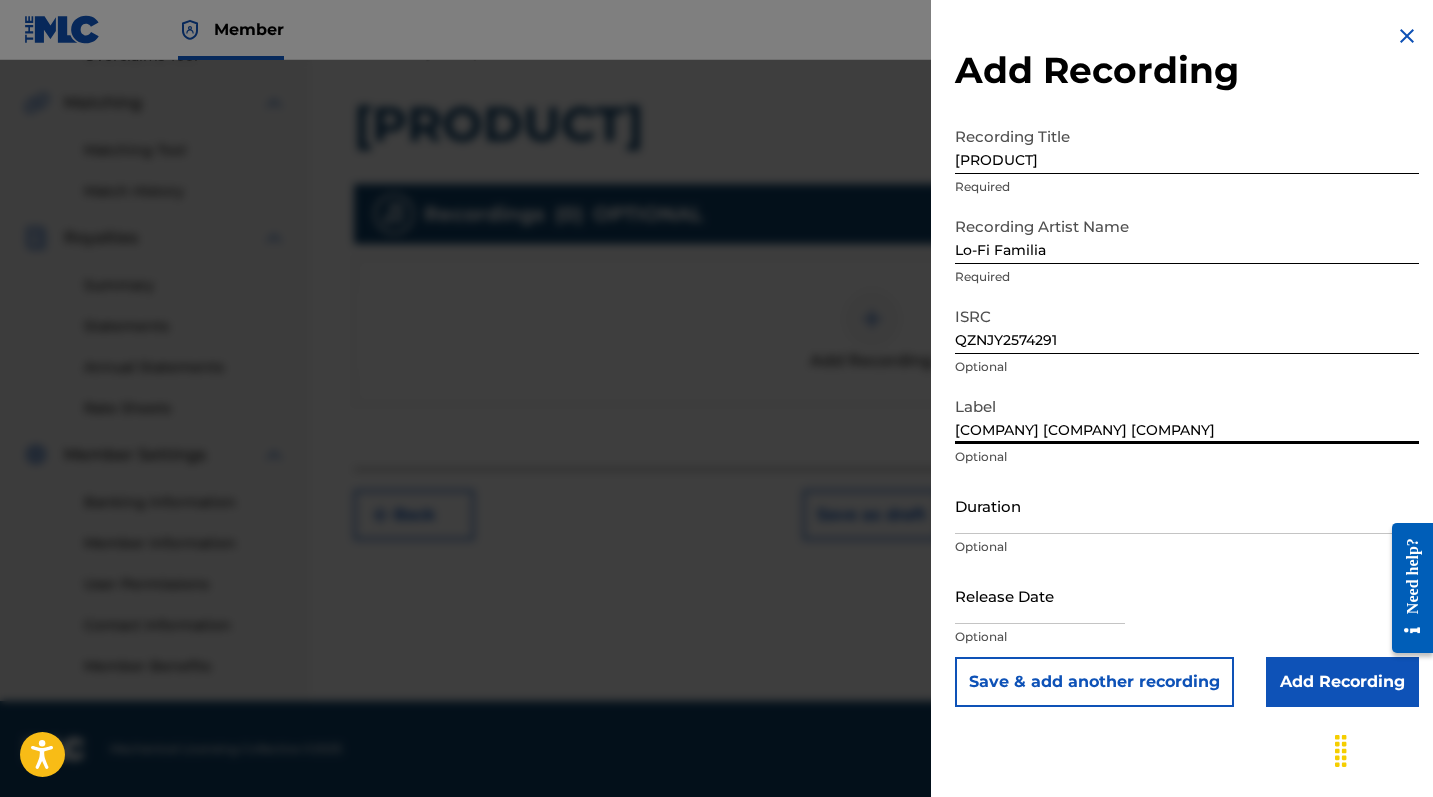 type on "[COMPANY] [COMPANY] [COMPANY]" 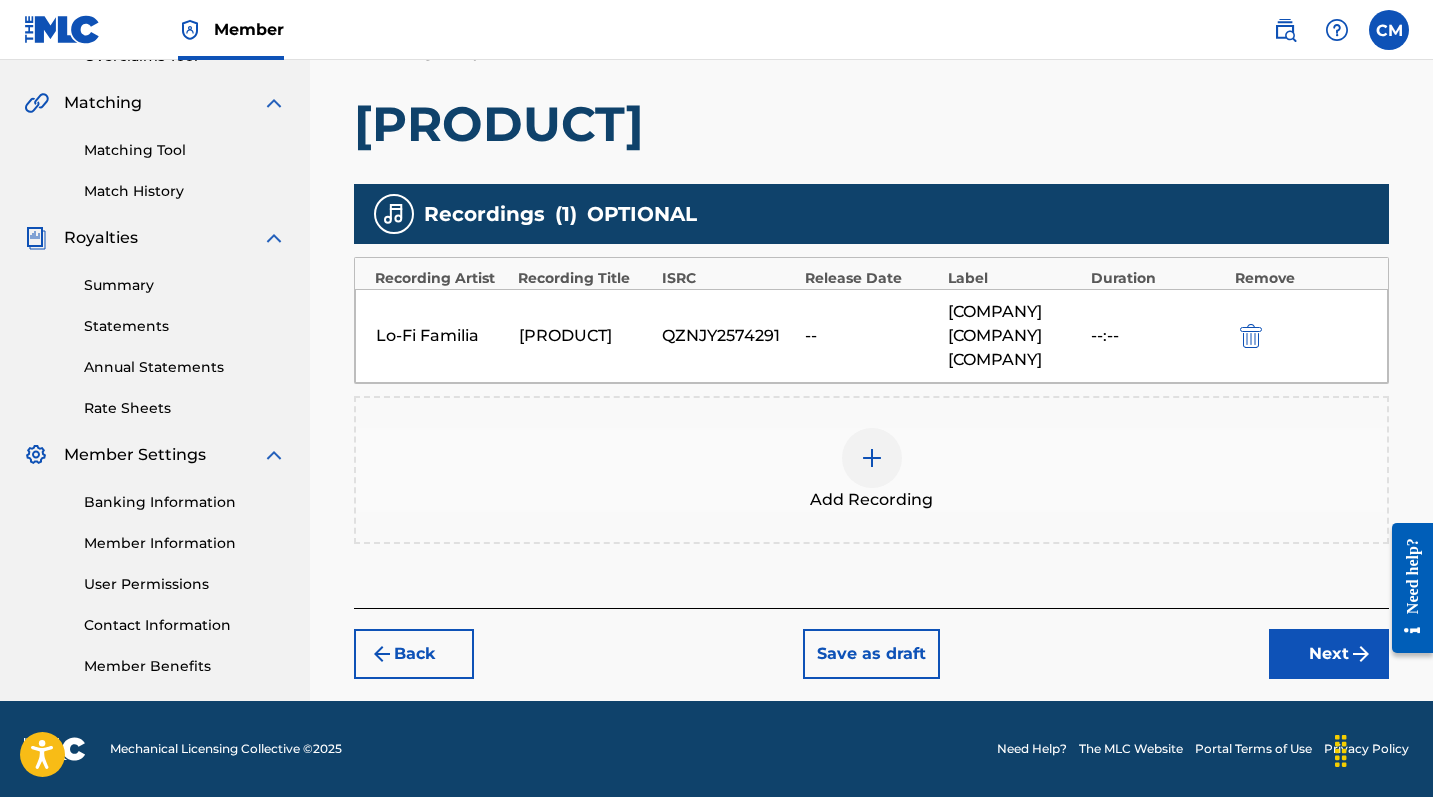 click on "Next" at bounding box center (1329, 654) 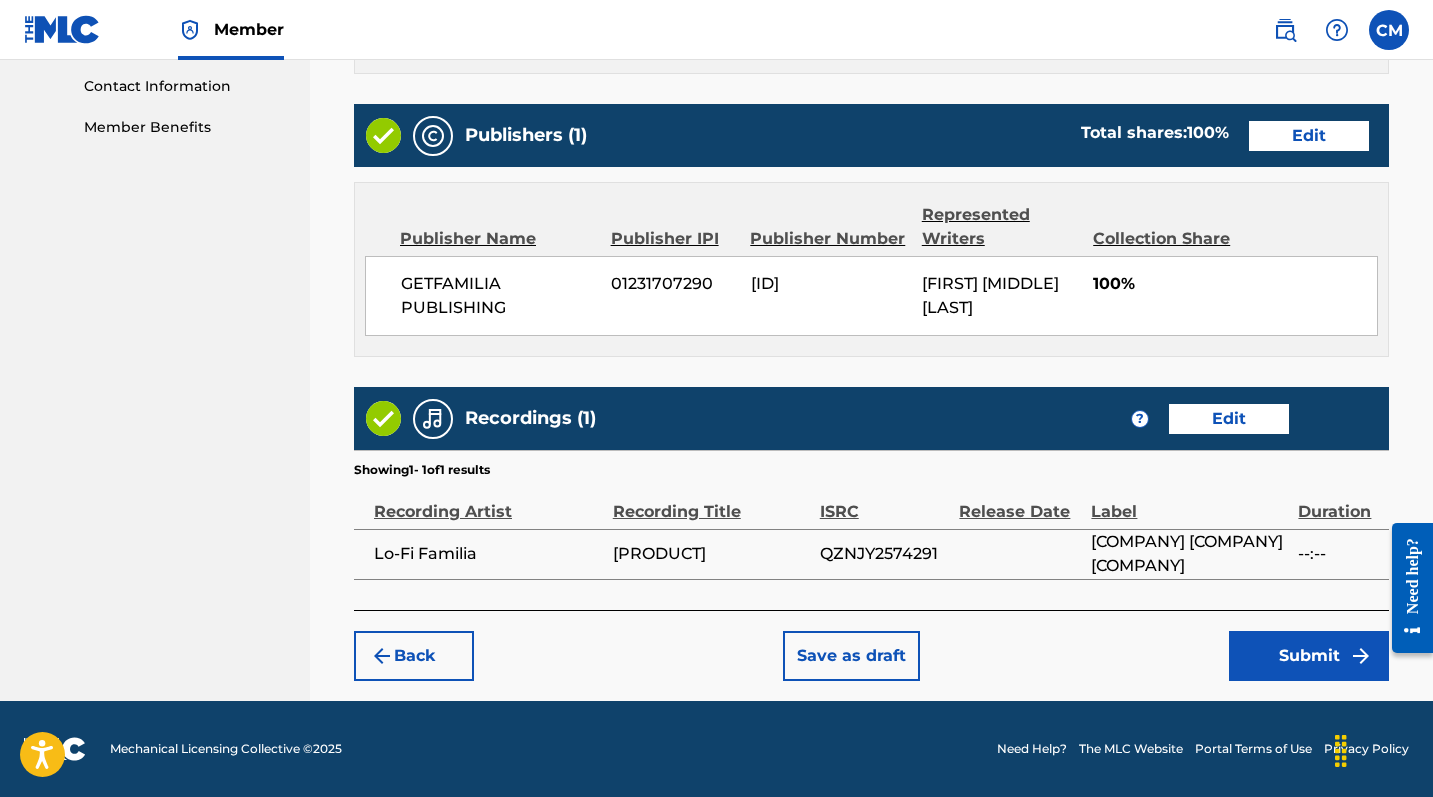 scroll, scrollTop: 981, scrollLeft: 0, axis: vertical 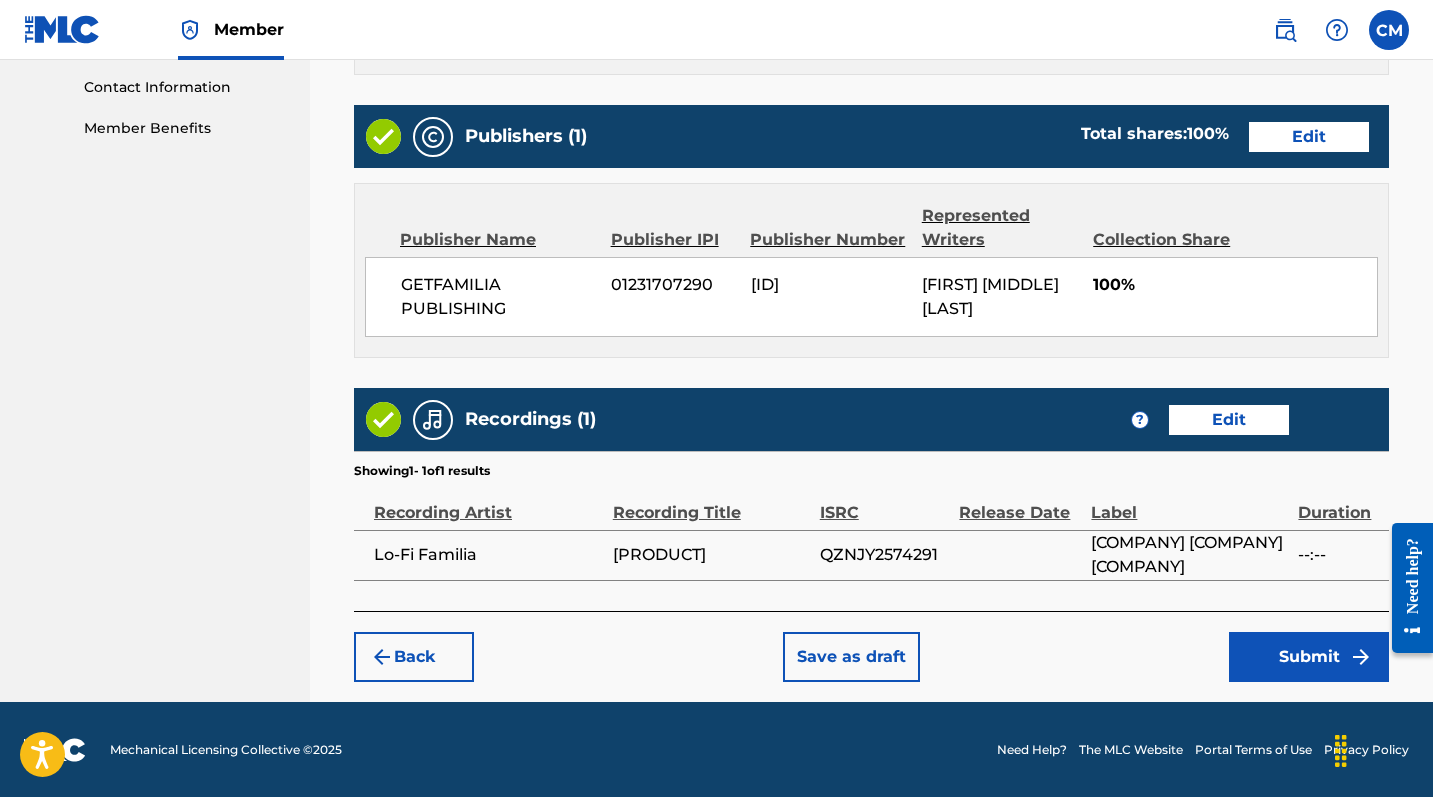 click on "Back Save as draft Submit" at bounding box center [871, 646] 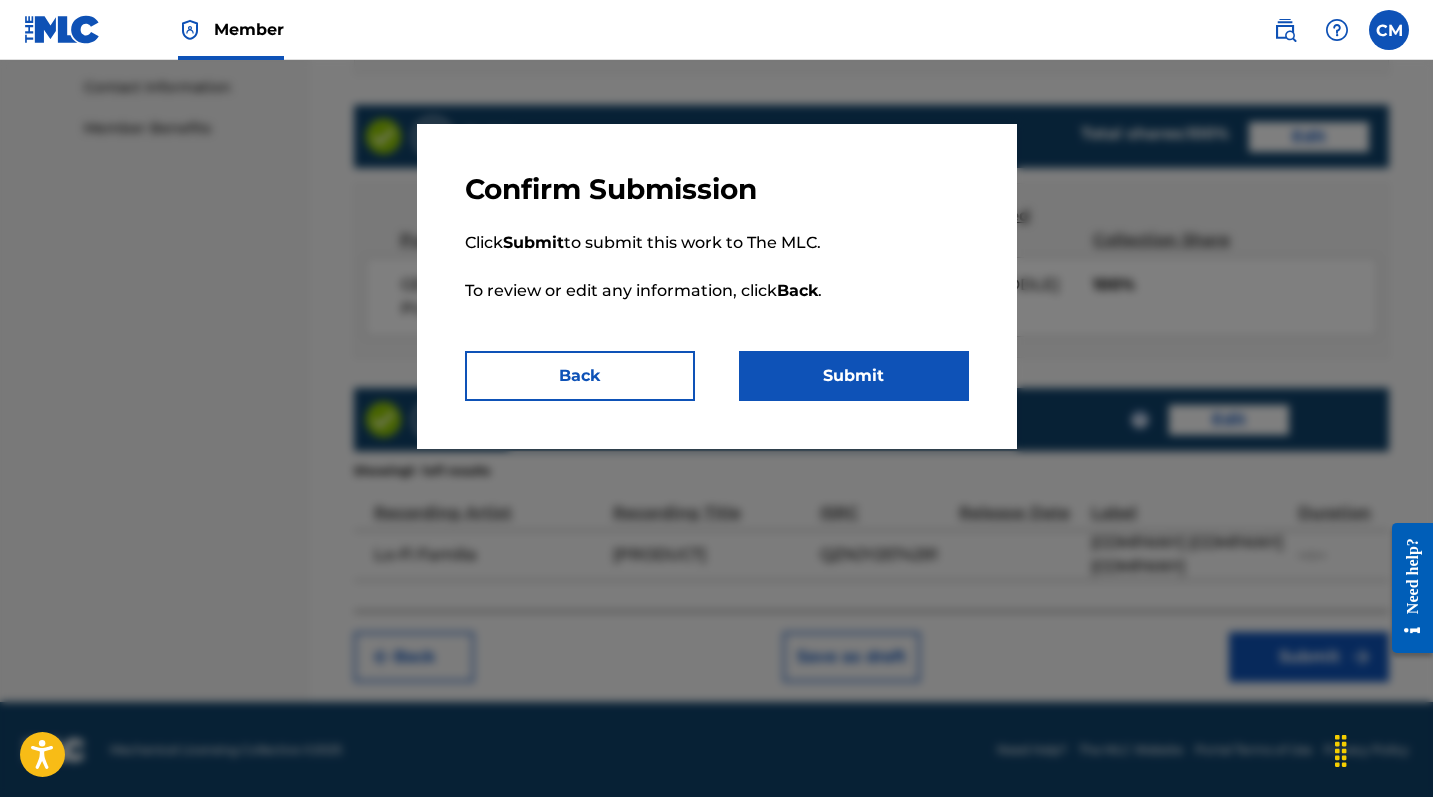click on "Submit" at bounding box center [854, 376] 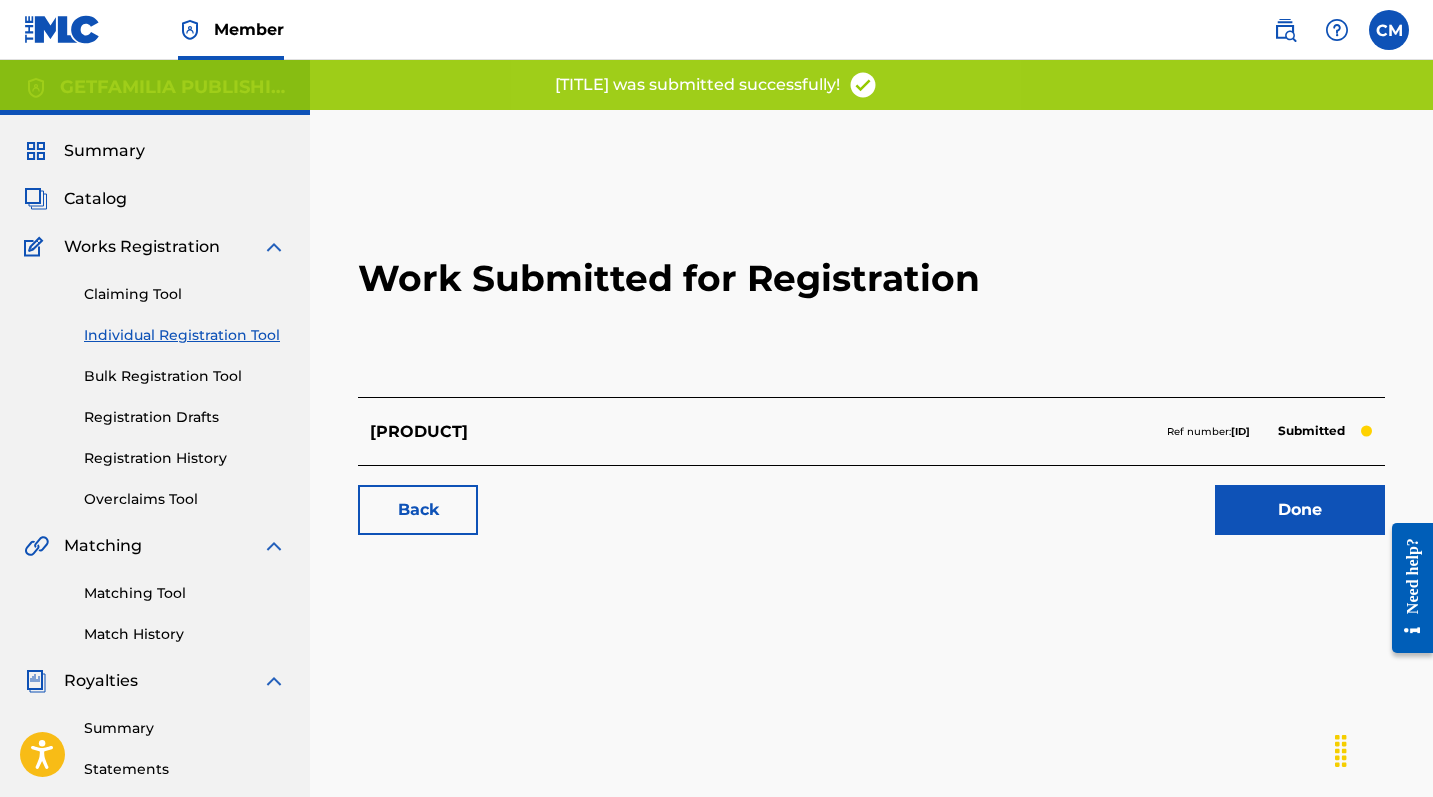 click on "Done" at bounding box center (1300, 510) 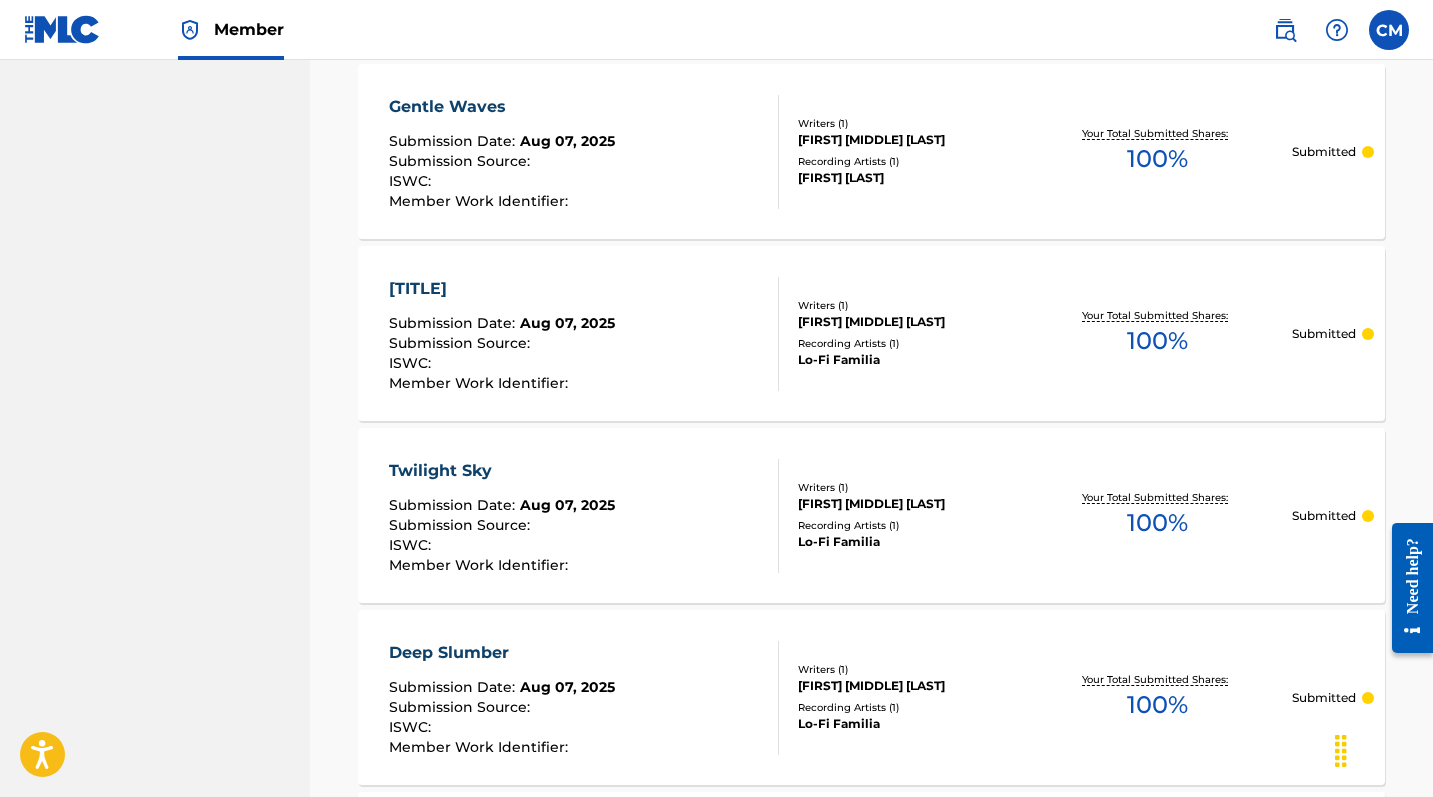 scroll, scrollTop: 1540, scrollLeft: 0, axis: vertical 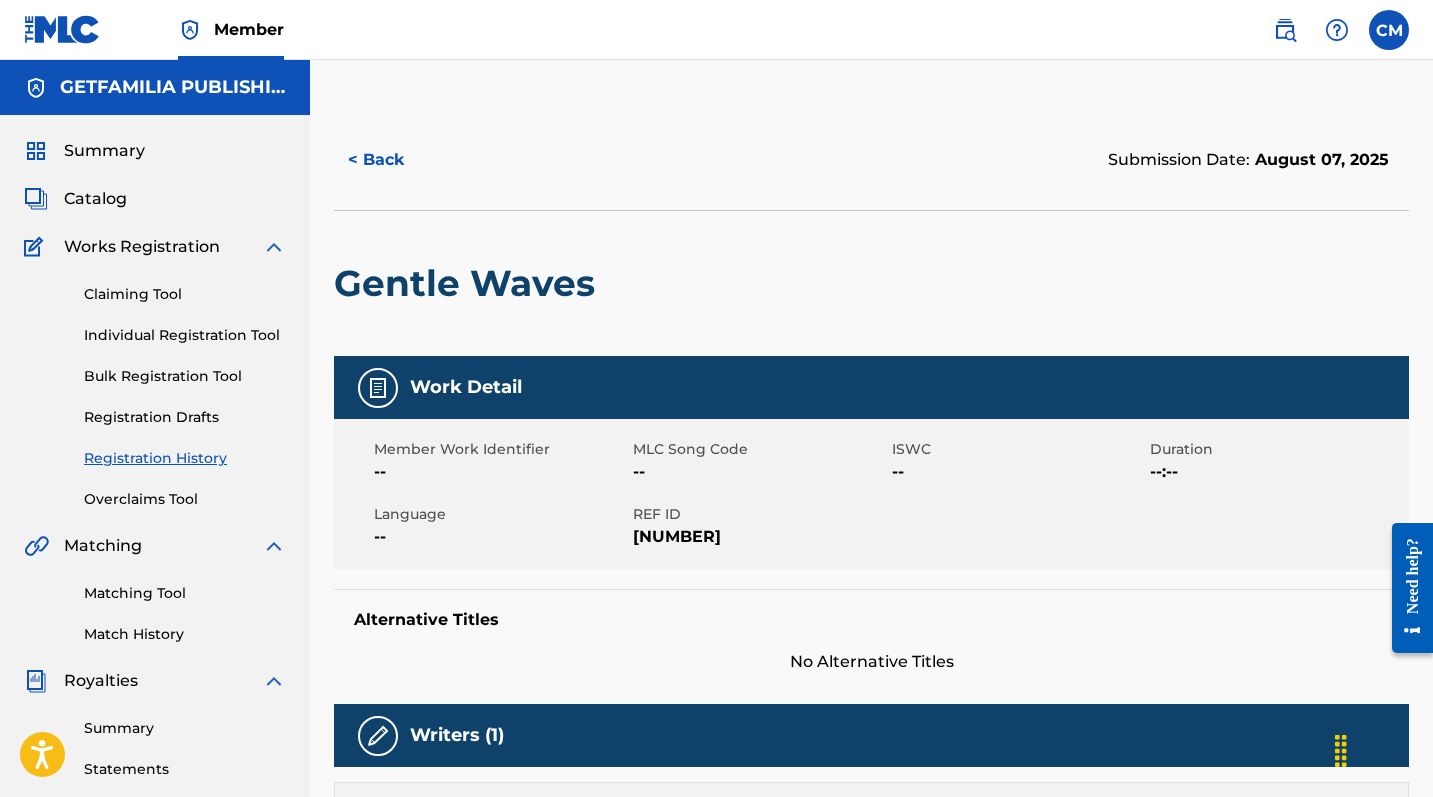 click on "Gentle Waves" at bounding box center (469, 283) 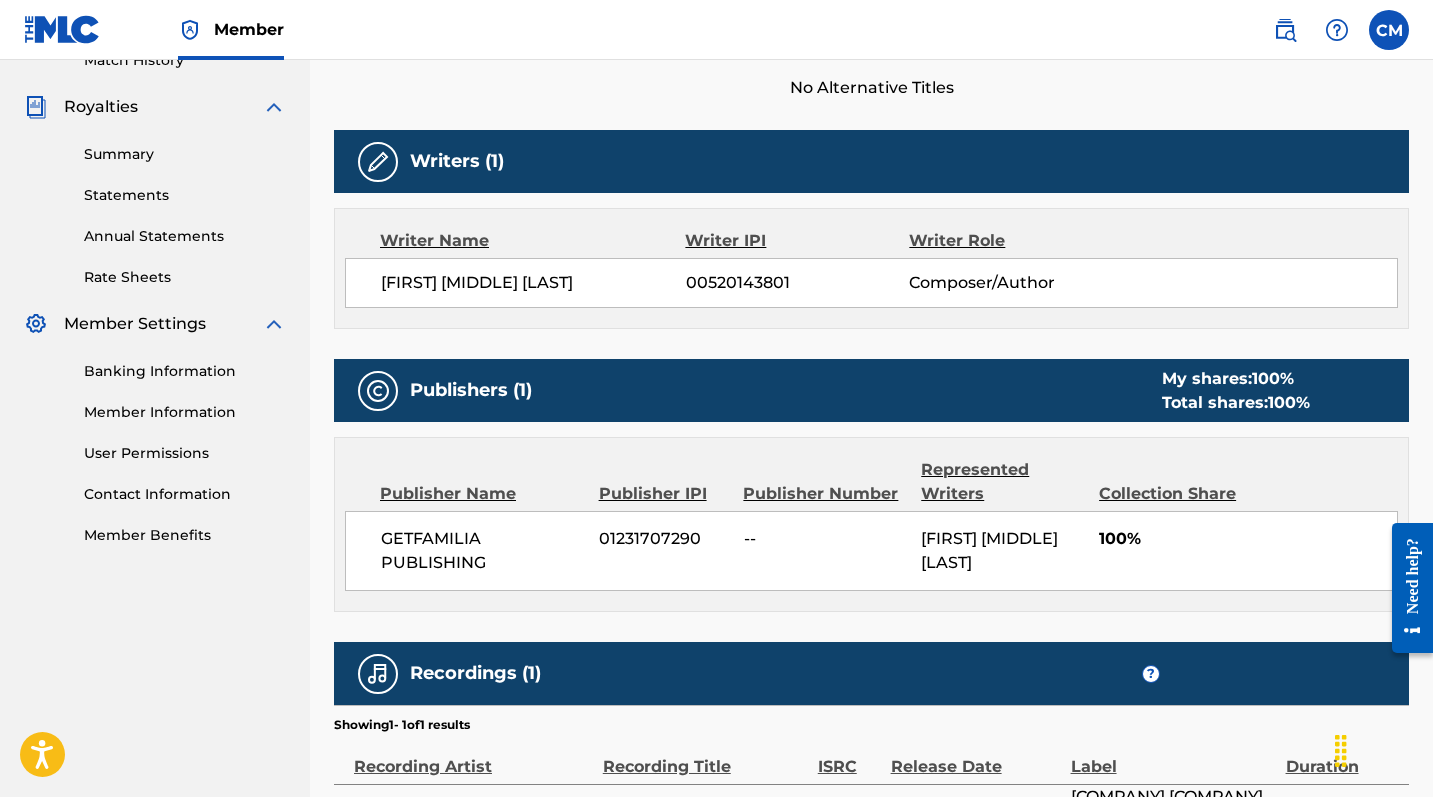 scroll, scrollTop: 676, scrollLeft: 0, axis: vertical 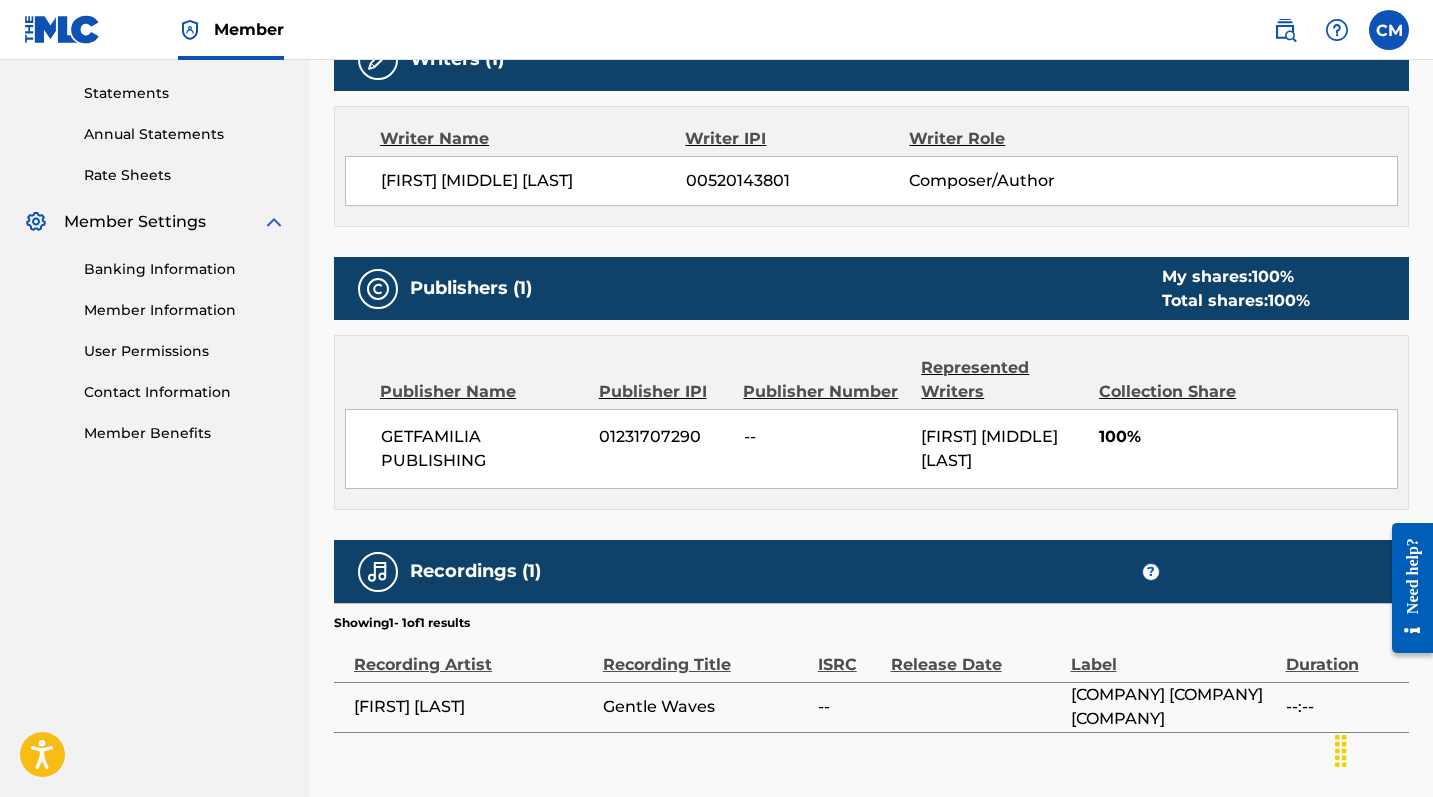 click at bounding box center [378, 572] 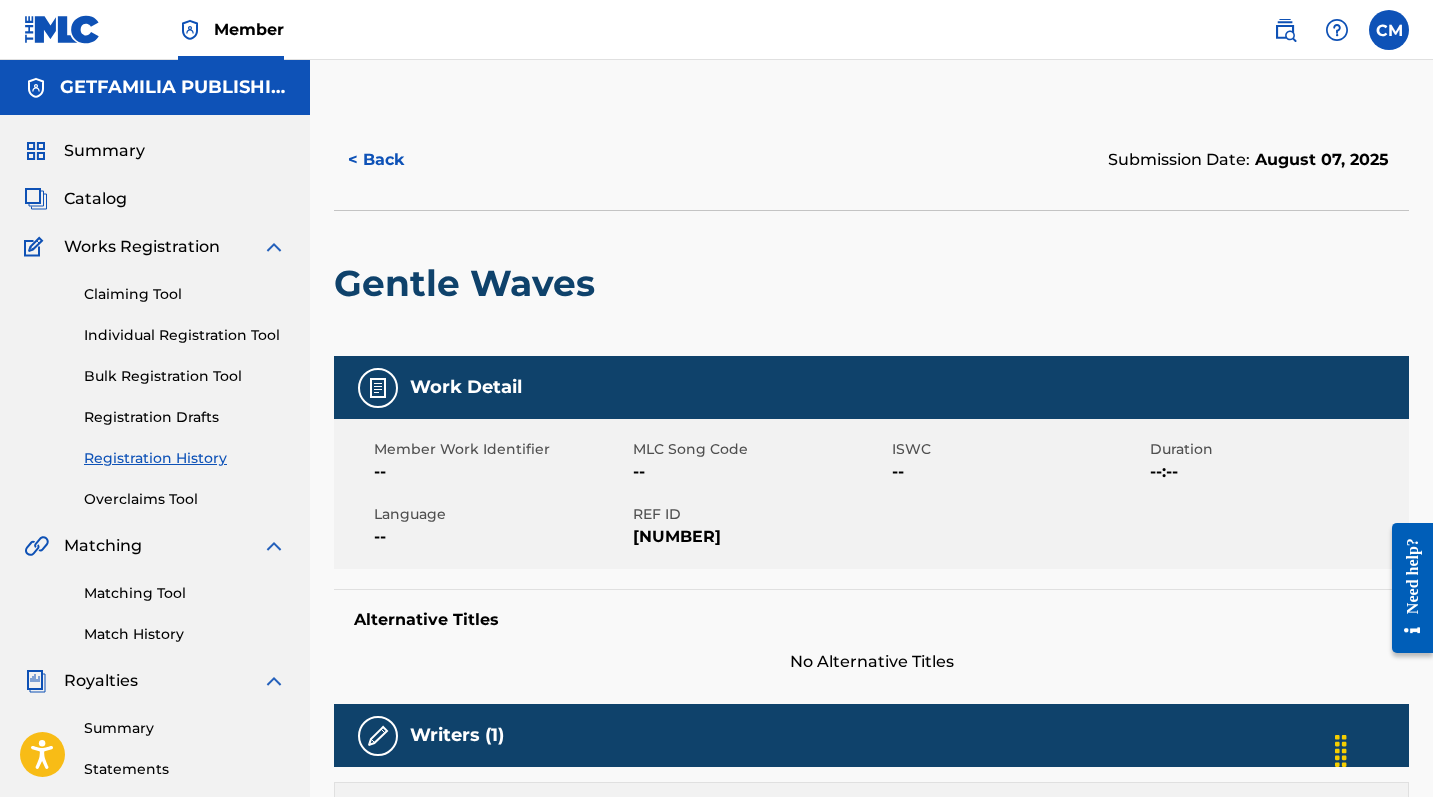 scroll, scrollTop: 0, scrollLeft: 0, axis: both 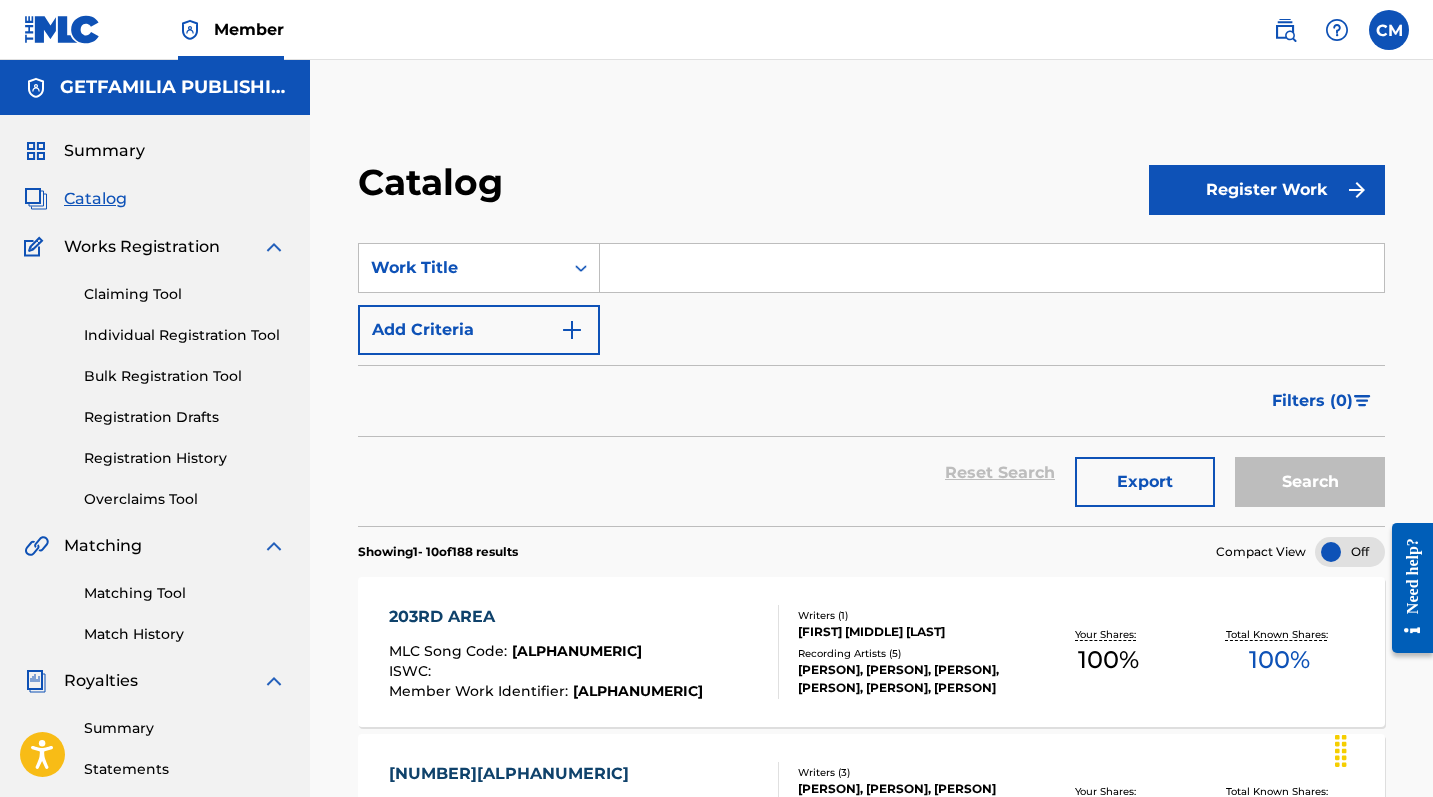 click on "Register Work" at bounding box center [1267, 190] 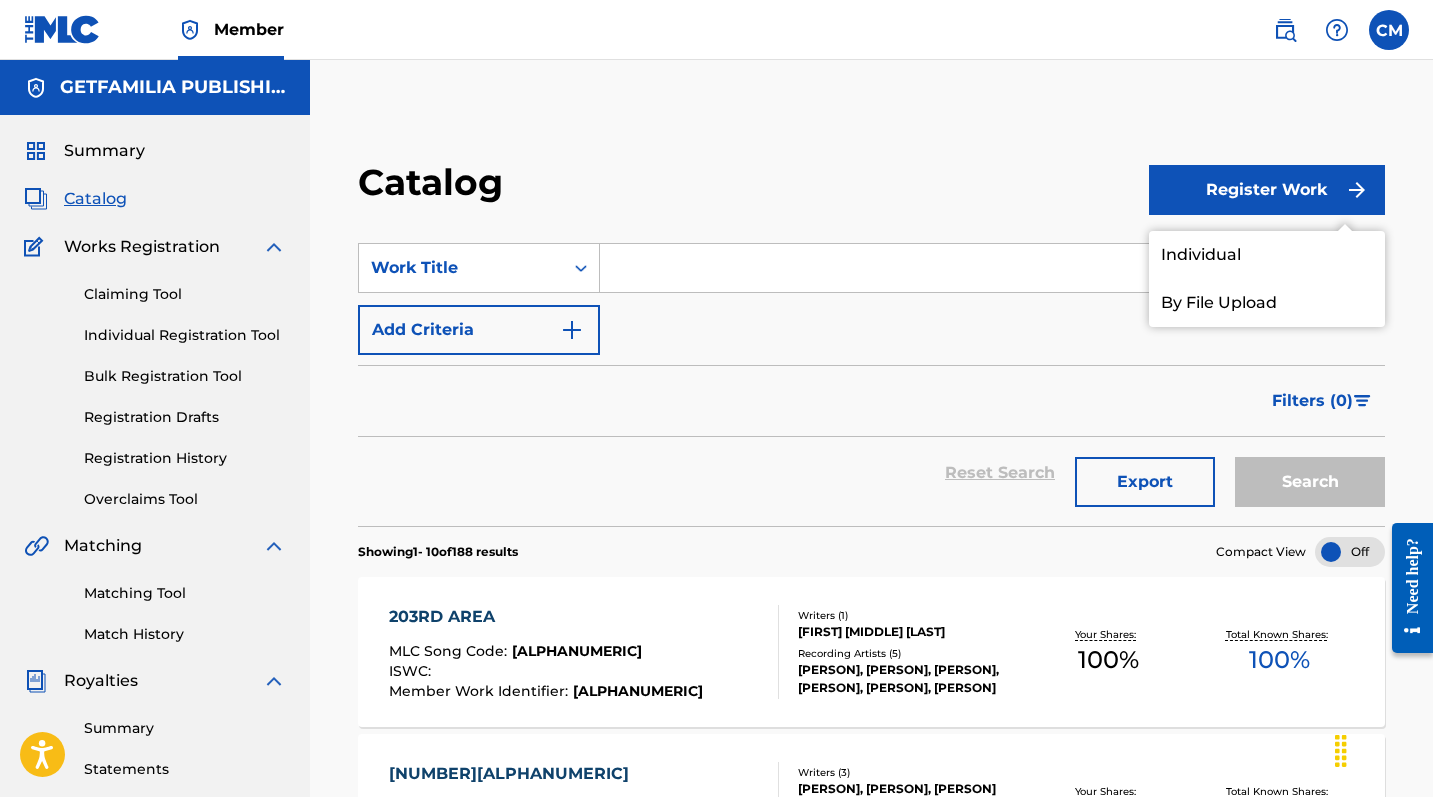click on "Individual" at bounding box center [1267, 255] 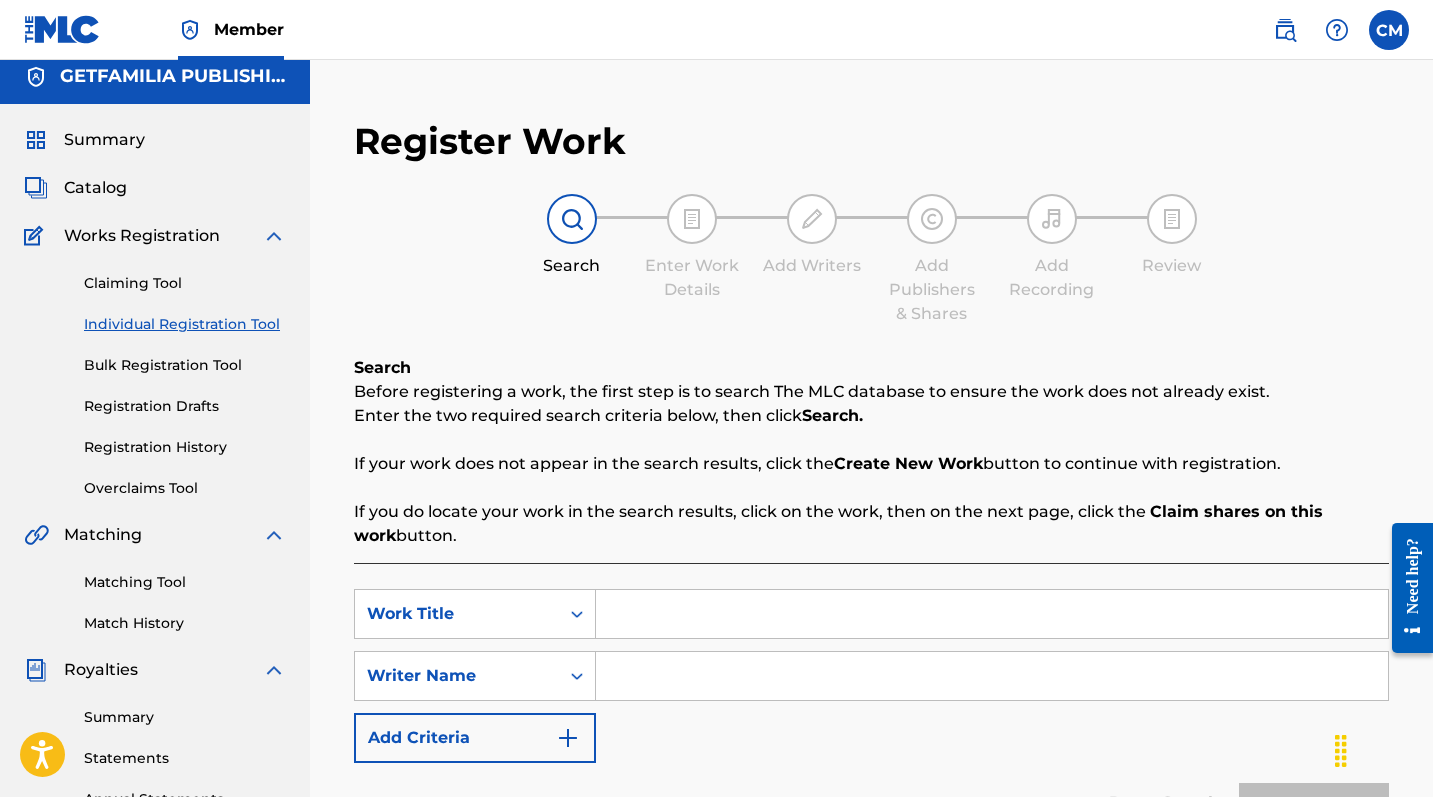 scroll, scrollTop: 11, scrollLeft: 0, axis: vertical 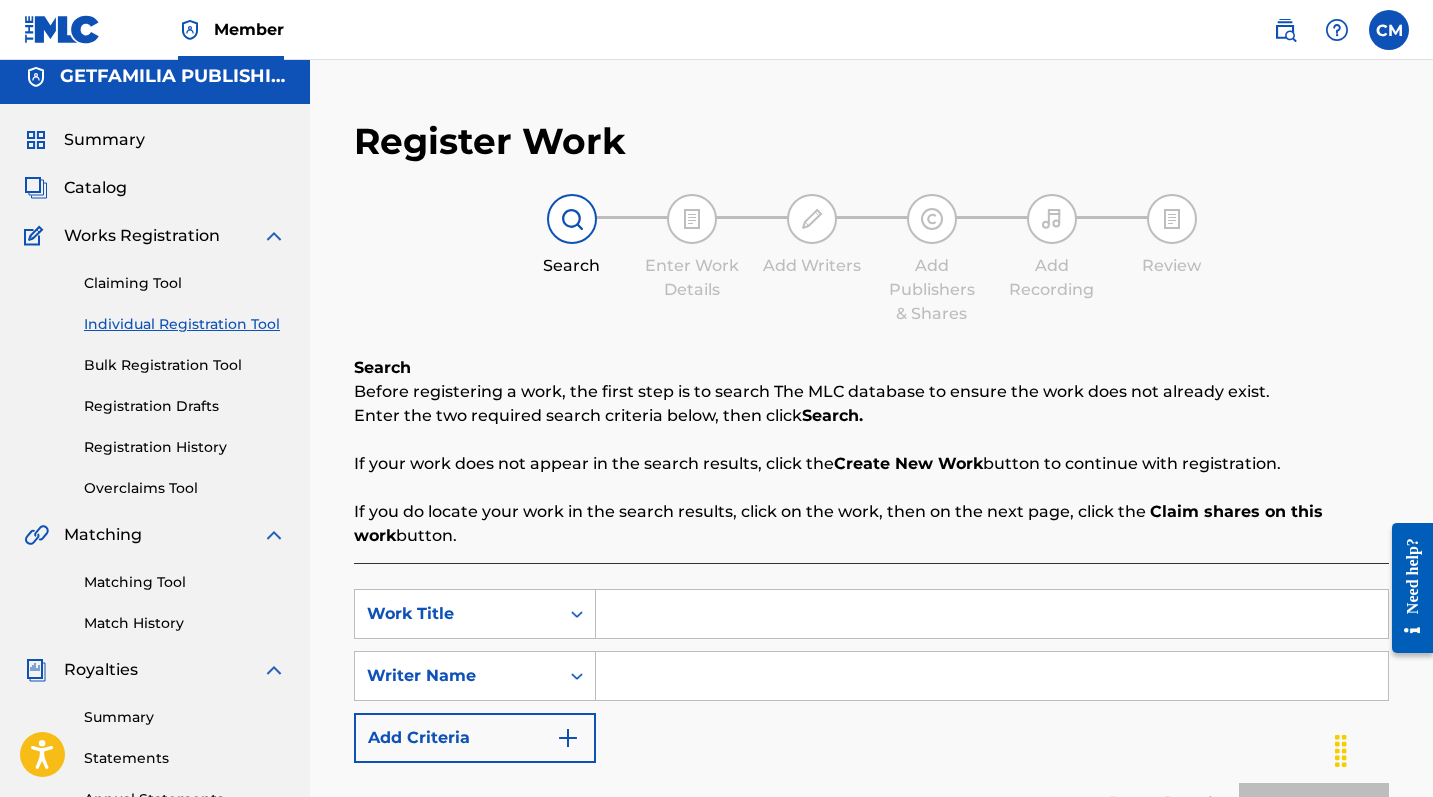 paste on "Love and Basketball" 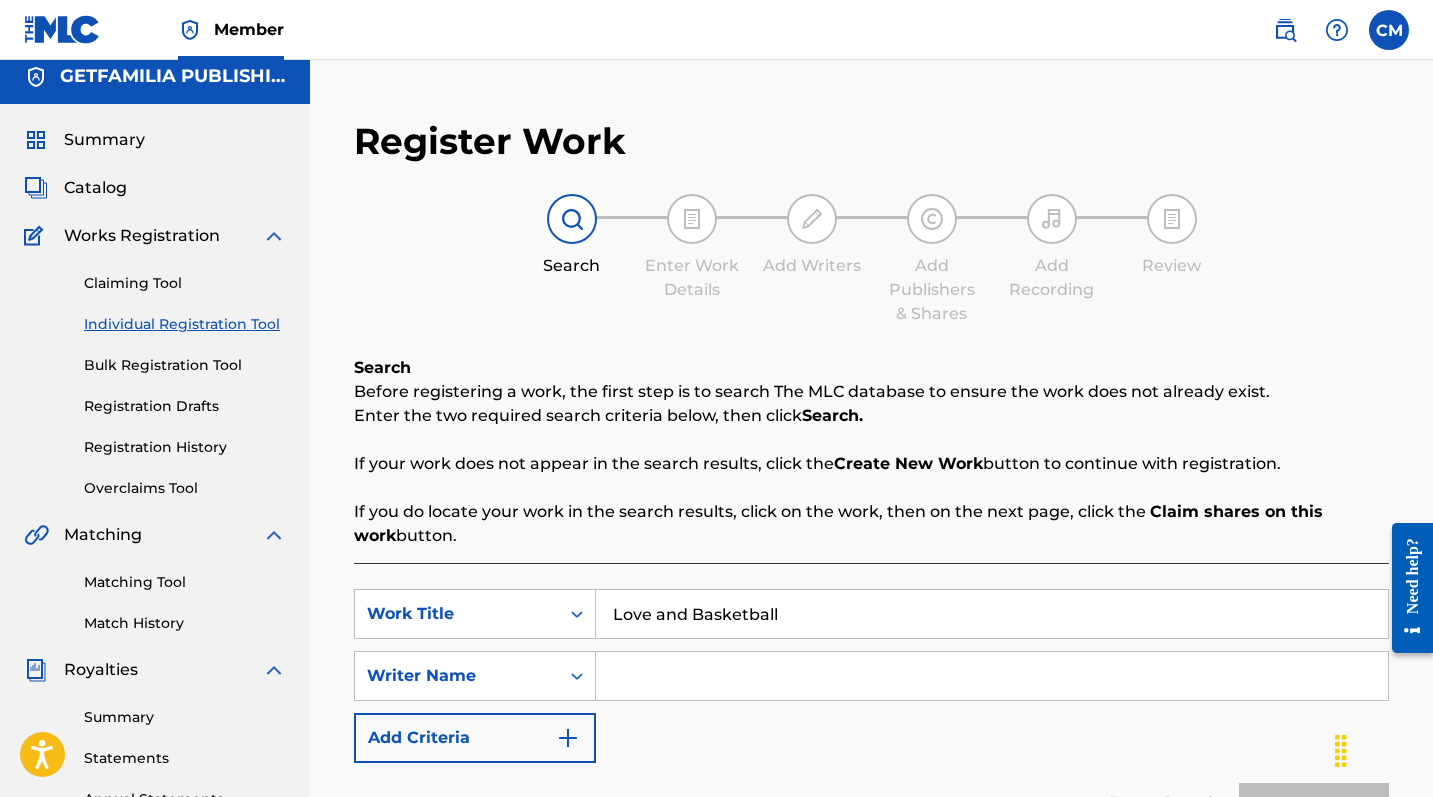type on "Love and Basketball" 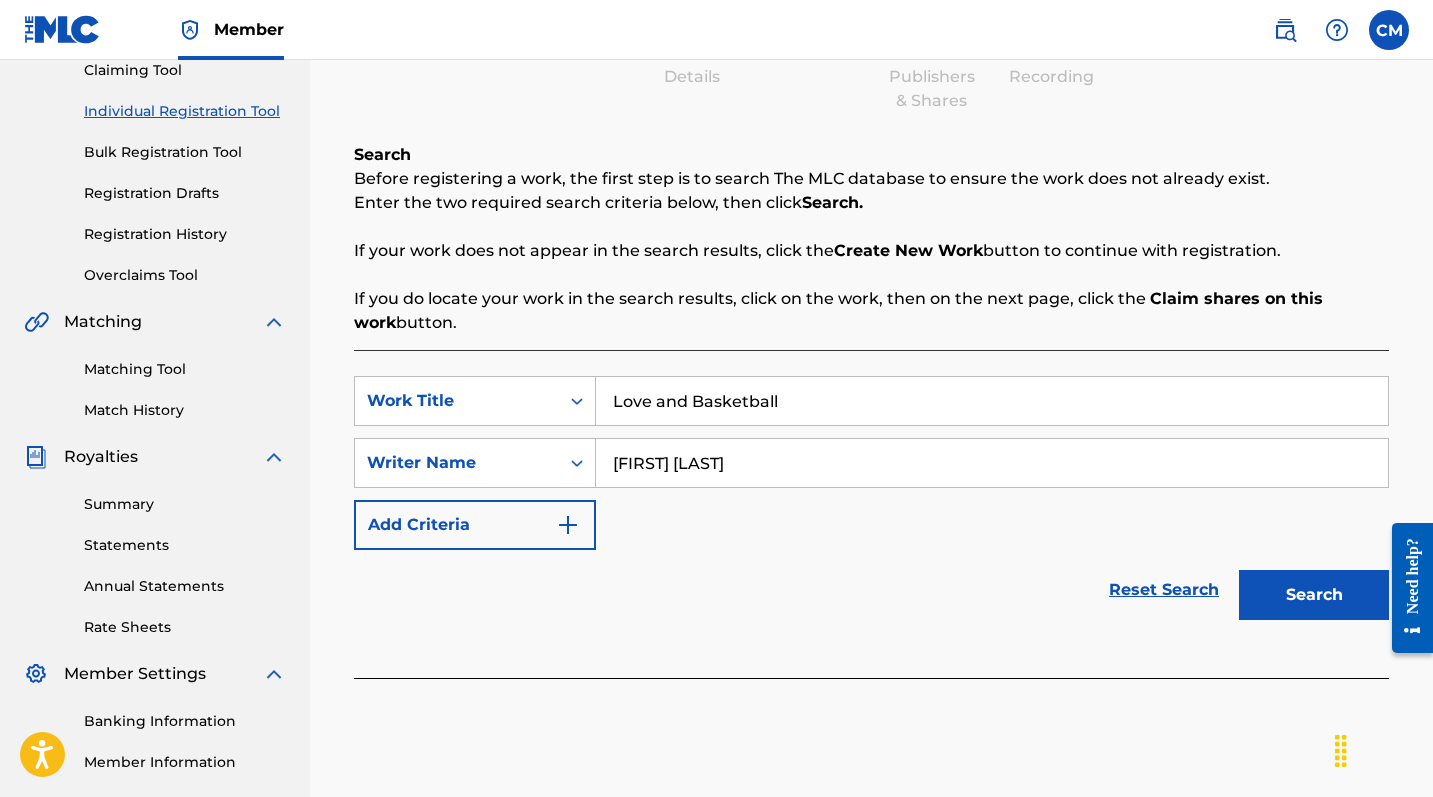 scroll, scrollTop: 231, scrollLeft: 0, axis: vertical 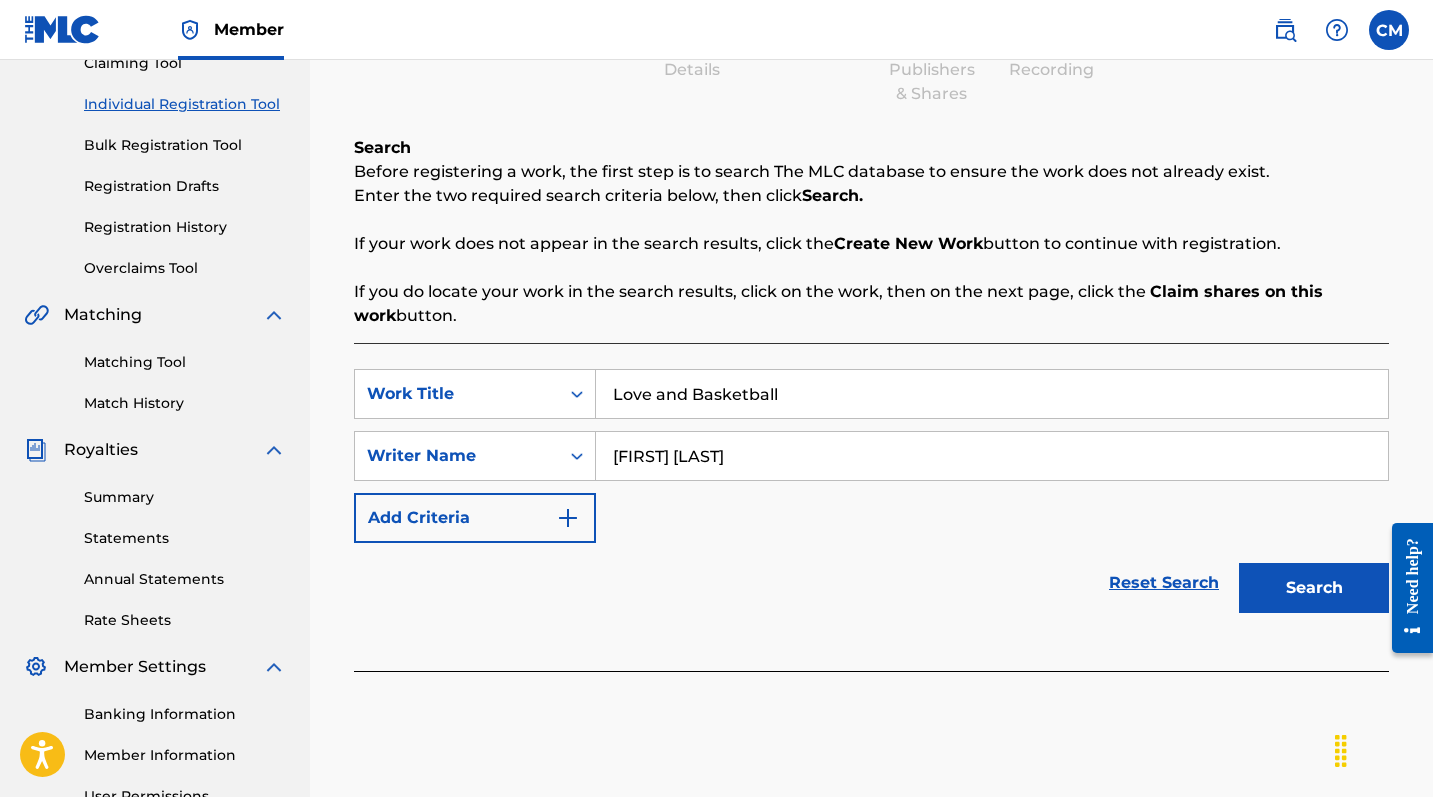 type on "[FIRST] [LAST]" 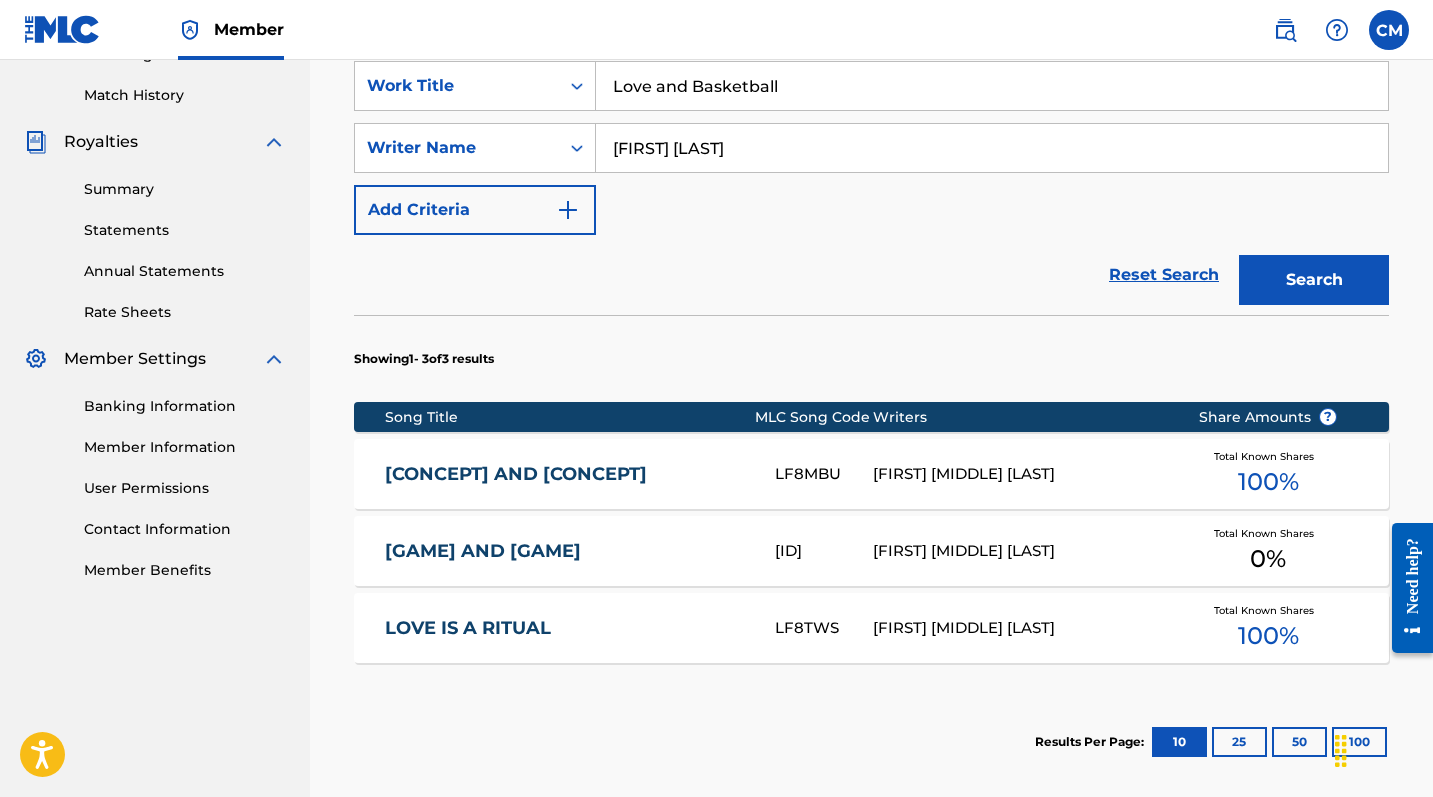 scroll, scrollTop: 539, scrollLeft: 0, axis: vertical 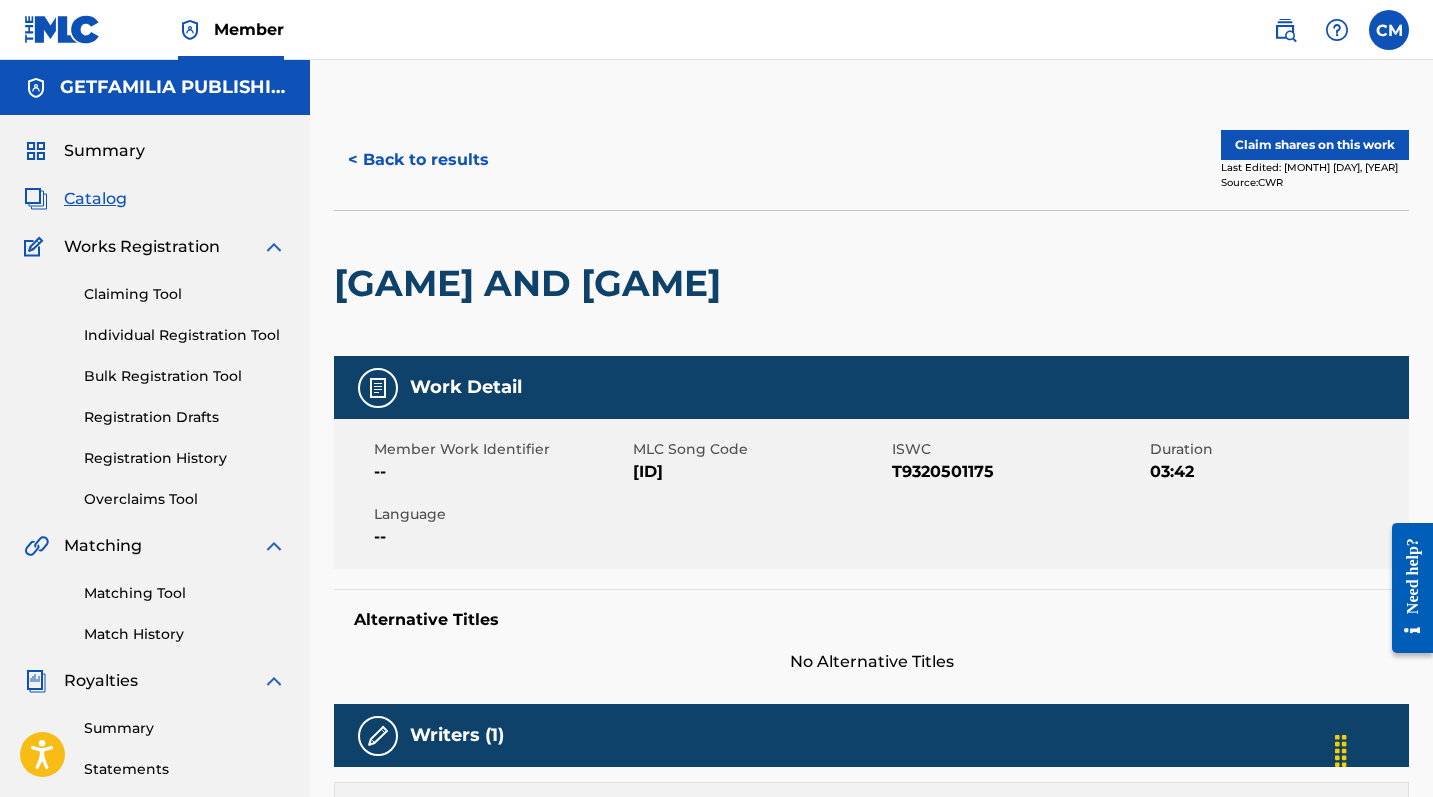 click on "Claim shares on this work" at bounding box center [1315, 145] 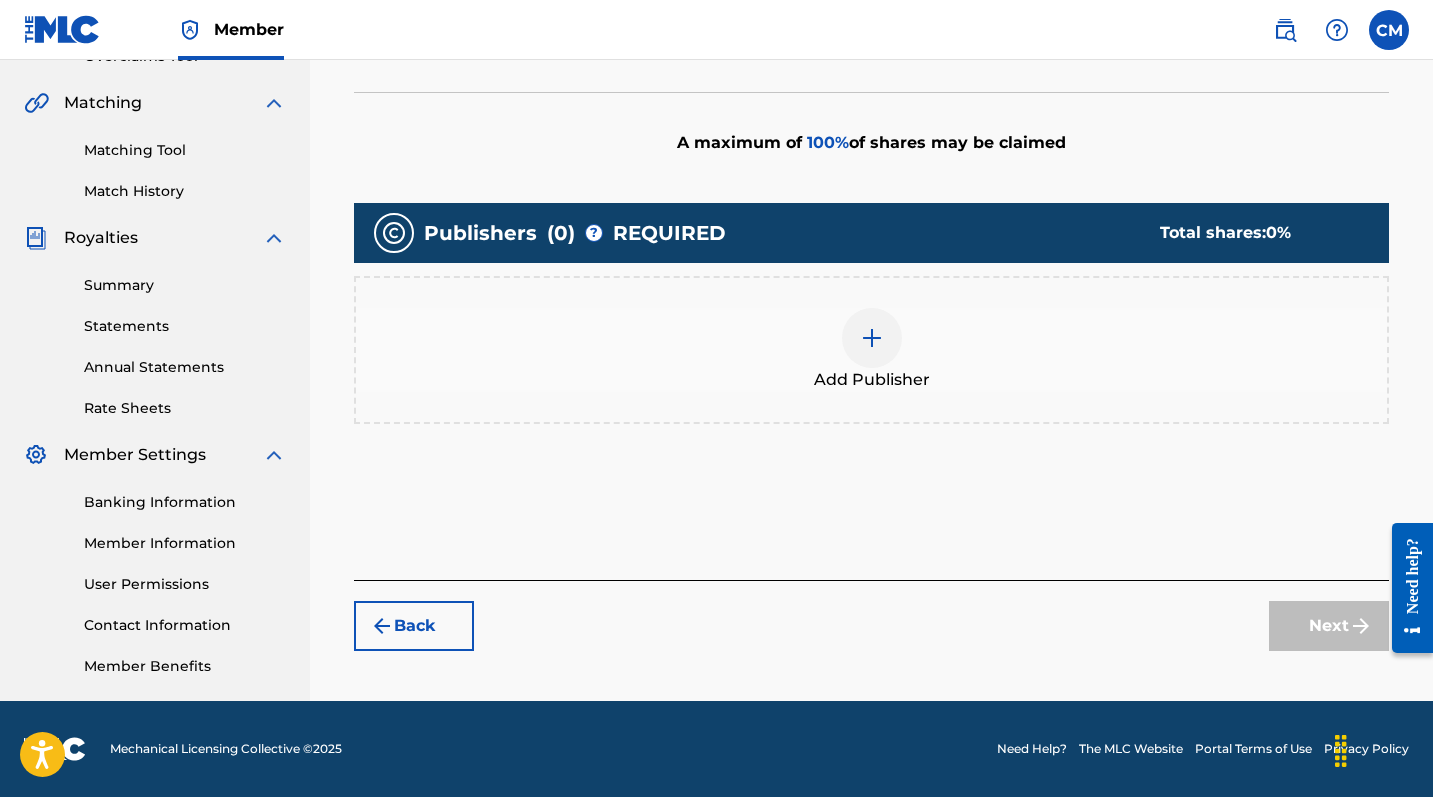 scroll, scrollTop: 443, scrollLeft: 0, axis: vertical 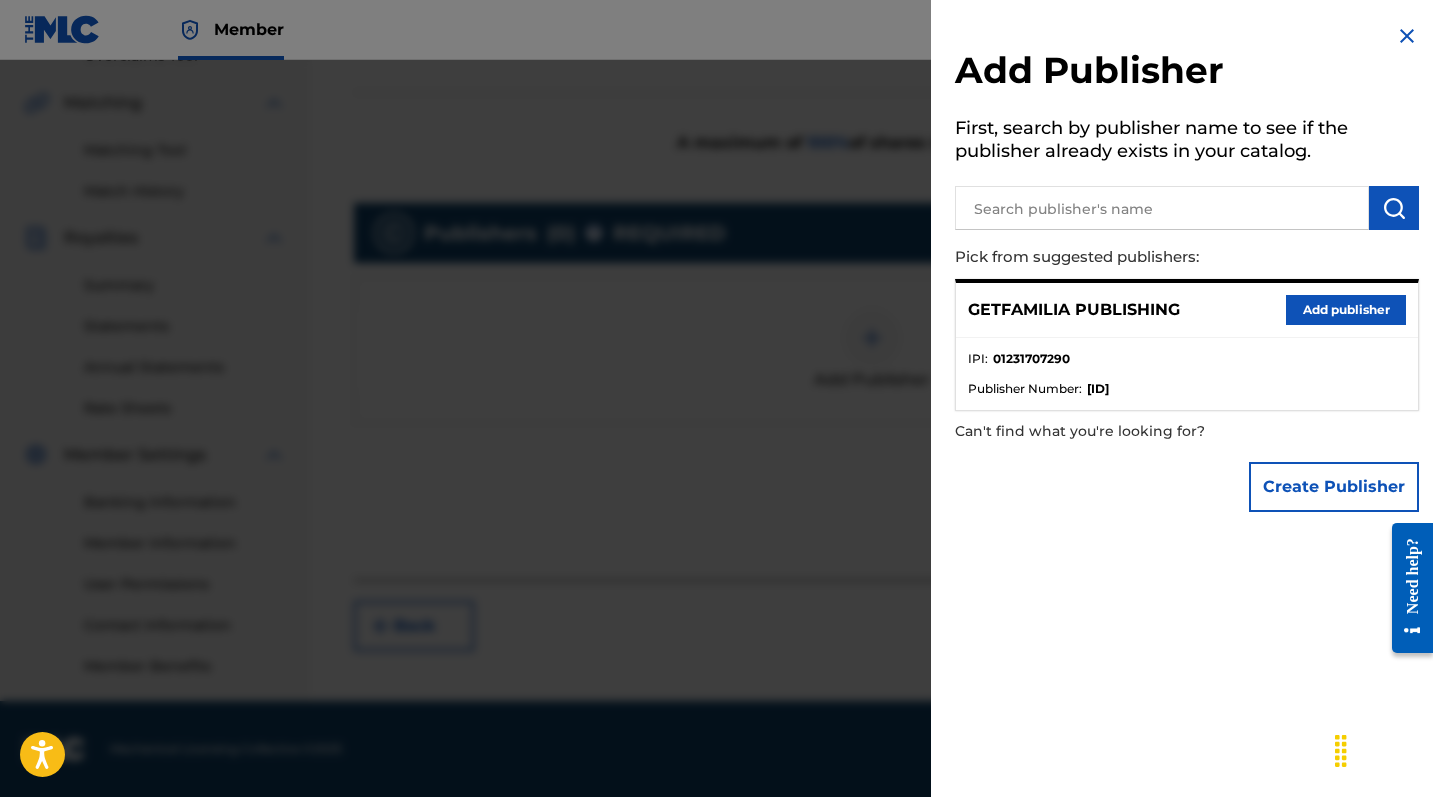 click on "Add publisher" at bounding box center (1346, 310) 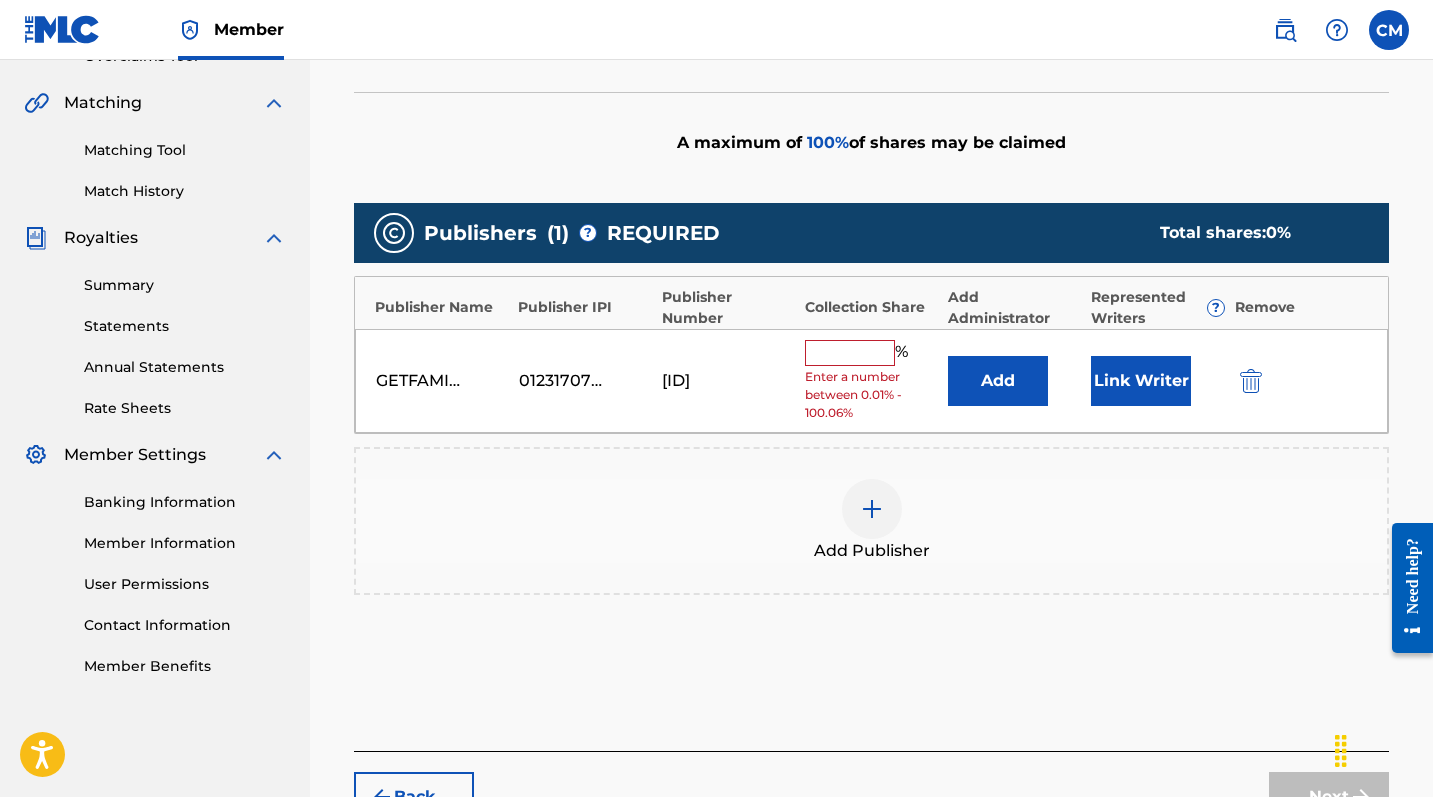 click at bounding box center (850, 353) 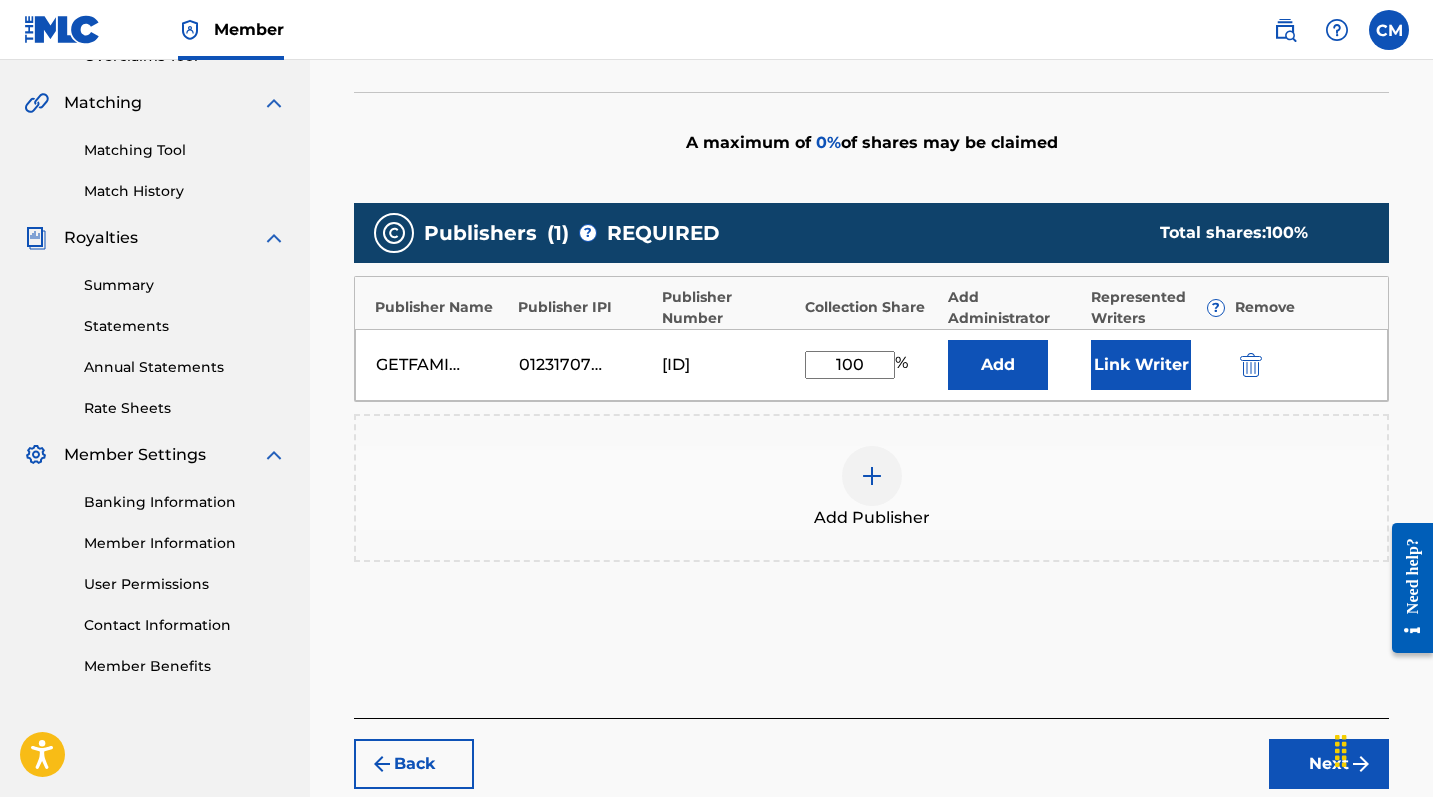 type on "100" 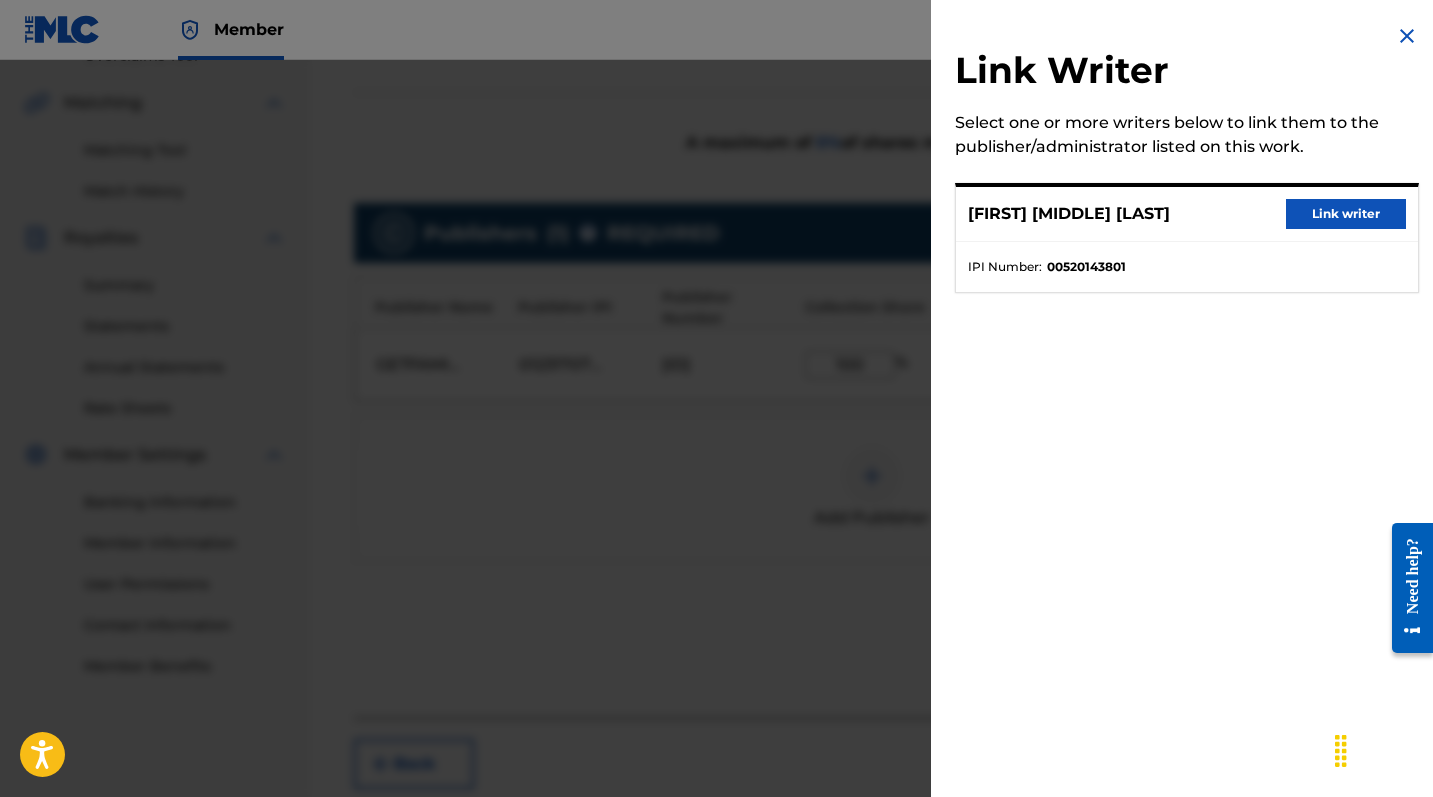 click on "Link writer" at bounding box center [1346, 214] 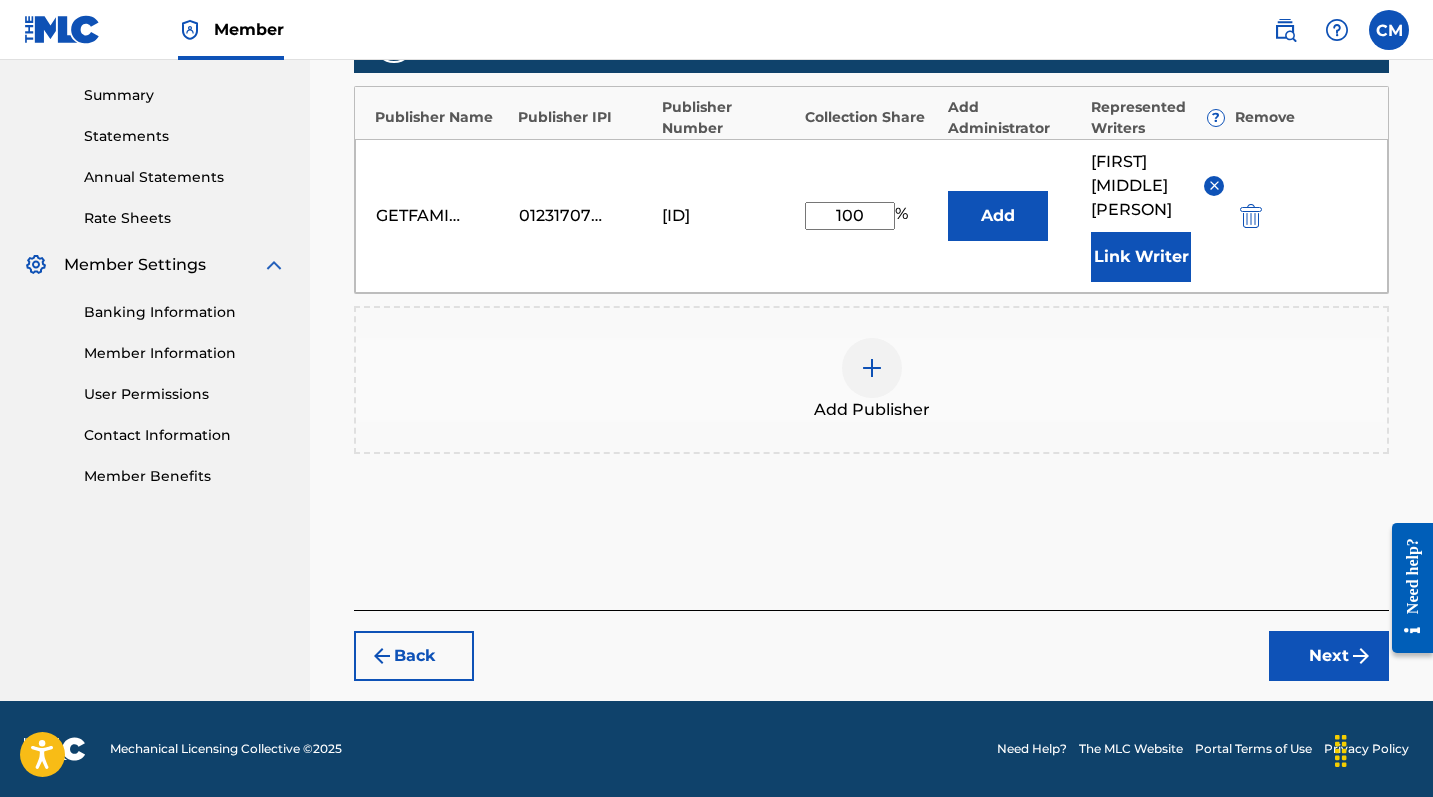 scroll, scrollTop: 657, scrollLeft: 0, axis: vertical 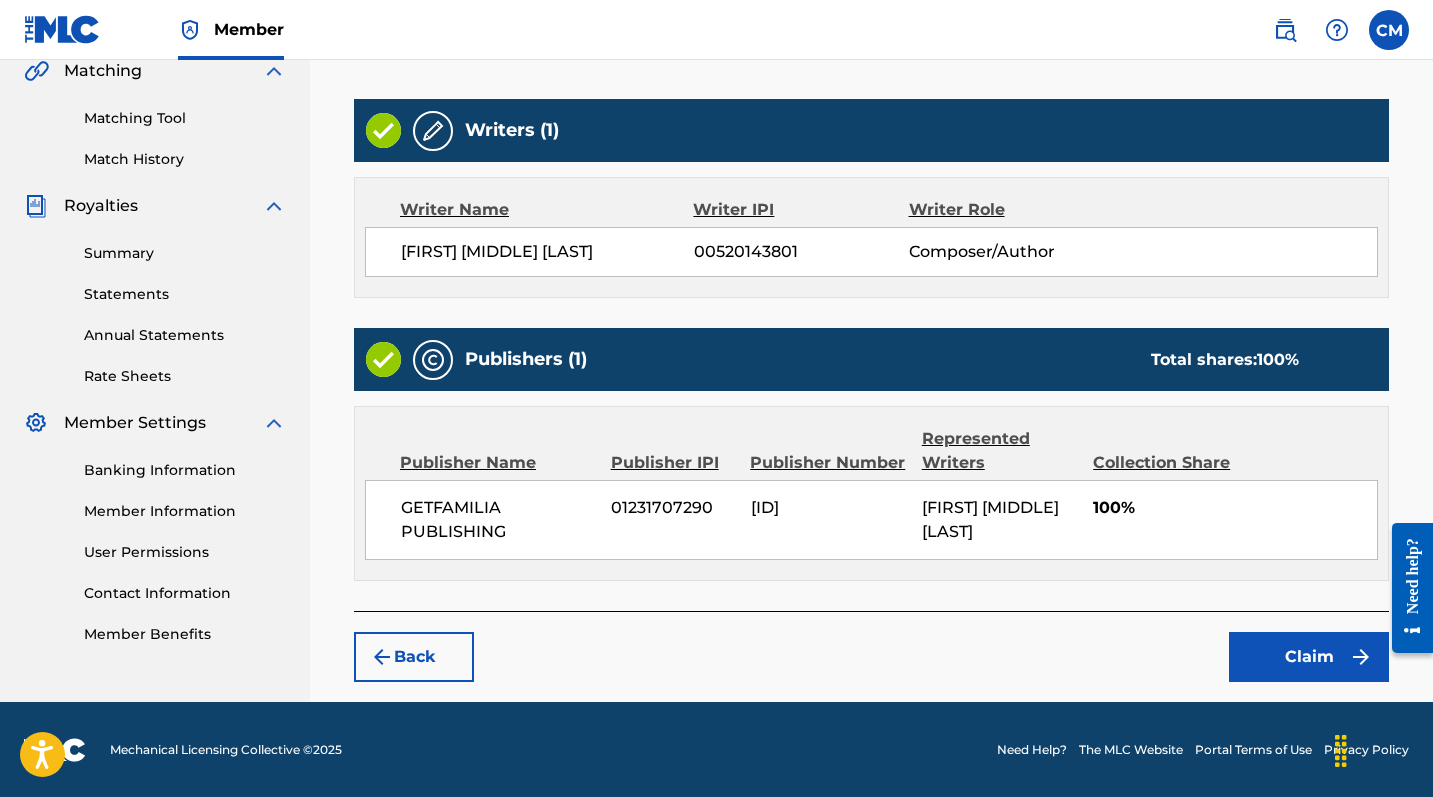 click on "Claim" at bounding box center [1309, 657] 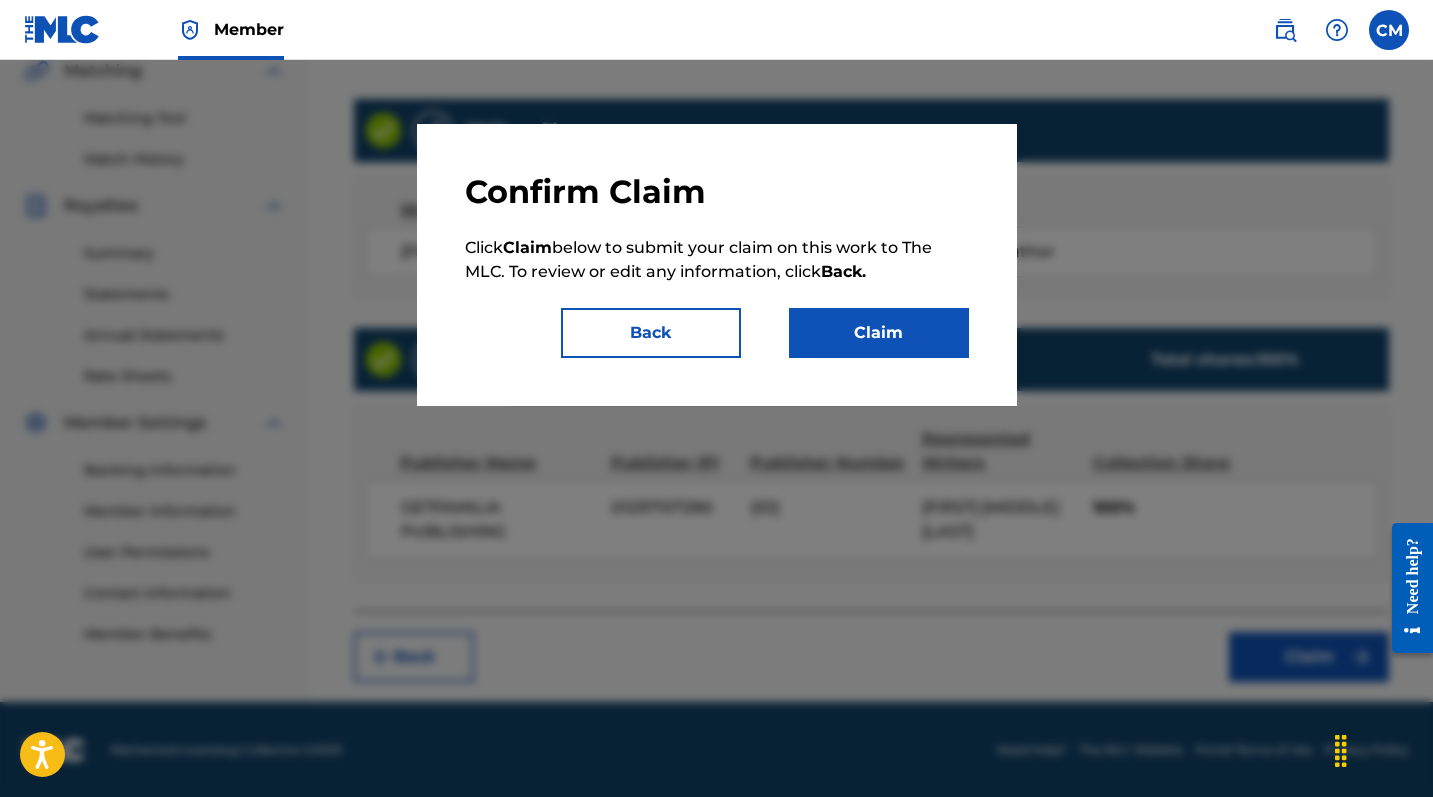 click on "Claim" at bounding box center (879, 333) 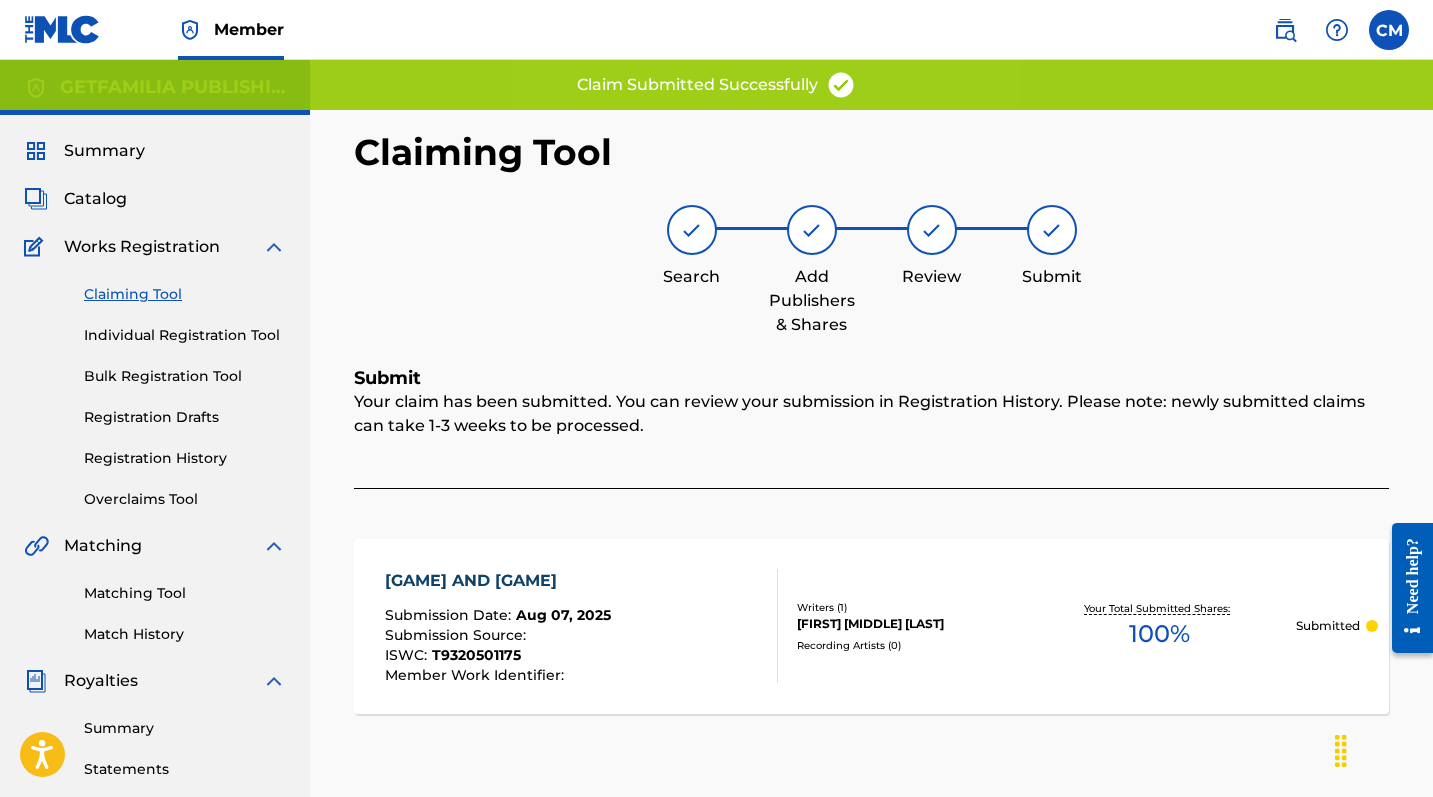scroll, scrollTop: 0, scrollLeft: 0, axis: both 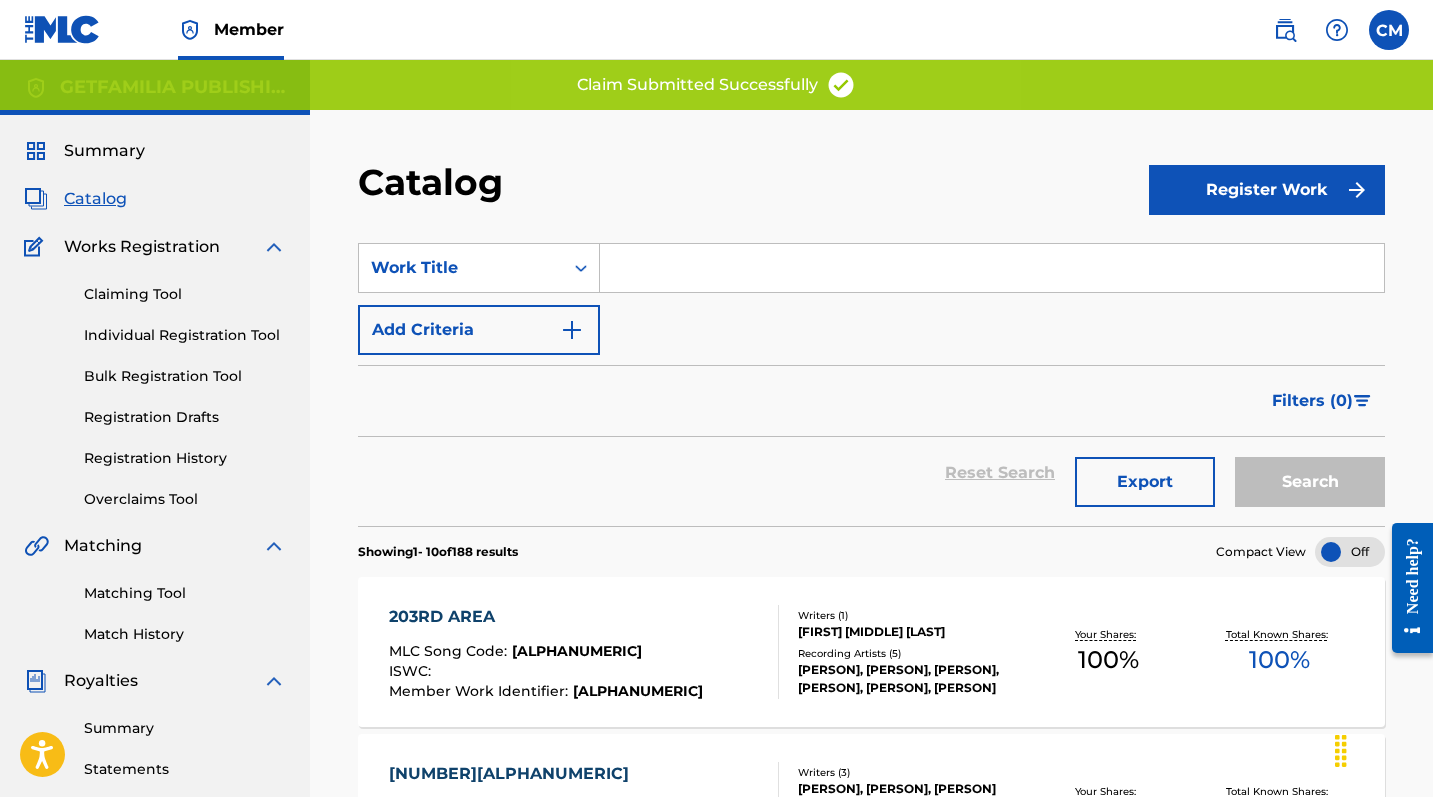 click on "Register Work" at bounding box center [1267, 190] 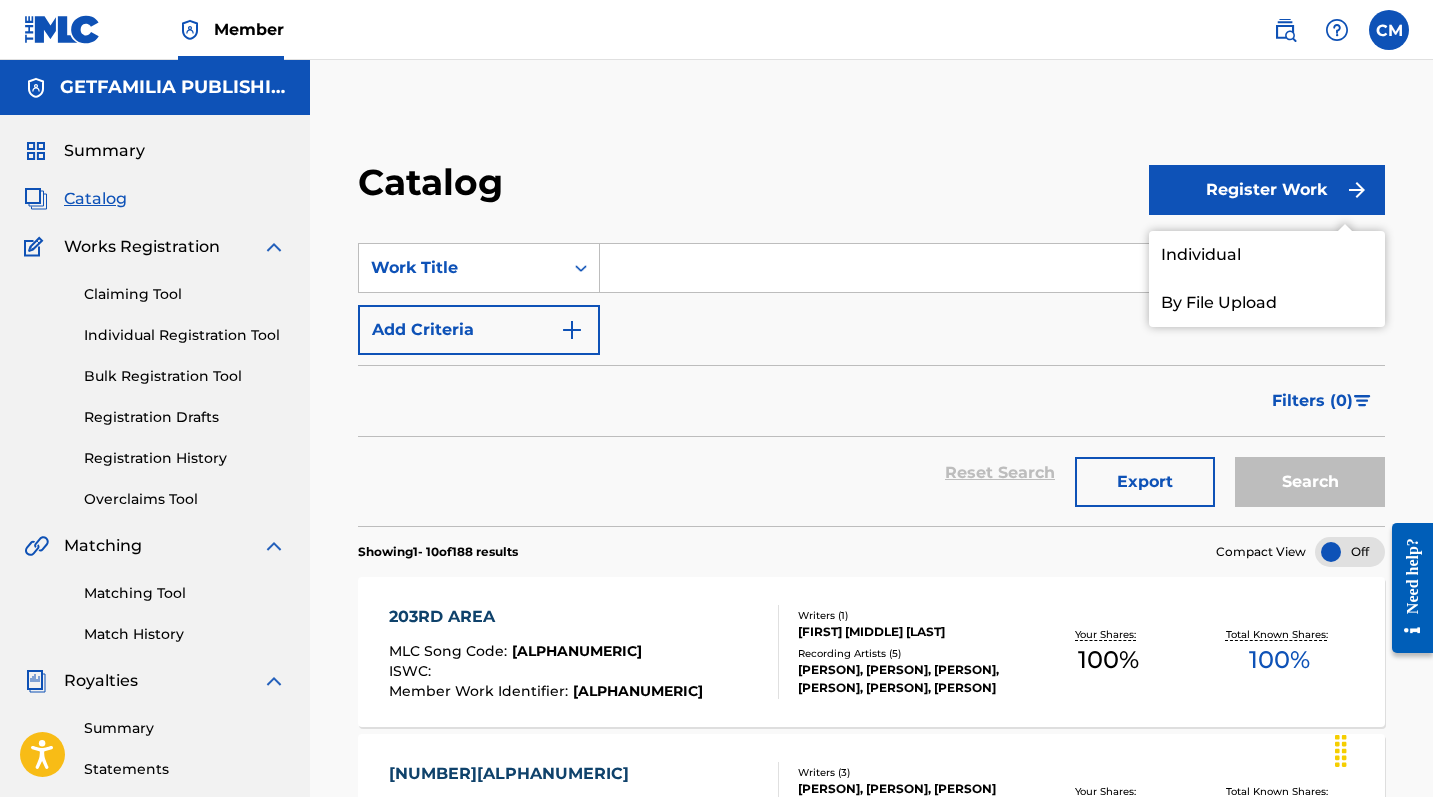 click on "Individual" at bounding box center [1267, 255] 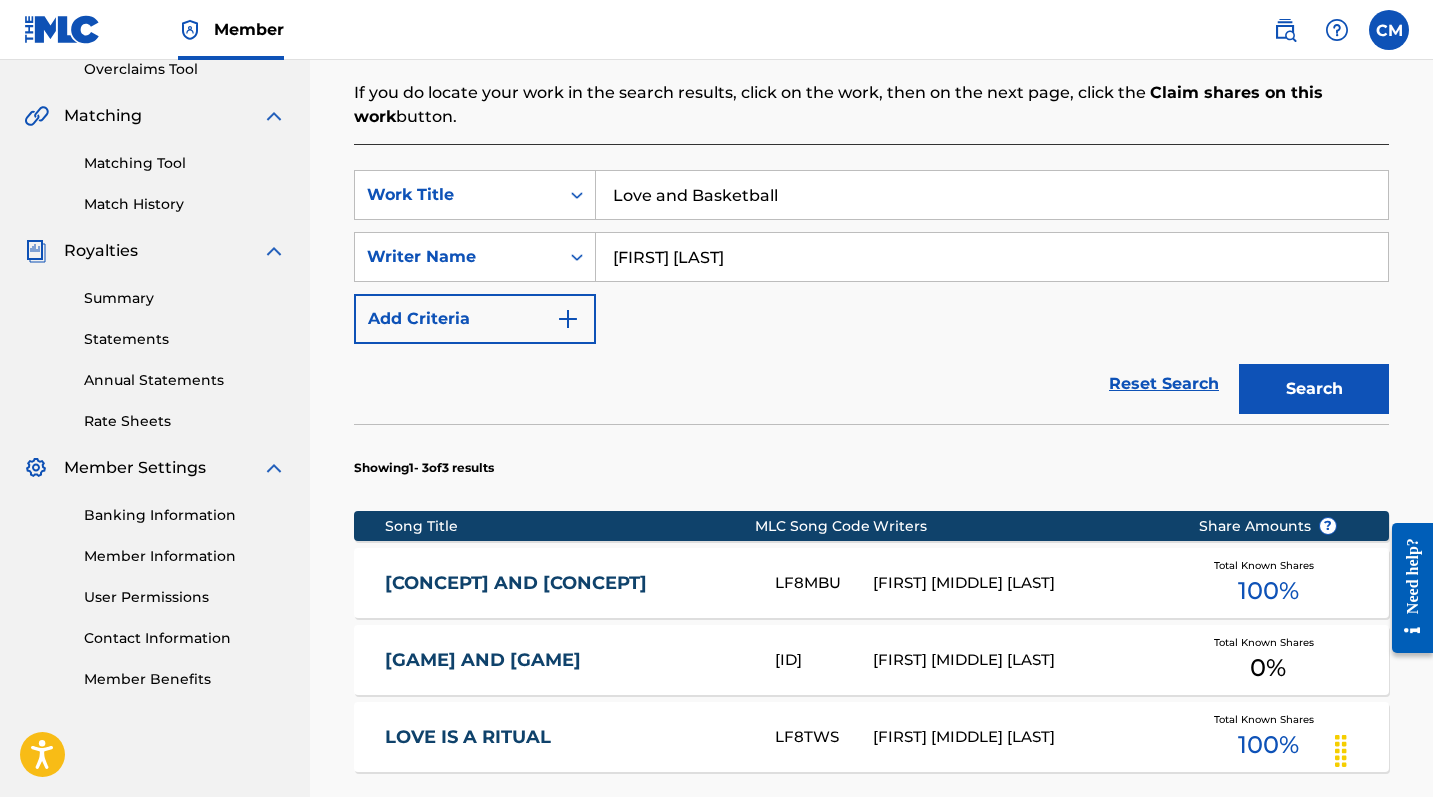 scroll, scrollTop: 474, scrollLeft: 0, axis: vertical 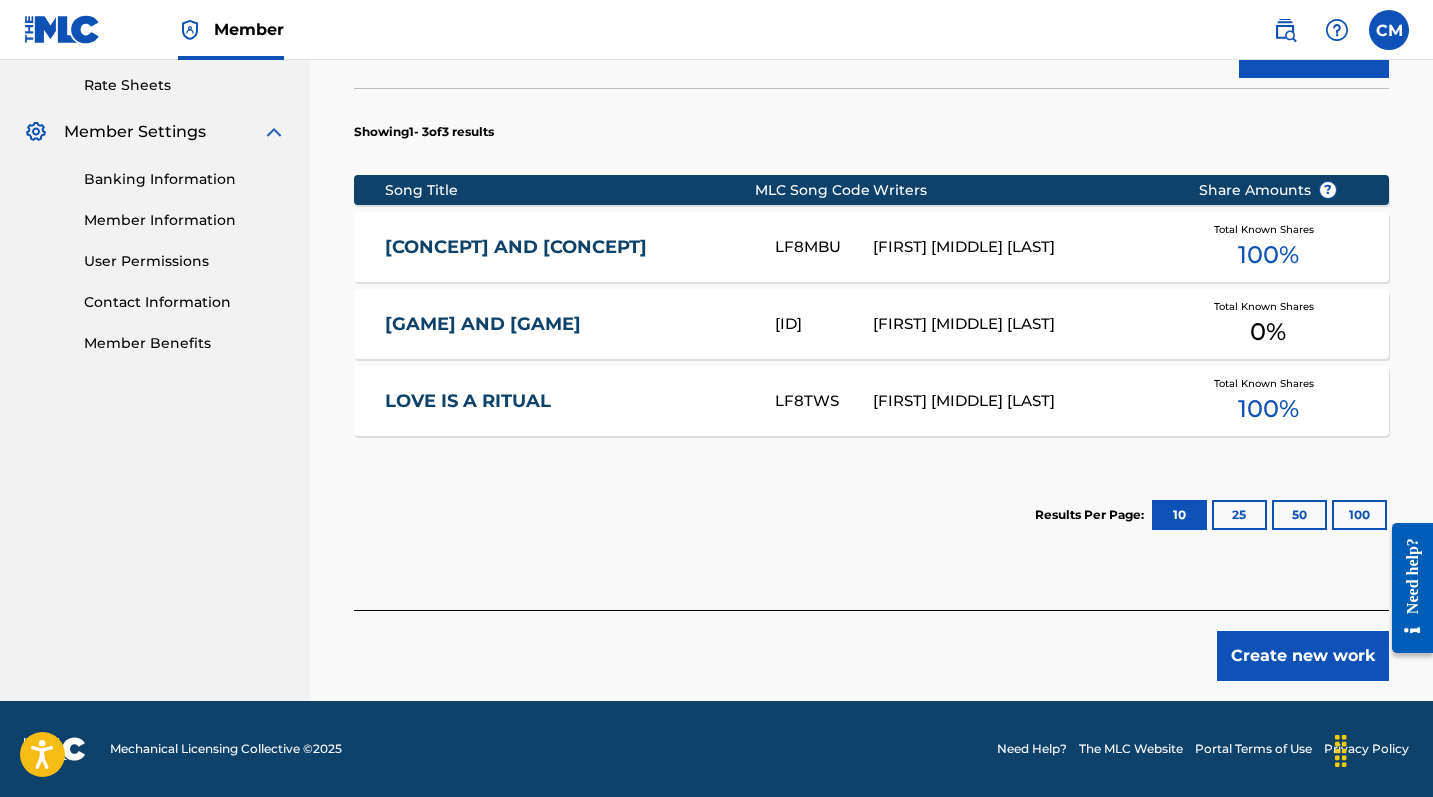 click on "Create new work" at bounding box center [1303, 656] 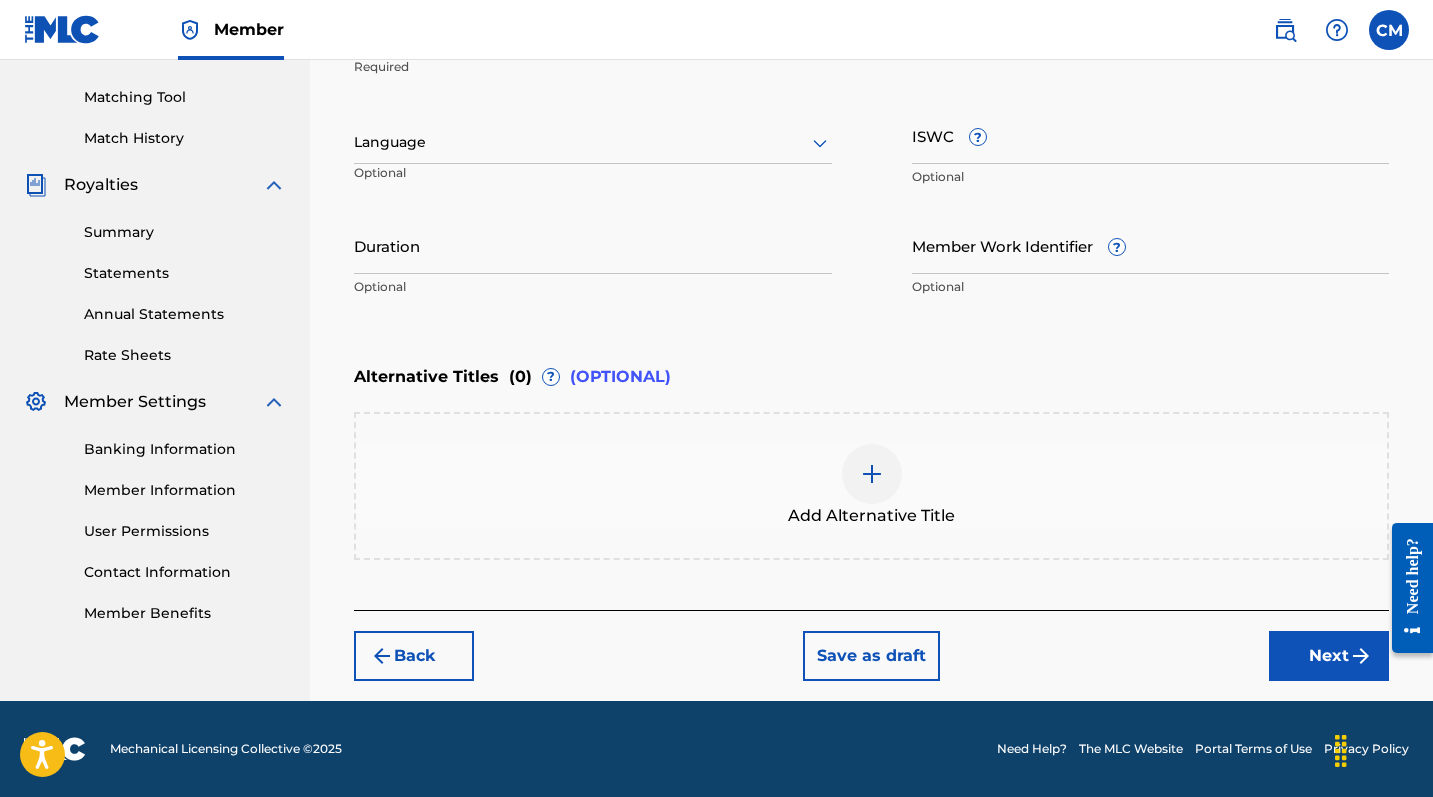 scroll, scrollTop: 496, scrollLeft: 0, axis: vertical 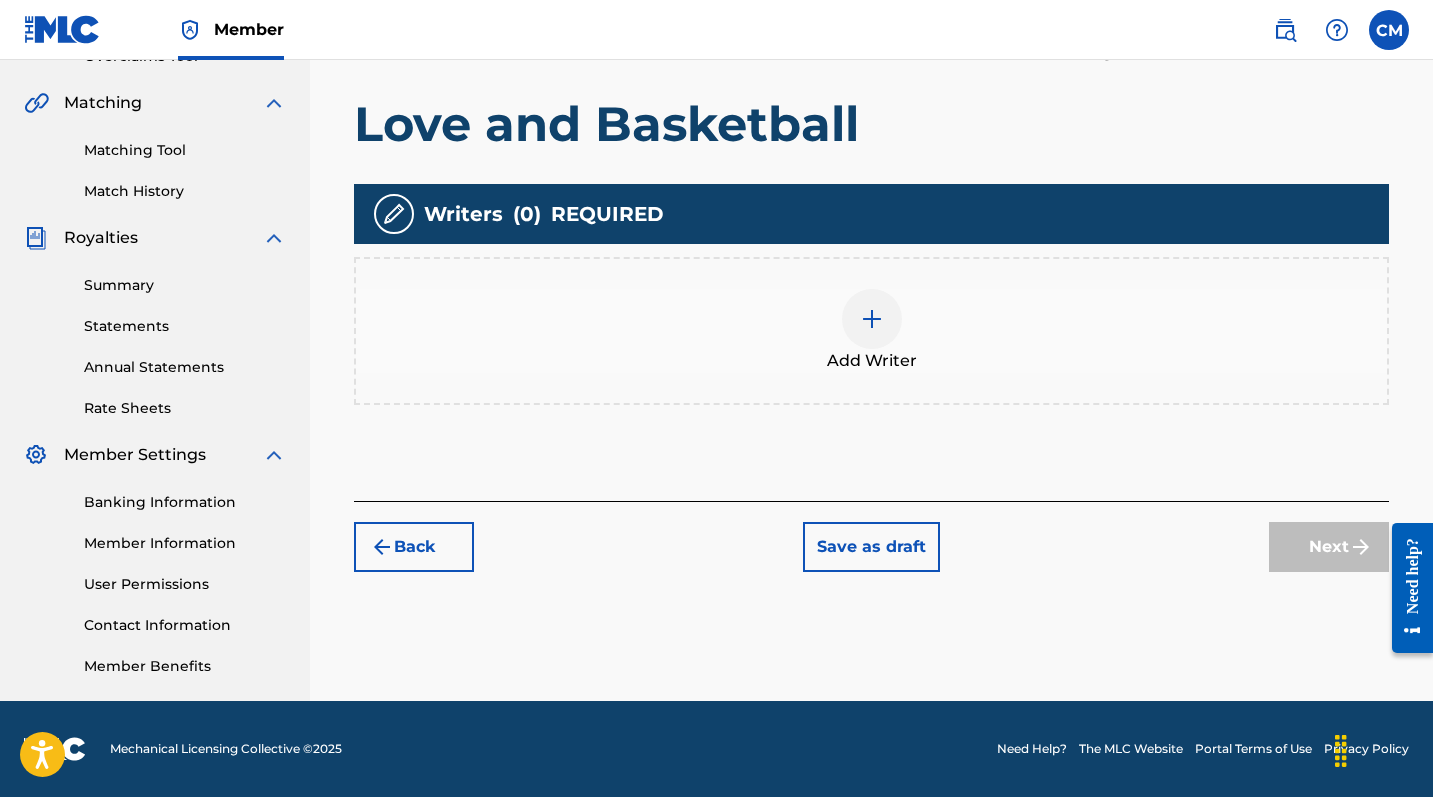 click at bounding box center [872, 319] 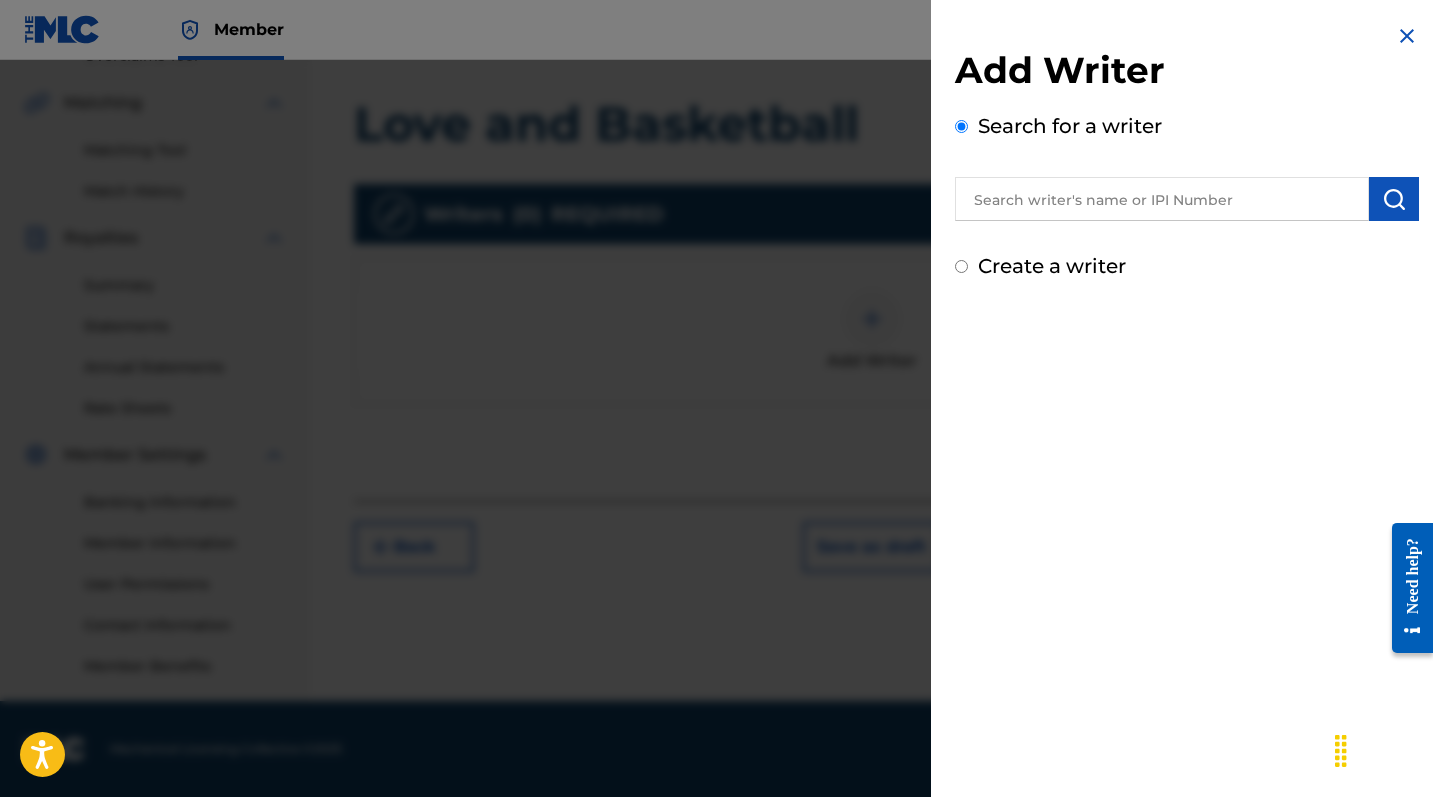 click at bounding box center [1162, 199] 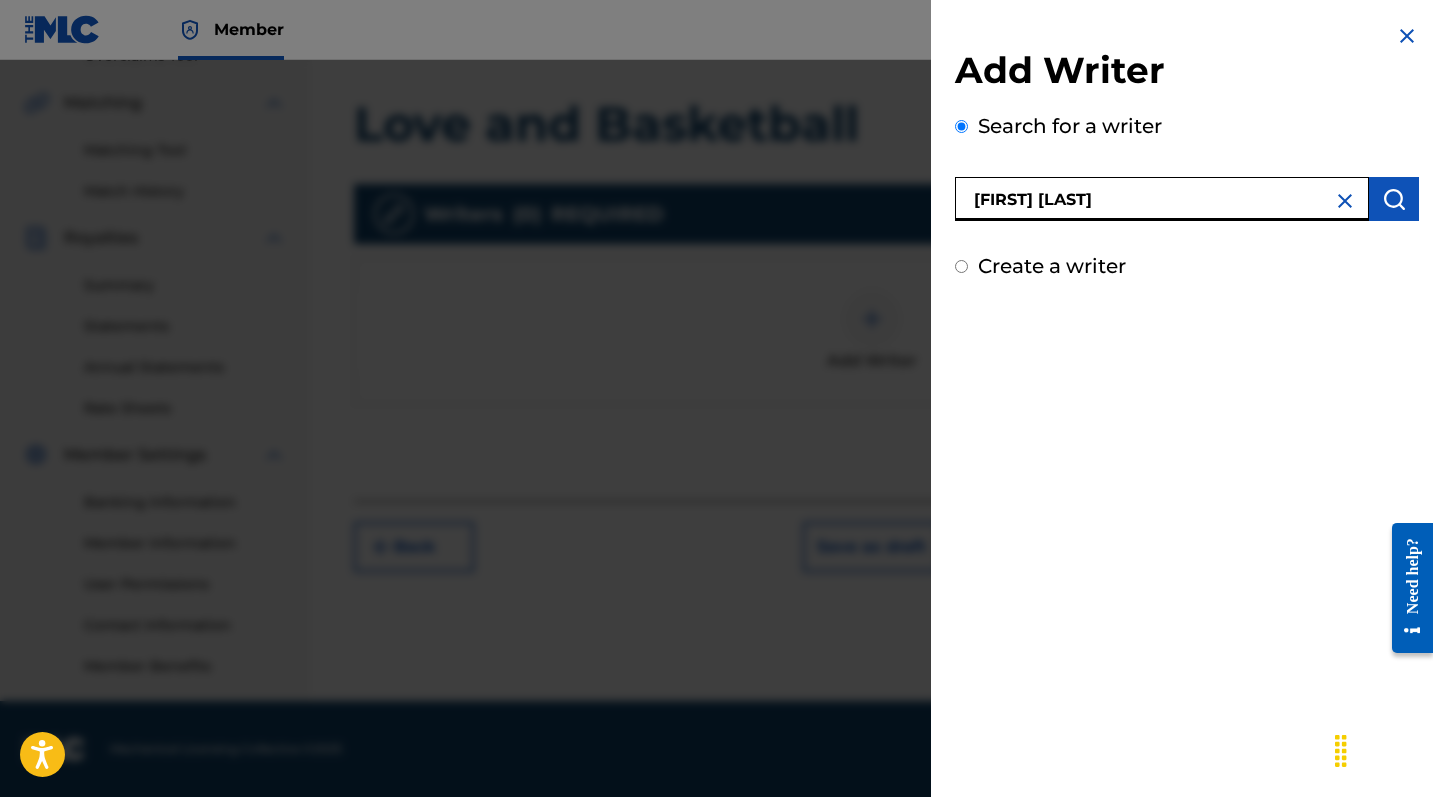 type on "[FIRST] [LAST]" 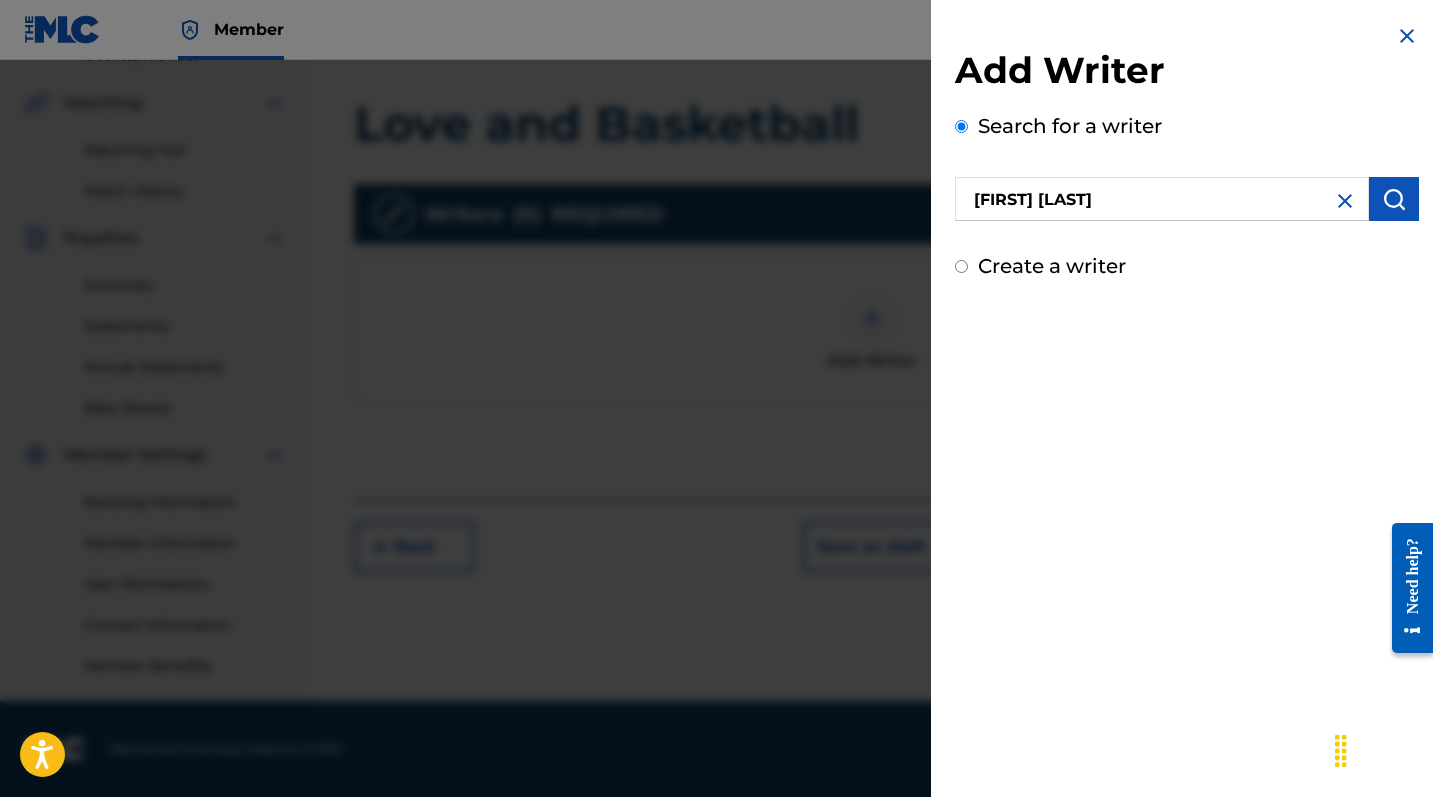 click at bounding box center (1394, 199) 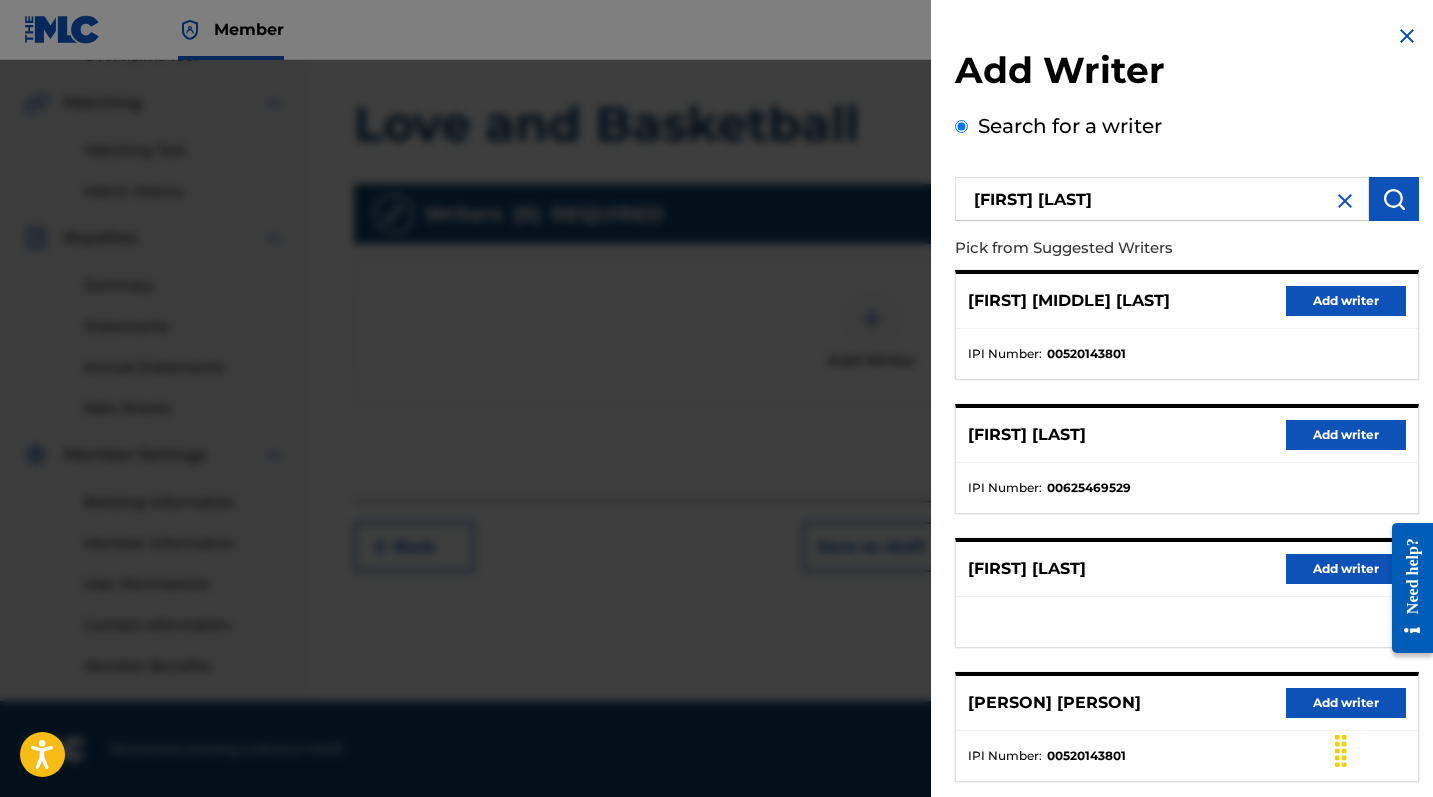click on "Add writer" at bounding box center [1346, 301] 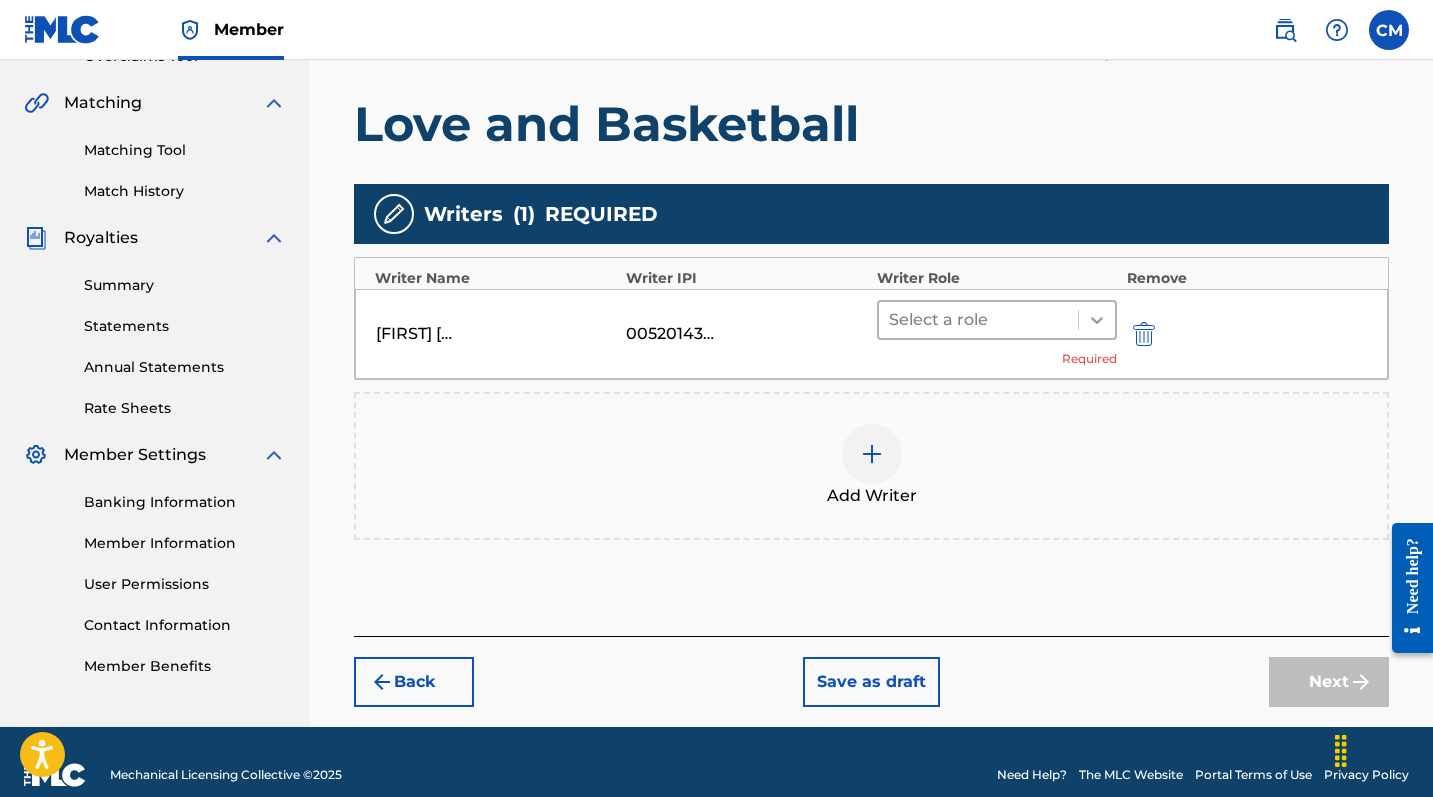 click at bounding box center [1097, 320] 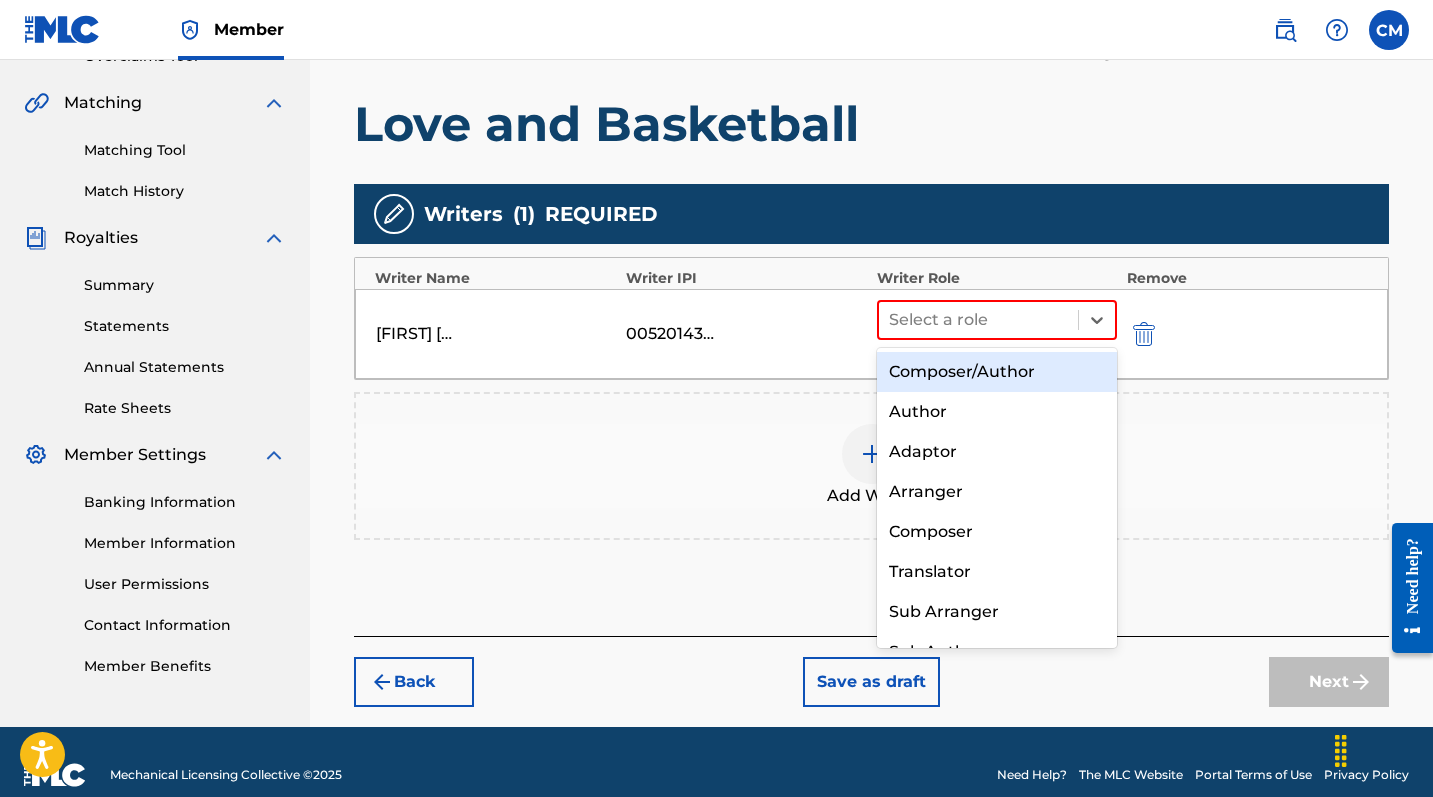 click on "Composer/Author" at bounding box center [997, 372] 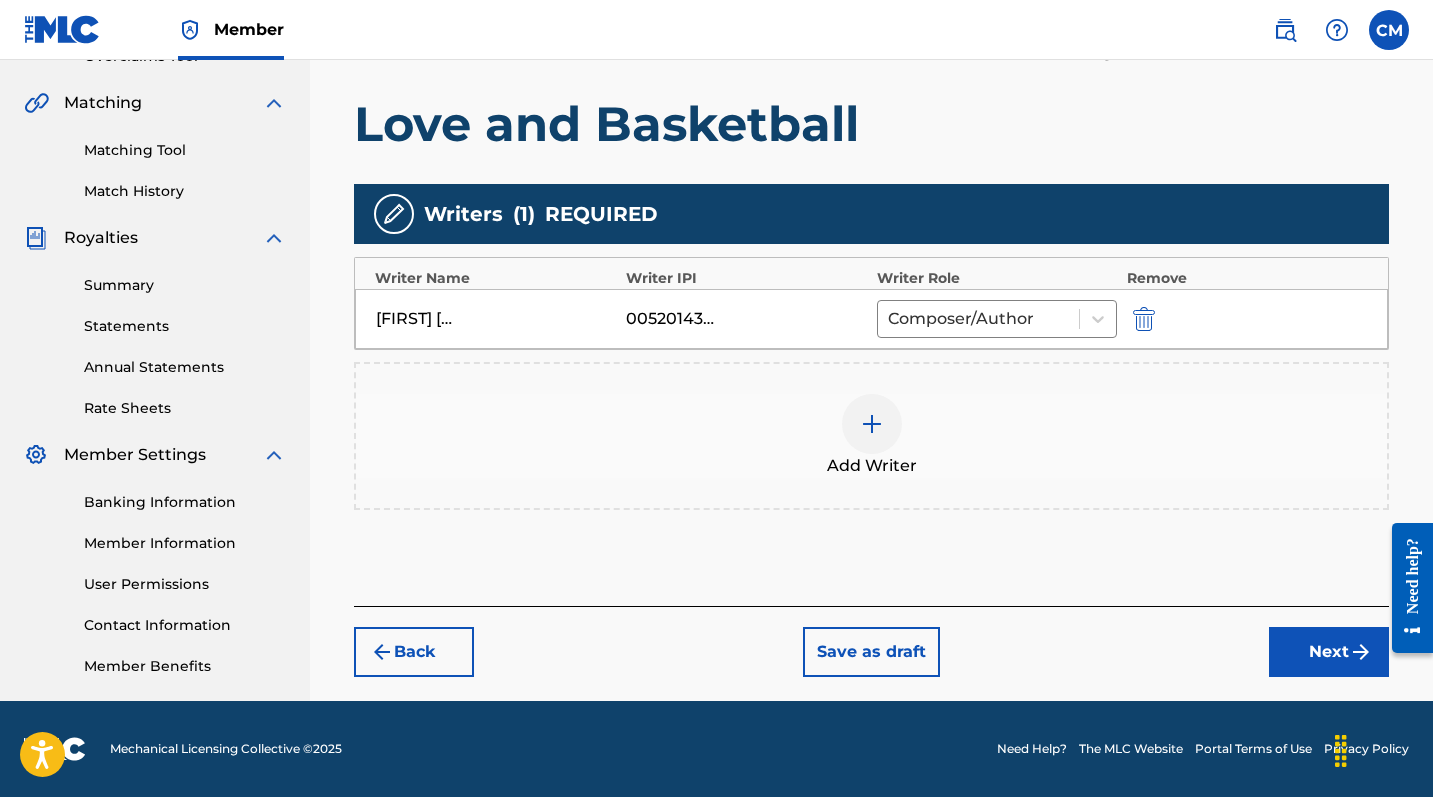 click on "Next" at bounding box center (1329, 652) 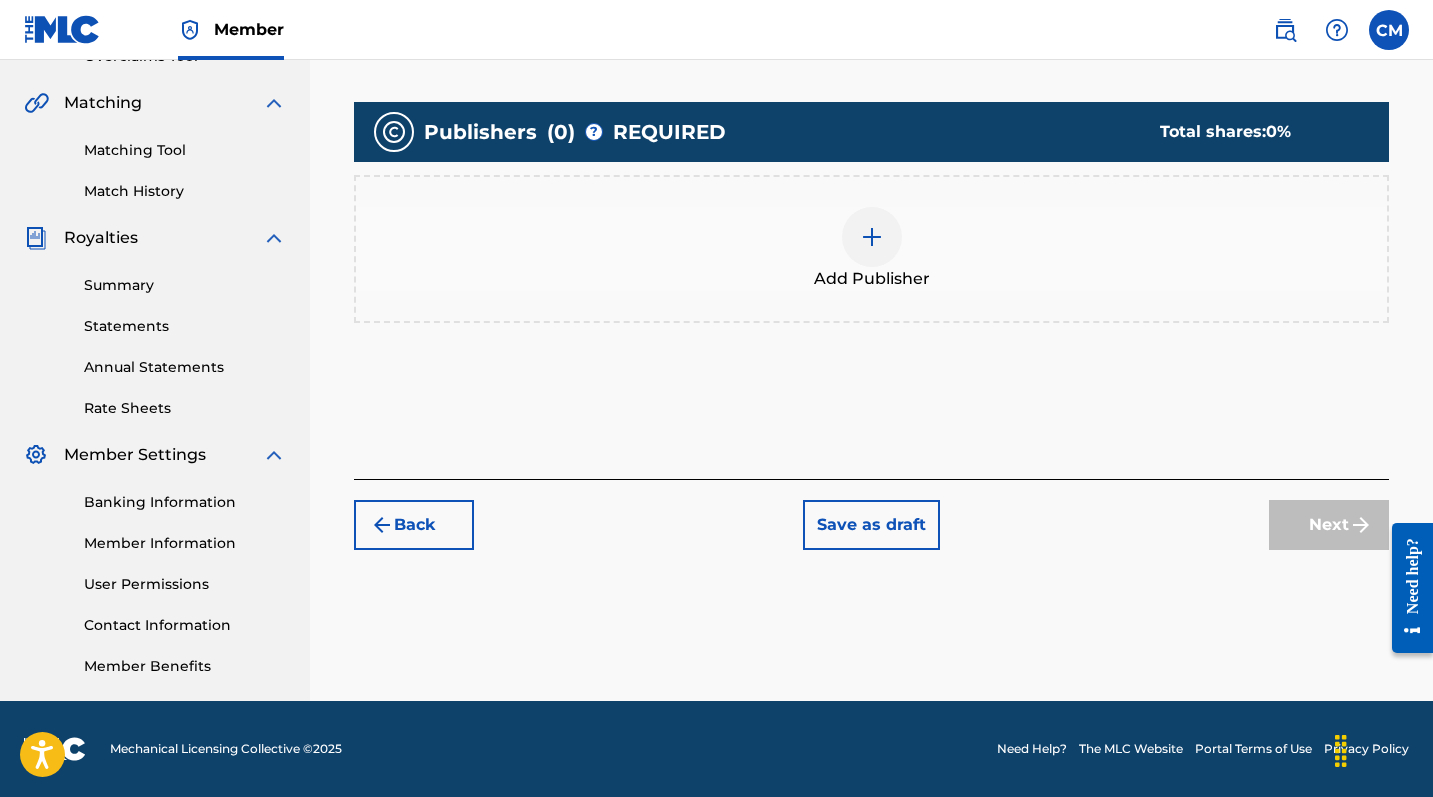 scroll, scrollTop: 90, scrollLeft: 0, axis: vertical 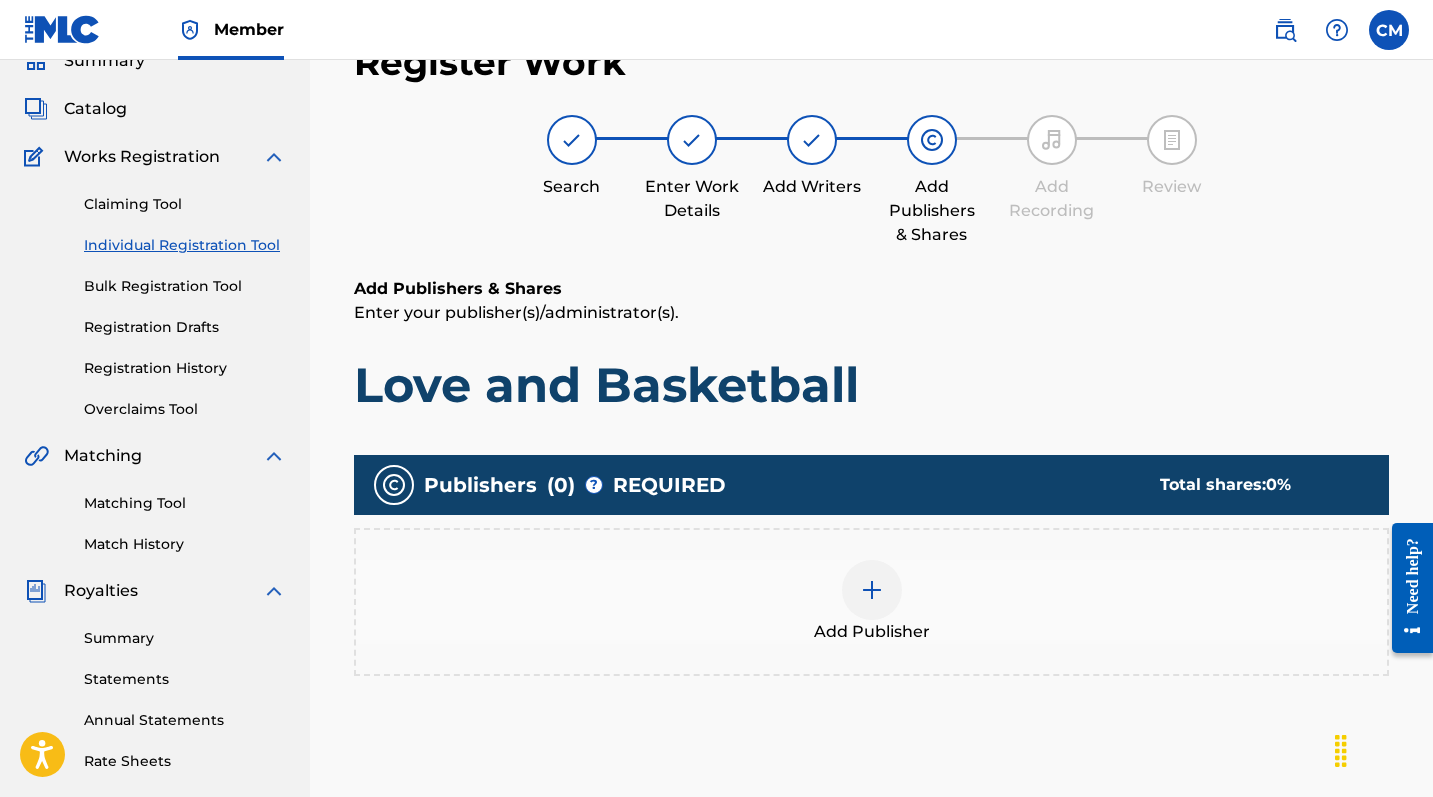 click at bounding box center (872, 590) 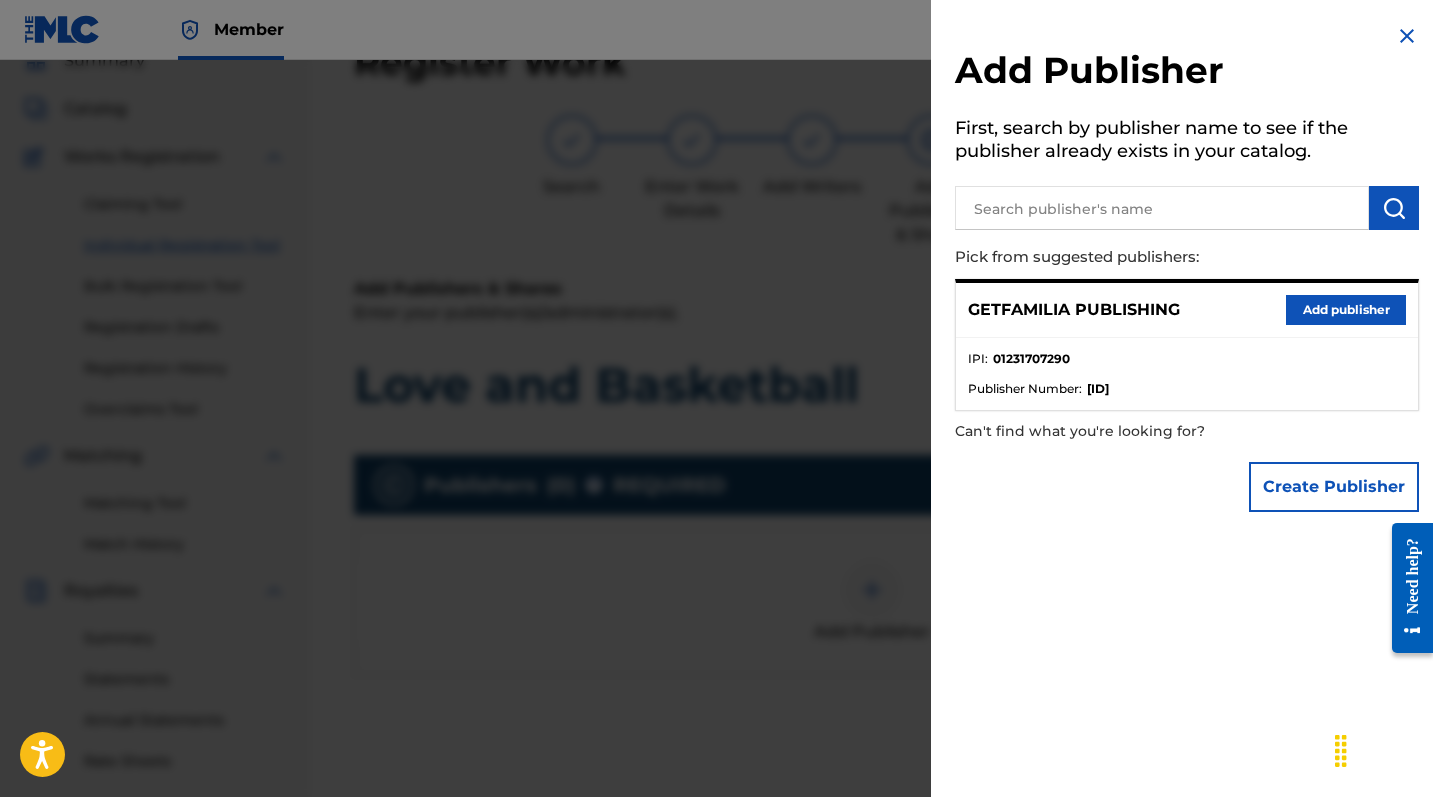 click on "Add publisher" at bounding box center (1346, 310) 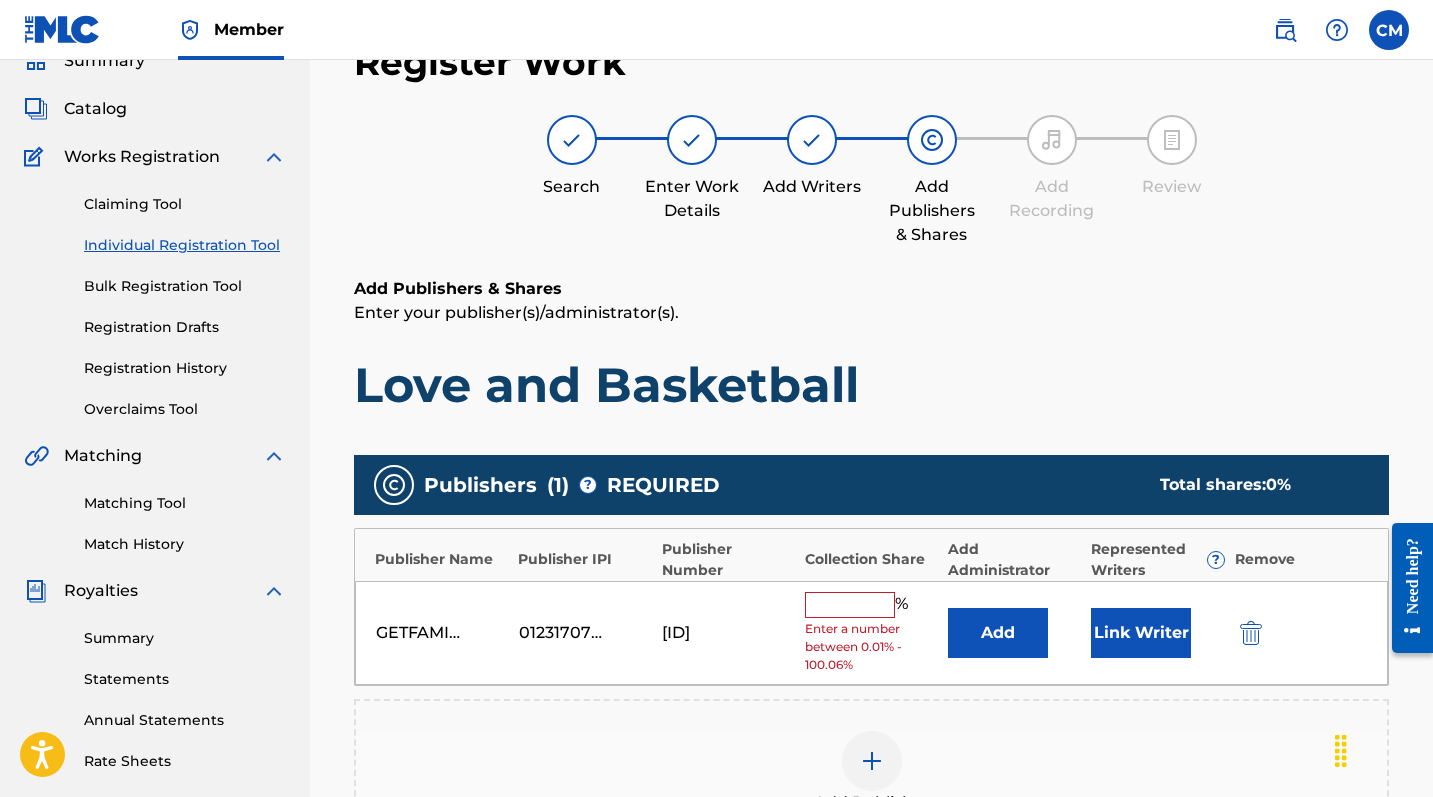click at bounding box center (850, 605) 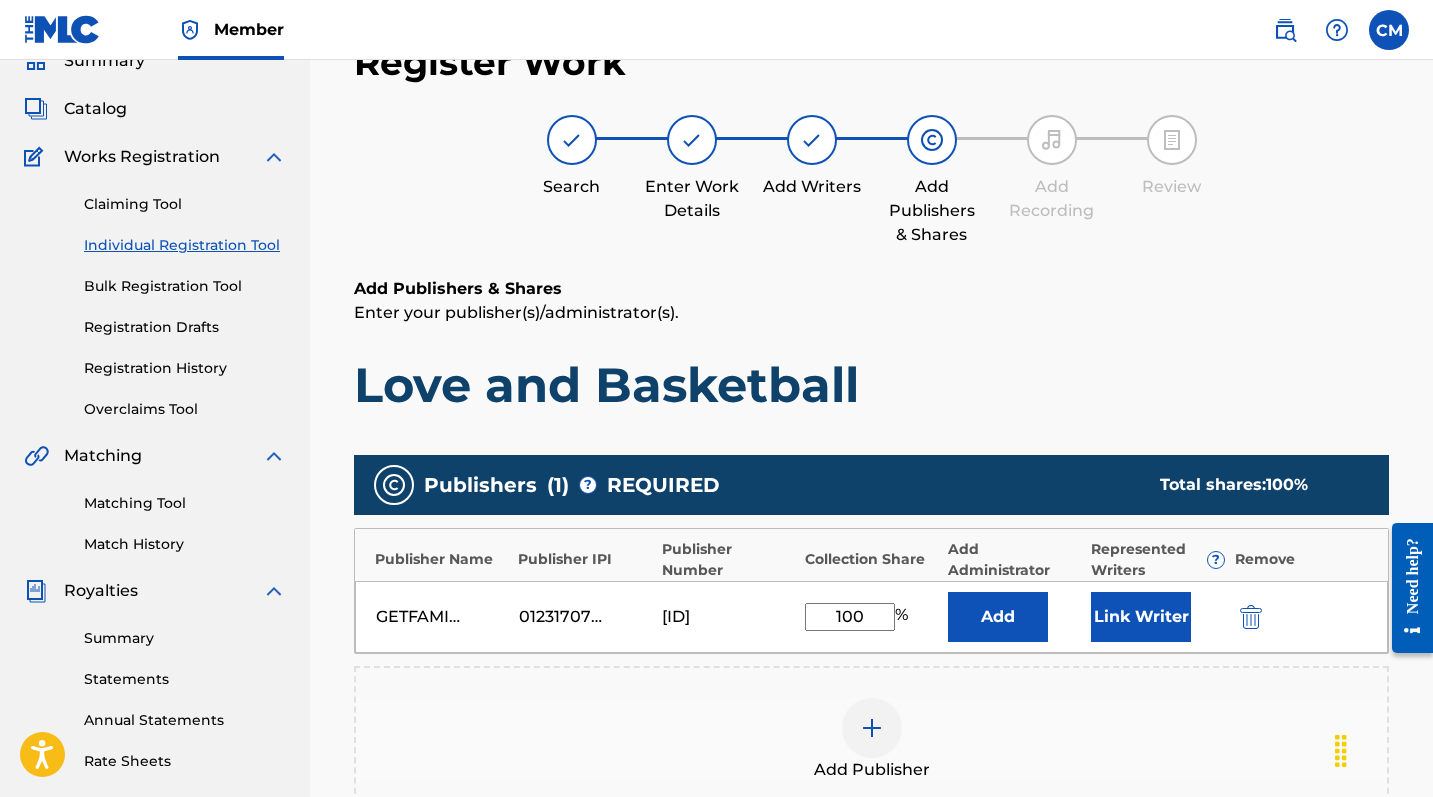 type on "100" 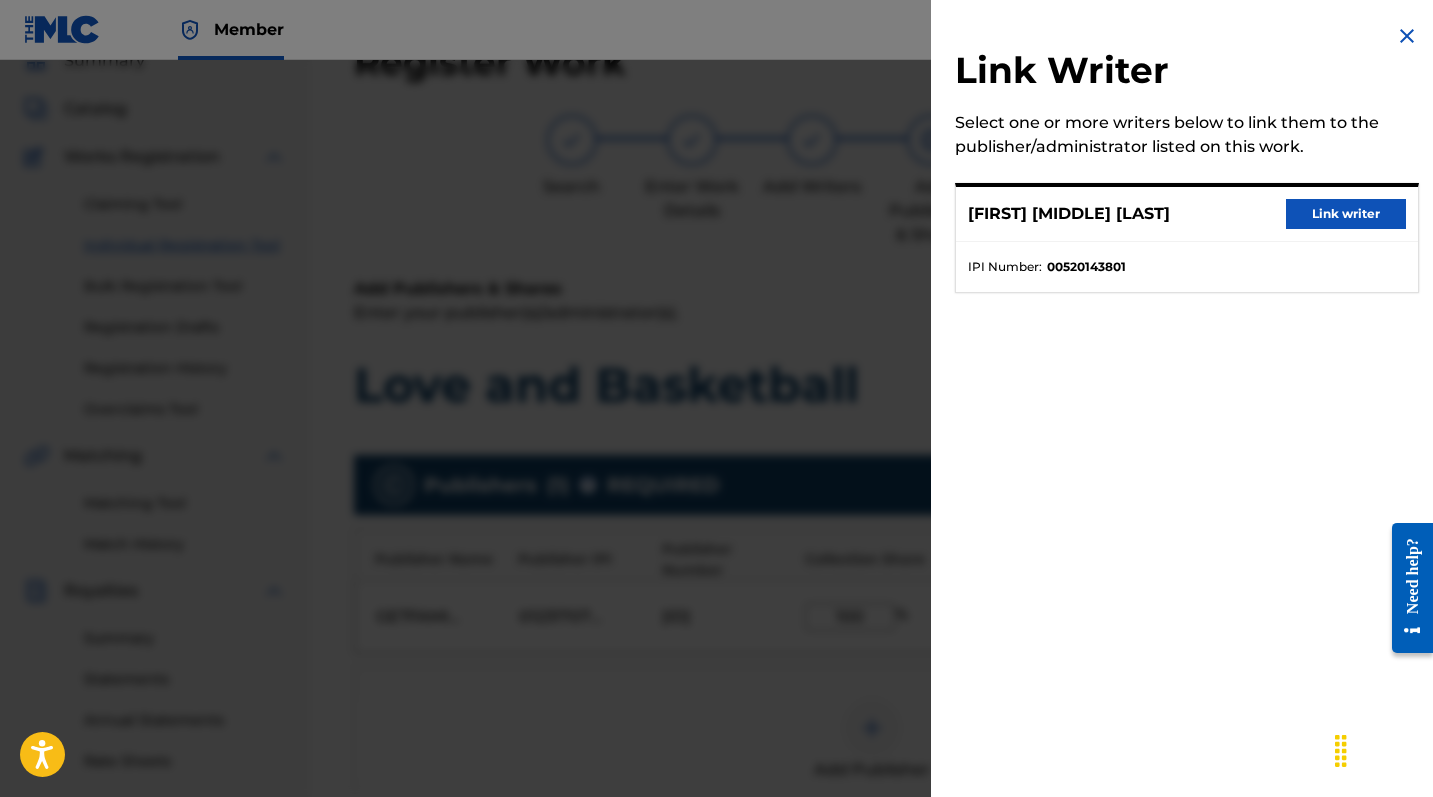 click on "Link writer" at bounding box center (1346, 214) 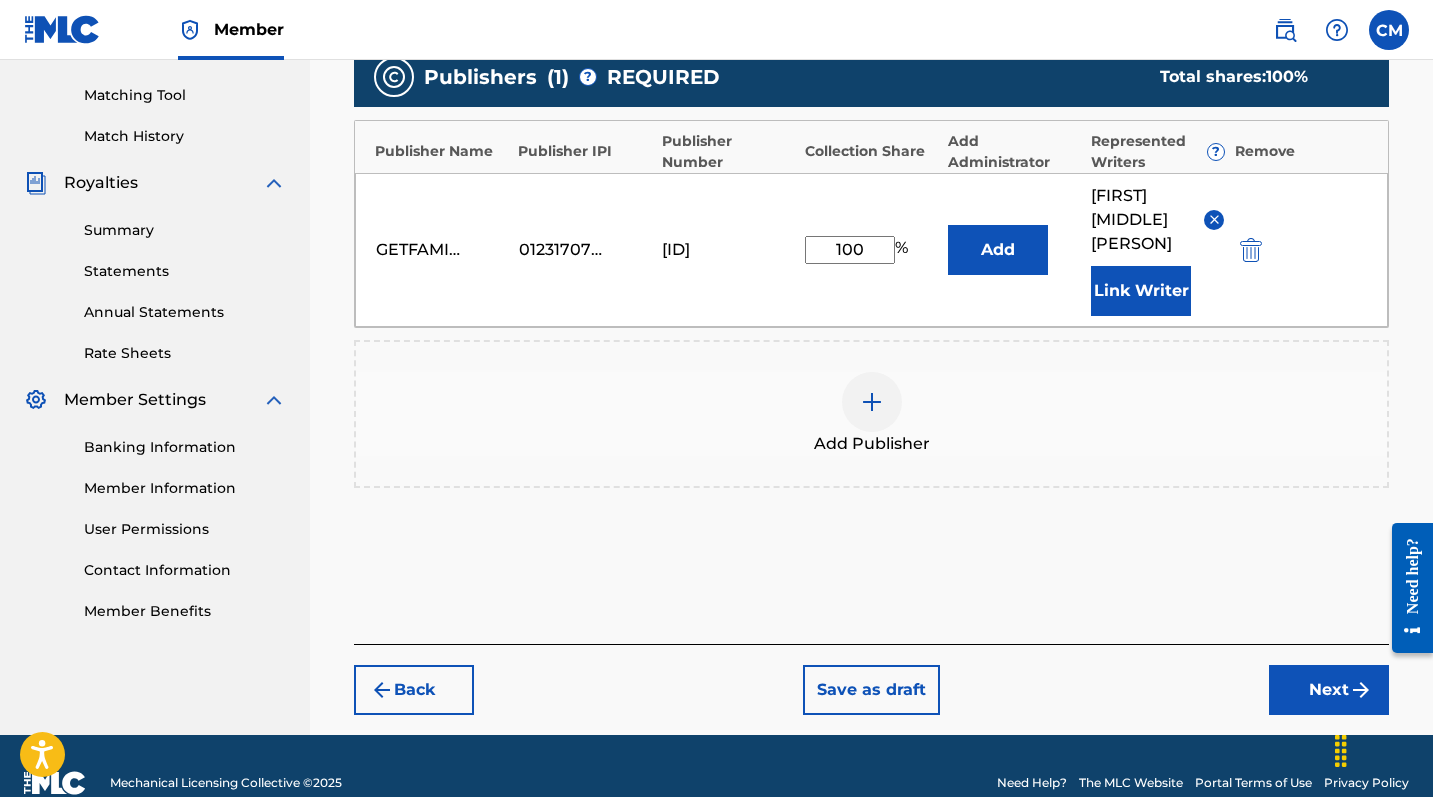 scroll, scrollTop: 528, scrollLeft: 0, axis: vertical 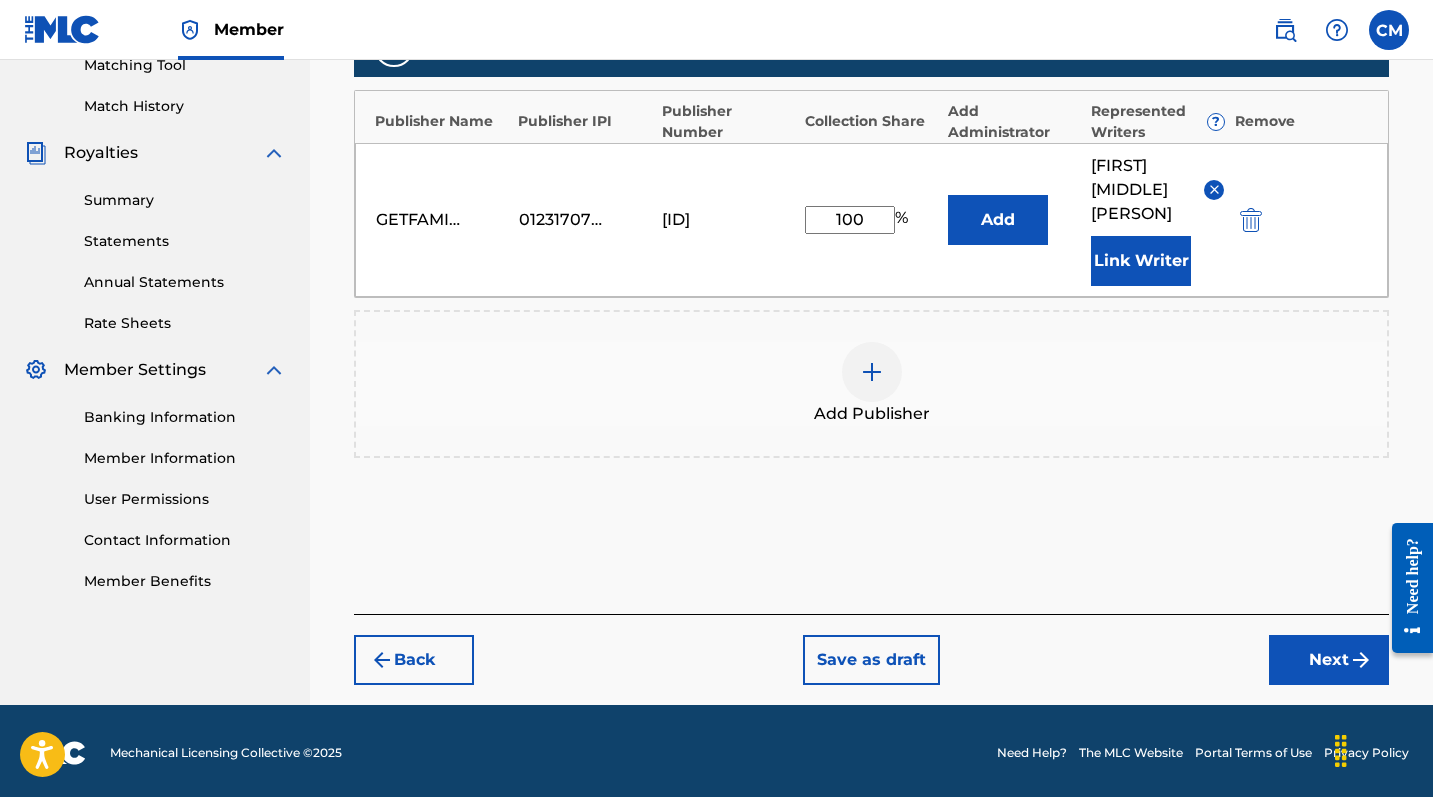 click on "Next" at bounding box center [1329, 660] 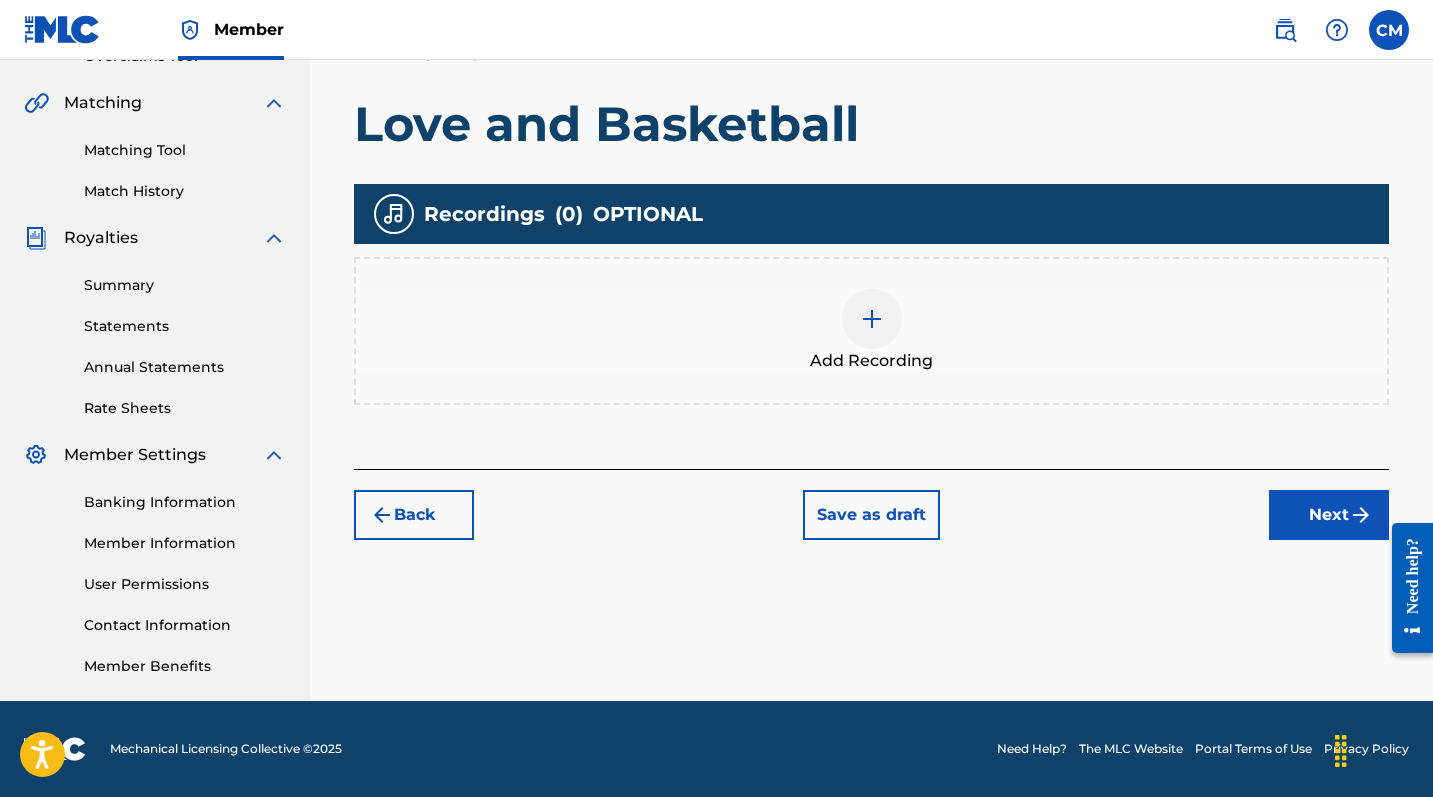 click at bounding box center (872, 319) 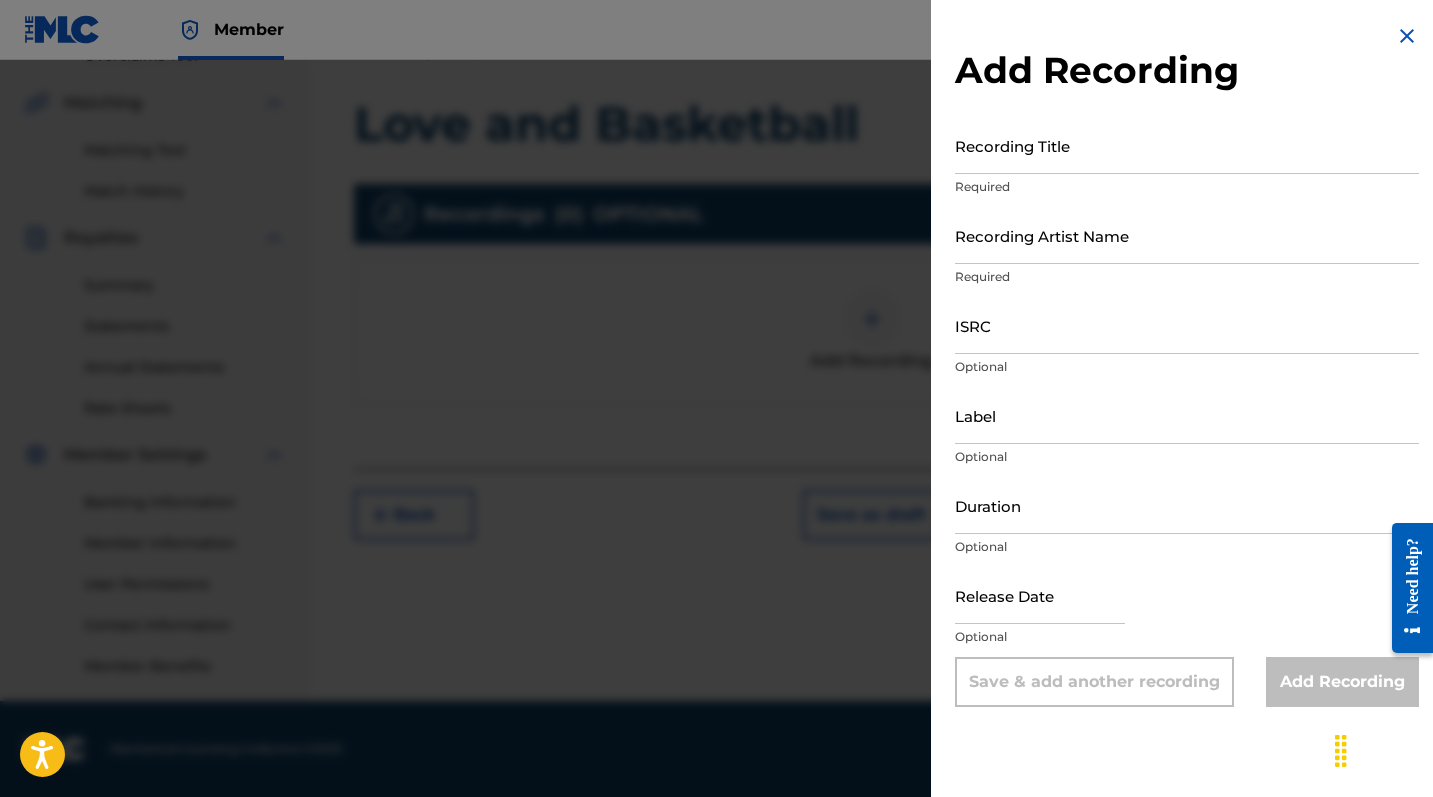 click on "Recording Title" at bounding box center (1187, 145) 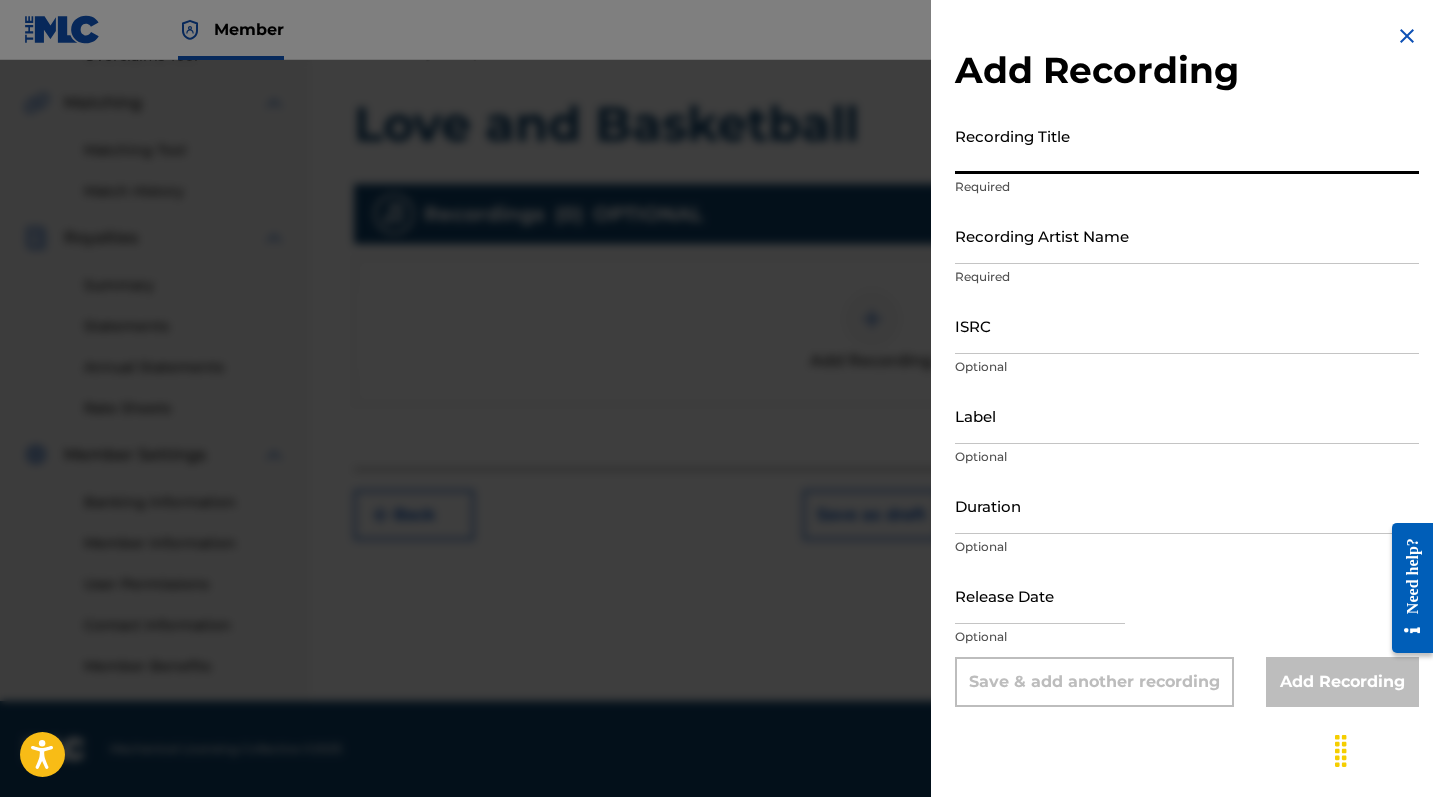 paste on "Love and Basketball" 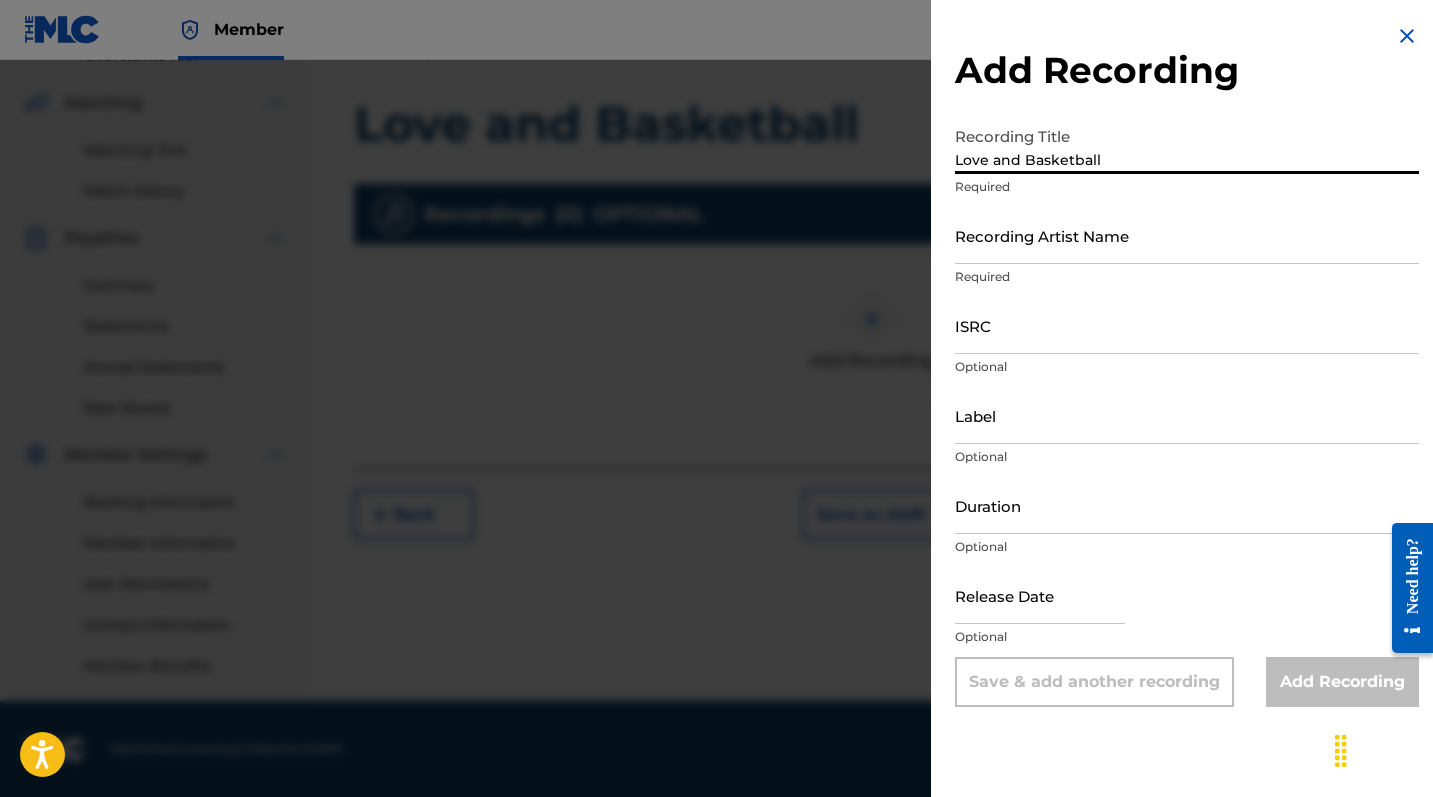 type on "Love and Basketball" 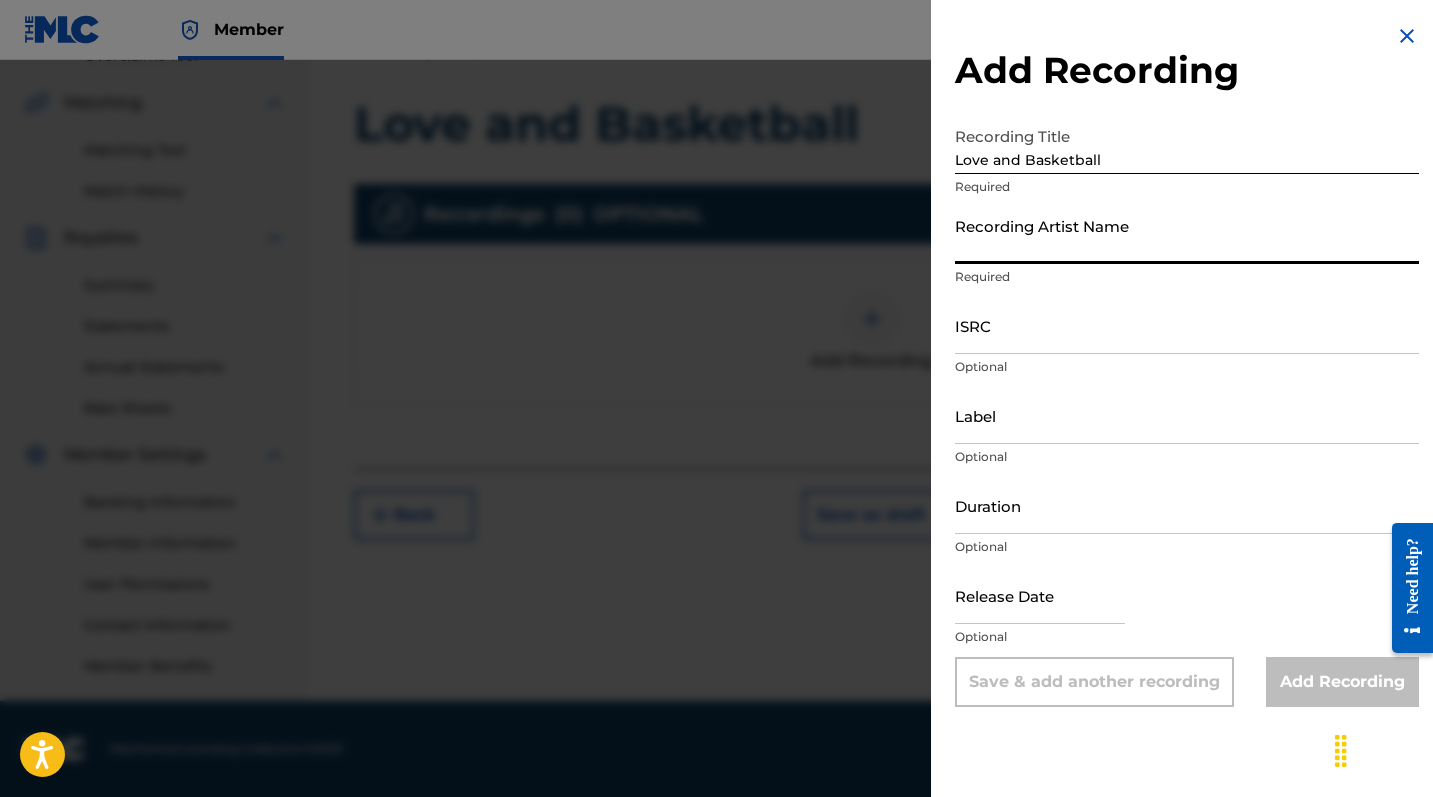 type on "C" 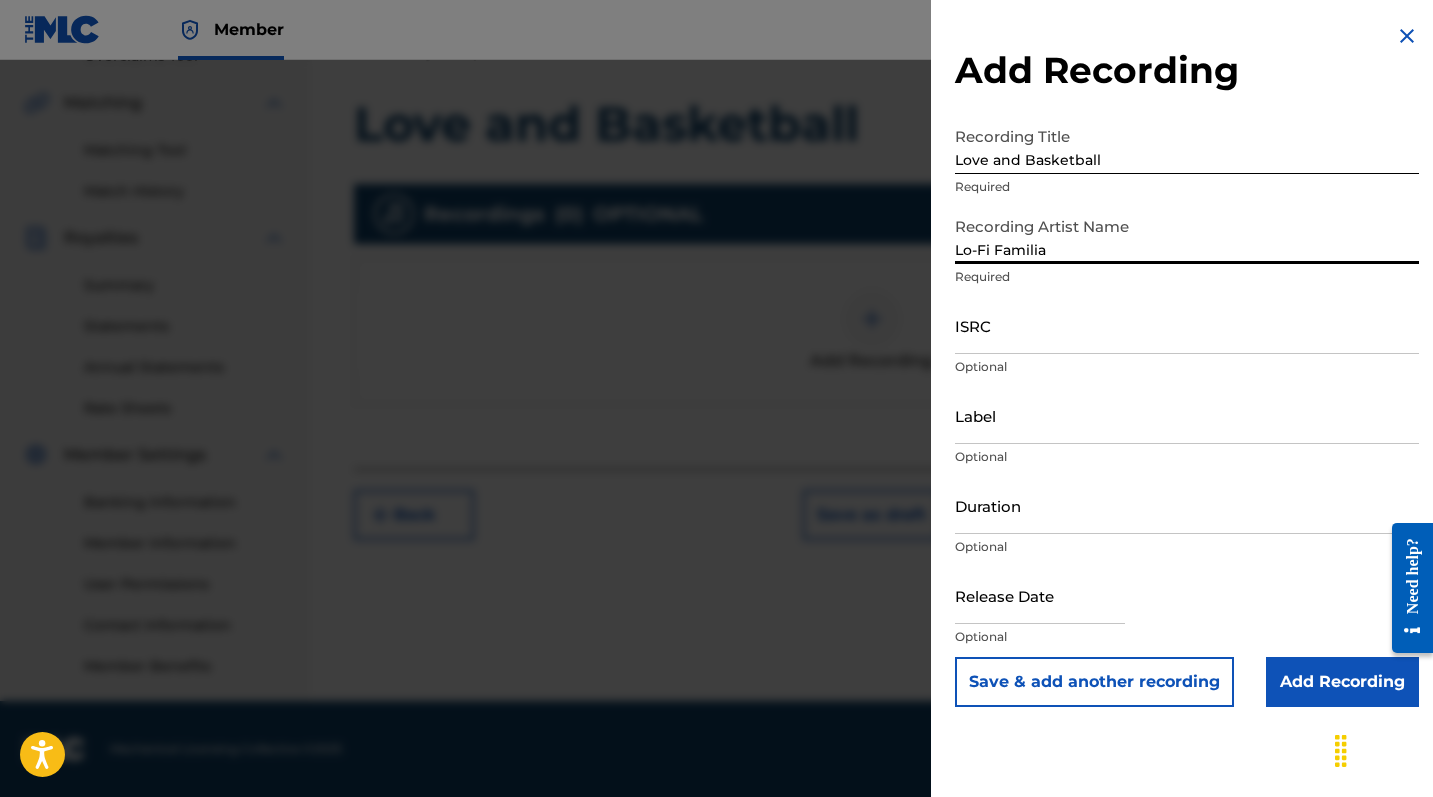 type on "Lo-Fi Familia" 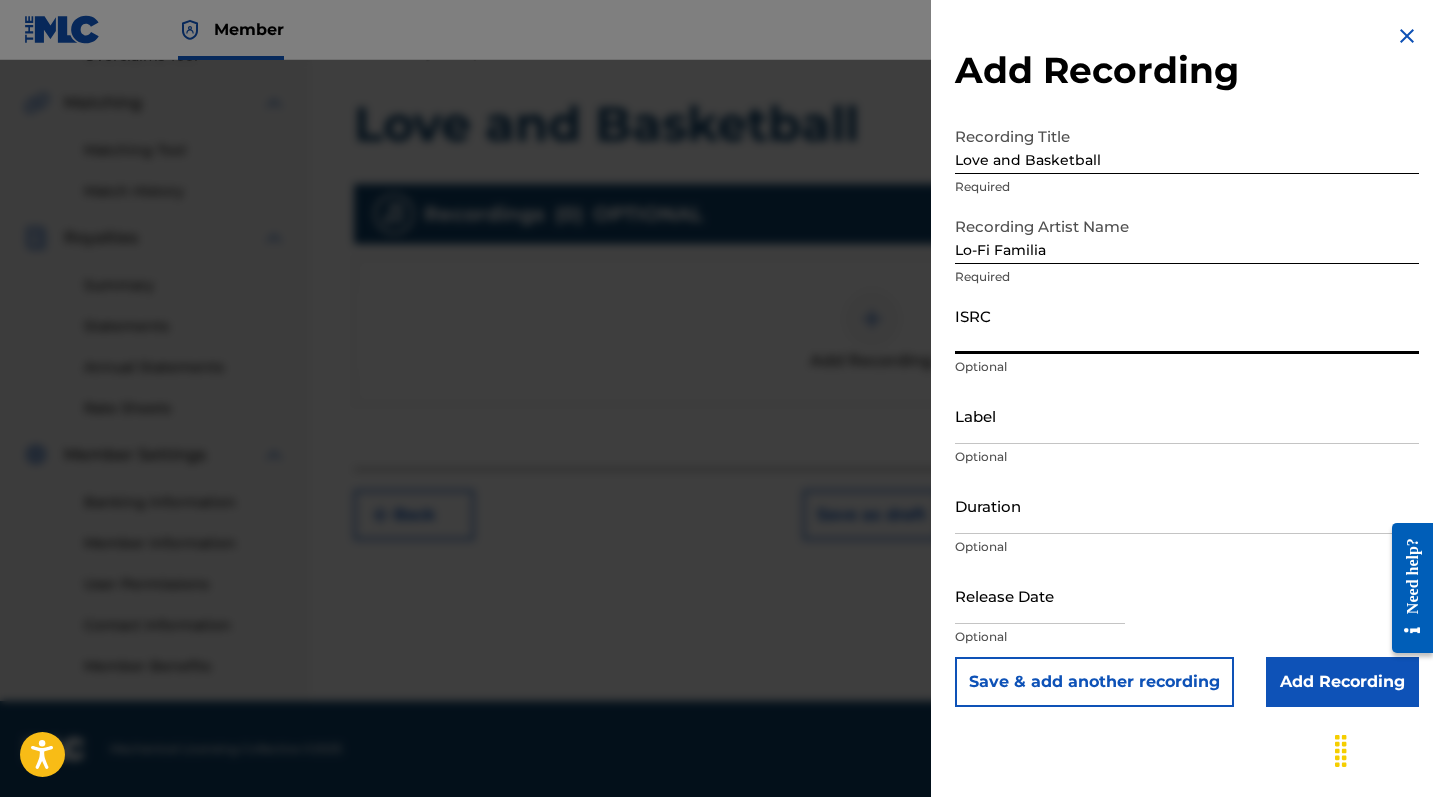 click on "ISRC" at bounding box center [1187, 325] 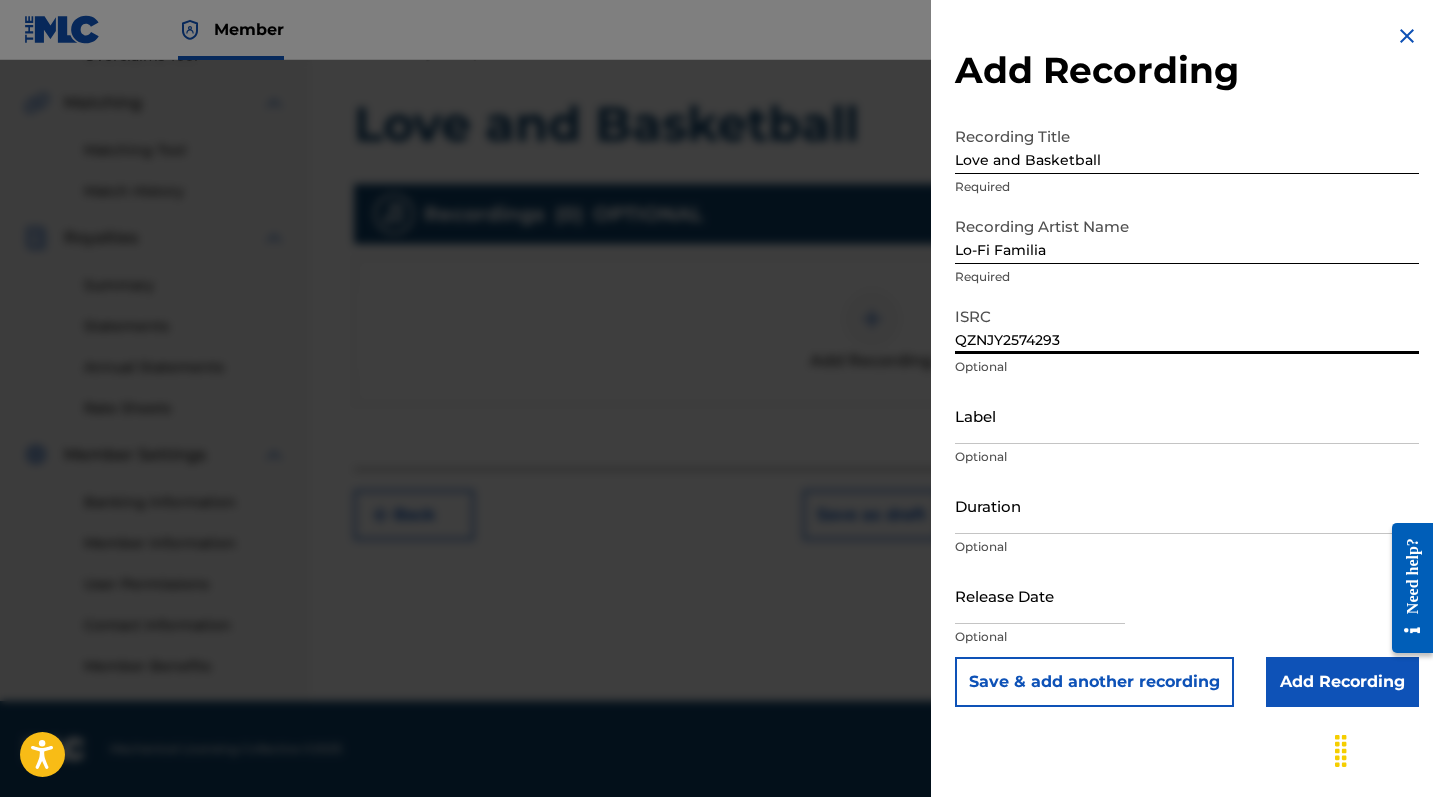 type on "QZNJY2574293" 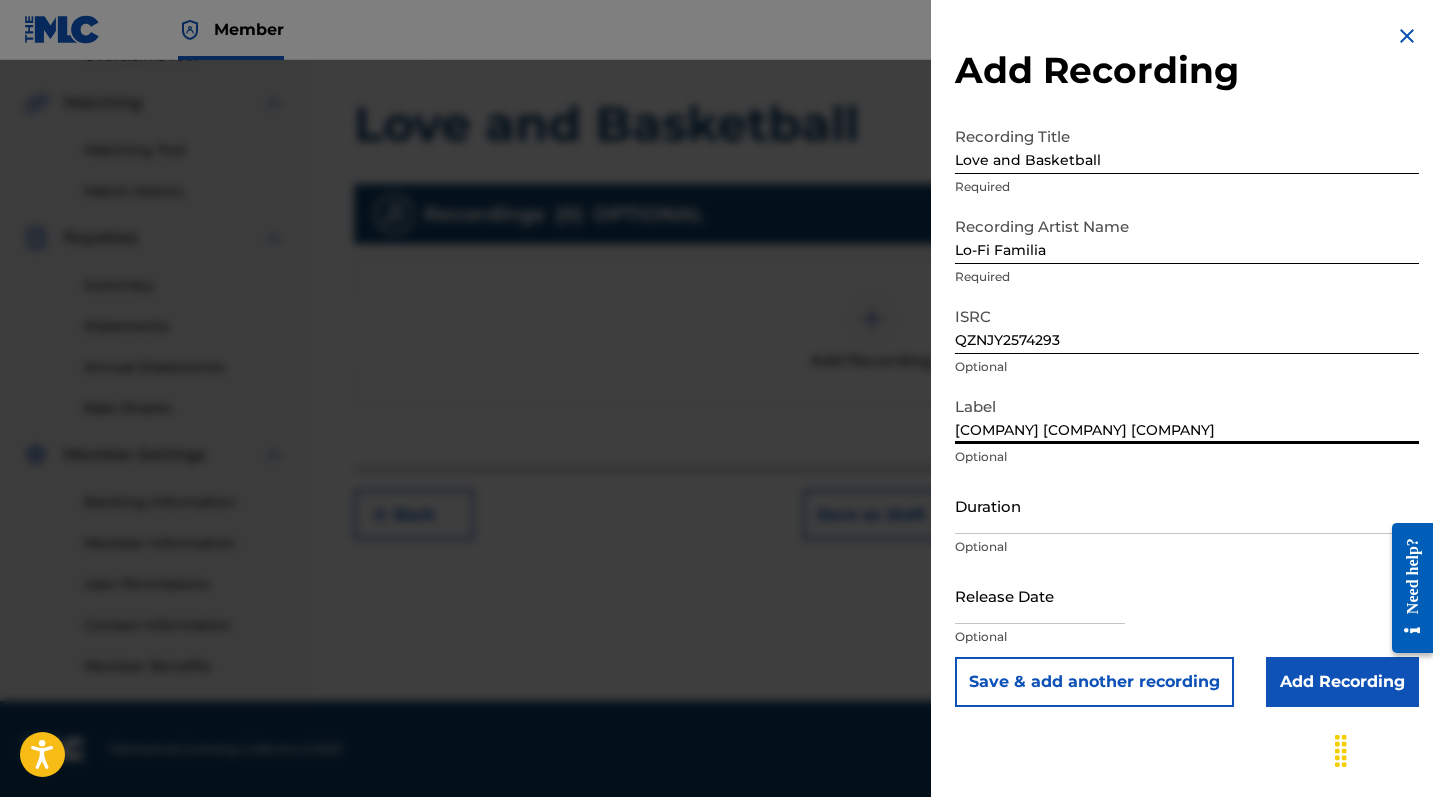 scroll, scrollTop: 443, scrollLeft: 0, axis: vertical 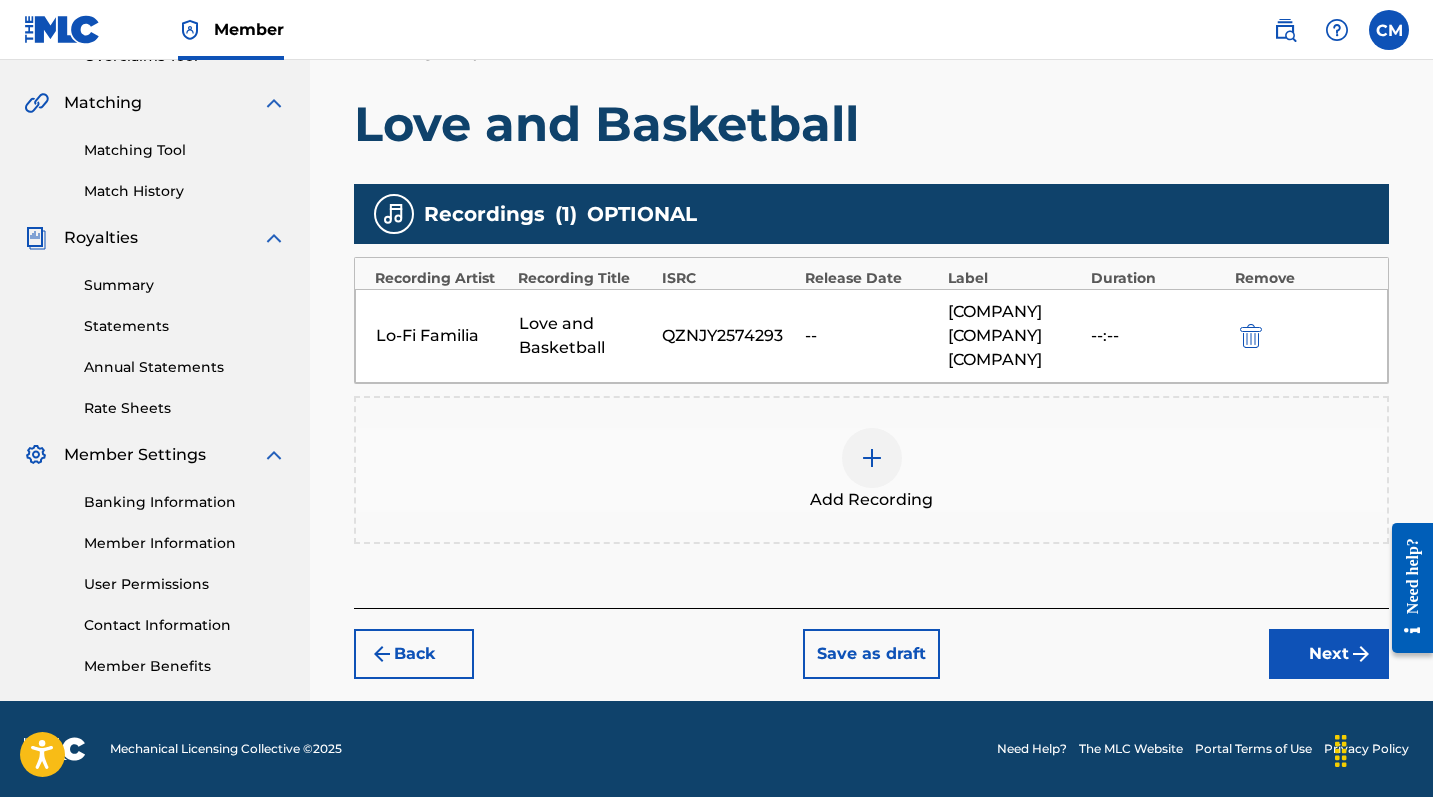 click on "Next" at bounding box center [1329, 654] 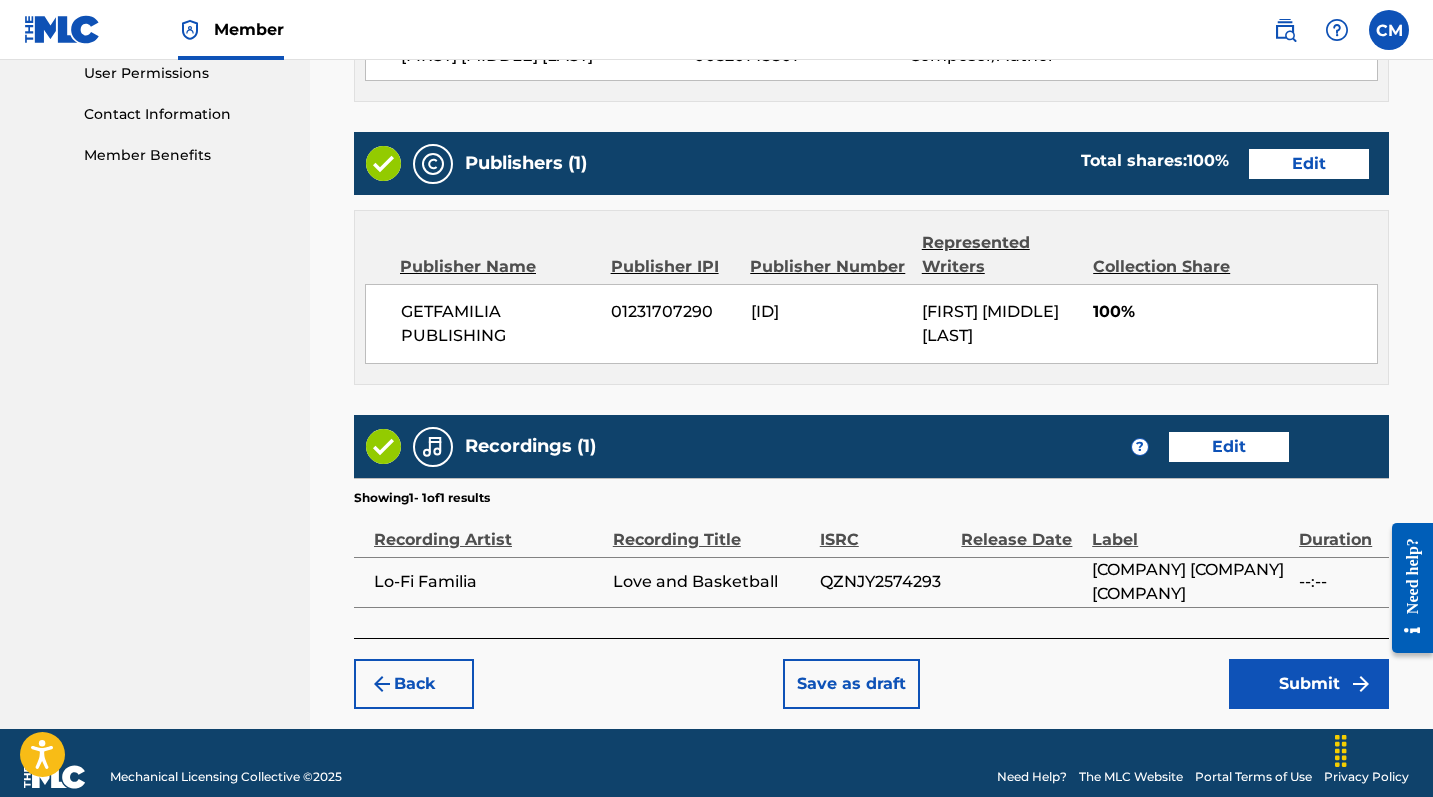 scroll, scrollTop: 969, scrollLeft: 0, axis: vertical 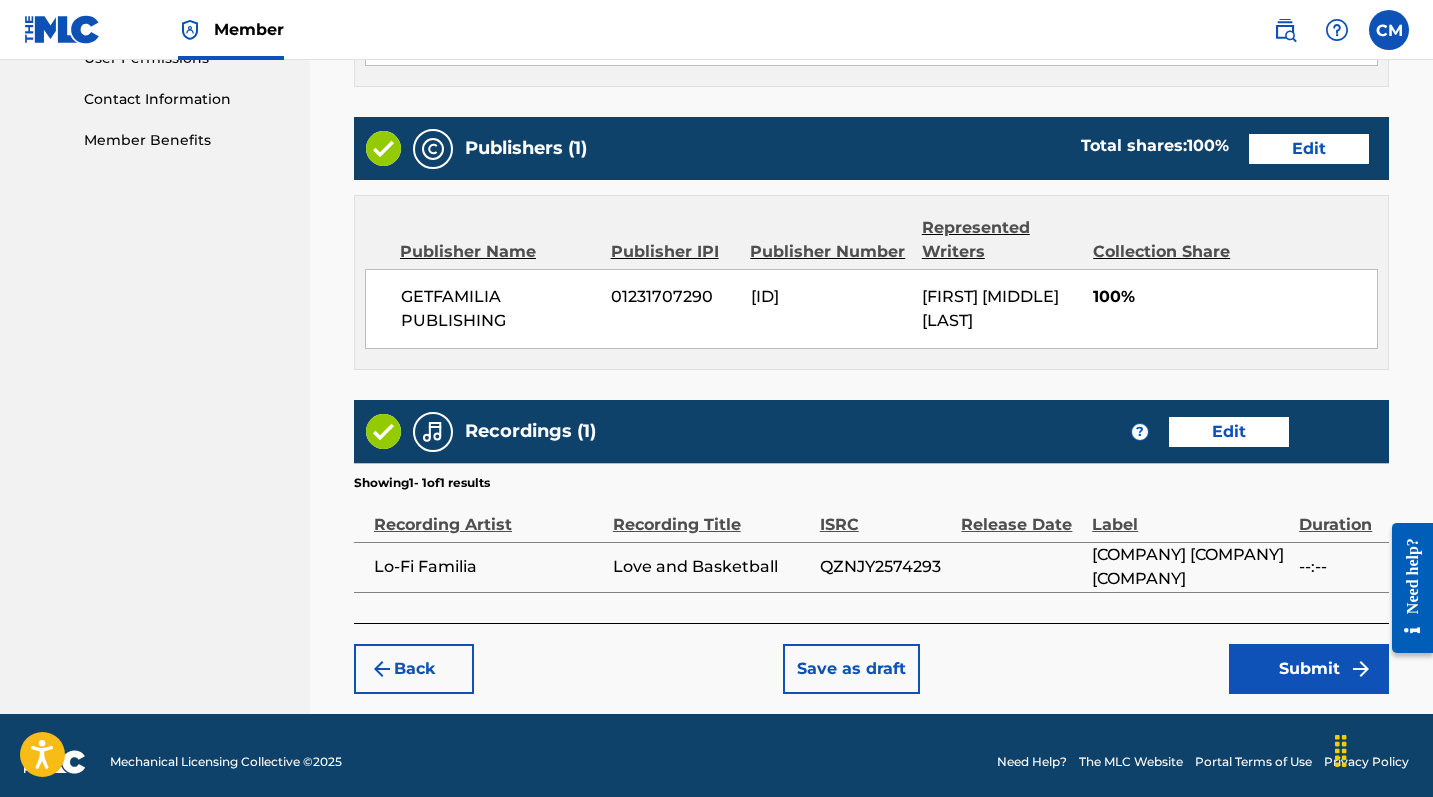 click on "Submit" at bounding box center (1309, 669) 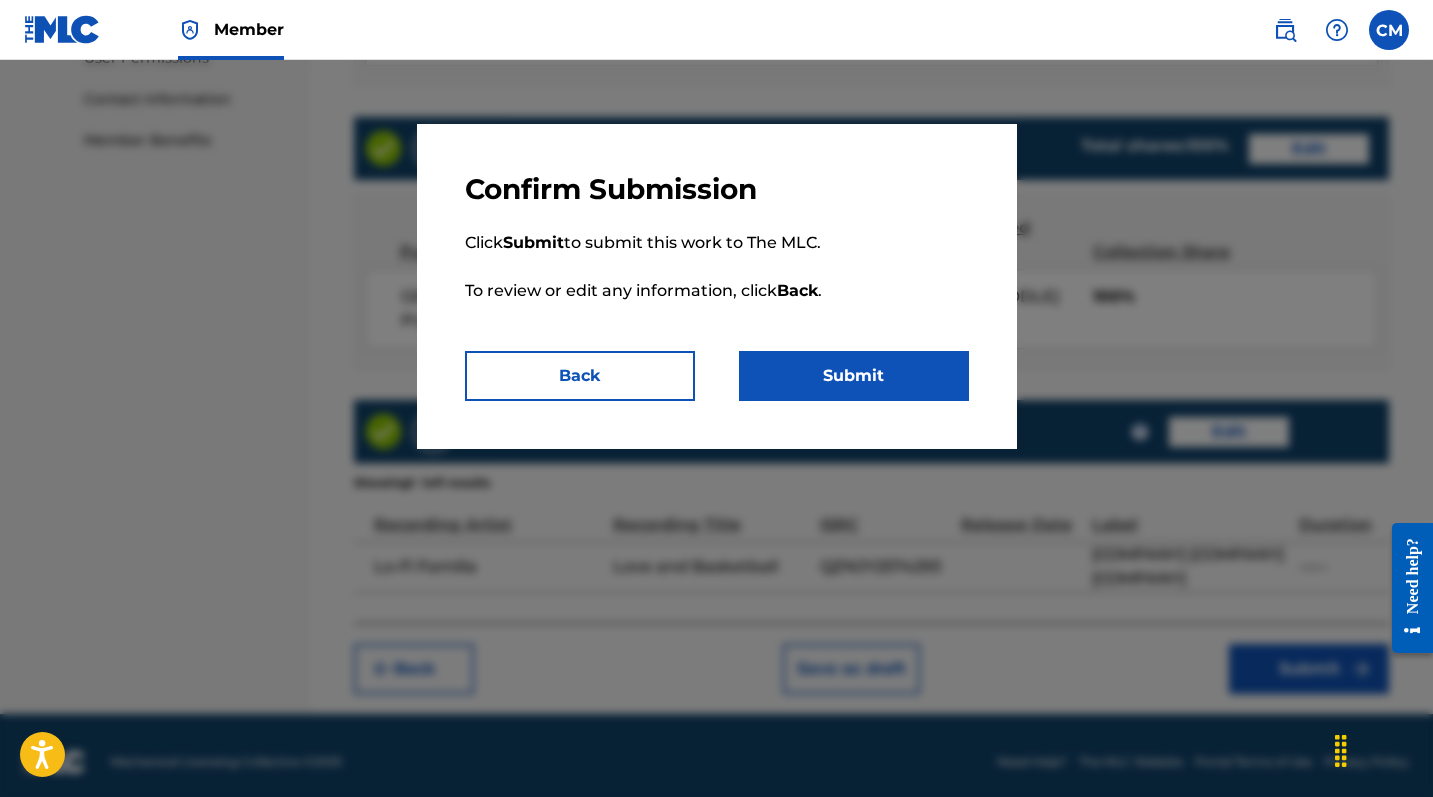 click on "Submit" at bounding box center (854, 376) 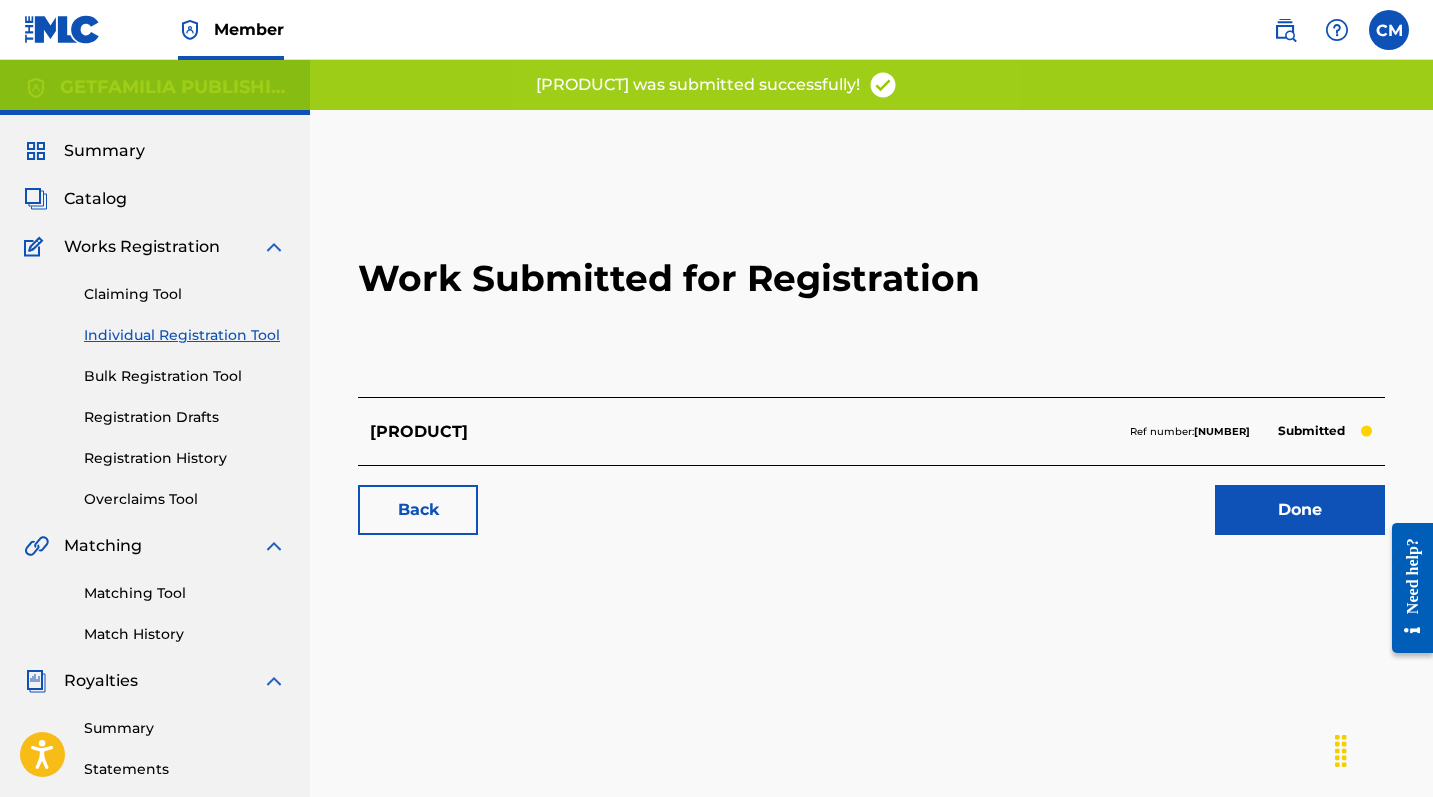 click on "Done" at bounding box center [1300, 510] 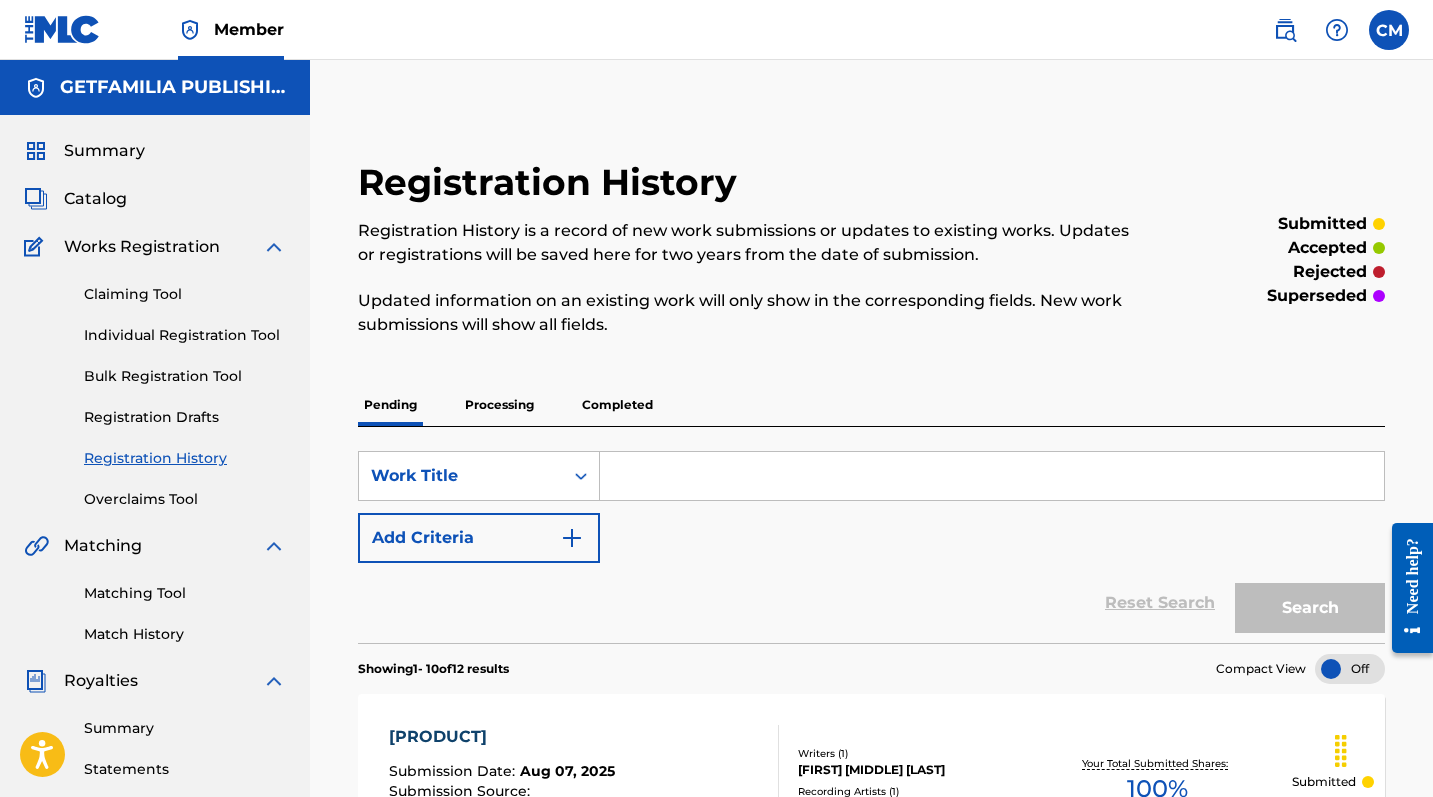 scroll, scrollTop: 0, scrollLeft: 0, axis: both 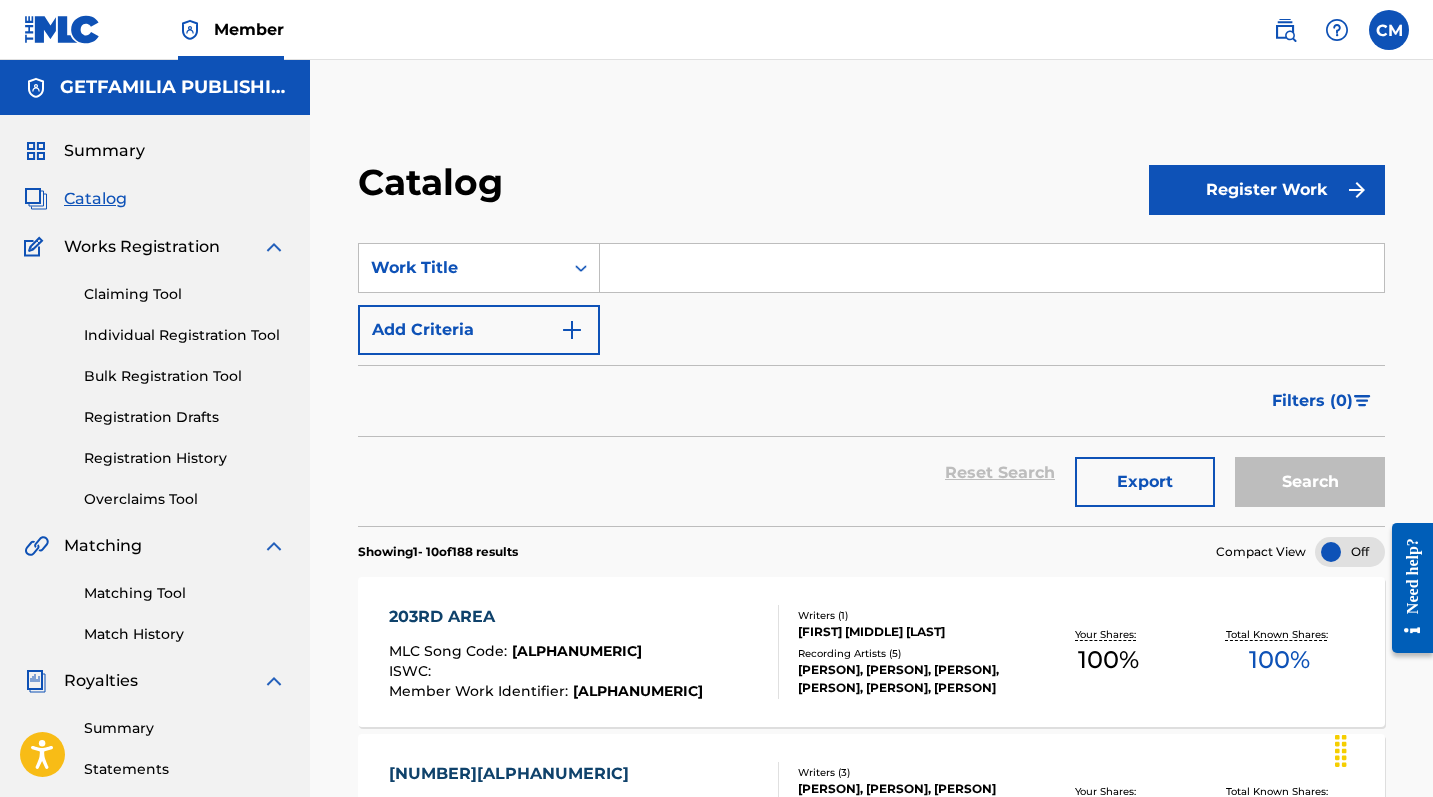 click on "Register Work" at bounding box center [1267, 190] 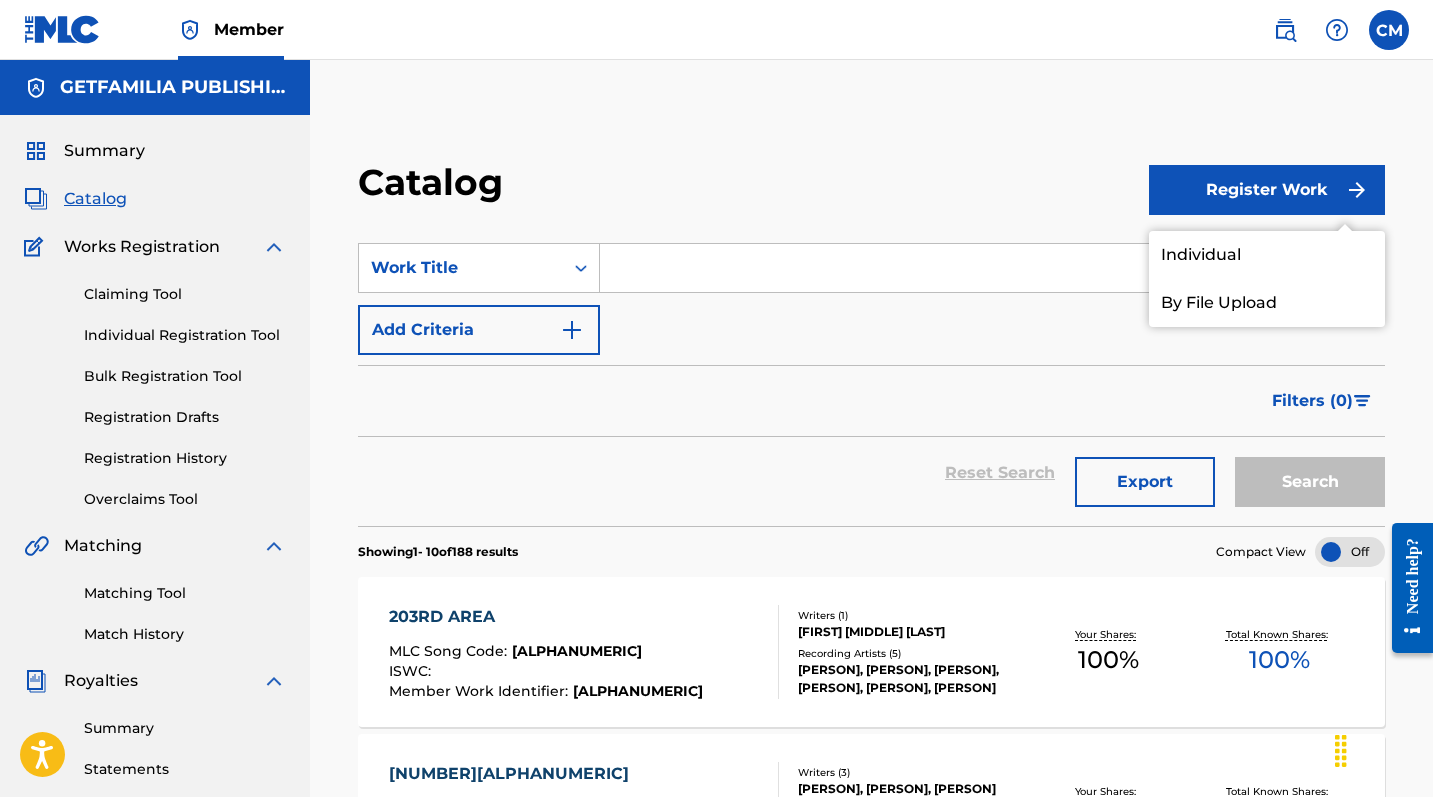 click on "Individual" at bounding box center (1267, 255) 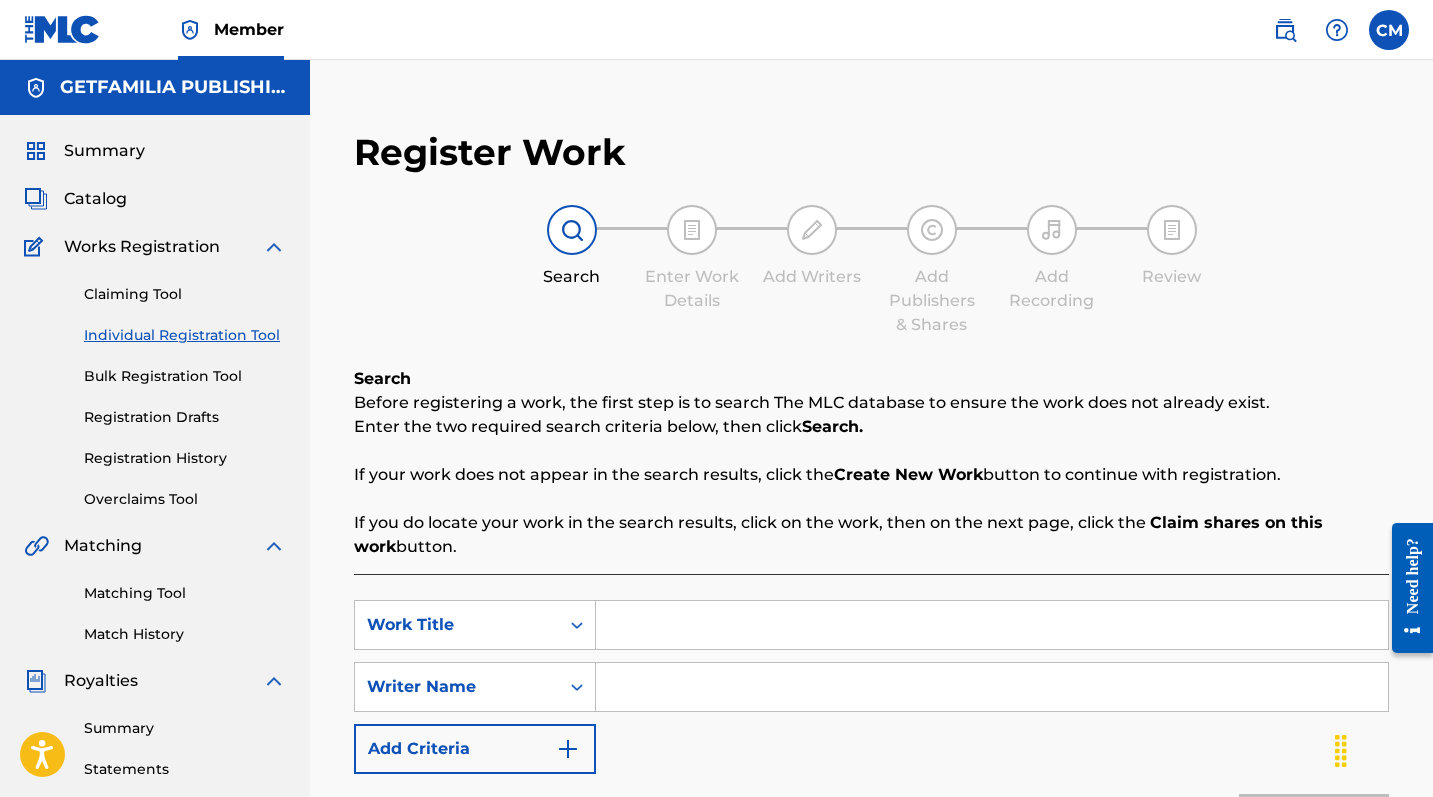 click at bounding box center (992, 625) 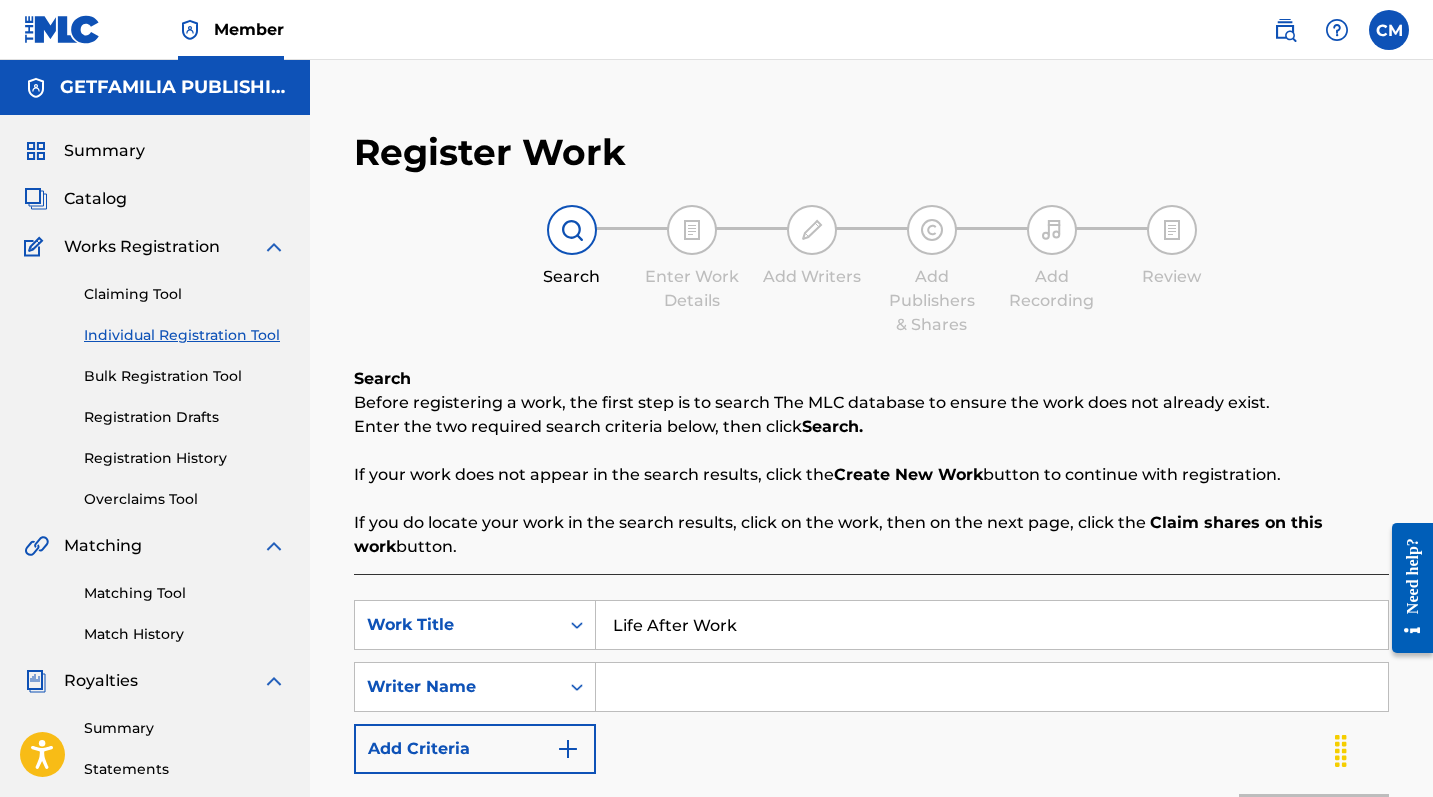 type on "Life After Work" 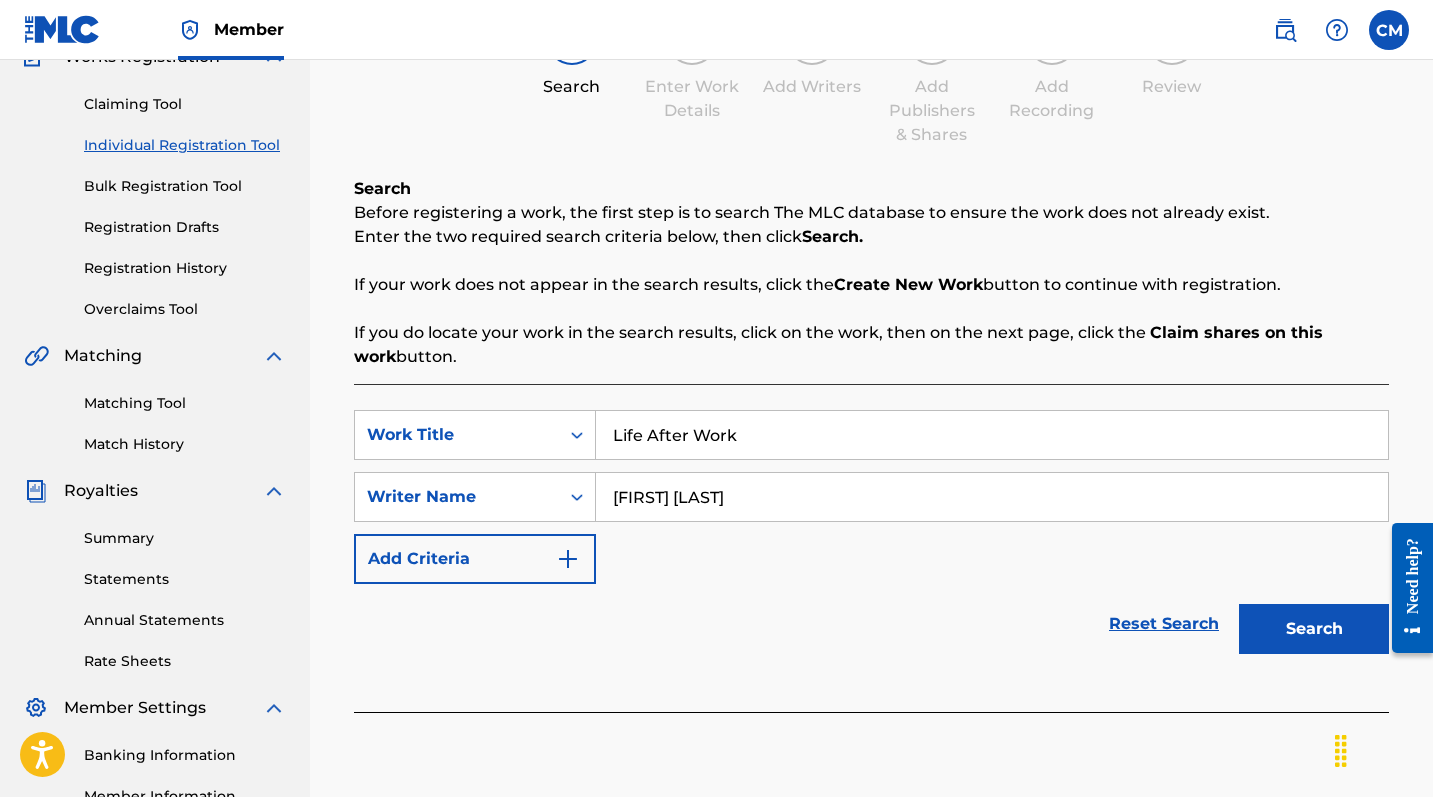 scroll, scrollTop: 228, scrollLeft: 0, axis: vertical 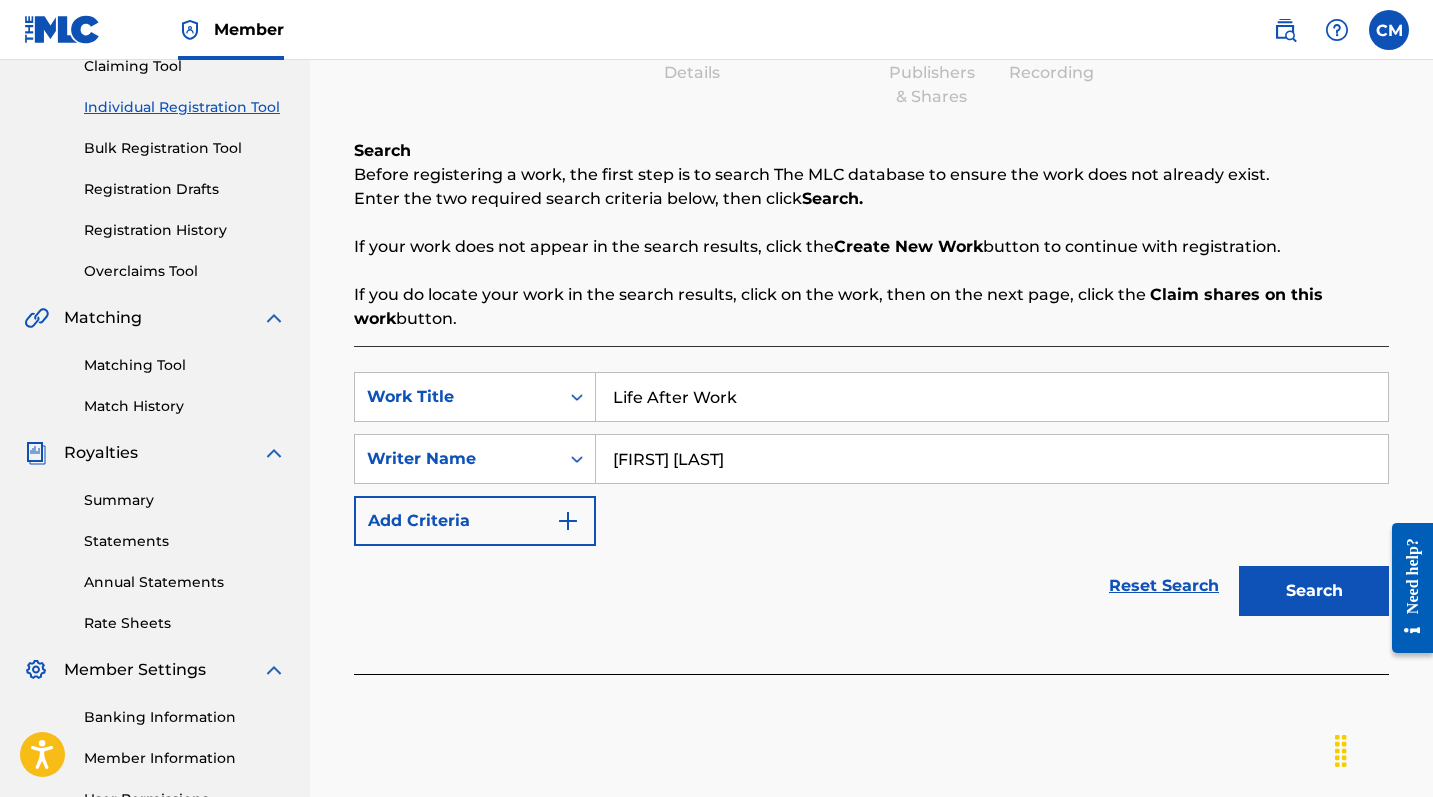type on "[FIRST] [LAST]" 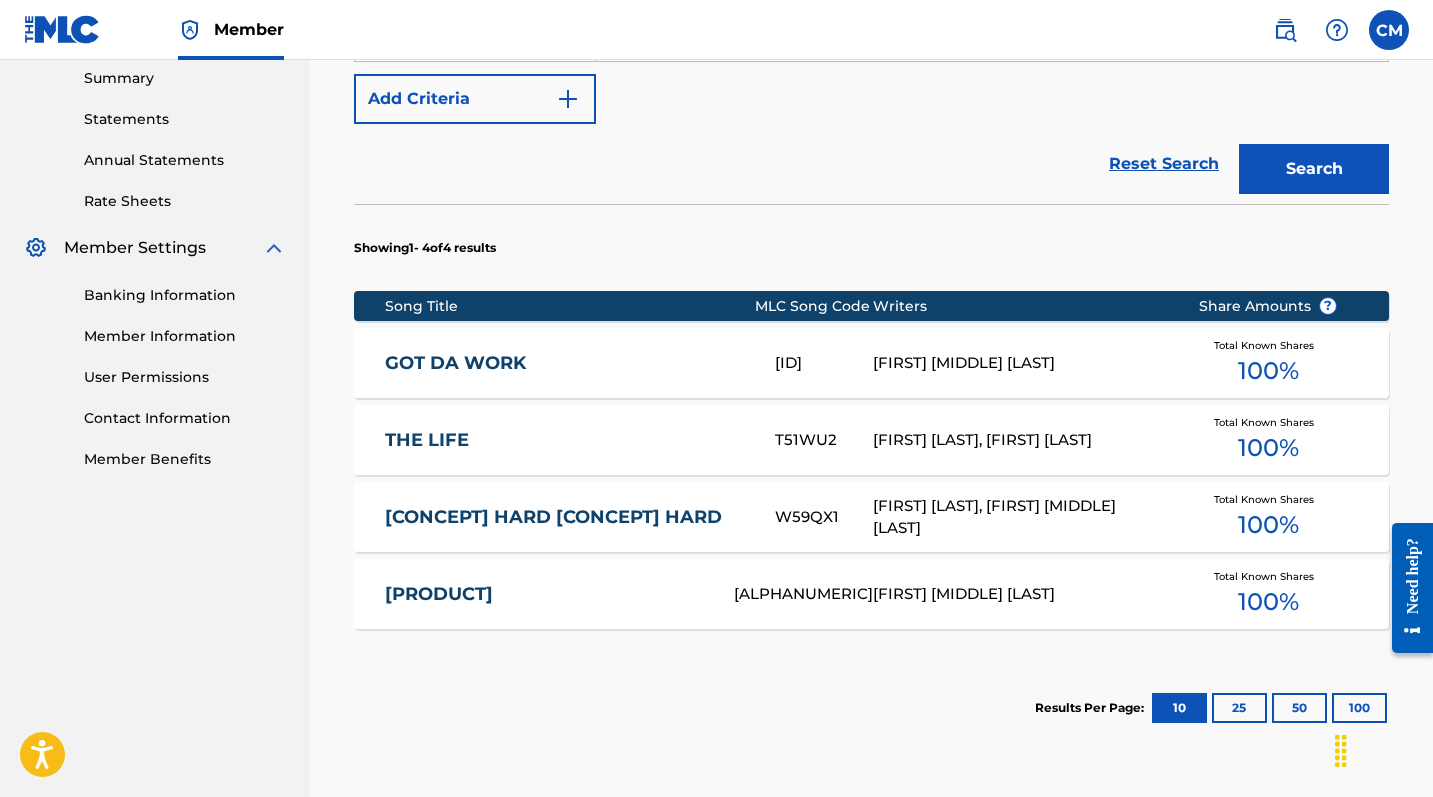 scroll, scrollTop: 655, scrollLeft: 0, axis: vertical 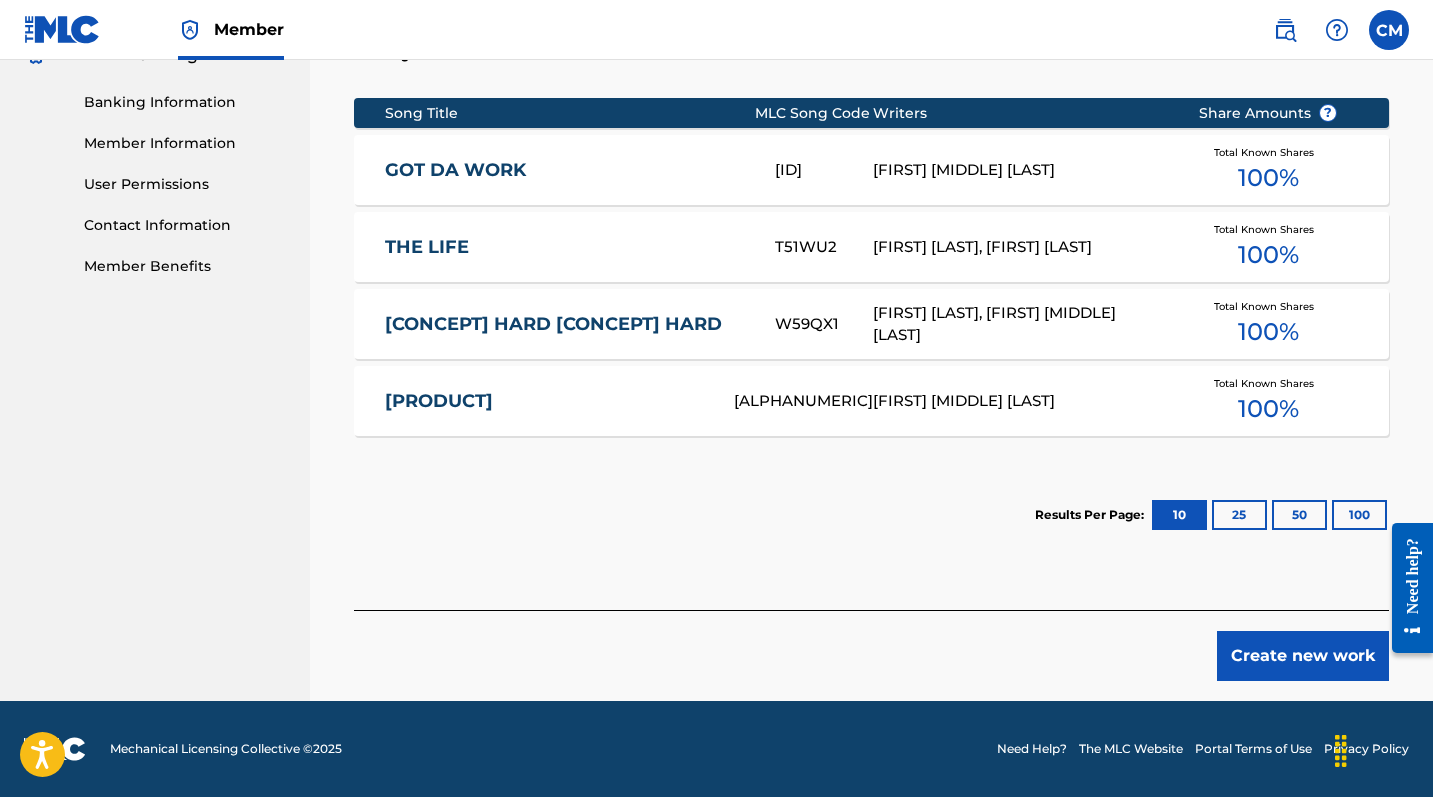 click on "Create new work" at bounding box center (1303, 656) 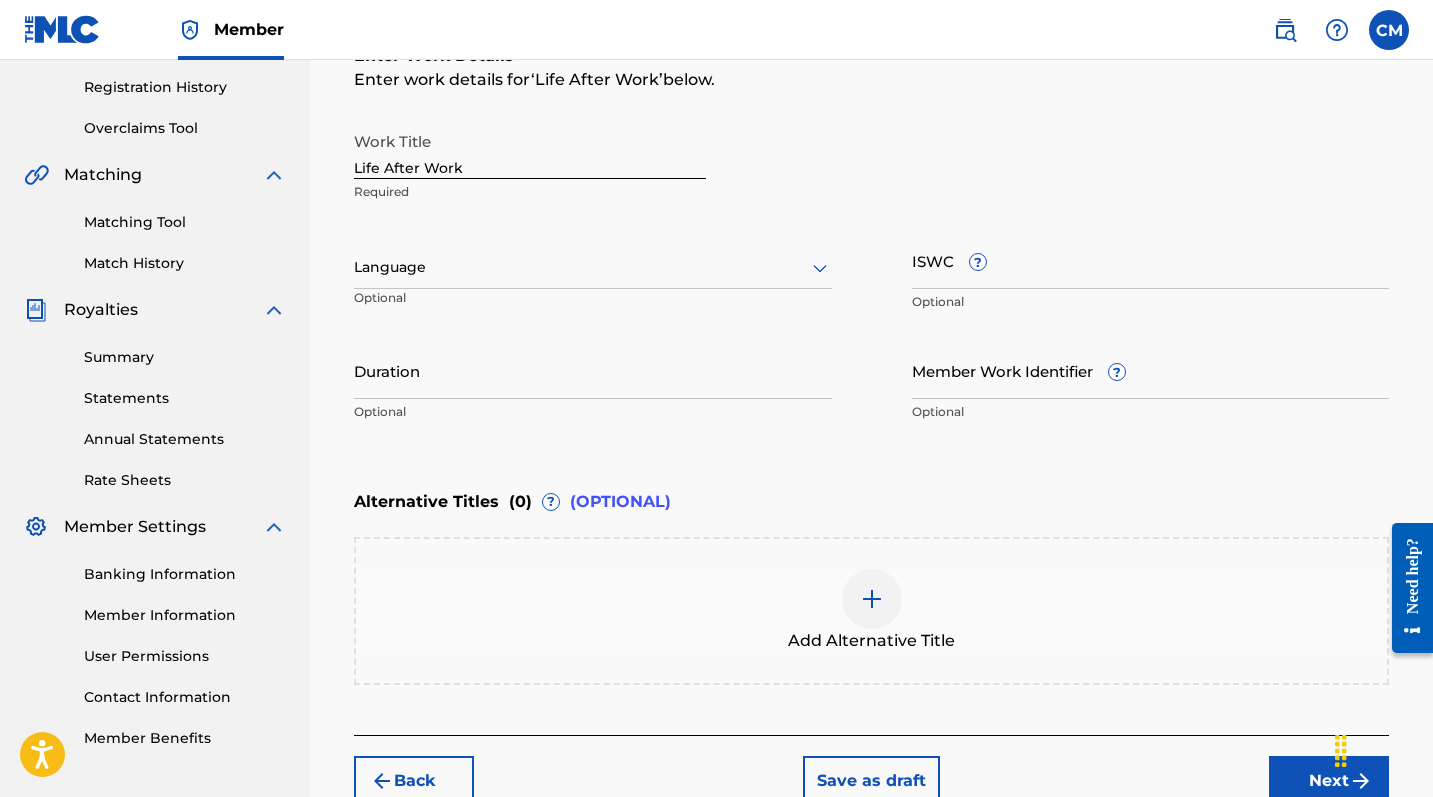 scroll, scrollTop: 429, scrollLeft: 0, axis: vertical 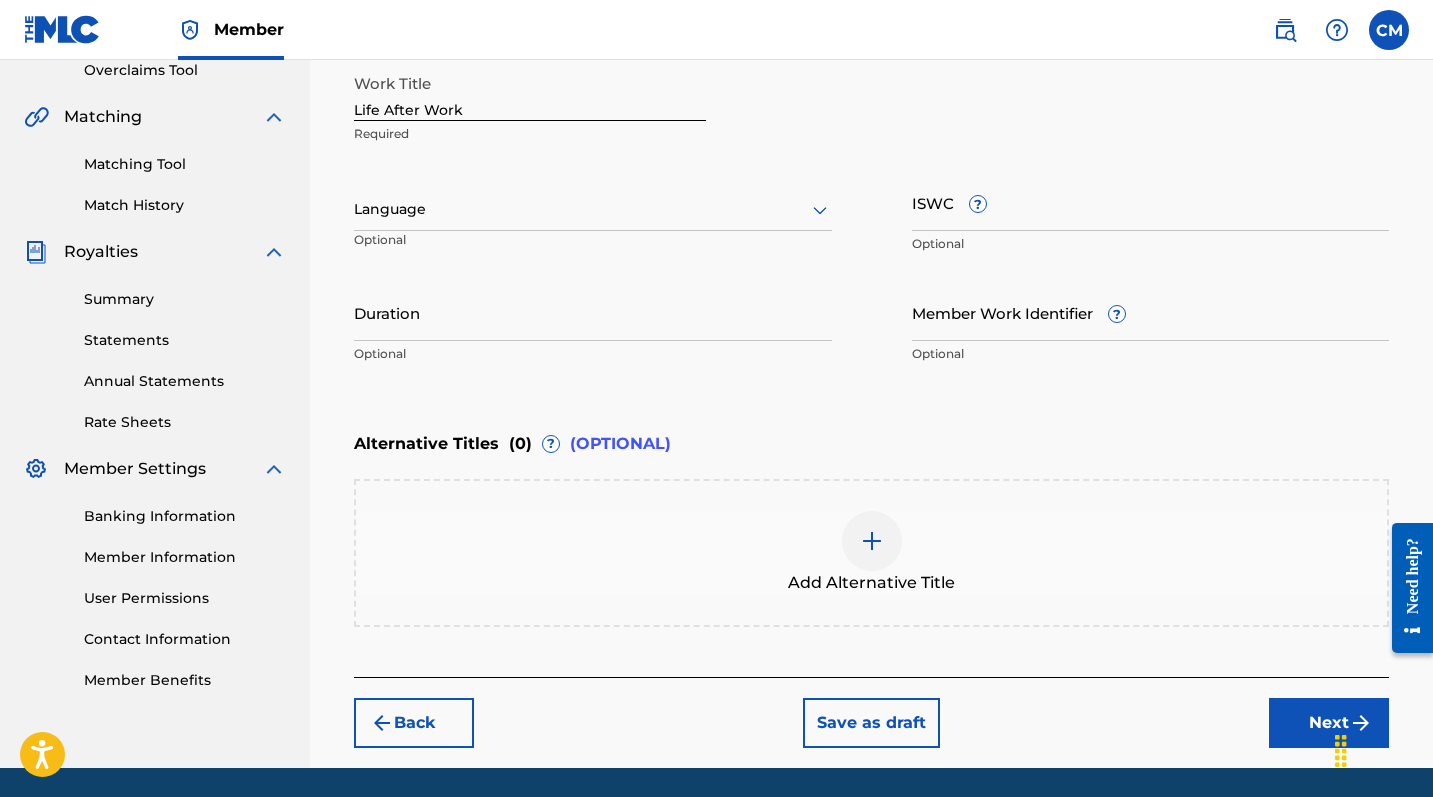click on "Next" at bounding box center (1329, 723) 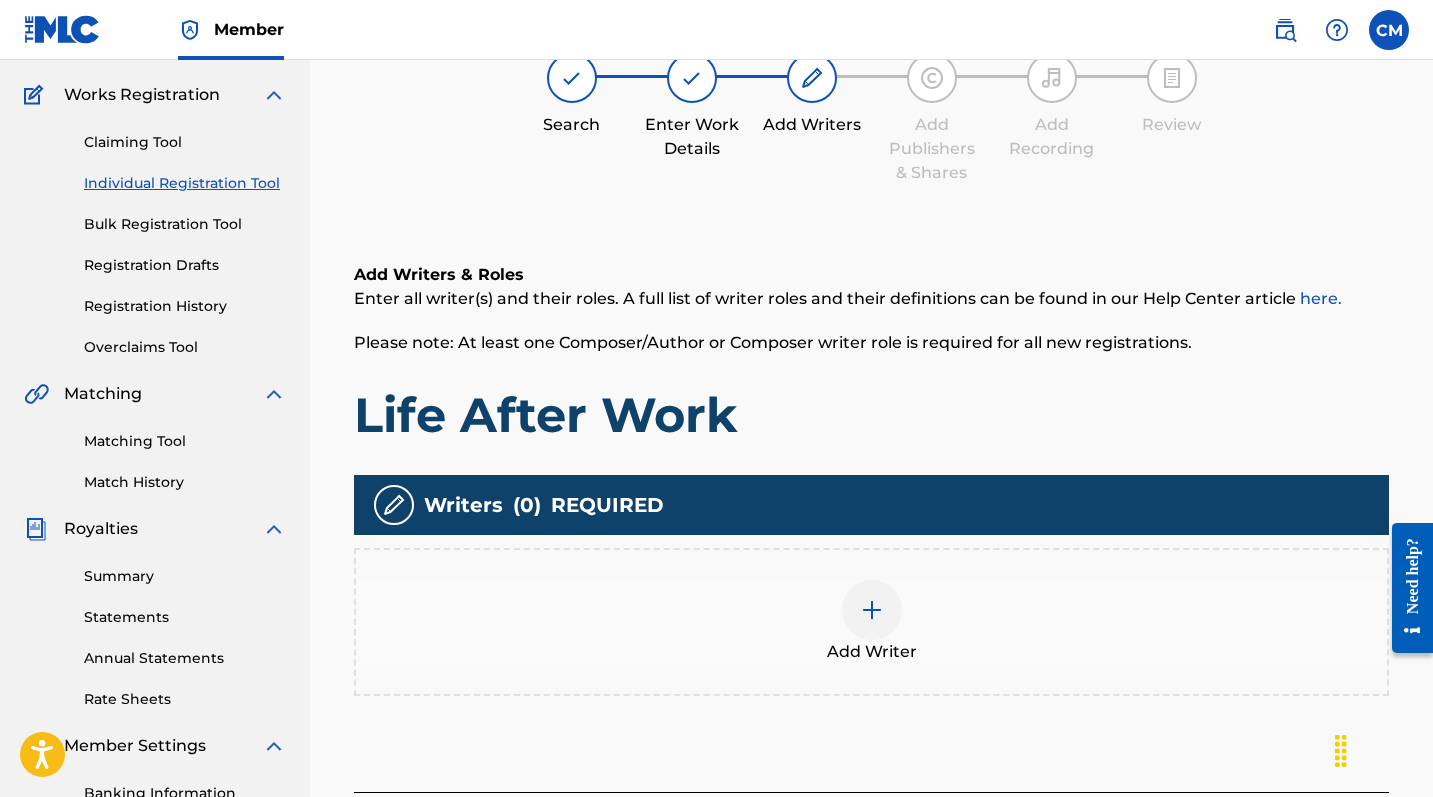 scroll, scrollTop: 162, scrollLeft: 0, axis: vertical 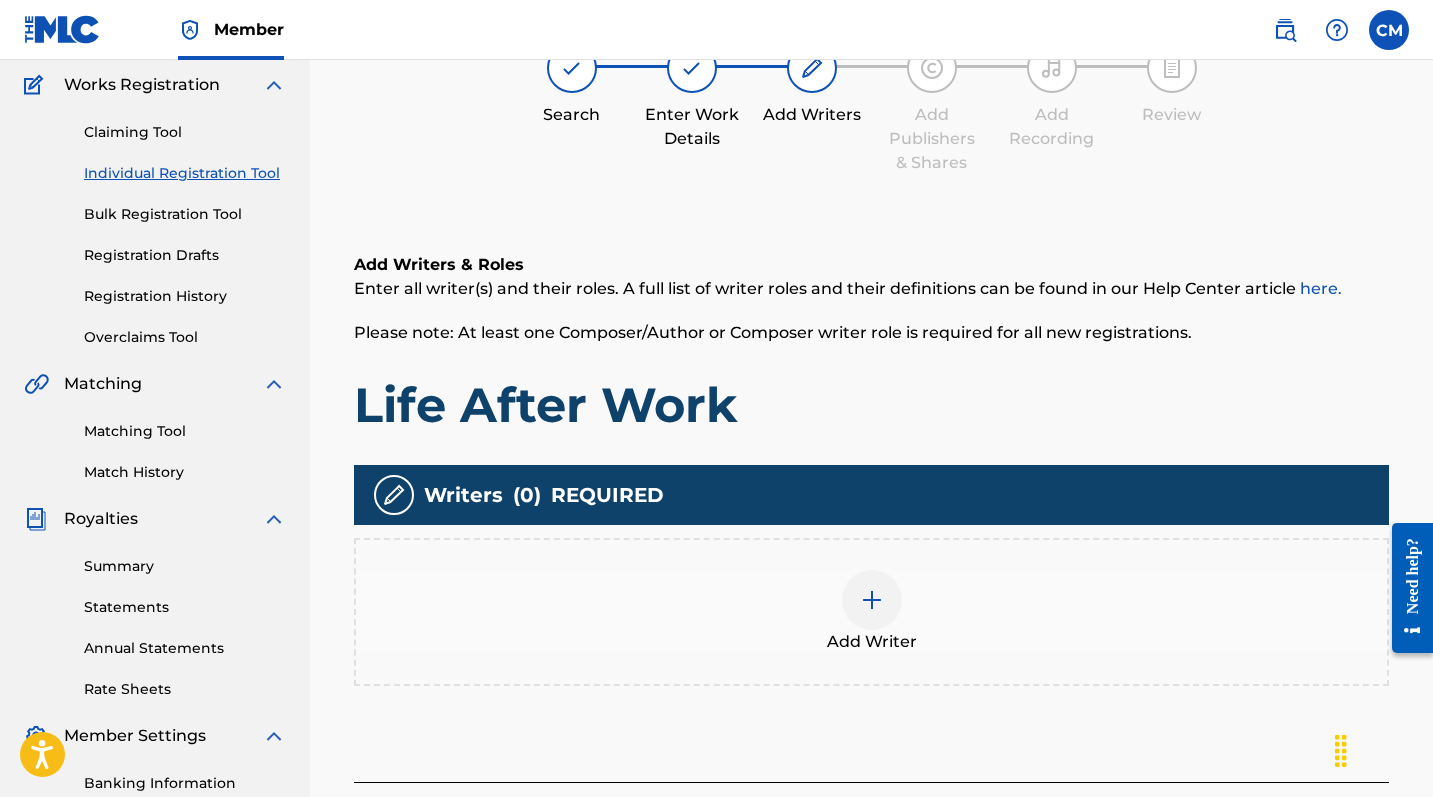 click at bounding box center (872, 600) 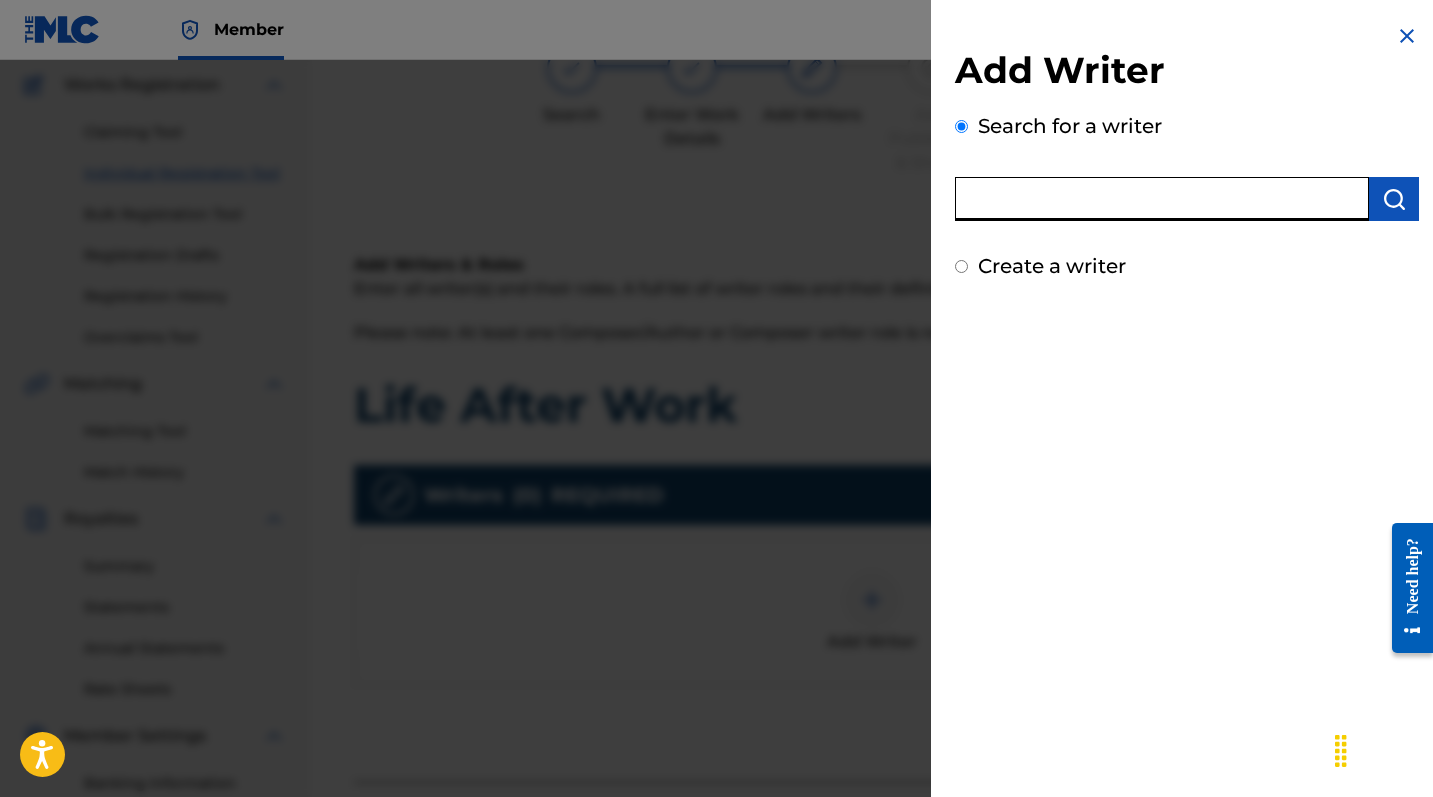 click at bounding box center (1162, 199) 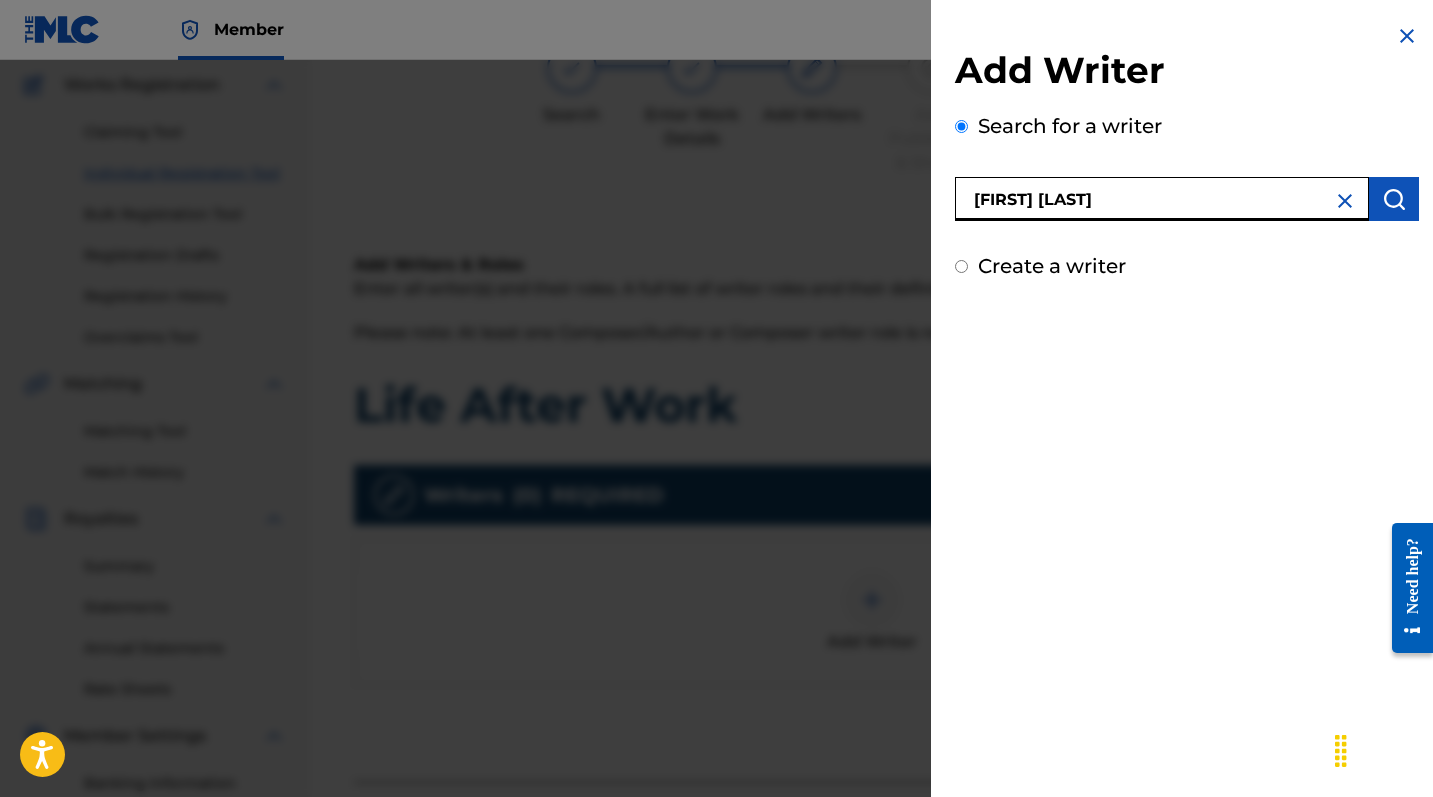 type on "[FIRST] [LAST]" 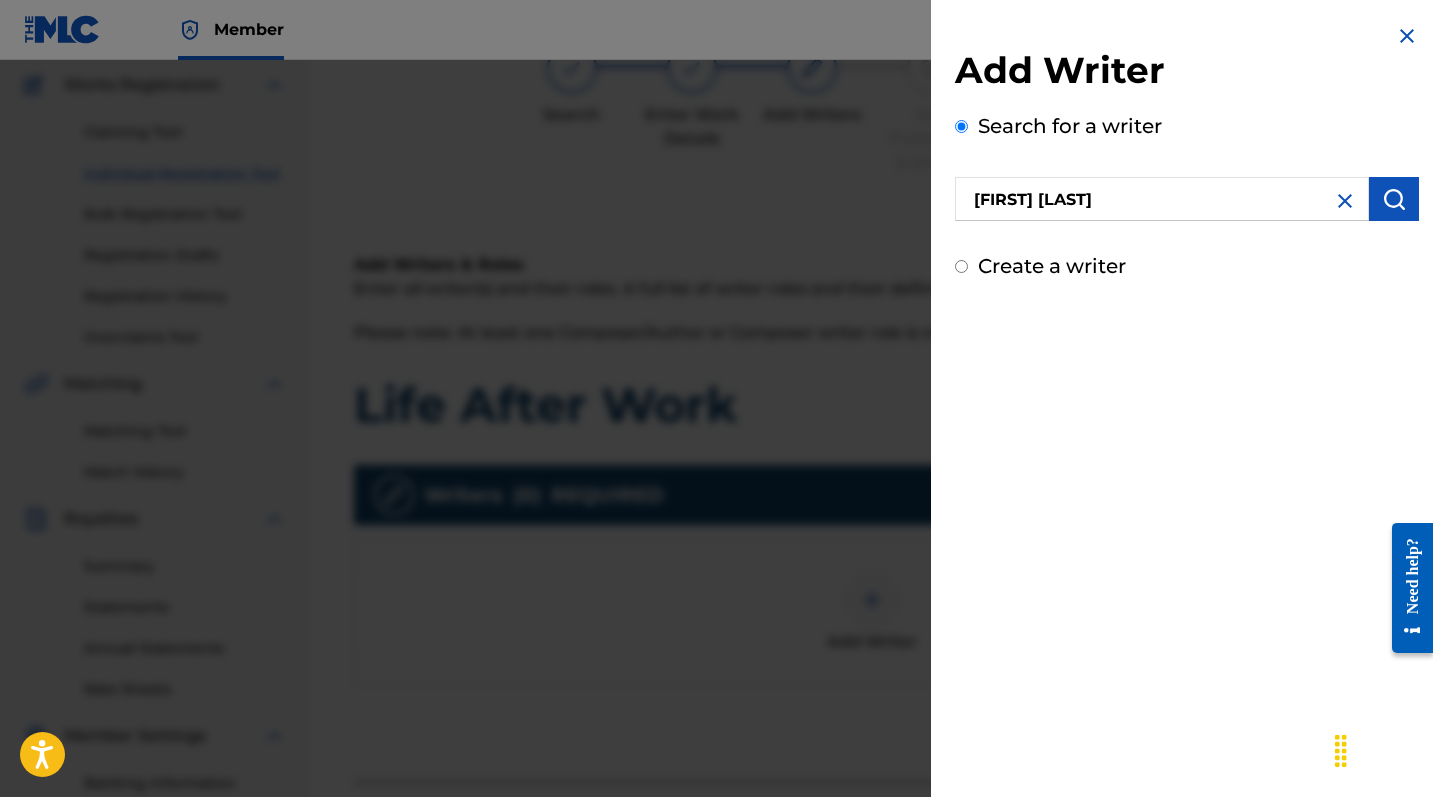 click at bounding box center (1394, 199) 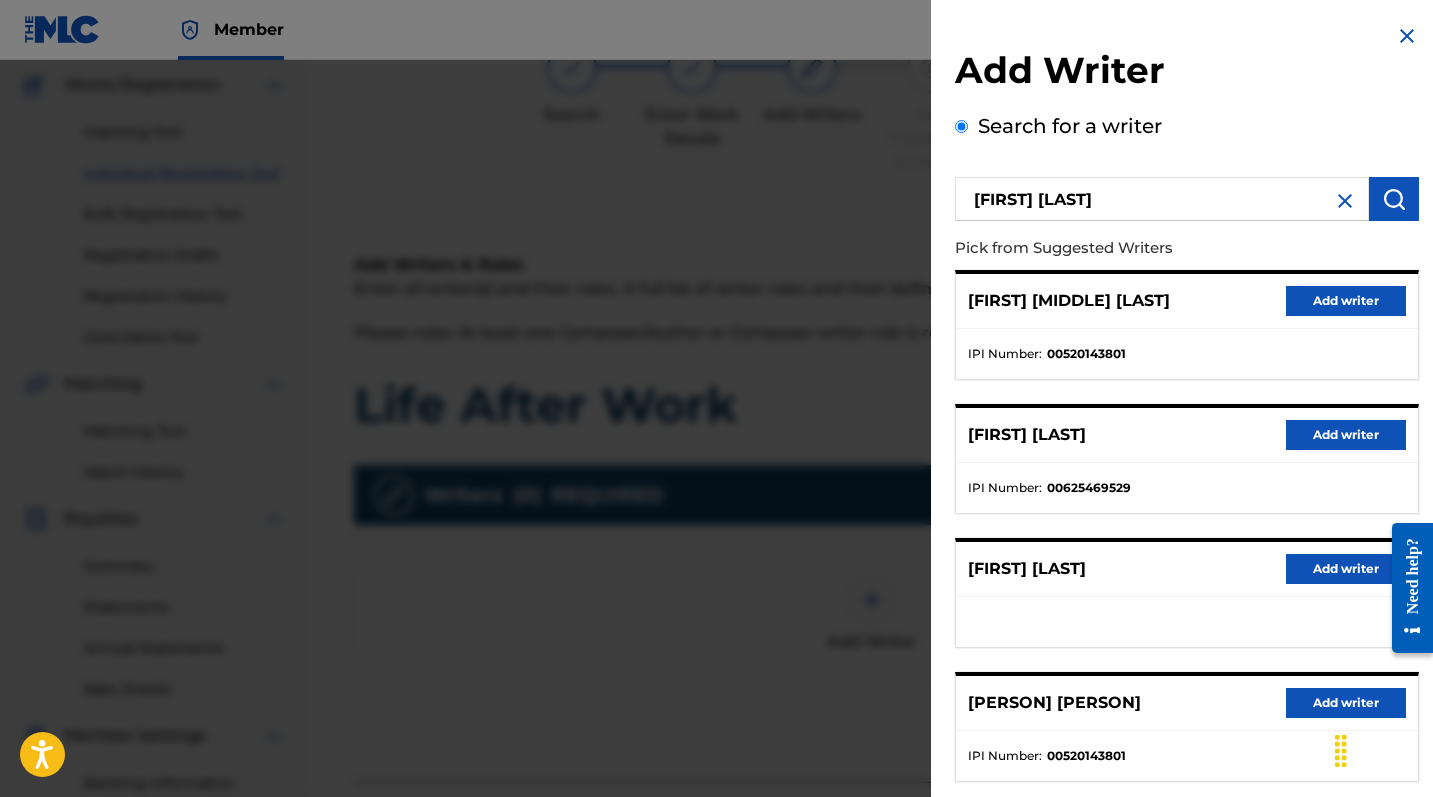 click on "Add writer" at bounding box center (1346, 301) 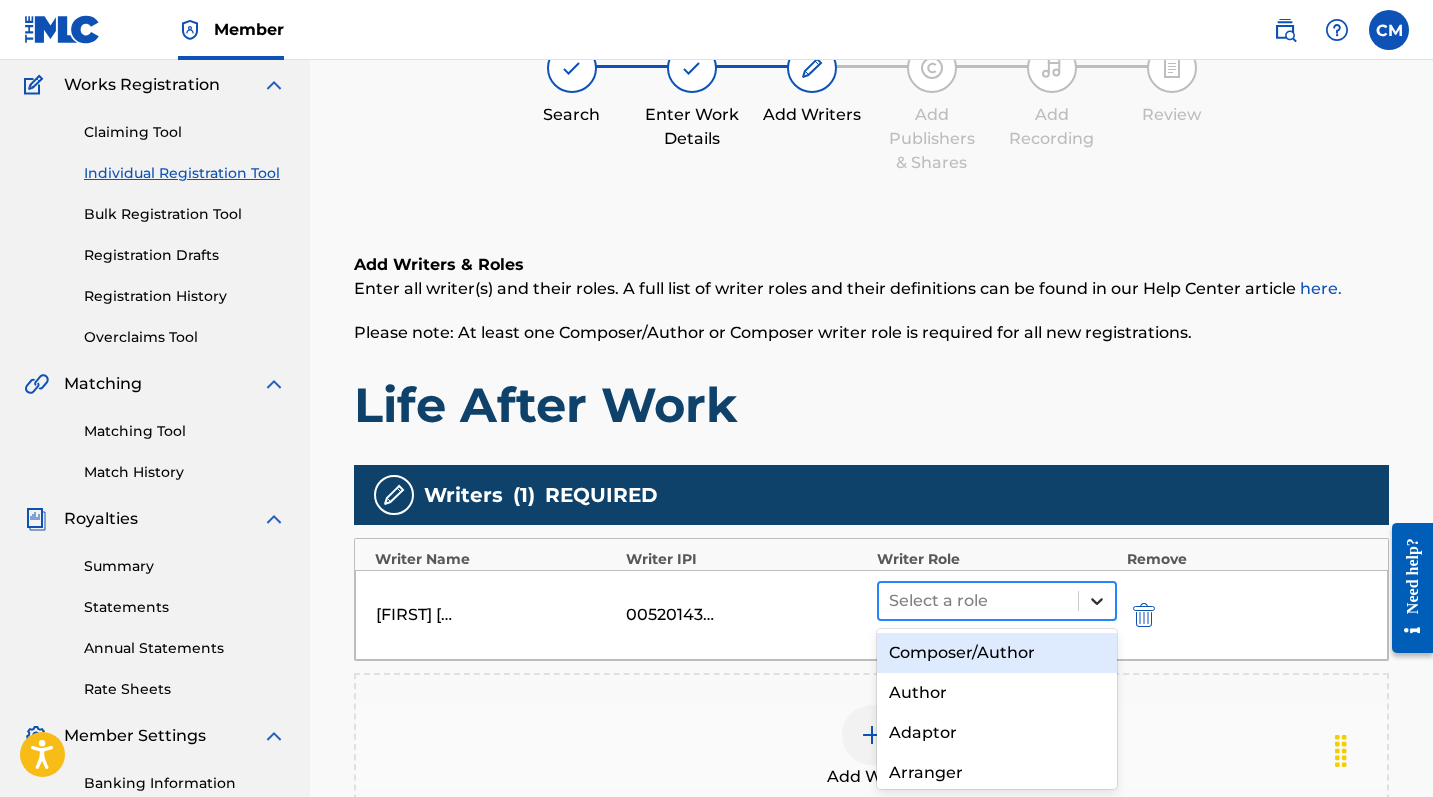 click 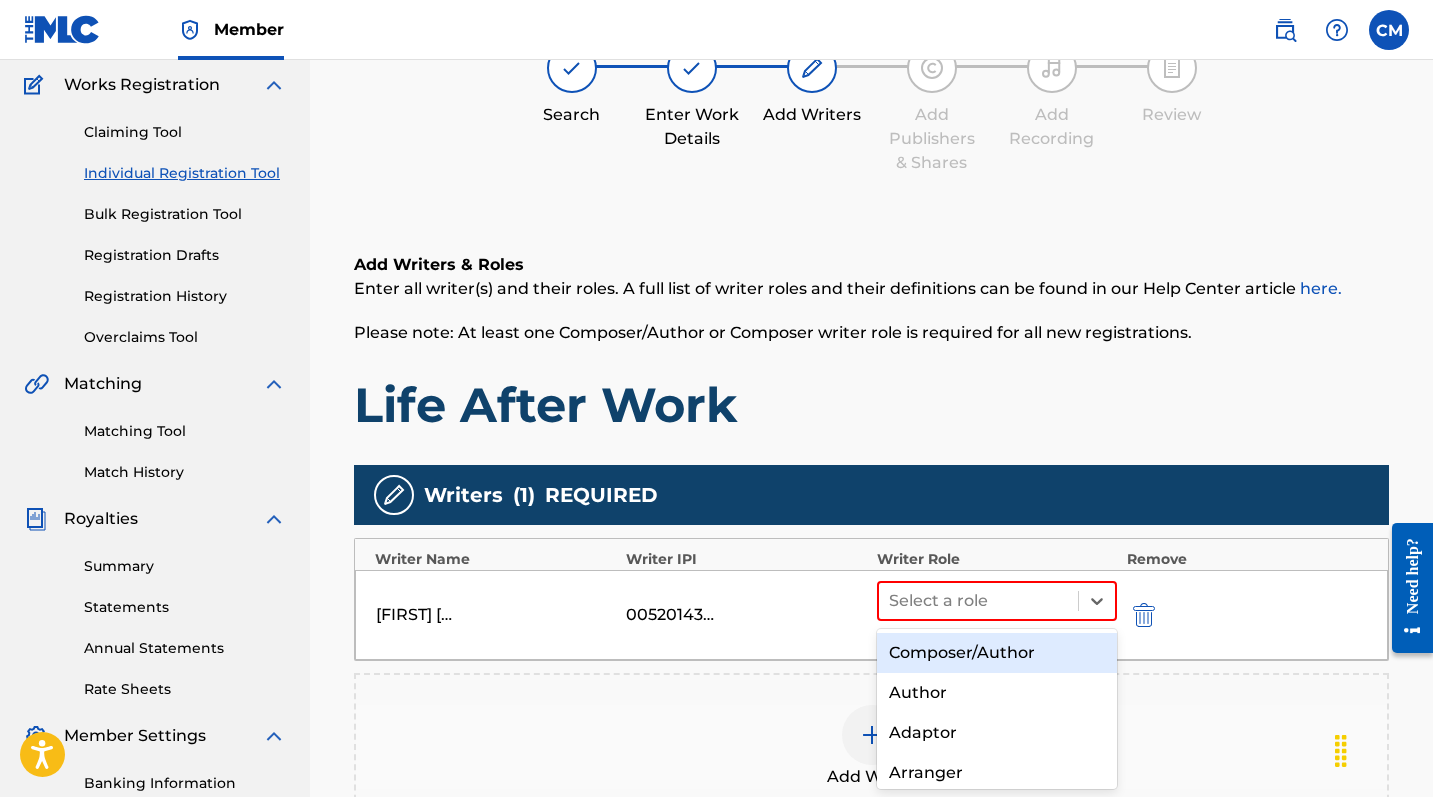 click on "Composer/Author" at bounding box center [997, 653] 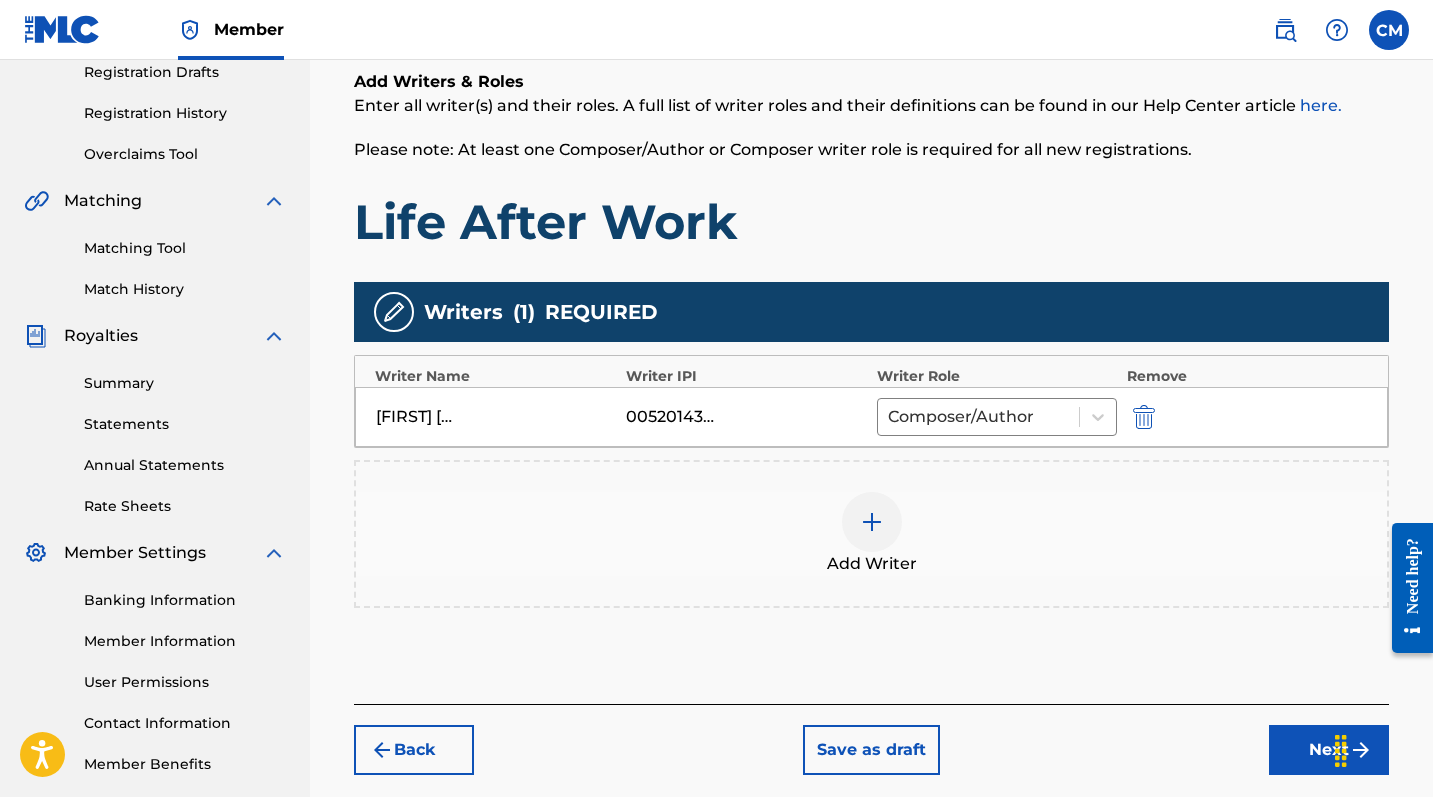 scroll, scrollTop: 423, scrollLeft: 0, axis: vertical 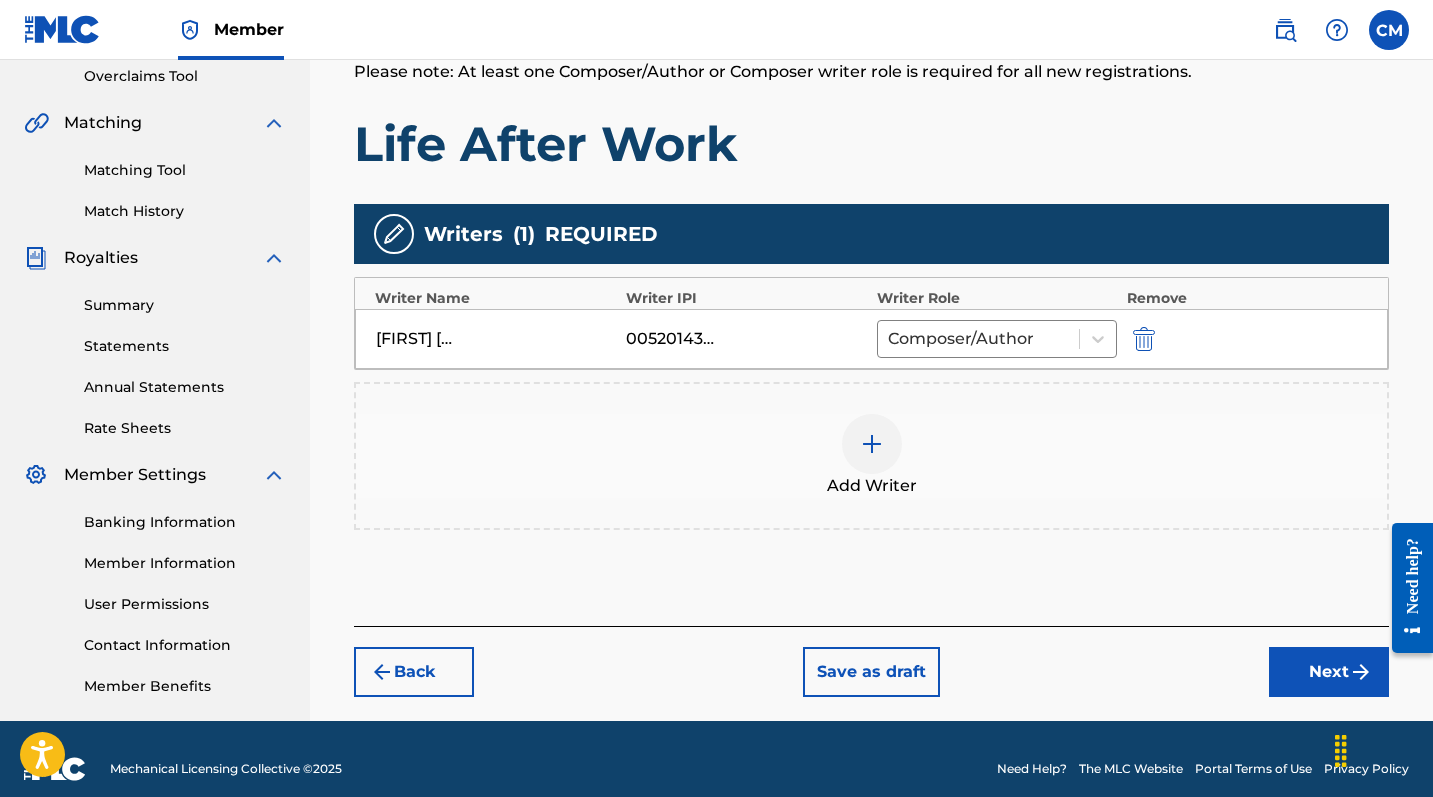 click on "Next" at bounding box center [1329, 672] 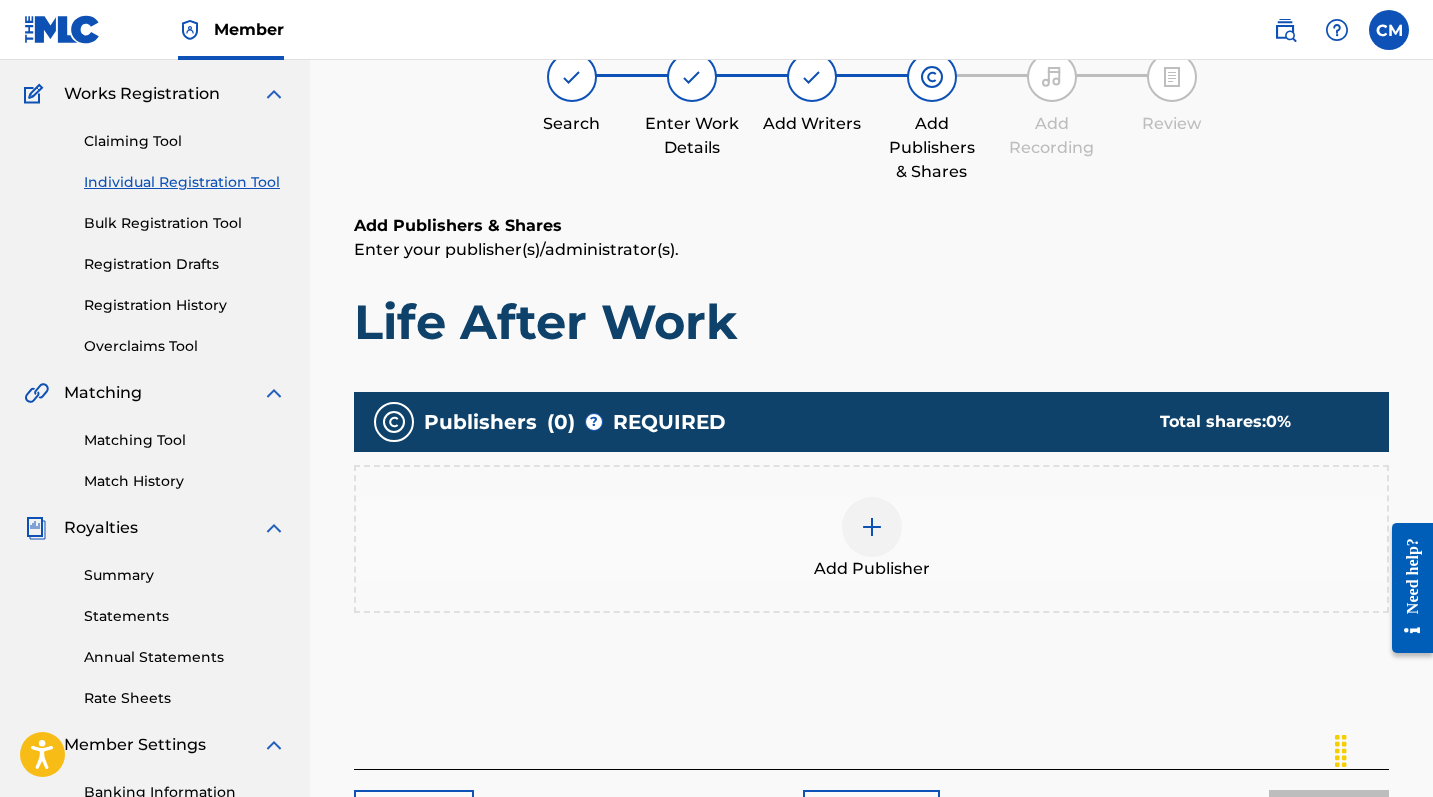 scroll, scrollTop: 90, scrollLeft: 0, axis: vertical 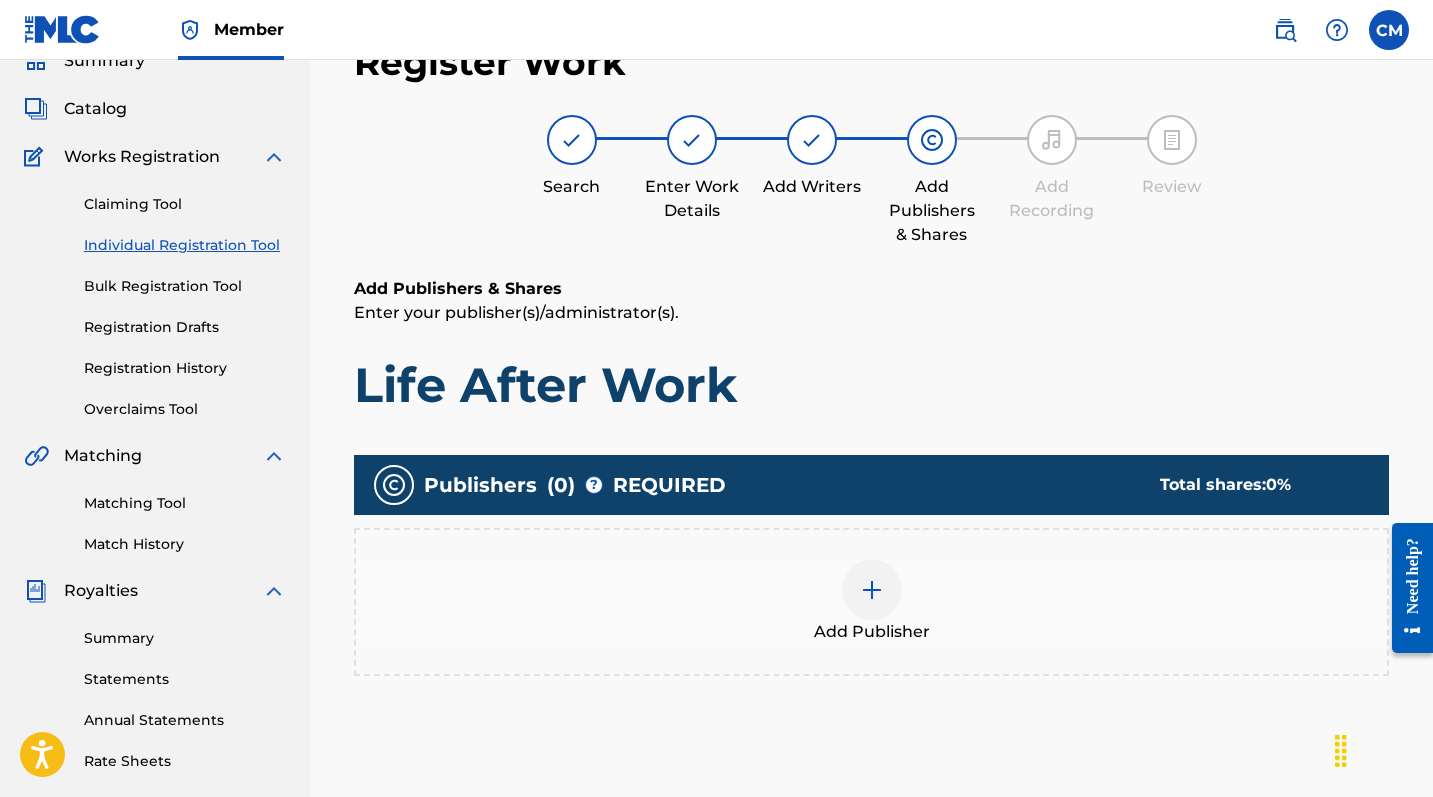 click at bounding box center [872, 590] 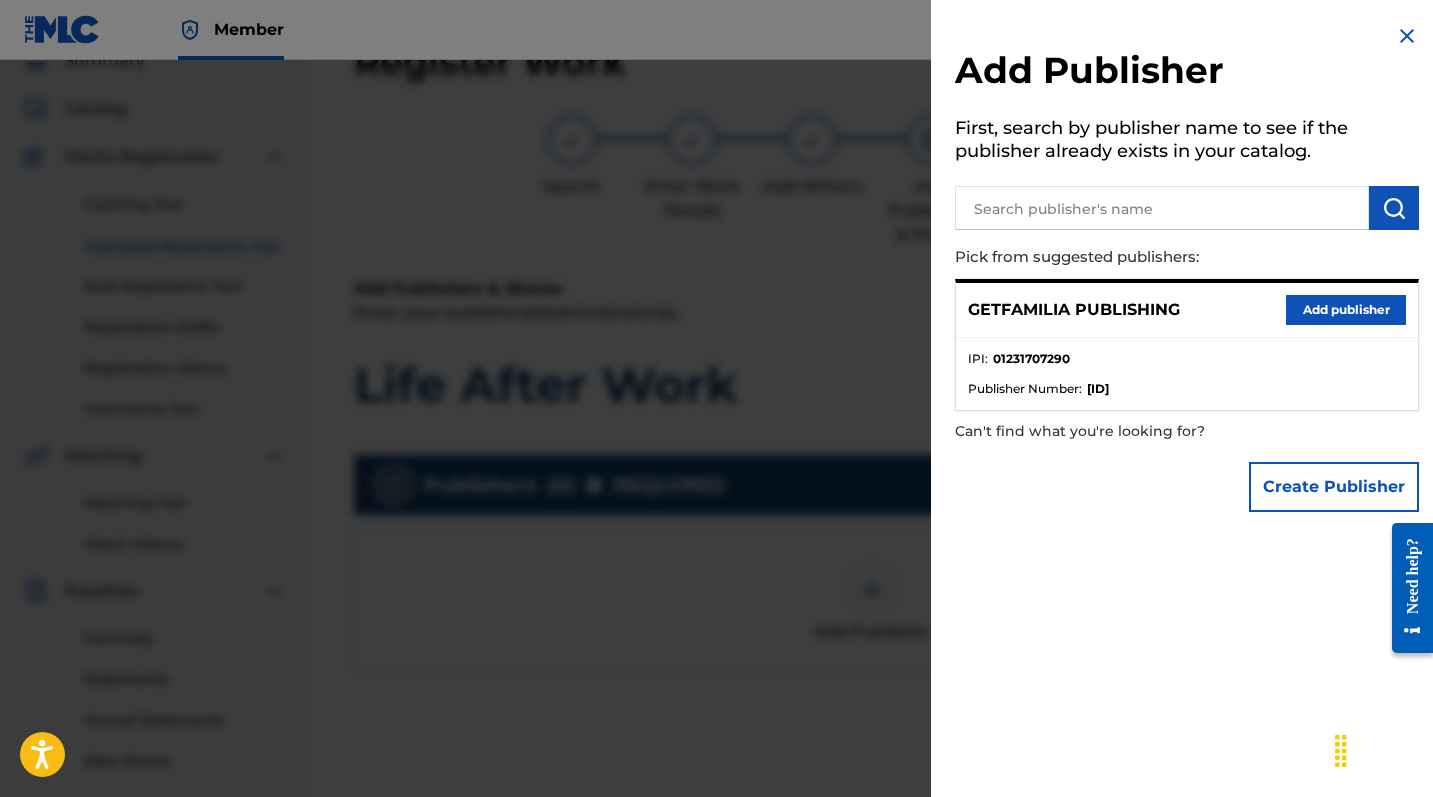 click on "Add publisher" at bounding box center (1346, 310) 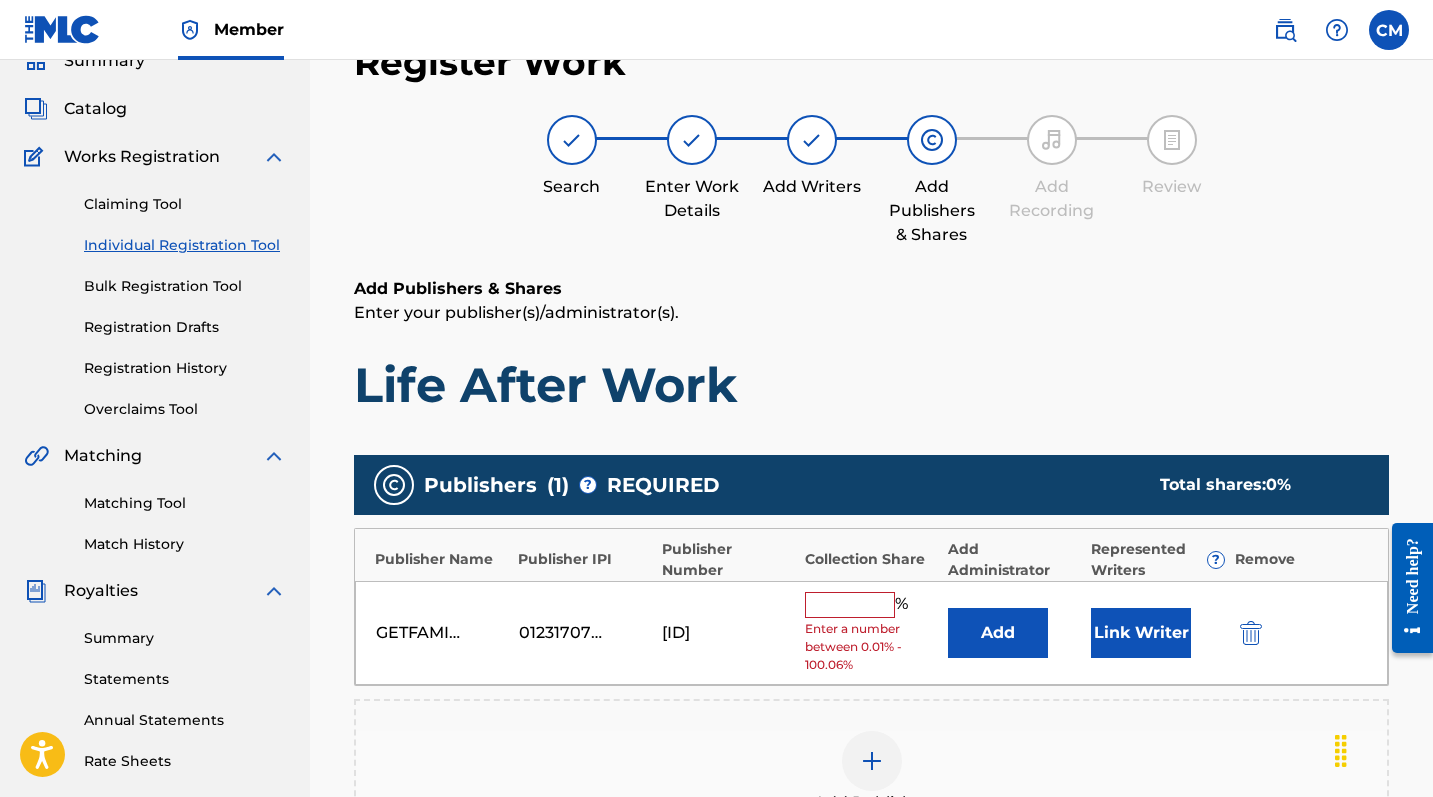click at bounding box center (850, 605) 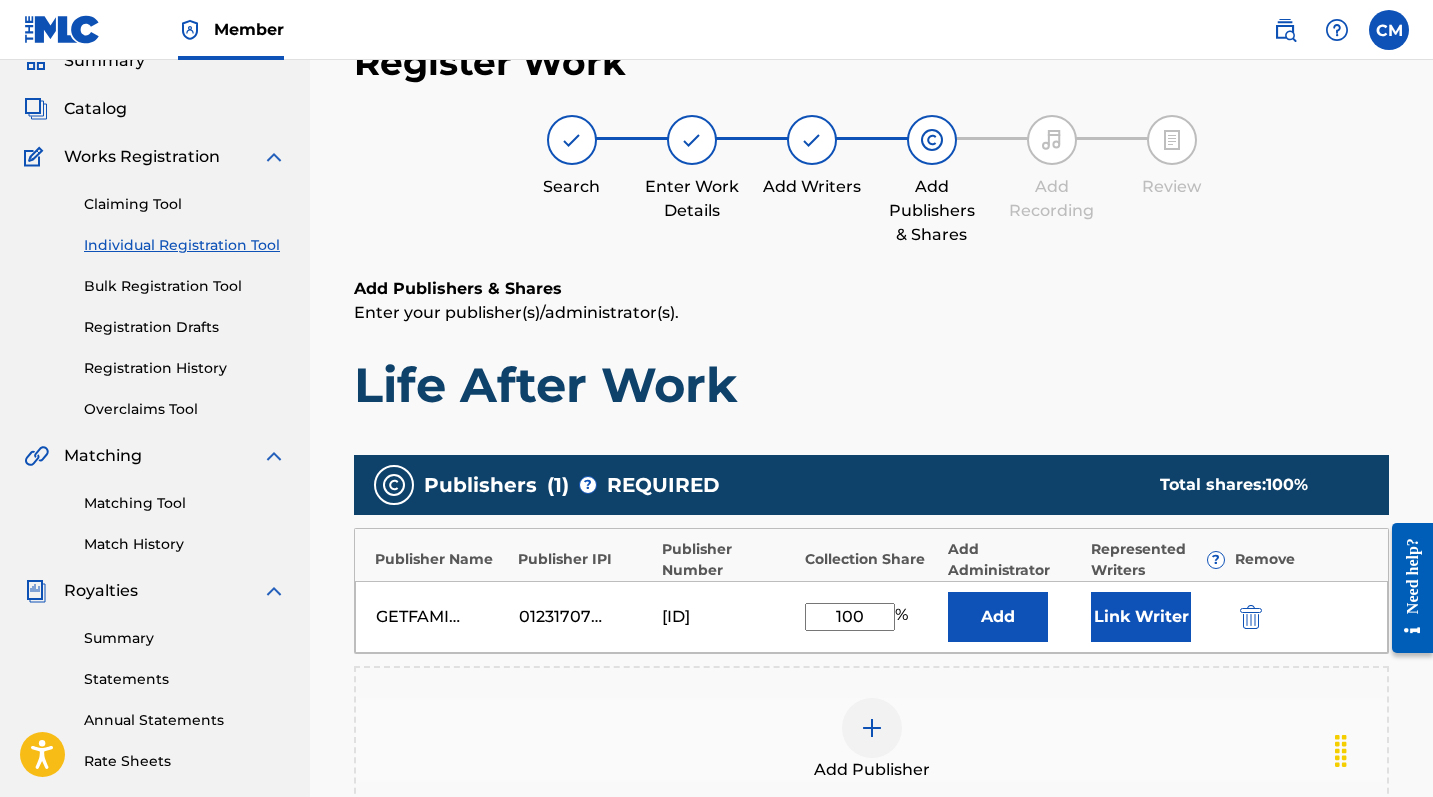 type on "100" 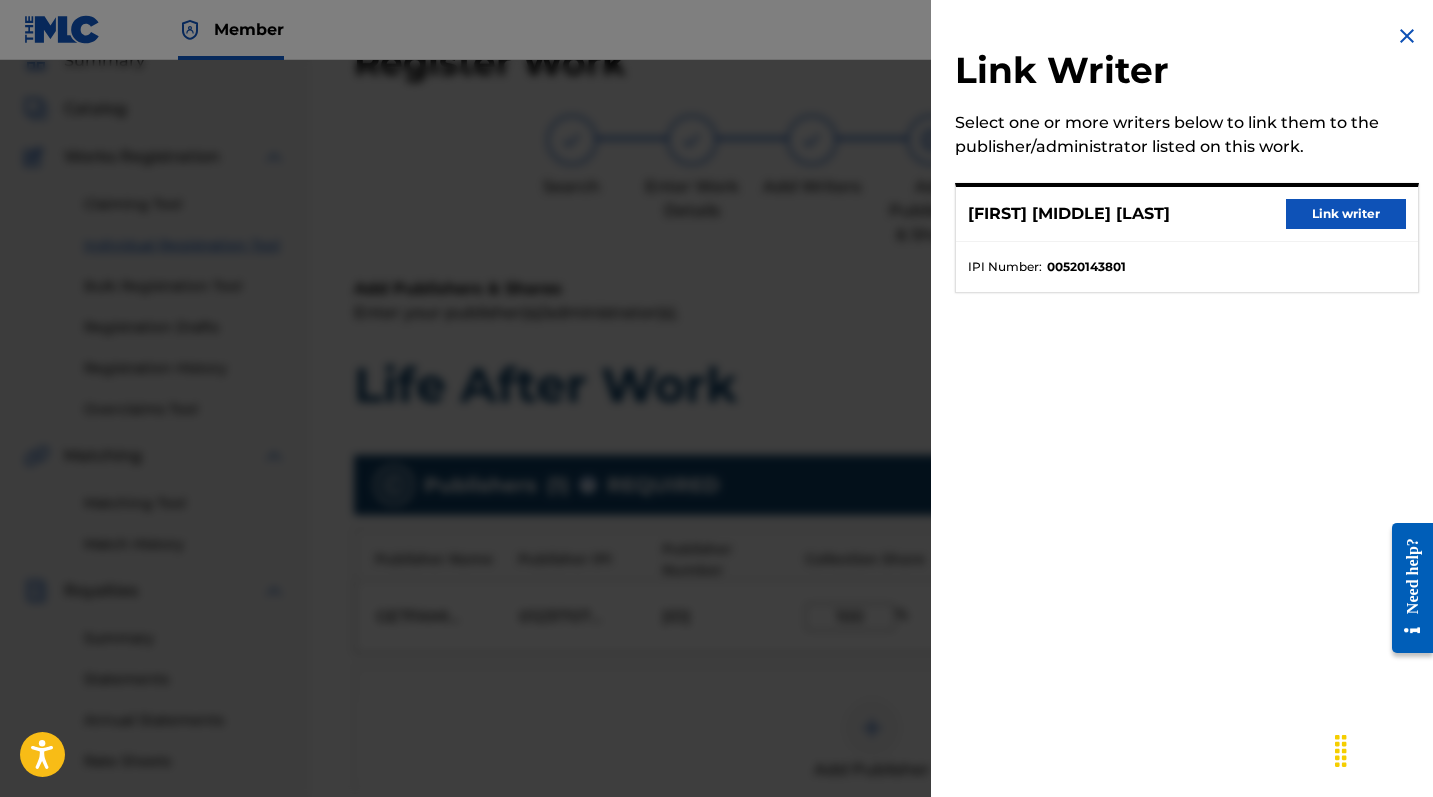click on "Link writer" at bounding box center (1346, 214) 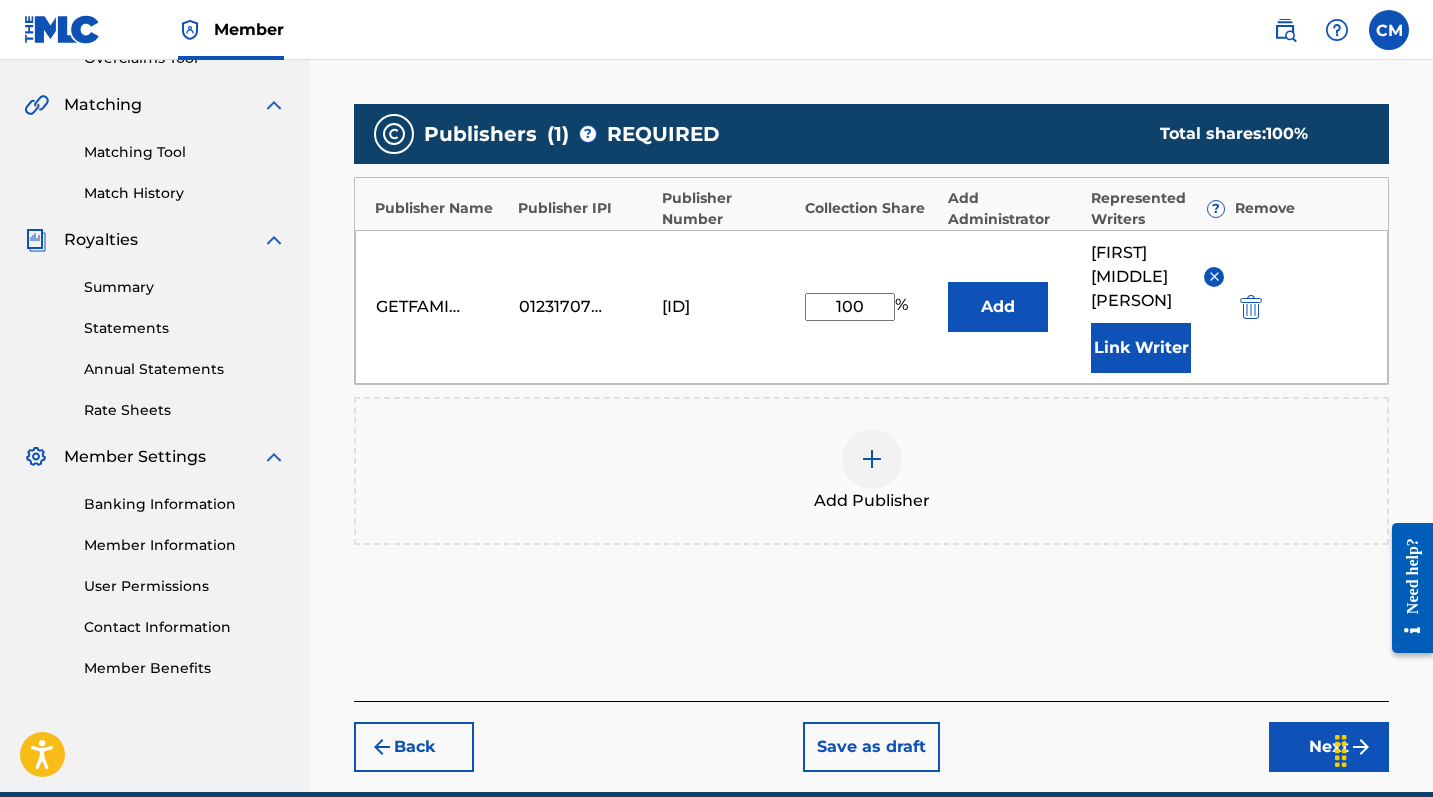 scroll, scrollTop: 456, scrollLeft: 0, axis: vertical 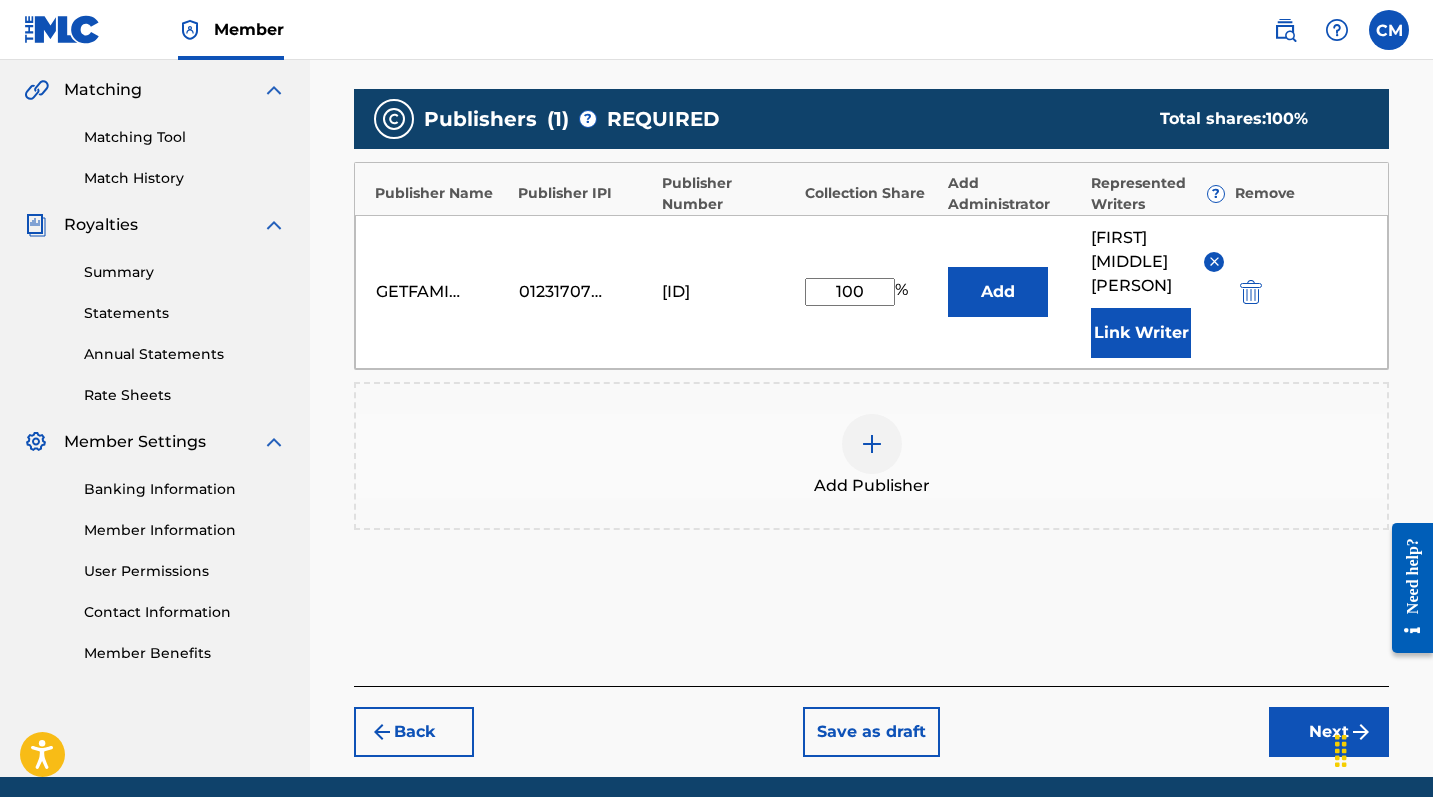 click on "Next" at bounding box center (1329, 732) 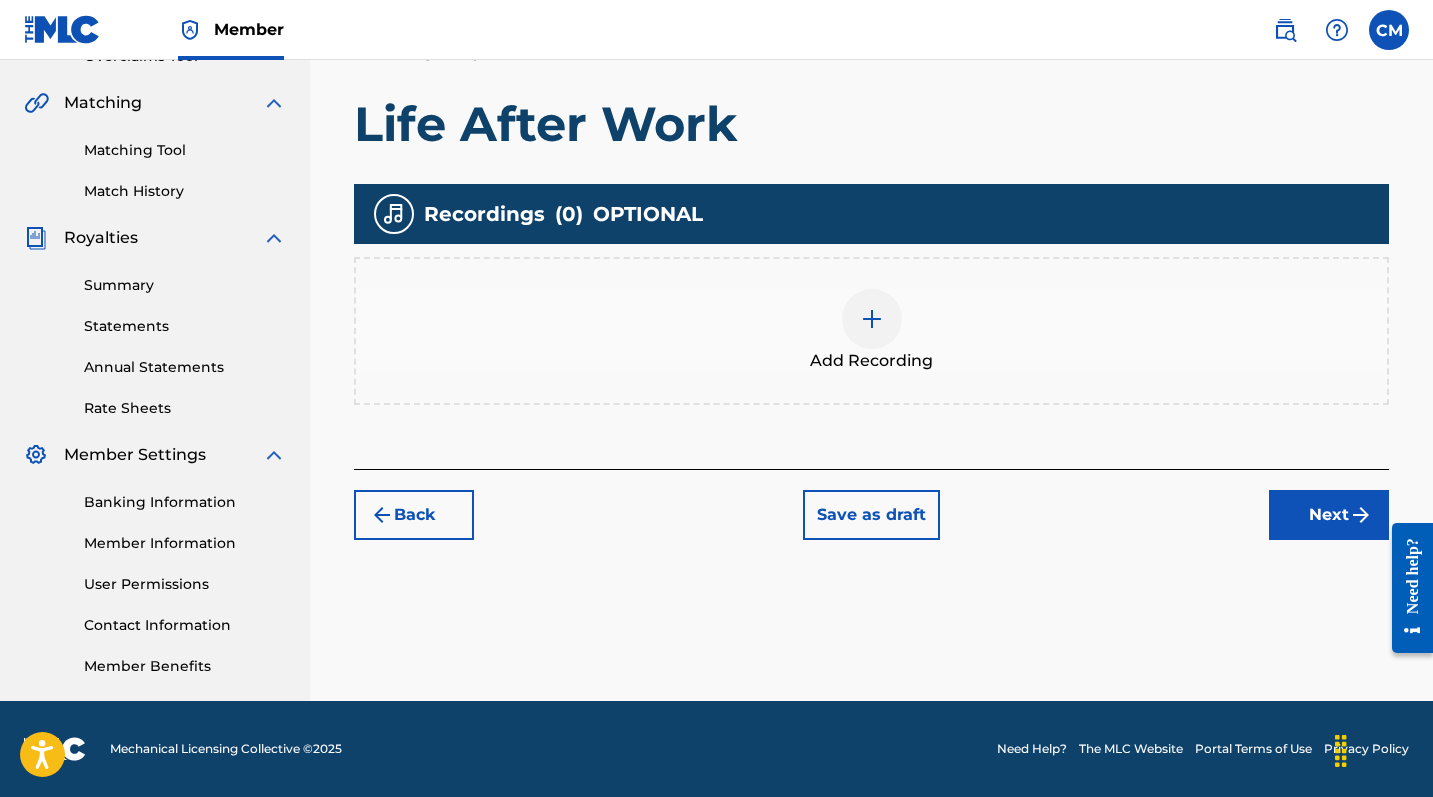 scroll, scrollTop: 443, scrollLeft: 0, axis: vertical 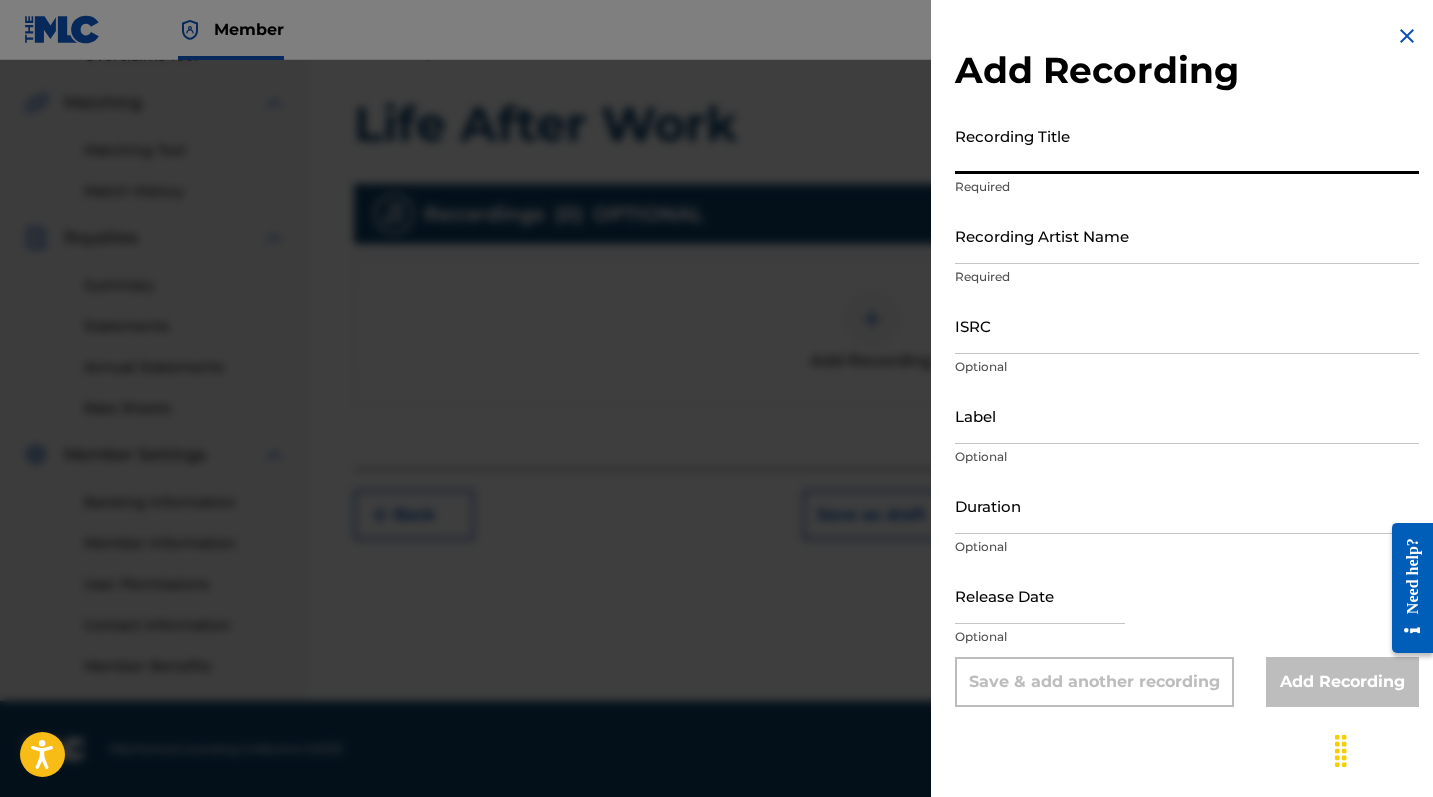 click on "Recording Title" at bounding box center (1187, 145) 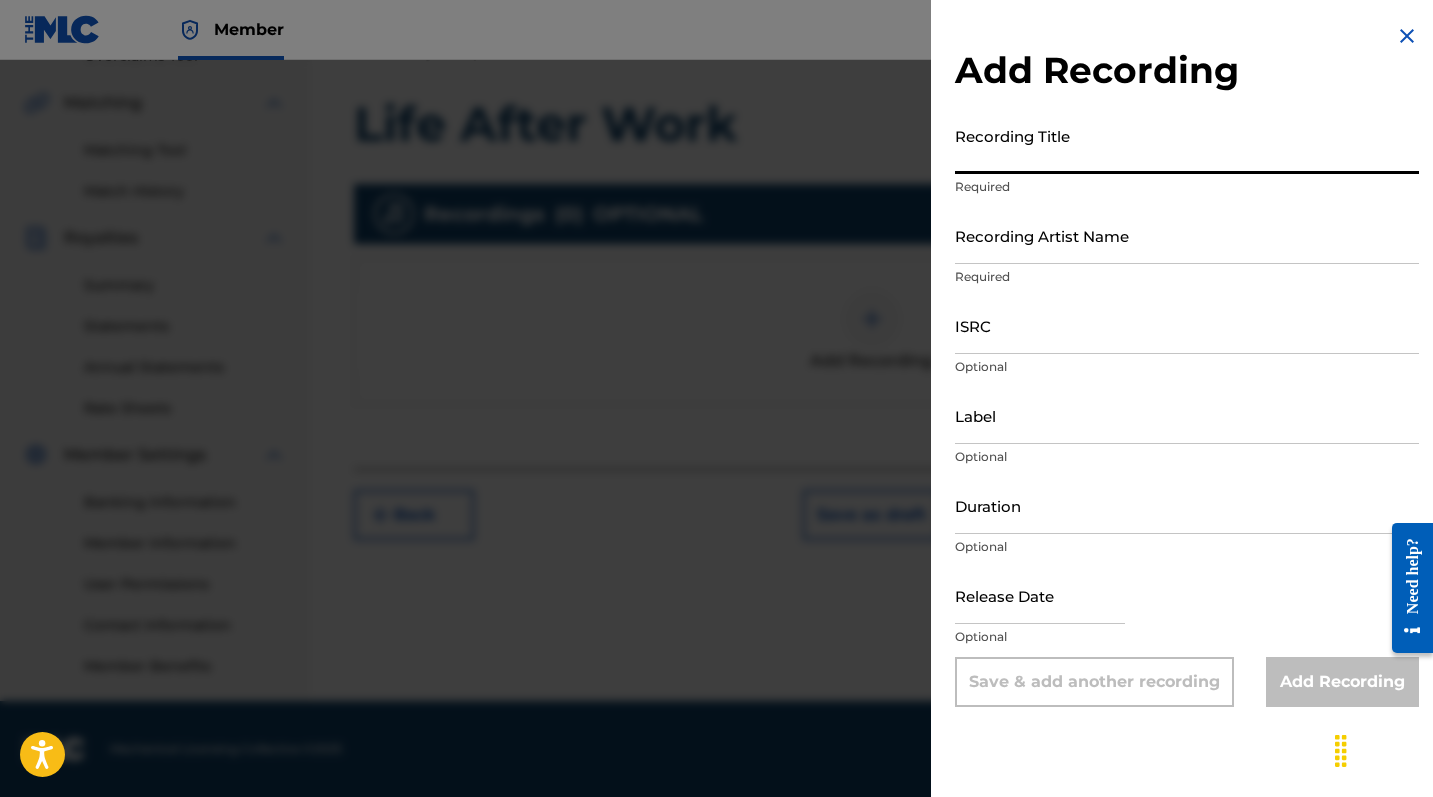 paste on "Life After Work" 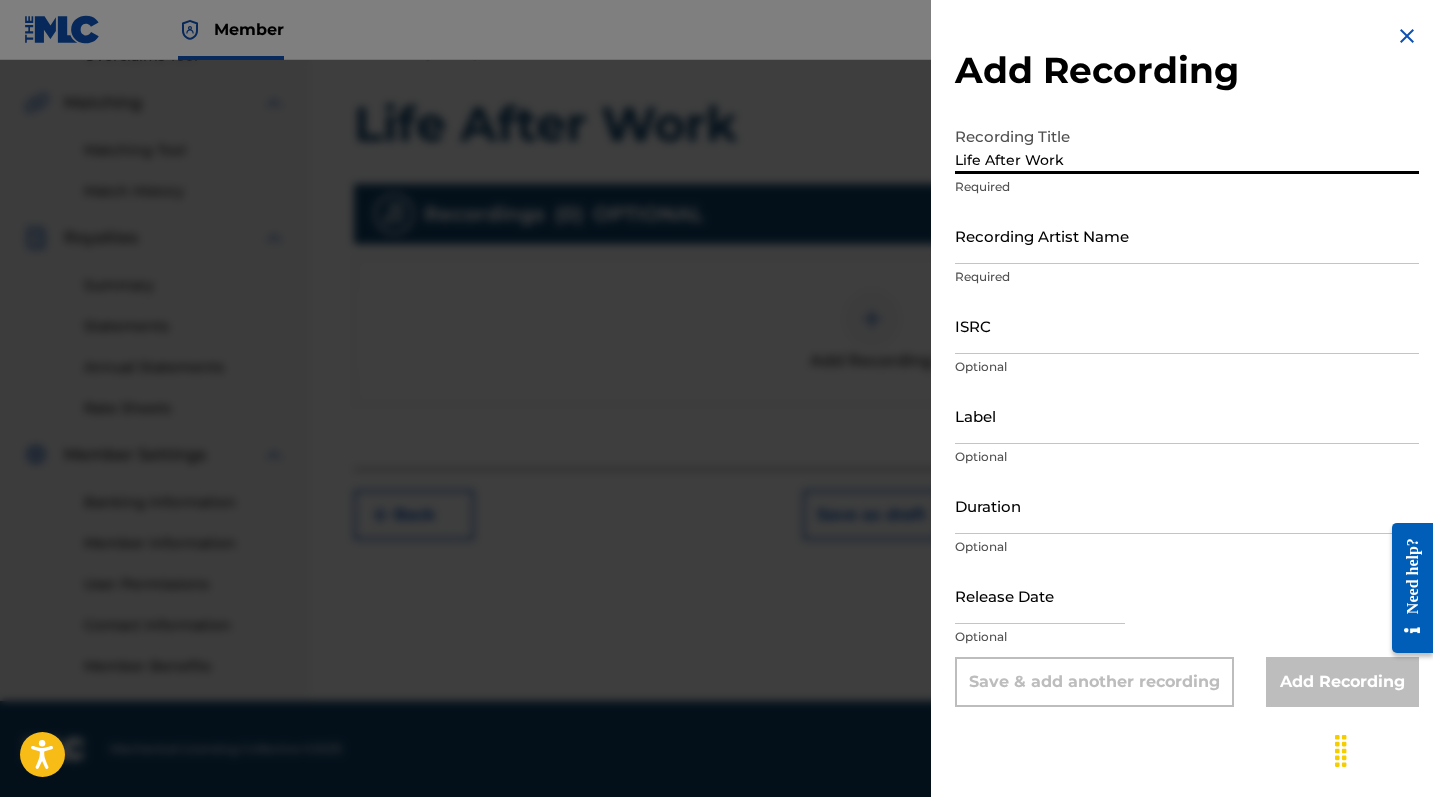 type on "Life After Work" 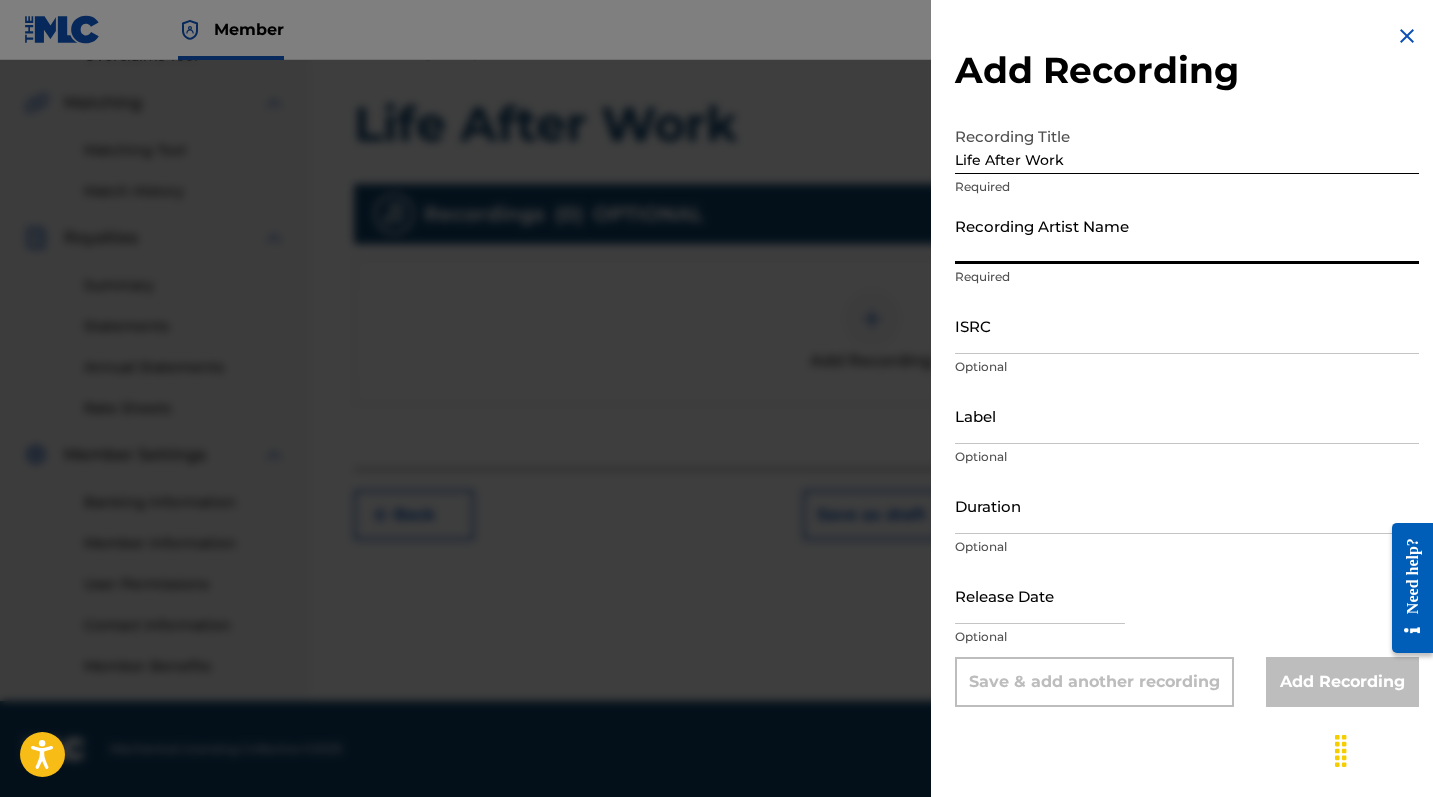 click on "Recording Artist Name" at bounding box center (1187, 235) 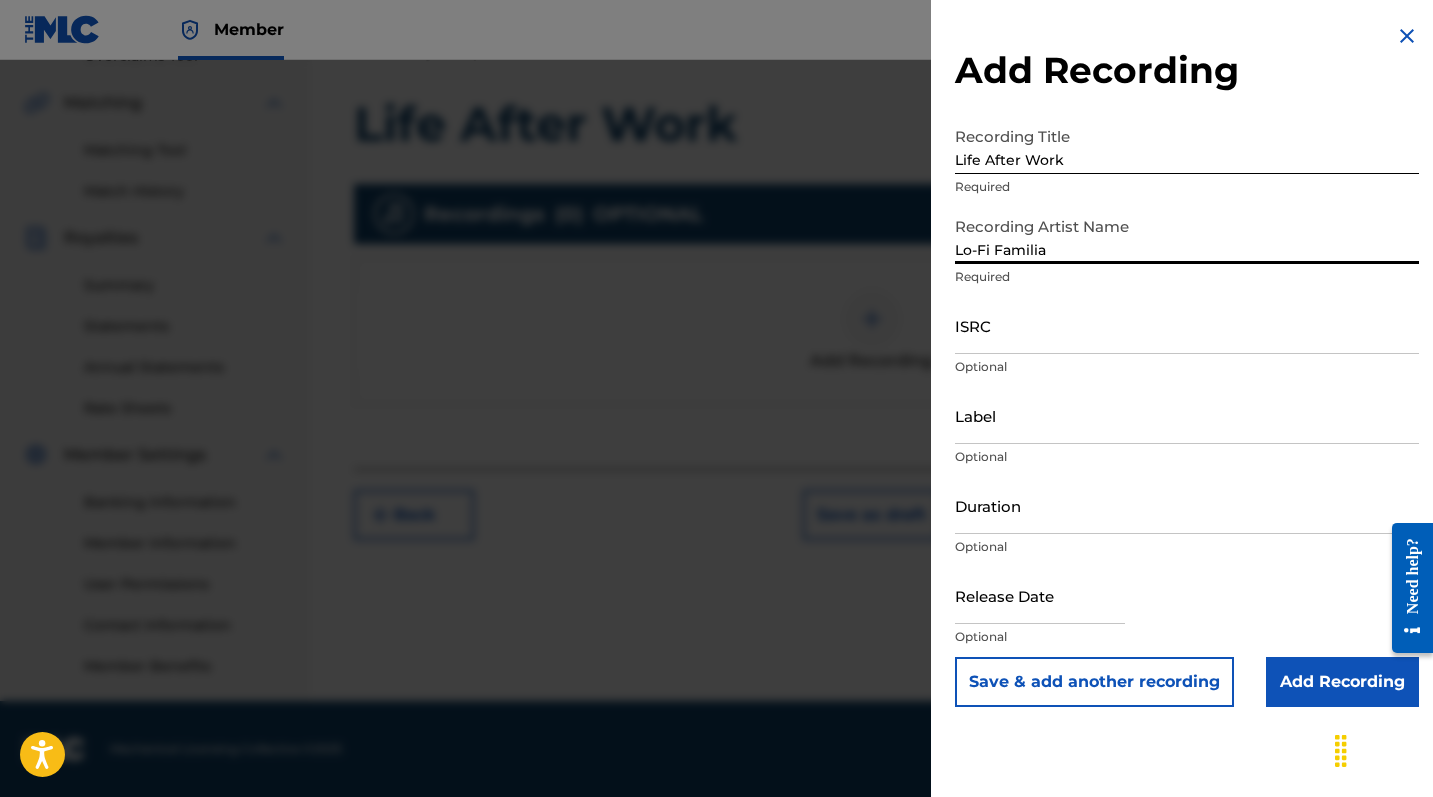 scroll, scrollTop: 443, scrollLeft: 0, axis: vertical 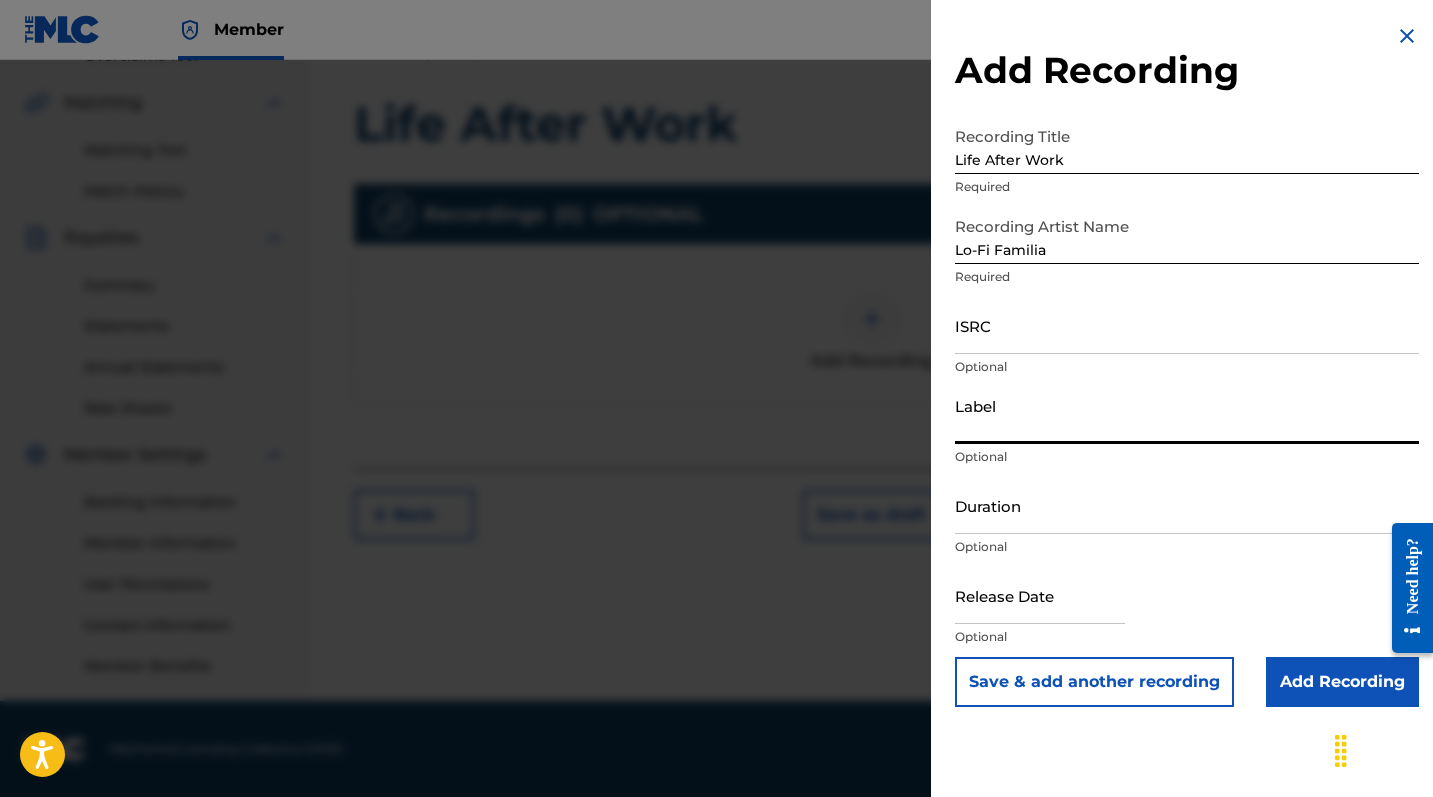 click on "Label" at bounding box center (1187, 415) 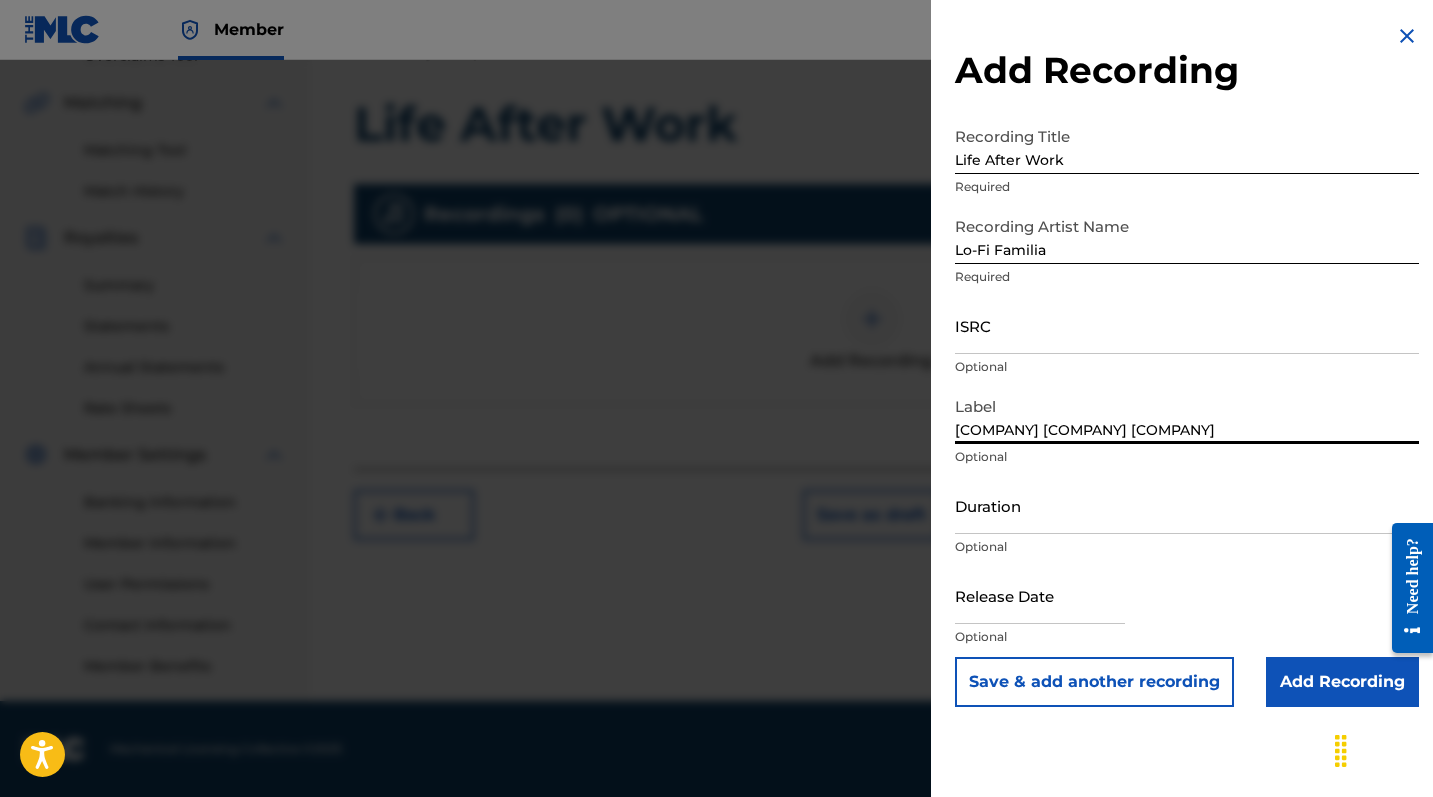 scroll, scrollTop: 443, scrollLeft: 0, axis: vertical 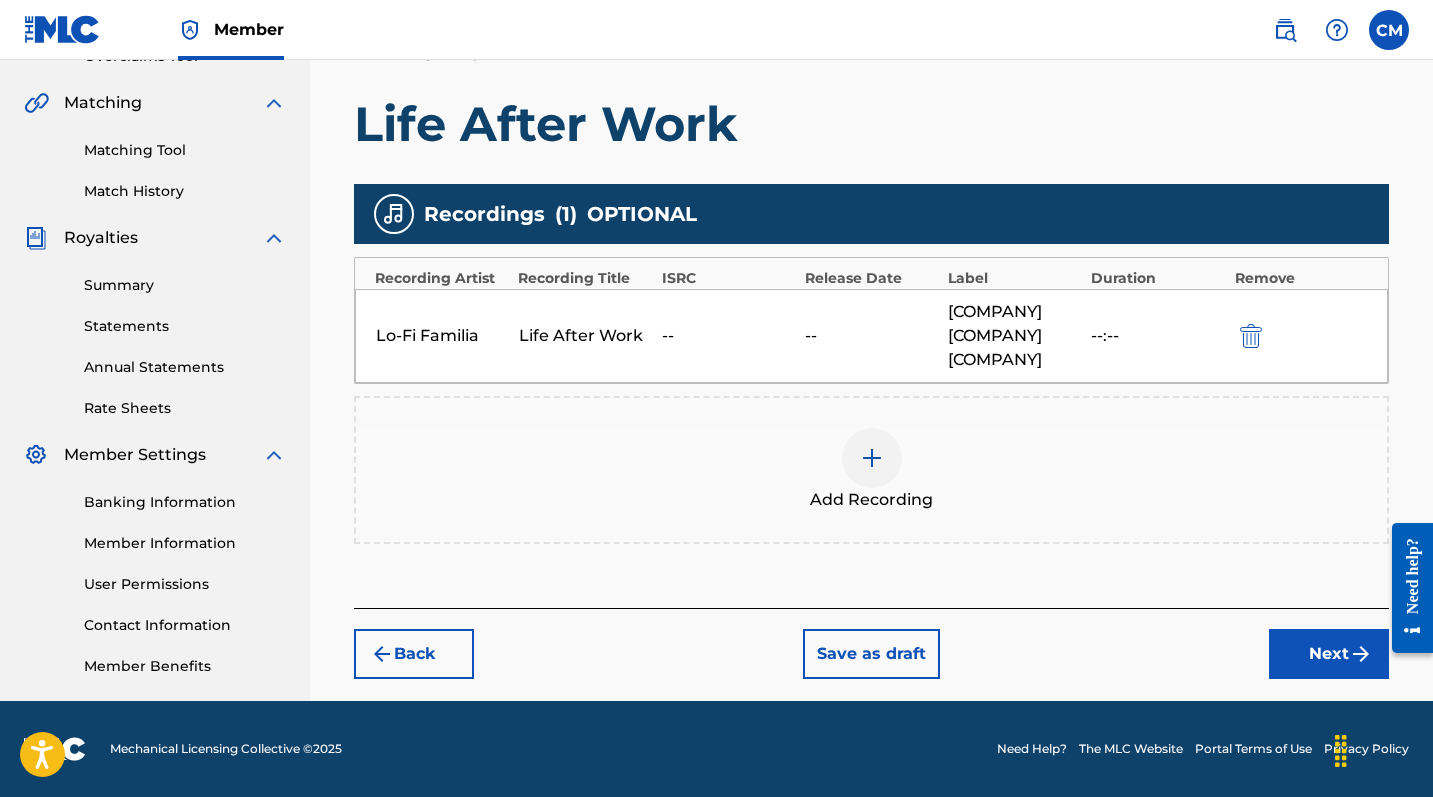 click on "Next" at bounding box center [1329, 654] 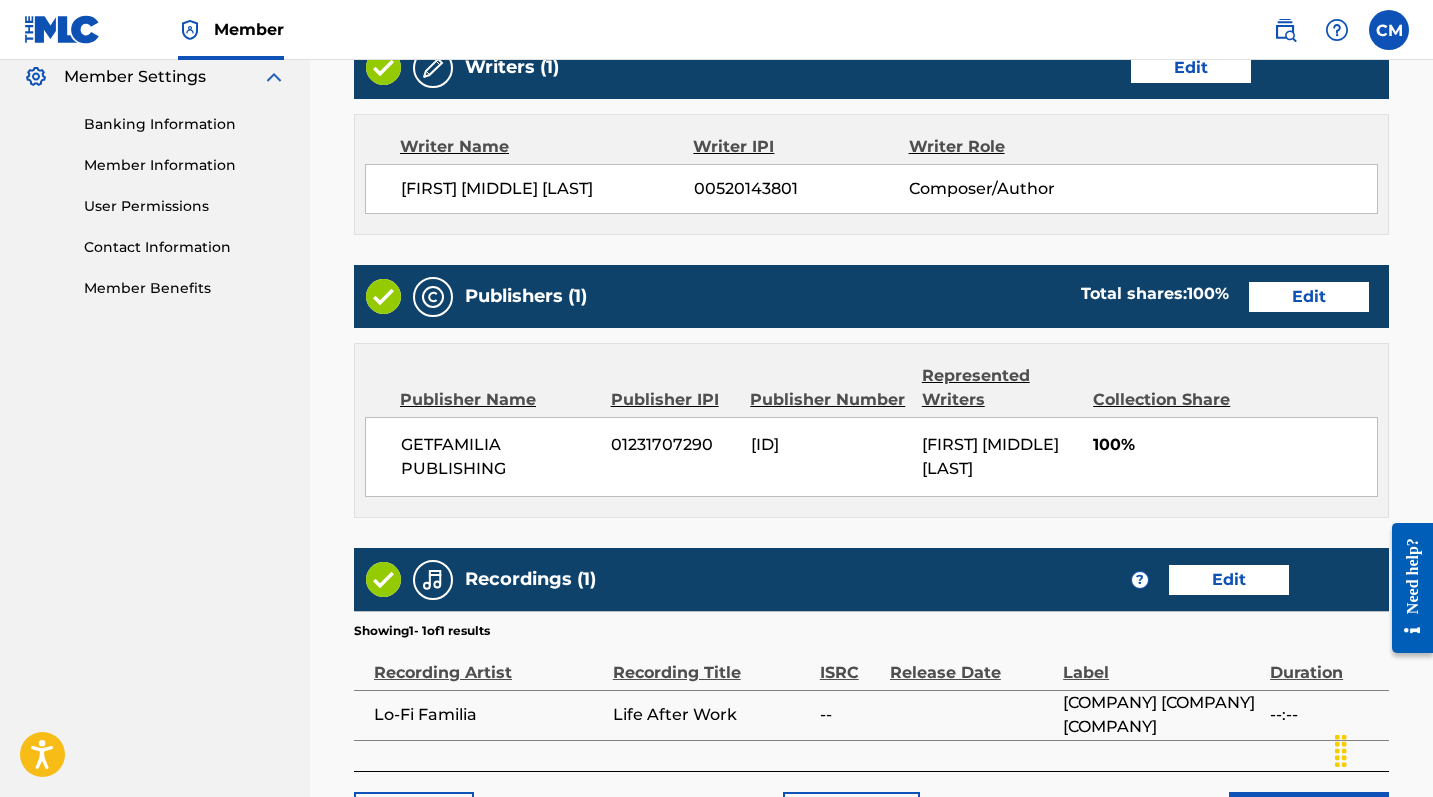 scroll, scrollTop: 854, scrollLeft: 0, axis: vertical 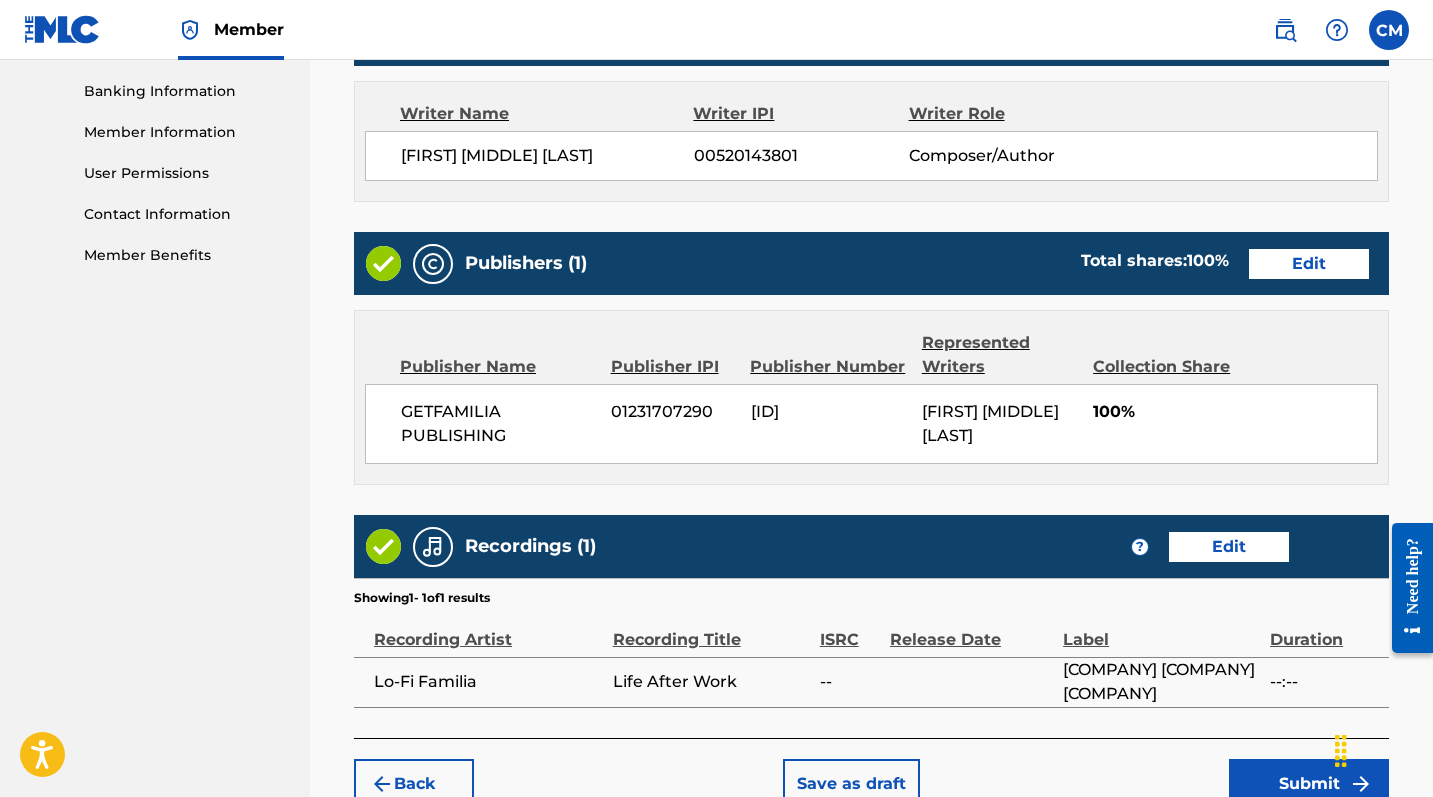click on "Submit" at bounding box center (1309, 784) 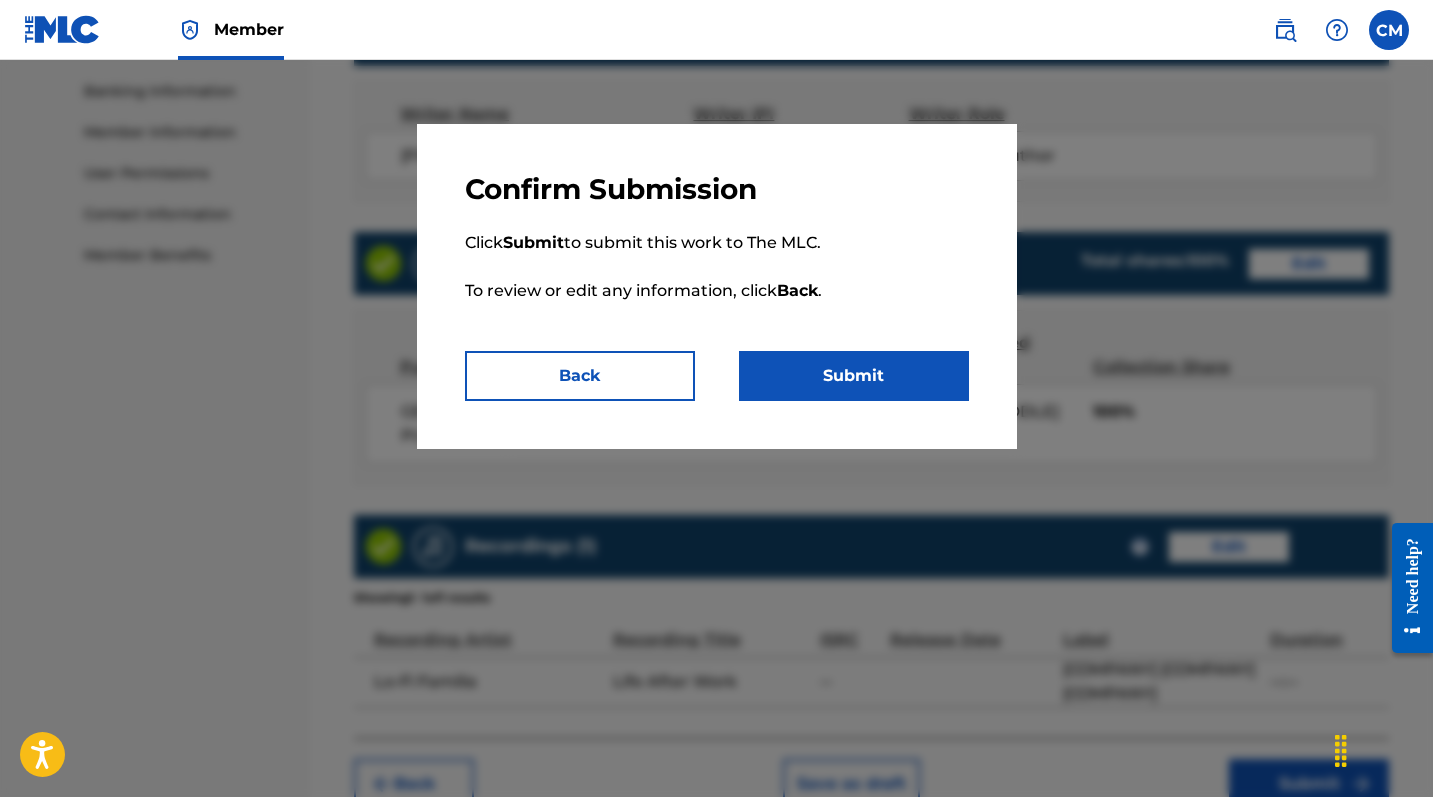 click on "Submit" at bounding box center (854, 376) 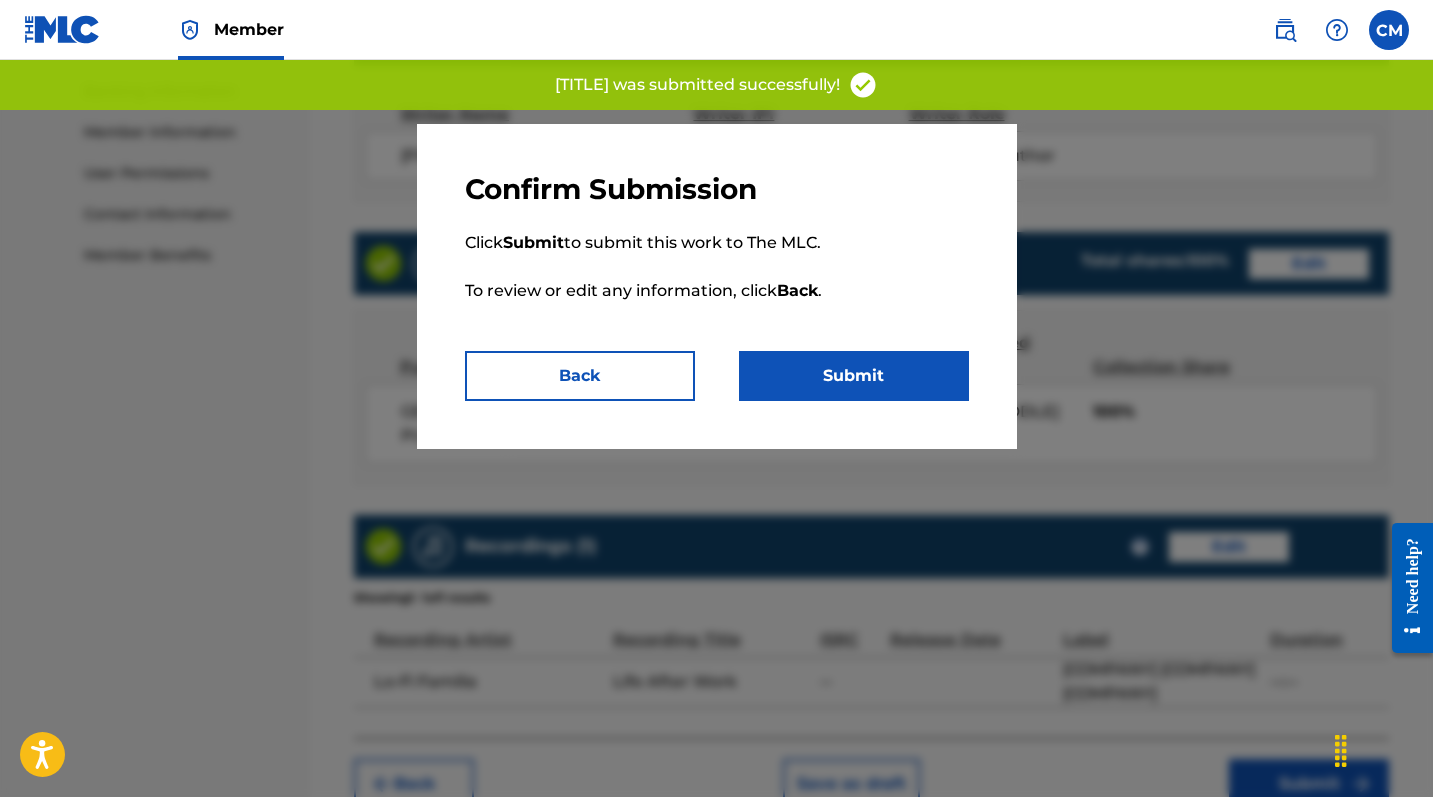 scroll, scrollTop: 0, scrollLeft: 0, axis: both 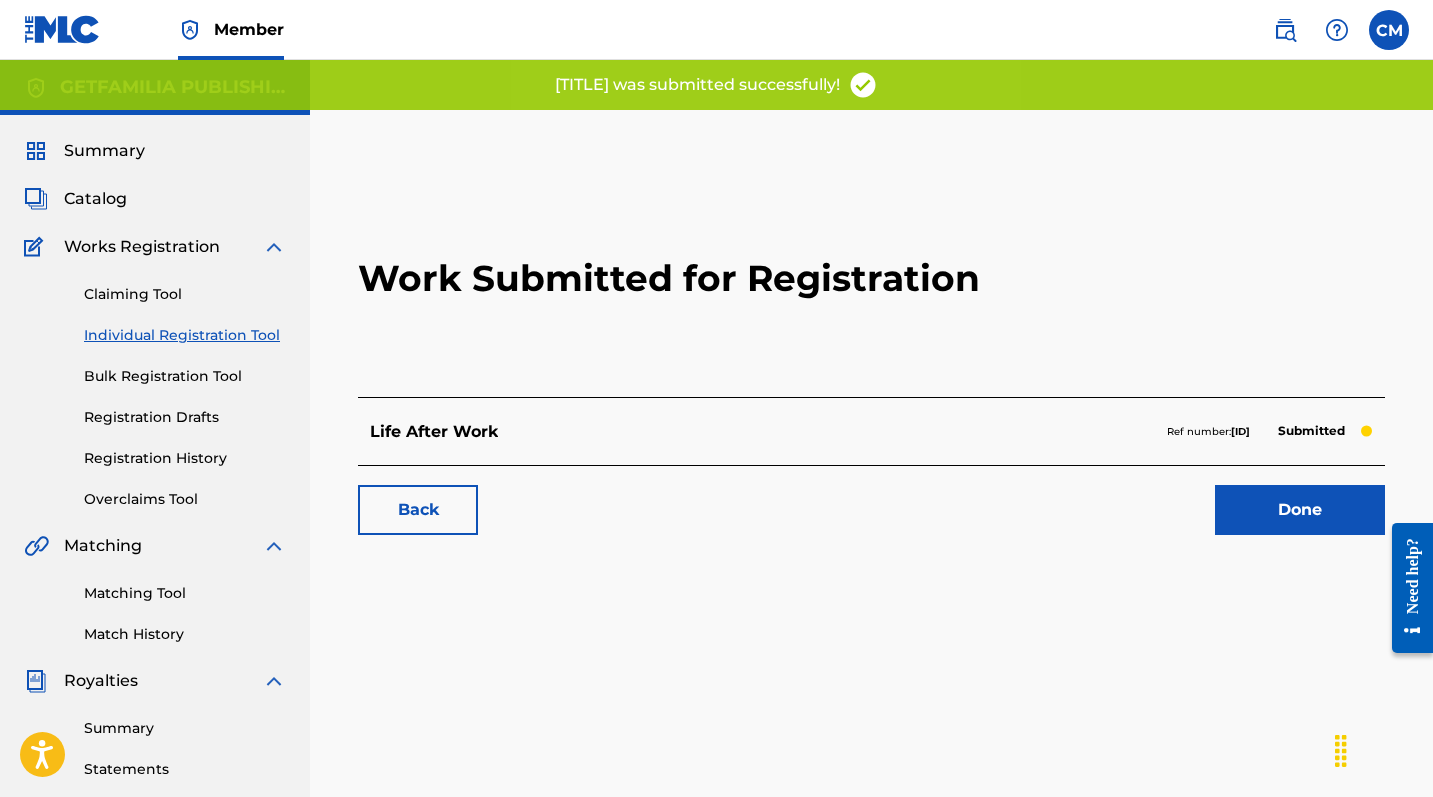 click on "Done" at bounding box center [1300, 510] 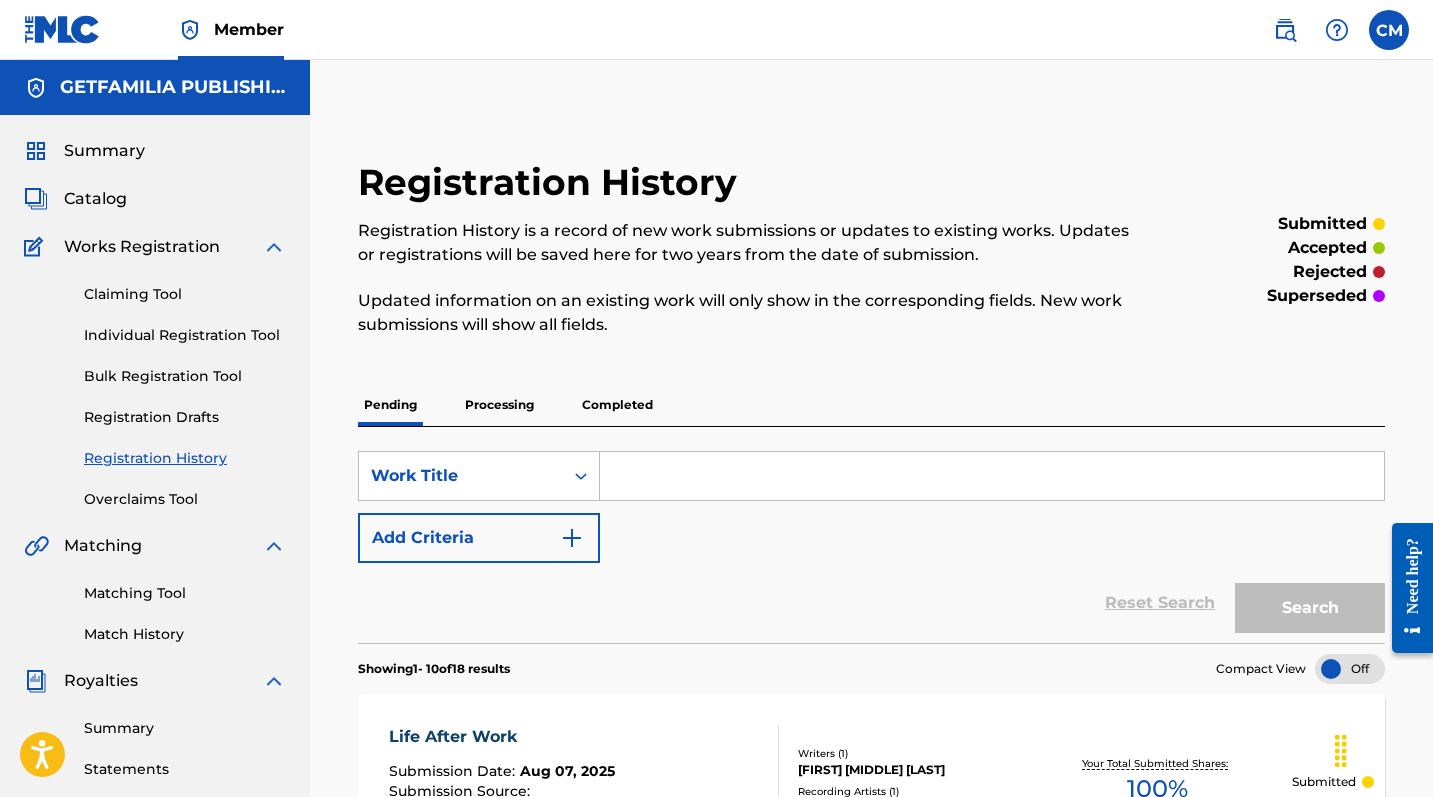 scroll, scrollTop: 0, scrollLeft: 0, axis: both 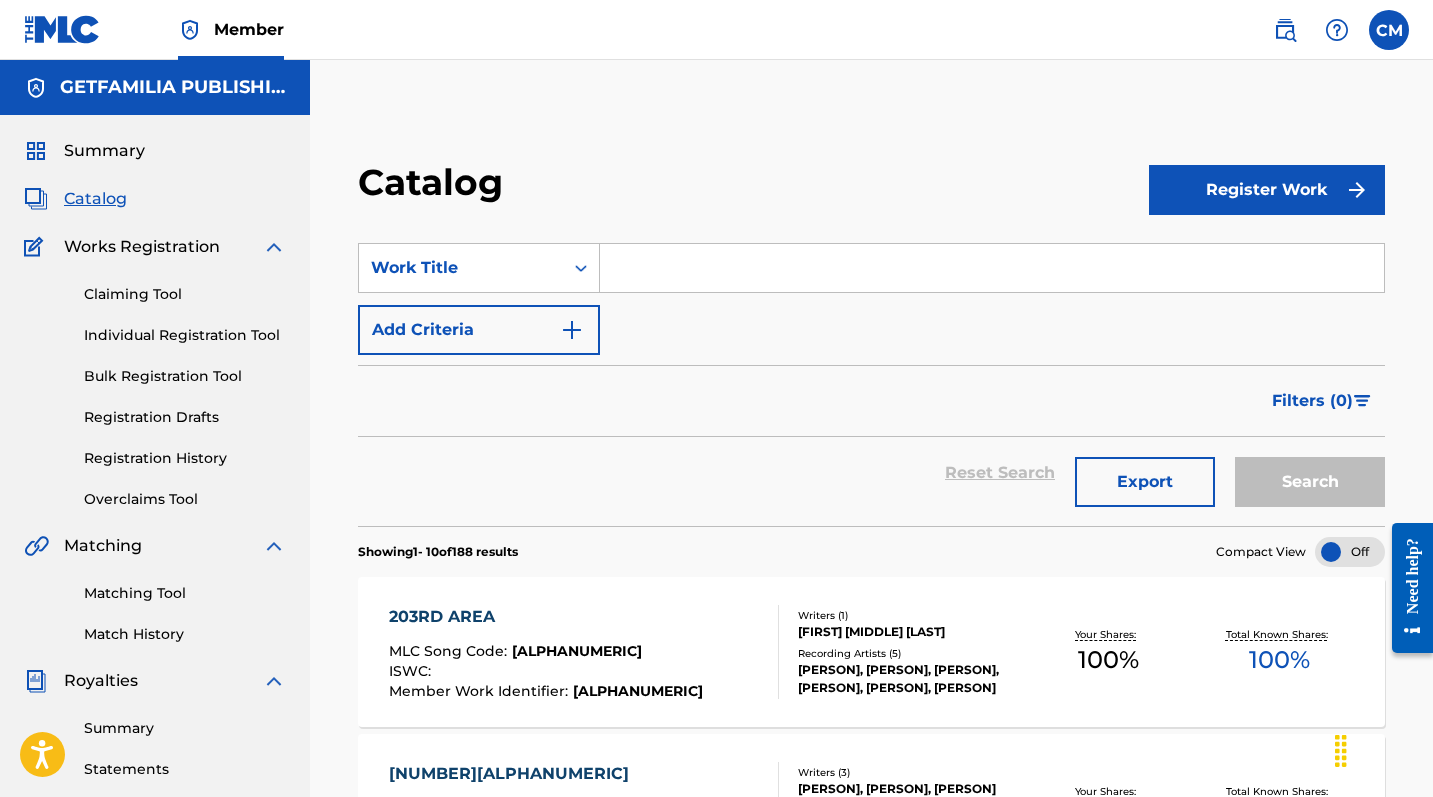 click on "Register Work" at bounding box center [1267, 190] 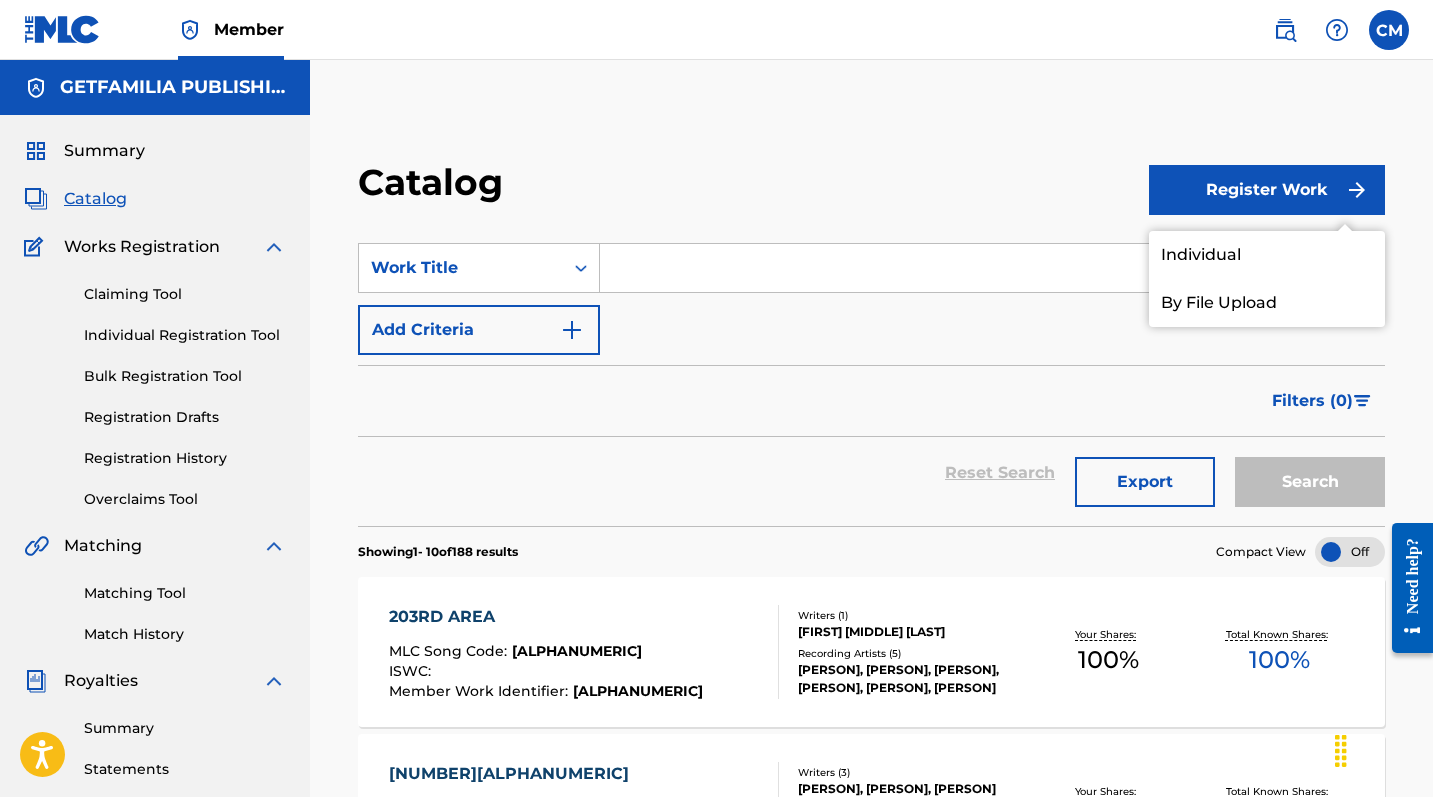 click on "Individual" at bounding box center (1267, 255) 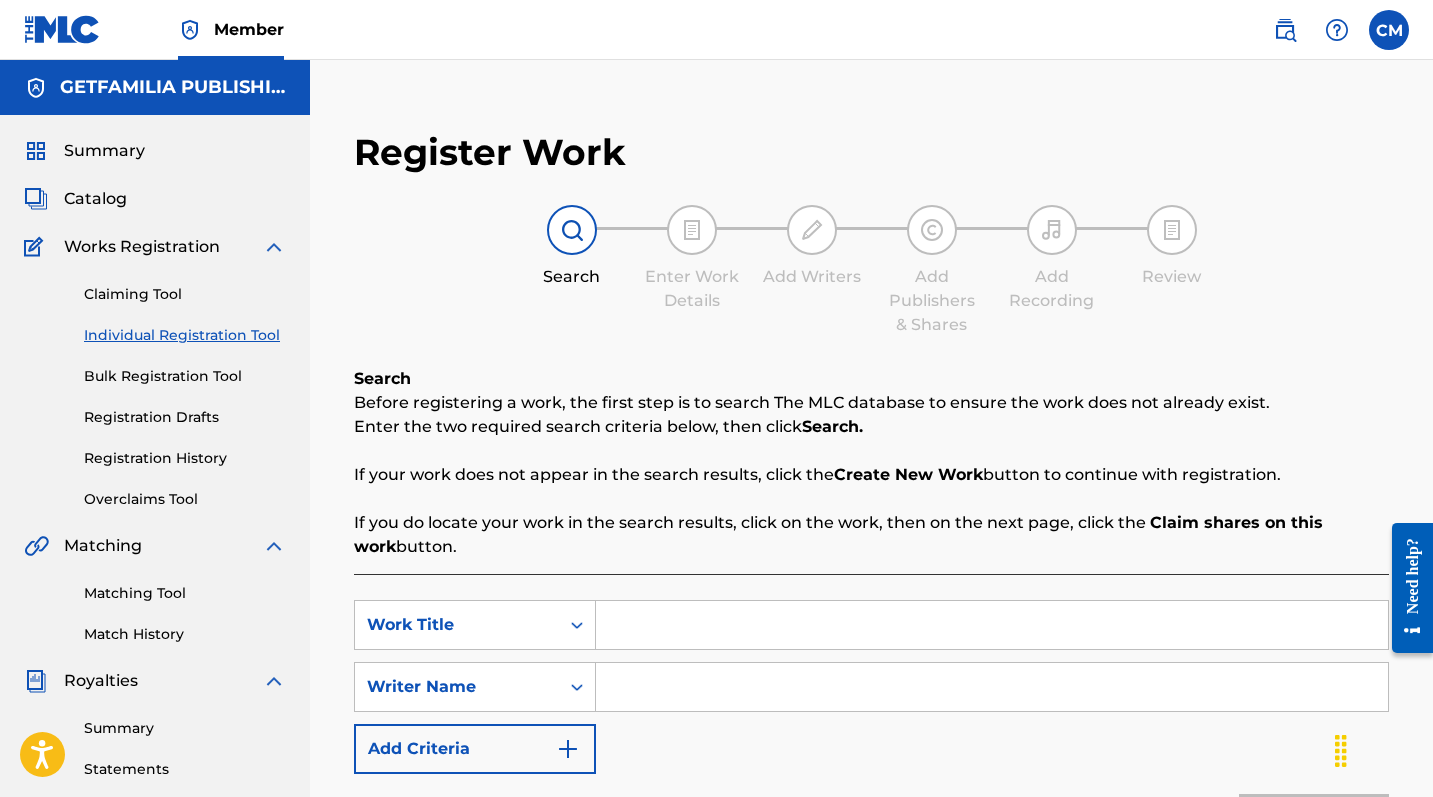 click at bounding box center [992, 625] 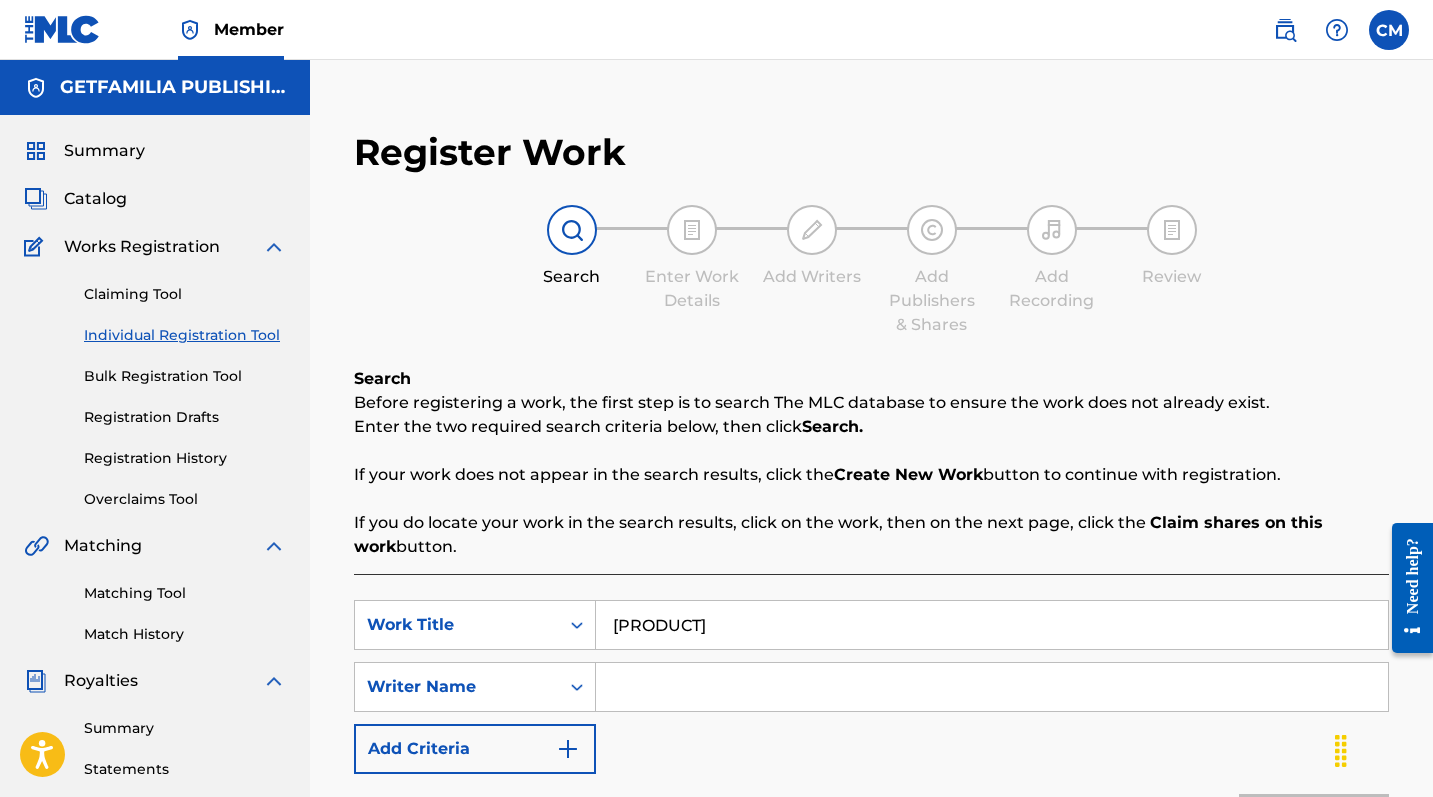 type on "[PRODUCT]" 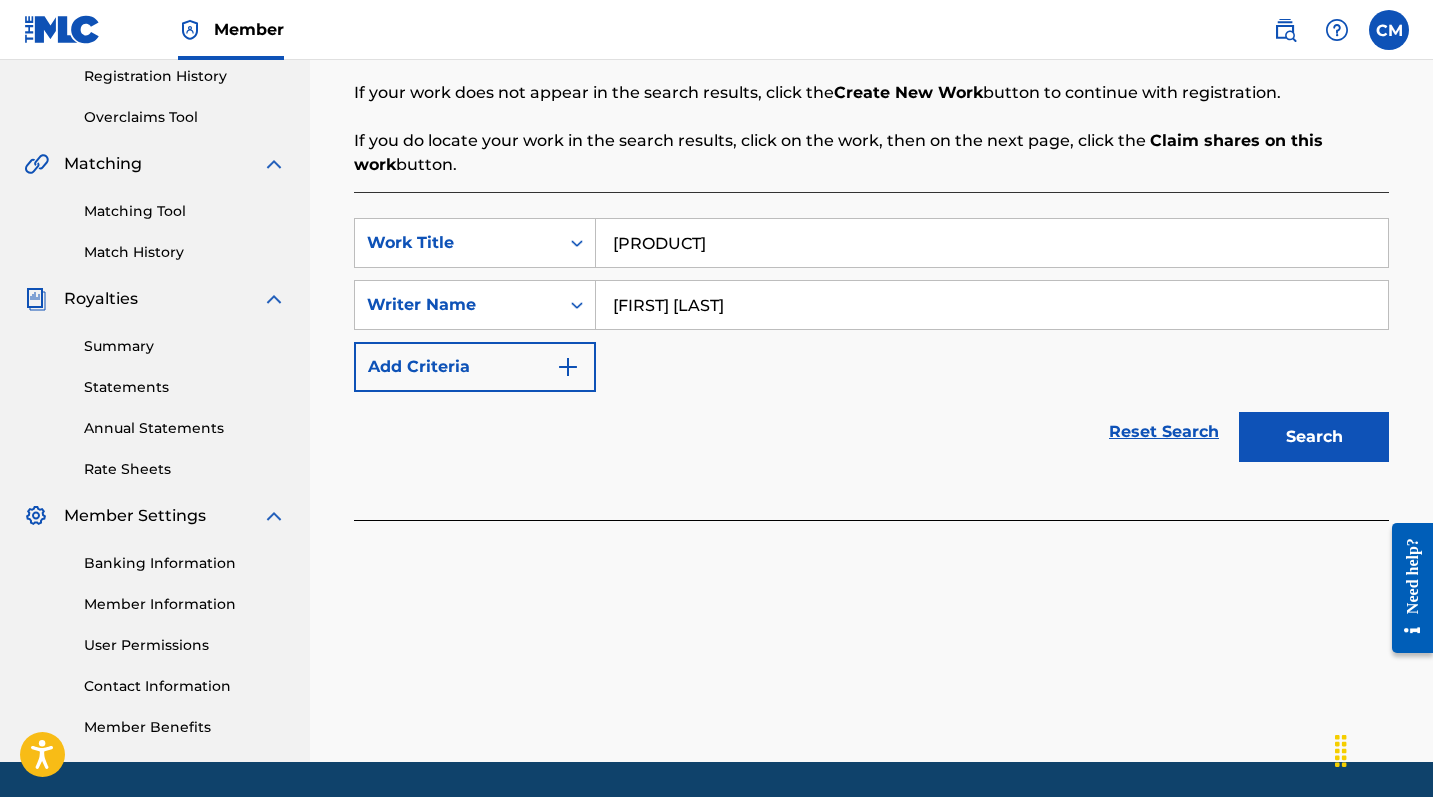 scroll, scrollTop: 406, scrollLeft: 0, axis: vertical 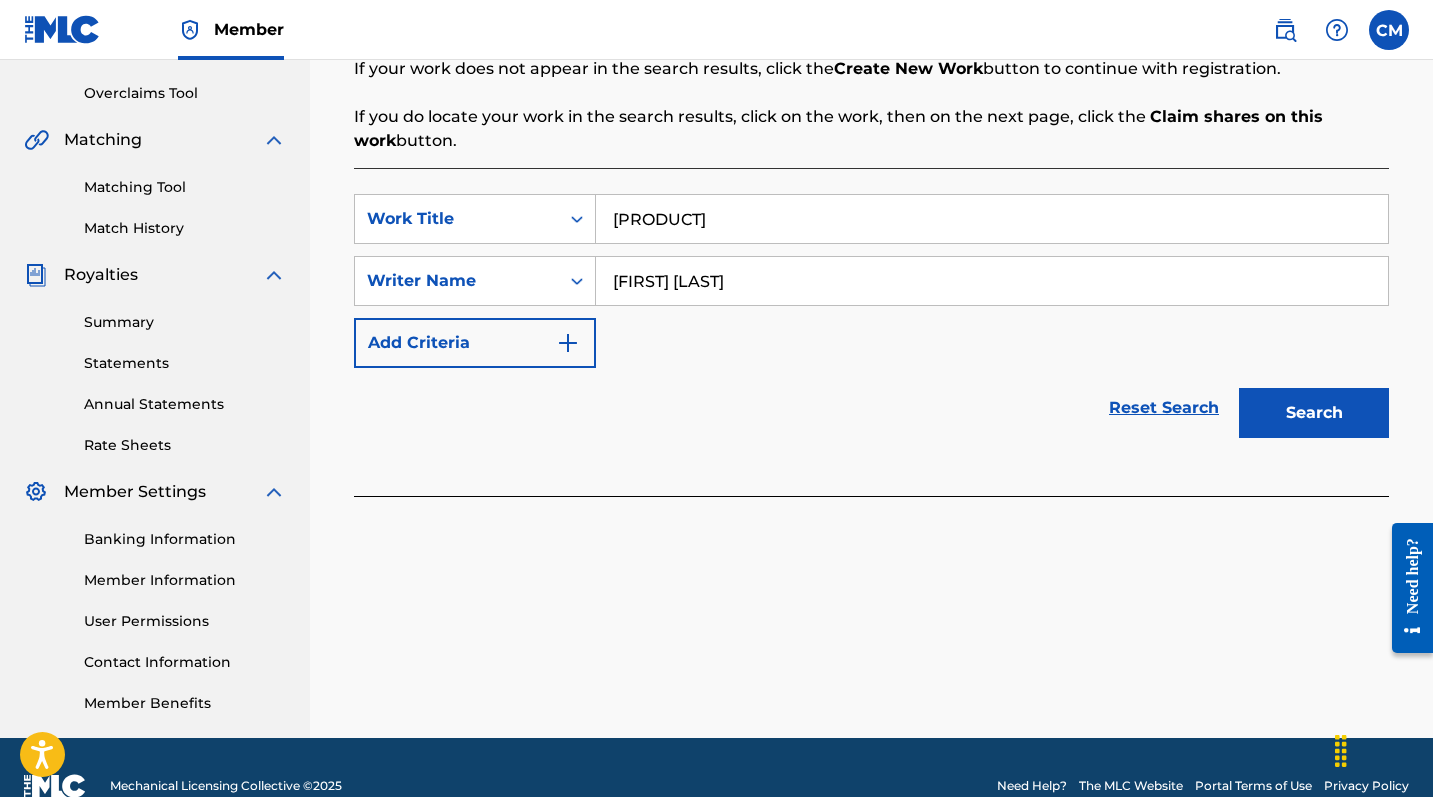 type on "[FIRST] [LAST]" 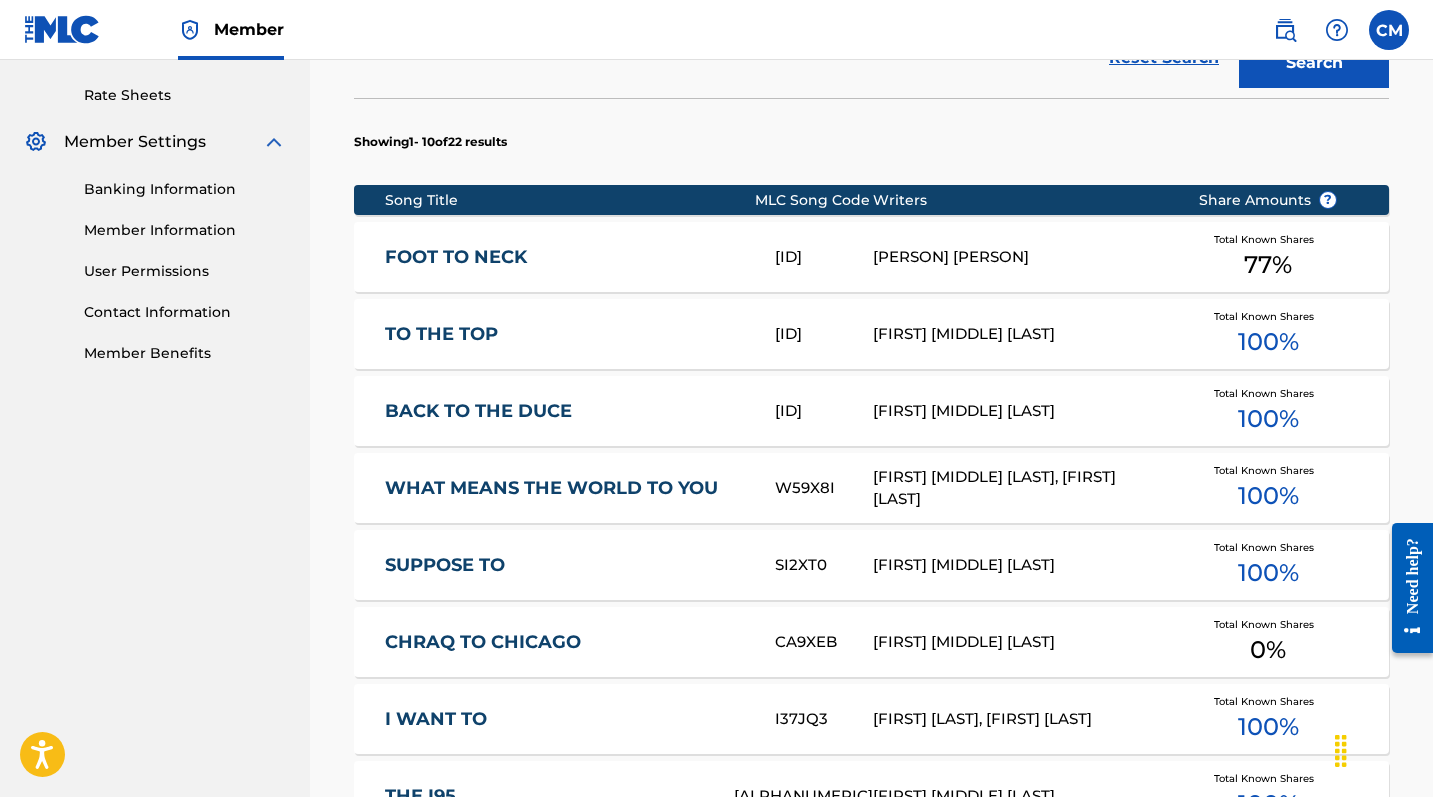 scroll, scrollTop: 757, scrollLeft: 0, axis: vertical 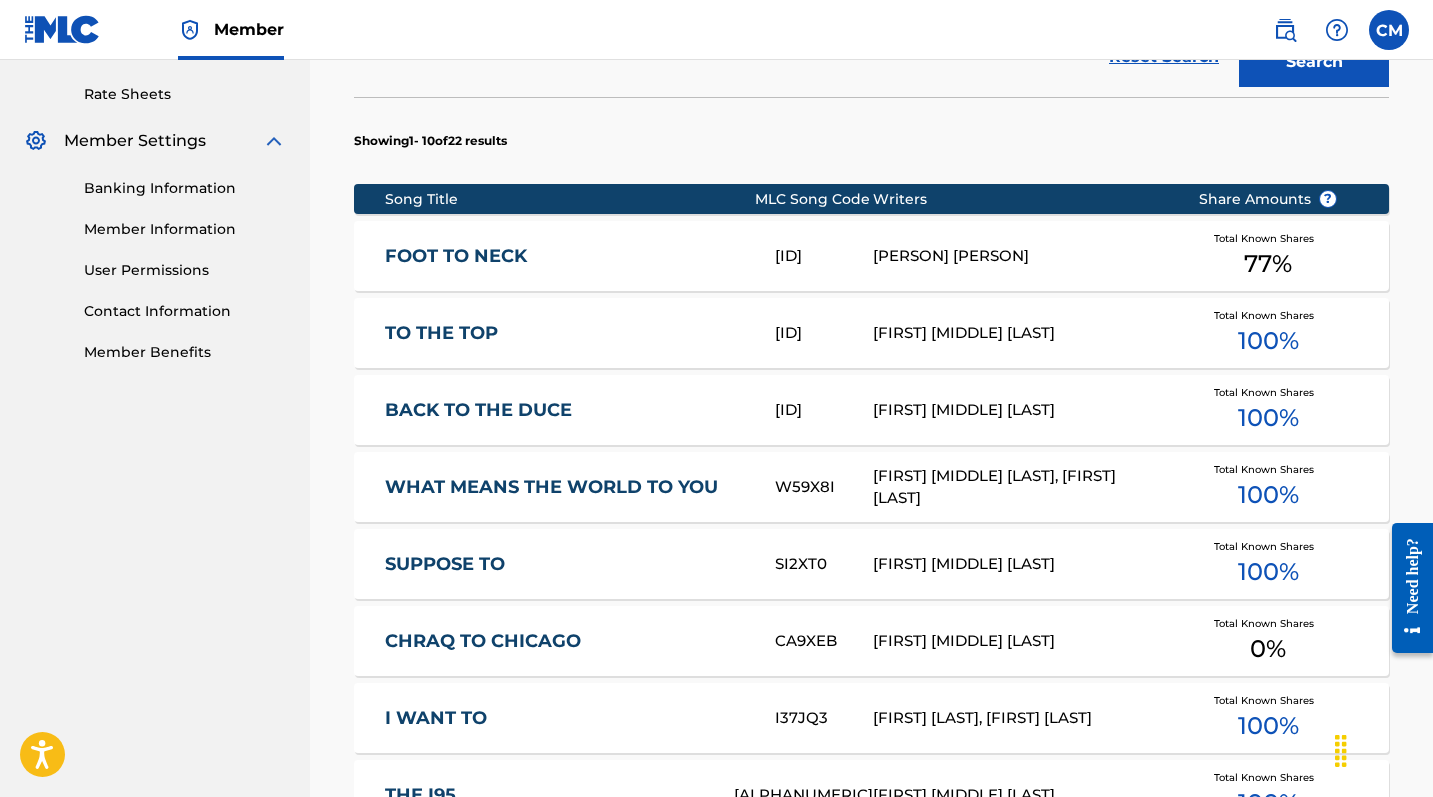 click on "0 %" at bounding box center (1268, 649) 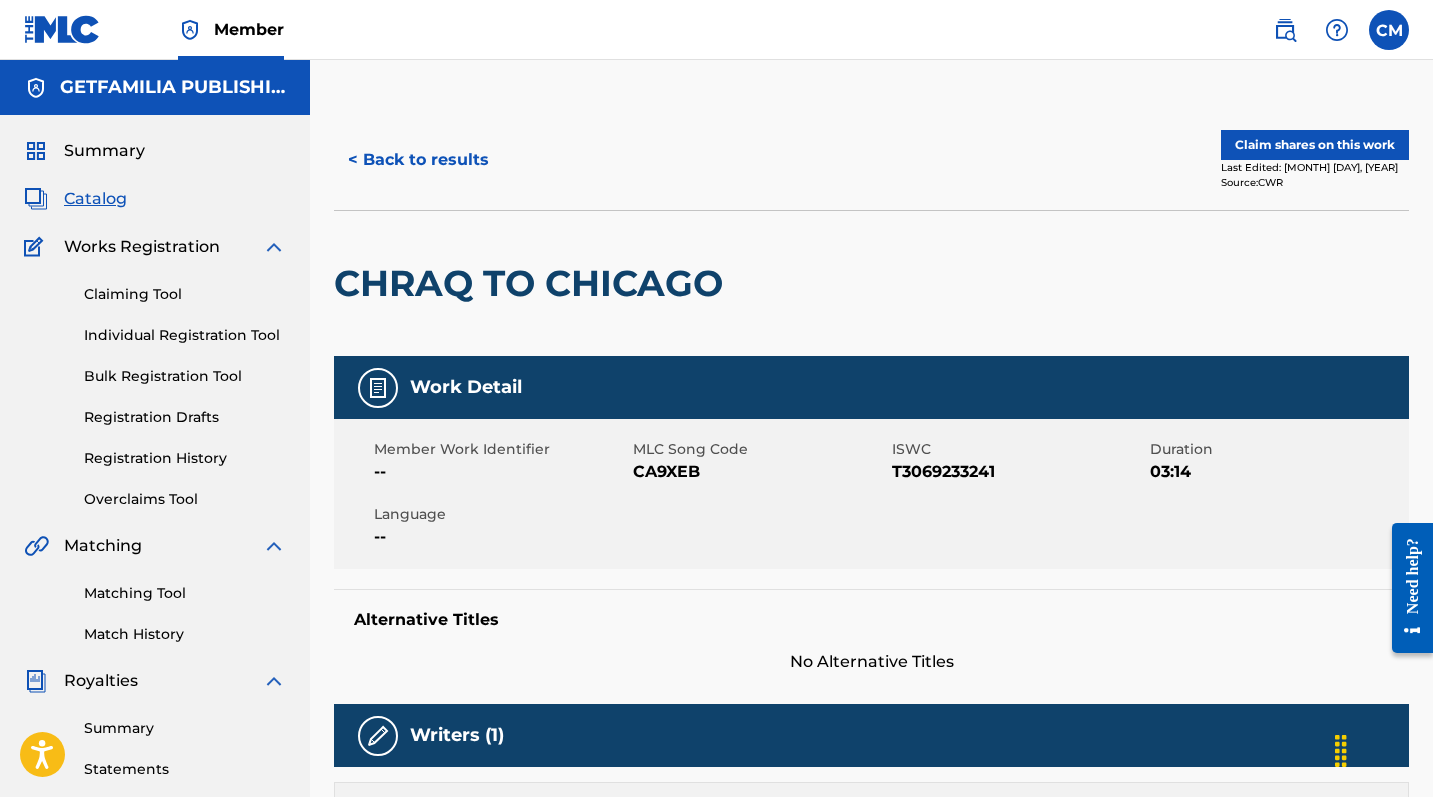 click on "Claim shares on this work" at bounding box center [1315, 145] 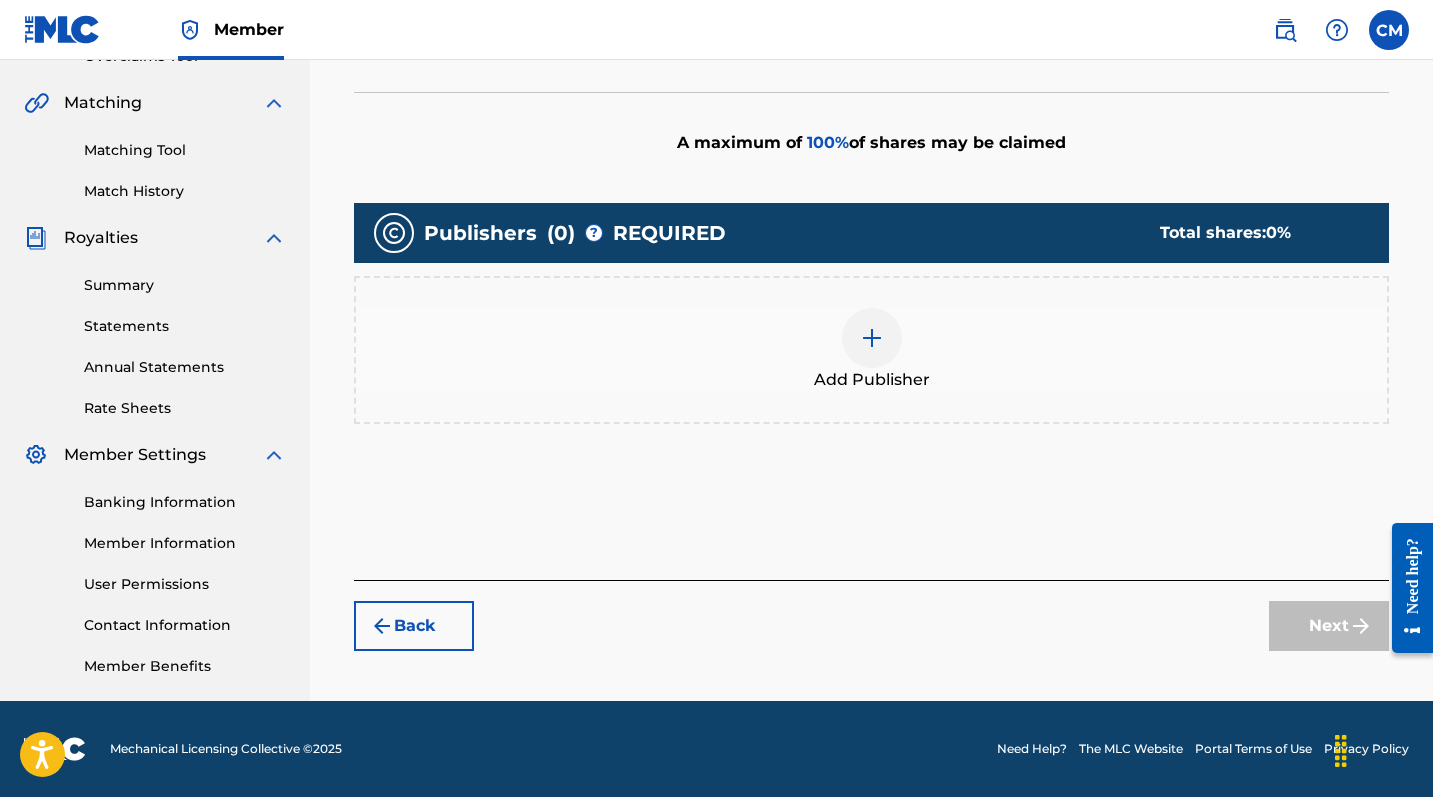 scroll, scrollTop: 443, scrollLeft: 0, axis: vertical 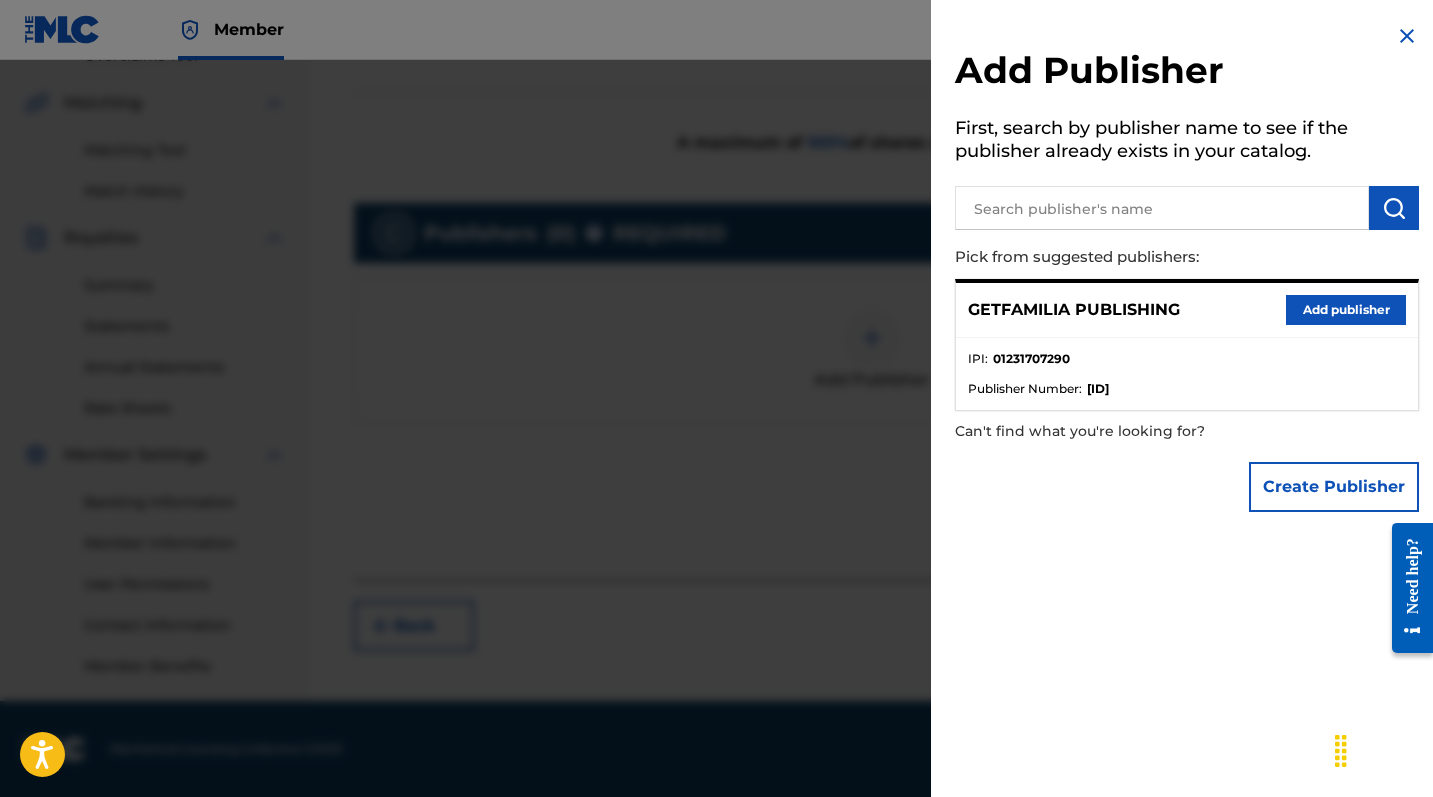 click on "Add publisher" at bounding box center (1346, 310) 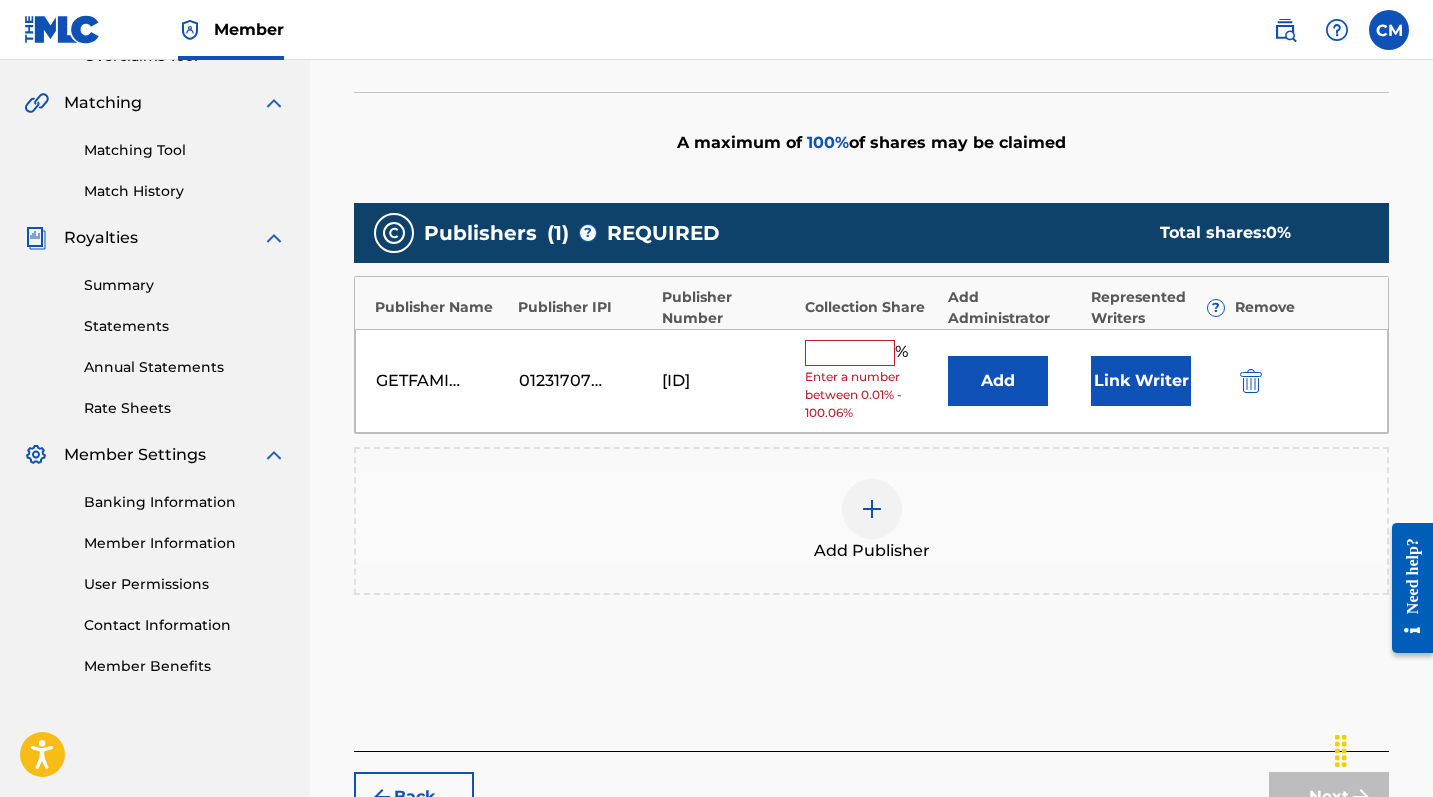 click at bounding box center [850, 353] 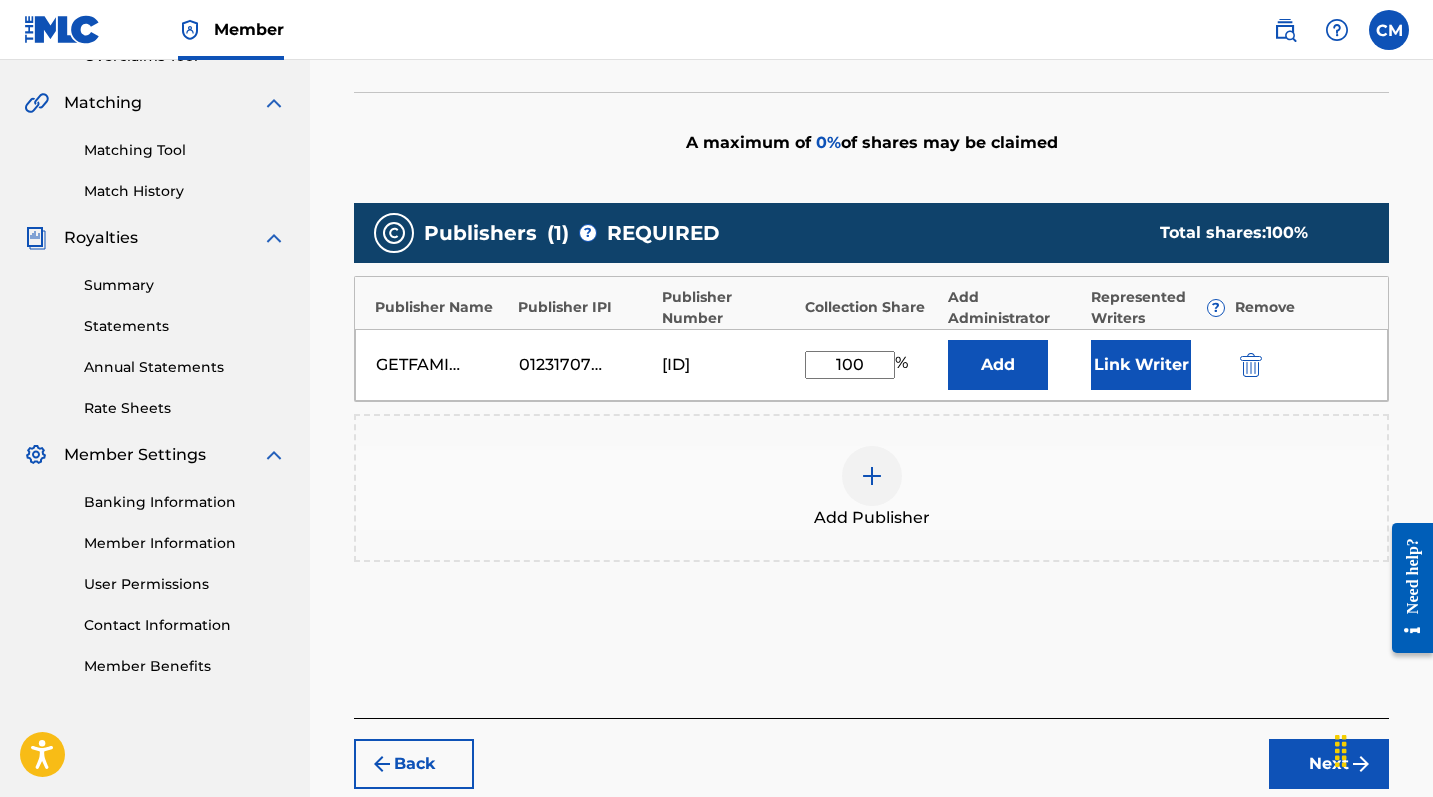 type on "100" 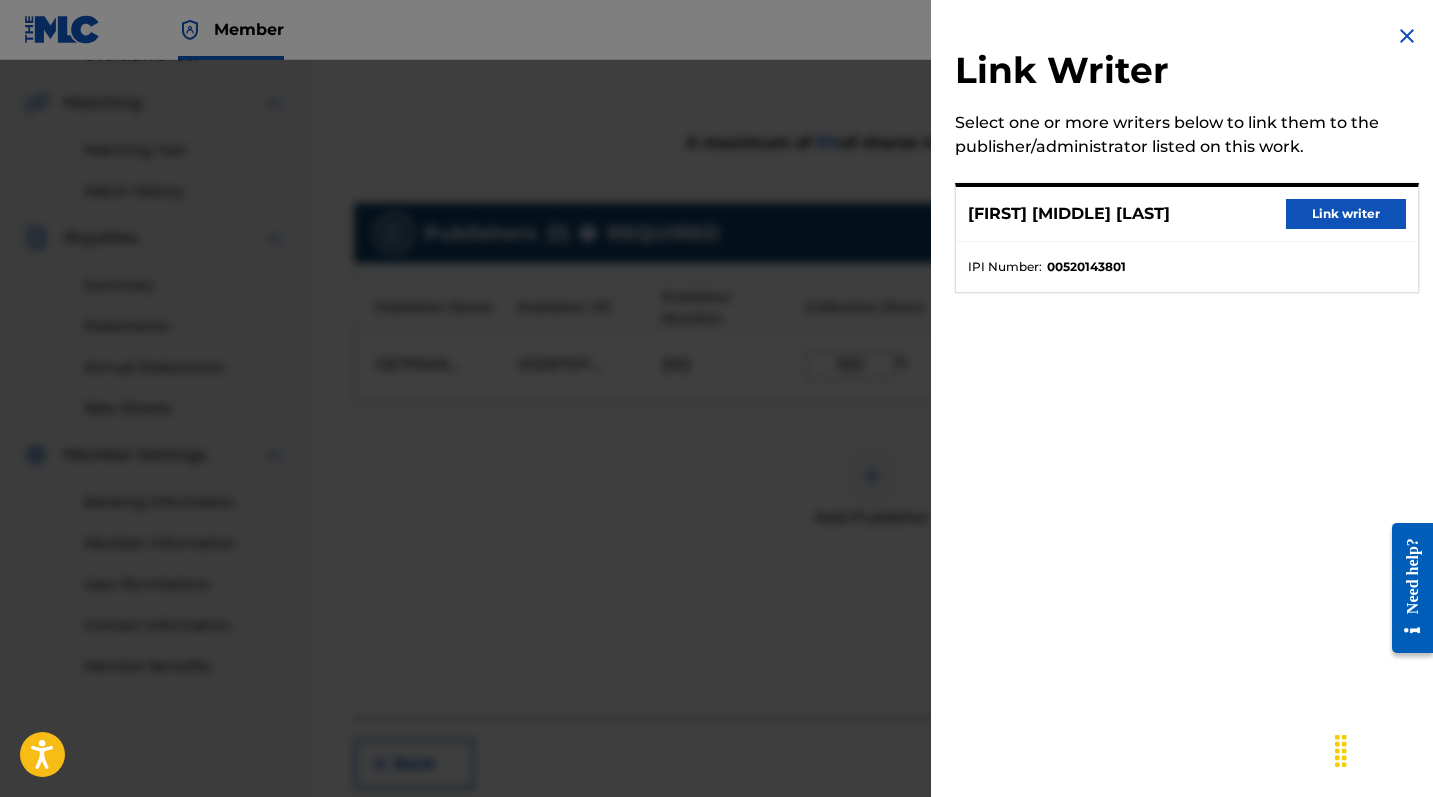 click on "Link writer" at bounding box center (1346, 214) 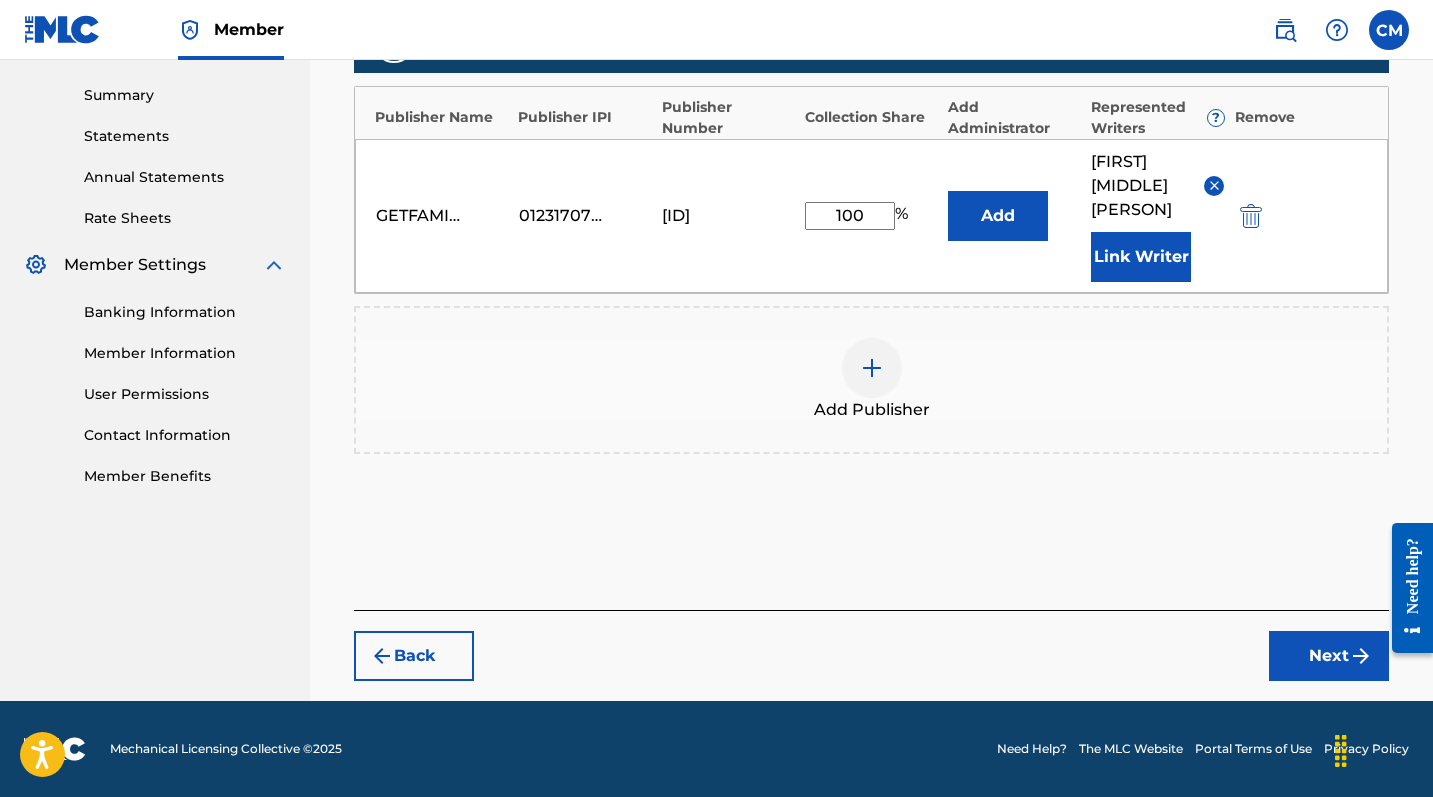 click on "Next" at bounding box center [1329, 656] 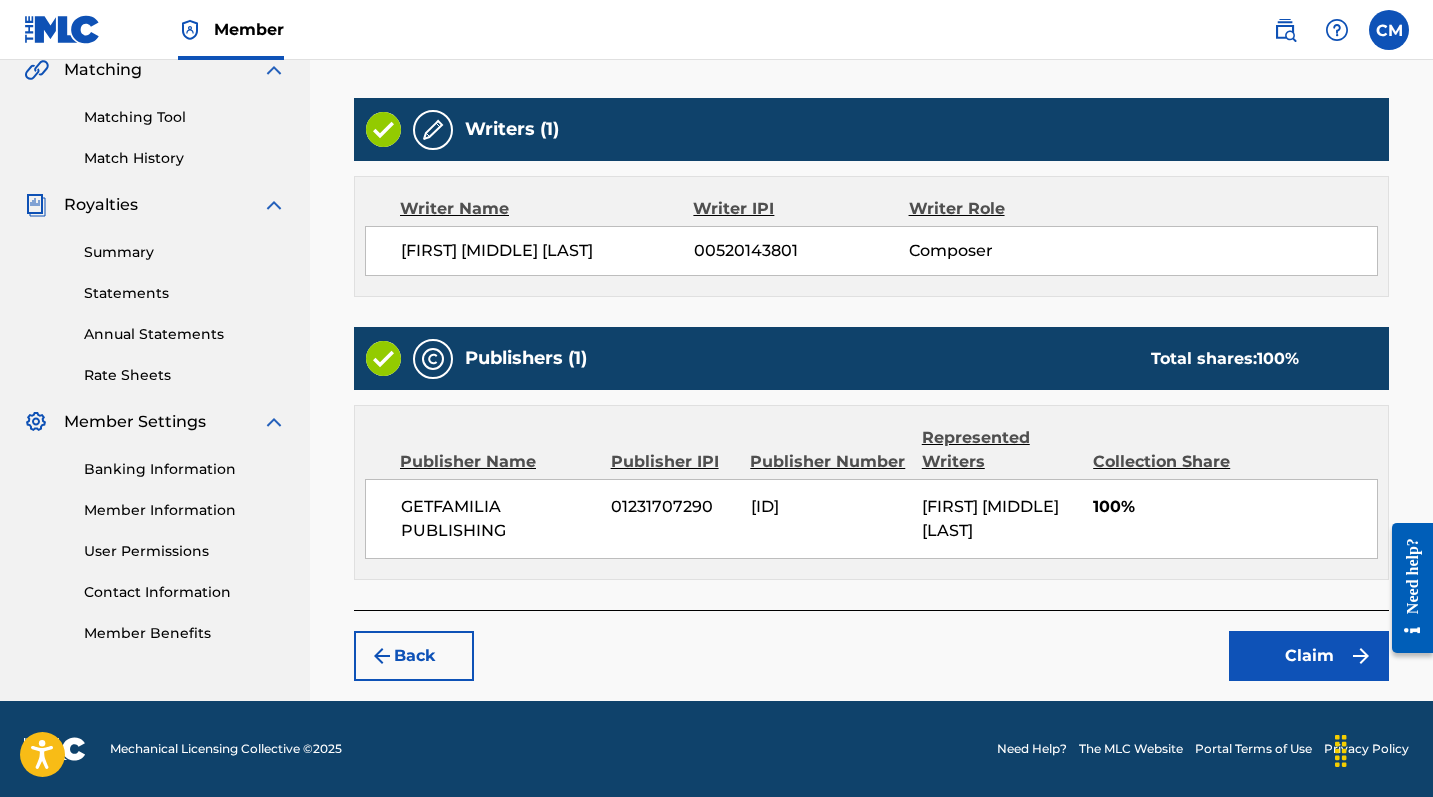 scroll, scrollTop: 475, scrollLeft: 0, axis: vertical 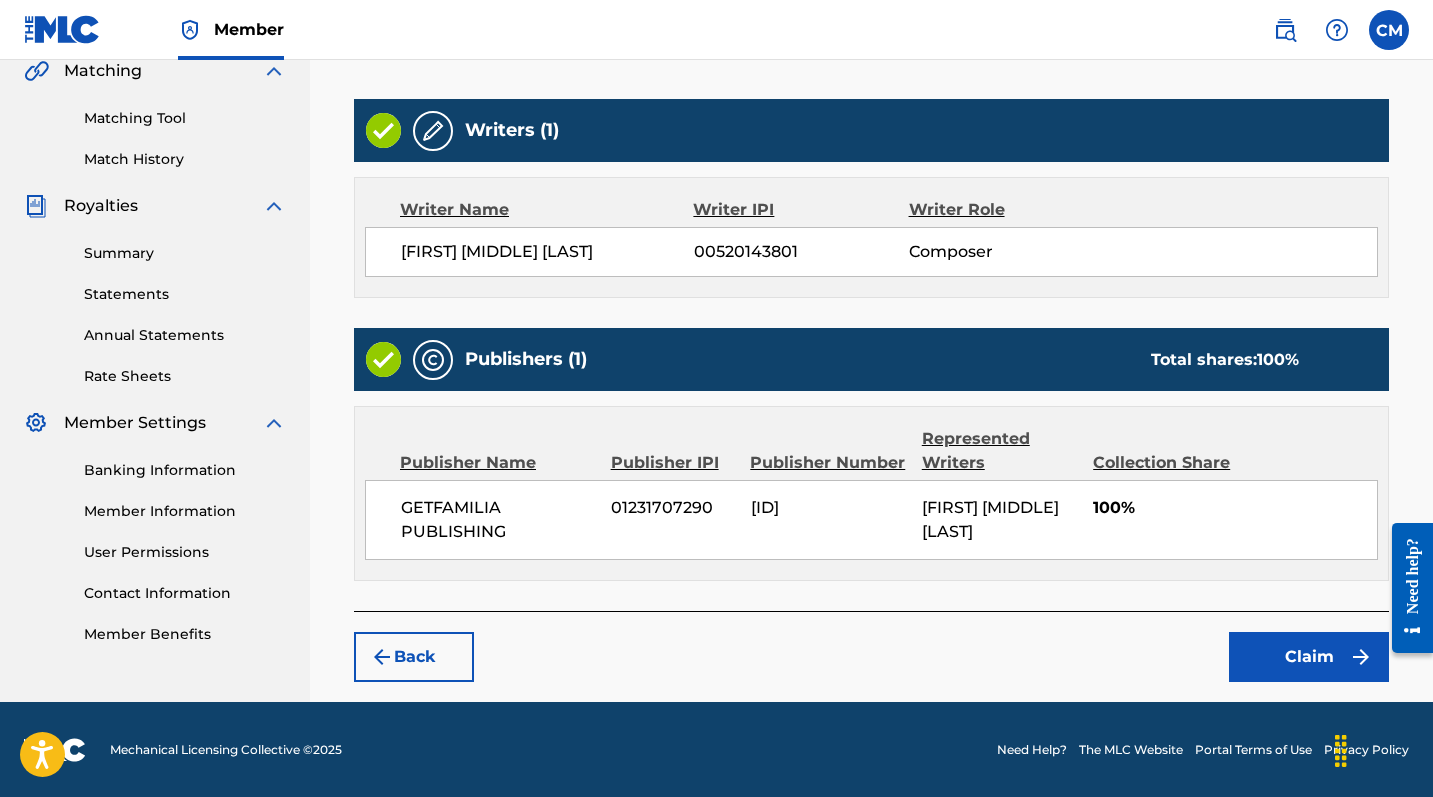 click on "Claim" at bounding box center [1309, 657] 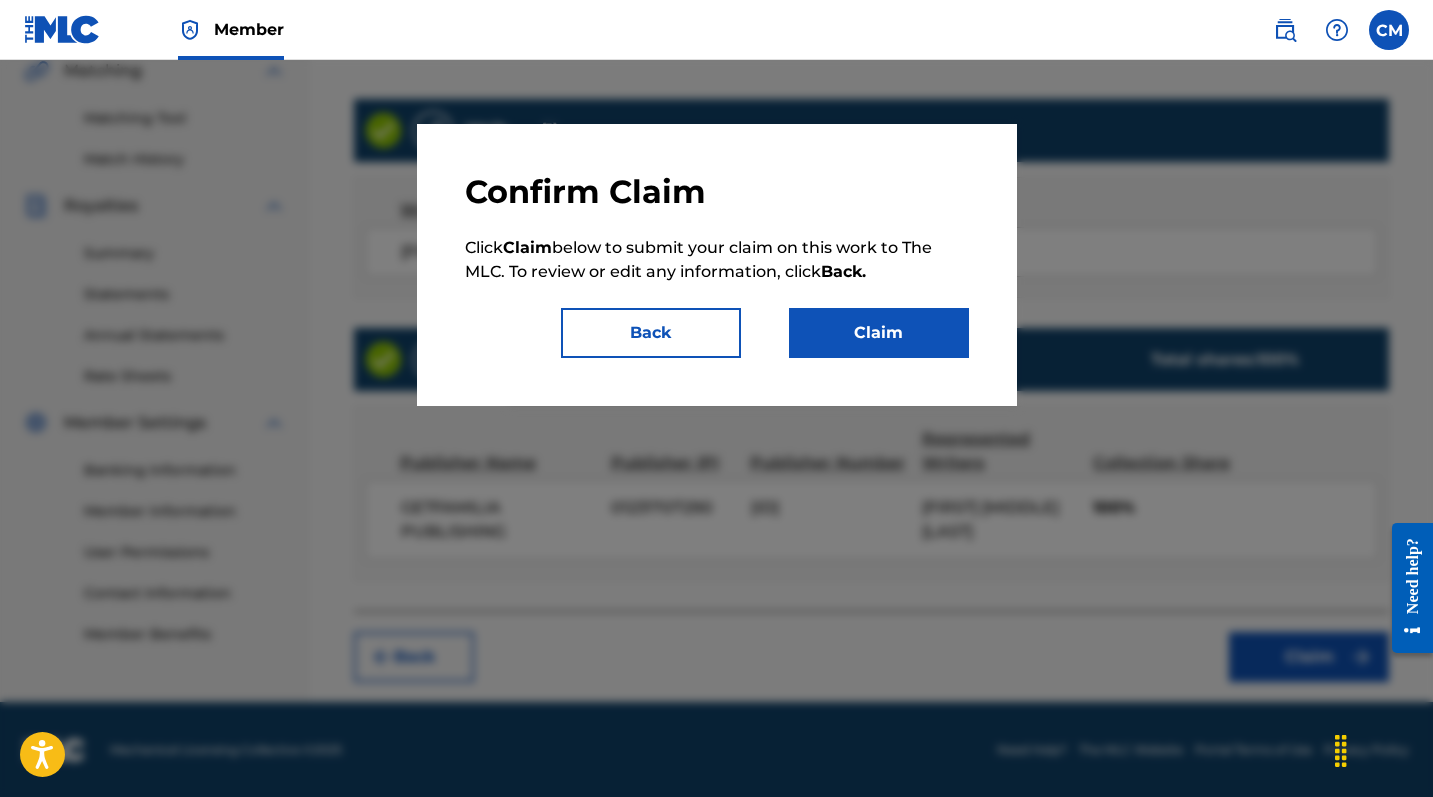 click on "Claim" at bounding box center [879, 333] 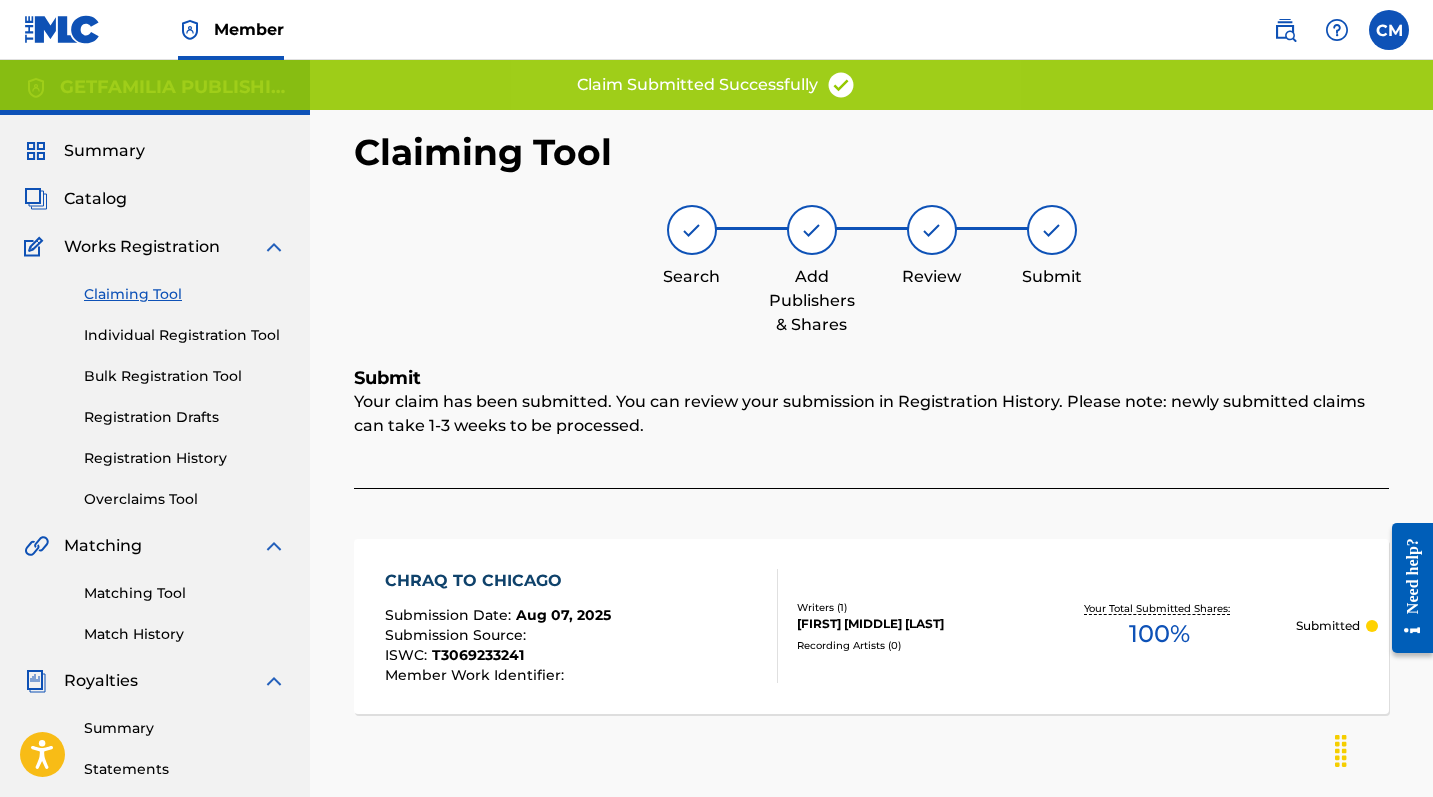 scroll, scrollTop: 0, scrollLeft: 0, axis: both 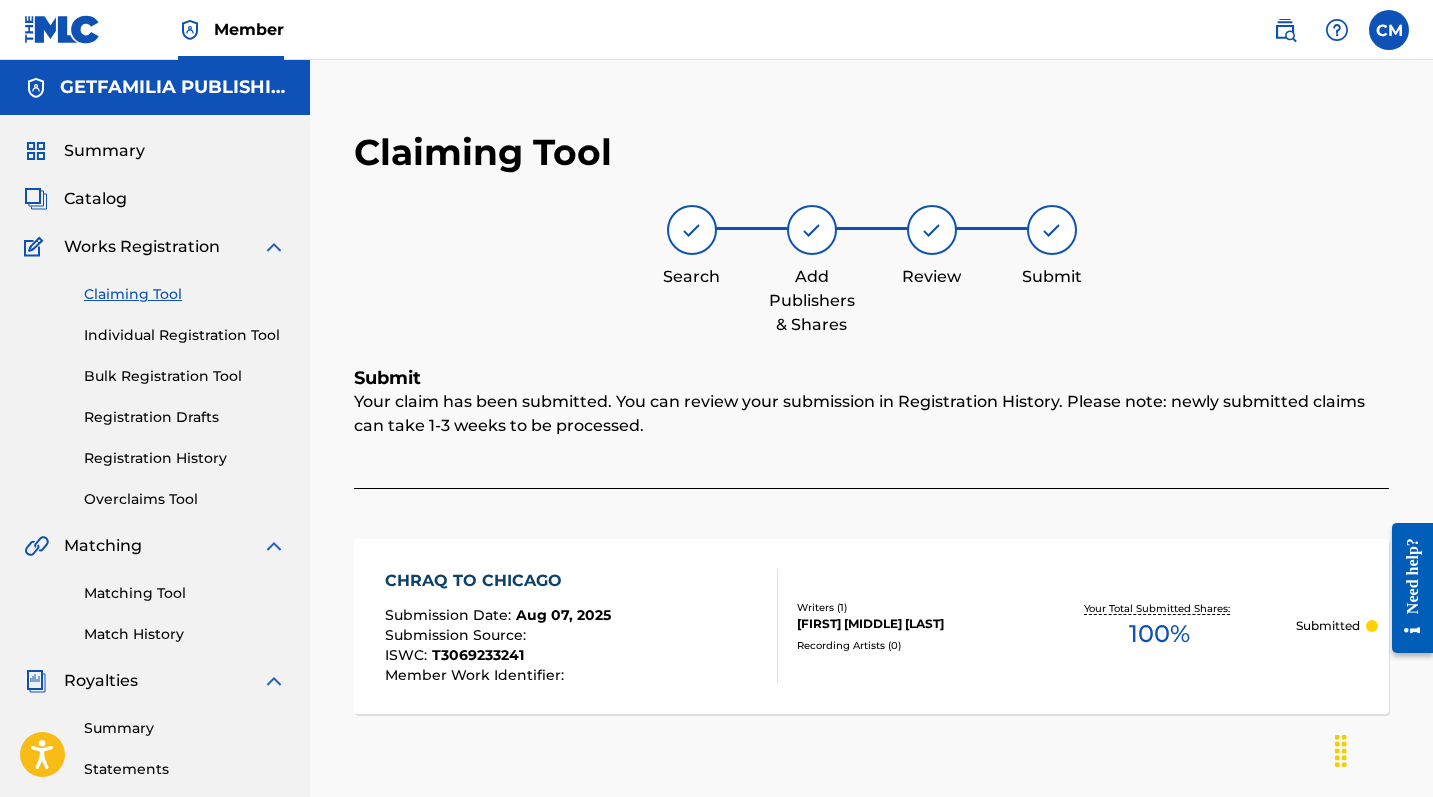 click on "Catalog" at bounding box center [95, 199] 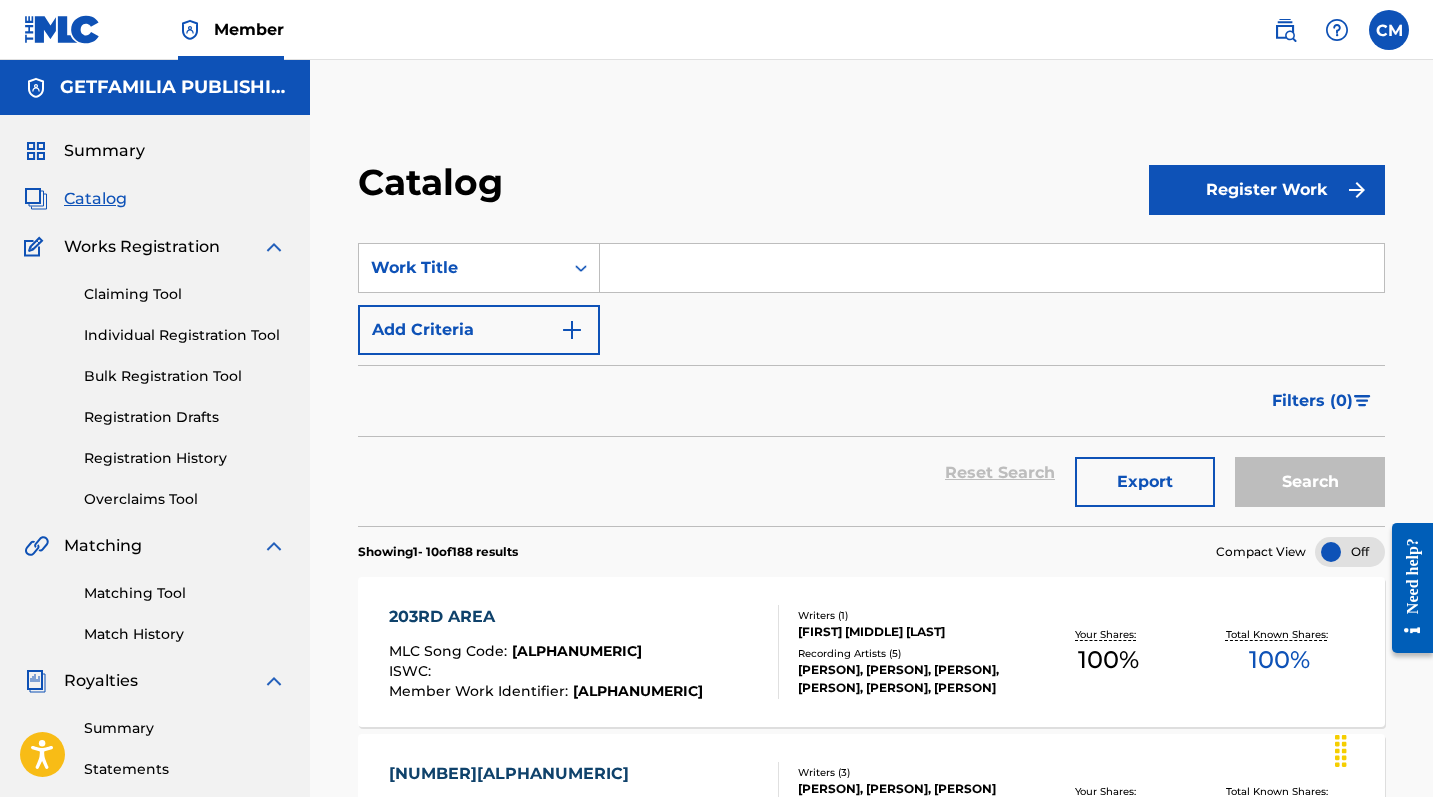 click on "Register Work" at bounding box center [1267, 190] 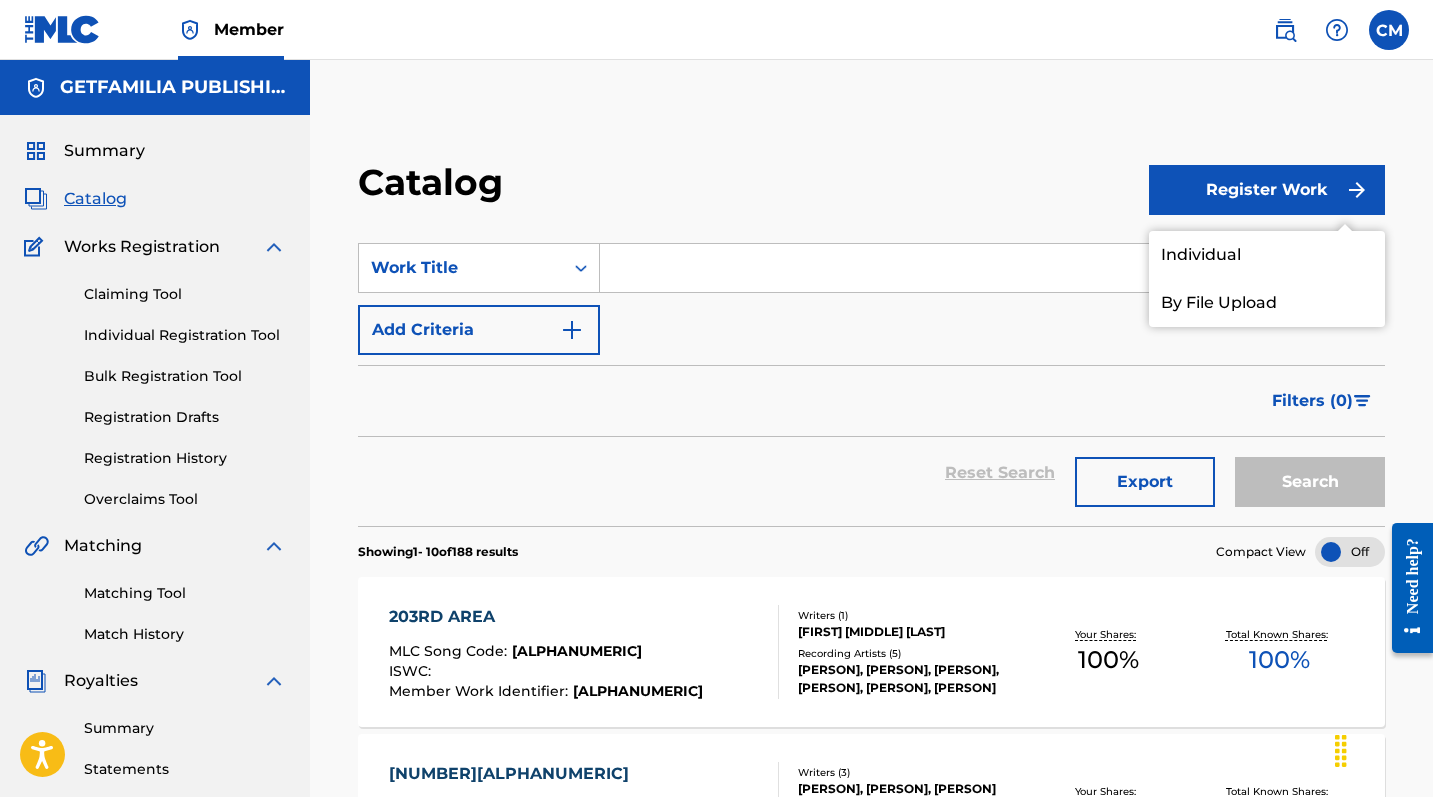 click on "Individual" at bounding box center (1267, 255) 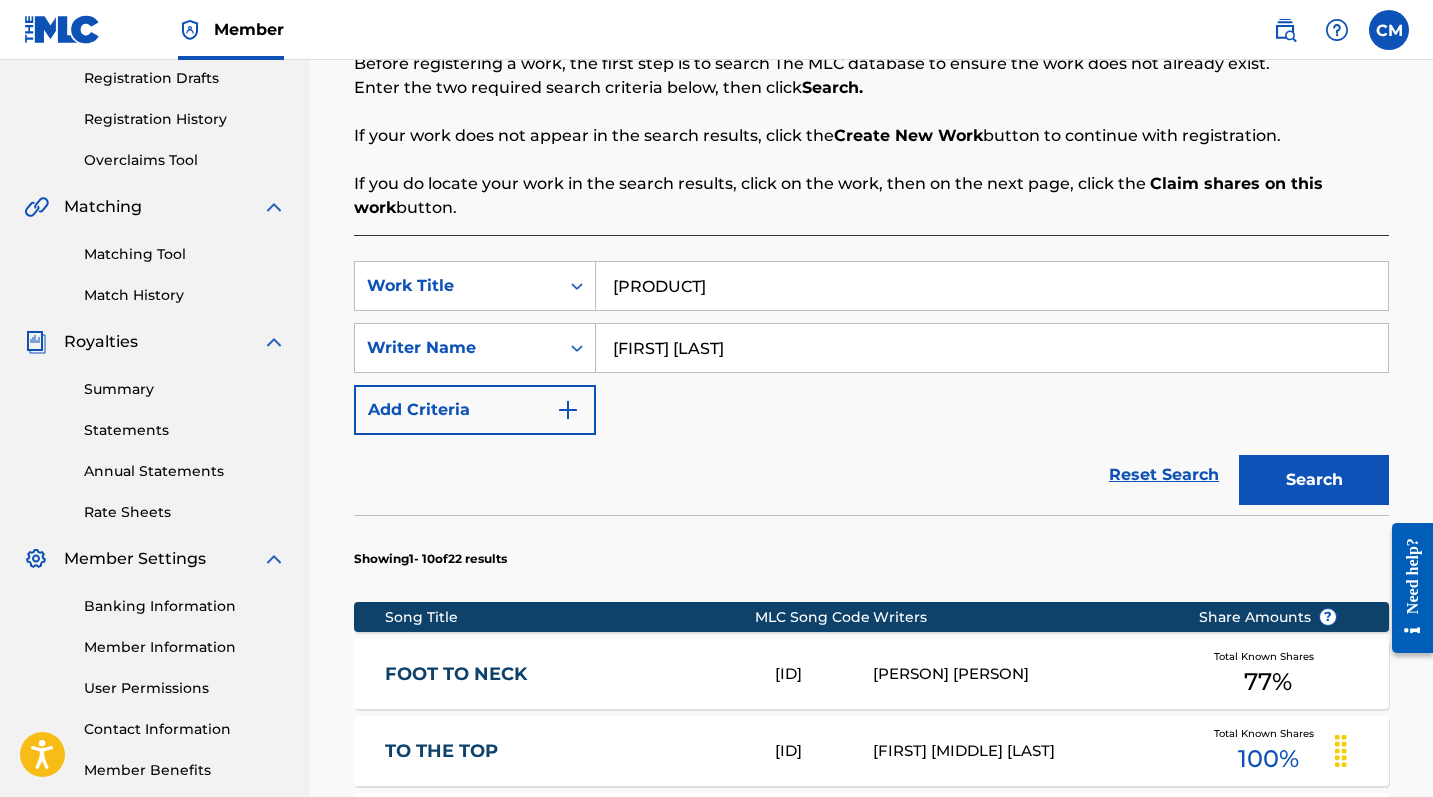 scroll, scrollTop: 221, scrollLeft: 0, axis: vertical 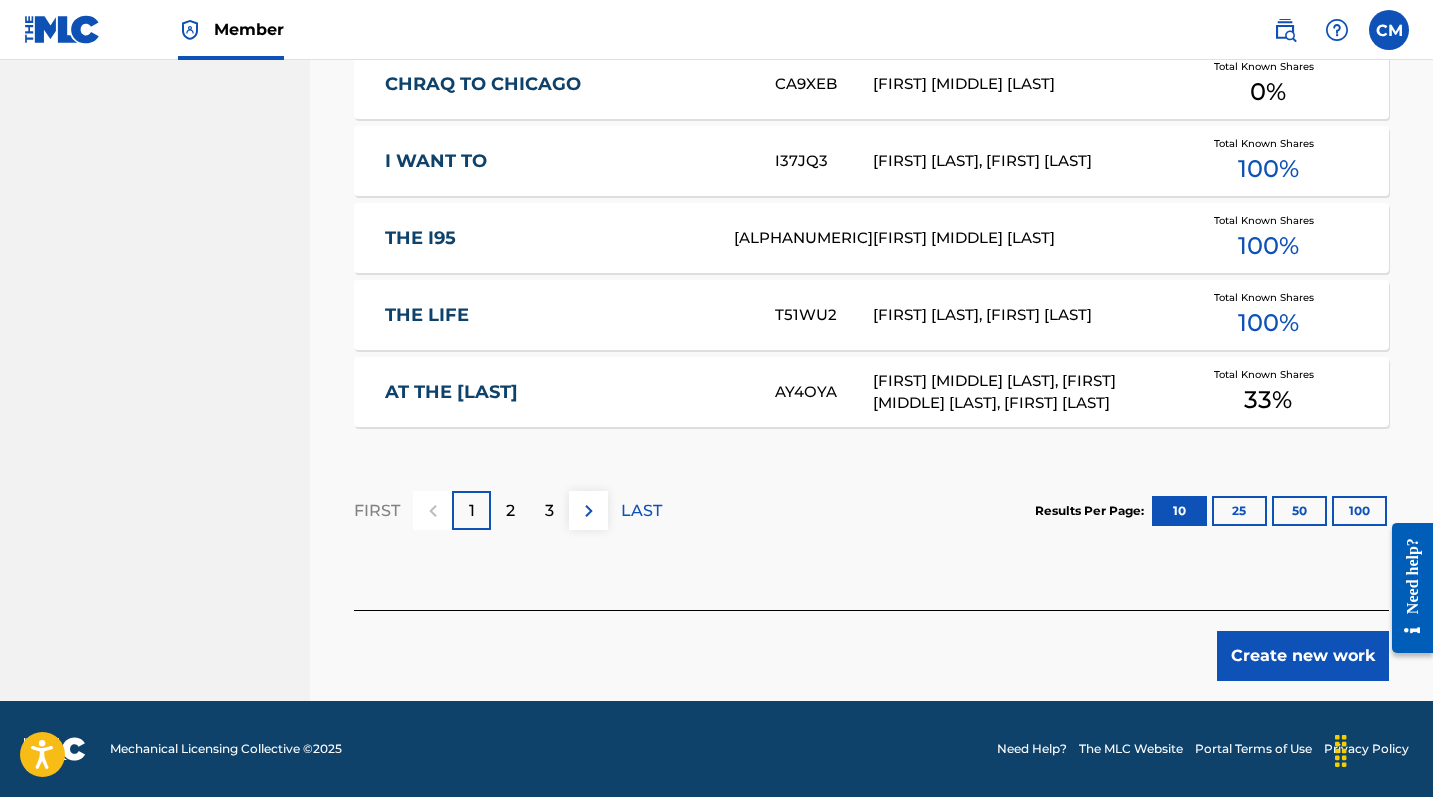 click on "Create new work" at bounding box center (1303, 656) 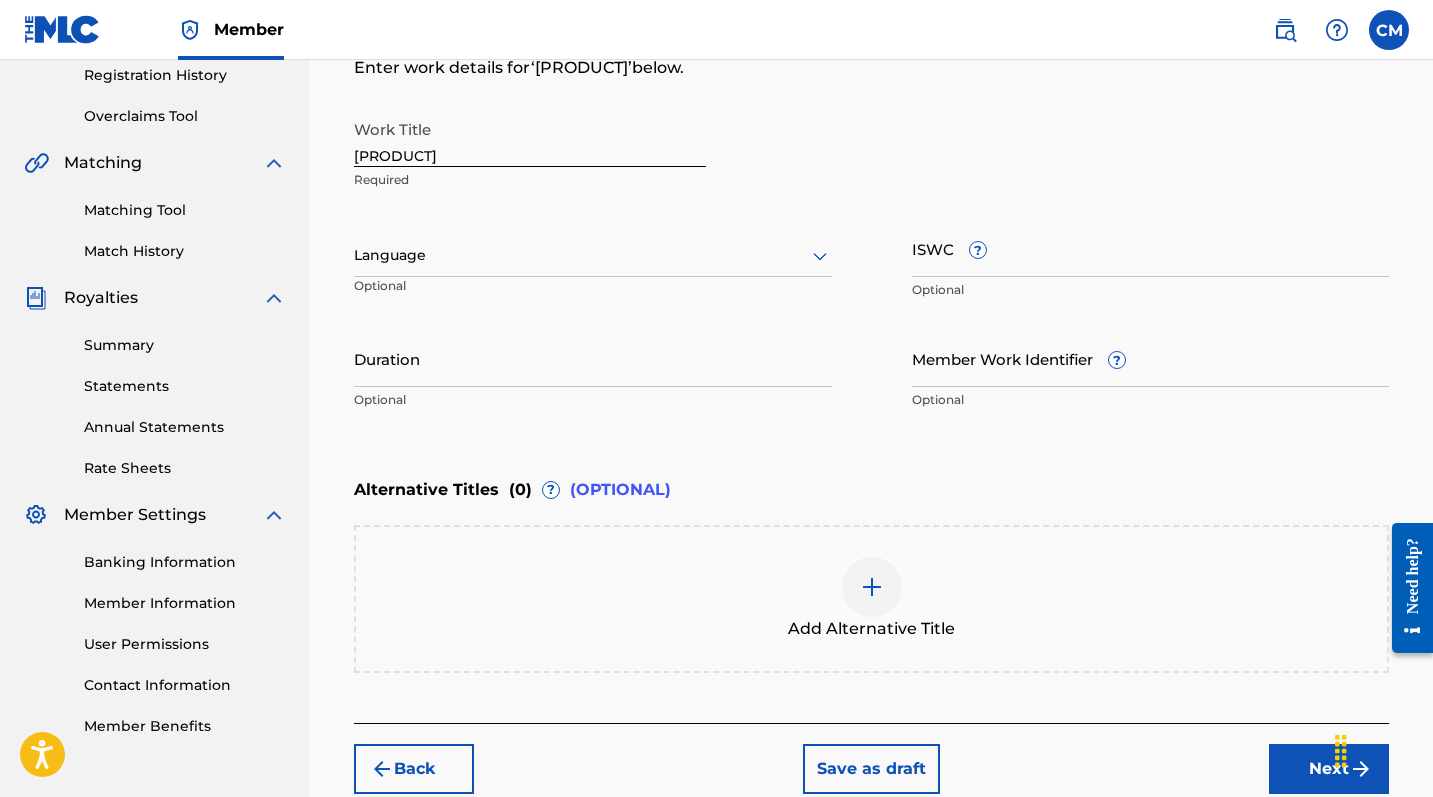 scroll, scrollTop: 385, scrollLeft: 0, axis: vertical 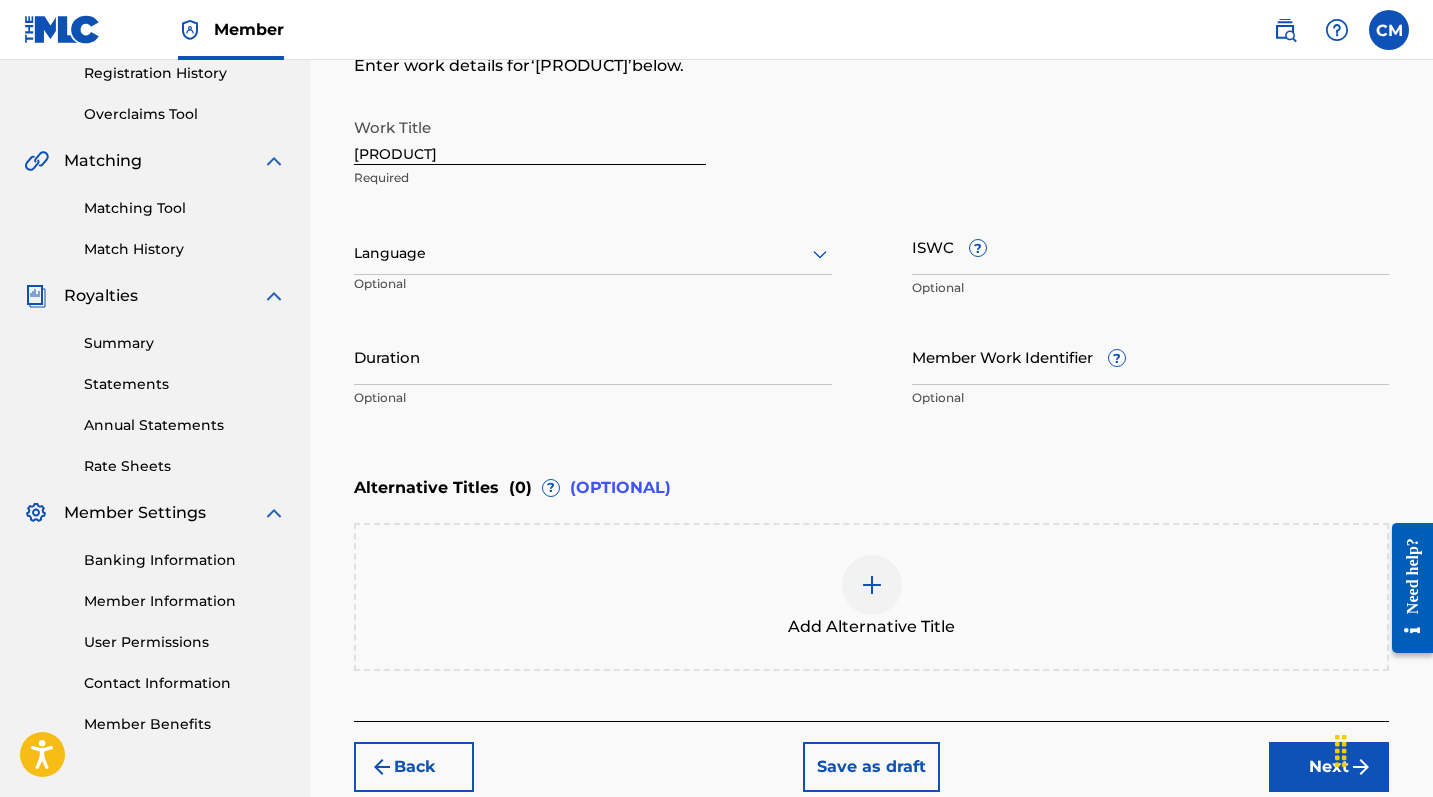 click on "Next" at bounding box center (1329, 767) 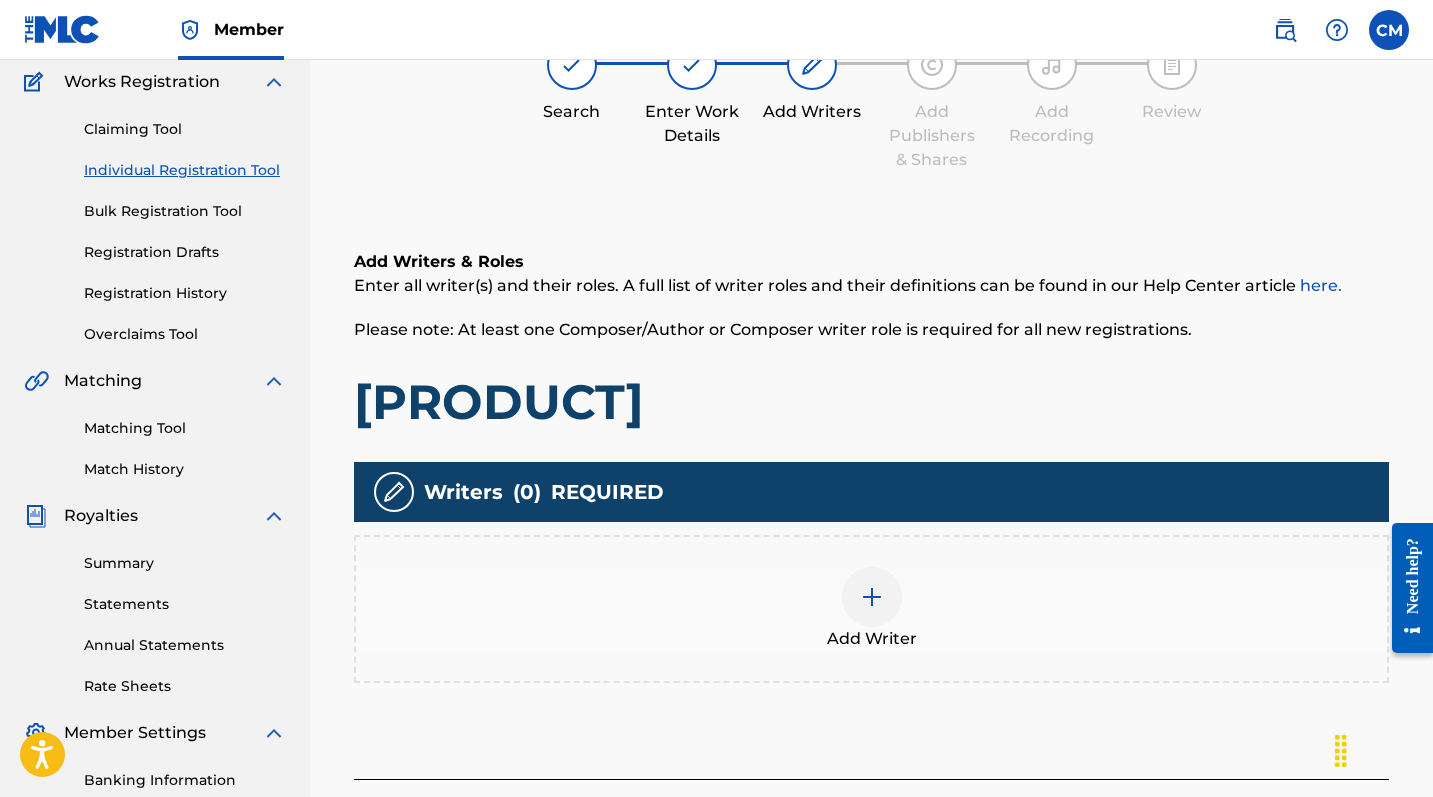 scroll, scrollTop: 90, scrollLeft: 0, axis: vertical 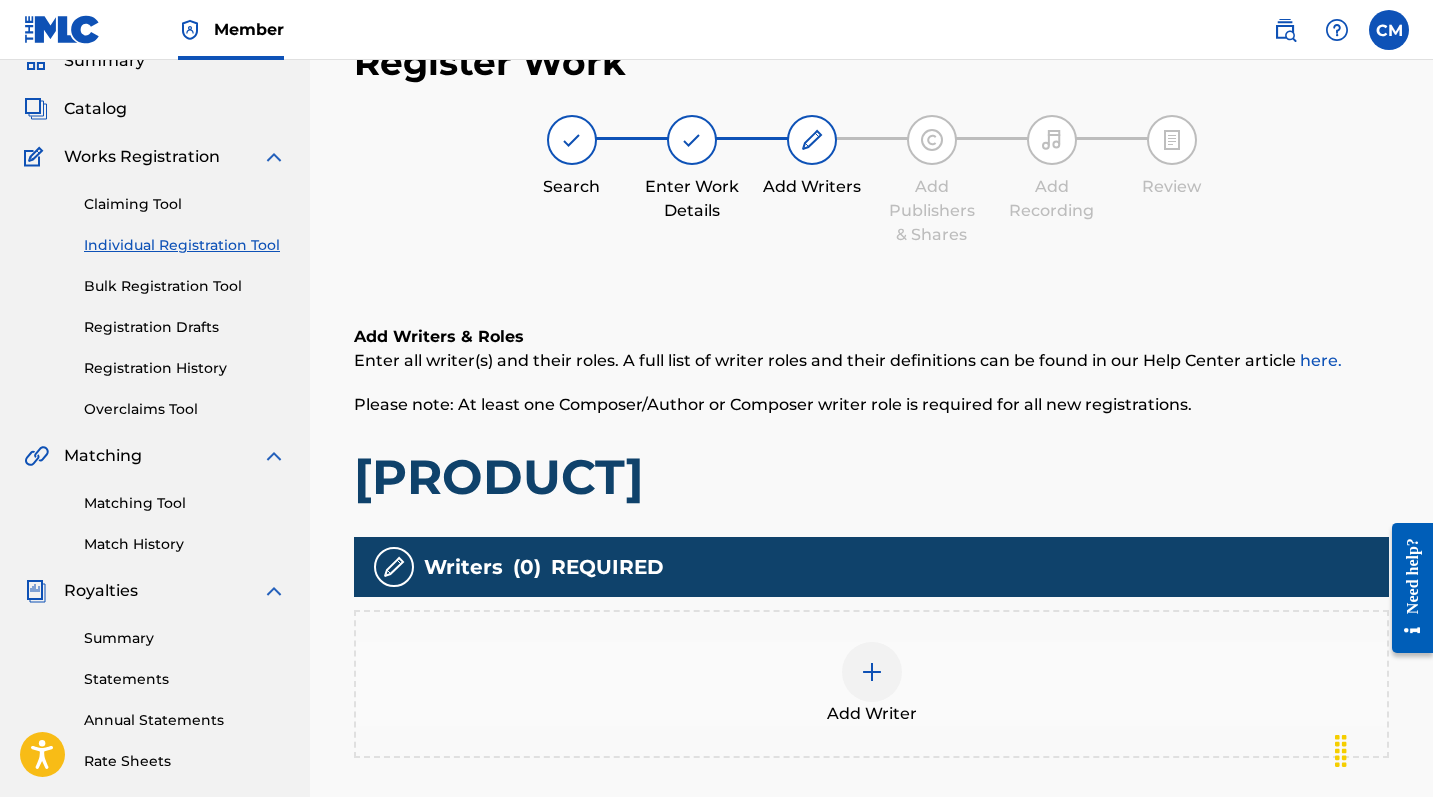 click at bounding box center (872, 672) 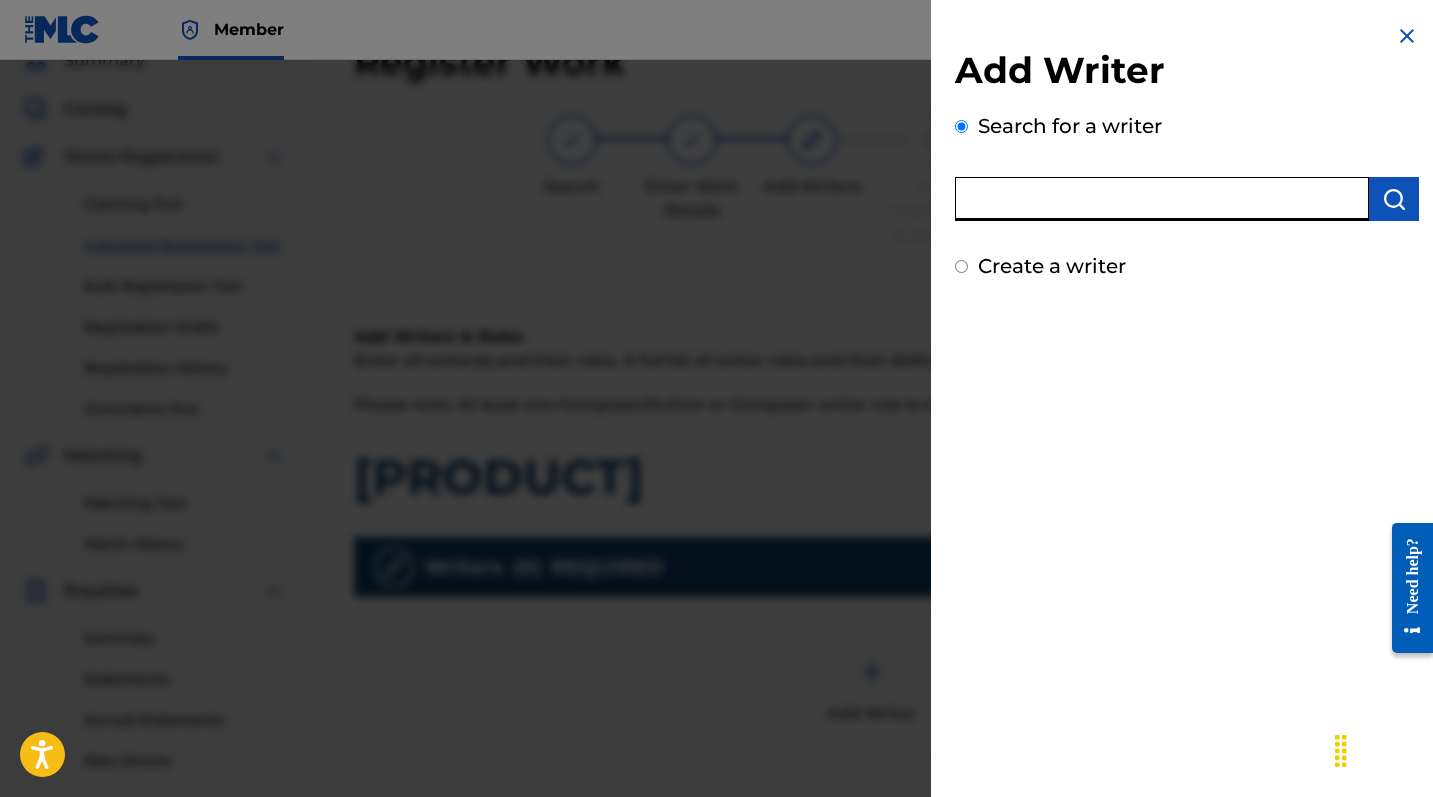 click at bounding box center [1162, 199] 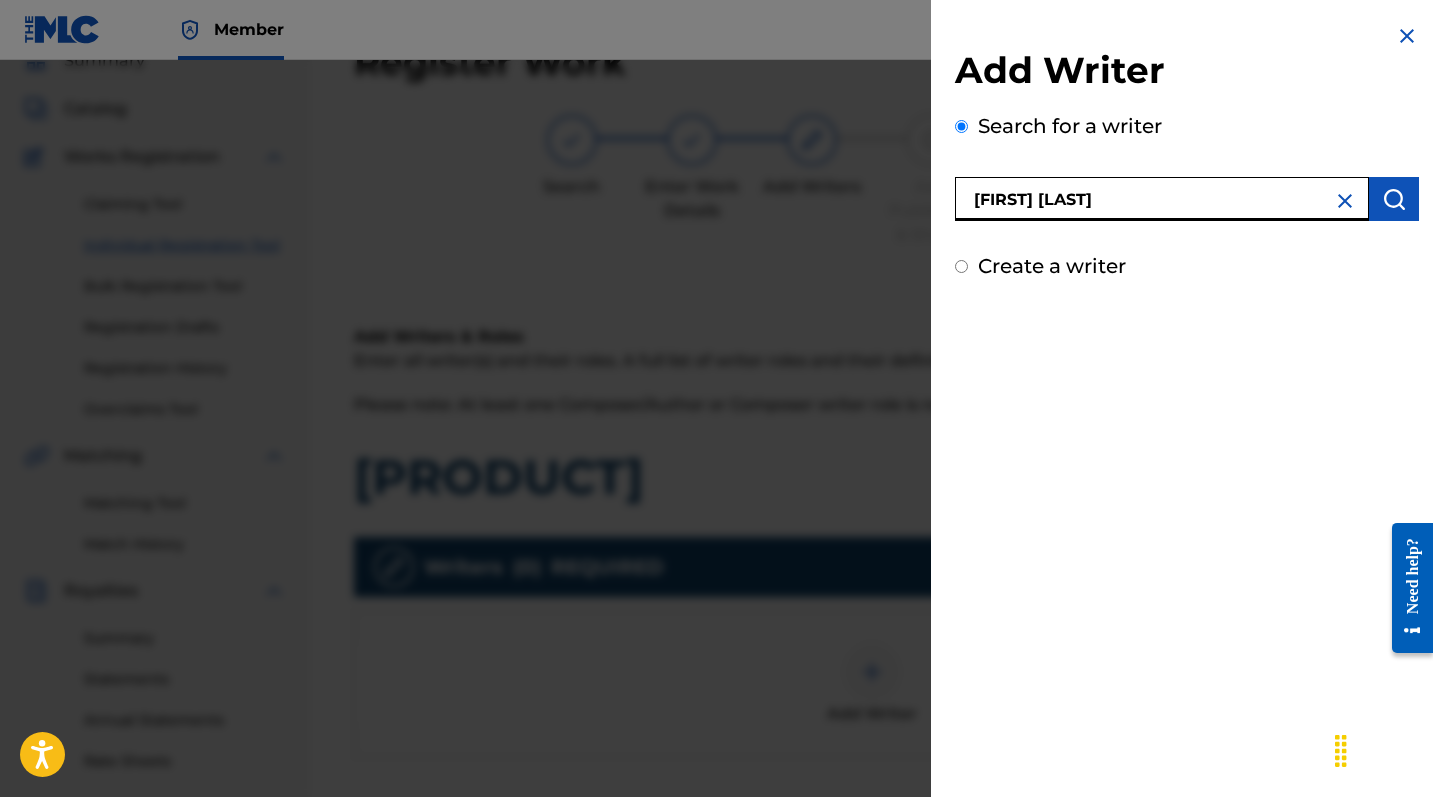 type on "[FIRST] [LAST]" 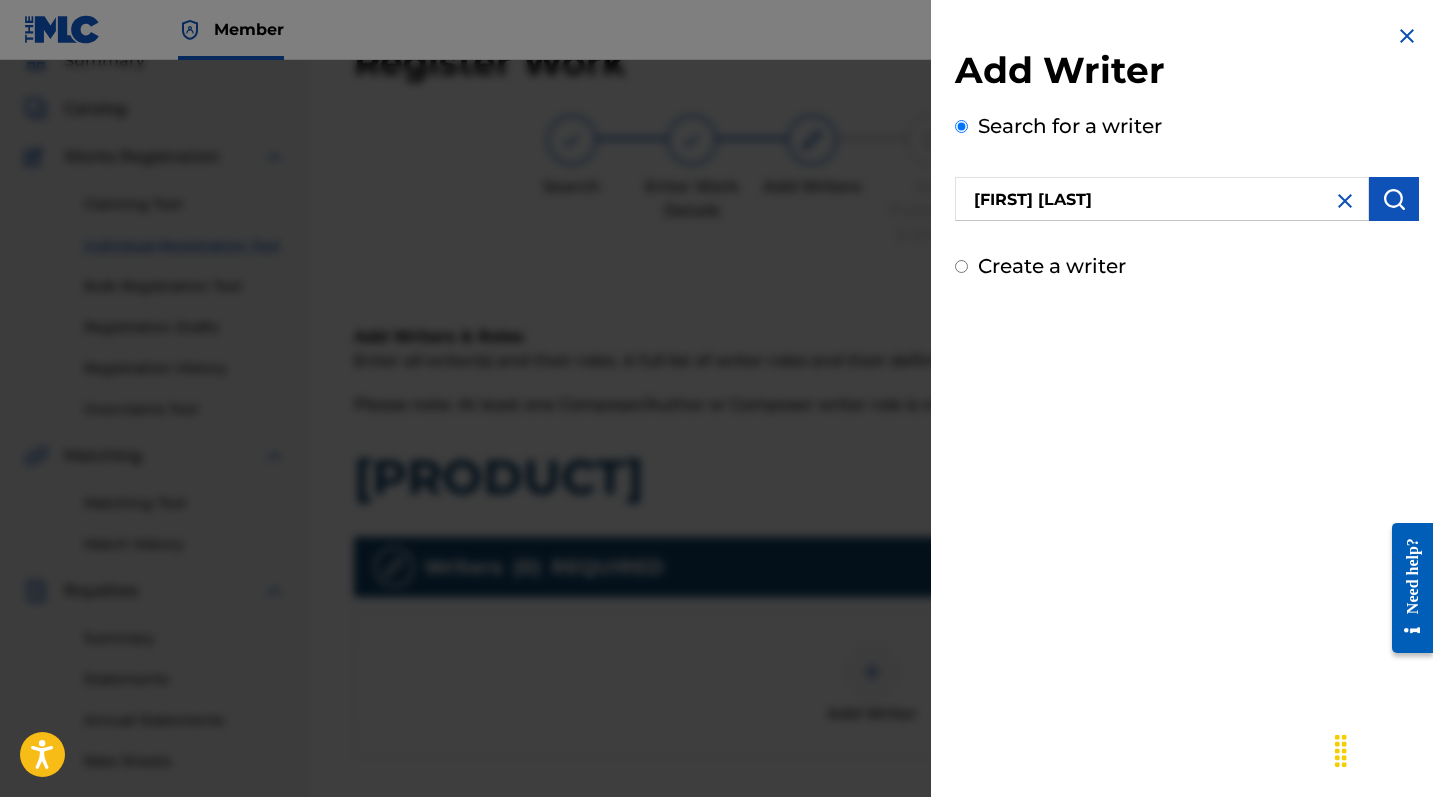 click at bounding box center (1394, 199) 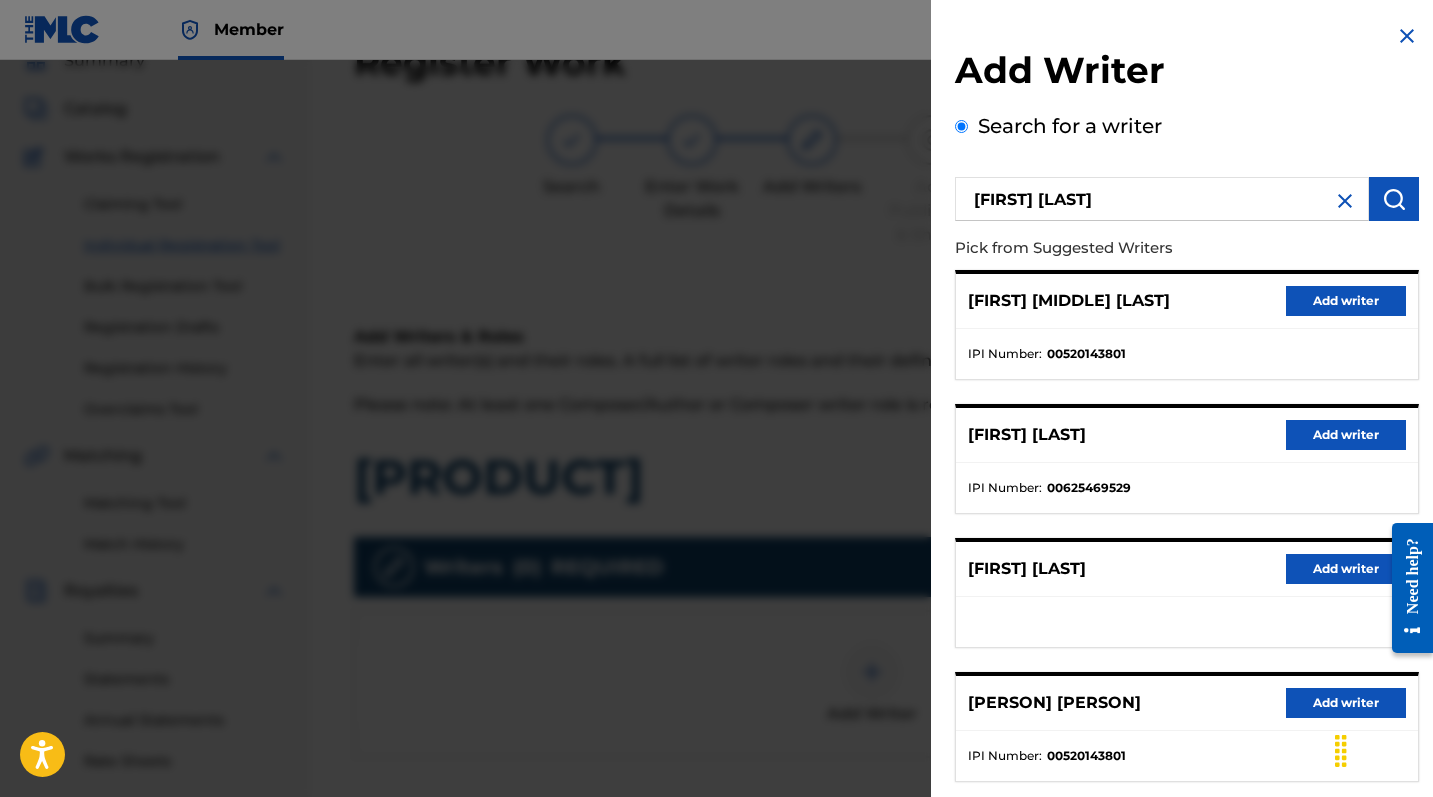 click on "Add writer" at bounding box center (1346, 301) 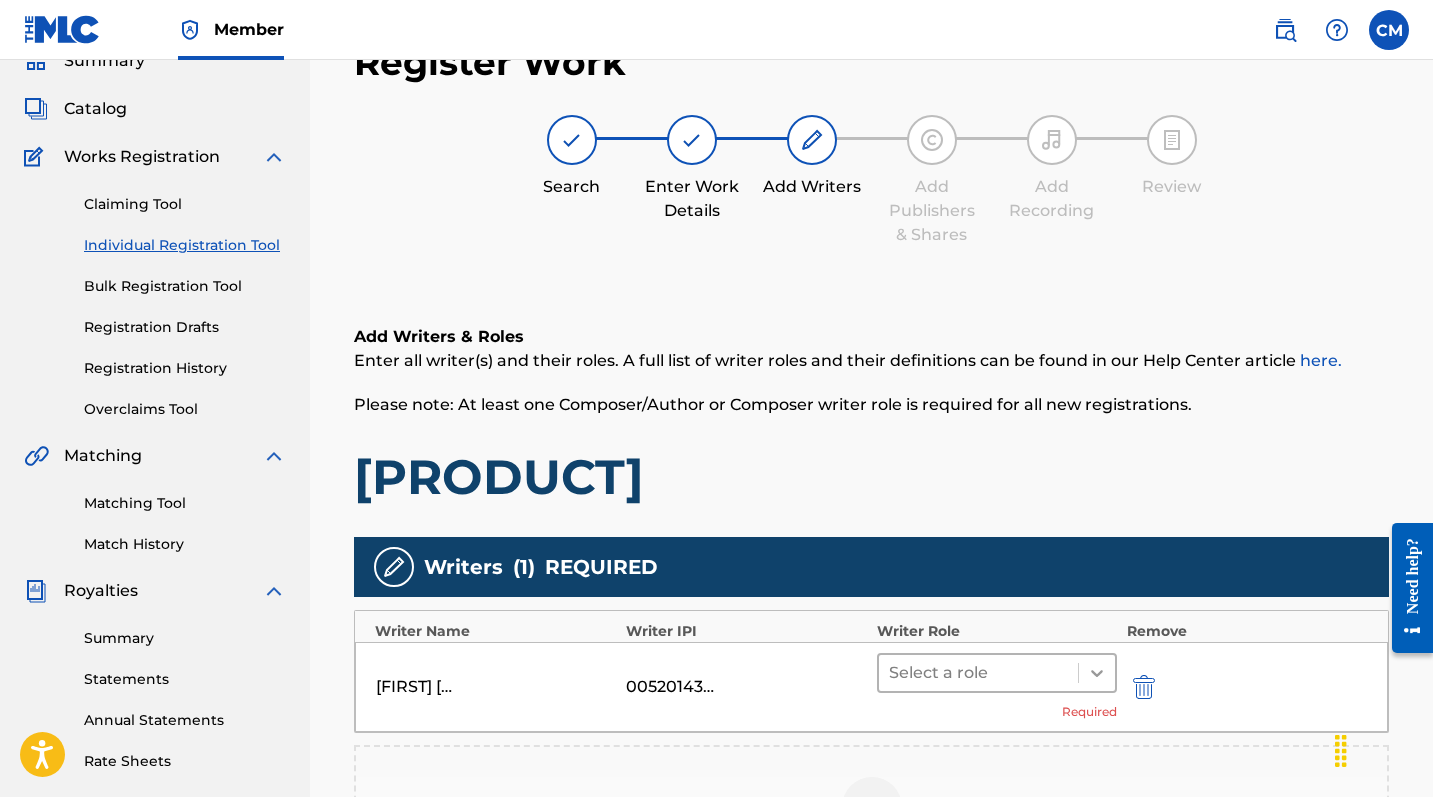 click 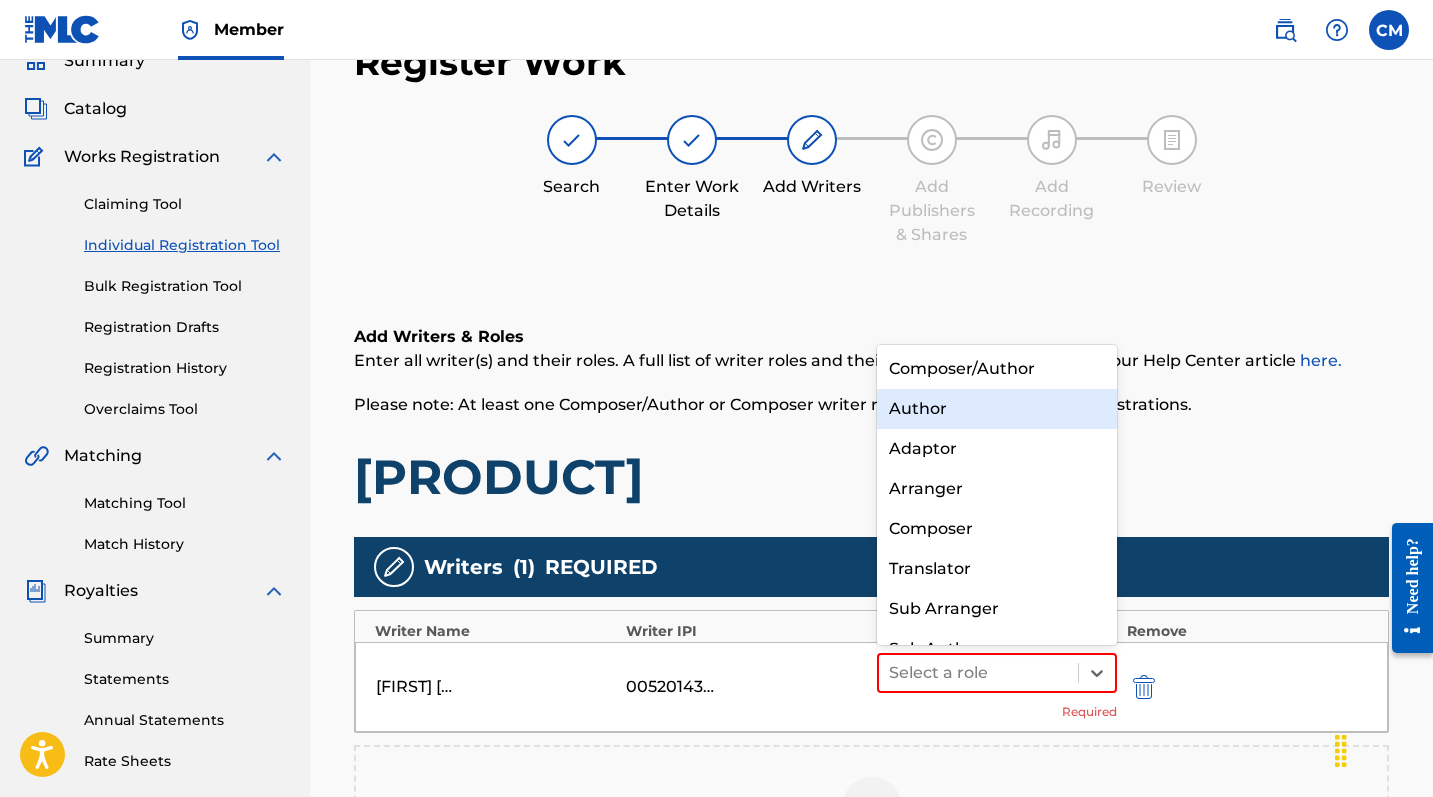 scroll, scrollTop: 0, scrollLeft: 0, axis: both 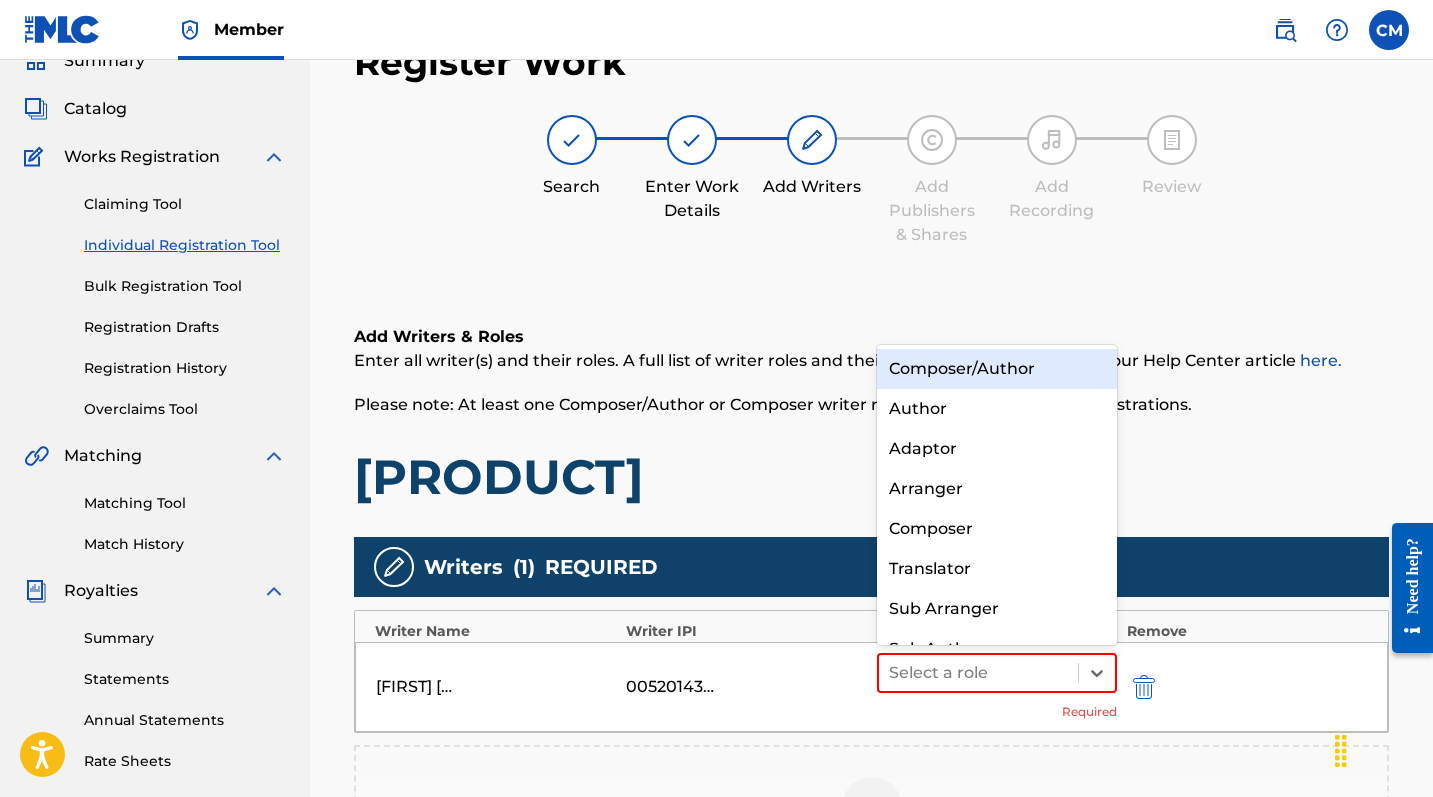 click on "Composer/Author" at bounding box center (997, 369) 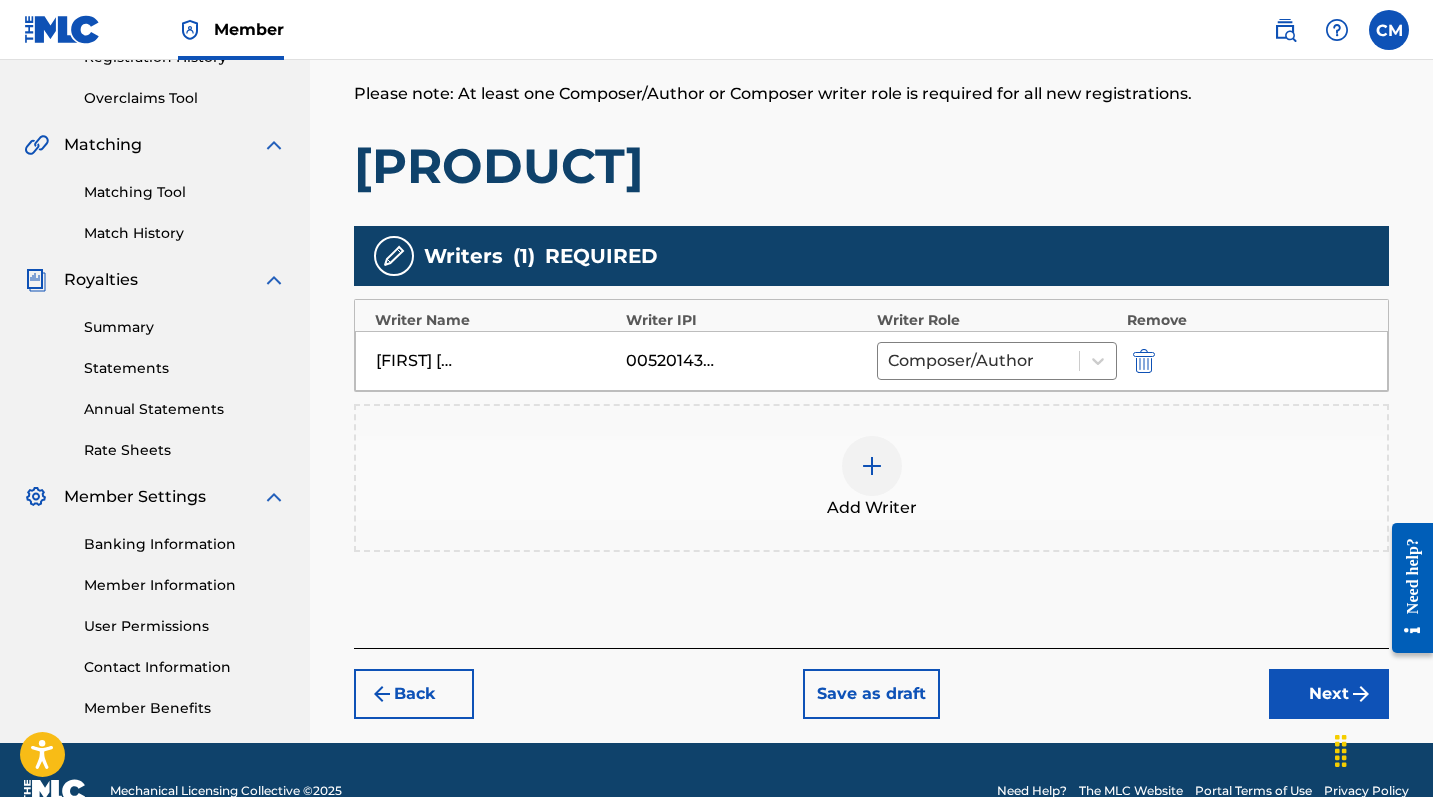 scroll, scrollTop: 441, scrollLeft: 0, axis: vertical 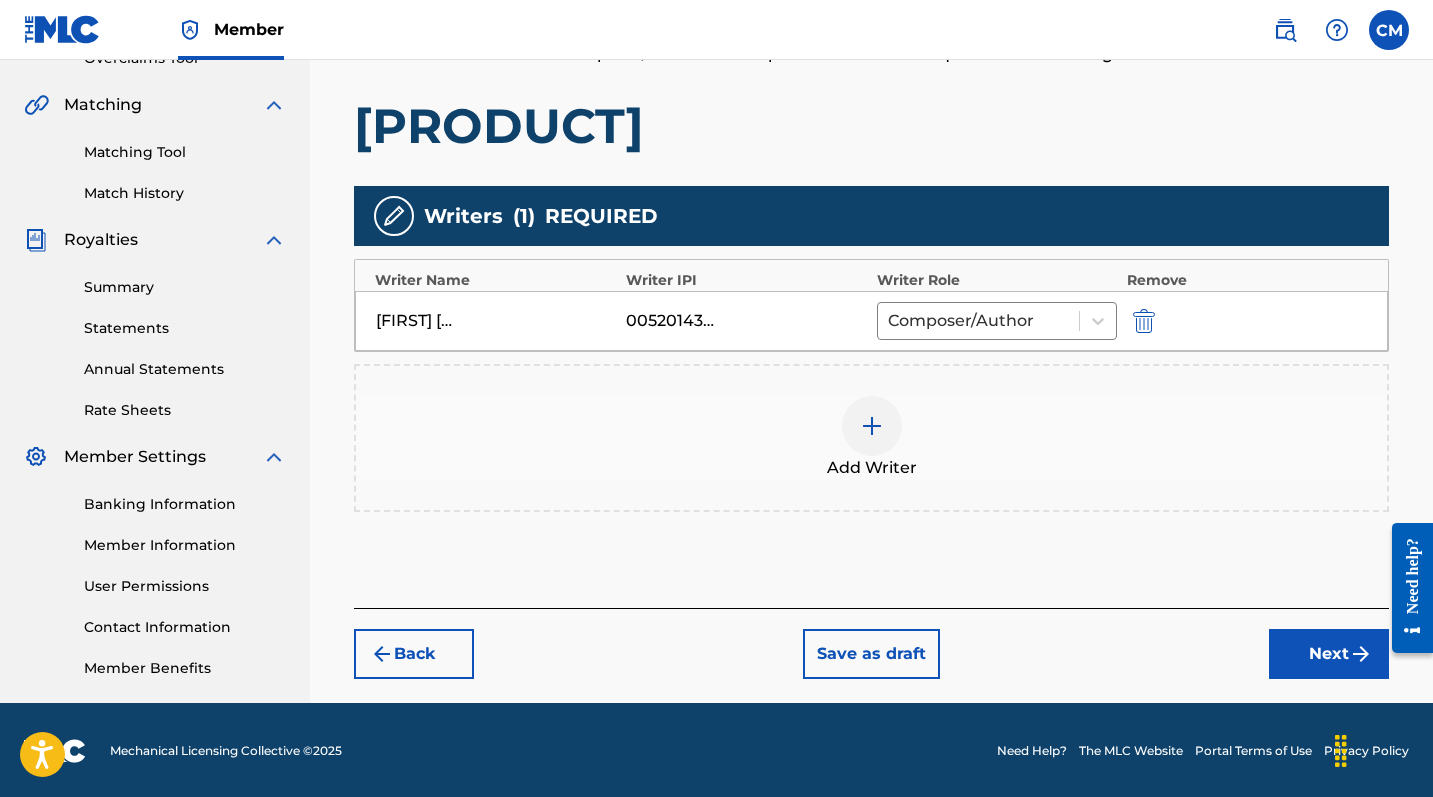 click on "Next" at bounding box center [1329, 654] 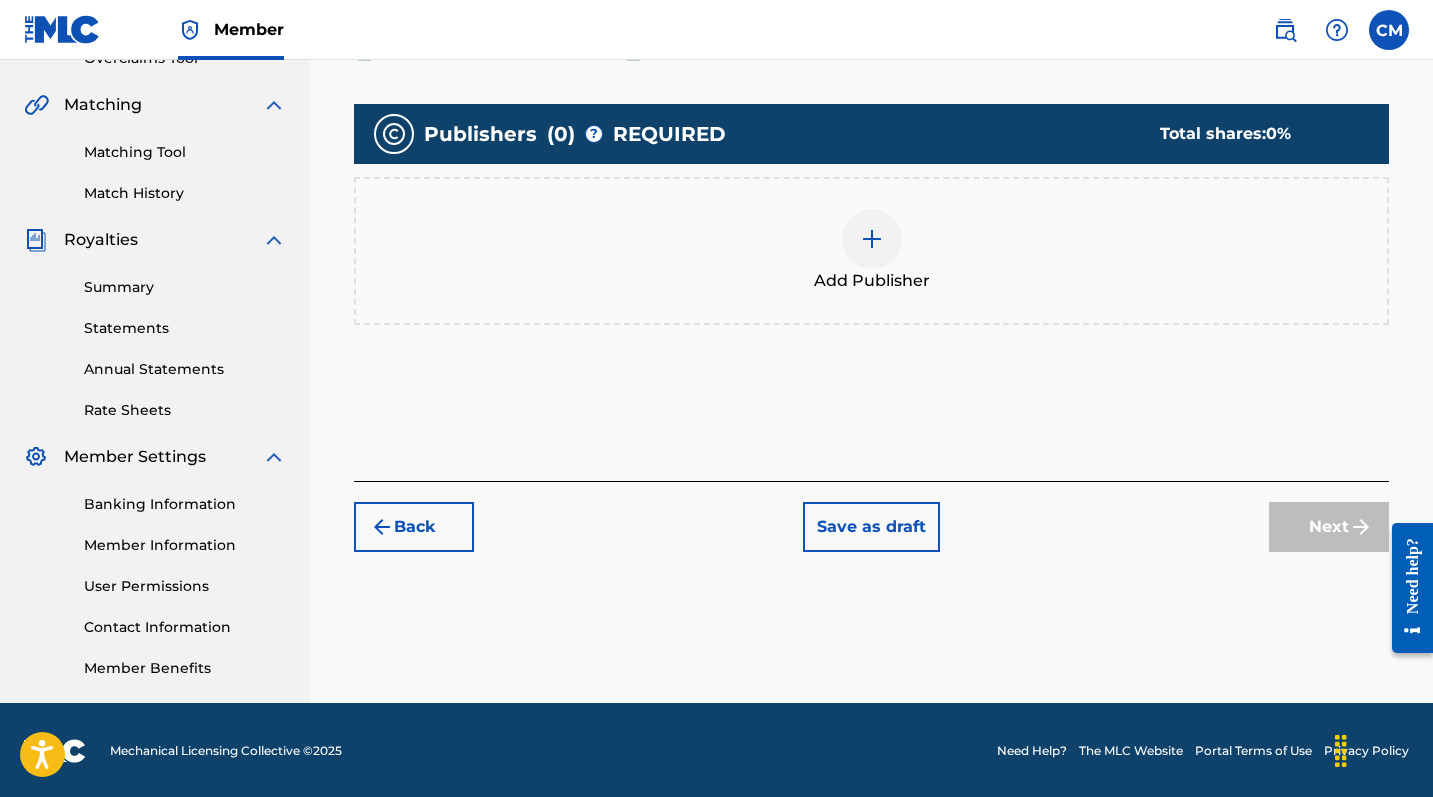 scroll, scrollTop: 90, scrollLeft: 0, axis: vertical 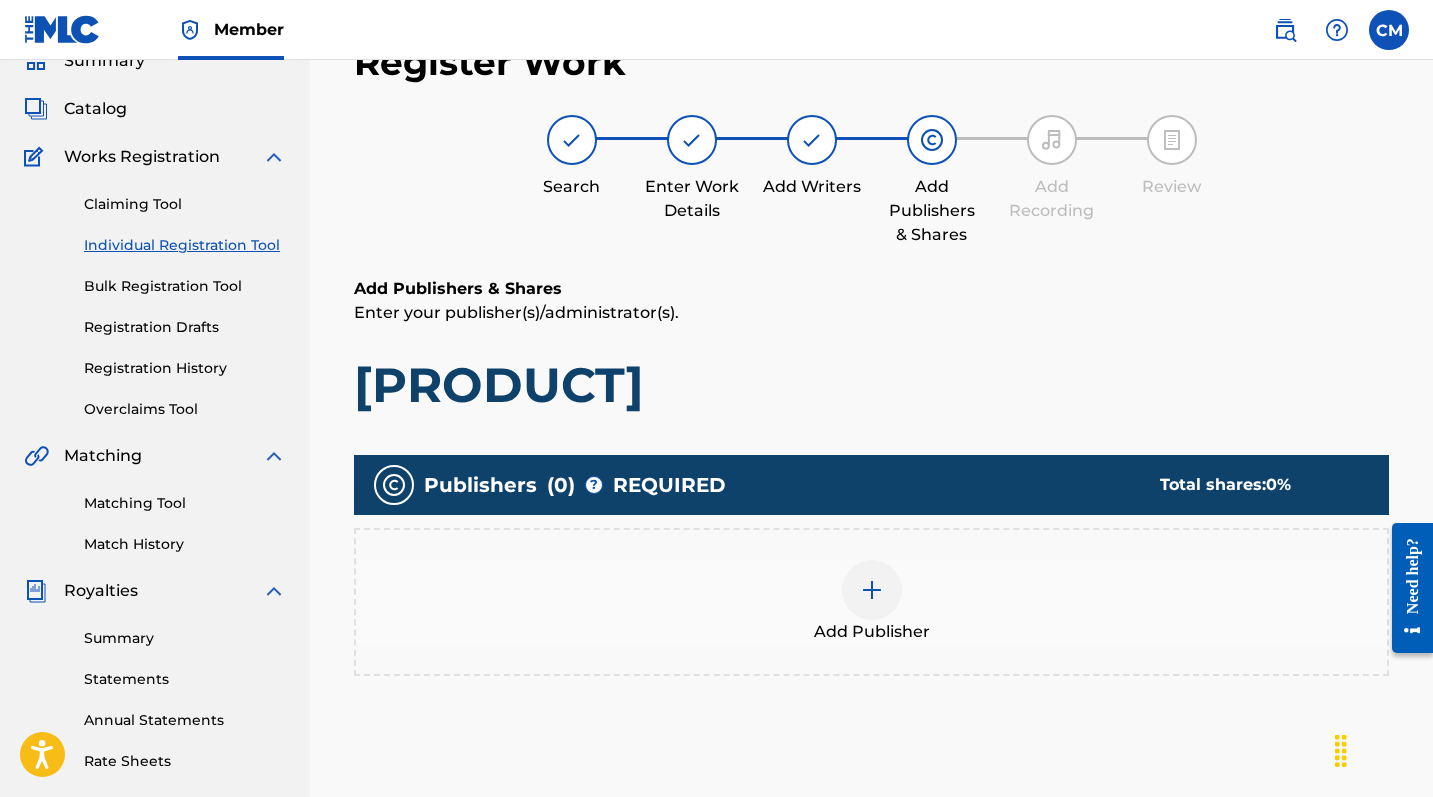 click at bounding box center [872, 590] 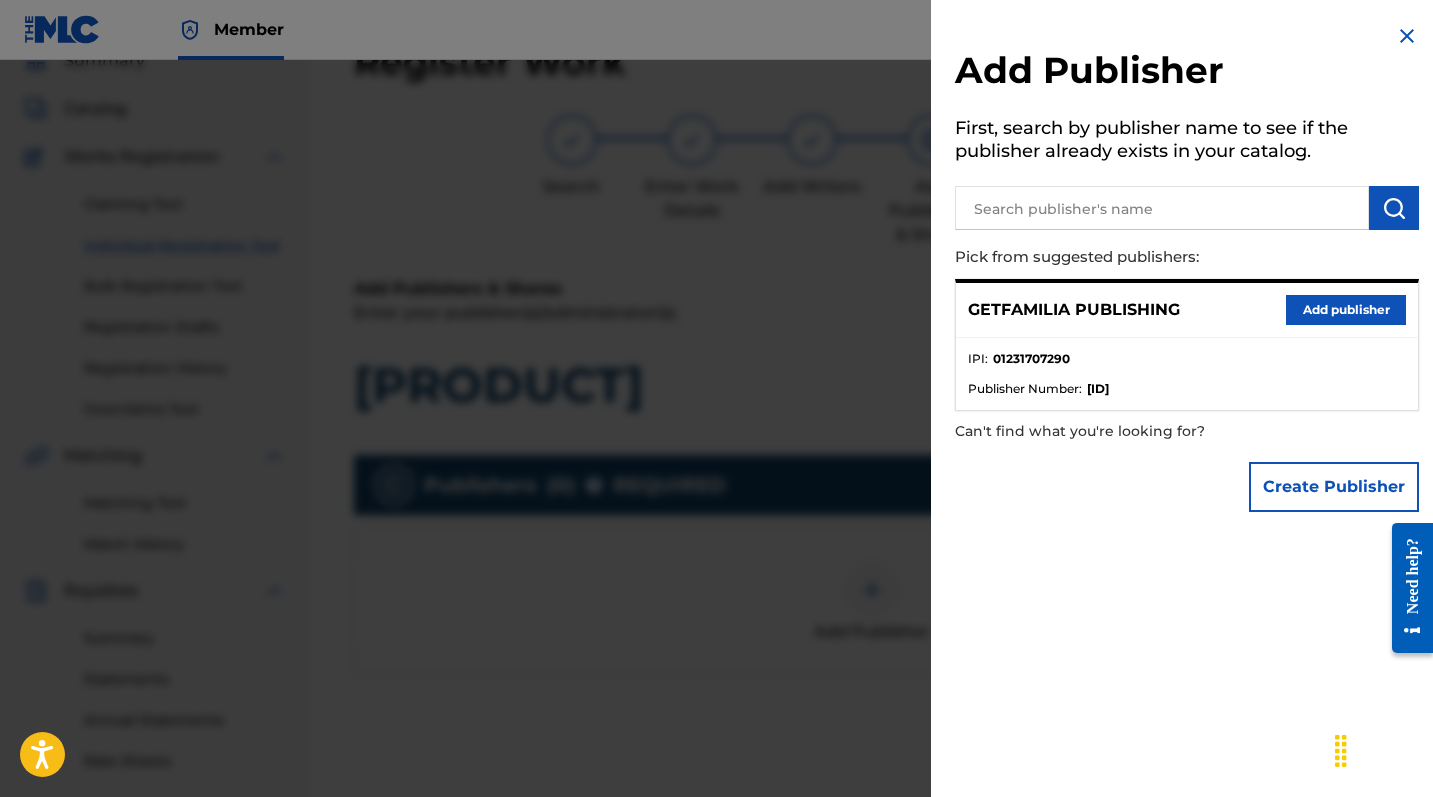 click on "Add publisher" at bounding box center [1346, 310] 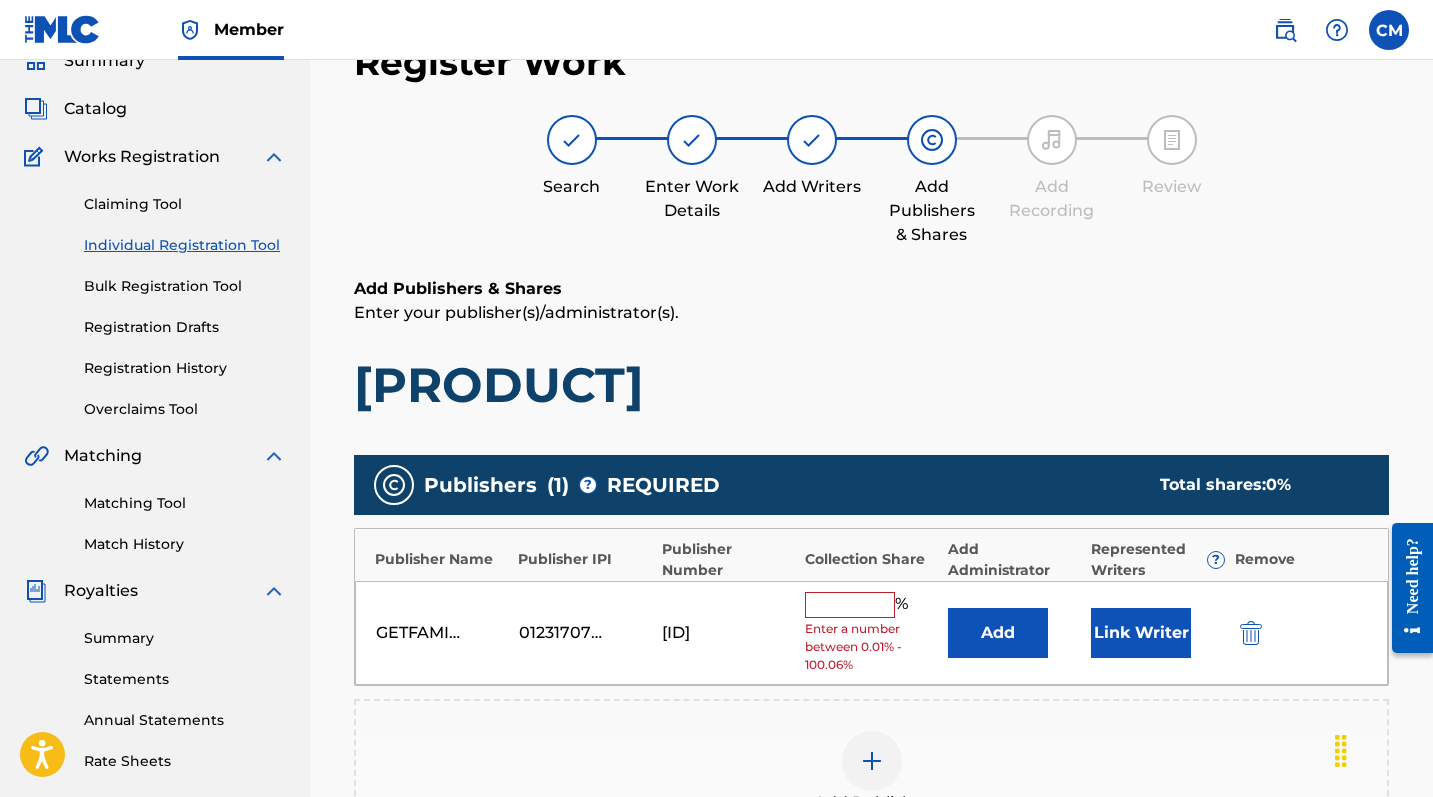click at bounding box center [850, 605] 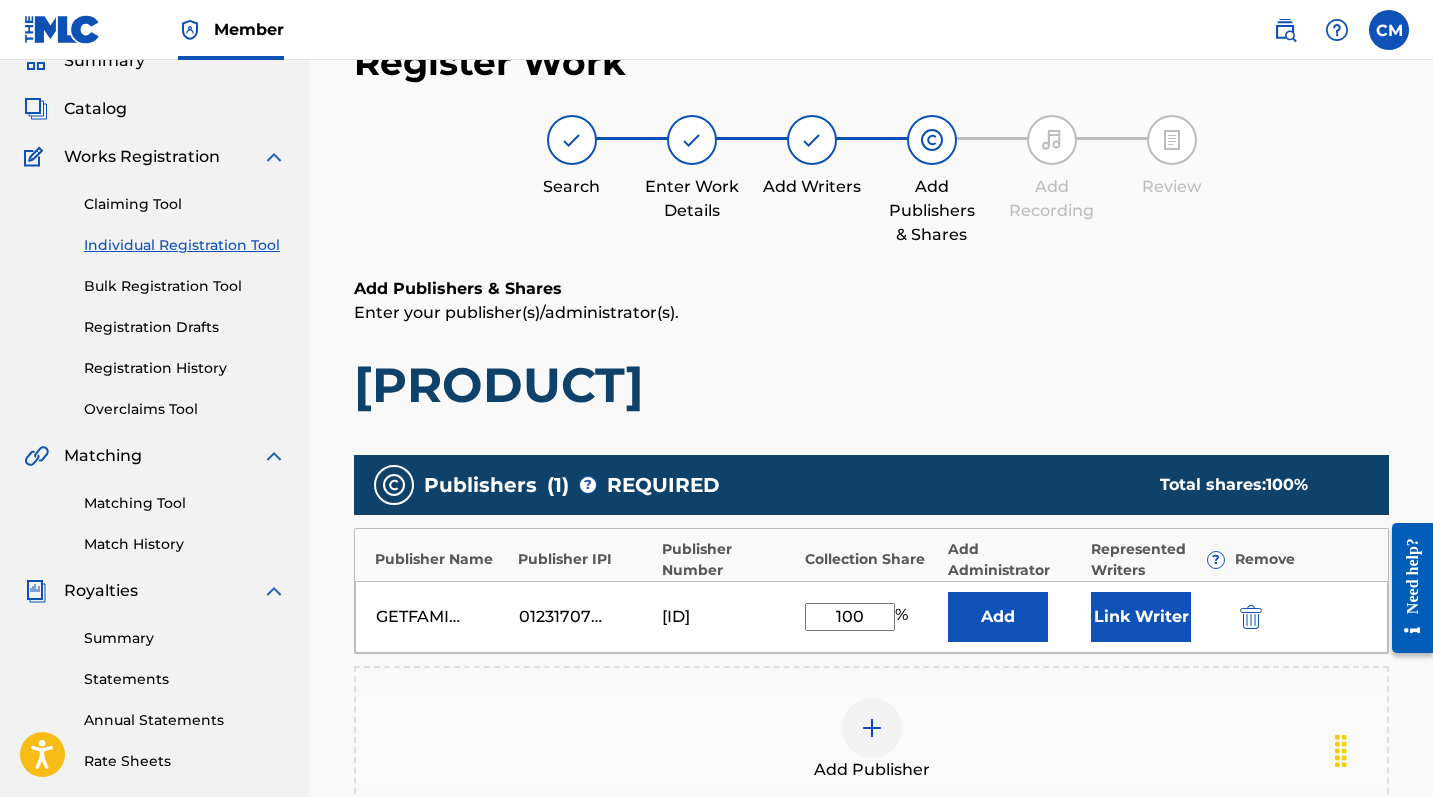 type on "100" 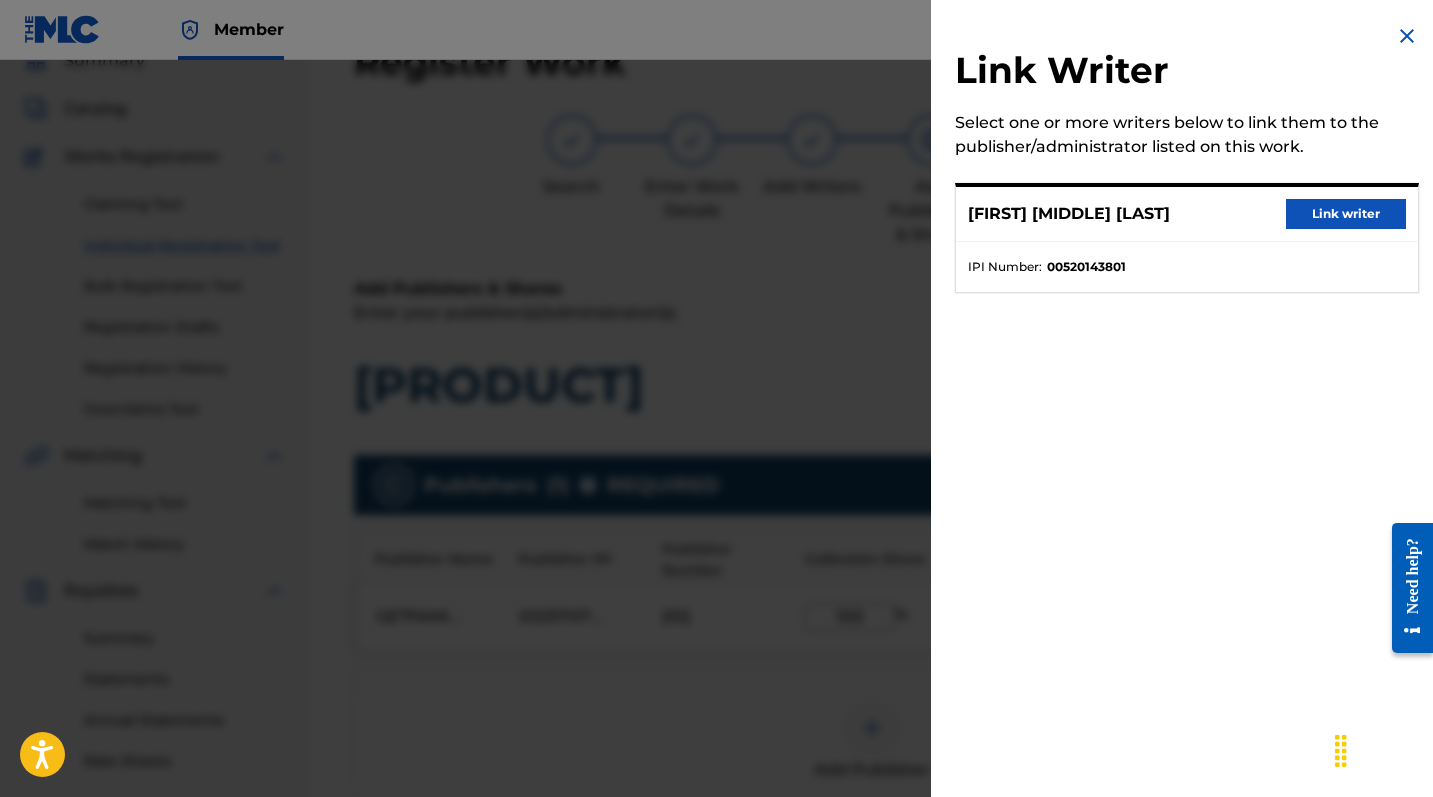 click on "Link writer" at bounding box center (1346, 214) 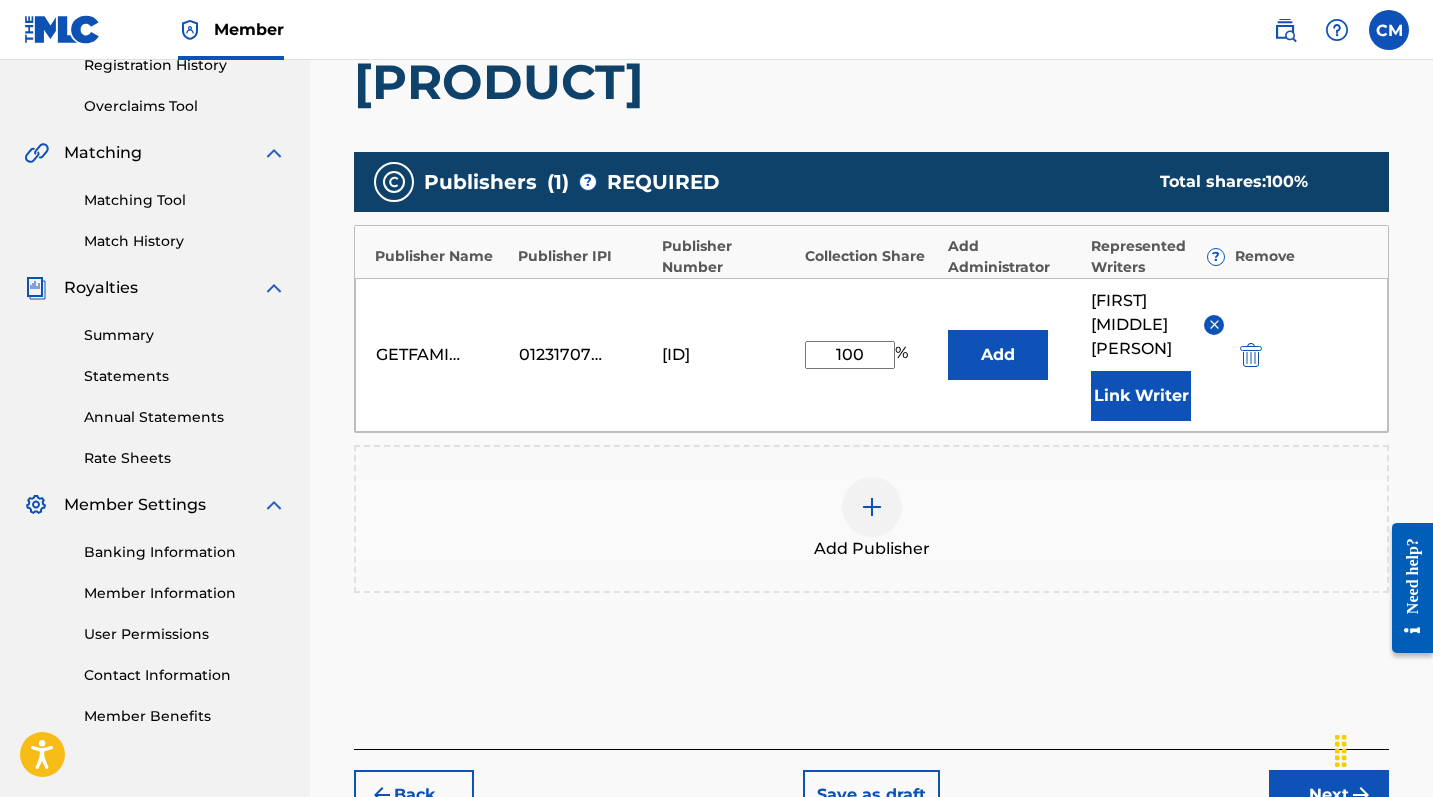 scroll, scrollTop: 469, scrollLeft: 0, axis: vertical 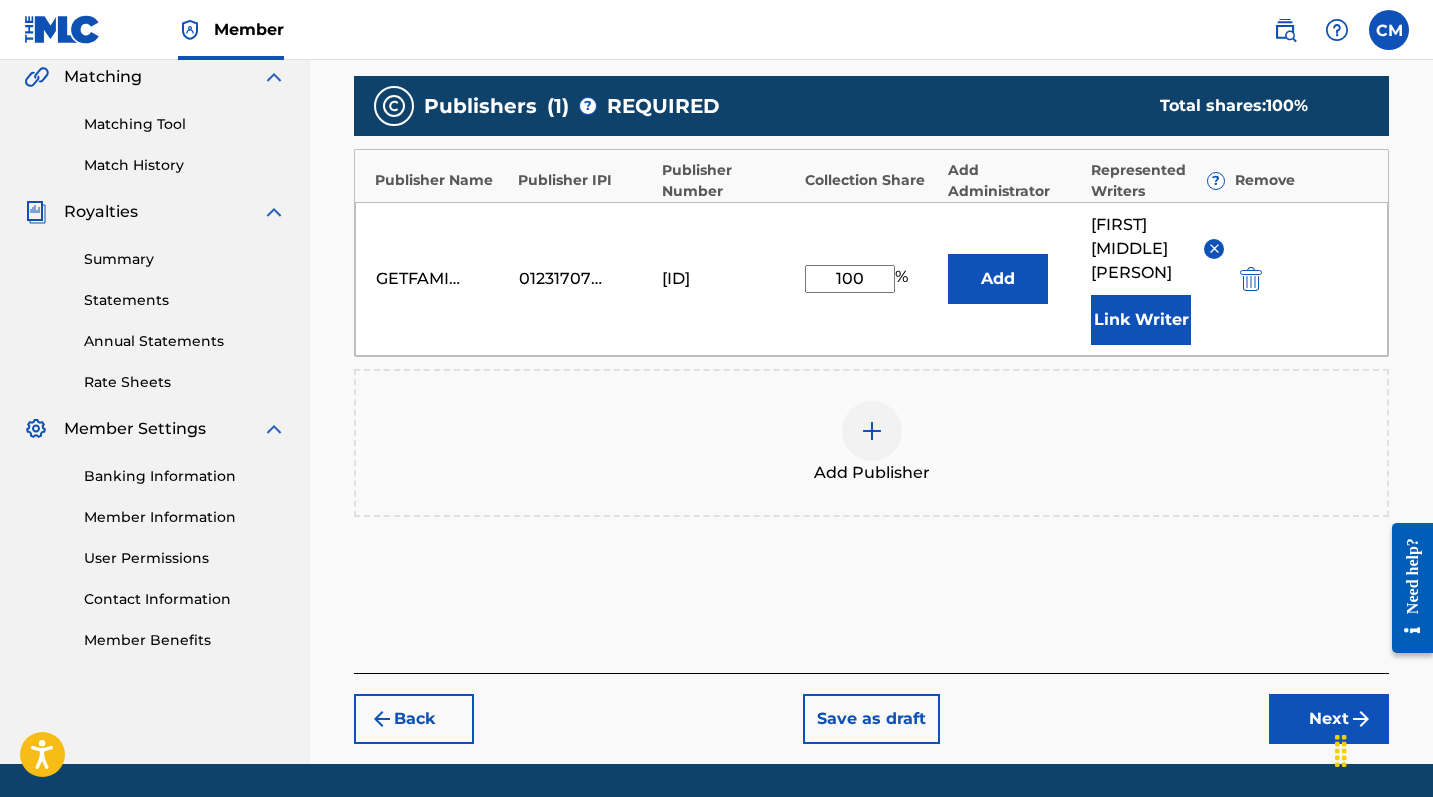 click on "Next" at bounding box center (1329, 719) 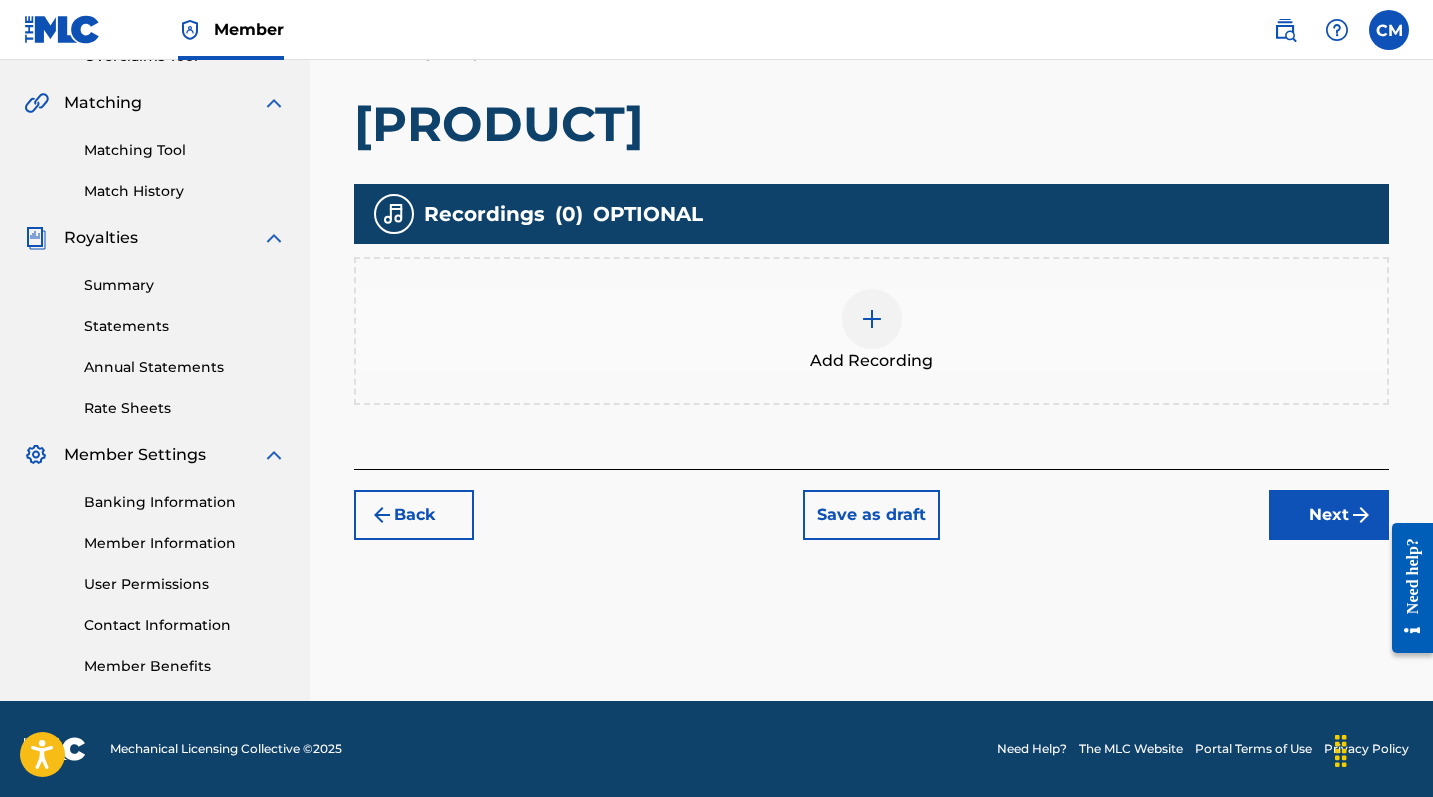 scroll, scrollTop: 443, scrollLeft: 0, axis: vertical 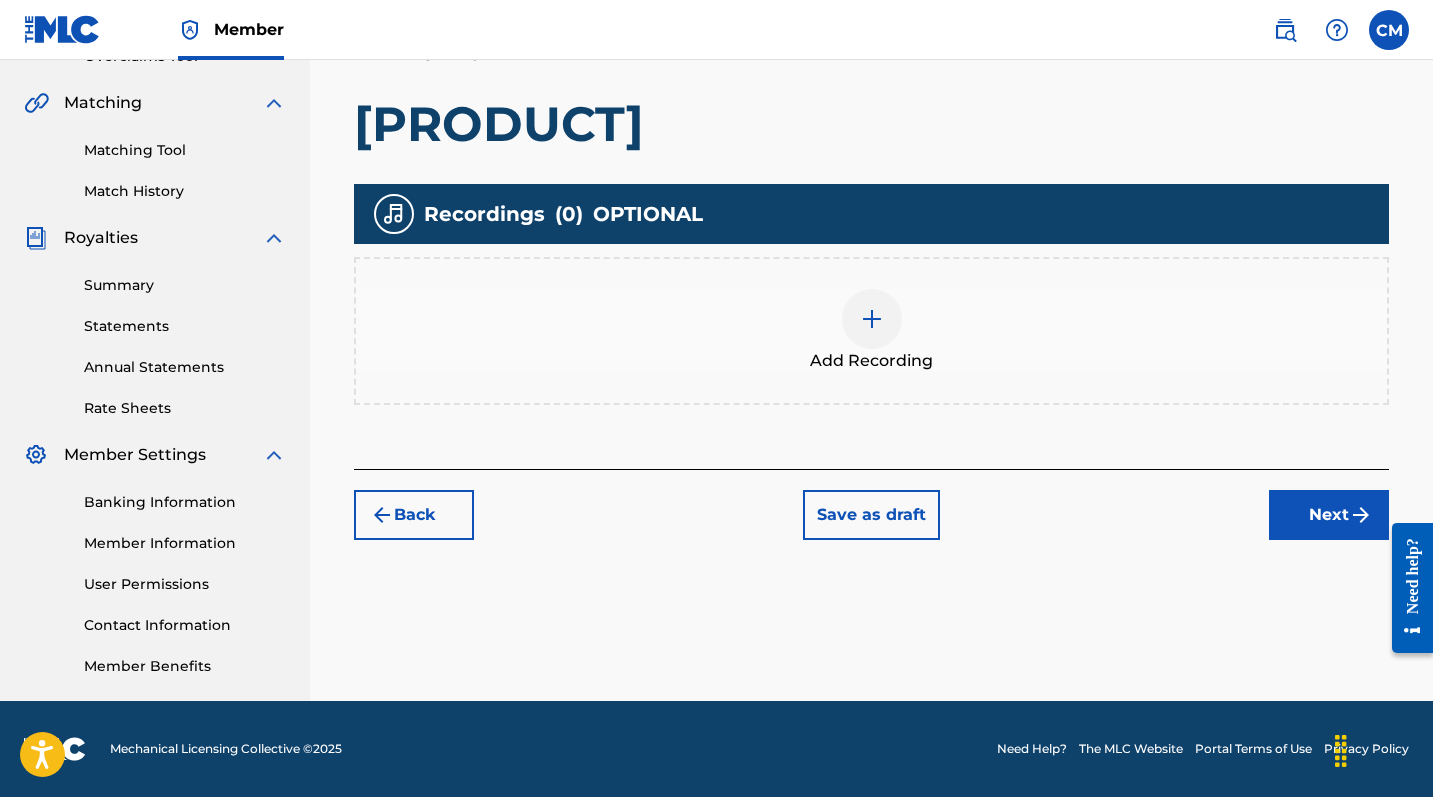 click at bounding box center [872, 319] 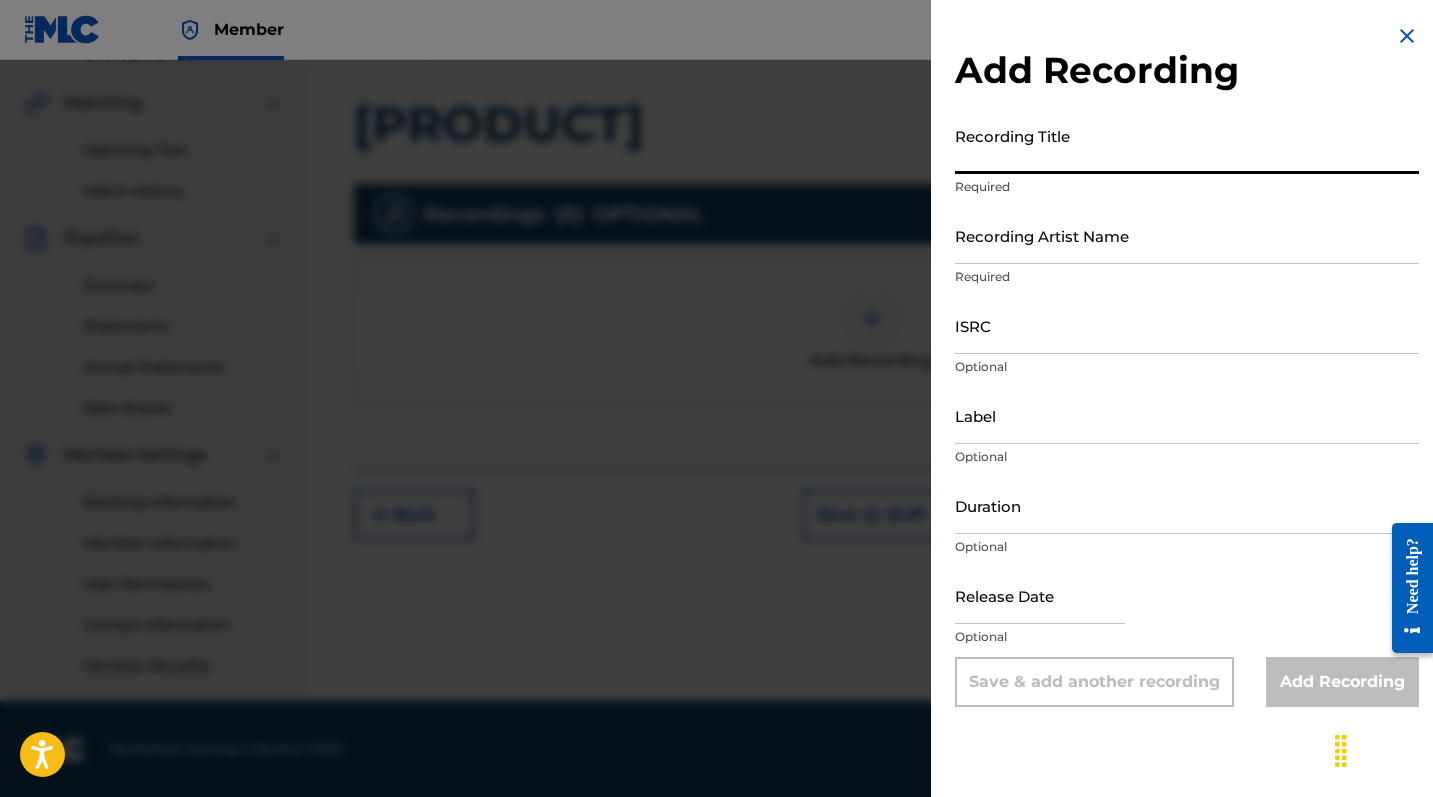 click on "Recording Title" at bounding box center (1187, 145) 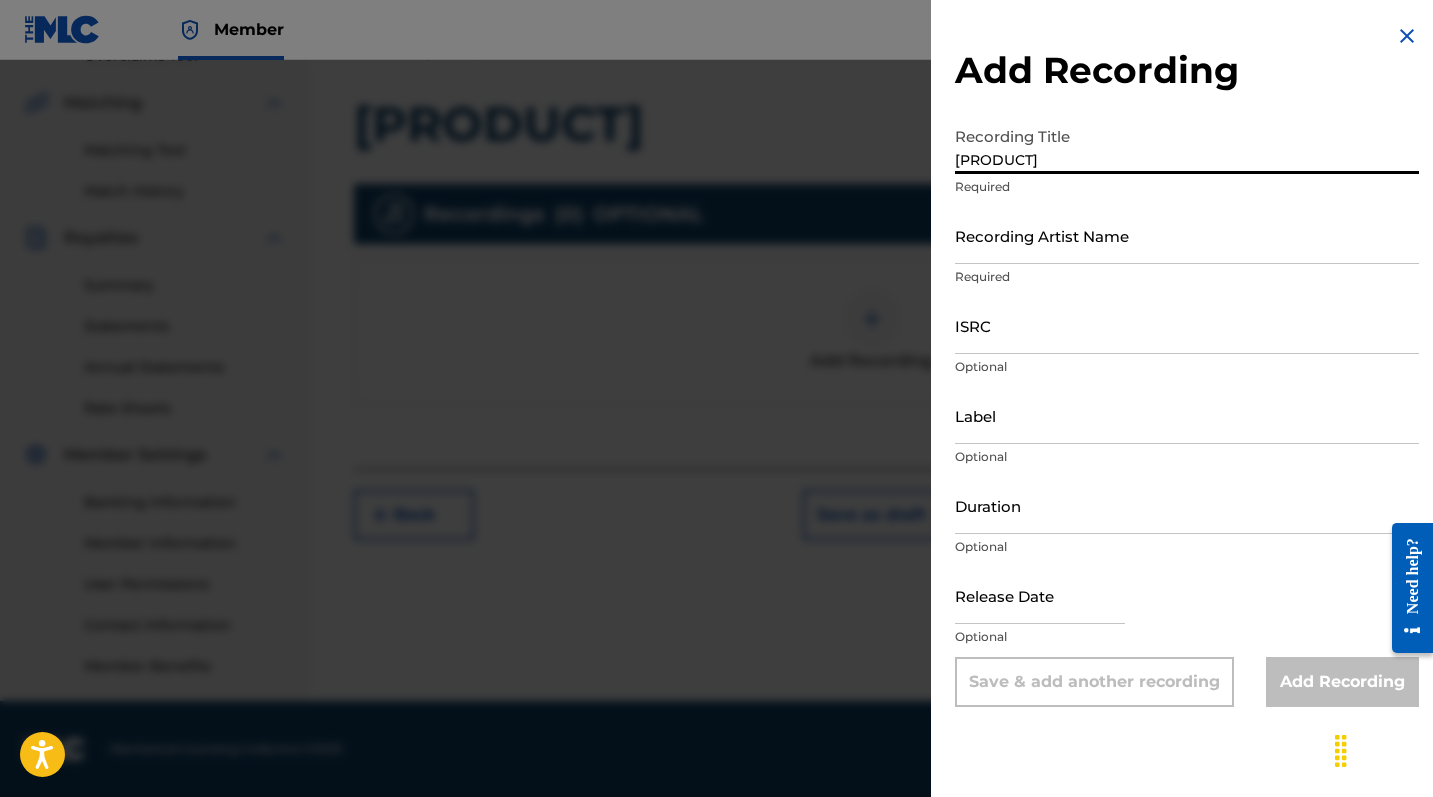 type on "[PRODUCT]" 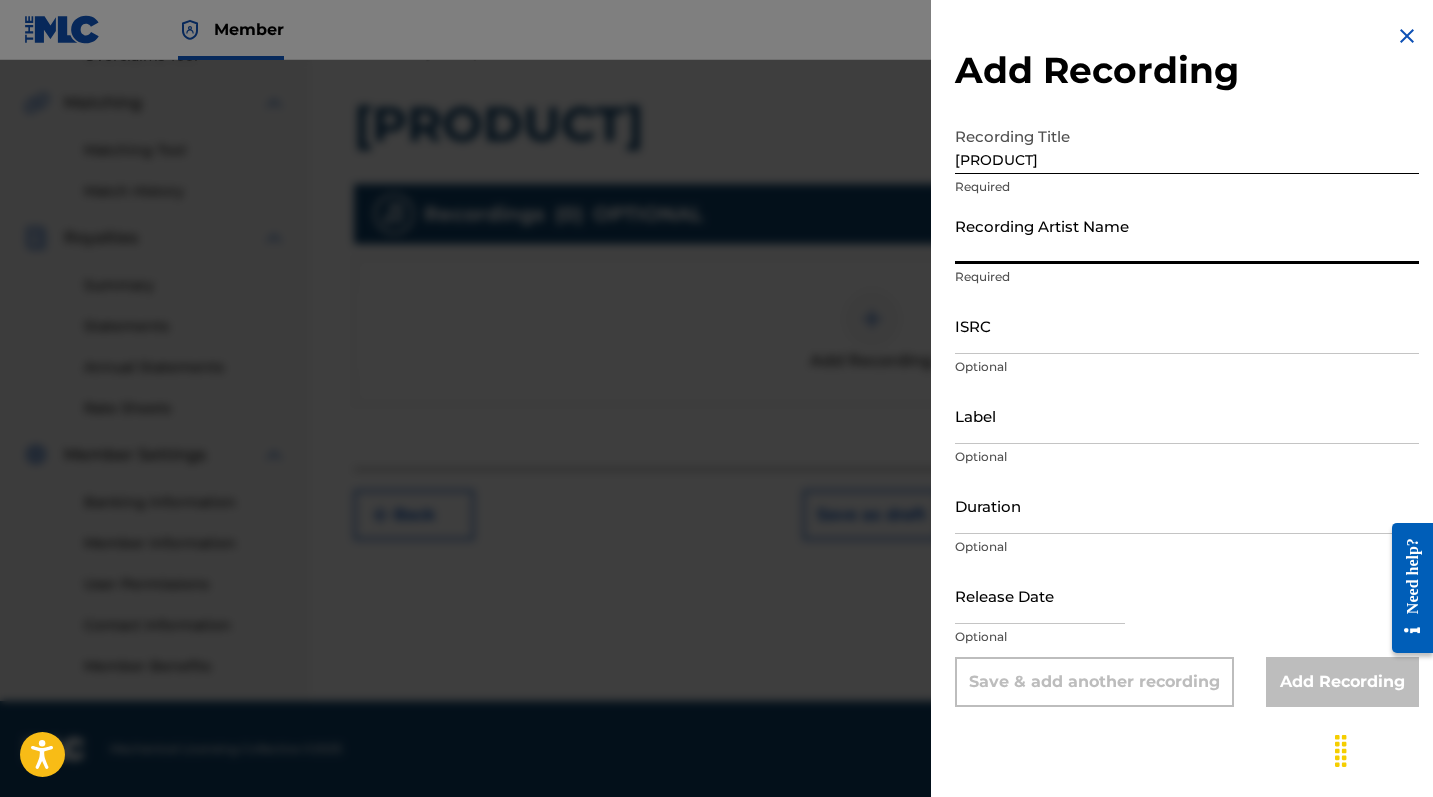 click on "Recording Artist Name" at bounding box center (1187, 235) 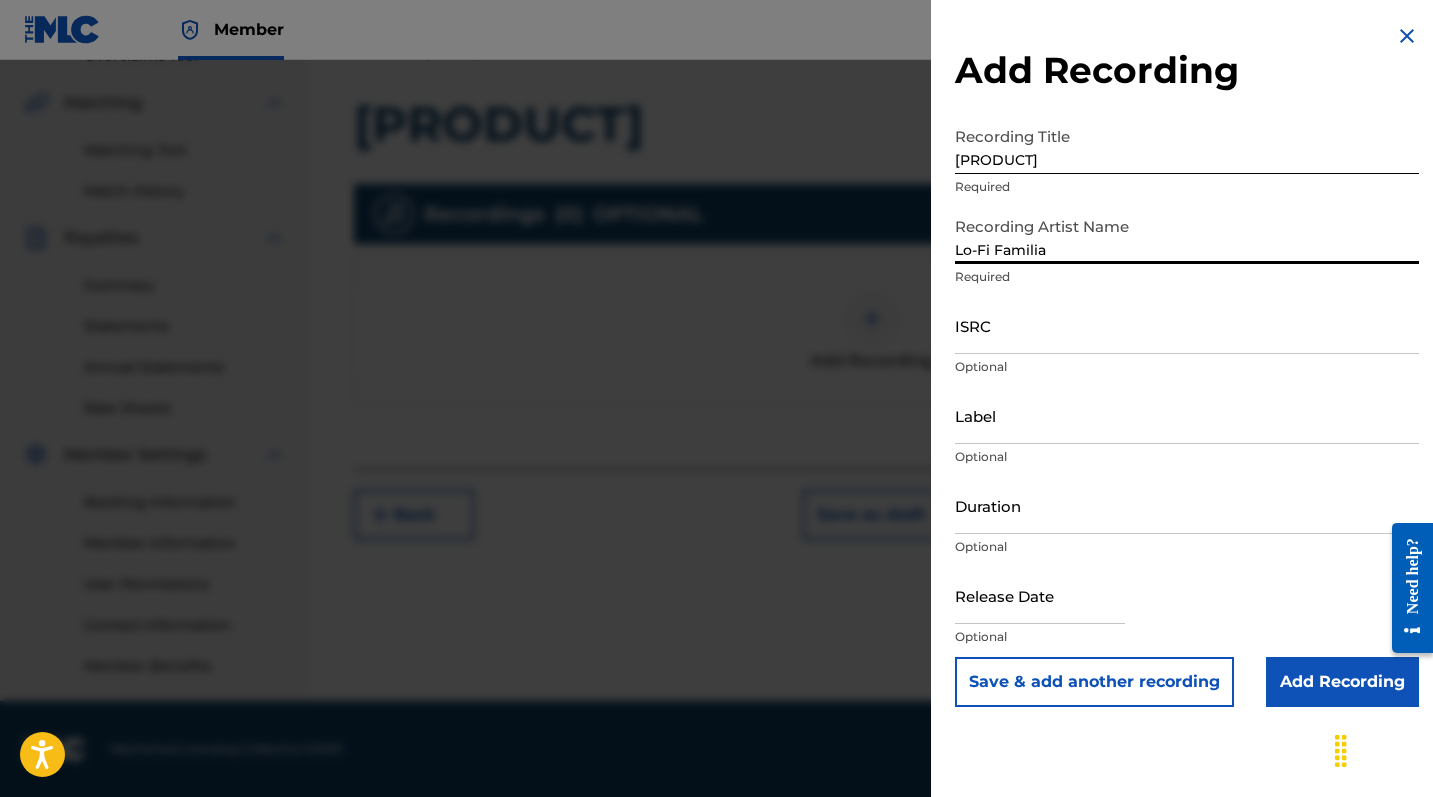 type on "Lo-Fi Familia" 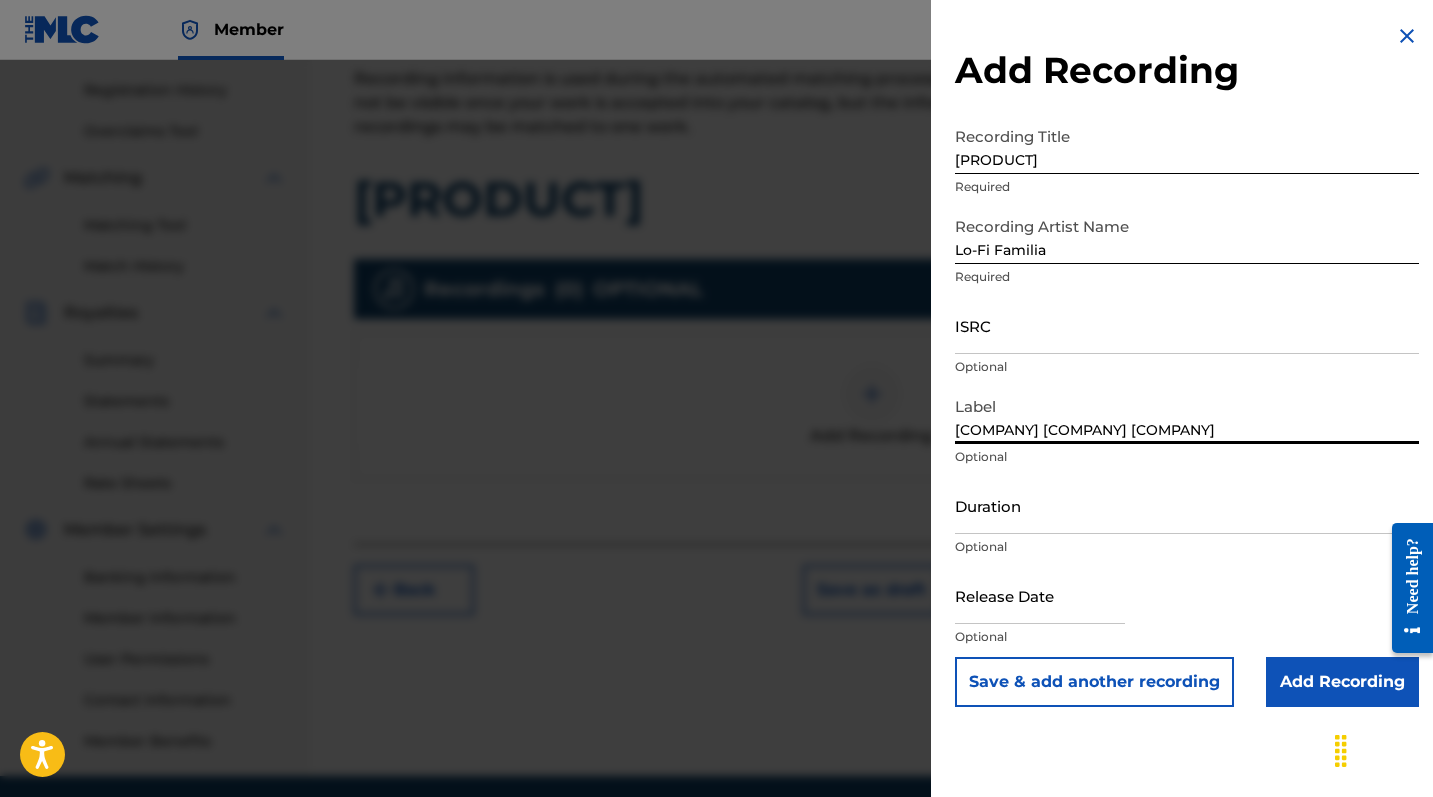 scroll, scrollTop: 373, scrollLeft: 0, axis: vertical 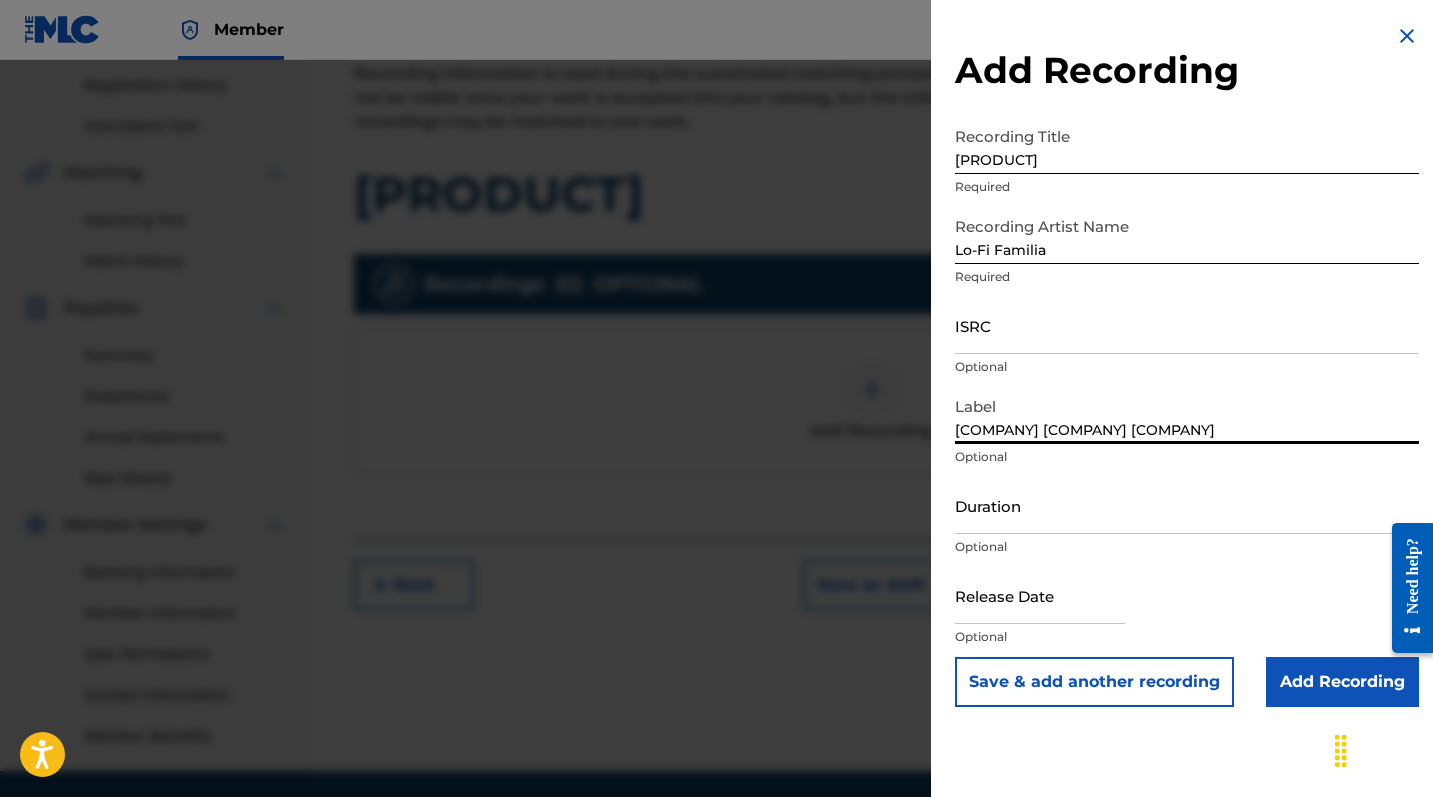 type on "[COMPANY] [COMPANY] [COMPANY]" 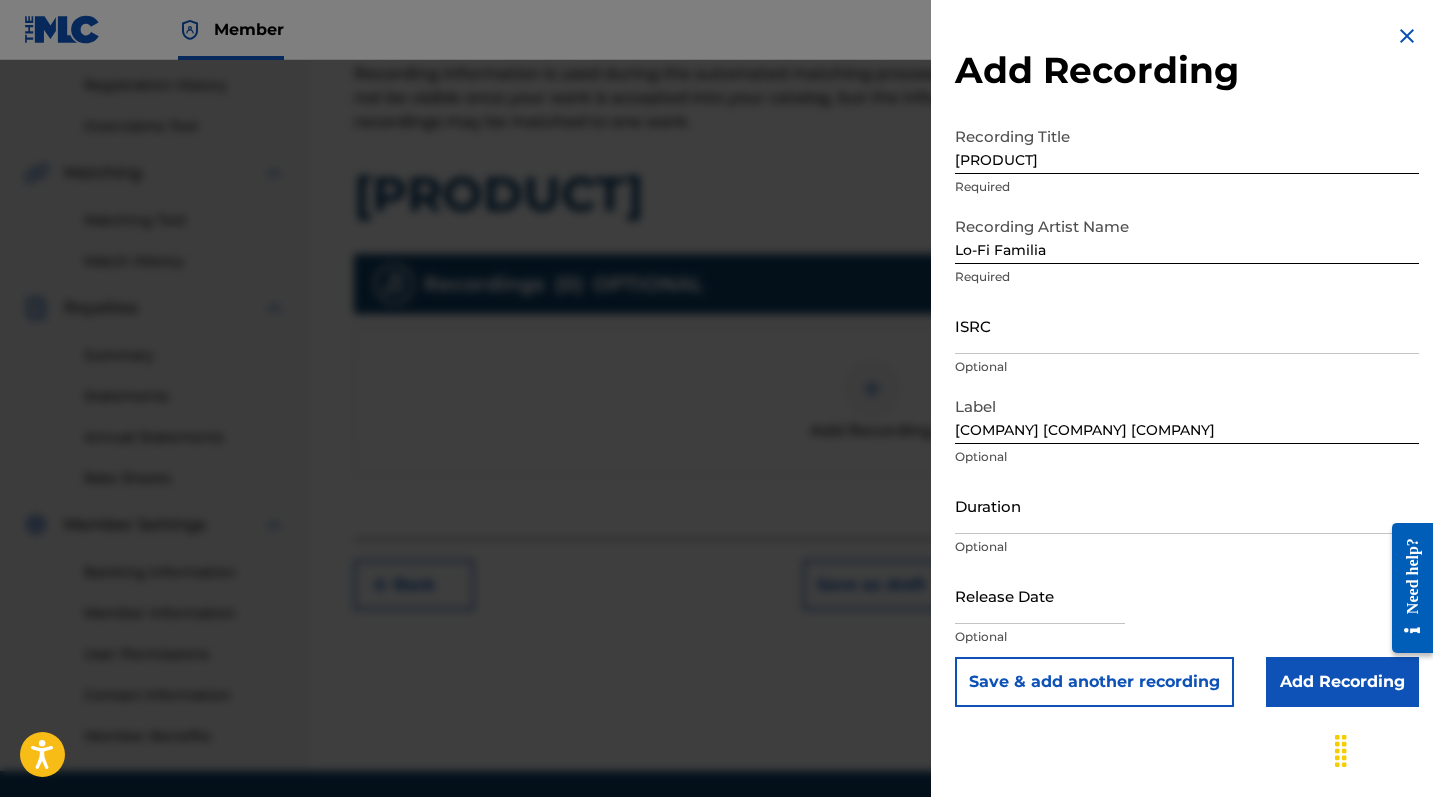click on "Add Recording" at bounding box center [1342, 682] 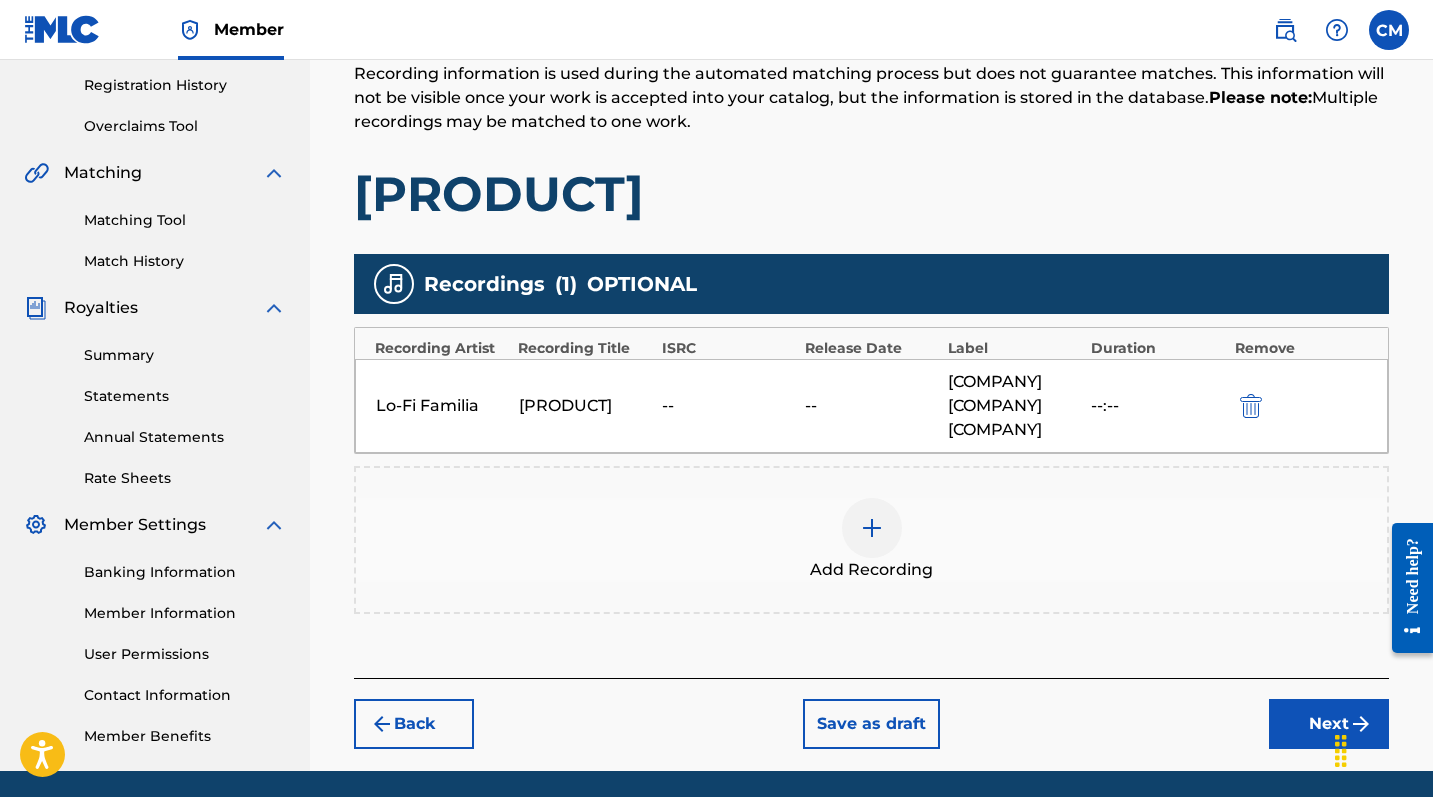 click on "Next" at bounding box center [1329, 724] 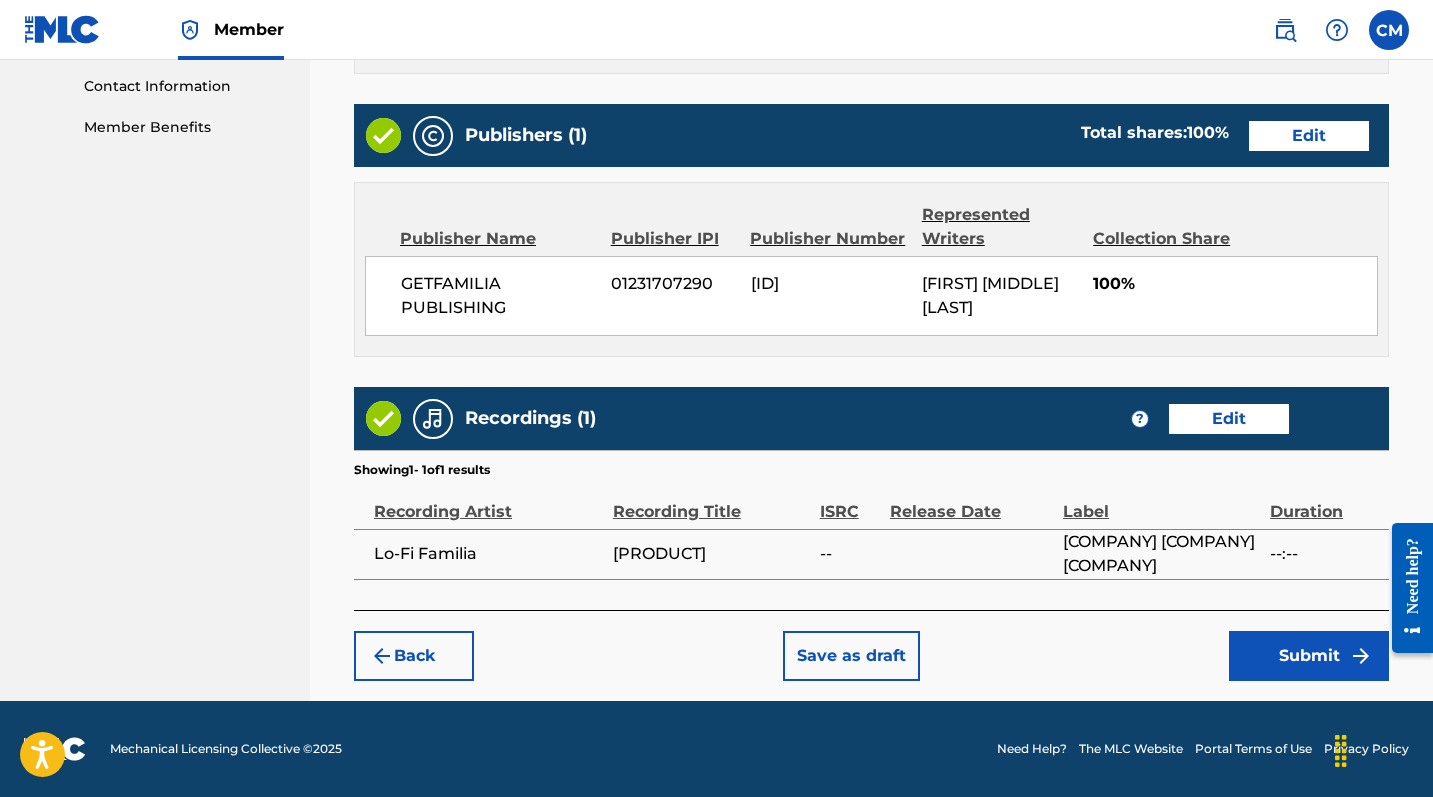 scroll, scrollTop: 981, scrollLeft: 0, axis: vertical 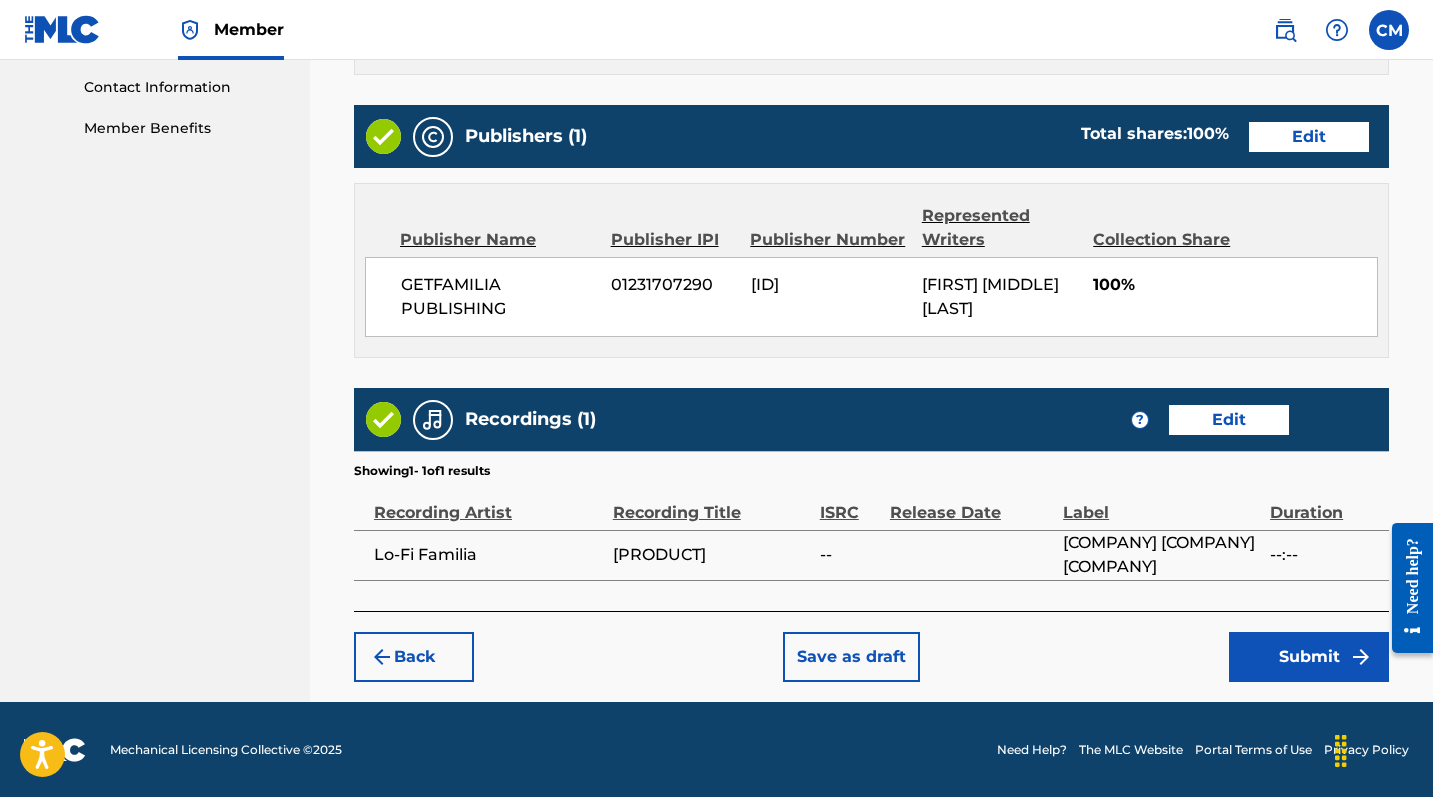 click on "Submit" at bounding box center (1309, 657) 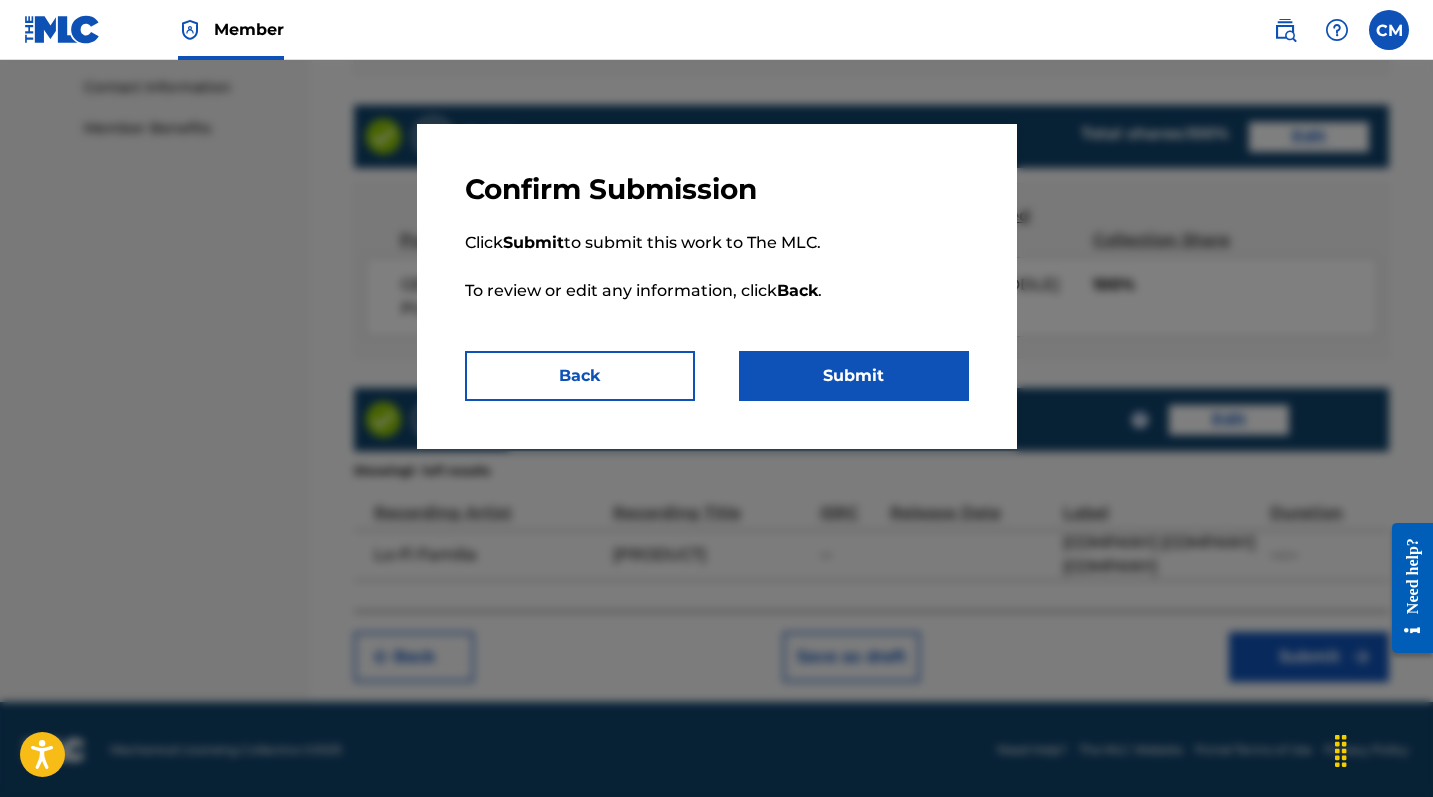 click on "Submit" at bounding box center (854, 376) 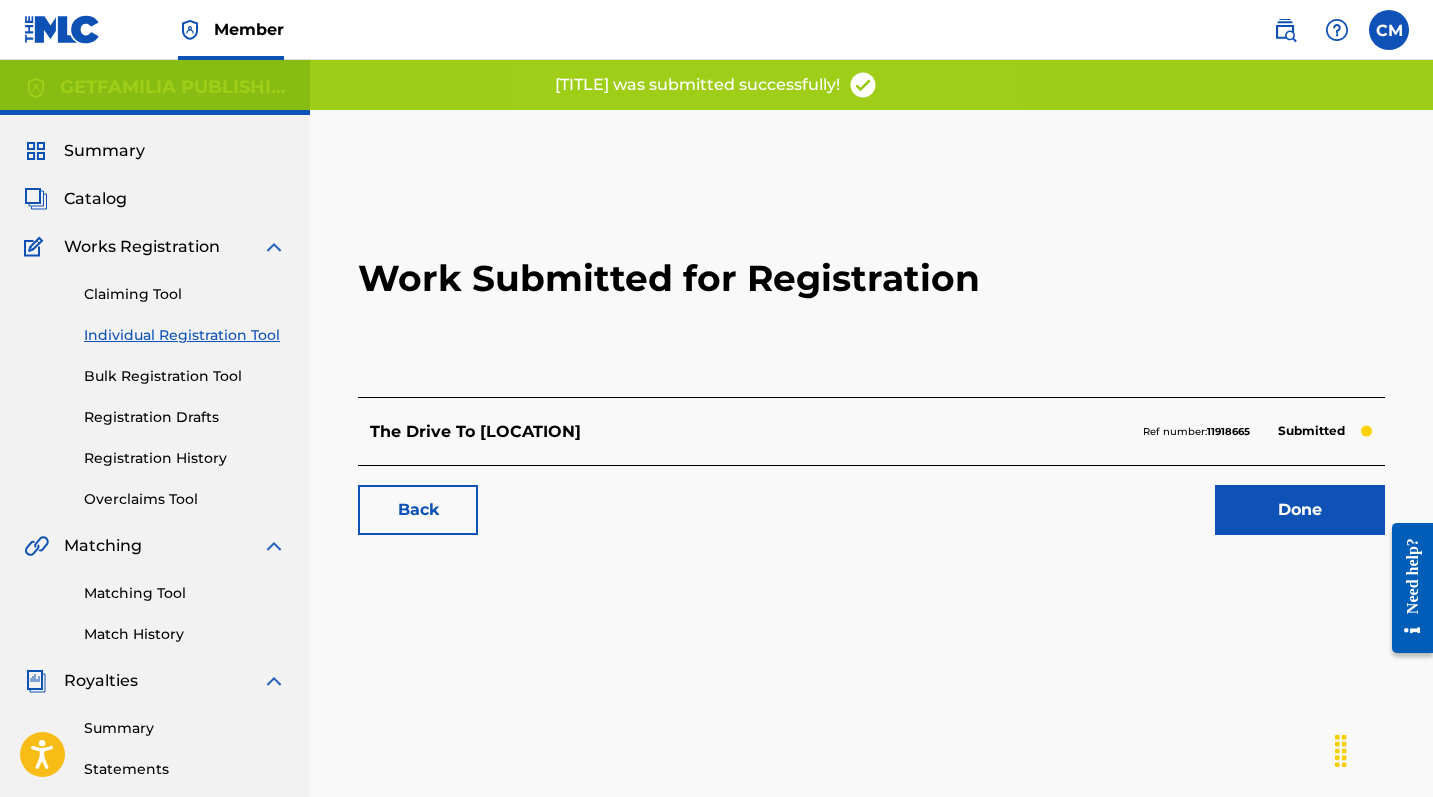 click on "Back Done" at bounding box center [871, 500] 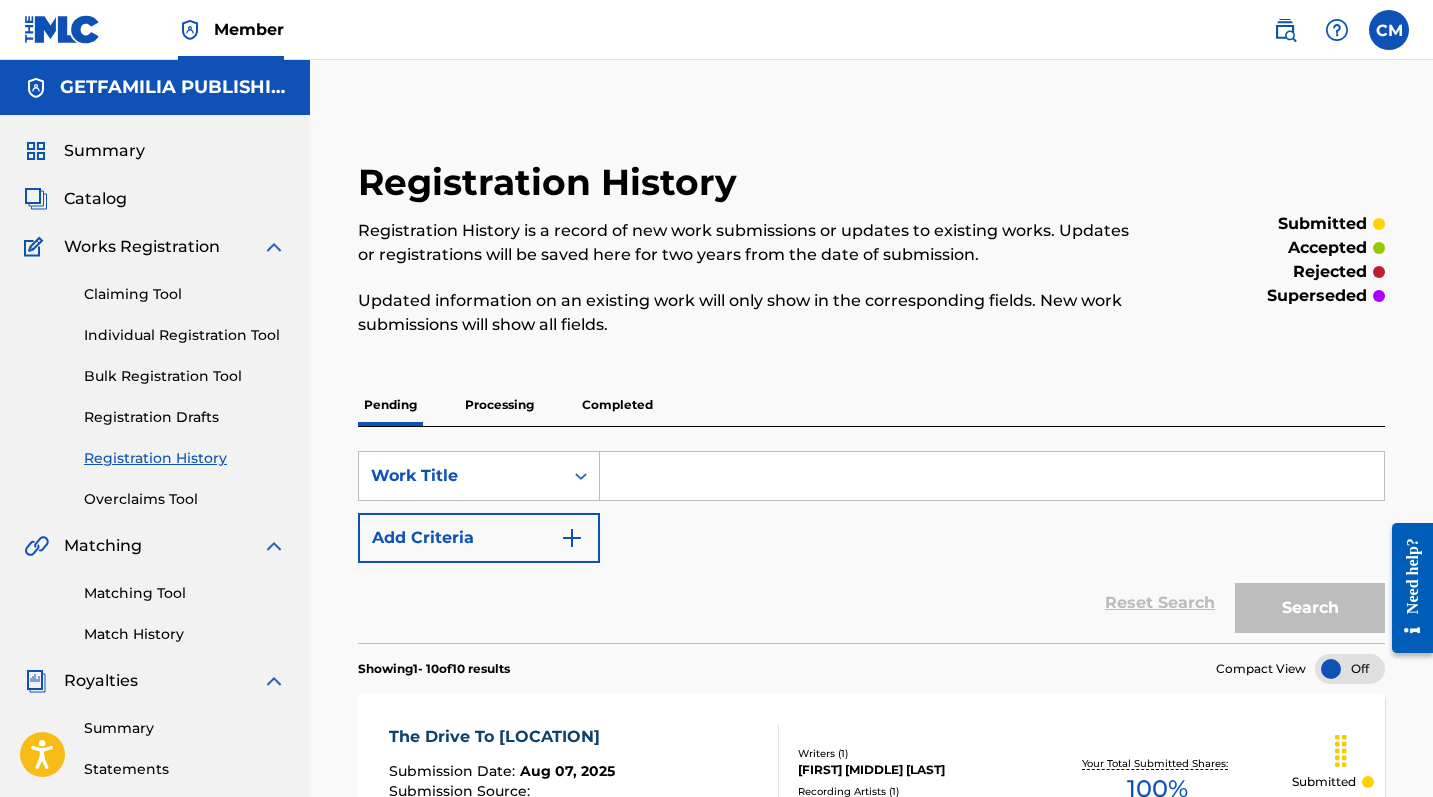 scroll, scrollTop: 0, scrollLeft: 0, axis: both 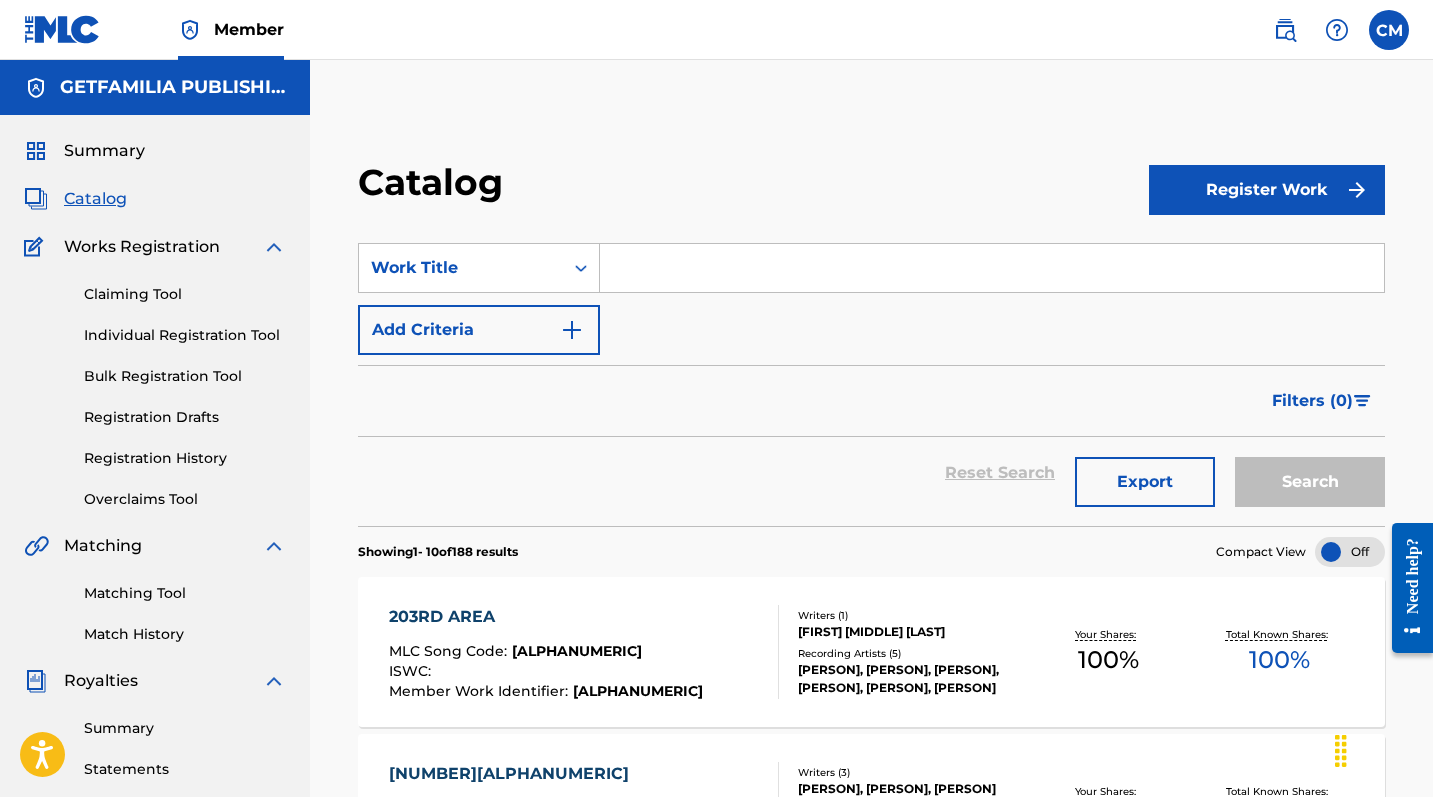 click on "Register Work" at bounding box center (1267, 190) 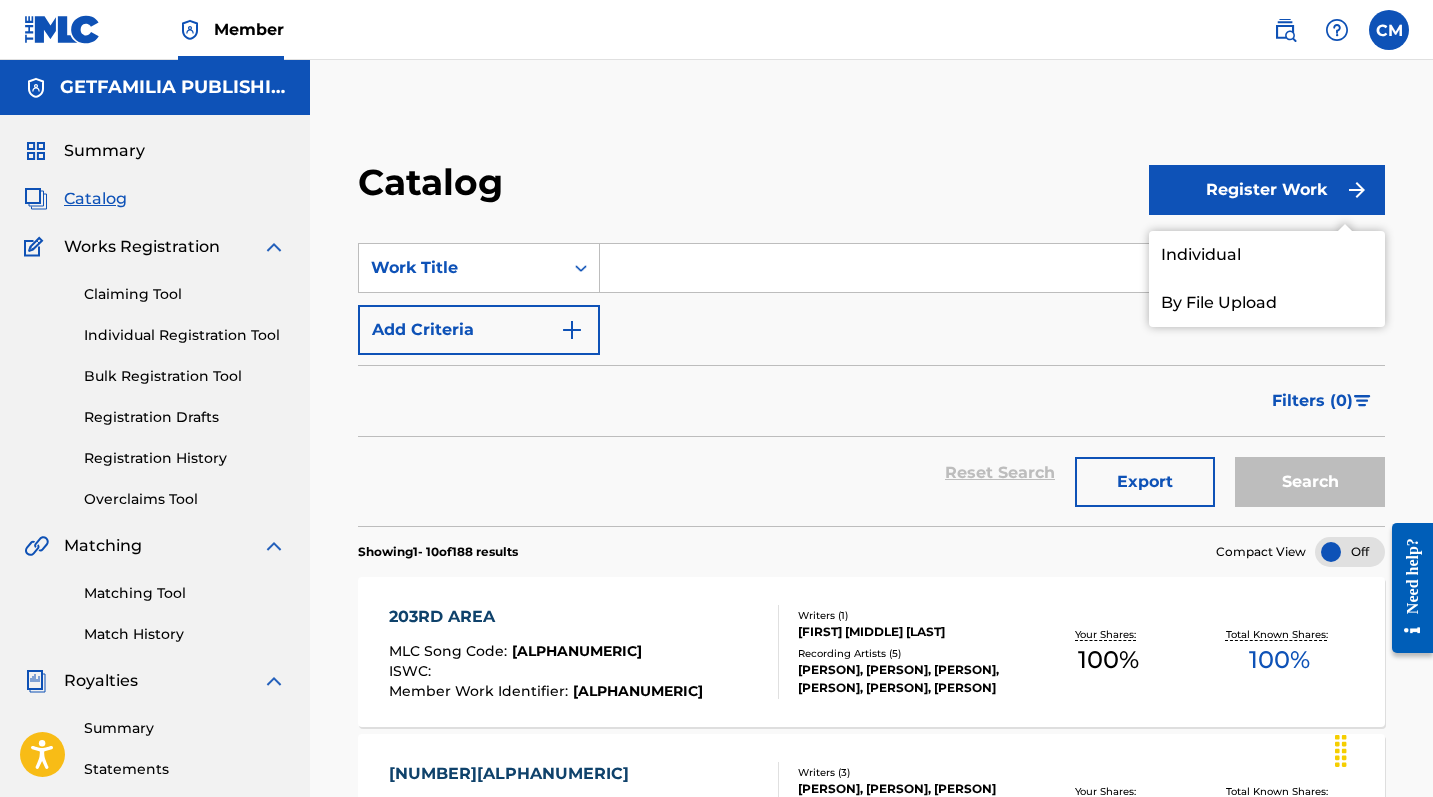 click on "Individual" at bounding box center [1267, 255] 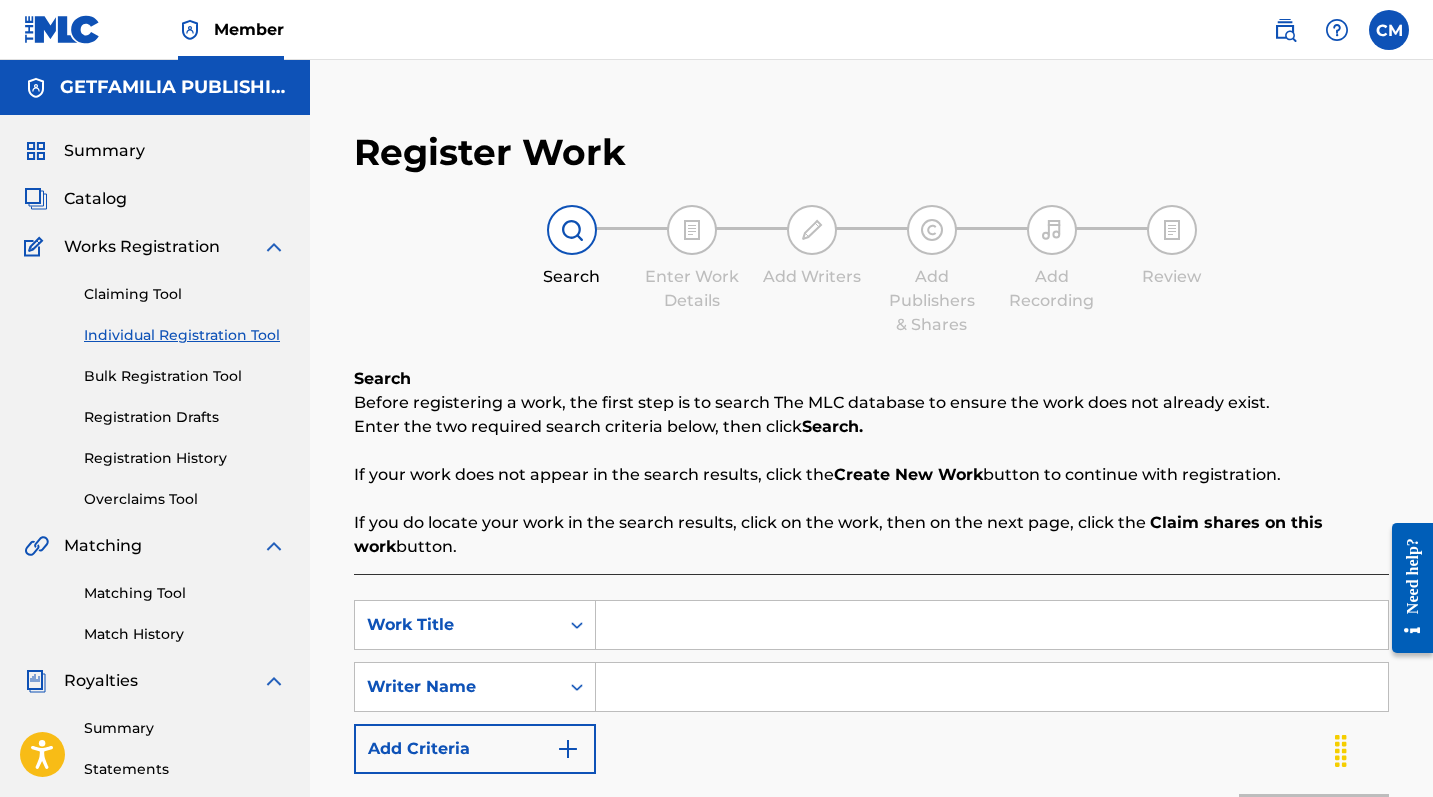 click at bounding box center [992, 625] 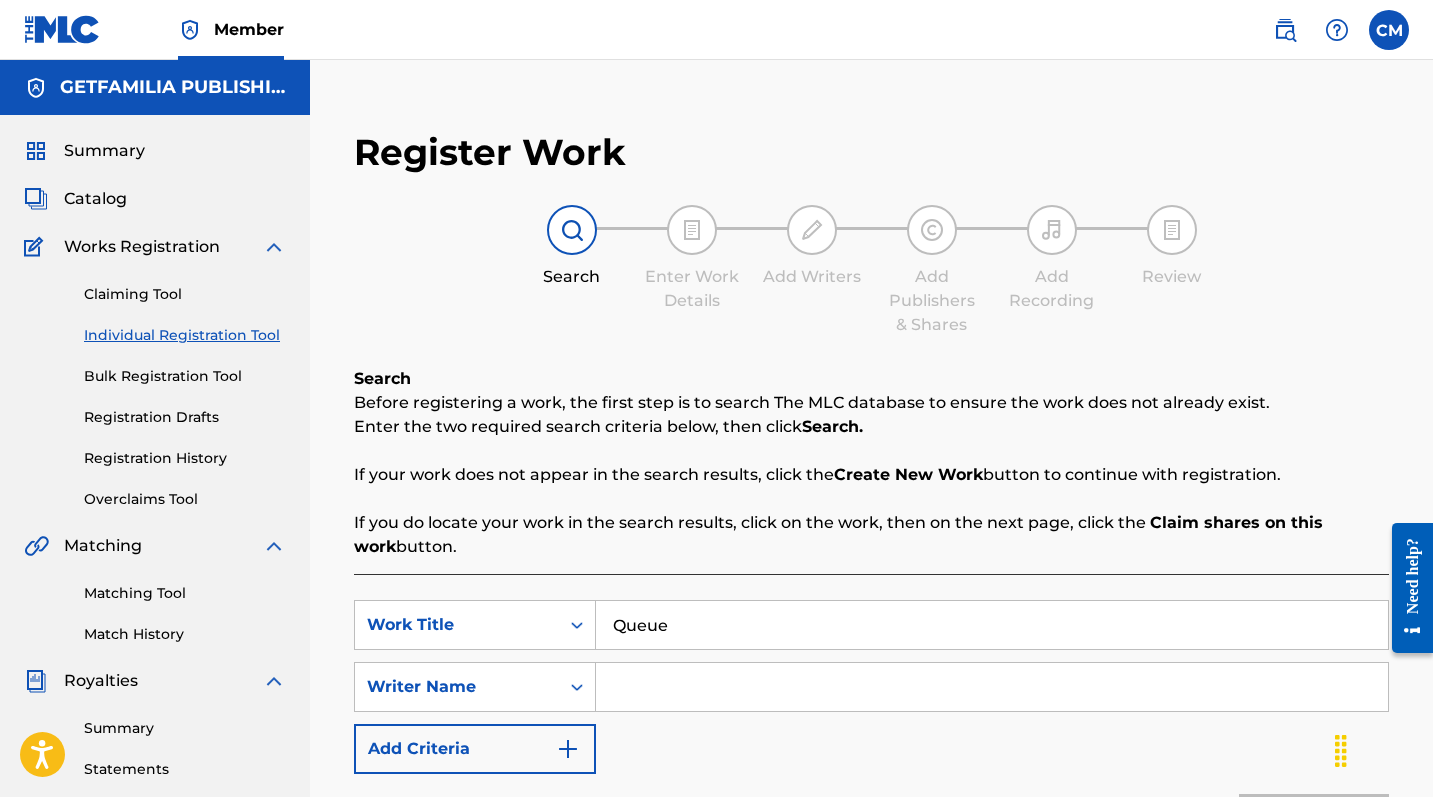 type on "Queue" 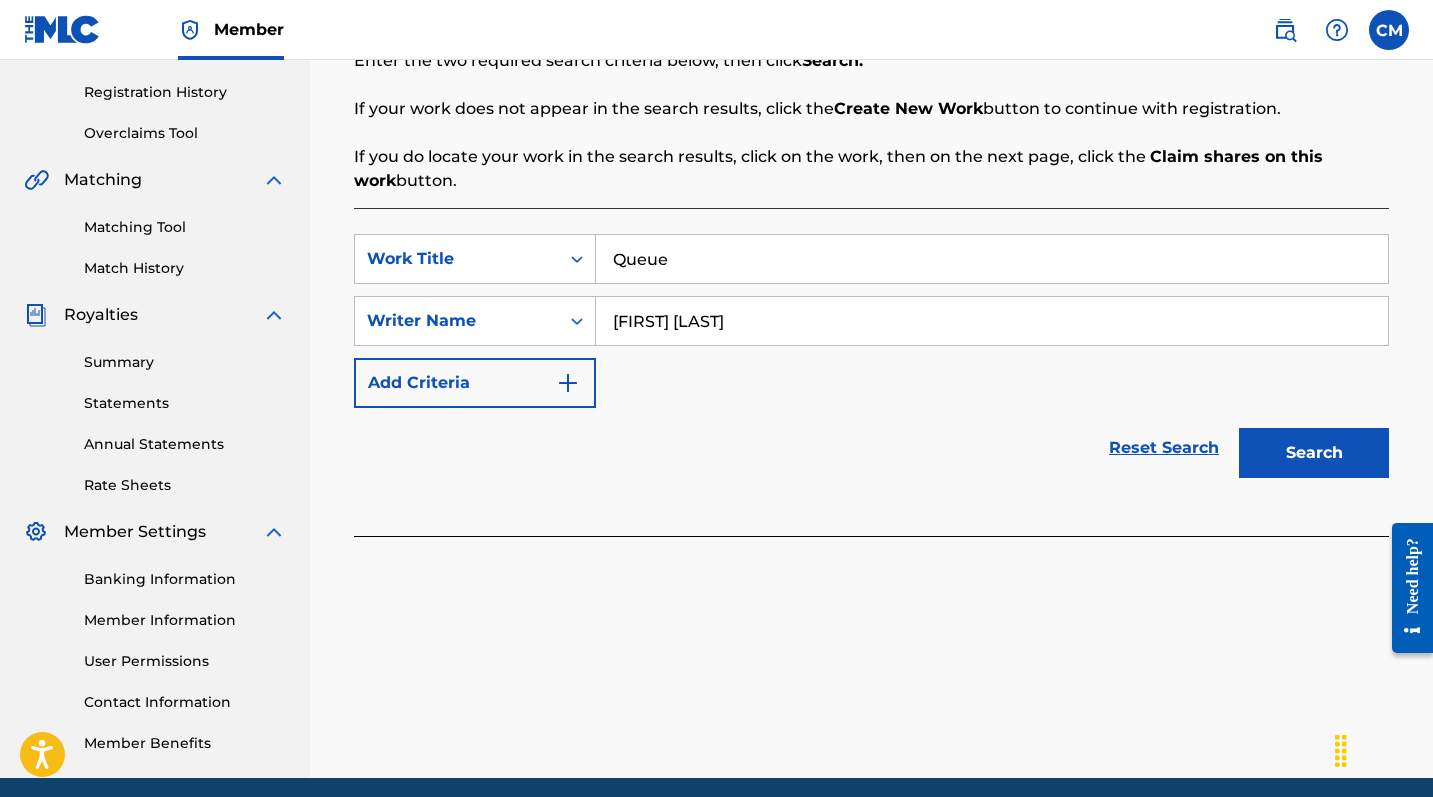 scroll, scrollTop: 381, scrollLeft: 0, axis: vertical 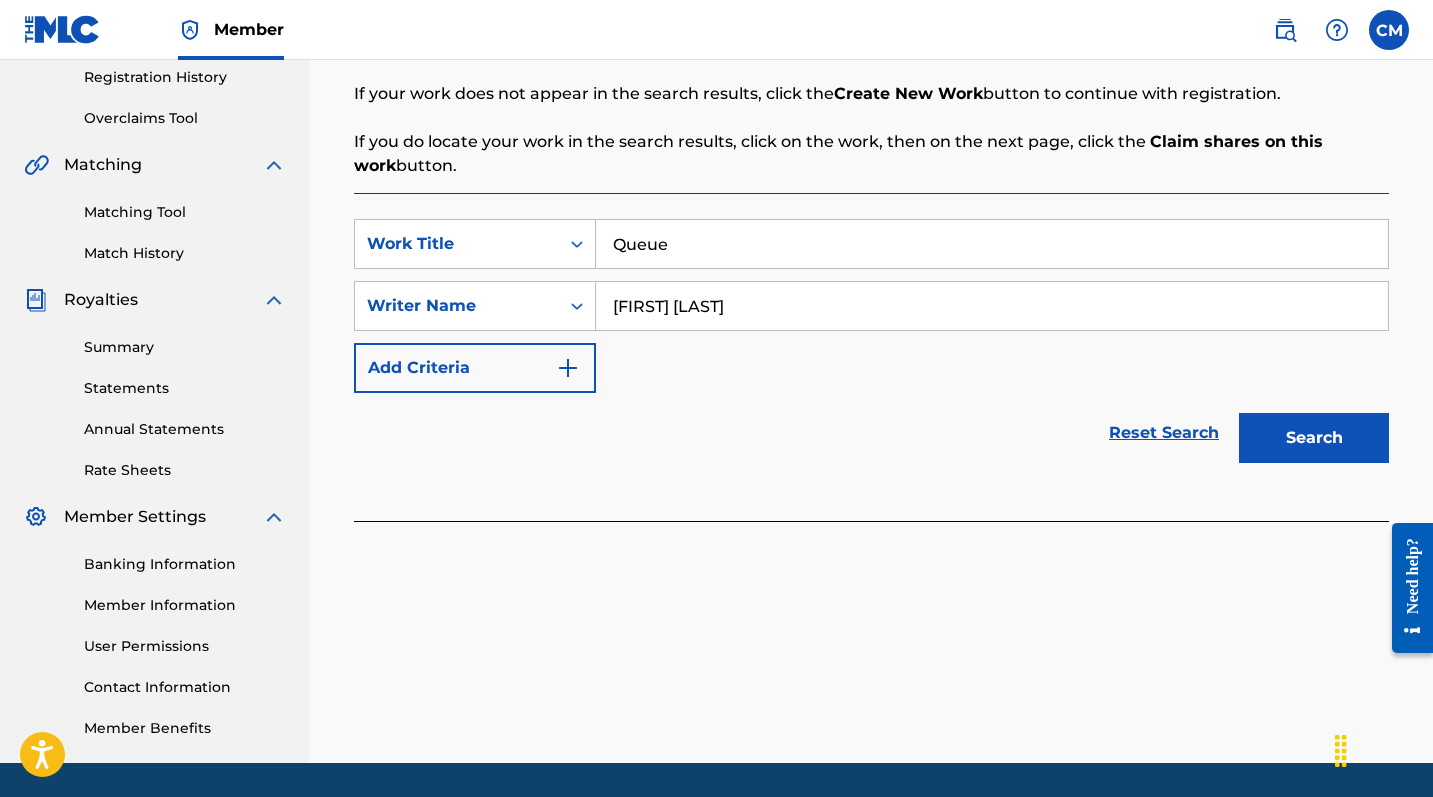 type on "[FIRST] [LAST]" 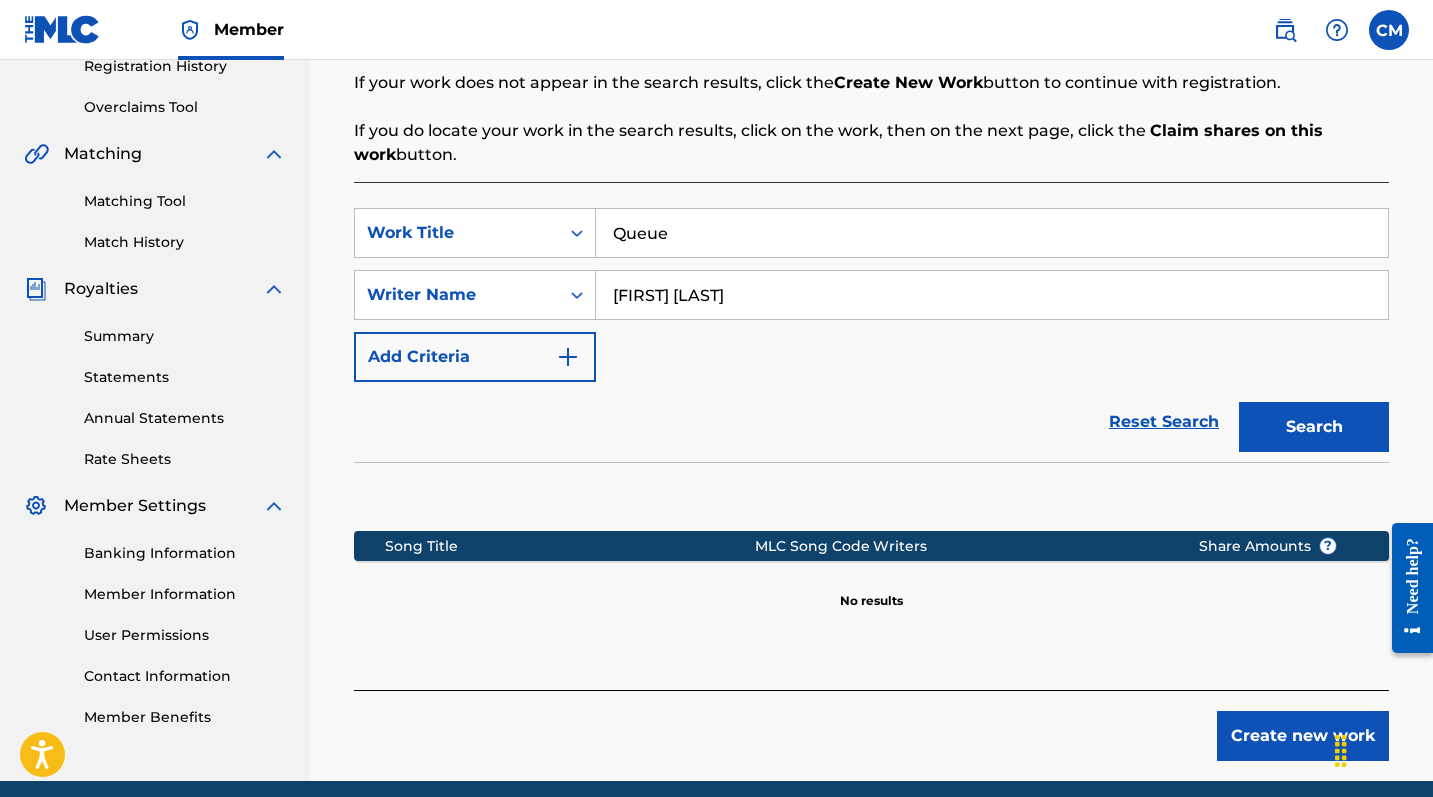scroll, scrollTop: 395, scrollLeft: 0, axis: vertical 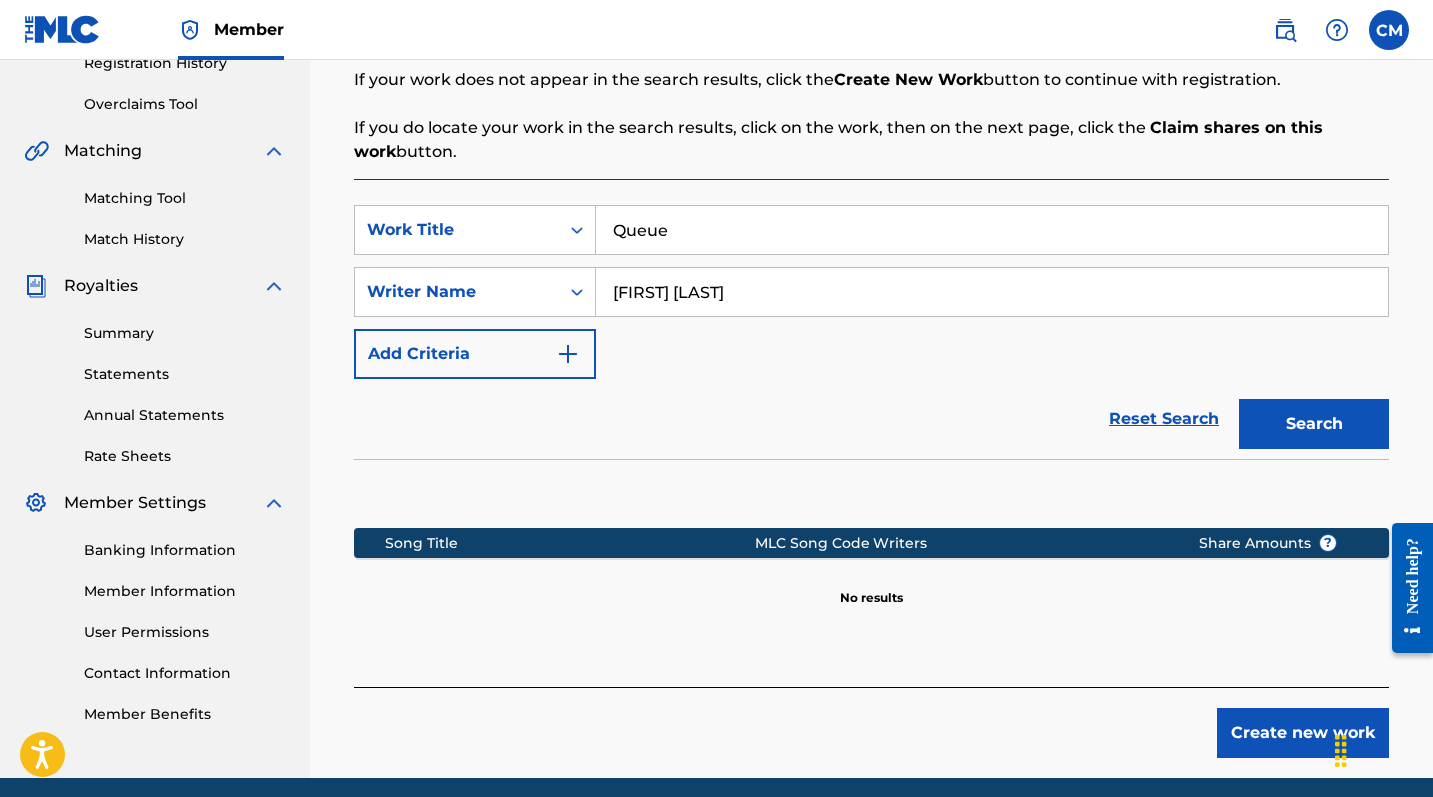 click on "Create new work" at bounding box center (1303, 733) 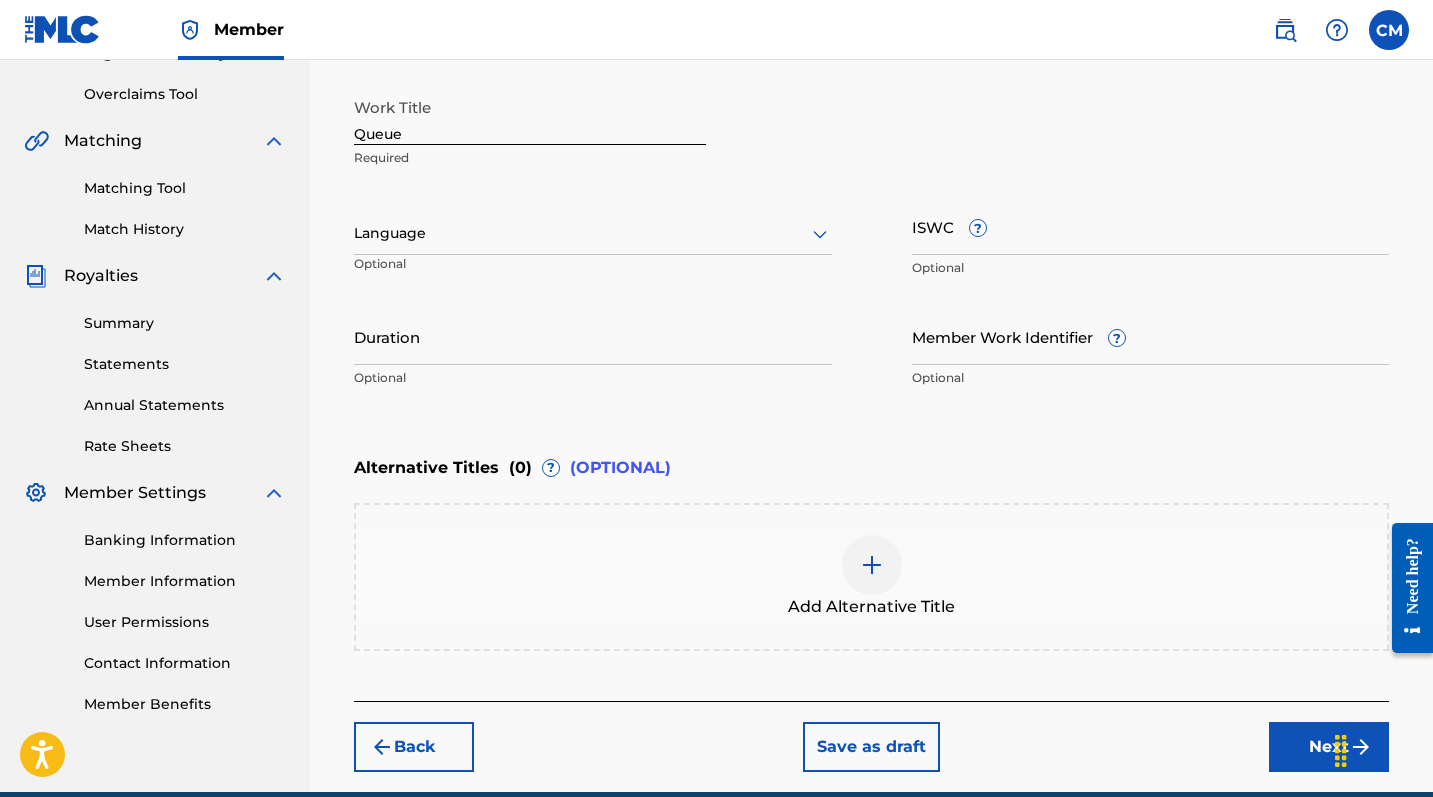 scroll, scrollTop: 416, scrollLeft: 0, axis: vertical 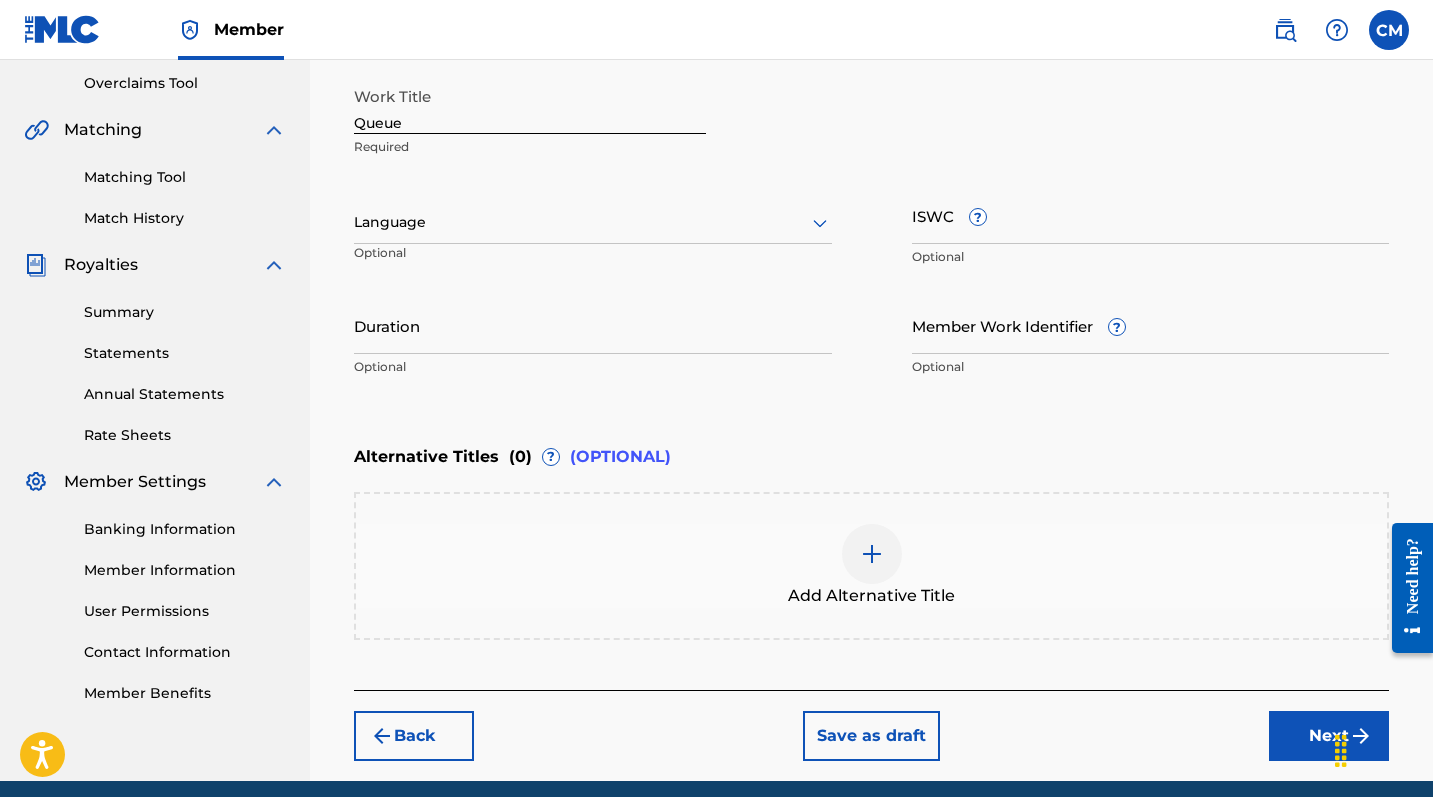 click on "Next" at bounding box center [1329, 736] 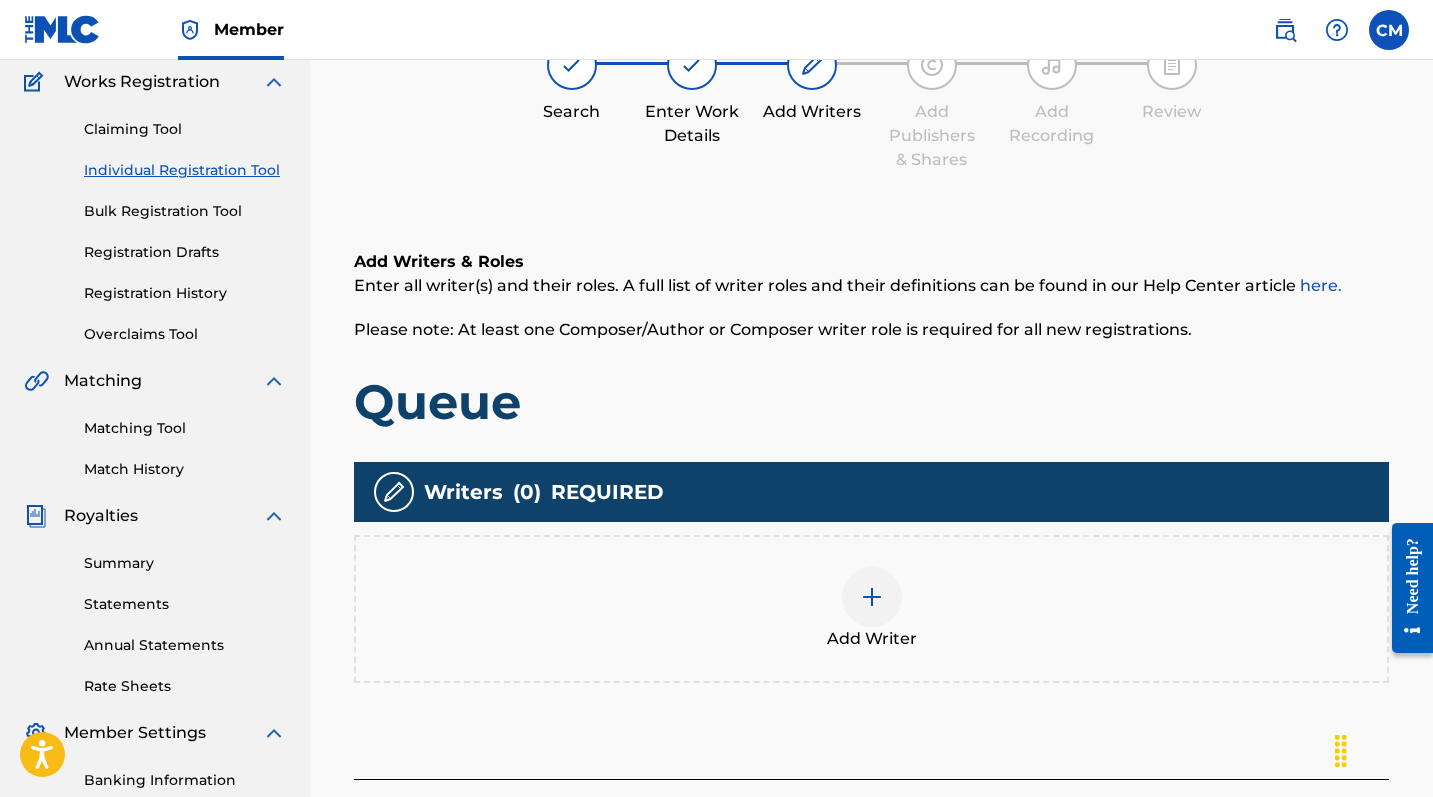 scroll, scrollTop: 90, scrollLeft: 0, axis: vertical 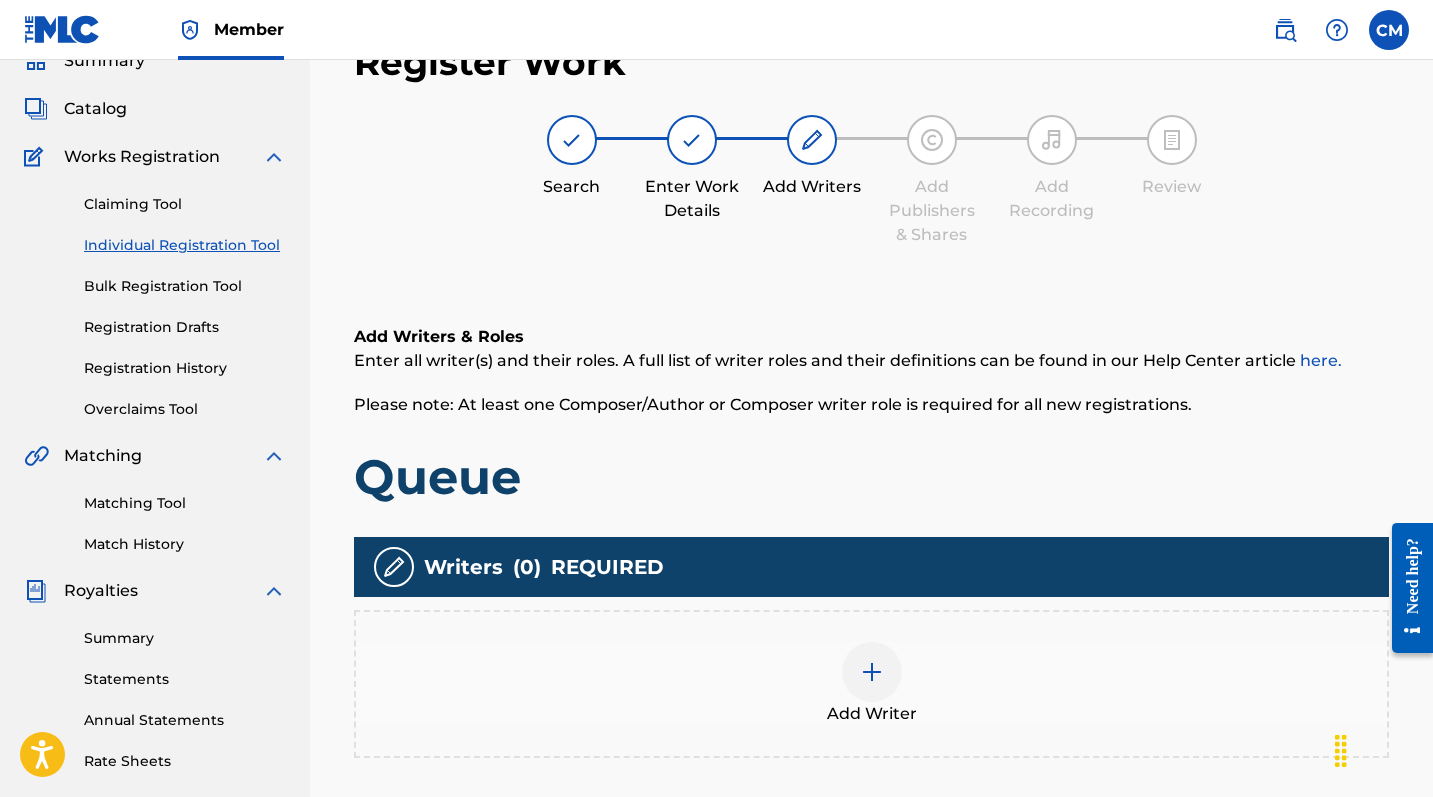 click at bounding box center (872, 672) 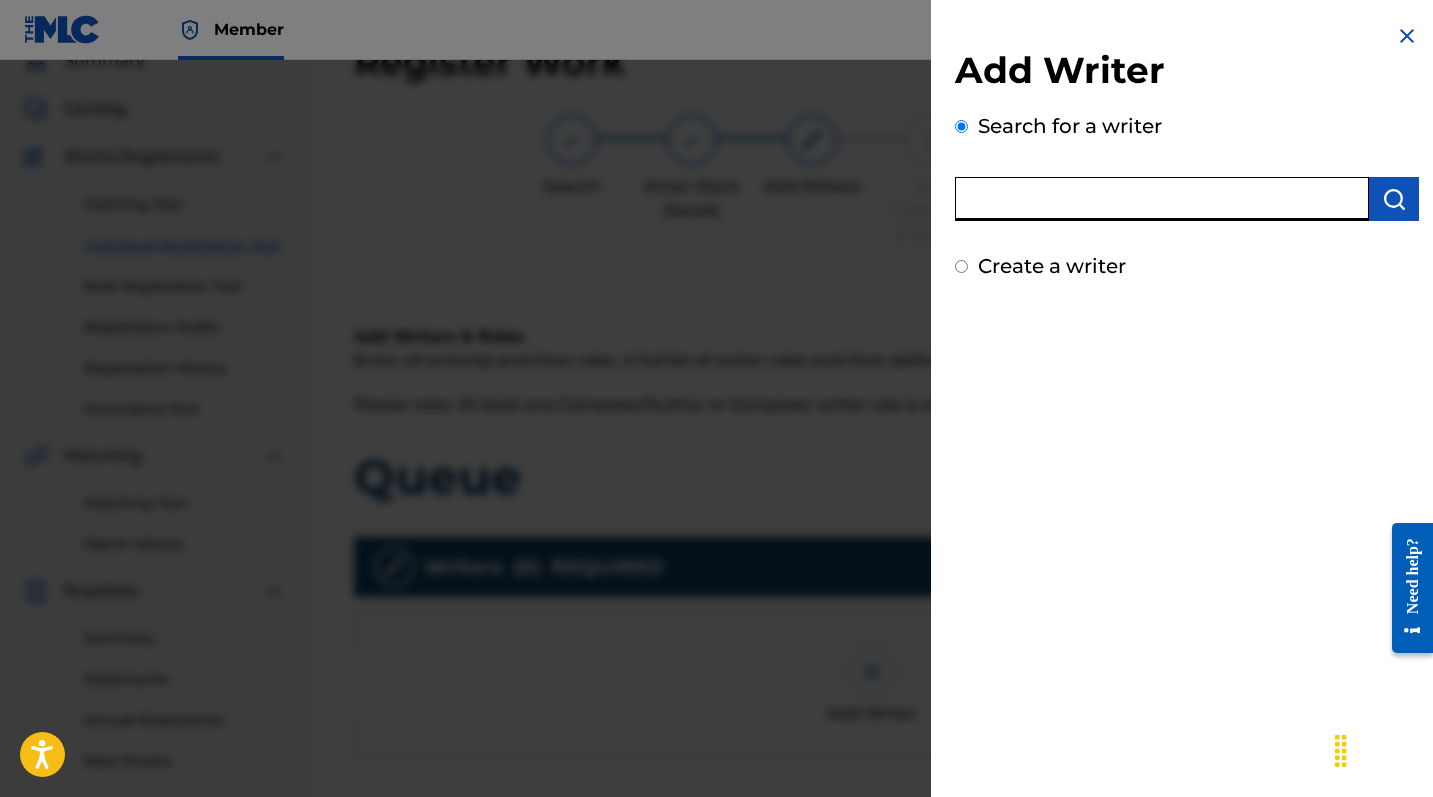 click at bounding box center [1162, 199] 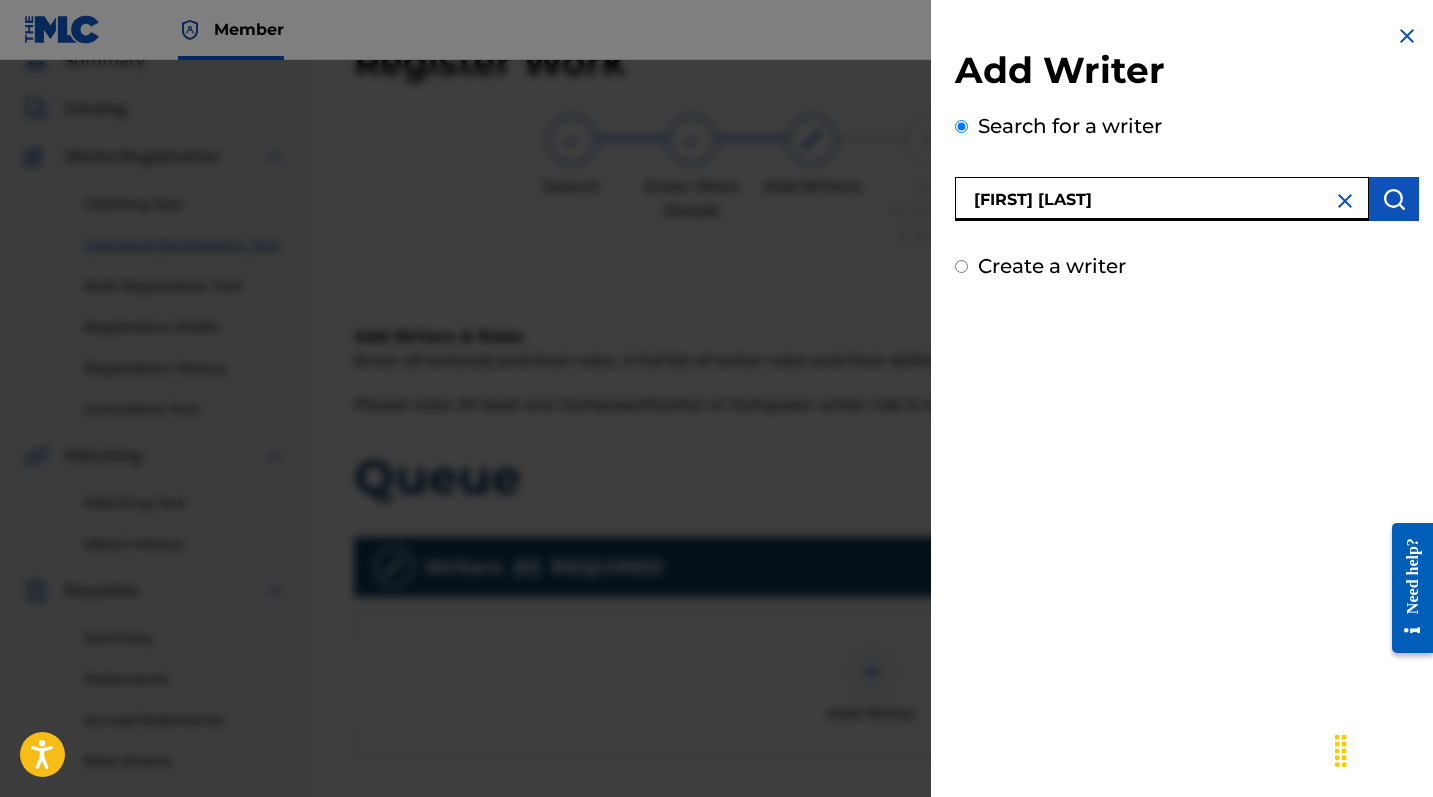 type on "[FIRST] [LAST]" 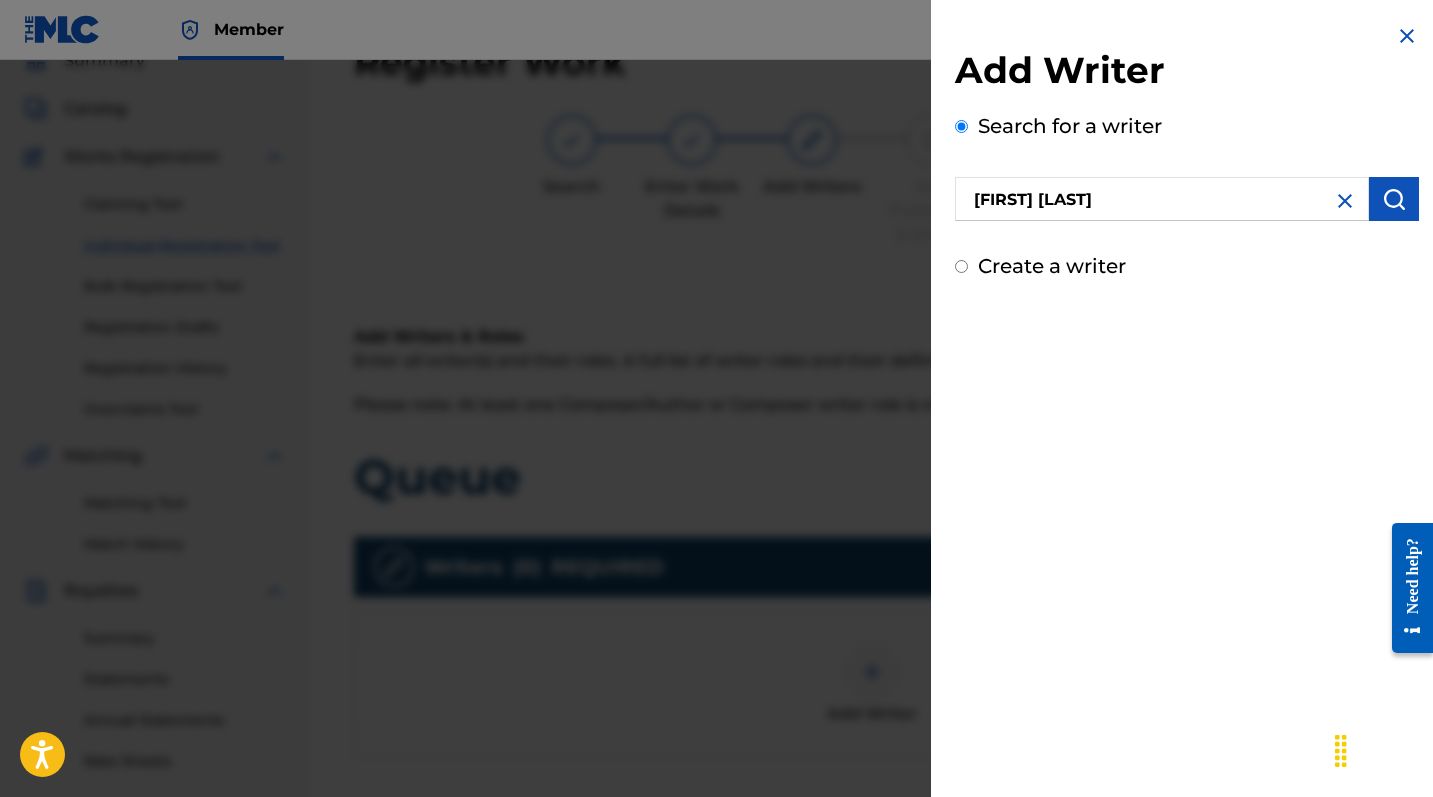 click at bounding box center (1394, 199) 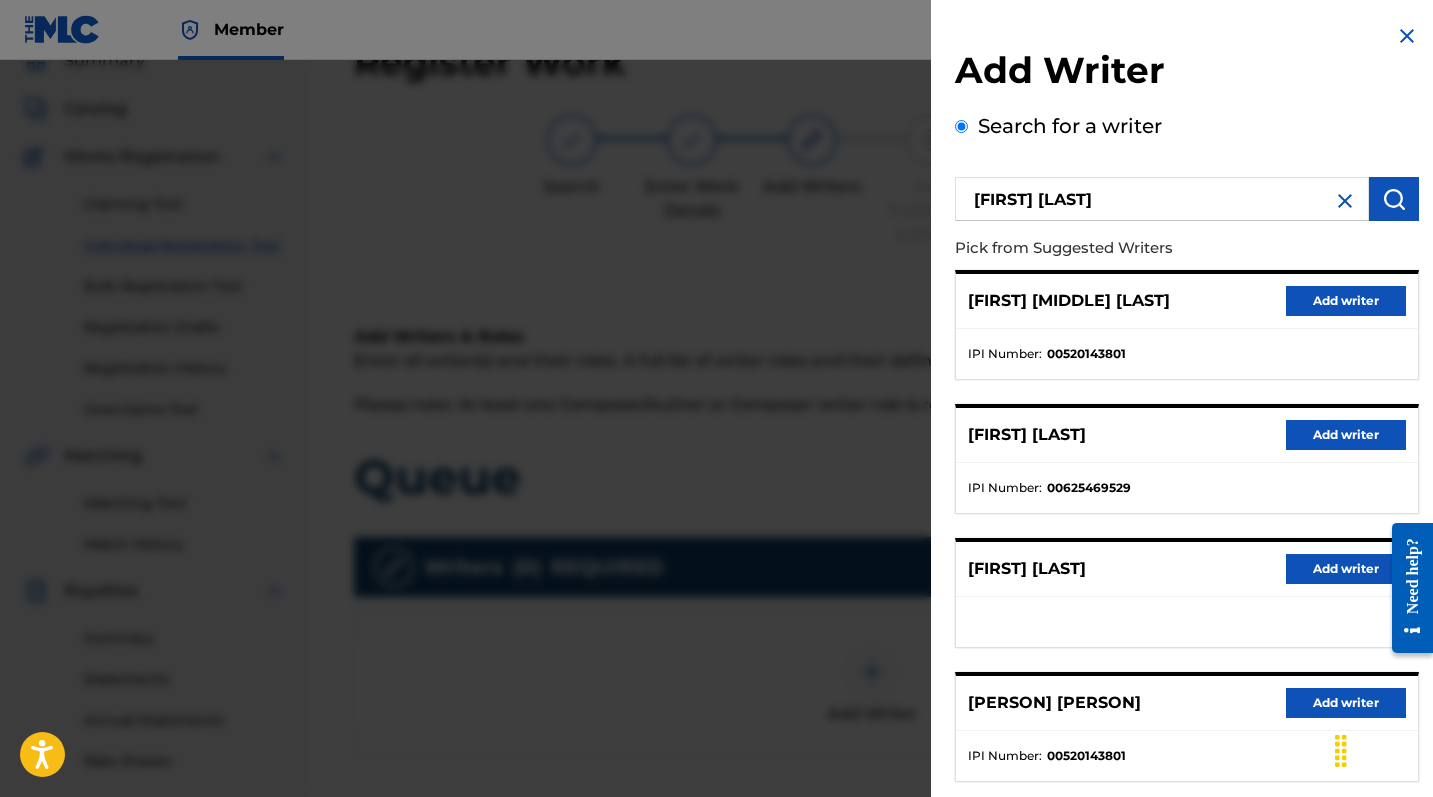 click on "Add writer" at bounding box center (1346, 301) 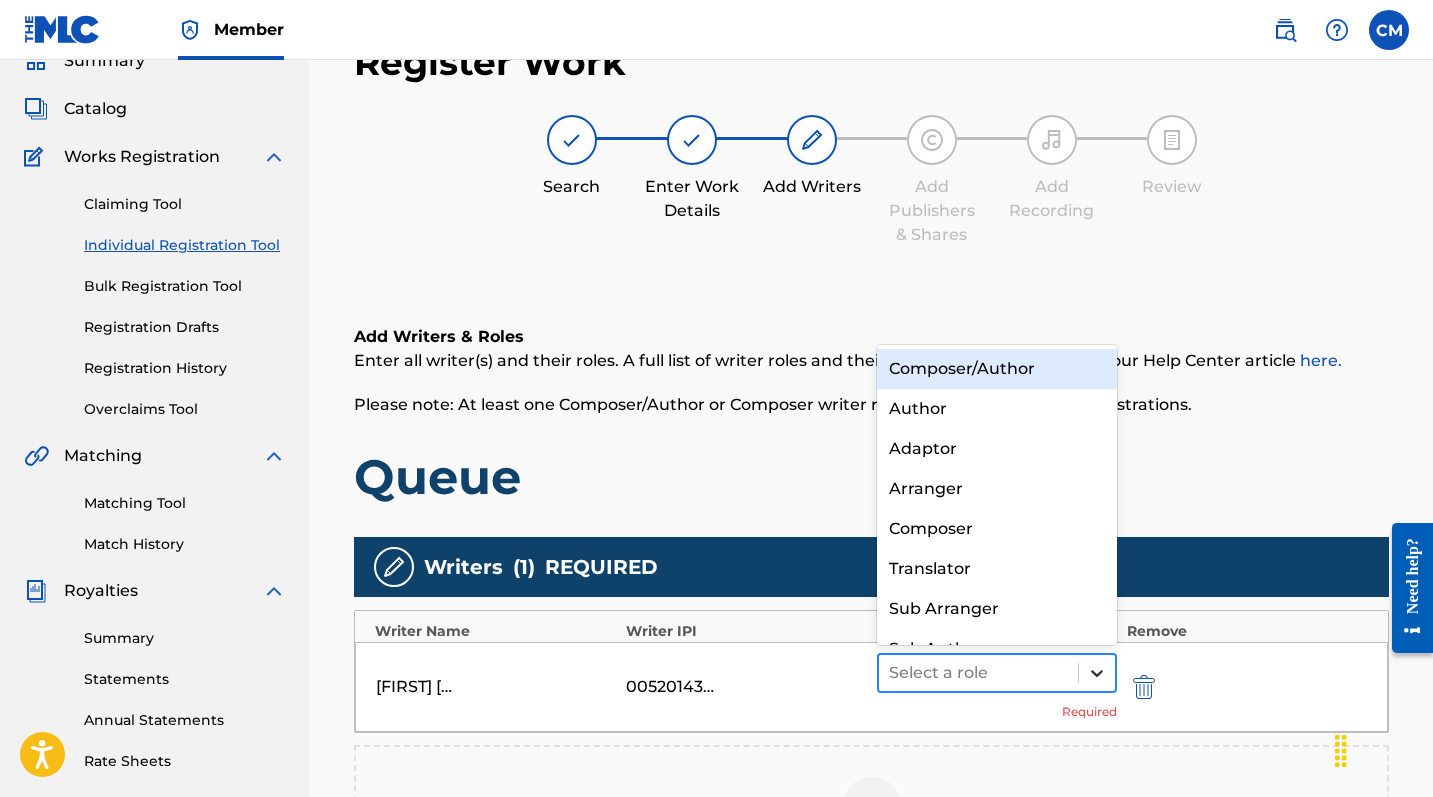 click 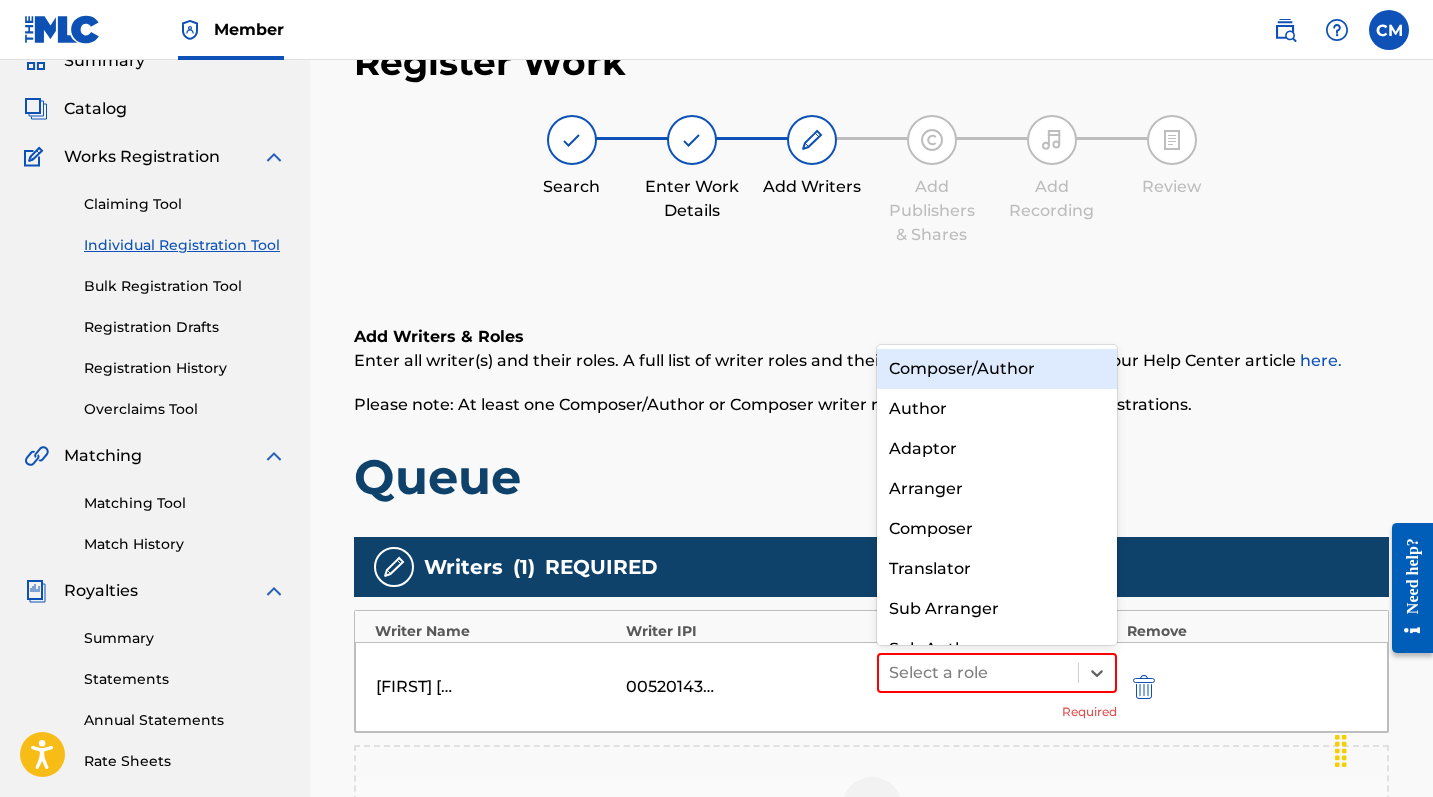 click on "Composer/Author" at bounding box center [997, 369] 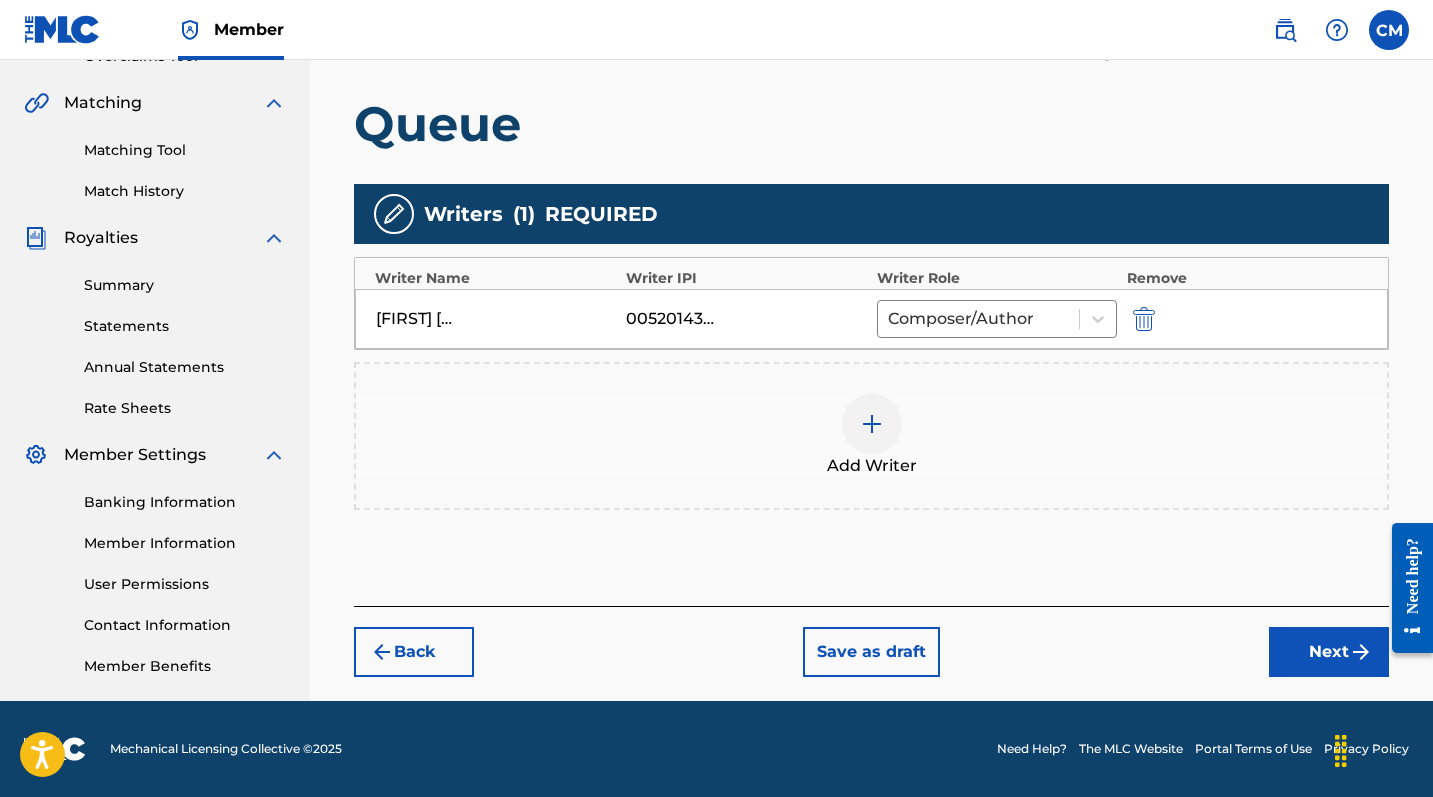 scroll, scrollTop: 443, scrollLeft: 0, axis: vertical 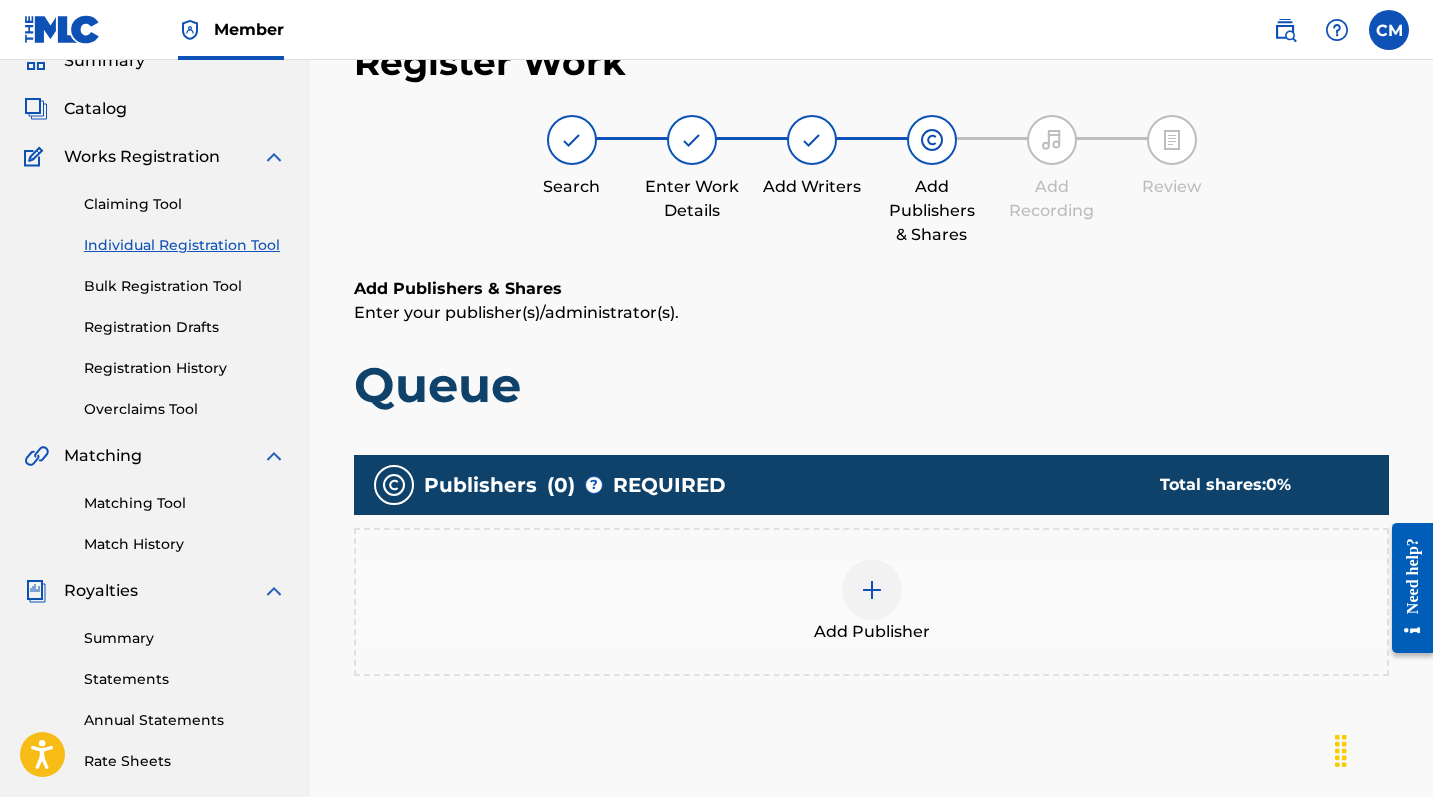 click at bounding box center (872, 590) 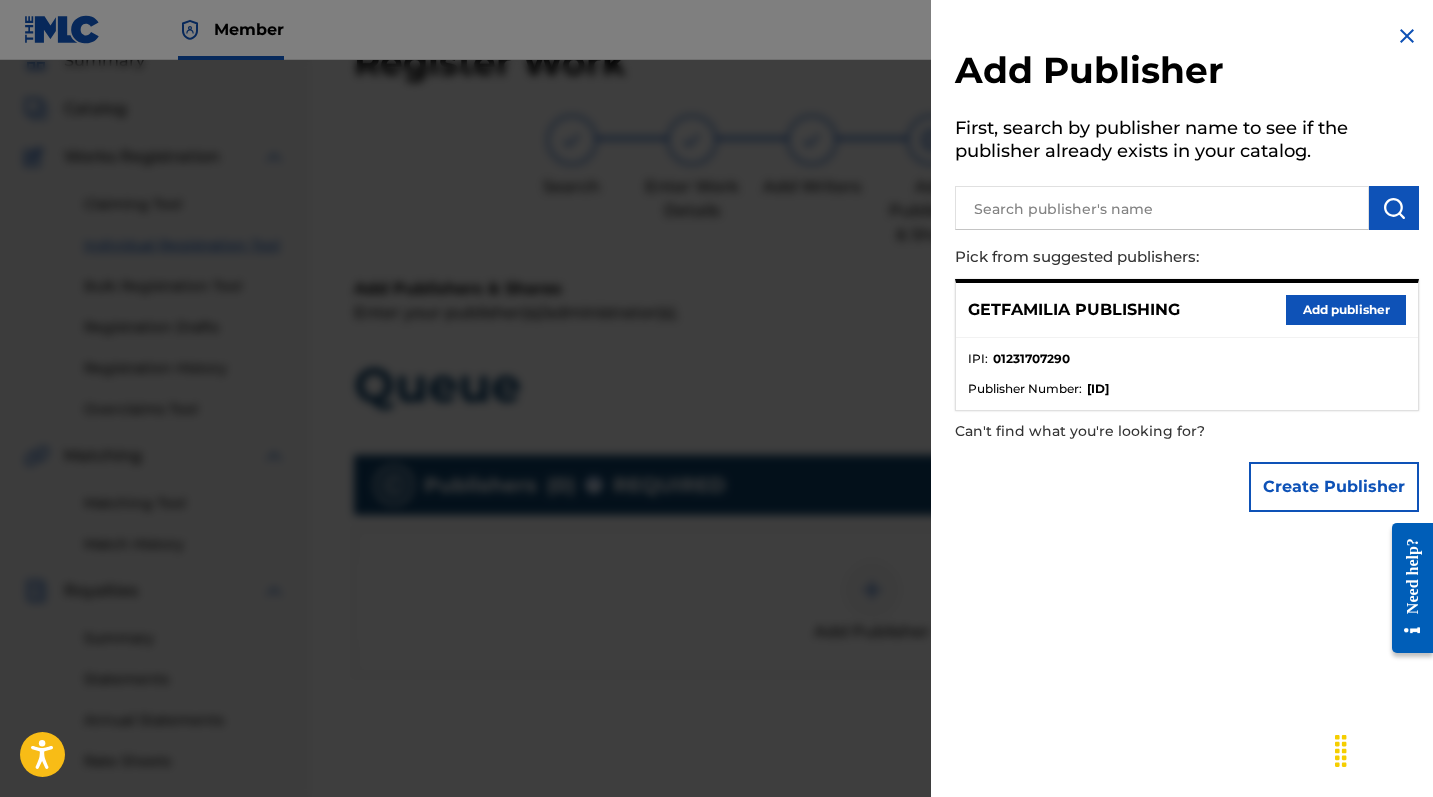 click on "Add publisher" at bounding box center (1346, 310) 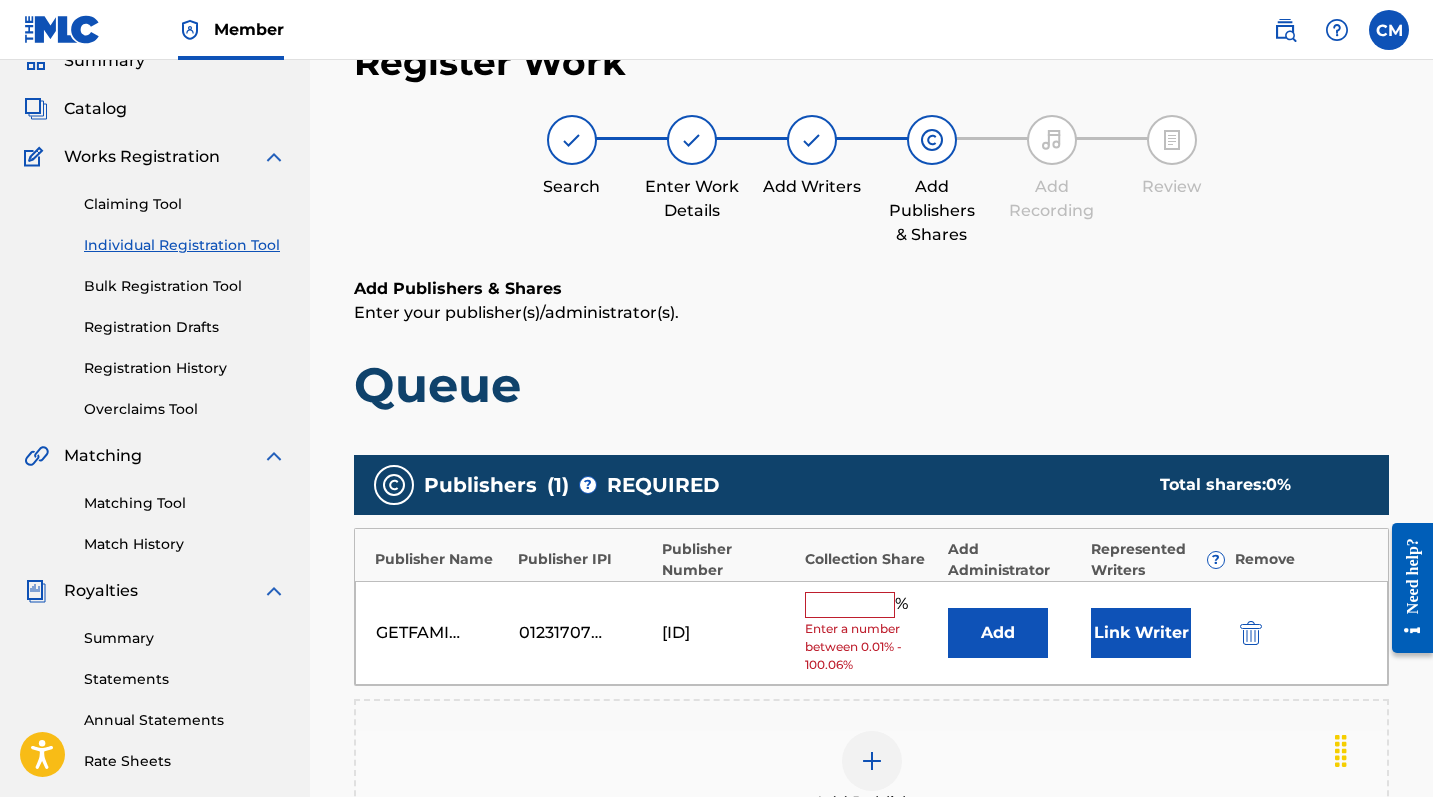 click at bounding box center [850, 605] 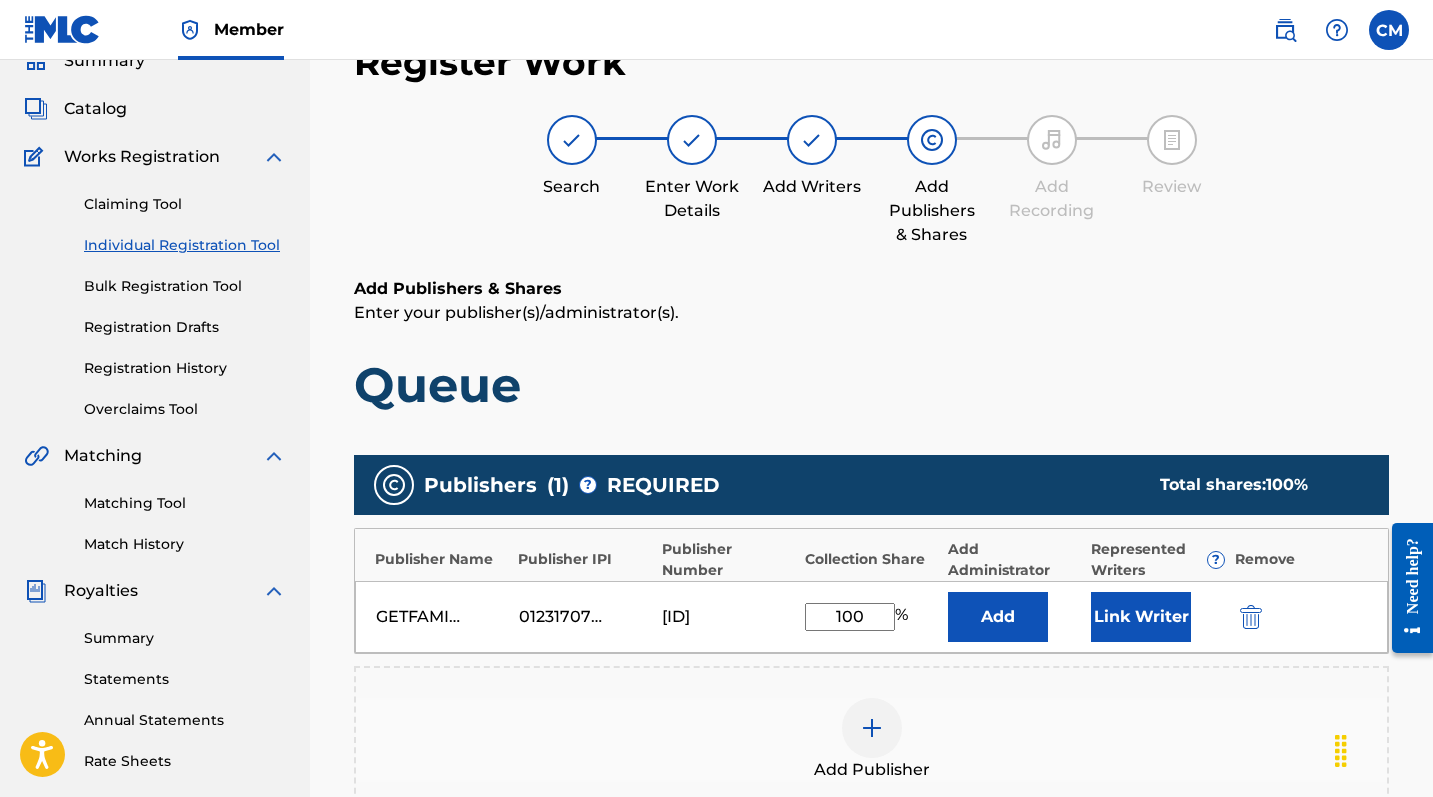 type on "100" 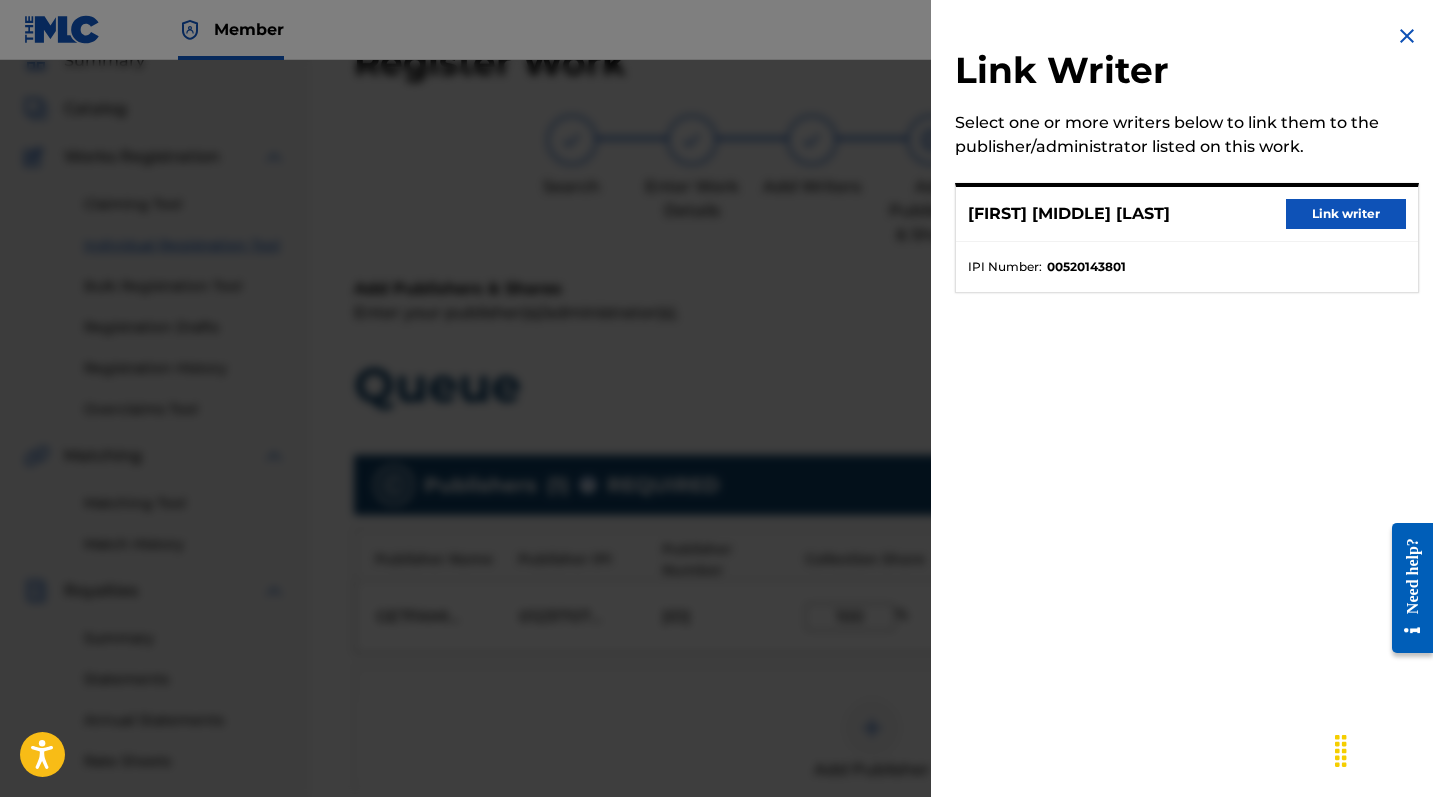 click on "Link writer" at bounding box center [1346, 214] 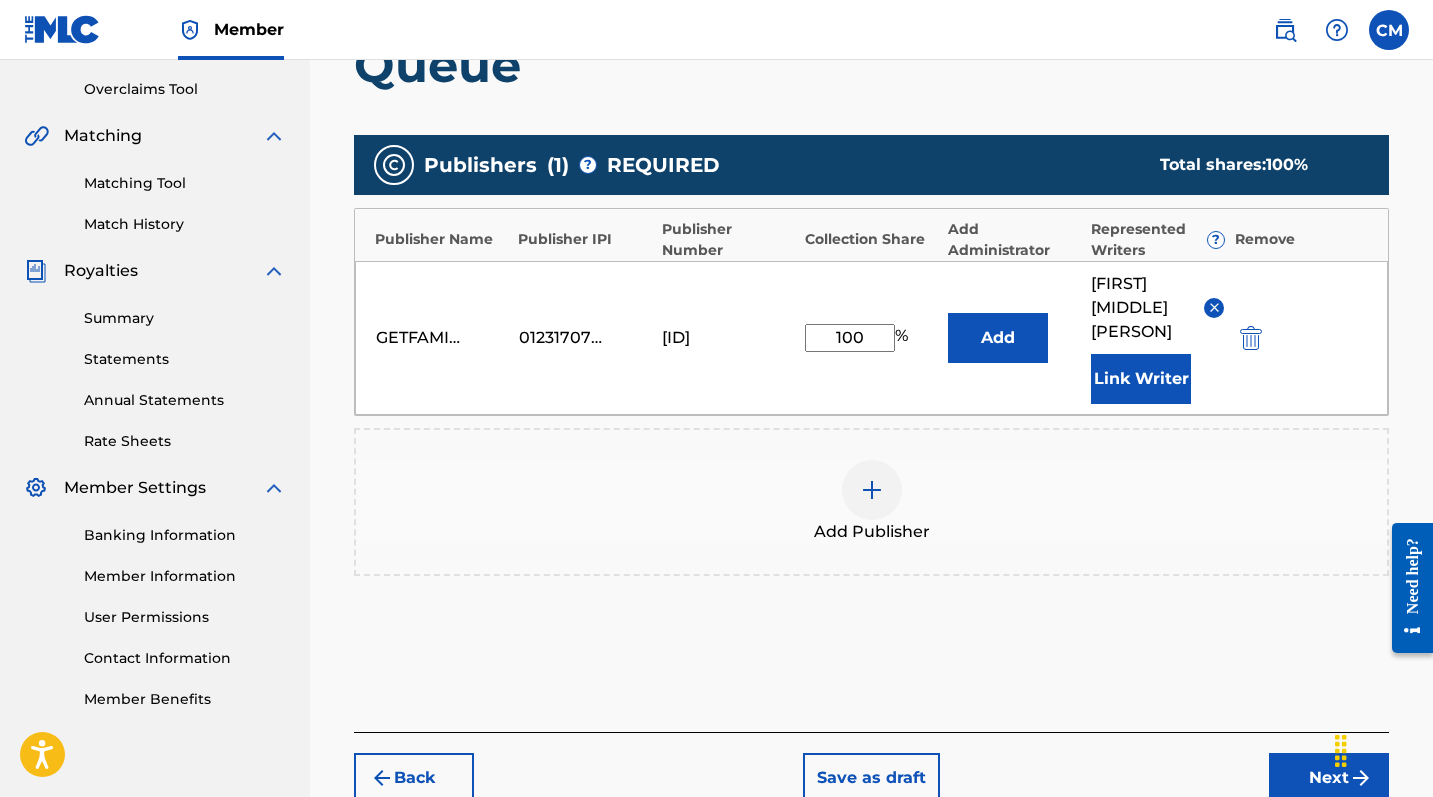 scroll, scrollTop: 556, scrollLeft: 0, axis: vertical 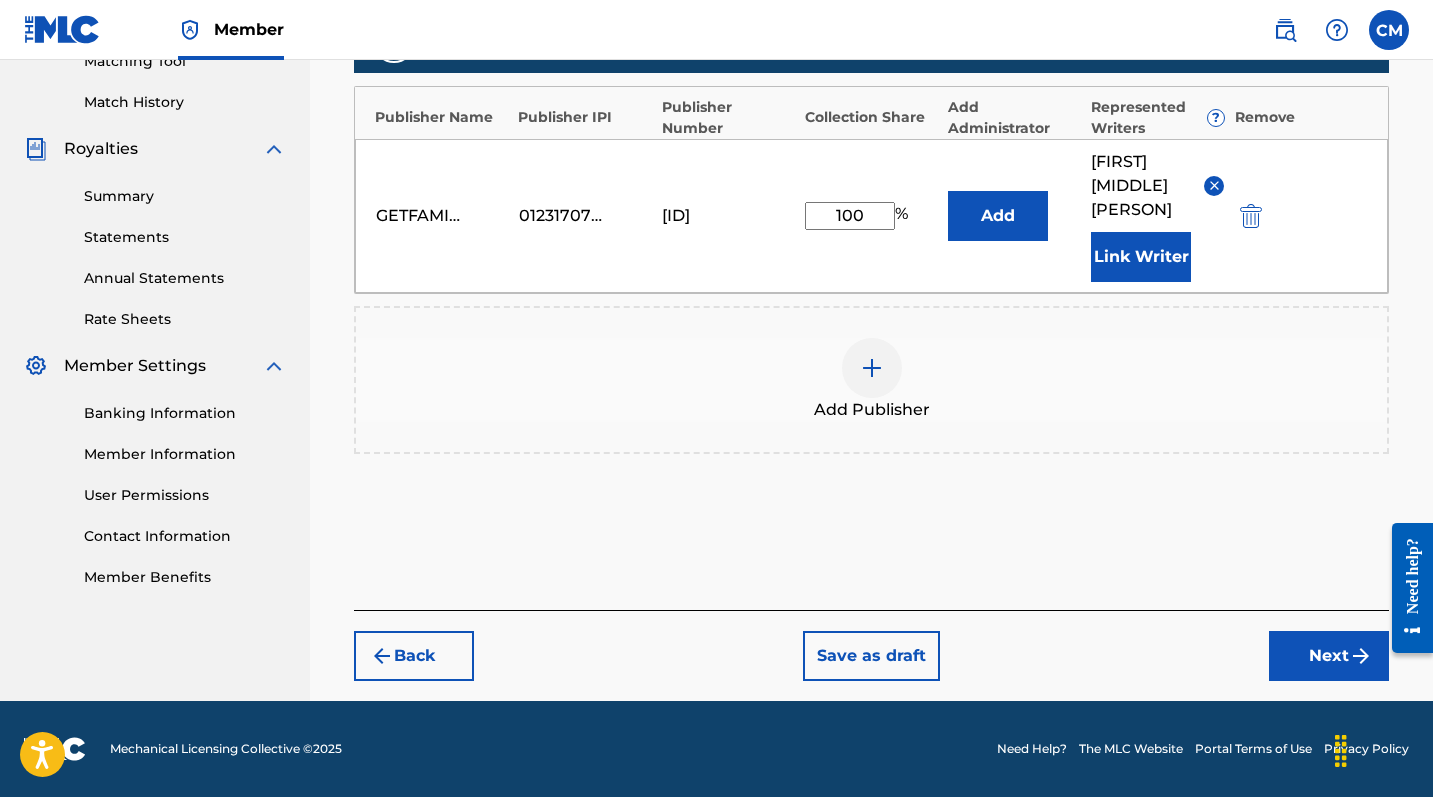 click on "Next" at bounding box center [1329, 656] 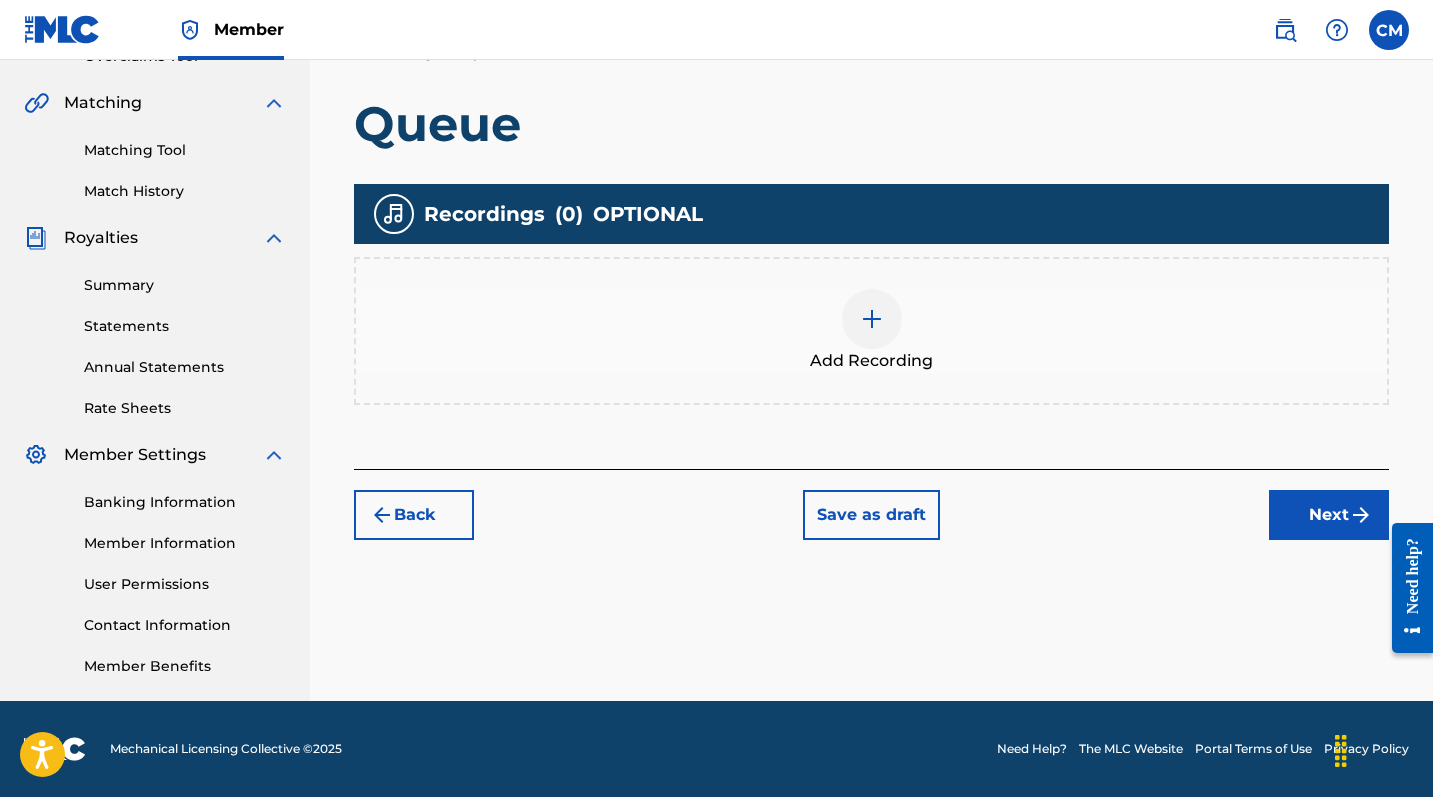 scroll, scrollTop: 443, scrollLeft: 0, axis: vertical 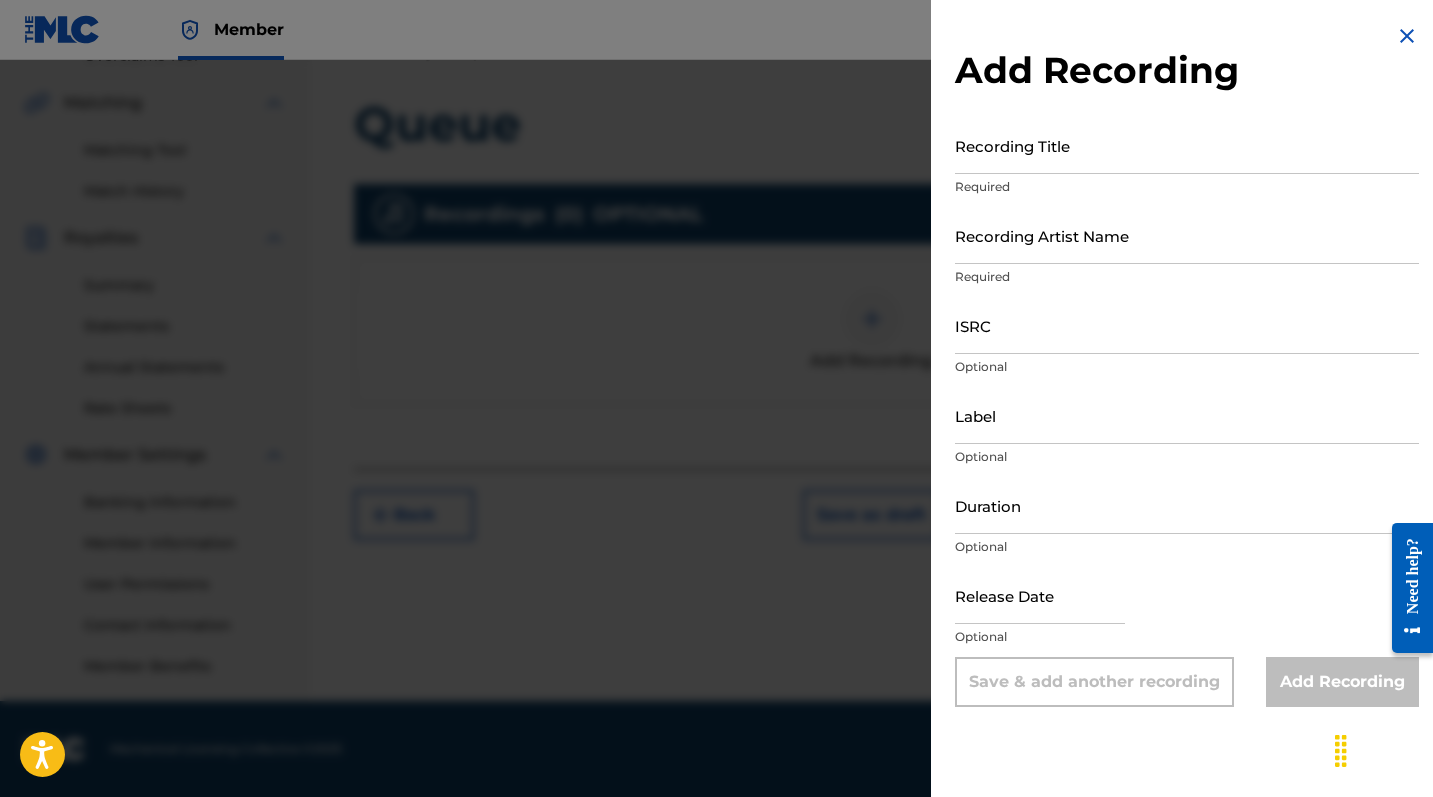 click on "Recording Title" at bounding box center [1187, 145] 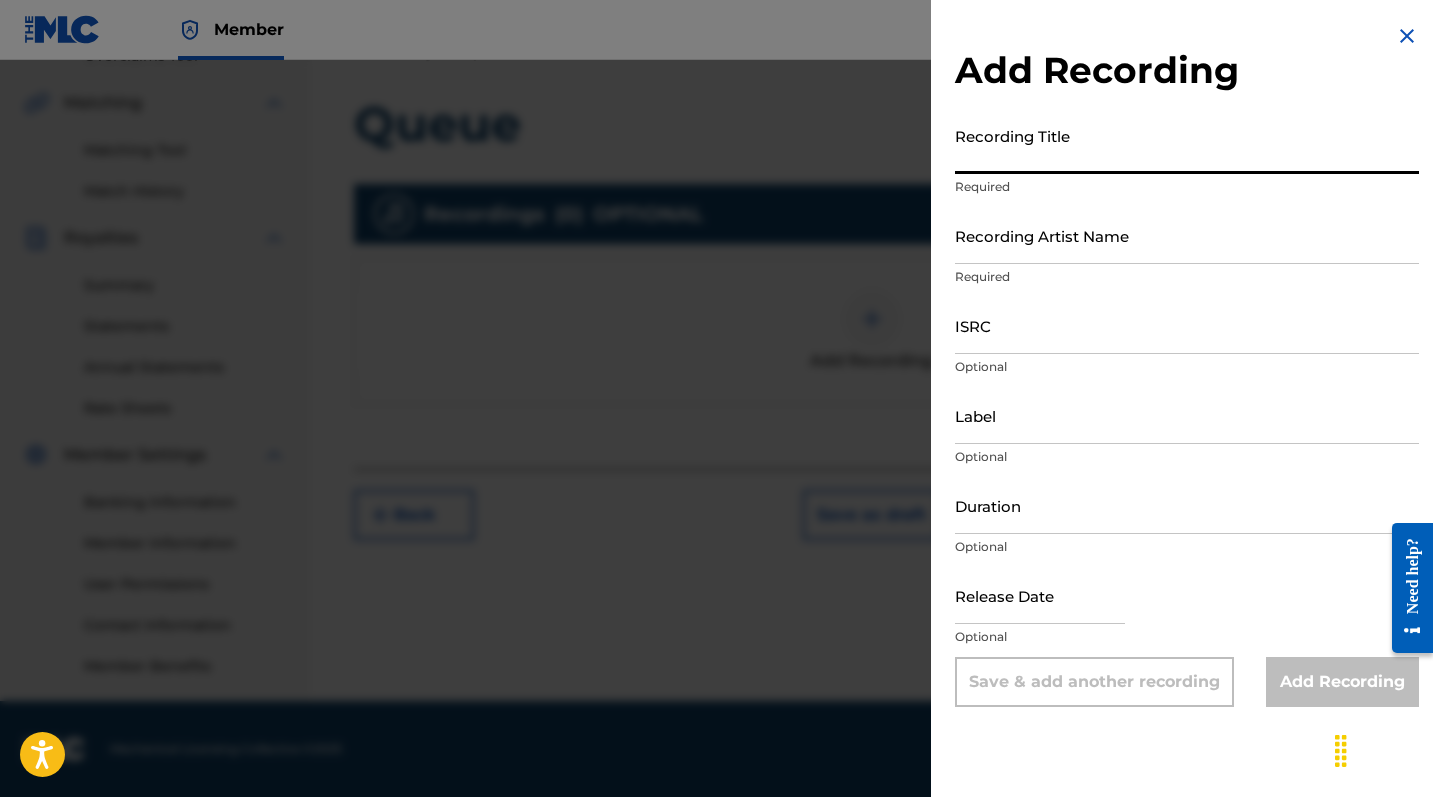paste on "Queue" 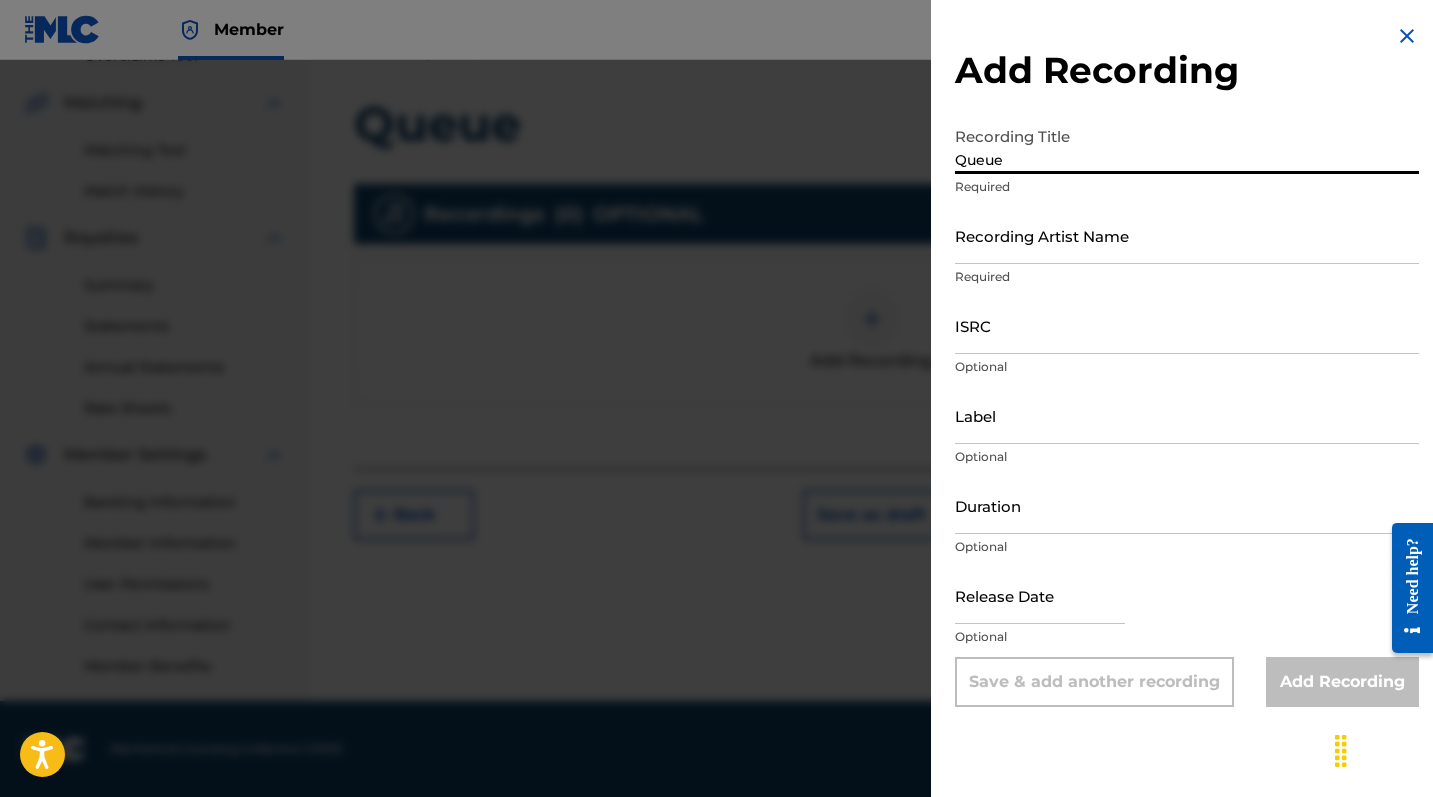 type on "Queue" 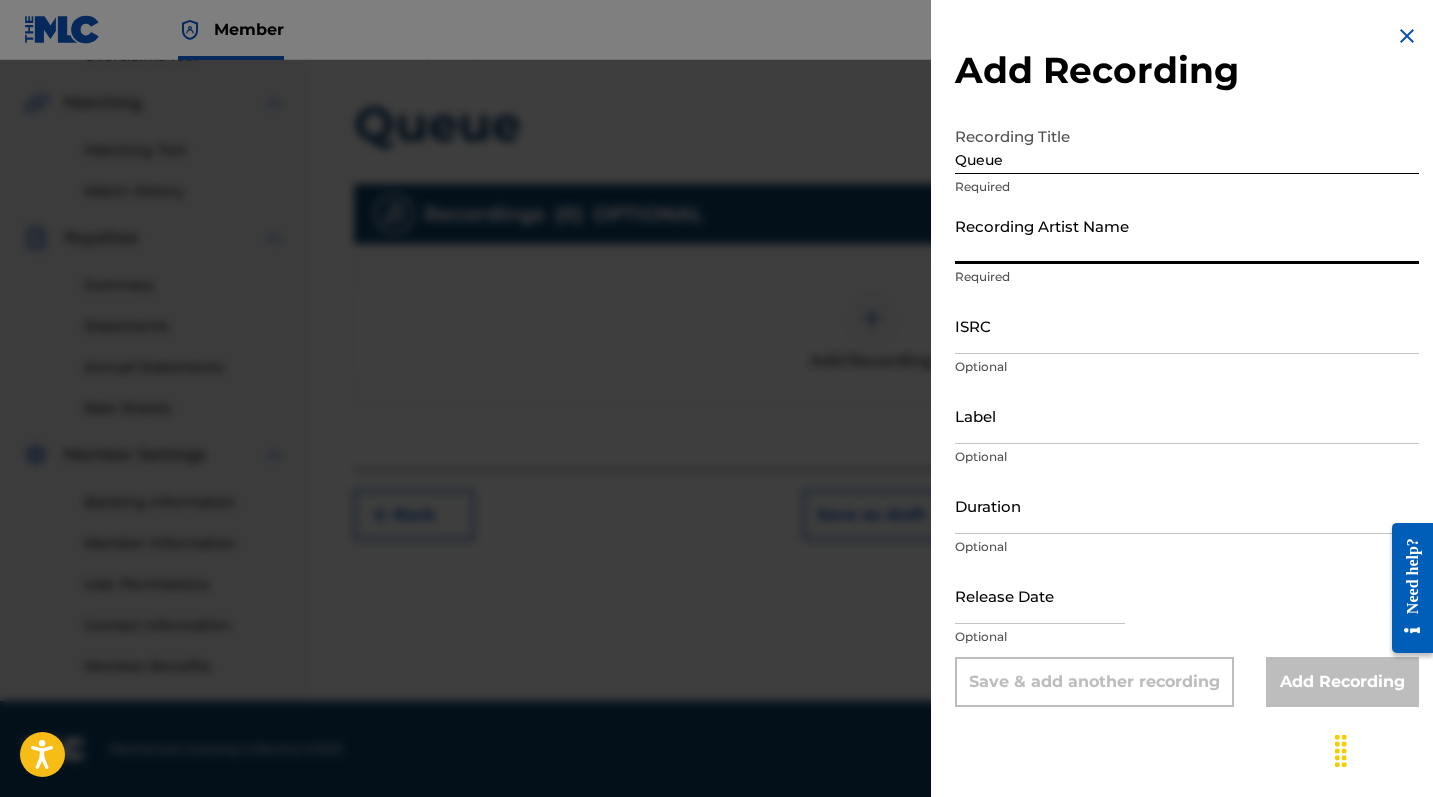 click on "Recording Artist Name" at bounding box center [1187, 235] 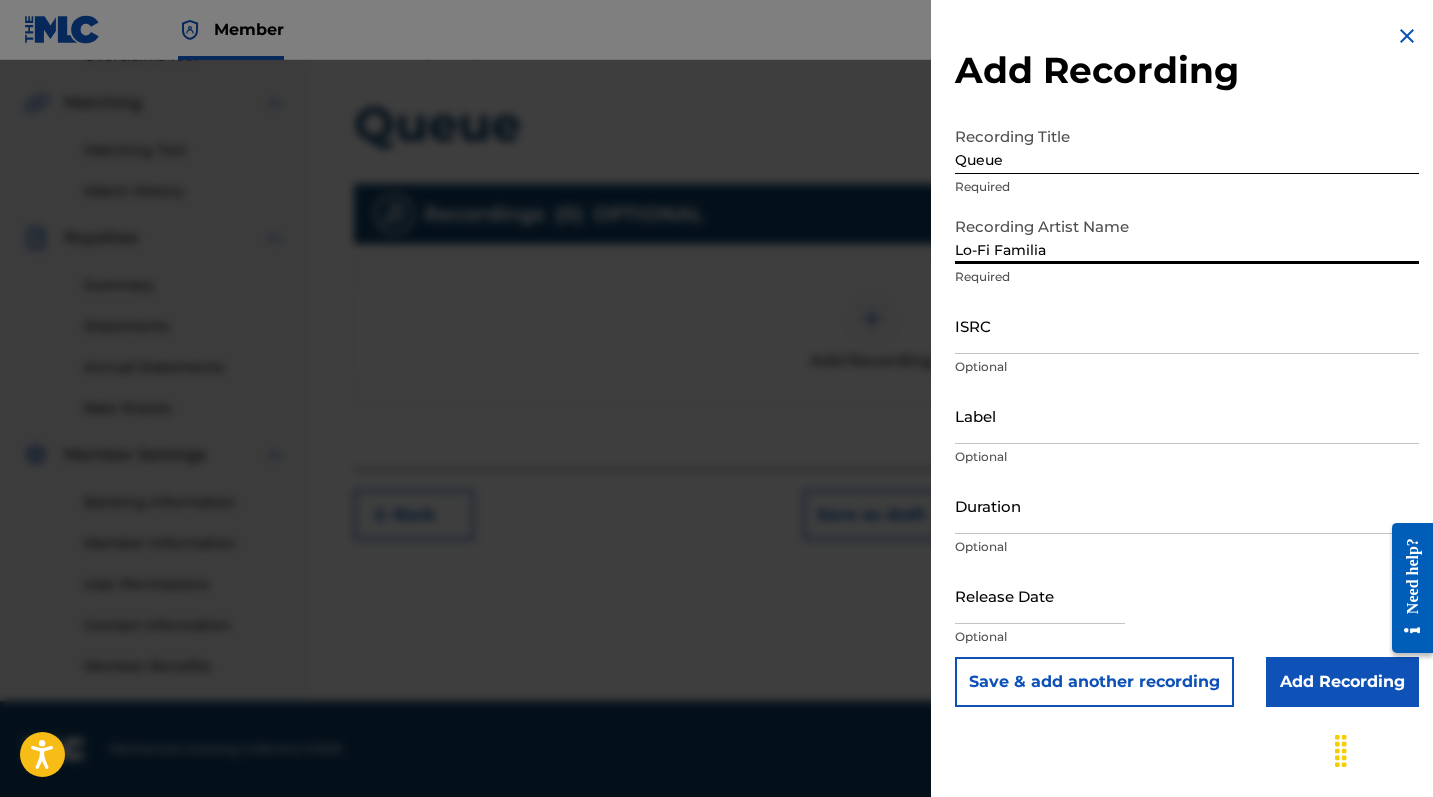 type on "Lo-Fi Familia" 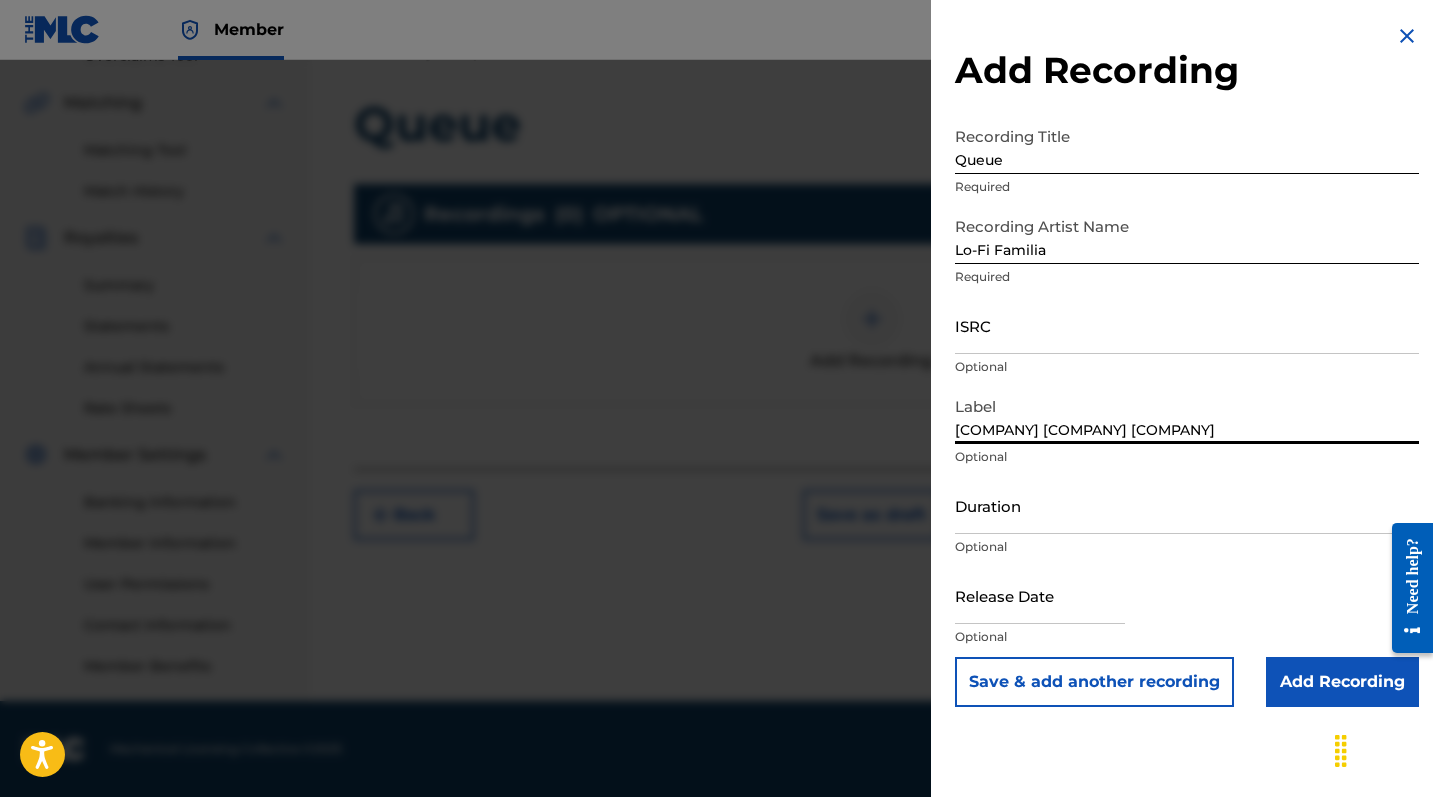 scroll, scrollTop: 443, scrollLeft: 0, axis: vertical 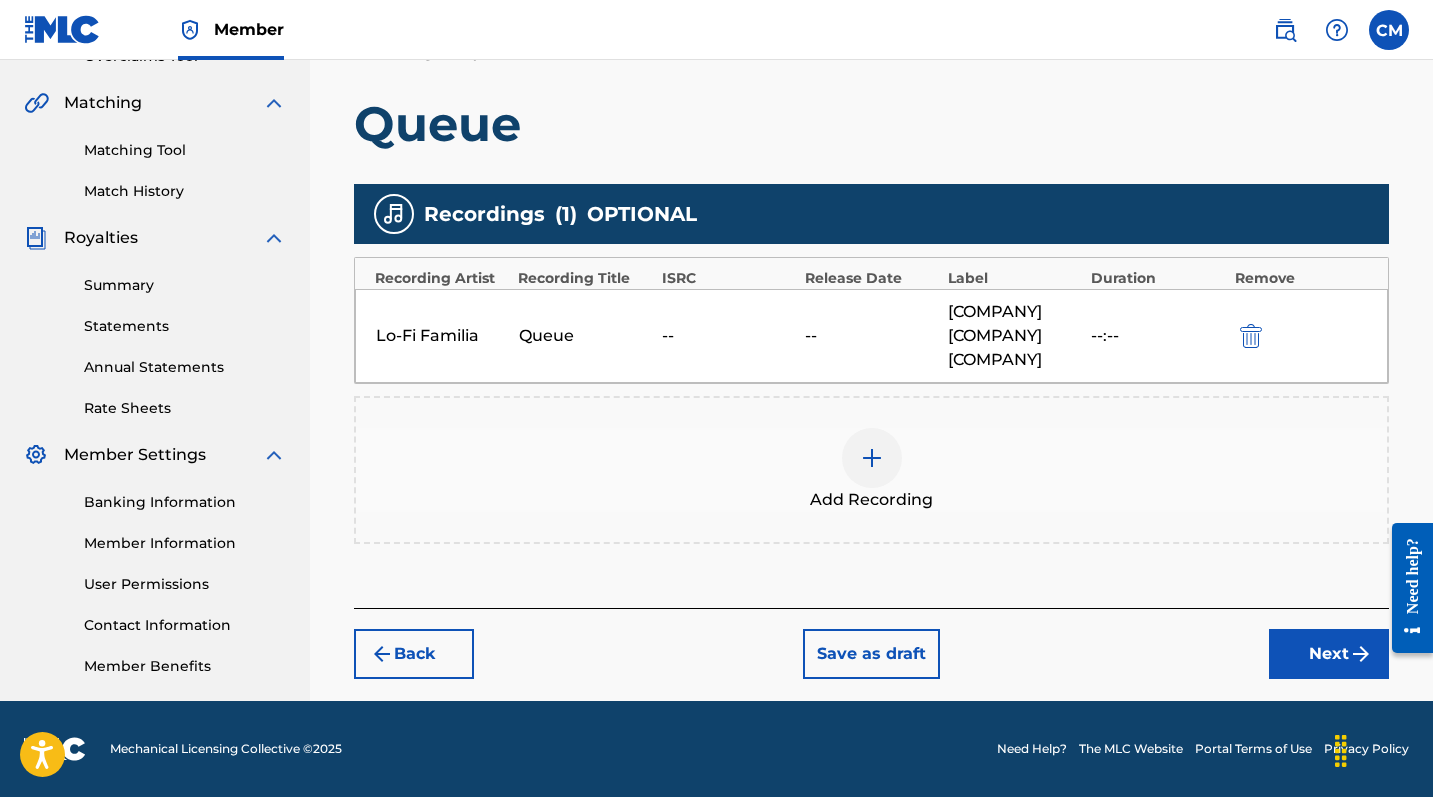 click on "Next" at bounding box center [1329, 654] 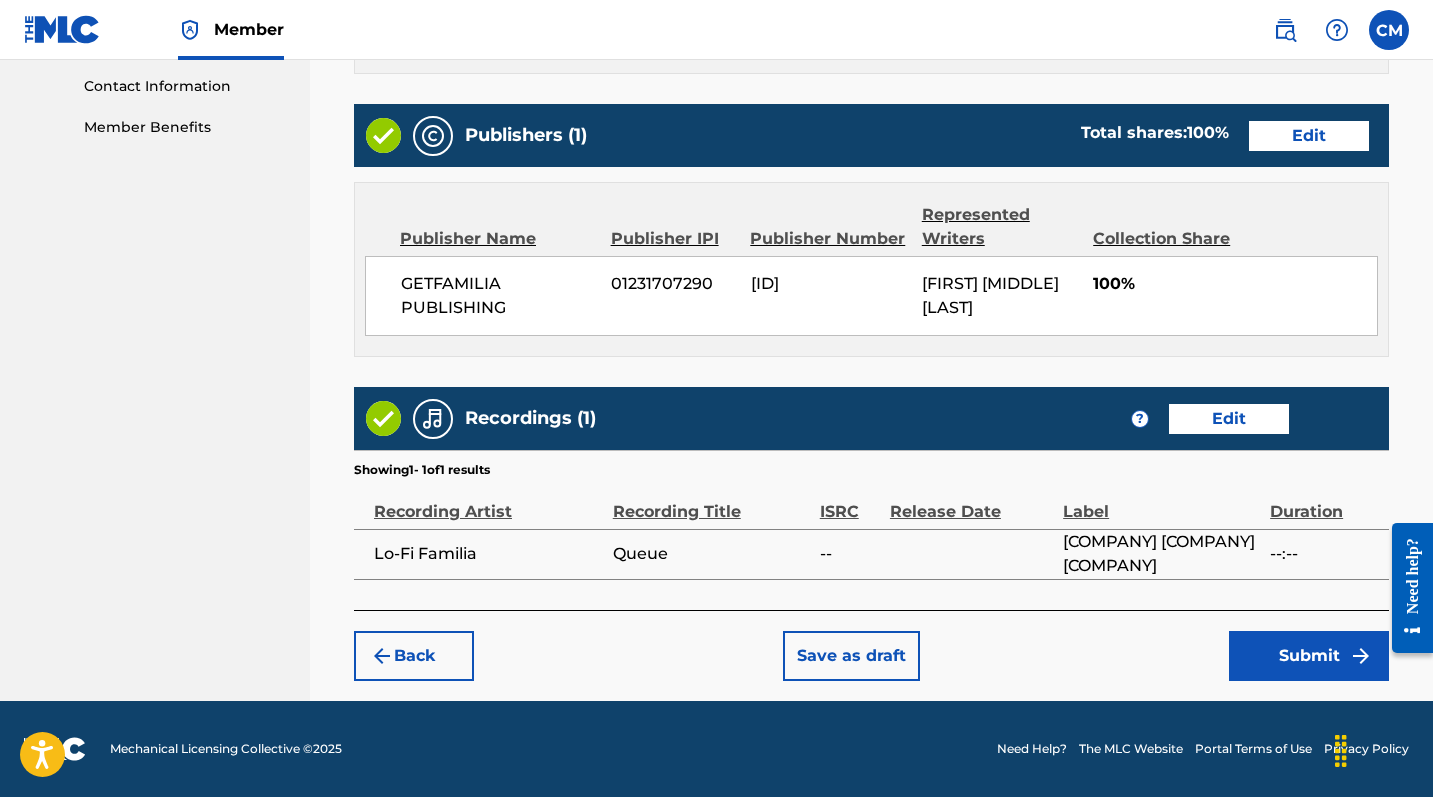 scroll, scrollTop: 981, scrollLeft: 0, axis: vertical 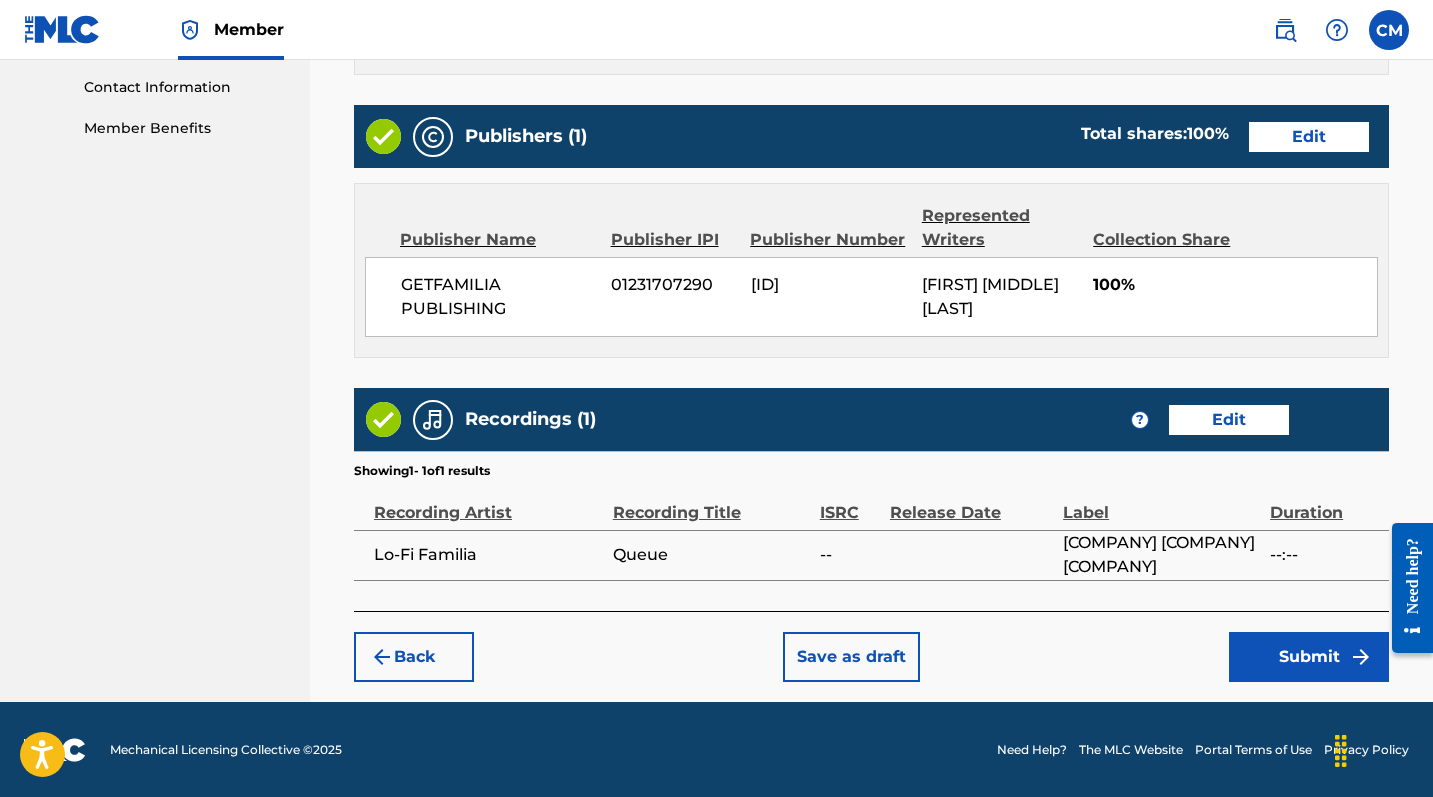 click on "Submit" at bounding box center (1309, 657) 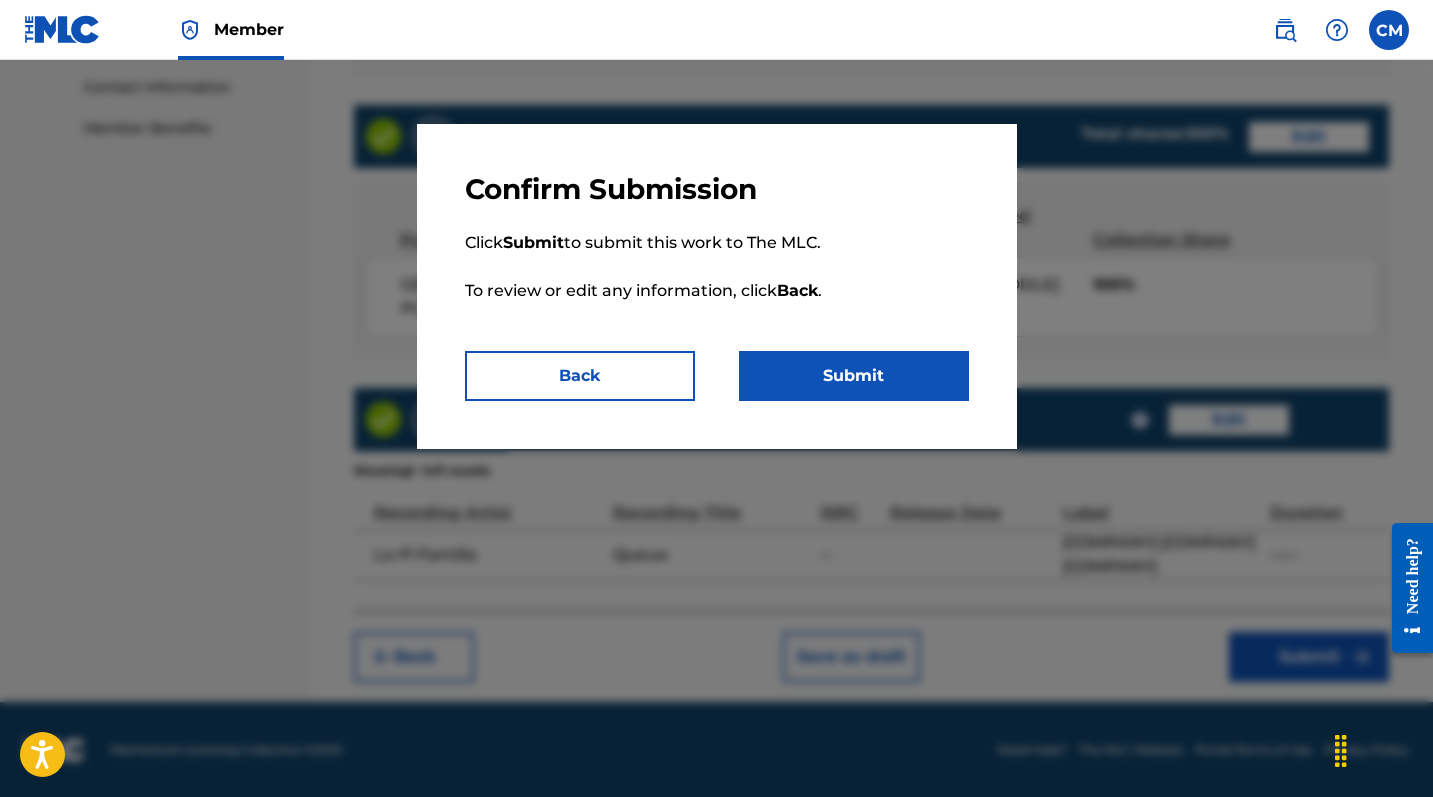 click on "Confirm Submission Click  Submit  to submit this work to The MLC. To review or edit any information, click  Back . Back Submit" at bounding box center (717, 286) 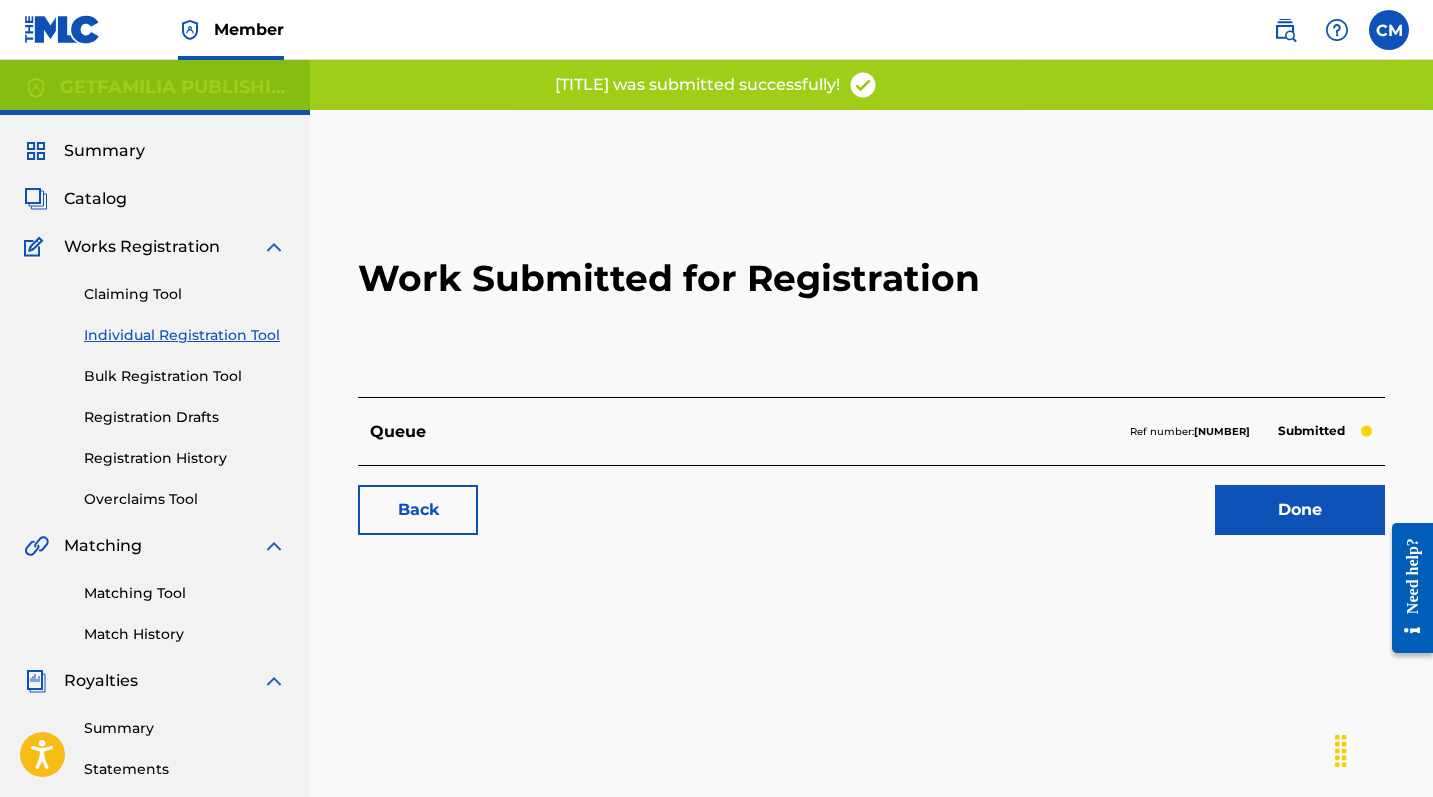 click on "Done" at bounding box center [1300, 510] 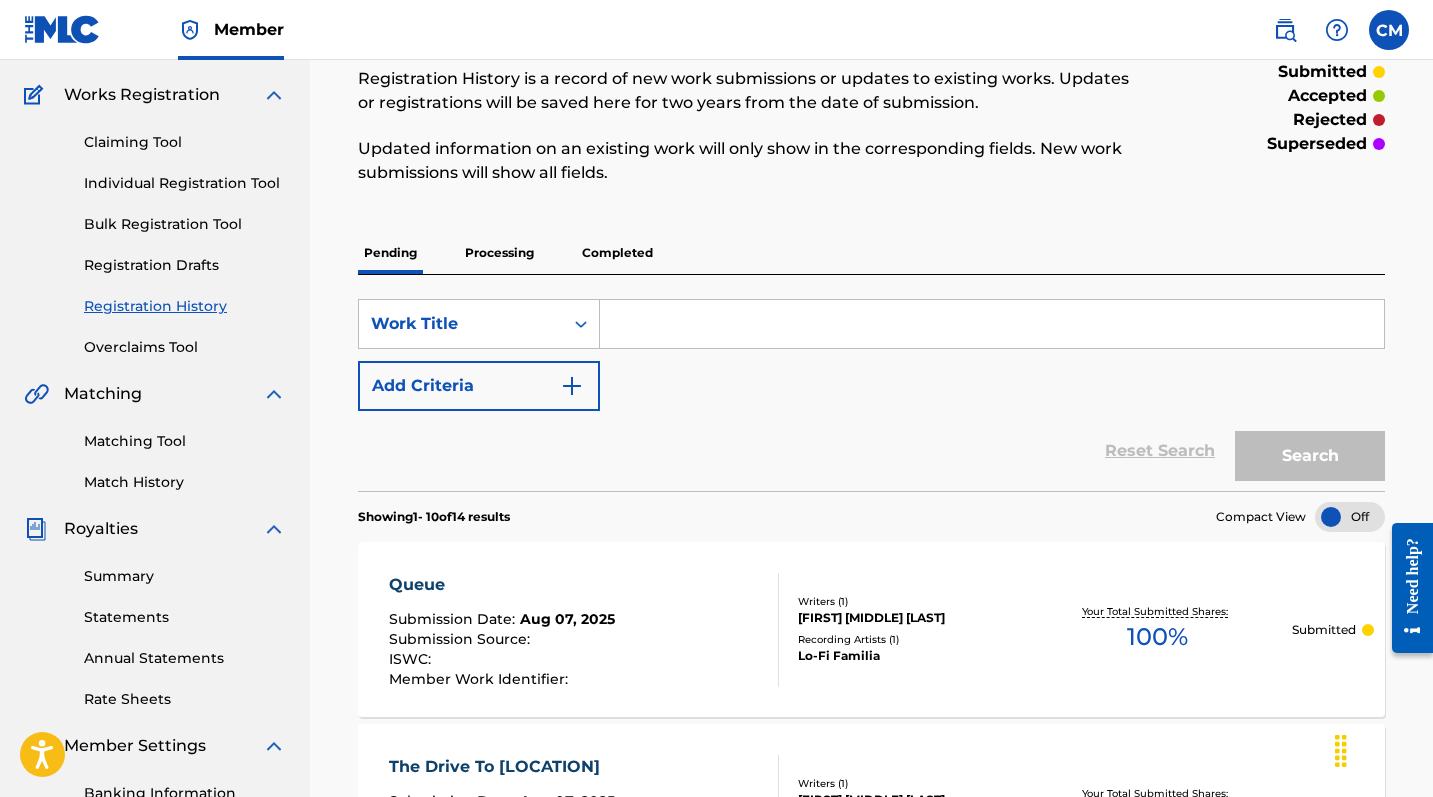 scroll, scrollTop: 8, scrollLeft: 0, axis: vertical 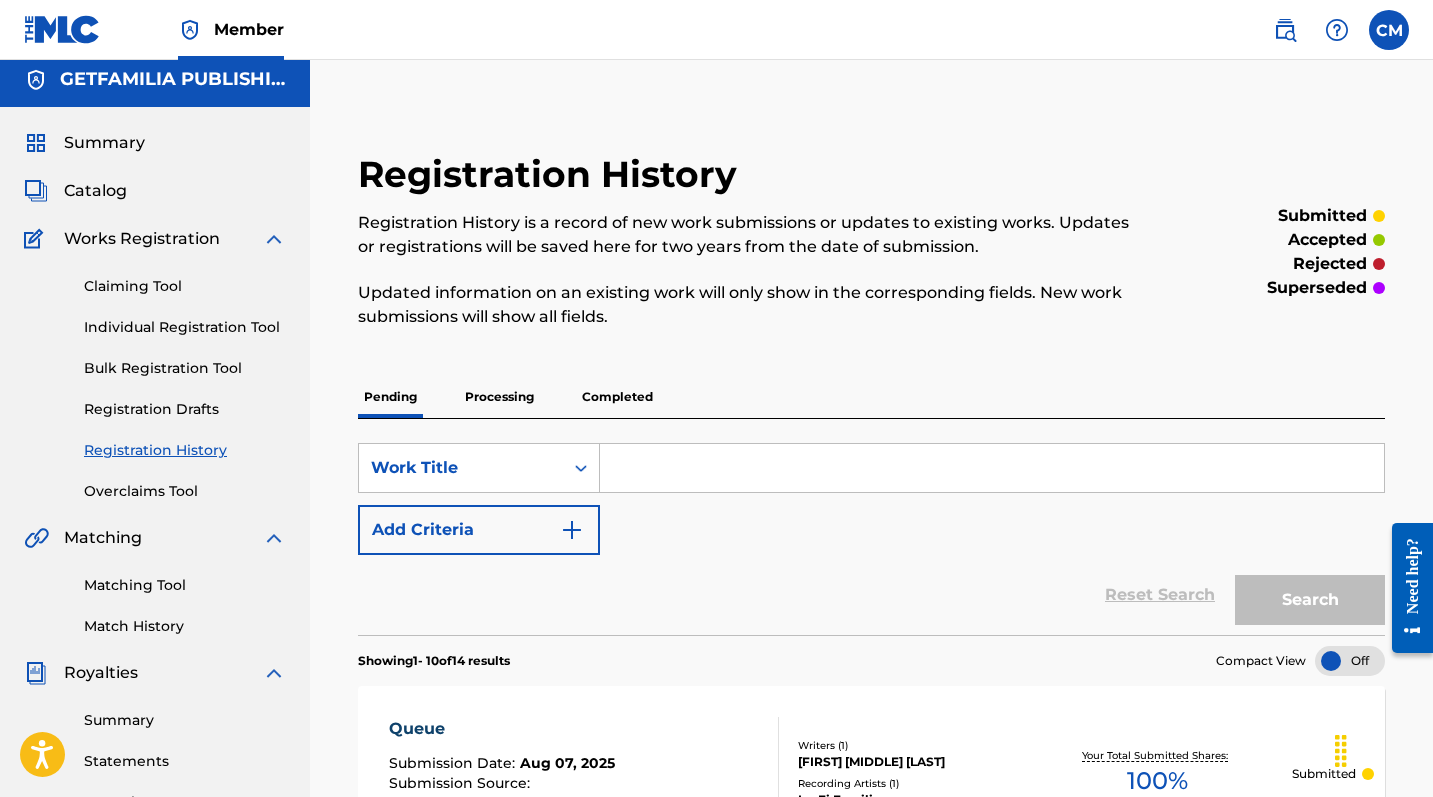 click on "Catalog" at bounding box center (95, 191) 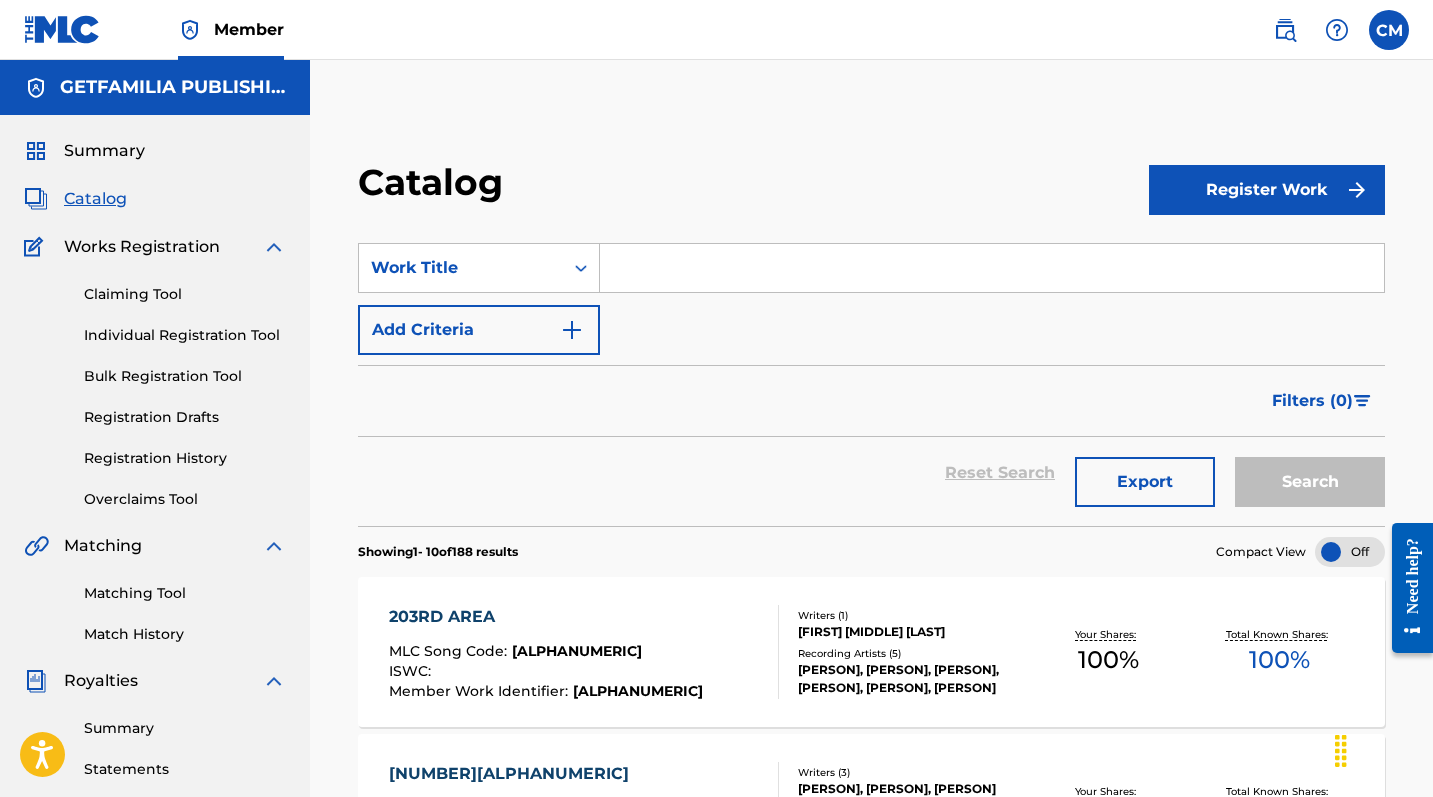 click on "Register Work" at bounding box center (1267, 190) 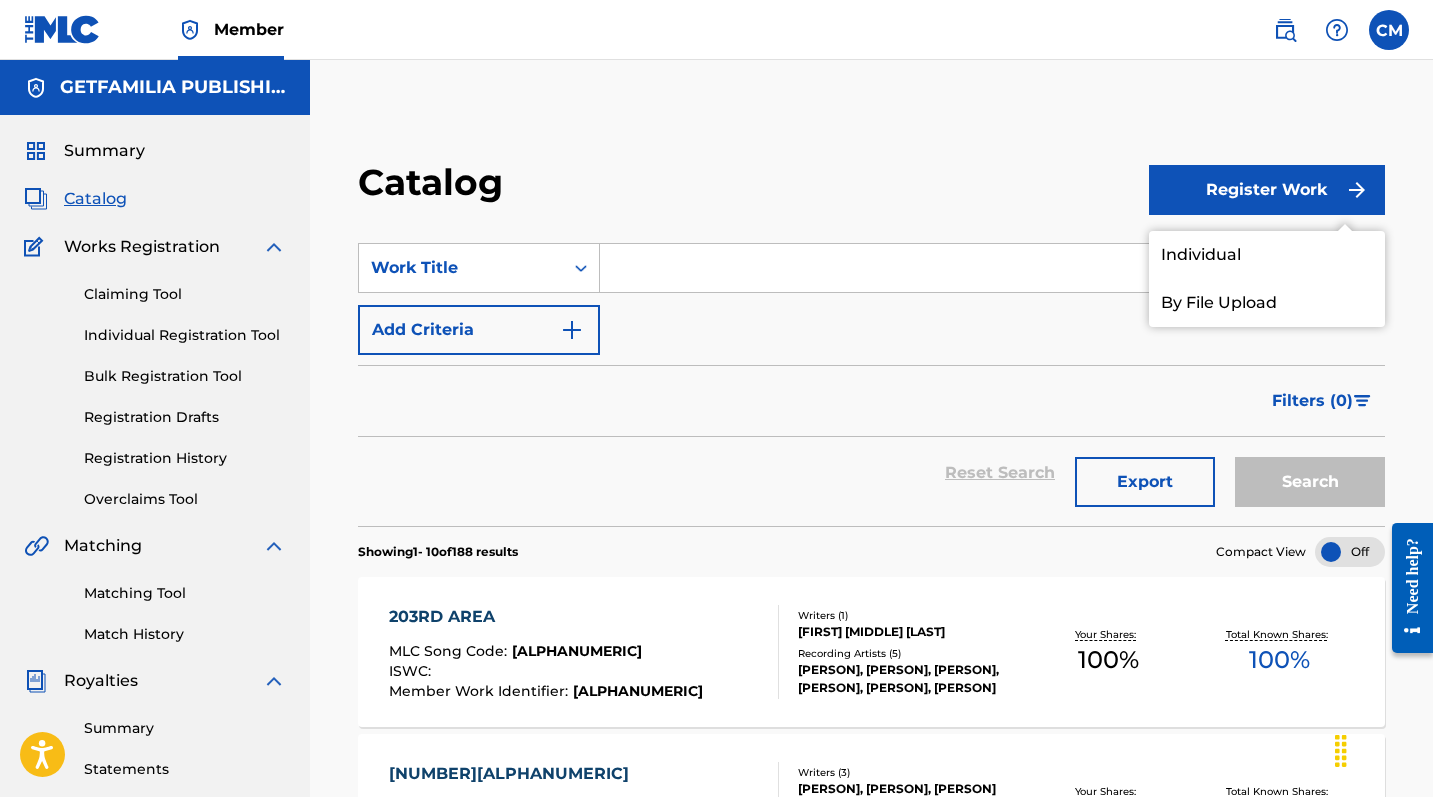 click on "Individual" at bounding box center [1267, 255] 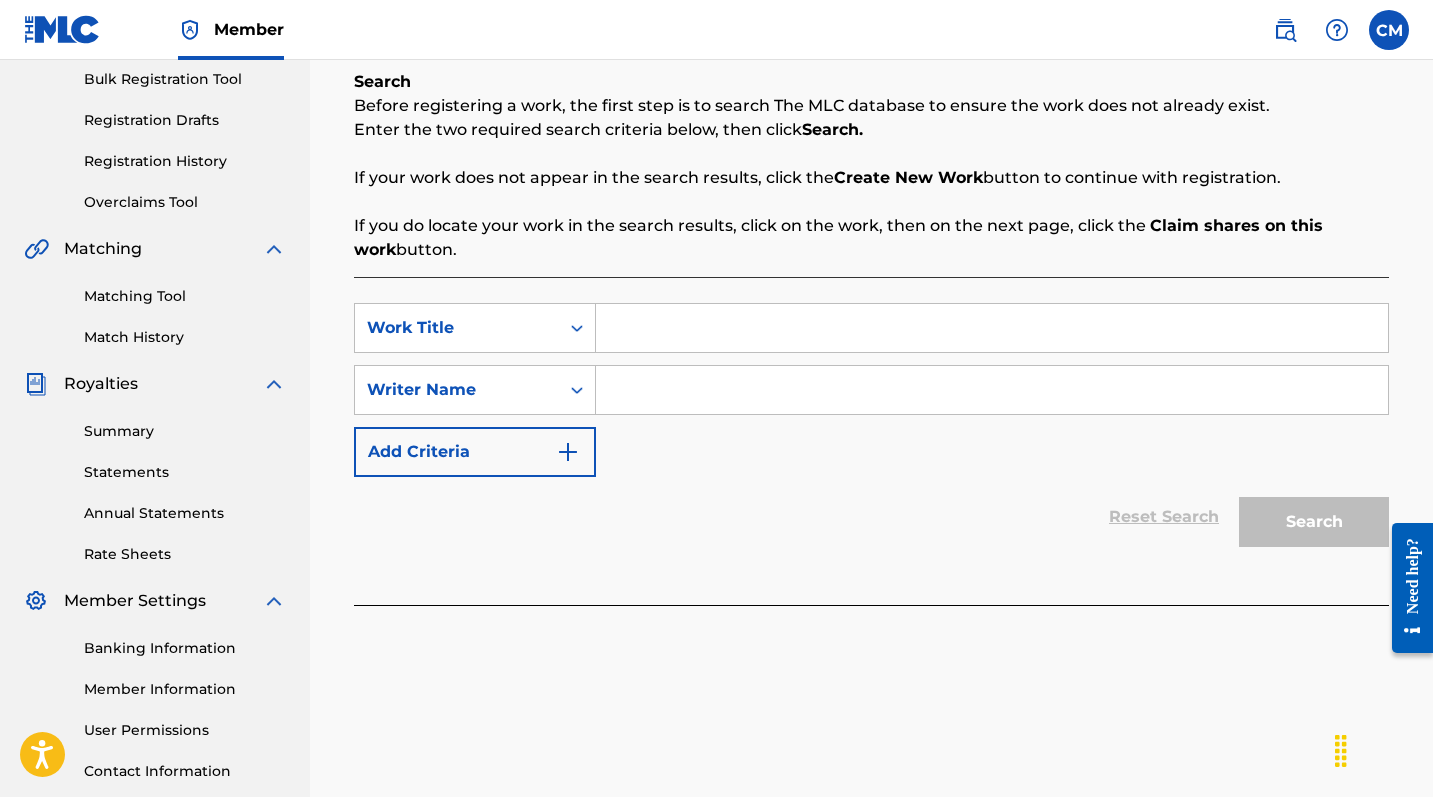 scroll, scrollTop: 300, scrollLeft: 0, axis: vertical 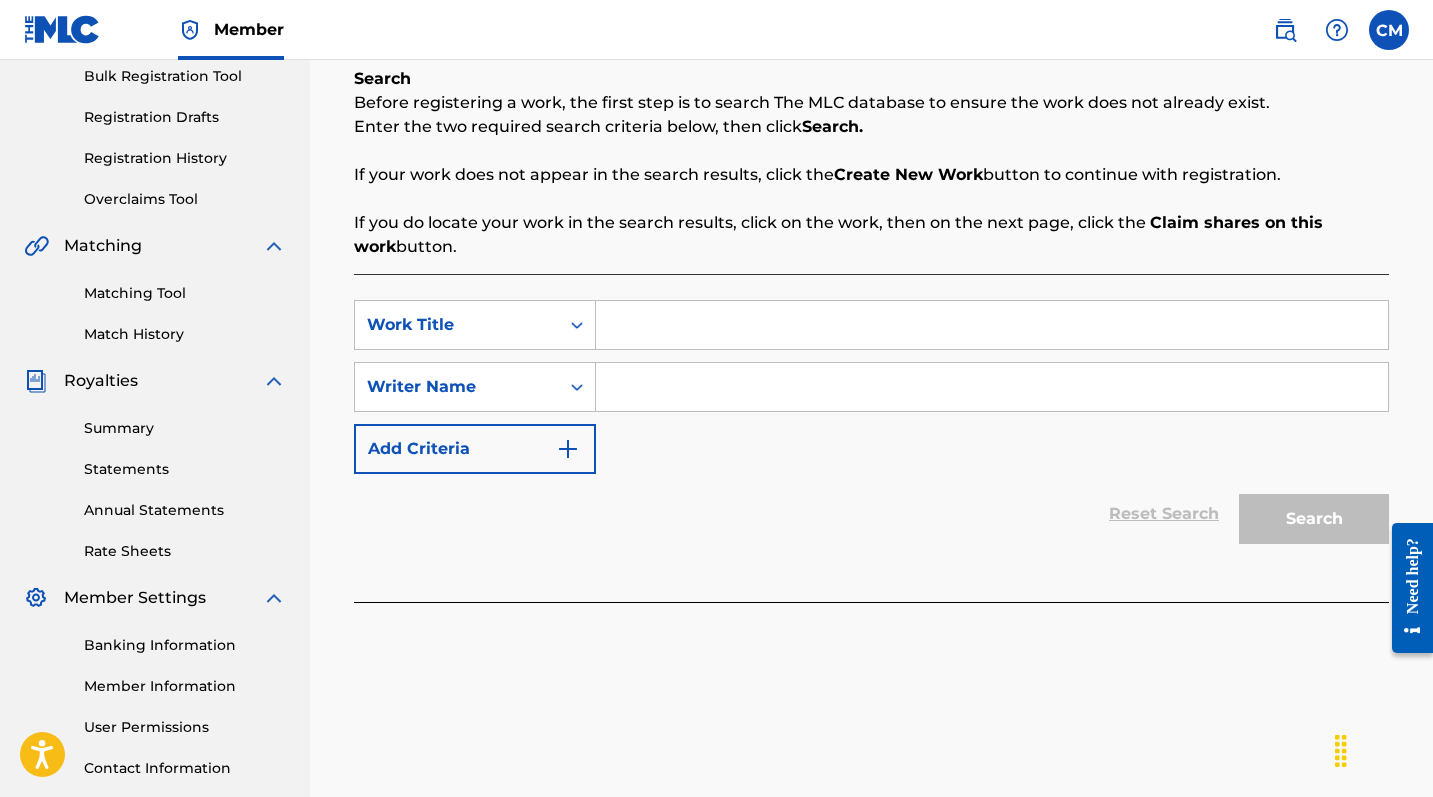 click at bounding box center (992, 325) 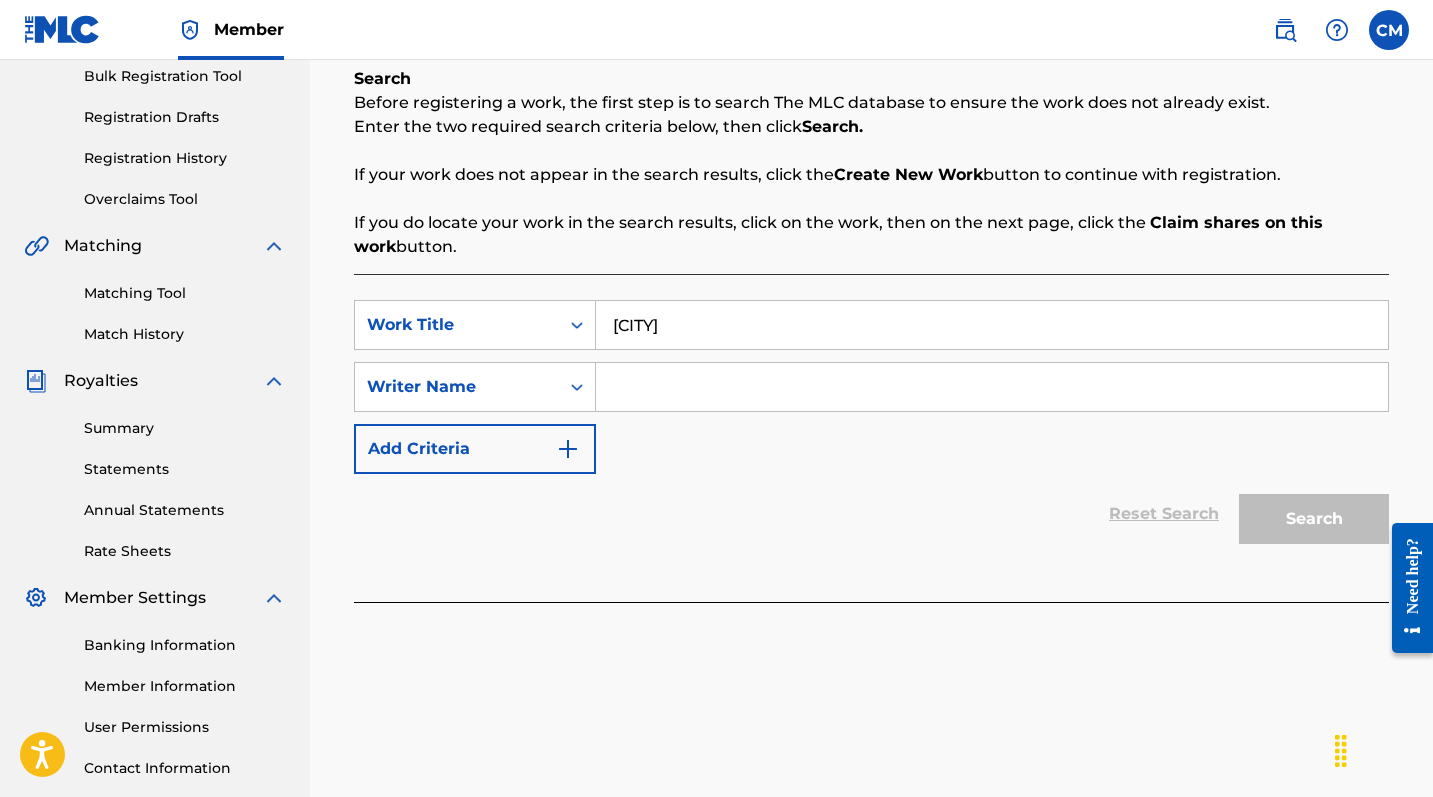 type on "[CITY]" 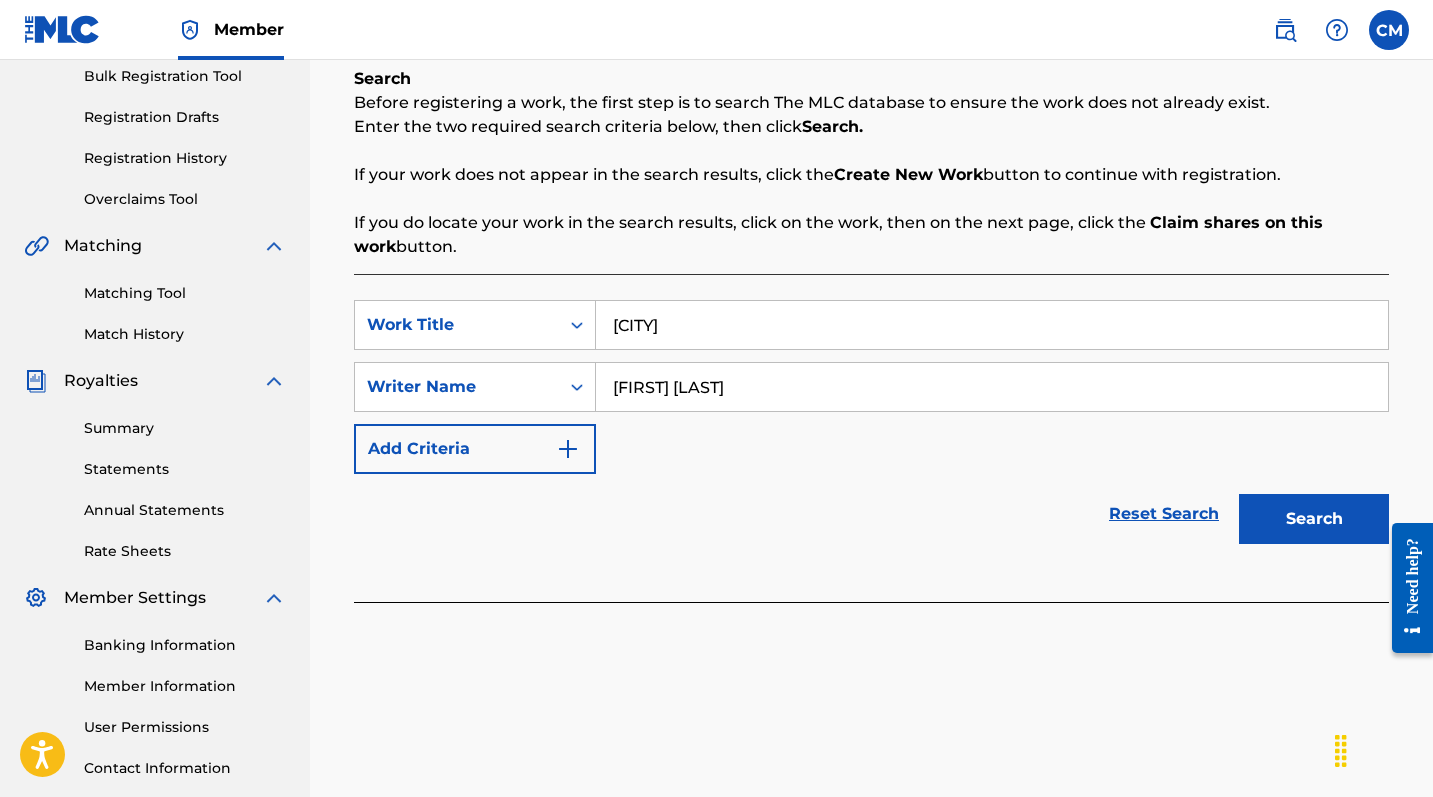type on "[FIRST] [LAST]" 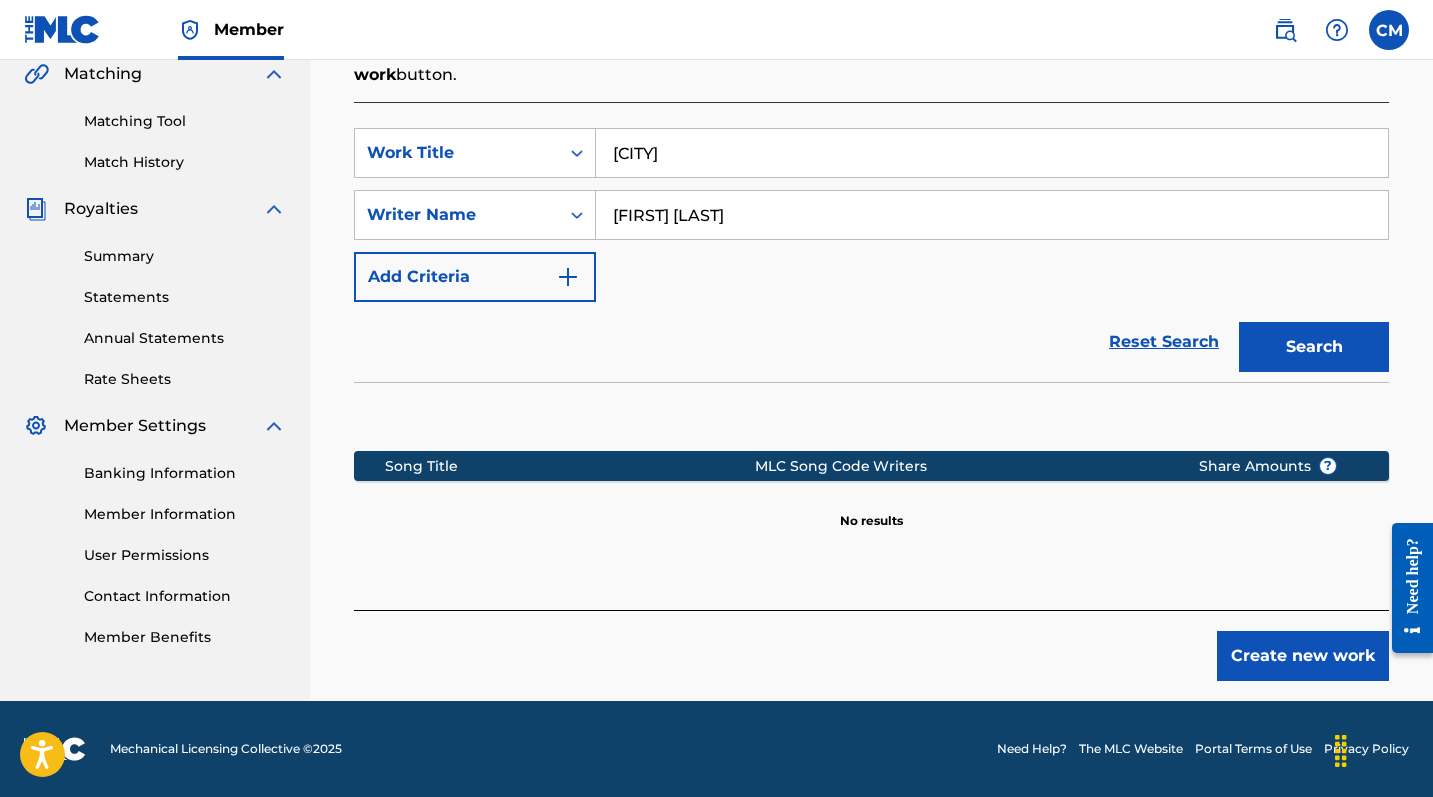 scroll, scrollTop: 472, scrollLeft: 0, axis: vertical 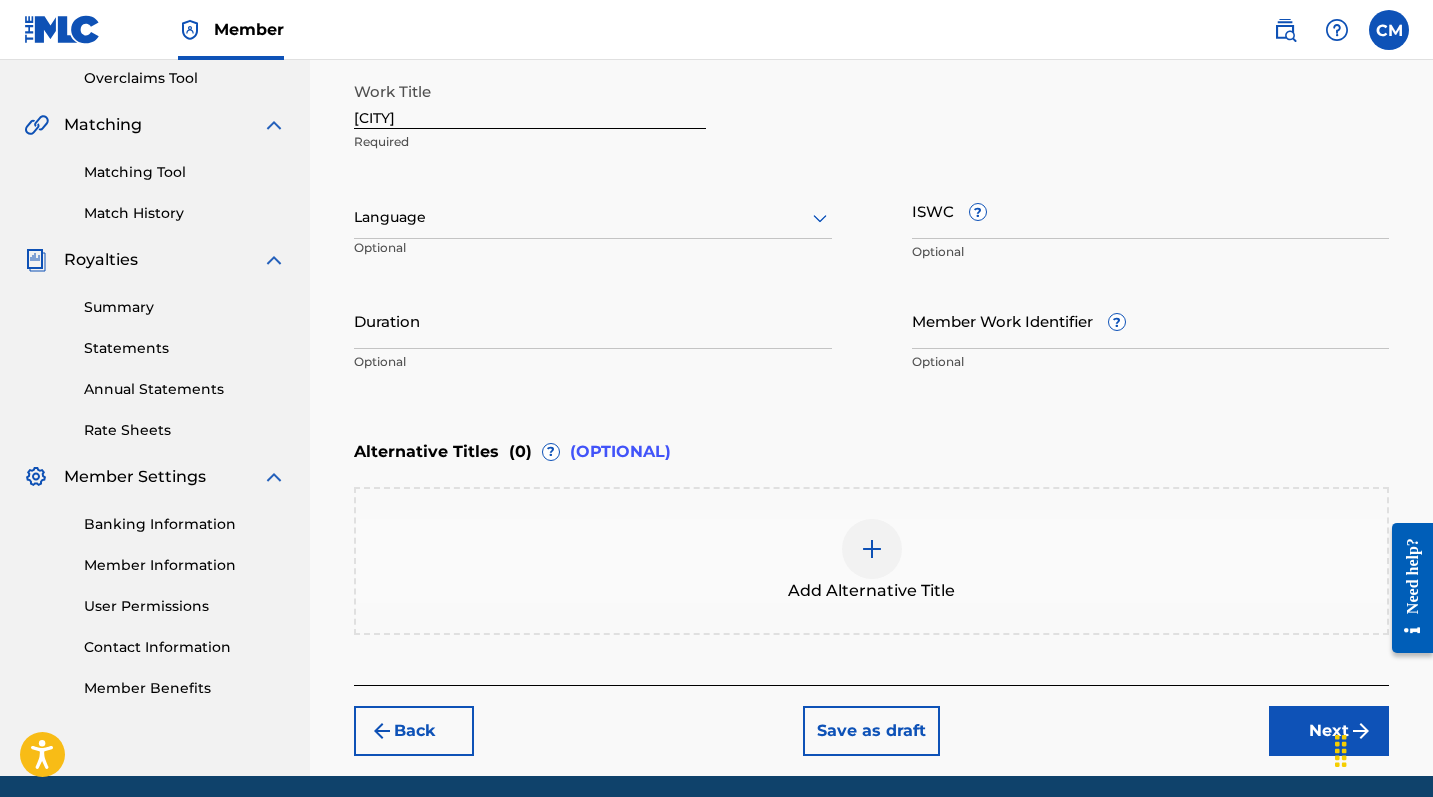 click on "Next" at bounding box center [1329, 731] 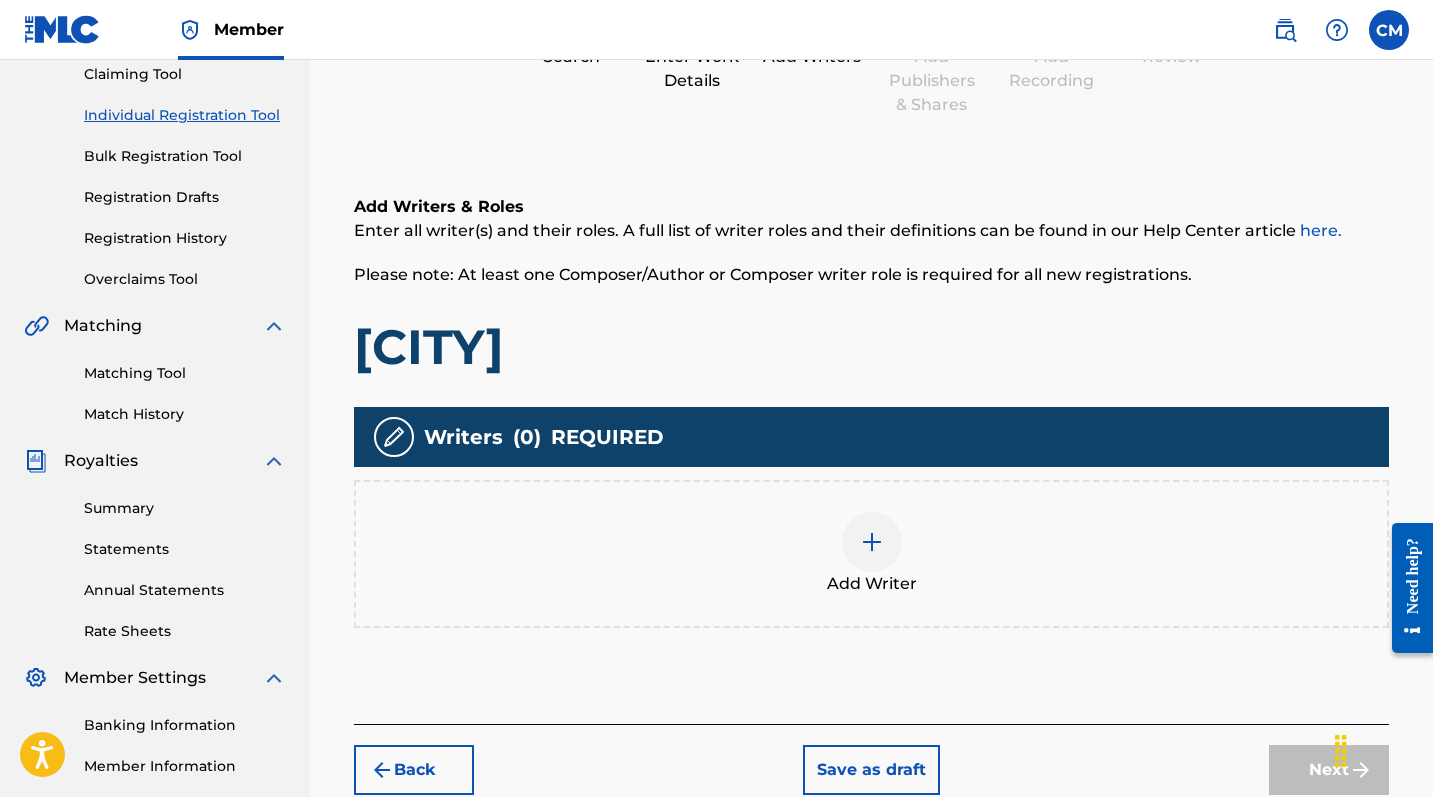 scroll, scrollTop: 225, scrollLeft: 0, axis: vertical 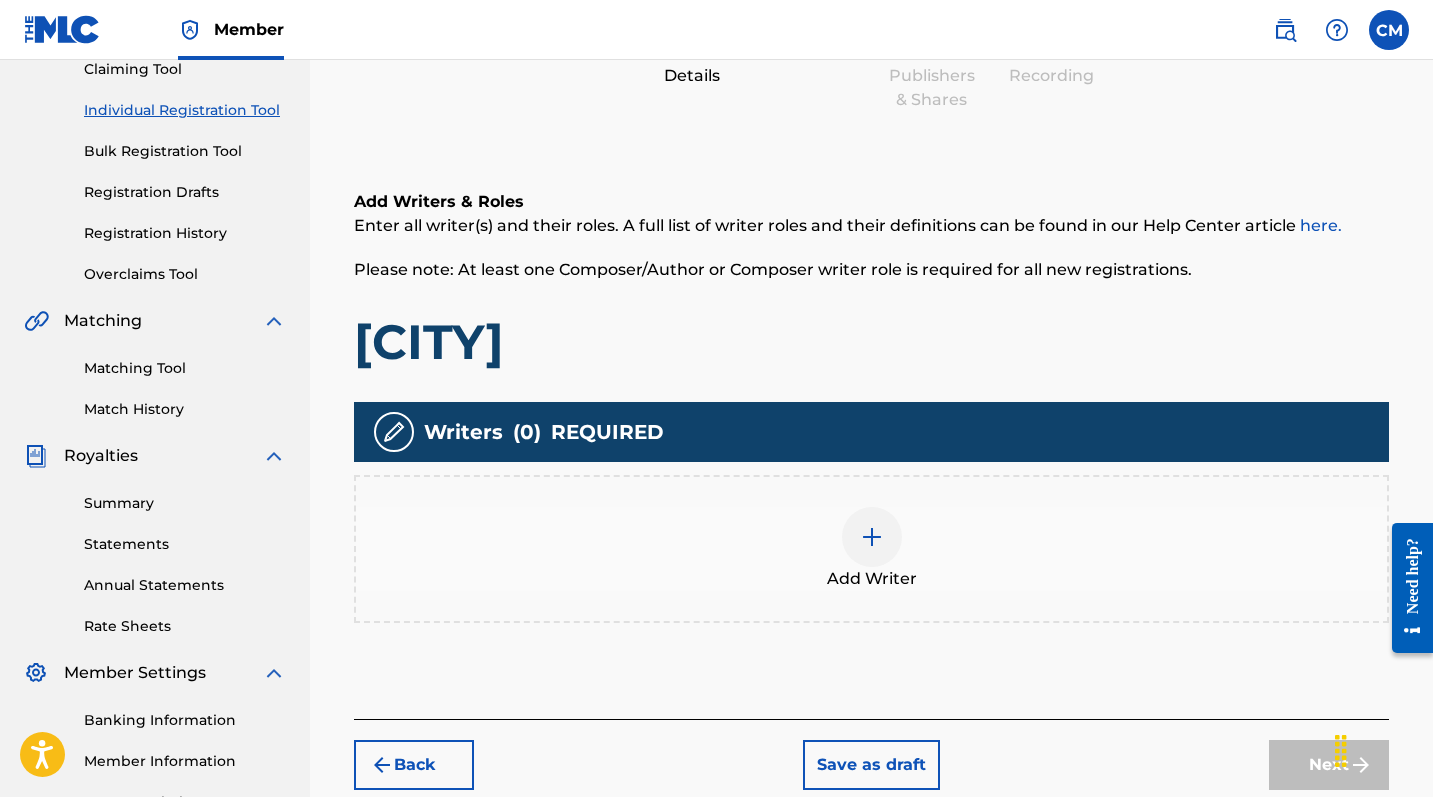 click at bounding box center (872, 537) 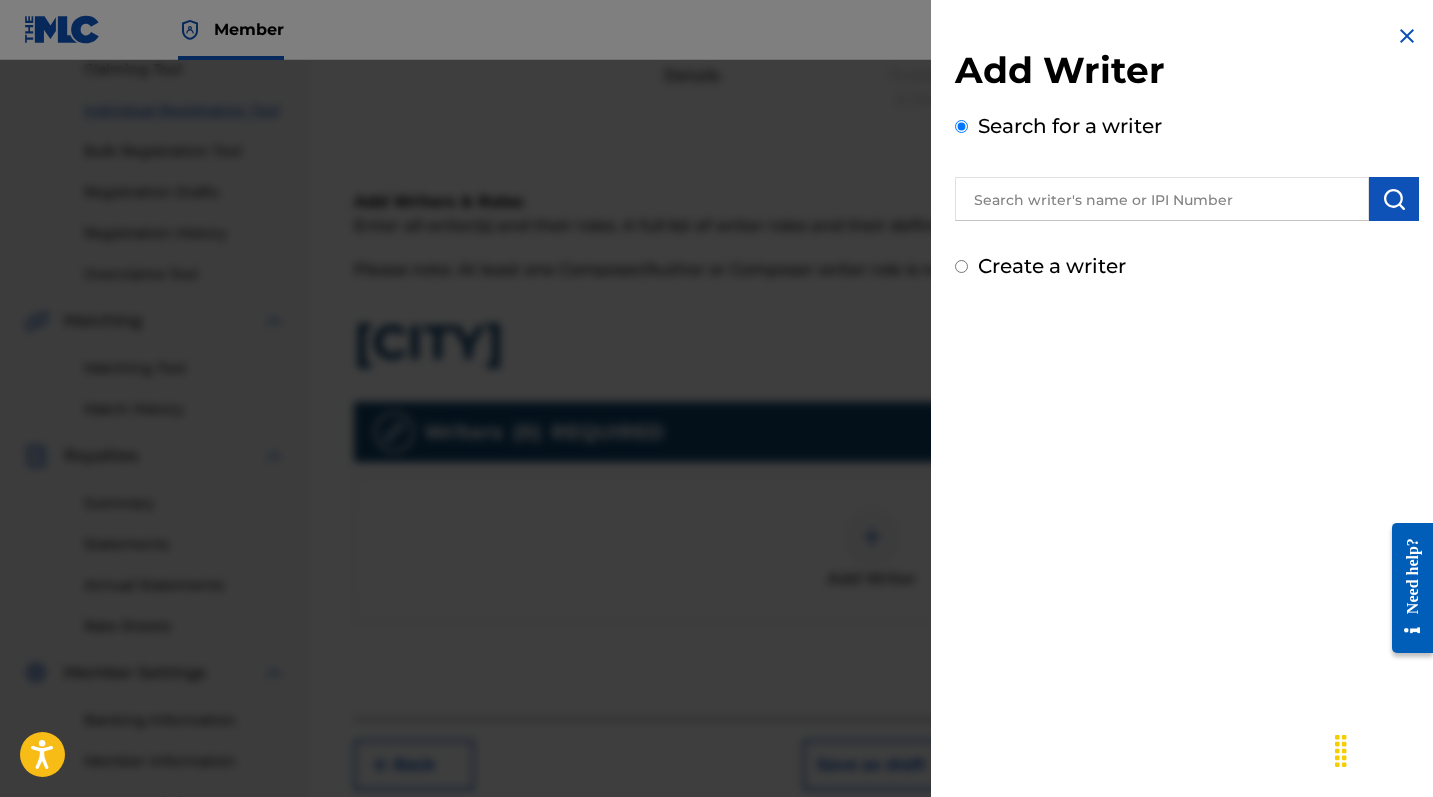 click at bounding box center (1162, 199) 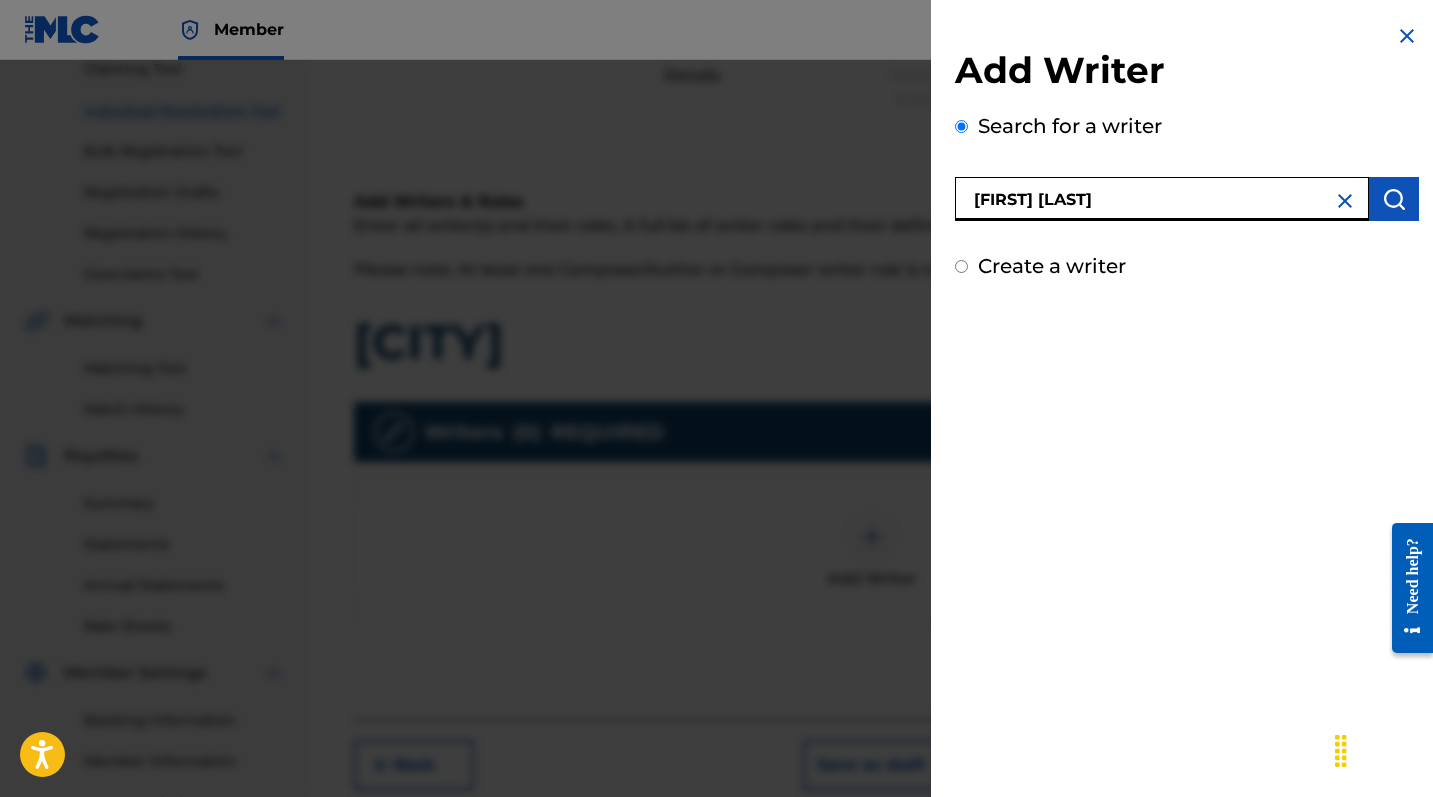 type on "[FIRST] [LAST]" 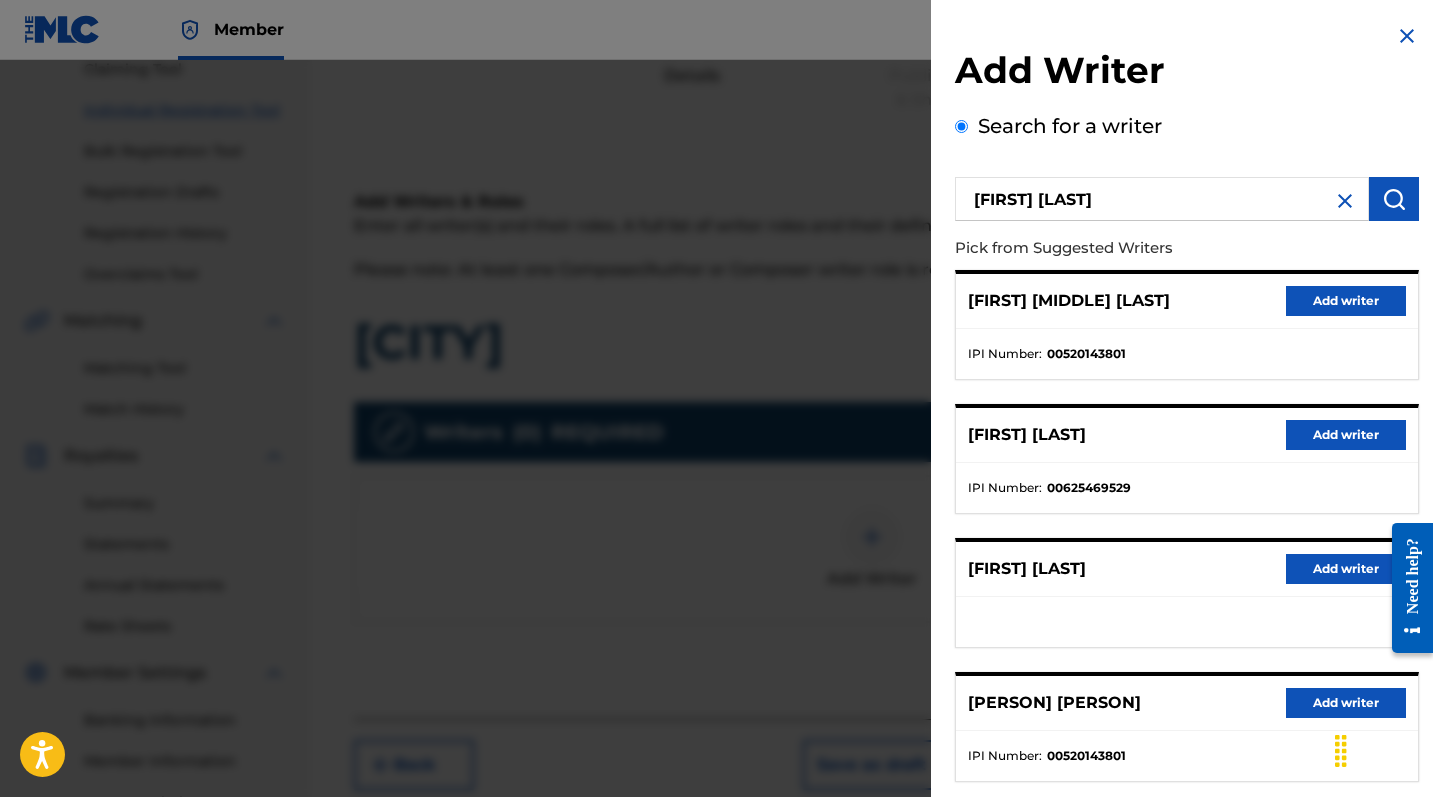 click on "Add writer" at bounding box center (1346, 301) 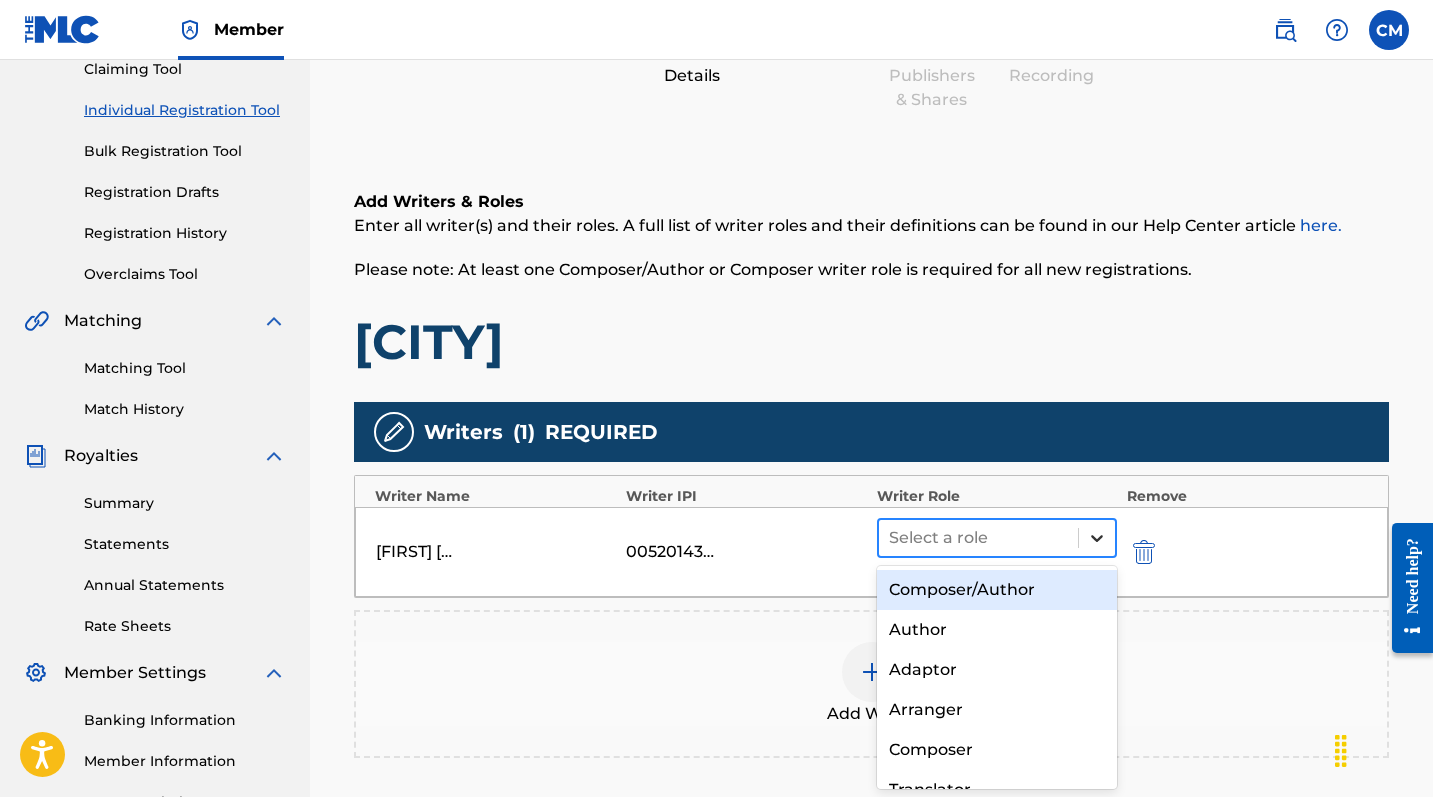 click 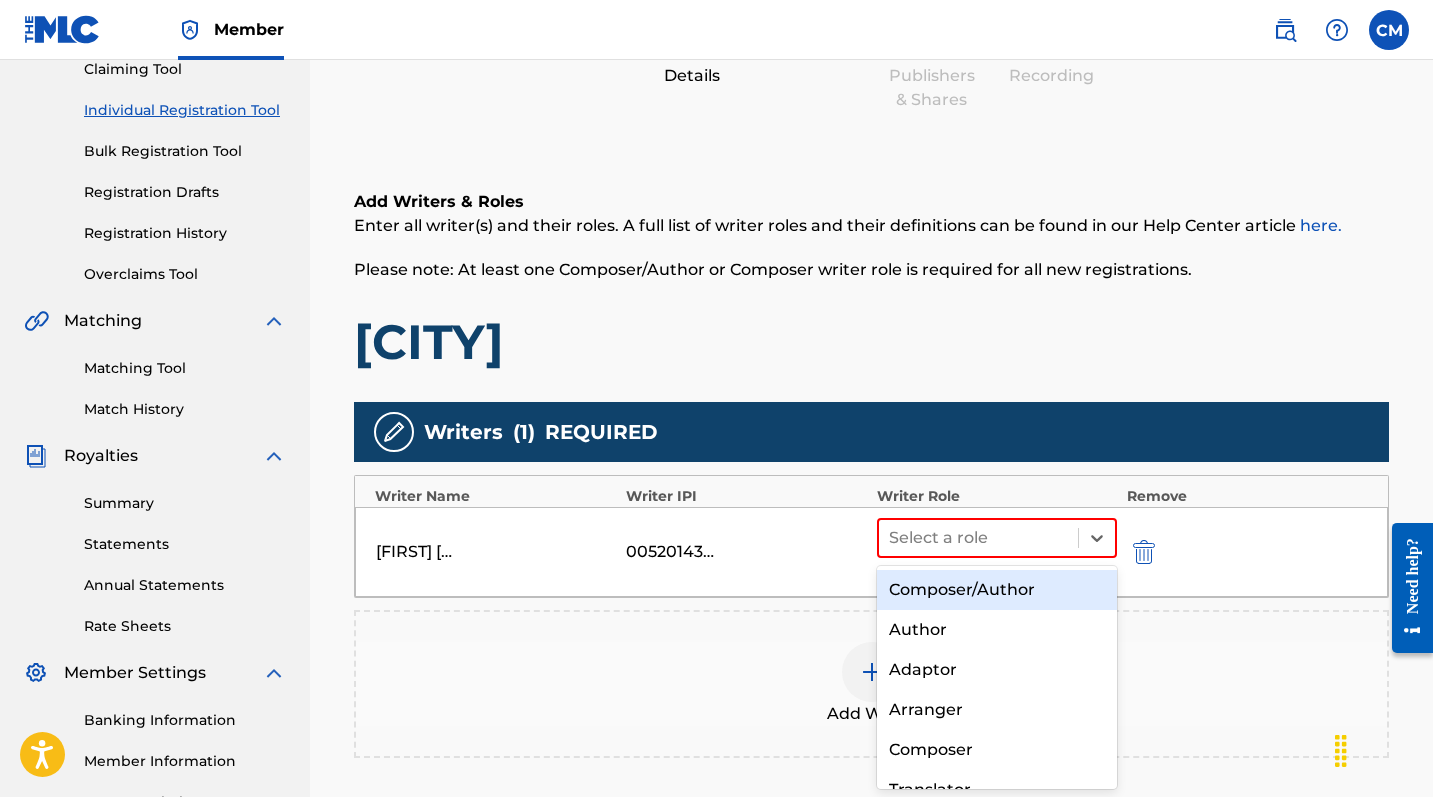 click on "Composer/Author" at bounding box center (997, 590) 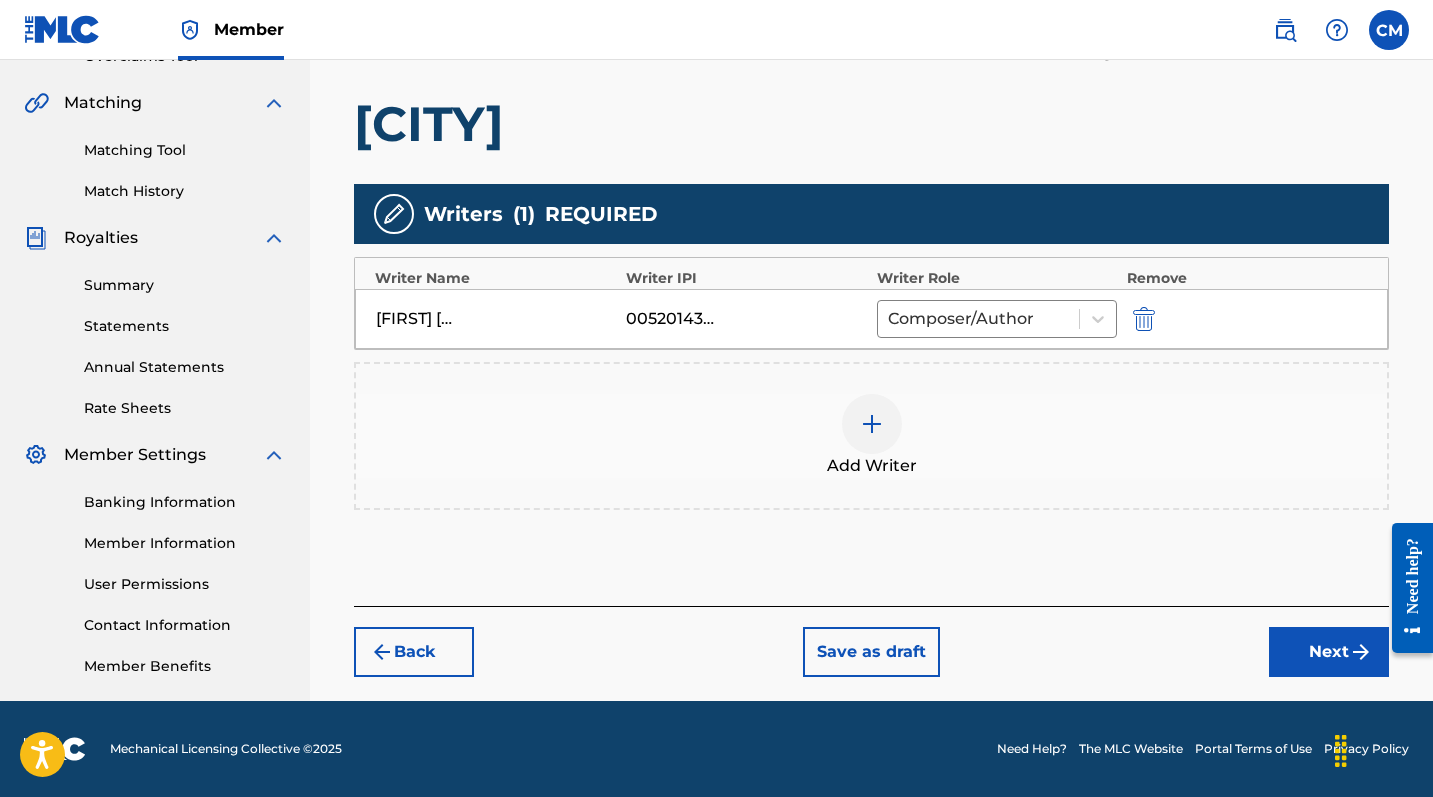 click on "Next" at bounding box center [1329, 652] 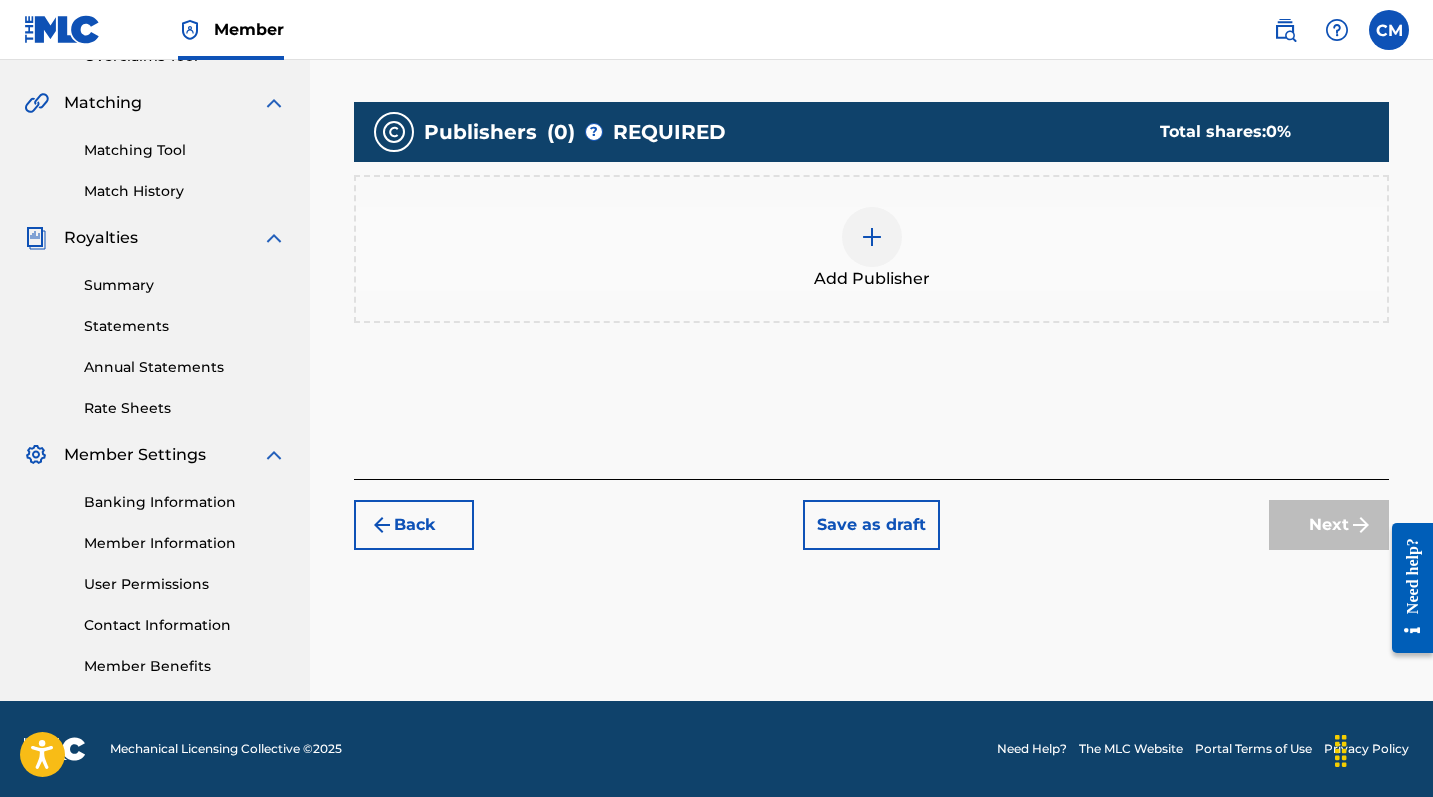 scroll, scrollTop: 90, scrollLeft: 0, axis: vertical 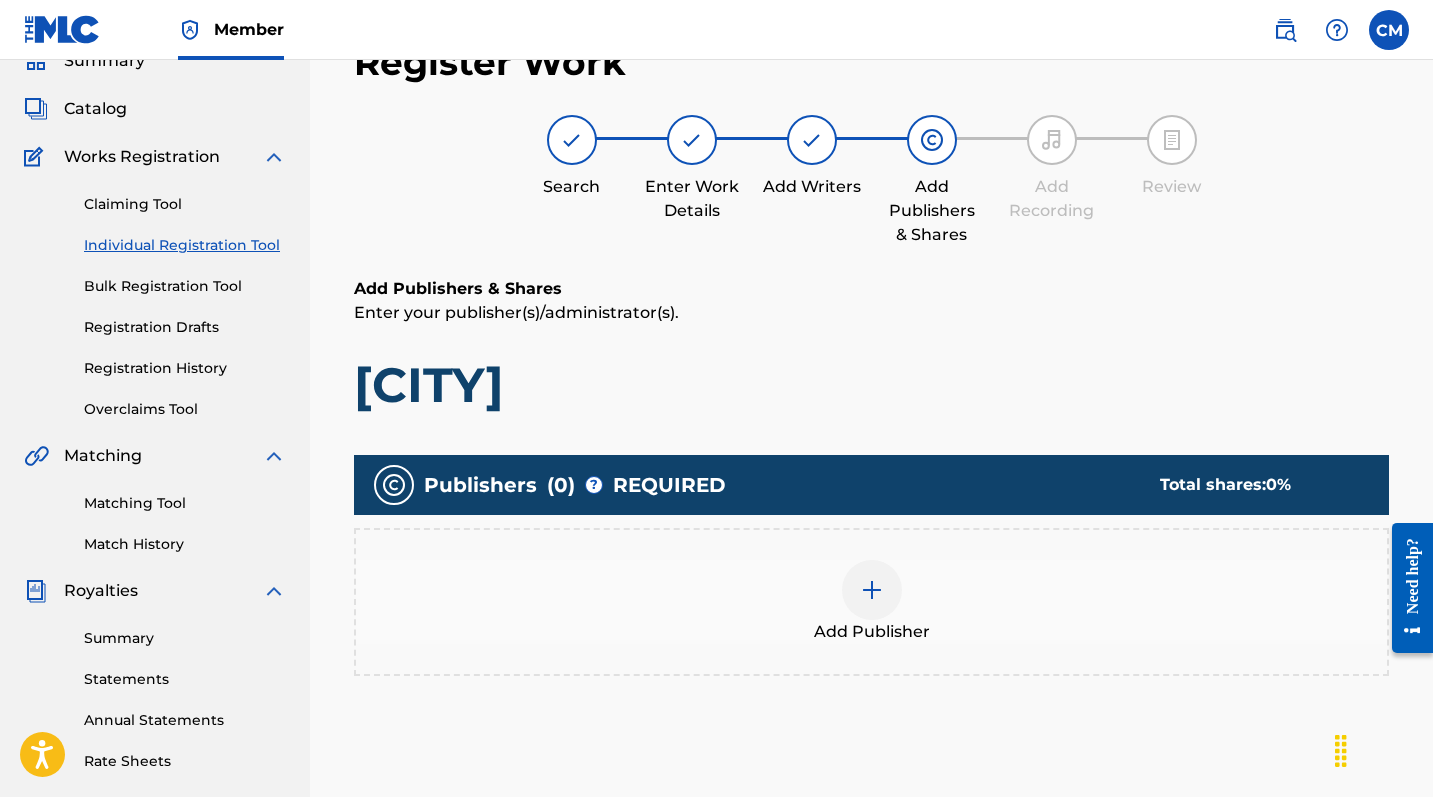 click at bounding box center [872, 590] 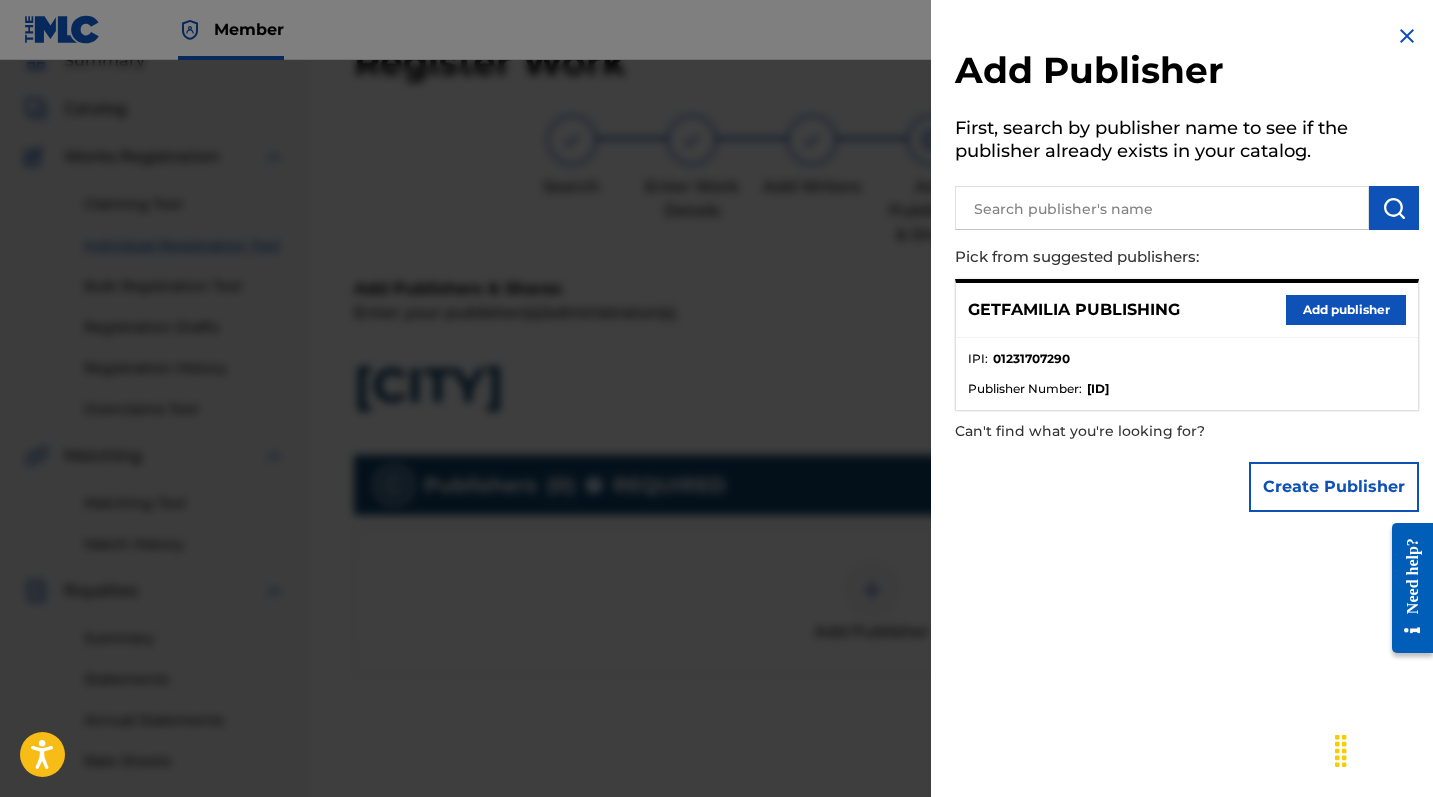 click on "Add publisher" at bounding box center [1346, 310] 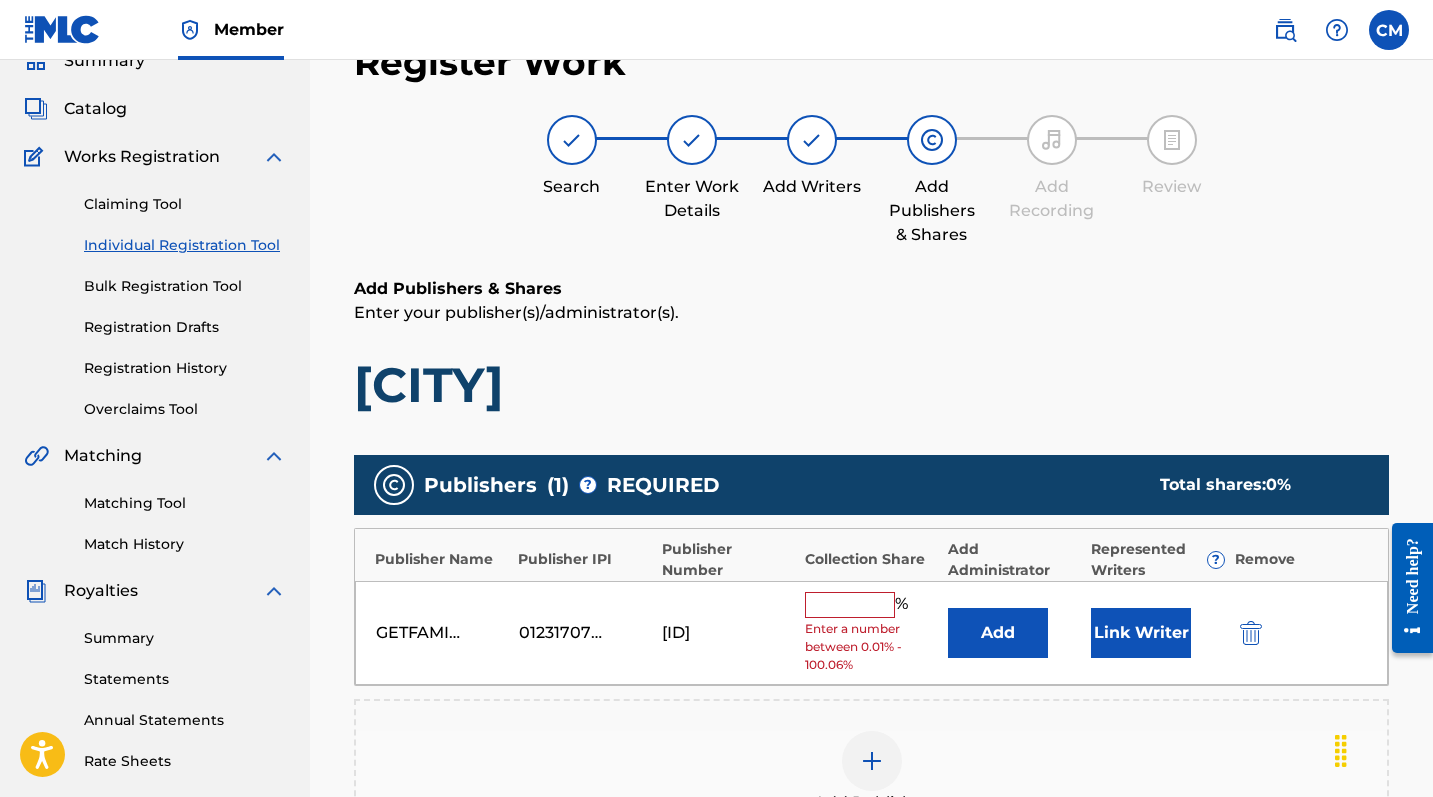 click at bounding box center (850, 605) 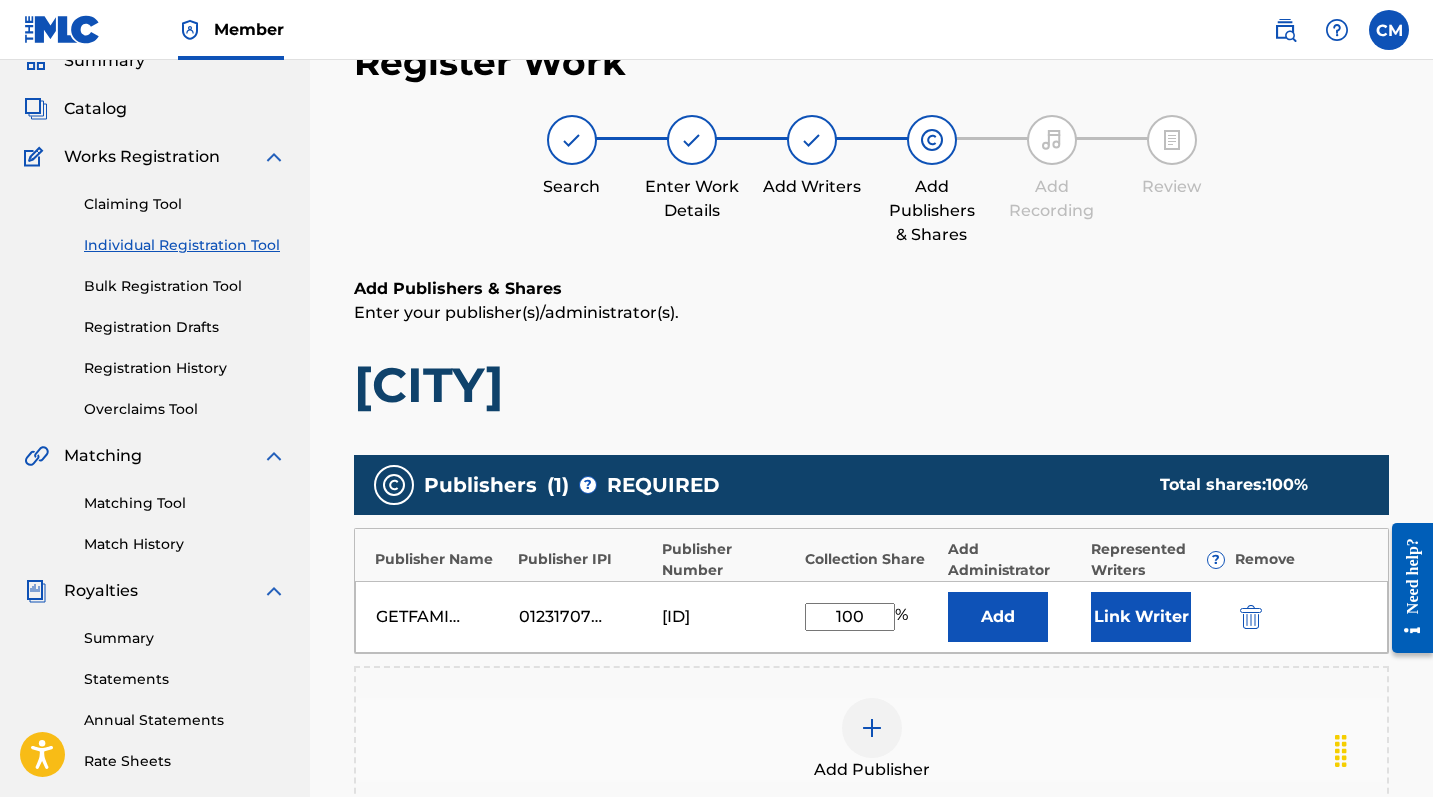 type on "100" 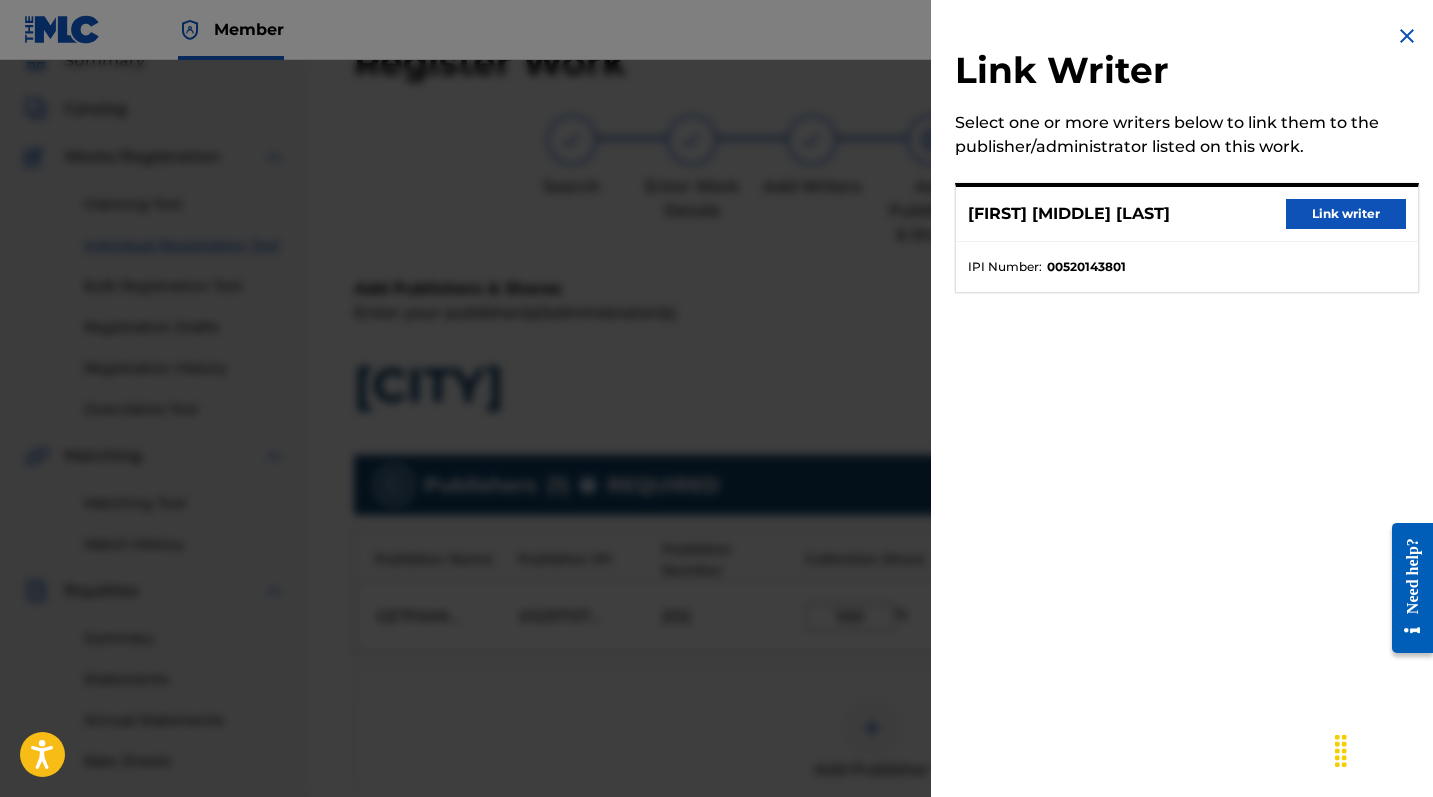 click on "Link writer" at bounding box center [1346, 214] 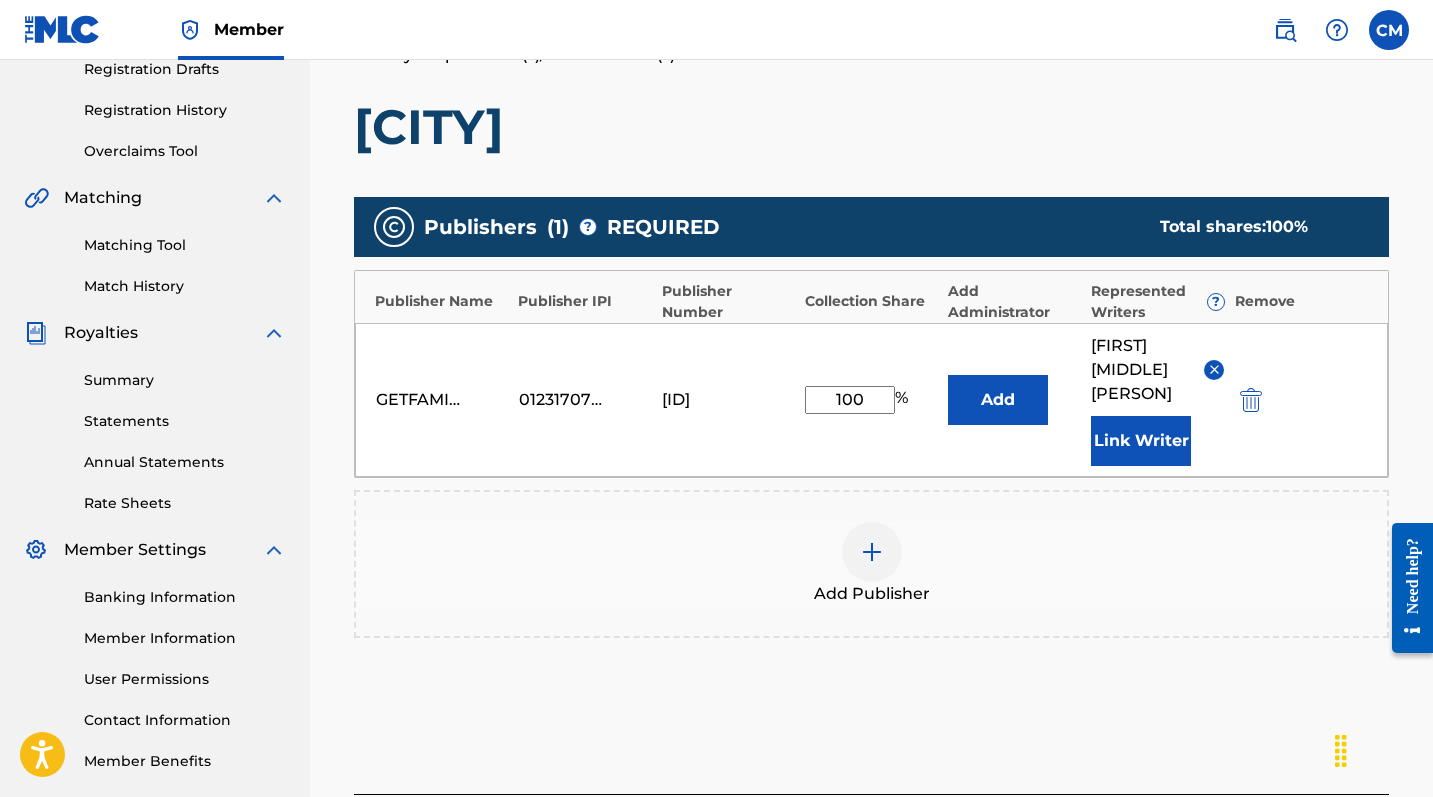 scroll, scrollTop: 527, scrollLeft: 0, axis: vertical 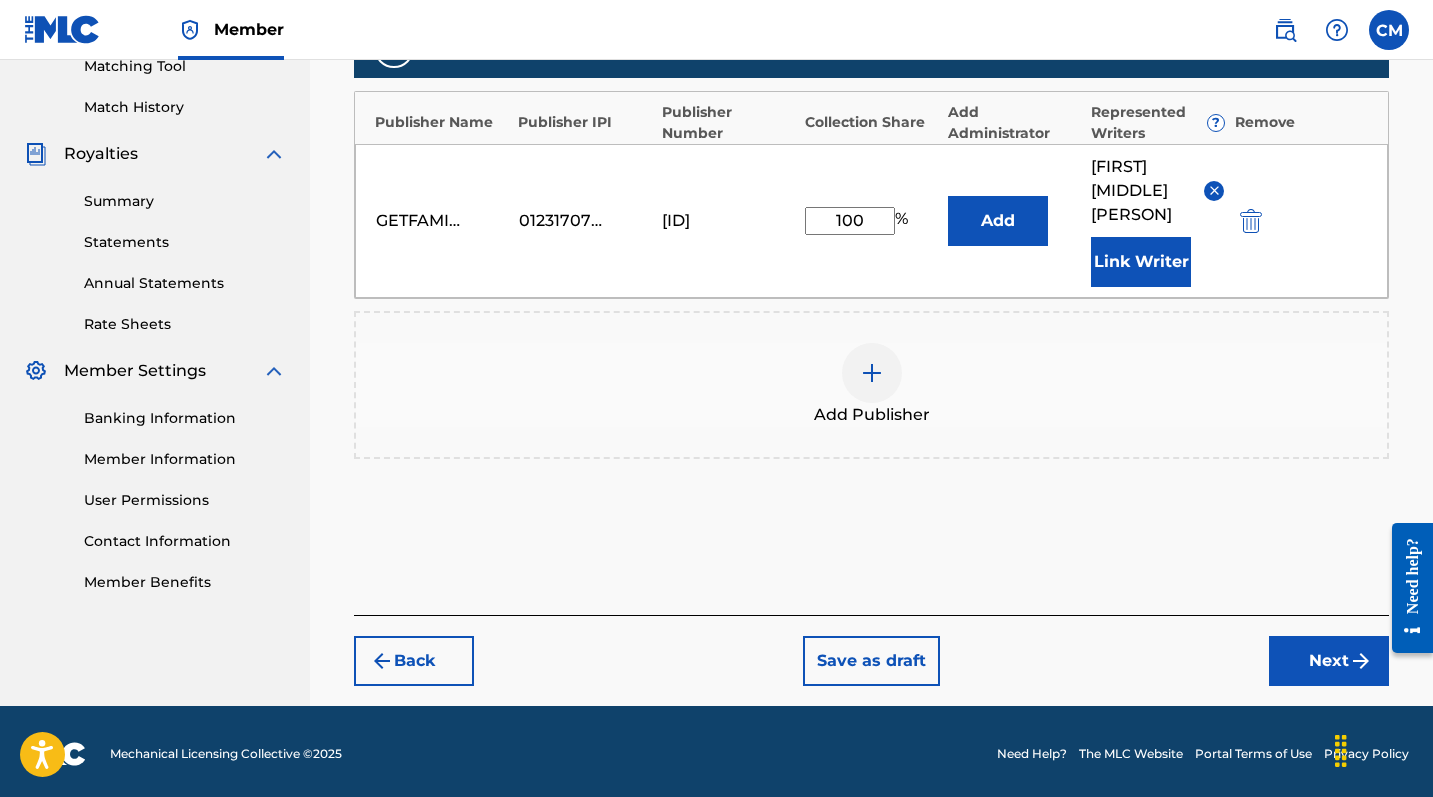 click on "Next" at bounding box center [1329, 661] 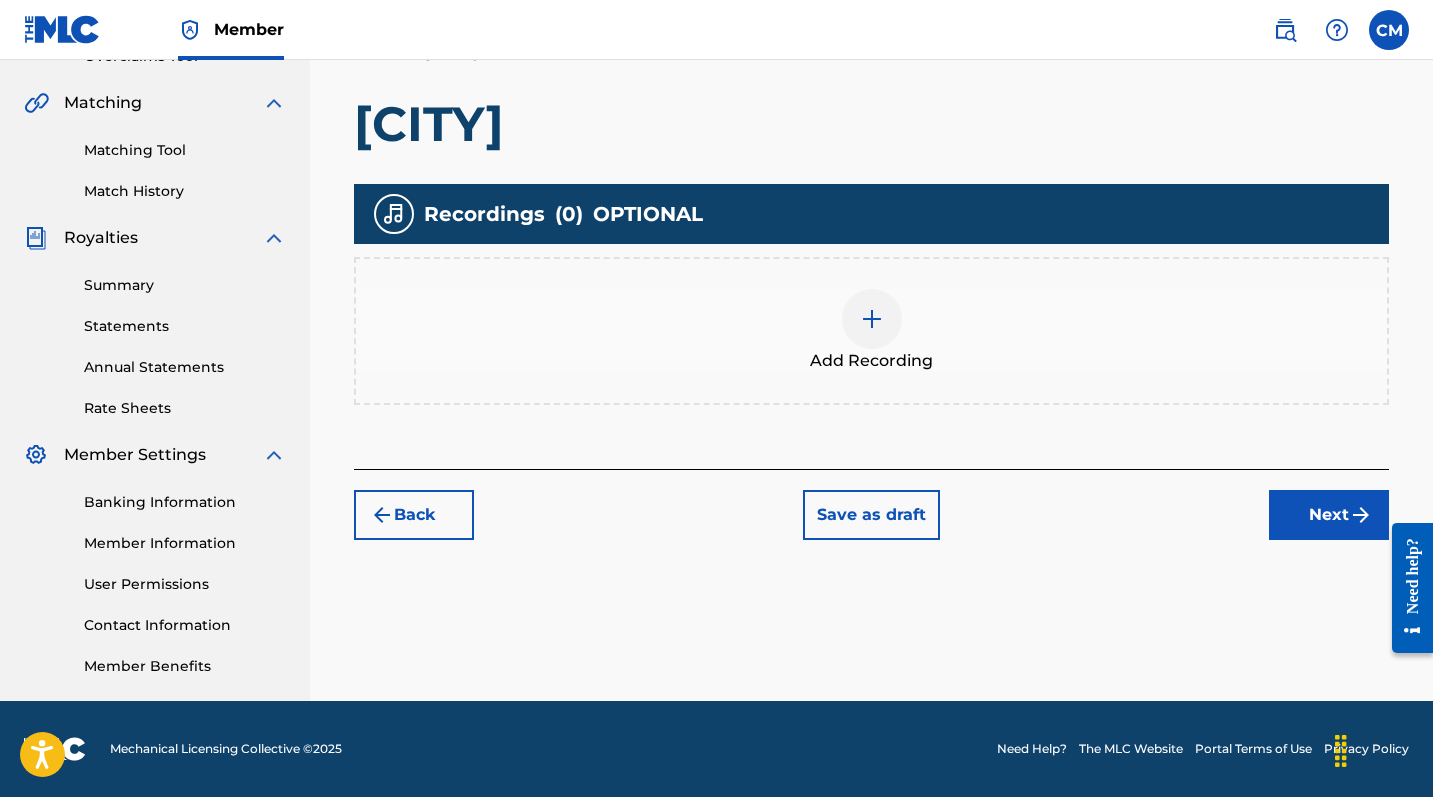 scroll, scrollTop: 443, scrollLeft: 0, axis: vertical 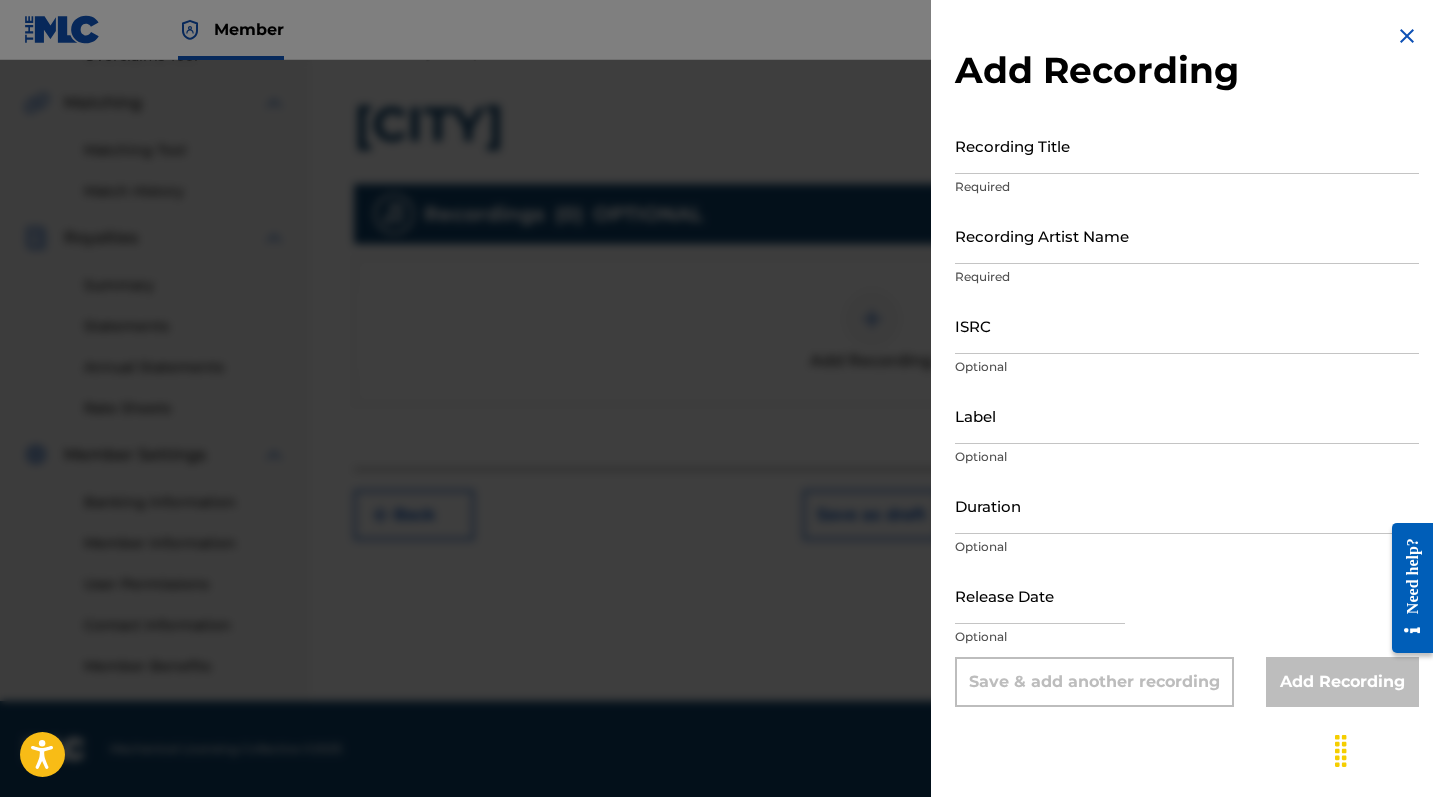 click on "Recording Title" at bounding box center [1187, 145] 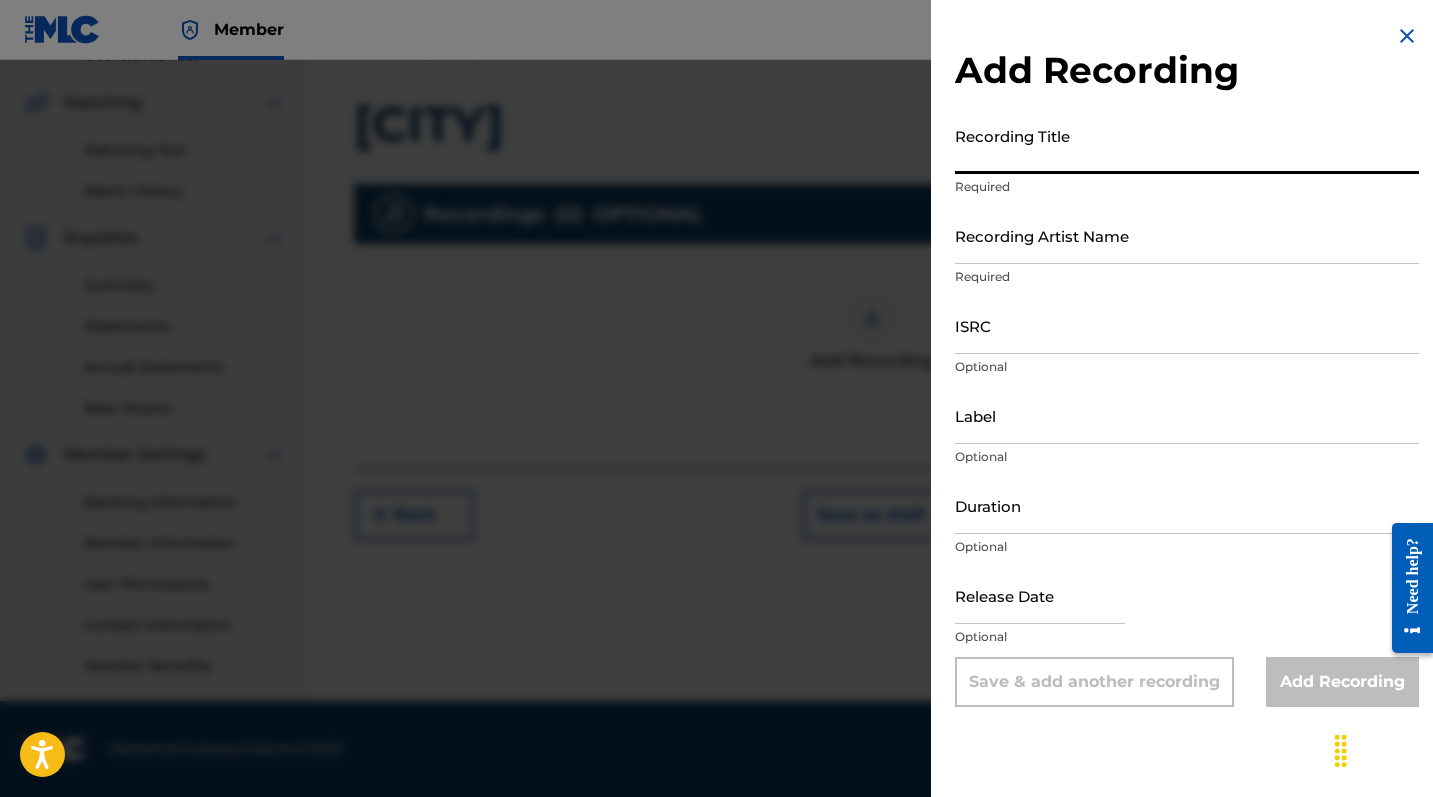 paste on "[CITY]" 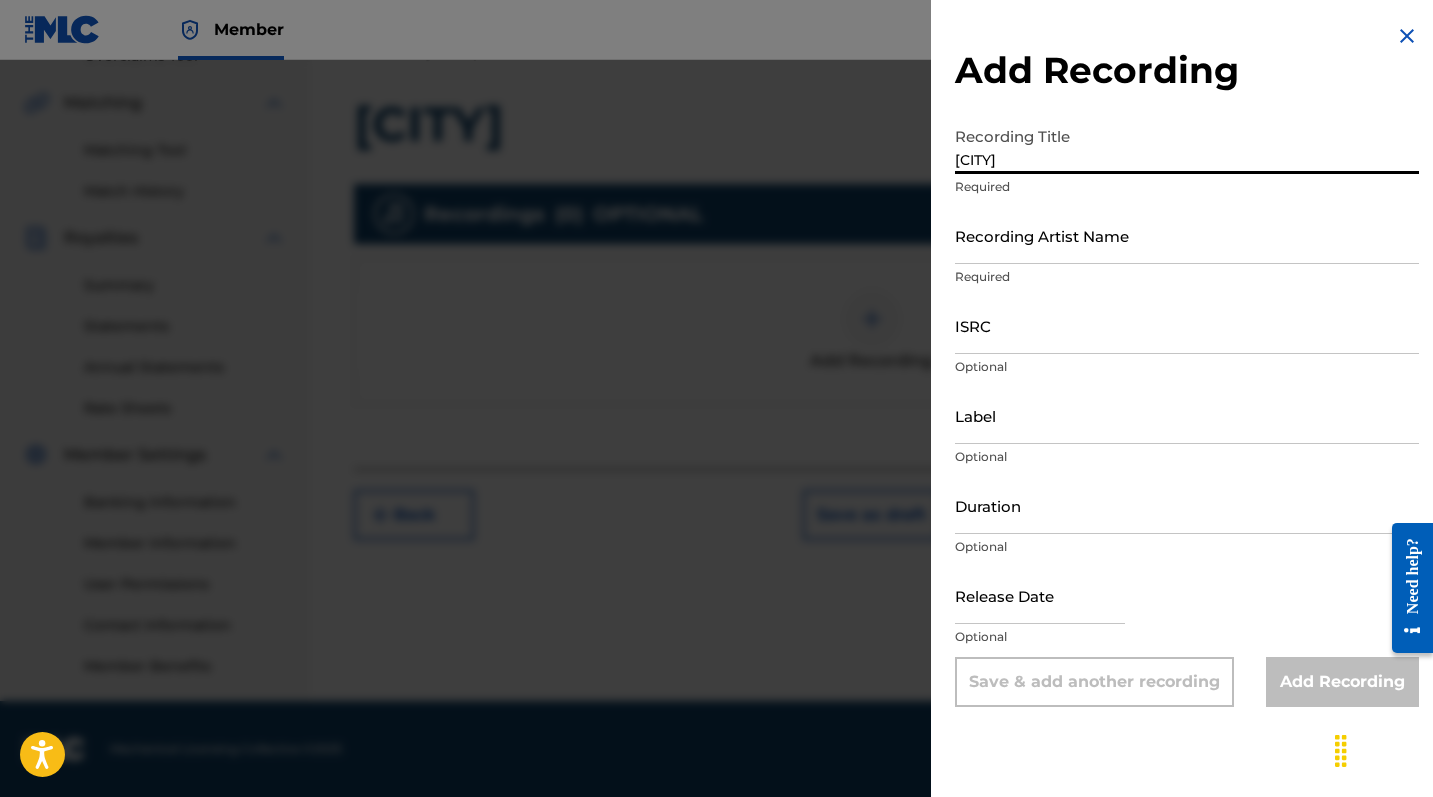 type on "[CITY]" 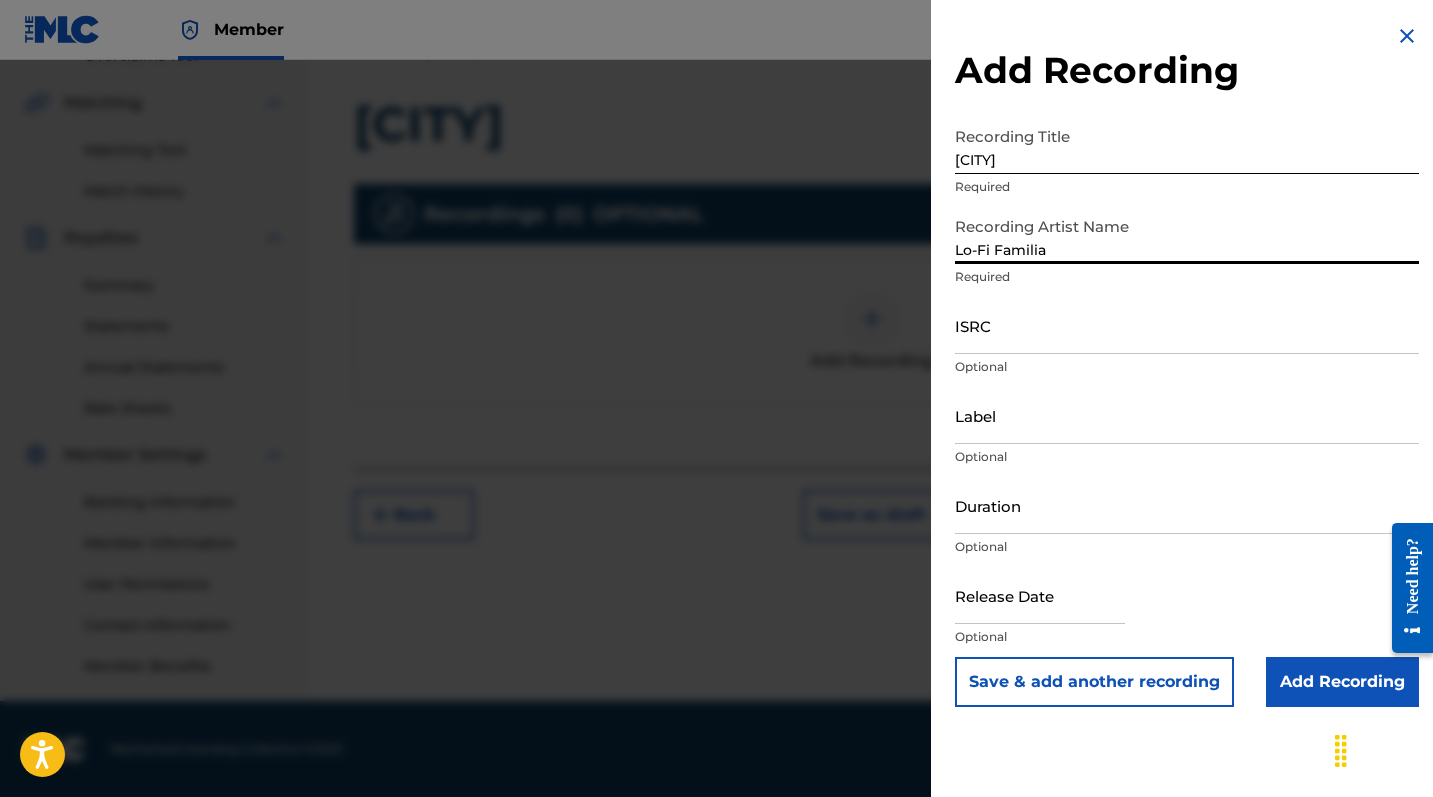 type on "Lo-Fi Familia" 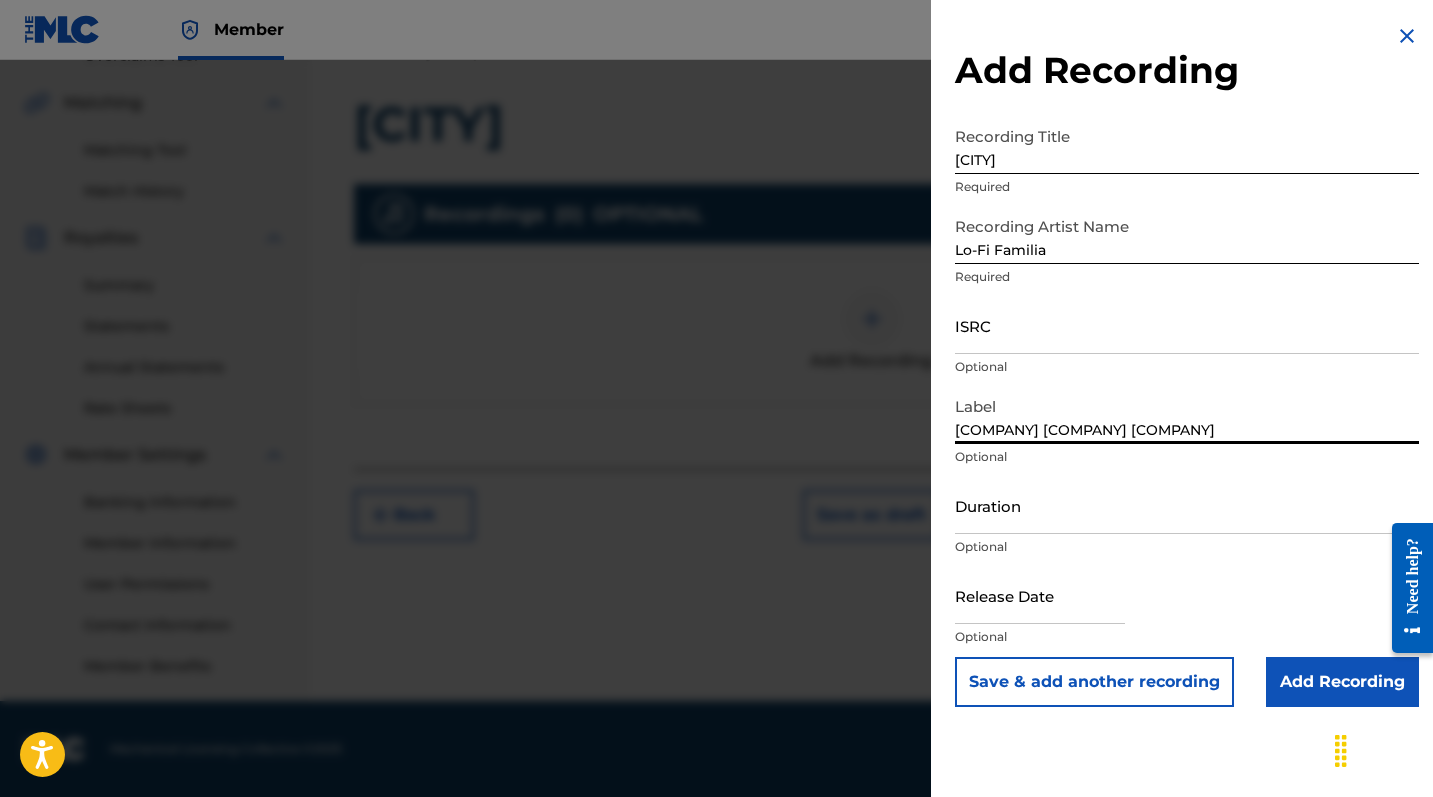 scroll, scrollTop: 443, scrollLeft: 0, axis: vertical 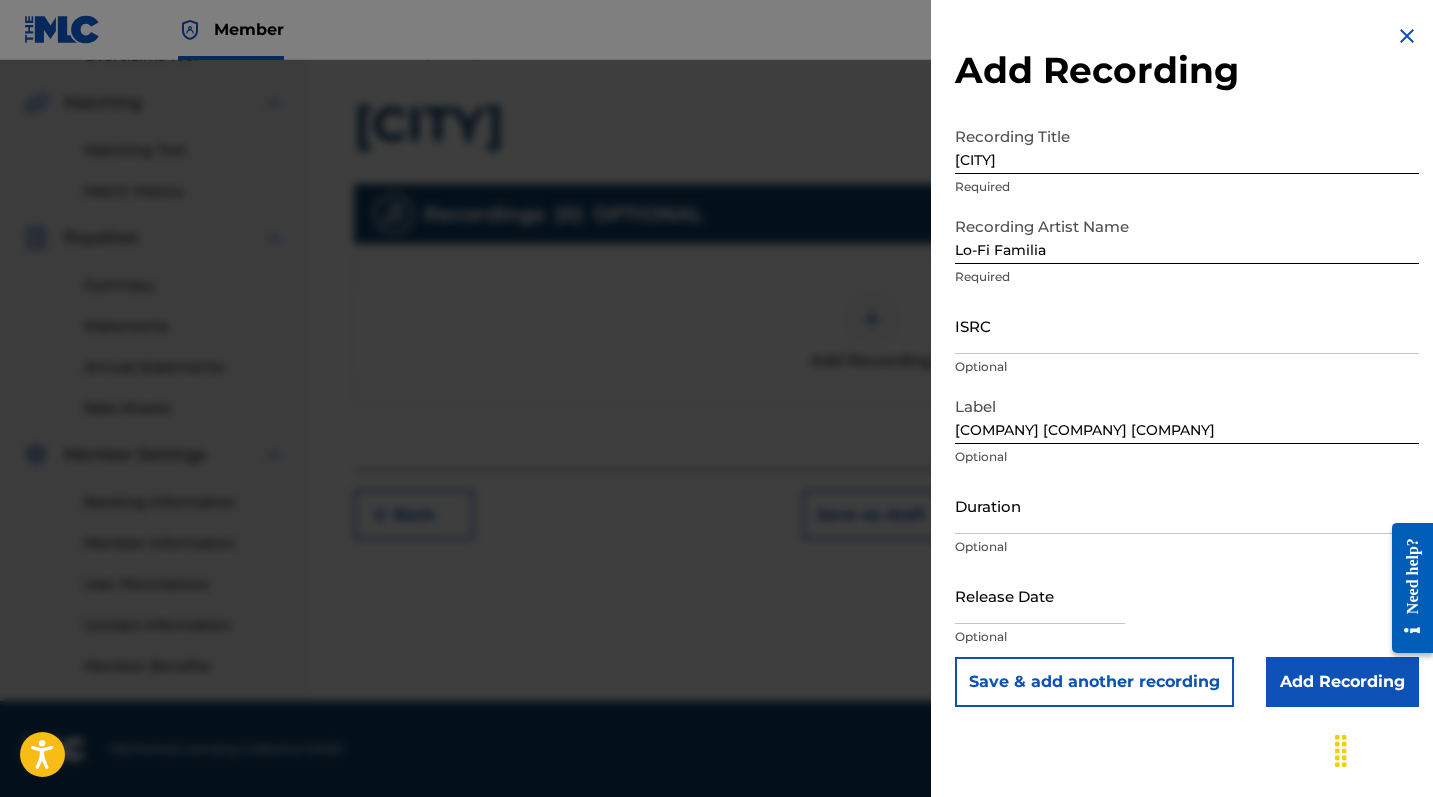 click on "Add Recording" at bounding box center (1342, 682) 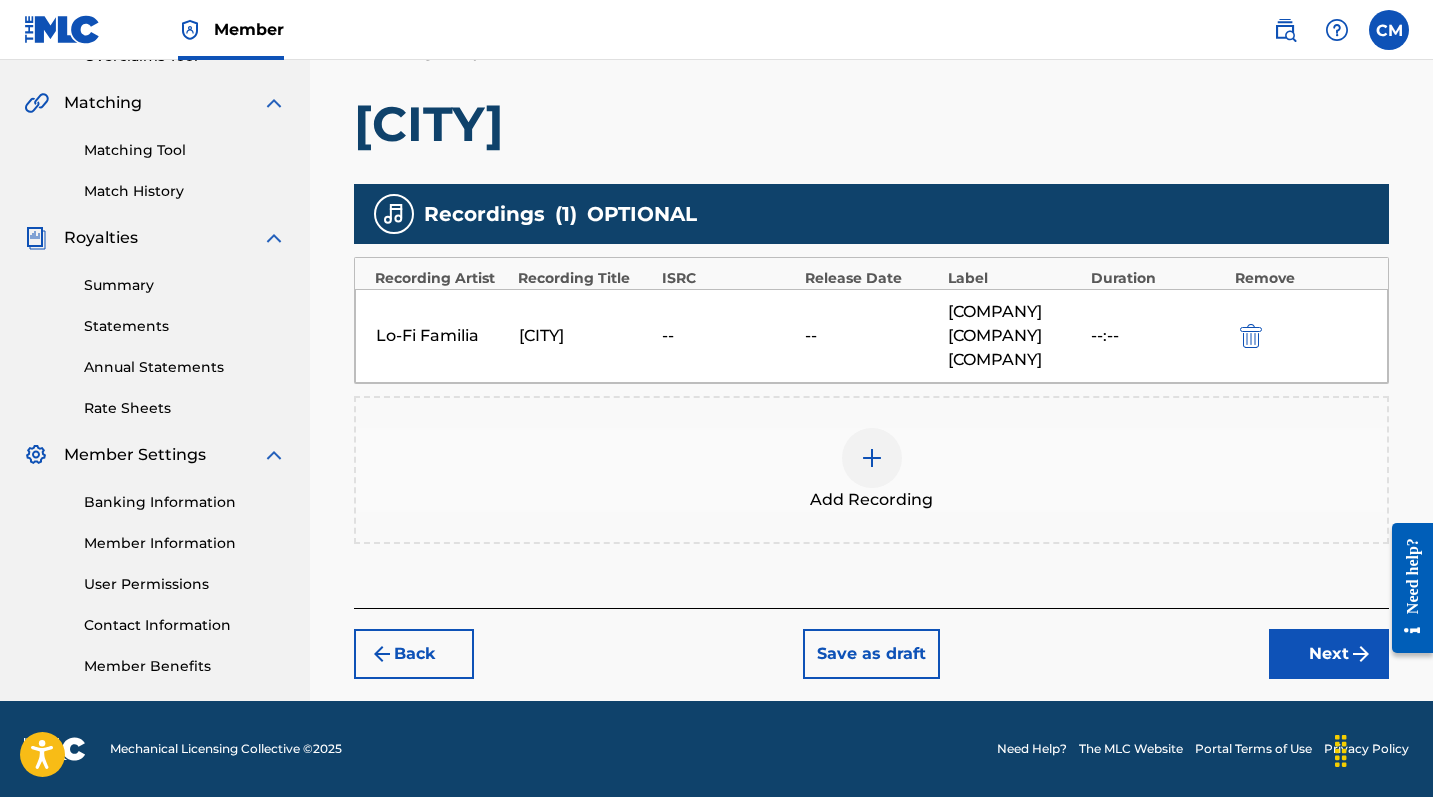 click on "Next" at bounding box center (1329, 654) 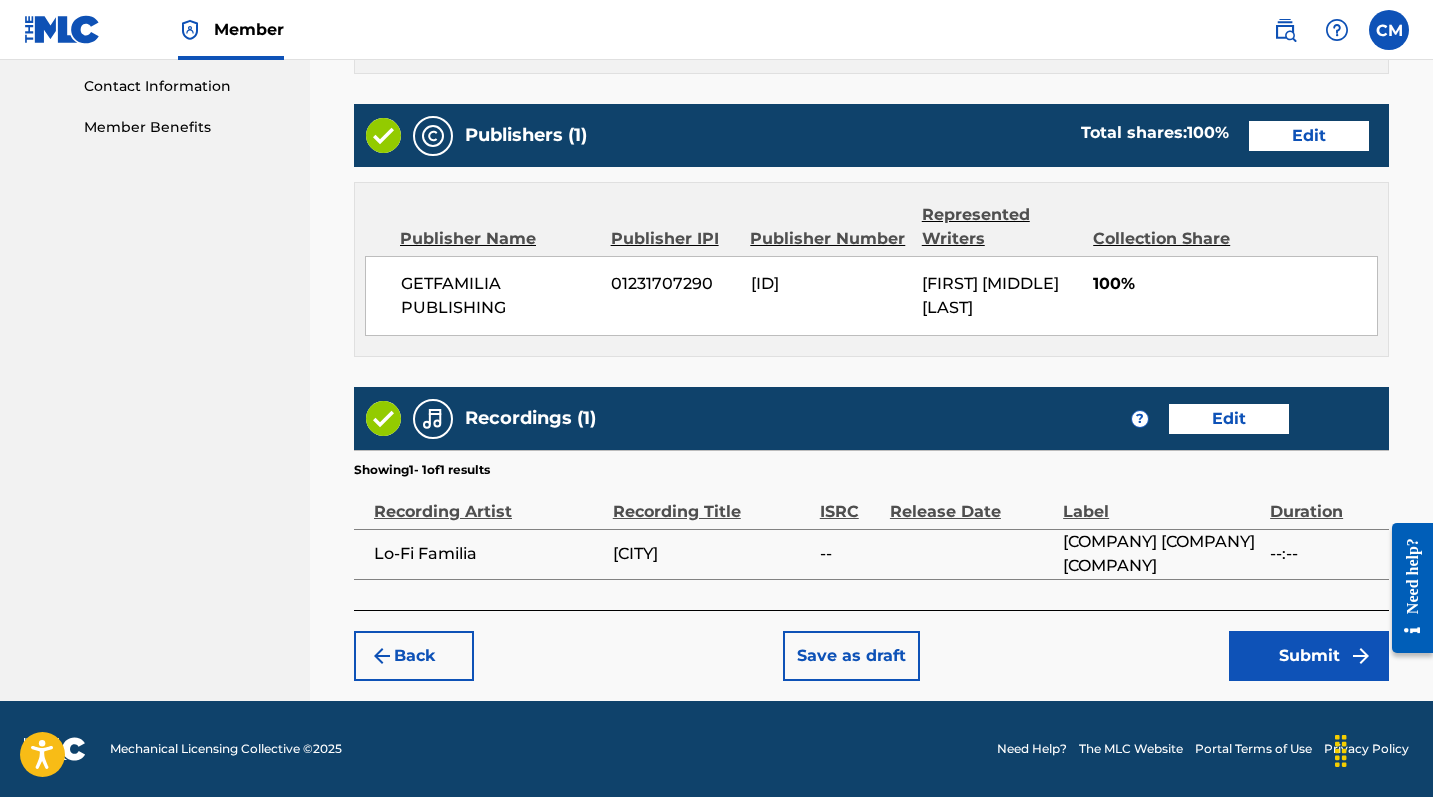 scroll, scrollTop: 981, scrollLeft: 0, axis: vertical 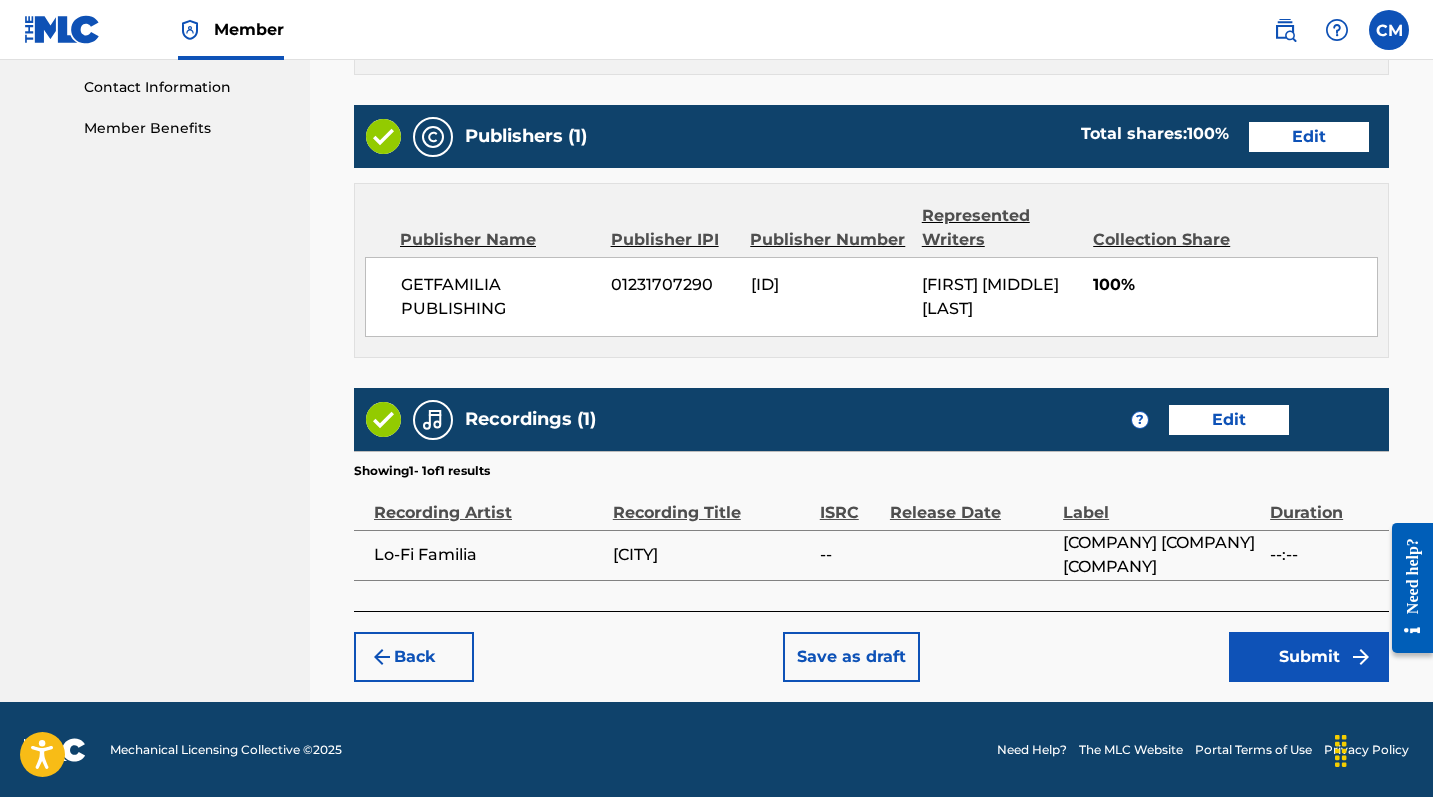 click on "Submit" at bounding box center (1309, 657) 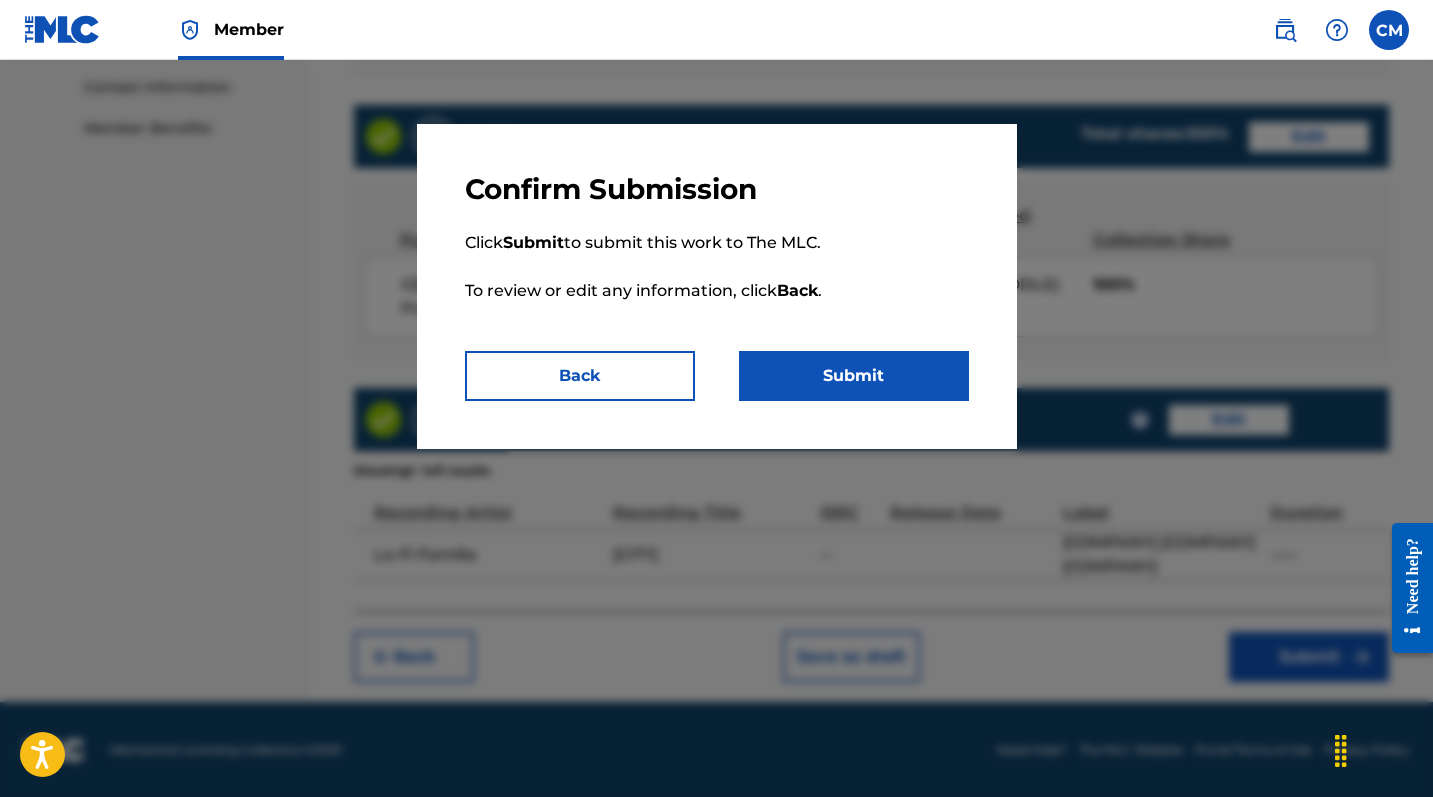 click on "Submit" at bounding box center [854, 376] 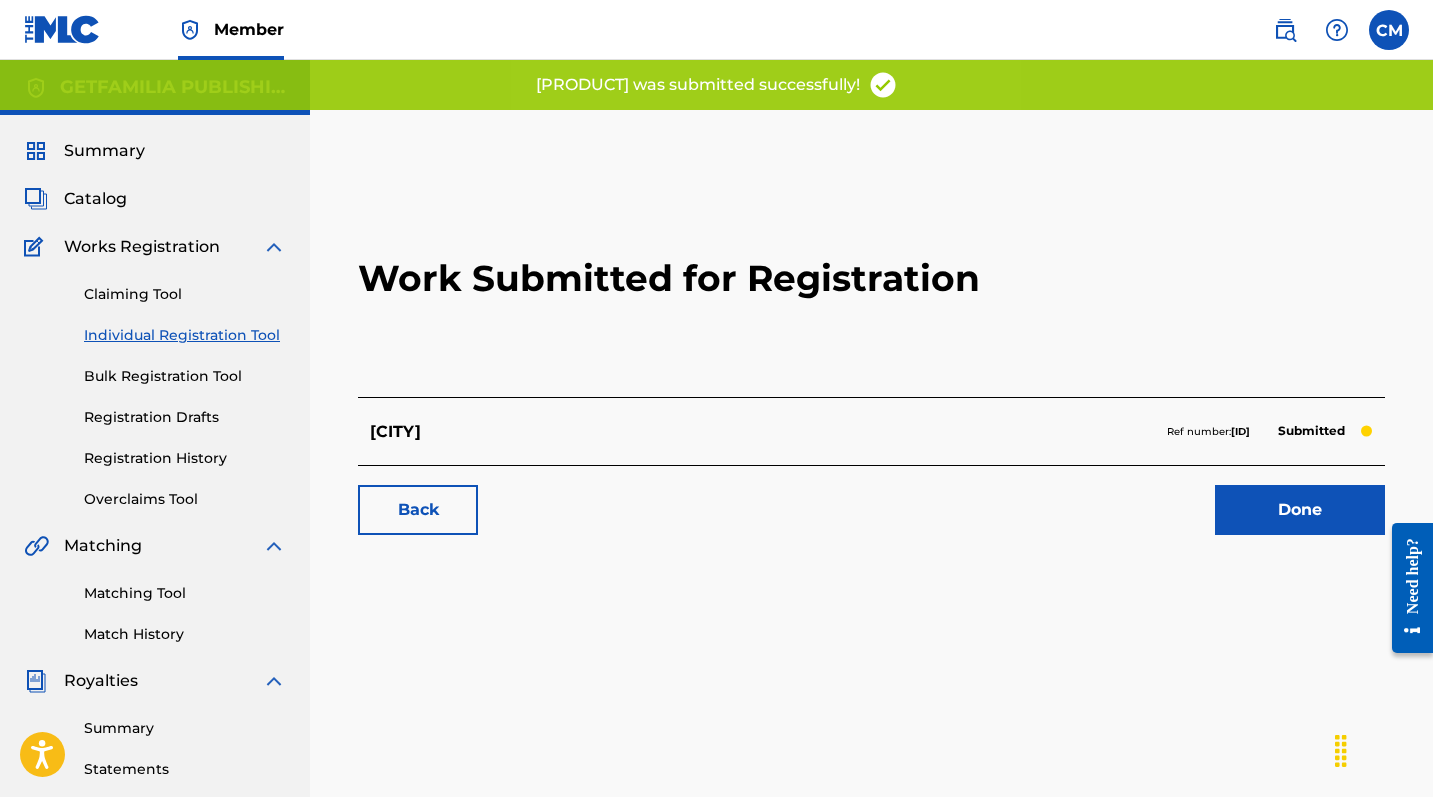 click on "Done" at bounding box center [1300, 510] 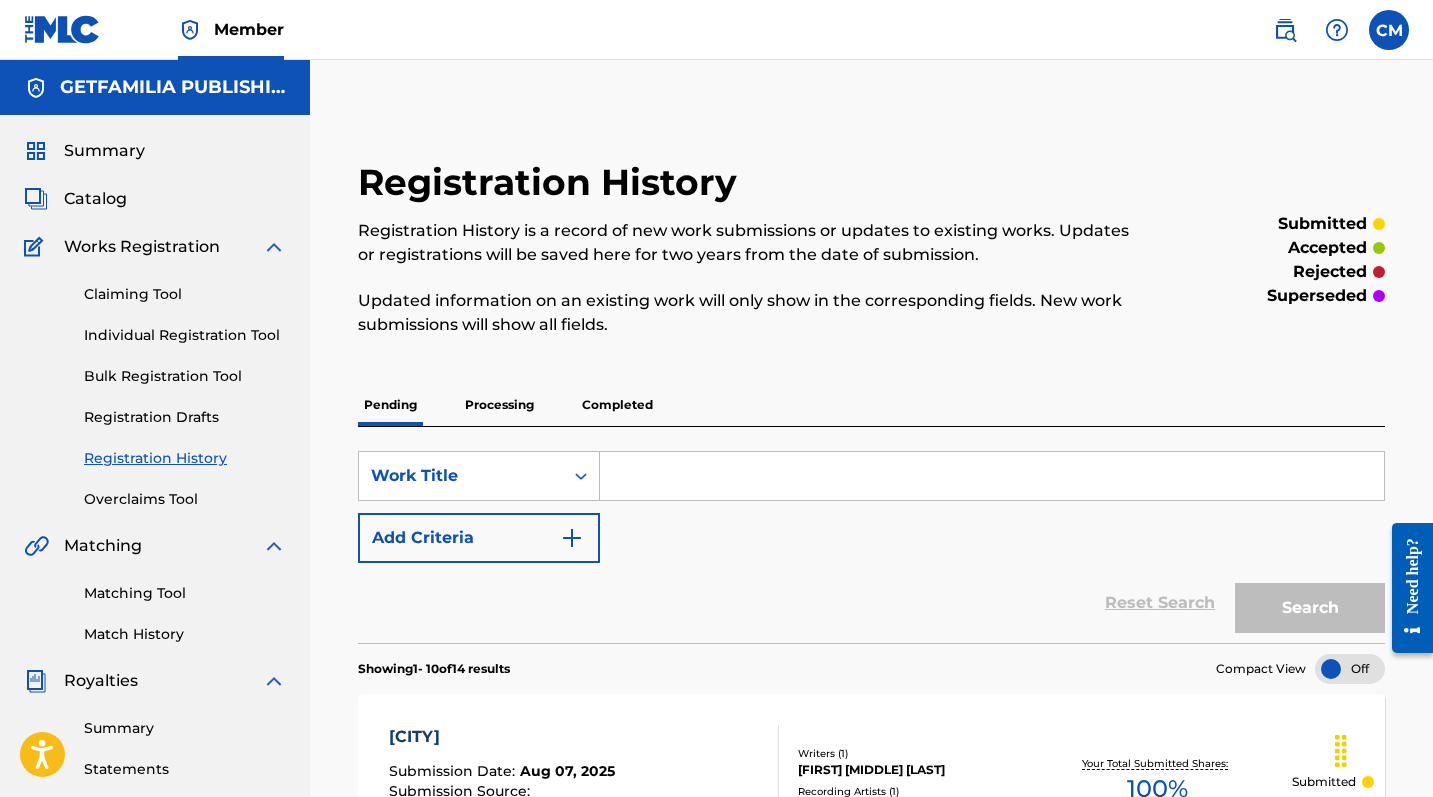 scroll, scrollTop: 0, scrollLeft: 0, axis: both 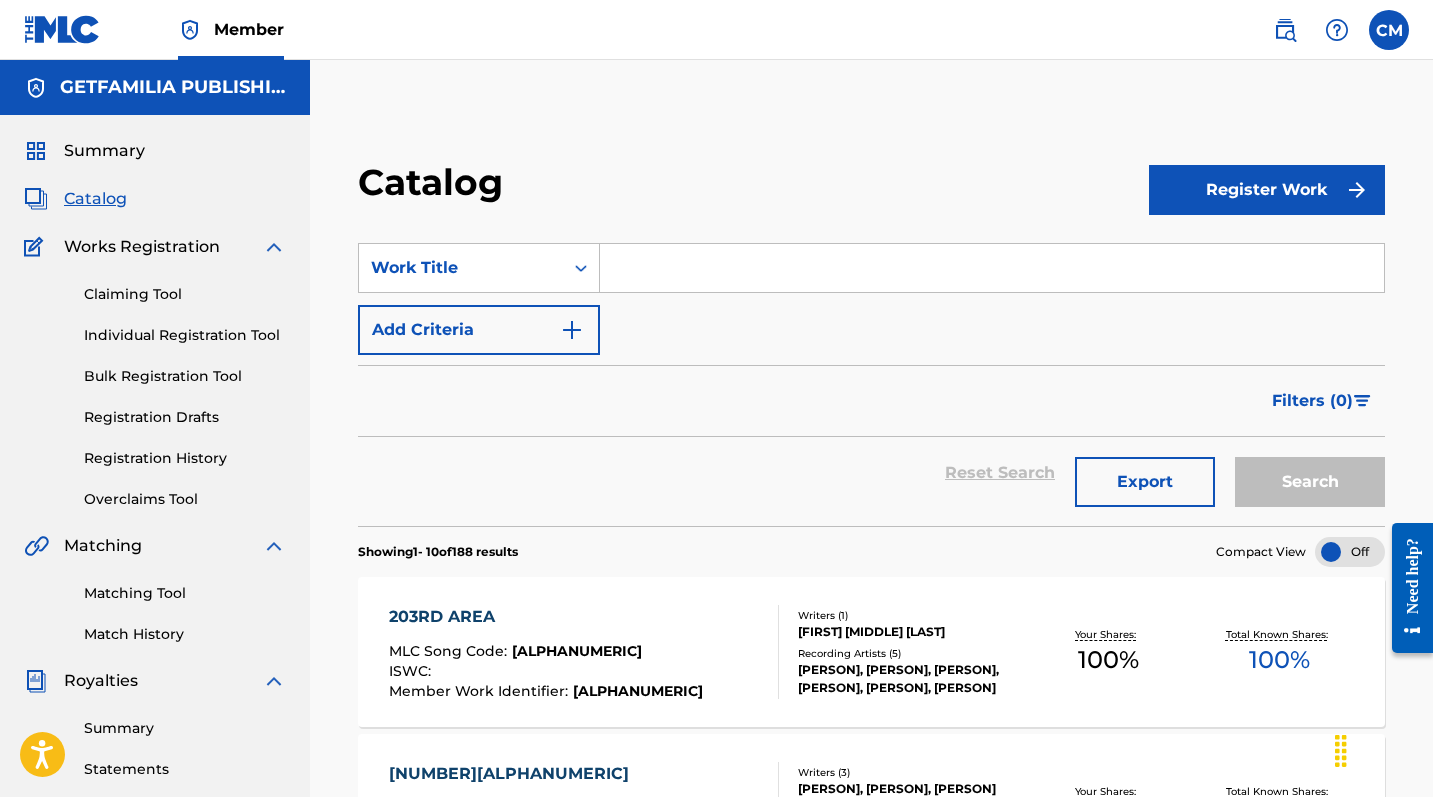 click on "Register Work" at bounding box center (1267, 190) 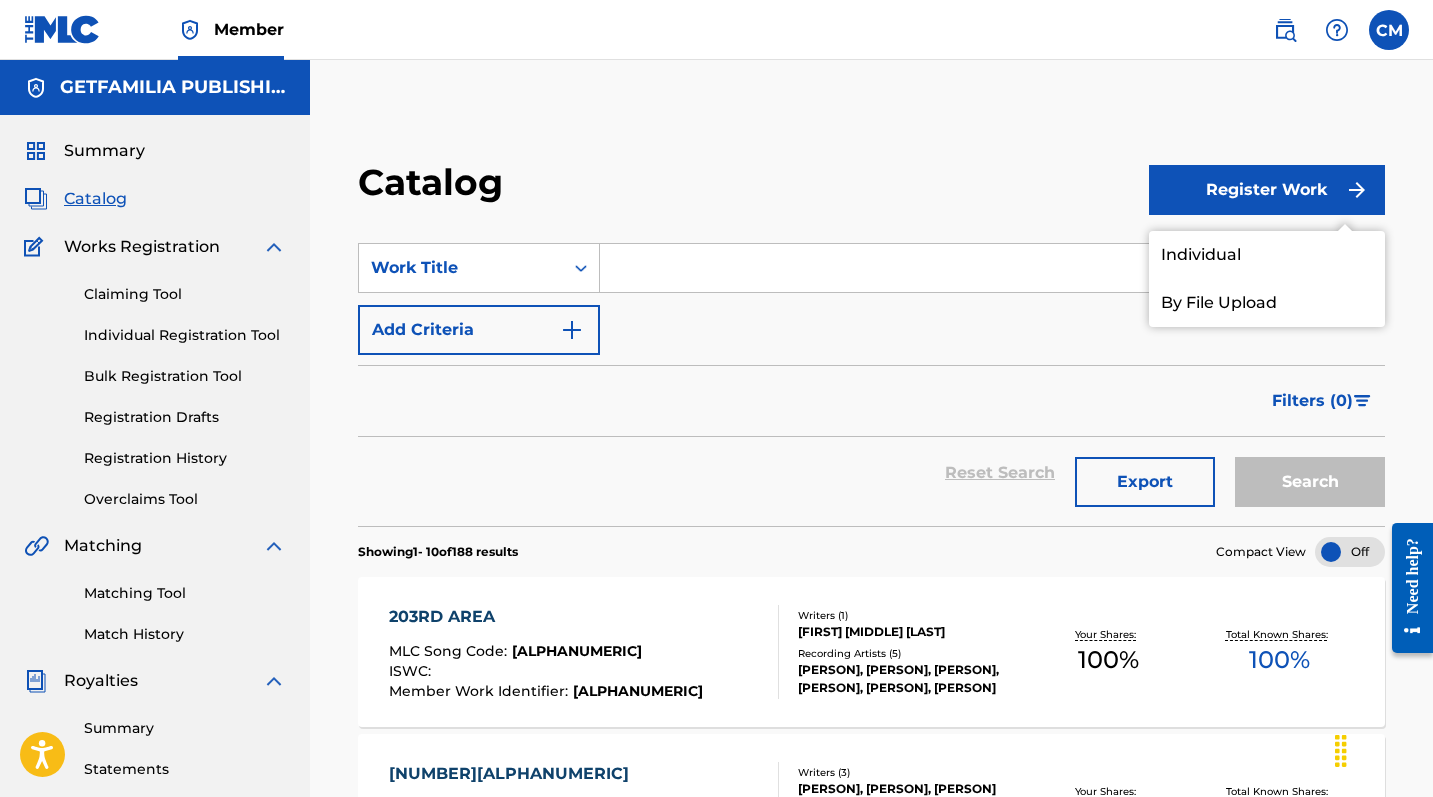 click on "Individual" at bounding box center [1267, 255] 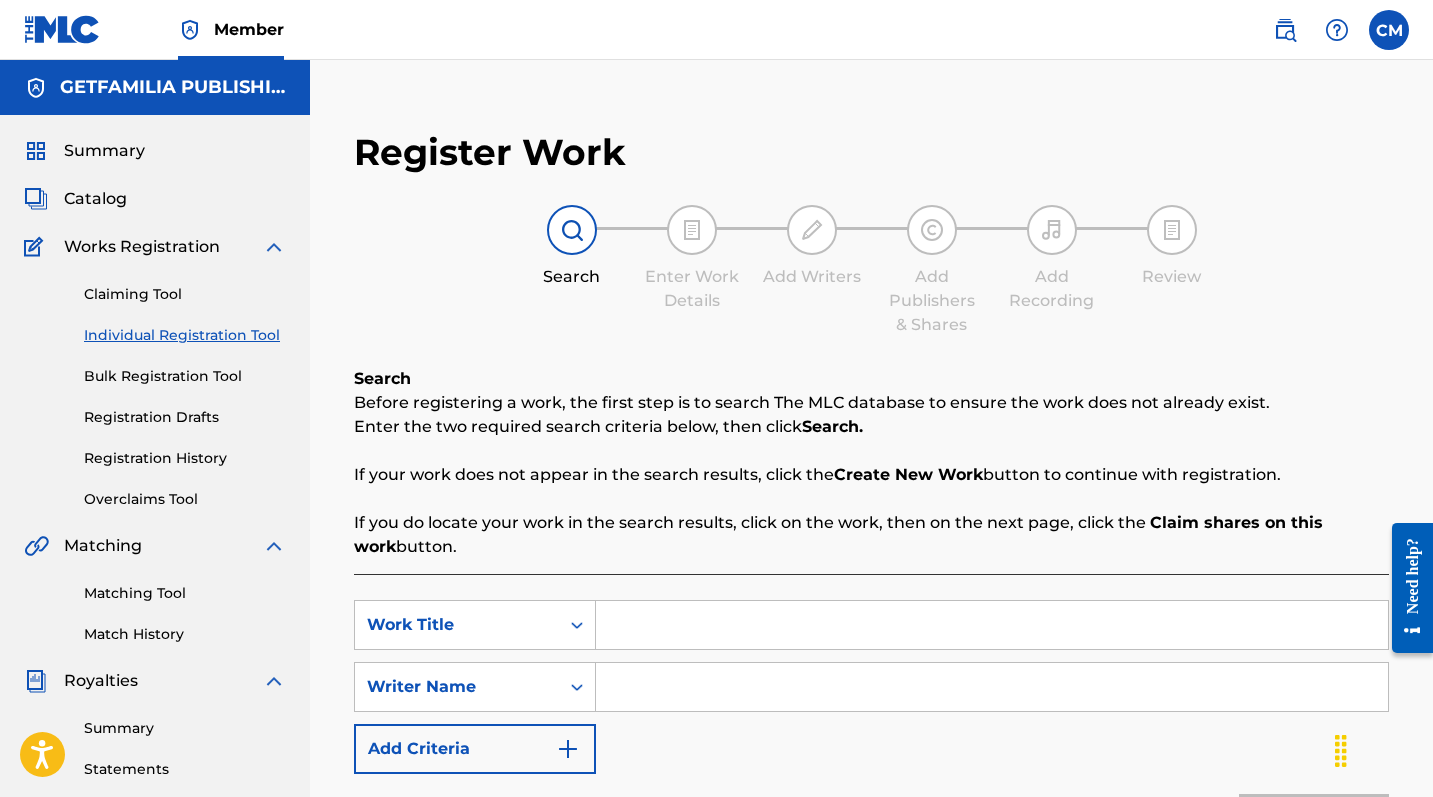click at bounding box center [992, 625] 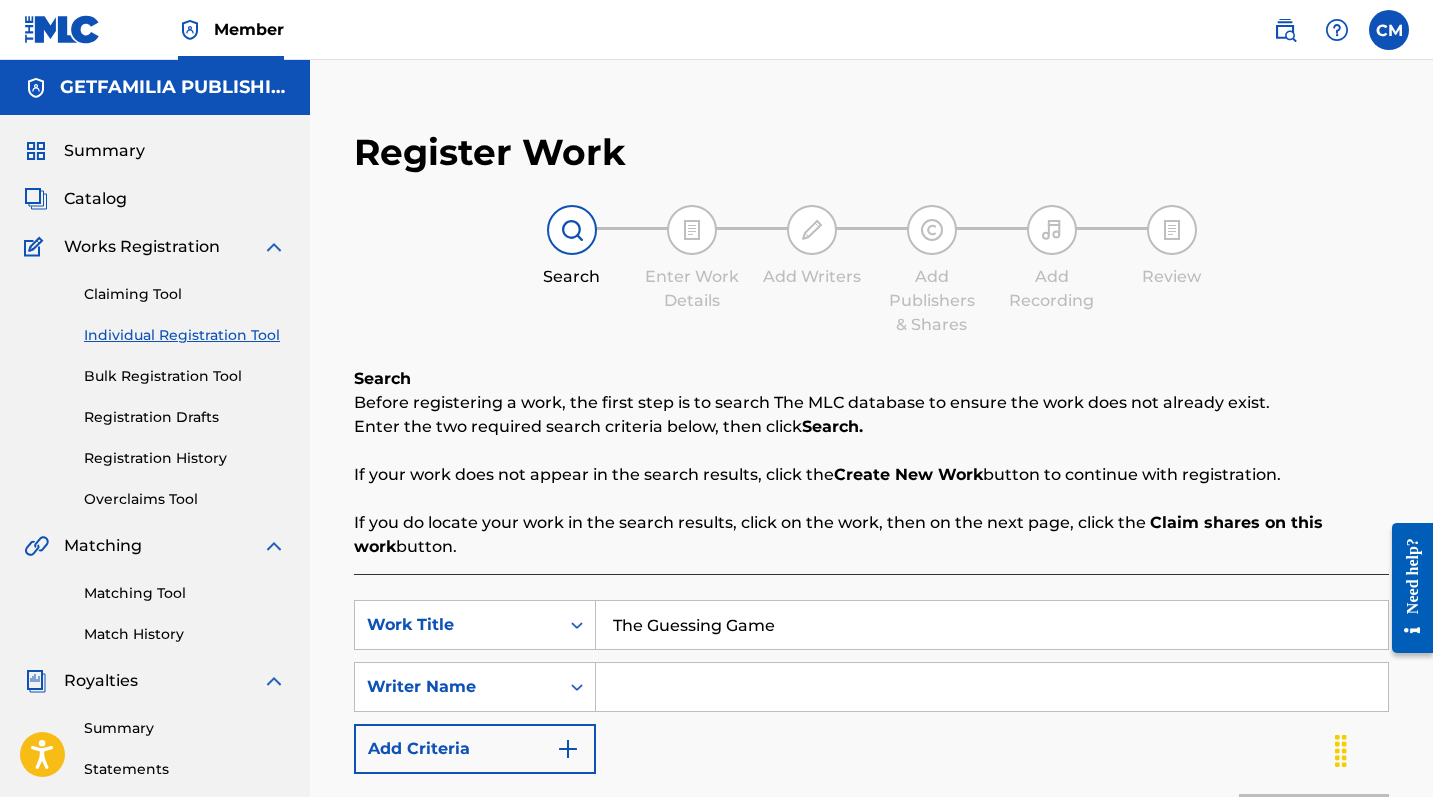 type on "The Guessing Game" 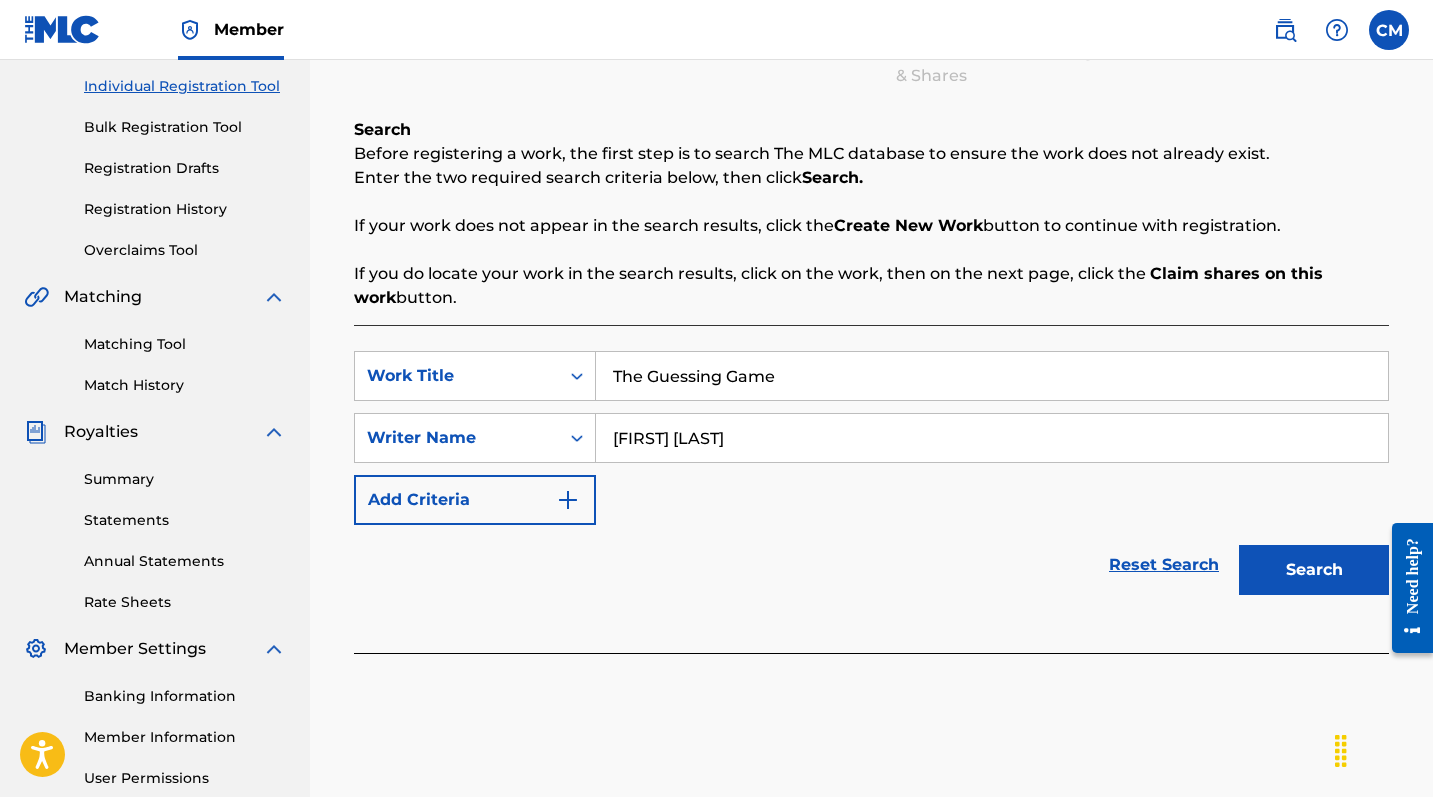 scroll, scrollTop: 269, scrollLeft: 0, axis: vertical 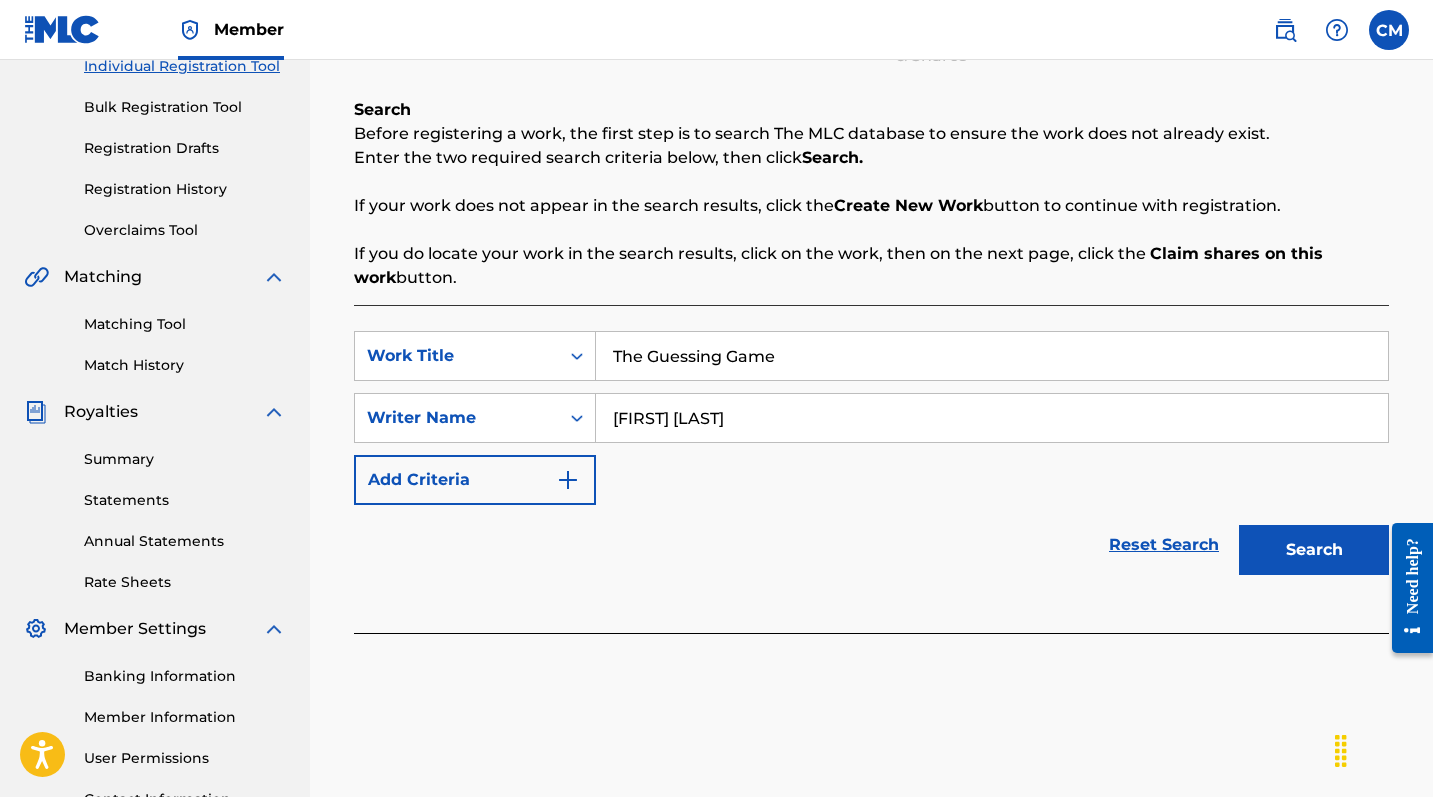 type on "[FIRST] [LAST]" 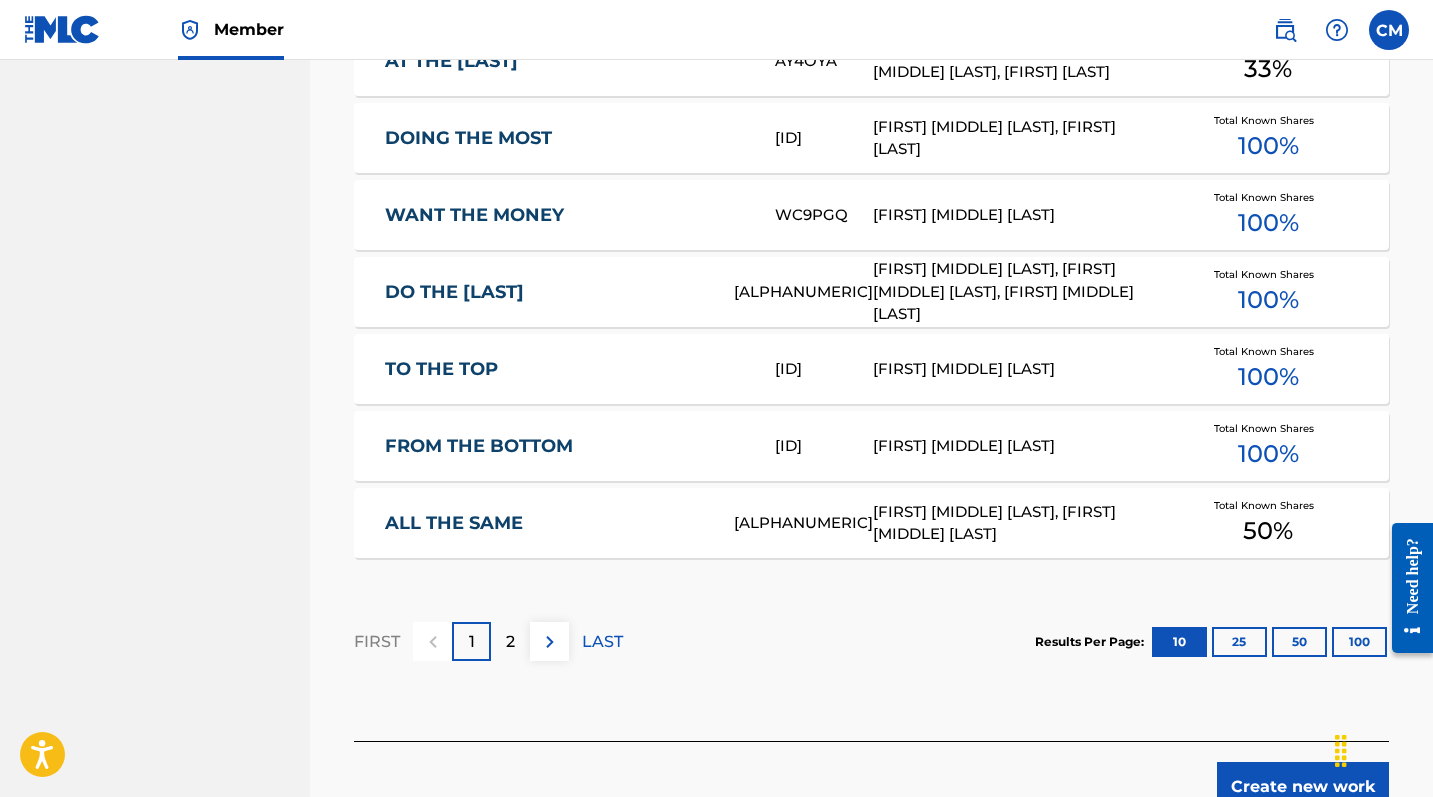 scroll, scrollTop: 1281, scrollLeft: 0, axis: vertical 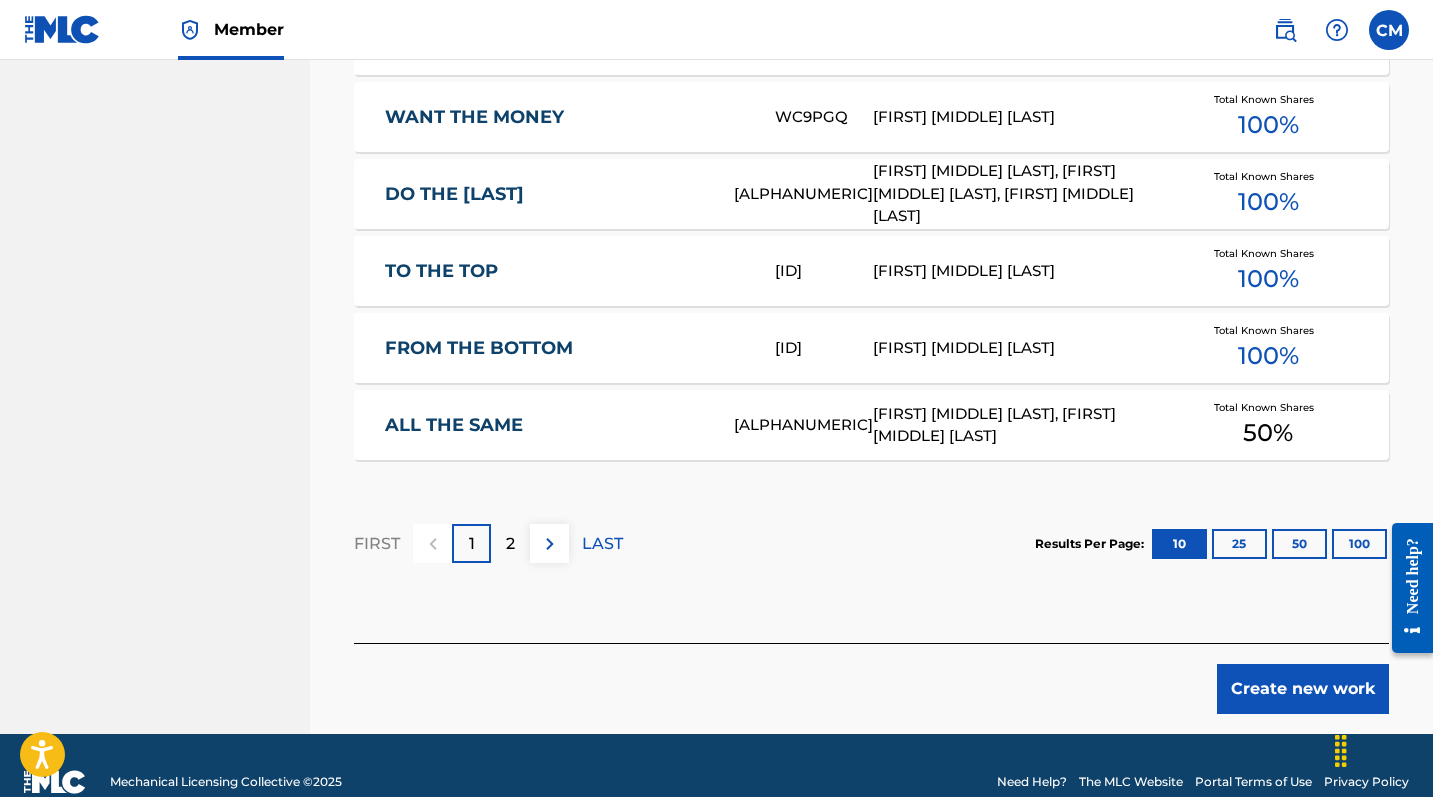 click on "Create new work" at bounding box center [1303, 689] 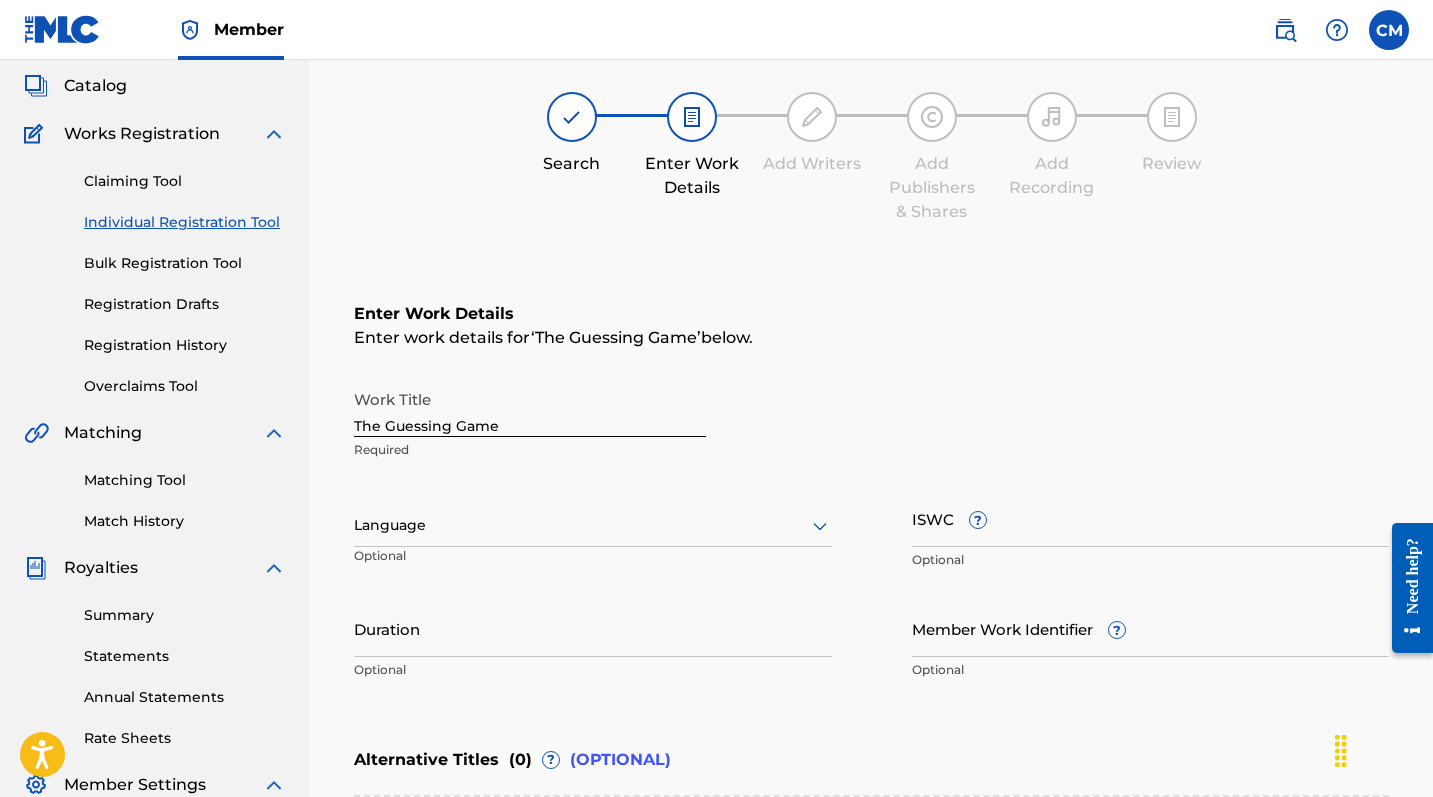 scroll, scrollTop: 90, scrollLeft: 0, axis: vertical 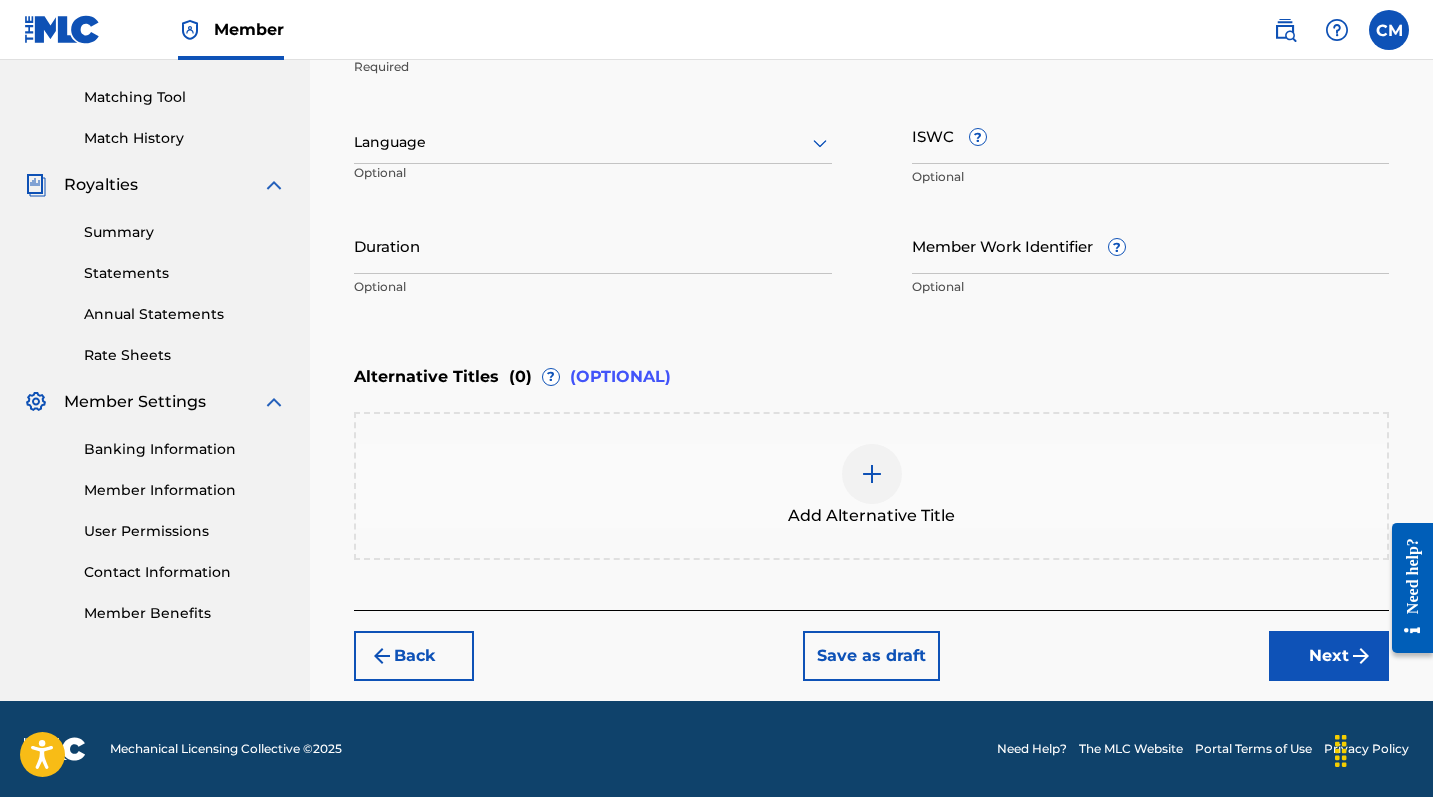 click on "Next" at bounding box center [1329, 656] 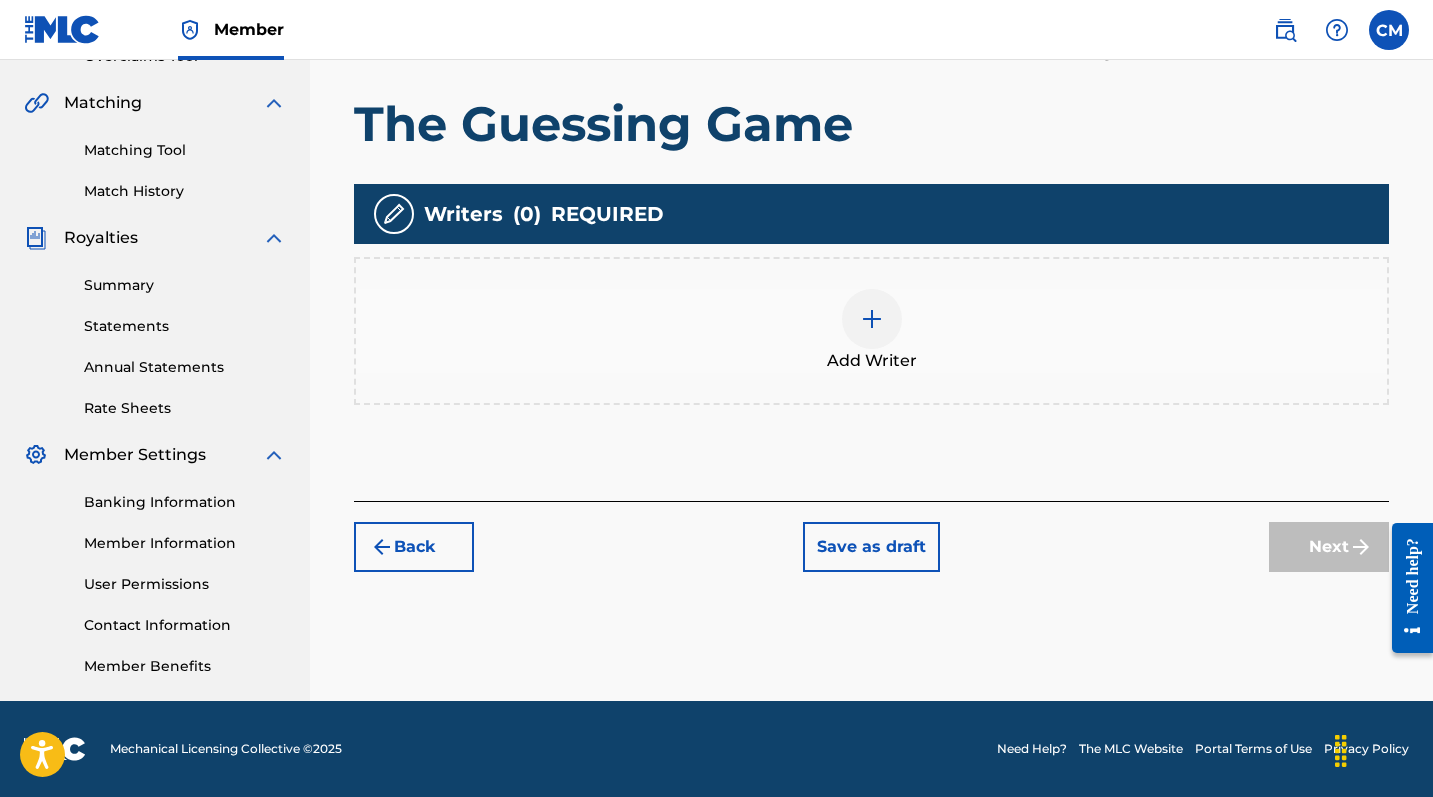 click at bounding box center (872, 319) 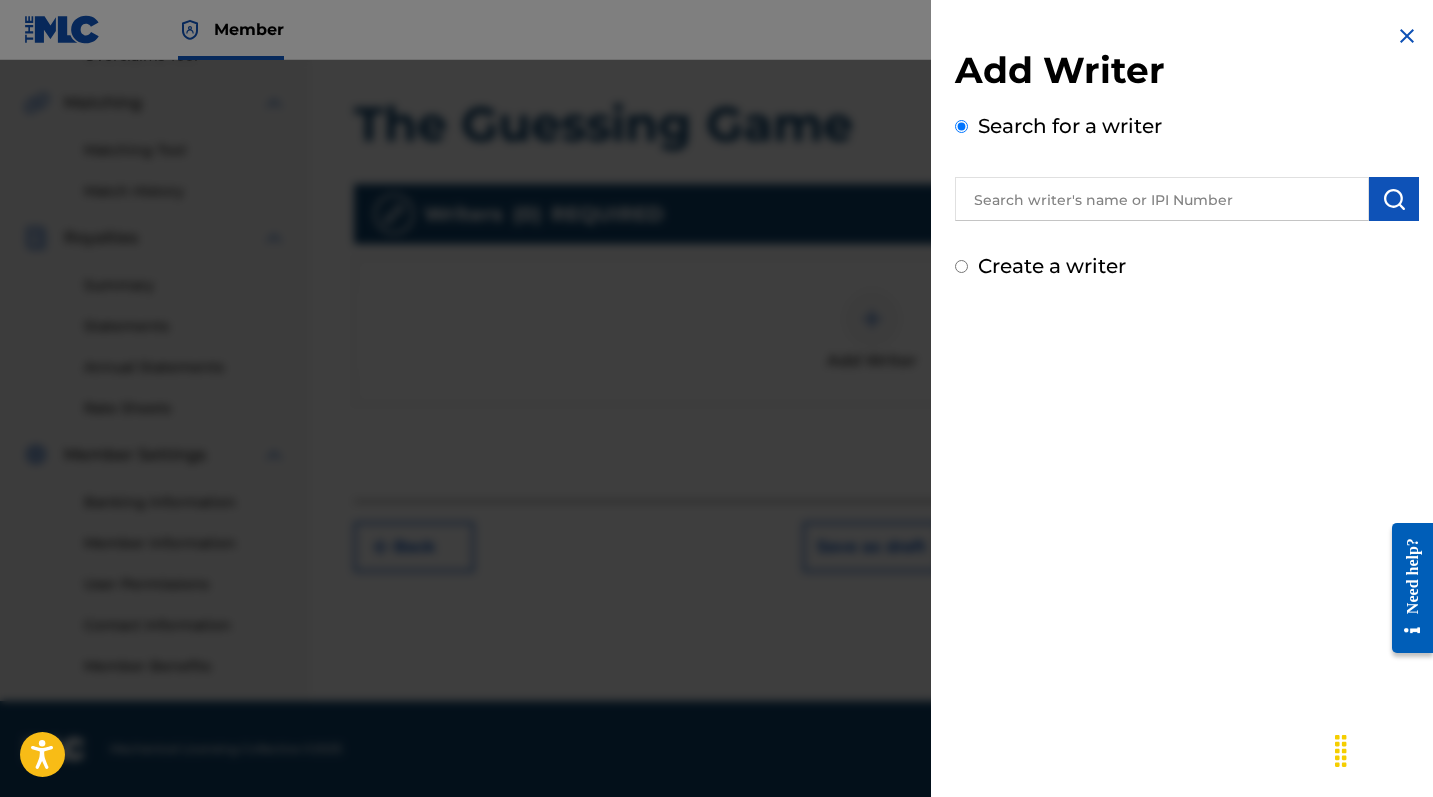click at bounding box center (1162, 199) 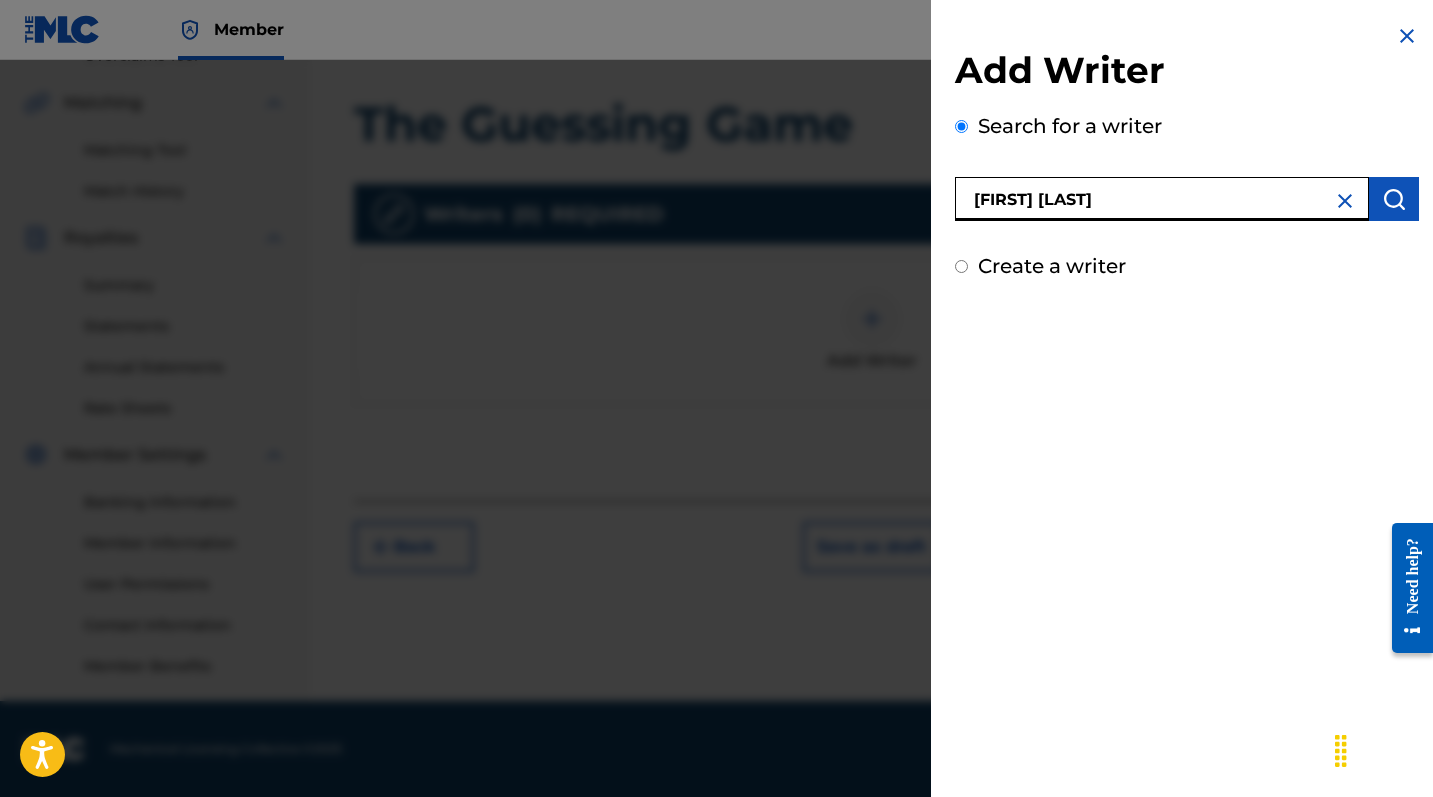 type on "[FIRST] [LAST]" 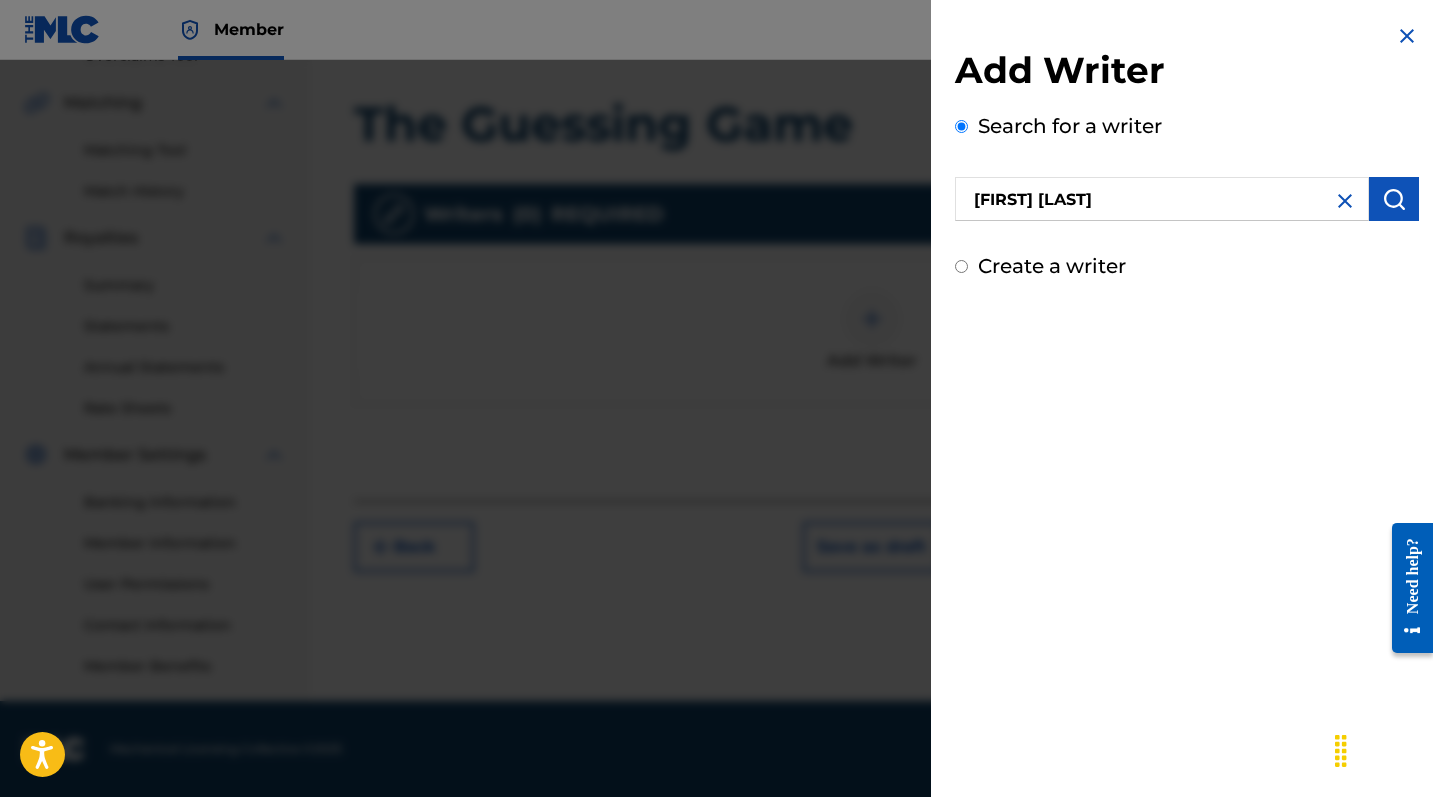 click at bounding box center (1394, 199) 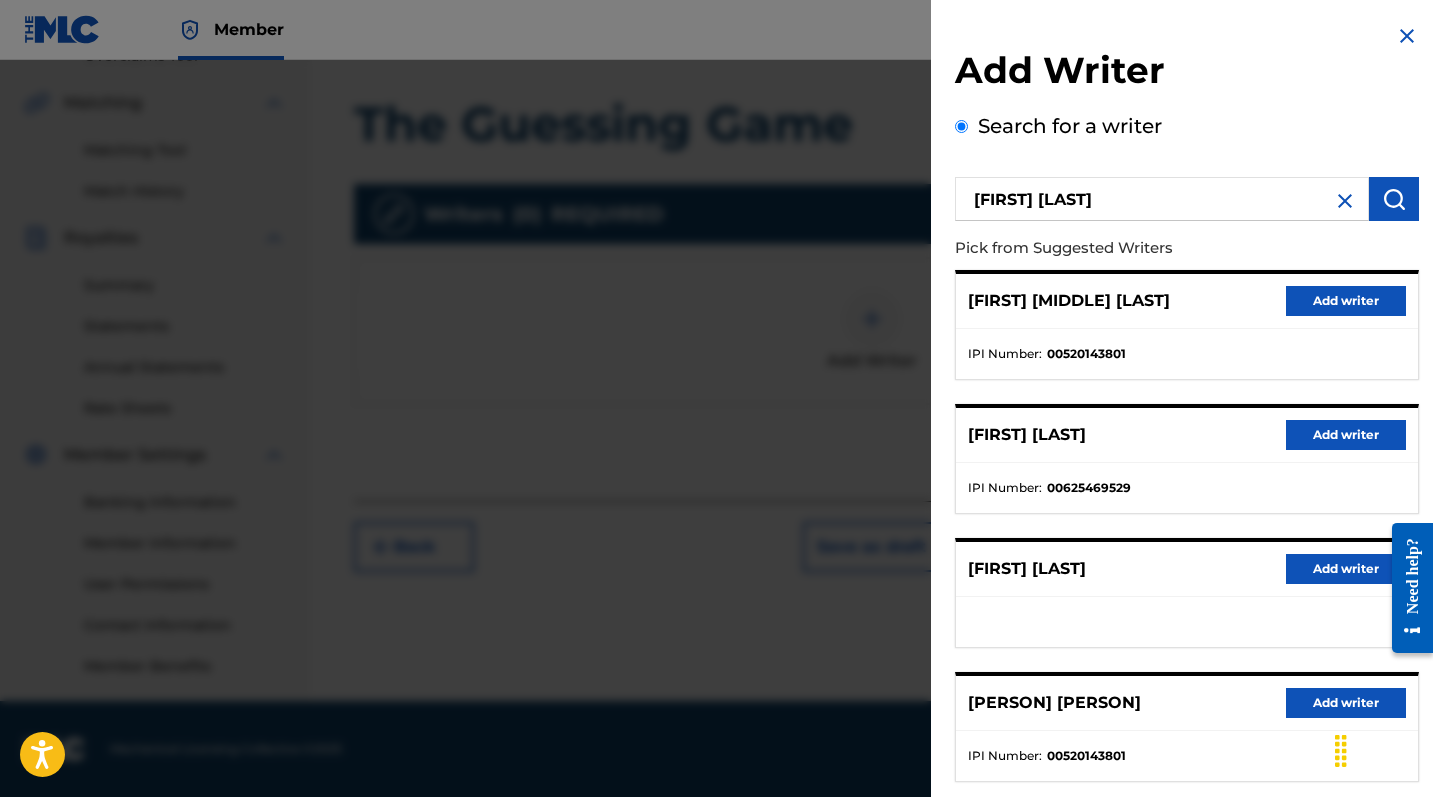 click on "Add writer" at bounding box center (1346, 301) 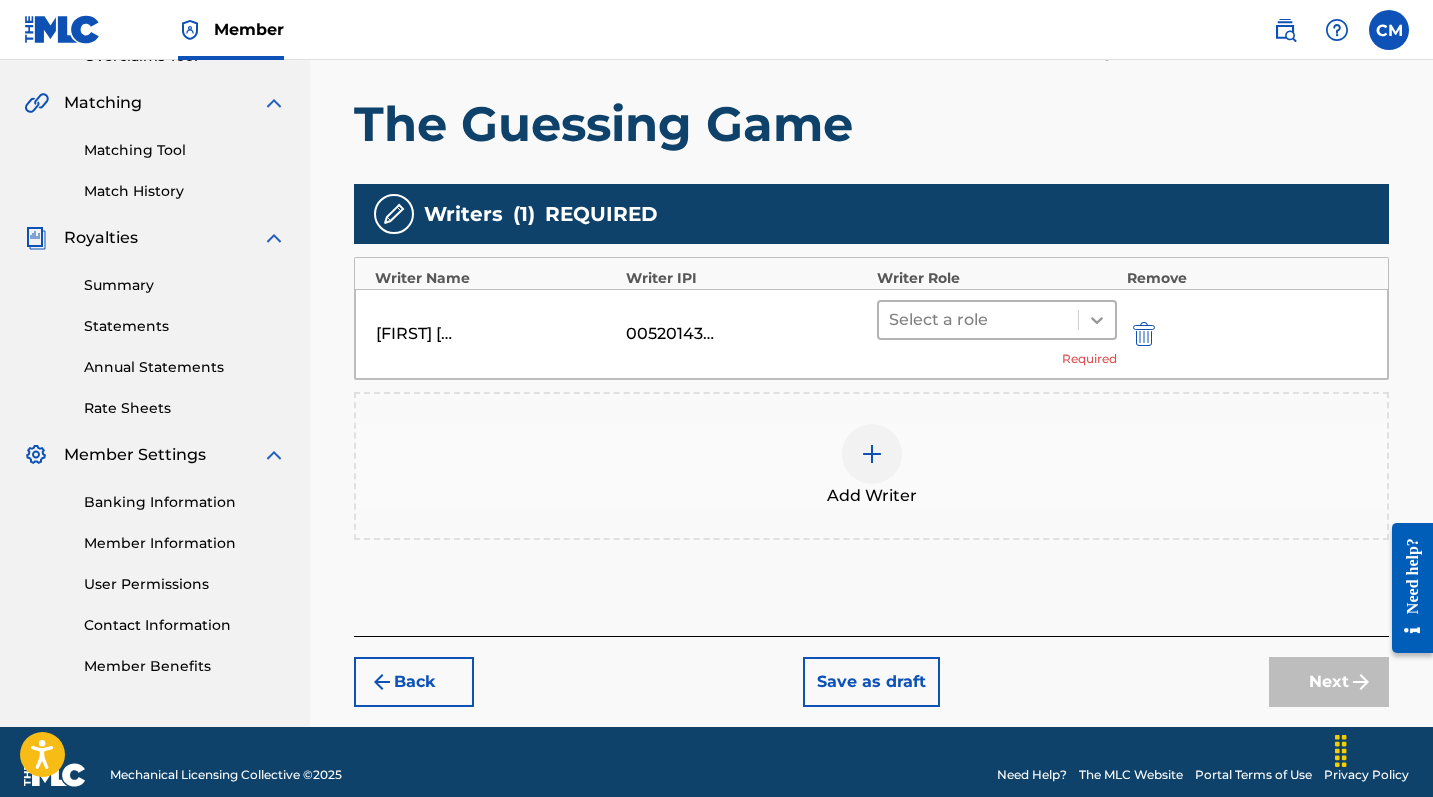 click 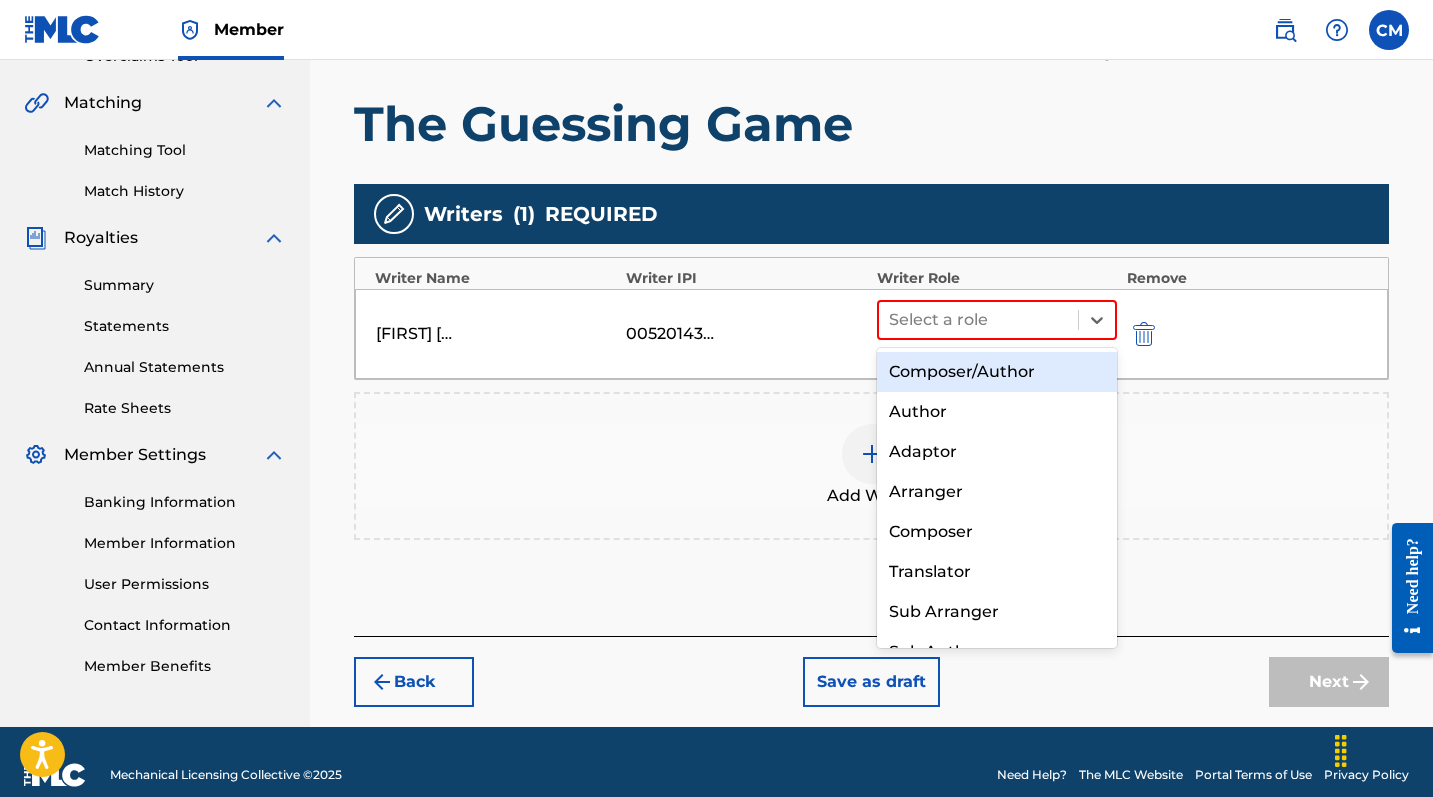 click on "Composer/Author" at bounding box center (997, 372) 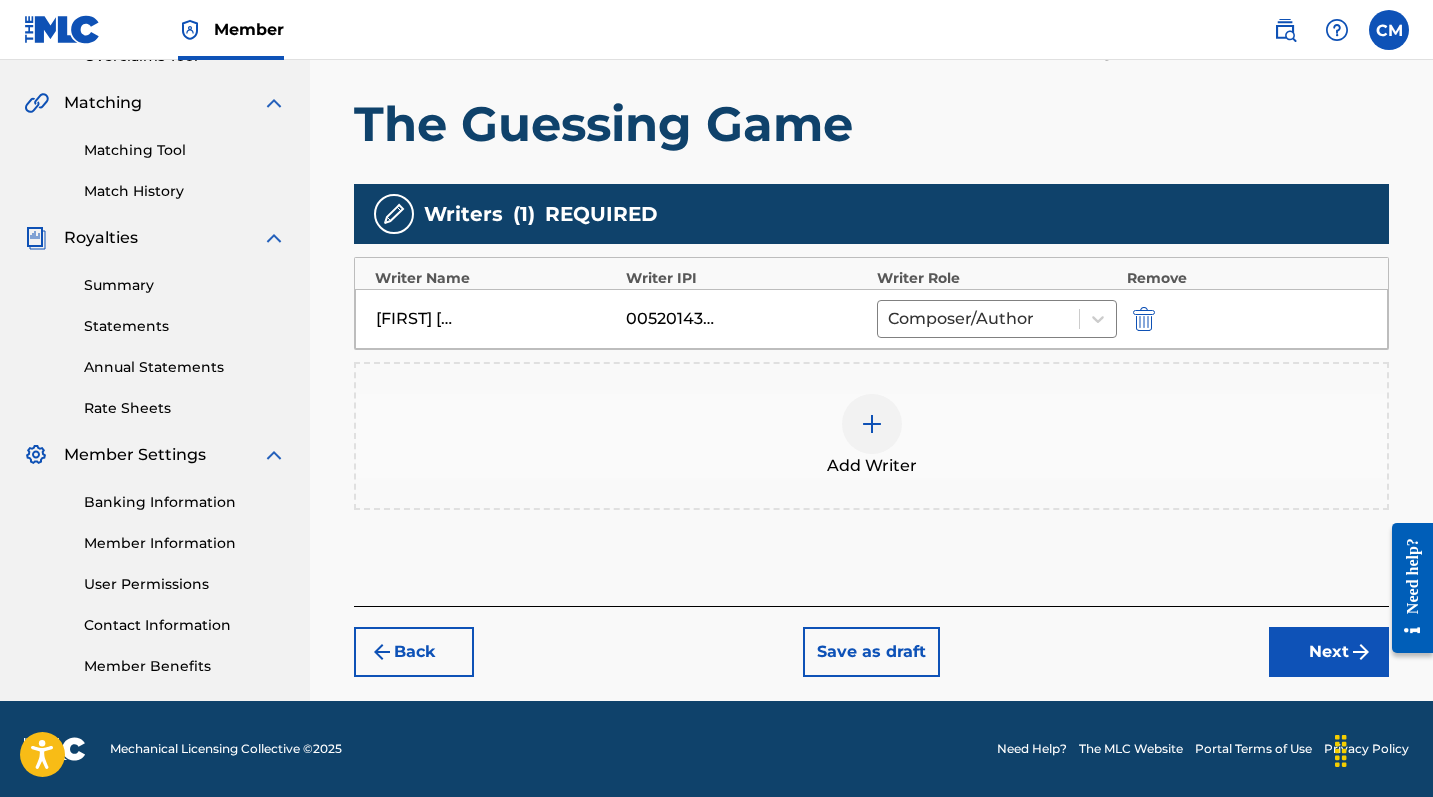 click on "Next" at bounding box center (1329, 652) 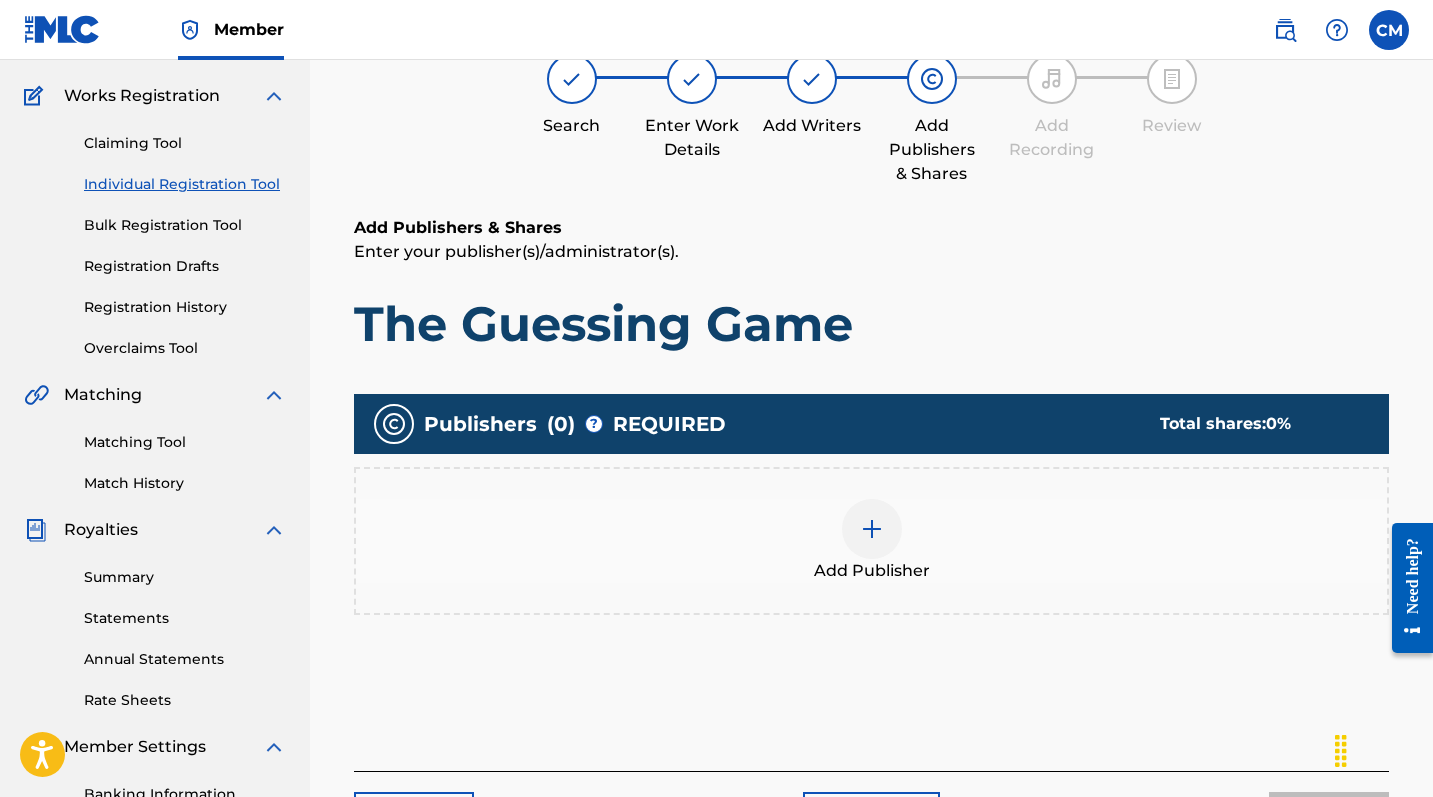 scroll, scrollTop: 90, scrollLeft: 0, axis: vertical 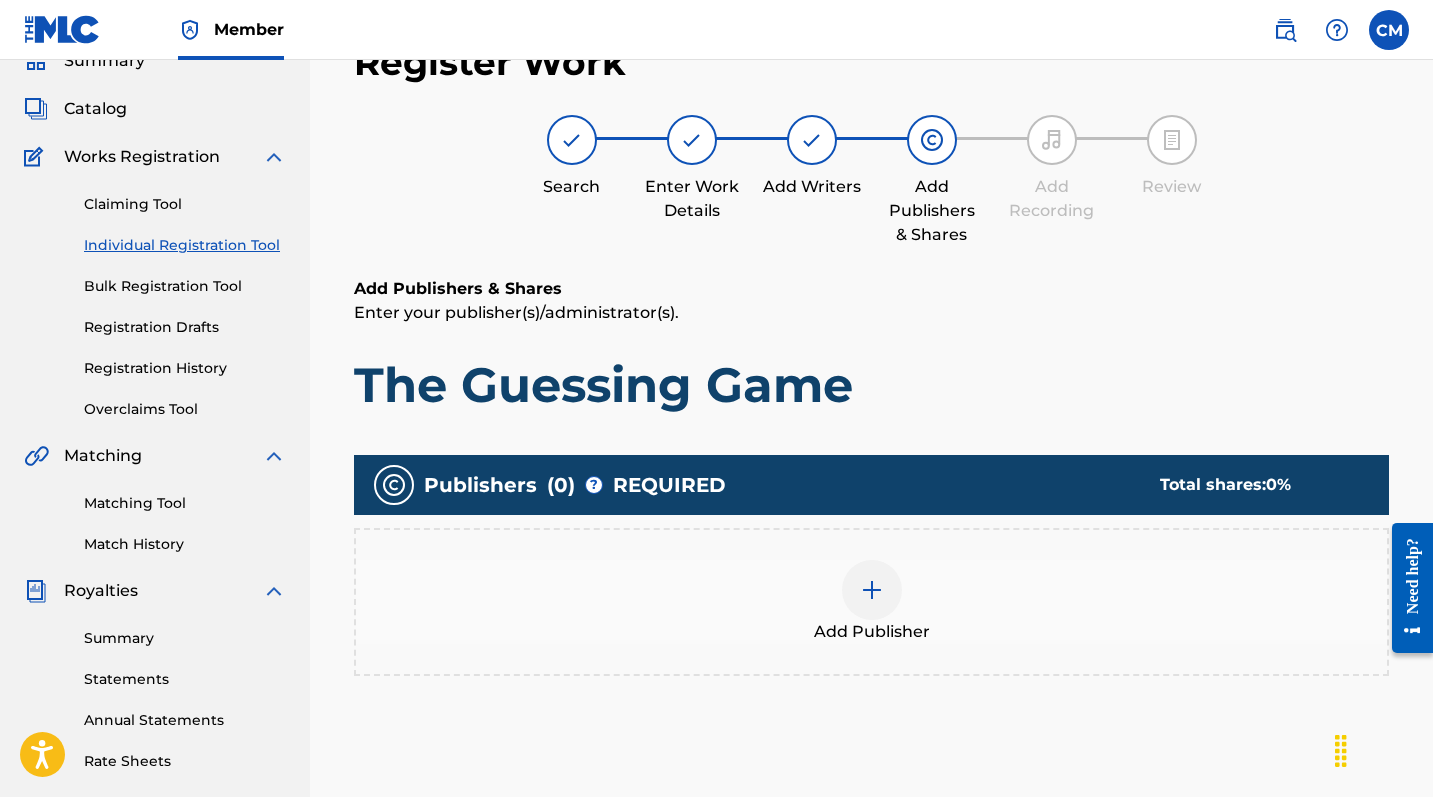 click at bounding box center (872, 590) 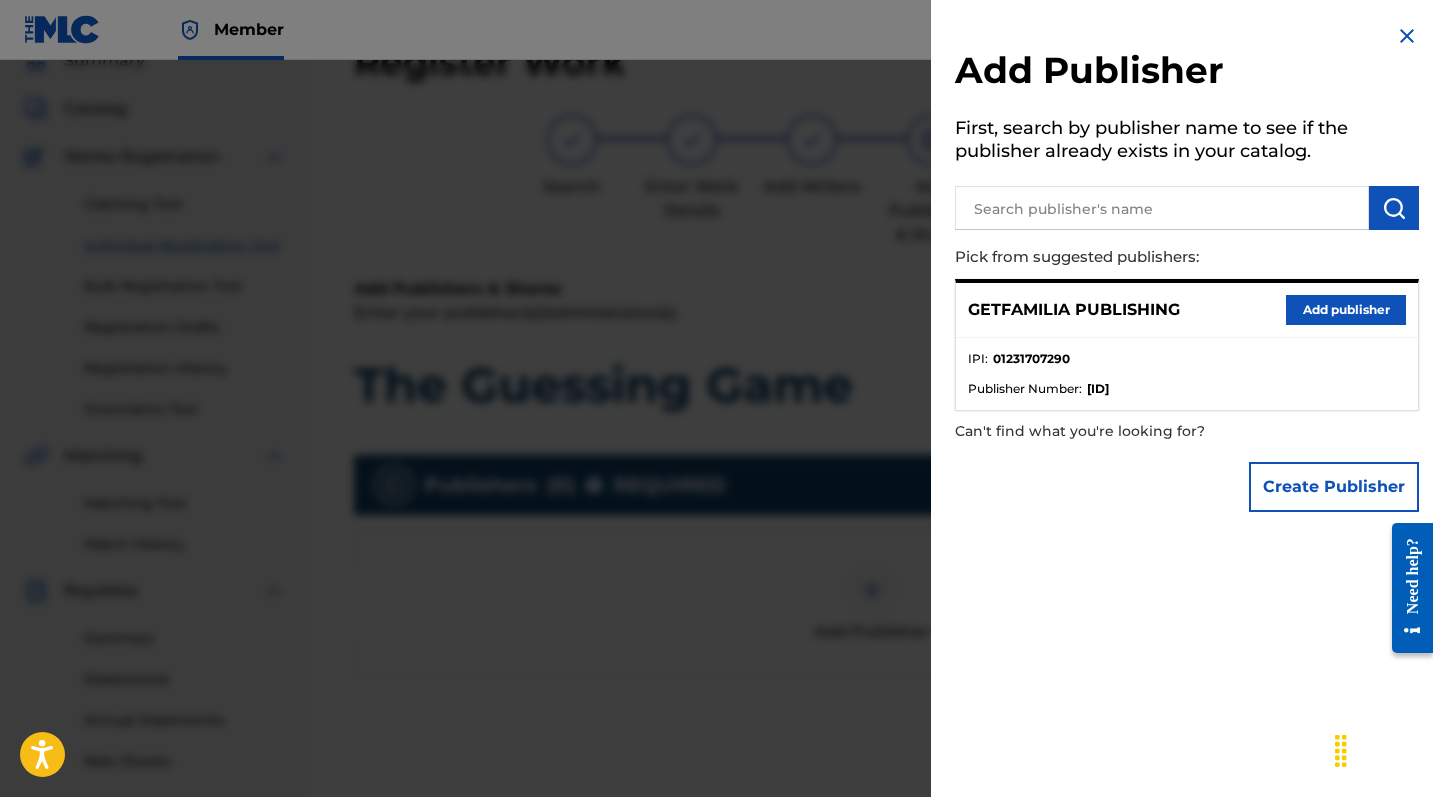 click on "Add publisher" at bounding box center (1346, 310) 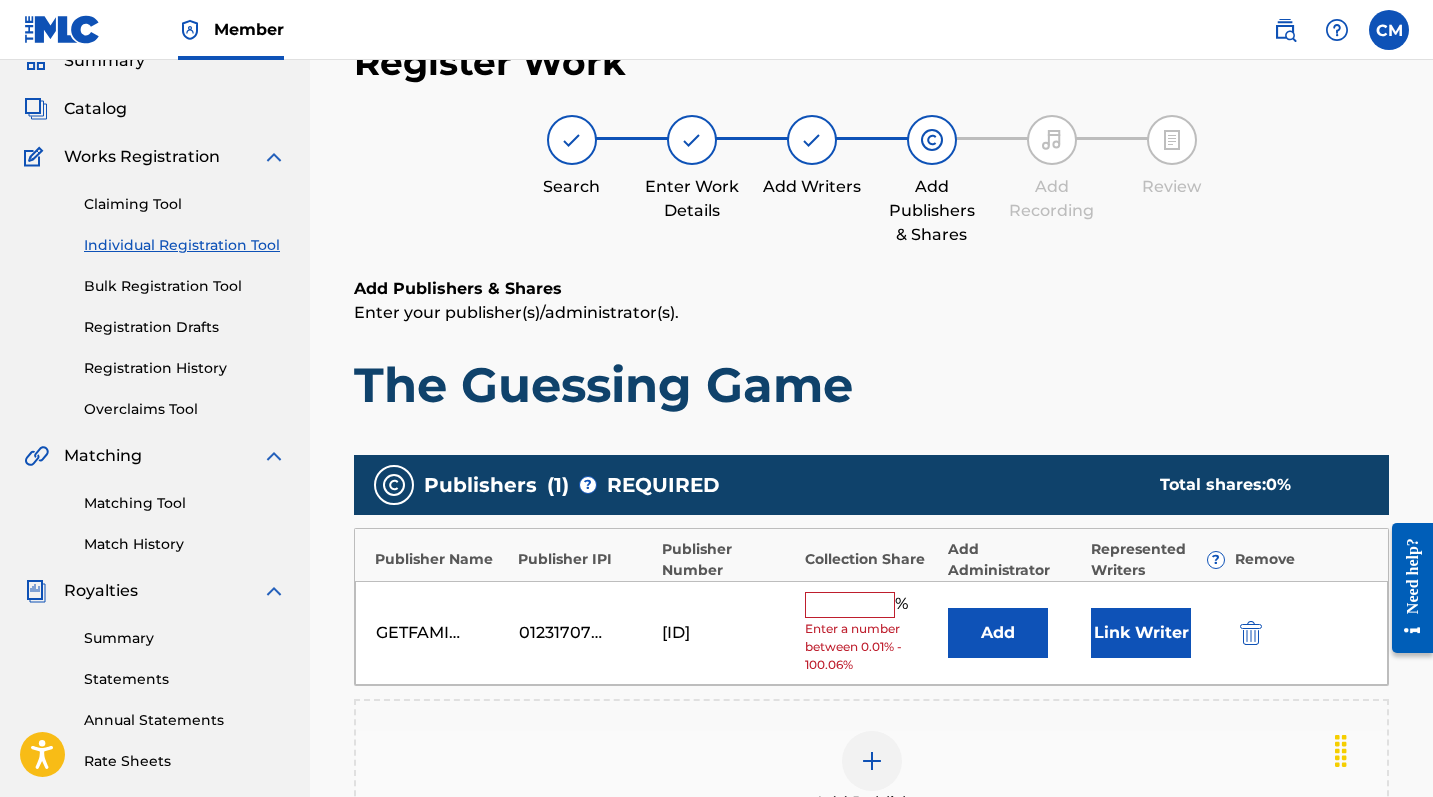 click at bounding box center (850, 605) 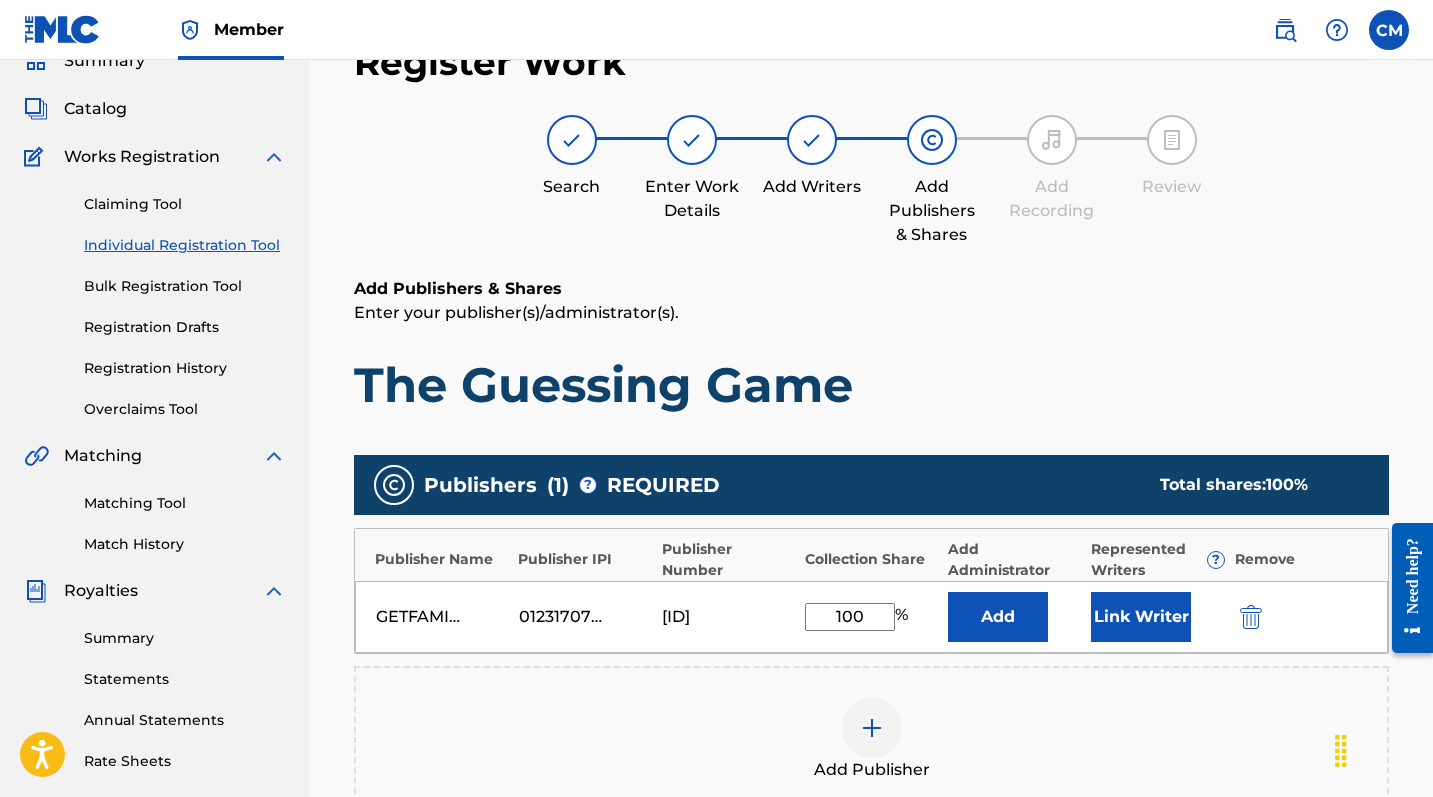 type on "100" 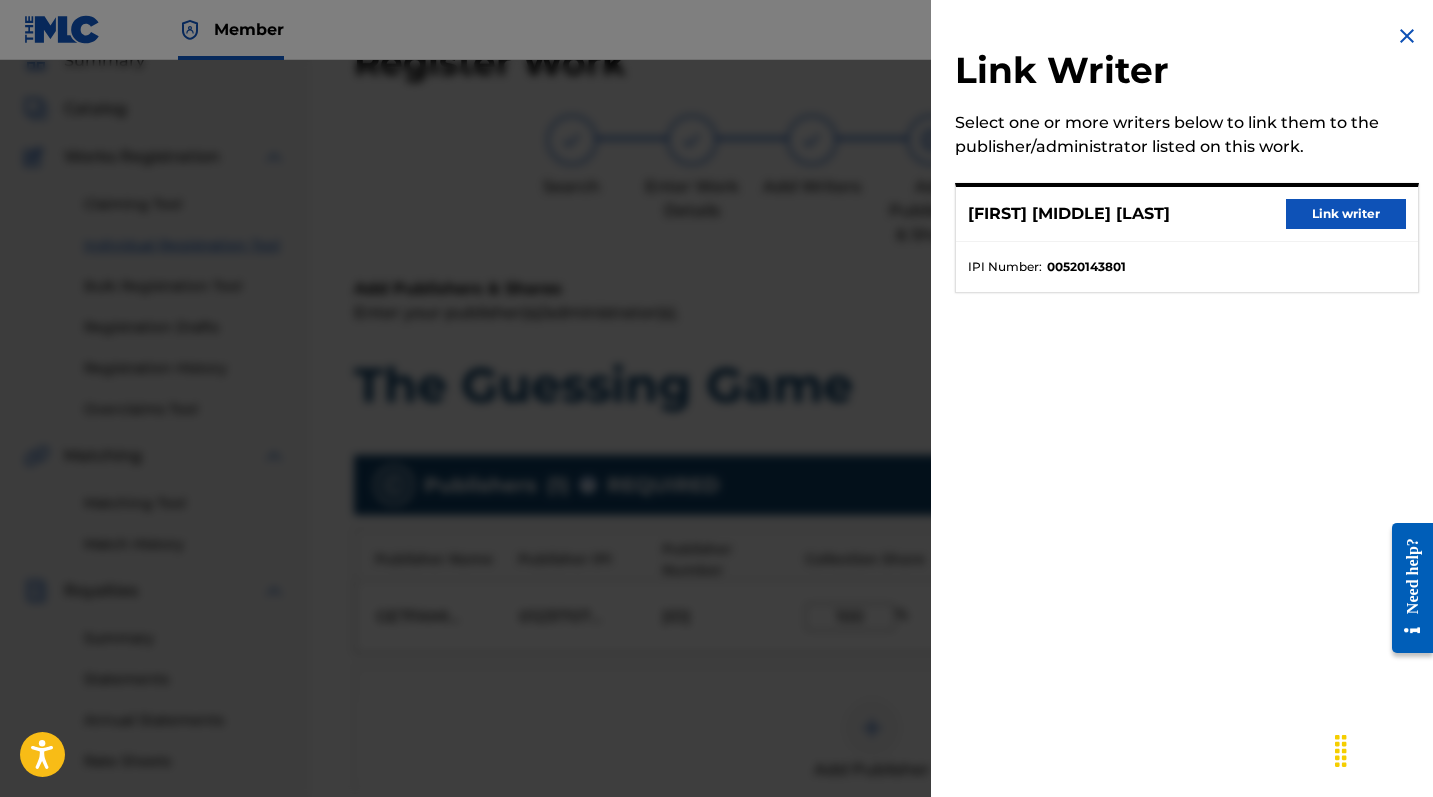 click on "Link writer" at bounding box center [1346, 214] 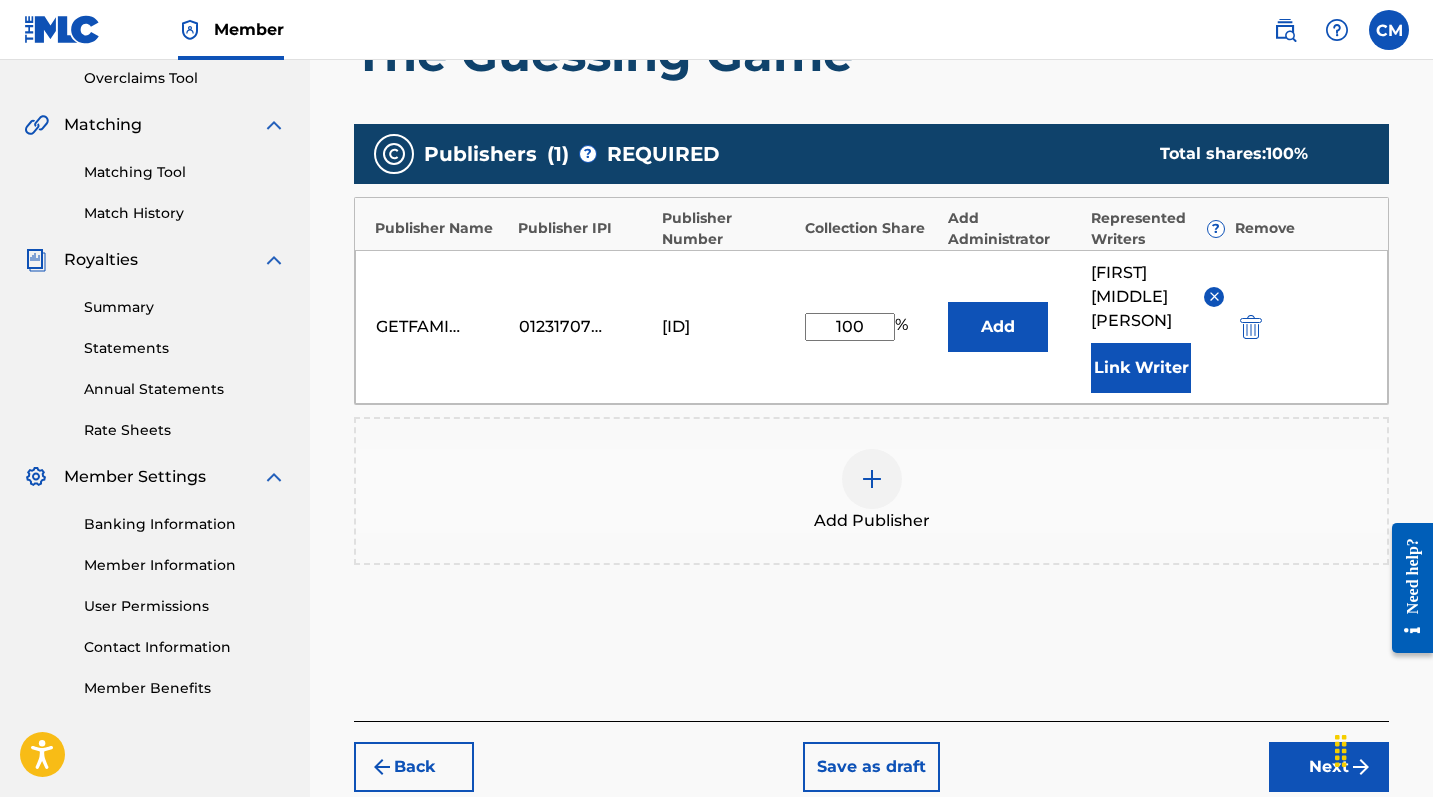 scroll, scrollTop: 553, scrollLeft: 0, axis: vertical 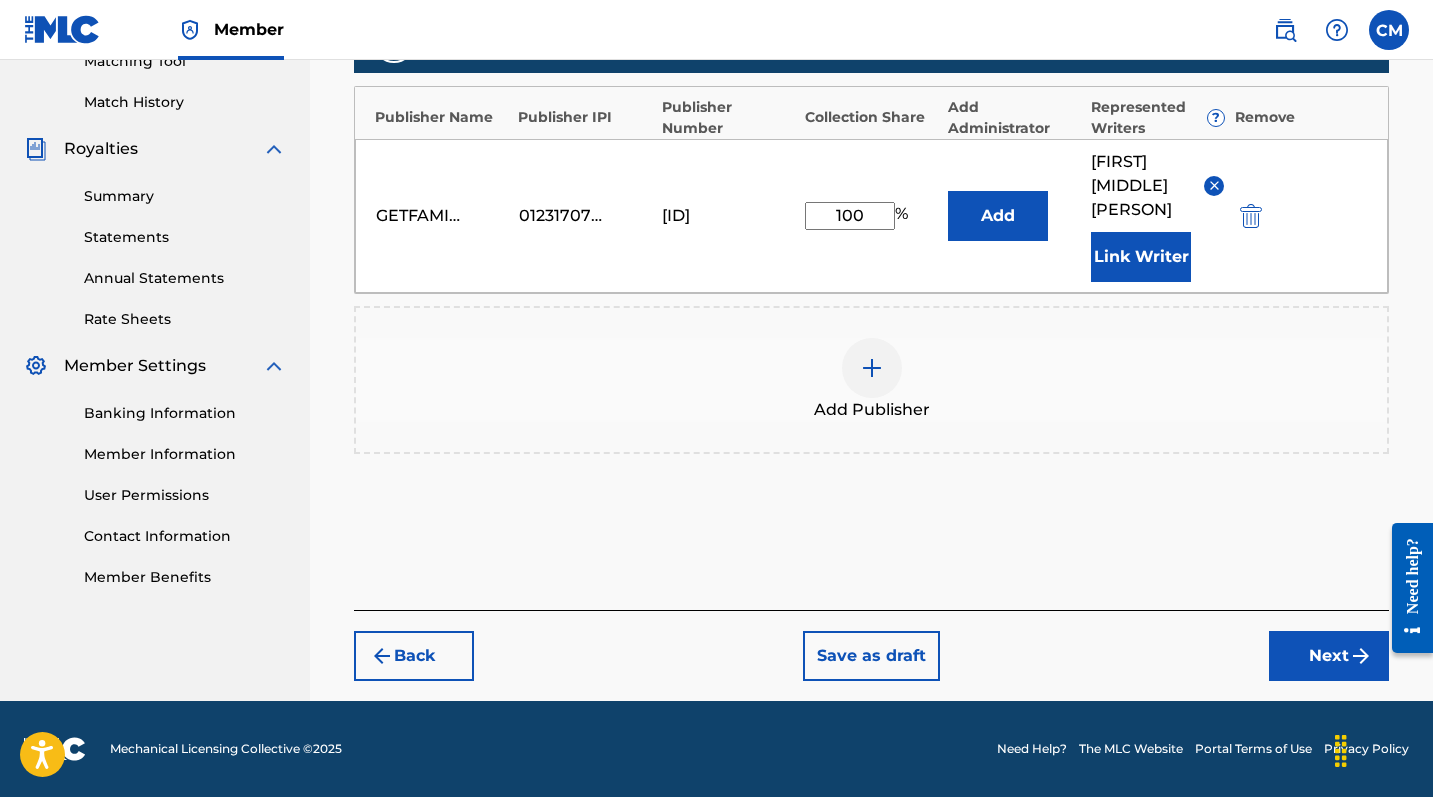 click on "Next" at bounding box center [1329, 656] 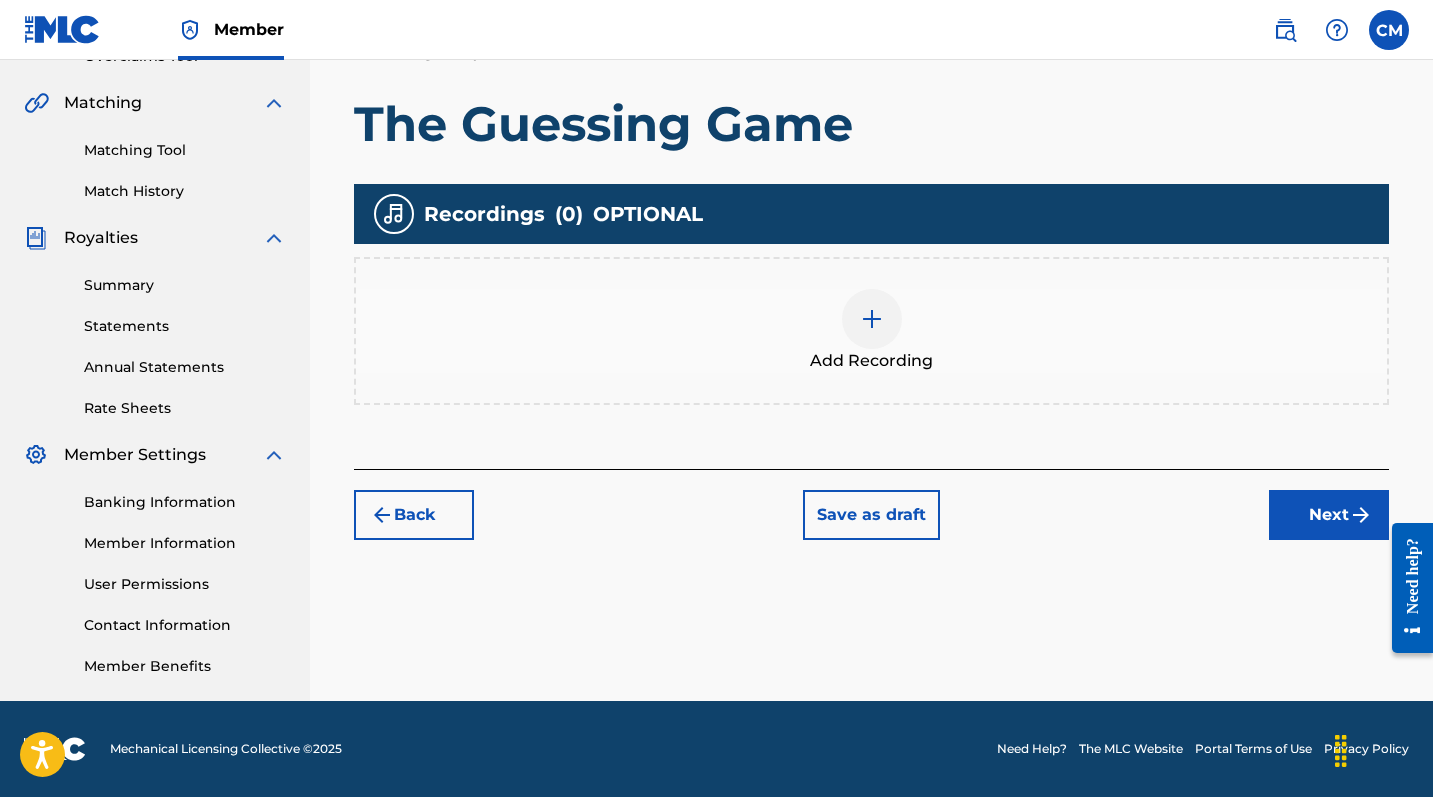 click at bounding box center [872, 319] 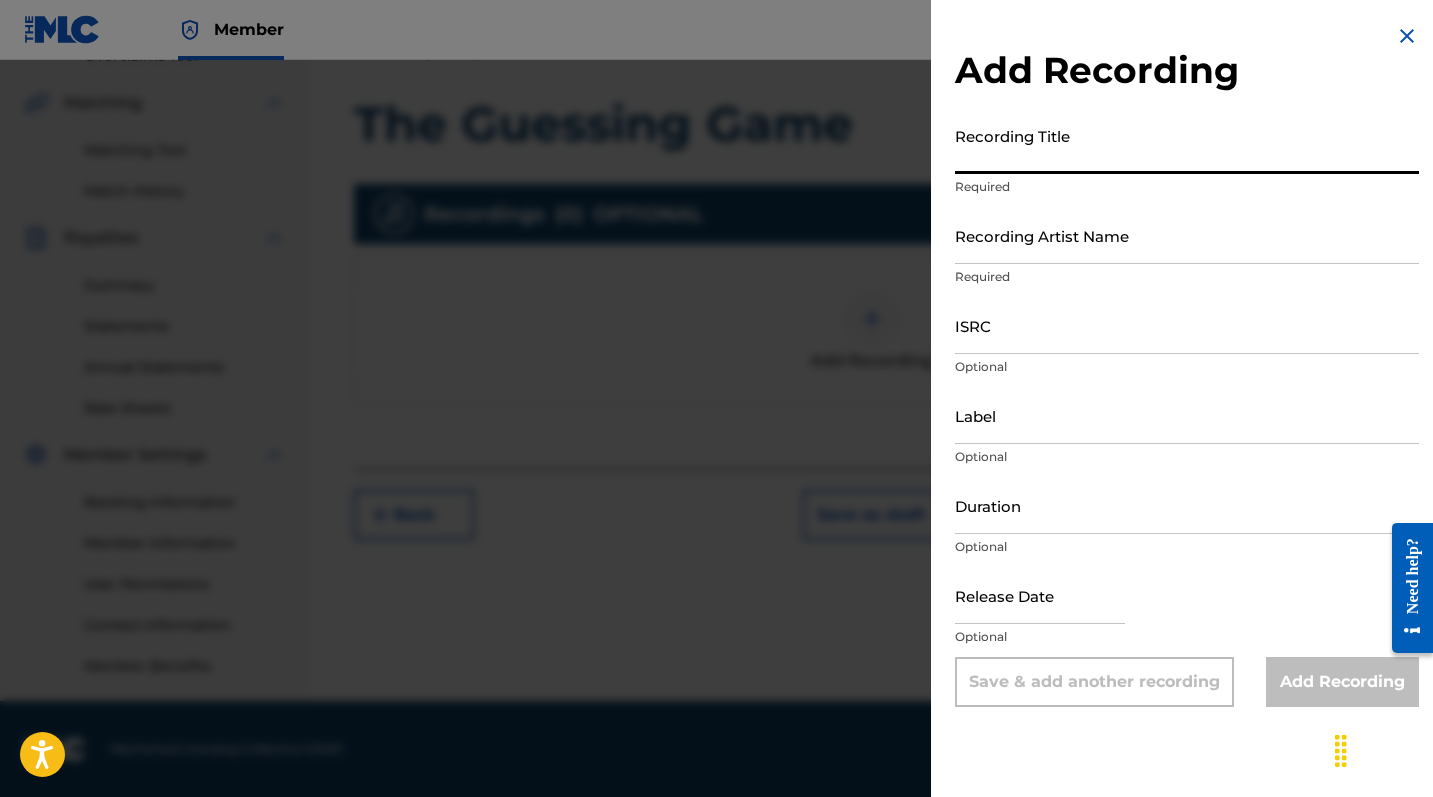 click on "Recording Title" at bounding box center [1187, 145] 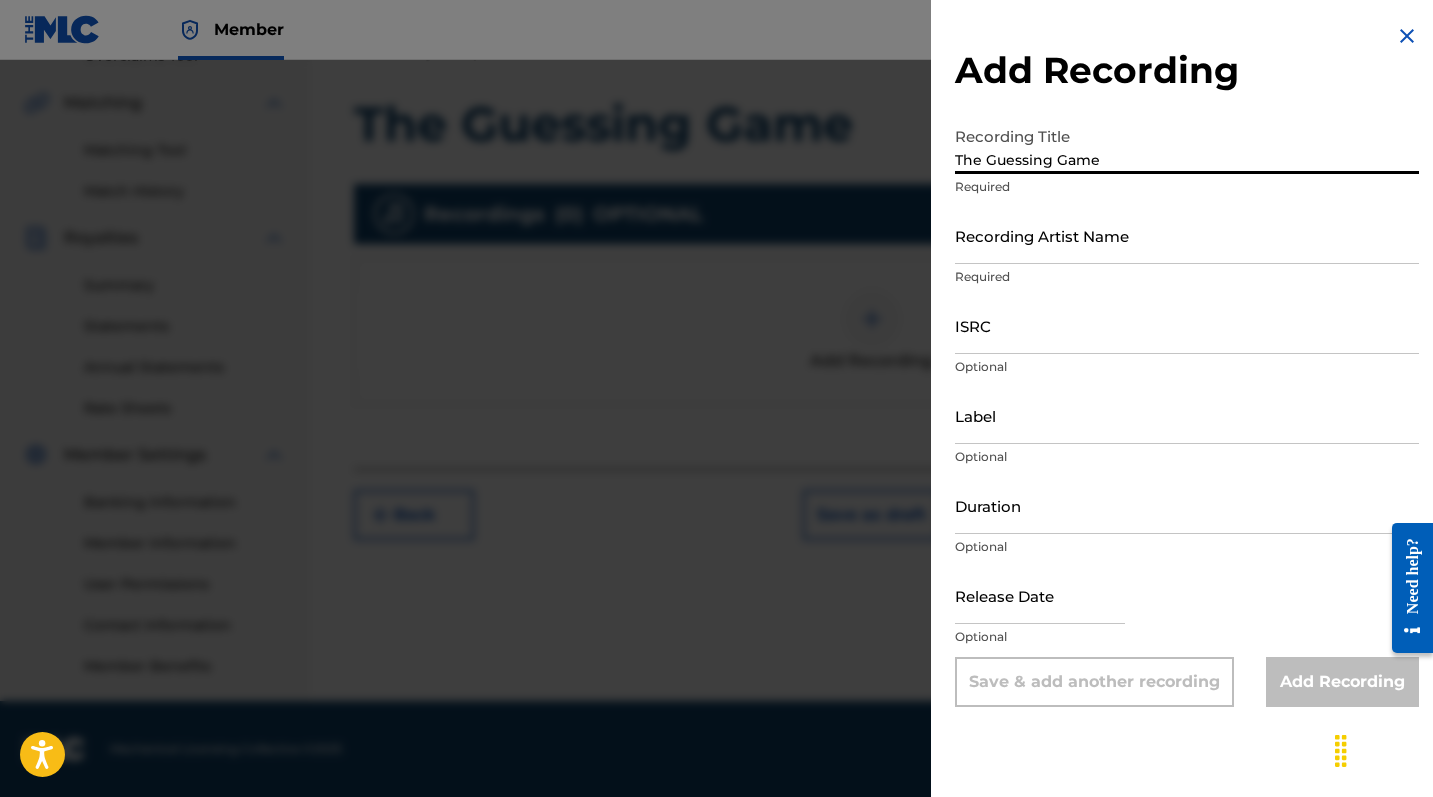 type on "The Guessing Game" 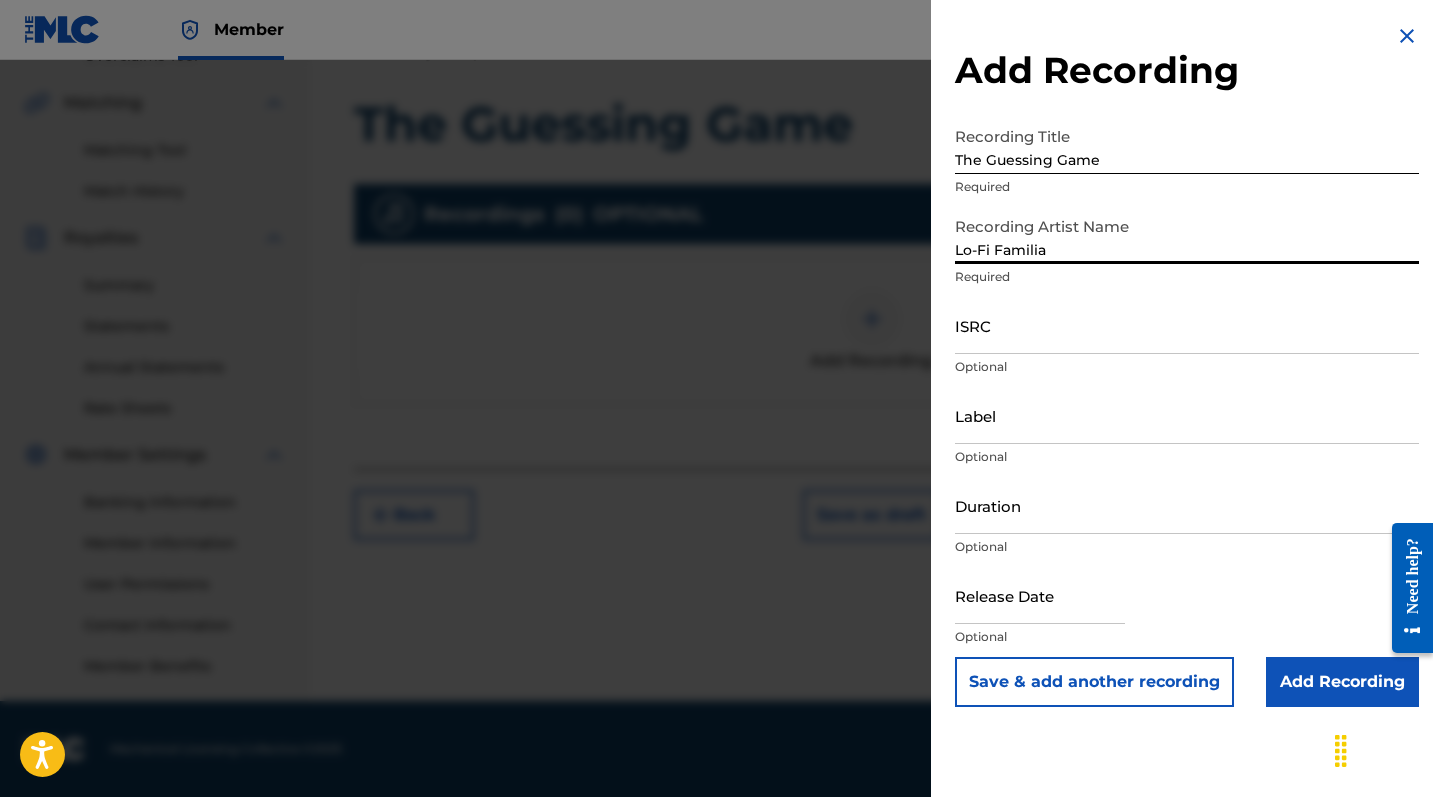 type on "Lo-Fi Familia" 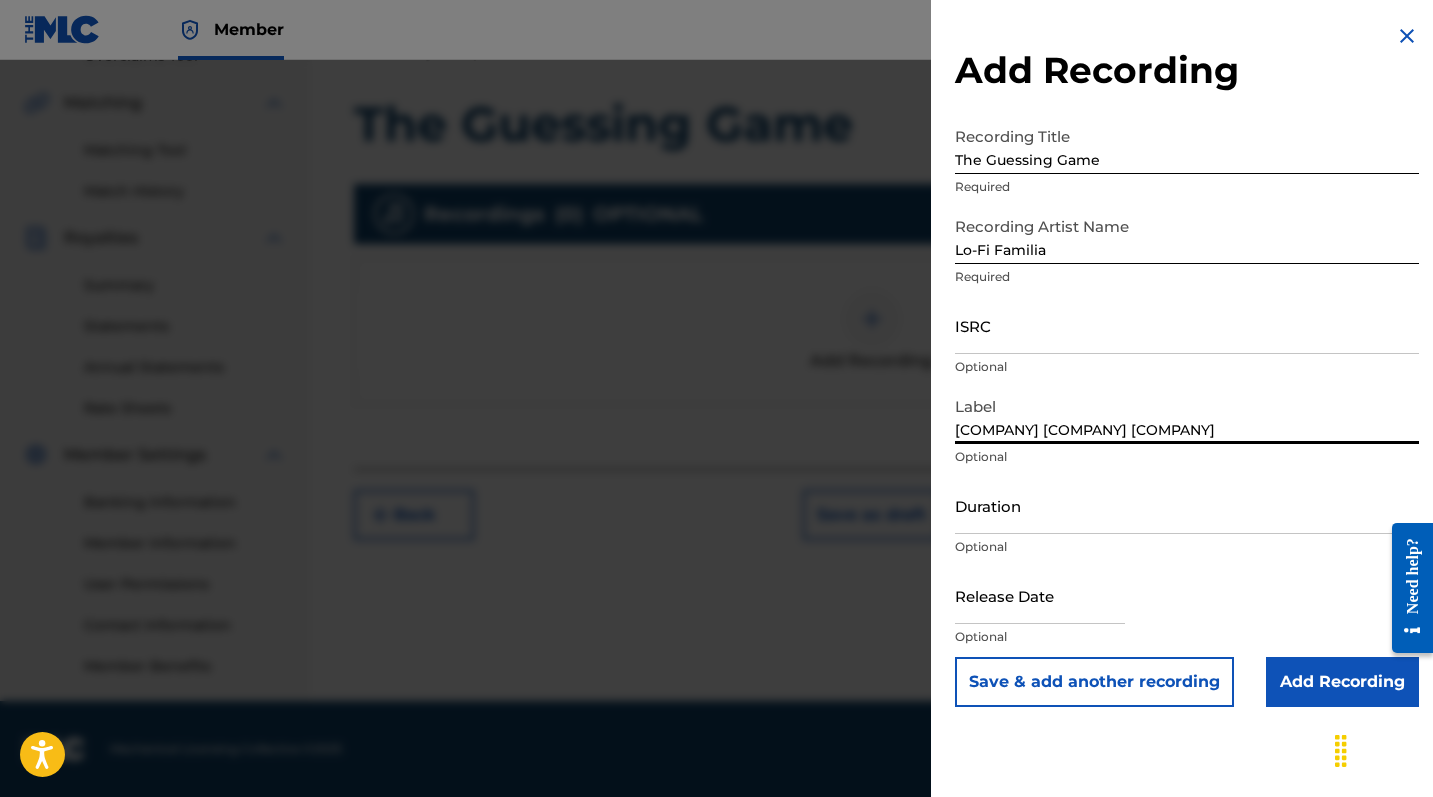 scroll, scrollTop: 443, scrollLeft: 0, axis: vertical 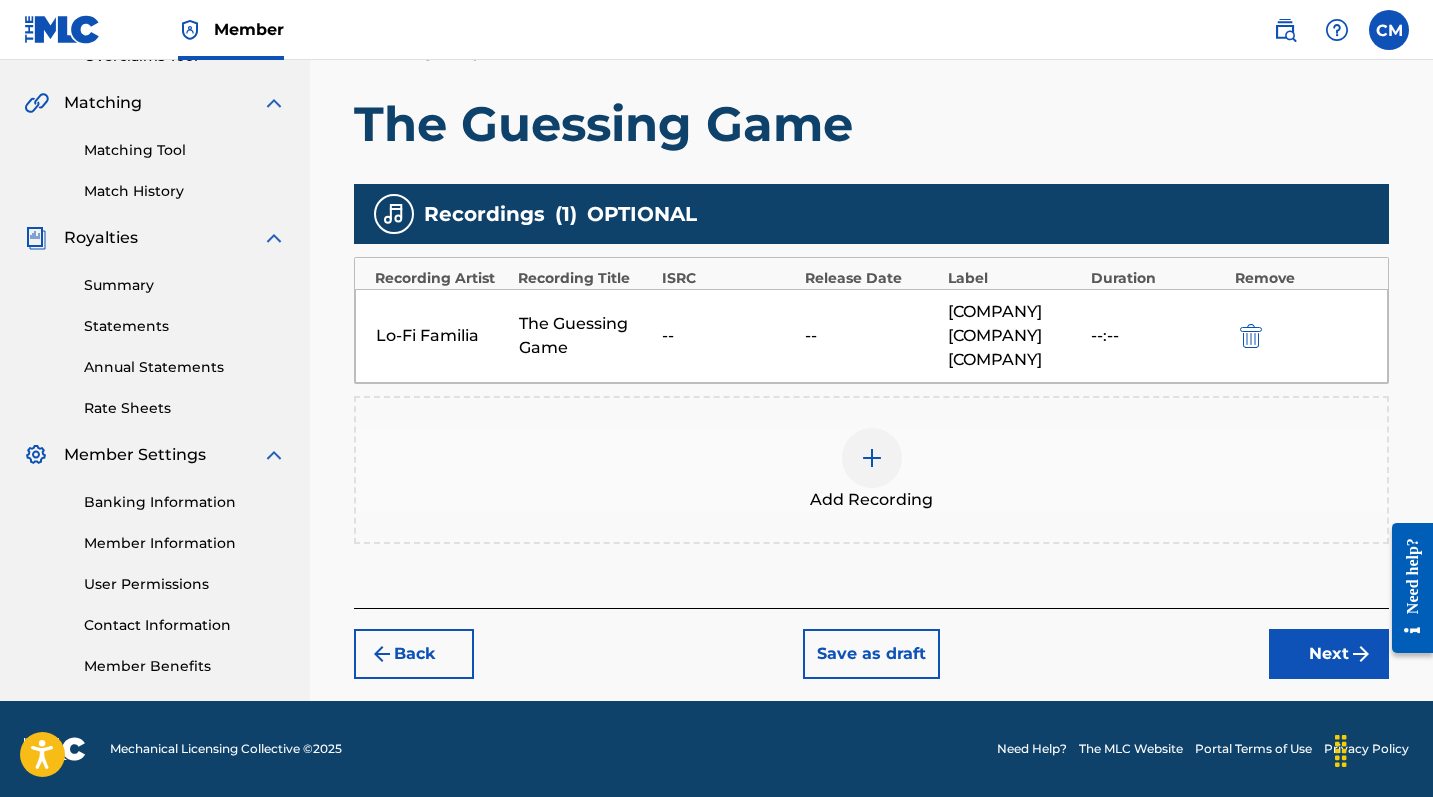 click on "Next" at bounding box center [1329, 654] 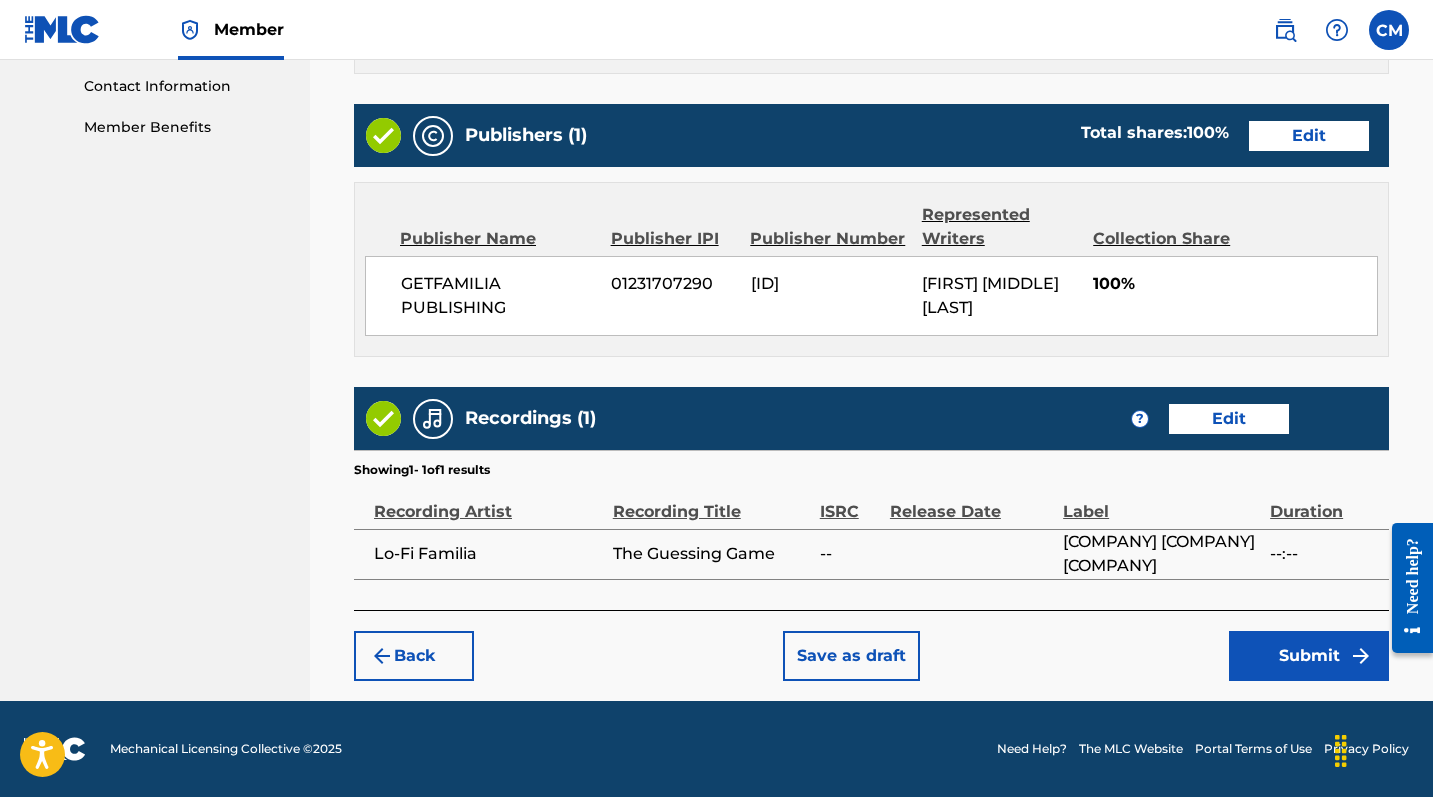 scroll, scrollTop: 981, scrollLeft: 0, axis: vertical 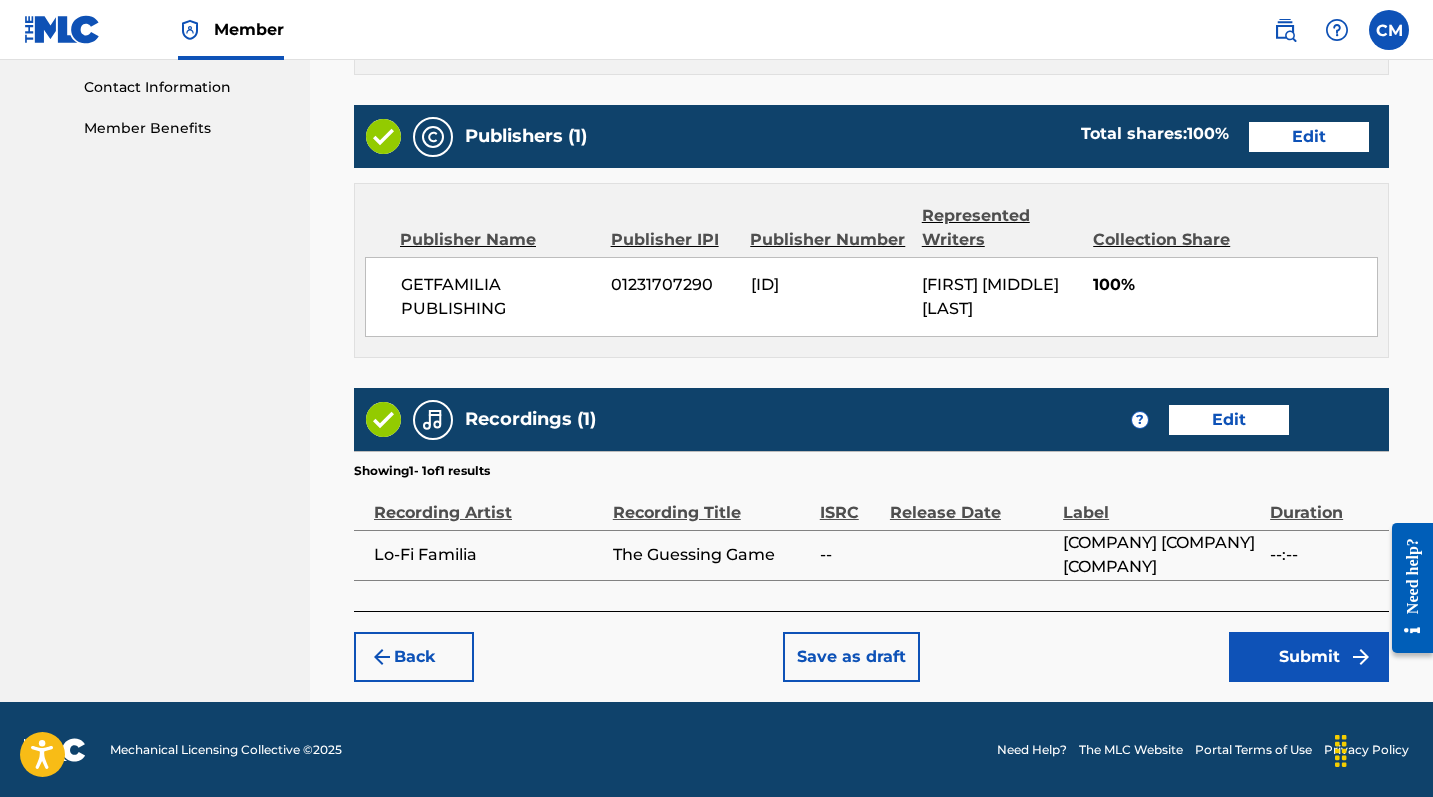 click on "Submit" at bounding box center [1309, 657] 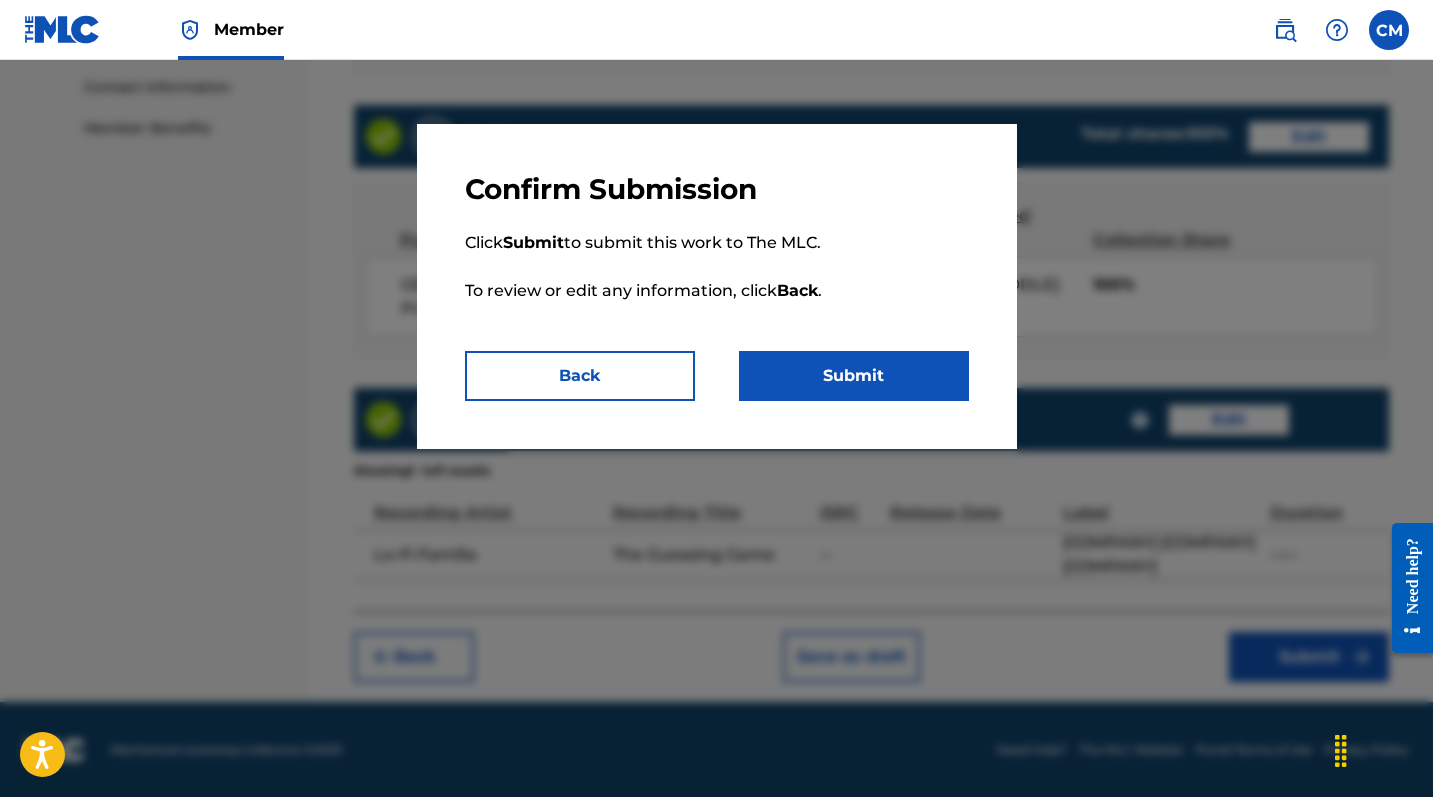 click on "Submit" at bounding box center [854, 376] 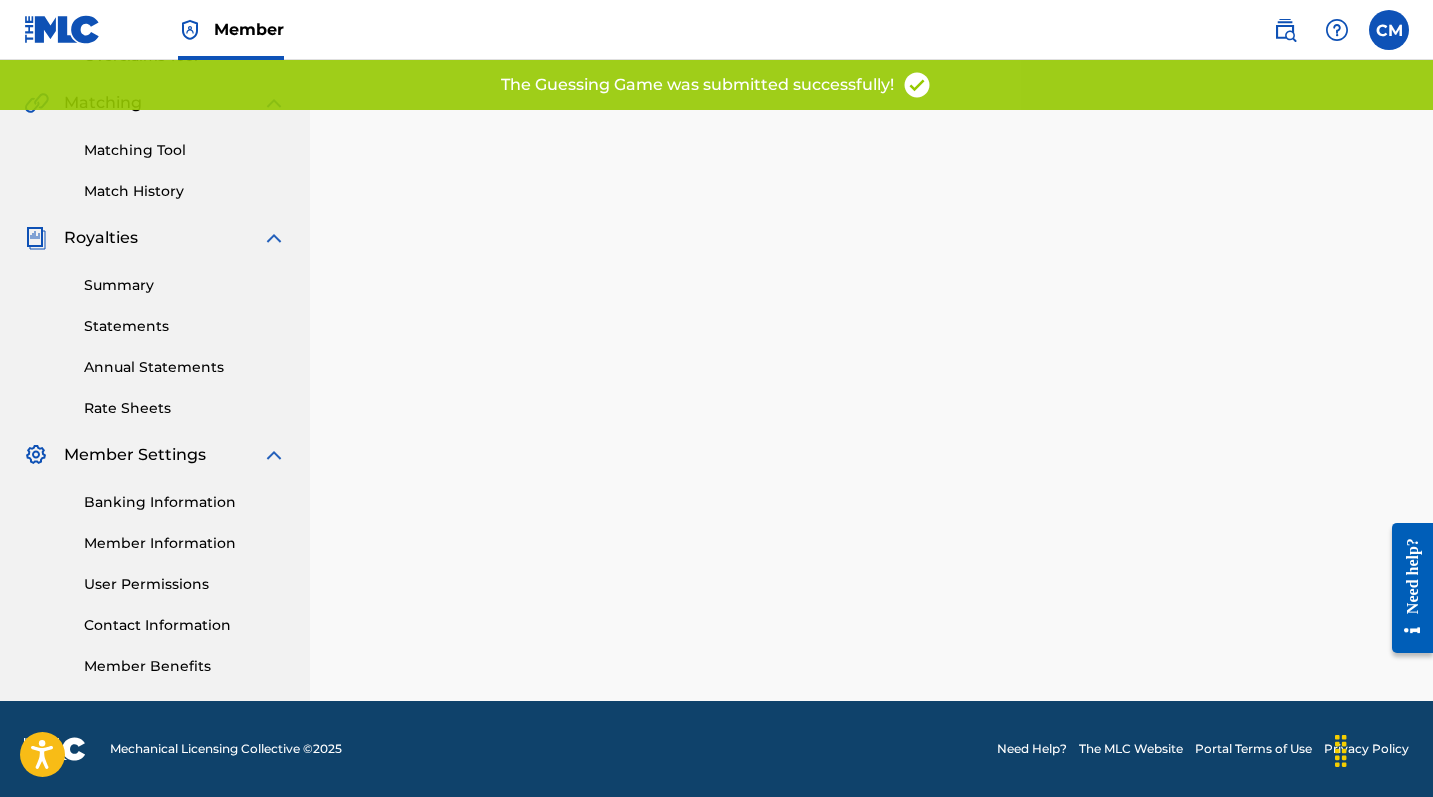 scroll, scrollTop: 0, scrollLeft: 0, axis: both 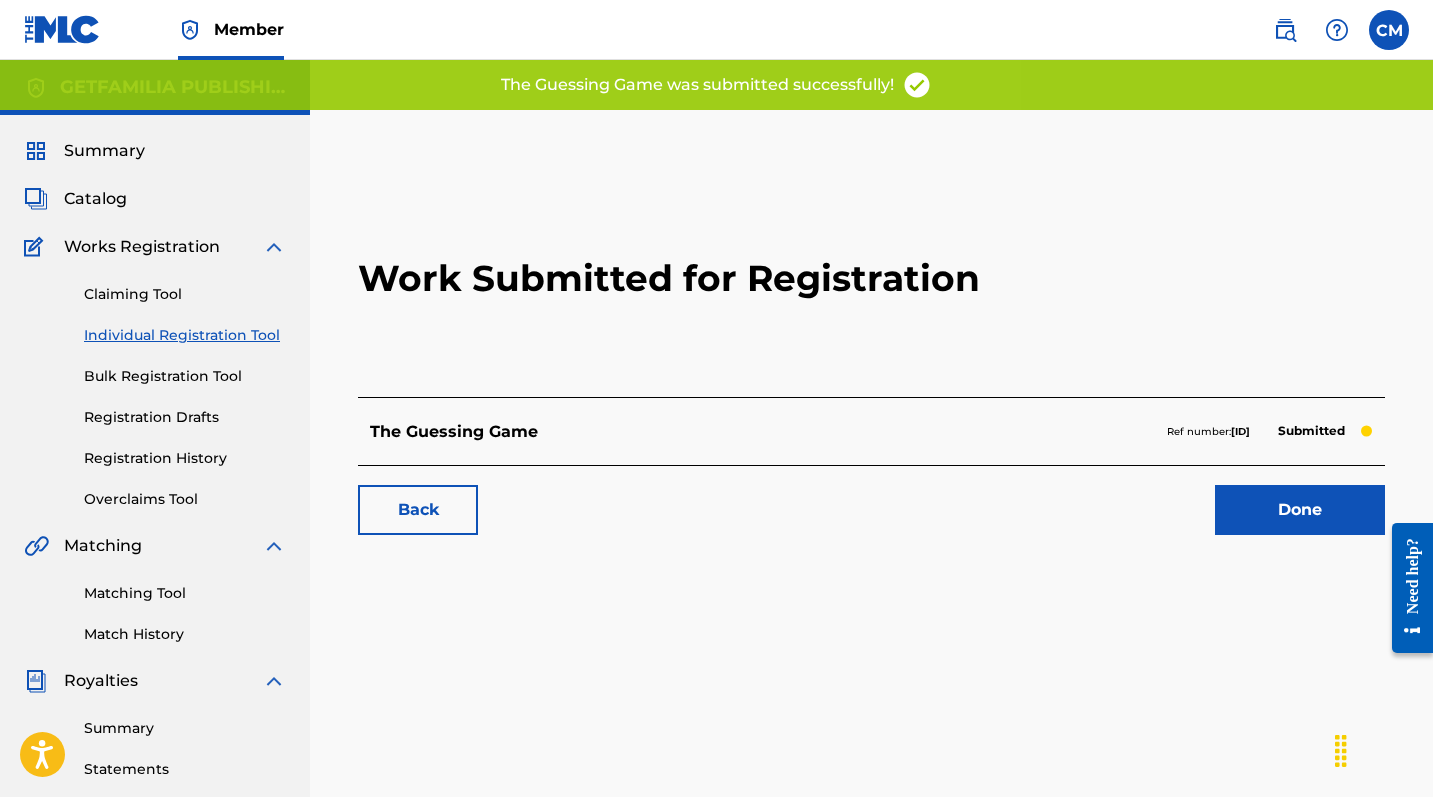 click on "Done" at bounding box center (1300, 510) 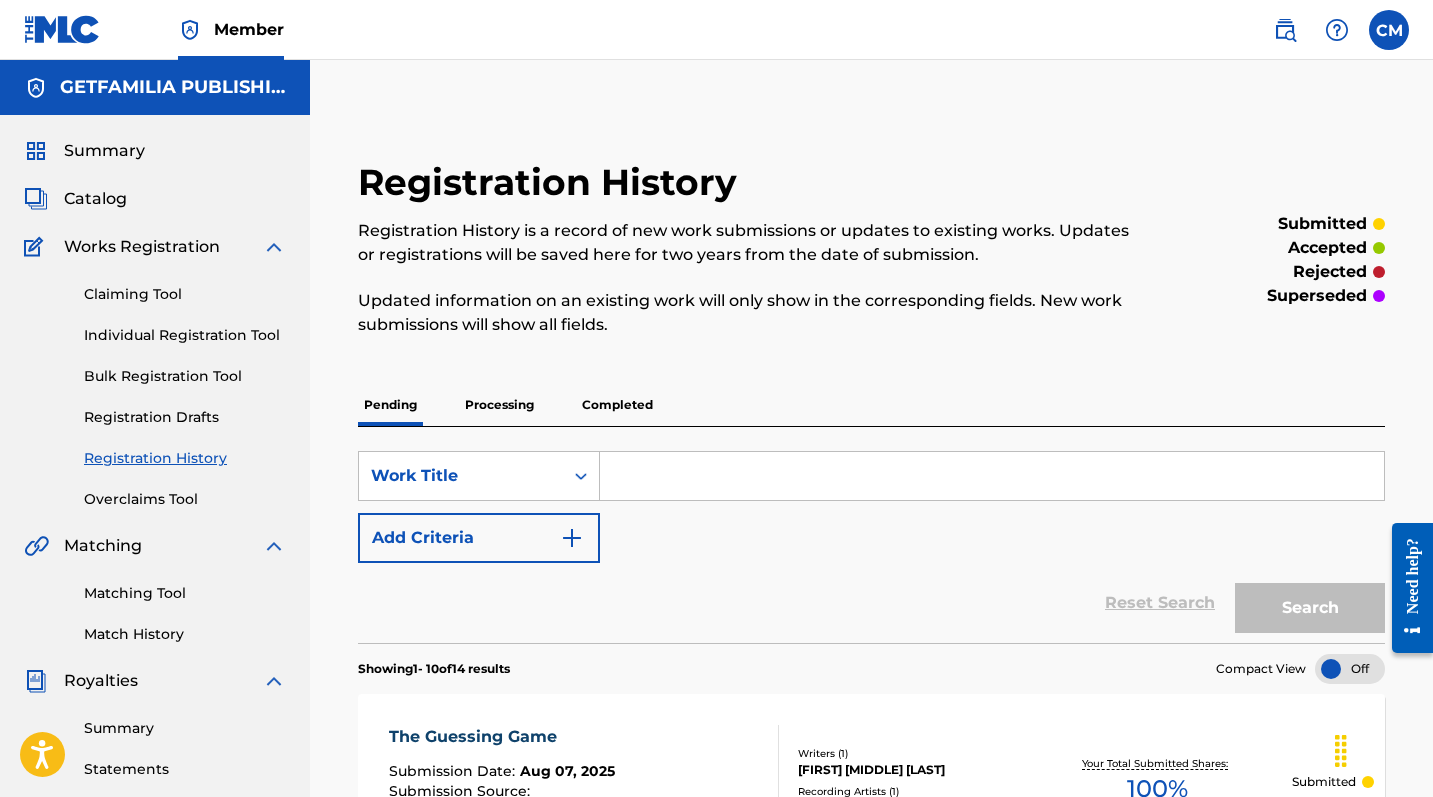 scroll, scrollTop: 0, scrollLeft: 0, axis: both 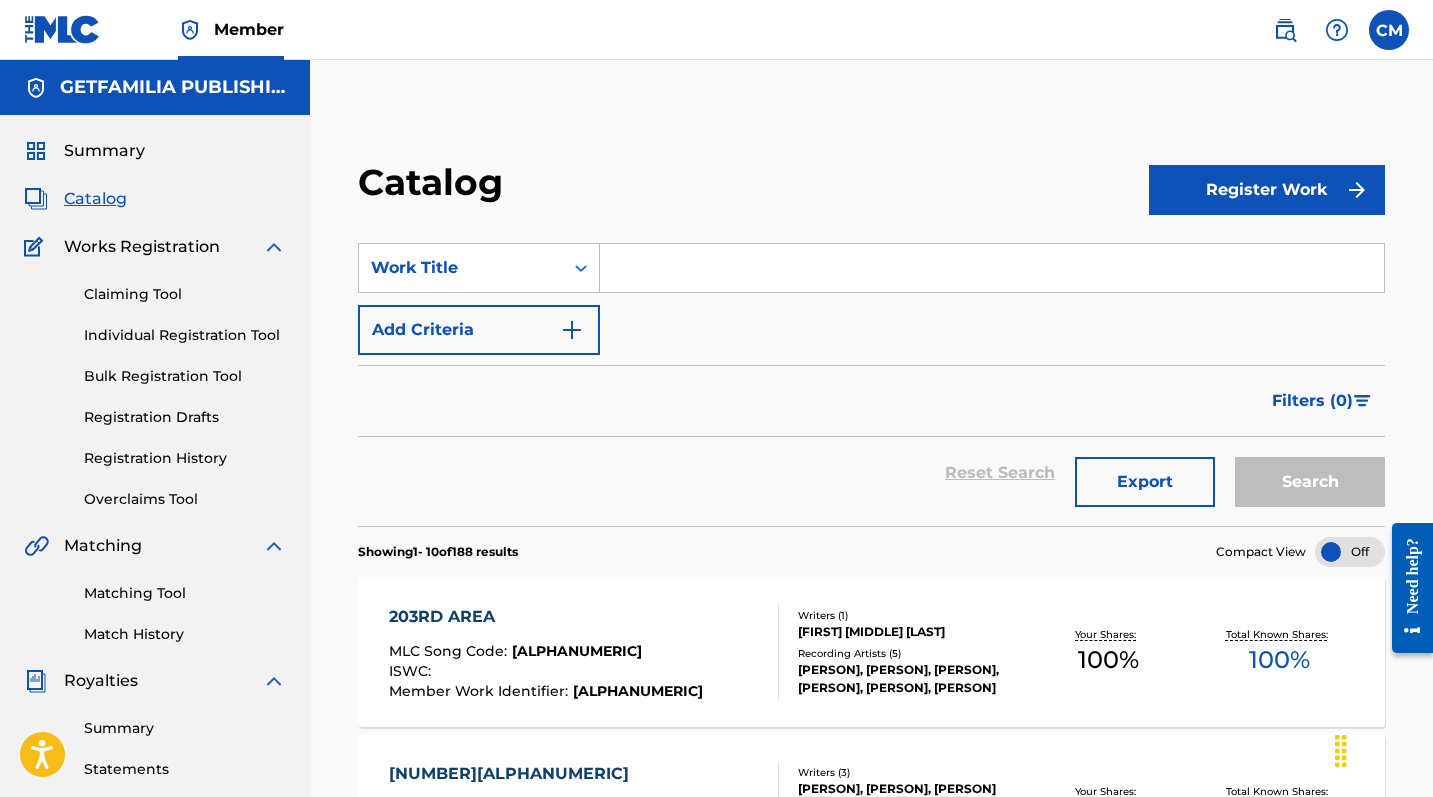 click on "Register Work" at bounding box center [1267, 189] 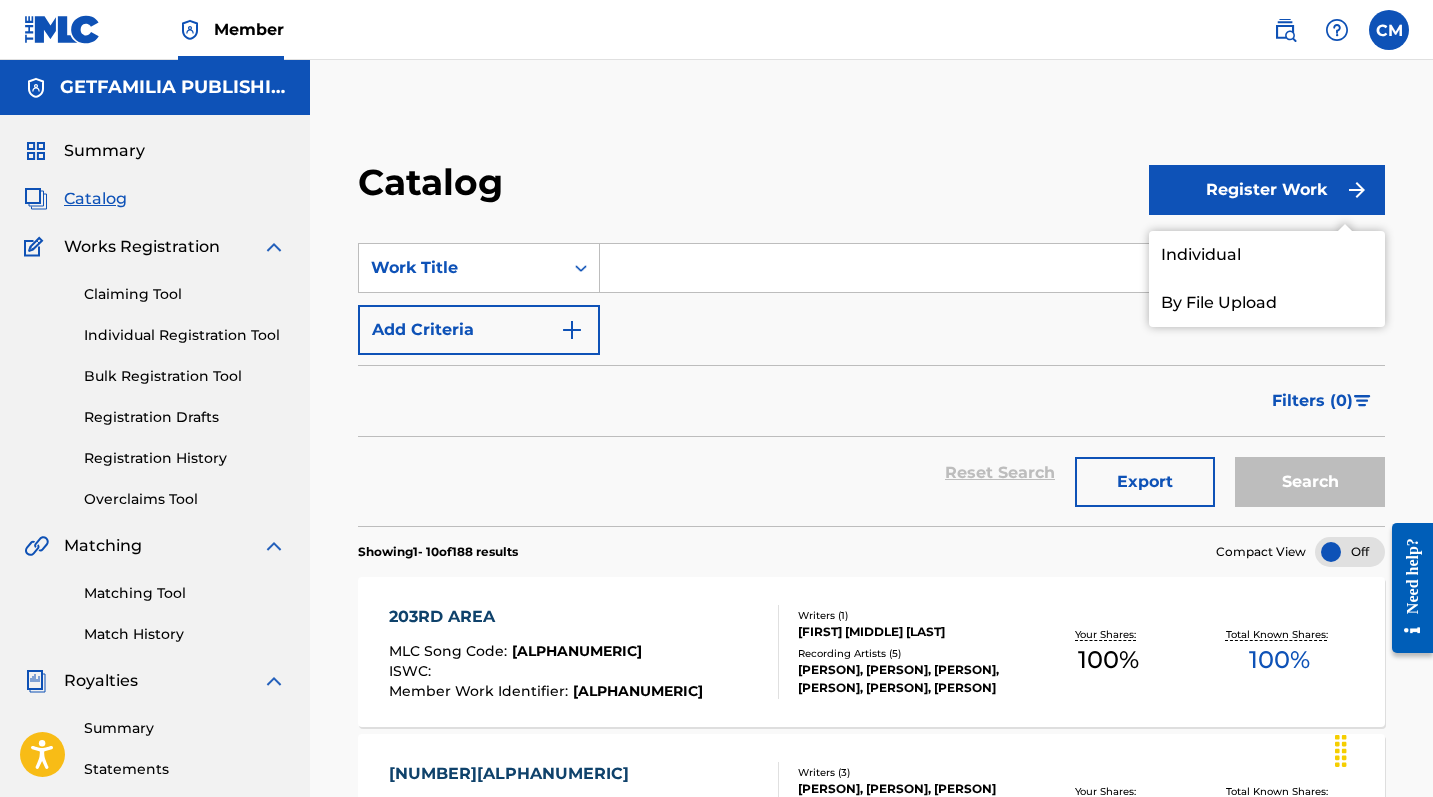 click on "Individual" at bounding box center (1267, 255) 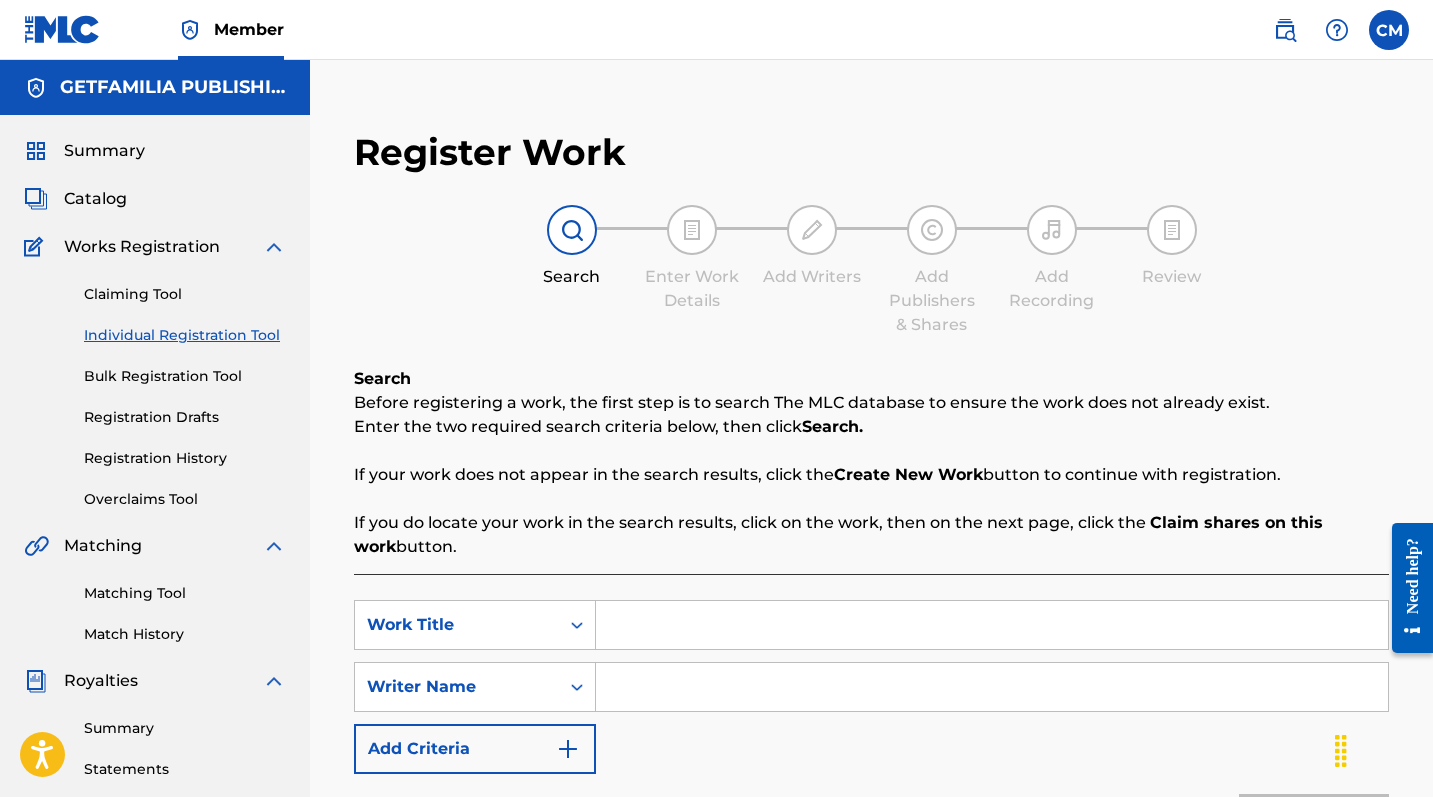 click at bounding box center [992, 625] 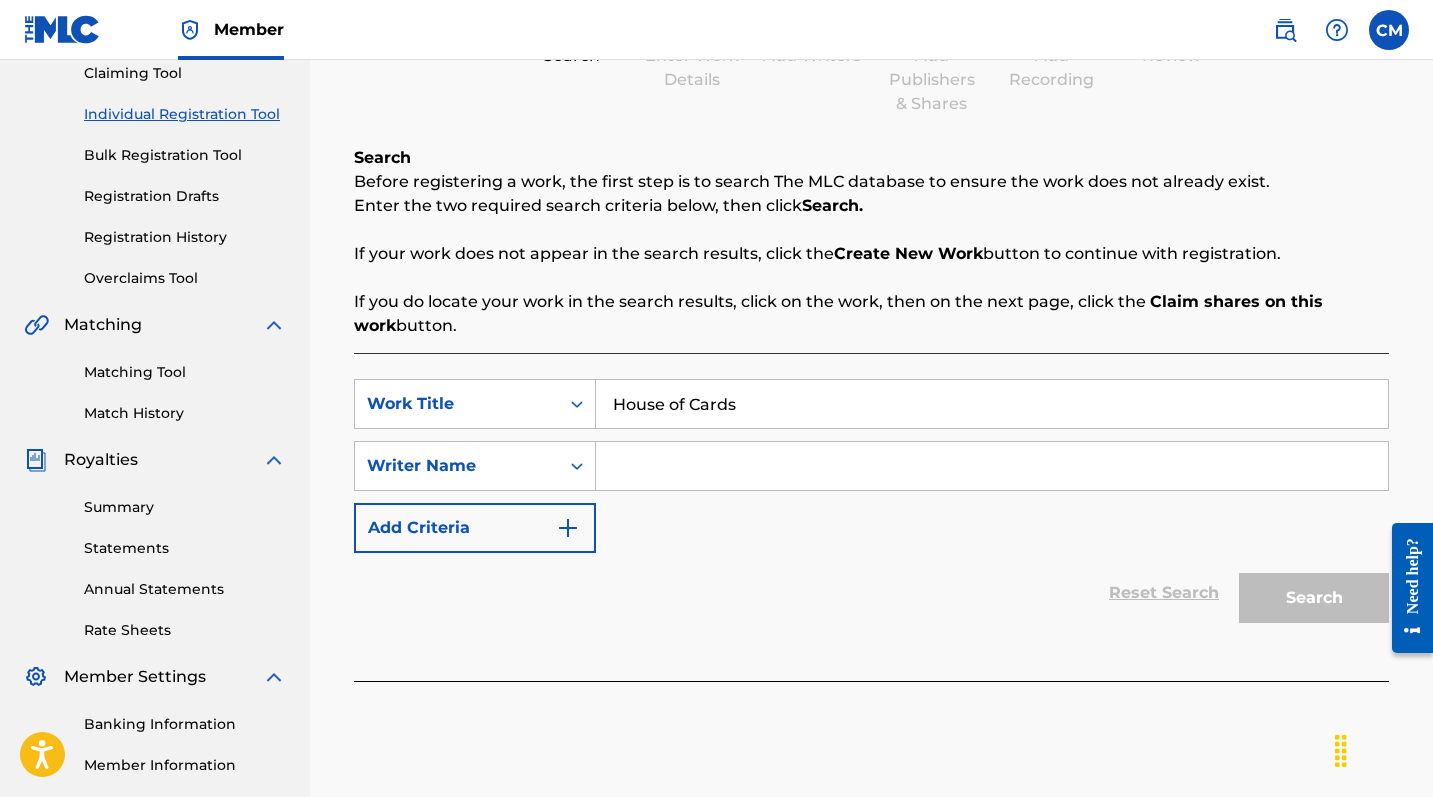 scroll, scrollTop: 401, scrollLeft: 0, axis: vertical 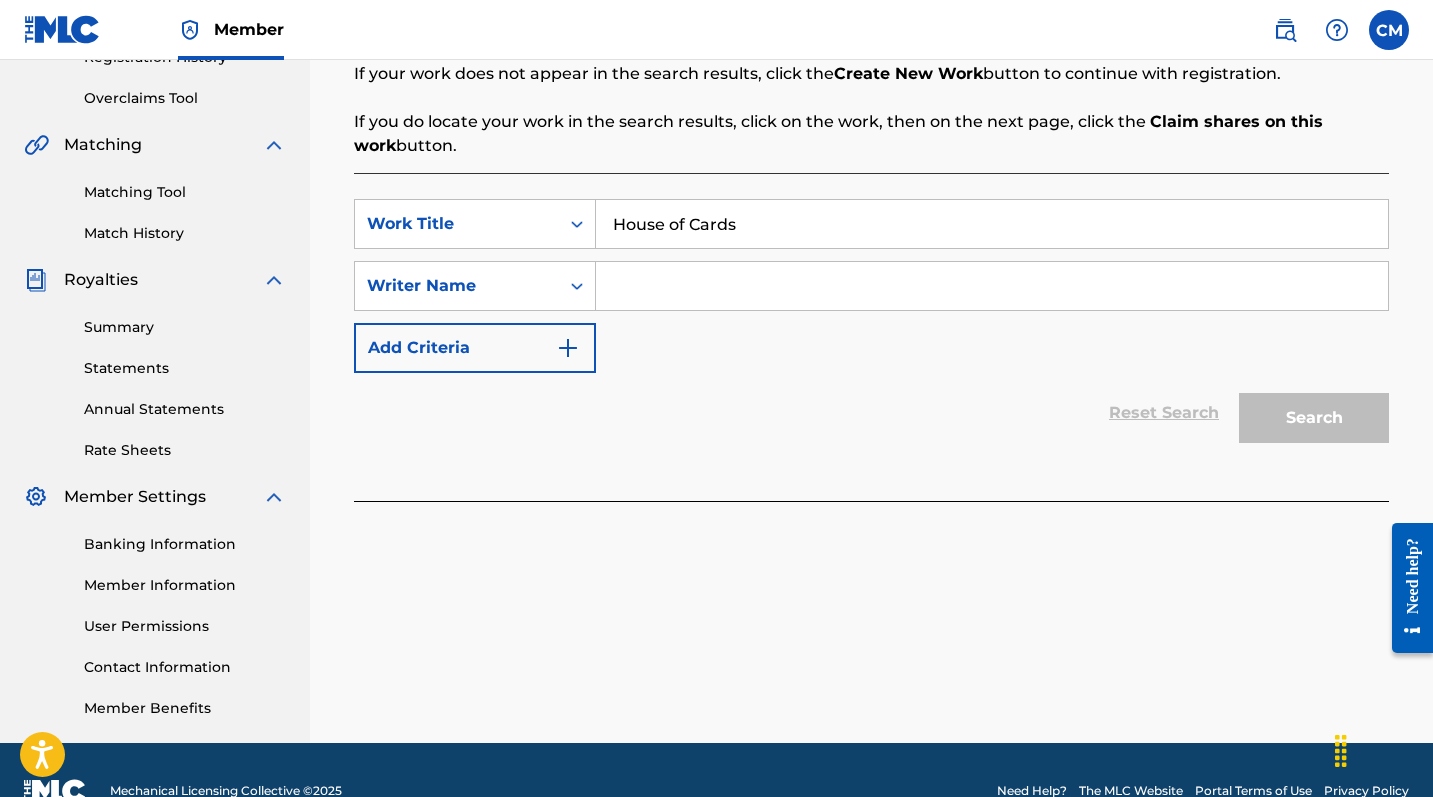 type on "House of Cards" 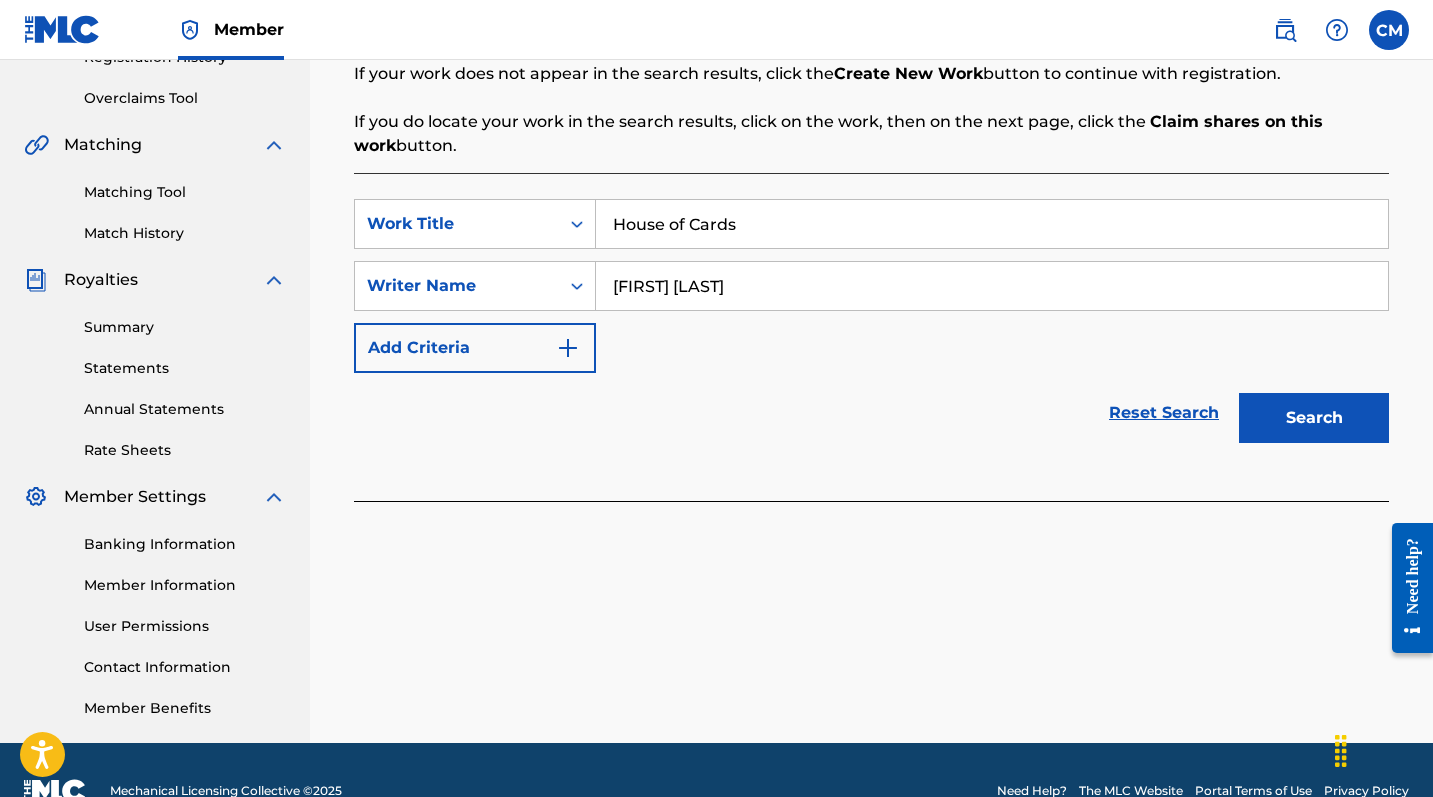 type on "[FIRST] [LAST]" 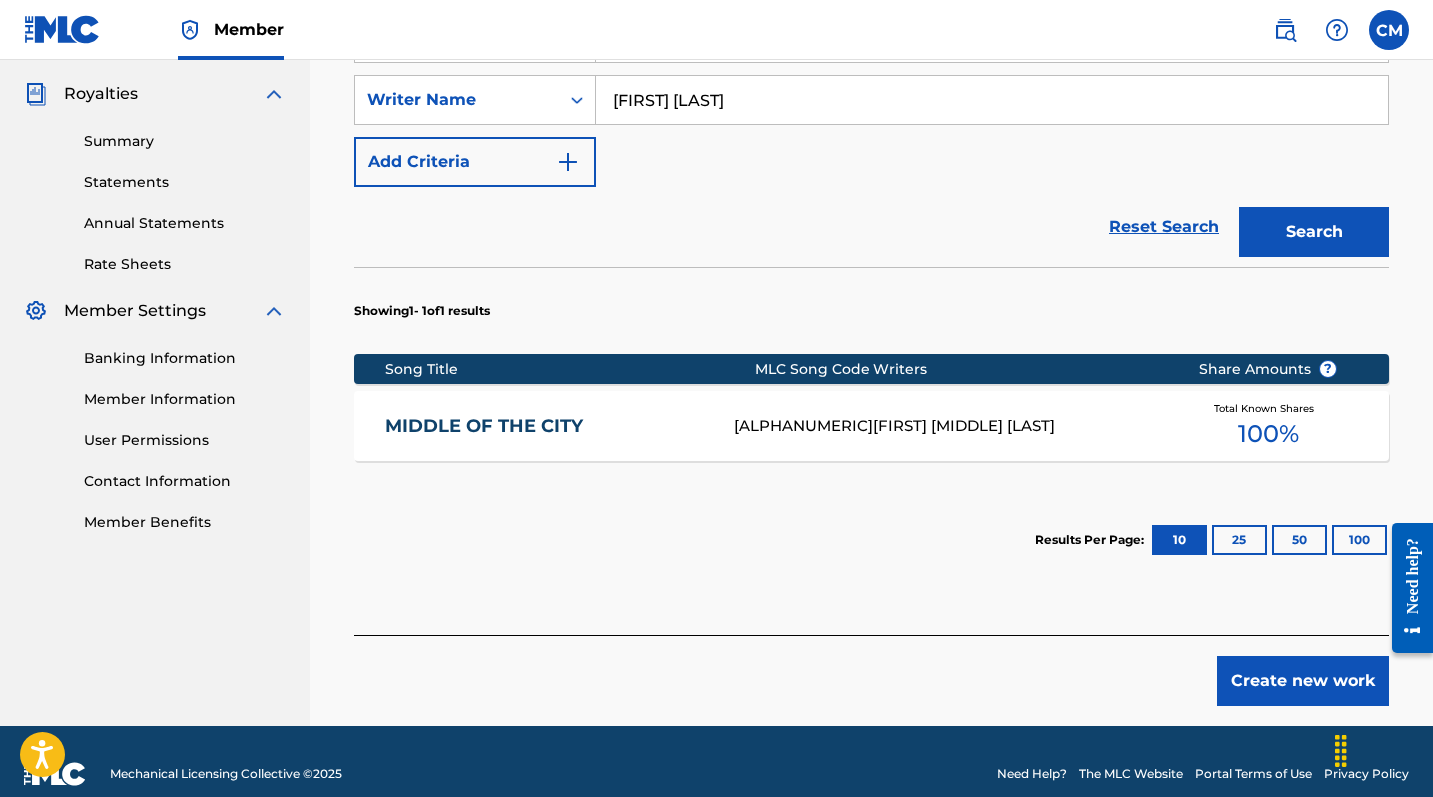 scroll, scrollTop: 588, scrollLeft: 0, axis: vertical 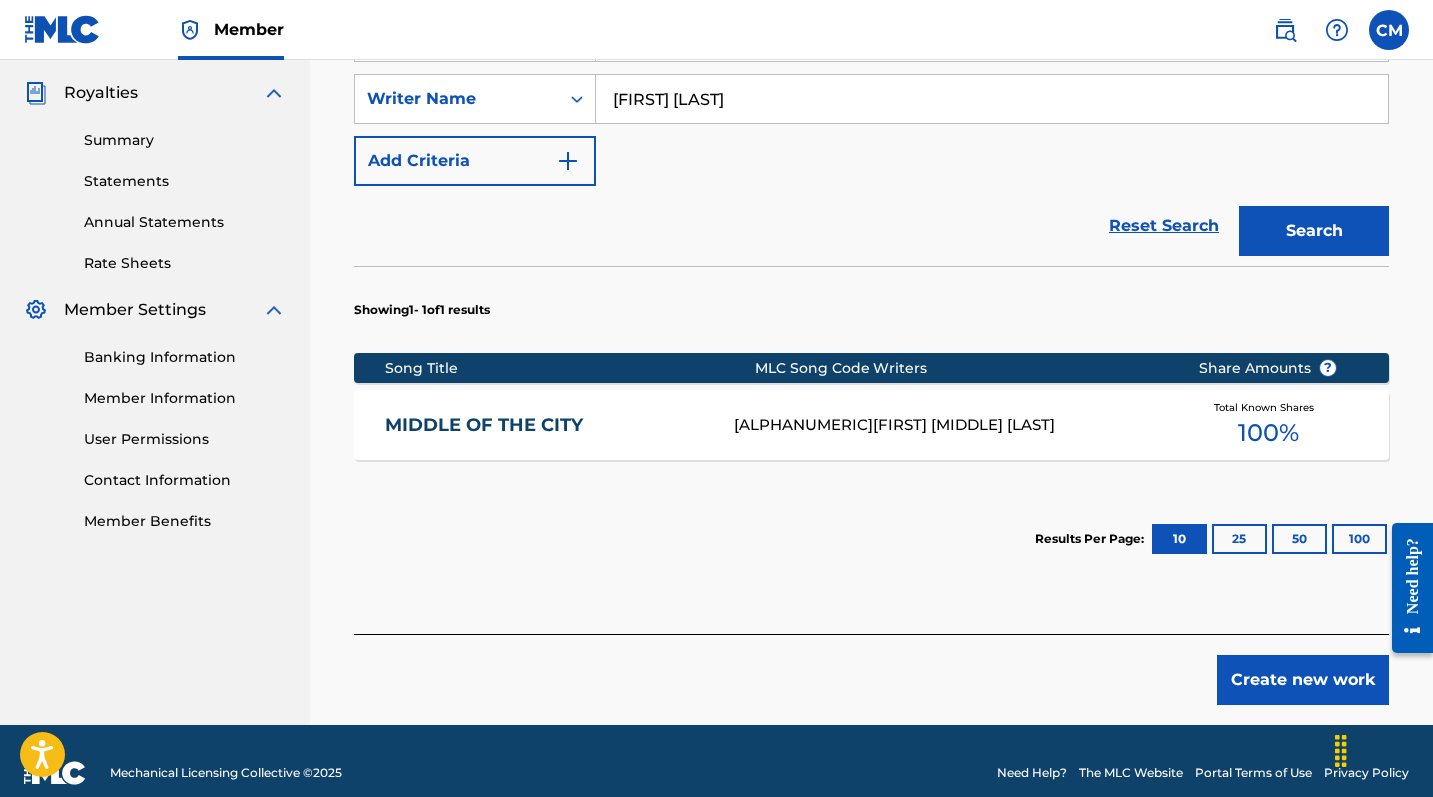 click on "Create new work" at bounding box center [1303, 680] 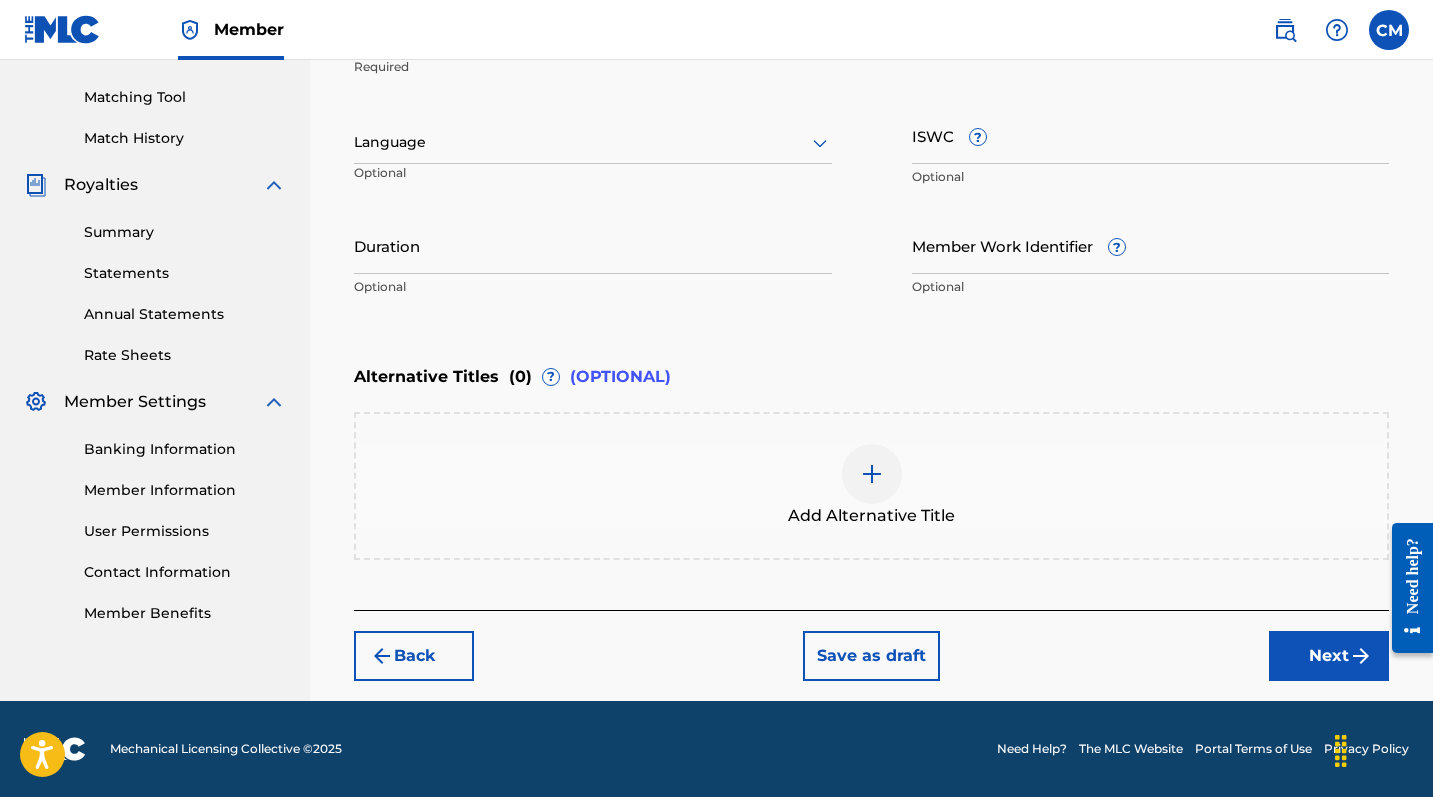 scroll, scrollTop: 496, scrollLeft: 0, axis: vertical 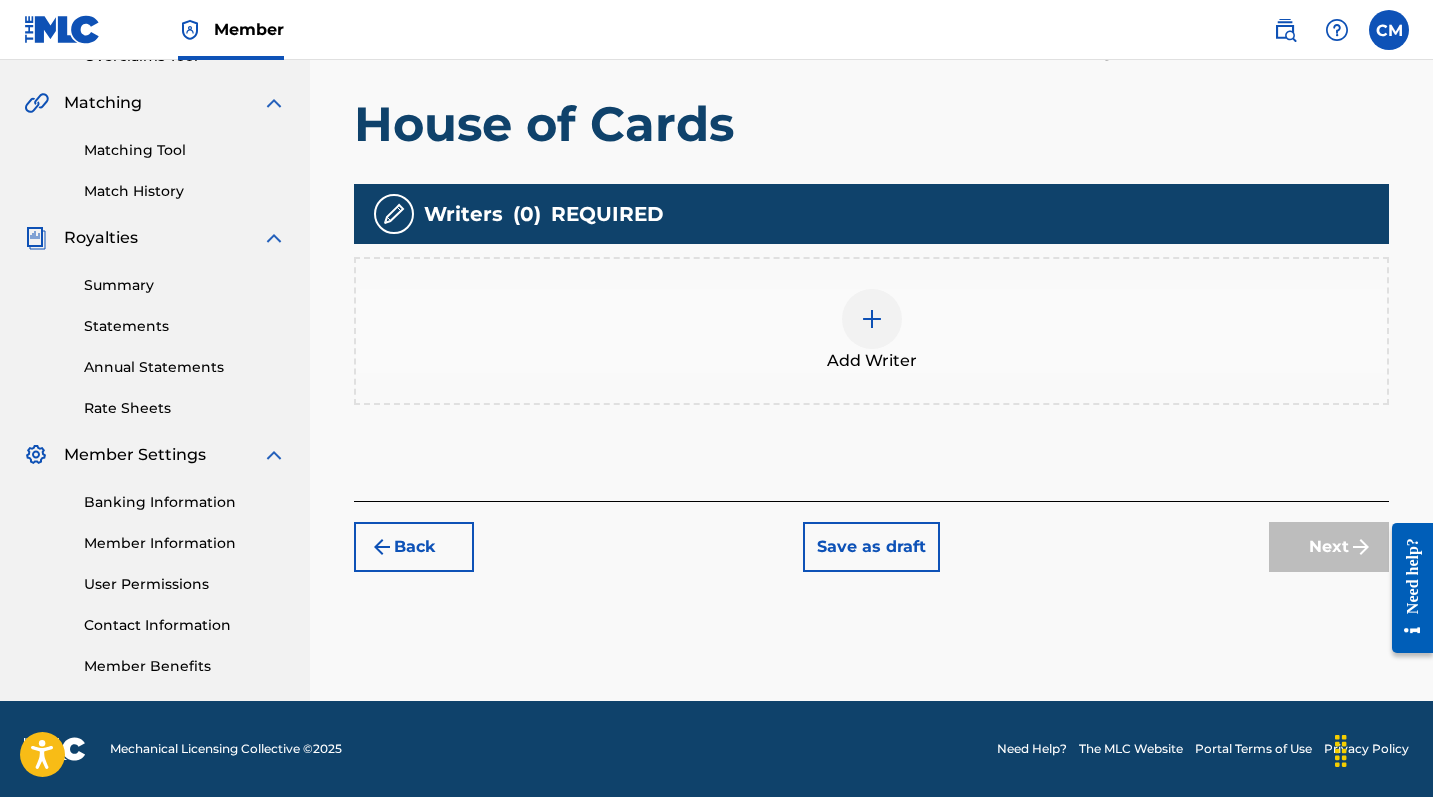 click at bounding box center [872, 319] 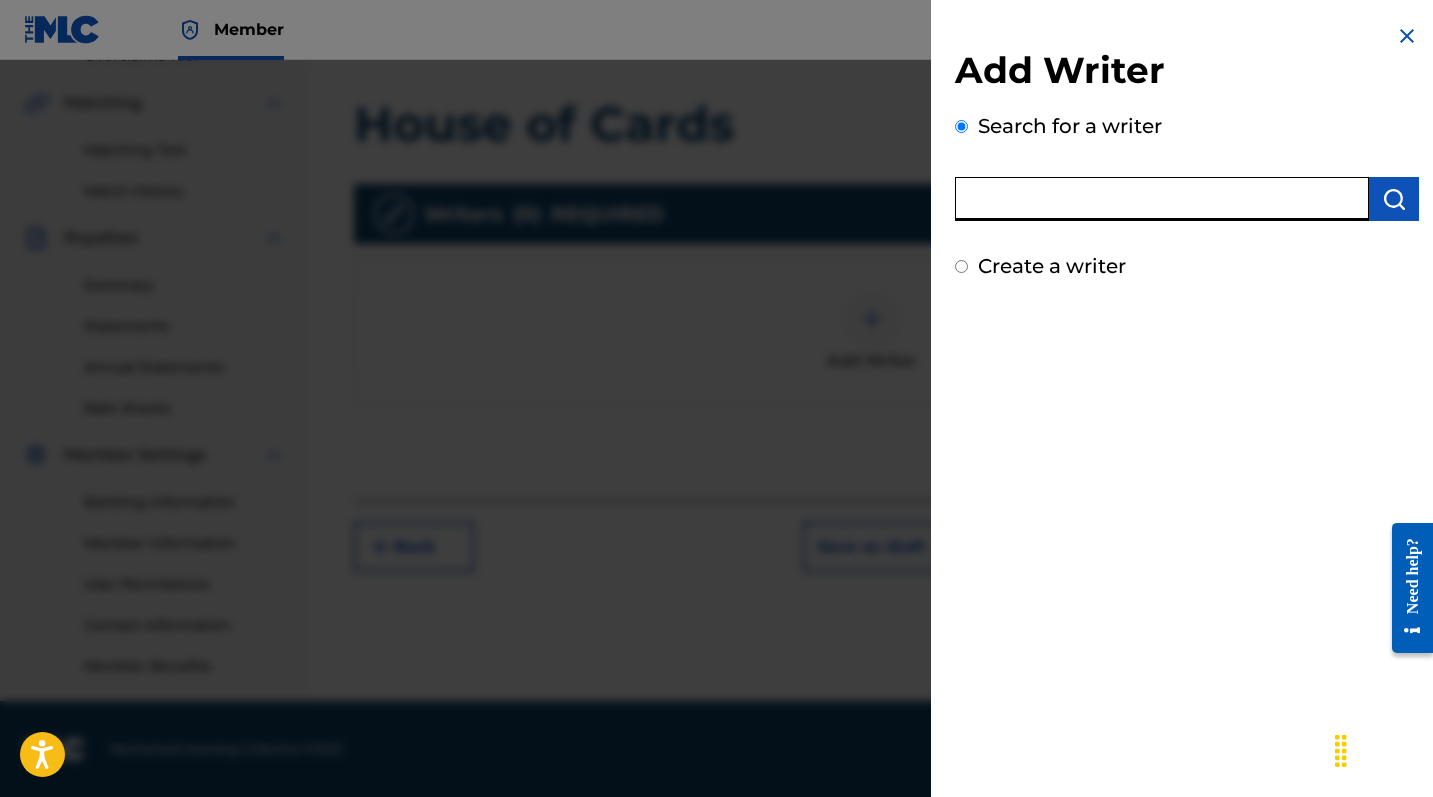 click at bounding box center [1162, 199] 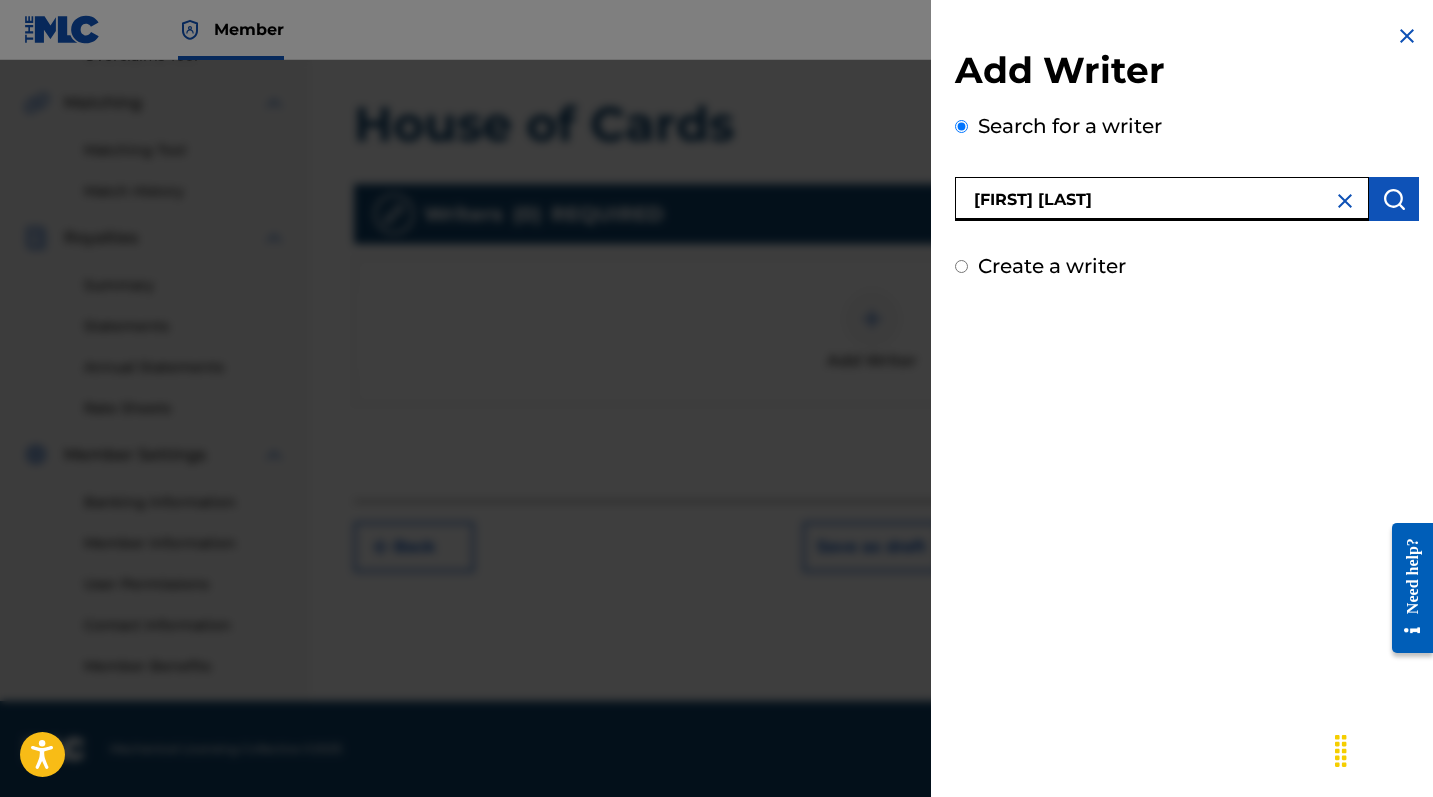 type on "[FIRST] [LAST]" 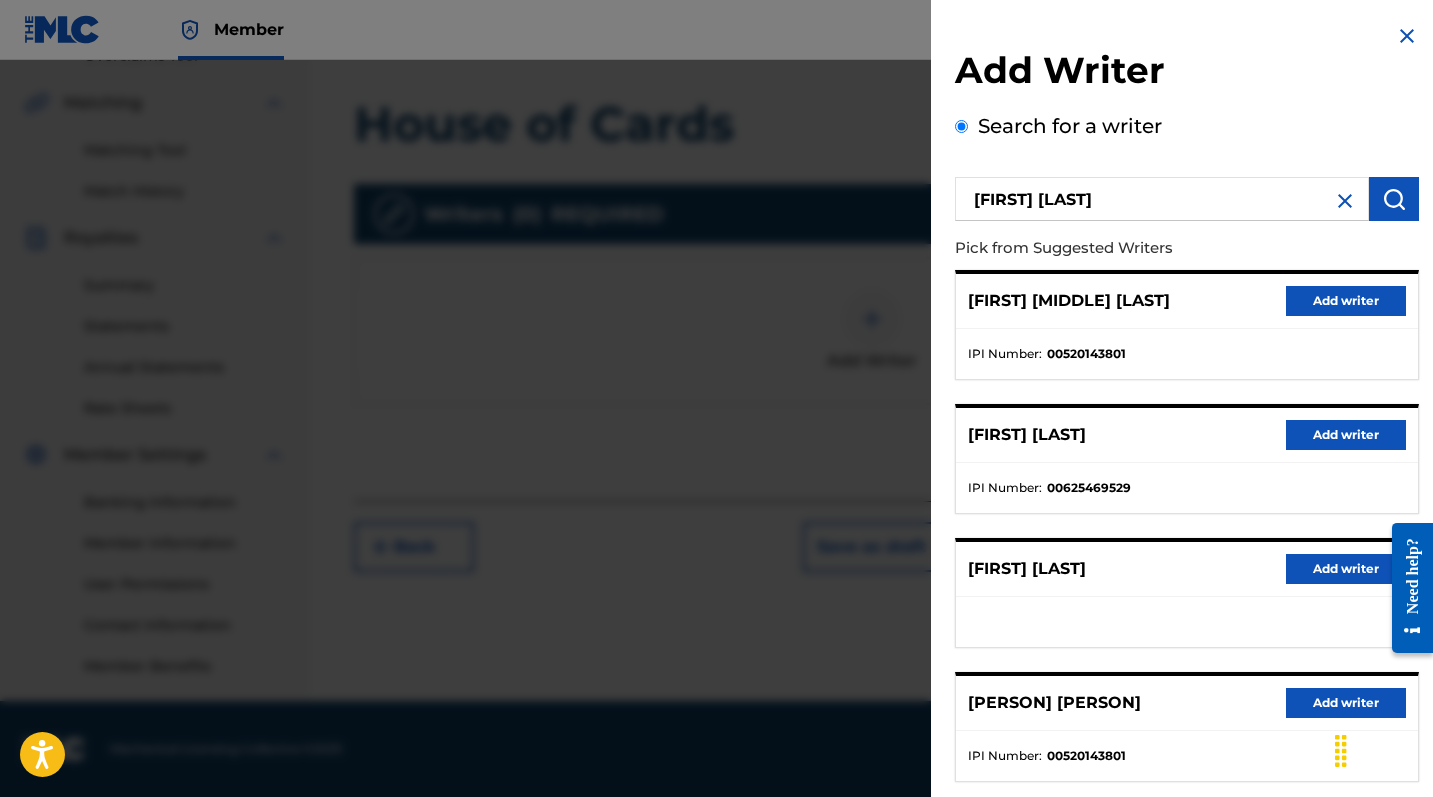 click on "Add writer" at bounding box center (1346, 301) 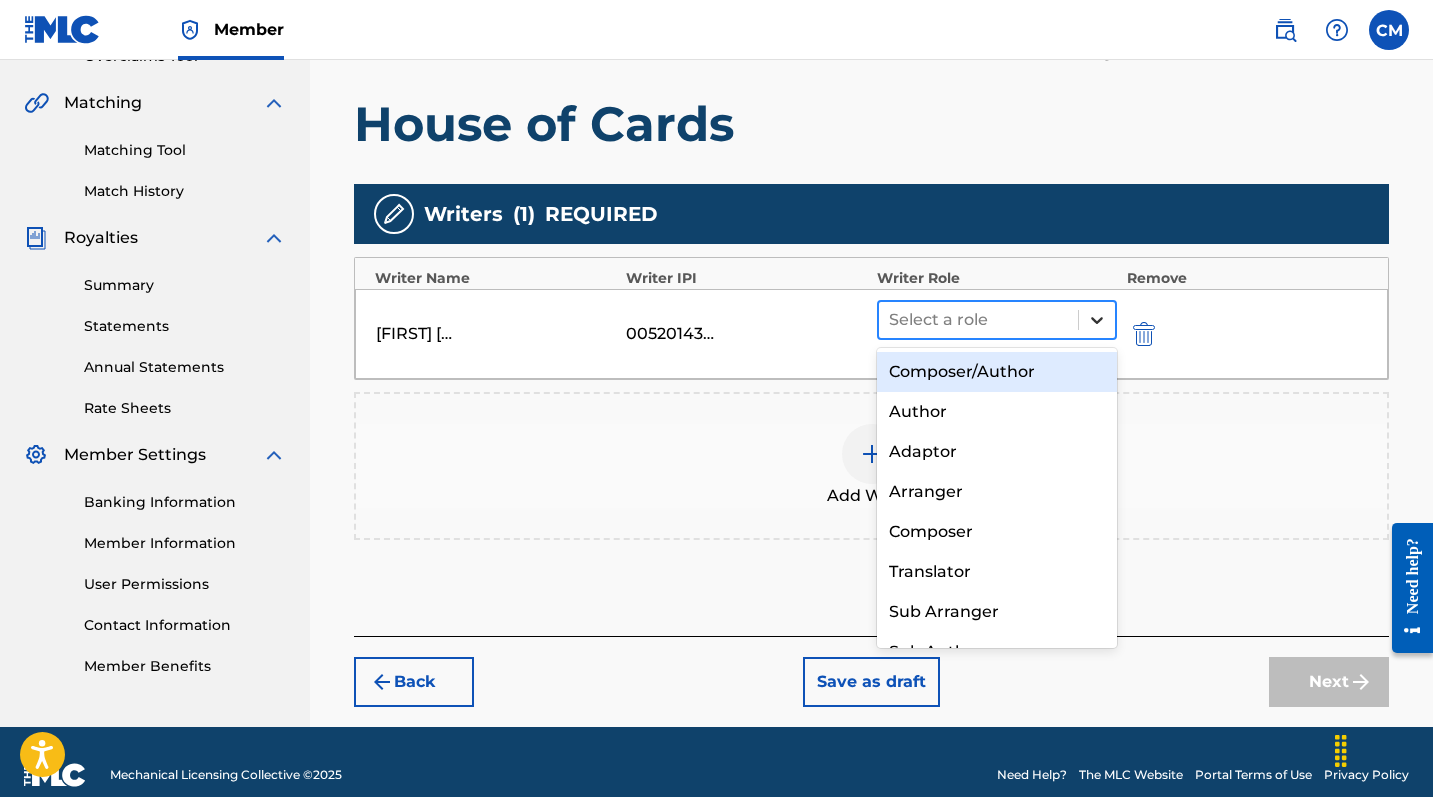 click 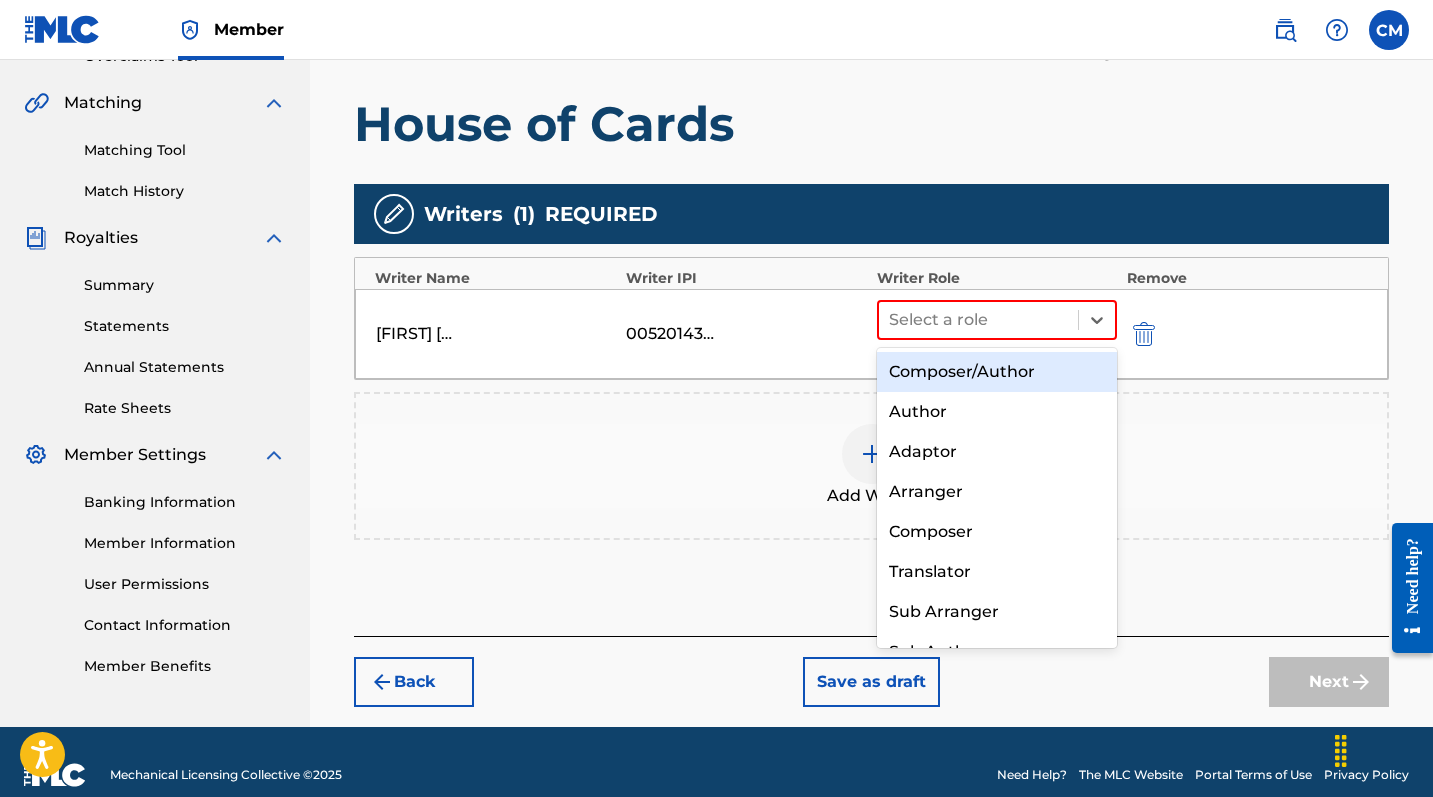 click on "Composer/Author" at bounding box center [997, 372] 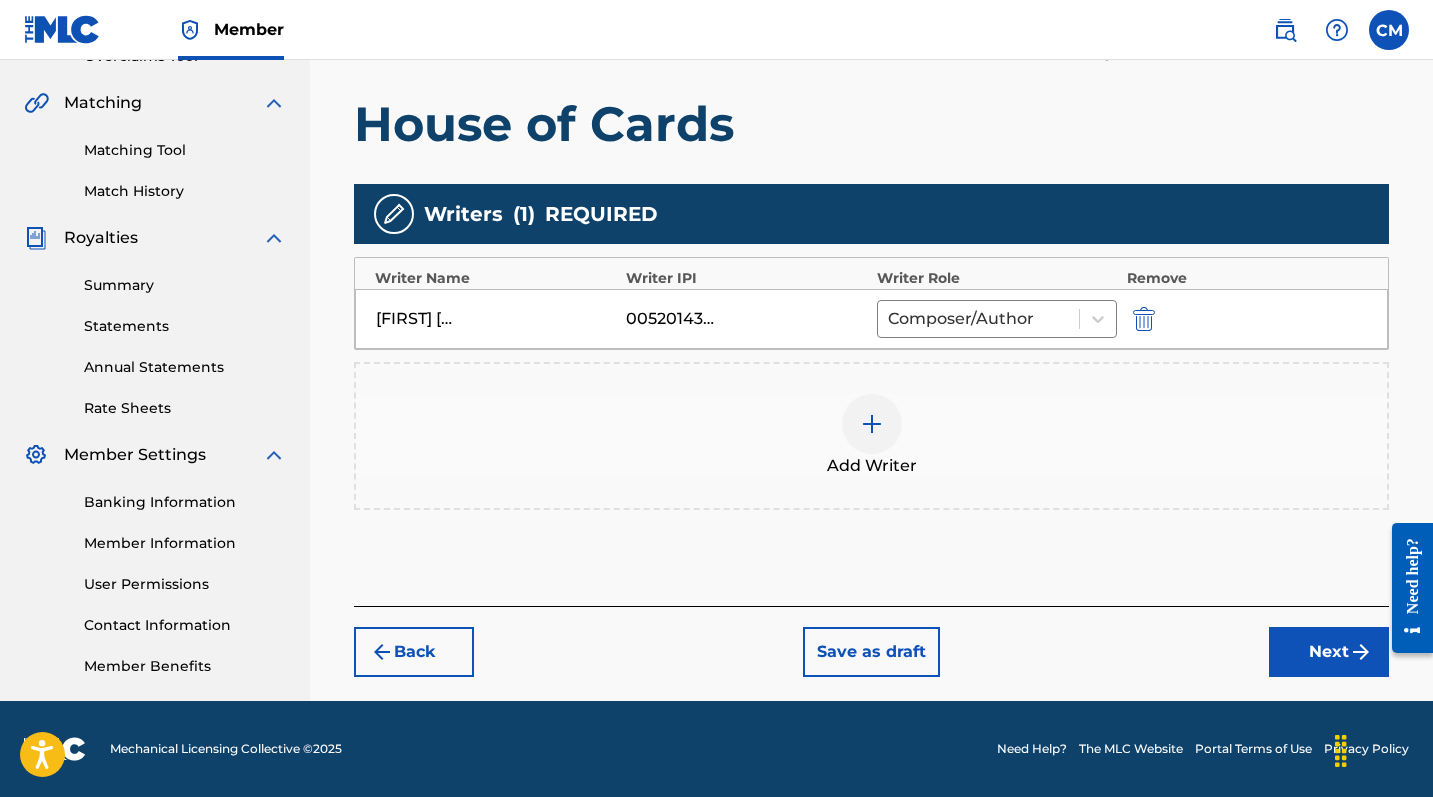 click on "Next" at bounding box center (1329, 652) 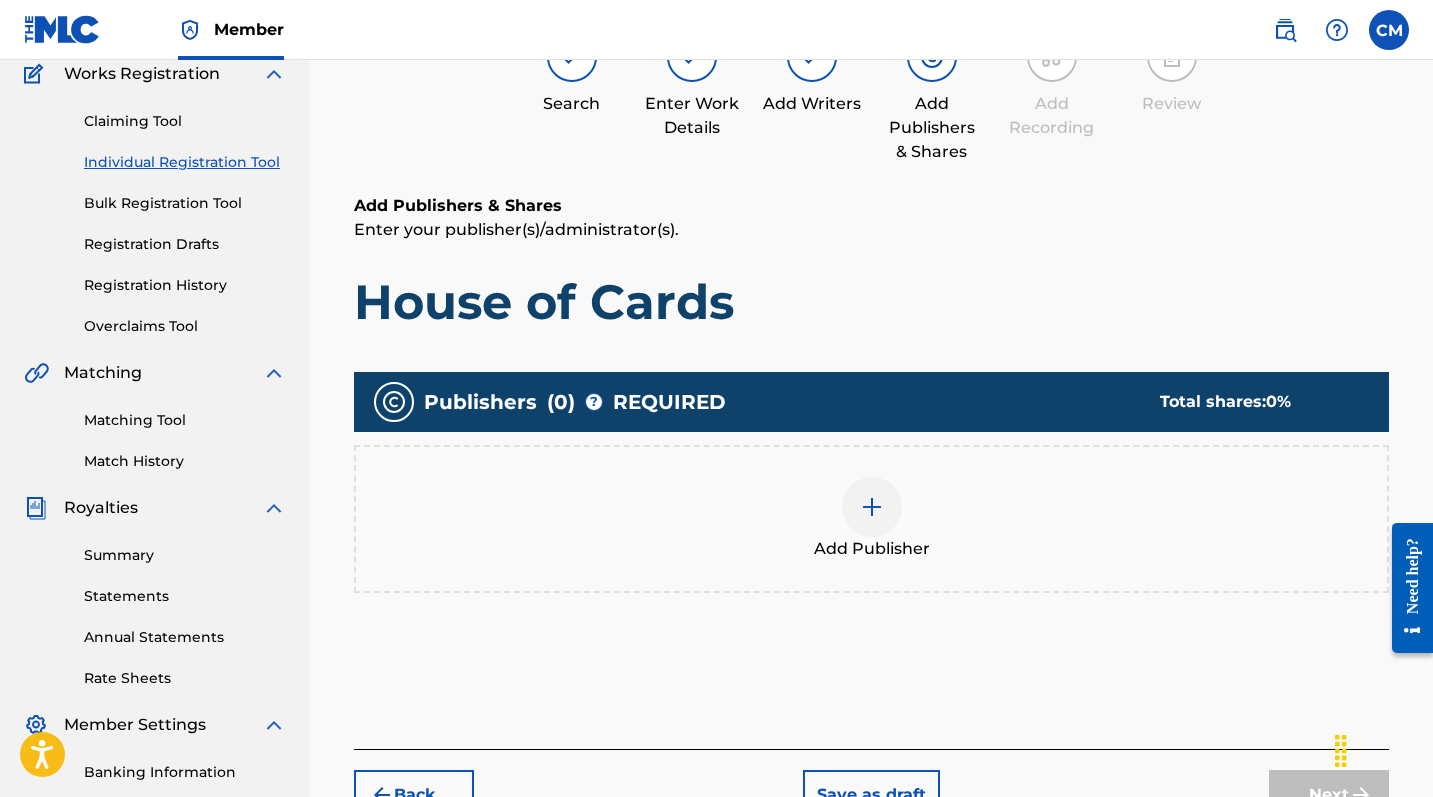 scroll, scrollTop: 90, scrollLeft: 0, axis: vertical 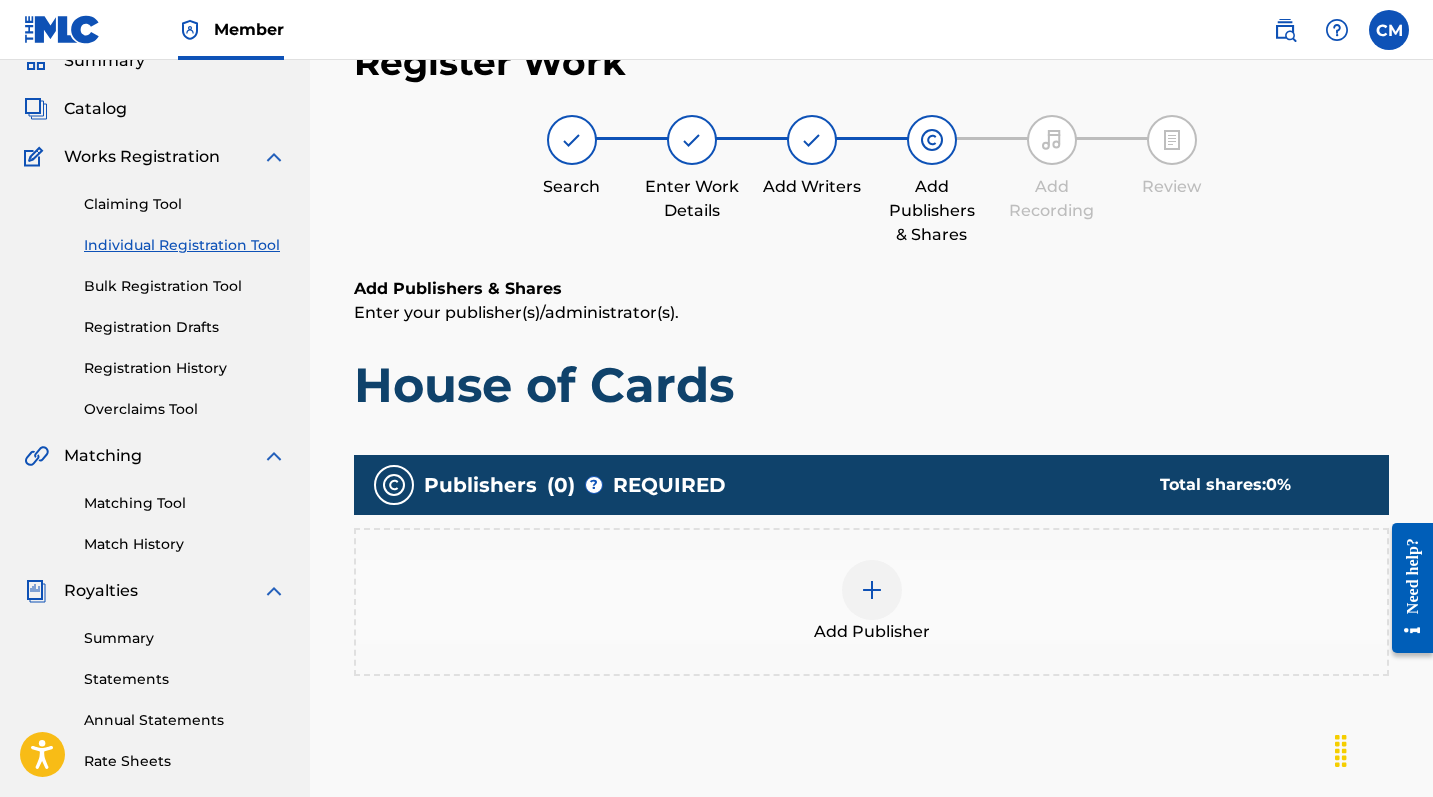 click at bounding box center (872, 590) 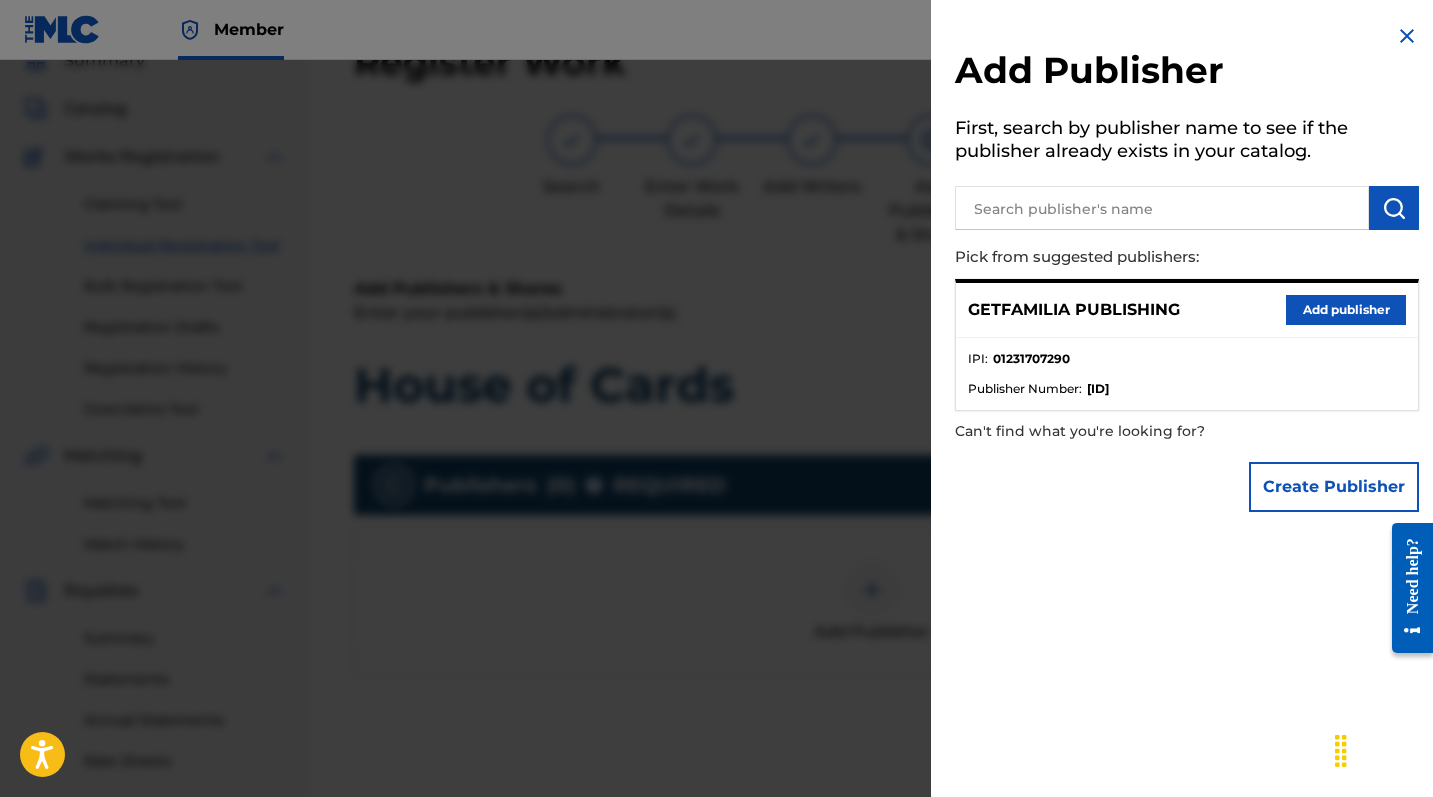 click on "Add publisher" at bounding box center (1346, 310) 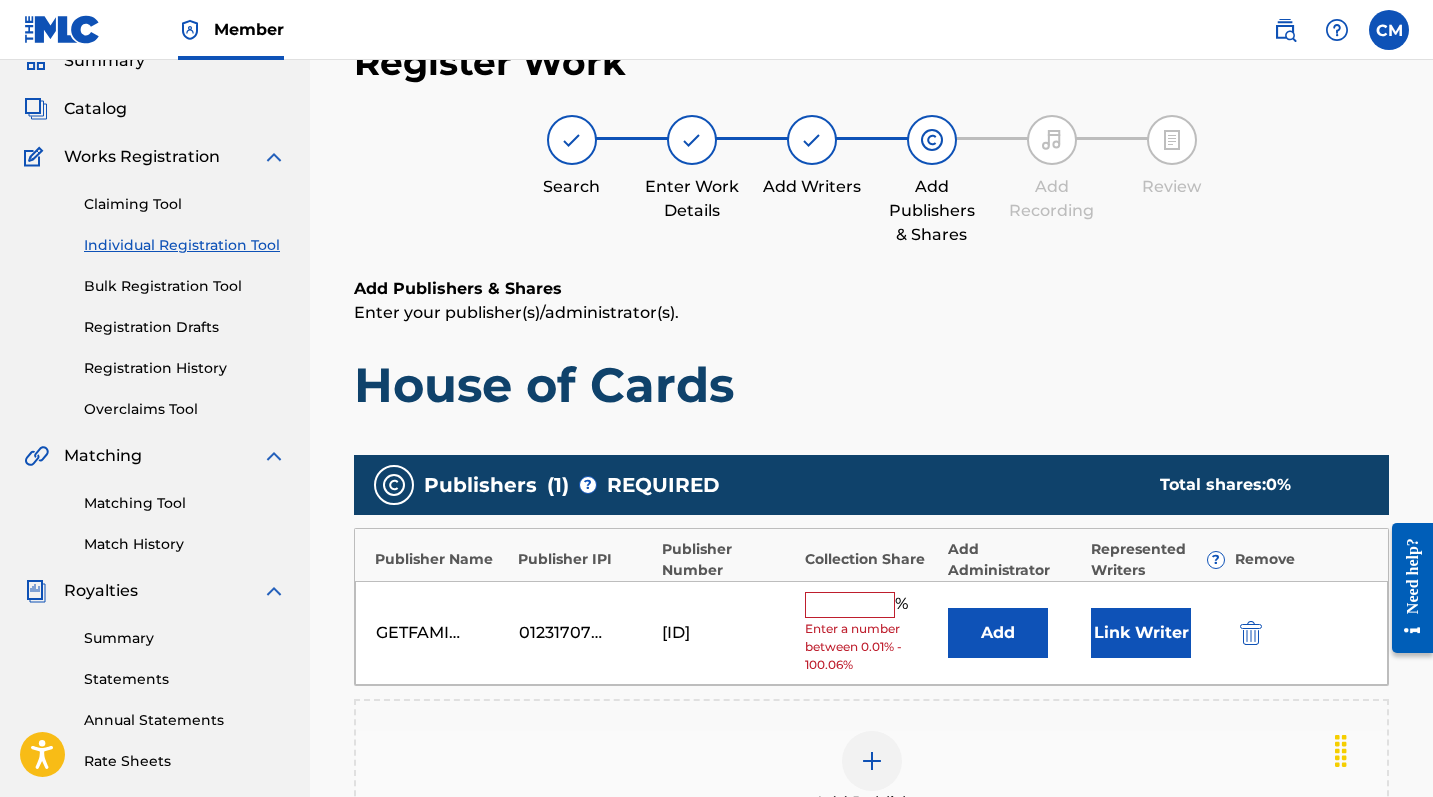 click at bounding box center (850, 605) 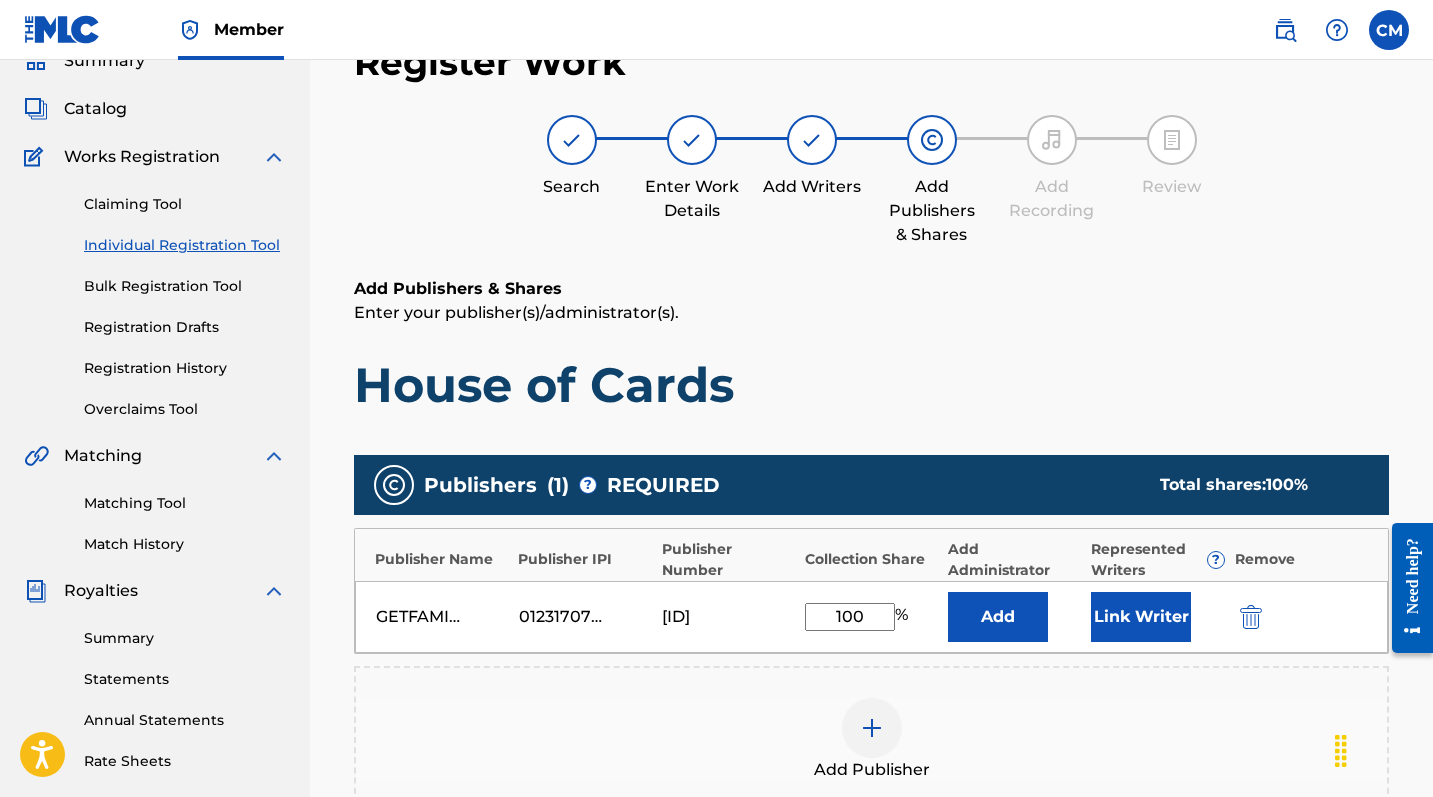 type on "100" 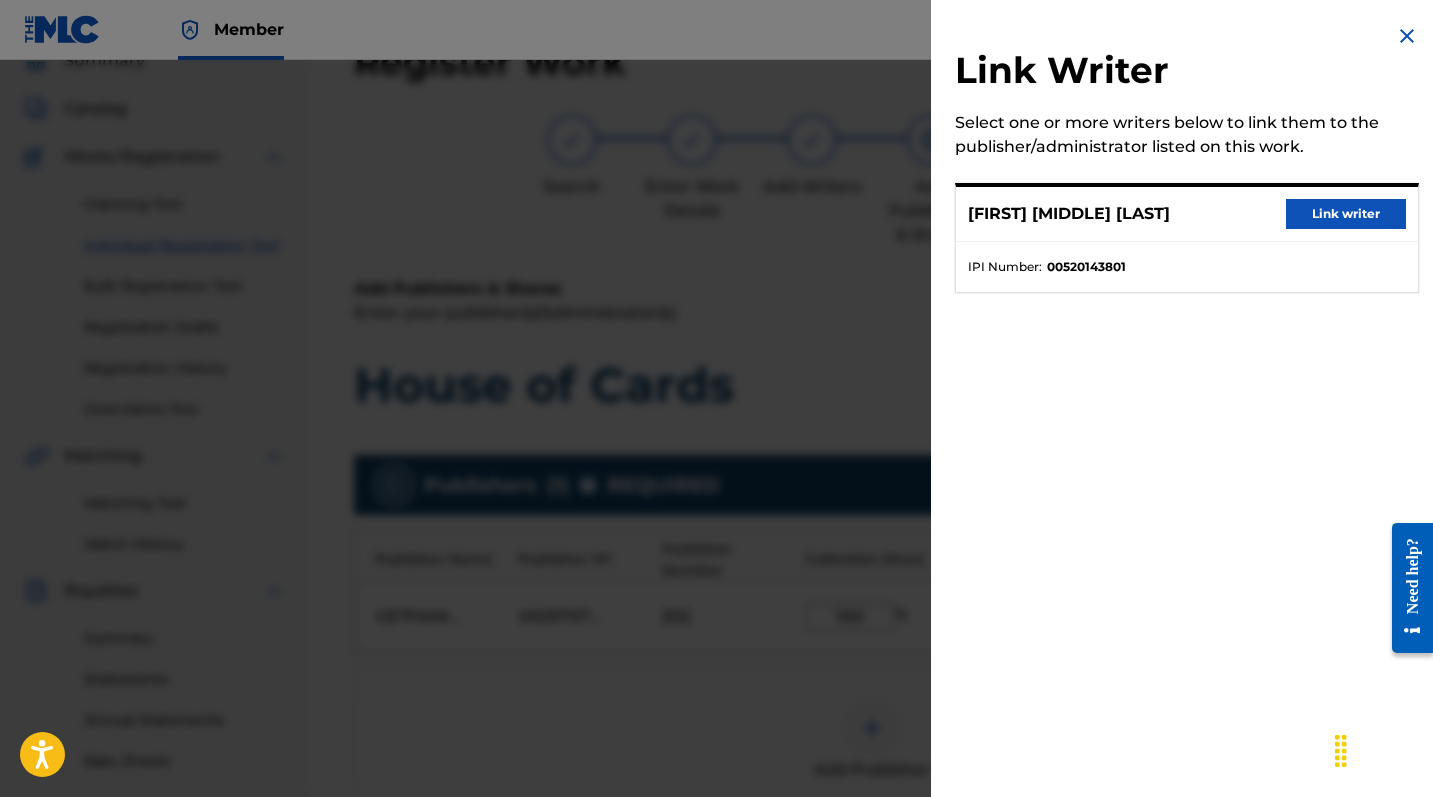 click on "Link writer" at bounding box center [1346, 214] 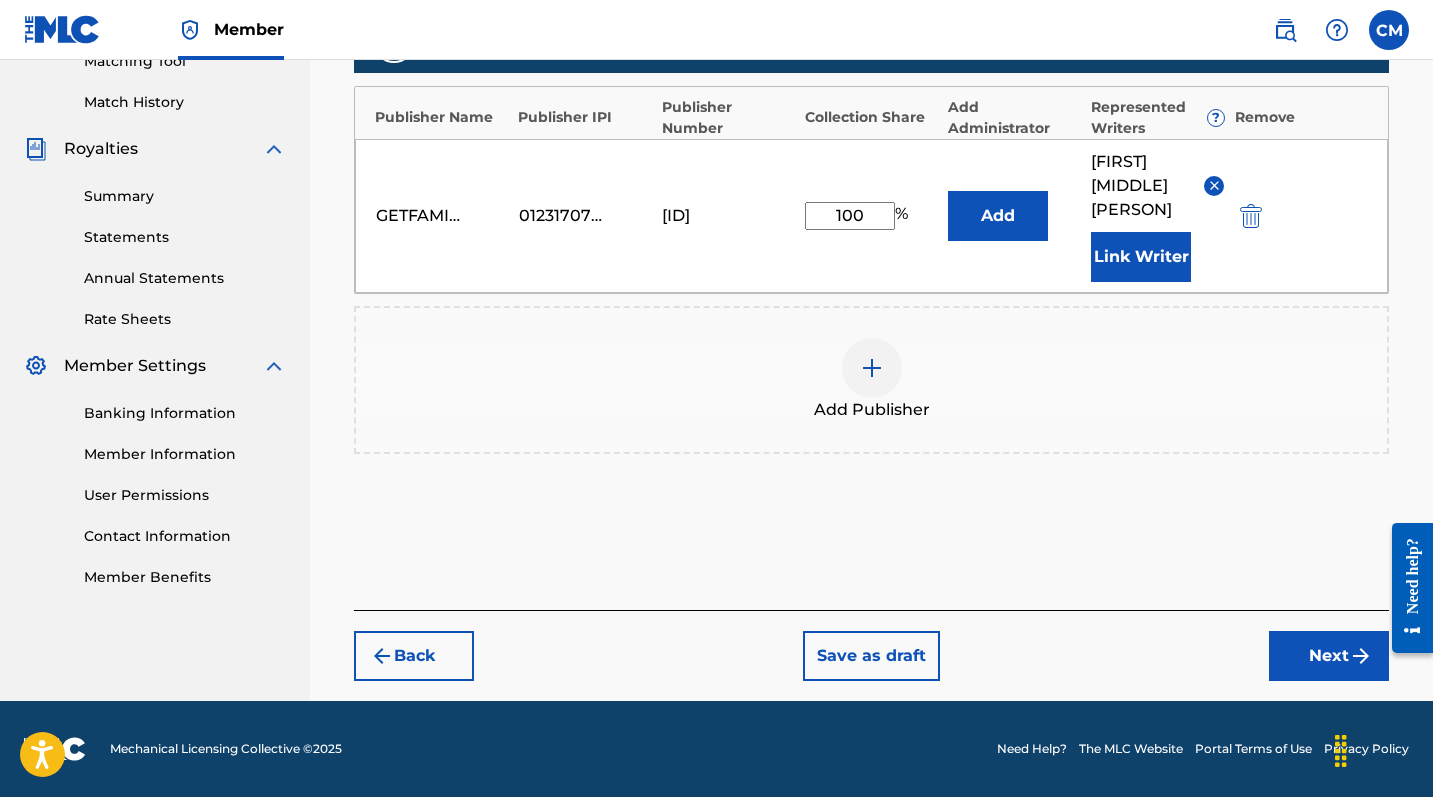 scroll, scrollTop: 556, scrollLeft: 0, axis: vertical 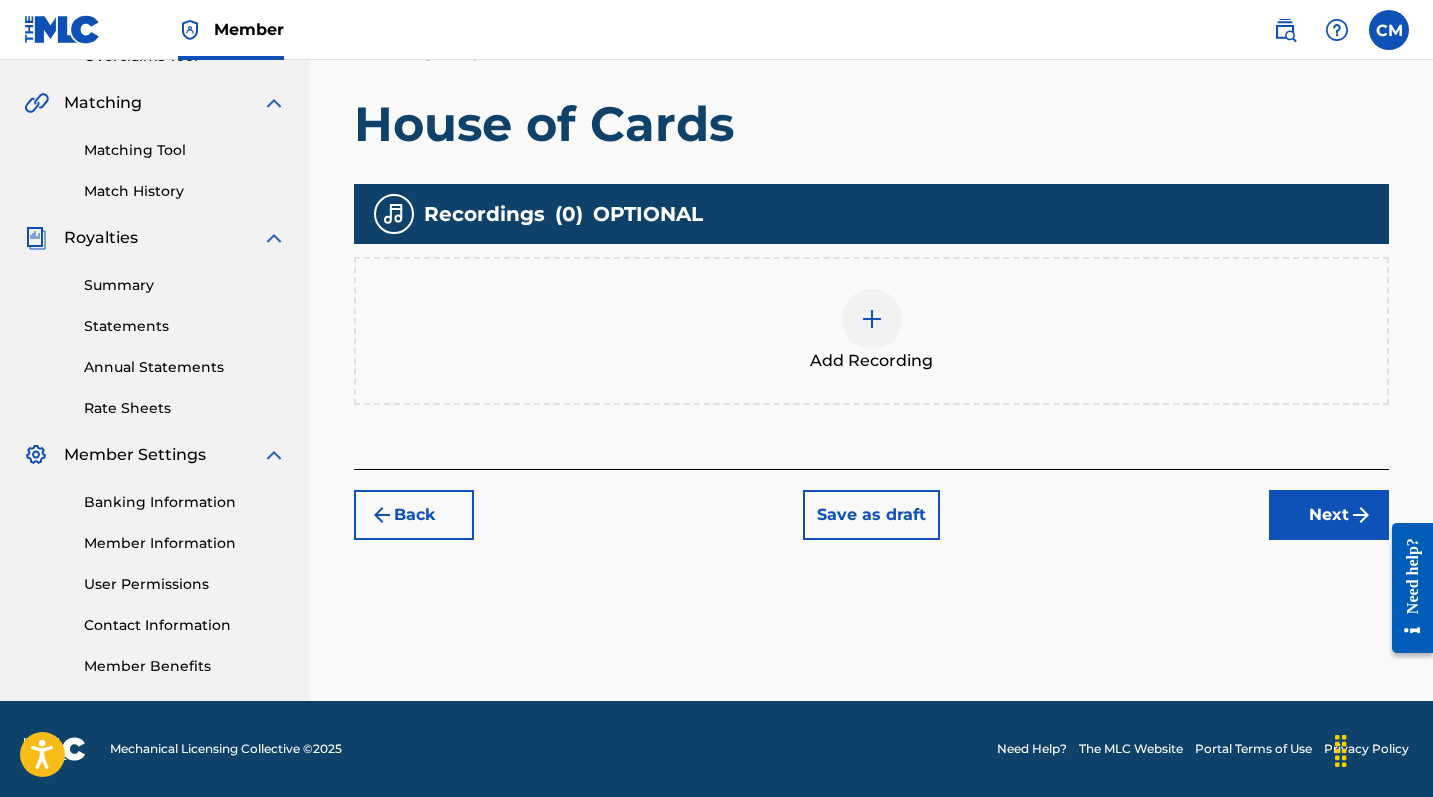 click at bounding box center (872, 319) 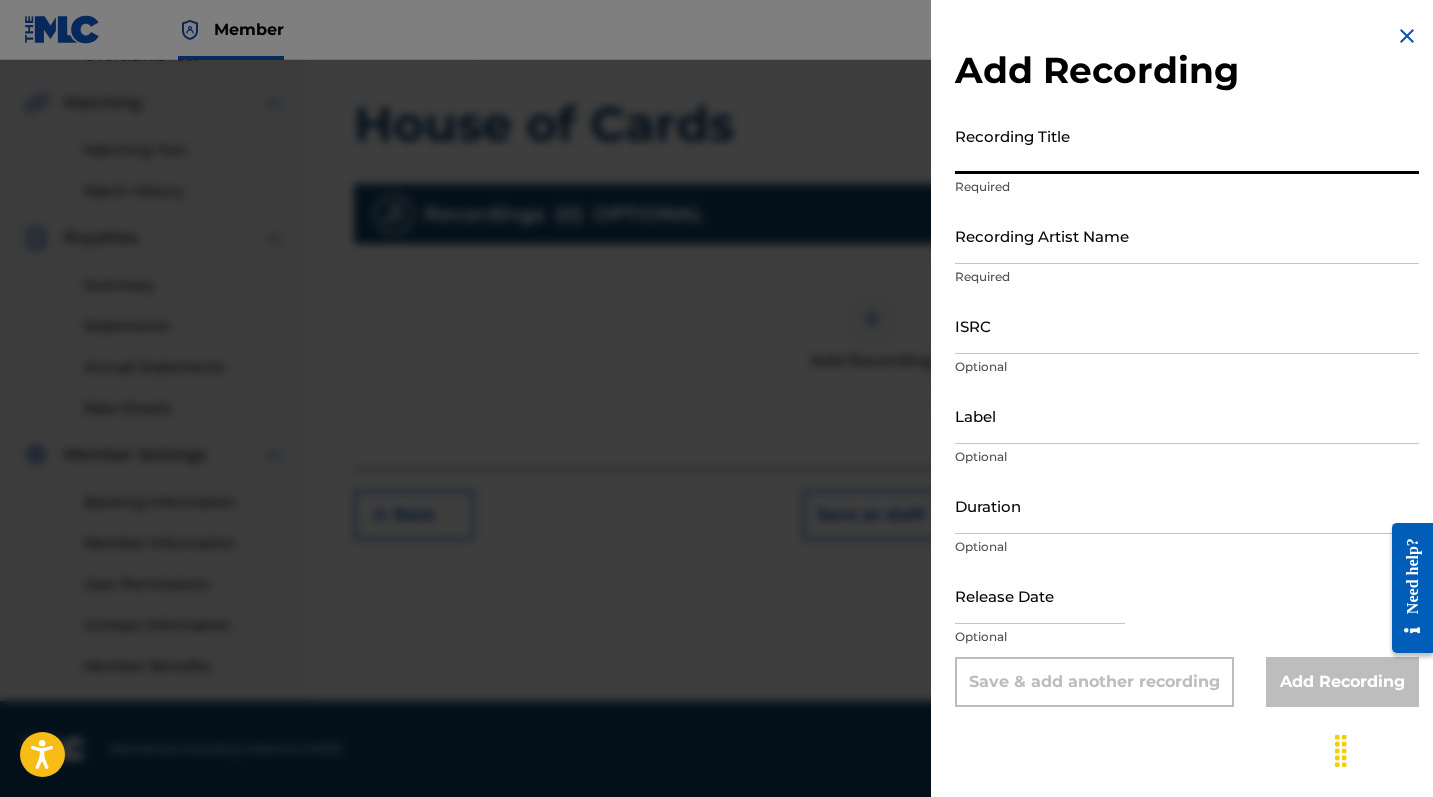 click on "Recording Title" at bounding box center (1187, 145) 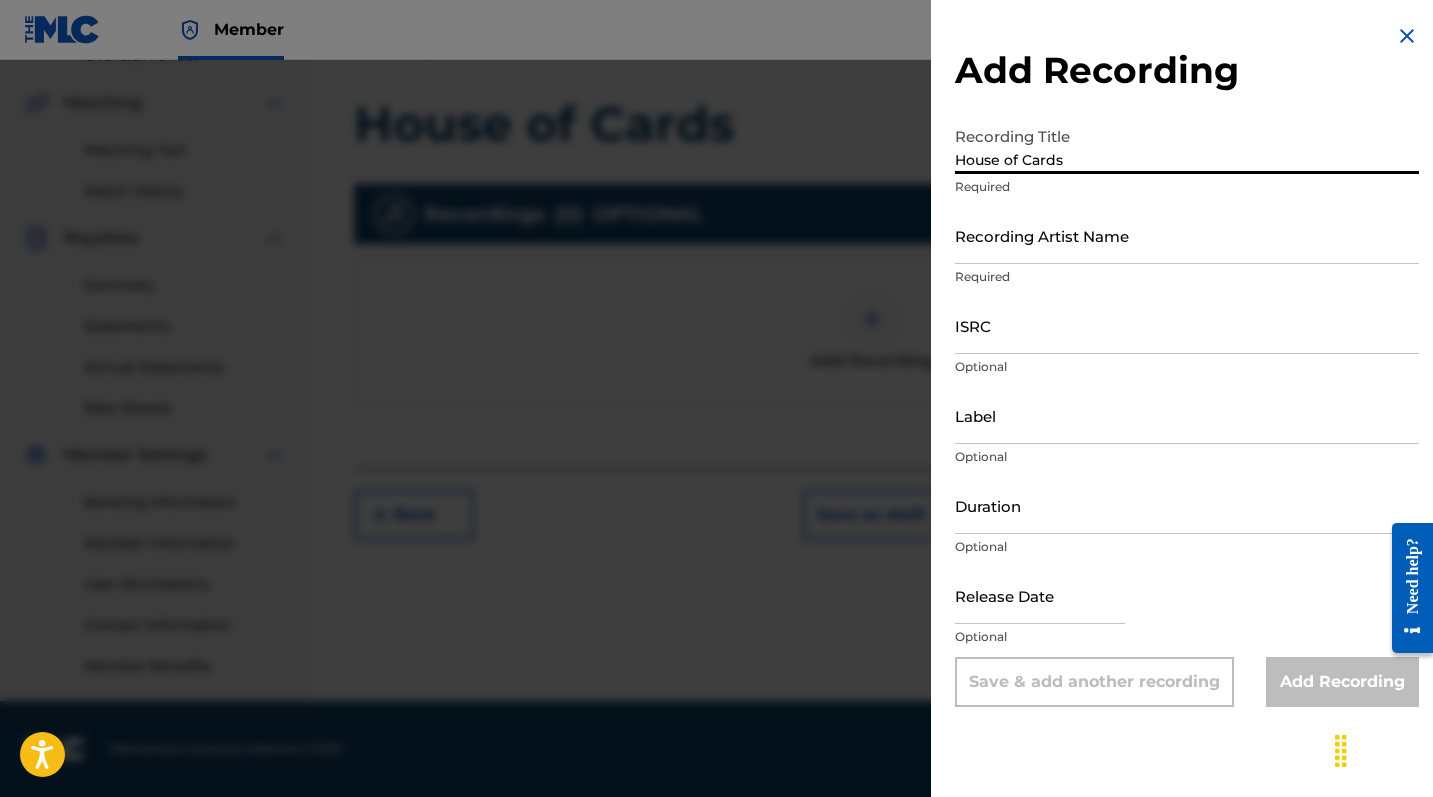 type on "House of Cards" 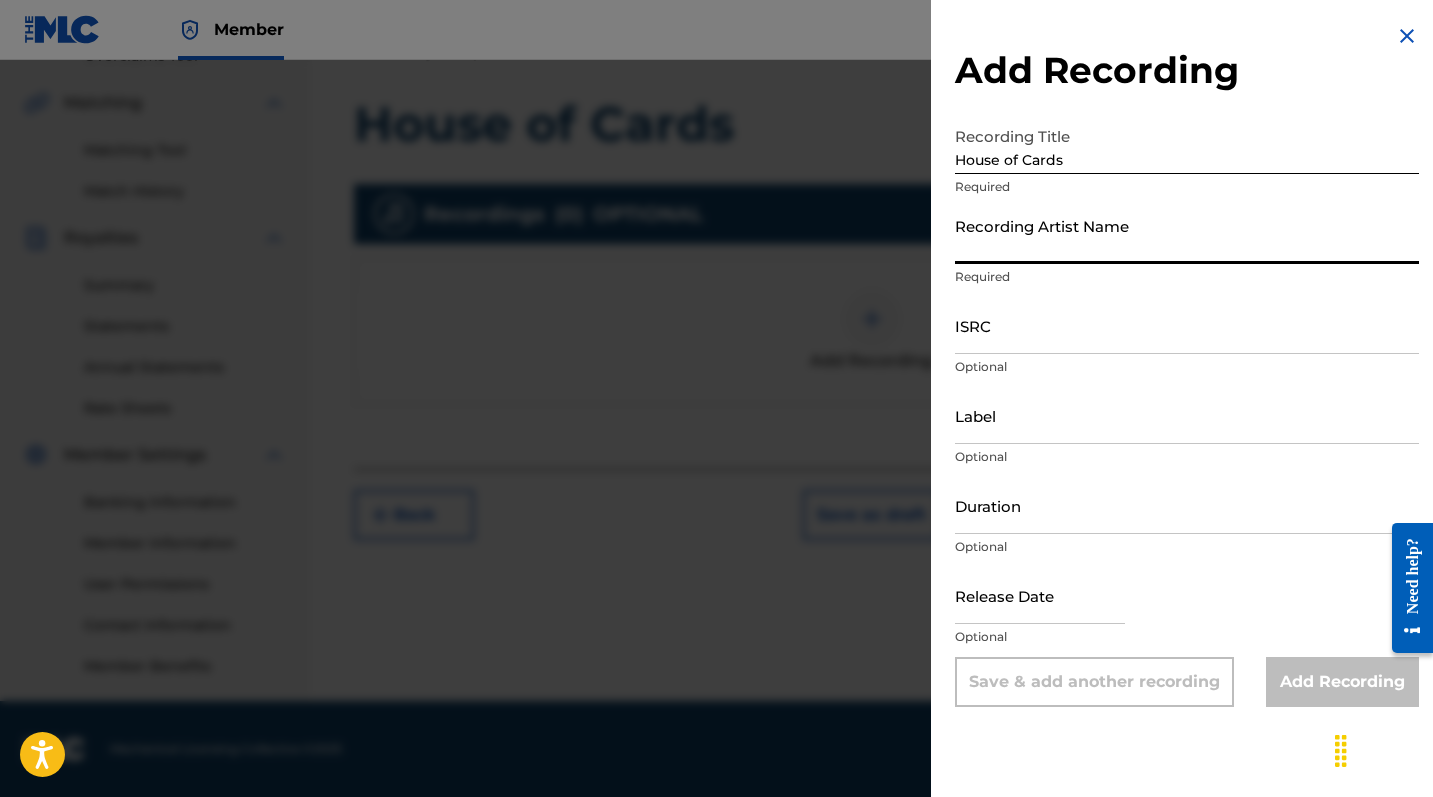 click on "Recording Artist Name" at bounding box center [1187, 235] 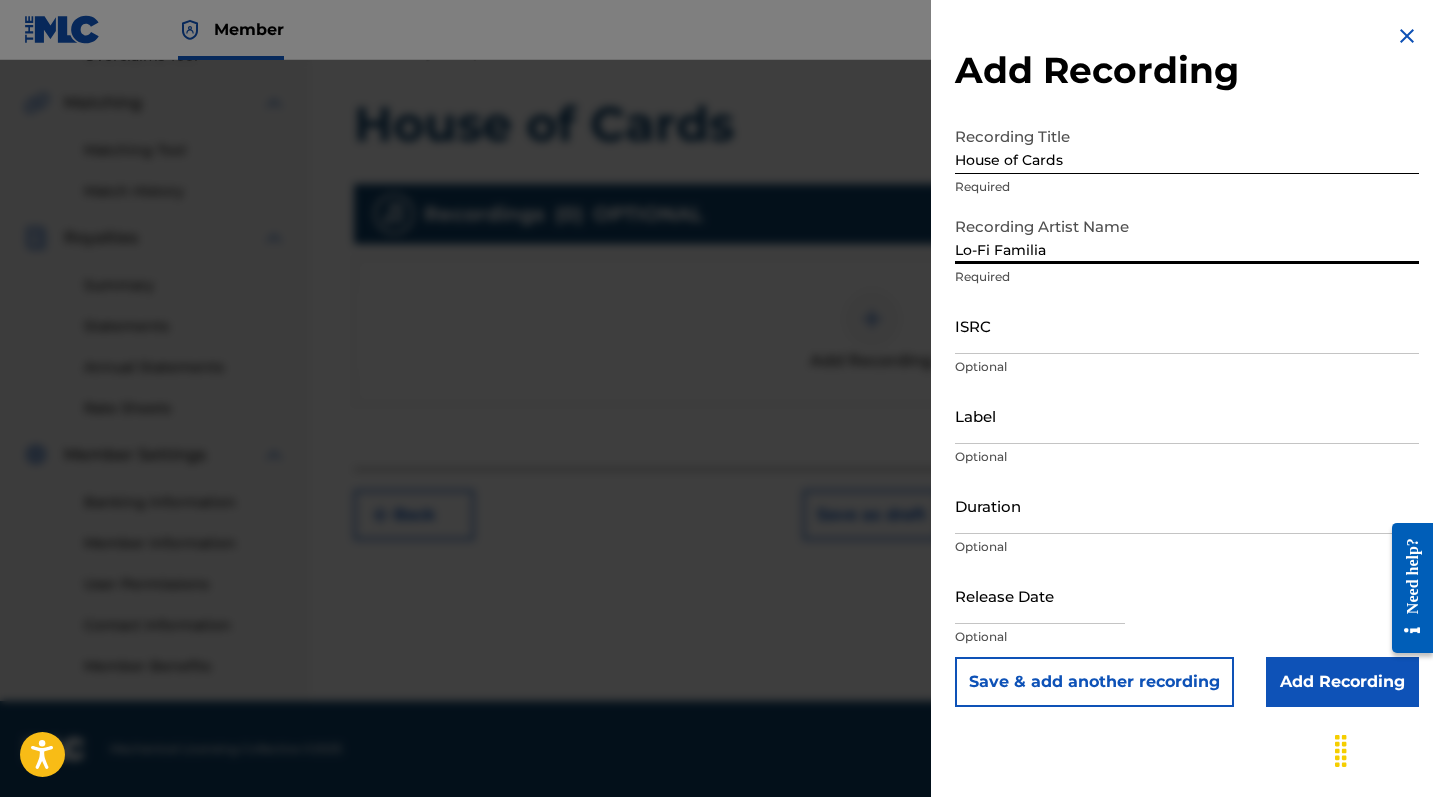 type on "Lo-Fi Familia" 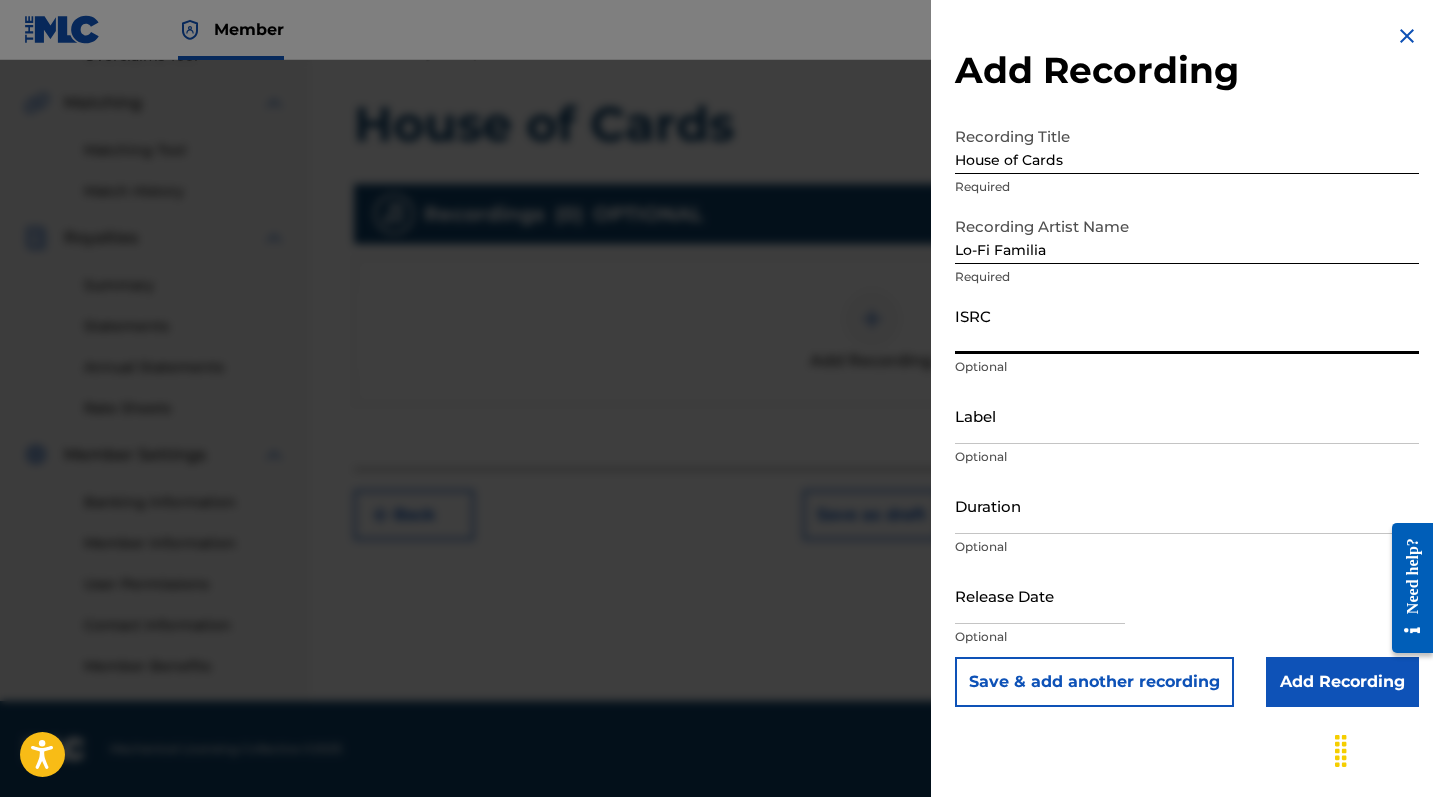 paste on "QZNJY2563624" 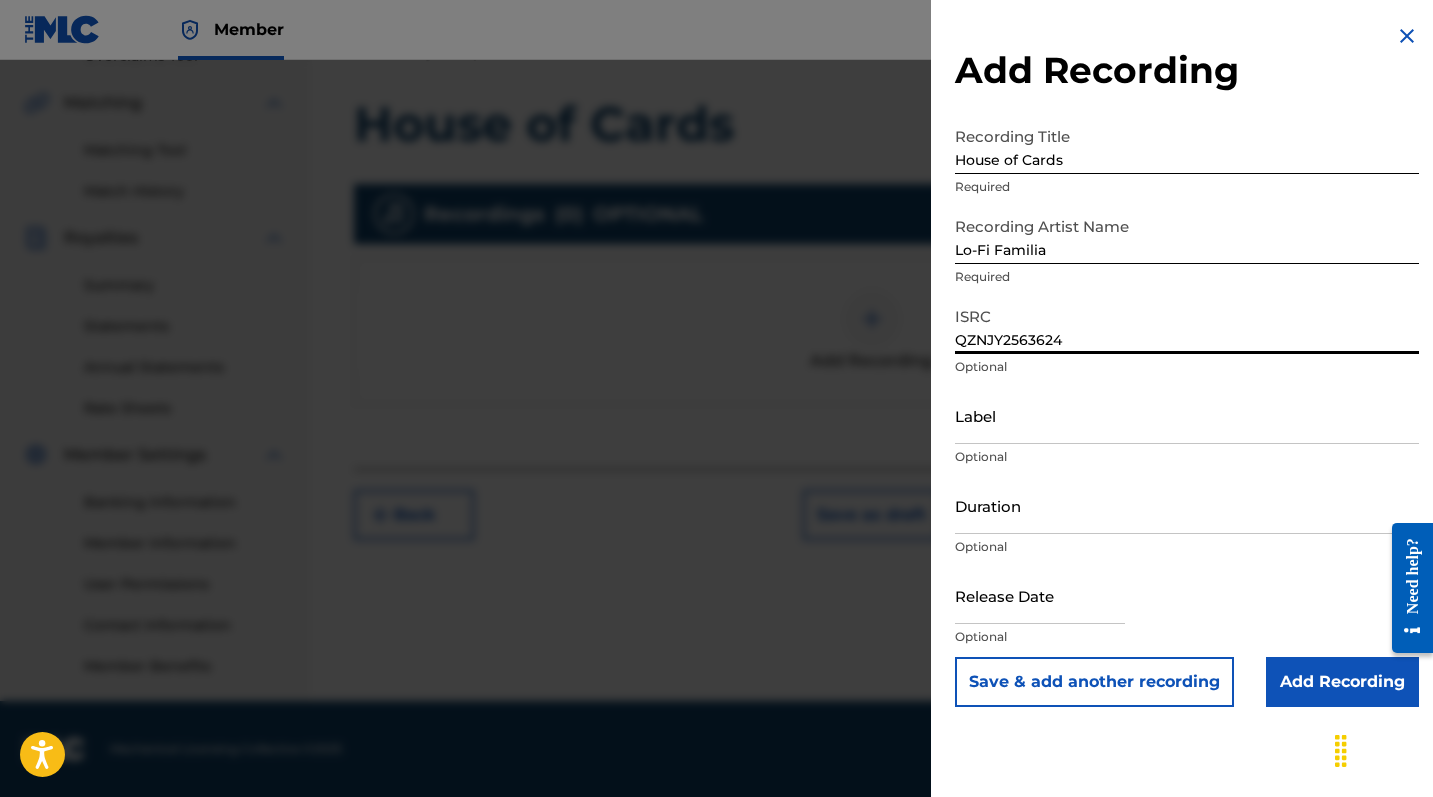 type on "QZNJY2563624" 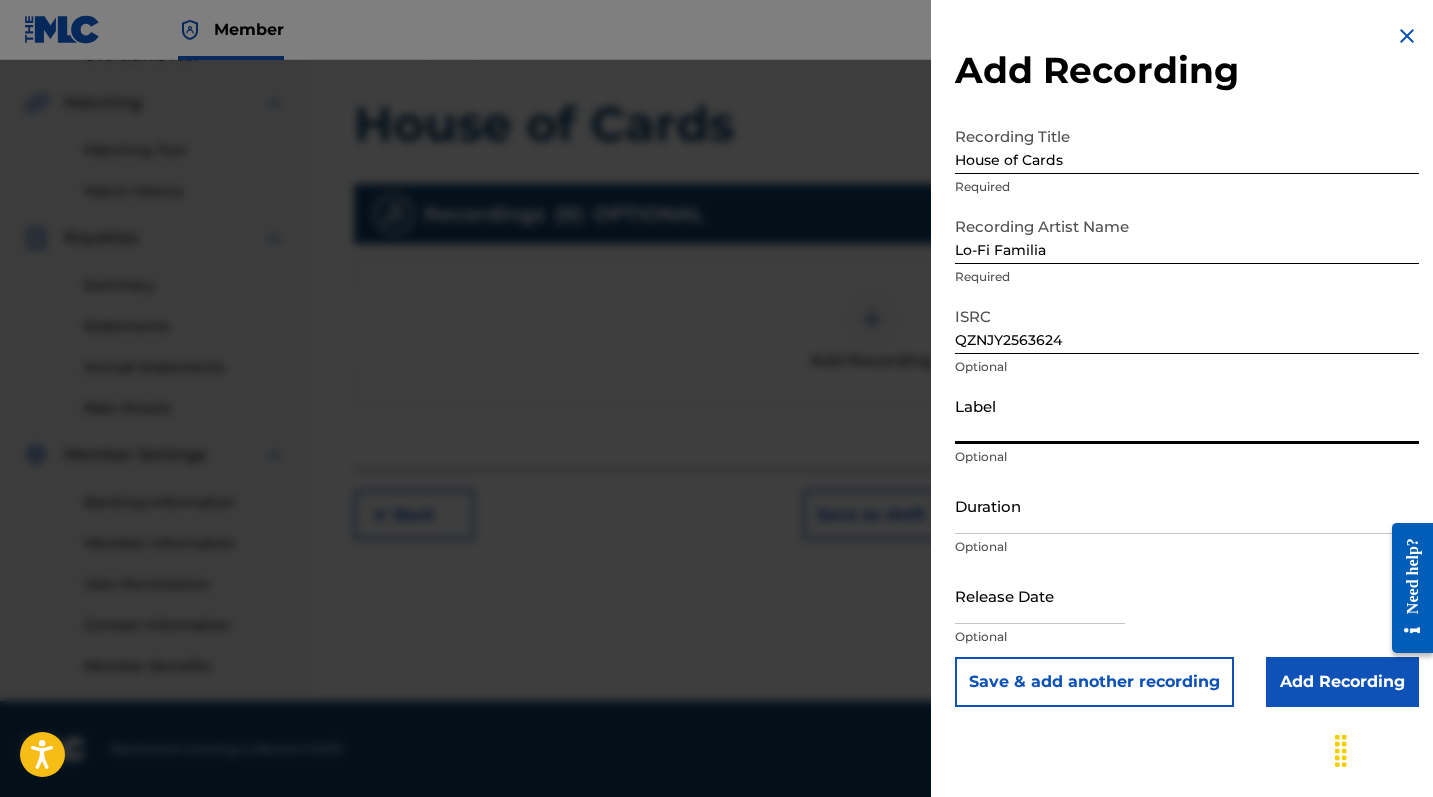 click on "Label" at bounding box center [1187, 415] 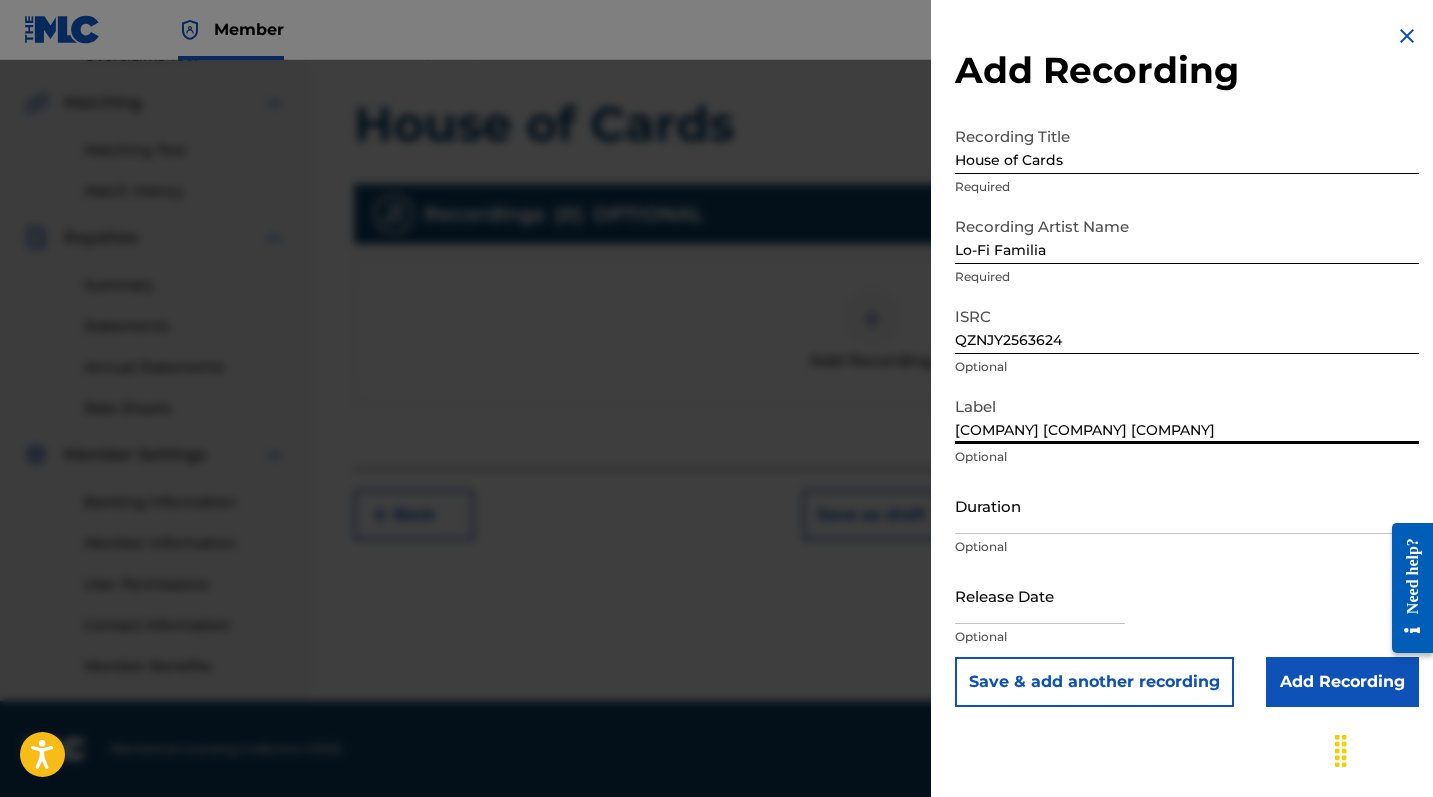 type on "[COMPANY] [COMPANY] [COMPANY]" 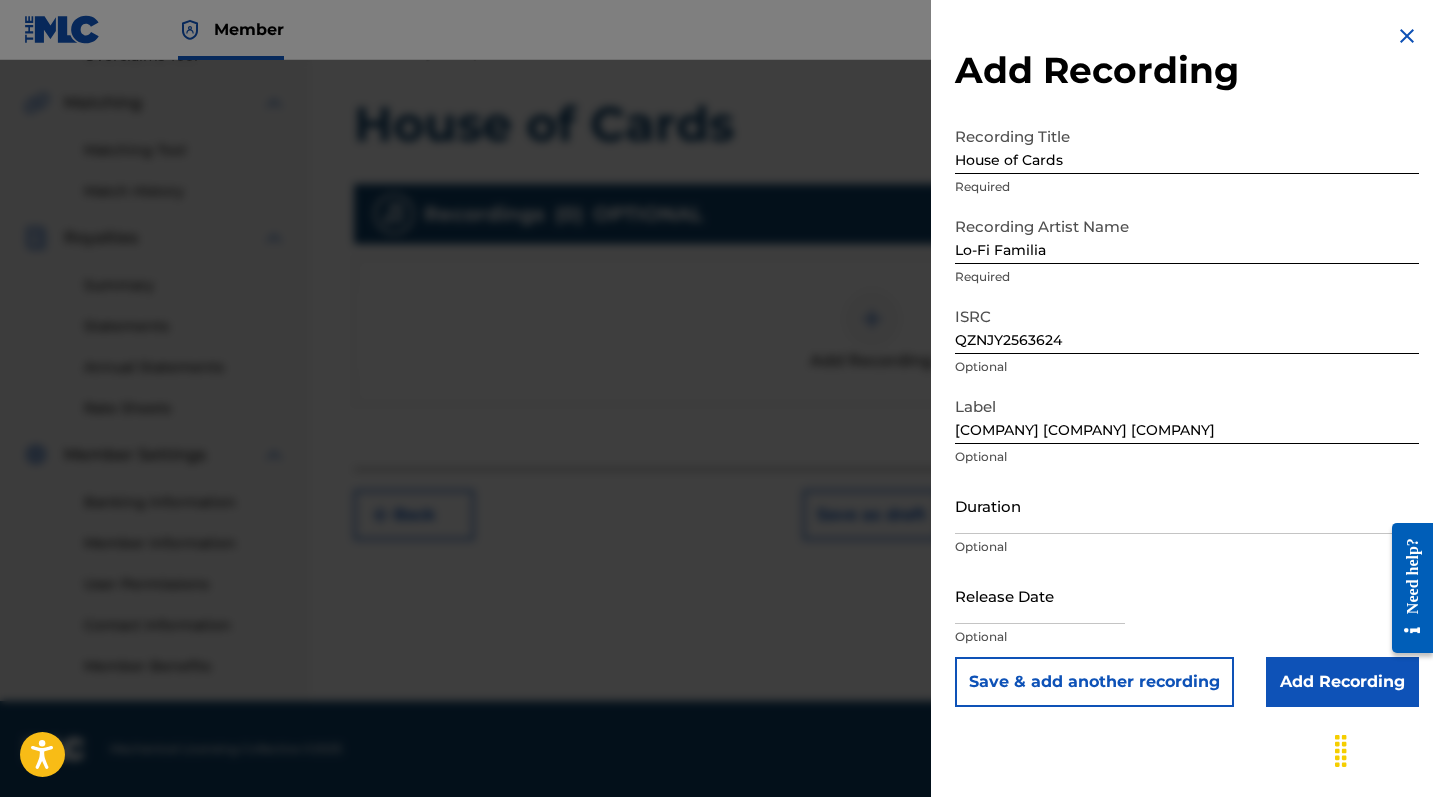 click on "Add Recording" at bounding box center (1342, 682) 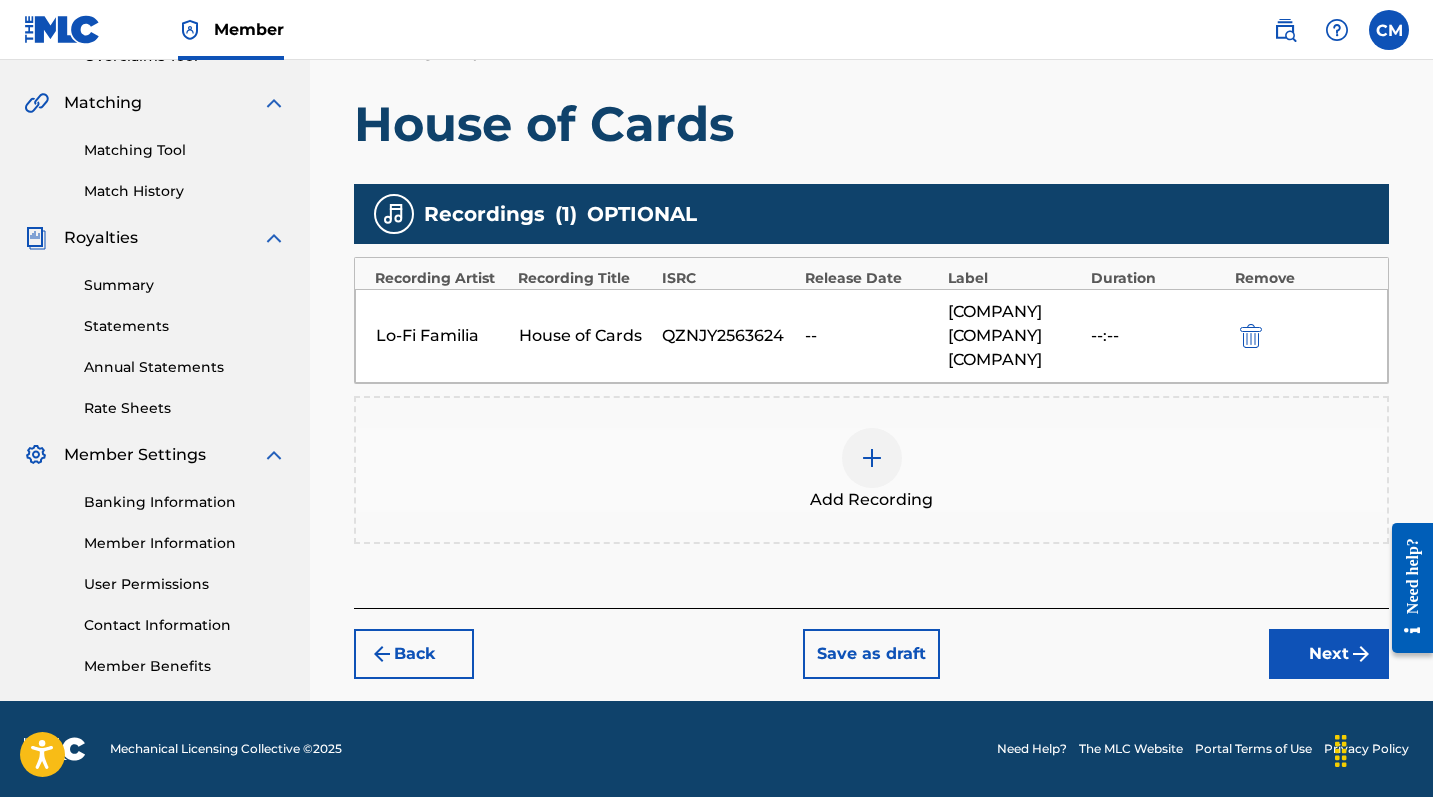 click on "Next" at bounding box center (1329, 654) 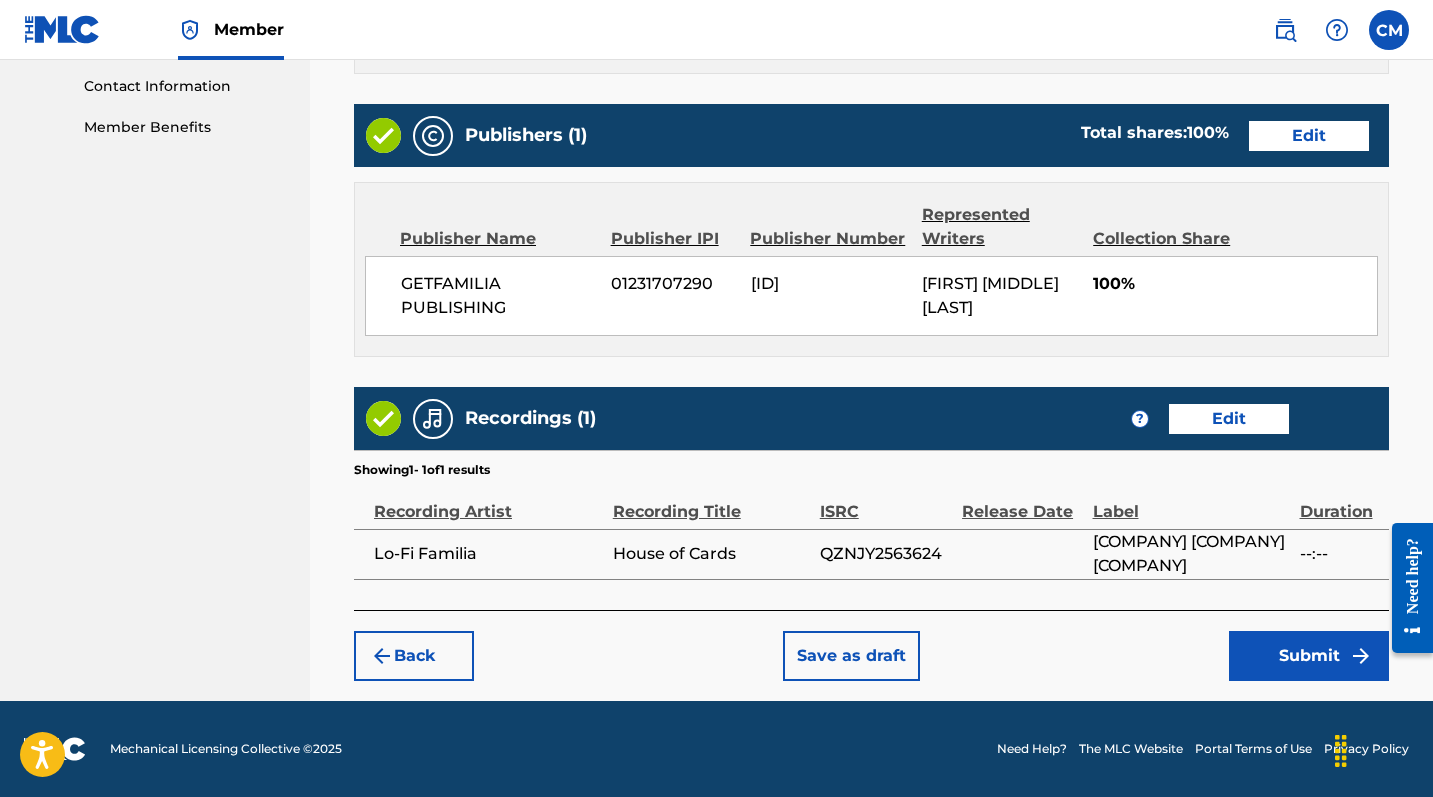 scroll, scrollTop: 981, scrollLeft: 0, axis: vertical 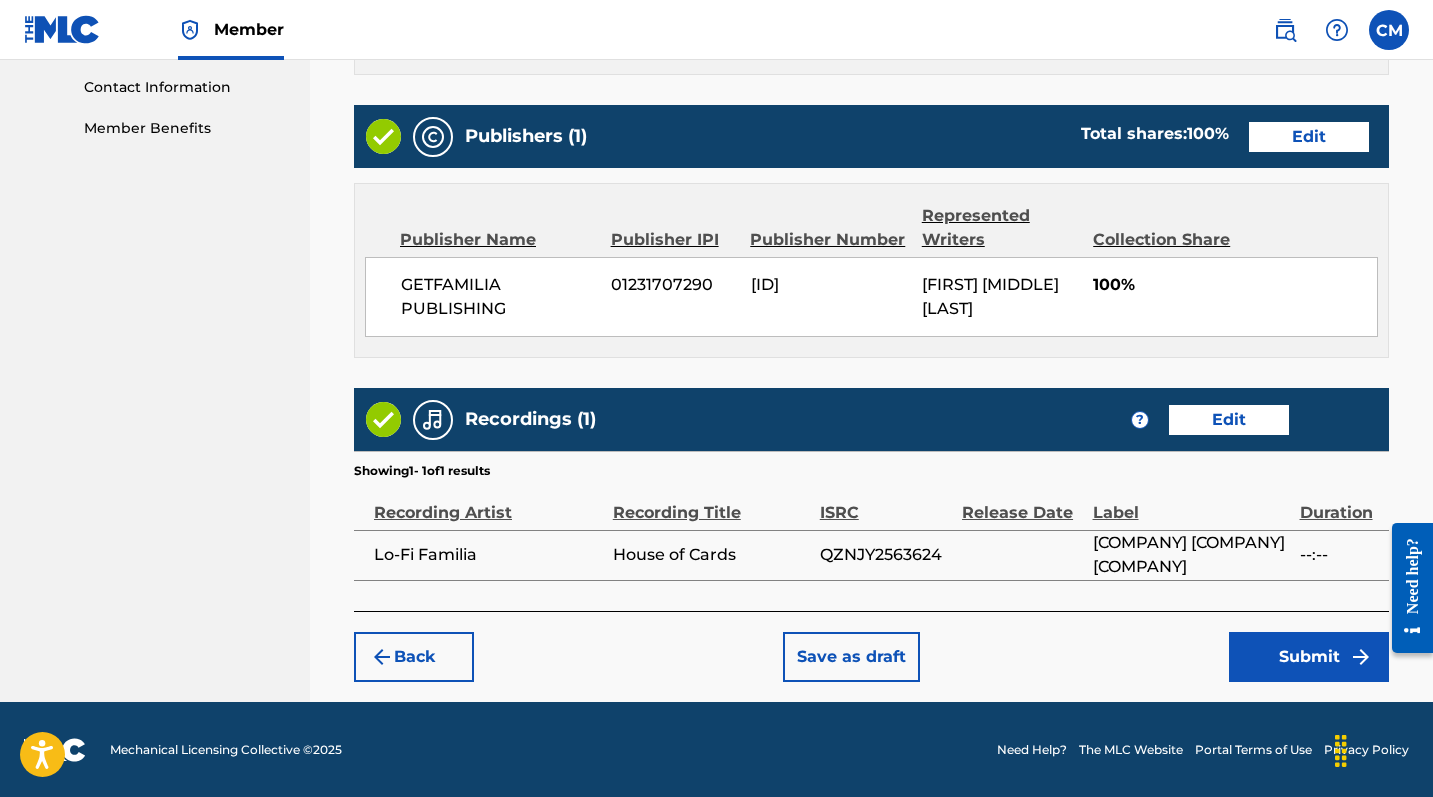 click on "Submit" at bounding box center [1309, 657] 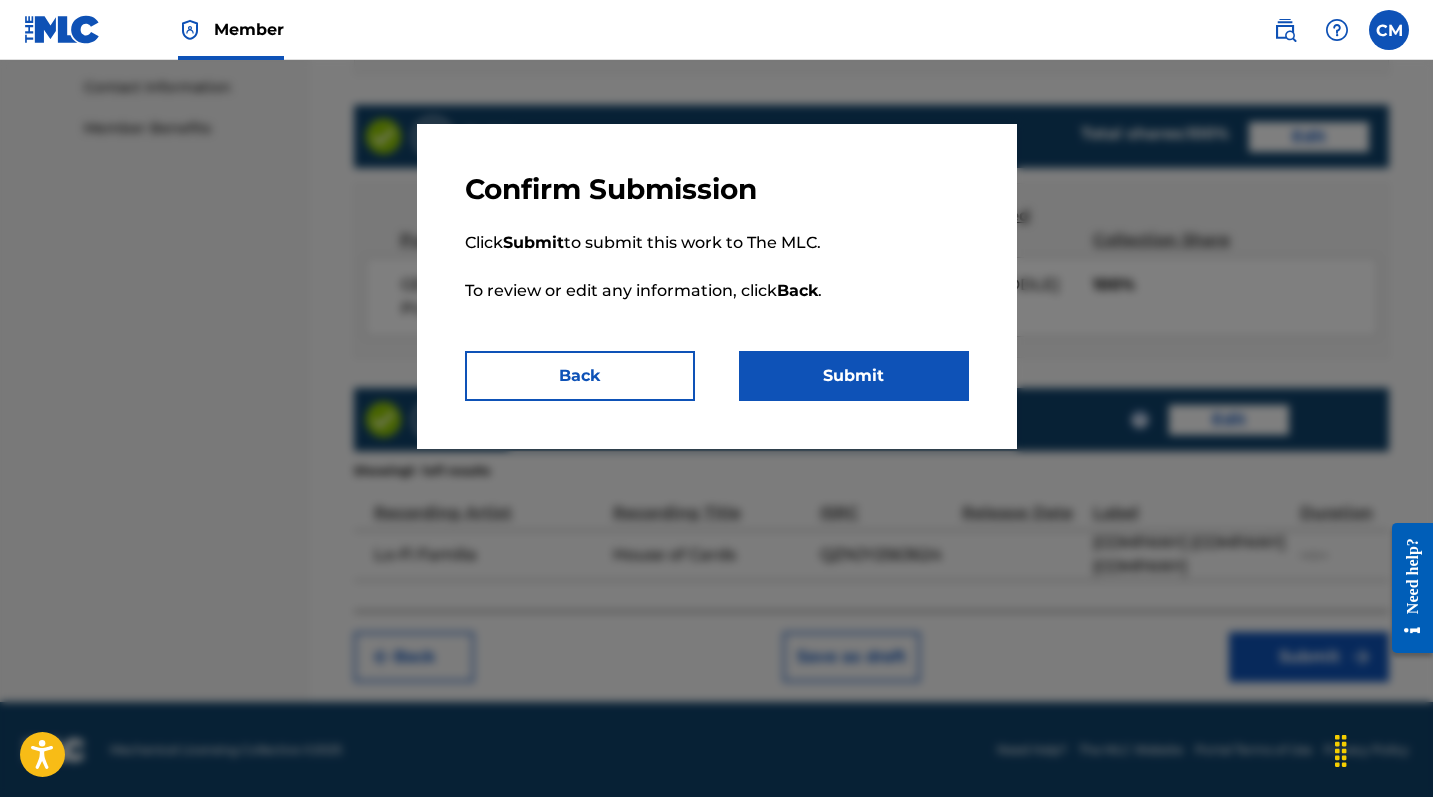 click on "Submit" at bounding box center [854, 376] 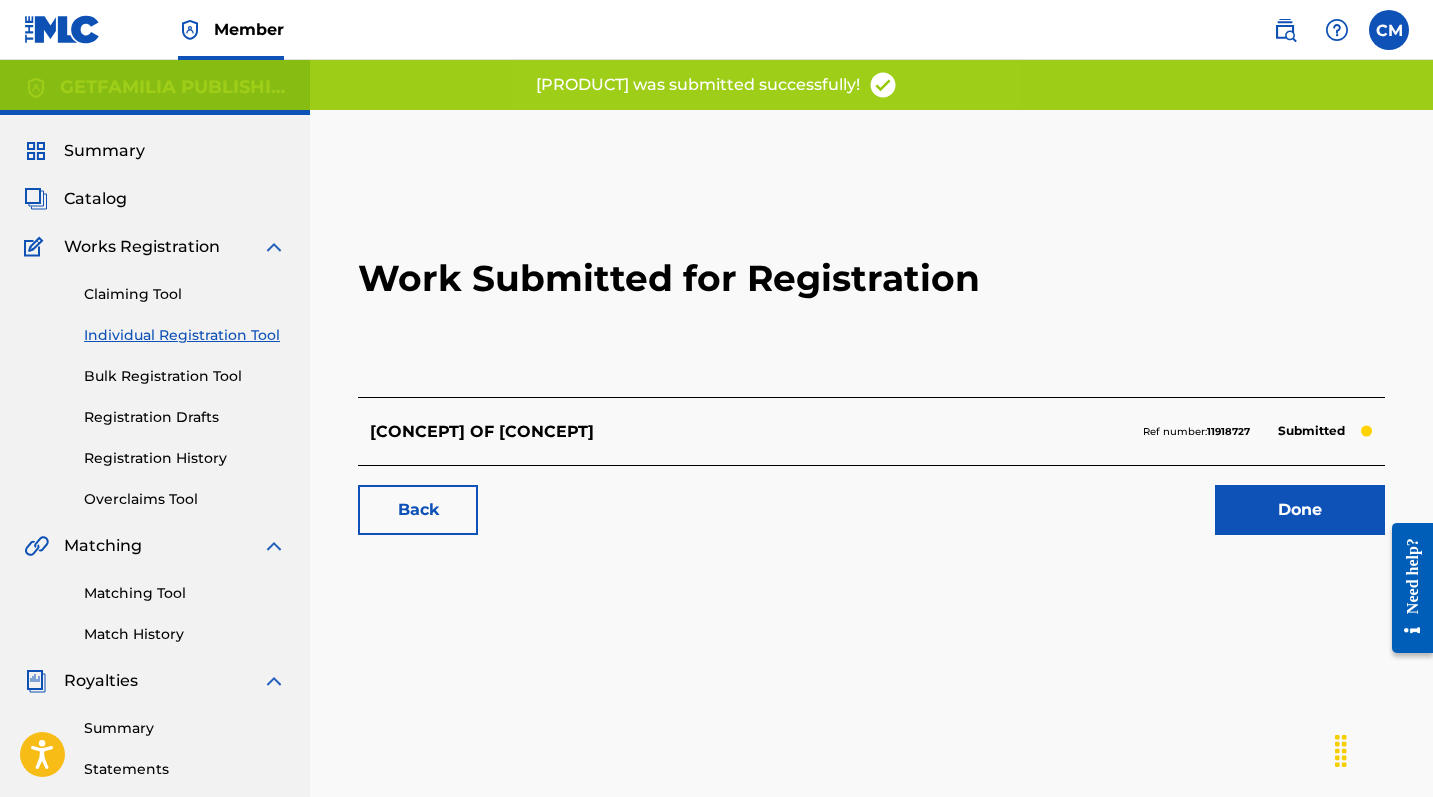 click on "Done" at bounding box center (1300, 510) 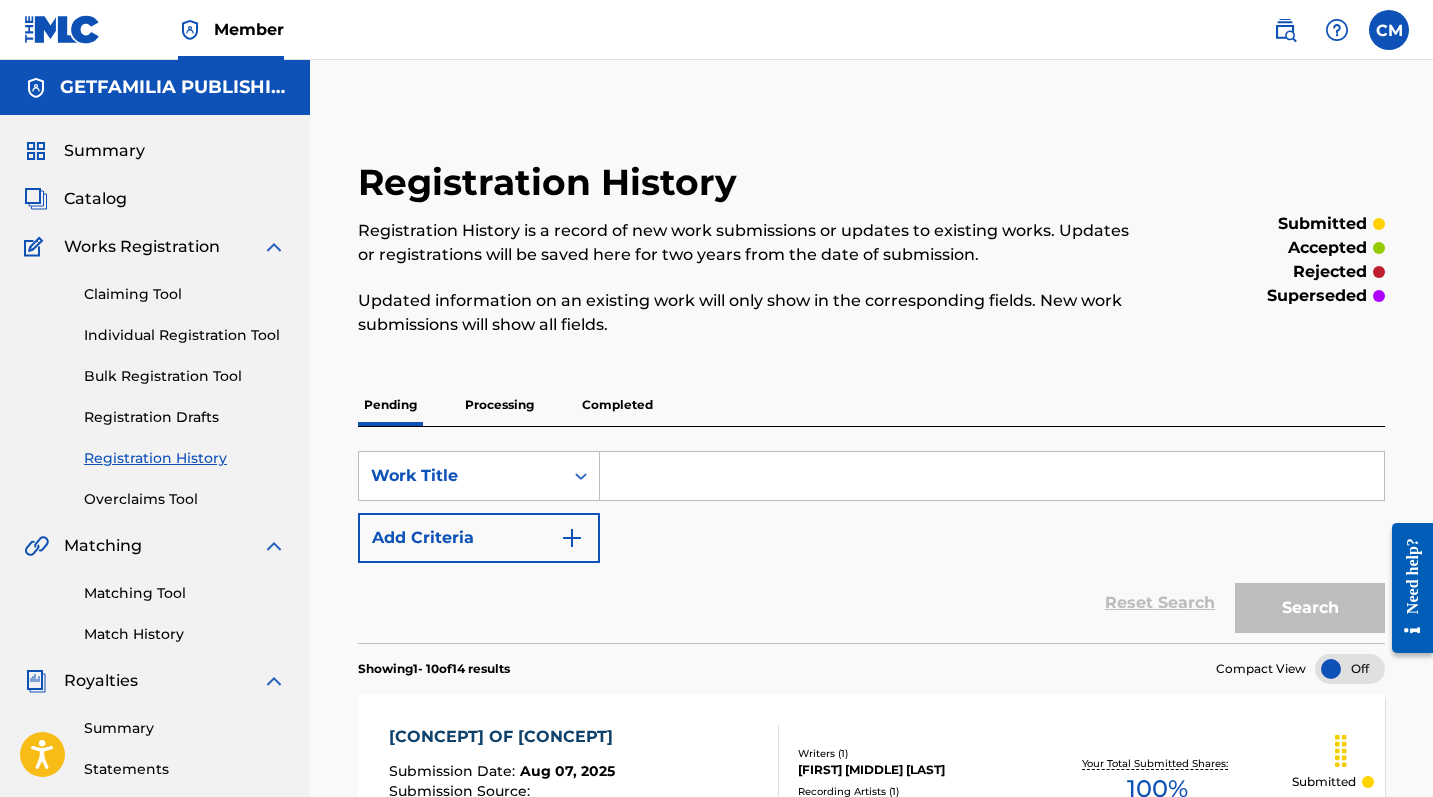 scroll, scrollTop: 0, scrollLeft: 0, axis: both 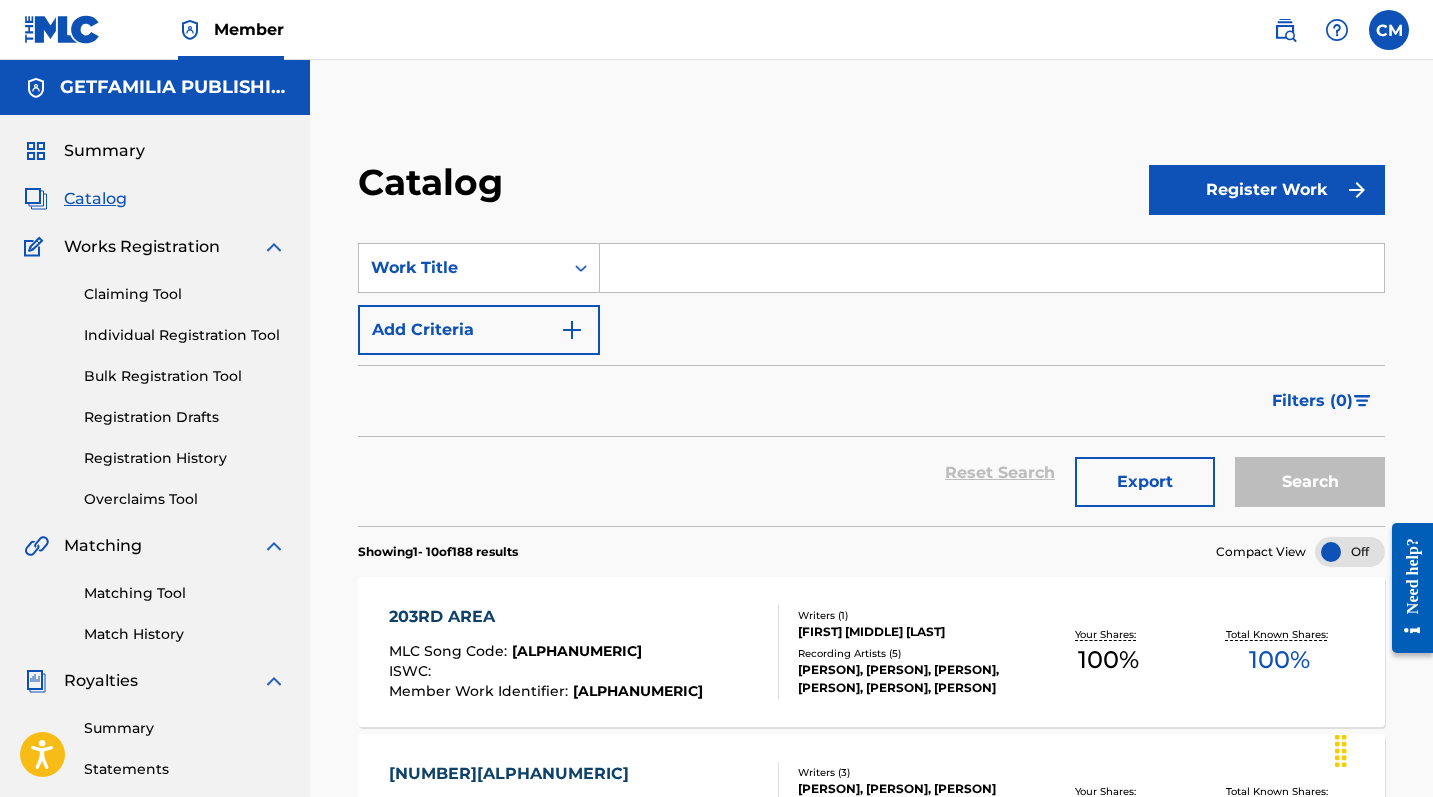 click on "Register Work" at bounding box center (1267, 190) 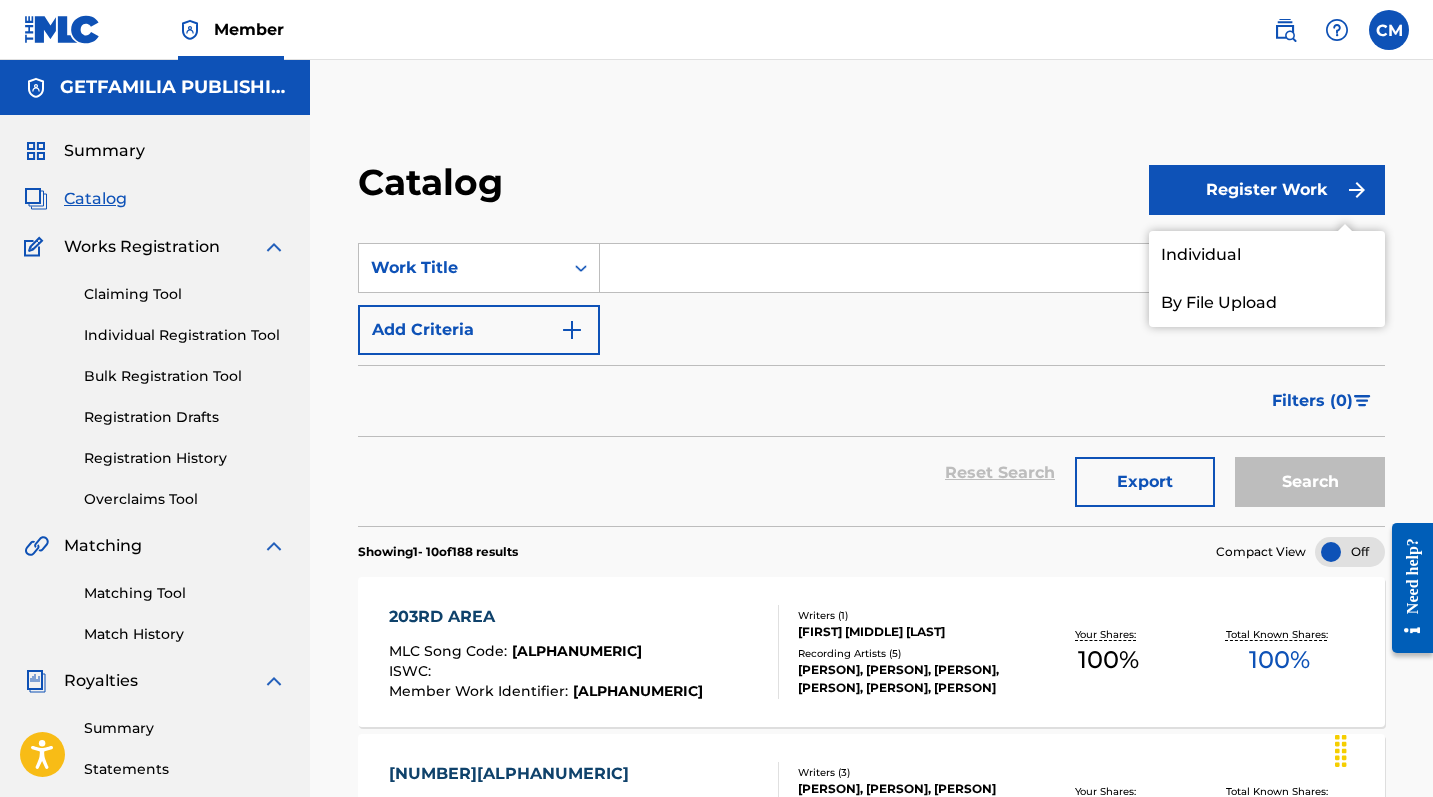 click on "Individual" at bounding box center [1267, 255] 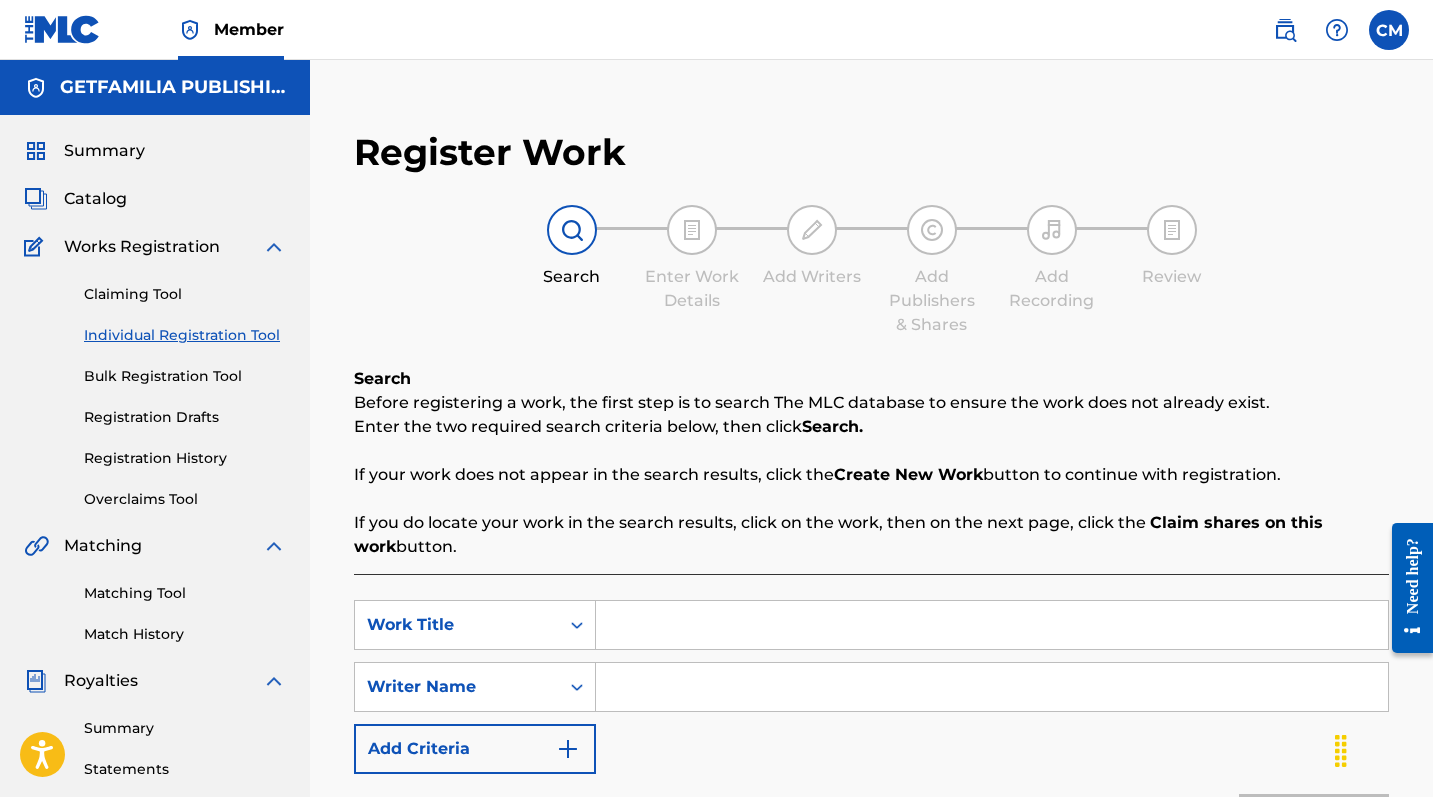 click at bounding box center [992, 625] 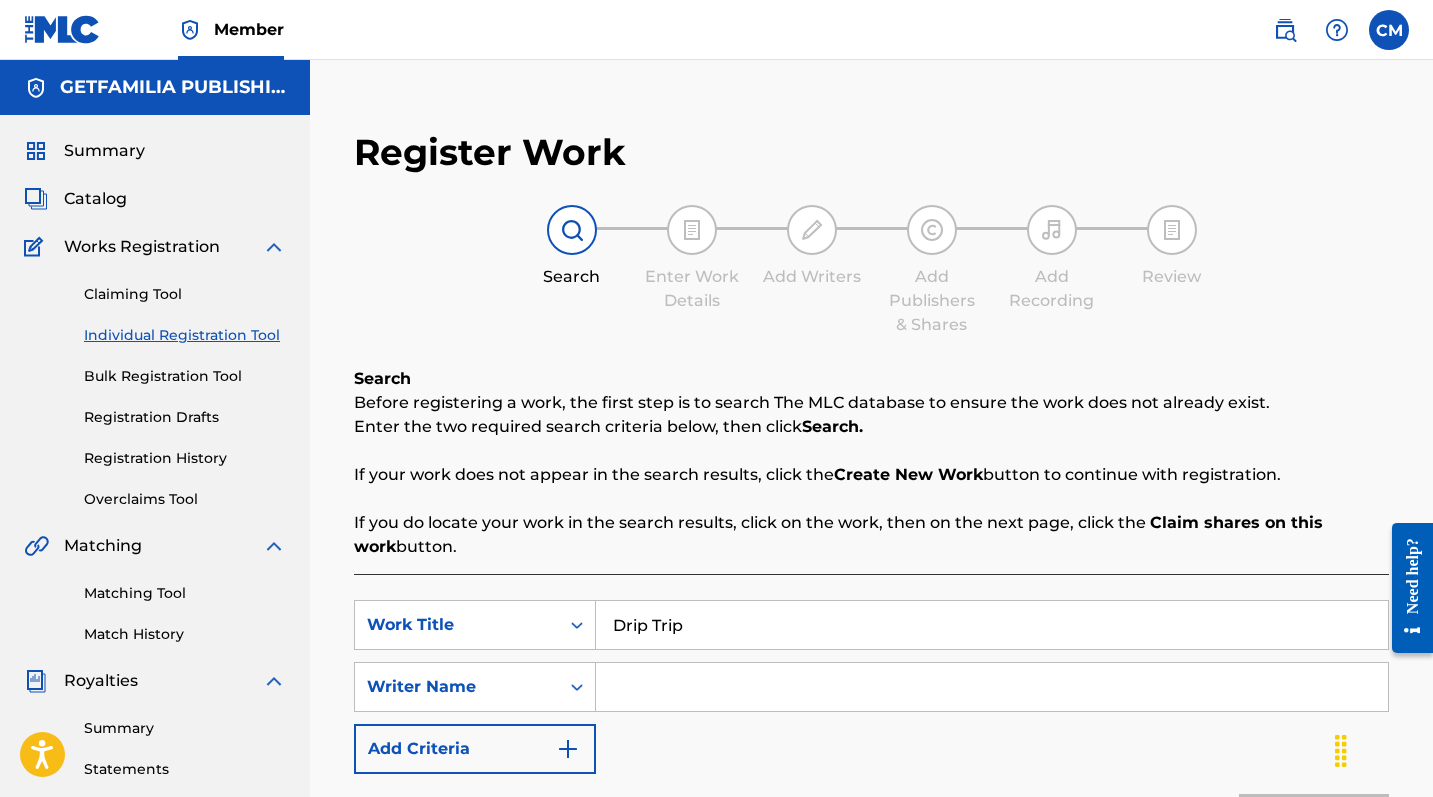 type on "Drip Trip" 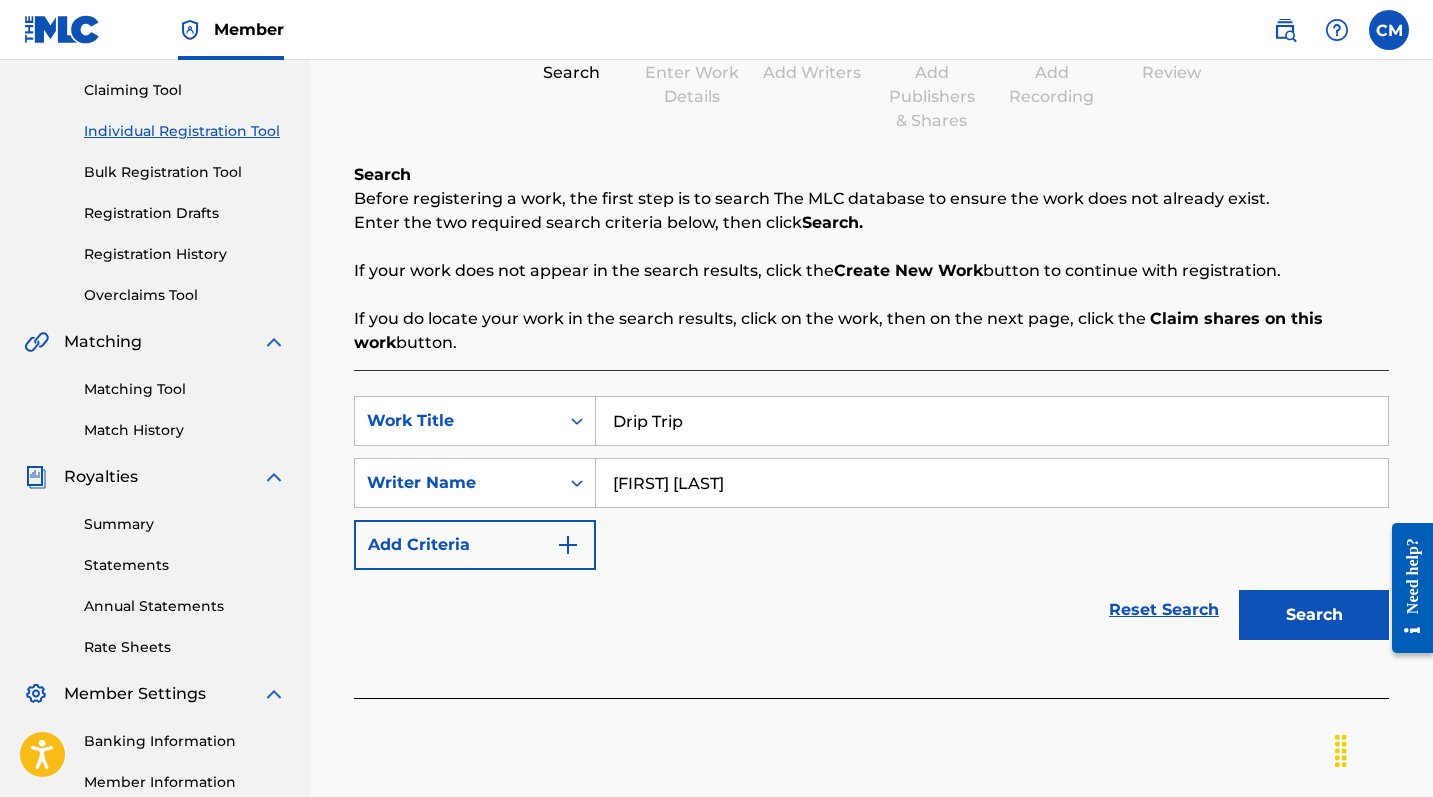 scroll, scrollTop: 364, scrollLeft: 0, axis: vertical 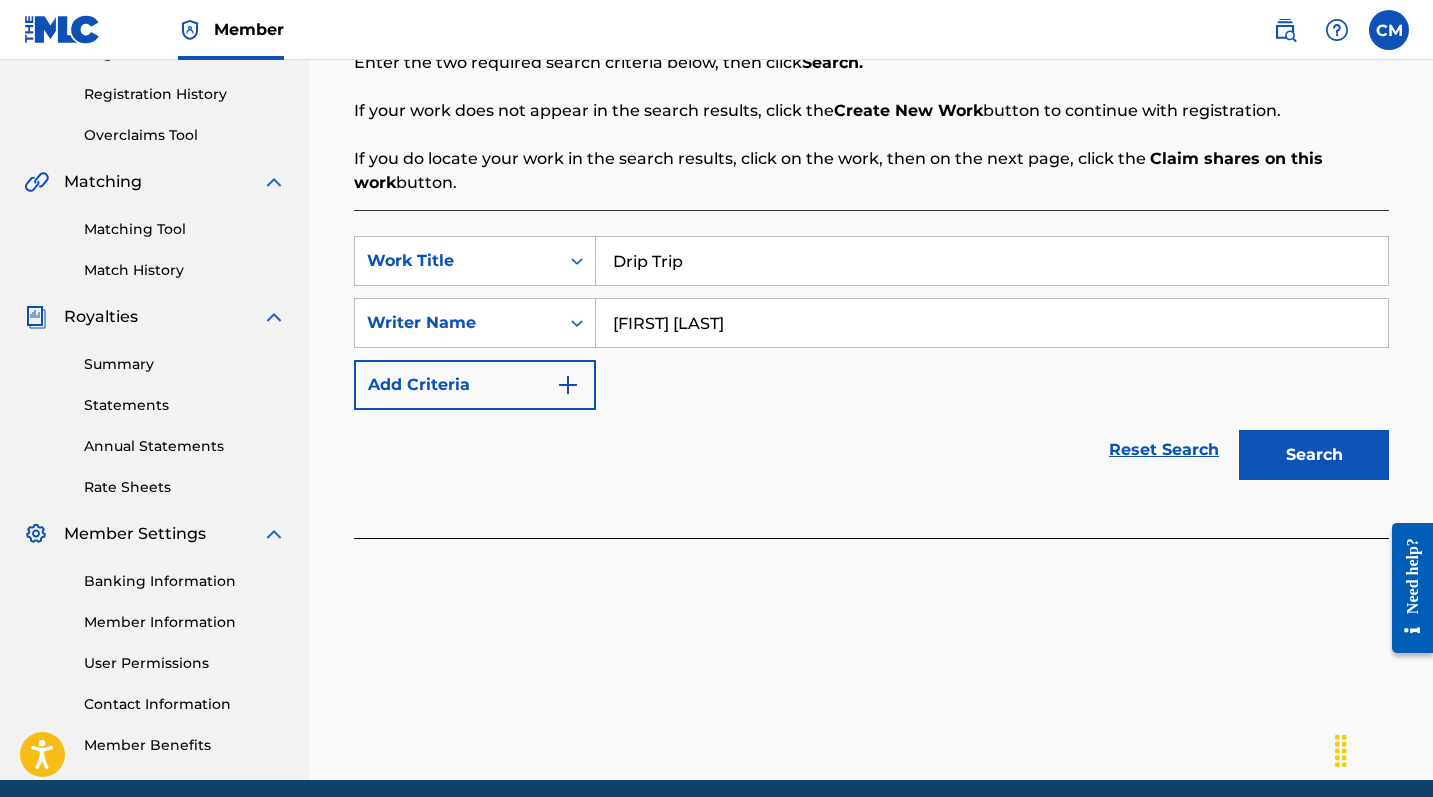 type on "[FIRST] [LAST]" 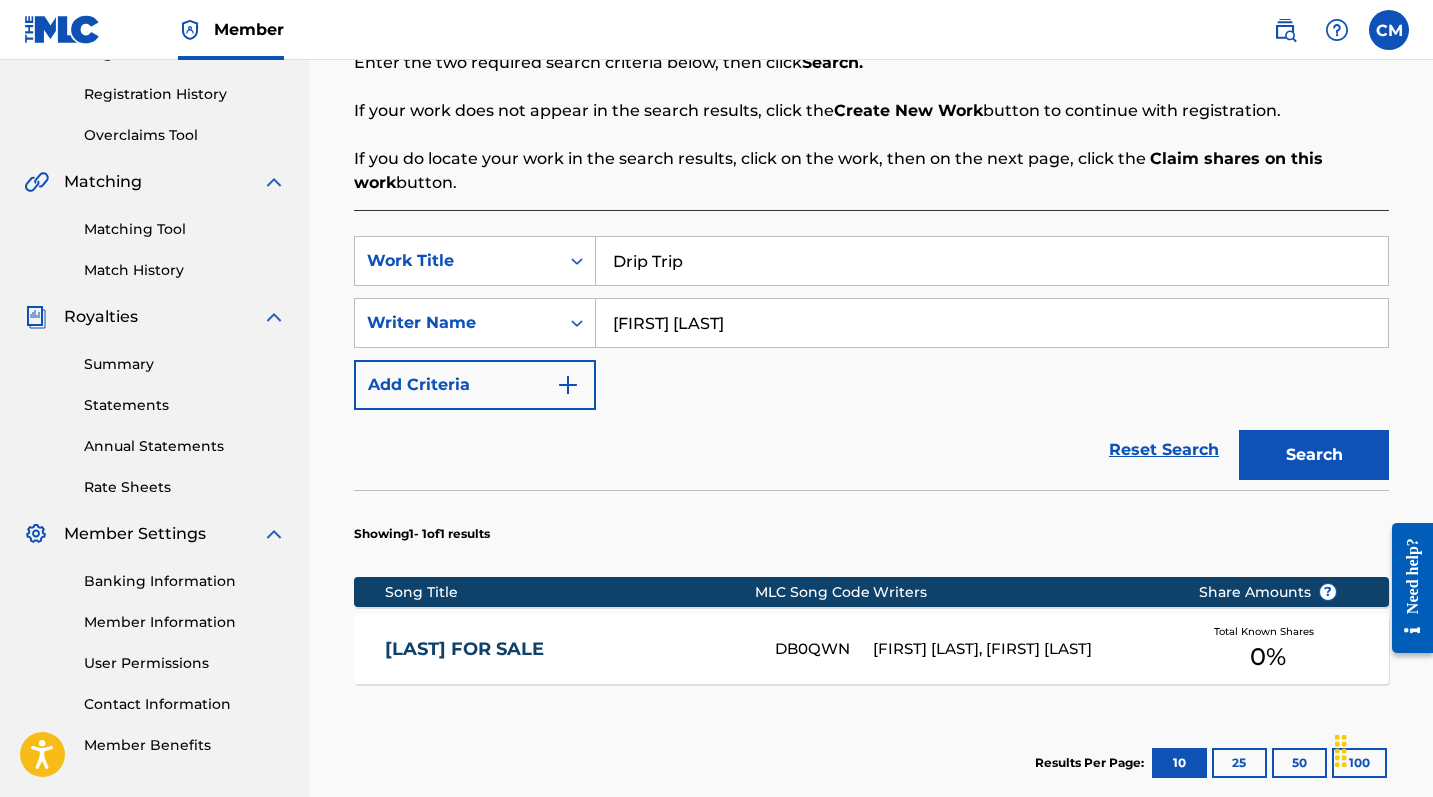 click on "[FIRST] [LAST], [FIRST] [LAST]" at bounding box center (1020, 649) 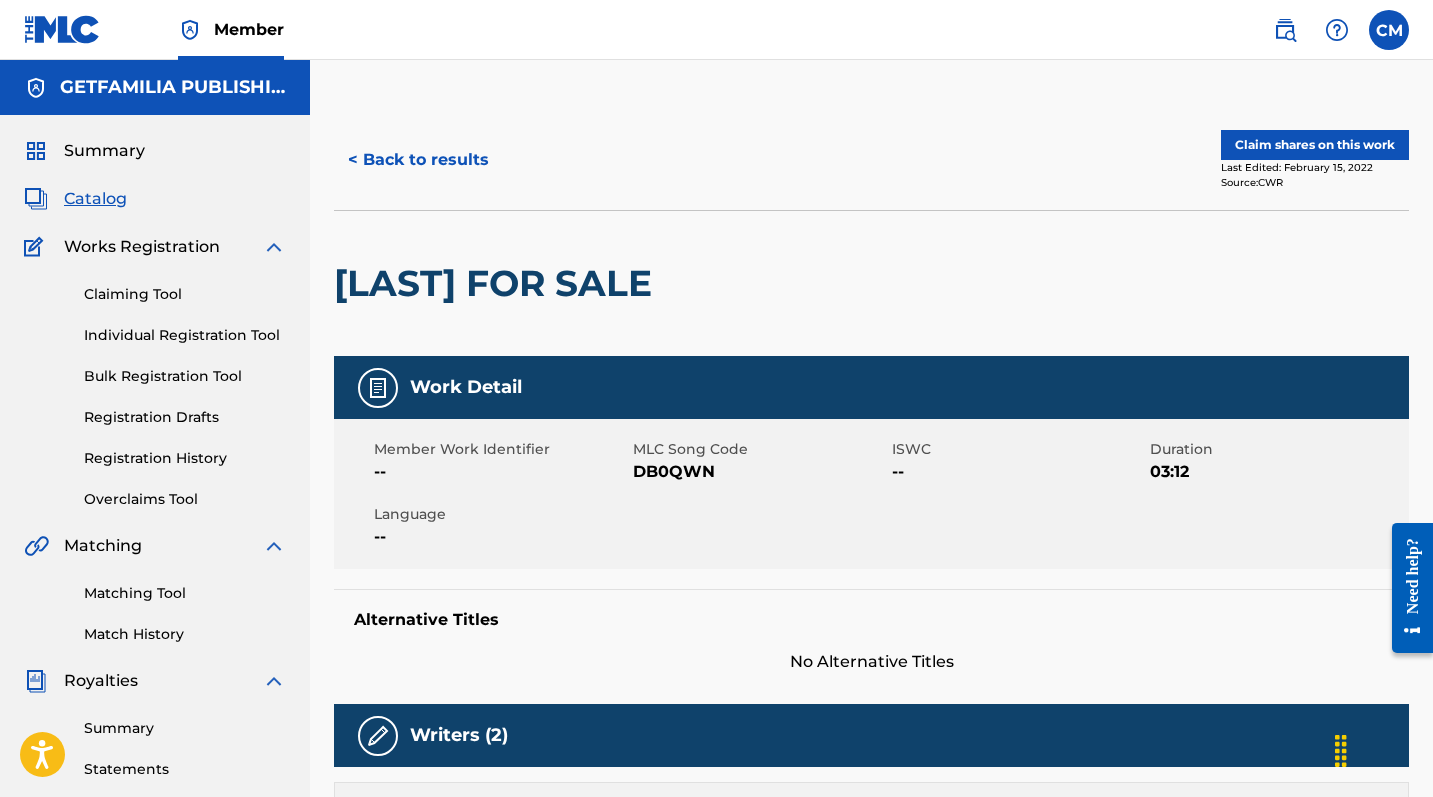 scroll, scrollTop: 0, scrollLeft: 0, axis: both 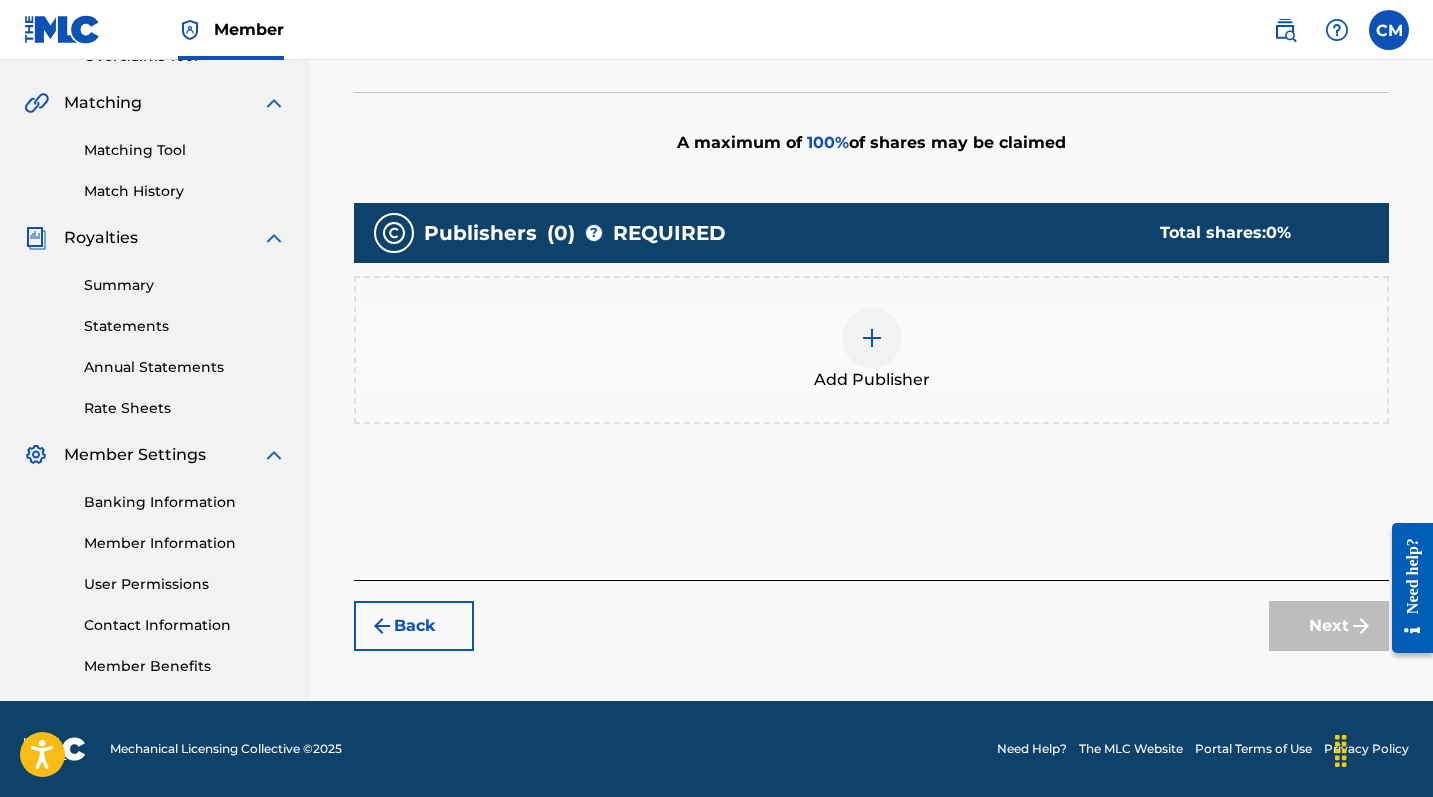click at bounding box center [872, 338] 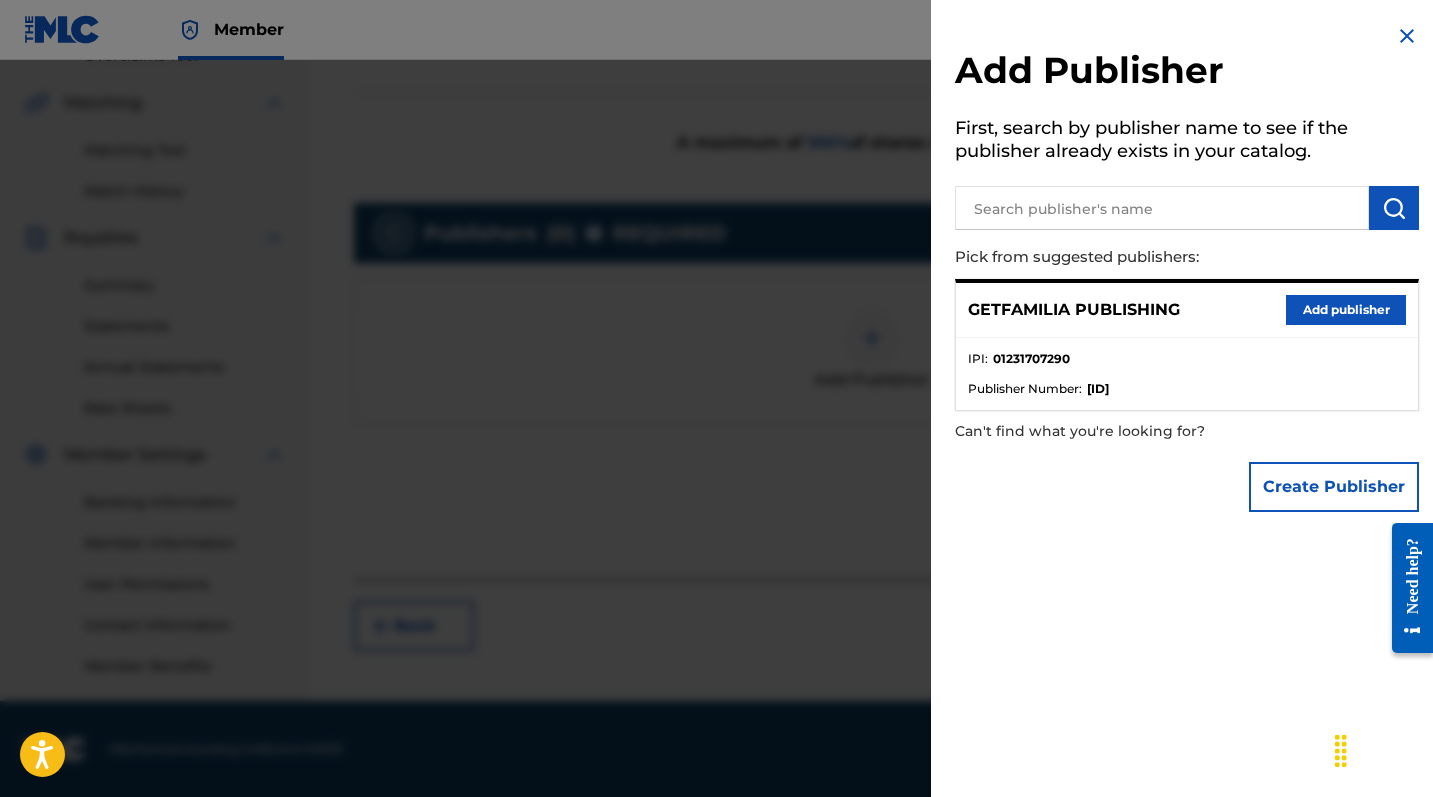 click on "Add publisher" at bounding box center [1346, 310] 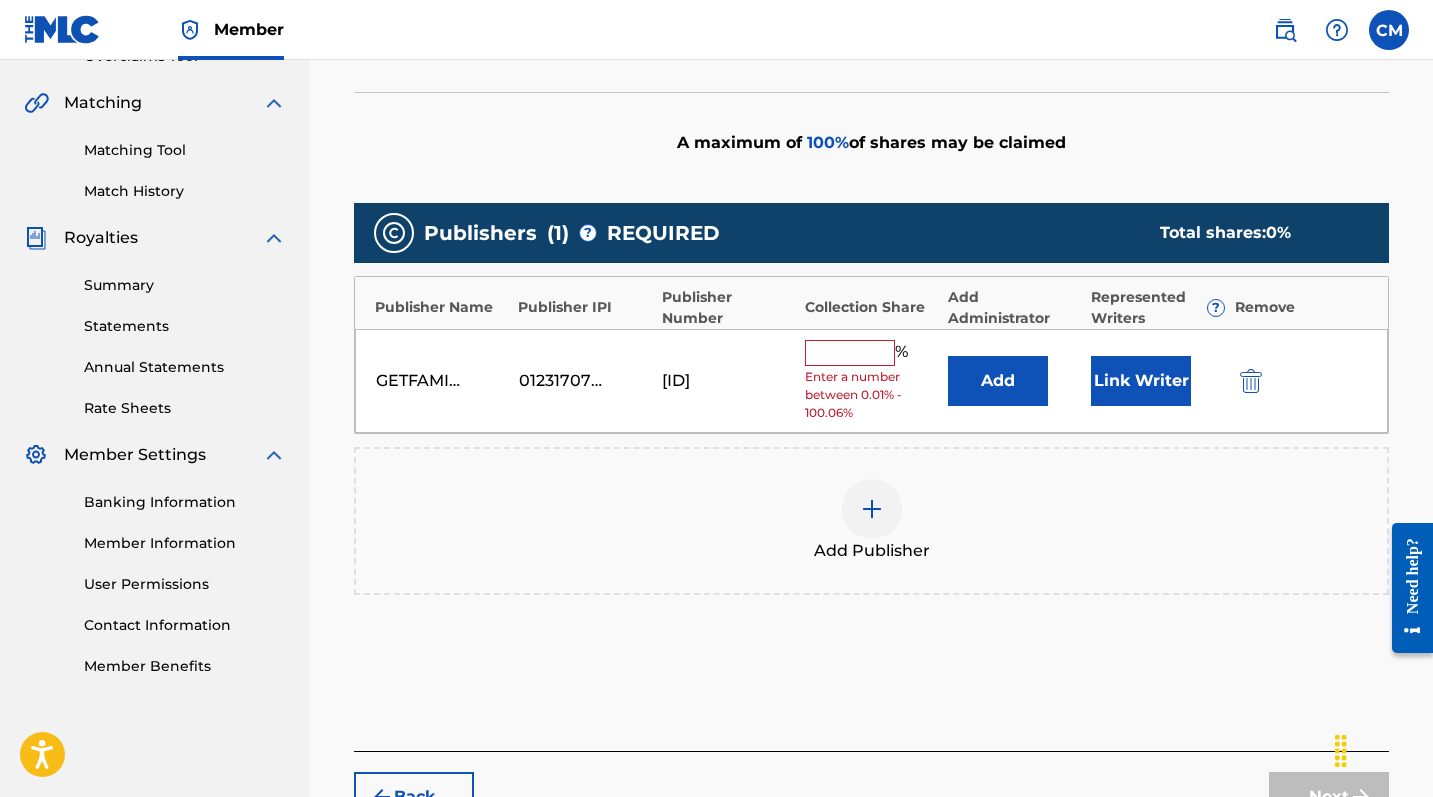 click on "Link Writer" at bounding box center (1141, 381) 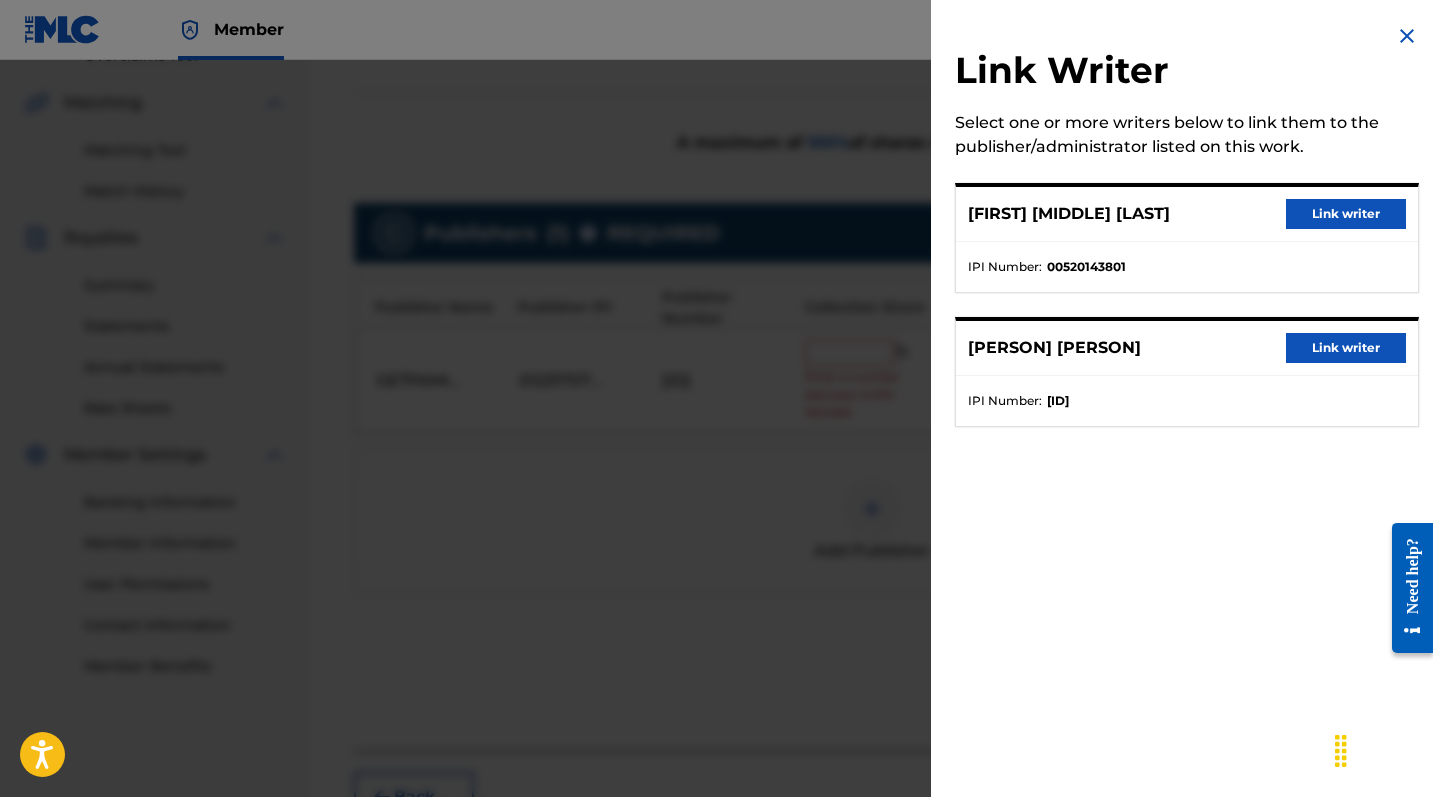 click on "Link writer" at bounding box center [1346, 214] 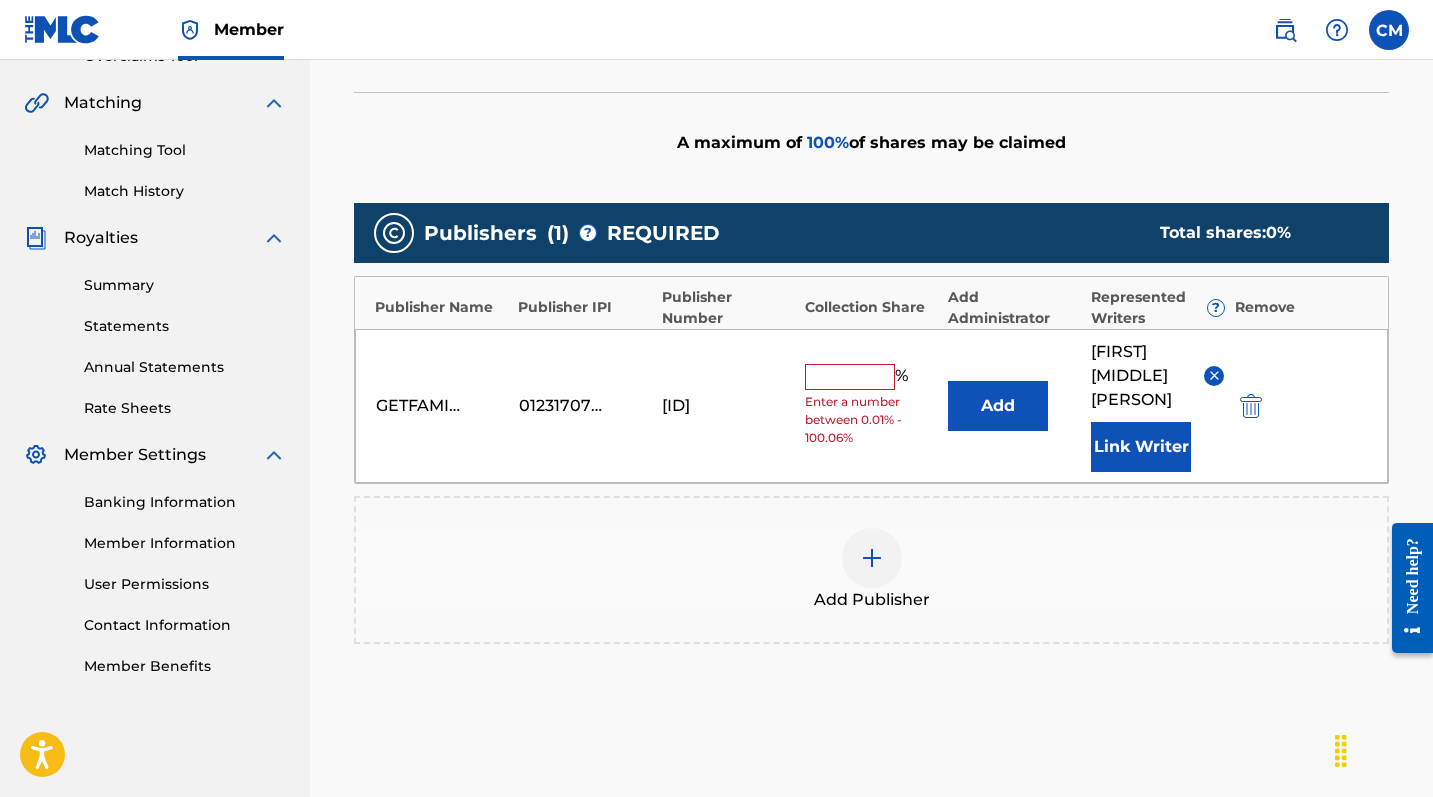 click at bounding box center (850, 377) 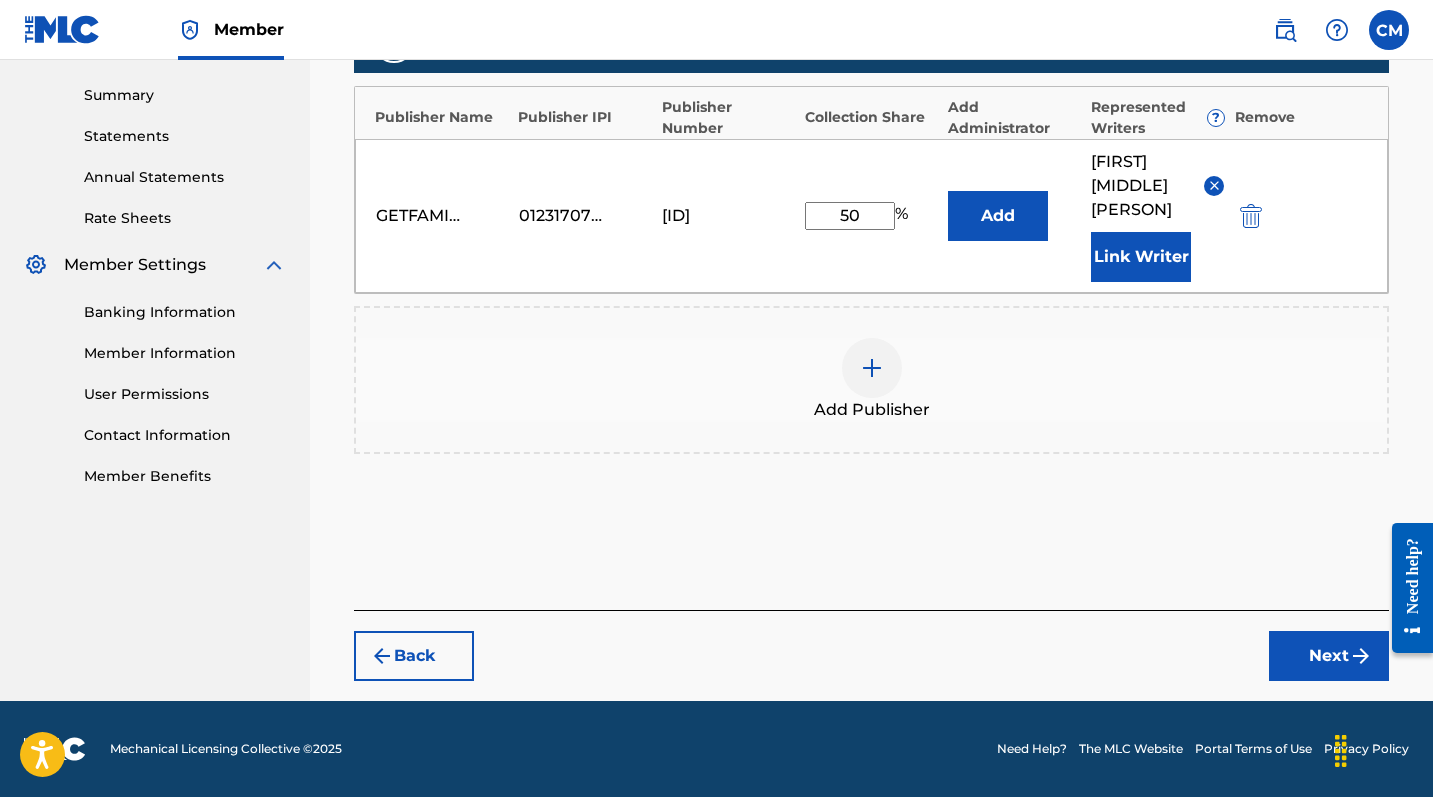 type on "50" 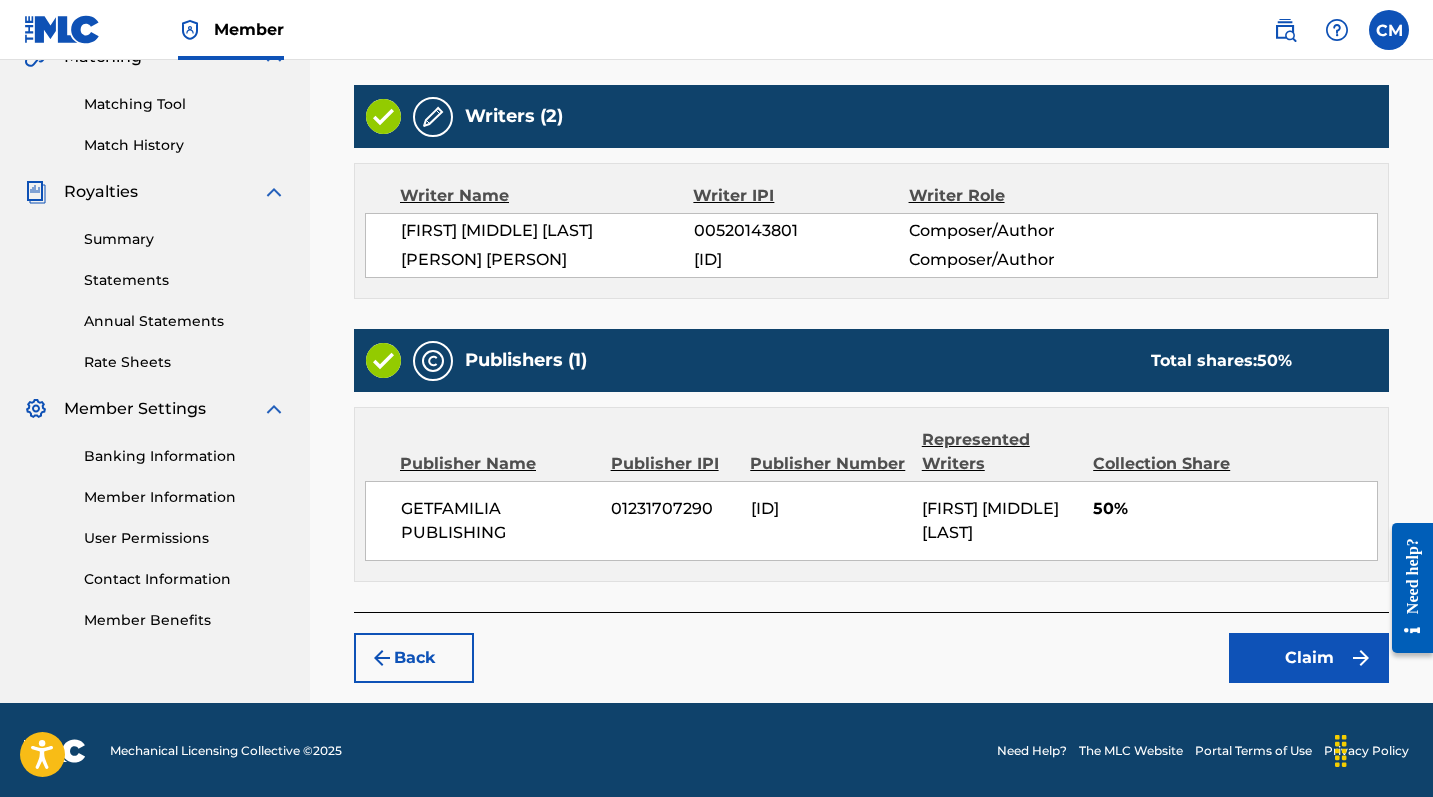 scroll, scrollTop: 489, scrollLeft: 0, axis: vertical 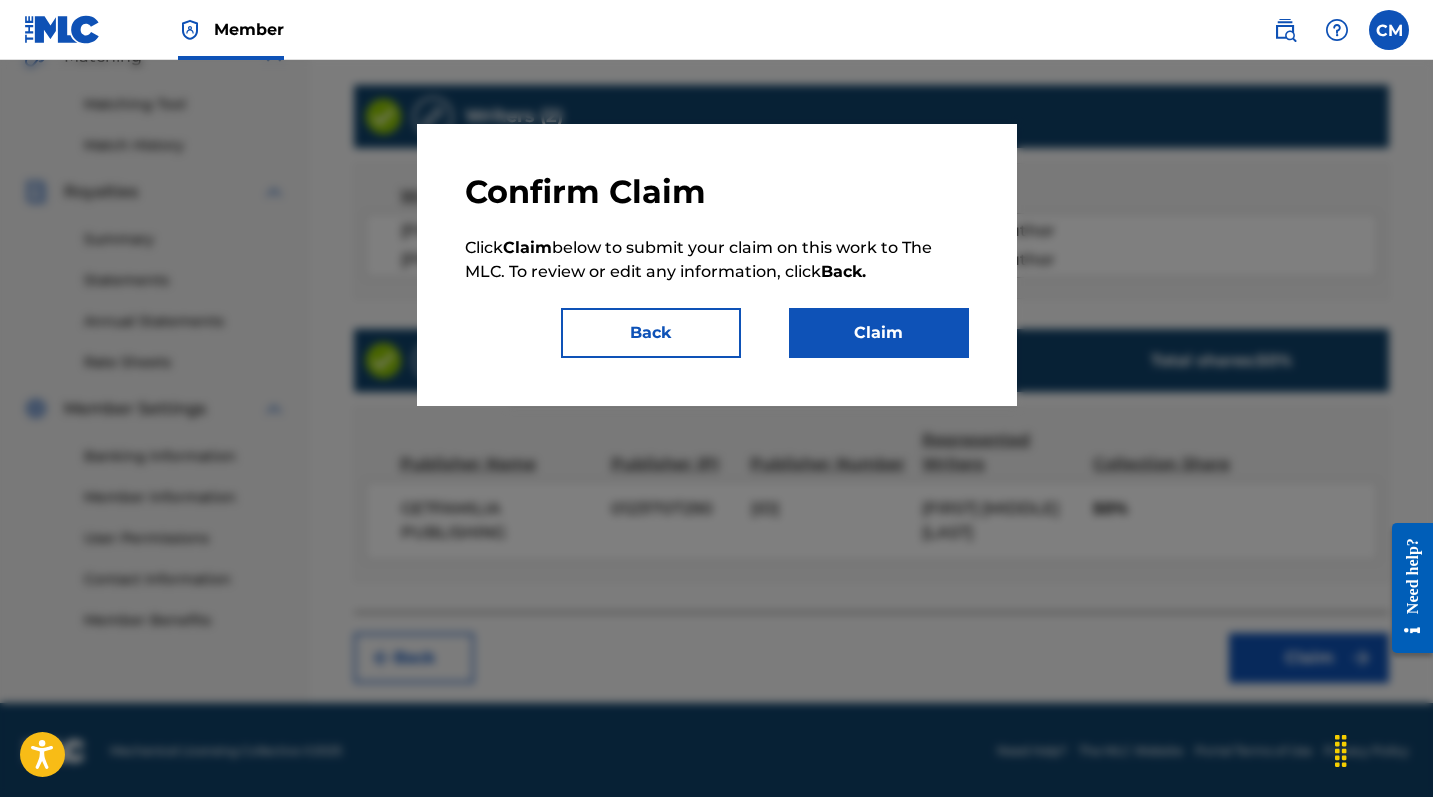 click on "Claim" at bounding box center [879, 333] 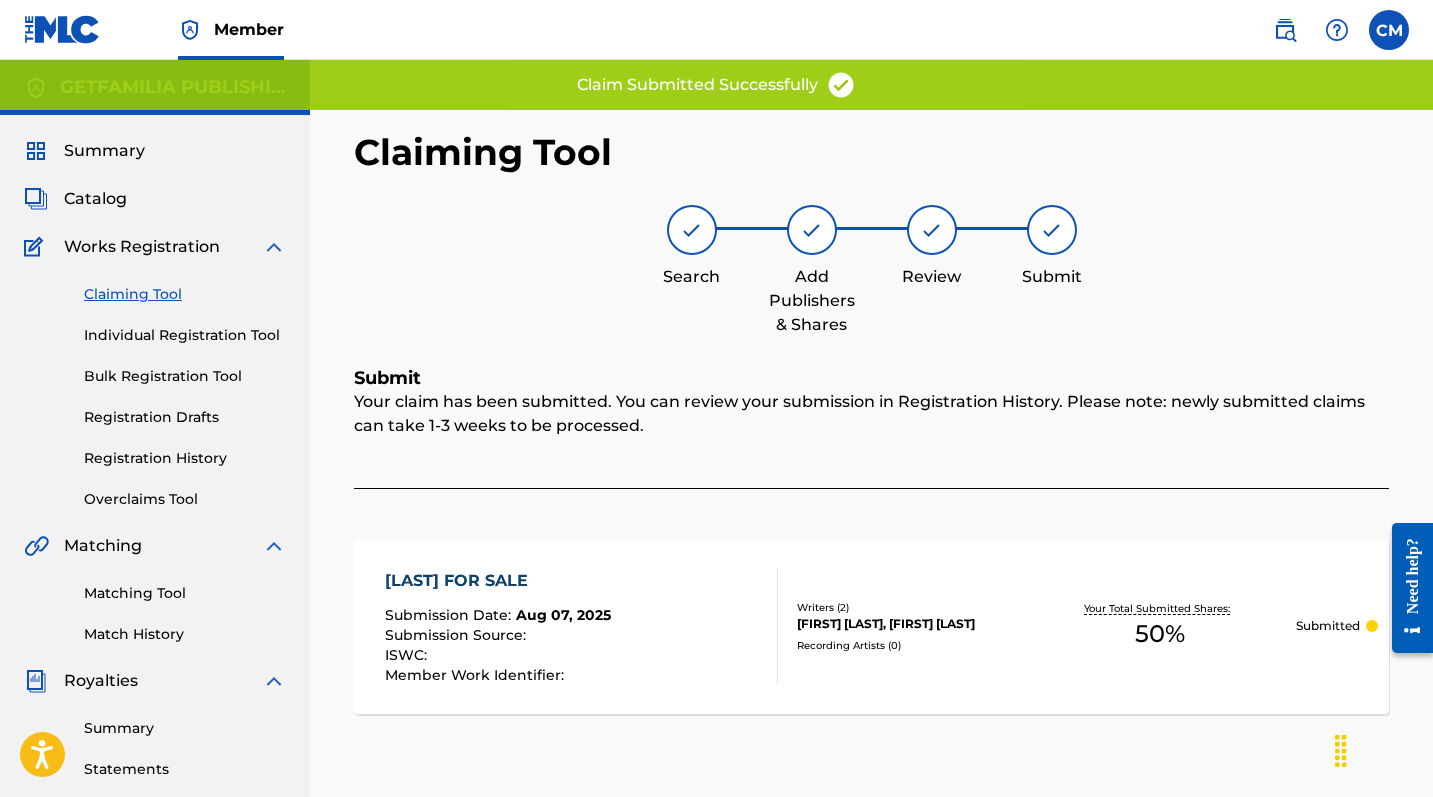 scroll, scrollTop: 0, scrollLeft: 0, axis: both 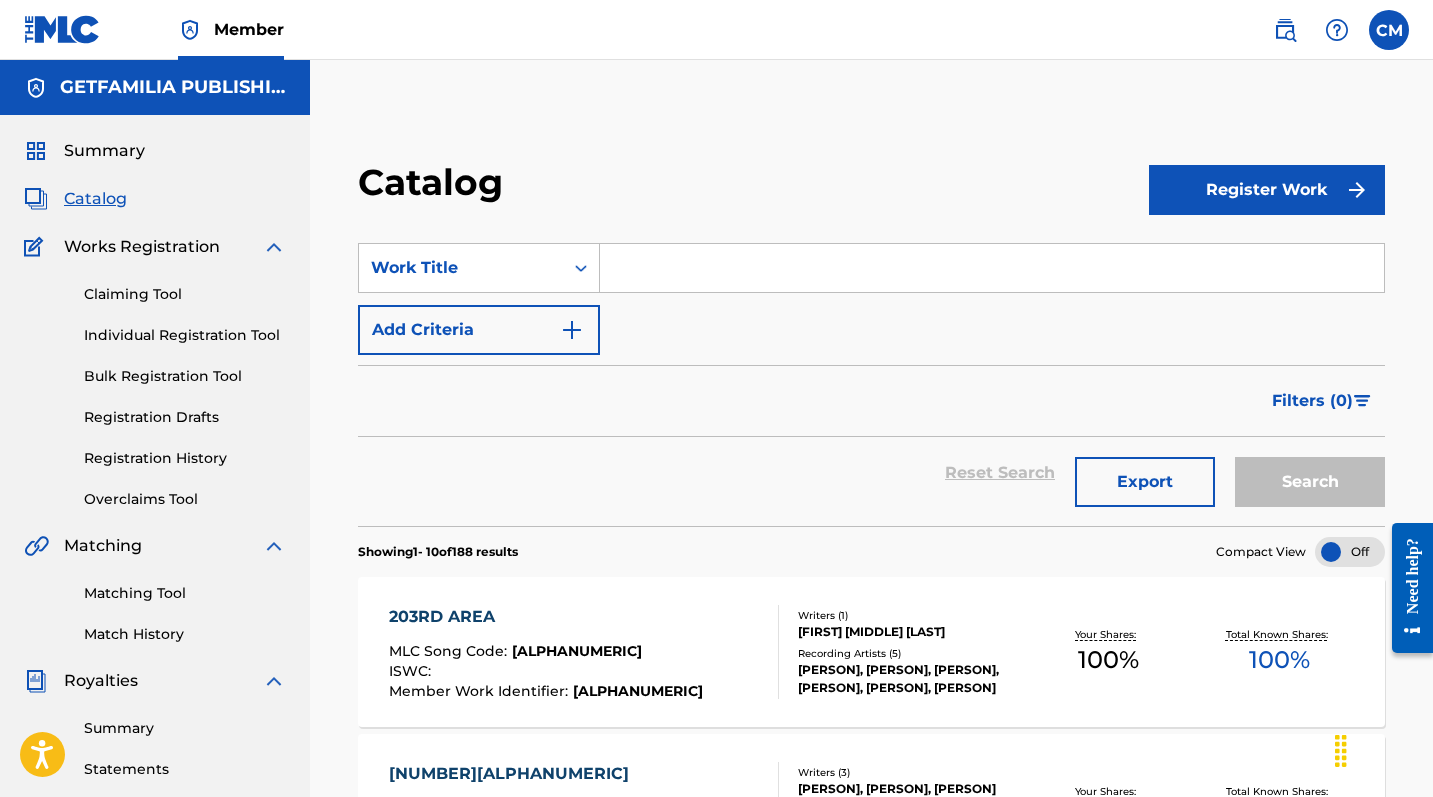 click on "Register Work" at bounding box center (1267, 190) 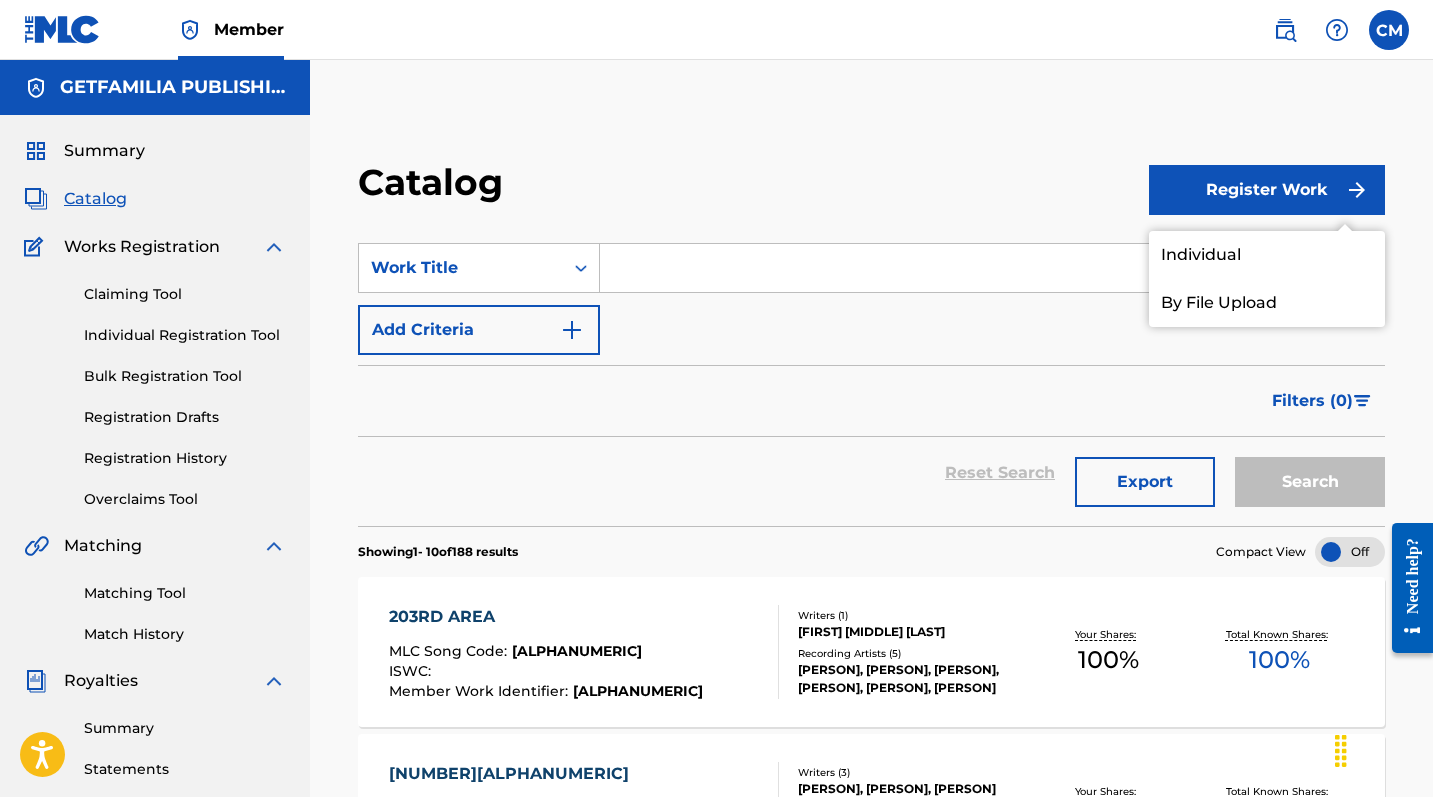click on "Individual" at bounding box center (1267, 255) 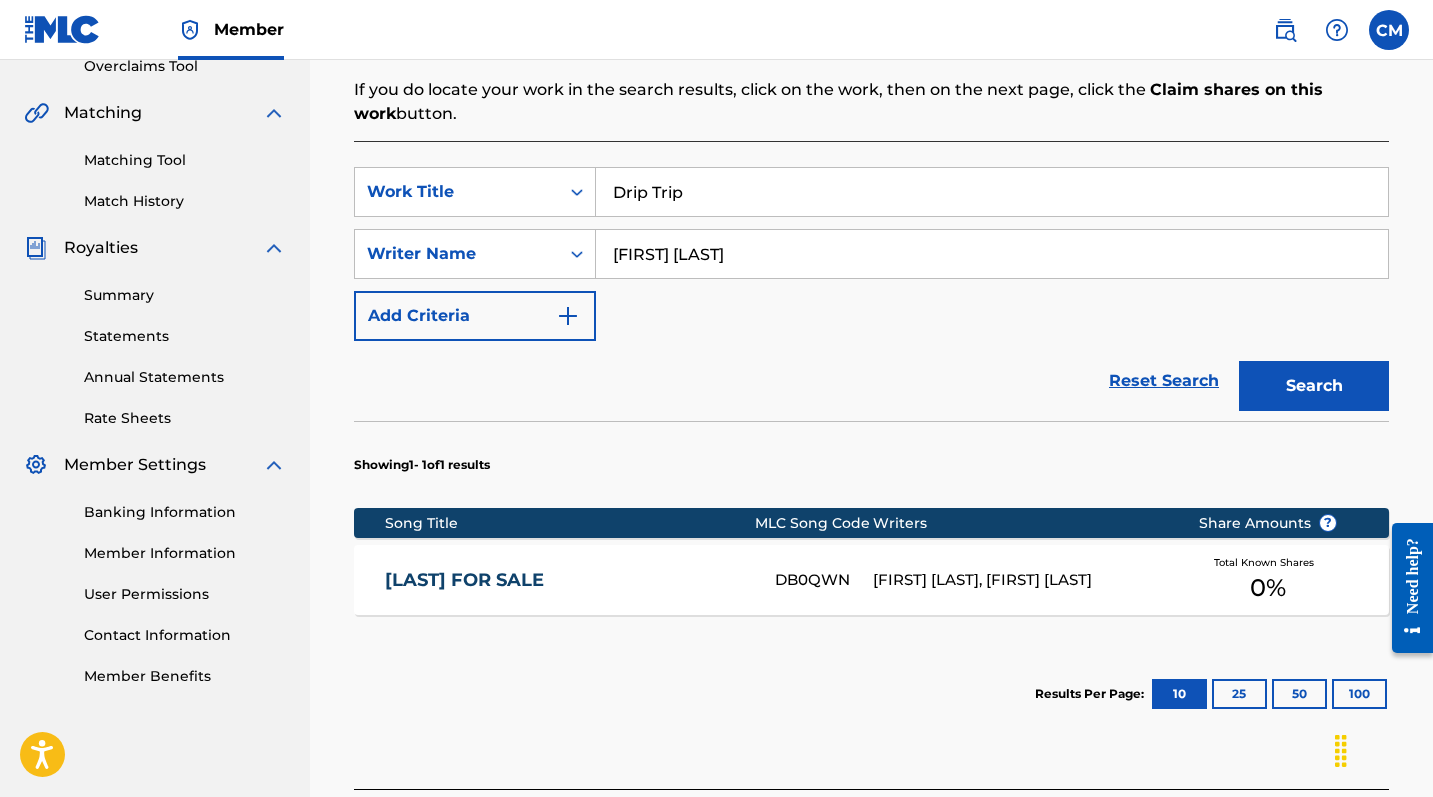 scroll, scrollTop: 580, scrollLeft: 0, axis: vertical 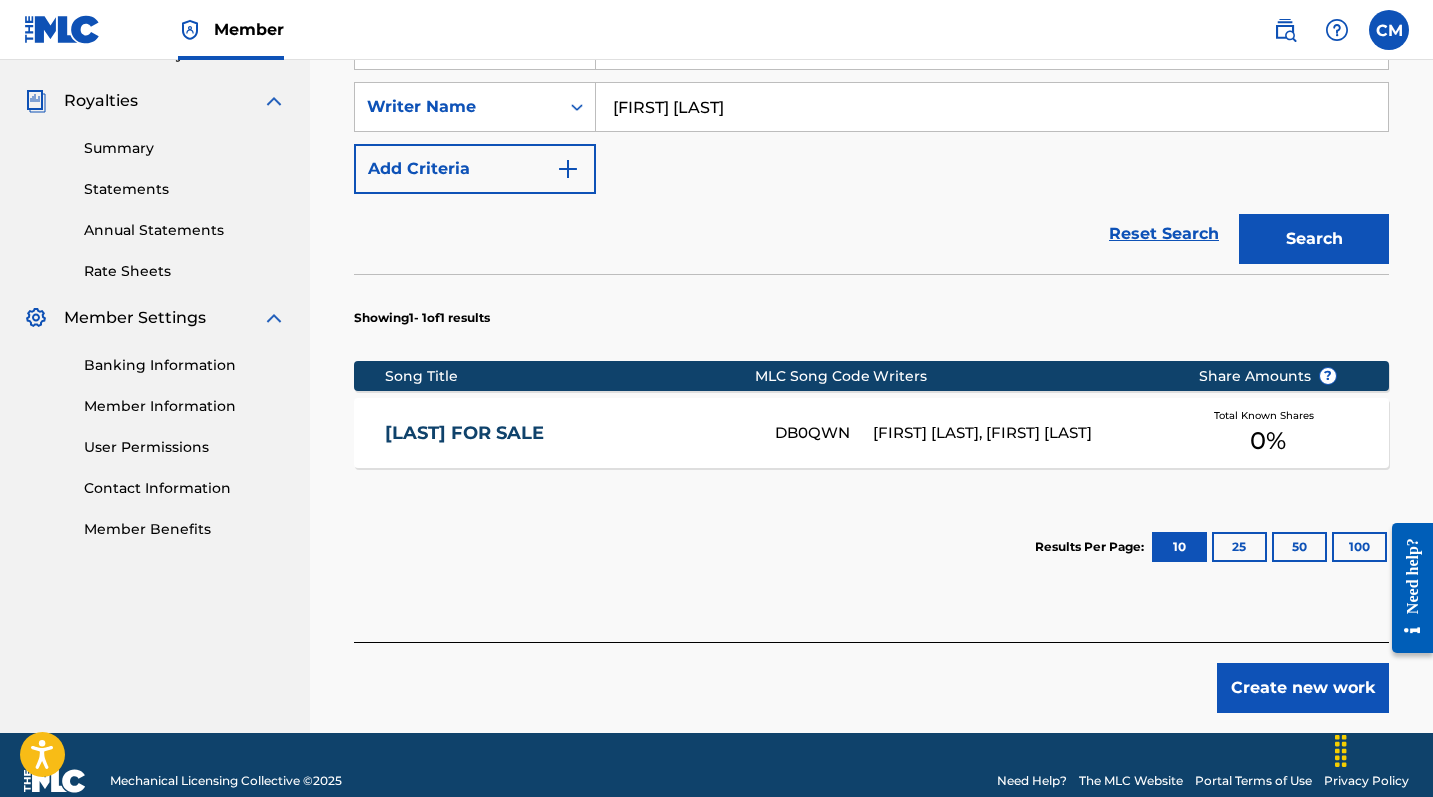 click on "Create new work" at bounding box center (1303, 688) 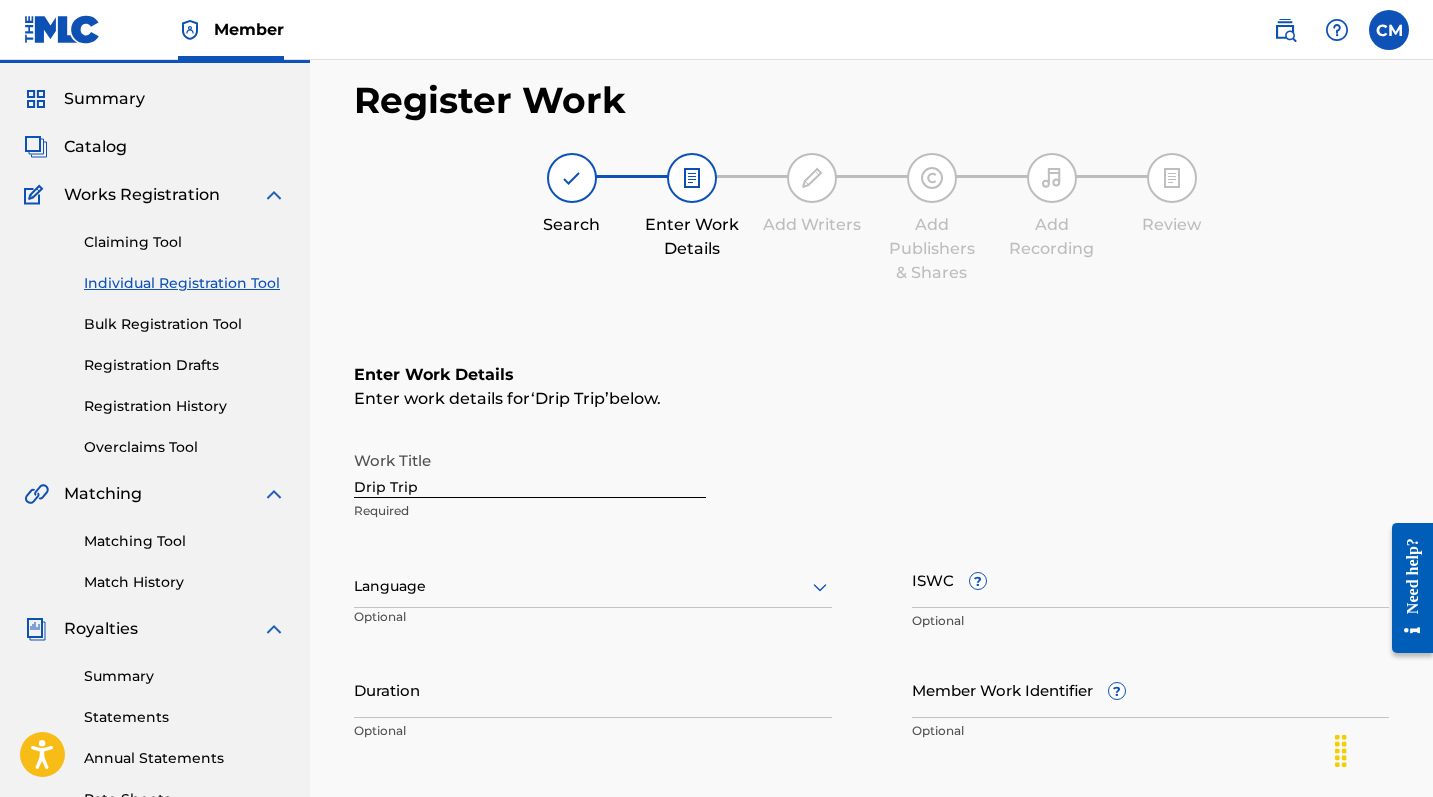 scroll, scrollTop: 84, scrollLeft: 0, axis: vertical 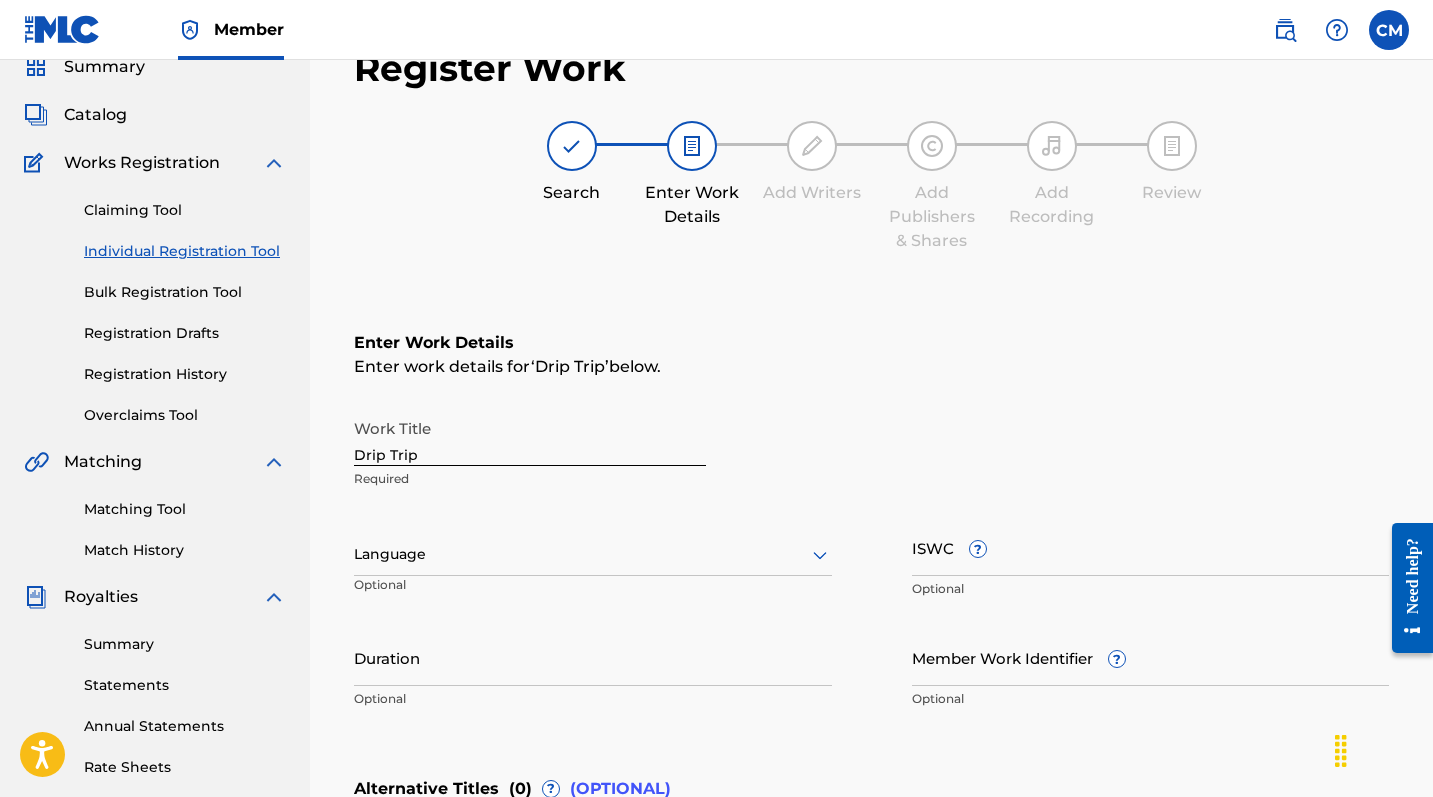 click 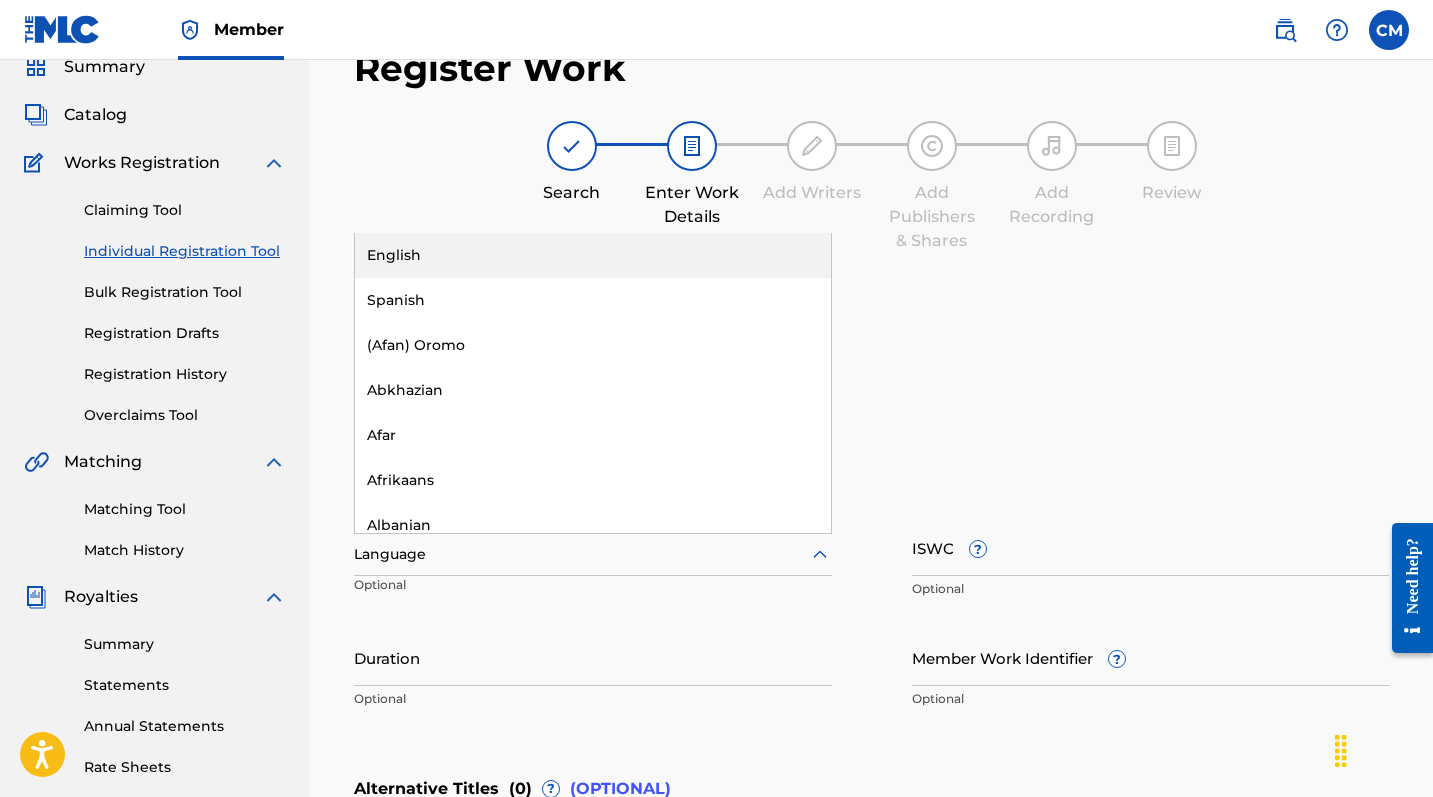click on "English" at bounding box center (593, 255) 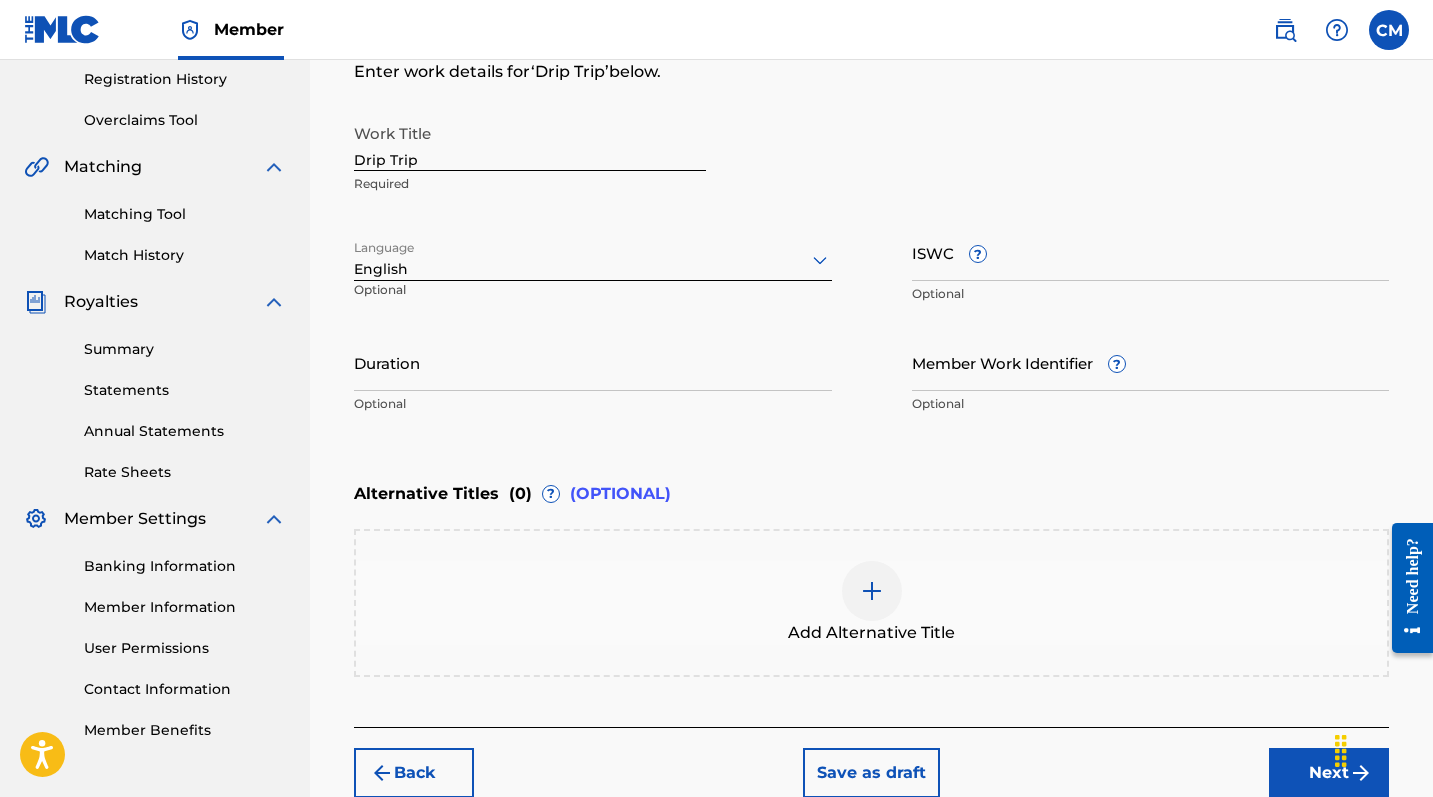 scroll, scrollTop: 402, scrollLeft: 0, axis: vertical 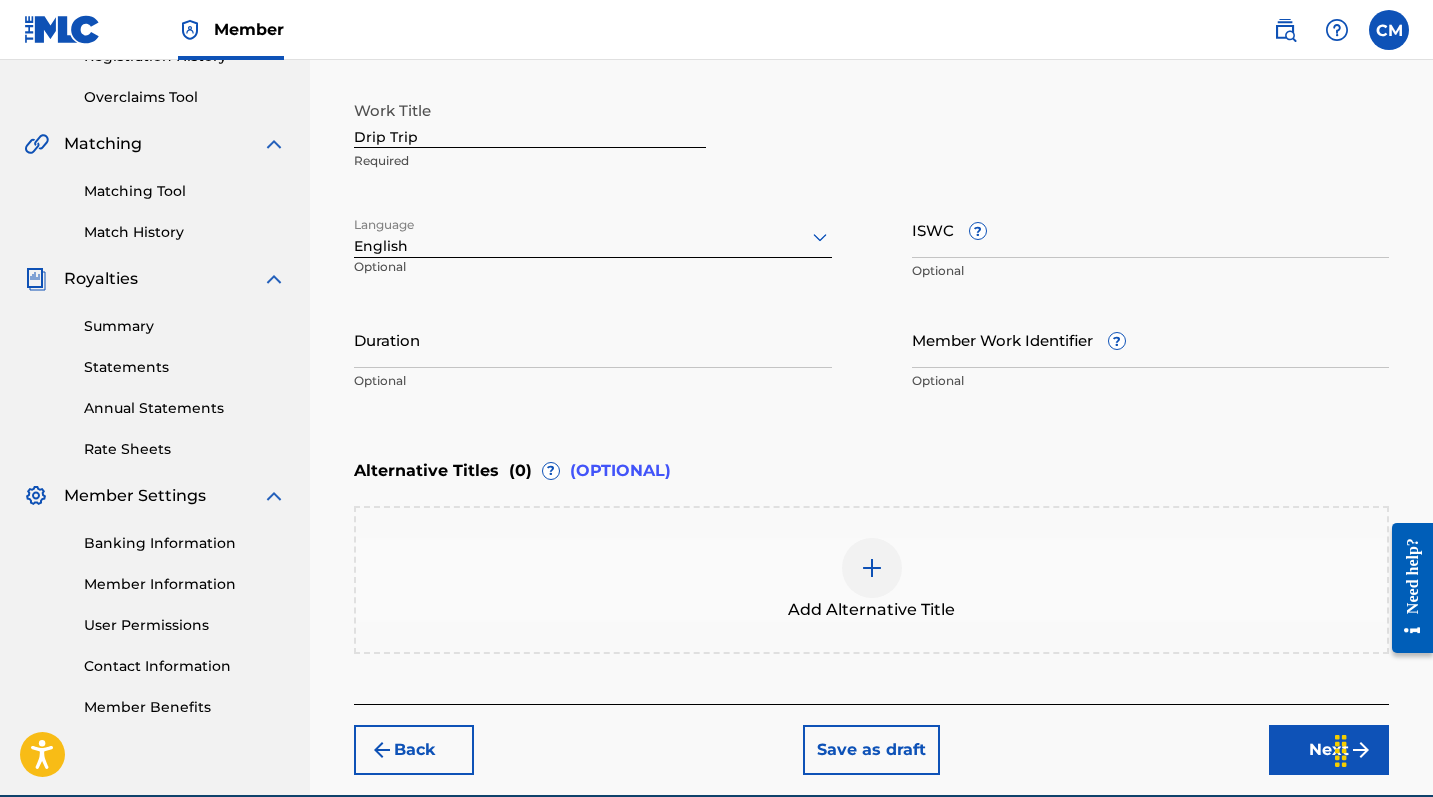 click on "Next" at bounding box center [1329, 750] 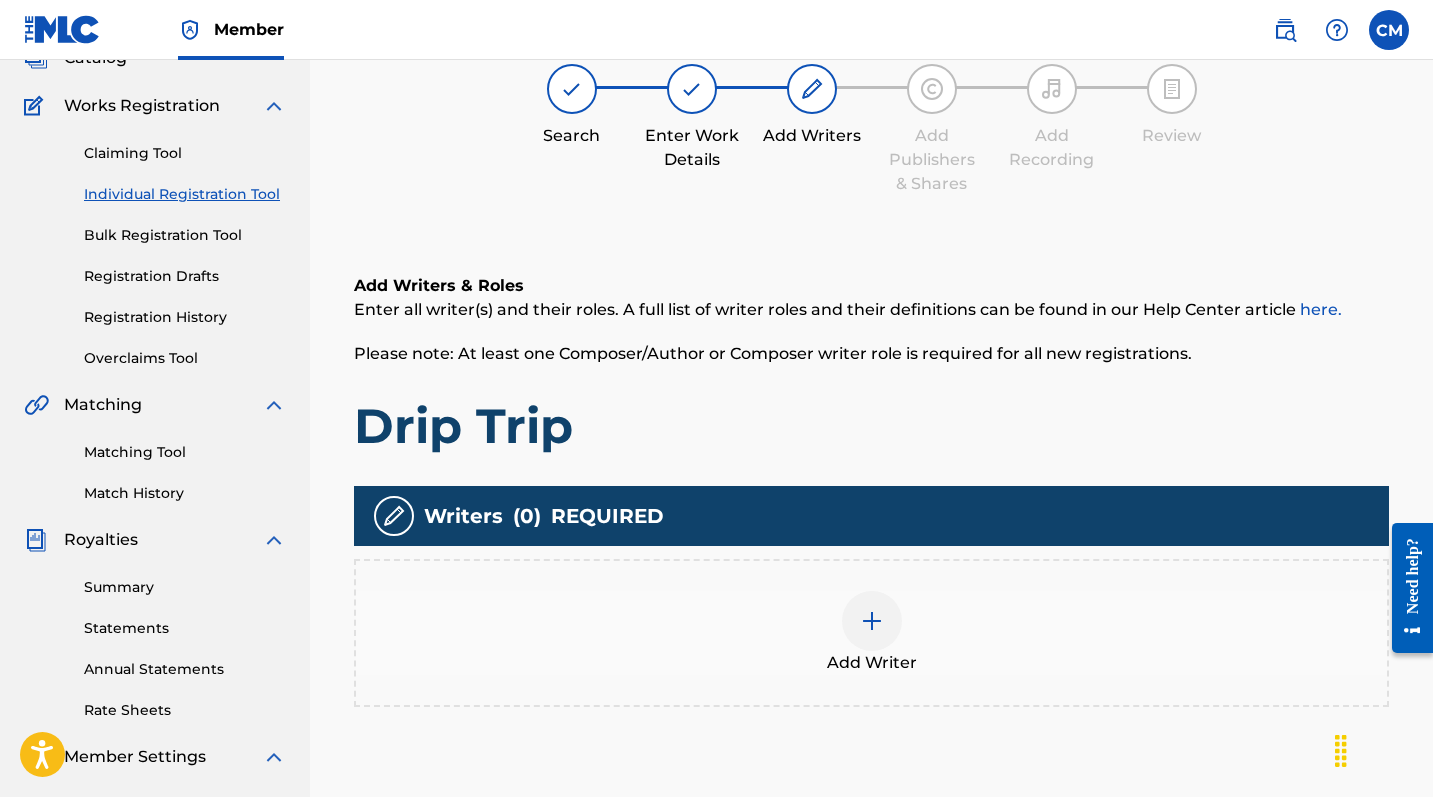 scroll, scrollTop: 164, scrollLeft: 0, axis: vertical 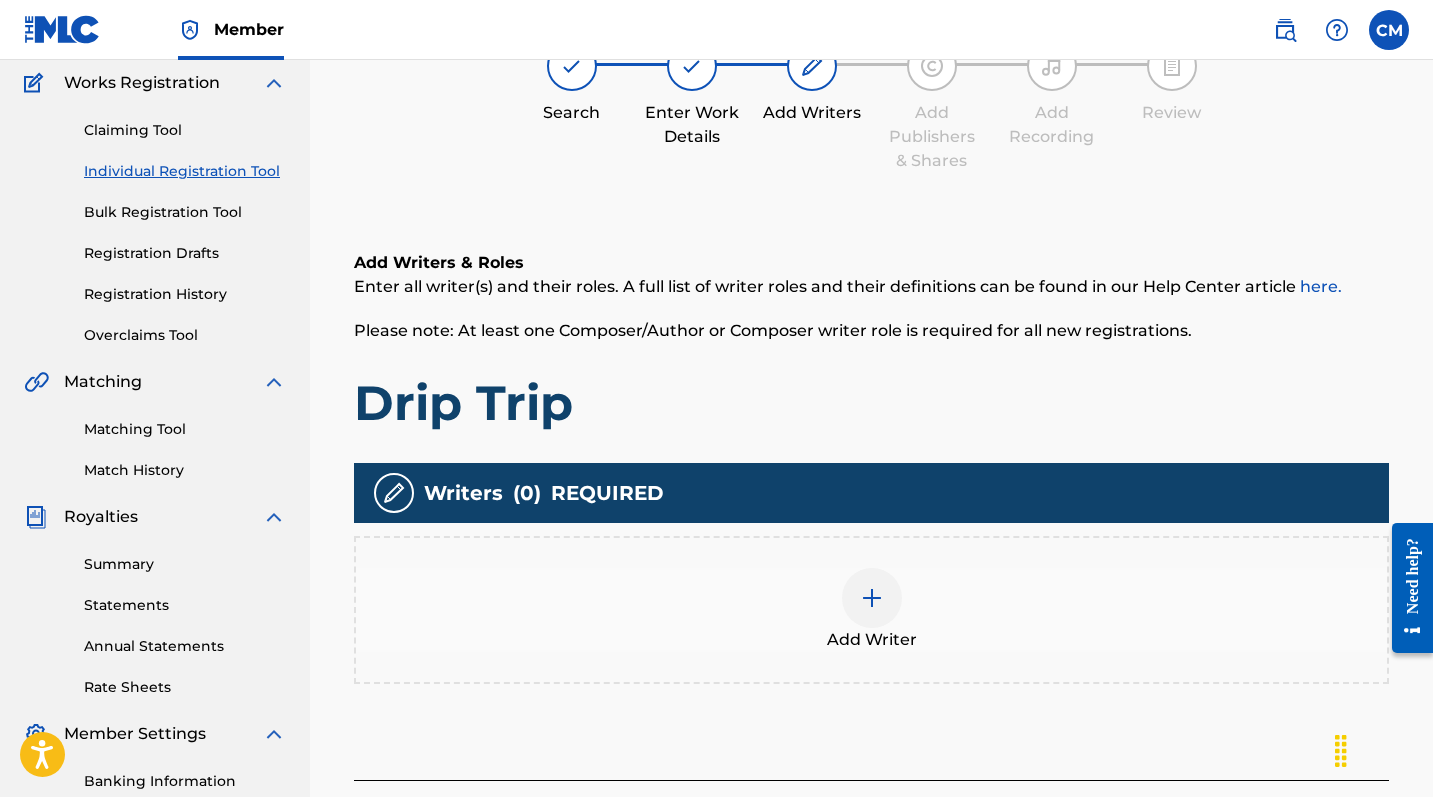 click at bounding box center (872, 598) 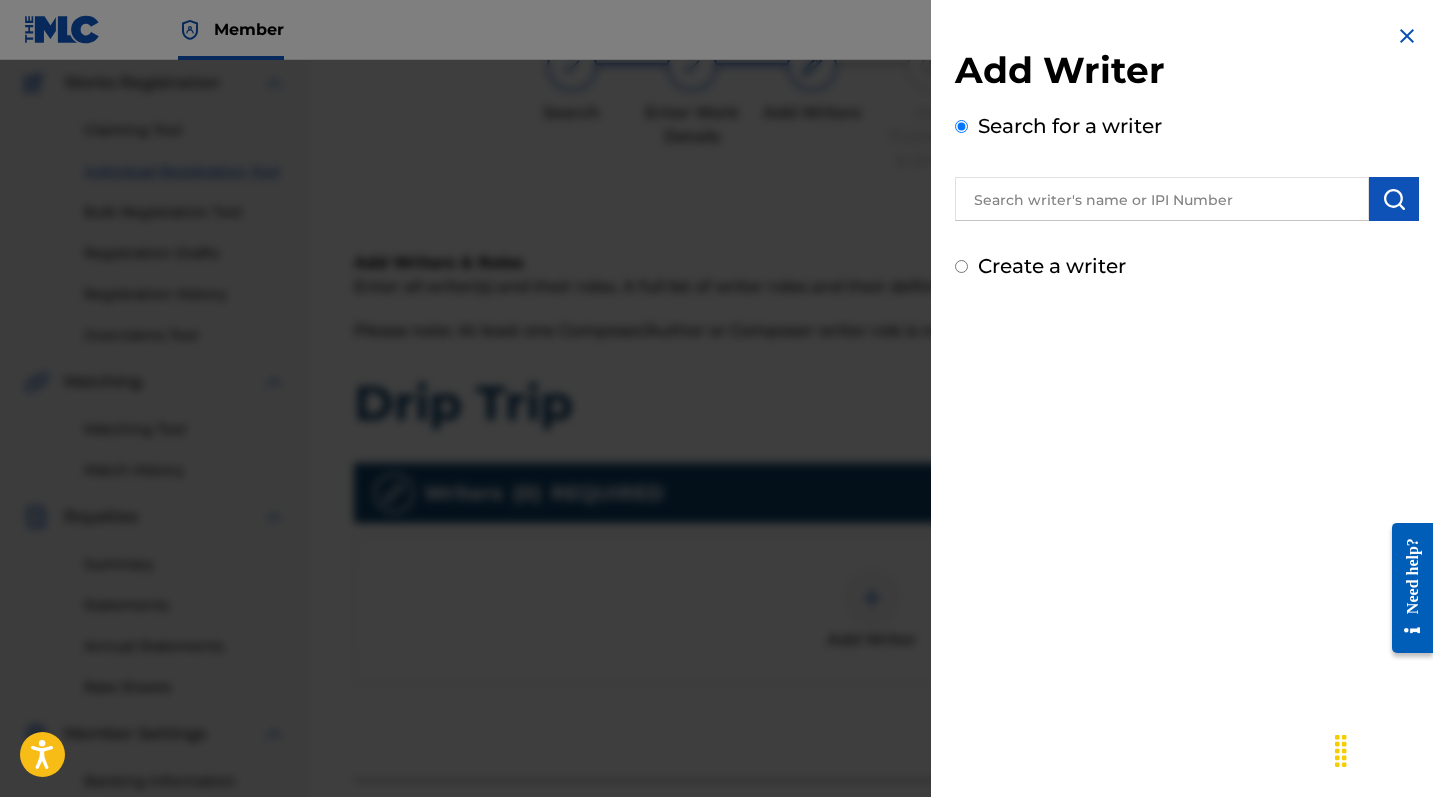 scroll, scrollTop: 170, scrollLeft: 0, axis: vertical 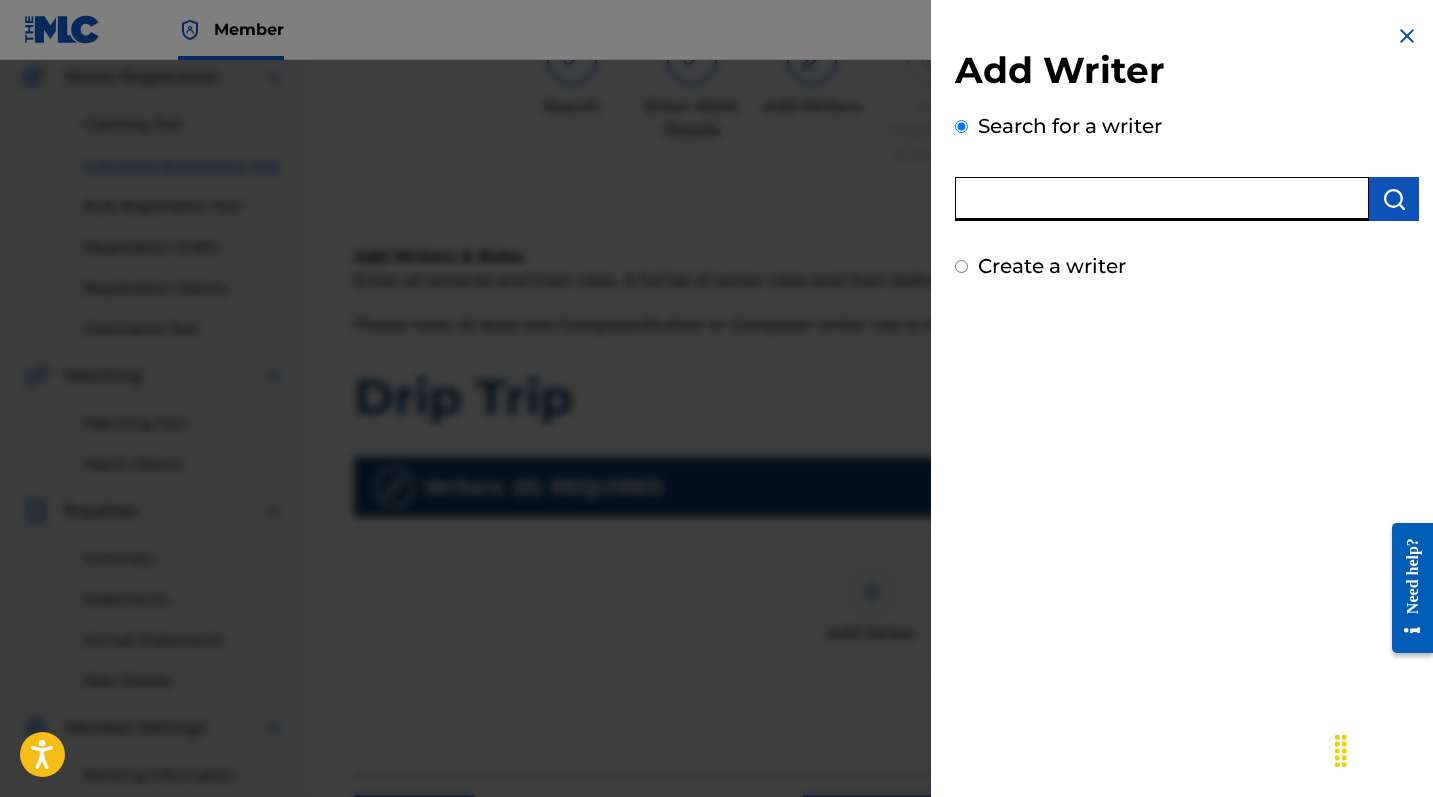 click at bounding box center (1162, 199) 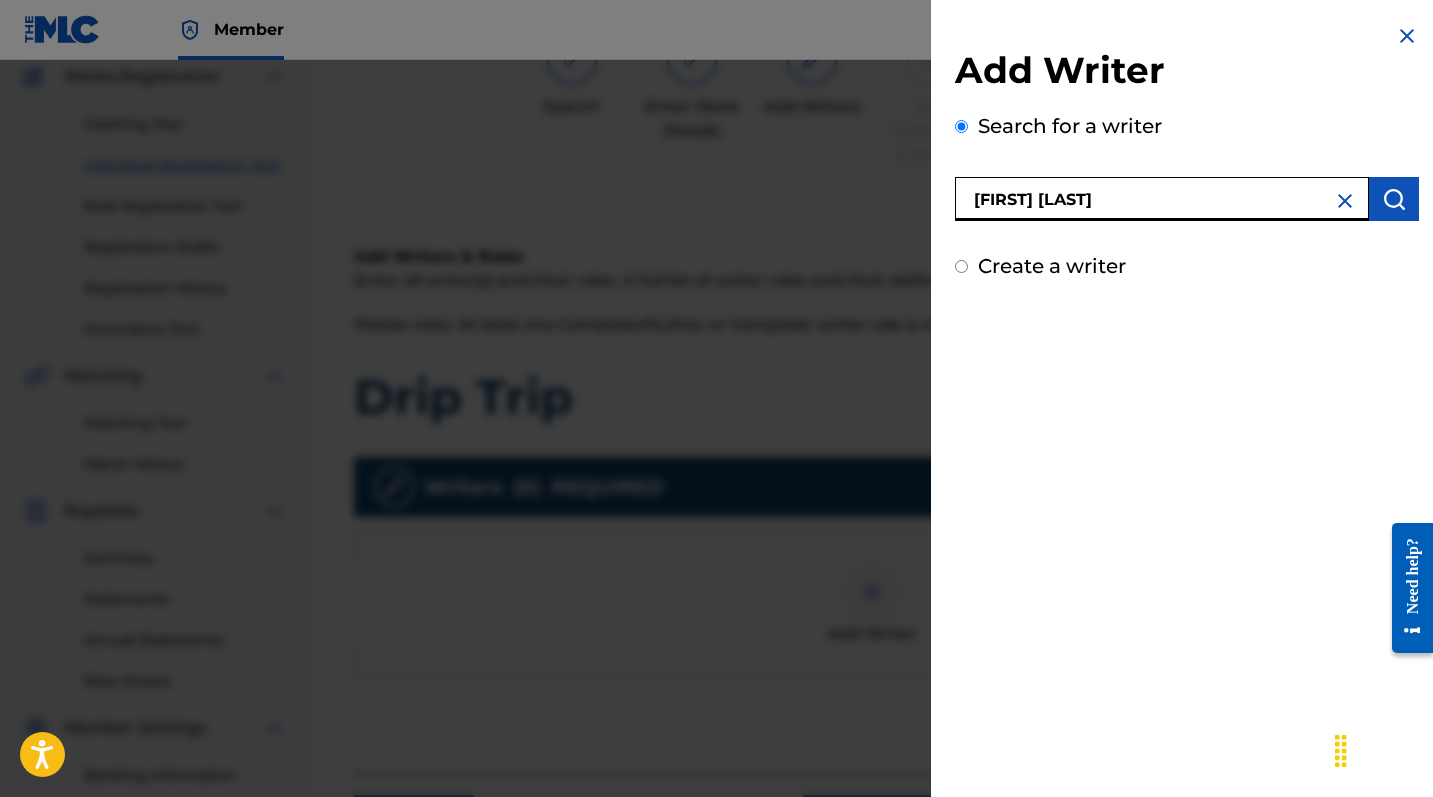 type on "[FIRST] [LAST]" 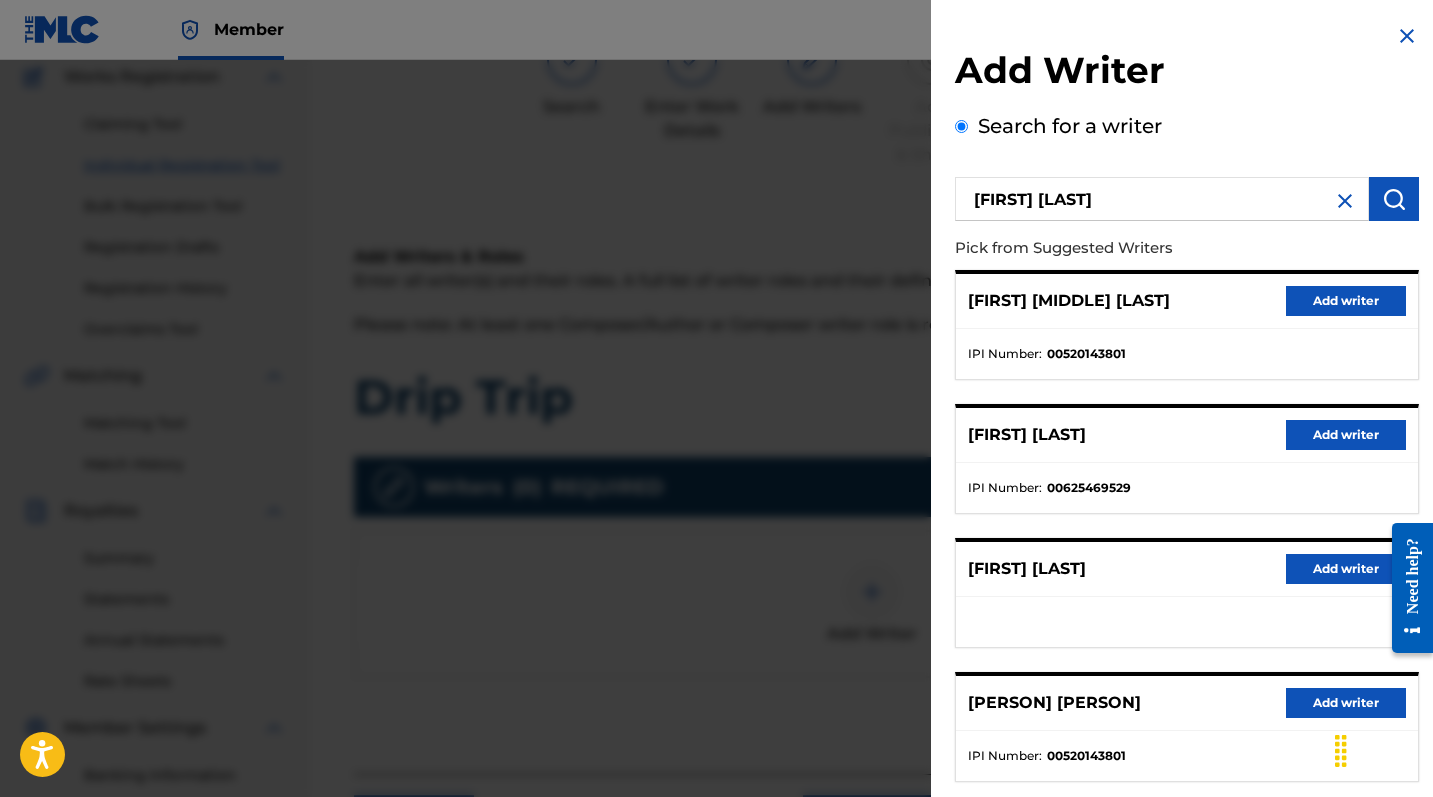 click on "Add writer" at bounding box center [1346, 301] 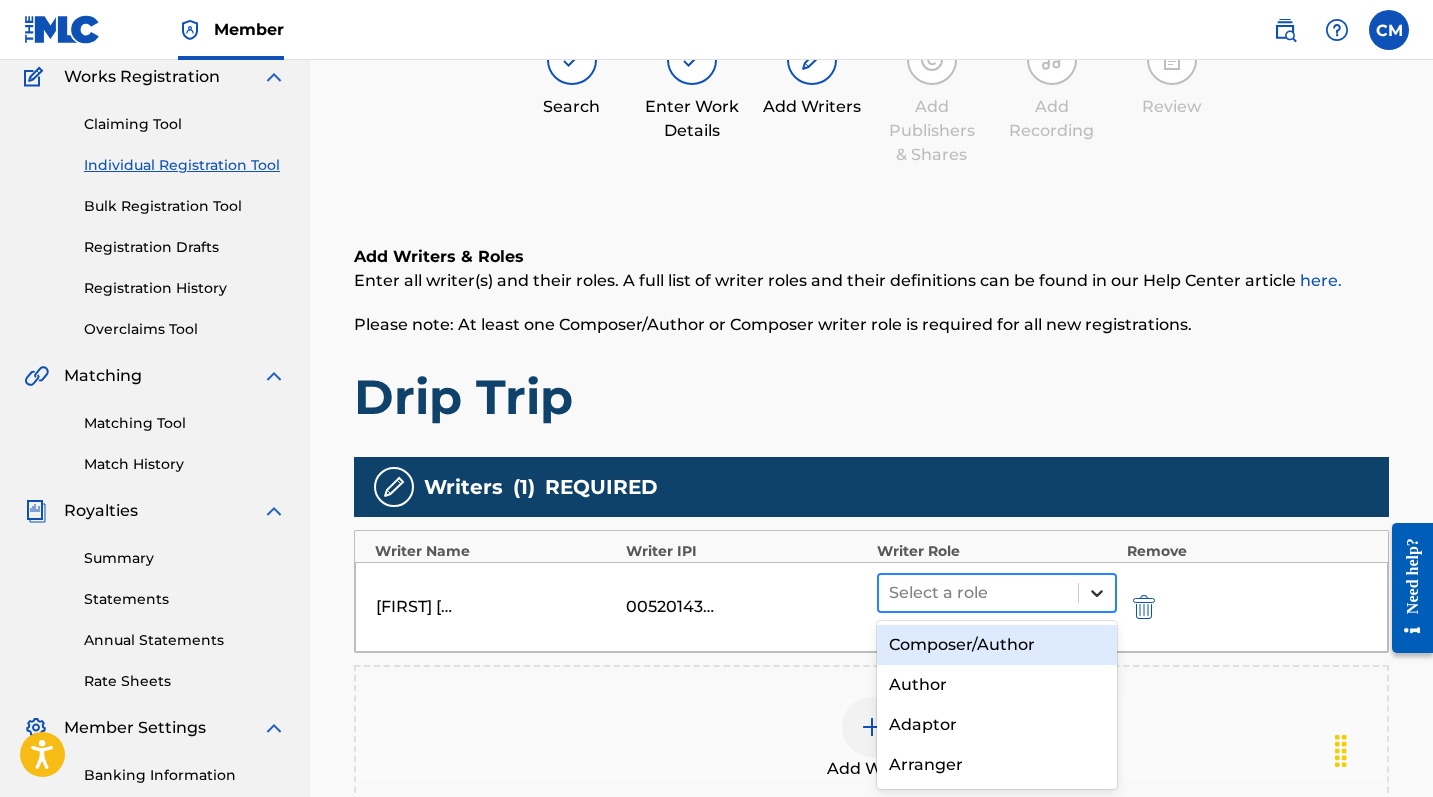 click at bounding box center (1097, 593) 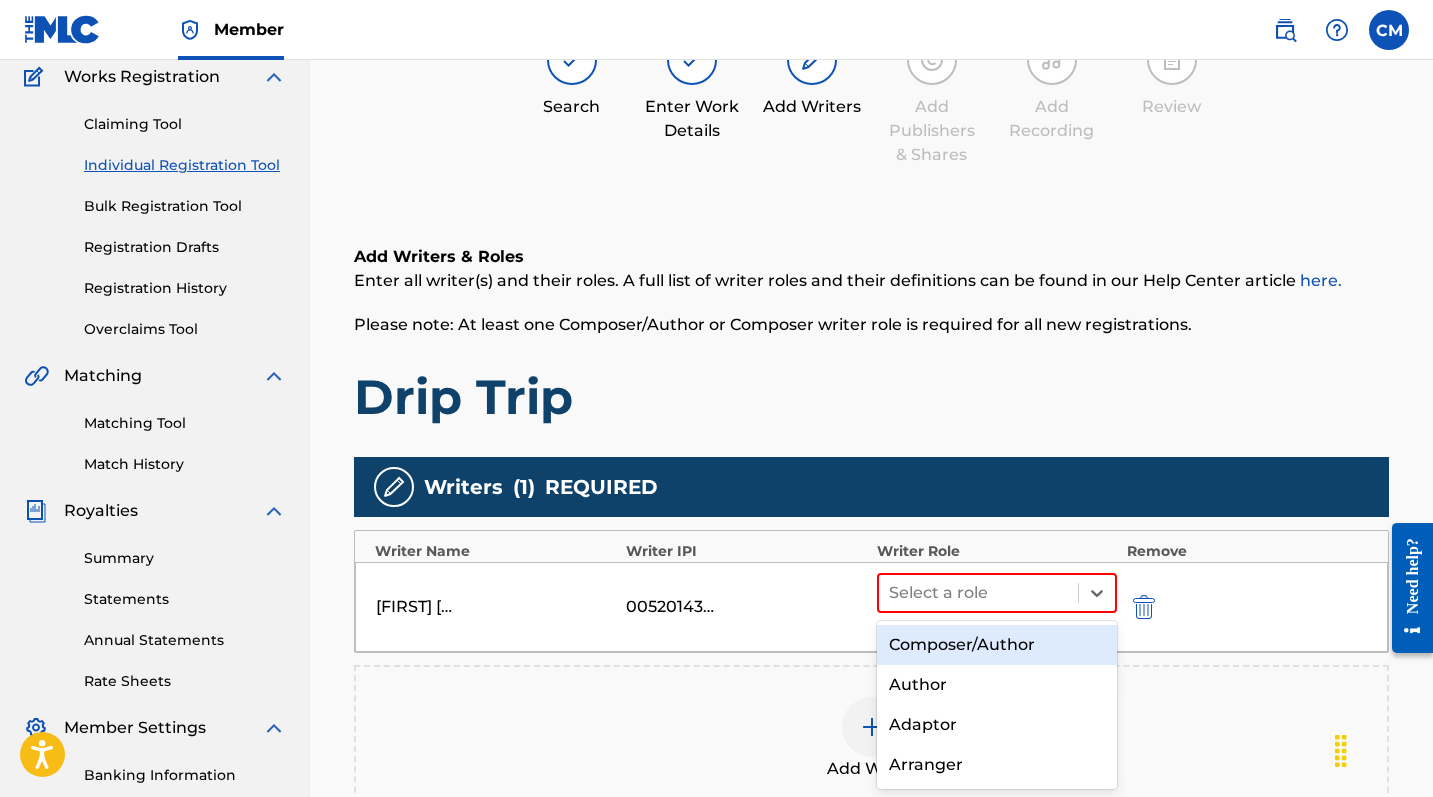 click on "Composer/Author" at bounding box center (997, 645) 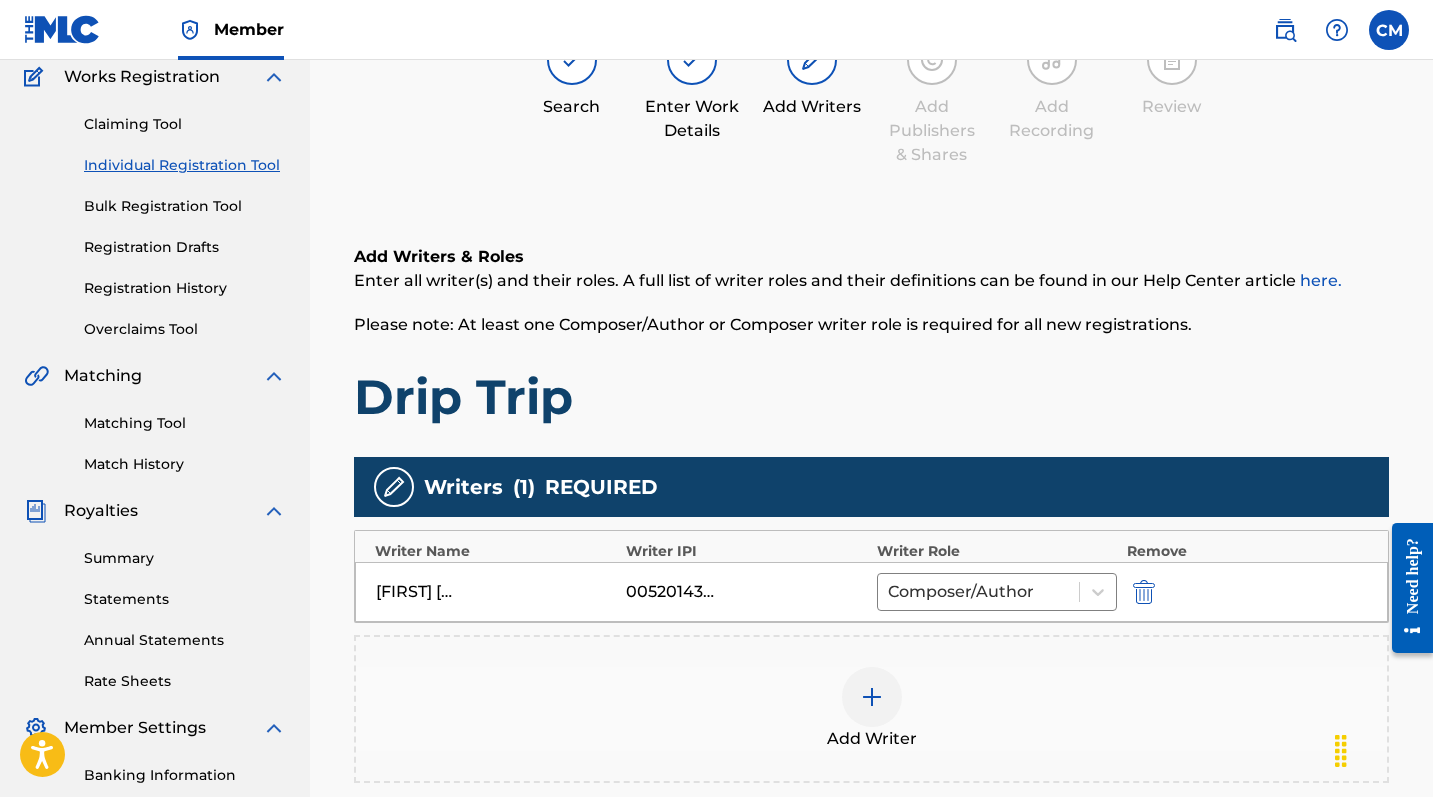 click on "Add Writer" at bounding box center (871, 709) 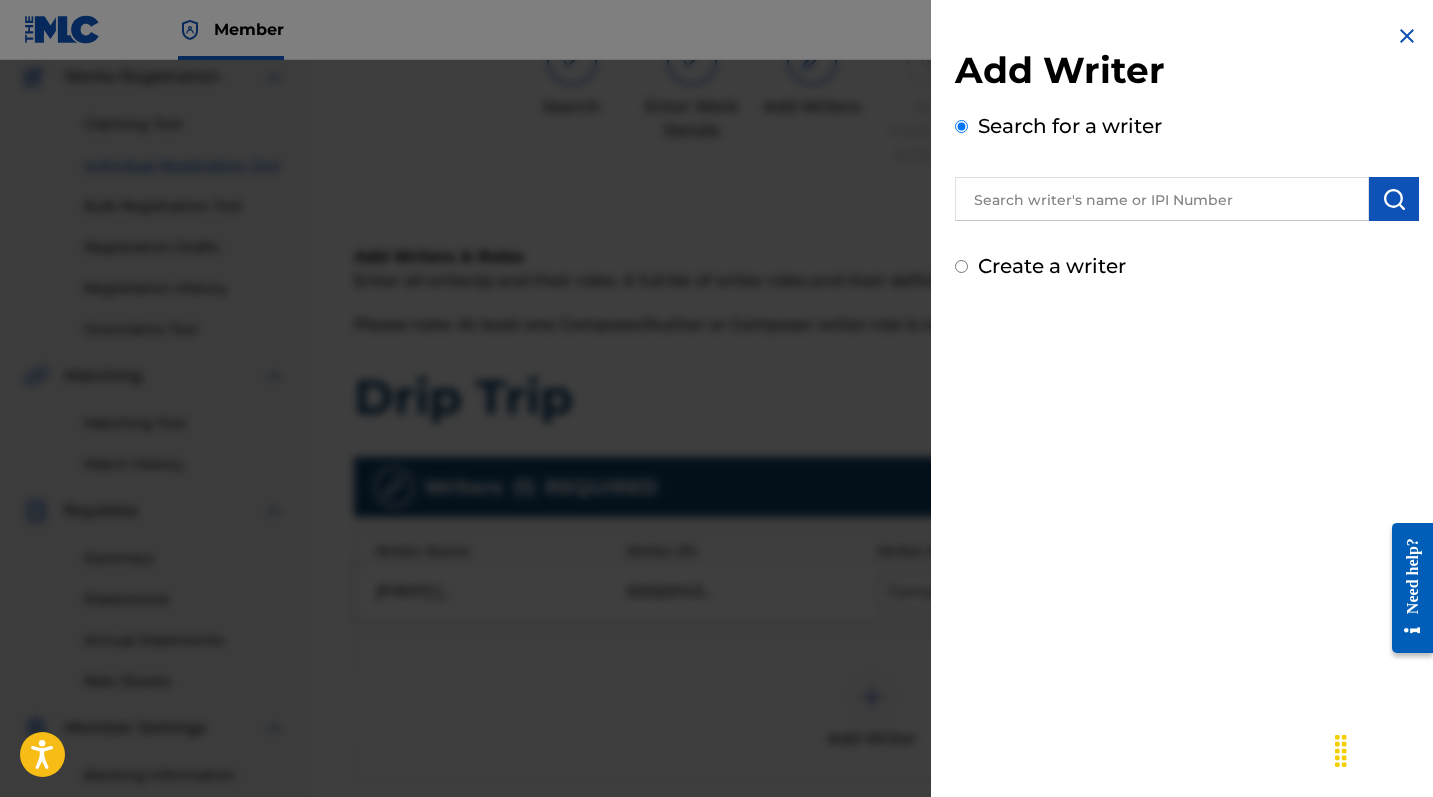 click at bounding box center (1162, 199) 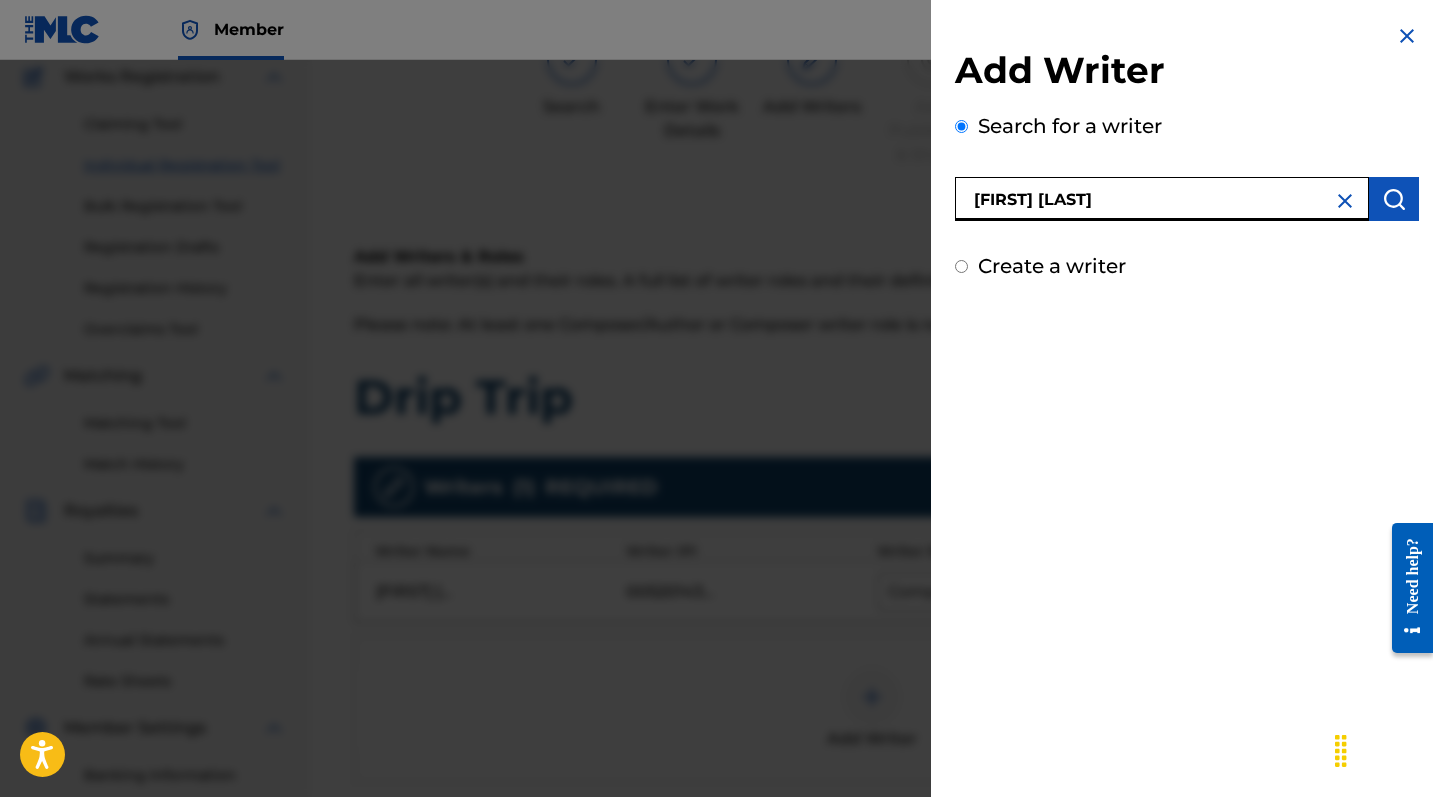type on "[FIRST] [LAST]" 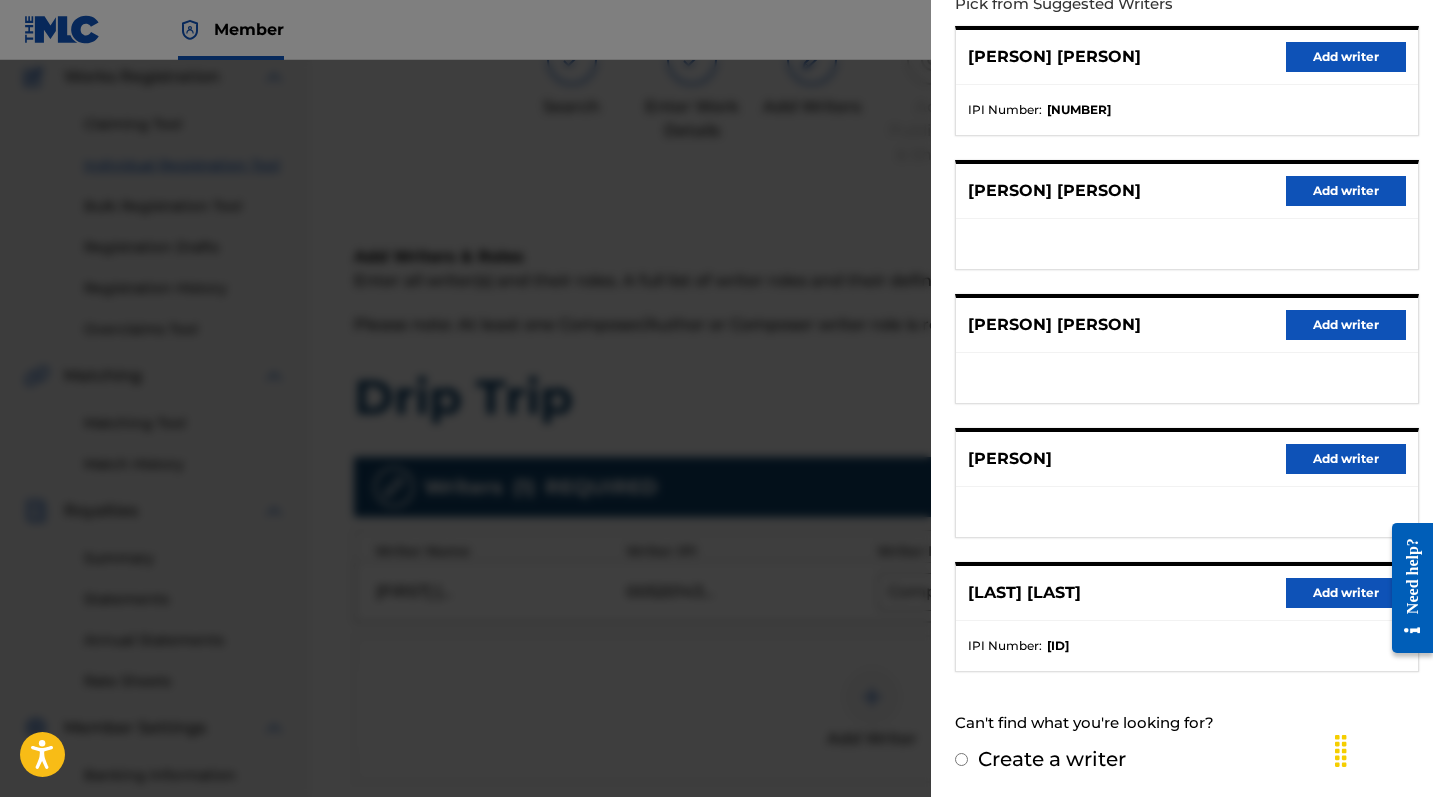 scroll, scrollTop: 13, scrollLeft: 0, axis: vertical 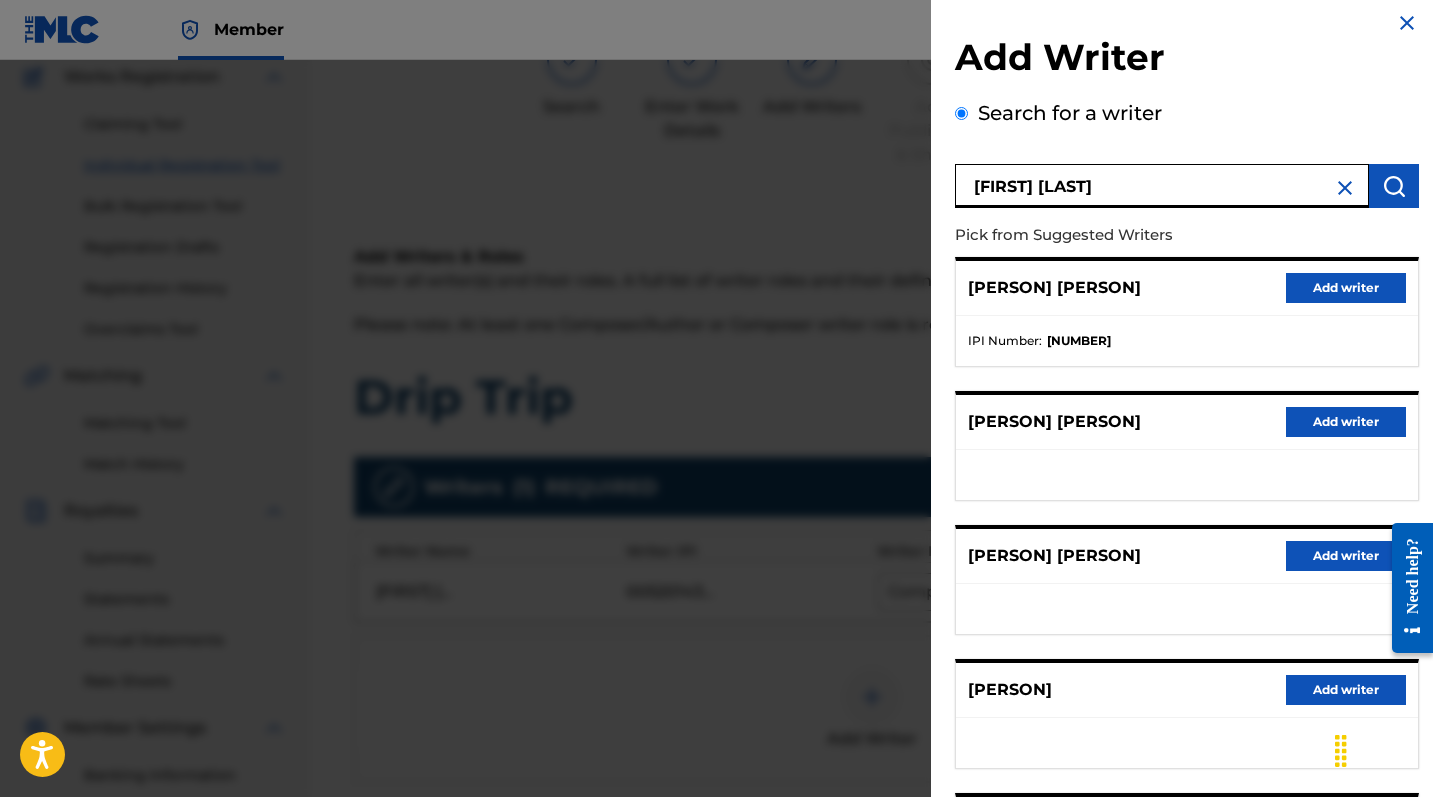 drag, startPoint x: 1223, startPoint y: 186, endPoint x: 817, endPoint y: 182, distance: 406.0197 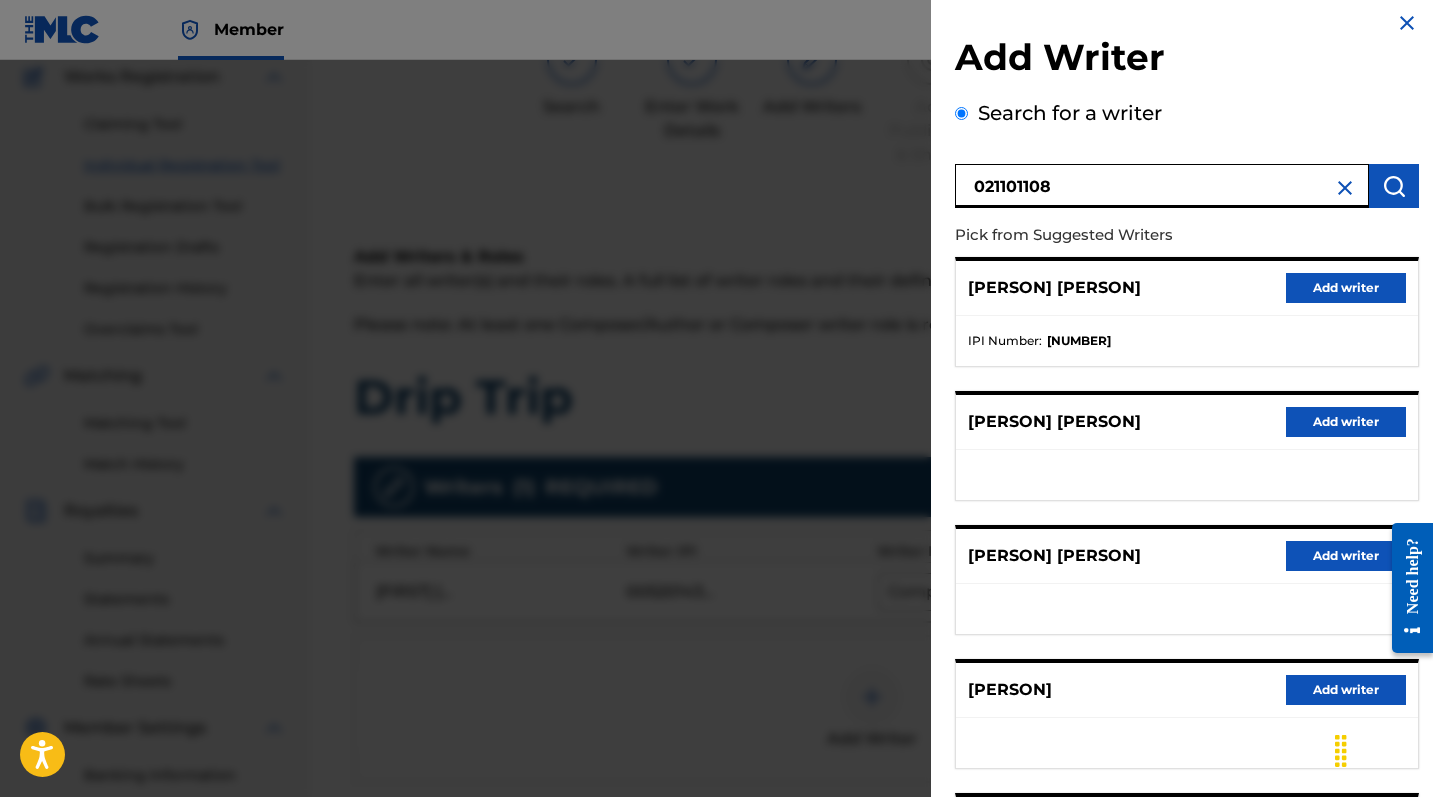 click at bounding box center (1394, 186) 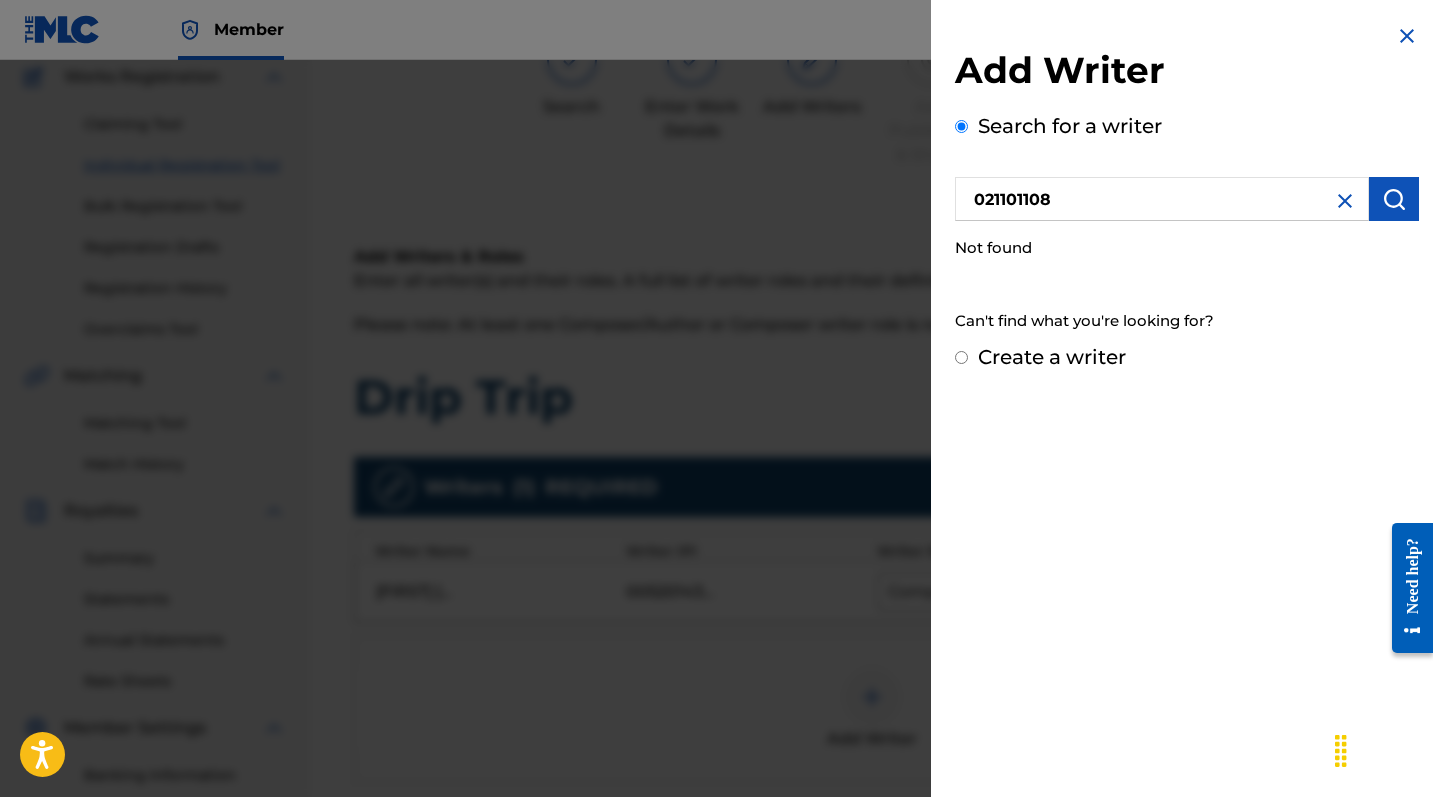 scroll, scrollTop: 0, scrollLeft: 0, axis: both 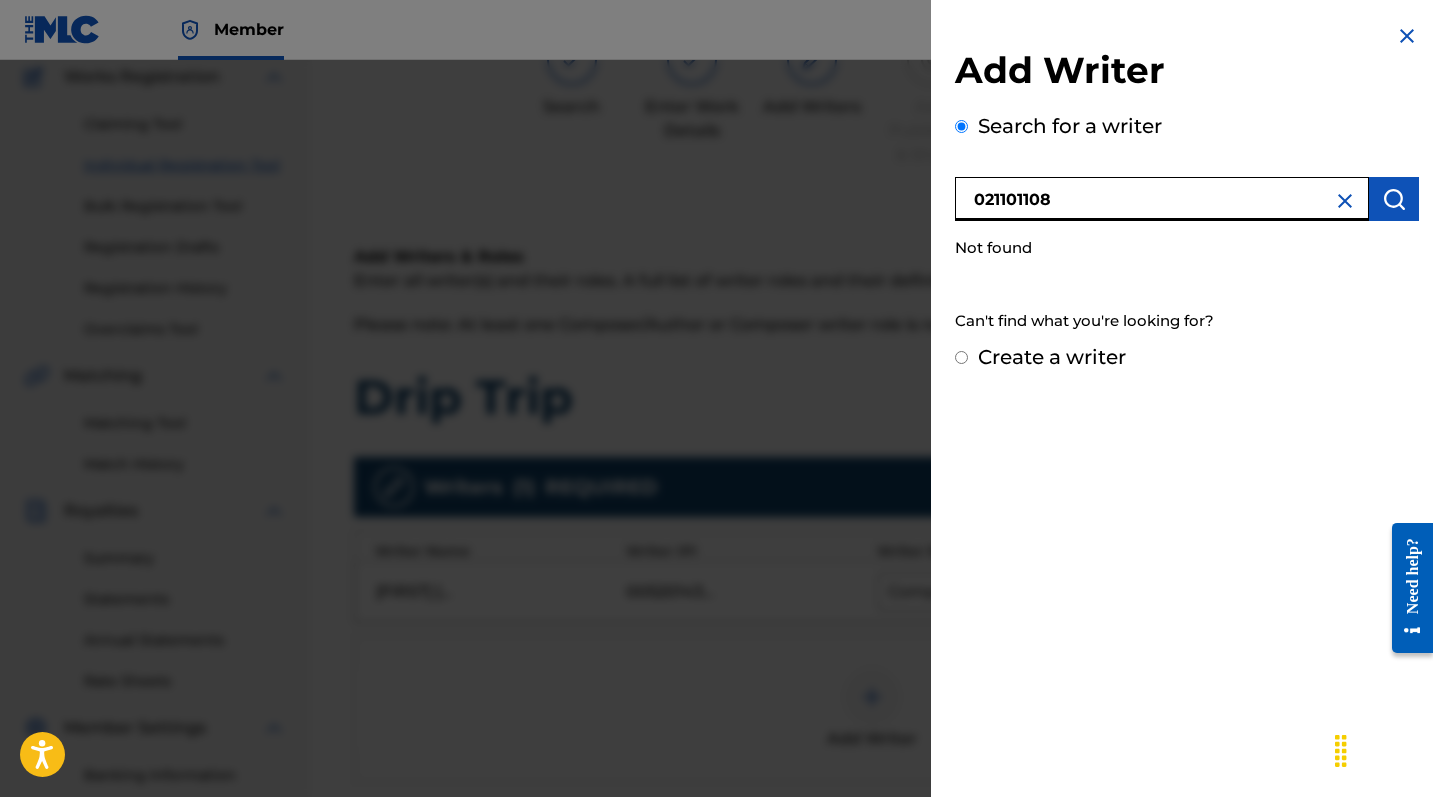 click at bounding box center (1394, 199) 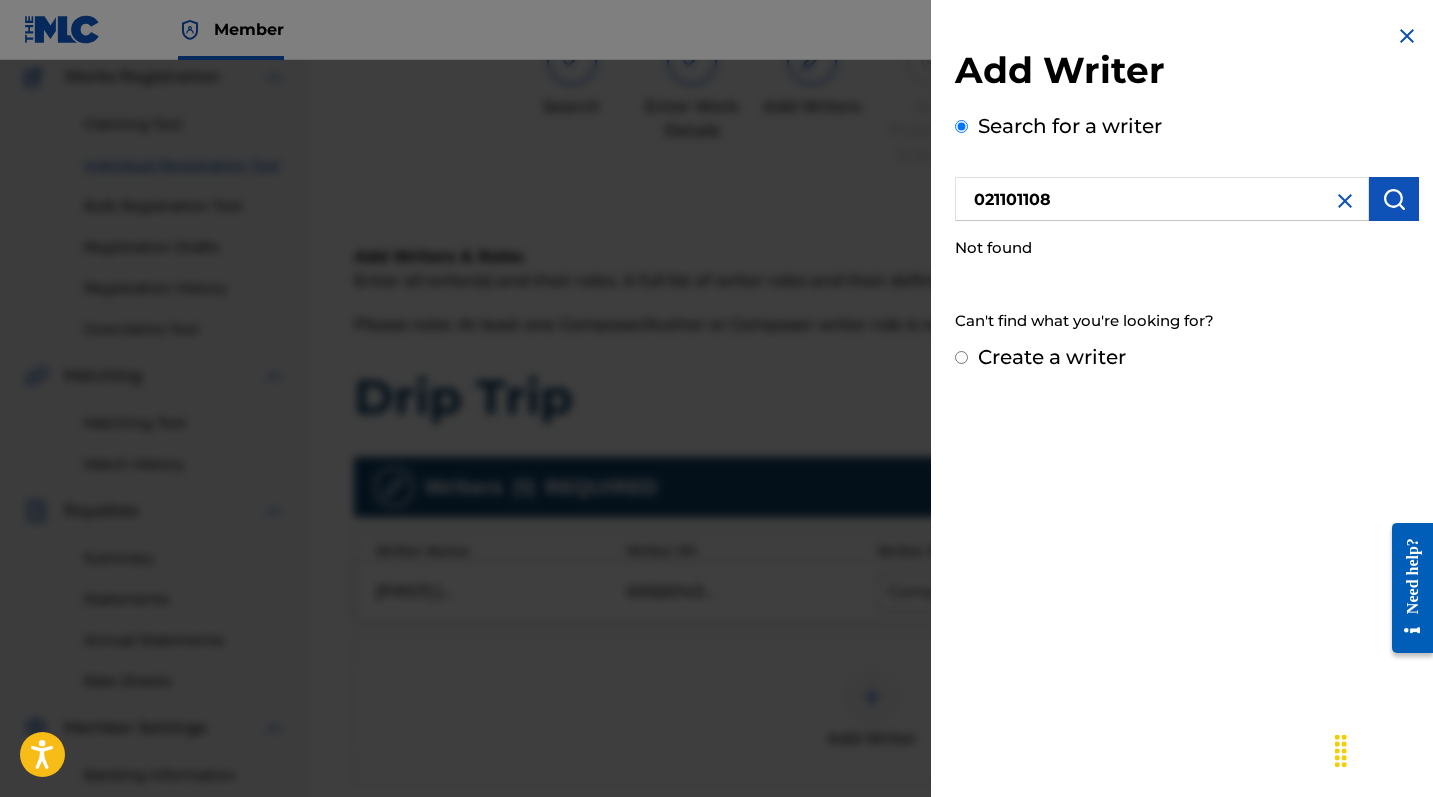 click on "021101108" at bounding box center (1162, 199) 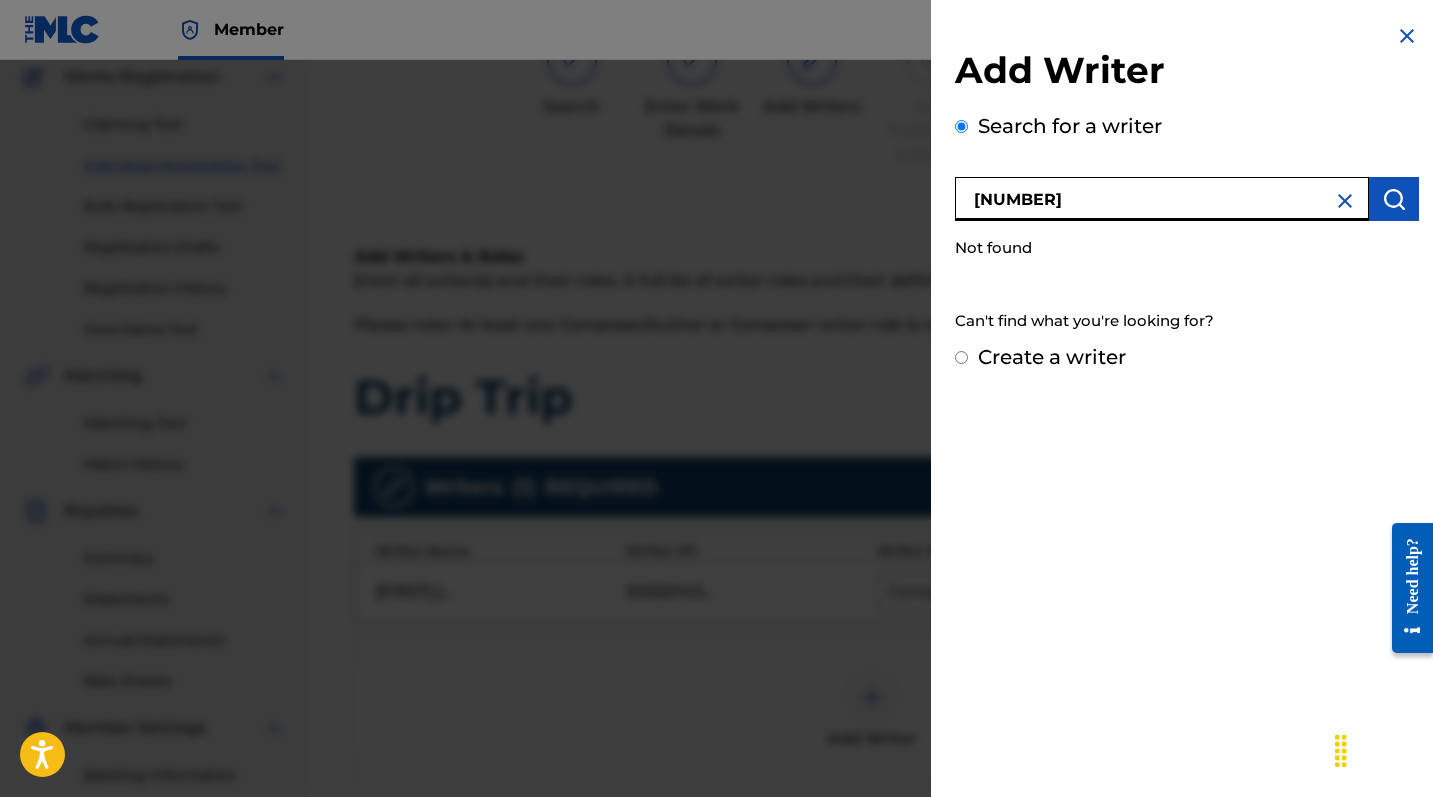 type on "[NUMBER]" 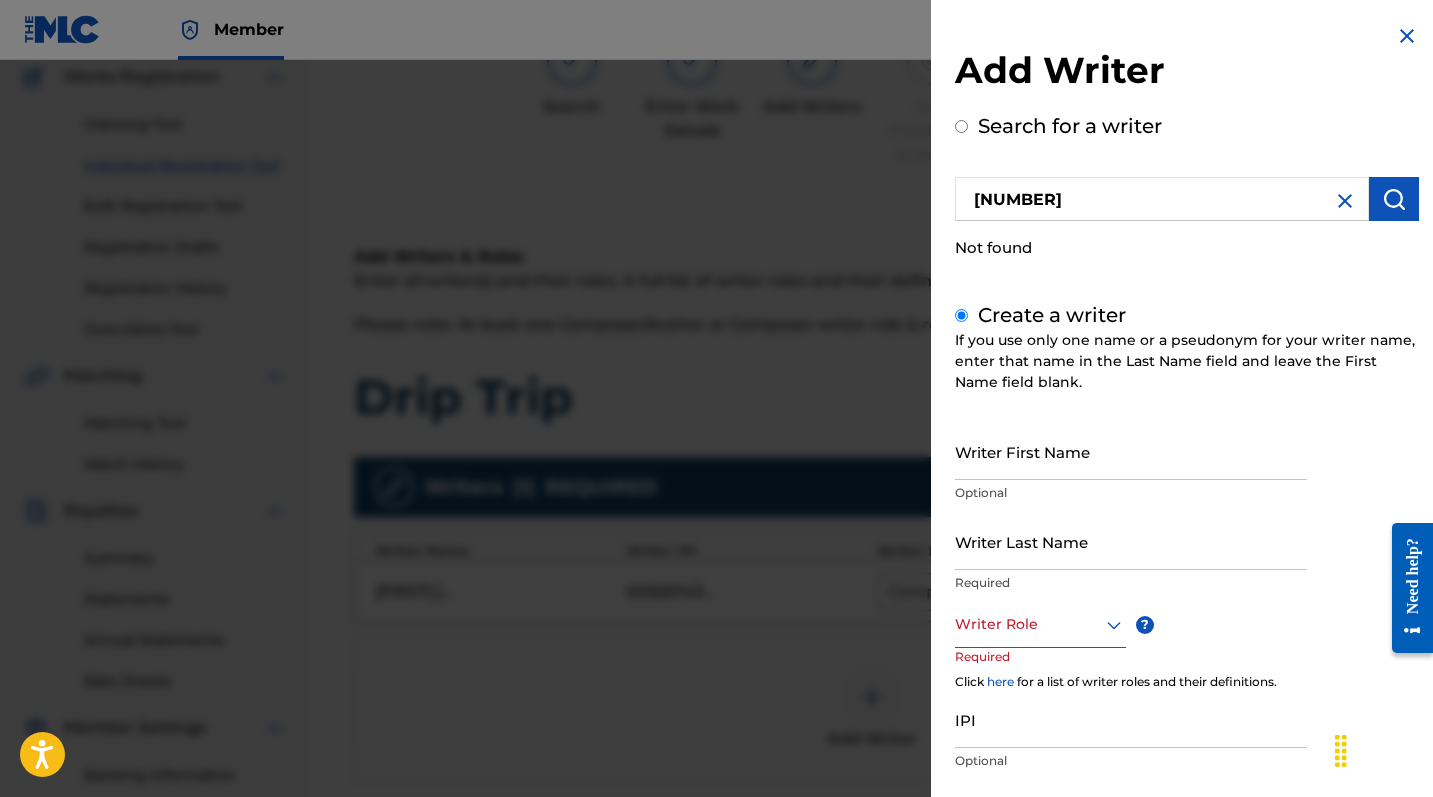 click on "Writer First Name" at bounding box center [1131, 451] 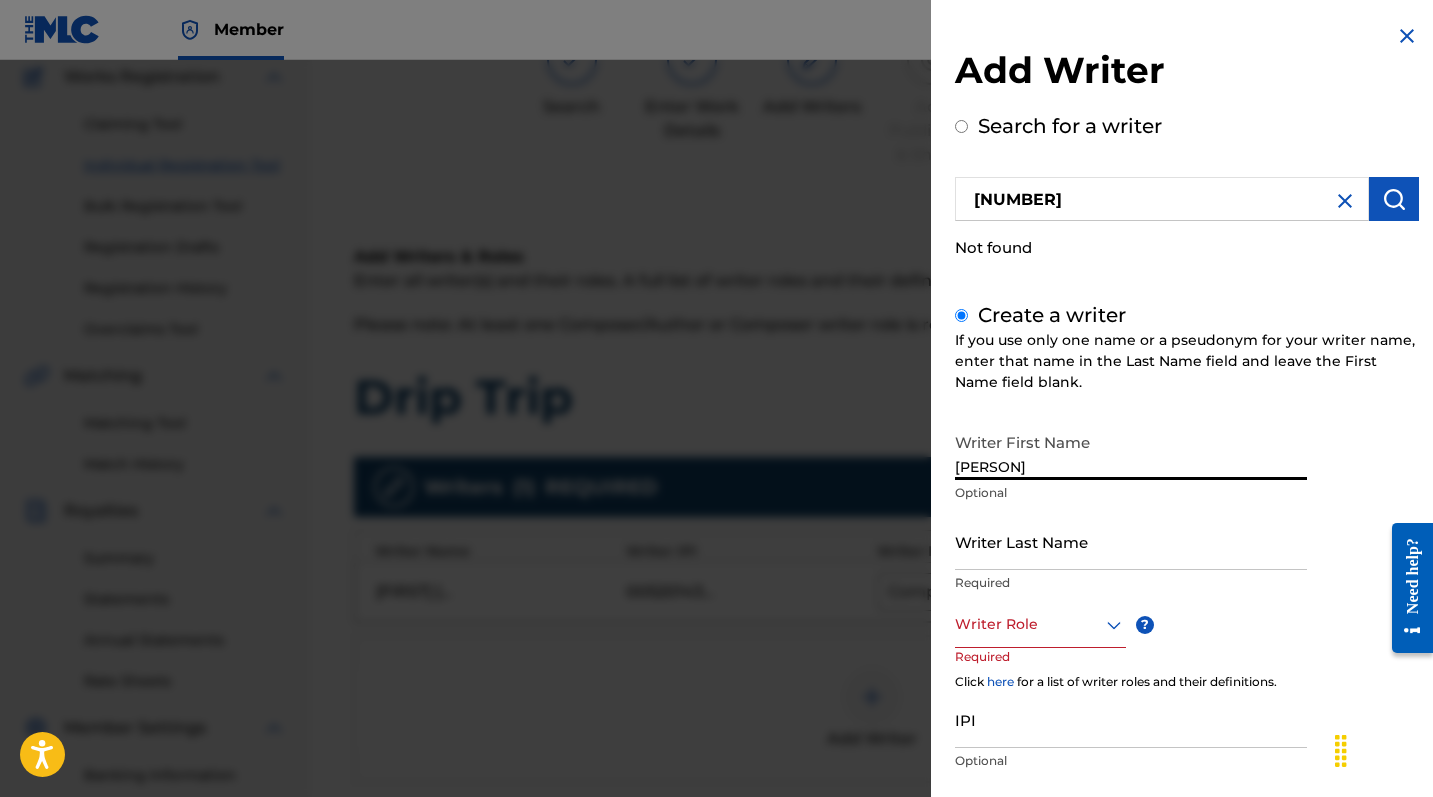 type on "[PERSON]" 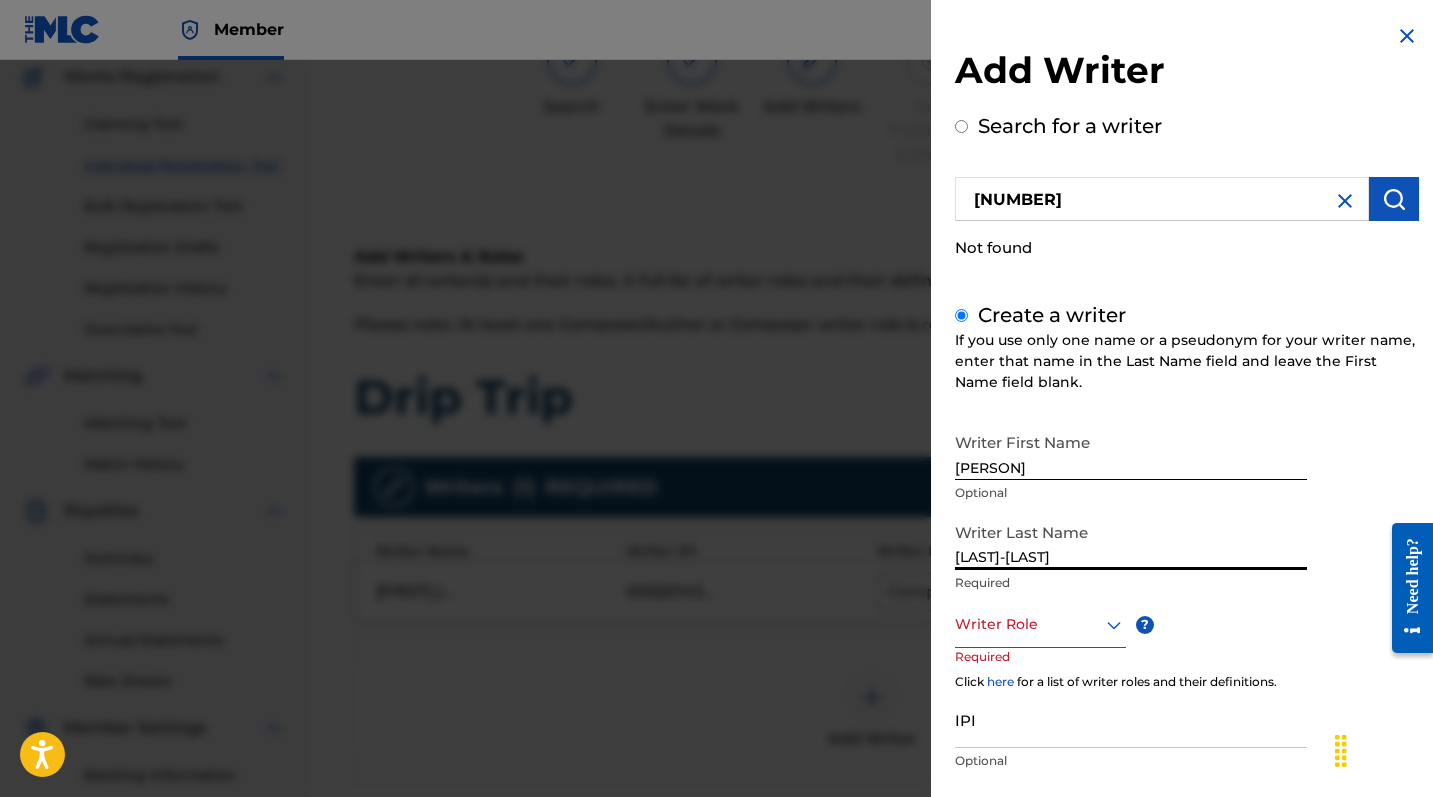 type on "[LAST]-[LAST]" 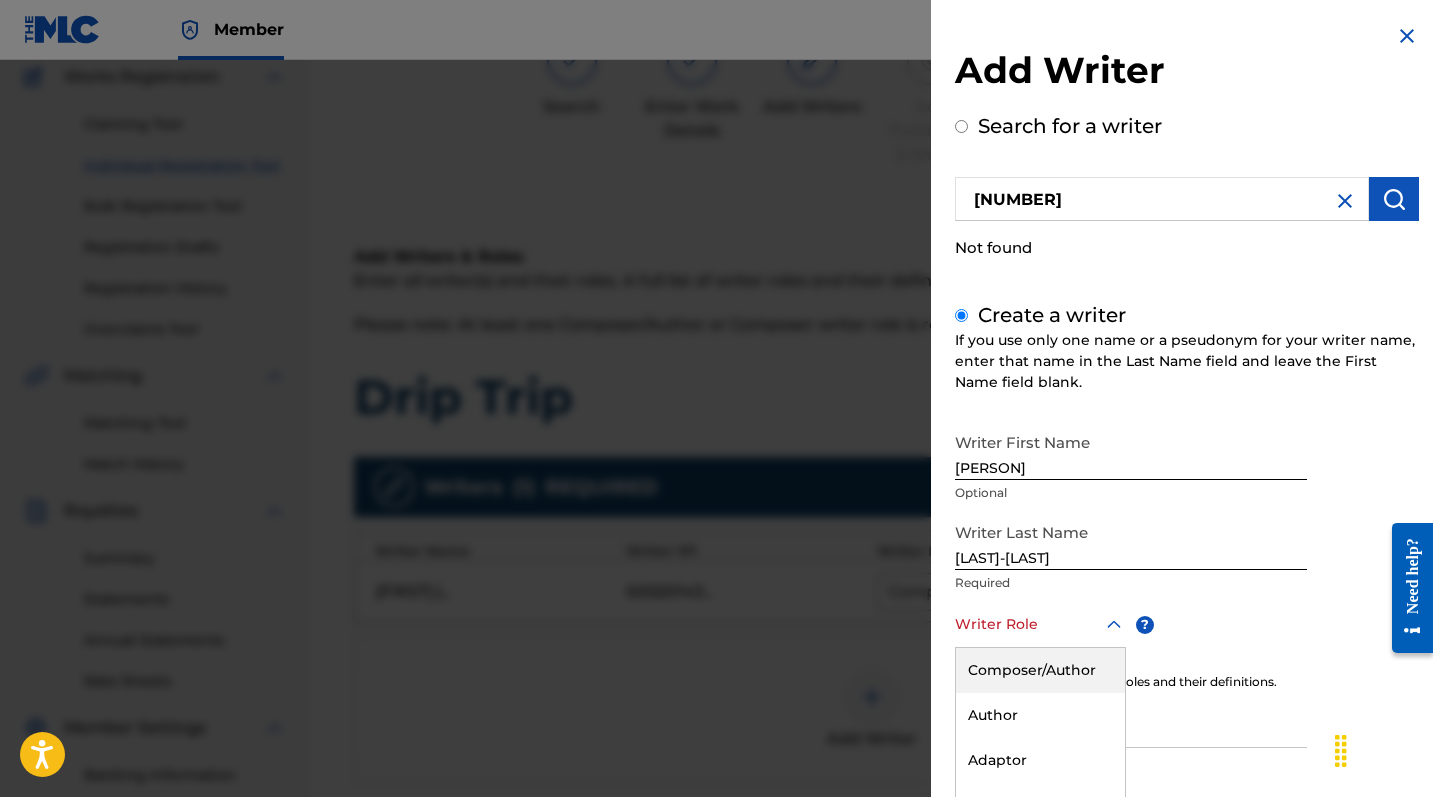 click on "Composer/Author, 1 of 8. 8 results available. Use Up and Down to choose options, press Enter to select the currently focused option, press Escape to exit the menu, press Tab to select the option and exit the menu. Writer Role Composer/Author Author Adaptor Arranger Composer Translator Sub Arranger Sub Author" at bounding box center [1040, 625] 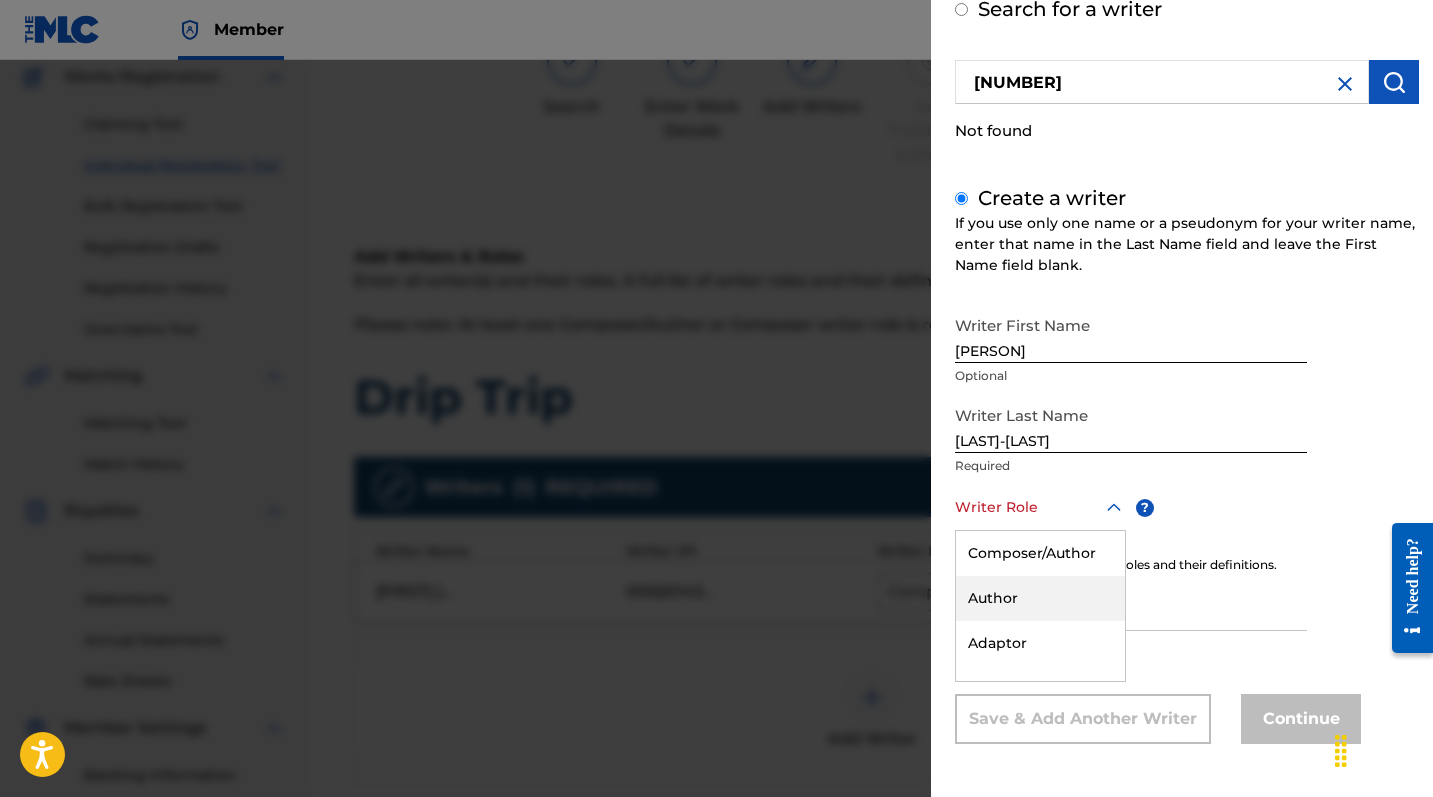 click on "Author" at bounding box center [1040, 598] 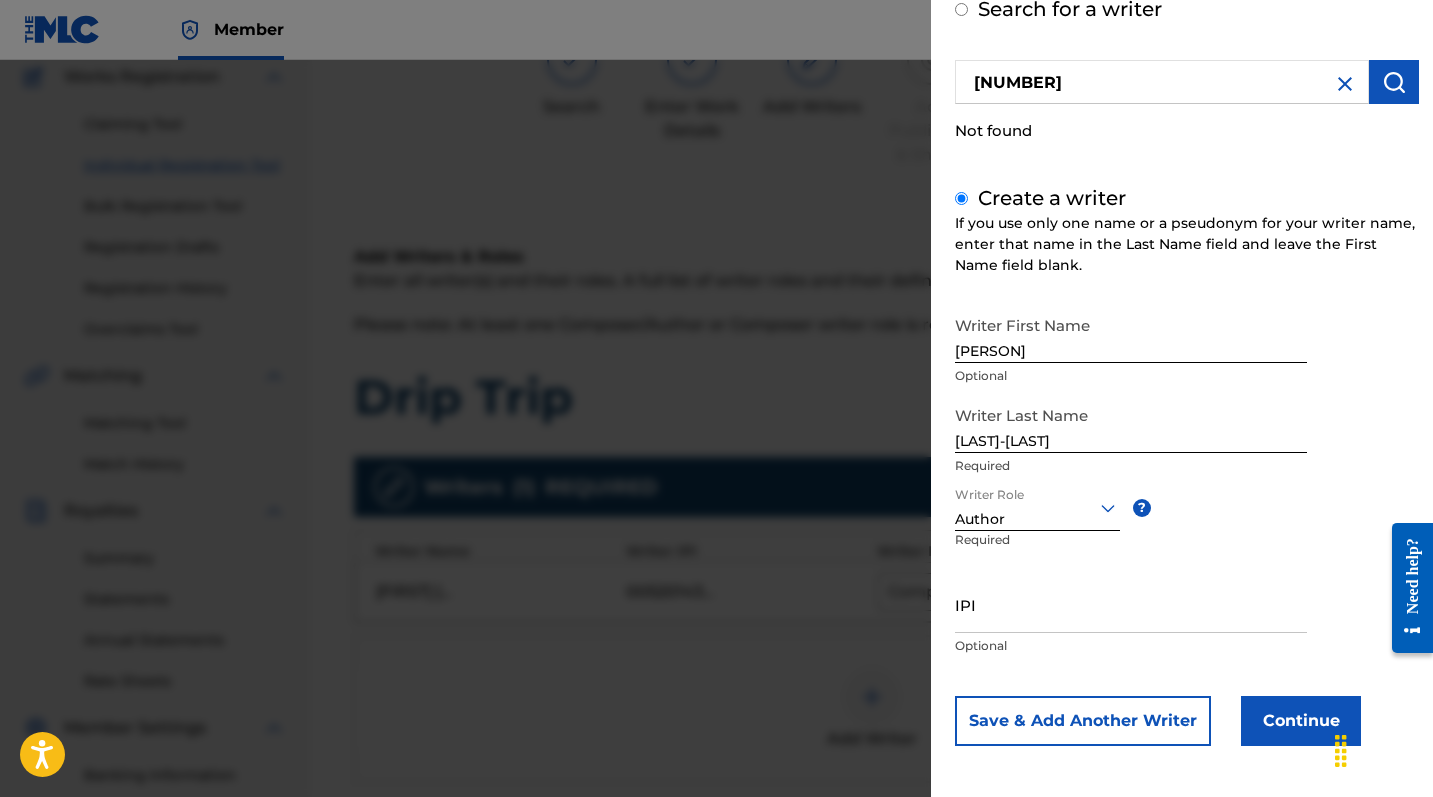 click on "IPI" at bounding box center [1131, 604] 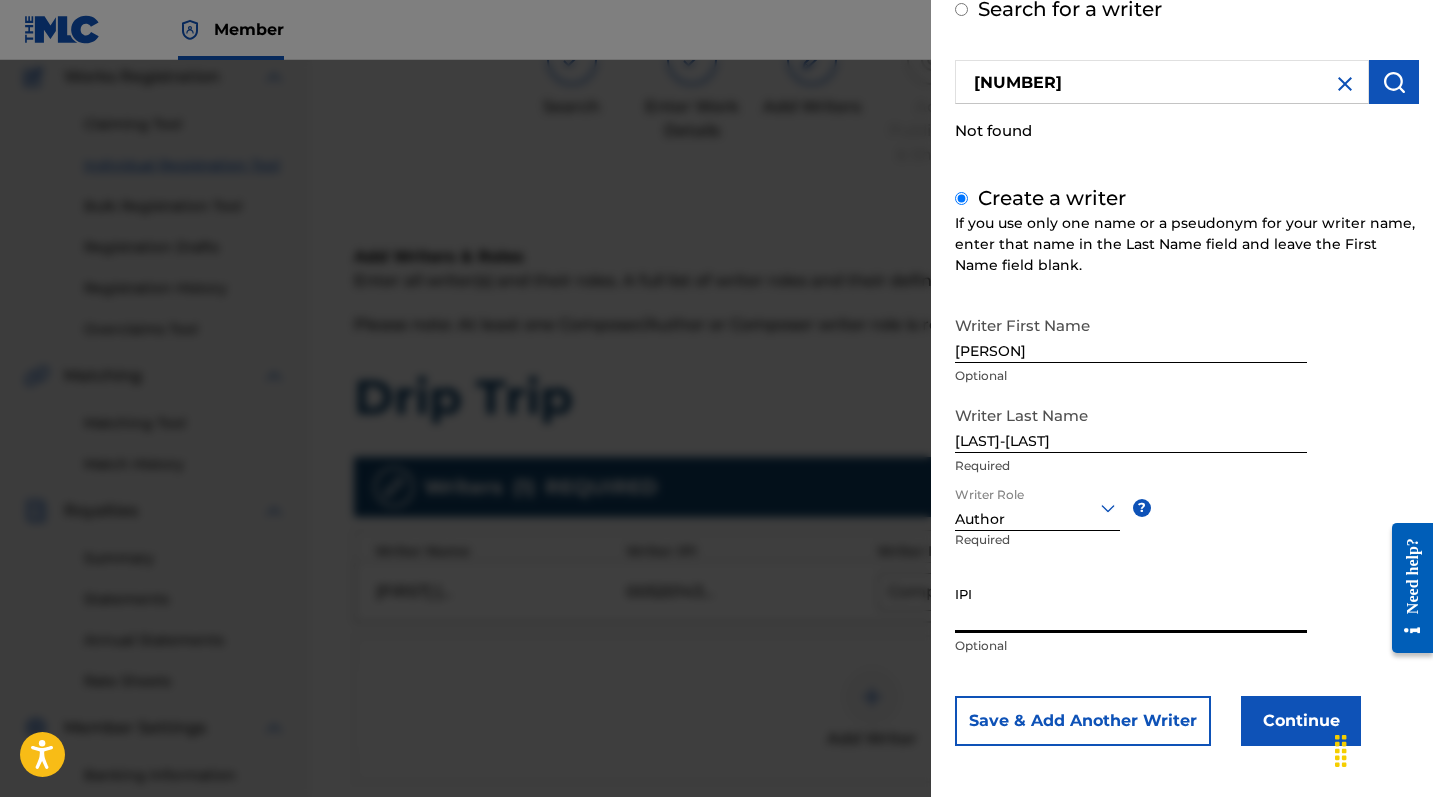 paste on "[NUMBER]" 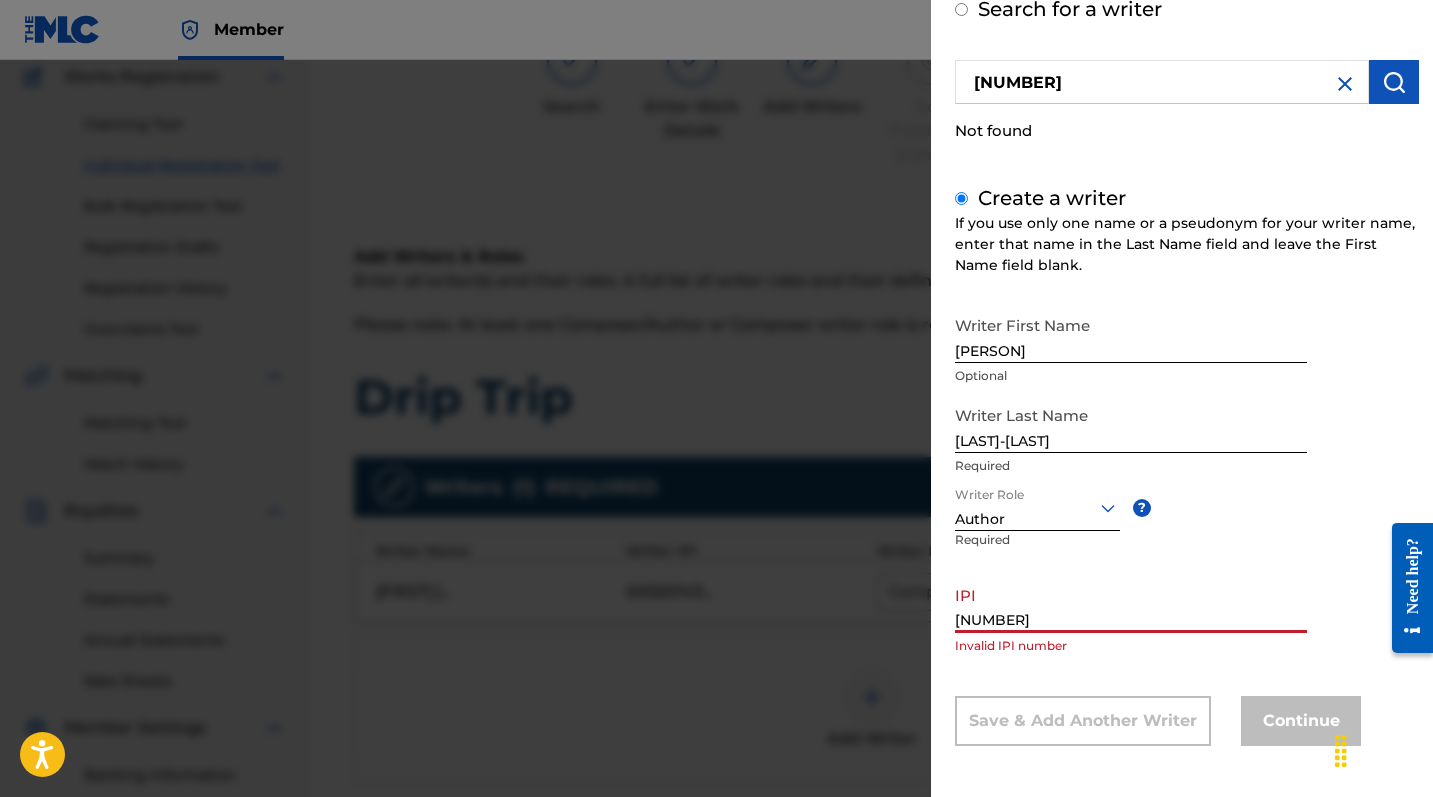 click on "[NUMBER]" at bounding box center (1131, 604) 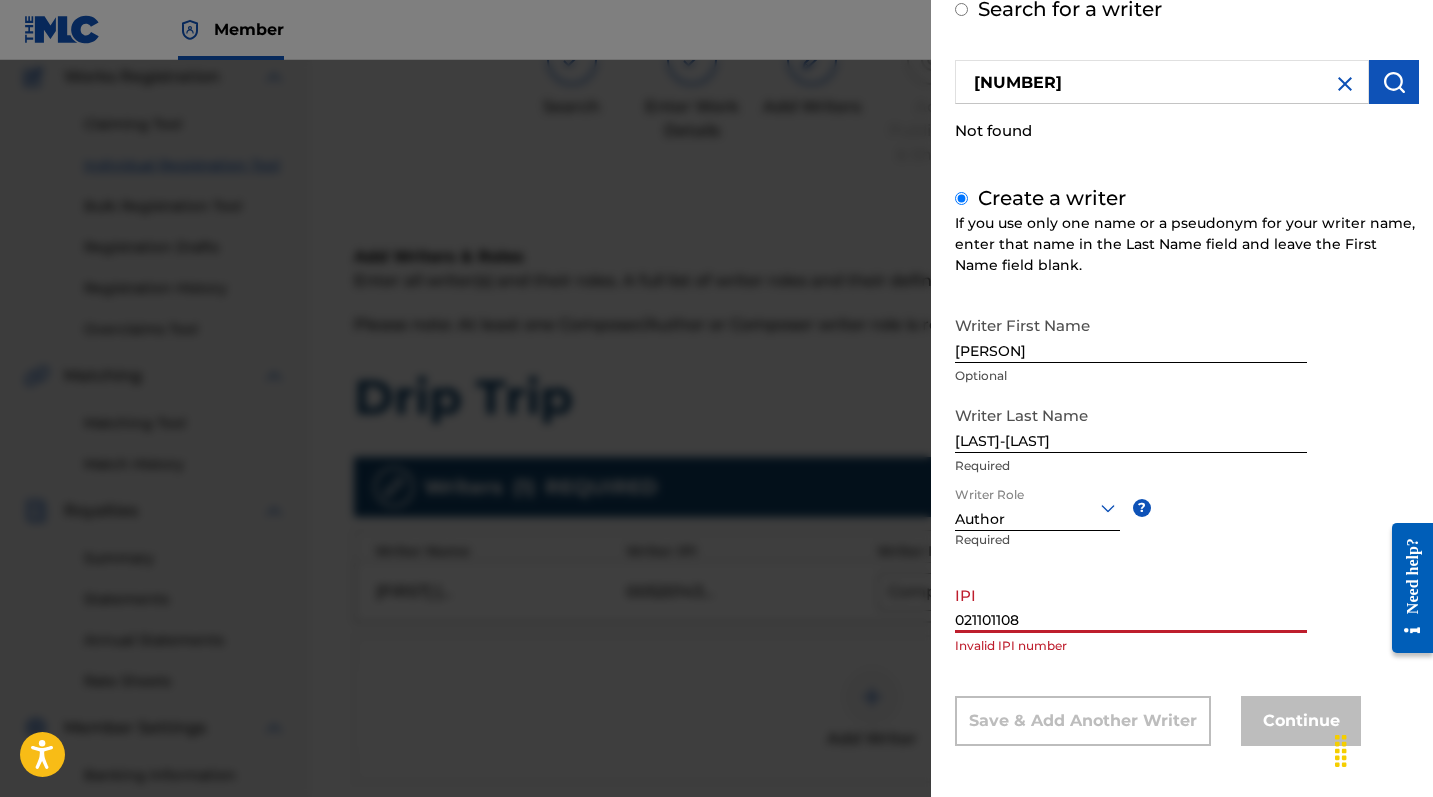 click on "021101108" at bounding box center (1131, 604) 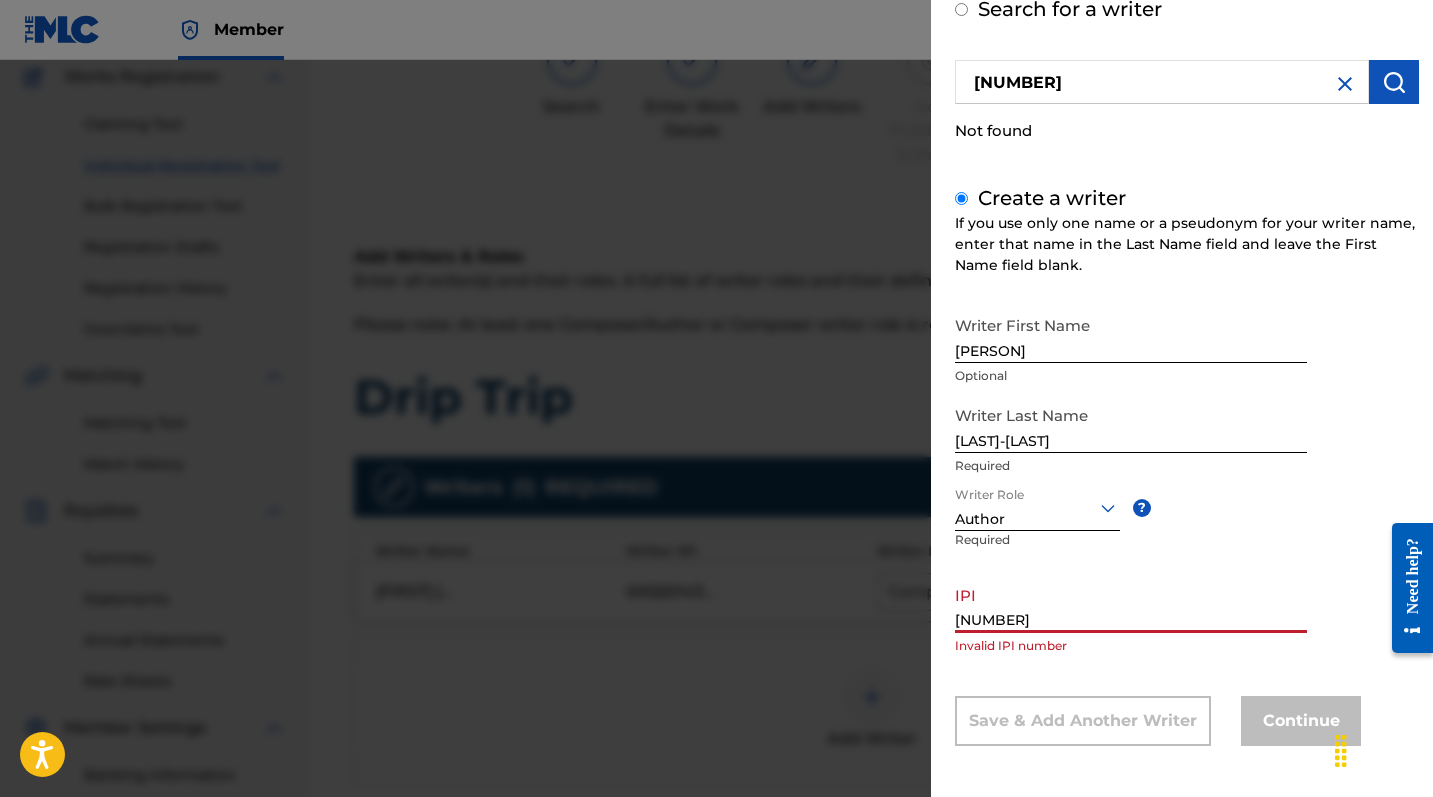 drag, startPoint x: 1055, startPoint y: 608, endPoint x: 903, endPoint y: 620, distance: 152.47295 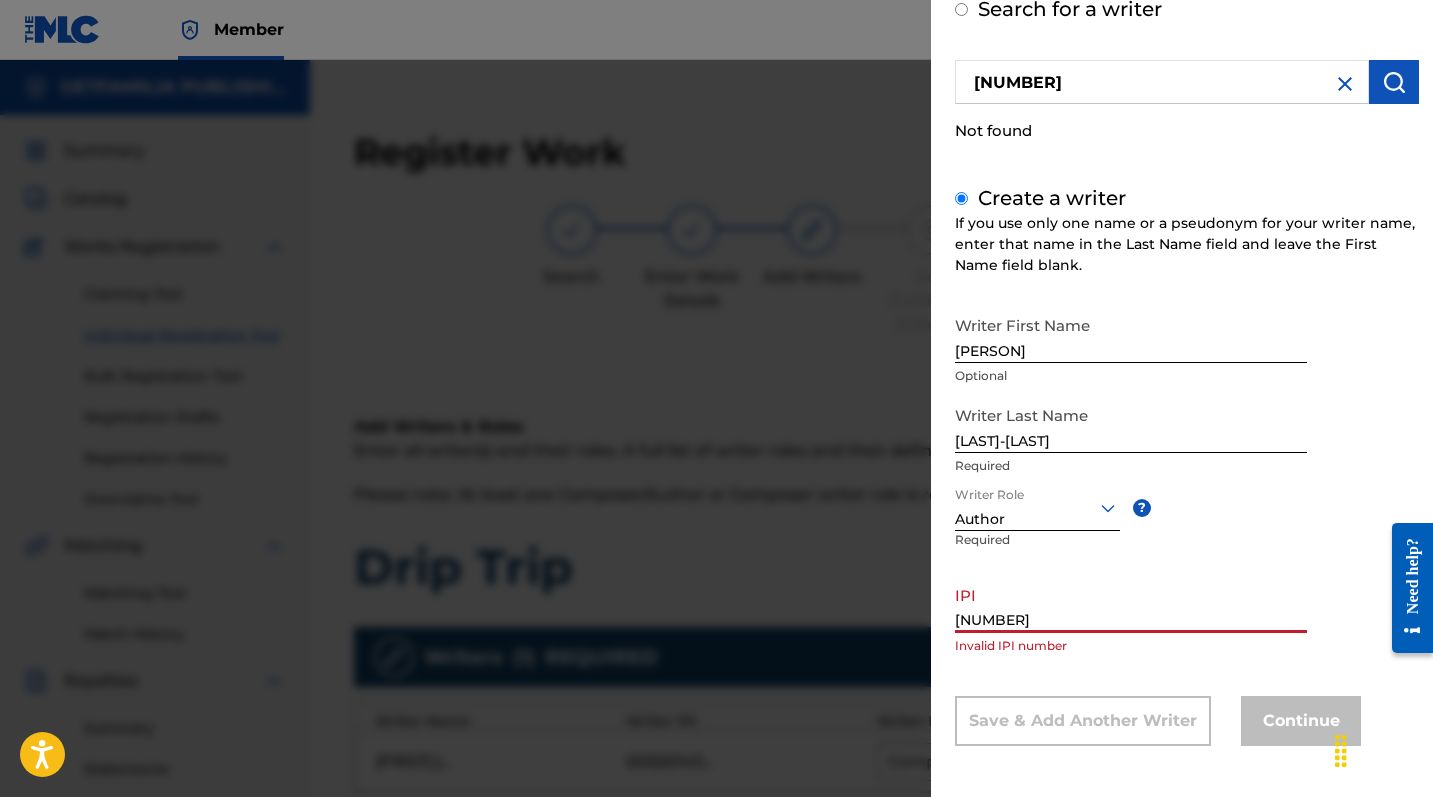 scroll, scrollTop: 0, scrollLeft: 0, axis: both 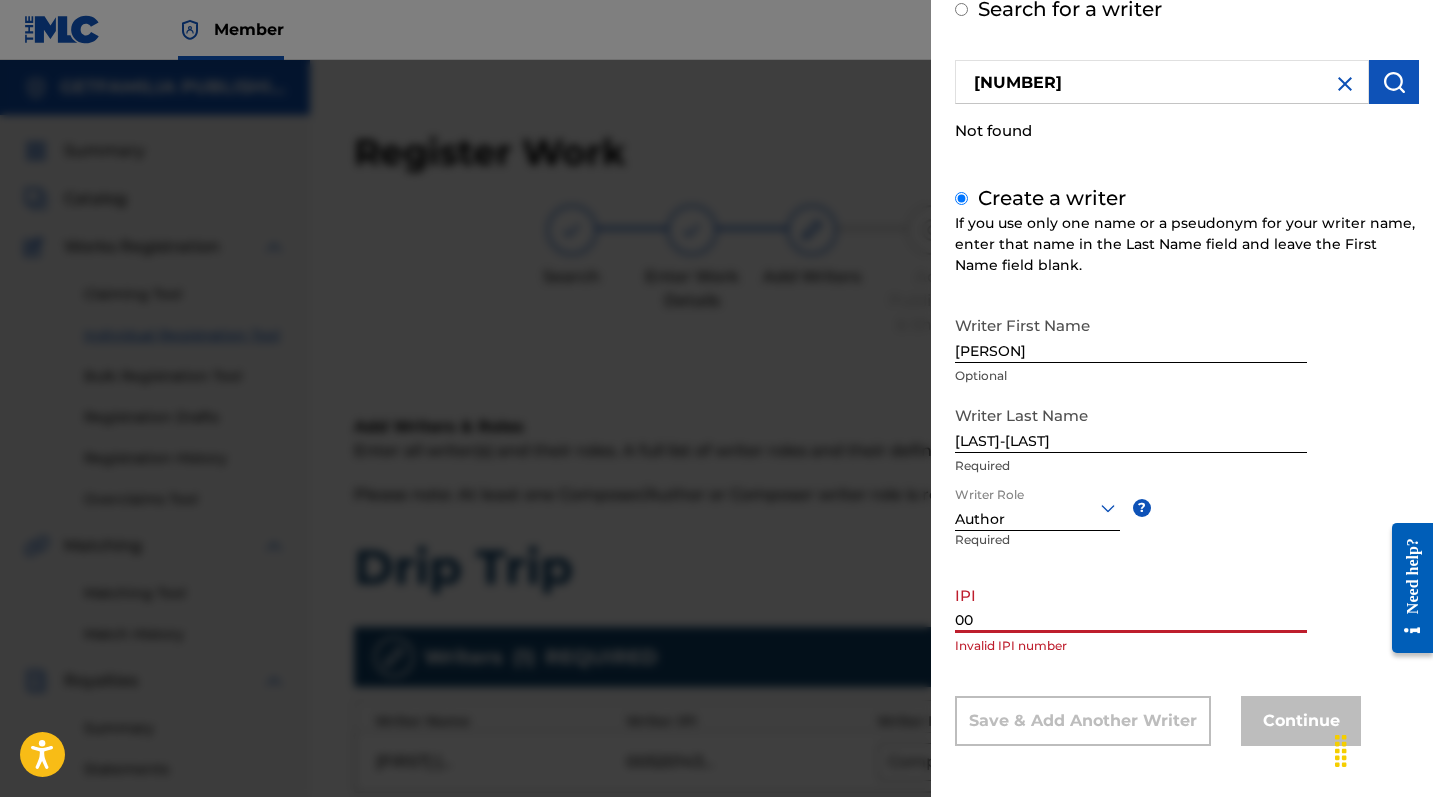 type on "0" 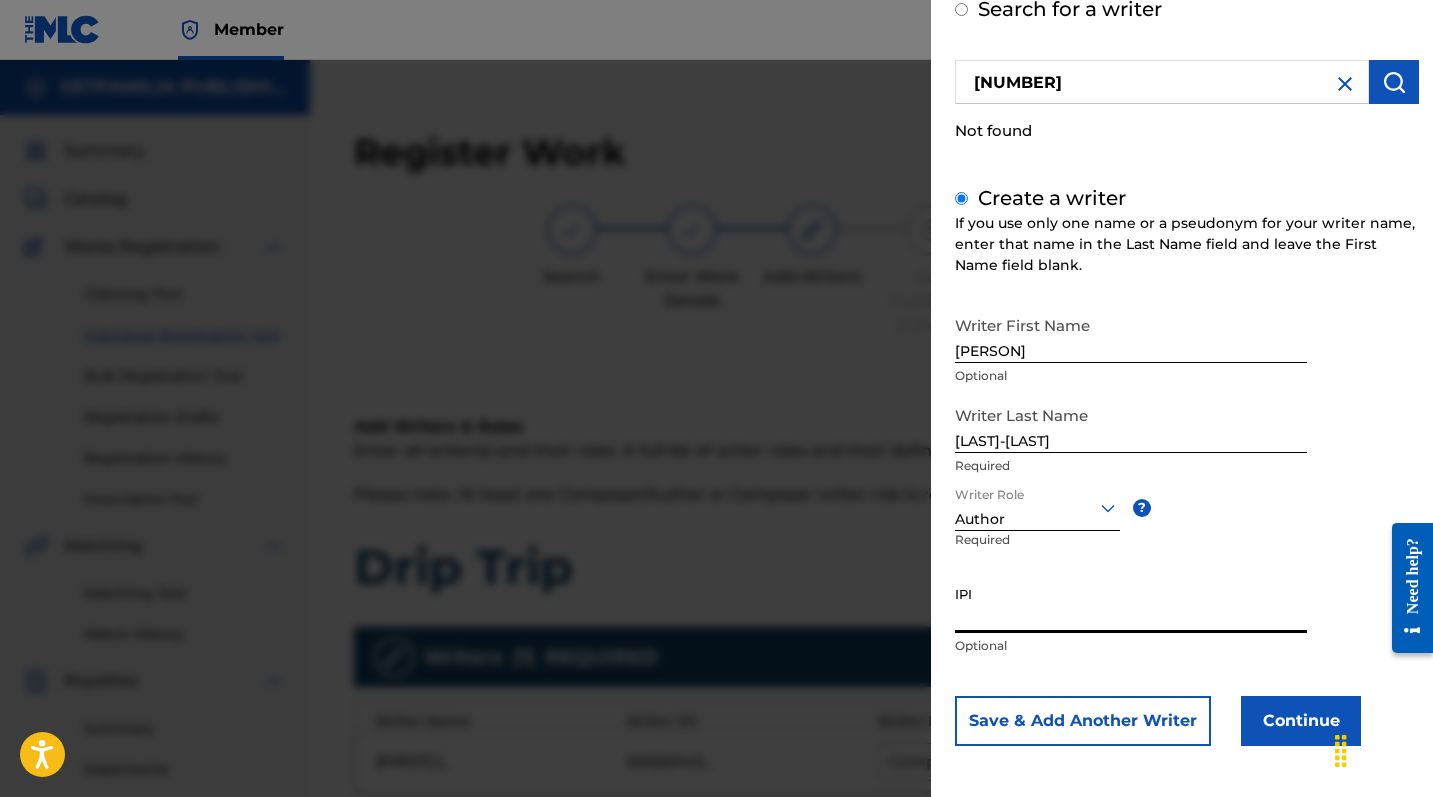 scroll, scrollTop: 0, scrollLeft: 0, axis: both 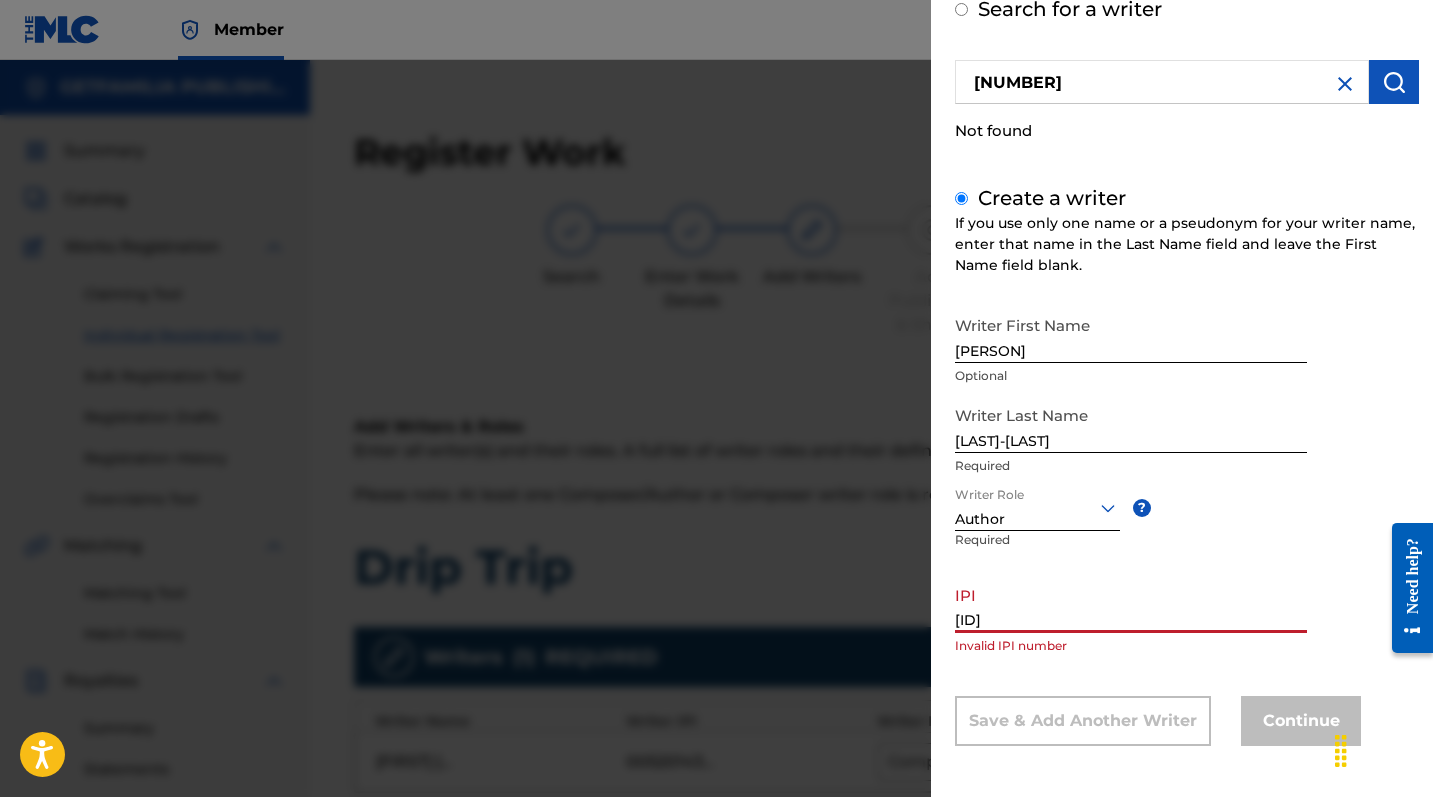 drag, startPoint x: 1021, startPoint y: 617, endPoint x: 832, endPoint y: 616, distance: 189.00264 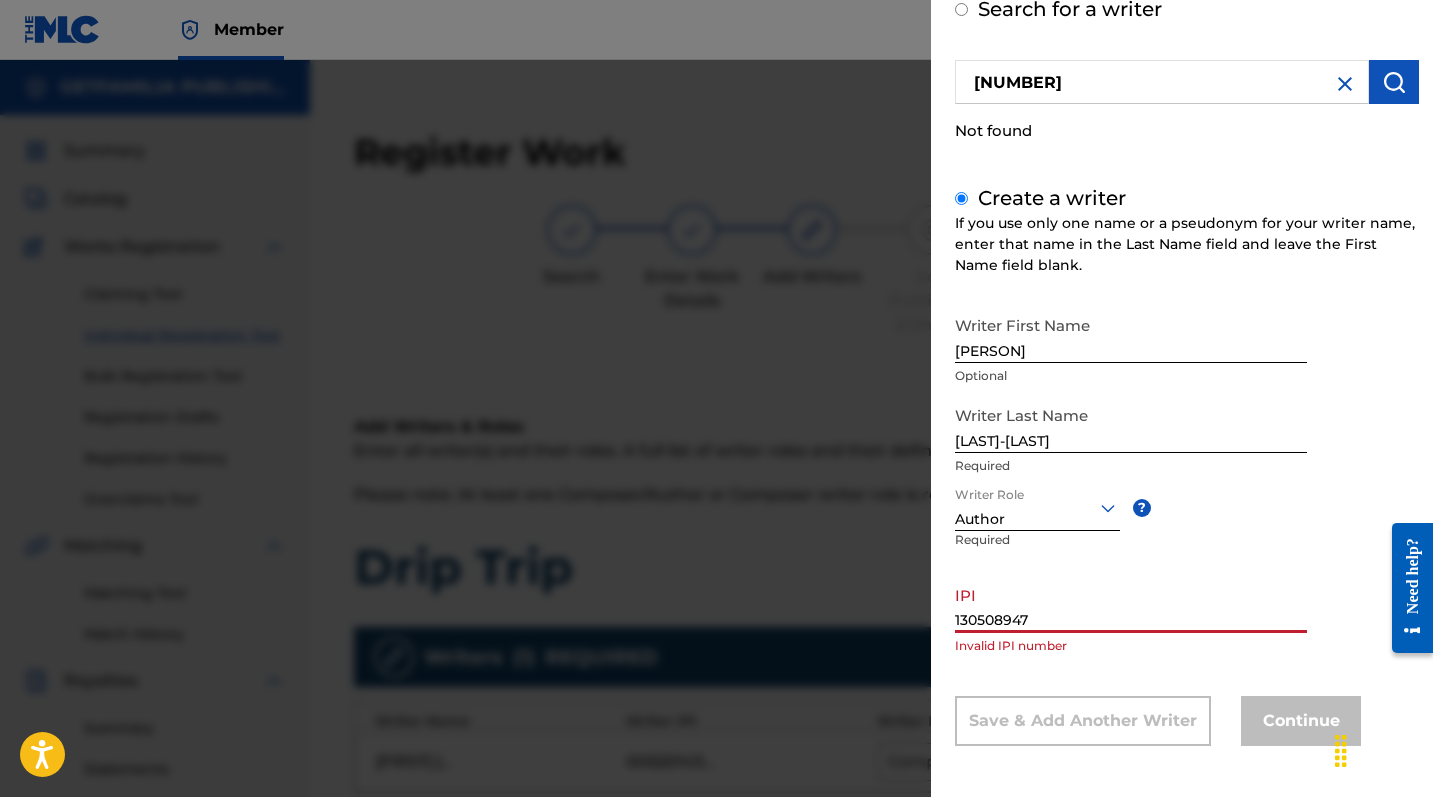 type on "130508947" 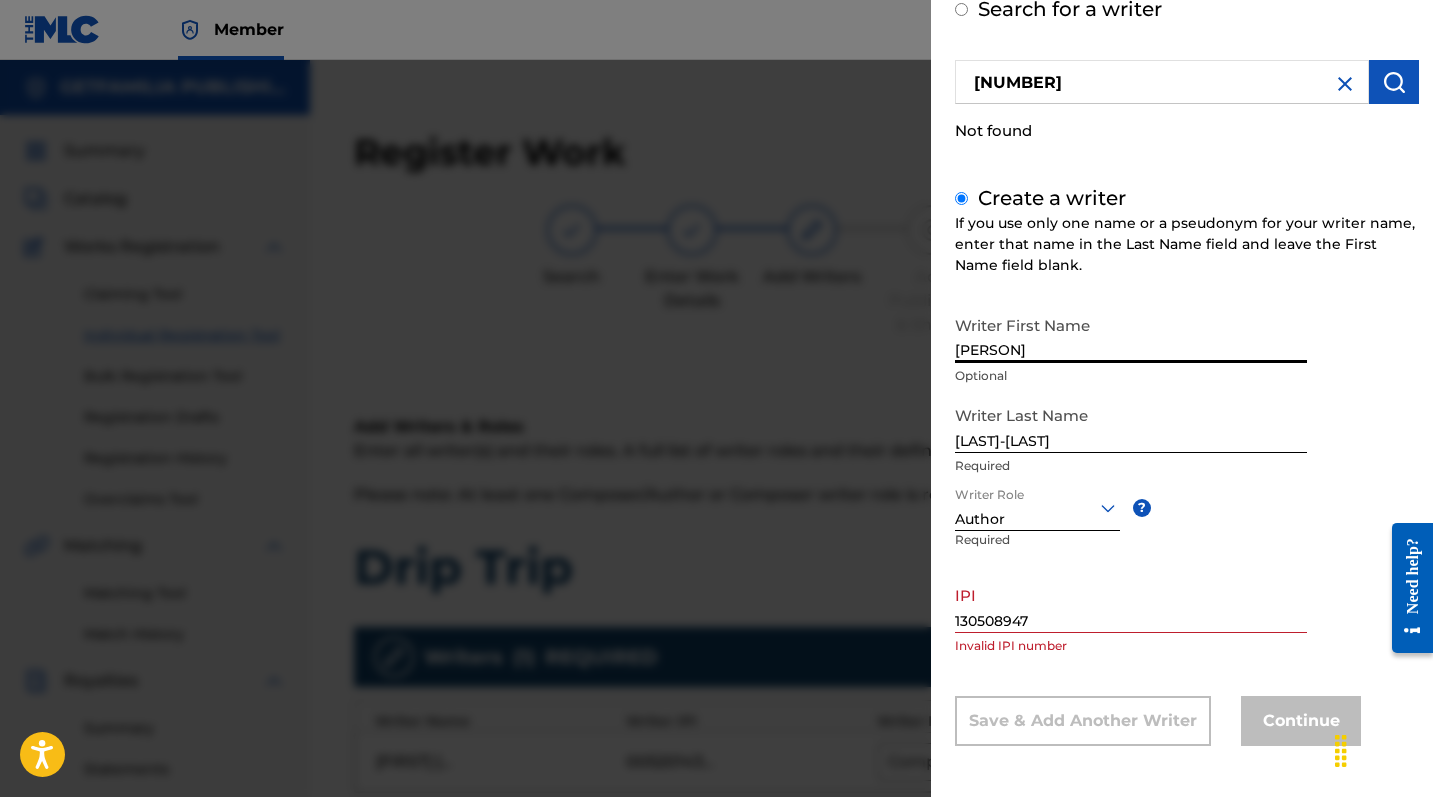 click on "[PERSON]" at bounding box center [1131, 334] 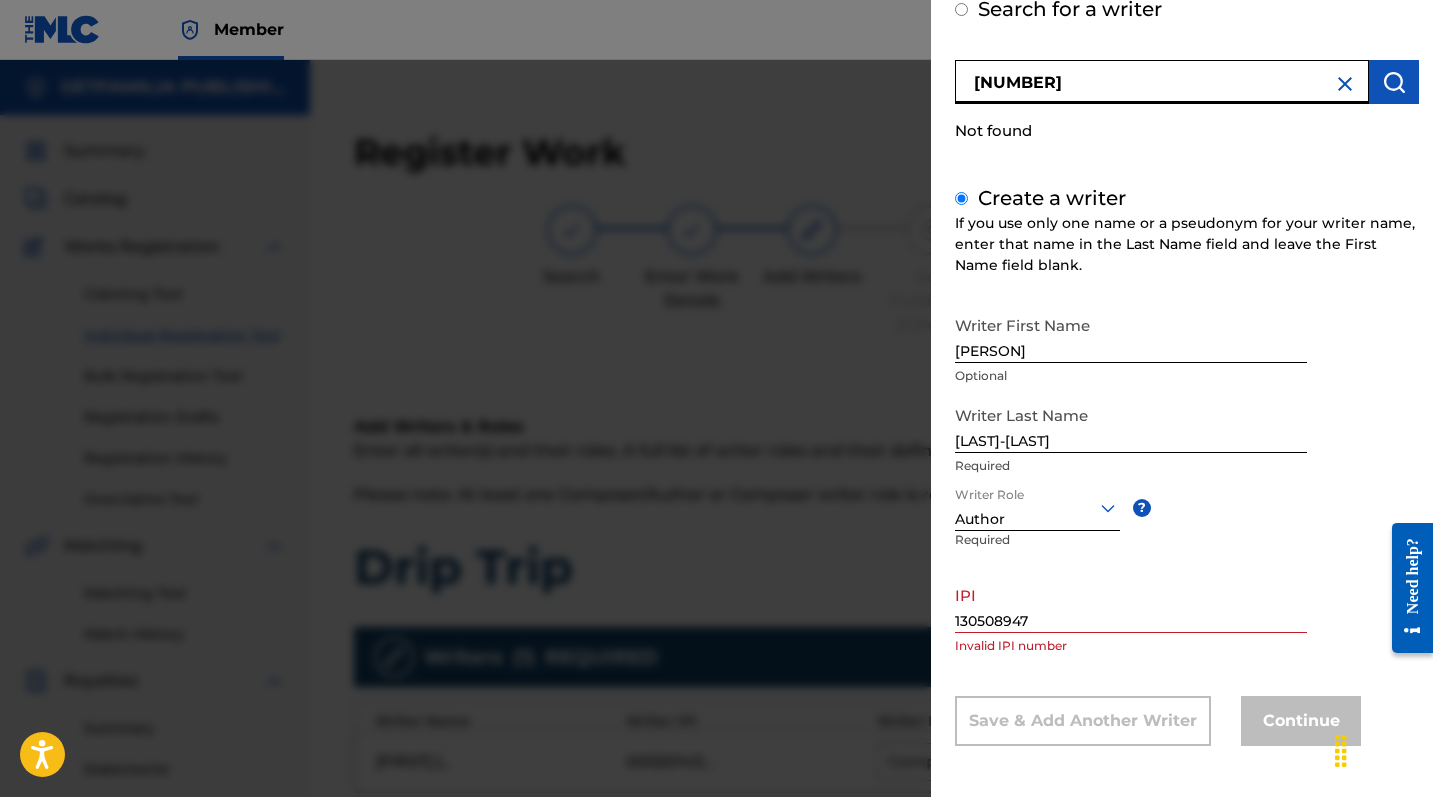 drag, startPoint x: 1072, startPoint y: 92, endPoint x: 960, endPoint y: 60, distance: 116.48176 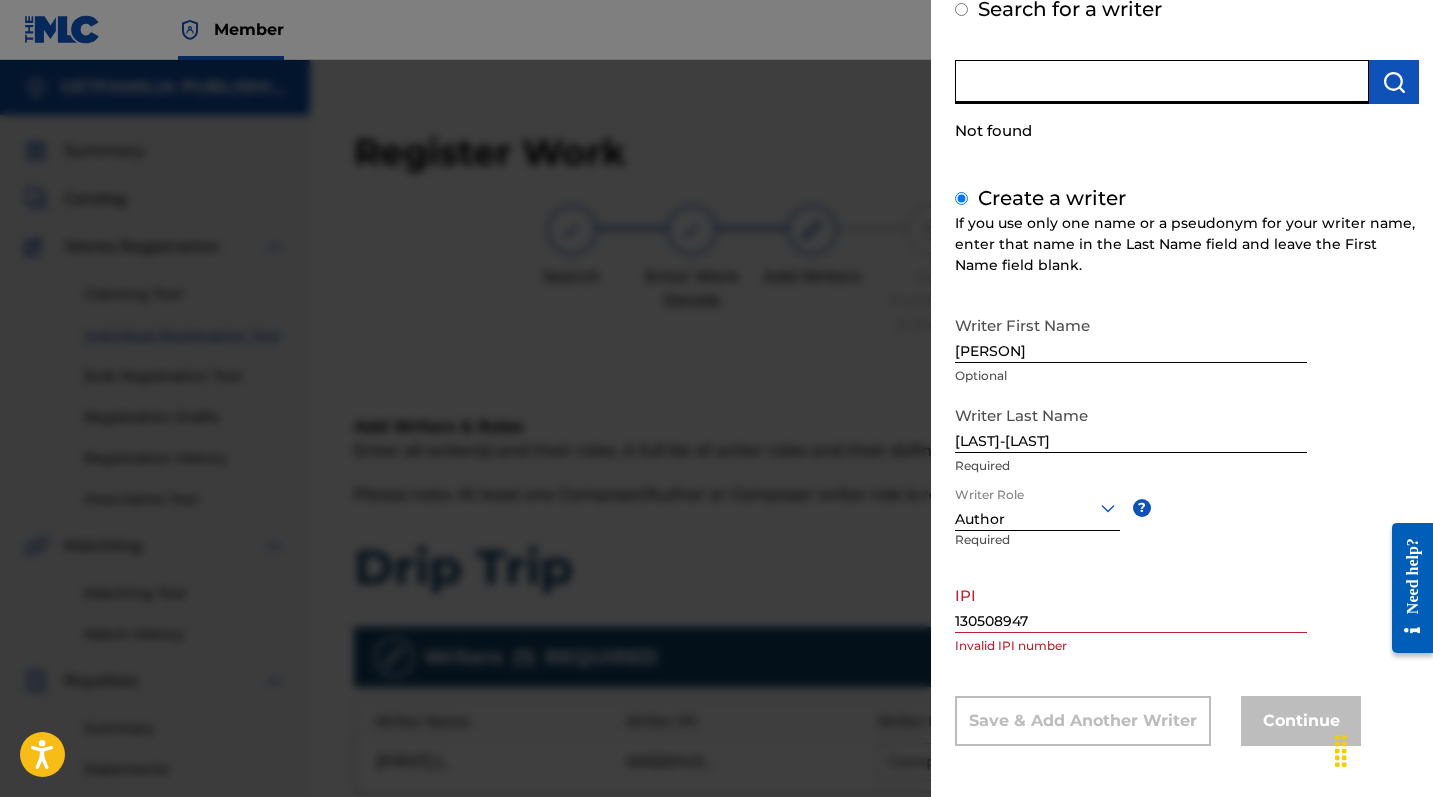 type 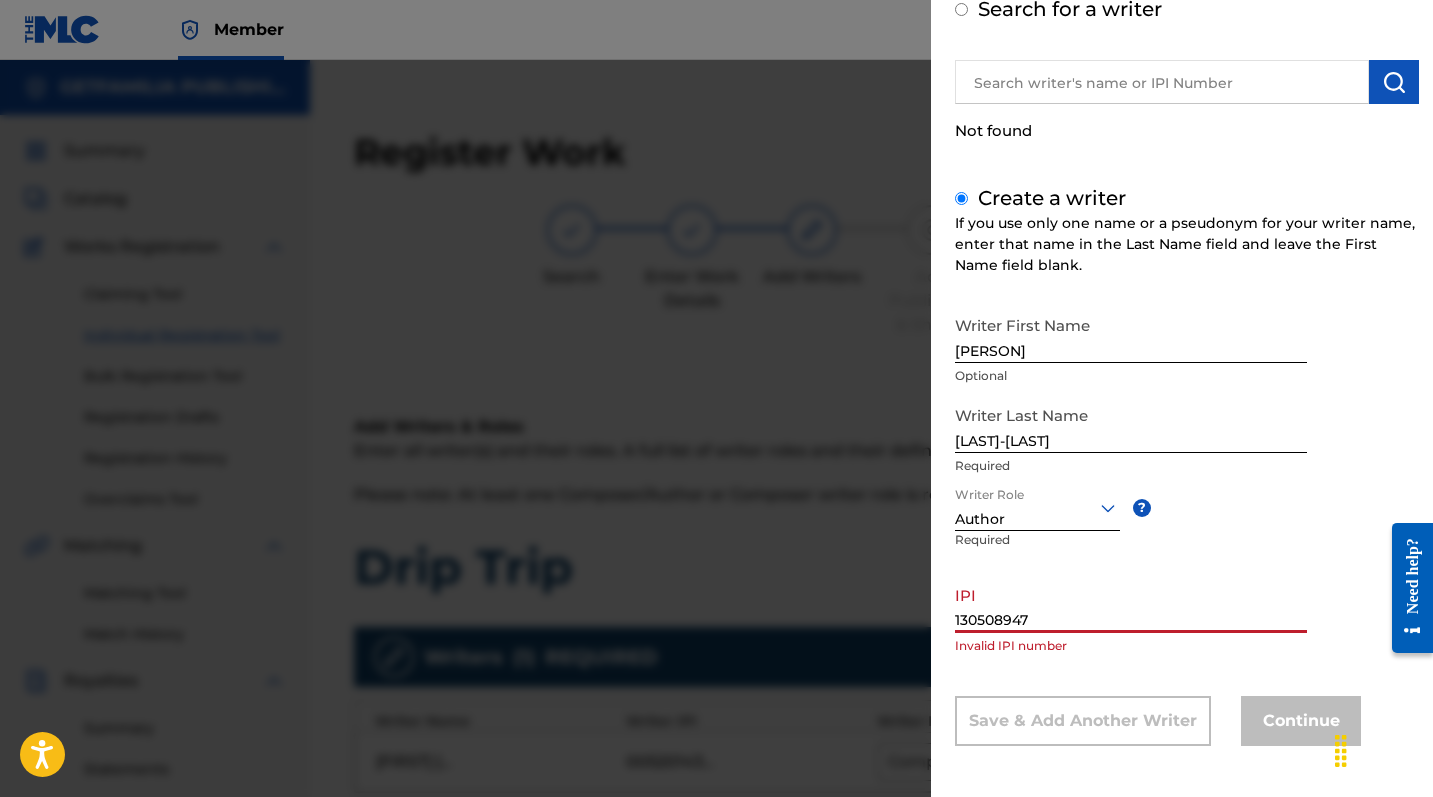 click on "130508947" at bounding box center (1131, 604) 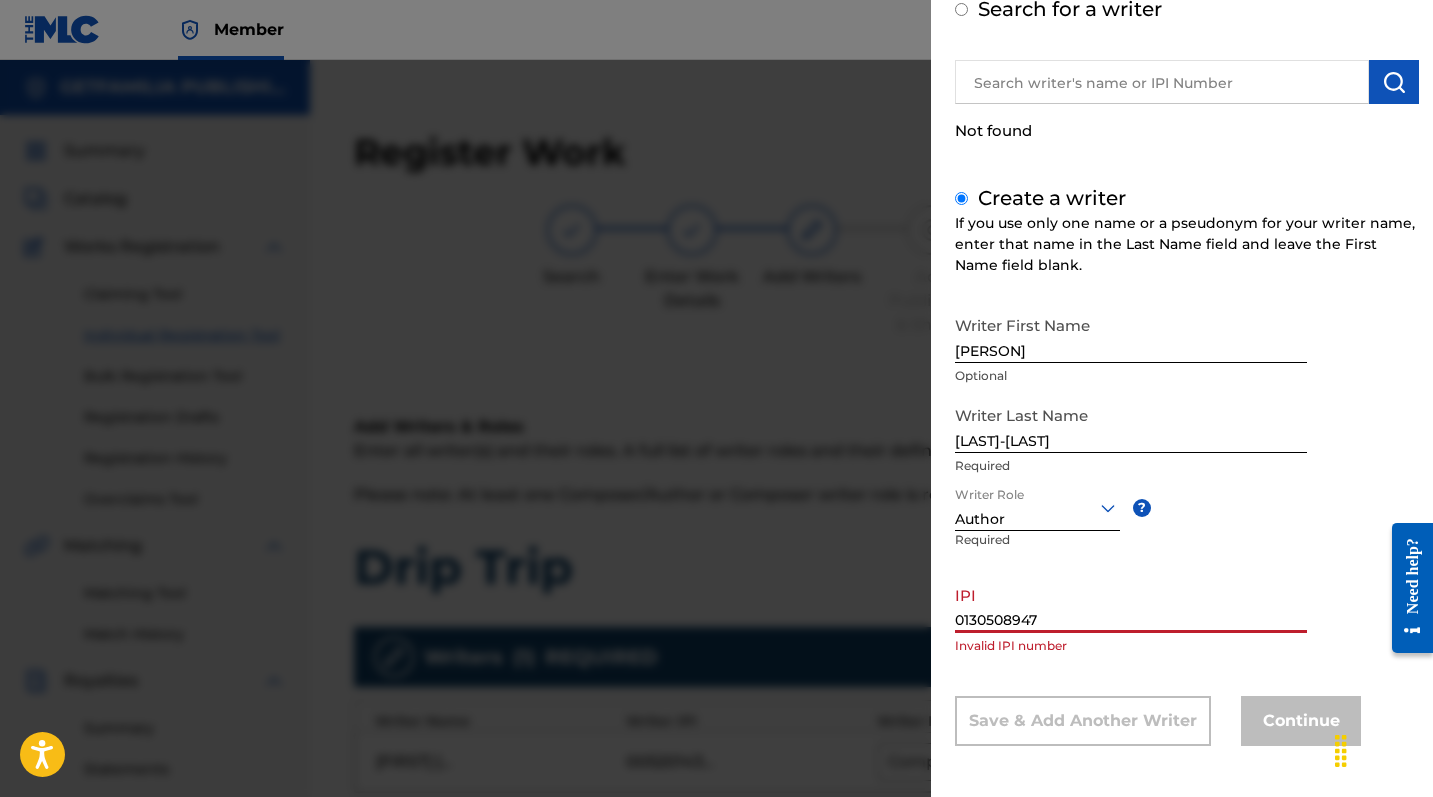 type on "130508947" 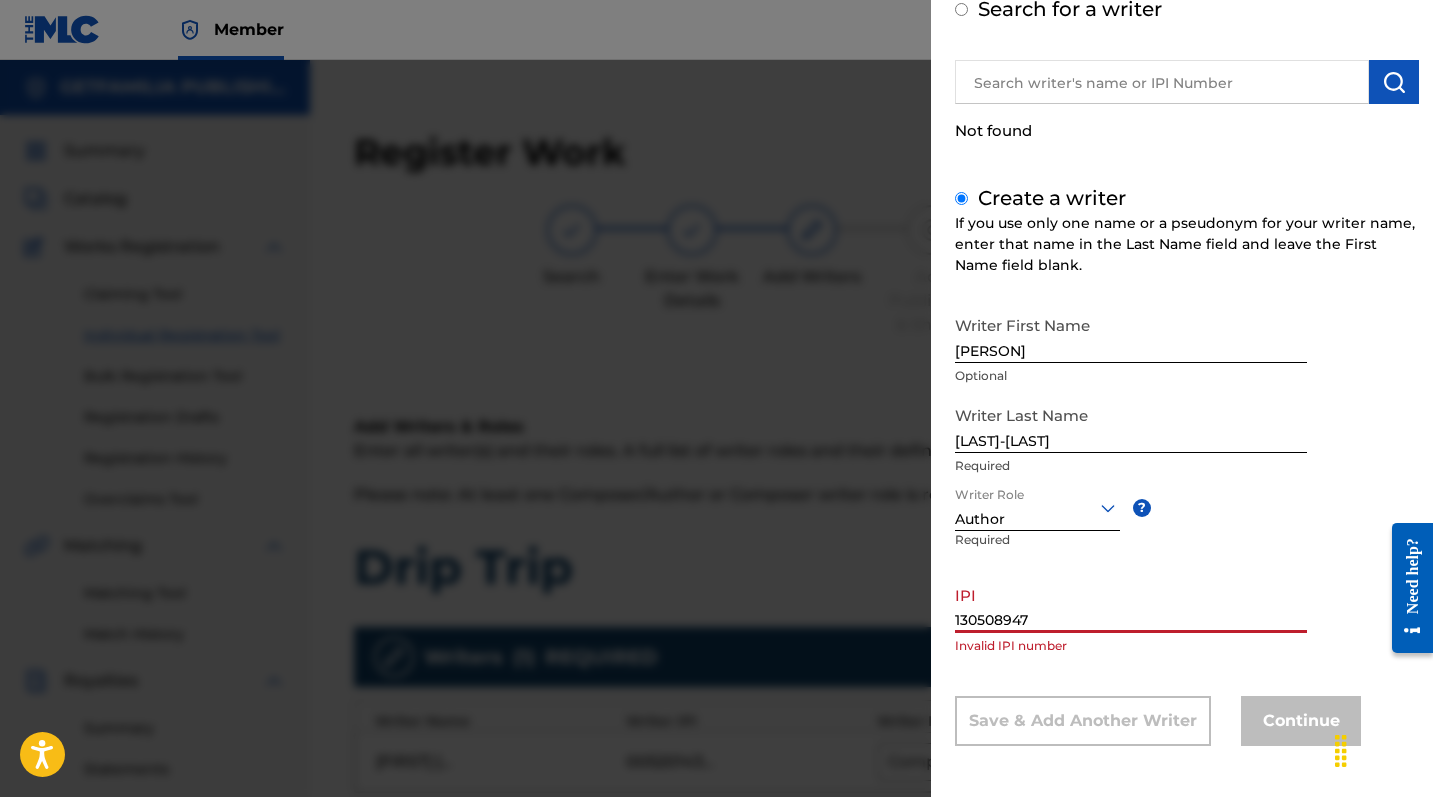 click on "Continue" at bounding box center [1301, 721] 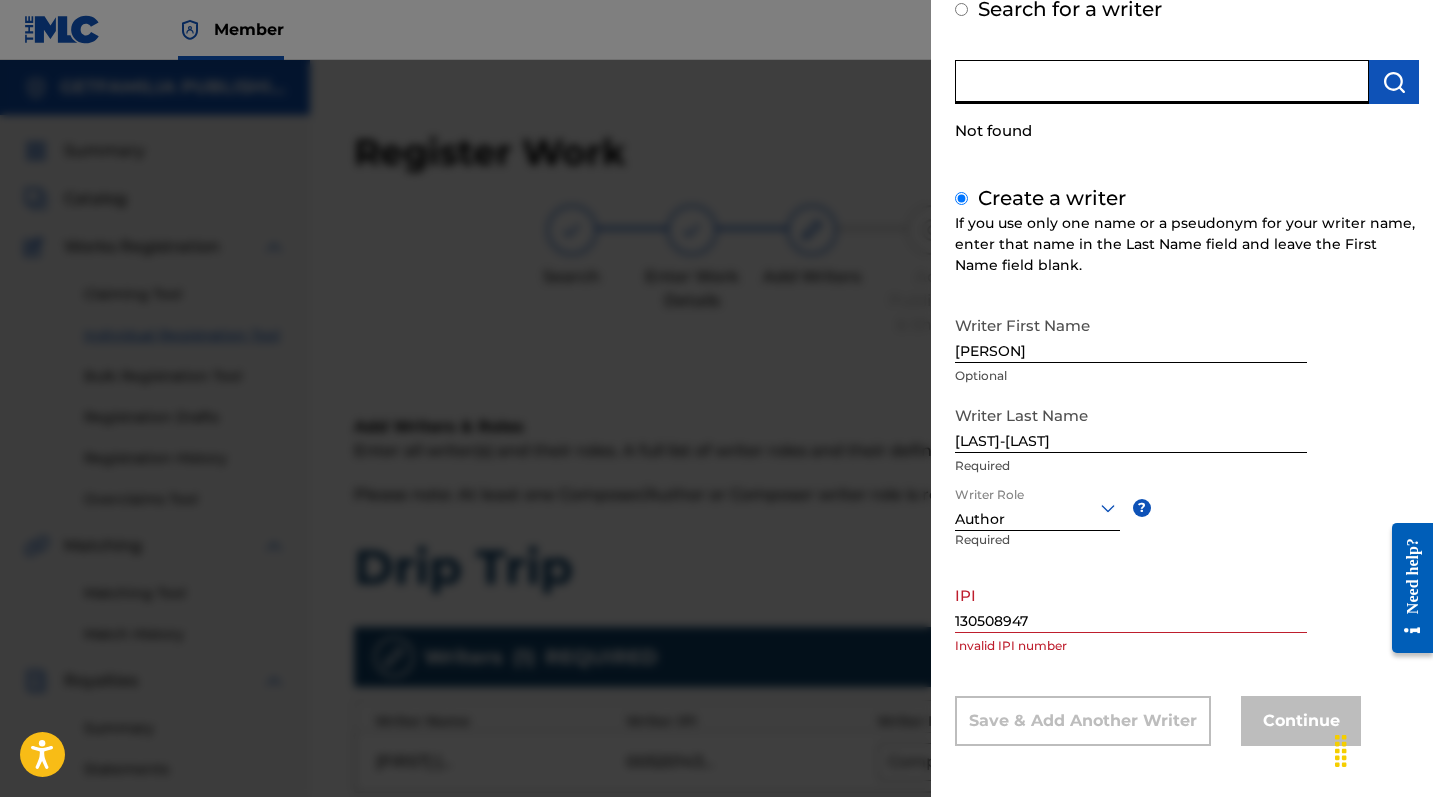 click at bounding box center [1162, 82] 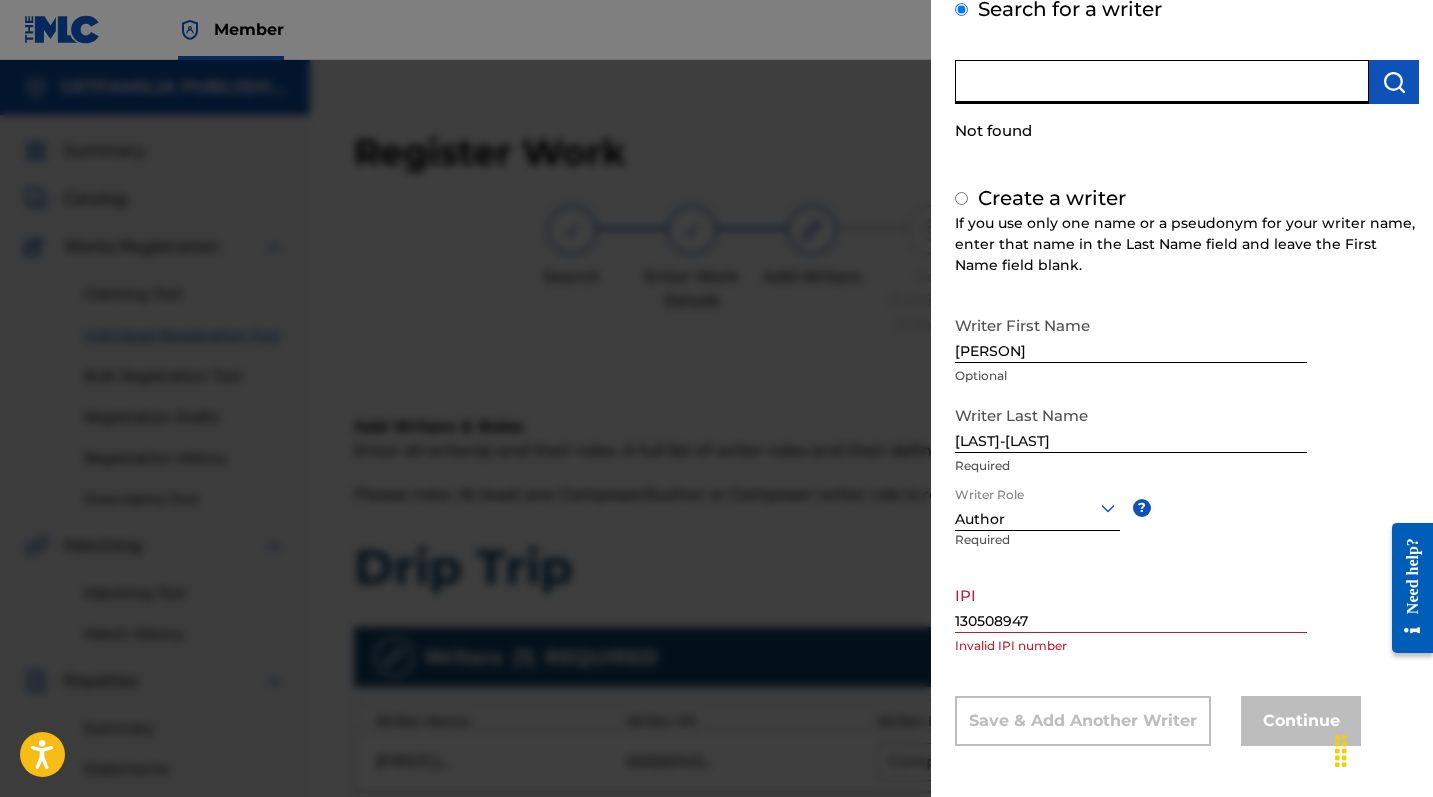 scroll, scrollTop: 0, scrollLeft: 0, axis: both 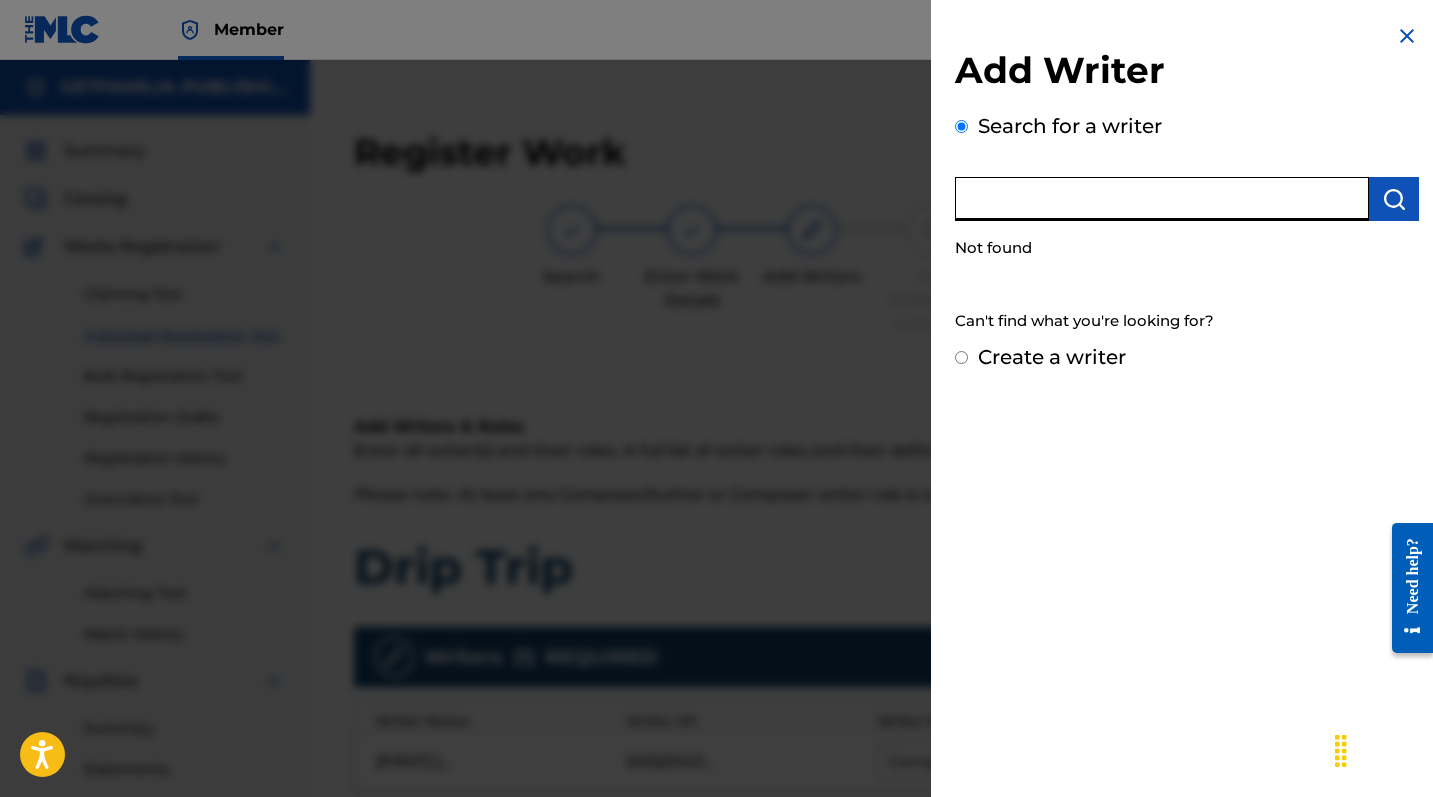 paste on "130508947" 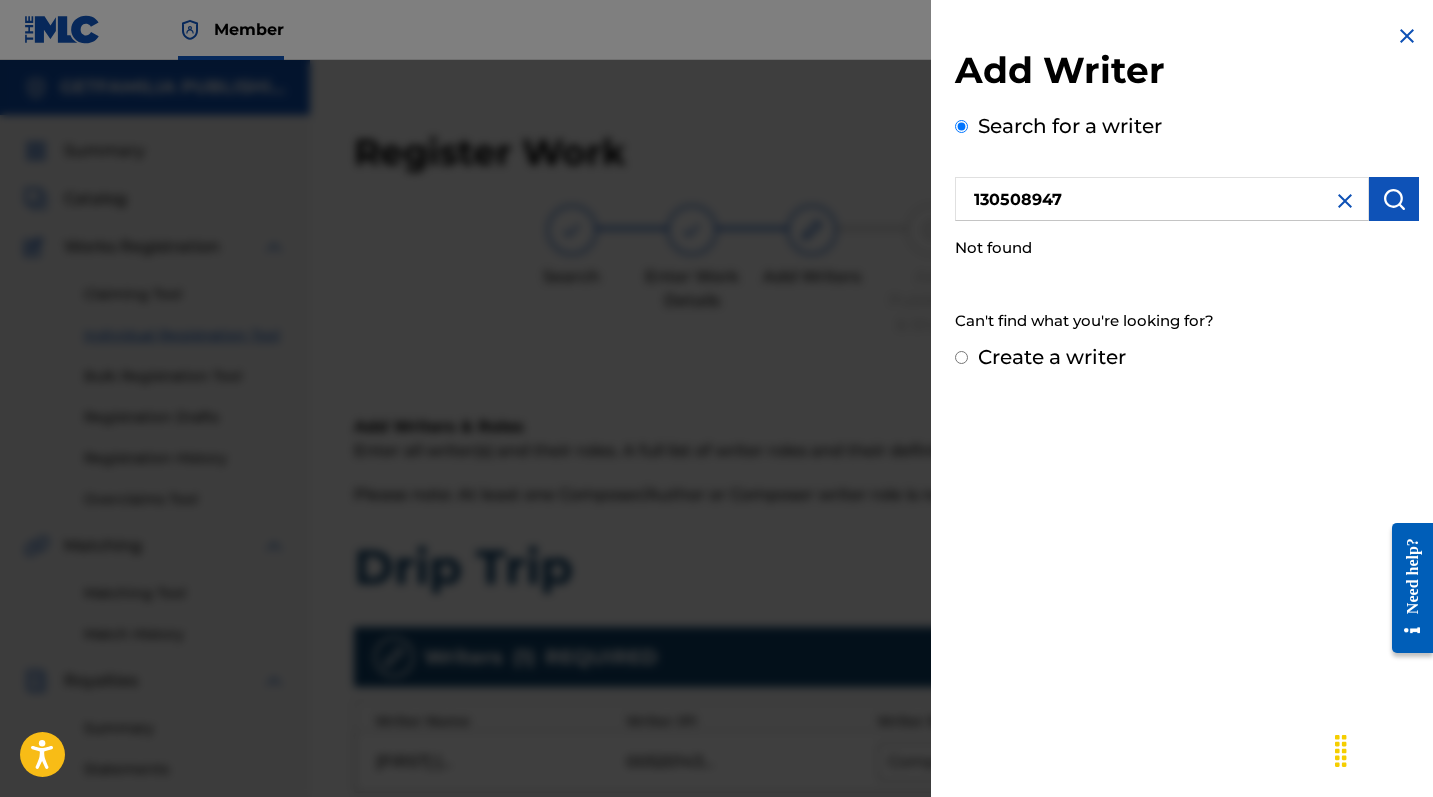 click at bounding box center (1394, 199) 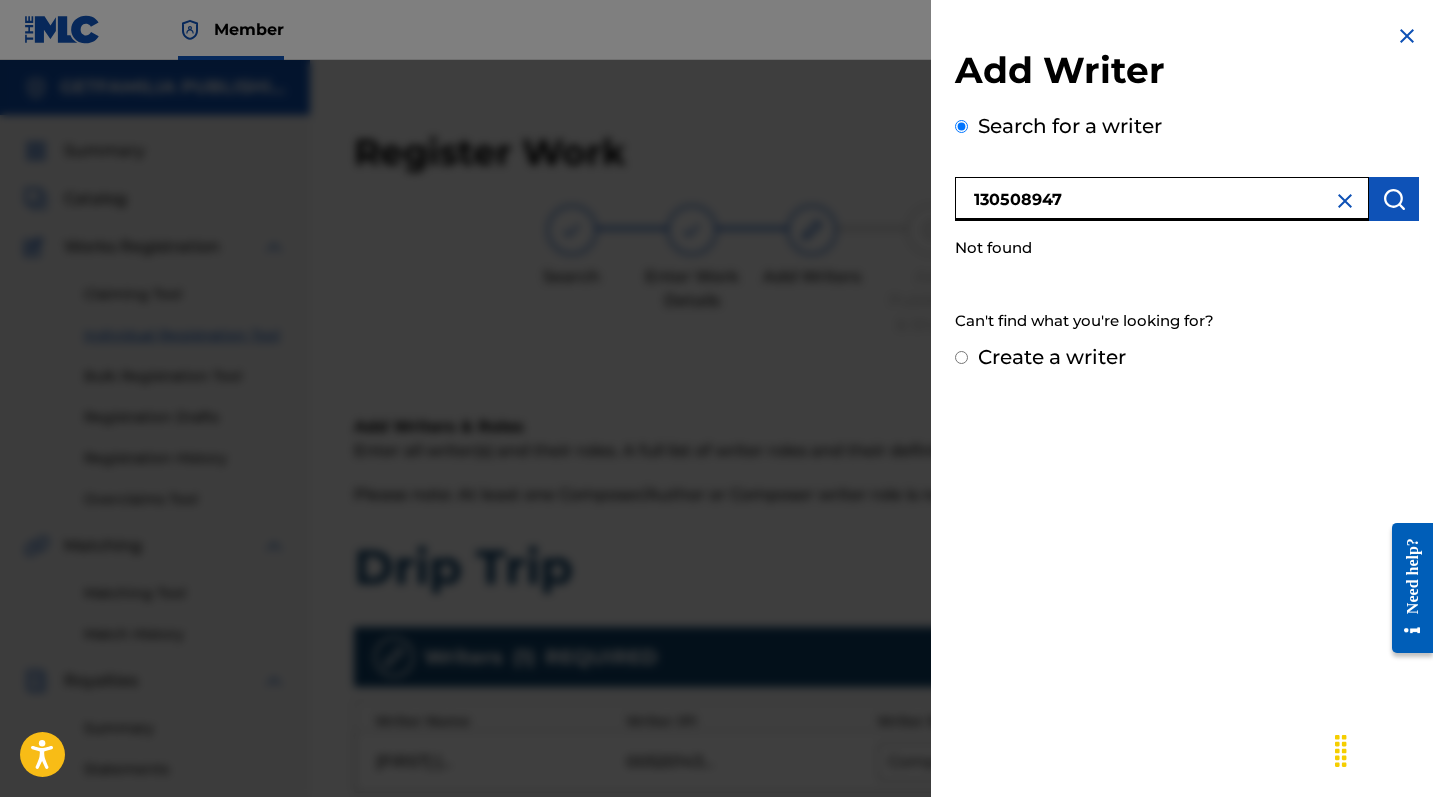 drag, startPoint x: 1104, startPoint y: 197, endPoint x: 903, endPoint y: 205, distance: 201.15913 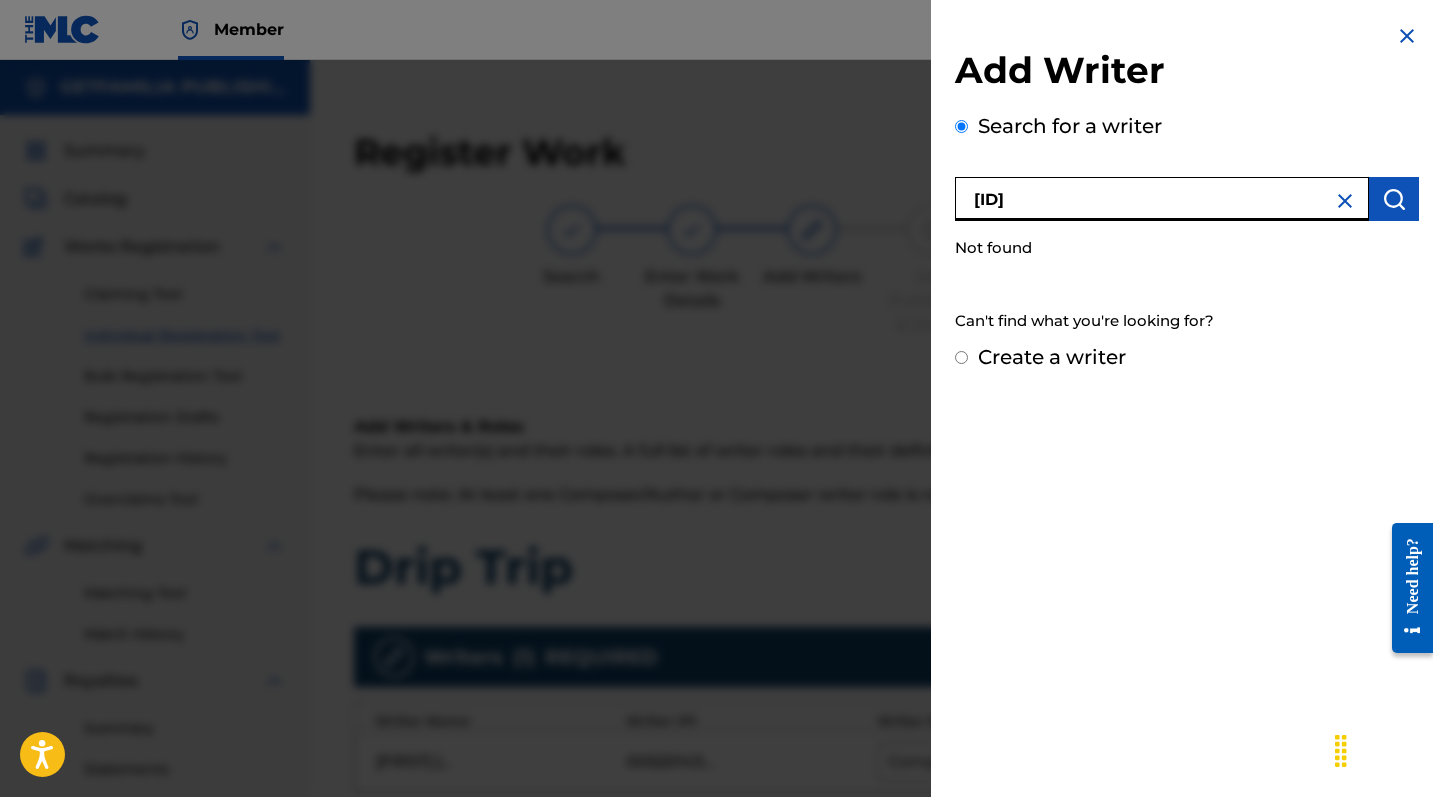 click at bounding box center (1394, 199) 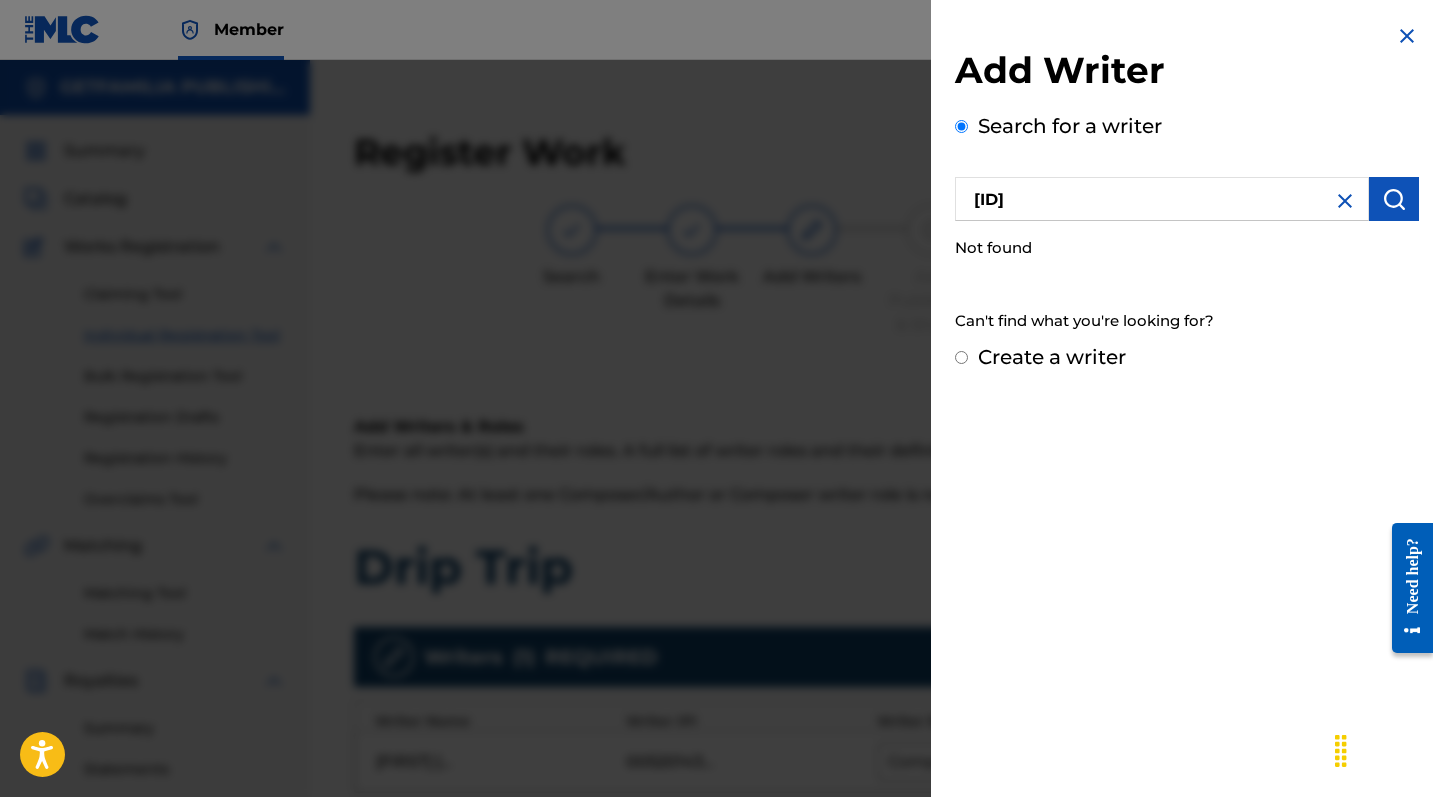 click on "[ID]" at bounding box center (1162, 199) 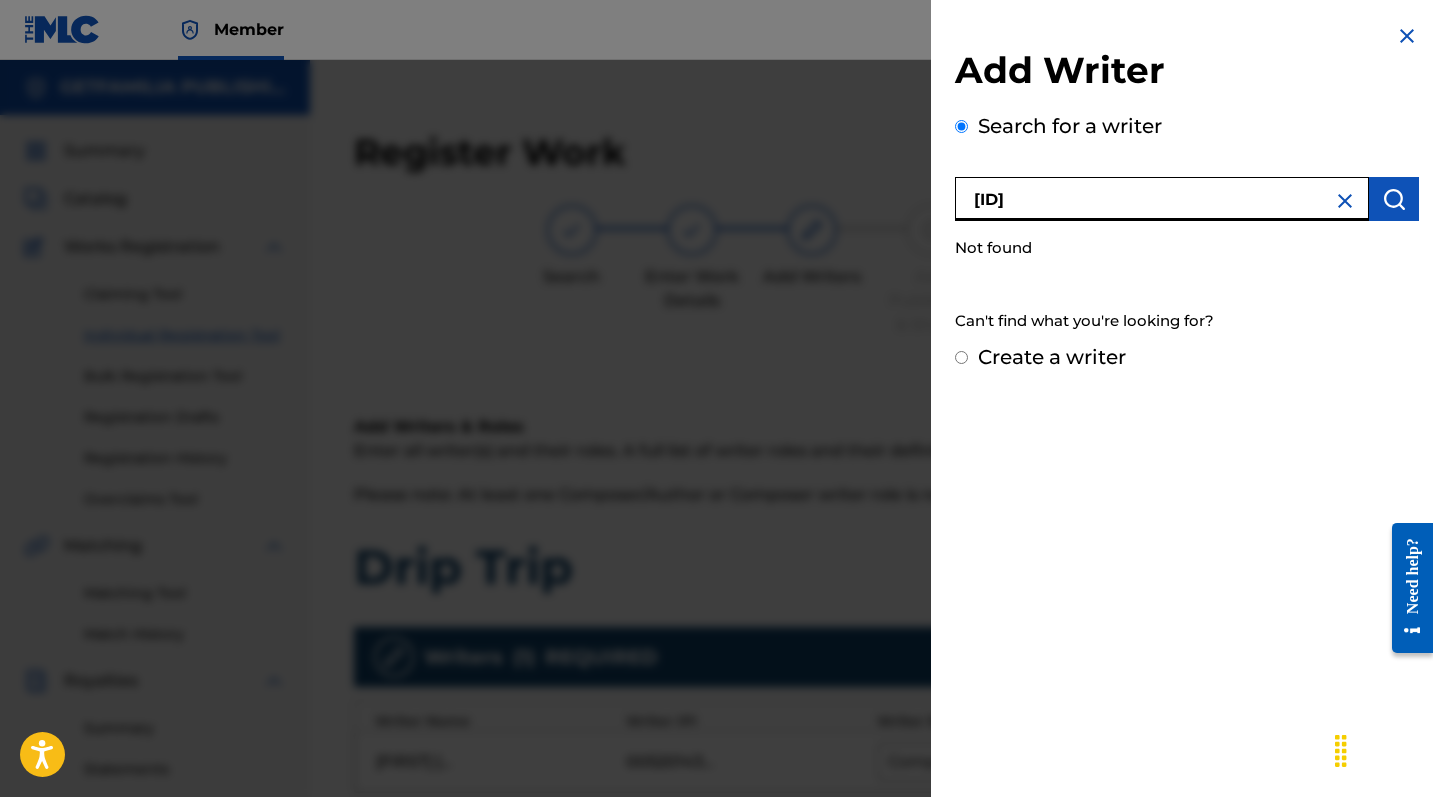 type on "[ID]" 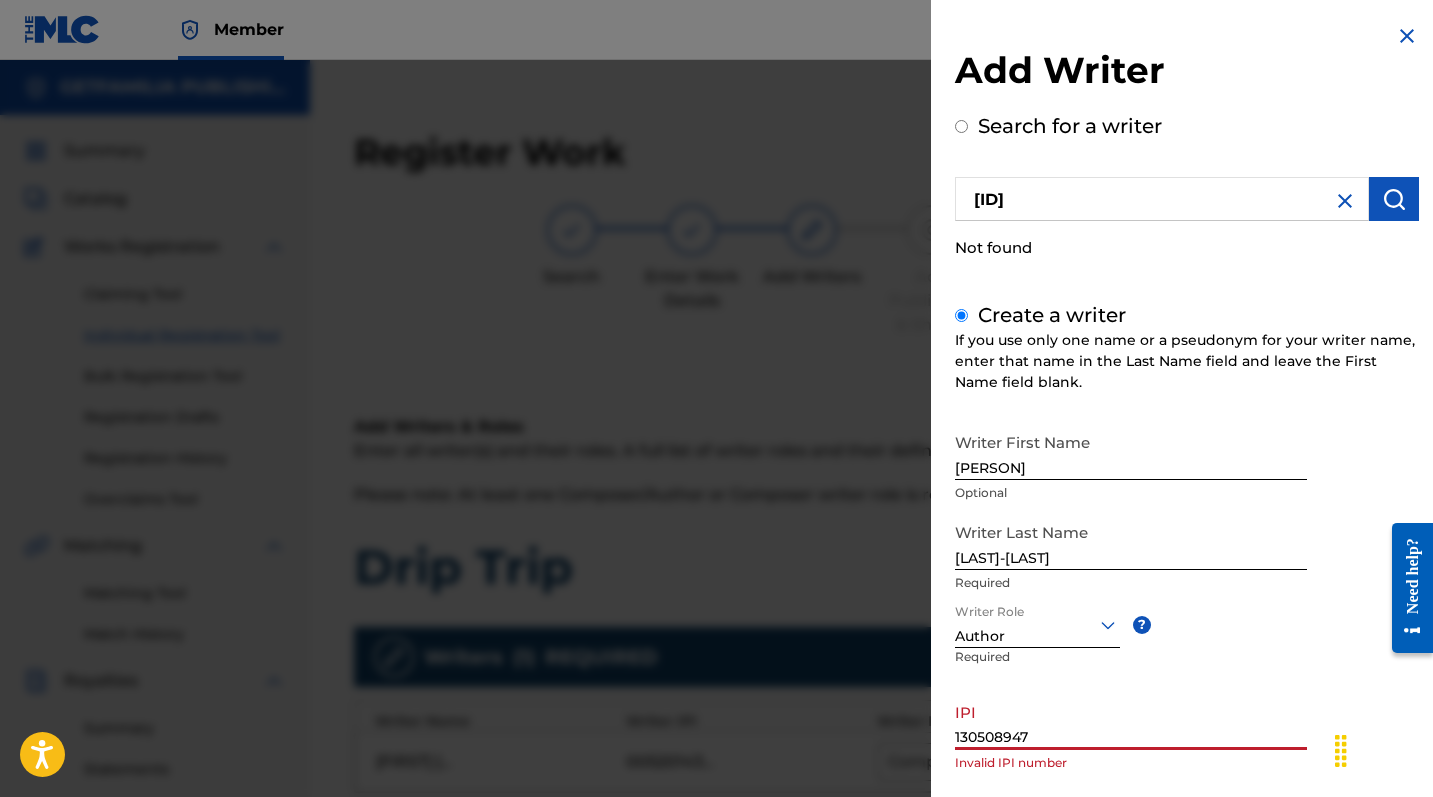 drag, startPoint x: 1048, startPoint y: 736, endPoint x: 889, endPoint y: 734, distance: 159.01257 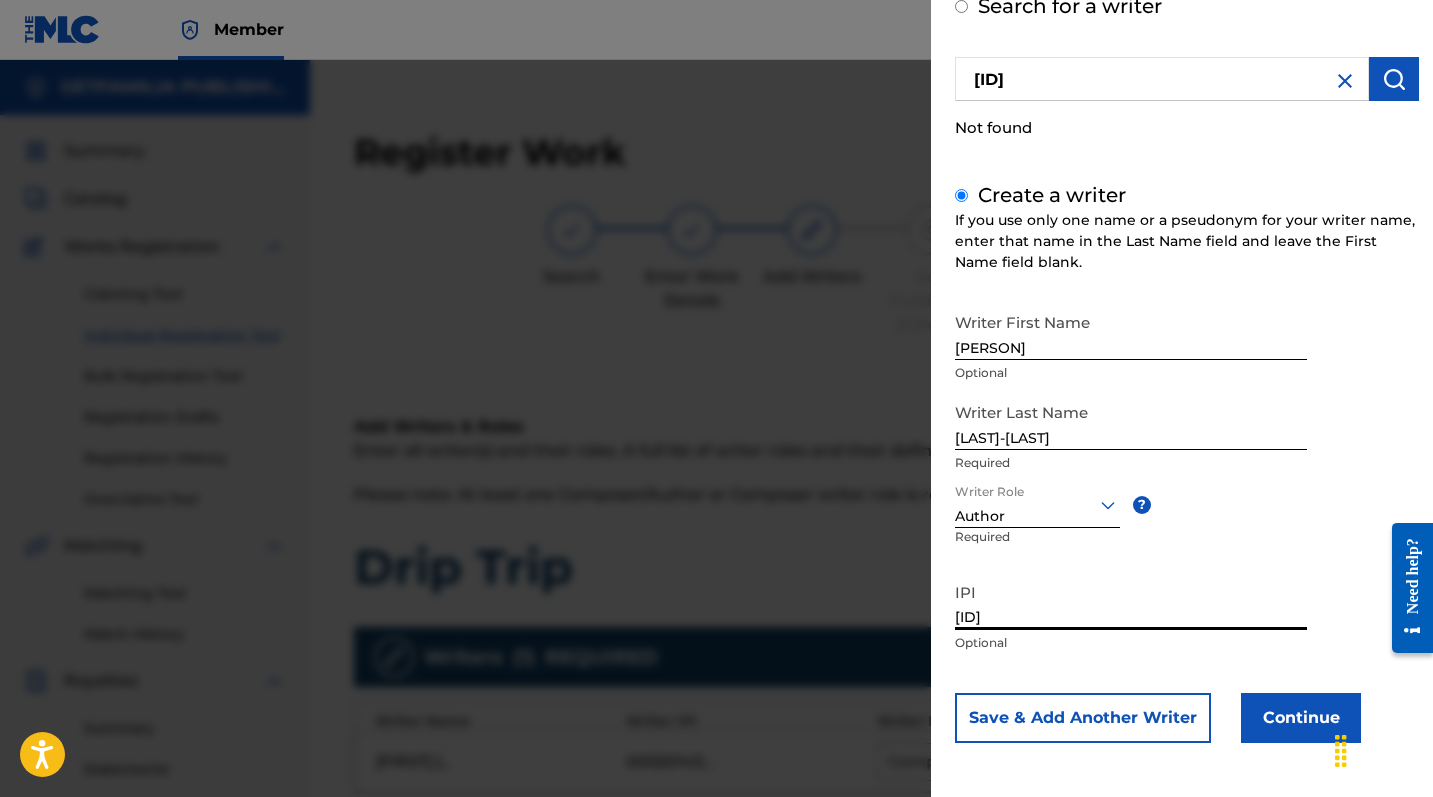 scroll, scrollTop: 119, scrollLeft: 0, axis: vertical 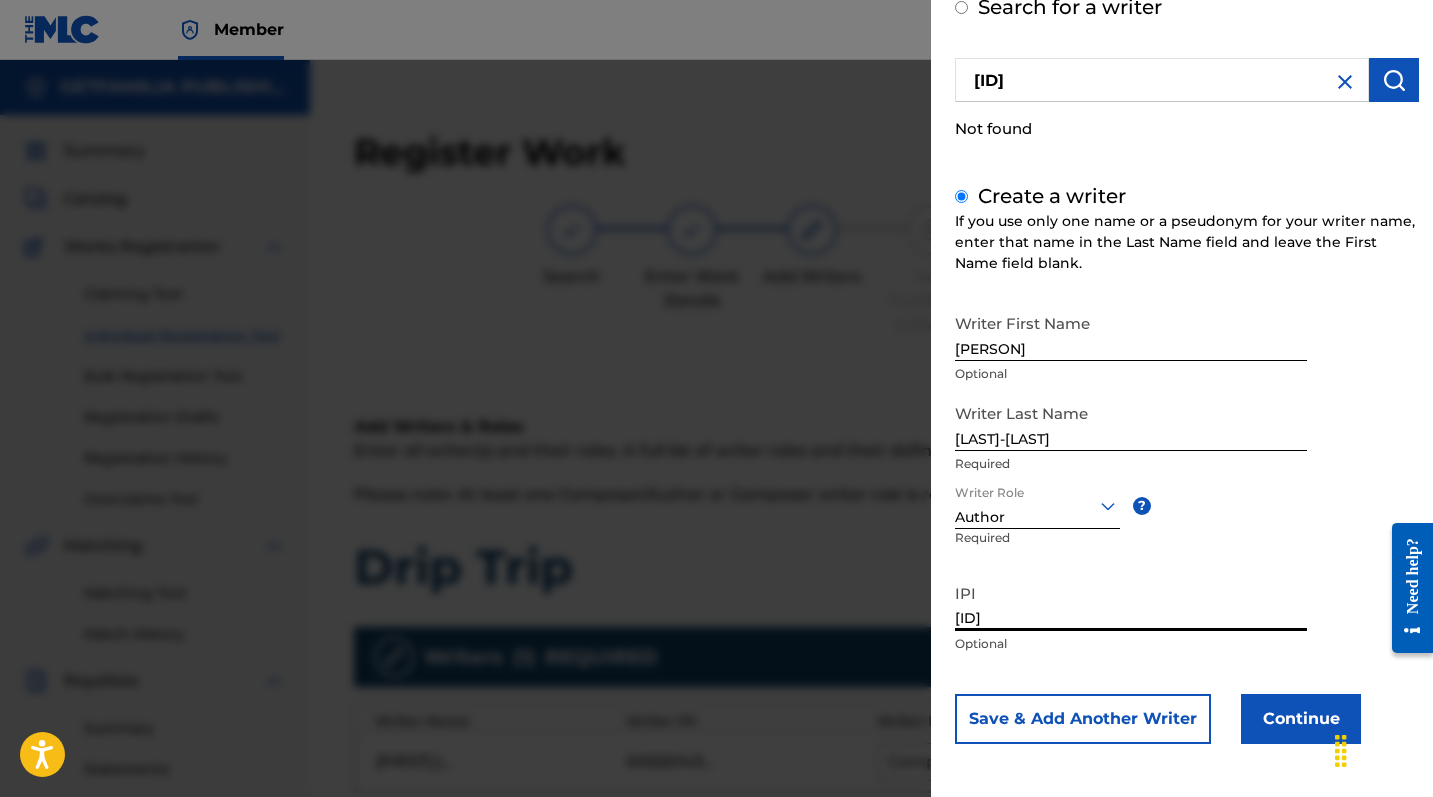type on "[ID]" 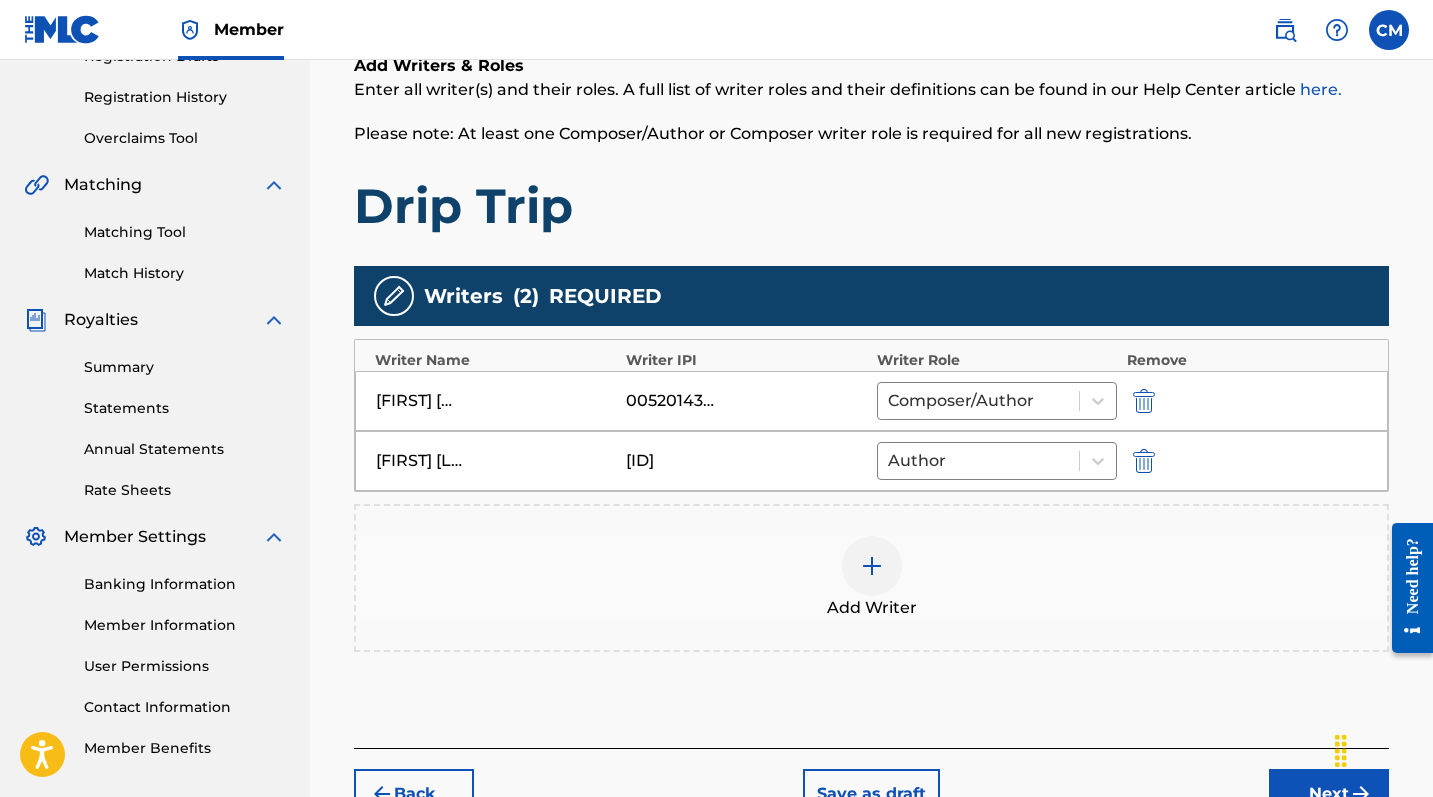 scroll, scrollTop: 458, scrollLeft: 0, axis: vertical 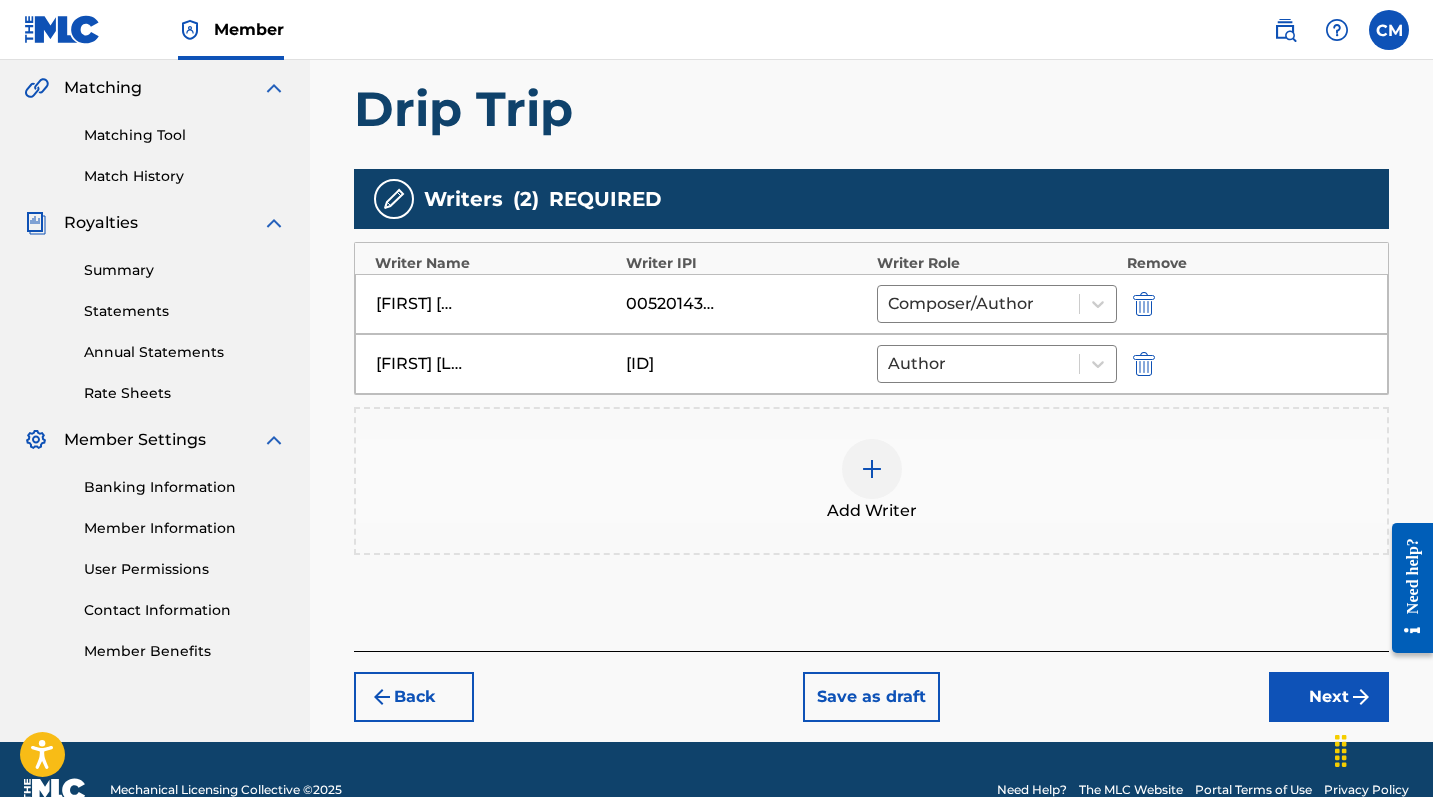 click on "Next" at bounding box center [1329, 697] 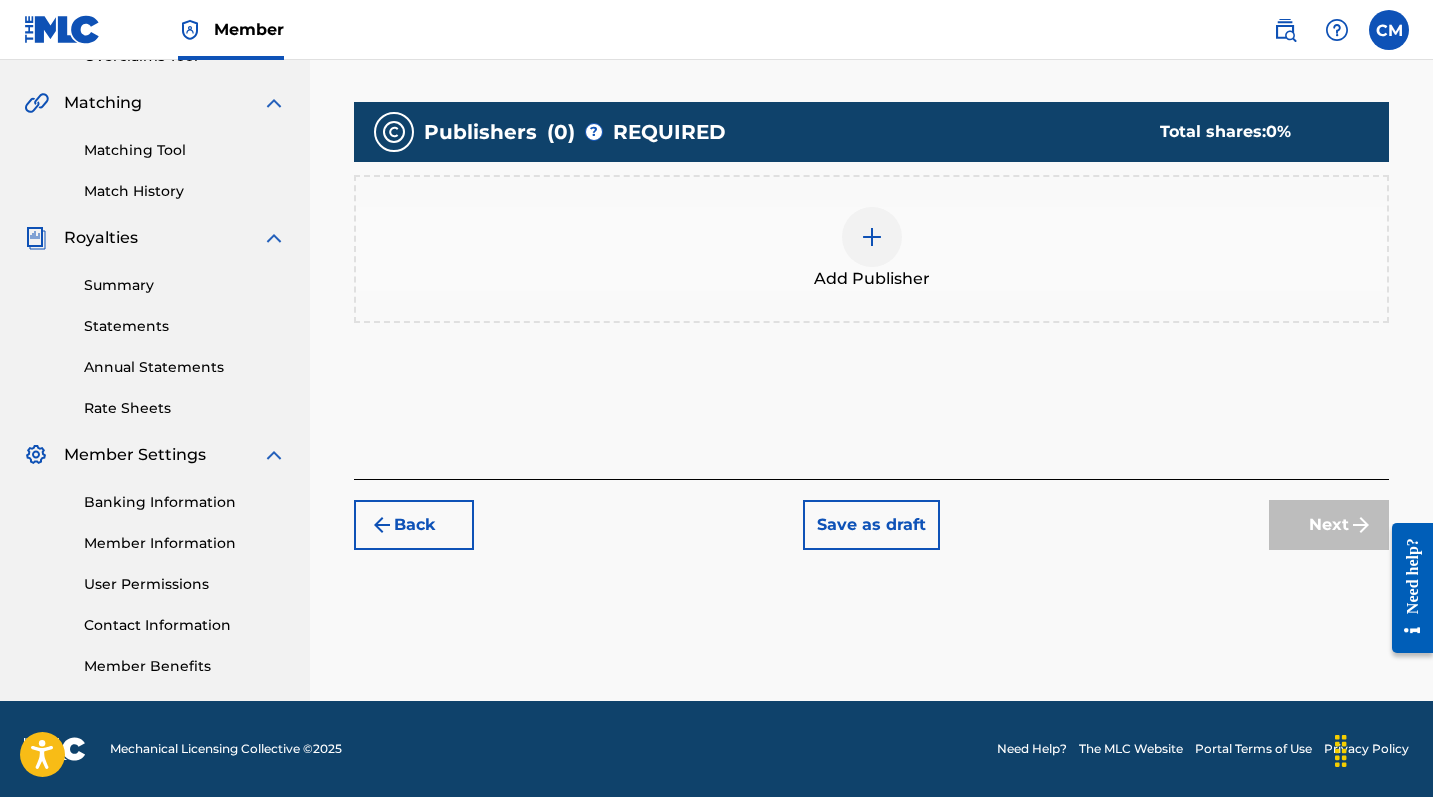 click at bounding box center (872, 237) 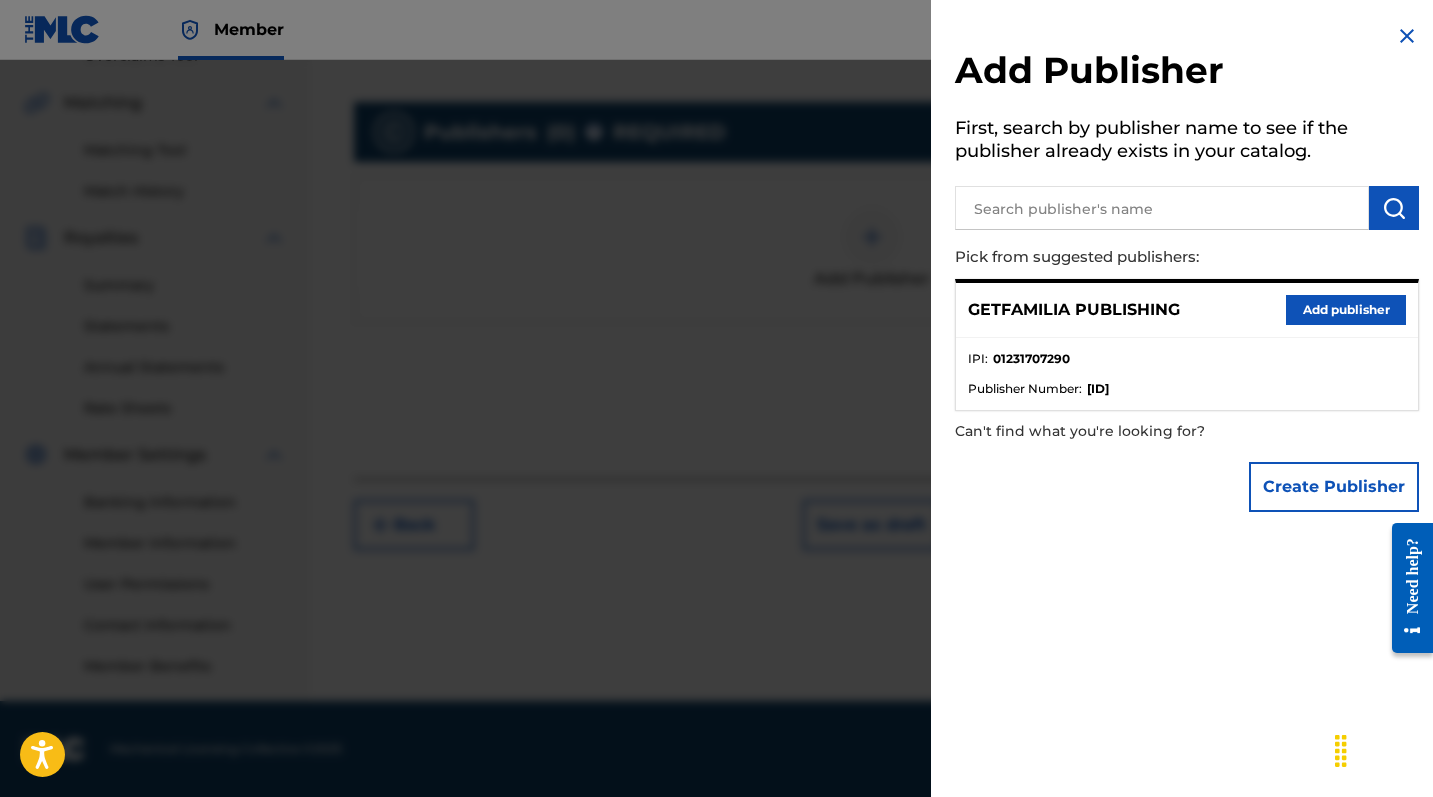 click on "Add publisher" at bounding box center (1346, 310) 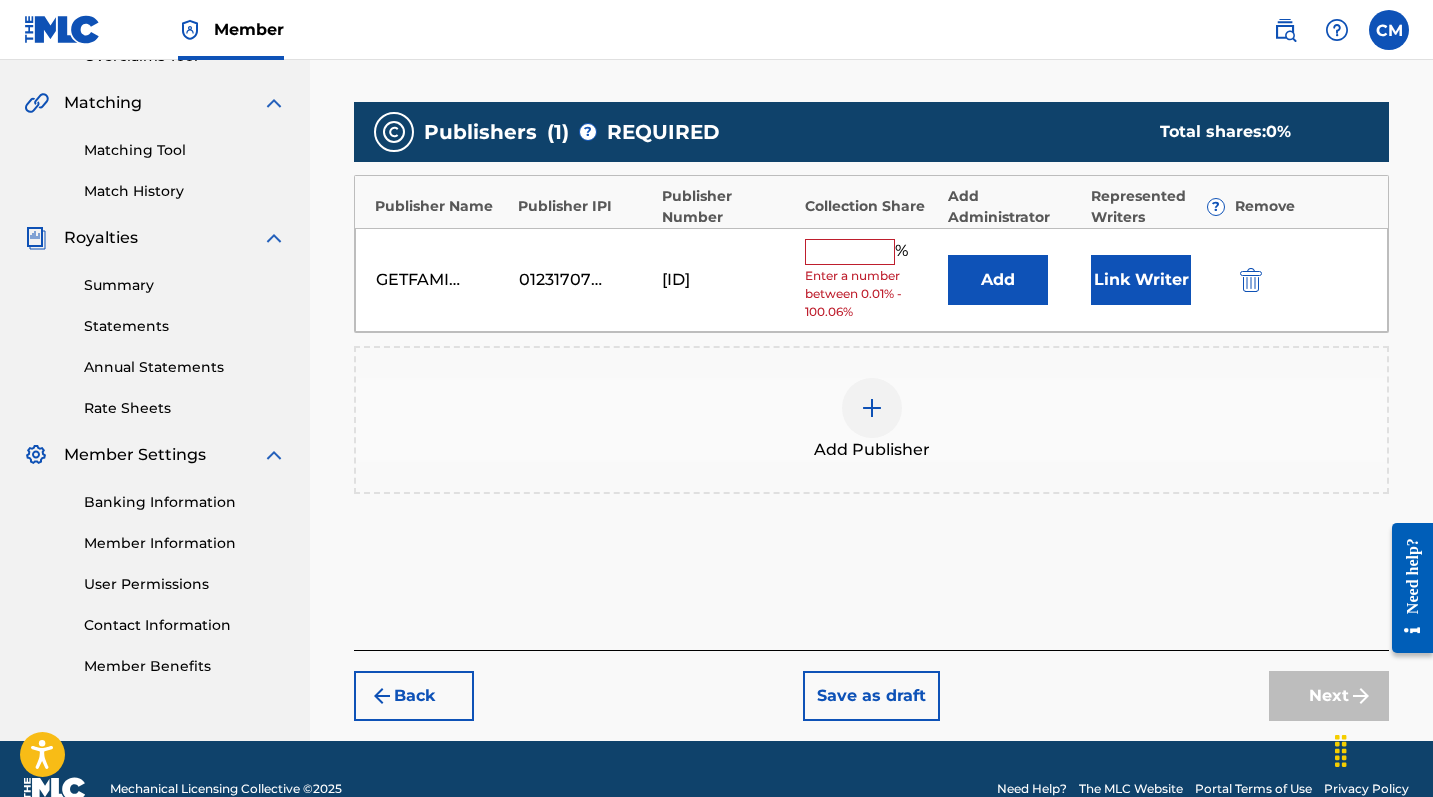click on "Link Writer" at bounding box center (1141, 280) 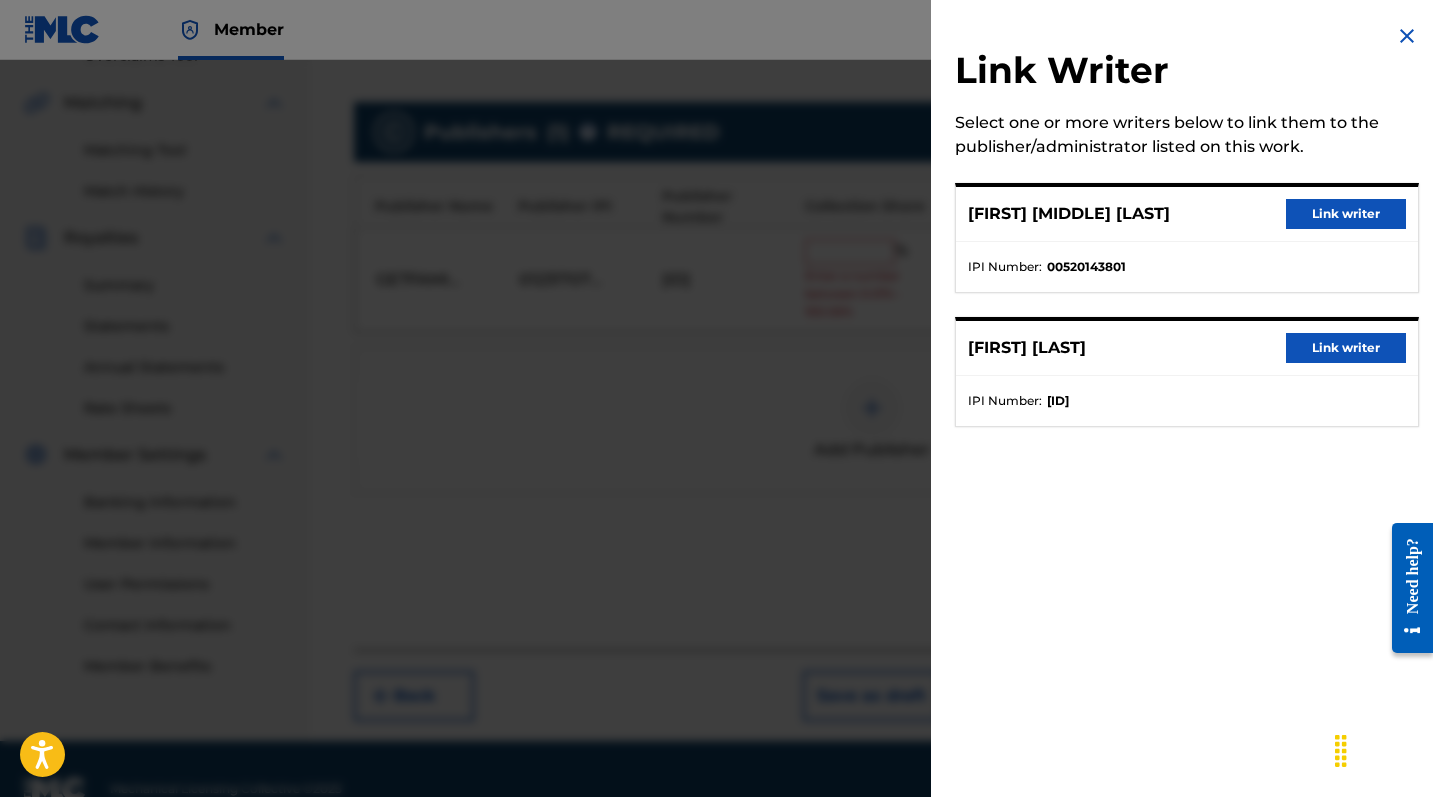 click on "Link writer" at bounding box center [1346, 214] 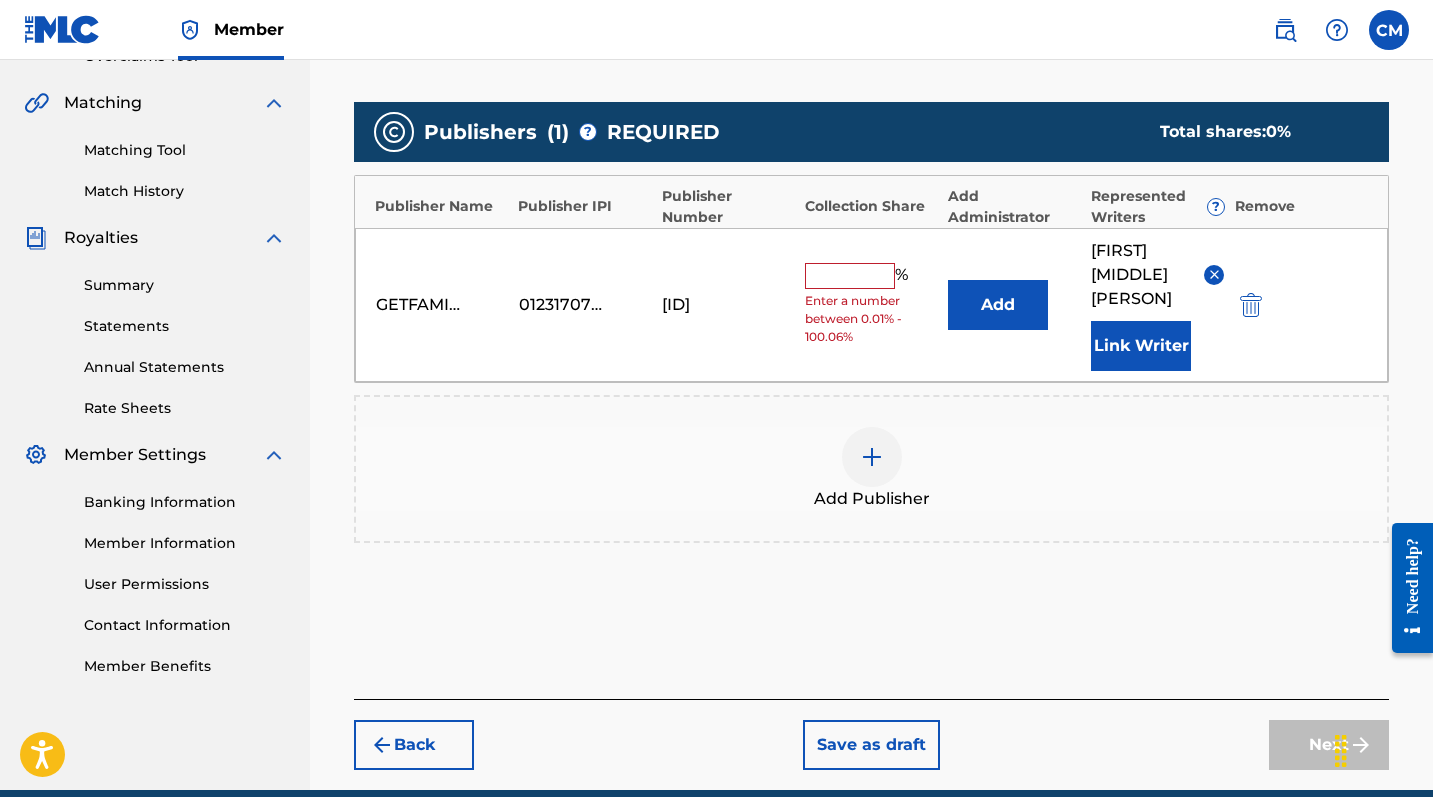 click on "Link Writer" at bounding box center (1141, 346) 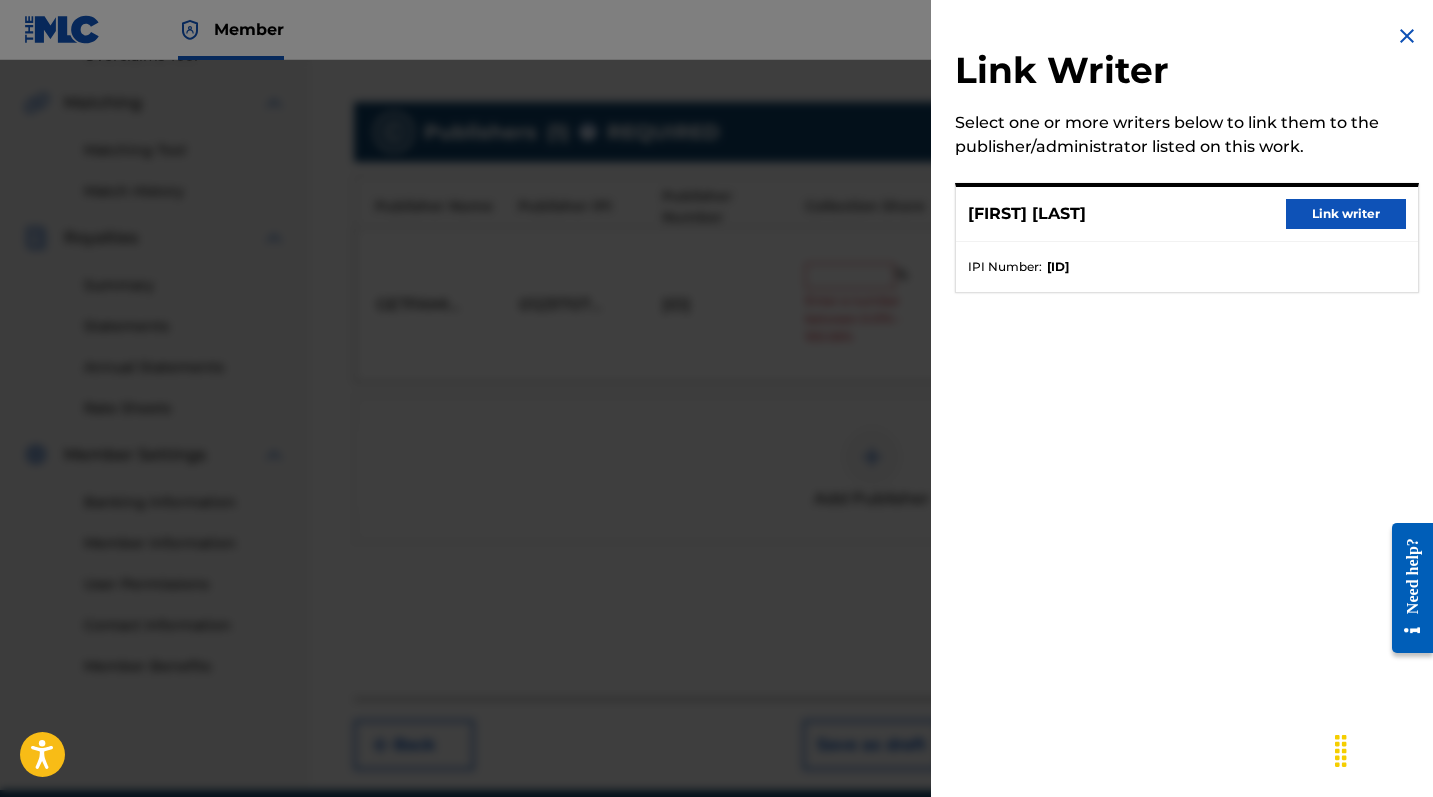 click on "Link writer" at bounding box center (1346, 214) 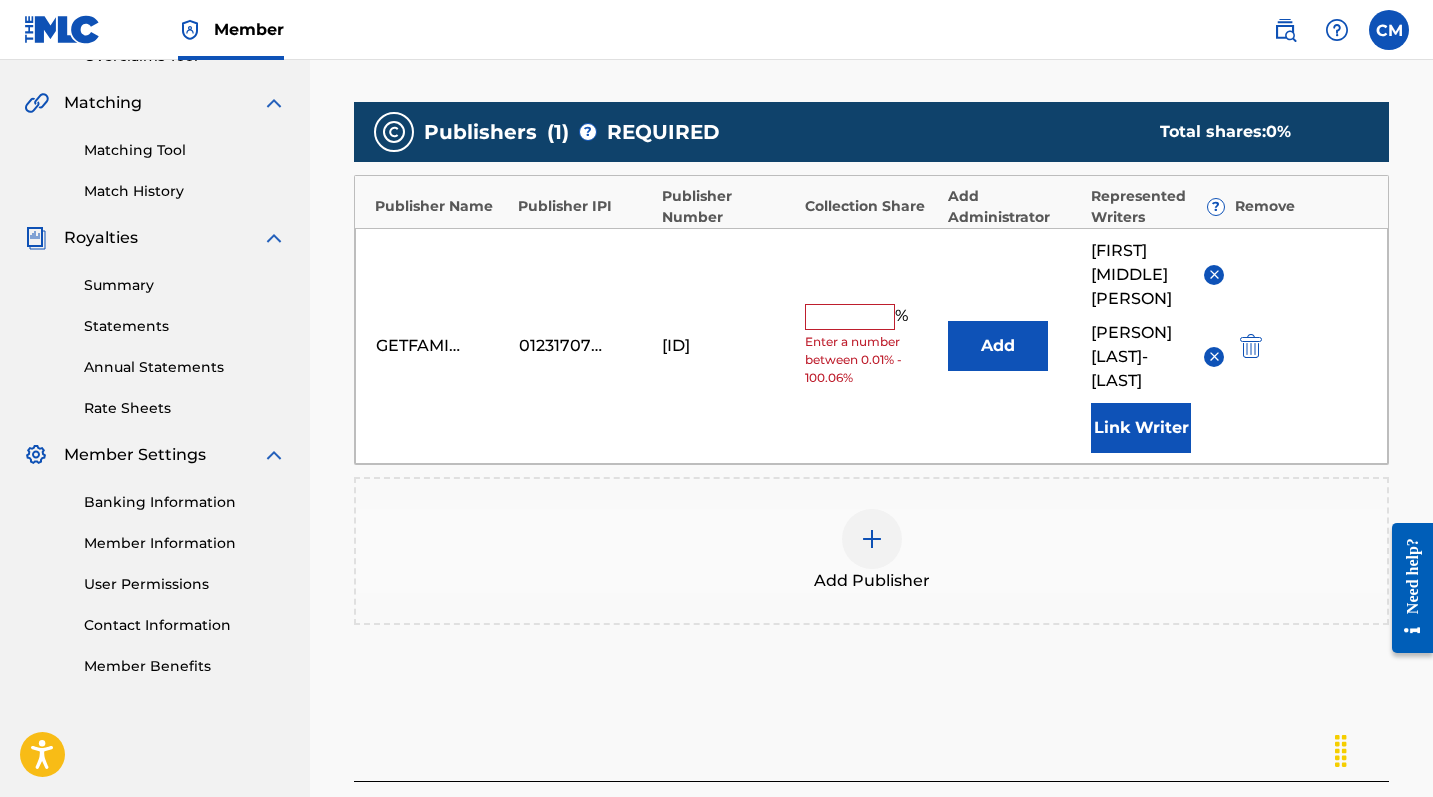 click at bounding box center [850, 317] 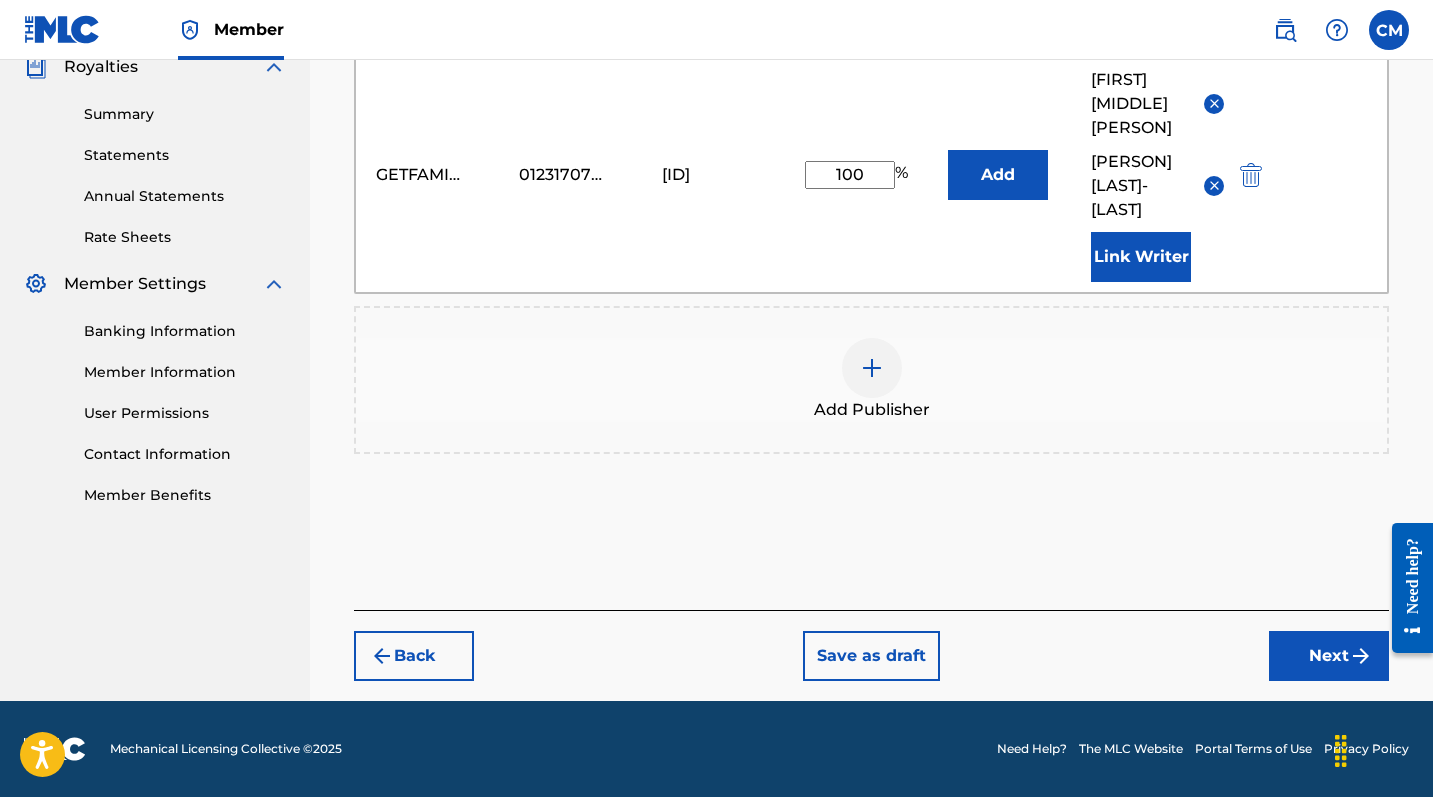 type on "100" 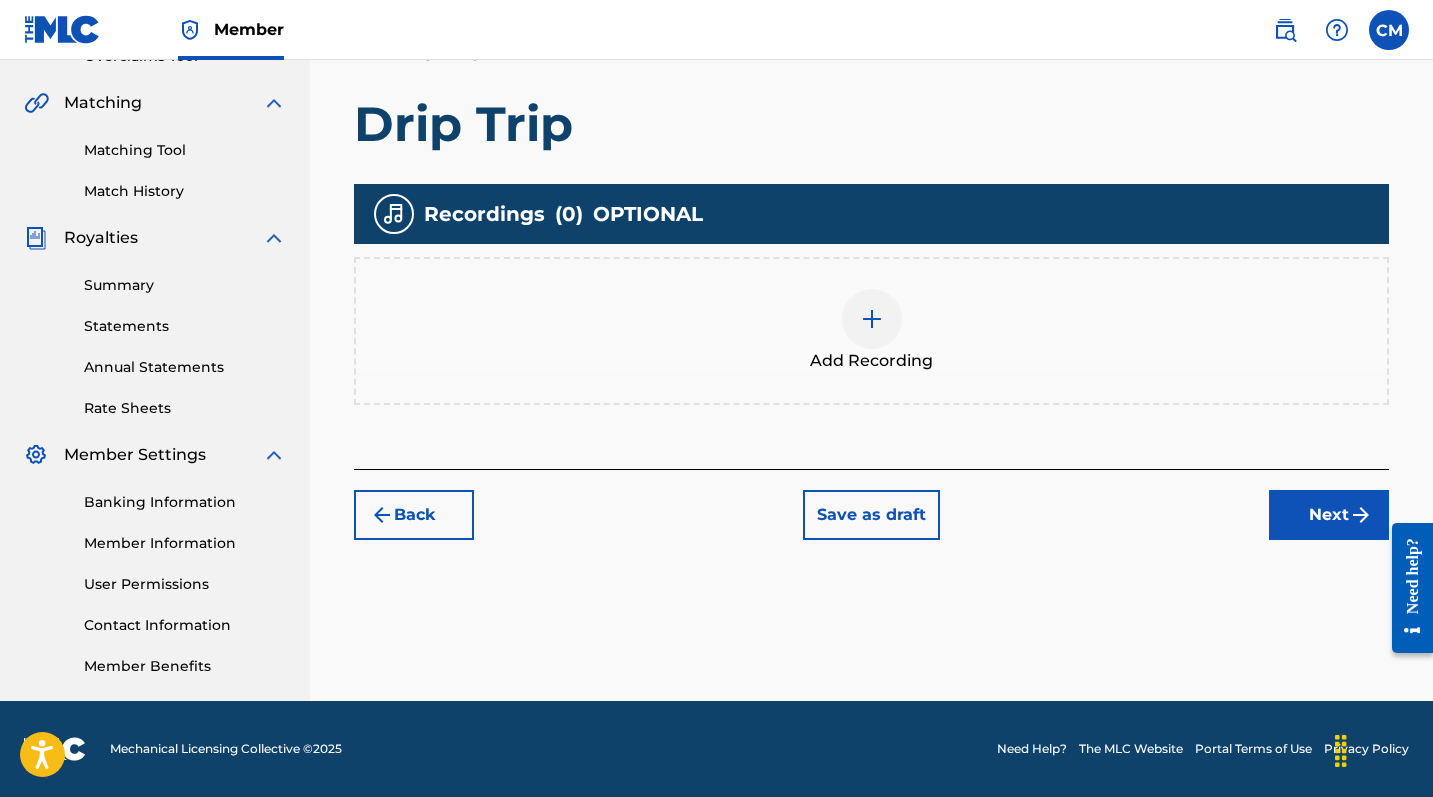 scroll, scrollTop: 443, scrollLeft: 0, axis: vertical 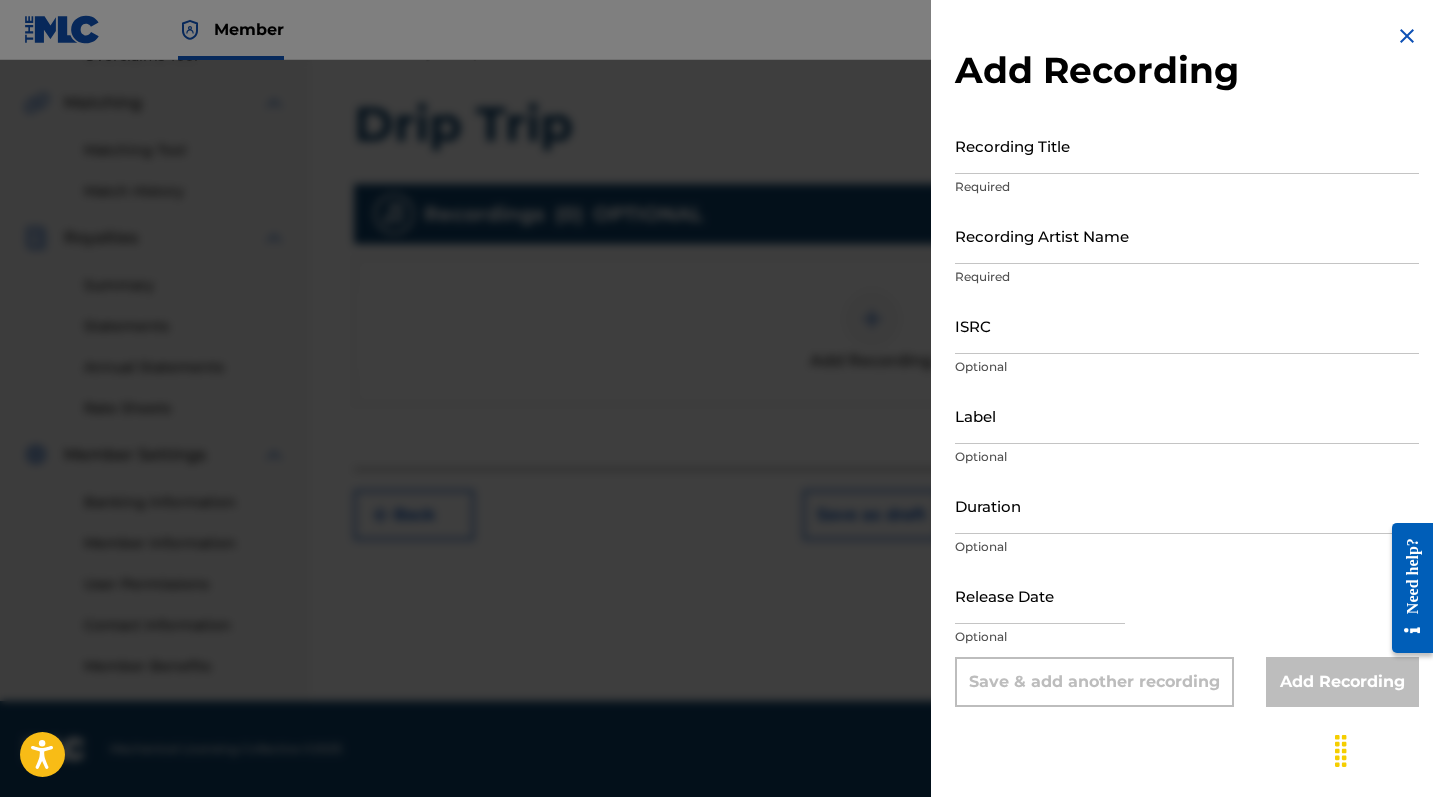 click on "Recording Title" at bounding box center [1187, 145] 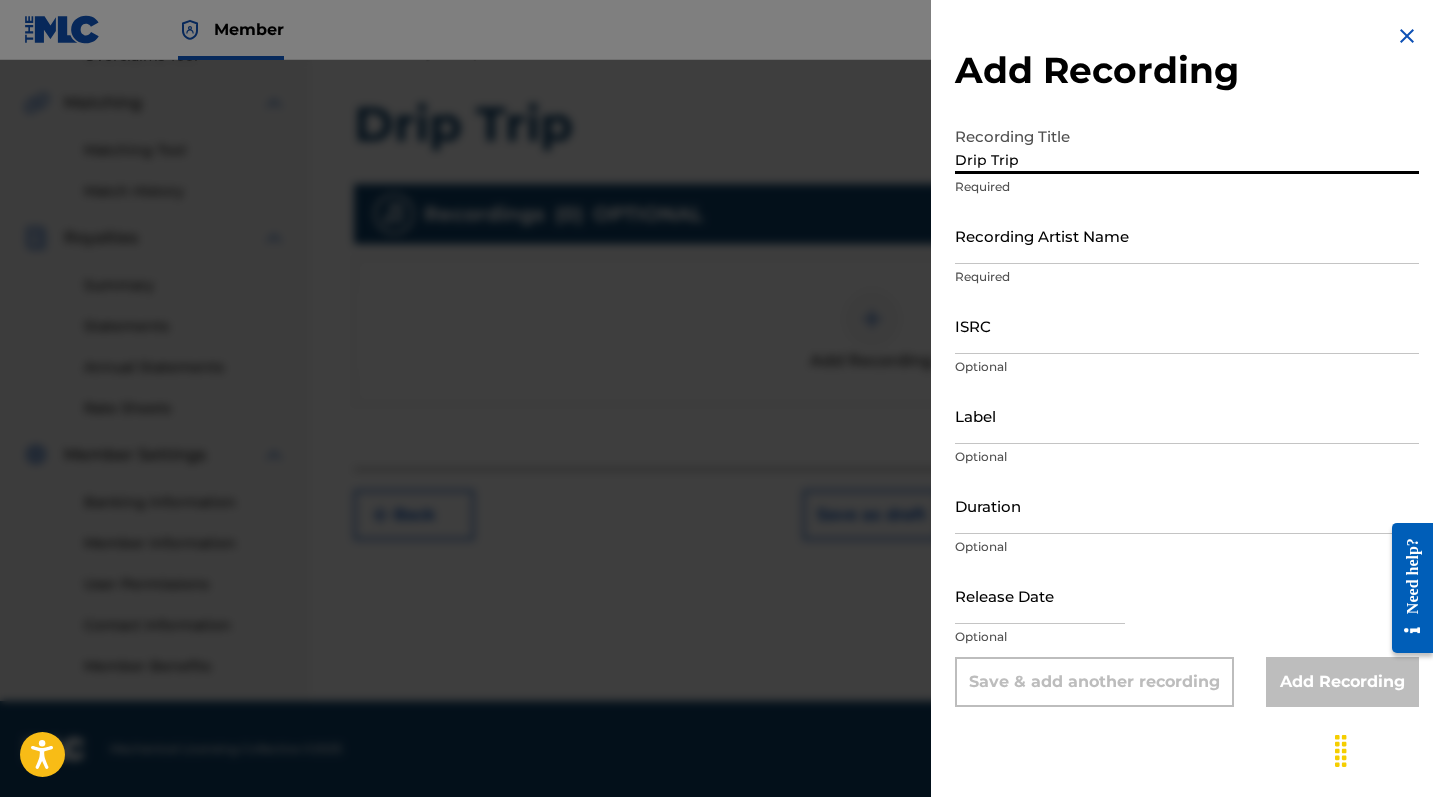 type on "Drip Trip" 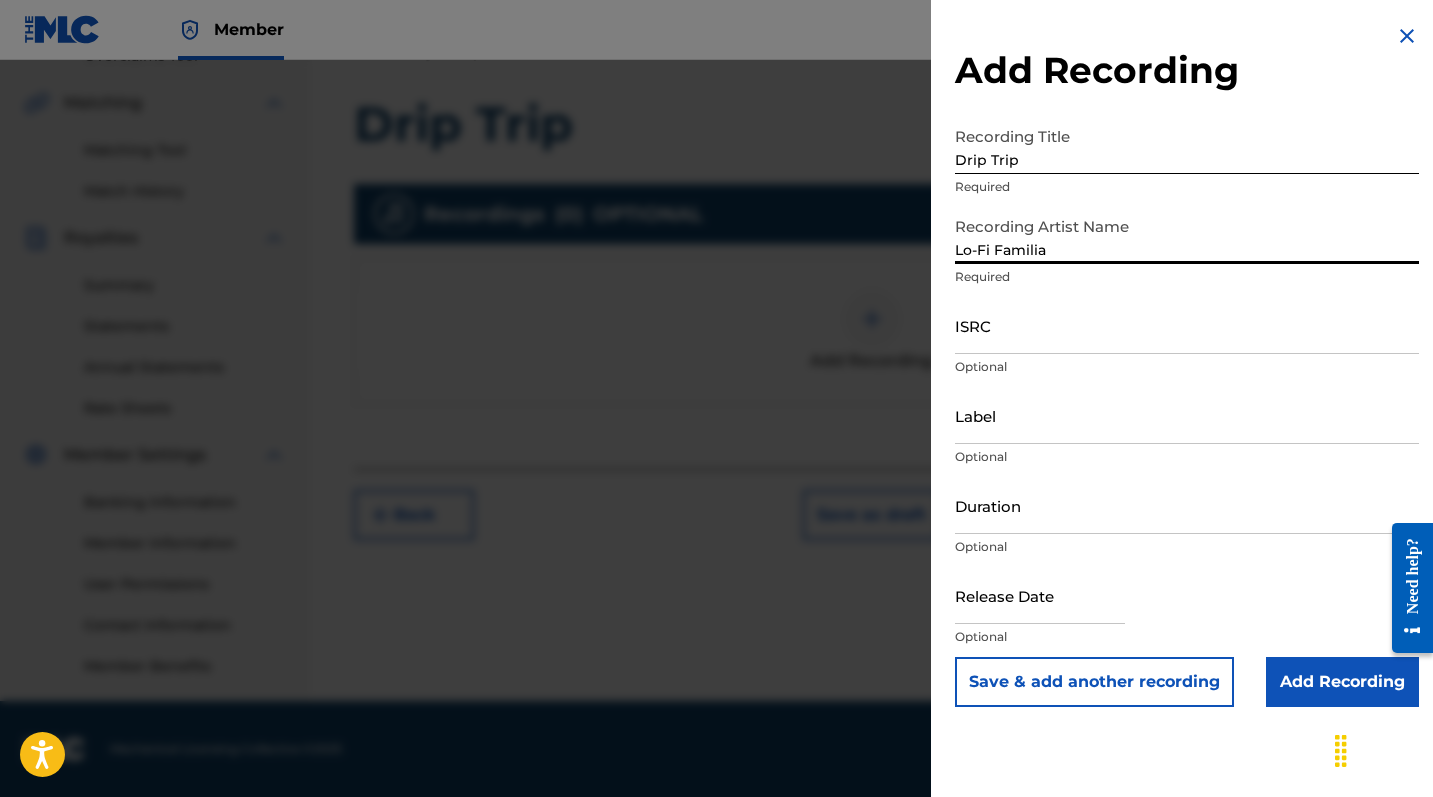 type on "Lo-Fi Familia" 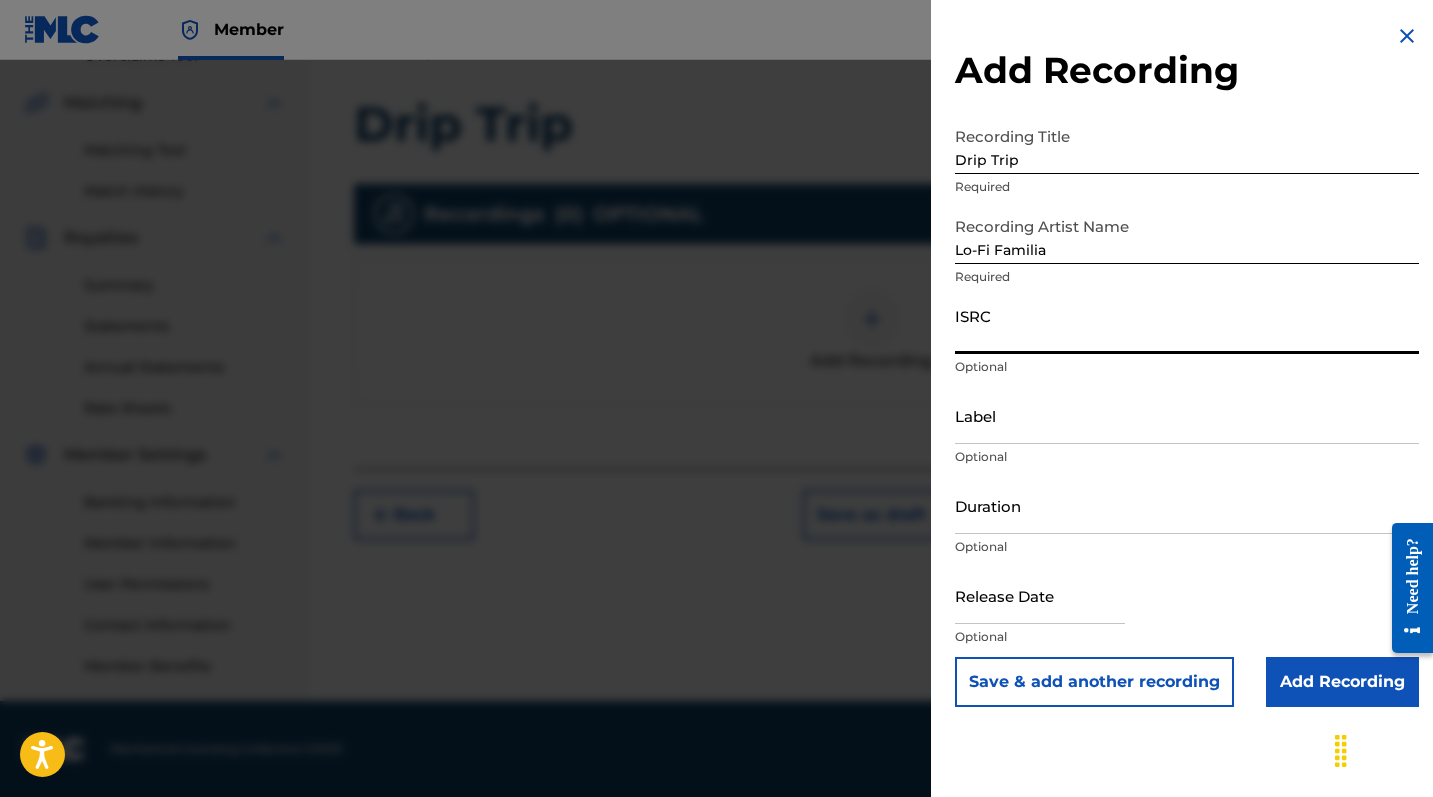 click on "ISRC" at bounding box center [1187, 325] 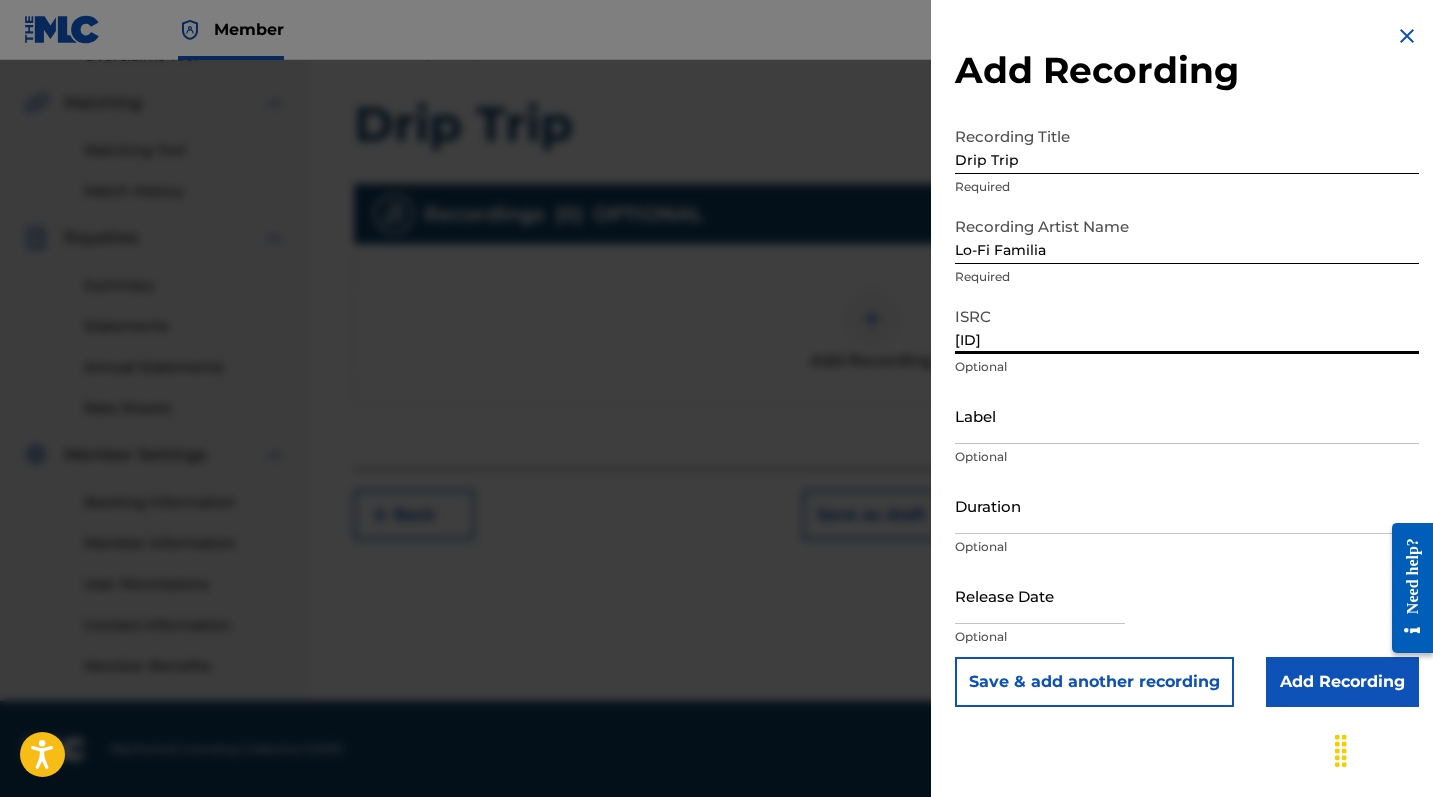 type on "[ID]" 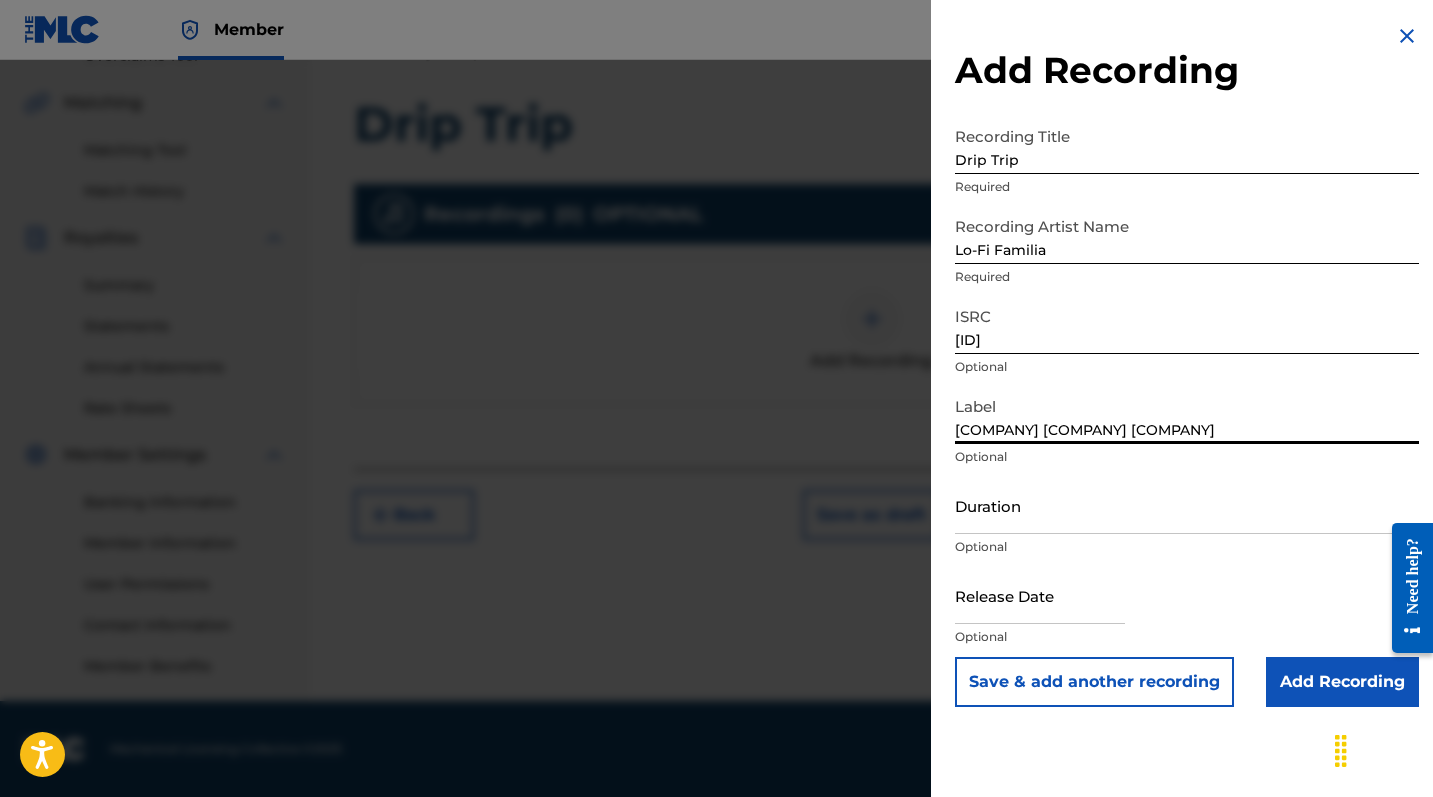 type on "[COMPANY] [COMPANY] [COMPANY]" 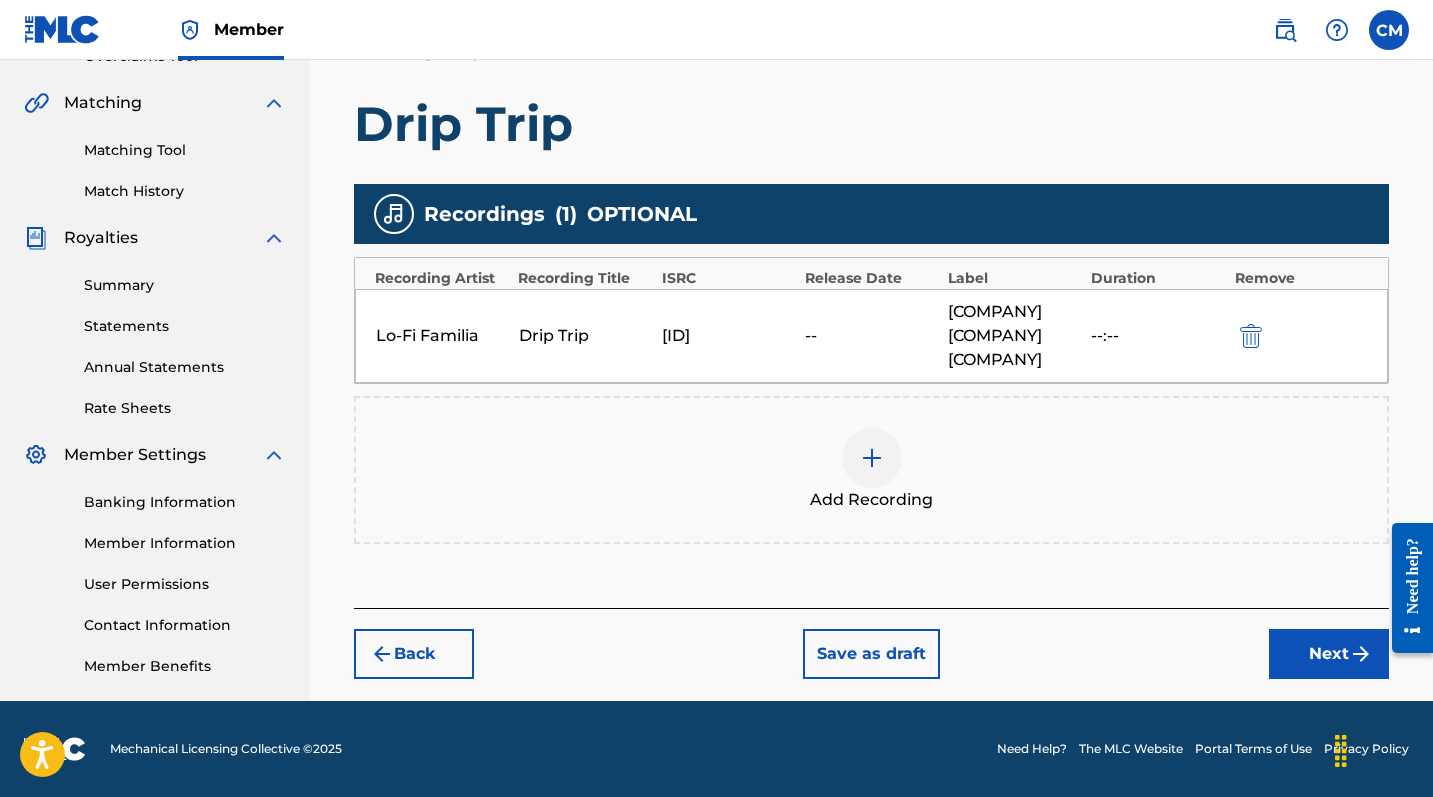 click on "Next" at bounding box center [1329, 654] 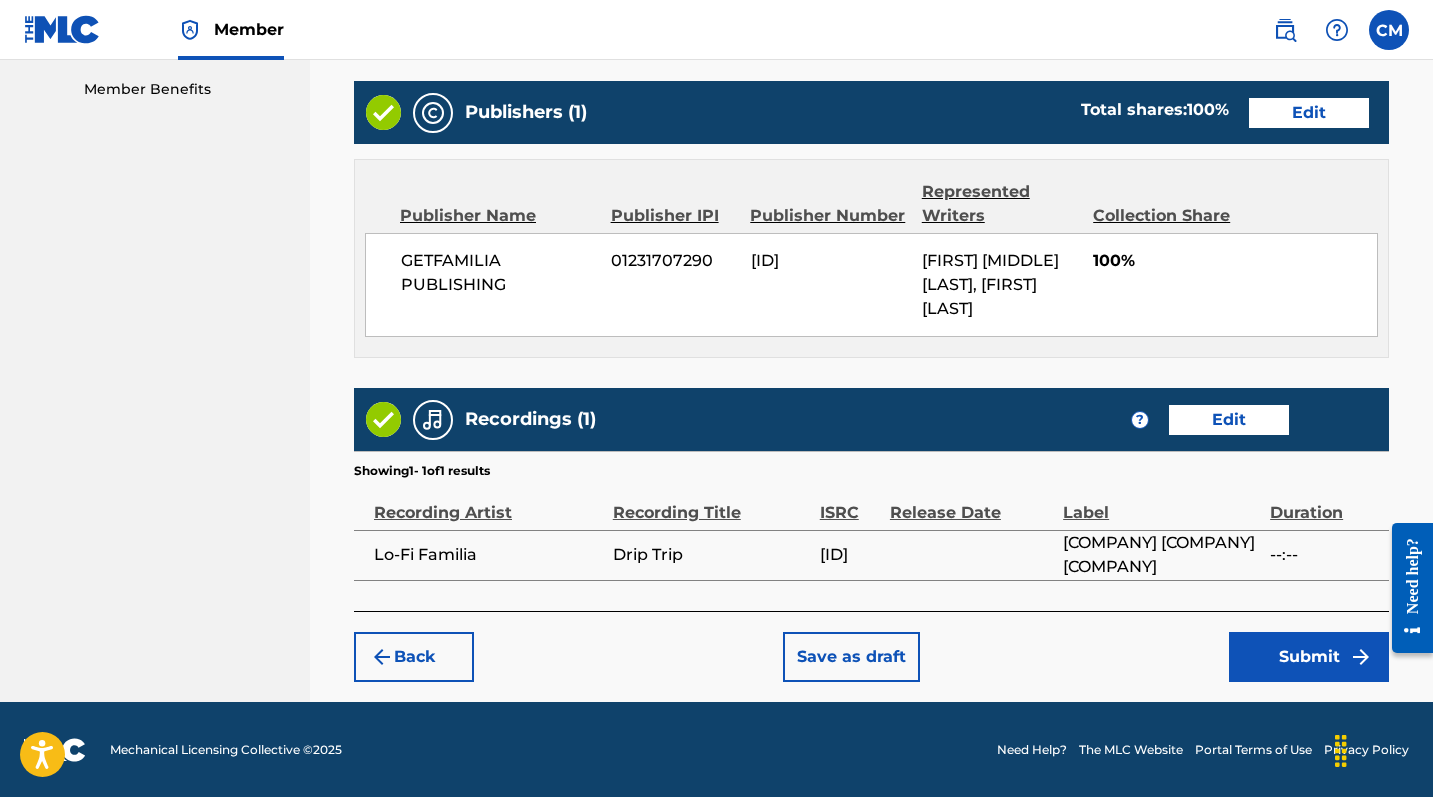 scroll, scrollTop: 1019, scrollLeft: 0, axis: vertical 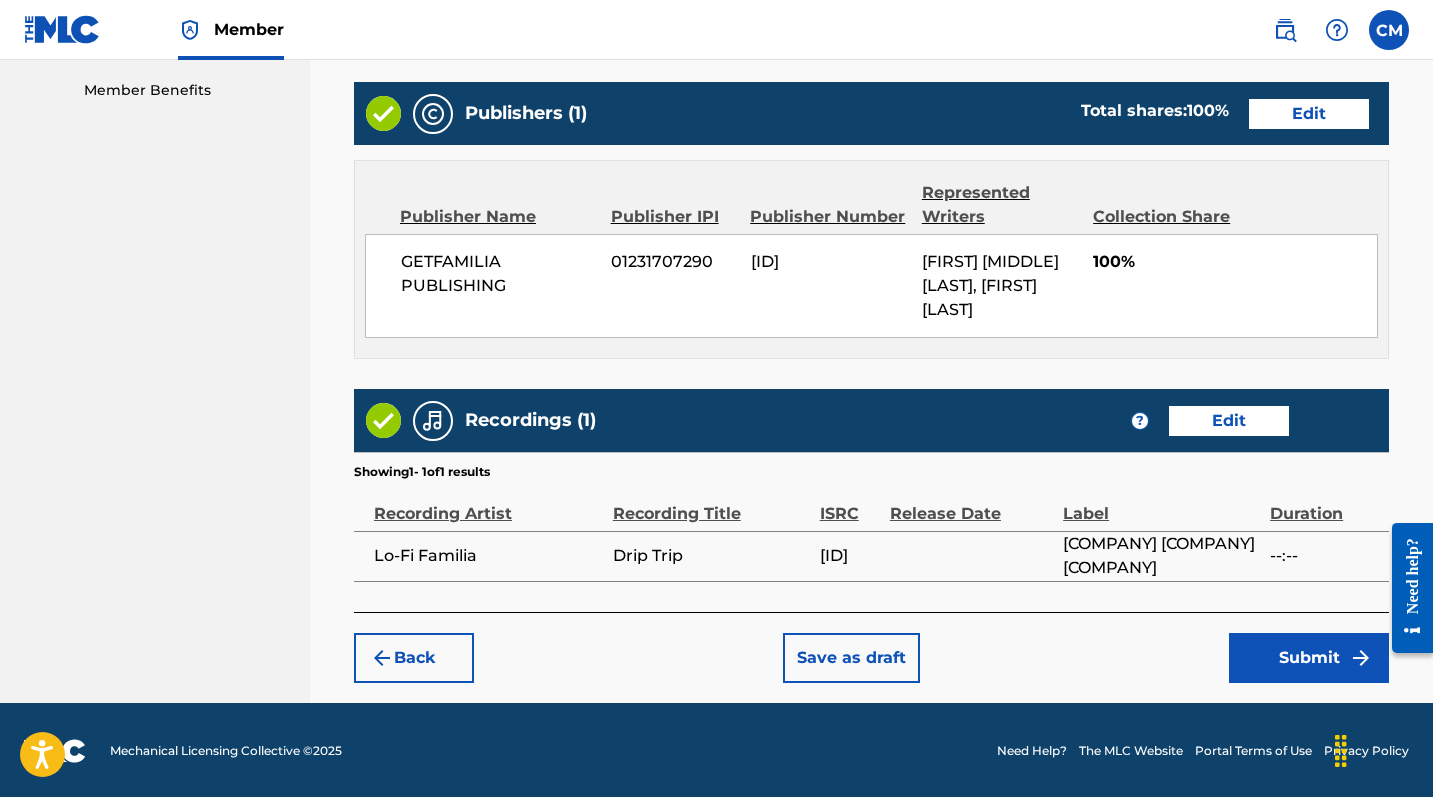 click on "Submit" at bounding box center [1309, 658] 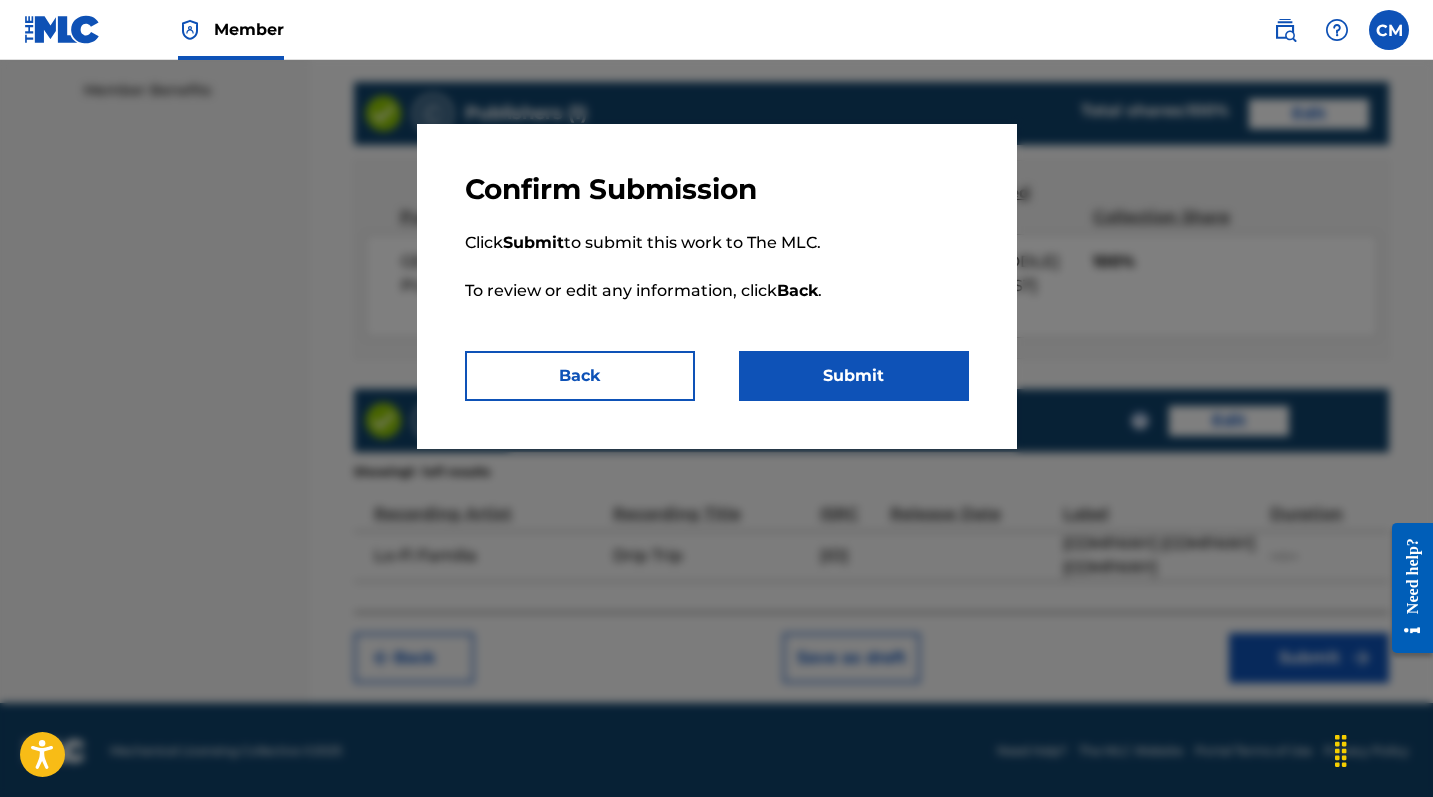 click on "Submit" at bounding box center [854, 376] 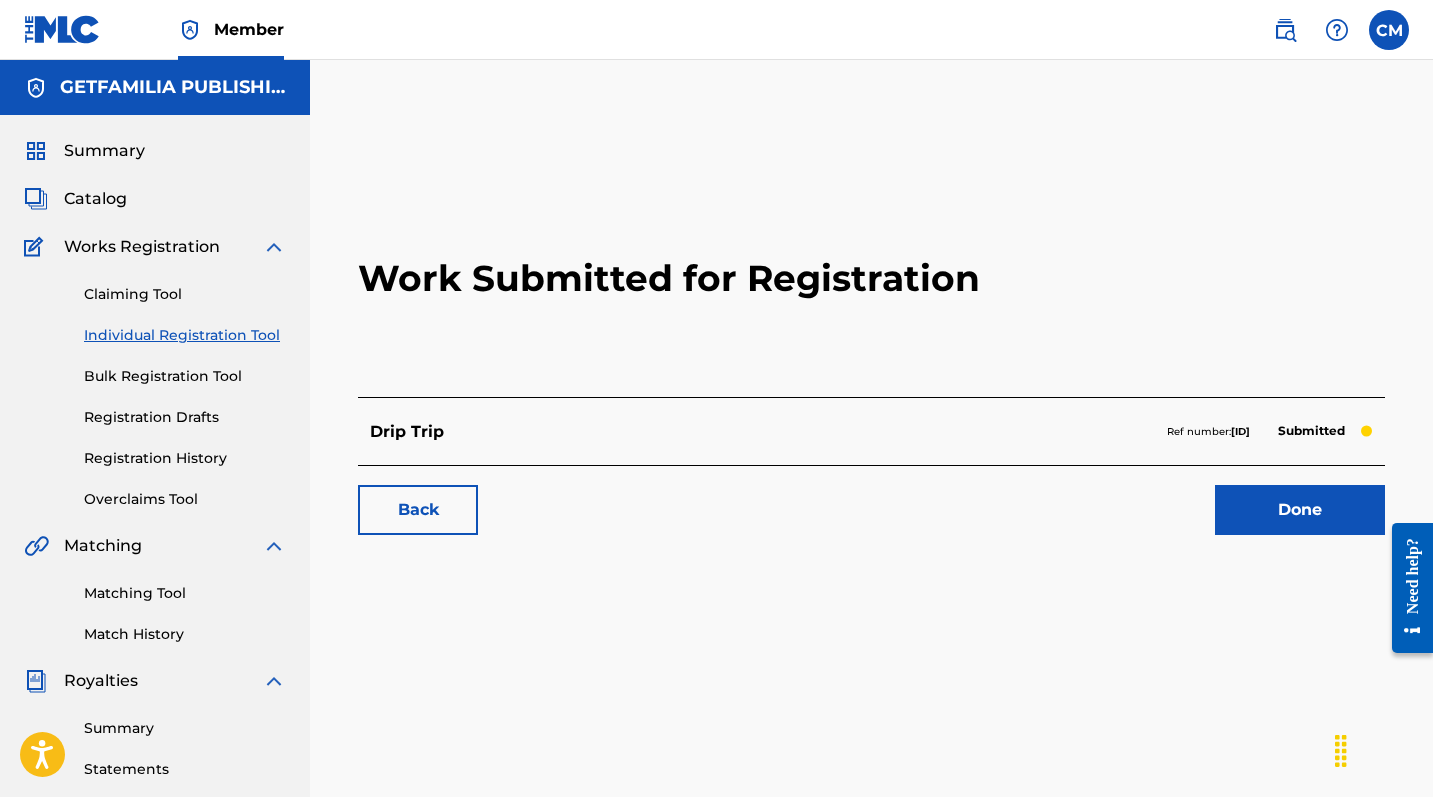 click on "Done" at bounding box center (1300, 510) 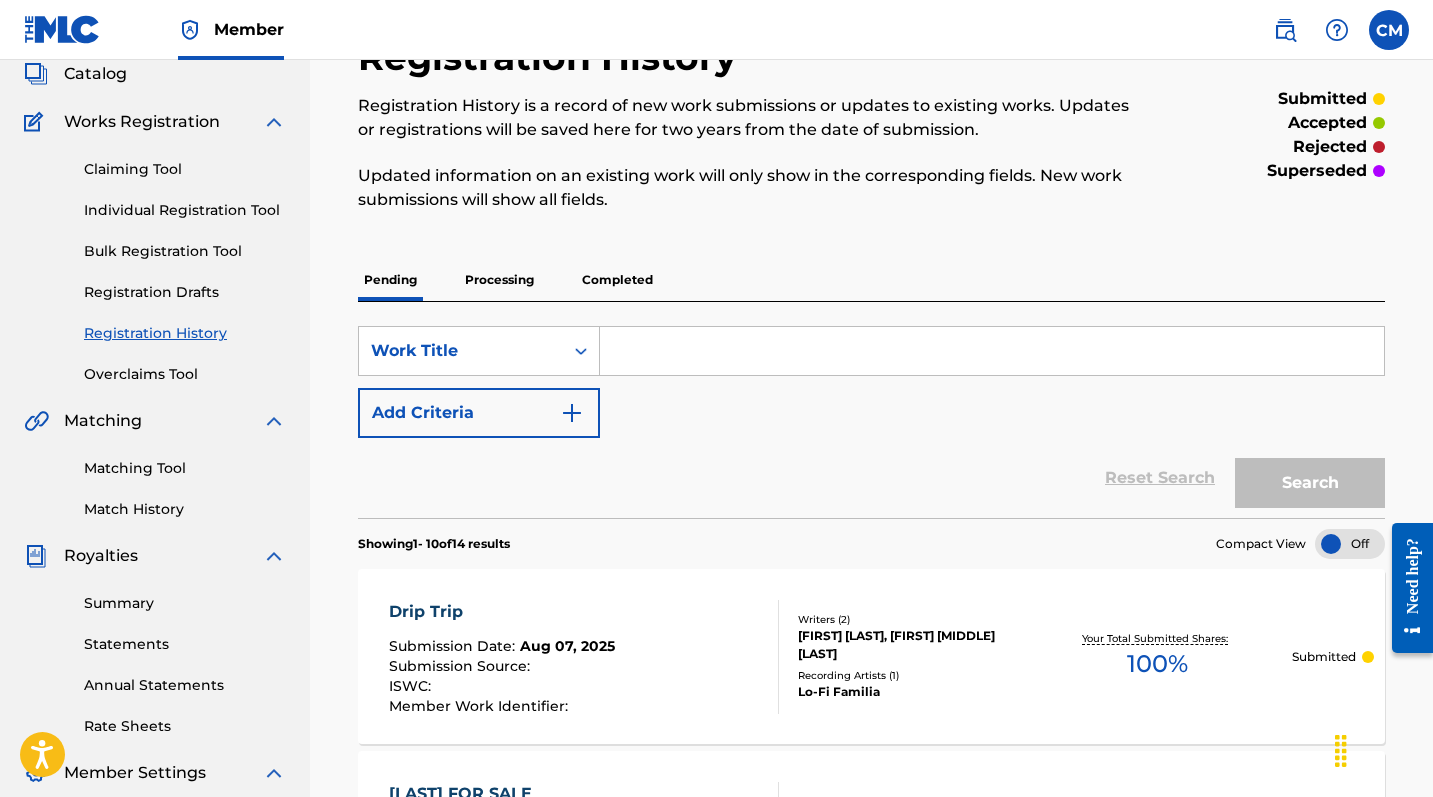 scroll, scrollTop: 32, scrollLeft: 0, axis: vertical 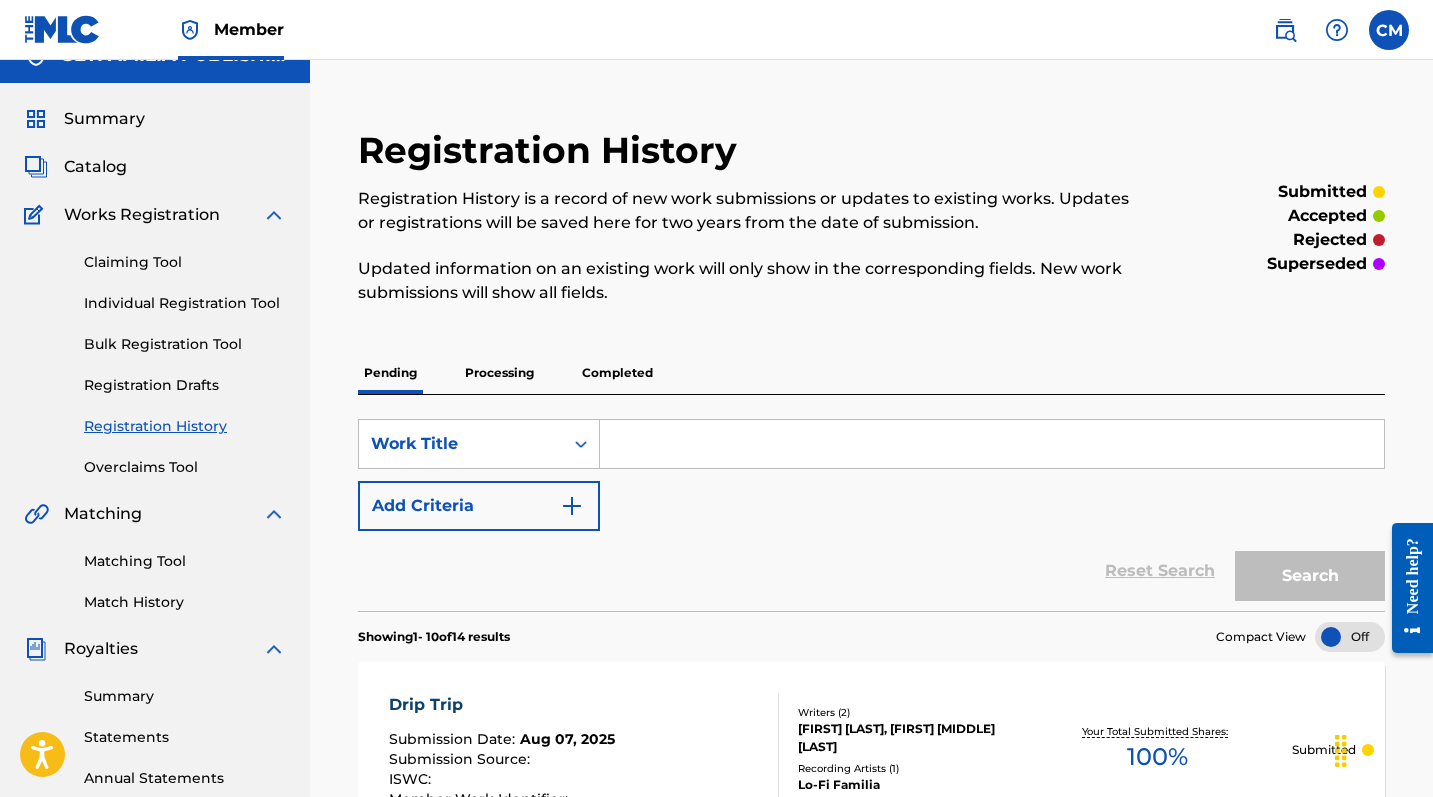 click on "Catalog" at bounding box center [95, 167] 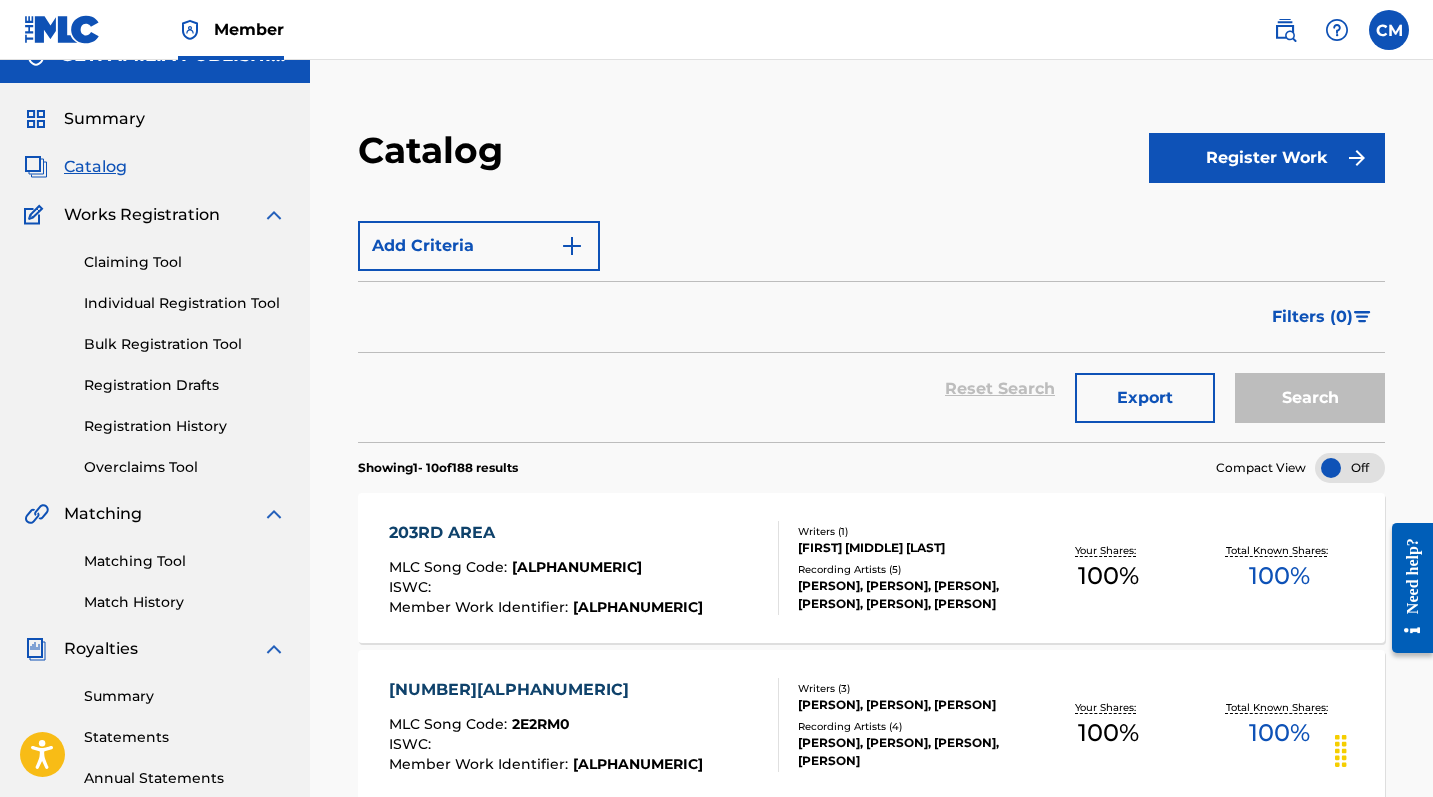 scroll, scrollTop: 0, scrollLeft: 0, axis: both 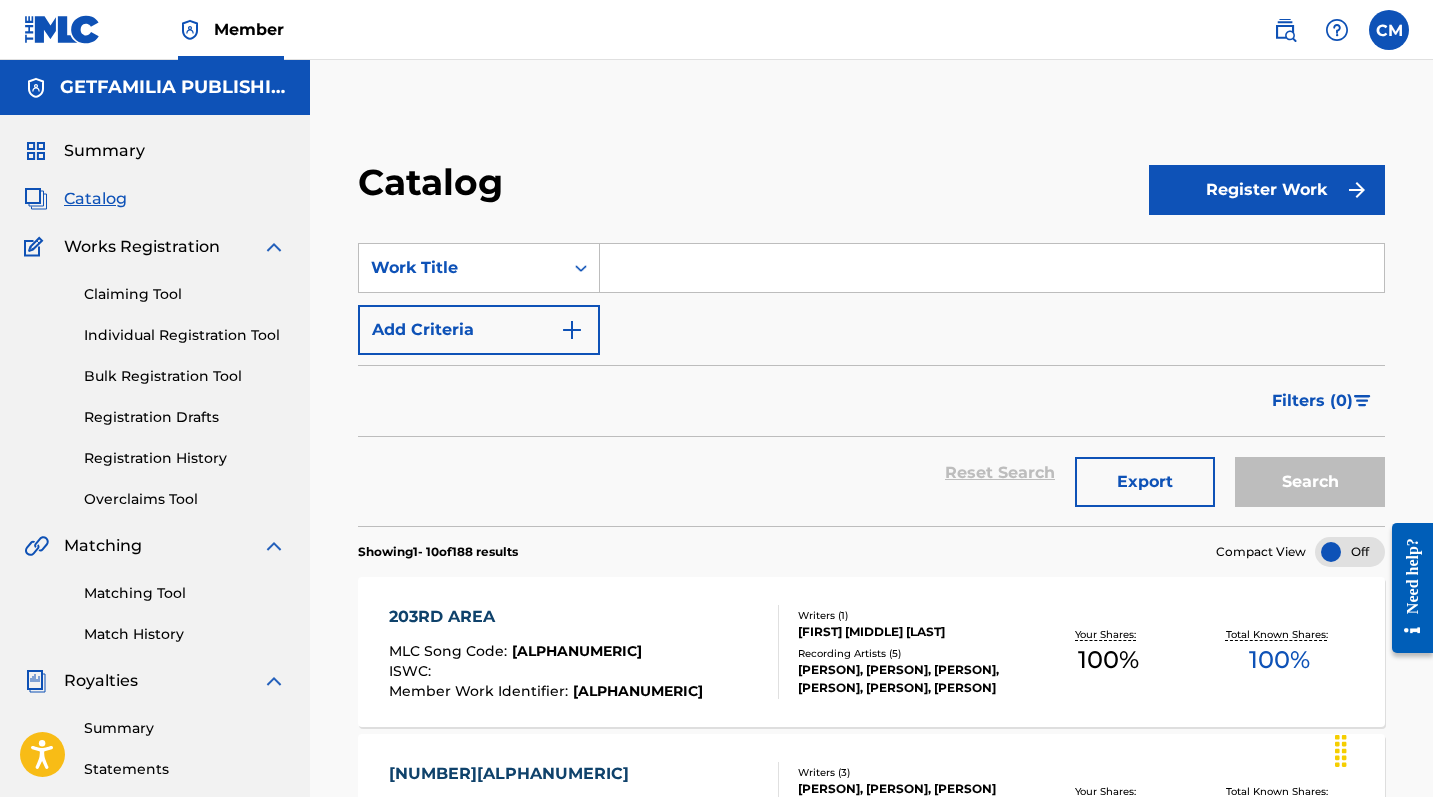 click on "Register Work" at bounding box center [1267, 190] 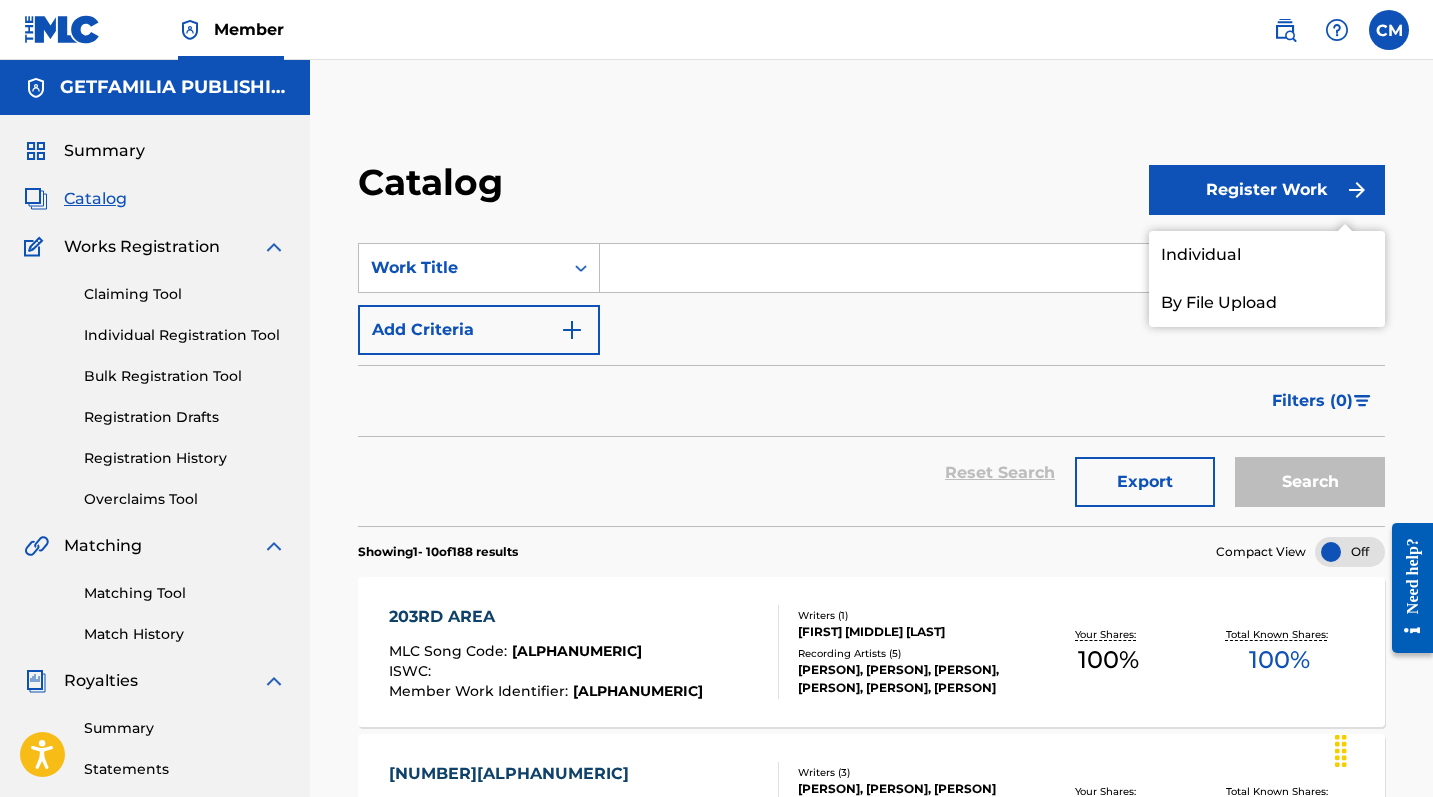click on "Individual" at bounding box center [1267, 255] 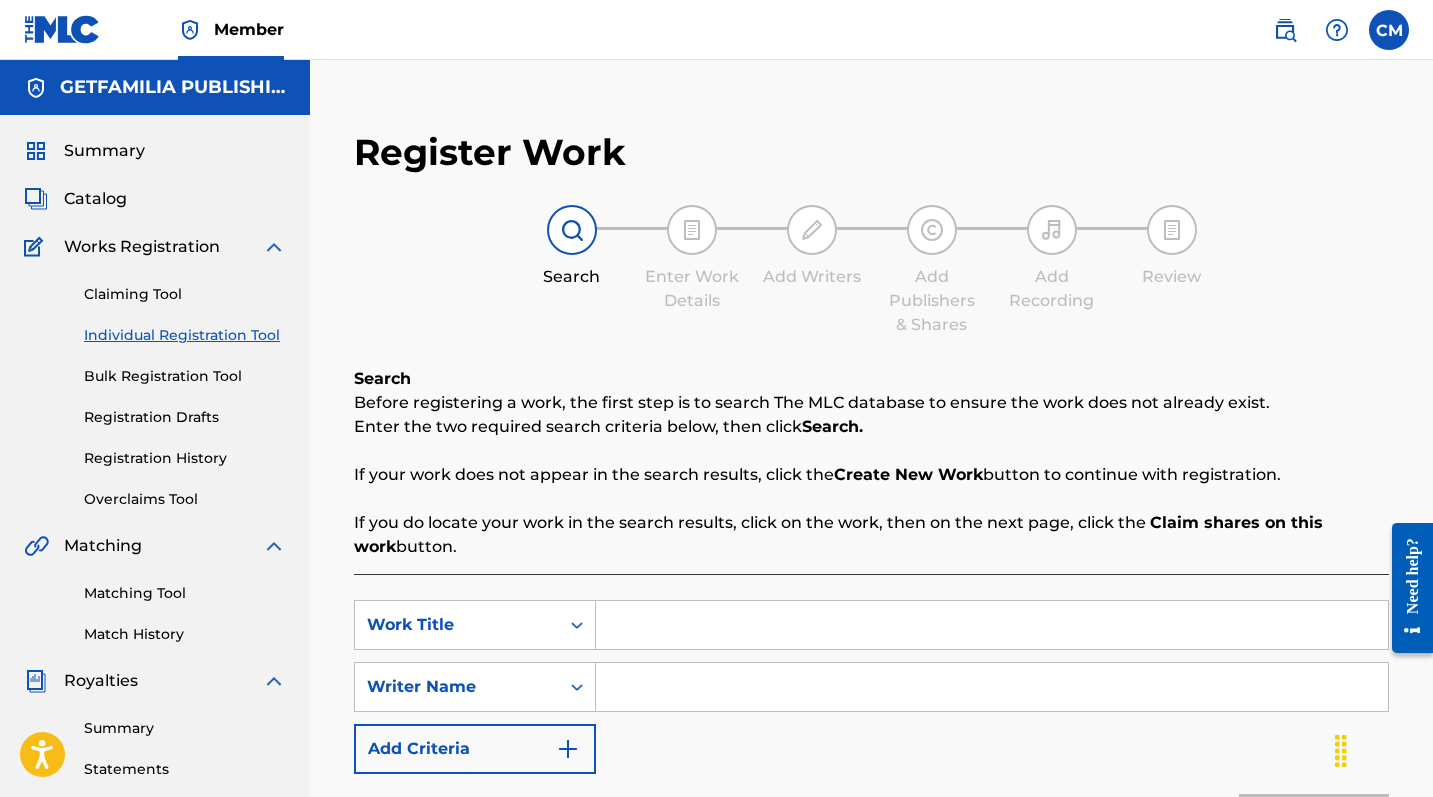 click at bounding box center (992, 625) 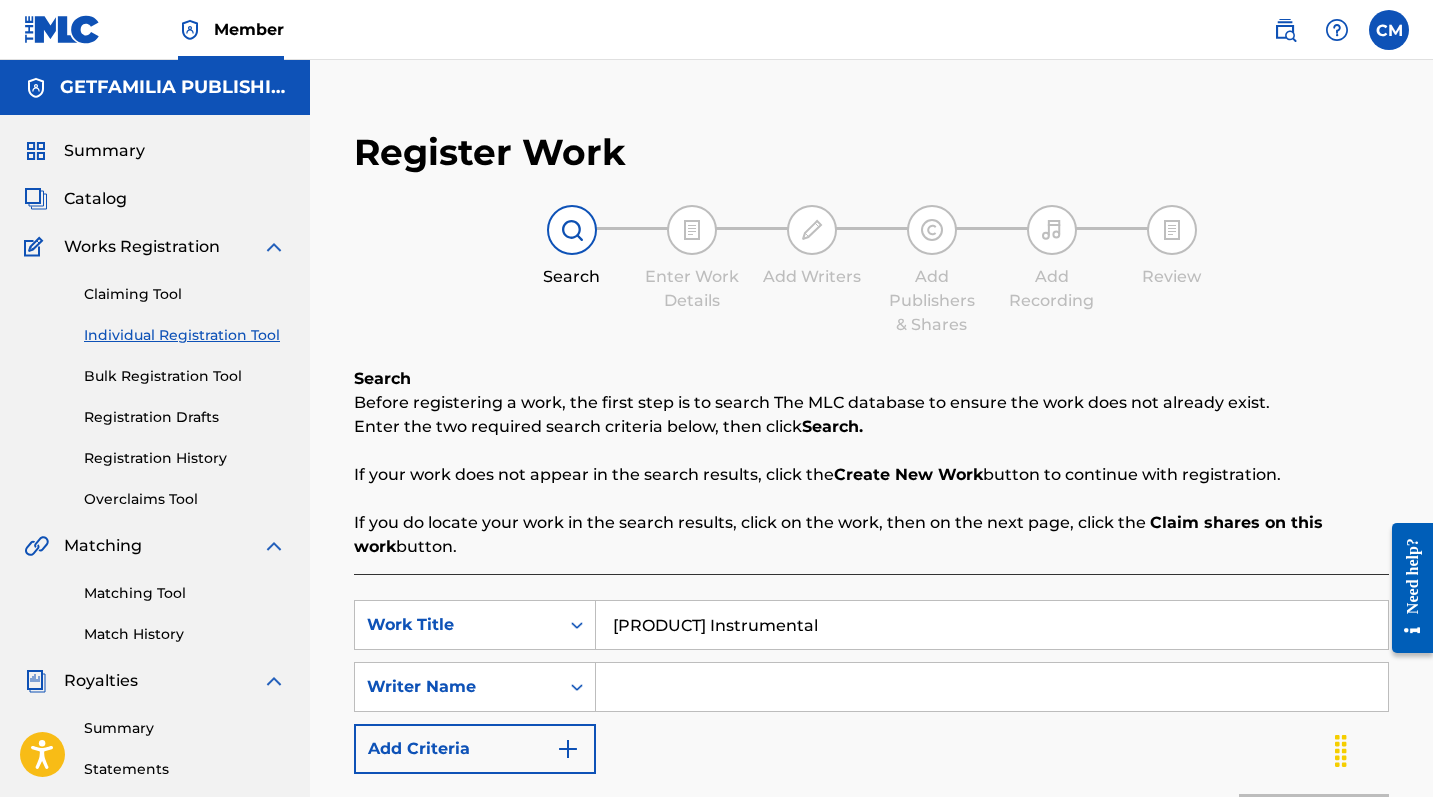 type on "[PRODUCT] Instrumental" 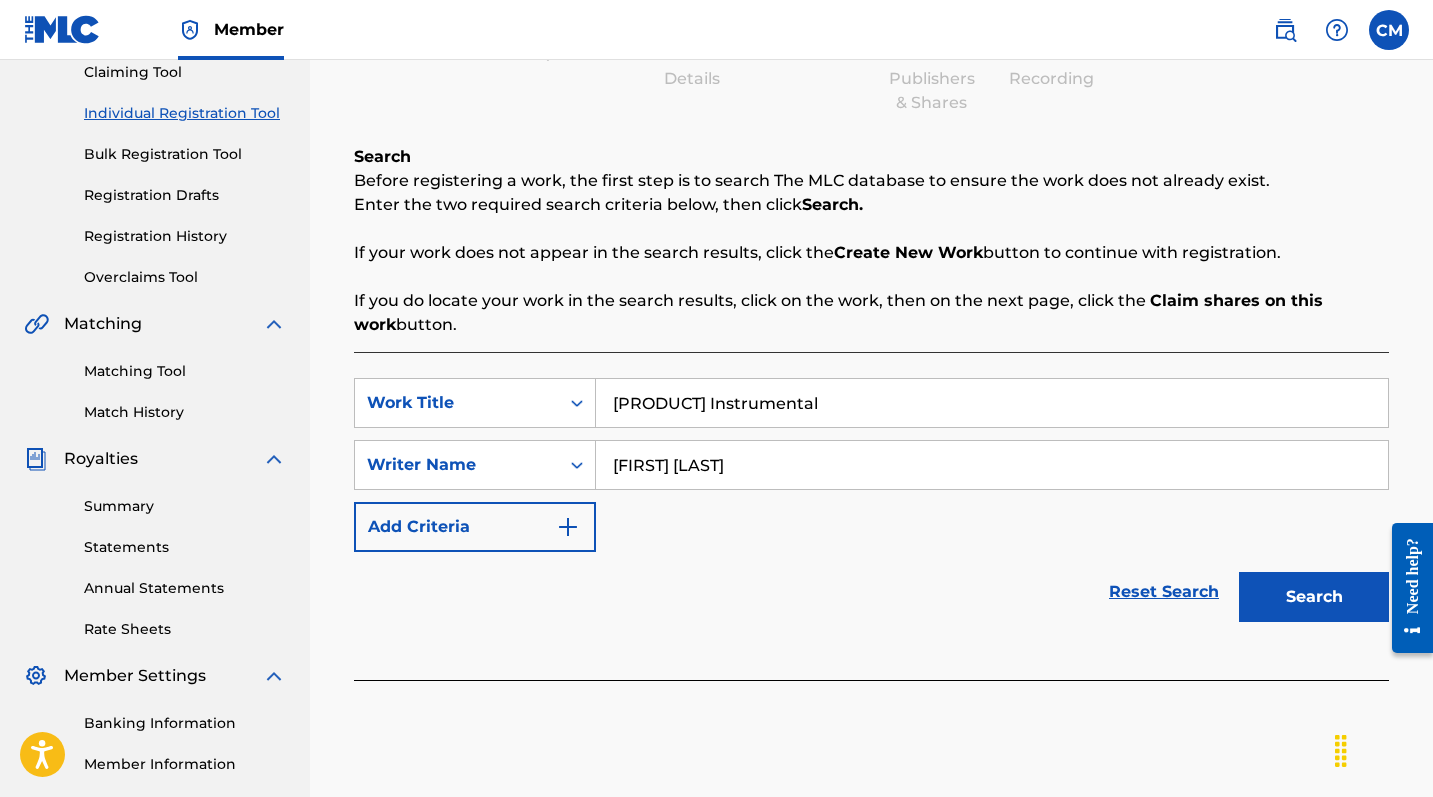 scroll, scrollTop: 334, scrollLeft: 0, axis: vertical 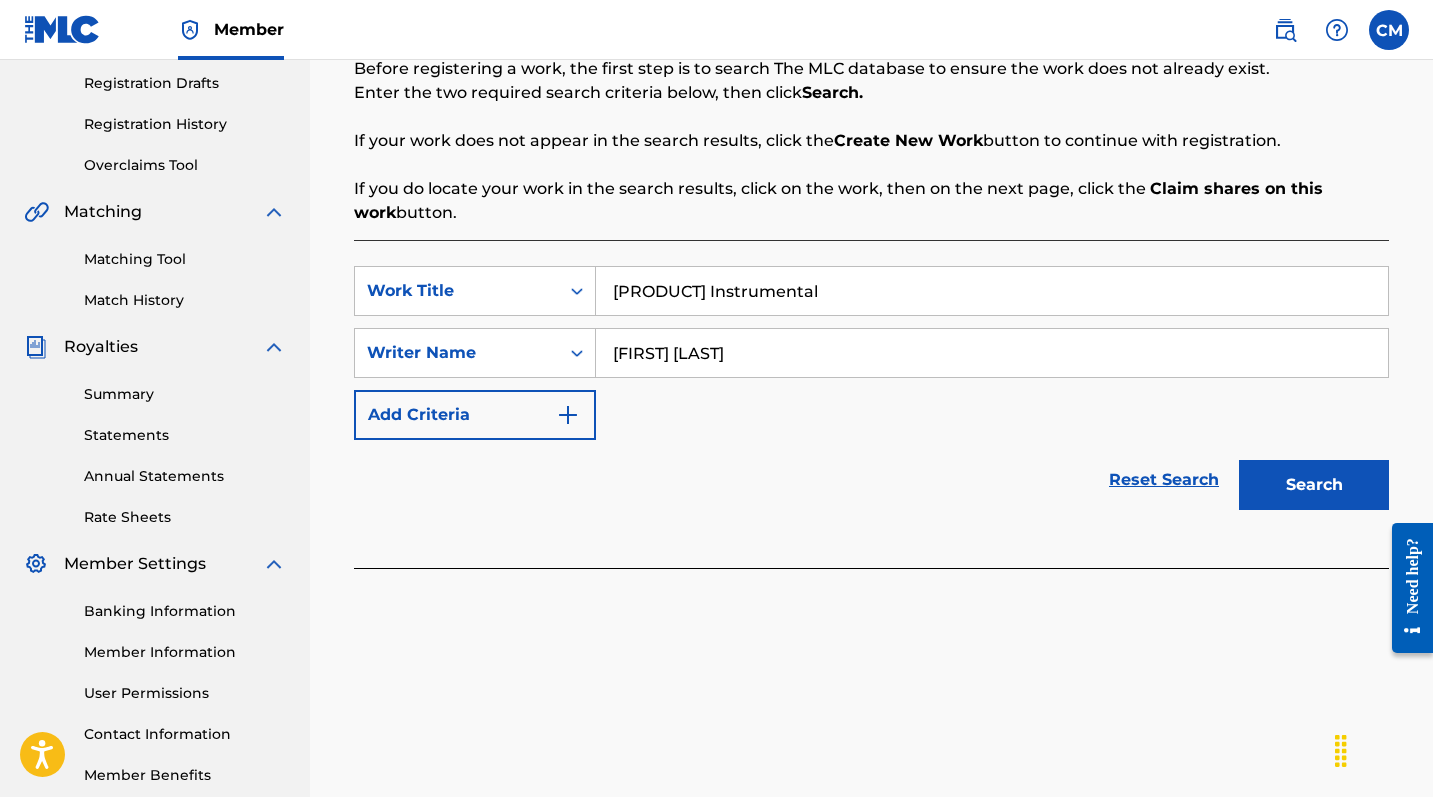 type 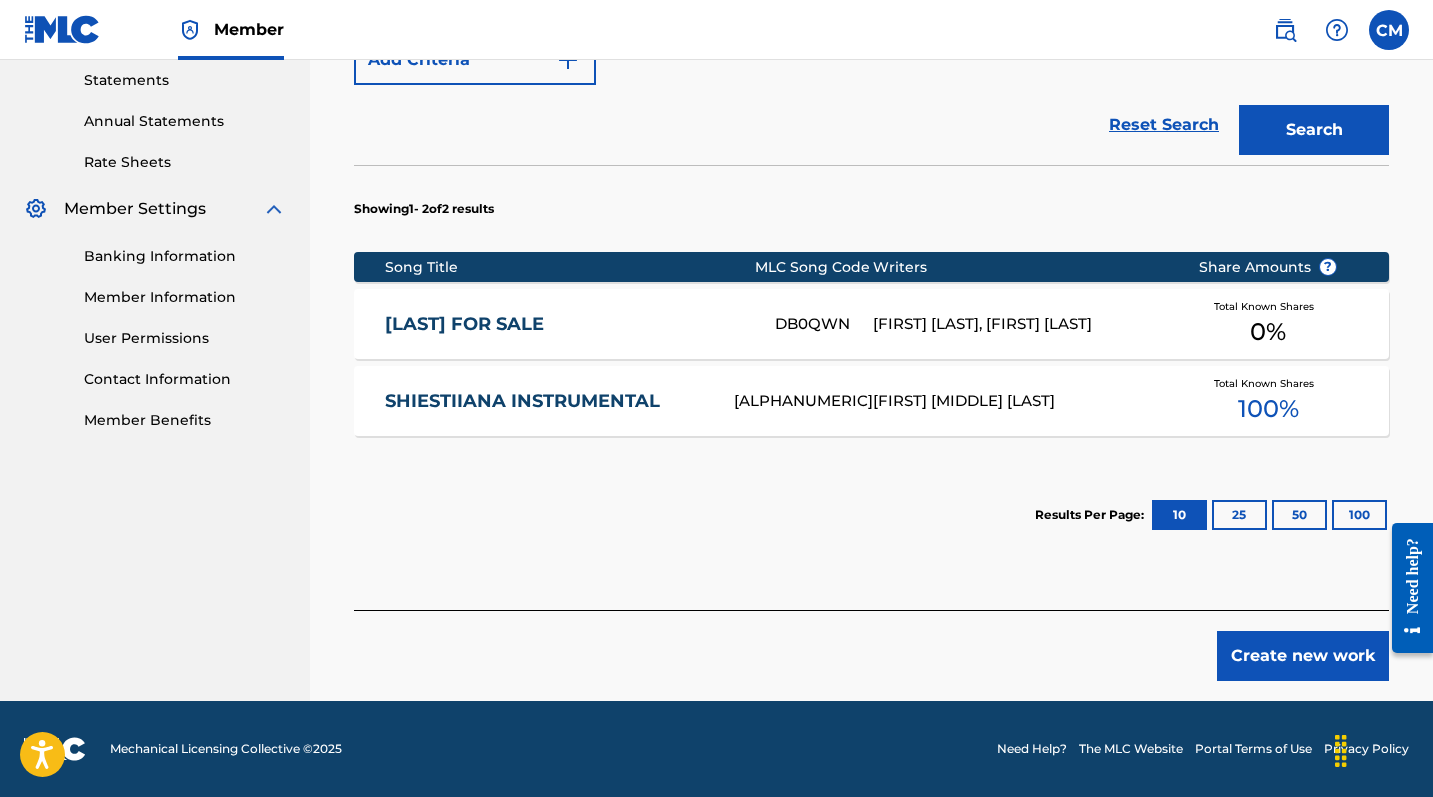 scroll, scrollTop: 689, scrollLeft: 0, axis: vertical 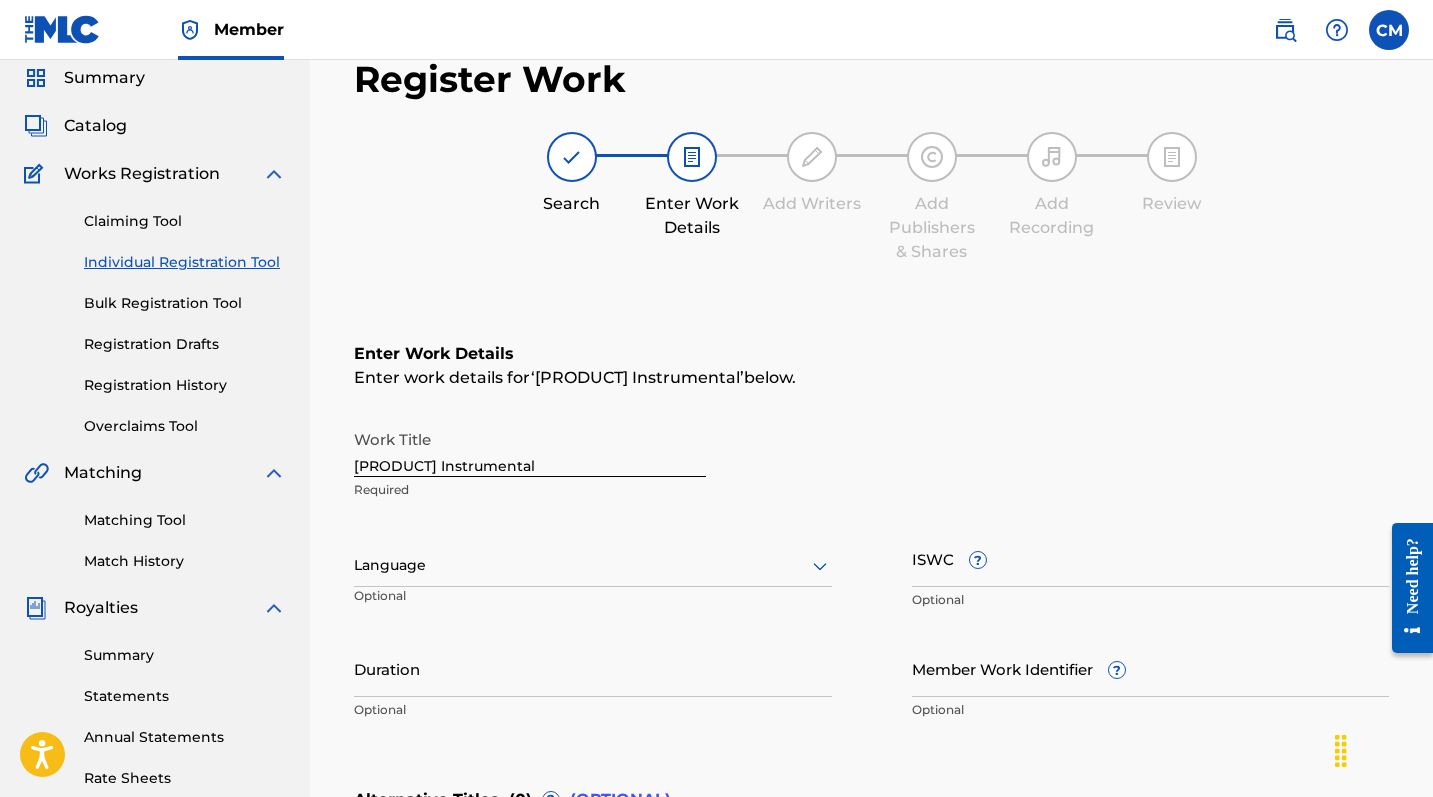 click at bounding box center [593, 565] 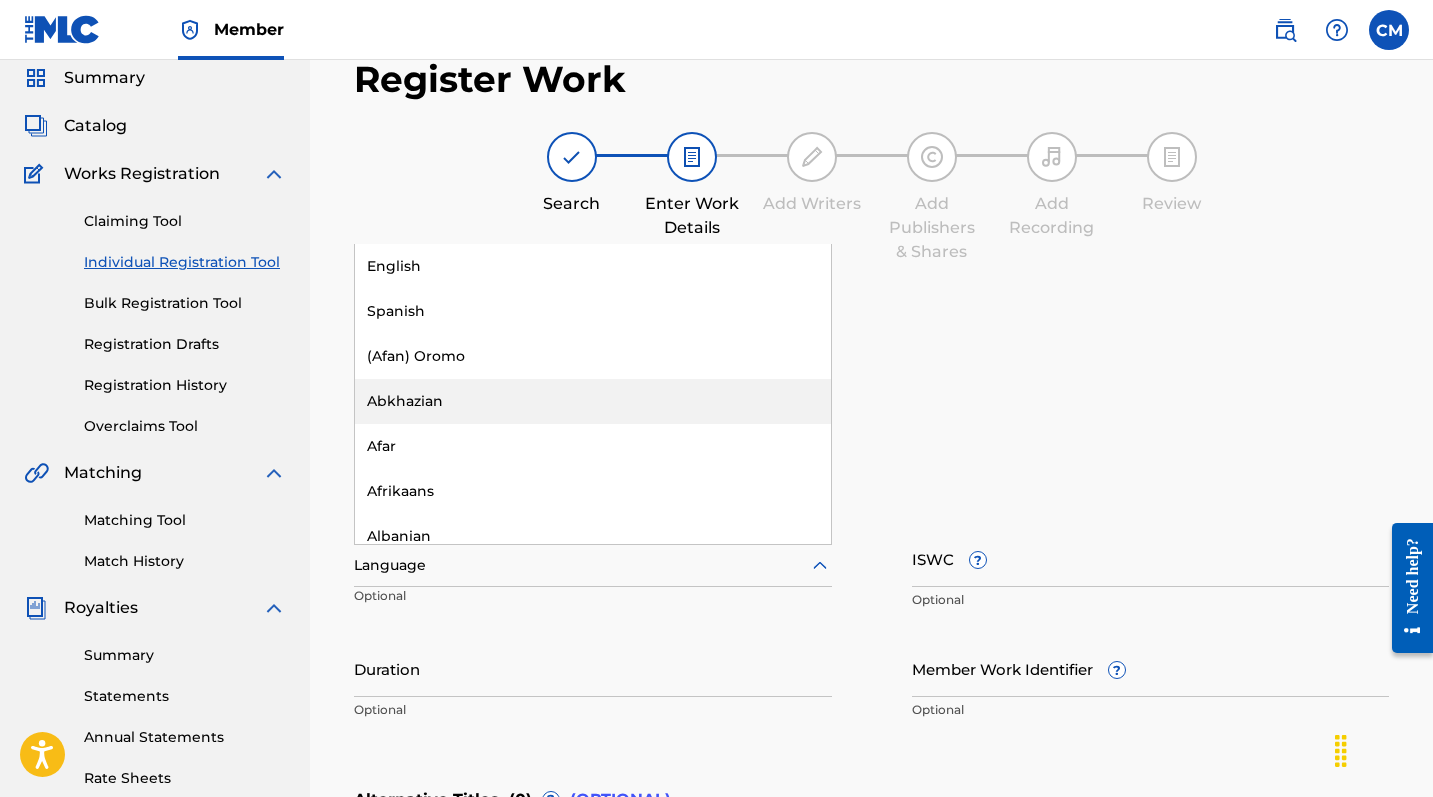 click on "Enter work details for  ‘ [TITLE] ’  below." at bounding box center (871, 378) 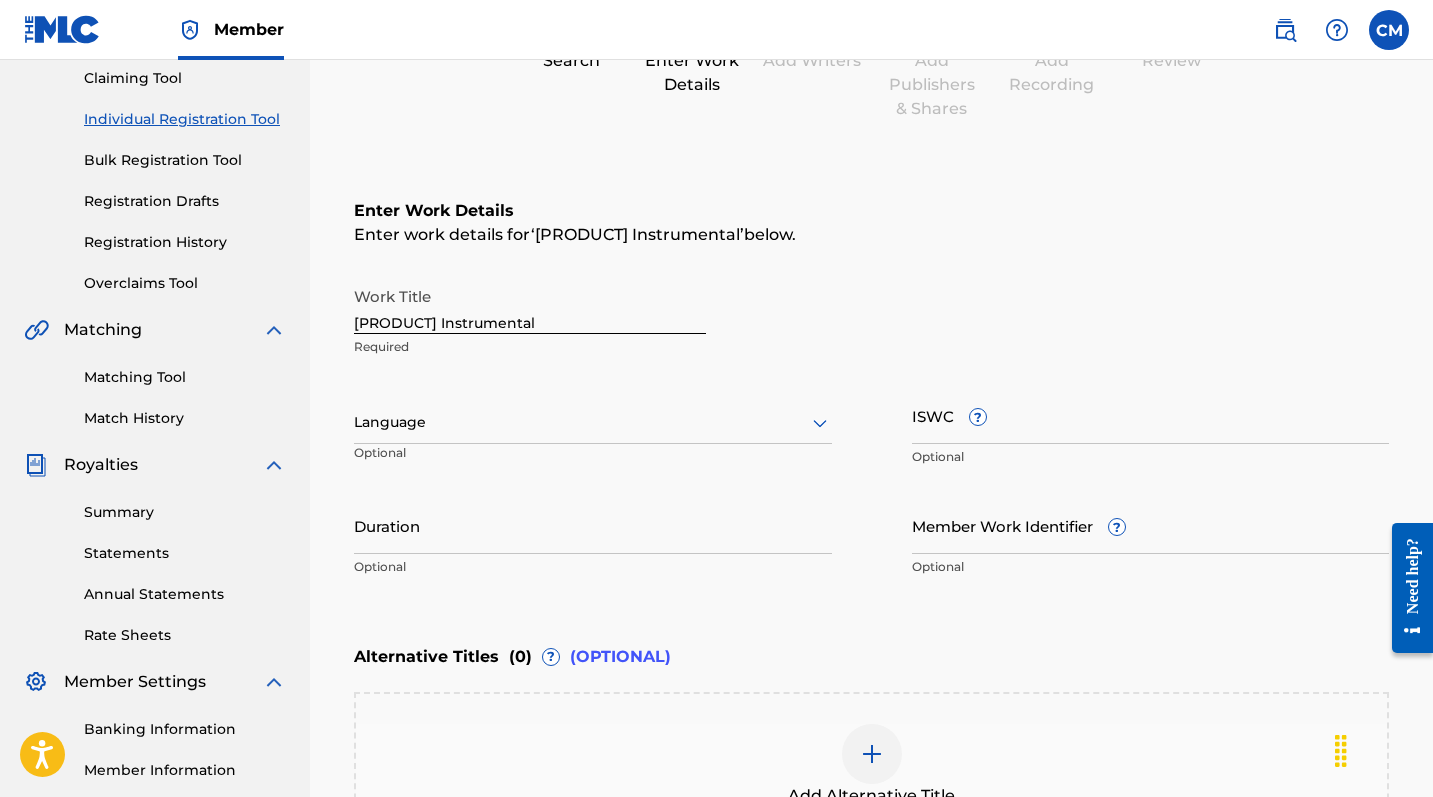 scroll, scrollTop: 431, scrollLeft: 0, axis: vertical 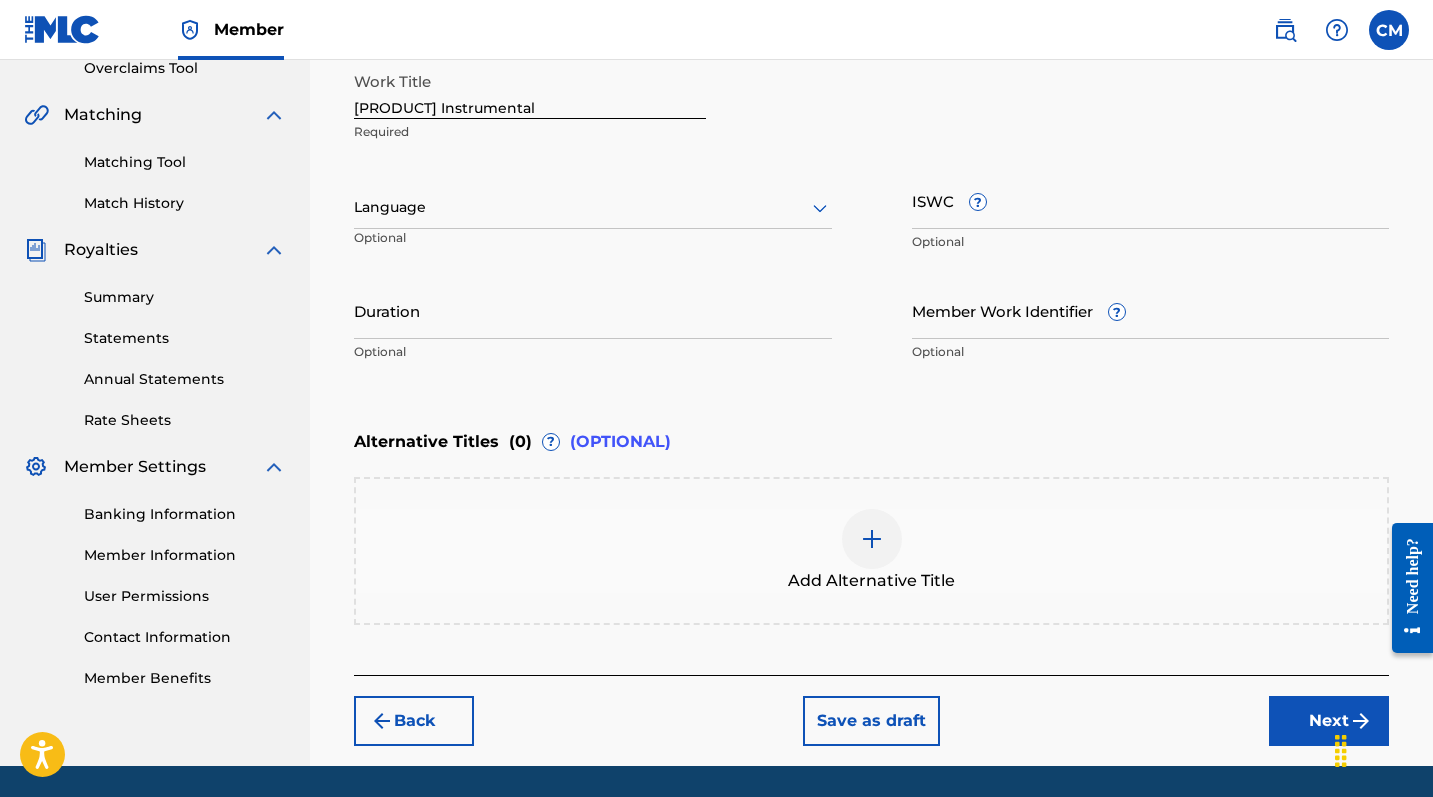 click on "Next" at bounding box center [1329, 721] 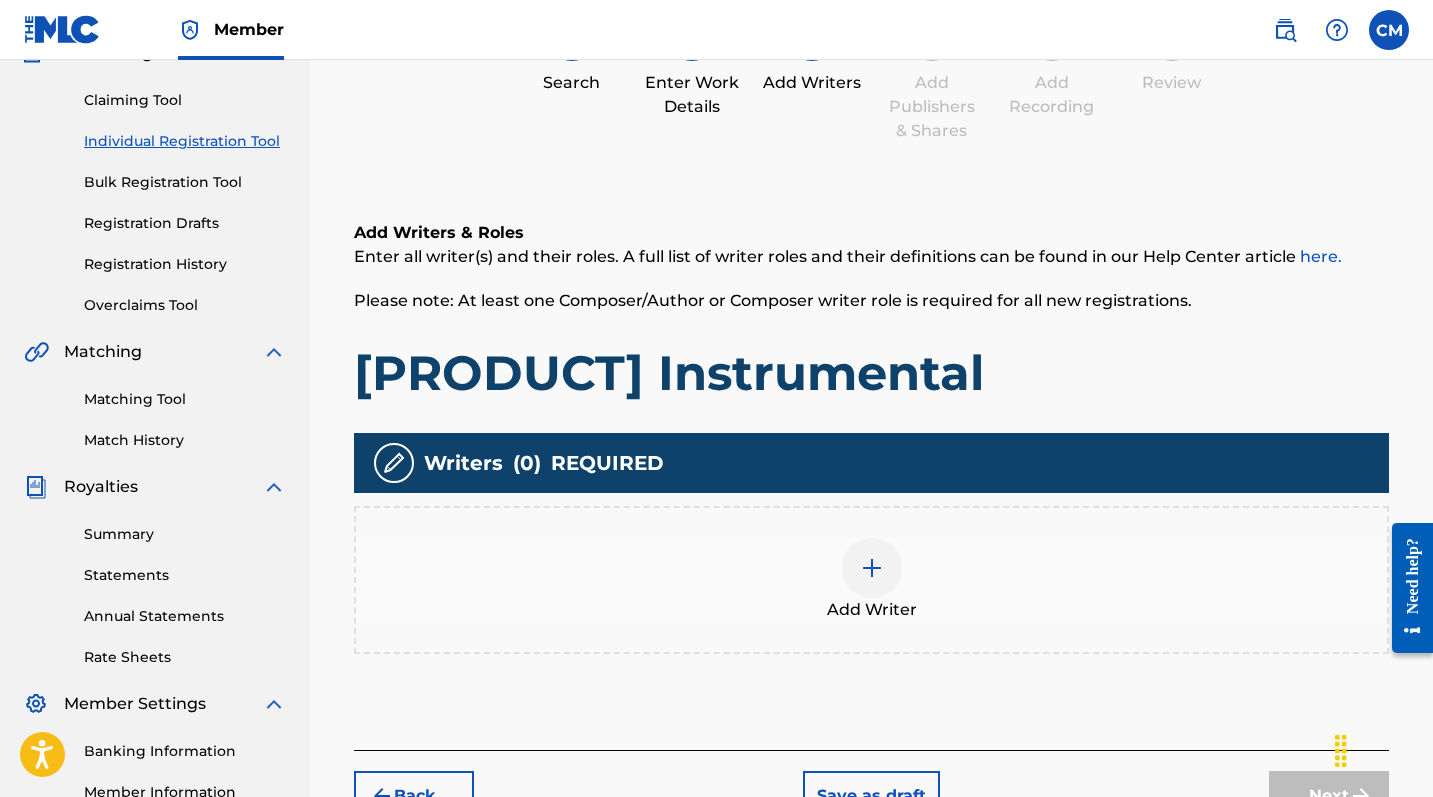 scroll, scrollTop: 290, scrollLeft: 0, axis: vertical 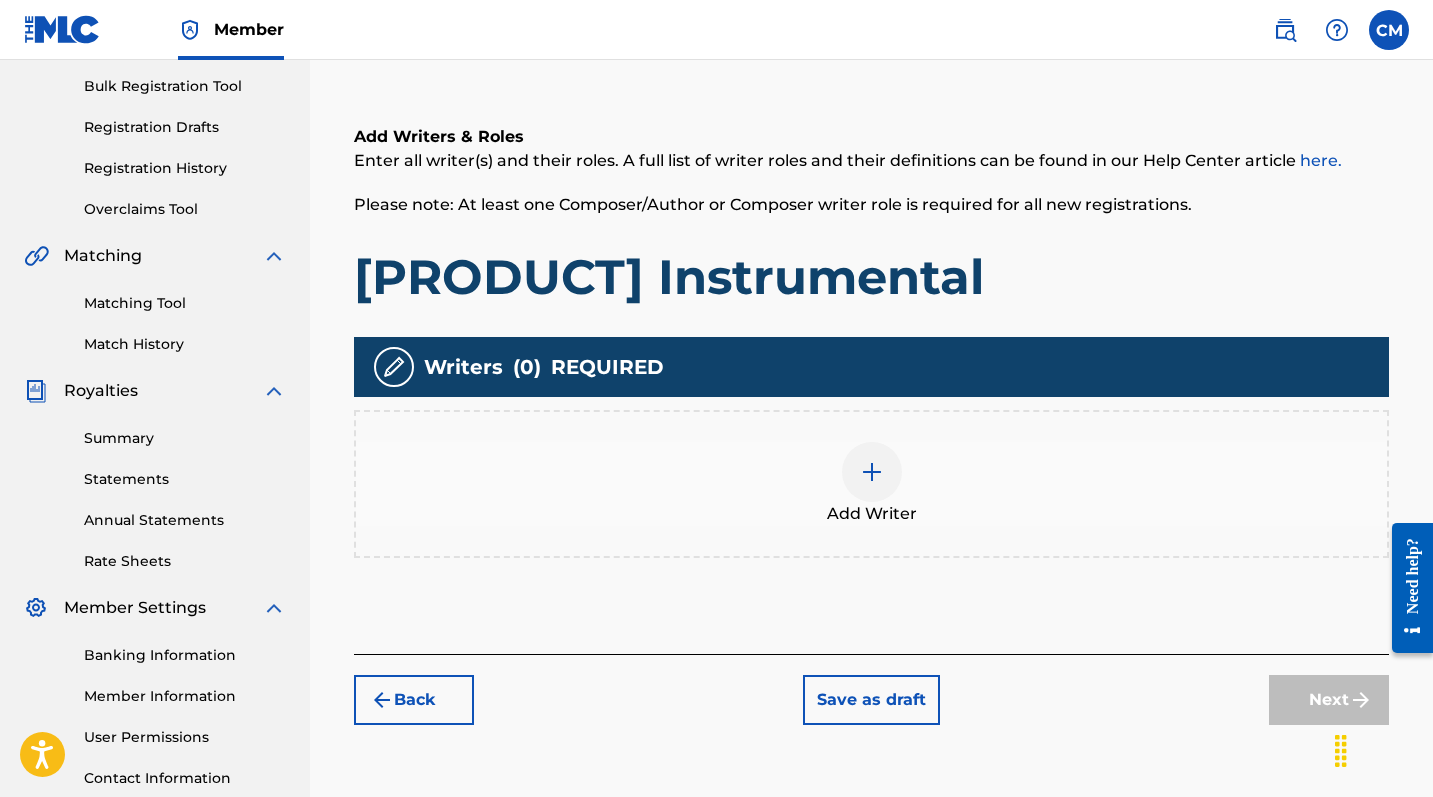 click at bounding box center (872, 472) 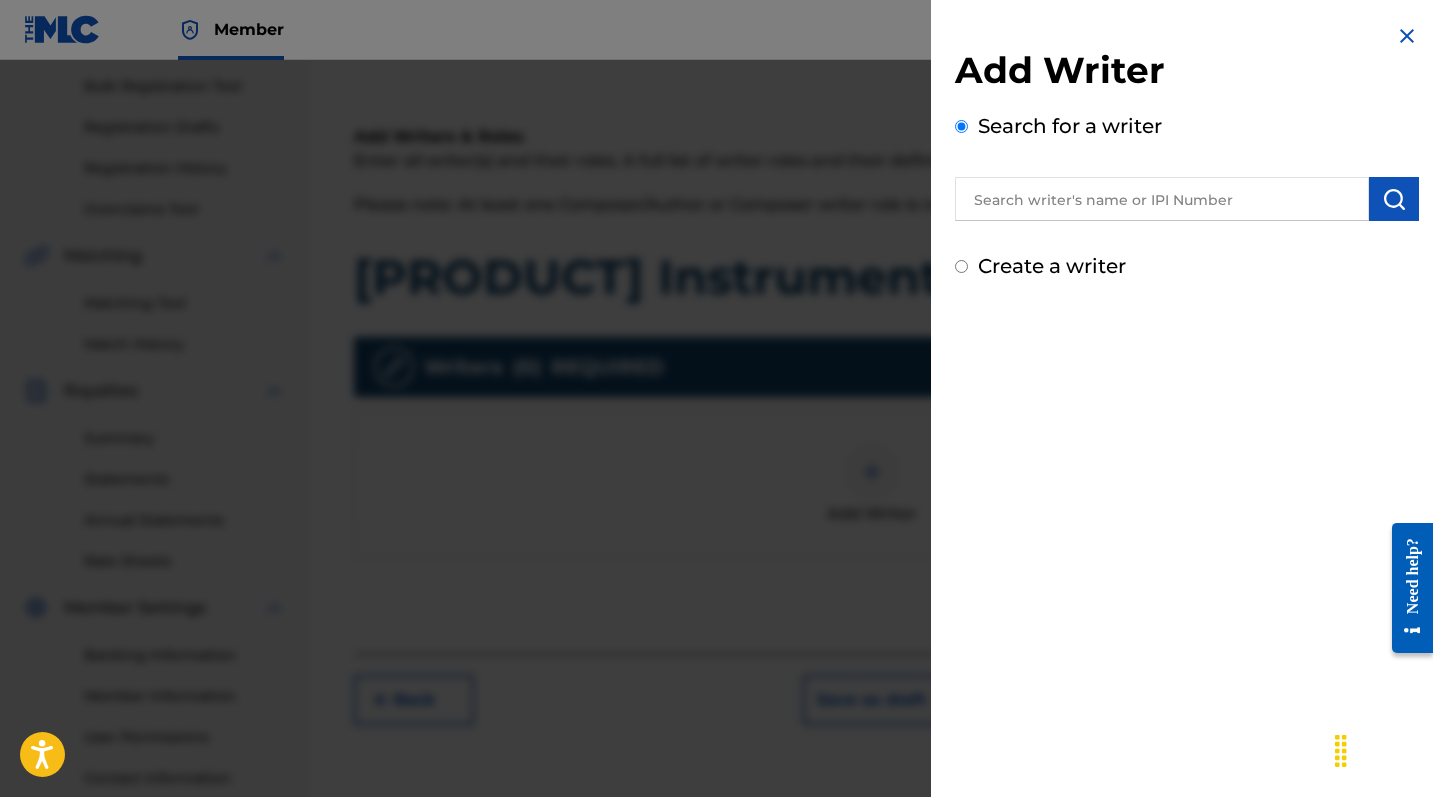 click at bounding box center [1162, 199] 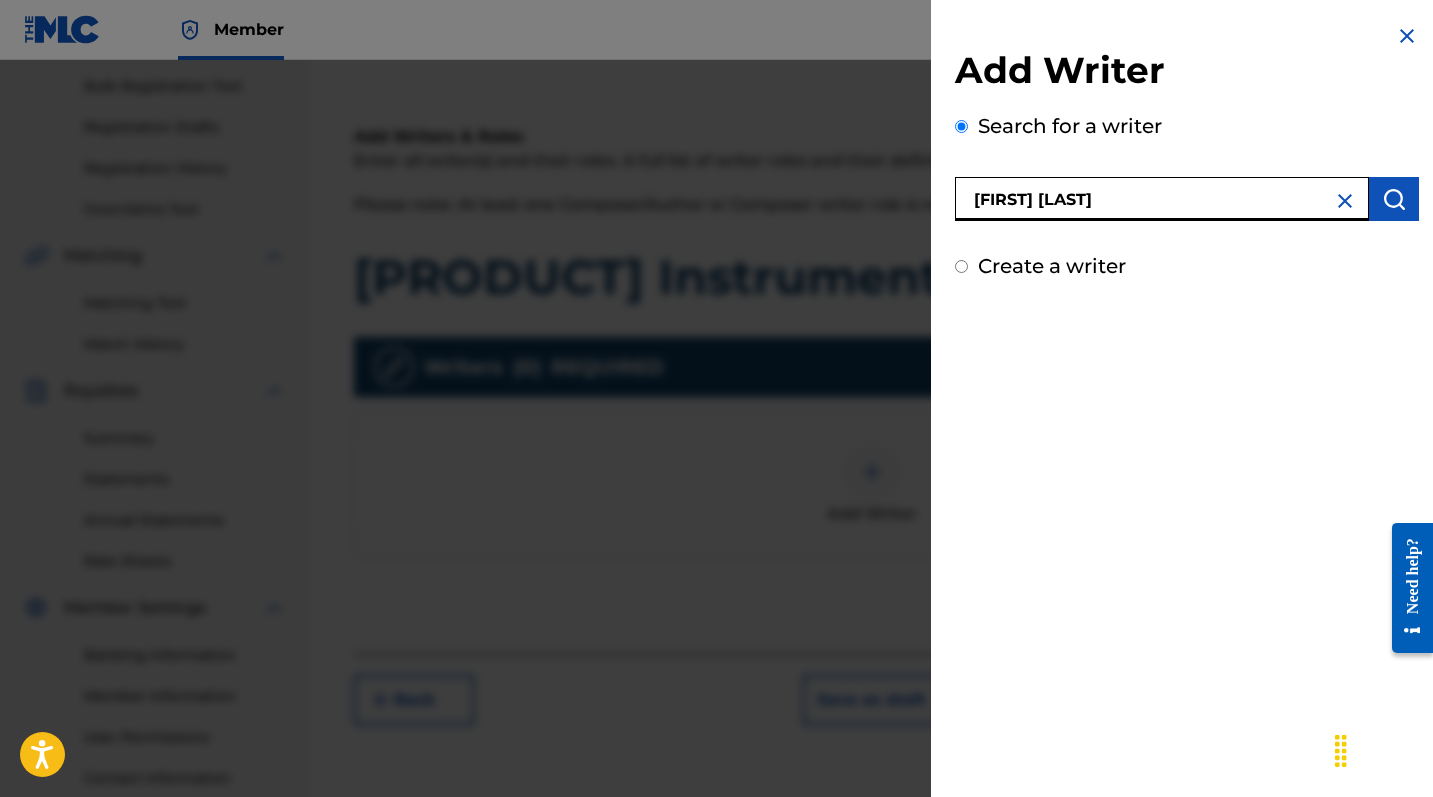 click at bounding box center (1394, 199) 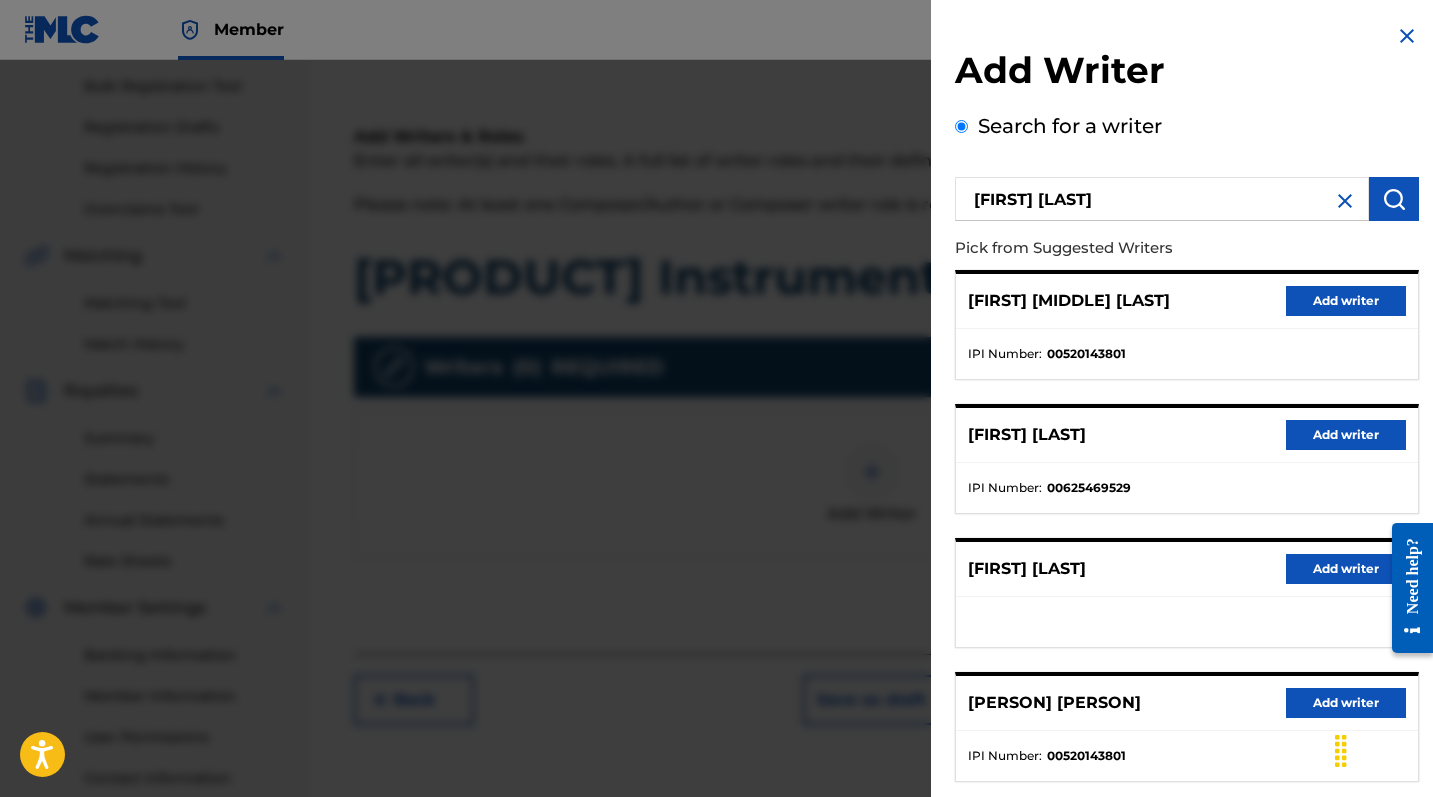 click on "Add writer" at bounding box center [1346, 301] 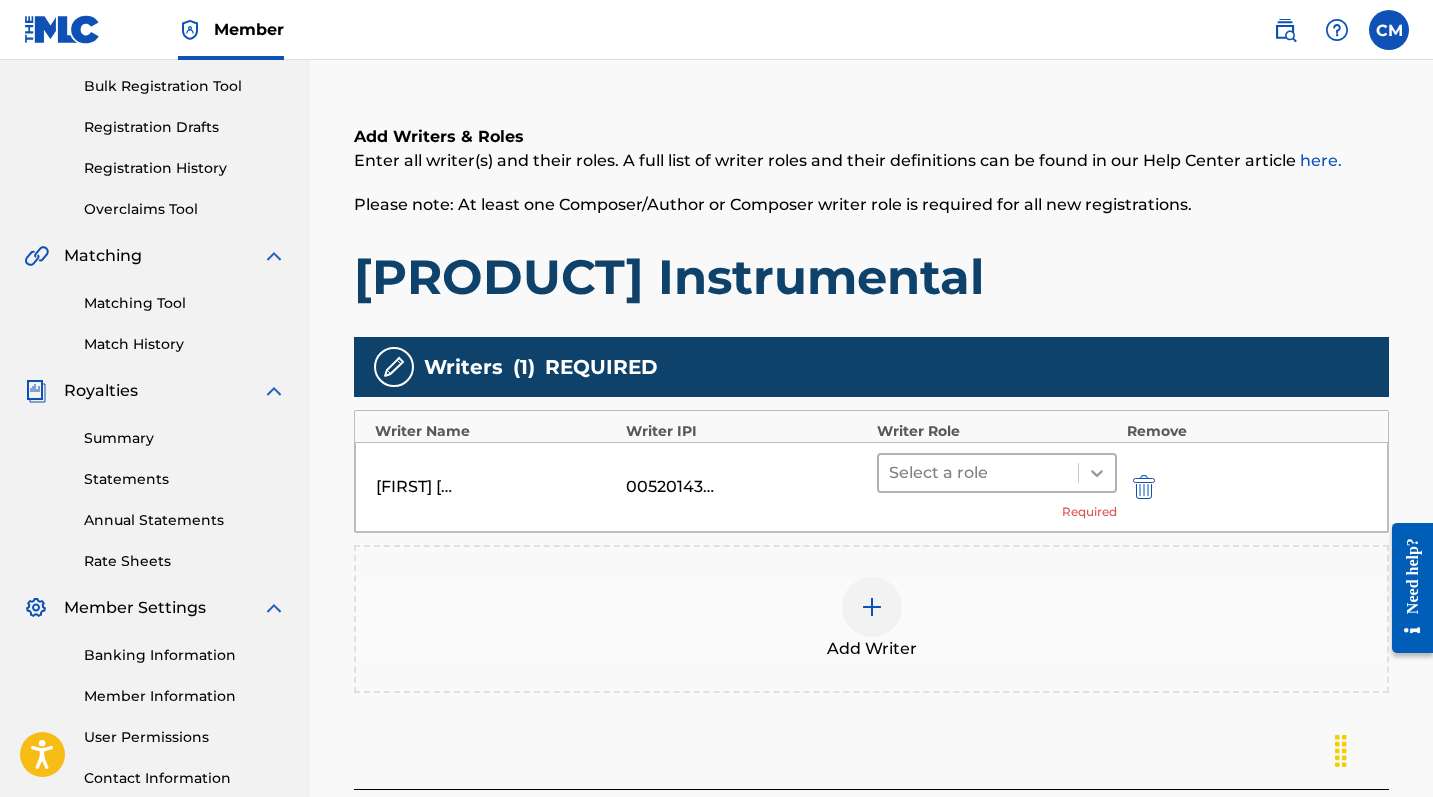 click 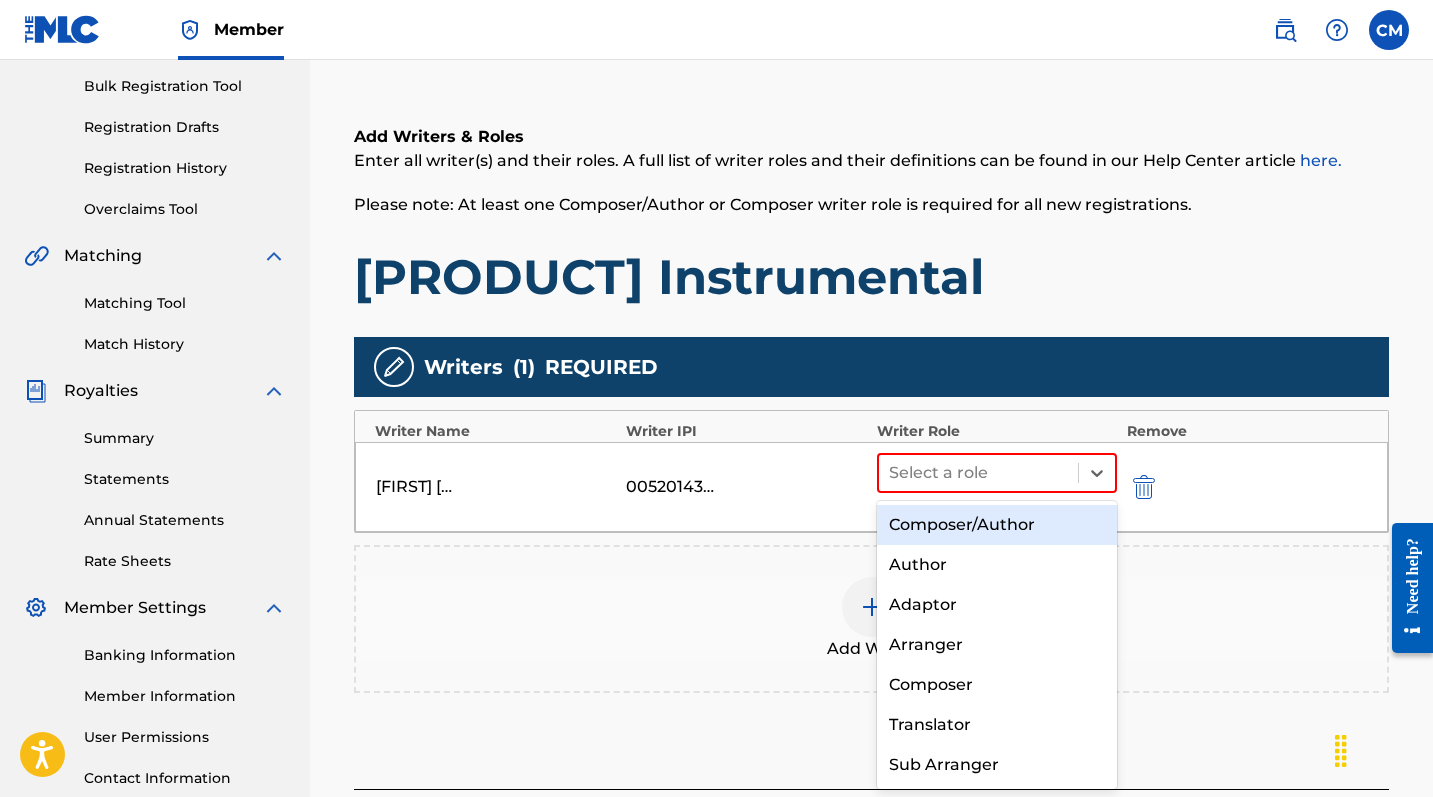click on "Composer/Author" at bounding box center [997, 525] 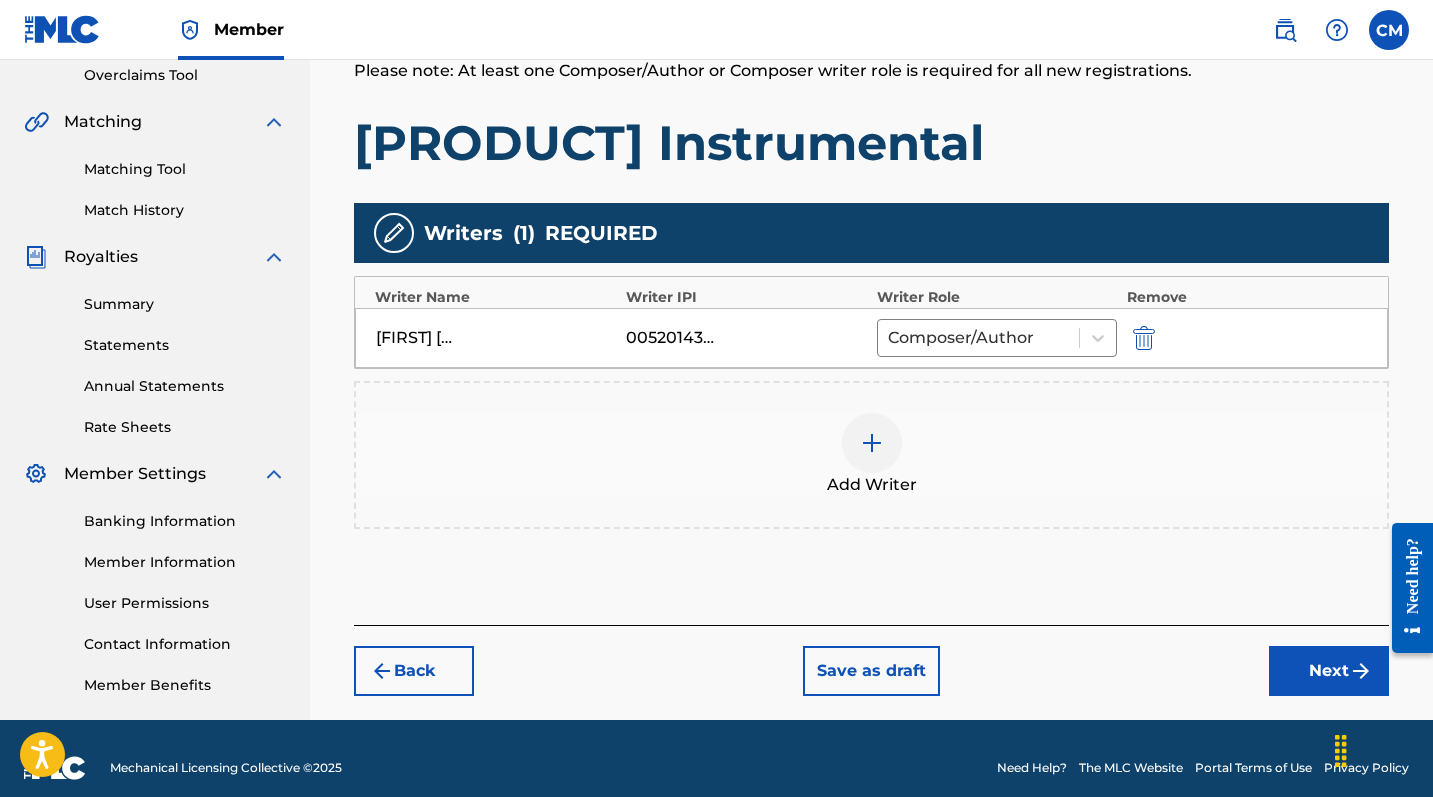 click on "Next" at bounding box center (1329, 671) 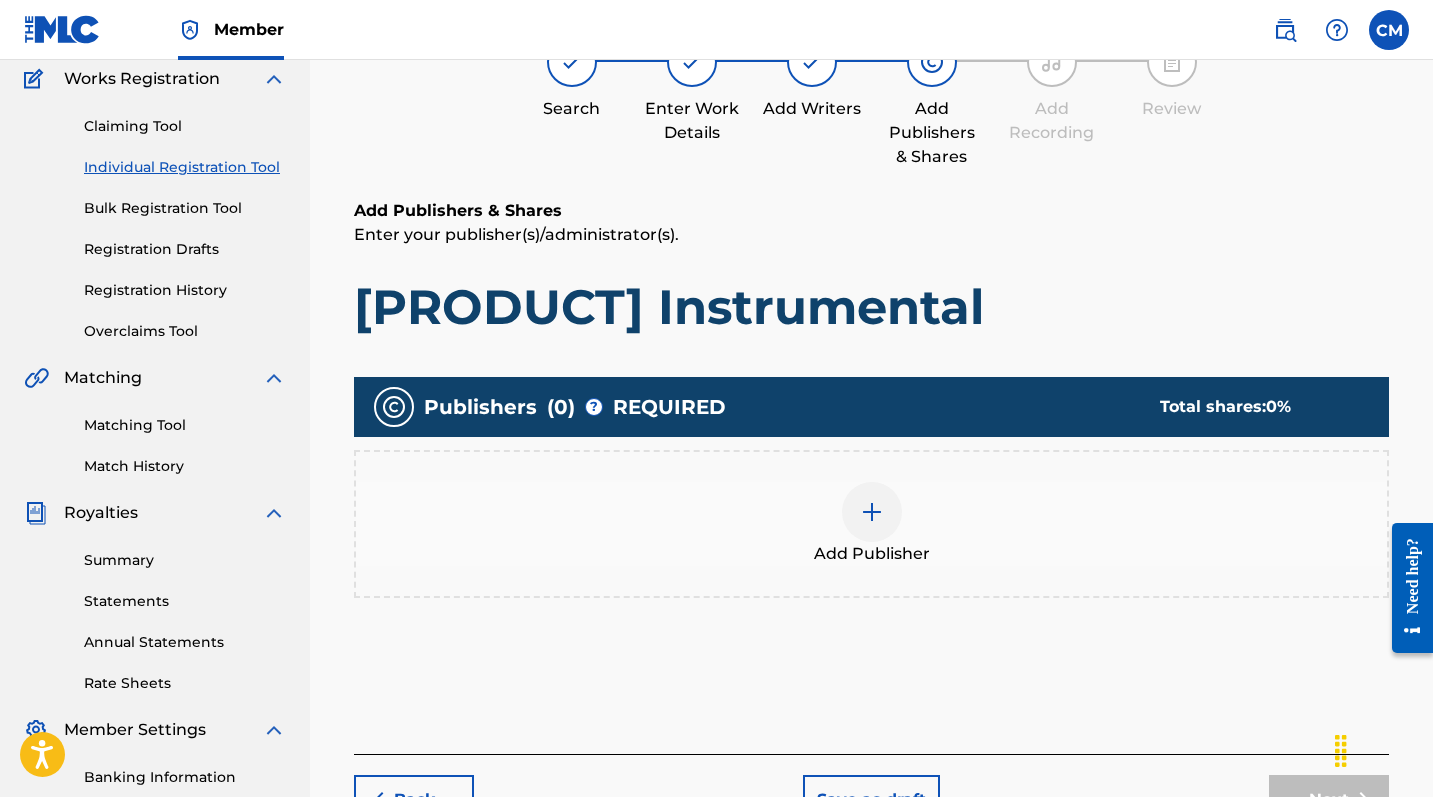 scroll, scrollTop: 90, scrollLeft: 0, axis: vertical 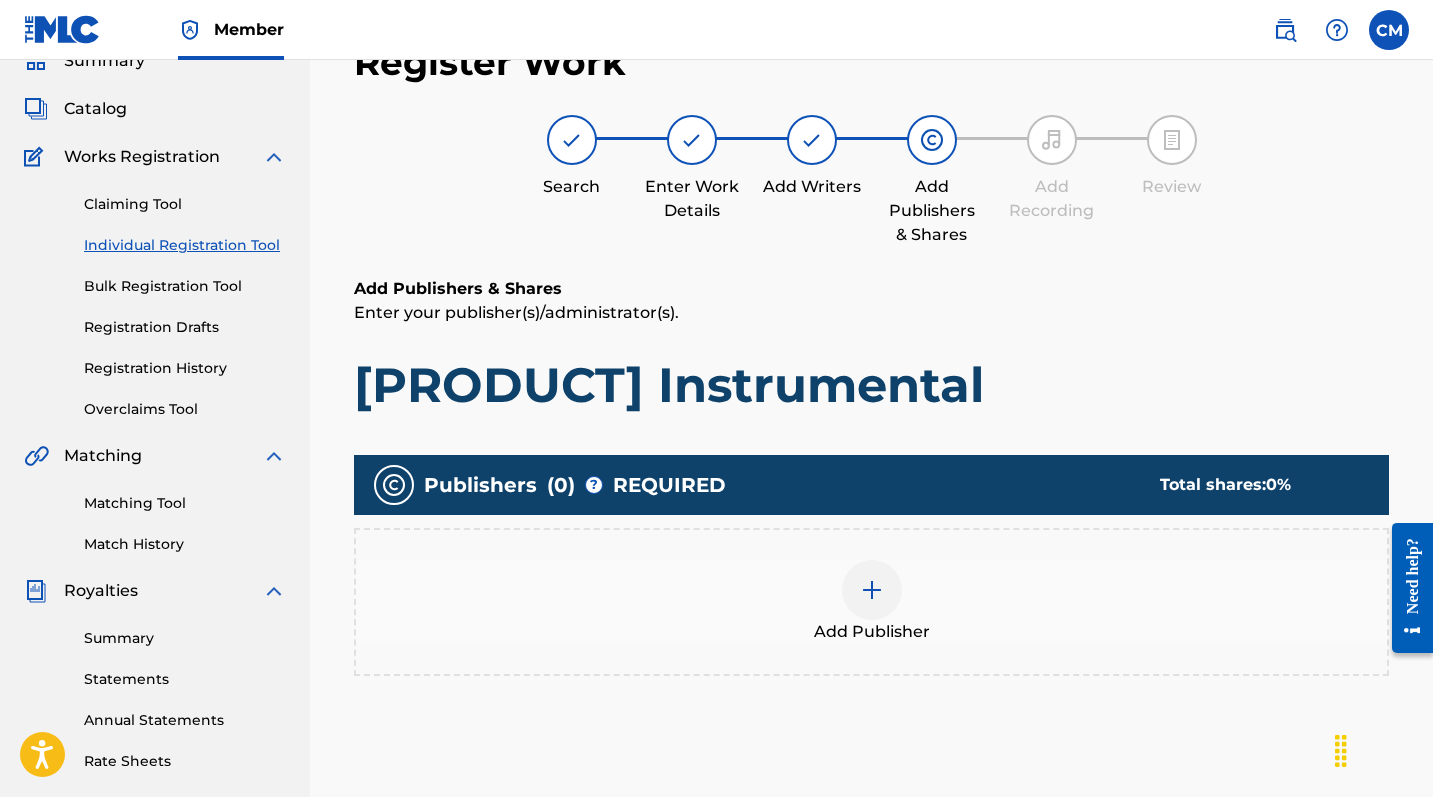 click at bounding box center (872, 590) 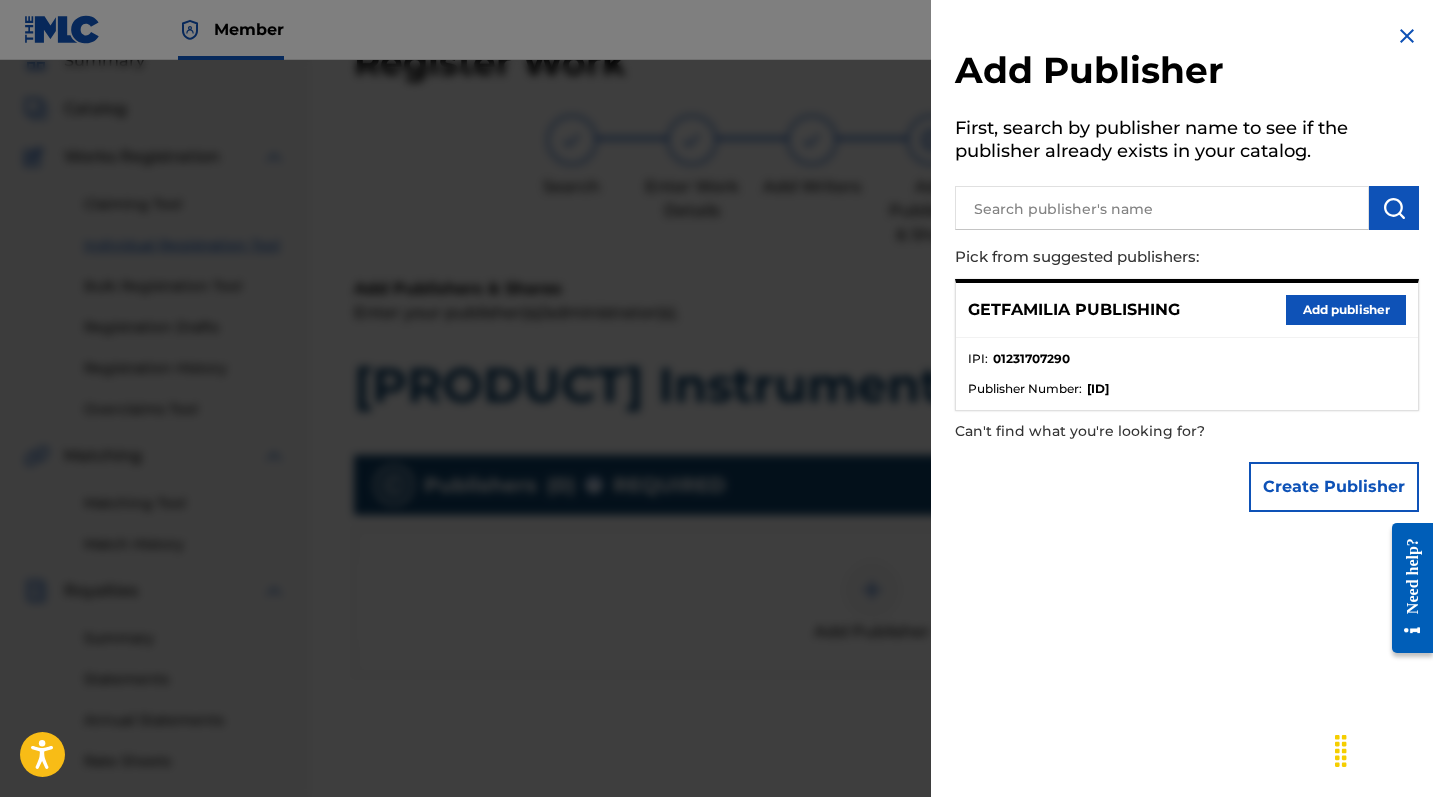 click on "Add publisher" at bounding box center [1346, 310] 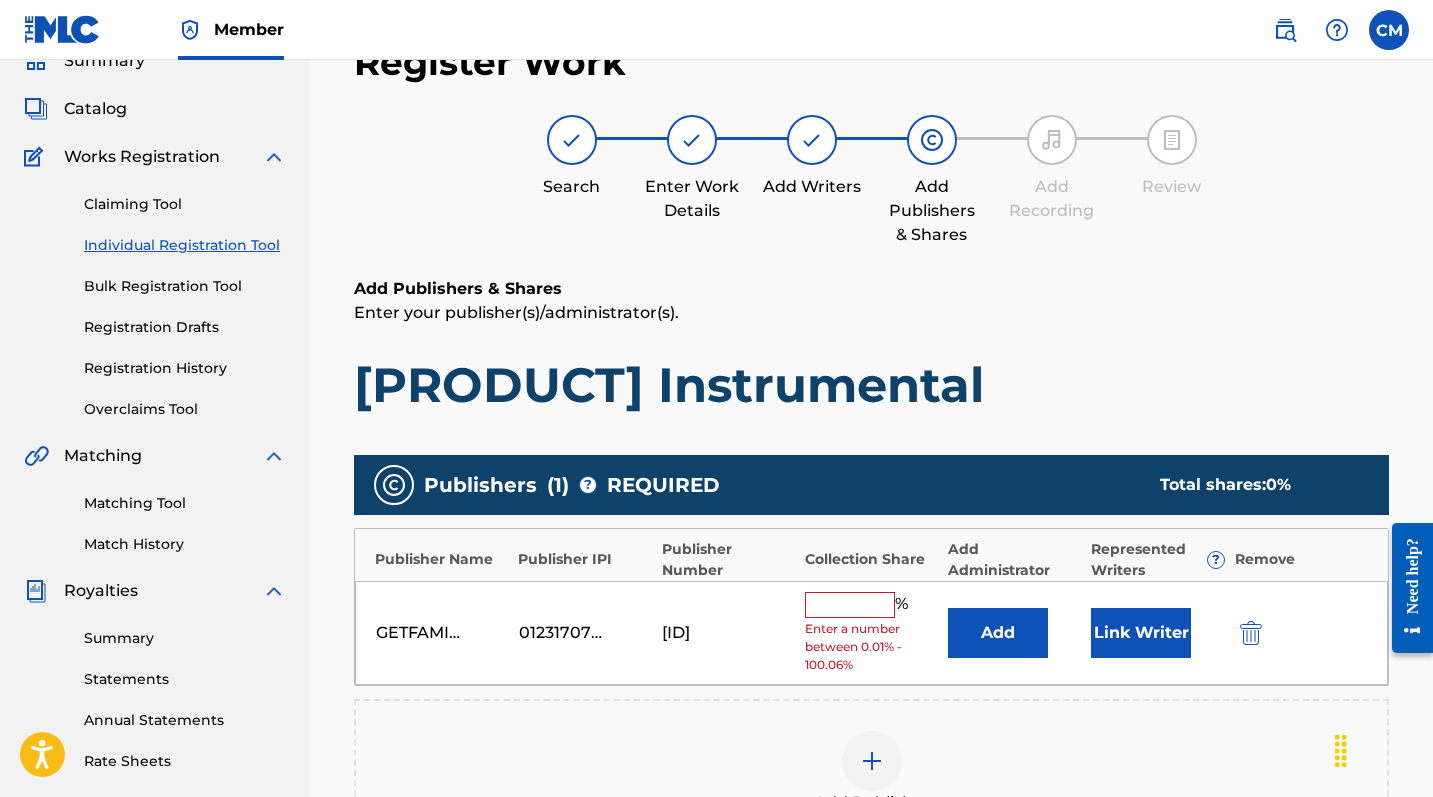 click at bounding box center [850, 605] 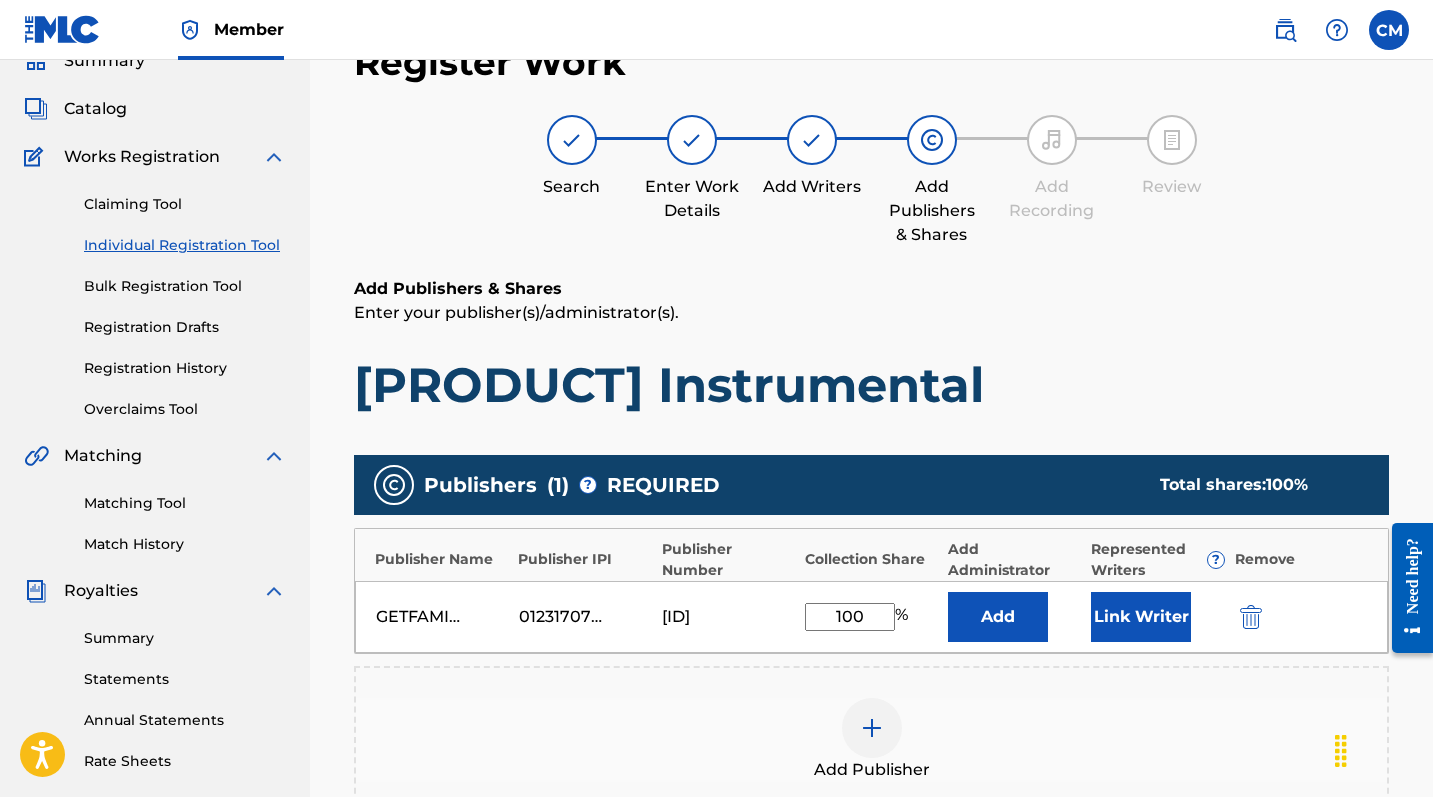 click on "Link Writer" at bounding box center (1141, 617) 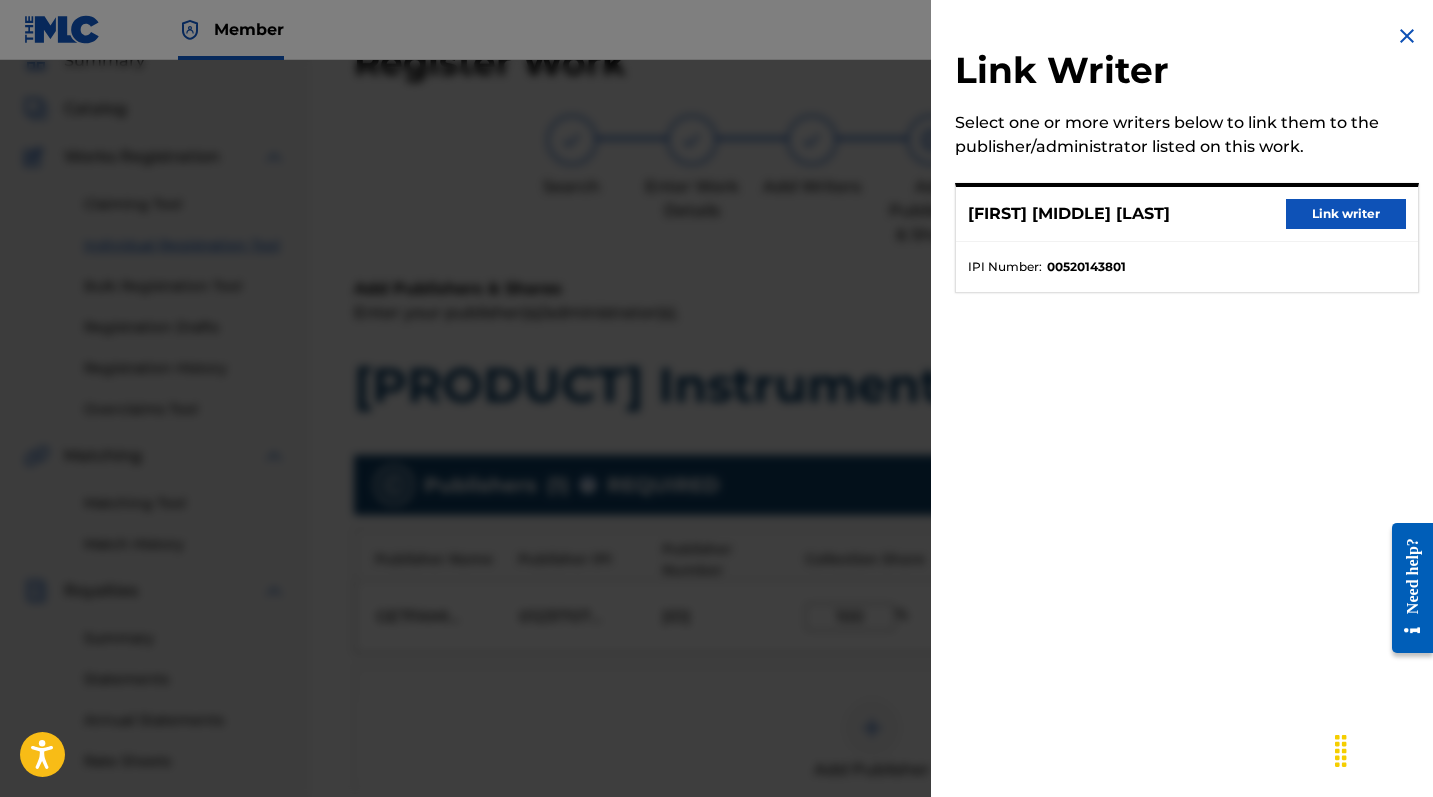 click on "Link writer" at bounding box center [1346, 214] 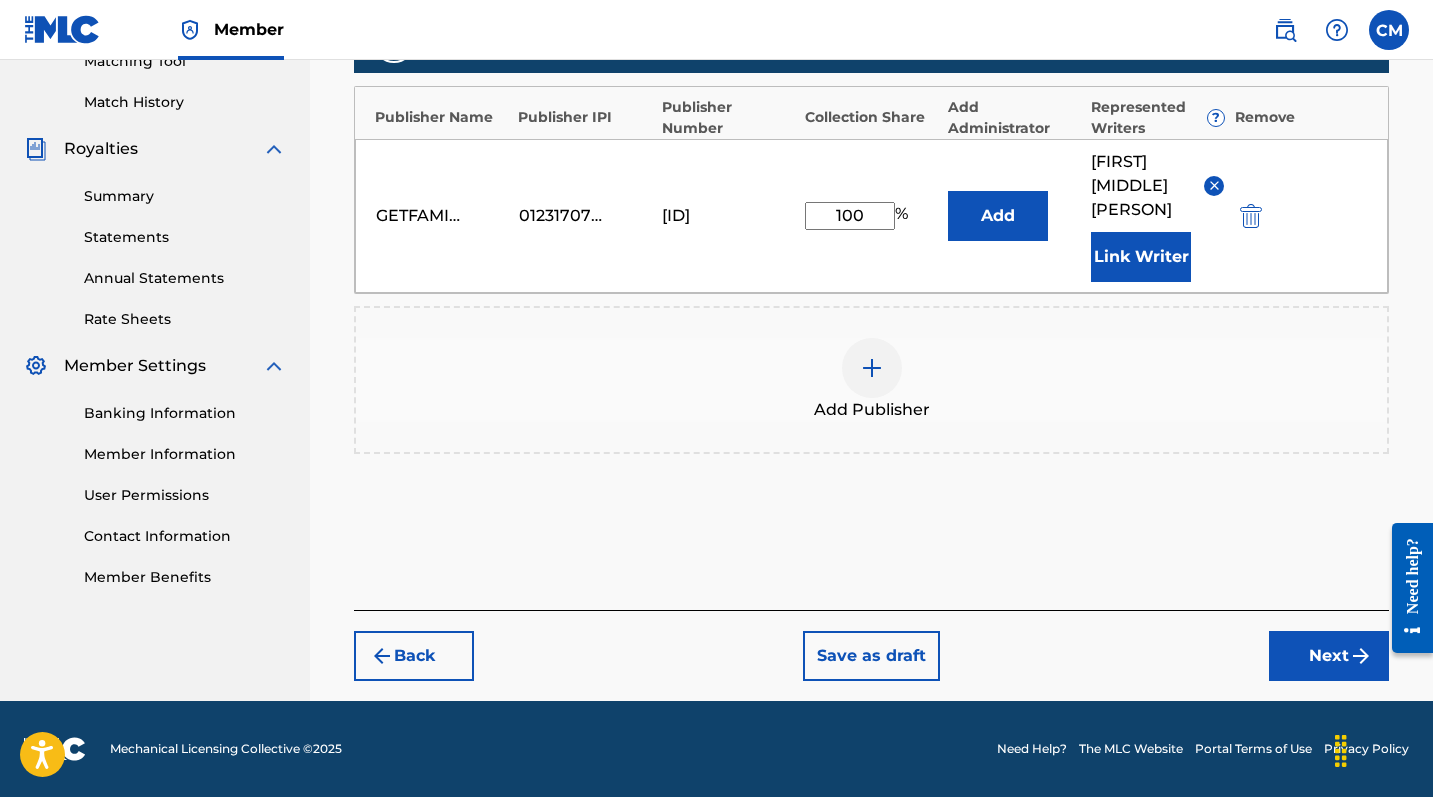 click on "Next" at bounding box center (1329, 656) 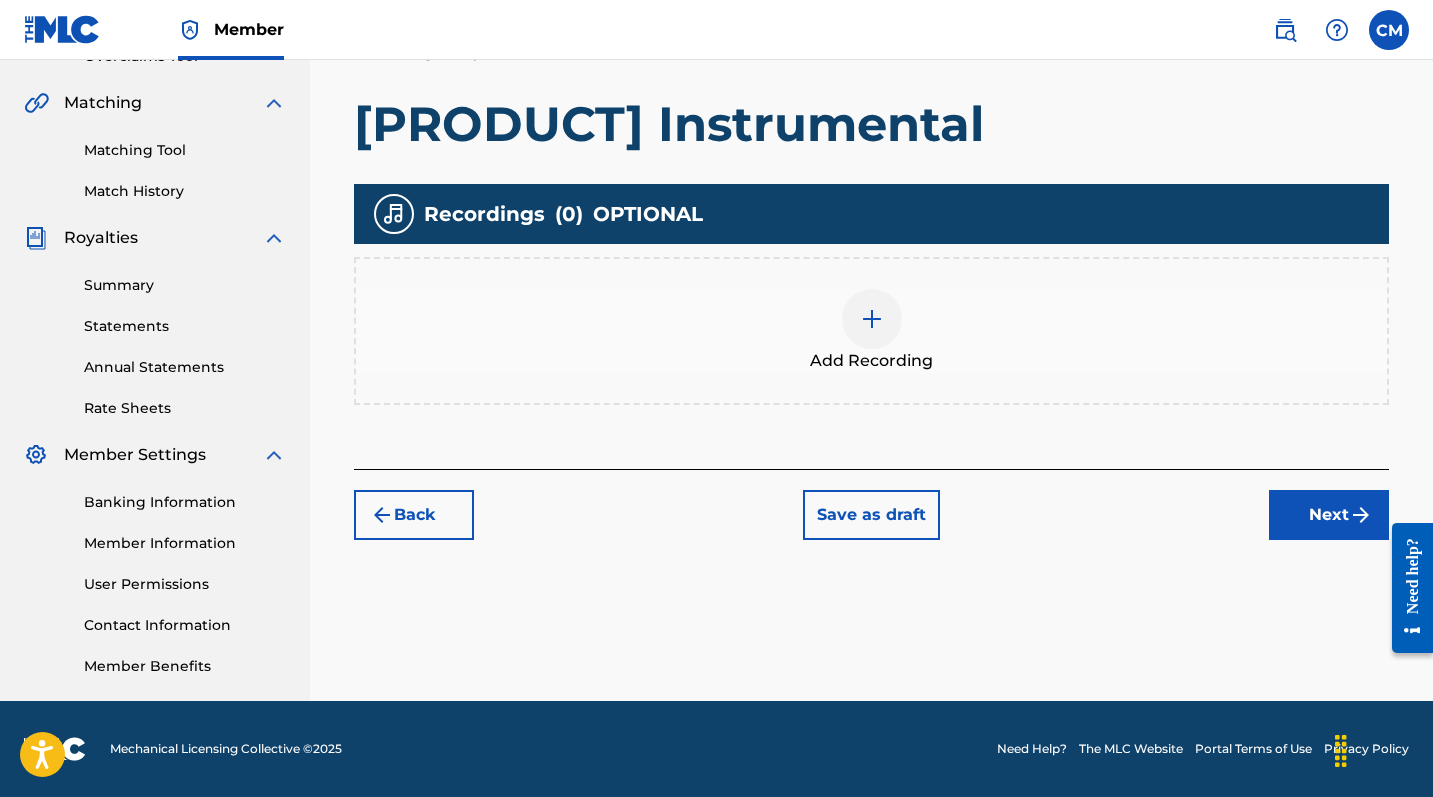 click at bounding box center (872, 319) 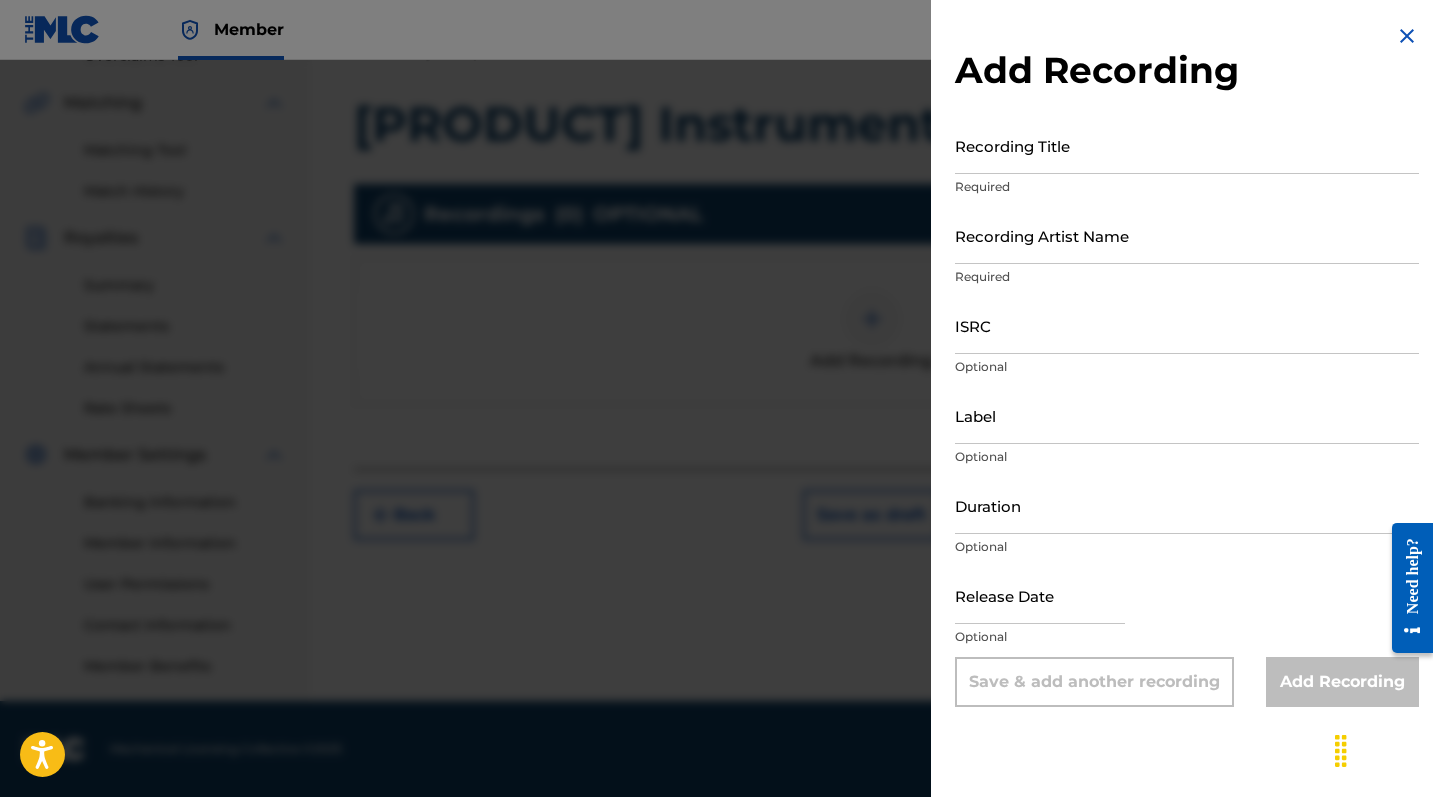 click on "Recording Title" at bounding box center [1187, 145] 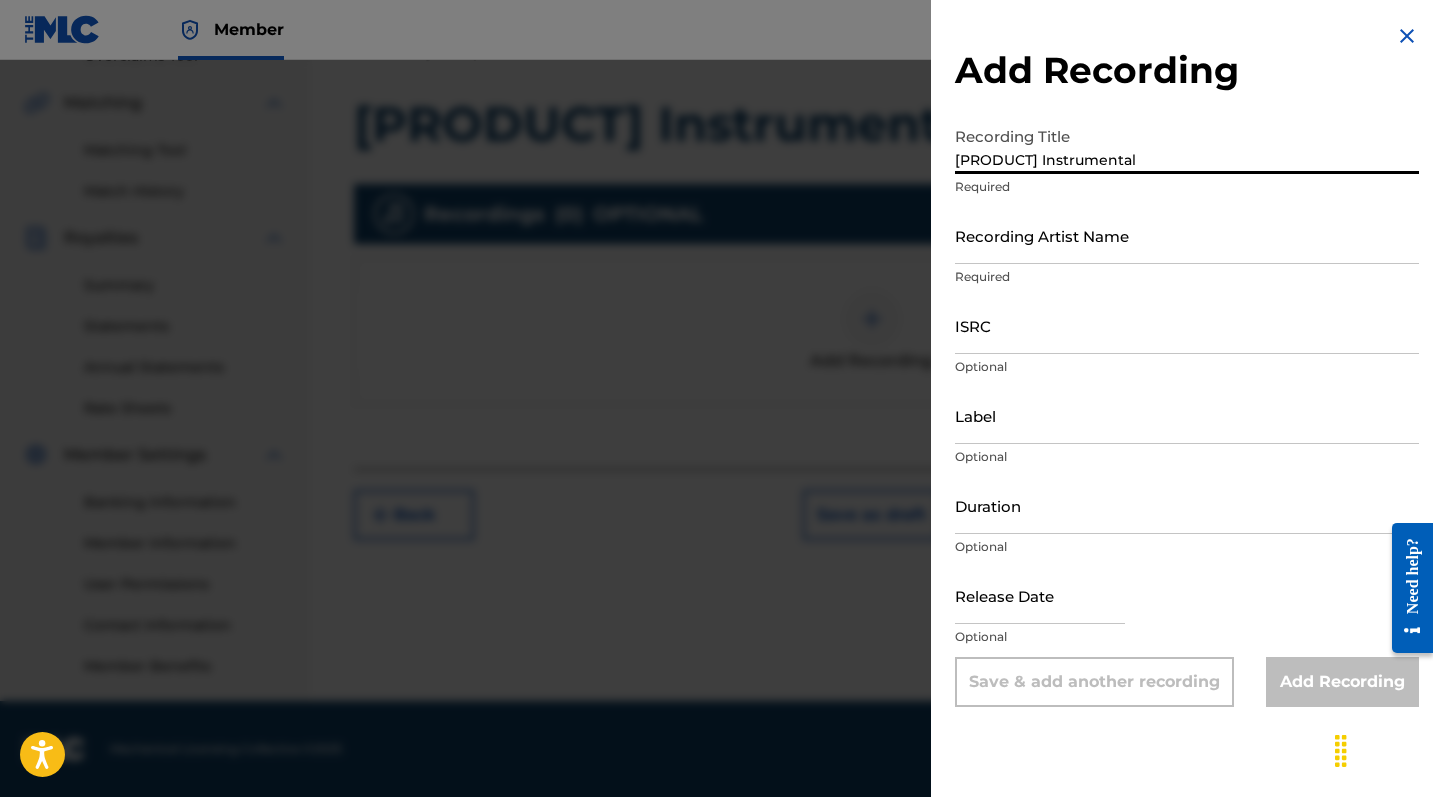 click on "Recording Artist Name" at bounding box center [1187, 235] 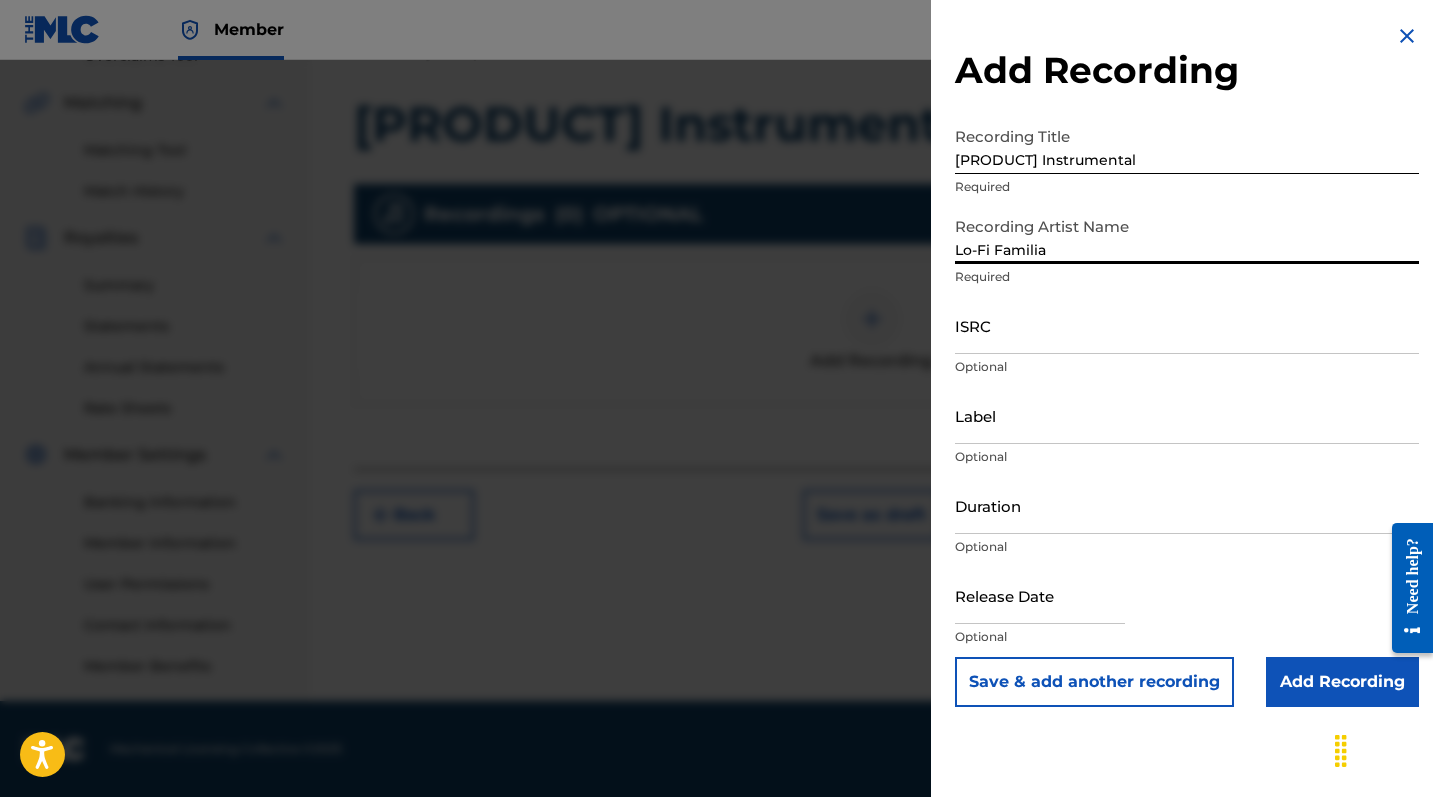 click on "ISRC" at bounding box center (1187, 325) 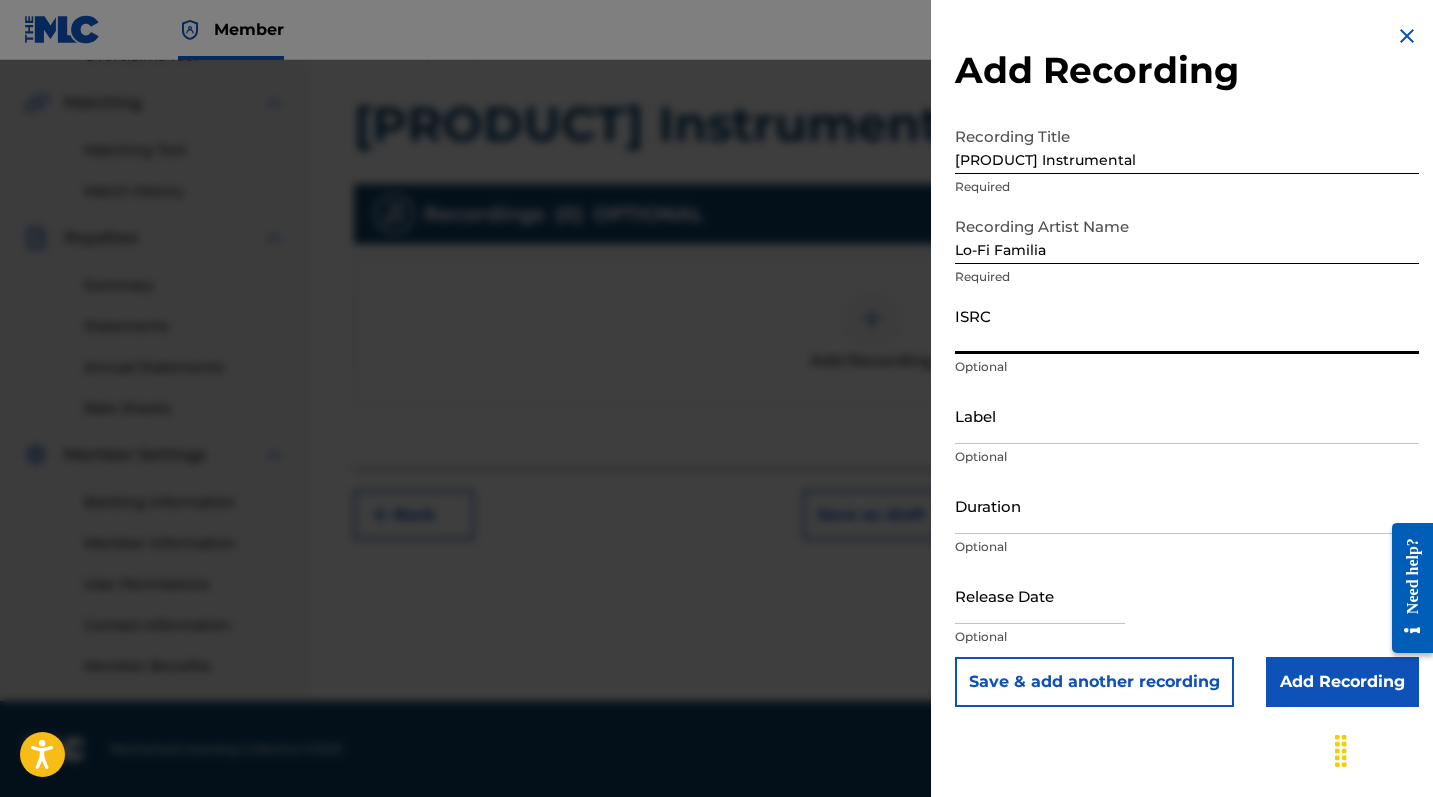 paste on "[ID]" 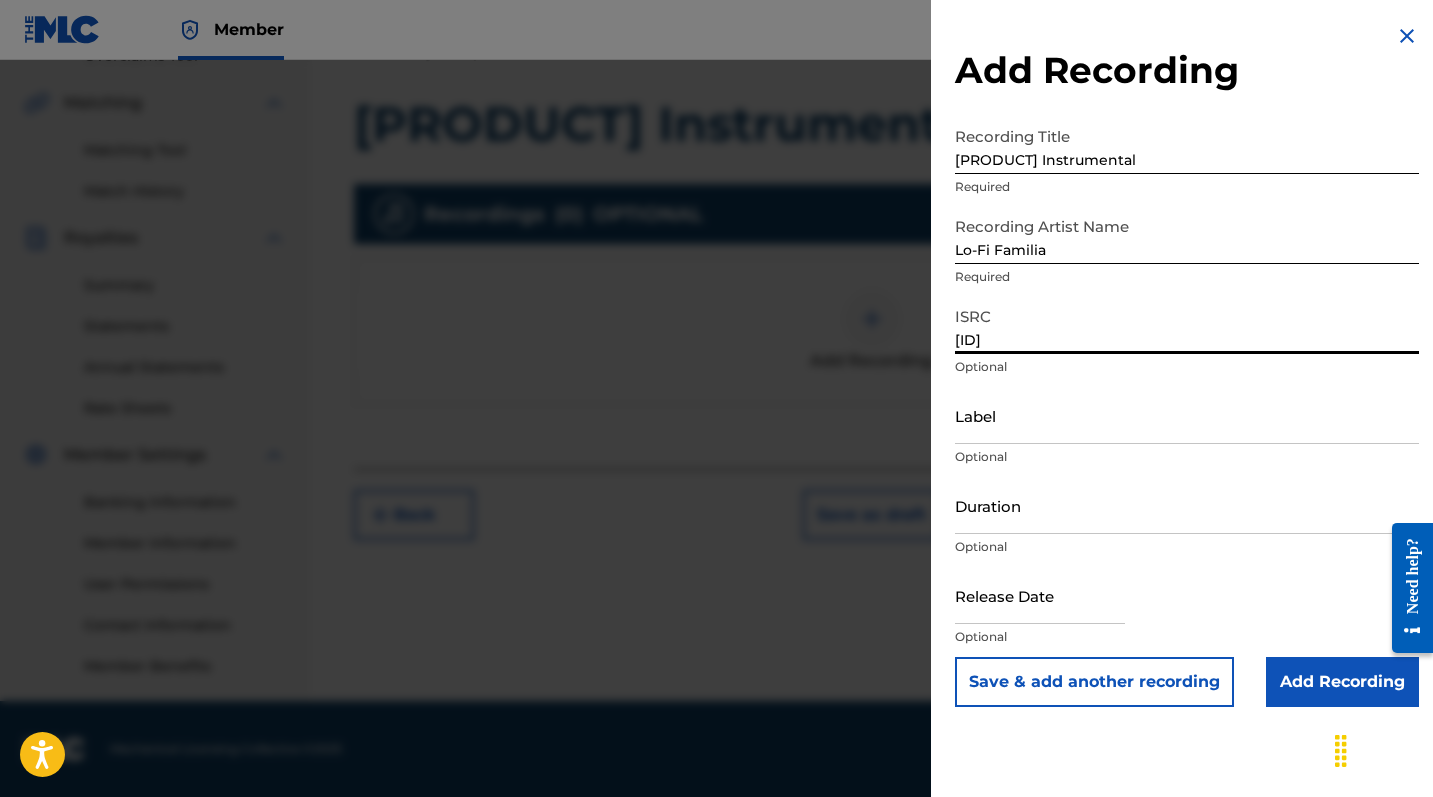 click on "Label" at bounding box center (1187, 415) 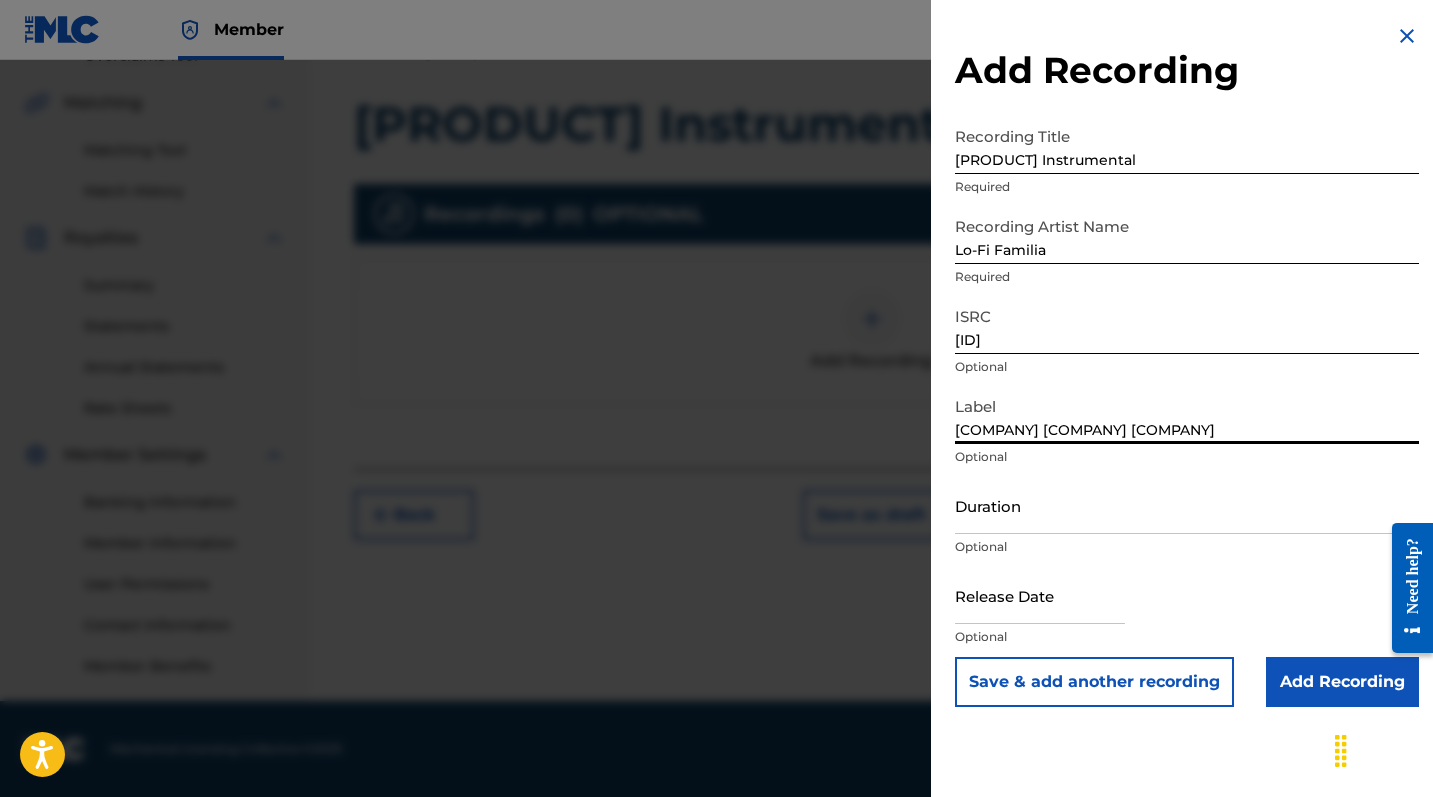 scroll, scrollTop: 443, scrollLeft: 0, axis: vertical 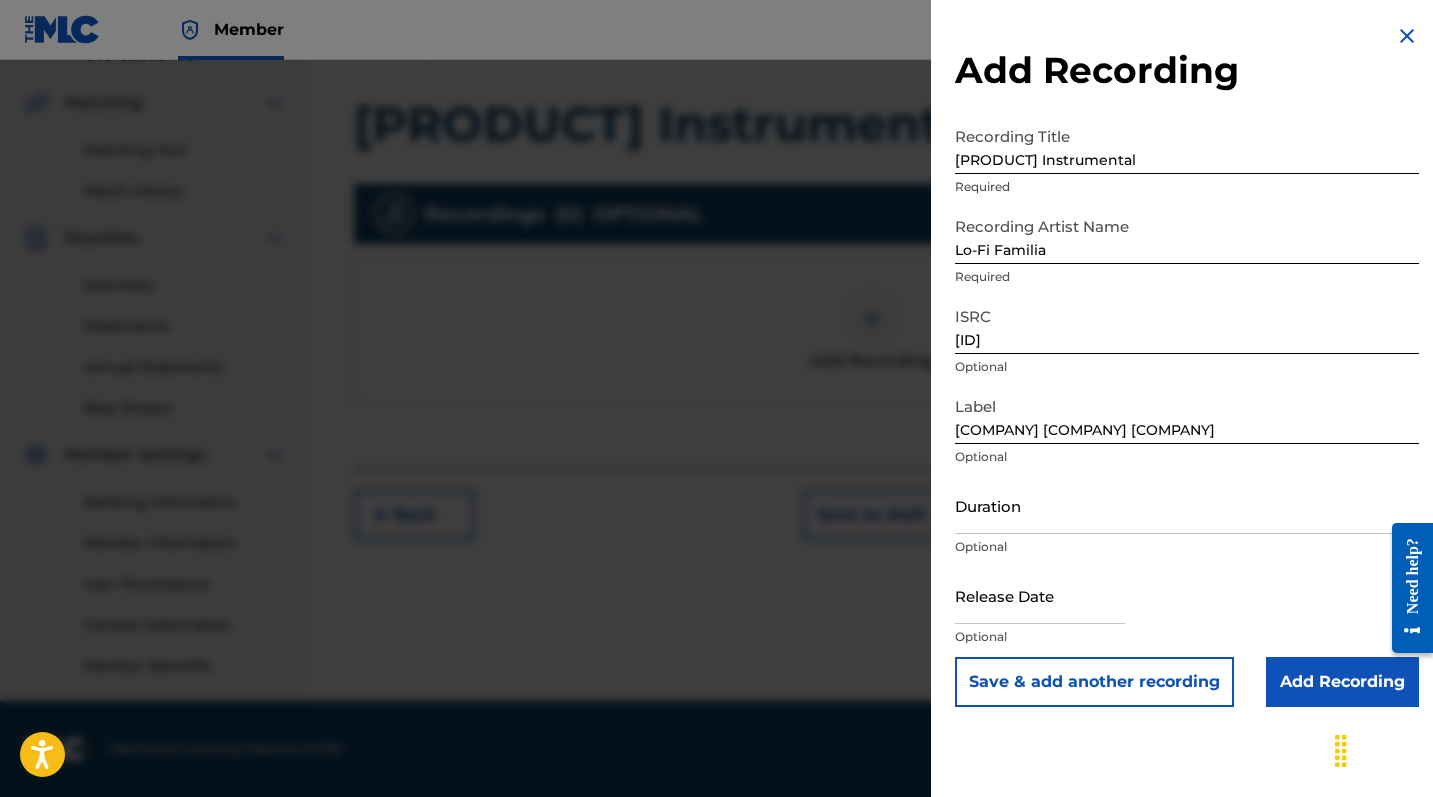 click on "Add Recording" at bounding box center [1342, 682] 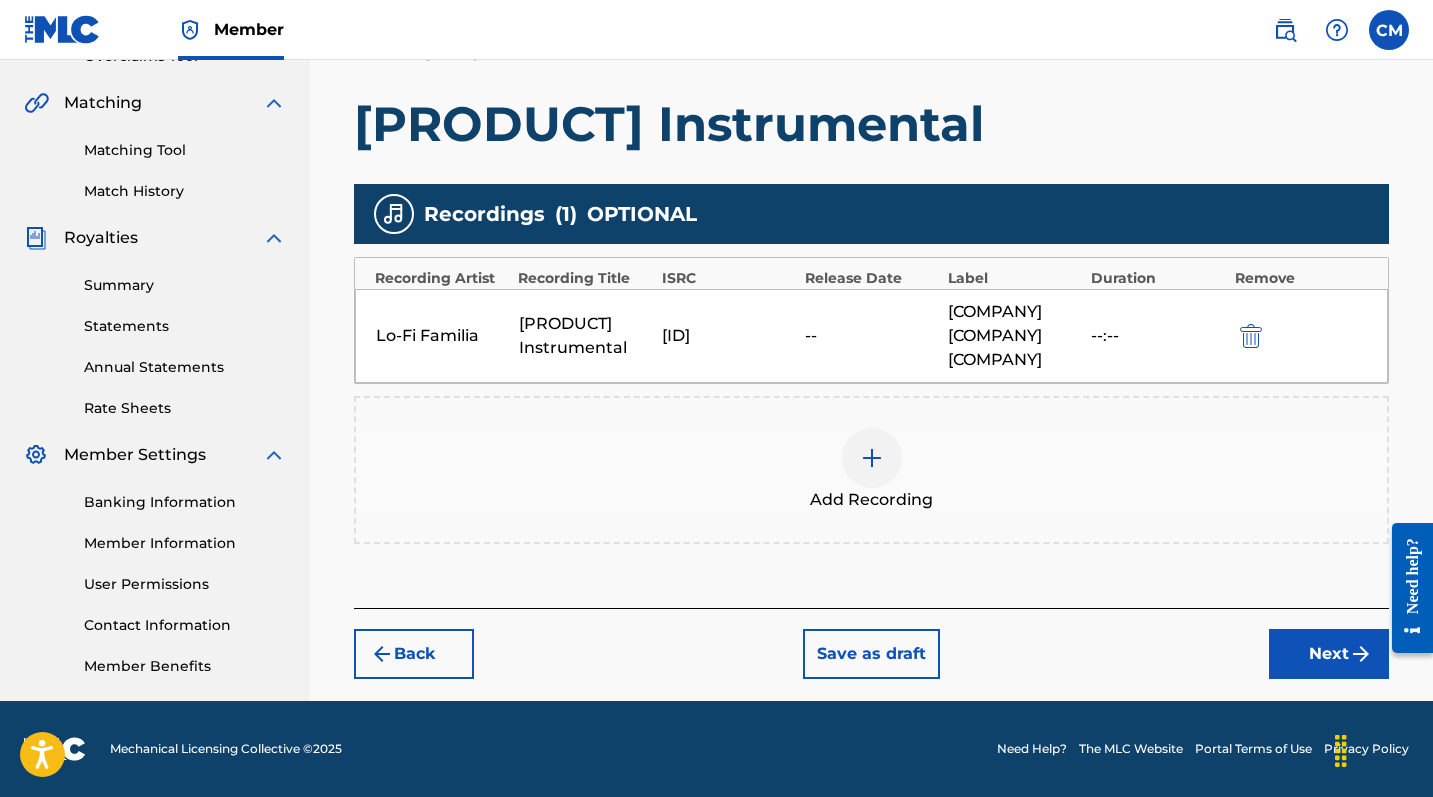 click on "Next" at bounding box center (1329, 654) 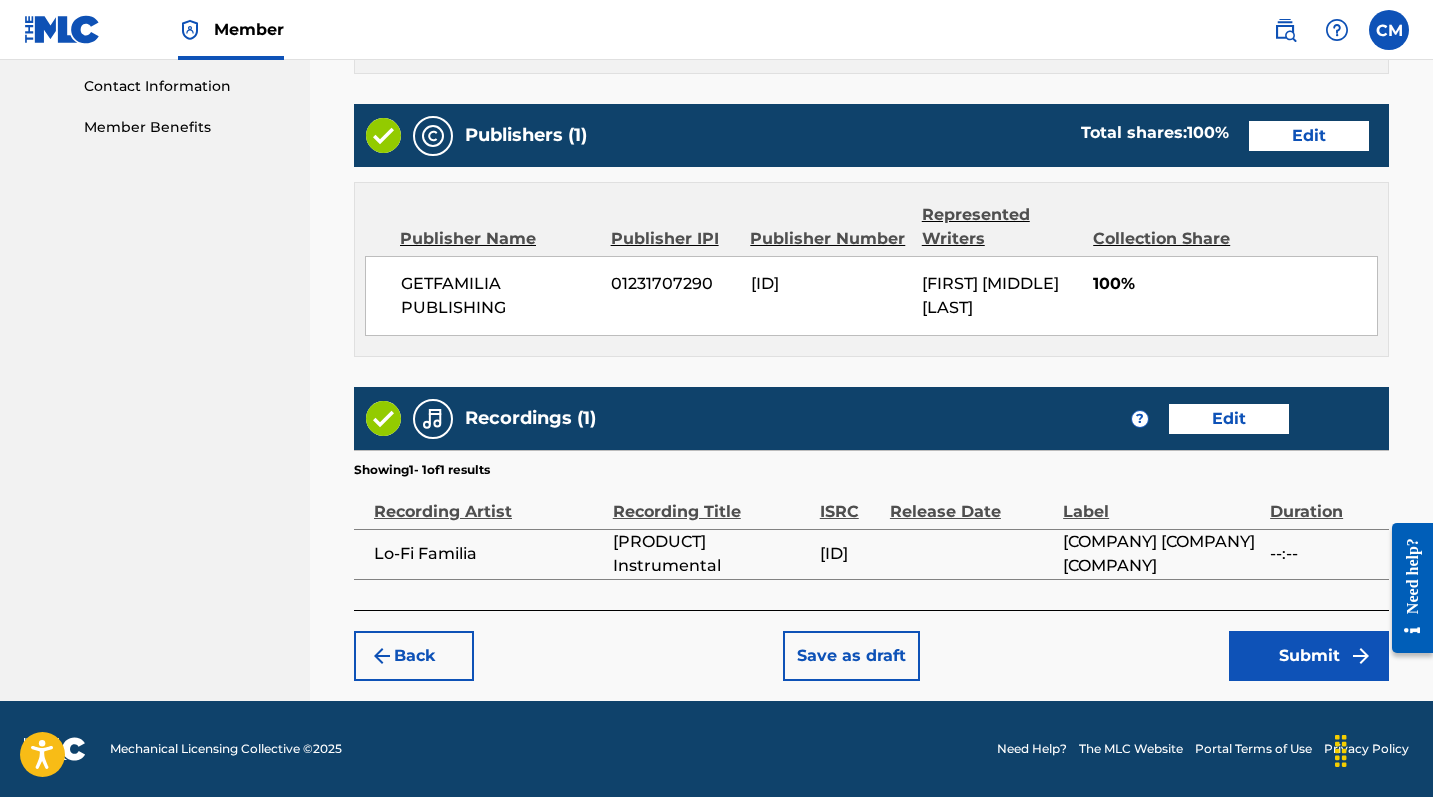 scroll, scrollTop: 981, scrollLeft: 0, axis: vertical 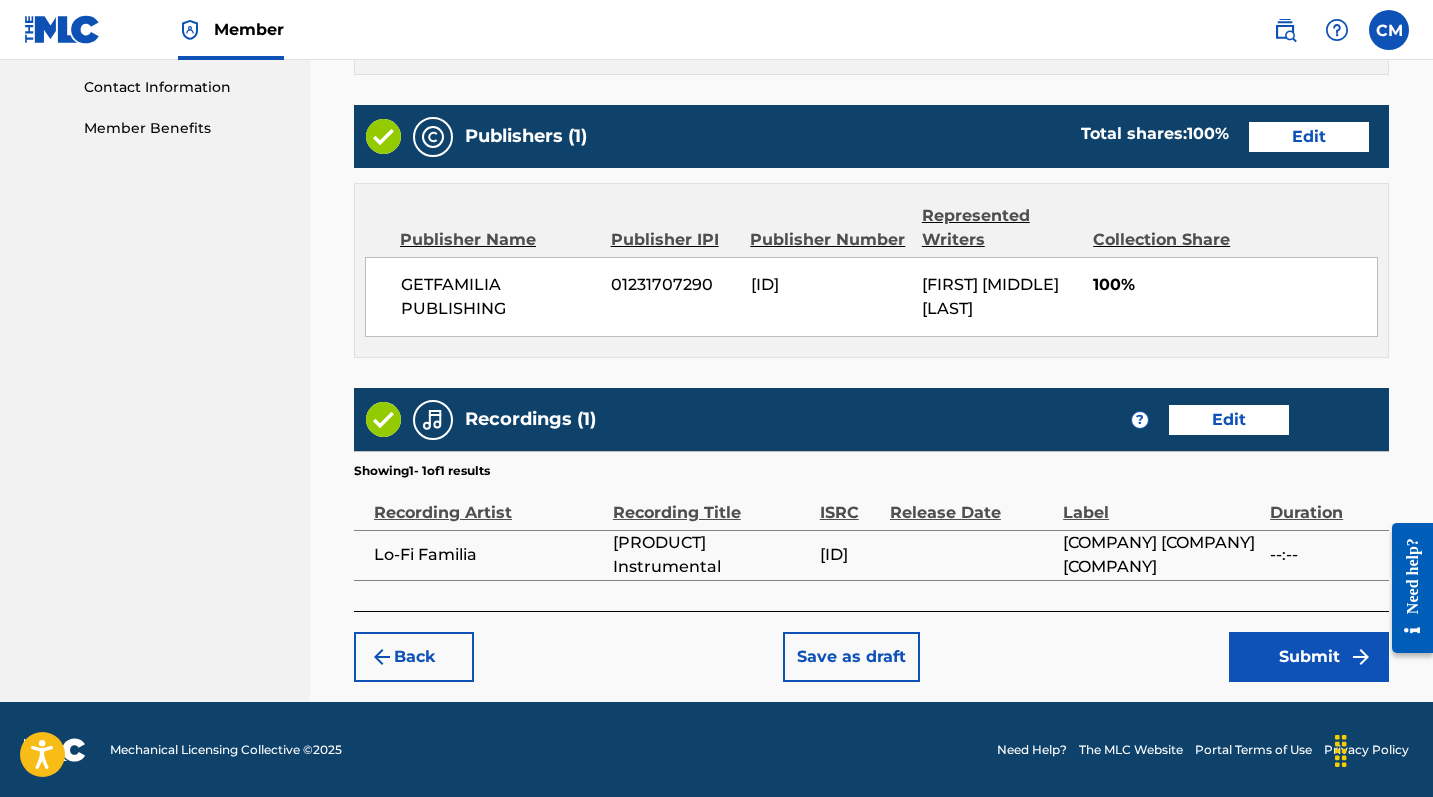 click on "Submit" at bounding box center [1309, 657] 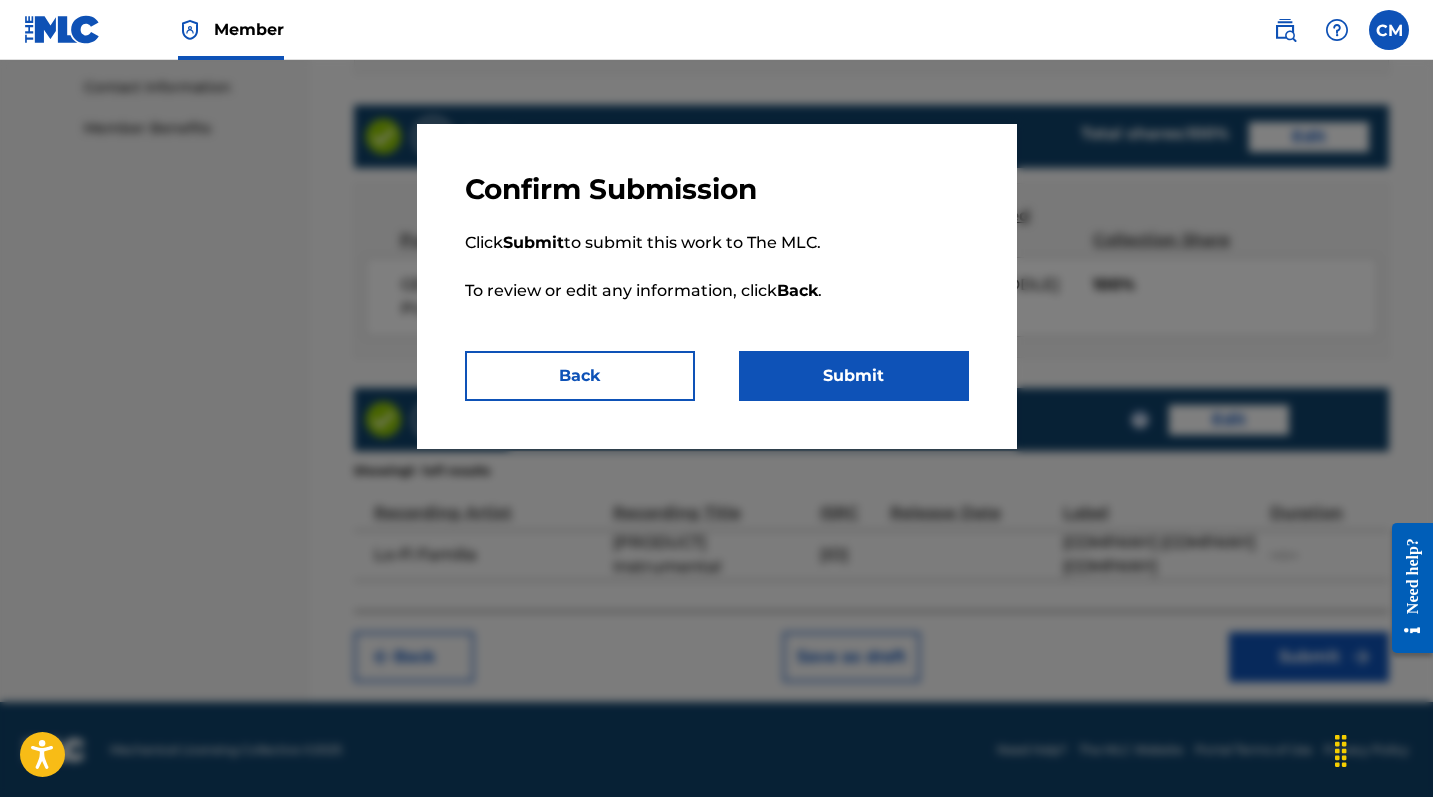 click on "Submit" at bounding box center (854, 376) 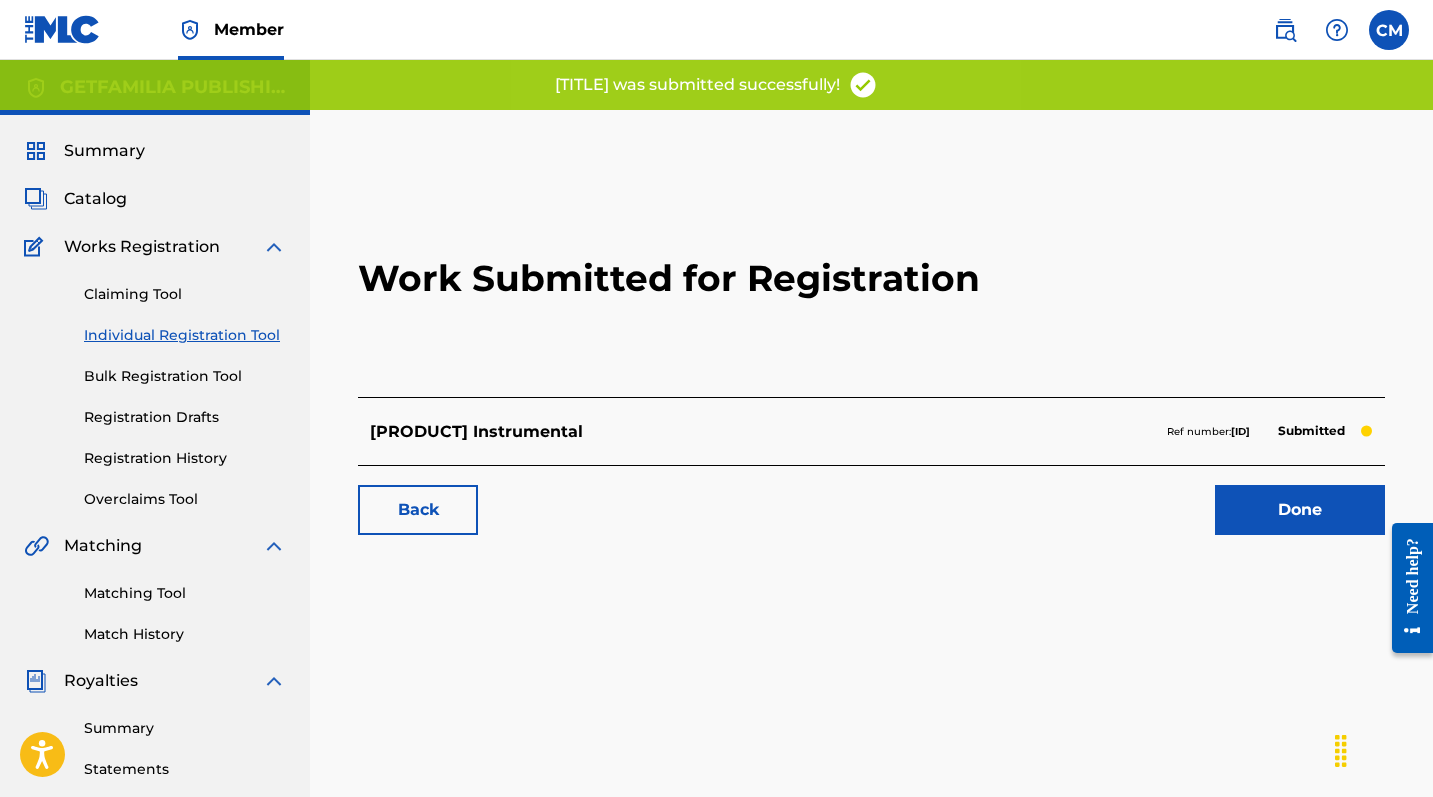 click on "Done" at bounding box center (1300, 510) 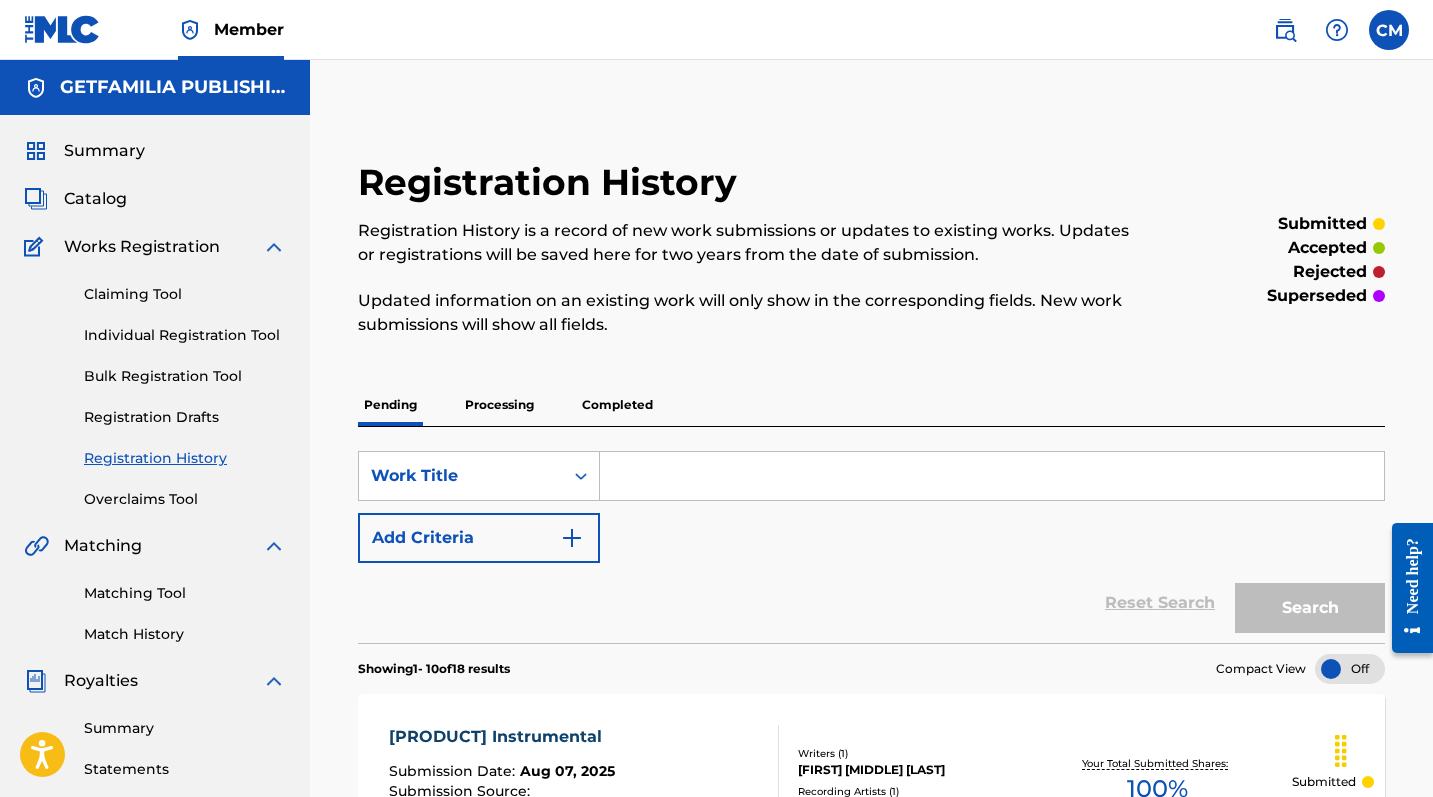 scroll, scrollTop: 0, scrollLeft: 0, axis: both 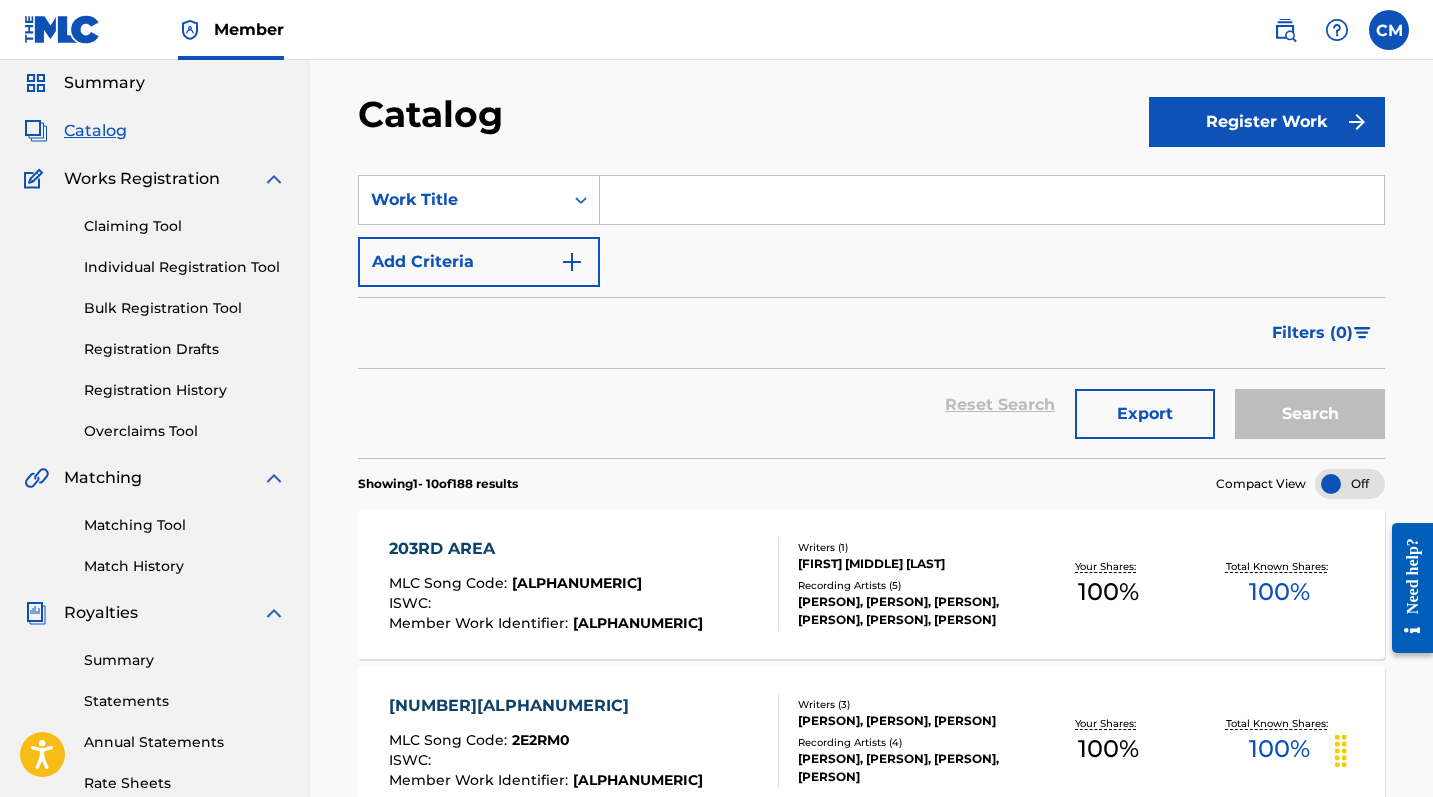 click on "Register Work" at bounding box center [1267, 122] 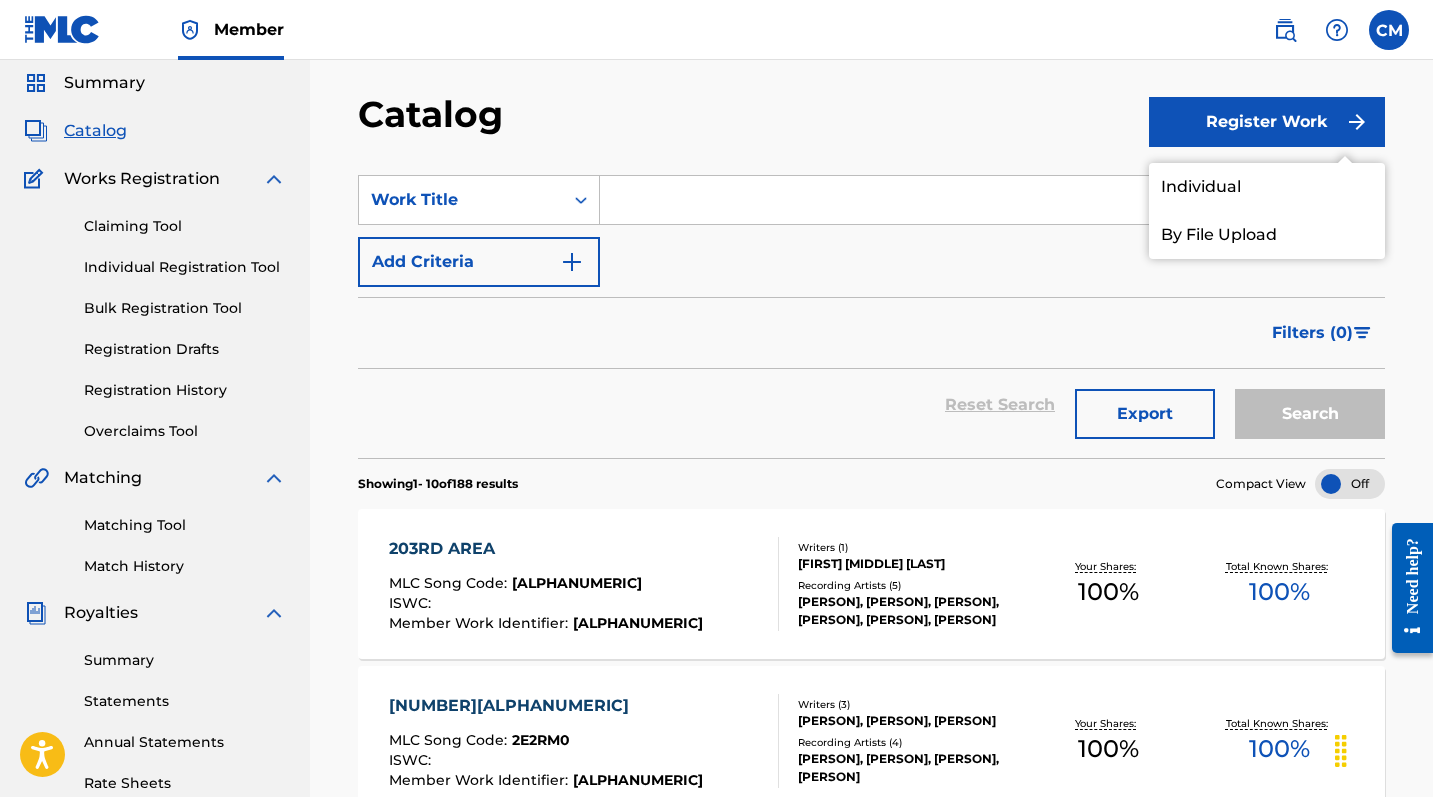 click on "Individual" at bounding box center [1267, 187] 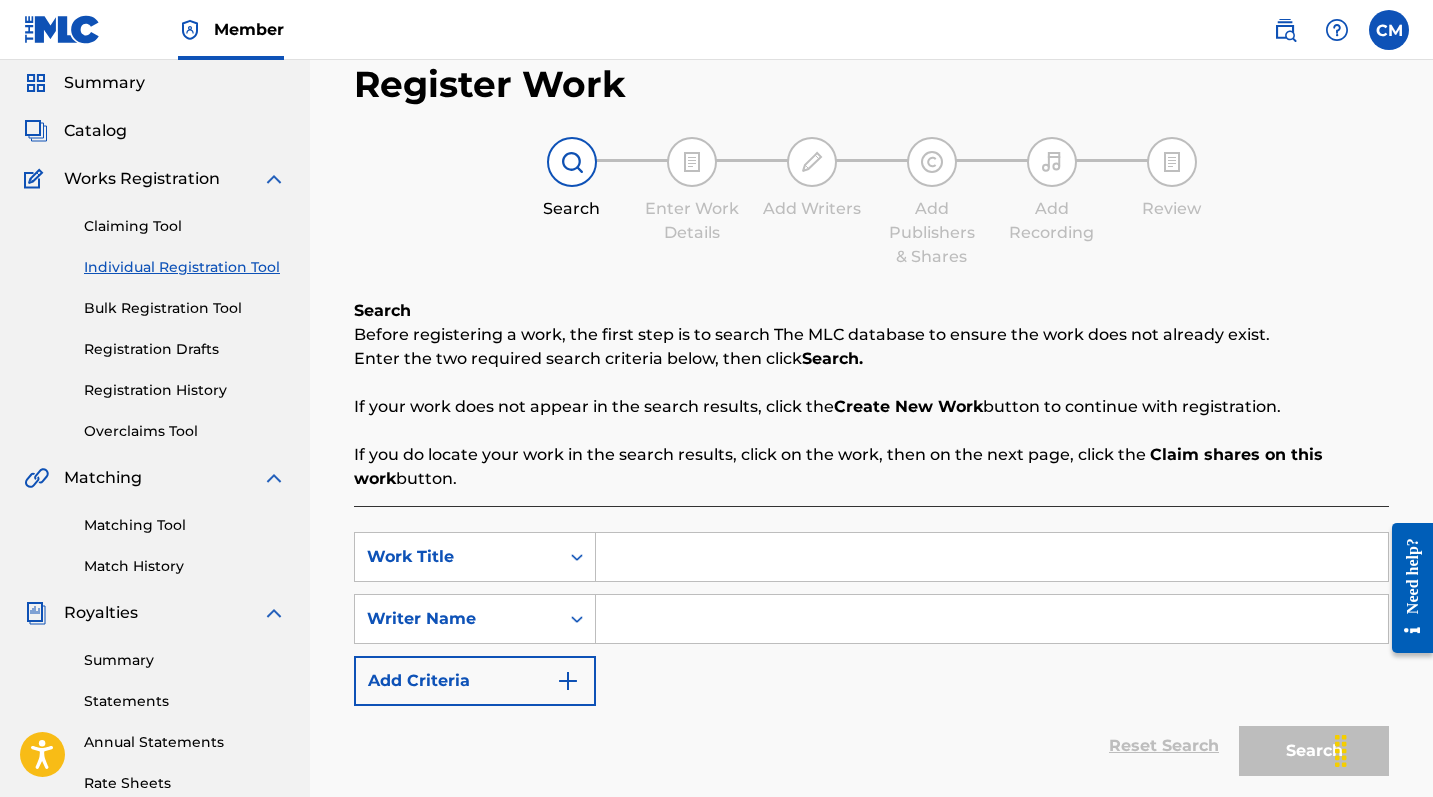 scroll, scrollTop: 0, scrollLeft: 0, axis: both 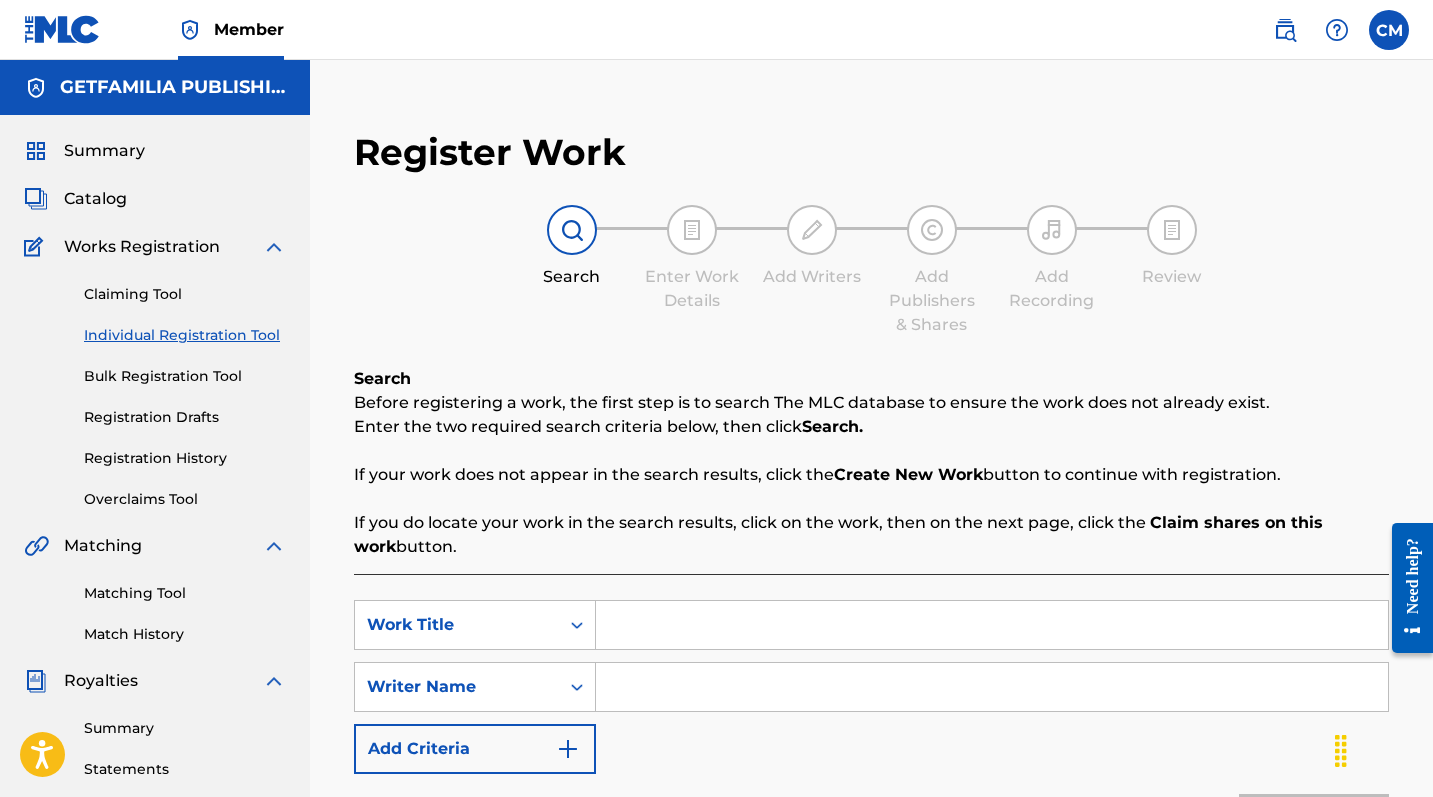 click at bounding box center (992, 625) 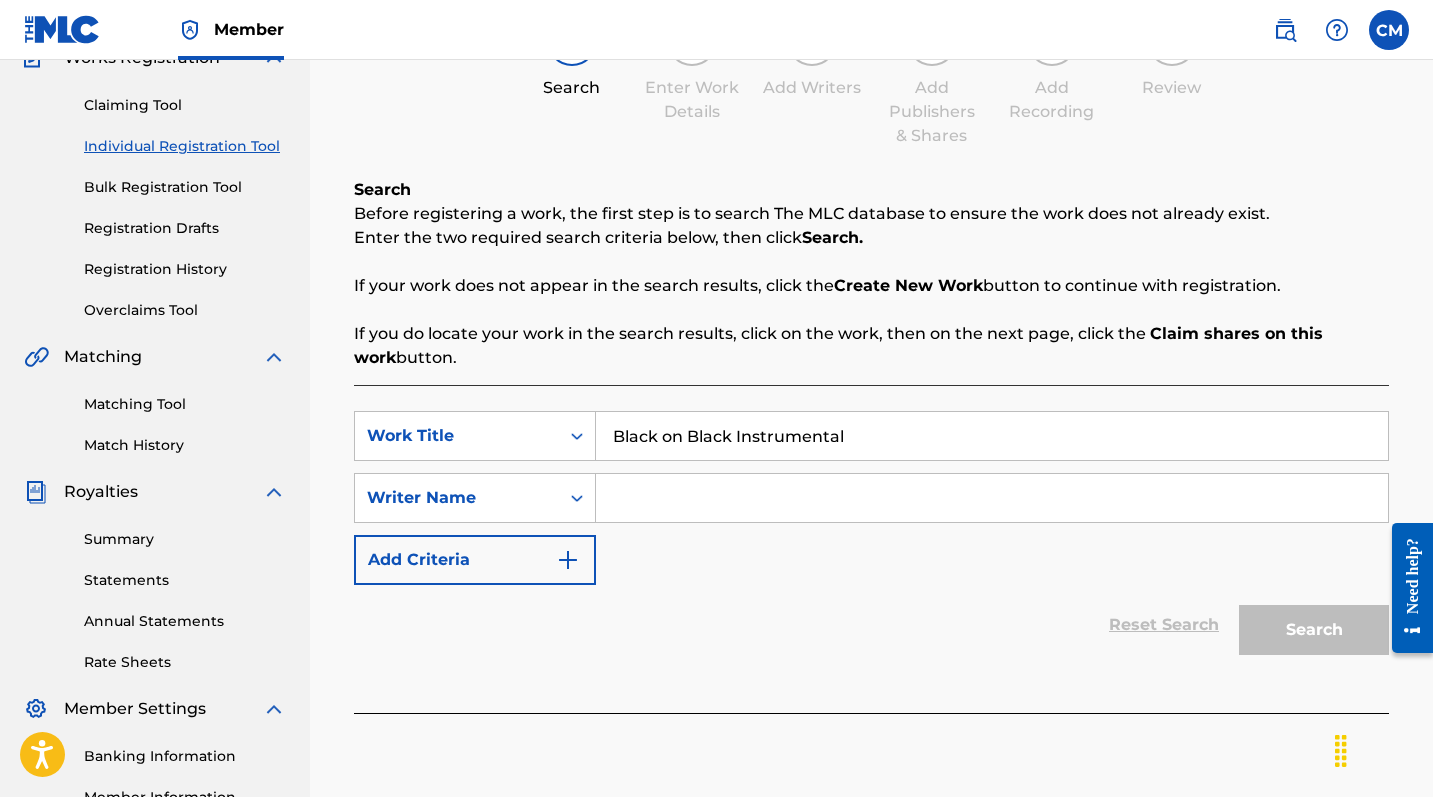 scroll, scrollTop: 258, scrollLeft: 0, axis: vertical 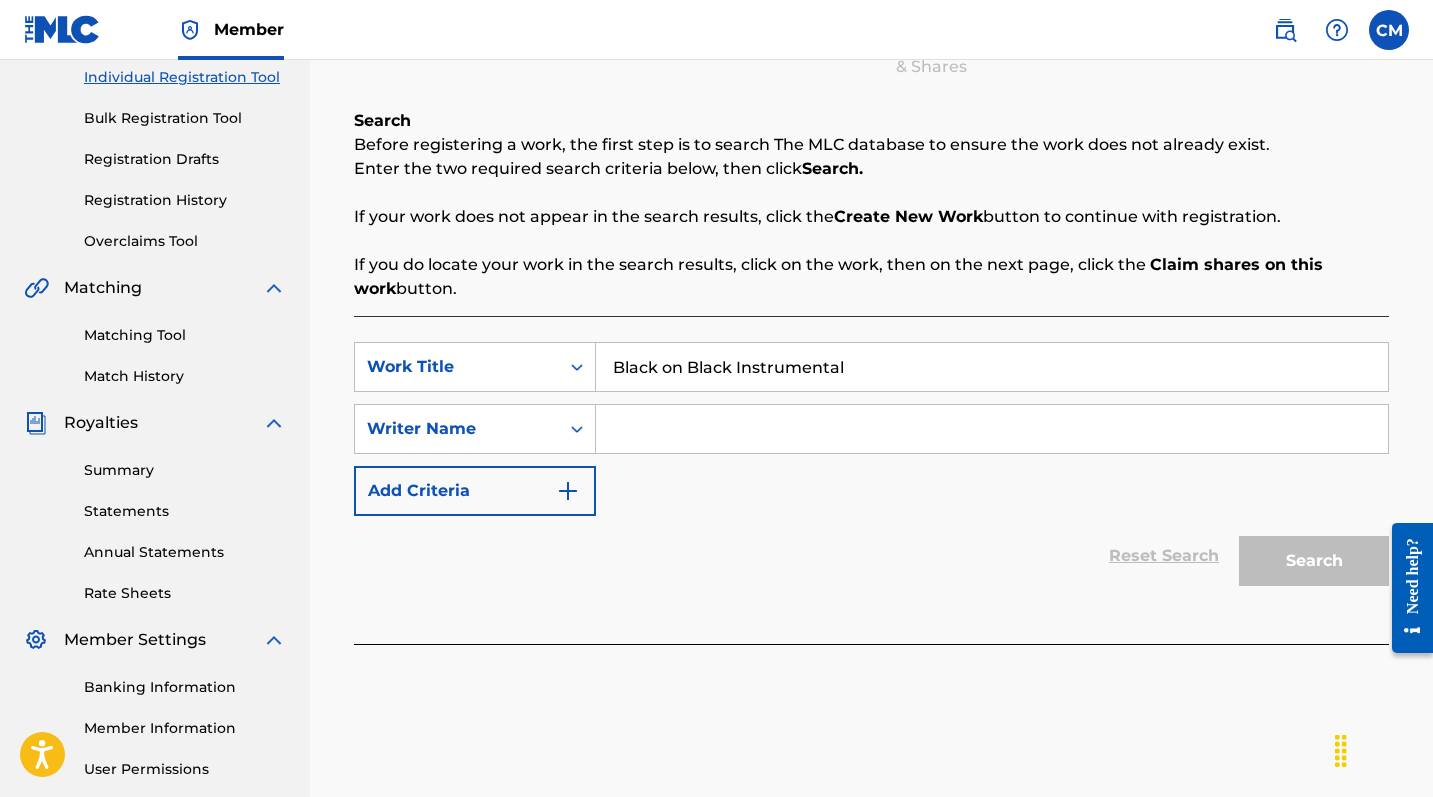 click at bounding box center [992, 429] 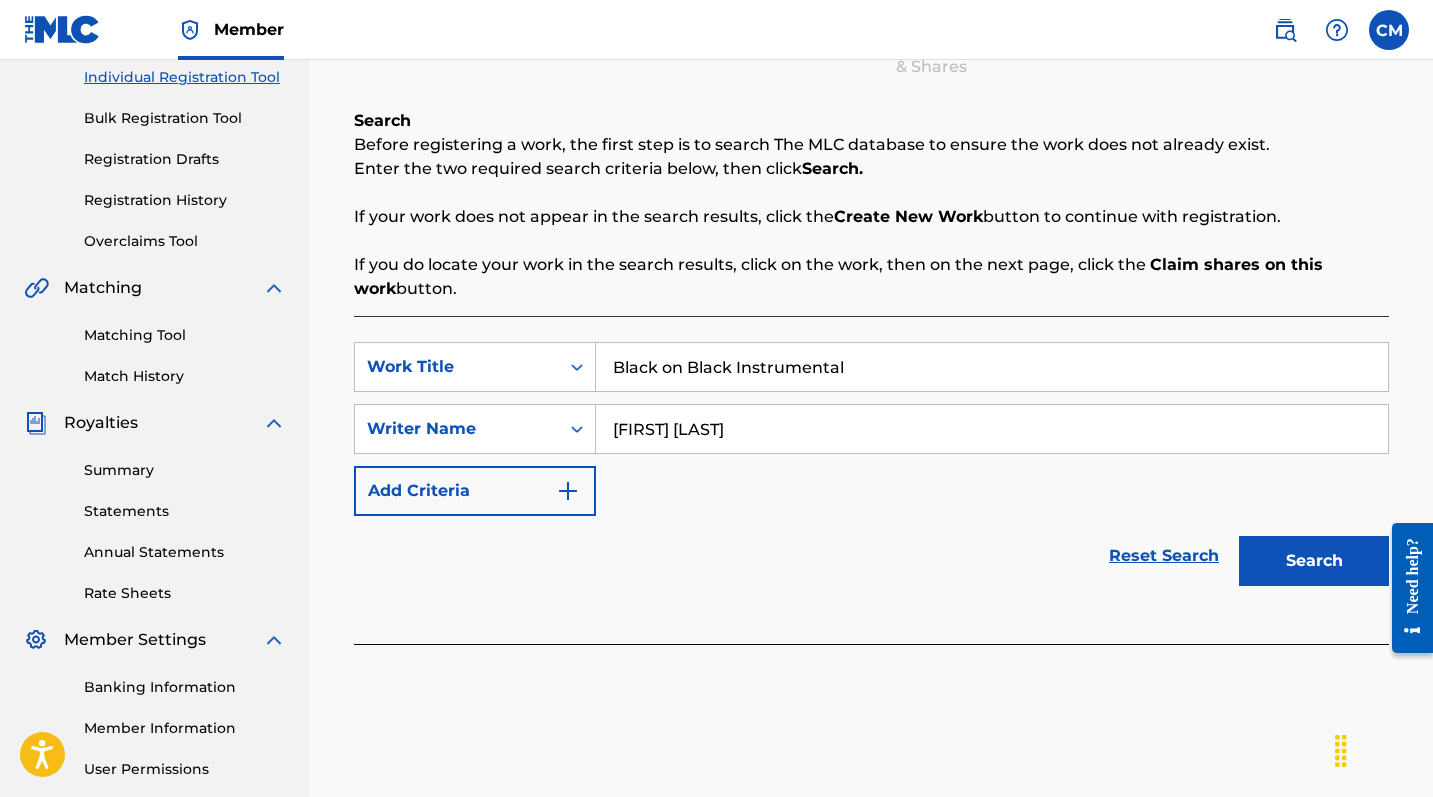 click on "Search" at bounding box center (1314, 561) 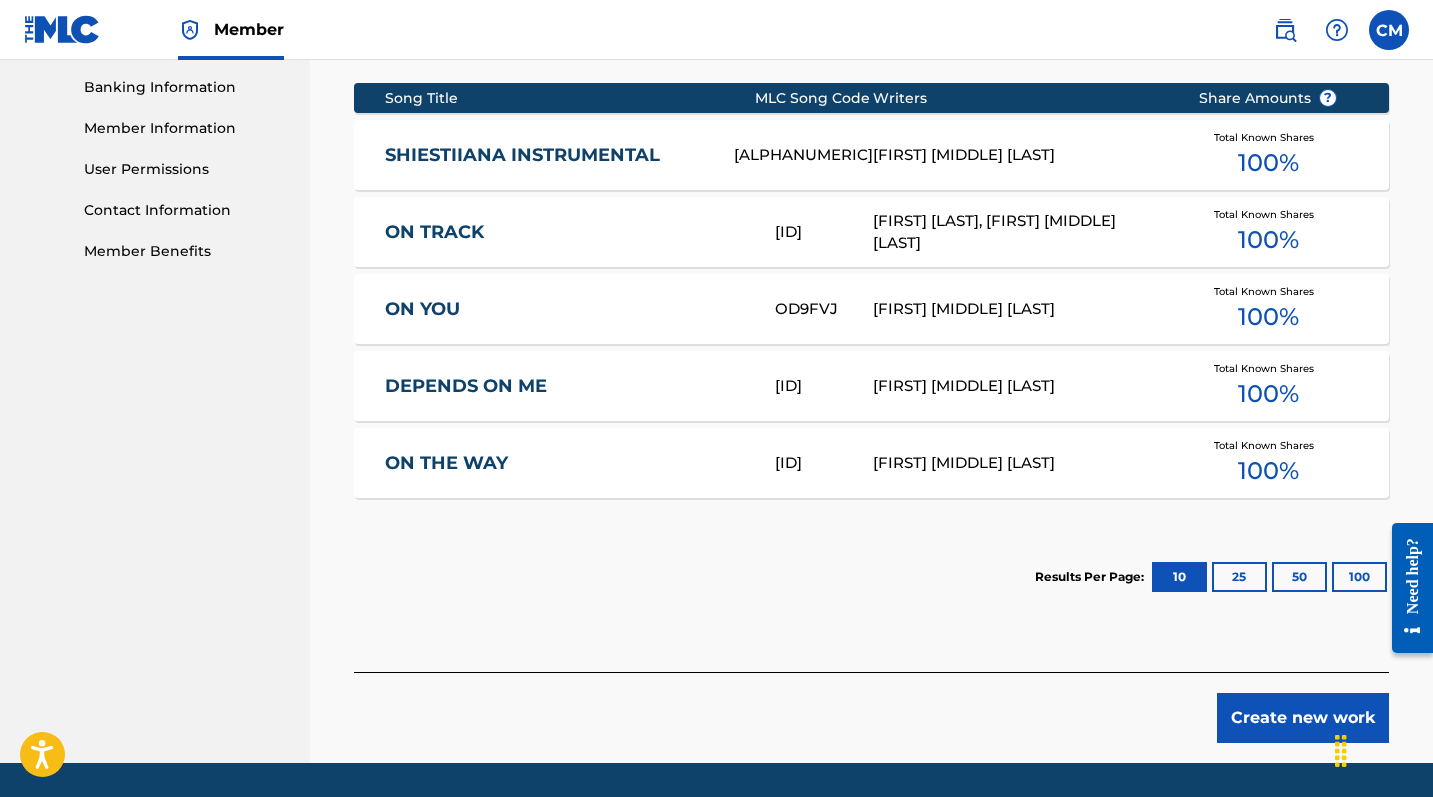 scroll, scrollTop: 859, scrollLeft: 0, axis: vertical 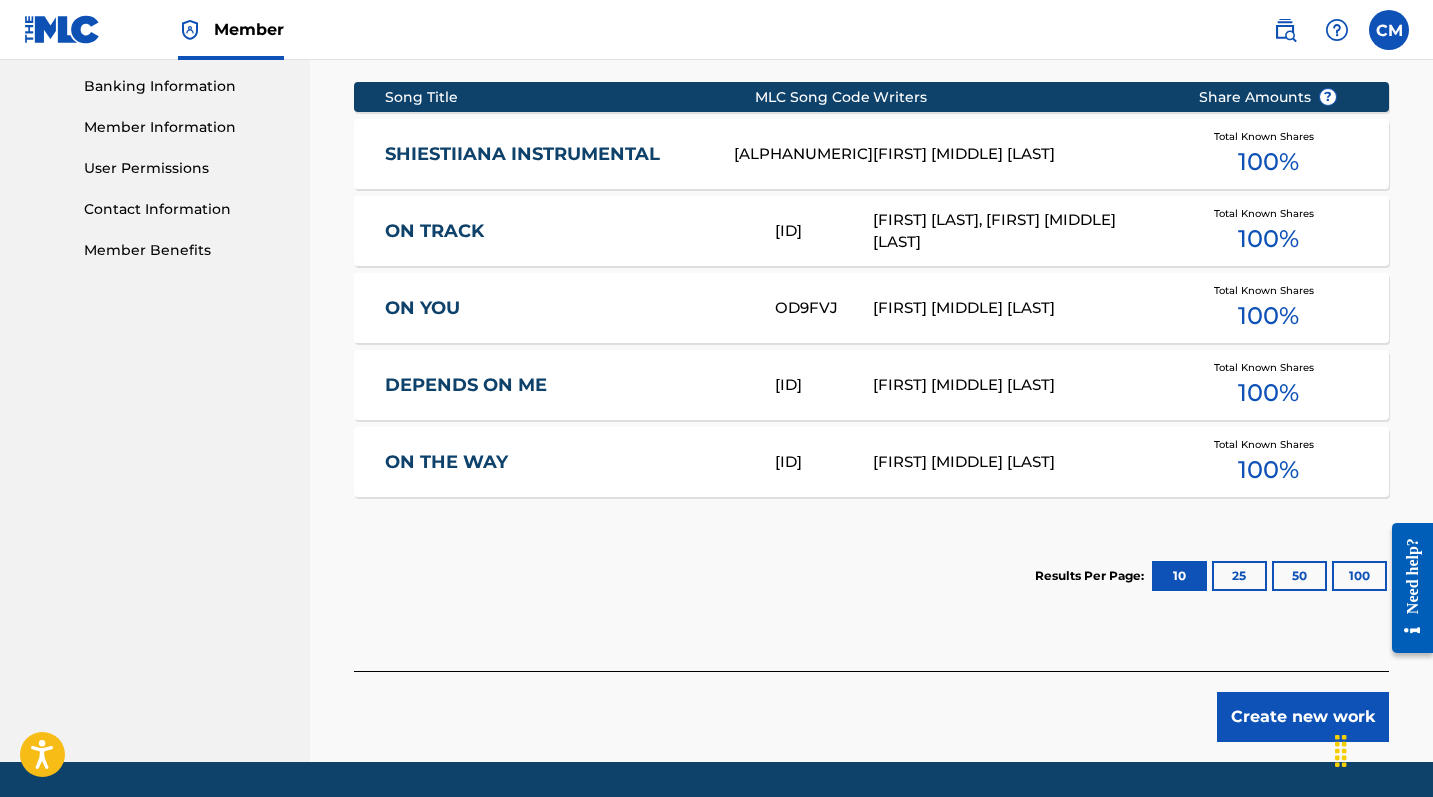 click on "Create new work" at bounding box center (1303, 717) 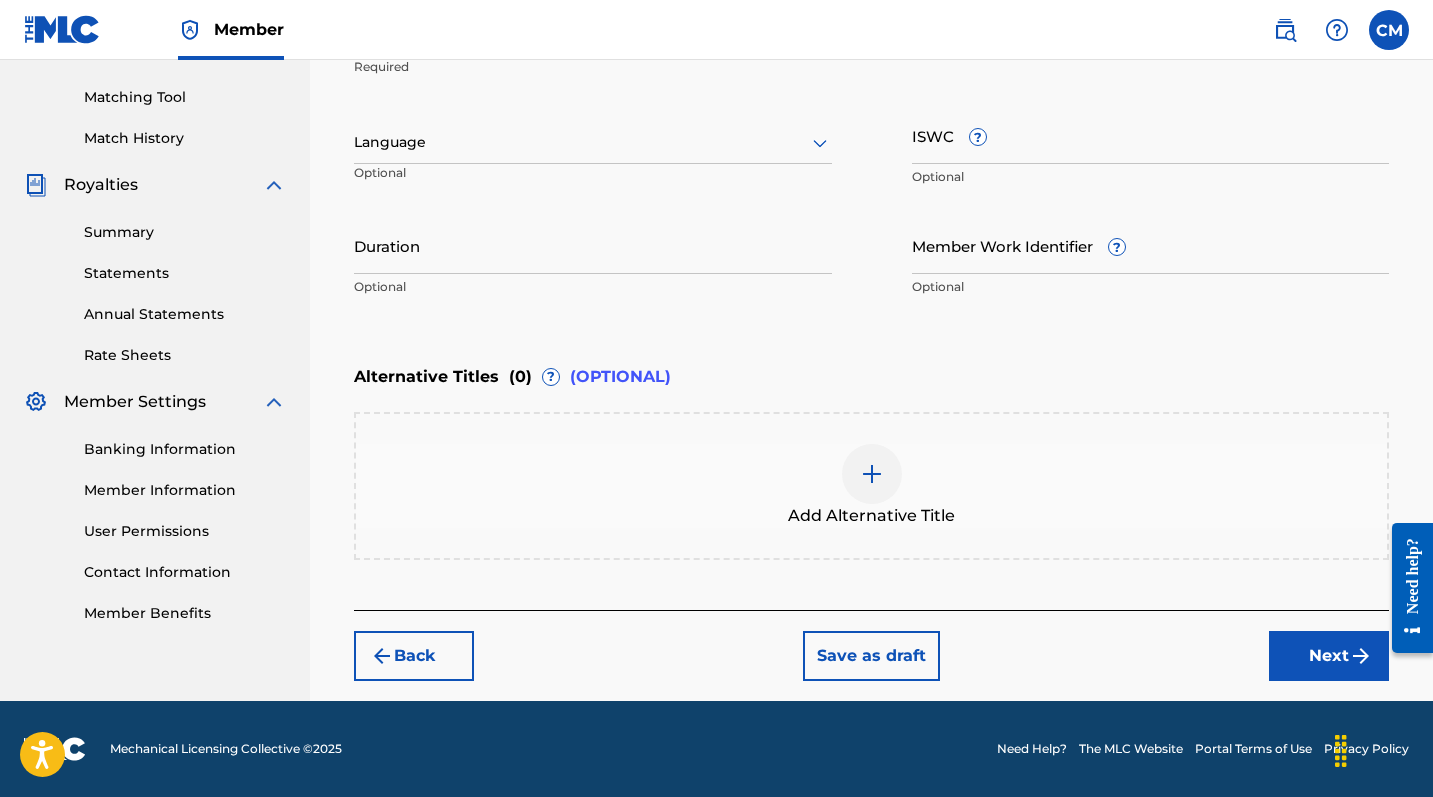 scroll, scrollTop: 496, scrollLeft: 0, axis: vertical 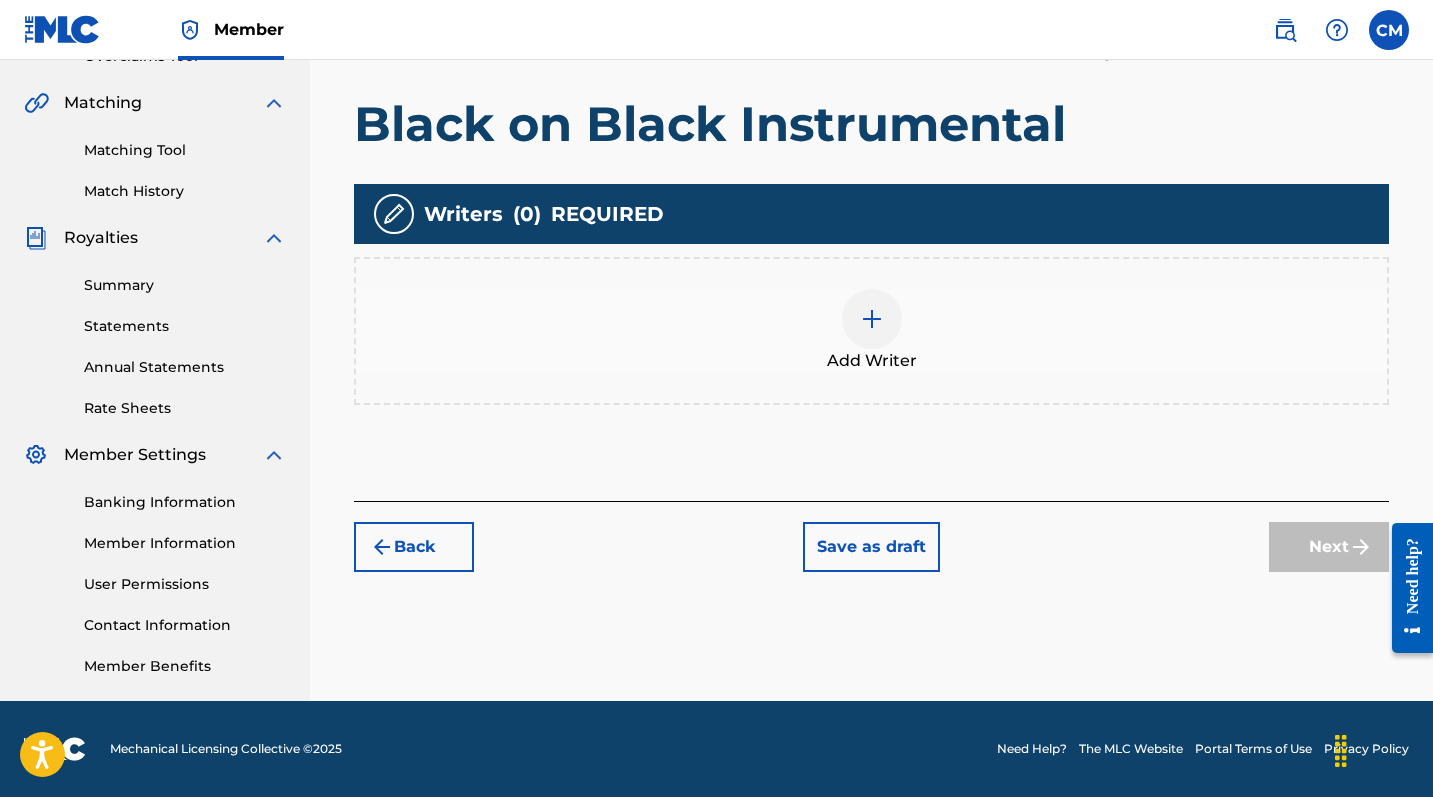 click at bounding box center (872, 319) 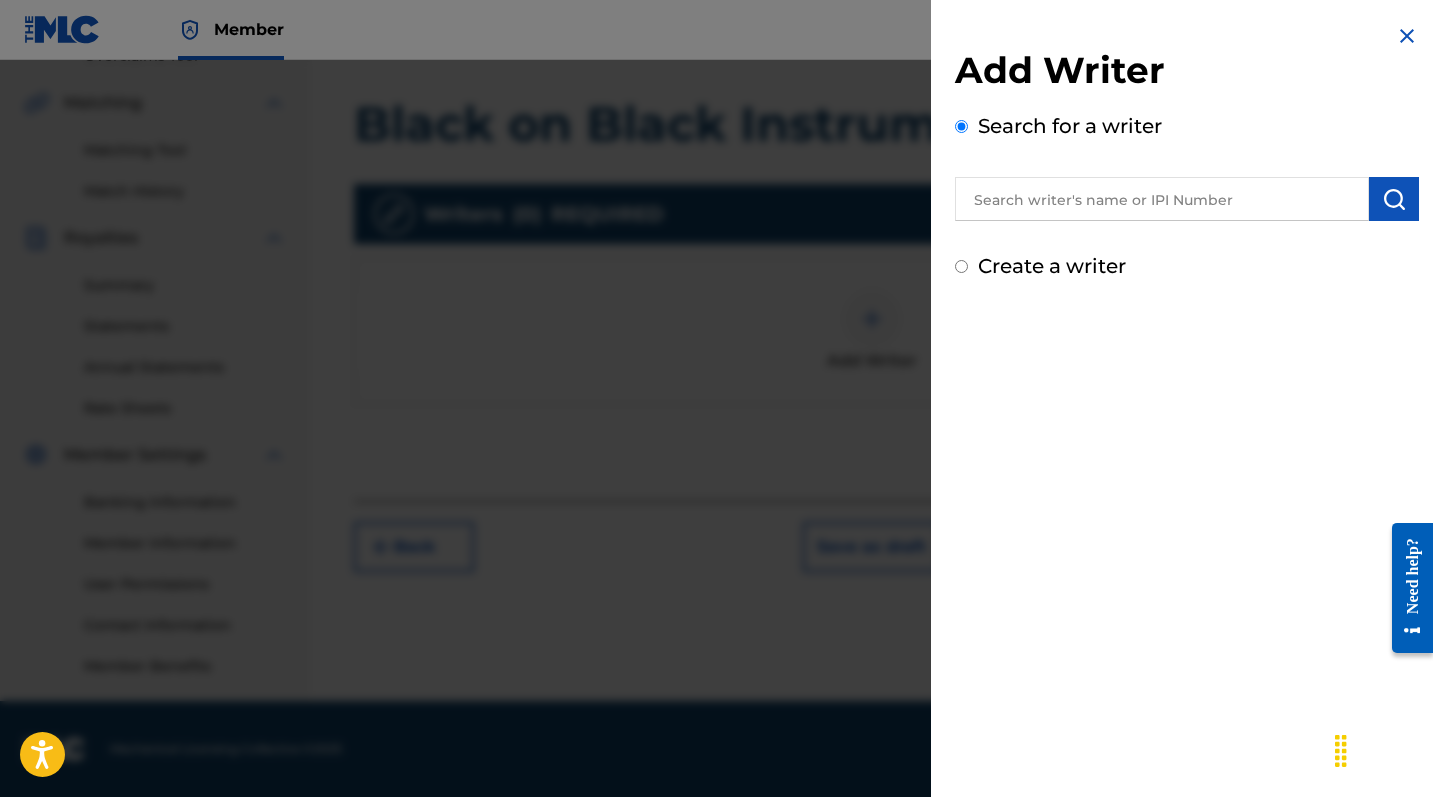 click at bounding box center (1162, 199) 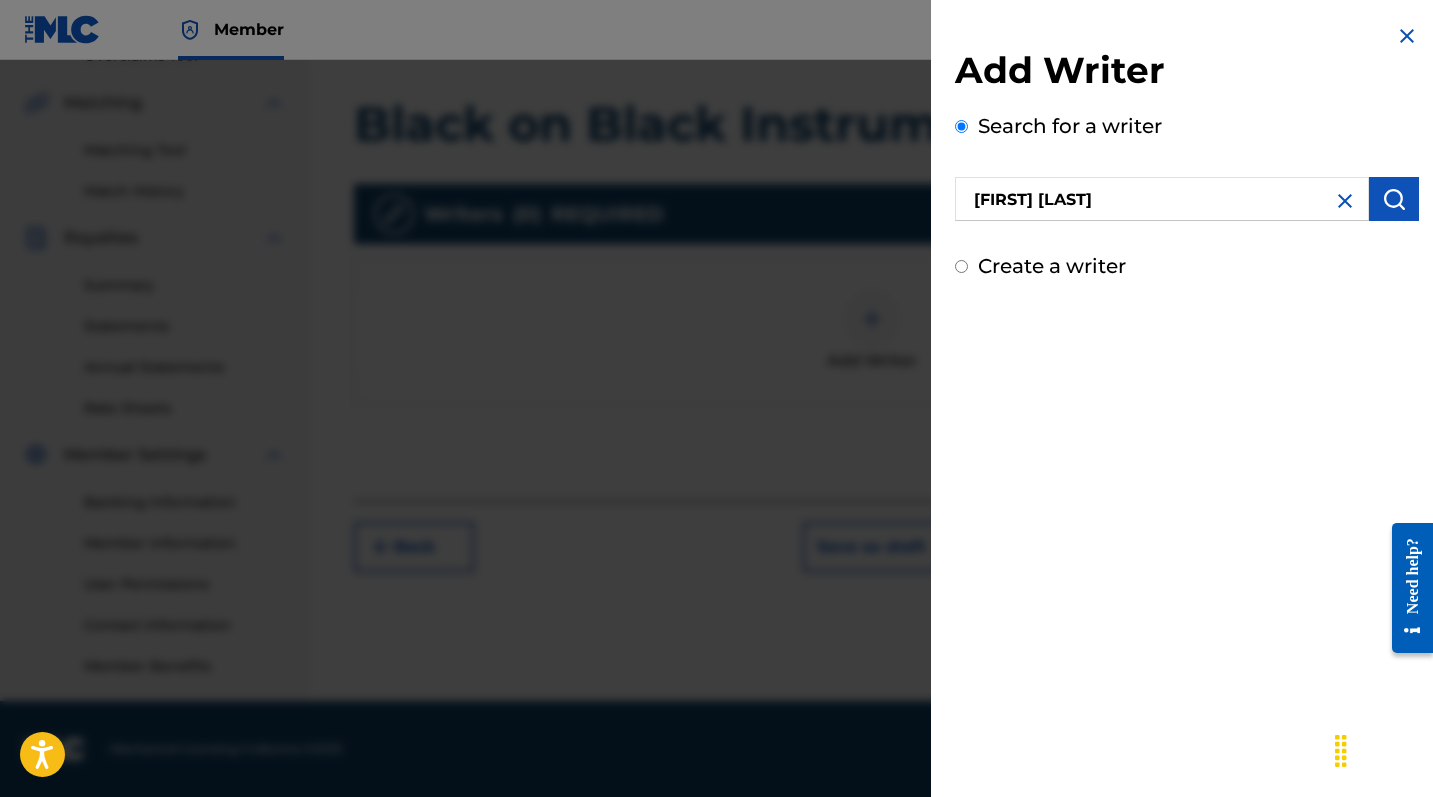 click at bounding box center [1394, 199] 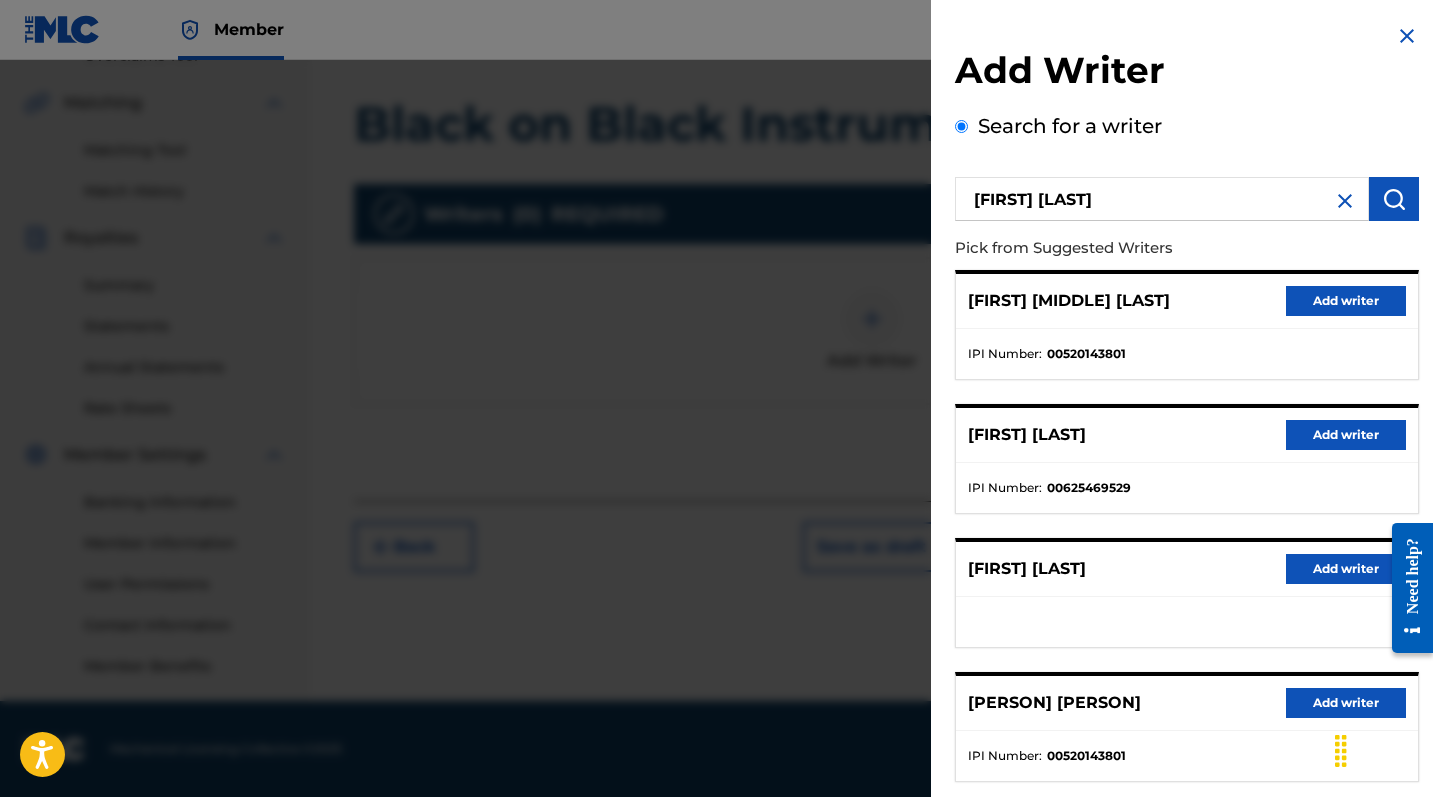 click on "Add writer" at bounding box center [1346, 301] 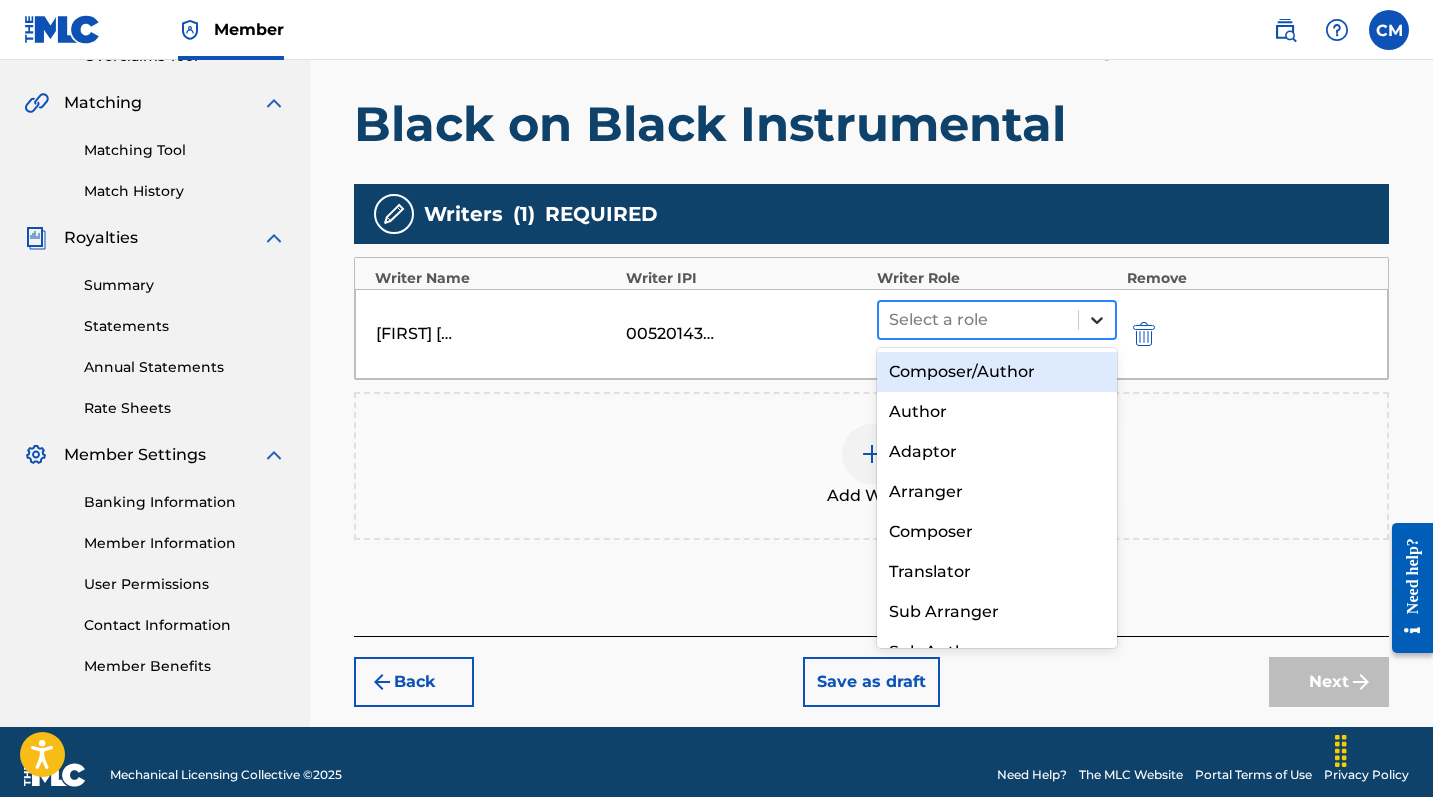 click 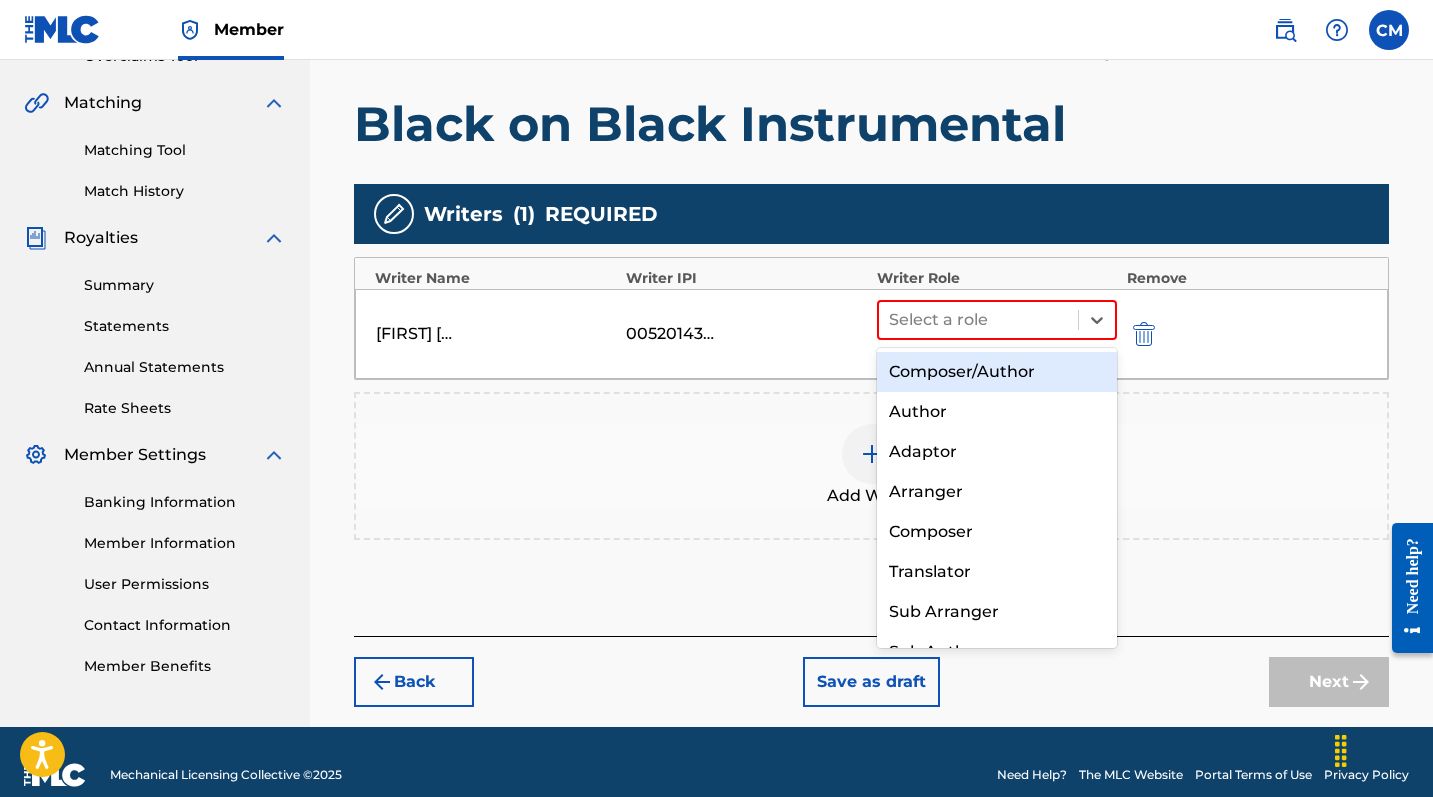 click on "Composer/Author" at bounding box center (997, 372) 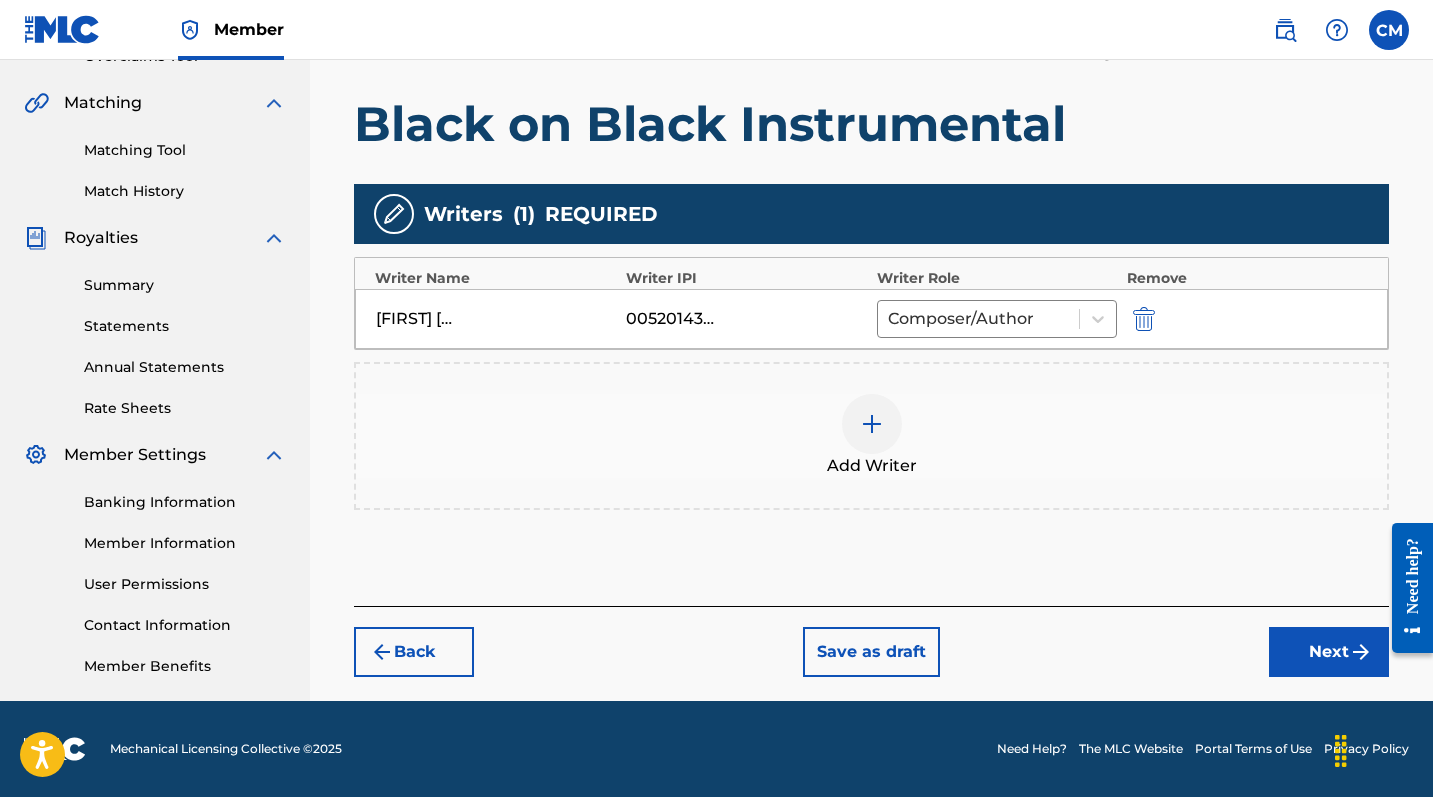 click on "Next" at bounding box center [1329, 652] 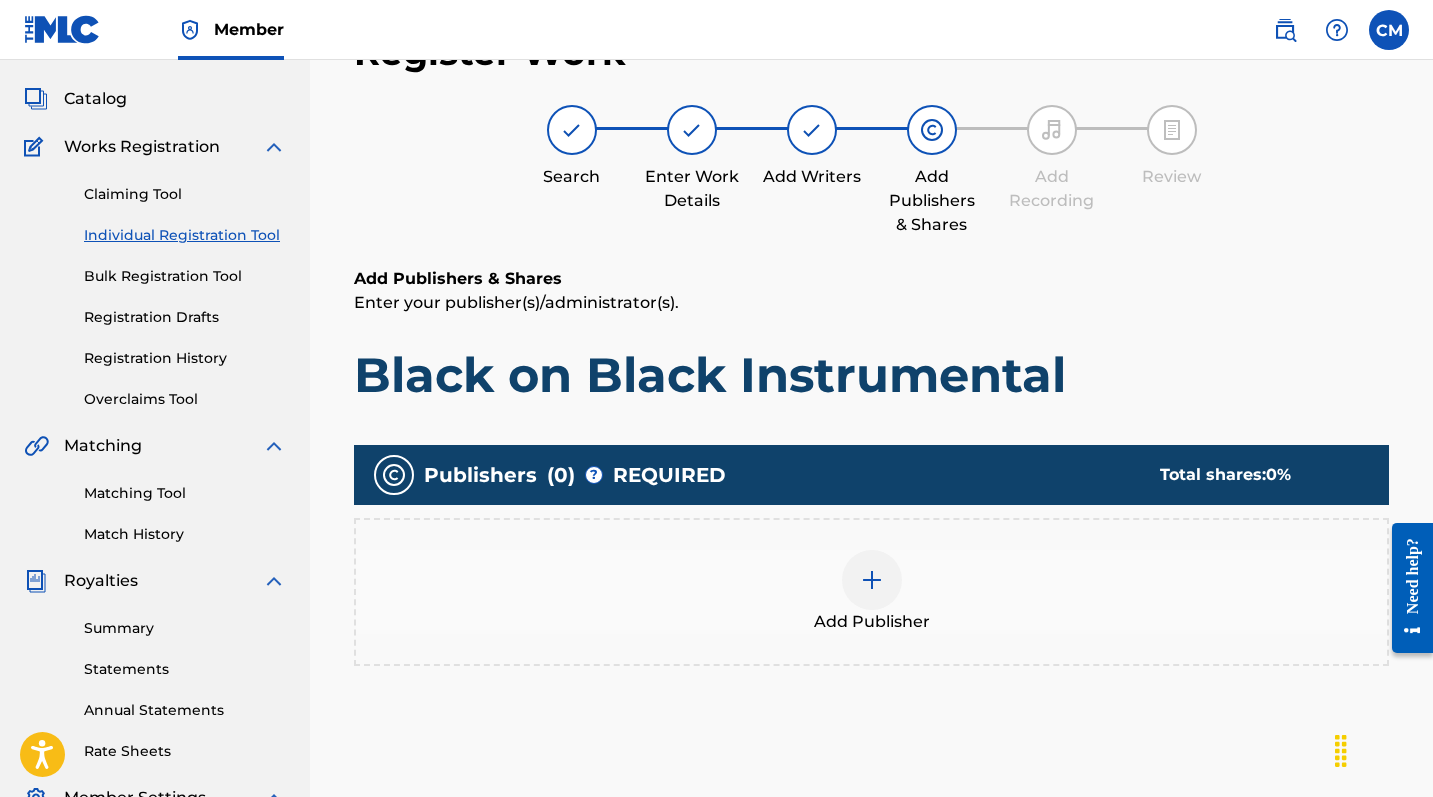 scroll, scrollTop: 90, scrollLeft: 0, axis: vertical 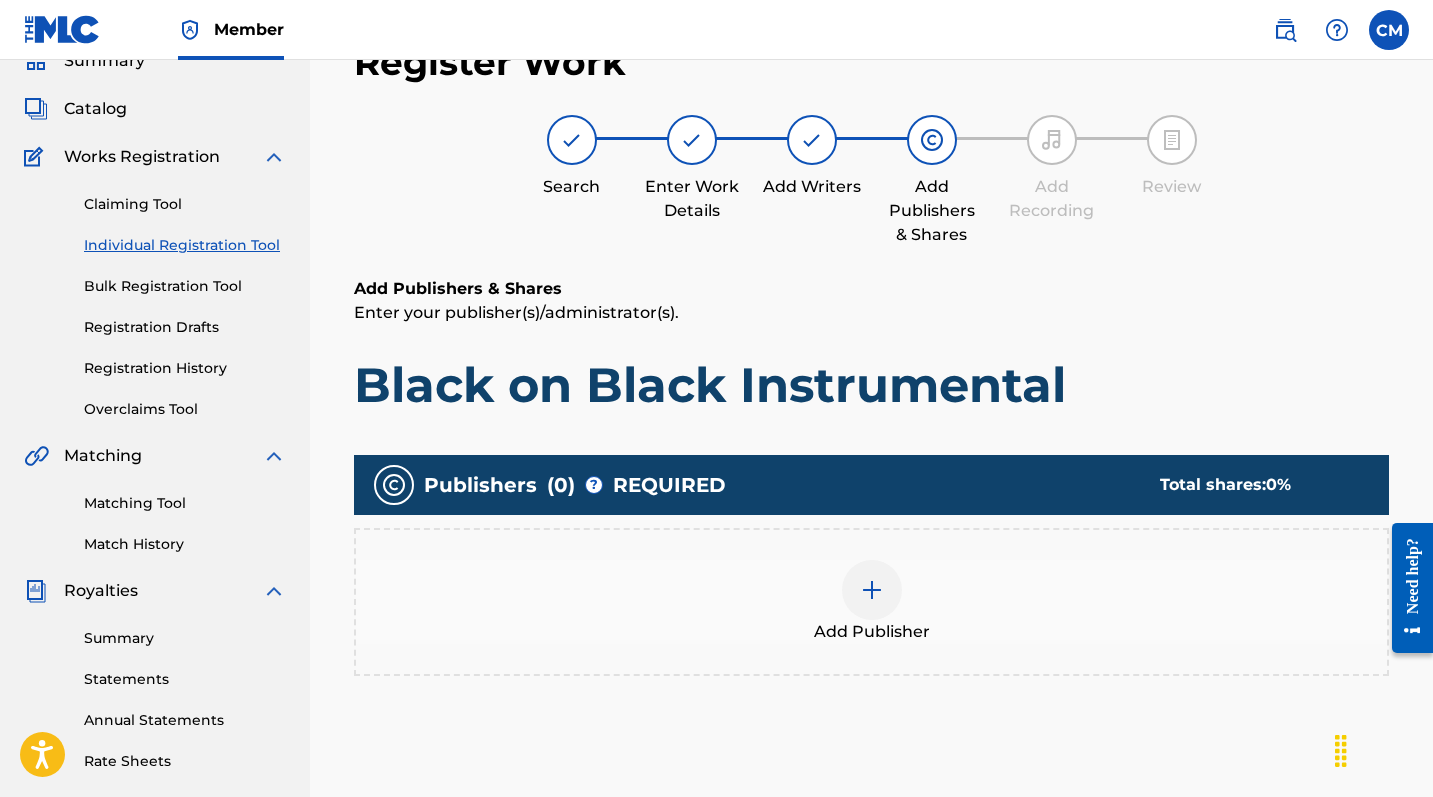 click at bounding box center (872, 590) 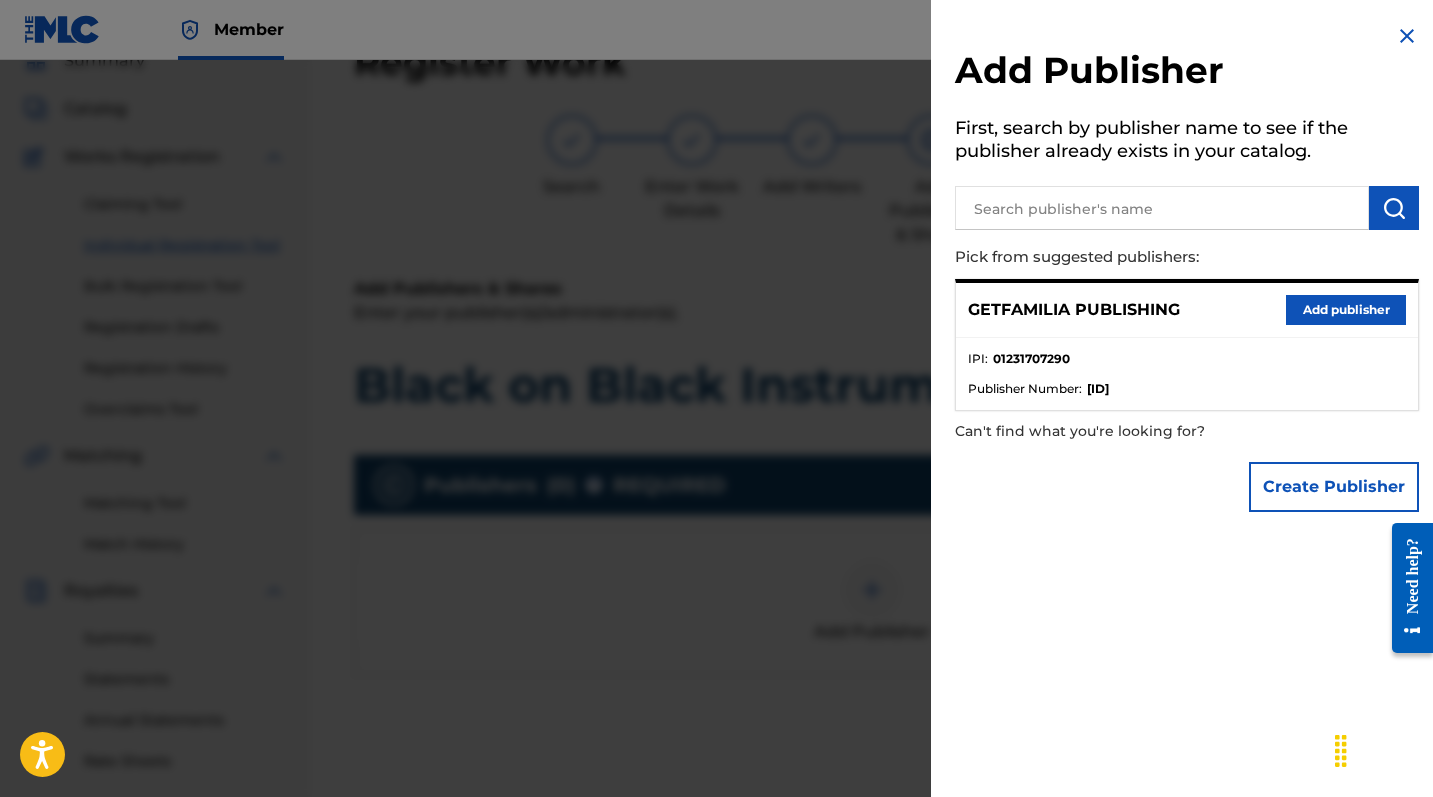 click on "Add publisher" at bounding box center (1346, 310) 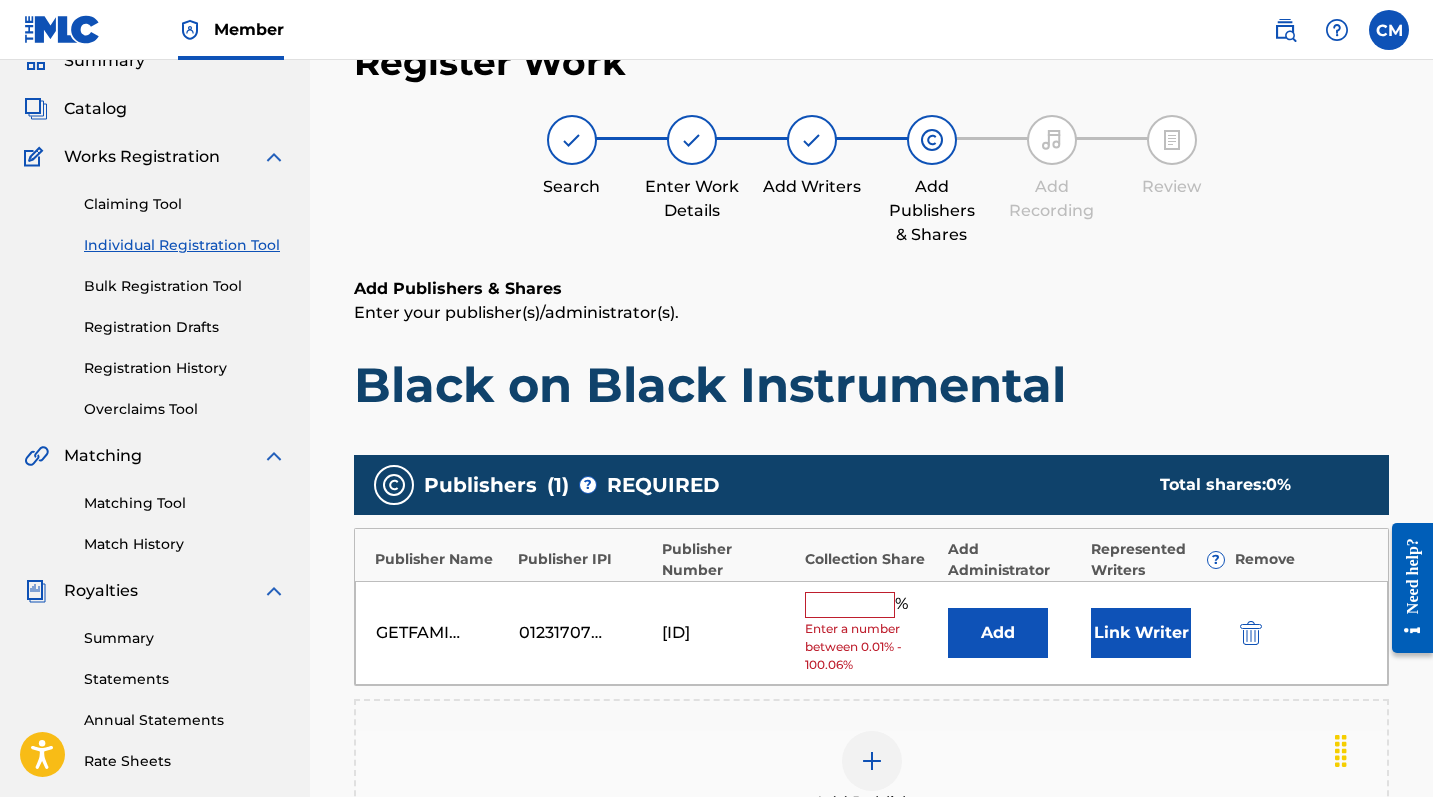 click at bounding box center (850, 605) 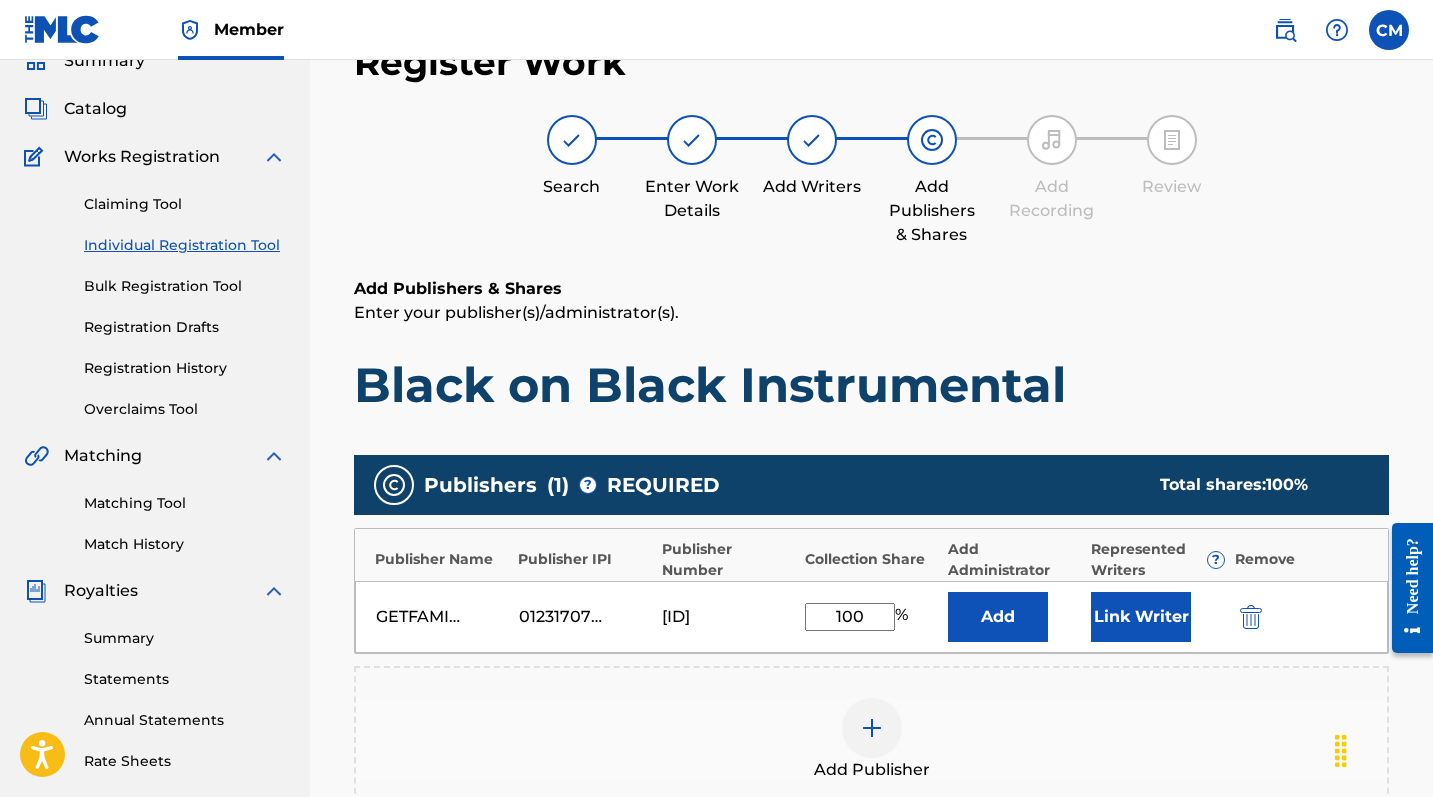 click on "Link Writer" at bounding box center (1141, 617) 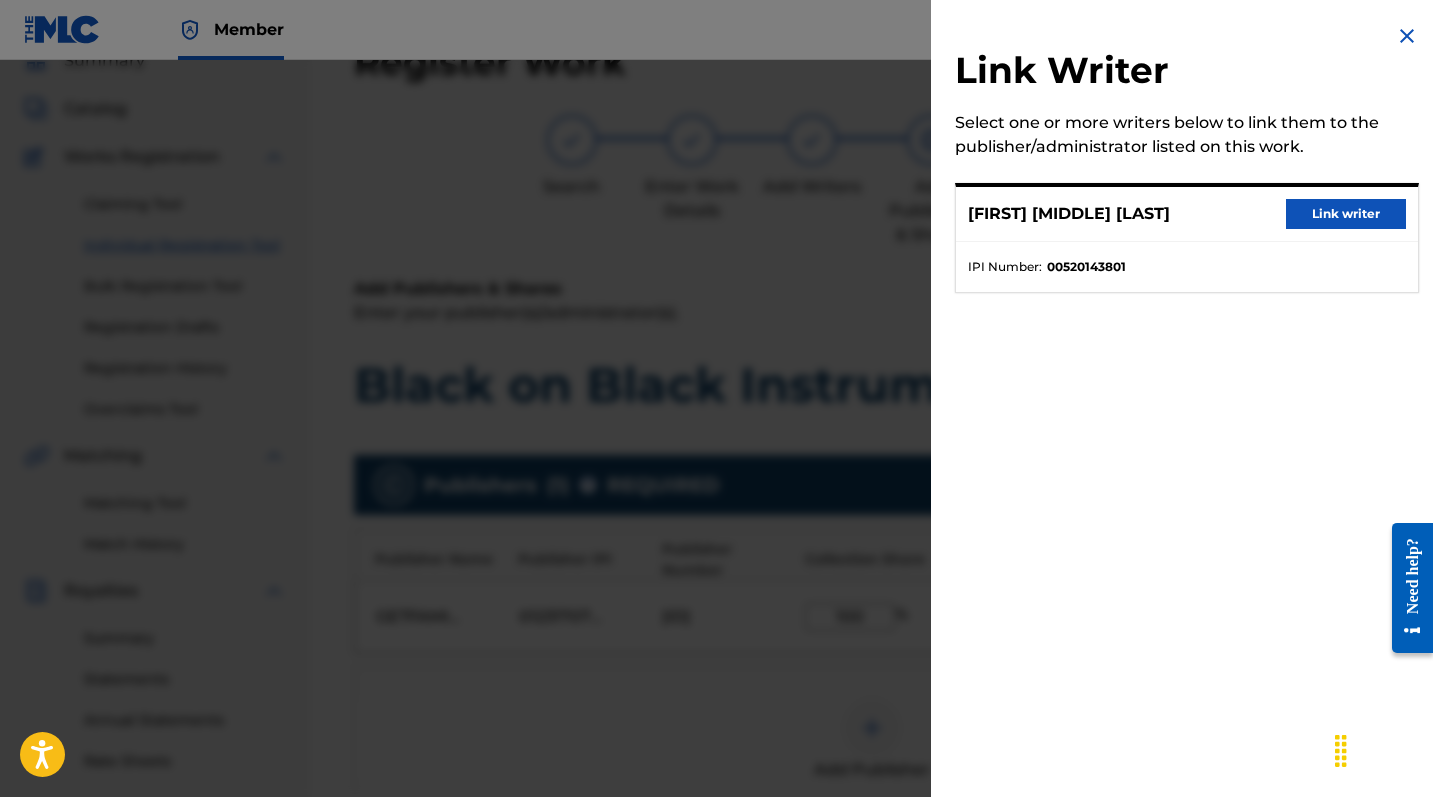 click on "Link writer" at bounding box center (1346, 214) 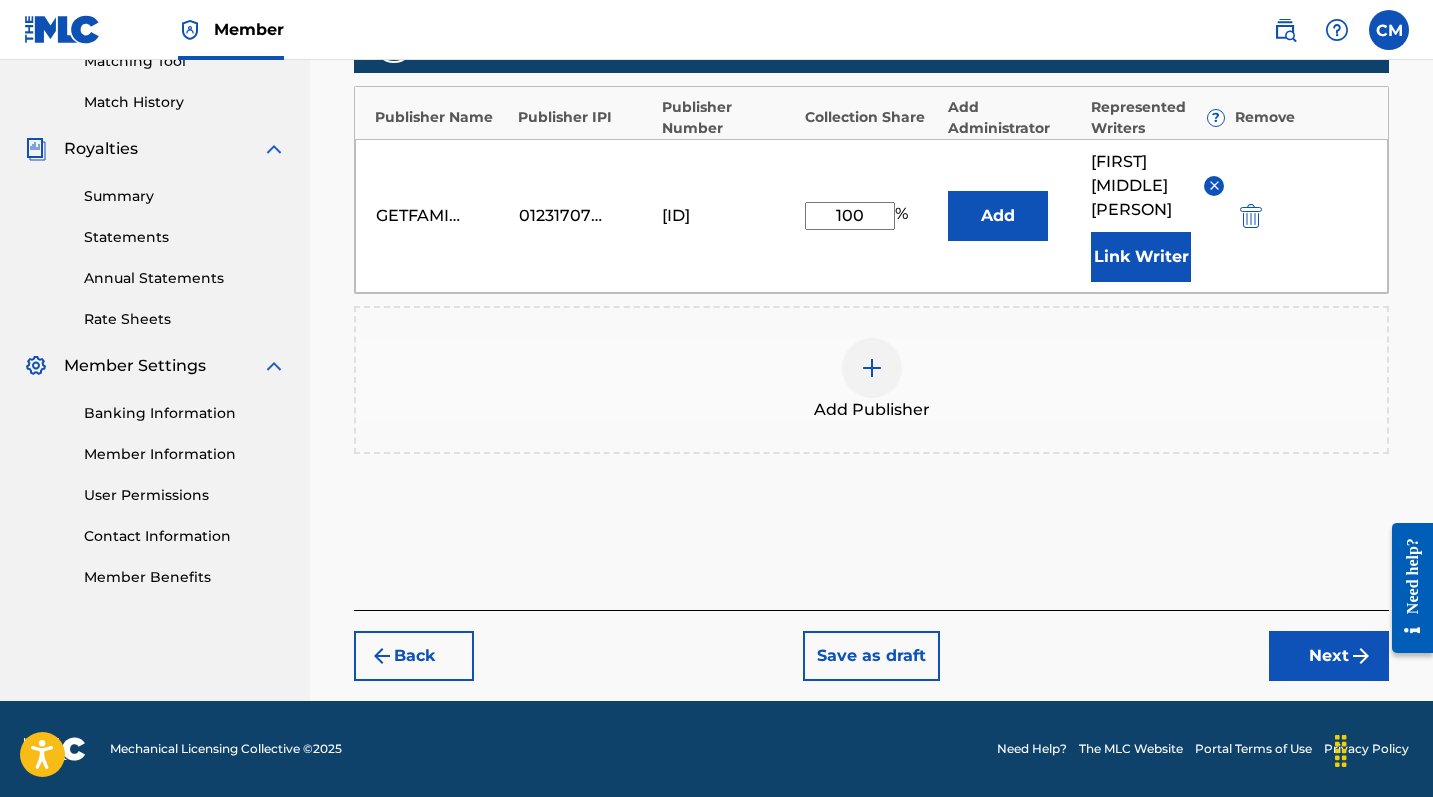 scroll, scrollTop: 552, scrollLeft: 0, axis: vertical 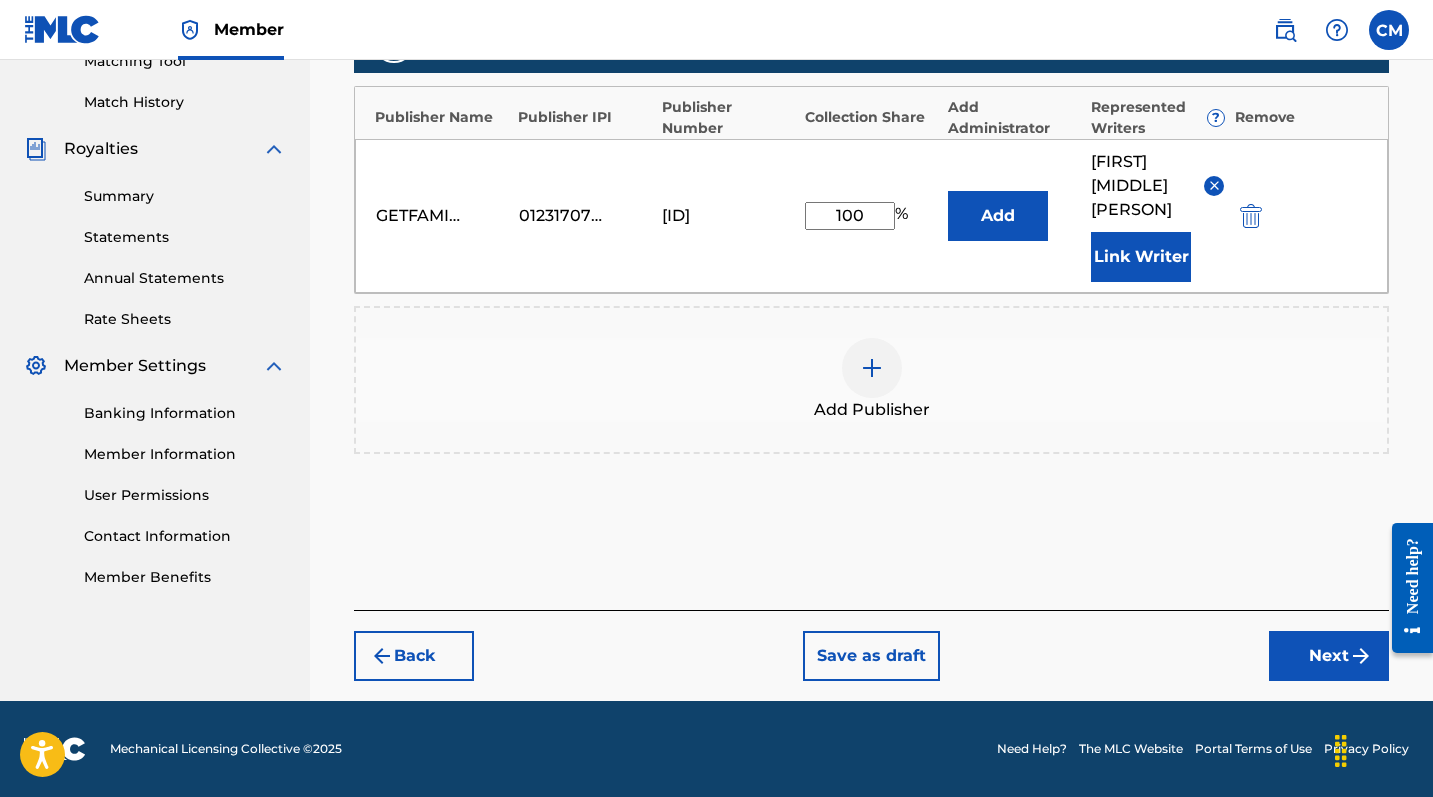 click on "Next" at bounding box center [1329, 656] 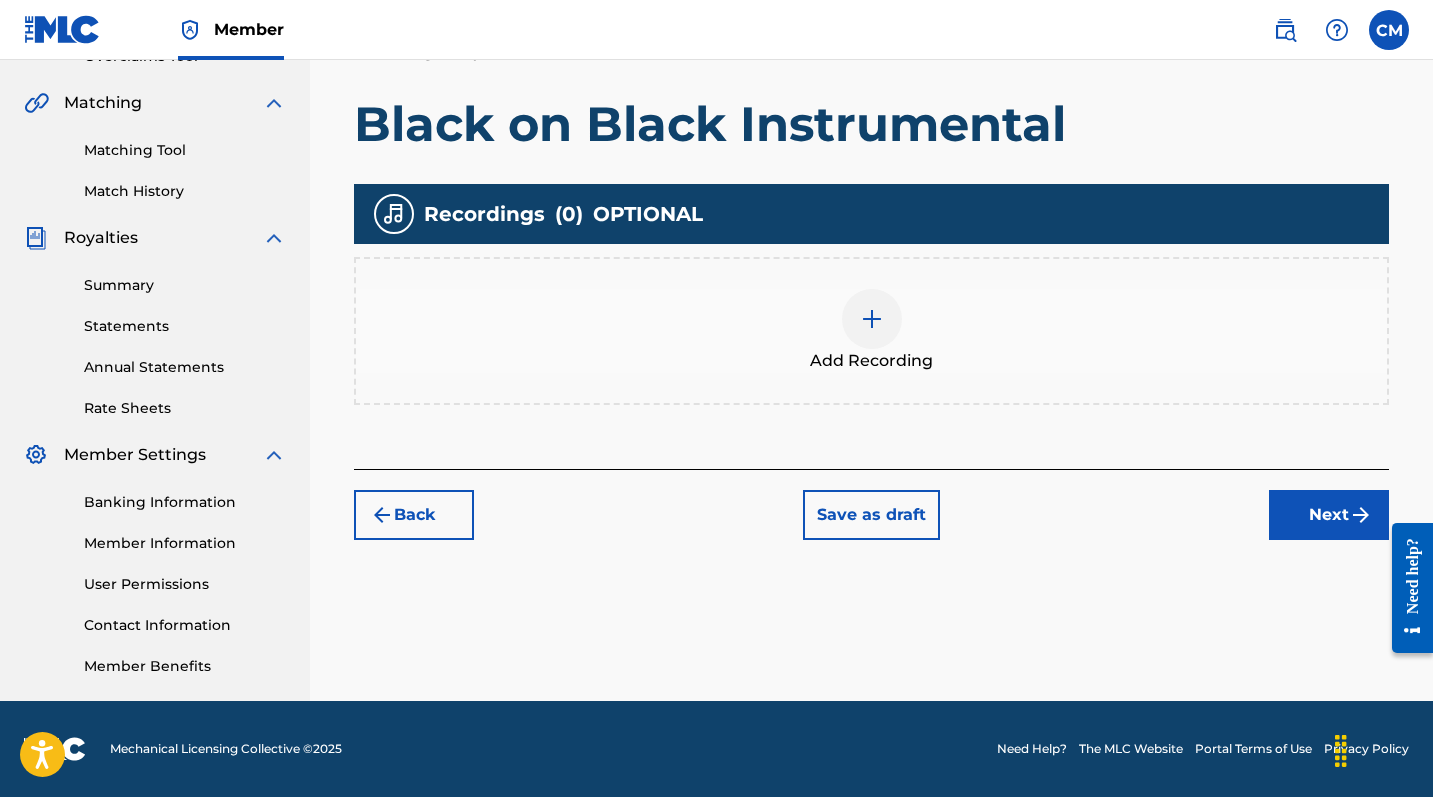 click at bounding box center (872, 319) 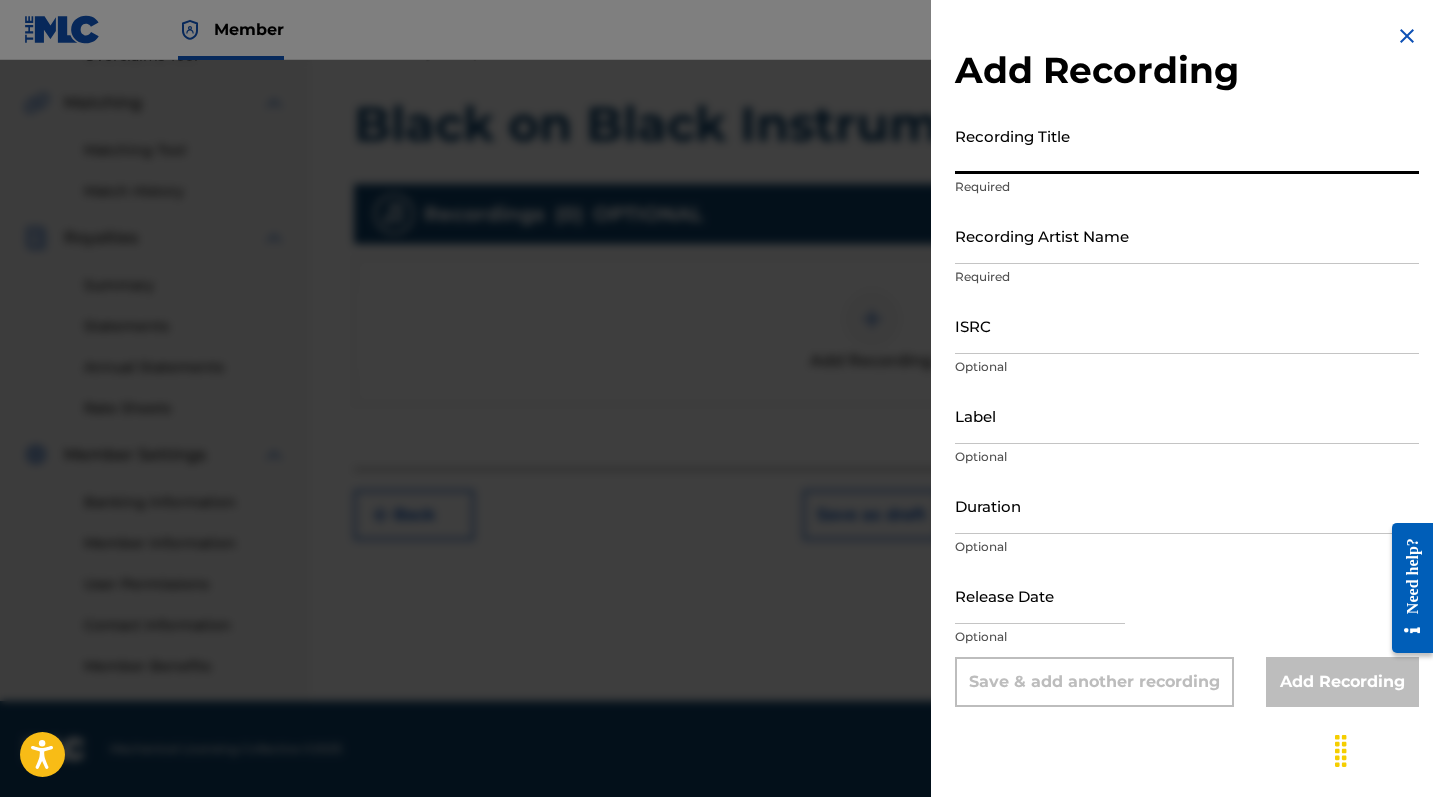 click on "Recording Title" at bounding box center (1187, 145) 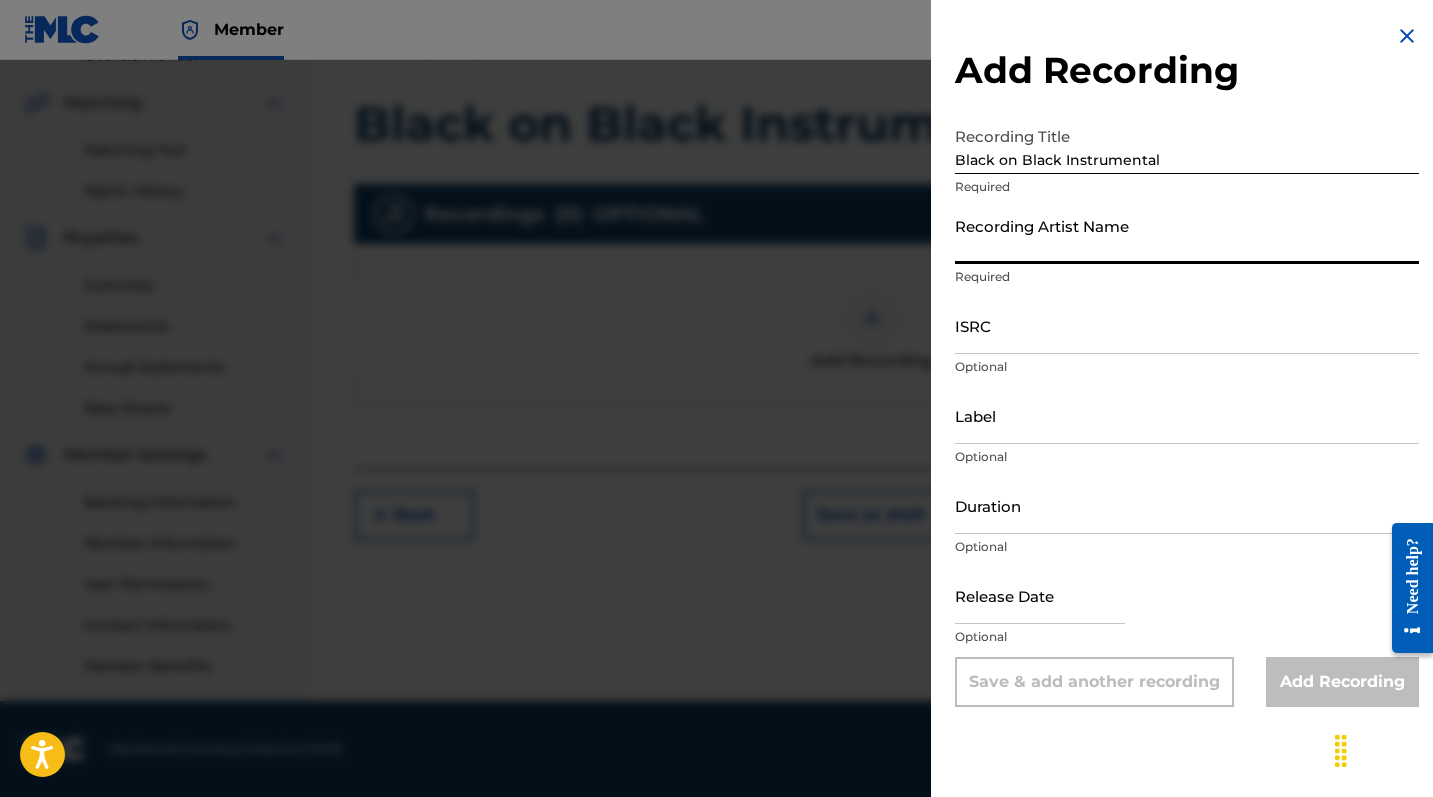 click on "Recording Artist Name" at bounding box center (1187, 235) 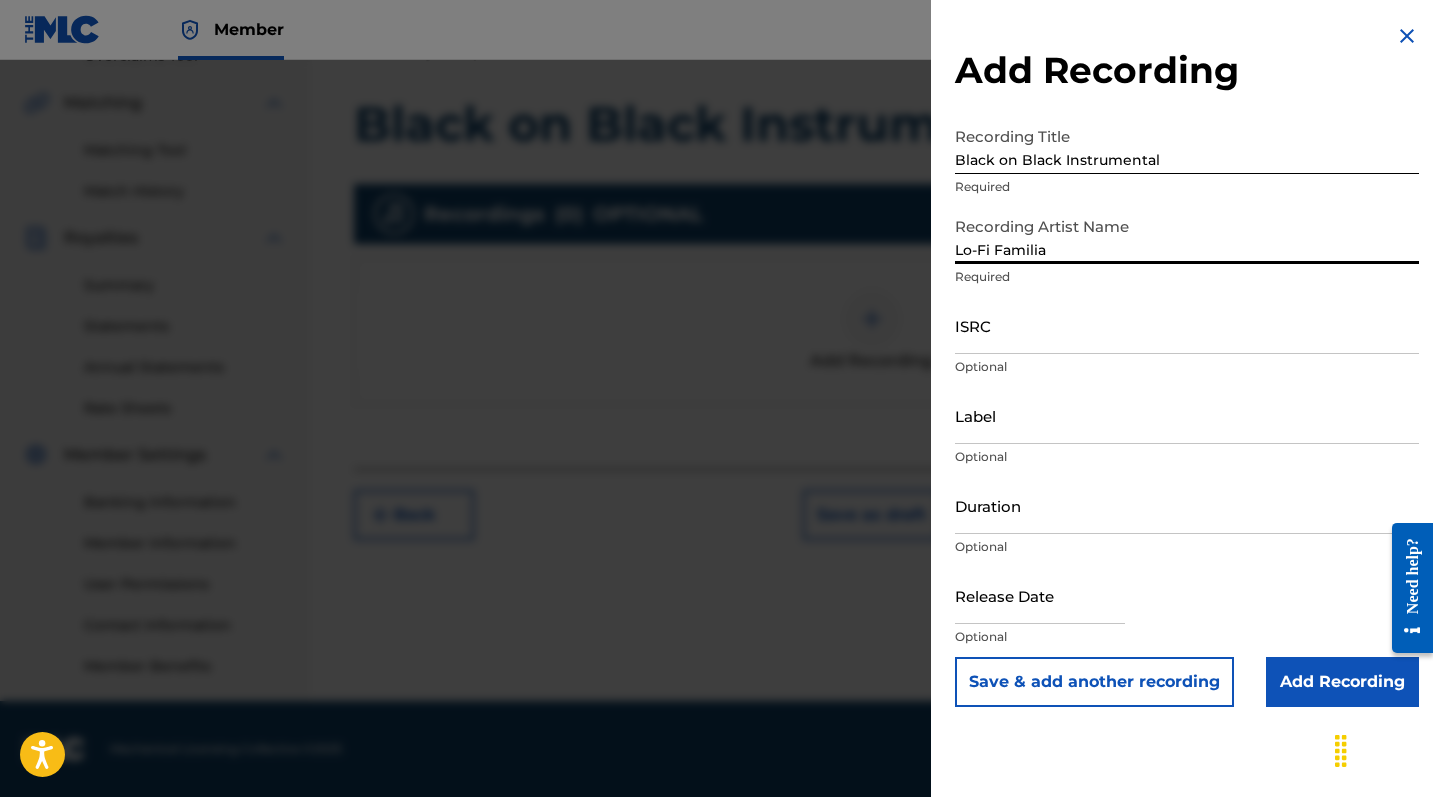 click on "ISRC" at bounding box center [1187, 325] 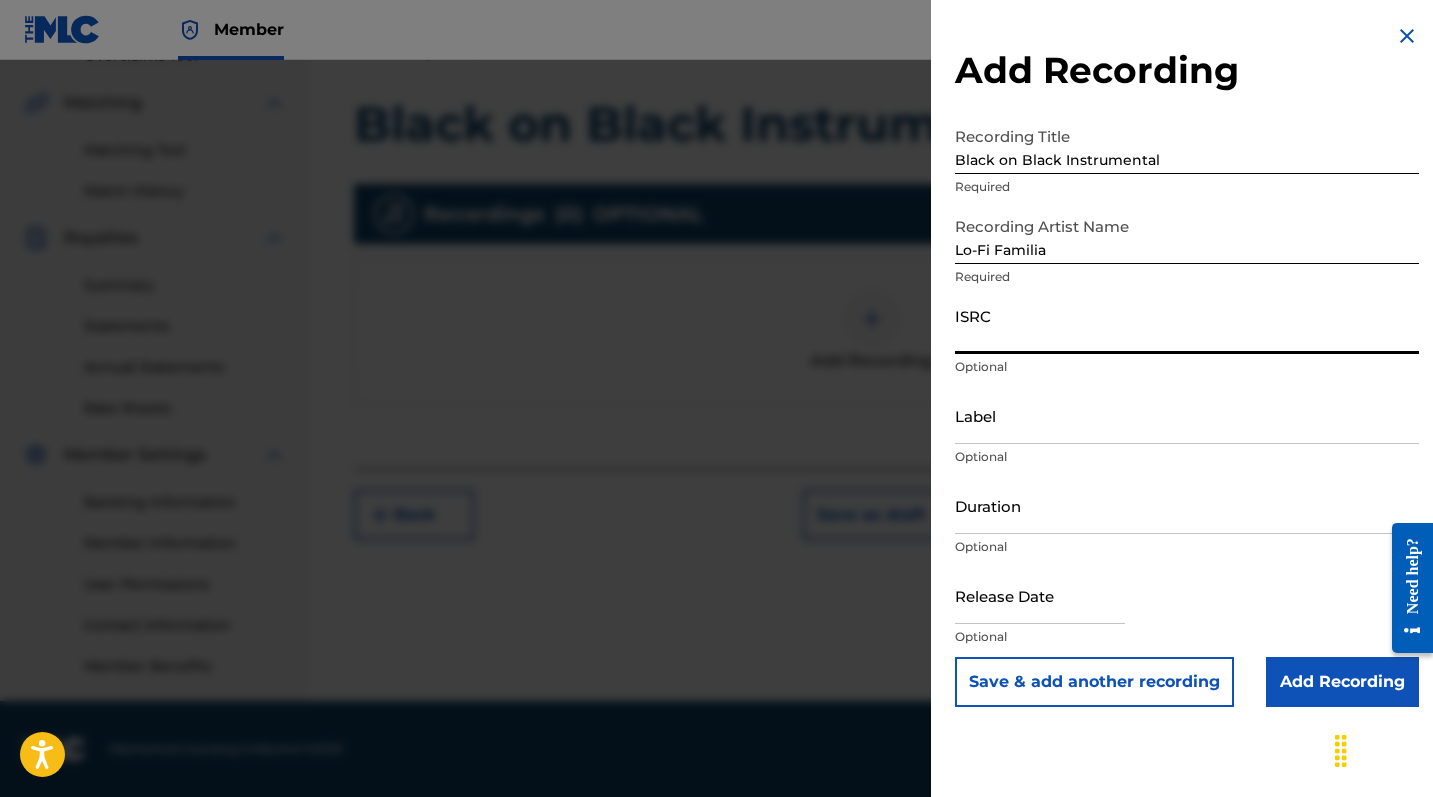 paste on "QZNJY2552089" 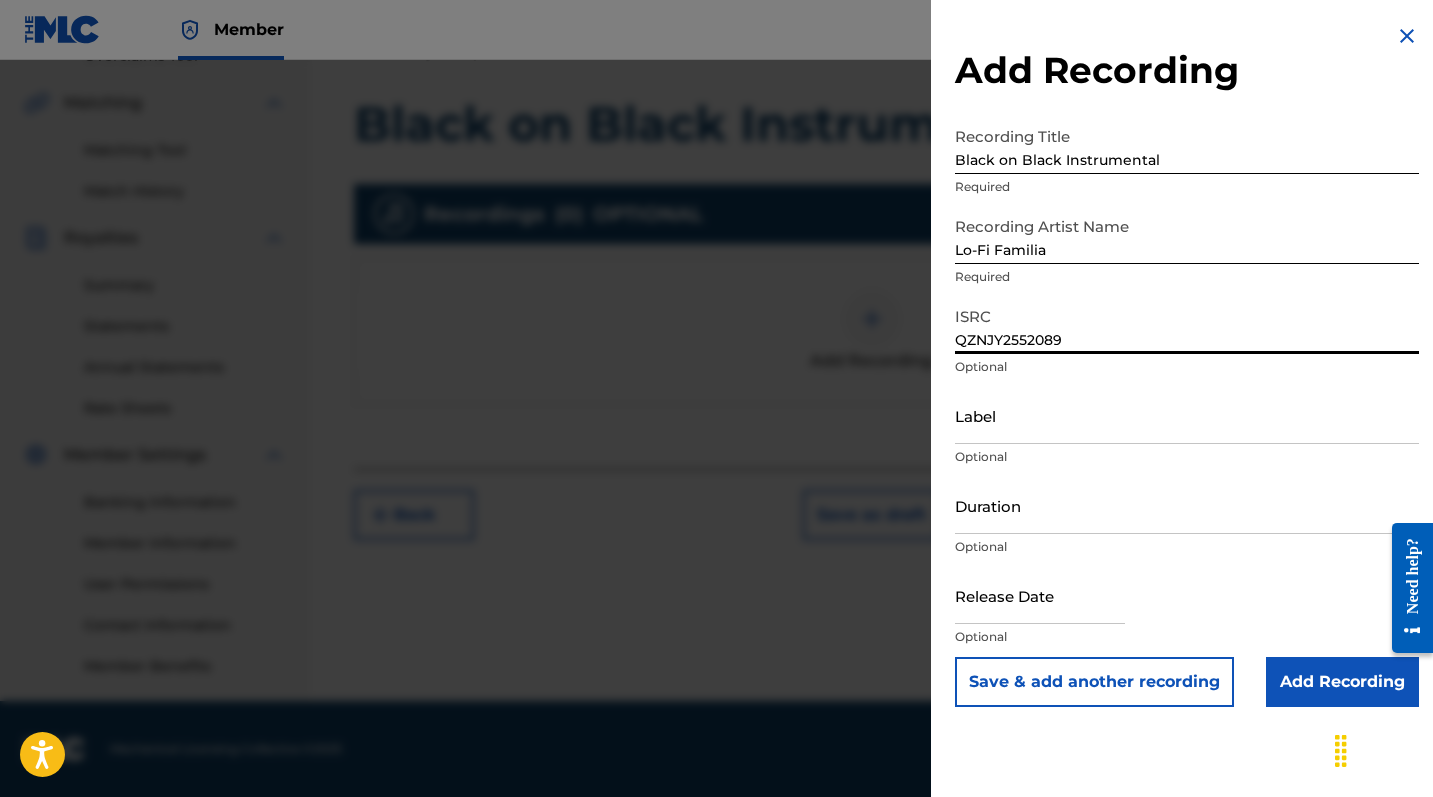click on "Label" at bounding box center [1187, 415] 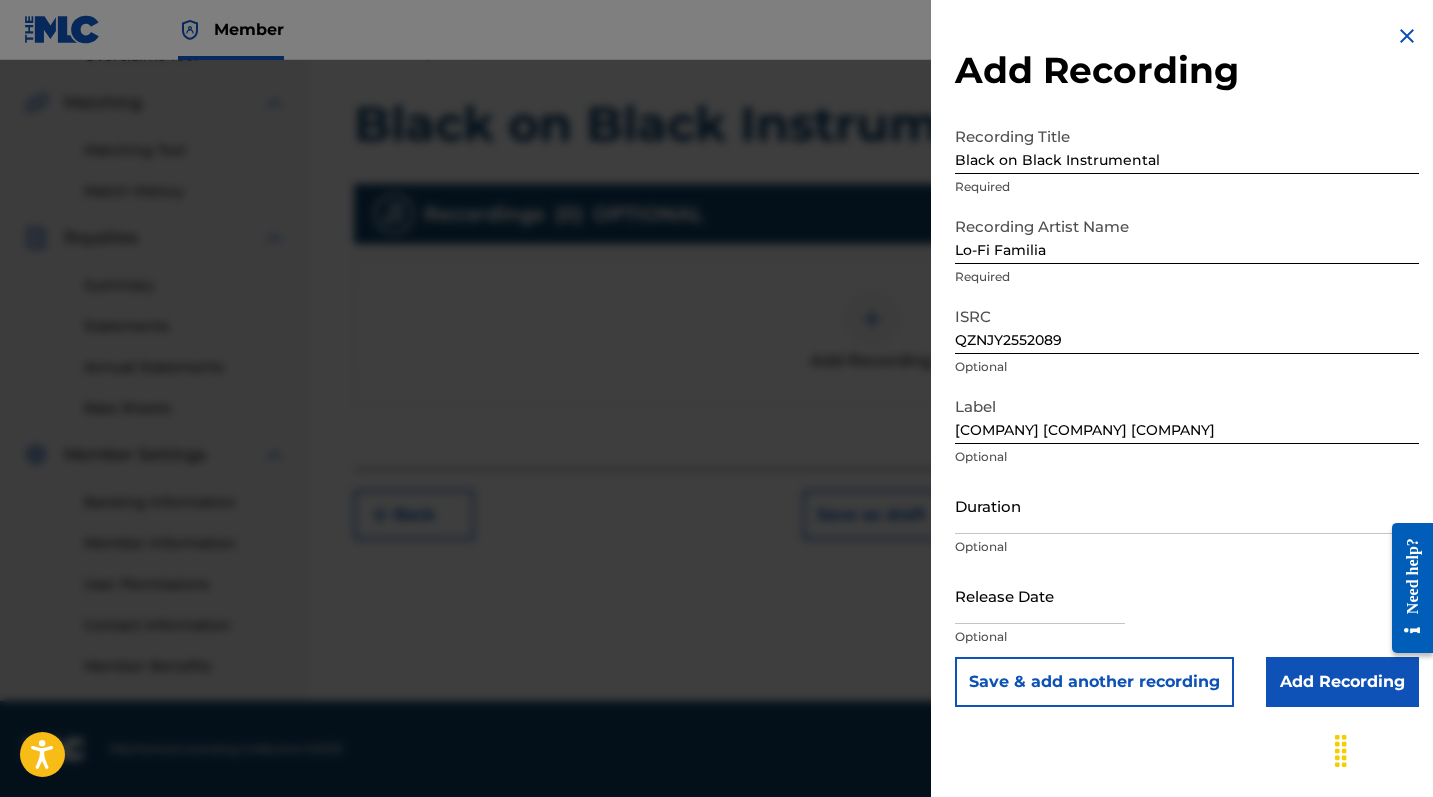 click on "Add Recording" at bounding box center [1342, 682] 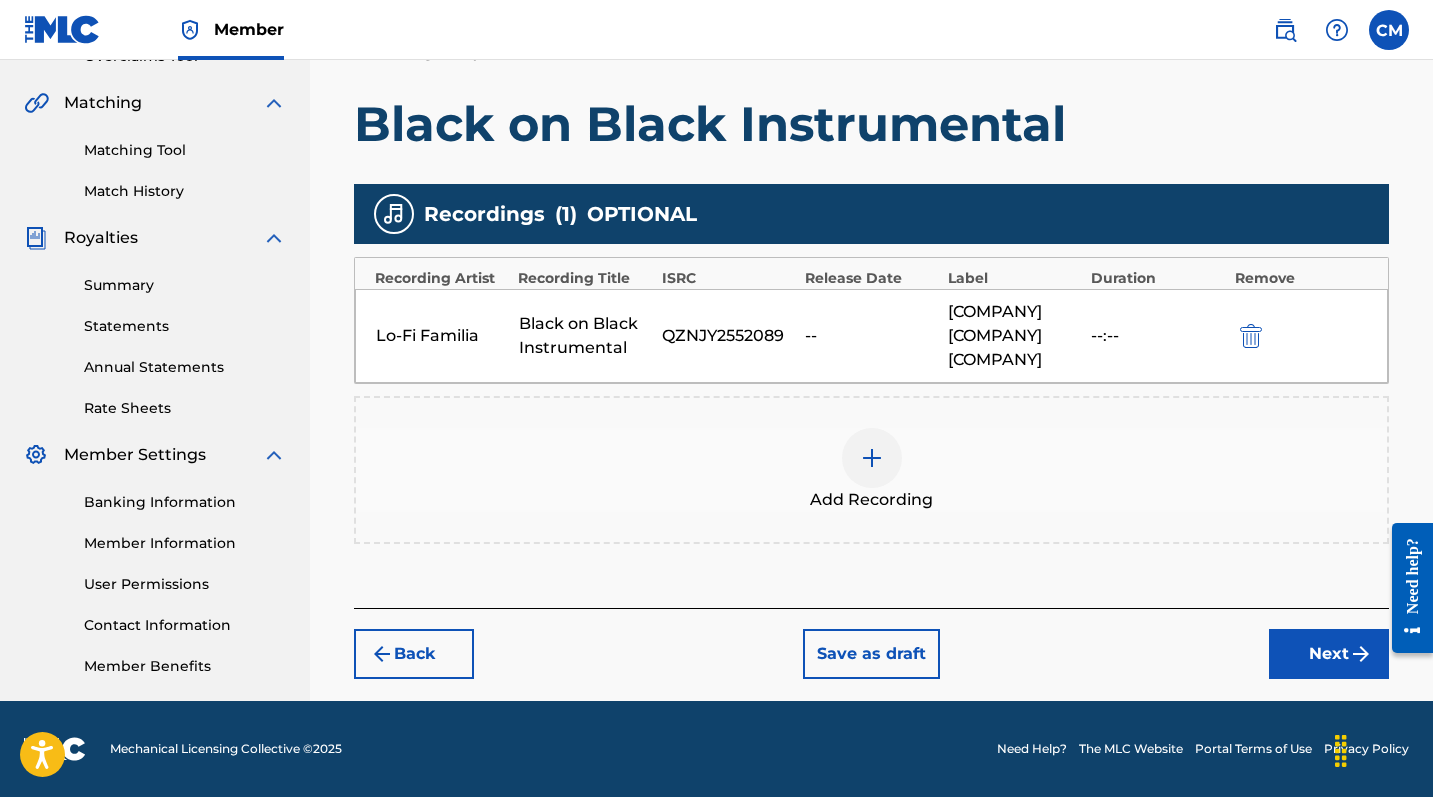 click on "Next" at bounding box center (1329, 654) 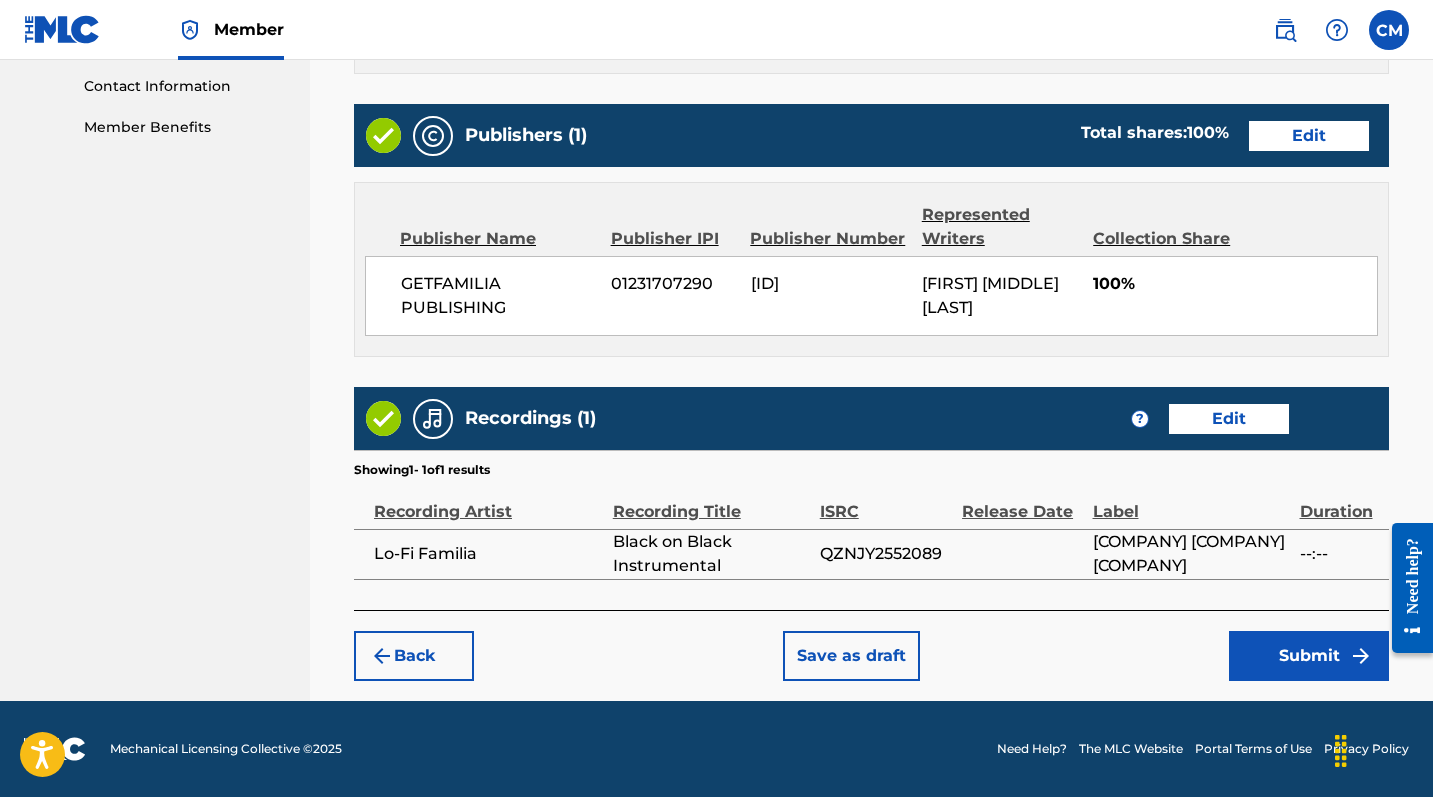 scroll, scrollTop: 981, scrollLeft: 0, axis: vertical 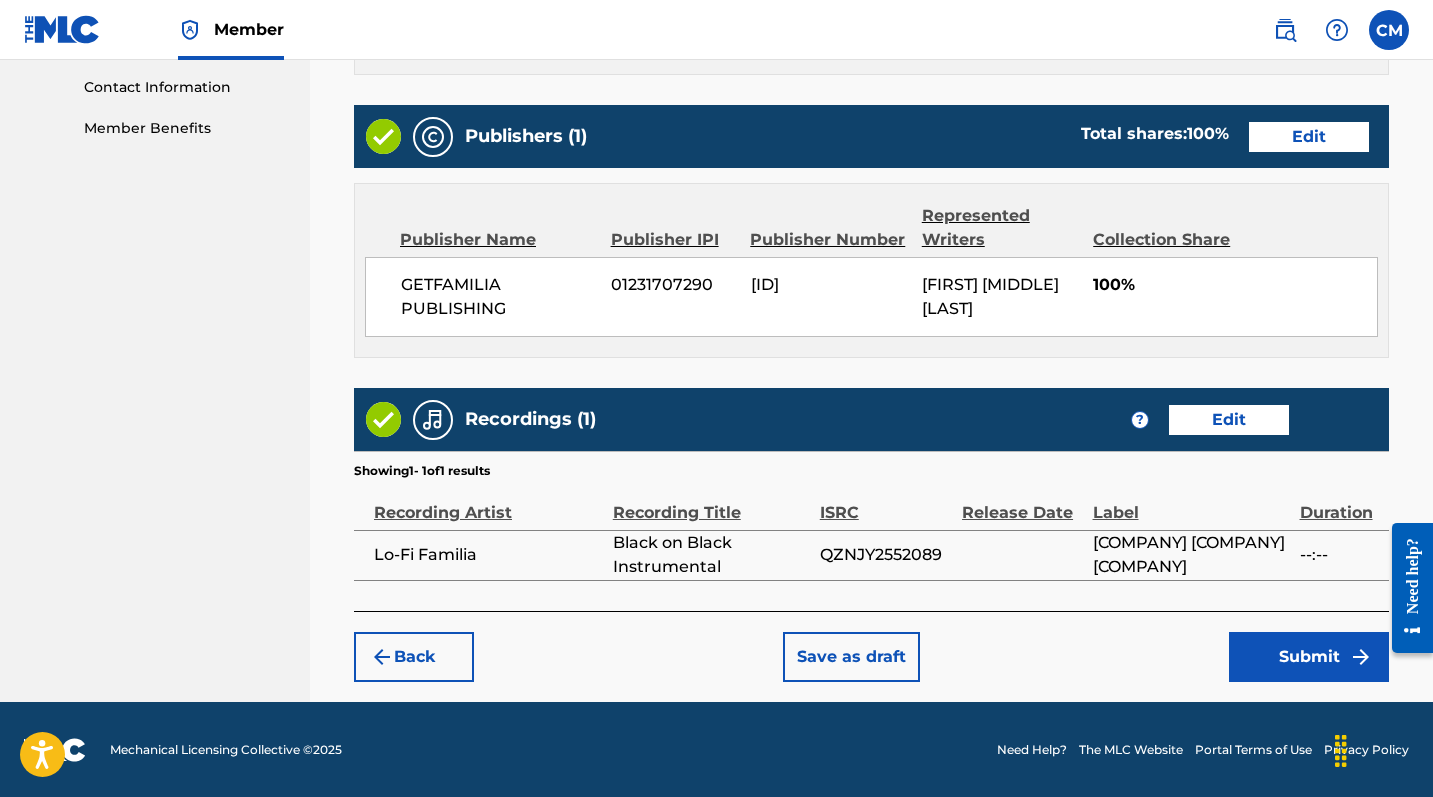 click on "Submit" at bounding box center [1309, 657] 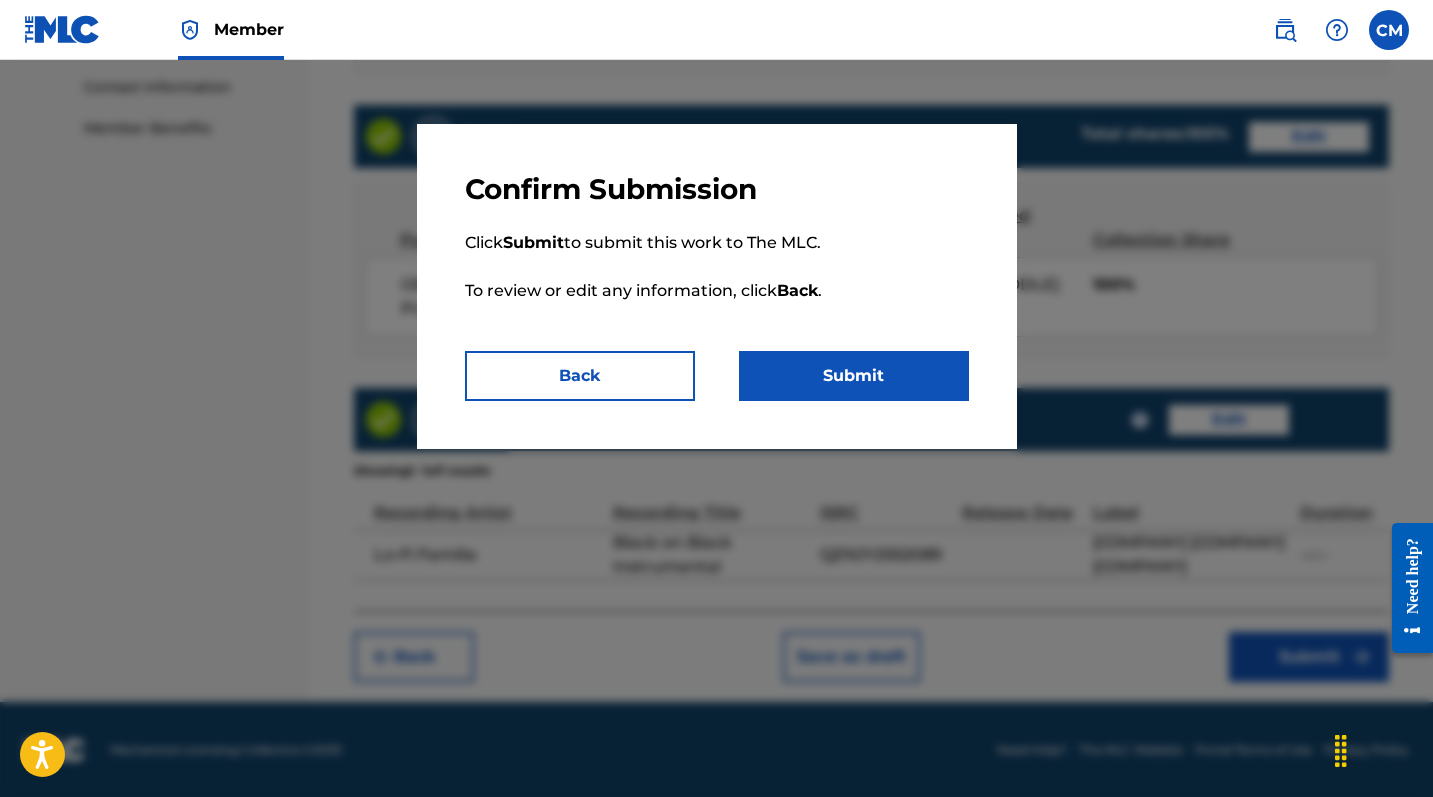 click on "Submit" at bounding box center [854, 376] 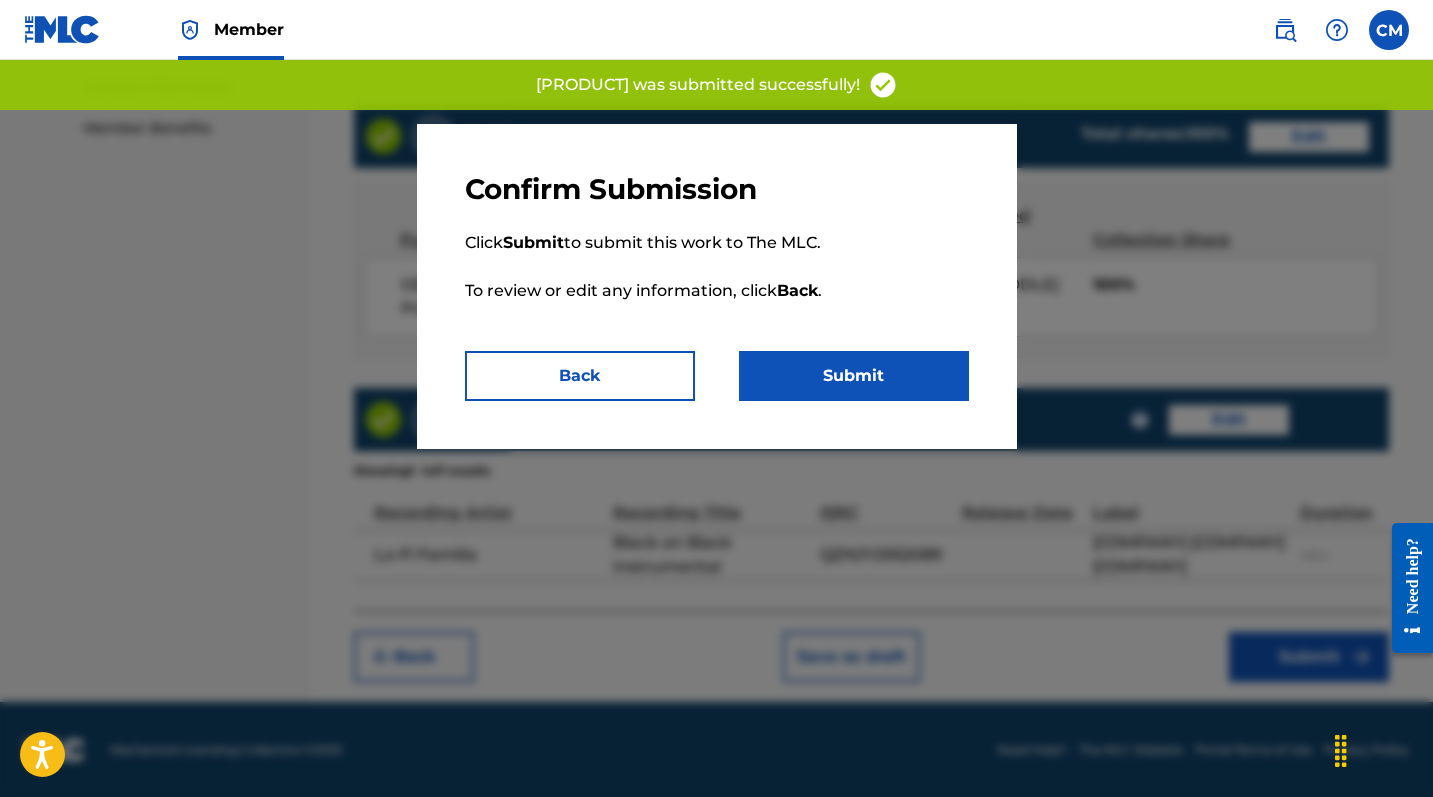 scroll, scrollTop: 0, scrollLeft: 0, axis: both 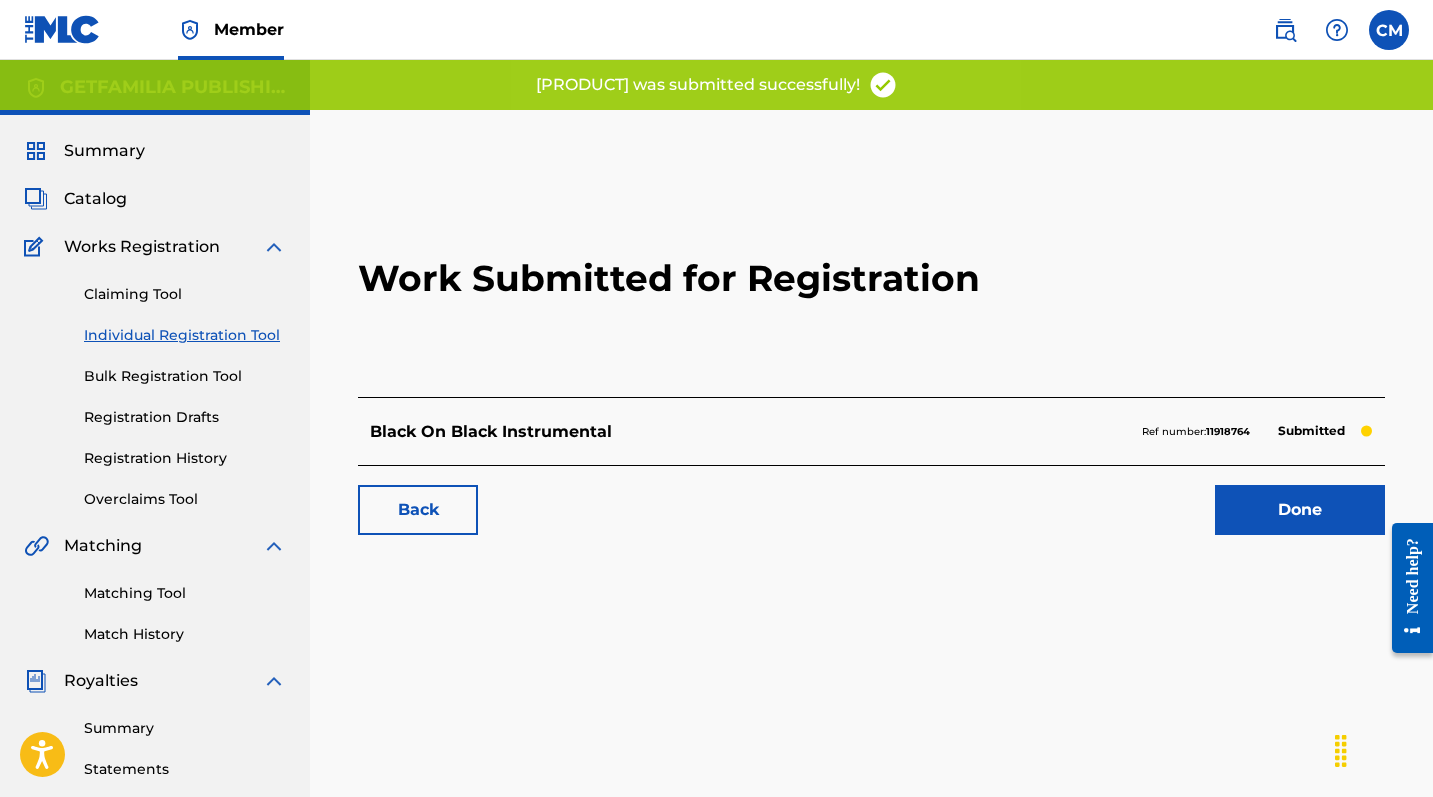 click on "Done" at bounding box center [1300, 510] 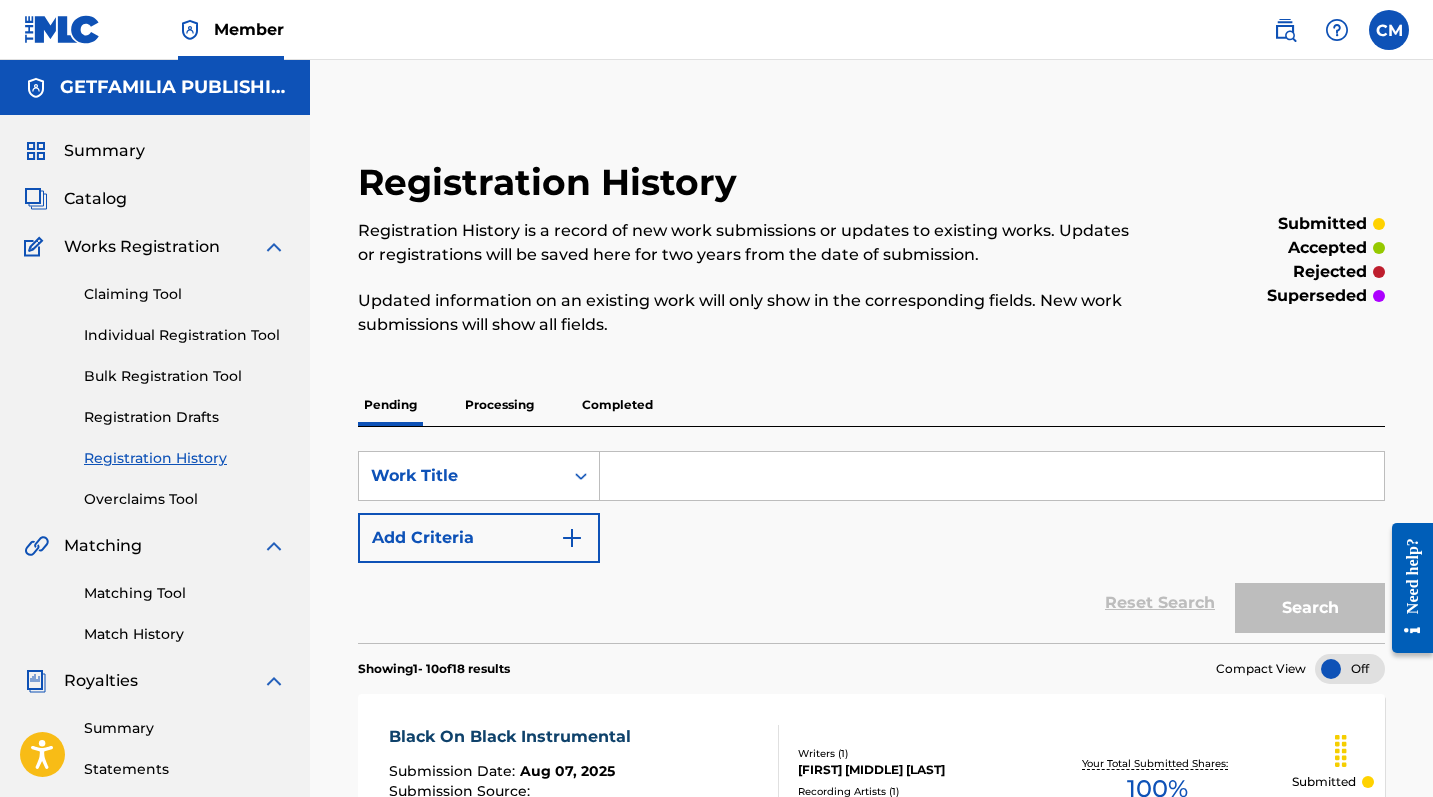 click on "Catalog" at bounding box center [95, 199] 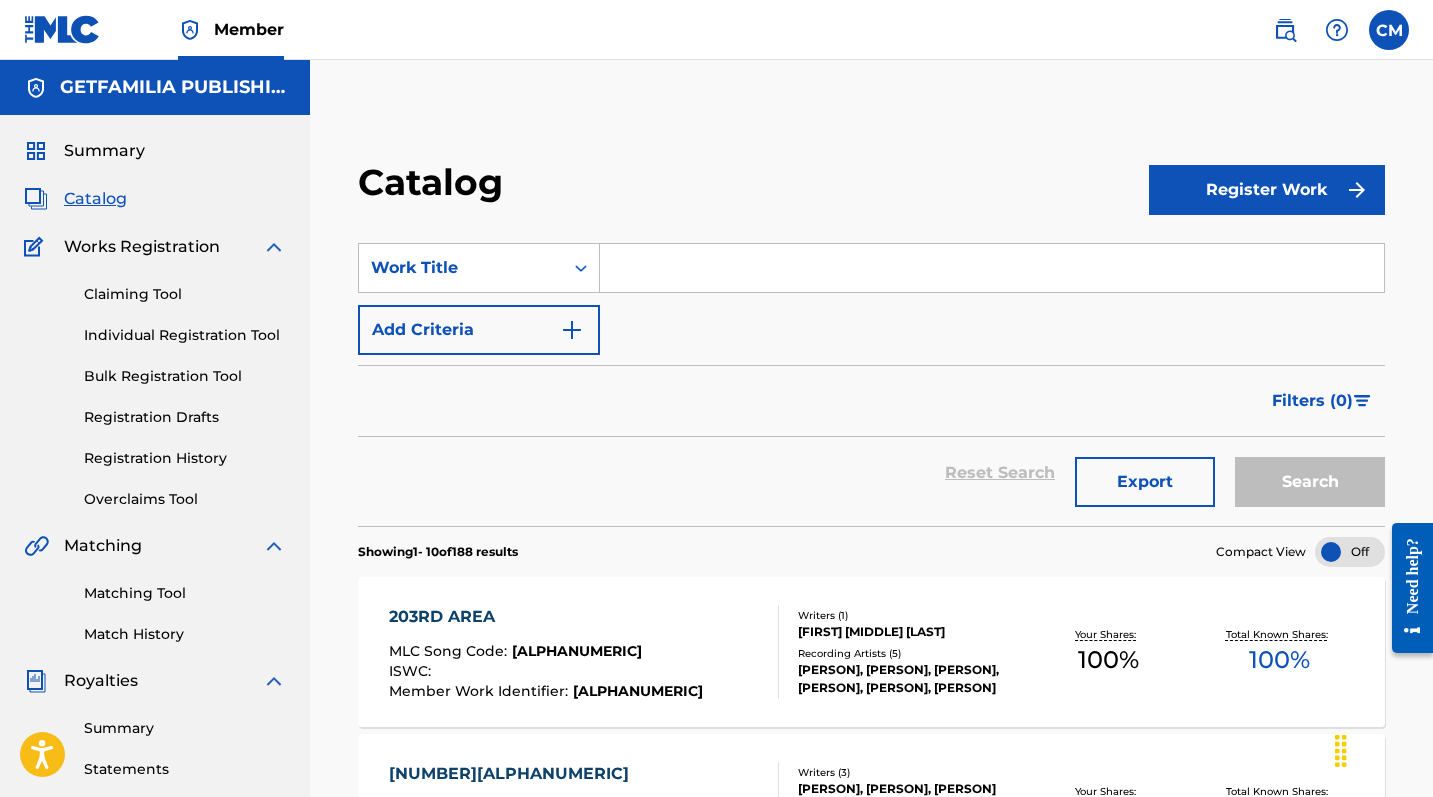 click on "Register Work" at bounding box center [1267, 190] 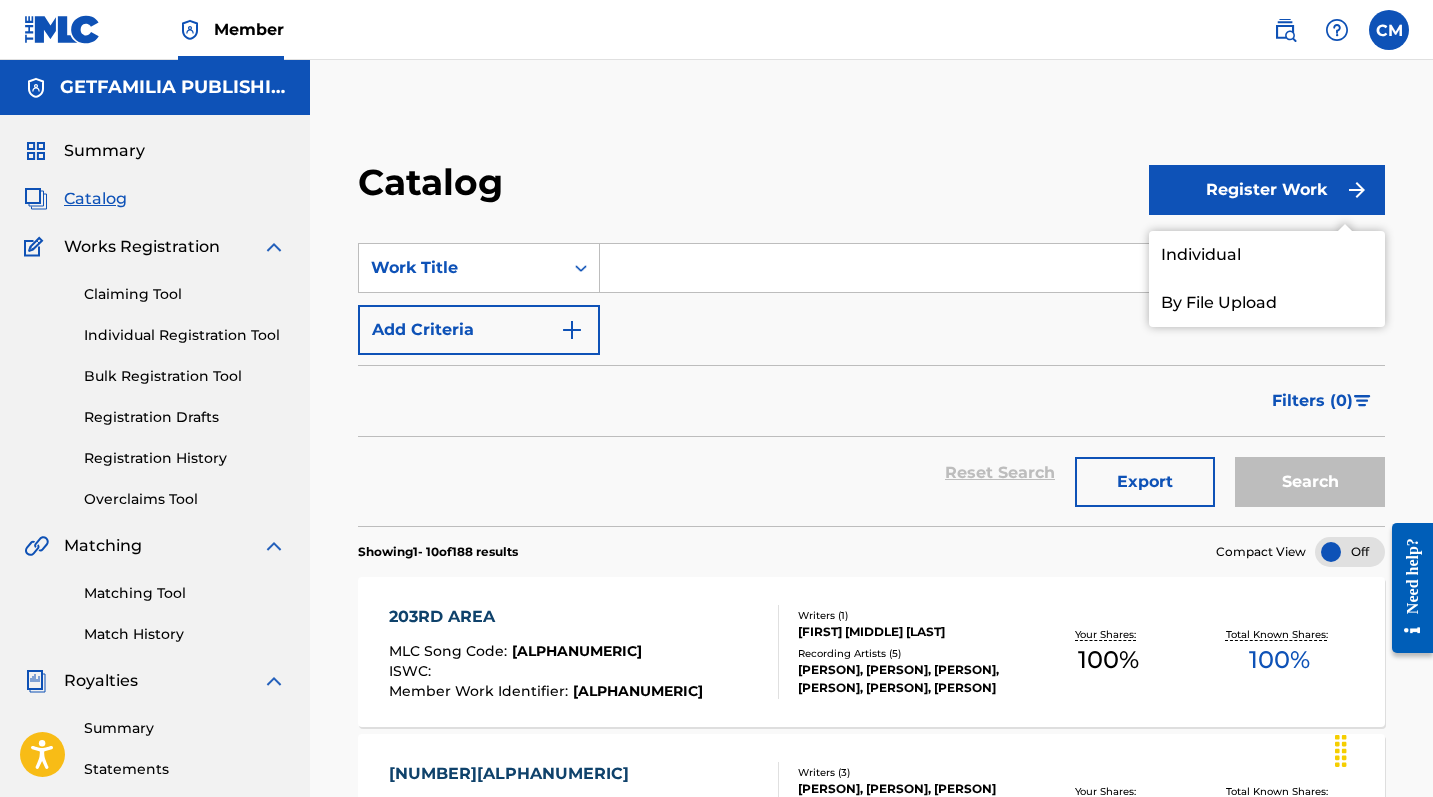 click on "Individual" at bounding box center [1267, 255] 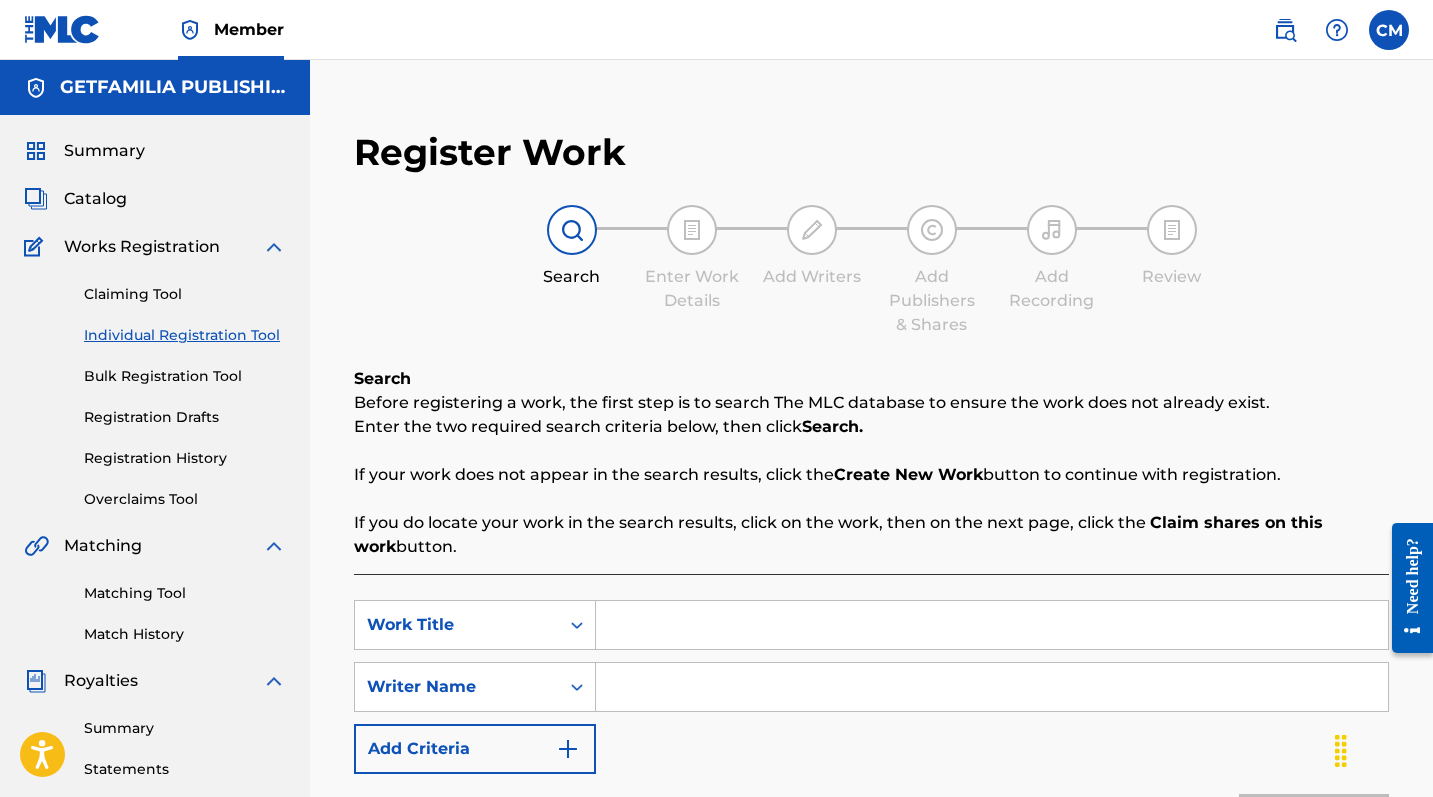click at bounding box center [992, 625] 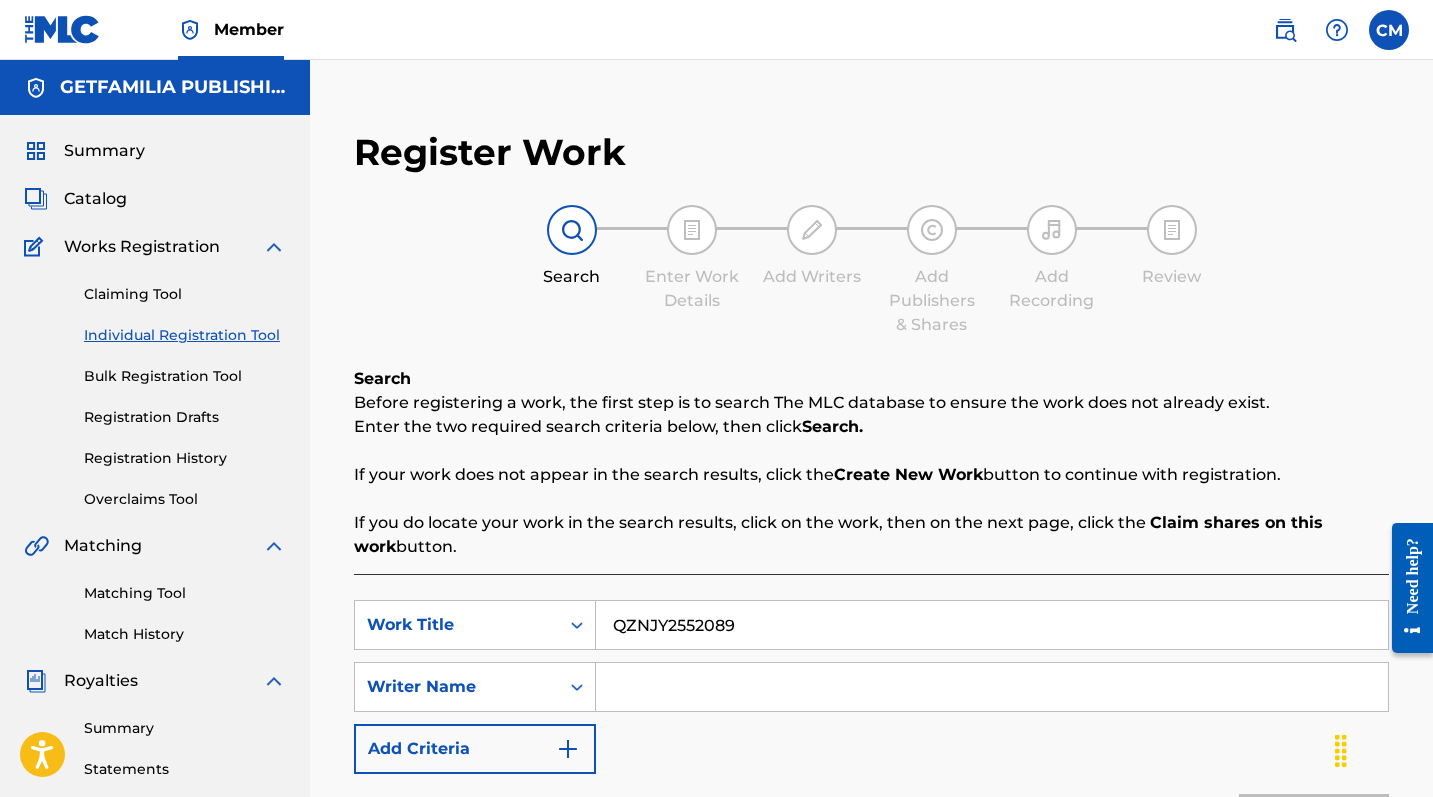 drag, startPoint x: 748, startPoint y: 619, endPoint x: 596, endPoint y: 621, distance: 152.01315 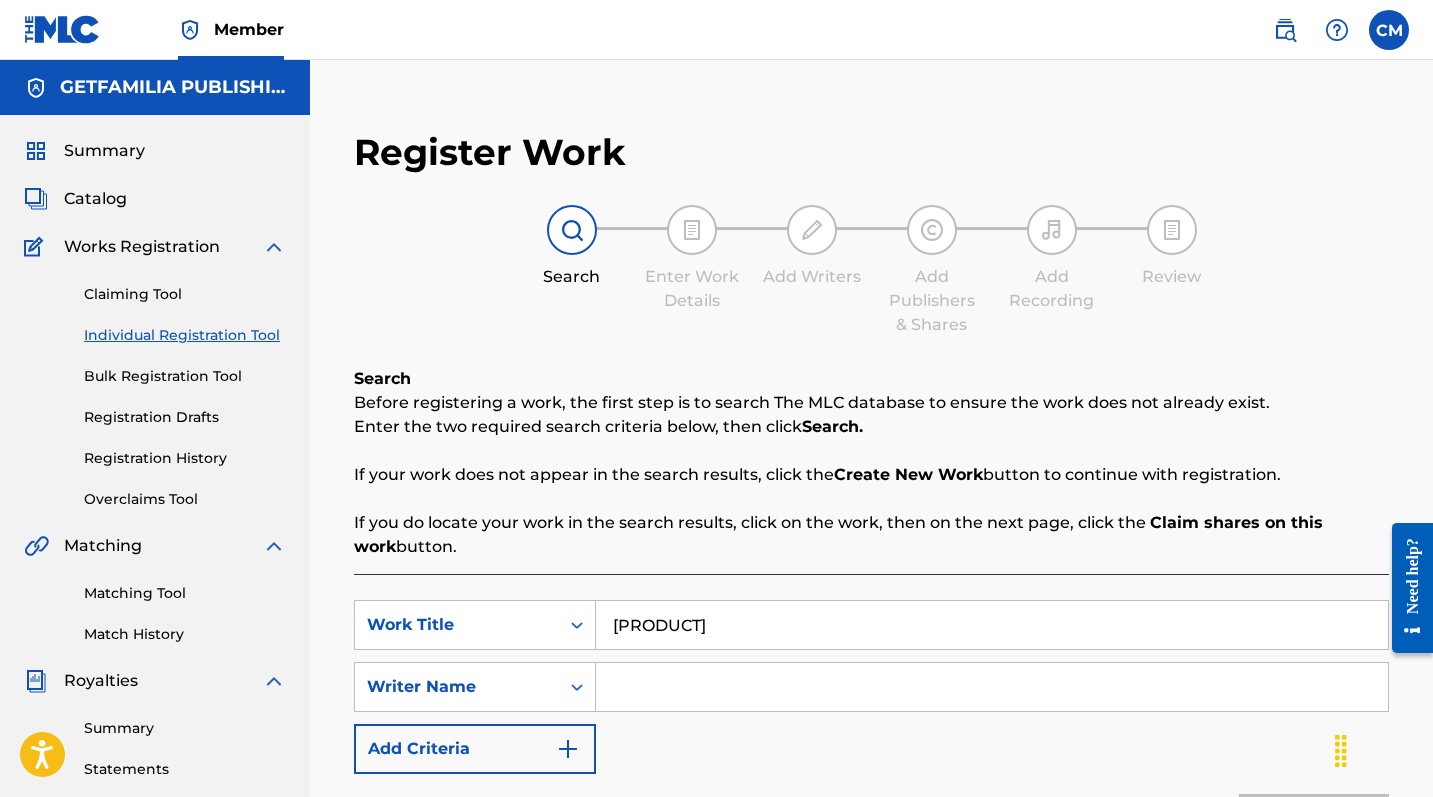 click at bounding box center [992, 687] 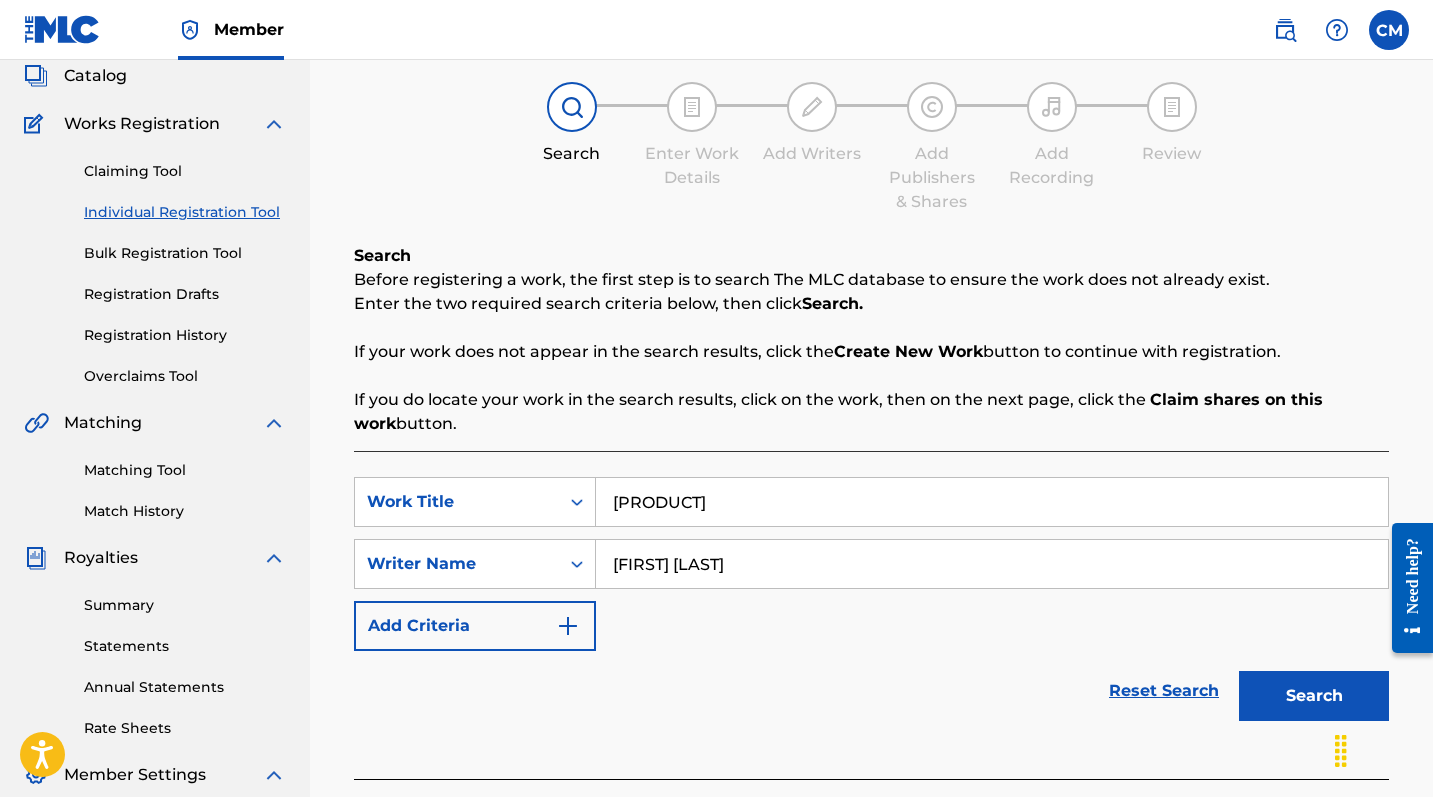 scroll, scrollTop: 140, scrollLeft: 0, axis: vertical 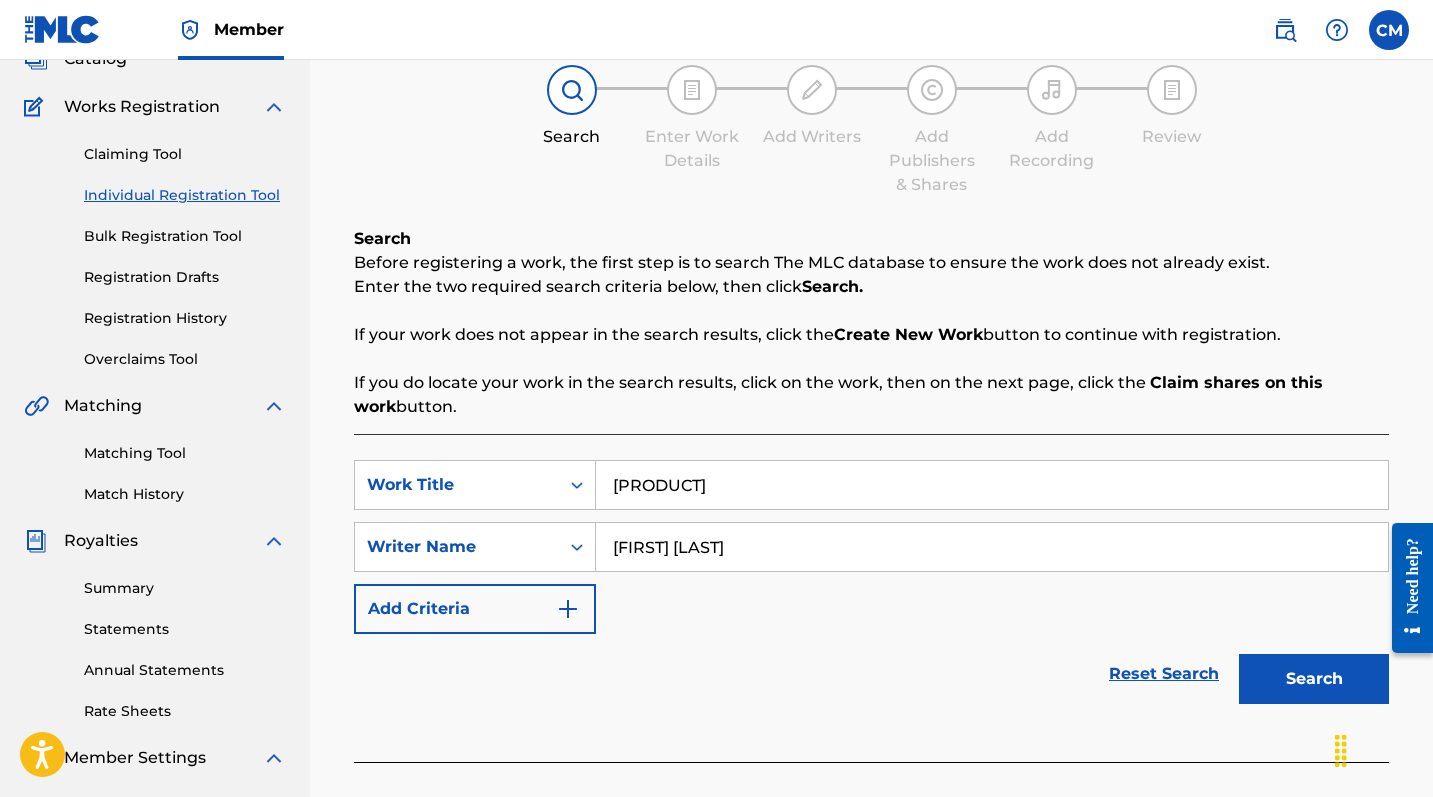 click on "Search" at bounding box center (1314, 679) 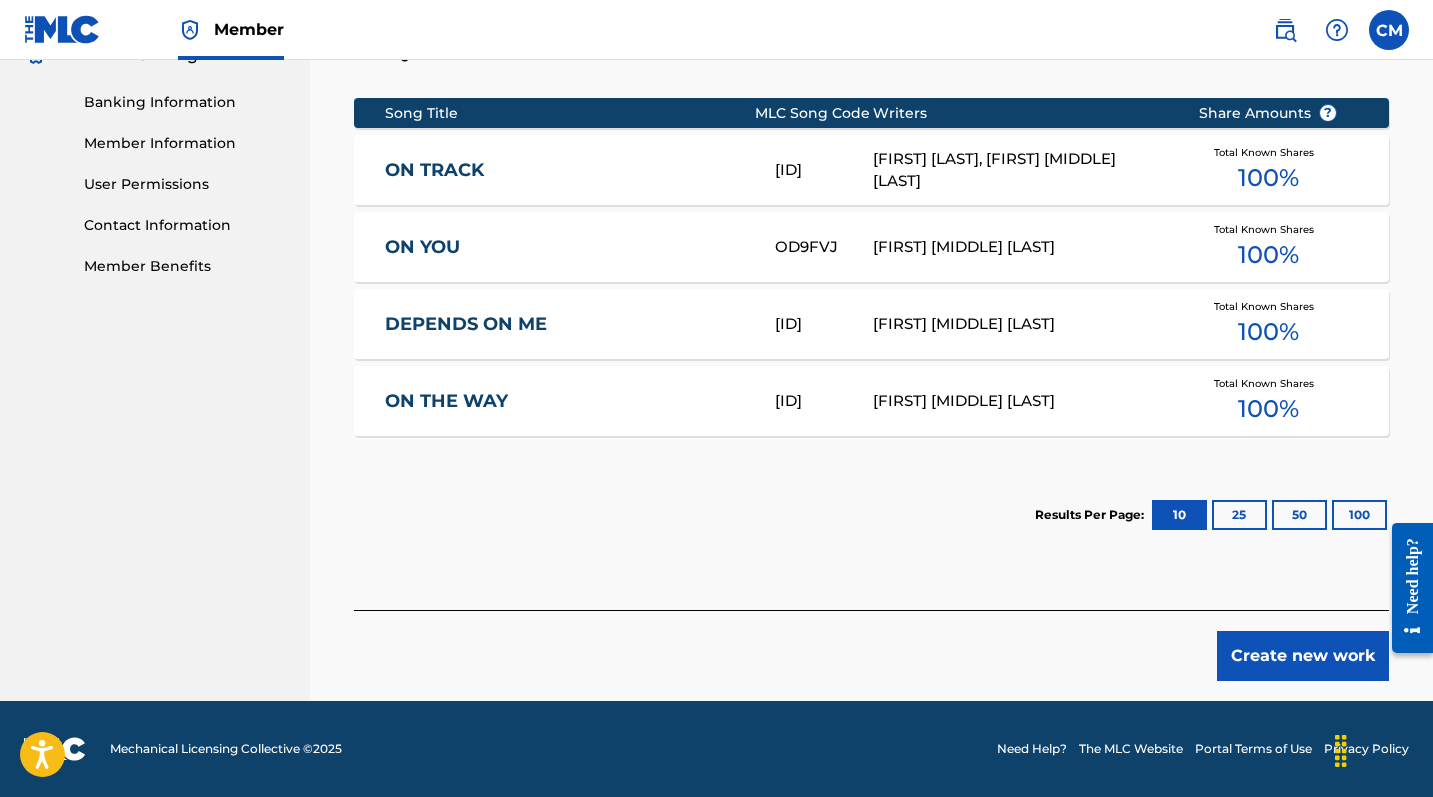 scroll, scrollTop: 843, scrollLeft: 0, axis: vertical 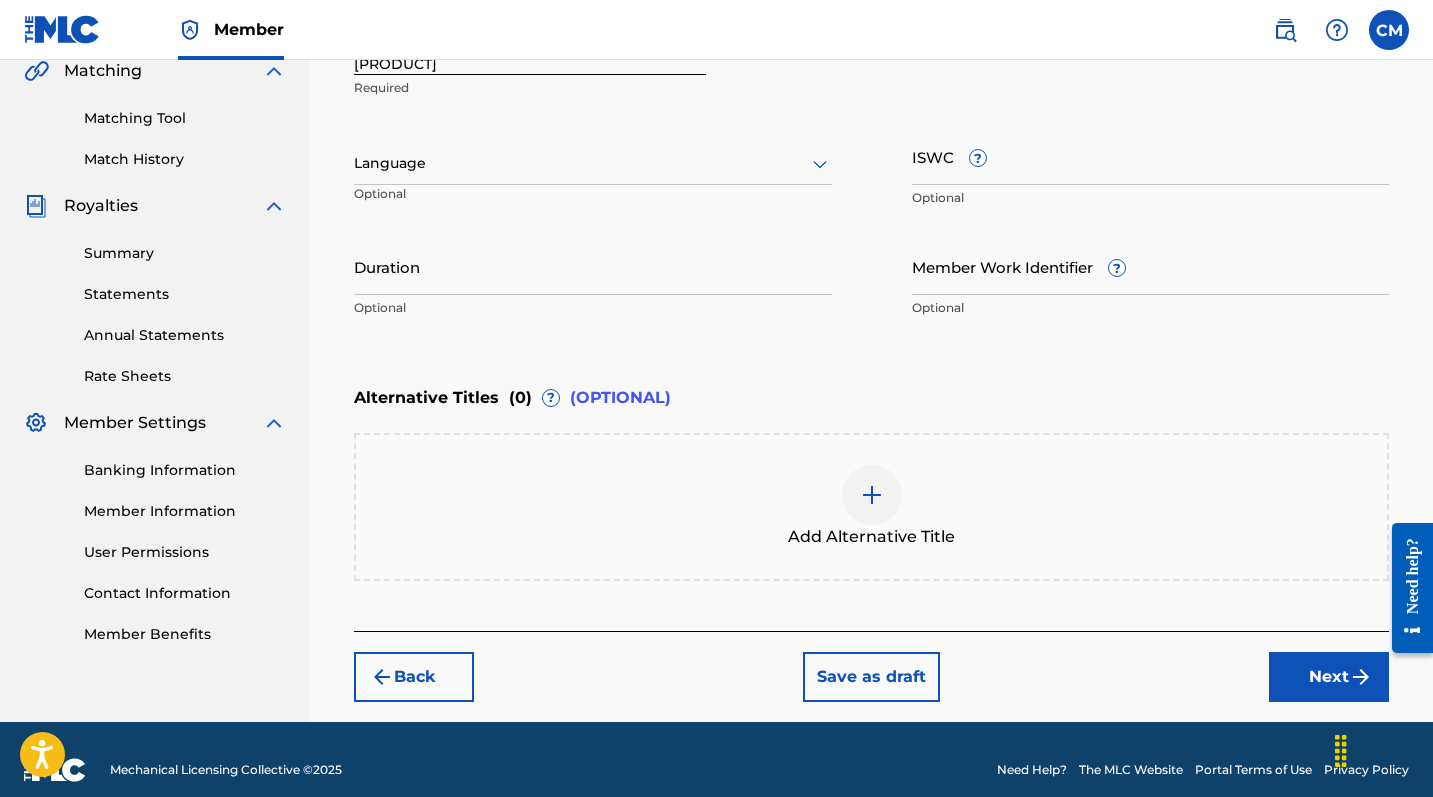 click at bounding box center (593, 163) 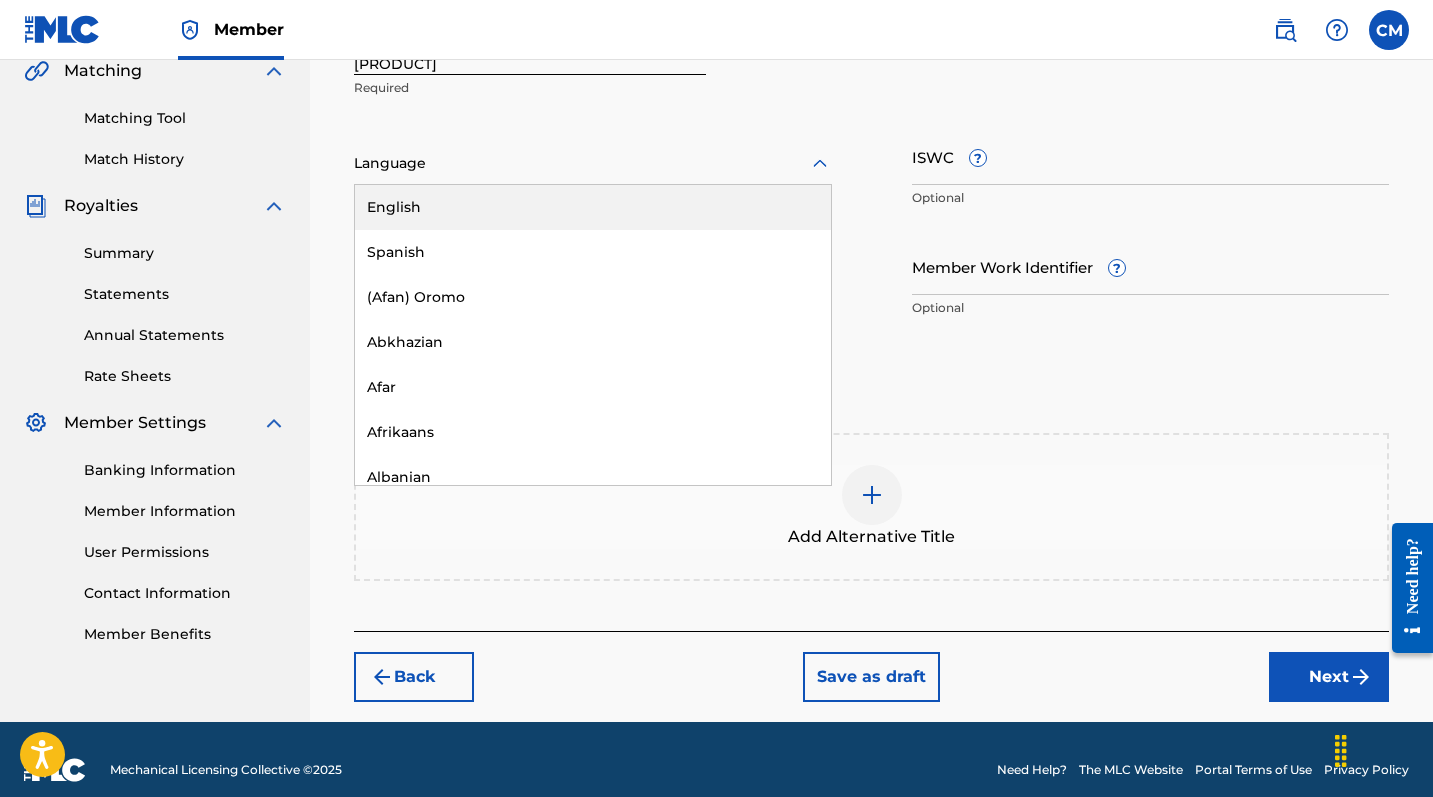 click on "English" at bounding box center (593, 207) 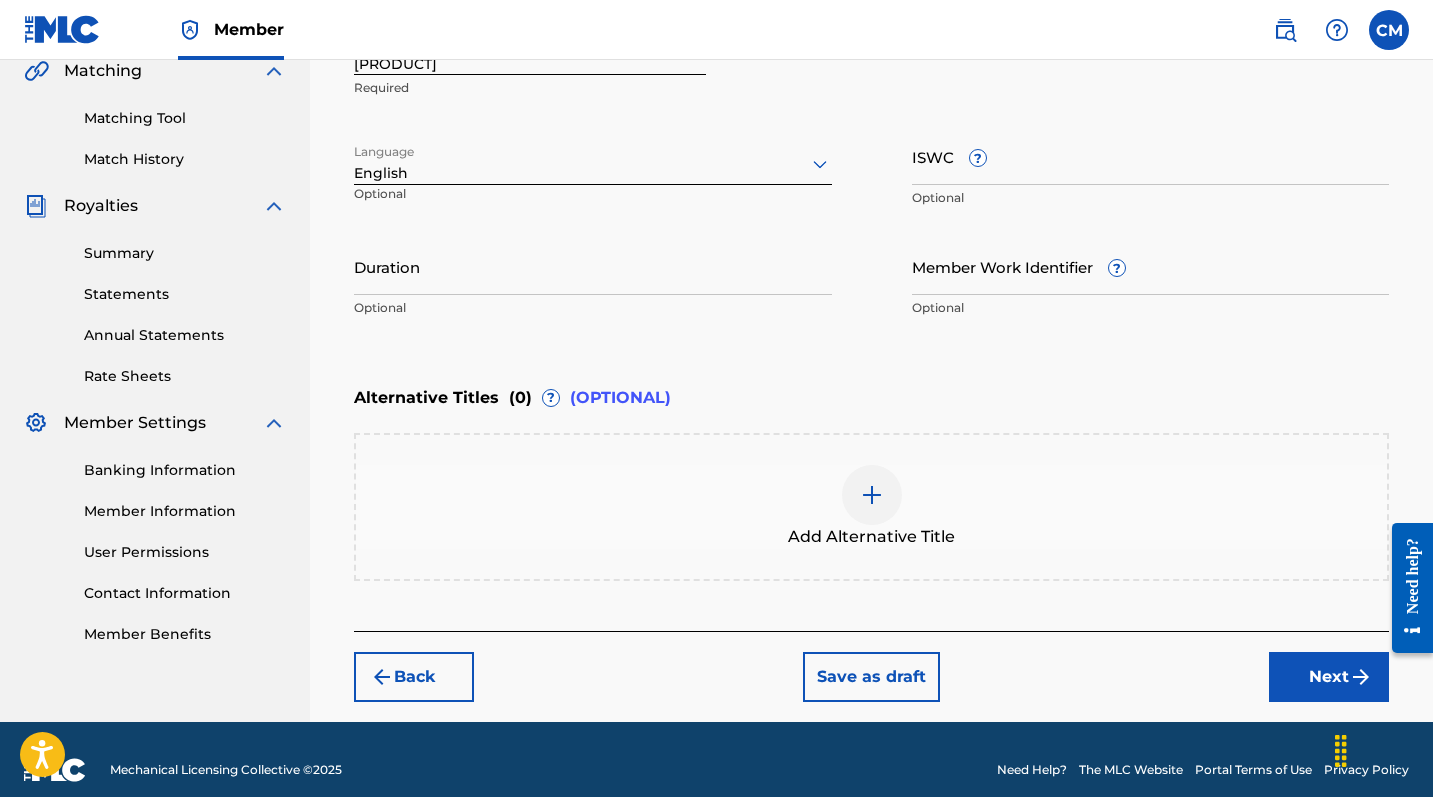 click on "Next" at bounding box center [1329, 677] 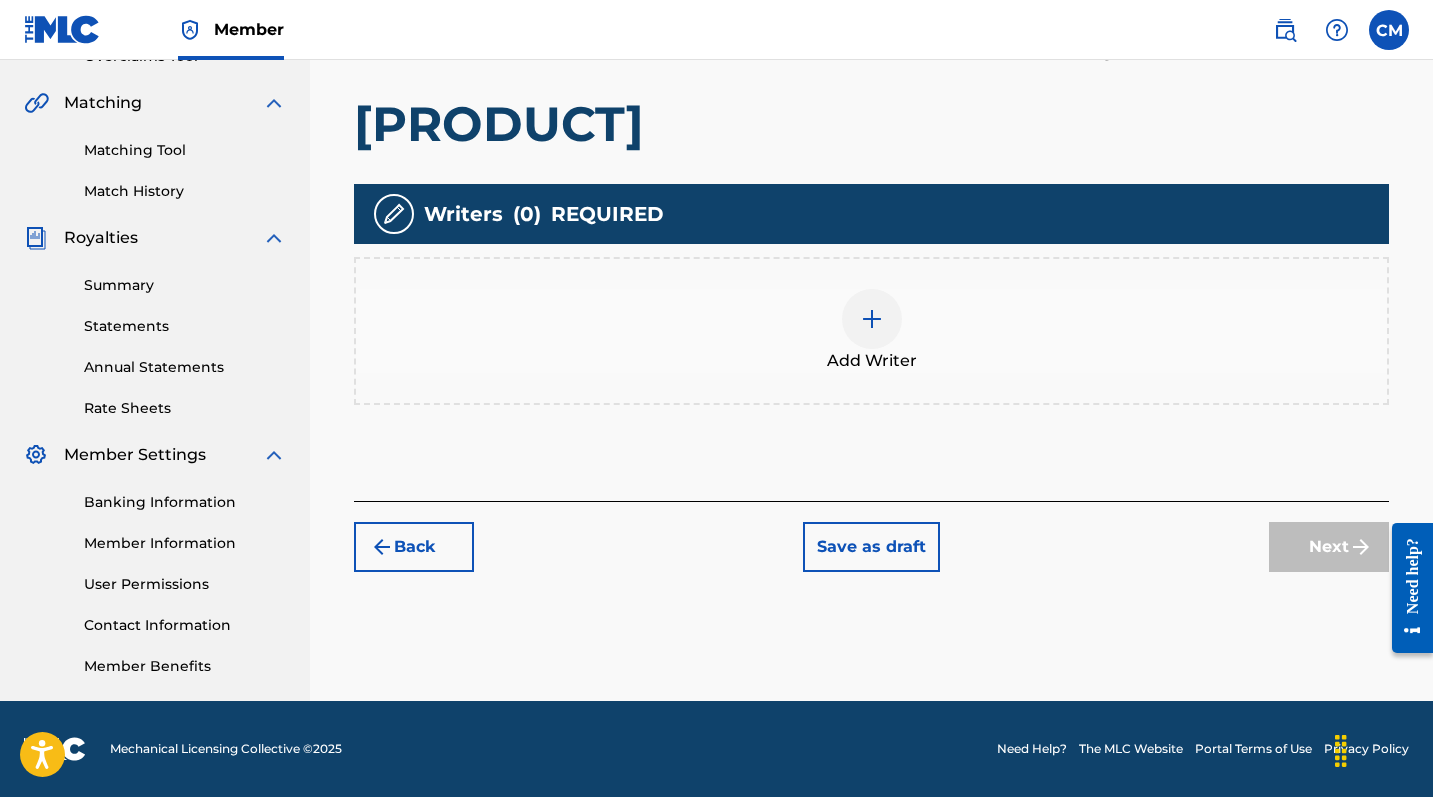 scroll, scrollTop: 443, scrollLeft: 0, axis: vertical 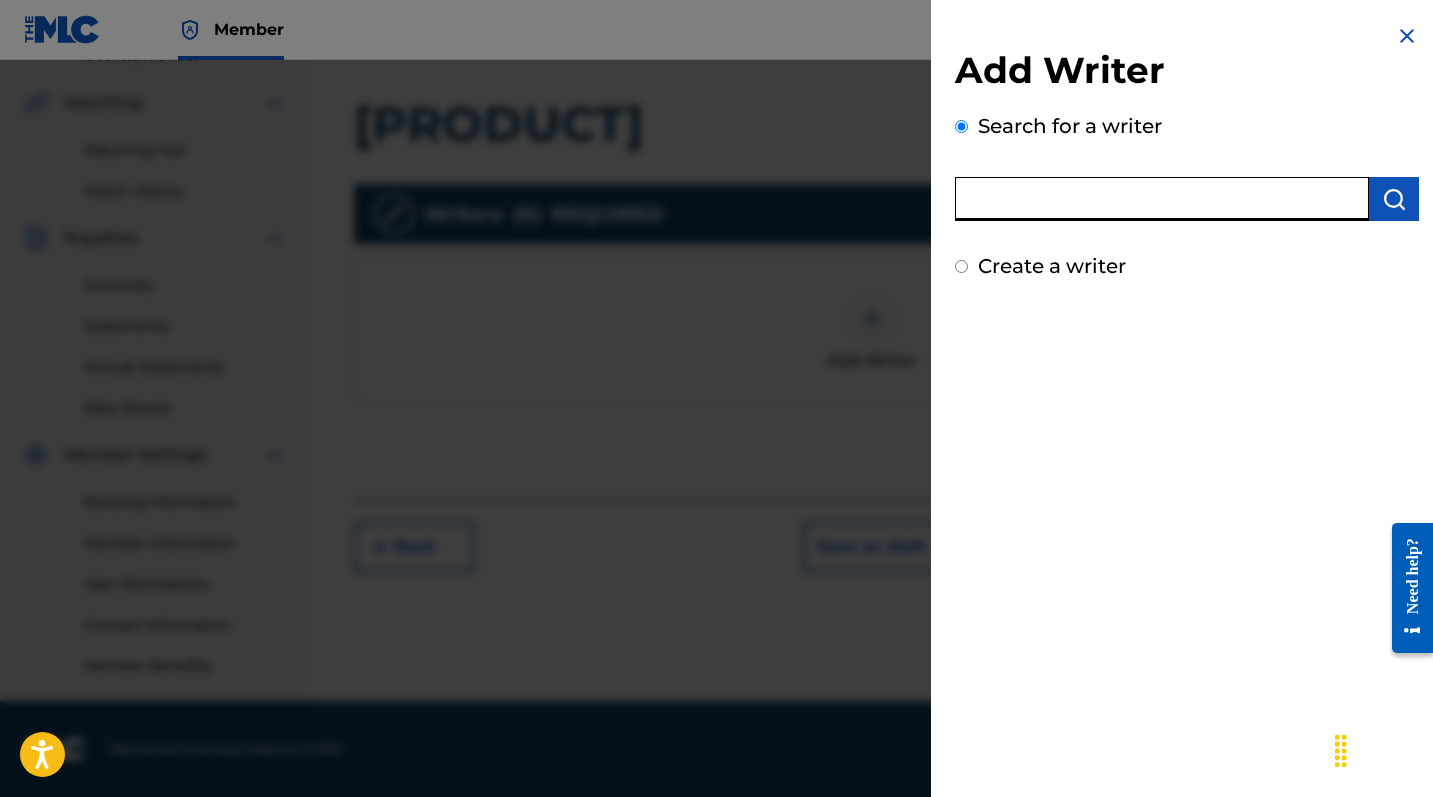 click at bounding box center [1162, 199] 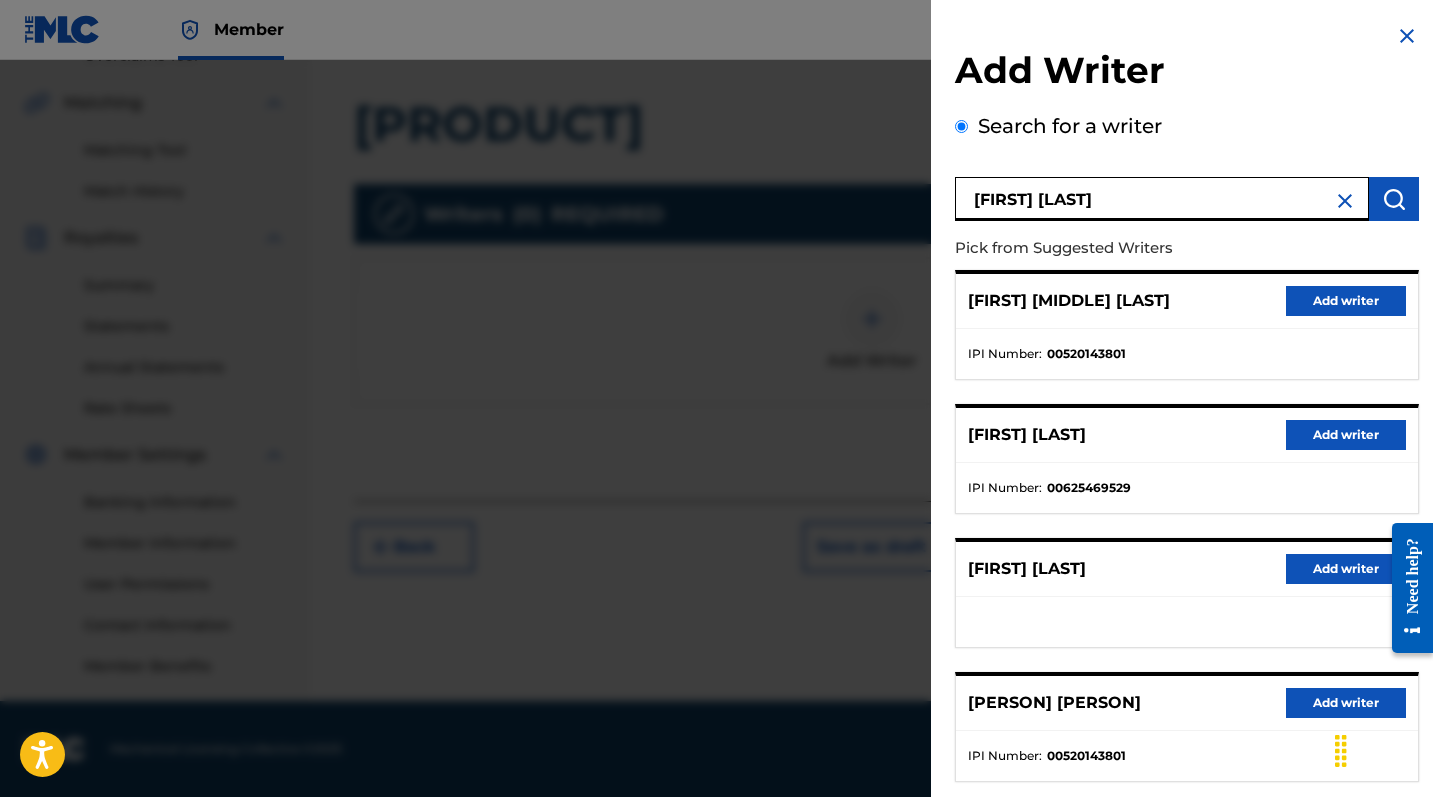 click on "Add writer" at bounding box center [1346, 301] 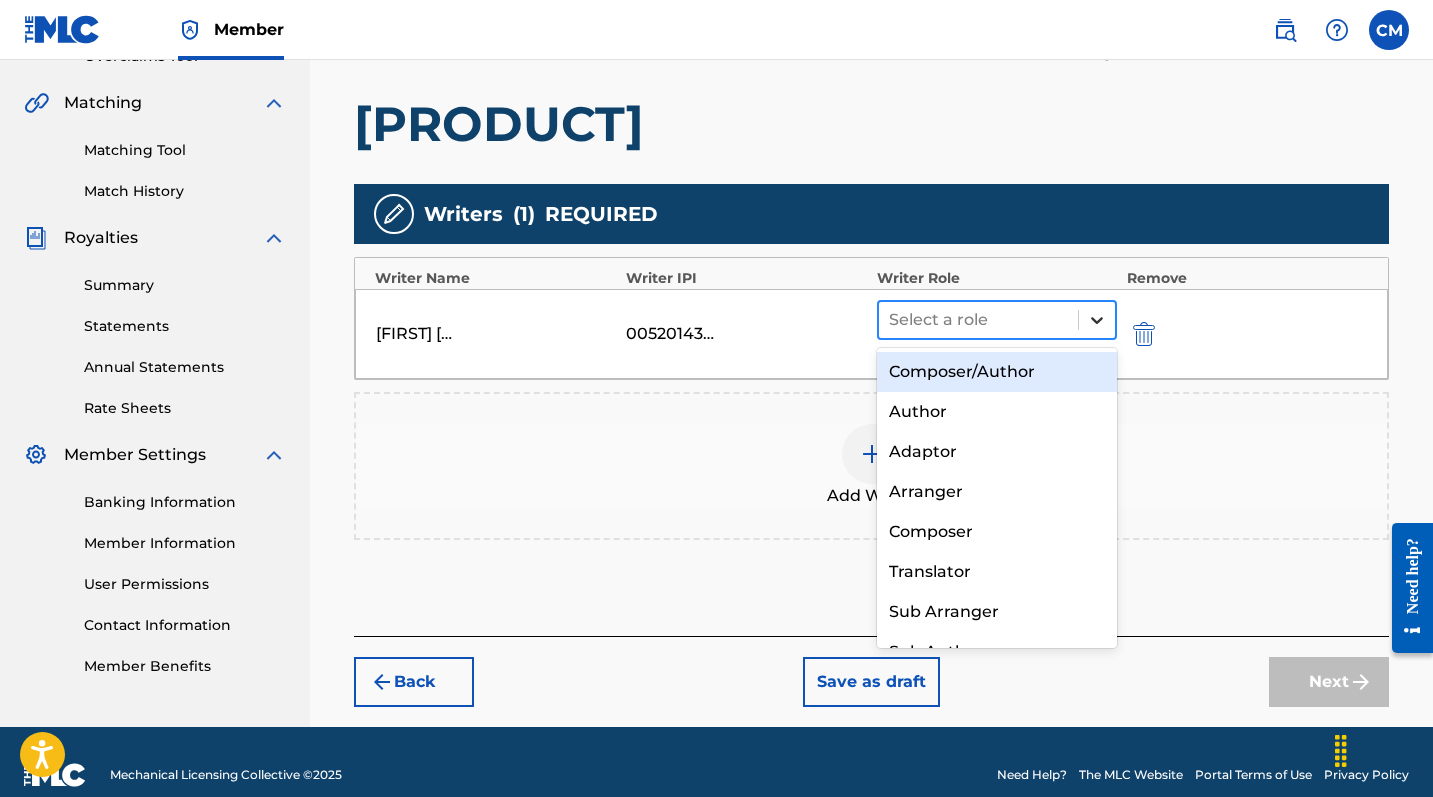 click at bounding box center [1097, 320] 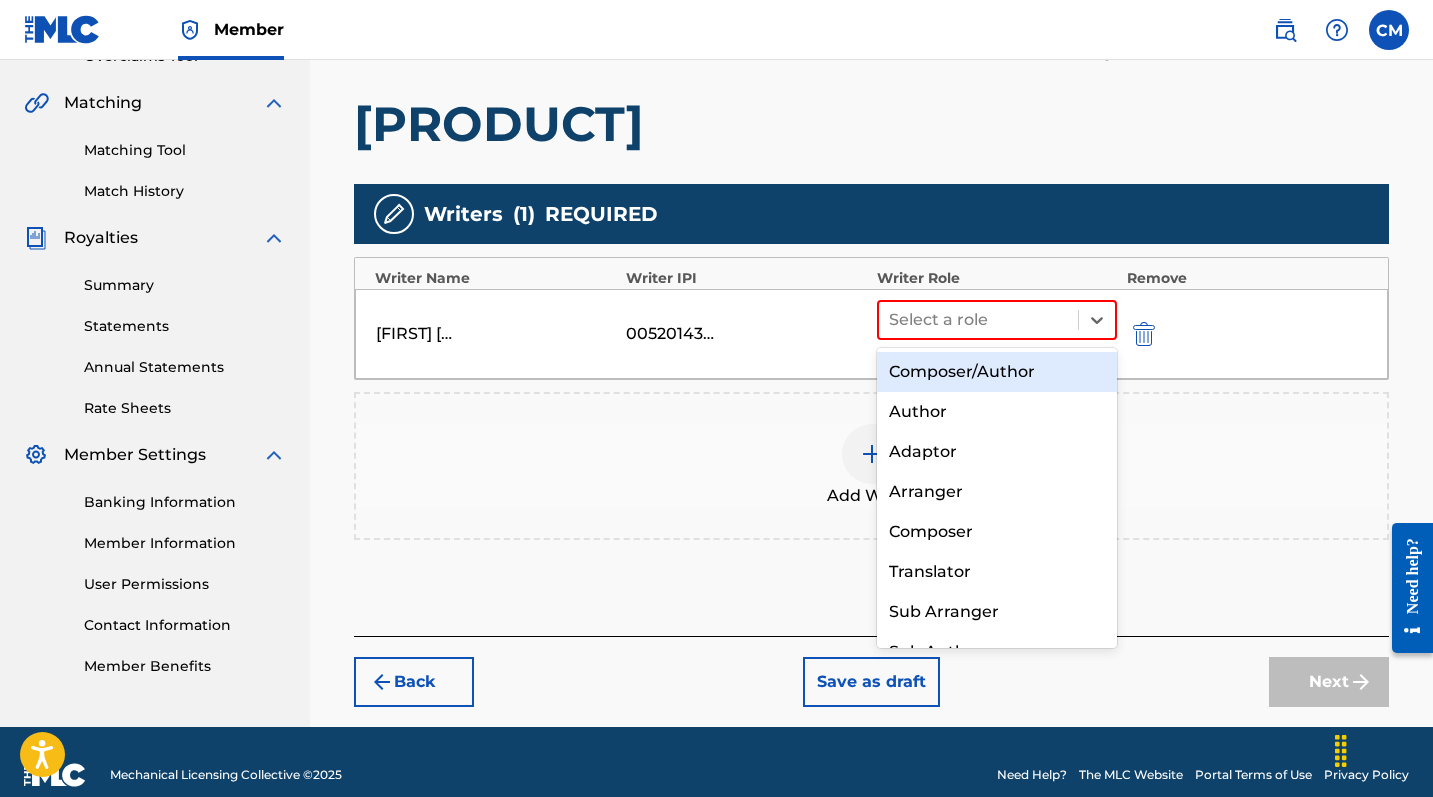 click on "Composer/Author" at bounding box center (997, 372) 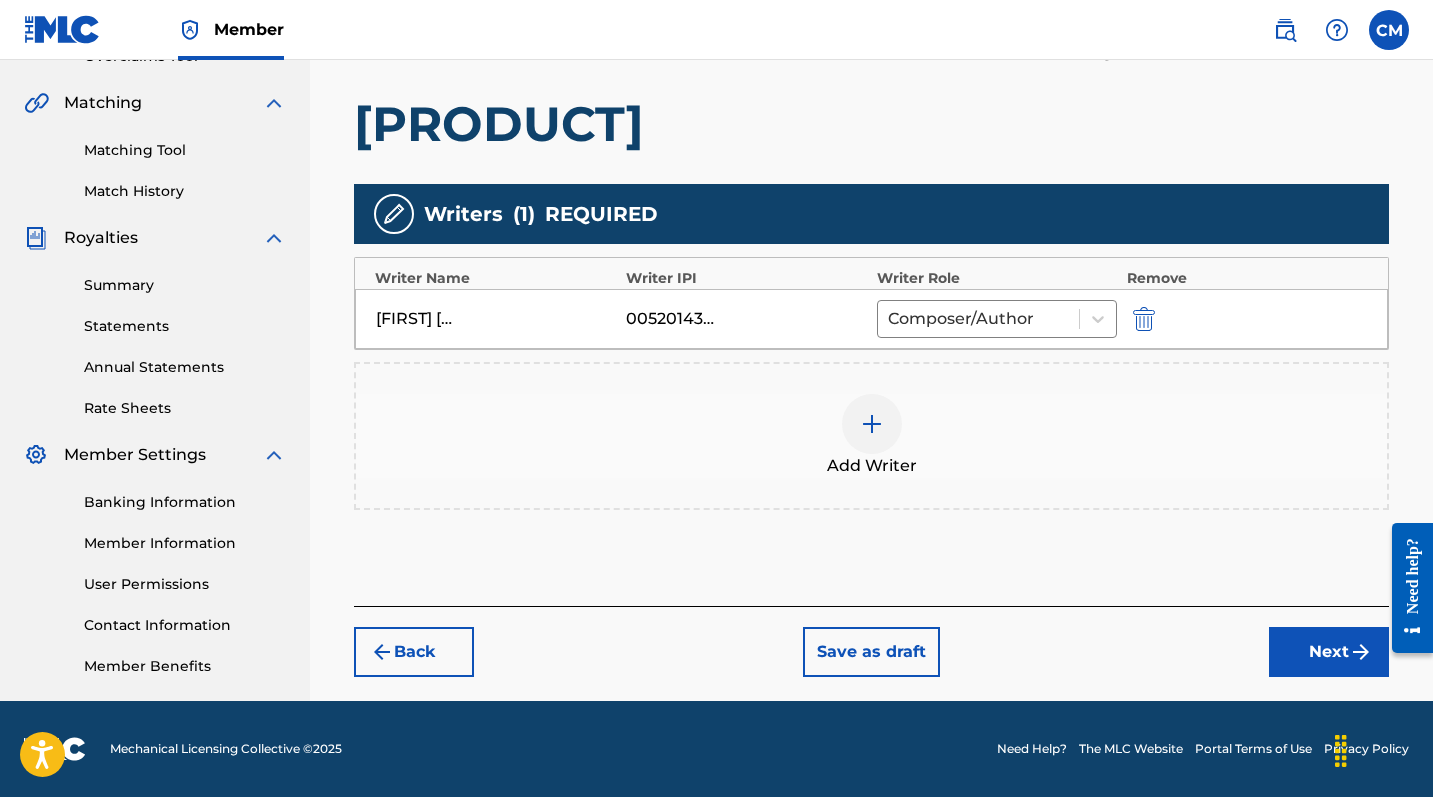 click on "Next" at bounding box center (1329, 652) 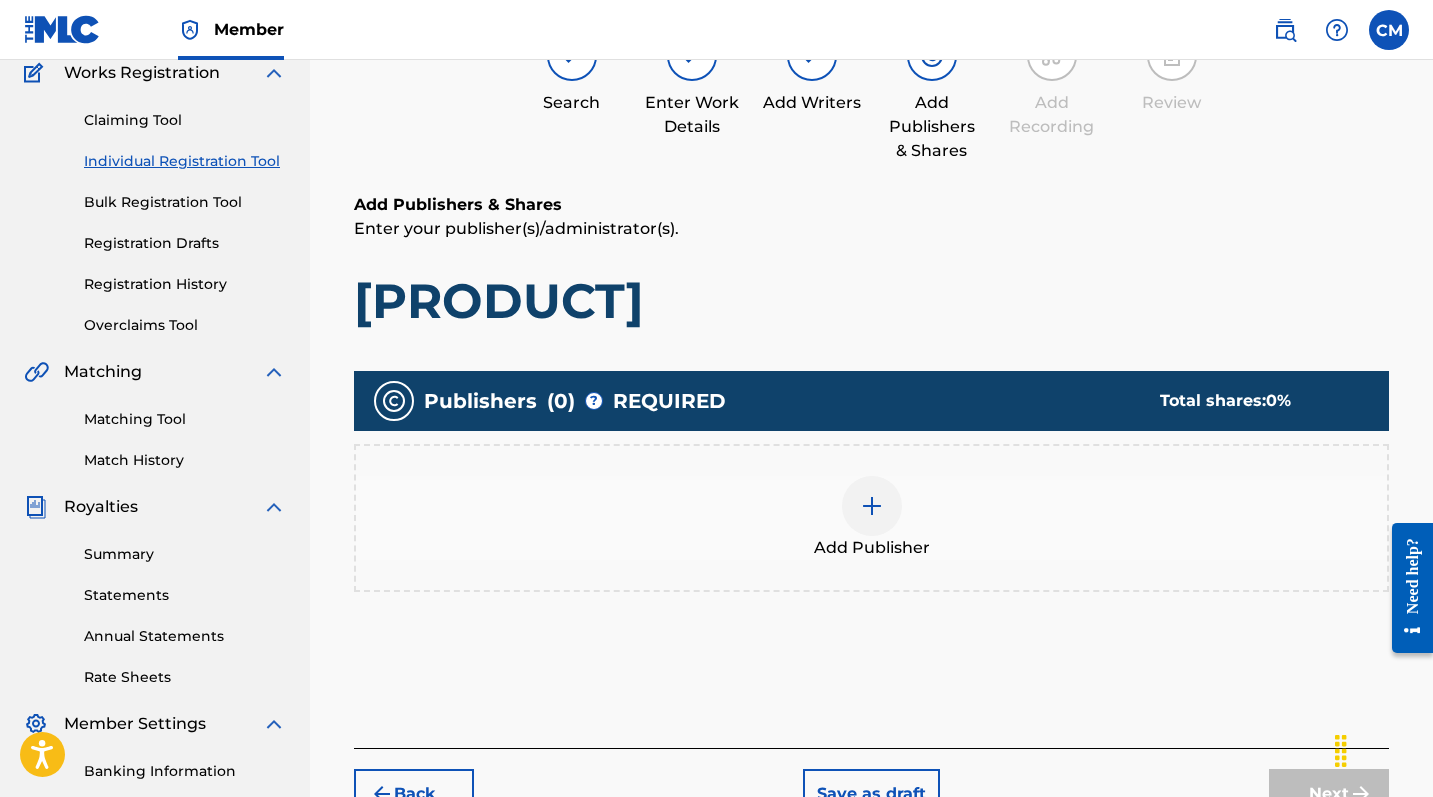 scroll, scrollTop: 90, scrollLeft: 0, axis: vertical 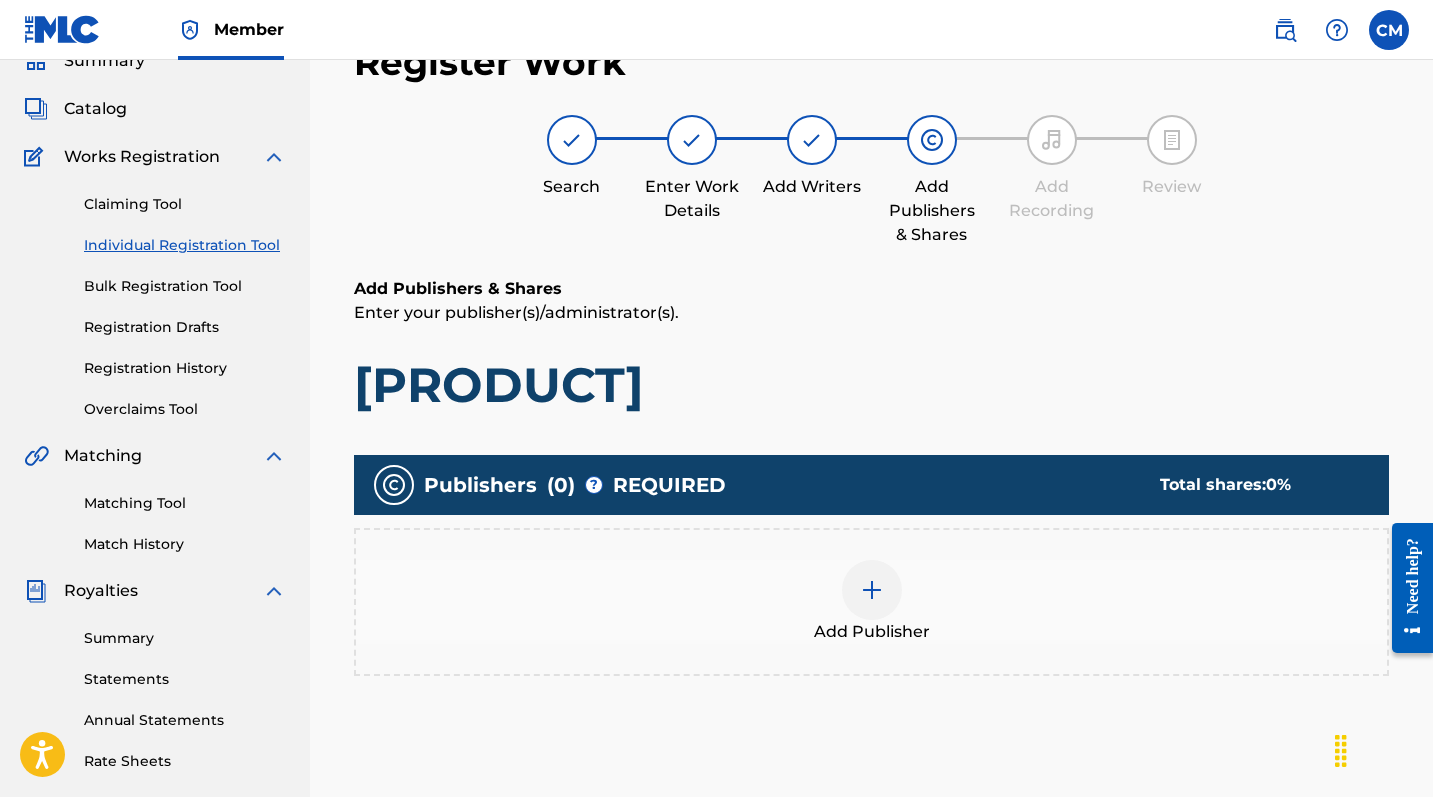 click at bounding box center (872, 590) 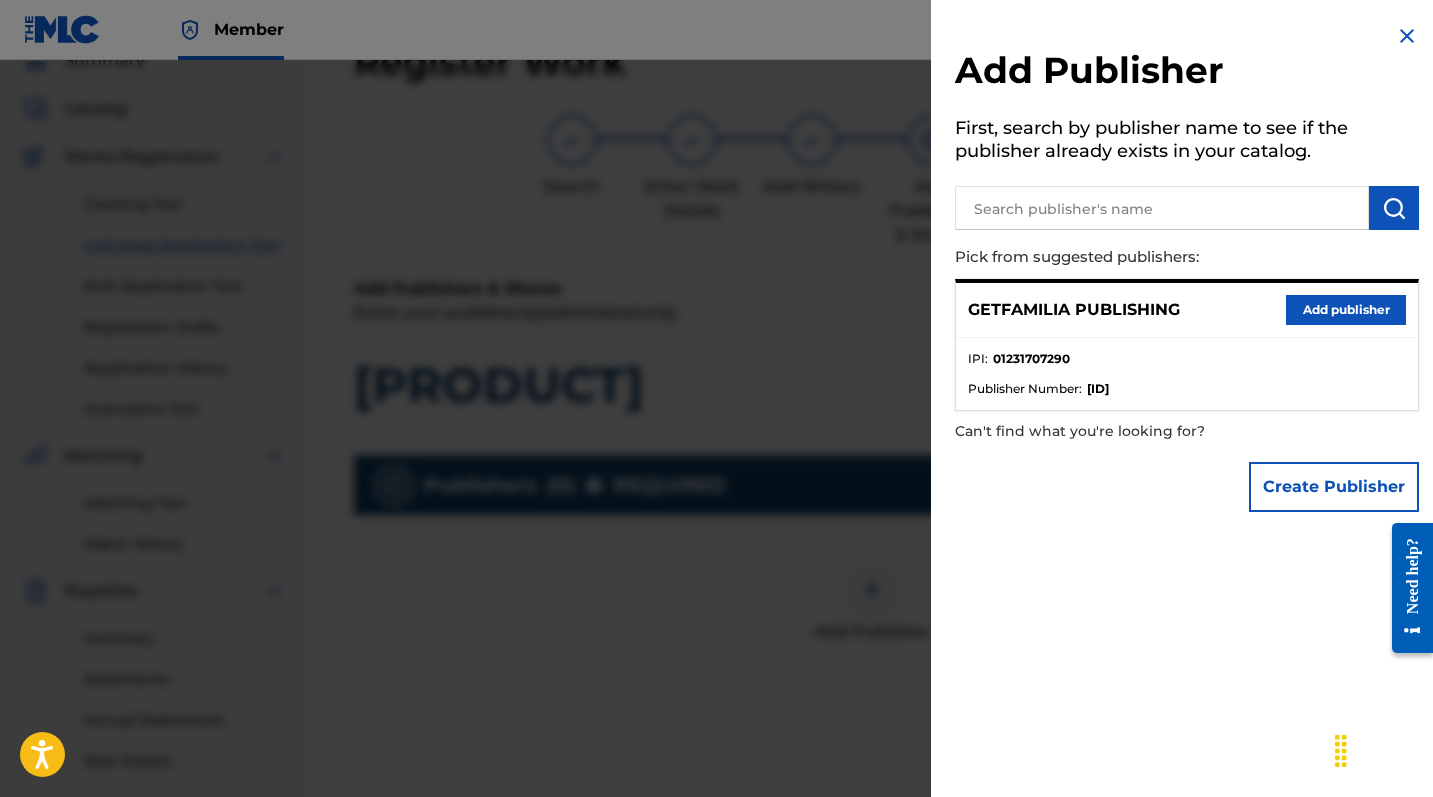 click on "Add publisher" at bounding box center (1346, 310) 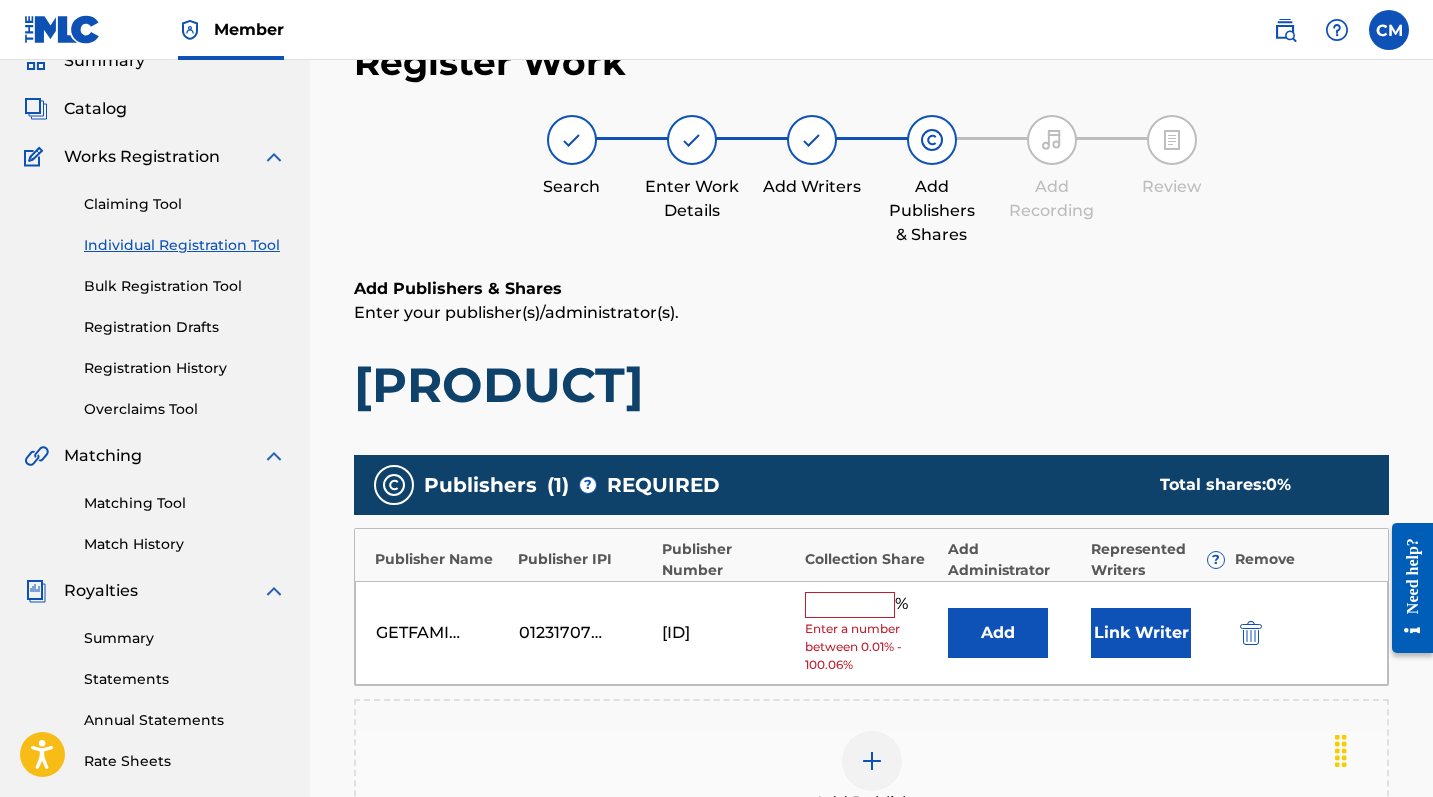 click on "GETFAMILIA PUBLISHING [ID] [ID] % Enter a number between 0.01% - 100.06% Add Link Writer" at bounding box center (871, 633) 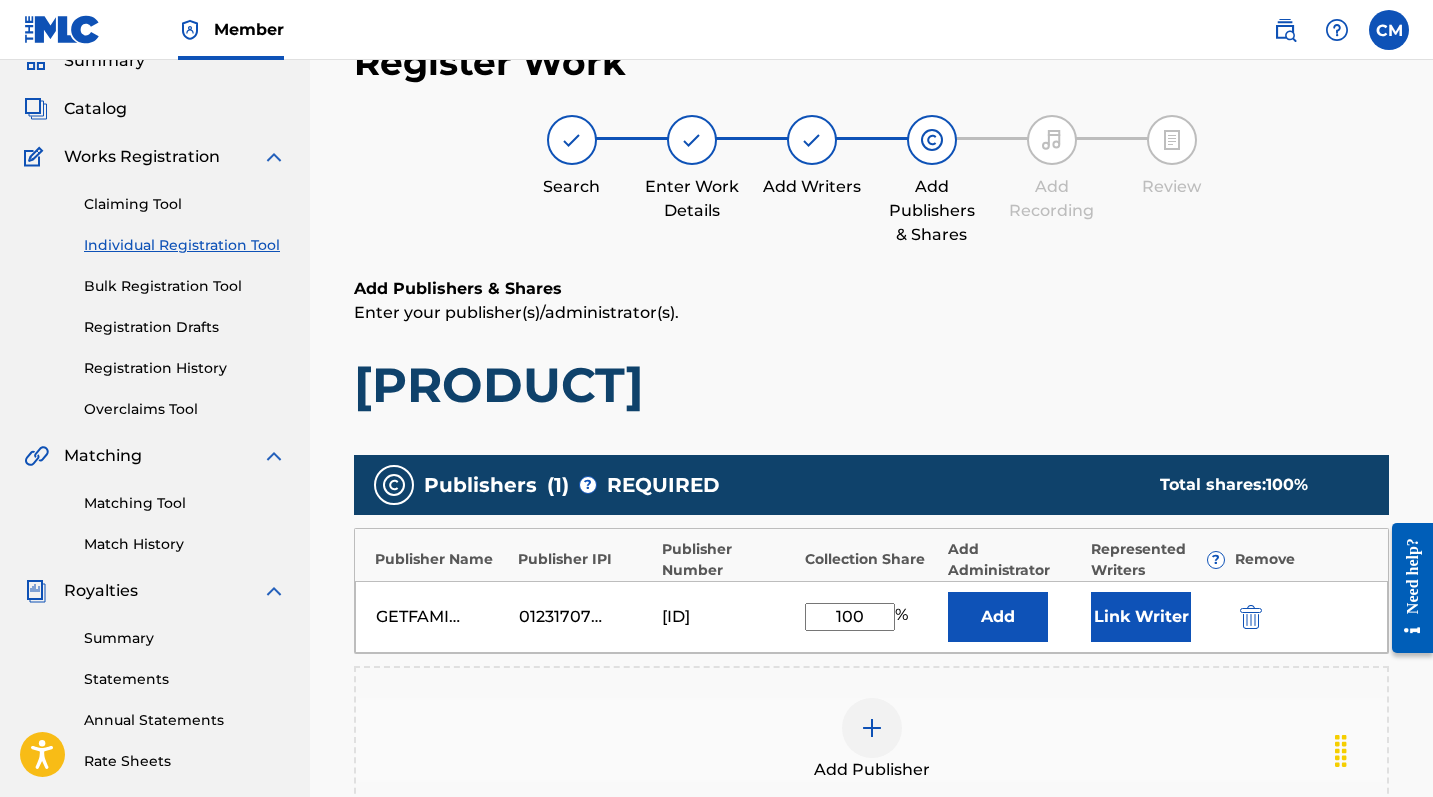 click on "Link Writer" at bounding box center [1141, 617] 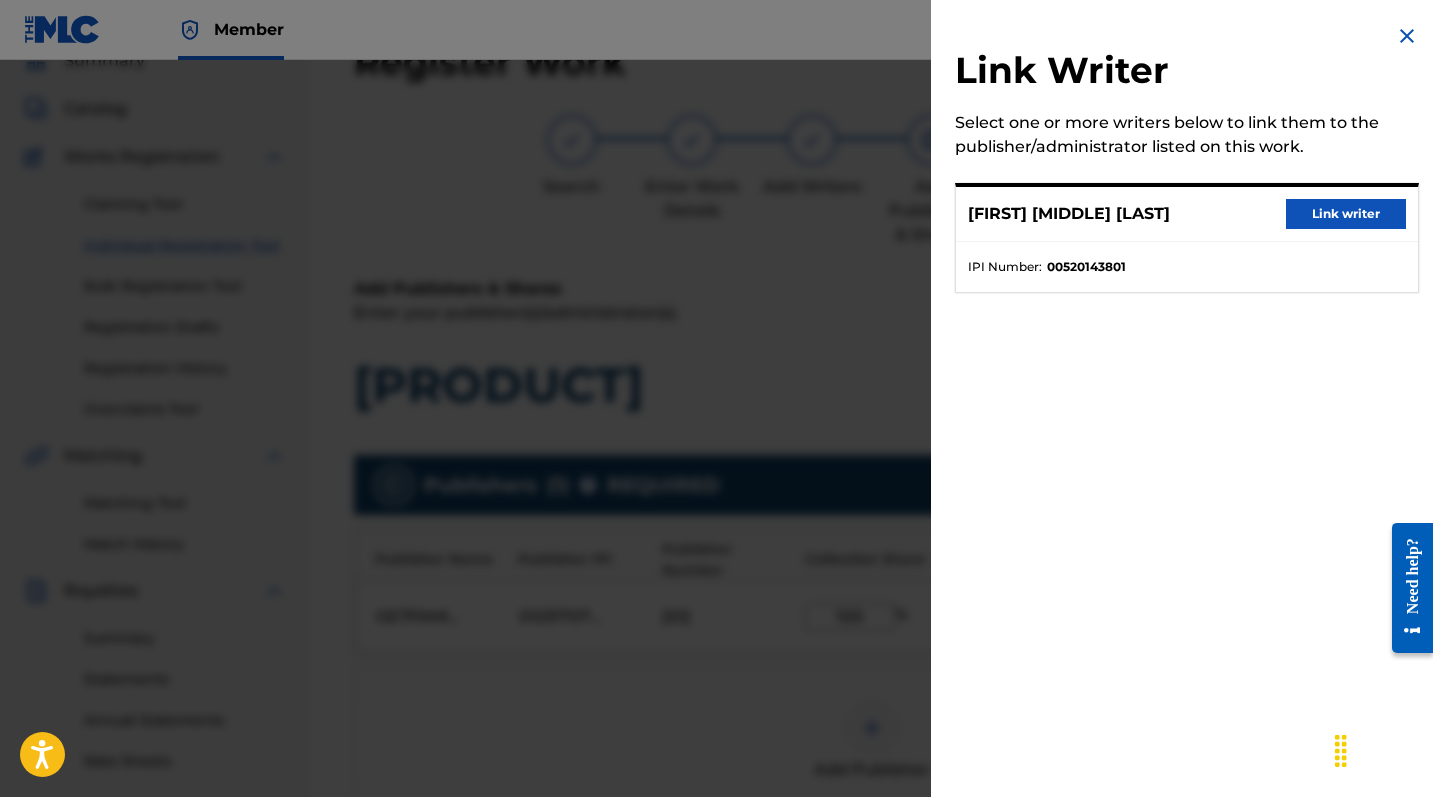 click on "Link writer" at bounding box center (1346, 214) 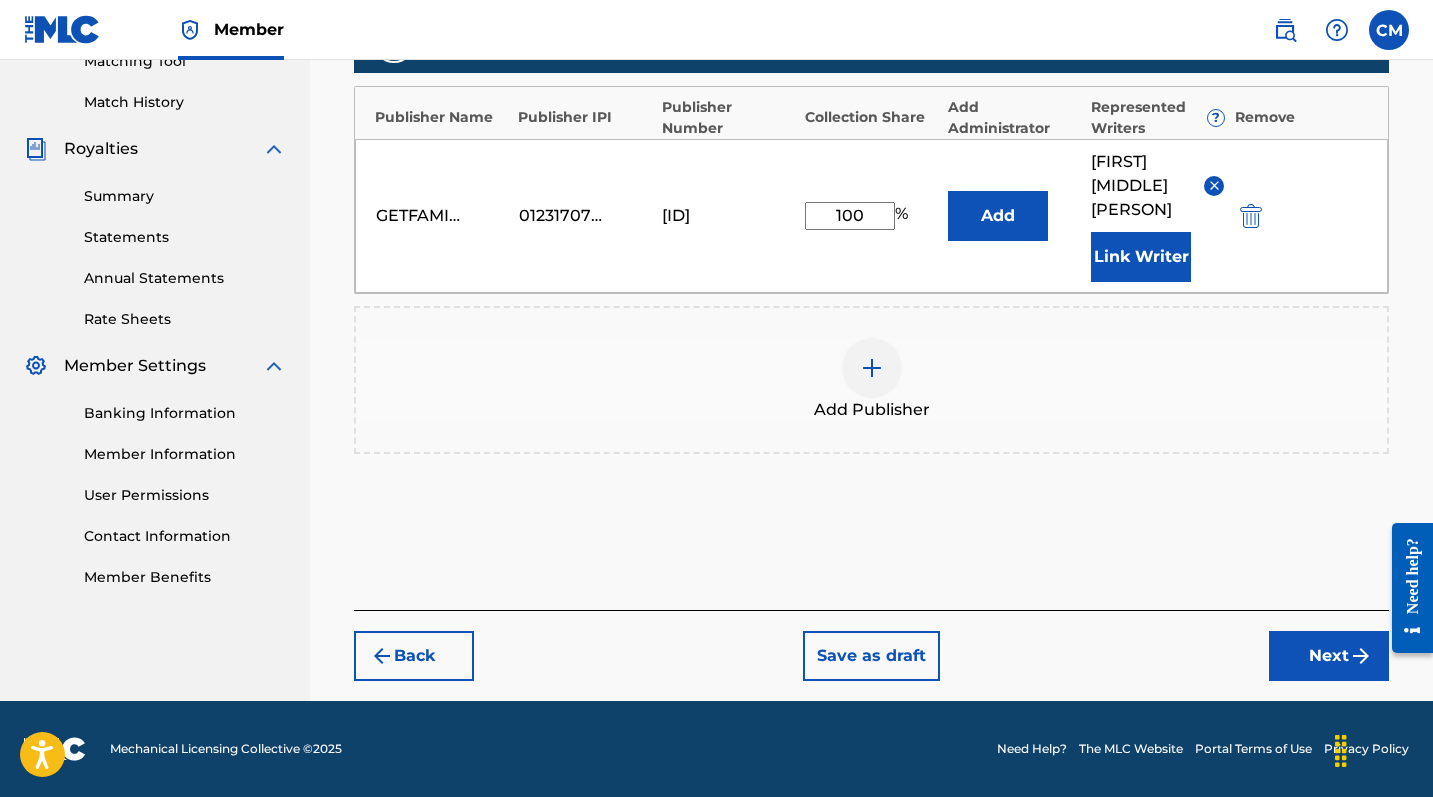 scroll, scrollTop: 556, scrollLeft: 0, axis: vertical 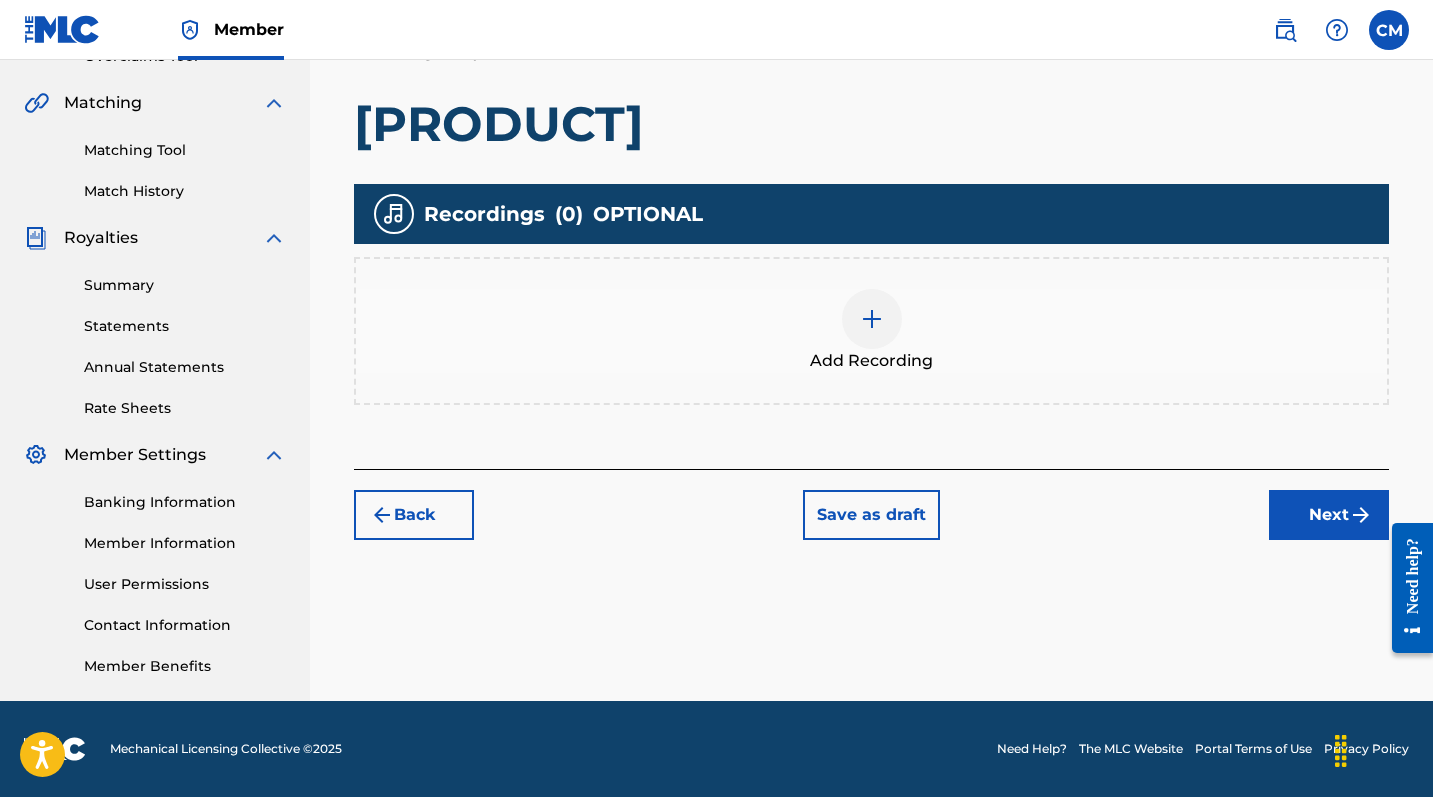 click at bounding box center [872, 319] 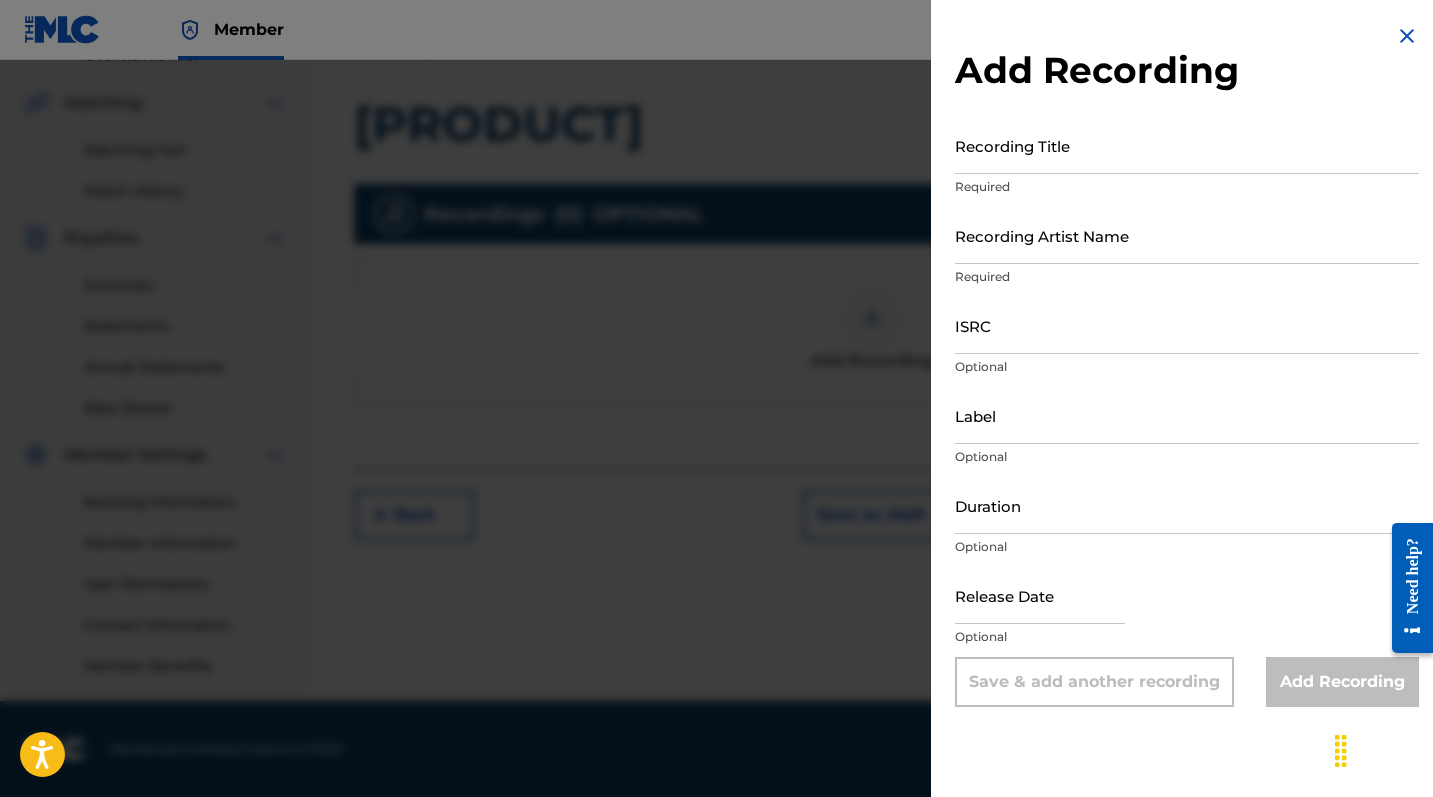 click on "Recording Title" at bounding box center (1187, 145) 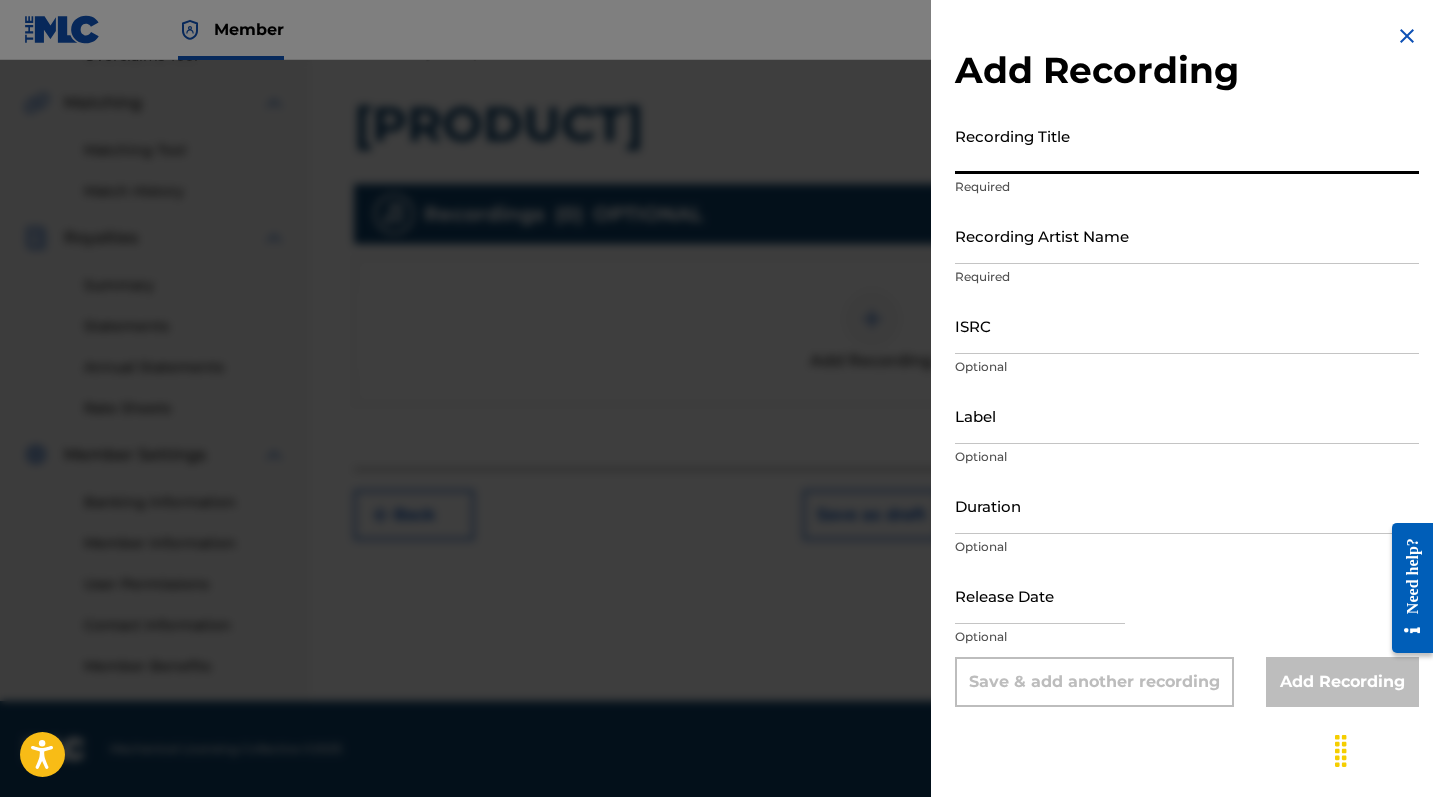 paste on "[PRODUCT]" 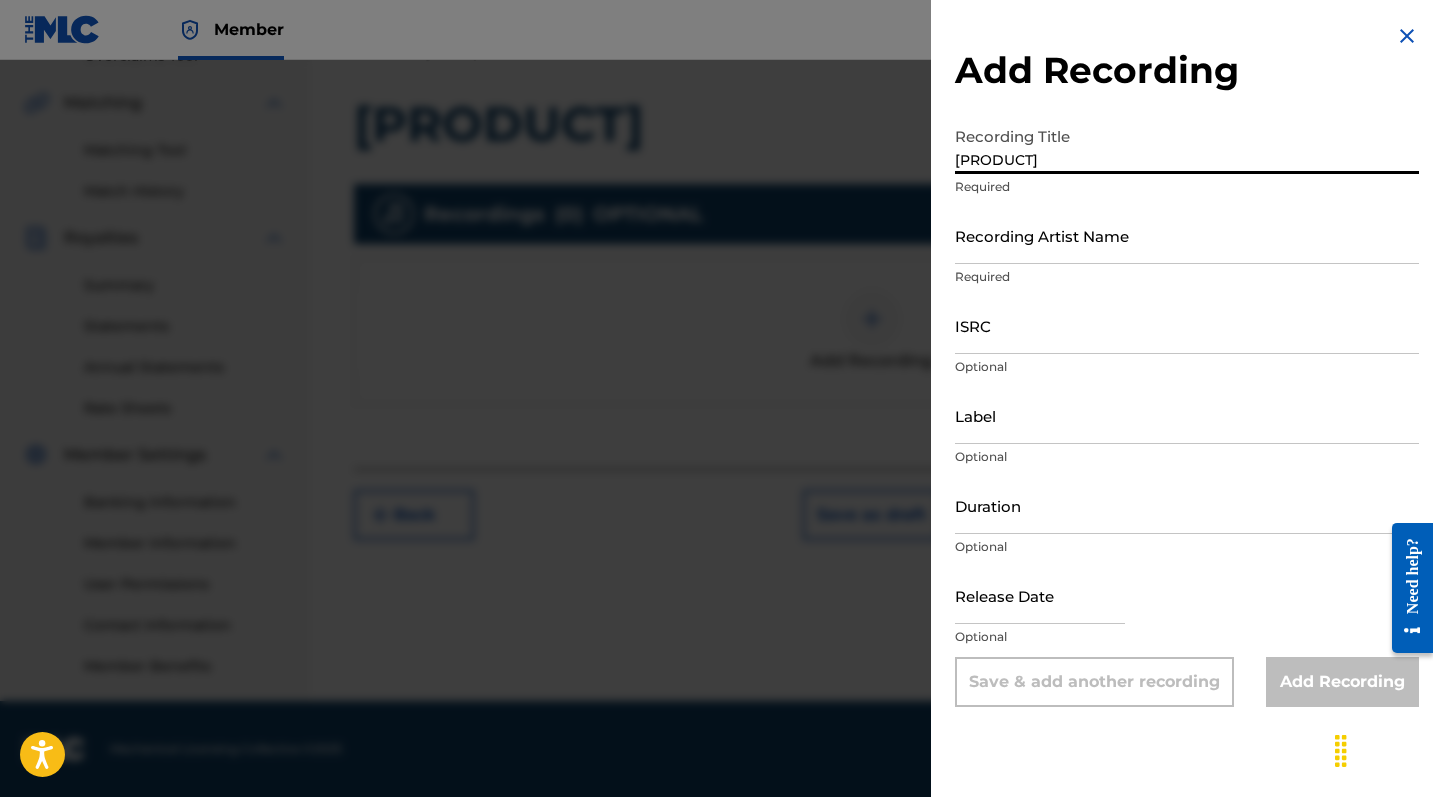 click on "Recording Artist Name" at bounding box center [1187, 235] 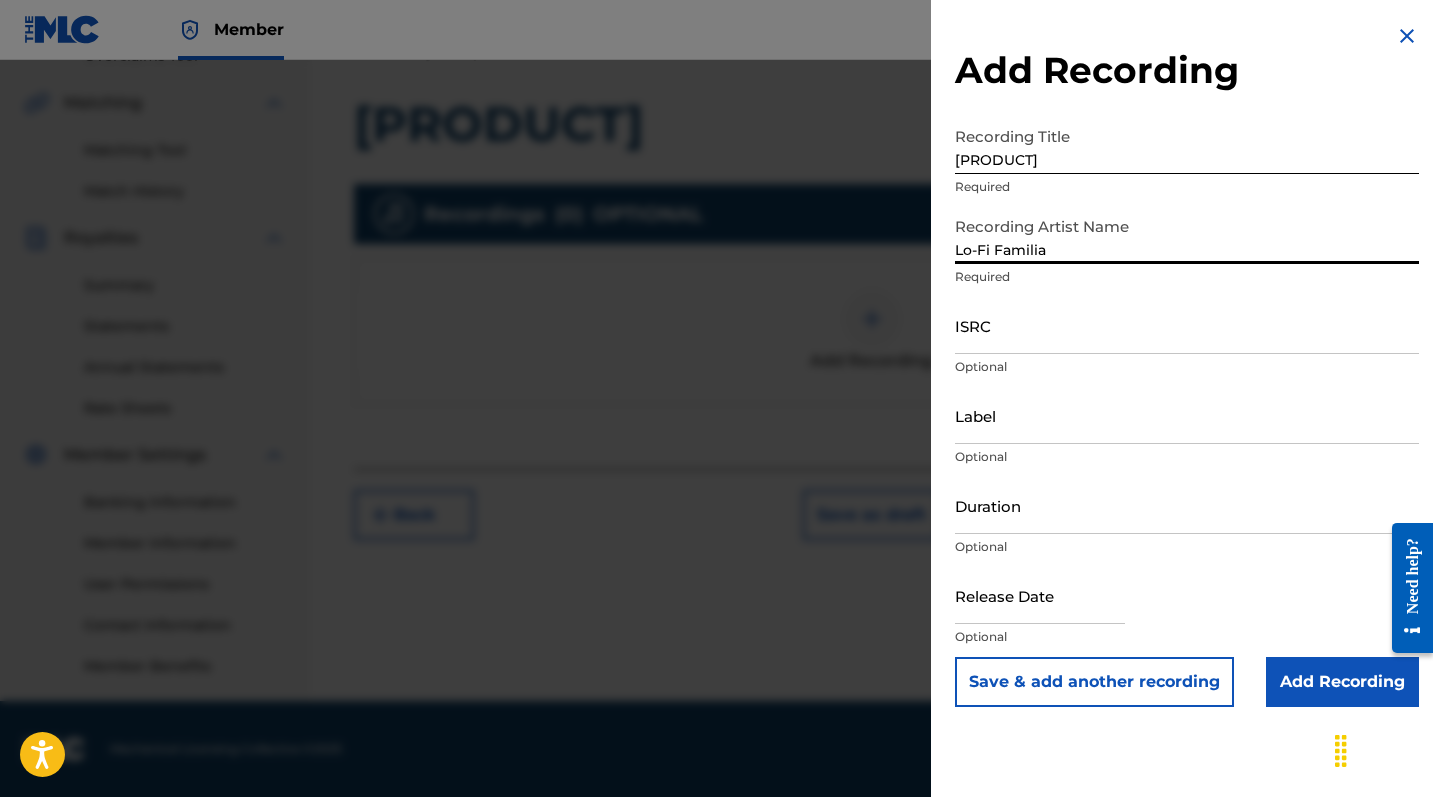click on "ISRC" at bounding box center [1187, 325] 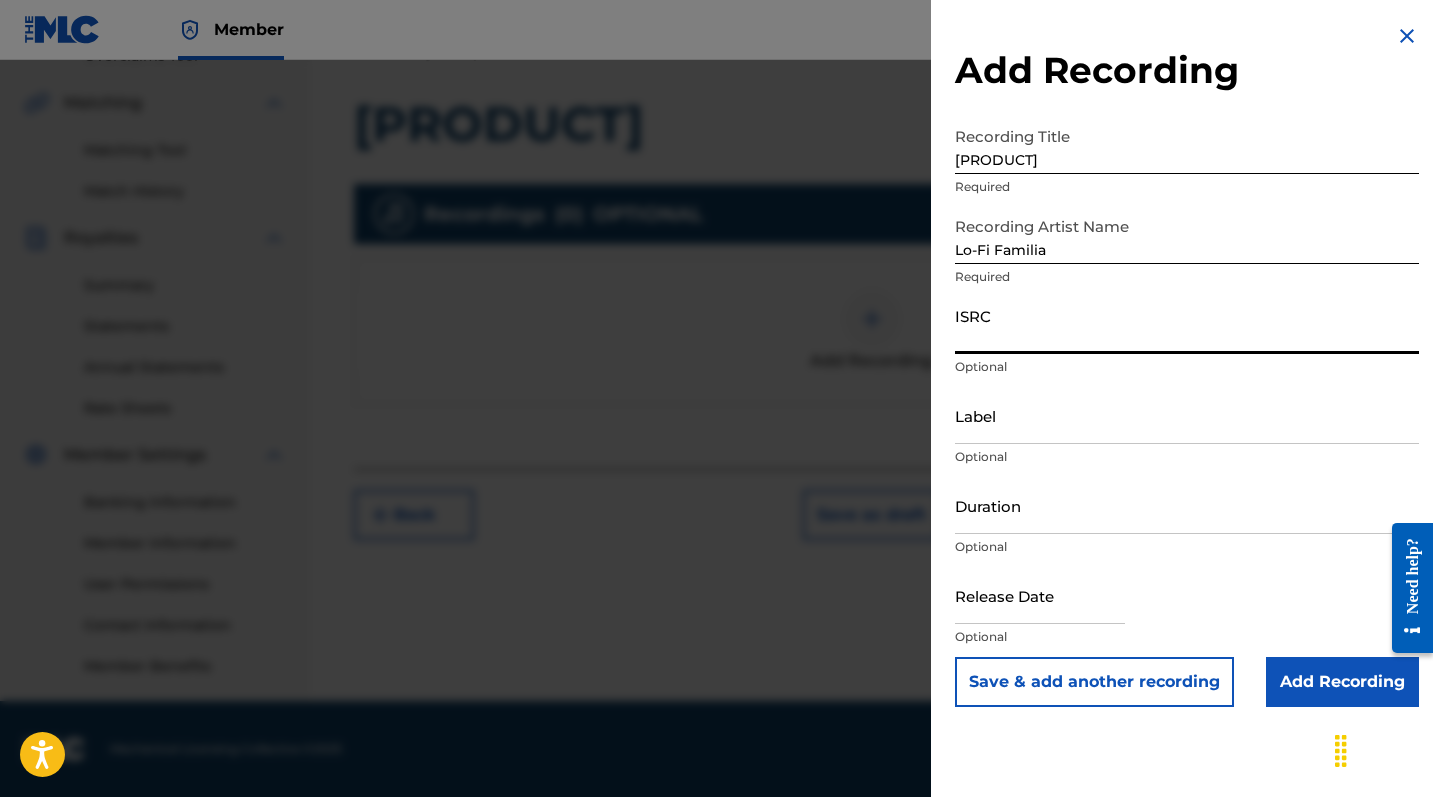 paste on "QZNJY2552083" 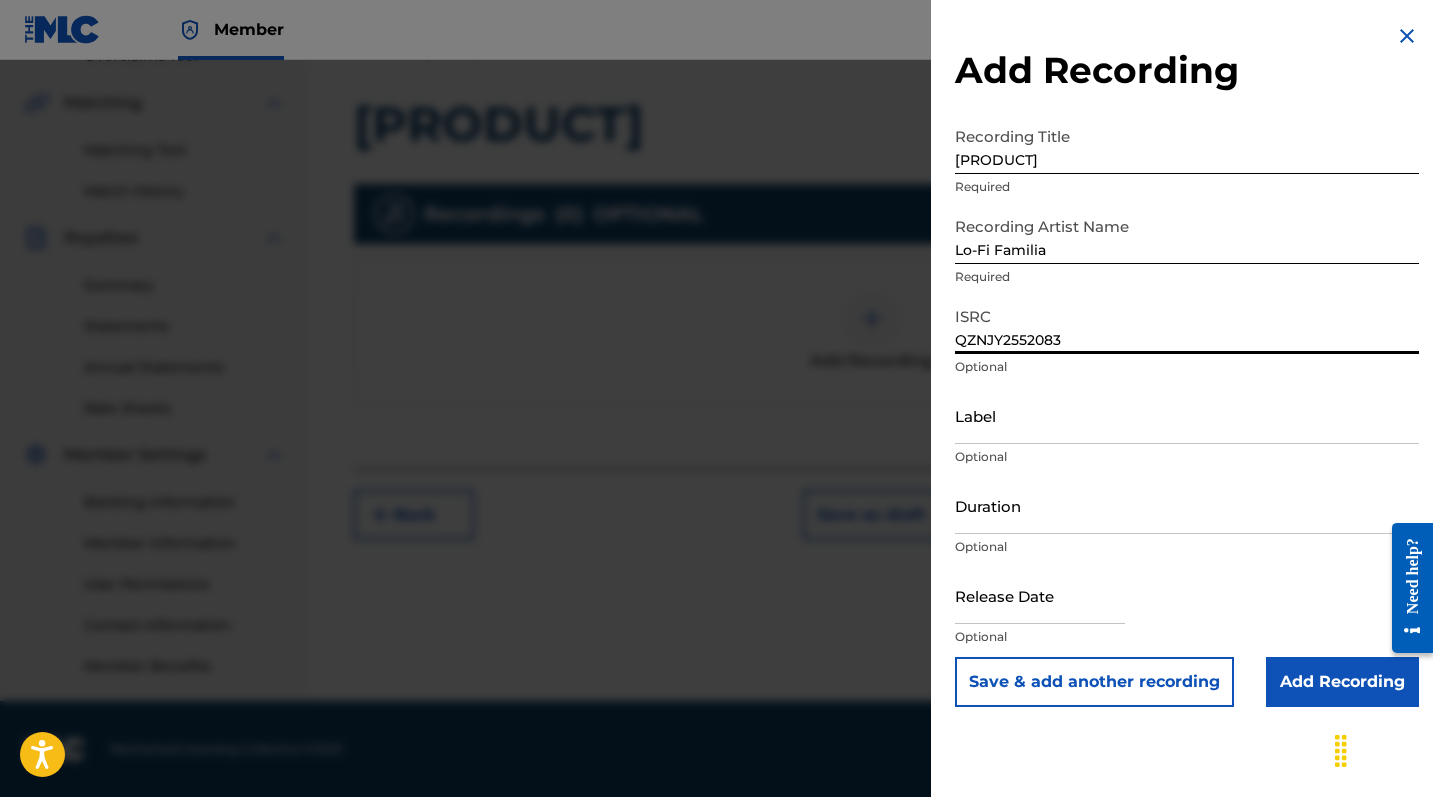click on "Label" at bounding box center [1187, 415] 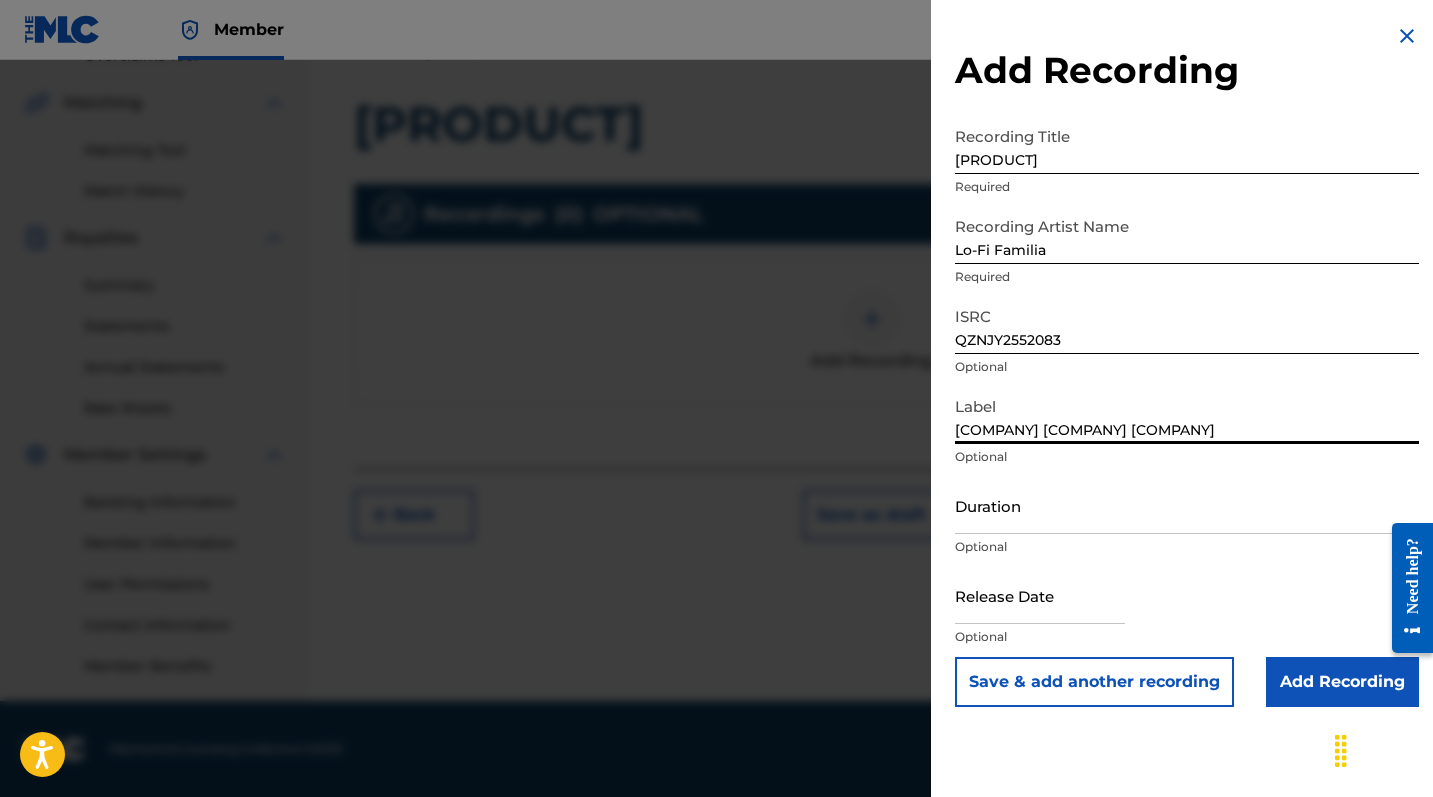 scroll, scrollTop: 443, scrollLeft: 0, axis: vertical 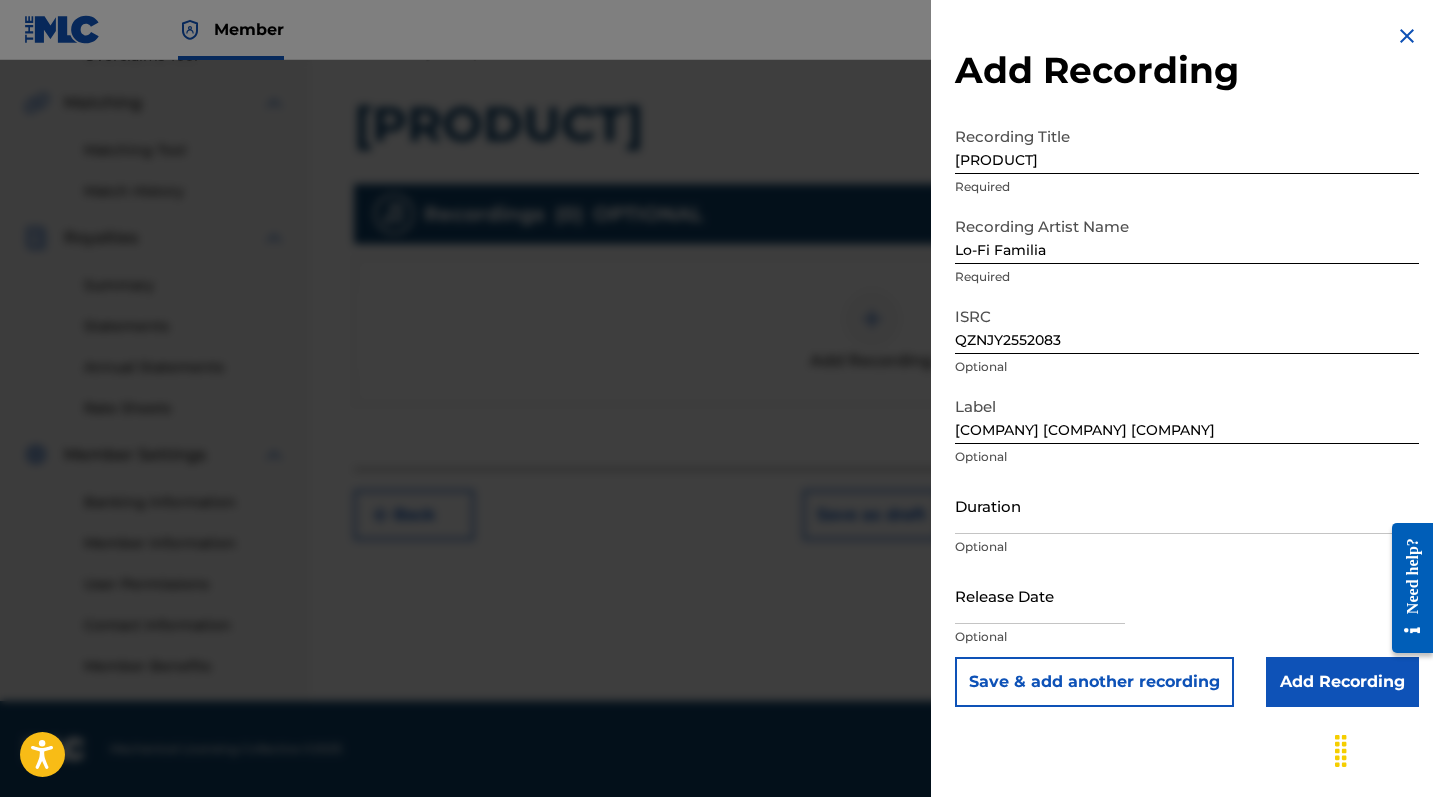 click on "Add Recording" at bounding box center (1342, 682) 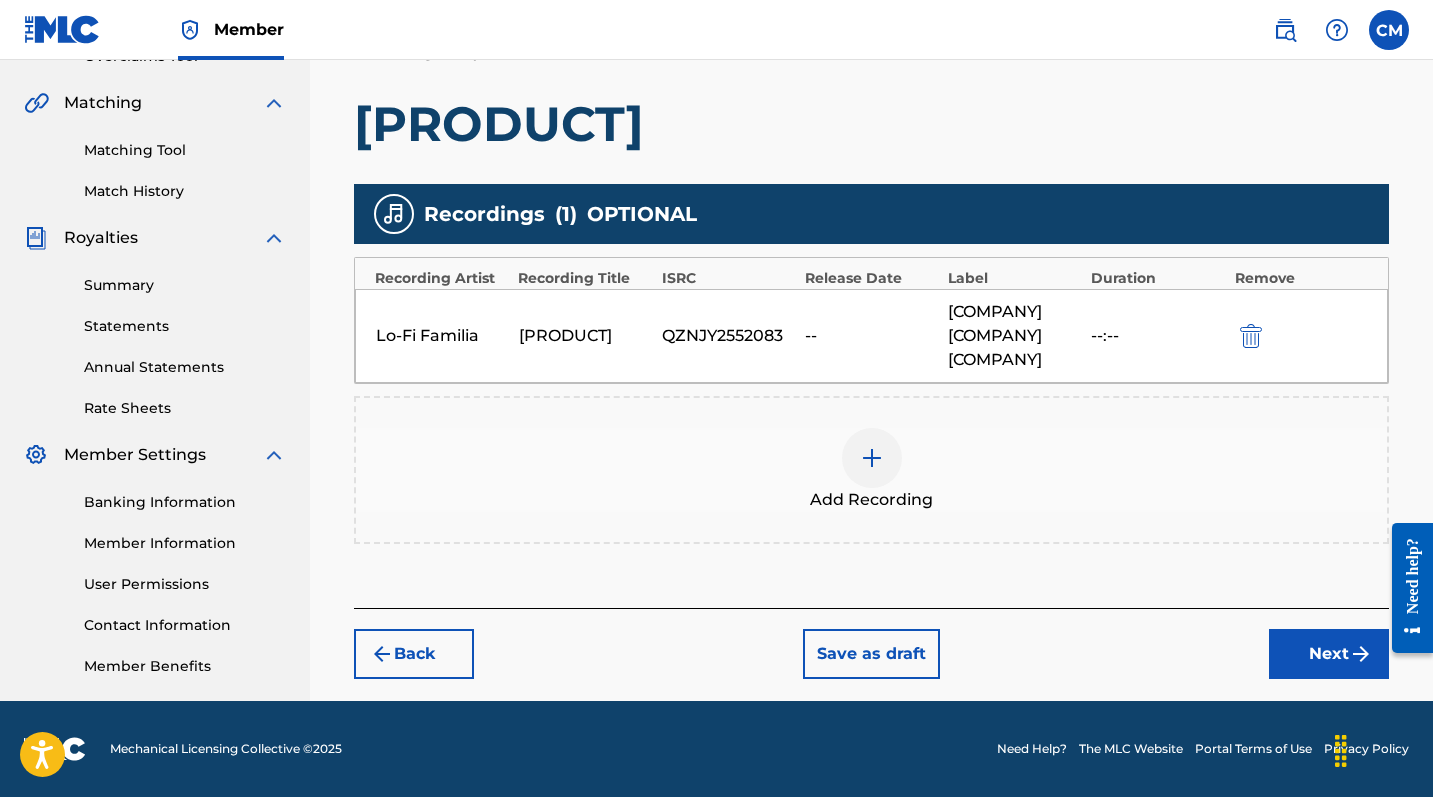 click on "Next" at bounding box center [1329, 654] 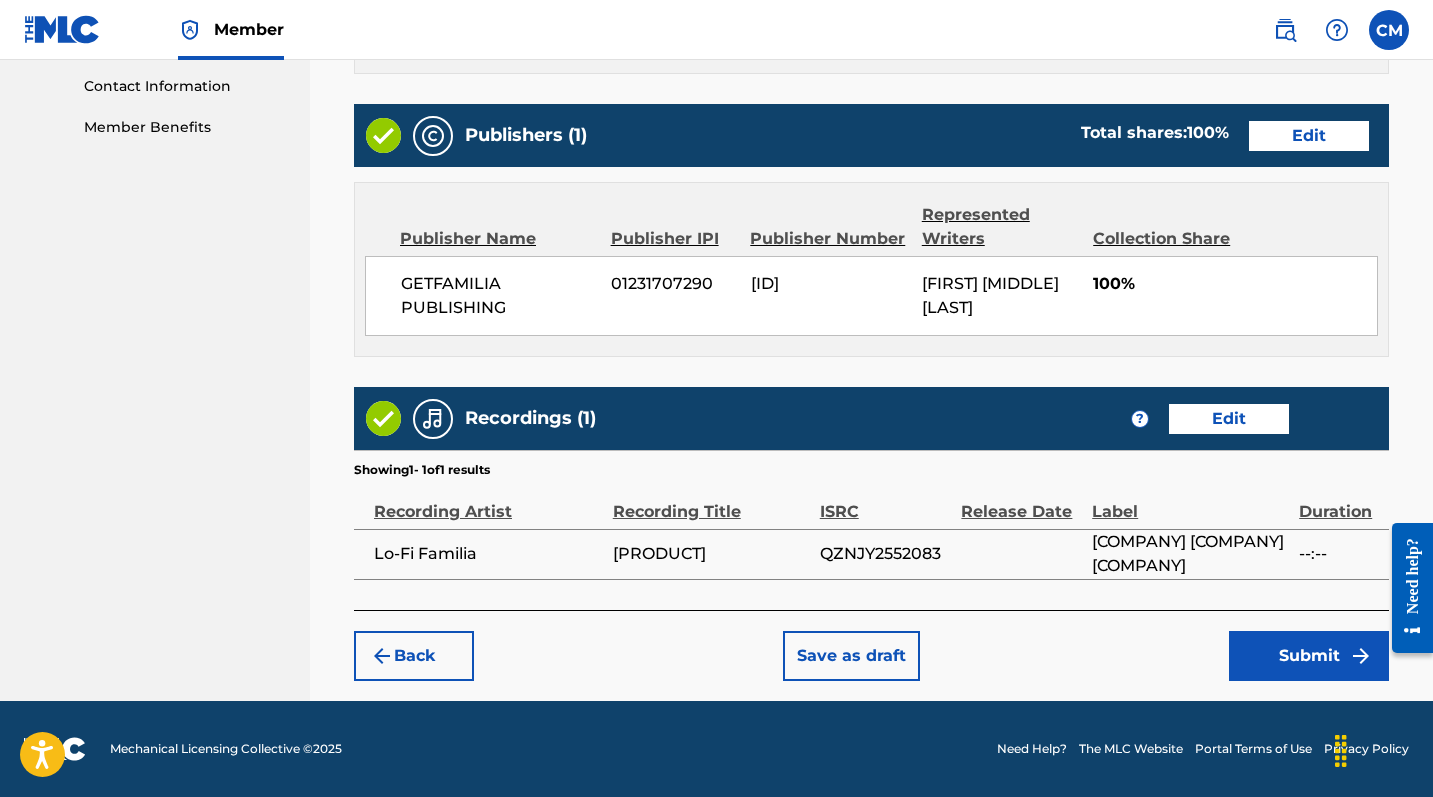 scroll, scrollTop: 981, scrollLeft: 0, axis: vertical 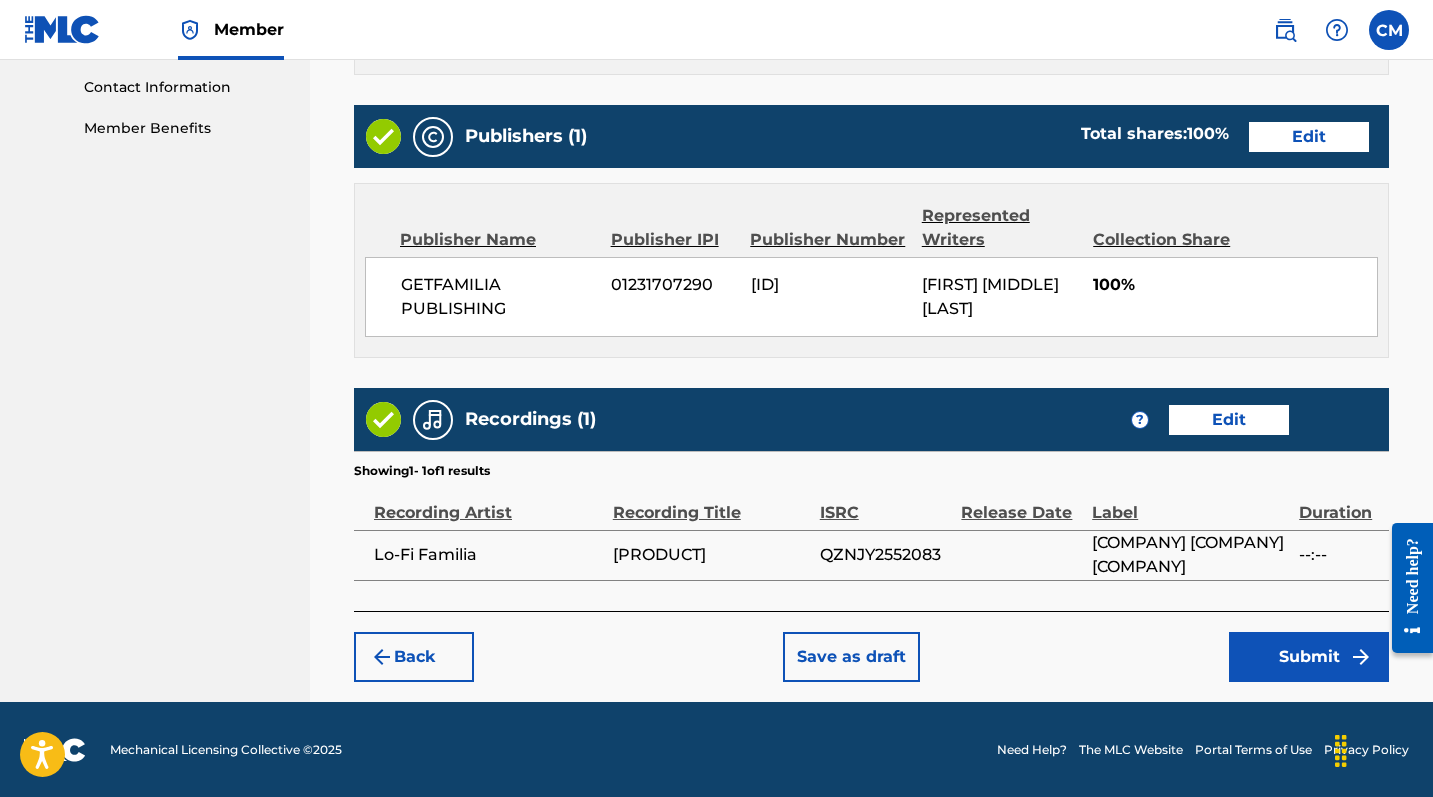click on "Submit" at bounding box center (1309, 657) 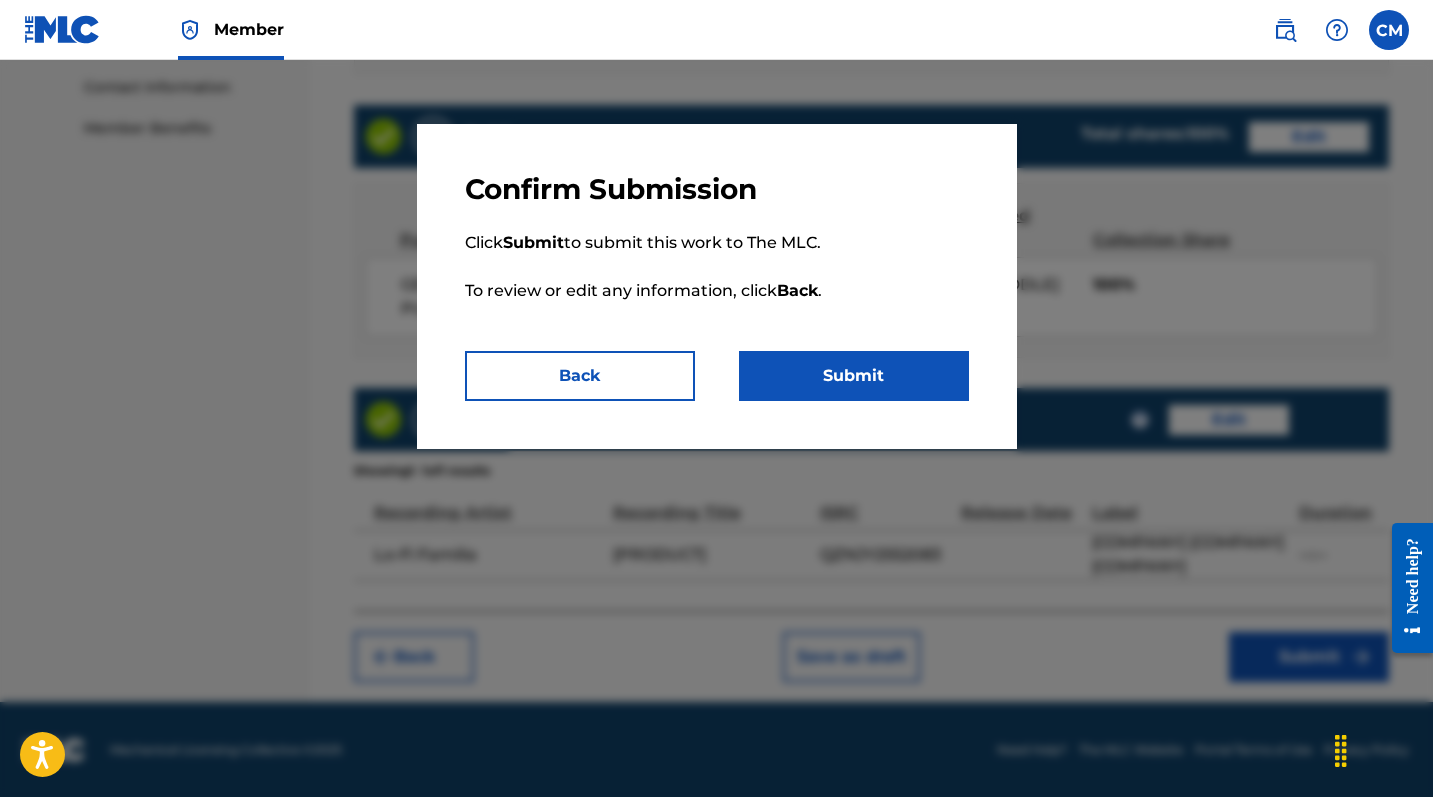 click on "Submit" at bounding box center (854, 376) 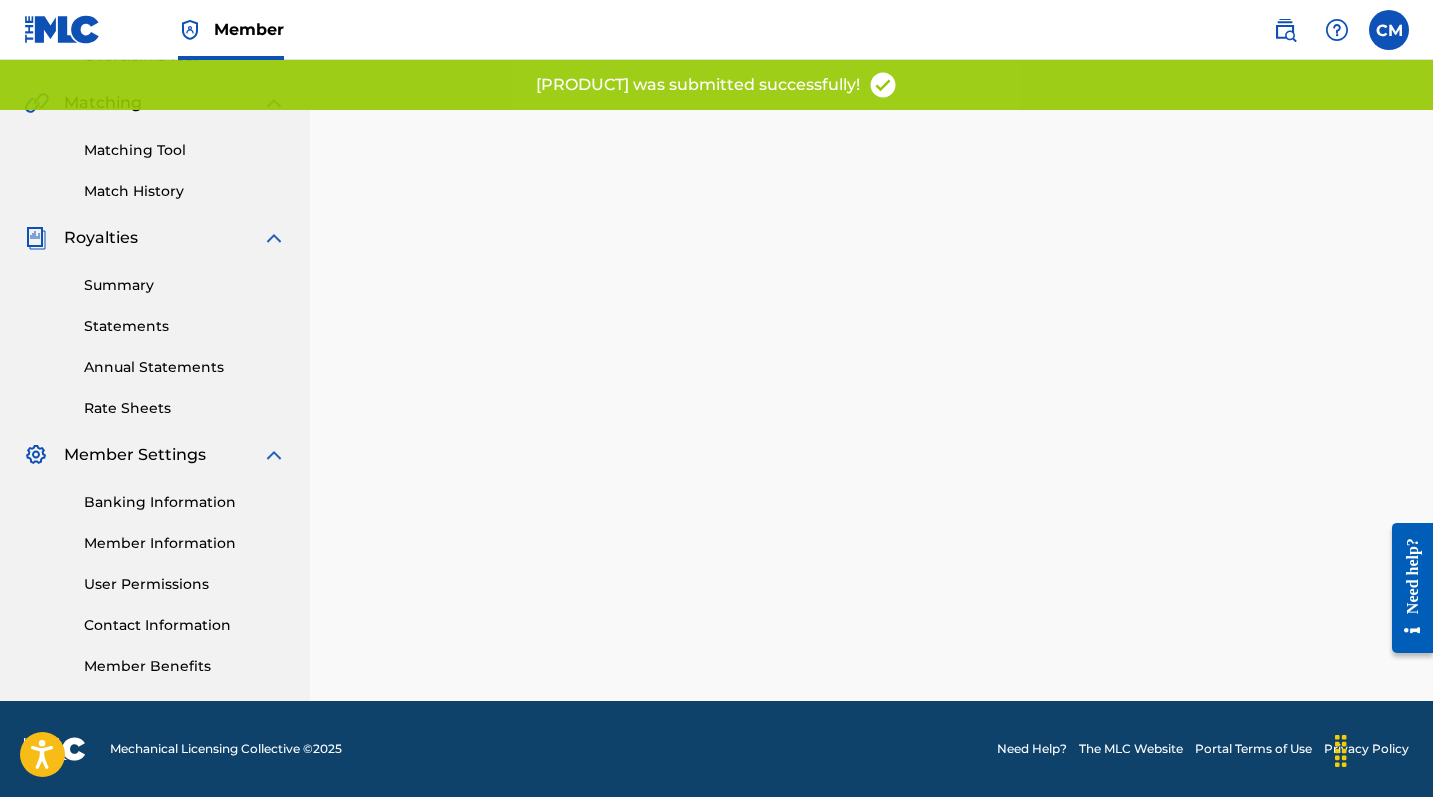 scroll, scrollTop: 0, scrollLeft: 0, axis: both 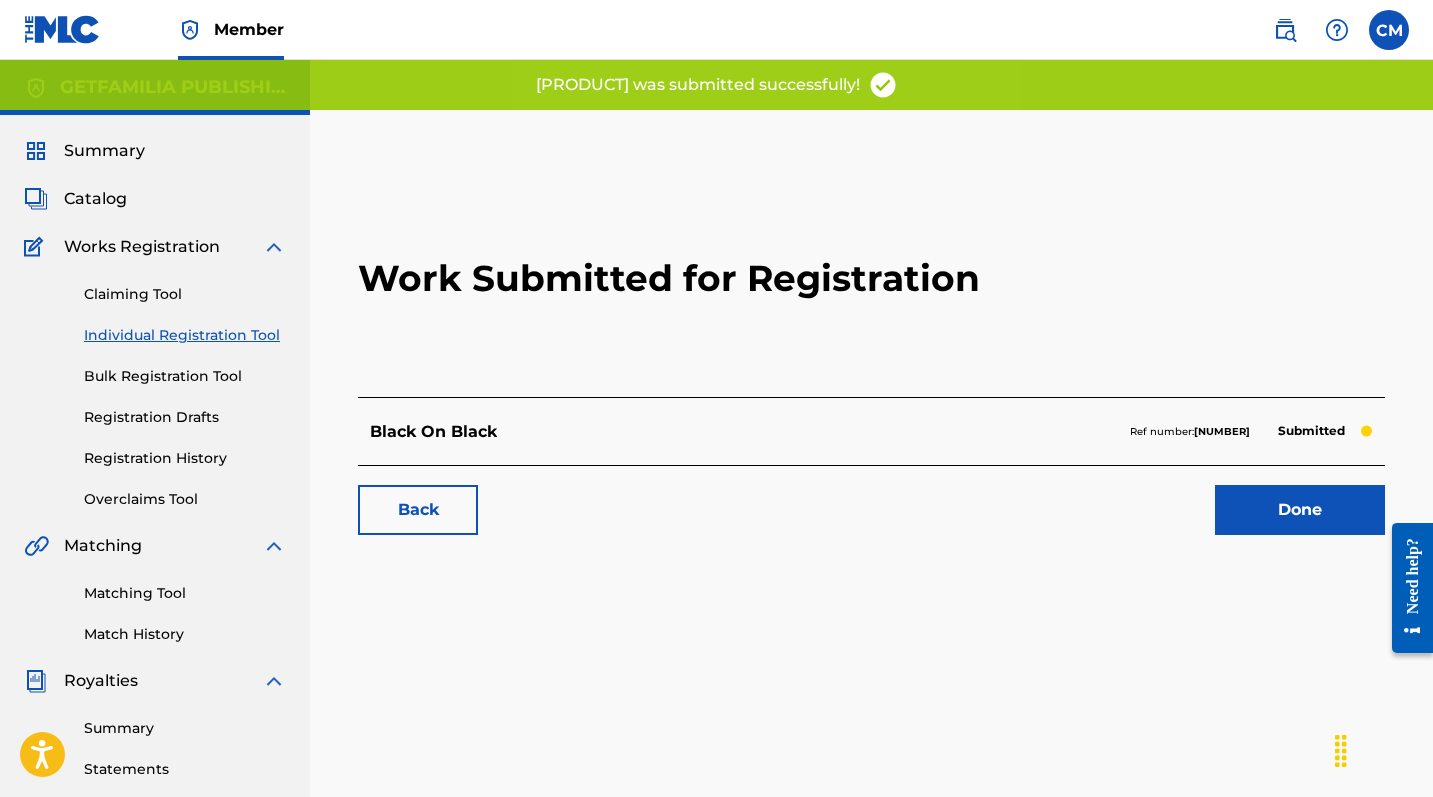 click on "Done" at bounding box center [1300, 510] 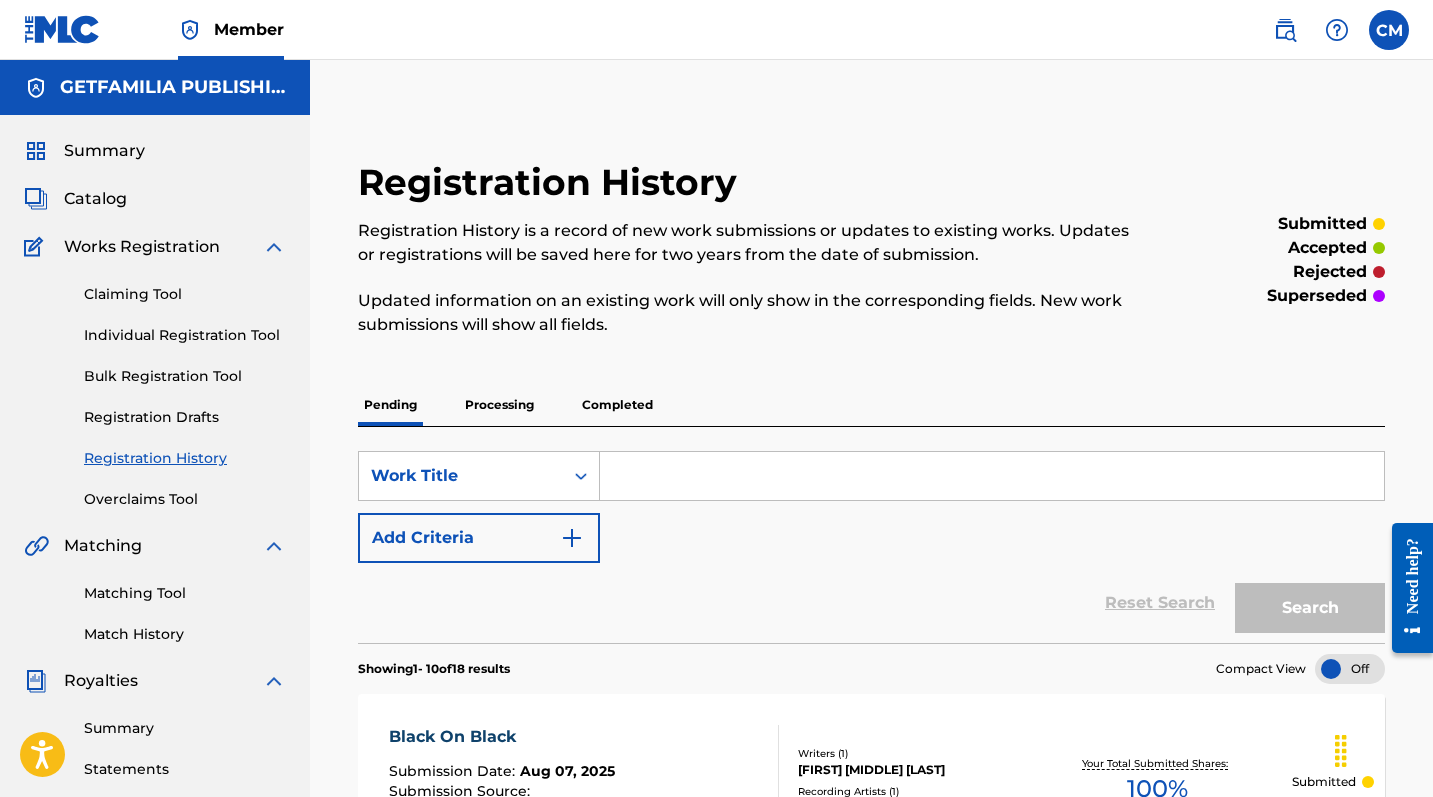 scroll, scrollTop: 0, scrollLeft: 0, axis: both 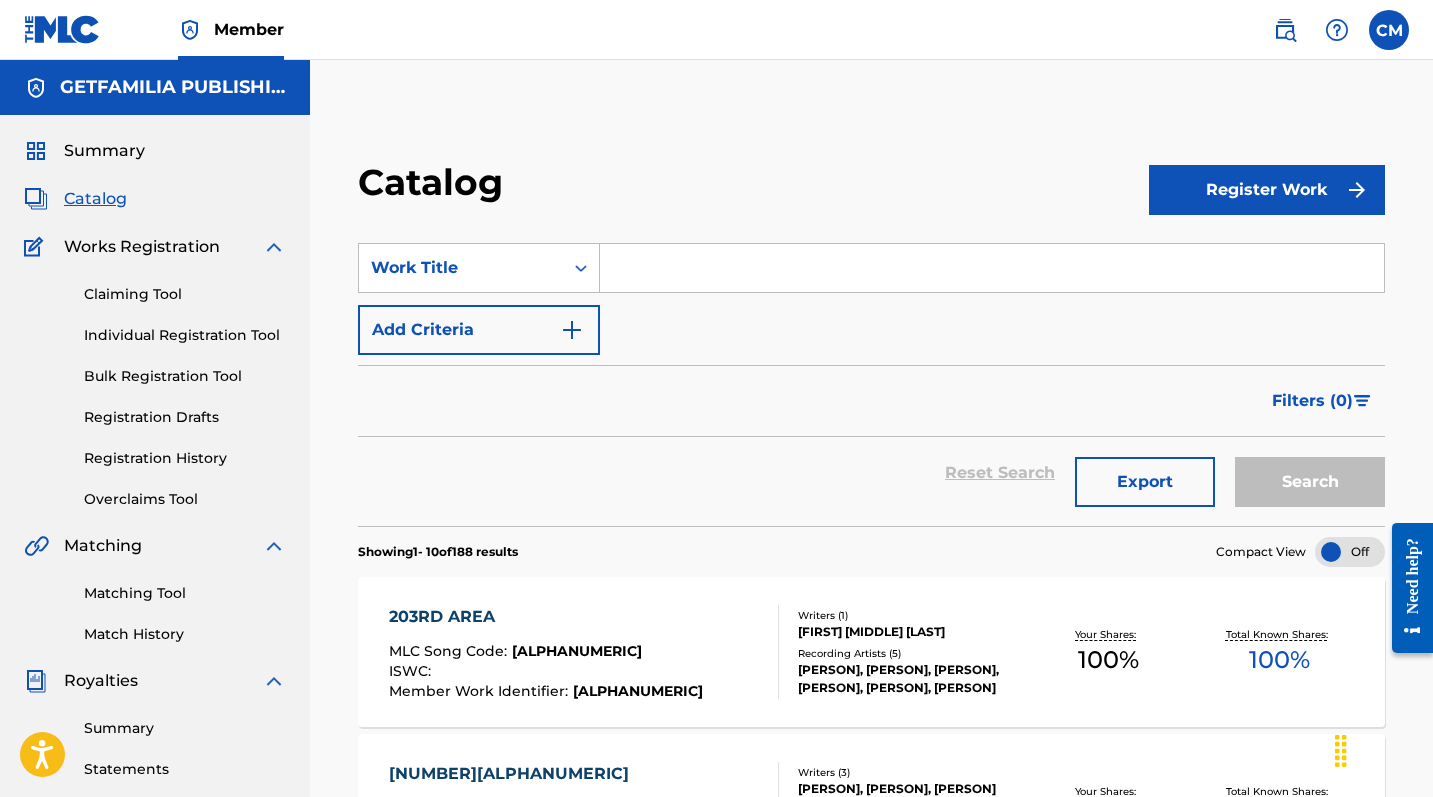 click on "Register Work" at bounding box center (1267, 190) 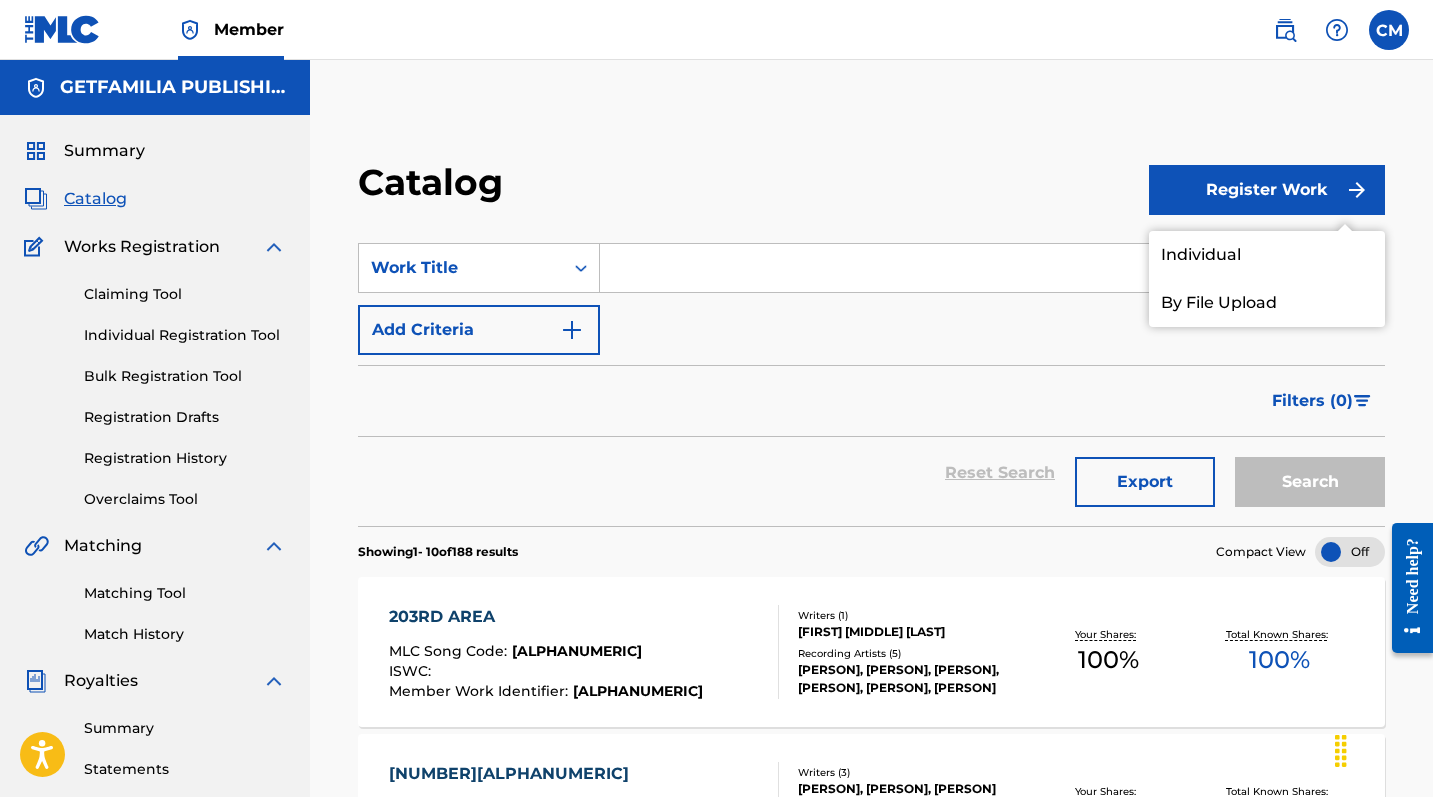 click on "Individual" at bounding box center (1267, 255) 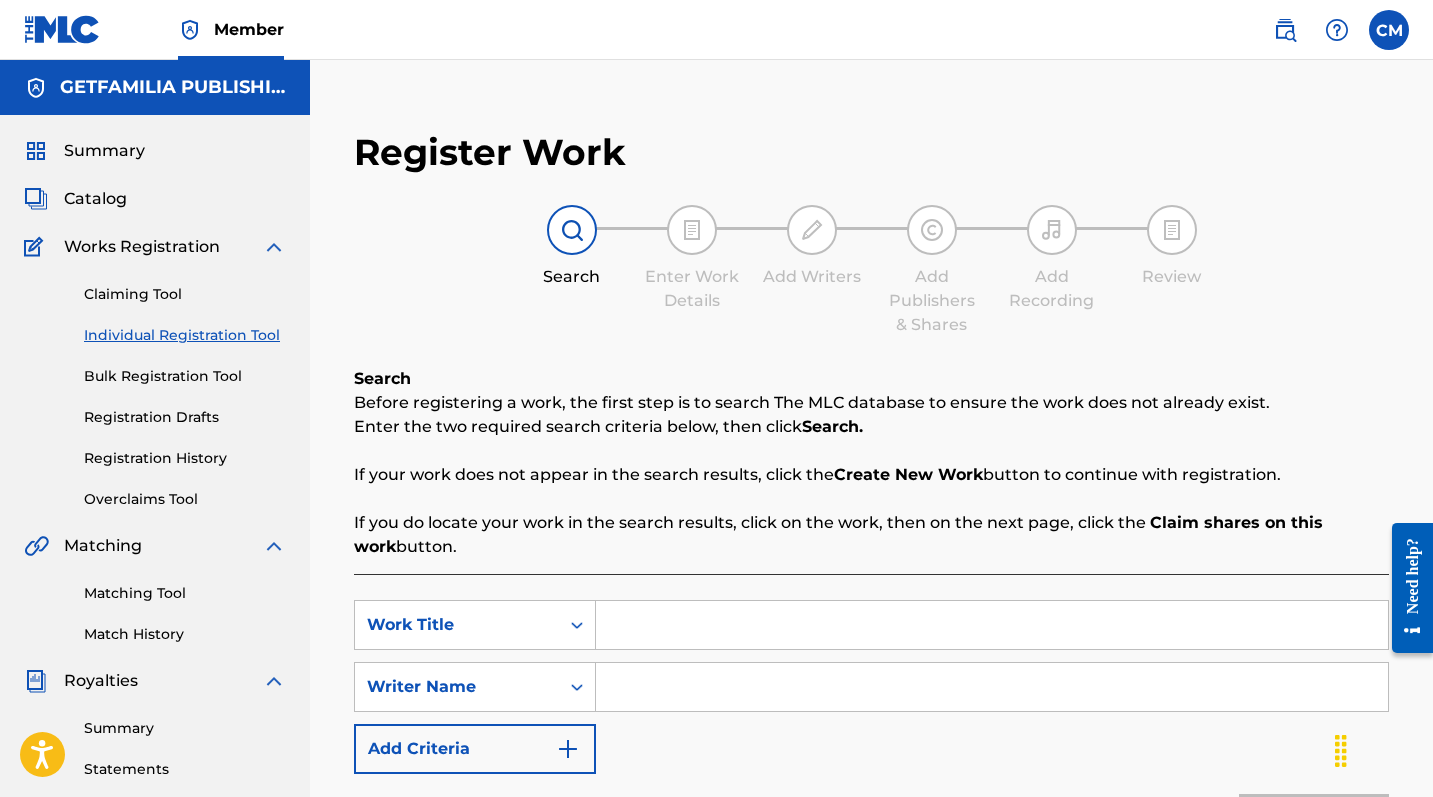 click at bounding box center (992, 625) 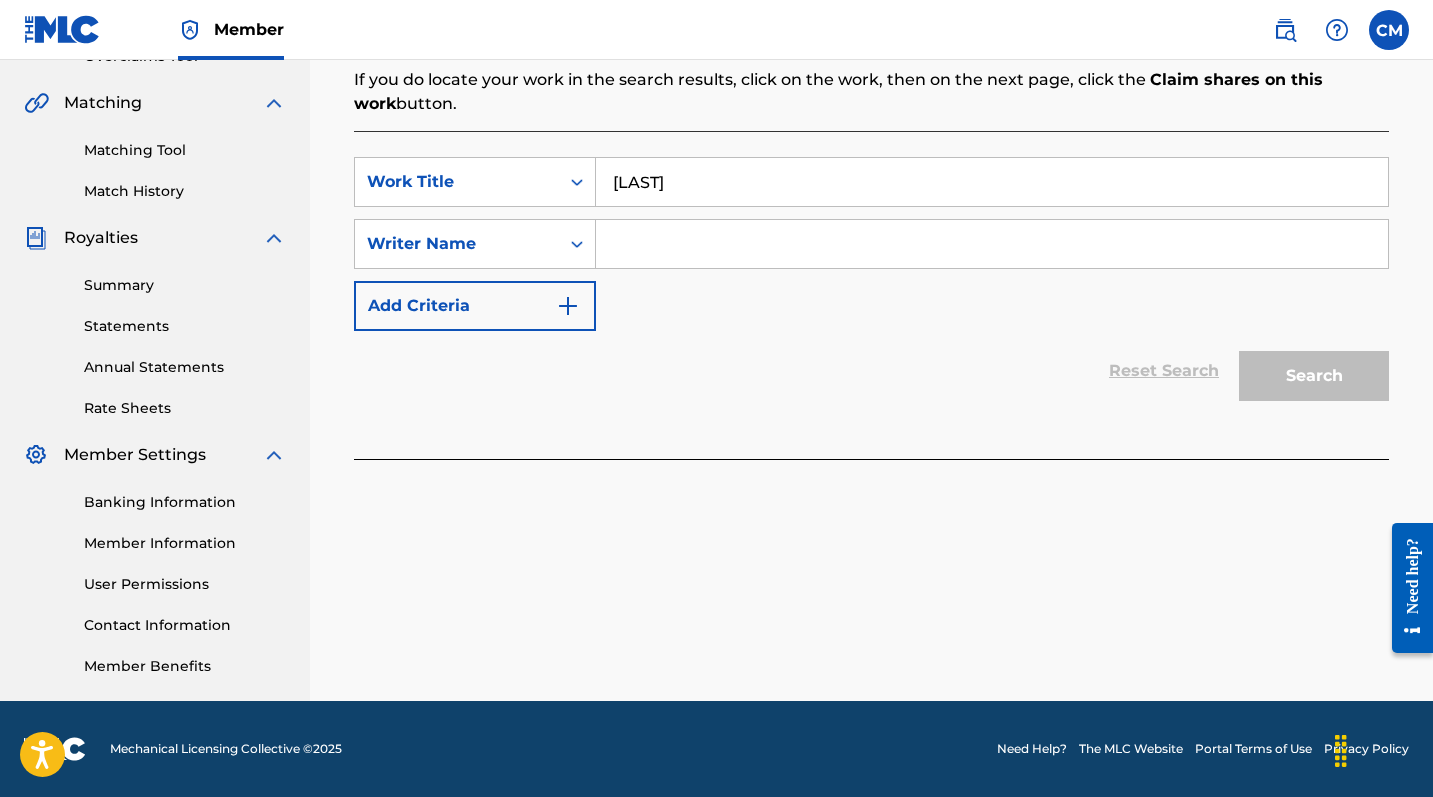scroll, scrollTop: 443, scrollLeft: 0, axis: vertical 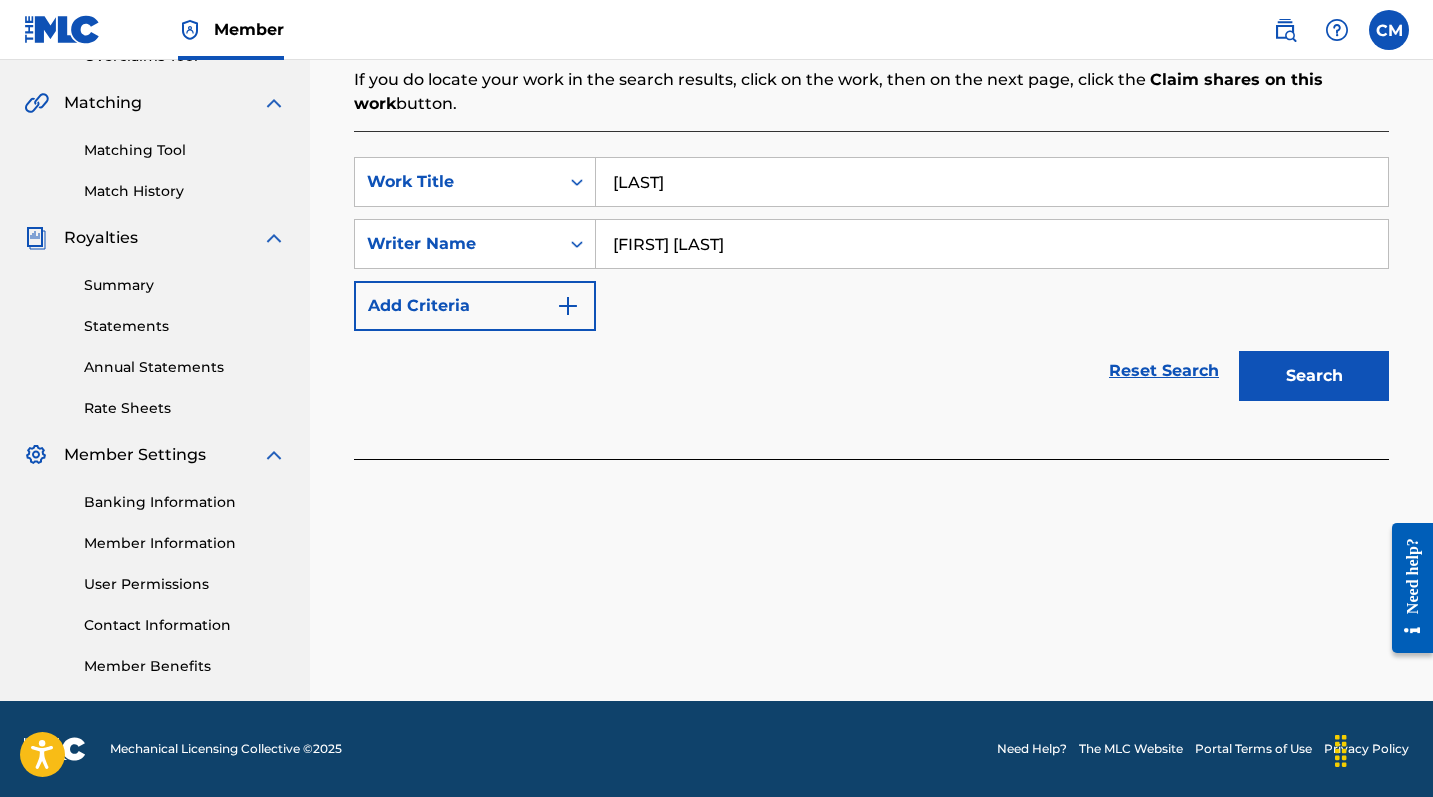 click on "Search" at bounding box center (1314, 376) 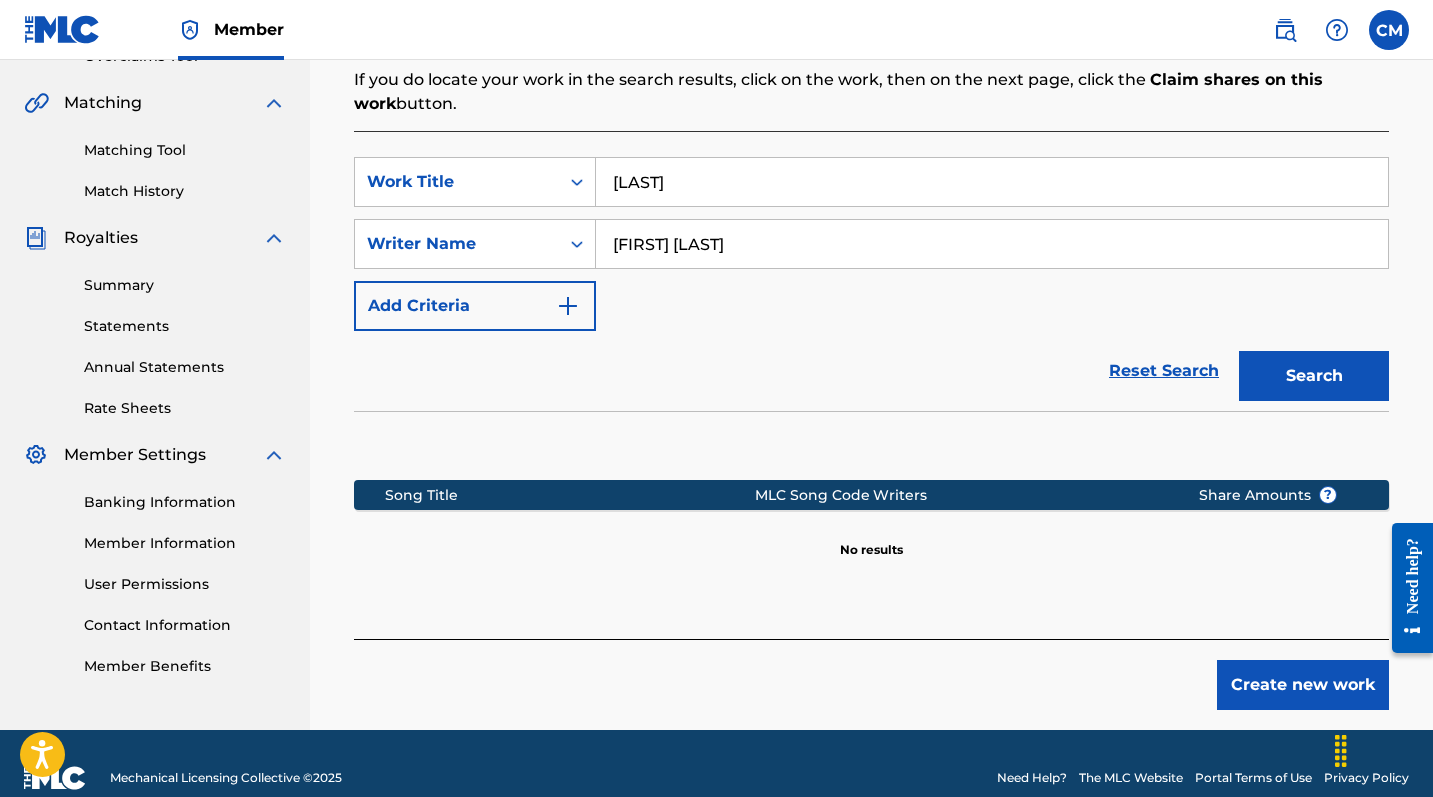 click on "Create new work" at bounding box center [1303, 685] 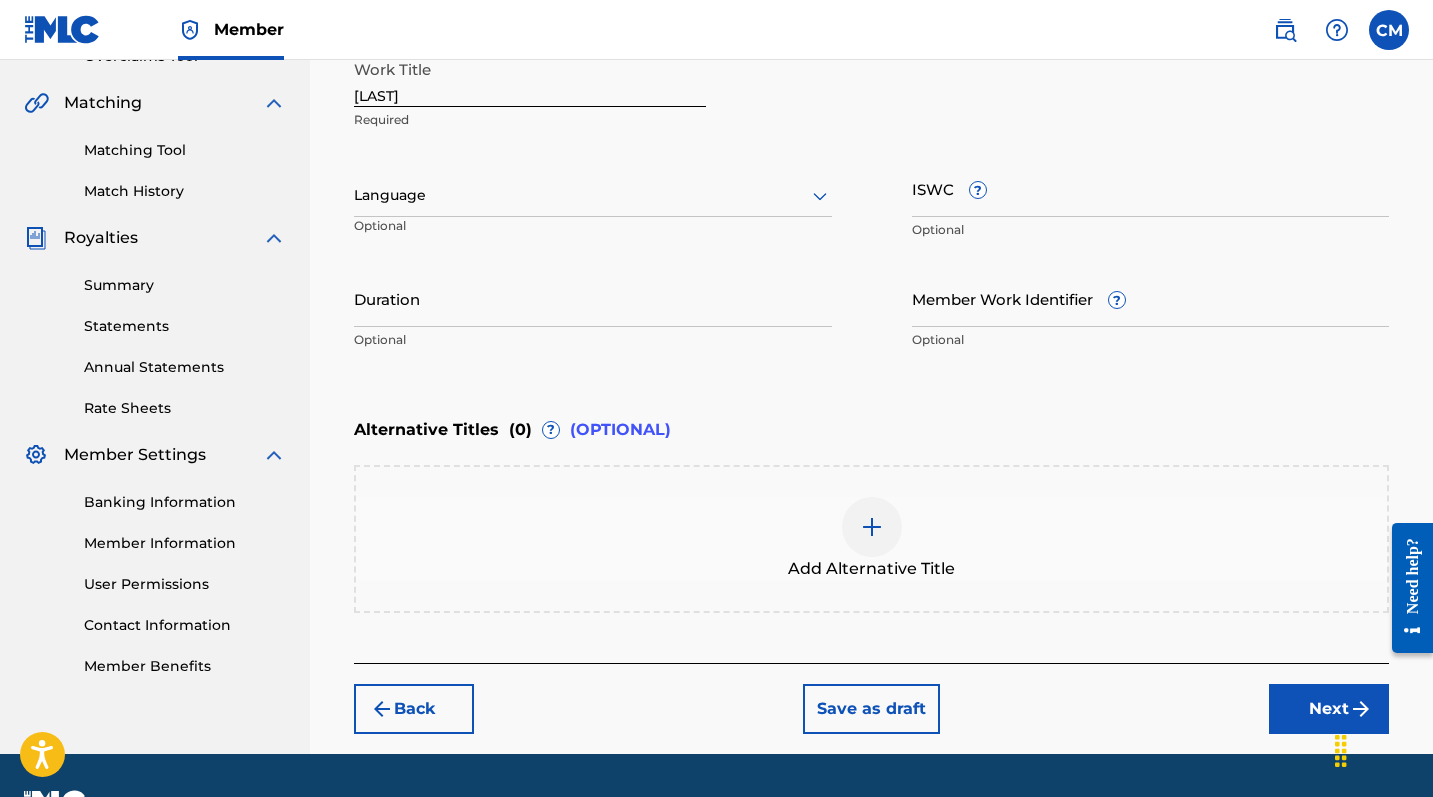 click at bounding box center [593, 195] 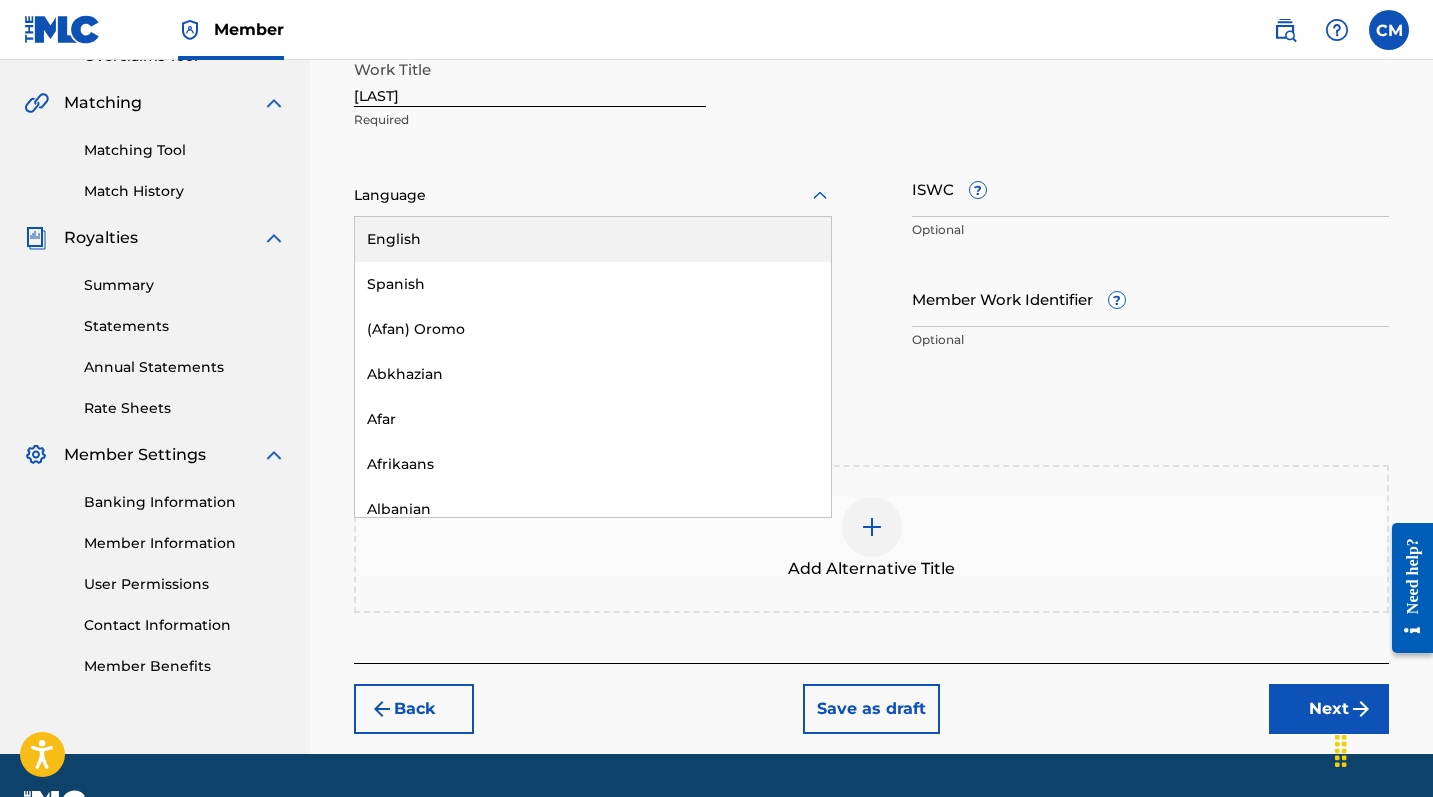 click on "English" at bounding box center [593, 239] 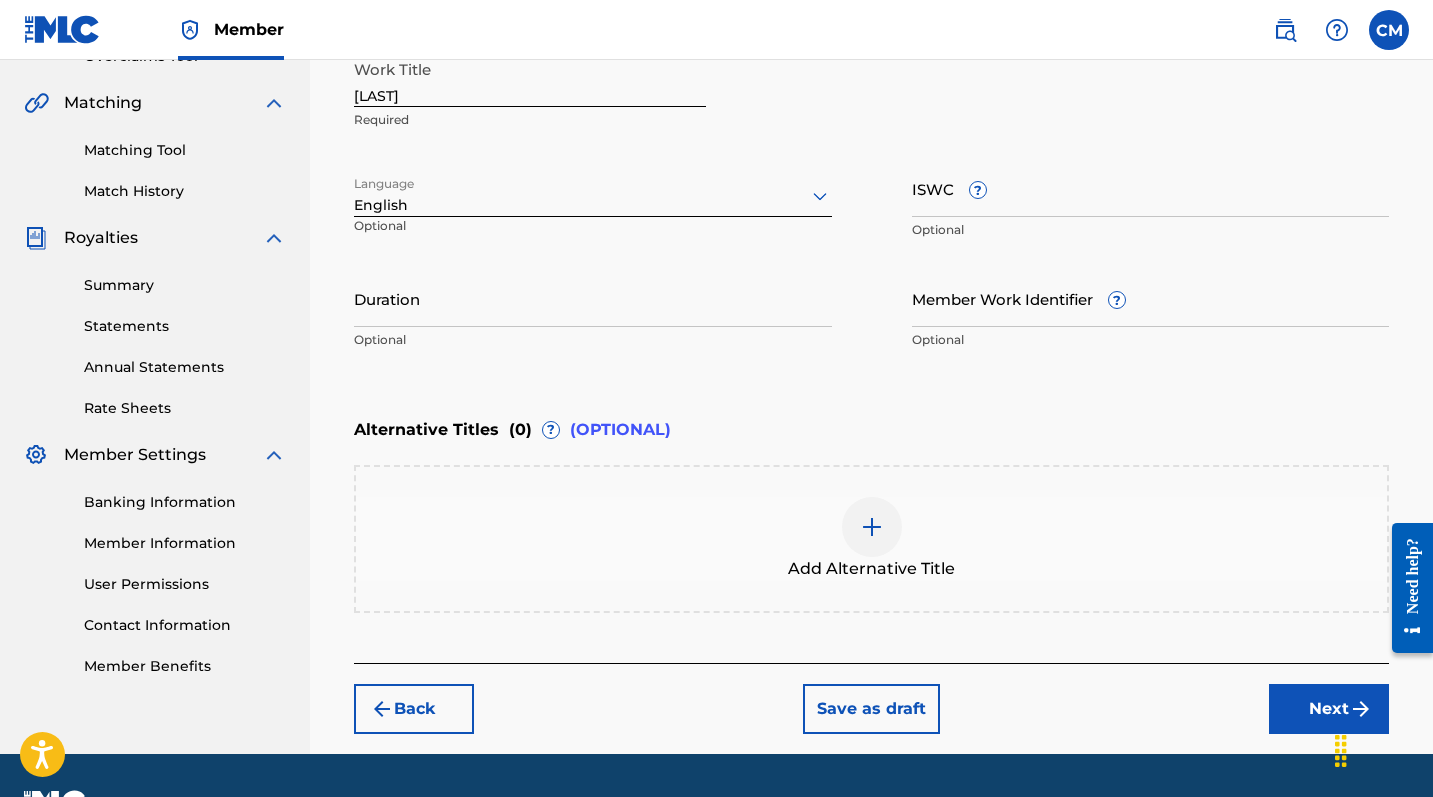 click on "Next" at bounding box center [1329, 709] 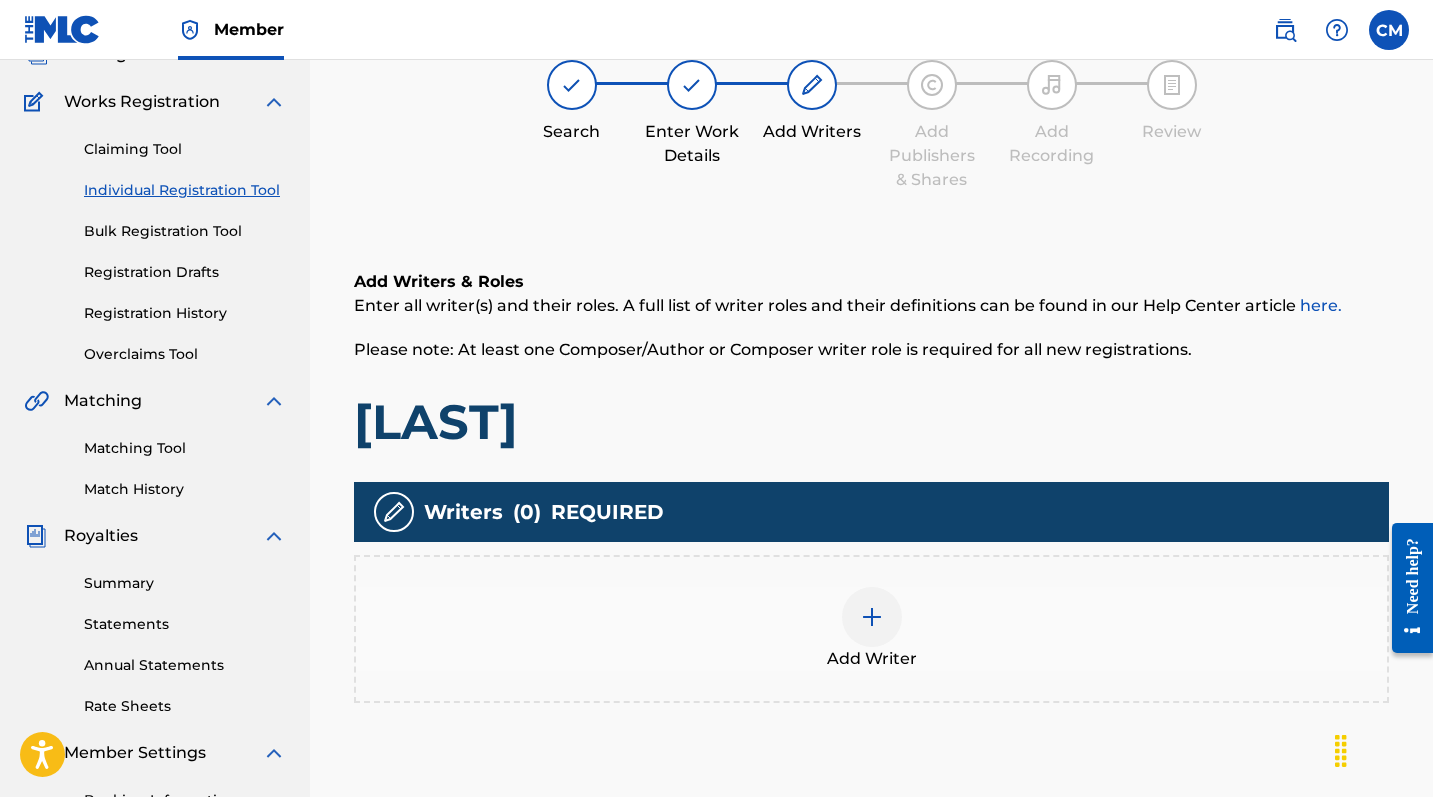 scroll, scrollTop: 90, scrollLeft: 0, axis: vertical 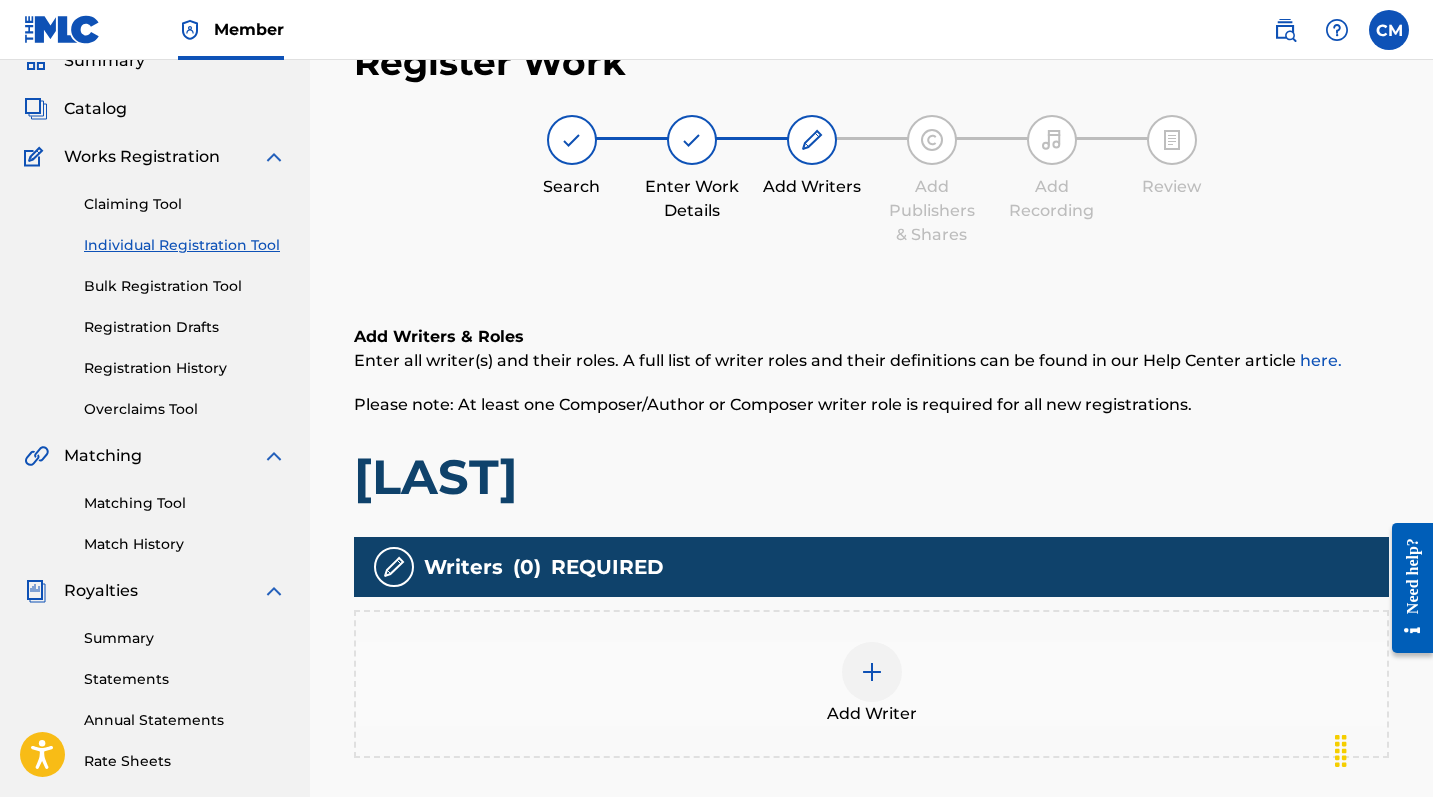 click at bounding box center (872, 672) 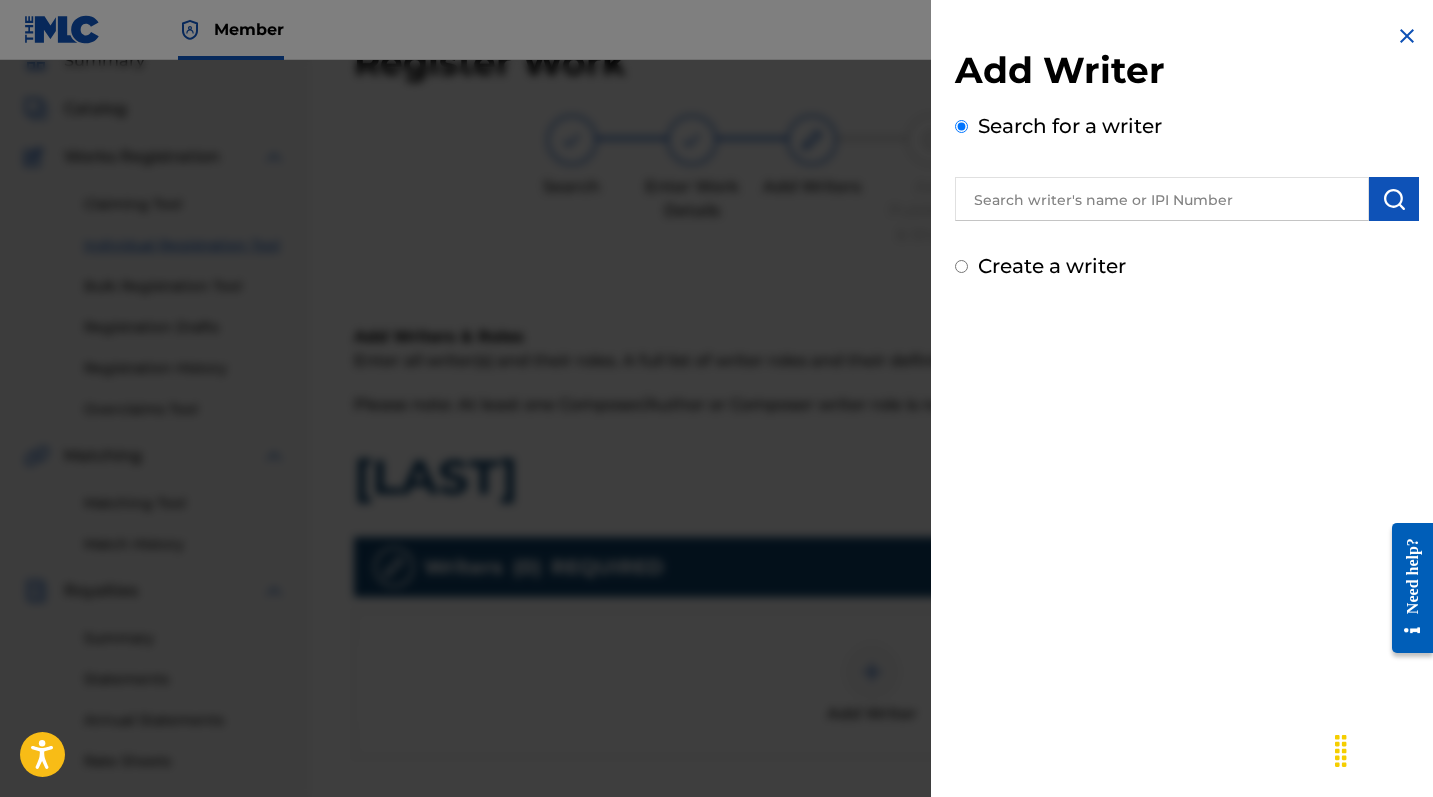 click at bounding box center (1162, 199) 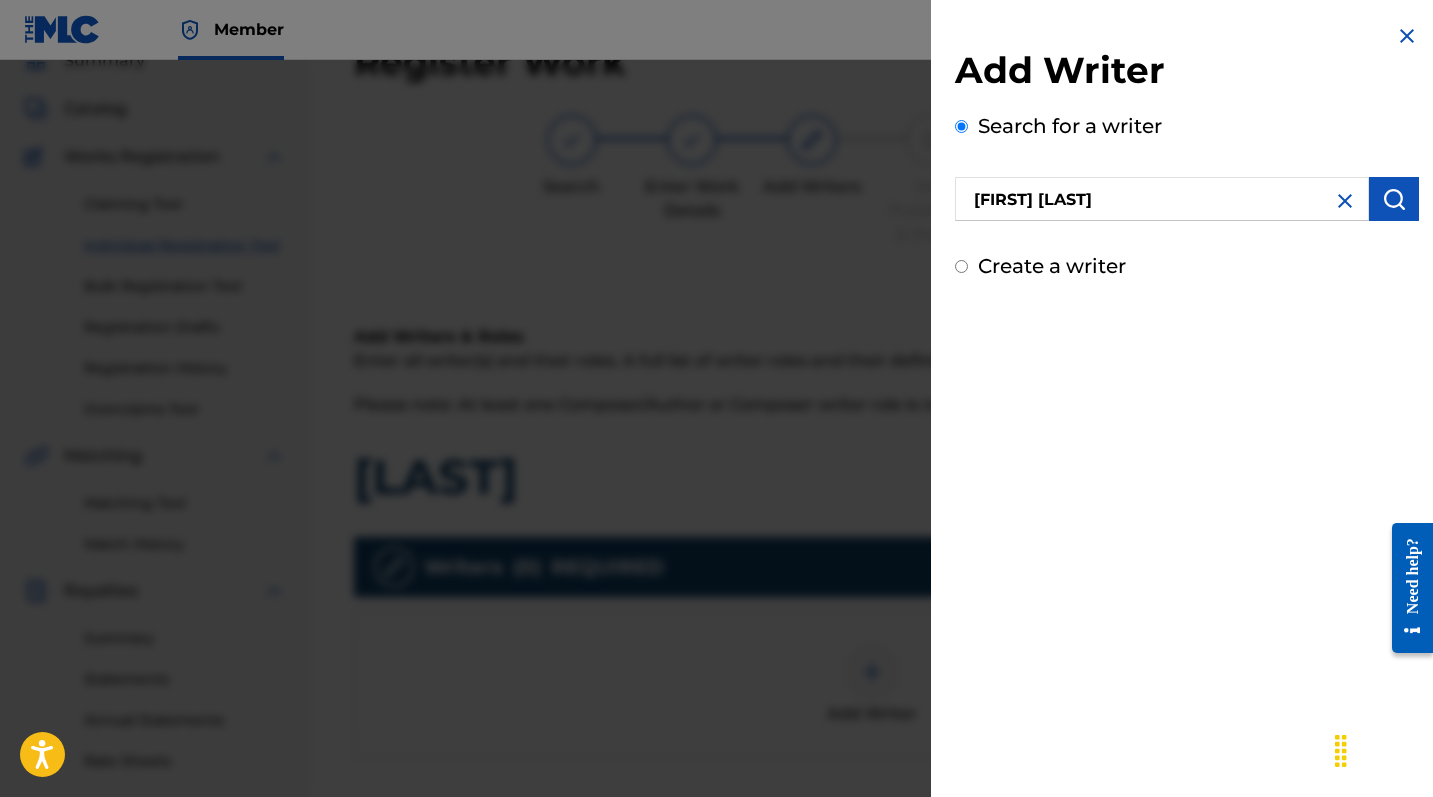 click at bounding box center (1394, 199) 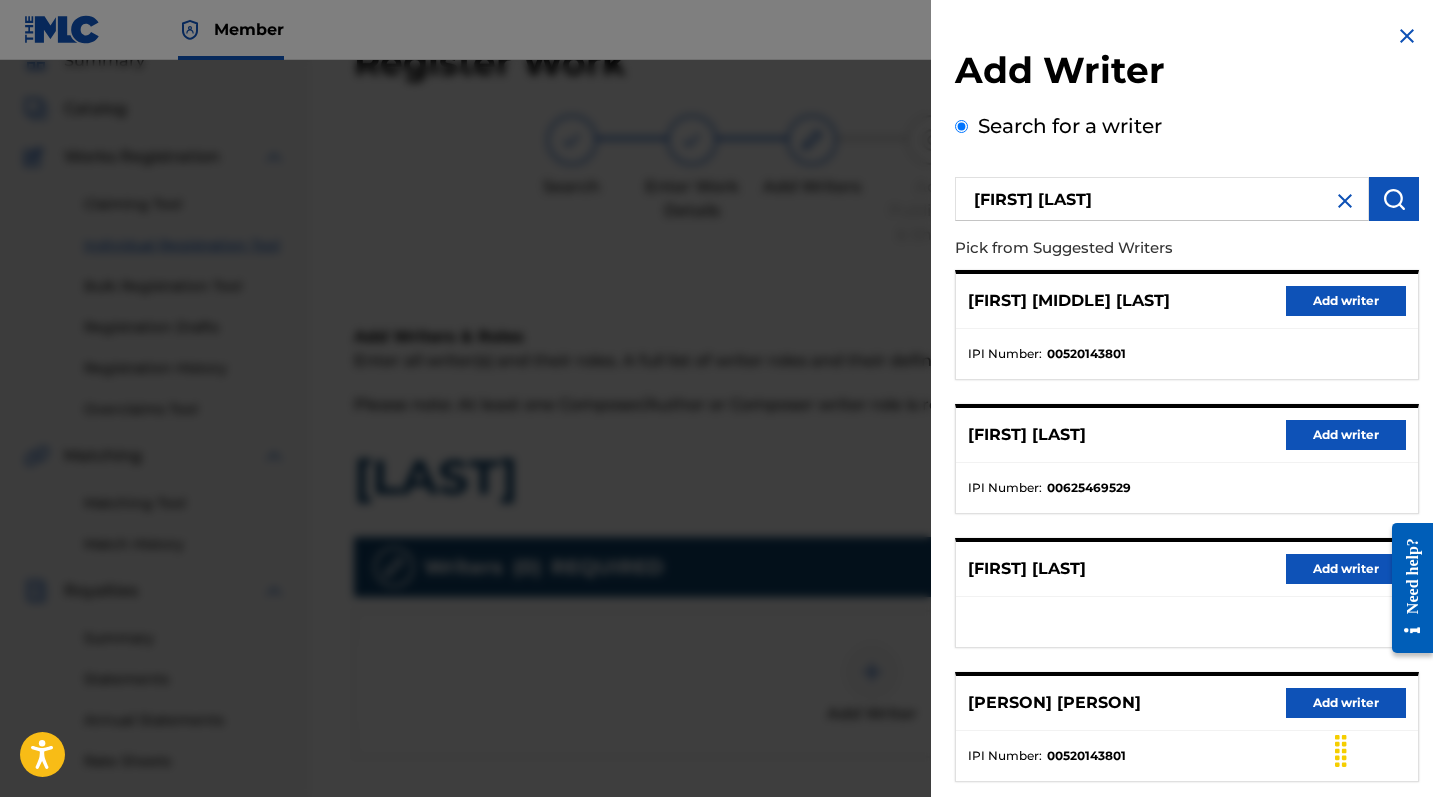 click on "Add writer" at bounding box center (1346, 301) 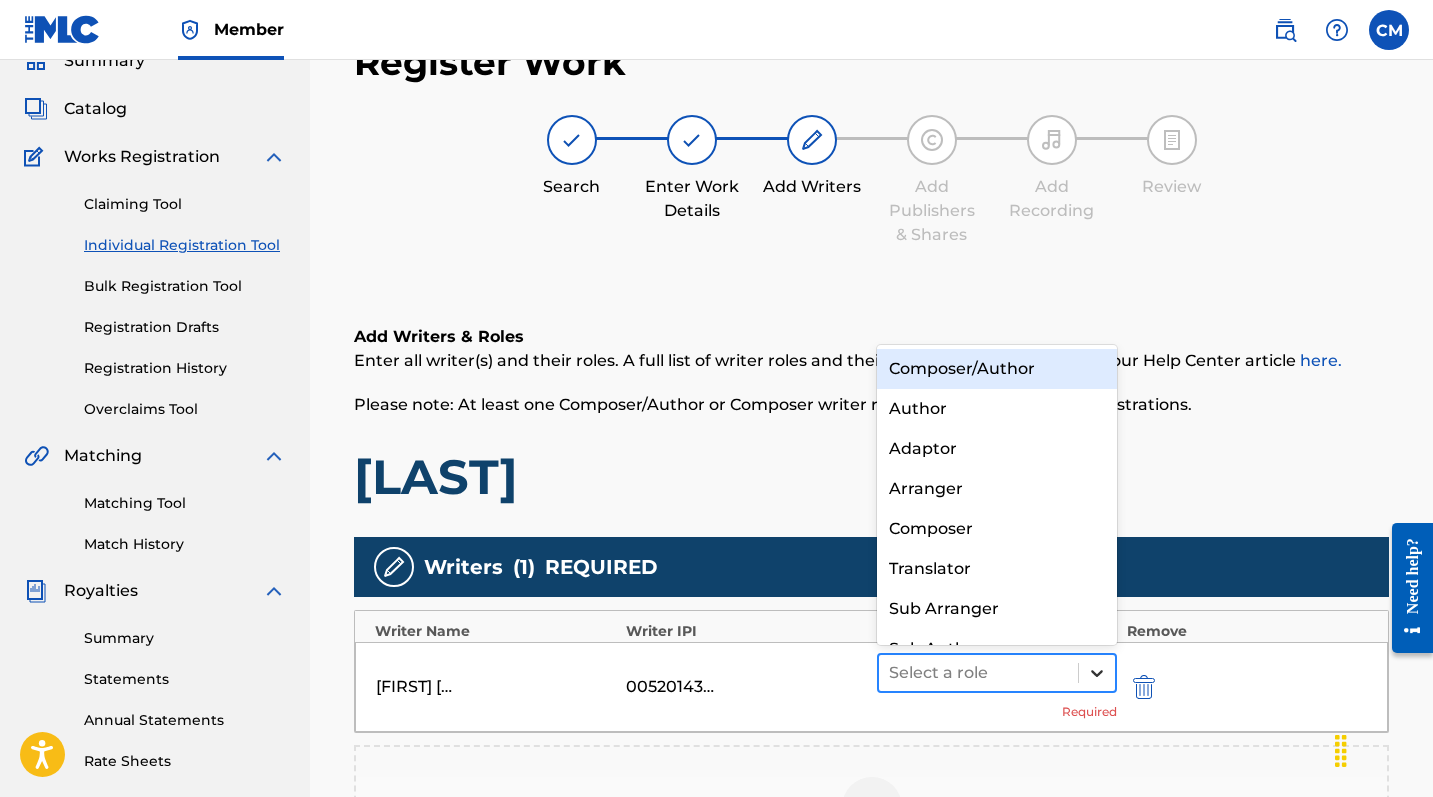 click at bounding box center (1097, 673) 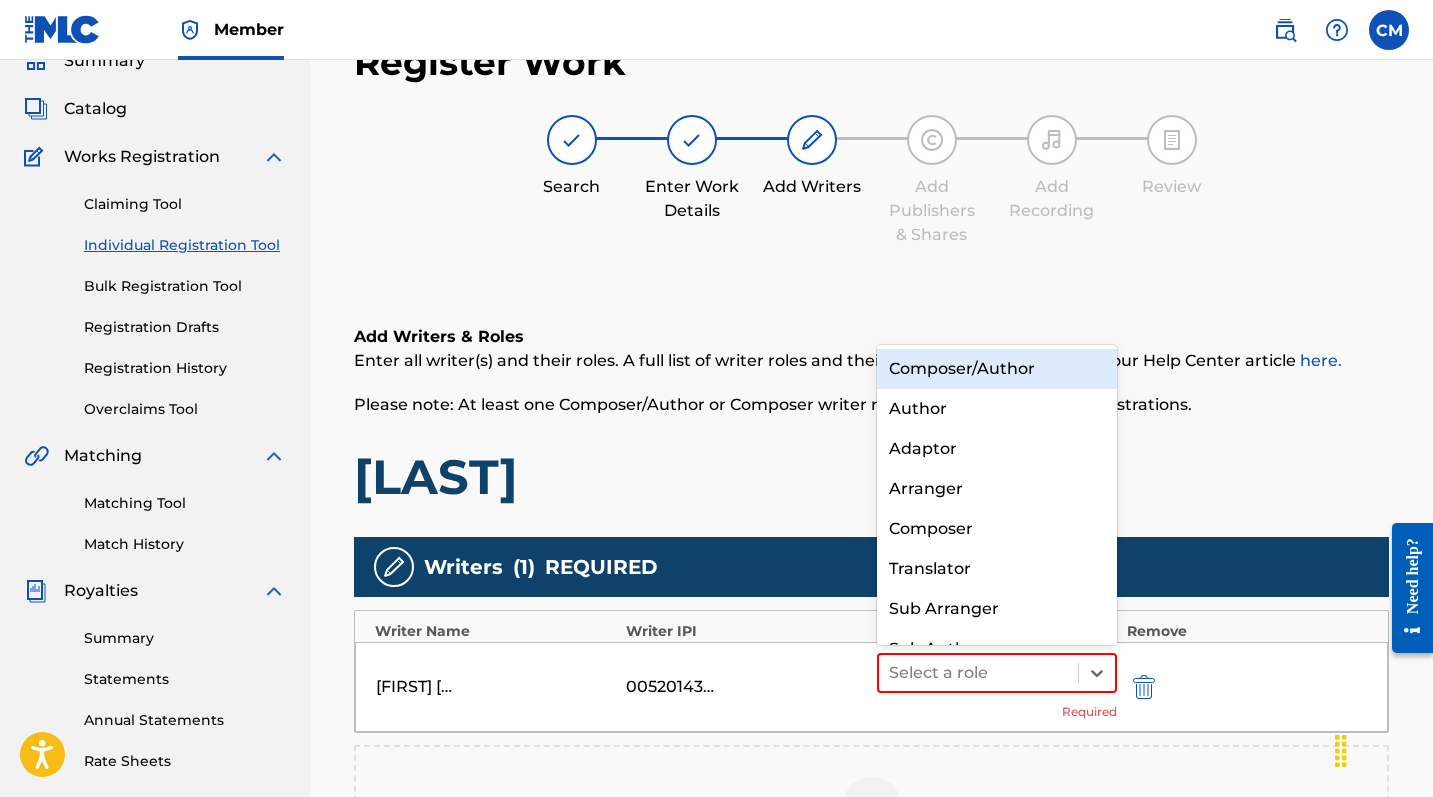 click on "Composer/Author" at bounding box center (997, 369) 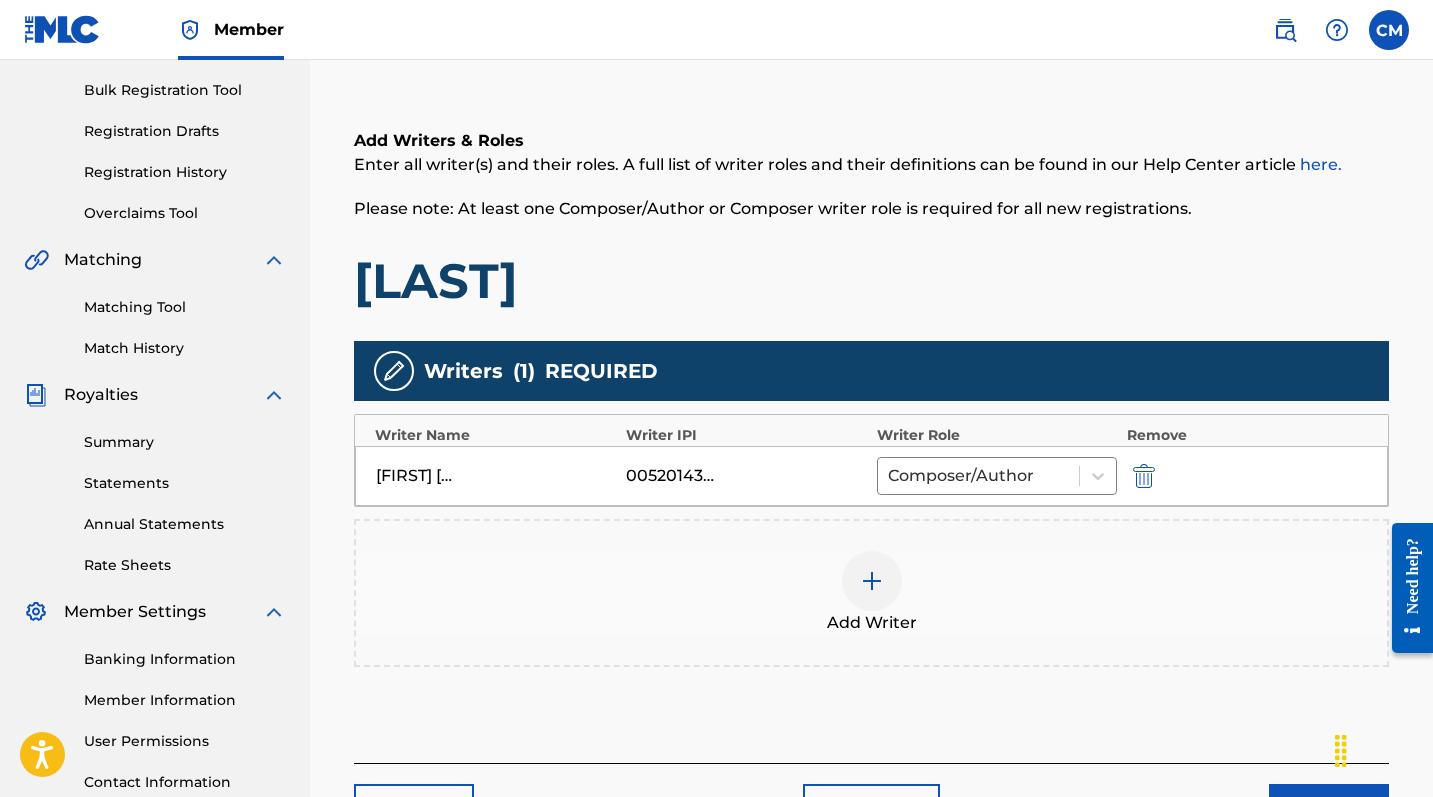scroll, scrollTop: 380, scrollLeft: 0, axis: vertical 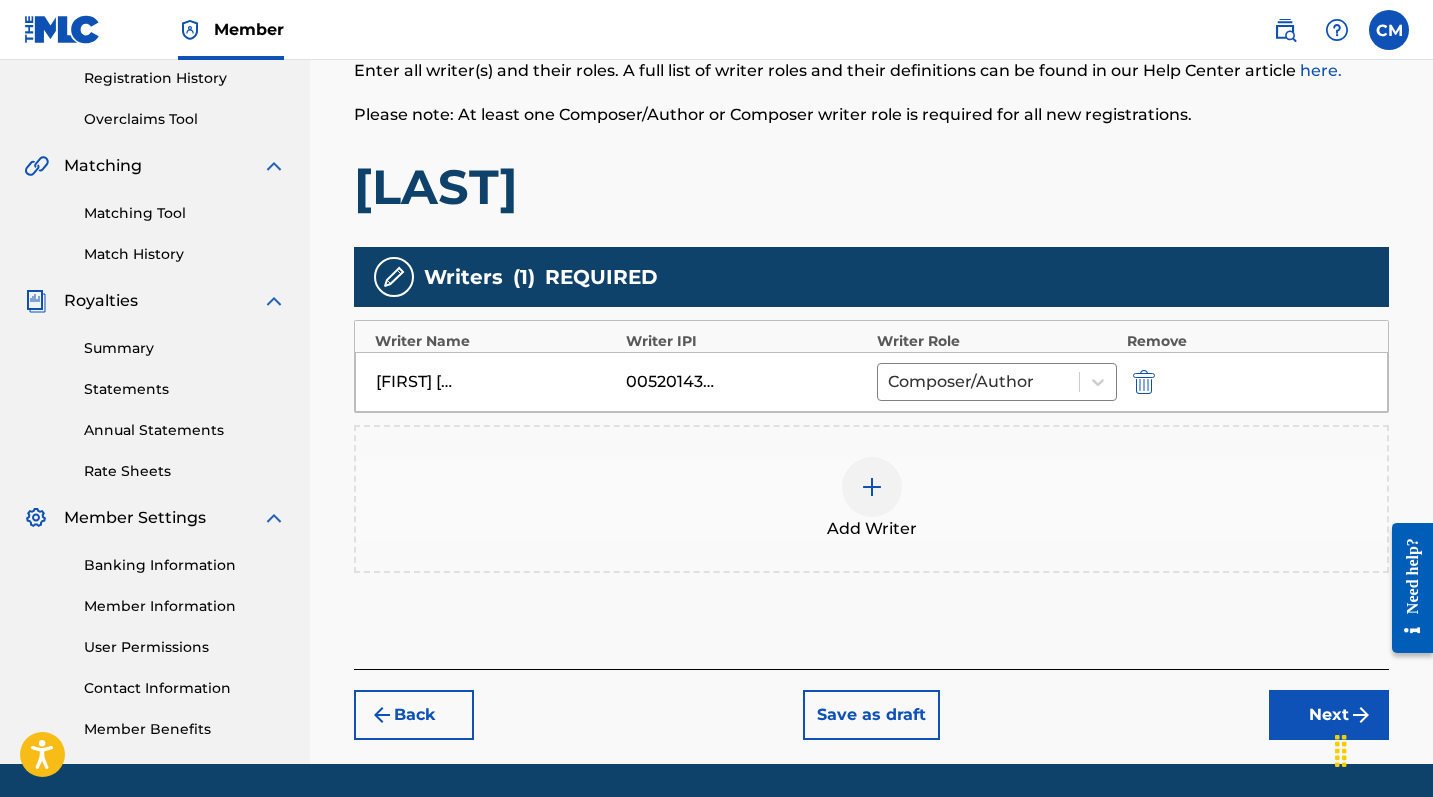 click on "Next" at bounding box center [1329, 715] 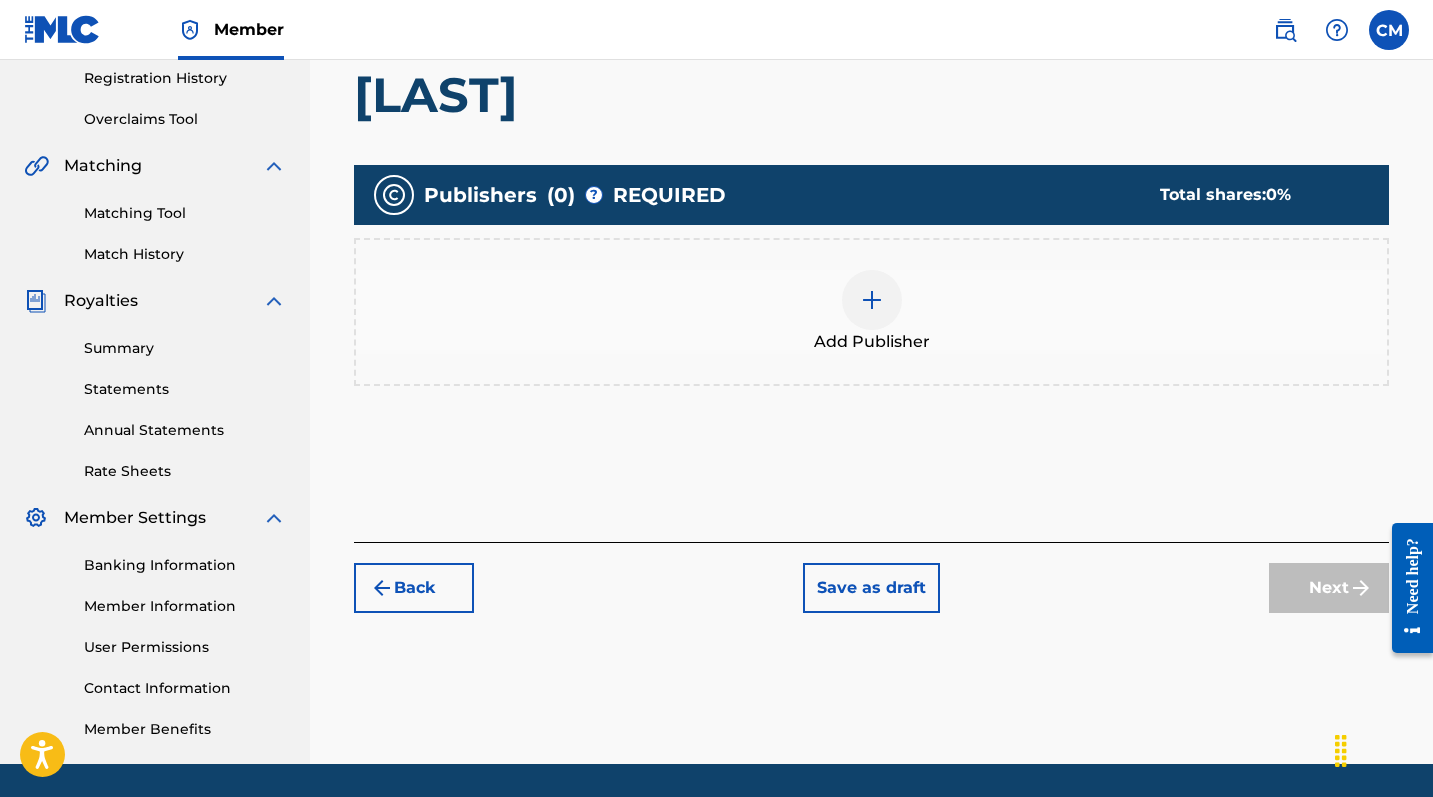 scroll, scrollTop: 90, scrollLeft: 0, axis: vertical 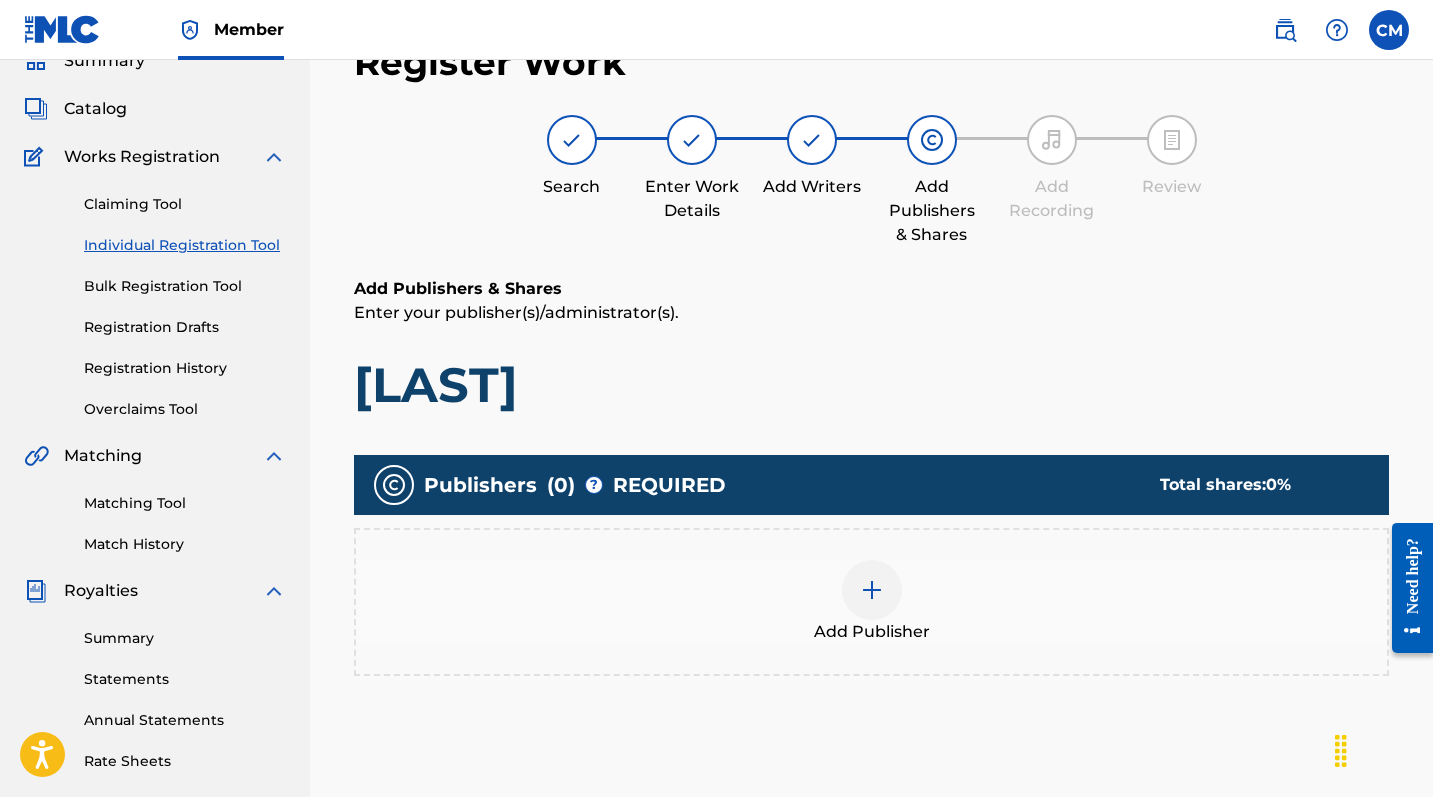 click on "Add Publisher" at bounding box center (871, 602) 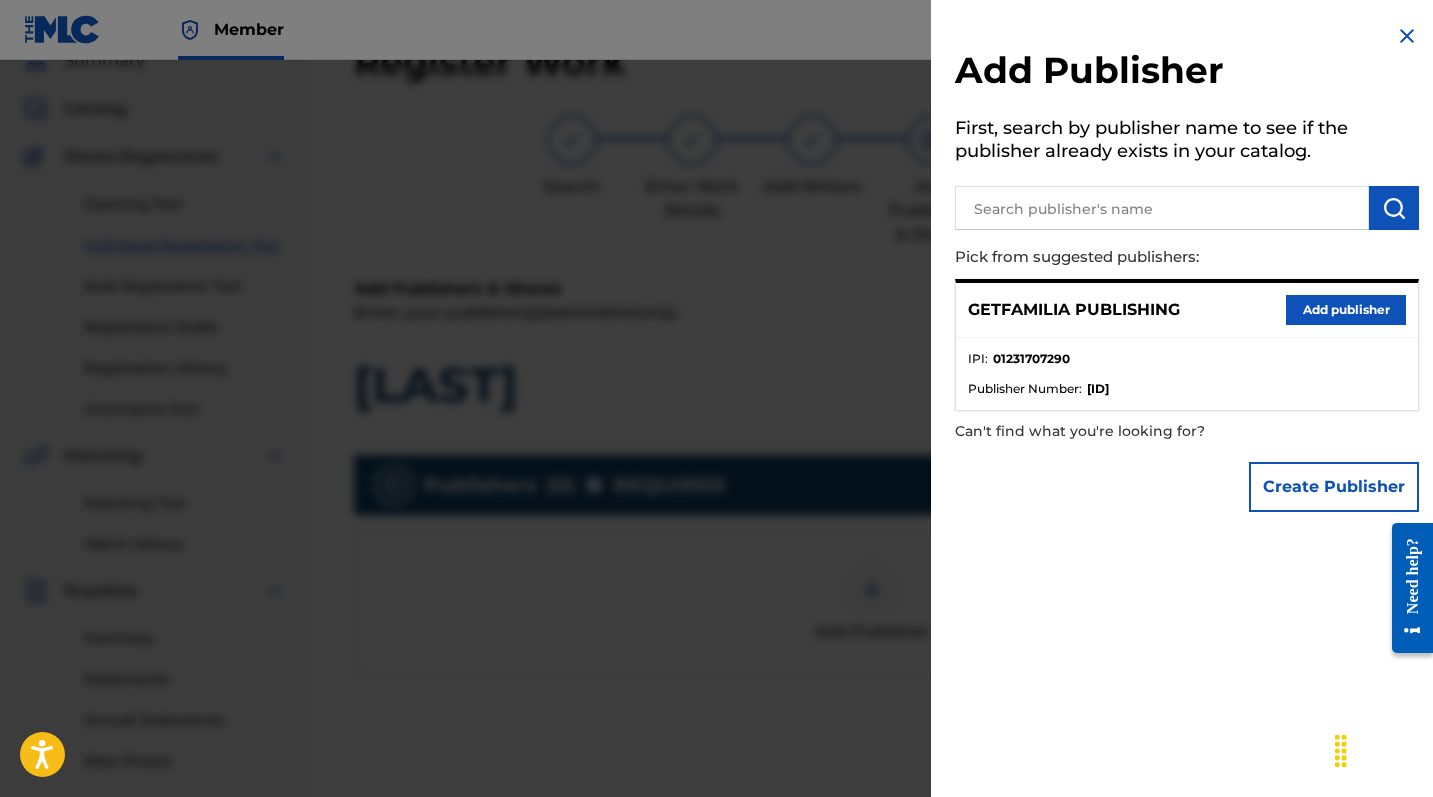 click on "Add publisher" at bounding box center [1346, 310] 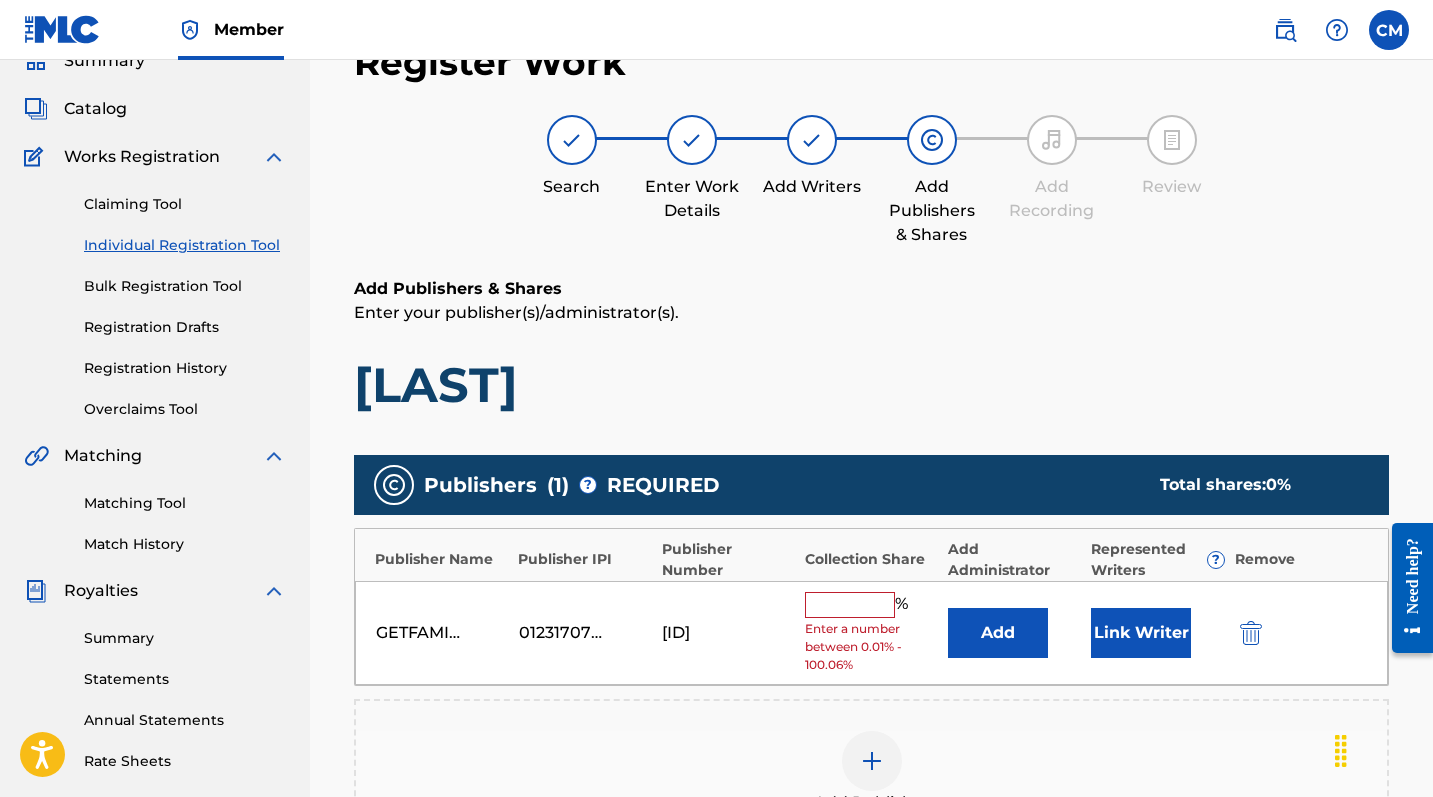 click at bounding box center [850, 605] 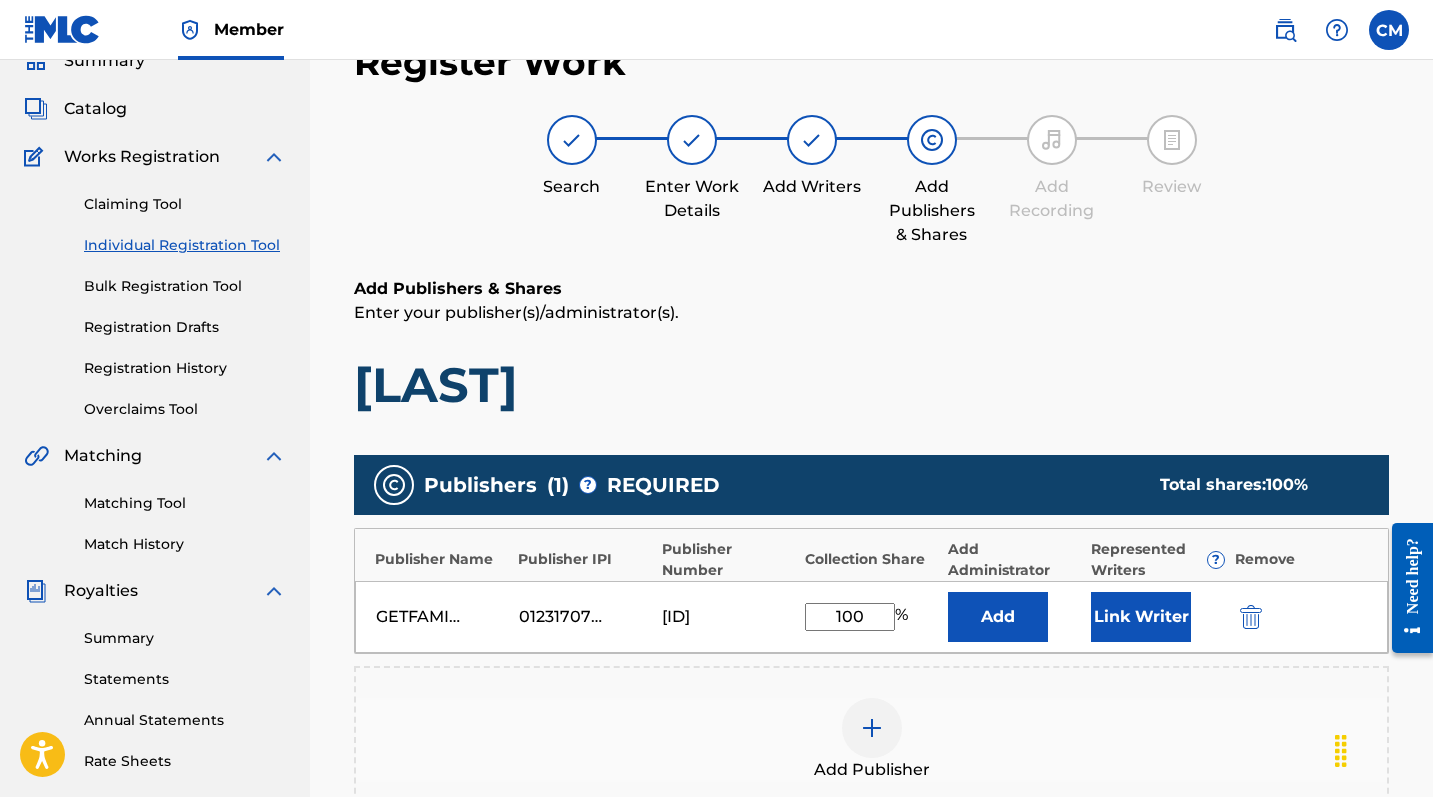 click on "Link Writer" at bounding box center [1141, 617] 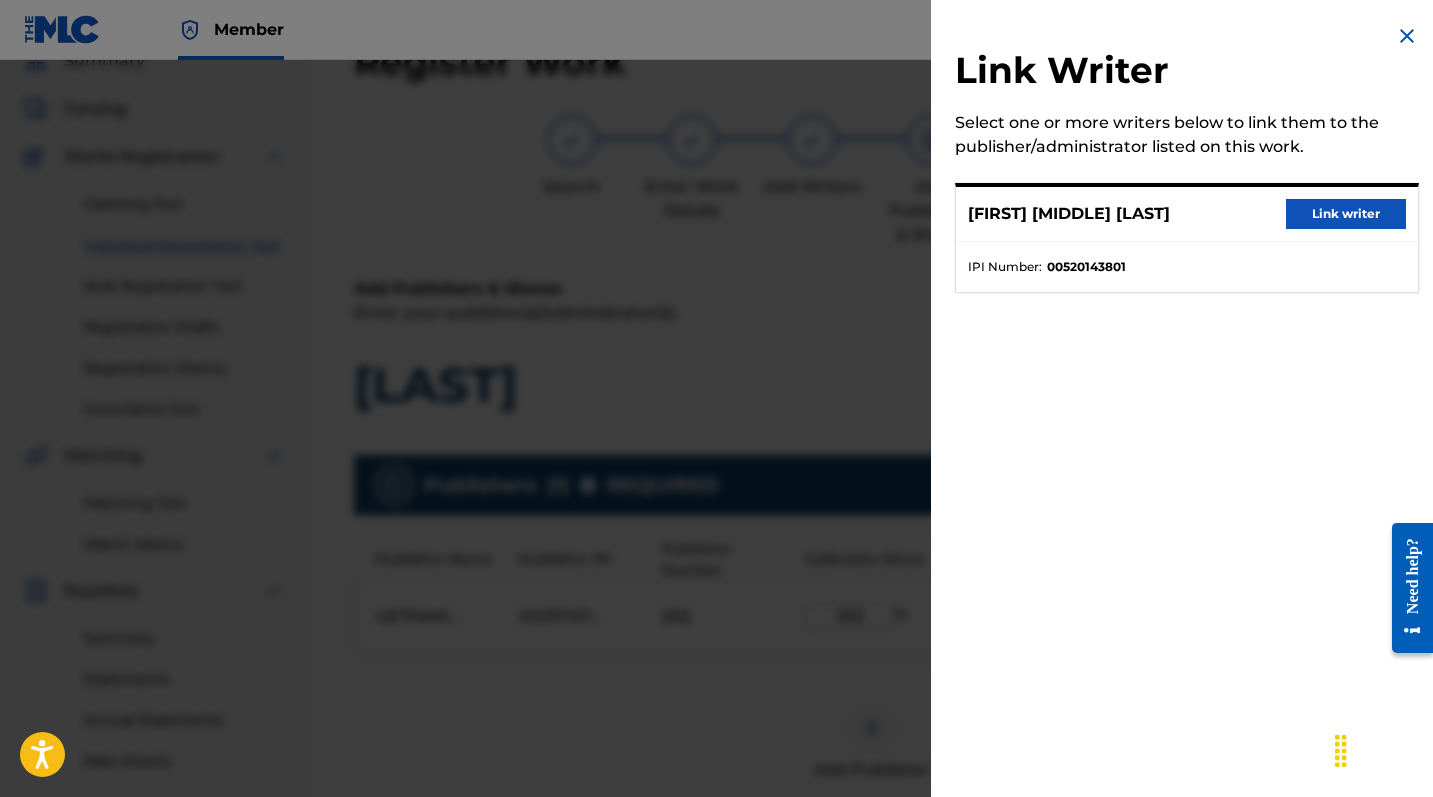 click on "Link writer" at bounding box center [1346, 214] 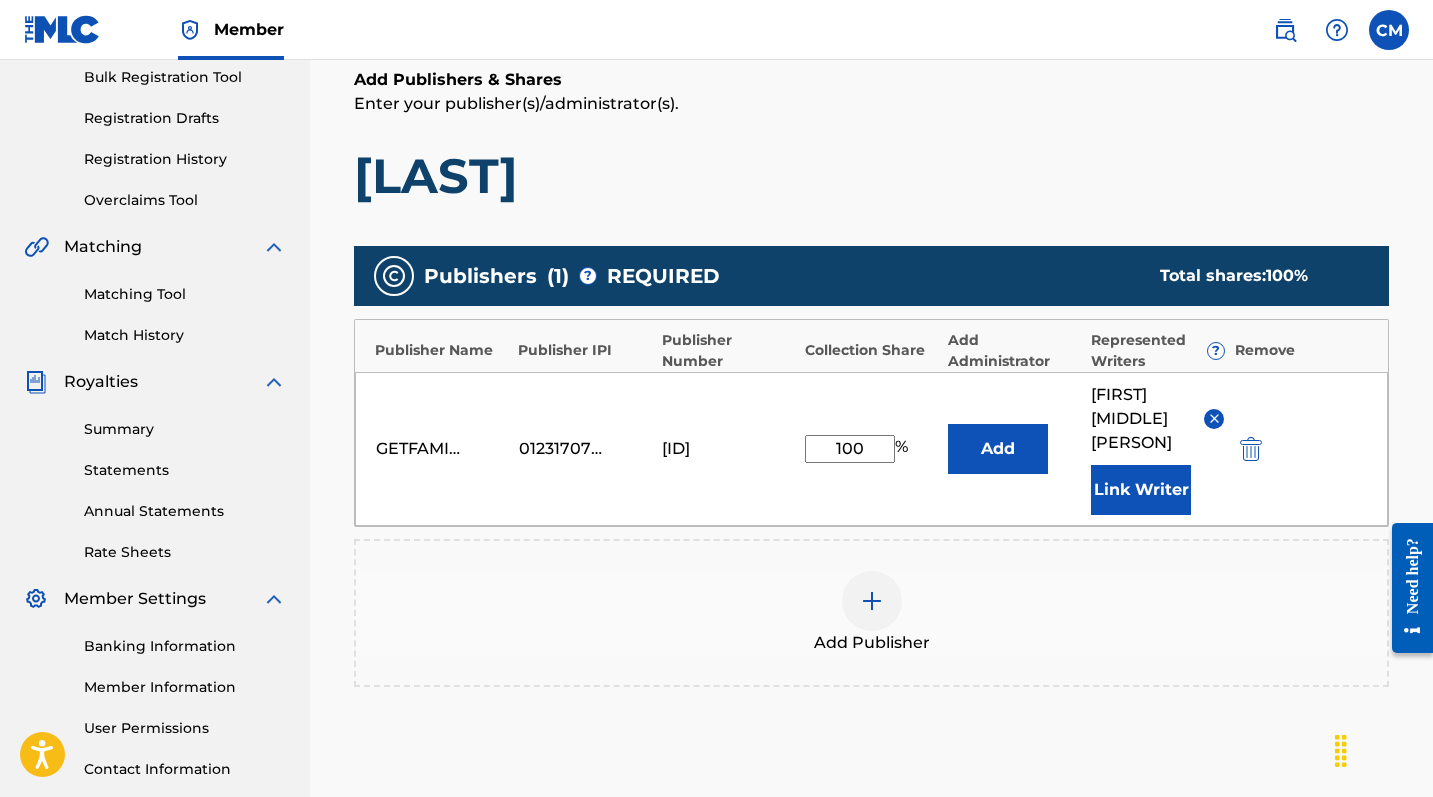 scroll, scrollTop: 427, scrollLeft: 0, axis: vertical 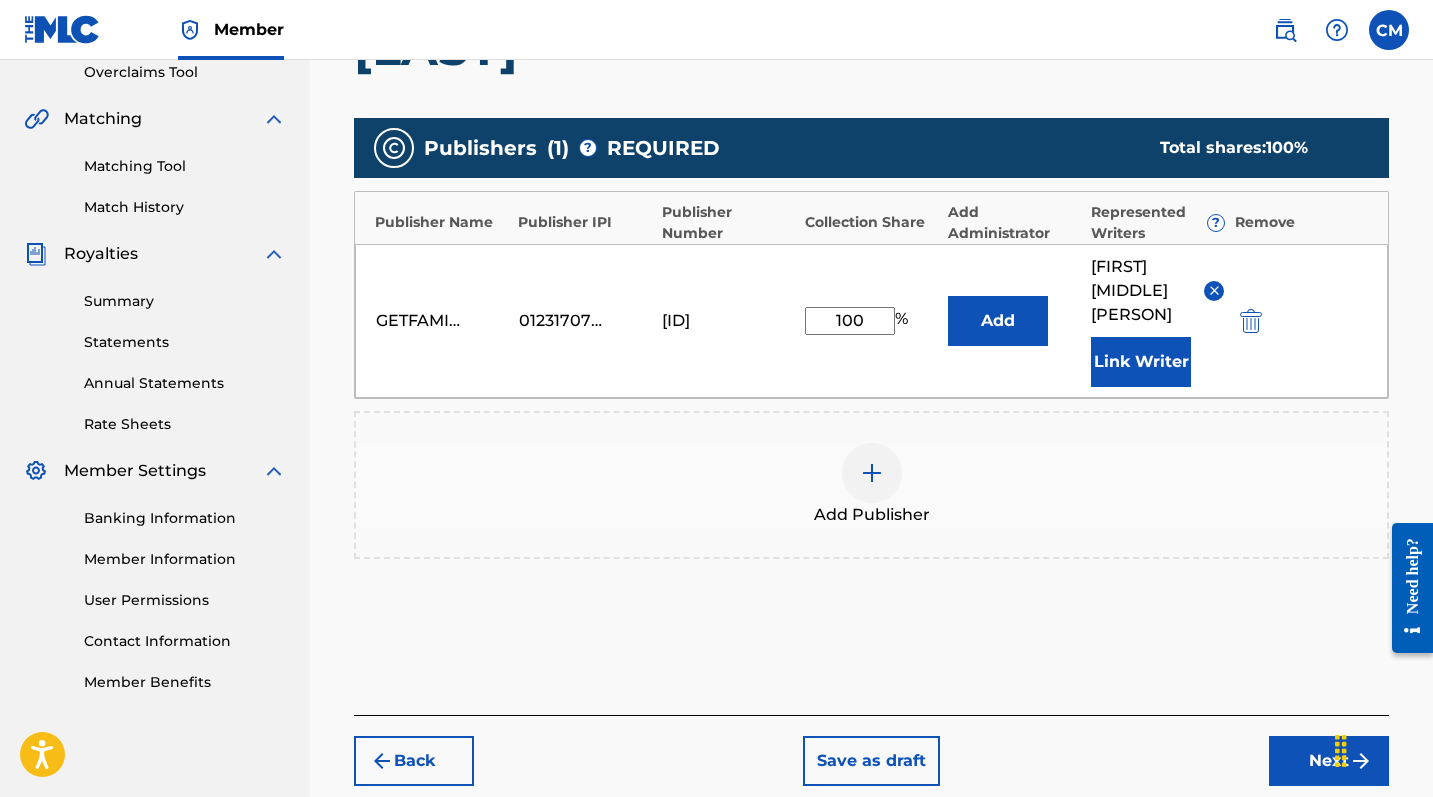 click on "Next" at bounding box center [1329, 761] 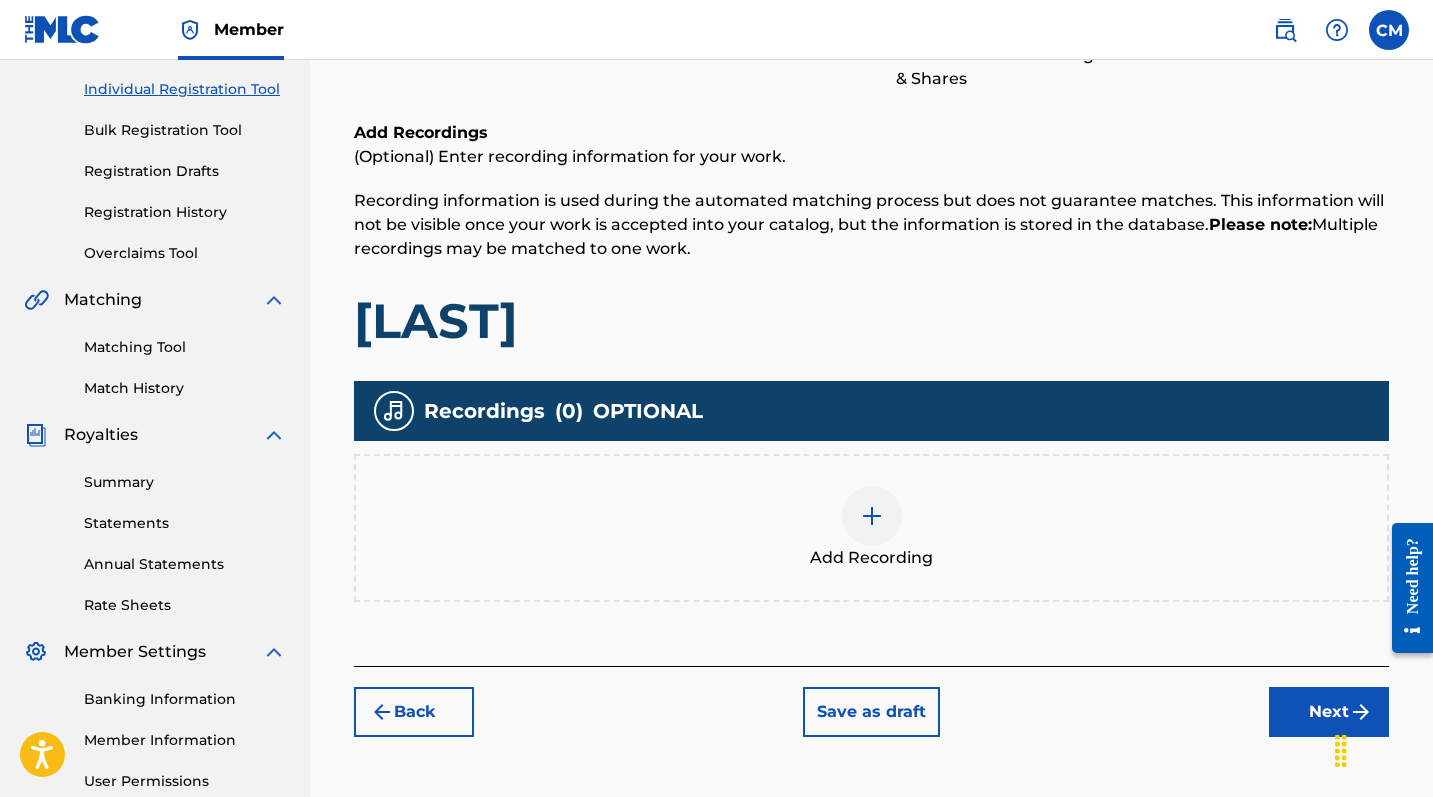 scroll, scrollTop: 303, scrollLeft: 0, axis: vertical 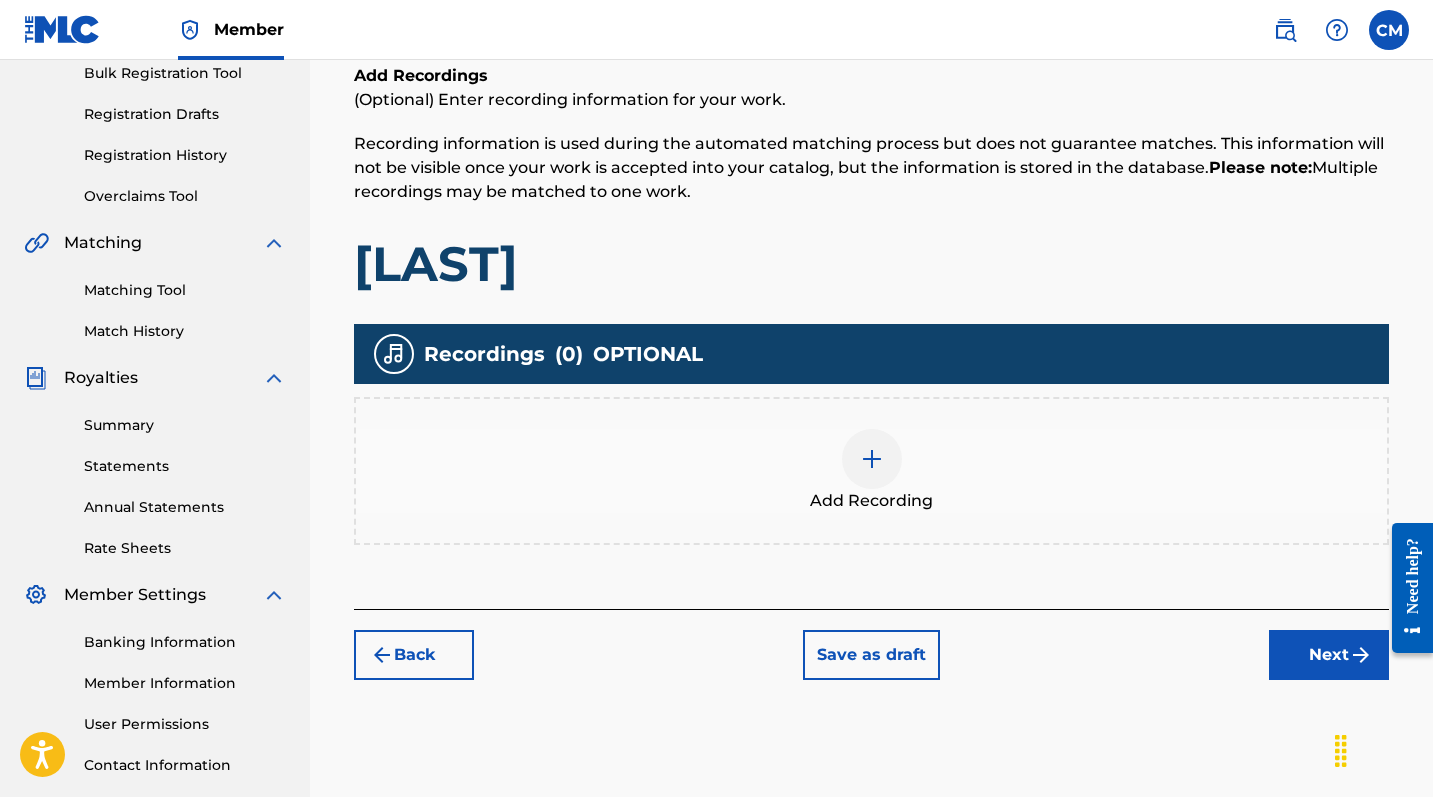 click at bounding box center [872, 459] 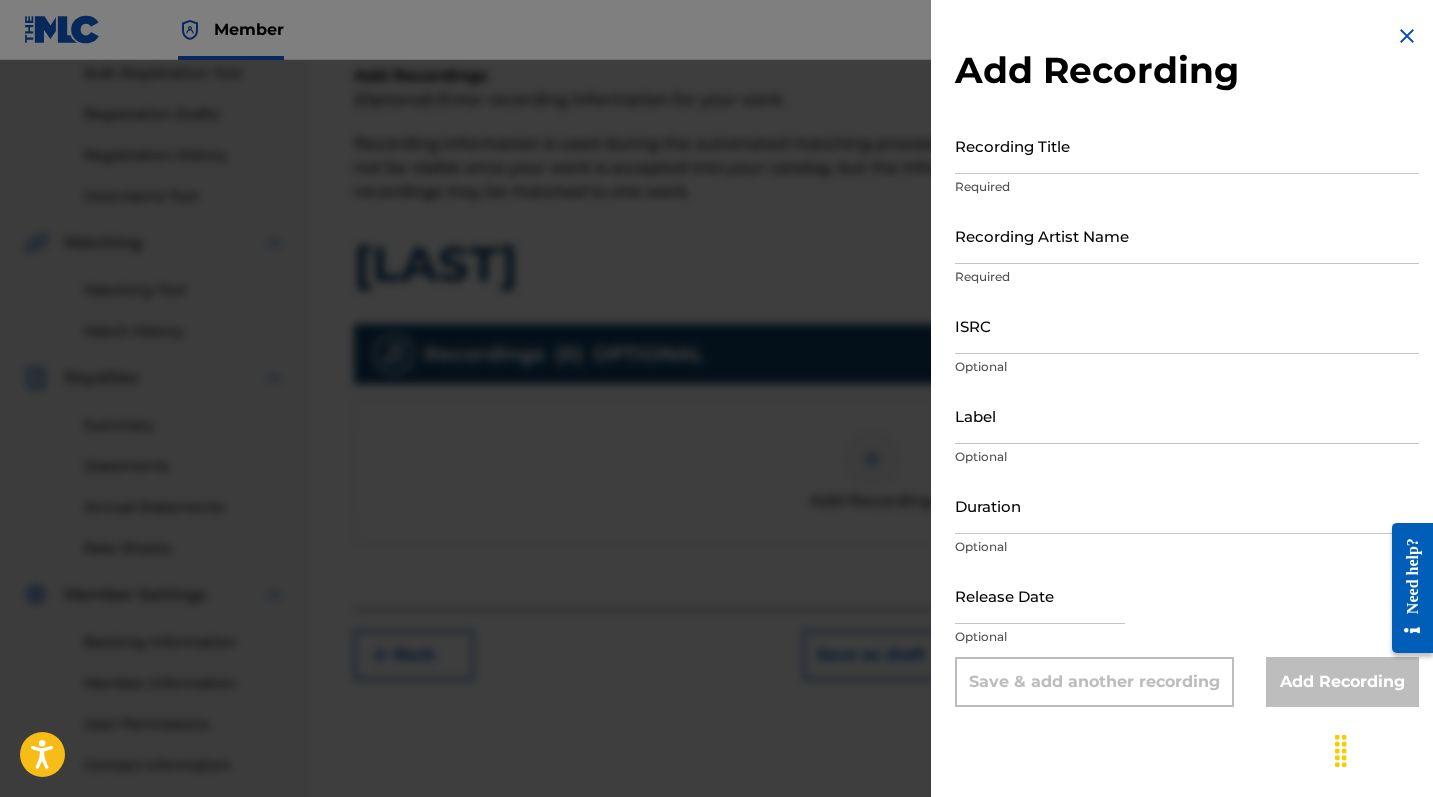 click on "Recording Title" at bounding box center [1187, 145] 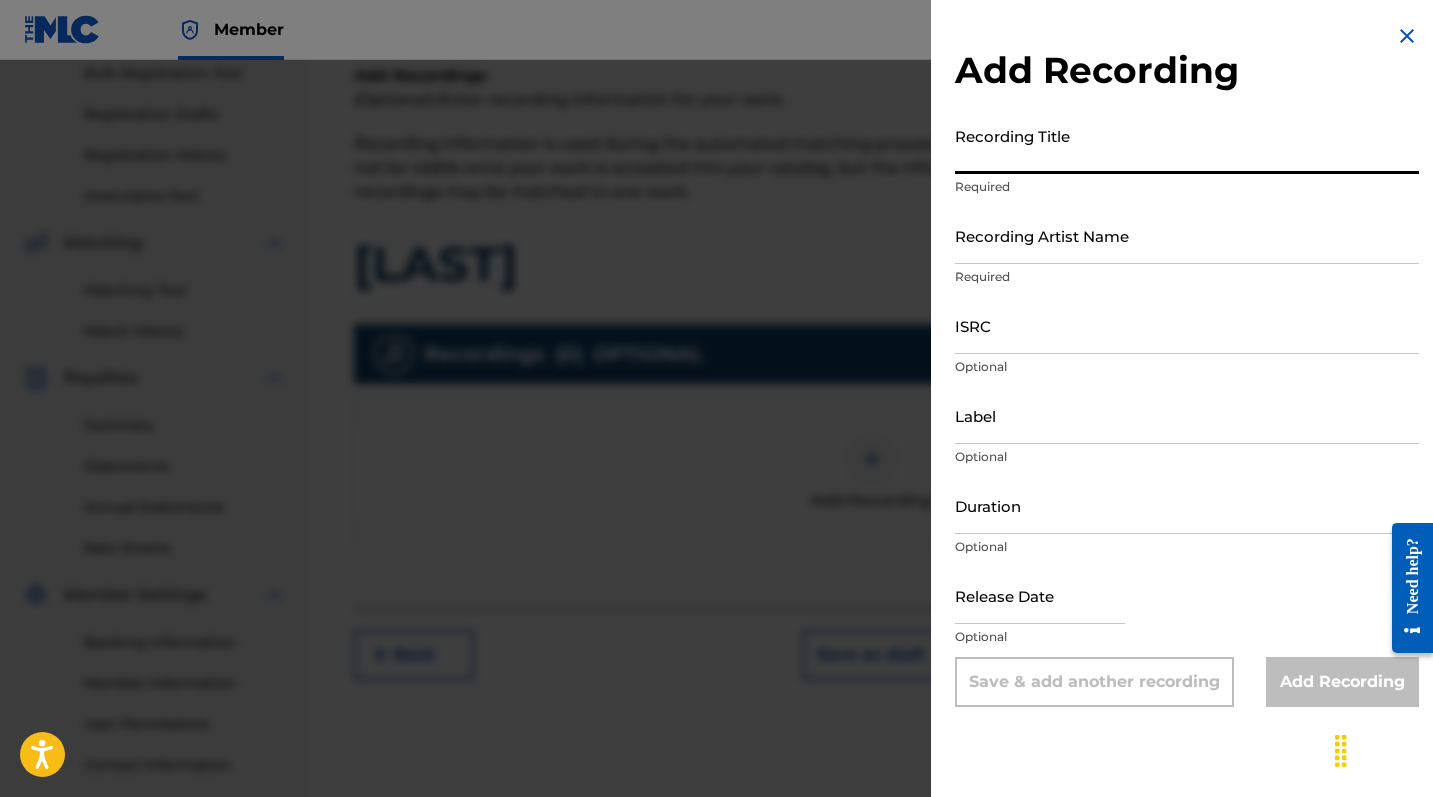 paste on "[LAST]" 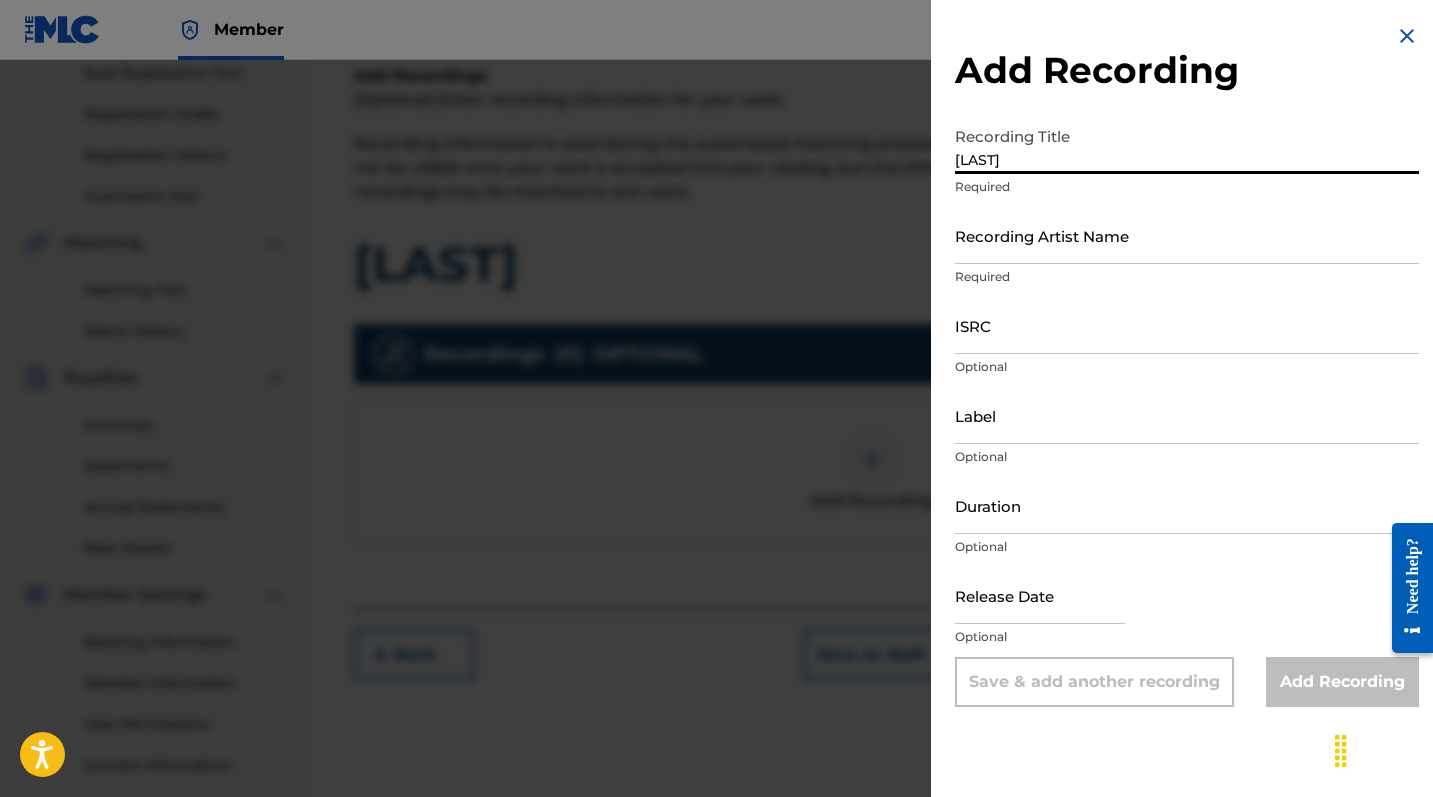 click on "Recording Artist Name" at bounding box center (1187, 235) 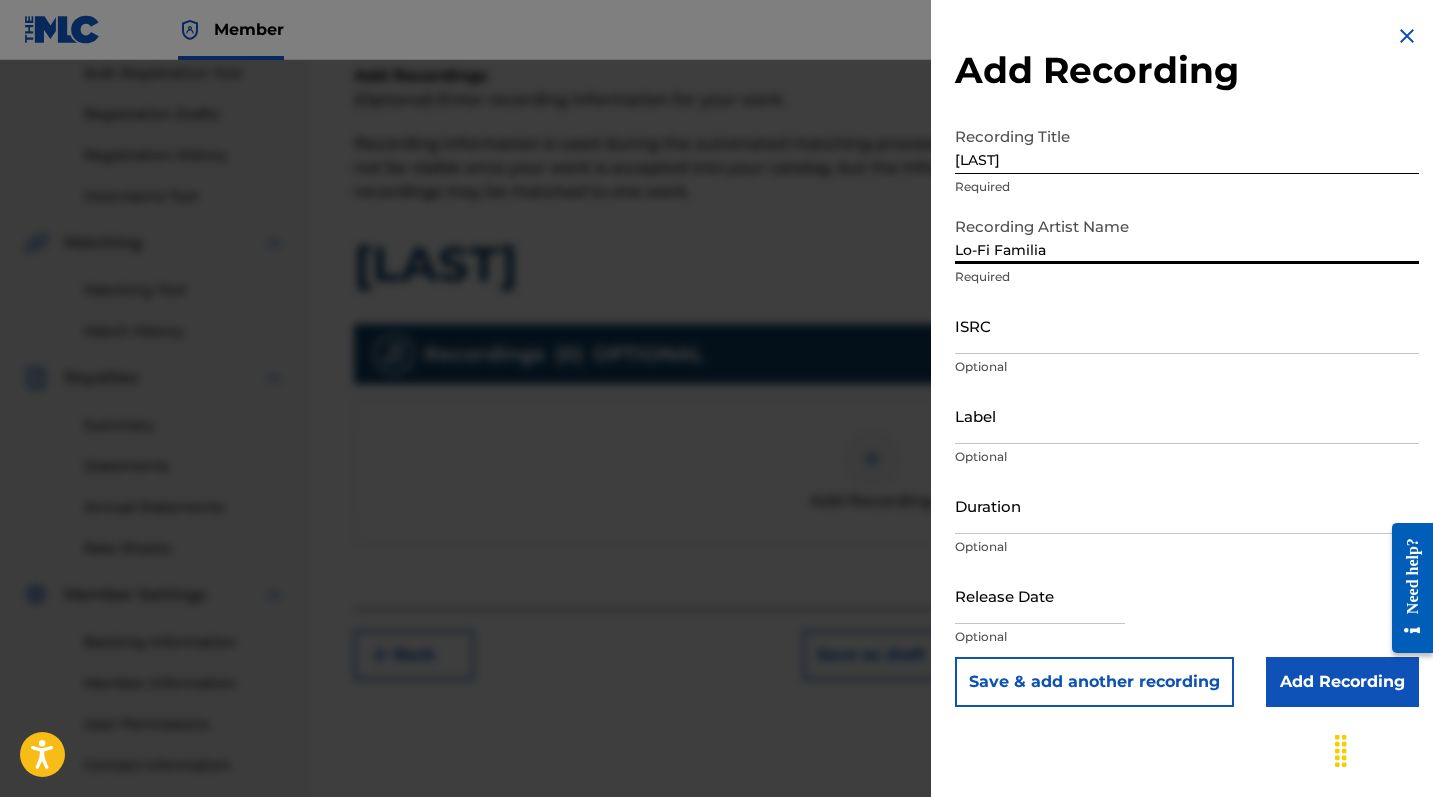 click on "ISRC" at bounding box center [1187, 325] 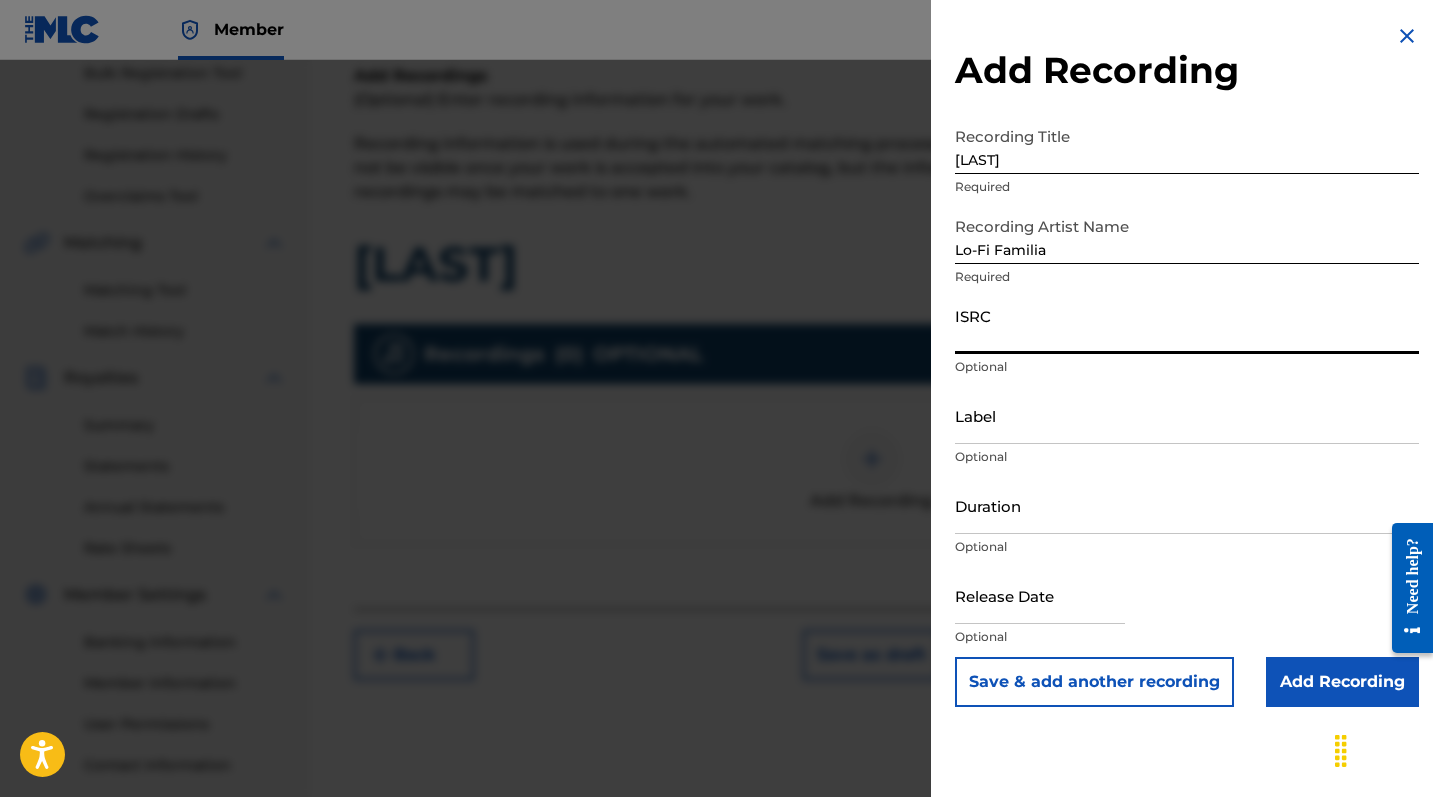 paste on "[ALPHANUMERIC]" 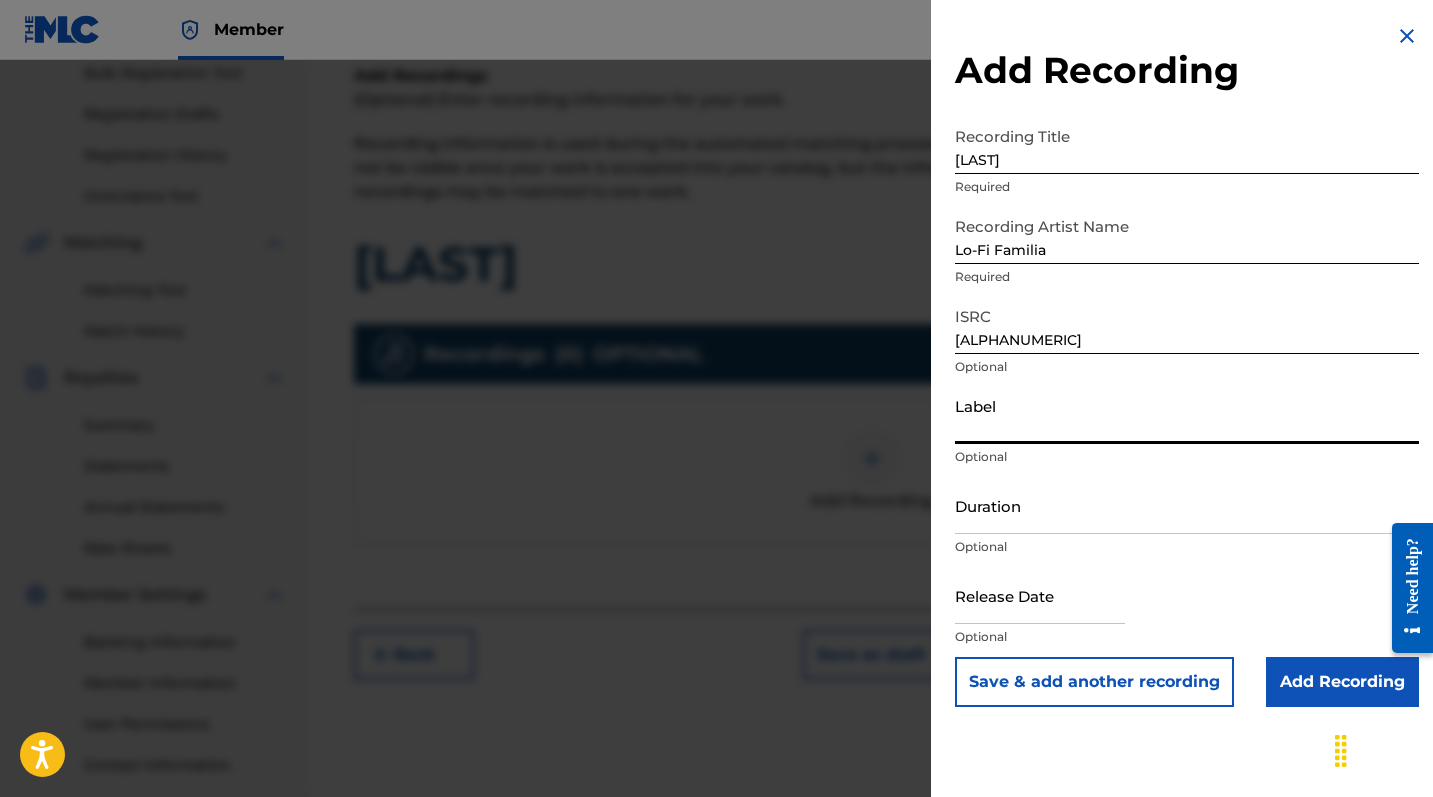 click on "Label" at bounding box center (1187, 415) 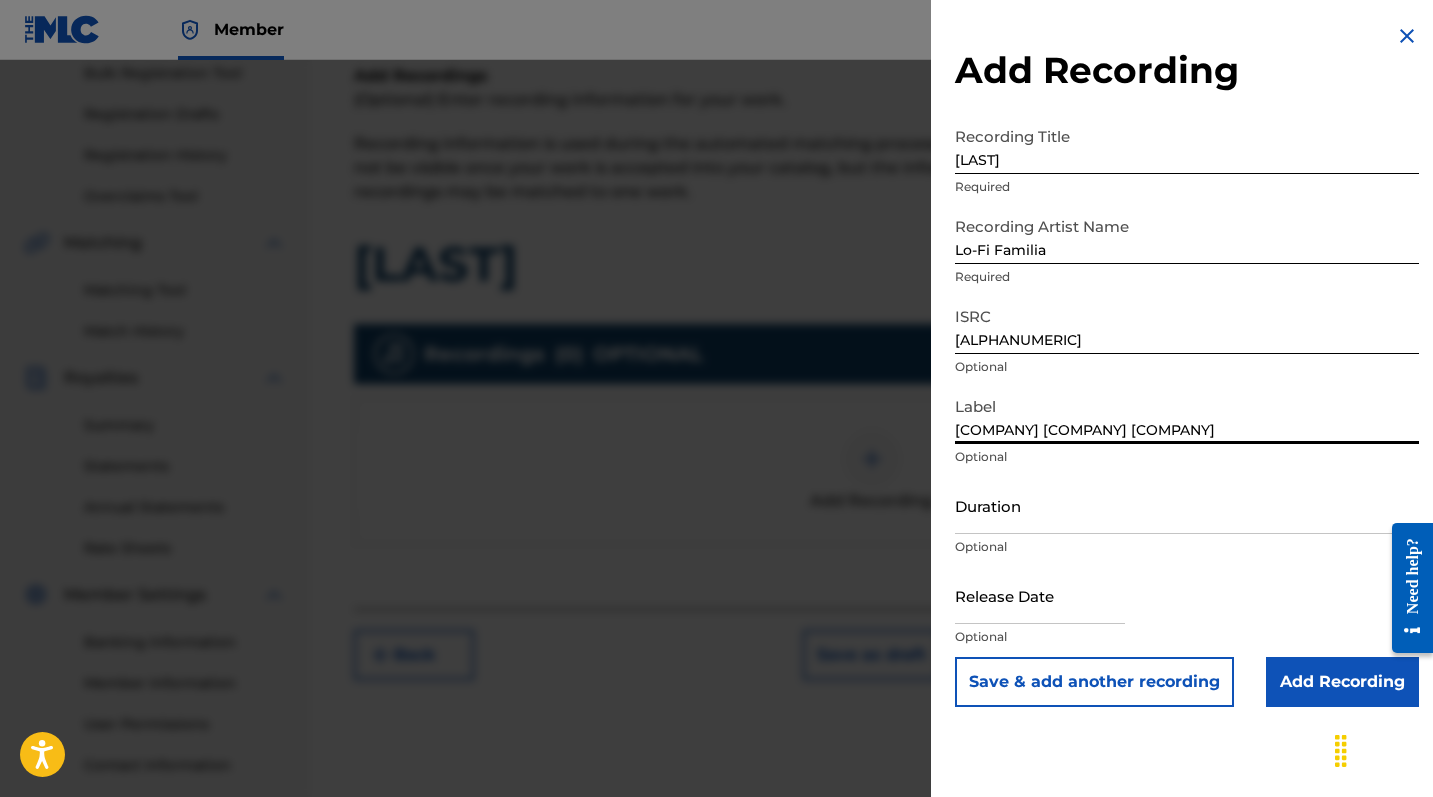 click on "Add Recording" at bounding box center (1342, 682) 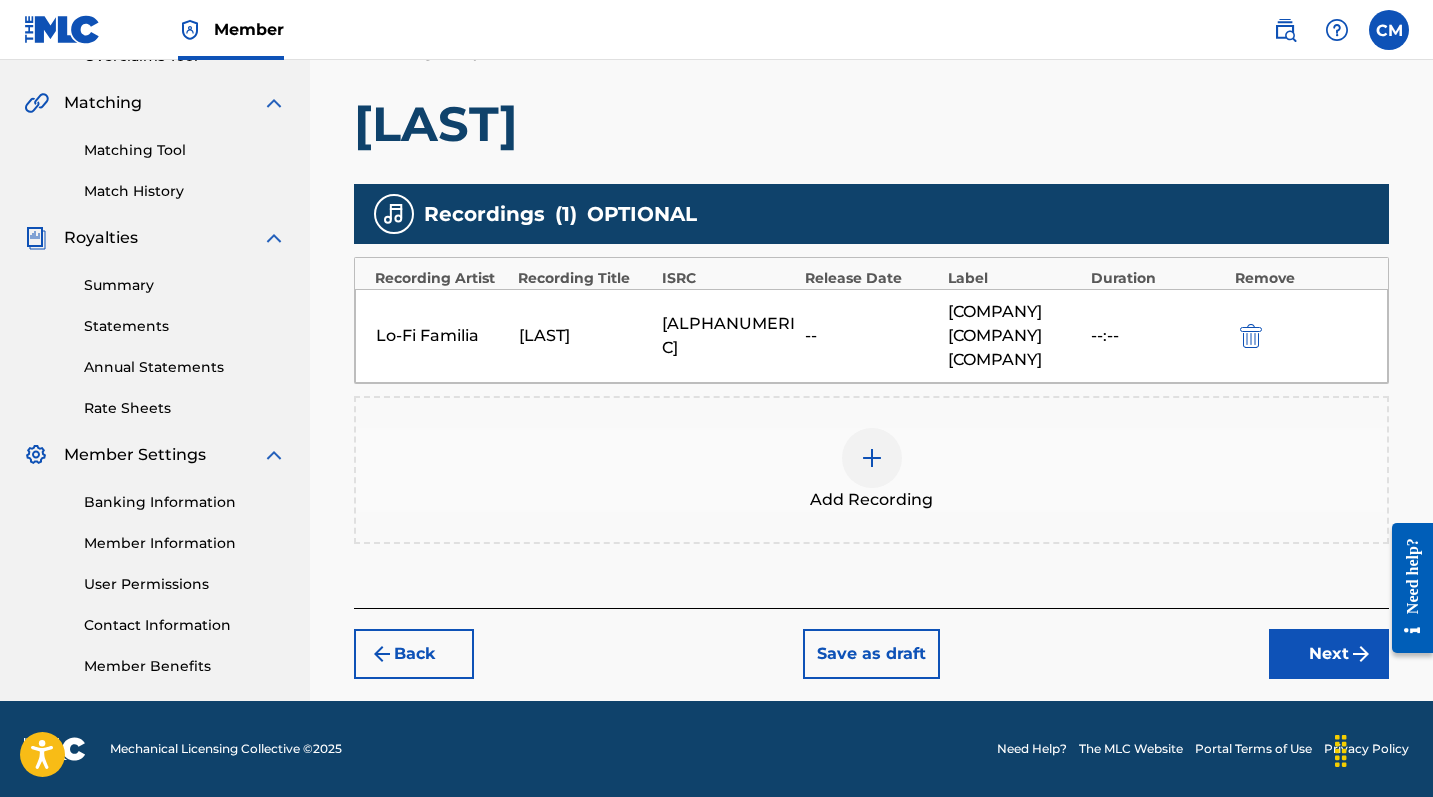 scroll, scrollTop: 443, scrollLeft: 0, axis: vertical 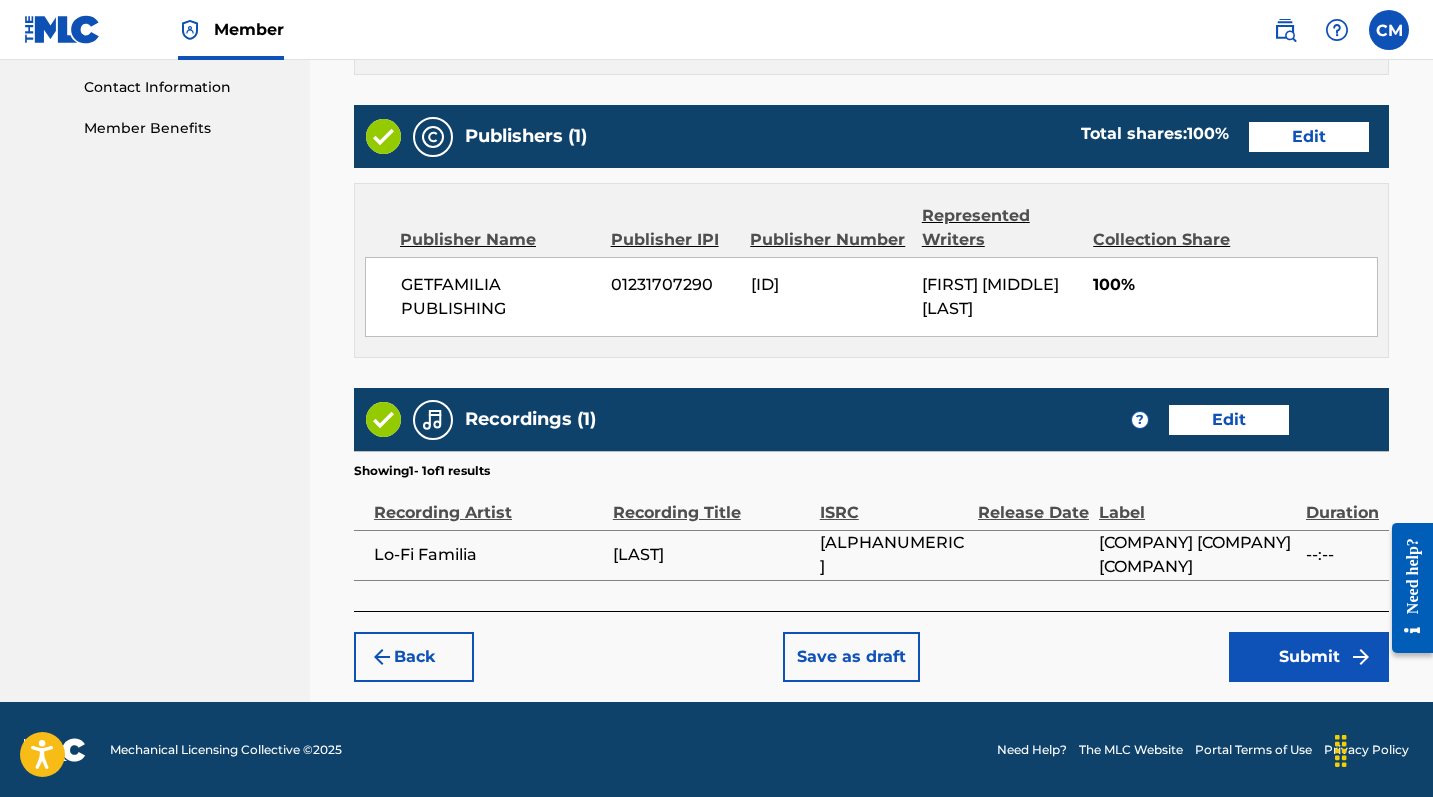 click on "Submit" at bounding box center (1309, 657) 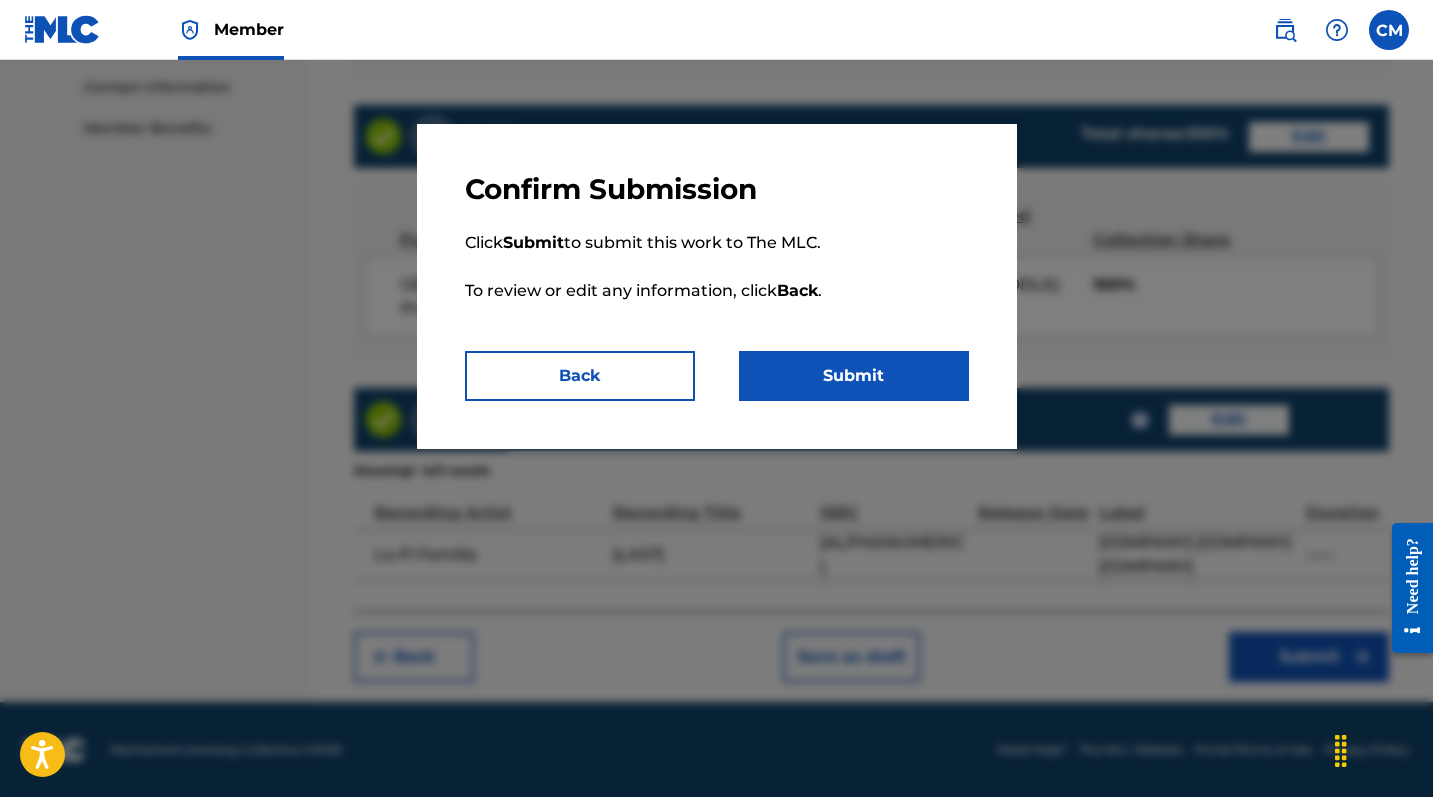 click on "Submit" at bounding box center [854, 376] 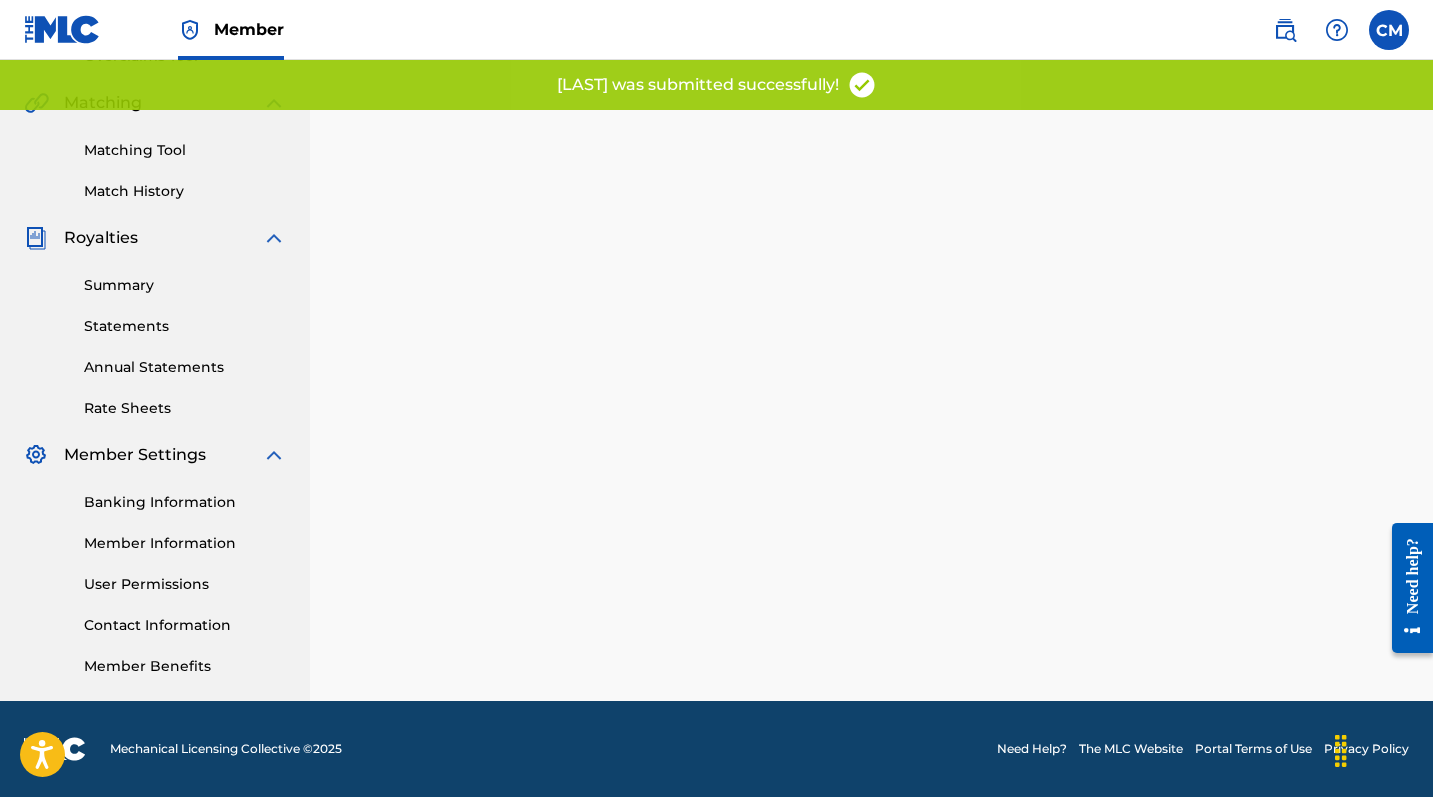 scroll, scrollTop: 0, scrollLeft: 0, axis: both 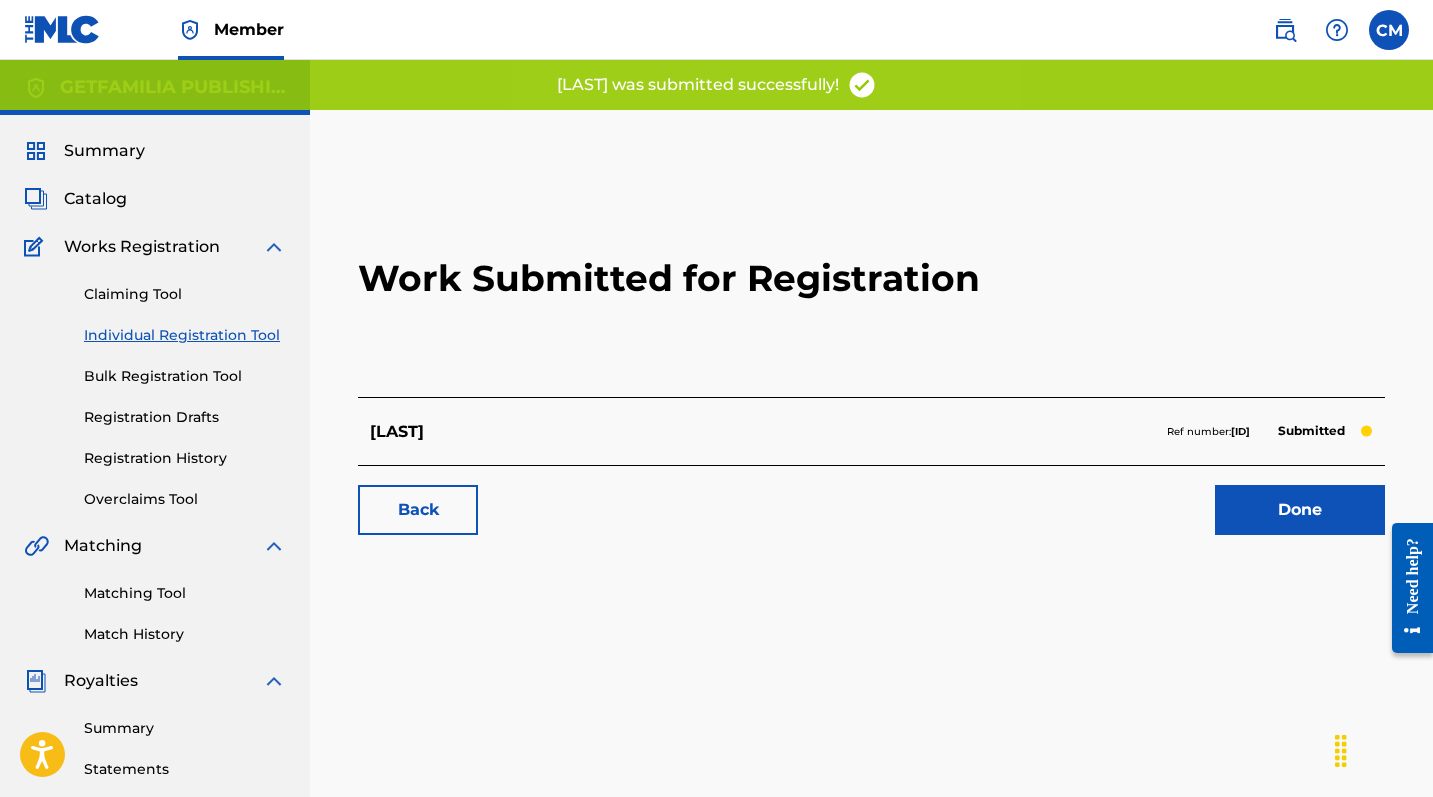 click on "Done" at bounding box center [1300, 510] 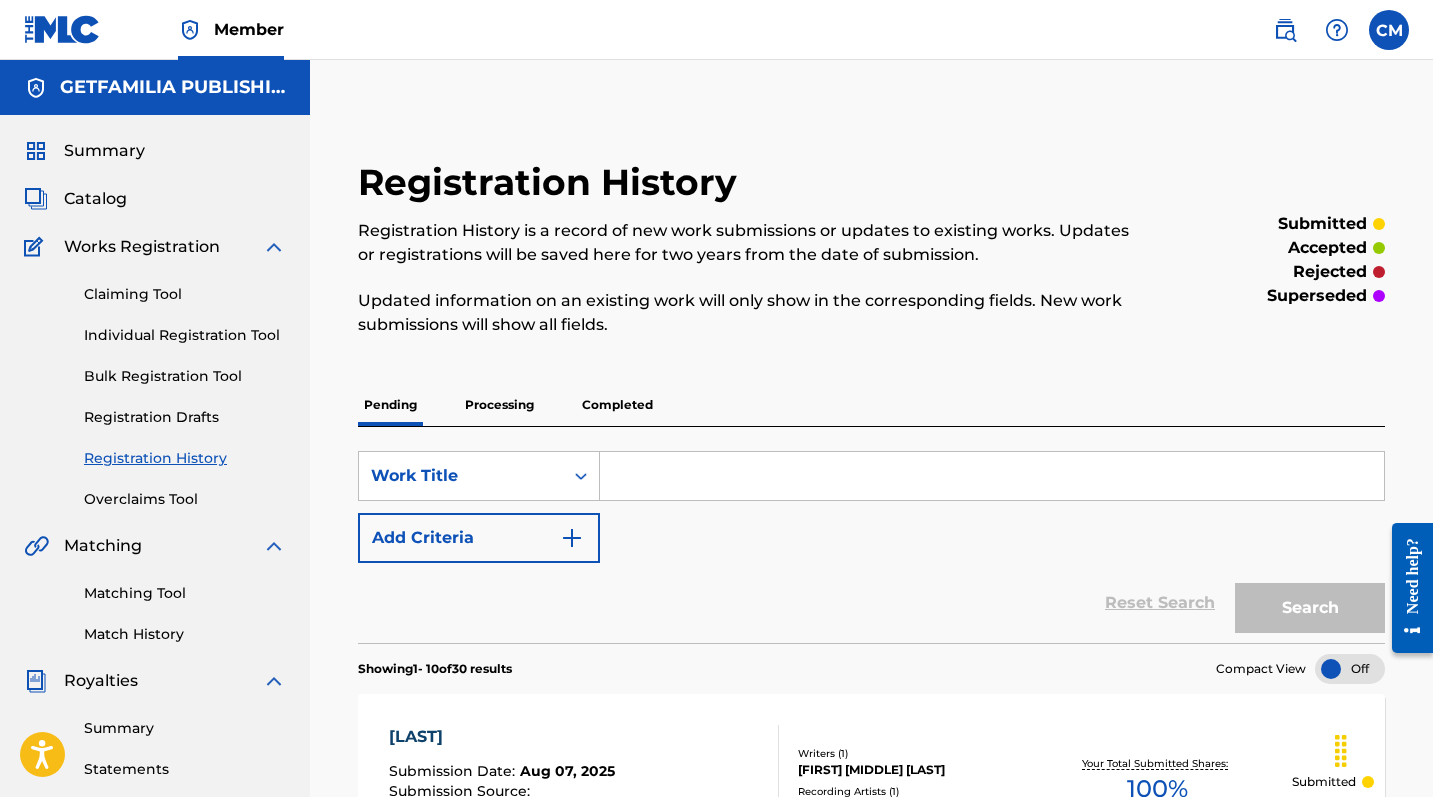 scroll, scrollTop: 0, scrollLeft: 0, axis: both 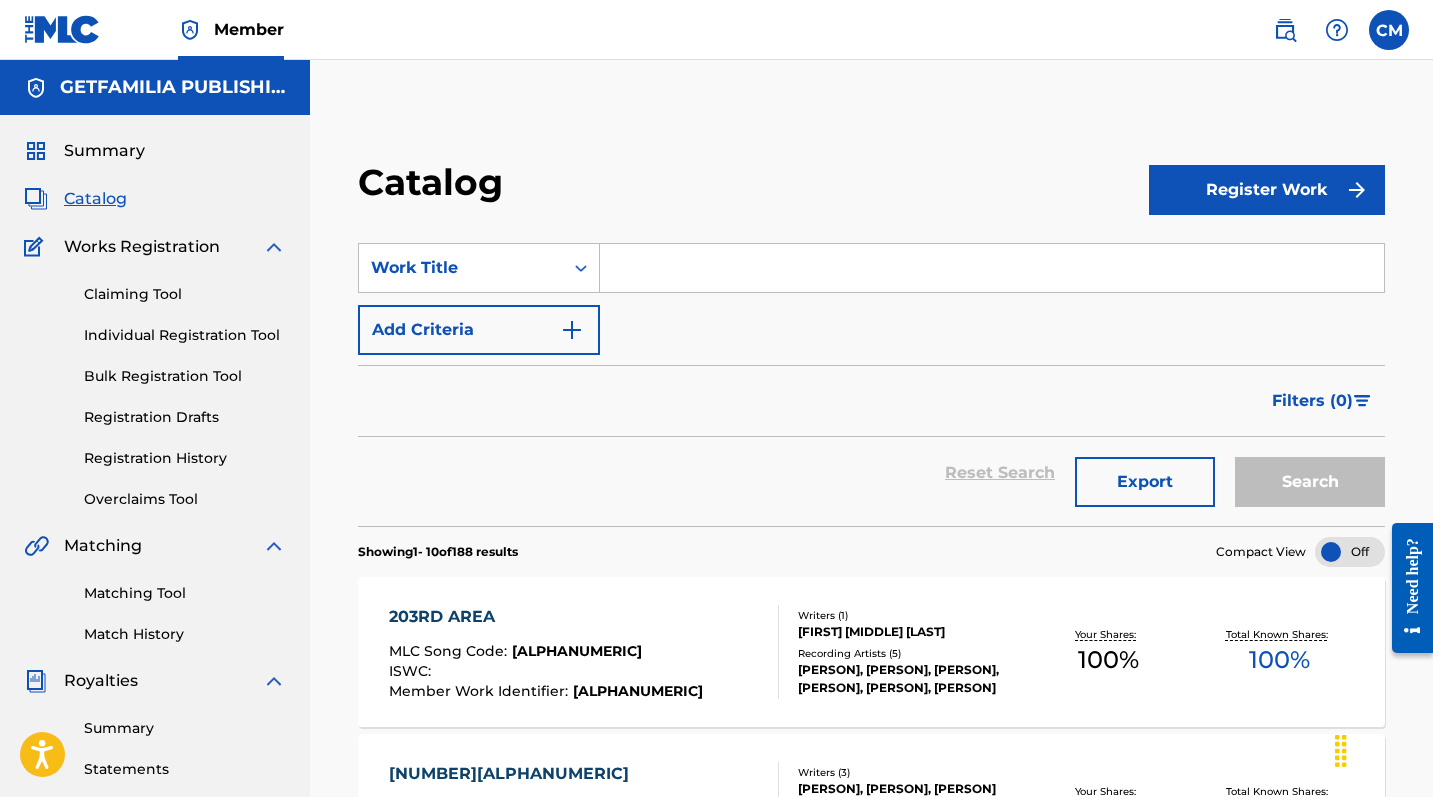 click on "Register Work" at bounding box center [1267, 190] 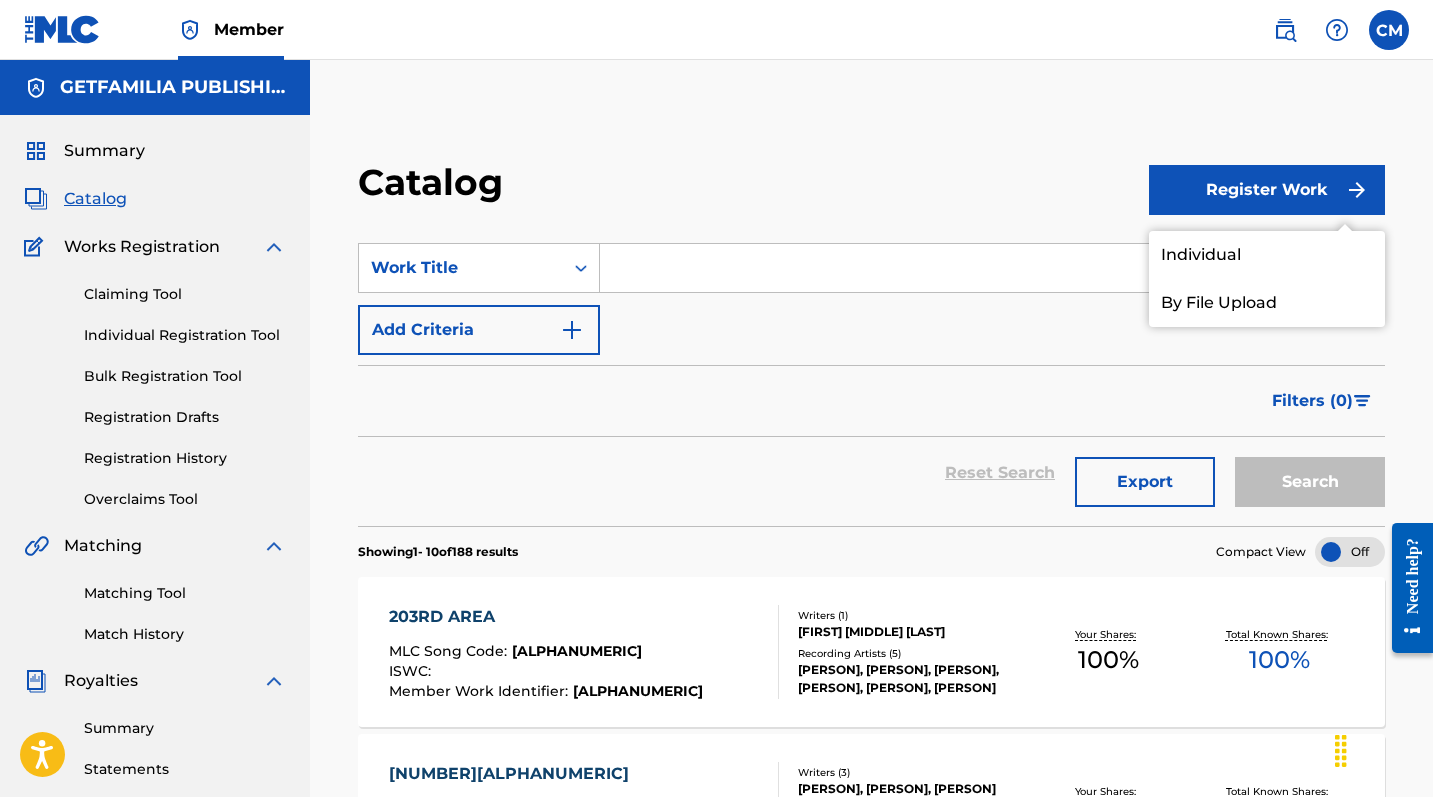 click on "Individual" at bounding box center [1267, 255] 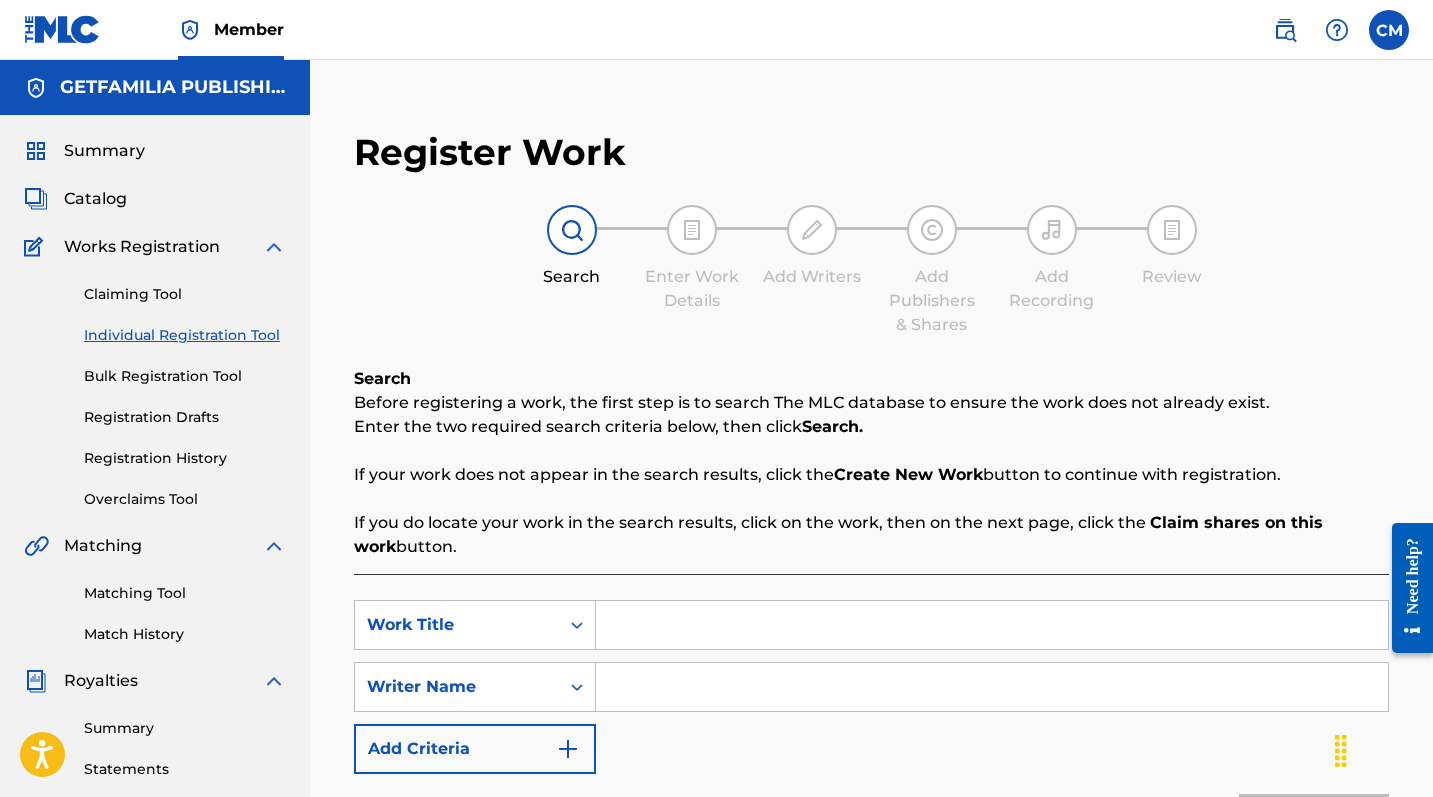 click at bounding box center [992, 625] 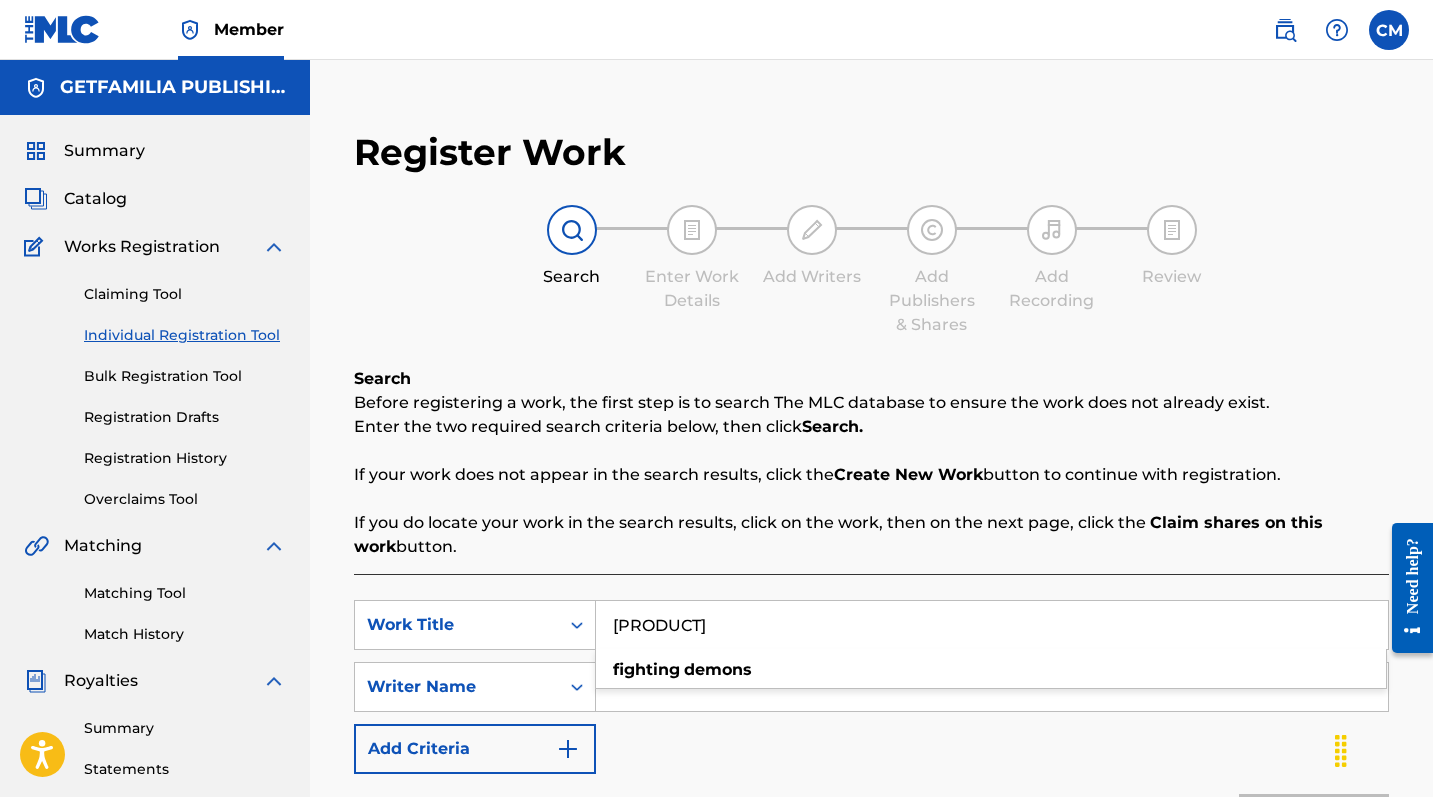 click on "SearchWithCriteria4bd8213f-1dc7-4d45-acf1-96e259dc971c Work Title Fighting Demons fighting demons SearchWithCriteria582bfd93-a58f-4635-a230-07737d13cd45 Writer Name Add Criteria Reset Search Search" at bounding box center (871, 738) 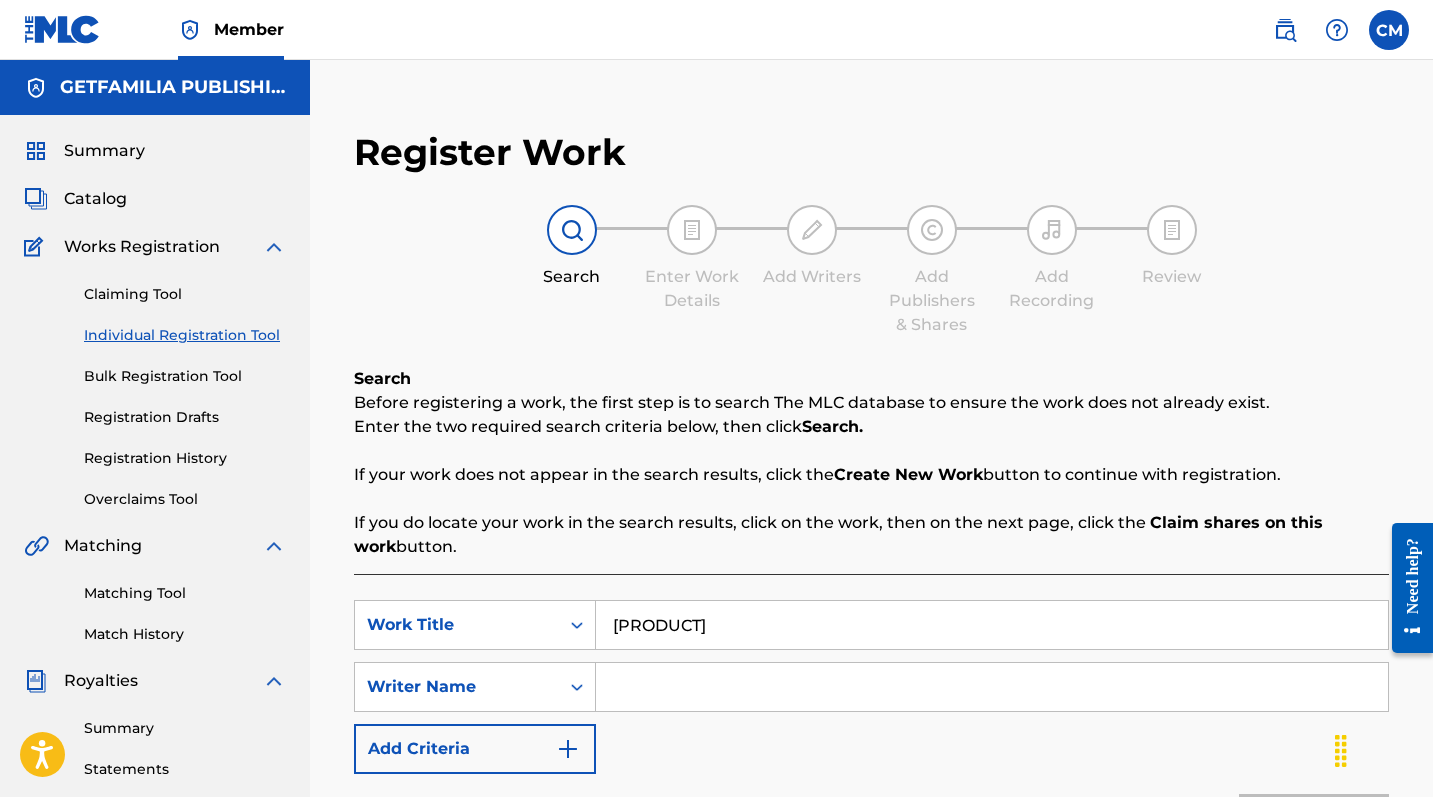 click at bounding box center (992, 687) 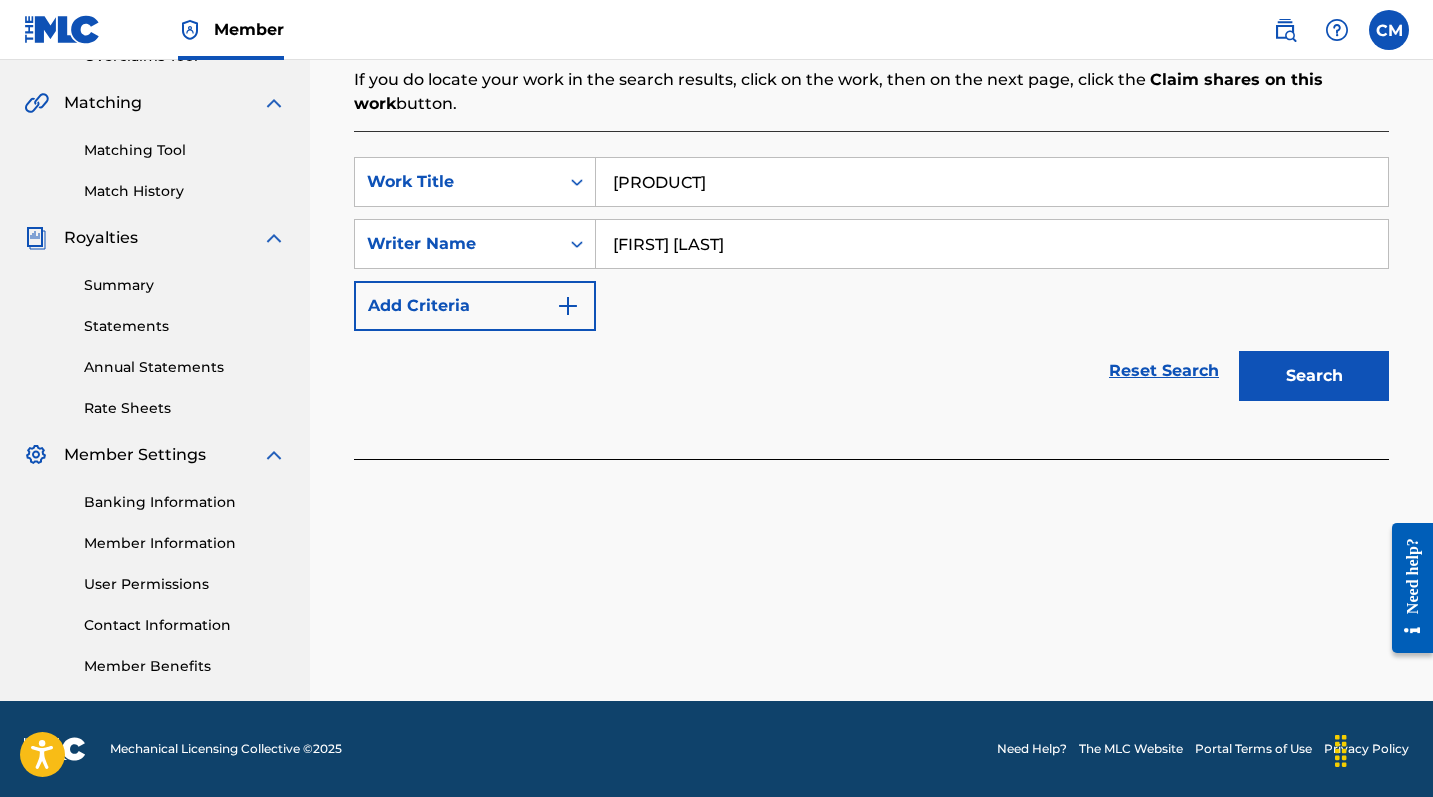 scroll, scrollTop: 443, scrollLeft: 0, axis: vertical 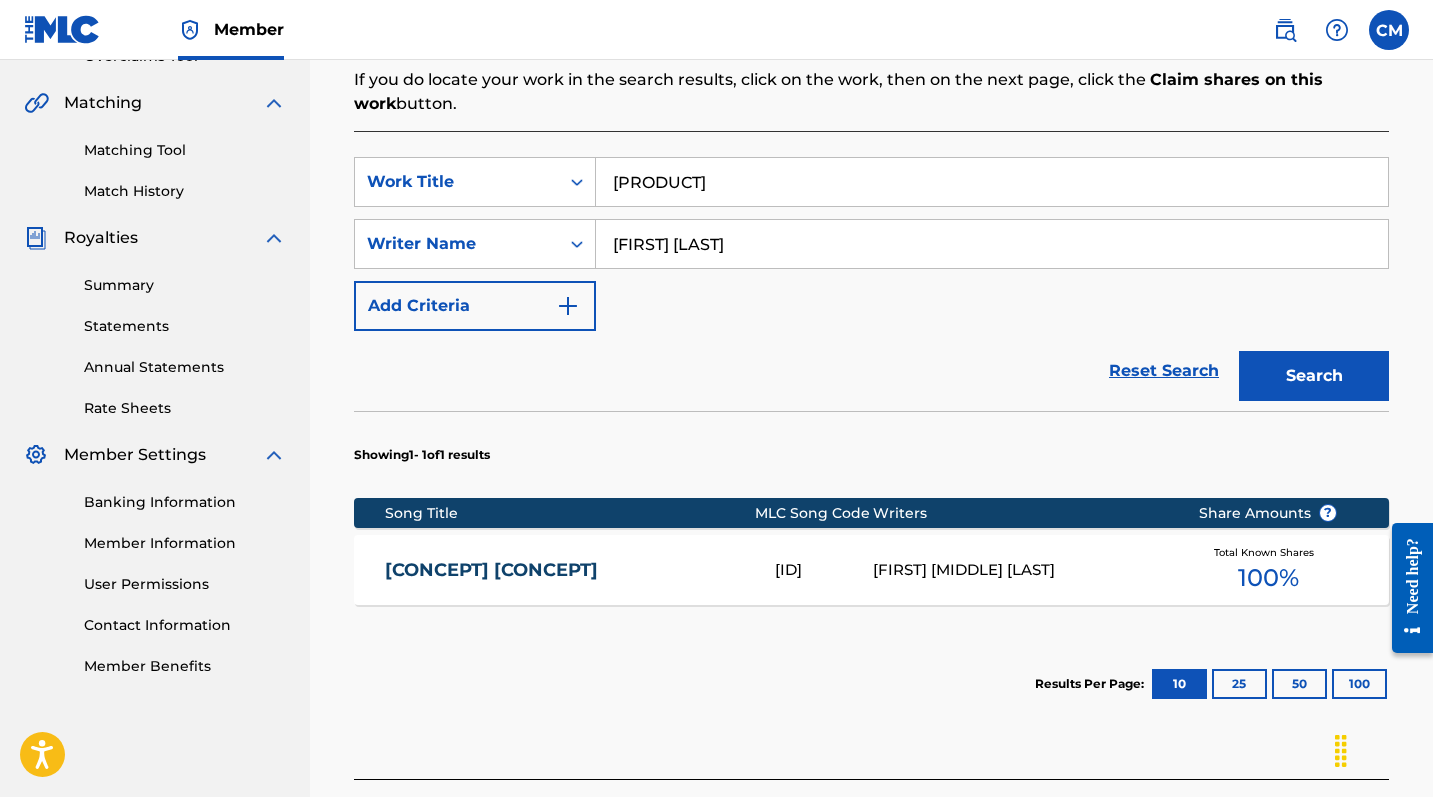 click on "[PRODUCT]" at bounding box center [992, 182] 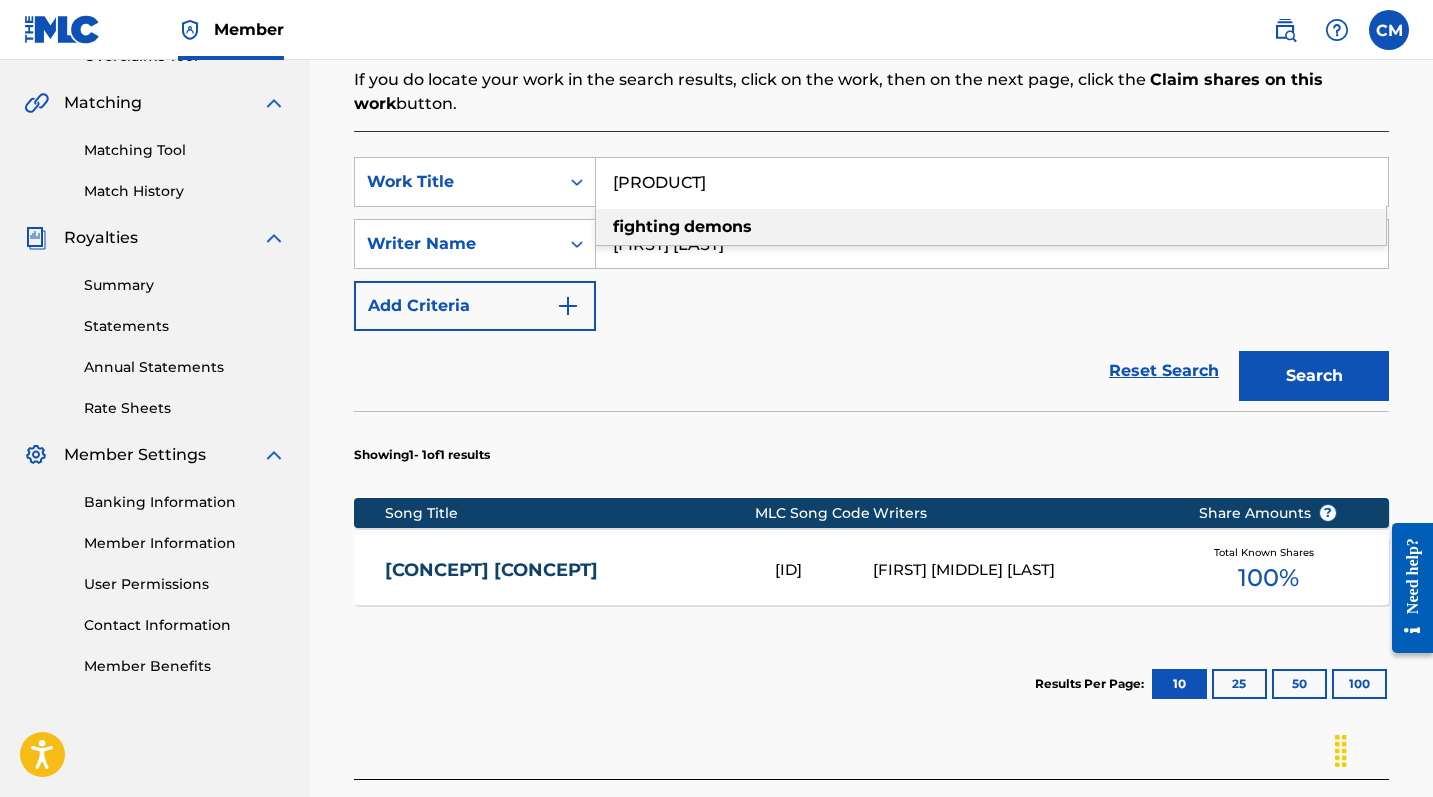 click on "SearchWithCriteria4bd8213f-1dc7-4d45-acf1-96e259dc971c Work Title Fighting Demons fighting demons SearchWithCriteria582bfd93-a58f-4635-a230-07737d13cd45 Writer Name [PERSON] Add Criteria Reset Search Search Showing 1 - 1 of 1 results Song Title MLC Song Code Writers Share Amounts ? FIGHTING DEMONS FA4IWG [PERSON] Total Known Shares 100 % Results Per Page: 10 25 50 100" at bounding box center (871, 455) 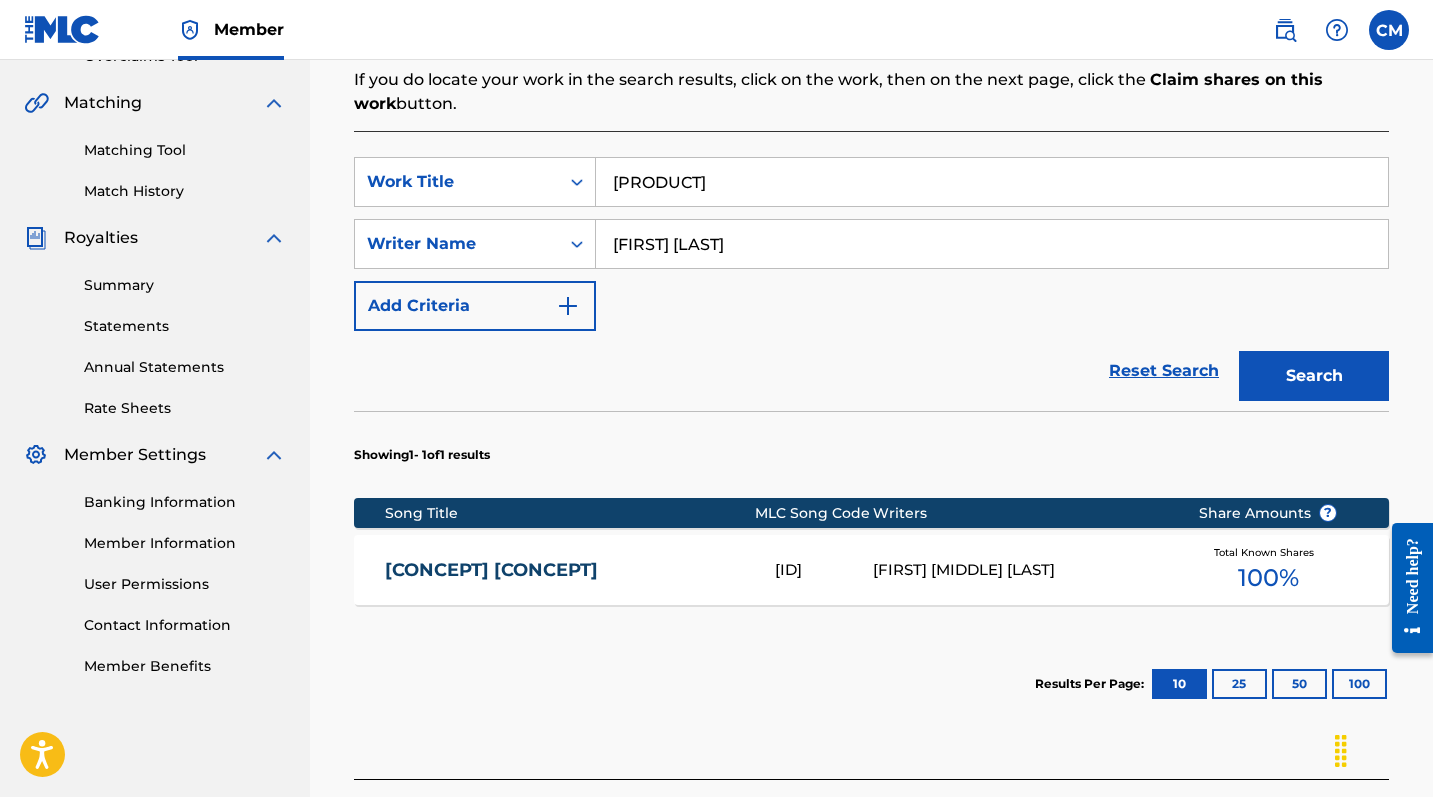 click on "Search" at bounding box center [1314, 376] 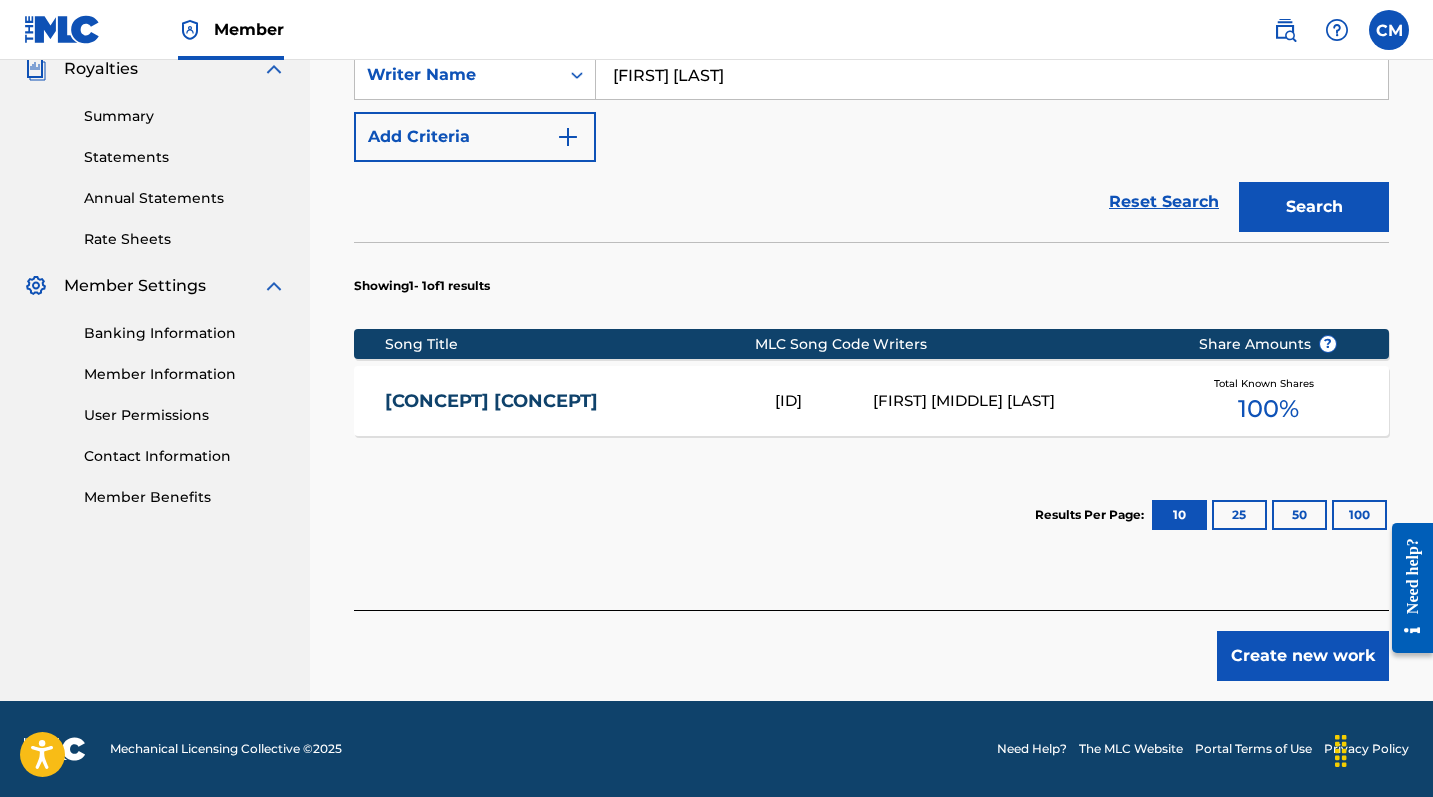scroll, scrollTop: 612, scrollLeft: 0, axis: vertical 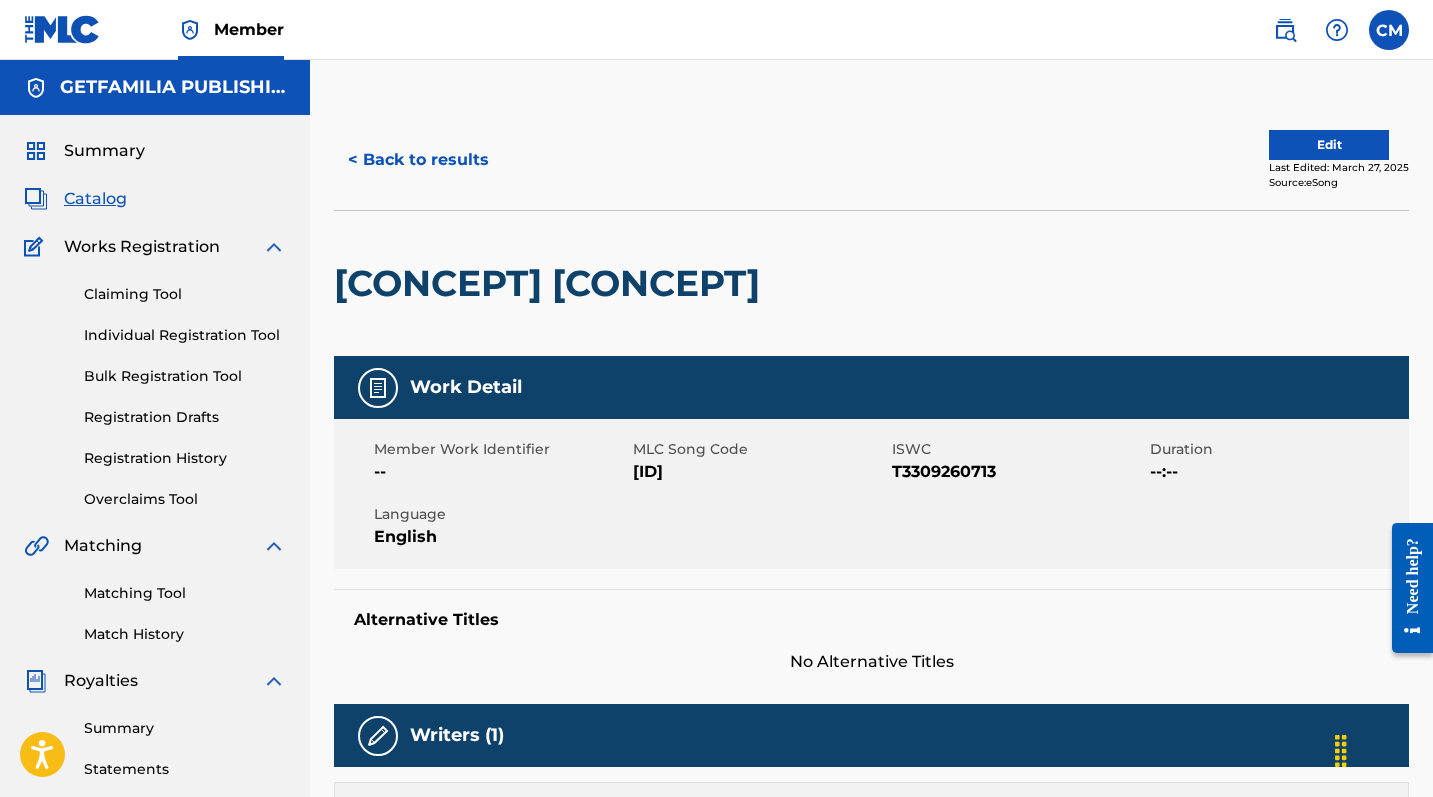 click on "< Back to results" at bounding box center [418, 160] 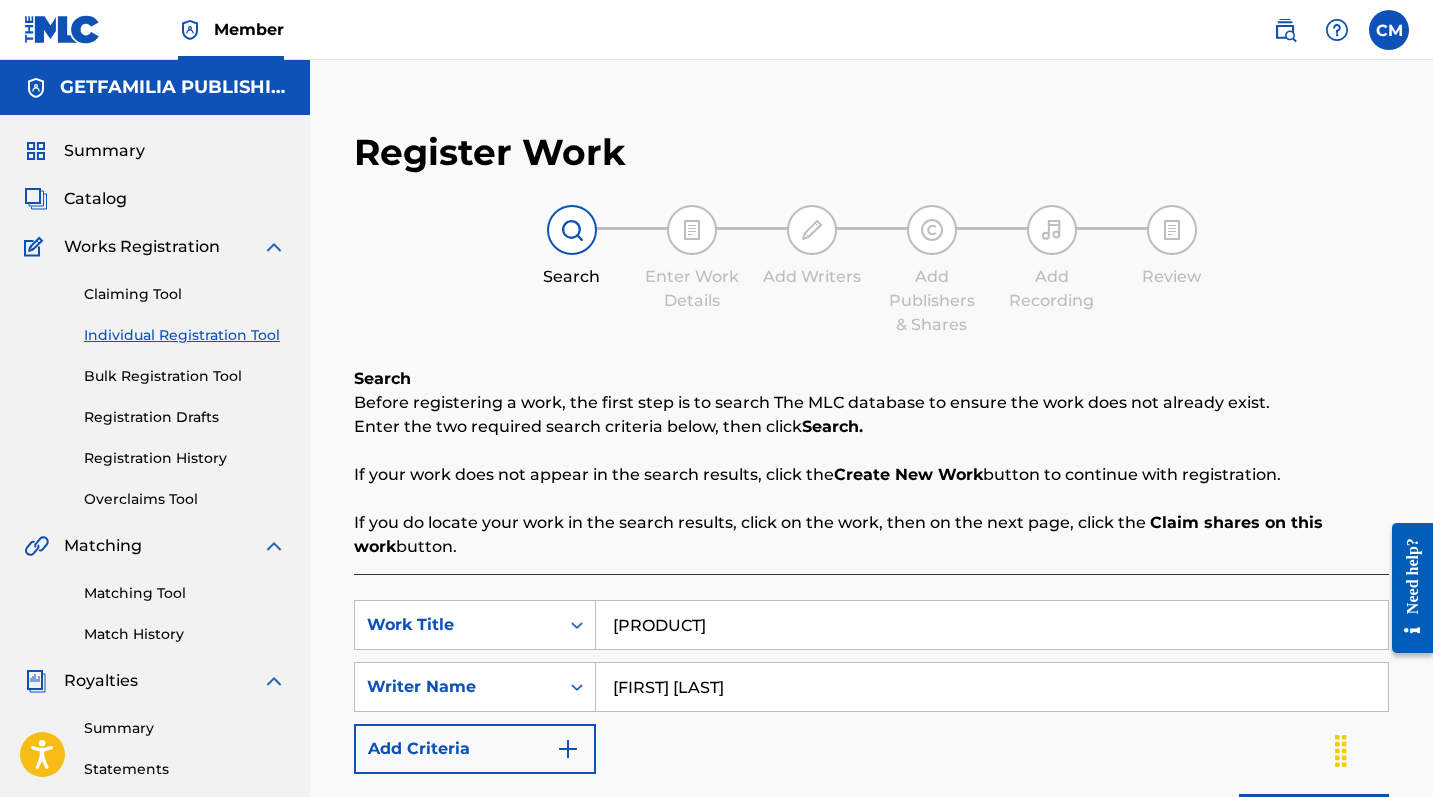 scroll, scrollTop: 443, scrollLeft: 0, axis: vertical 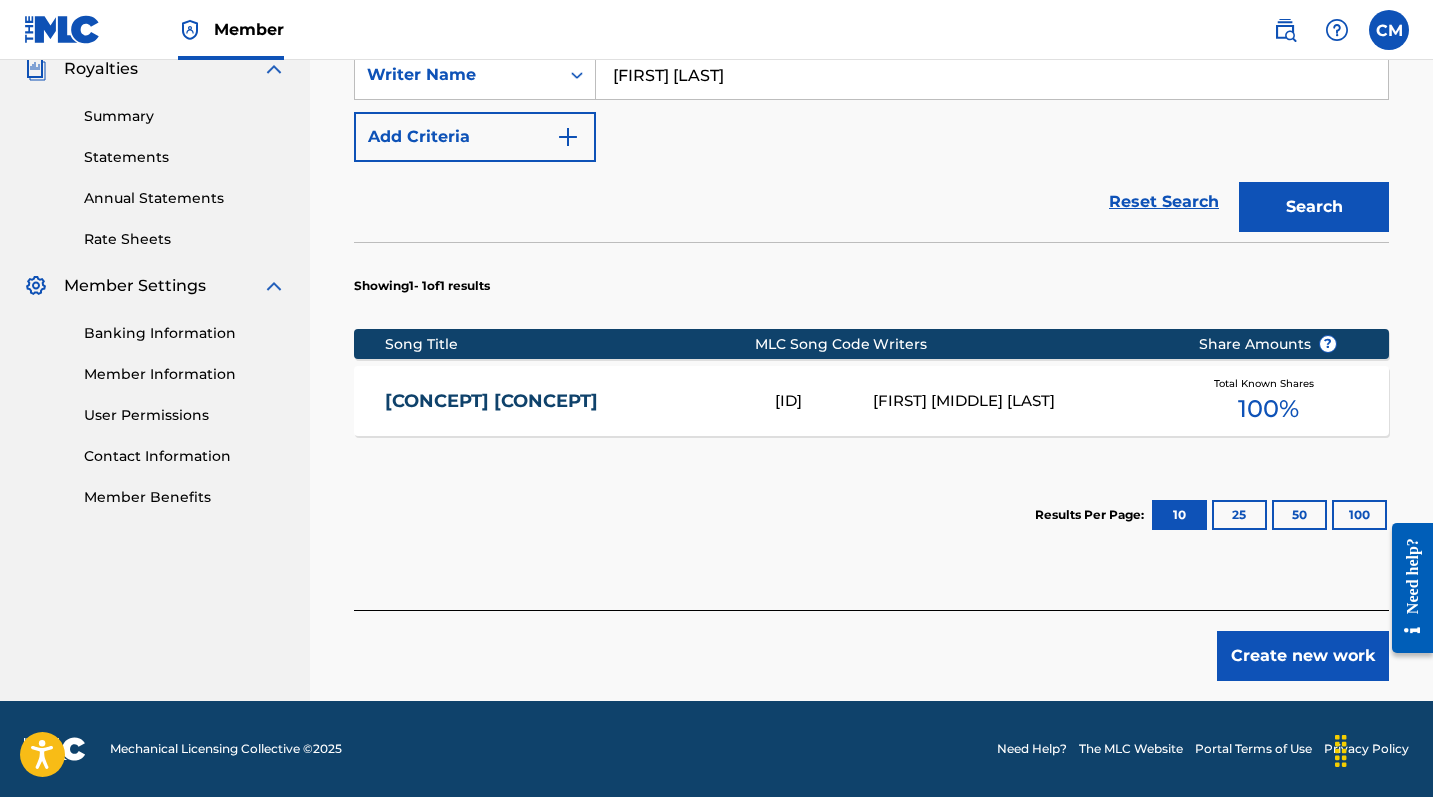 click on "Create new work" at bounding box center [1303, 656] 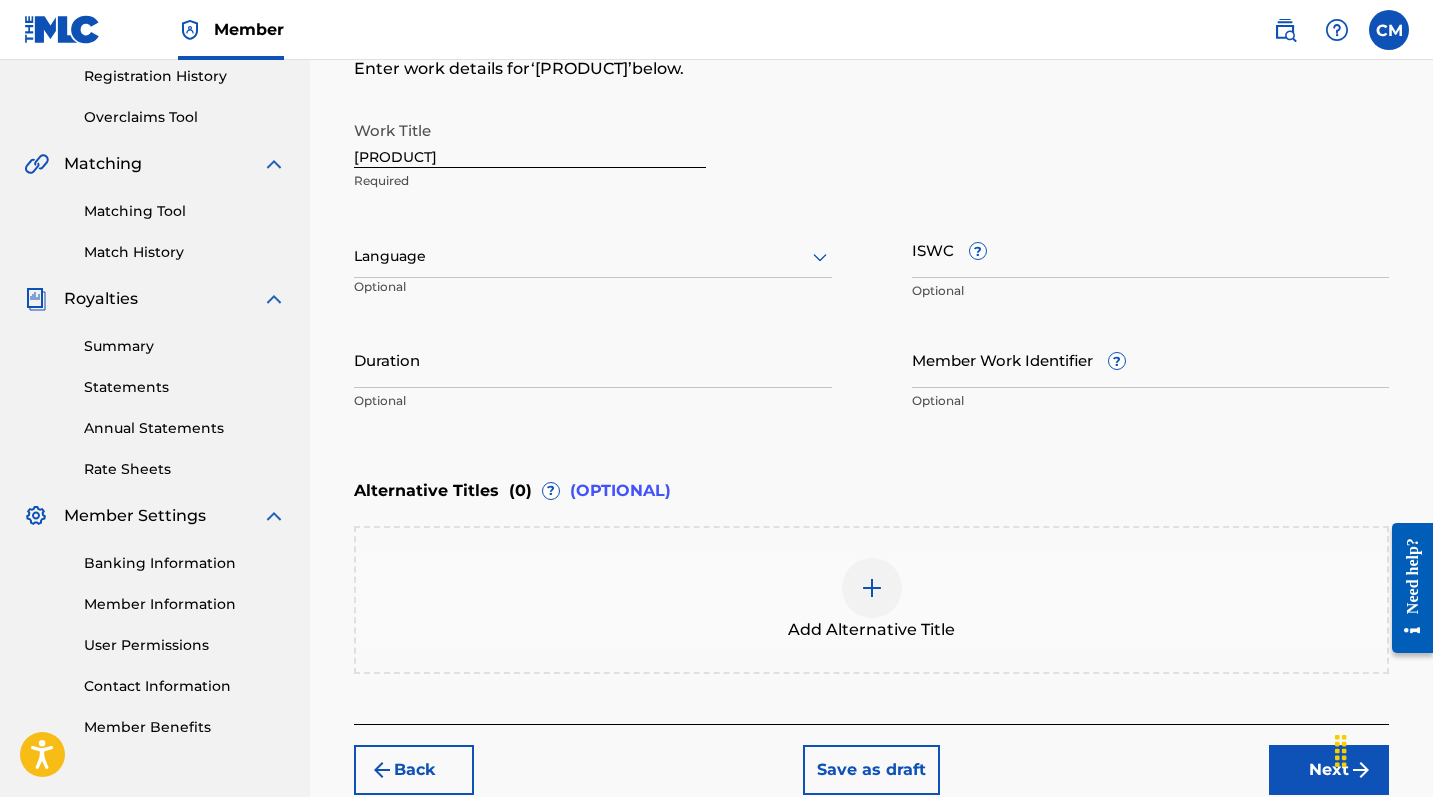 scroll, scrollTop: 418, scrollLeft: 0, axis: vertical 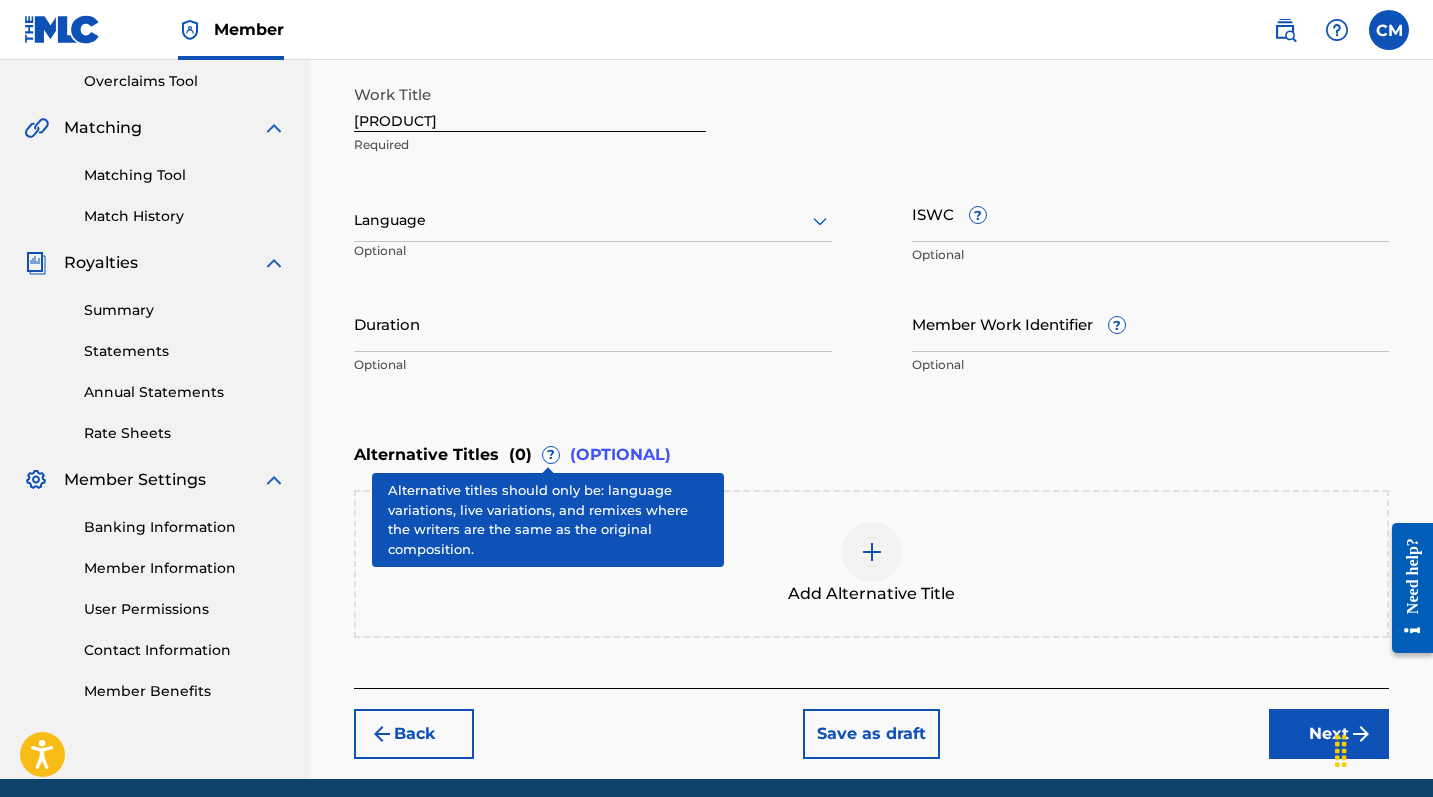 click on "?" at bounding box center [551, 455] 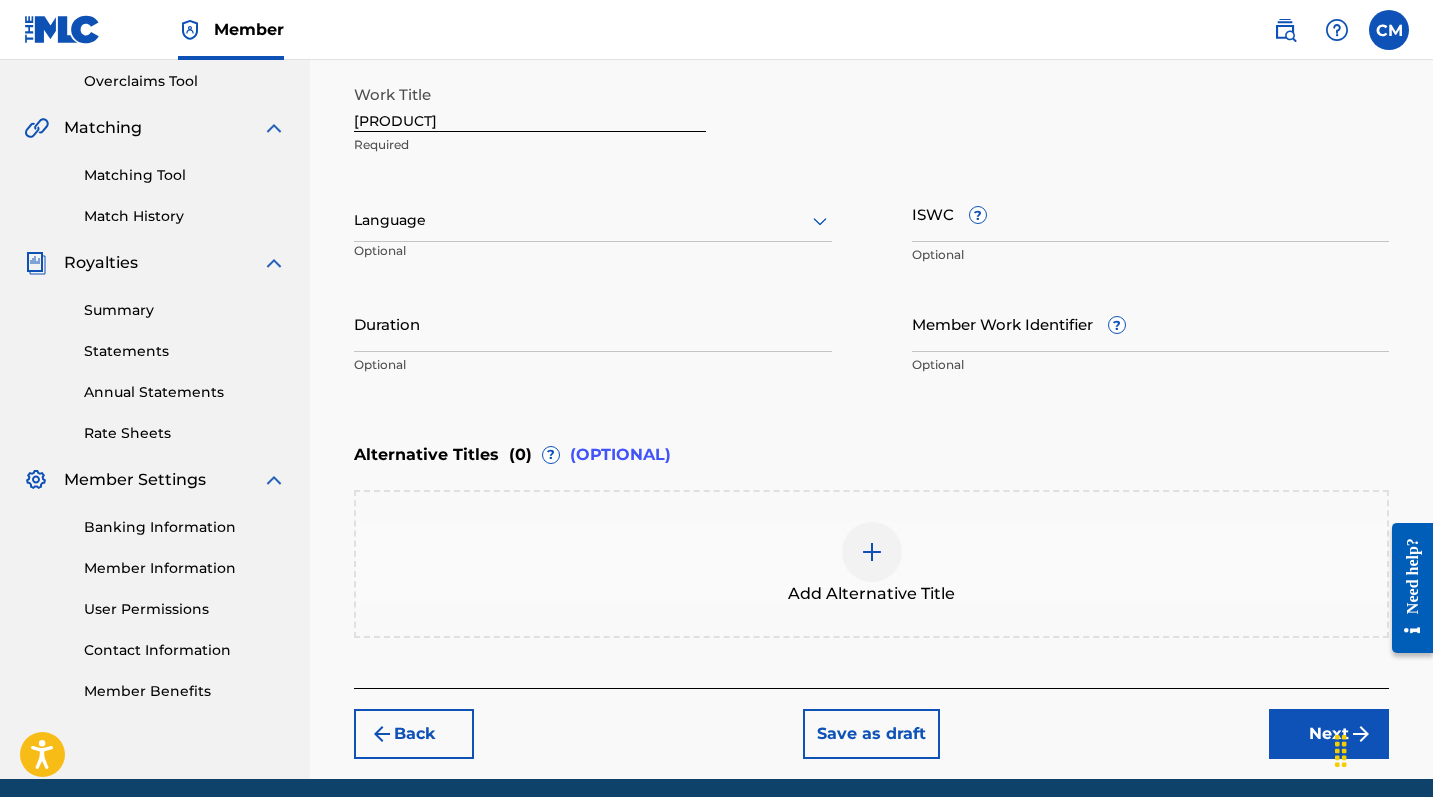 click on "Add Alternative Title" at bounding box center (871, 564) 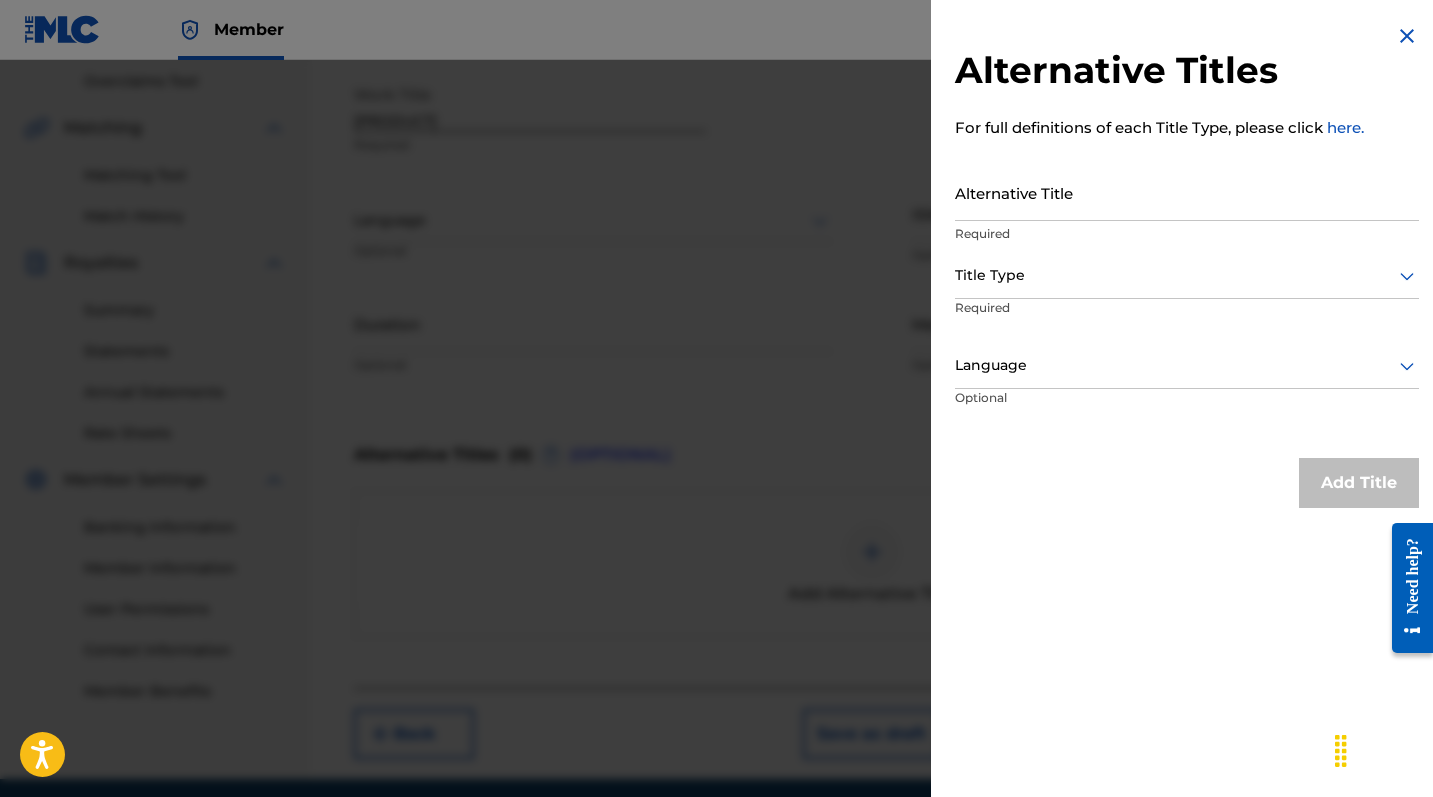 click at bounding box center (1187, 275) 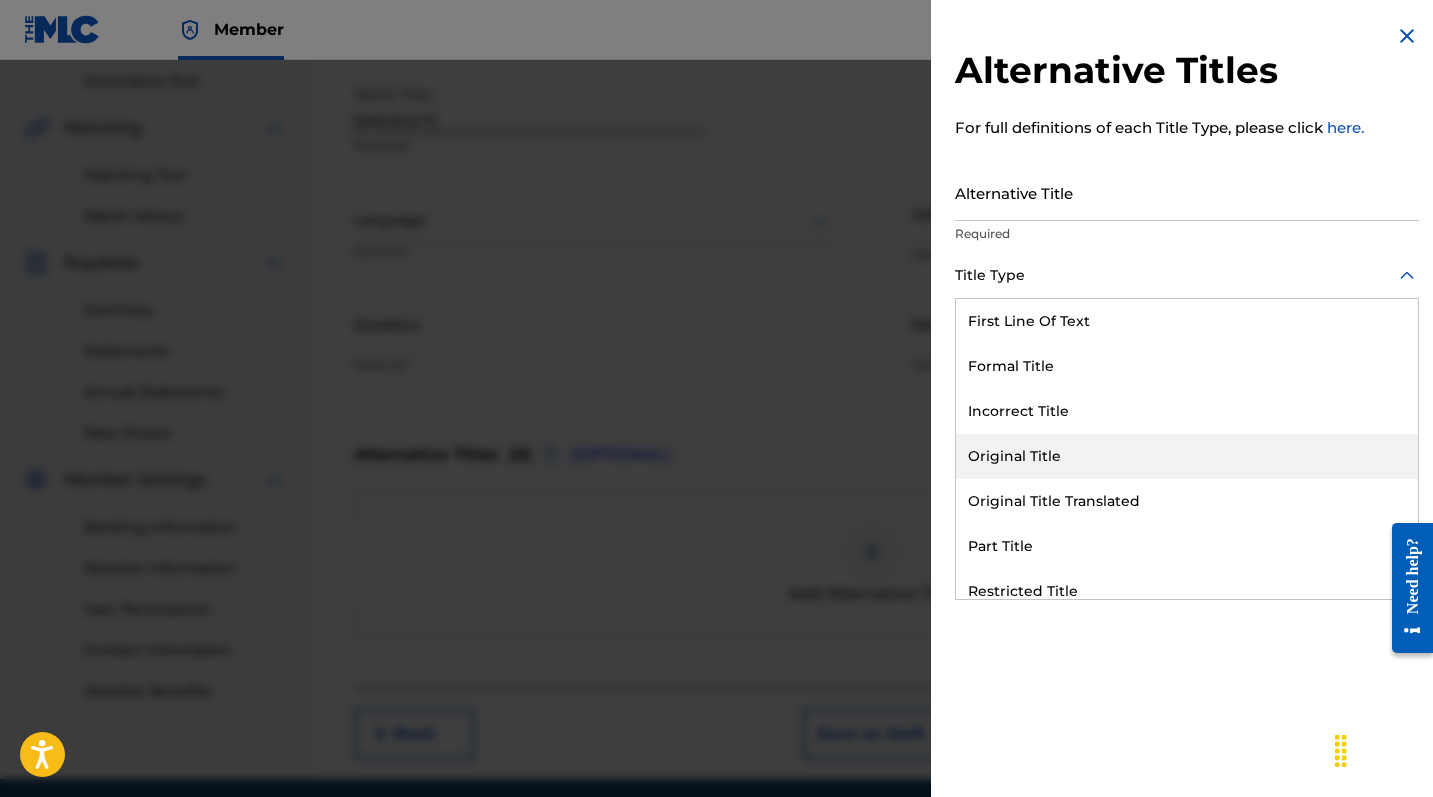 scroll, scrollTop: 0, scrollLeft: 0, axis: both 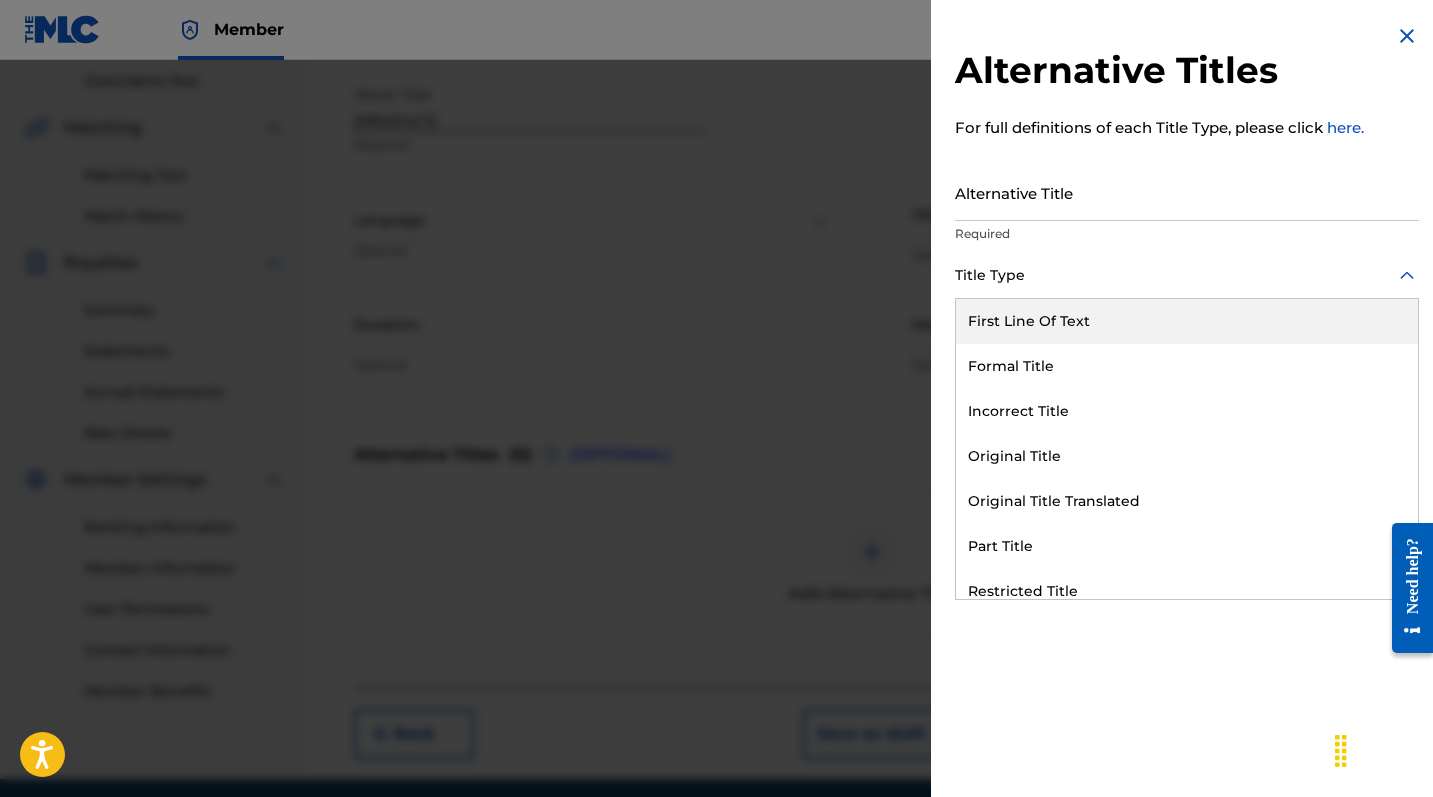 click at bounding box center (716, 458) 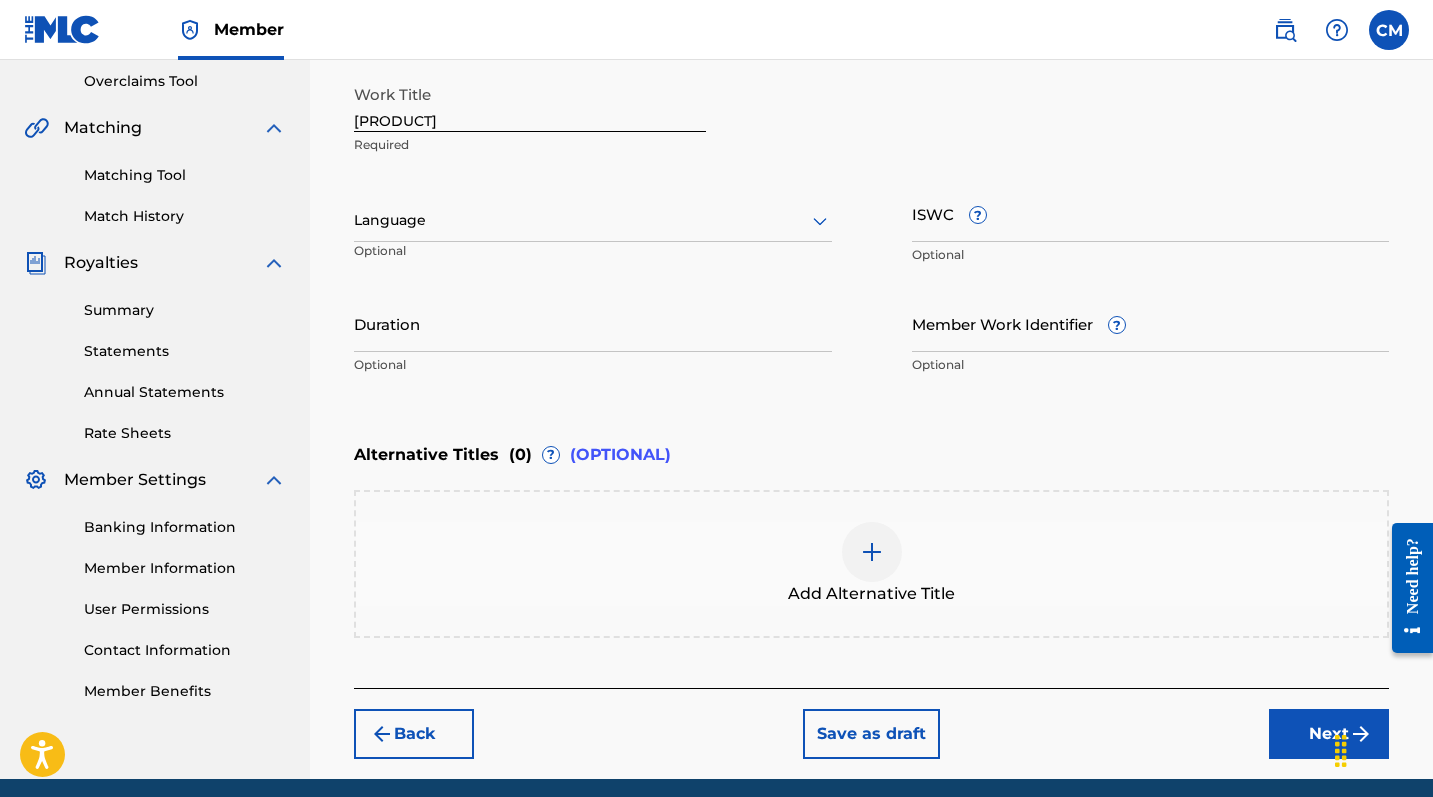 click at bounding box center [872, 552] 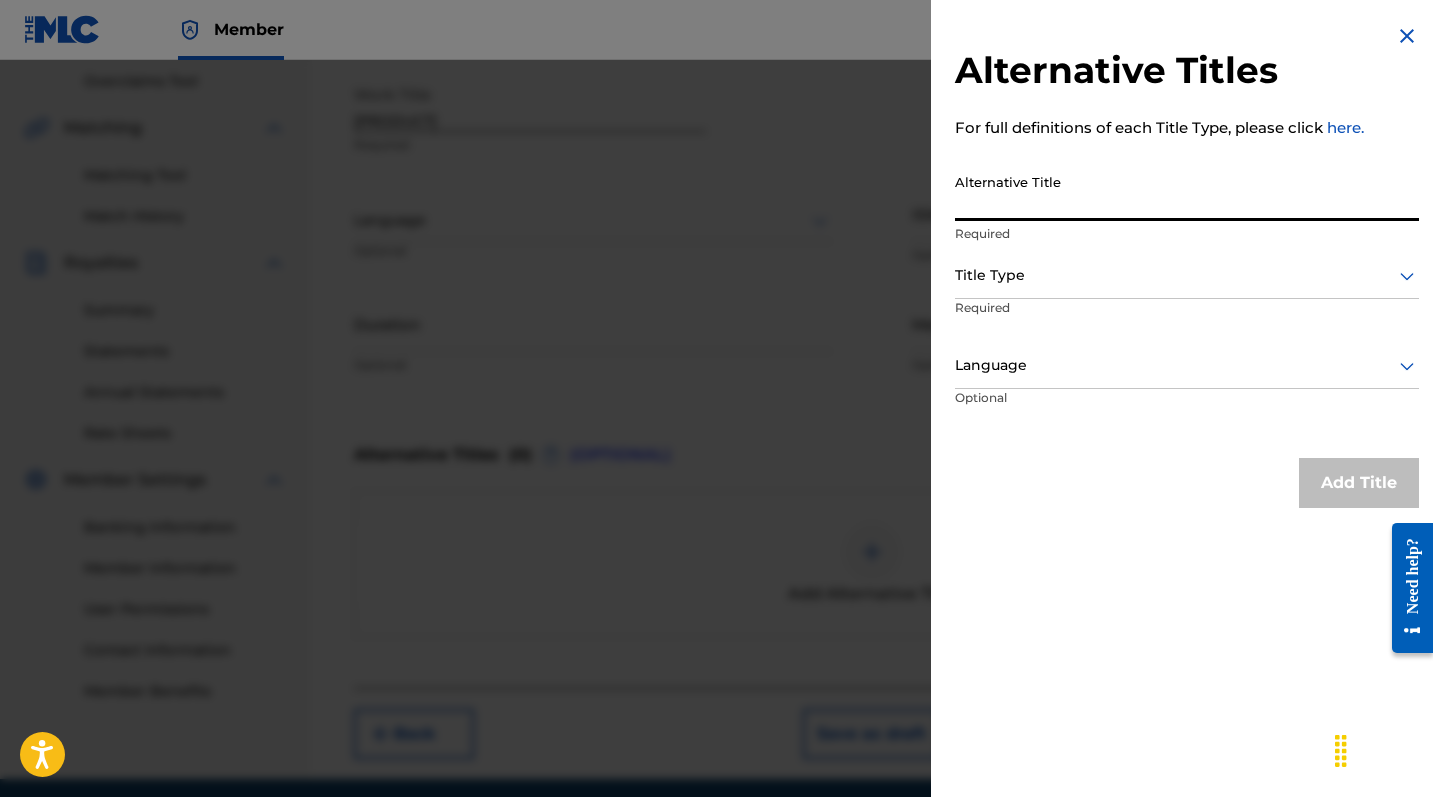 click on "Alternative Title" at bounding box center (1187, 192) 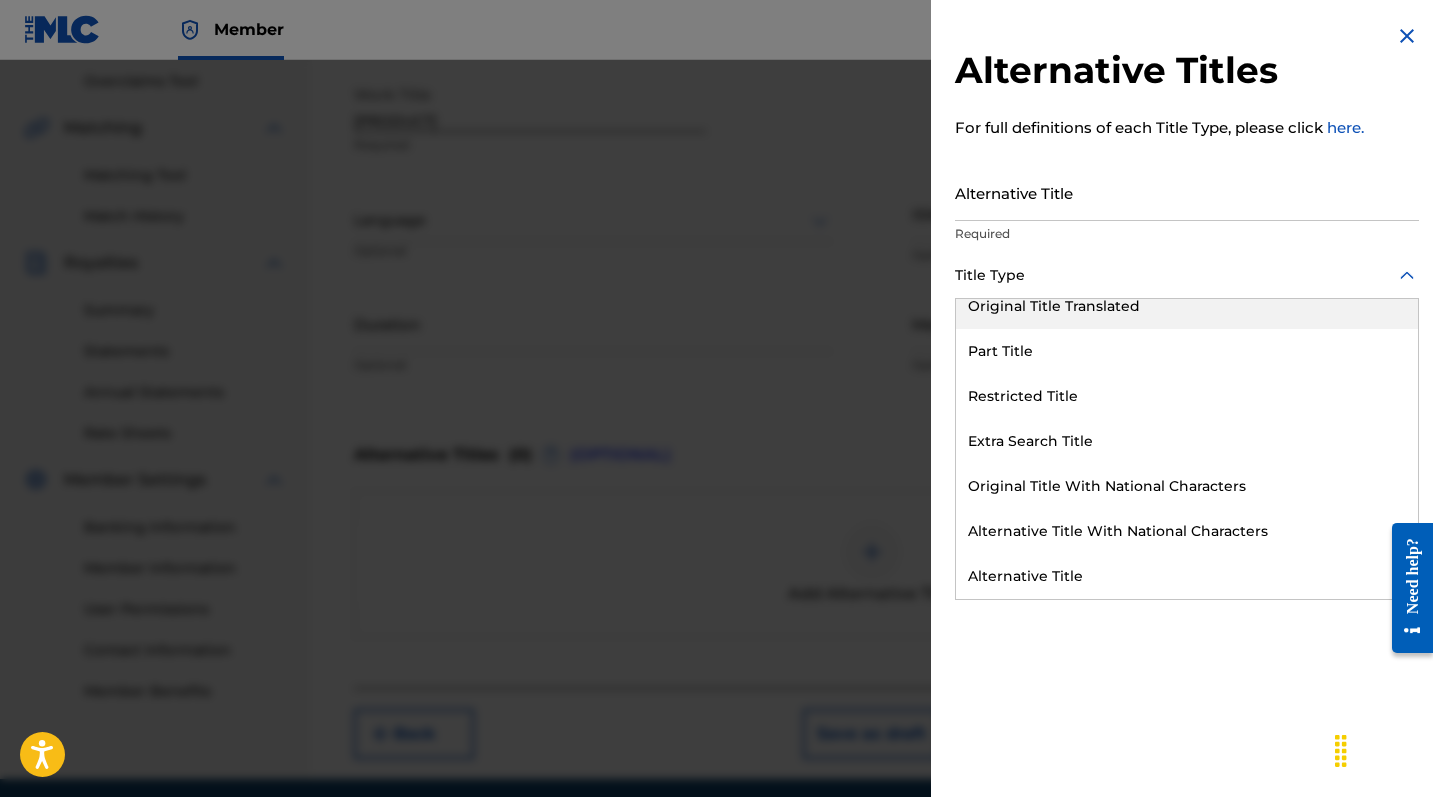 scroll, scrollTop: 195, scrollLeft: 0, axis: vertical 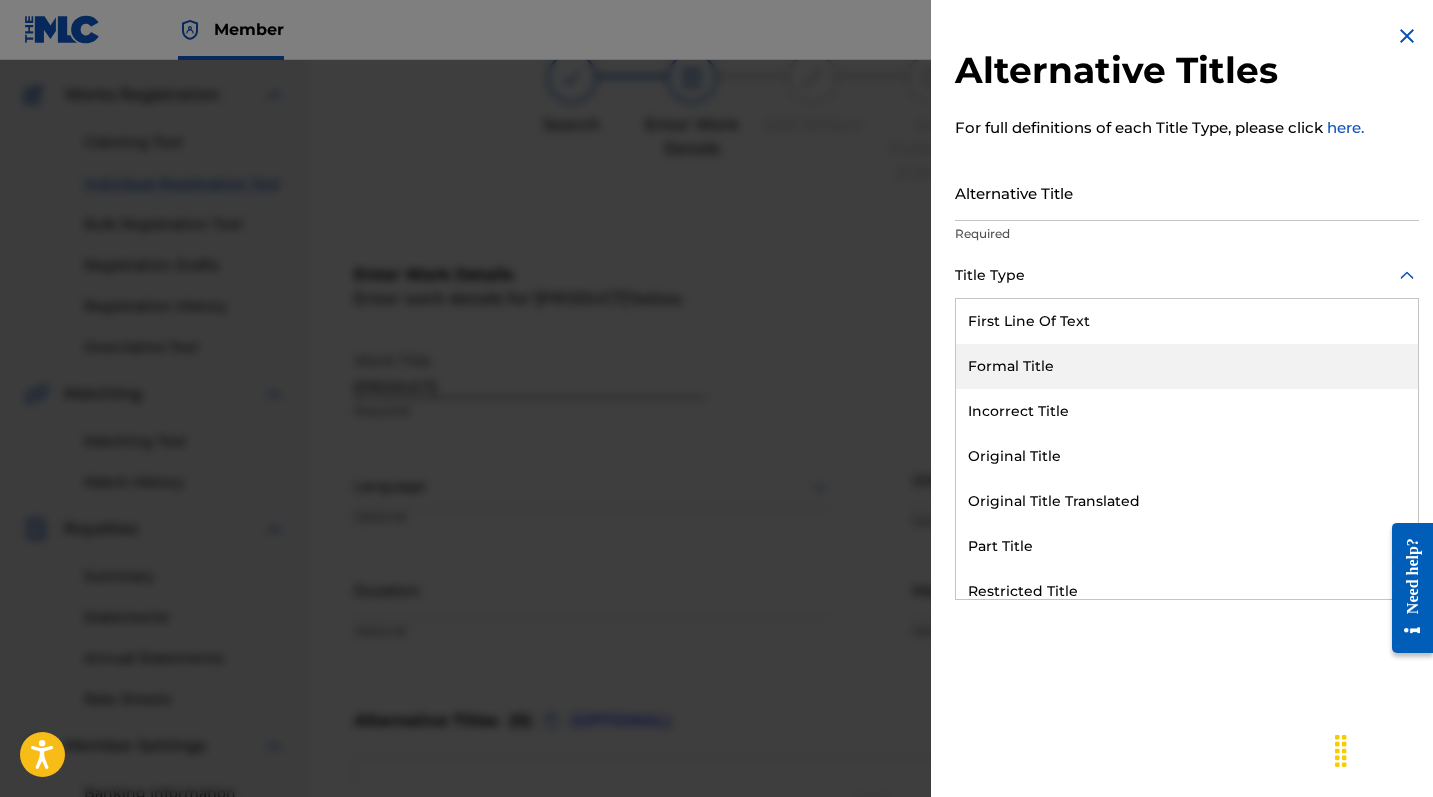 click at bounding box center [1407, 36] 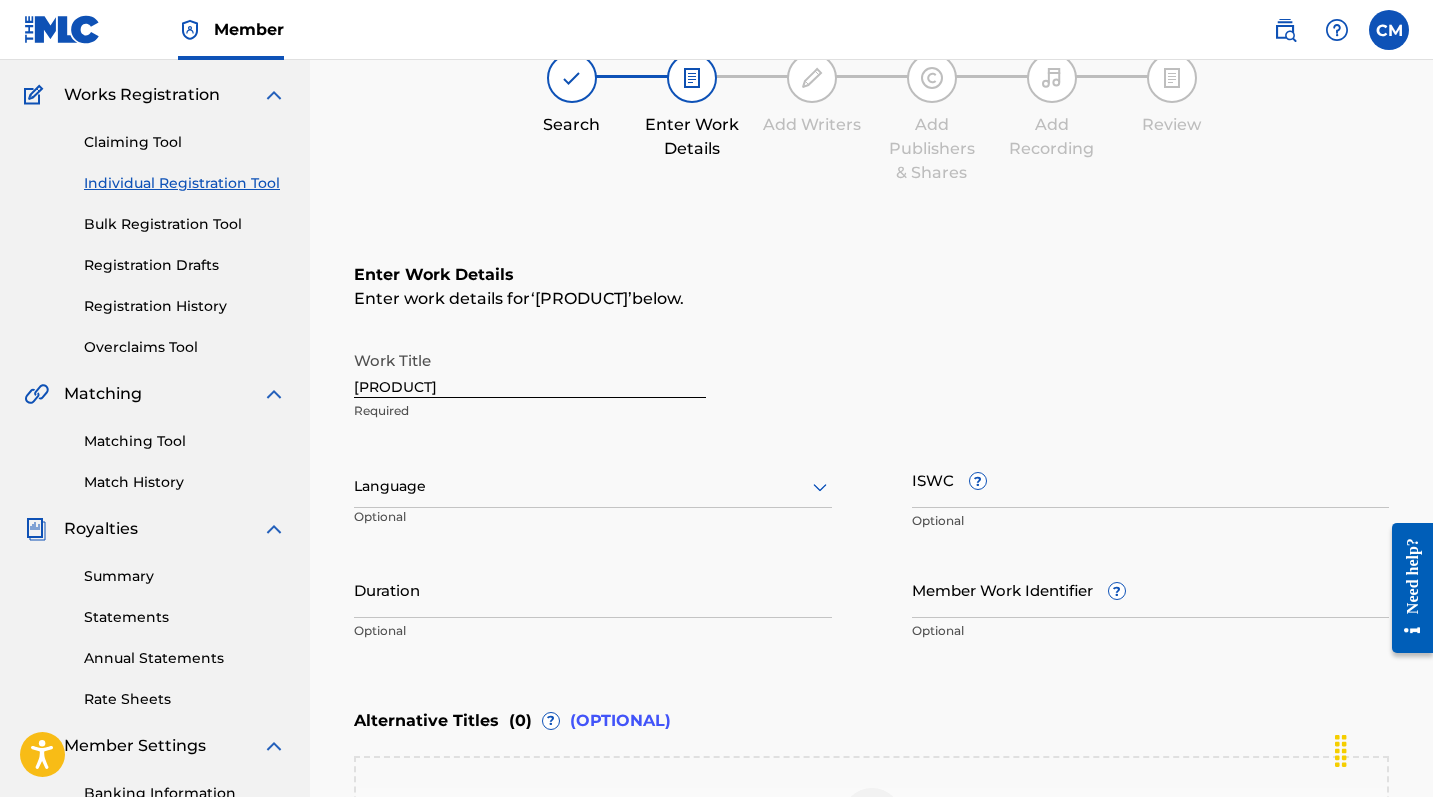 click on "Individual Registration Tool" at bounding box center (185, 183) 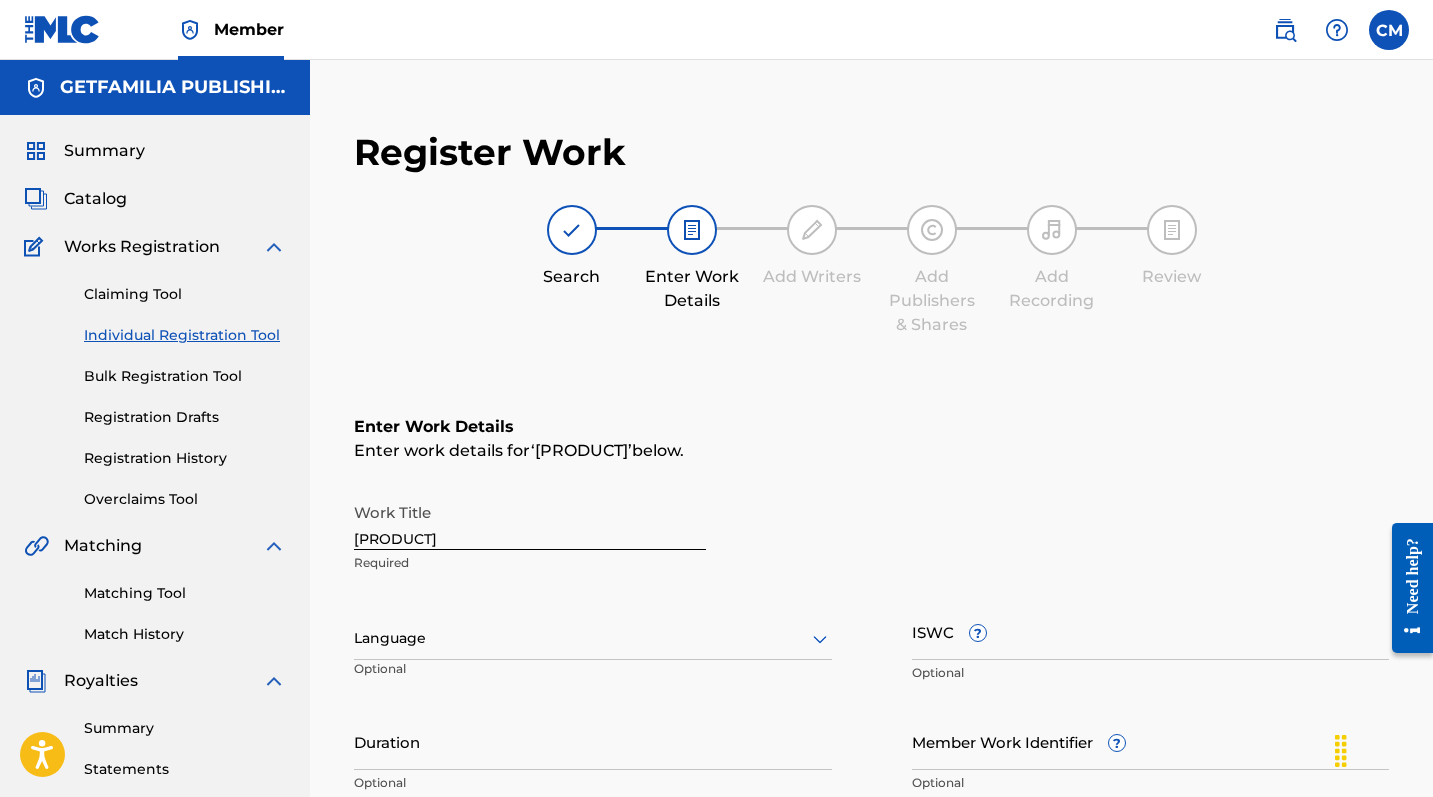 click on "Summary" at bounding box center [104, 151] 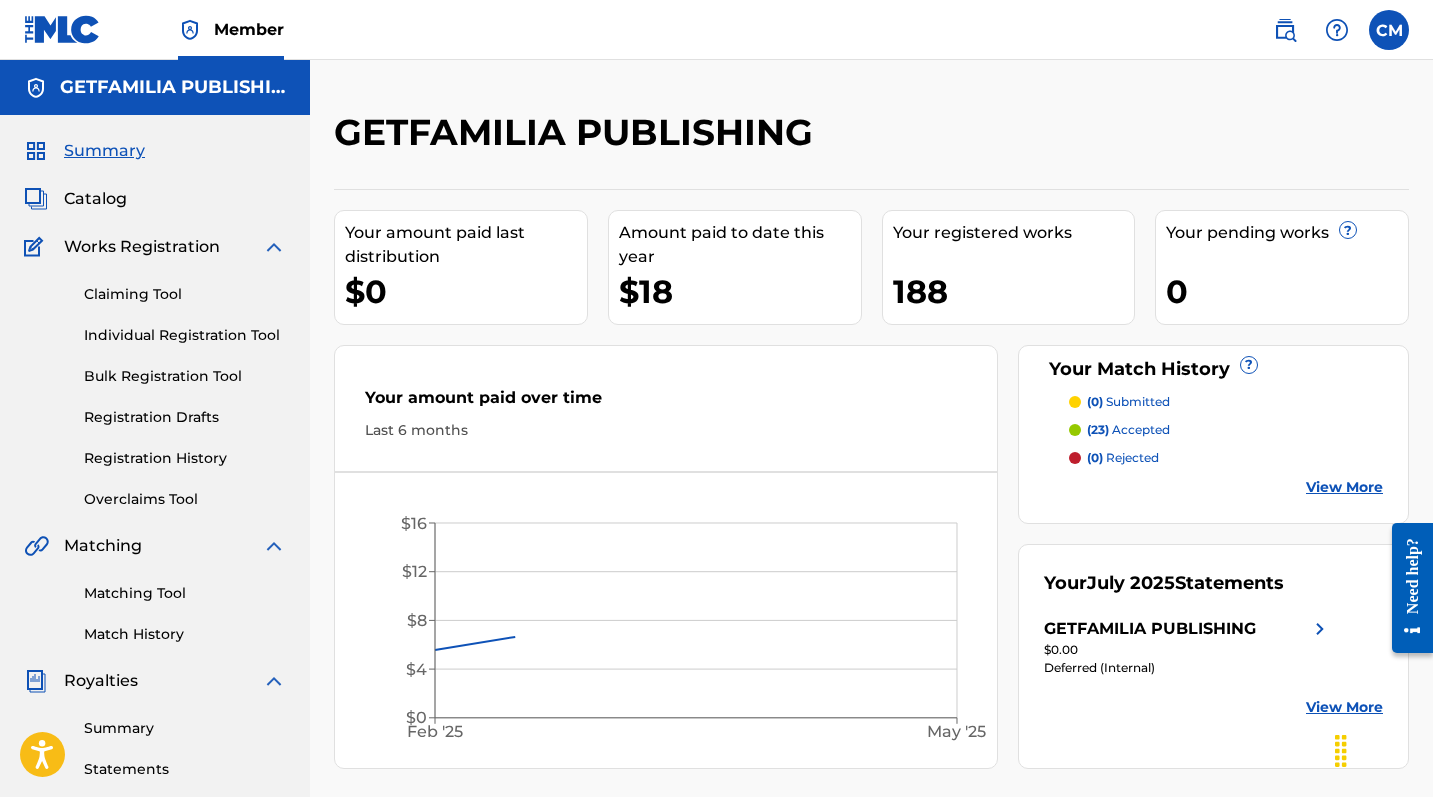 click on "Catalog" at bounding box center [95, 199] 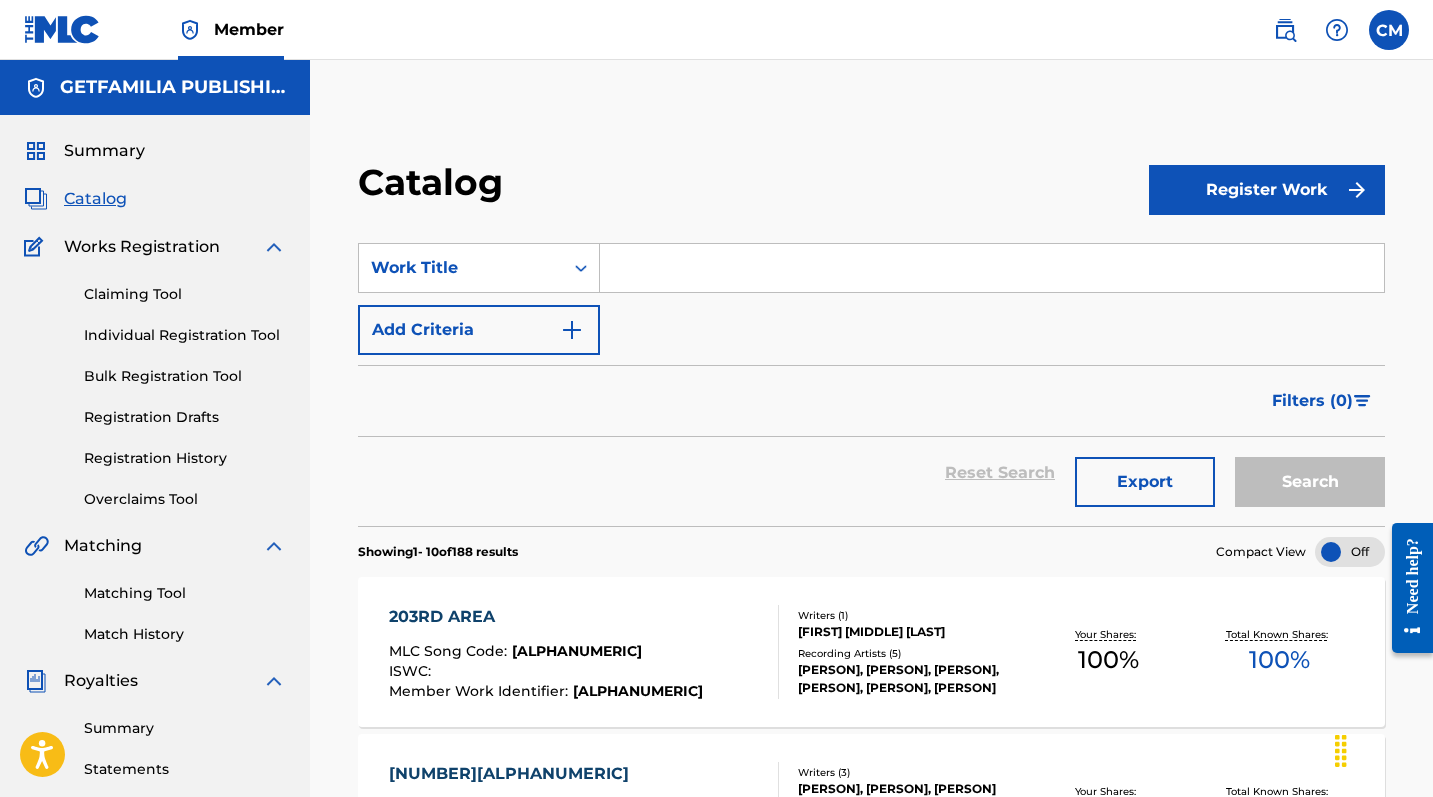 click on "Register Work" at bounding box center (1267, 190) 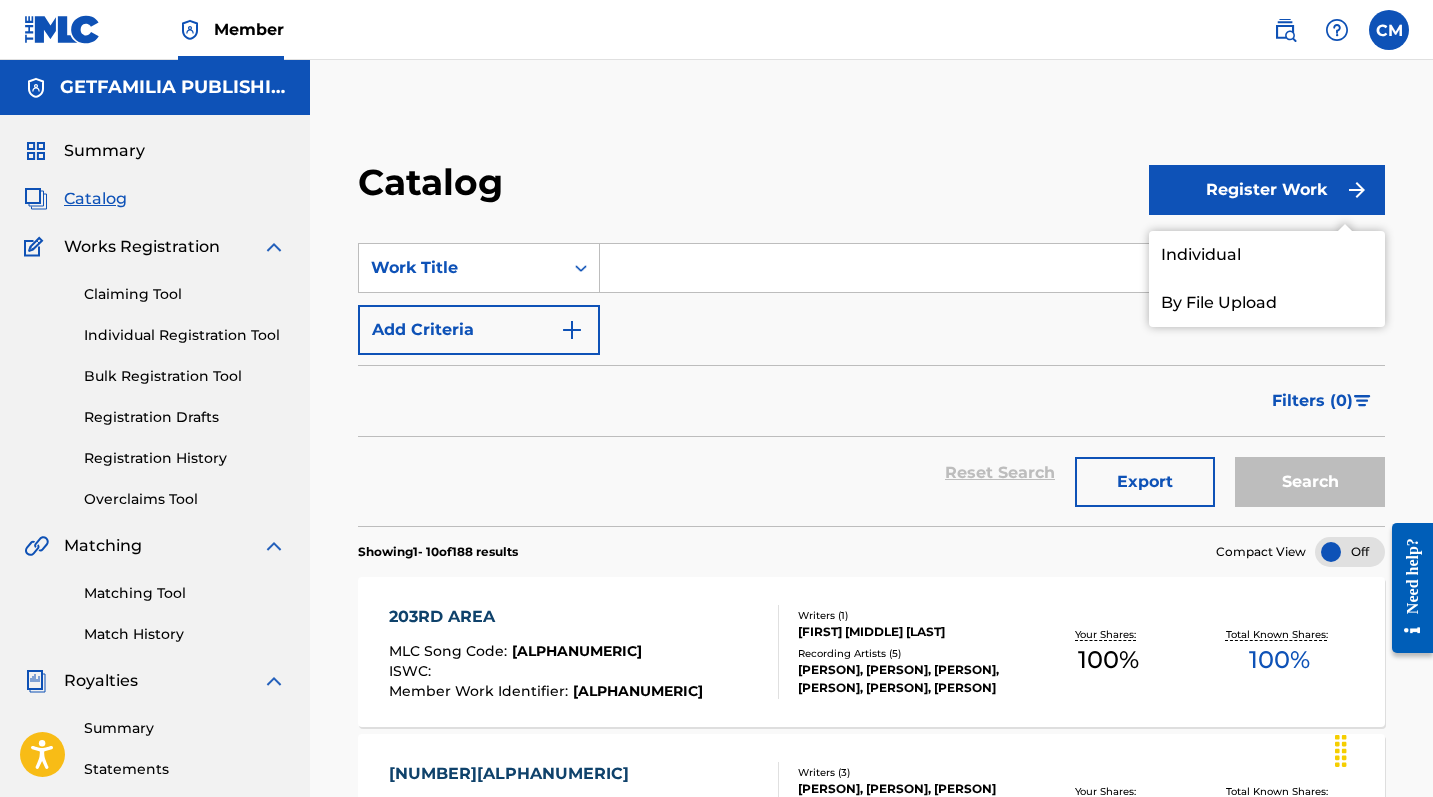 click on "Individual" at bounding box center [1267, 255] 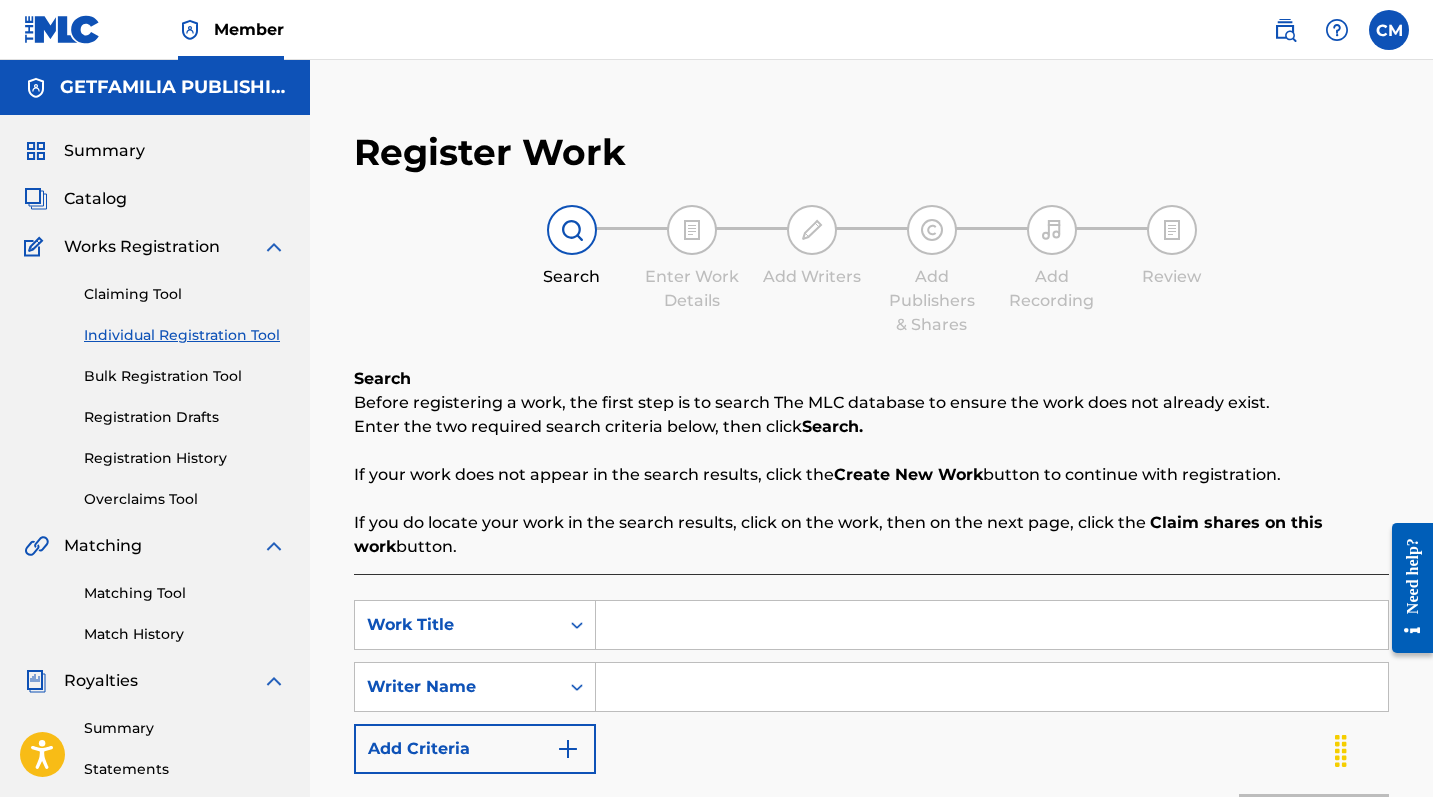 click on "Catalog" at bounding box center (95, 199) 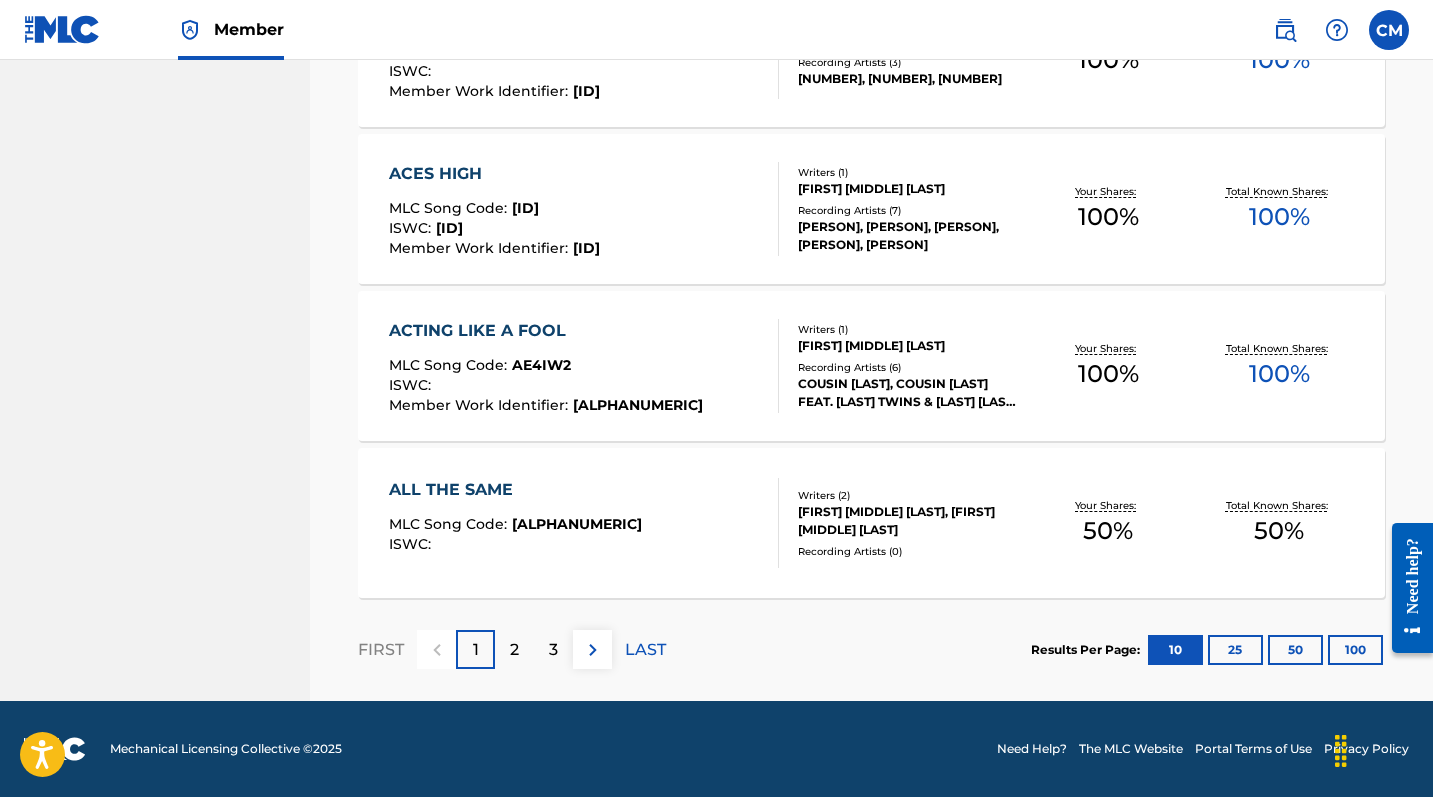 click on "2" at bounding box center (514, 649) 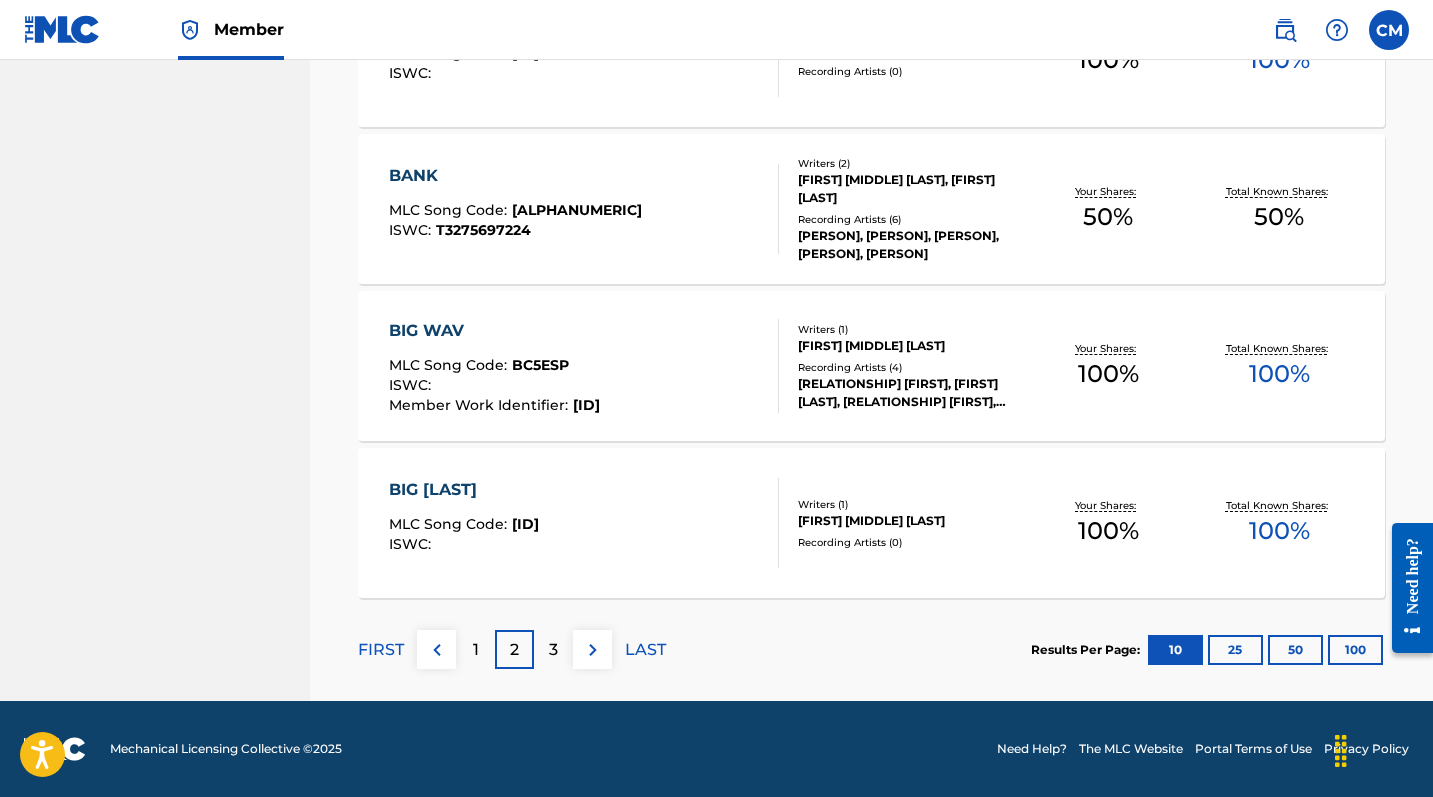 click on "3" at bounding box center (553, 649) 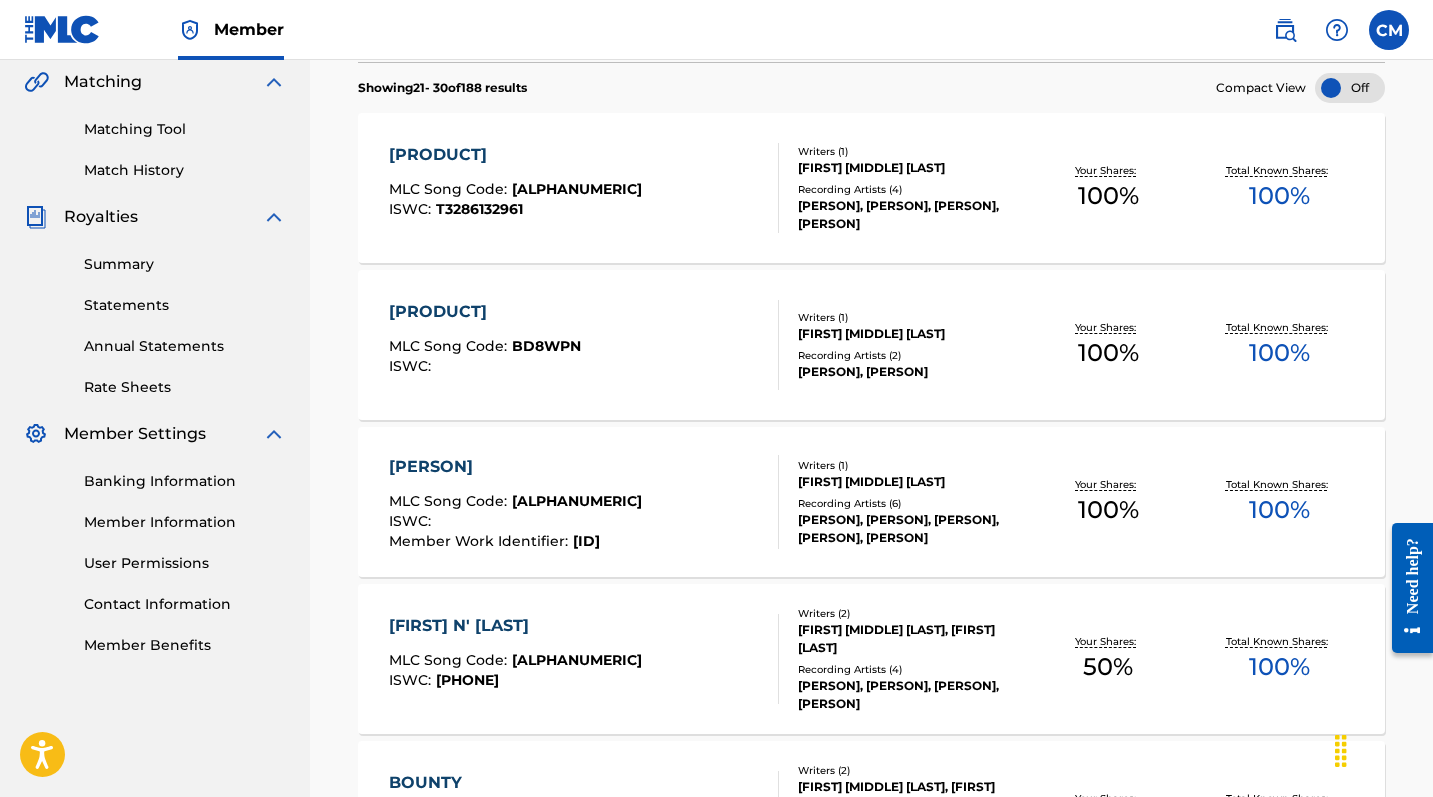 scroll, scrollTop: 513, scrollLeft: 1, axis: both 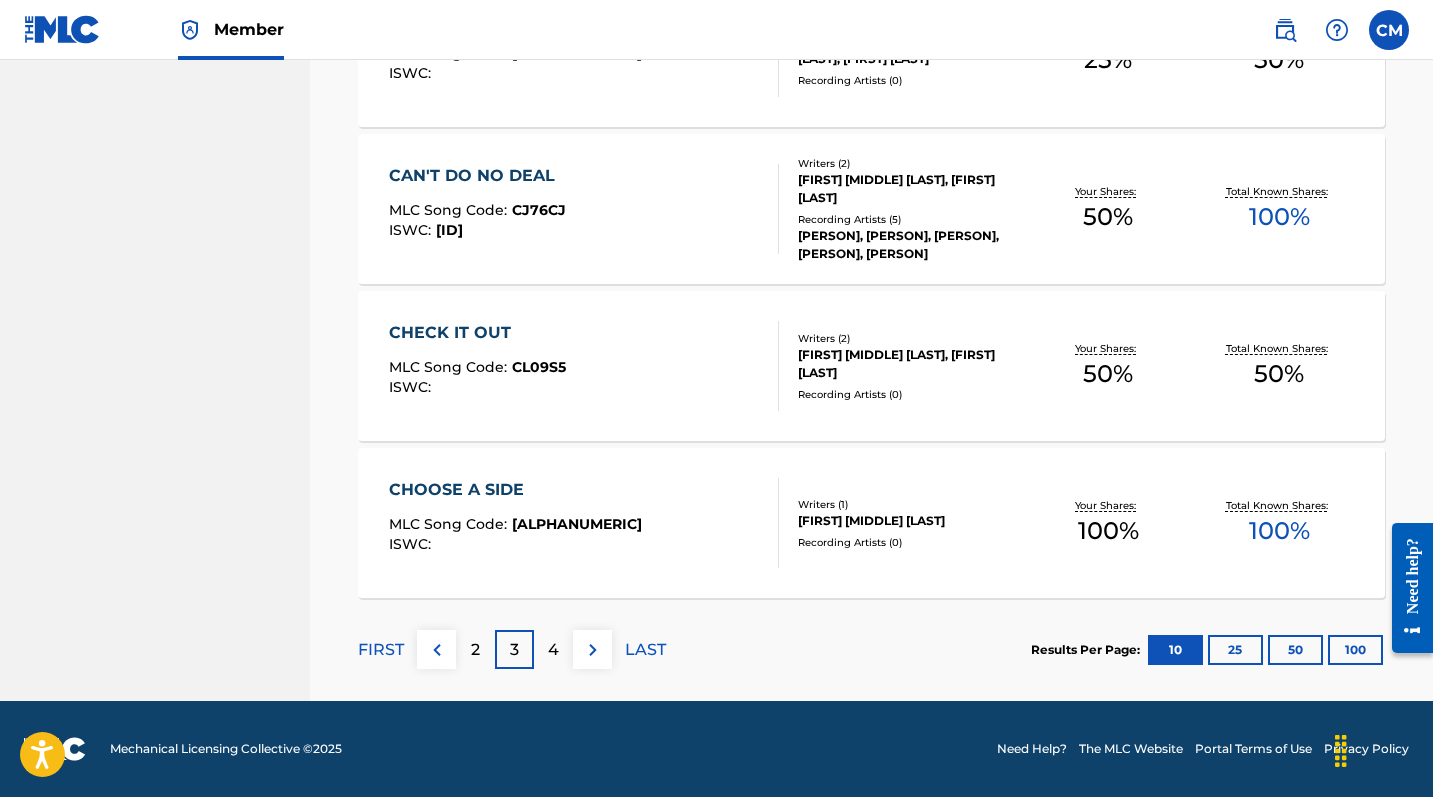 click on "4" at bounding box center [553, 650] 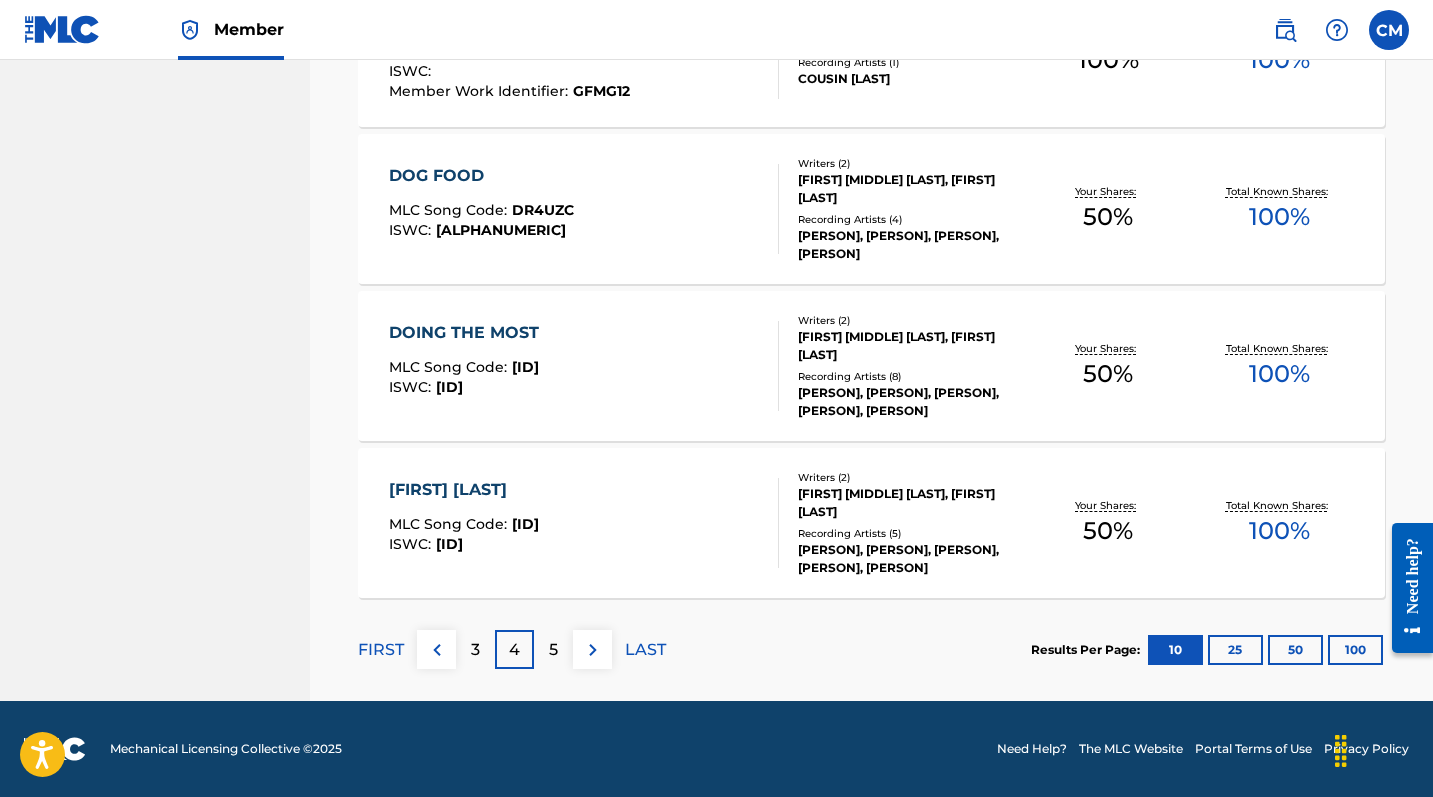 click on "5" at bounding box center [553, 649] 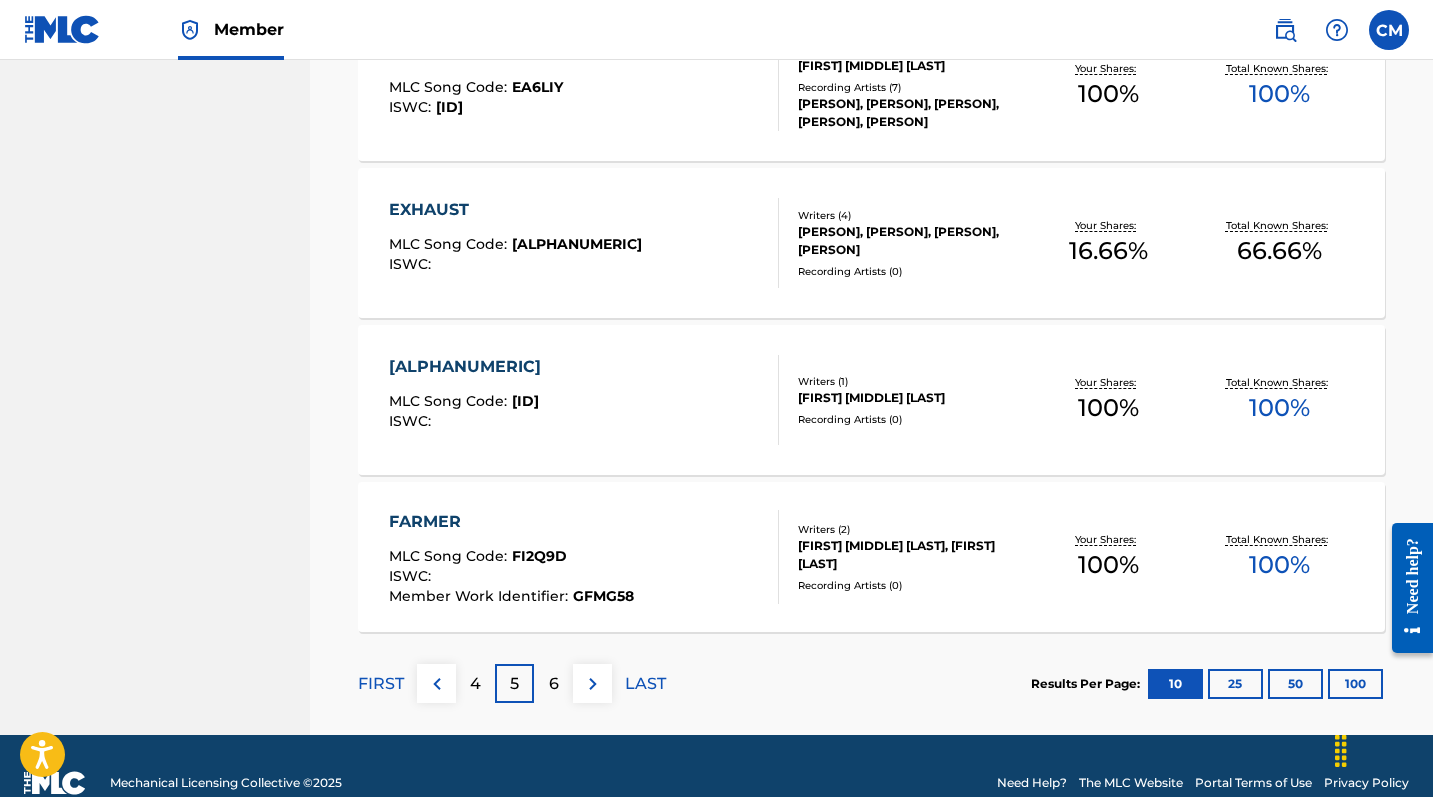 scroll, scrollTop: 1519, scrollLeft: 0, axis: vertical 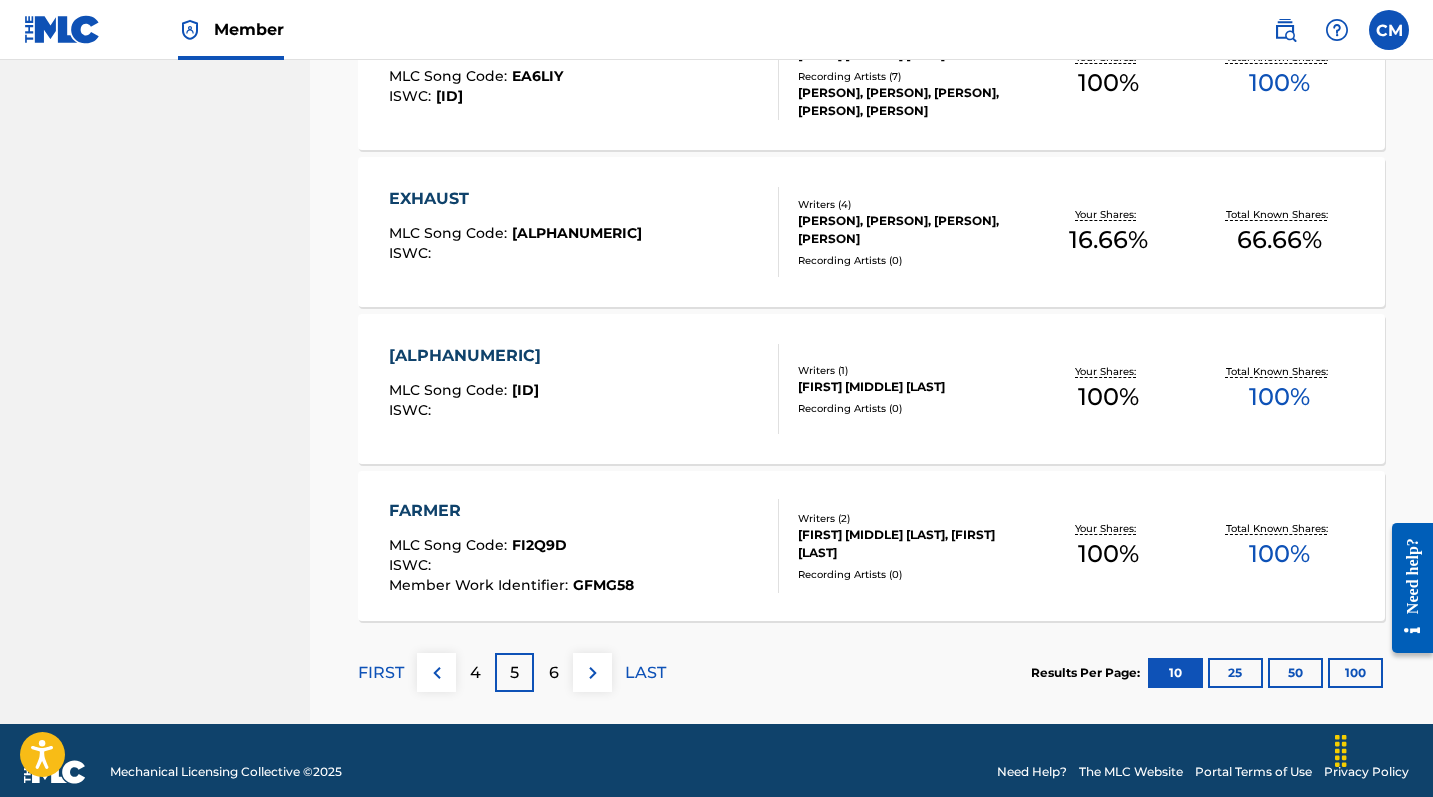 click at bounding box center (593, 673) 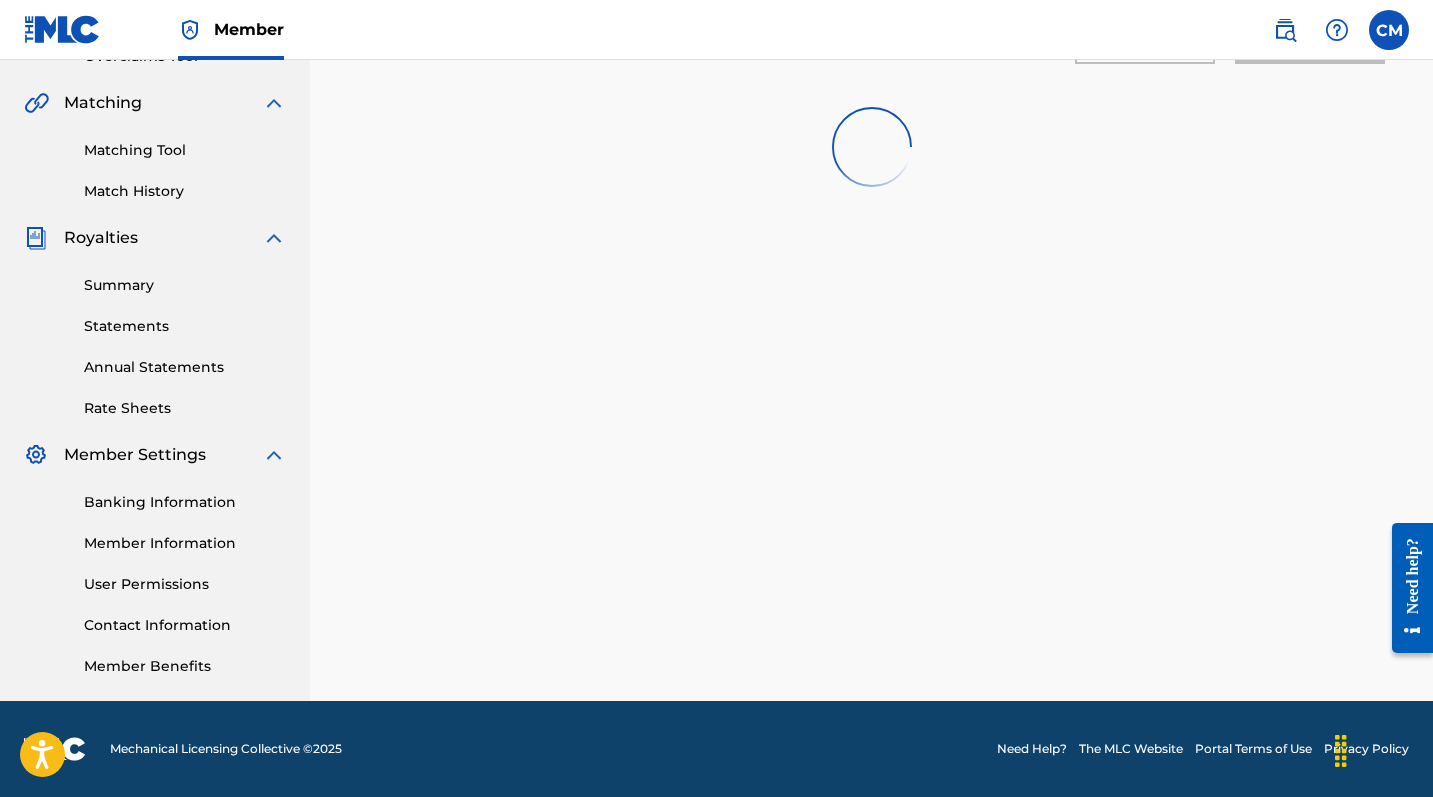 scroll, scrollTop: 443, scrollLeft: 0, axis: vertical 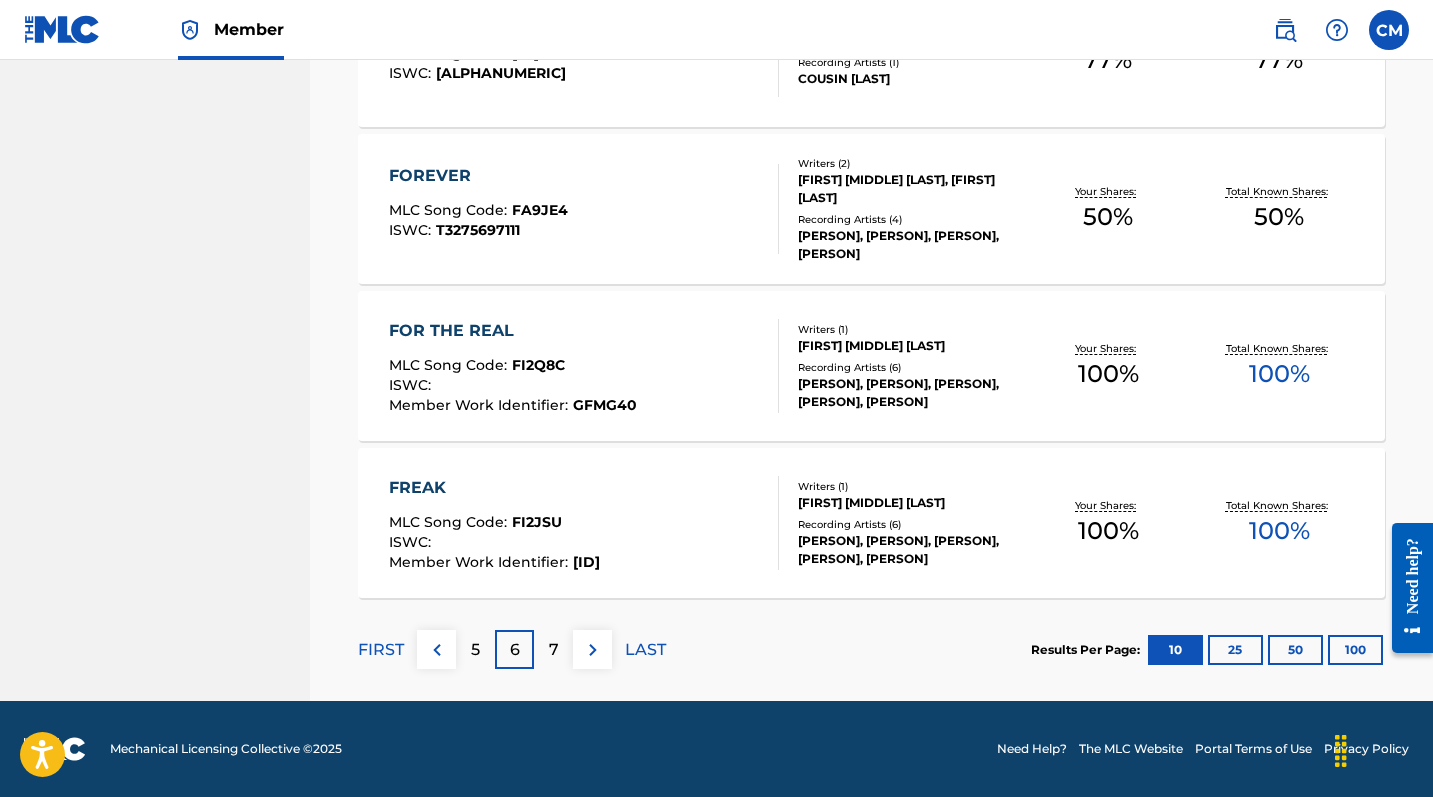 click at bounding box center [593, 650] 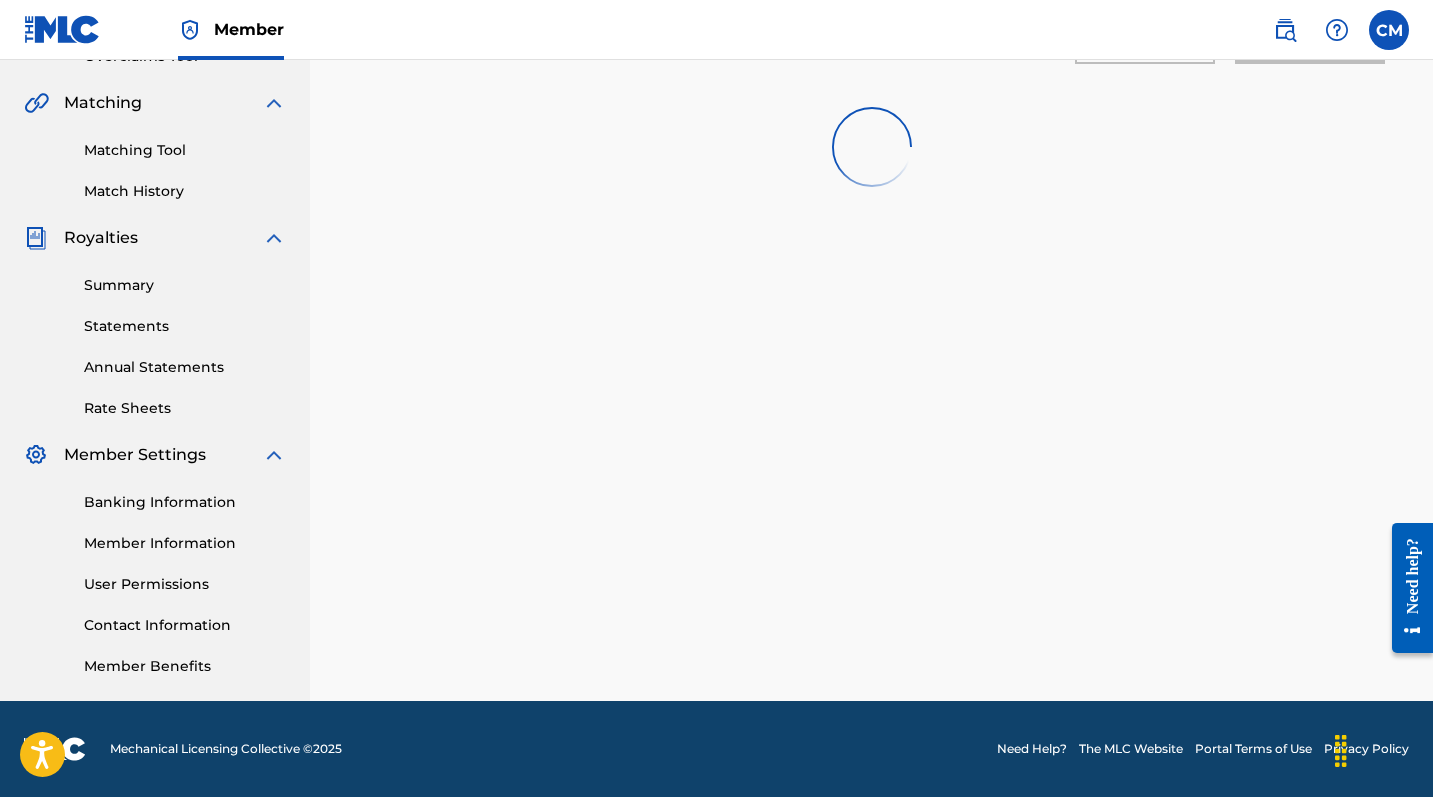 scroll, scrollTop: 443, scrollLeft: 0, axis: vertical 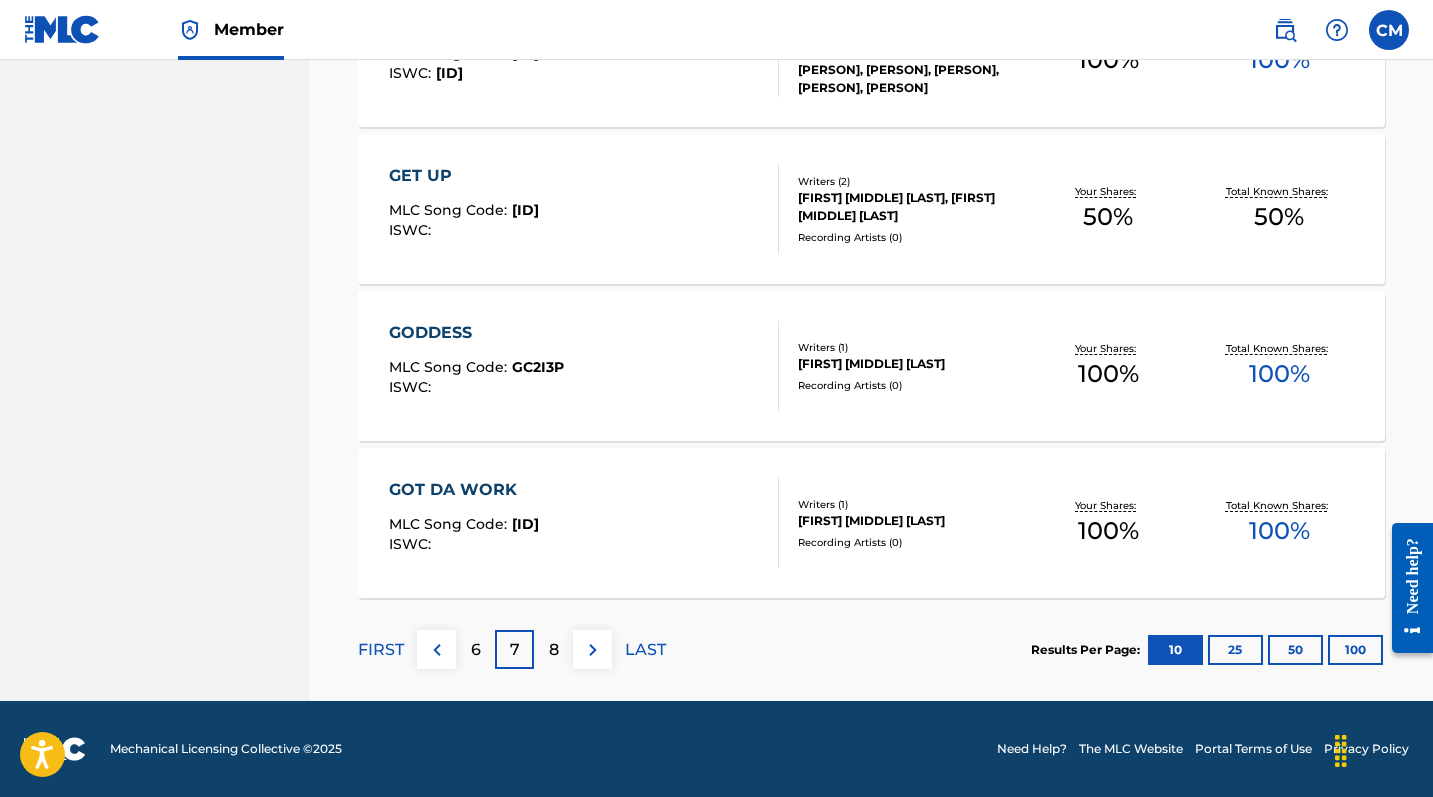 click at bounding box center (593, 650) 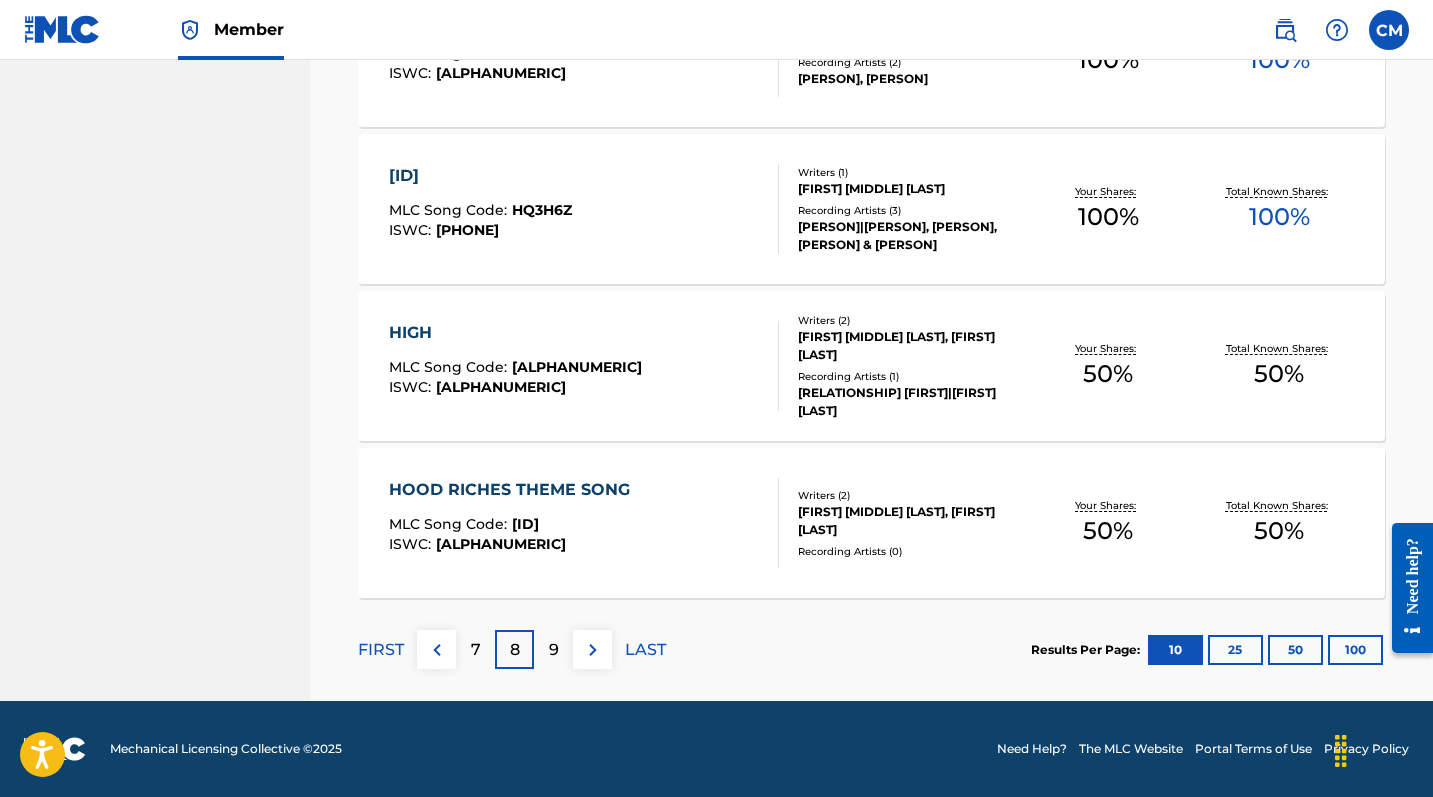 click at bounding box center (593, 650) 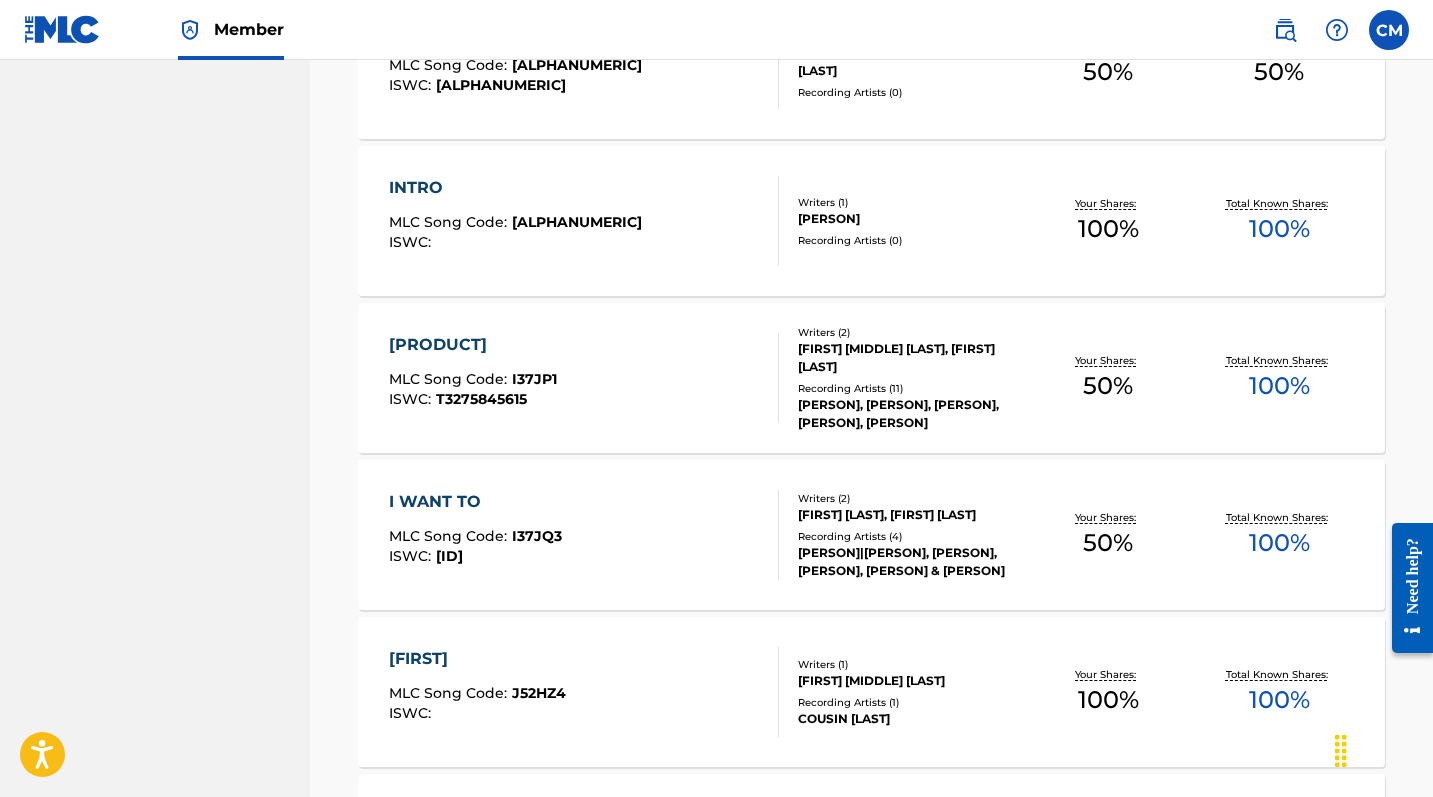 scroll, scrollTop: 1065, scrollLeft: 1, axis: both 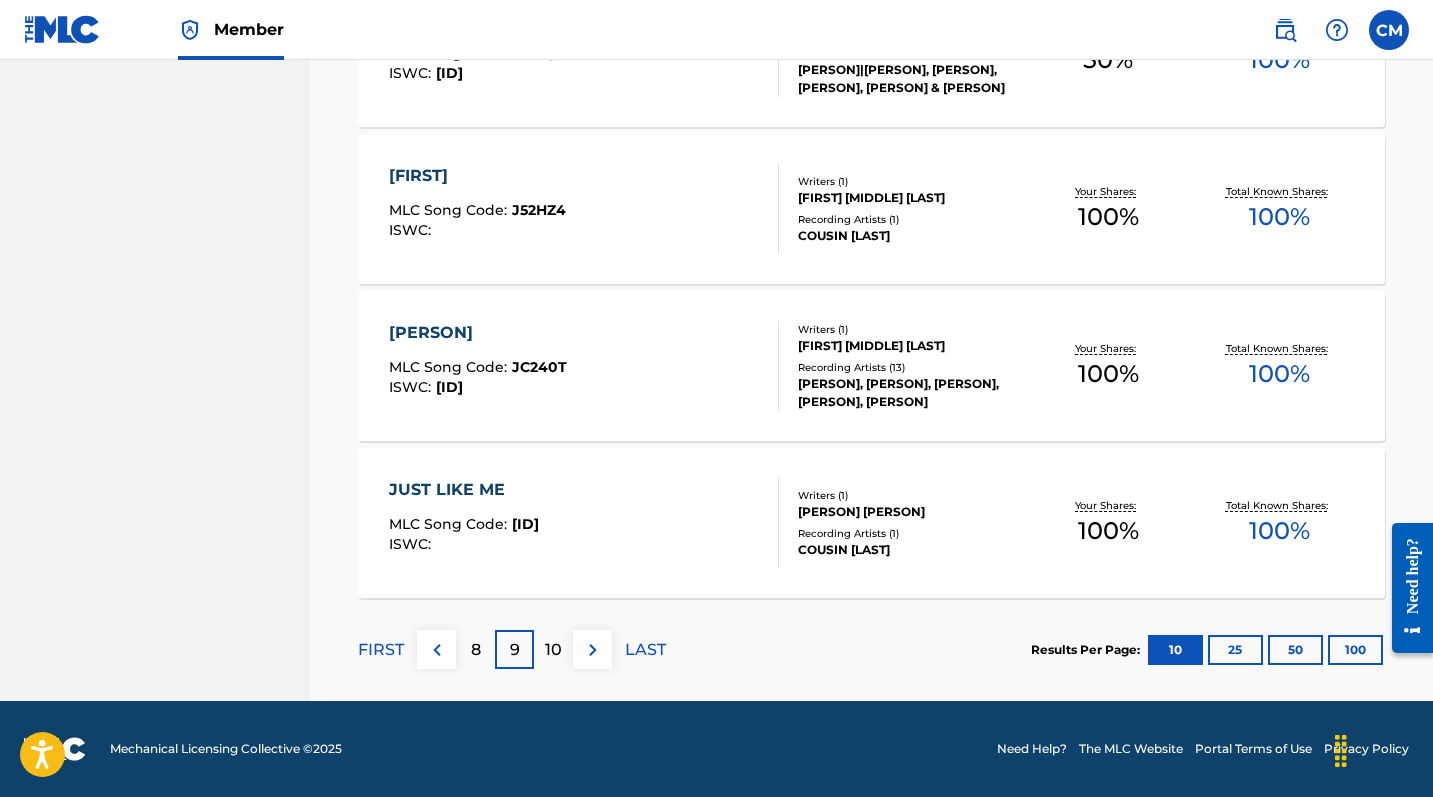 click at bounding box center [593, 650] 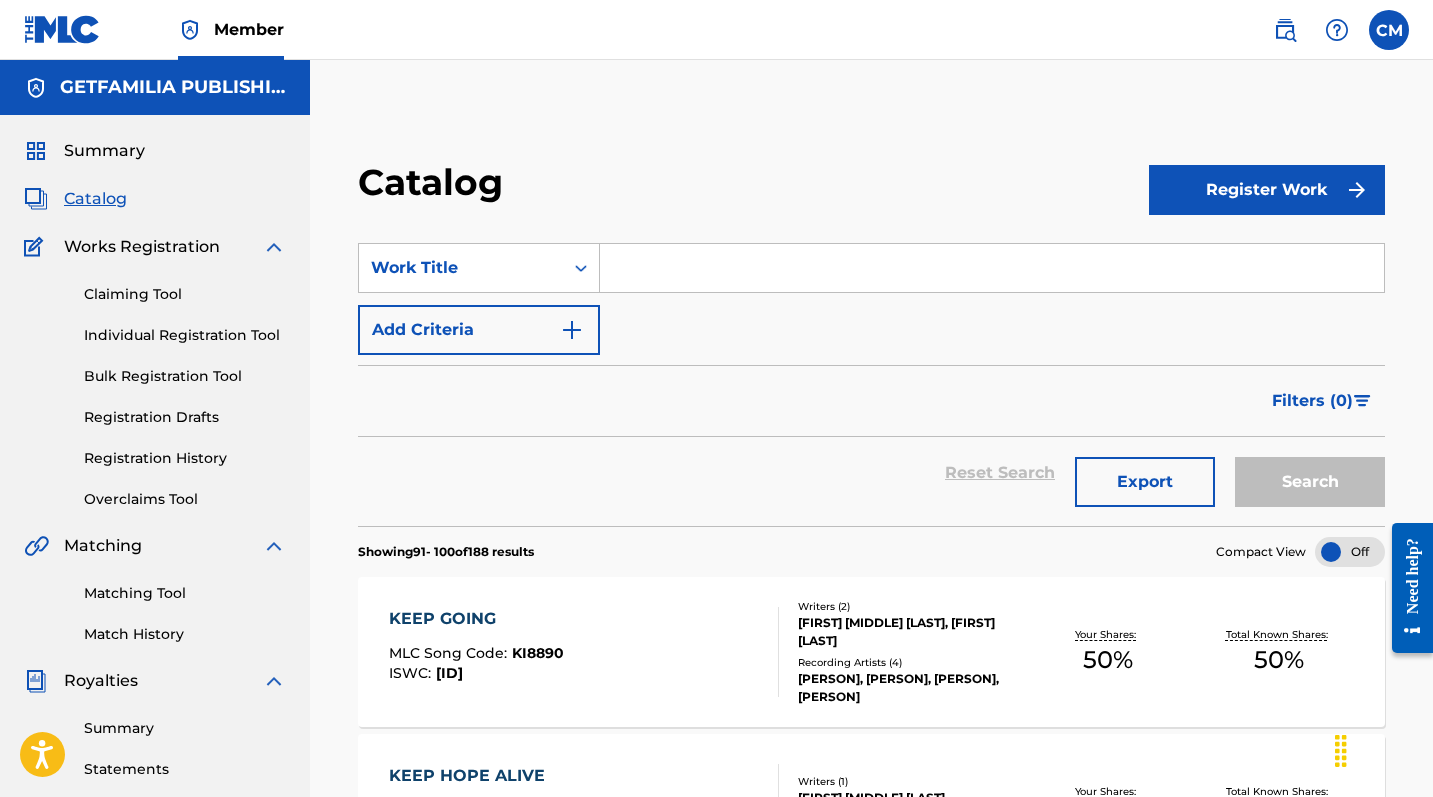 scroll, scrollTop: 0, scrollLeft: 0, axis: both 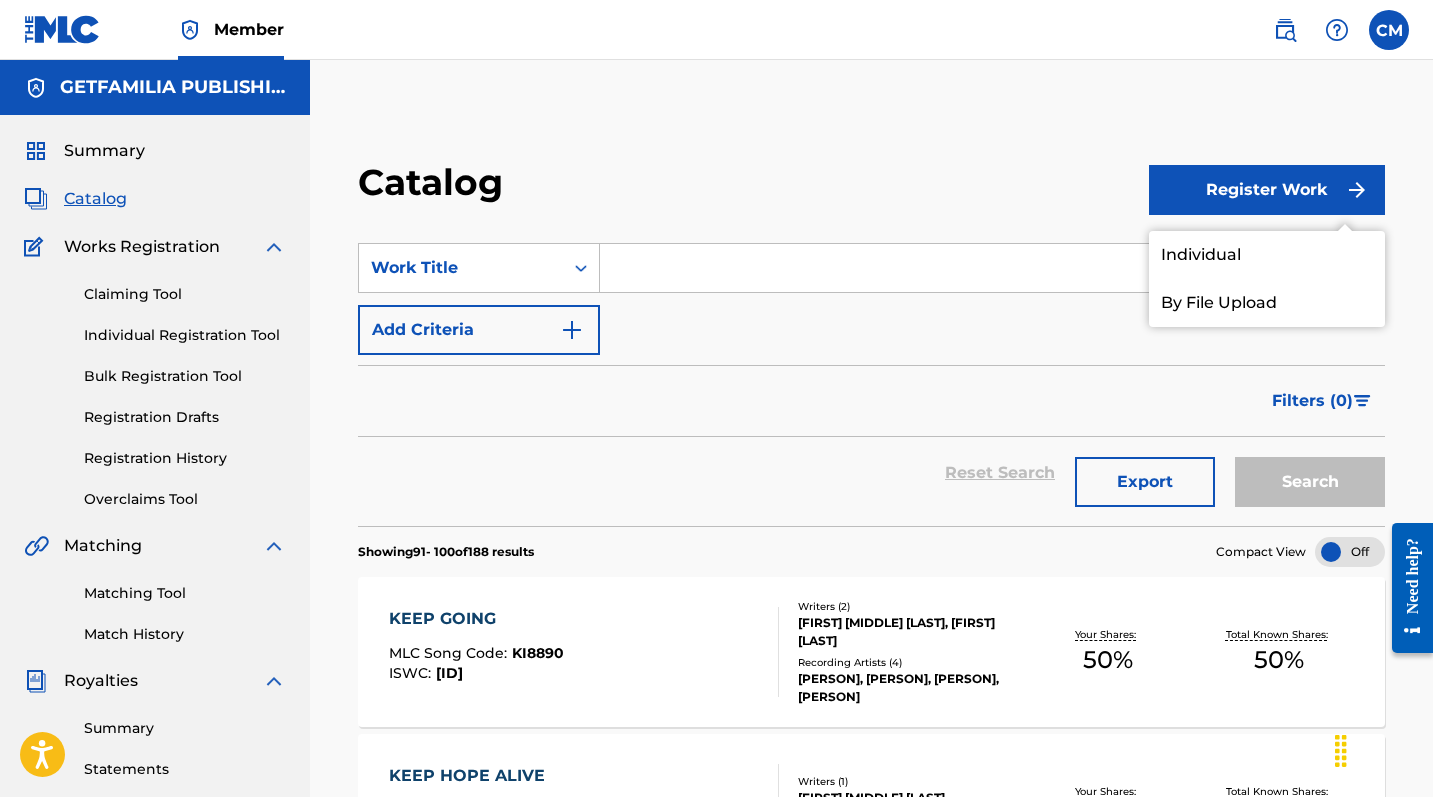 click on "Individual" at bounding box center (1267, 255) 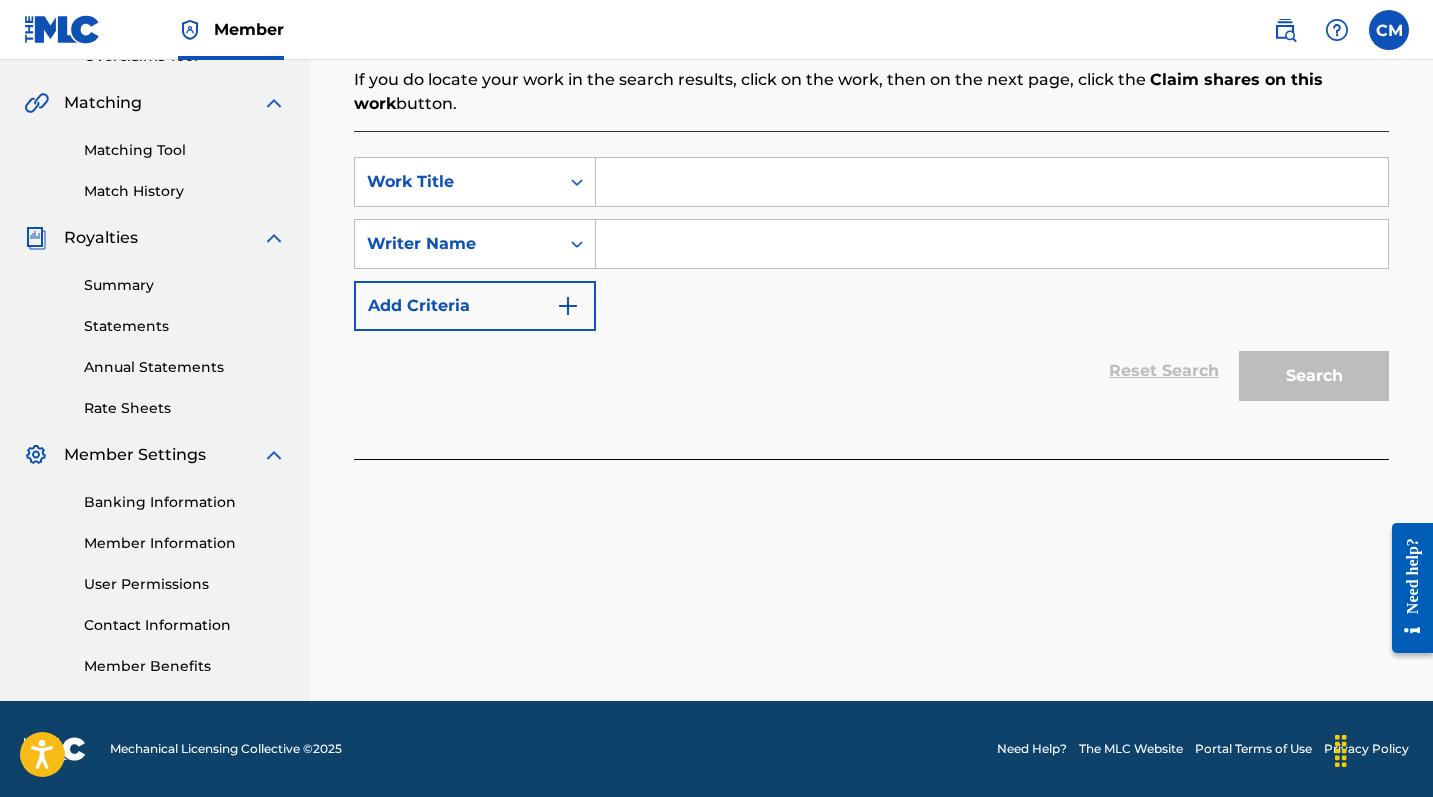 scroll, scrollTop: 443, scrollLeft: 0, axis: vertical 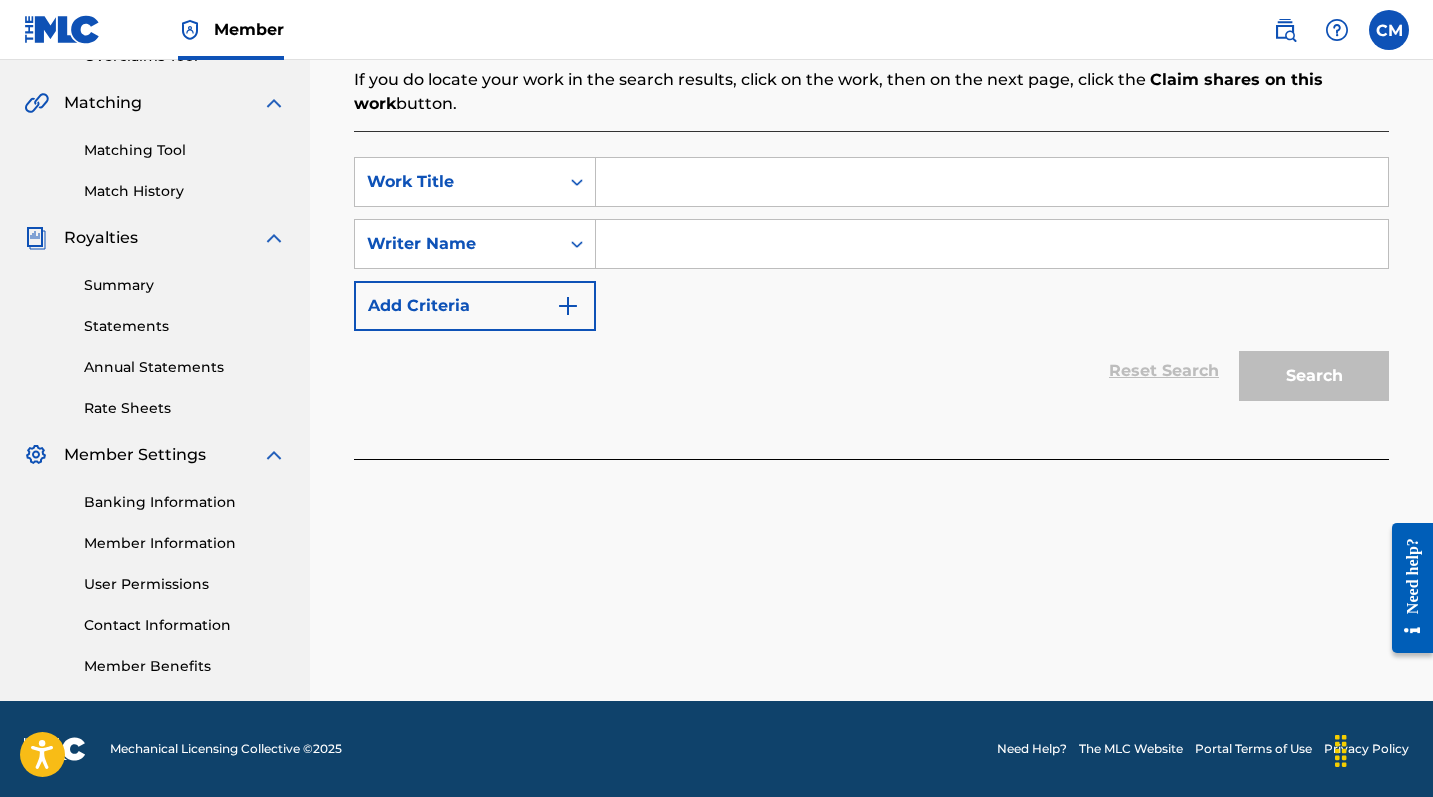 paste on "We Influence" 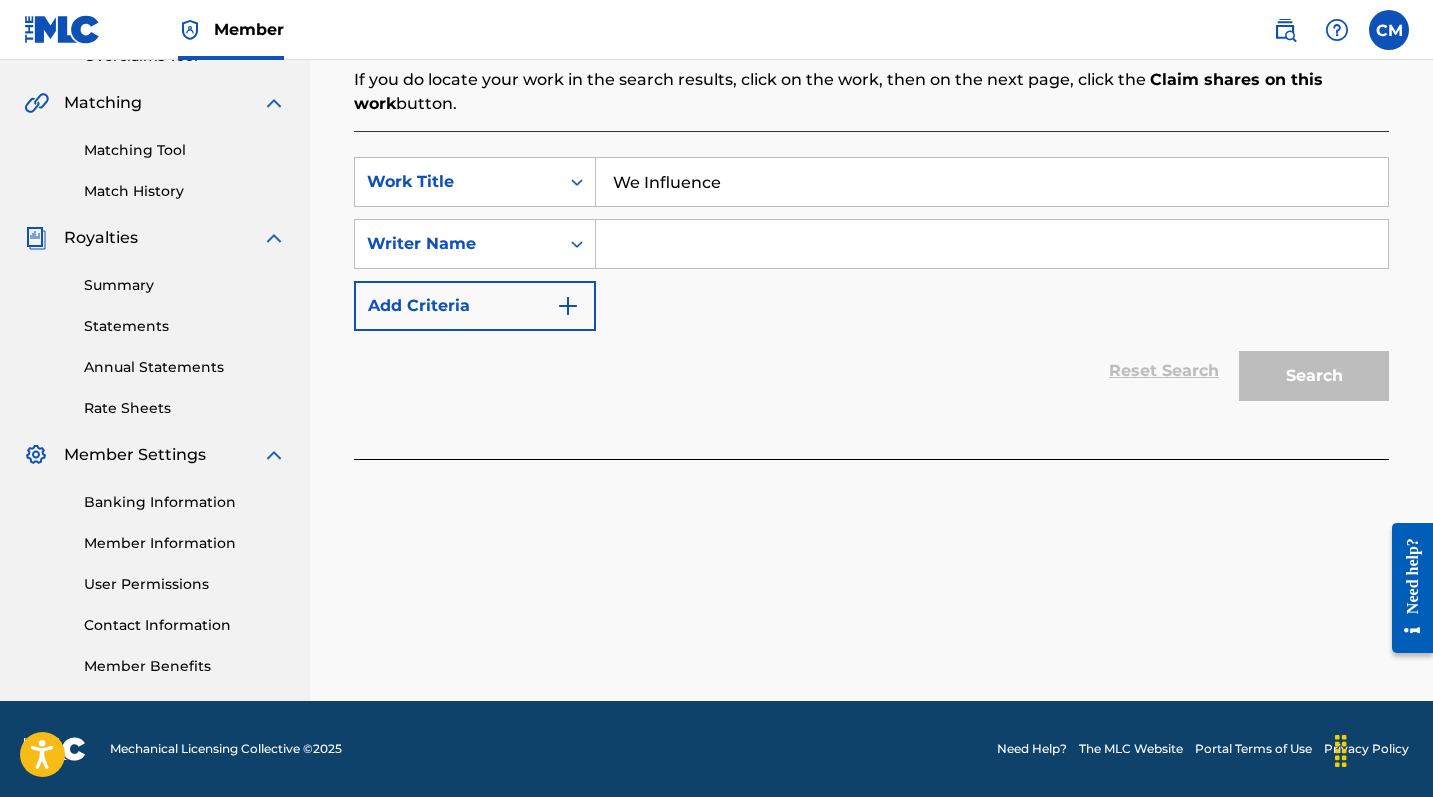 click at bounding box center (992, 244) 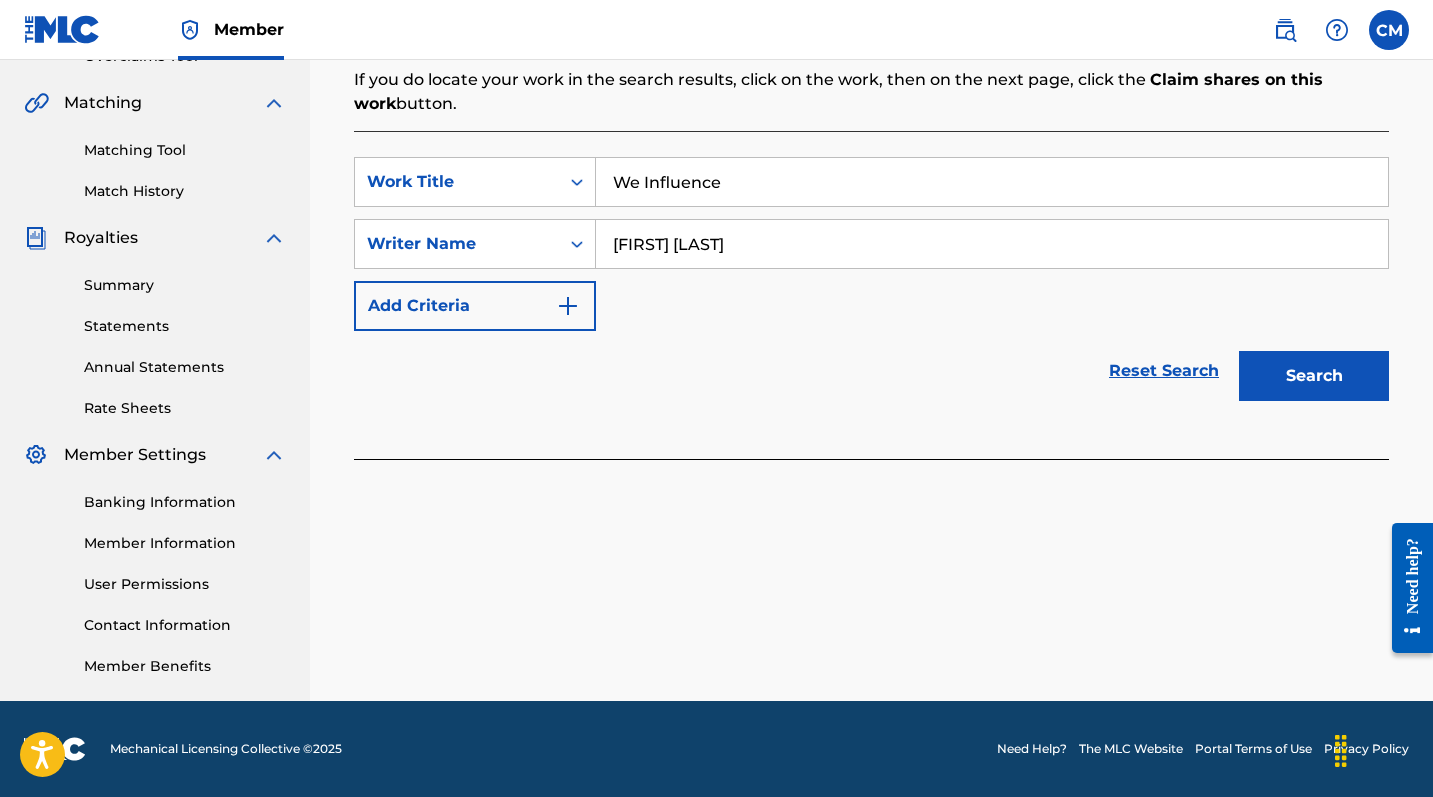 click on "Search" at bounding box center (1314, 376) 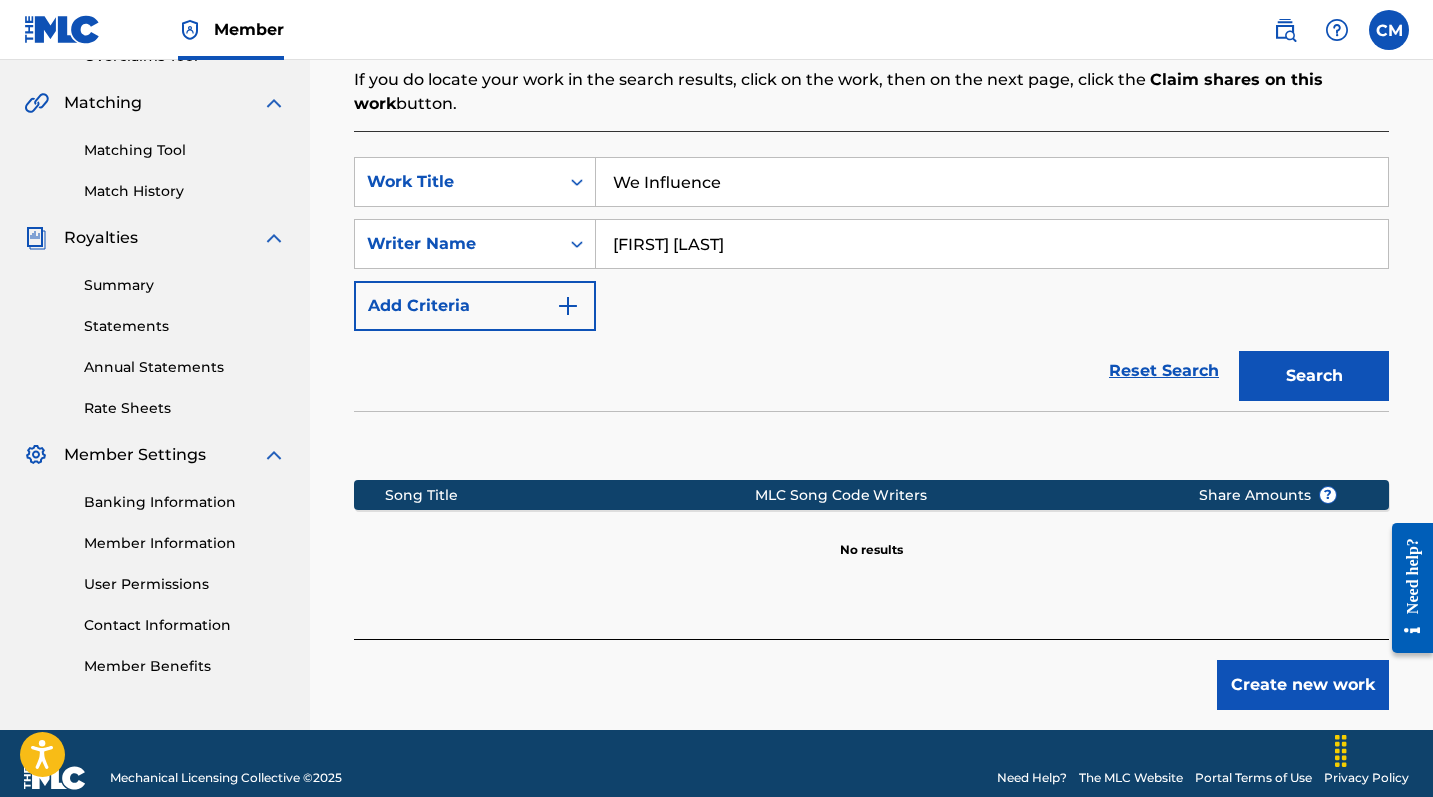 click on "Create new work" at bounding box center [1303, 685] 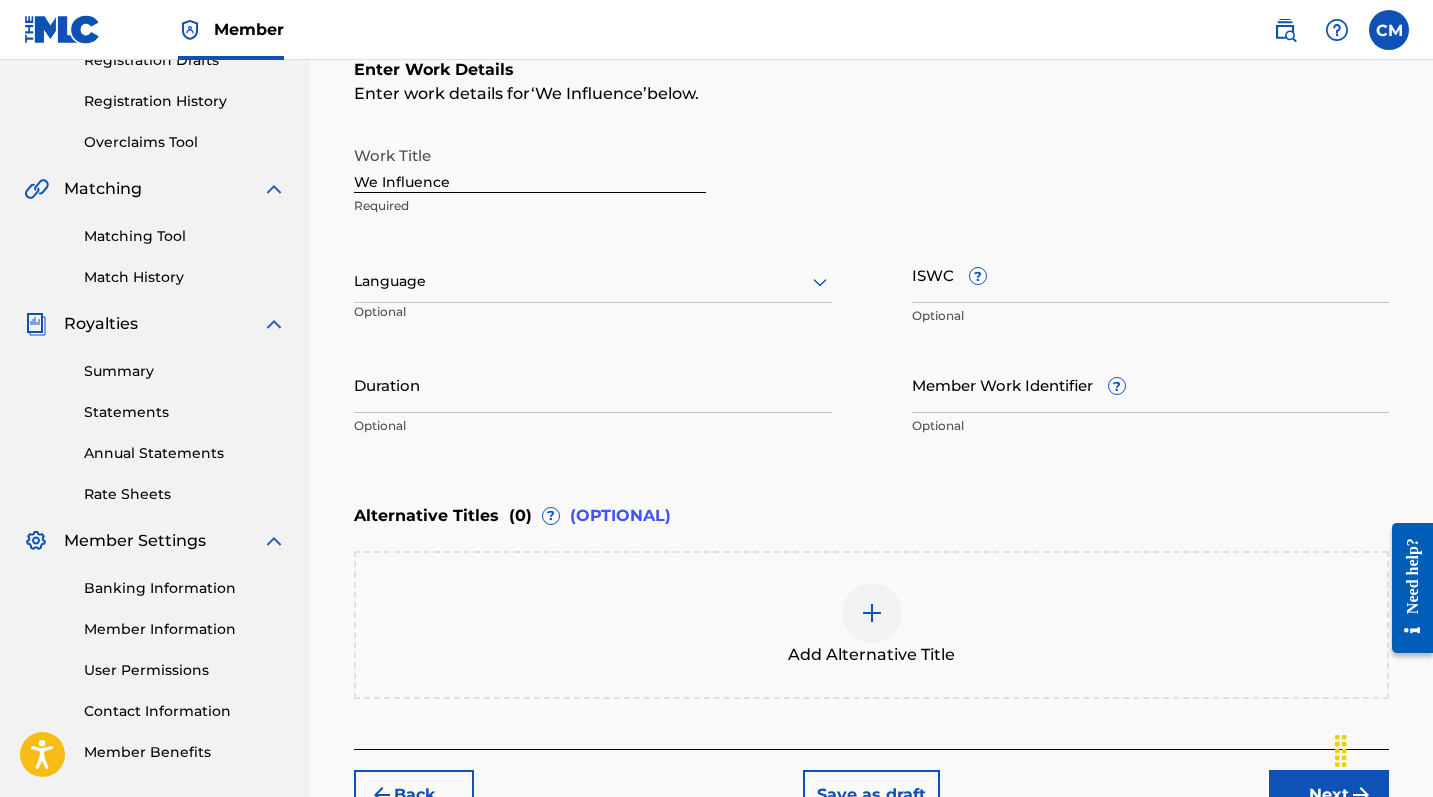 scroll, scrollTop: 47, scrollLeft: 0, axis: vertical 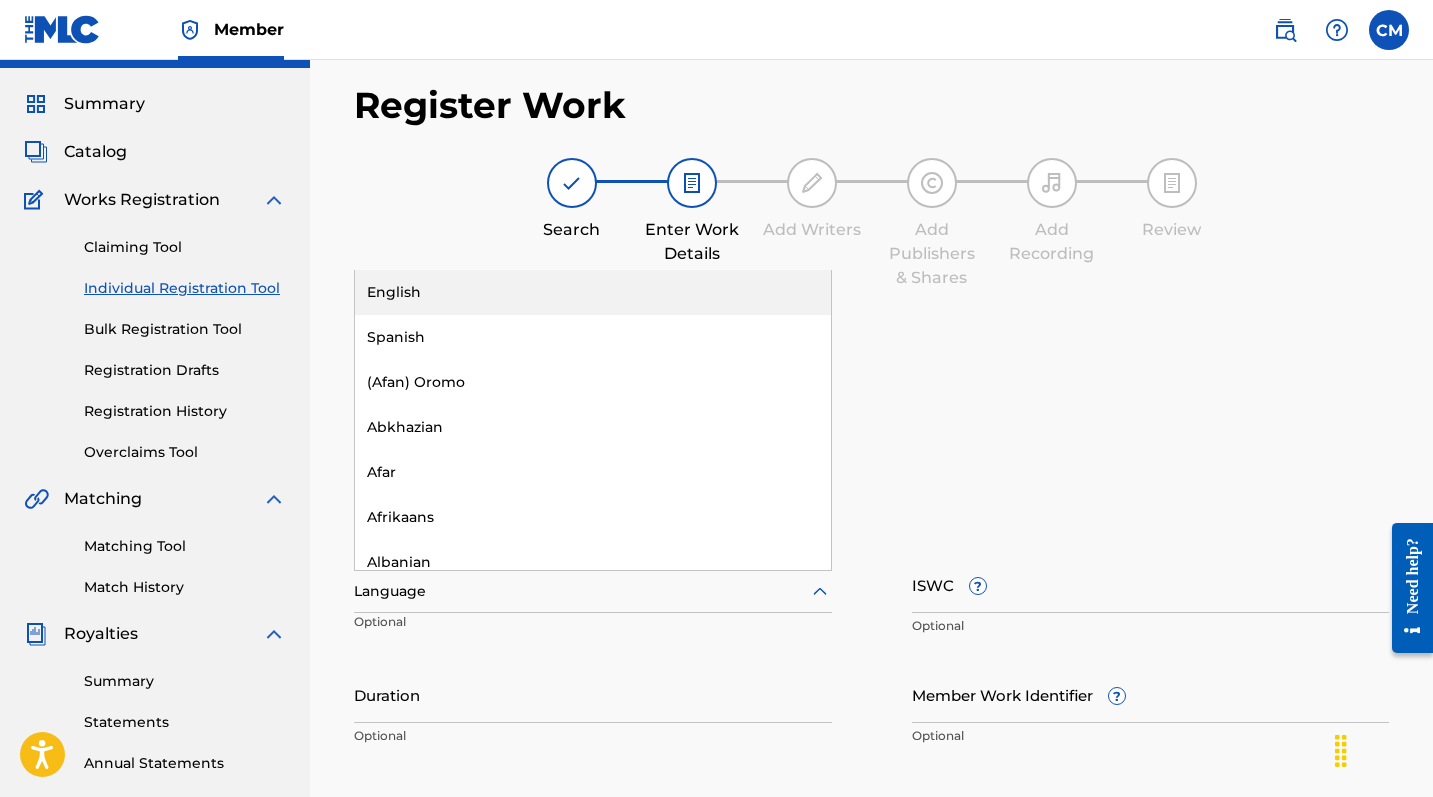 click on "Language" at bounding box center [593, 592] 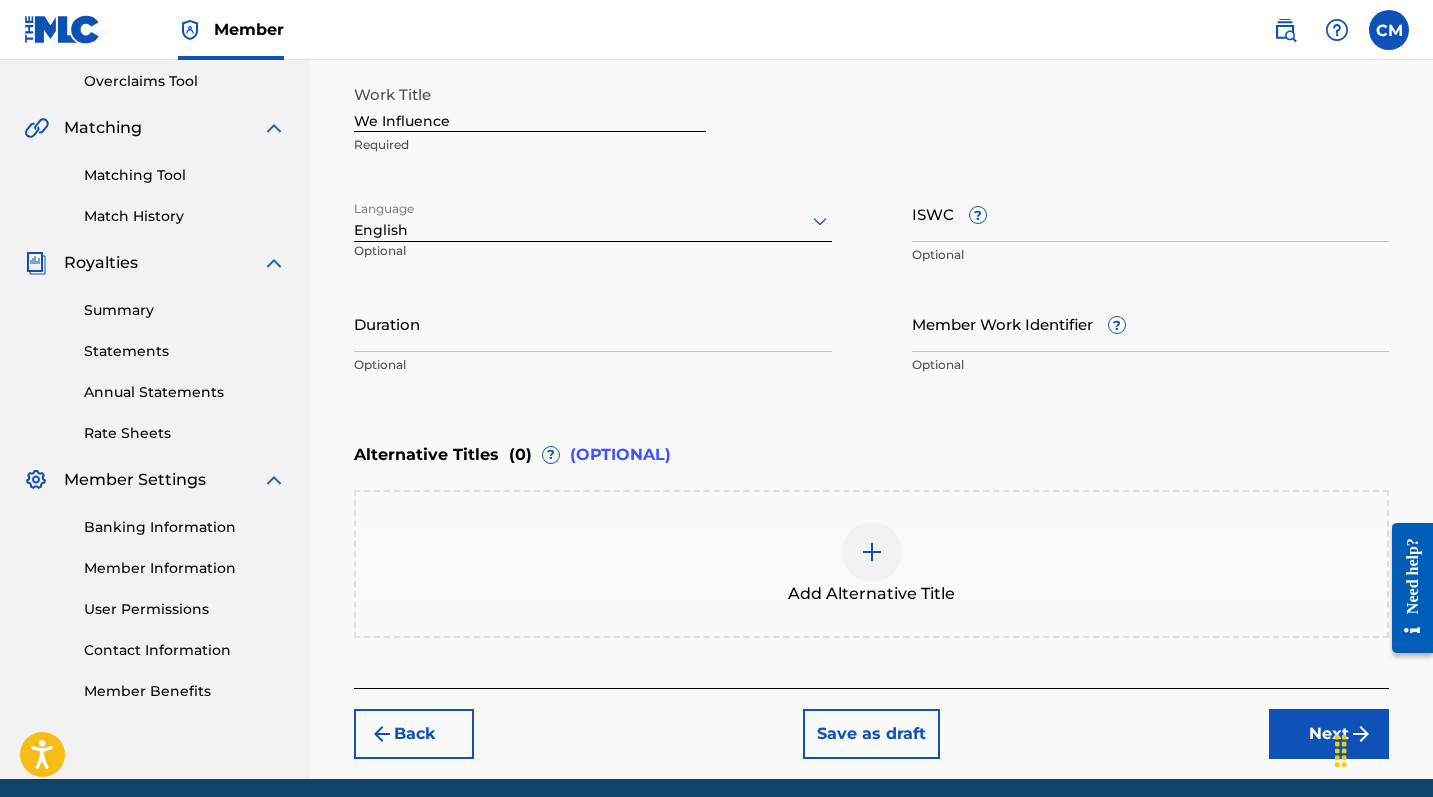 scroll, scrollTop: 432, scrollLeft: 0, axis: vertical 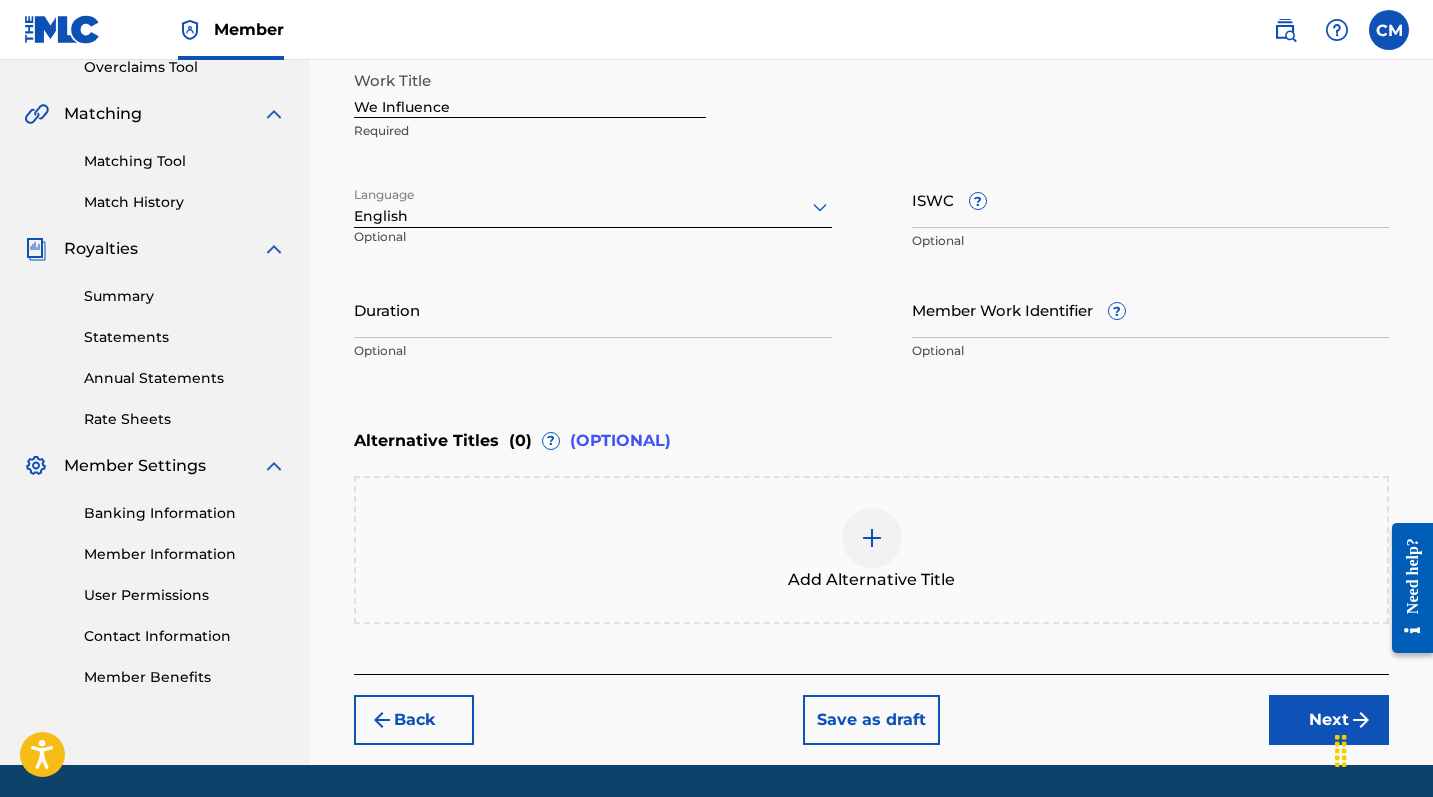 click on "Next" at bounding box center (1329, 720) 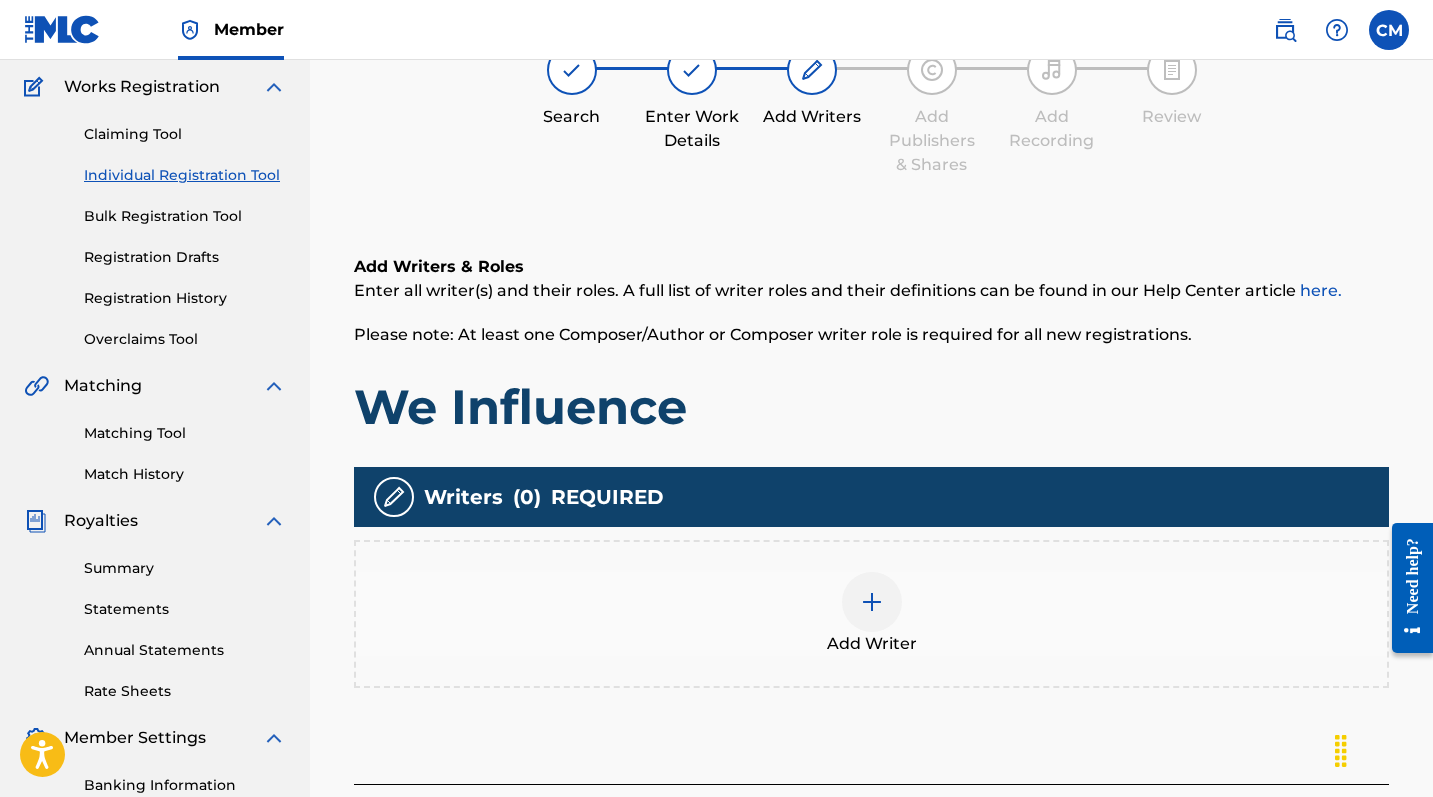 scroll, scrollTop: 191, scrollLeft: 0, axis: vertical 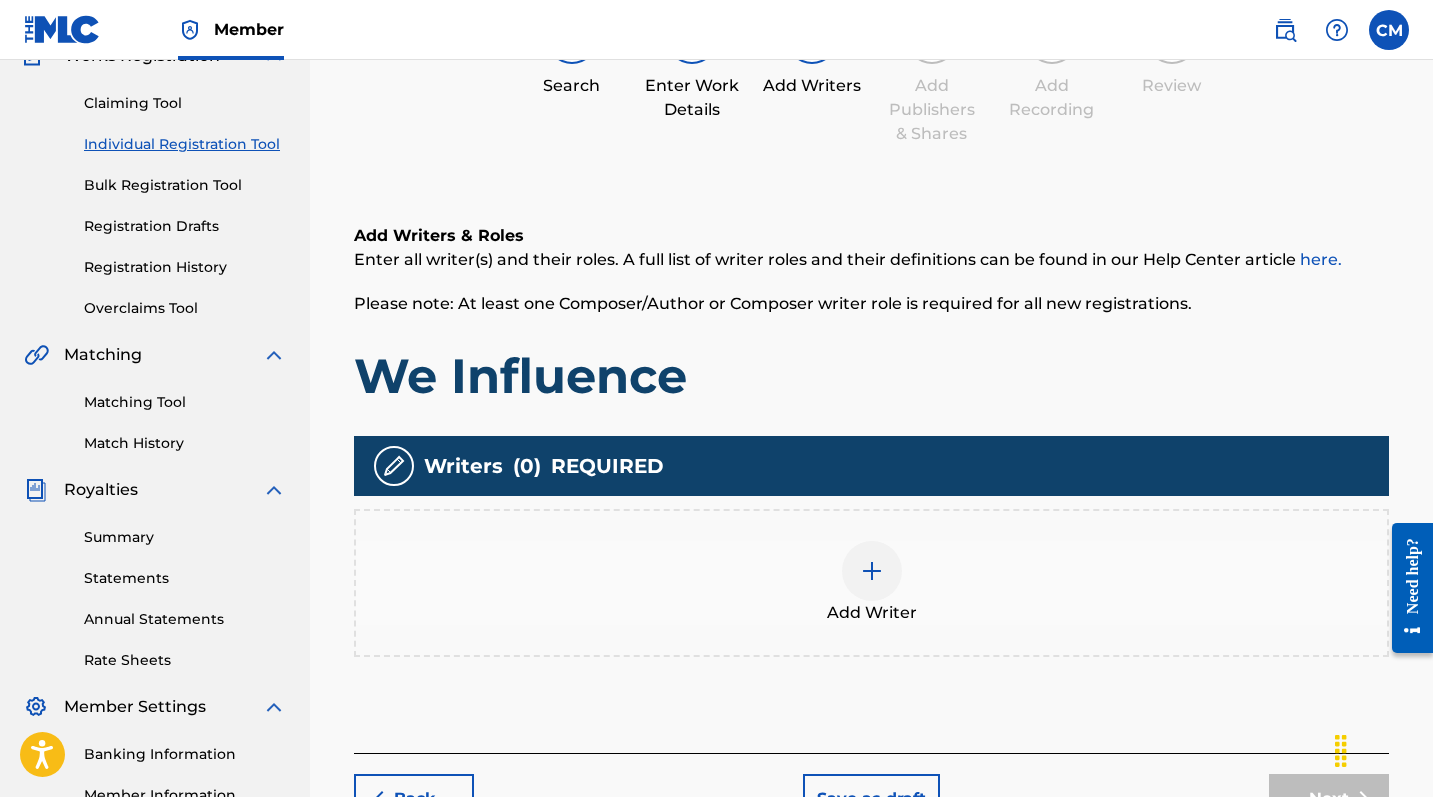 click on "Add Writer" at bounding box center [871, 583] 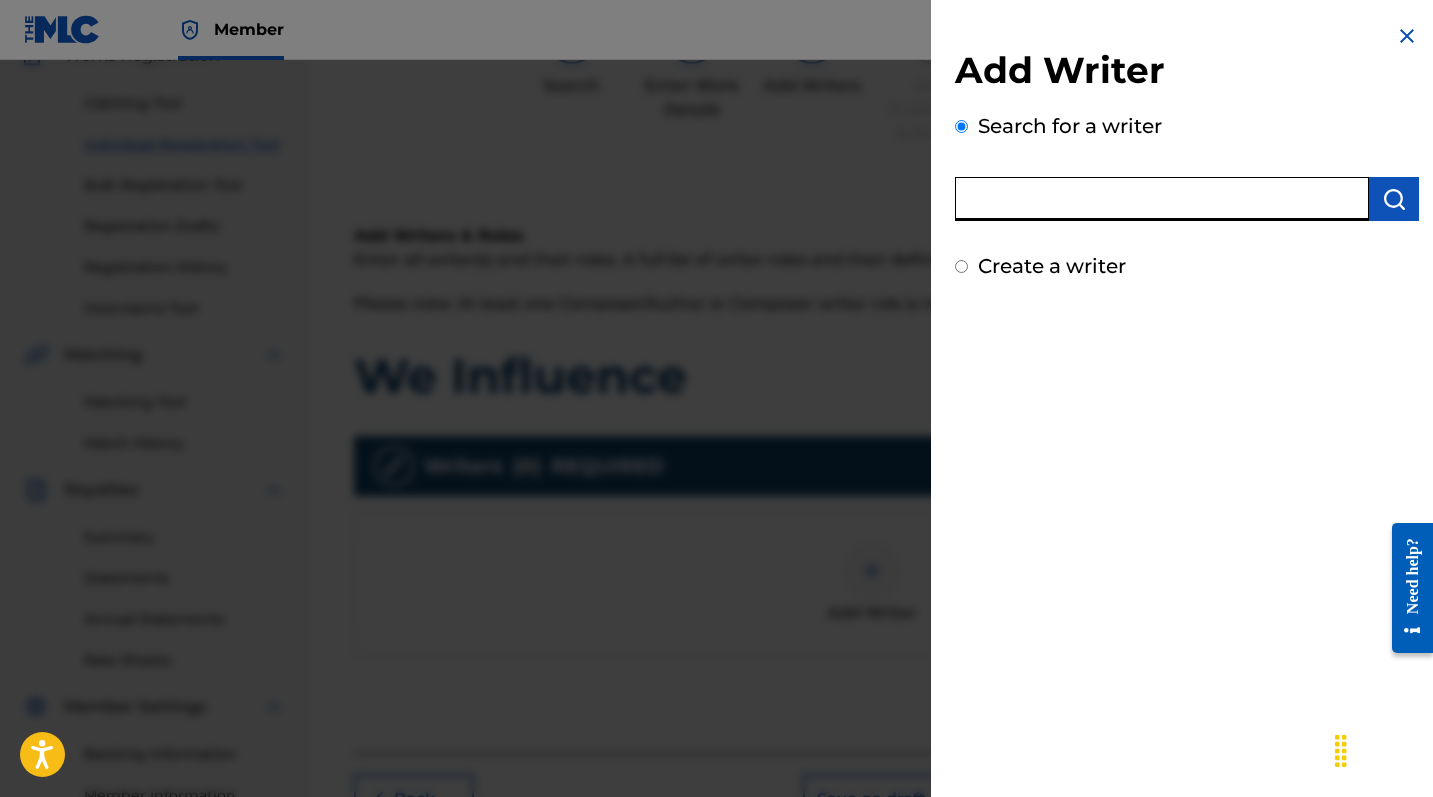 click at bounding box center (1162, 199) 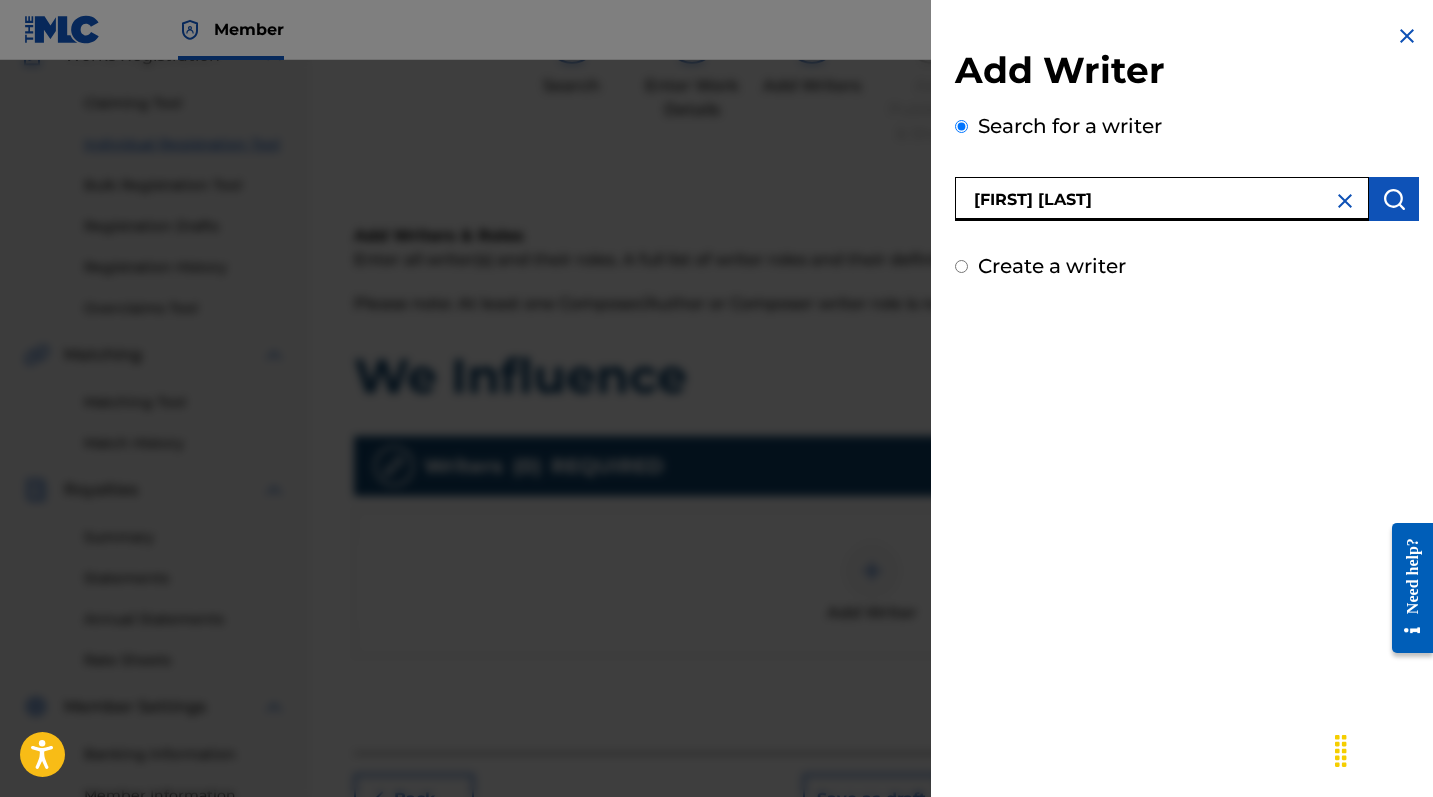 click at bounding box center (1394, 199) 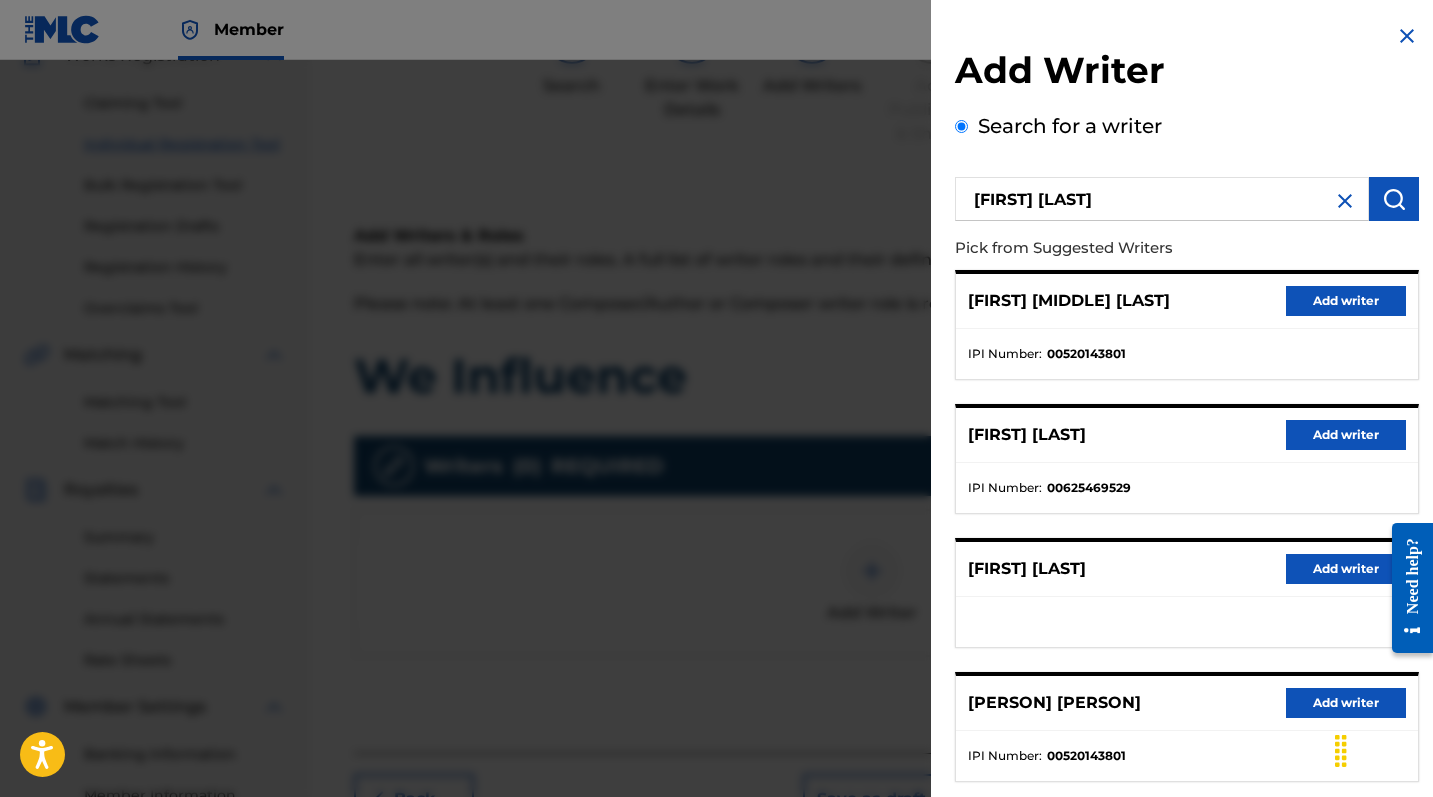 click on "Add writer" at bounding box center (1346, 301) 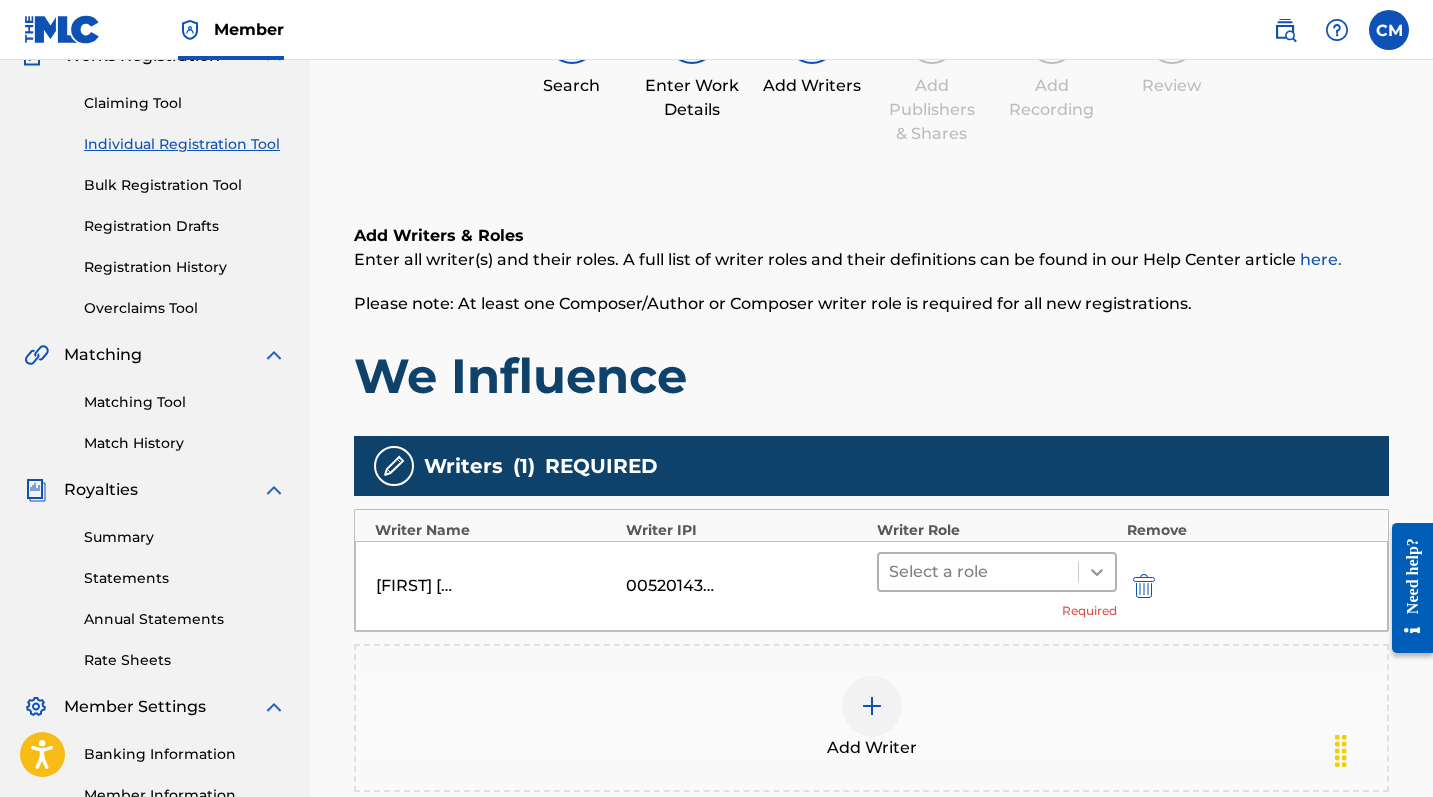 click 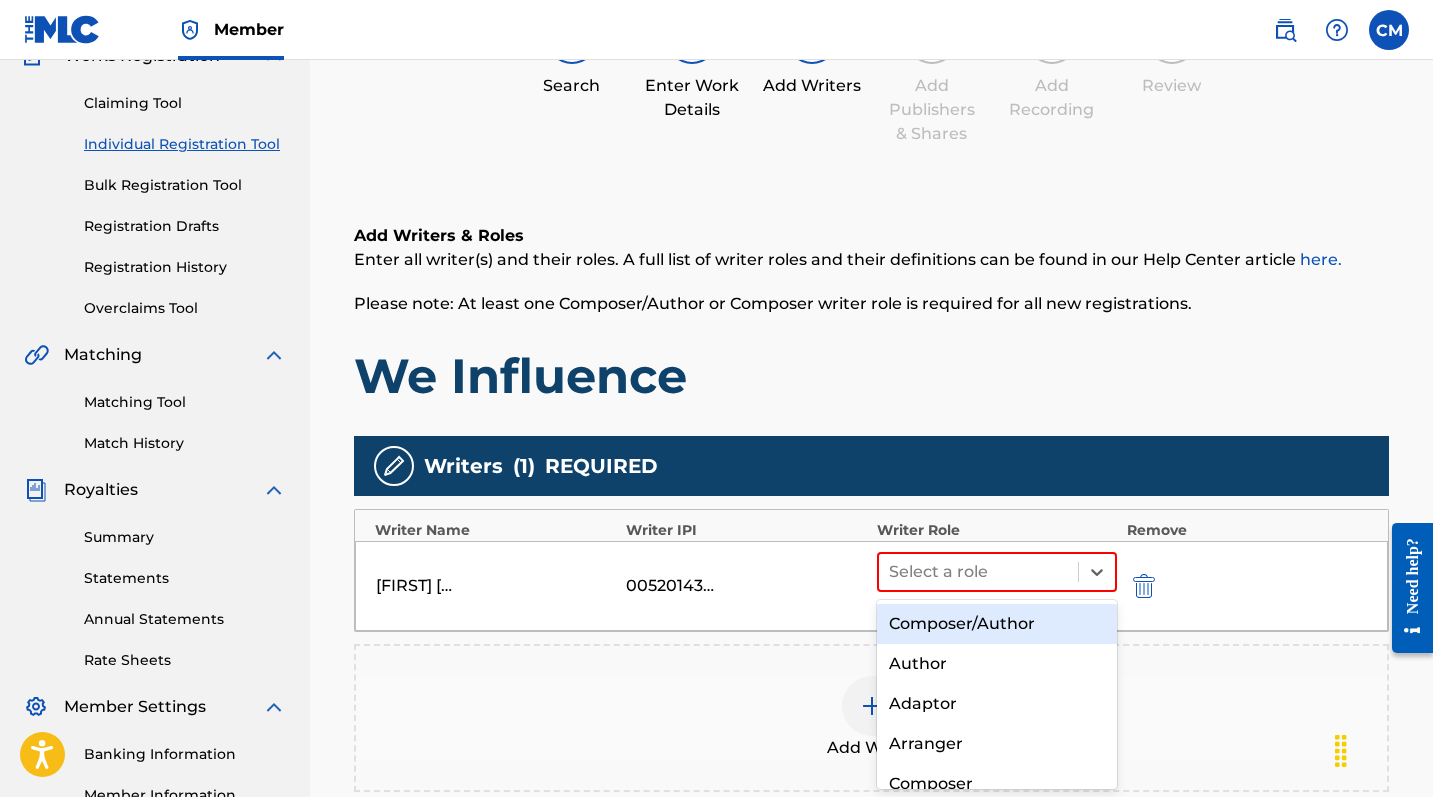 click on "Composer/Author" at bounding box center [997, 624] 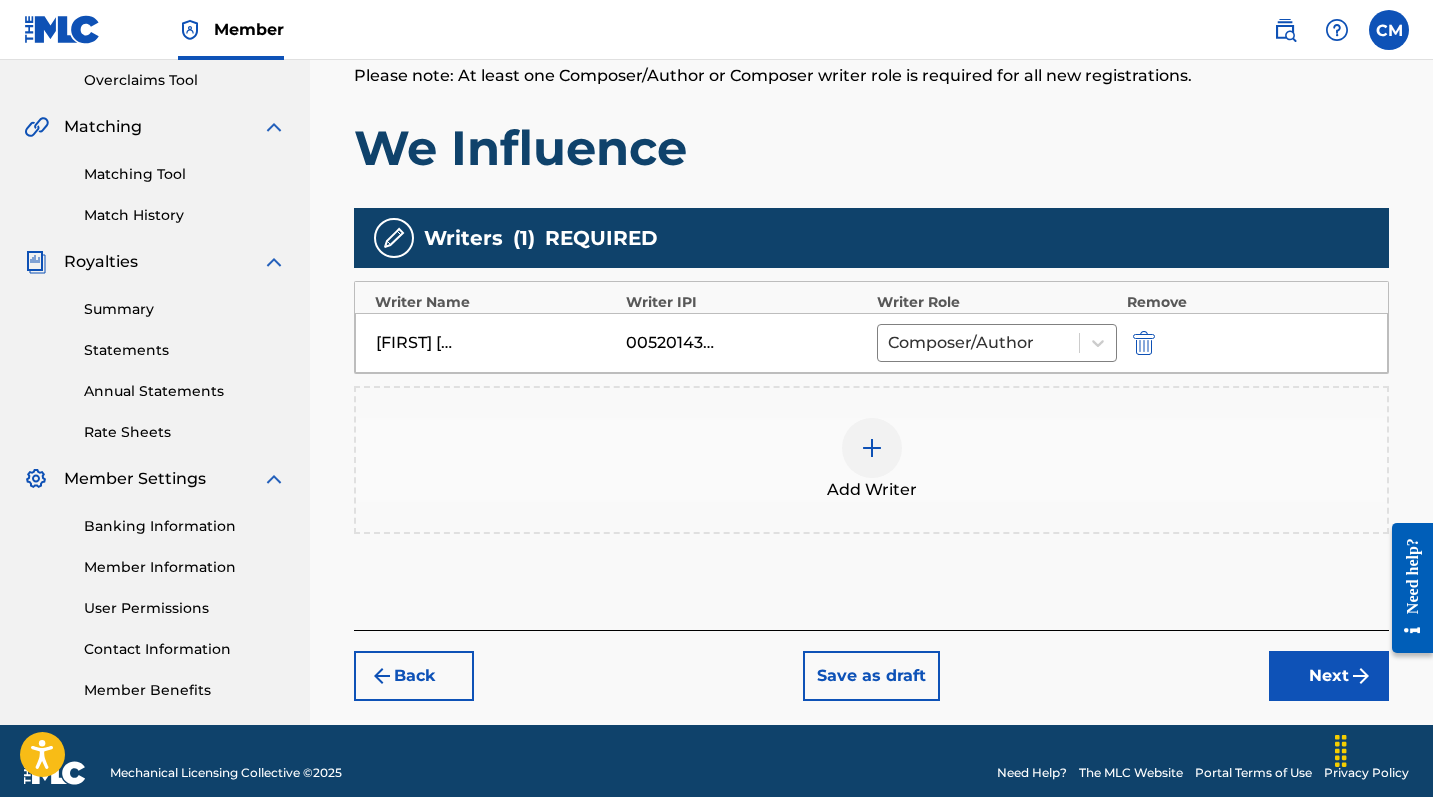 scroll, scrollTop: 421, scrollLeft: 0, axis: vertical 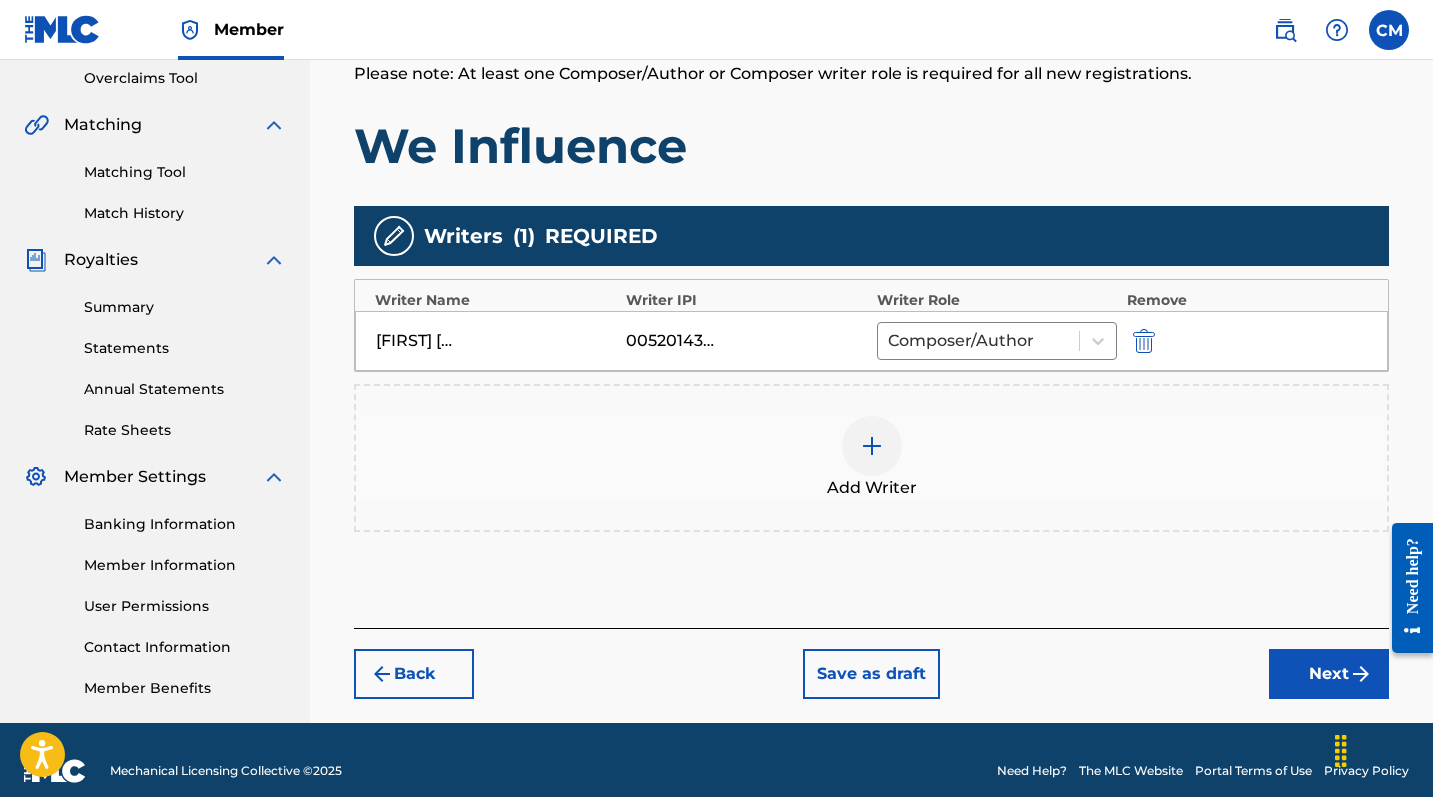 click on "Next" at bounding box center (1329, 674) 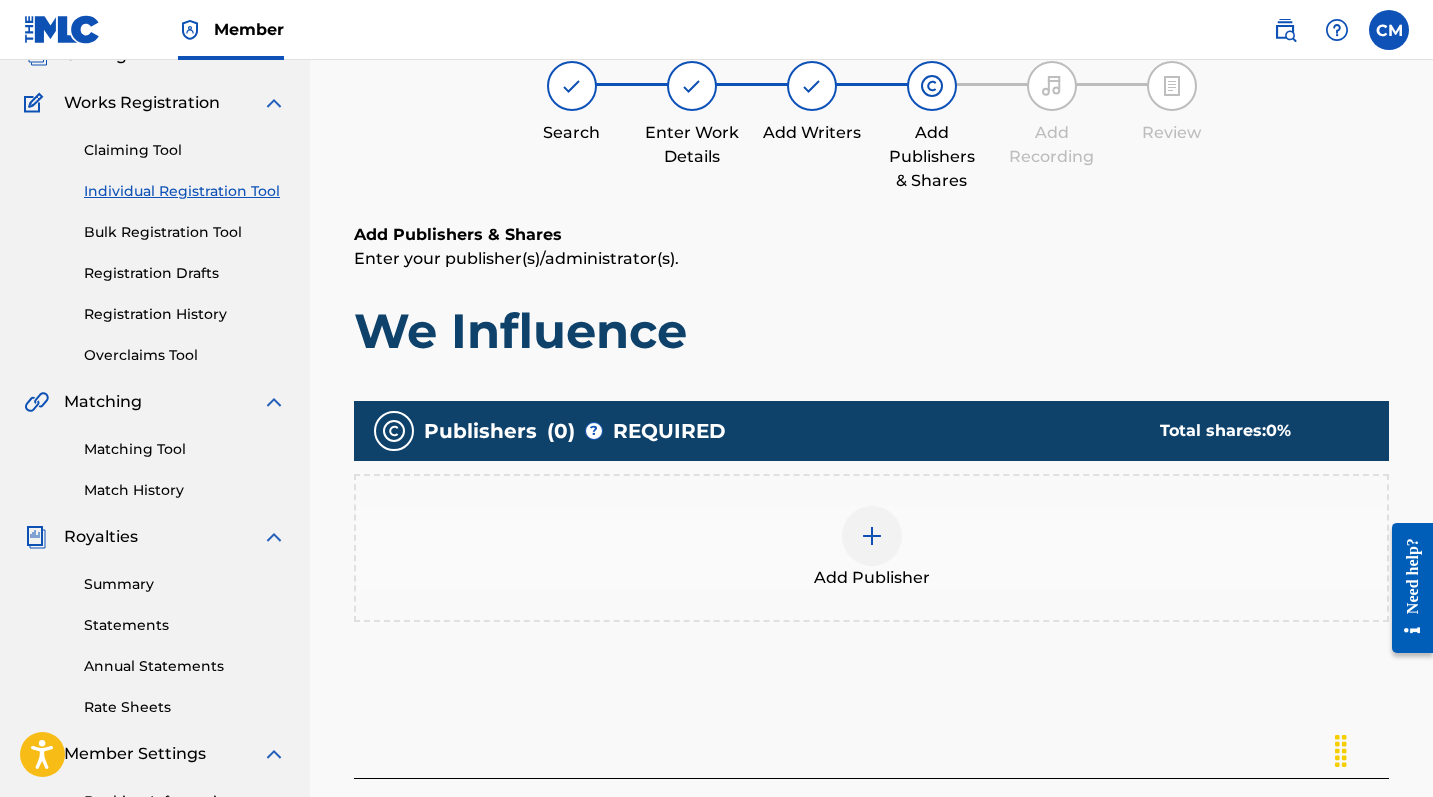 scroll, scrollTop: 90, scrollLeft: 0, axis: vertical 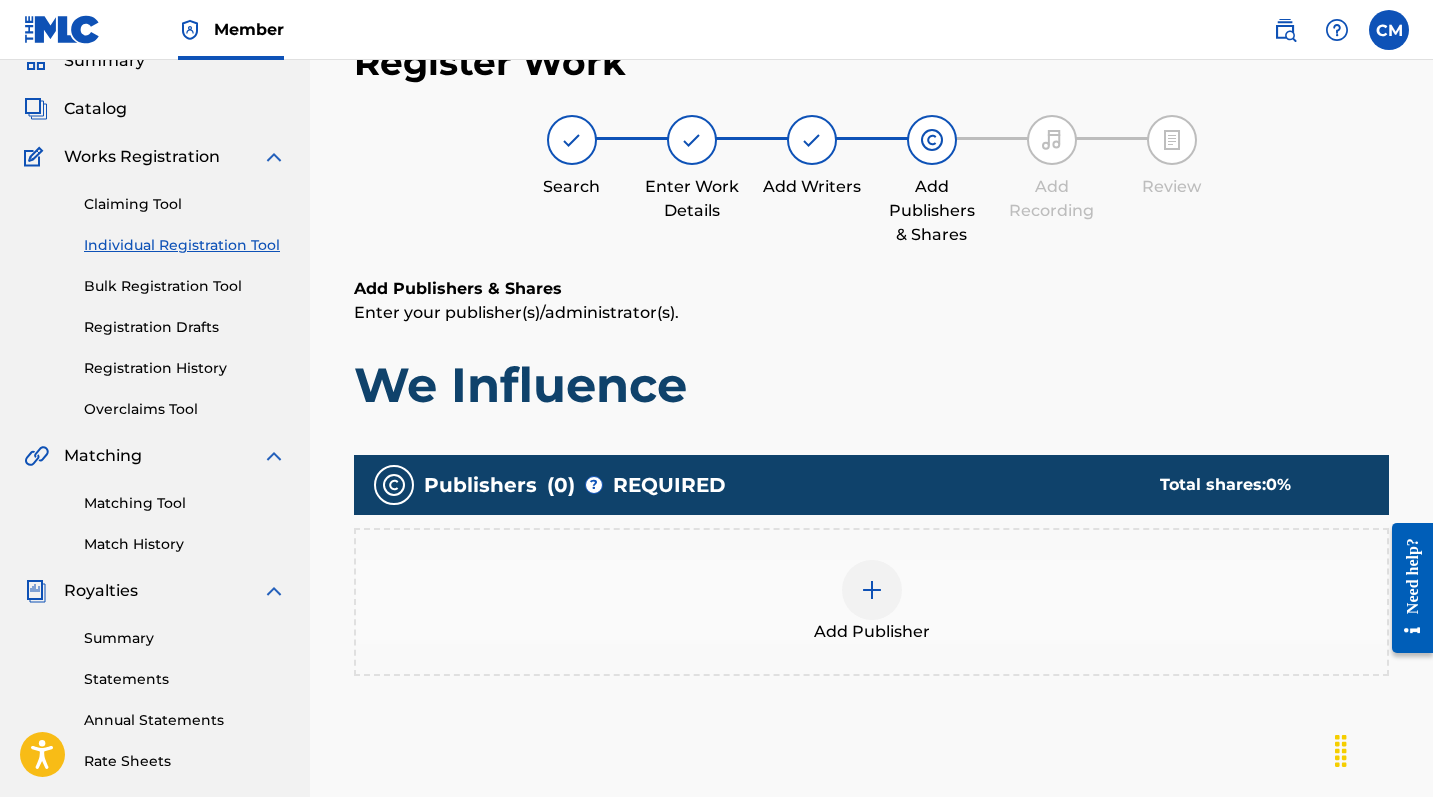 click at bounding box center [872, 590] 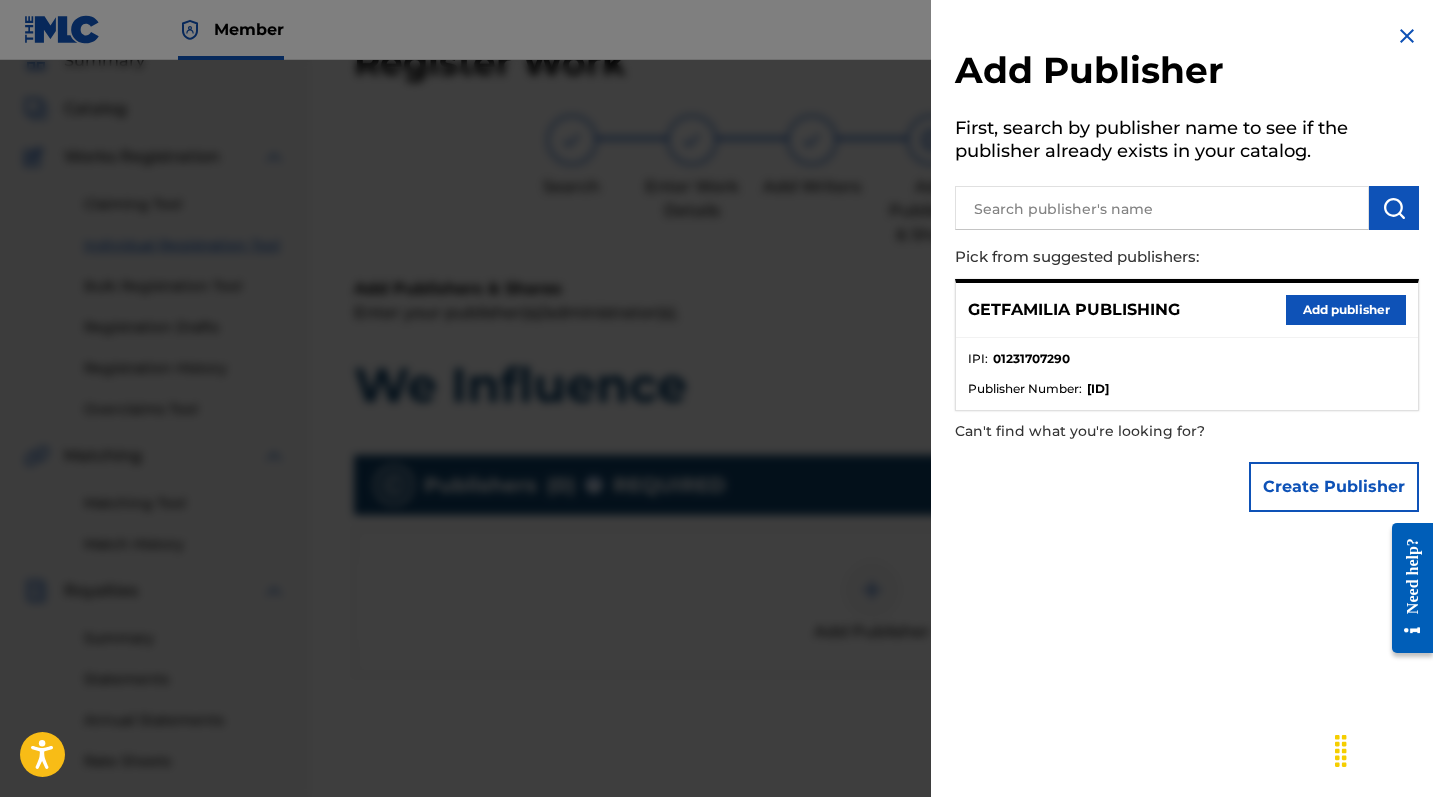 scroll, scrollTop: 86, scrollLeft: 0, axis: vertical 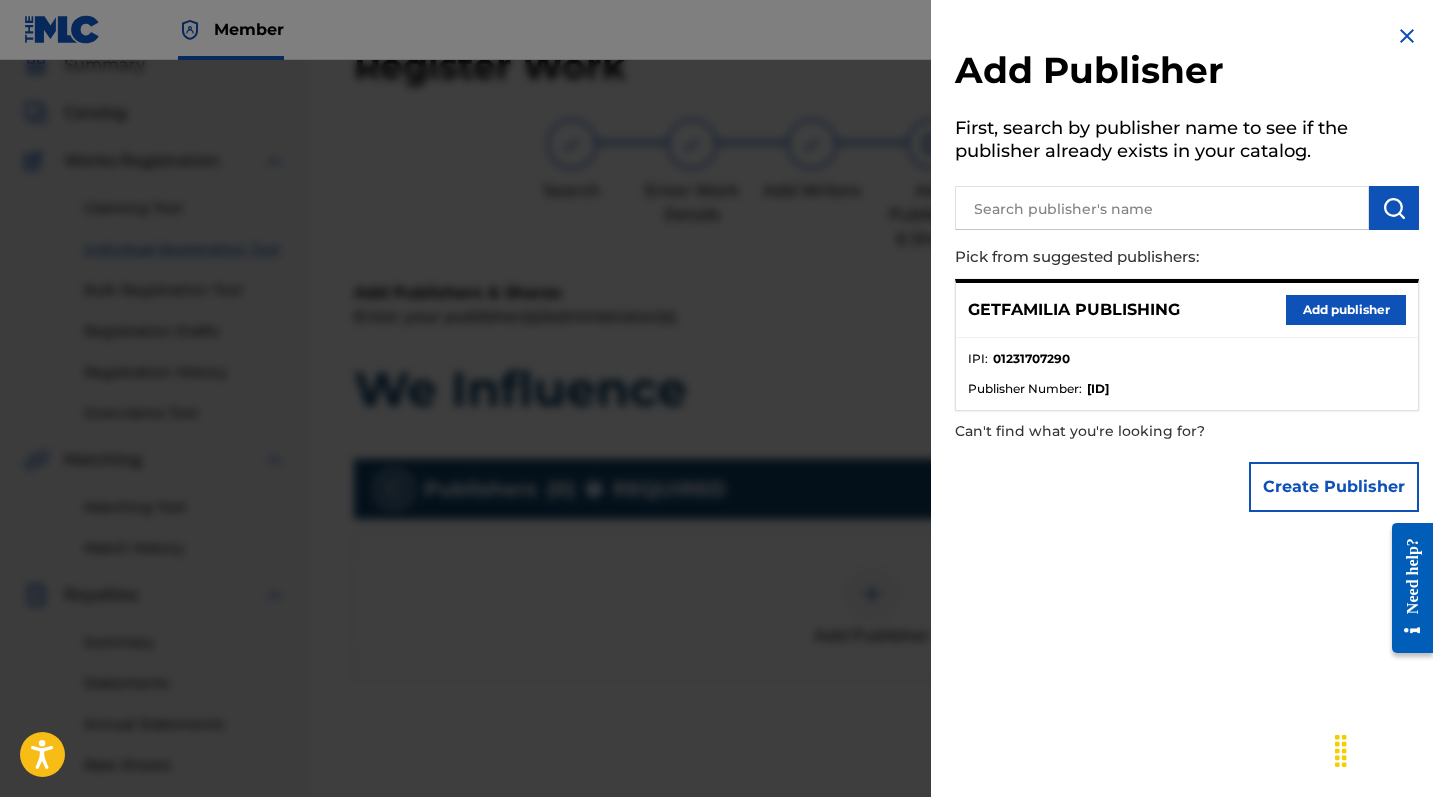 click on "Add publisher" at bounding box center [1346, 310] 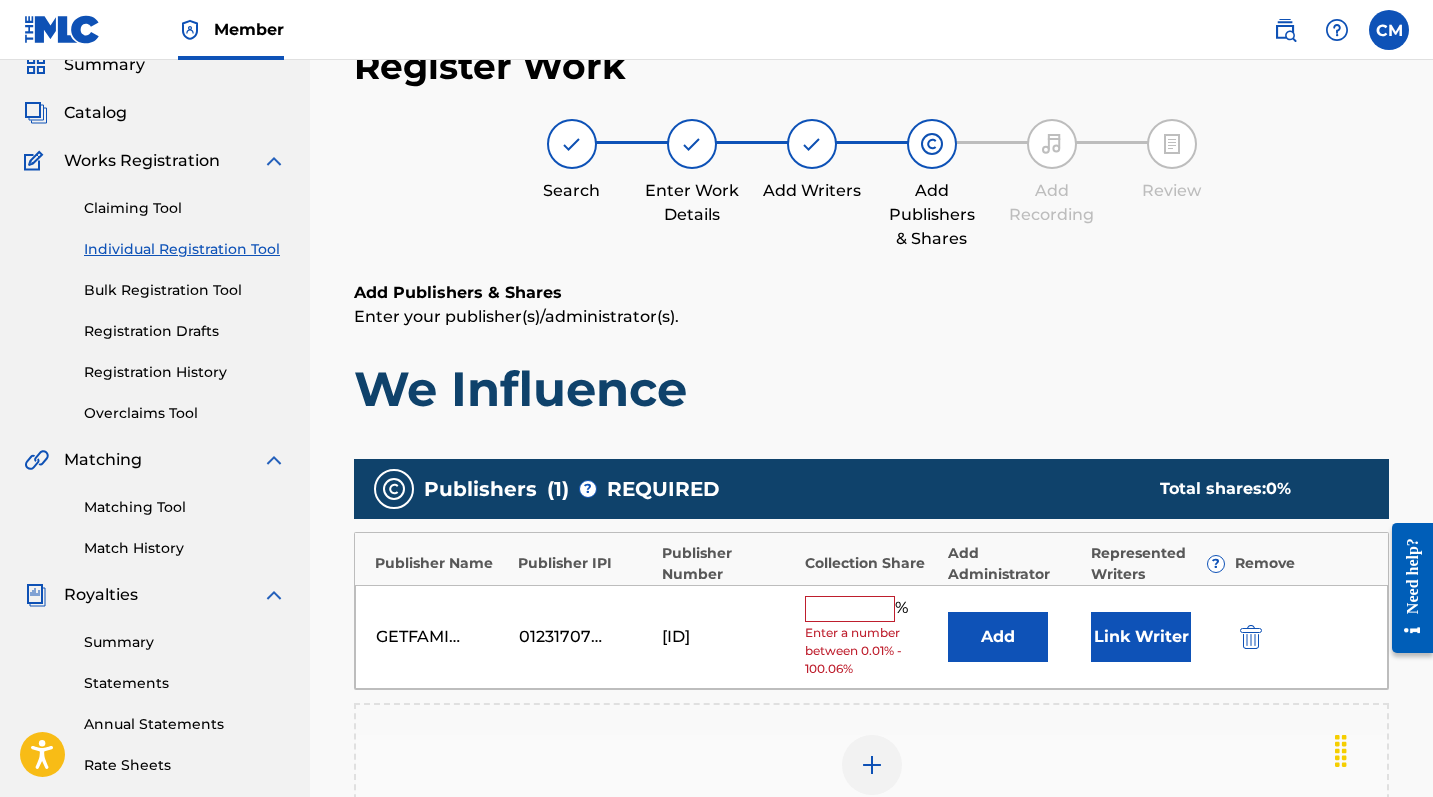 click at bounding box center (850, 609) 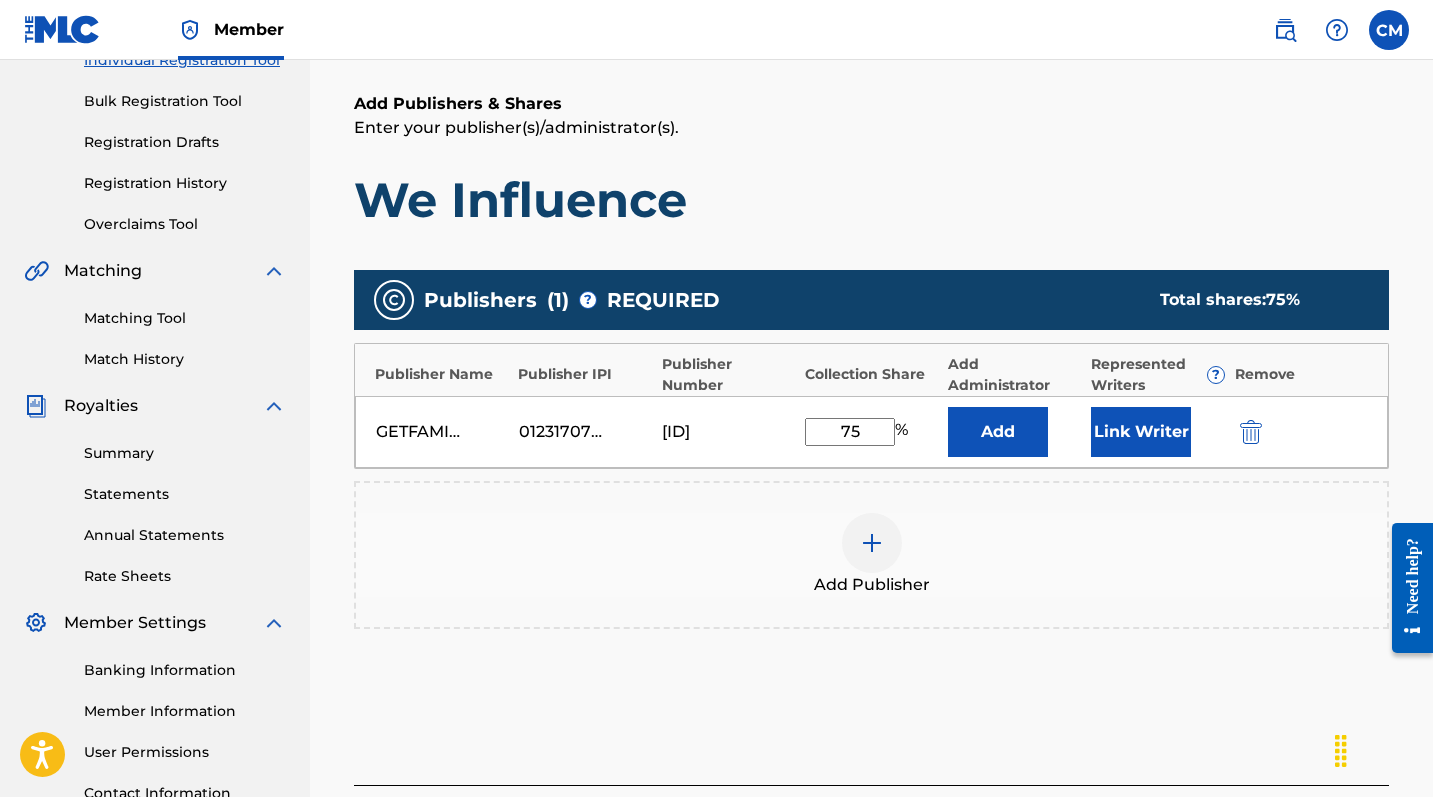 scroll, scrollTop: 286, scrollLeft: 0, axis: vertical 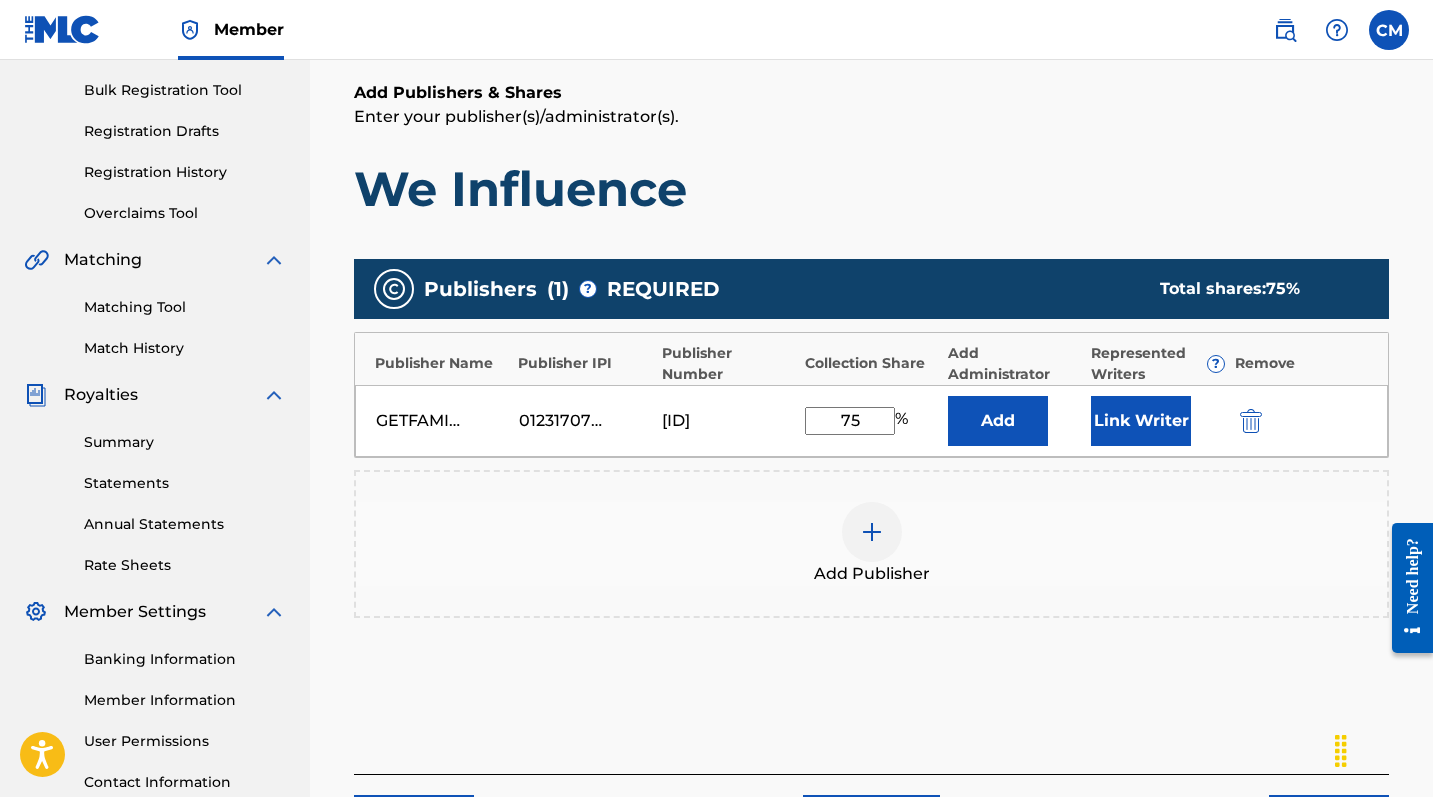 click on "Link Writer" at bounding box center [1141, 421] 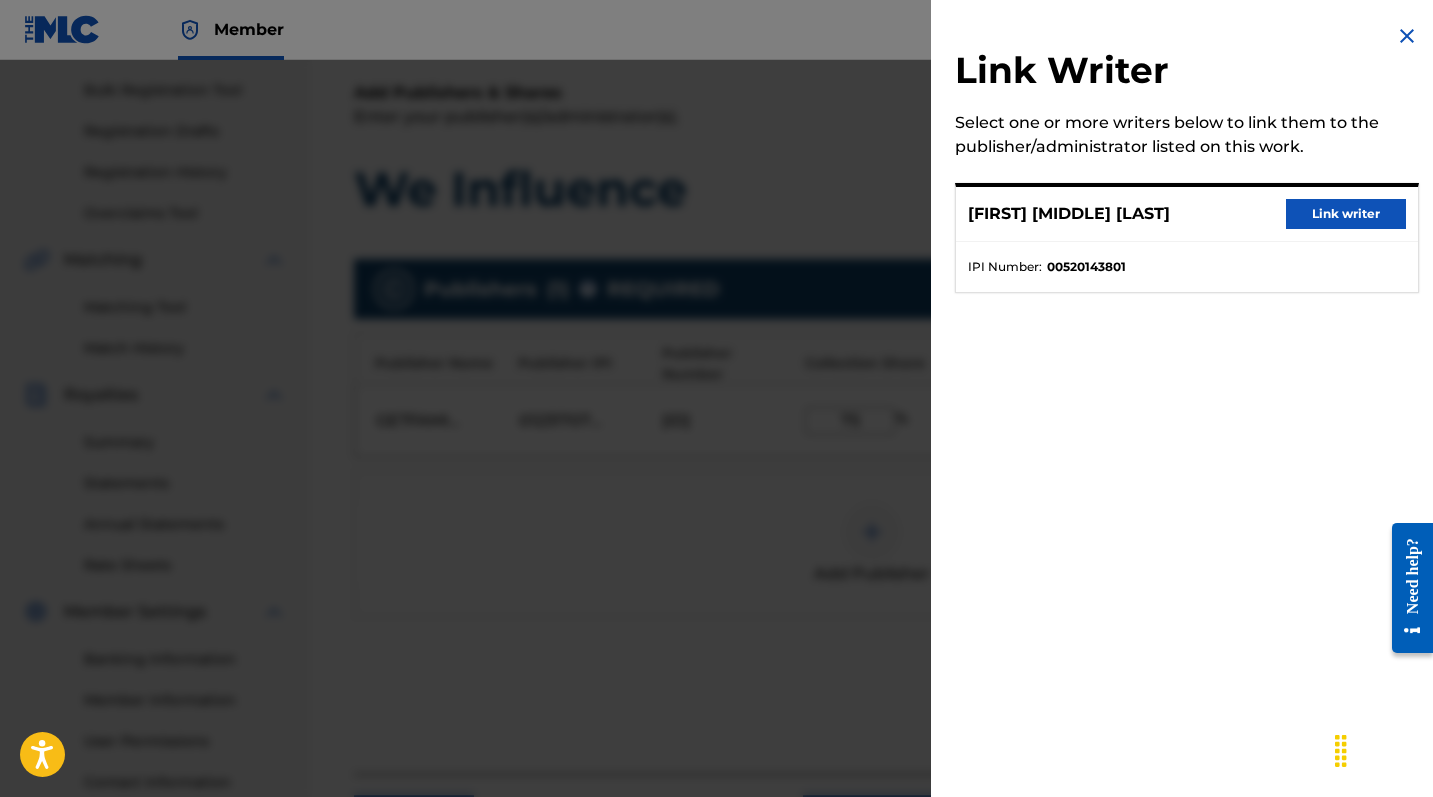 click on "Link writer" at bounding box center [1346, 214] 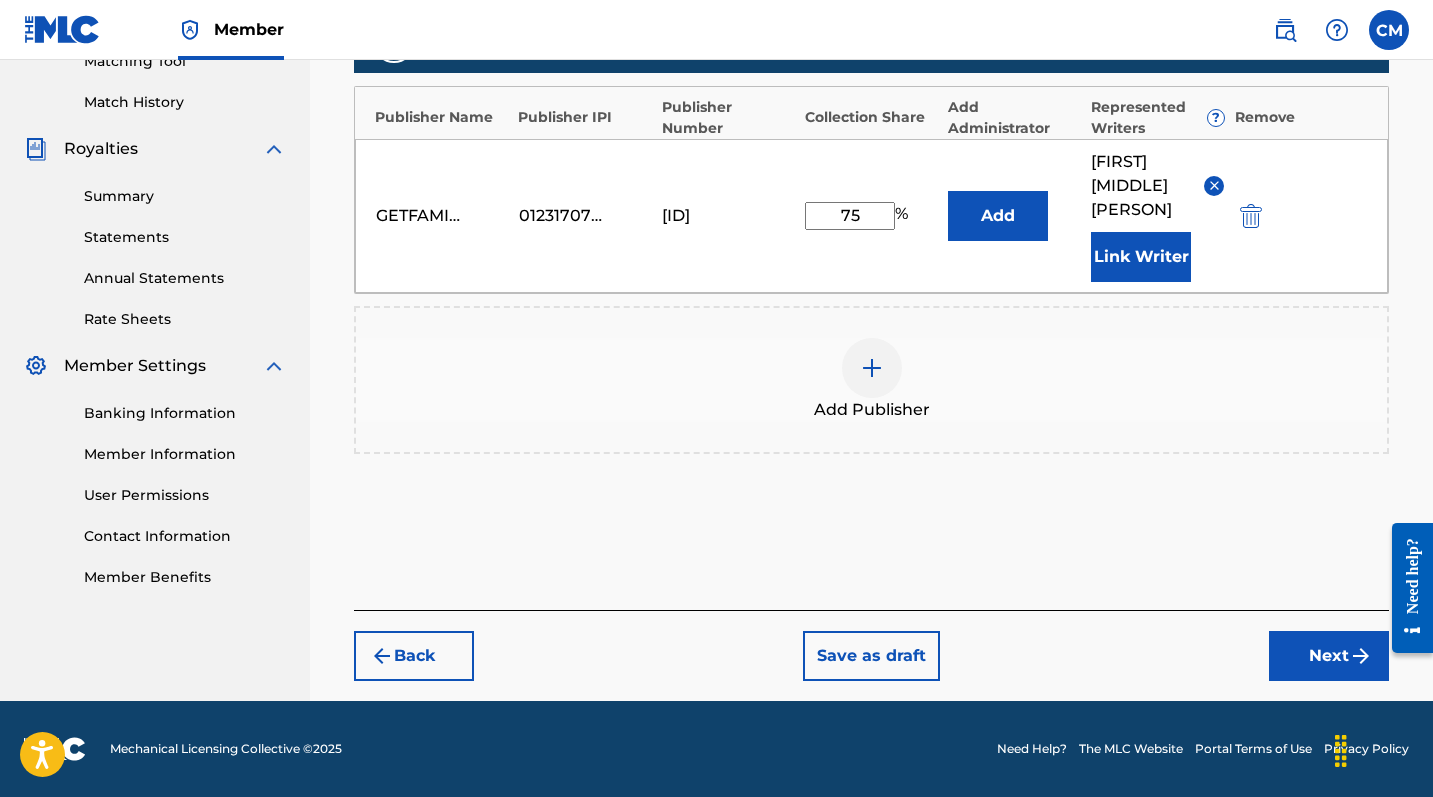 scroll, scrollTop: 556, scrollLeft: 0, axis: vertical 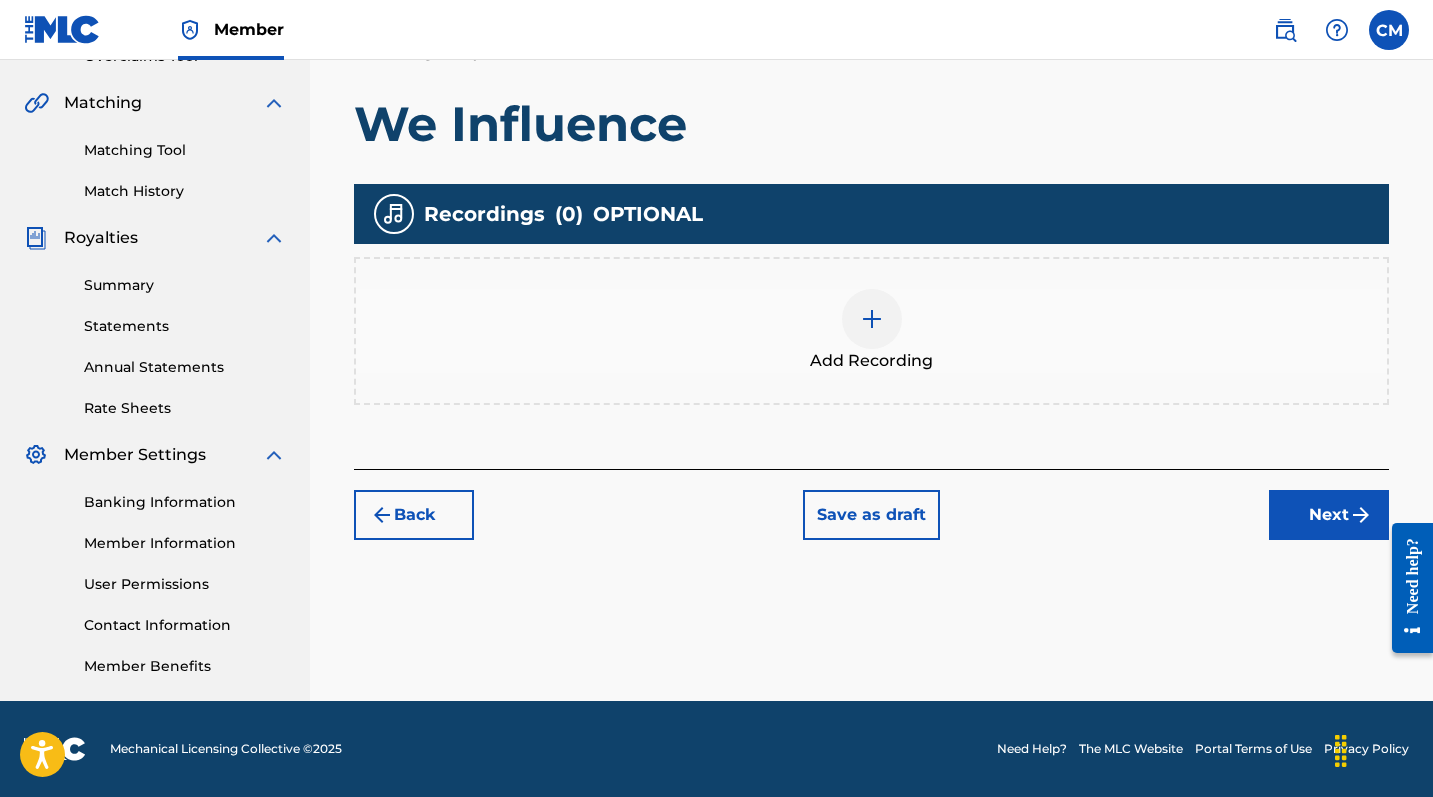 click at bounding box center (872, 319) 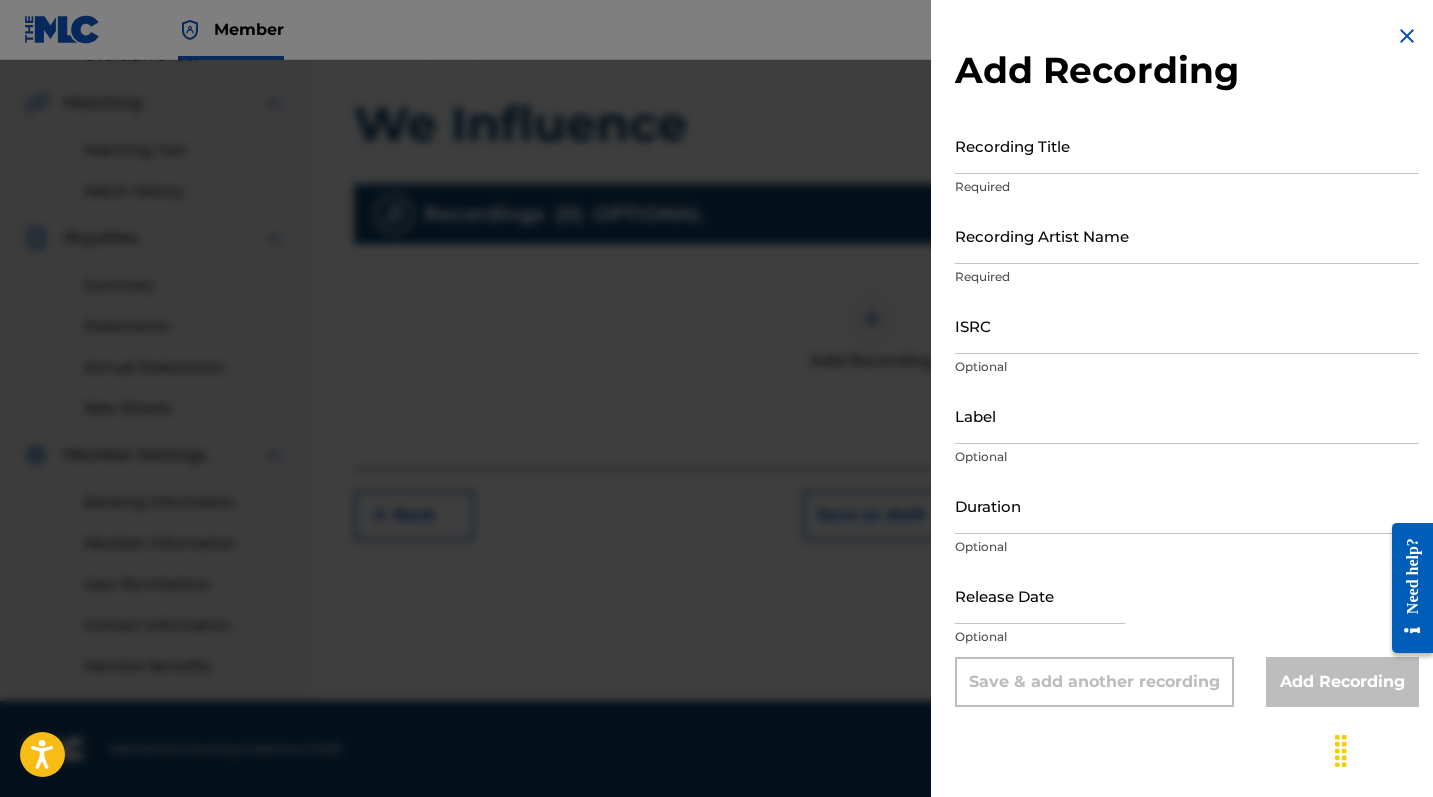 click on "Recording Title" at bounding box center (1187, 145) 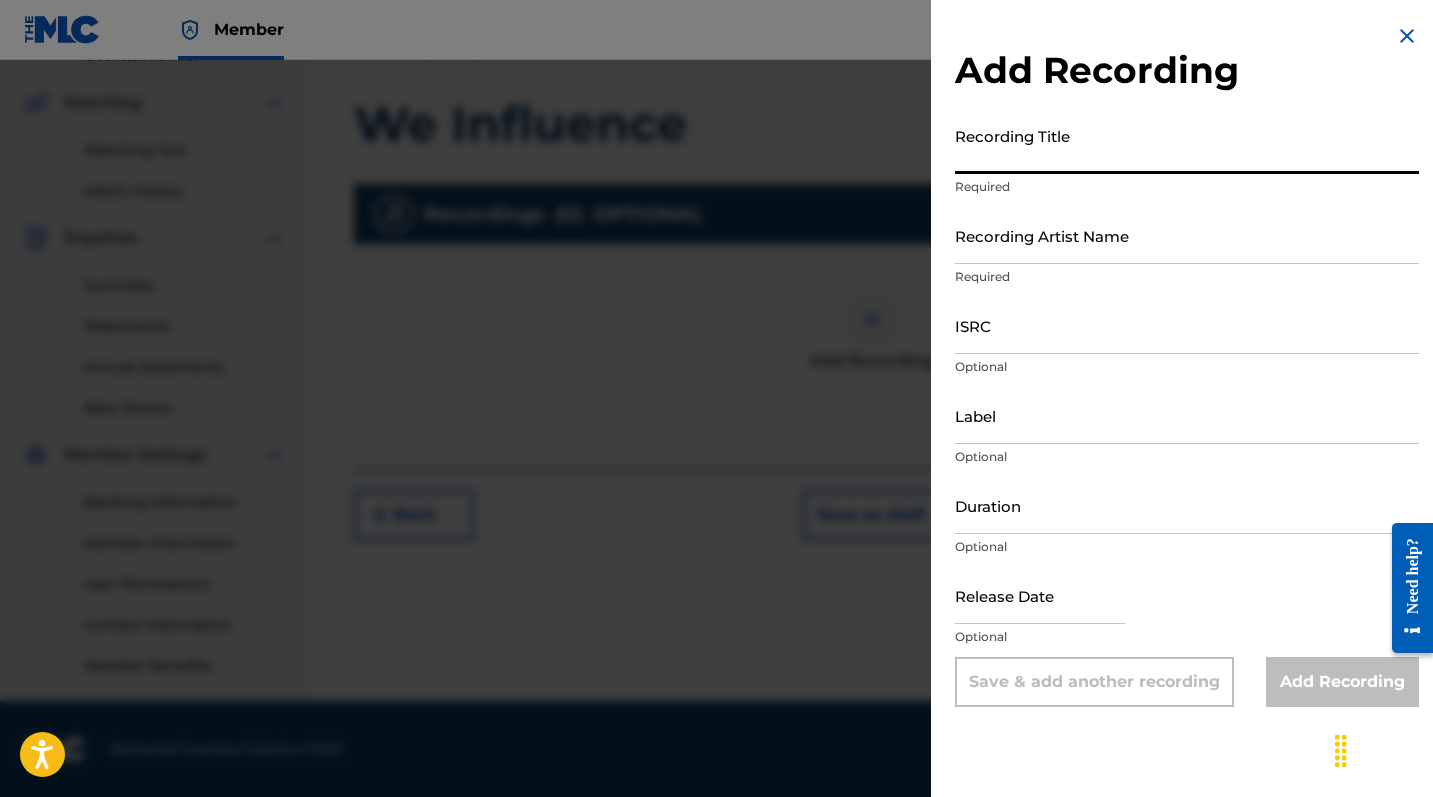 paste on "We Influence" 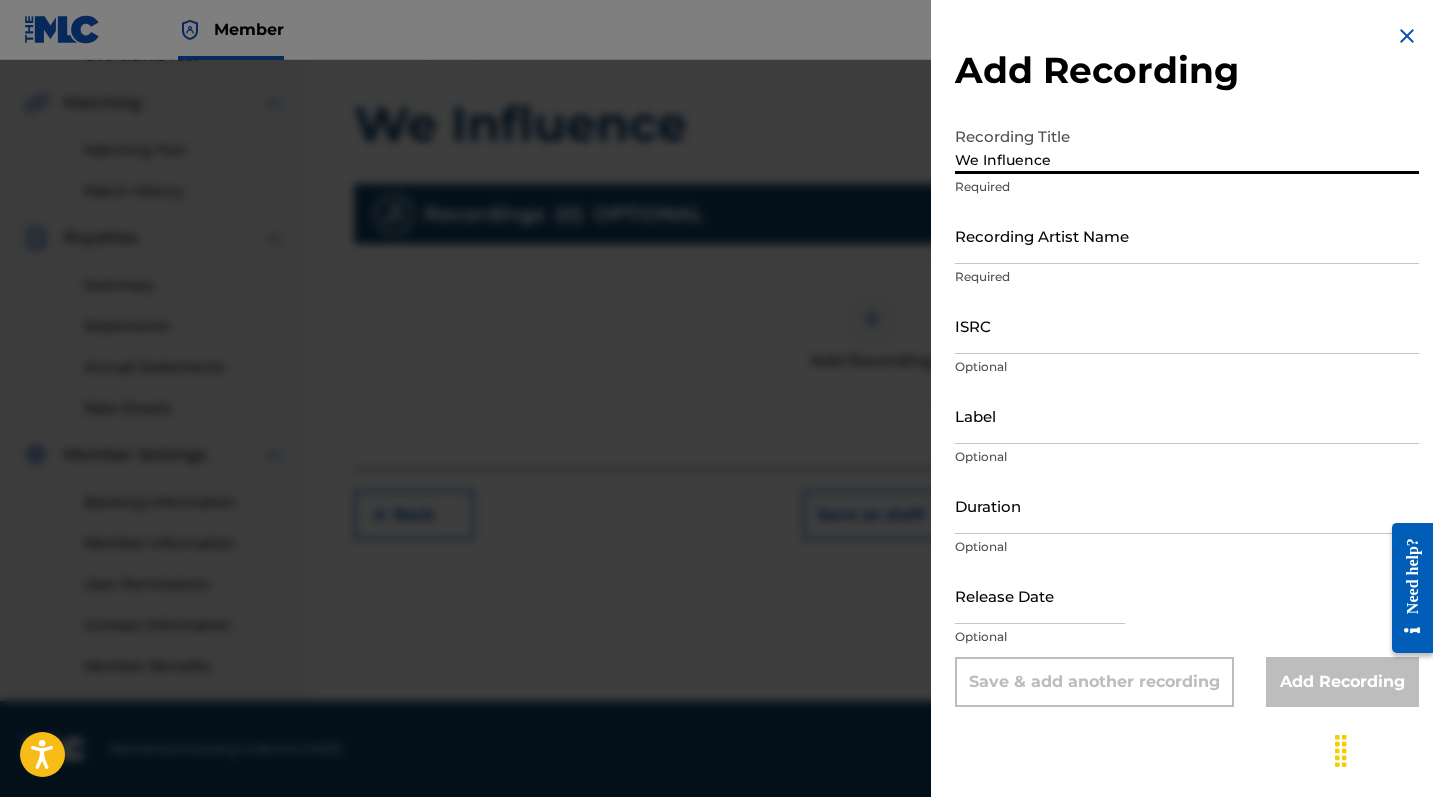 click on "Recording Artist Name" at bounding box center (1187, 235) 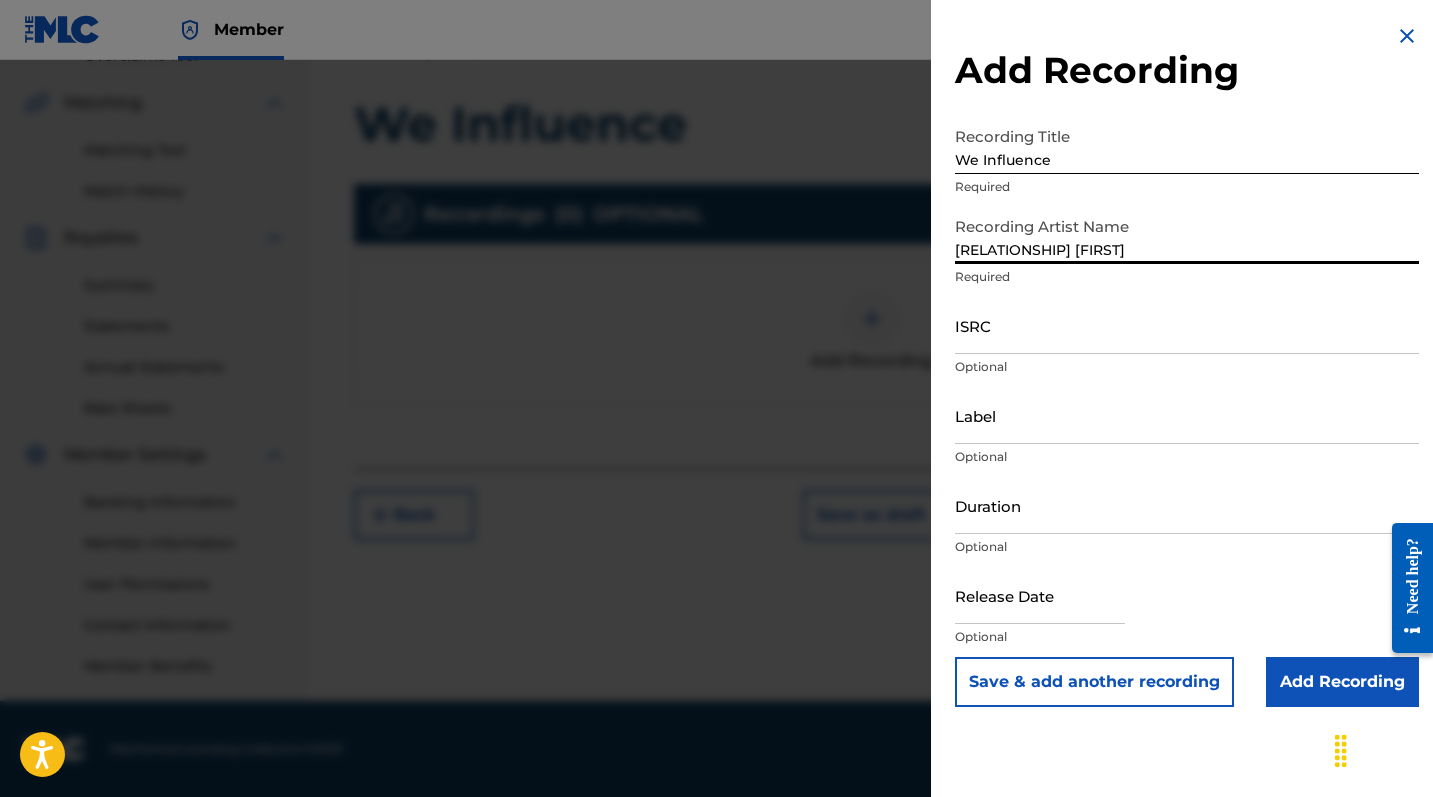 click on "ISRC" at bounding box center [1187, 325] 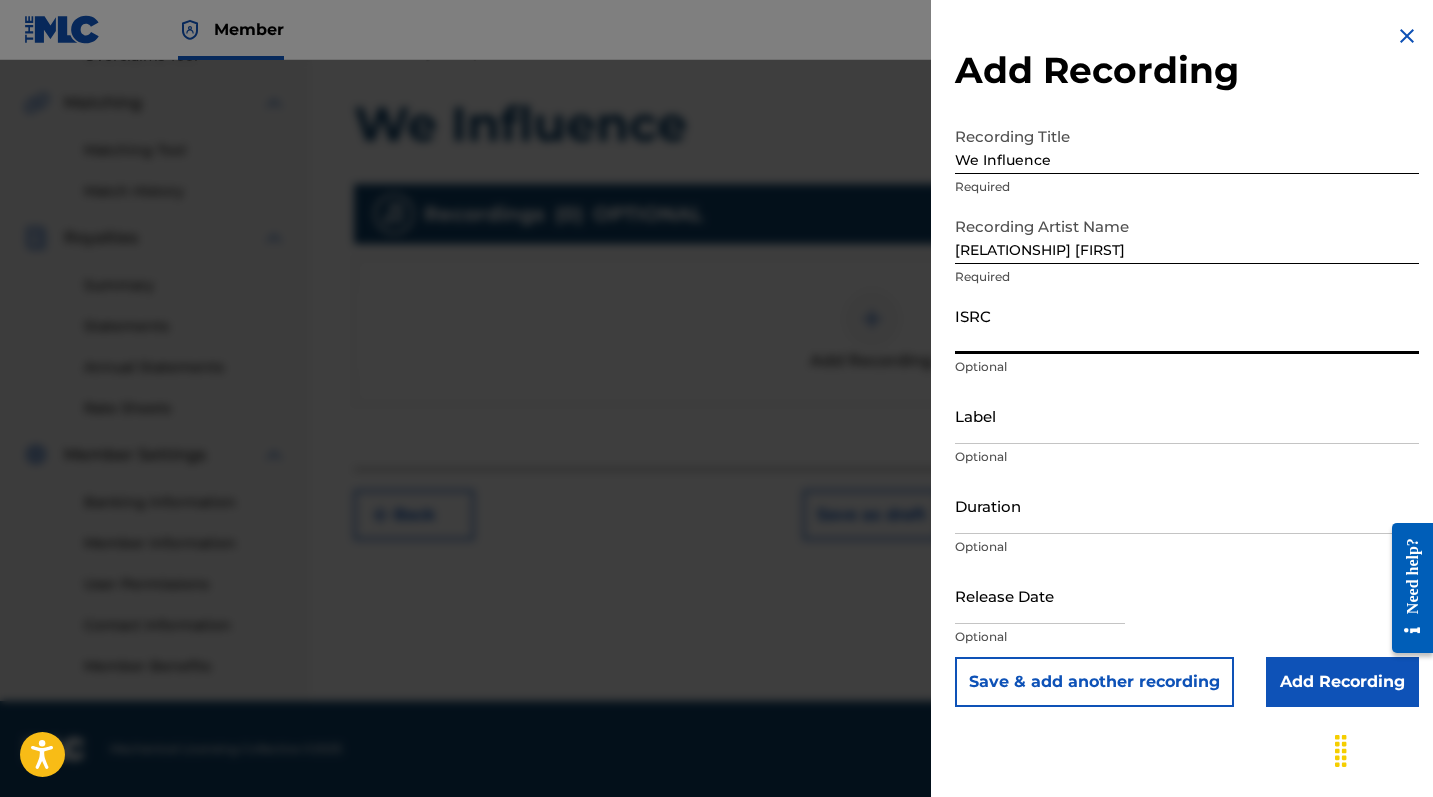 paste on "[ID]" 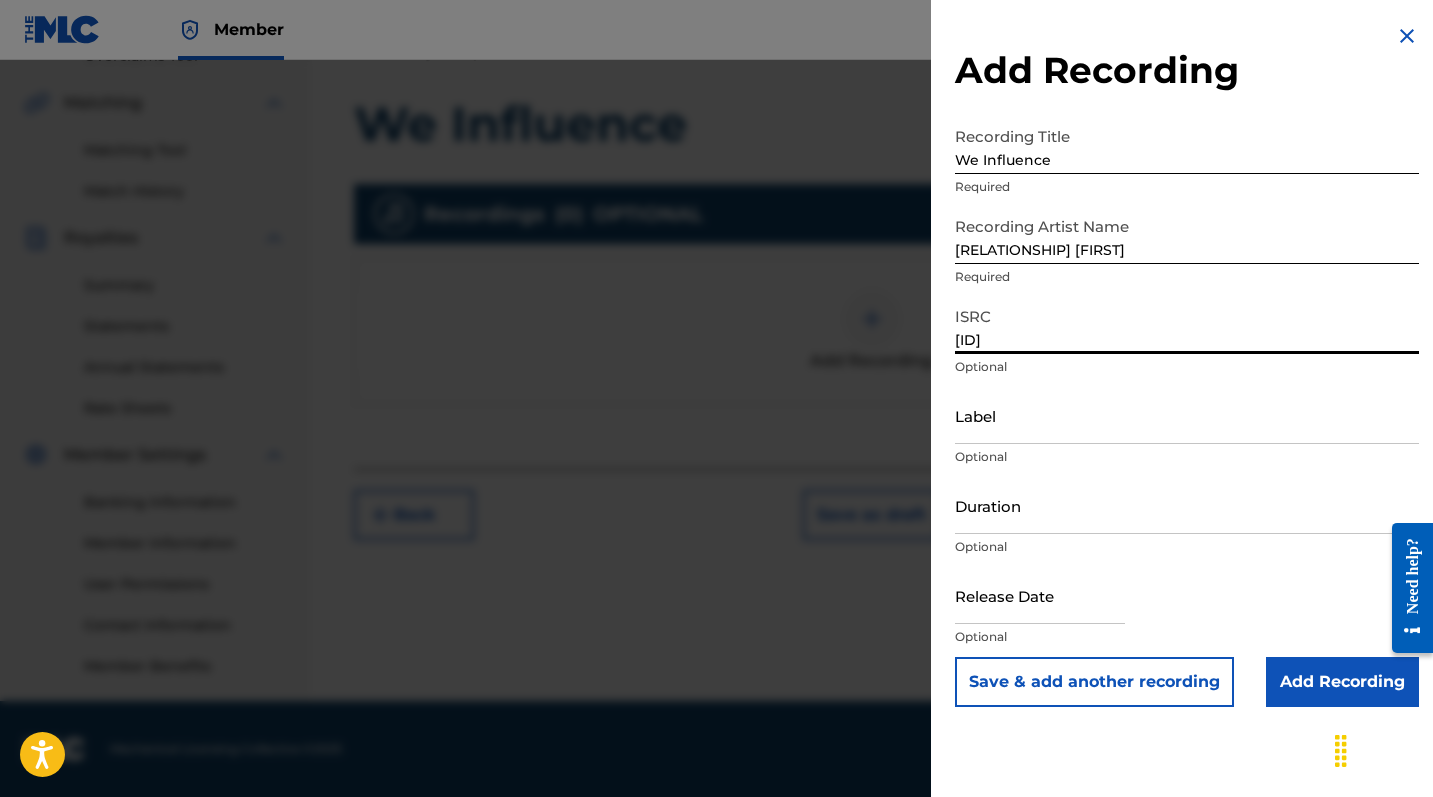 click on "Label" at bounding box center [1187, 415] 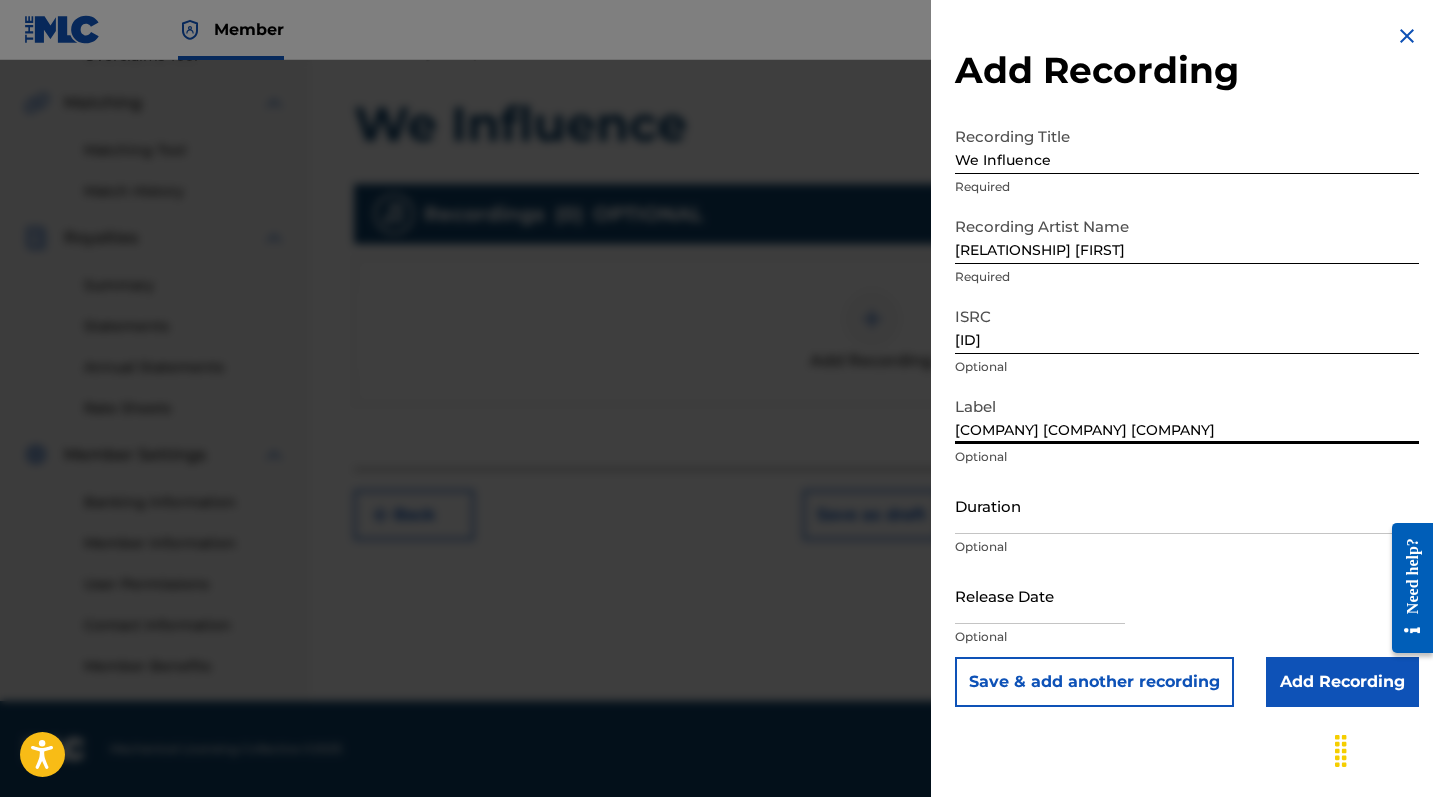 scroll, scrollTop: 443, scrollLeft: 0, axis: vertical 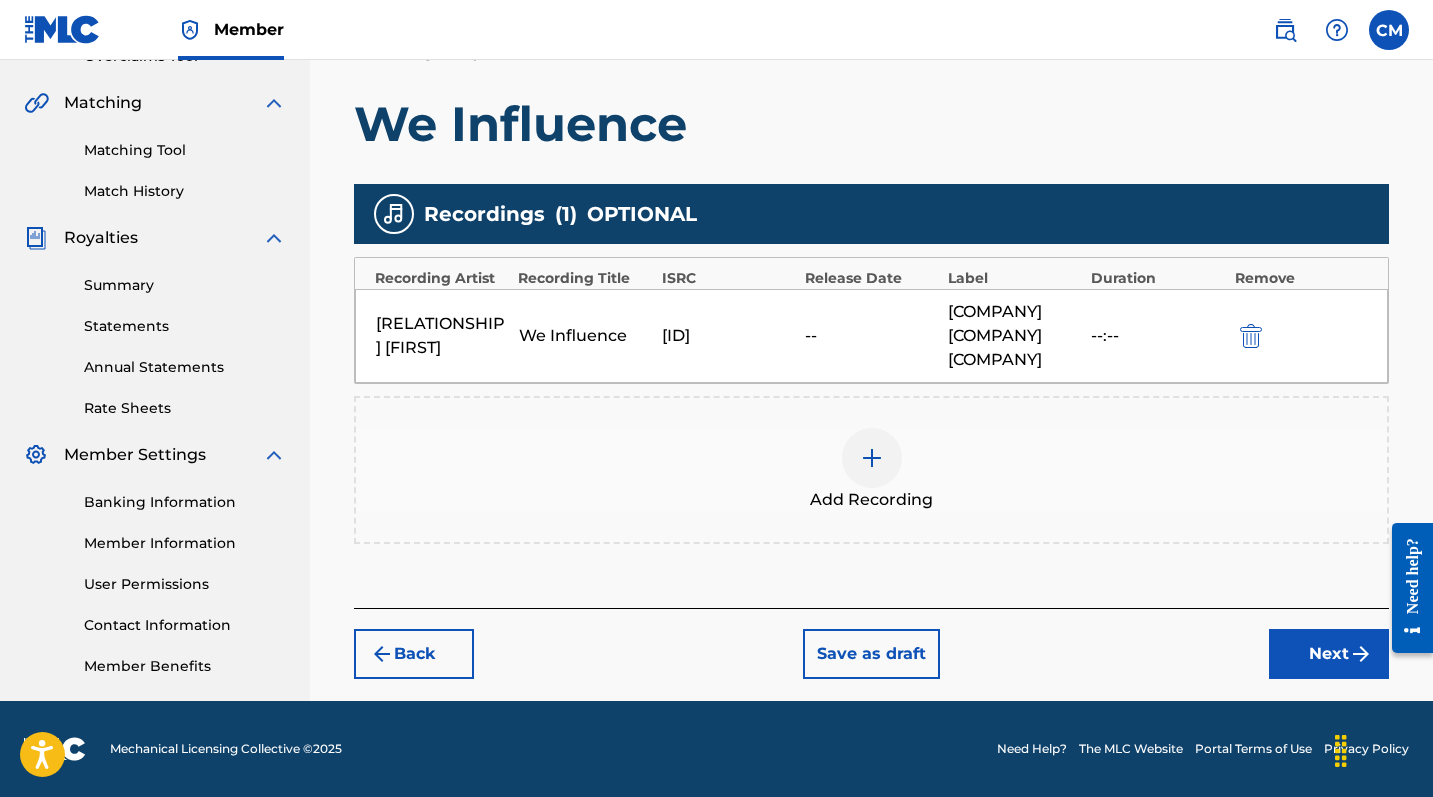 click on "Next" at bounding box center (1329, 654) 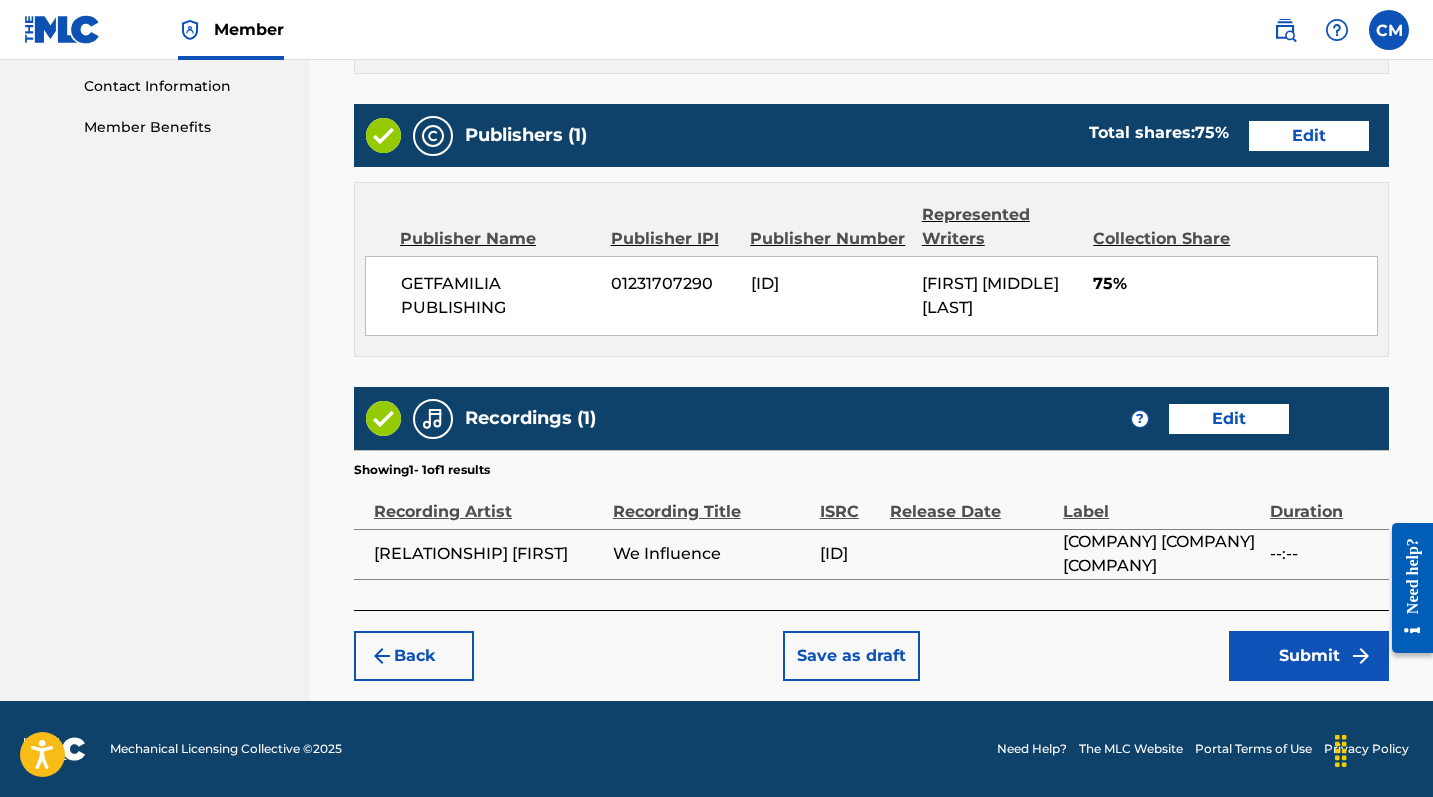 scroll, scrollTop: 981, scrollLeft: 0, axis: vertical 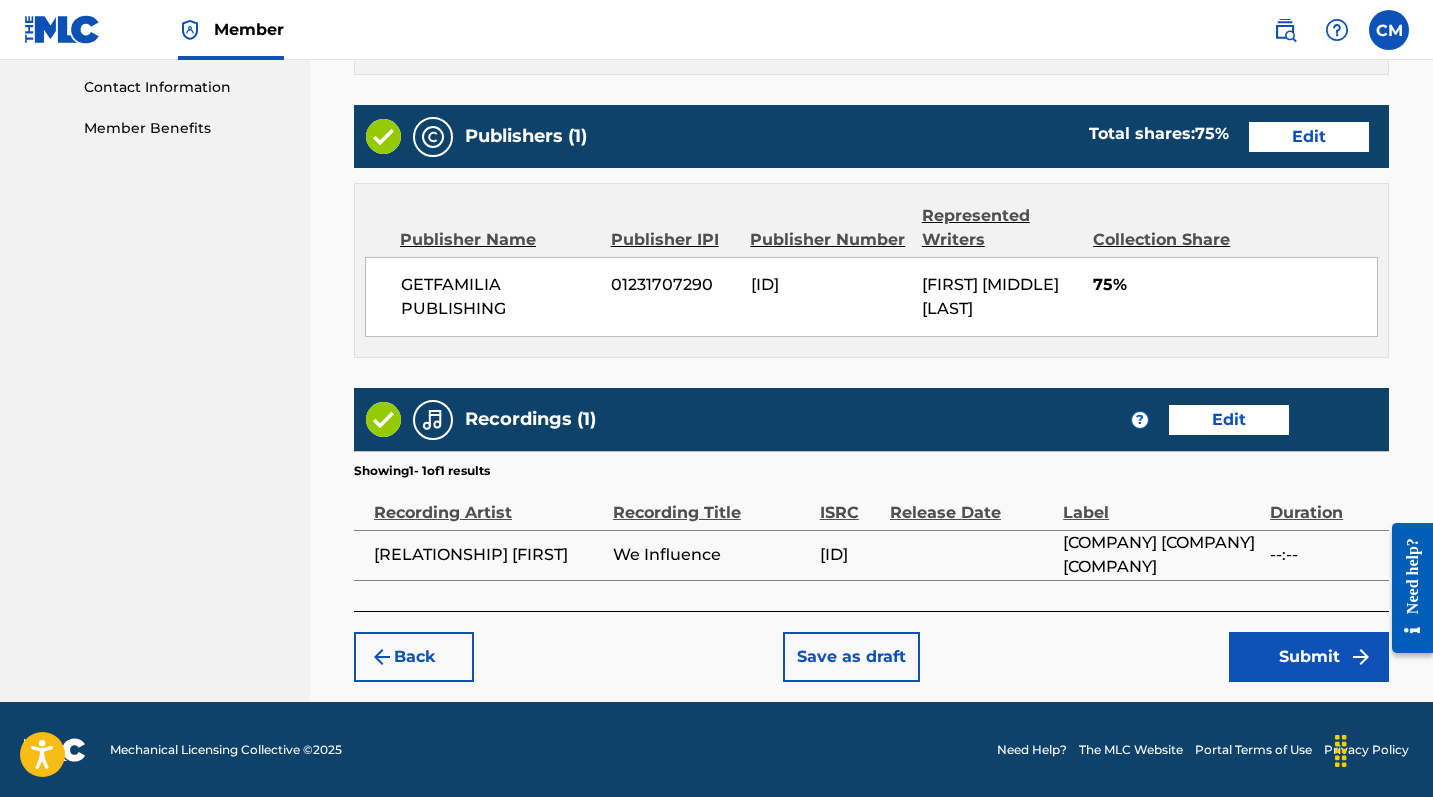 click on "Submit" at bounding box center [1309, 657] 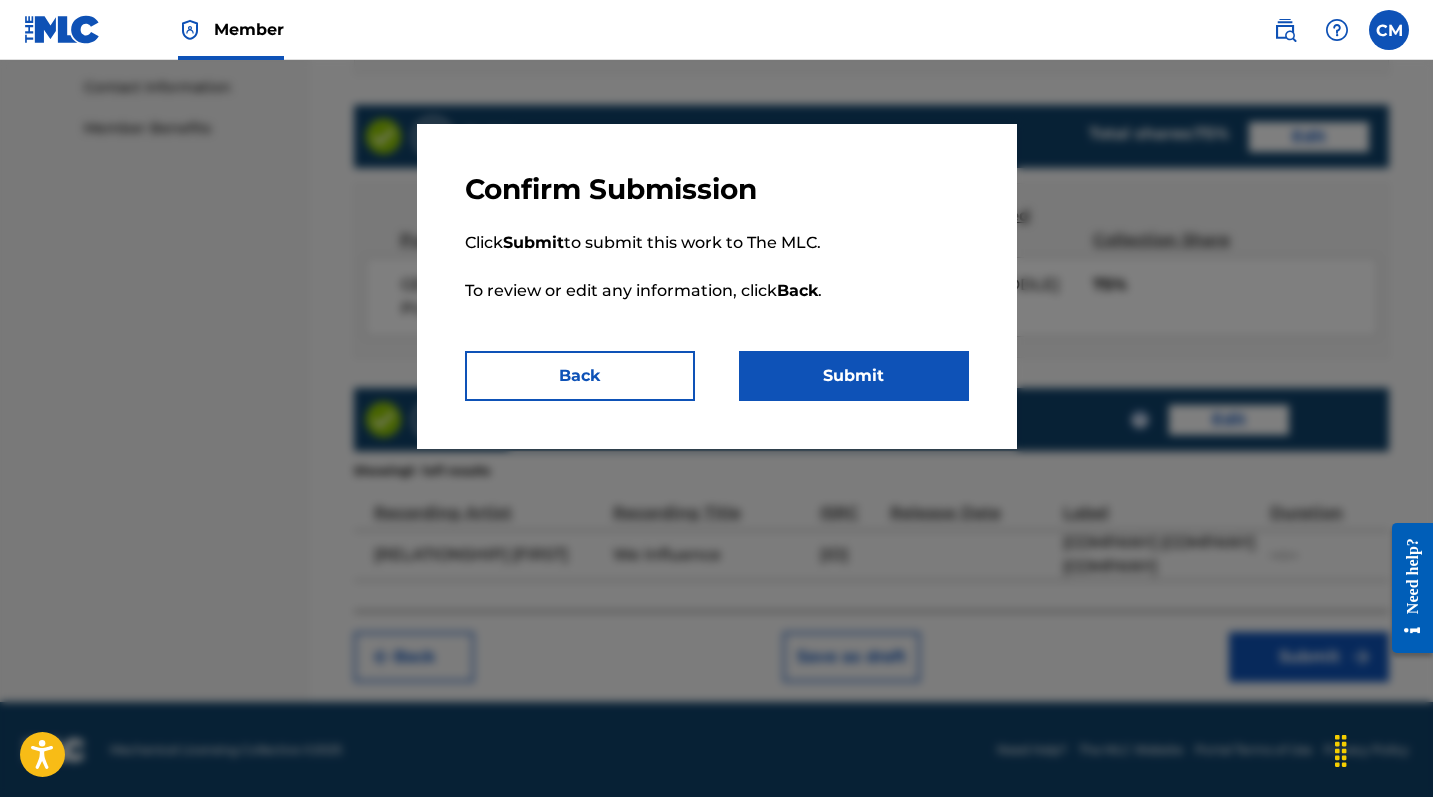 click on "Submit" at bounding box center (854, 376) 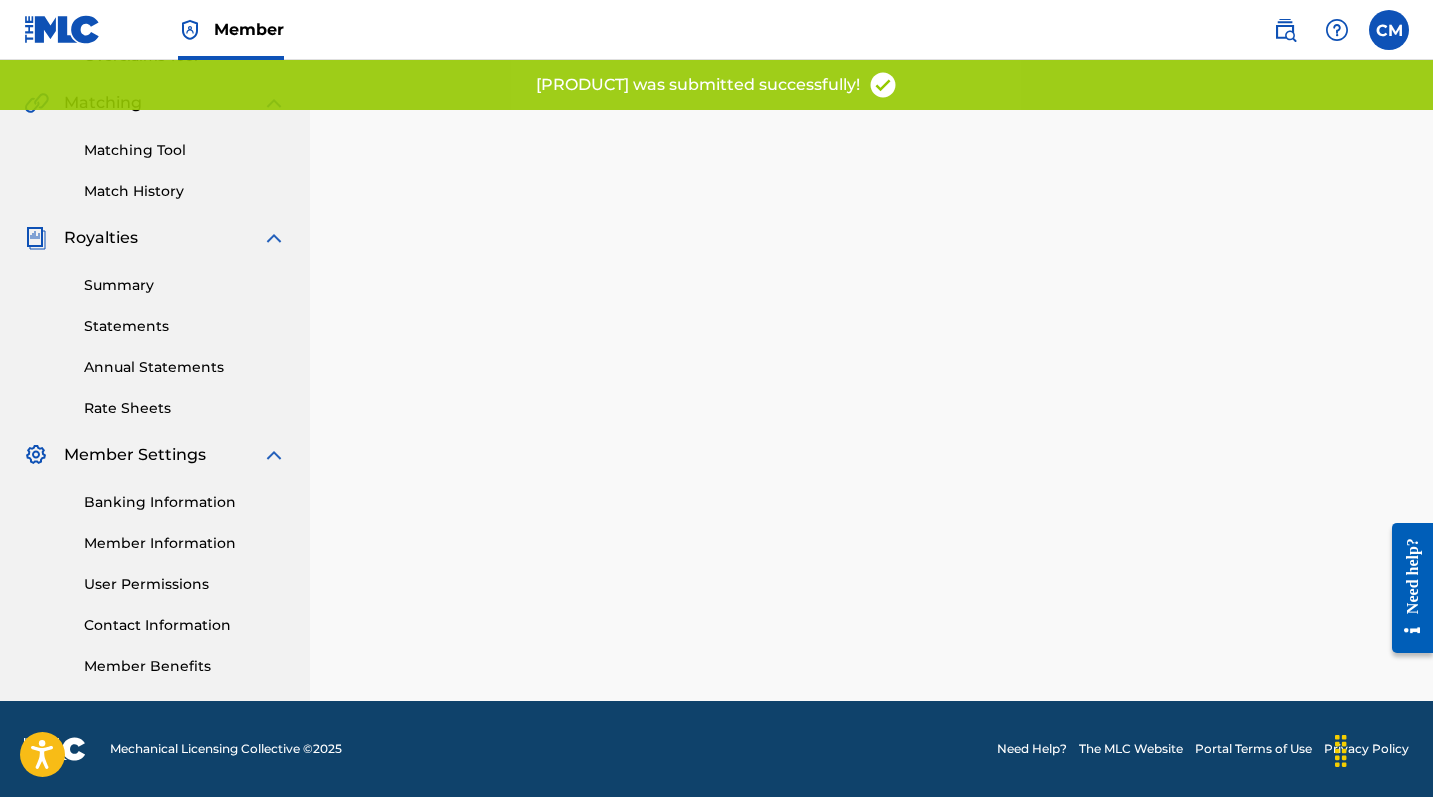 scroll, scrollTop: 0, scrollLeft: 0, axis: both 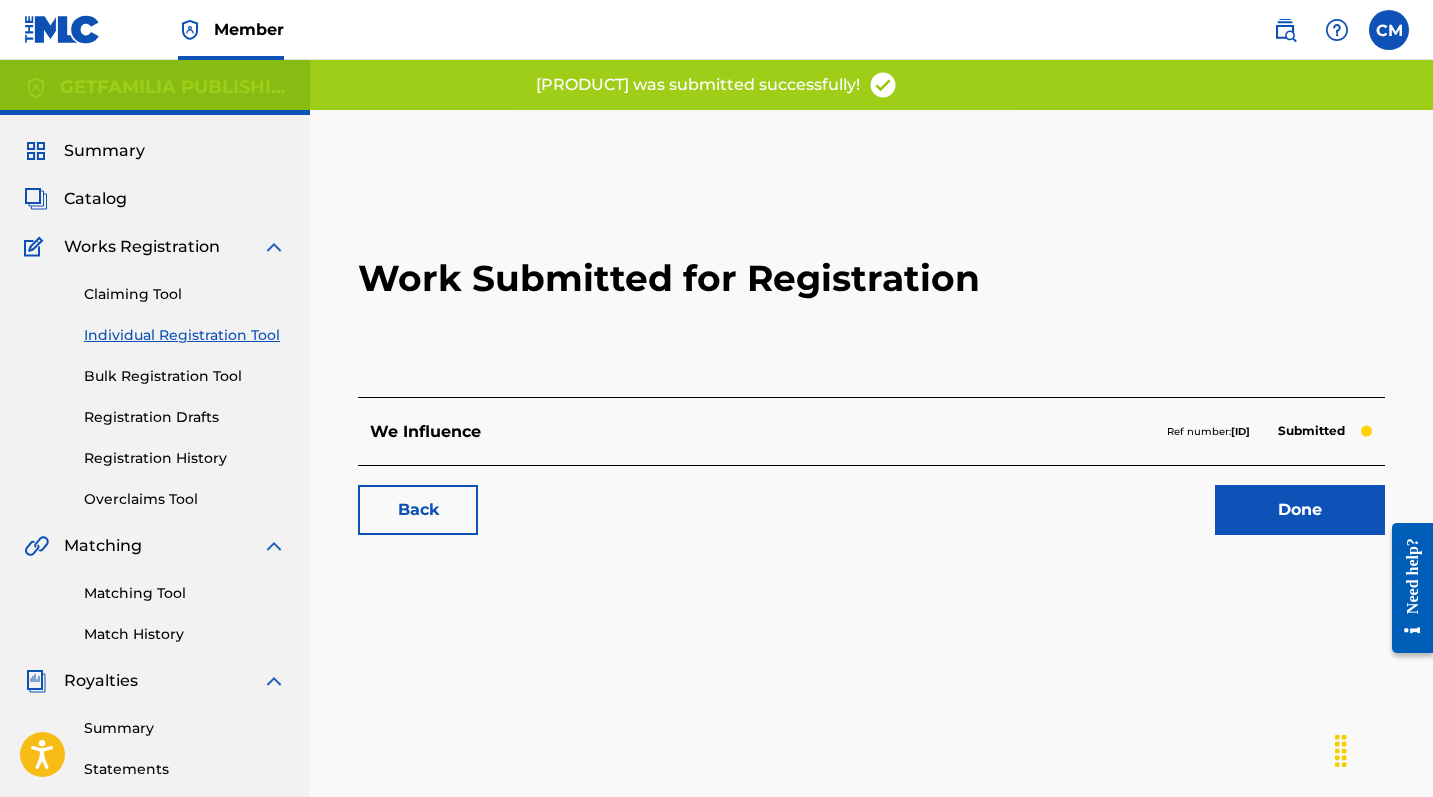 click on "Done" at bounding box center (1300, 510) 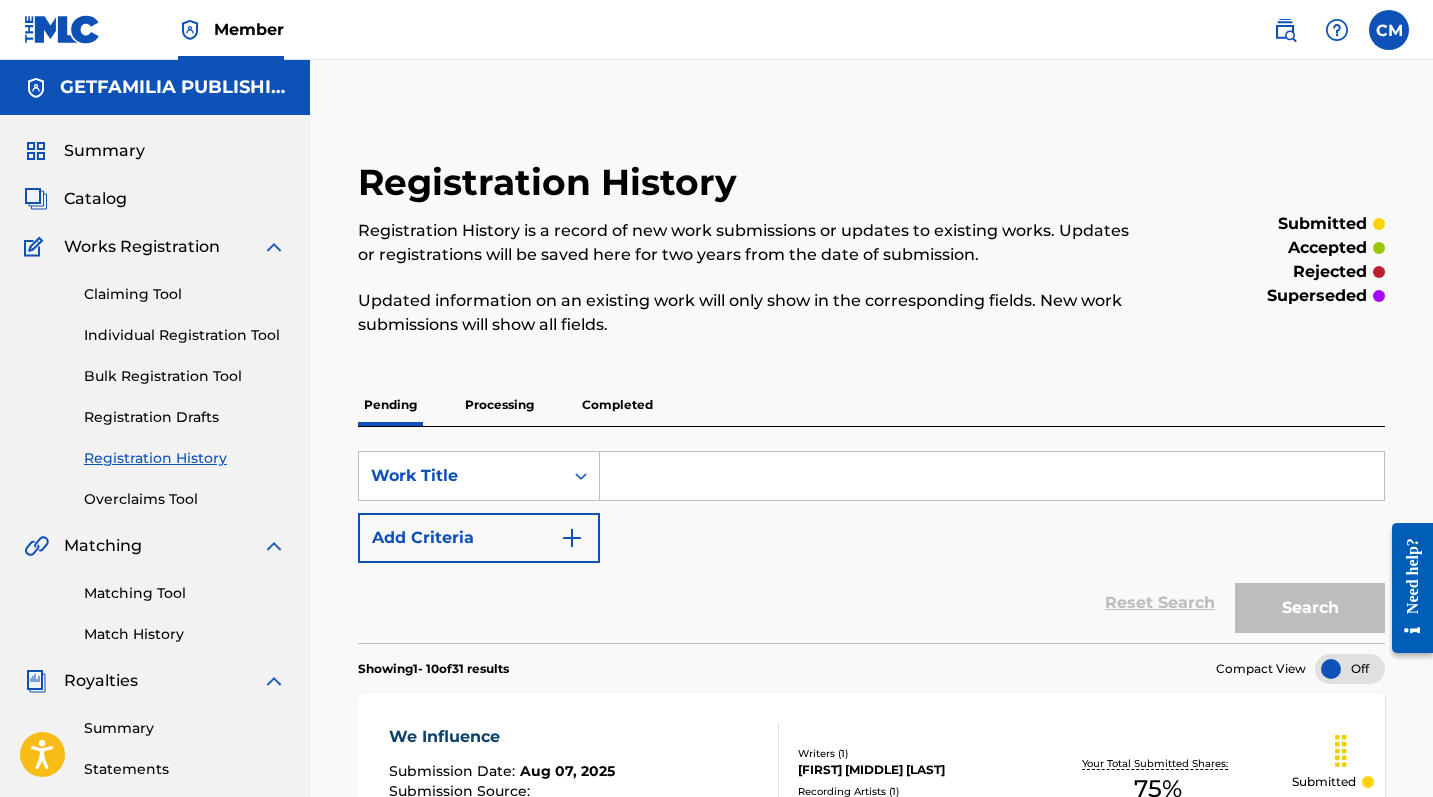 click on "Catalog" at bounding box center (95, 199) 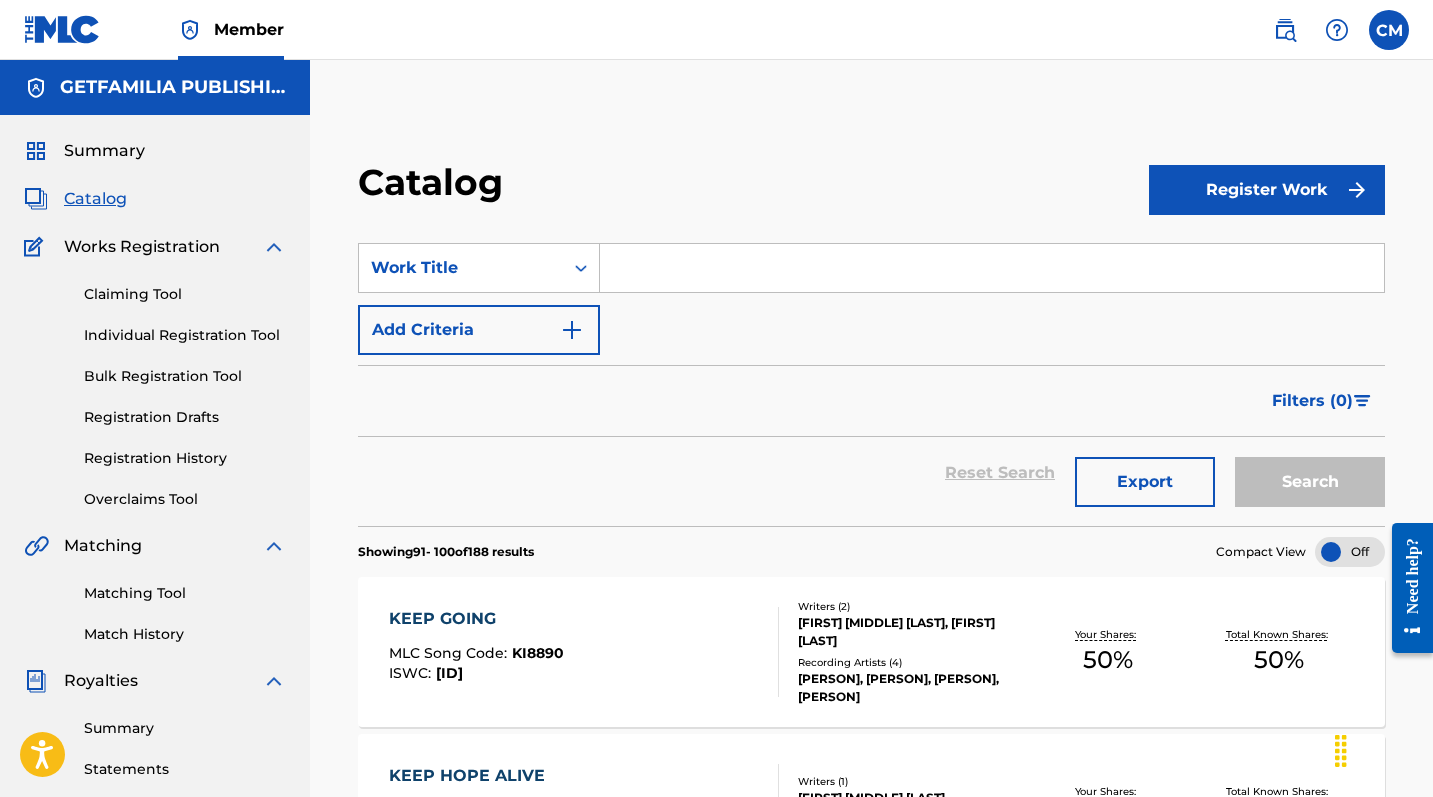 scroll, scrollTop: 0, scrollLeft: 0, axis: both 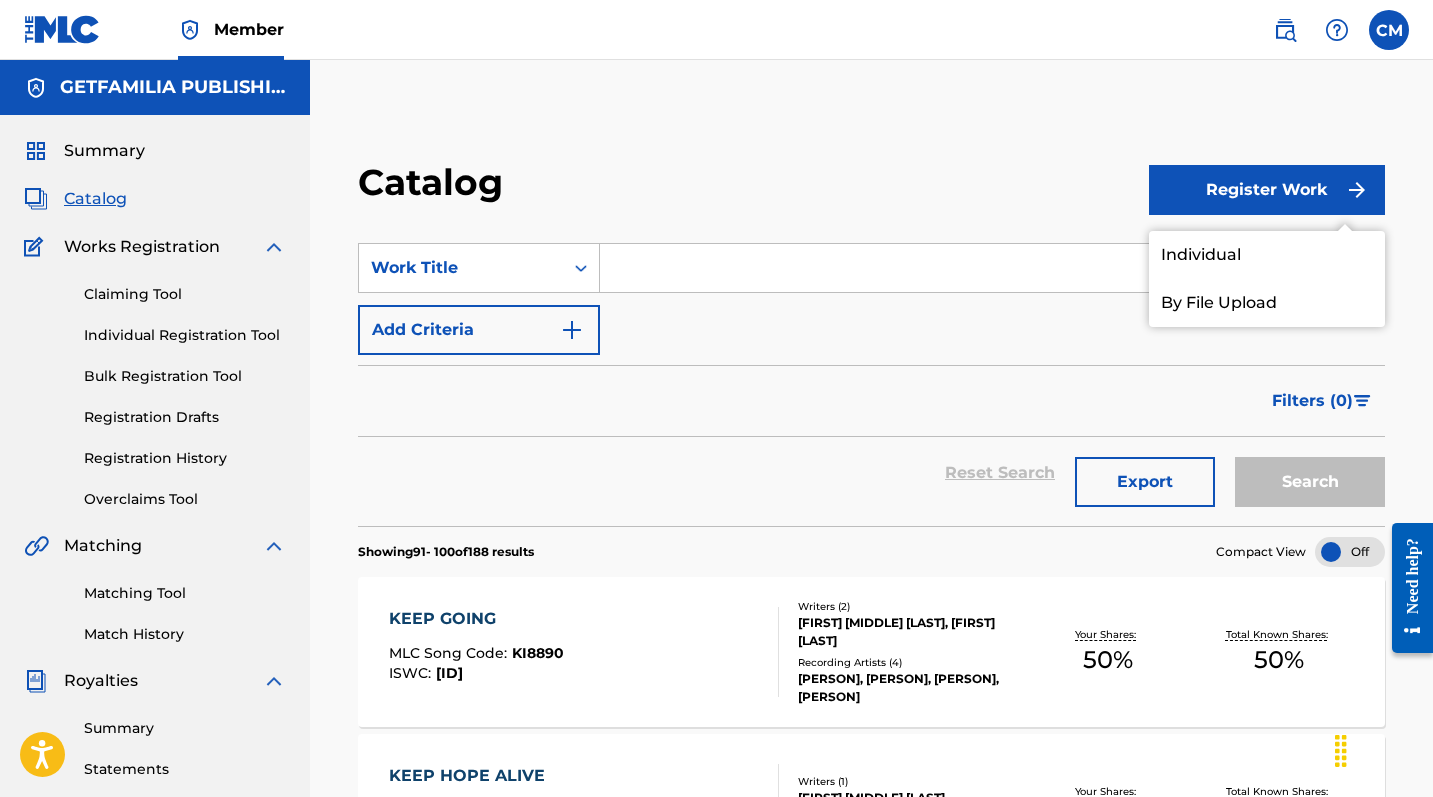 click on "Individual" at bounding box center [1267, 255] 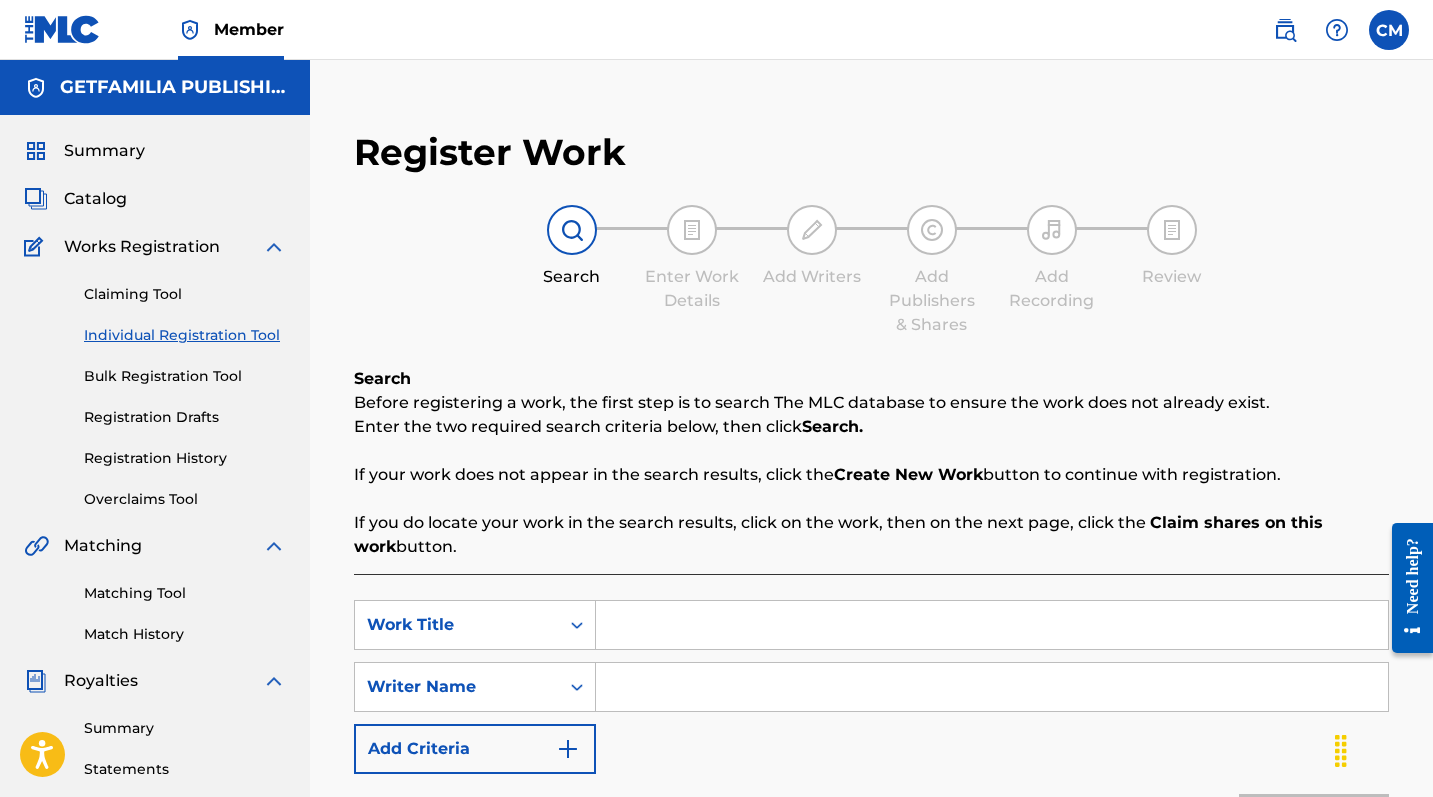 click at bounding box center (992, 625) 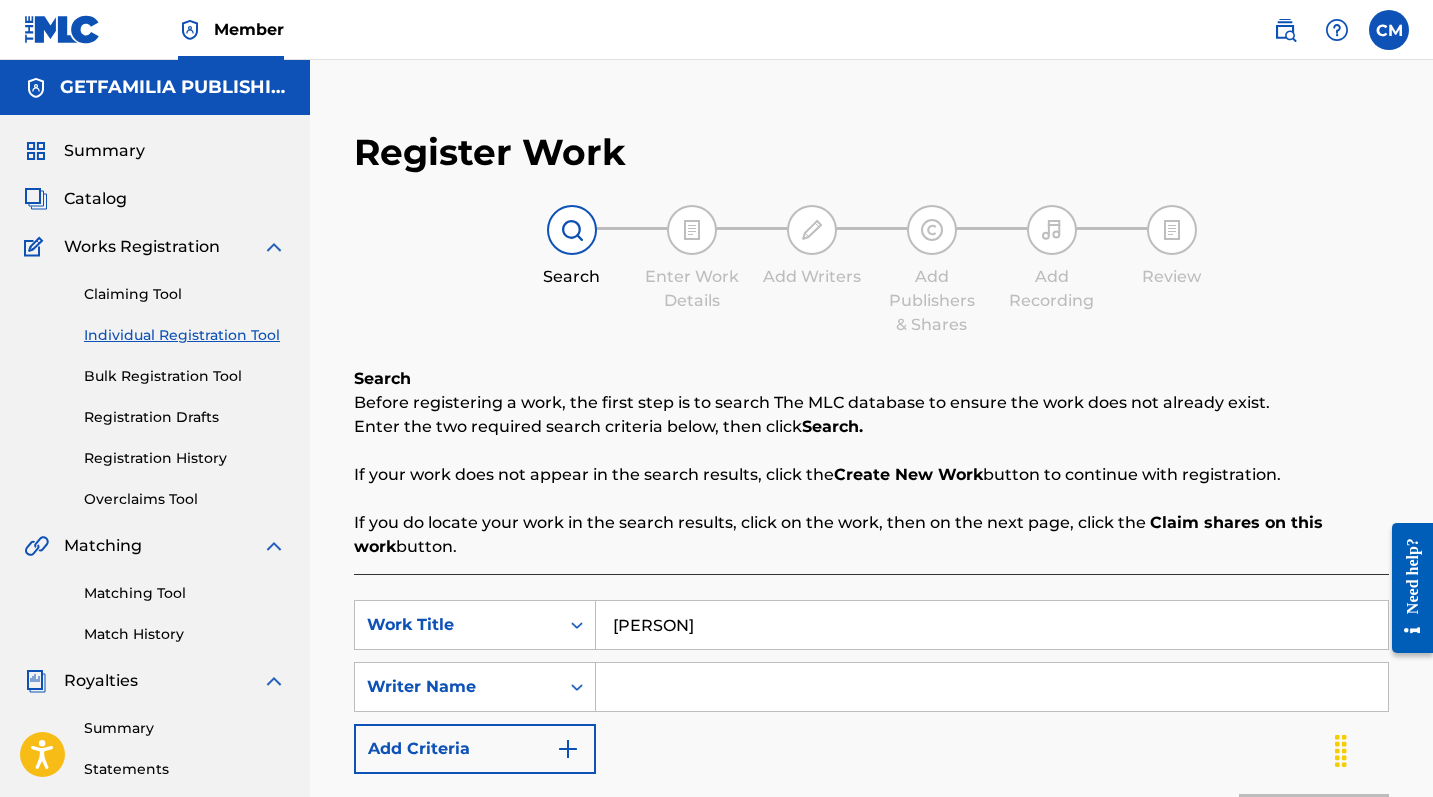 click at bounding box center [992, 687] 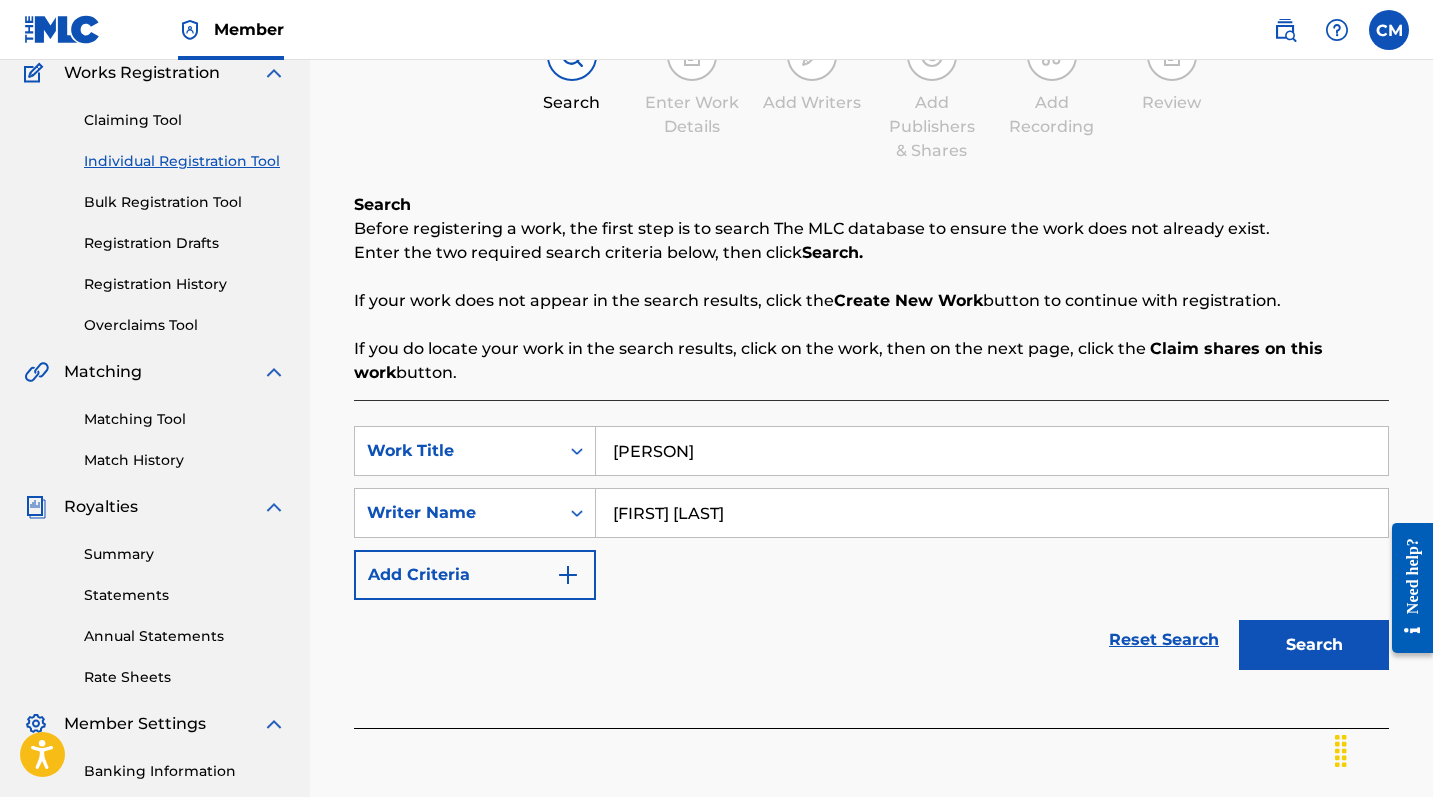 scroll, scrollTop: 268, scrollLeft: 0, axis: vertical 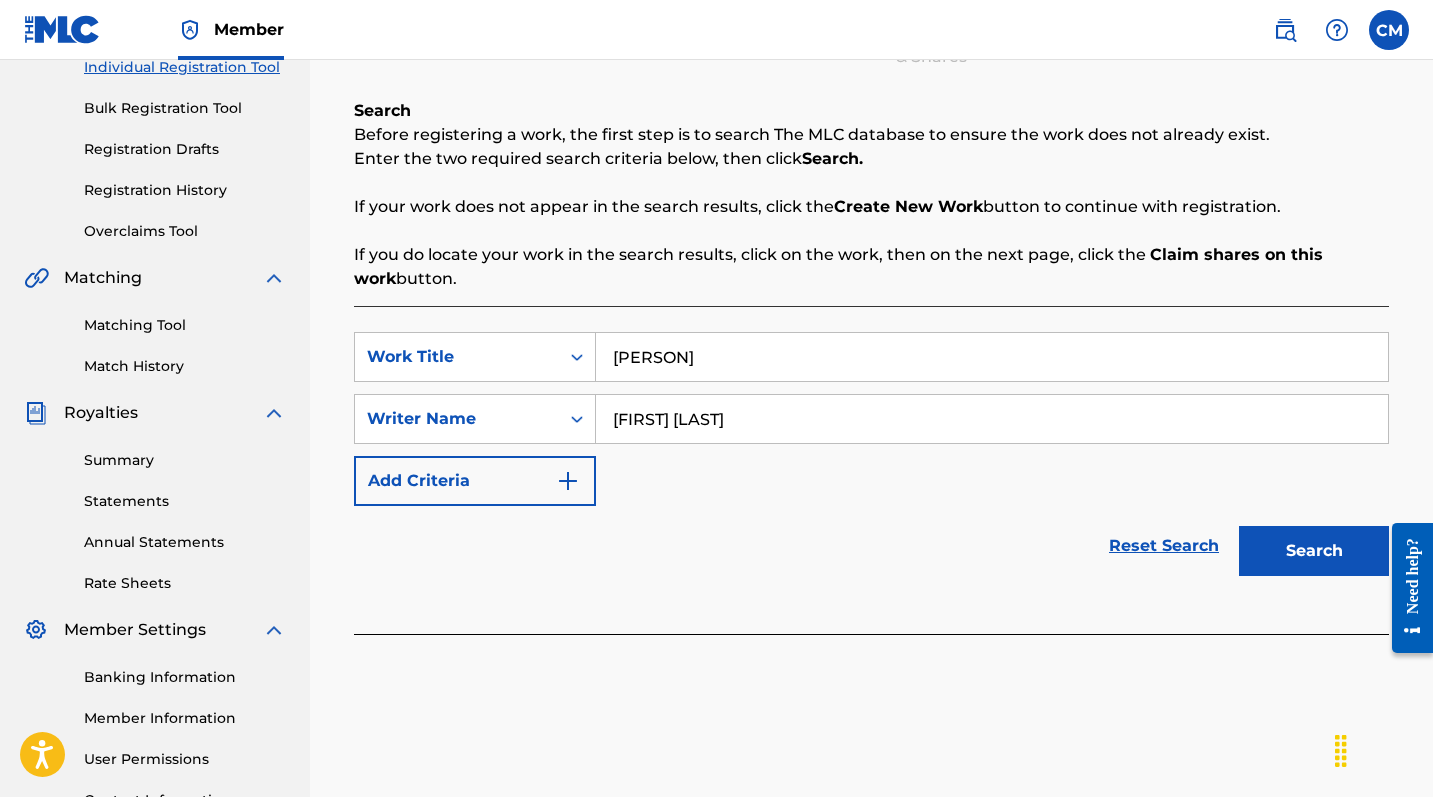 click on "Search" at bounding box center (1314, 551) 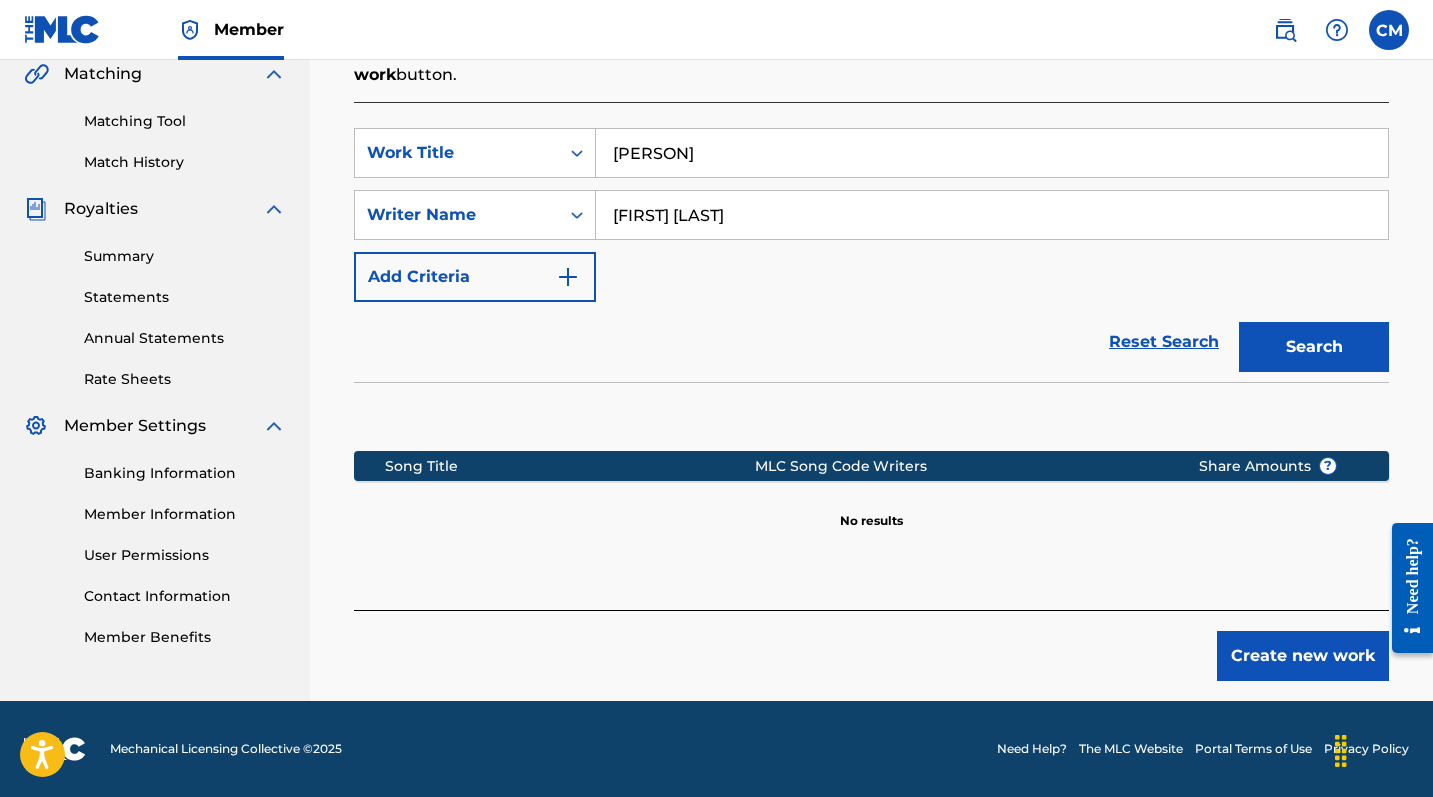 scroll, scrollTop: 472, scrollLeft: 0, axis: vertical 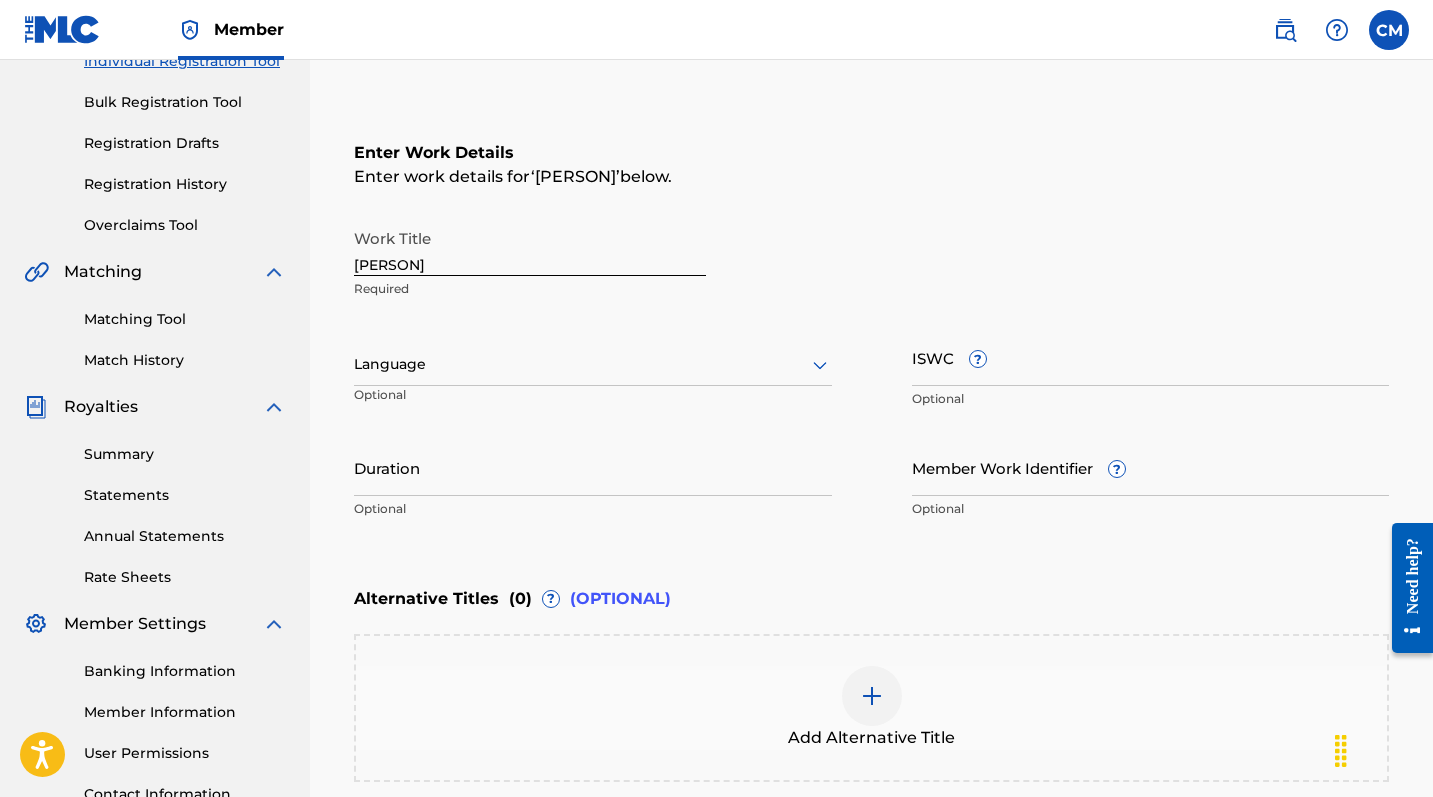 click 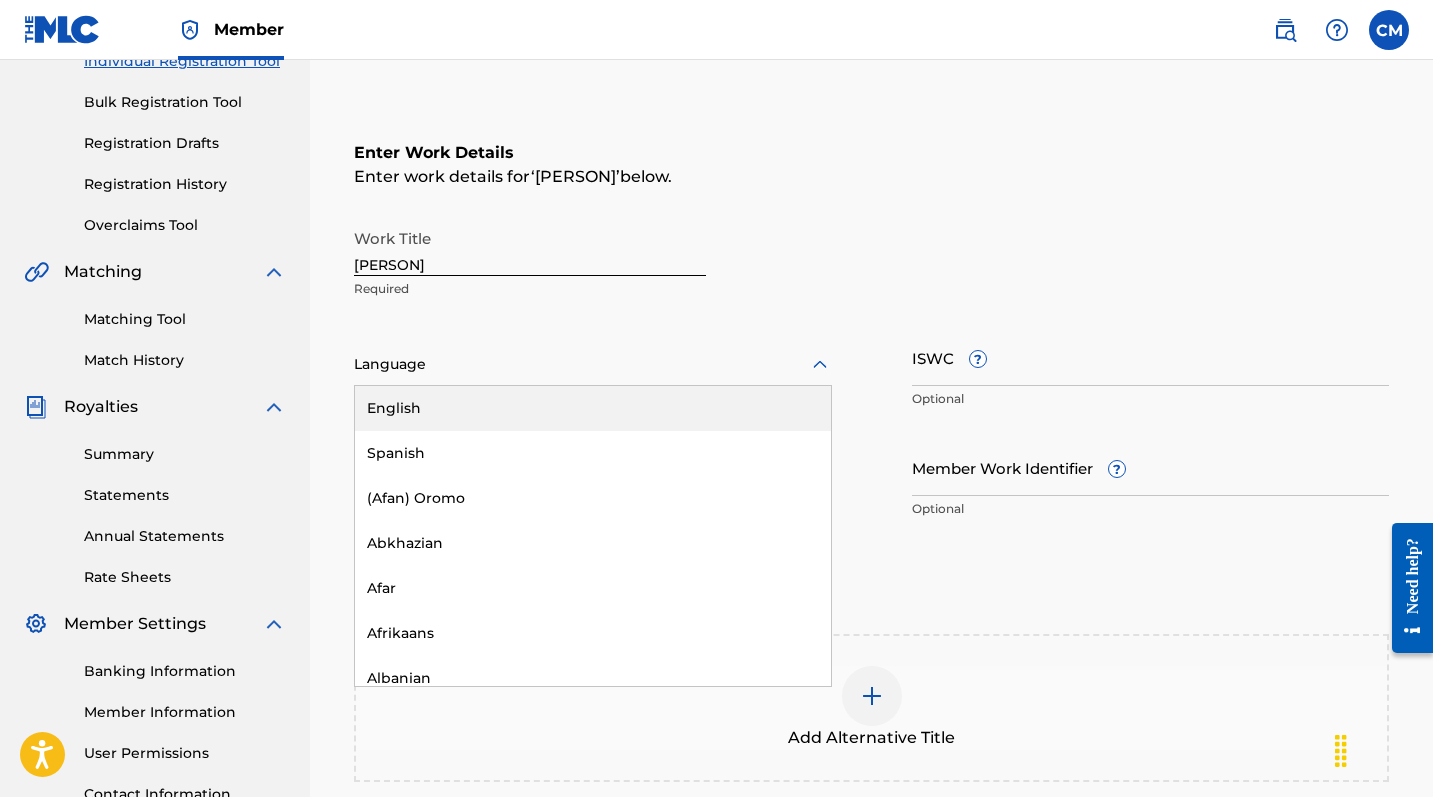 click on "English" at bounding box center [593, 408] 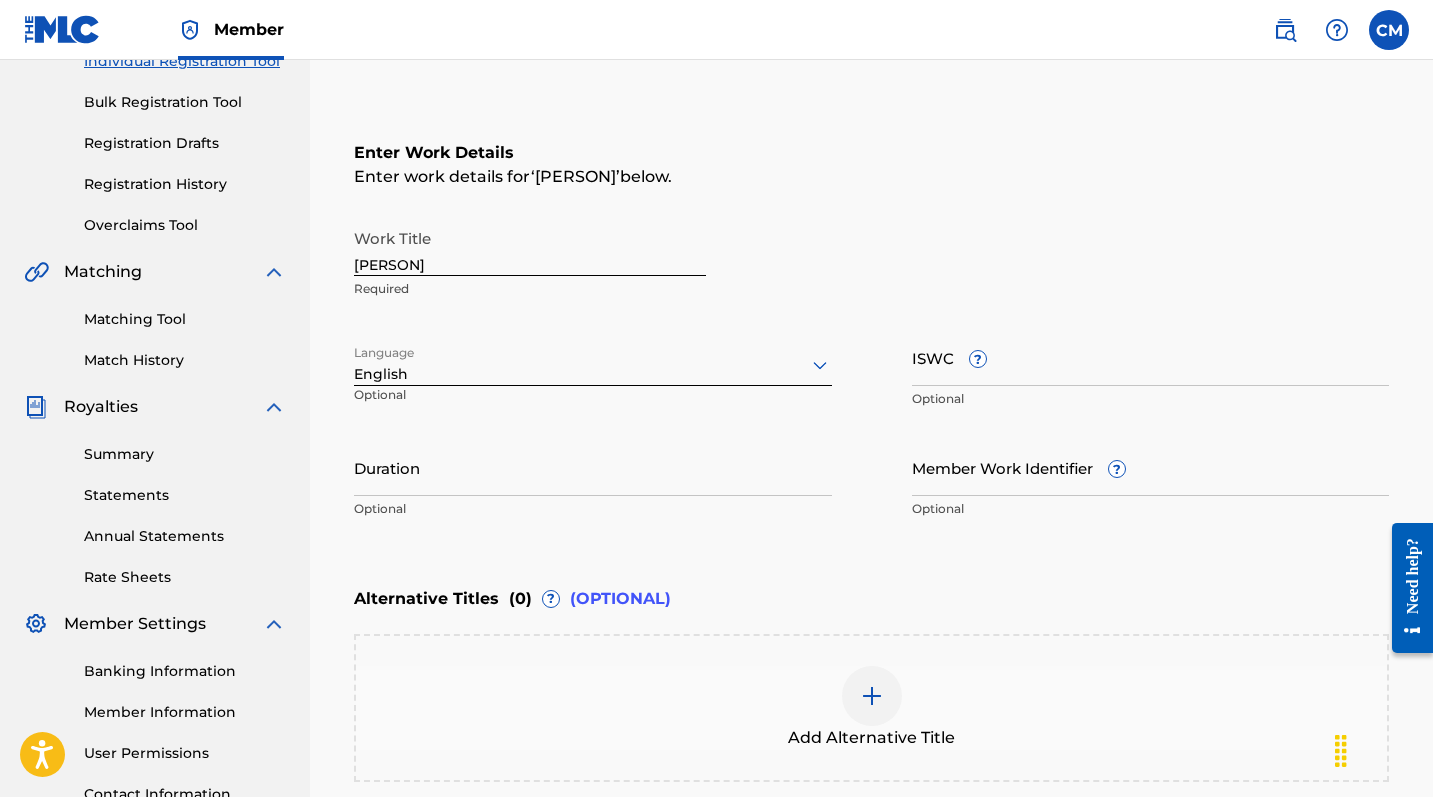 scroll, scrollTop: 424, scrollLeft: 0, axis: vertical 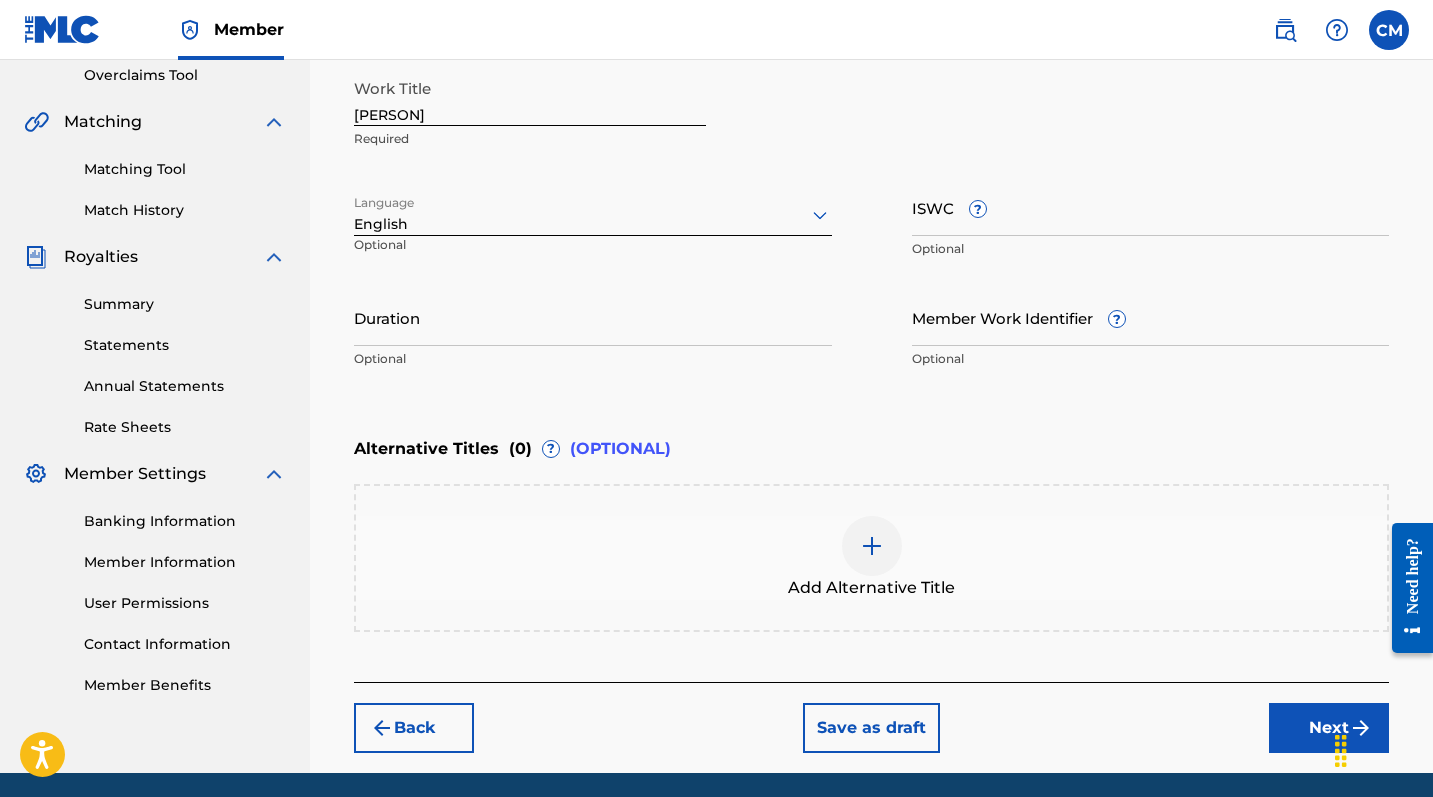click on "Next" at bounding box center (1329, 728) 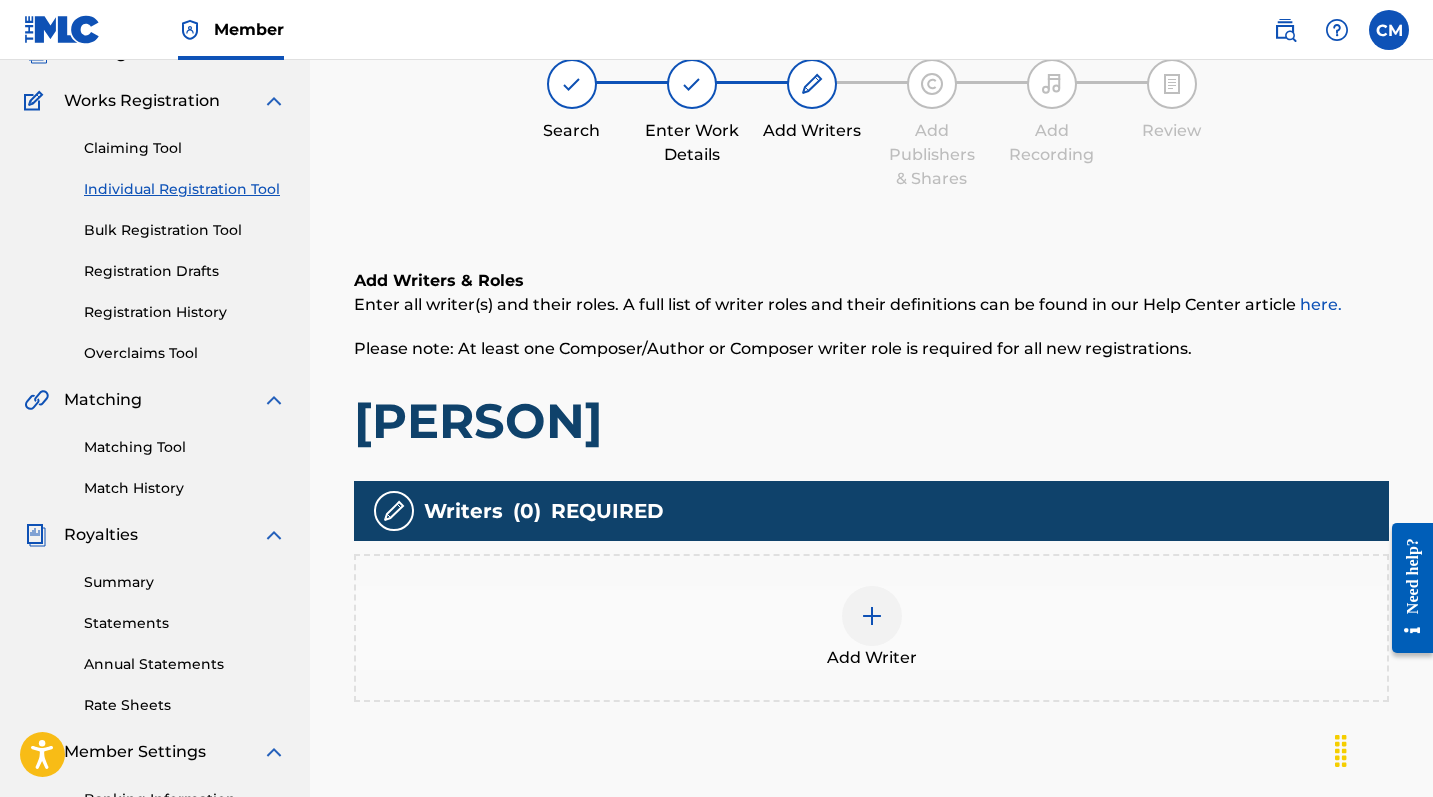 scroll, scrollTop: 90, scrollLeft: 0, axis: vertical 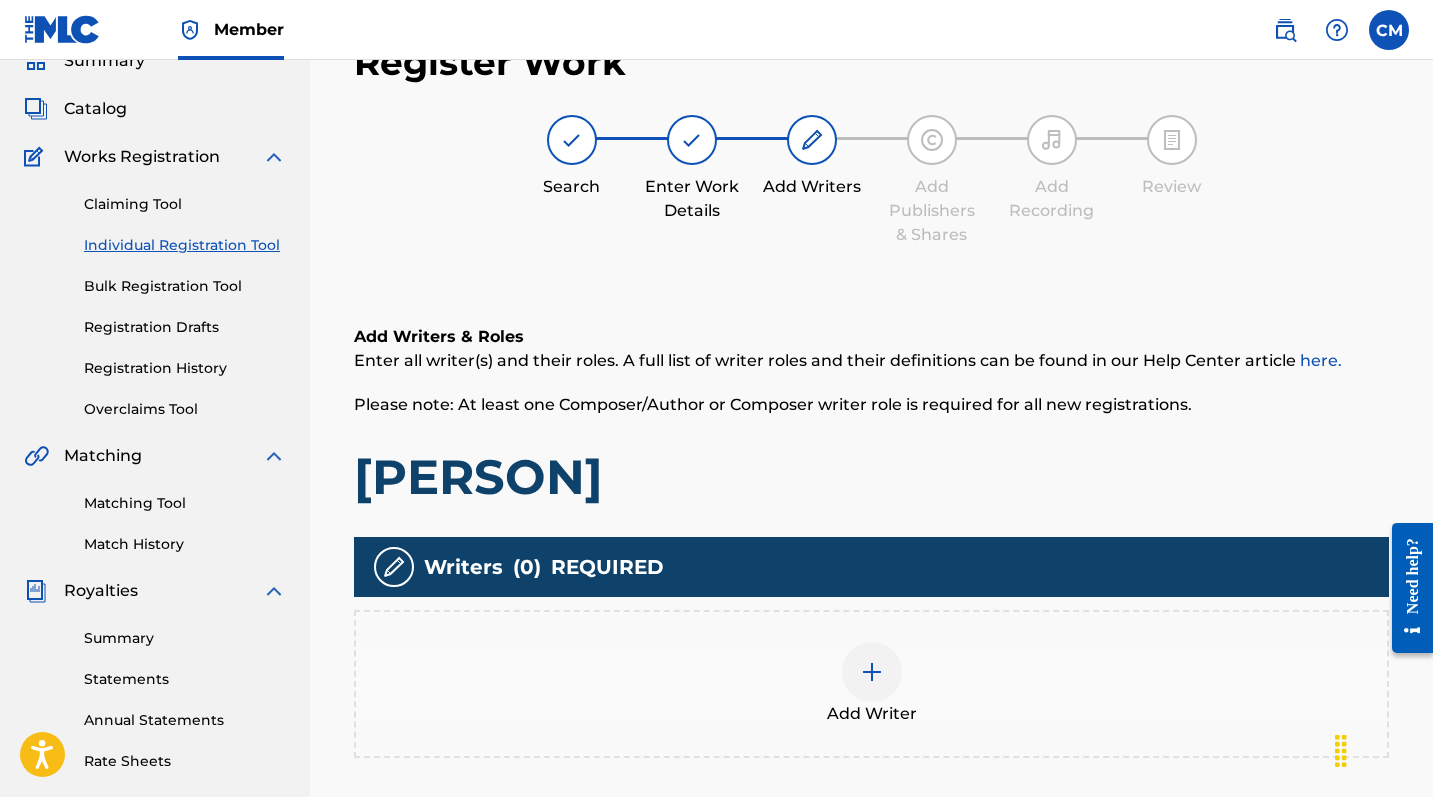 click on "Add Writer" at bounding box center [871, 684] 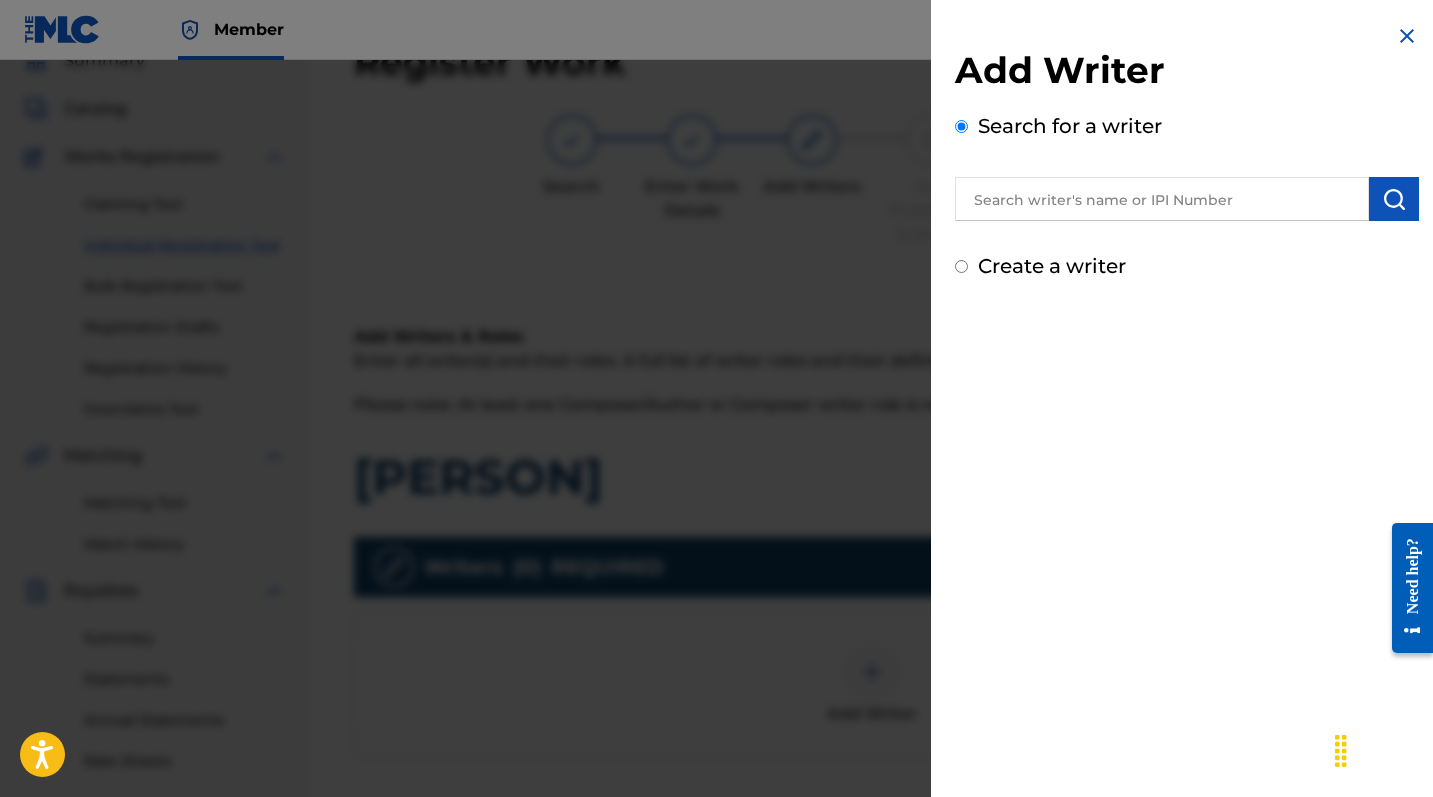 click at bounding box center [1162, 199] 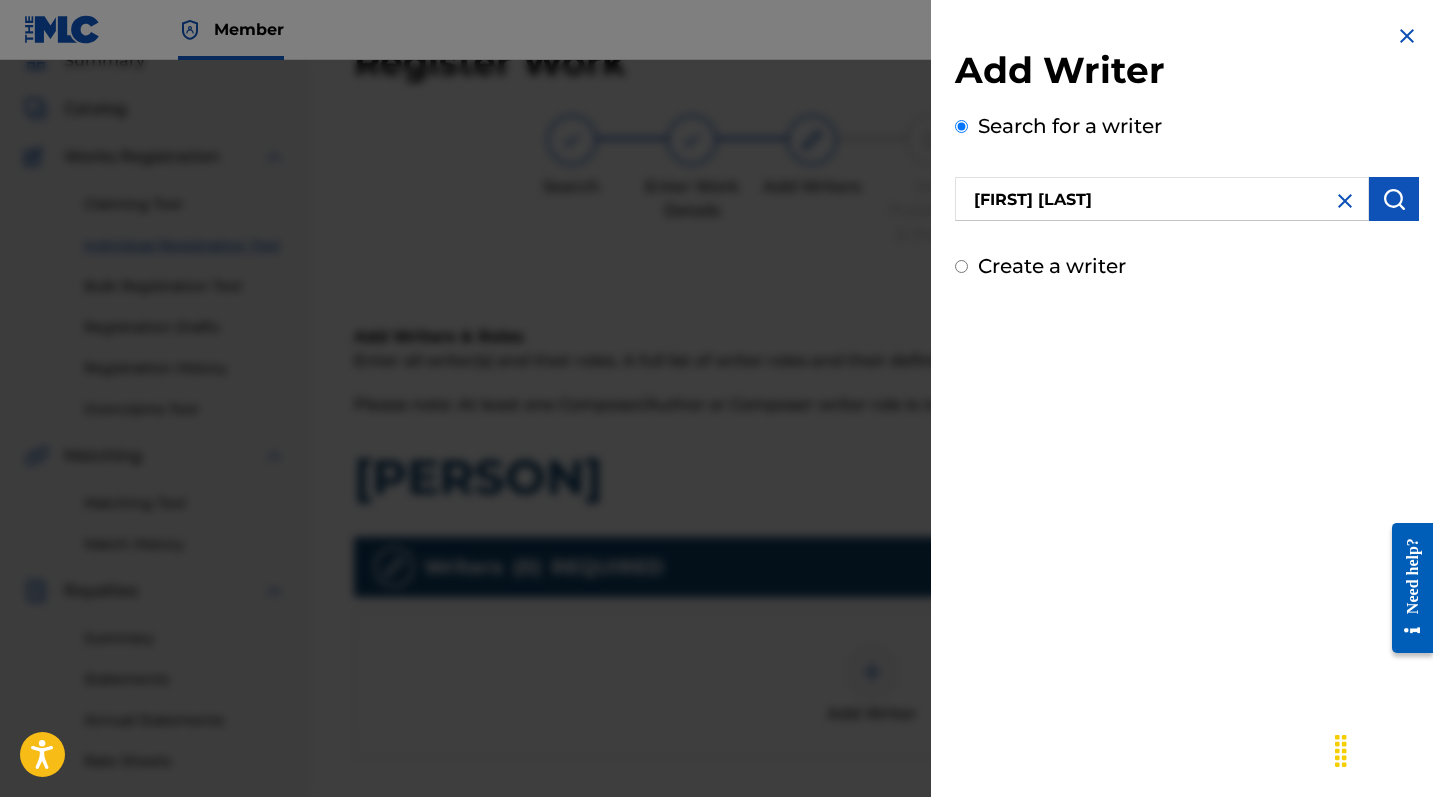 click at bounding box center (1394, 199) 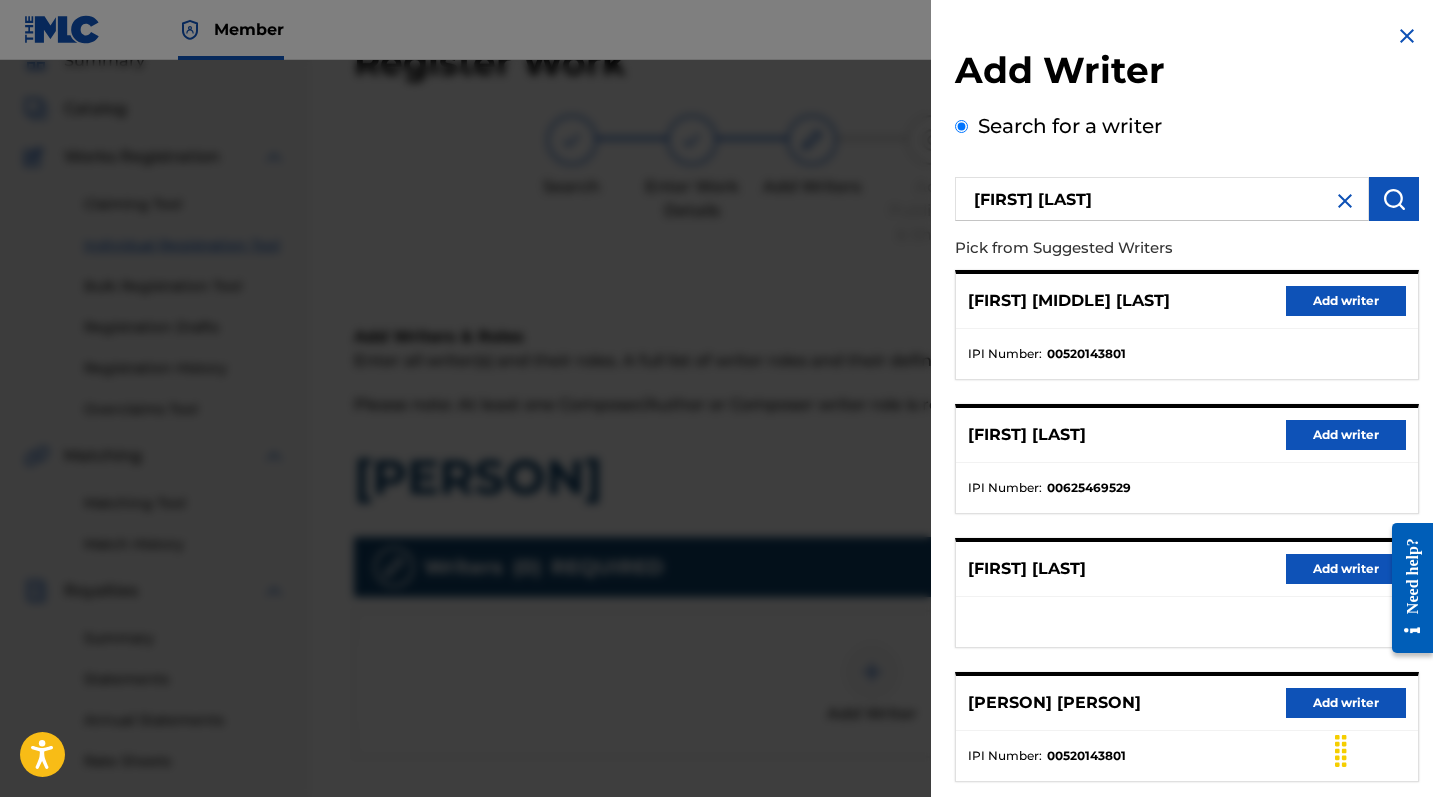 click on "Add writer" at bounding box center (1346, 301) 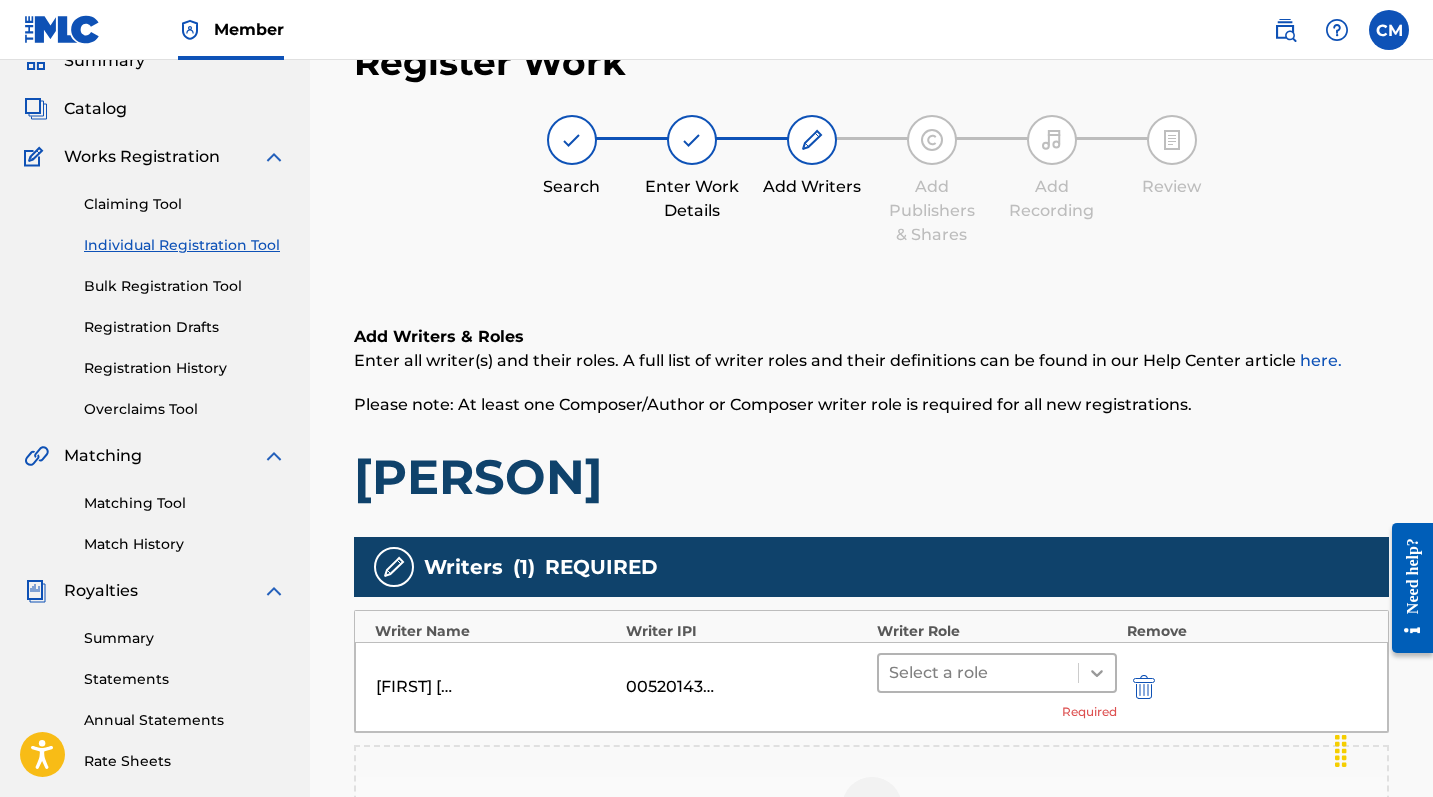 click 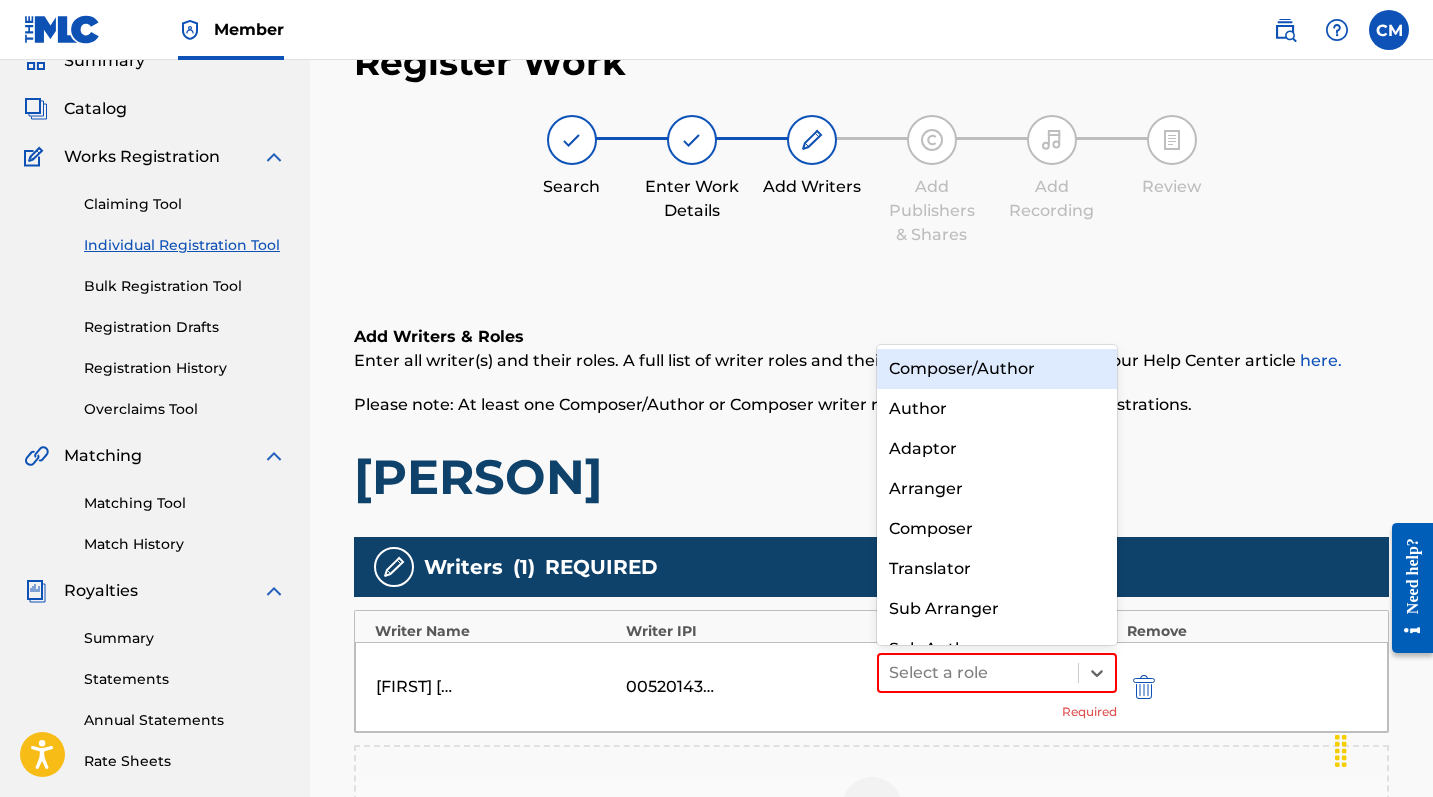 click on "Composer/Author" at bounding box center (997, 369) 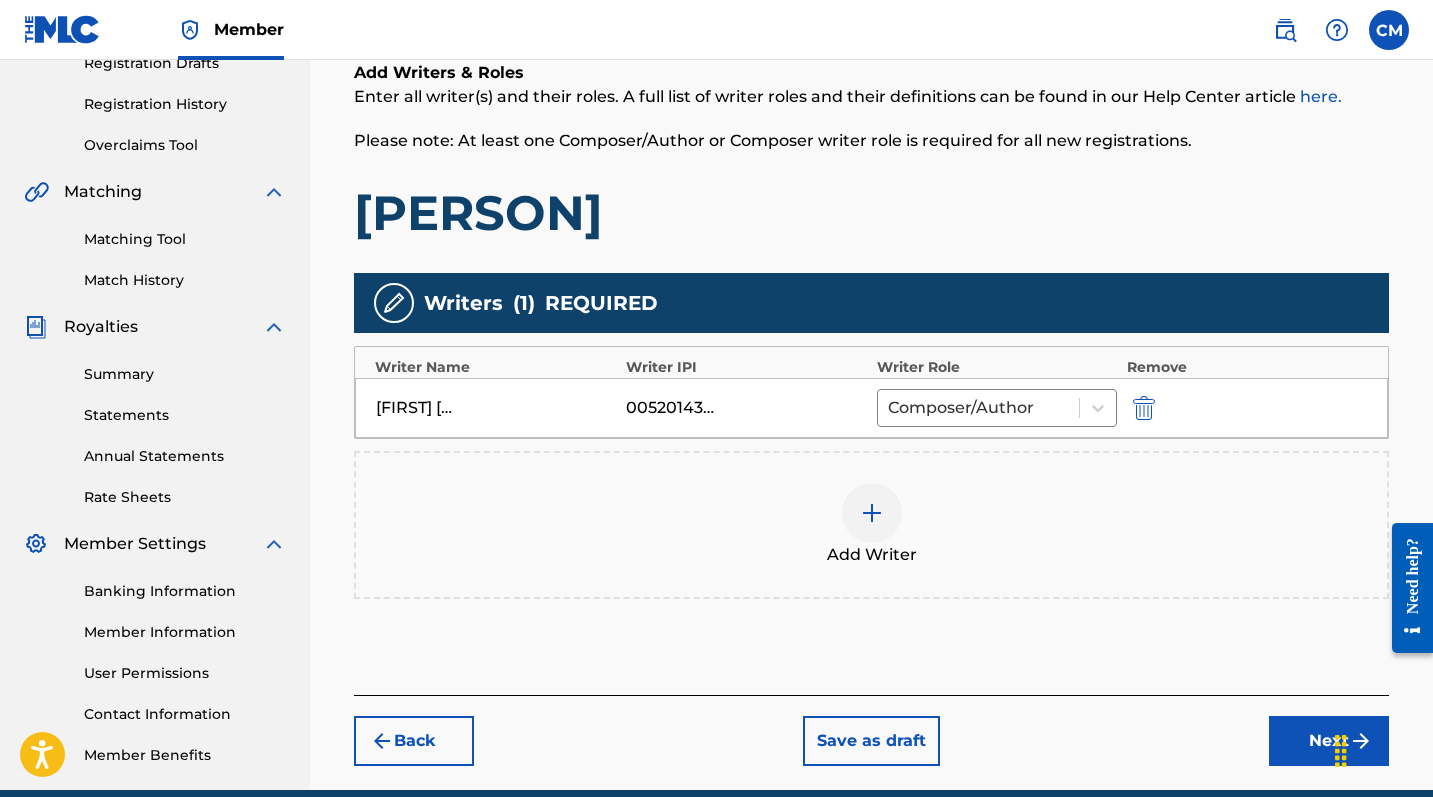 scroll, scrollTop: 382, scrollLeft: 0, axis: vertical 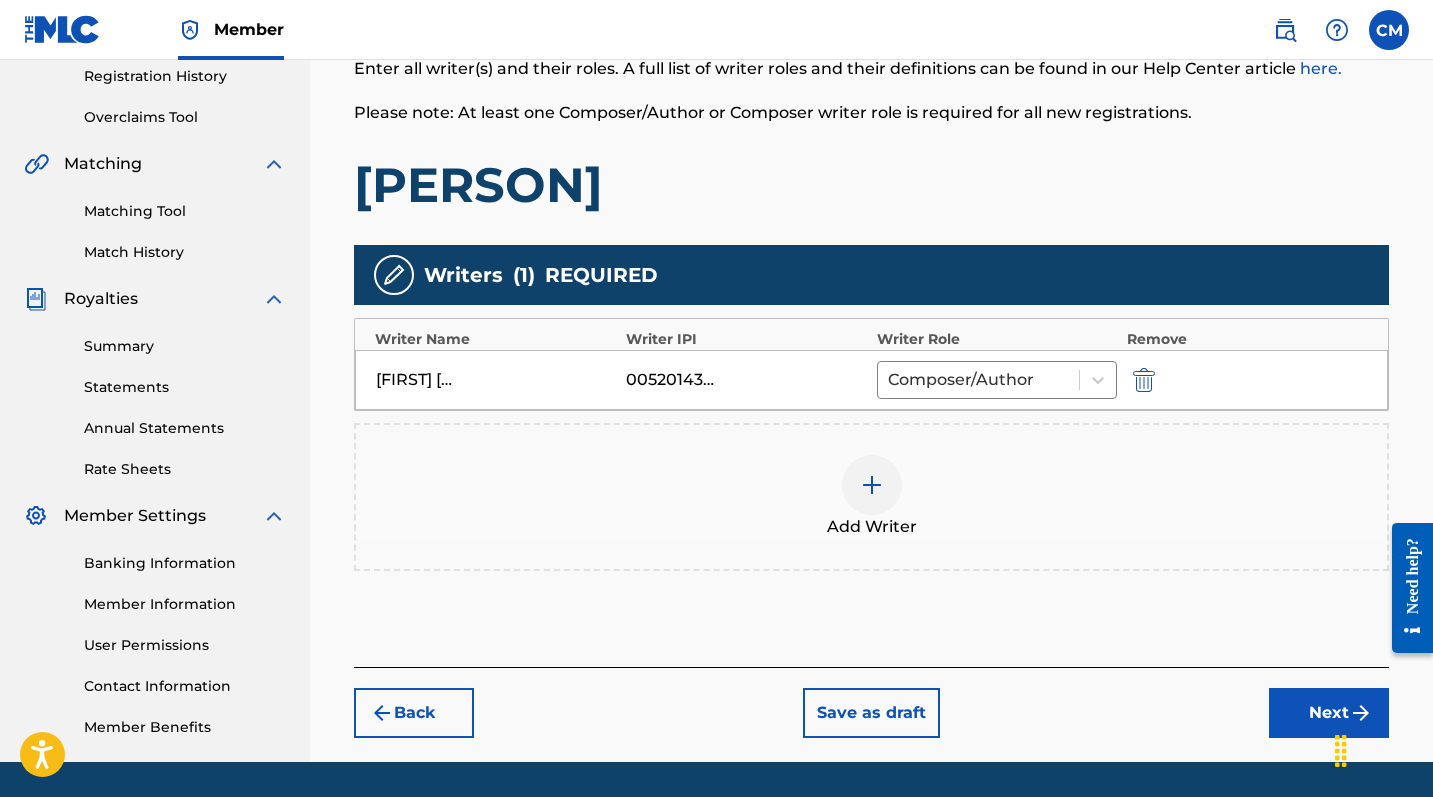 click on "Next" at bounding box center (1329, 713) 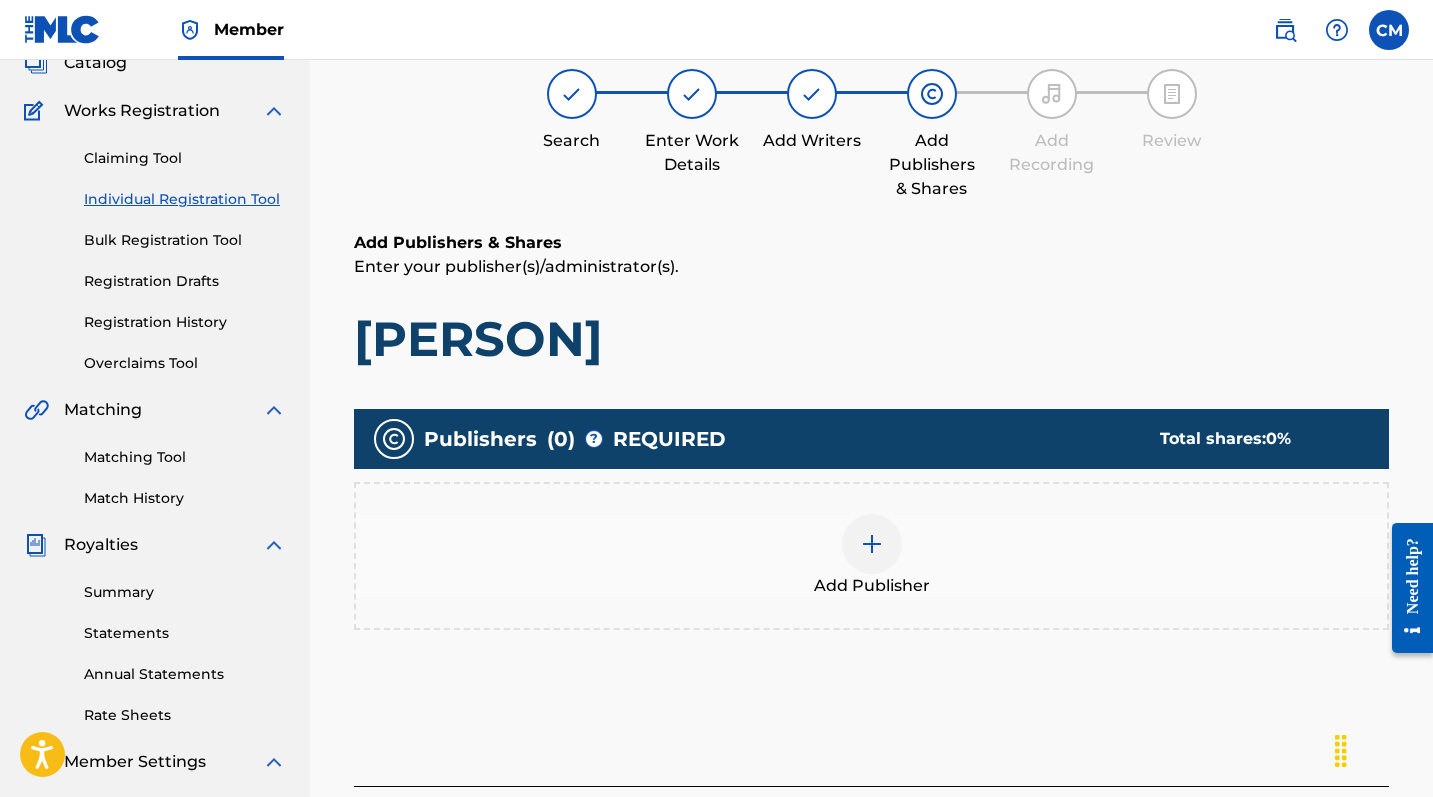 scroll, scrollTop: 90, scrollLeft: 0, axis: vertical 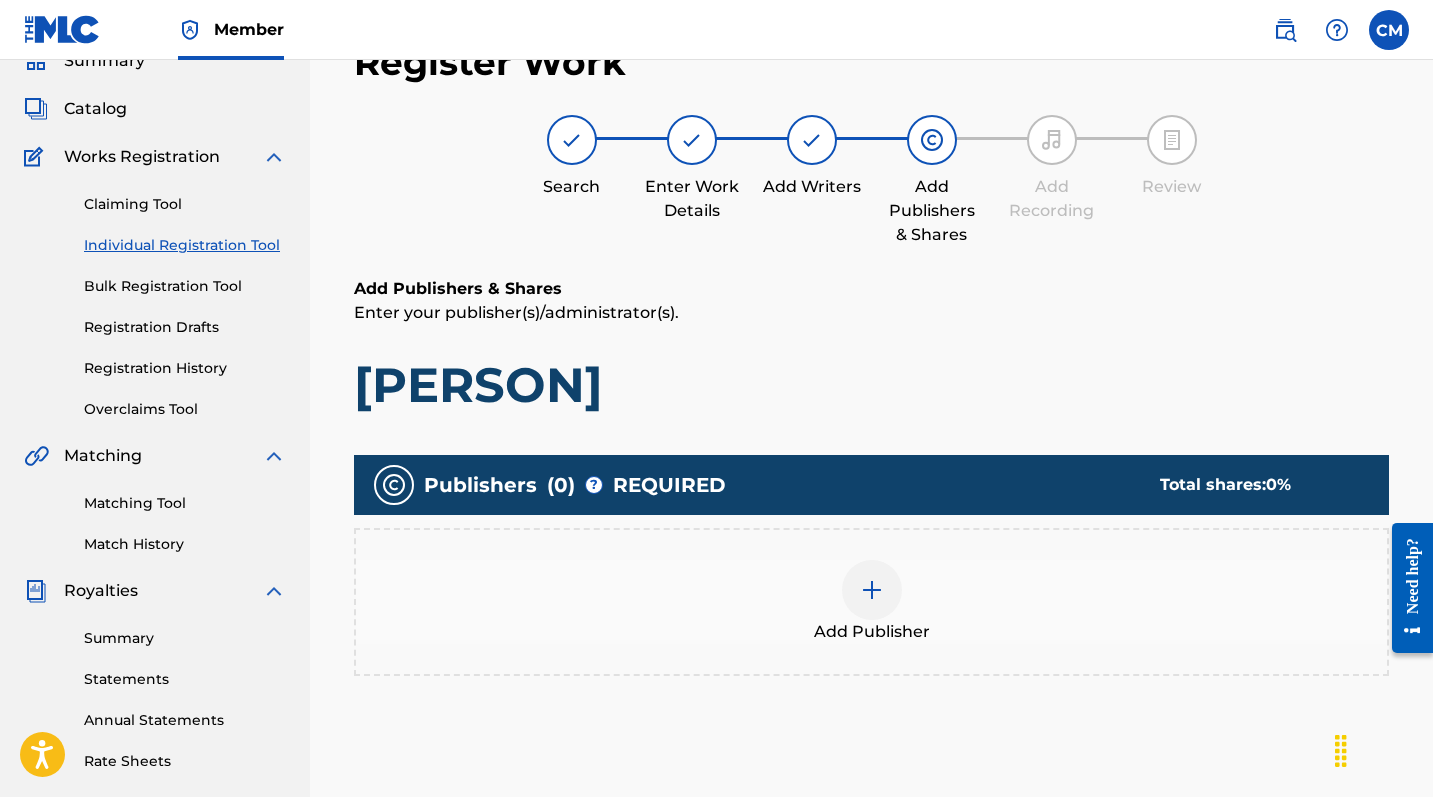 click at bounding box center (872, 590) 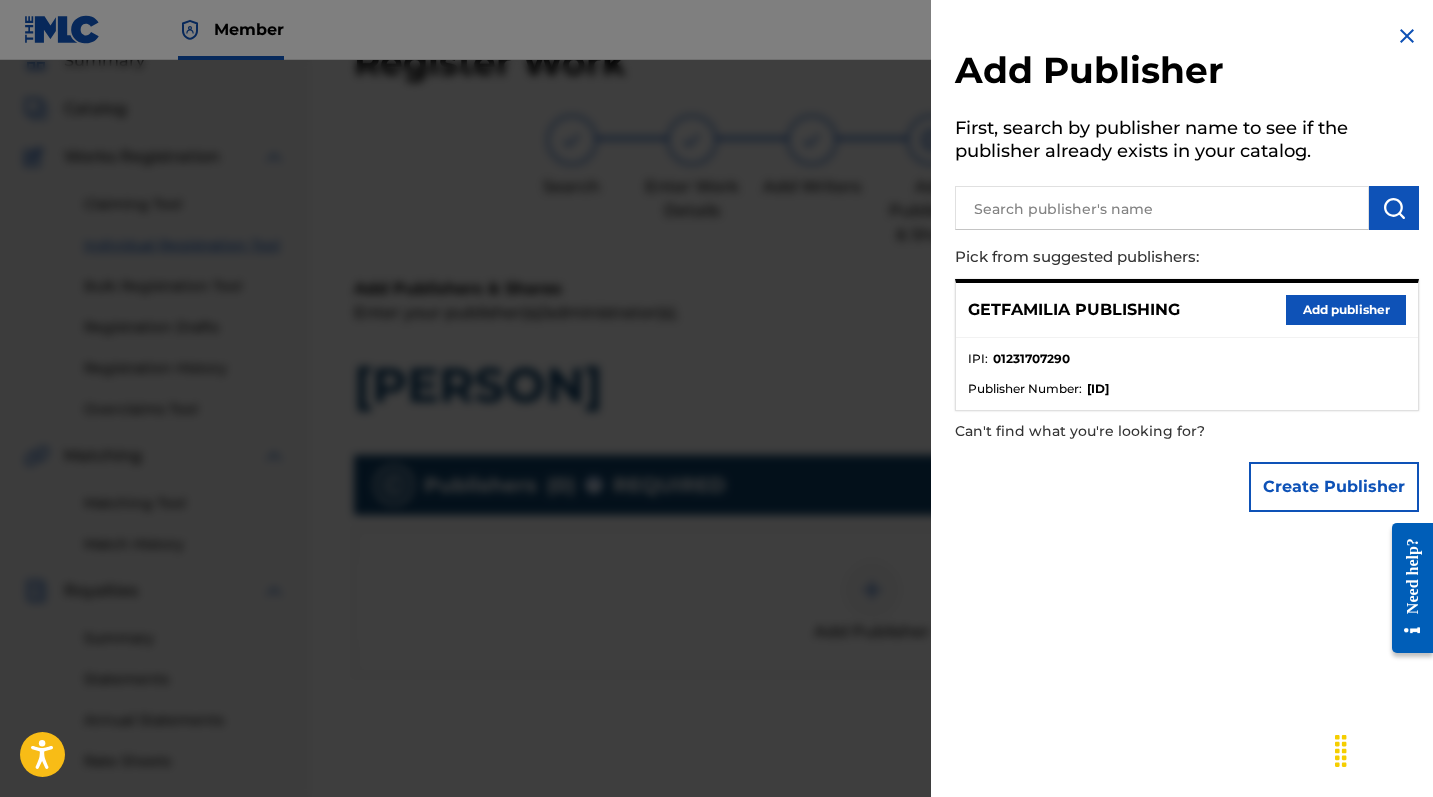 click on "Add publisher" at bounding box center (1346, 310) 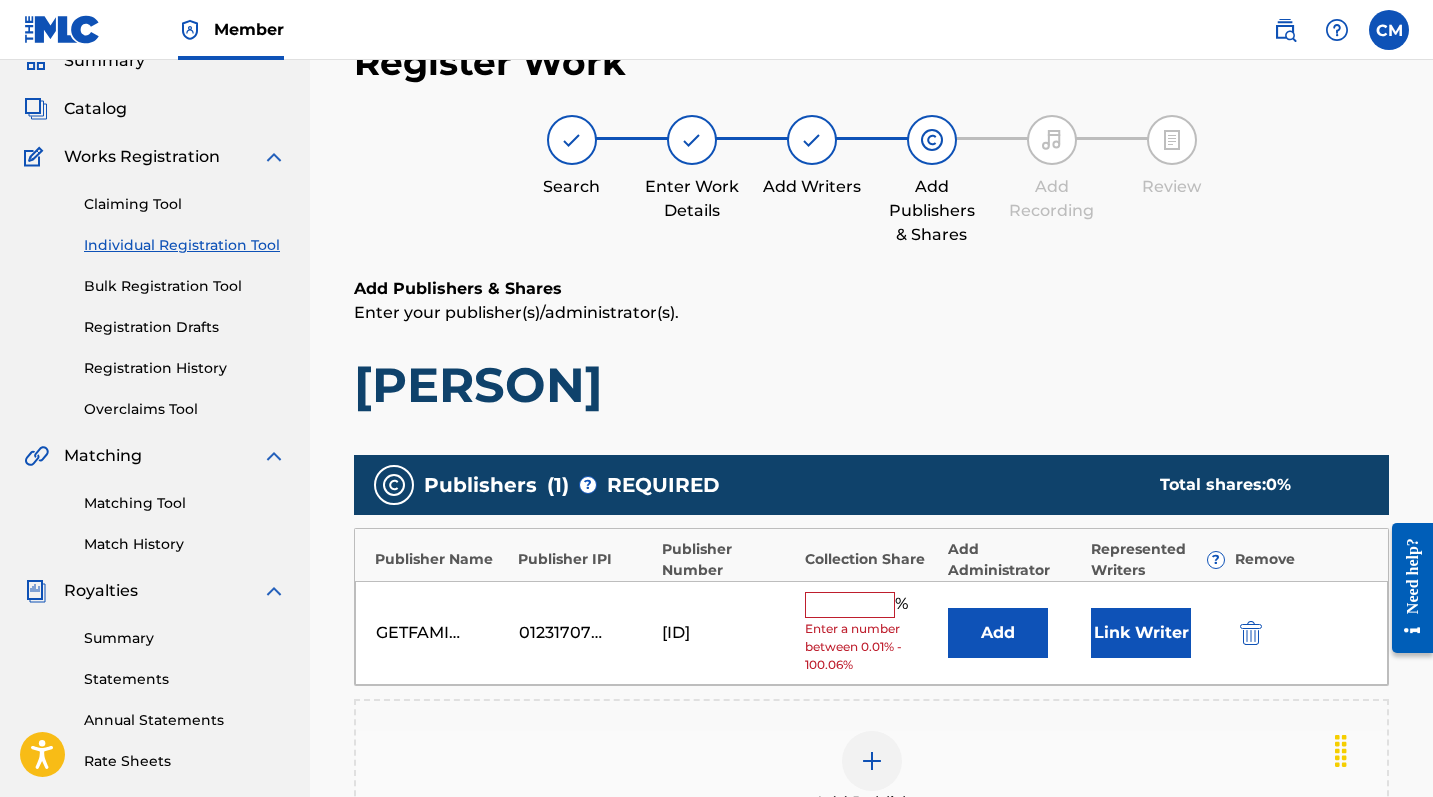 click at bounding box center [850, 605] 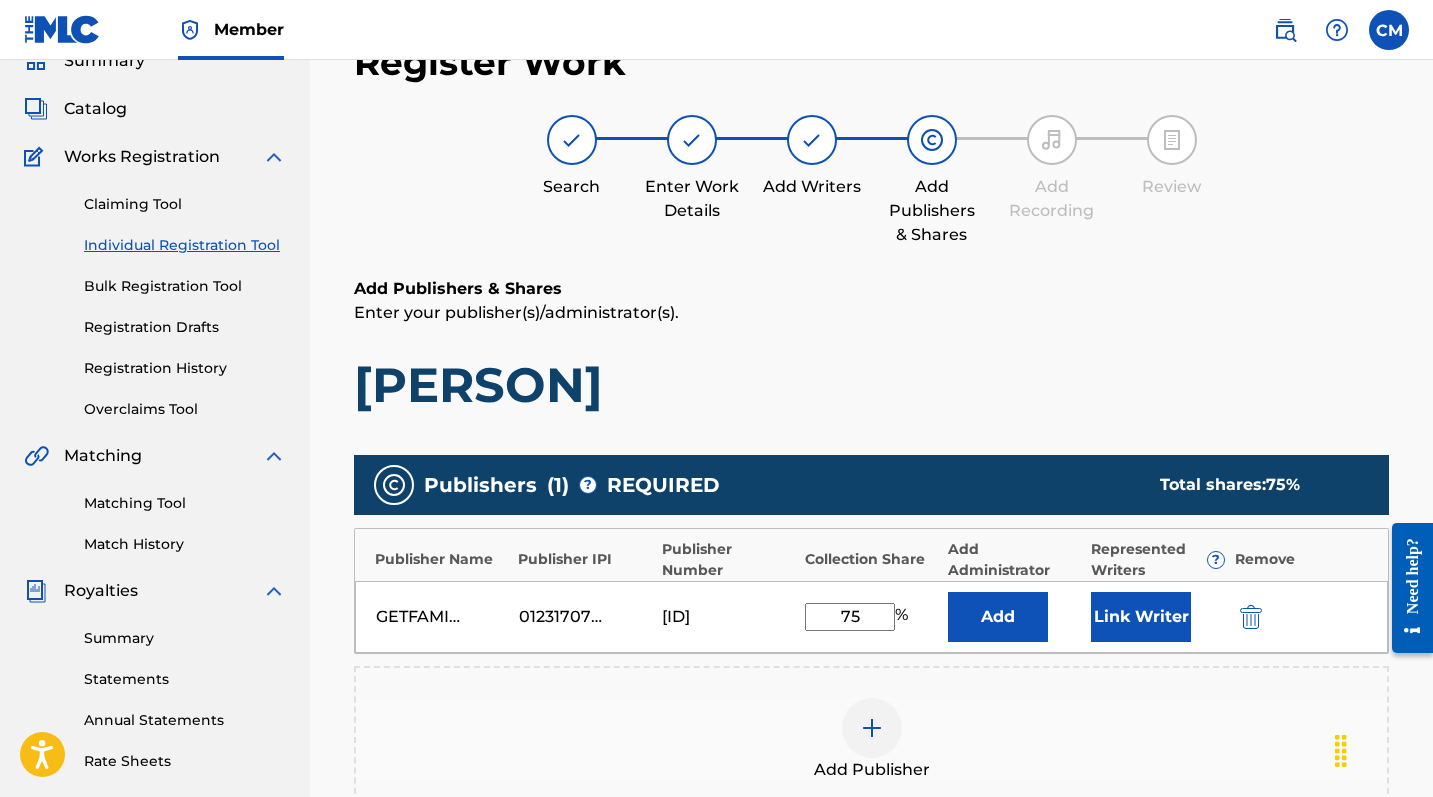 click on "Link Writer" at bounding box center [1141, 617] 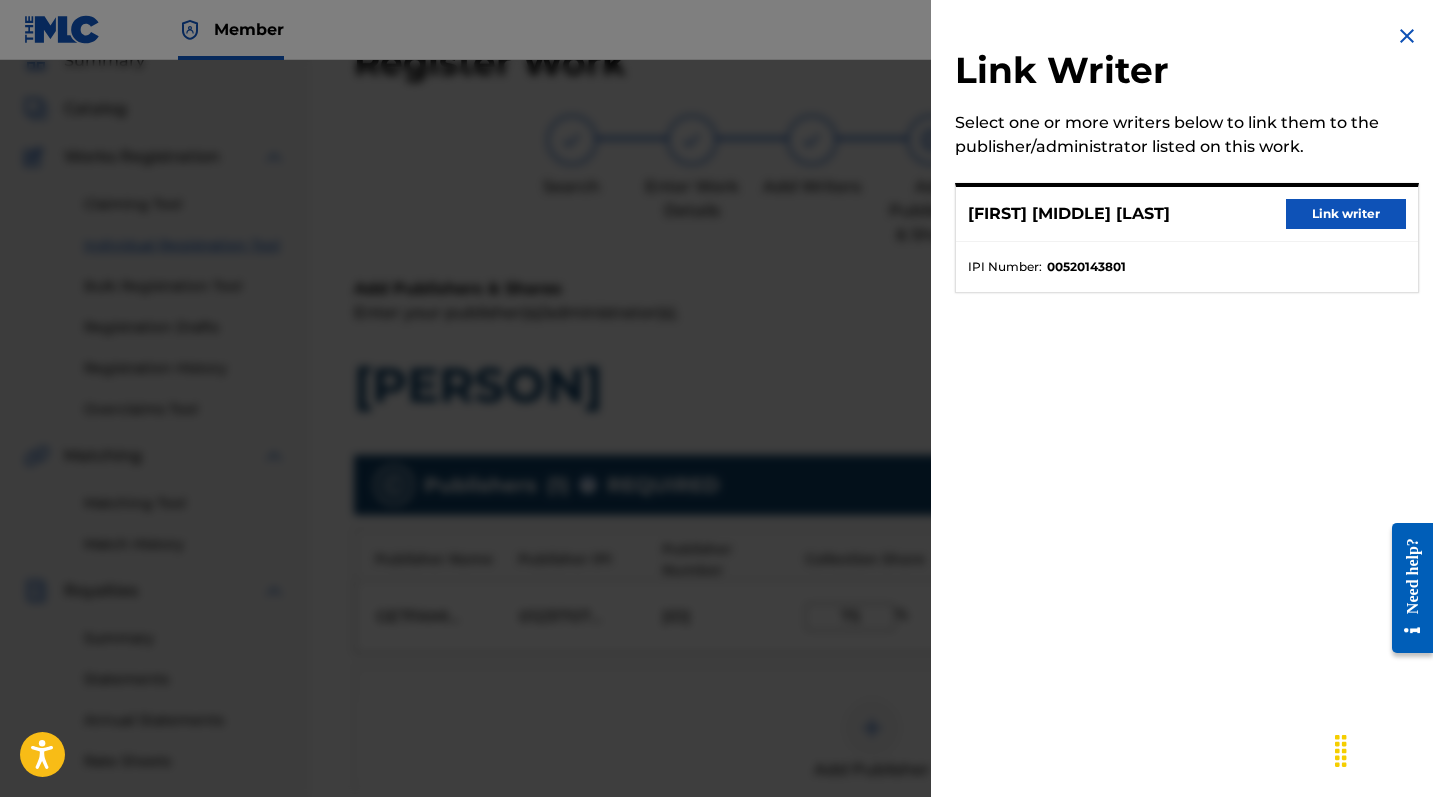click on "Link writer" at bounding box center (1346, 214) 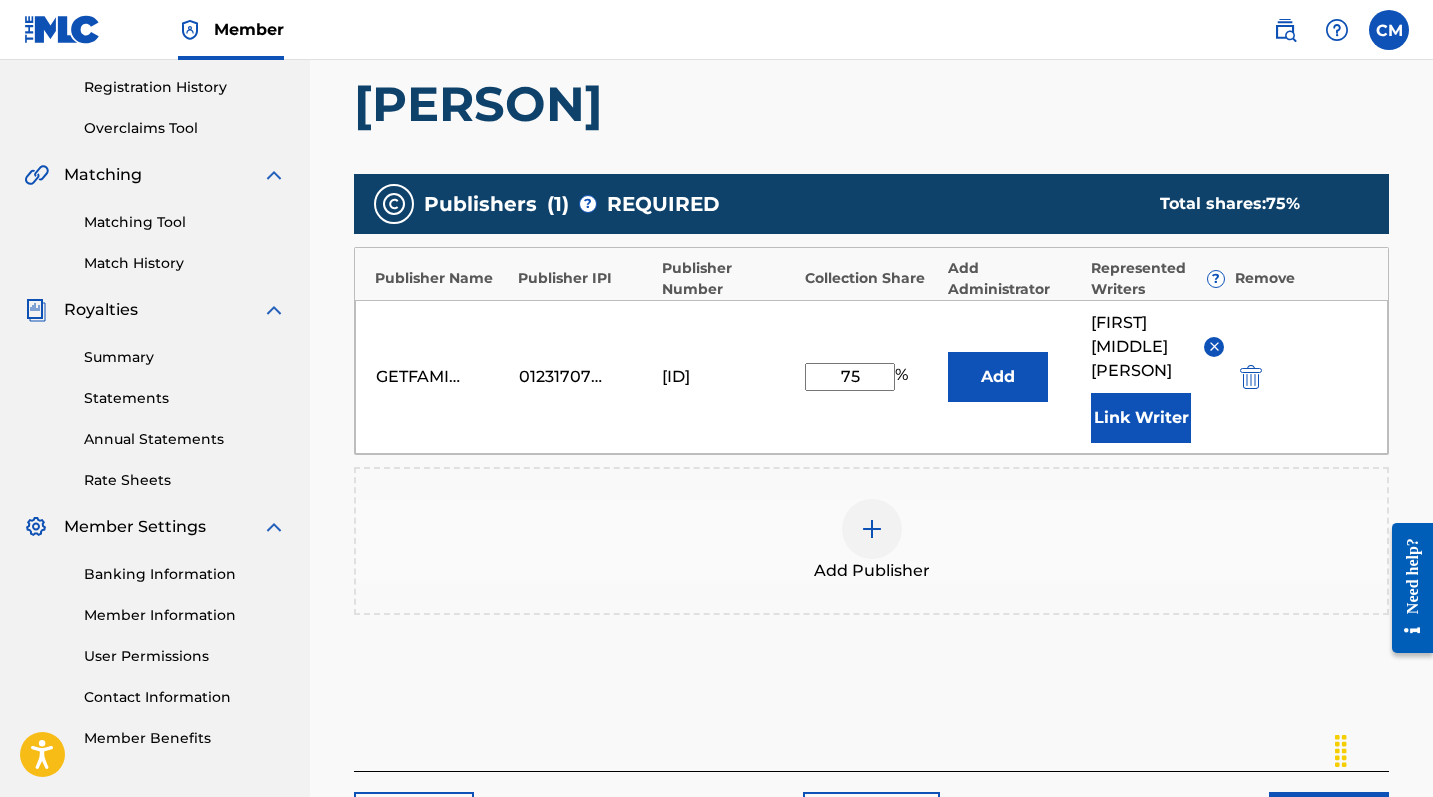 scroll, scrollTop: 556, scrollLeft: 0, axis: vertical 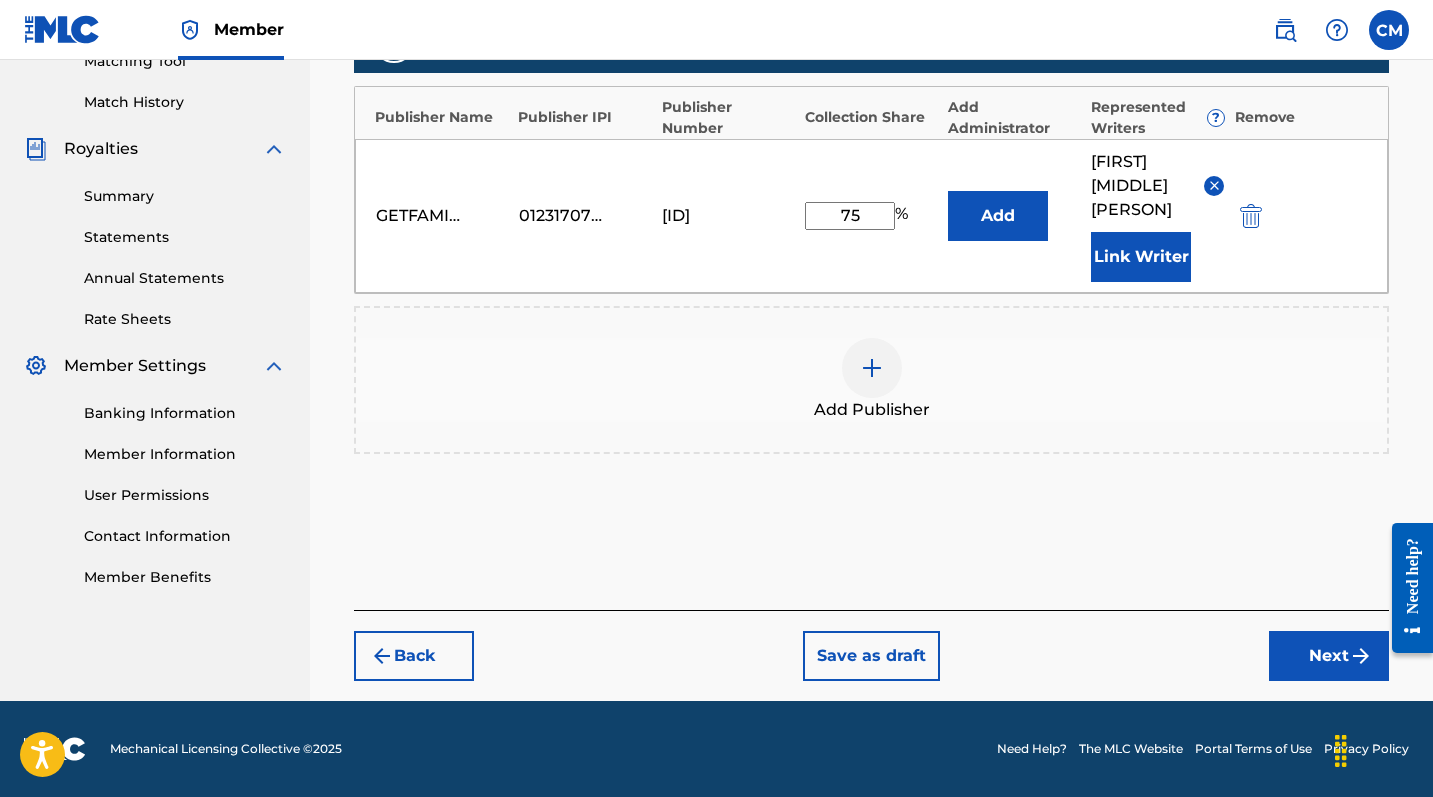 click on "Next" at bounding box center (1329, 656) 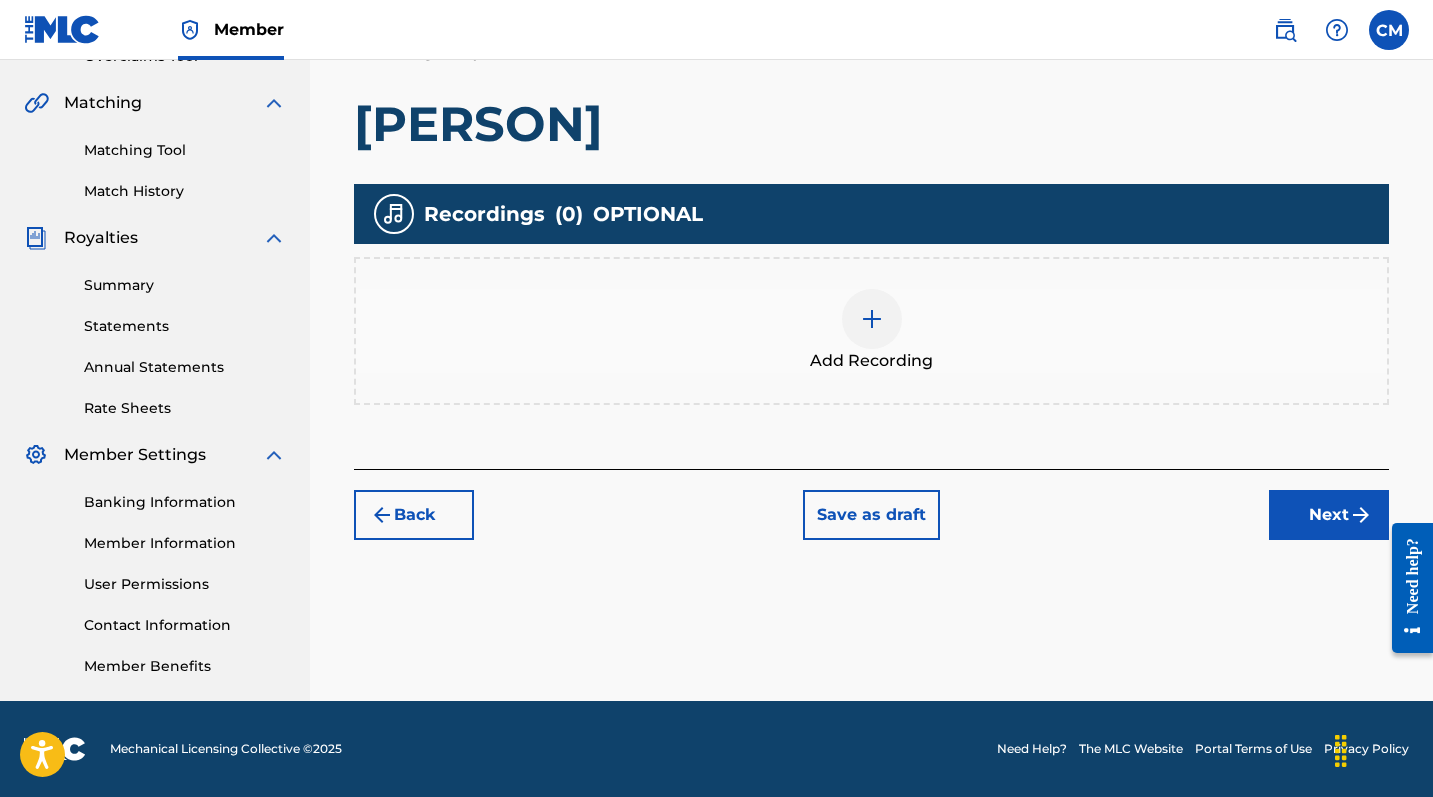 click at bounding box center (872, 319) 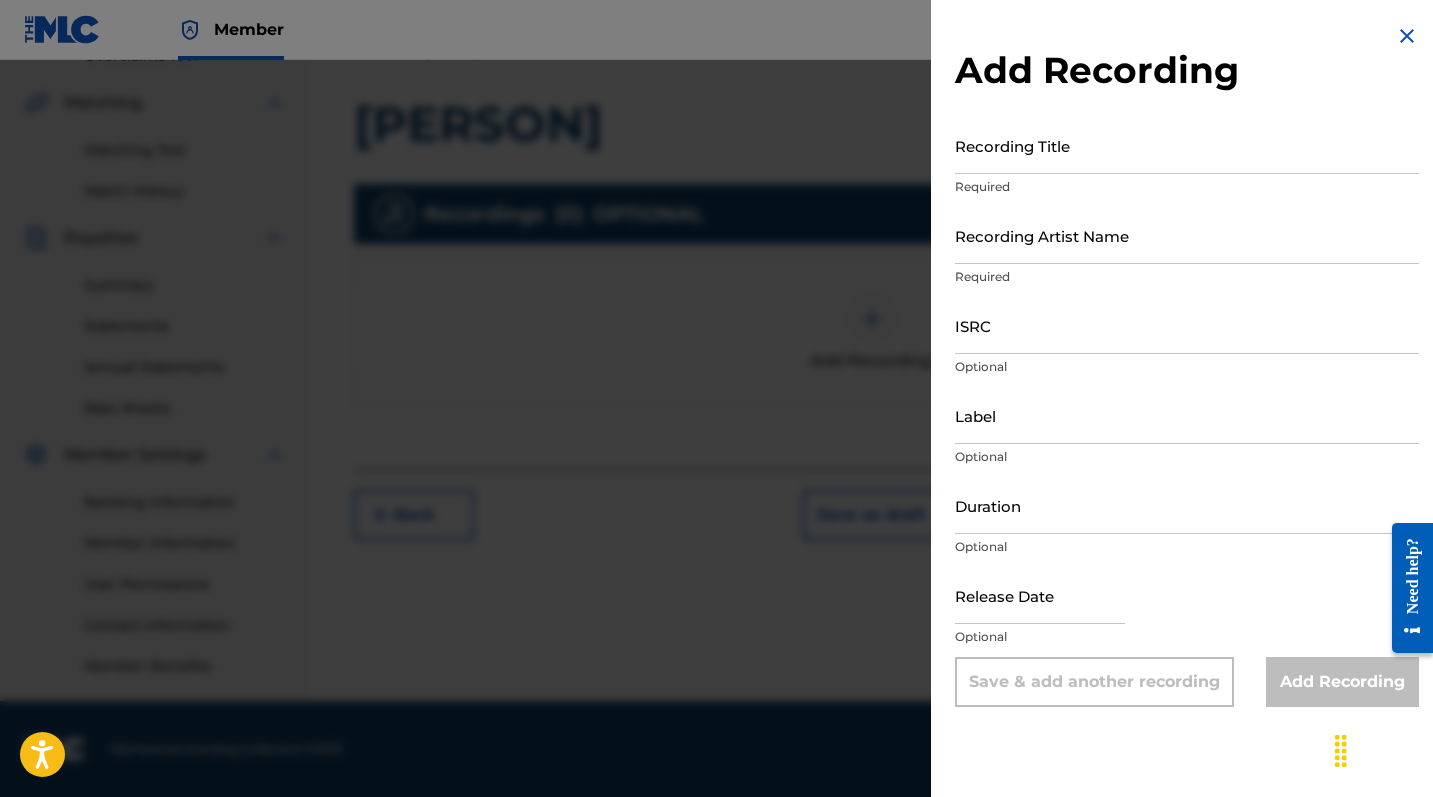 click on "Recording Title" at bounding box center [1187, 145] 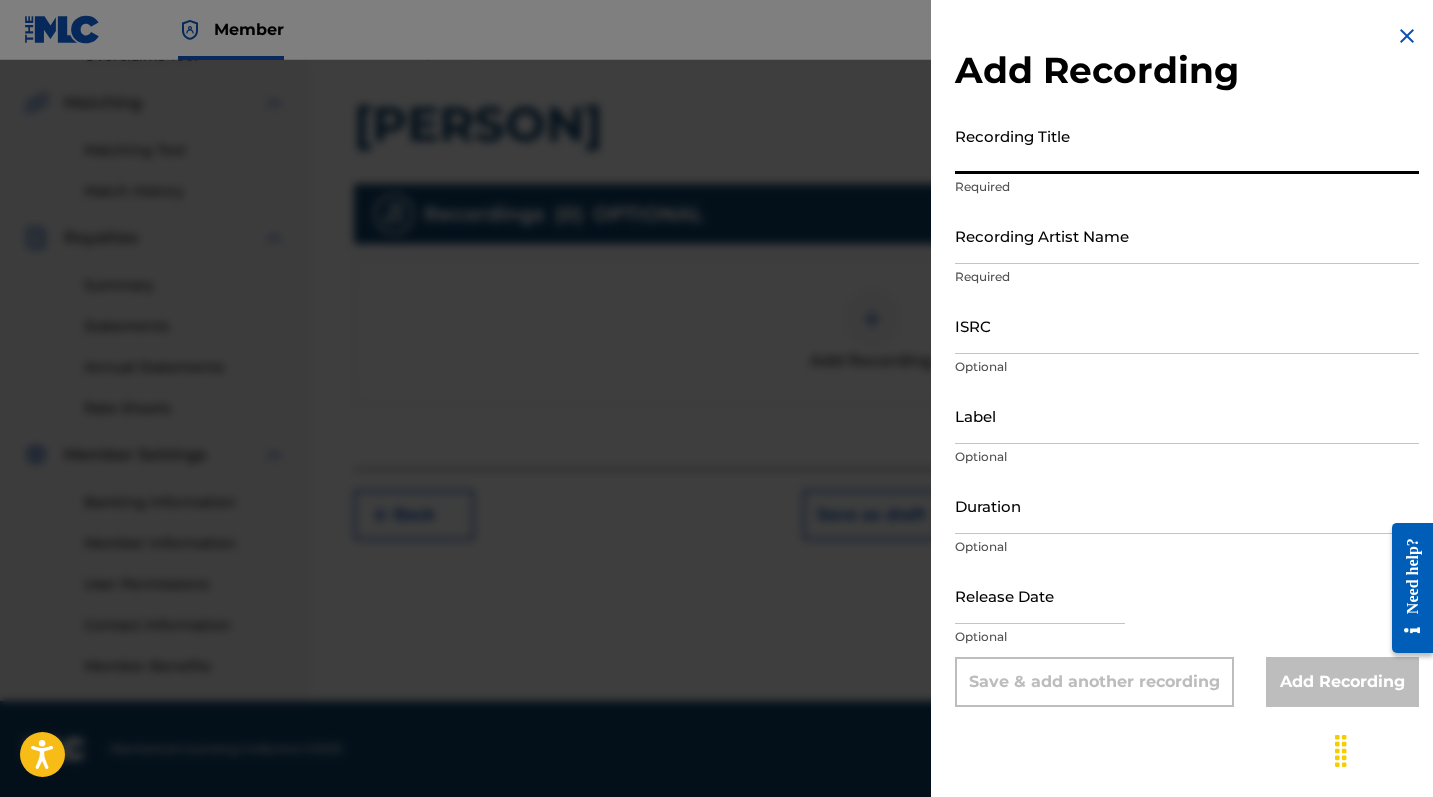 paste on "[PERSON]" 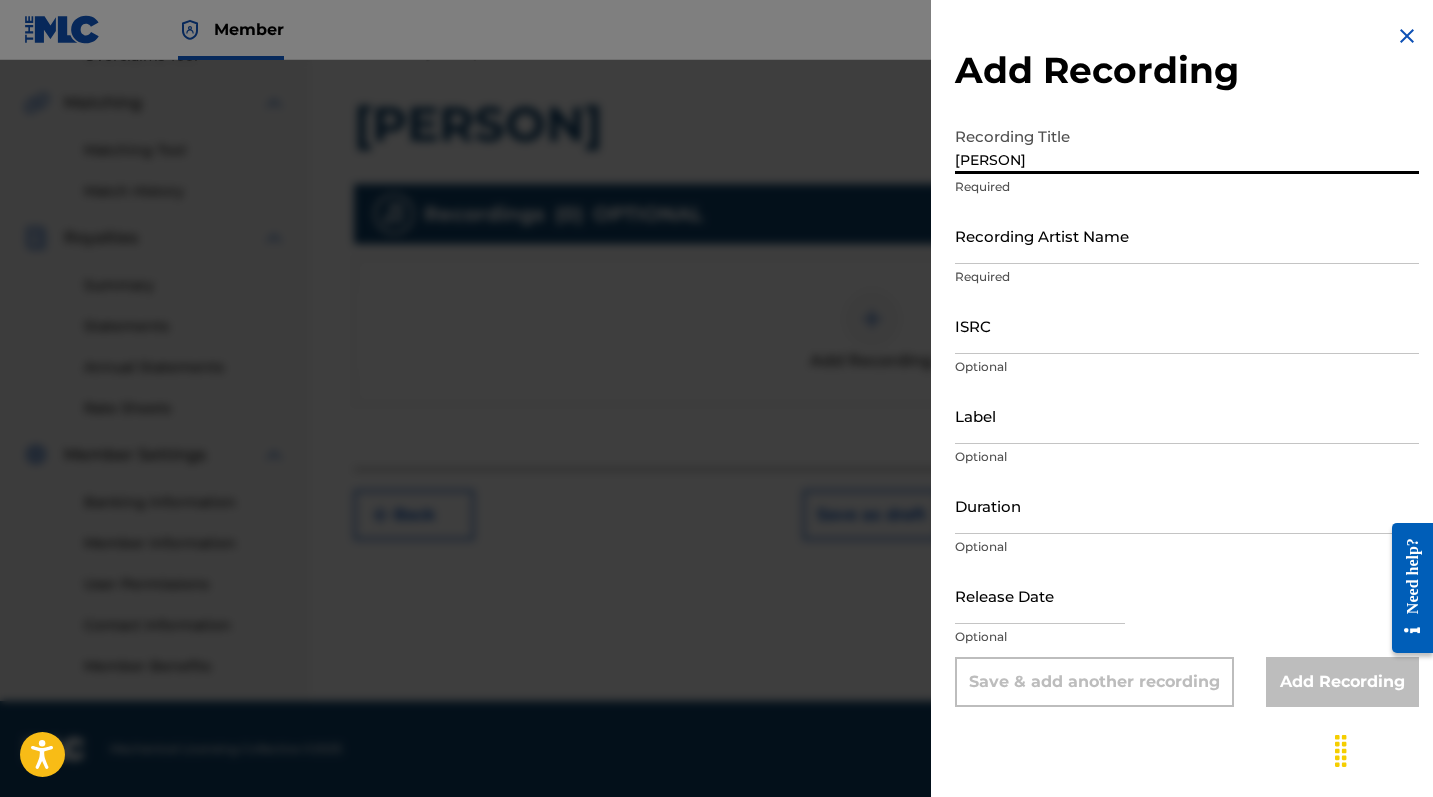 click on "Recording Artist Name" at bounding box center (1187, 235) 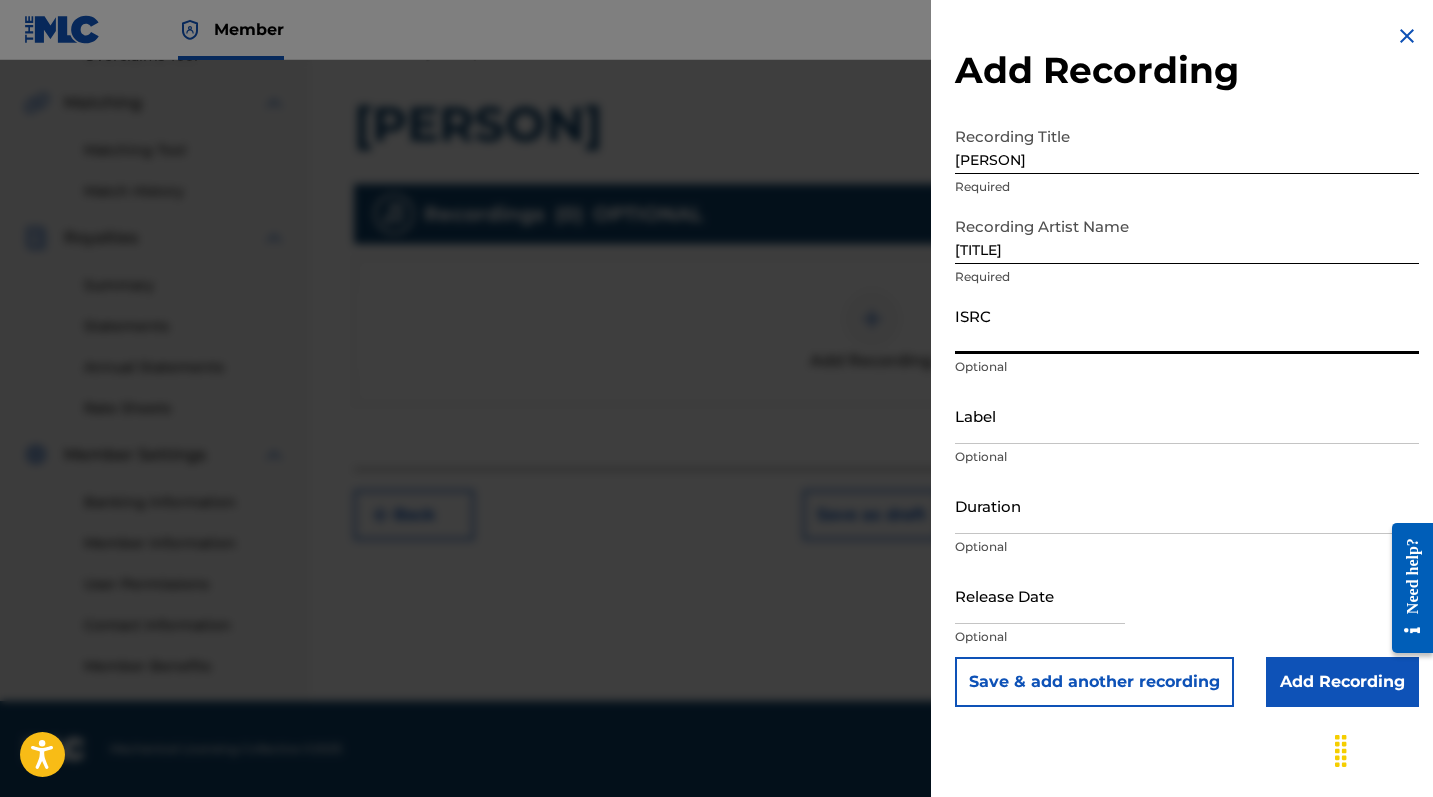 click on "ISRC" at bounding box center [1187, 325] 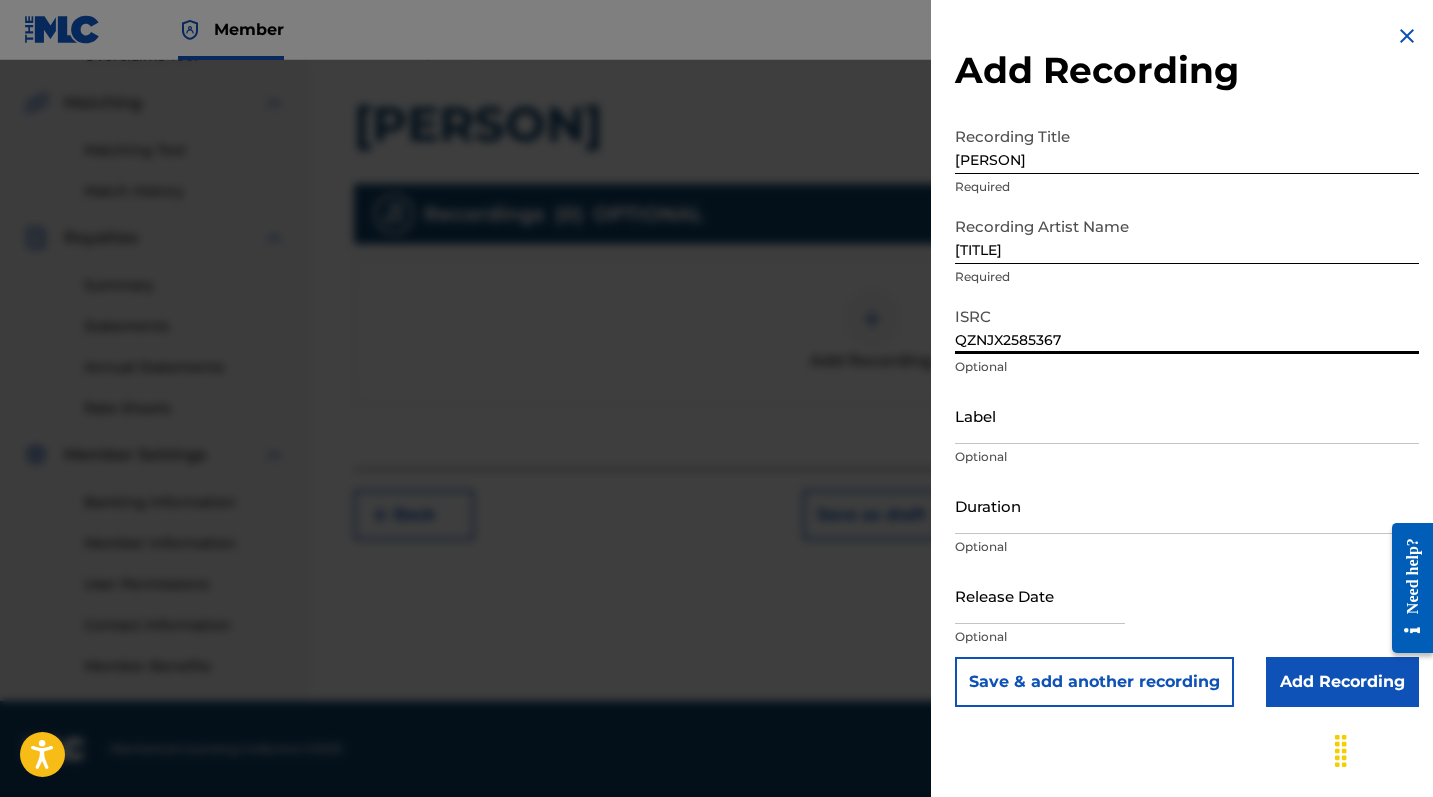 click on "Label" at bounding box center [1187, 415] 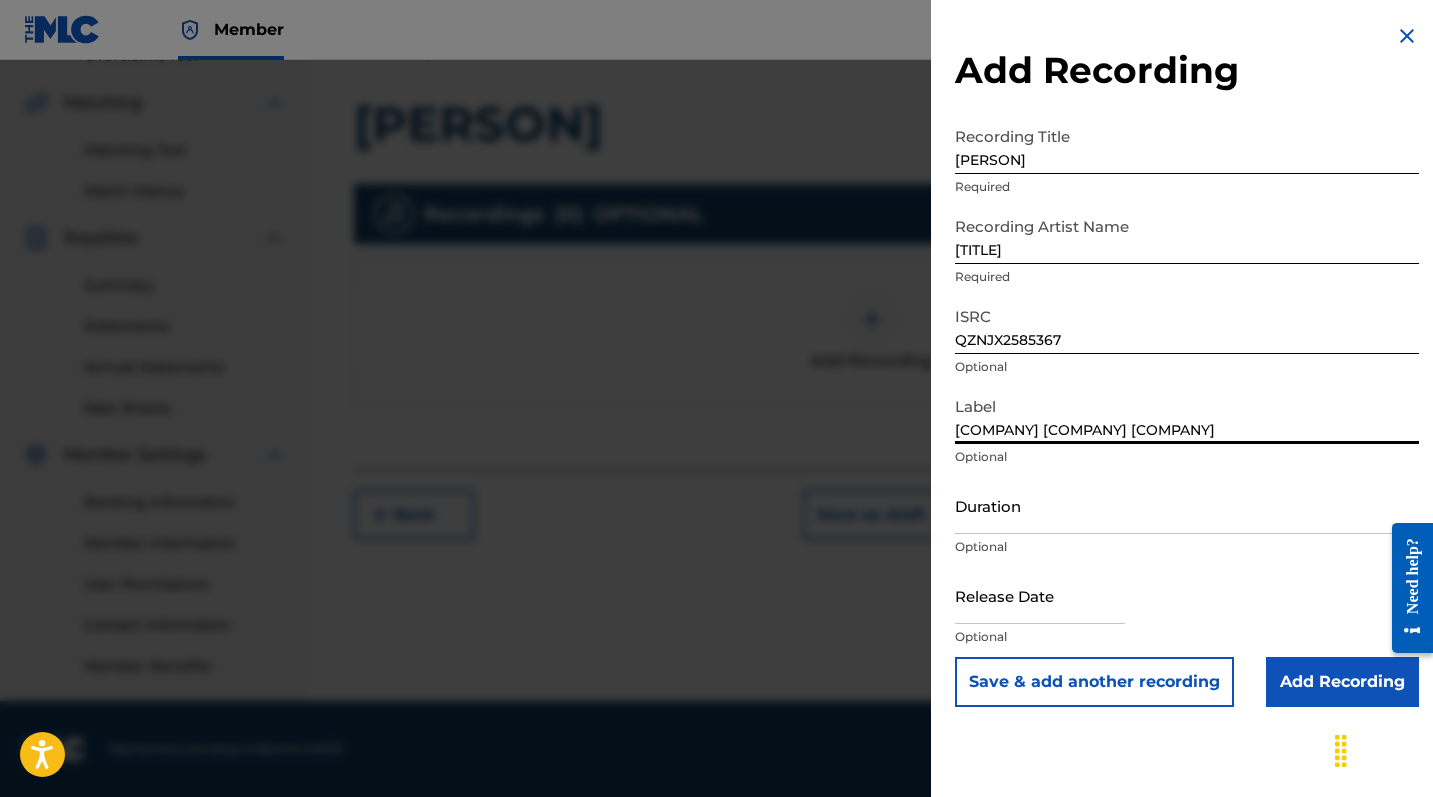 scroll, scrollTop: 443, scrollLeft: 0, axis: vertical 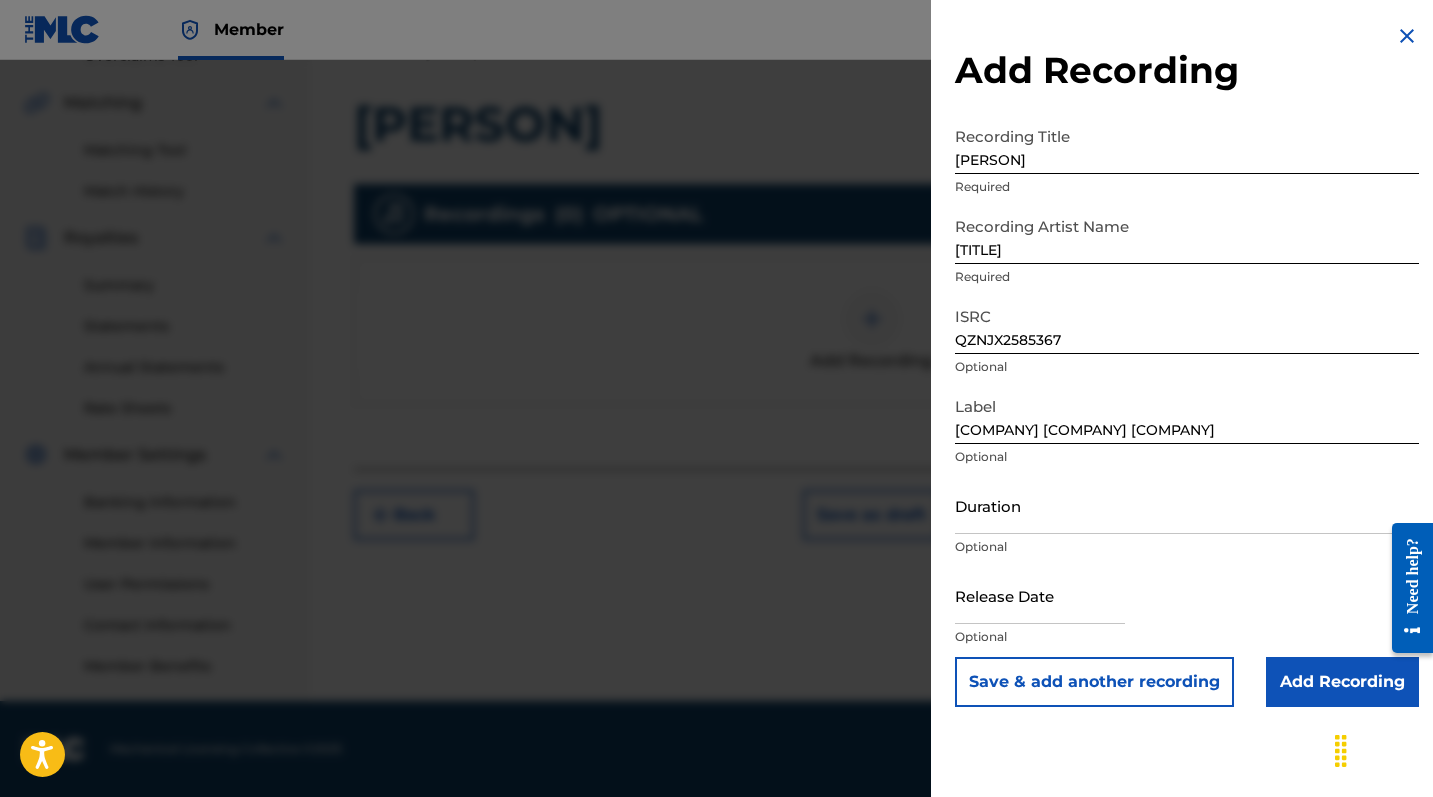 click on "Add Recording" at bounding box center (1342, 682) 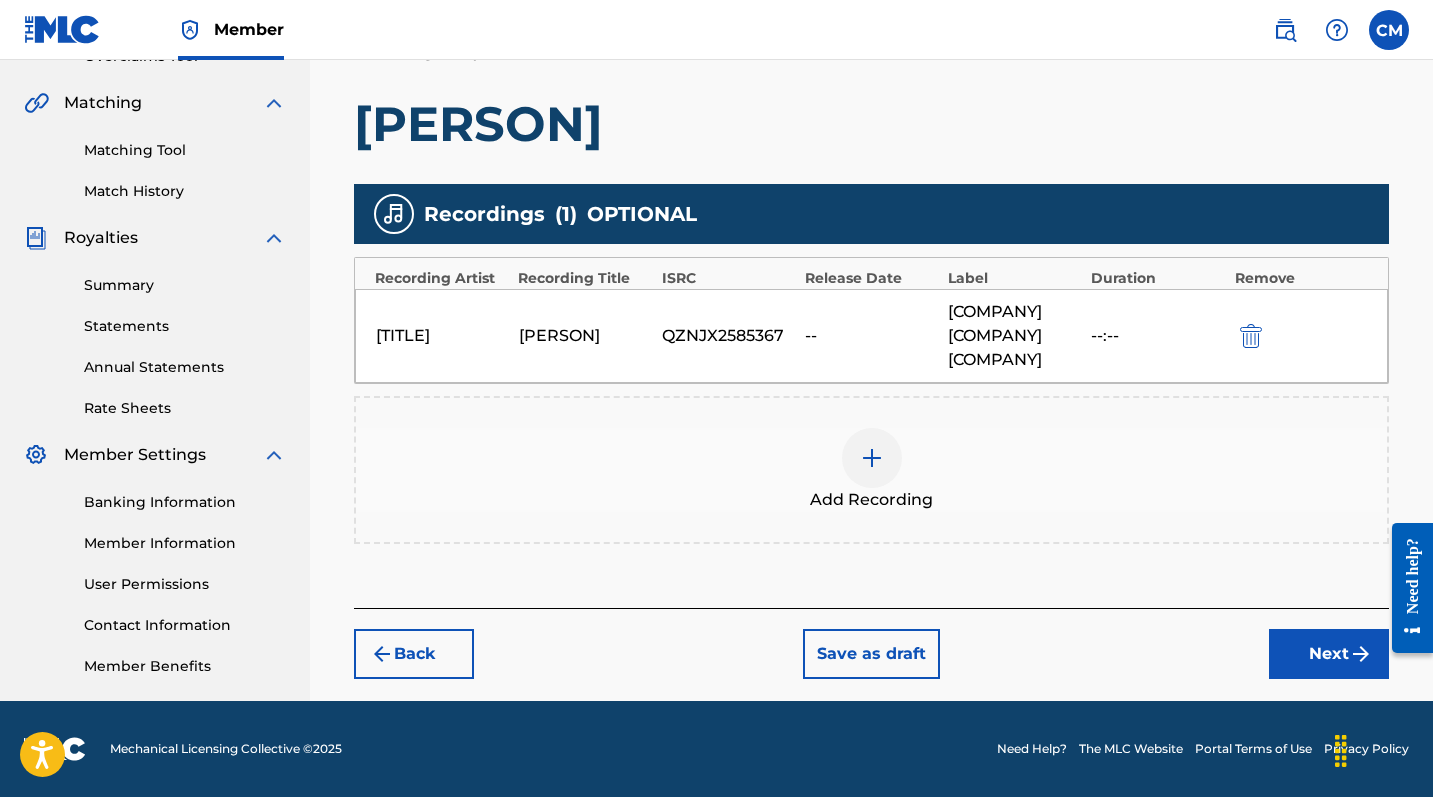 click on "Next" at bounding box center (1329, 654) 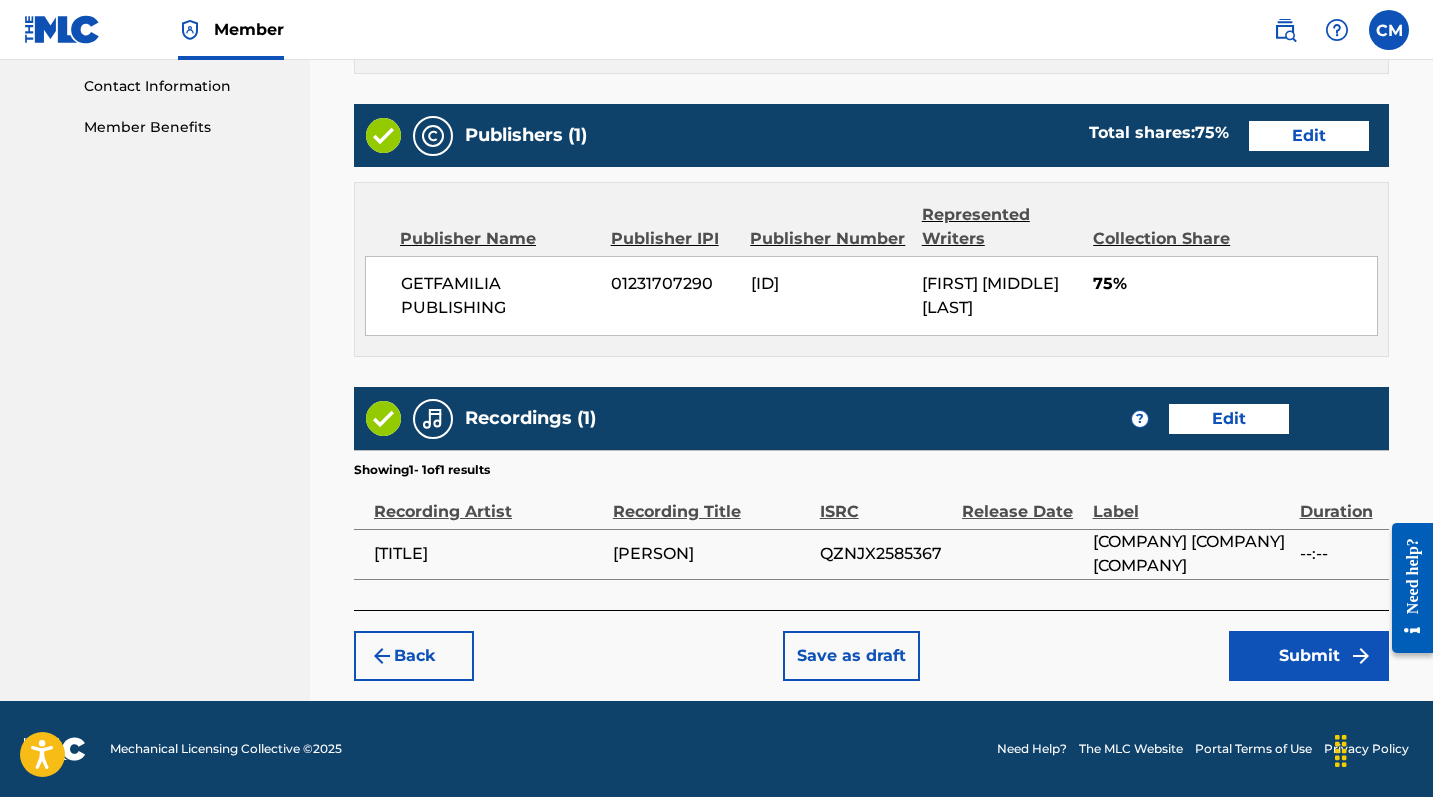 scroll, scrollTop: 981, scrollLeft: 0, axis: vertical 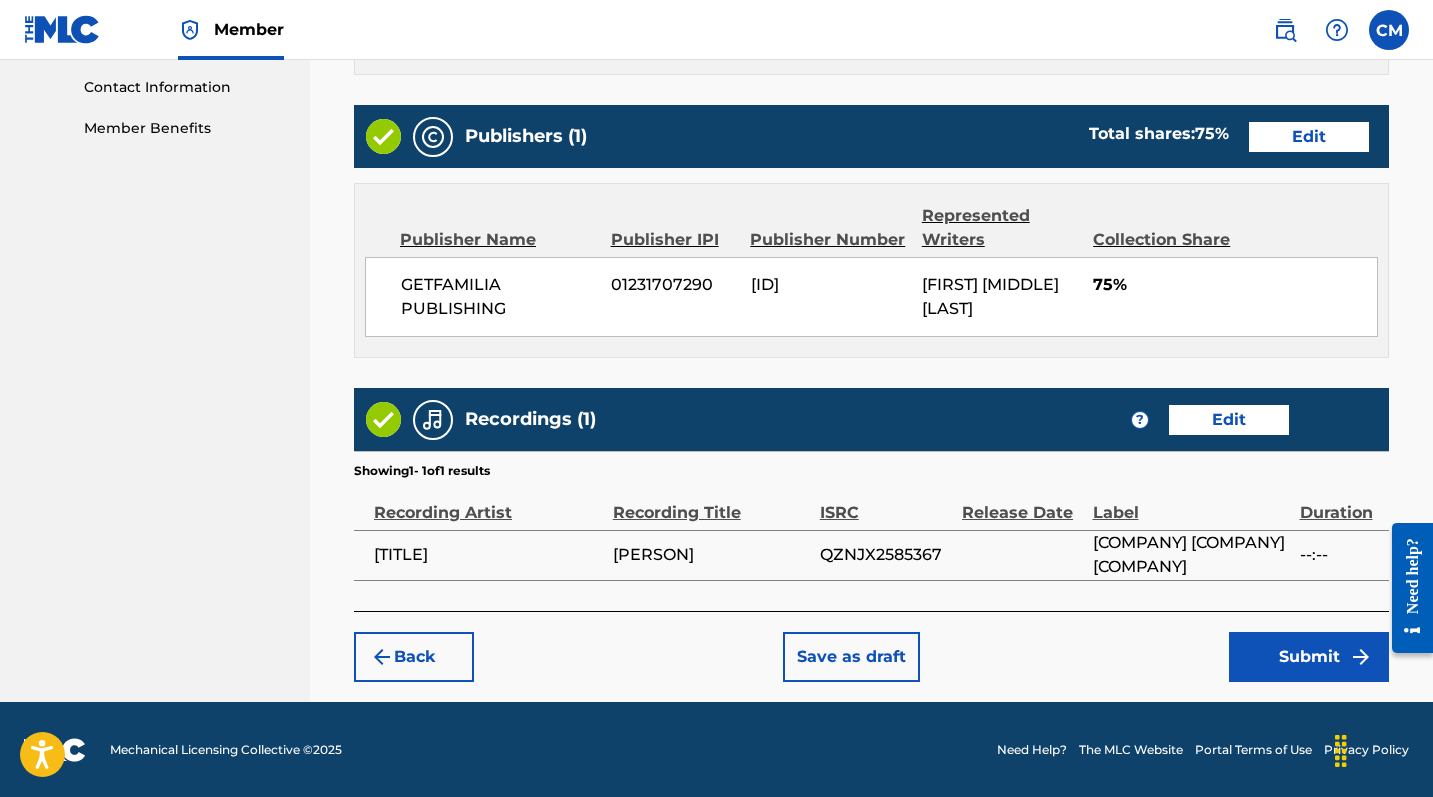 click on "Submit" at bounding box center (1309, 657) 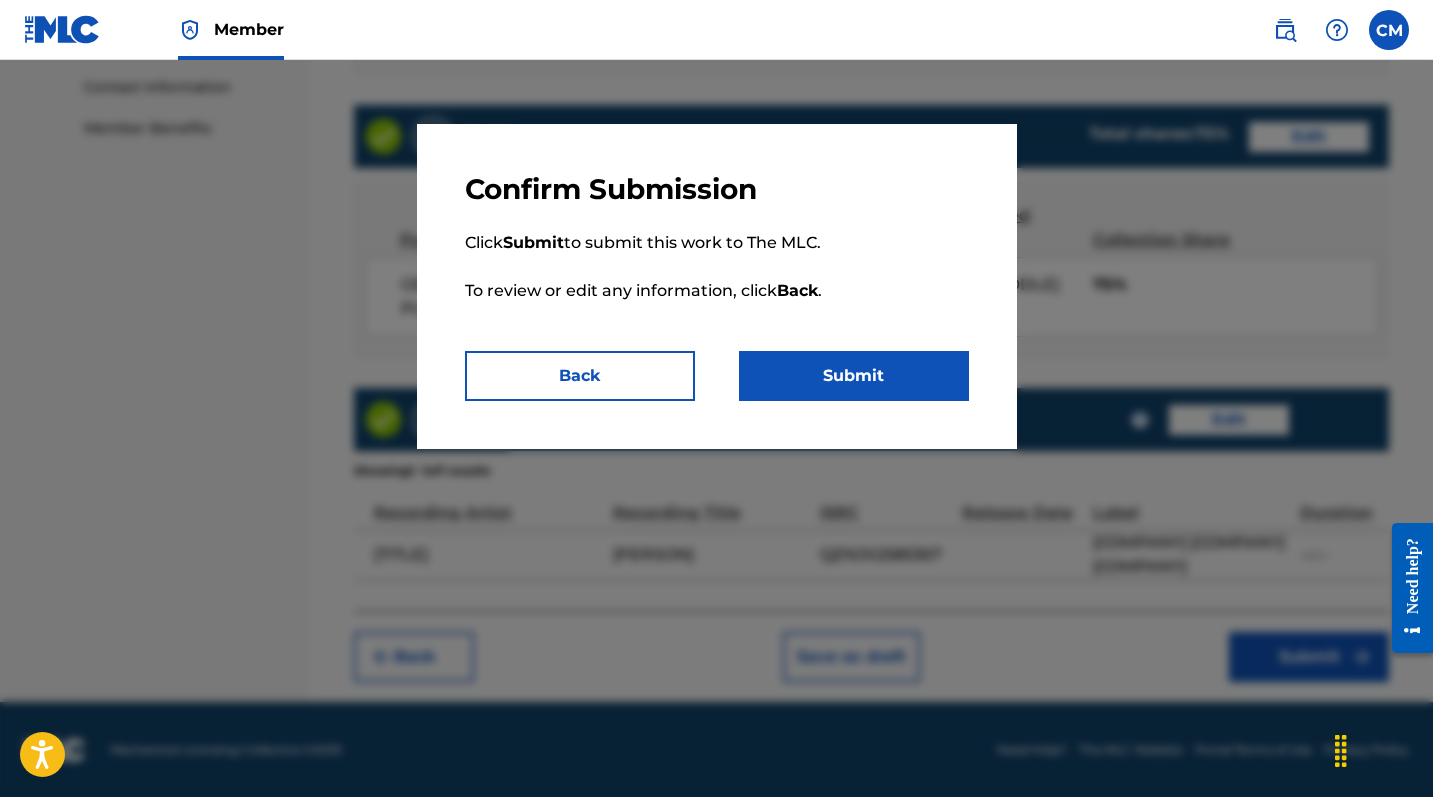 click on "Submit" at bounding box center [854, 376] 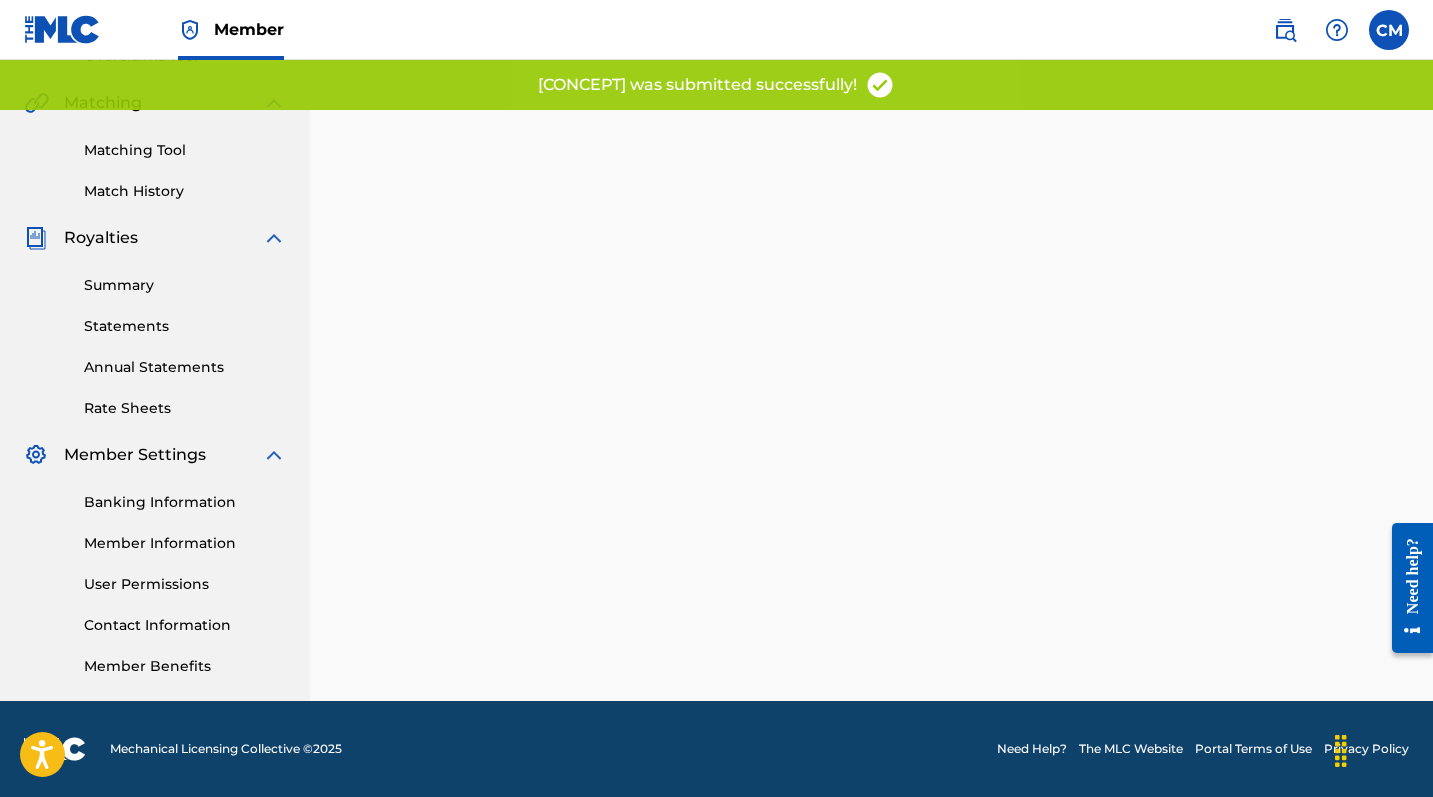 scroll, scrollTop: 0, scrollLeft: 0, axis: both 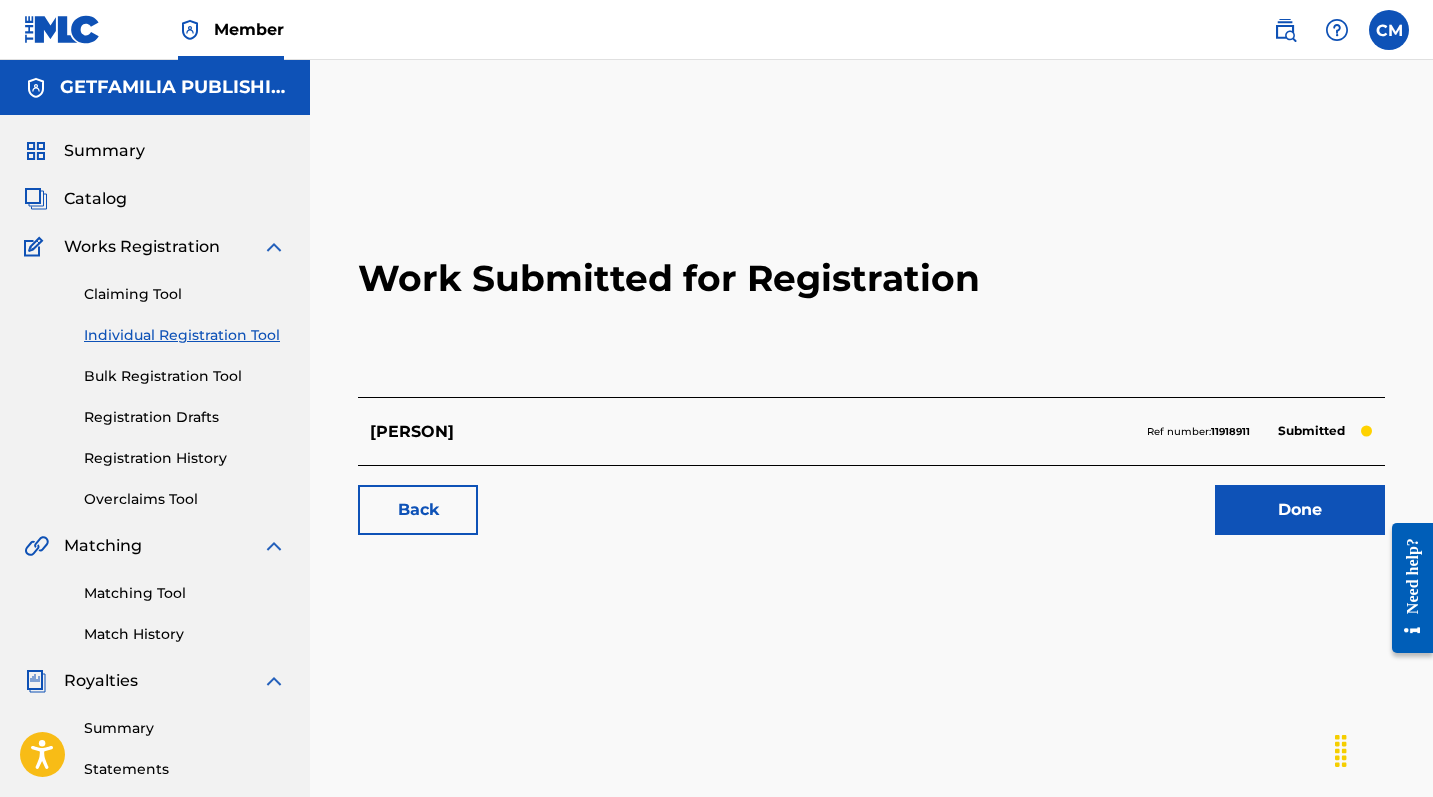 click on "Done" at bounding box center (1300, 510) 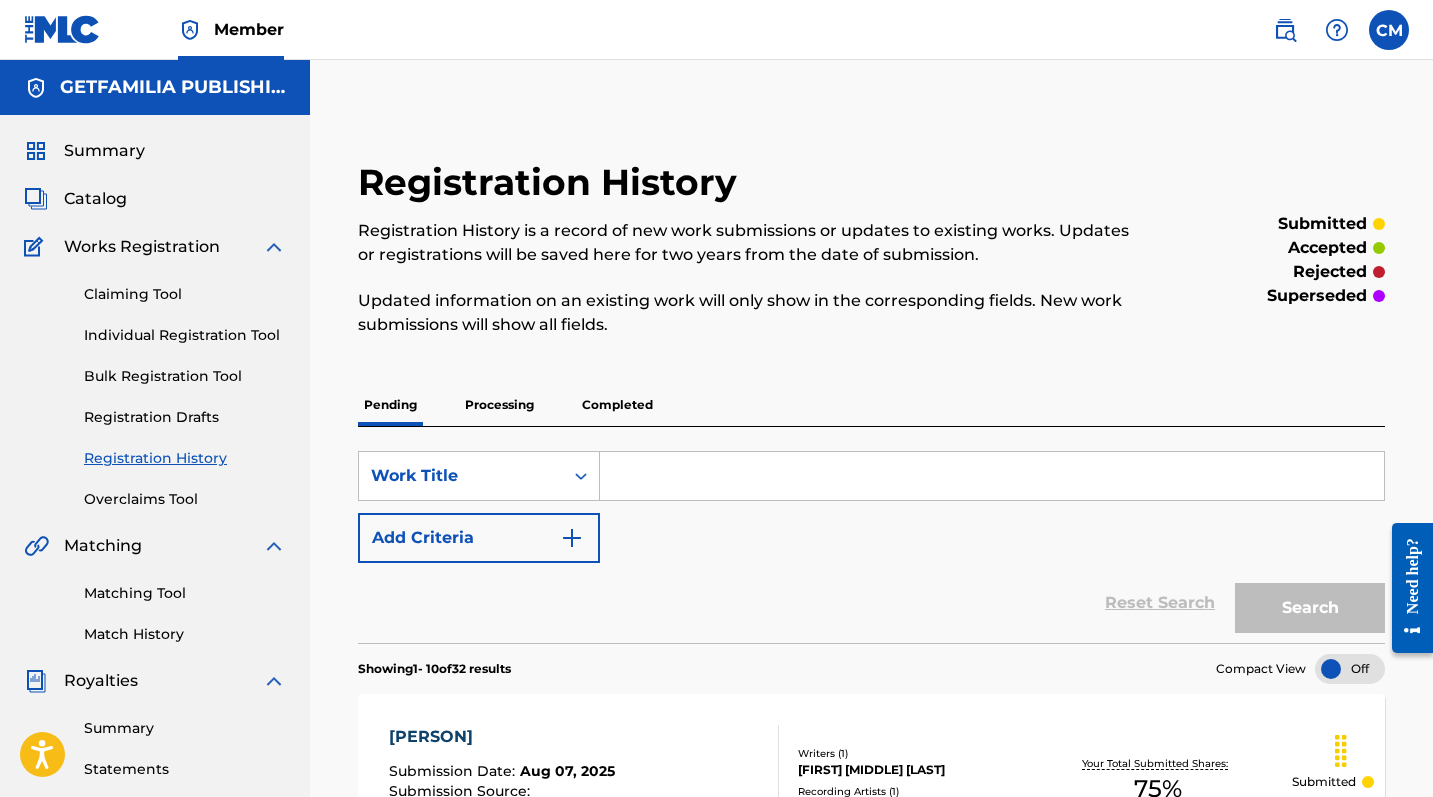 click on "Catalog" at bounding box center (95, 199) 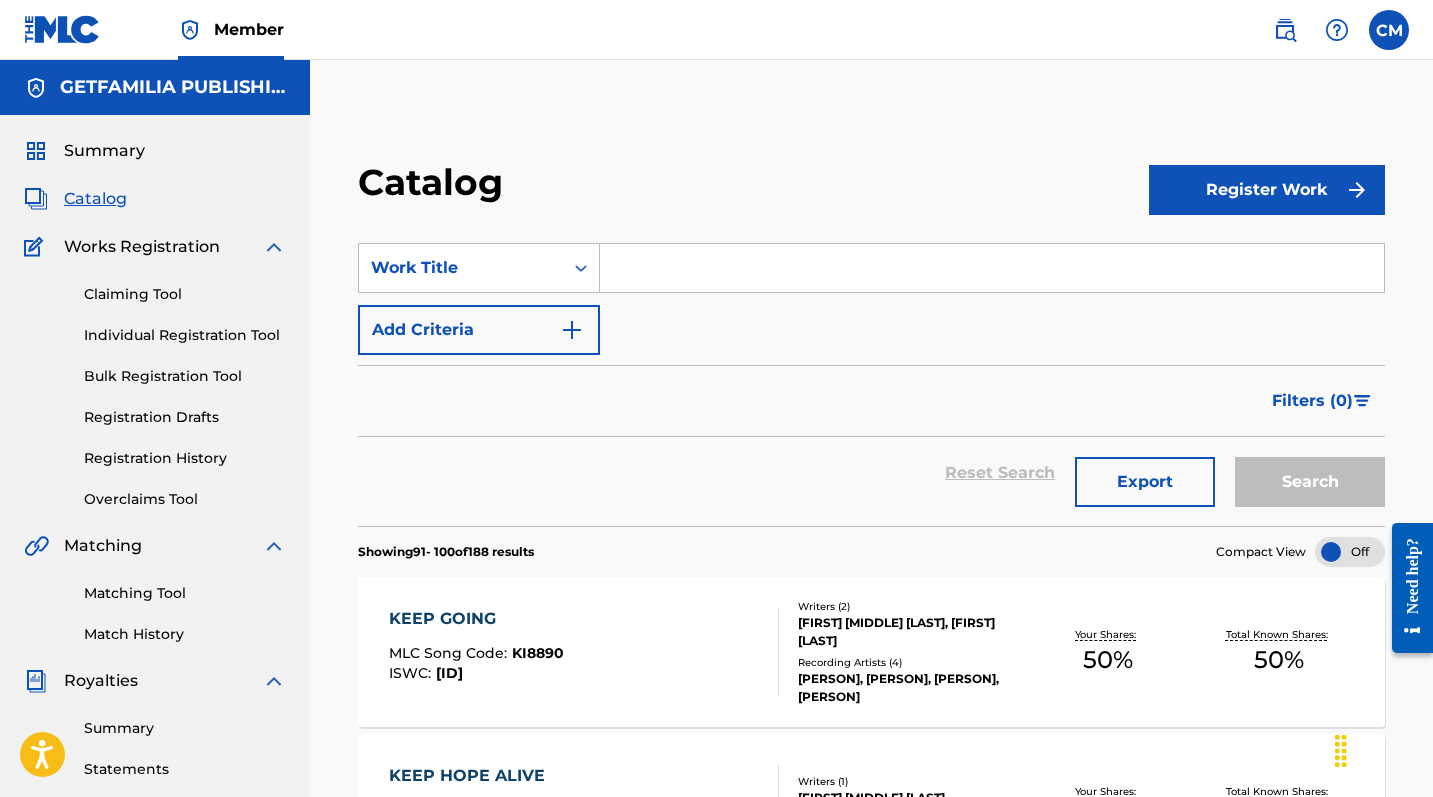 click on "Register Work" at bounding box center (1267, 190) 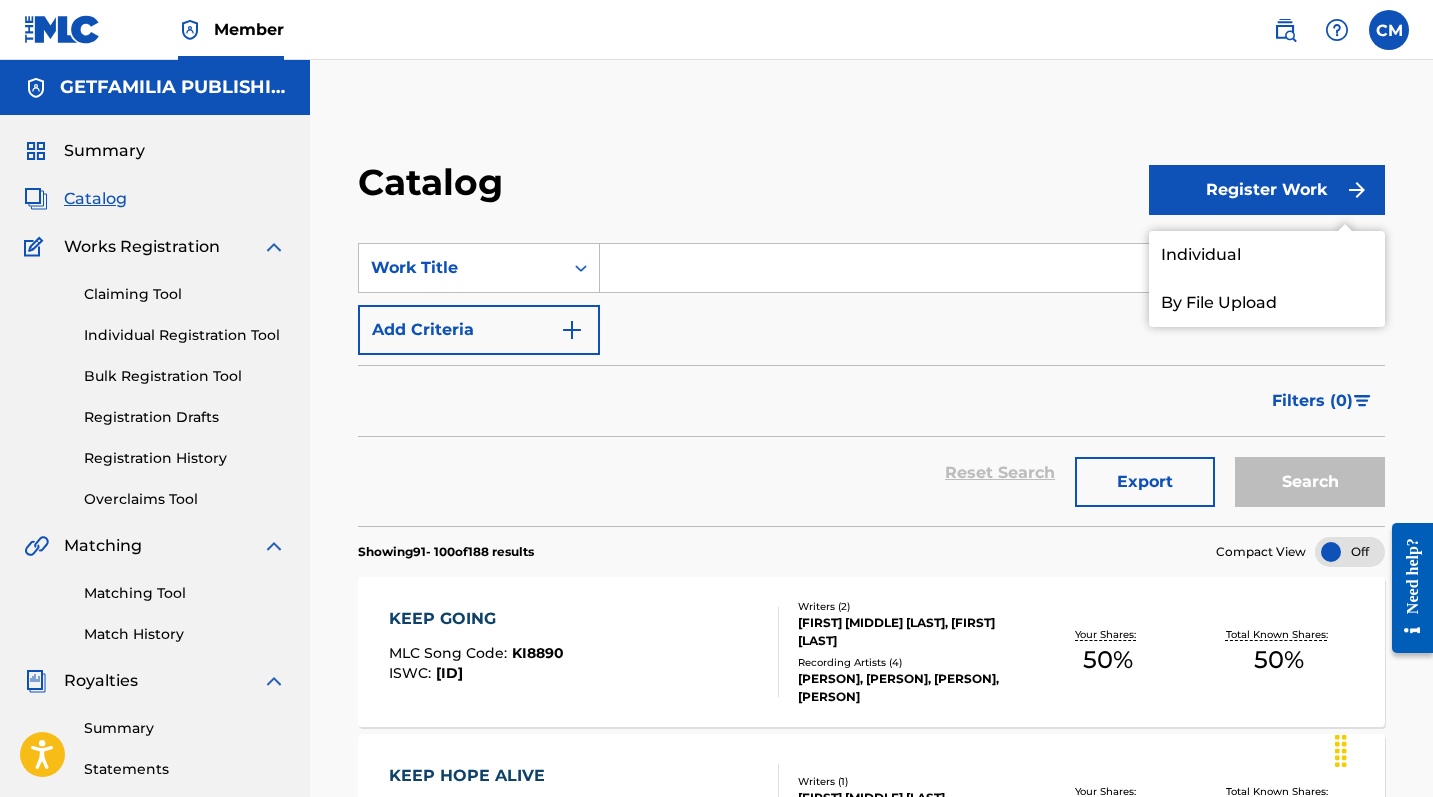 click on "Individual" at bounding box center [1267, 255] 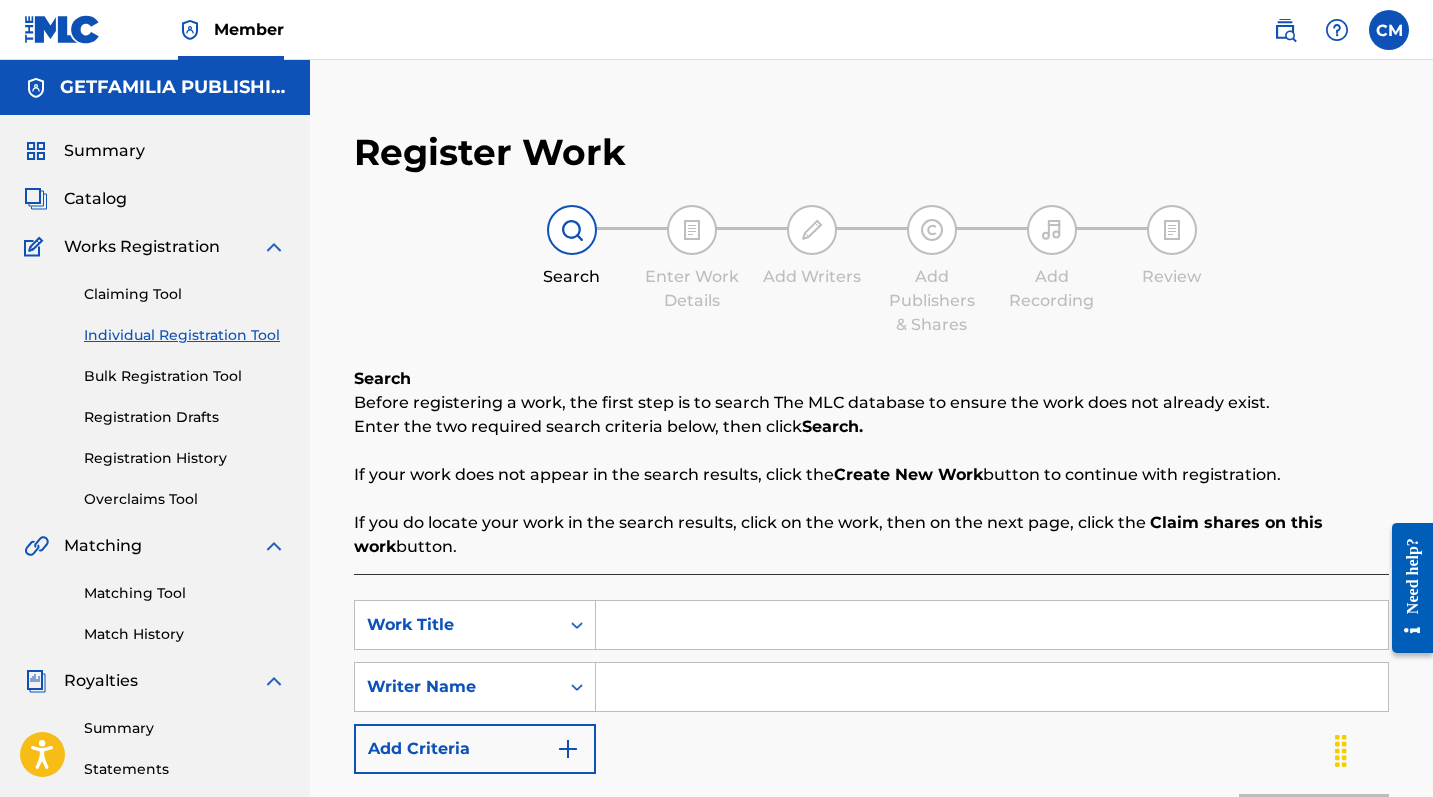 click at bounding box center (992, 625) 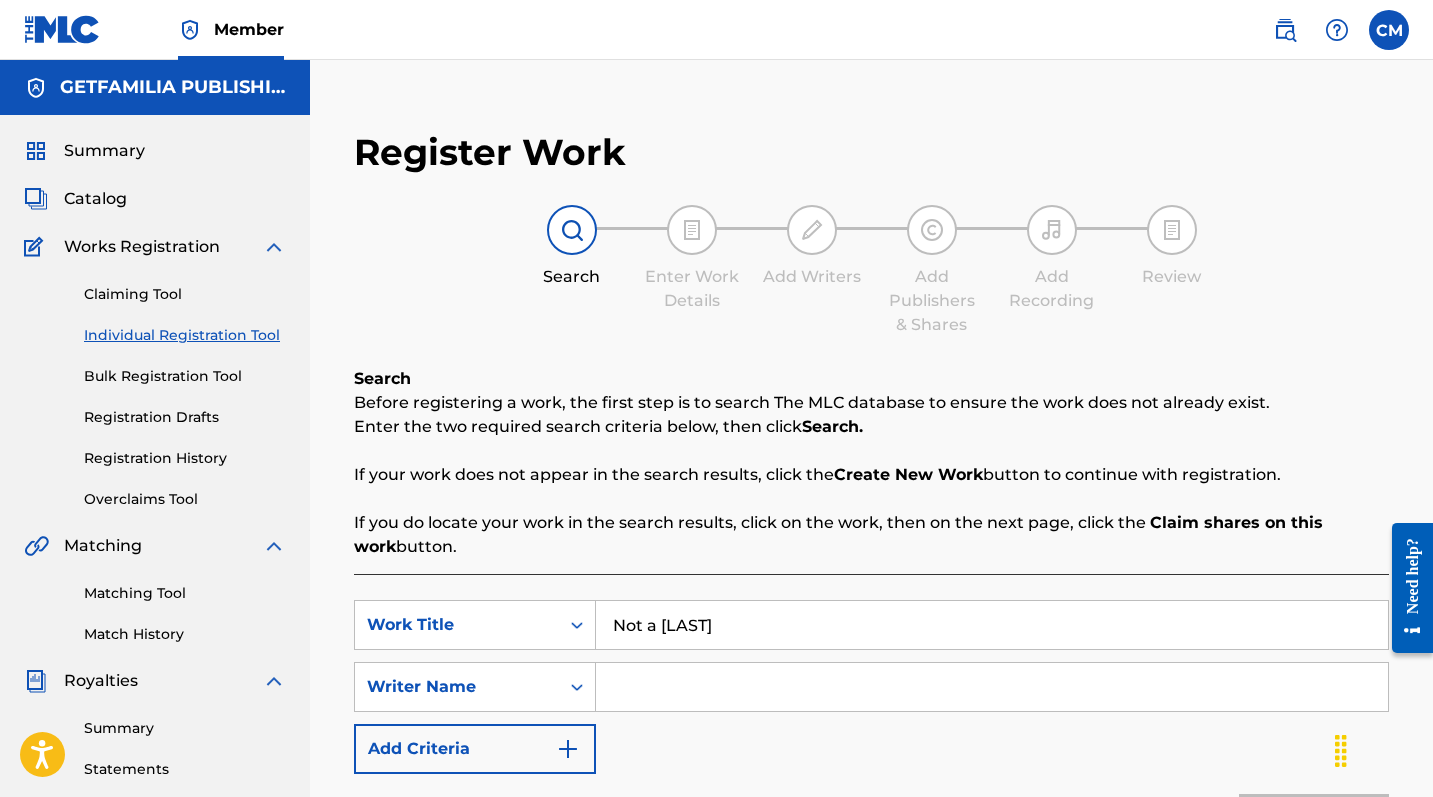 click at bounding box center [992, 687] 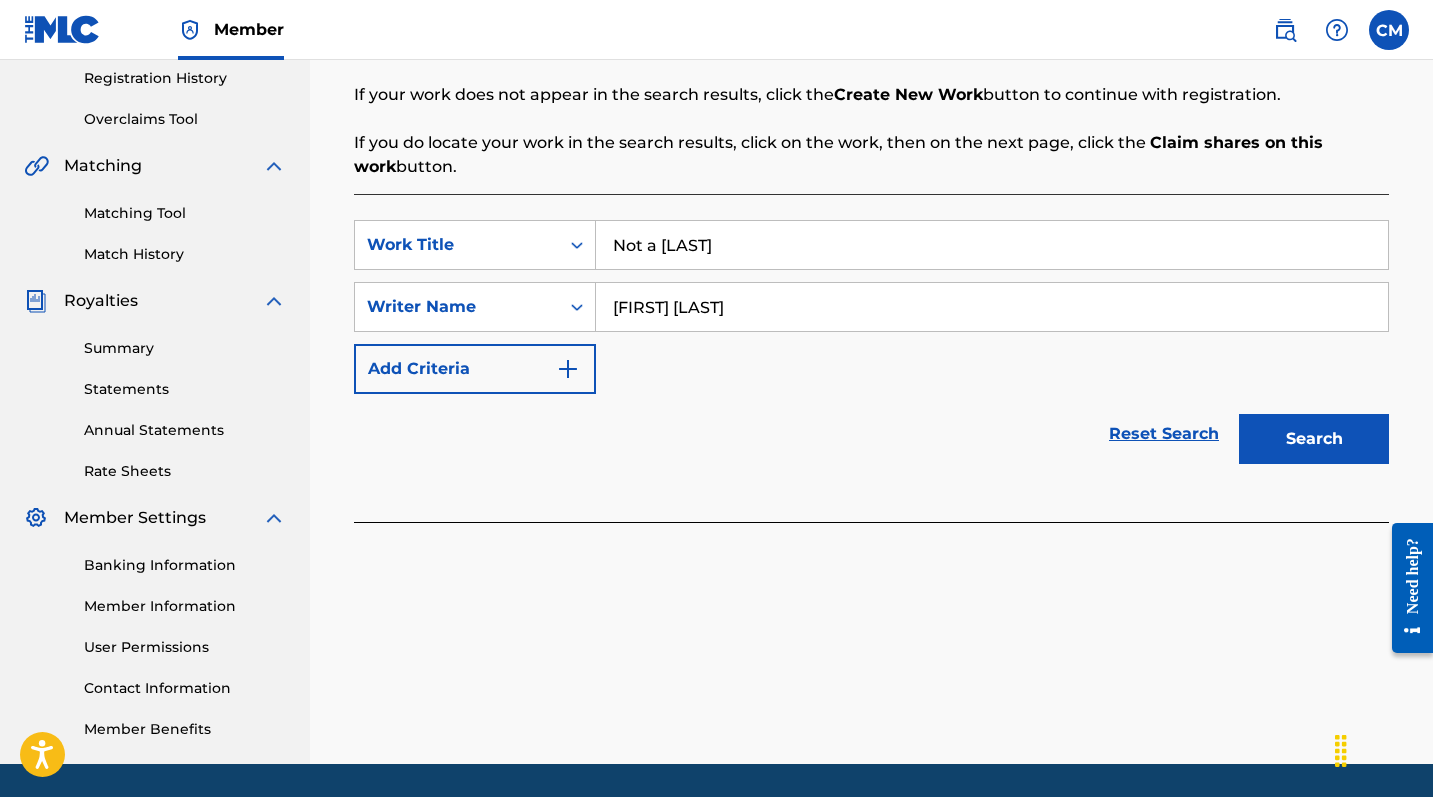 scroll, scrollTop: 404, scrollLeft: 0, axis: vertical 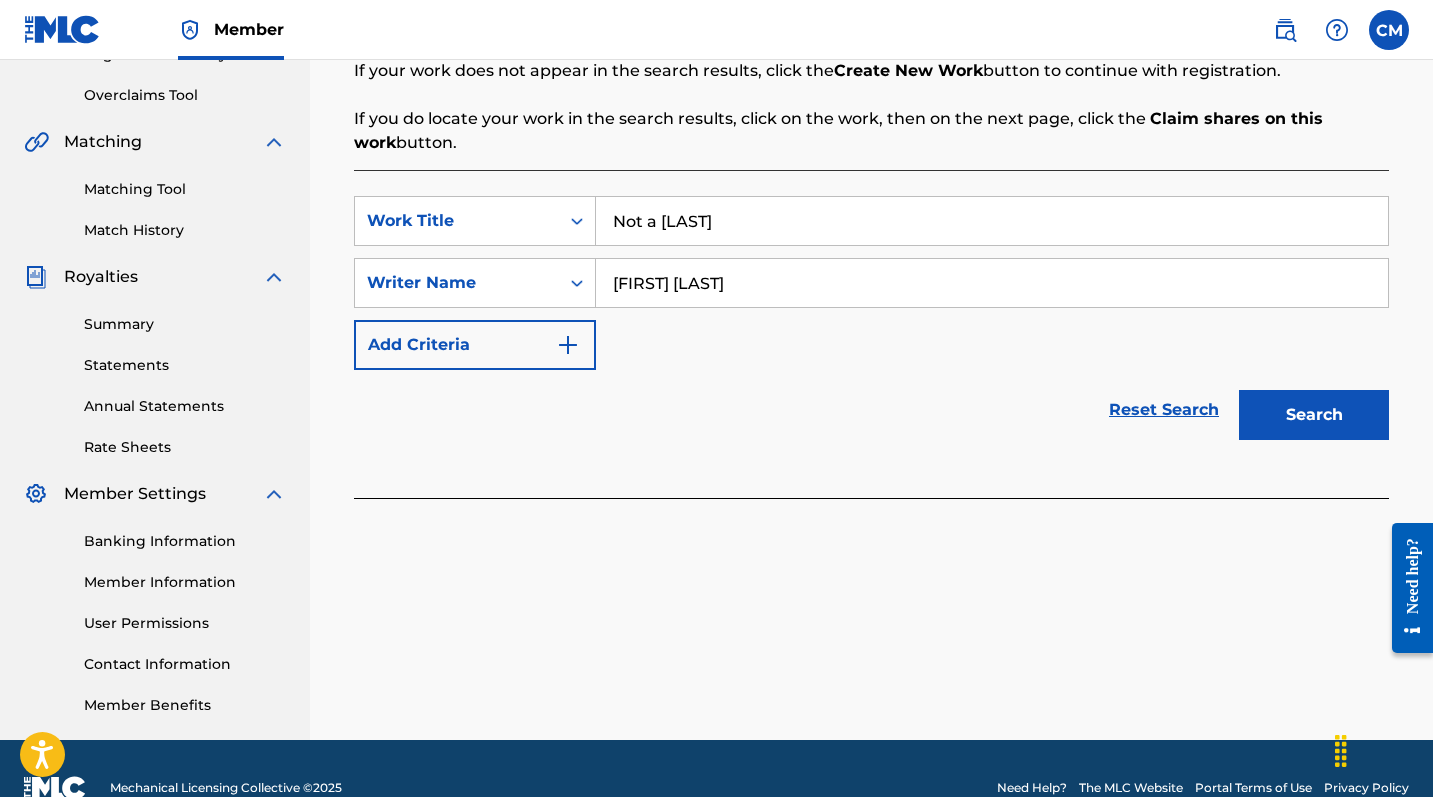 click on "Search" at bounding box center (1314, 415) 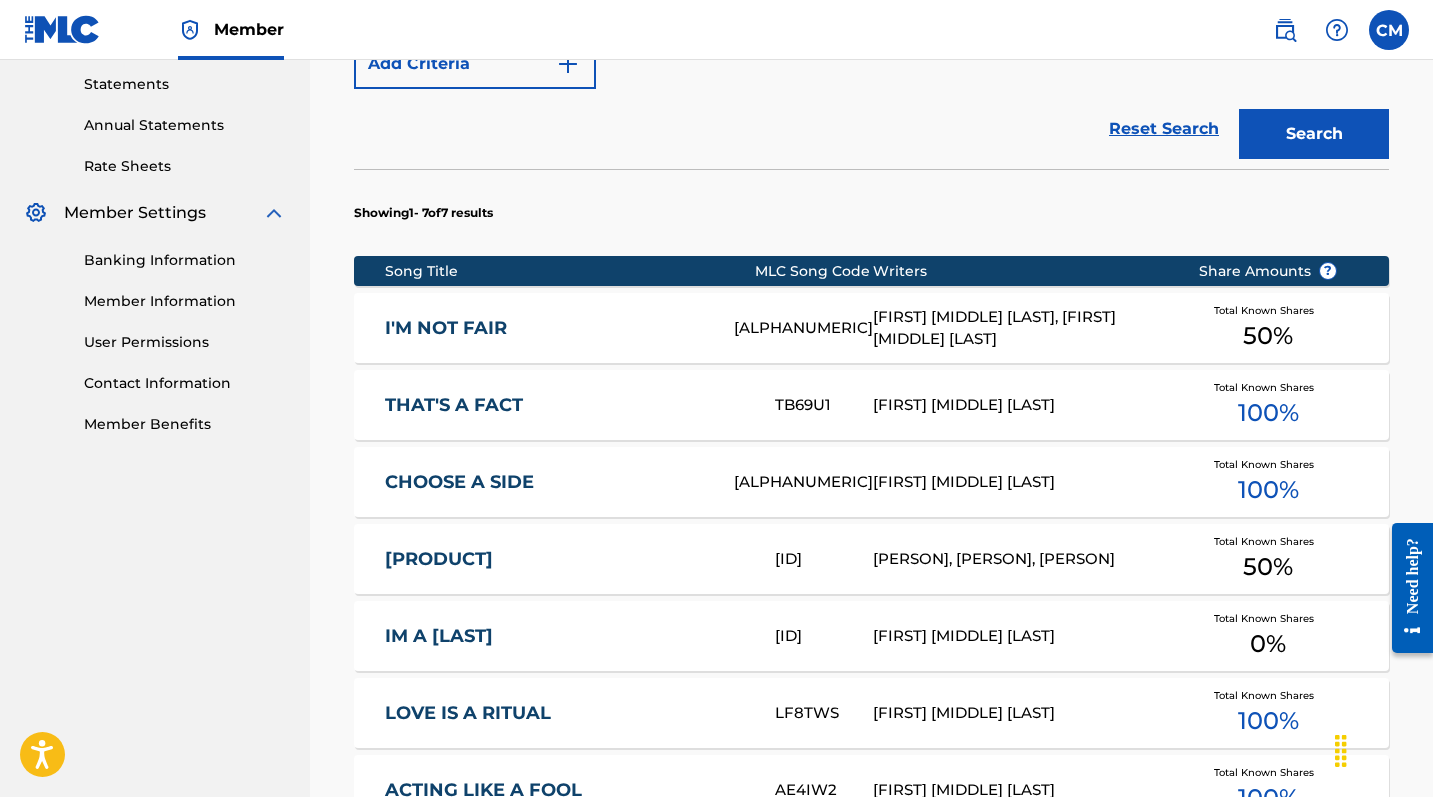 scroll, scrollTop: 687, scrollLeft: 0, axis: vertical 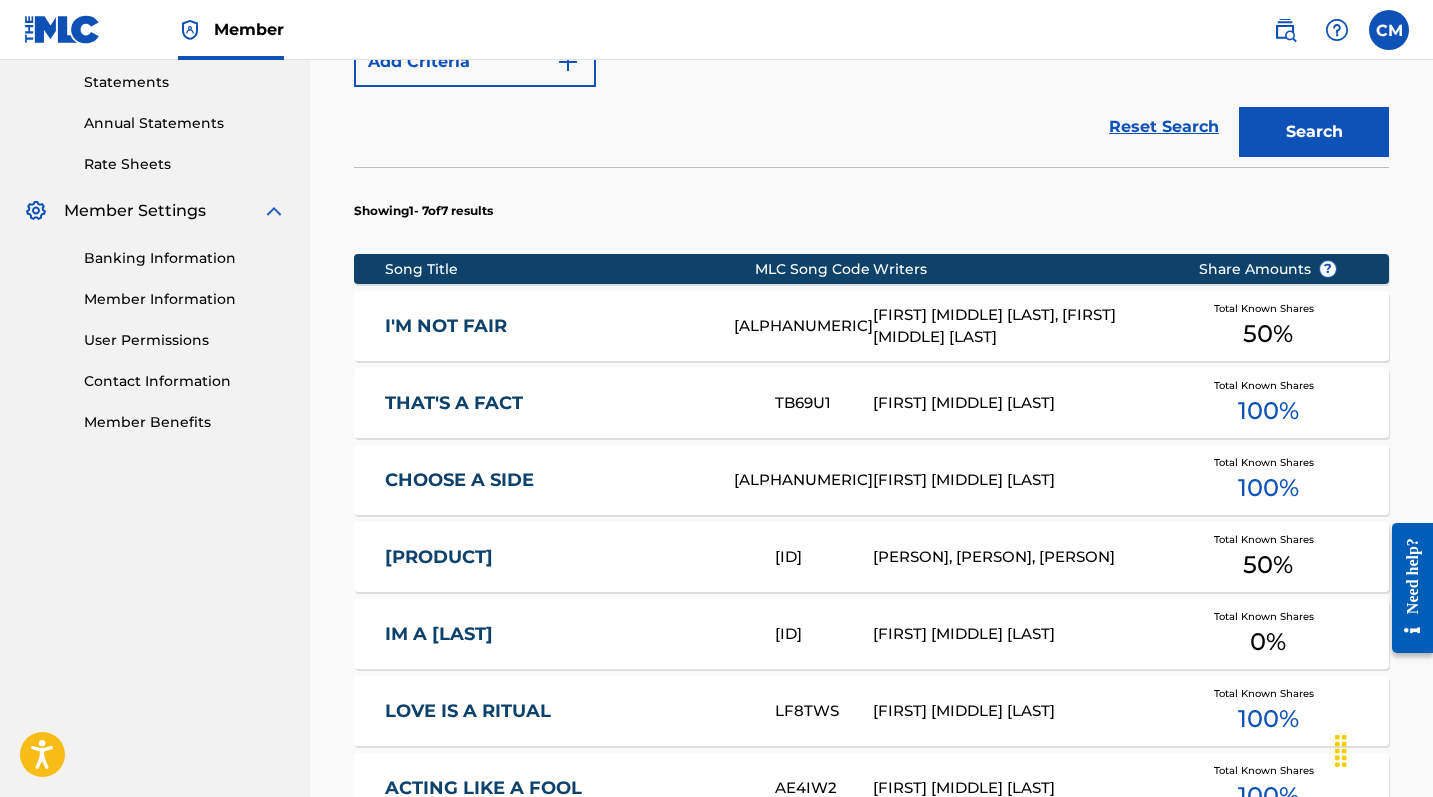 click on "[FIRST] [MIDDLE] [LAST]" at bounding box center (1020, 634) 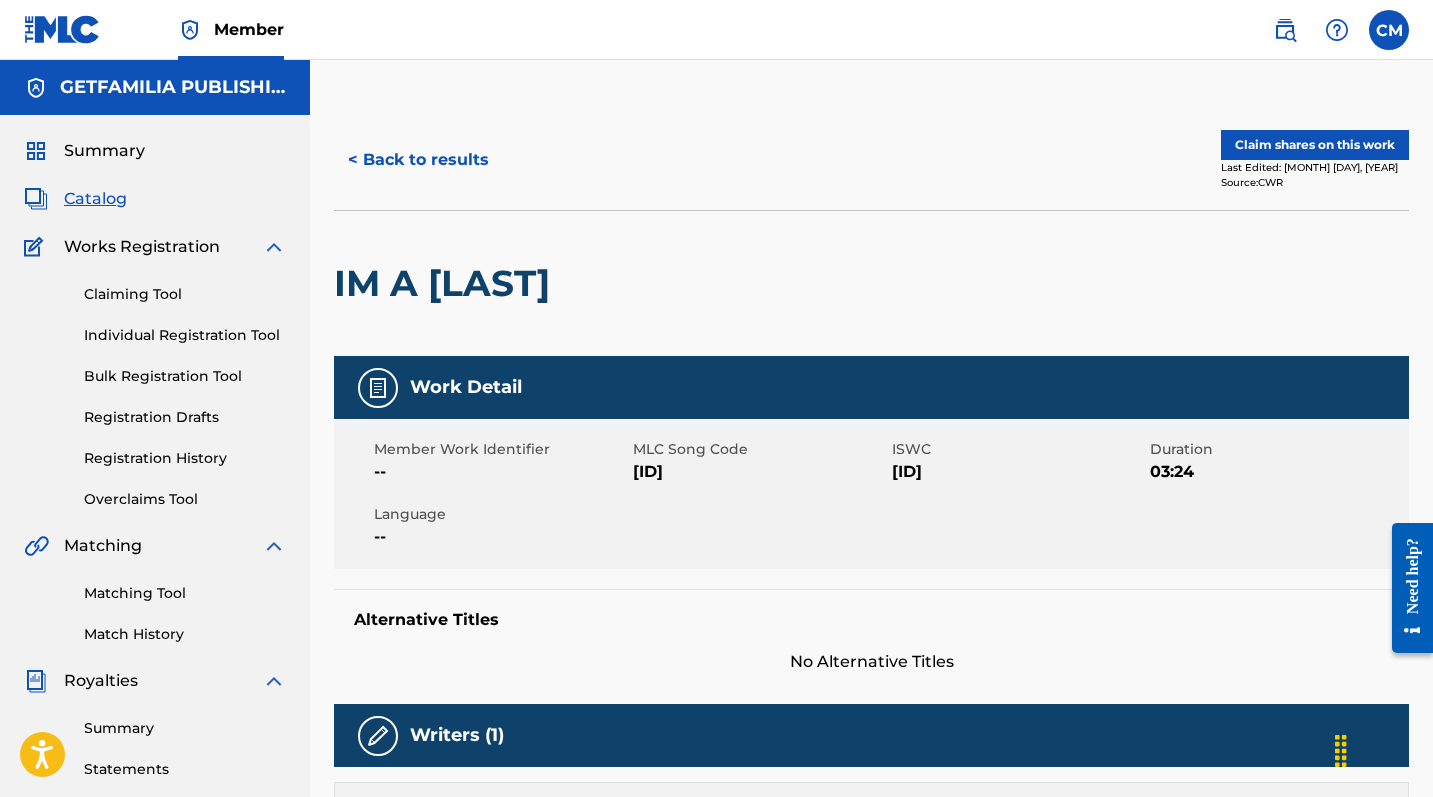 scroll, scrollTop: 0, scrollLeft: 0, axis: both 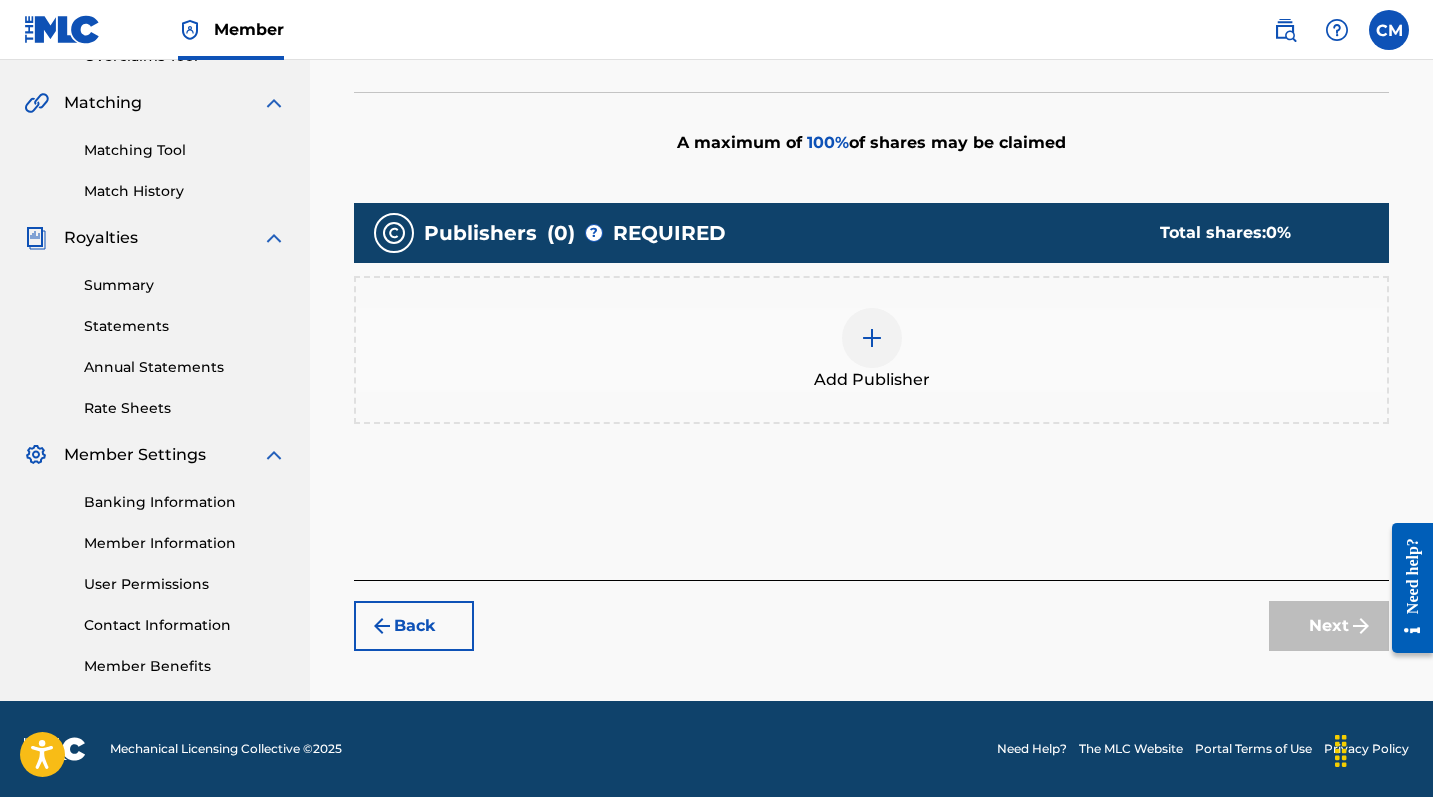 click at bounding box center [872, 338] 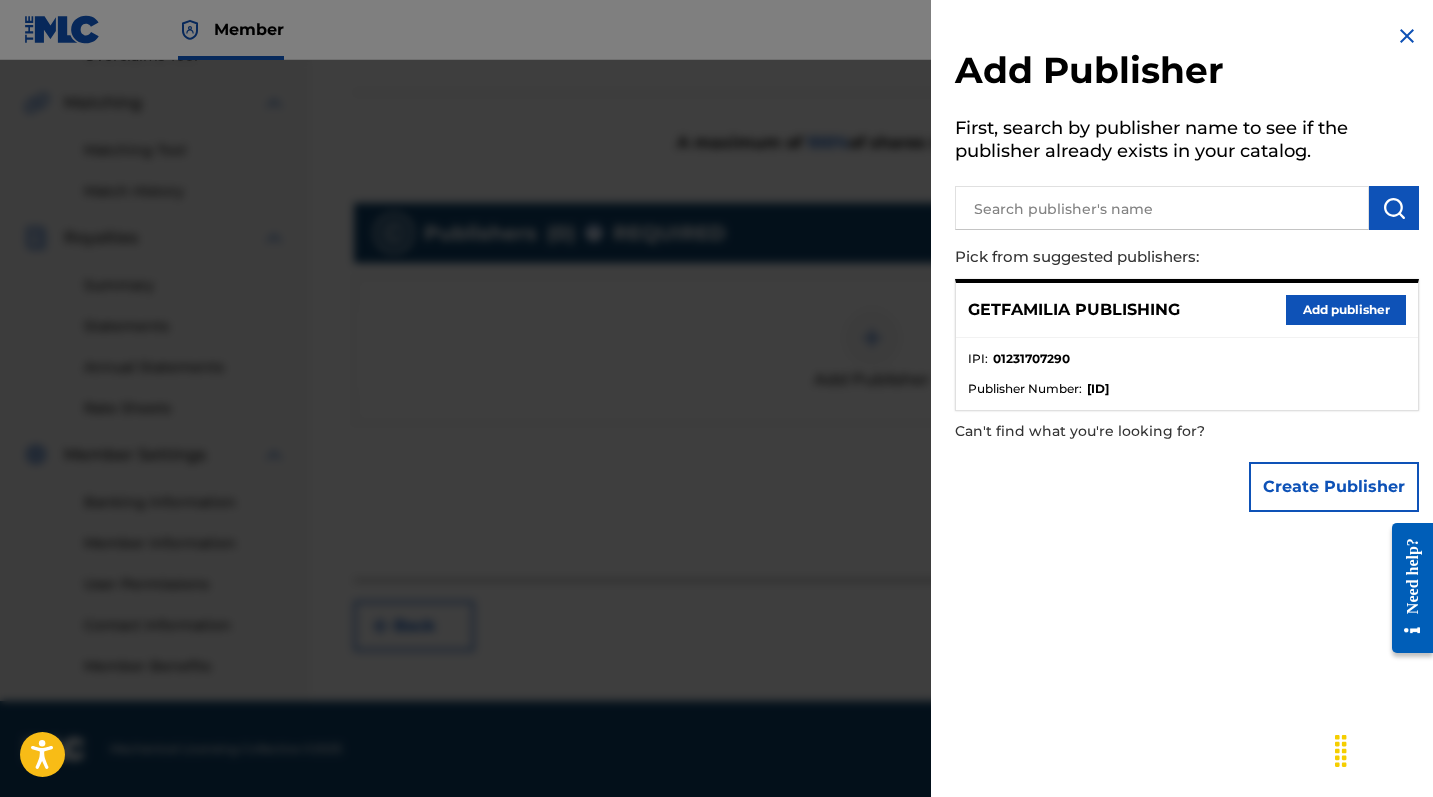 click on "Add publisher" at bounding box center [1346, 310] 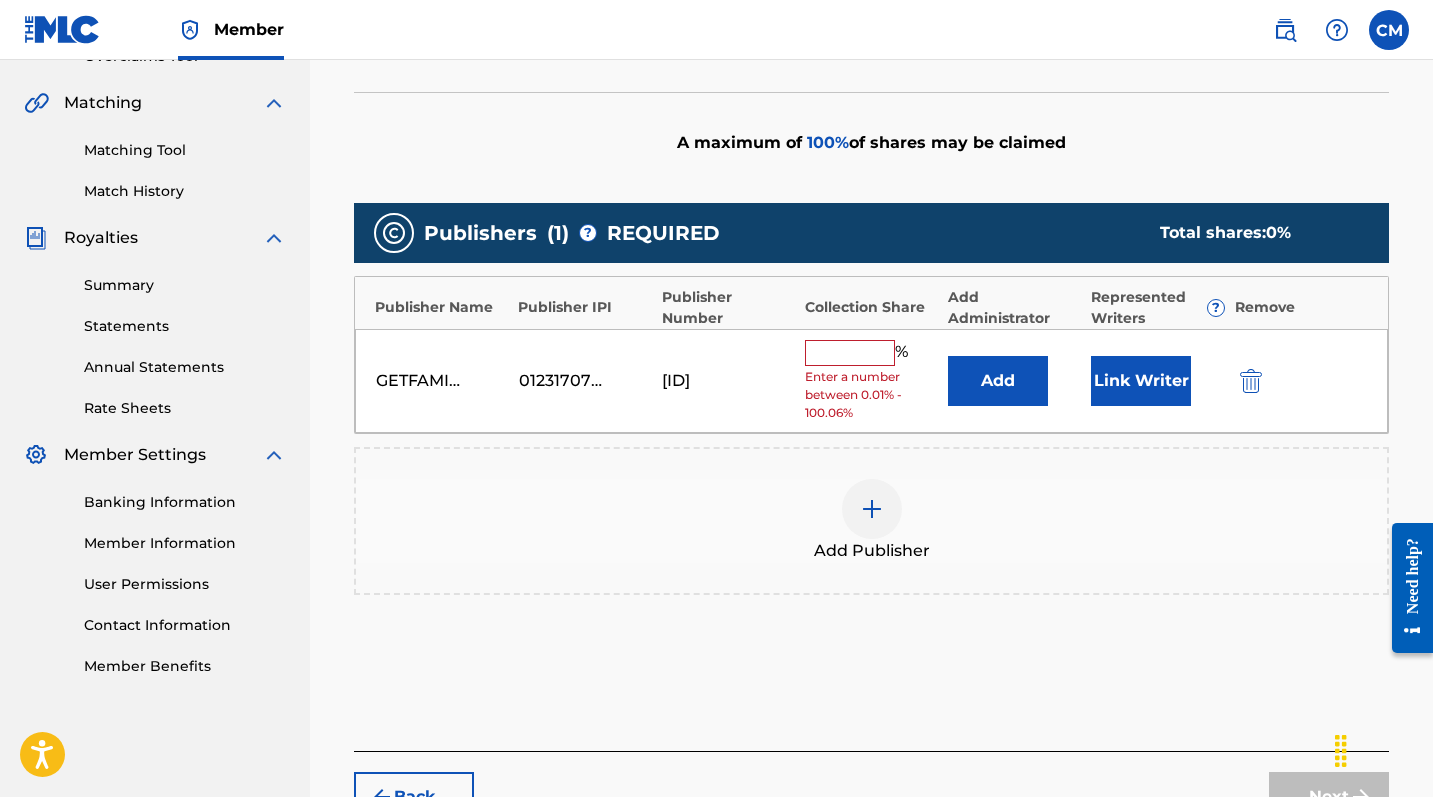 click at bounding box center (850, 353) 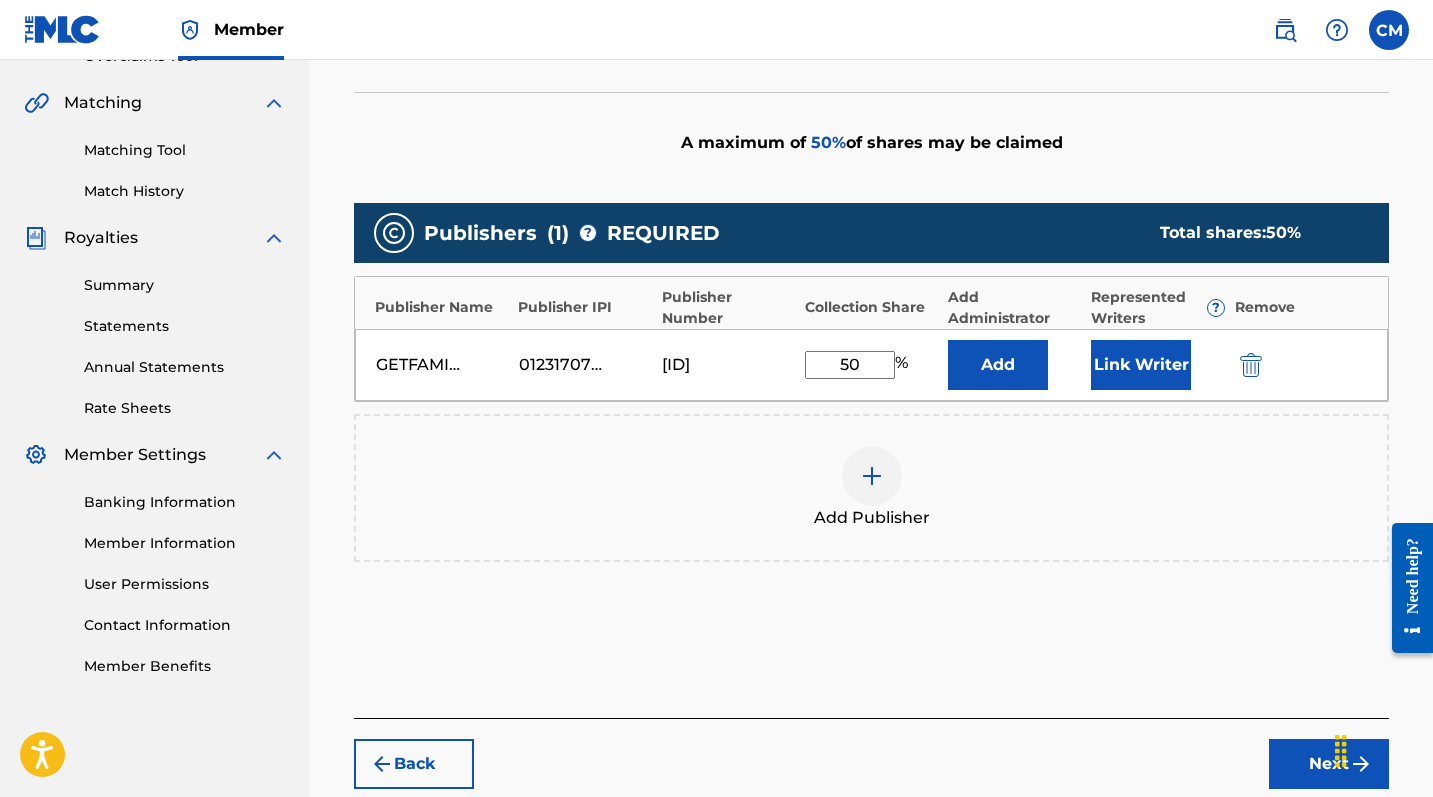 click on "Link Writer" at bounding box center (1141, 365) 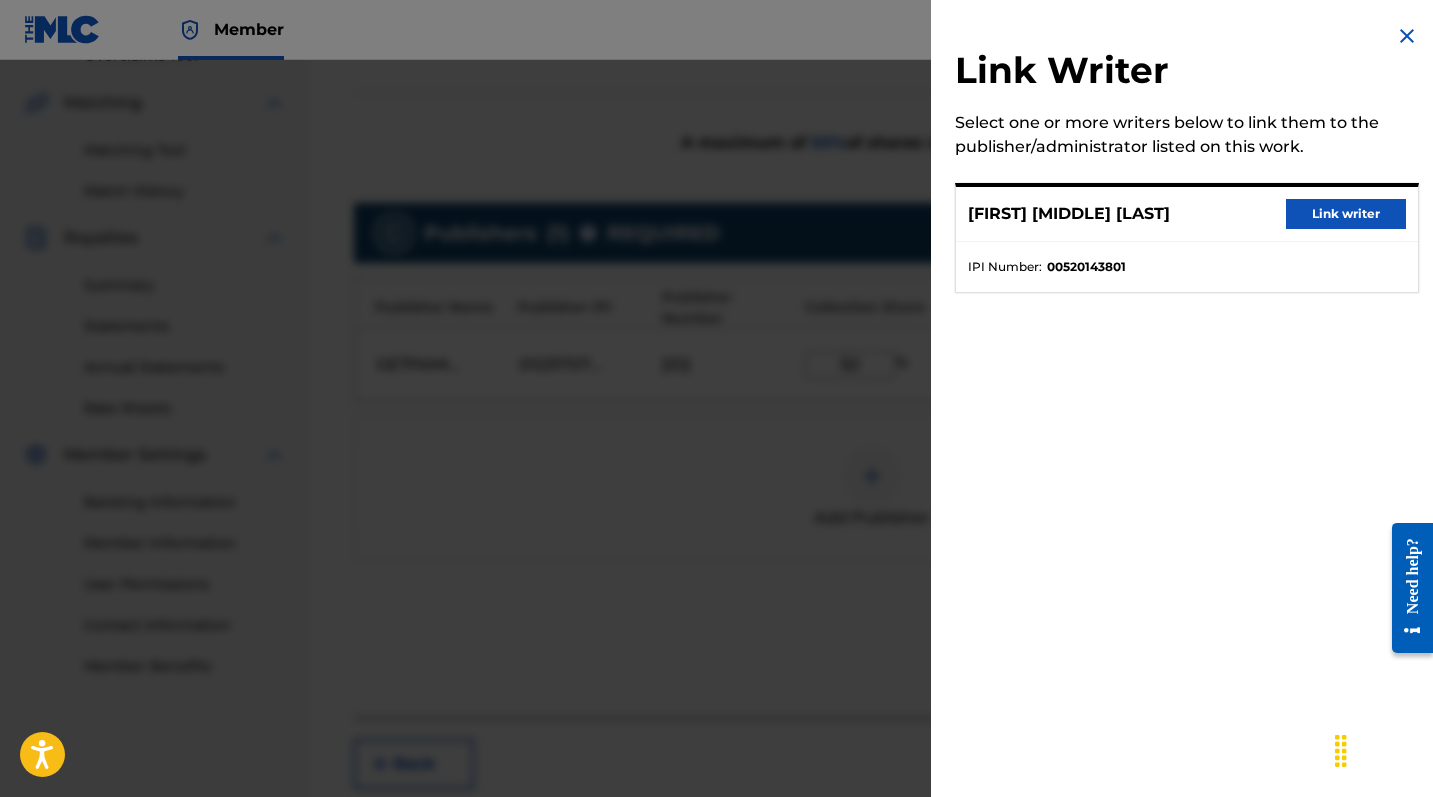click on "Link writer" at bounding box center (1346, 214) 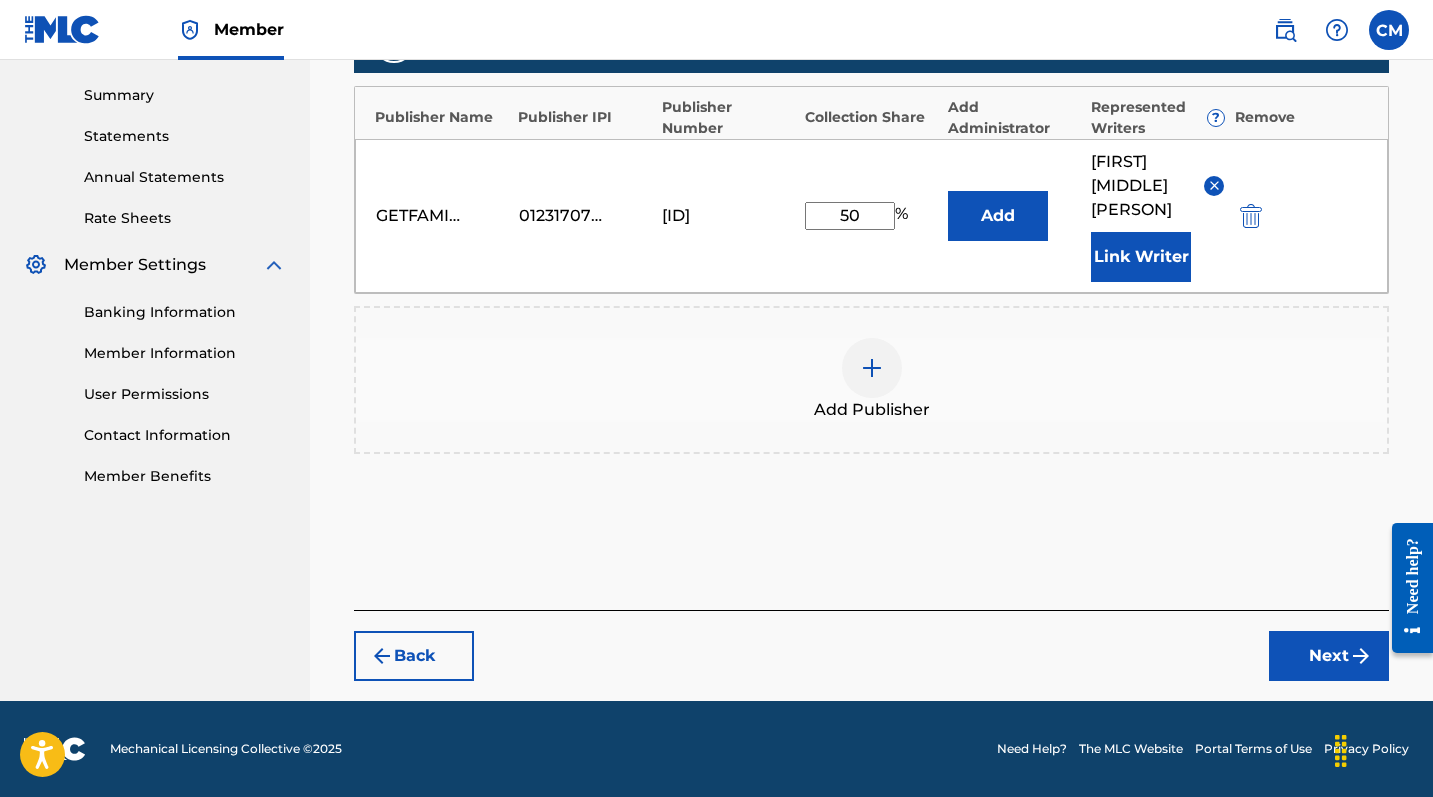 scroll, scrollTop: 657, scrollLeft: 0, axis: vertical 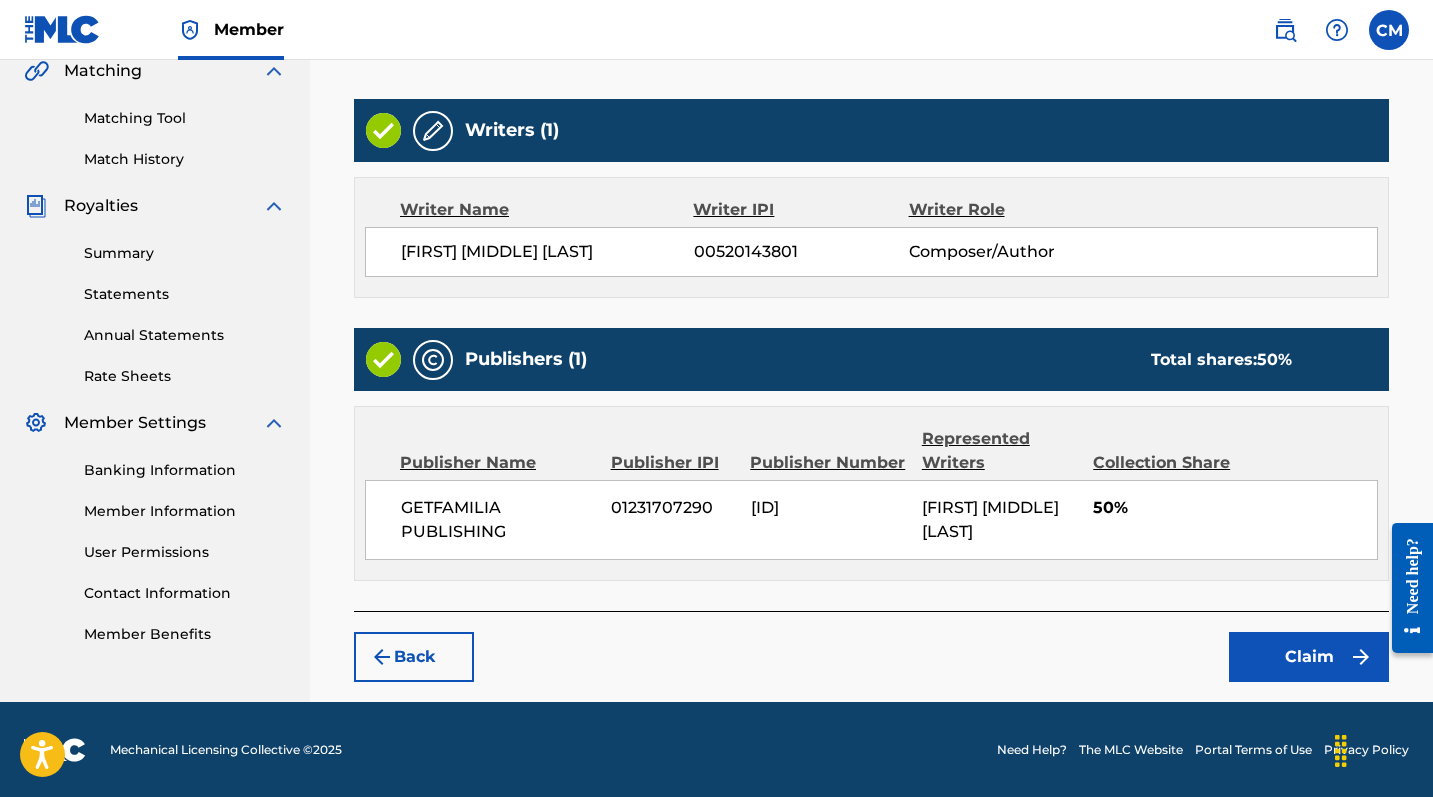 click on "Claim" at bounding box center (1309, 657) 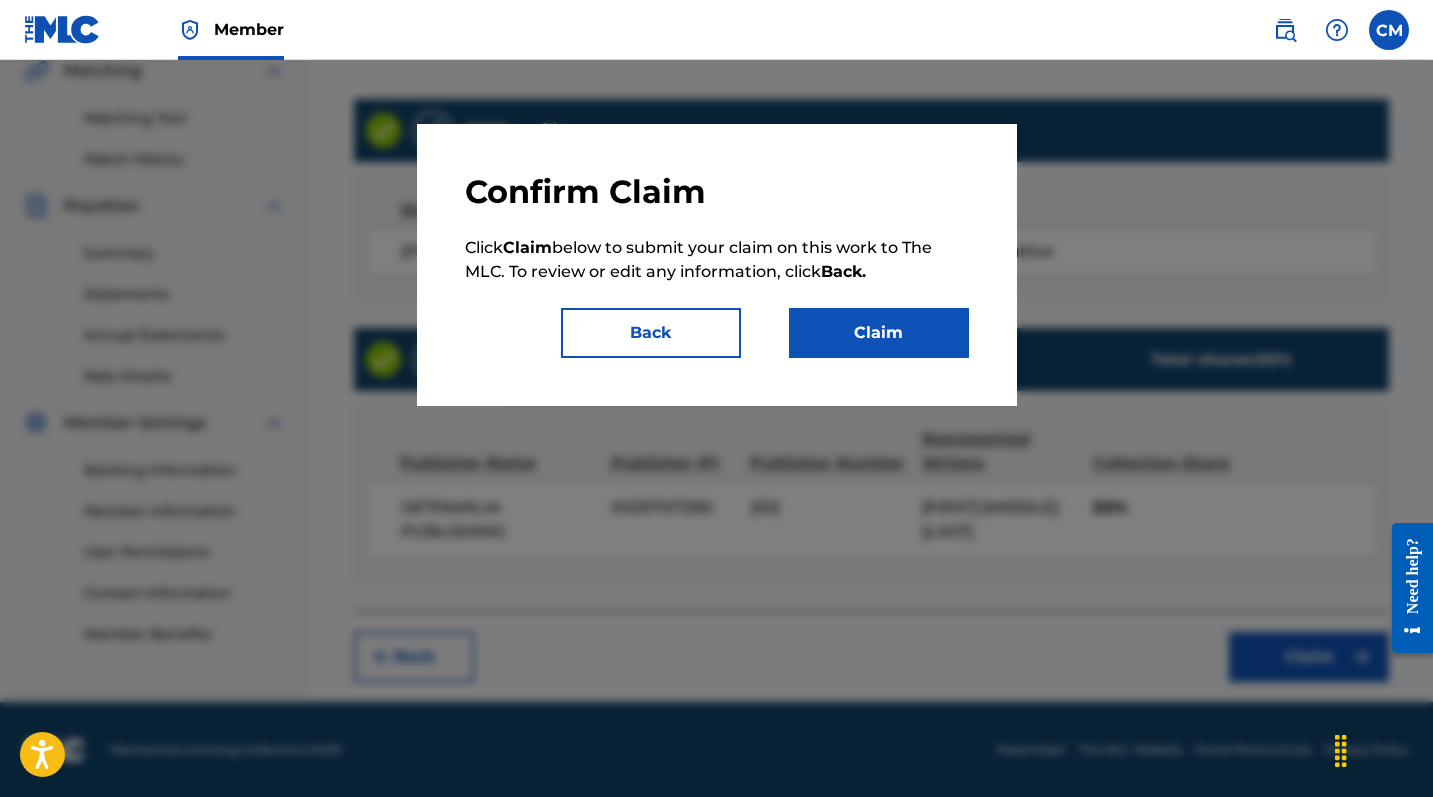 click on "Claim" at bounding box center [879, 333] 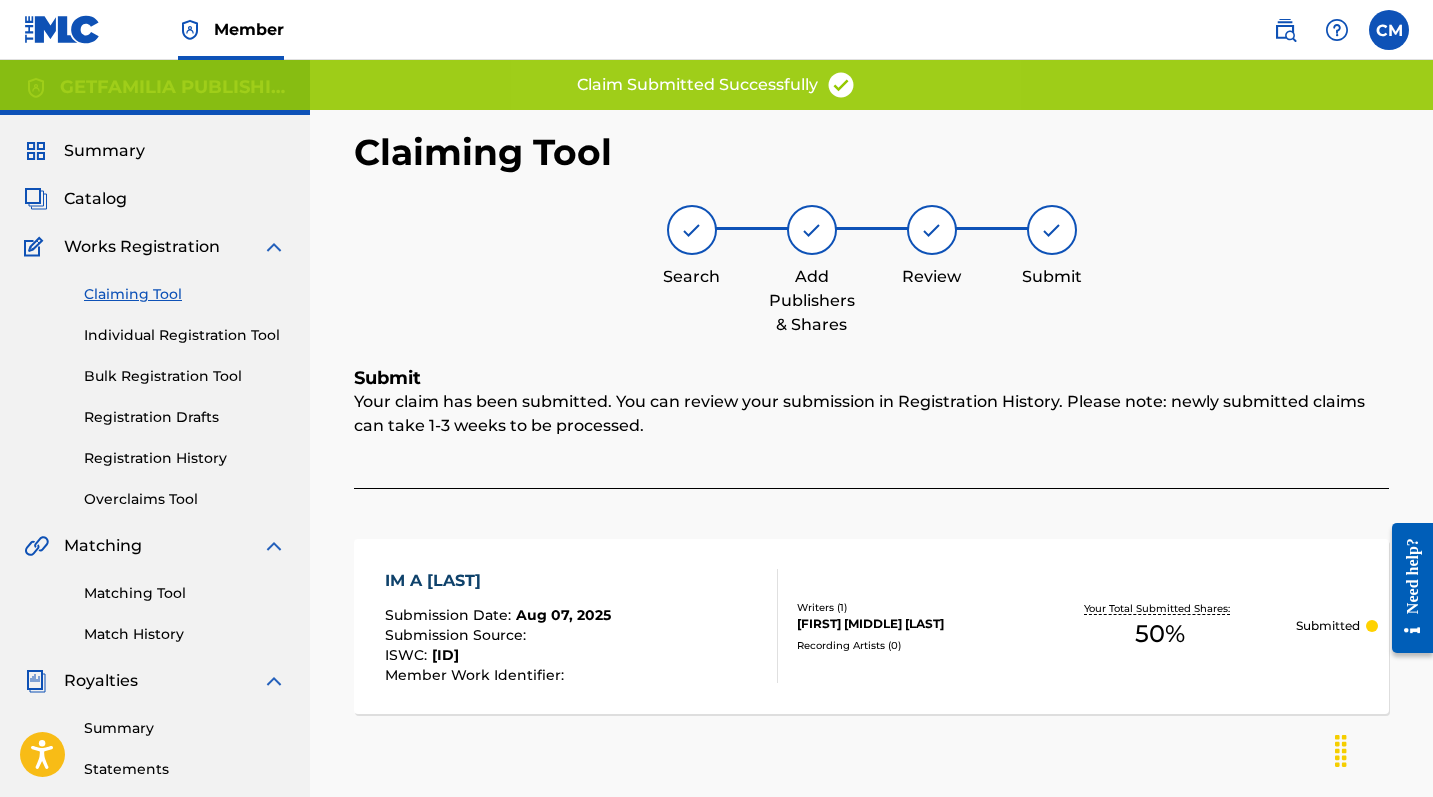 scroll, scrollTop: 0, scrollLeft: 0, axis: both 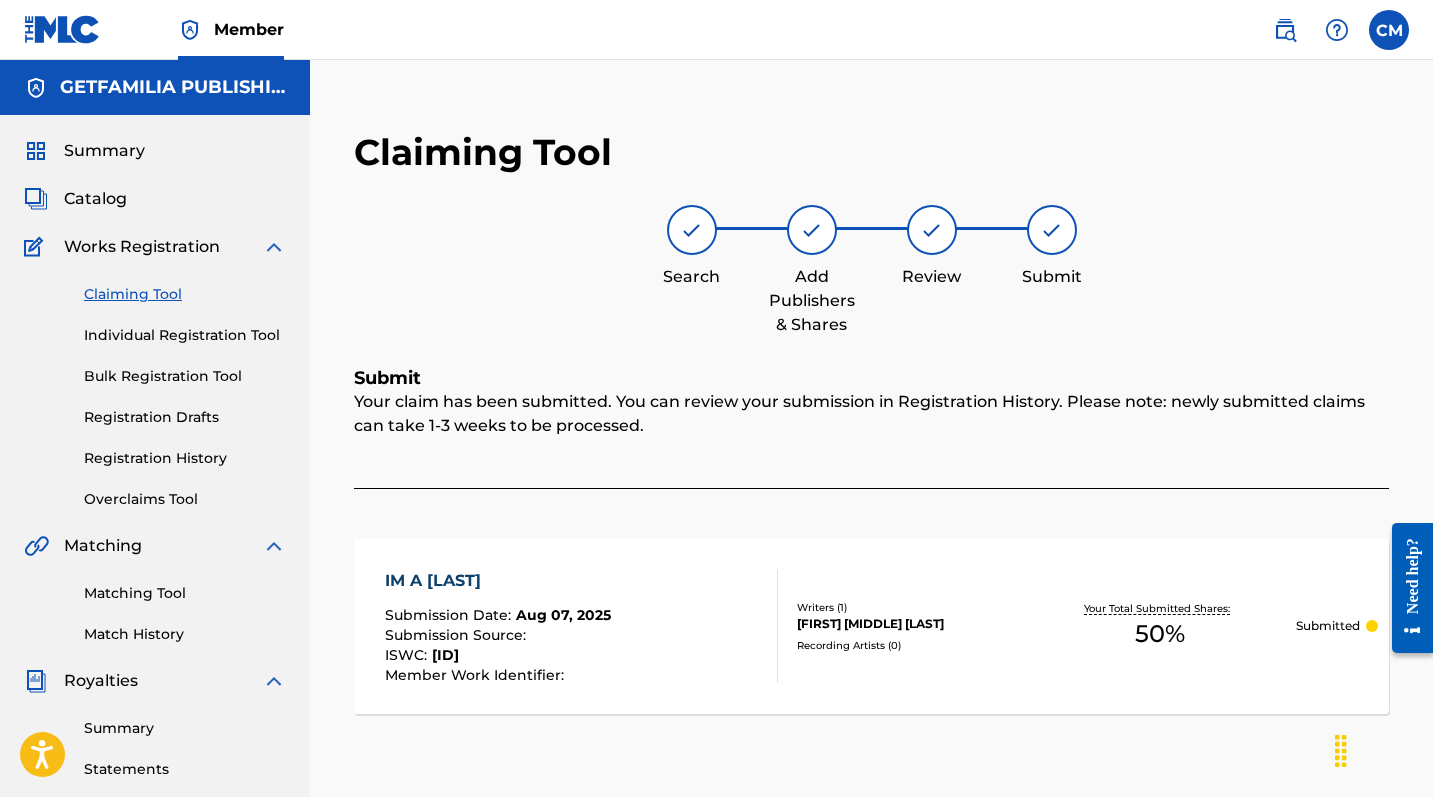 click on "Catalog" at bounding box center (95, 199) 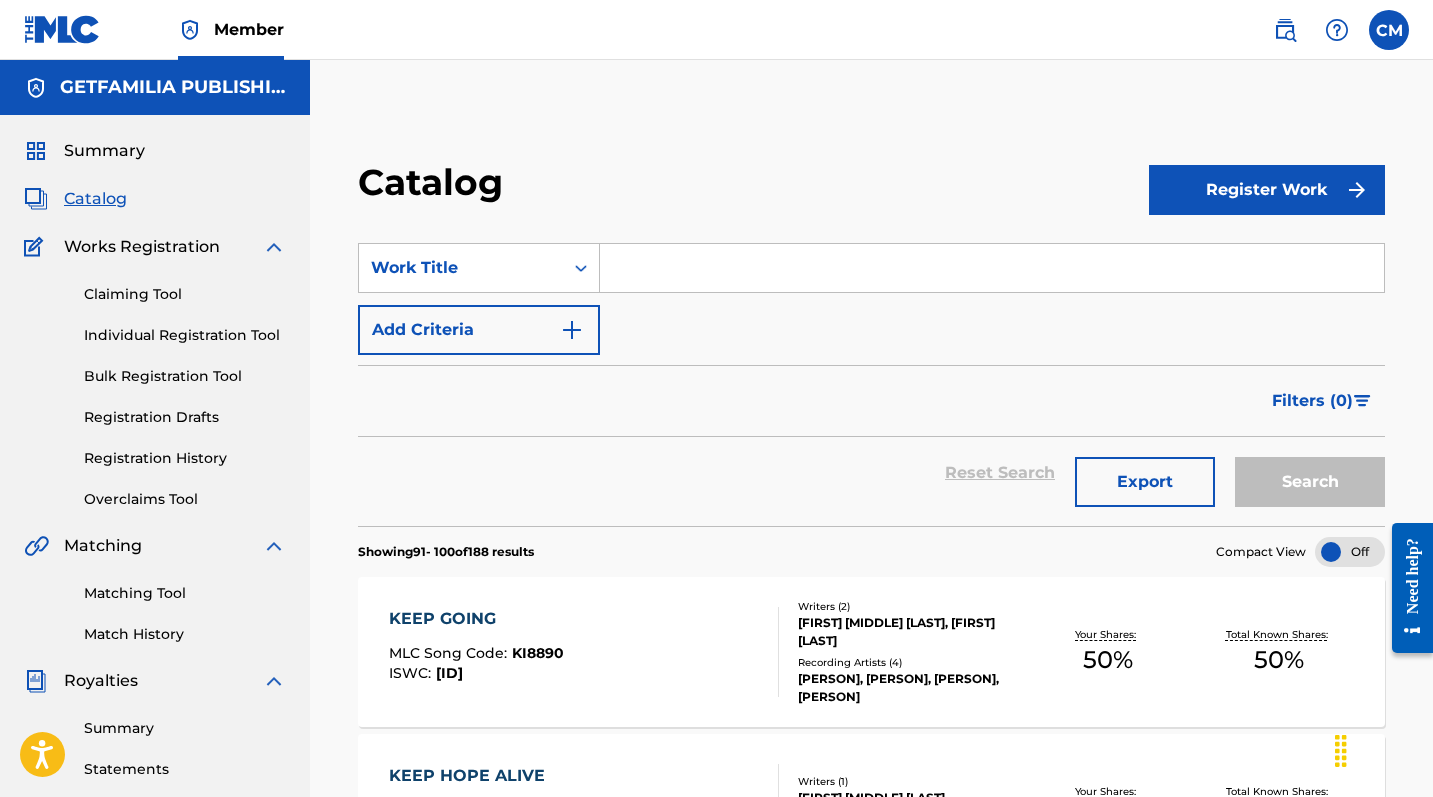 click on "Register Work" at bounding box center [1267, 190] 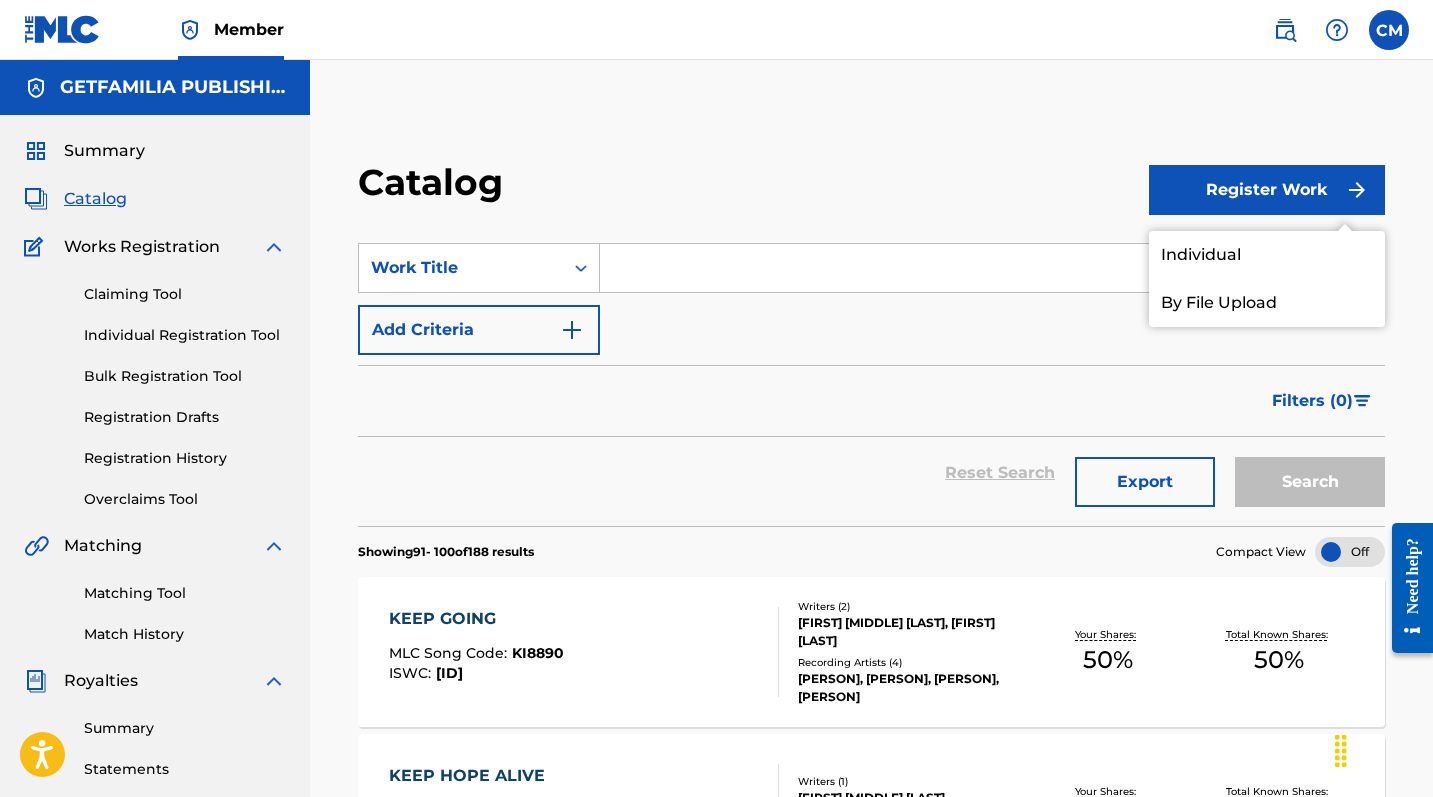 click on "Individual" at bounding box center [1267, 255] 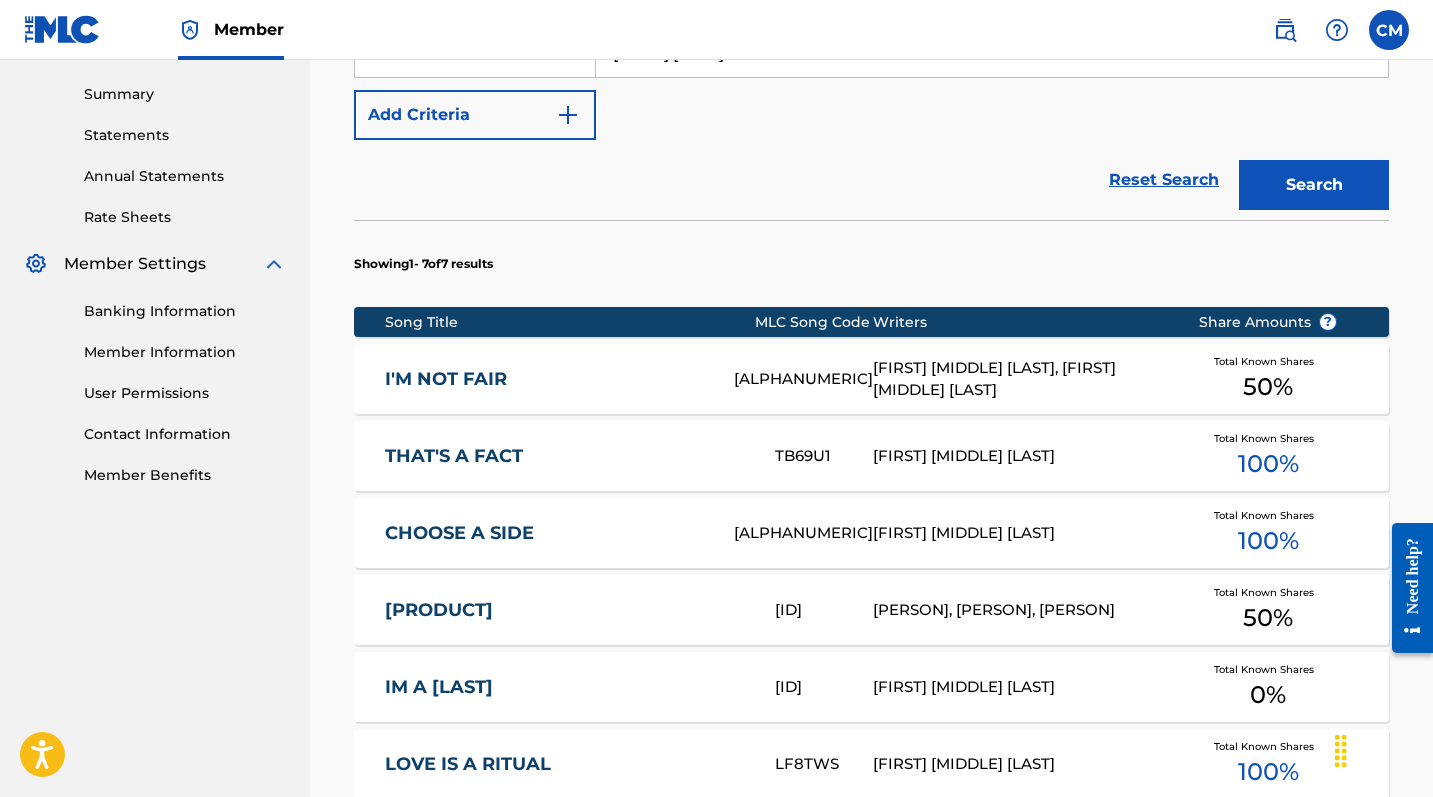 scroll, scrollTop: 402, scrollLeft: 0, axis: vertical 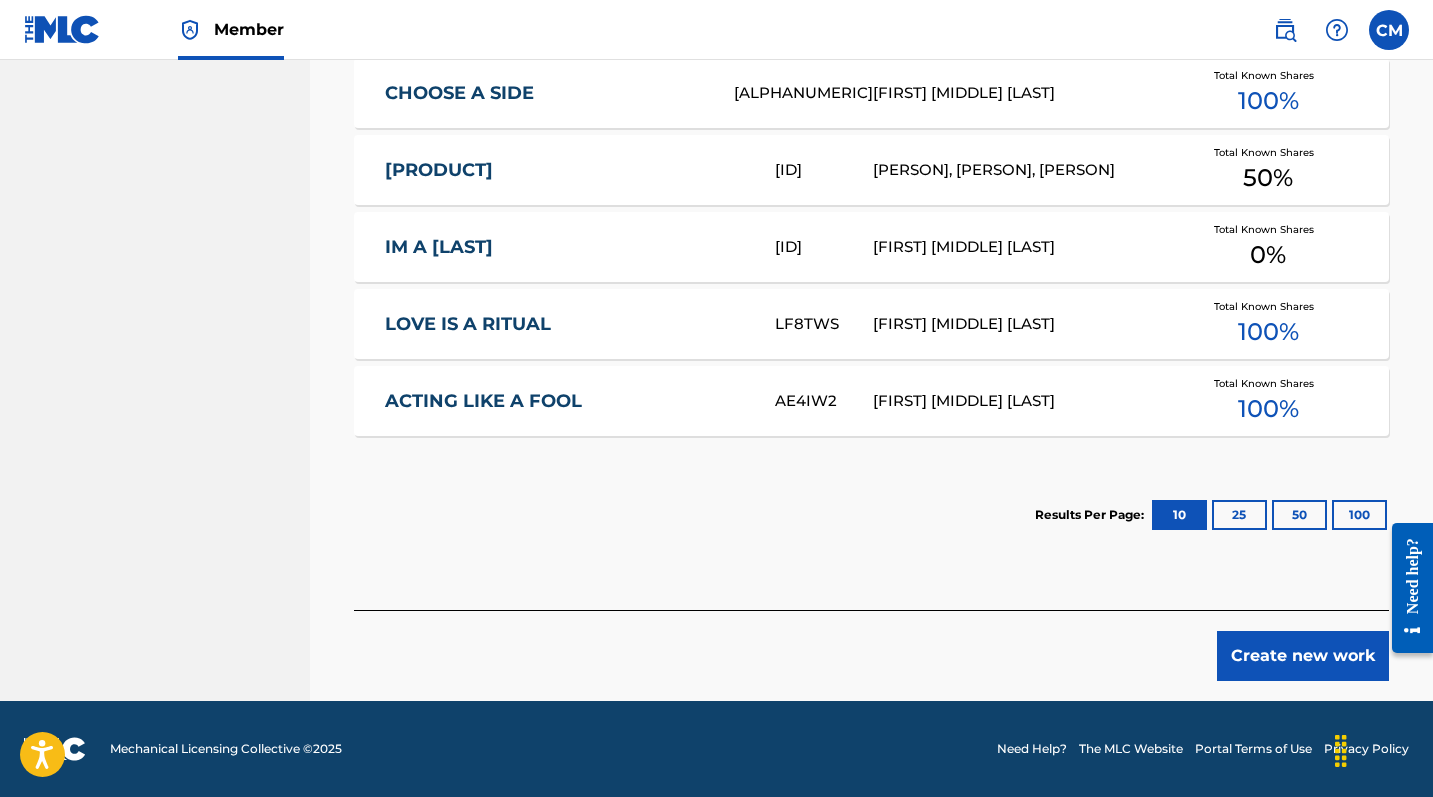 click on "Create new work" at bounding box center (1303, 656) 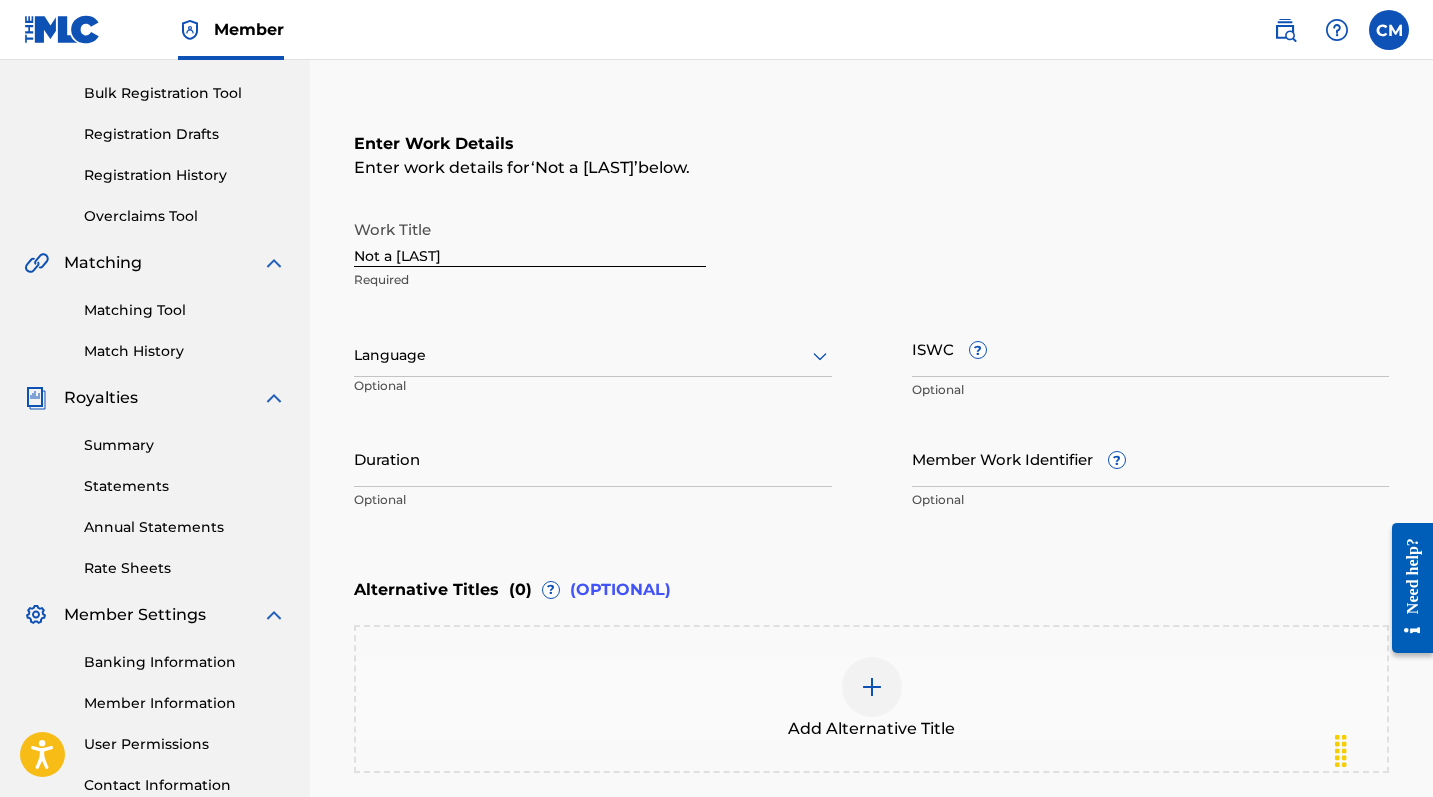 scroll, scrollTop: 239, scrollLeft: 0, axis: vertical 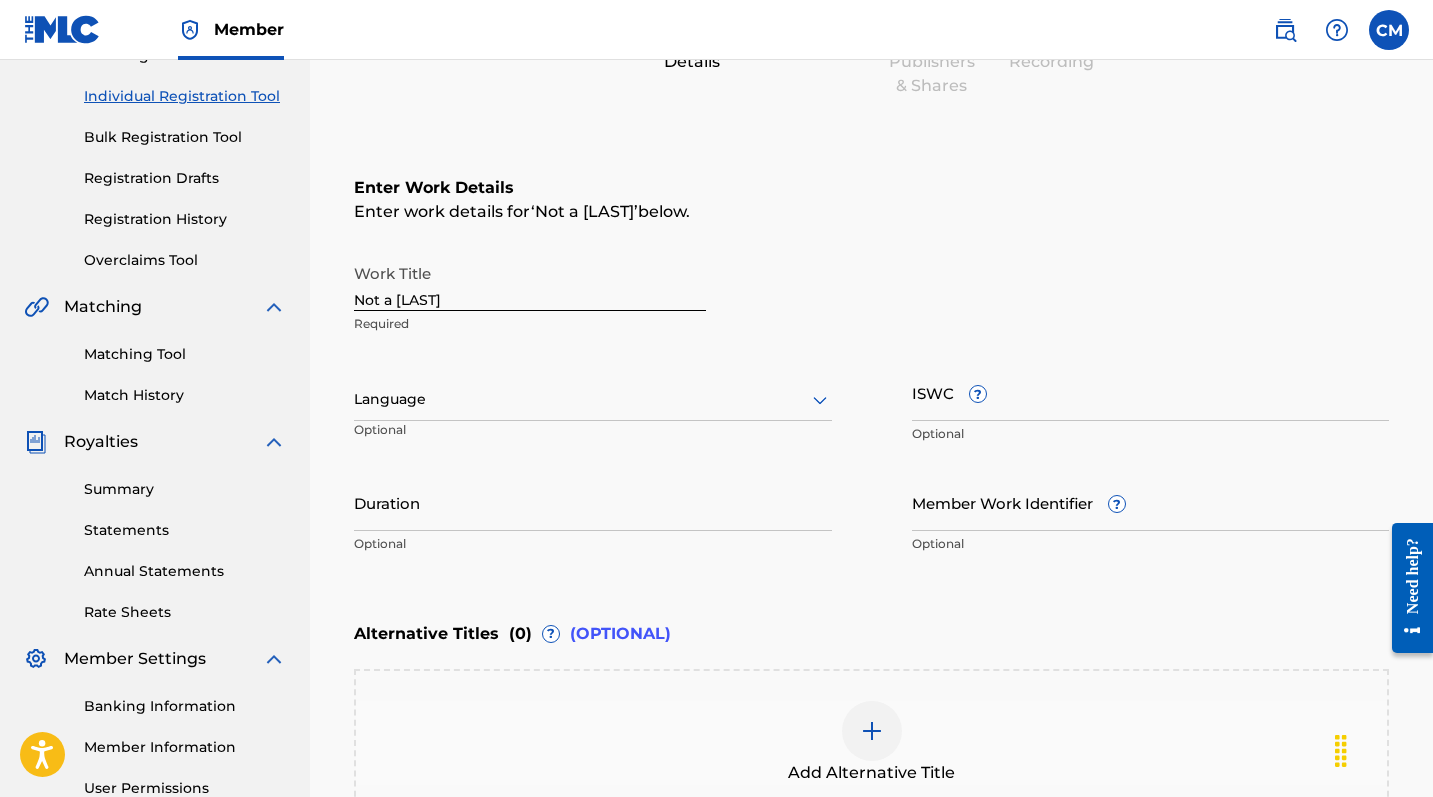 click 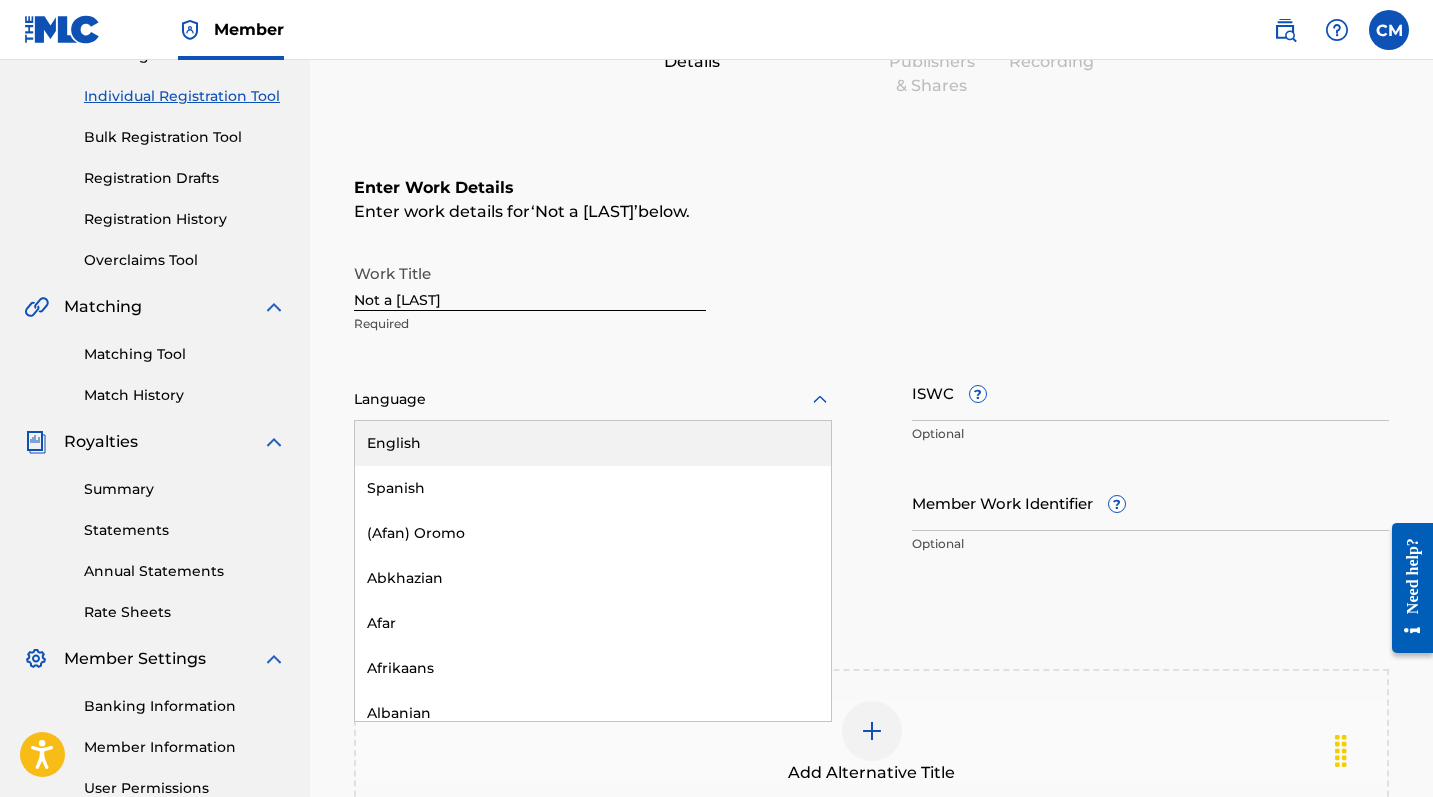 click on "English" at bounding box center [593, 443] 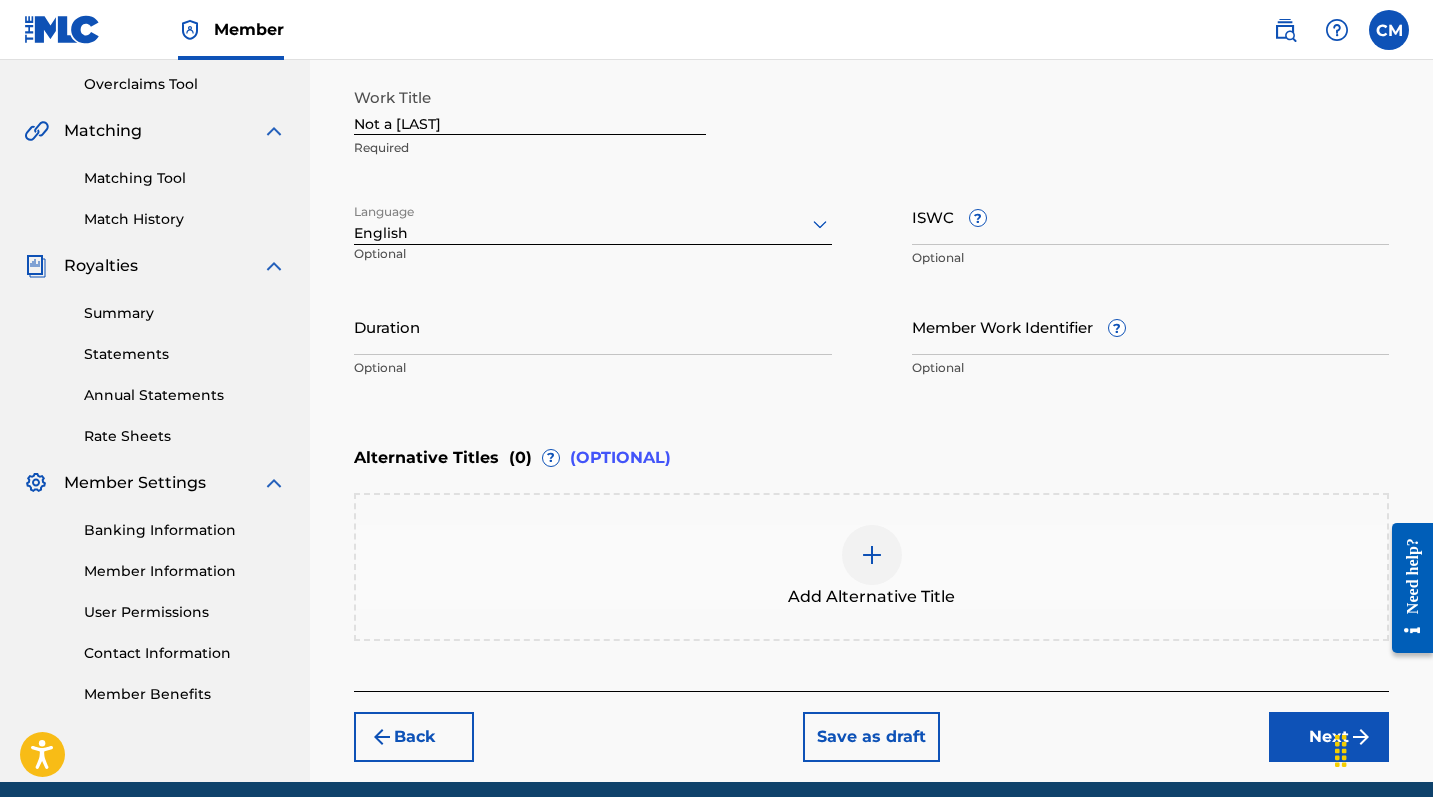 scroll, scrollTop: 496, scrollLeft: 0, axis: vertical 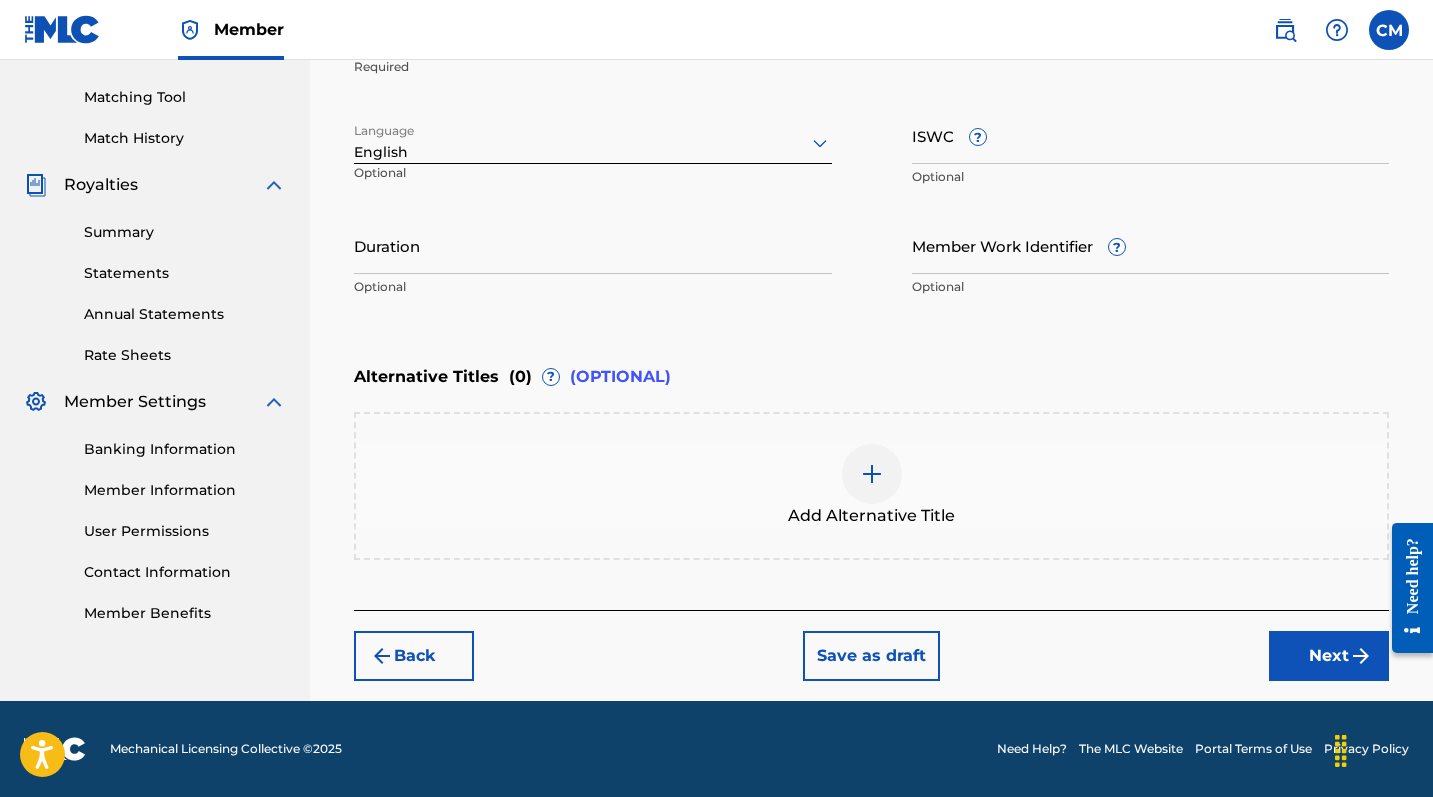 click on "Next" at bounding box center [1329, 656] 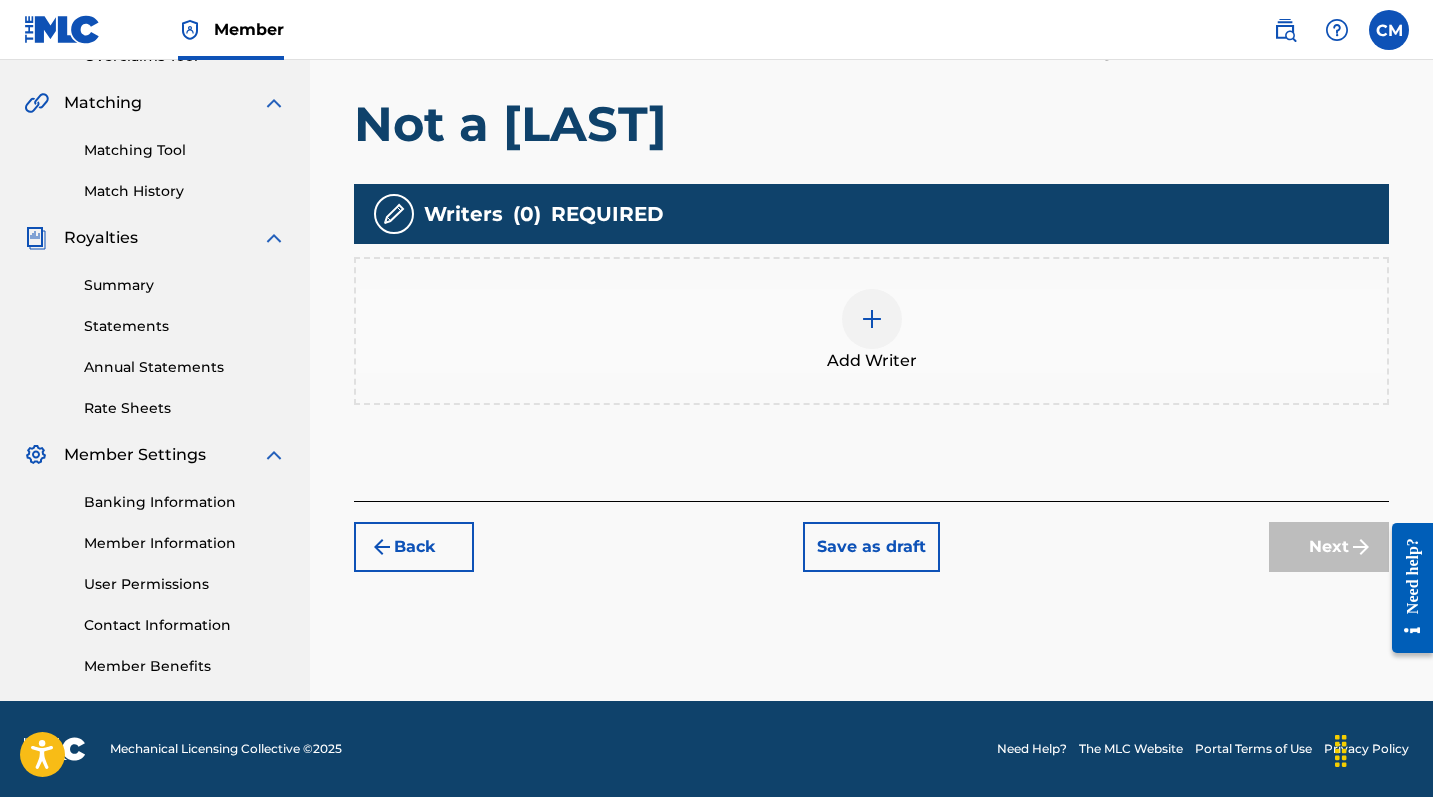 click at bounding box center (872, 319) 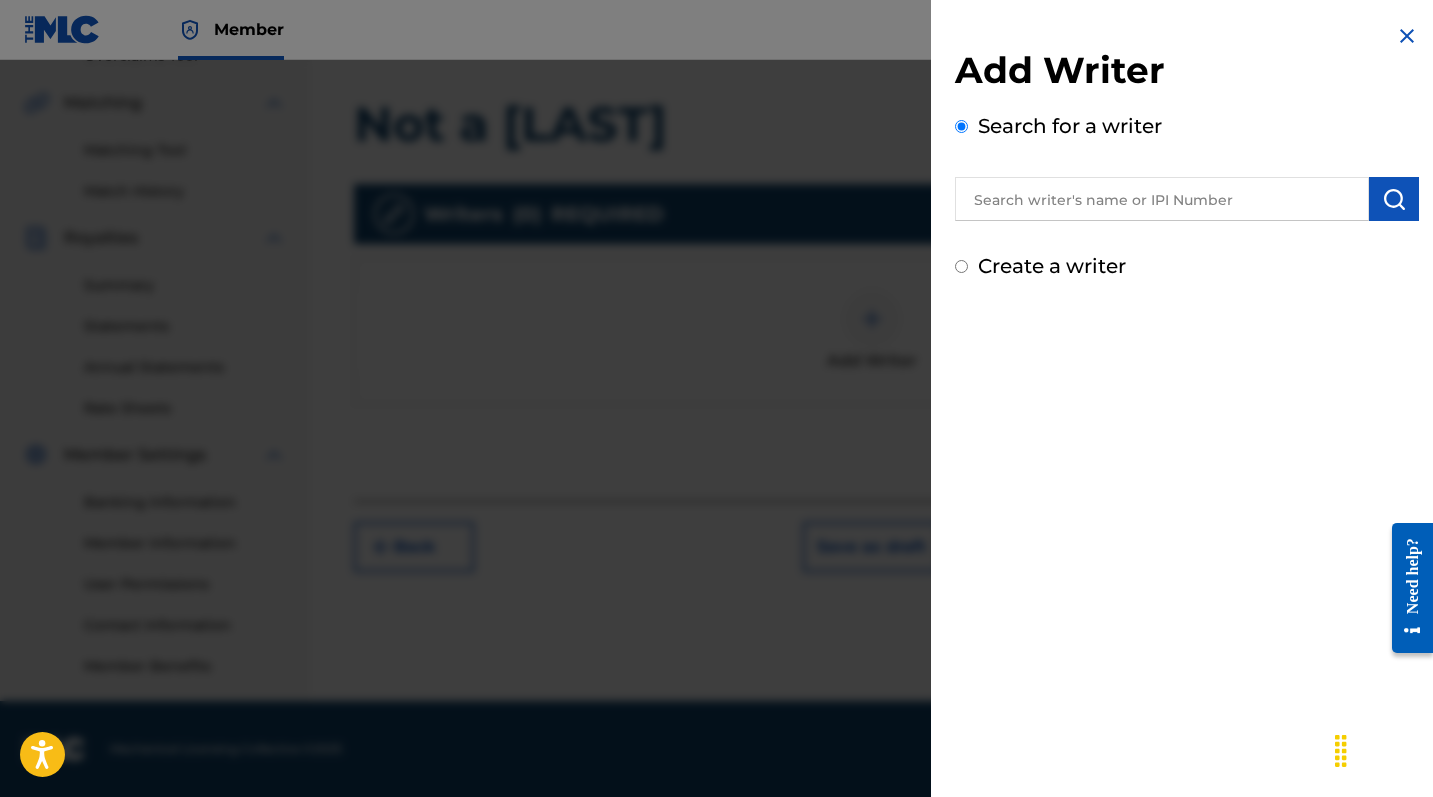 click at bounding box center (1162, 199) 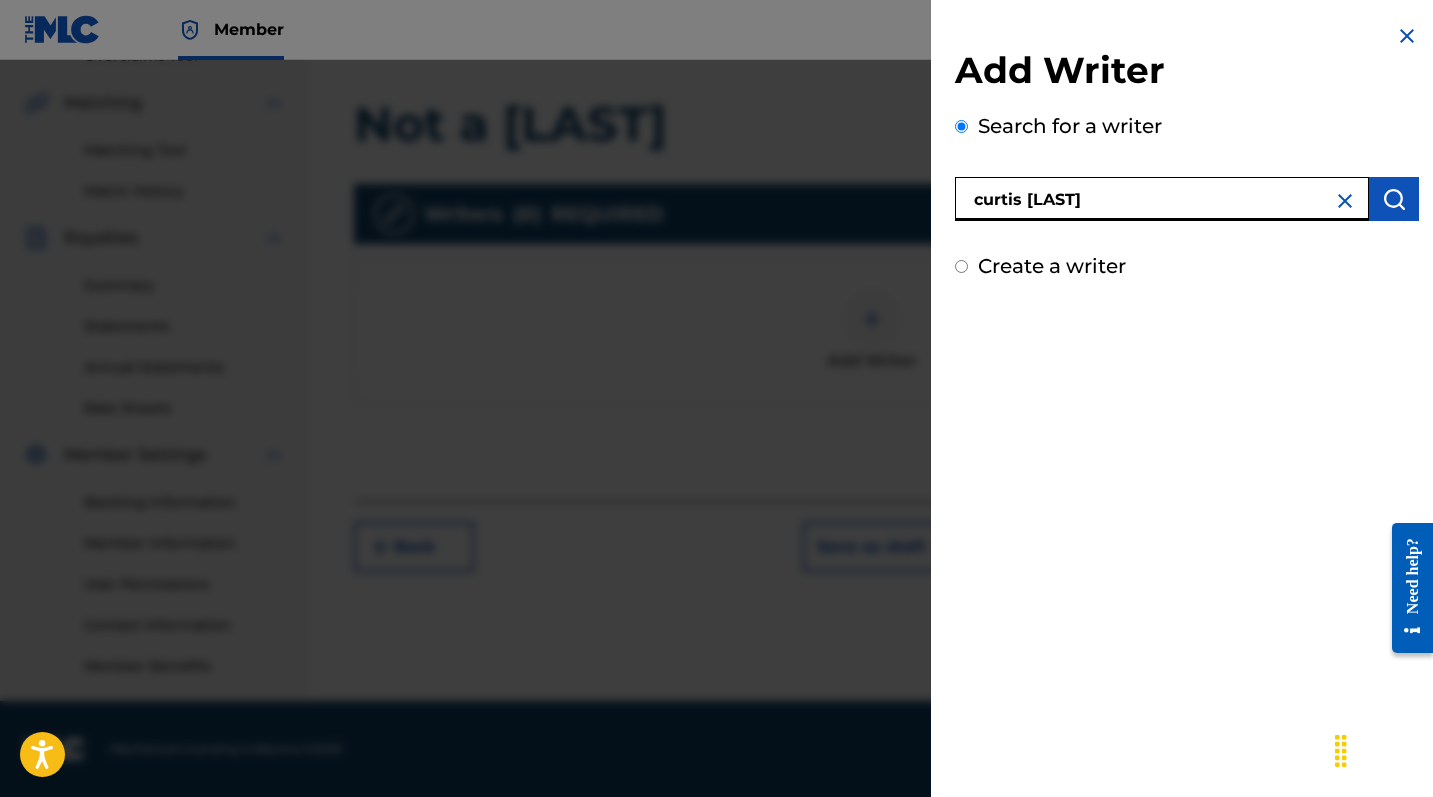 click at bounding box center (1394, 199) 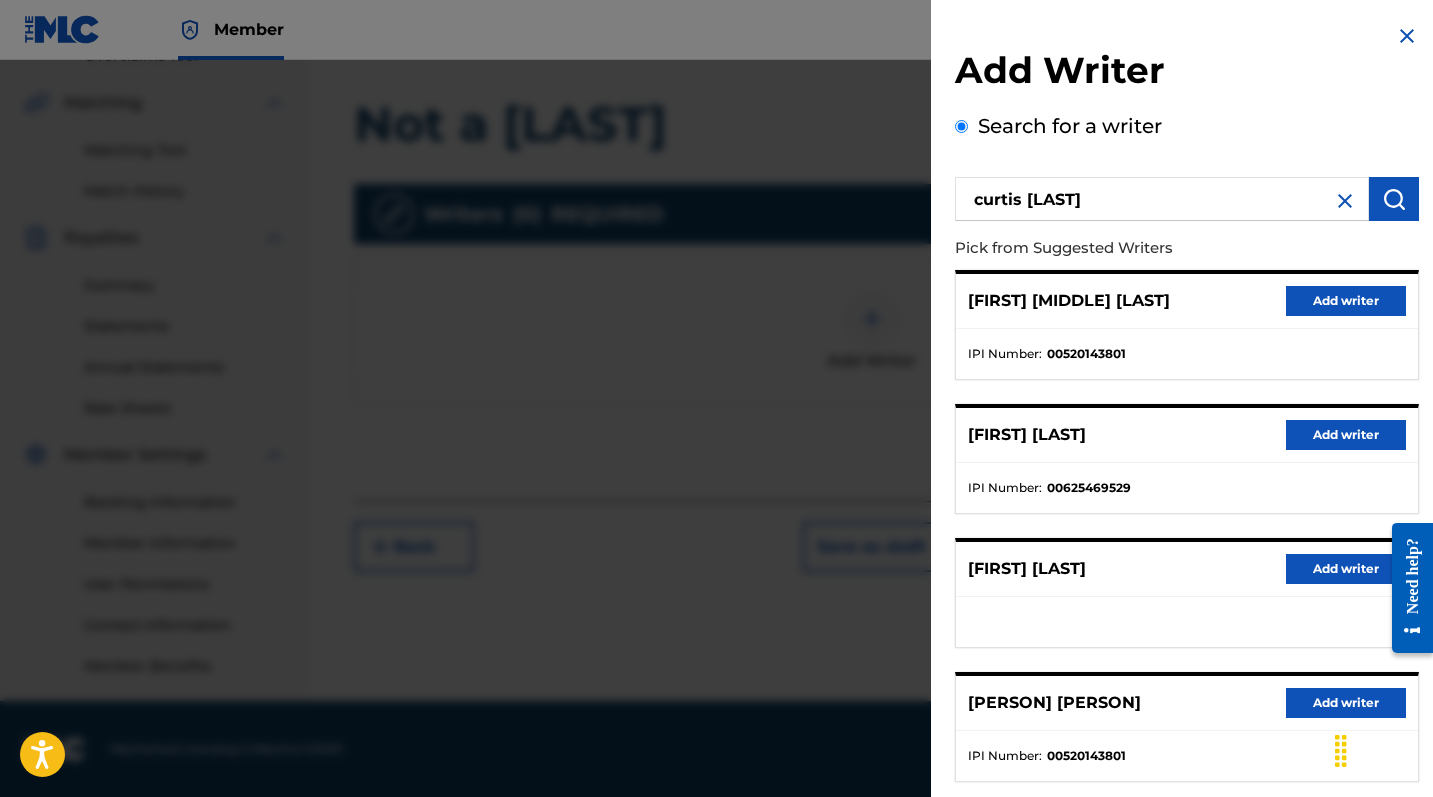 click on "Add writer" at bounding box center [1346, 301] 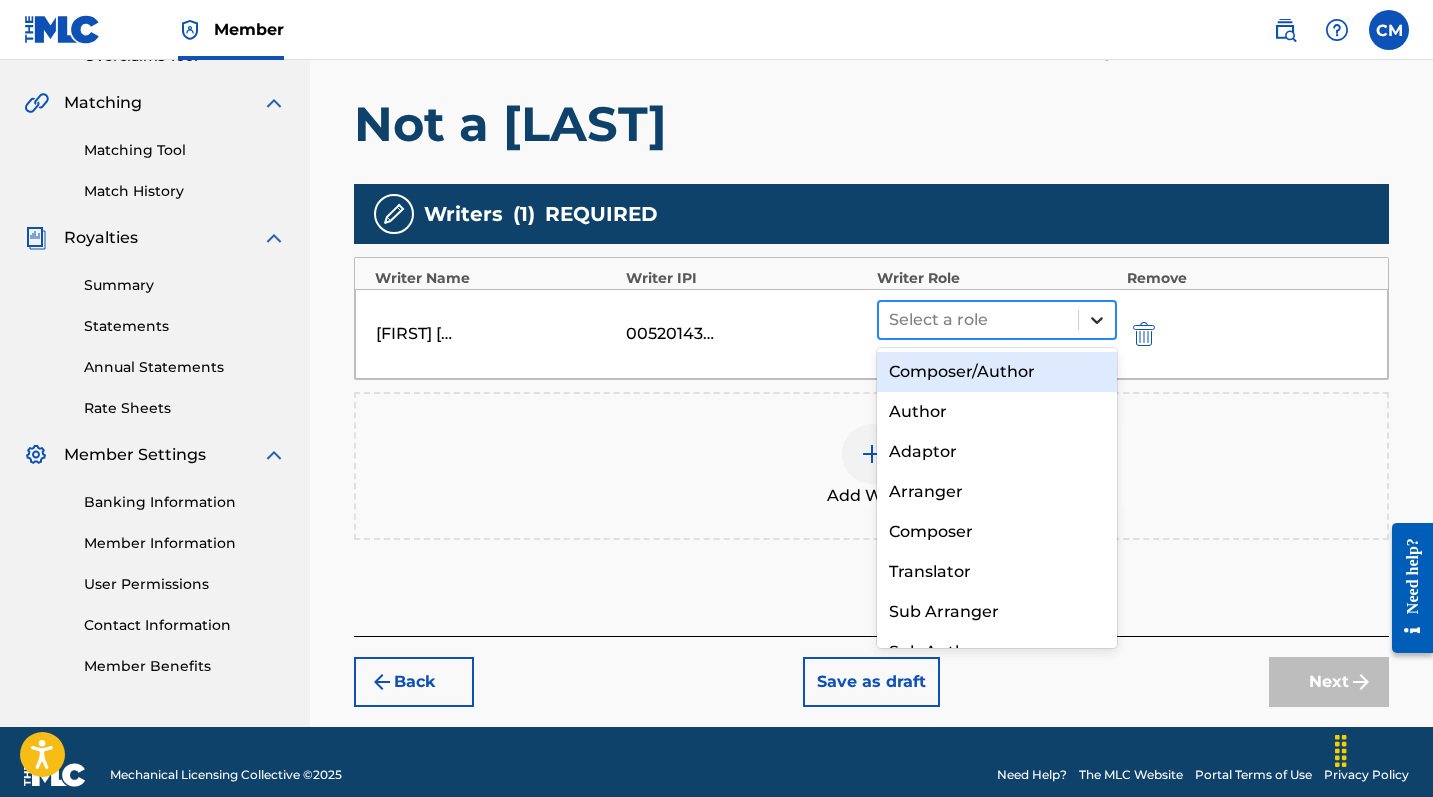 click 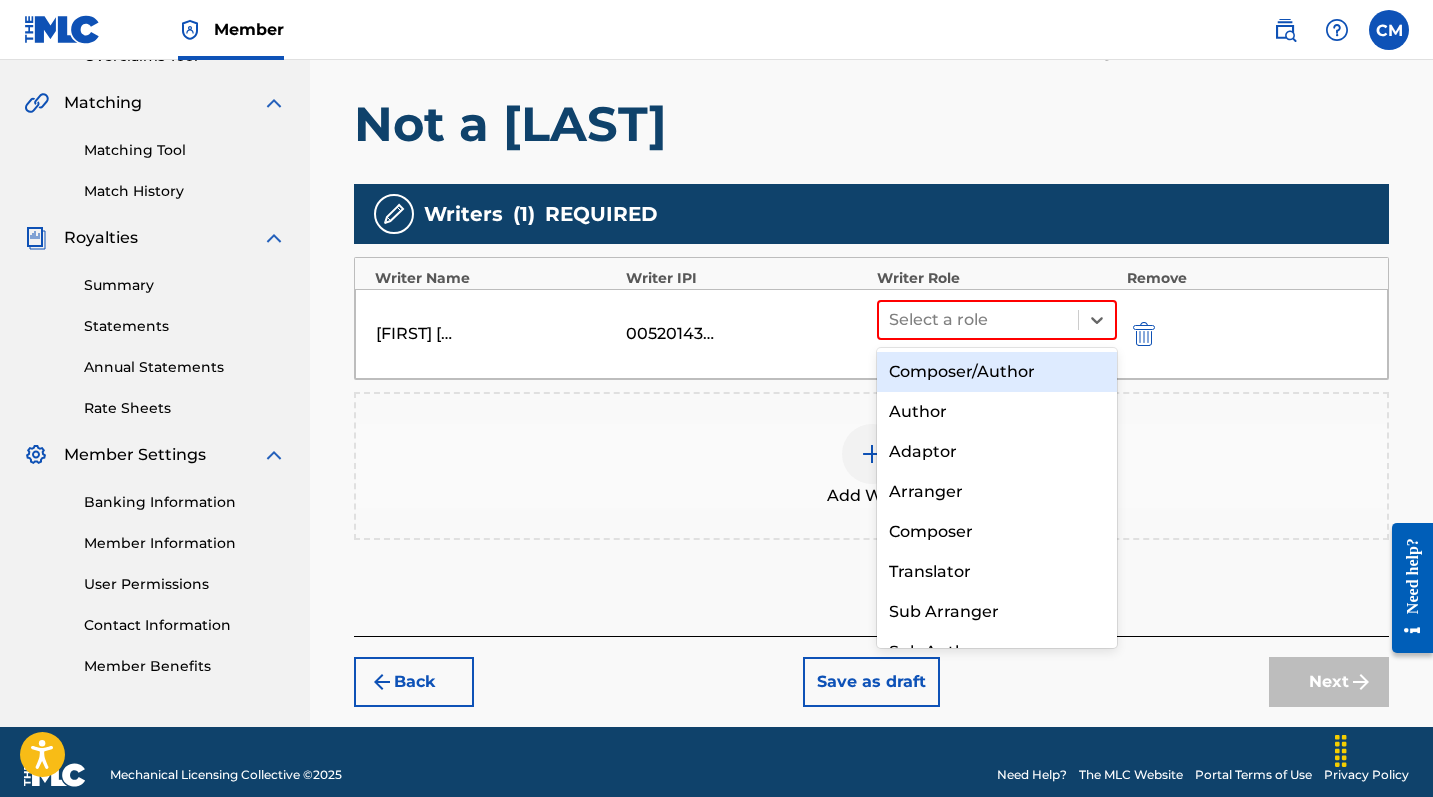 click on "Composer/Author" at bounding box center (997, 372) 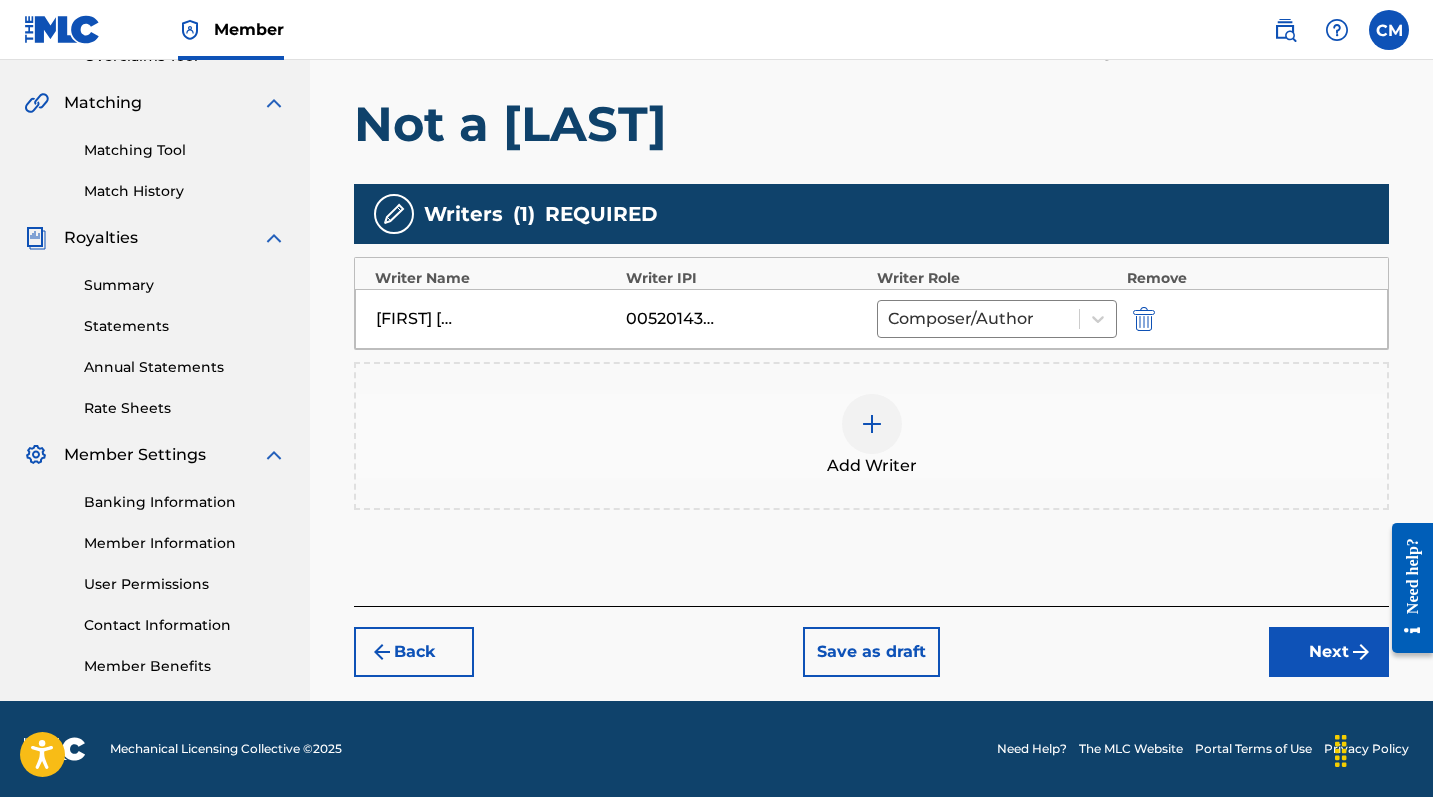 click on "Next" at bounding box center (1329, 652) 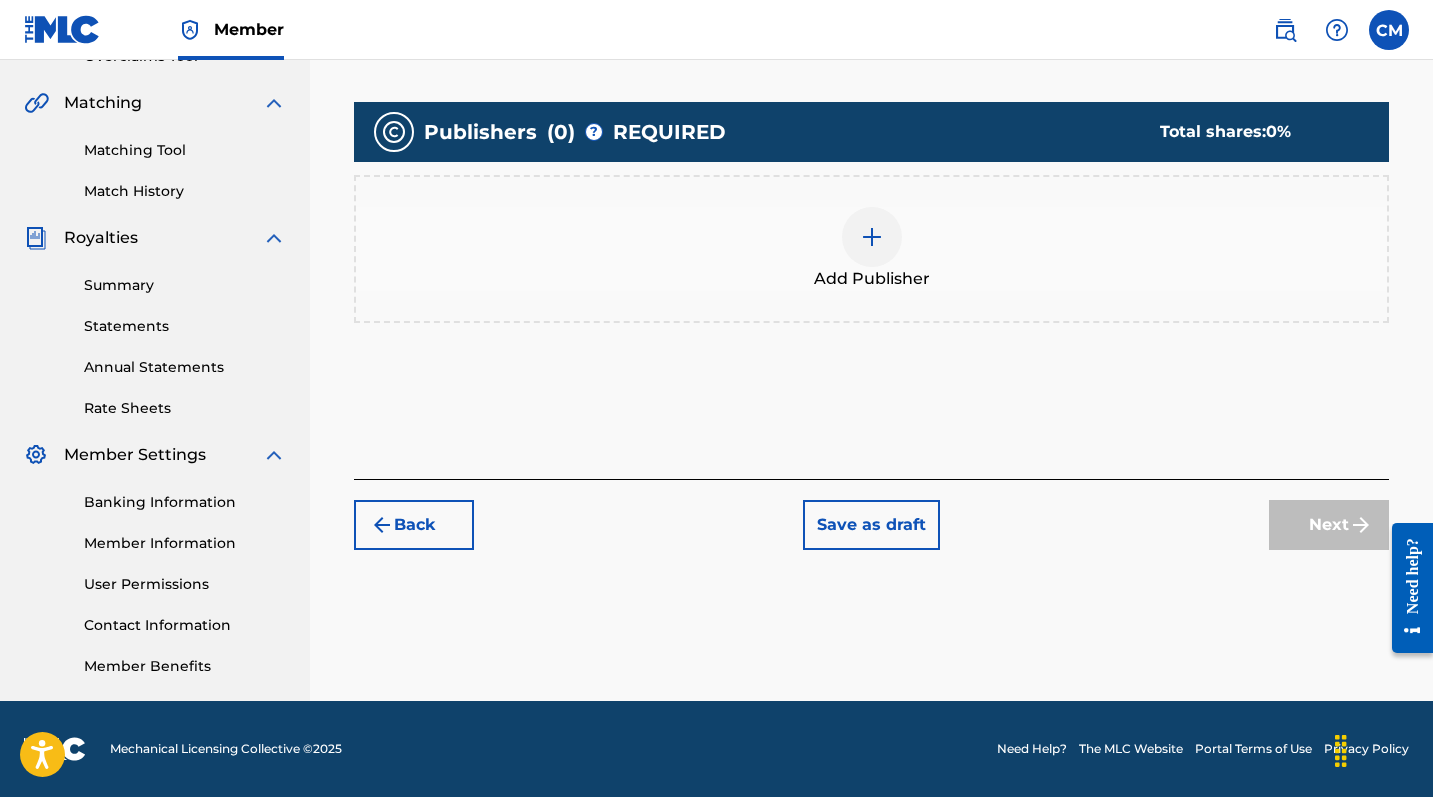 scroll, scrollTop: 90, scrollLeft: 0, axis: vertical 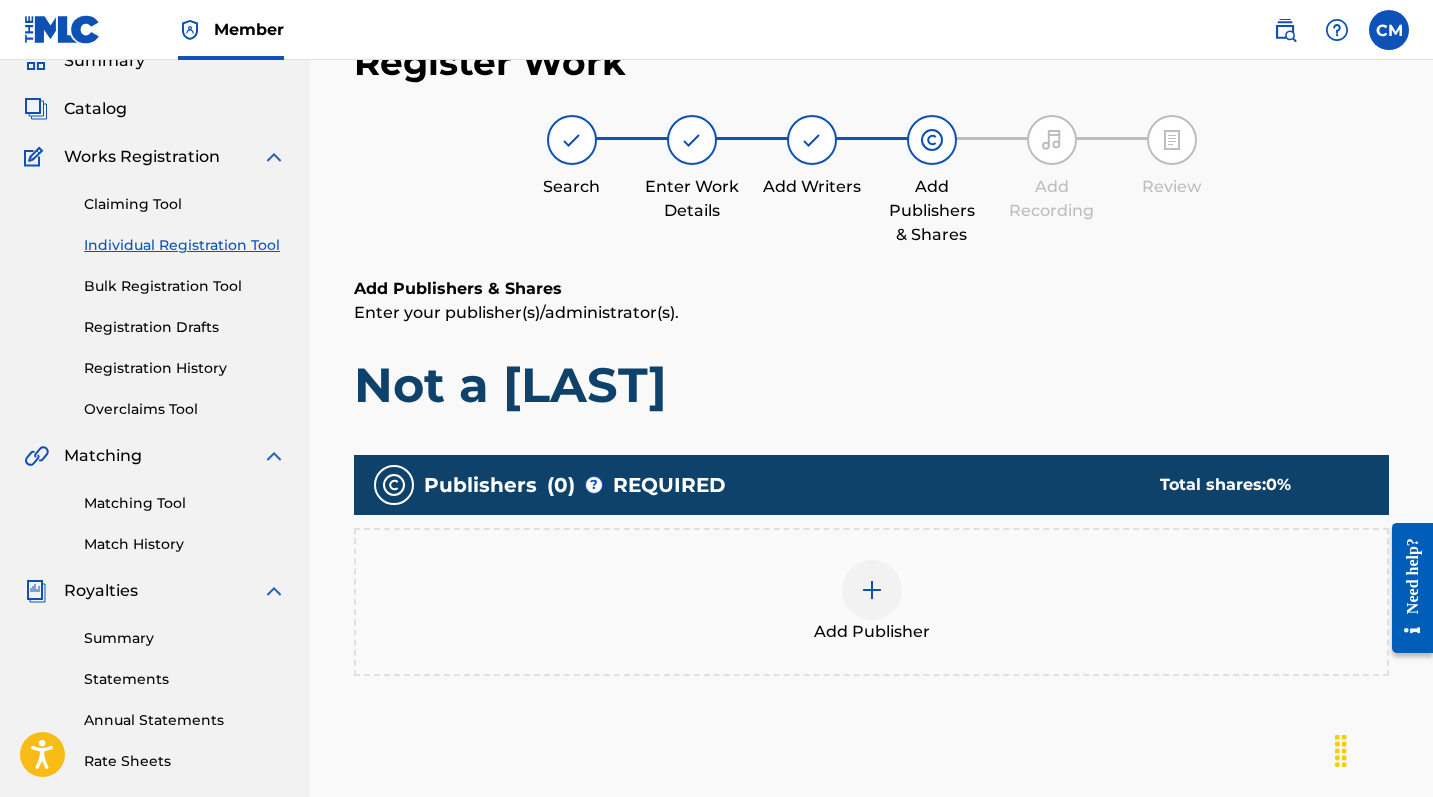 click at bounding box center (872, 590) 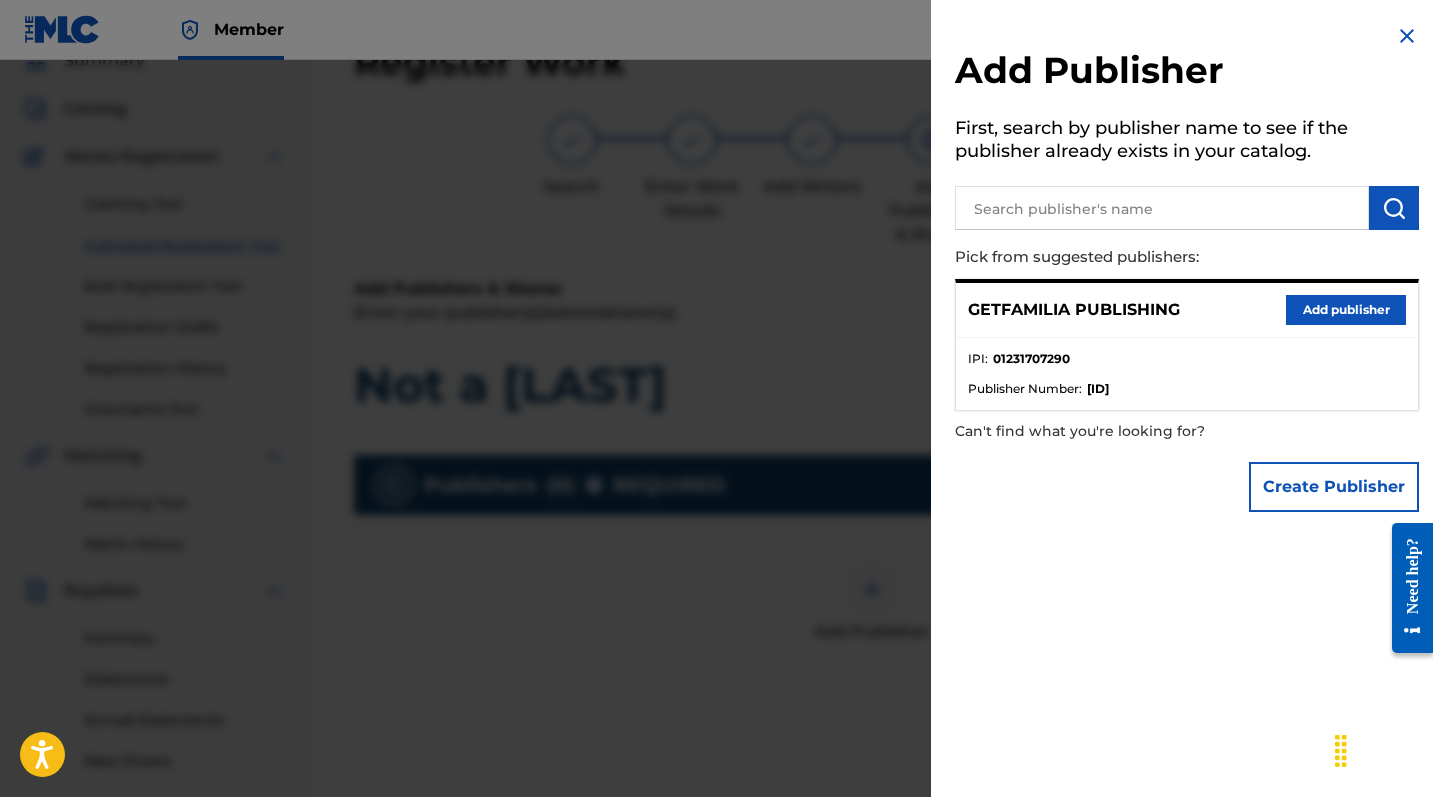 click on "Add publisher" at bounding box center (1346, 310) 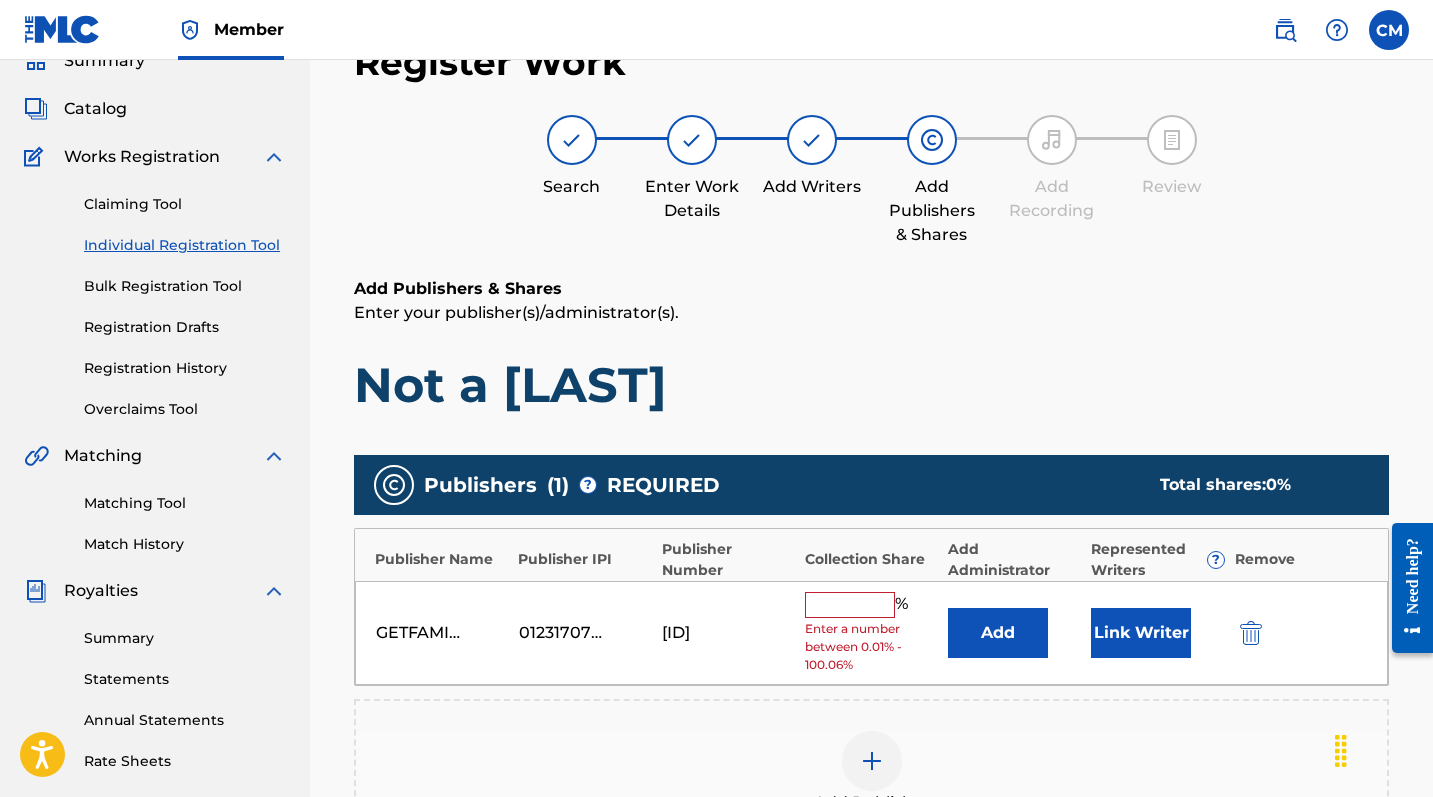 click at bounding box center (850, 605) 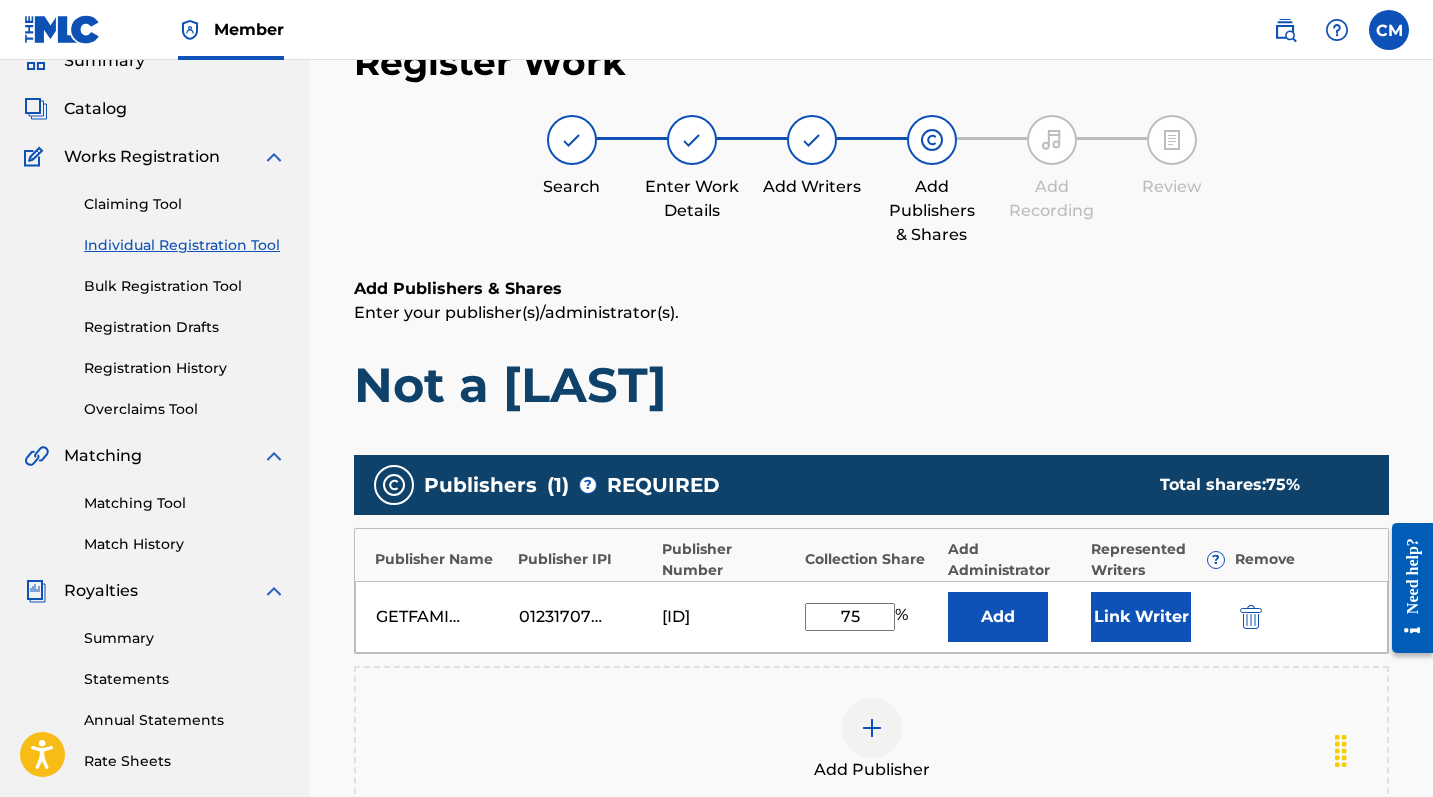 click on "Link Writer" at bounding box center (1141, 617) 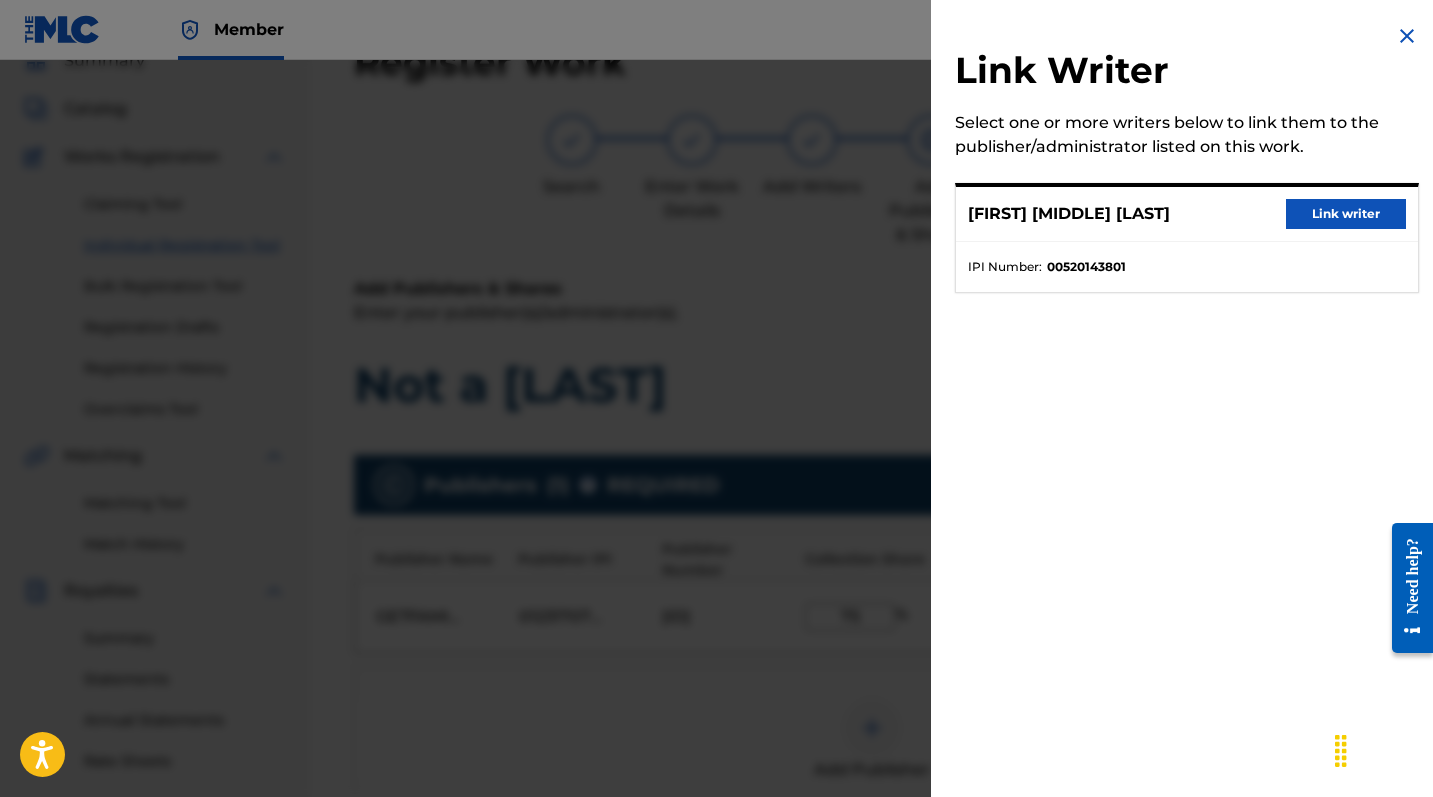 click on "Link writer" at bounding box center (1346, 214) 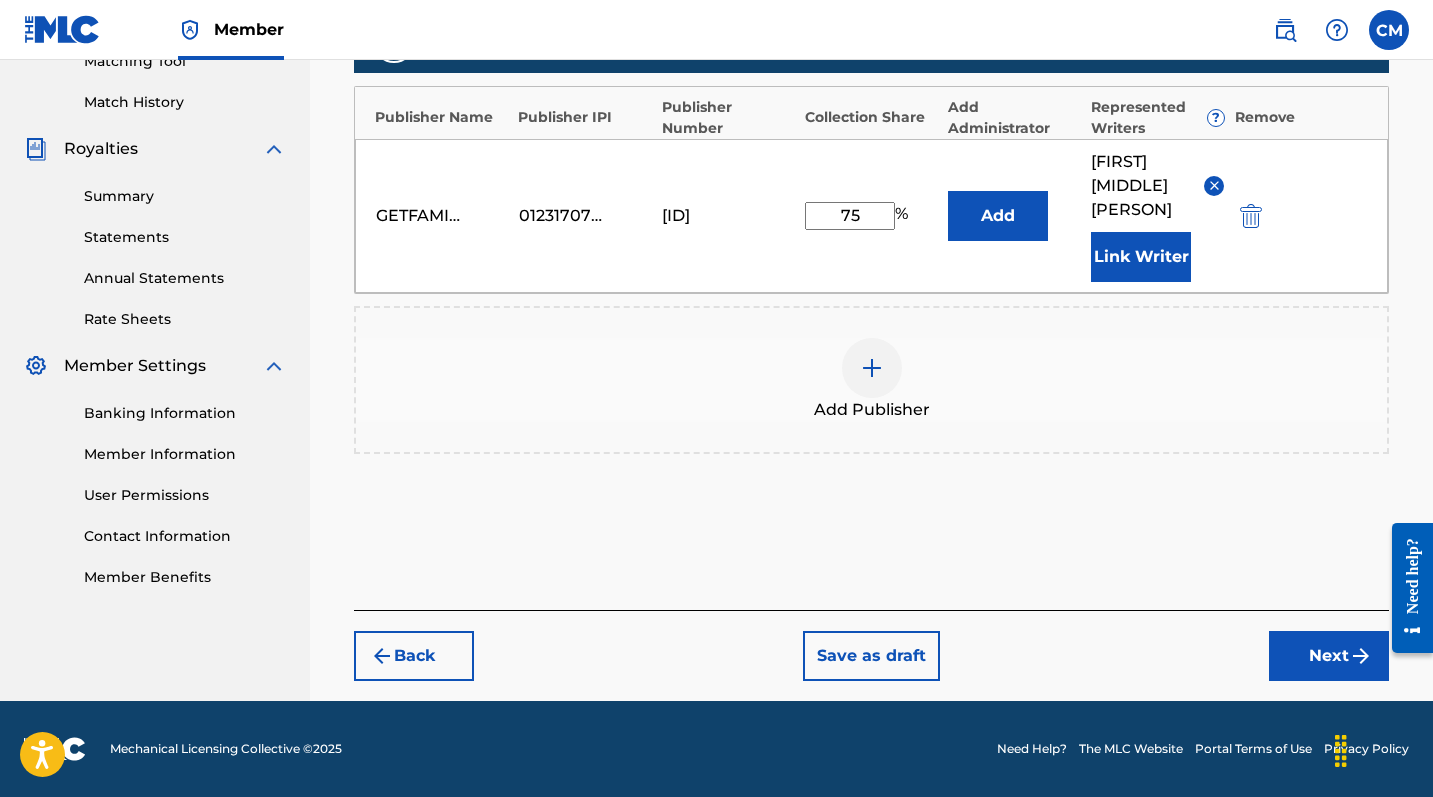 click on "Next" at bounding box center [1329, 656] 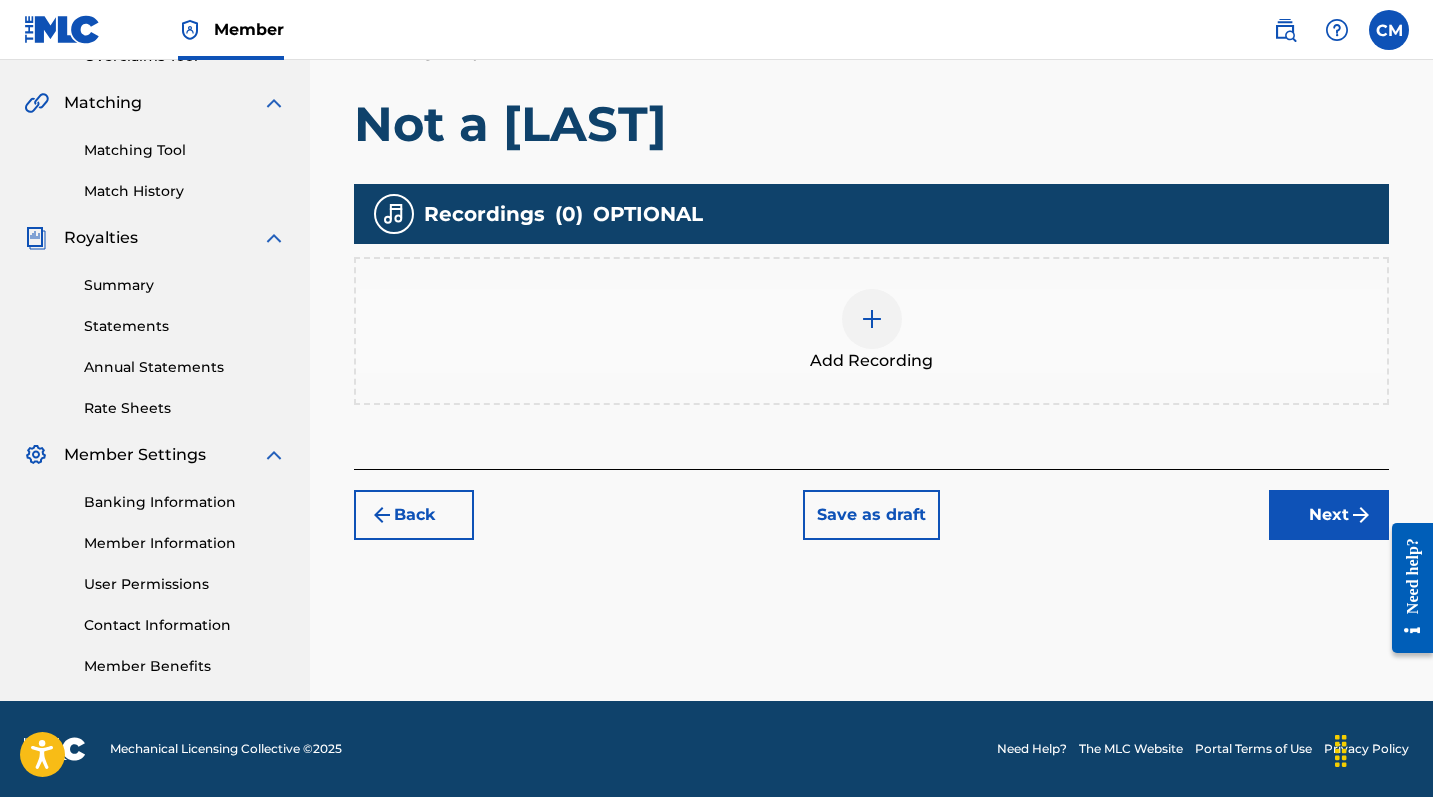 scroll, scrollTop: 443, scrollLeft: 0, axis: vertical 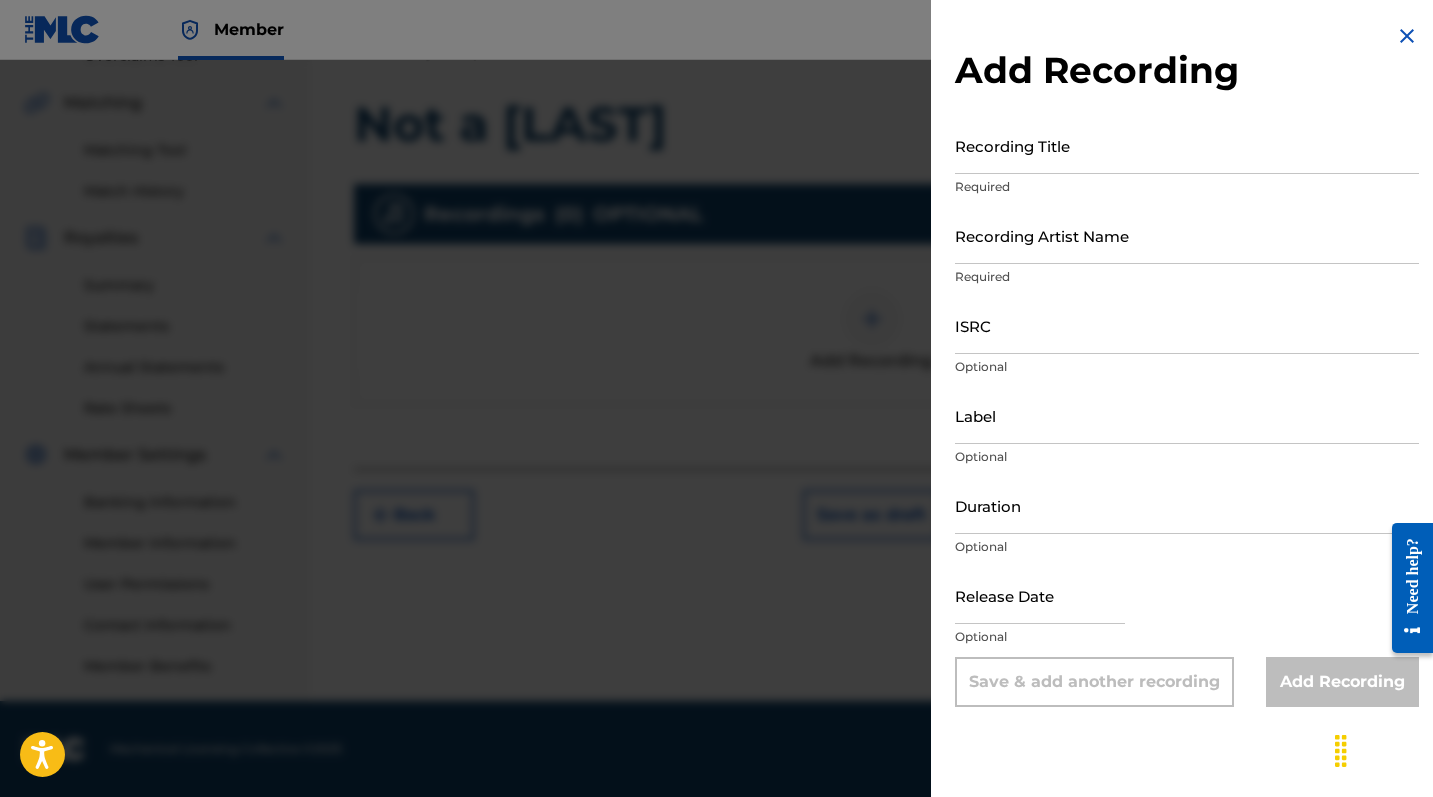 click on "Recording Title" at bounding box center [1187, 145] 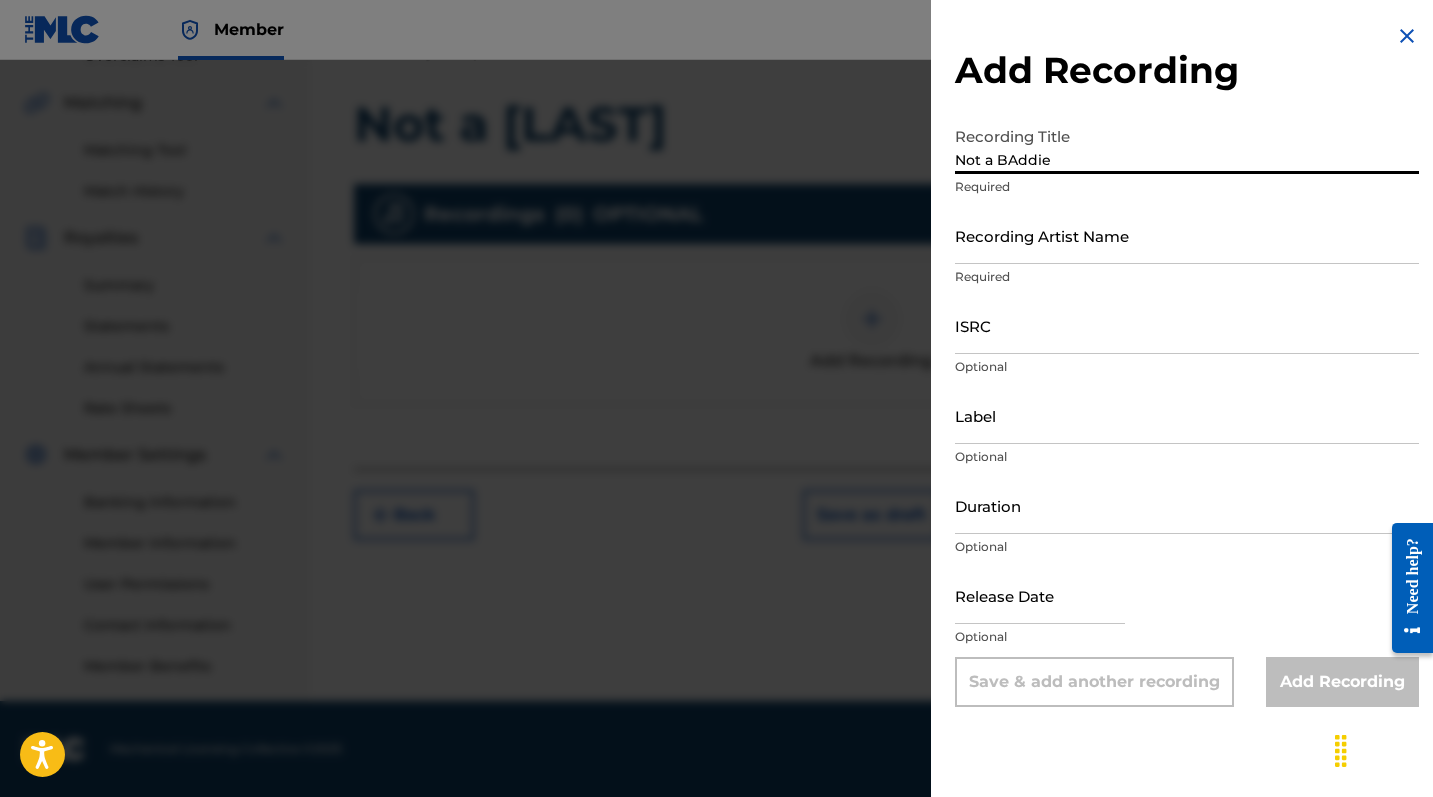 click on "Recording Artist Name" at bounding box center [1187, 235] 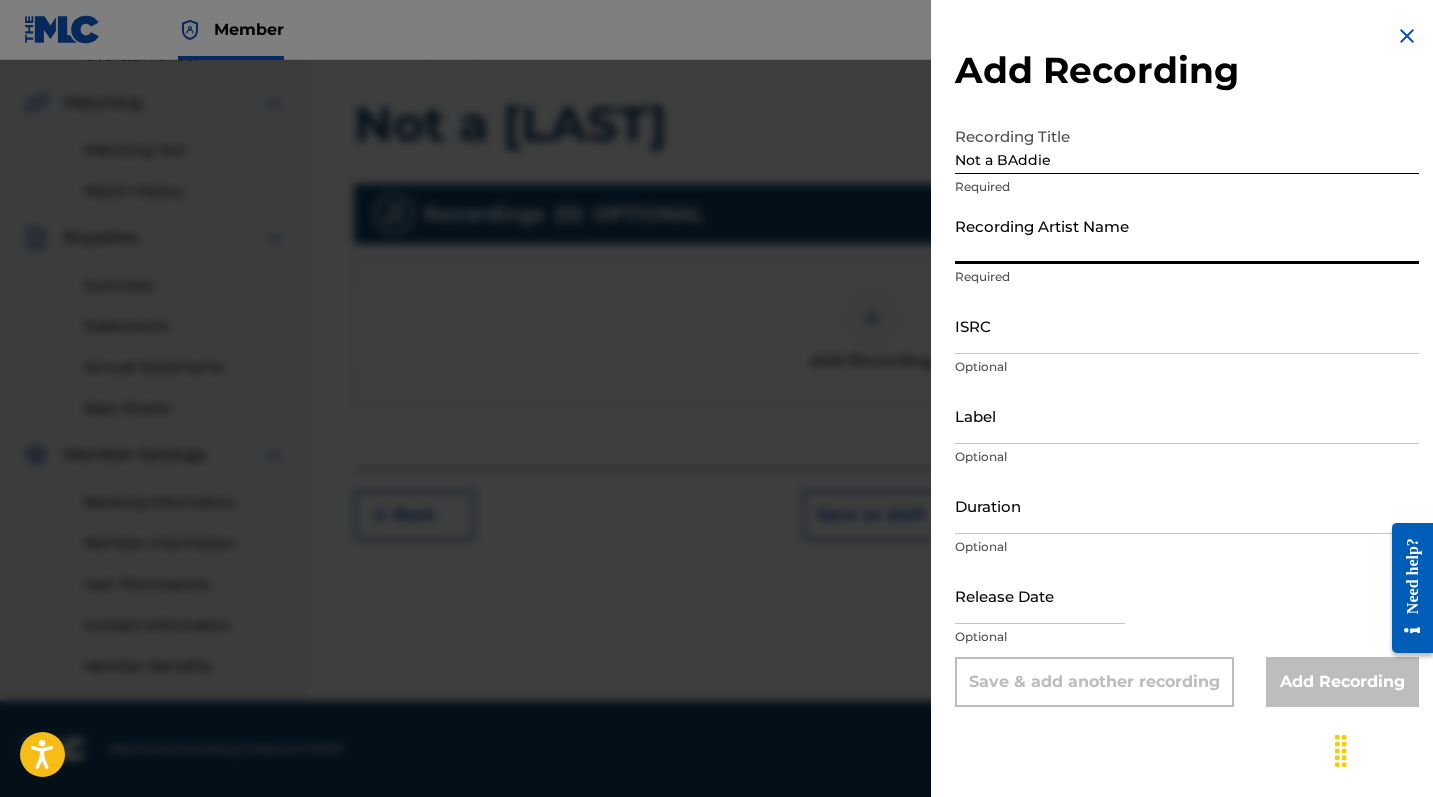 scroll, scrollTop: 443, scrollLeft: 0, axis: vertical 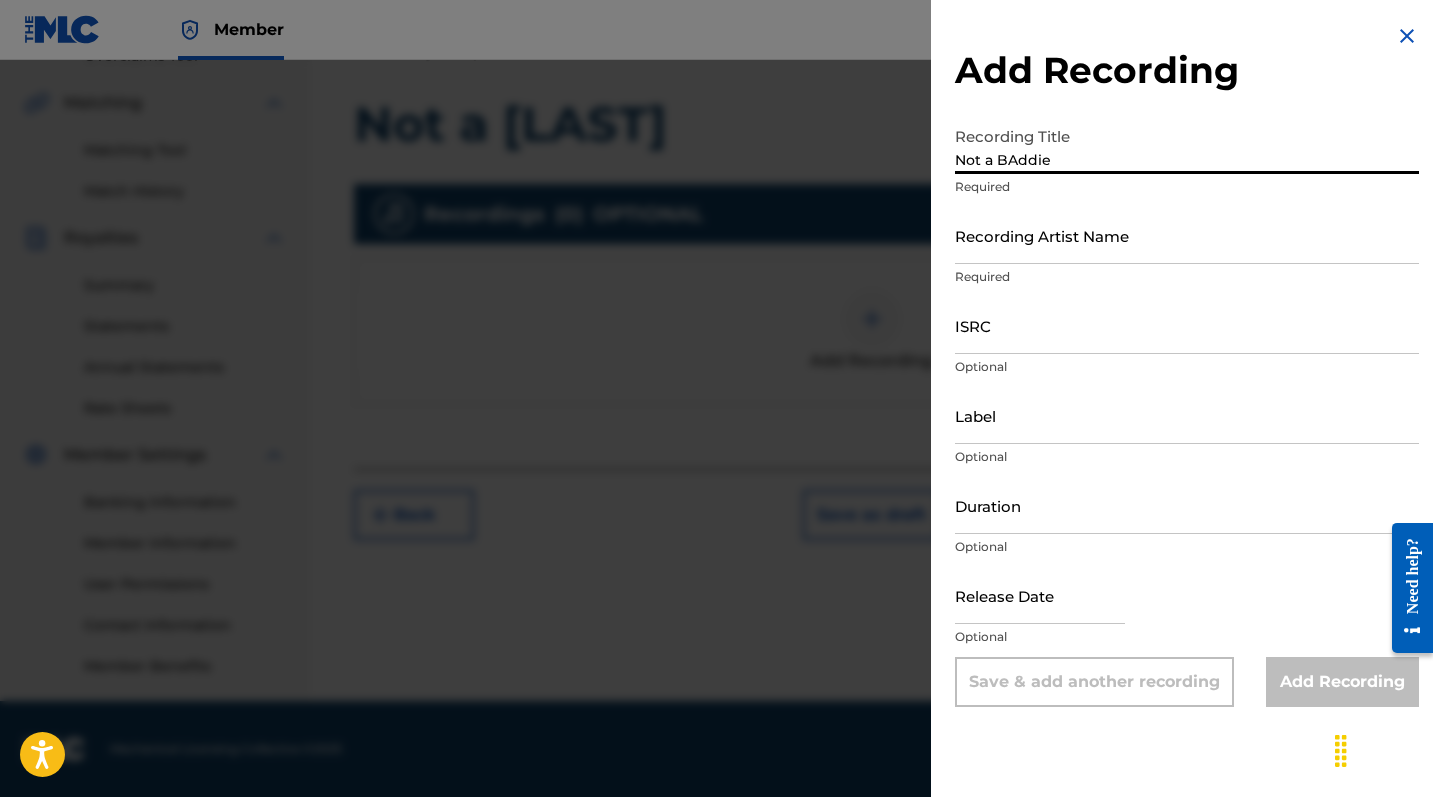 click on "Not a BAddie" at bounding box center (1187, 145) 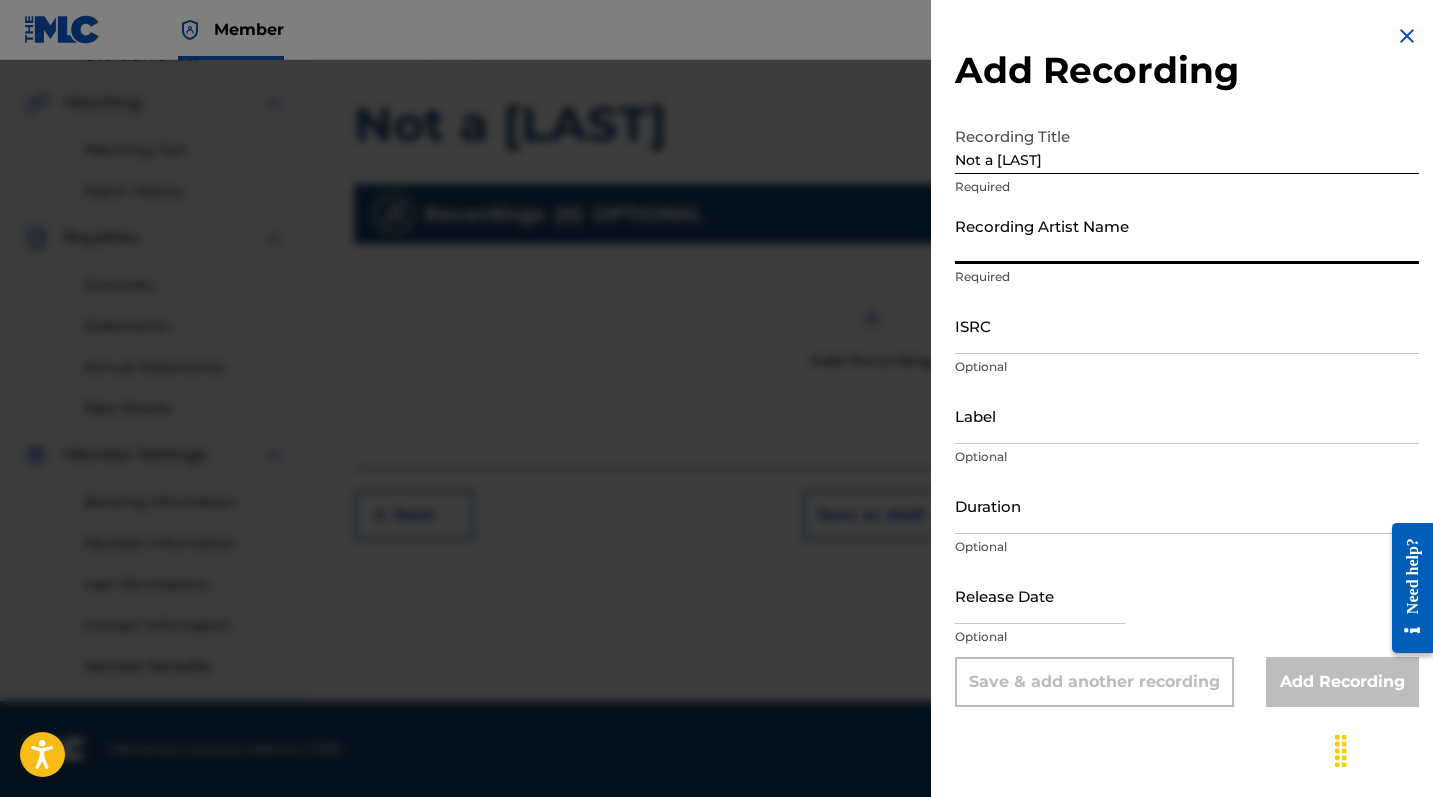 click on "Recording Artist Name" at bounding box center (1187, 235) 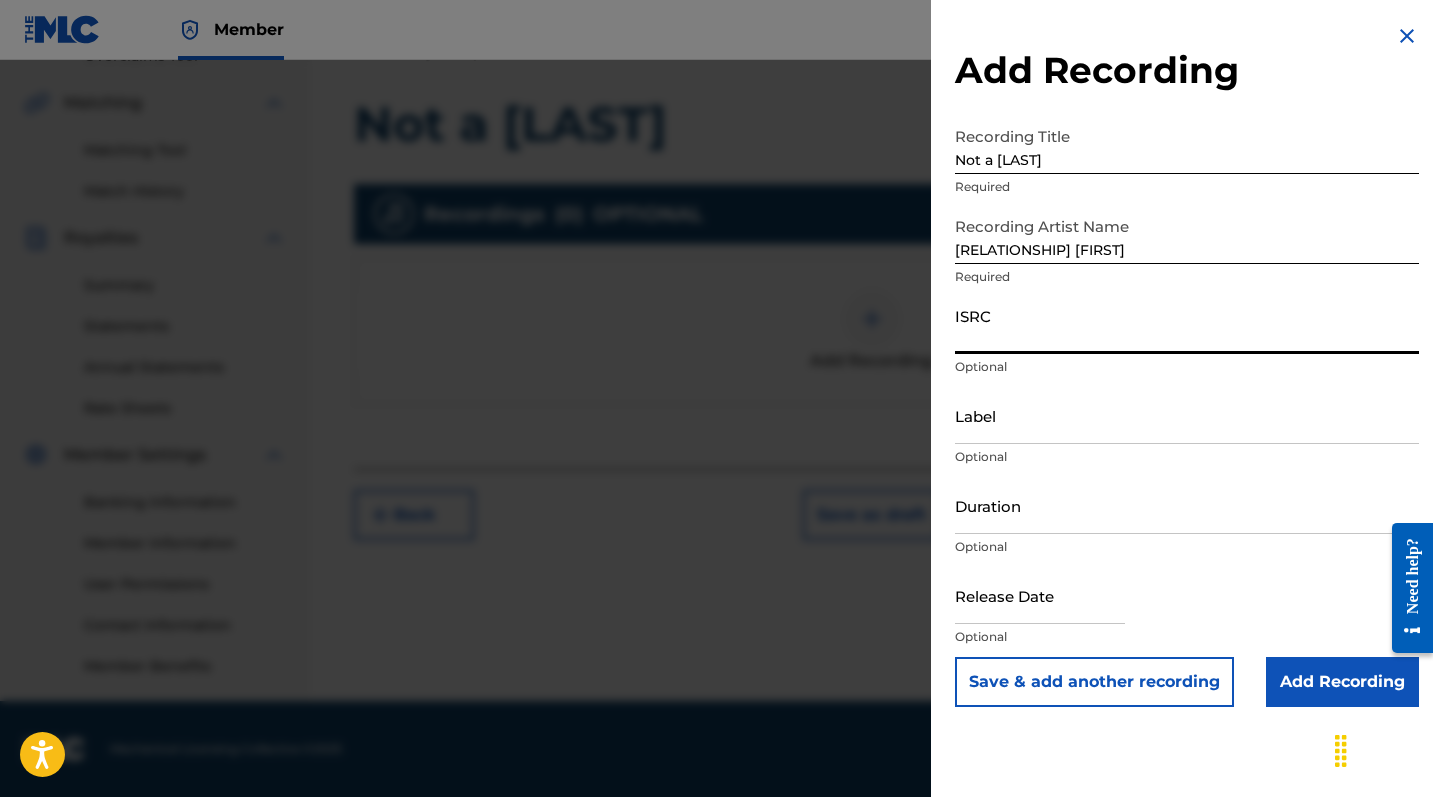 click on "ISRC" at bounding box center (1187, 325) 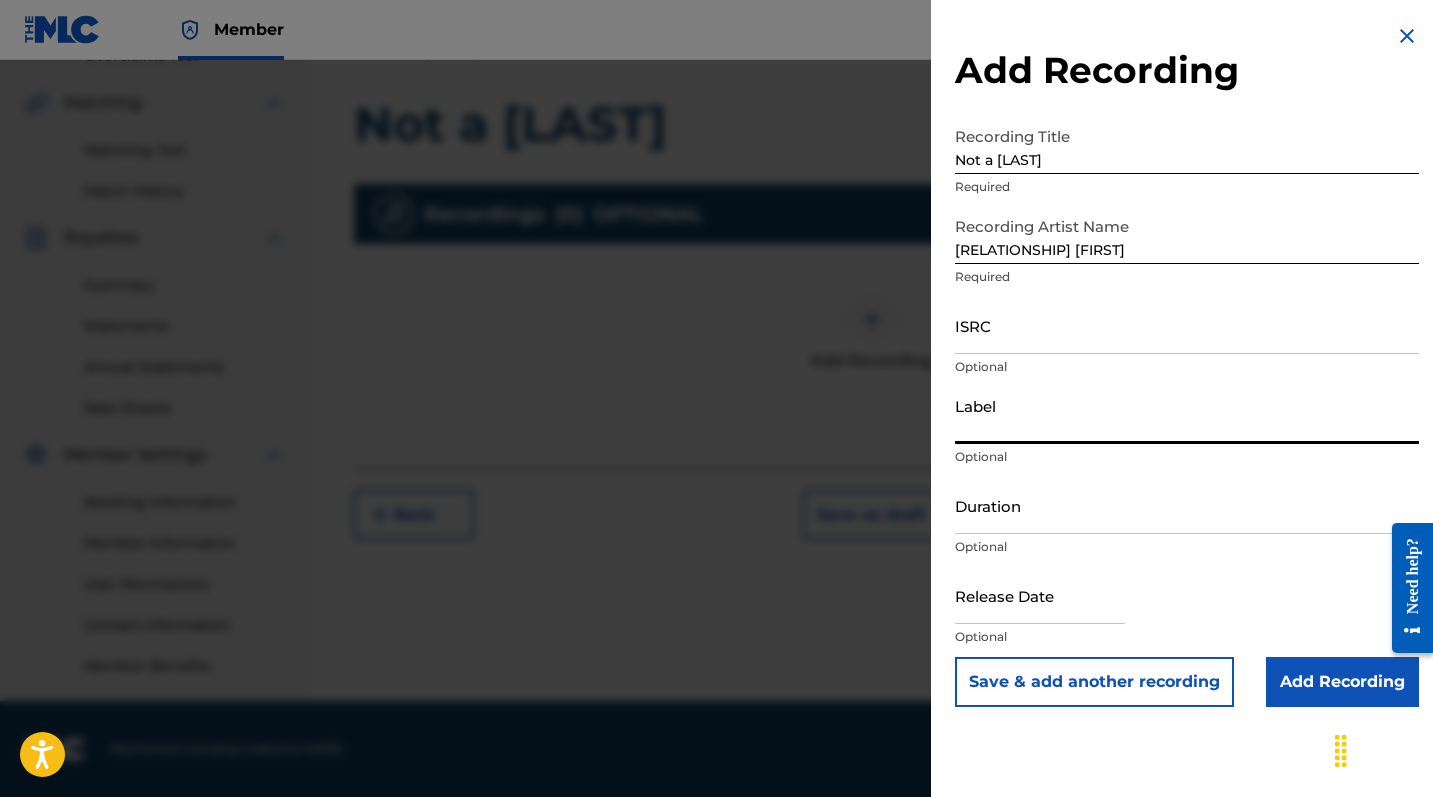 click on "Label" at bounding box center [1187, 415] 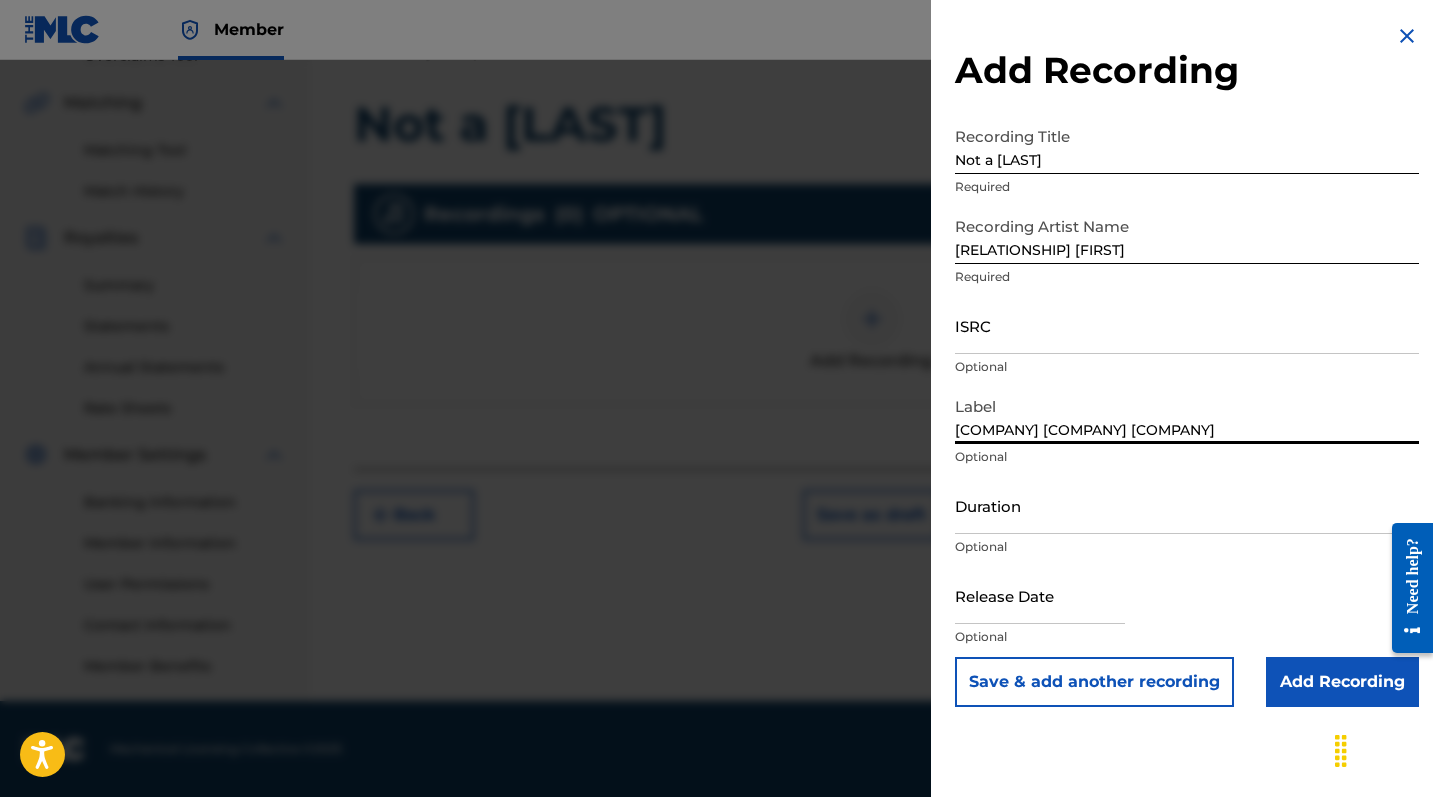 click on "Add Recording" at bounding box center (1342, 682) 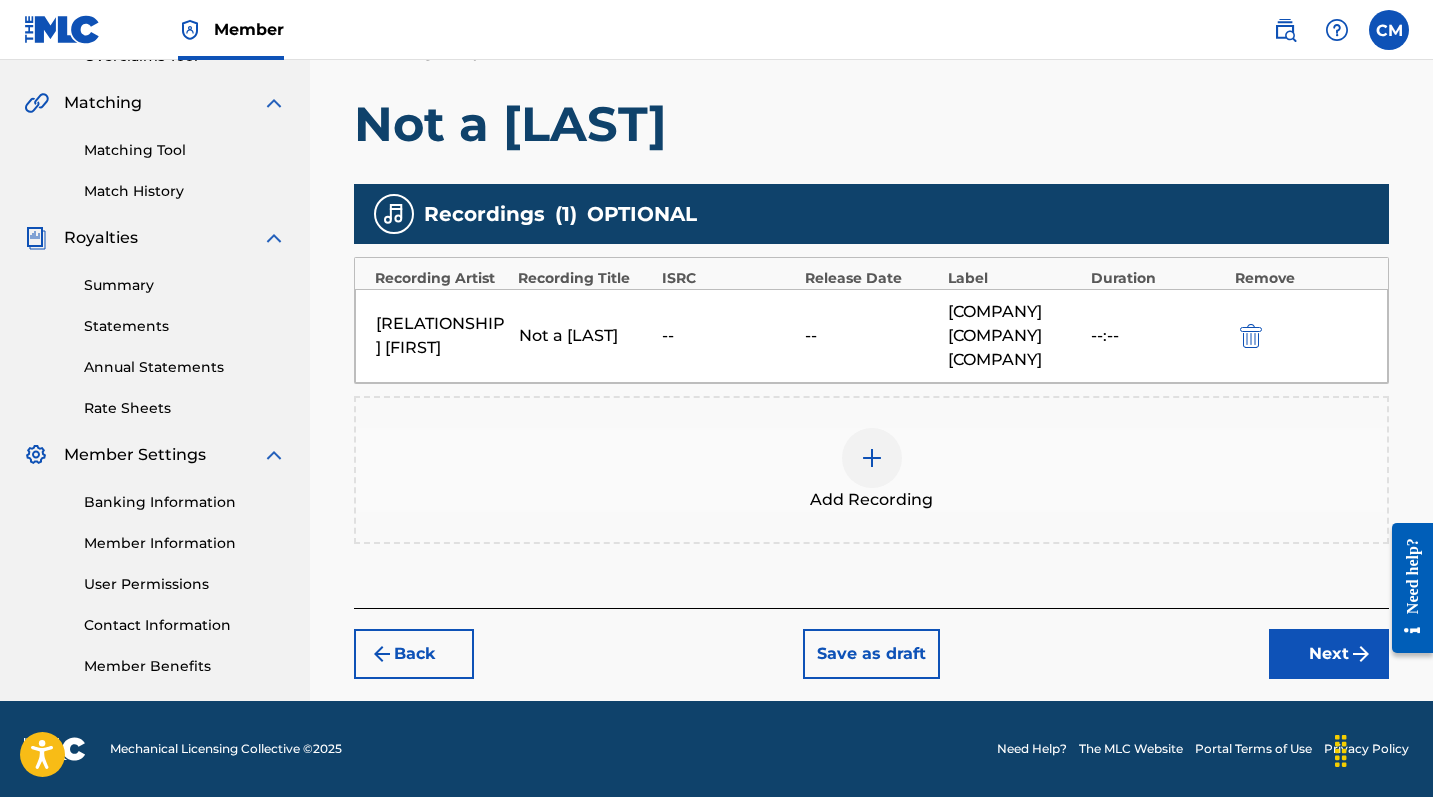 scroll, scrollTop: 443, scrollLeft: 0, axis: vertical 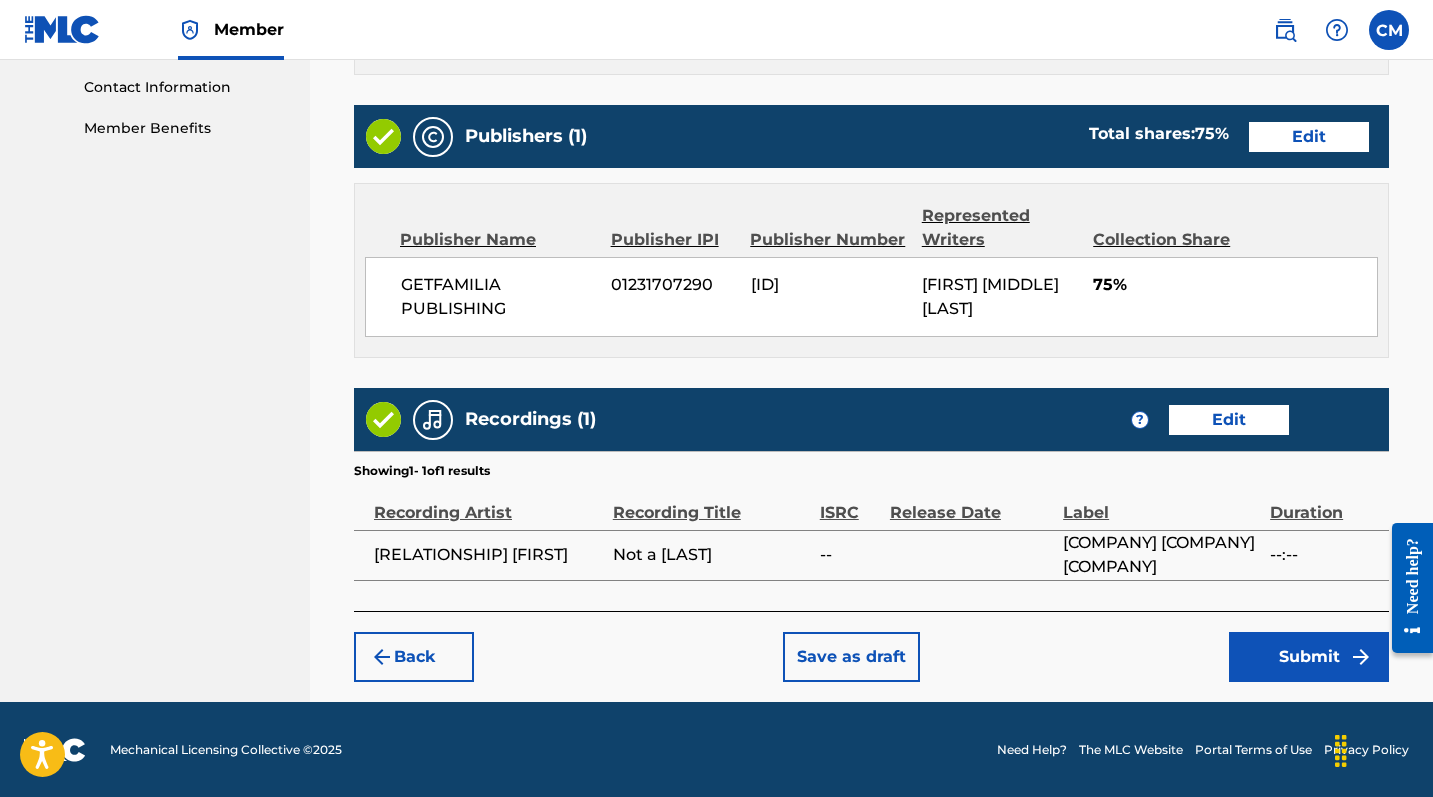 click on "Submit" at bounding box center (1309, 657) 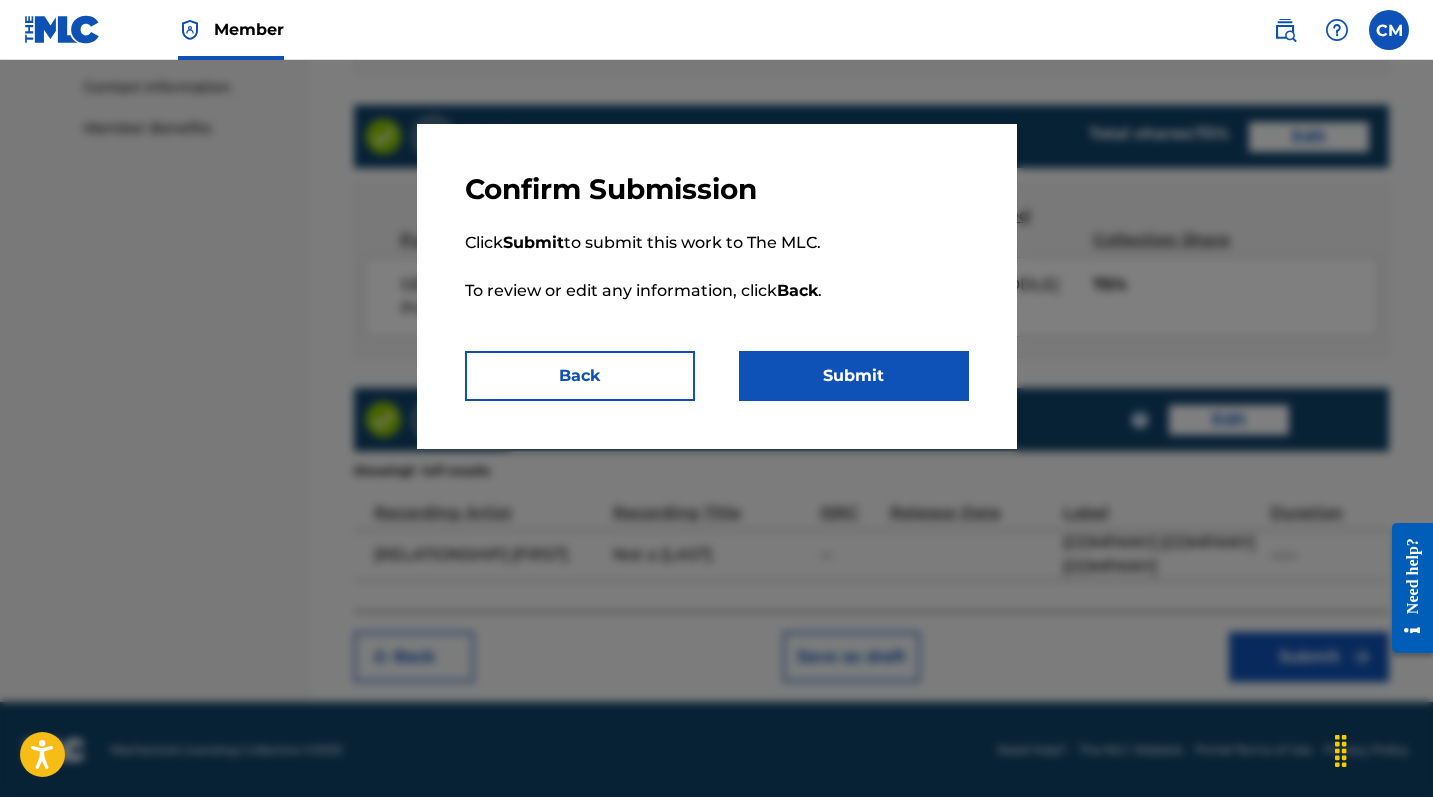 click on "Submit" at bounding box center [854, 376] 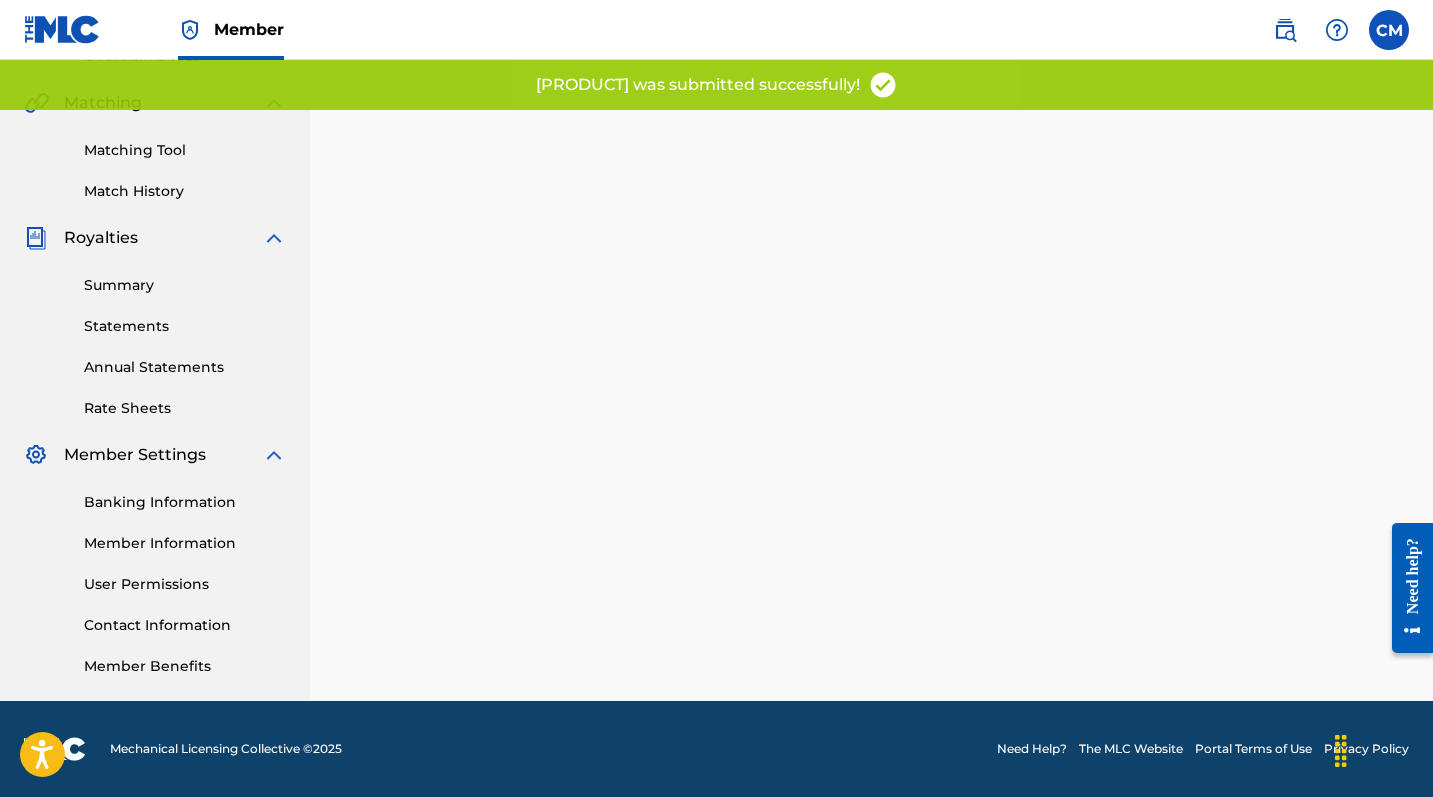 scroll, scrollTop: 0, scrollLeft: 0, axis: both 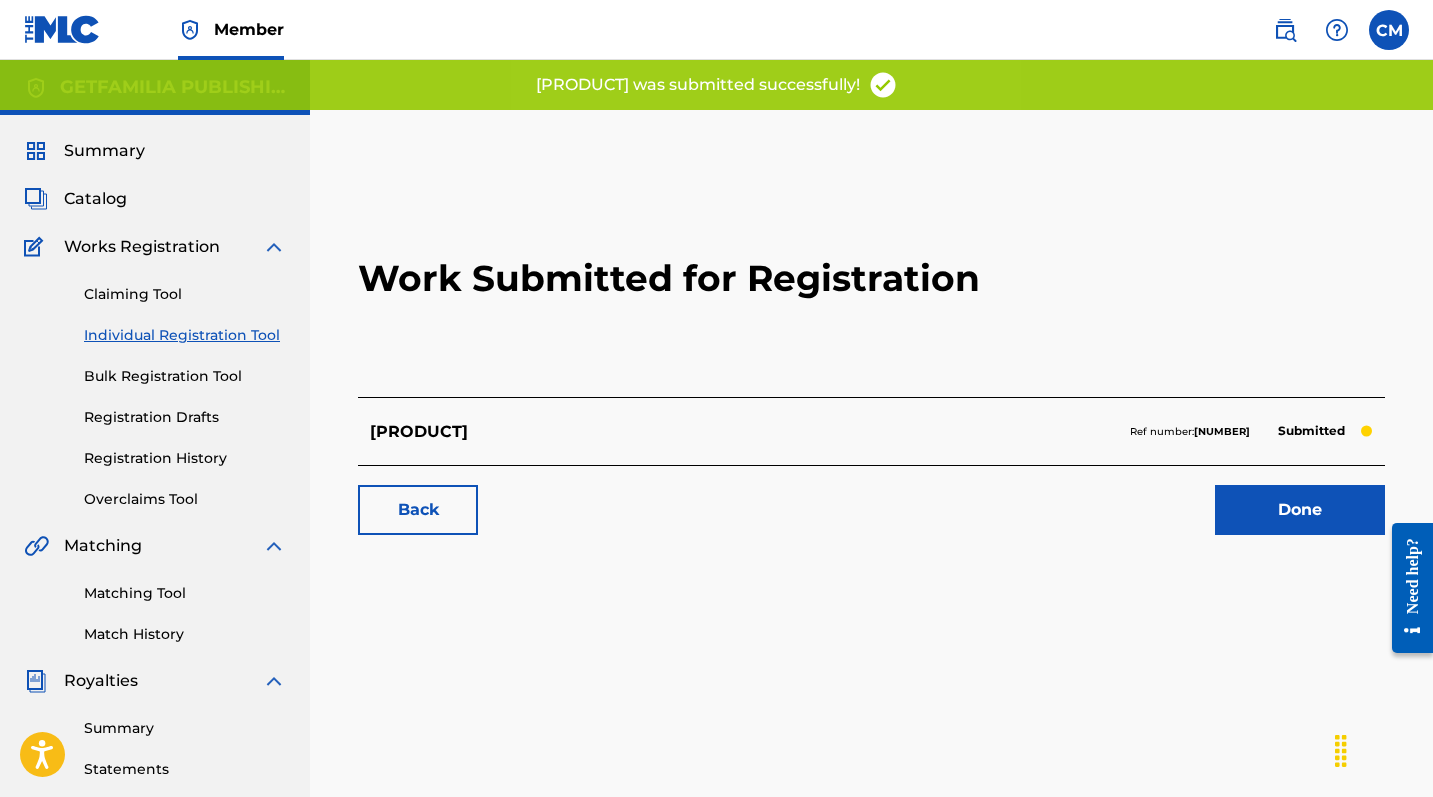 click on "Done" at bounding box center [1300, 510] 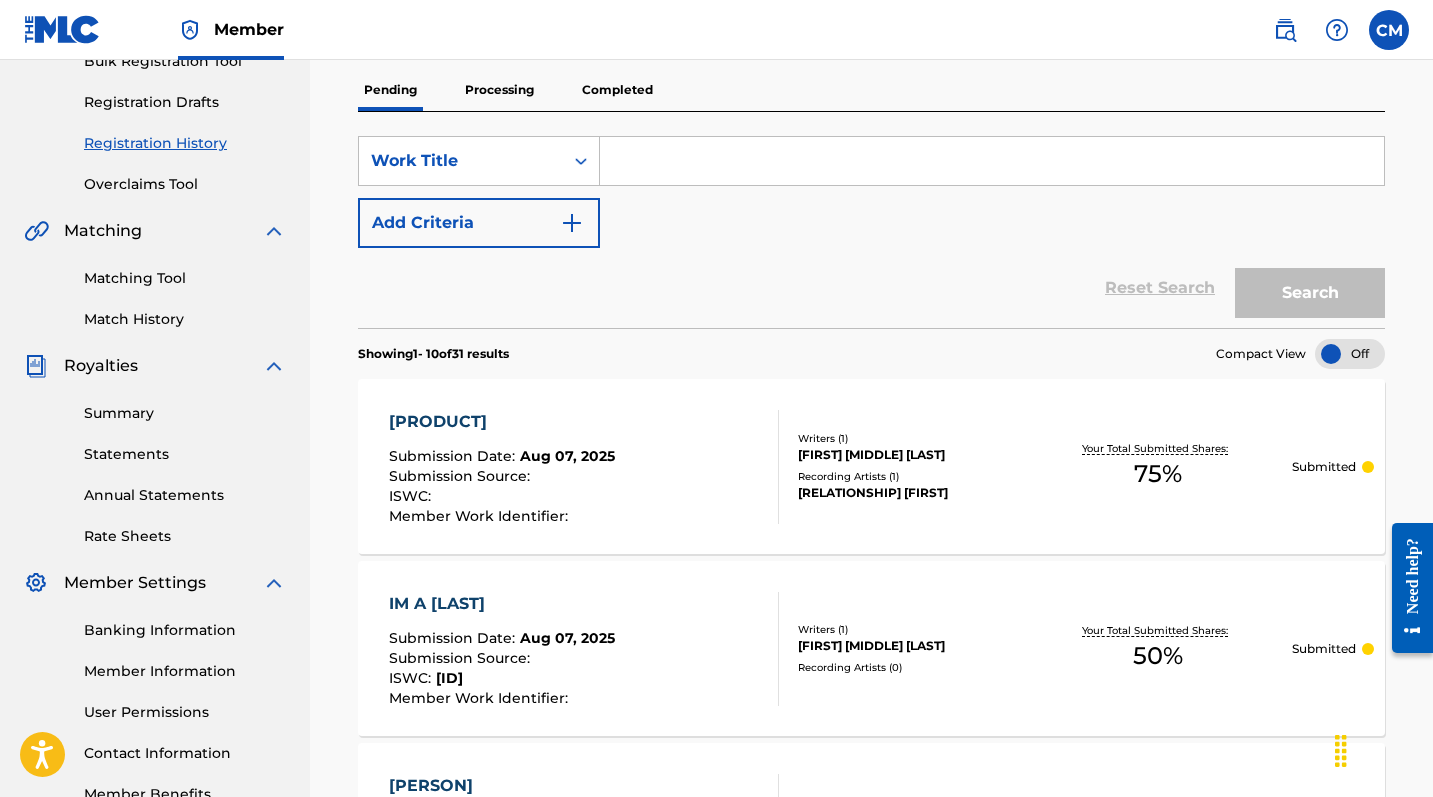 scroll, scrollTop: 96, scrollLeft: 0, axis: vertical 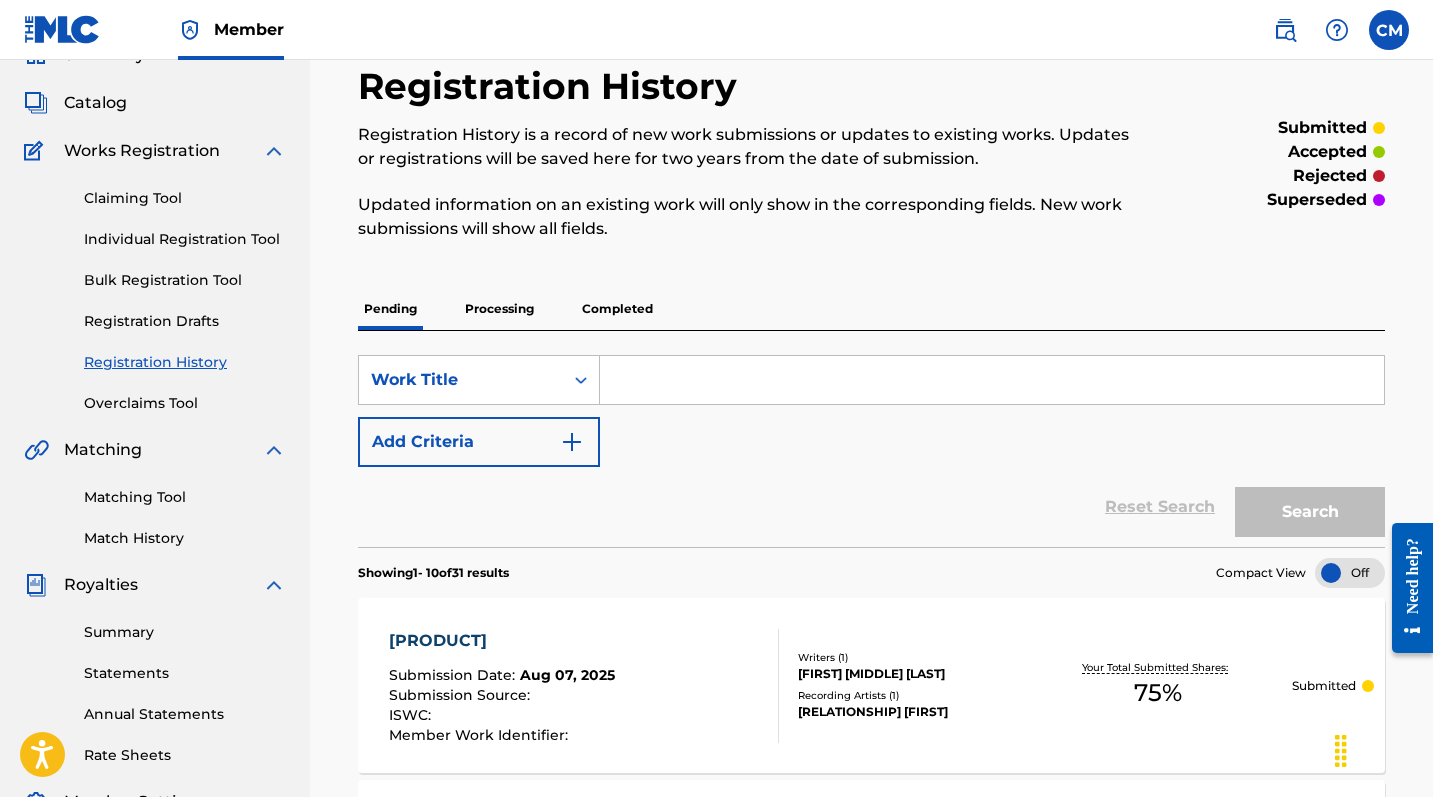 click on "Catalog" at bounding box center [95, 103] 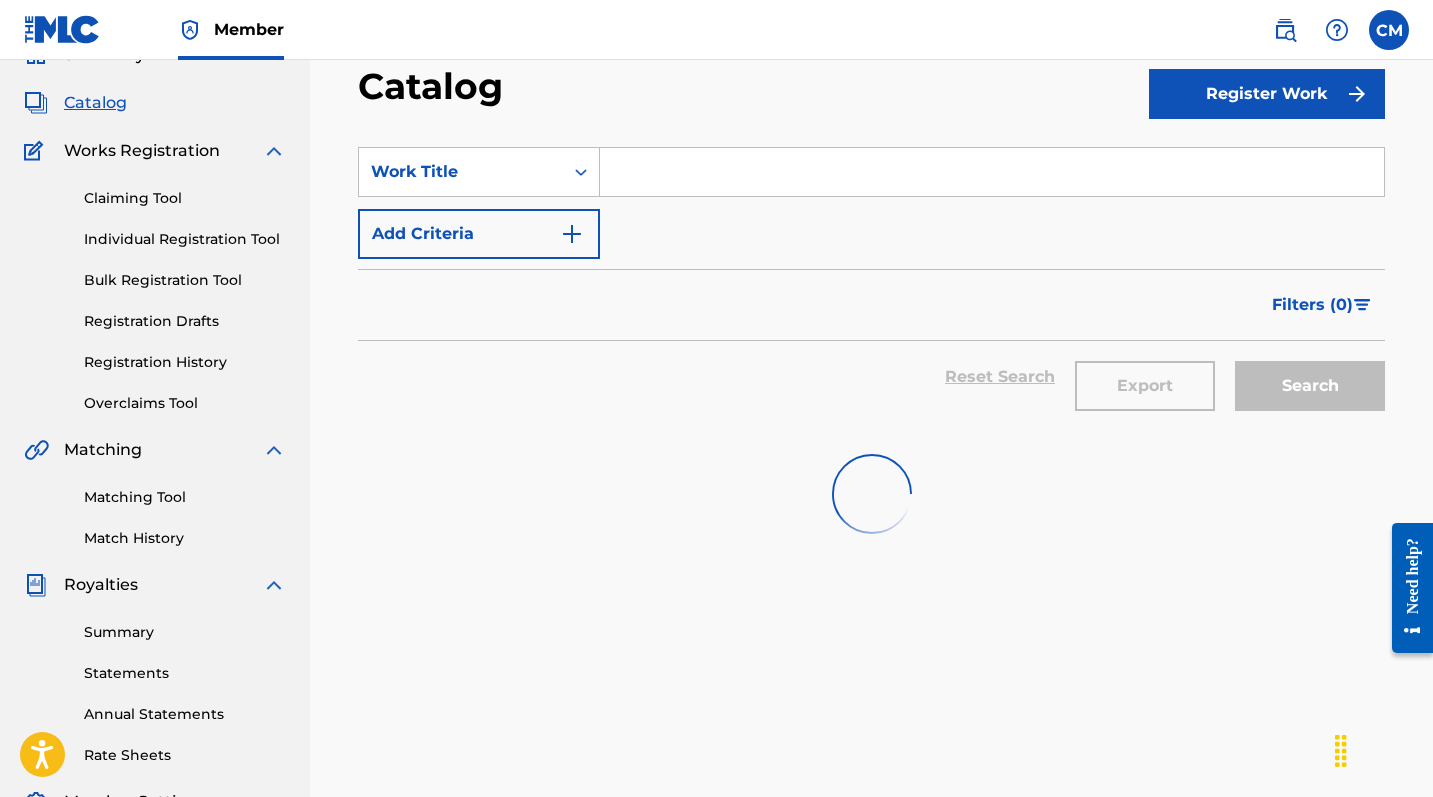 scroll, scrollTop: 0, scrollLeft: 0, axis: both 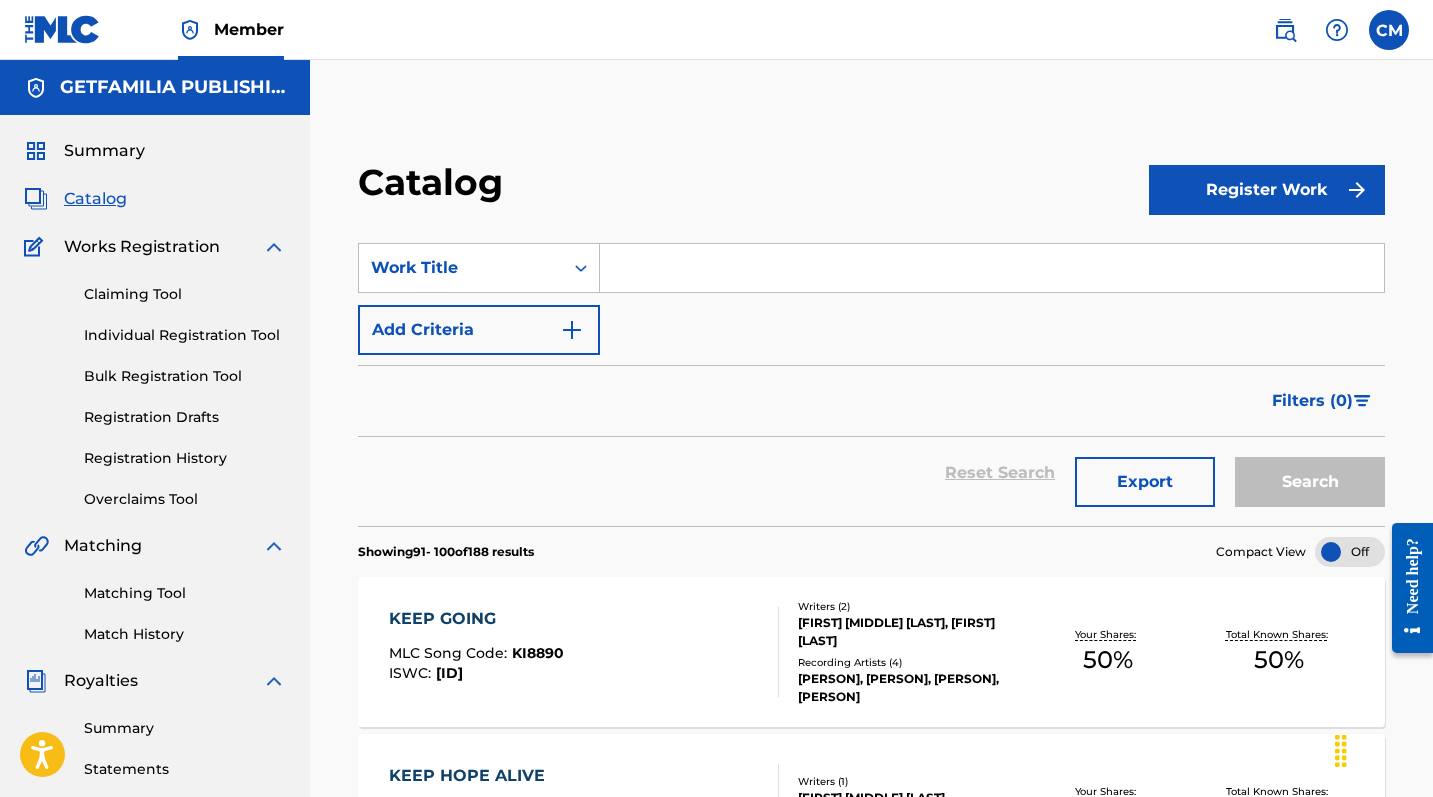 click on "Register Work" at bounding box center (1267, 190) 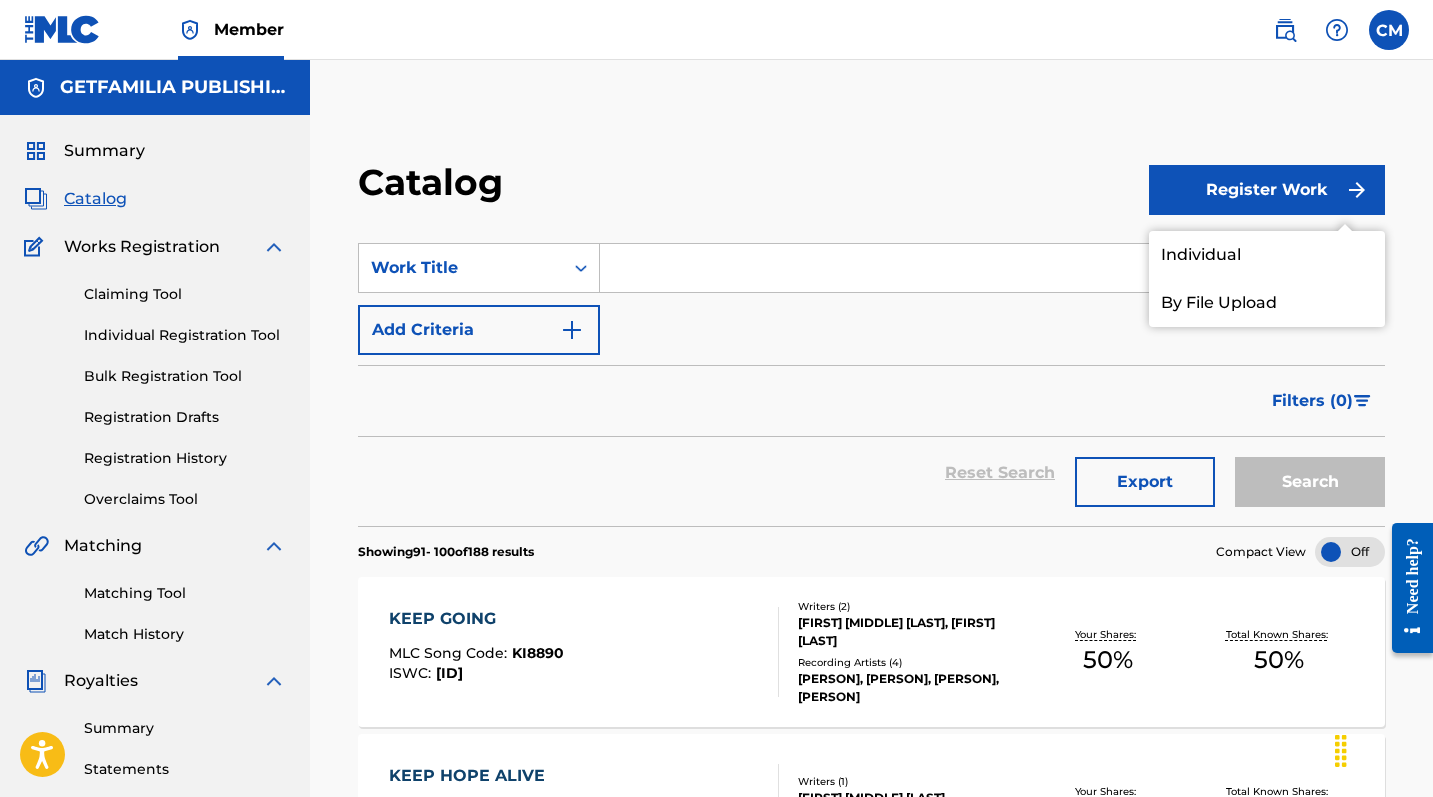 click on "Individual" at bounding box center (1267, 255) 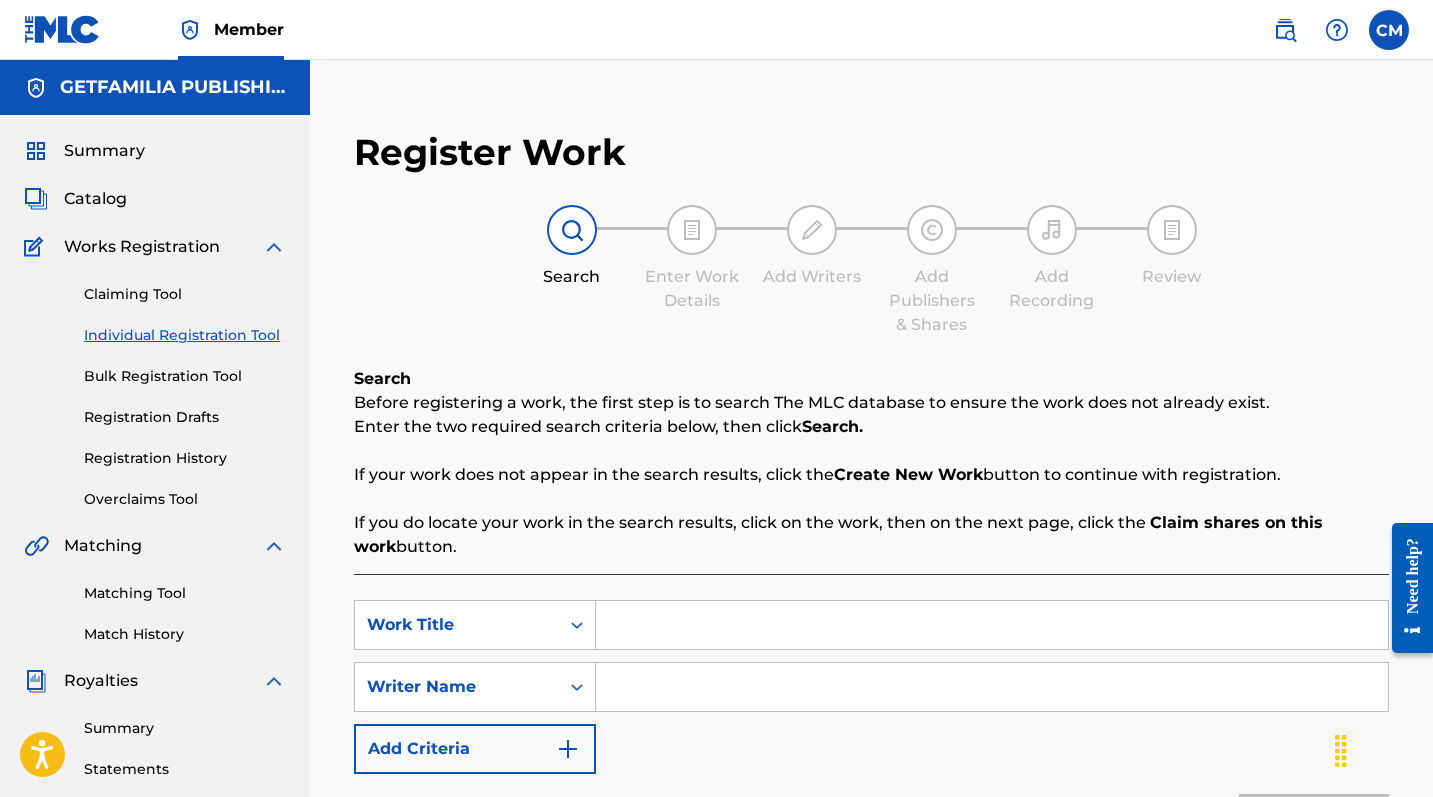 click at bounding box center (992, 625) 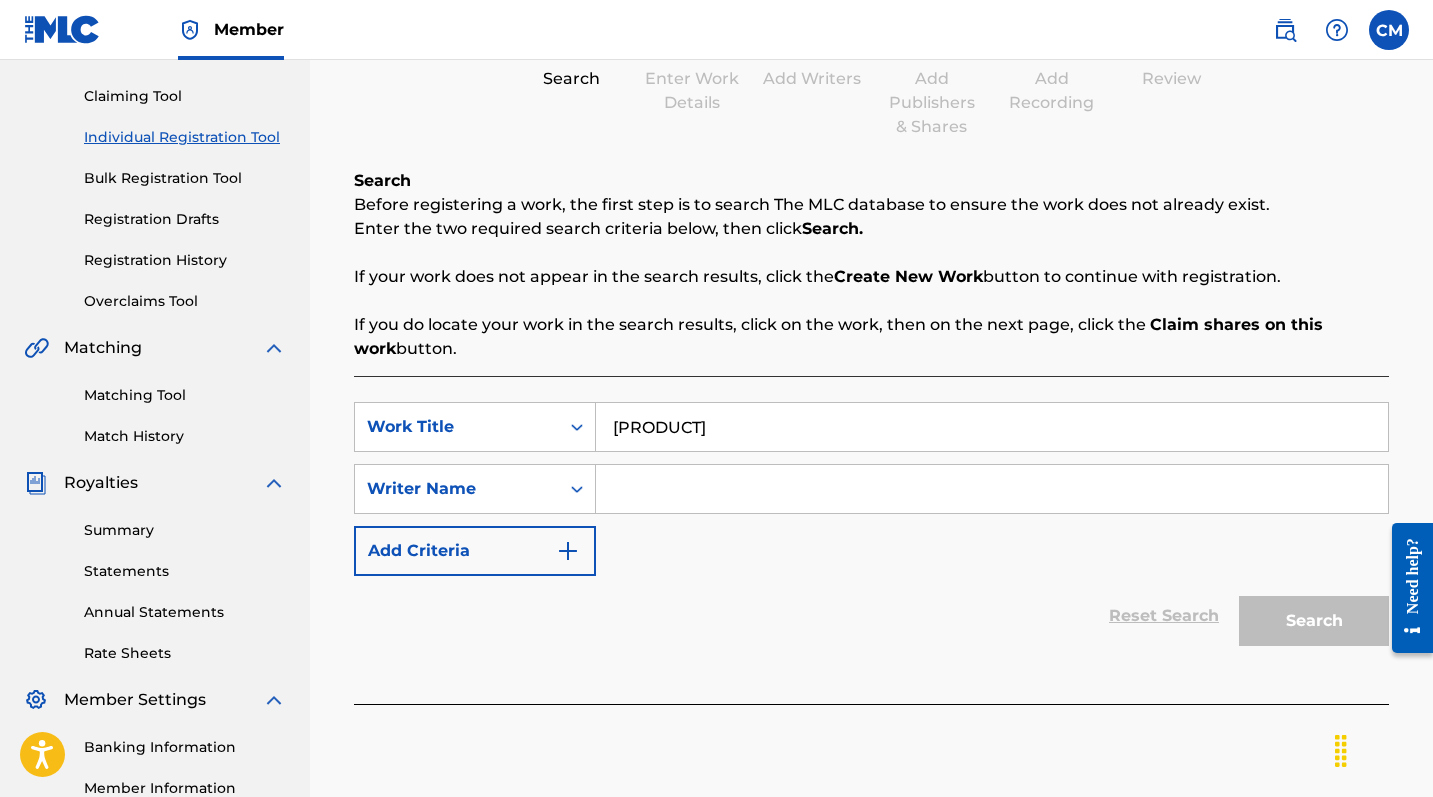 scroll, scrollTop: 205, scrollLeft: 0, axis: vertical 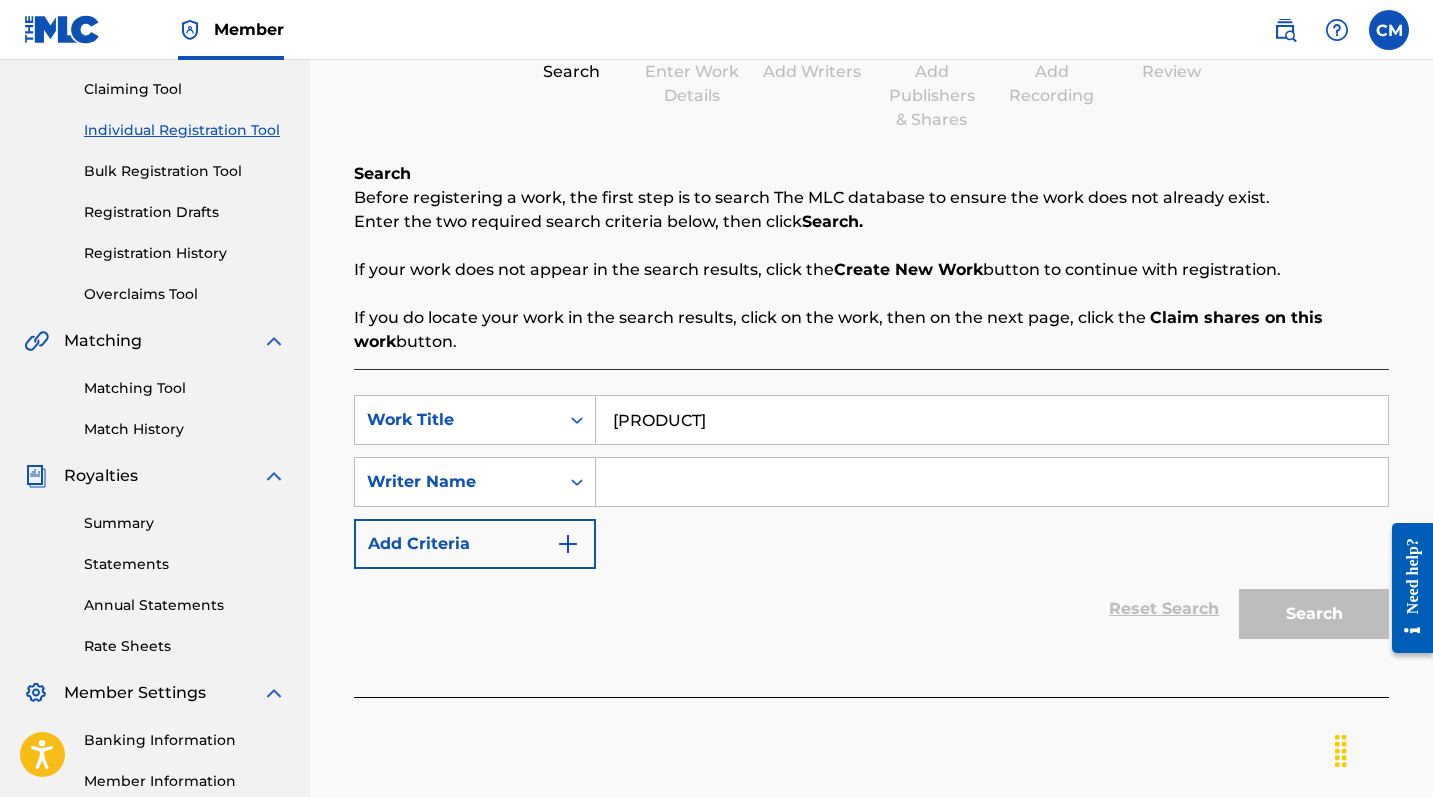 click at bounding box center [992, 482] 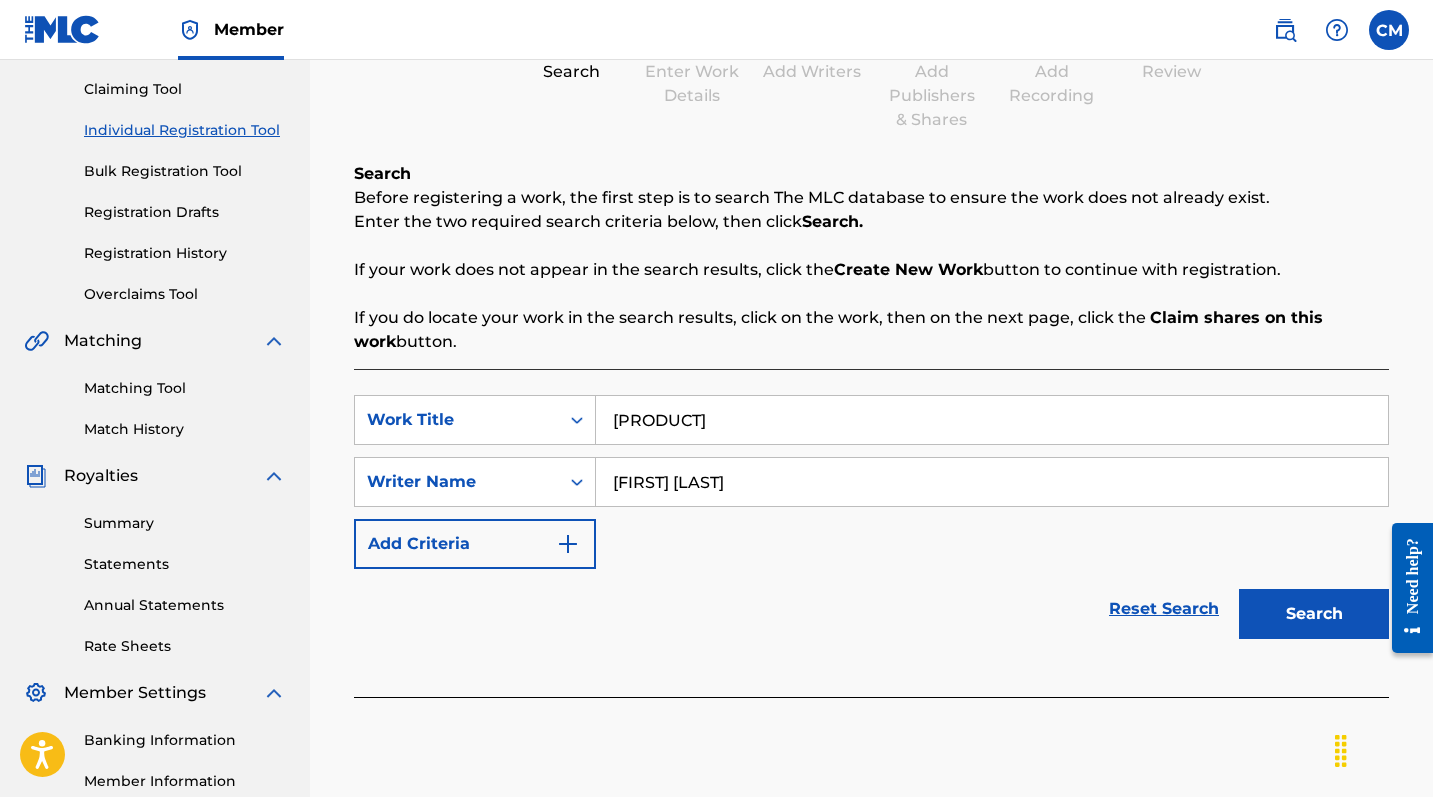 click on "Search" at bounding box center (1314, 614) 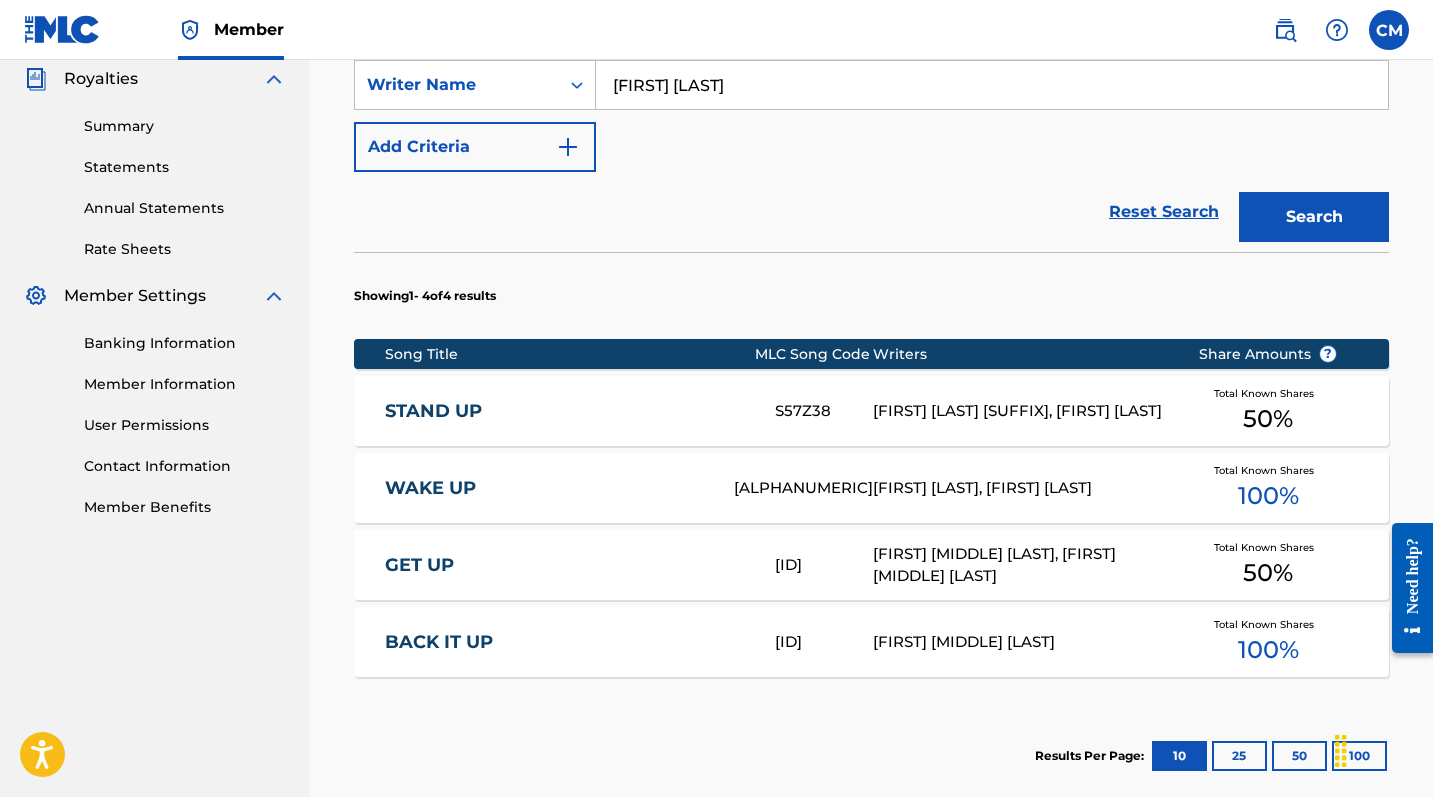 scroll, scrollTop: 851, scrollLeft: 1, axis: both 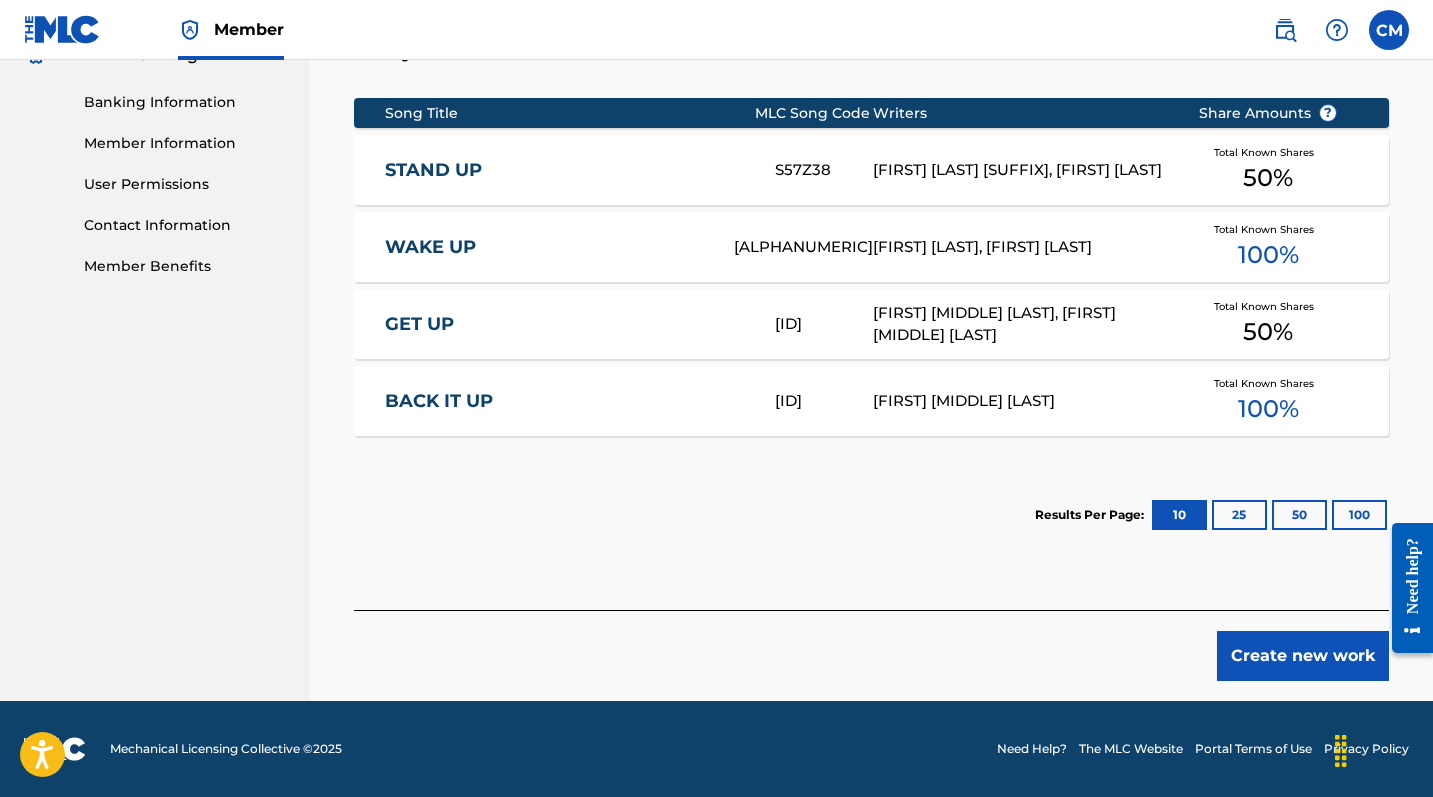 click on "Create new work" at bounding box center [1303, 656] 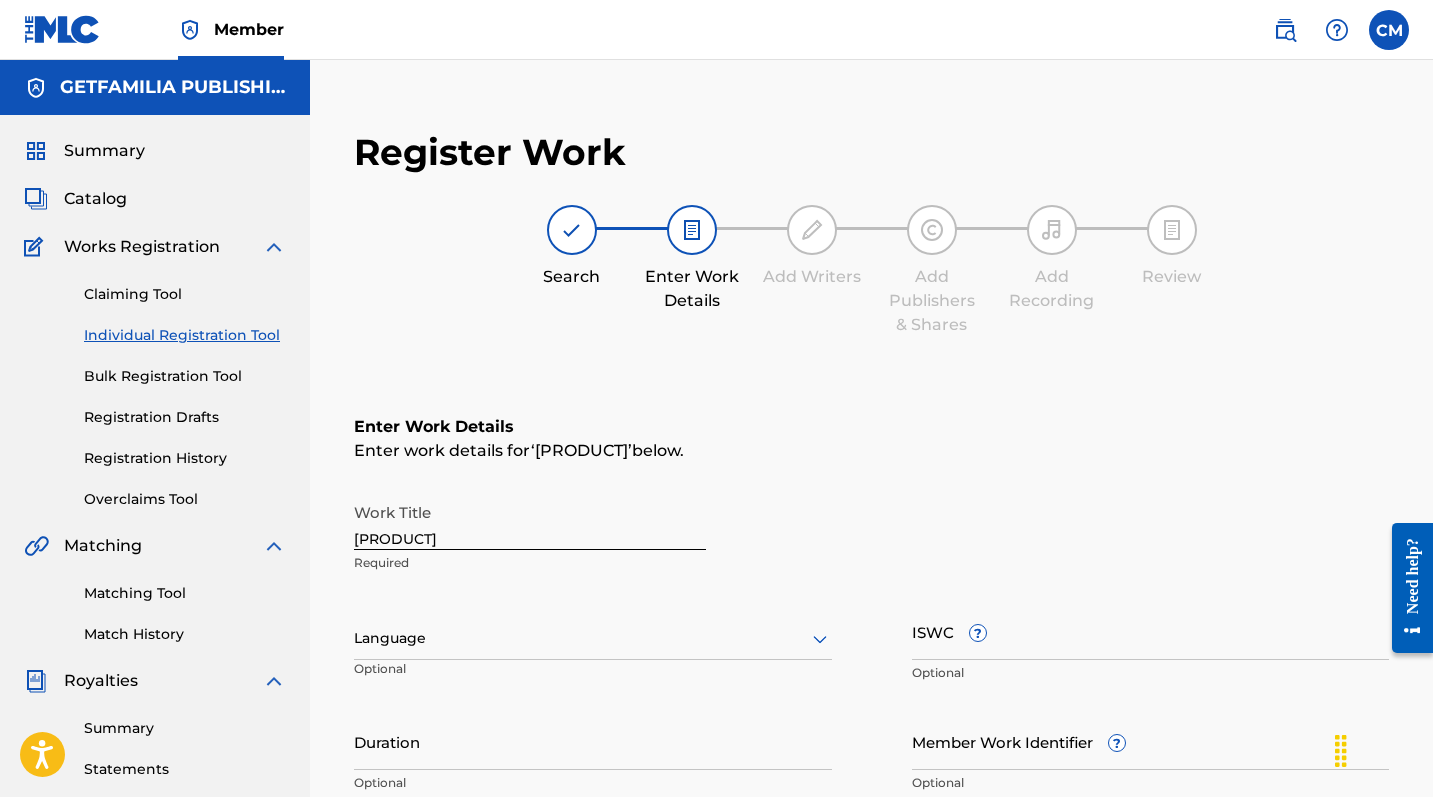 scroll, scrollTop: 0, scrollLeft: 0, axis: both 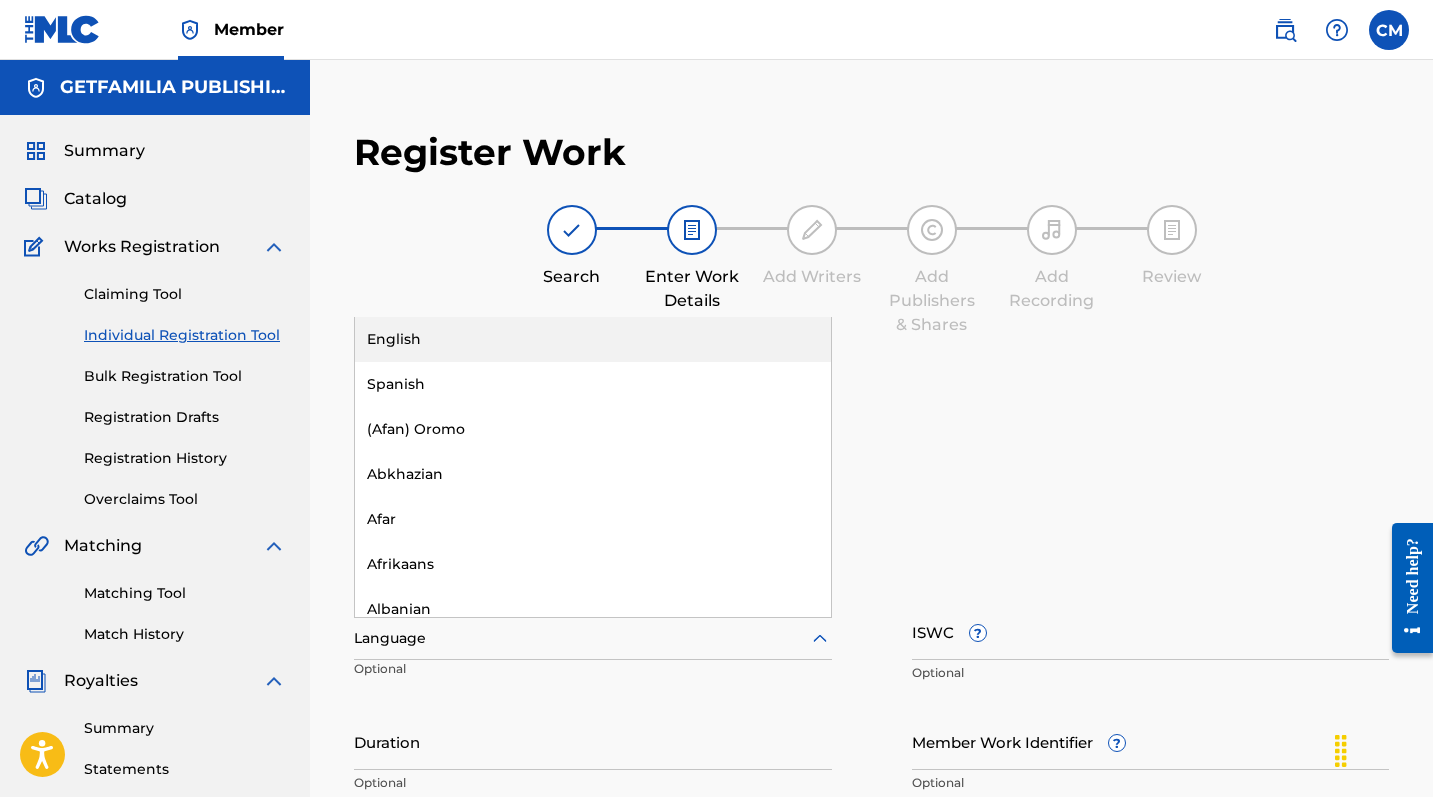 click 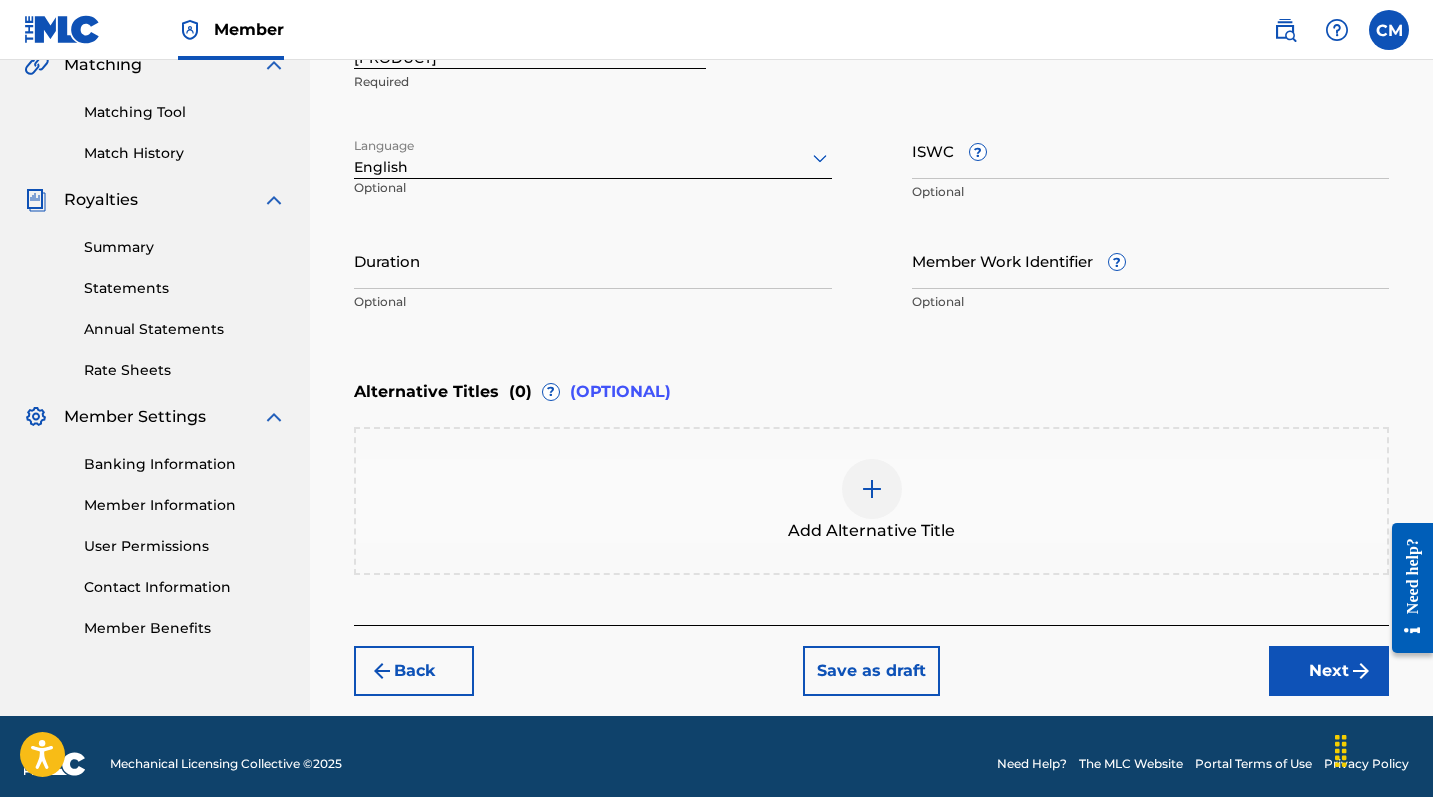 scroll, scrollTop: 482, scrollLeft: 0, axis: vertical 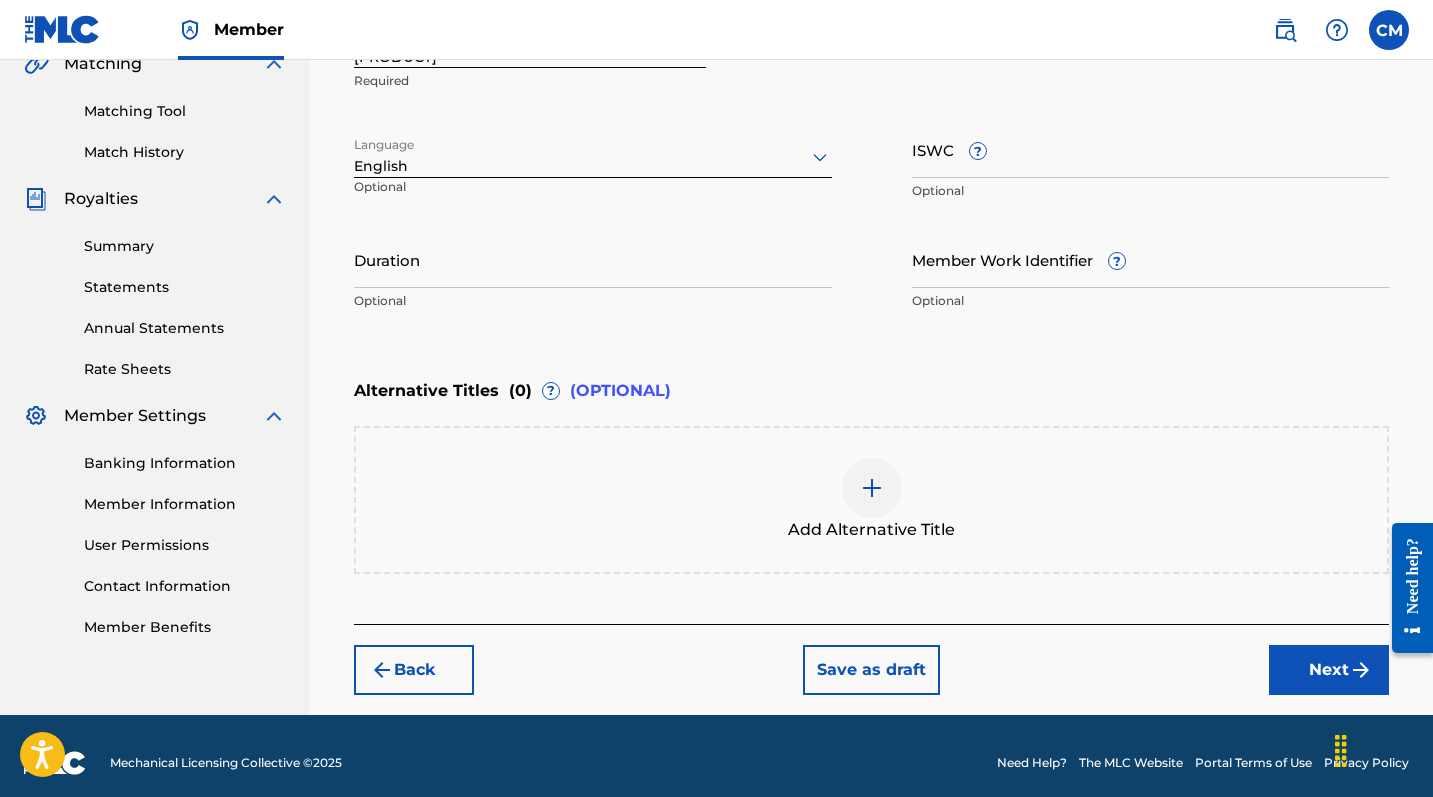 click on "Next" at bounding box center (1329, 670) 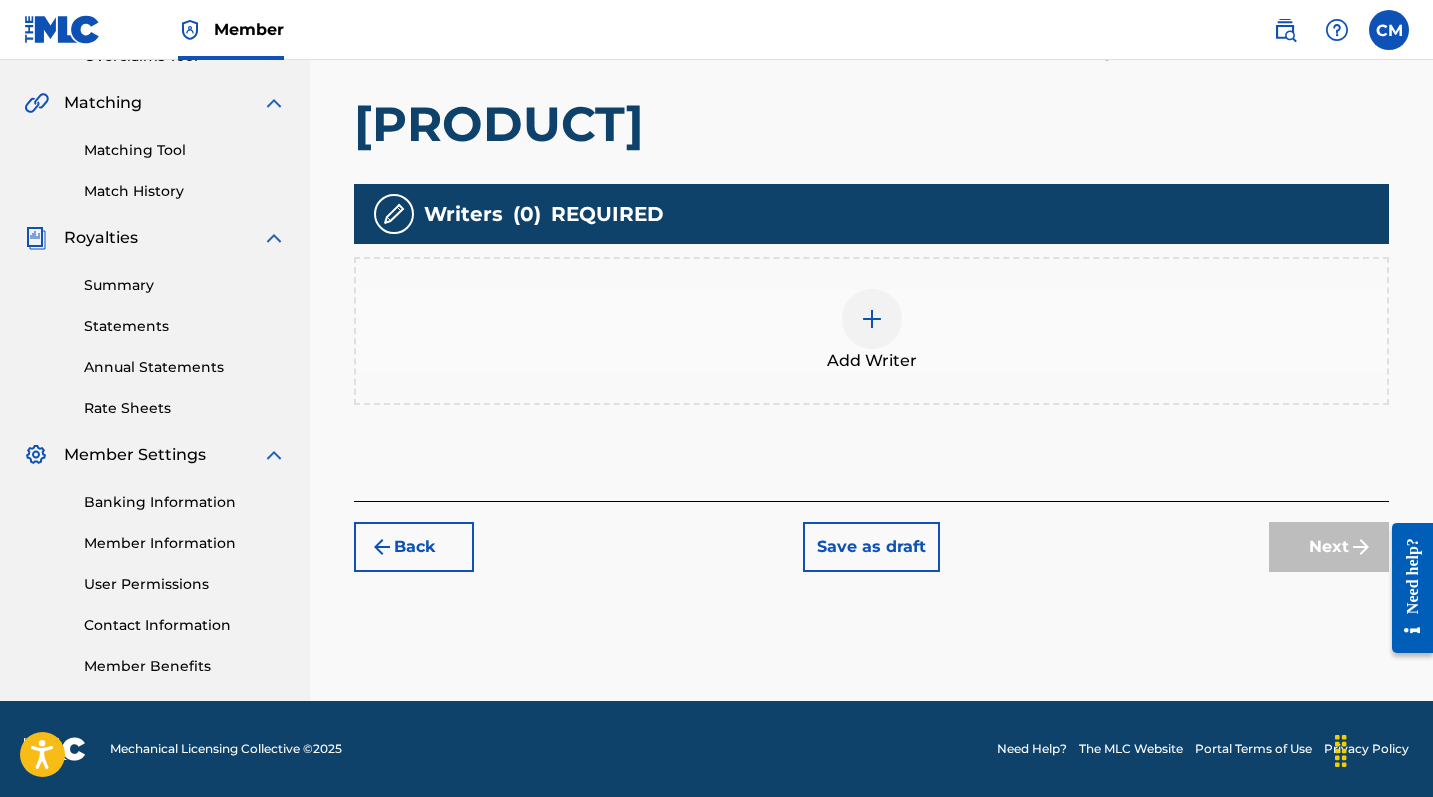click at bounding box center (872, 319) 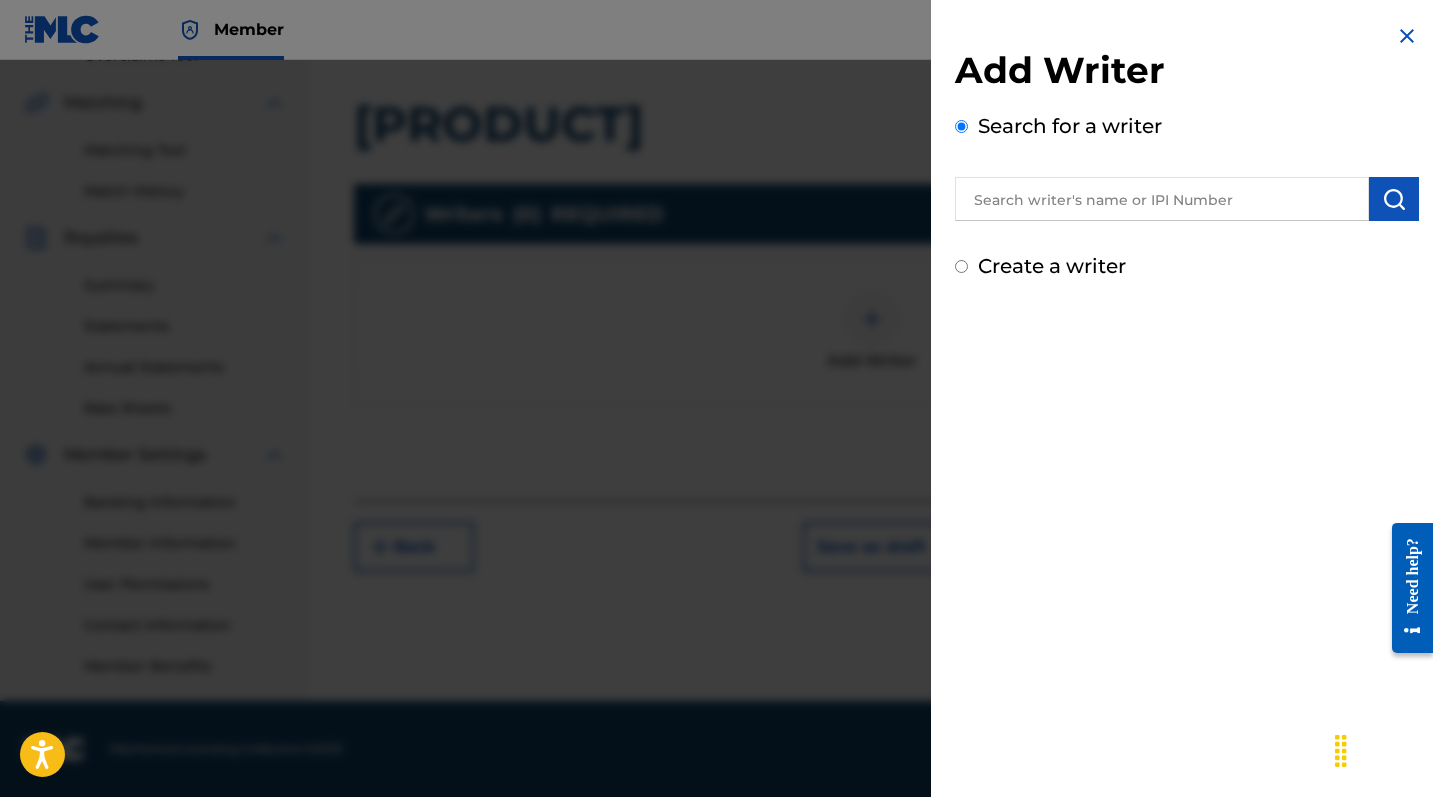 click at bounding box center (1162, 199) 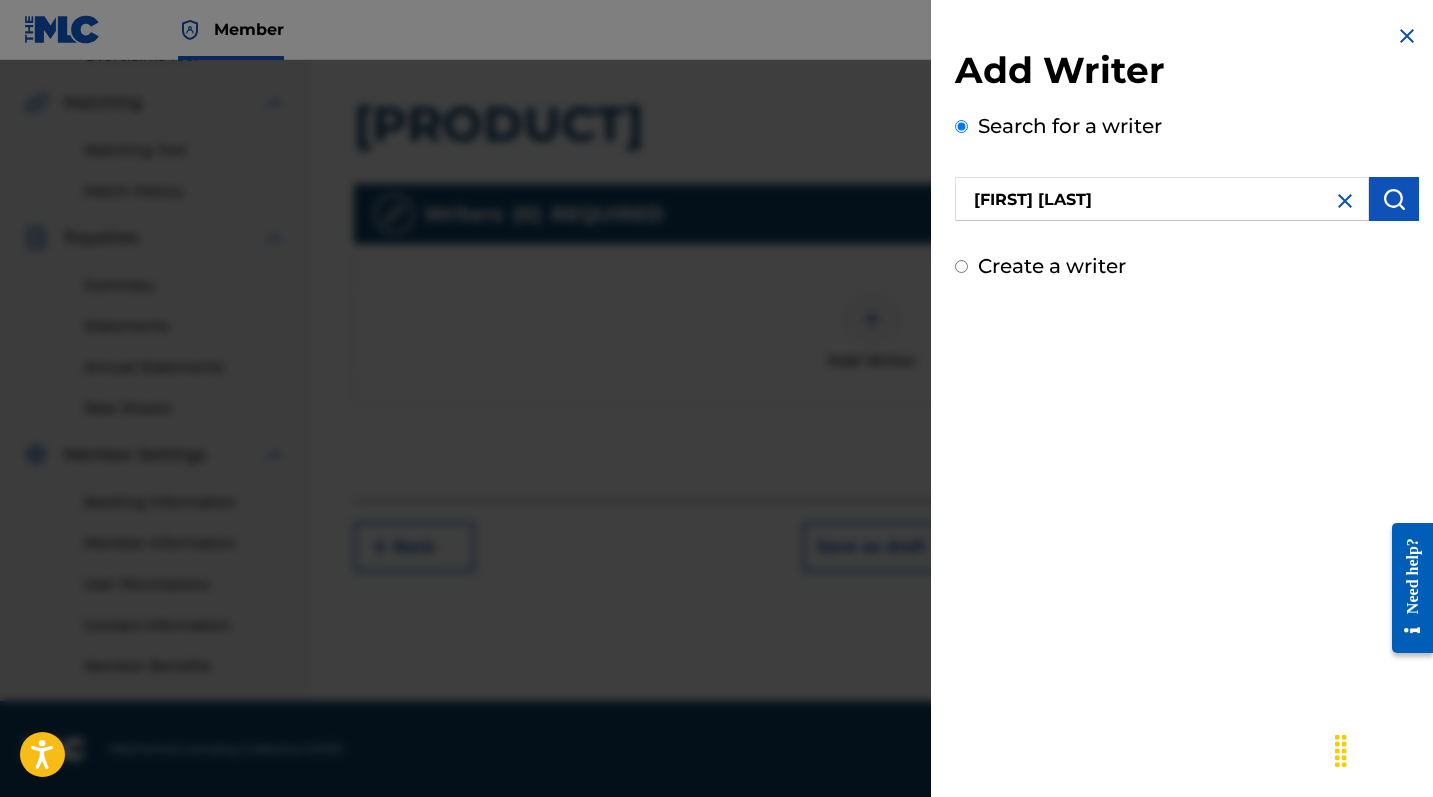 click at bounding box center [1394, 199] 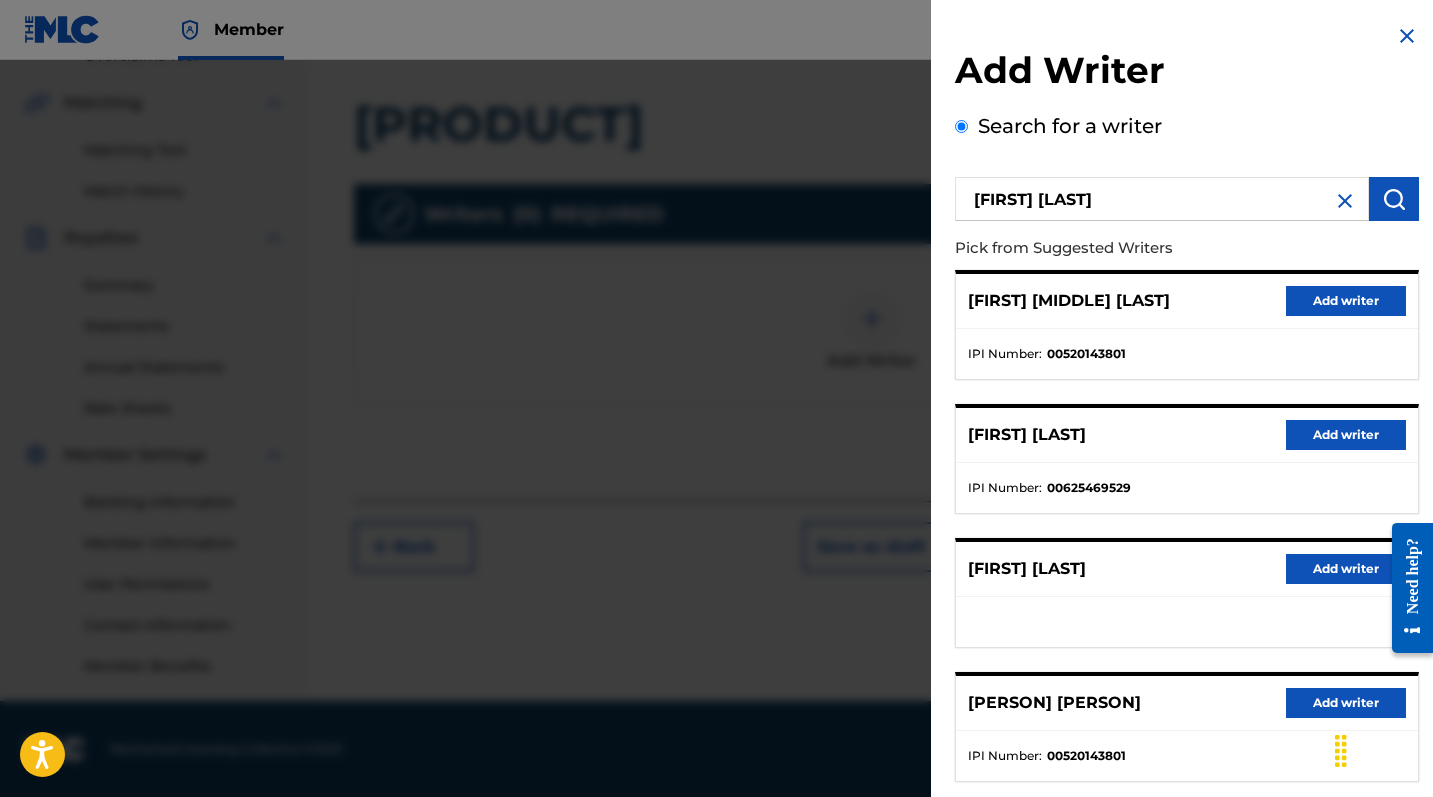 click on "Add writer" at bounding box center [1346, 301] 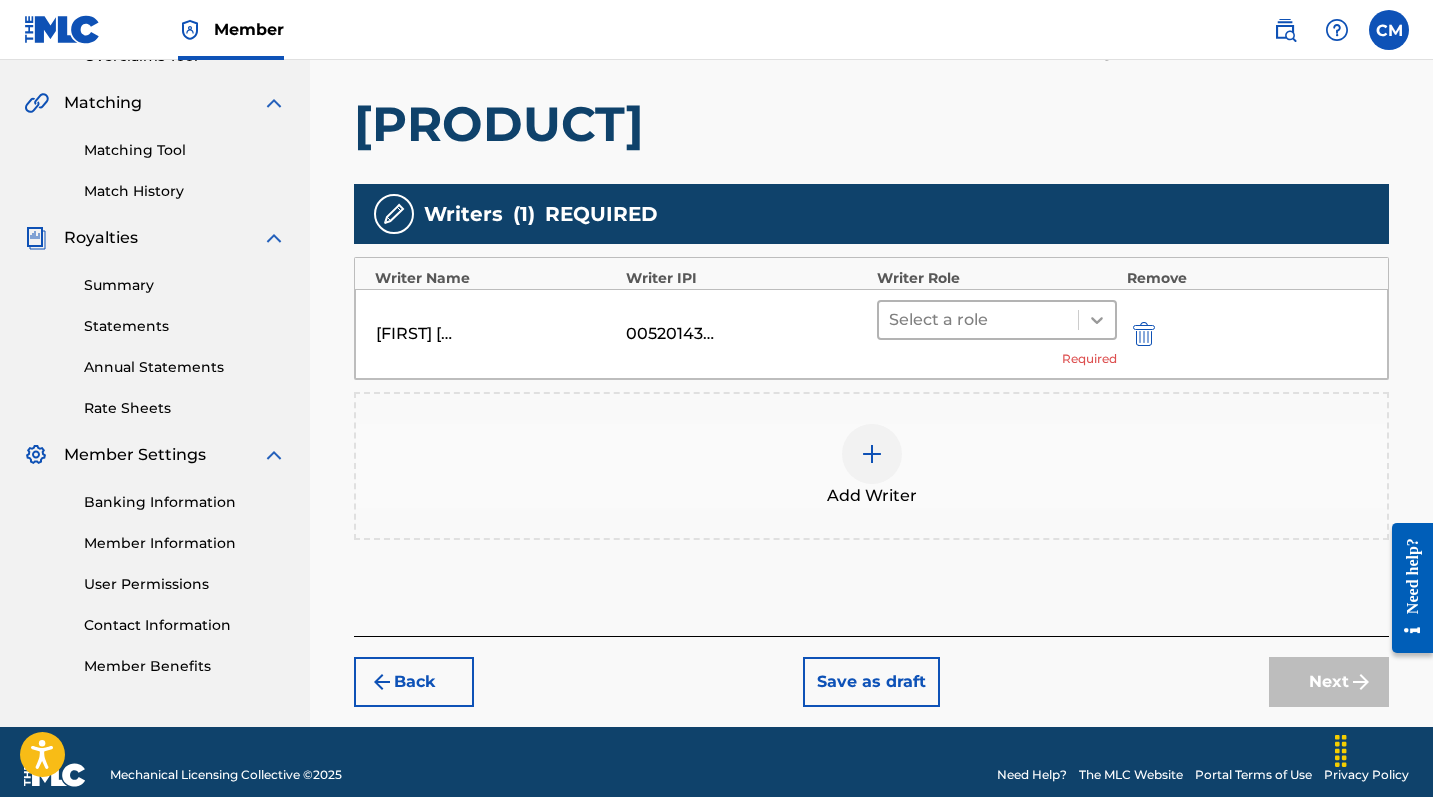 click at bounding box center [1097, 320] 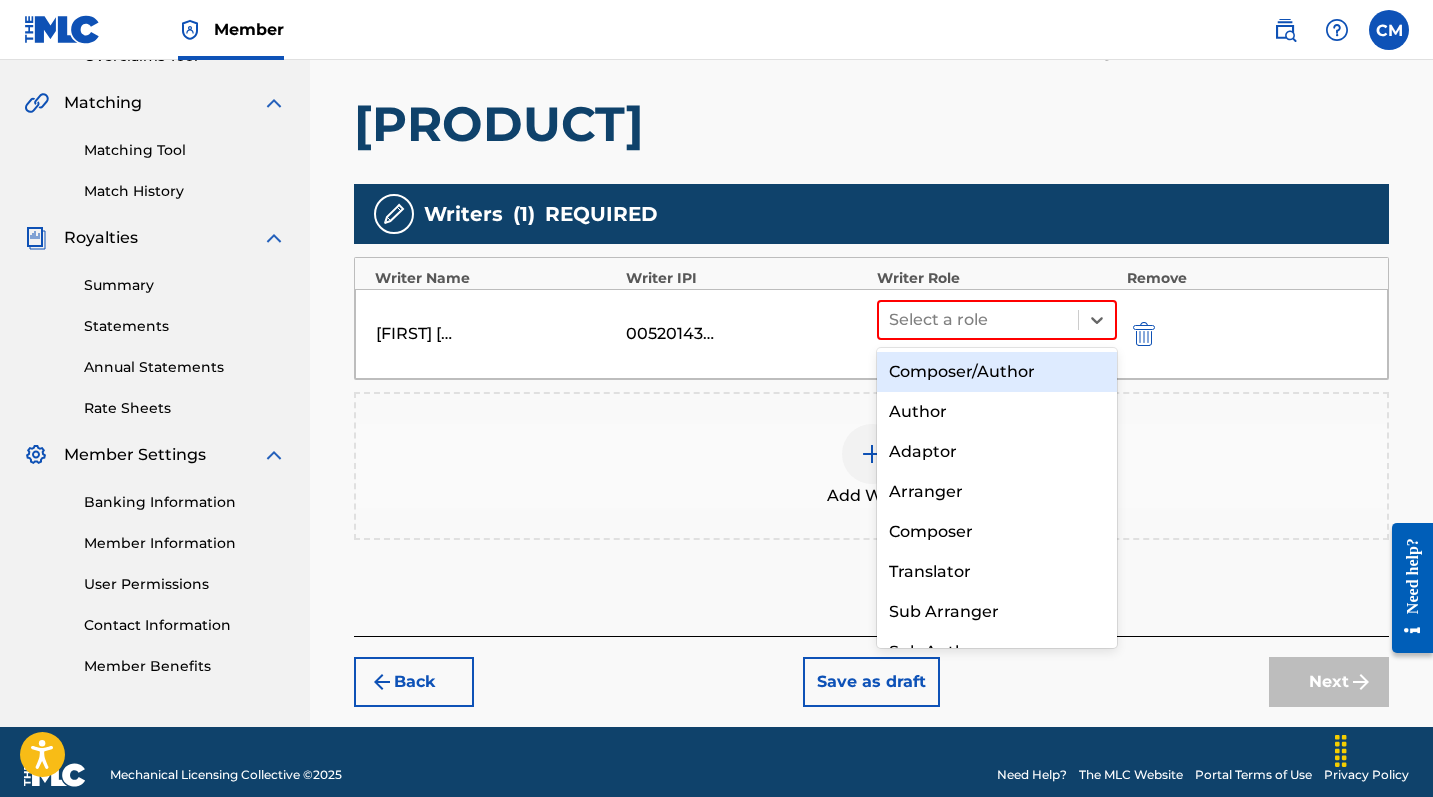 click on "Composer/Author" at bounding box center [997, 372] 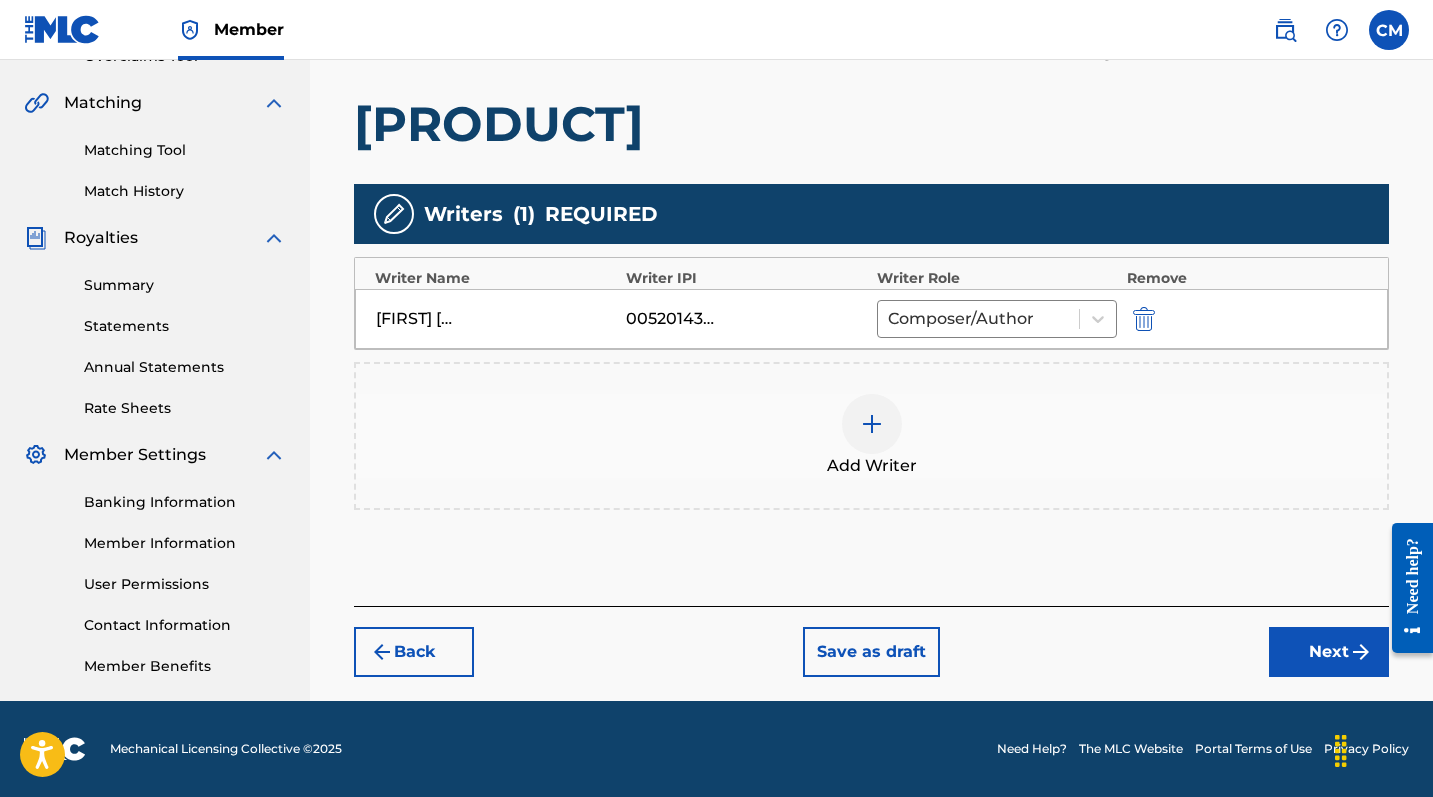 click on "Next" at bounding box center [1329, 652] 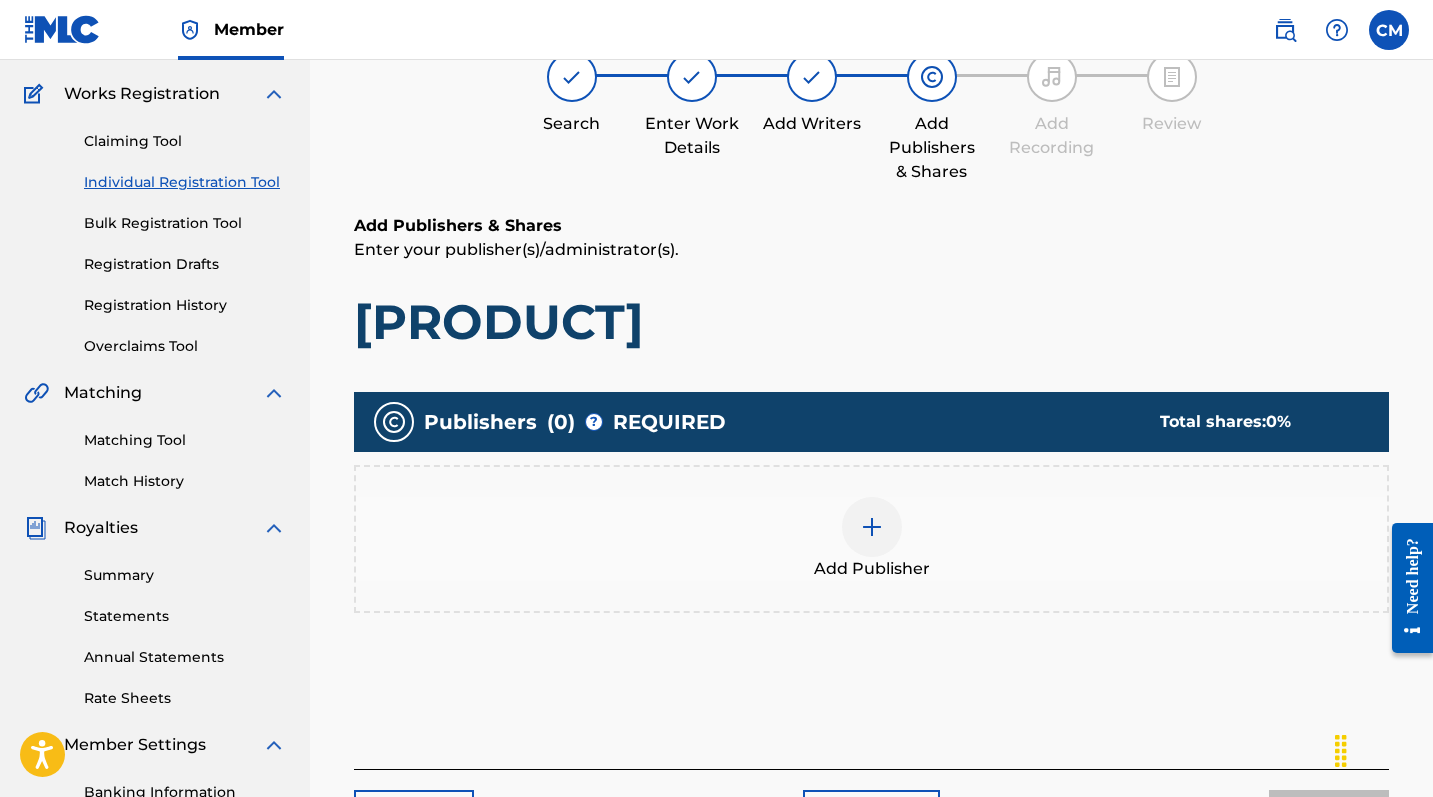 scroll, scrollTop: 90, scrollLeft: 0, axis: vertical 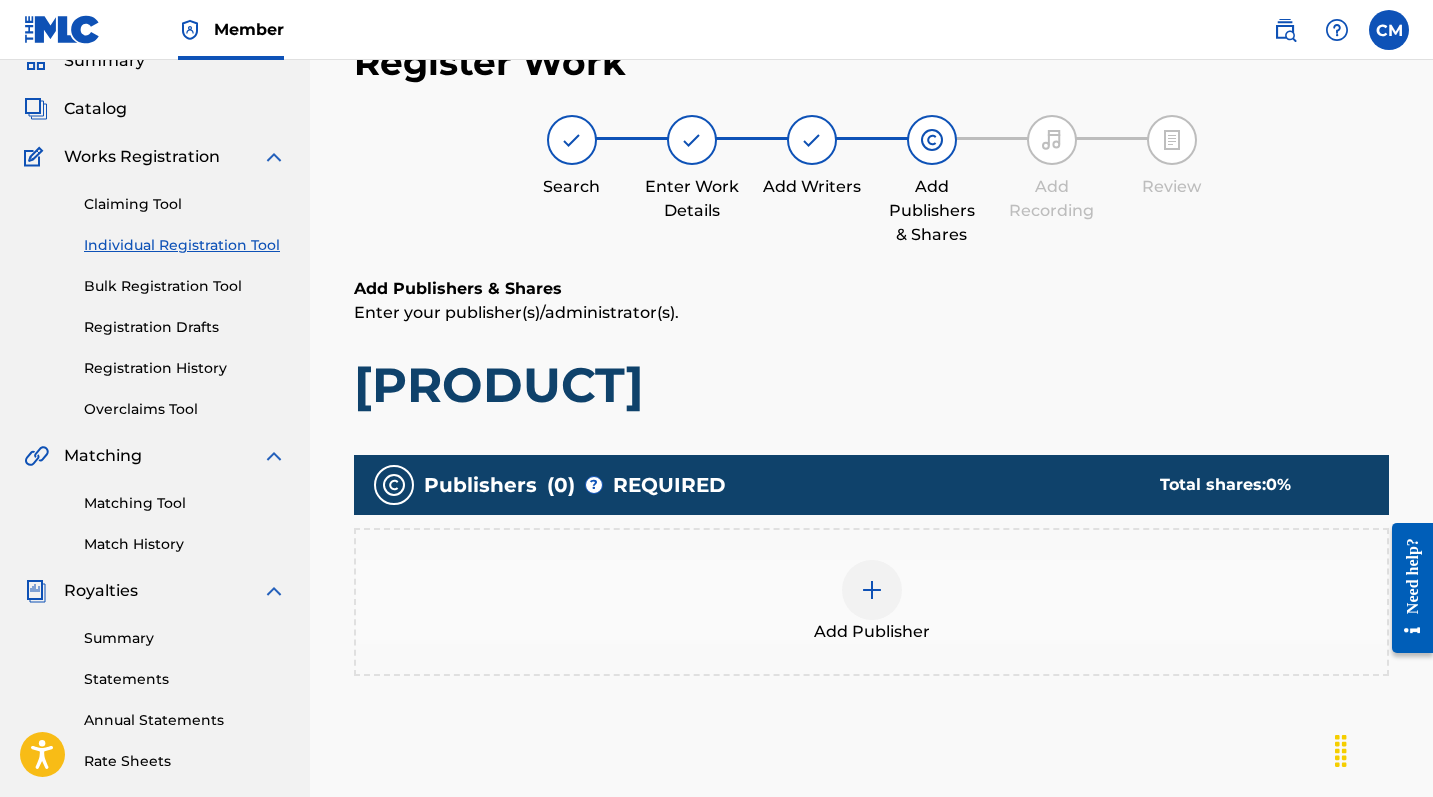 click at bounding box center [872, 590] 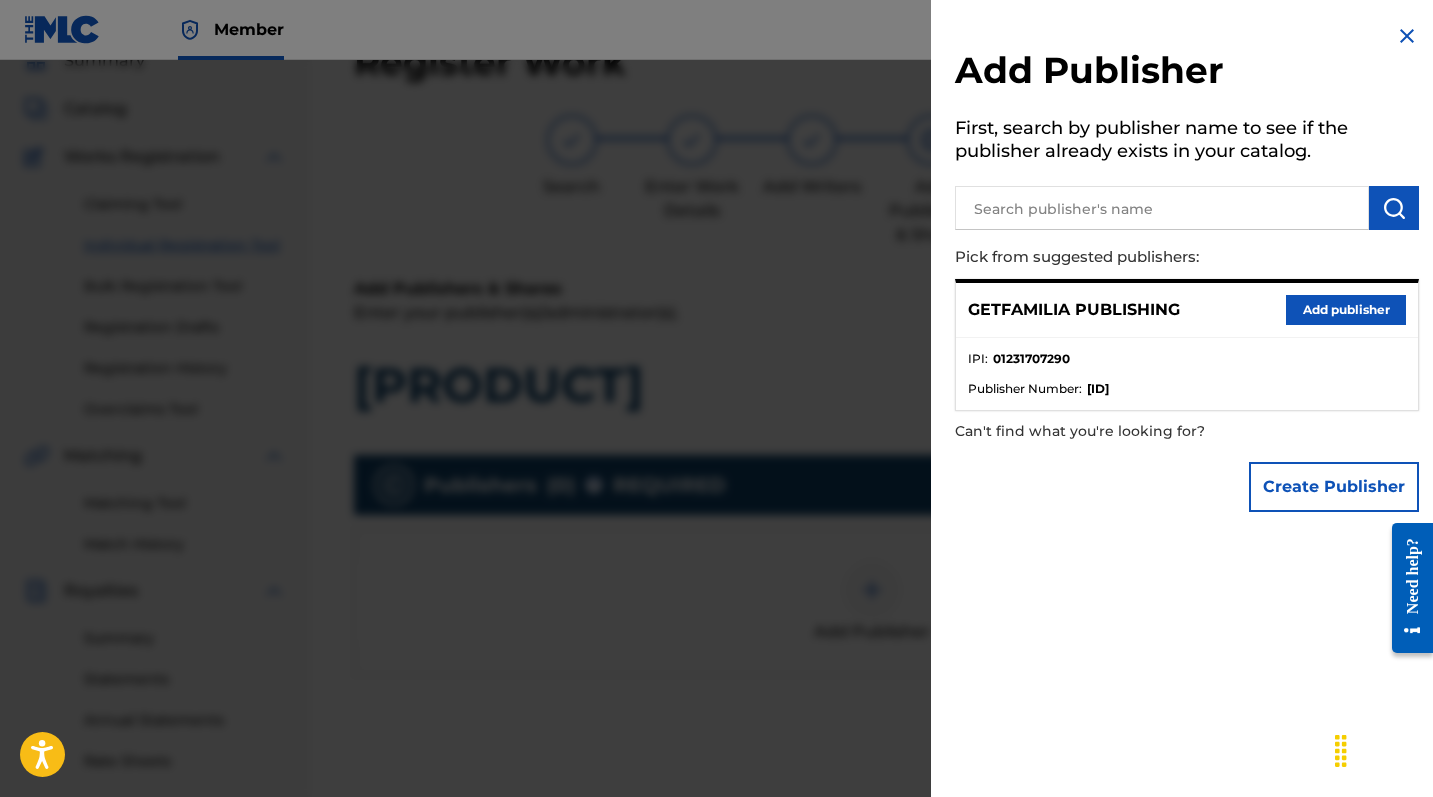 click on "Add publisher" at bounding box center [1346, 310] 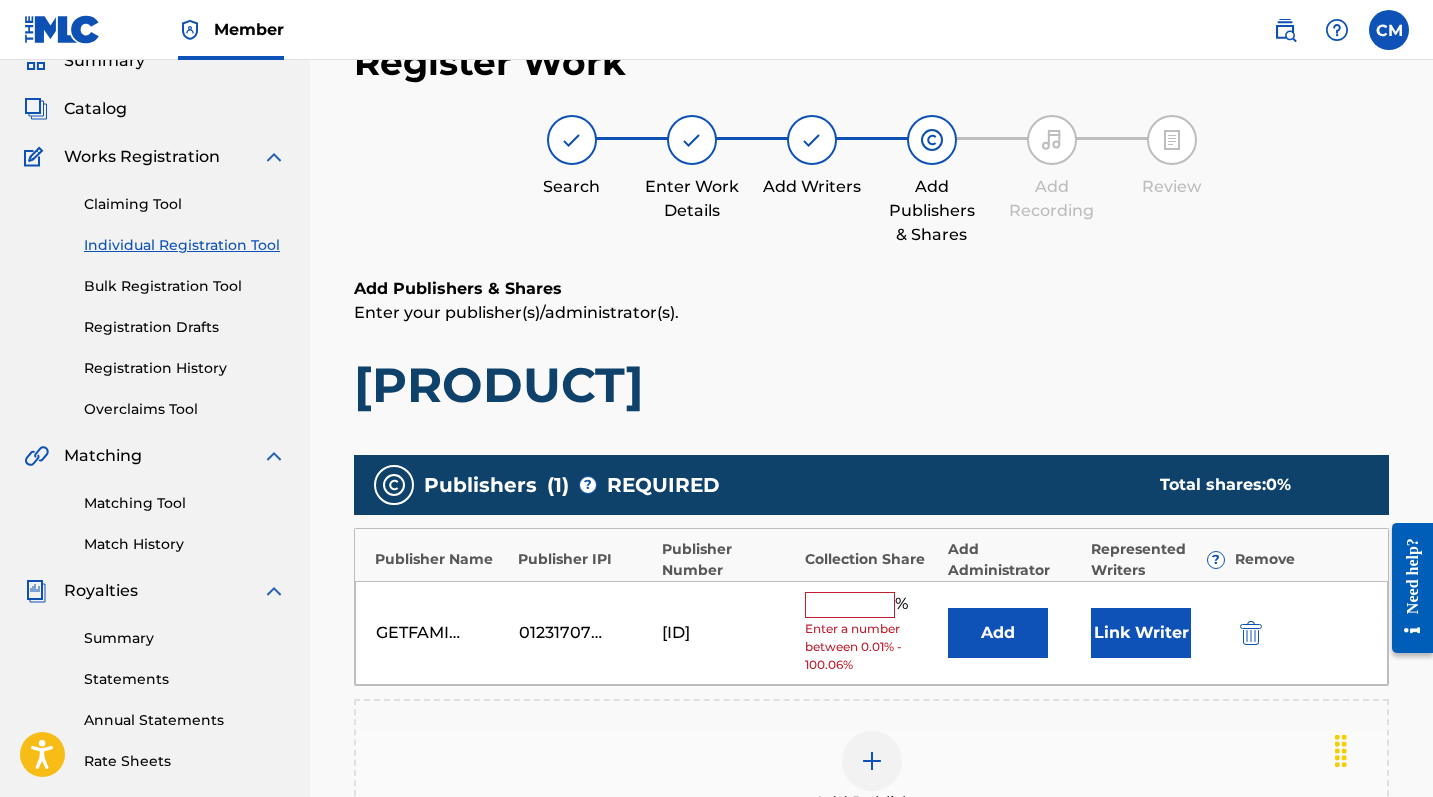 click at bounding box center [850, 605] 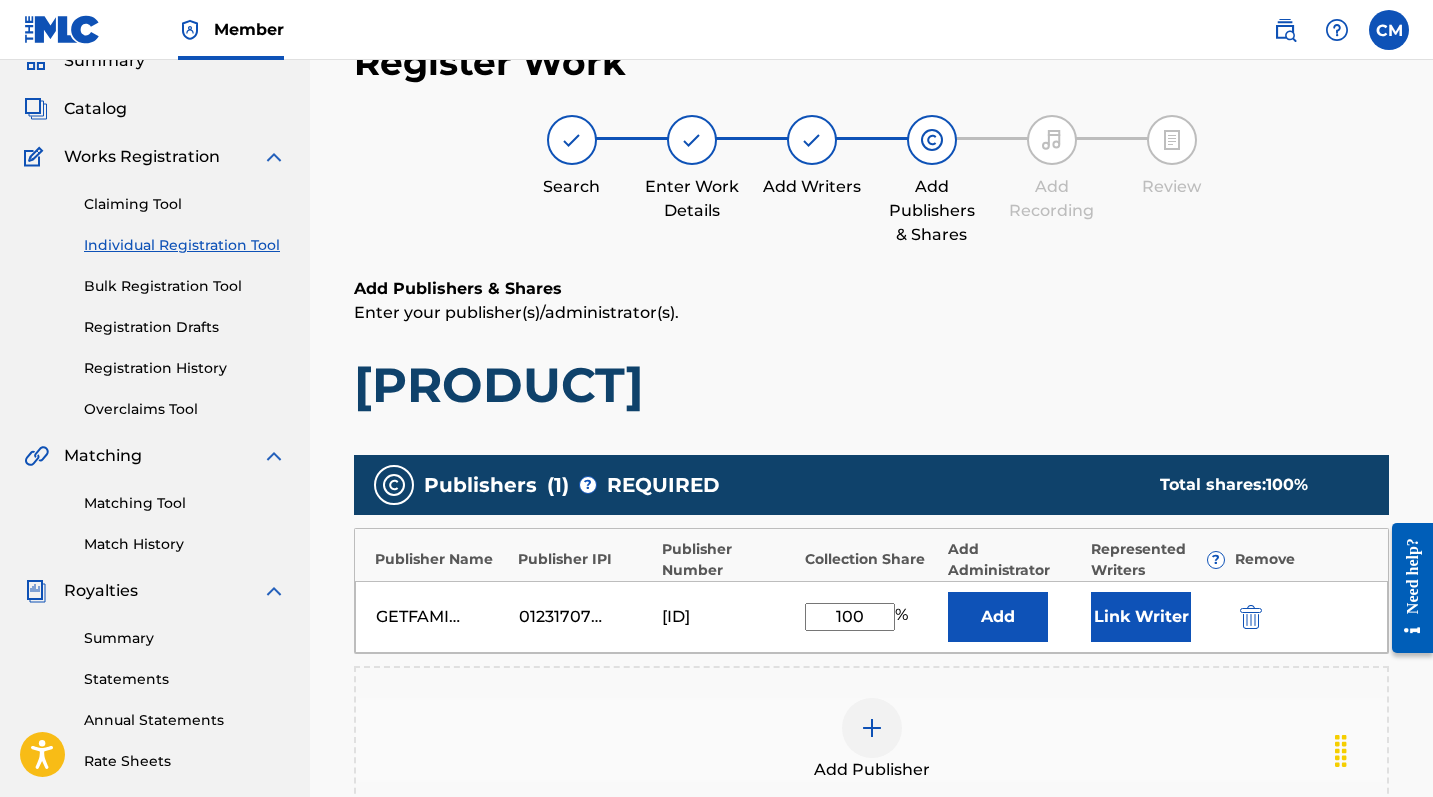 click on "Link Writer" at bounding box center (1141, 617) 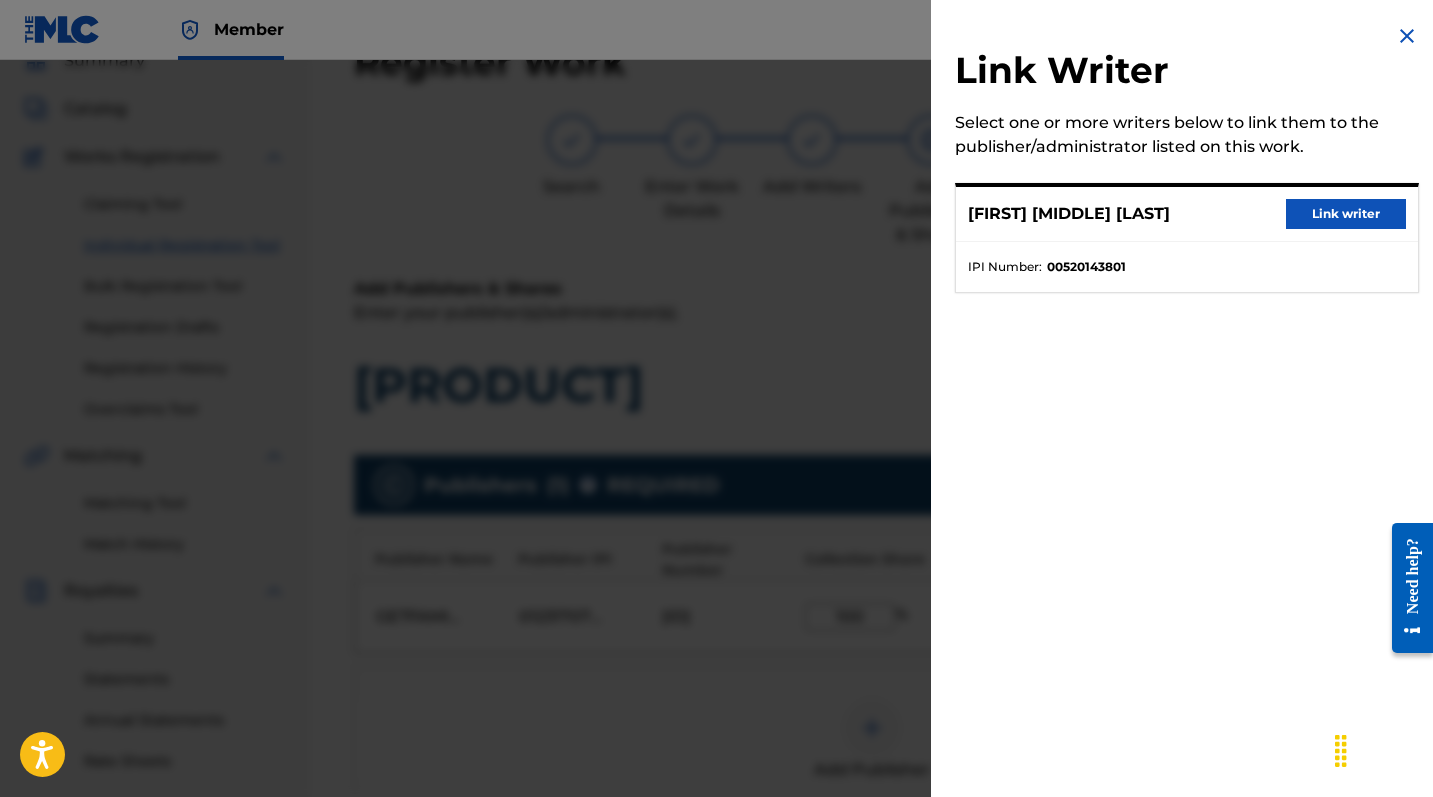 click on "Link writer" at bounding box center [1346, 214] 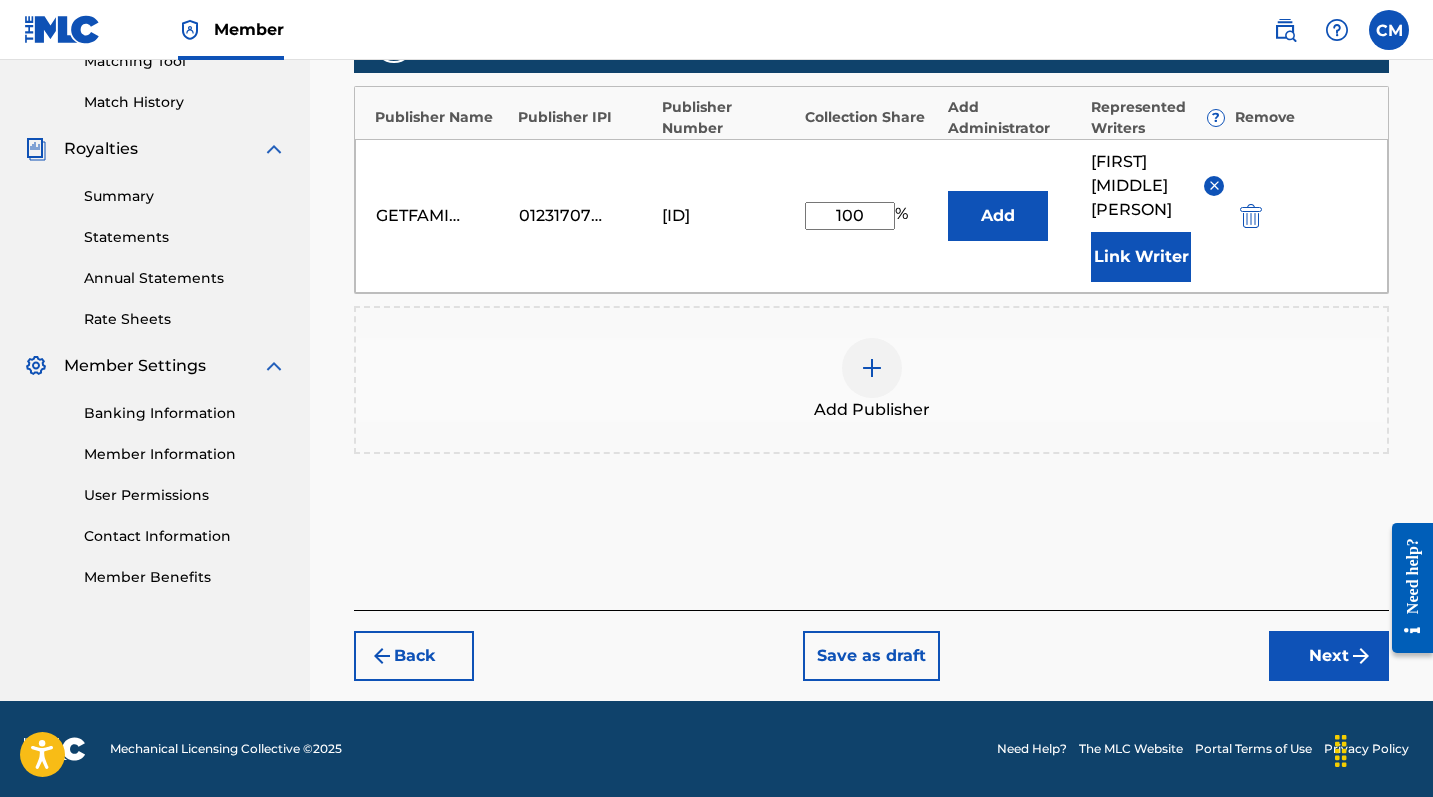 click on "Next" at bounding box center (1329, 656) 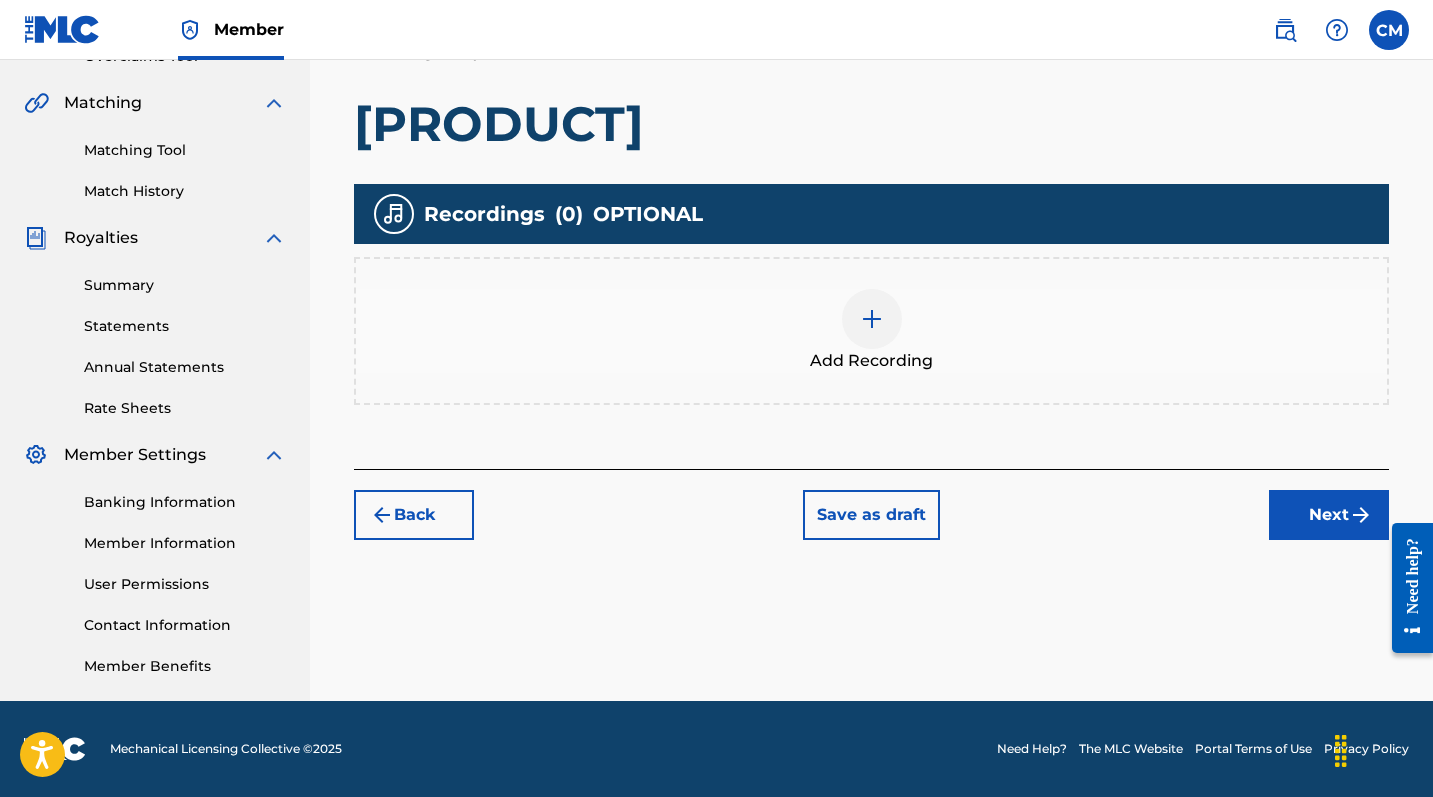 click at bounding box center (872, 319) 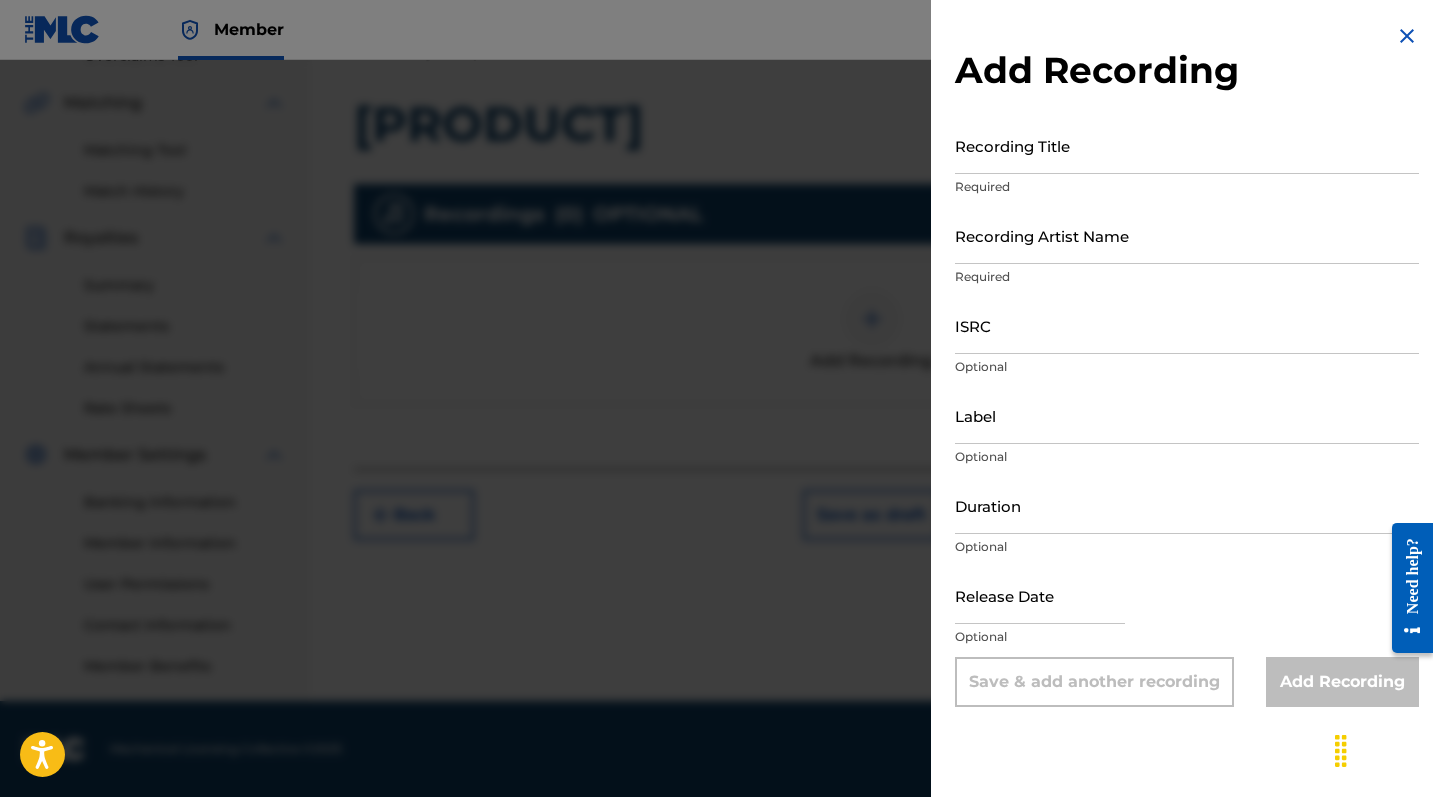 click on "Recording Title" at bounding box center [1187, 145] 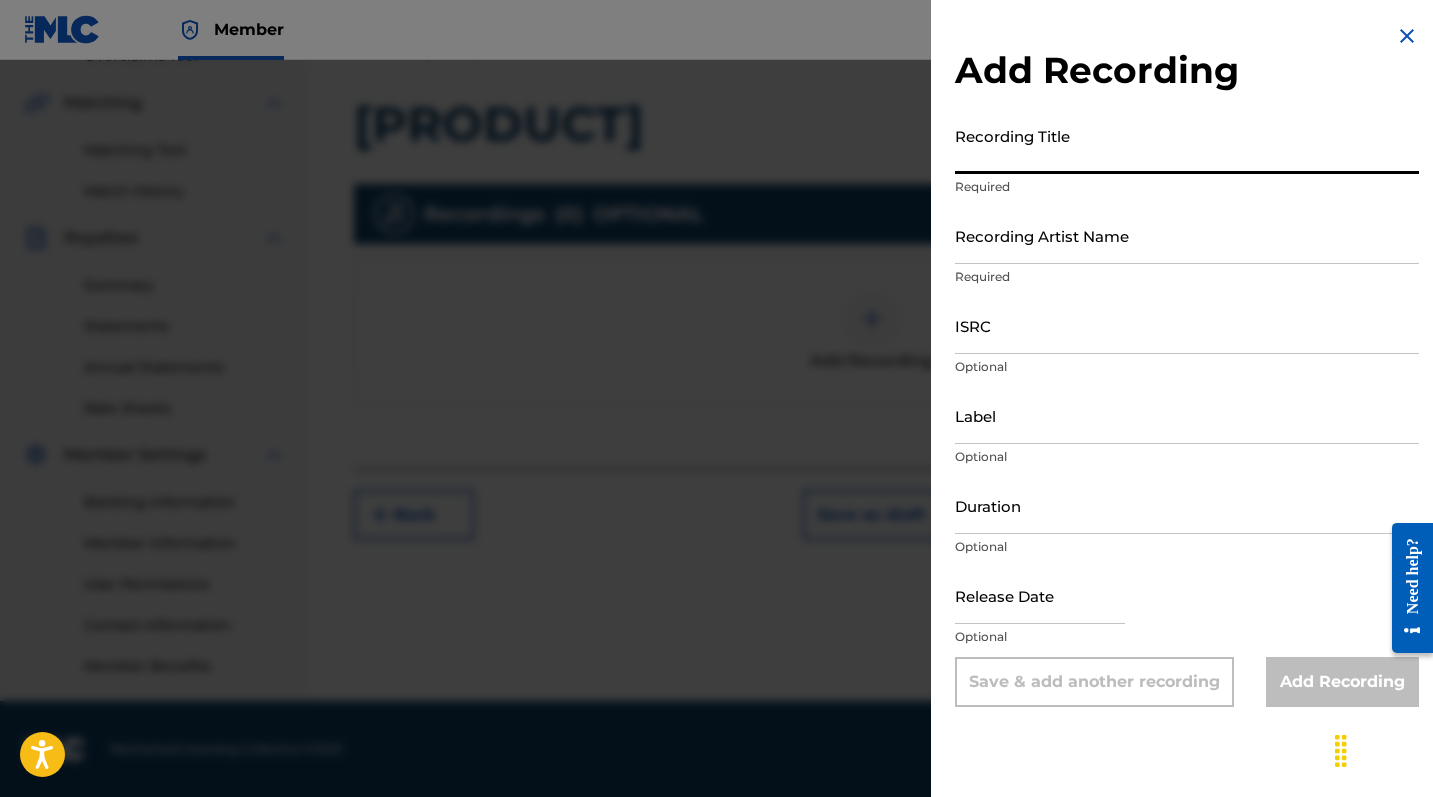 paste on "QZNJX2585367" 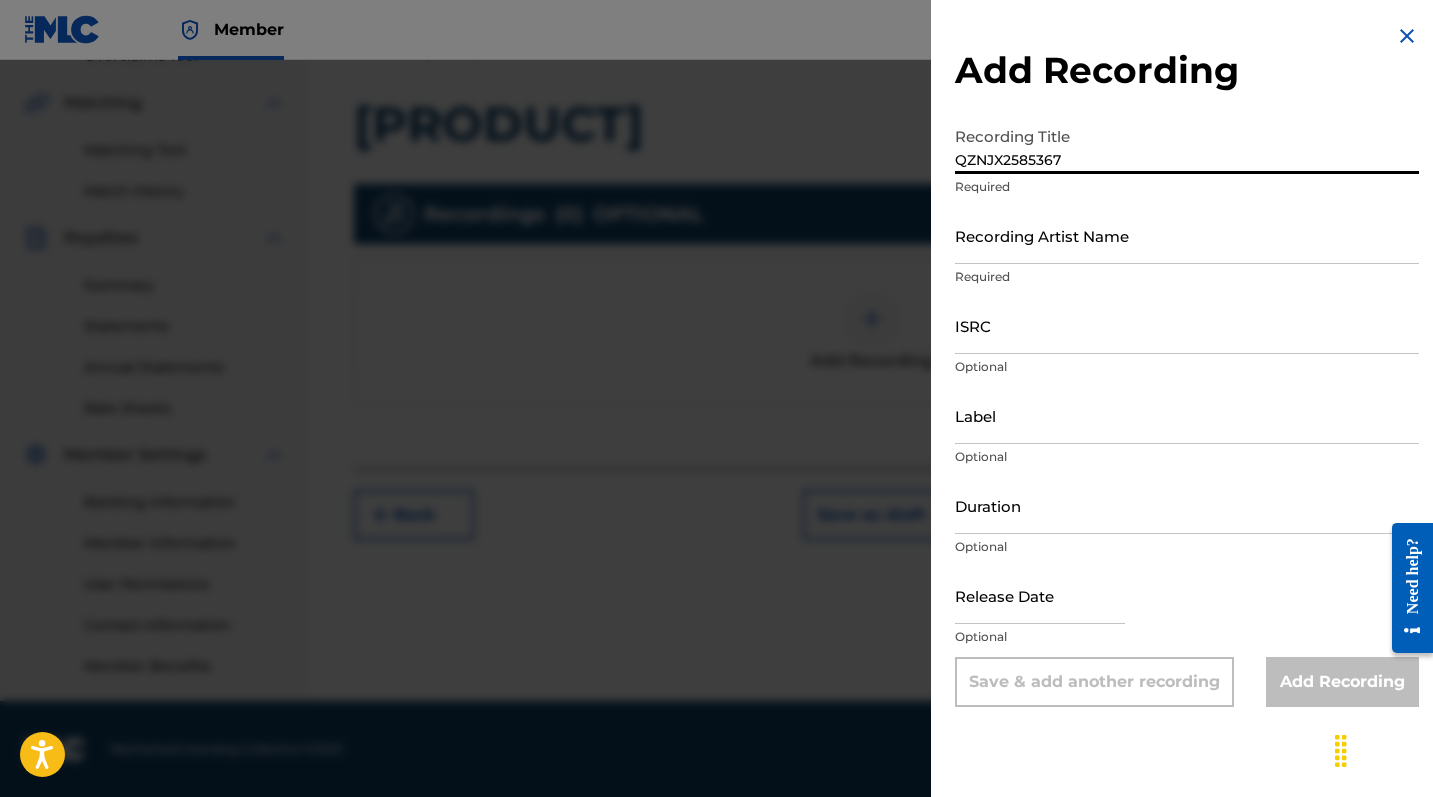 drag, startPoint x: 1086, startPoint y: 158, endPoint x: 739, endPoint y: 153, distance: 347.036 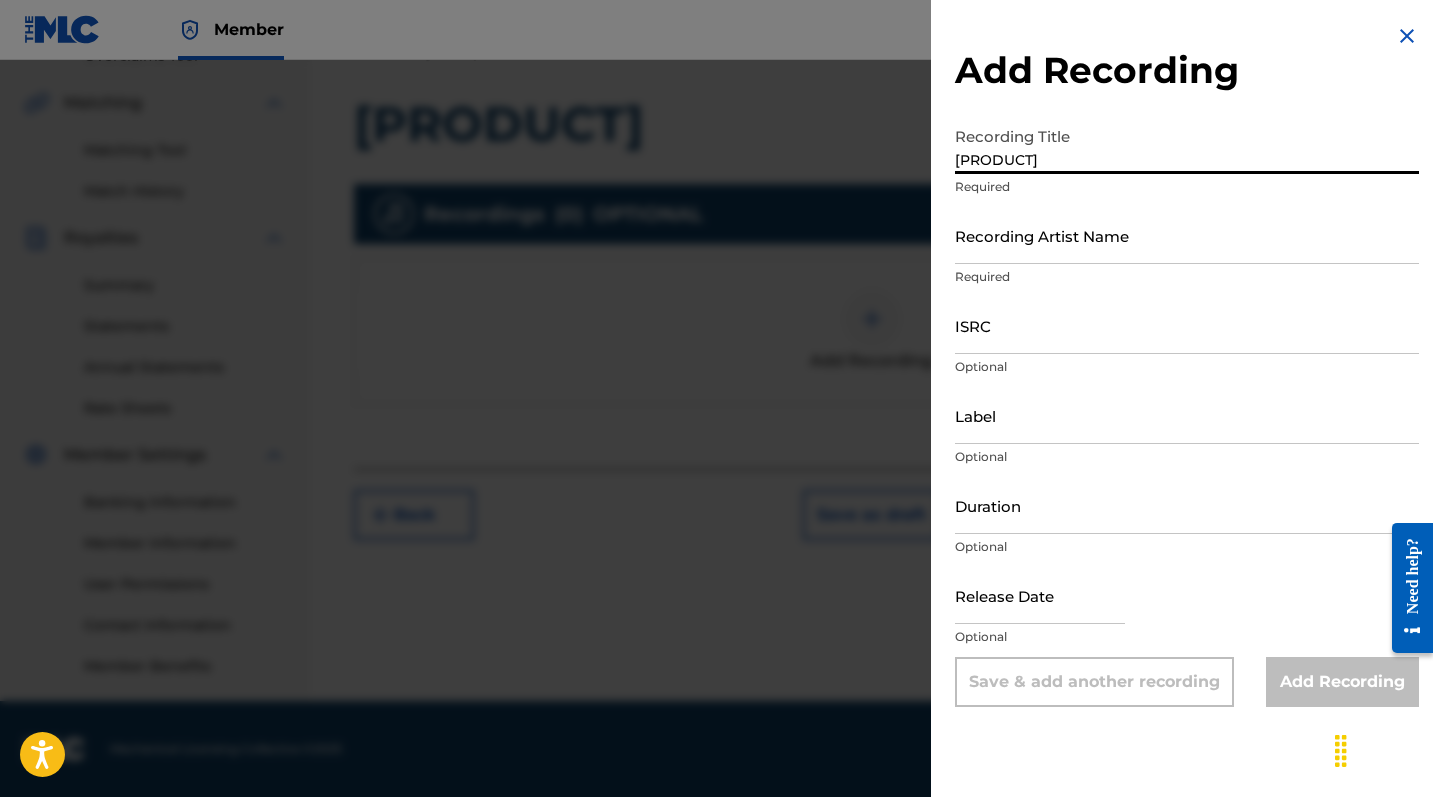 click on "Recording Artist Name" at bounding box center [1187, 235] 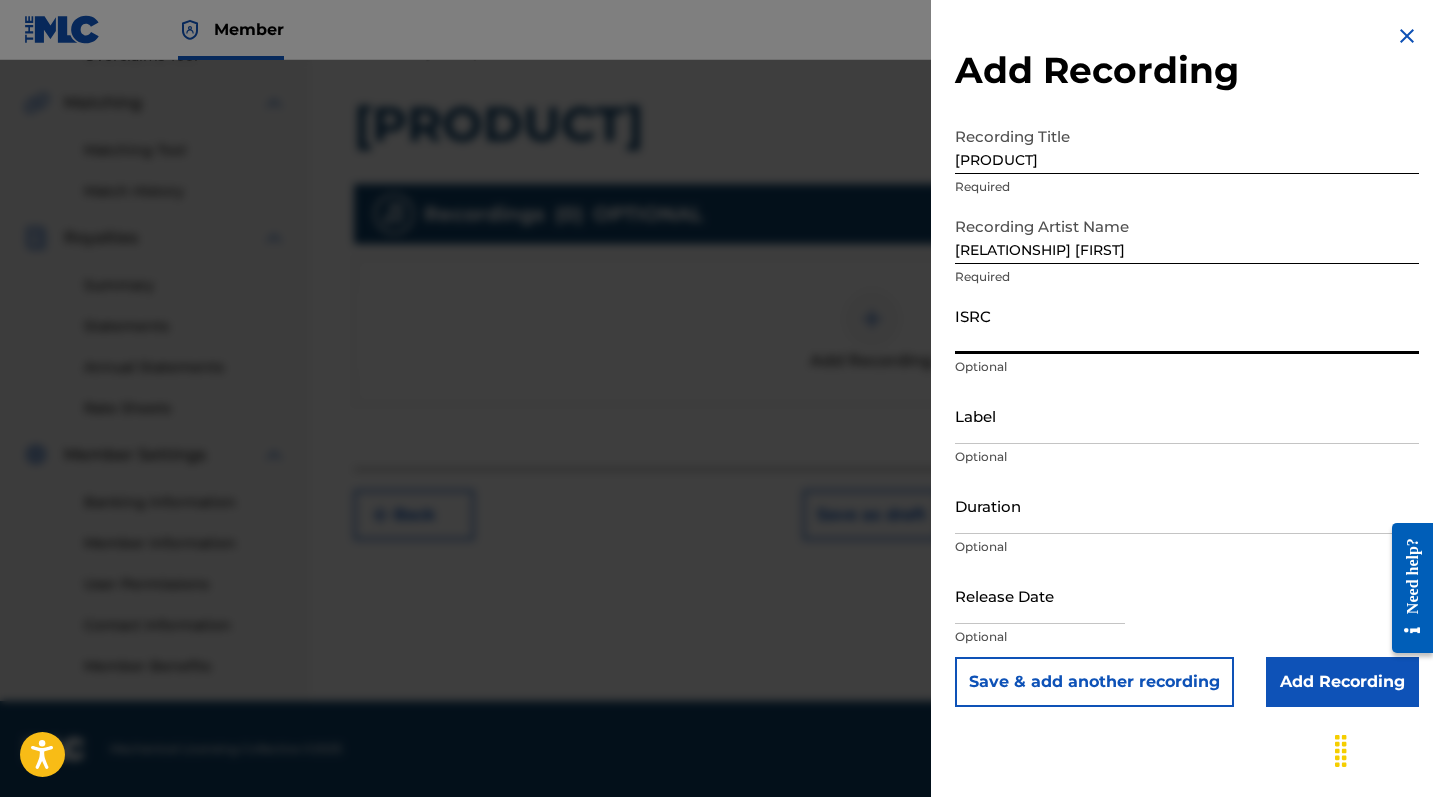 click on "ISRC" at bounding box center (1187, 325) 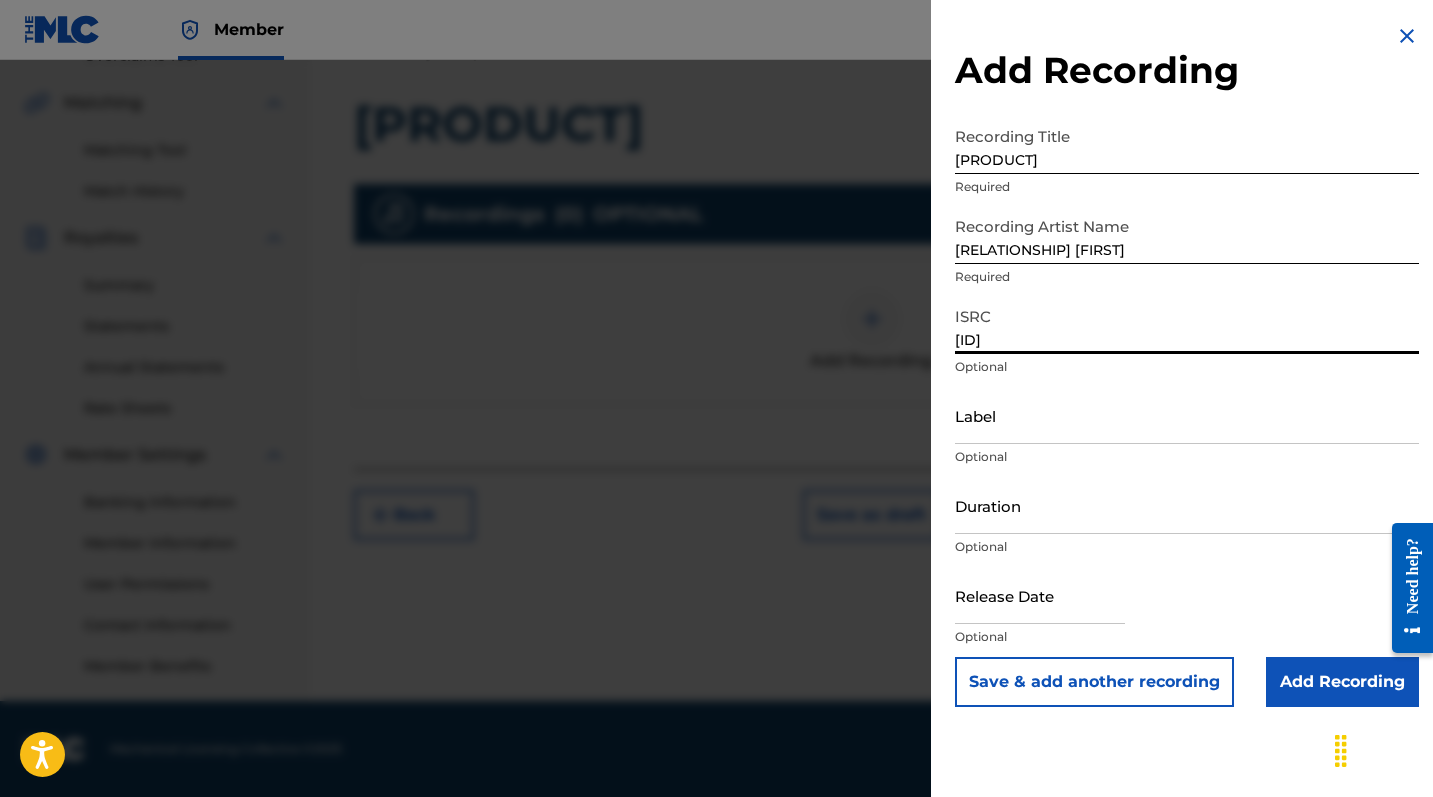 click on "Label" at bounding box center [1187, 415] 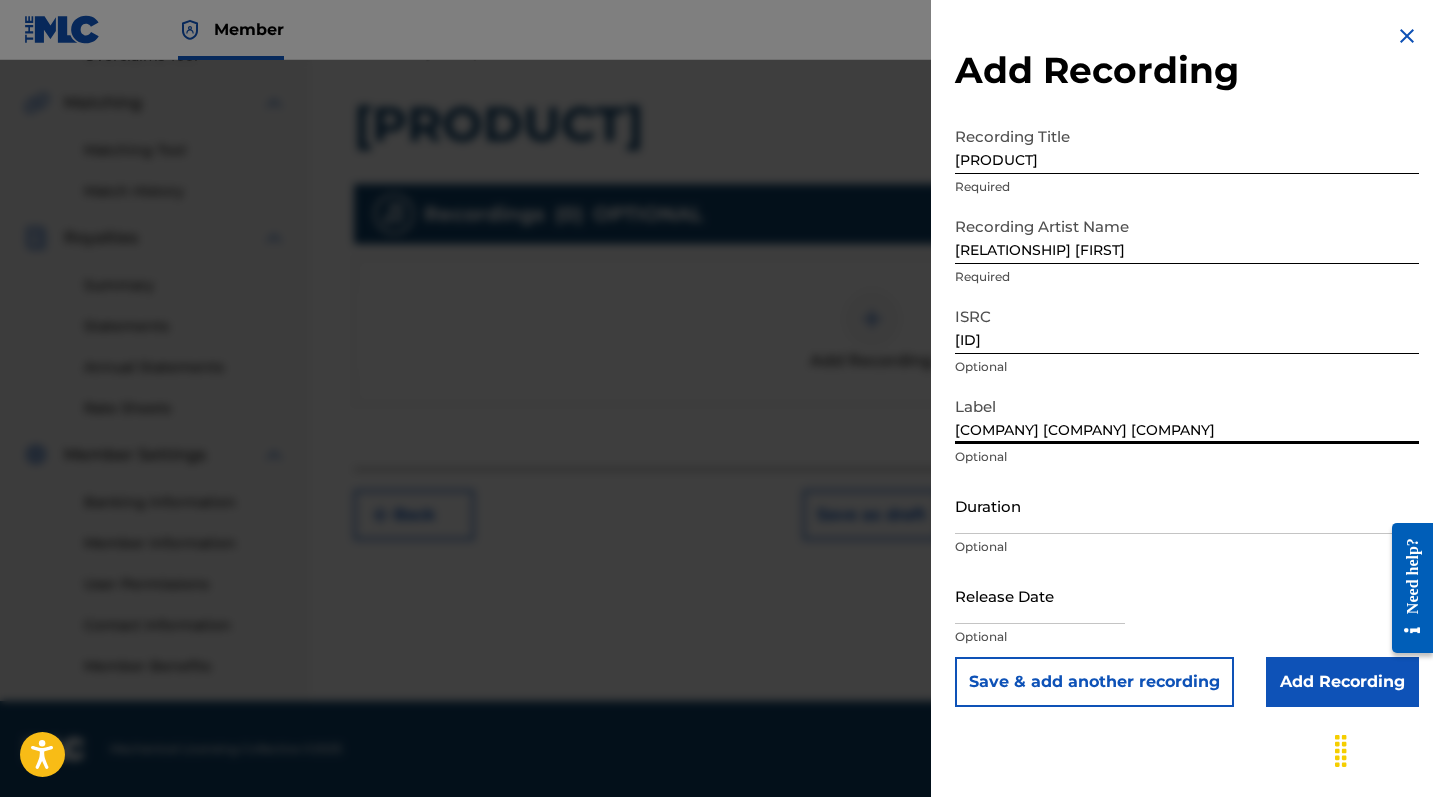 scroll, scrollTop: 443, scrollLeft: 0, axis: vertical 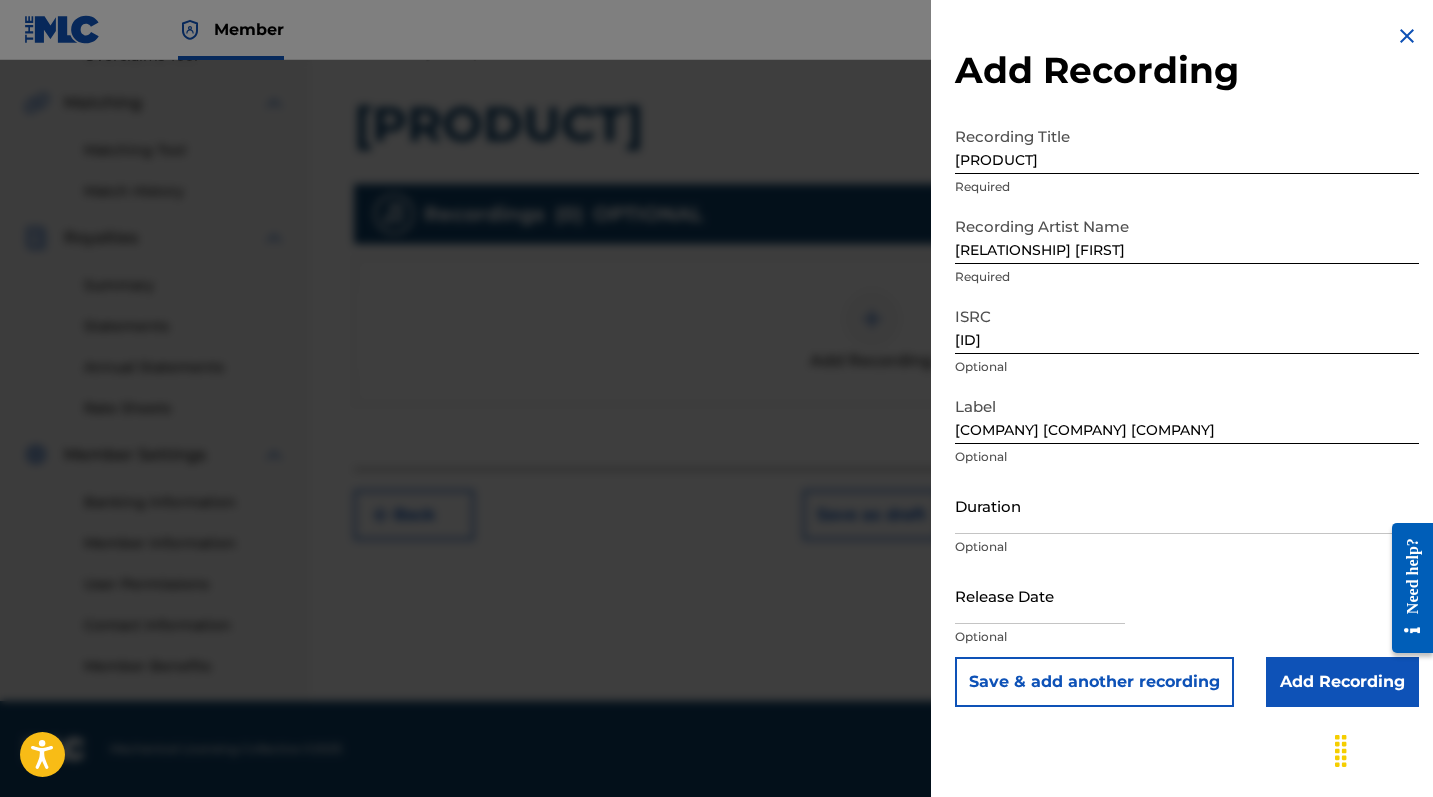 click on "Add Recording" at bounding box center [1342, 682] 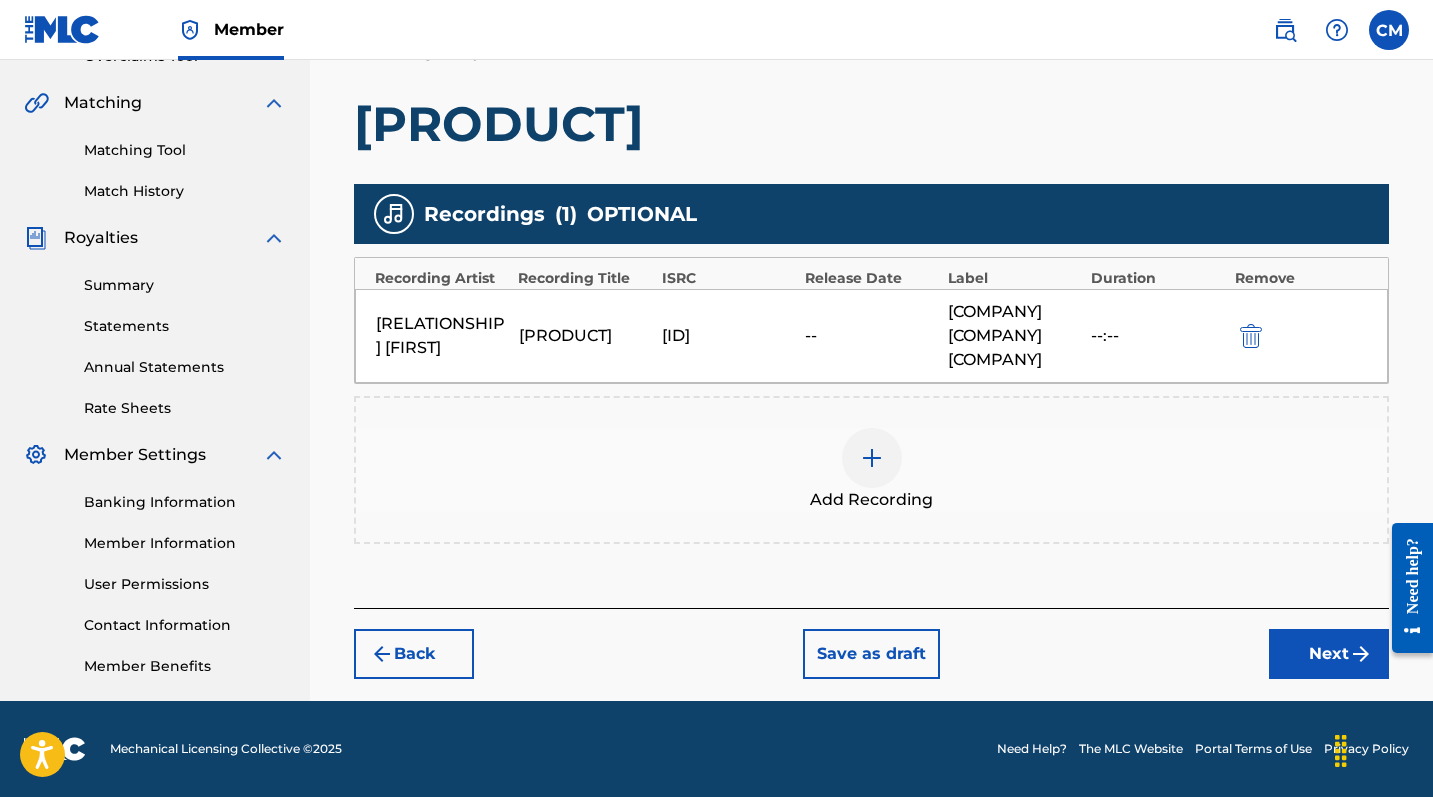click on "Next" at bounding box center [1329, 654] 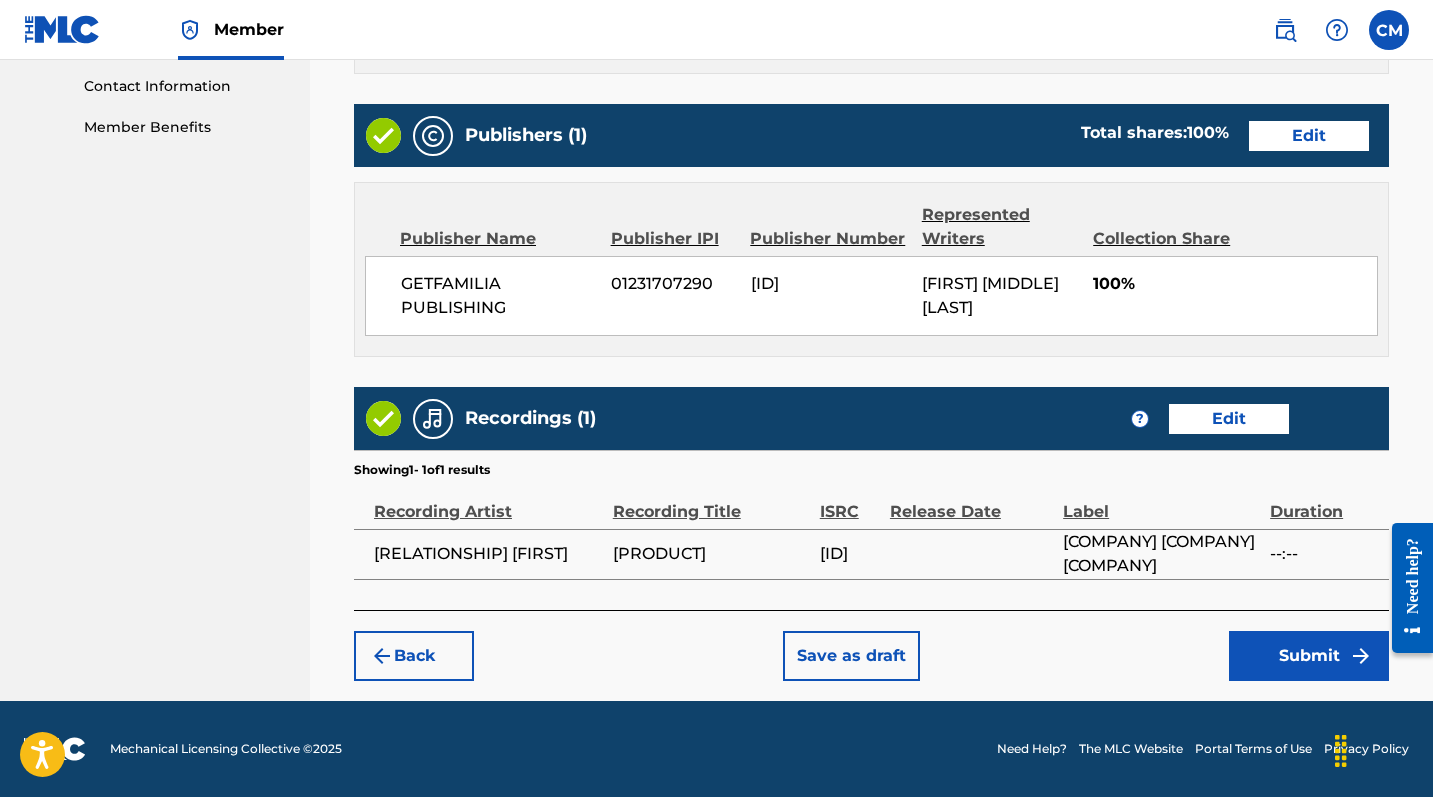 scroll, scrollTop: 981, scrollLeft: 0, axis: vertical 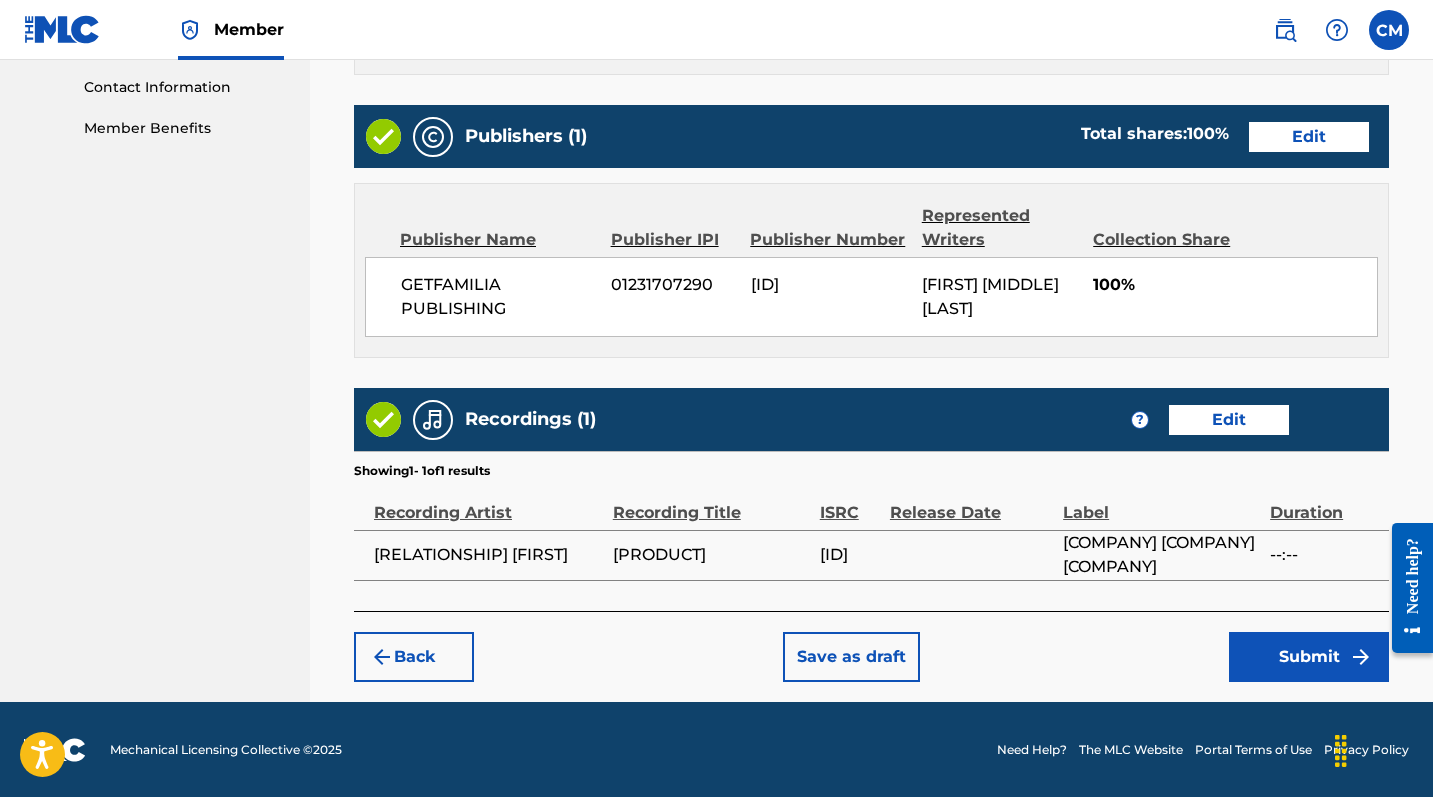 click on "Submit" at bounding box center [1309, 657] 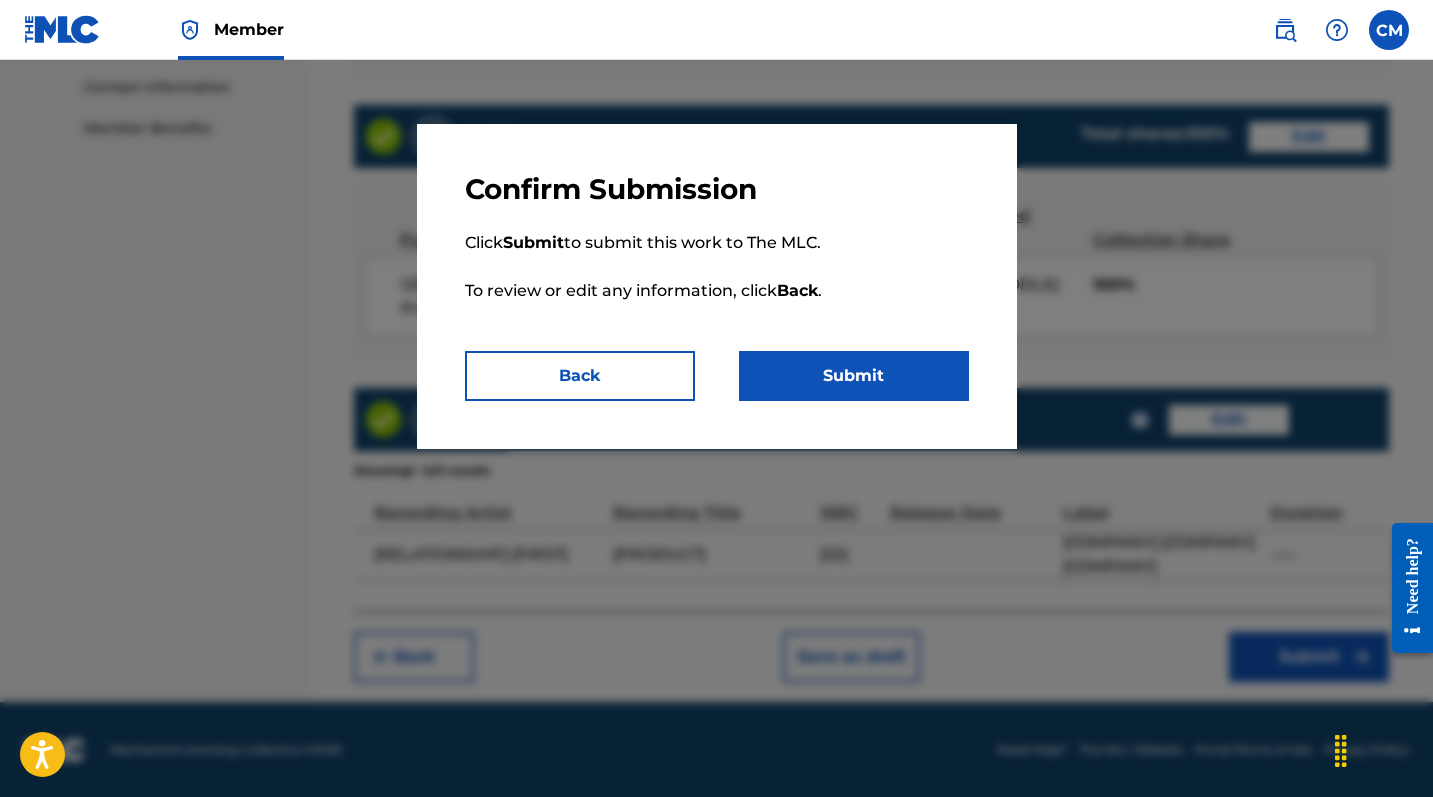 click on "Submit" at bounding box center [854, 376] 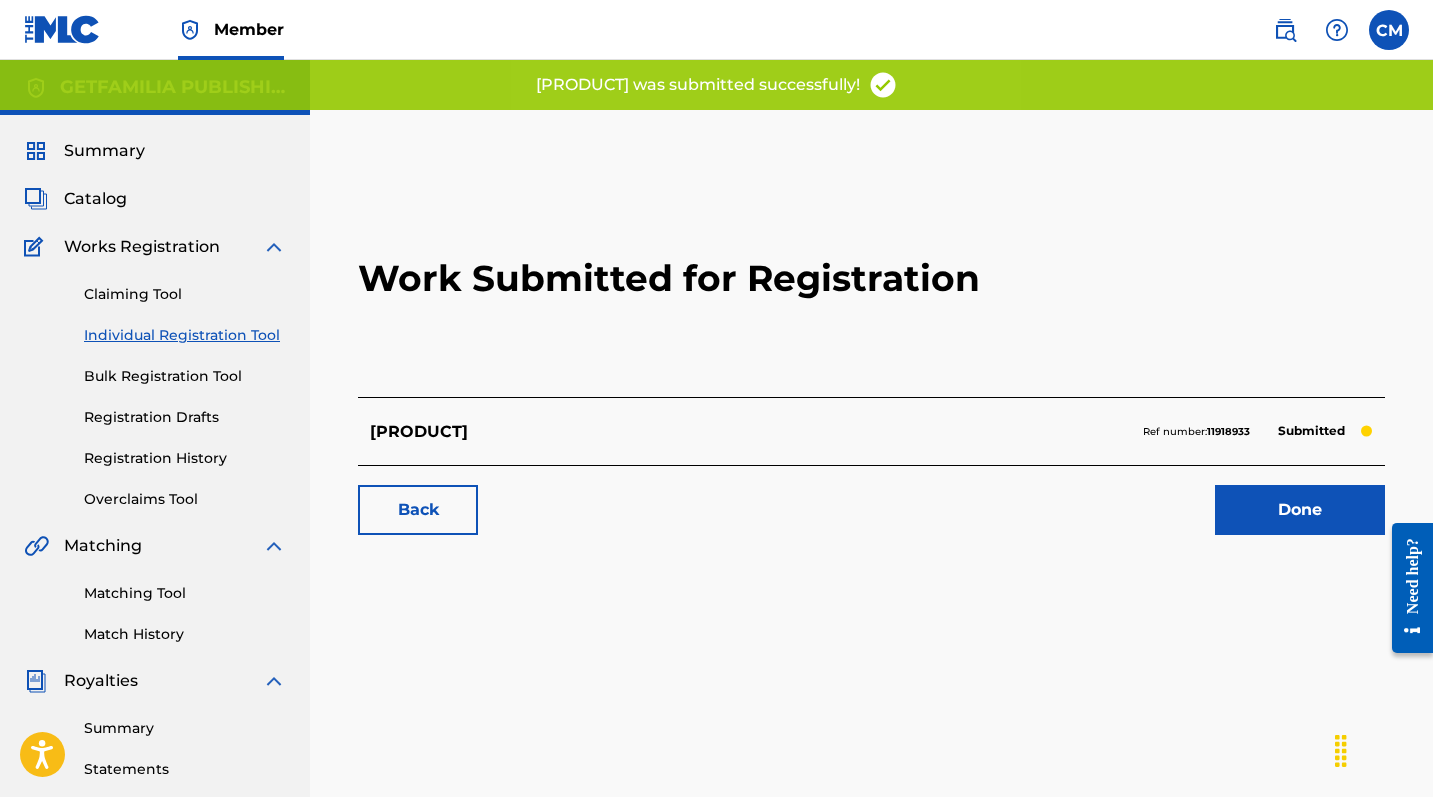click on "Done" at bounding box center (1300, 510) 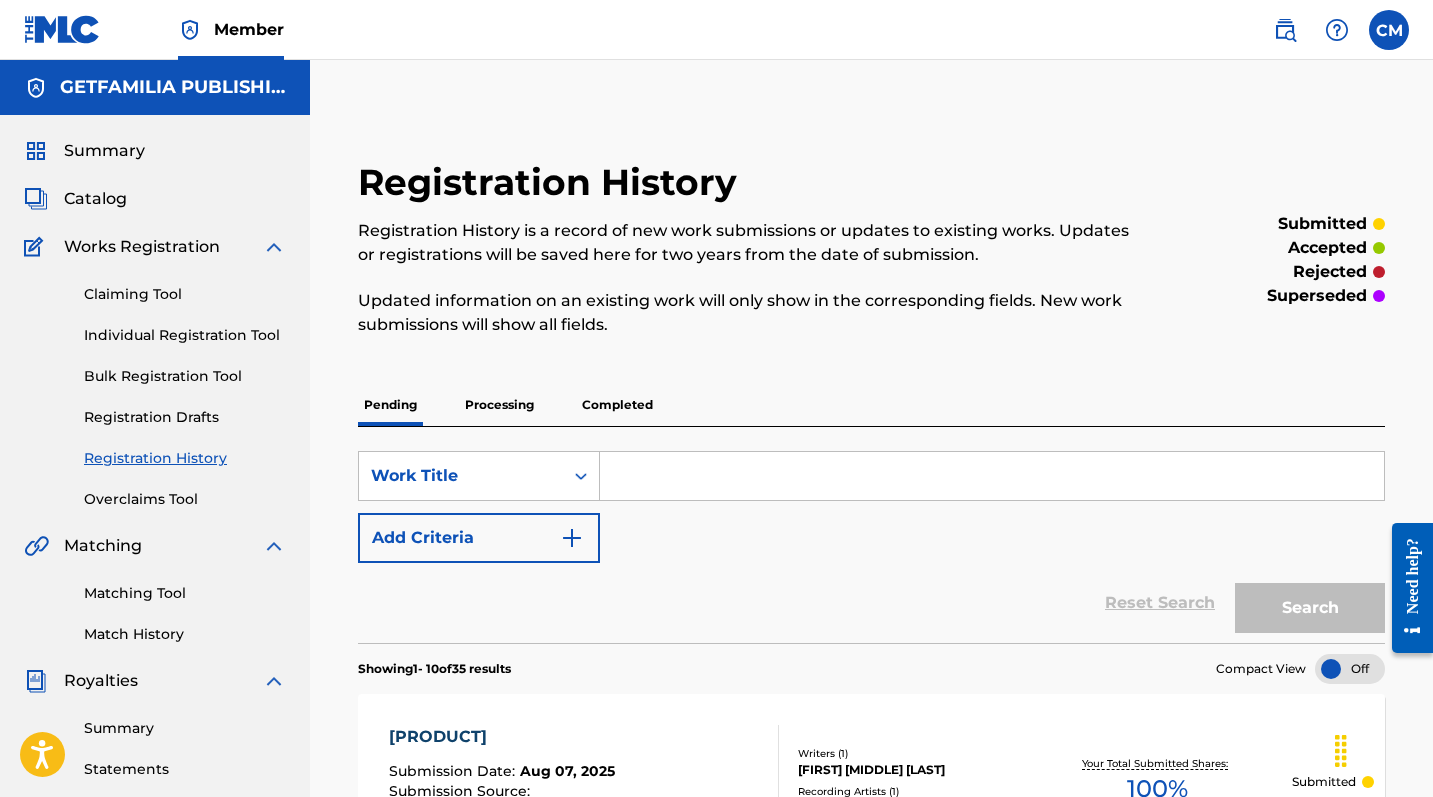 scroll, scrollTop: 0, scrollLeft: 0, axis: both 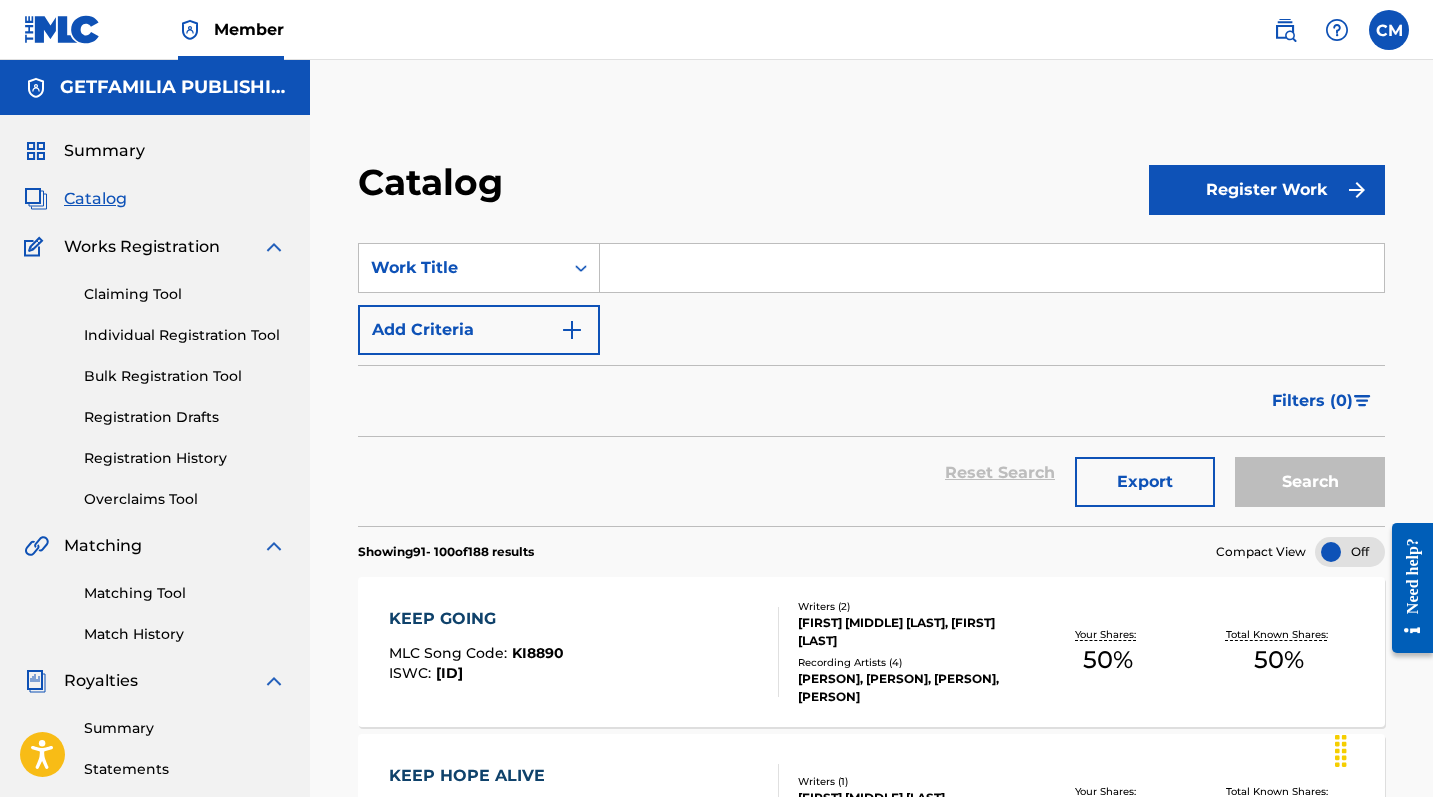 click on "Register Work" at bounding box center (1267, 190) 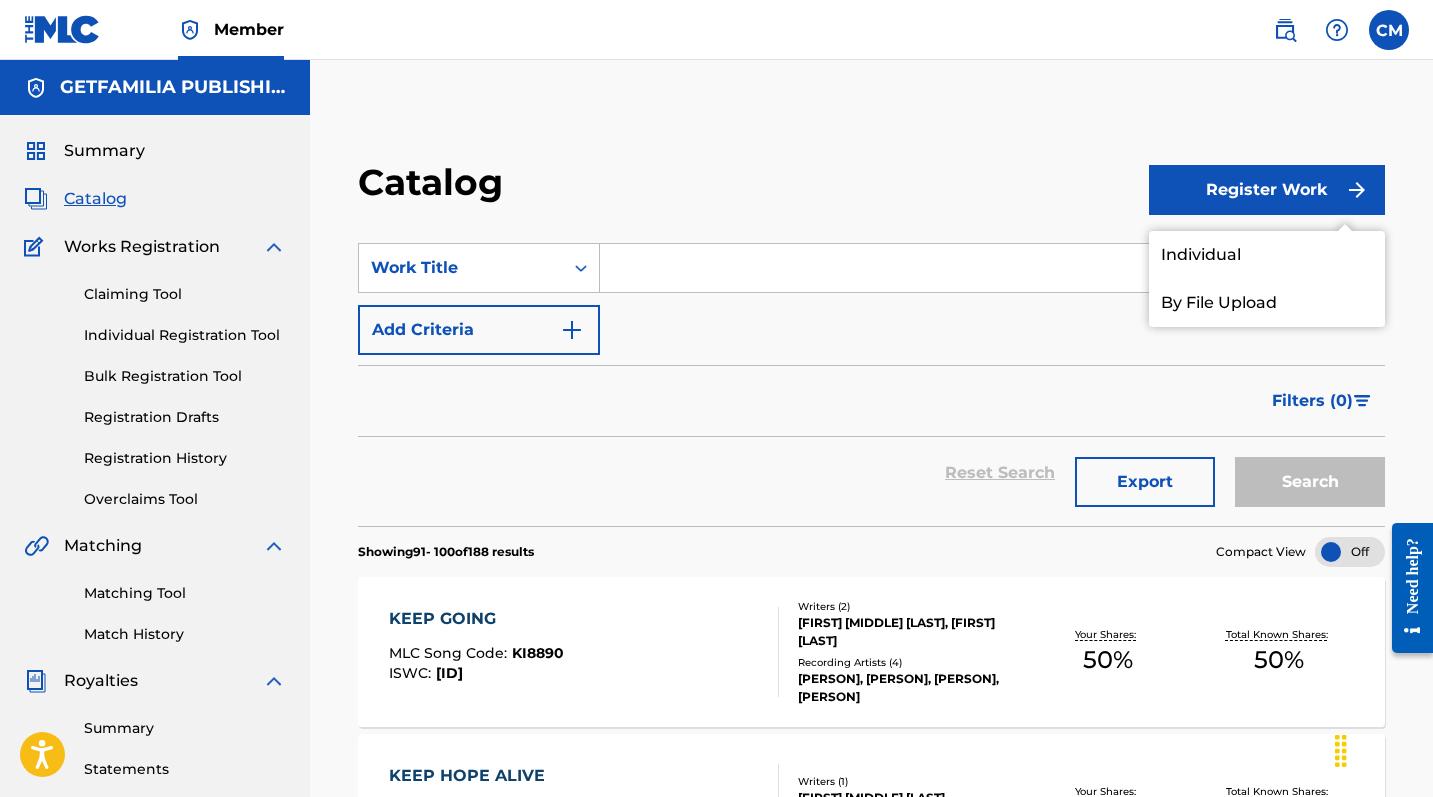 click on "Individual" at bounding box center [1267, 255] 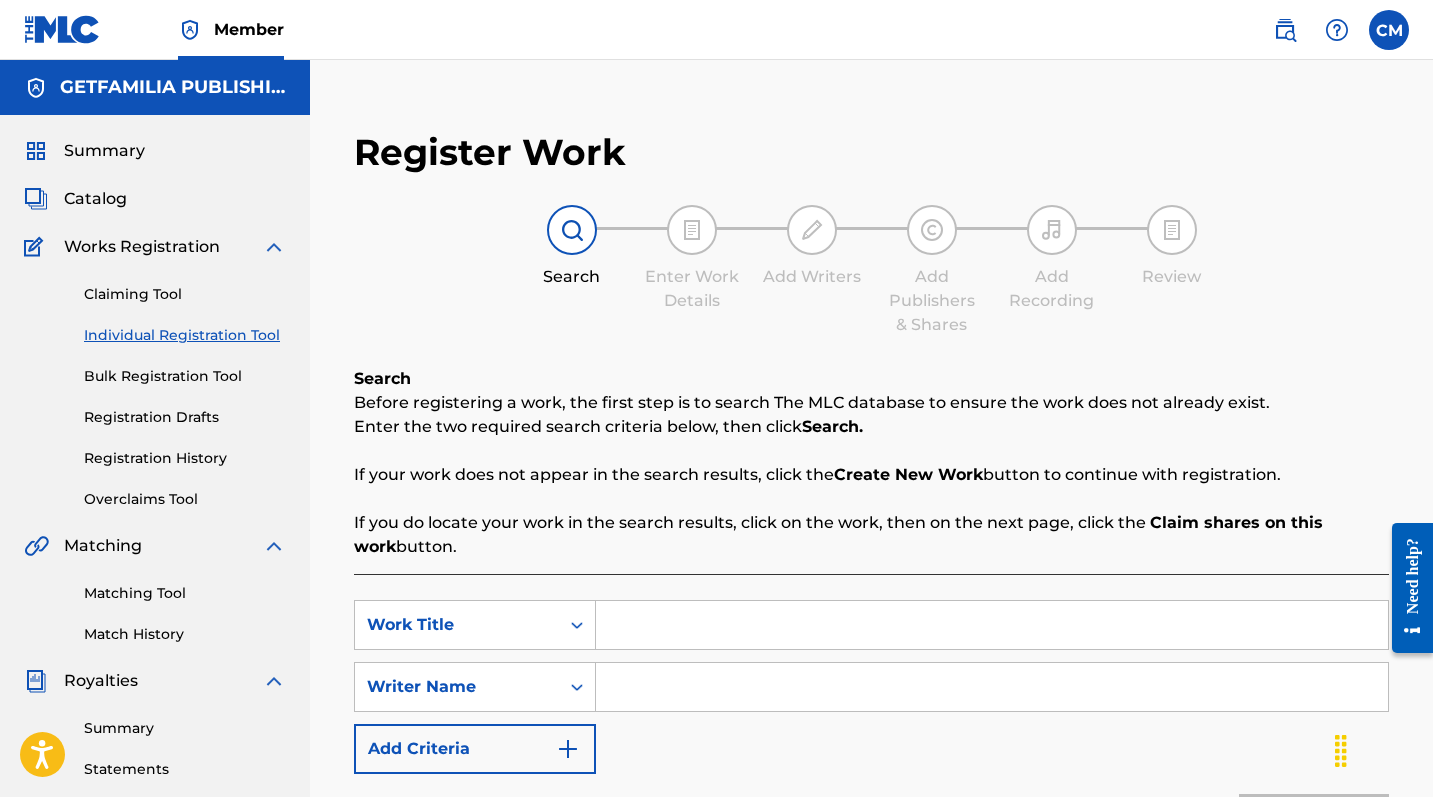 click at bounding box center [992, 625] 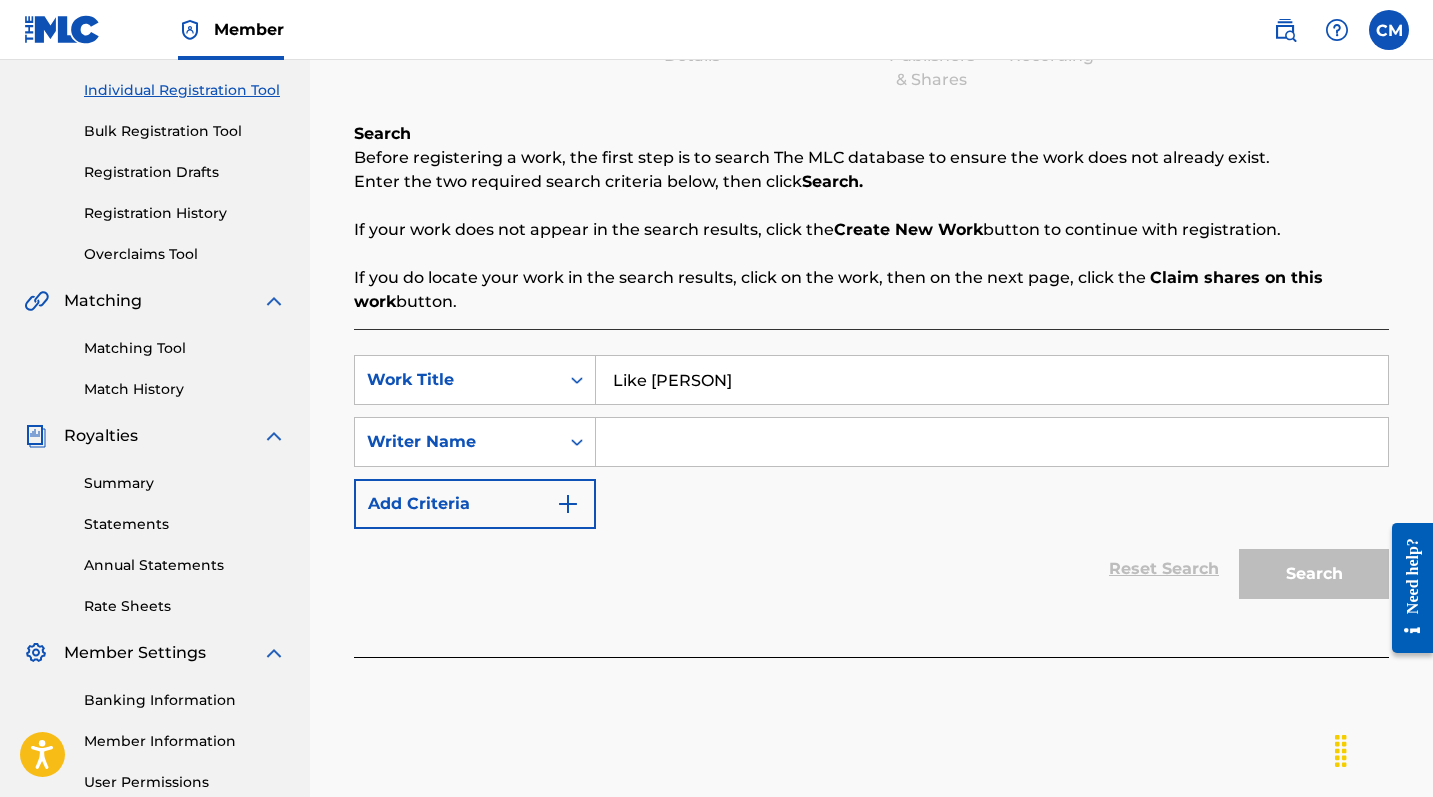 scroll, scrollTop: 386, scrollLeft: 0, axis: vertical 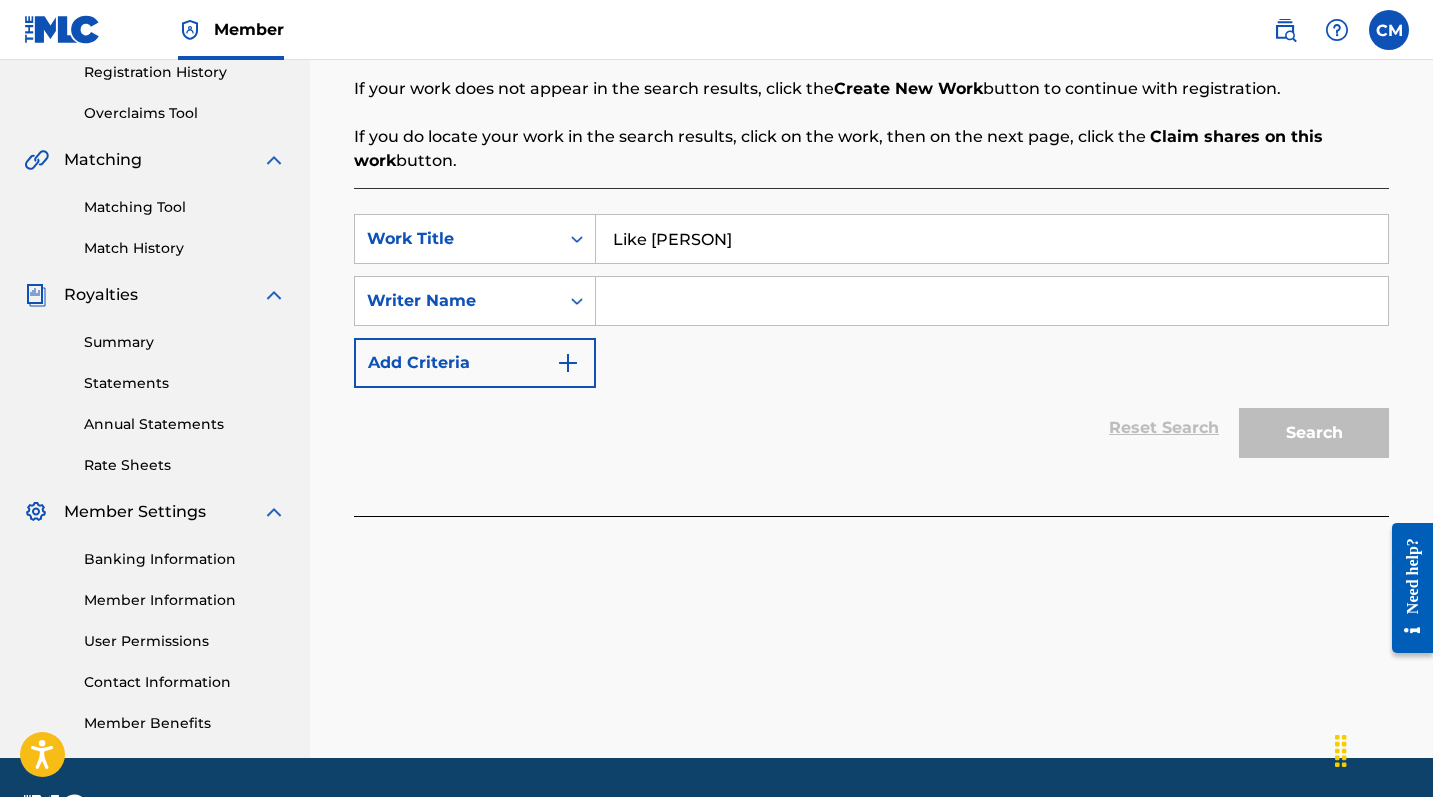 click at bounding box center (992, 301) 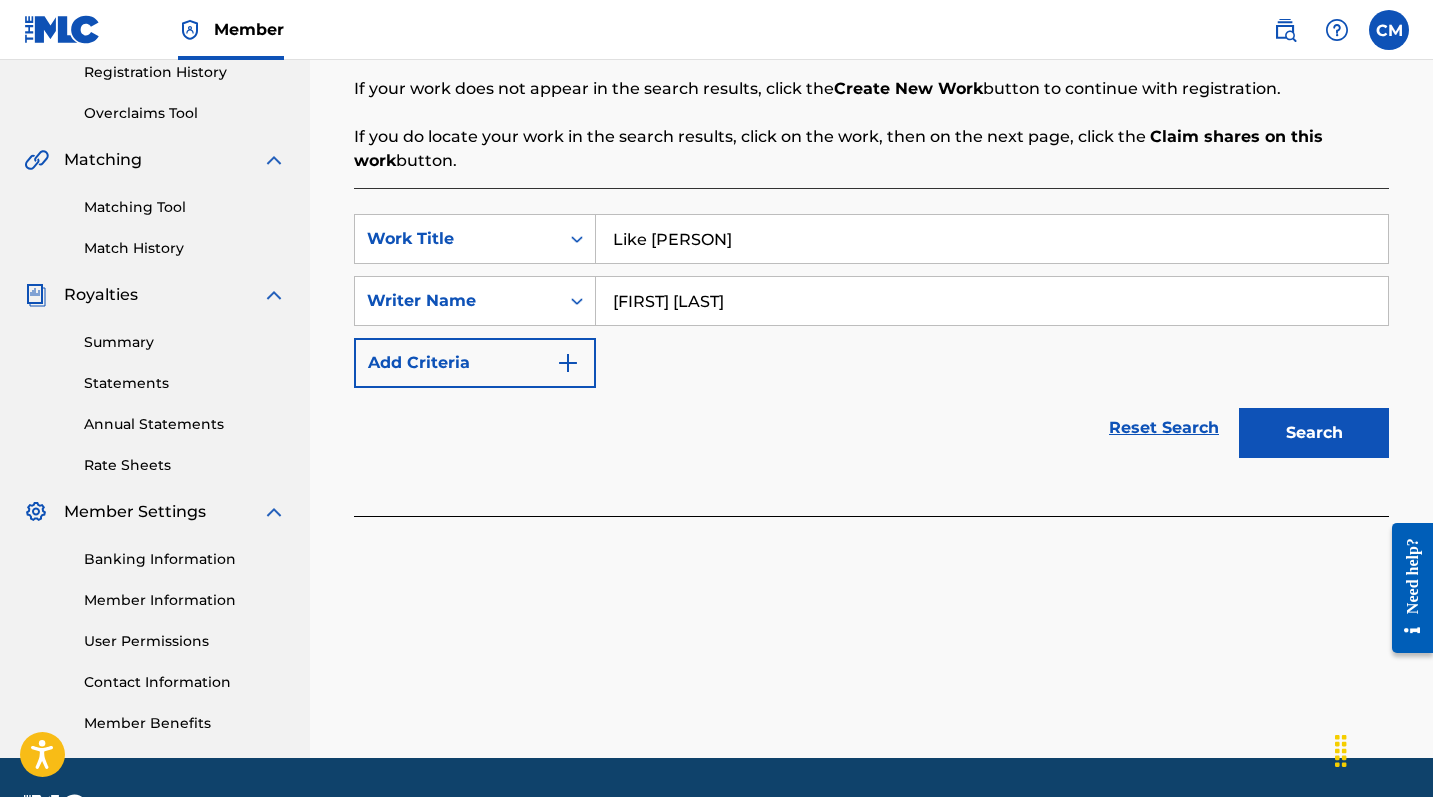 click on "Search" at bounding box center (1314, 433) 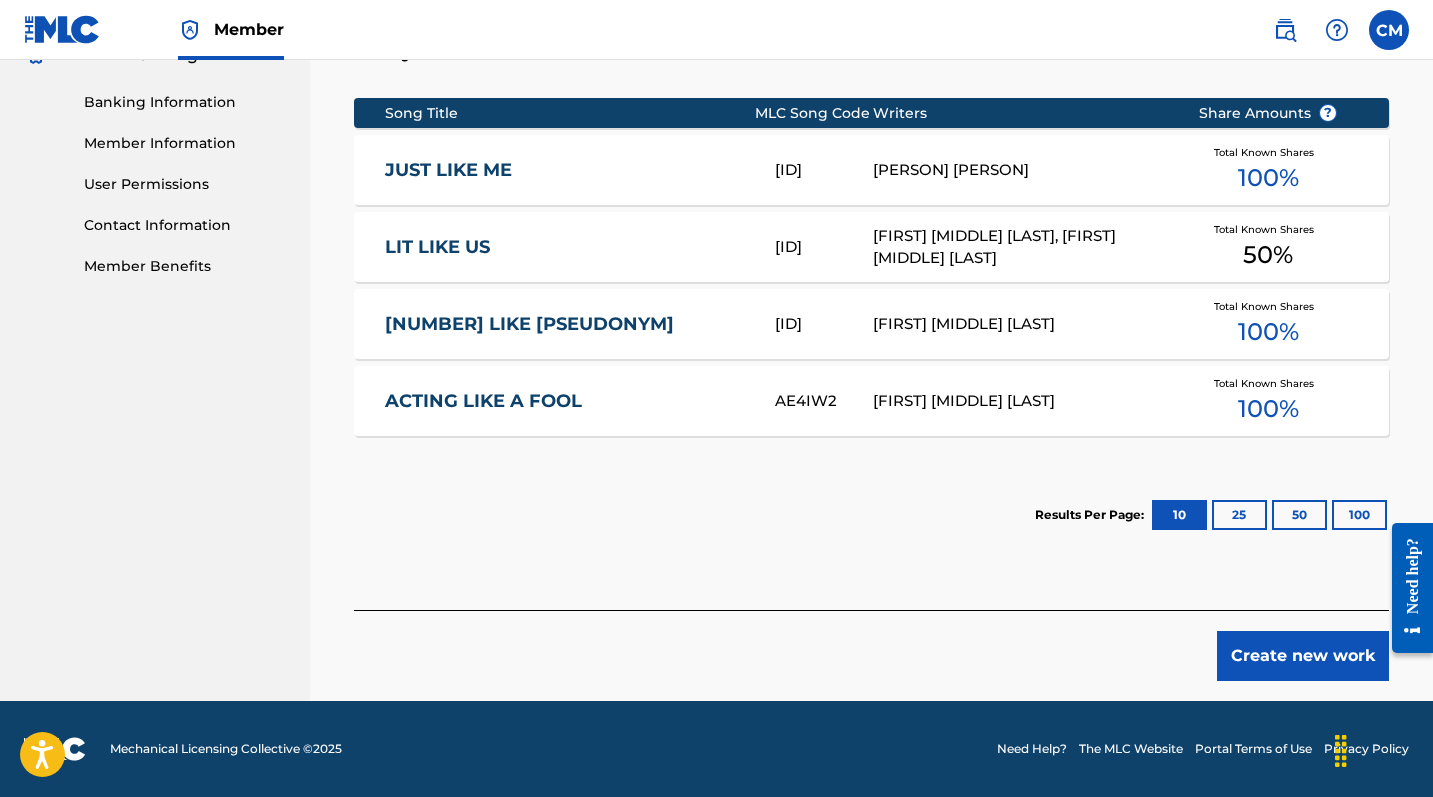 scroll, scrollTop: 843, scrollLeft: 0, axis: vertical 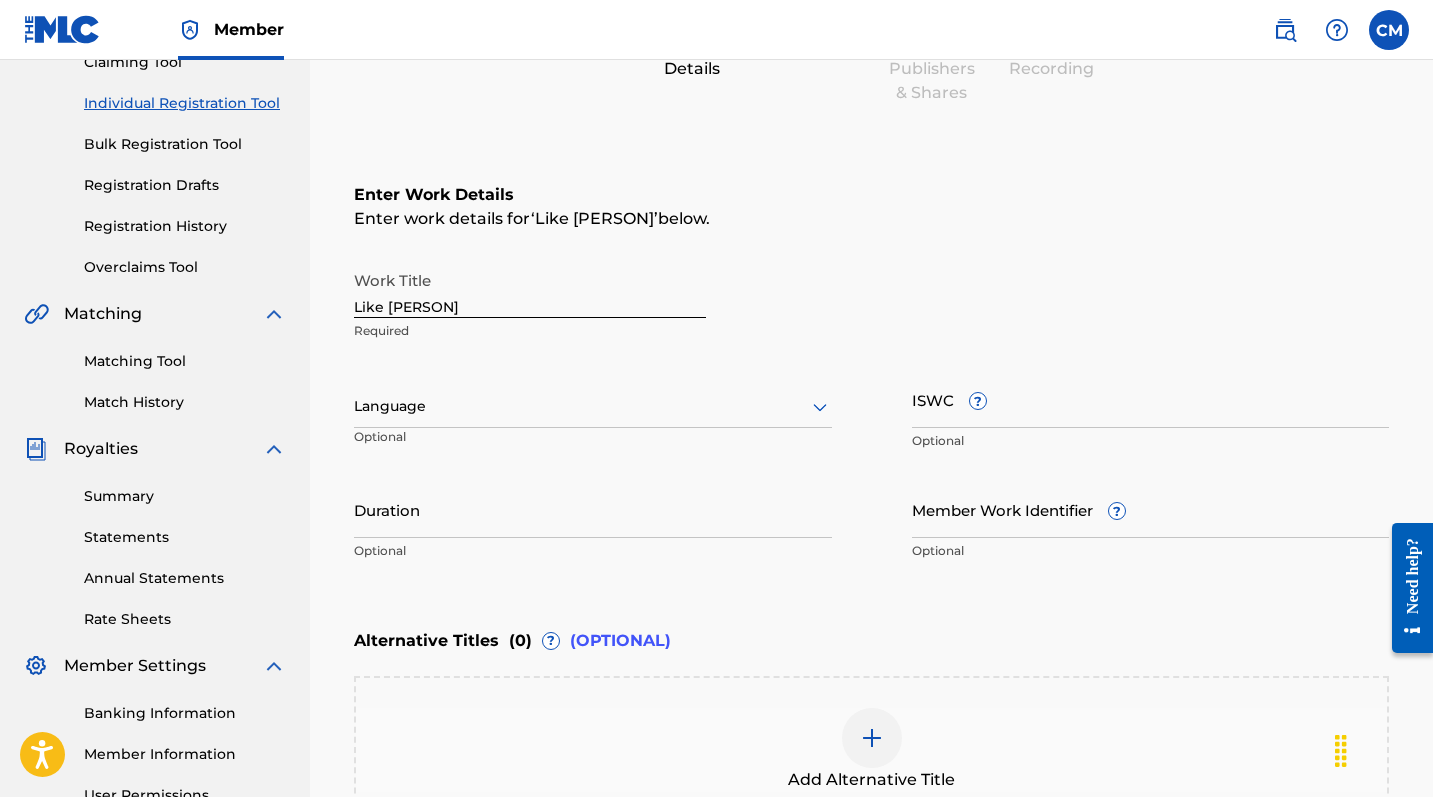 click at bounding box center [593, 406] 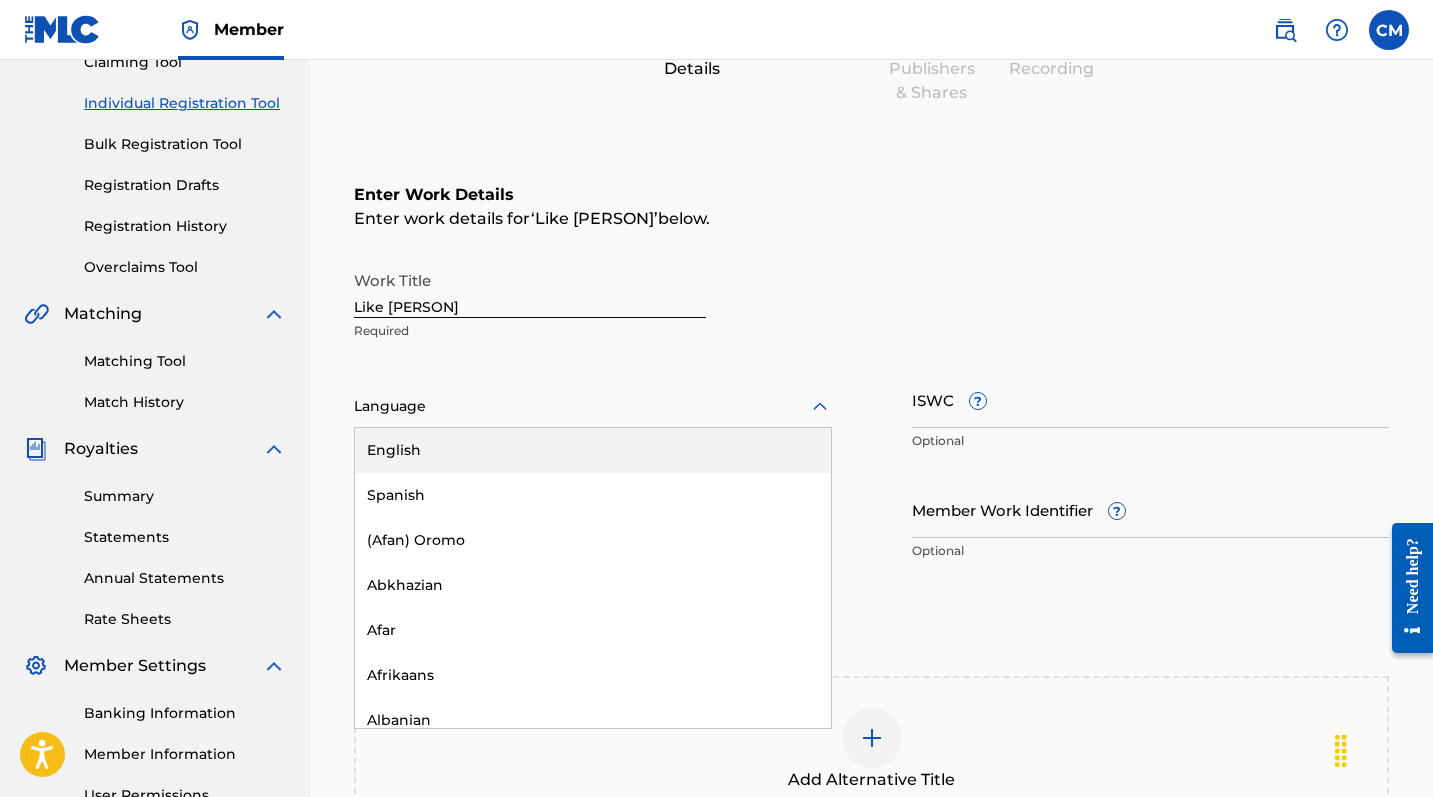 click on "English" at bounding box center [593, 450] 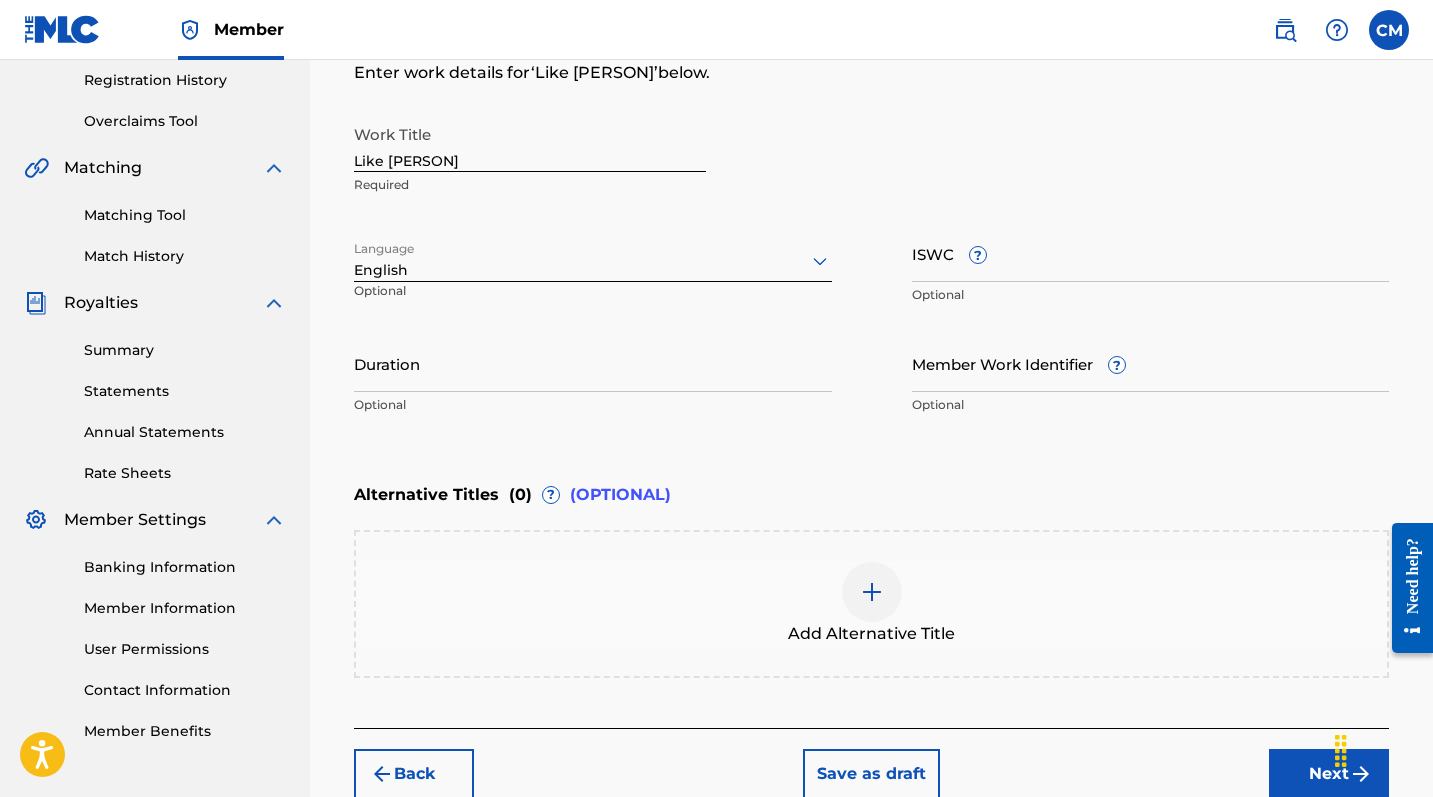 scroll, scrollTop: 423, scrollLeft: 0, axis: vertical 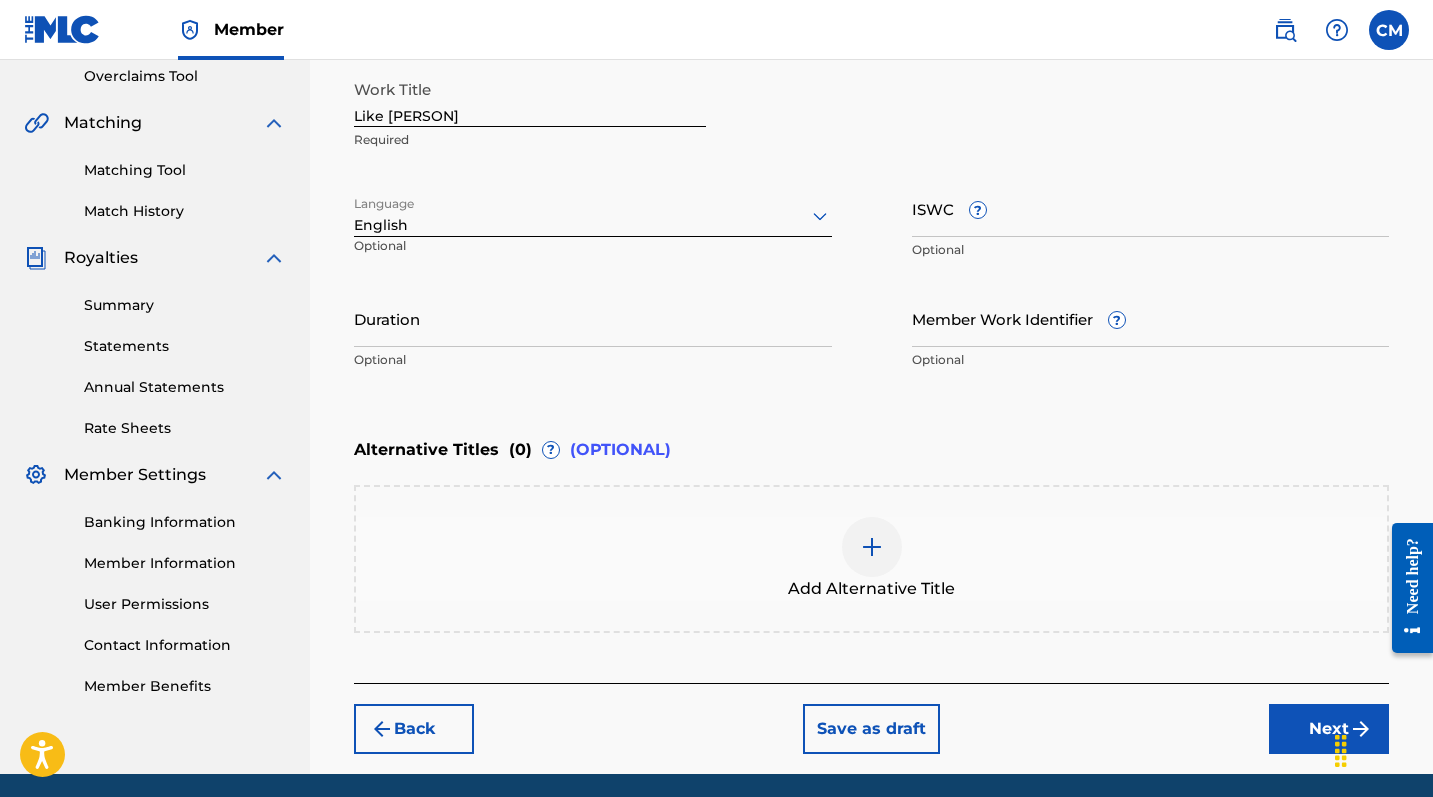 click on "Next" at bounding box center [1329, 729] 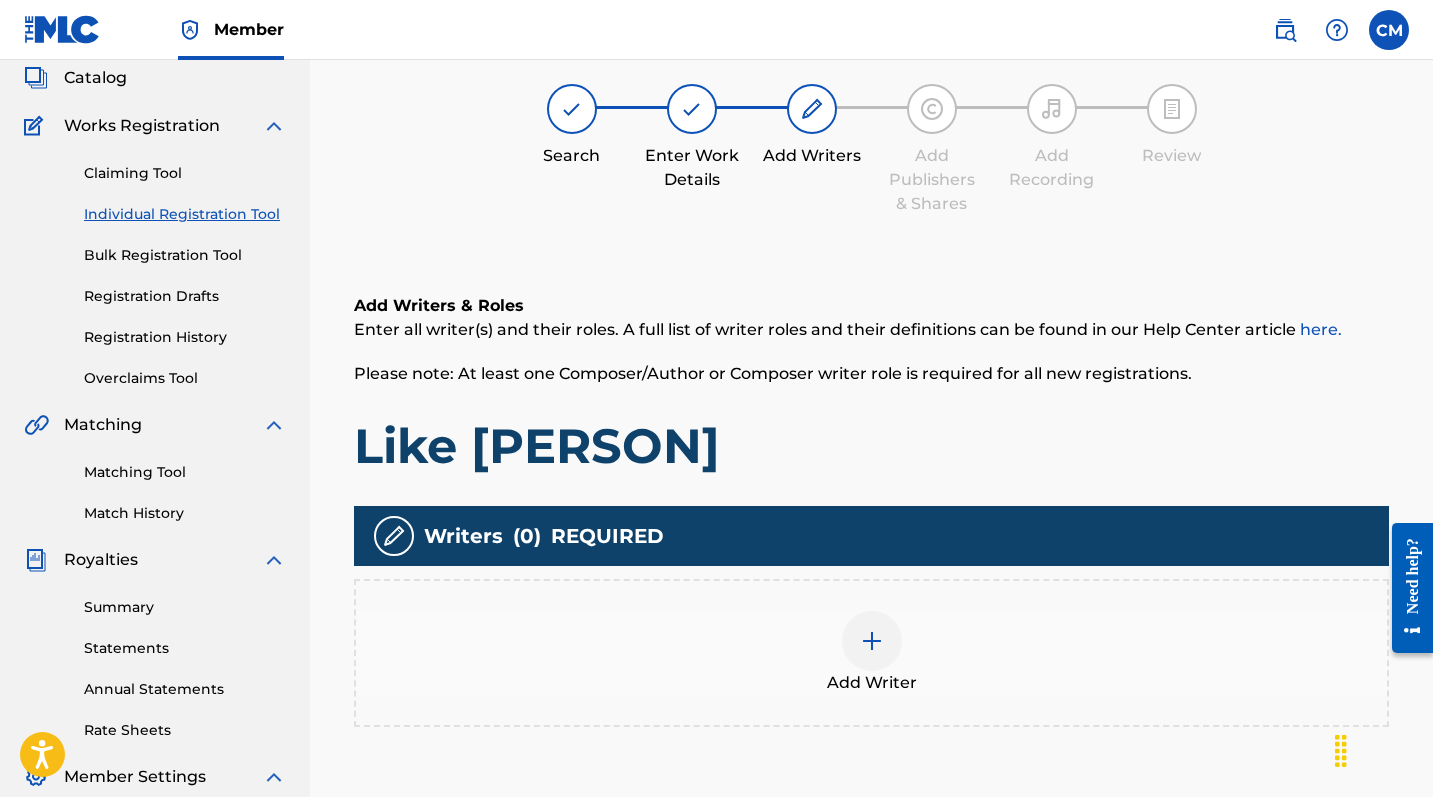 scroll, scrollTop: 239, scrollLeft: 0, axis: vertical 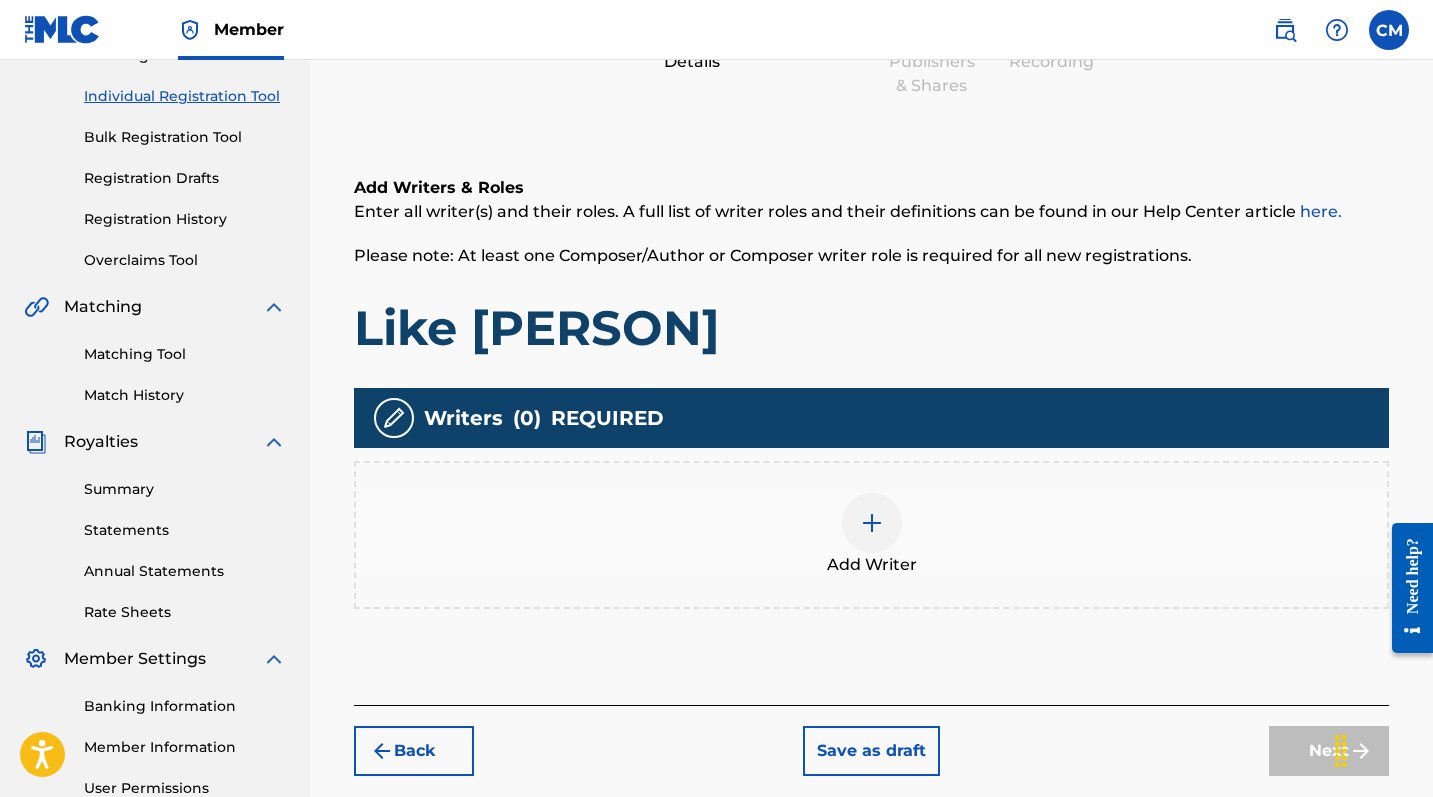 click at bounding box center (872, 523) 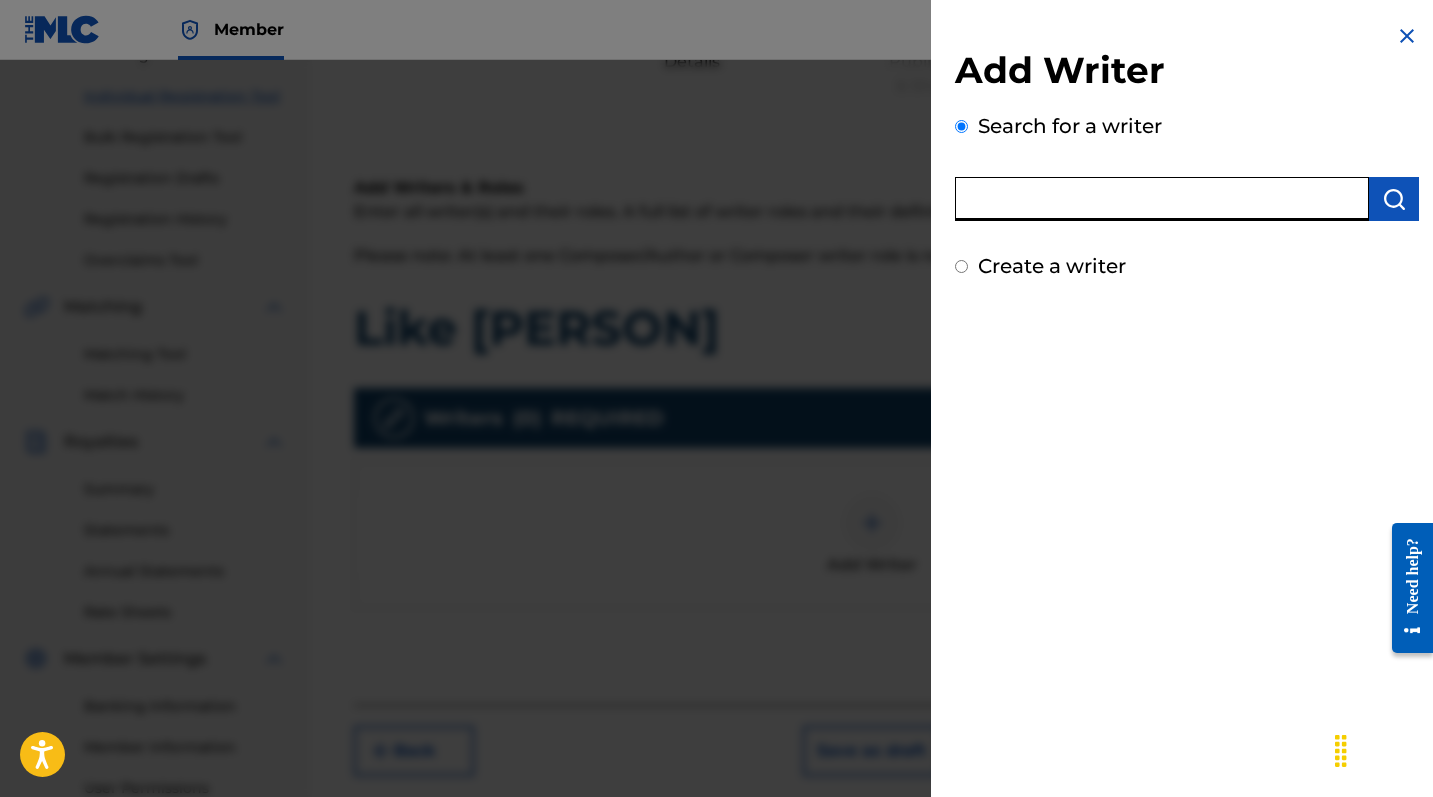 click at bounding box center (1162, 199) 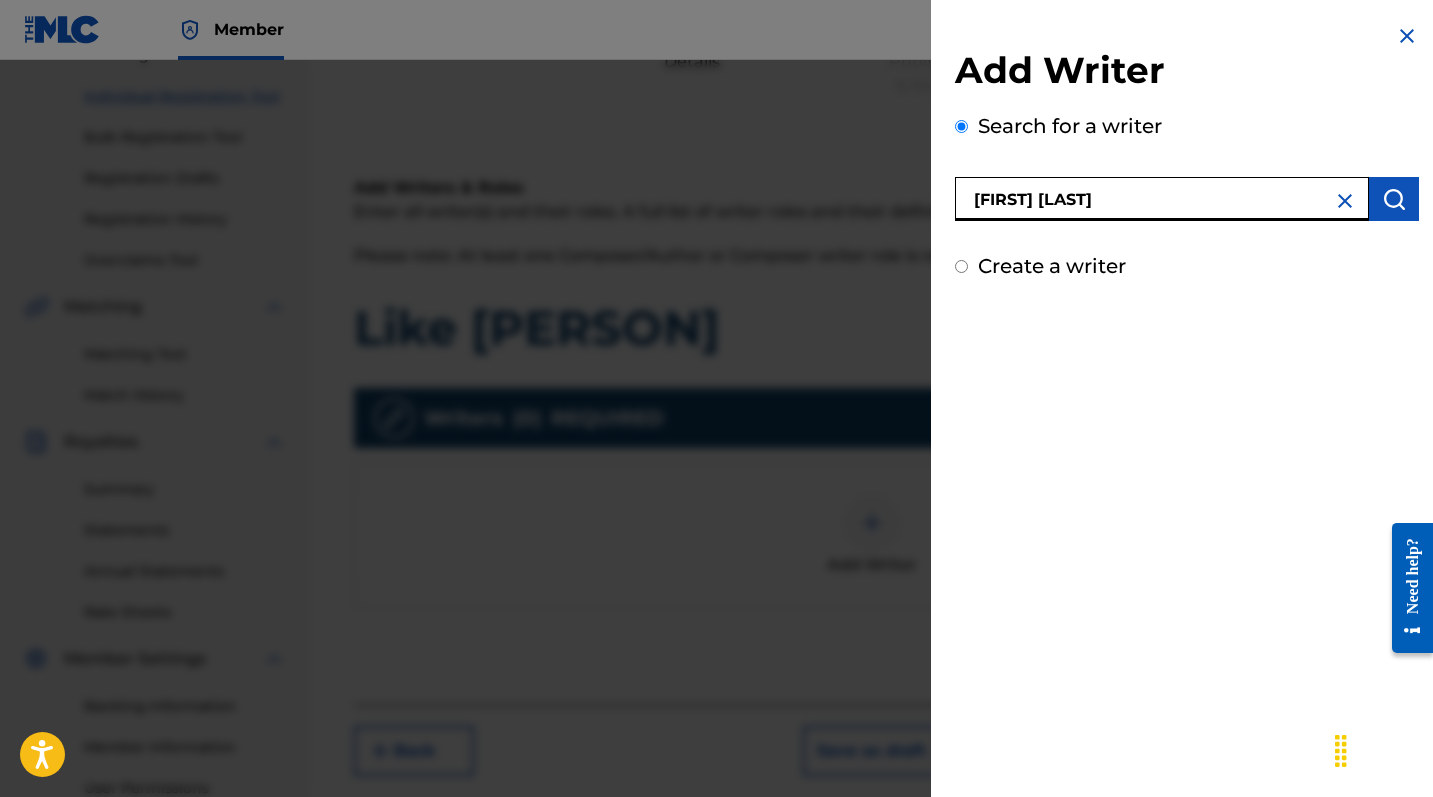 click at bounding box center (1394, 199) 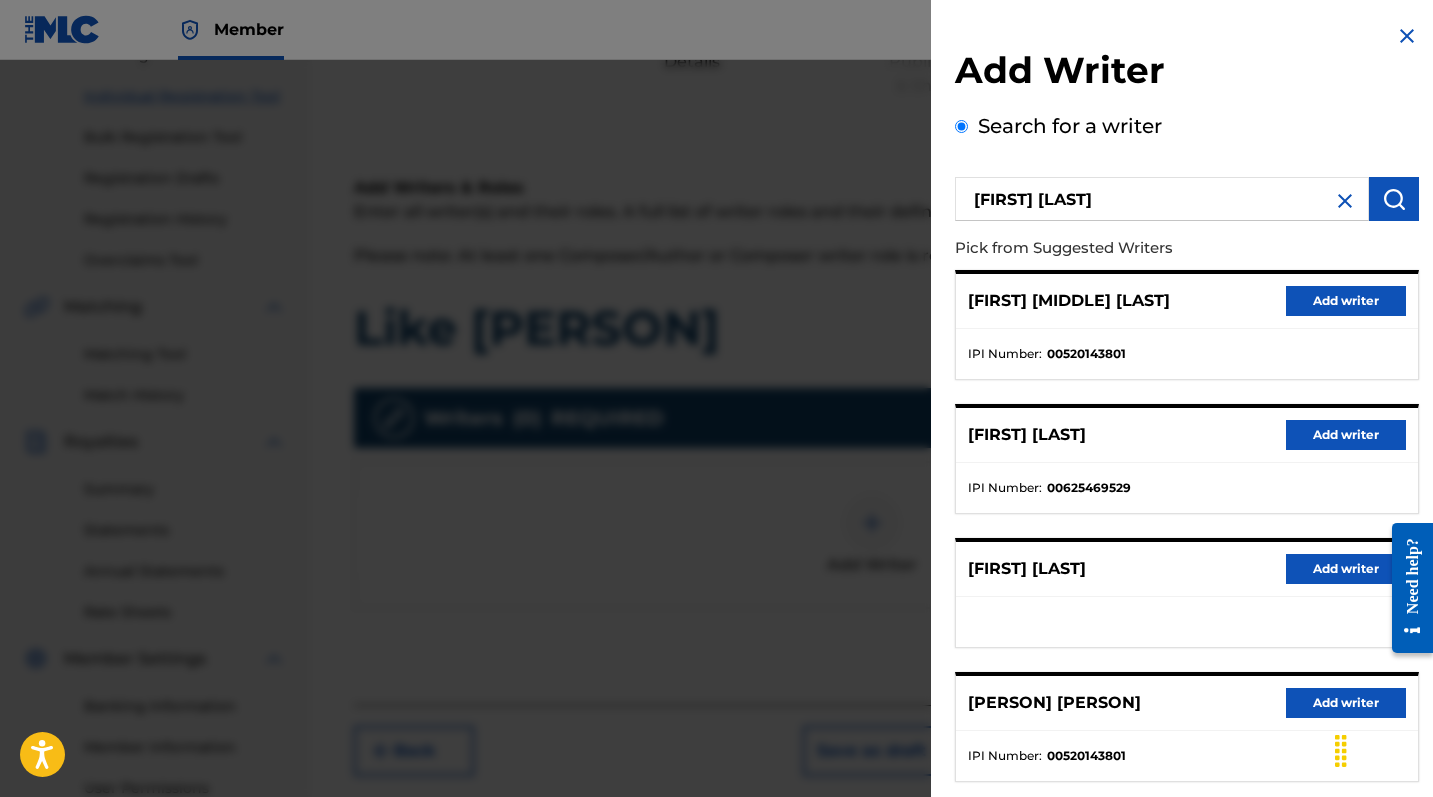 click on "Add writer" at bounding box center [1346, 301] 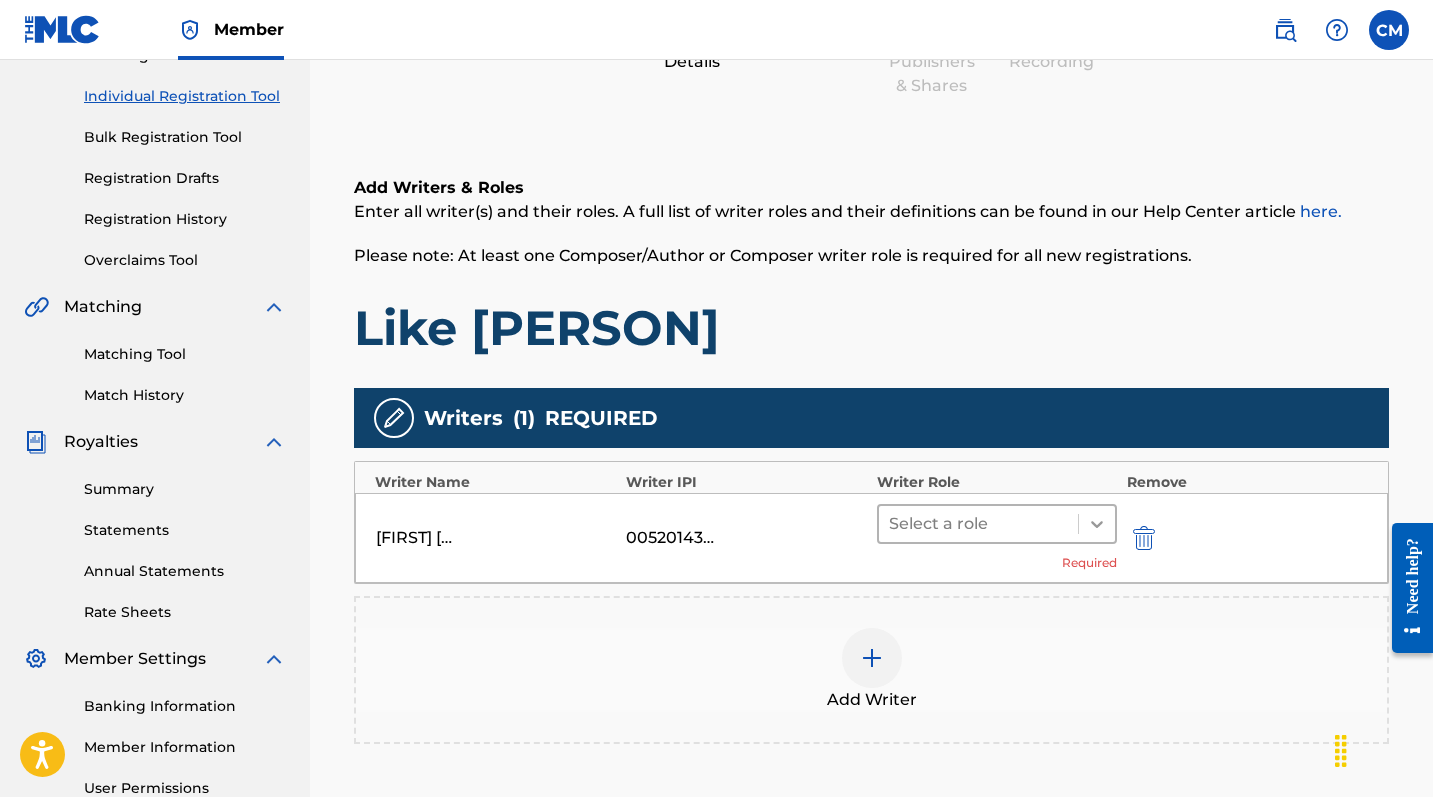 click at bounding box center [1097, 524] 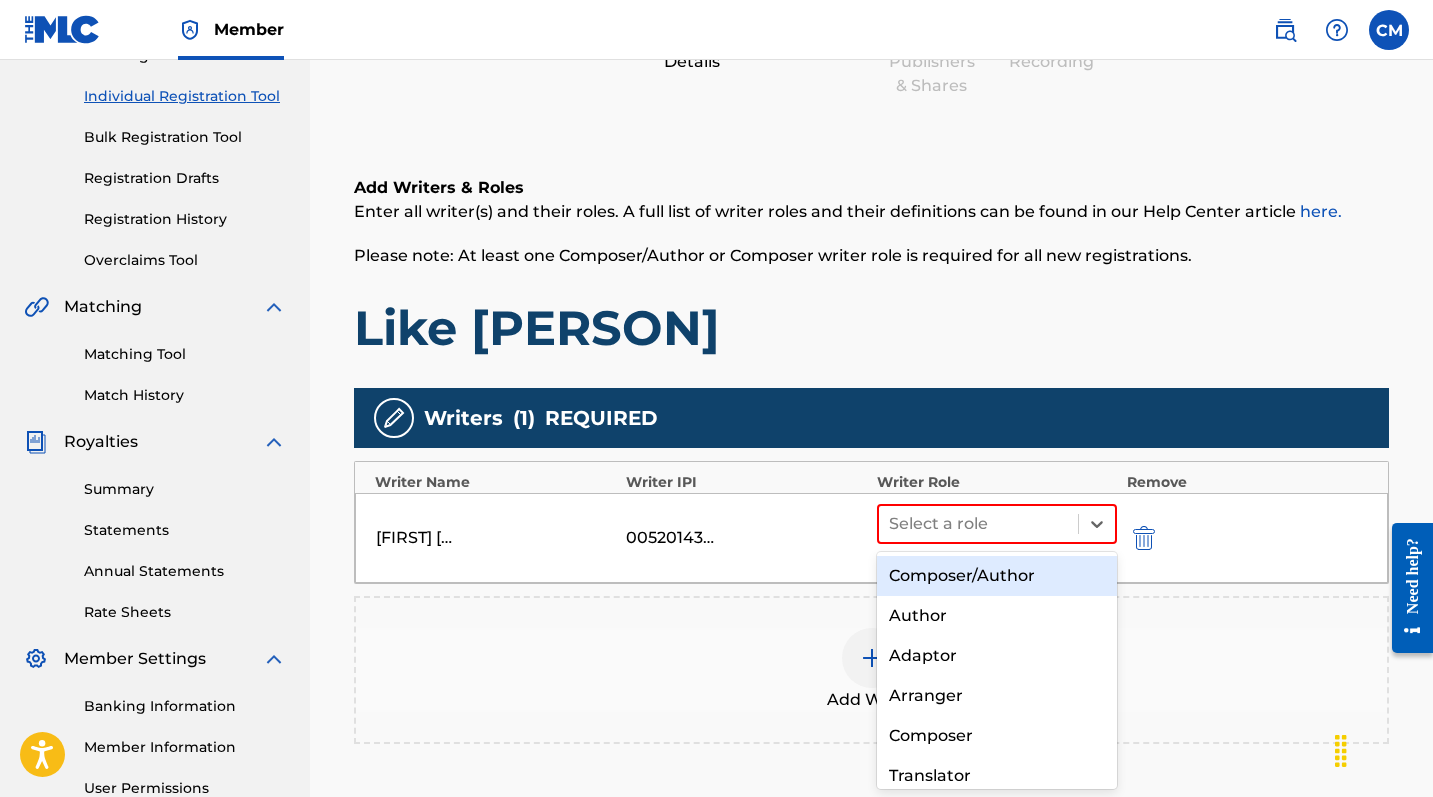 click on "Composer/Author" at bounding box center (997, 576) 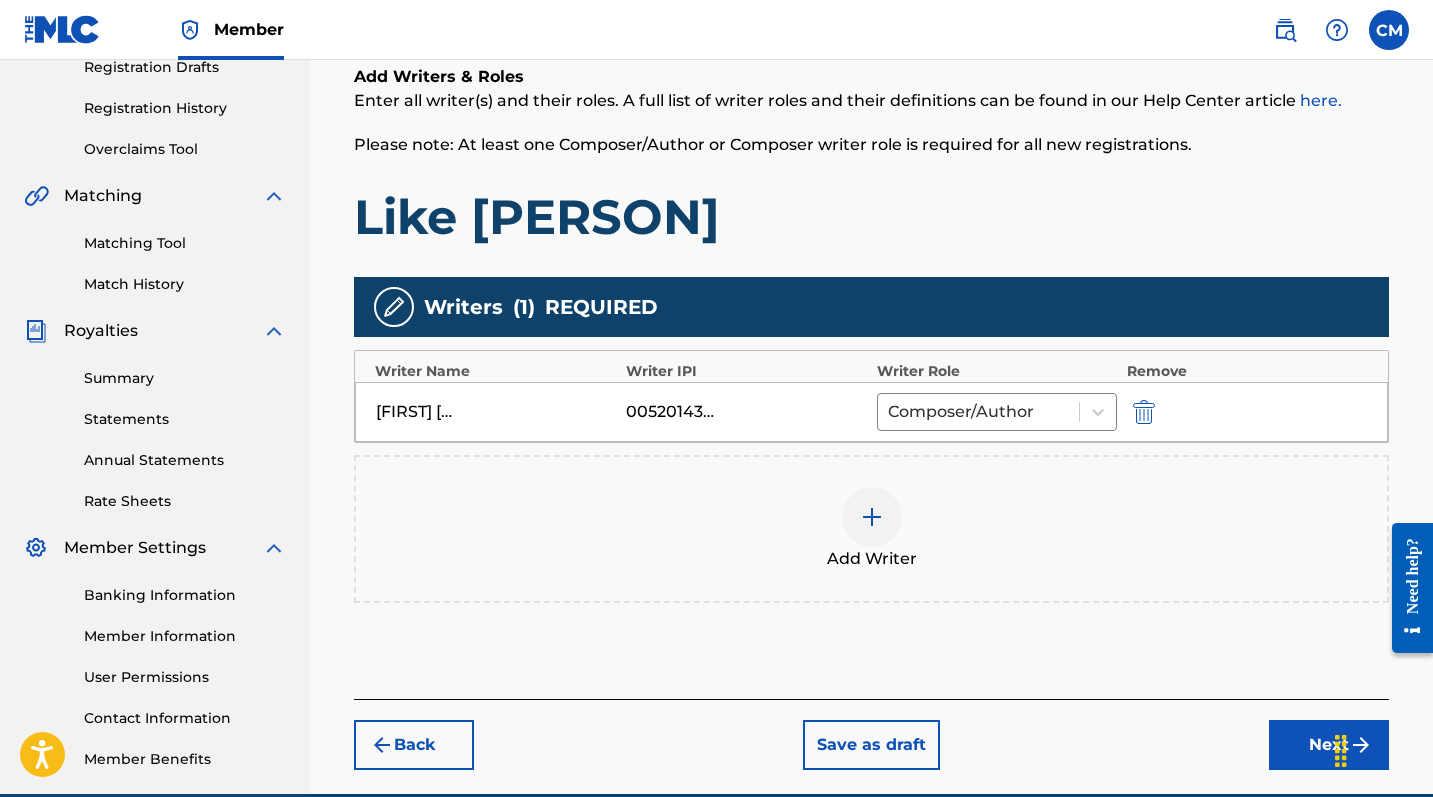 scroll, scrollTop: 371, scrollLeft: 0, axis: vertical 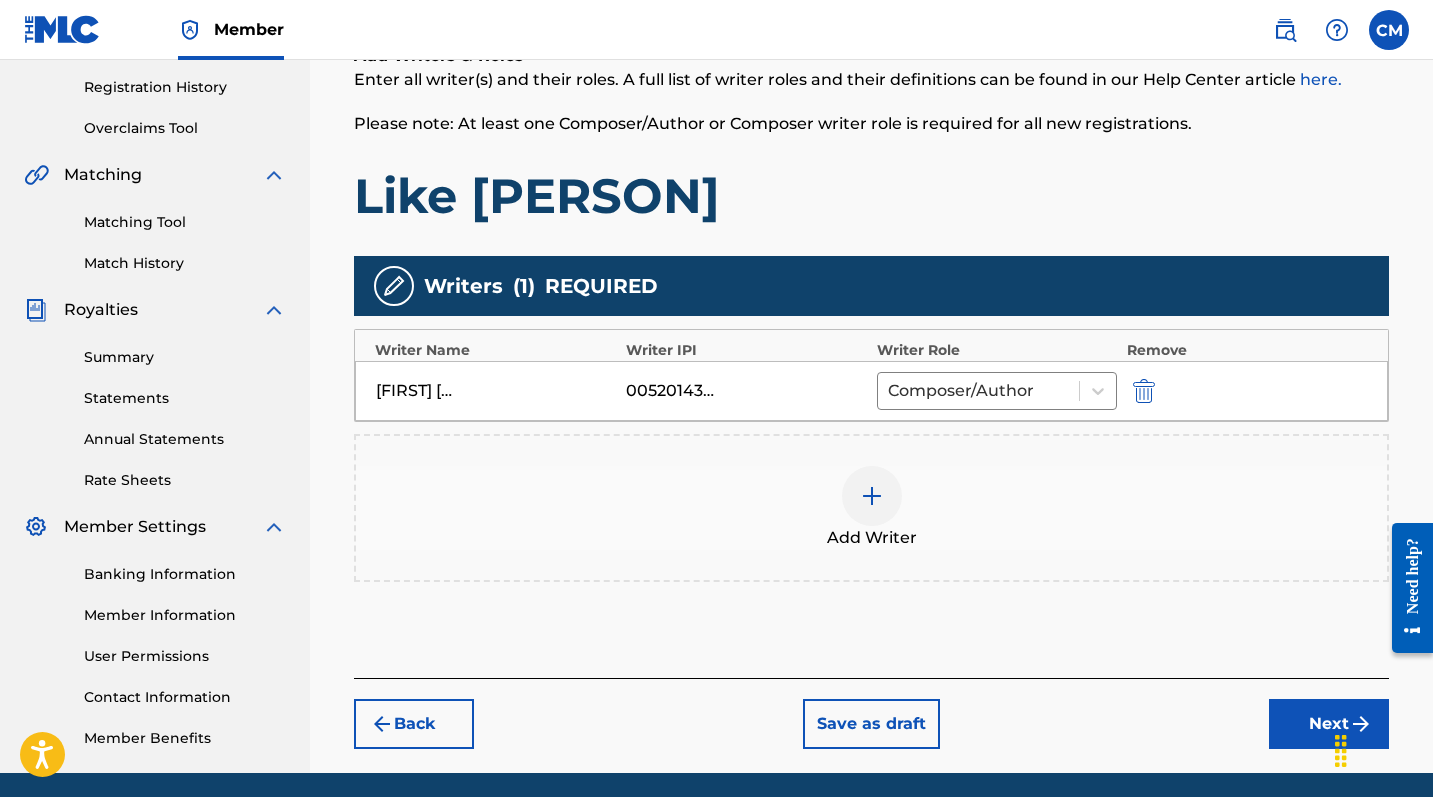click on "Next" at bounding box center (1329, 724) 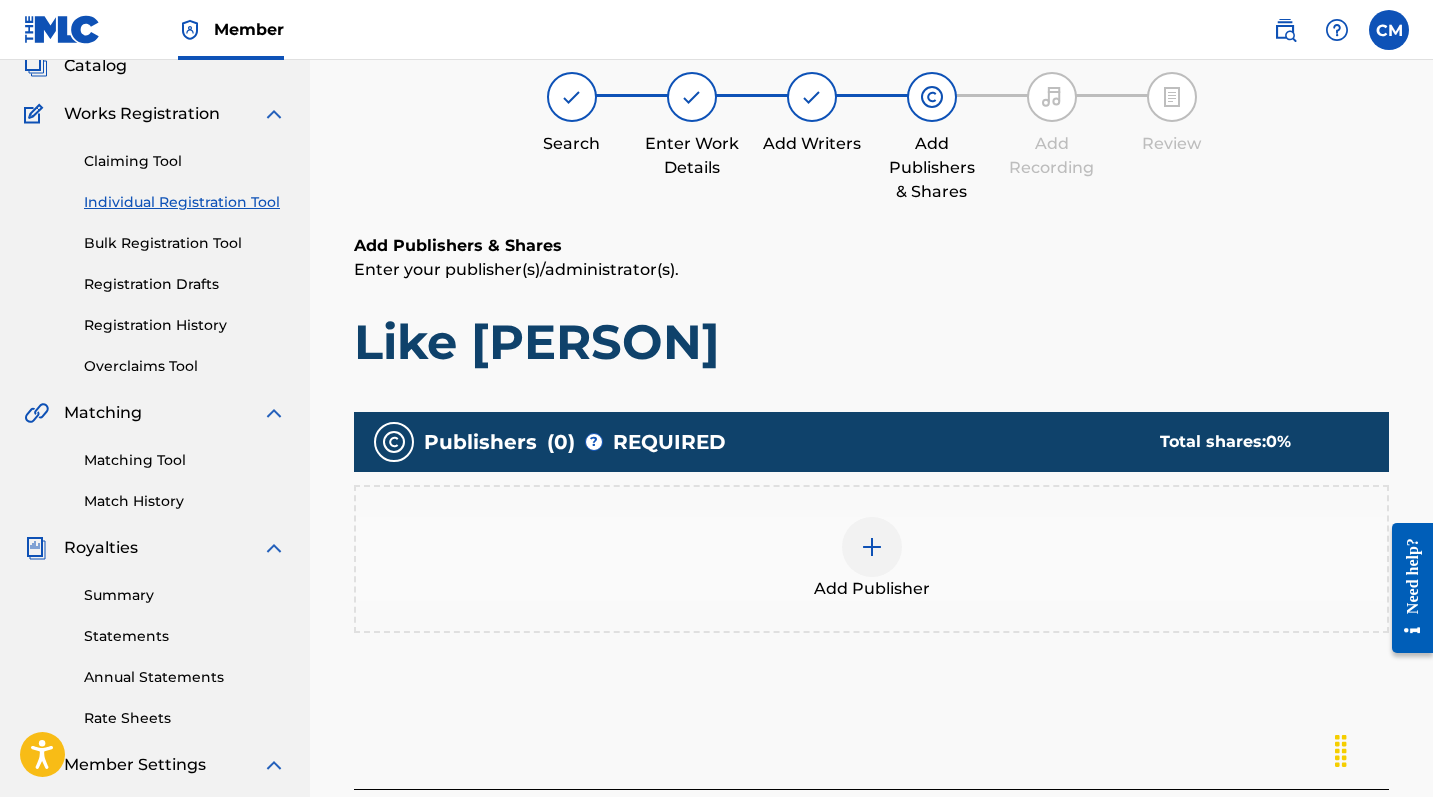scroll, scrollTop: 90, scrollLeft: 0, axis: vertical 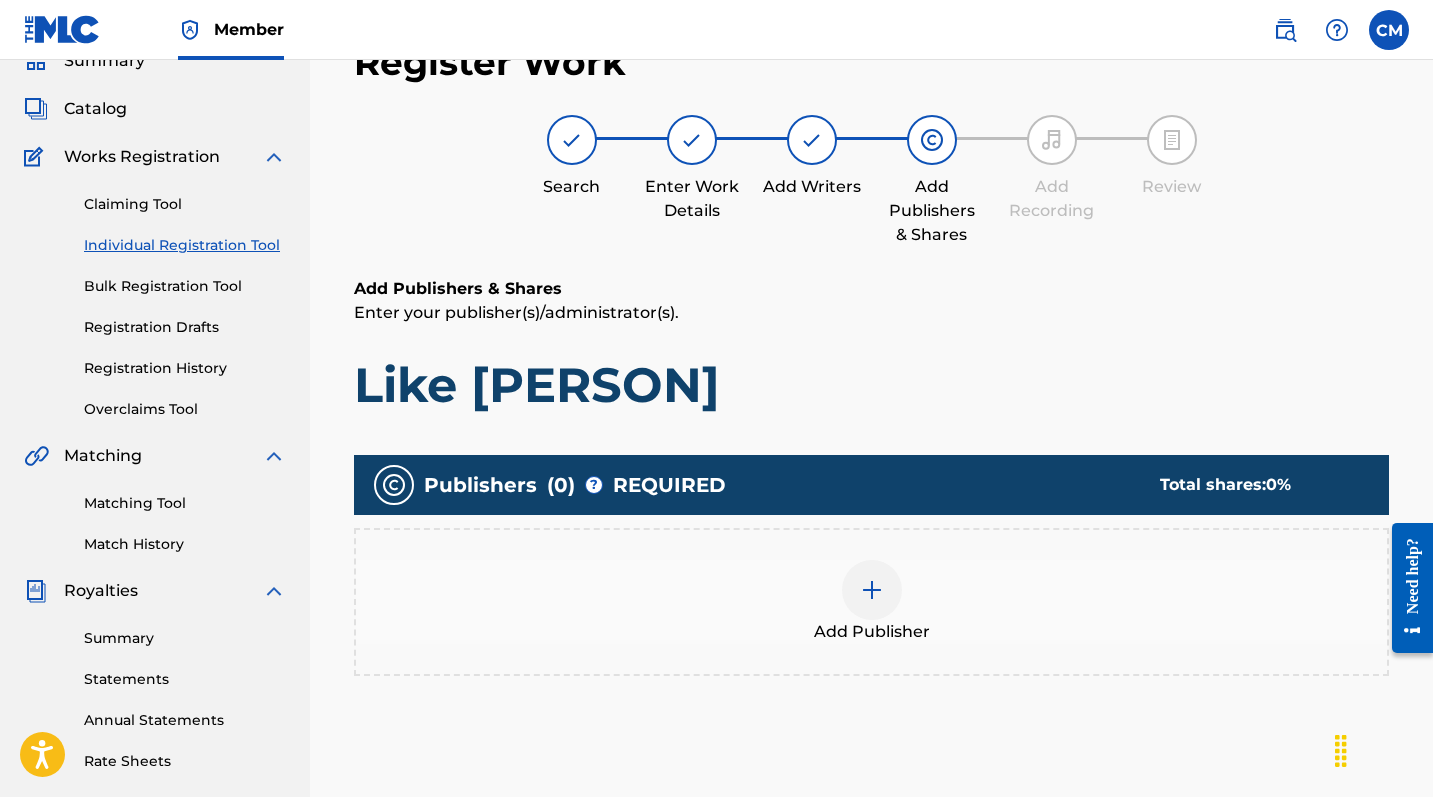 click at bounding box center (872, 590) 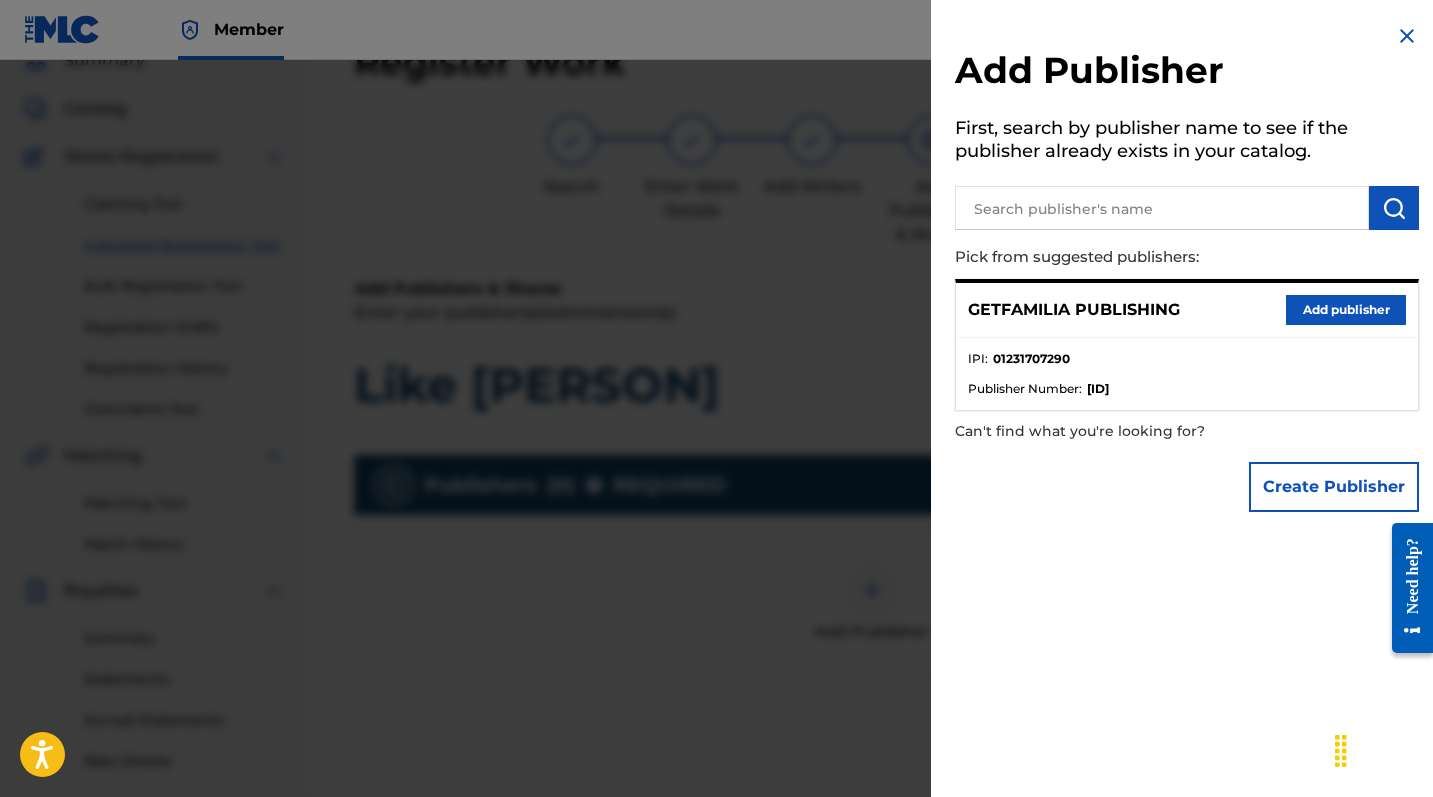 click on "Add publisher" at bounding box center (1346, 310) 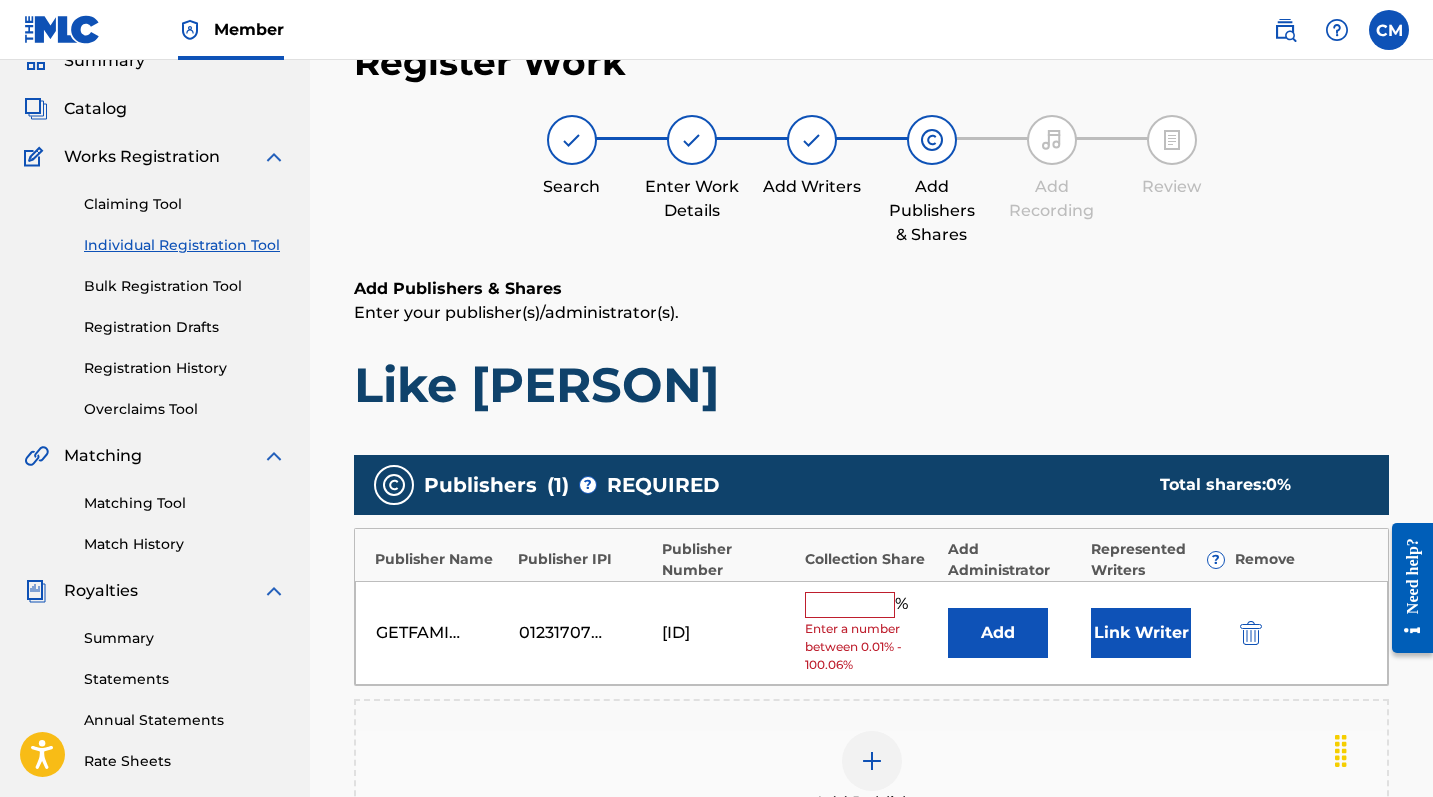 click at bounding box center [850, 605] 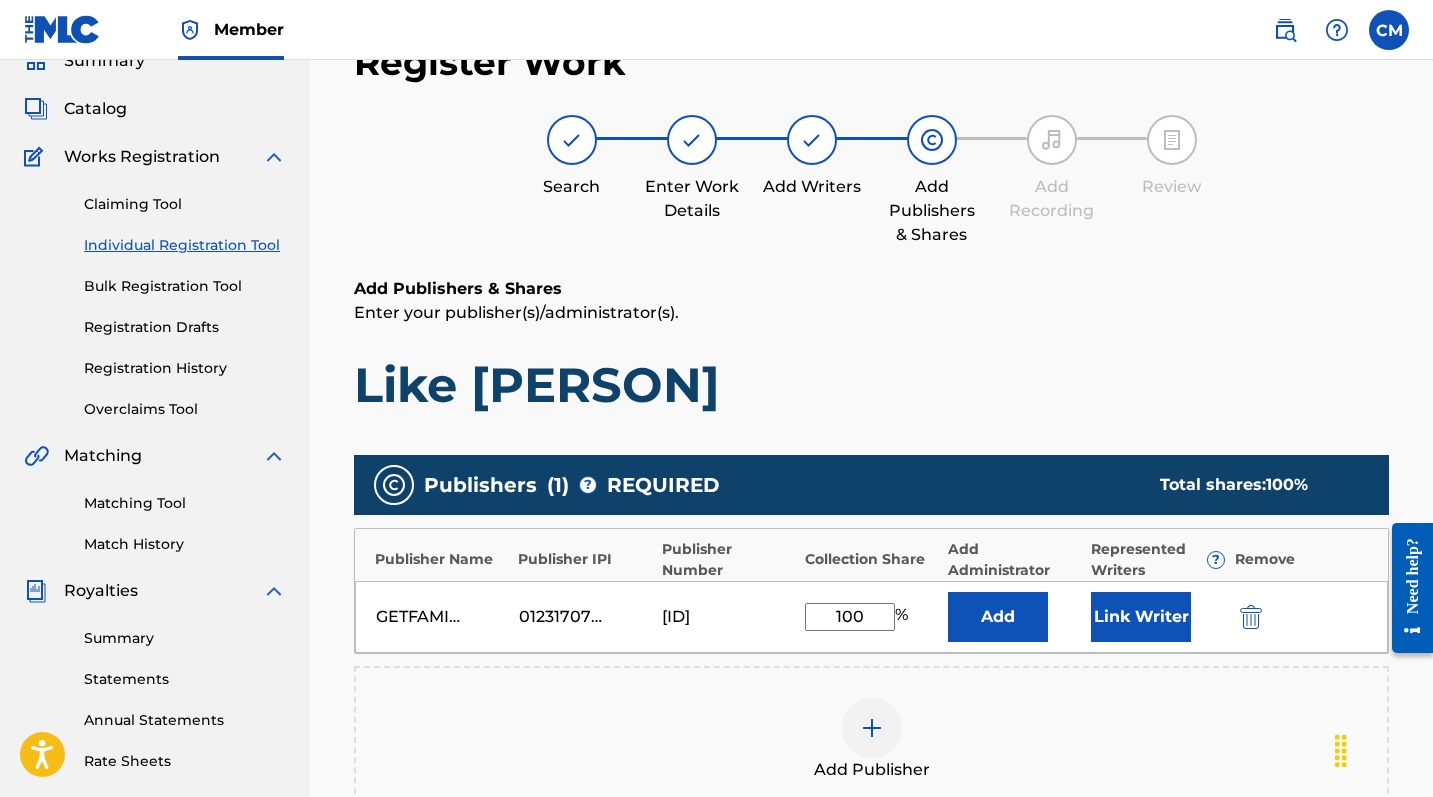 click on "Link Writer" at bounding box center [1141, 617] 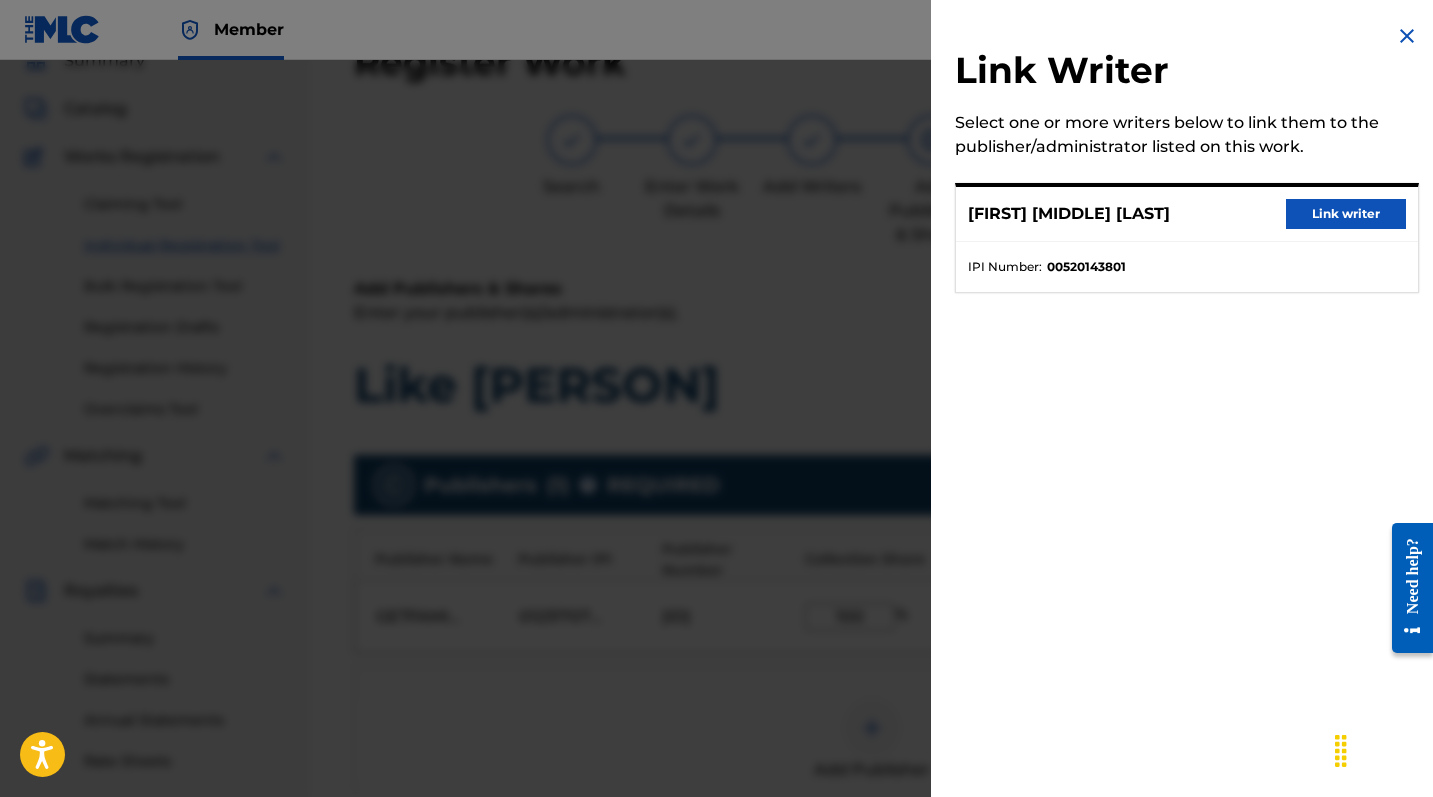 click on "Link writer" at bounding box center [1346, 214] 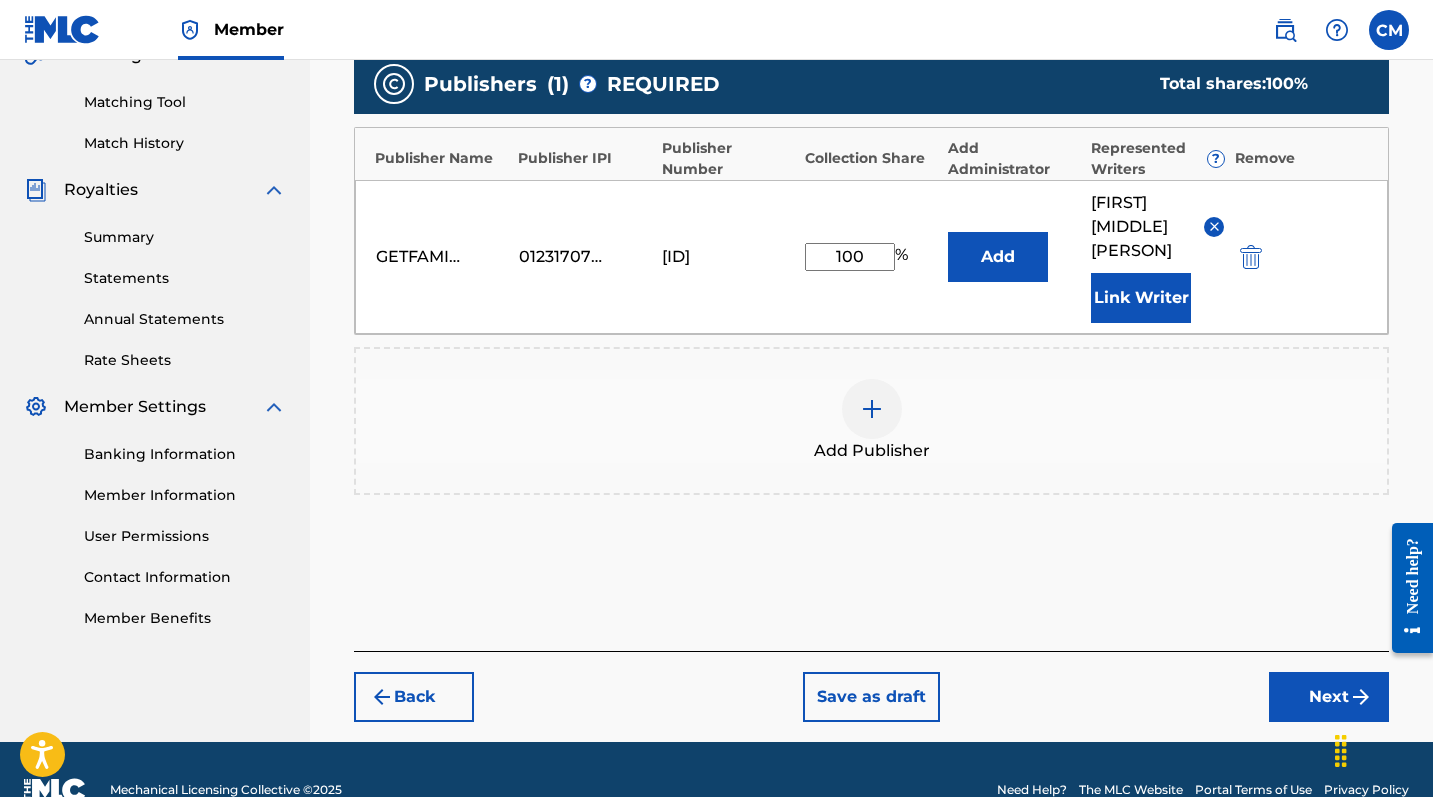 scroll, scrollTop: 535, scrollLeft: 0, axis: vertical 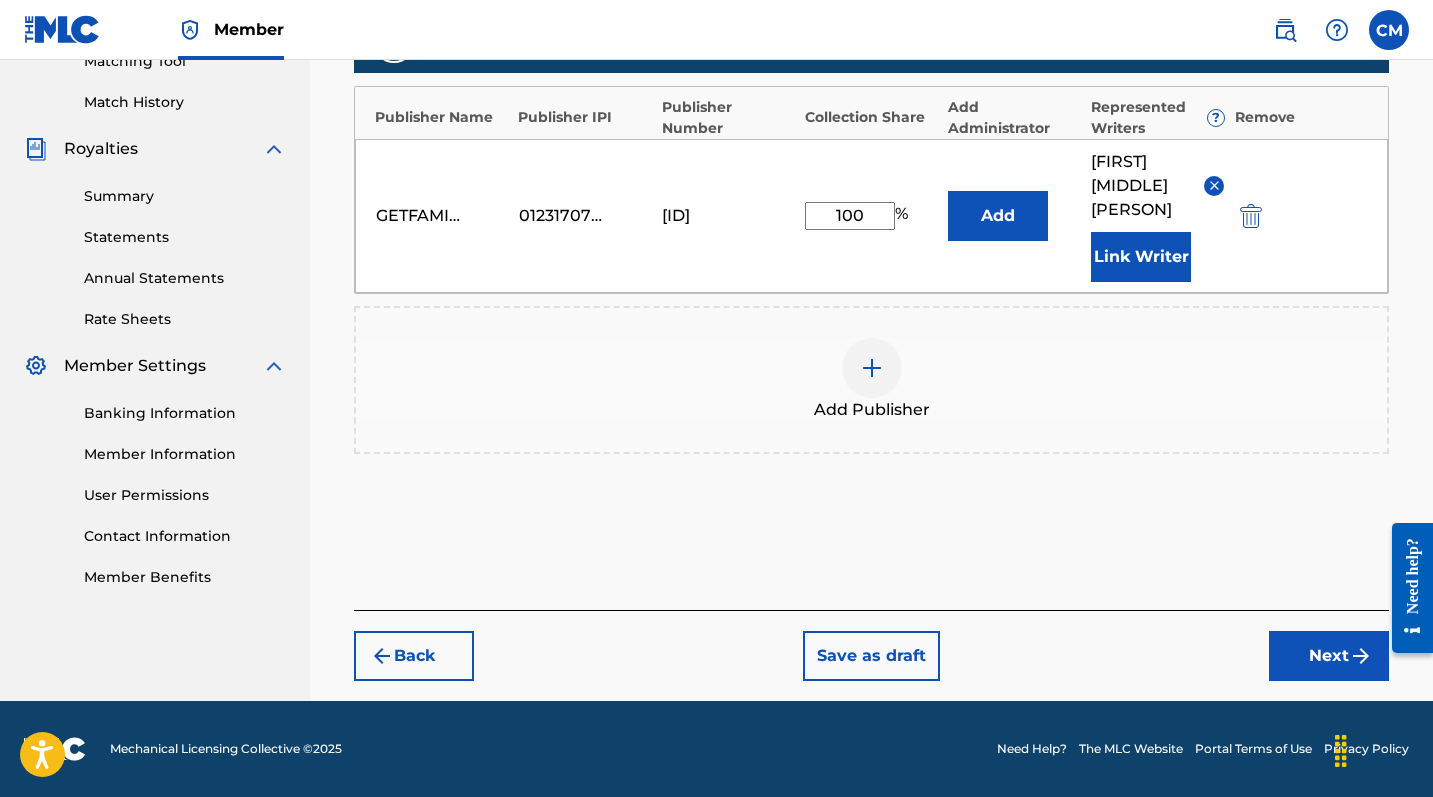 click on "Next" at bounding box center (1329, 656) 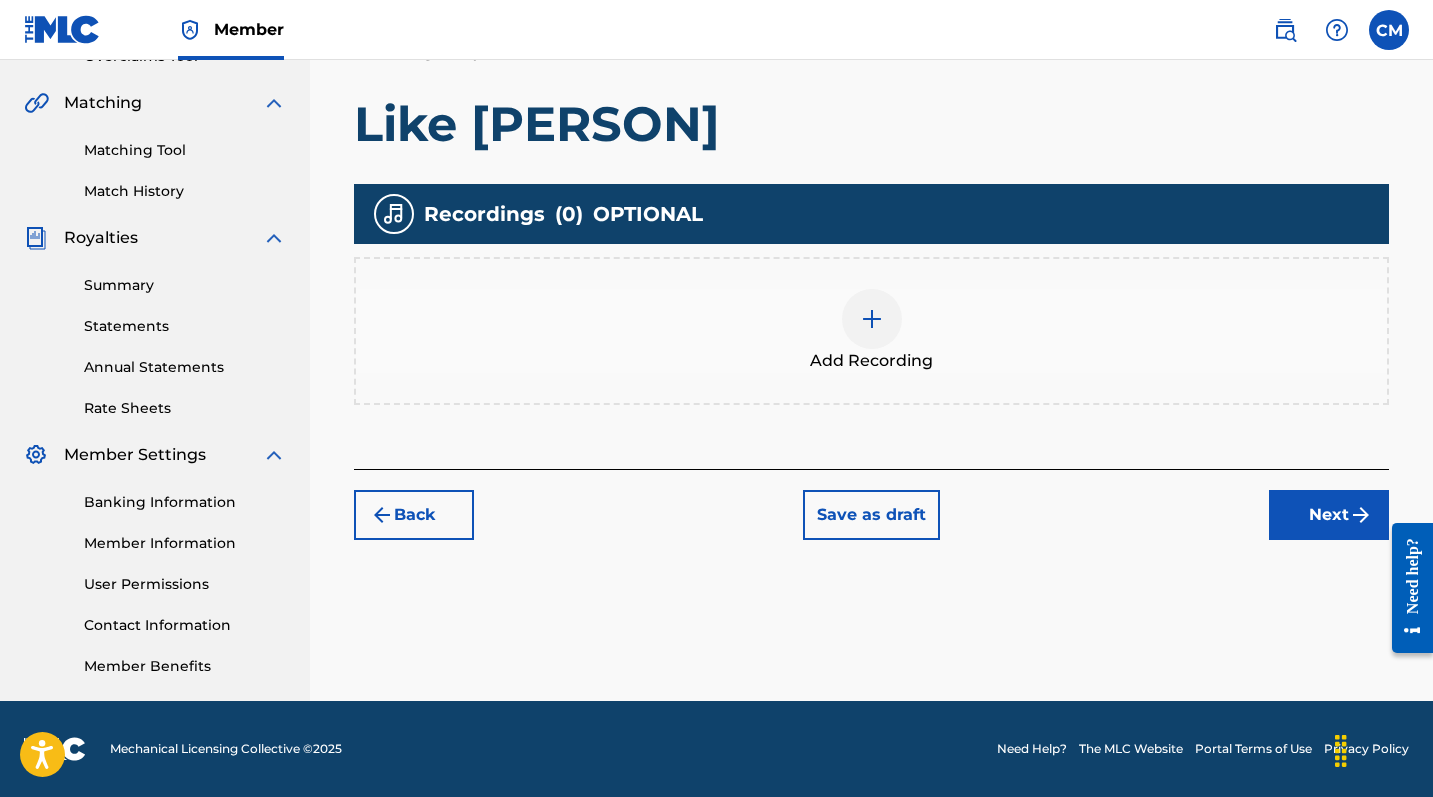 scroll, scrollTop: 443, scrollLeft: 0, axis: vertical 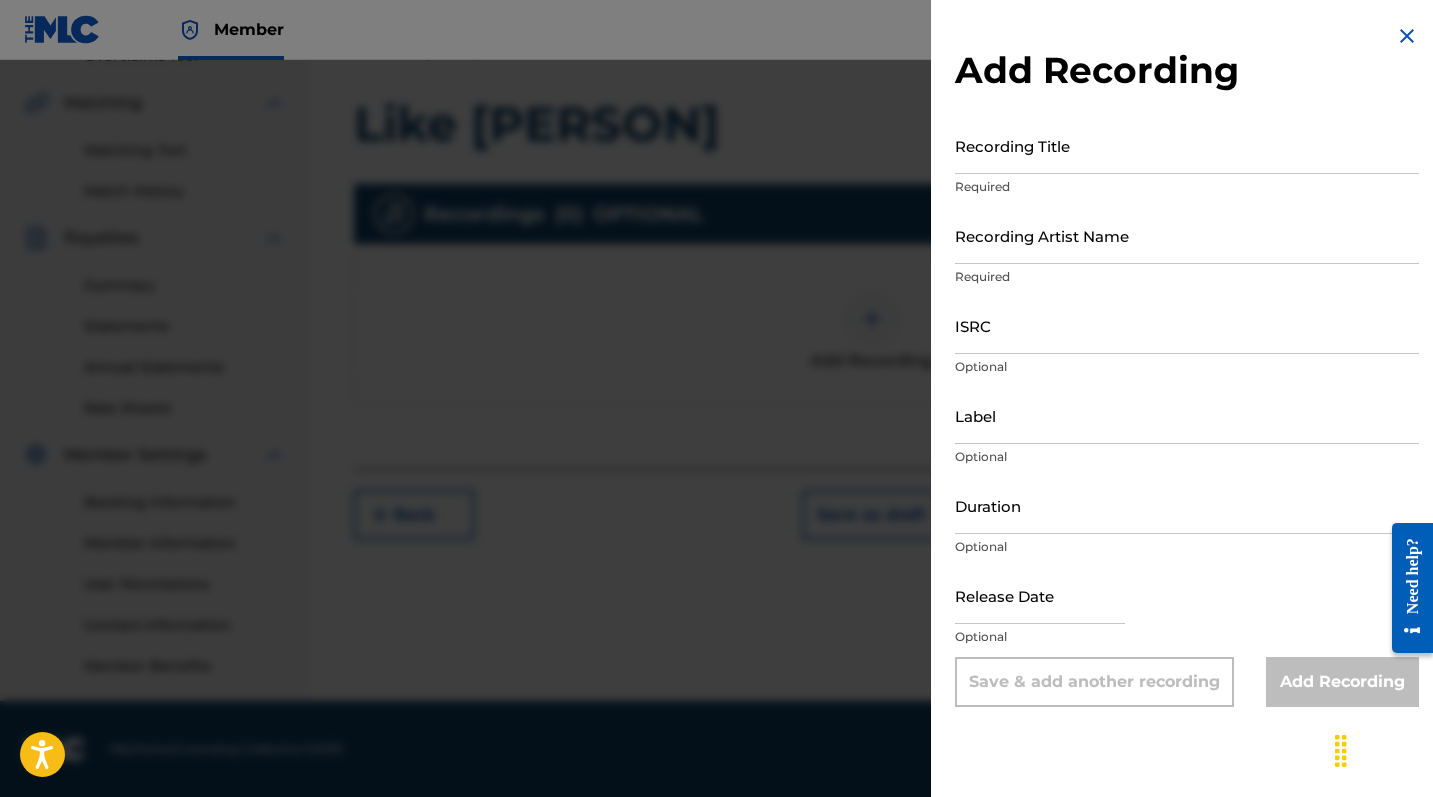 click on "Recording Title" at bounding box center [1187, 145] 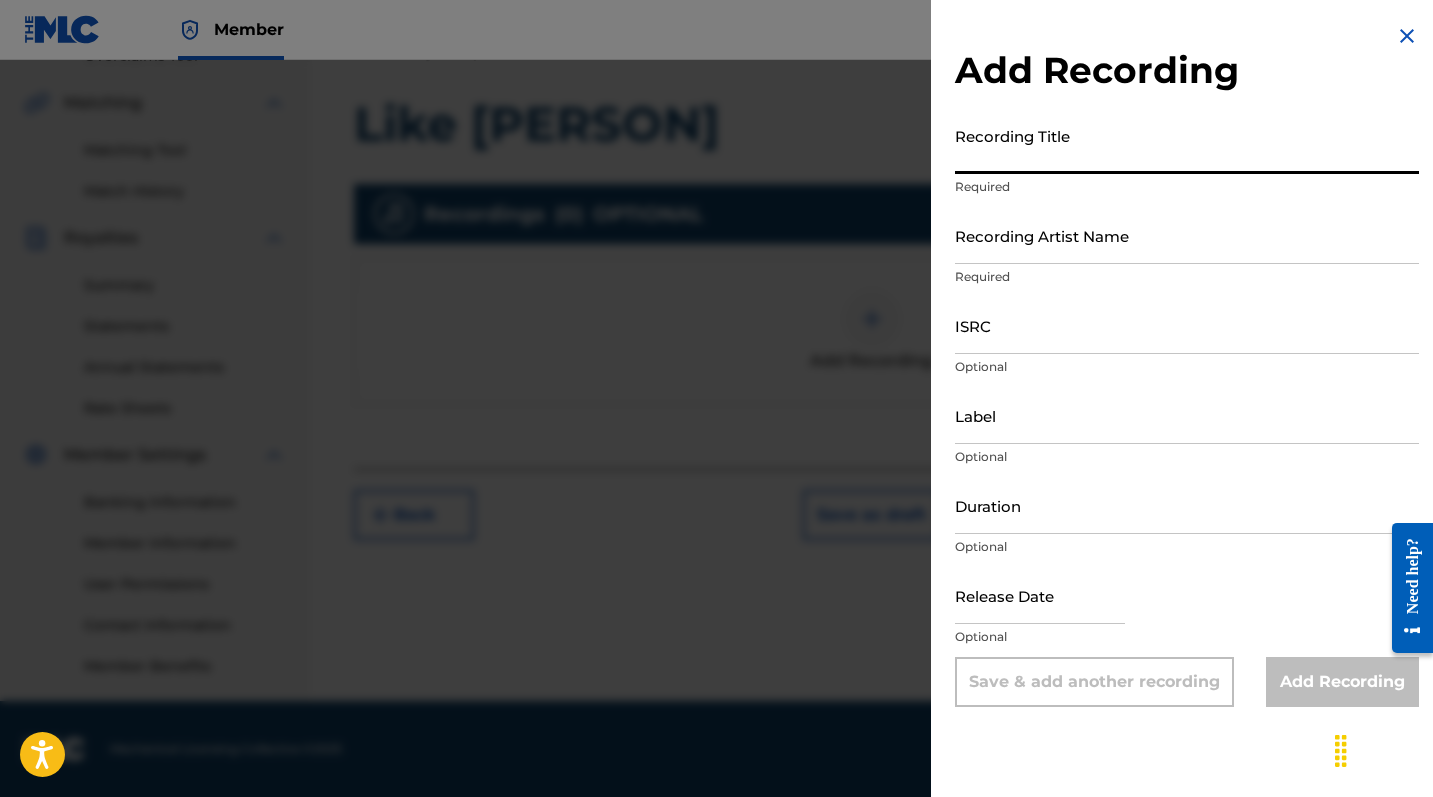 paste on "[ID]" 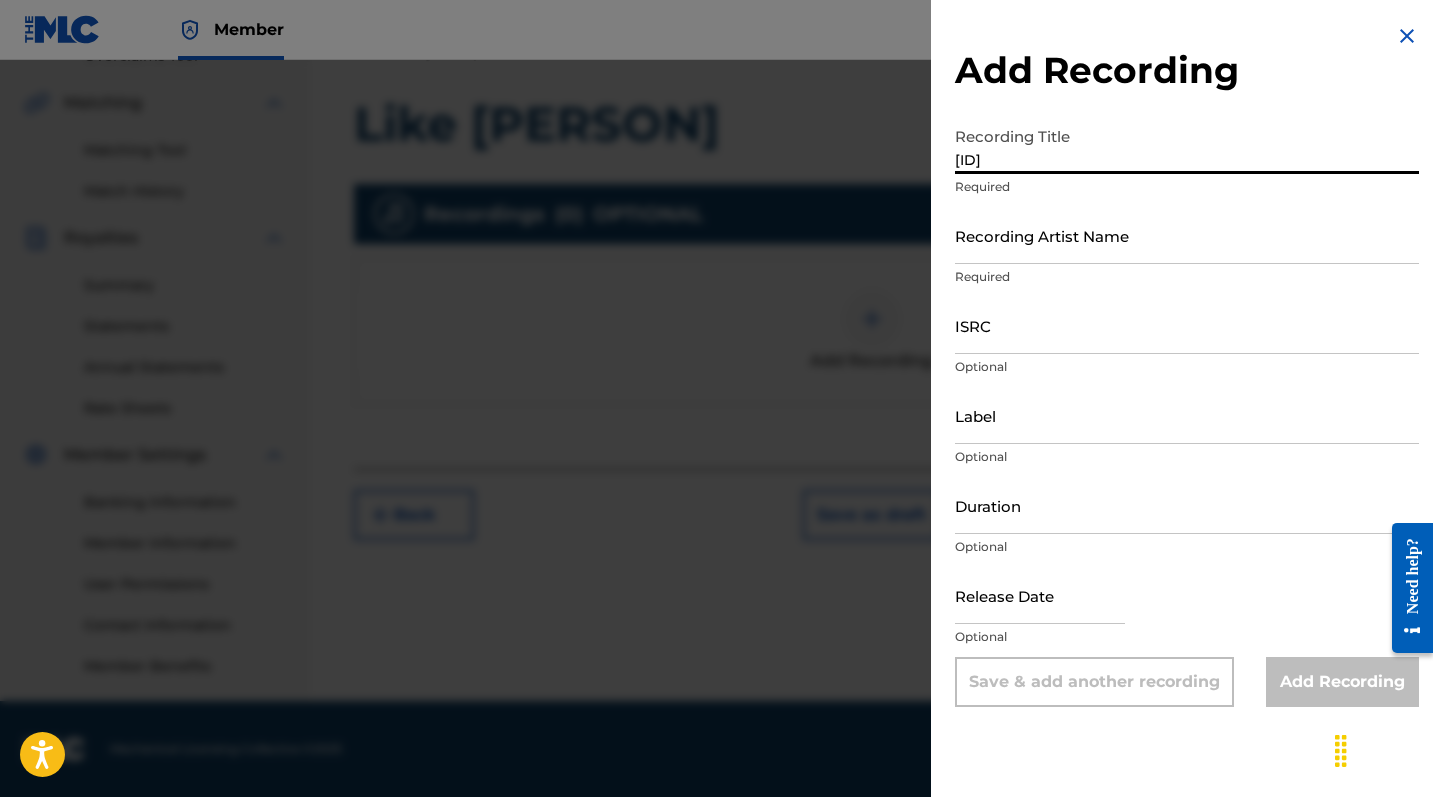 drag, startPoint x: 1079, startPoint y: 150, endPoint x: 682, endPoint y: 150, distance: 397 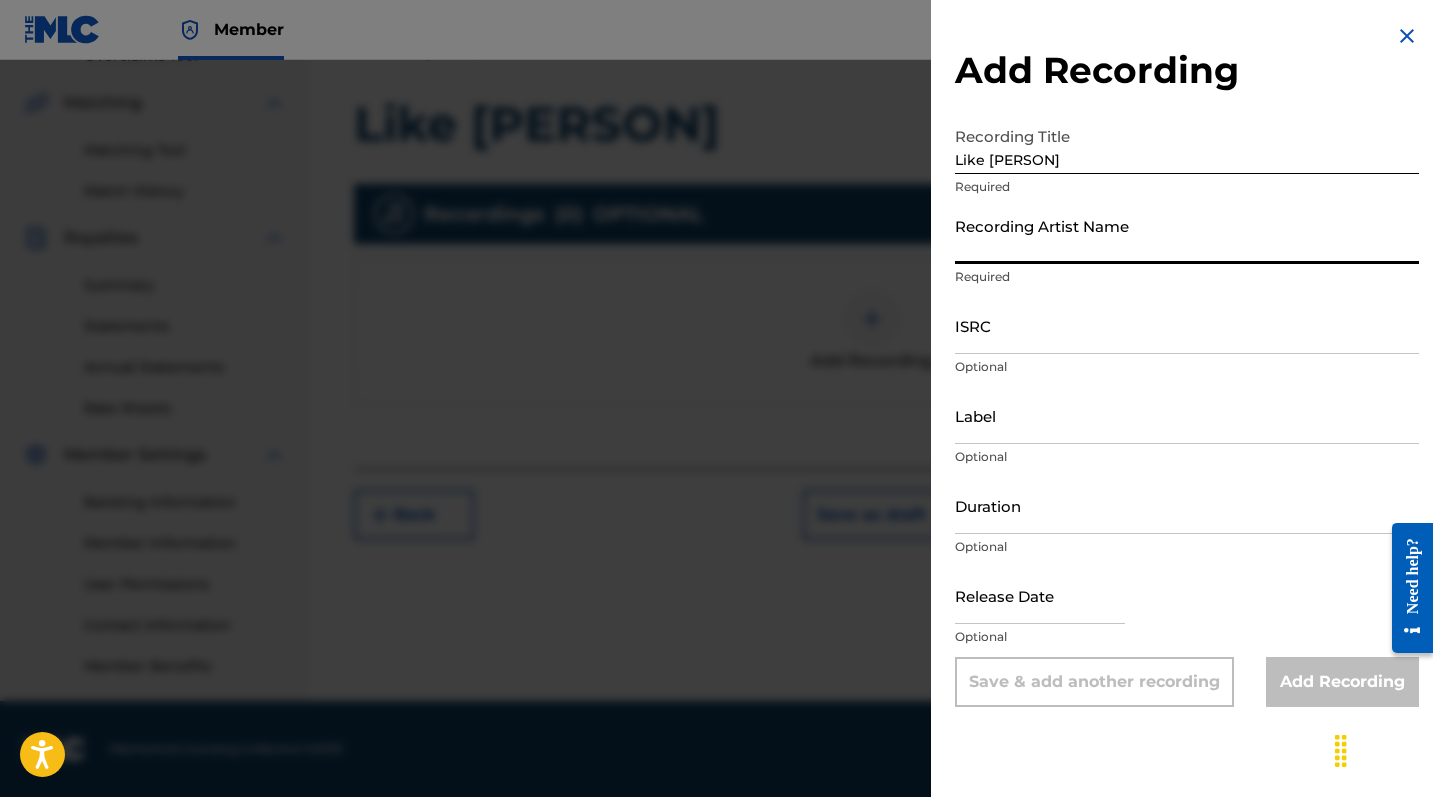 click on "Recording Artist Name" at bounding box center [1187, 235] 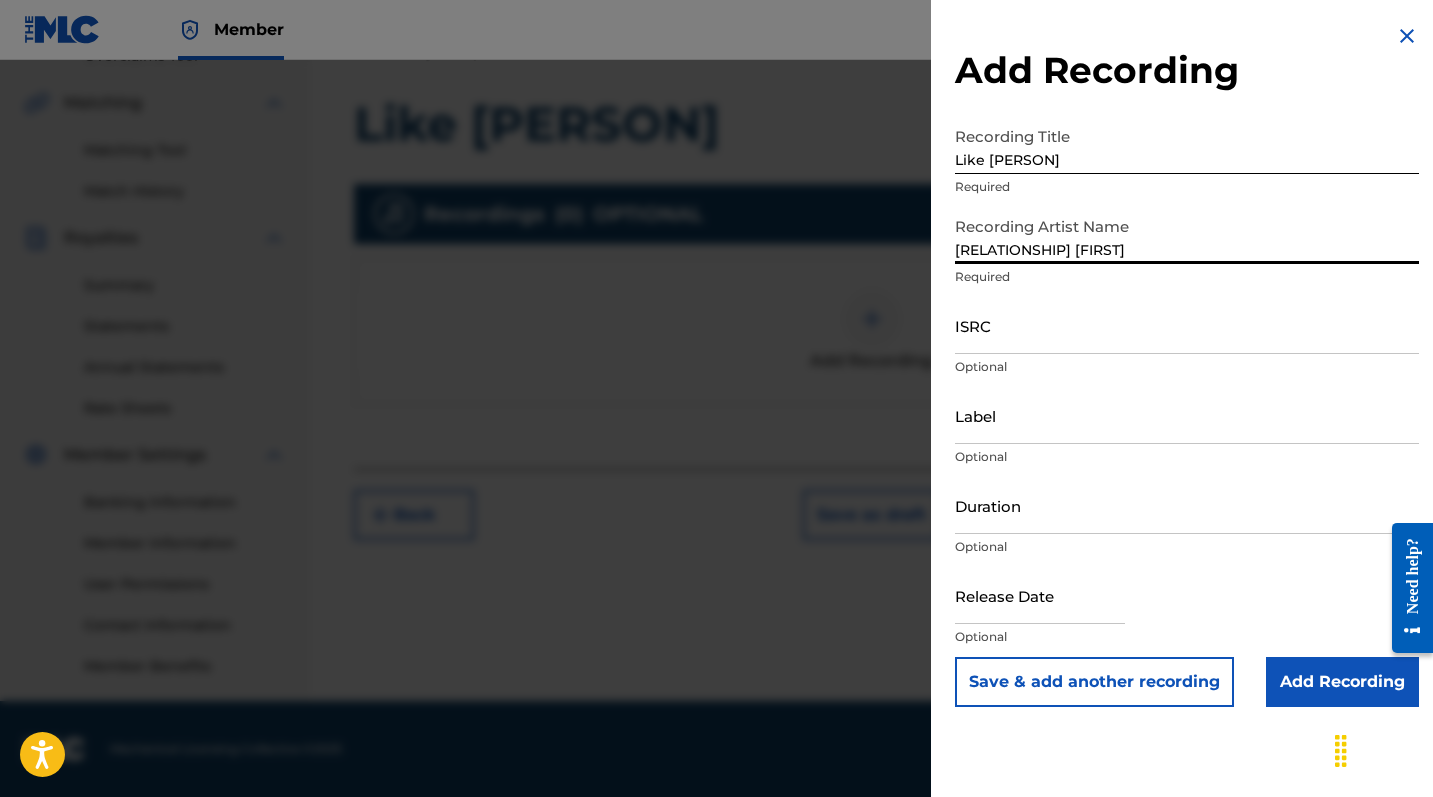 click on "ISRC" at bounding box center [1187, 325] 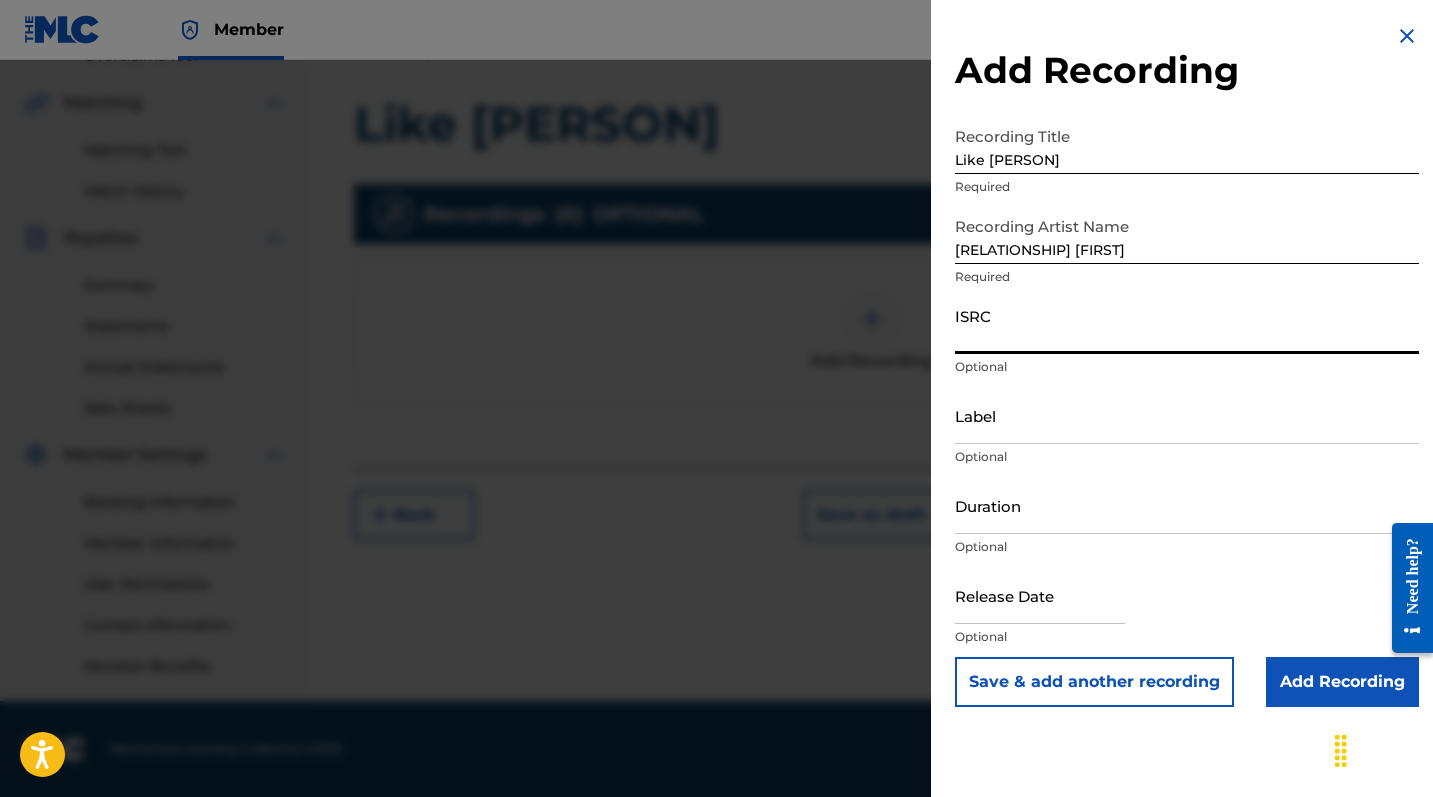 paste on "[ALPHANUMERIC]" 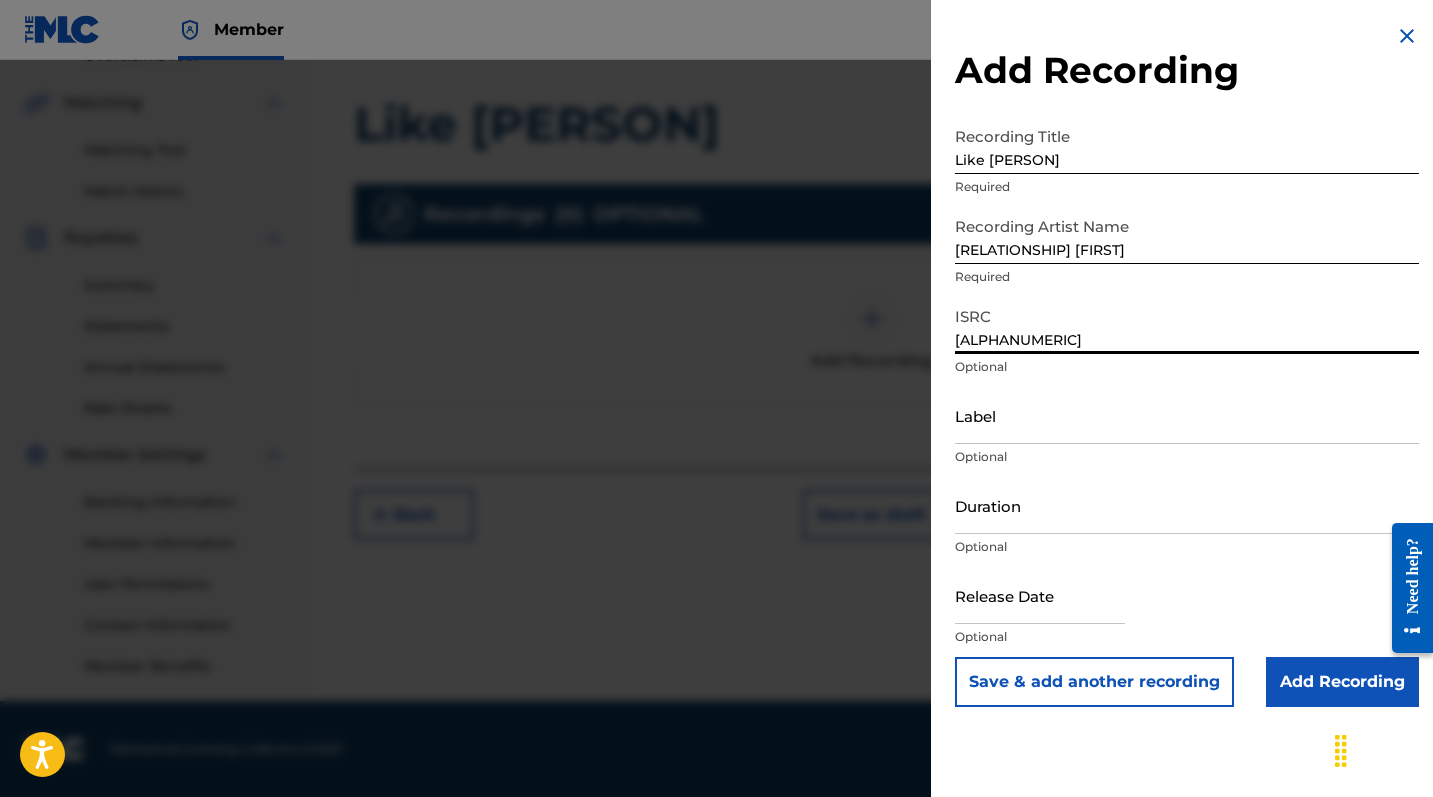 click on "Label" at bounding box center (1187, 415) 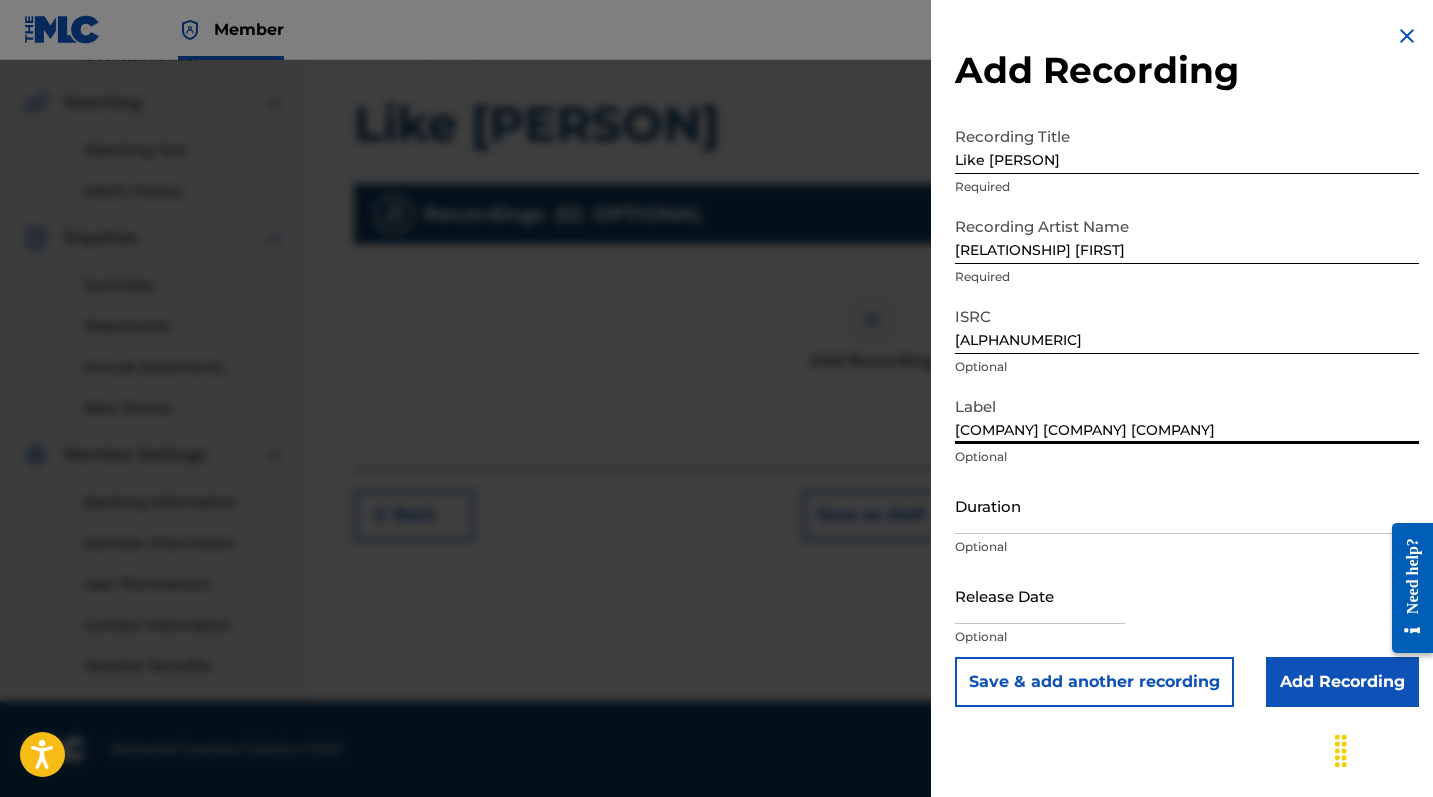 click on "Add Recording" at bounding box center (1342, 682) 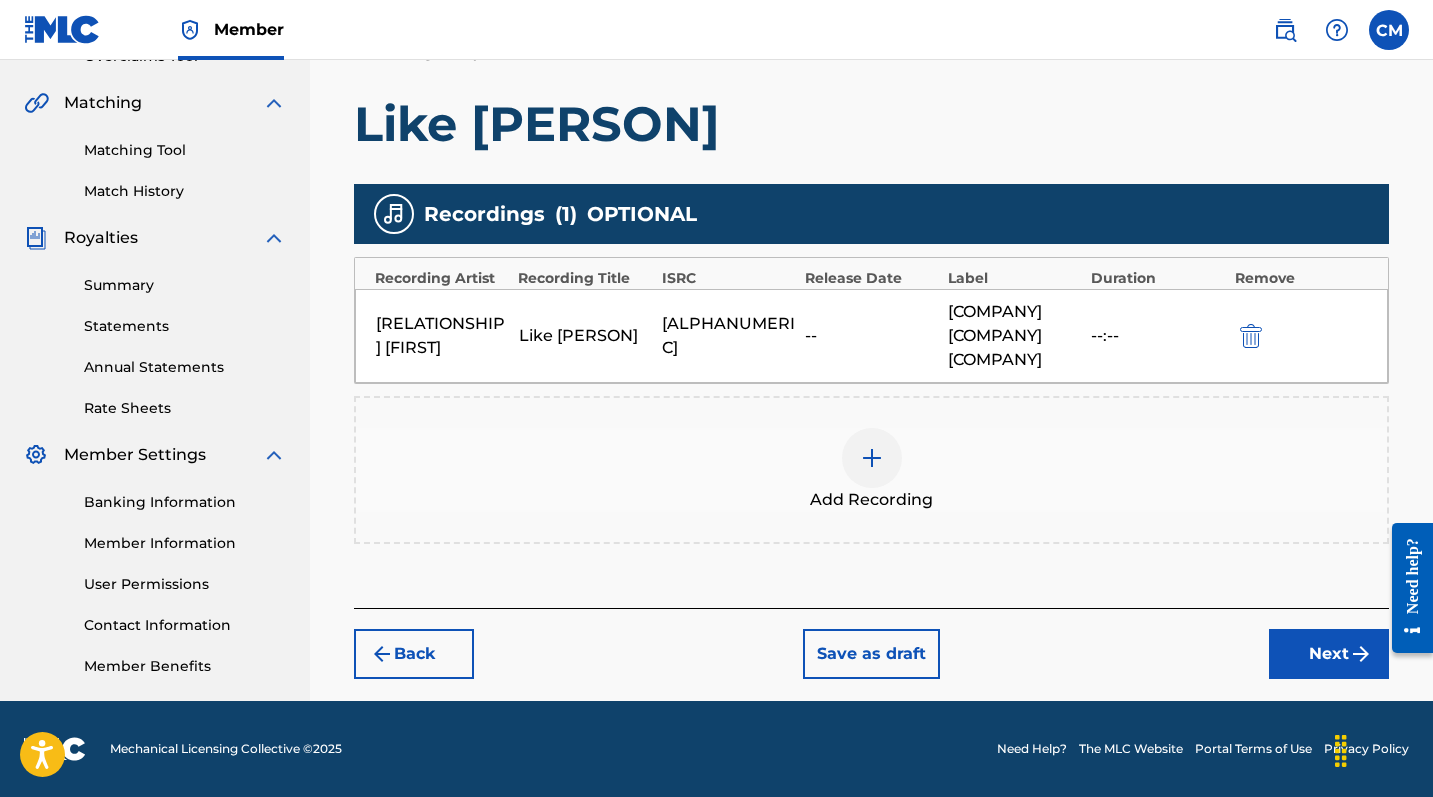 click on "Next" at bounding box center (1329, 654) 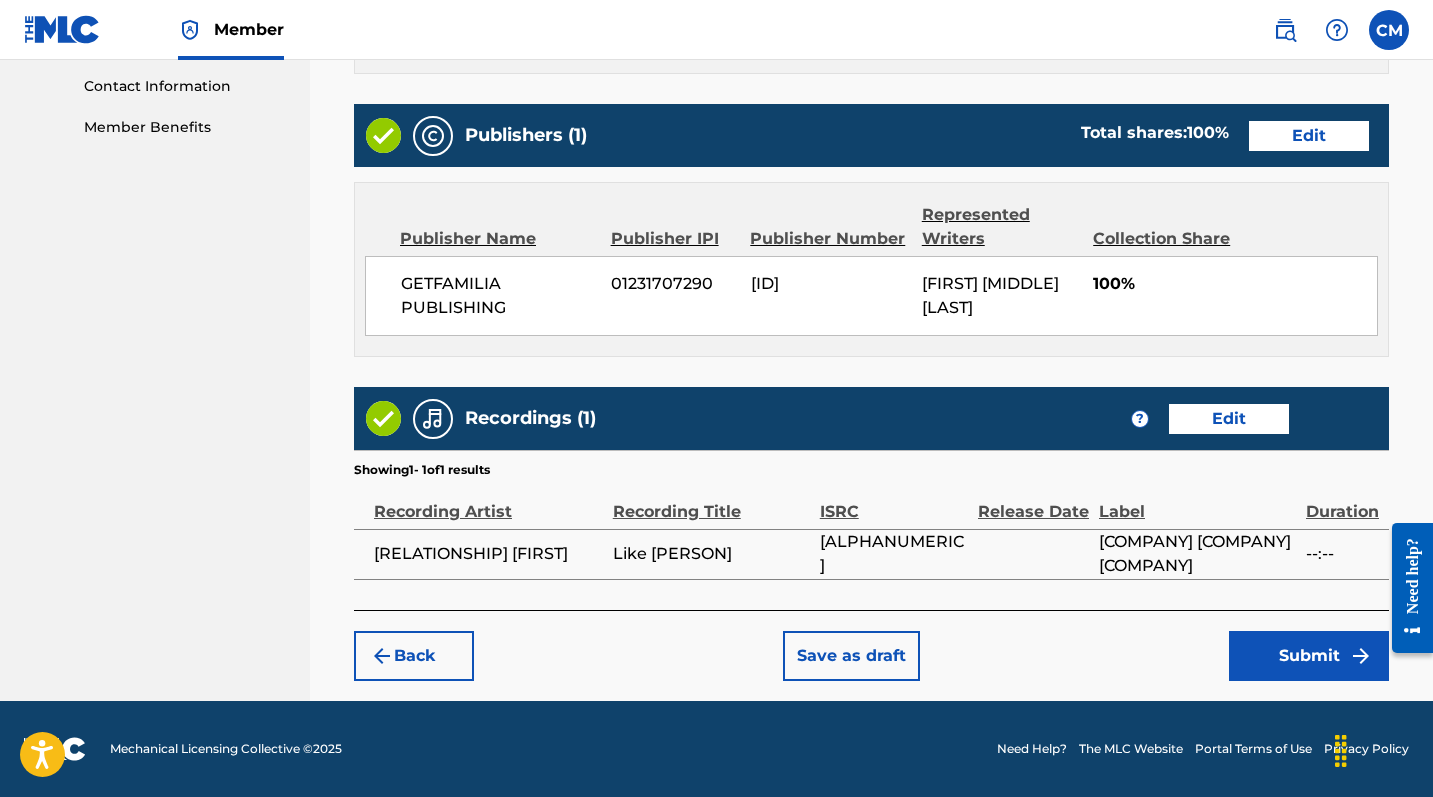 scroll, scrollTop: 981, scrollLeft: 0, axis: vertical 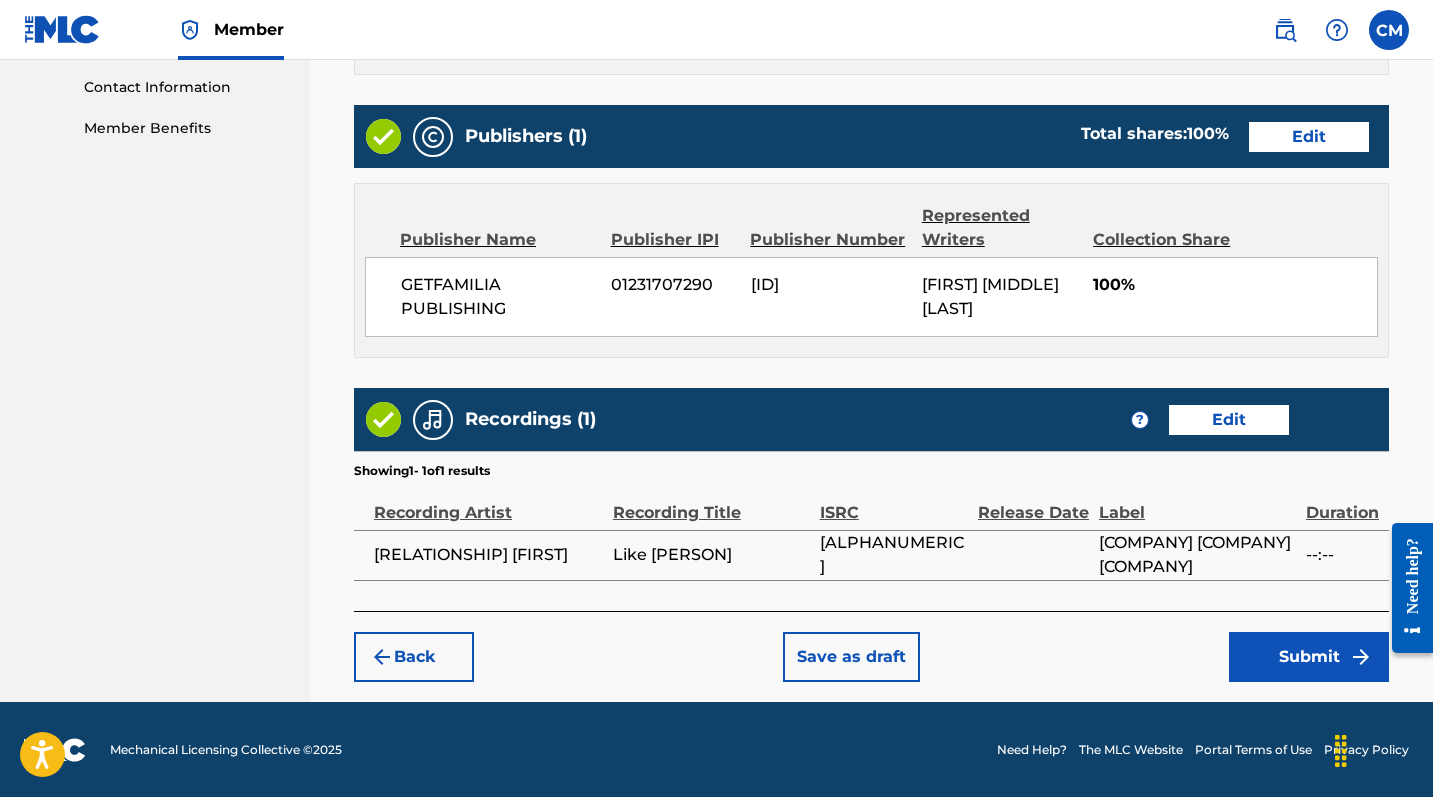 click on "Submit" at bounding box center [1309, 657] 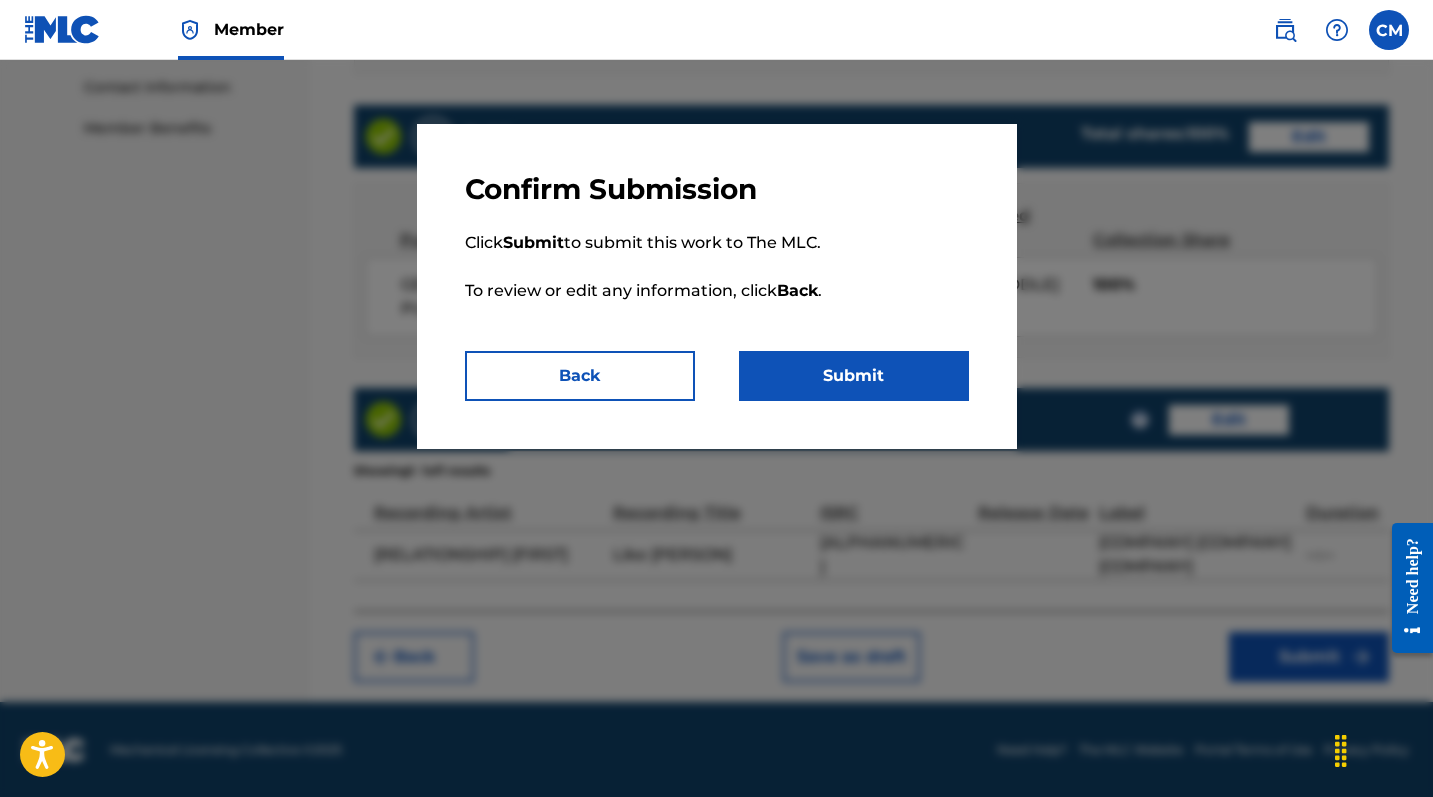 click on "Submit" at bounding box center [854, 376] 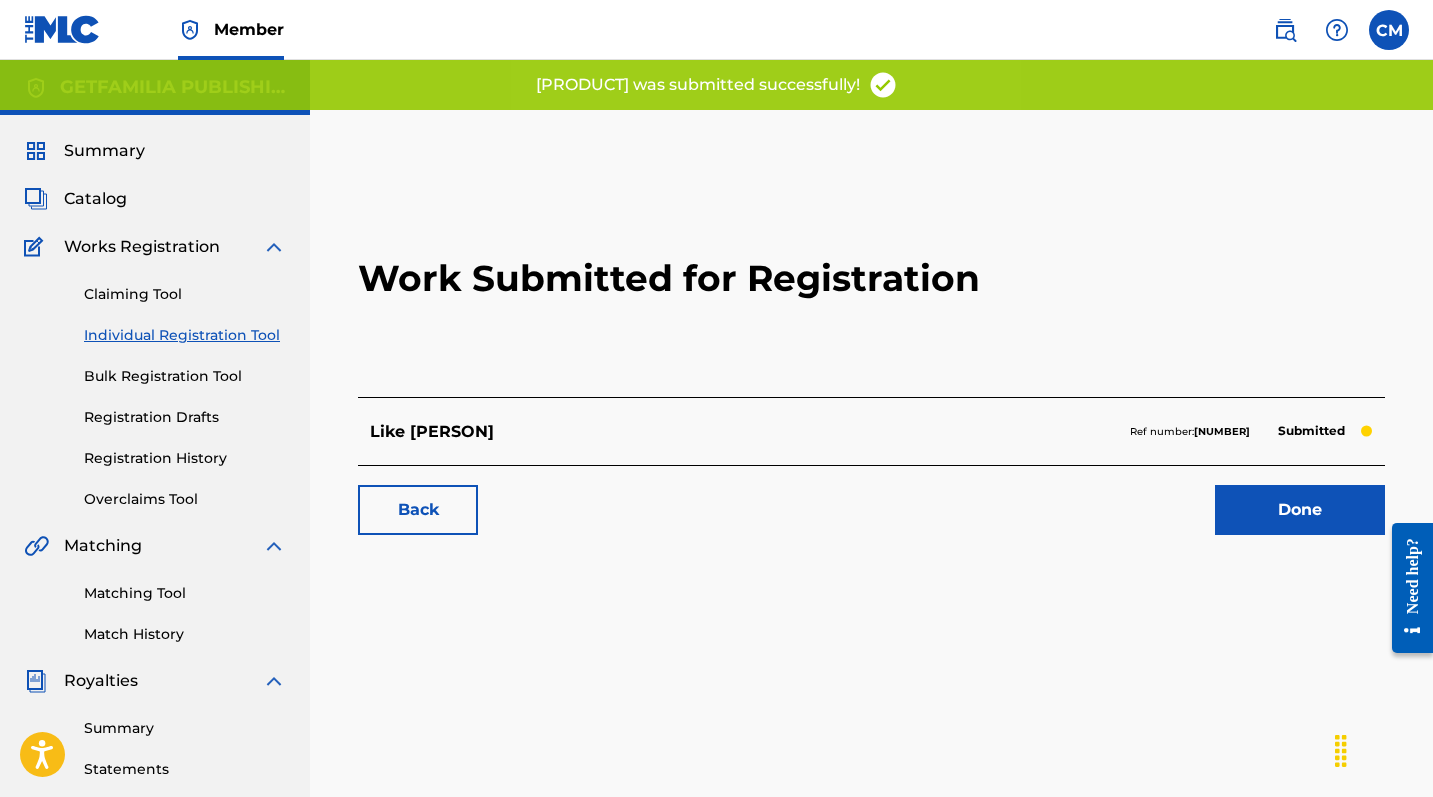 click on "Done" at bounding box center [1300, 510] 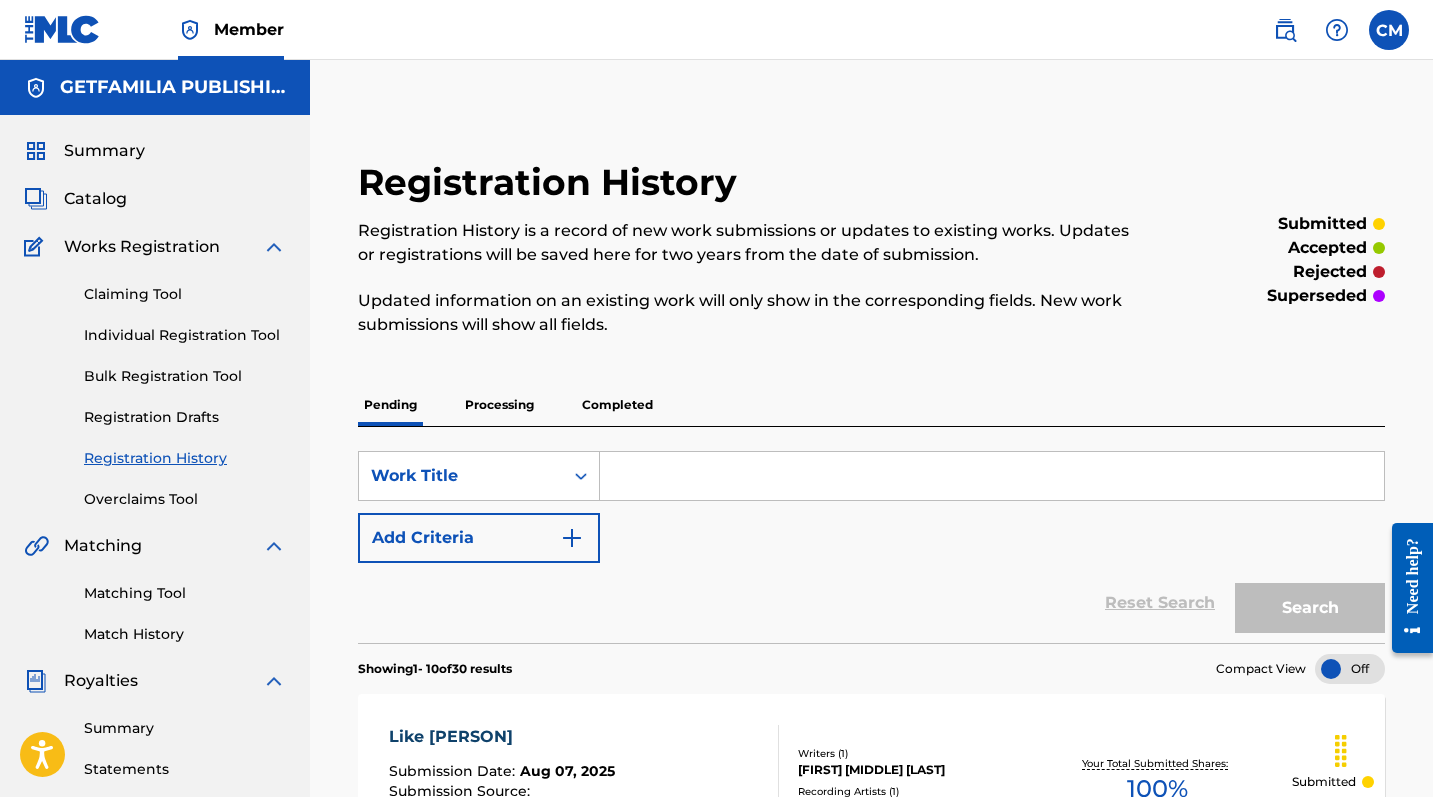 scroll, scrollTop: 0, scrollLeft: 0, axis: both 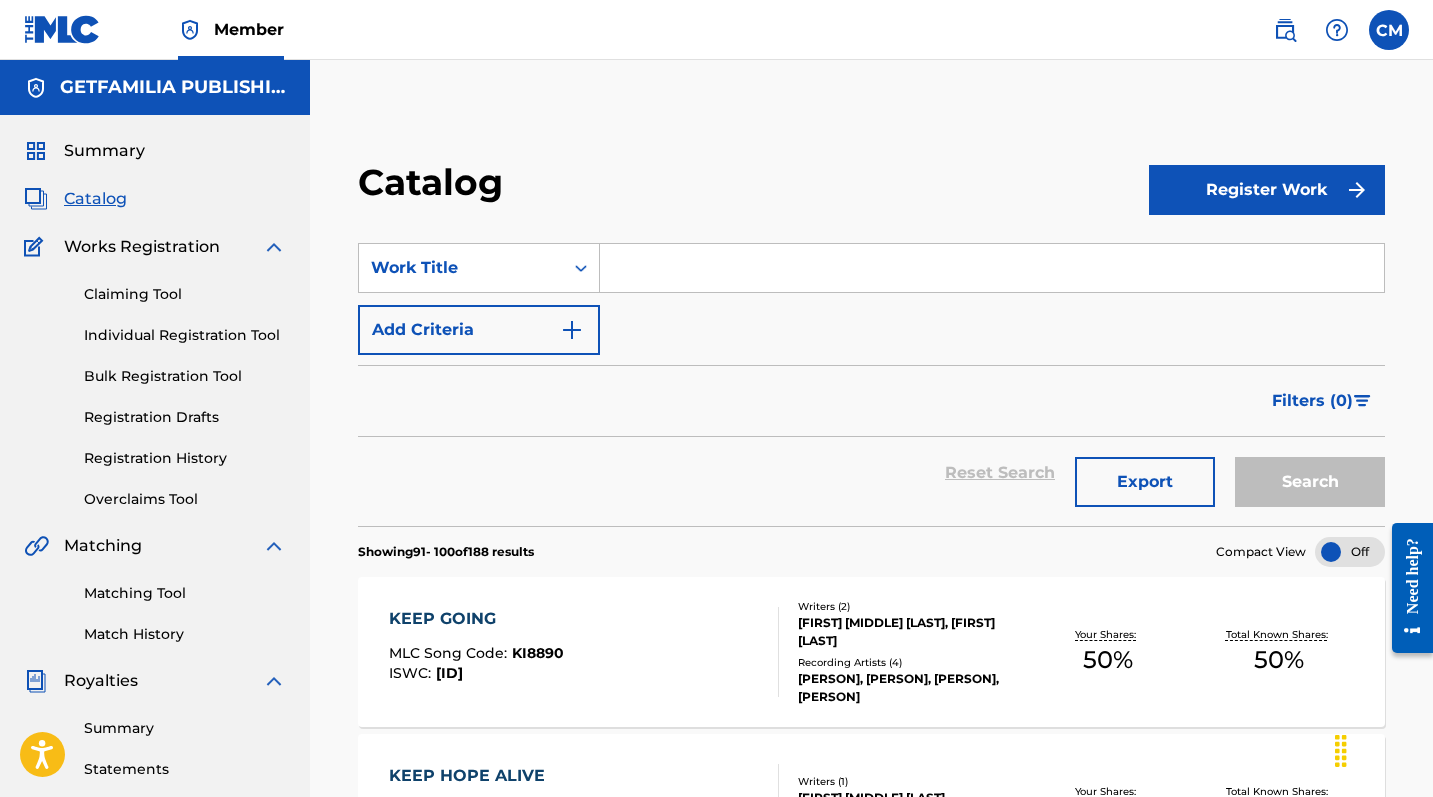 click on "Register Work" at bounding box center (1267, 190) 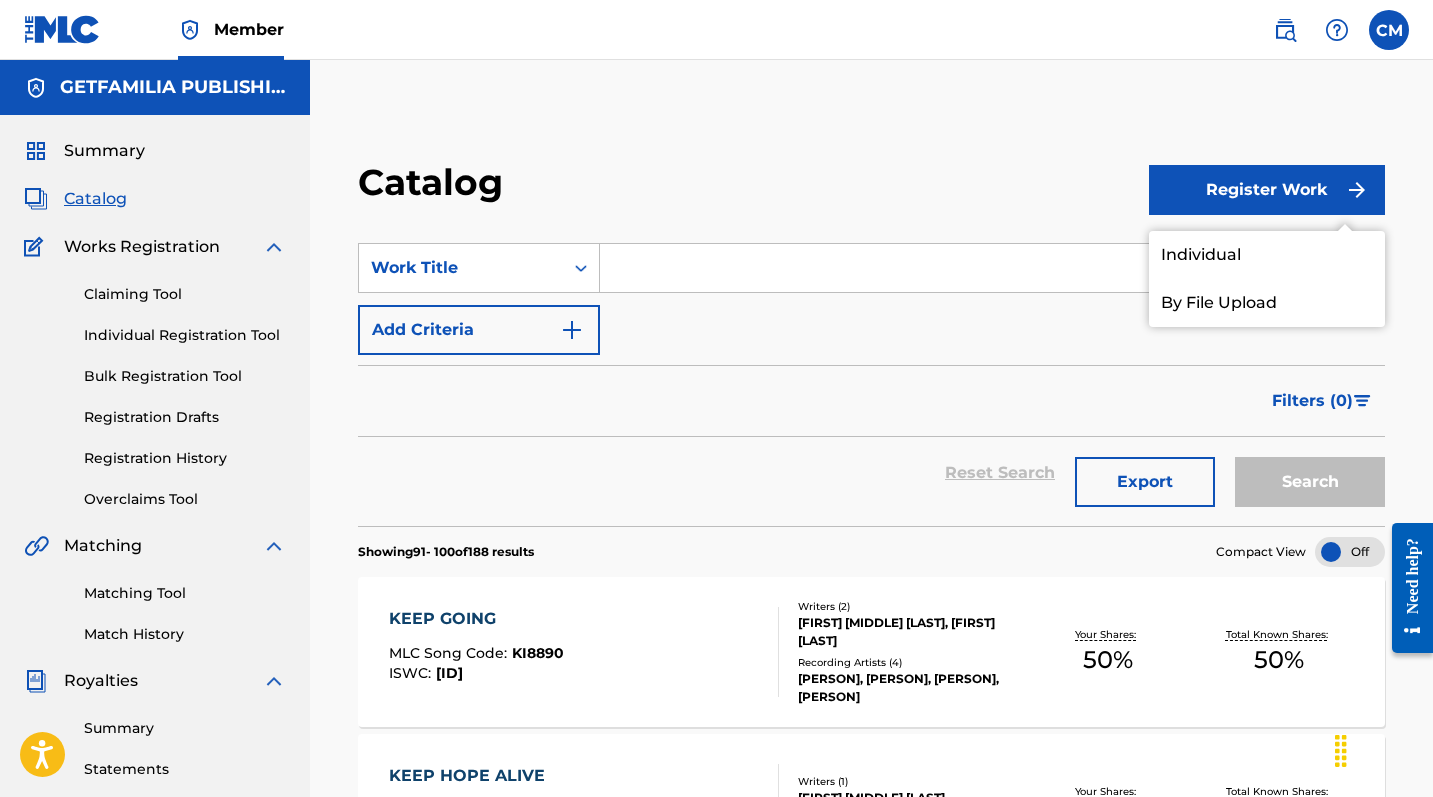 click on "Individual" at bounding box center (1267, 255) 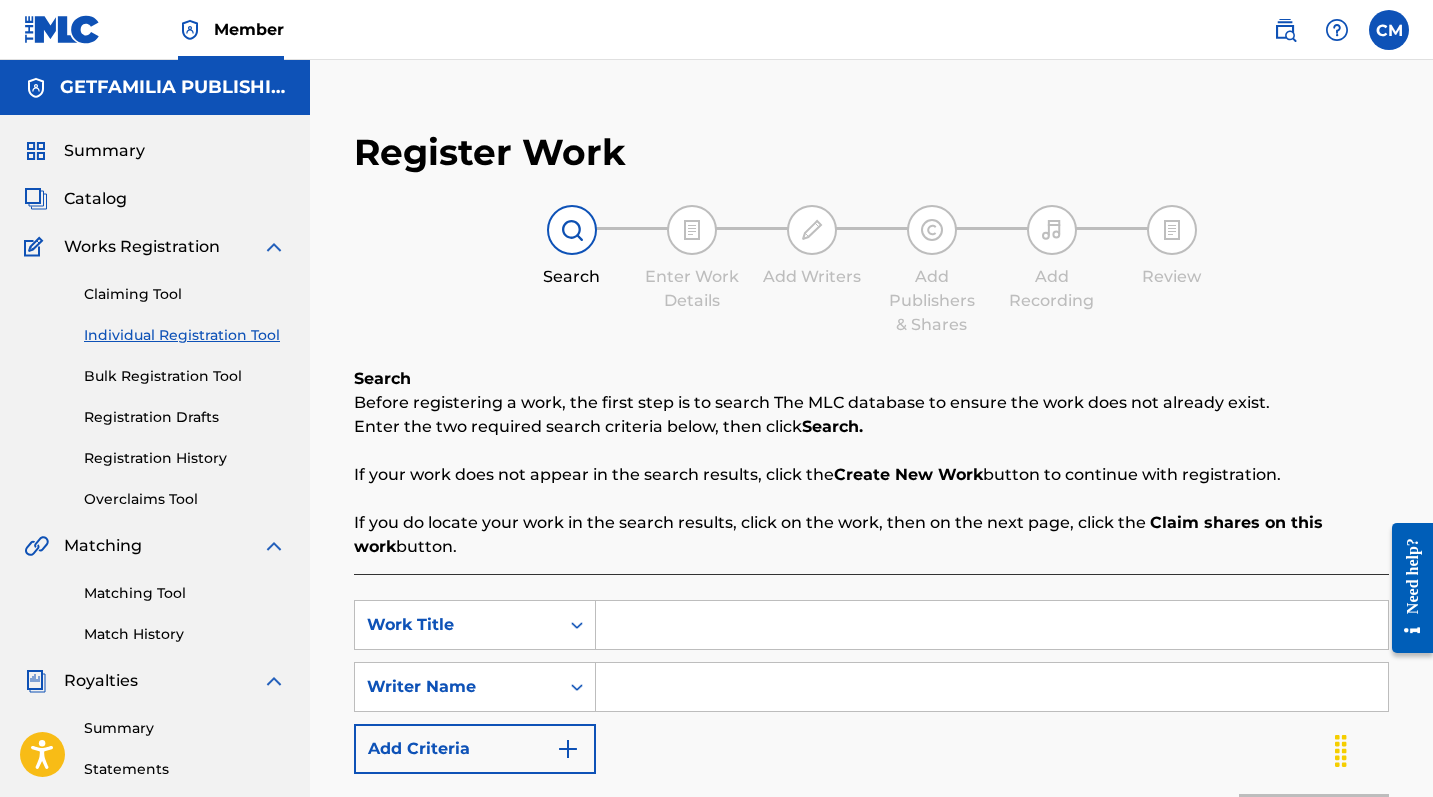 click at bounding box center (992, 625) 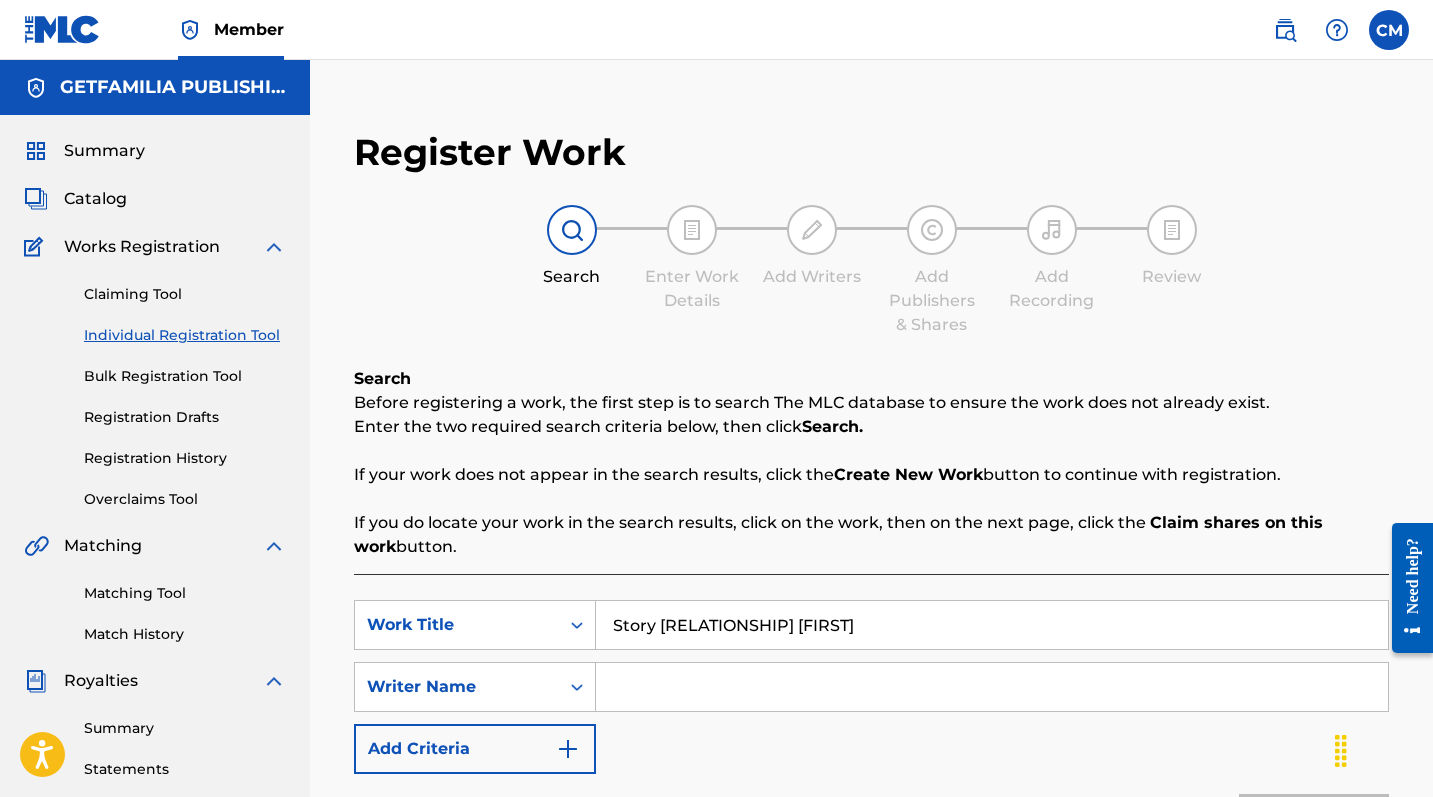 click at bounding box center [992, 687] 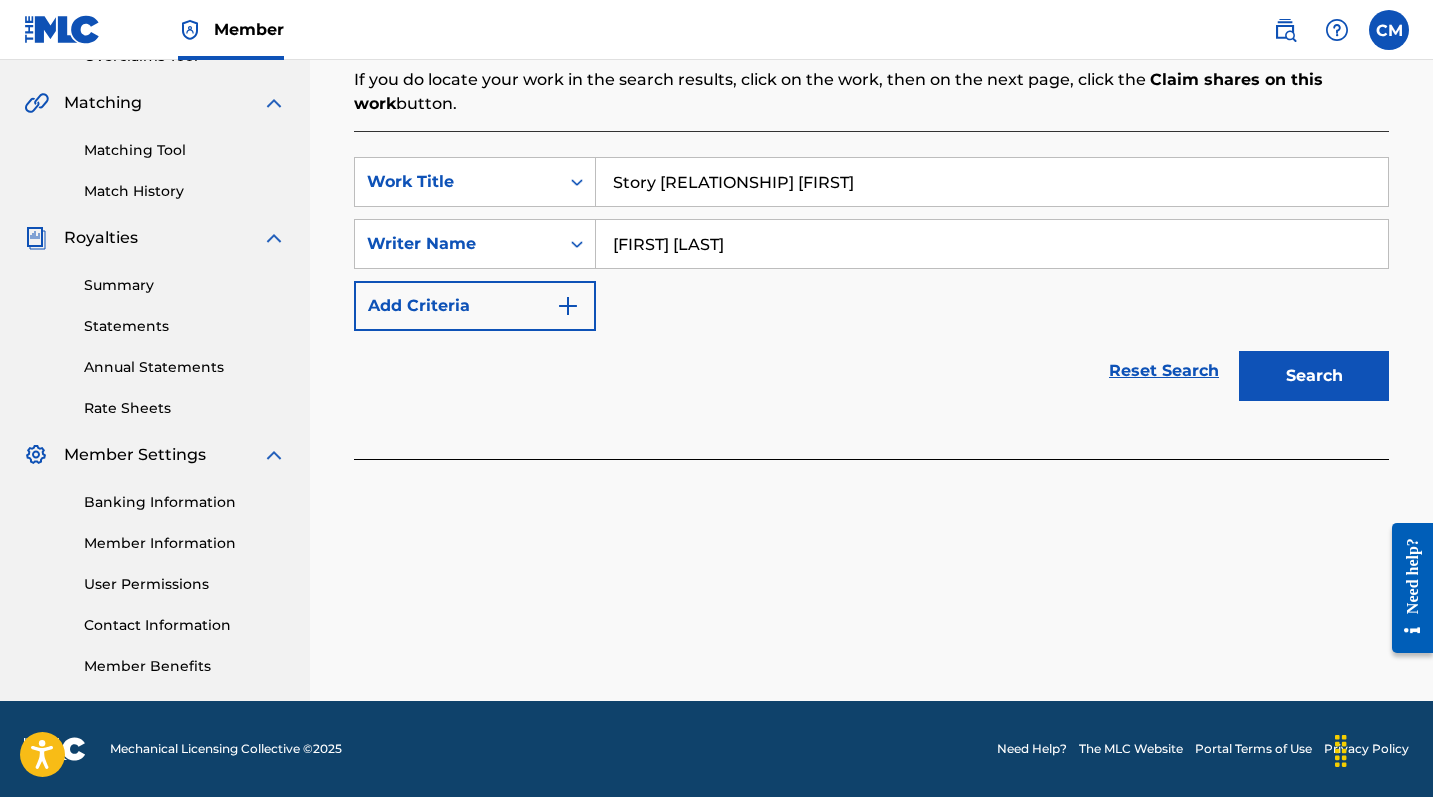 scroll, scrollTop: 443, scrollLeft: 0, axis: vertical 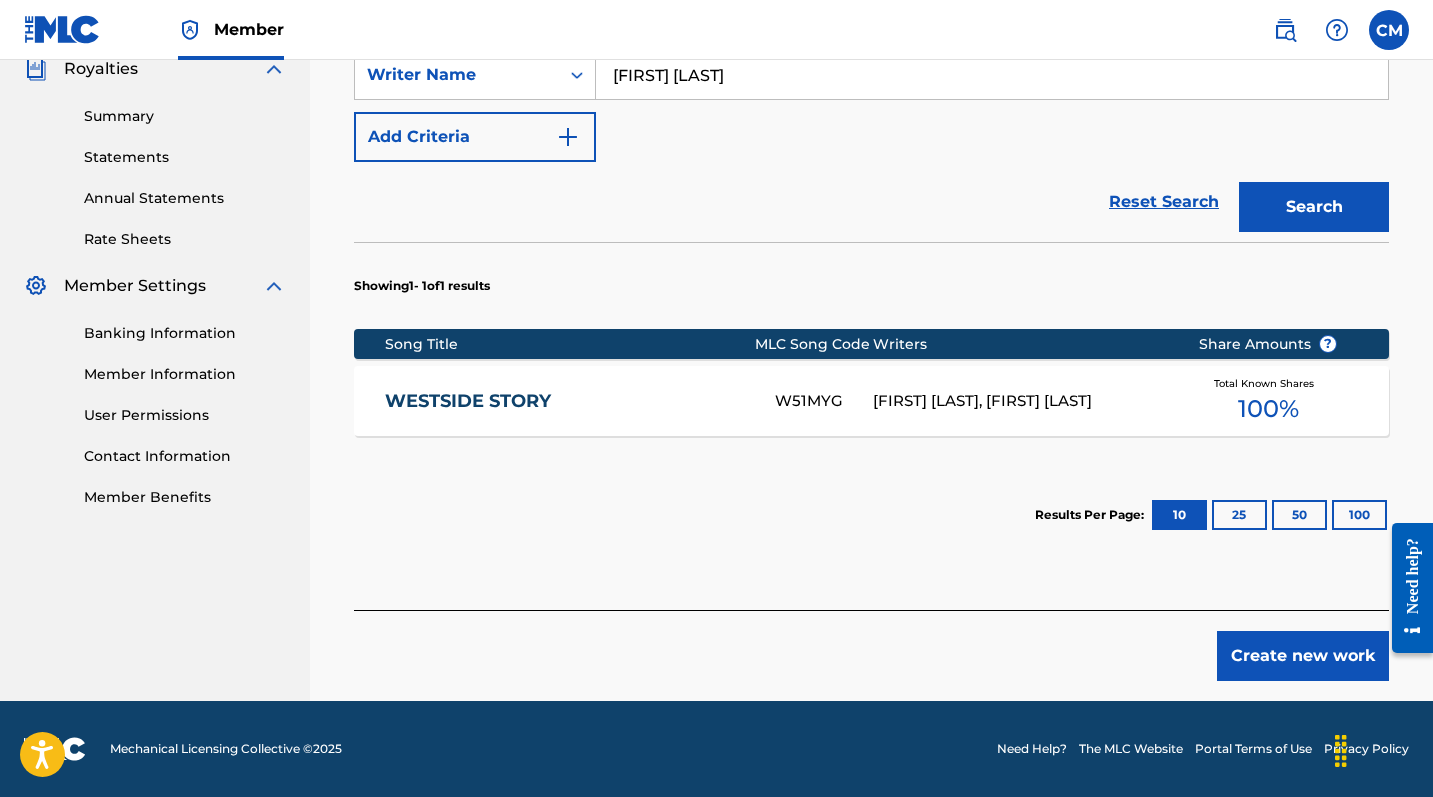 click on "Create new work" at bounding box center (1303, 656) 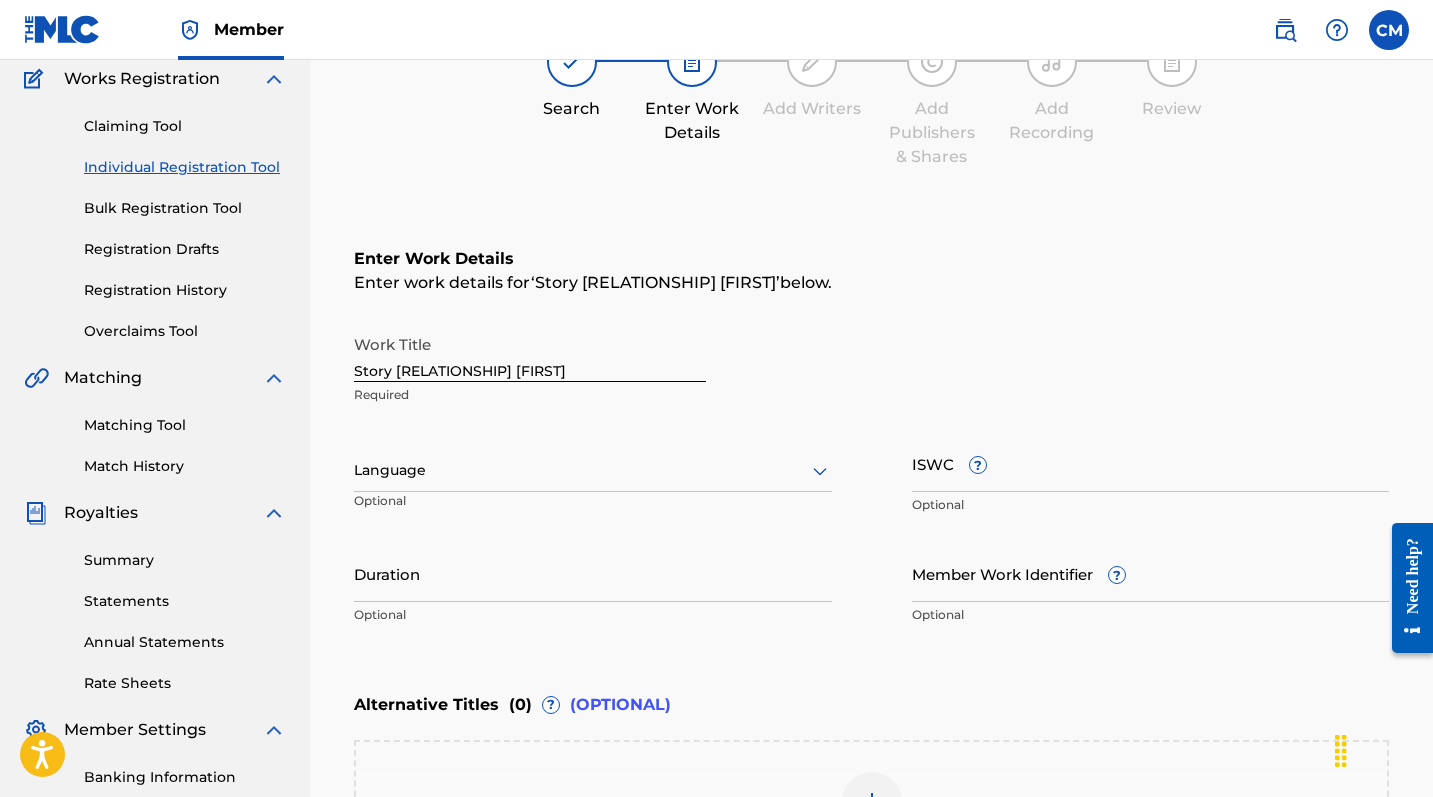 scroll, scrollTop: 152, scrollLeft: 0, axis: vertical 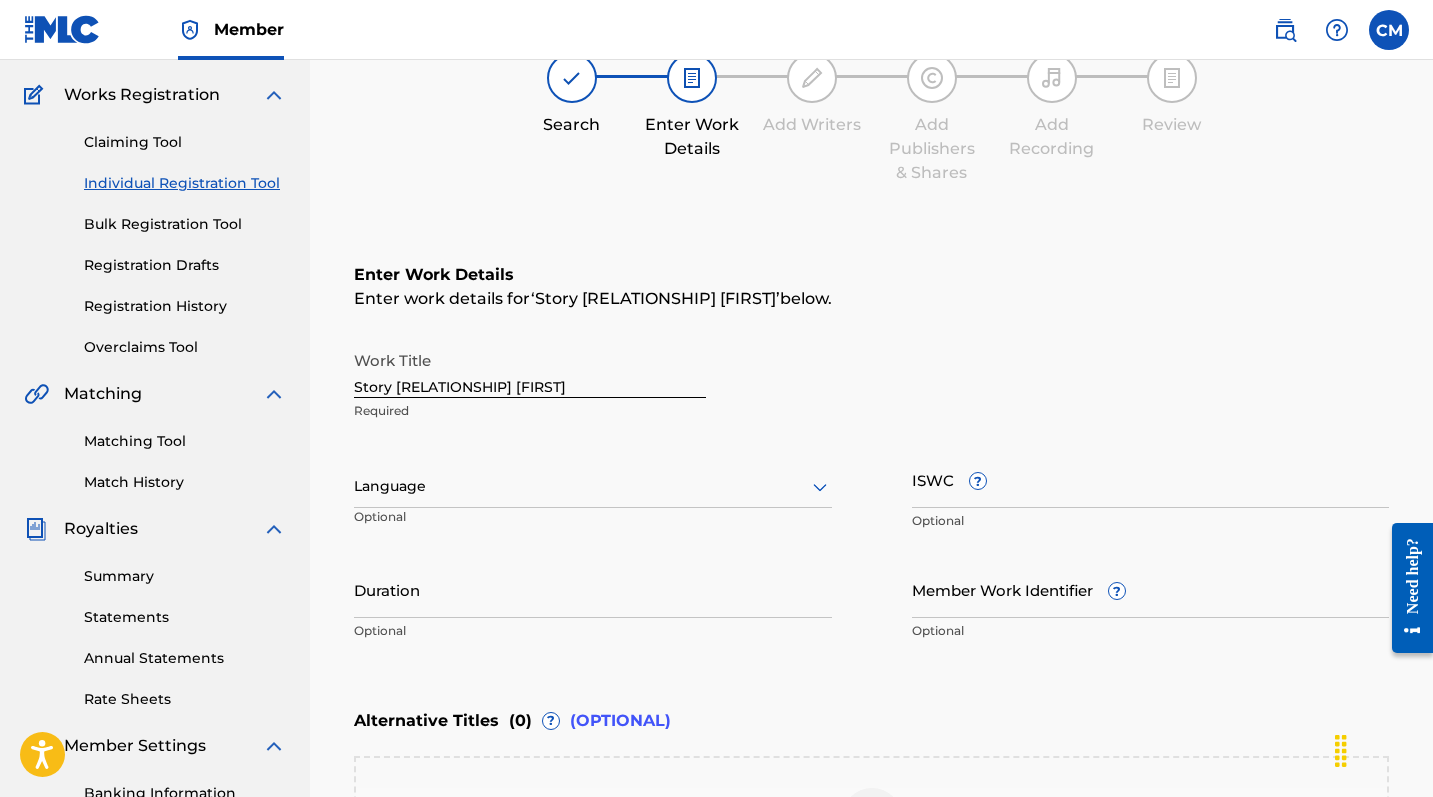 click at bounding box center [593, 486] 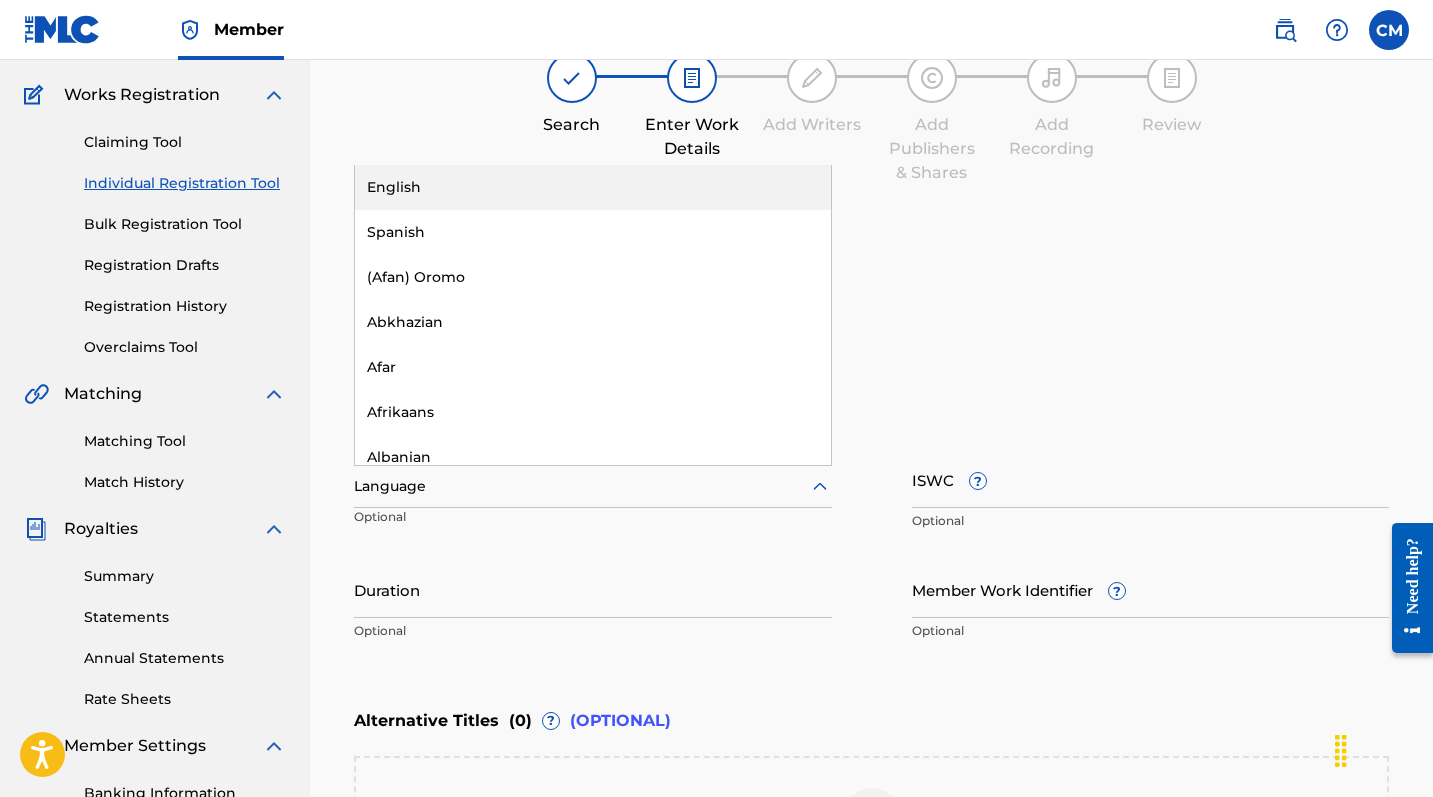click on "English" at bounding box center (593, 187) 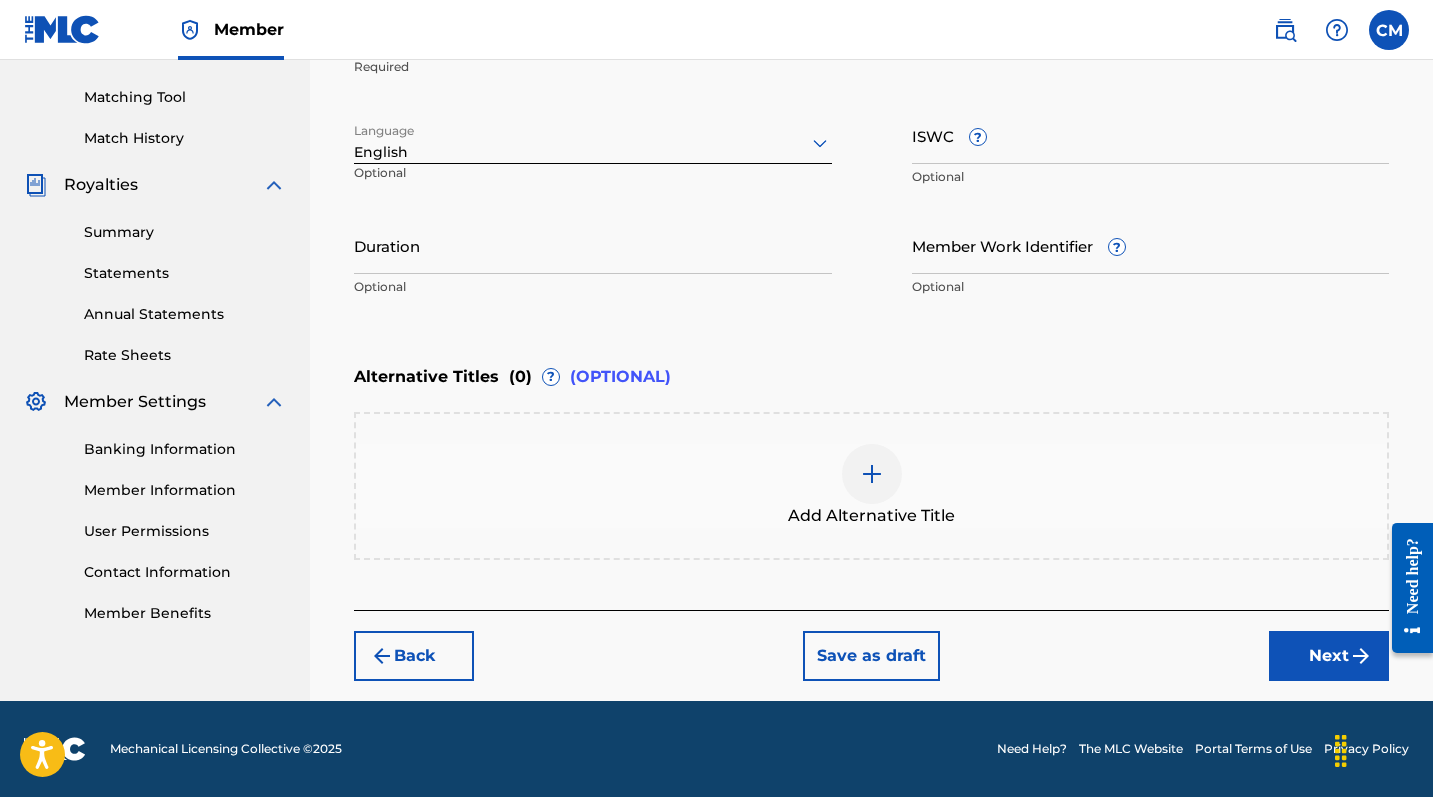 click on "Next" at bounding box center [1329, 656] 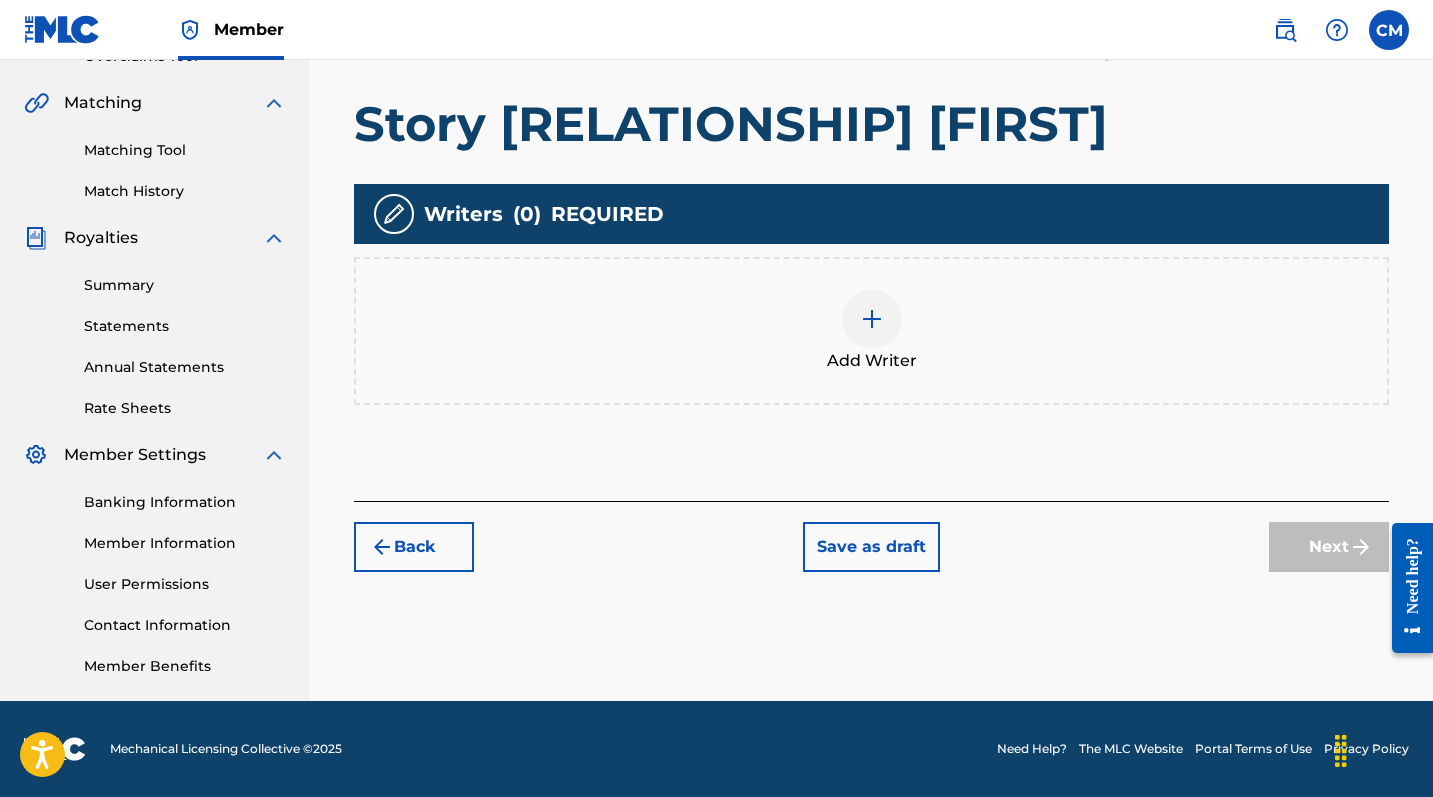 scroll, scrollTop: 443, scrollLeft: 0, axis: vertical 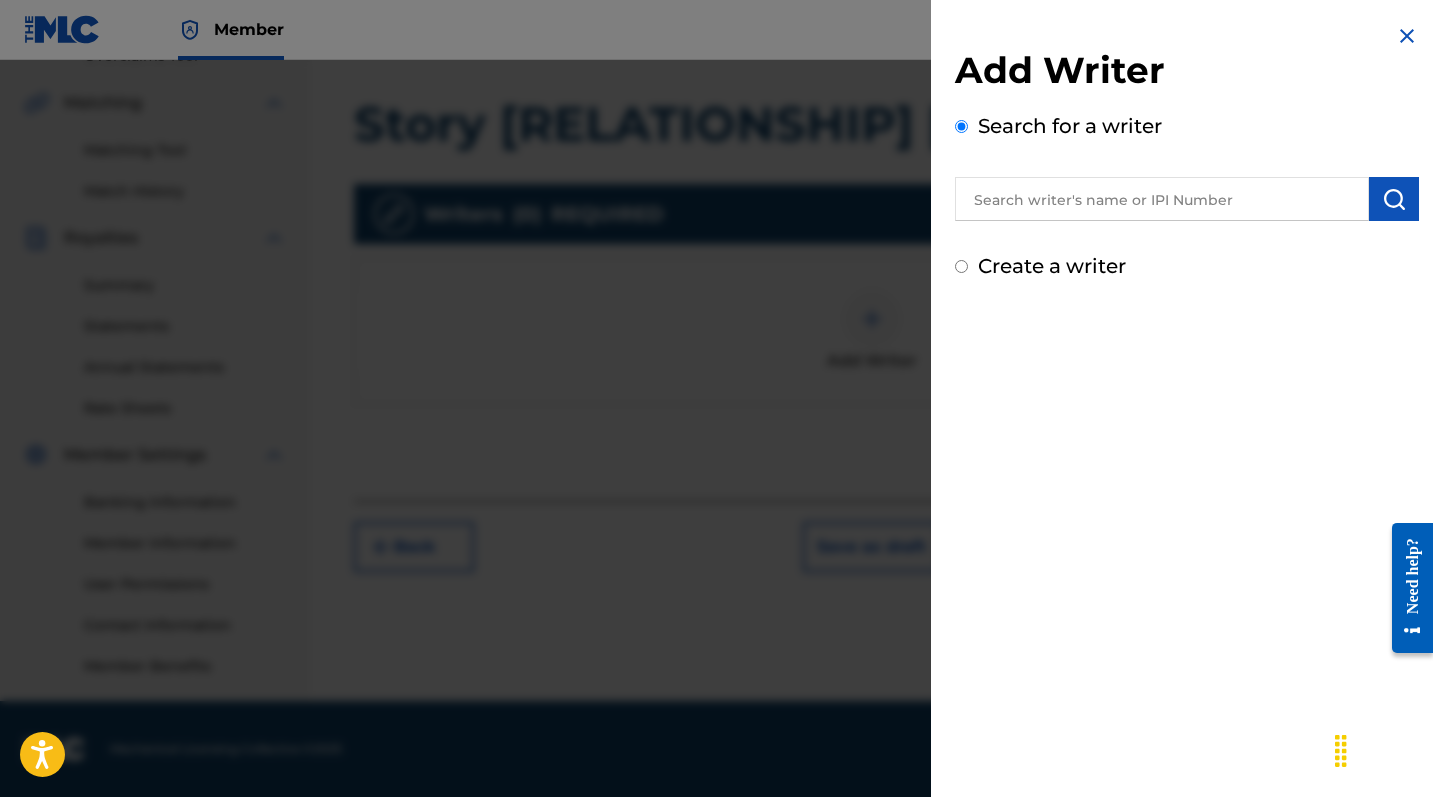 click at bounding box center [1187, 196] 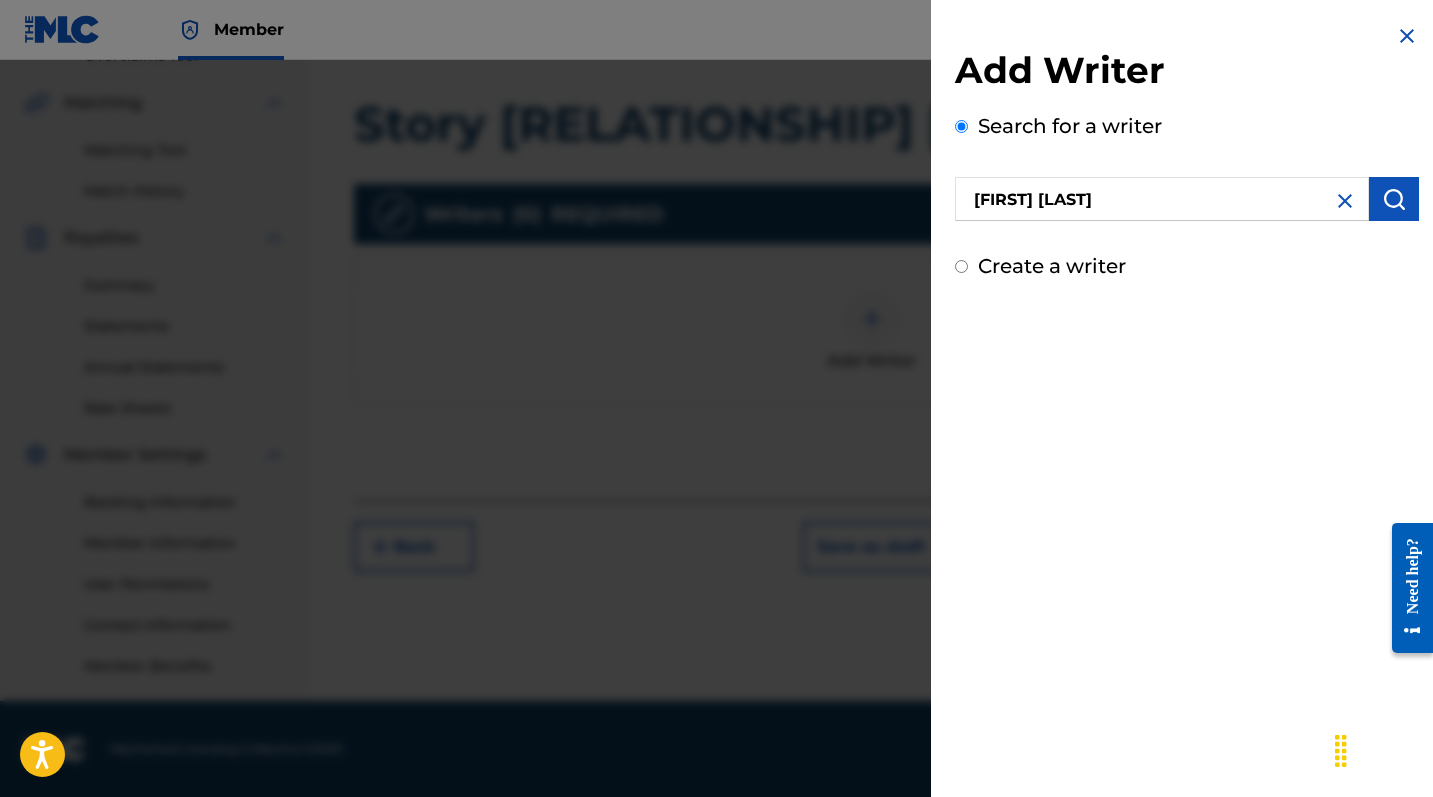 click at bounding box center [1394, 199] 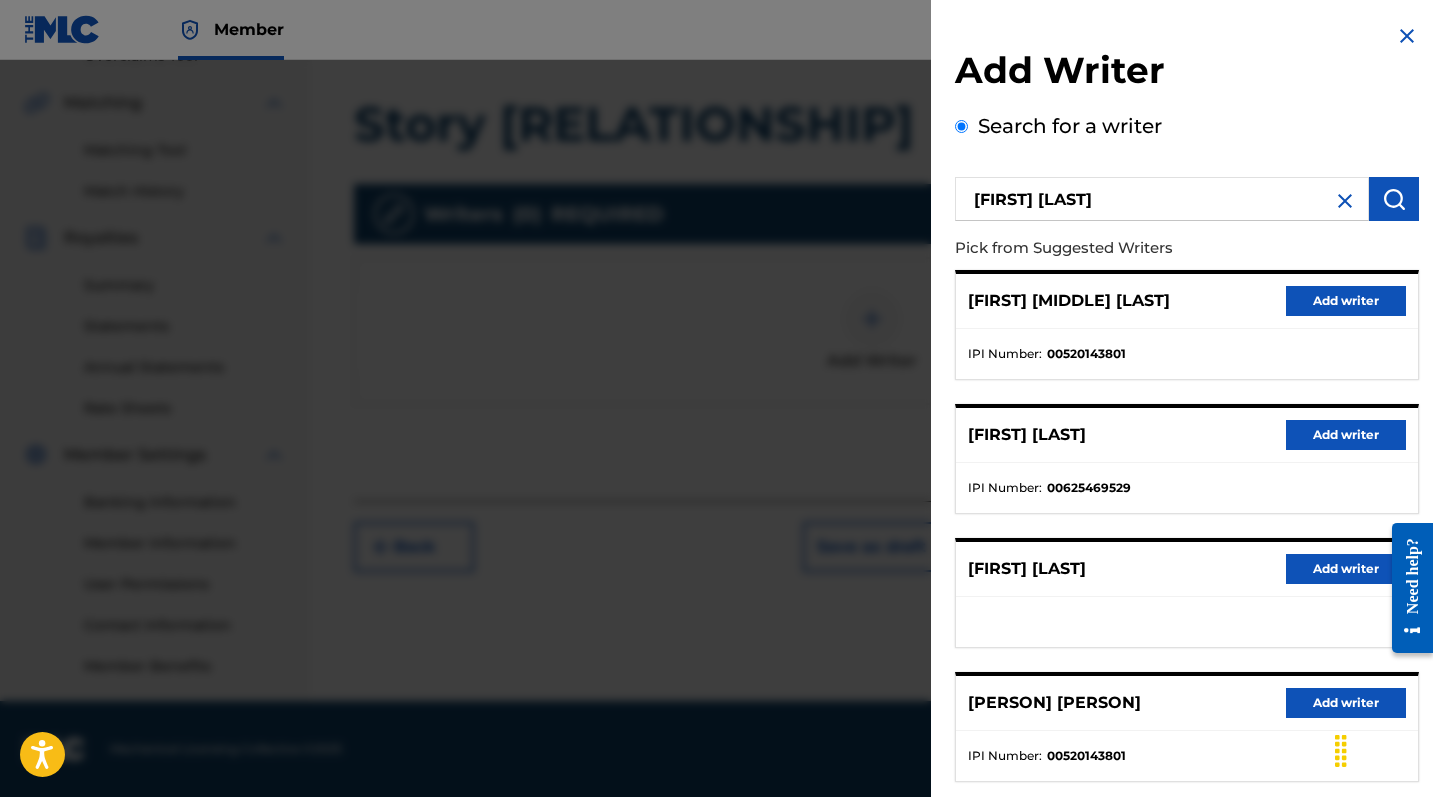 click on "Add writer" at bounding box center (1346, 301) 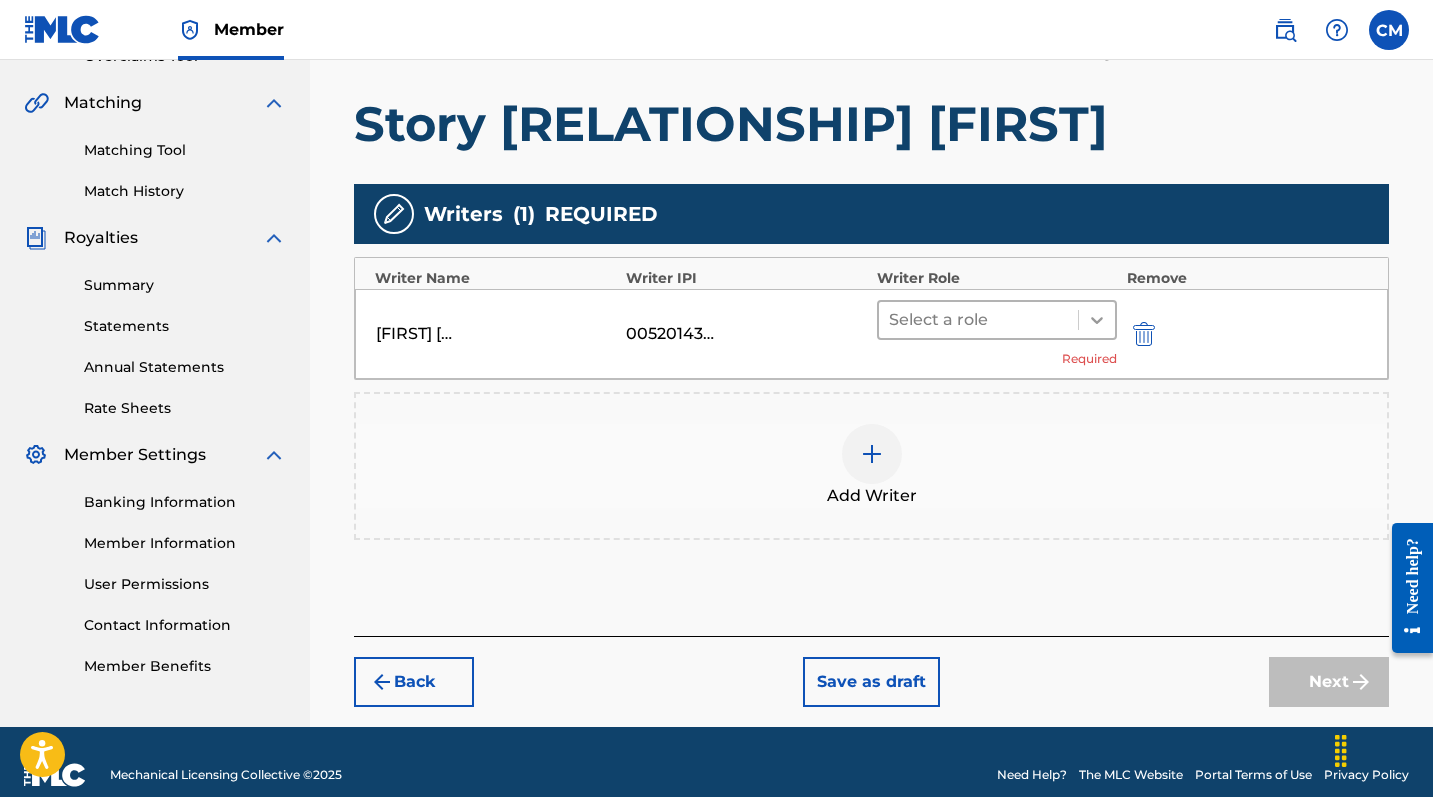 click 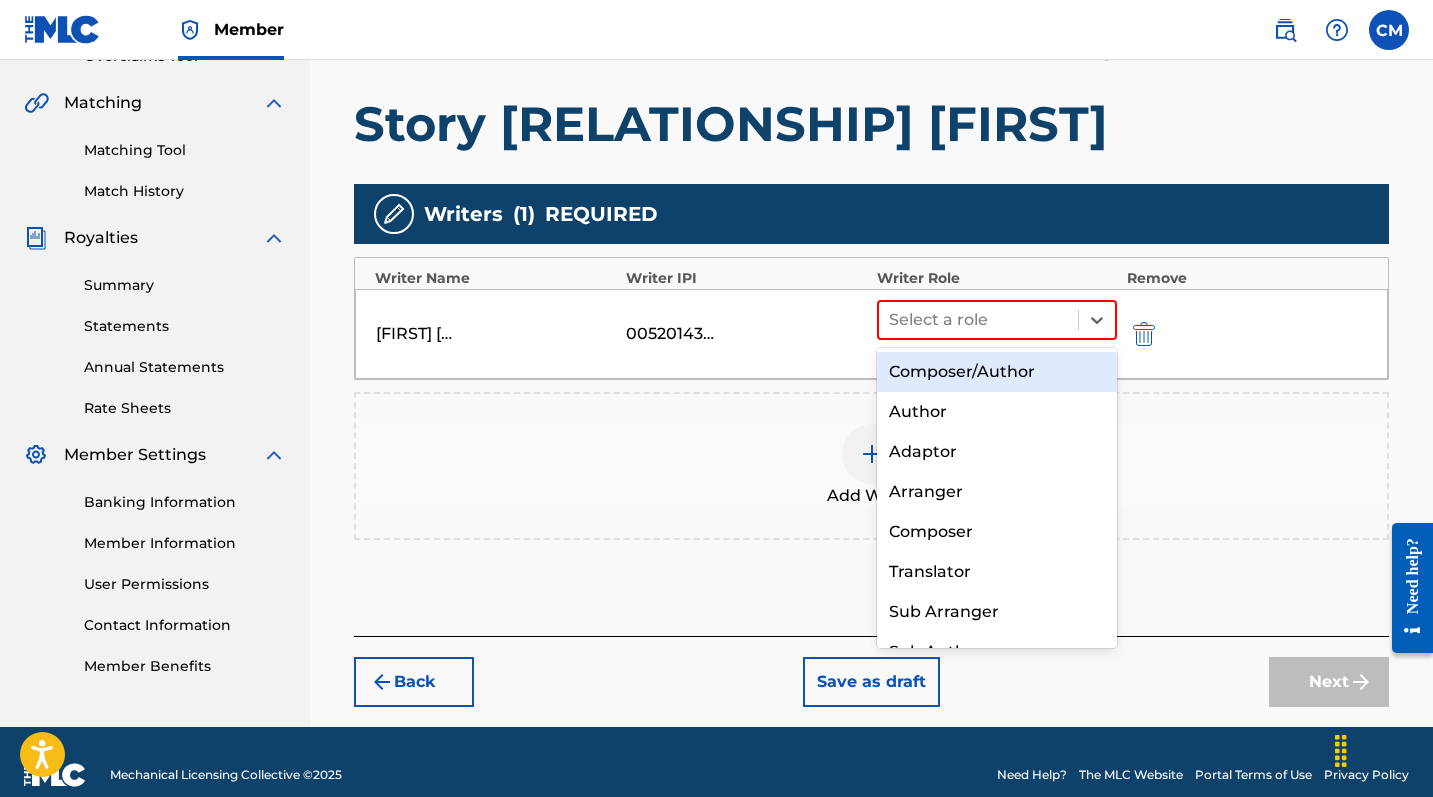 click on "Composer/Author" at bounding box center (997, 372) 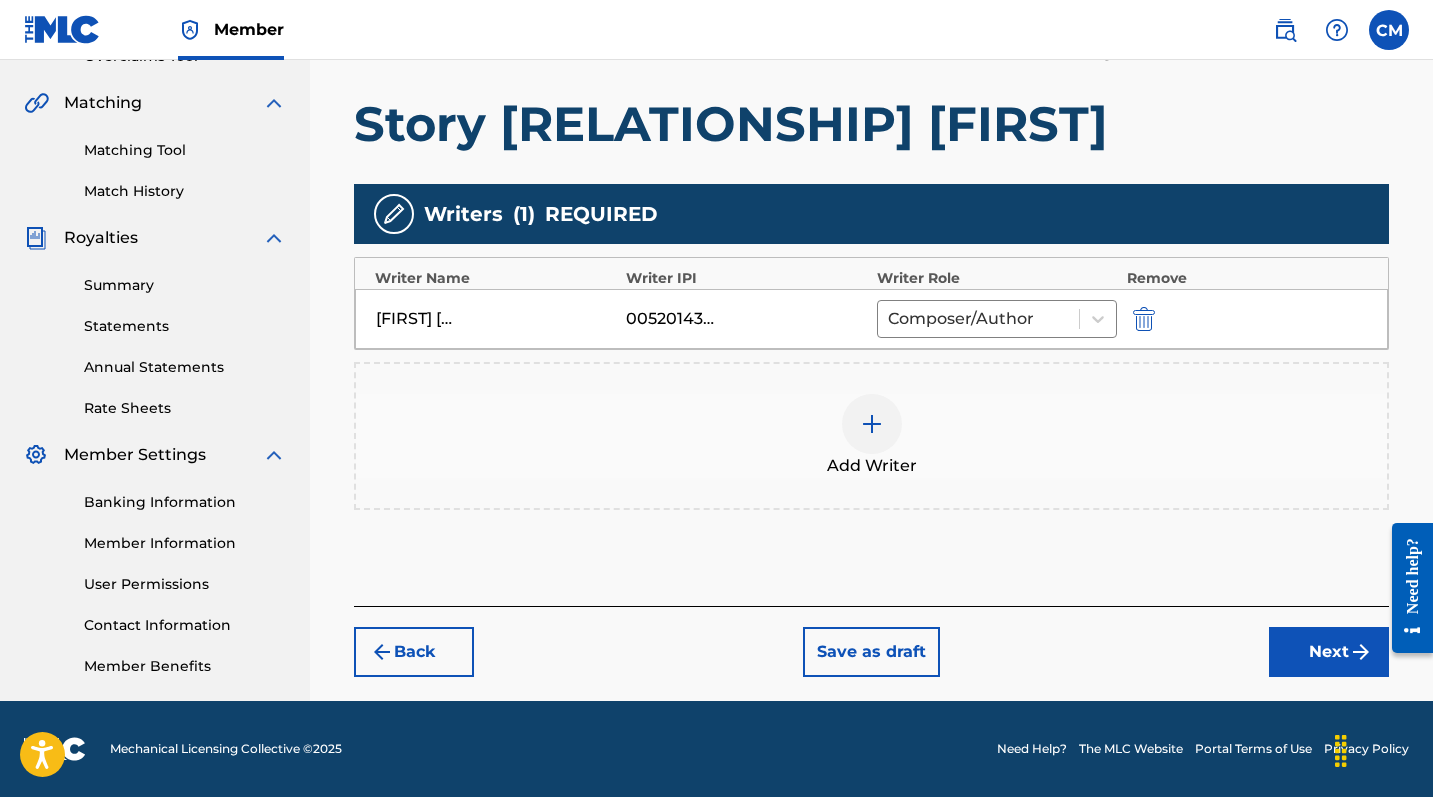 click on "Next" at bounding box center [1329, 652] 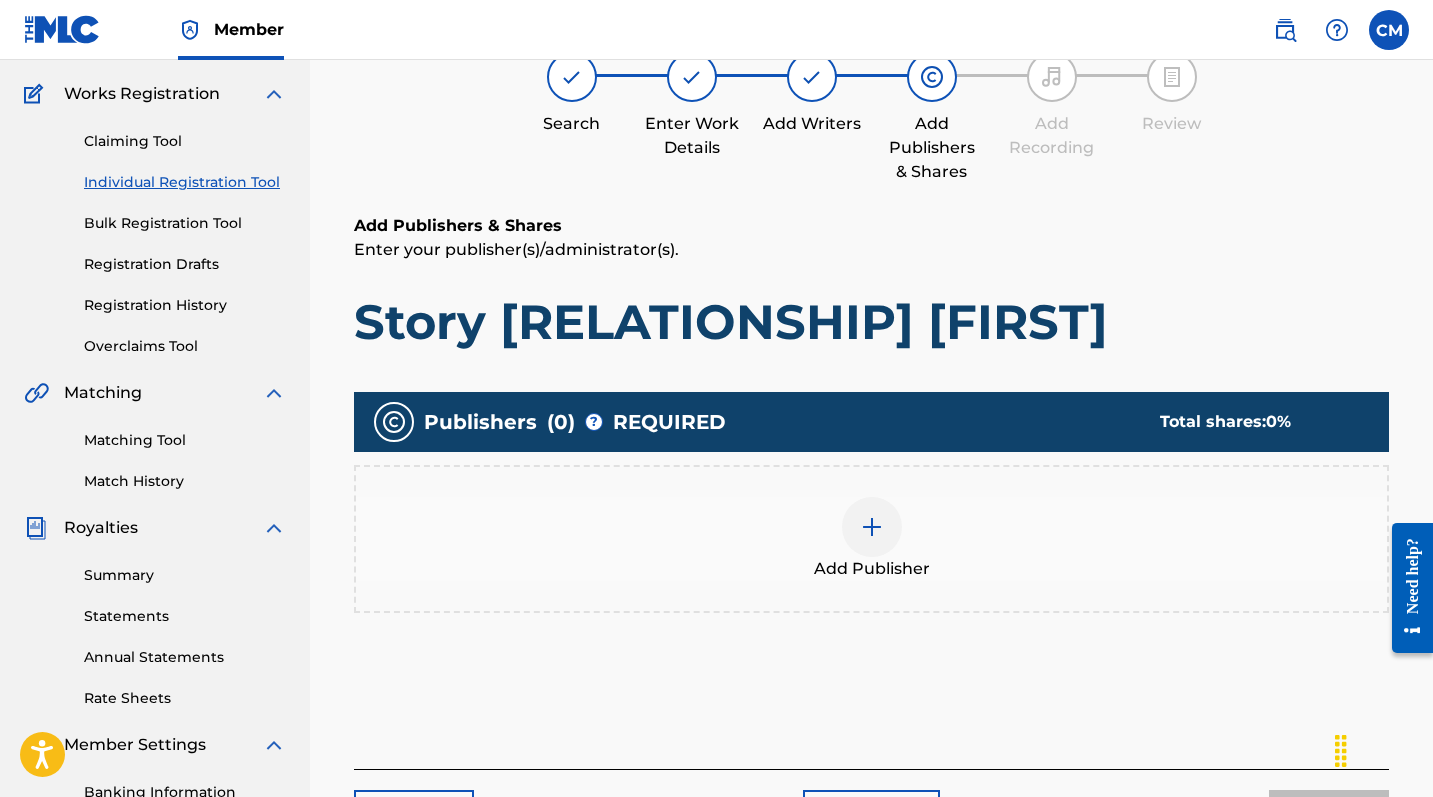 scroll, scrollTop: 90, scrollLeft: 0, axis: vertical 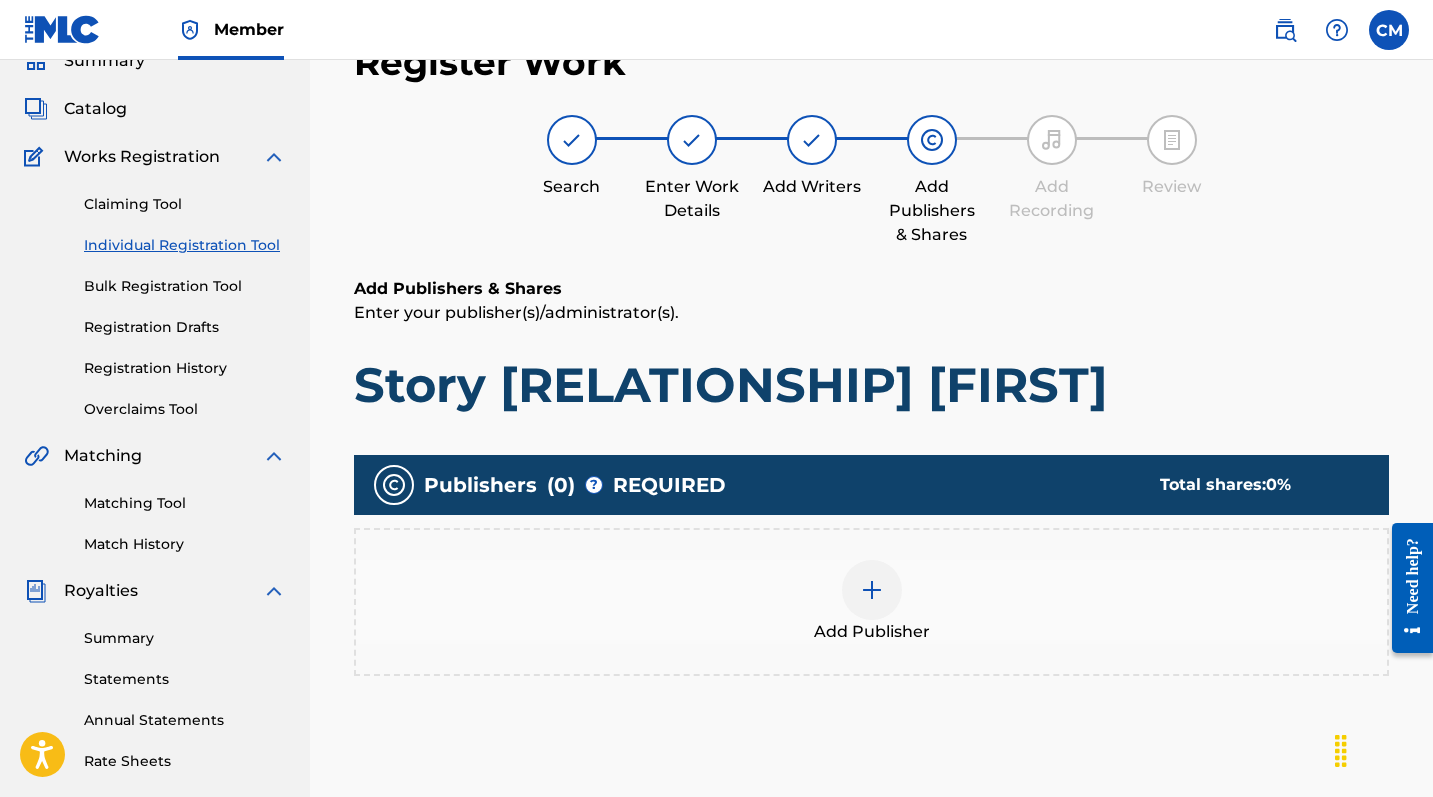 click at bounding box center (872, 590) 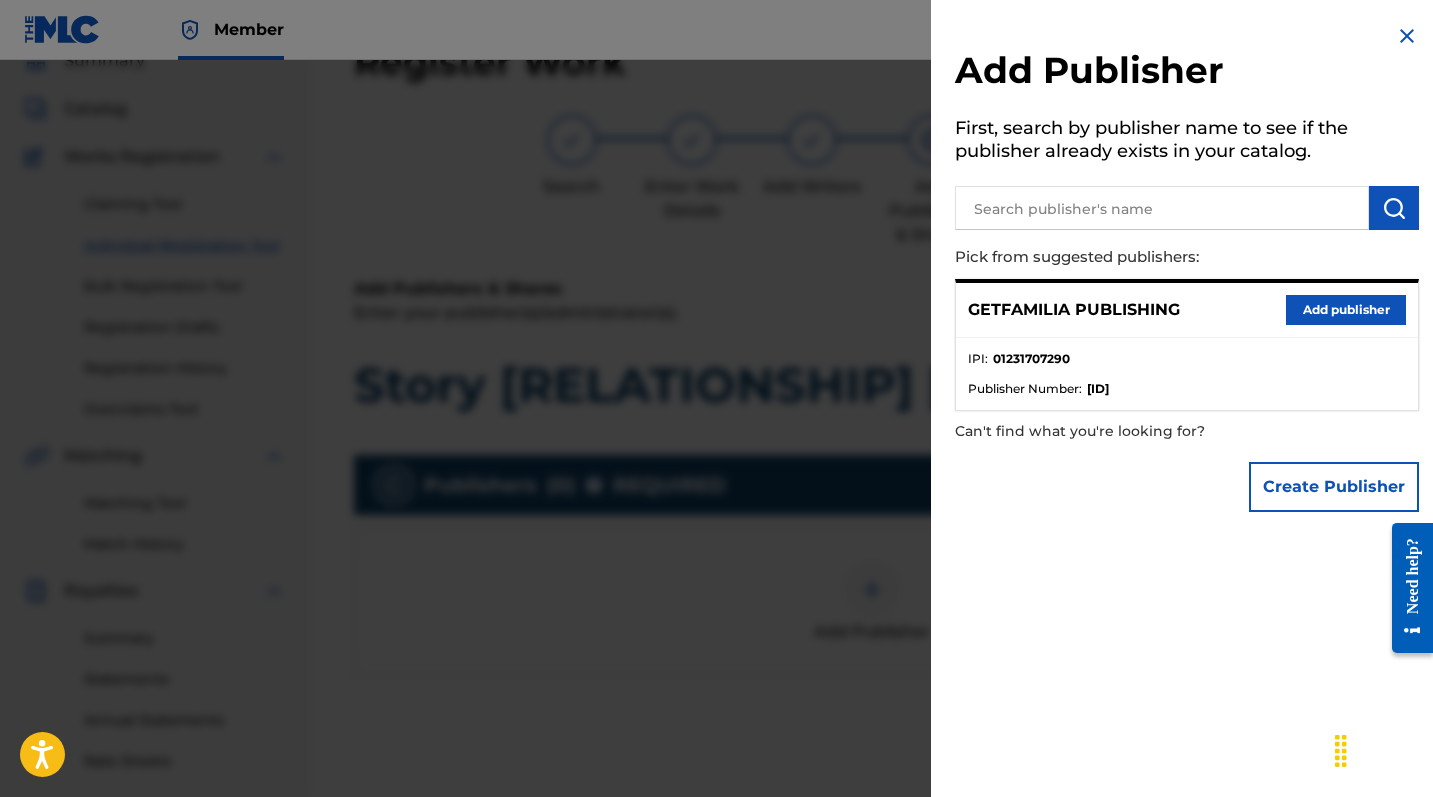 click on "Add publisher" at bounding box center (1346, 310) 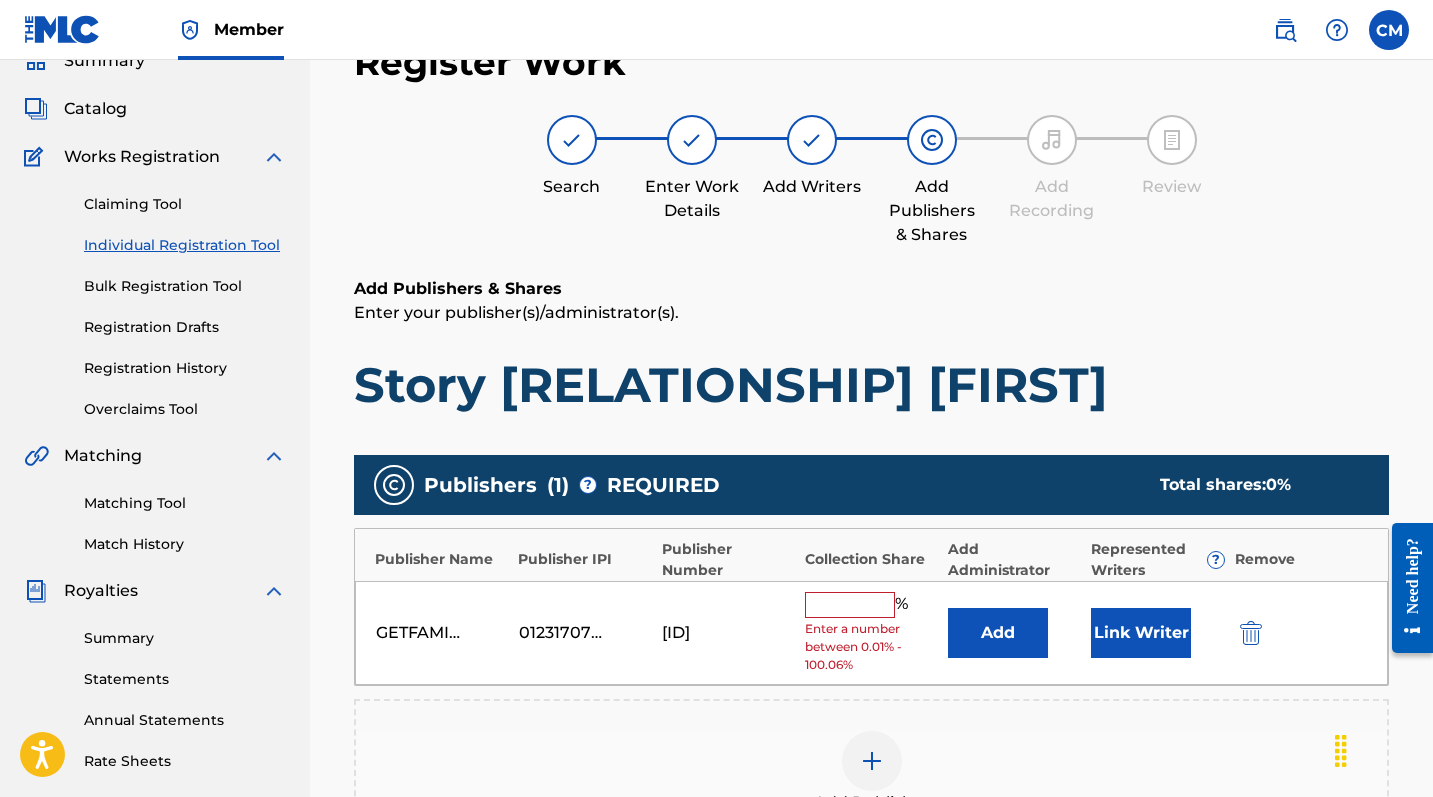 click at bounding box center [850, 605] 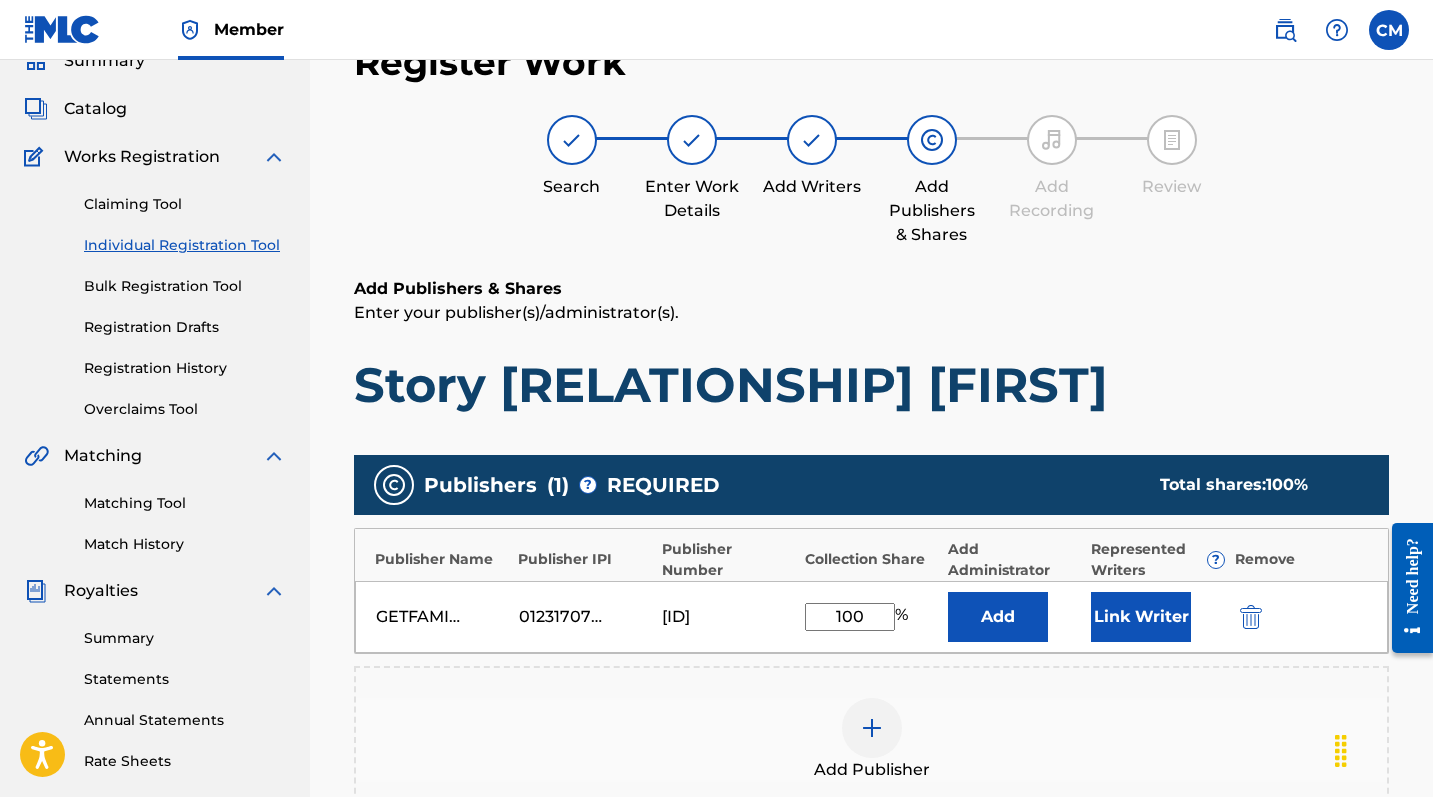 click on "Link Writer" at bounding box center (1141, 617) 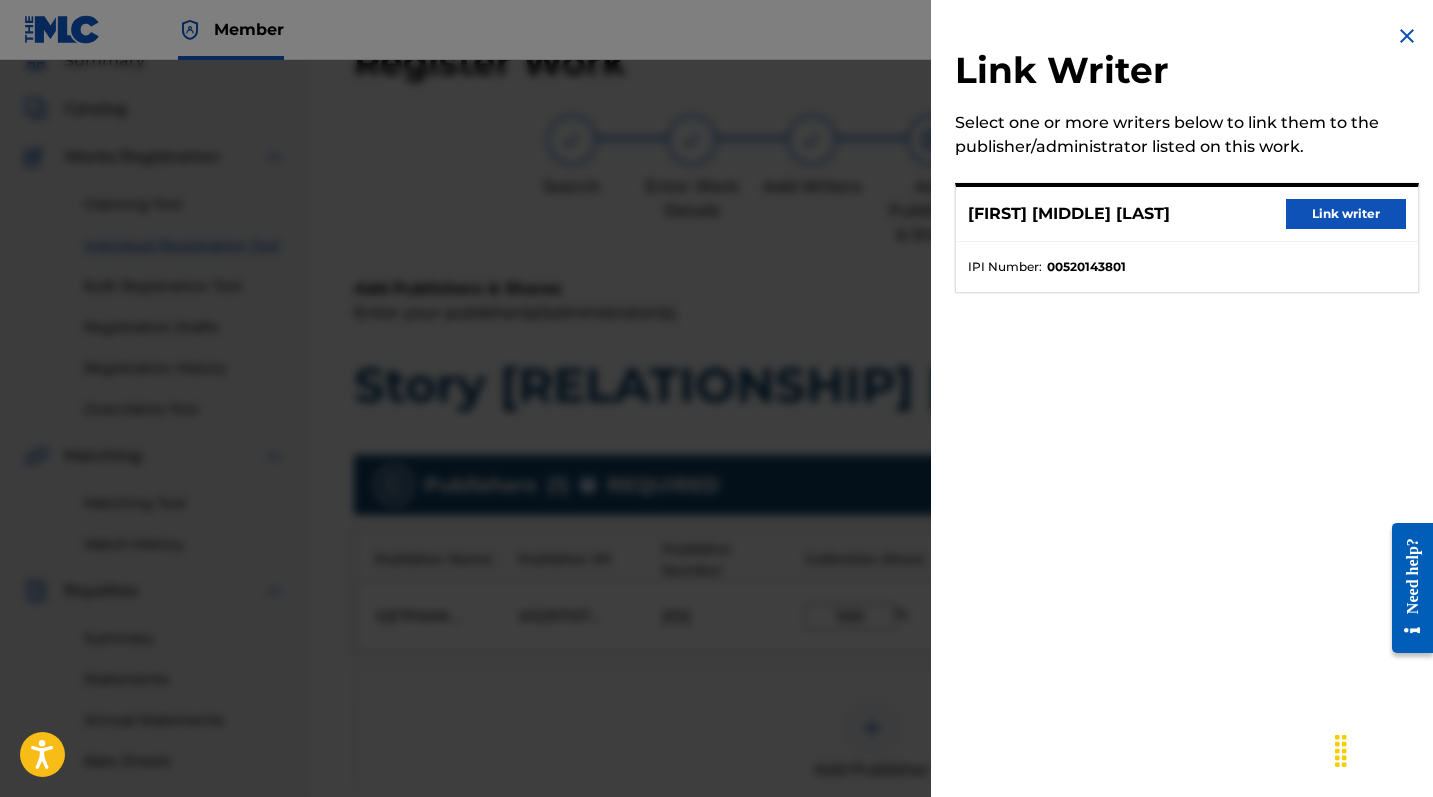 click on "Link writer" at bounding box center (1346, 214) 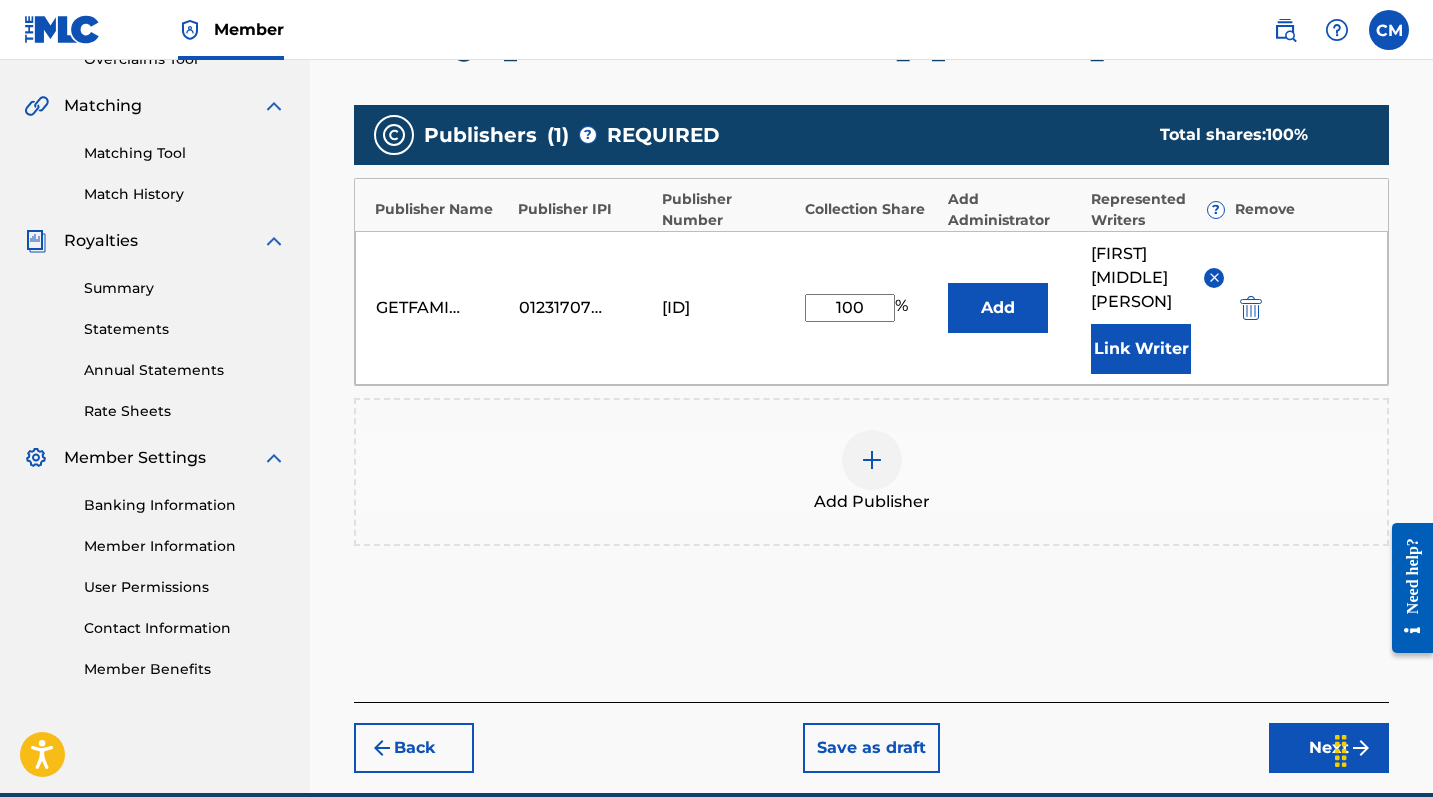 scroll, scrollTop: 507, scrollLeft: 0, axis: vertical 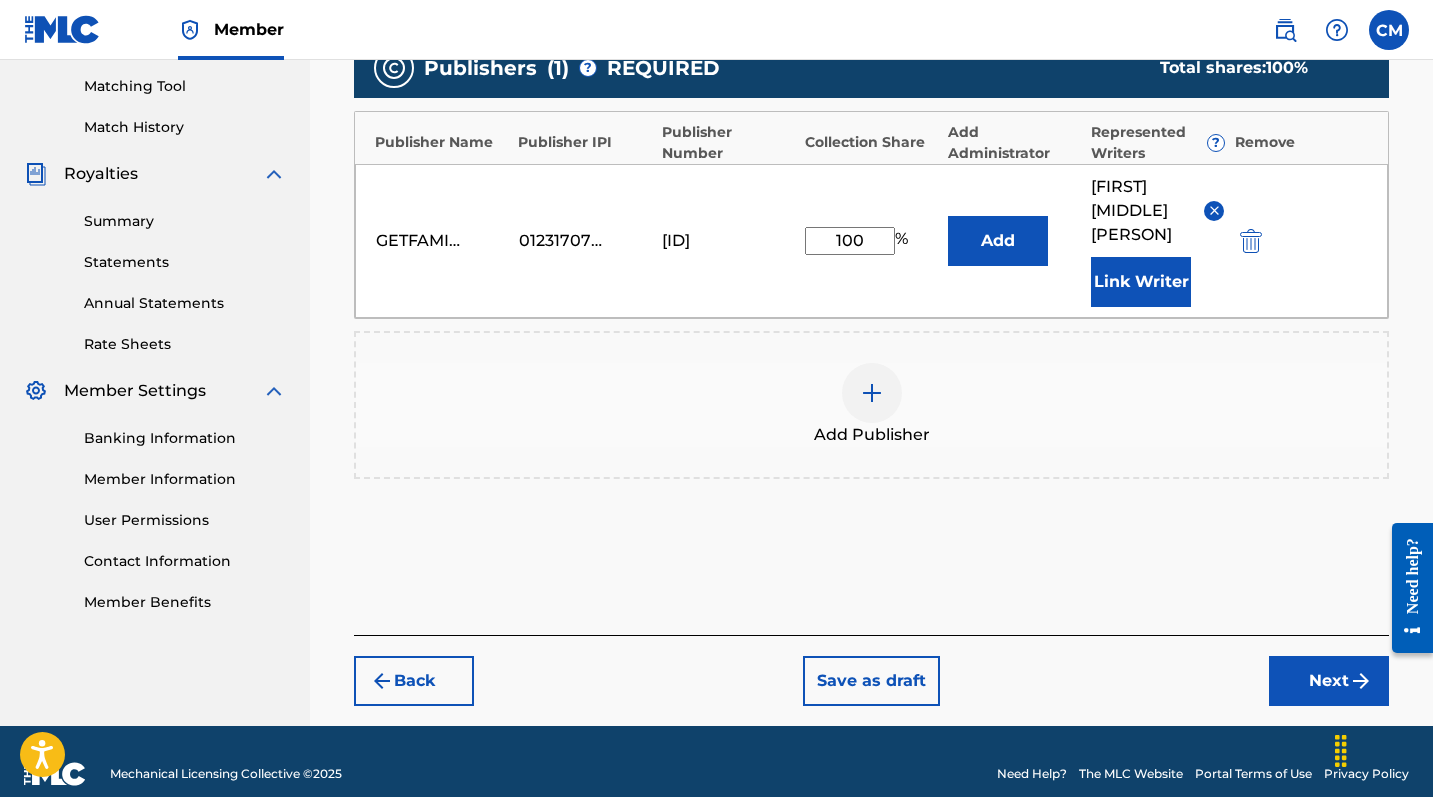 click on "Next" at bounding box center (1329, 681) 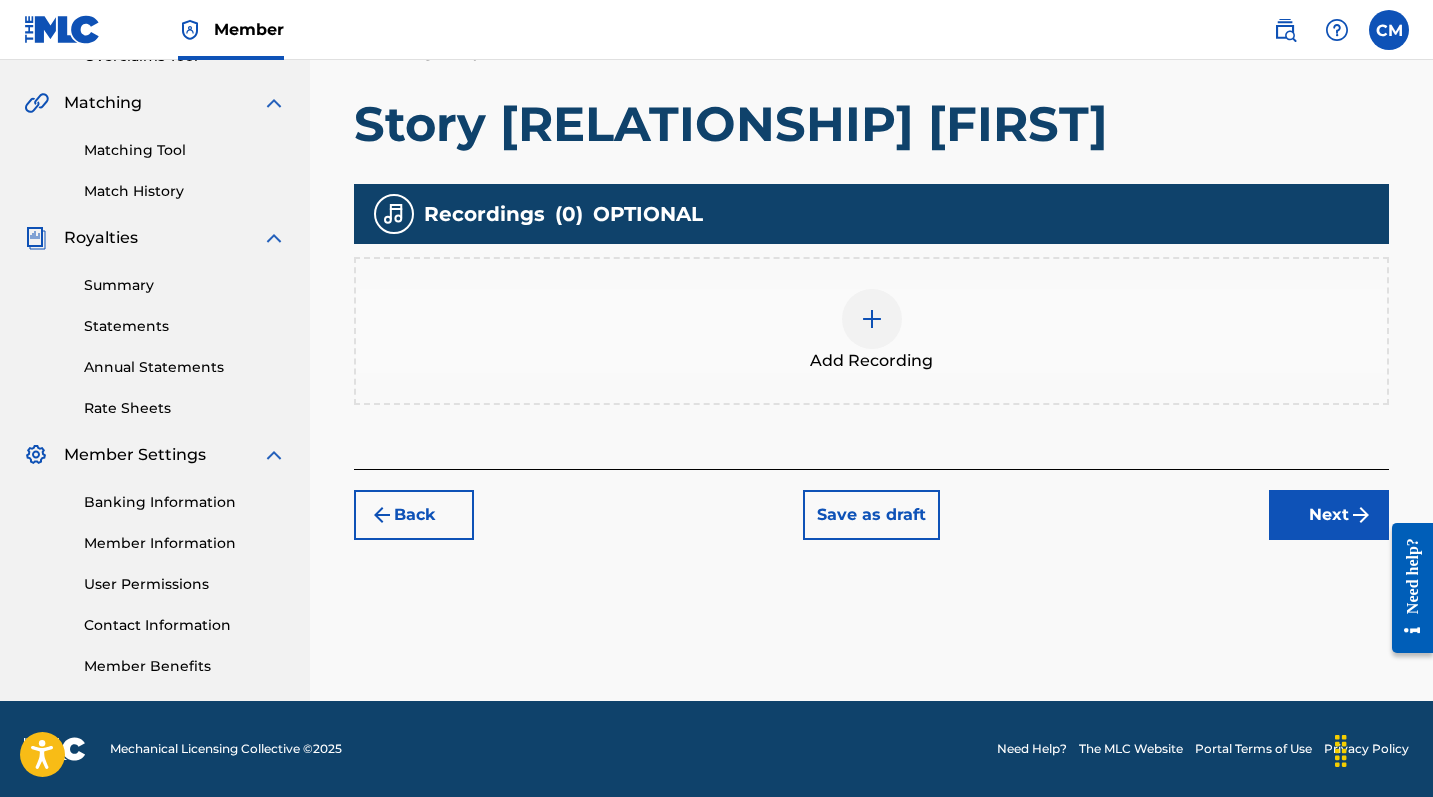 click at bounding box center [872, 319] 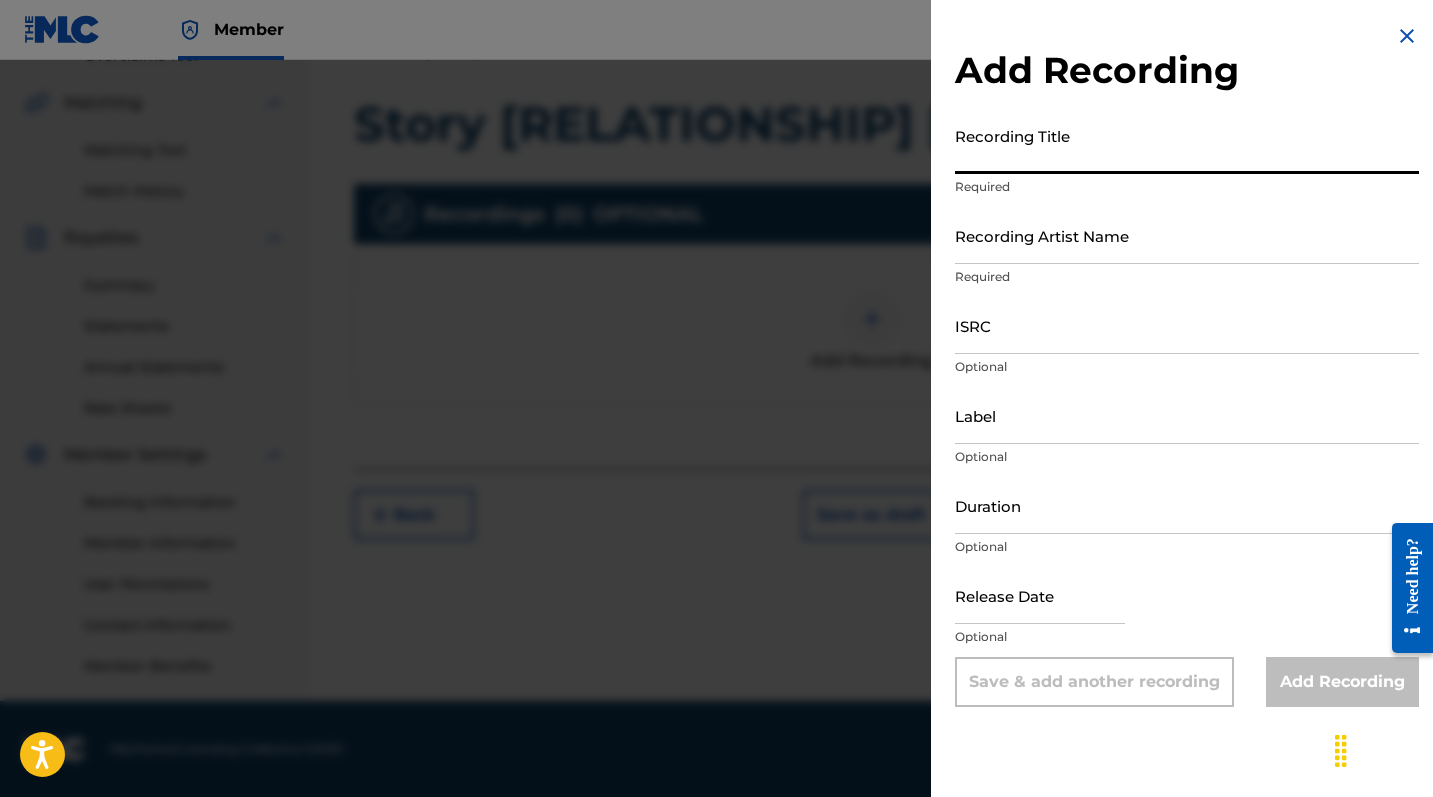 click on "Recording Title" at bounding box center [1187, 145] 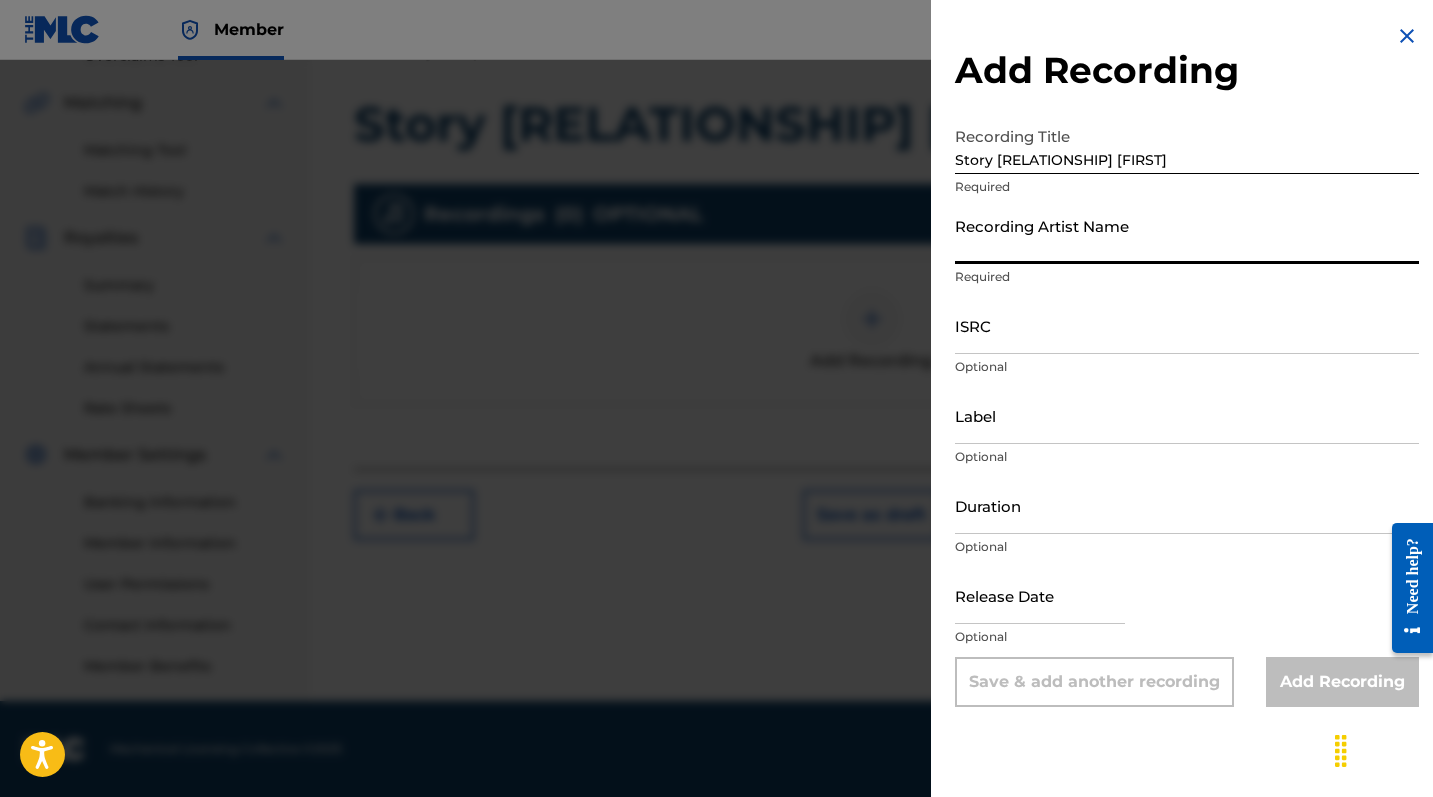click on "Recording Artist Name" at bounding box center (1187, 235) 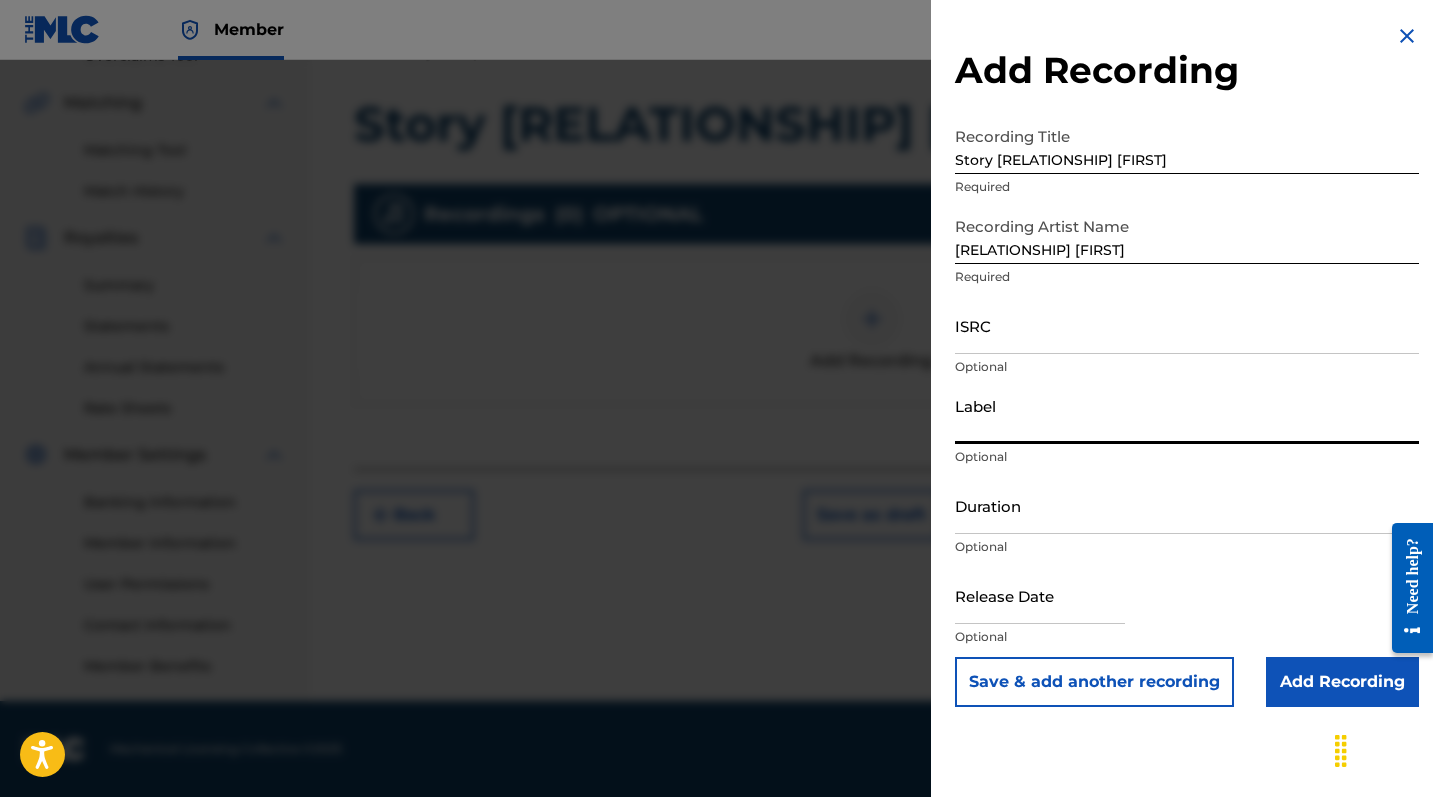 click on "Label" at bounding box center [1187, 415] 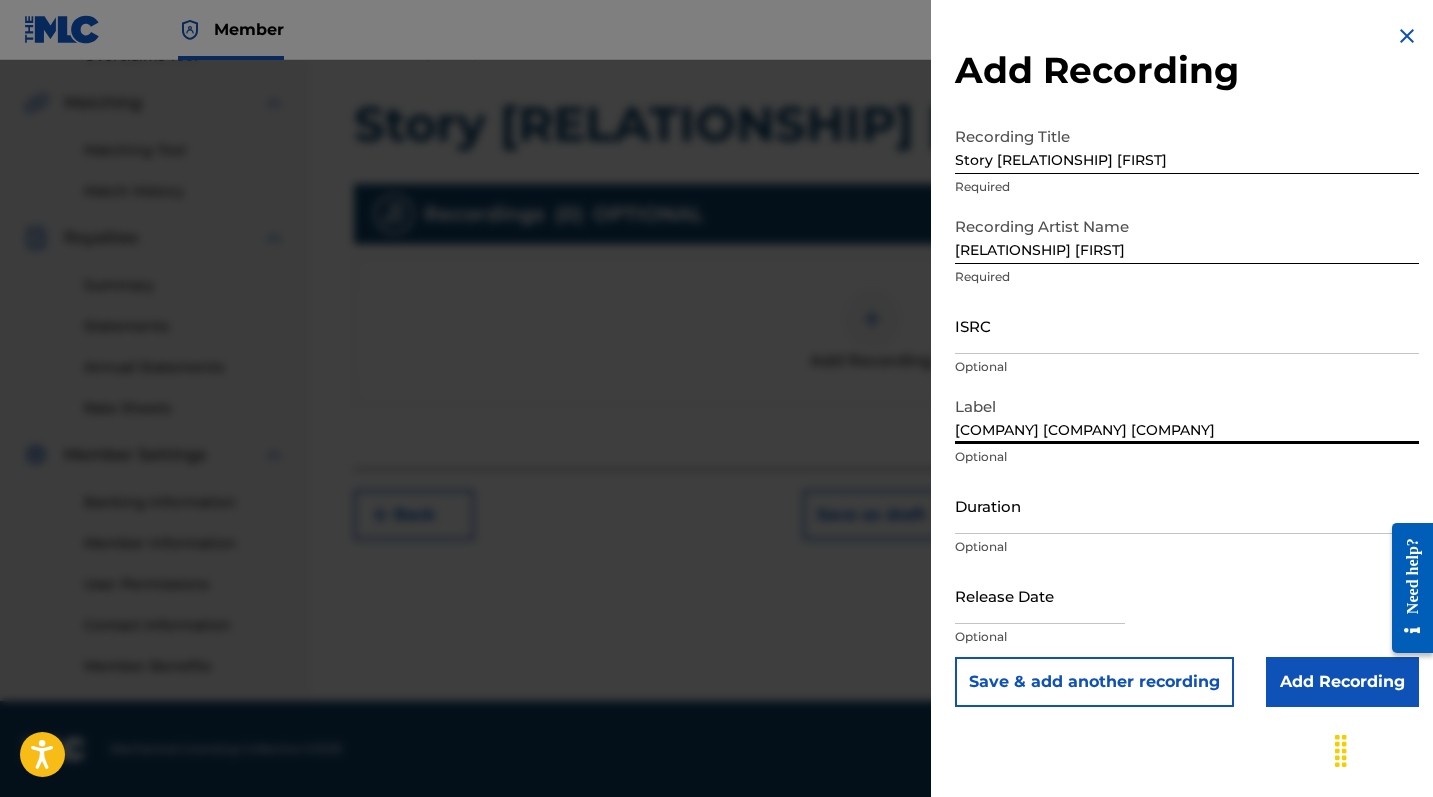 scroll, scrollTop: 443, scrollLeft: 0, axis: vertical 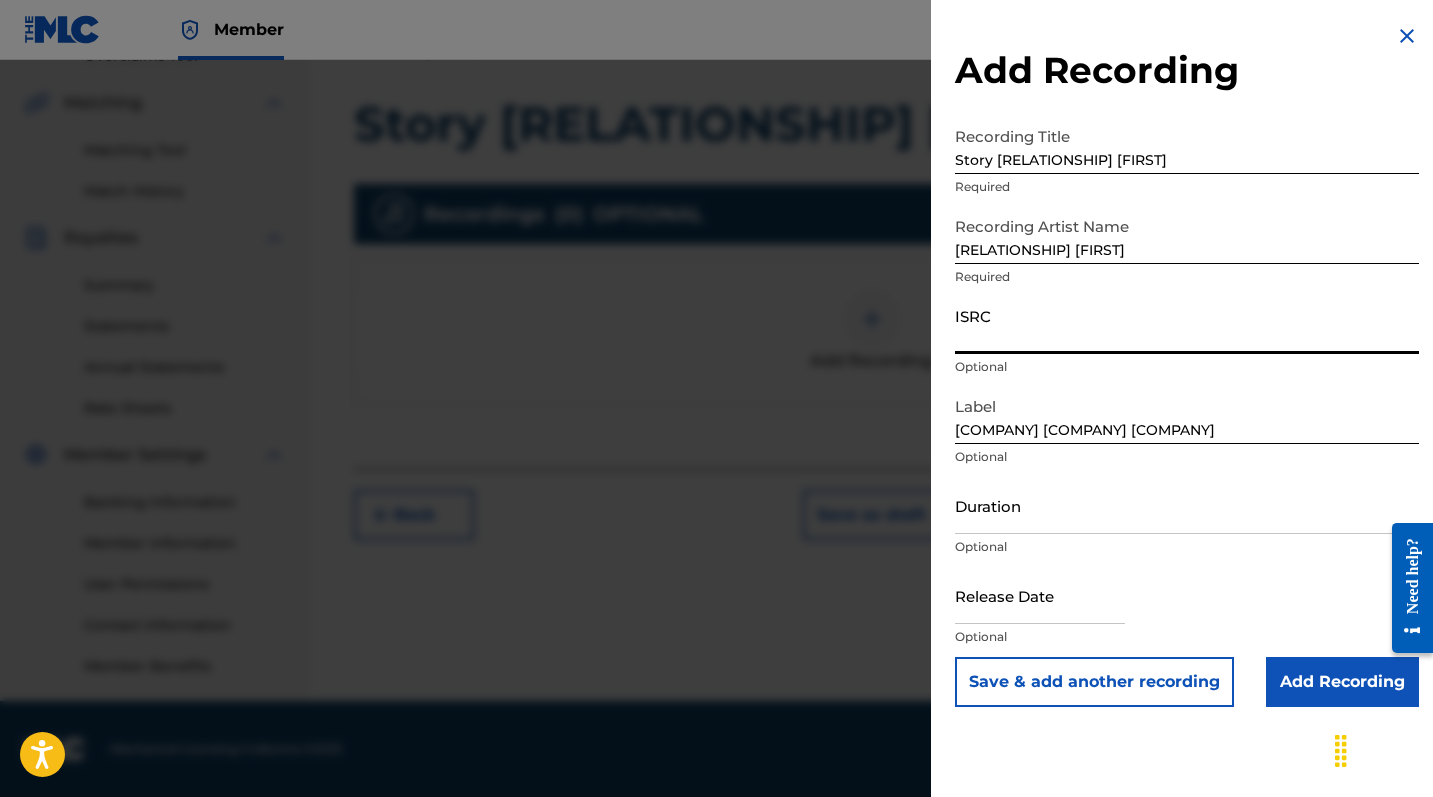 click on "ISRC" at bounding box center [1187, 325] 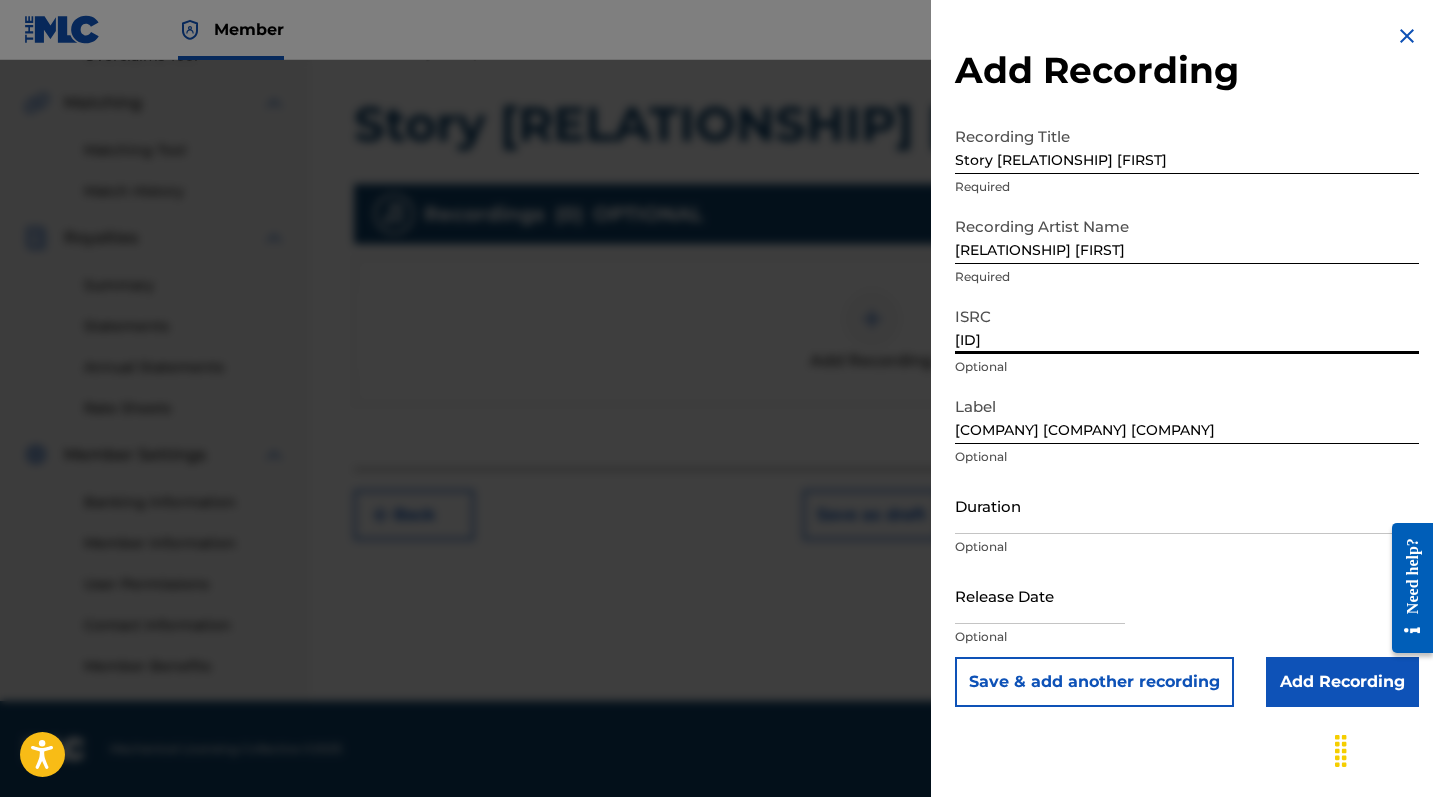 click on "Add Recording" at bounding box center [1342, 682] 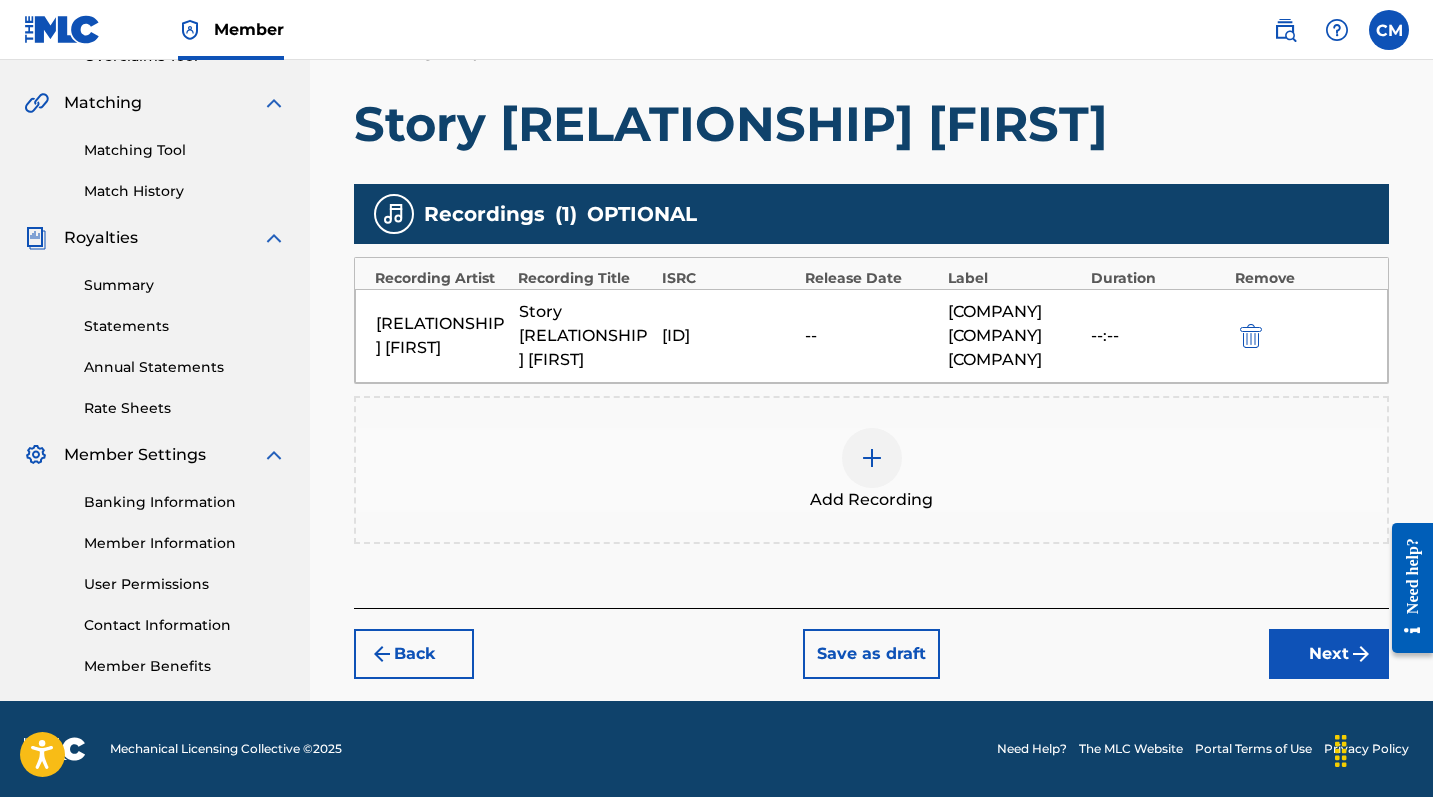 click on "Next" at bounding box center [1329, 654] 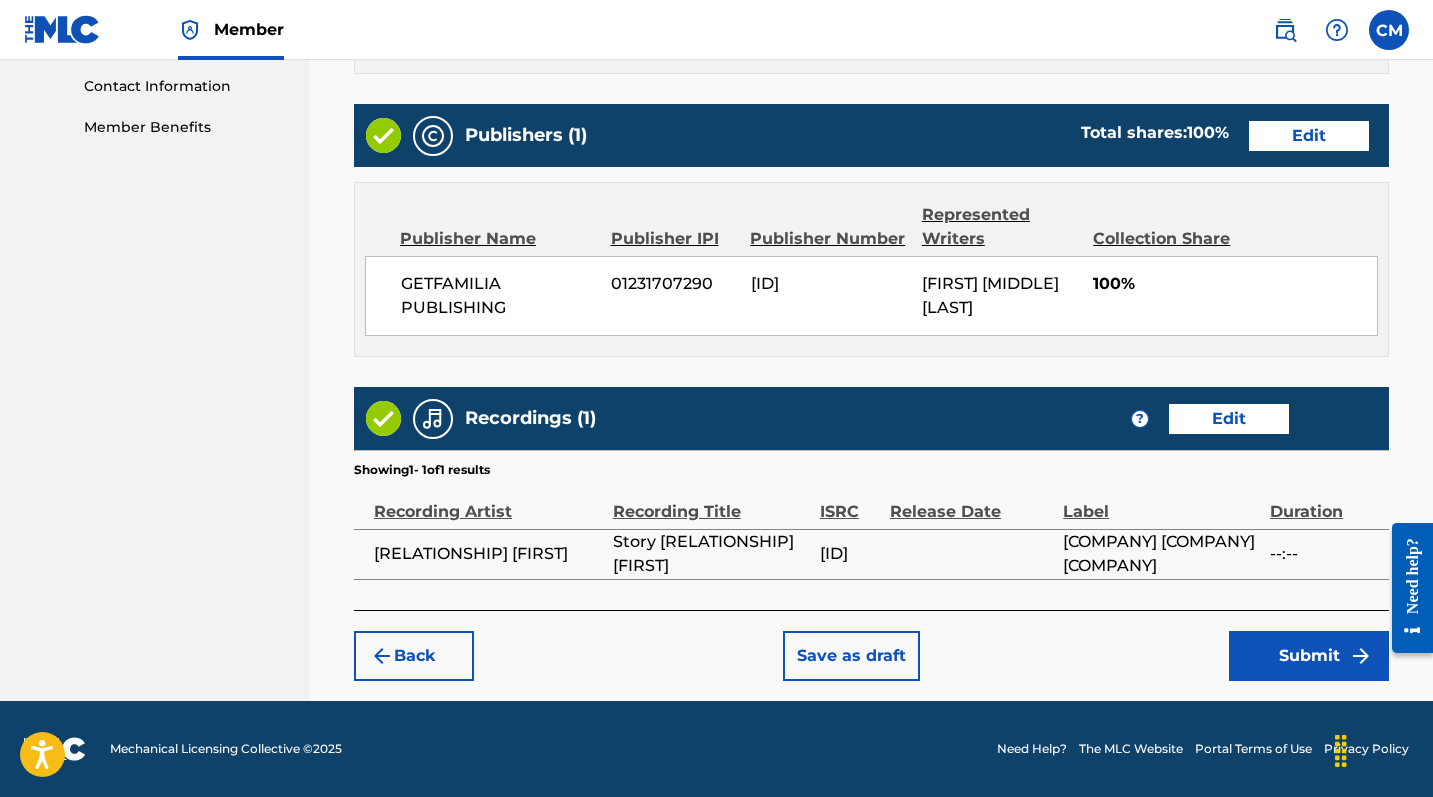scroll, scrollTop: 981, scrollLeft: 0, axis: vertical 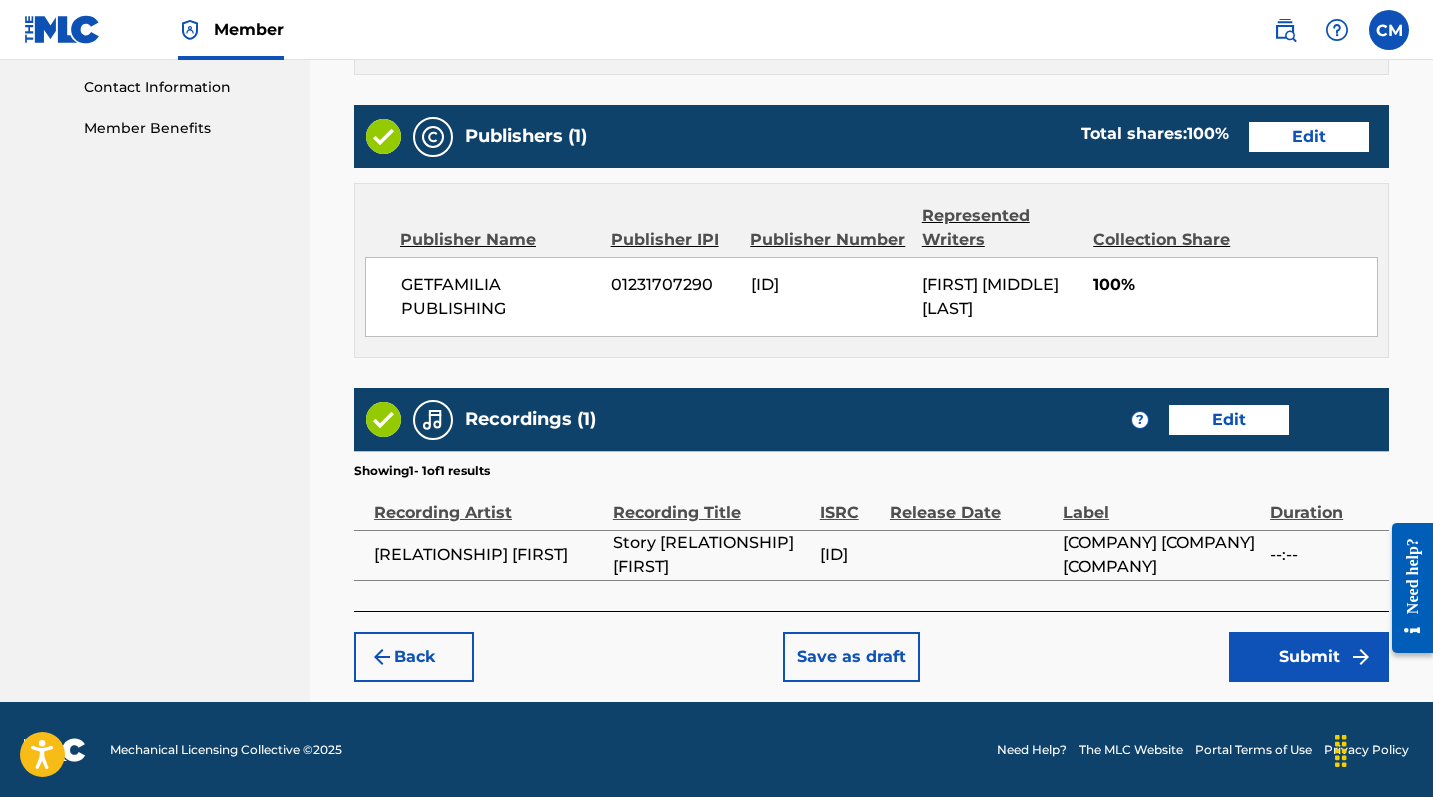 click on "Submit" at bounding box center (1309, 657) 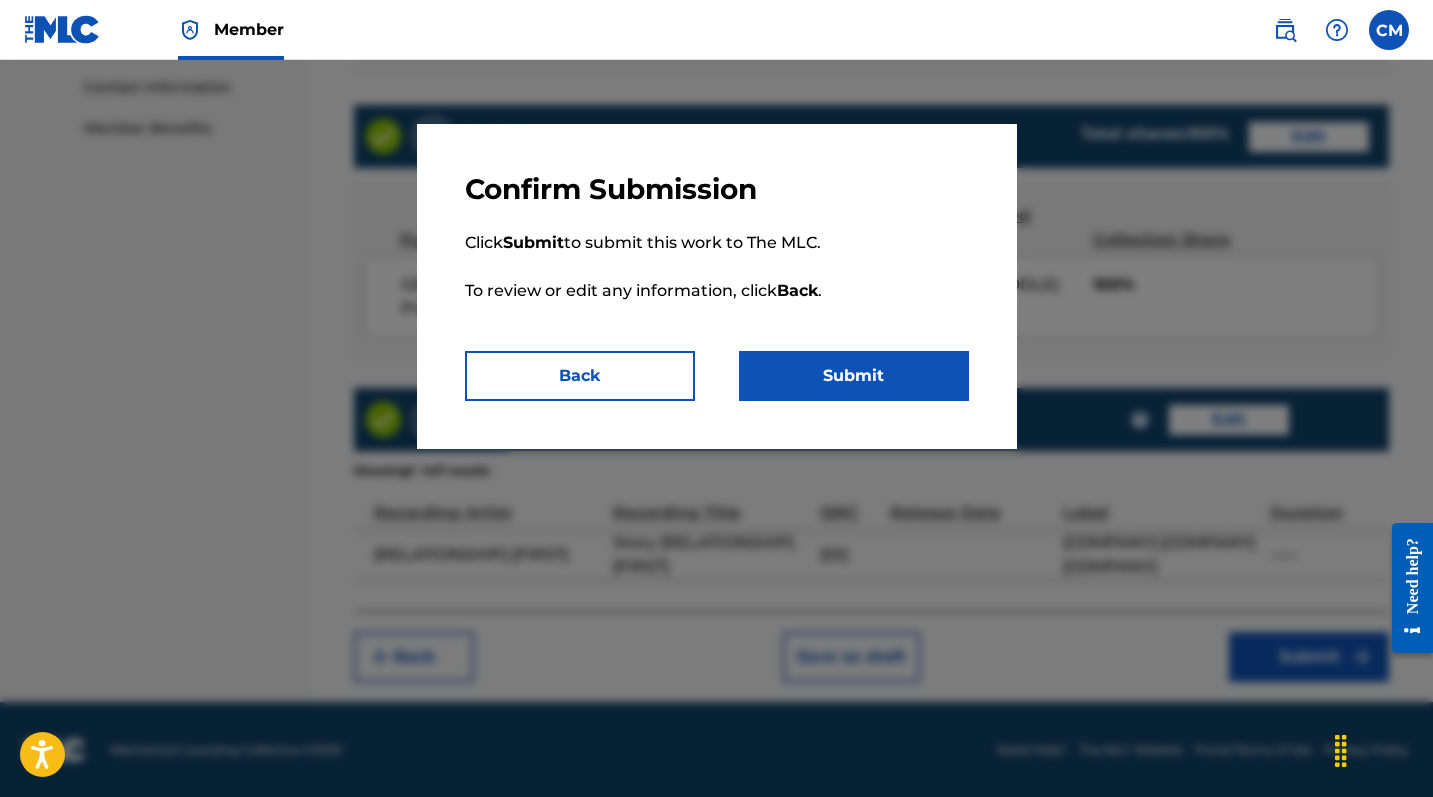 click on "Submit" at bounding box center [854, 376] 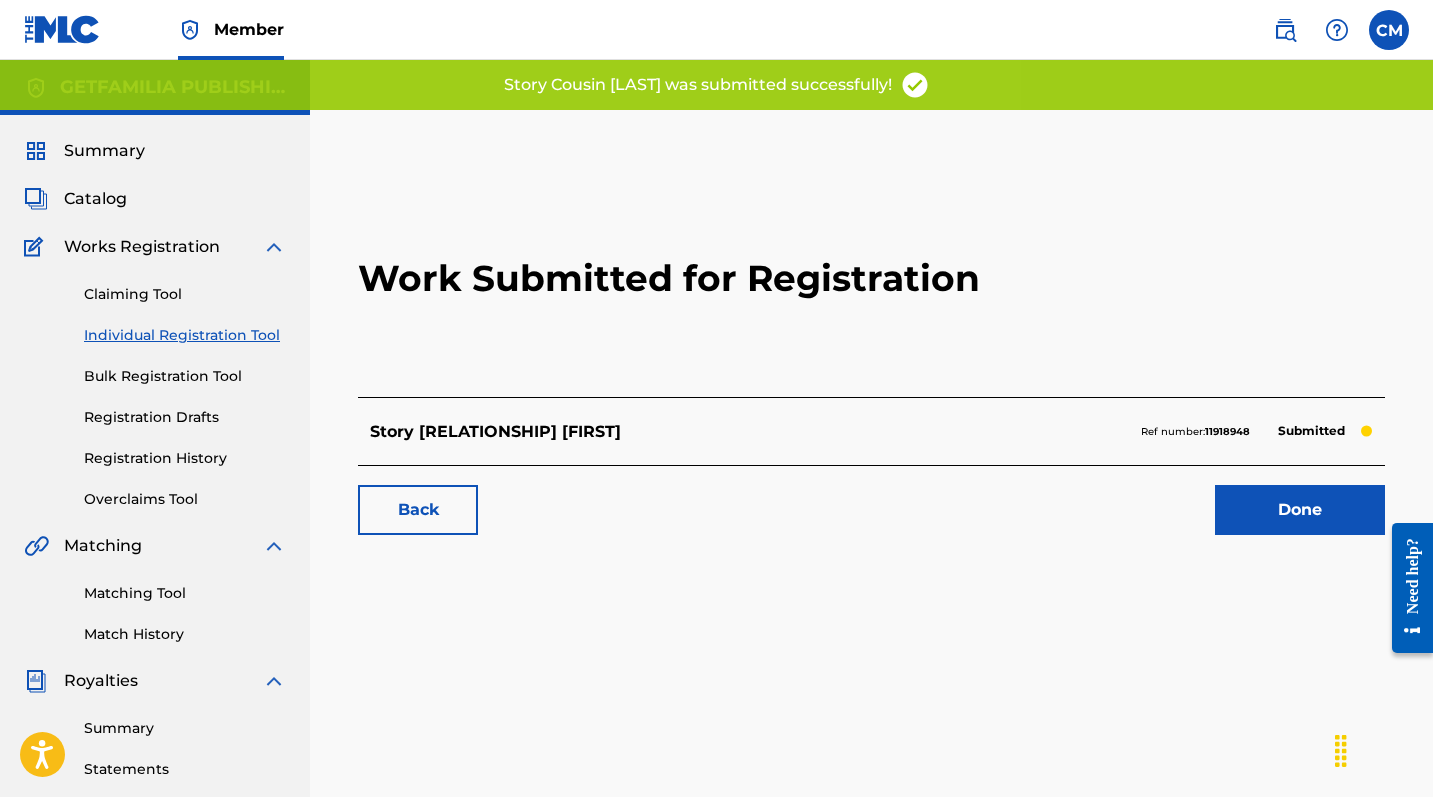 click on "Done" at bounding box center (1300, 510) 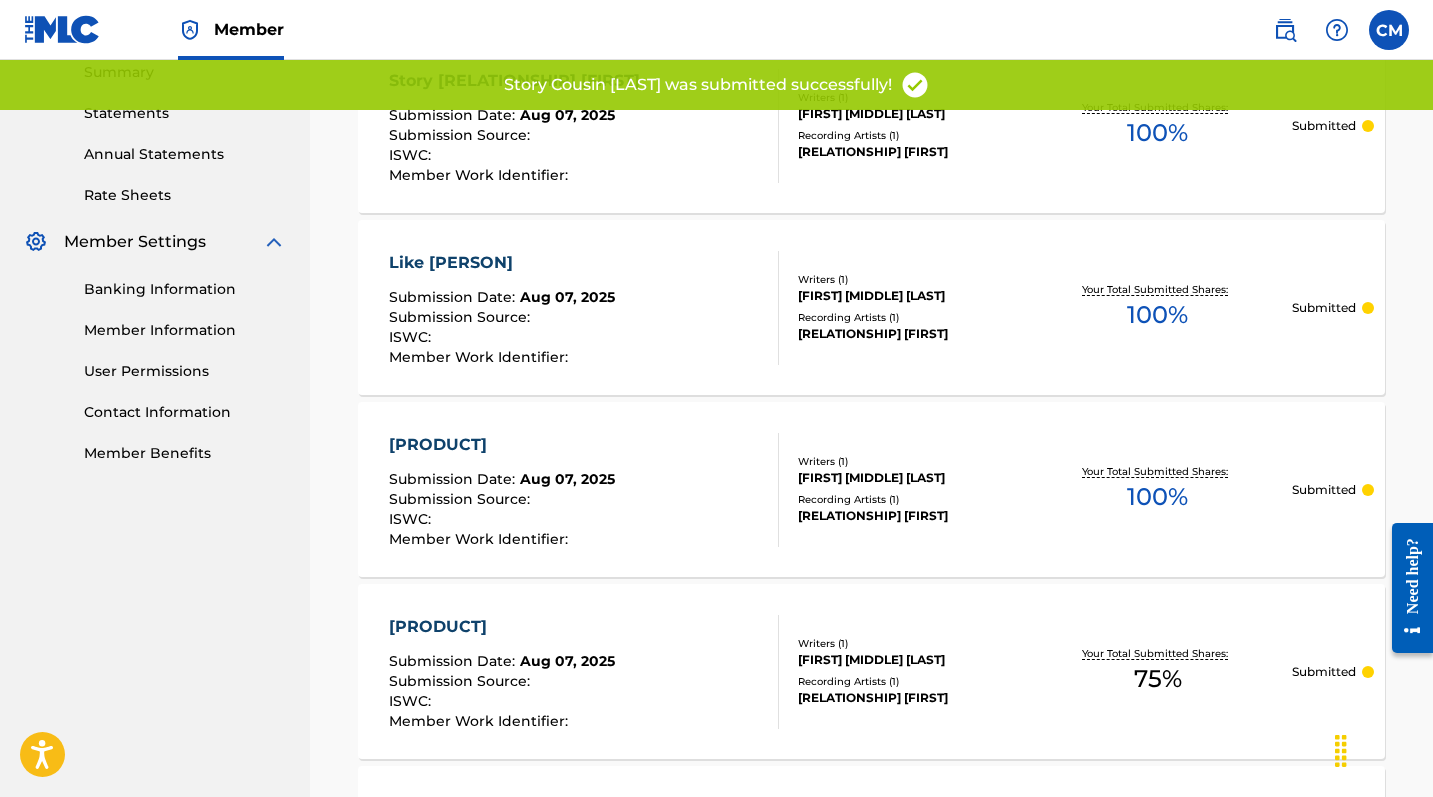 scroll, scrollTop: 664, scrollLeft: 0, axis: vertical 